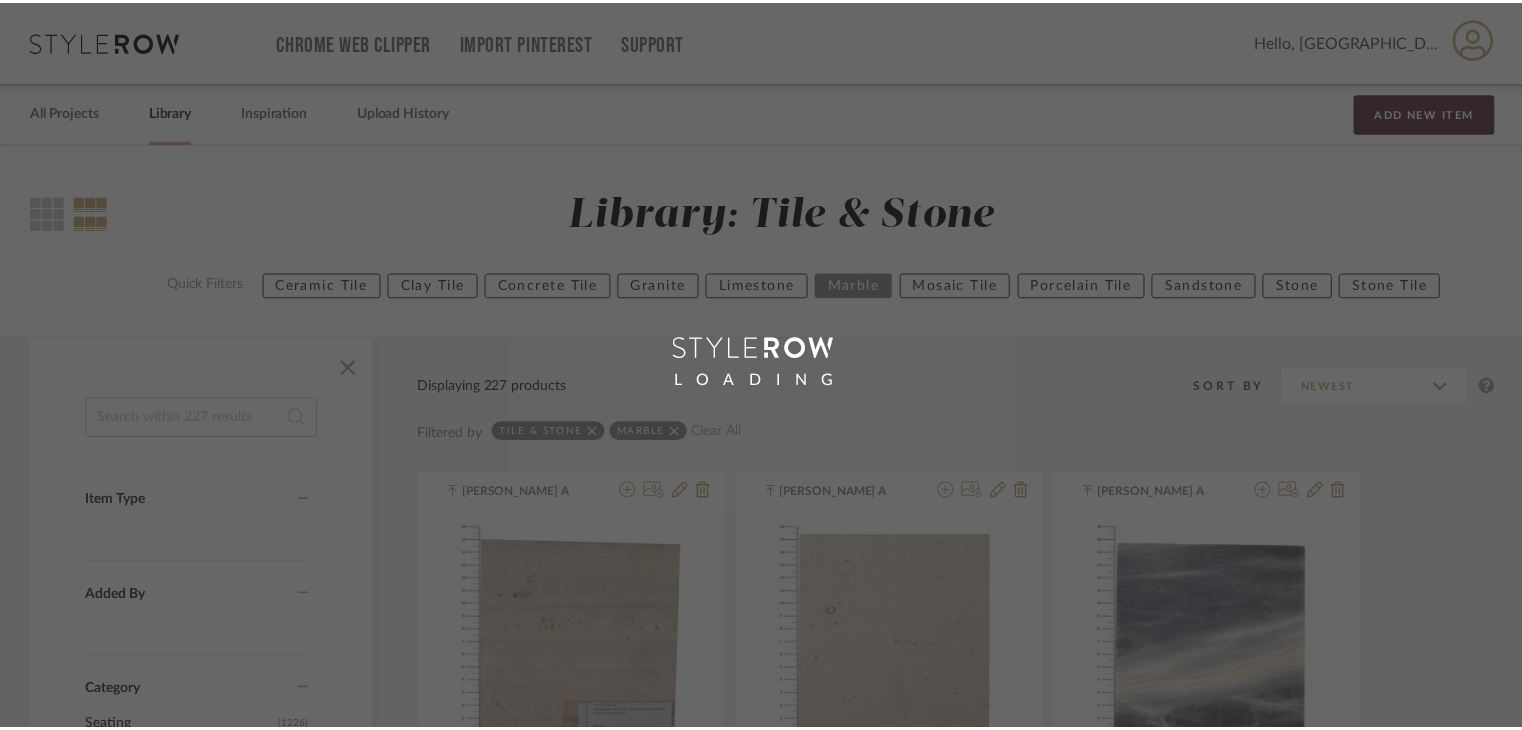 scroll, scrollTop: 0, scrollLeft: 0, axis: both 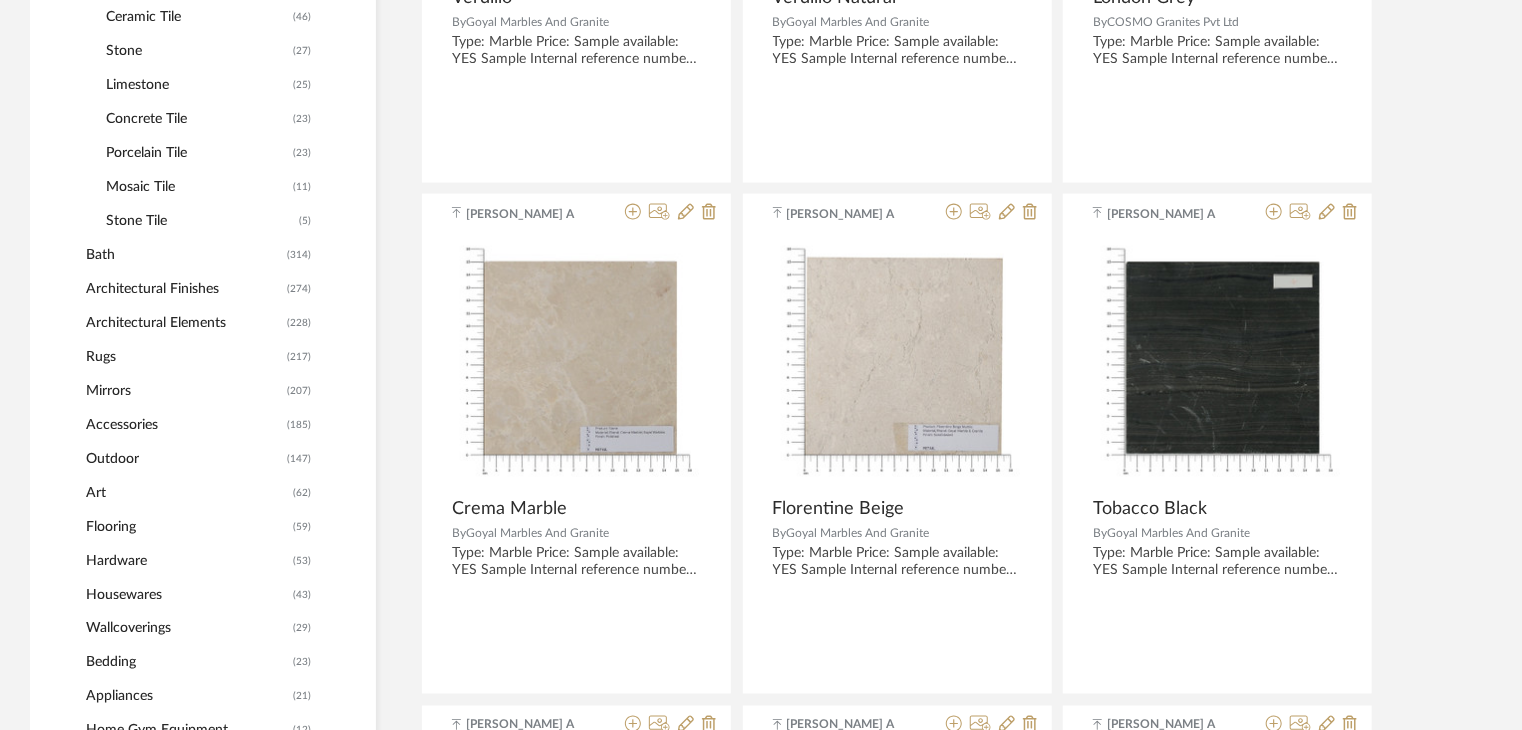 click on "Flooring" 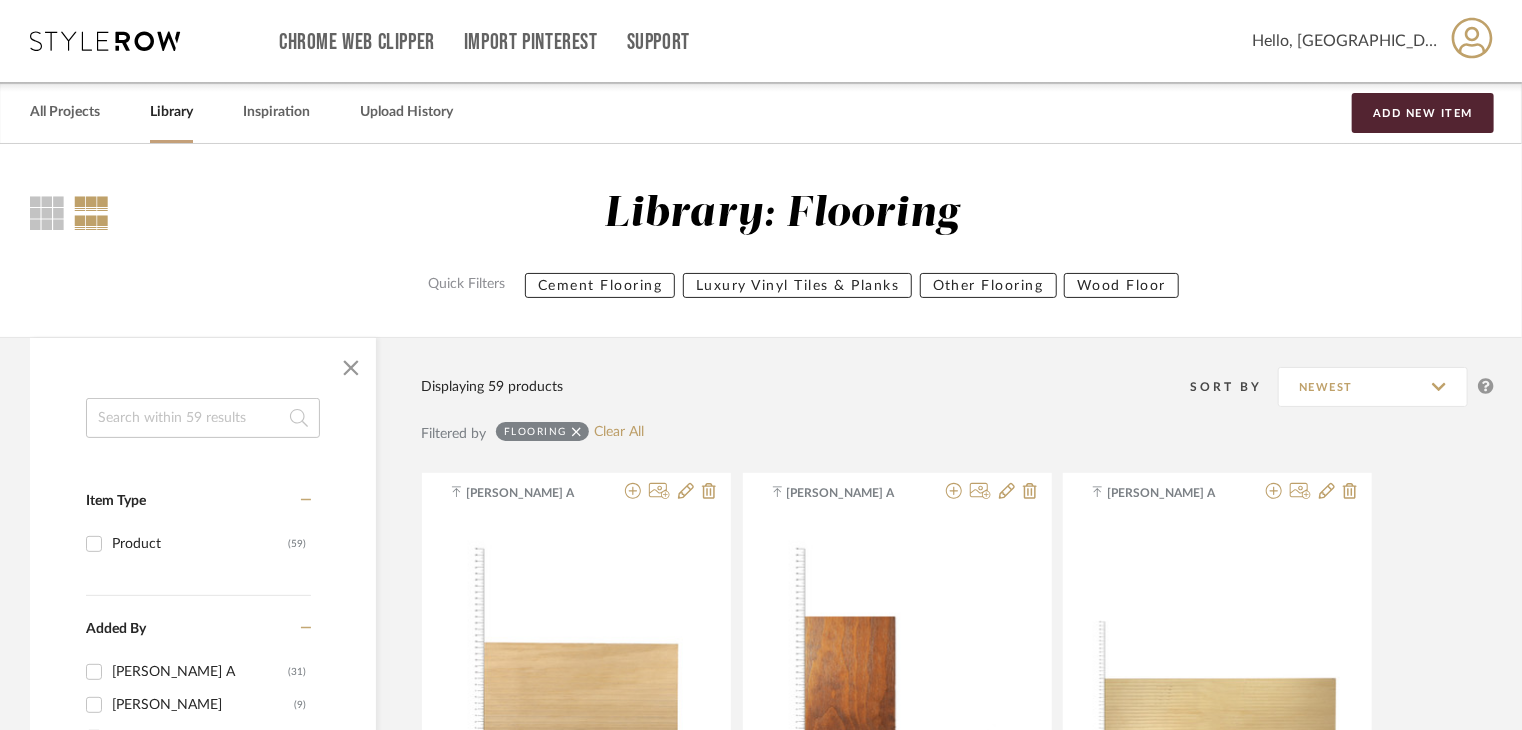 scroll, scrollTop: 0, scrollLeft: 0, axis: both 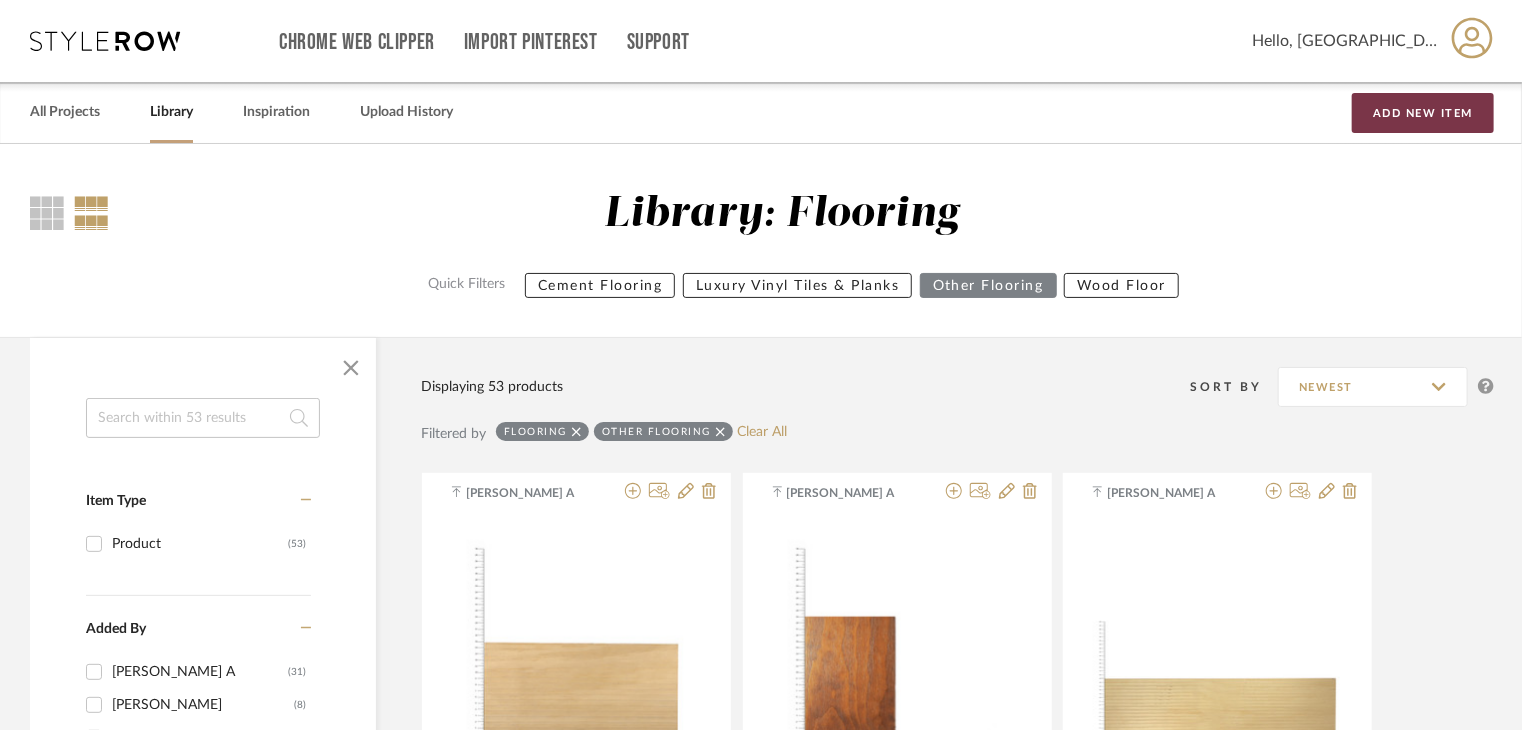 click on "Add New Item" at bounding box center (1423, 113) 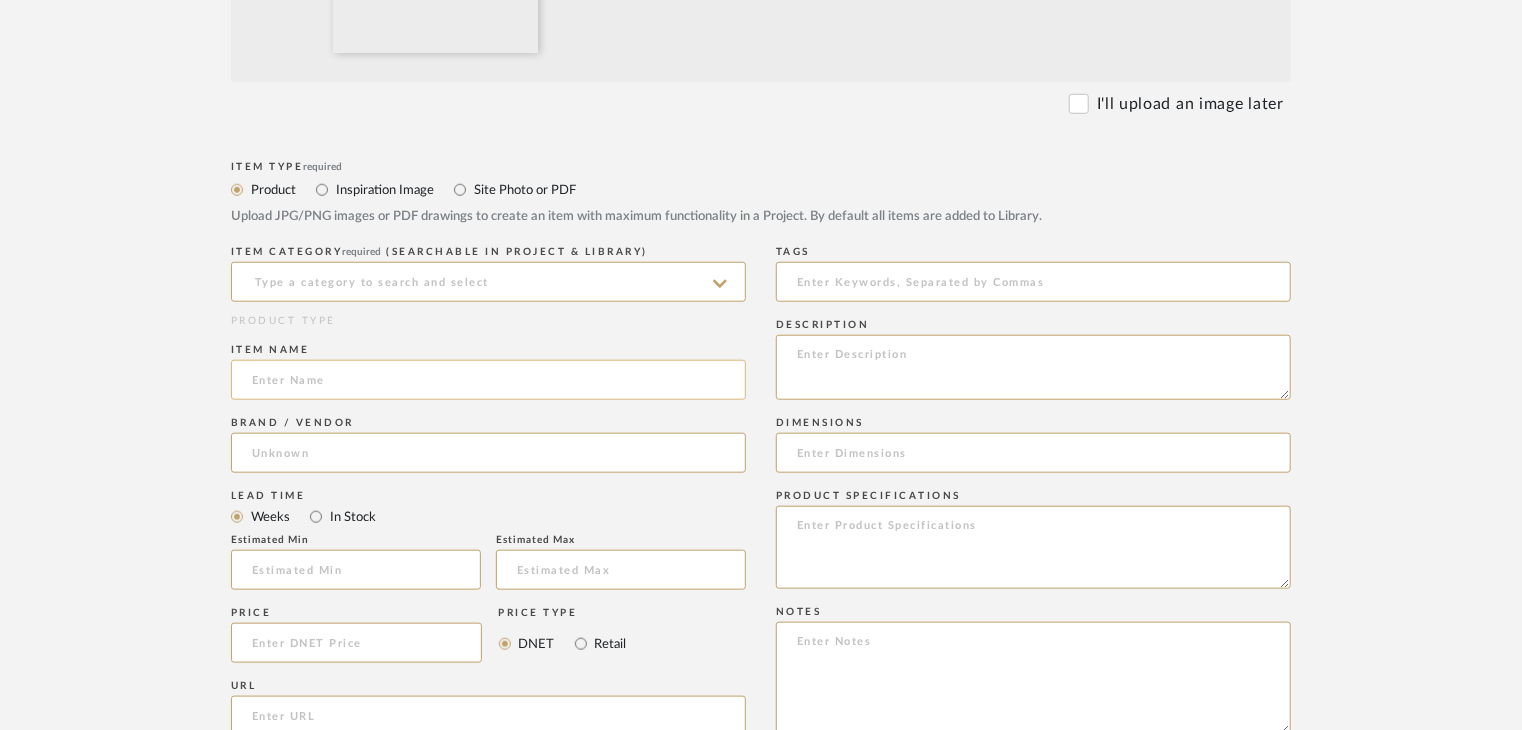 scroll, scrollTop: 800, scrollLeft: 0, axis: vertical 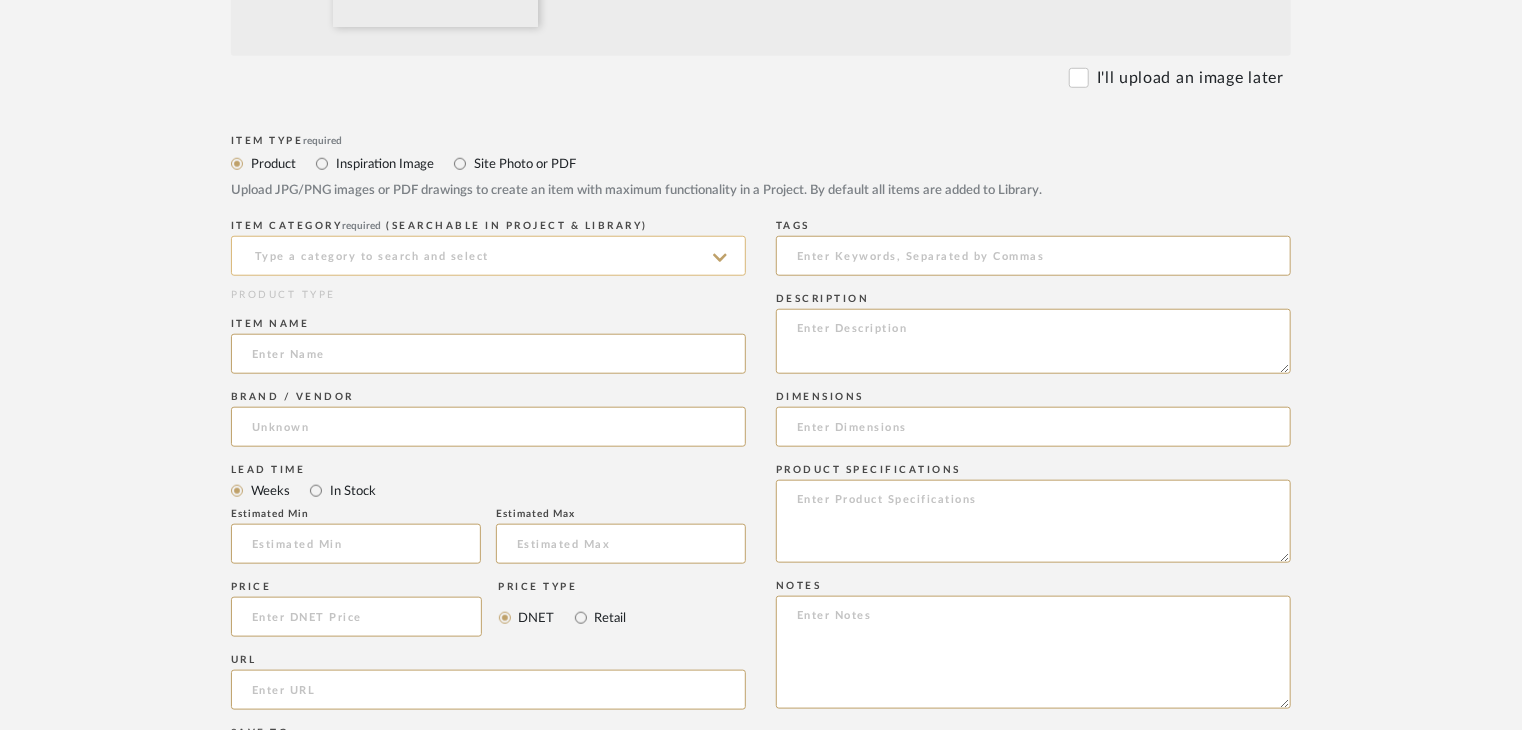 click 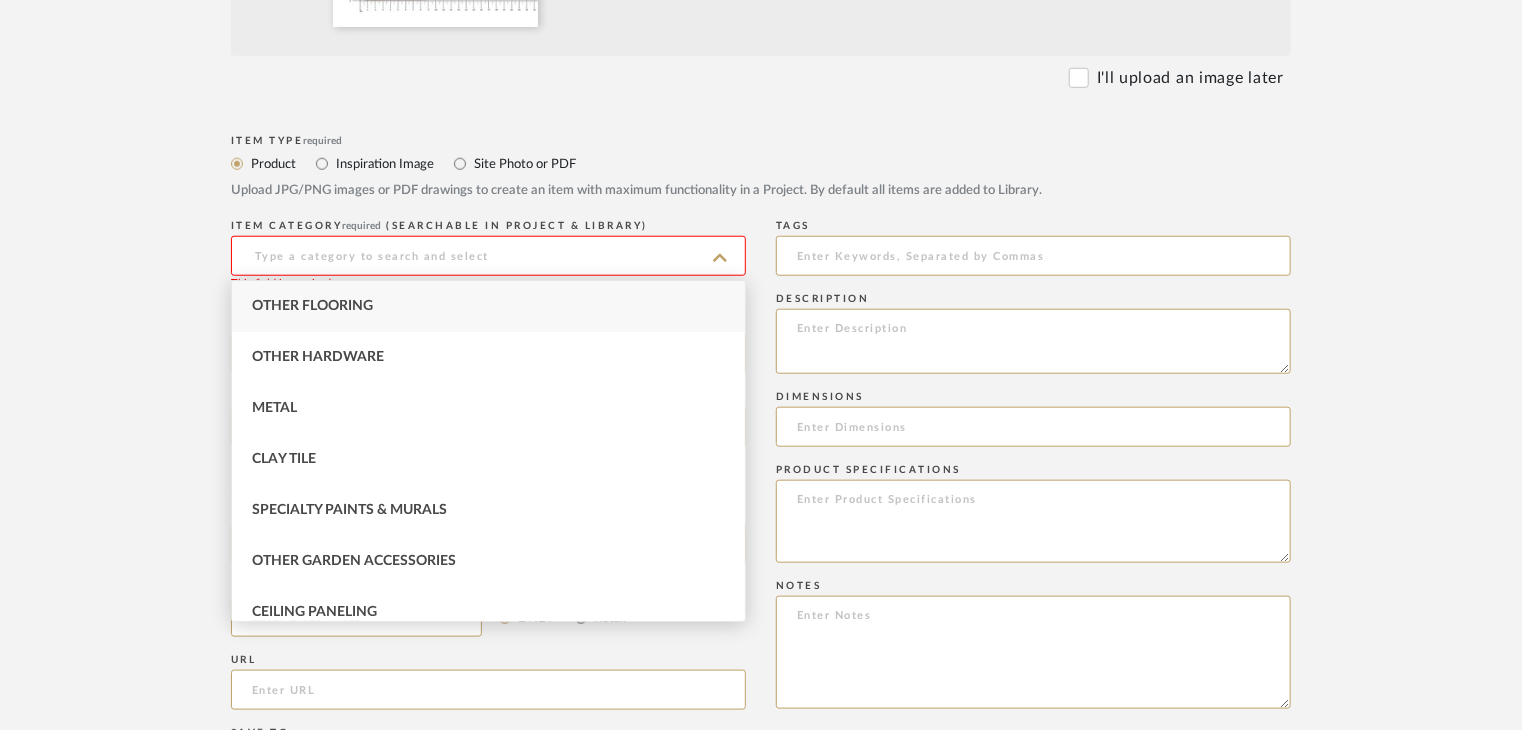 click on "Other Flooring" at bounding box center [488, 306] 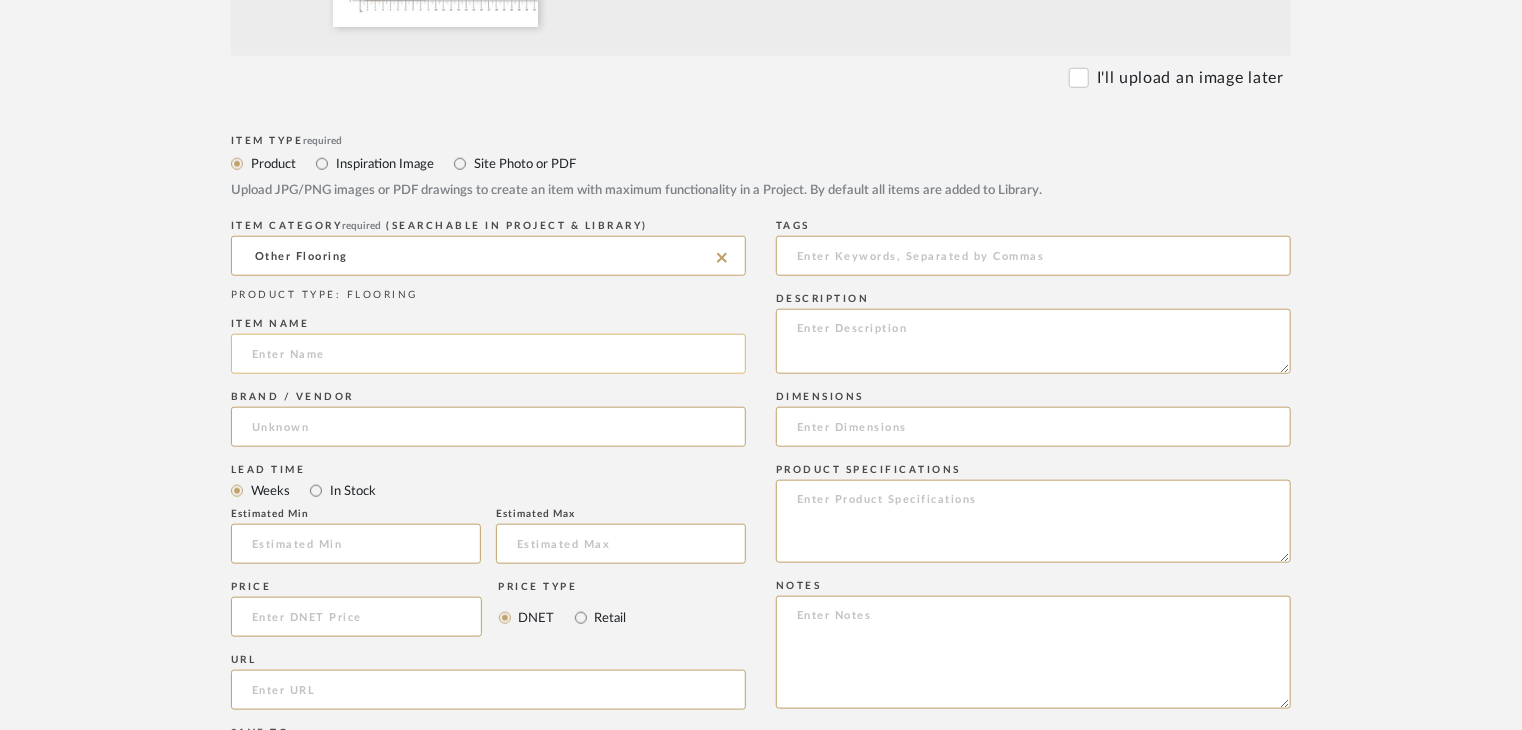 click 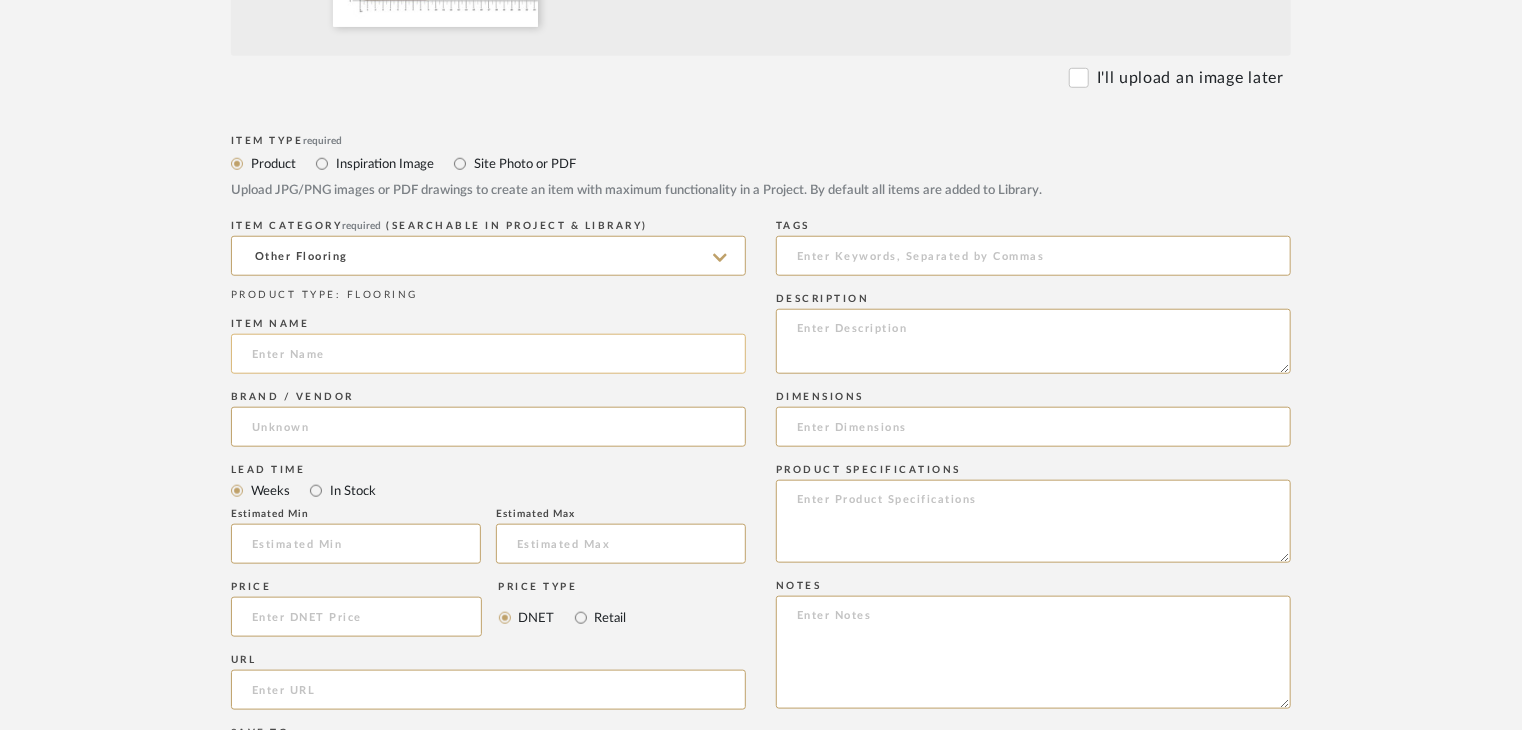 paste on "Menta tumbeled" 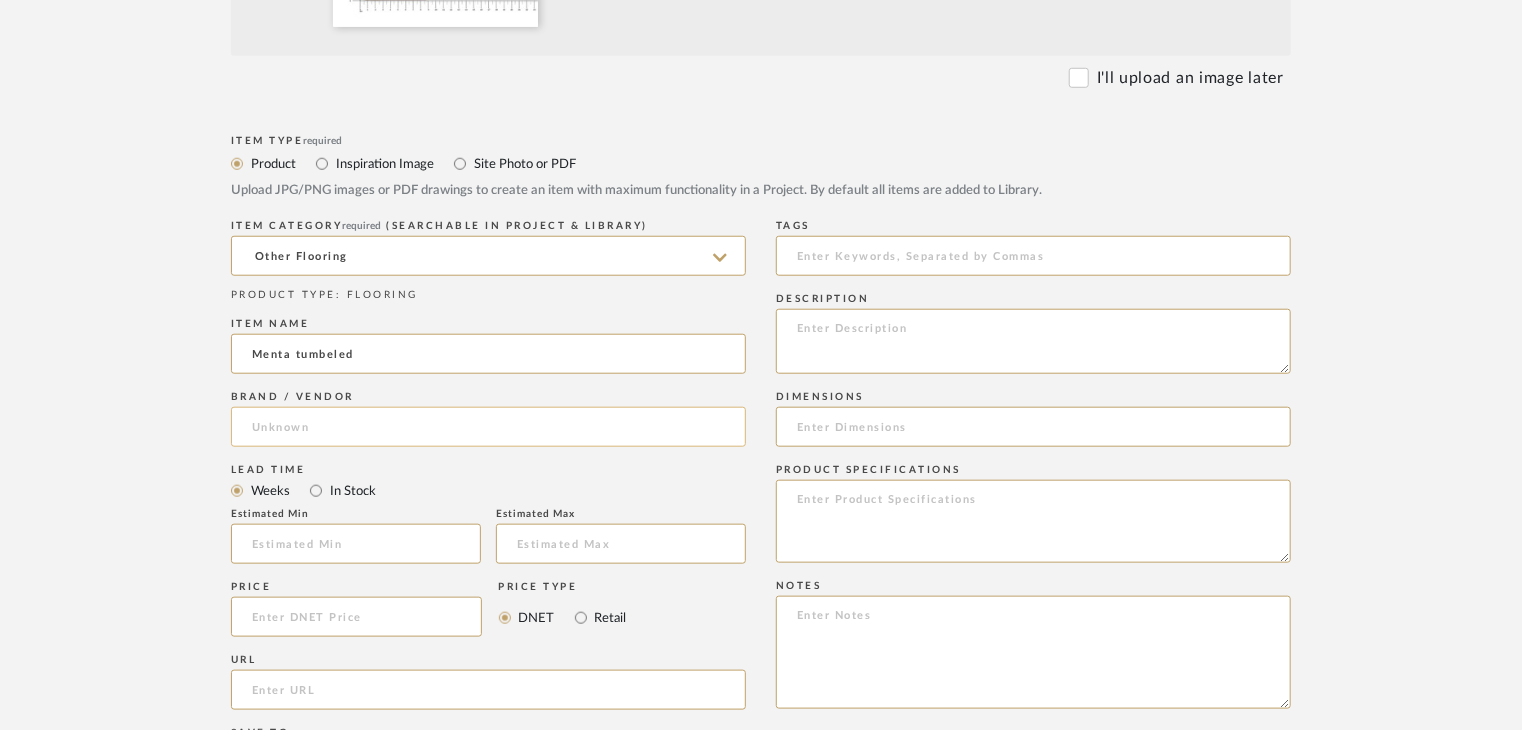 type on "Menta tumbeled" 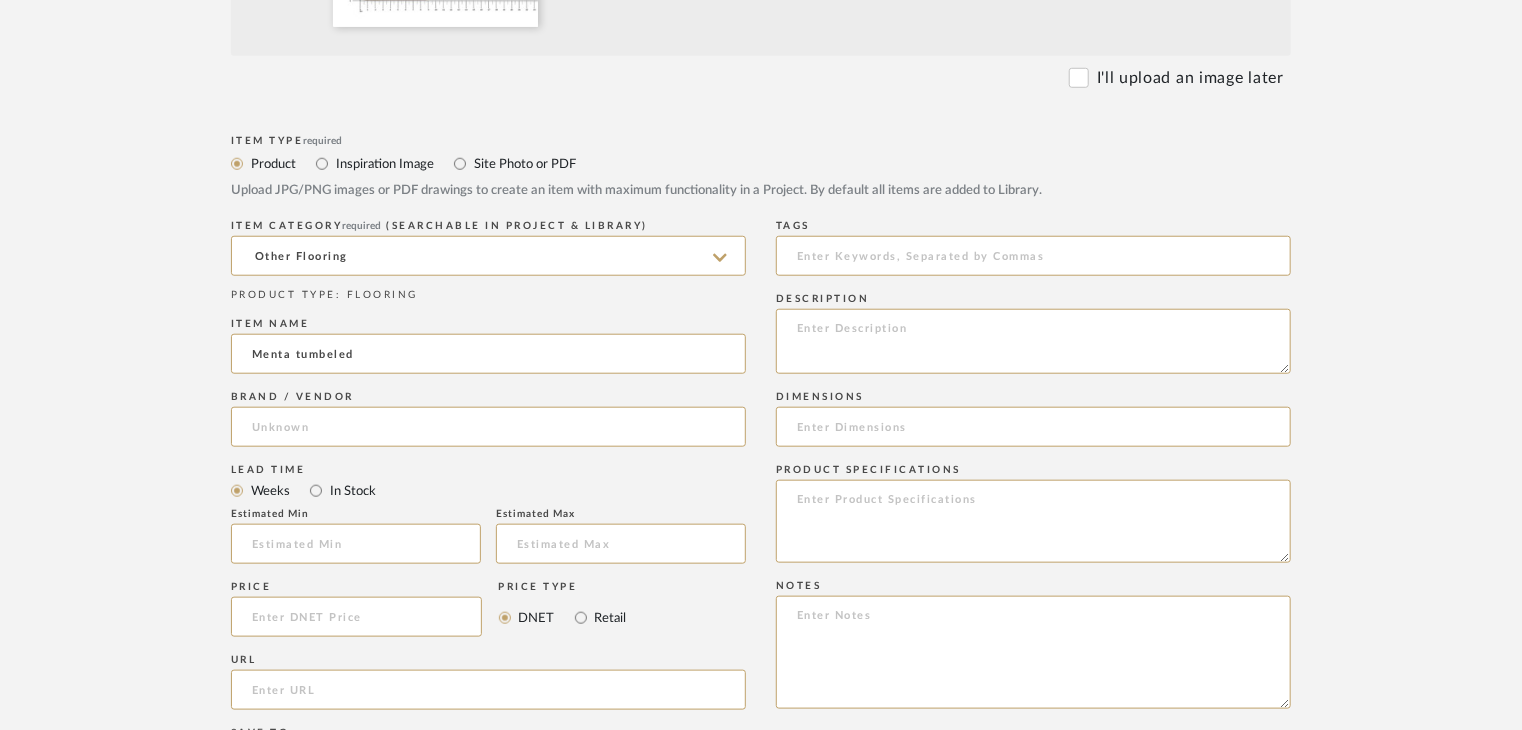 click on "Description" 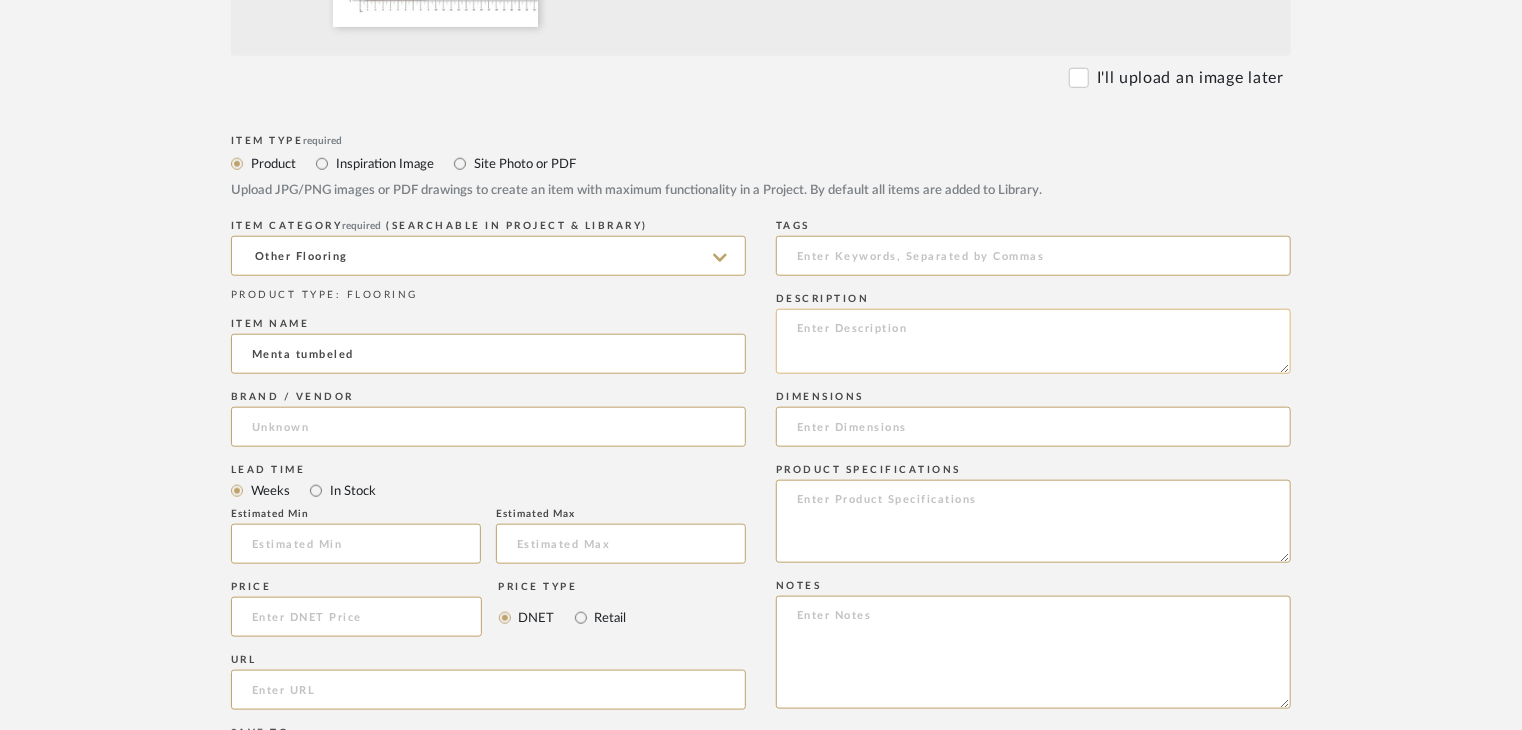 click 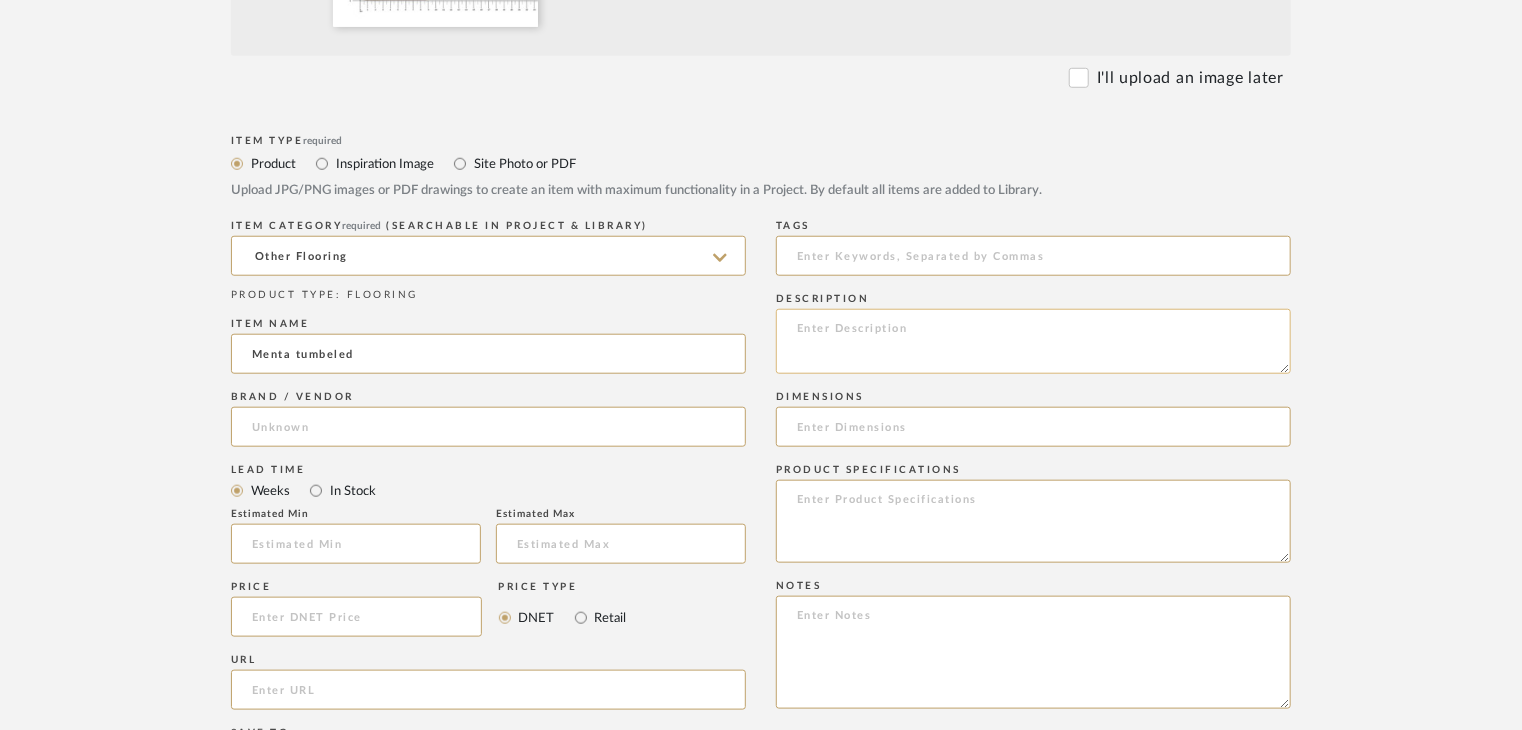 paste on "Type: OTHER FLOORING
Dimension(s): (as mentioned)
Material/Finishes: (as mentioned)
Installation requirements, if any: (as applicable)
Price: (as mentioned)
Lead time: (as mentioned)
Sample available: supplier stock
Sample Internal reference number:
as per the internal sample warehouse) Point of
contact:
Contact number:
Email address:
Address:
Additional contact information:" 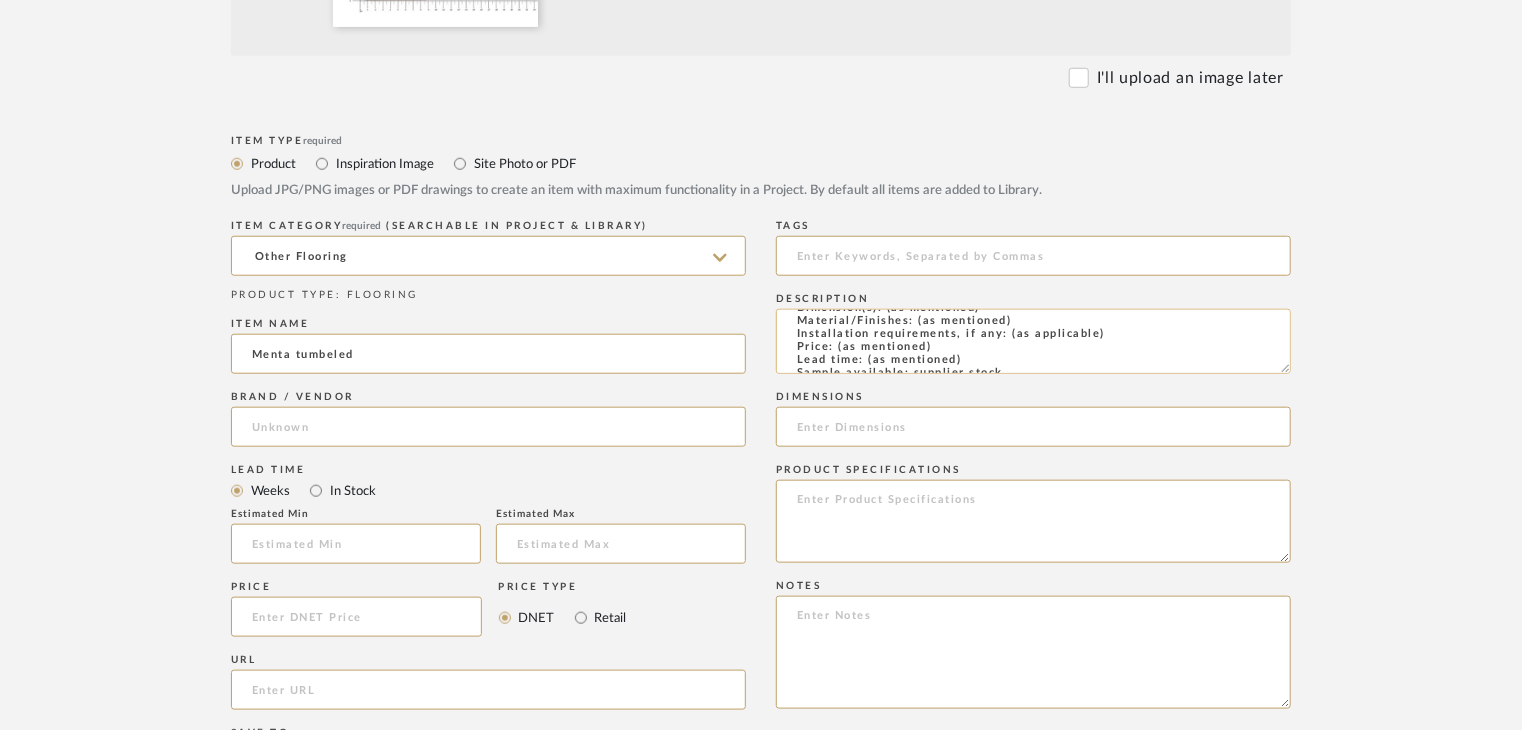 scroll, scrollTop: 0, scrollLeft: 0, axis: both 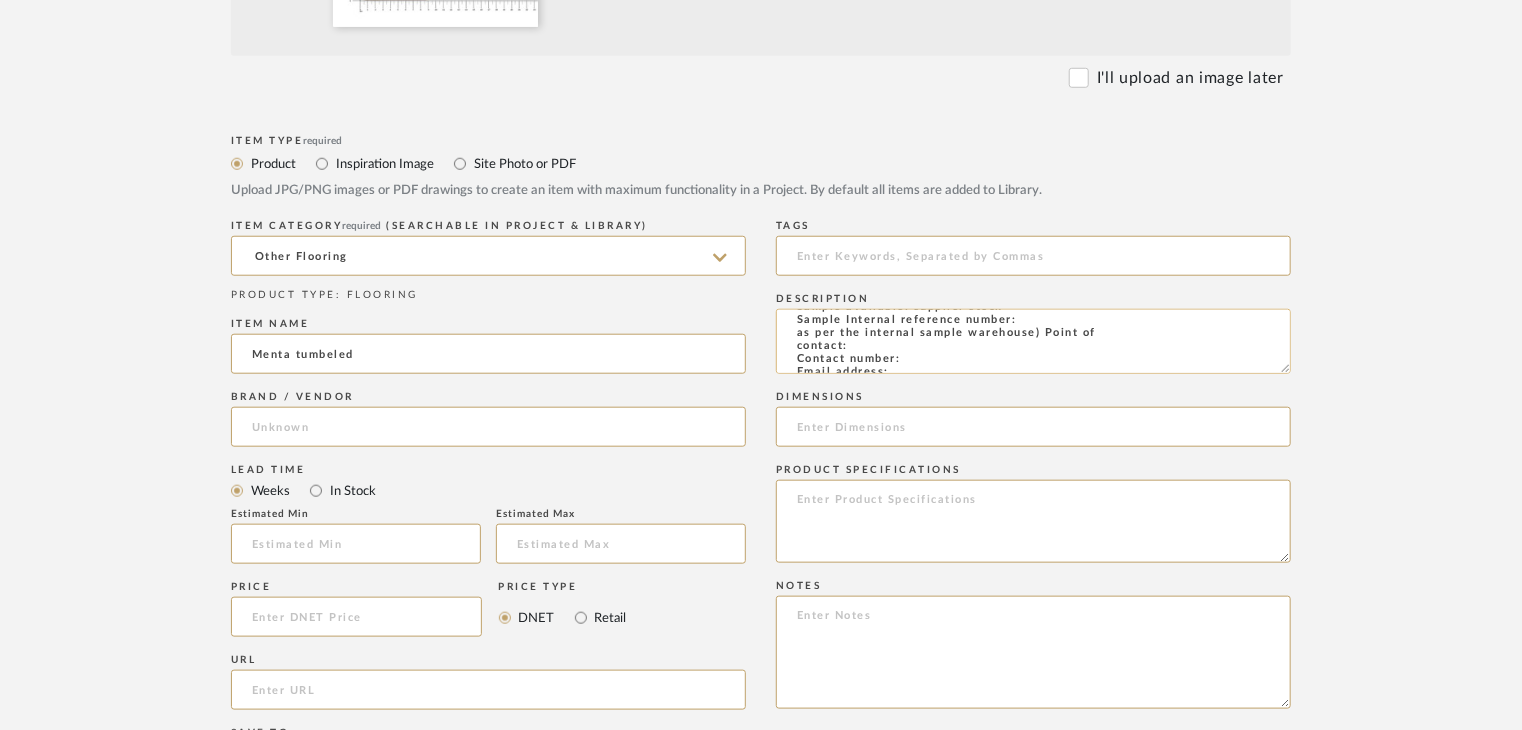 click on "Type: OTHER FLOORING
Dimension(s): (as mentioned)
Material/Finishes: (as mentioned)
Installation requirements, if any: (as applicable)
Price: (as mentioned)
Lead time: (as mentioned)
Sample available: supplier stock
Sample Internal reference number:
as per the internal sample warehouse) Point of
contact:
Contact number:
Email address:
Address:
Additional contact information:" 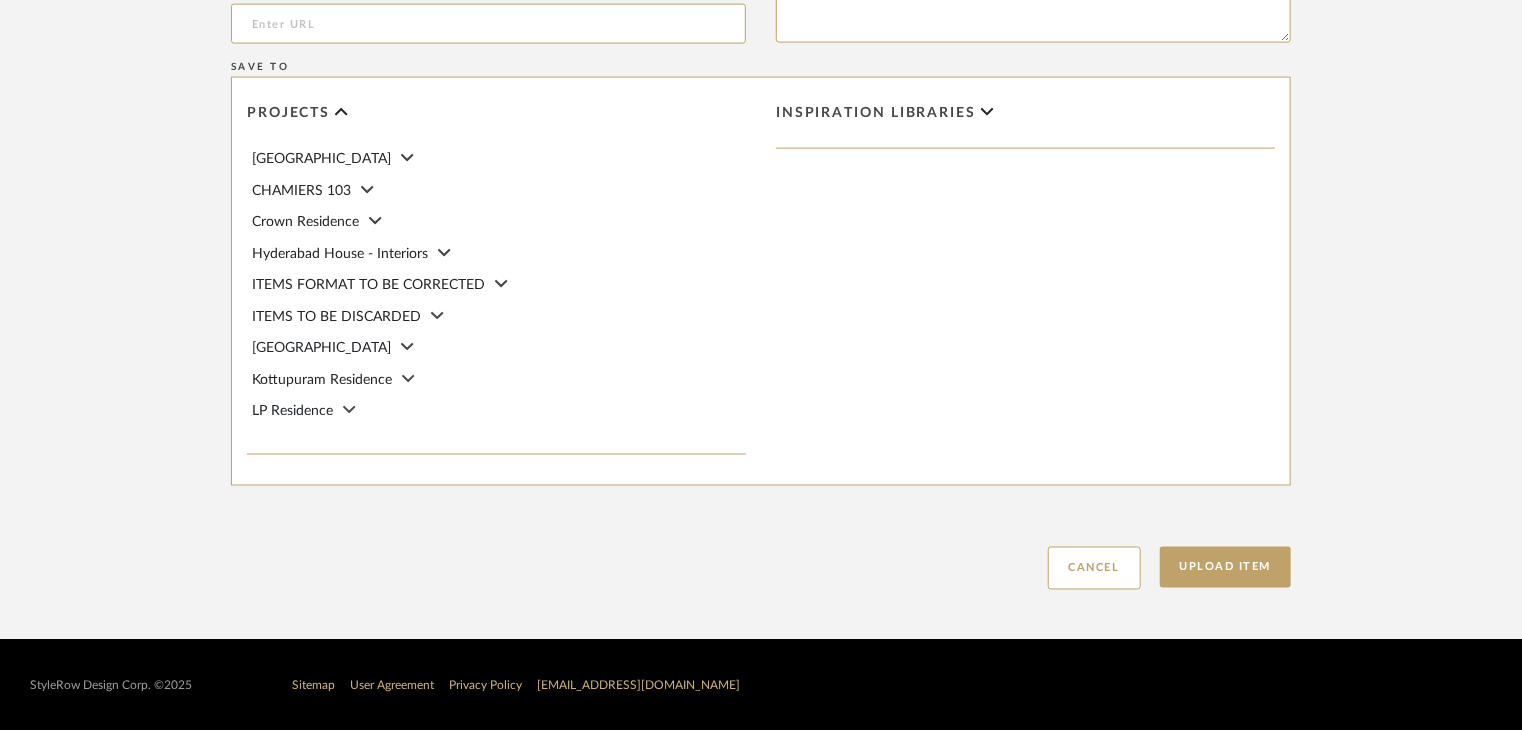 scroll, scrollTop: 1468, scrollLeft: 0, axis: vertical 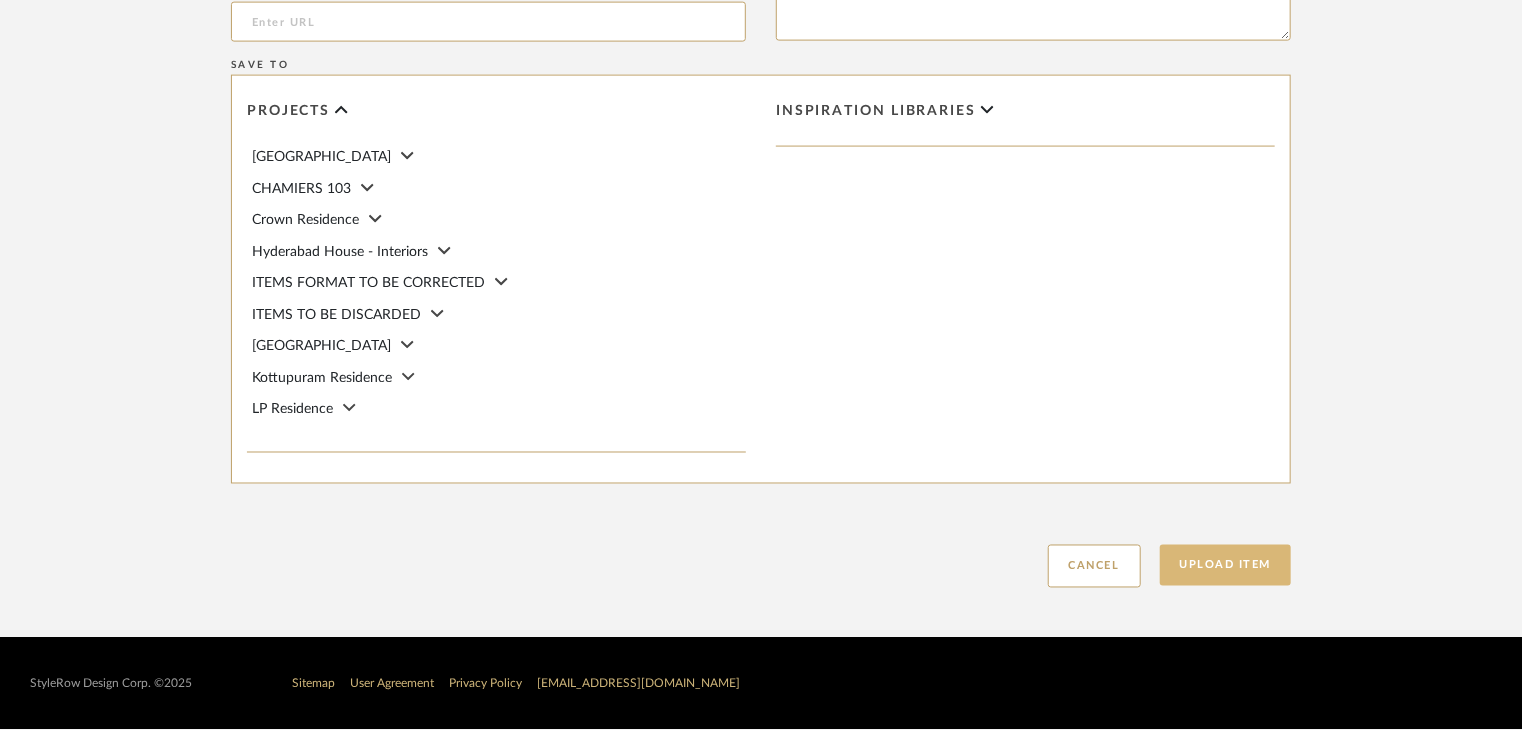 type on "Type: OTHER FLOORING
Dimension(s): (as mentioned)
Material/Finishes: (as mentioned)
Installation requirements, if any: (as applicable)
Price: (as mentioned)
Lead time: (as mentioned)
Sample available: supplier stock
Sample Internal reference number: FL-OT-035
as per the internal sample warehouse) Point of
contact:
Contact number:
Email address:
Address:
Additional contact information:" 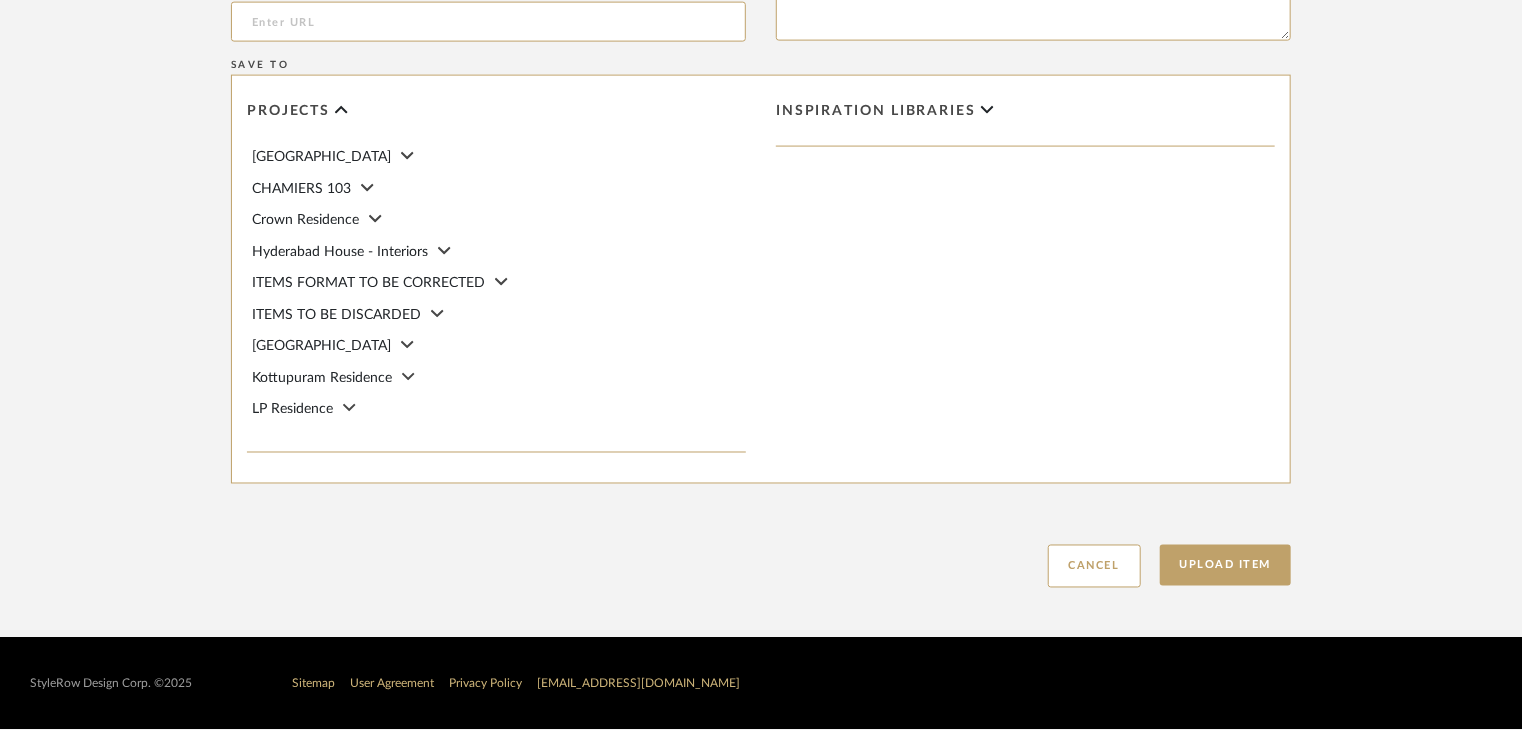 drag, startPoint x: 1247, startPoint y: 553, endPoint x: 1041, endPoint y: 441, distance: 234.47815 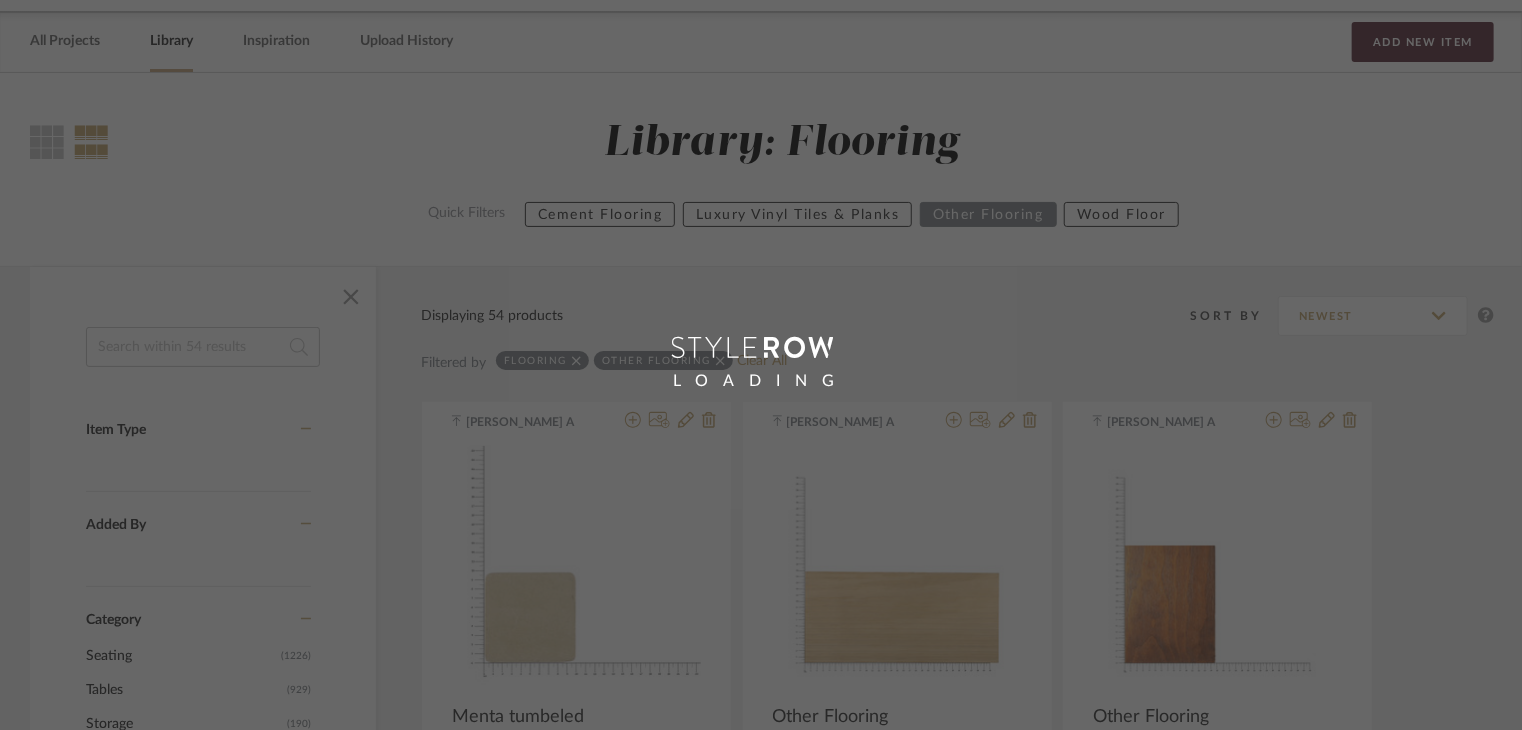 scroll, scrollTop: 0, scrollLeft: 0, axis: both 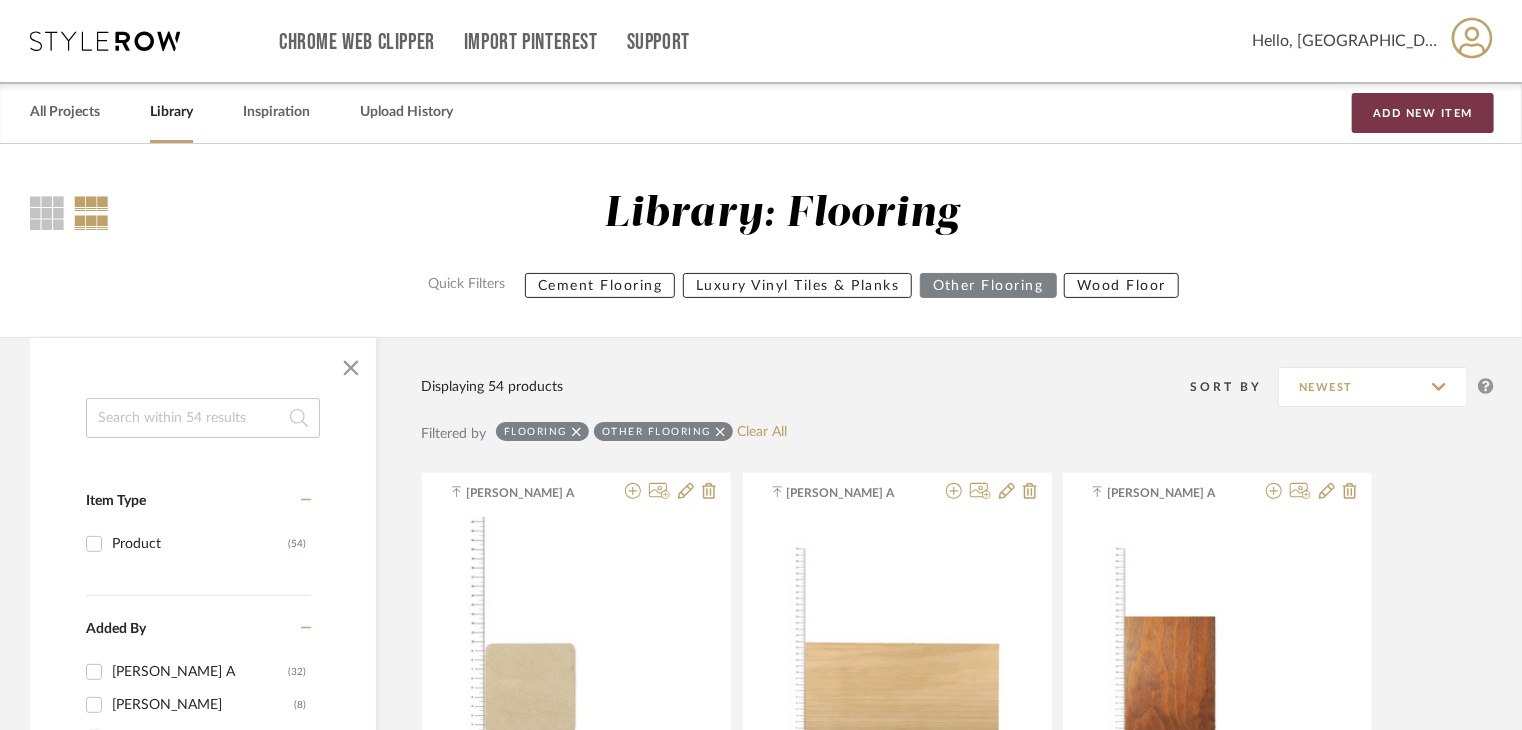drag, startPoint x: 1392, startPoint y: 116, endPoint x: 1120, endPoint y: 133, distance: 272.53073 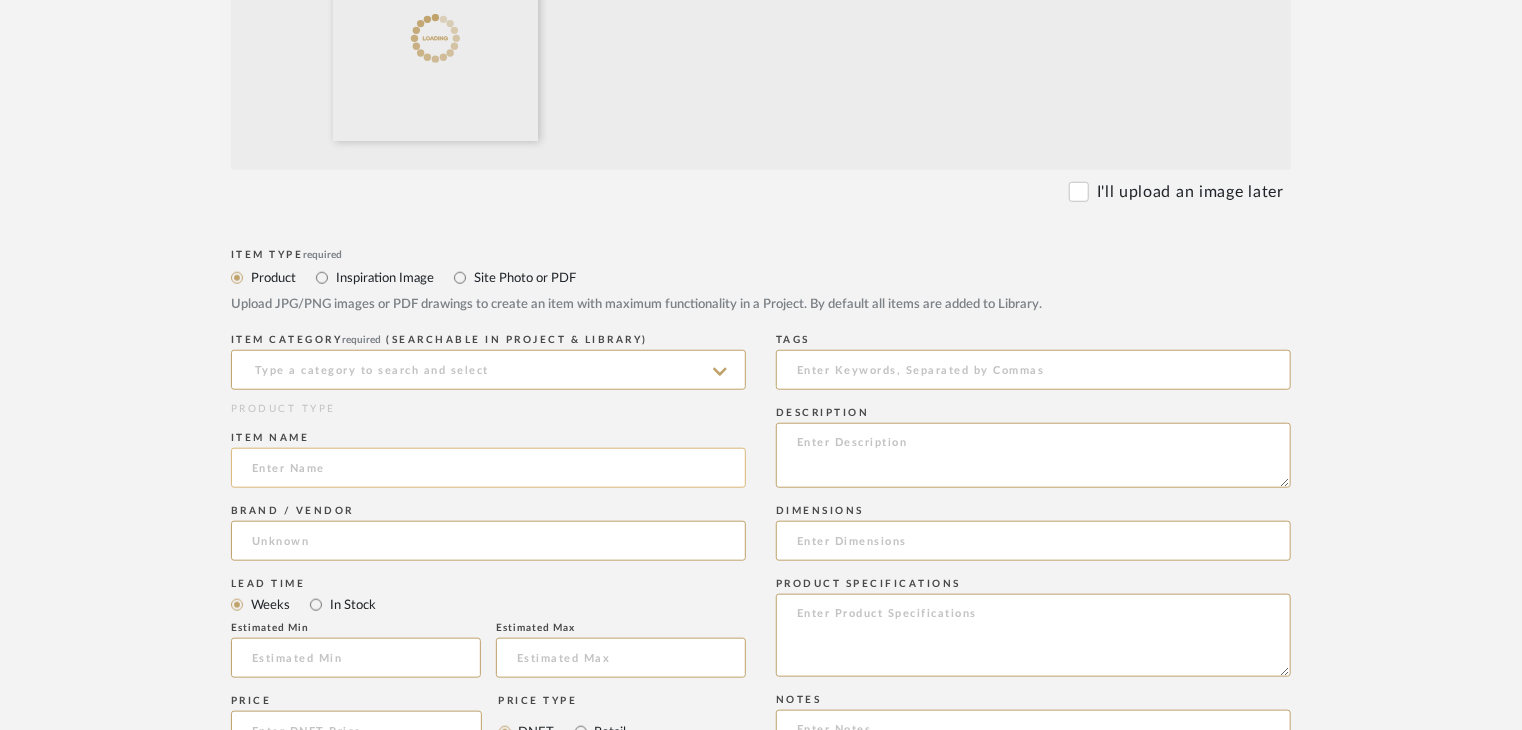 scroll, scrollTop: 700, scrollLeft: 0, axis: vertical 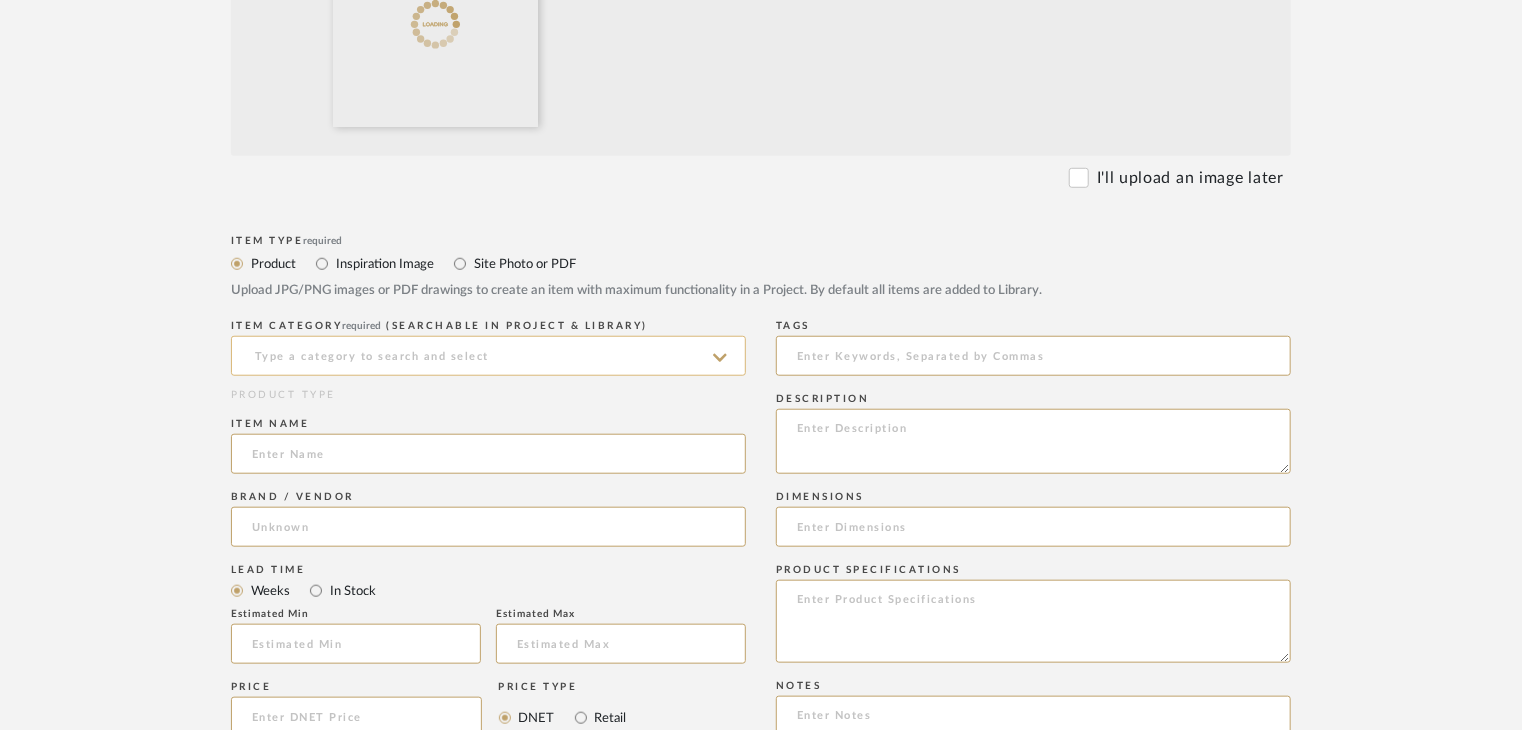 click 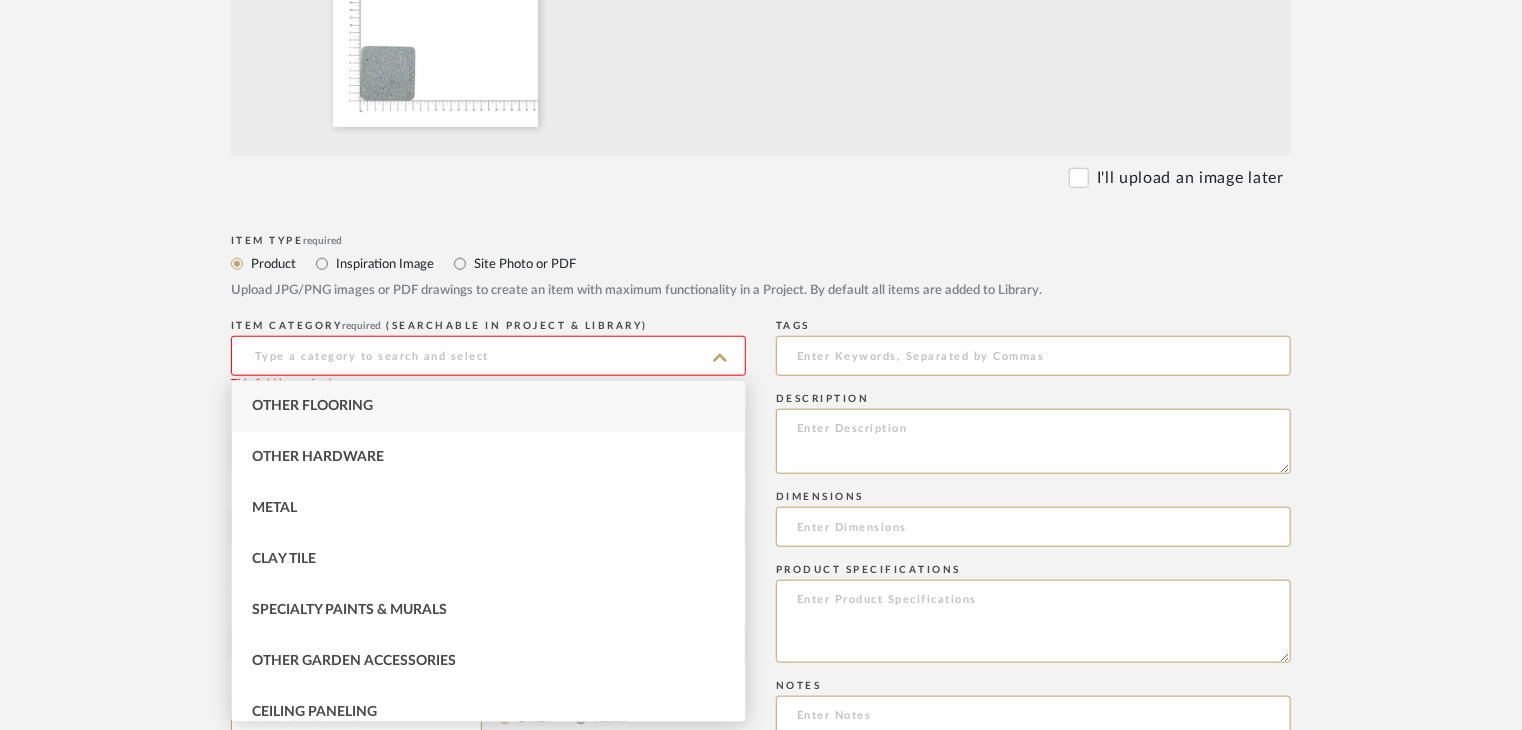 click on "Other Flooring" at bounding box center [312, 406] 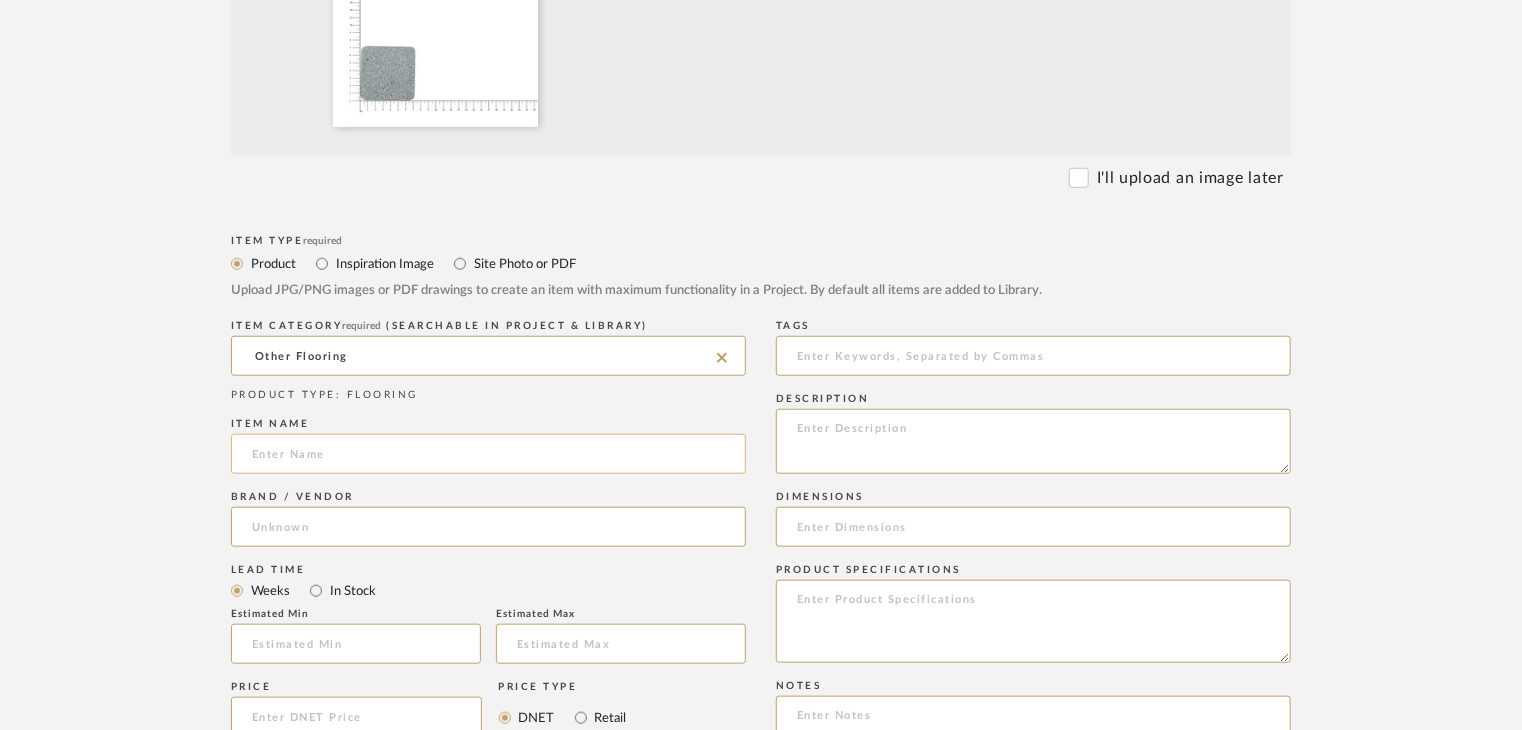 click 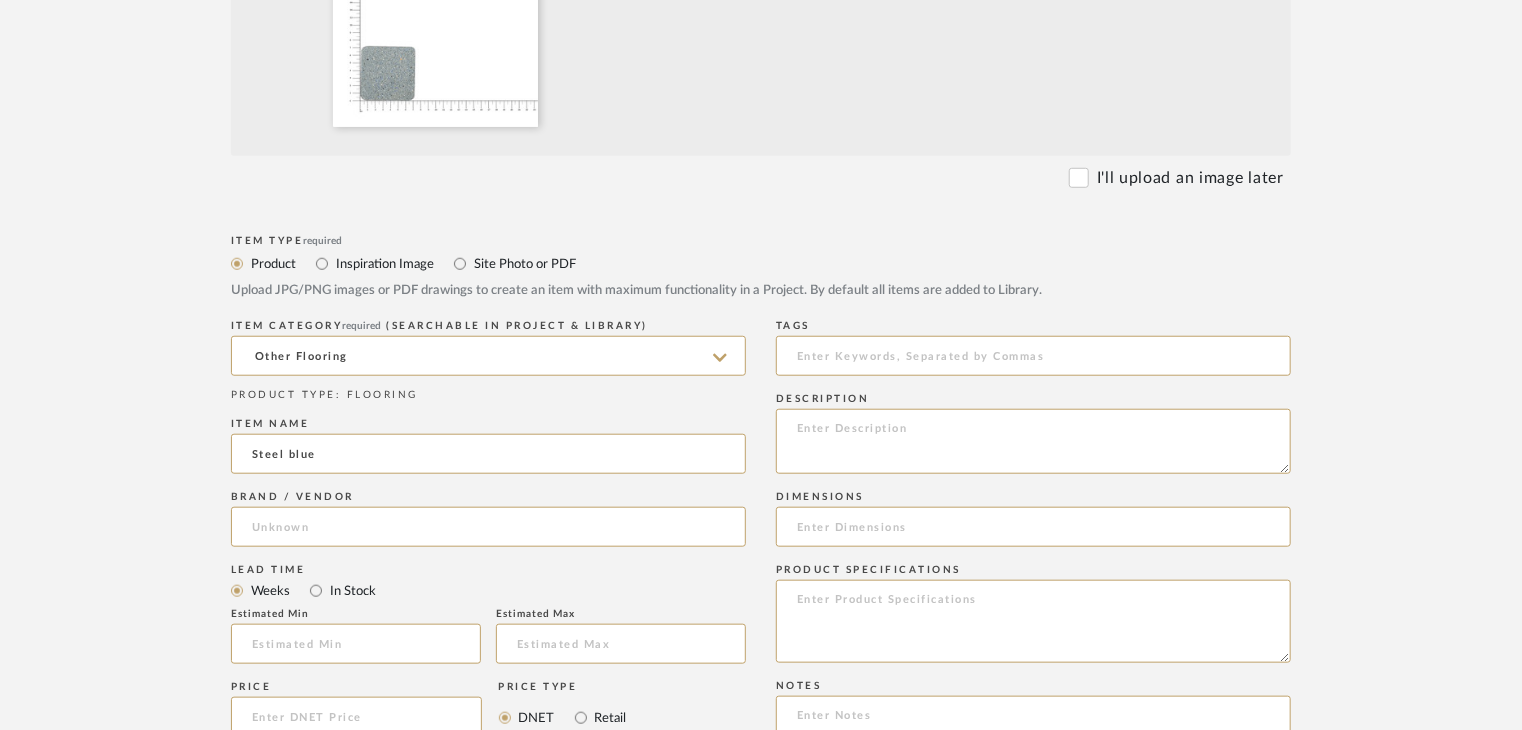 type on "Steel blue" 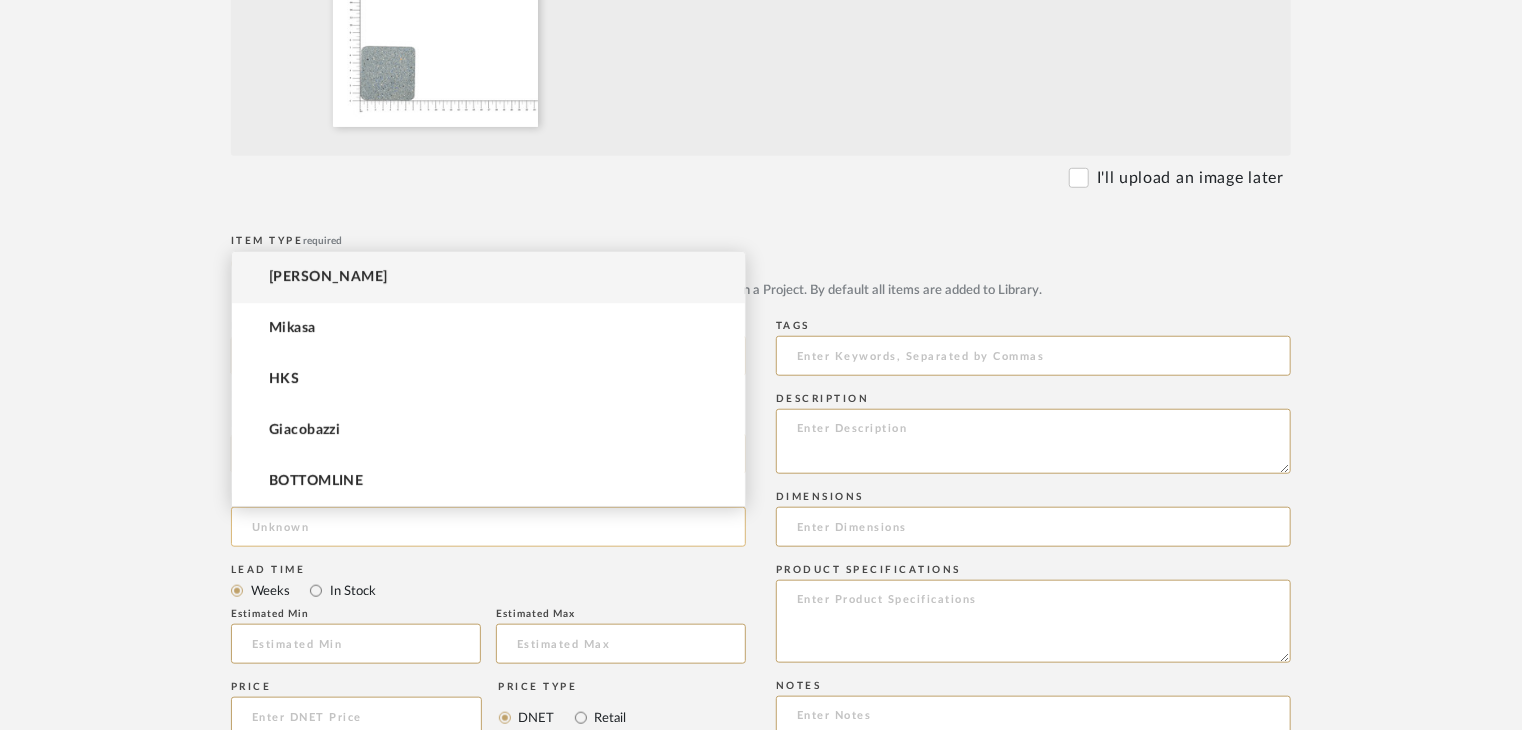 click 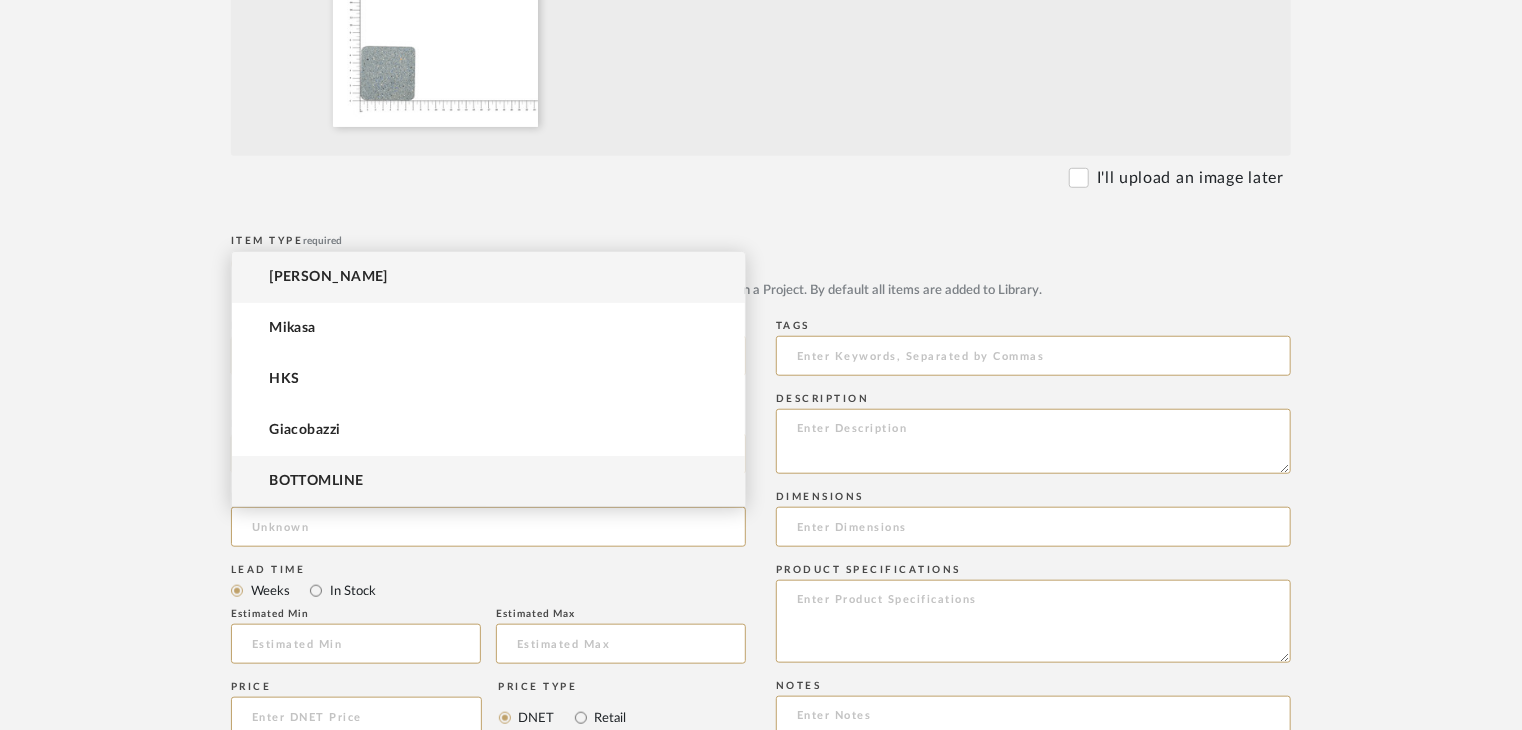 paste on "Diamond Brite" 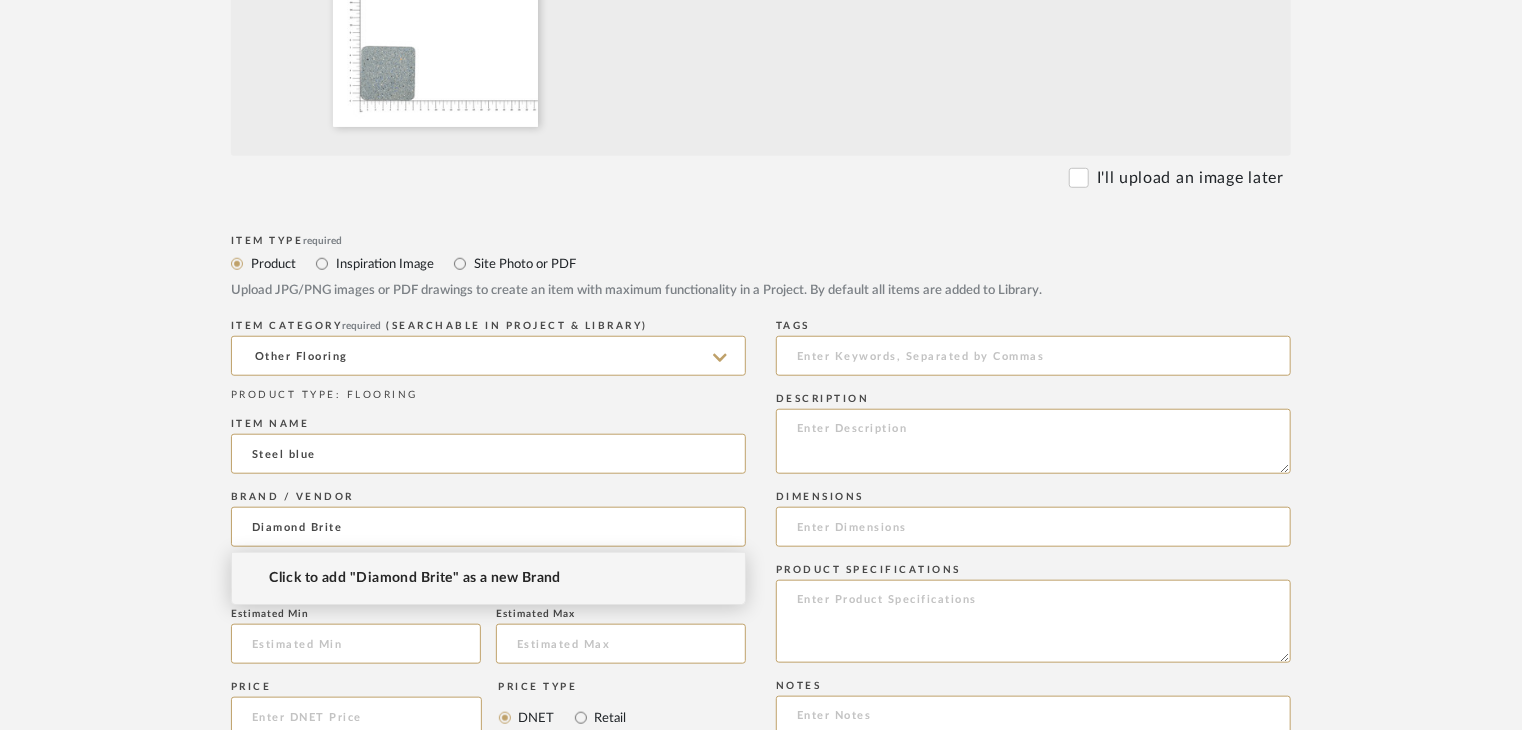 type on "Diamond Brite" 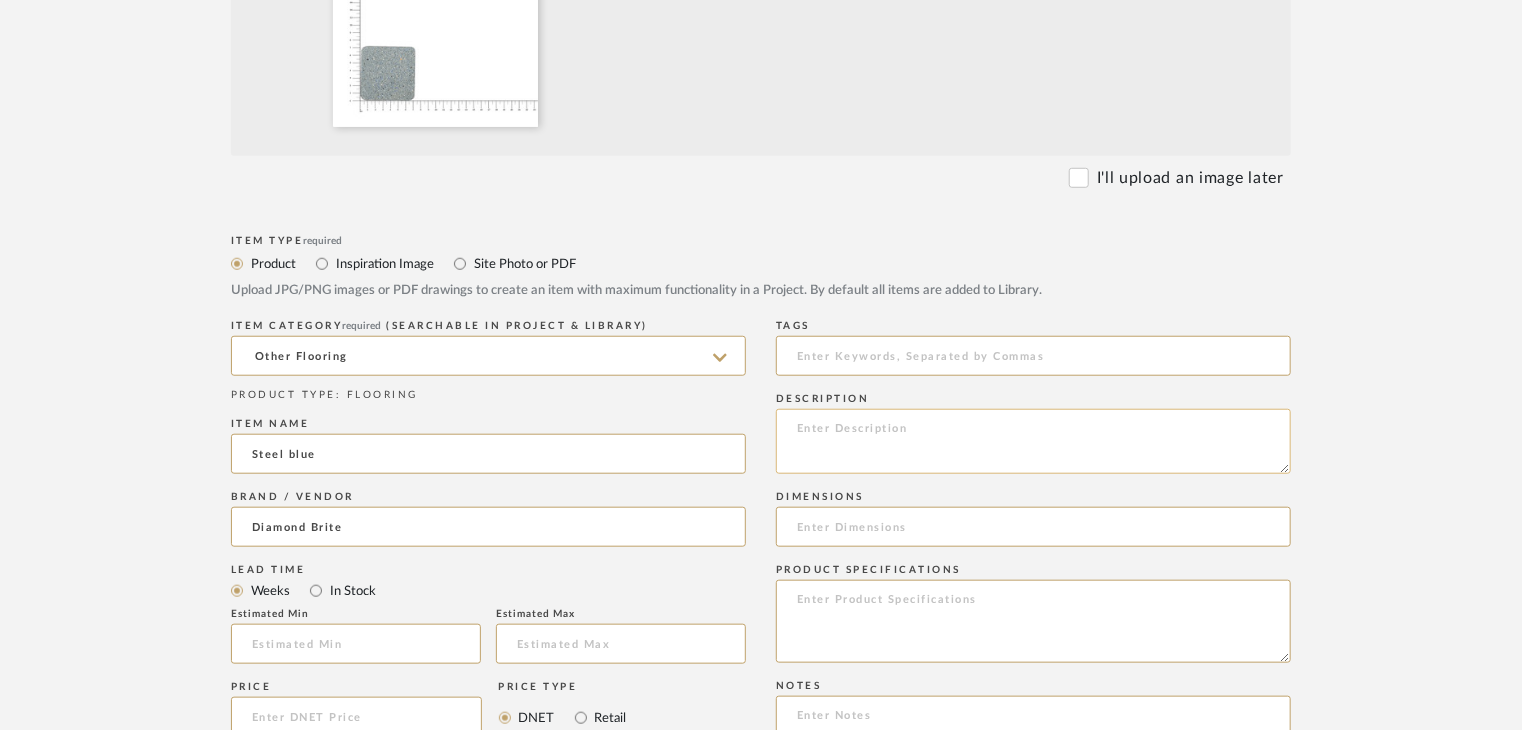 click 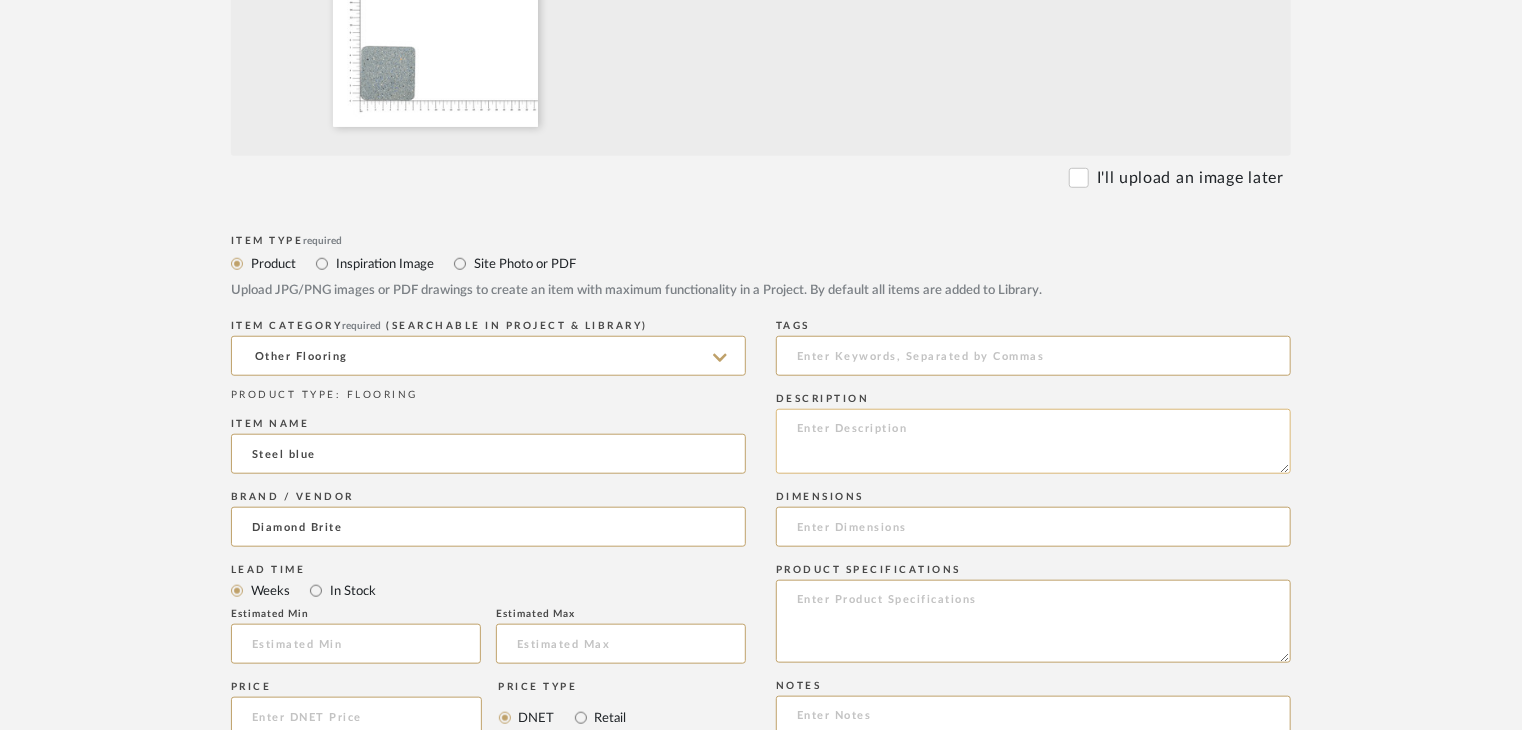 paste on "Type: OTHER FLOORING
Dimension(s): (as mentioned)
Material/Finishes: (as mentioned)
Installation requirements, if any: (as applicable)
Price: (as mentioned)
Lead time: (as mentioned)
Sample available: supplier stock
Sample Internal reference number:
as per the internal sample warehouse) Point of
contact:
Contact number:
Email address:
Address:
Additional contact information:" 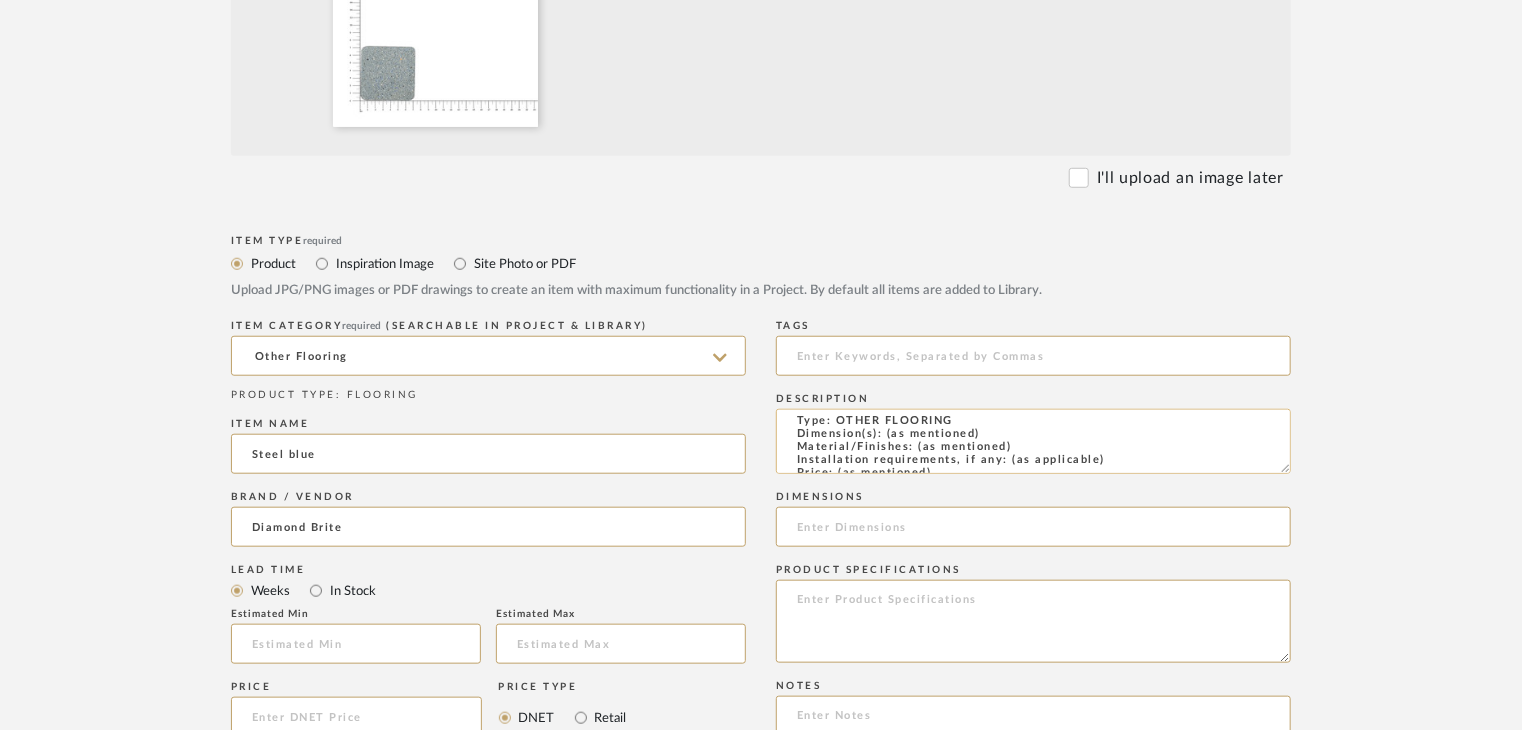 scroll, scrollTop: 0, scrollLeft: 0, axis: both 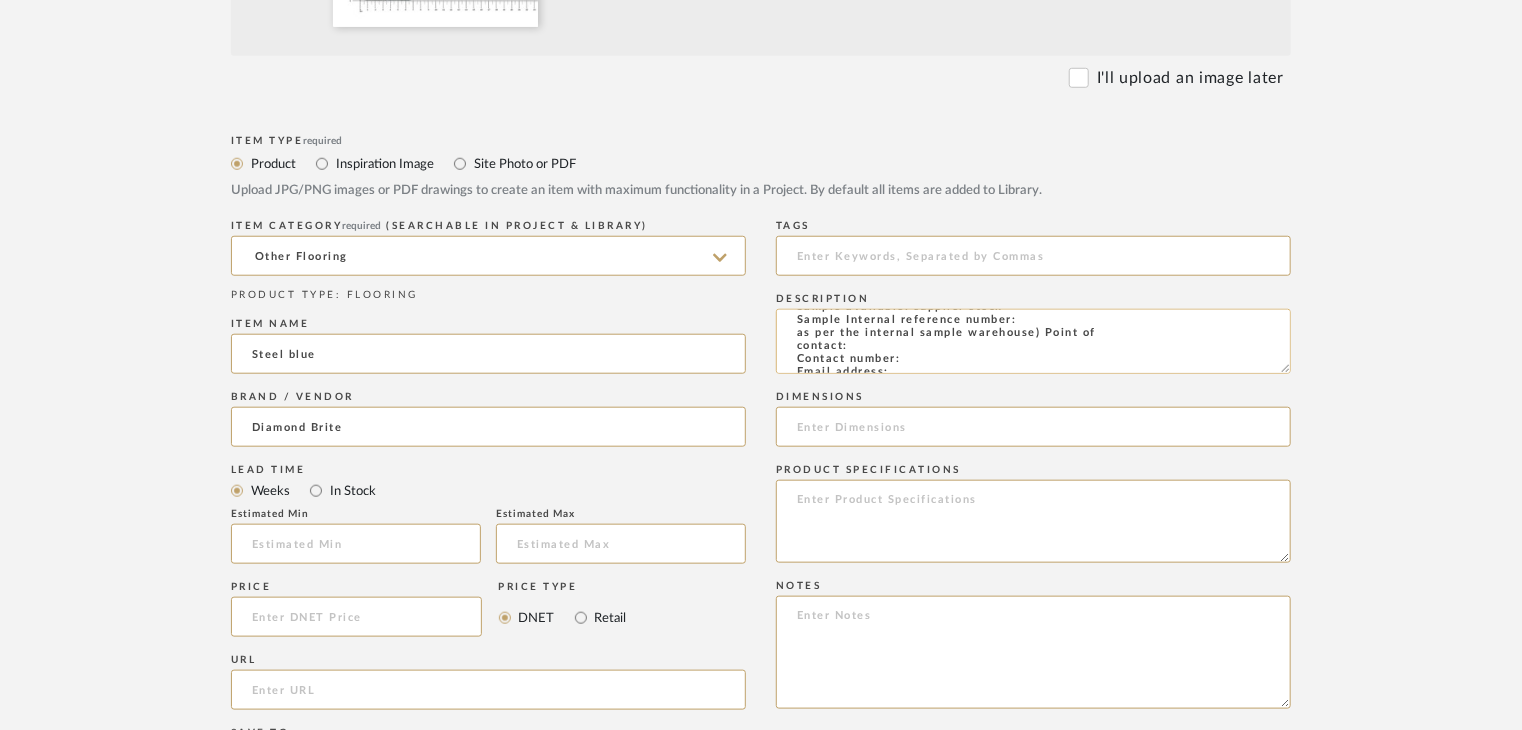 click on "Type: OTHER FLOORING
Dimension(s): (as mentioned)
Material/Finishes: (as mentioned)
Installation requirements, if any: (as applicable)
Price: (as mentioned)
Lead time: (as mentioned)
Sample available: supplier stock
Sample Internal reference number:
as per the internal sample warehouse) Point of
contact:
Contact number:
Email address:
Address:
Additional contact information:" 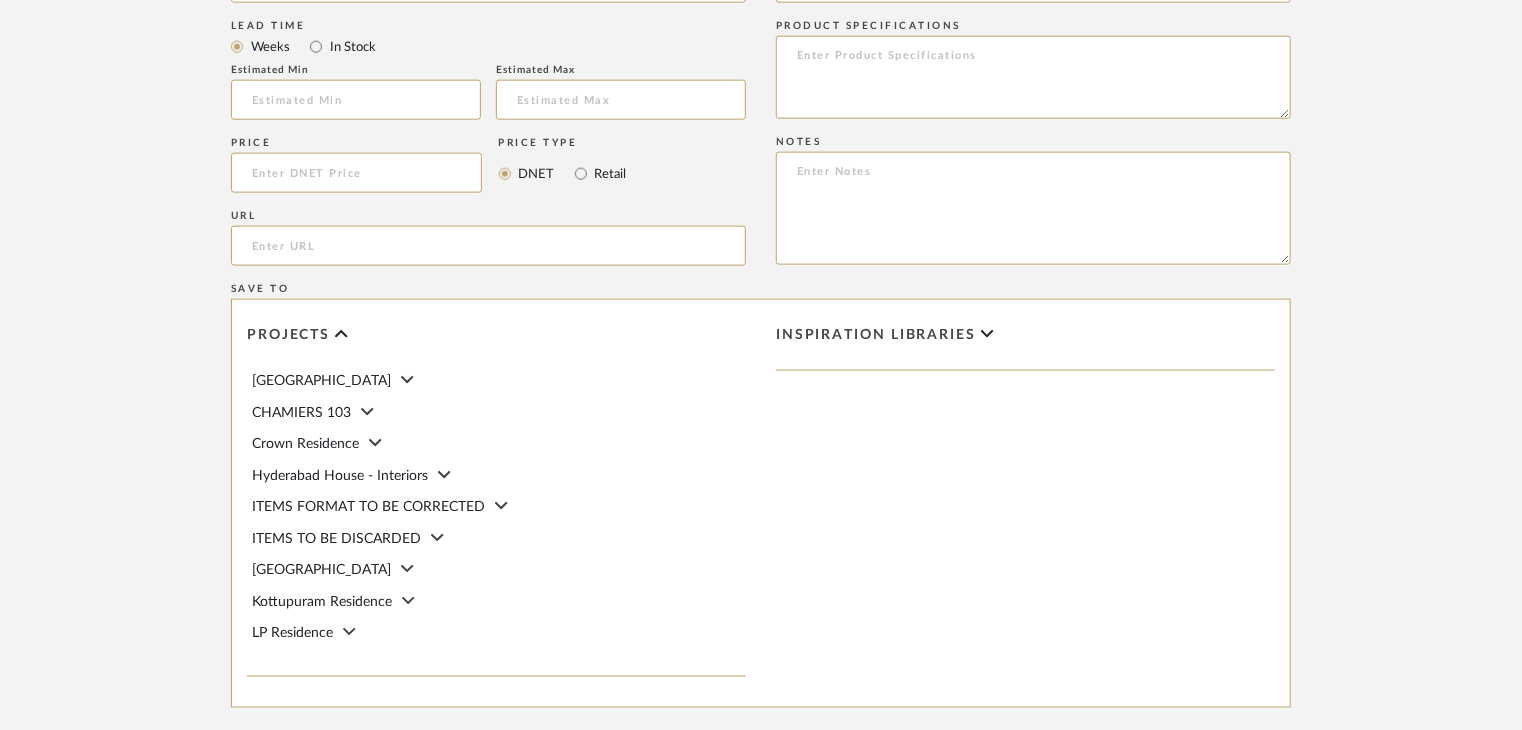 scroll, scrollTop: 1468, scrollLeft: 0, axis: vertical 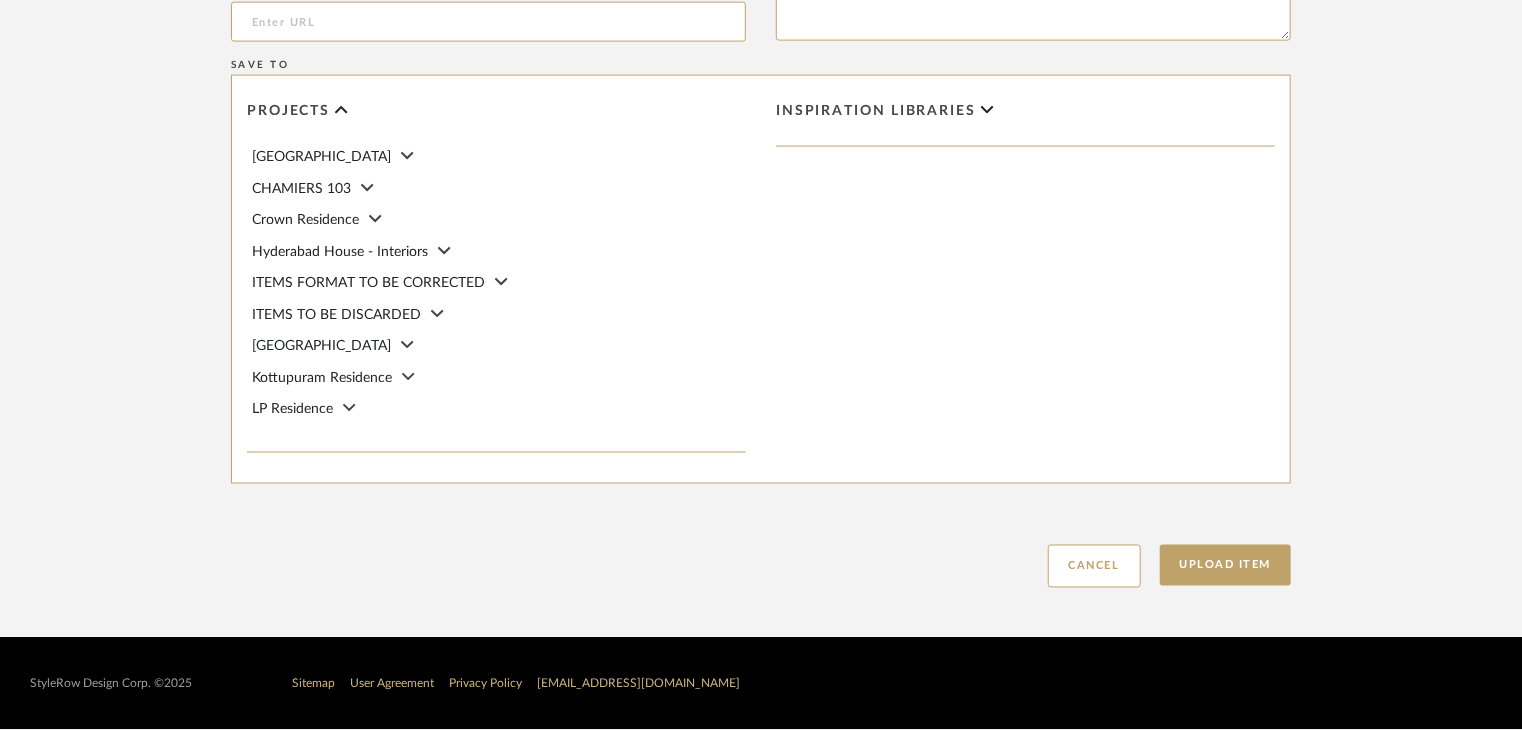 type on "Type: OTHER FLOORING
Dimension(s): (as mentioned)
Material/Finishes: (as mentioned)
Installation requirements, if any: (as applicable)
Price: (as mentioned)
Lead time: (as mentioned)
Sample available: supplier stock
Sample Internal reference number: FL-OF-036
as per the internal sample warehouse) Point of
contact:
Contact number:
Email address:
Address:
Additional contact information:" 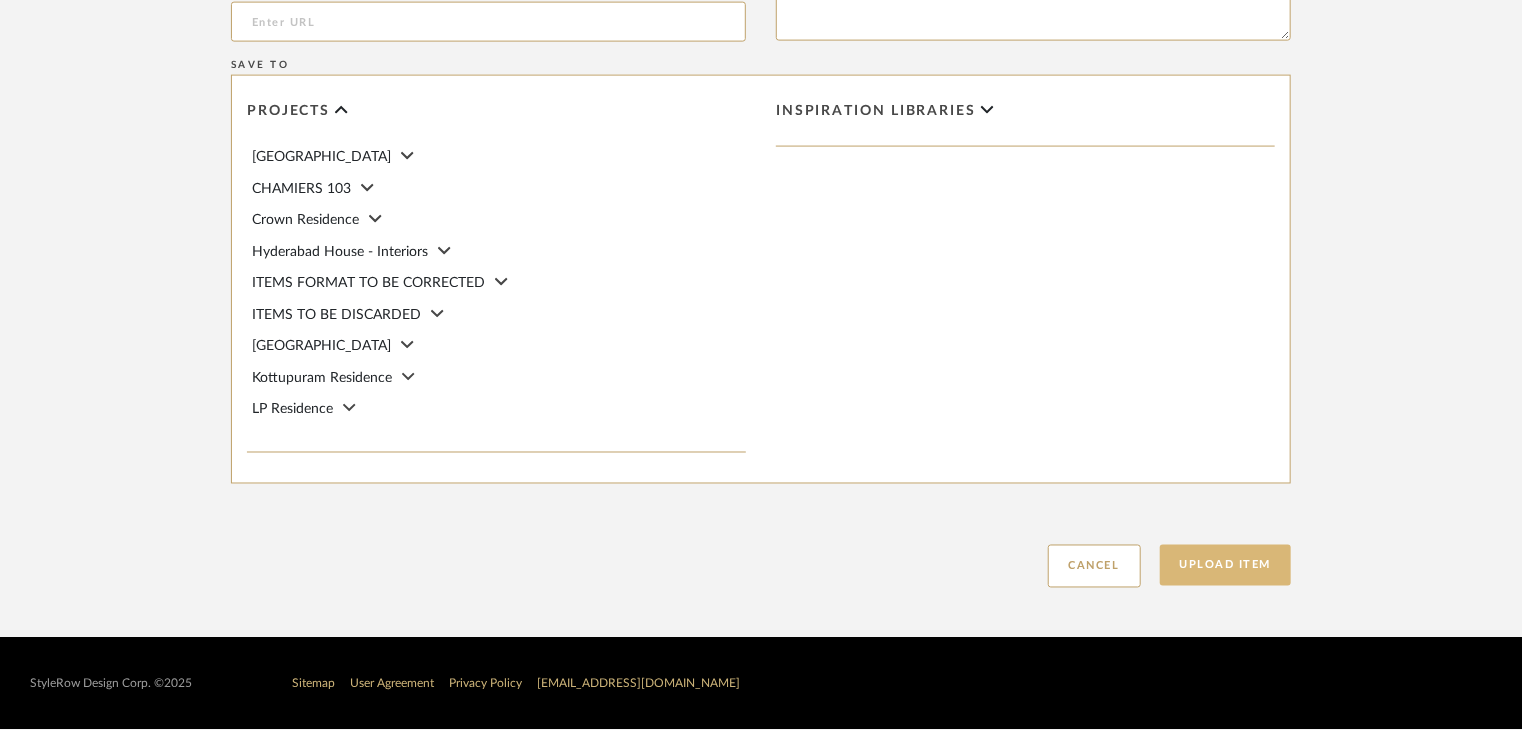 click on "Upload Item" 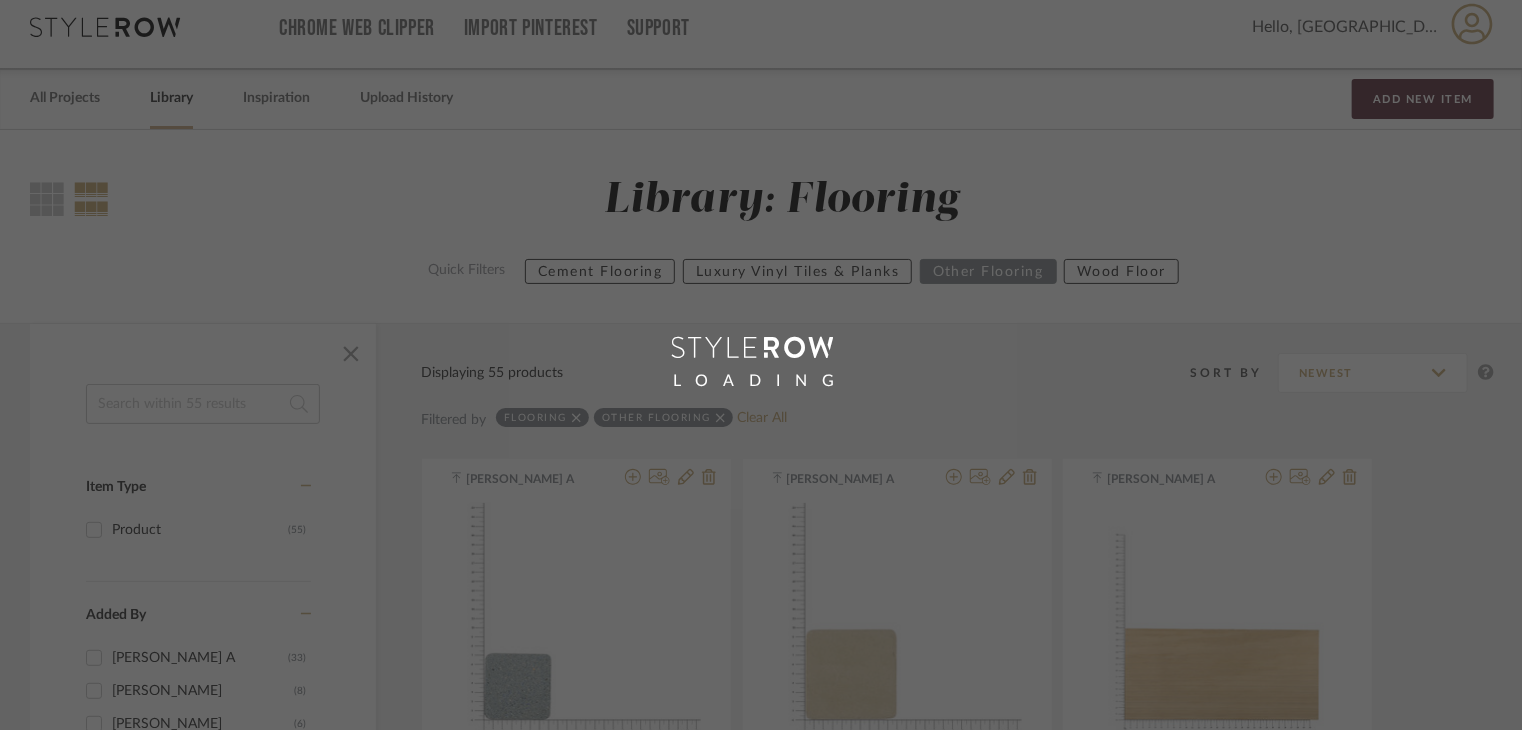 scroll, scrollTop: 0, scrollLeft: 0, axis: both 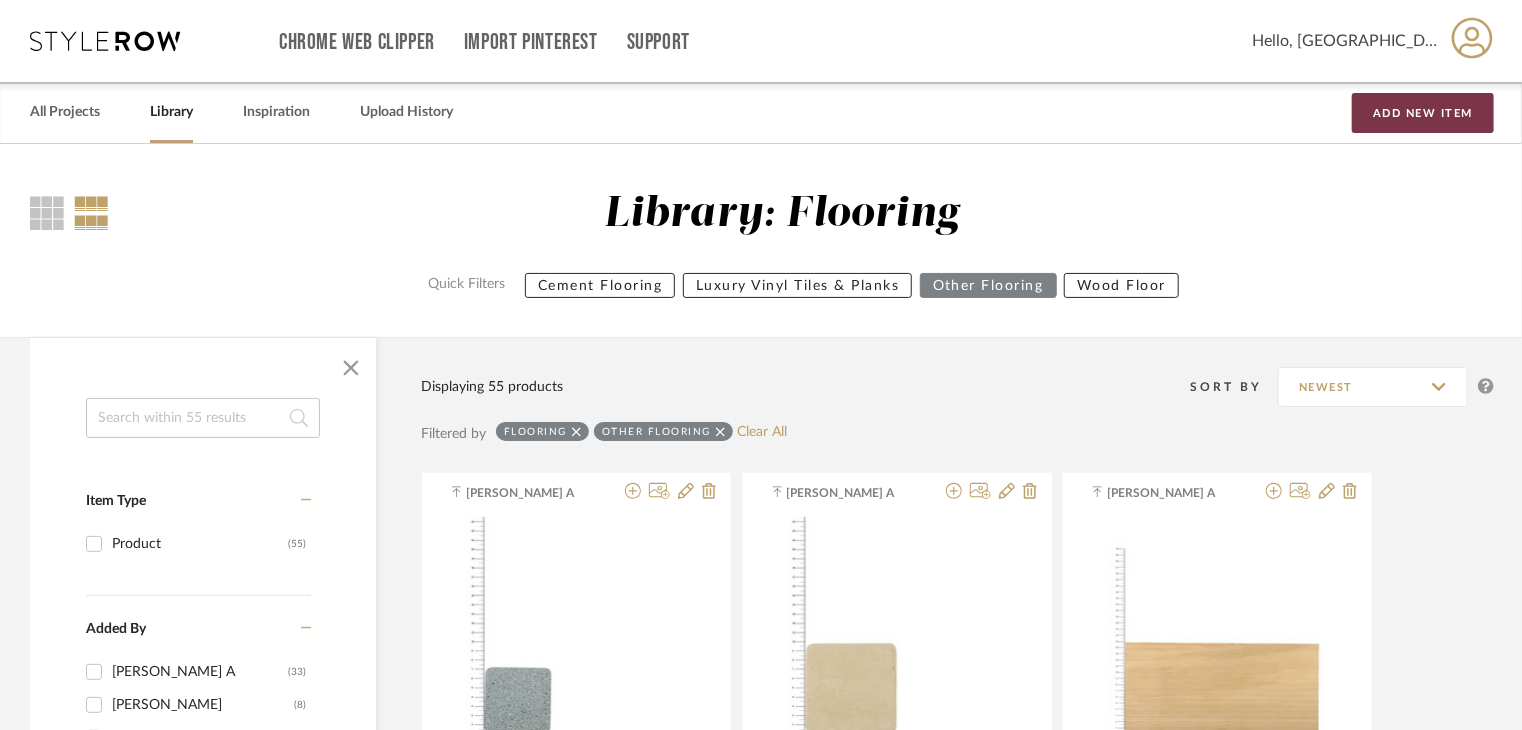 click on "Add New Item" at bounding box center (1423, 113) 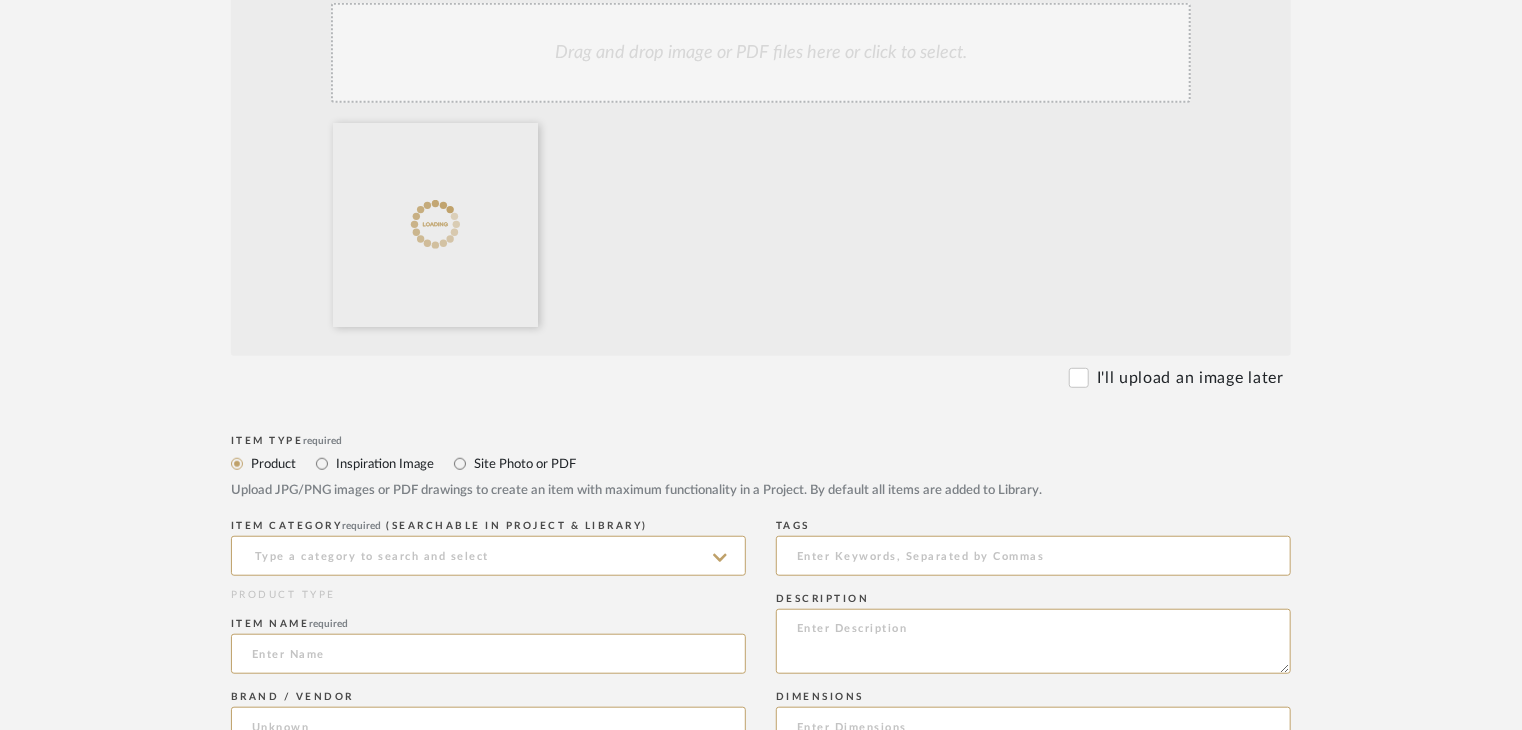 scroll, scrollTop: 900, scrollLeft: 0, axis: vertical 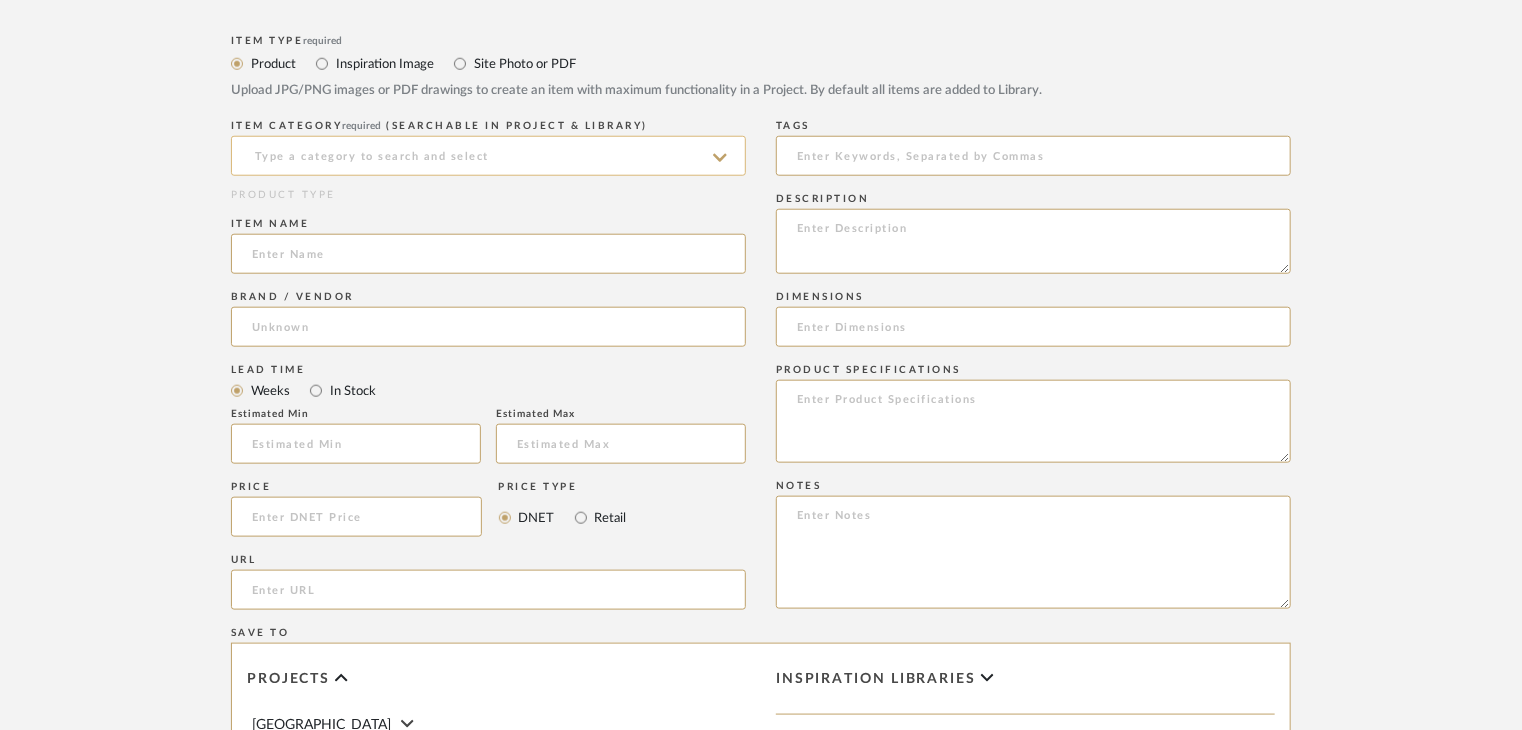click 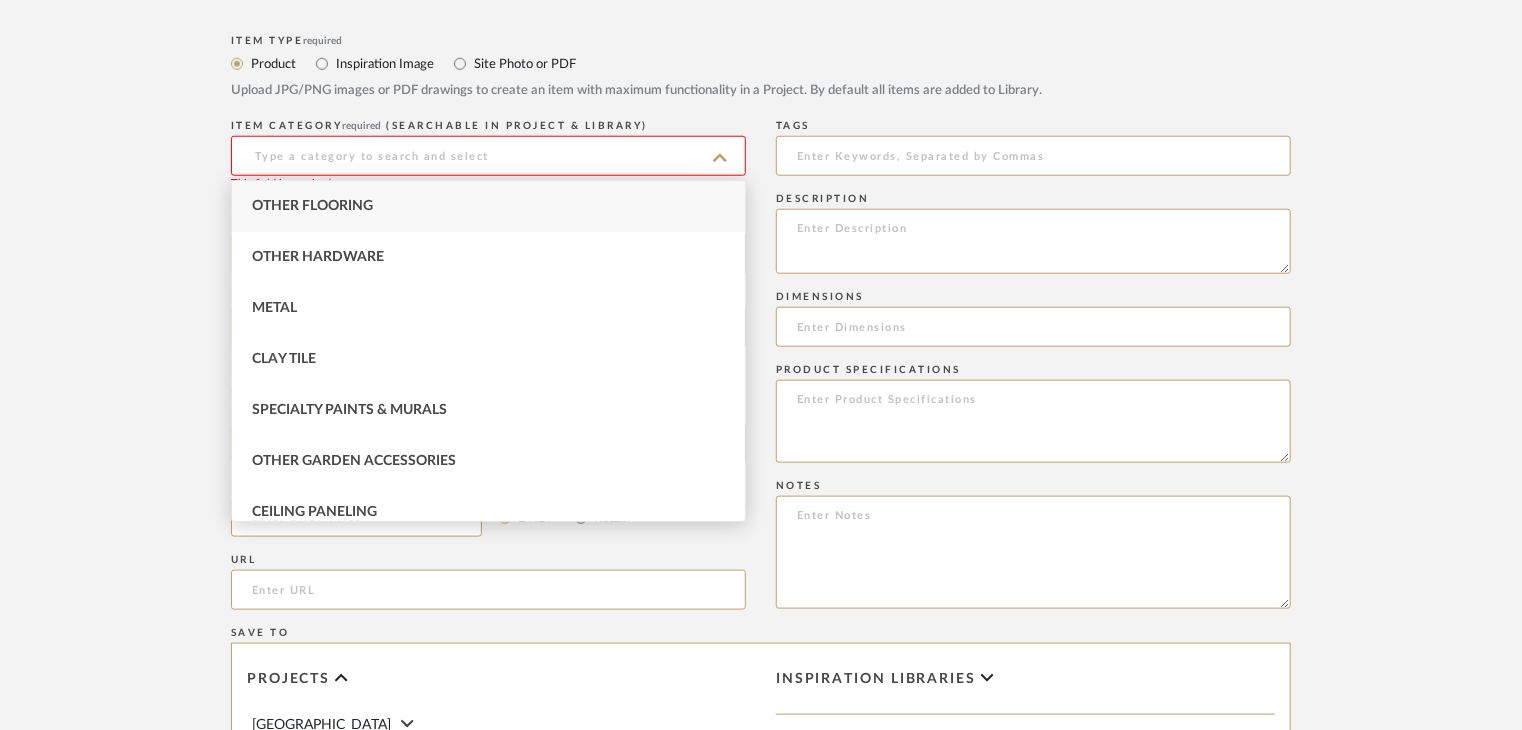 click on "Other Flooring" at bounding box center [488, 206] 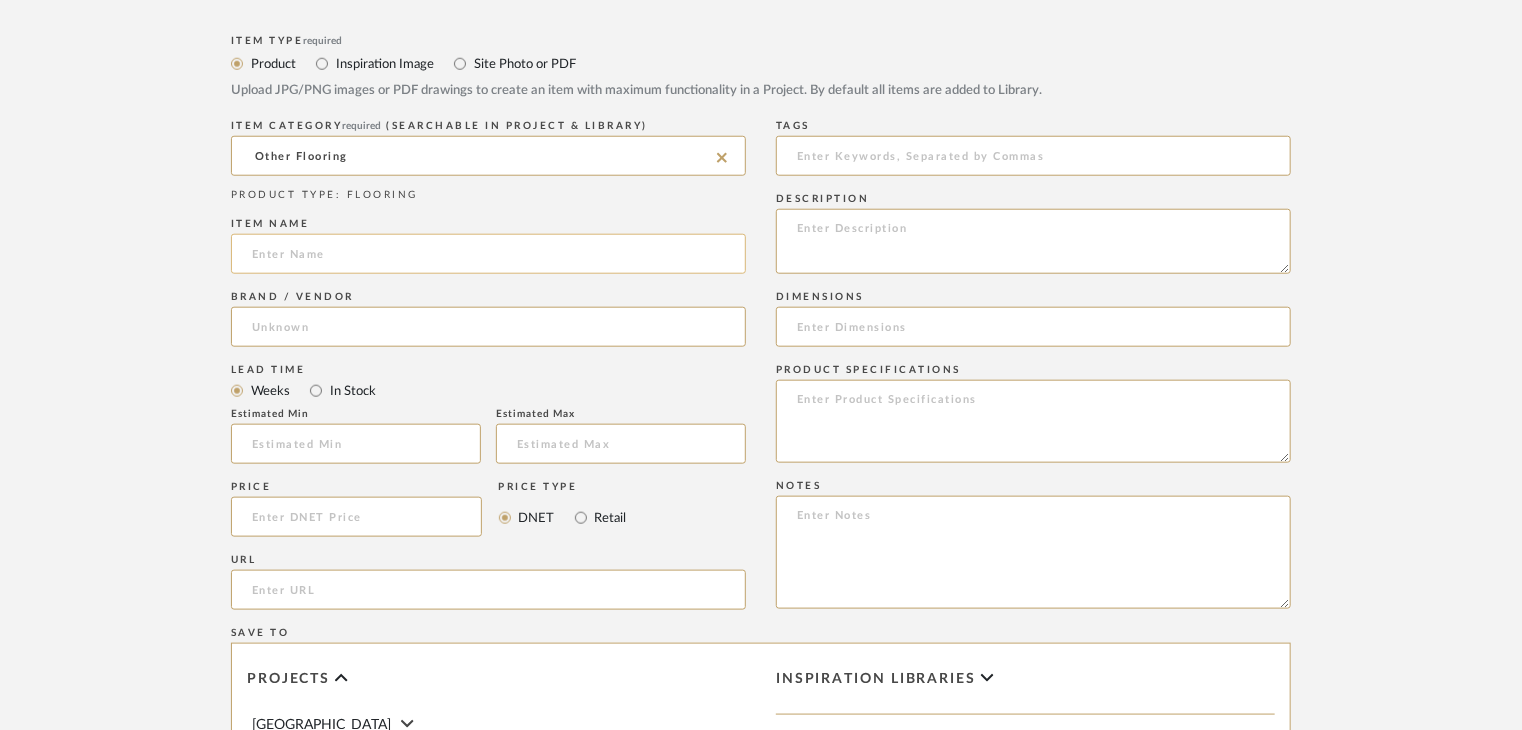 click 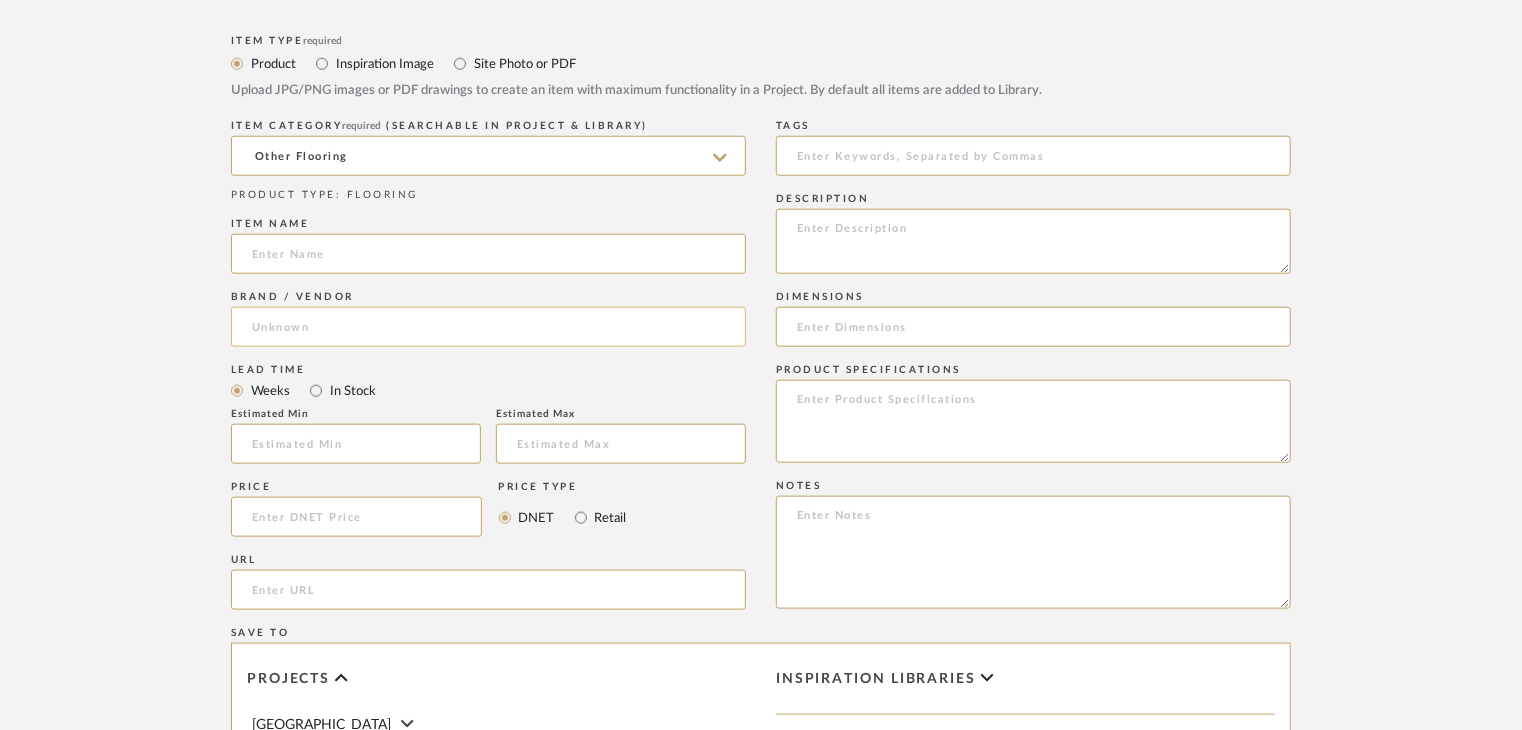 paste on "Bahama breeze" 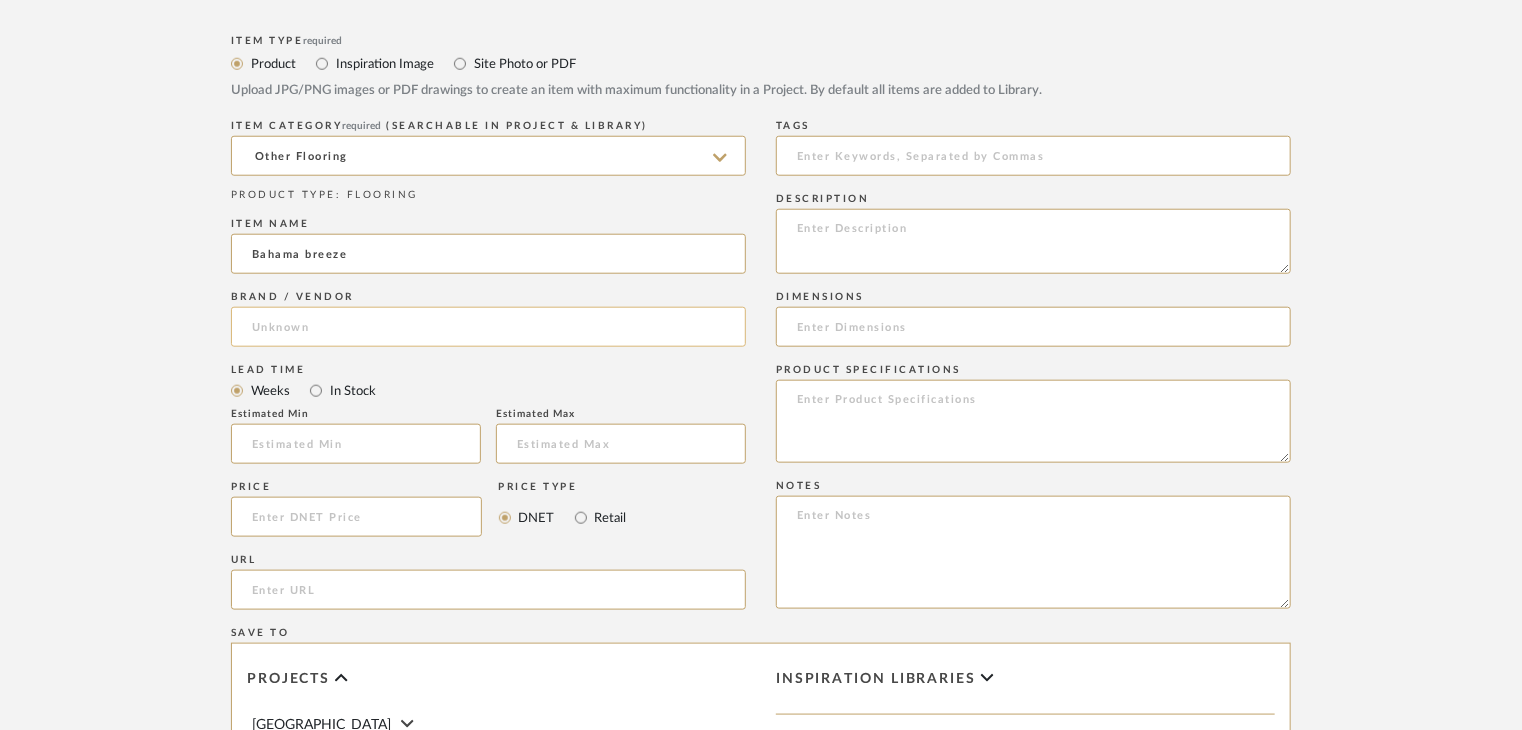 type on "Bahama breeze" 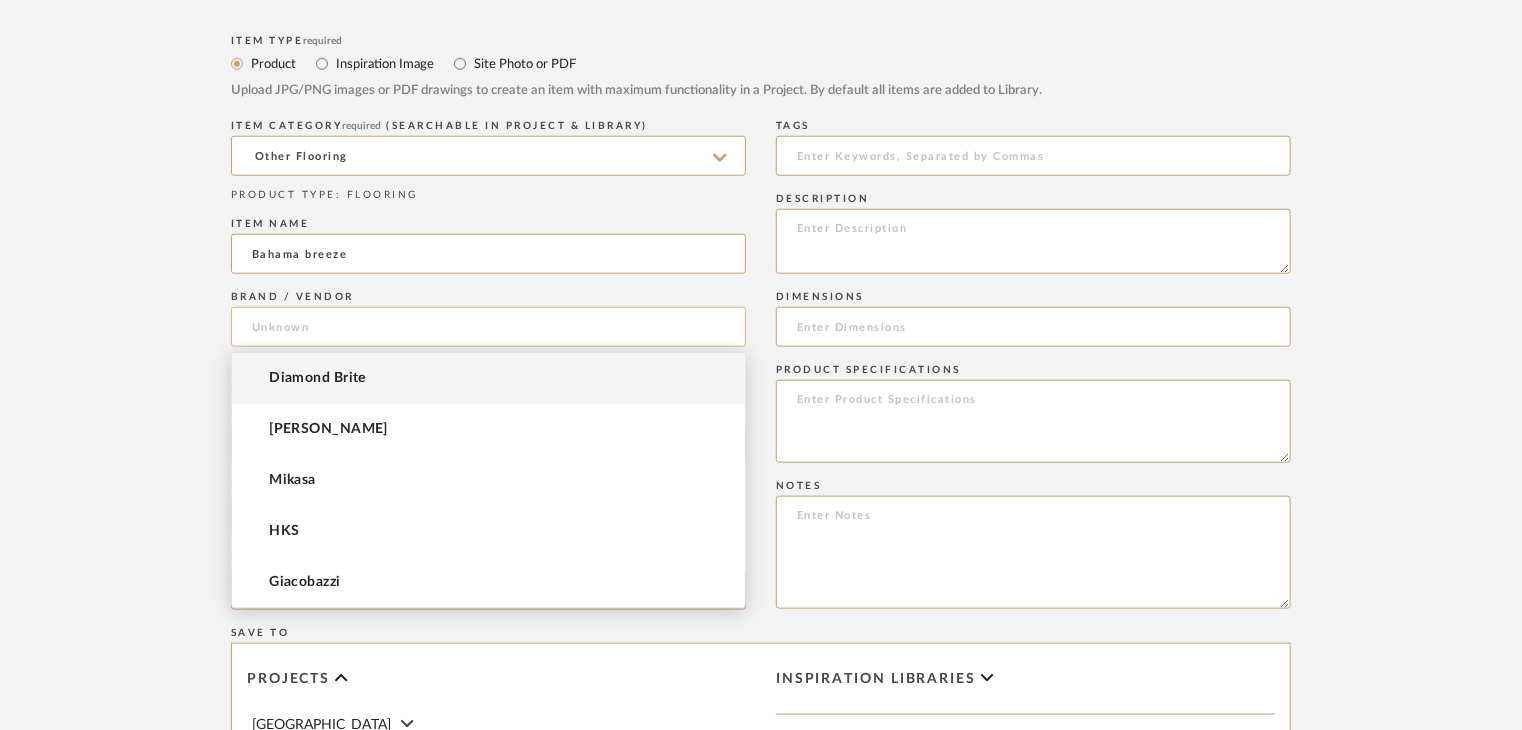 click 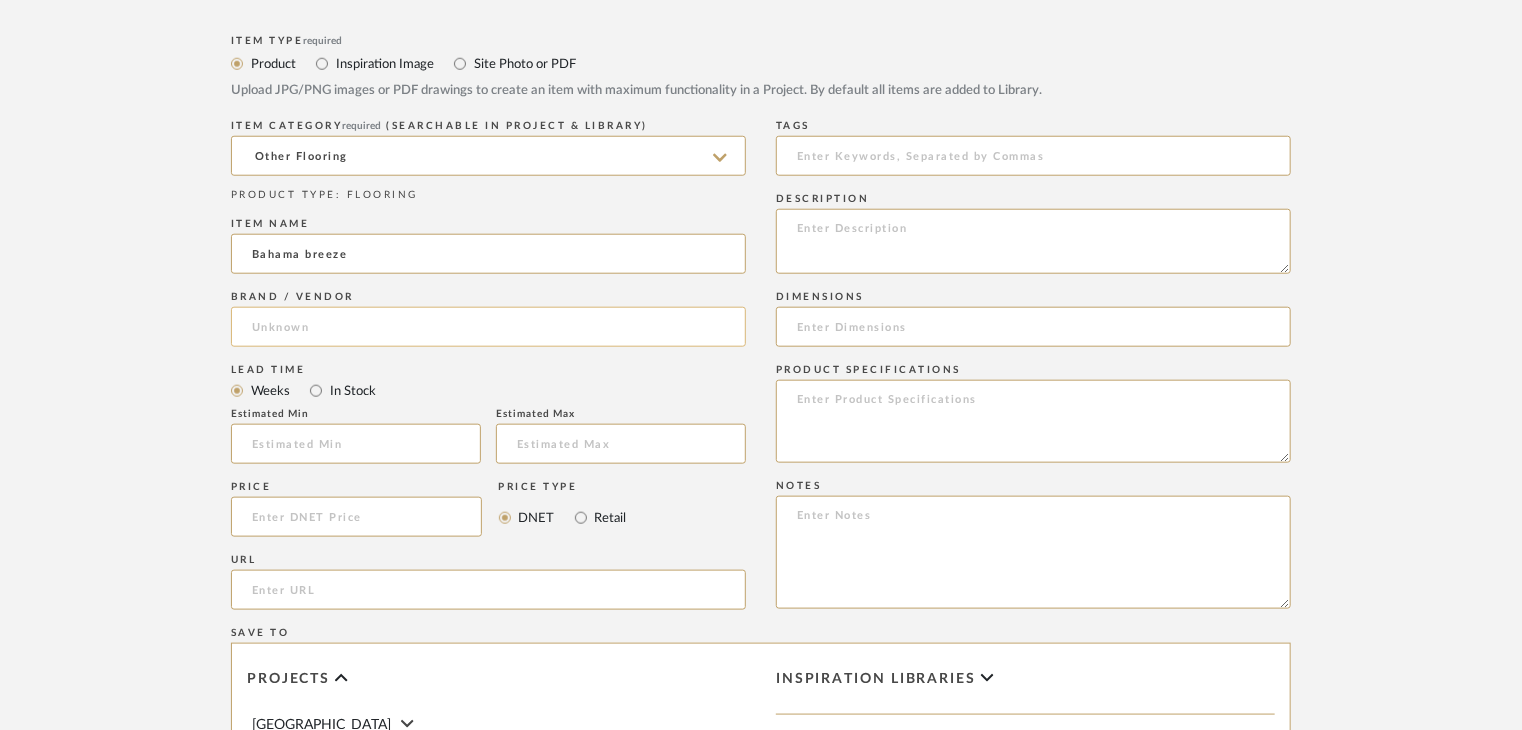 click 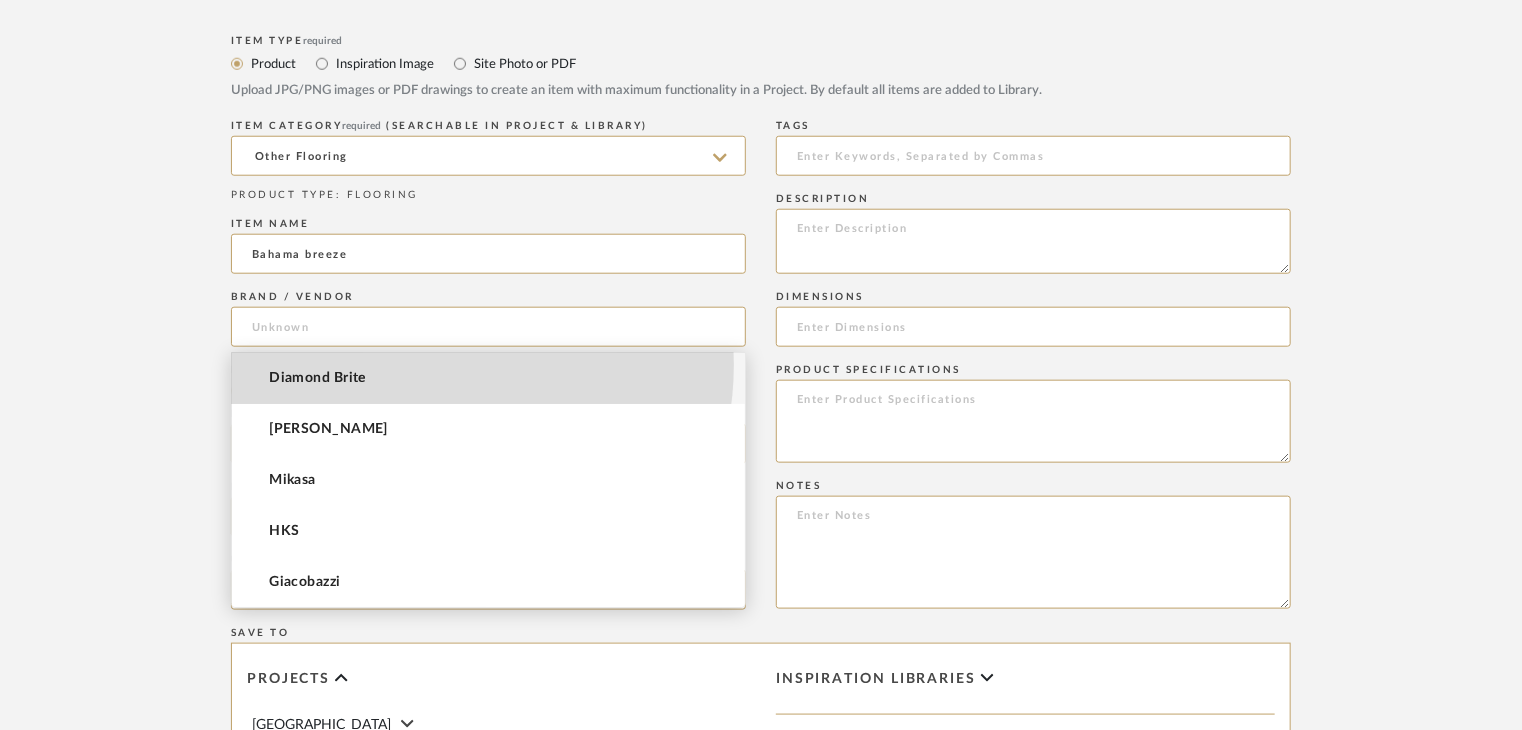 click on "Diamond Brite" at bounding box center [488, 378] 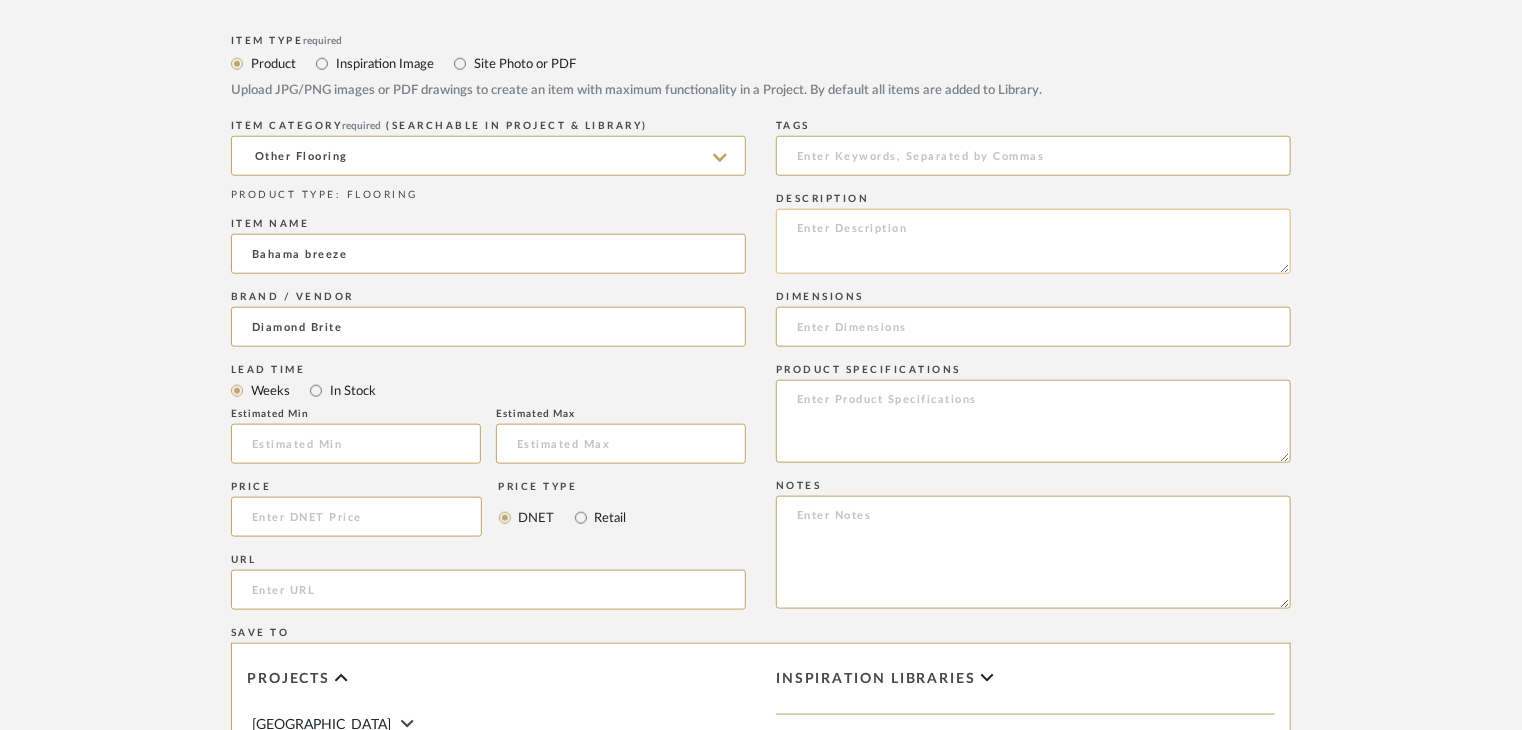 click 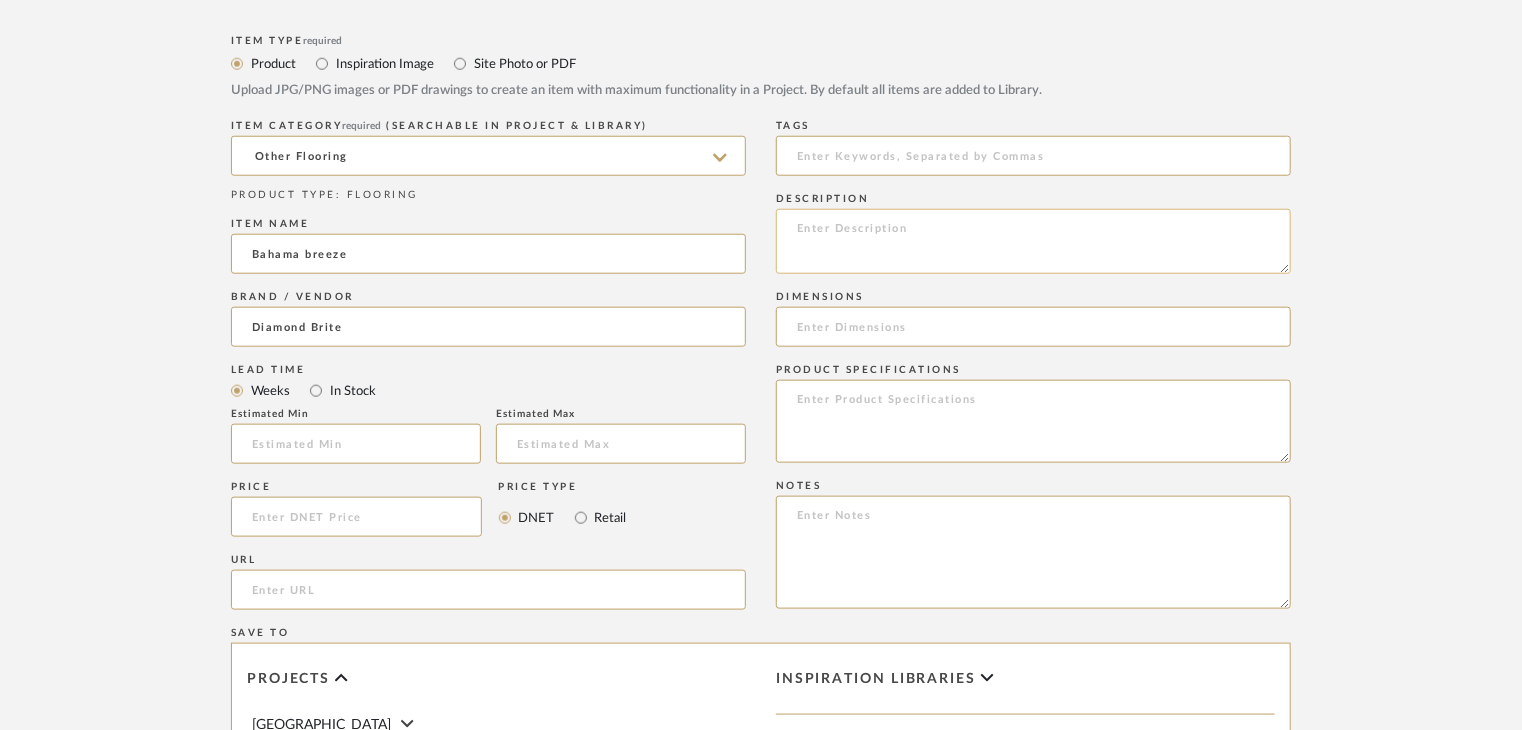 paste on "Type: OTHER FLOORING
Dimension(s): (as mentioned)
Material/Finishes: (as mentioned)
Installation requirements, if any: (as applicable)
Price: (as mentioned)
Lead time: (as mentioned)
Sample available: supplier stock
Sample Internal reference number:
as per the internal sample warehouse) Point of
contact:
Contact number:
Email address:
Address:
Additional contact information:" 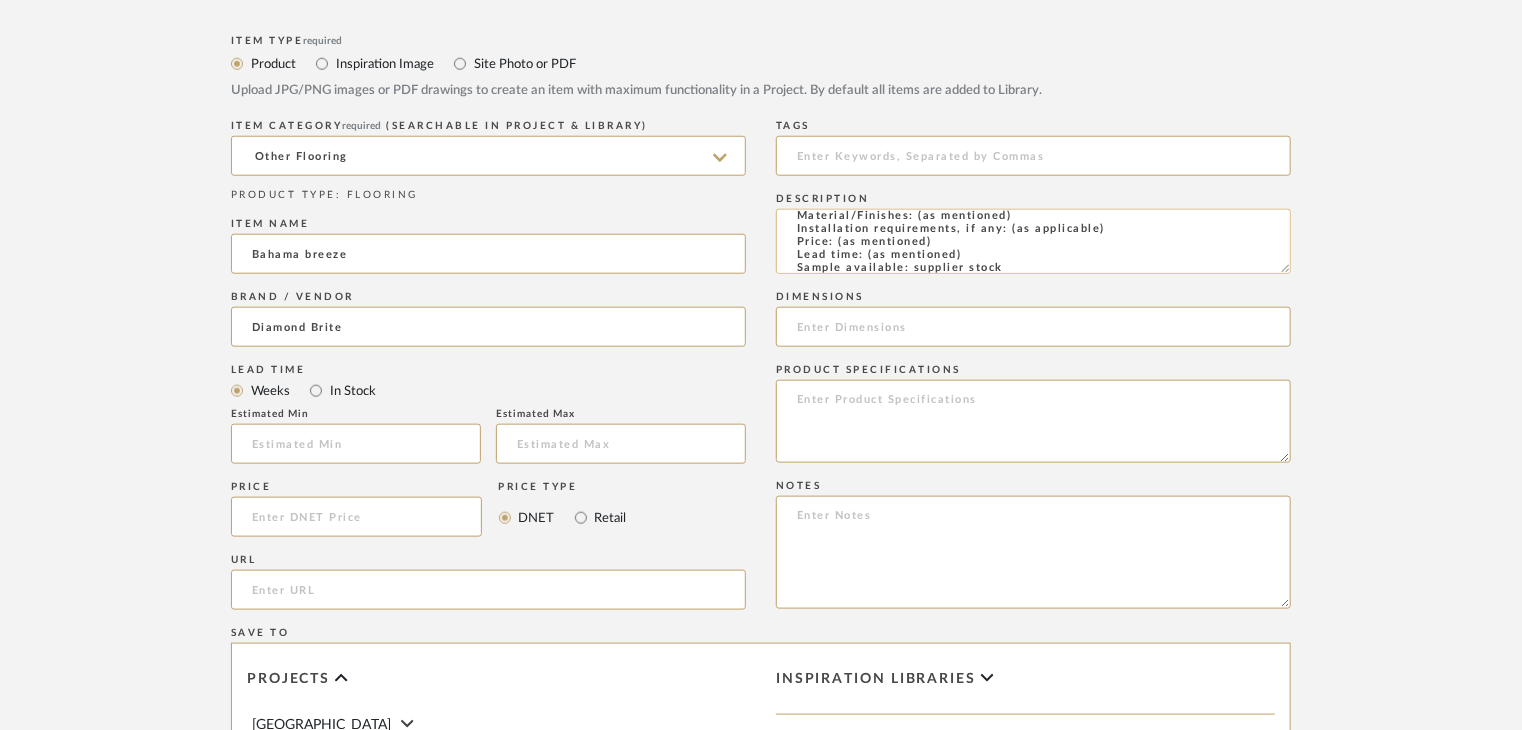 scroll, scrollTop: 37, scrollLeft: 0, axis: vertical 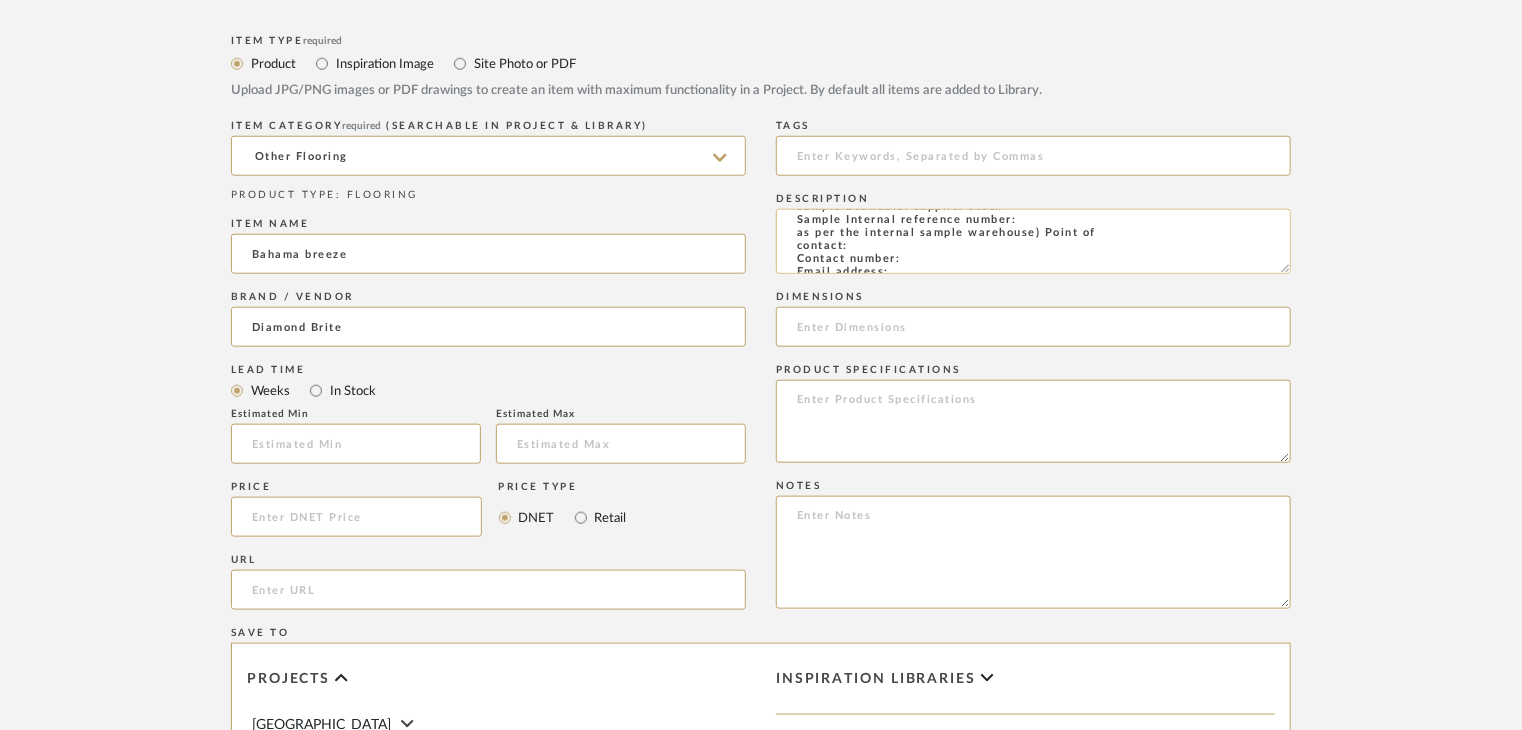 click on "Type: OTHER FLOORING
Dimension(s): (as mentioned)
Material/Finishes: (as mentioned)
Installation requirements, if any: (as applicable)
Price: (as mentioned)
Lead time: (as mentioned)
Sample available: supplier stock
Sample Internal reference number:
as per the internal sample warehouse) Point of
contact:
Contact number:
Email address:
Address:
Additional contact information:" 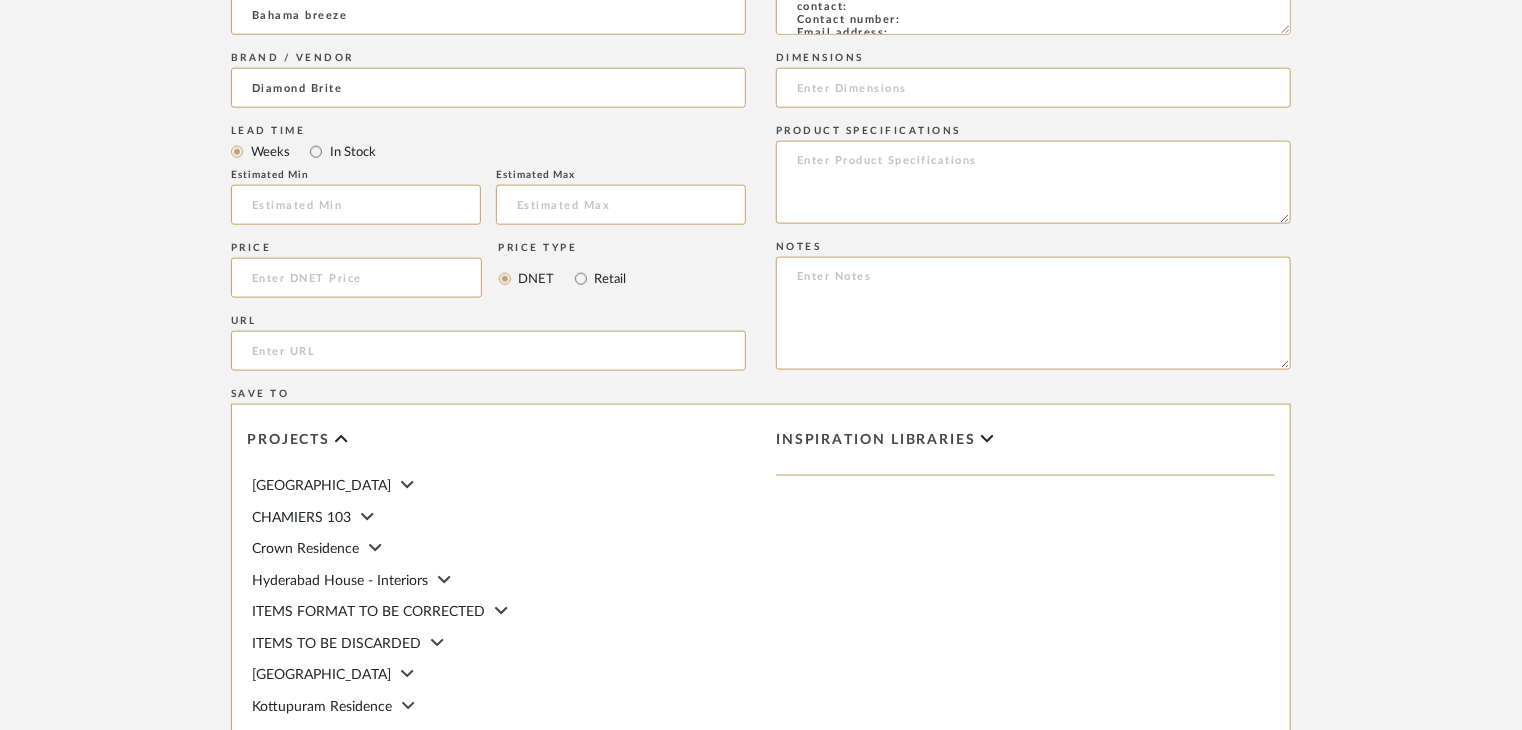 scroll, scrollTop: 1468, scrollLeft: 0, axis: vertical 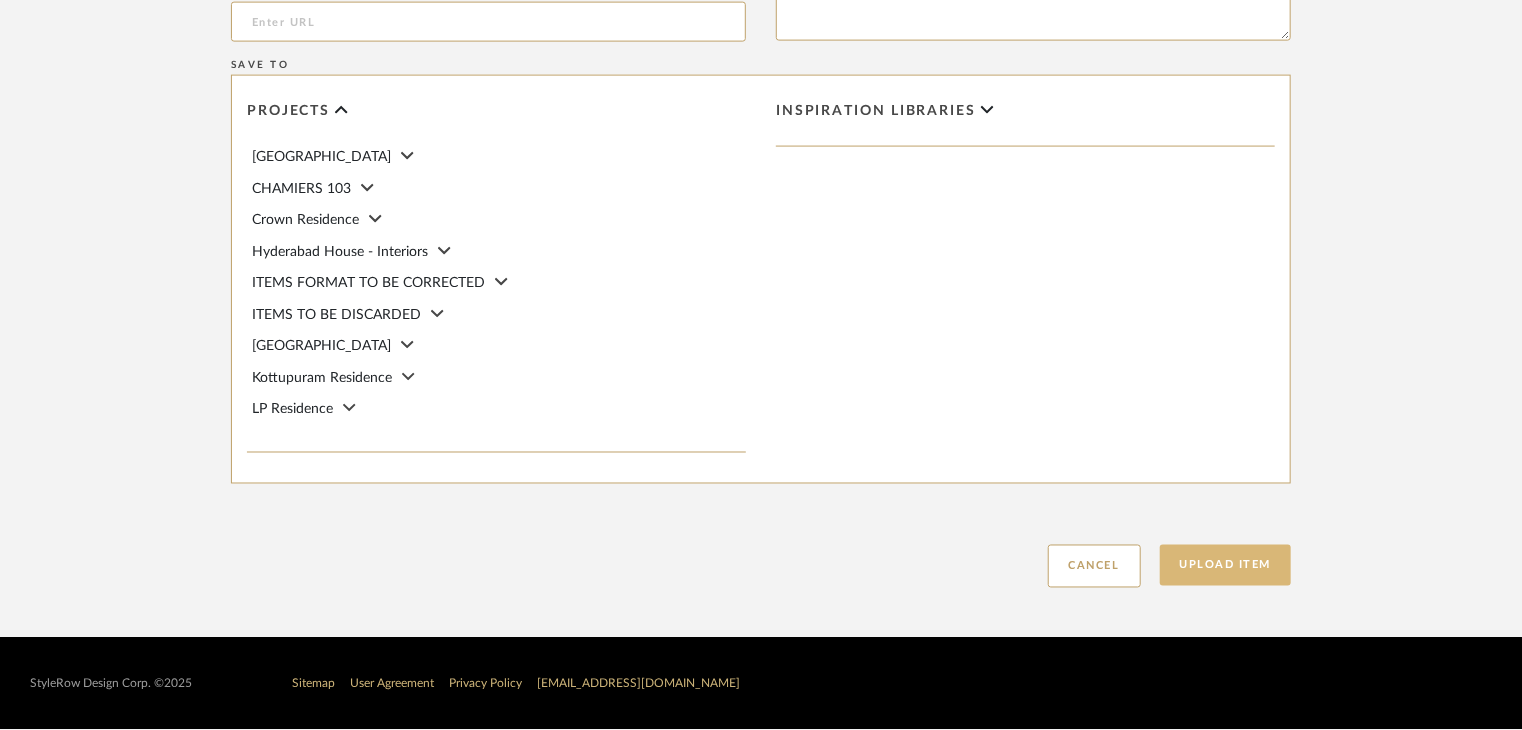 type on "Type: OTHER FLOORING
Dimension(s): (as mentioned)
Material/Finishes: (as mentioned)
Installation requirements, if any: (as applicable)
Price: (as mentioned)
Lead time: (as mentioned)
Sample available: supplier stock
Sample Internal reference number: FL-OF-037
as per the internal sample warehouse) Point of
contact:
Contact number:
Email address:
Address:
Additional contact information:" 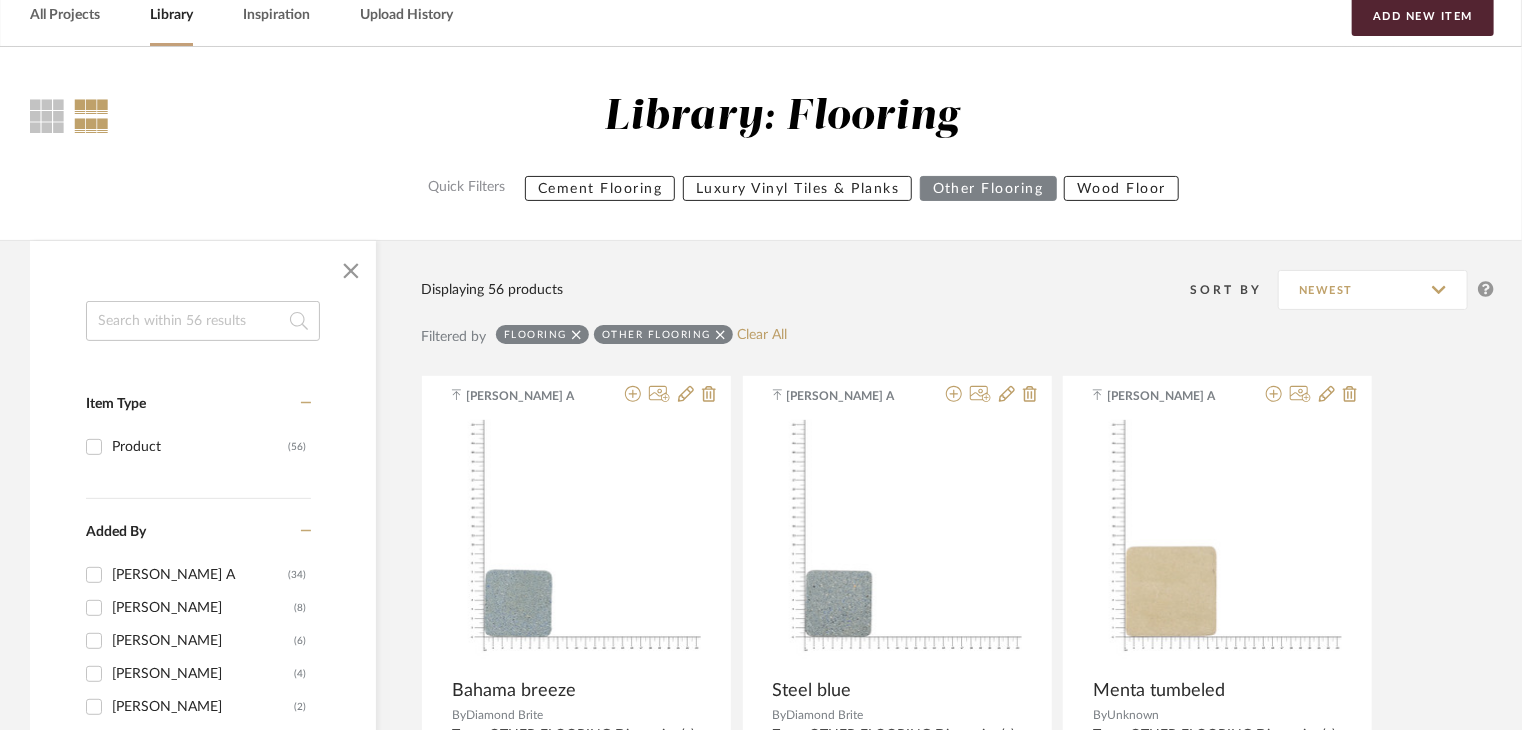 scroll, scrollTop: 100, scrollLeft: 0, axis: vertical 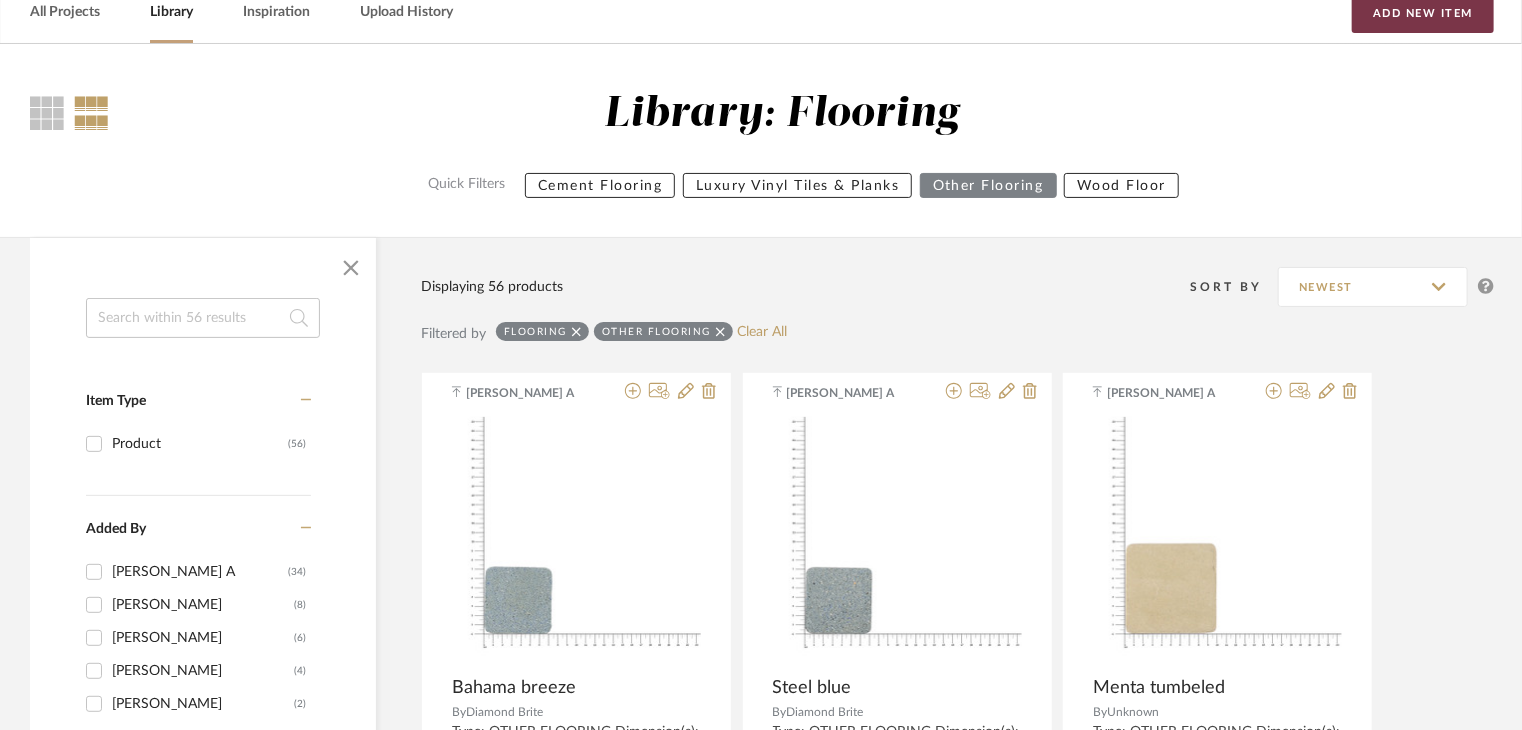 click on "Add New Item" at bounding box center [1423, 13] 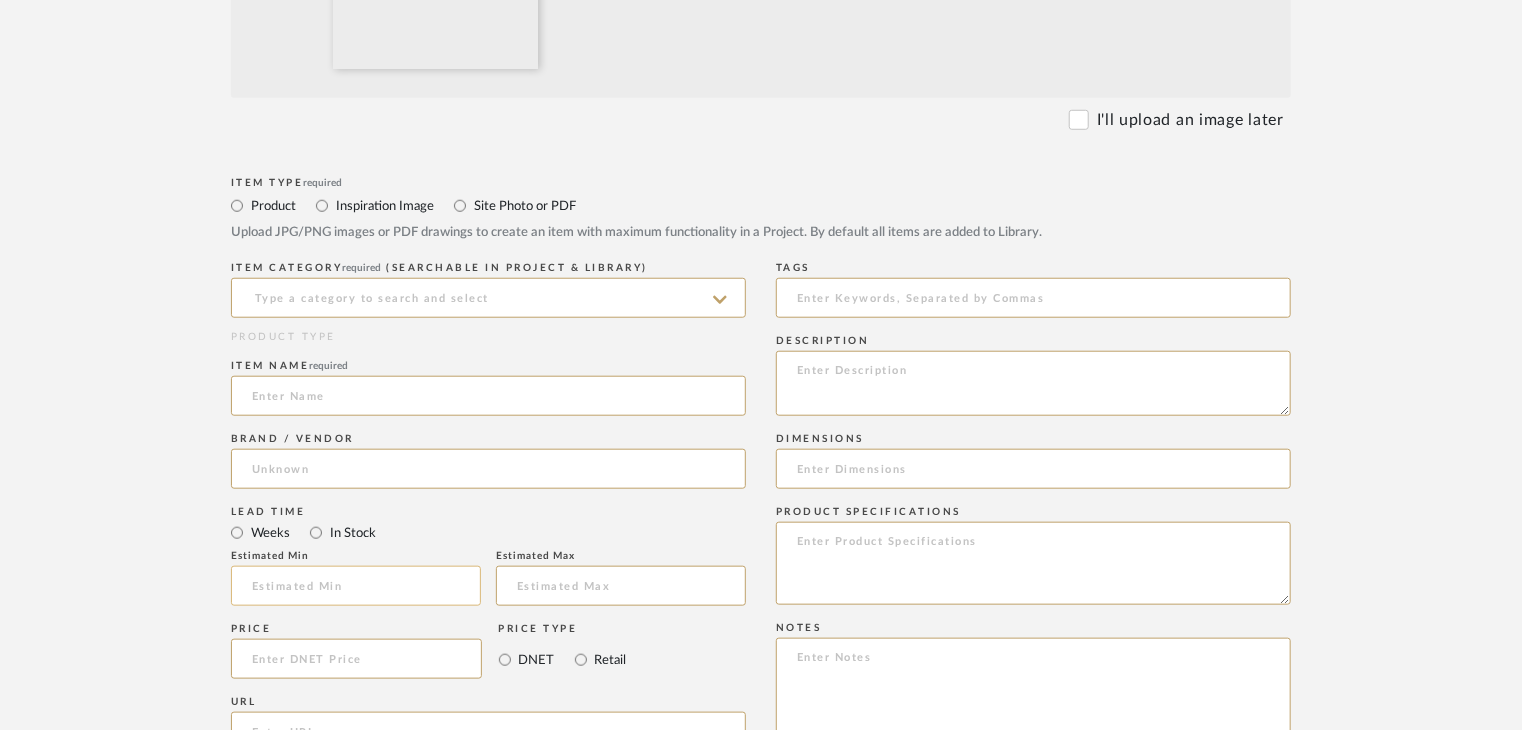 scroll, scrollTop: 1000, scrollLeft: 0, axis: vertical 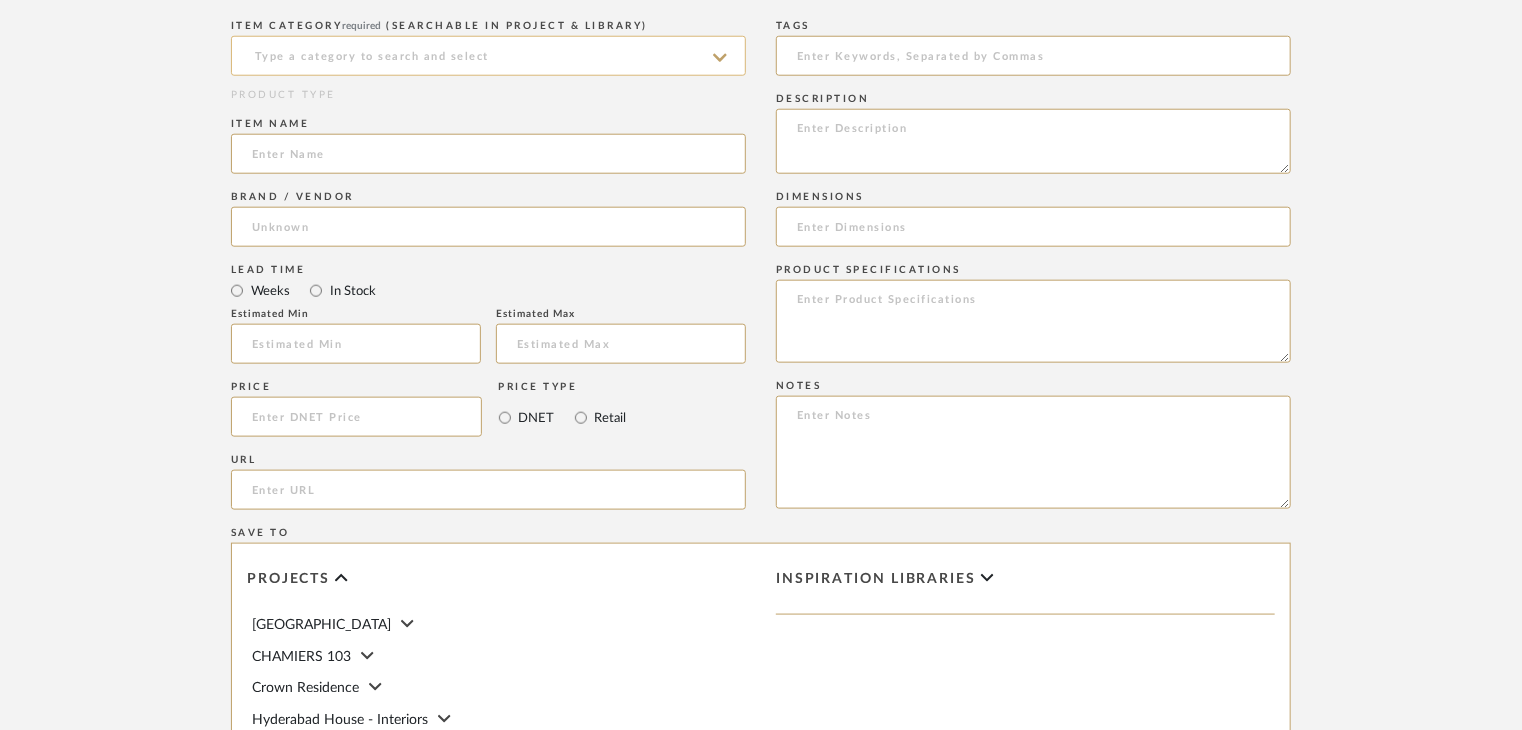 click 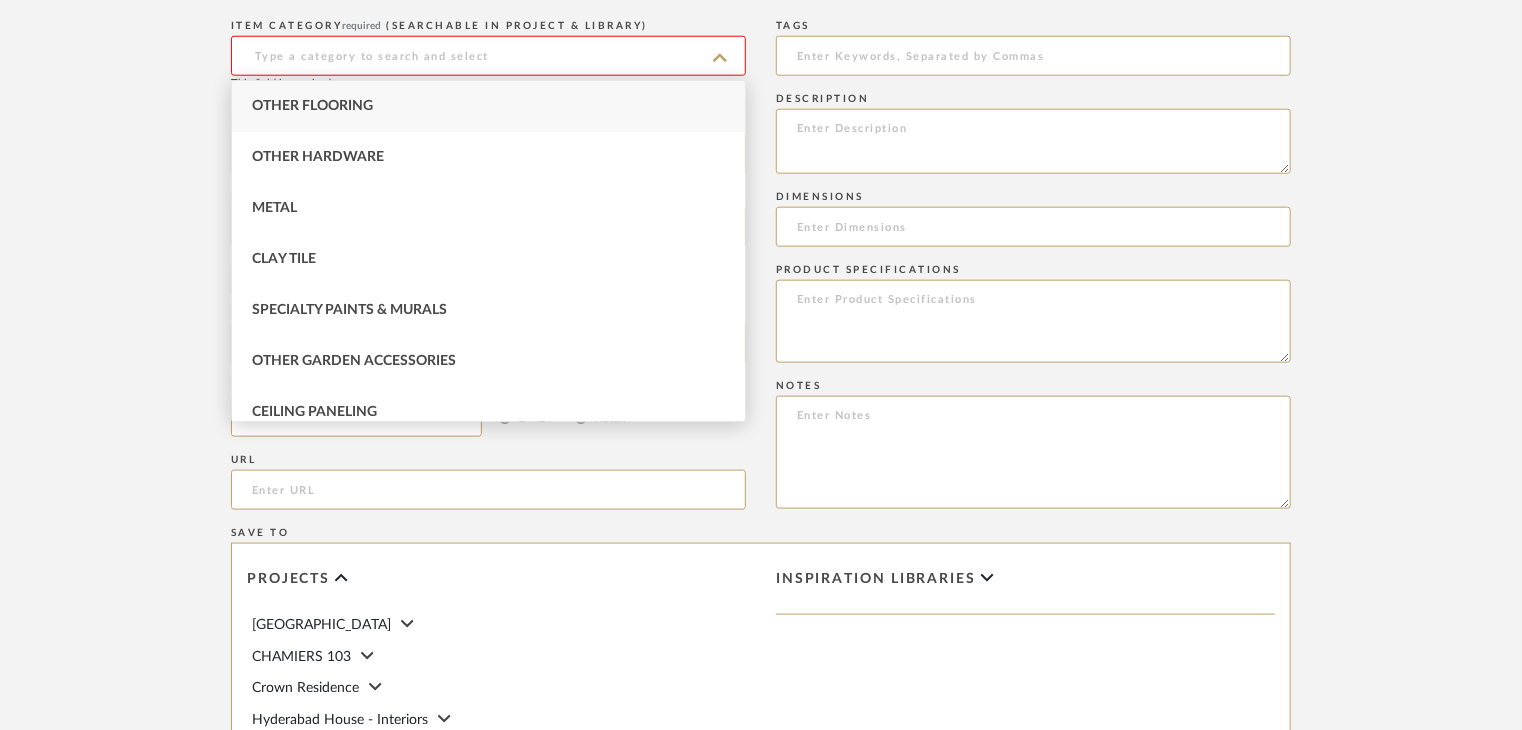 click on "Other Flooring" at bounding box center [488, 106] 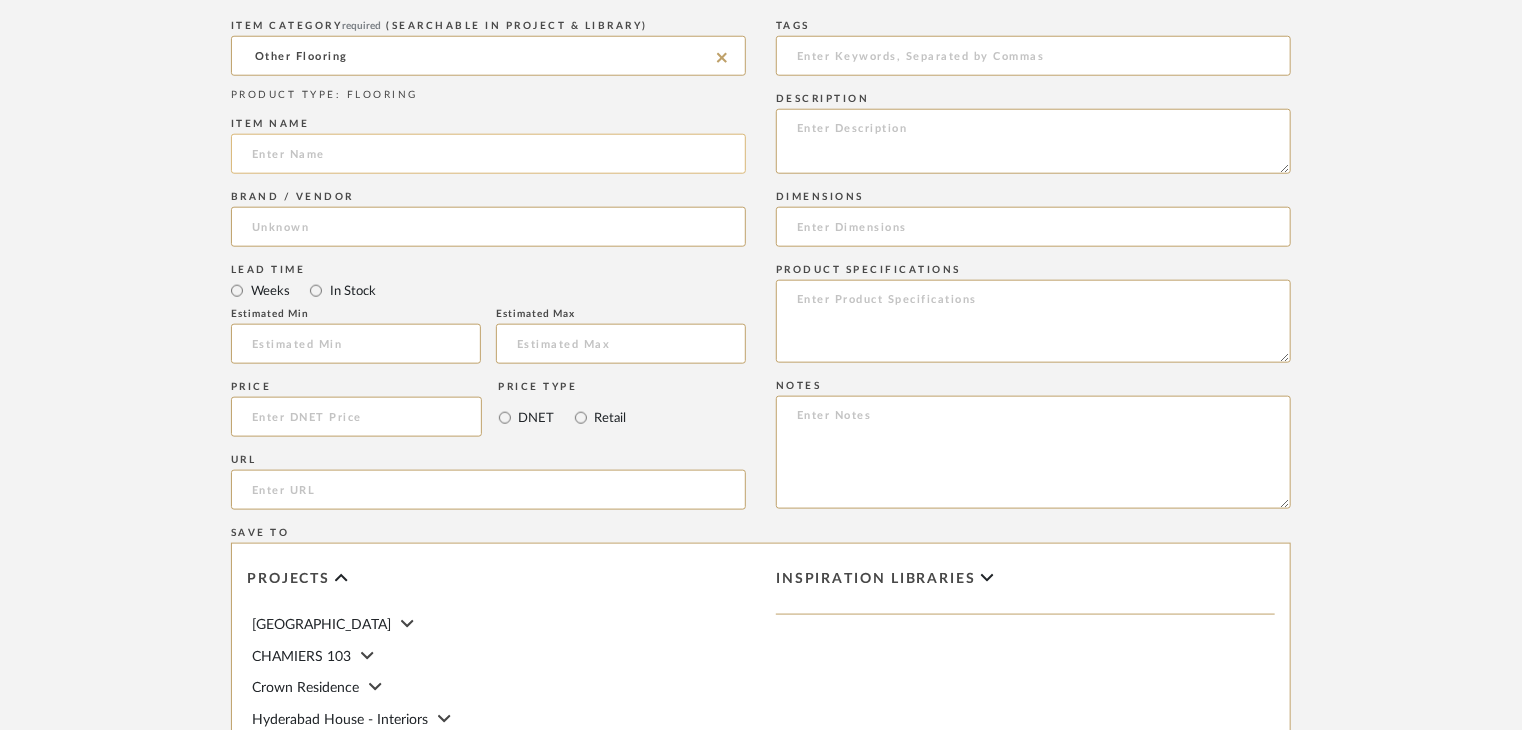click 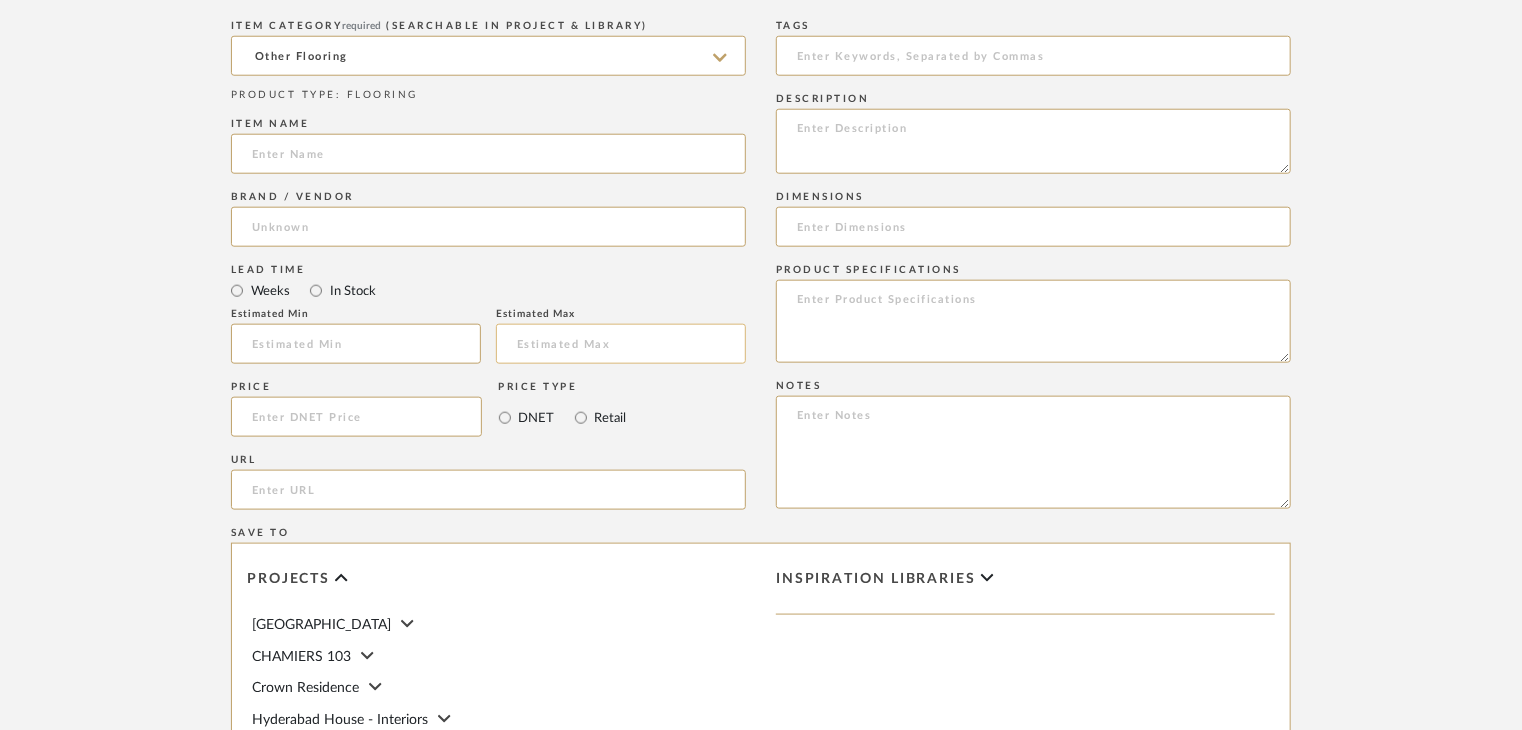 paste on "Yellow car parking tile" 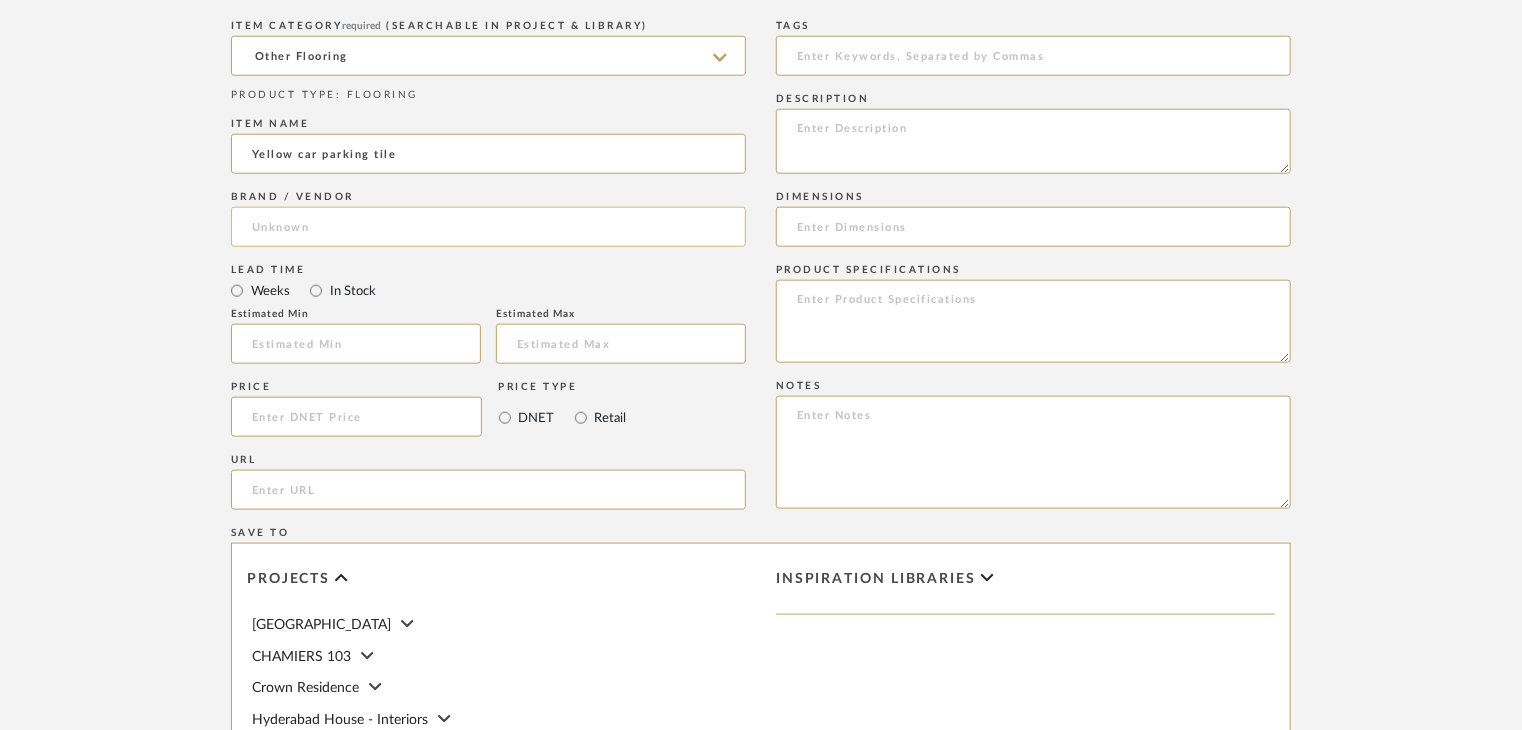 type on "Yellow car parking tile" 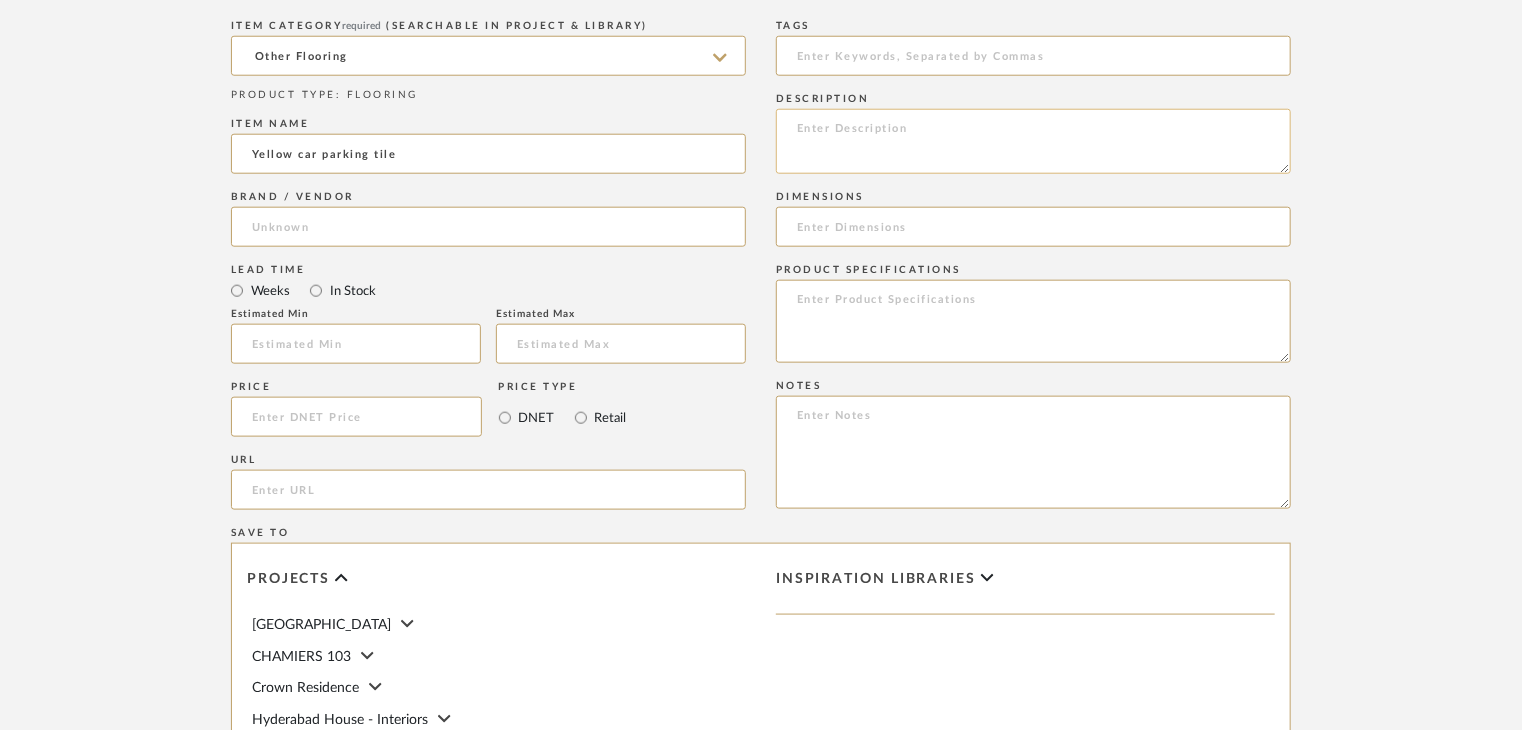 click 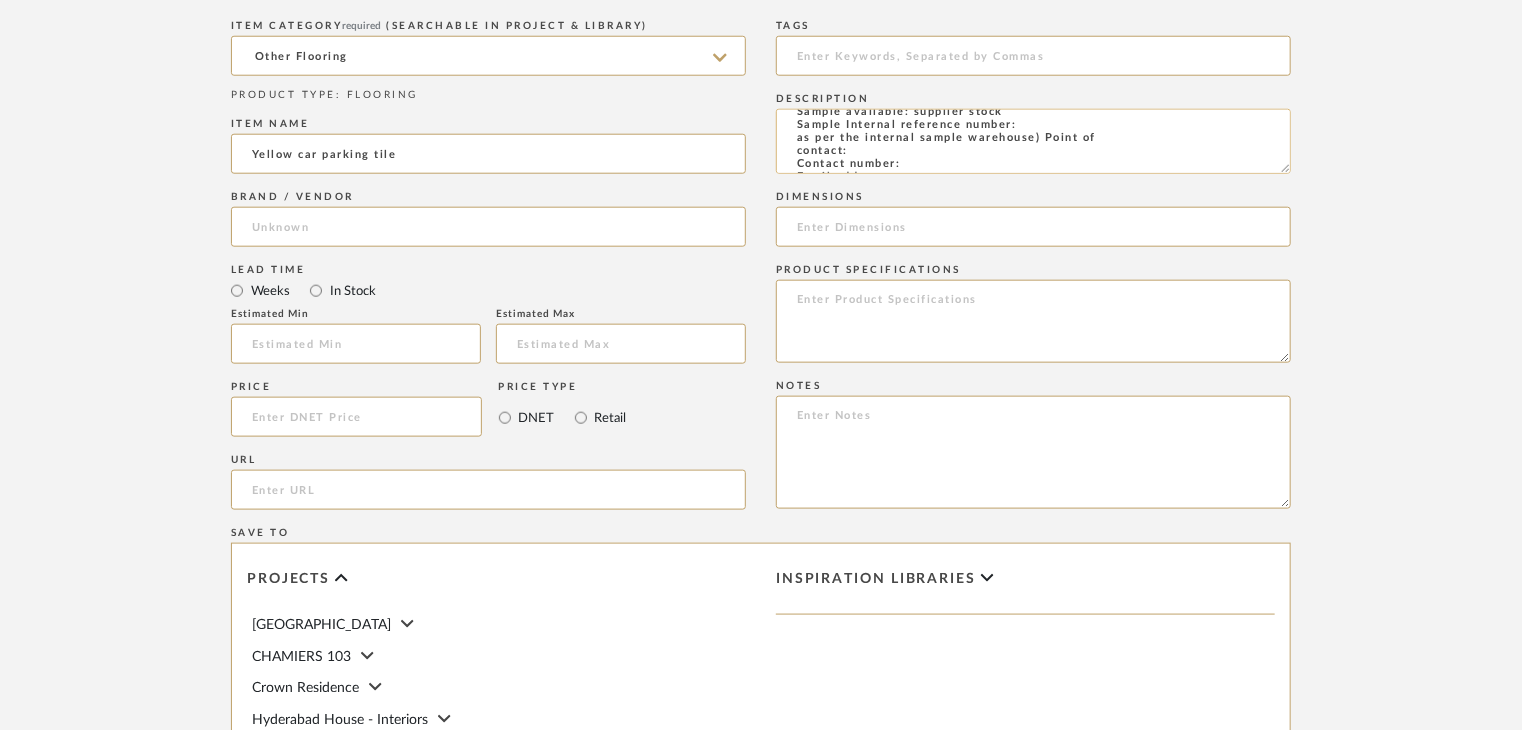 scroll, scrollTop: 0, scrollLeft: 0, axis: both 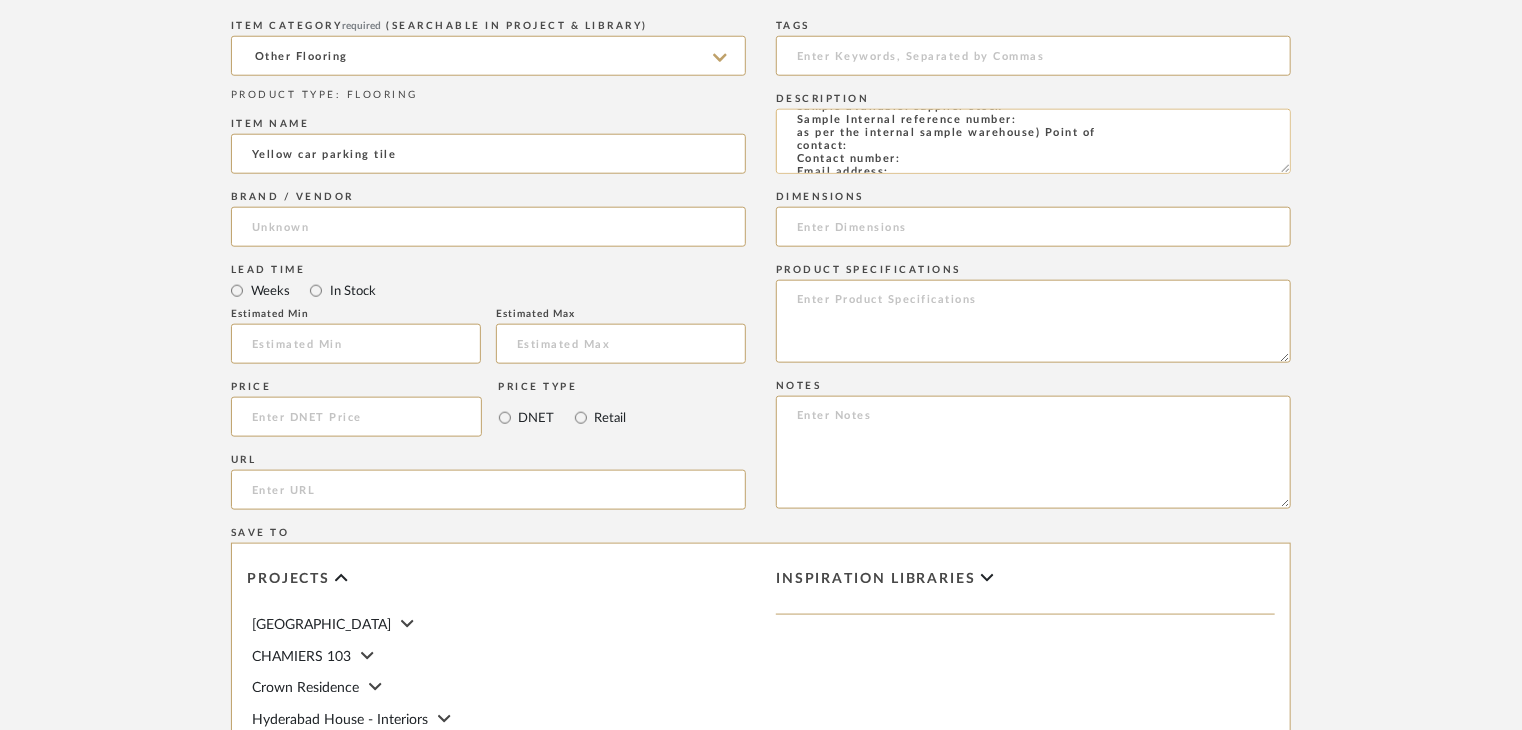 click on "Type: OTHER FLOORING
Dimension(s): (as mentioned)
Material/Finishes: (as mentioned)
Installation requirements, if any: (as applicable)
Price: (as mentioned)
Lead time: (as mentioned)
Sample available: supplier stock
Sample Internal reference number:
as per the internal sample warehouse) Point of
contact:
Contact number:
Email address:
Address:
Additional contact information:" 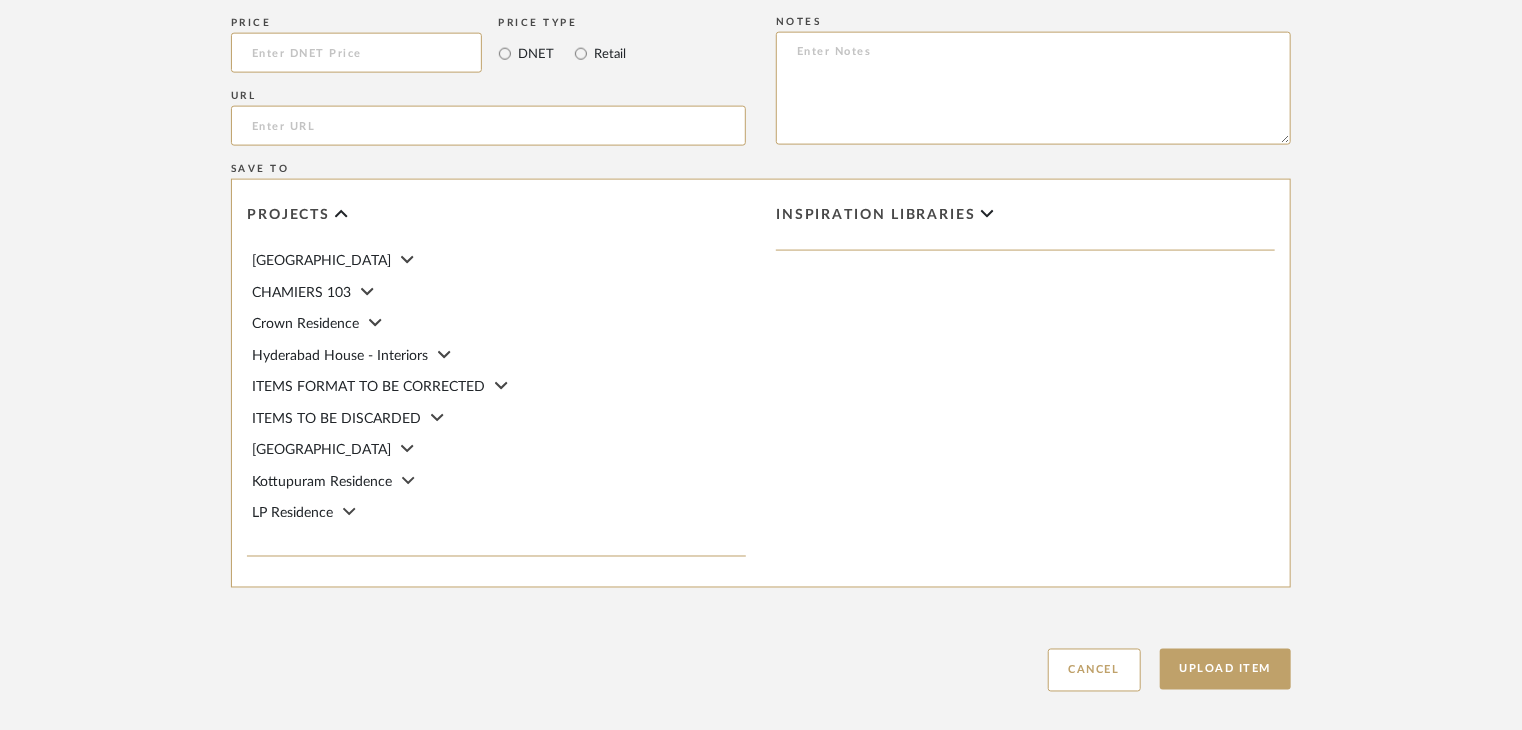 scroll, scrollTop: 1468, scrollLeft: 0, axis: vertical 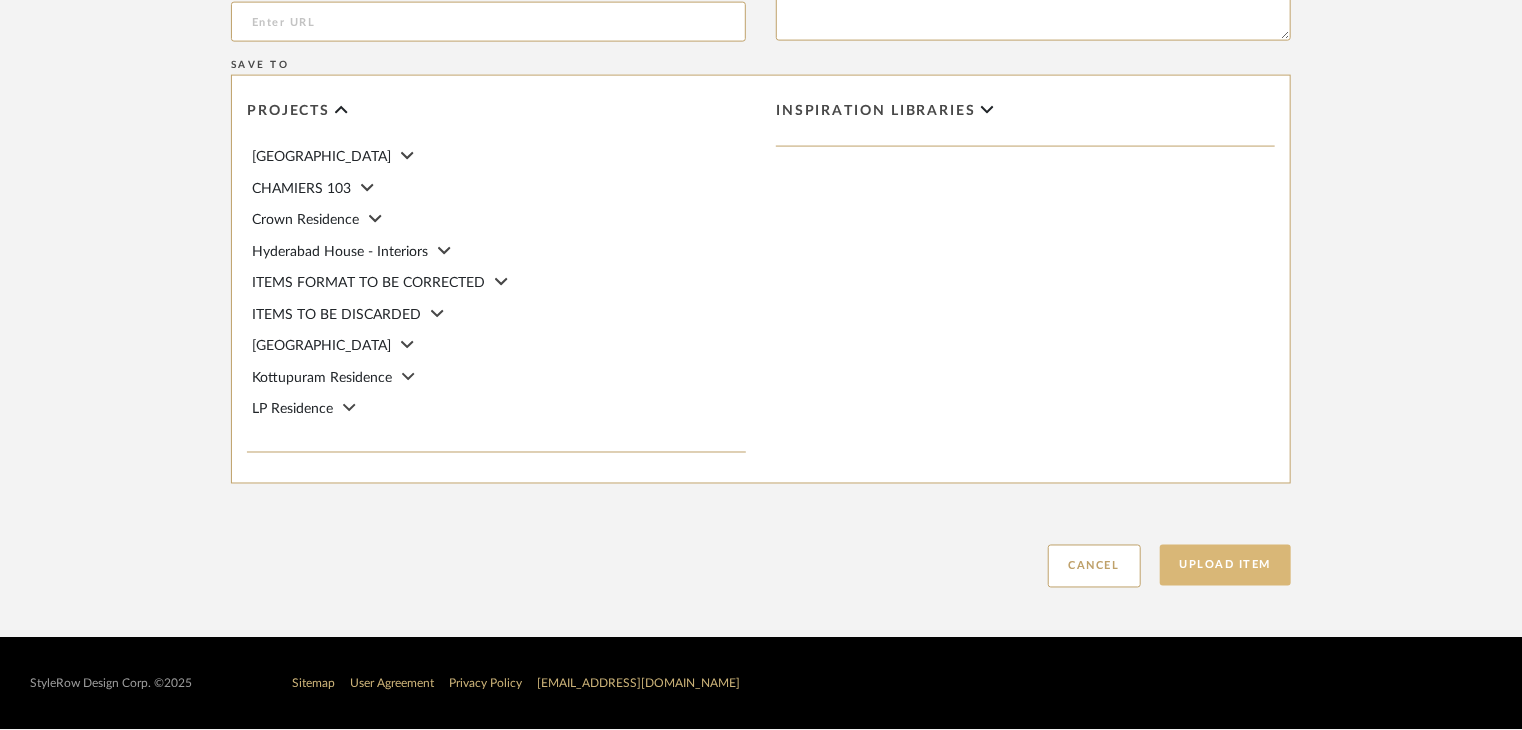 type on "Type: OTHER FLOORING
Dimension(s): (as mentioned)
Material/Finishes: (as mentioned)
Installation requirements, if any: (as applicable)
Price: (as mentioned)
Lead time: (as mentioned)
Sample available: supplier stock
Sample Internal reference number: FL-OF-39
as per the internal sample warehouse) Point of
contact:
Contact number:
Email address:
Address:
Additional contact information:" 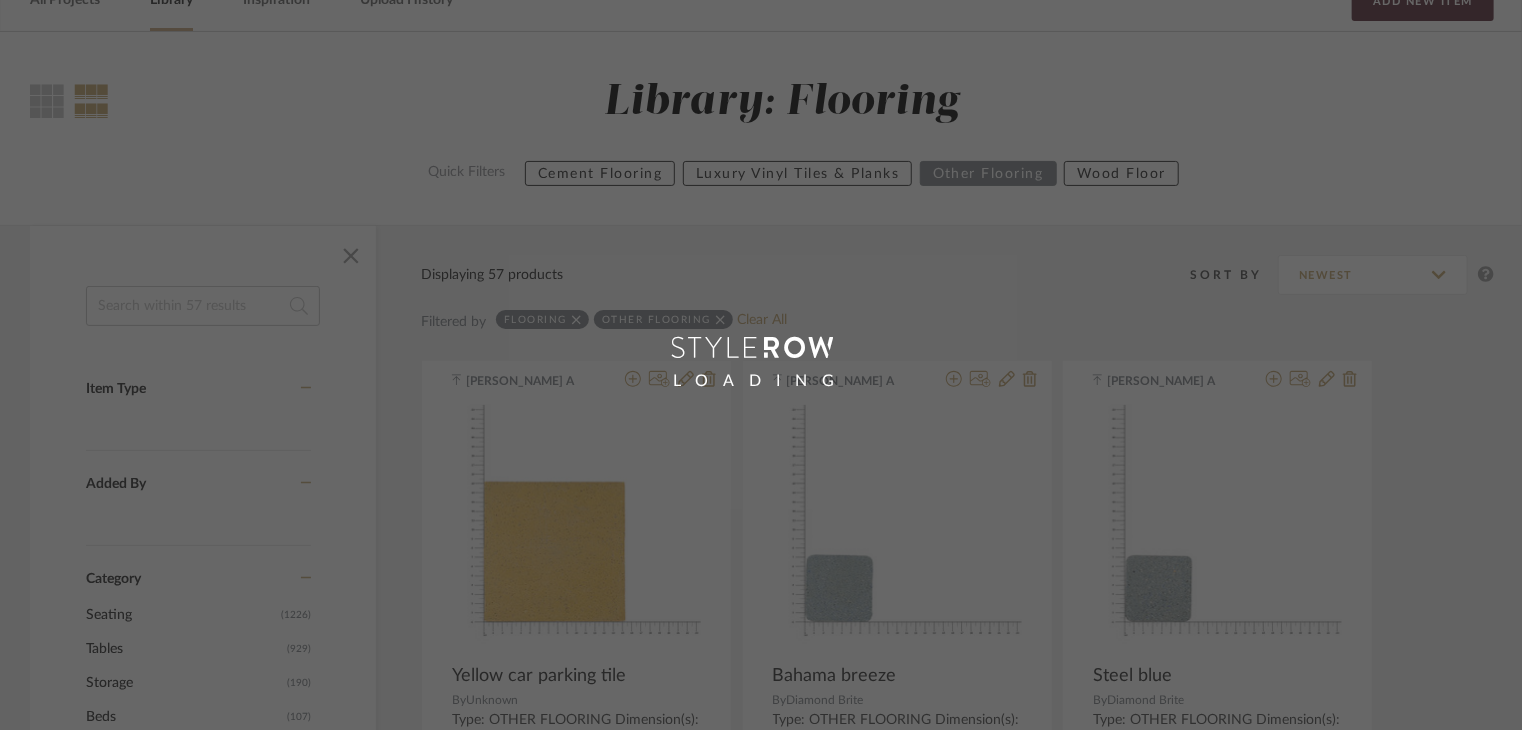 scroll, scrollTop: 100, scrollLeft: 0, axis: vertical 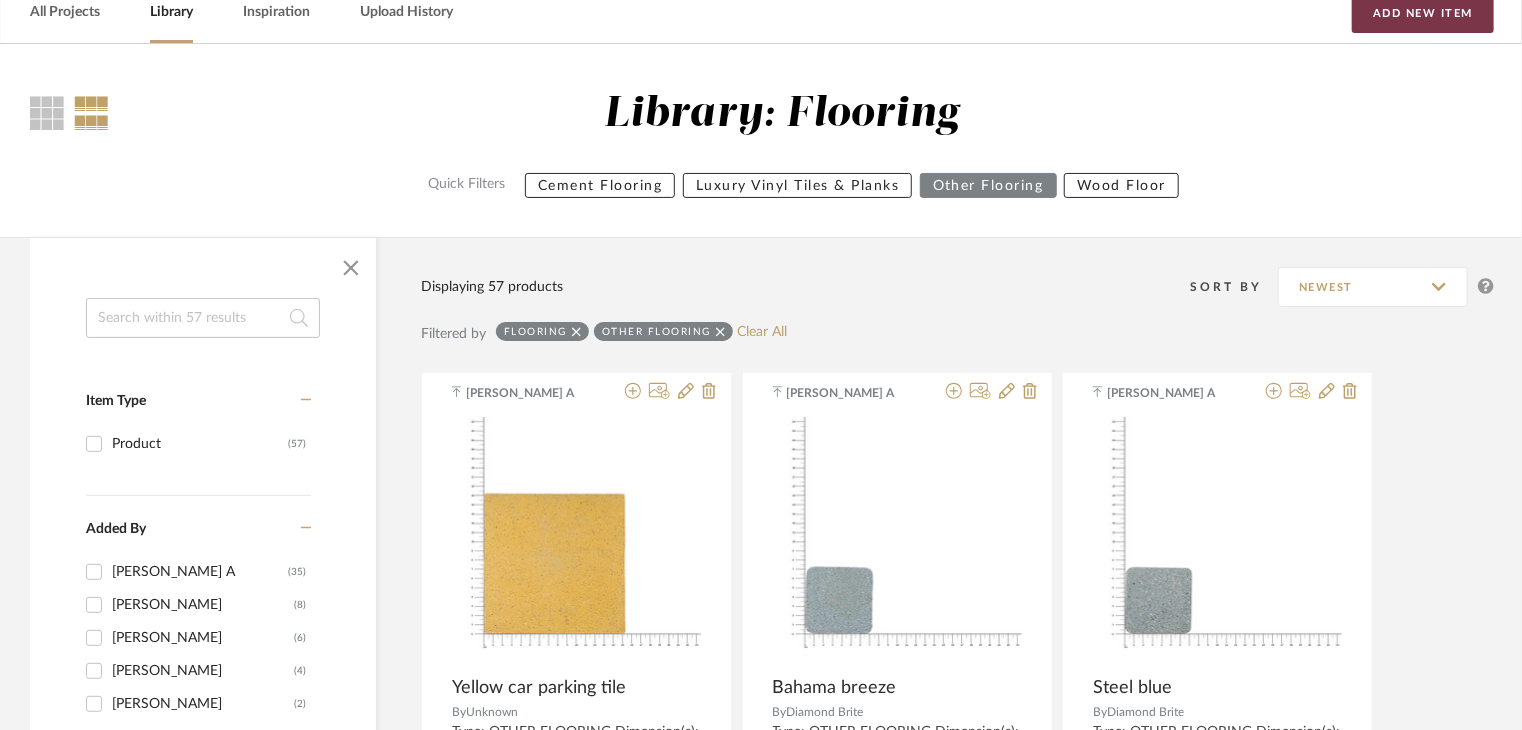 click on "Add New Item" at bounding box center (1423, 13) 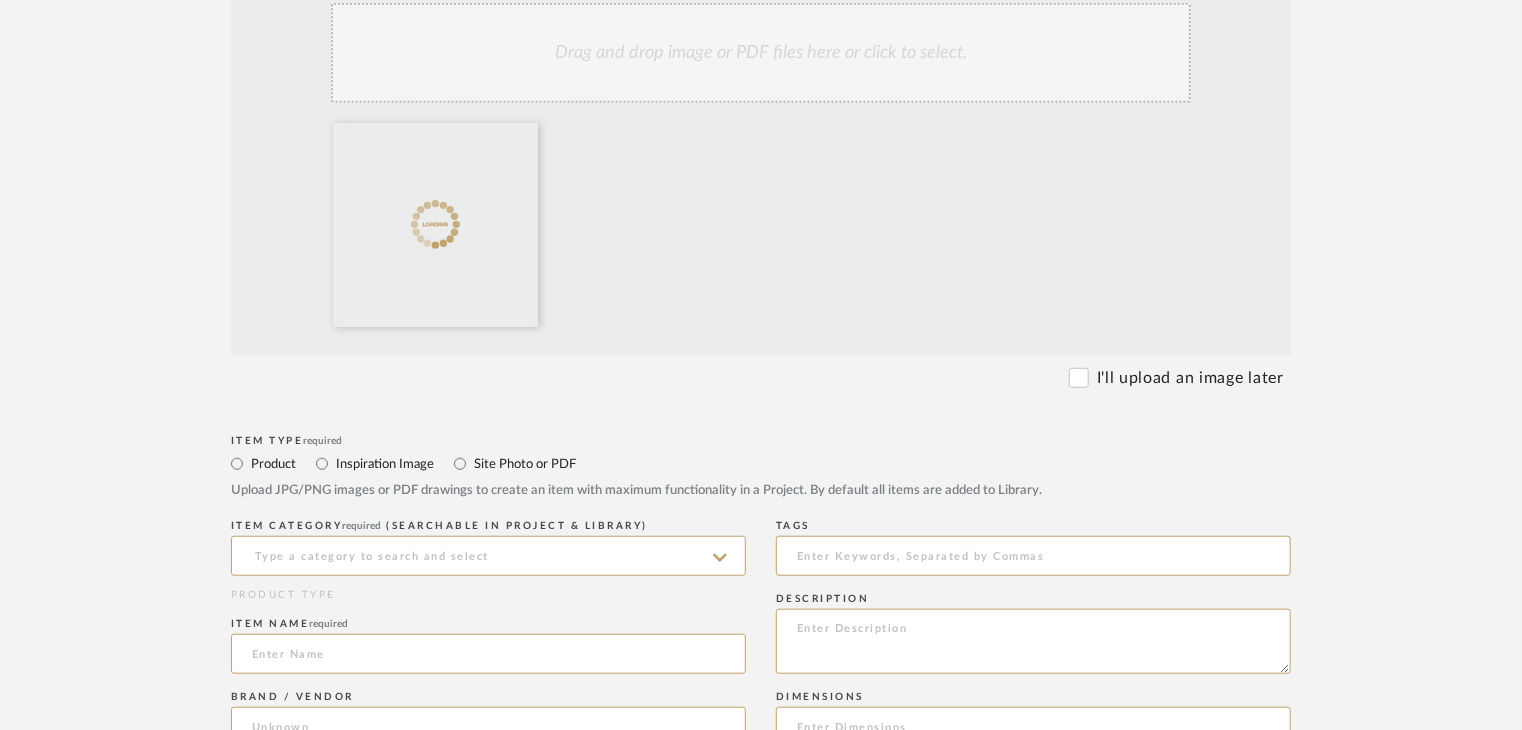 scroll, scrollTop: 800, scrollLeft: 0, axis: vertical 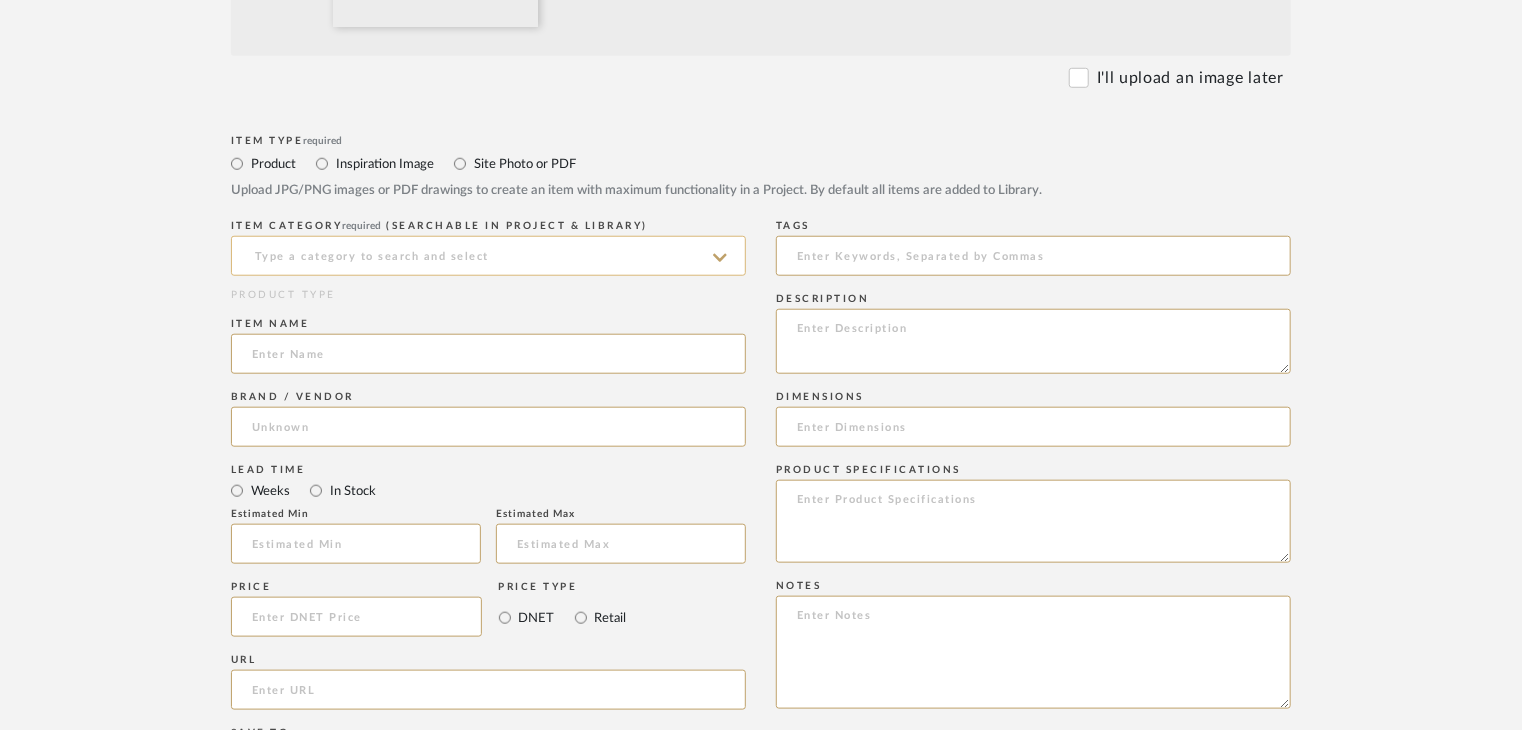 click 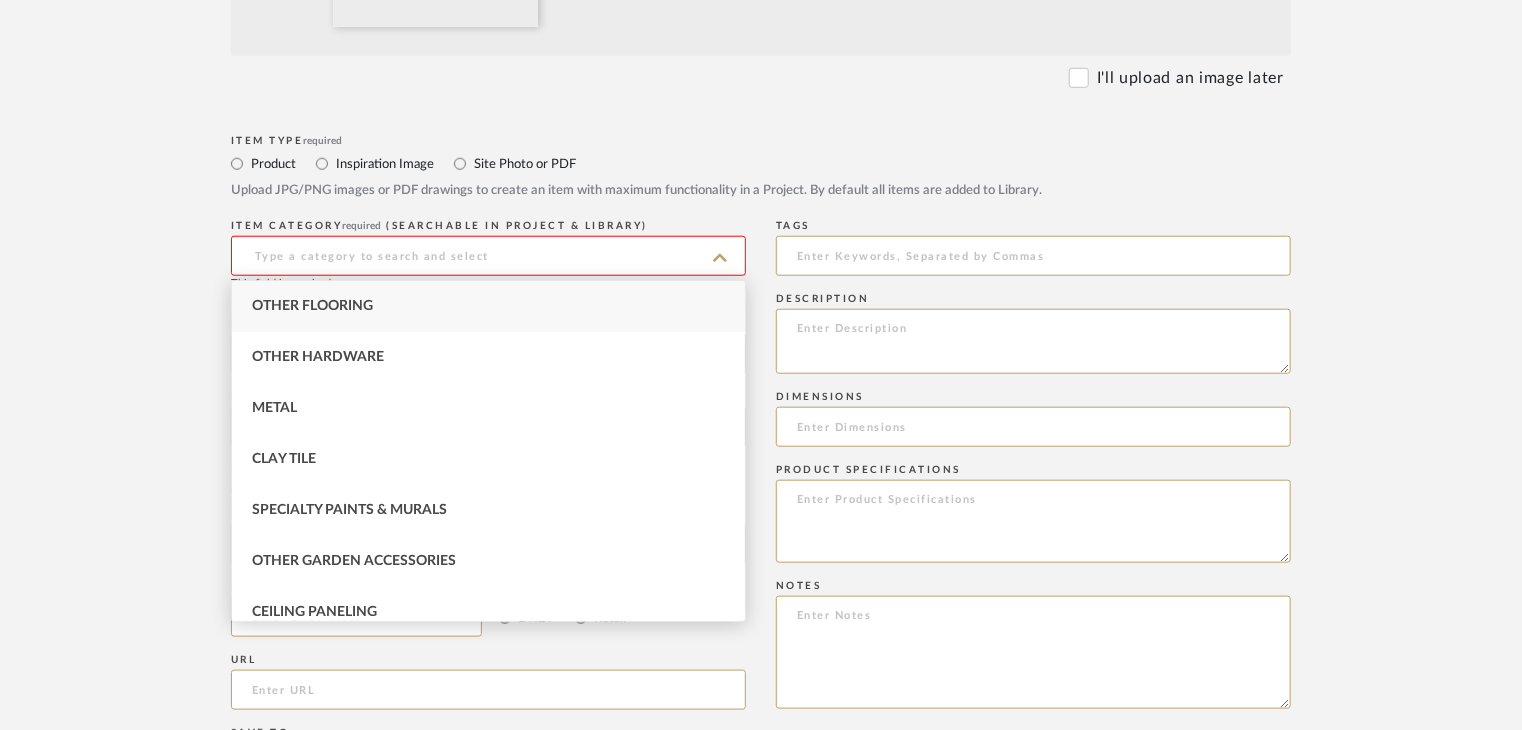 click on "Other Flooring" at bounding box center (488, 306) 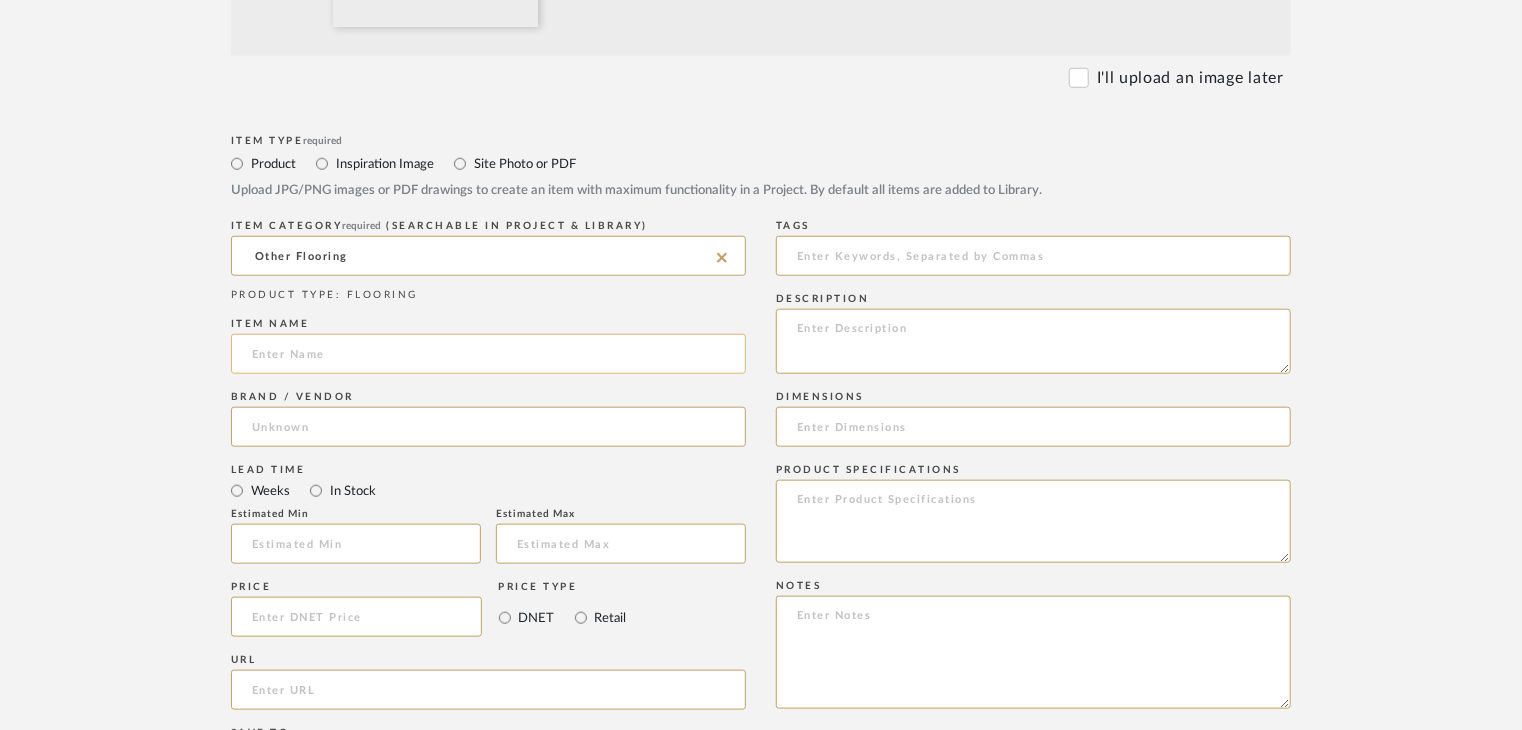 click 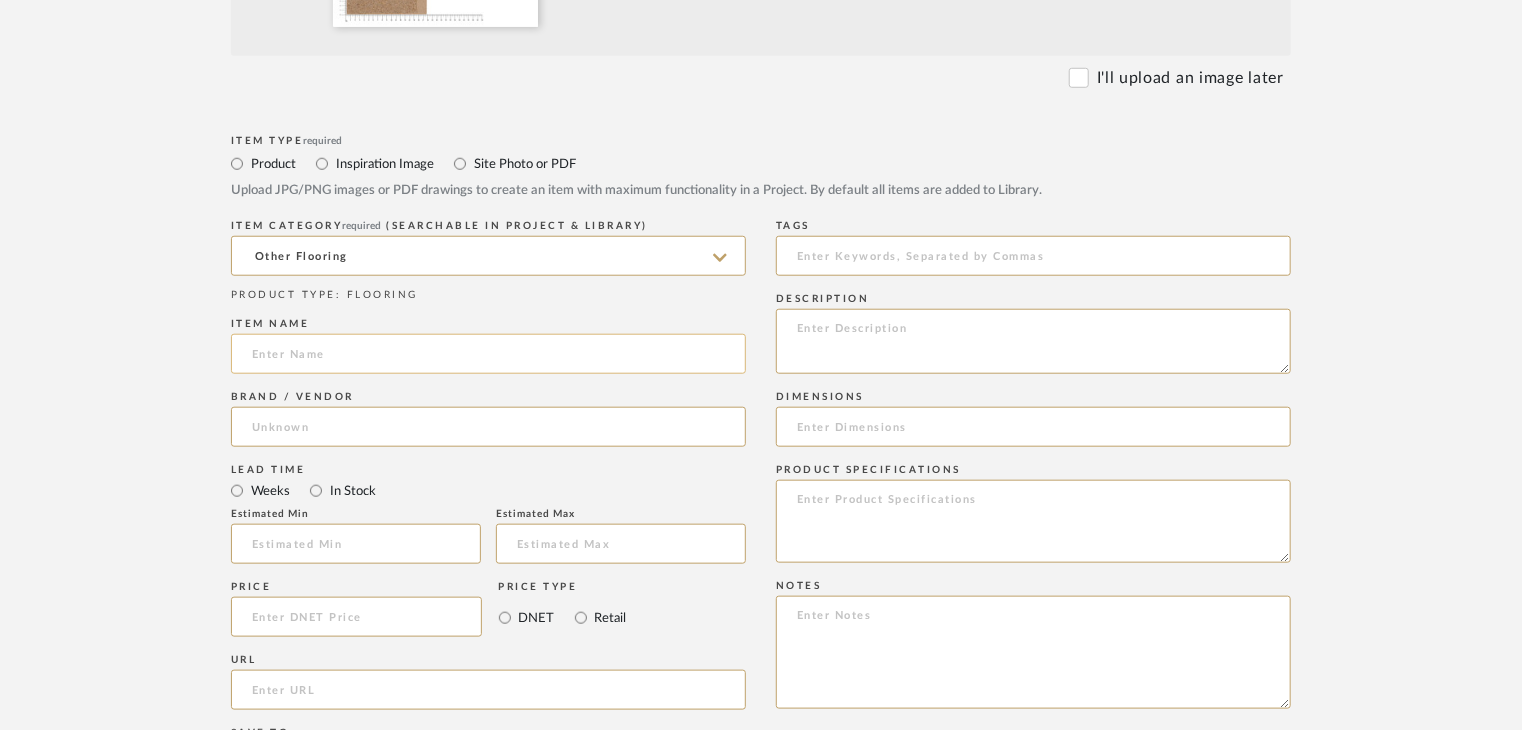 paste on "Sand beach pool system" 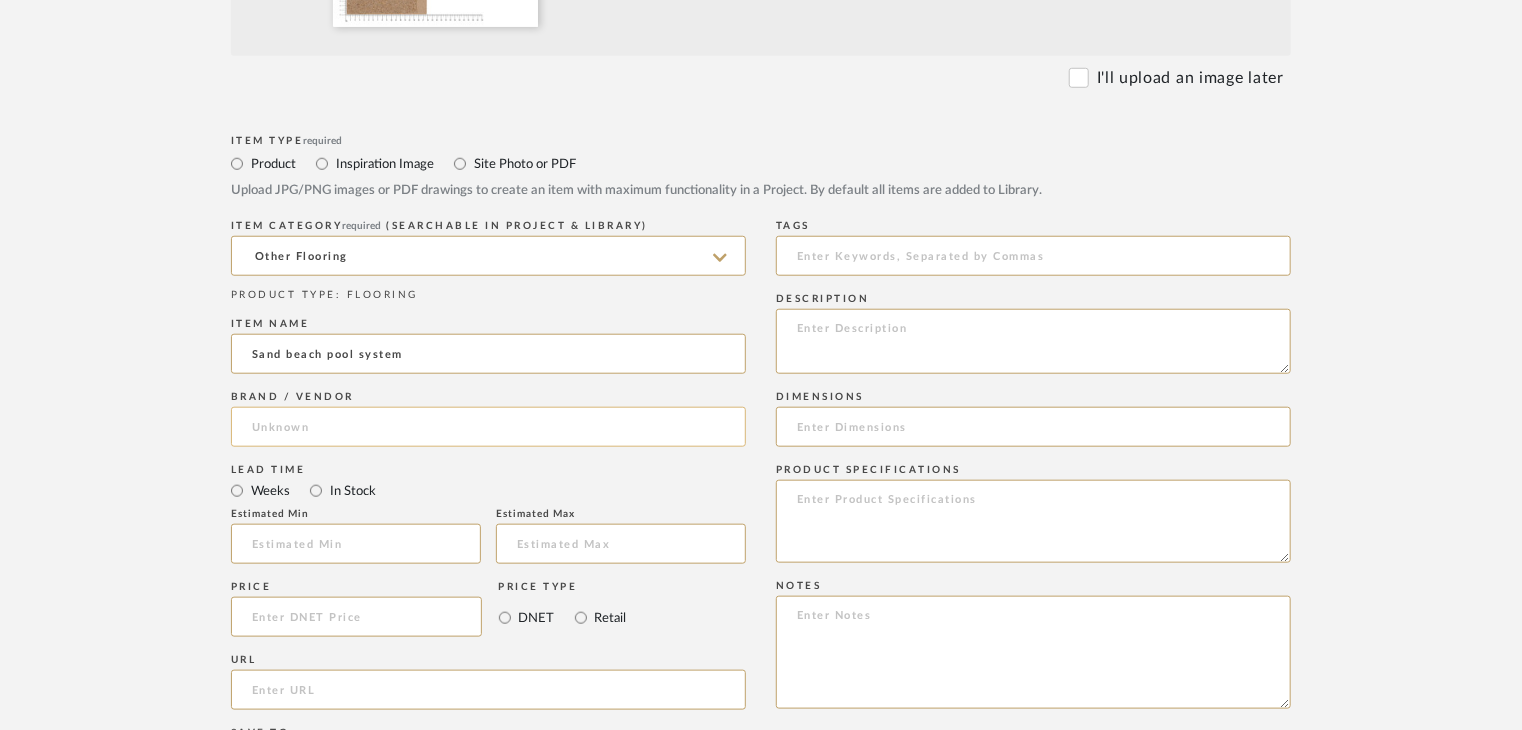 type on "Sand beach pool system" 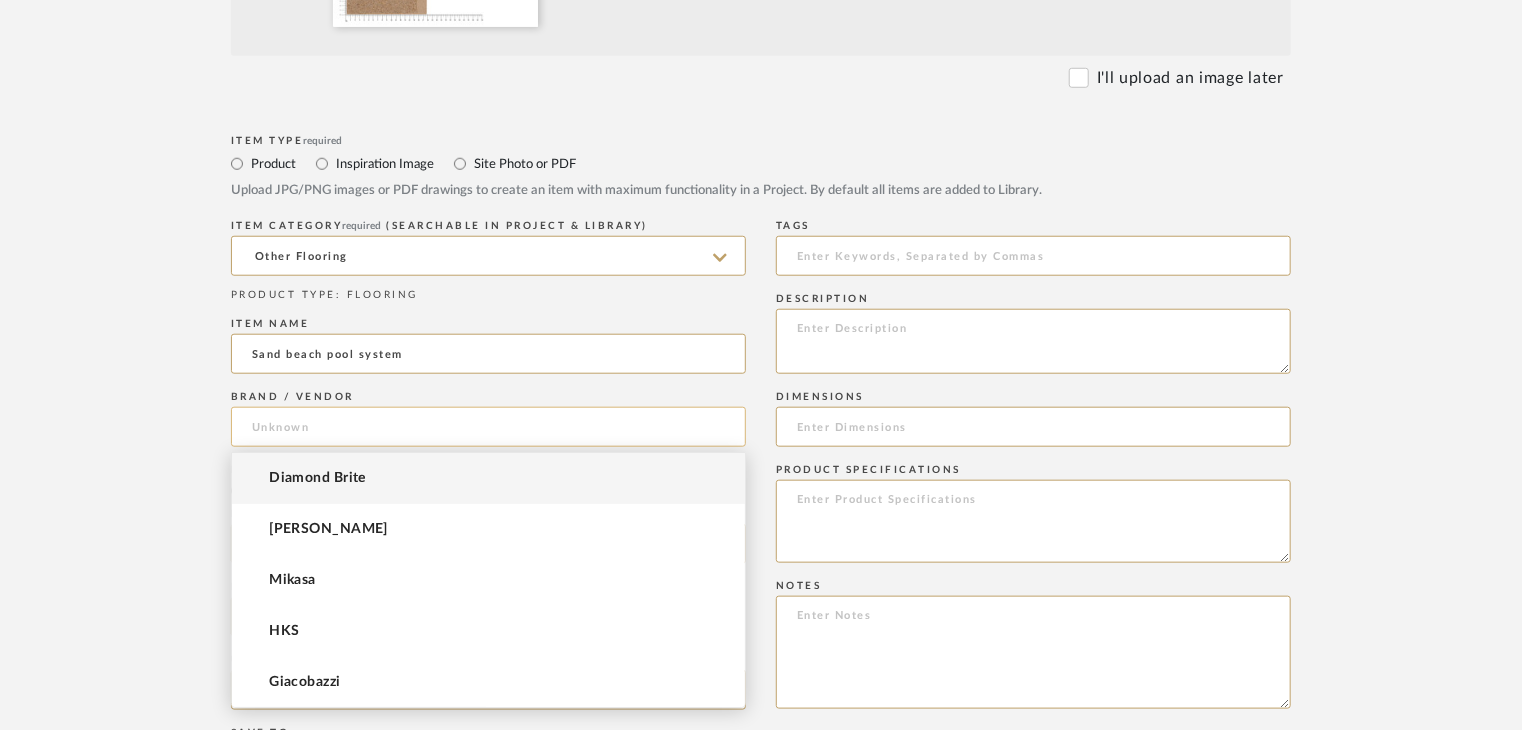 click 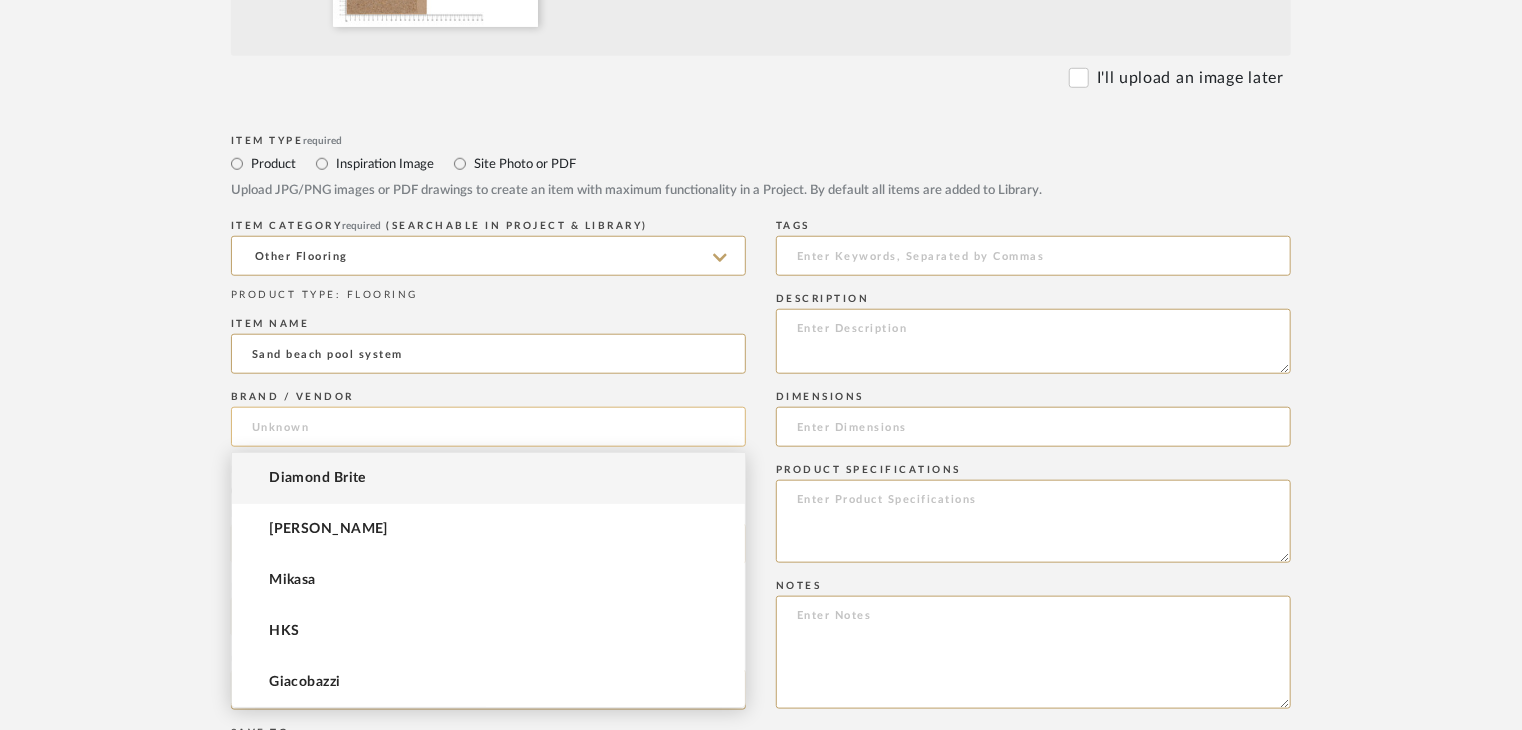 paste on "Olympus complete pool solutions" 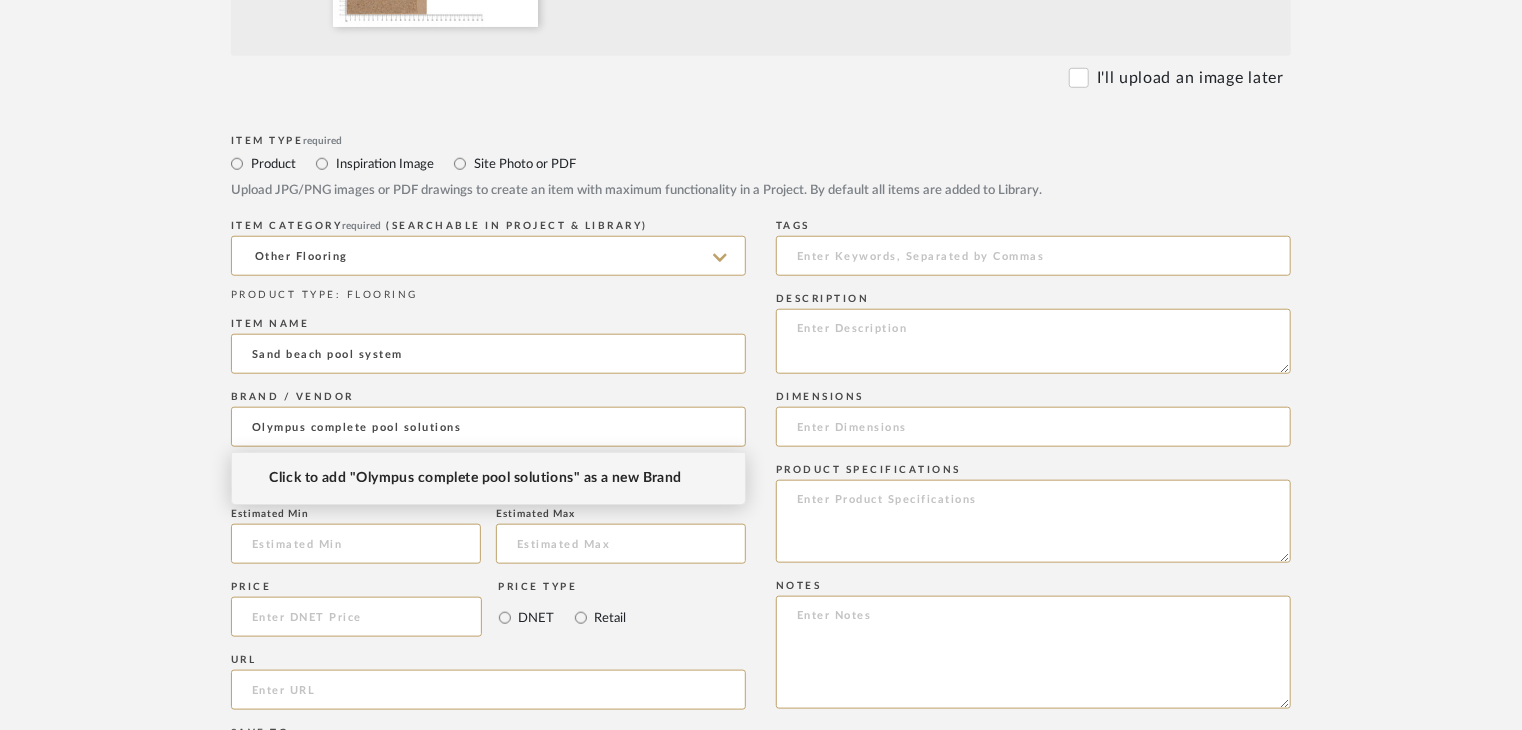 type on "Olympus complete pool solutions" 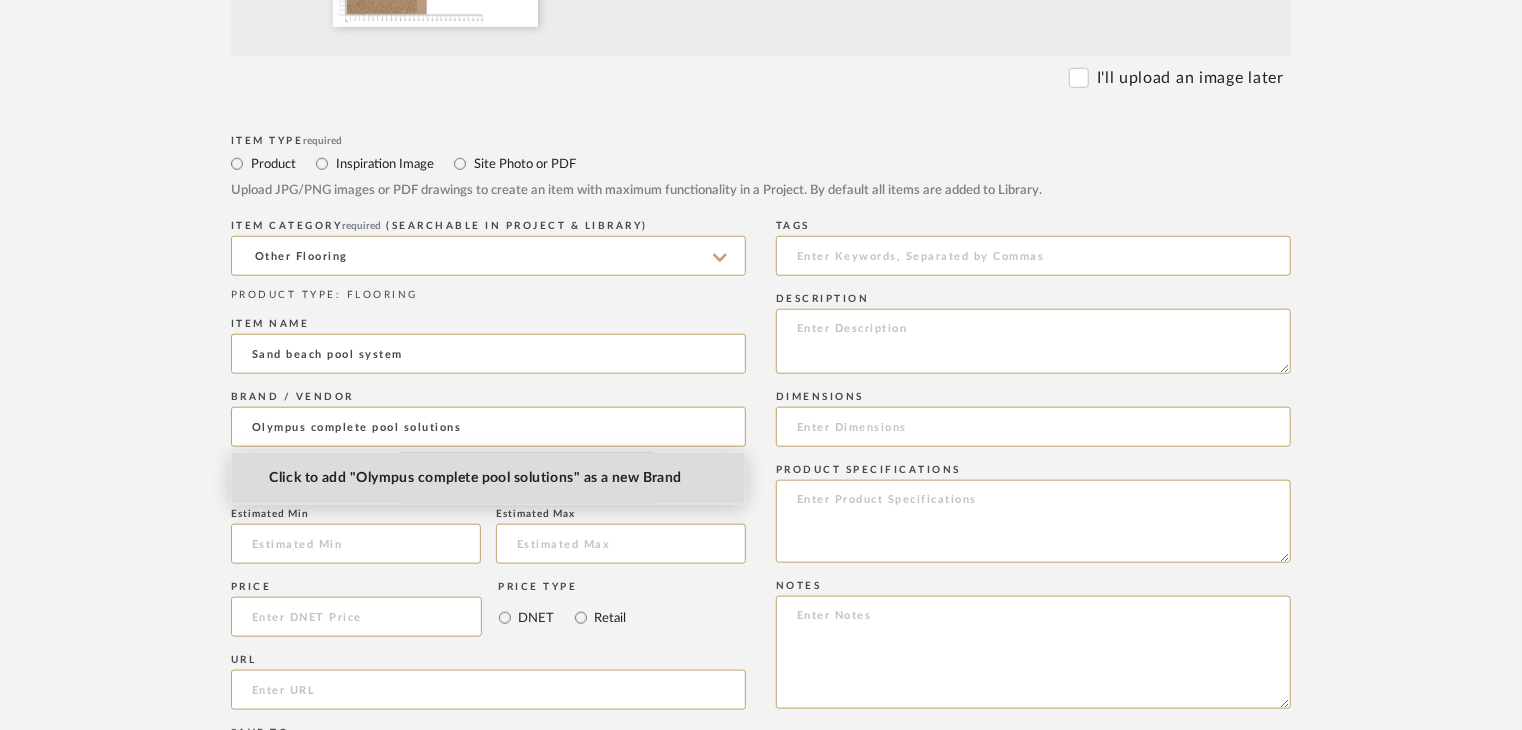 click on "Click to add "Olympus complete pool solutions" as a new Brand" at bounding box center (475, 478) 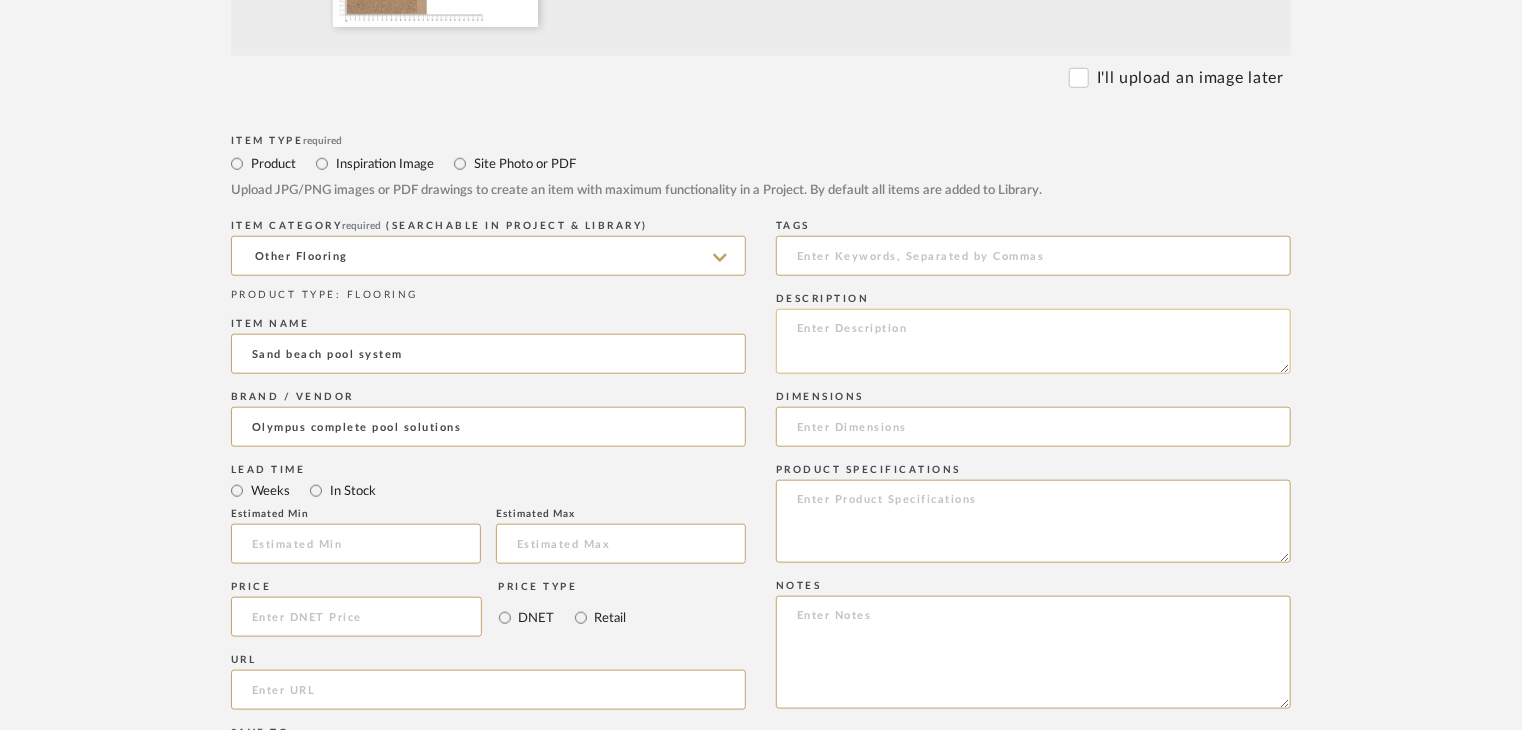 click 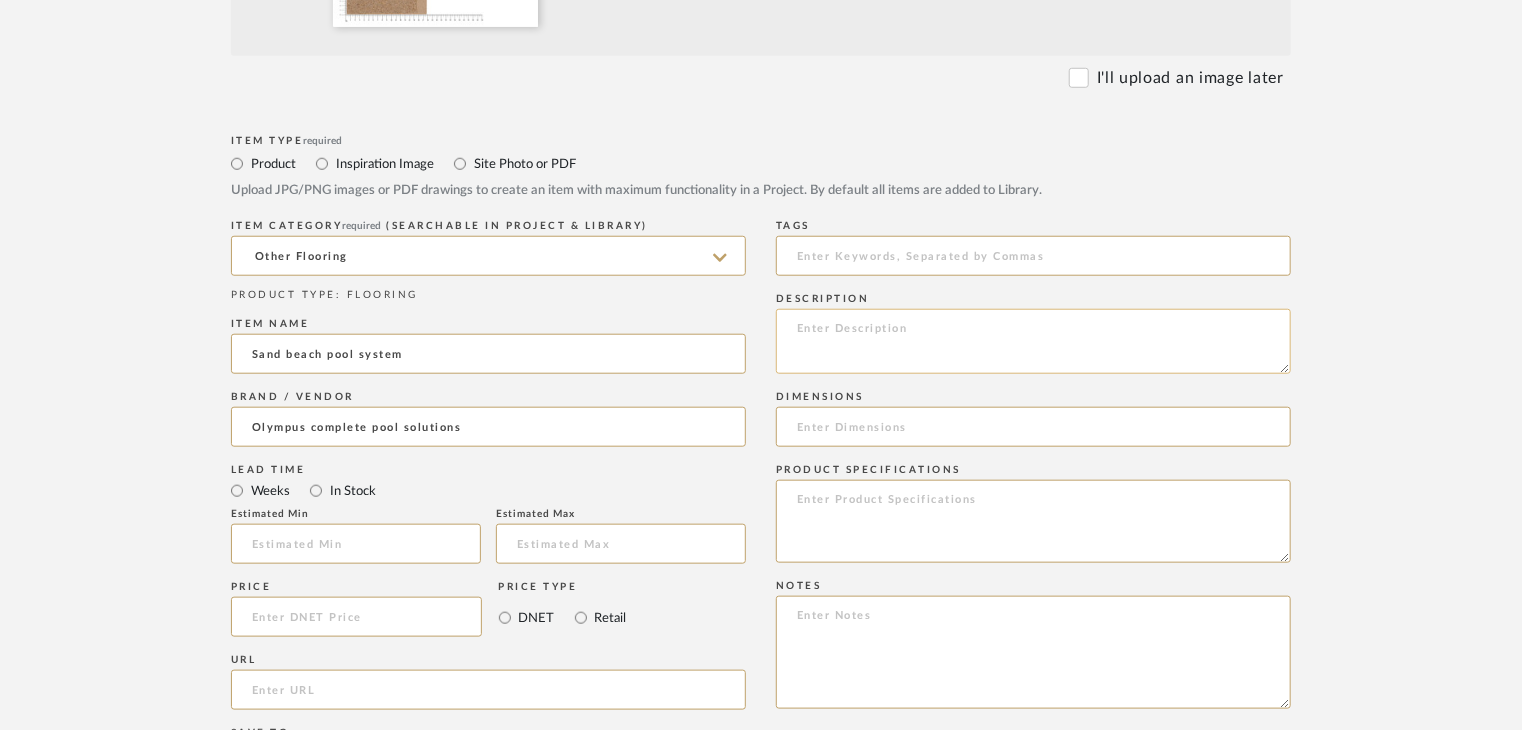 paste on "Type: OTHER FLOORING
Dimension(s): (as mentioned)
Material/Finishes: (as mentioned)
Installation requirements, if any: (as applicable)
Price: (as mentioned)
Lead time: (as mentioned)
Sample available: supplier stock
Sample Internal reference number:
as per the internal sample warehouse) Point of
contact:
Contact number:
Email address:
Address:
Additional contact information:" 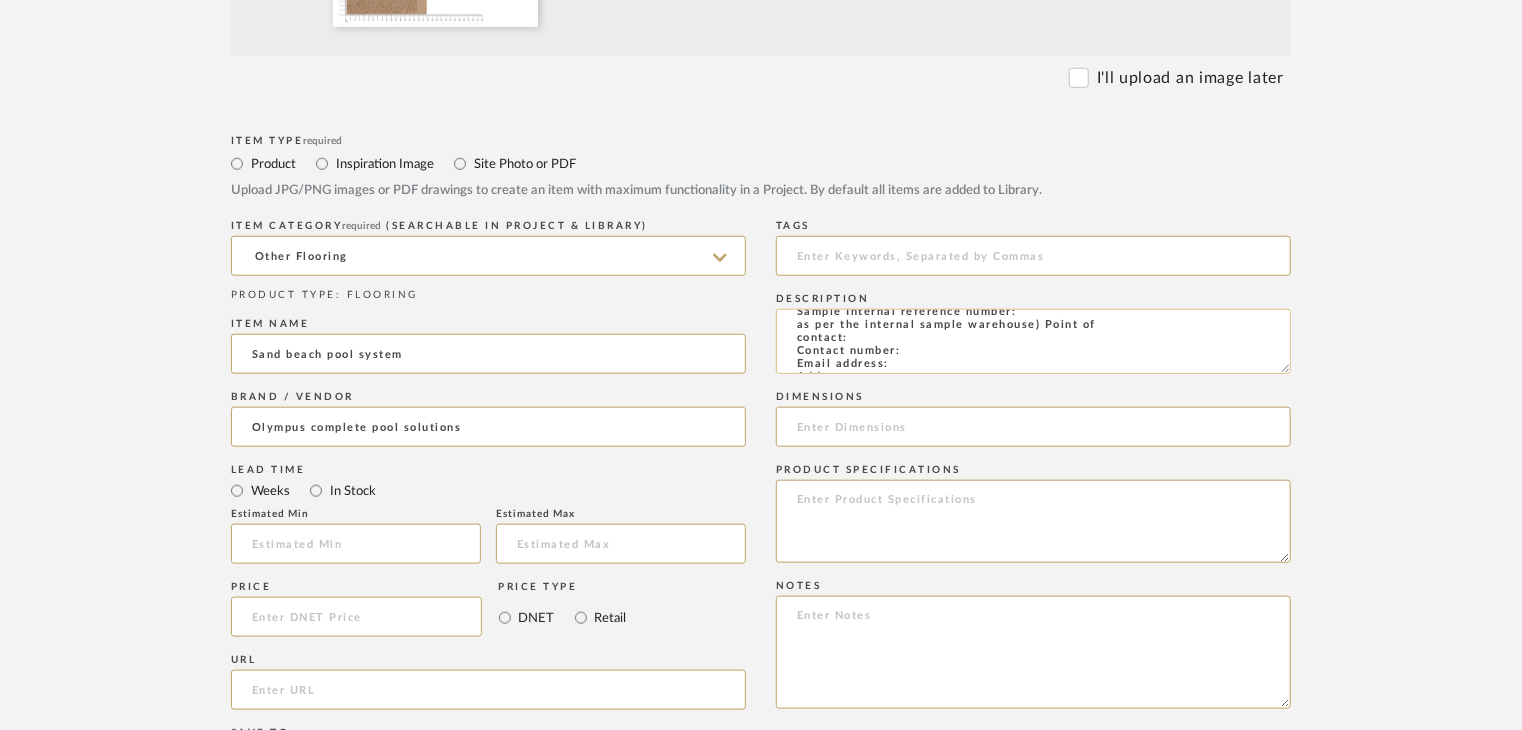 scroll, scrollTop: 0, scrollLeft: 0, axis: both 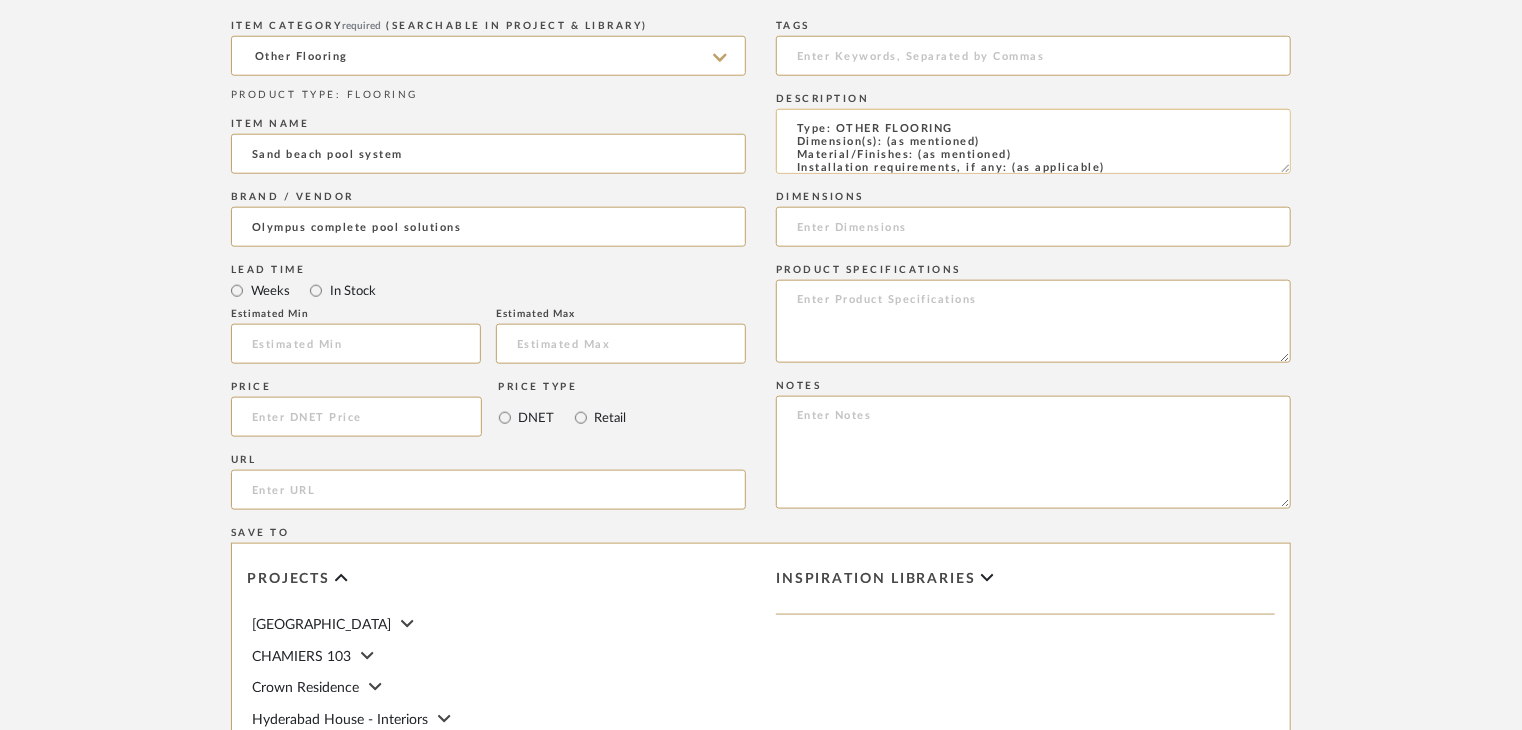 drag, startPoint x: 1030, startPoint y: 146, endPoint x: 988, endPoint y: 158, distance: 43.68066 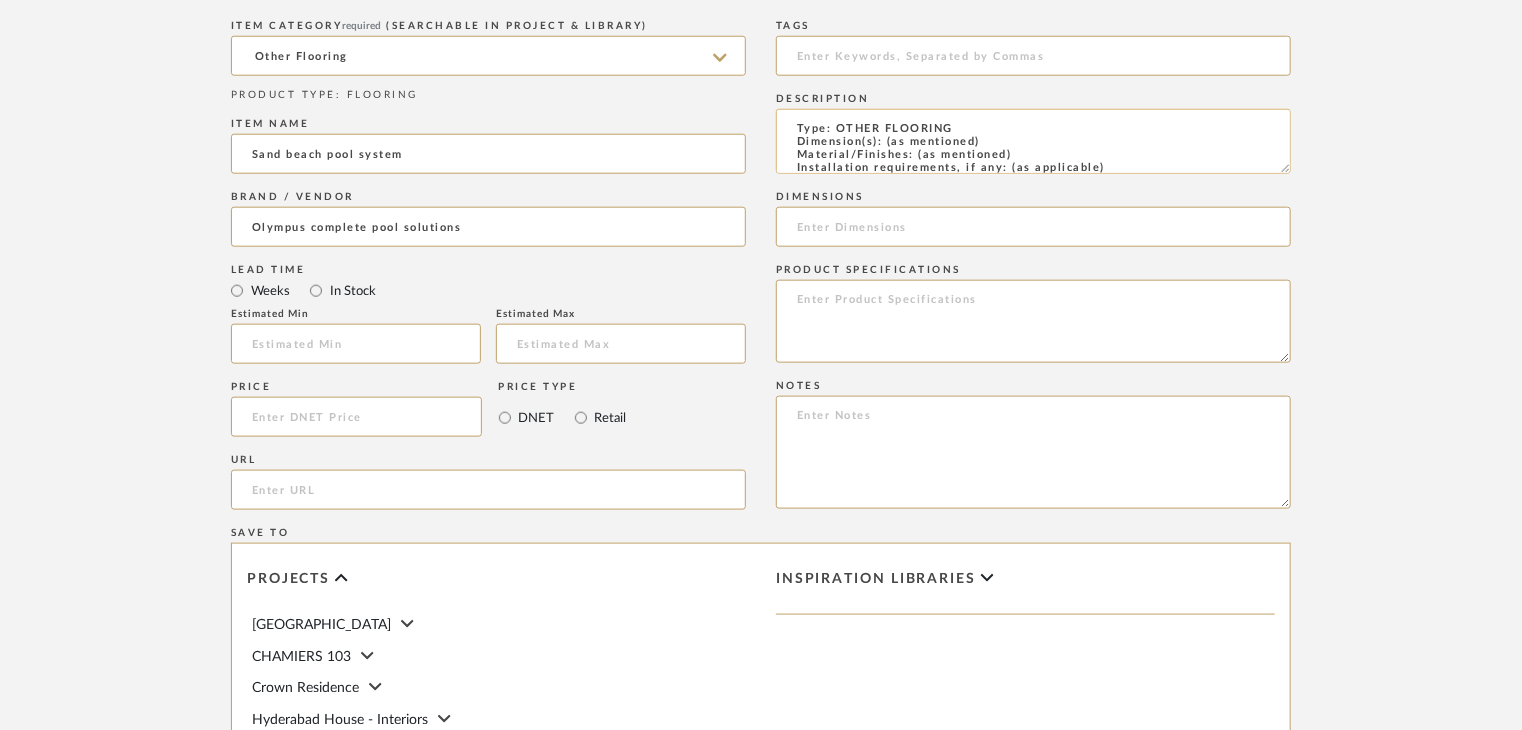 drag, startPoint x: 1022, startPoint y: 157, endPoint x: 918, endPoint y: 174, distance: 105.380264 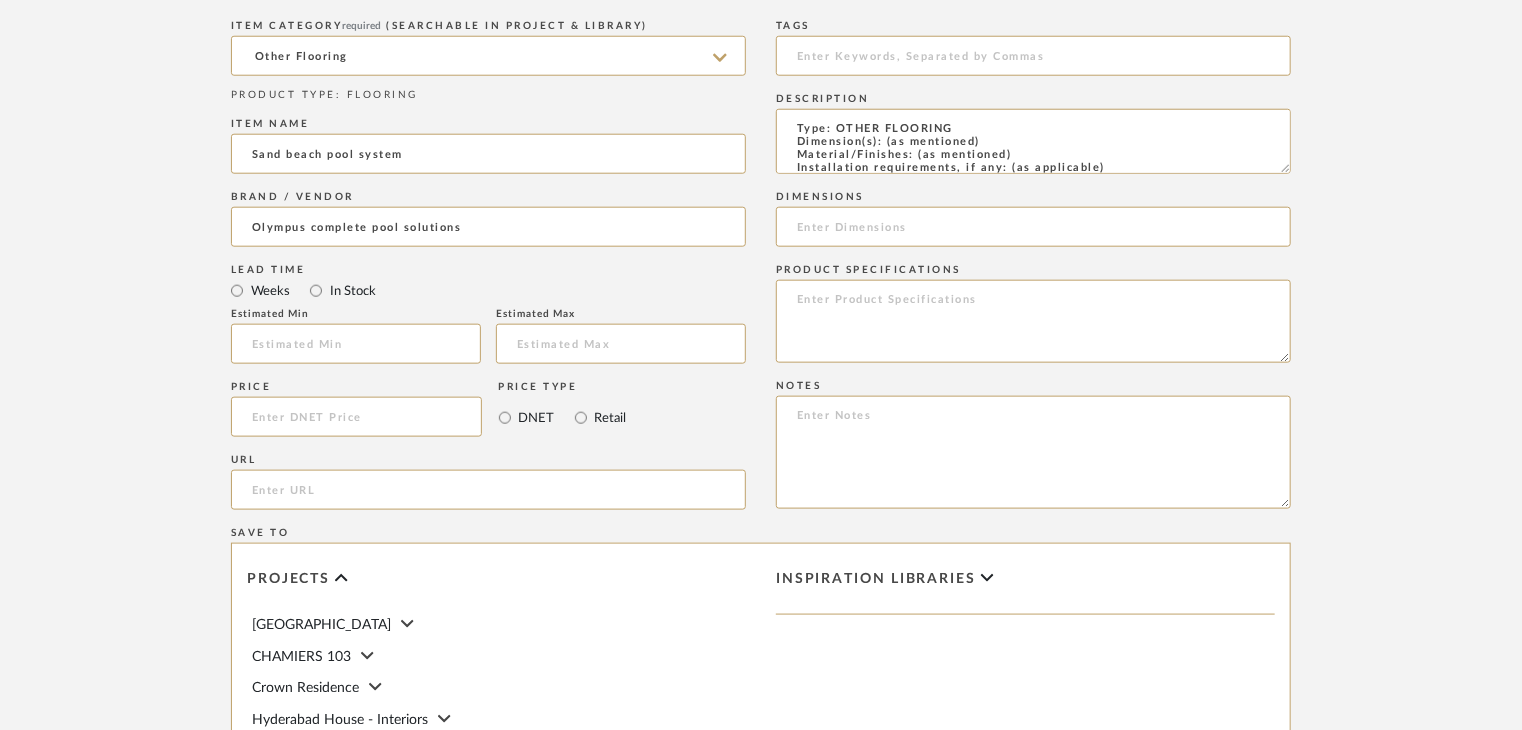 paste on "Natural sand" 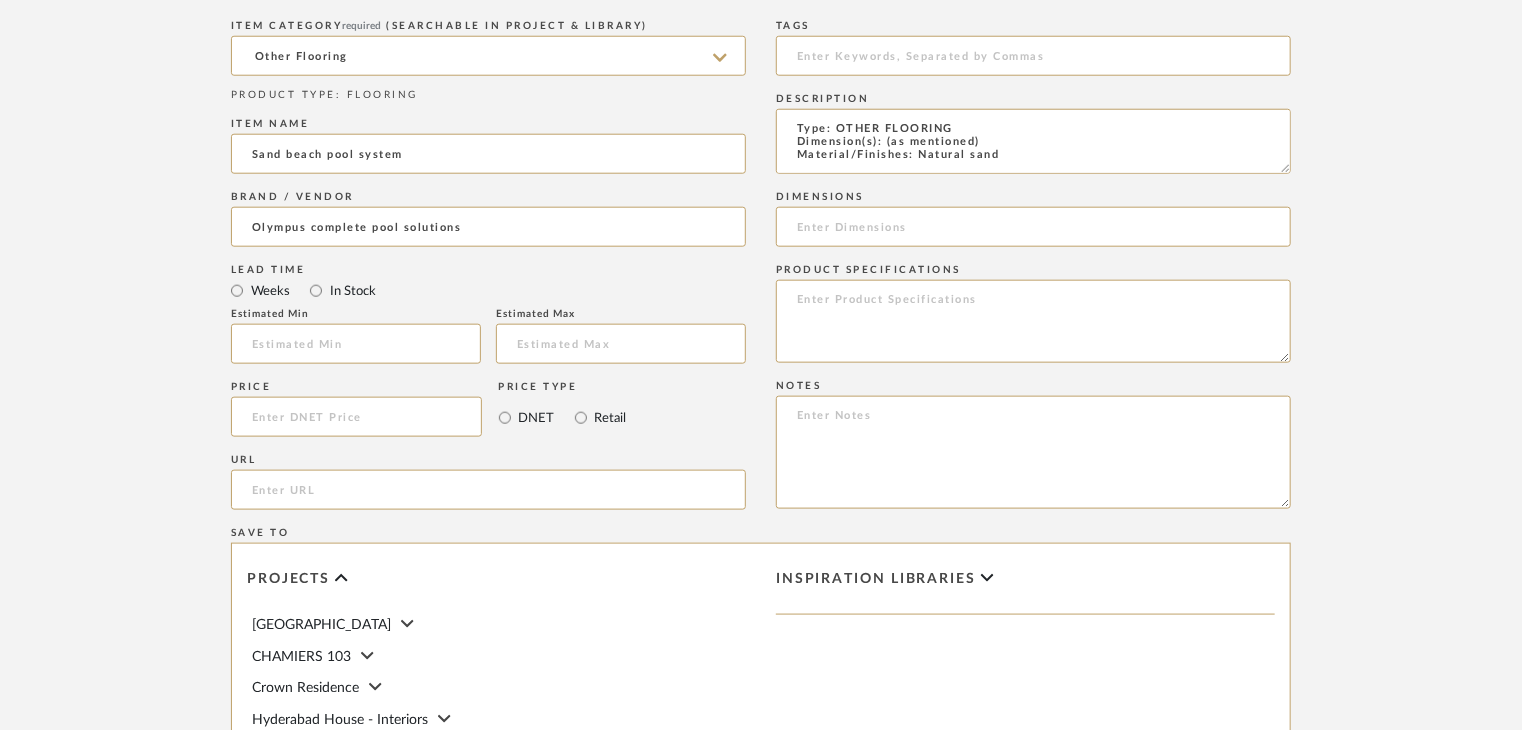 scroll, scrollTop: 1, scrollLeft: 0, axis: vertical 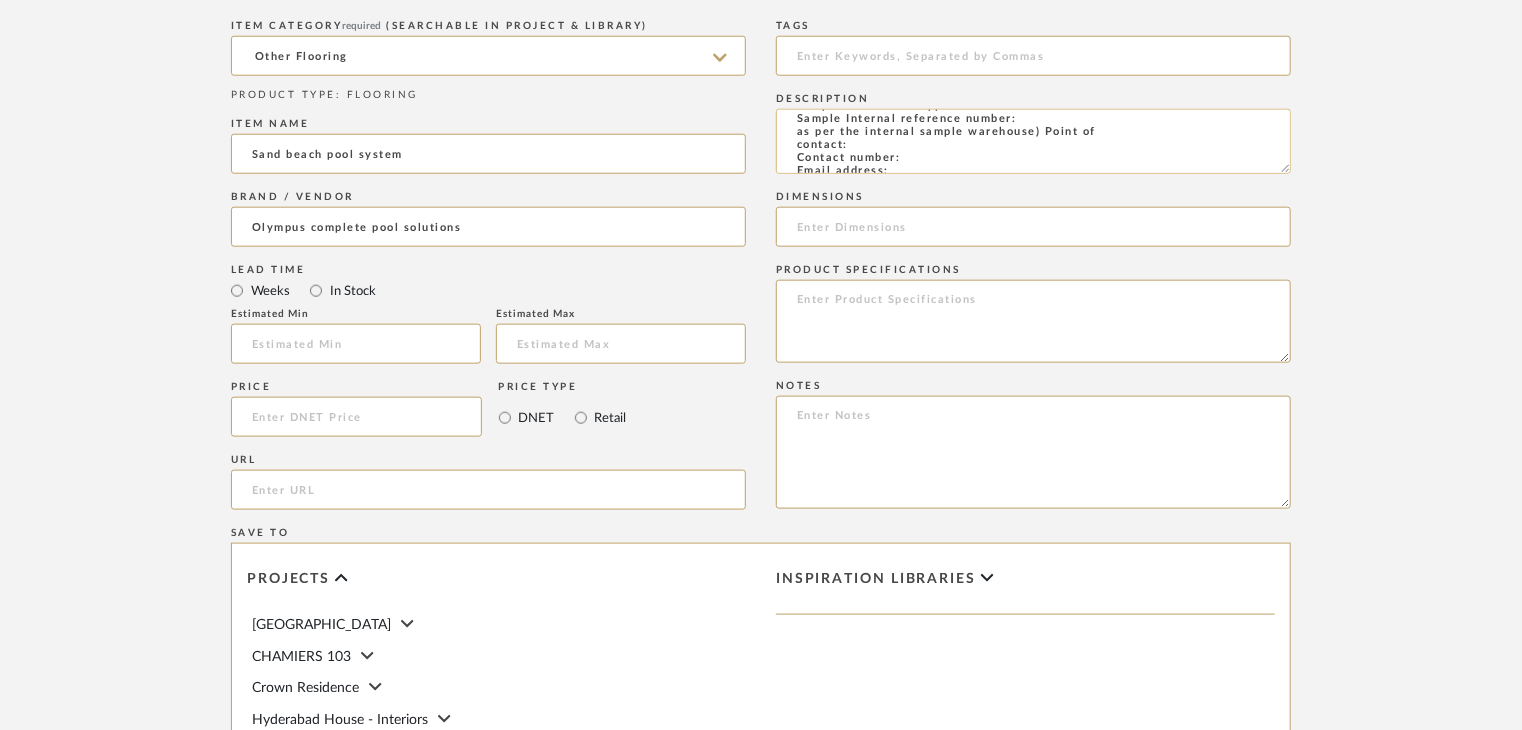 click on "Type: OTHER FLOORING
Dimension(s): (as mentioned)
Material/Finishes: Natural sand
Installation requirements, if any: (as applicable)
Price: (as mentioned)
Lead time: (as mentioned)
Sample available: supplier stock
Sample Internal reference number:
as per the internal sample warehouse) Point of
contact:
Contact number:
Email address:
Address:
Additional contact information:" 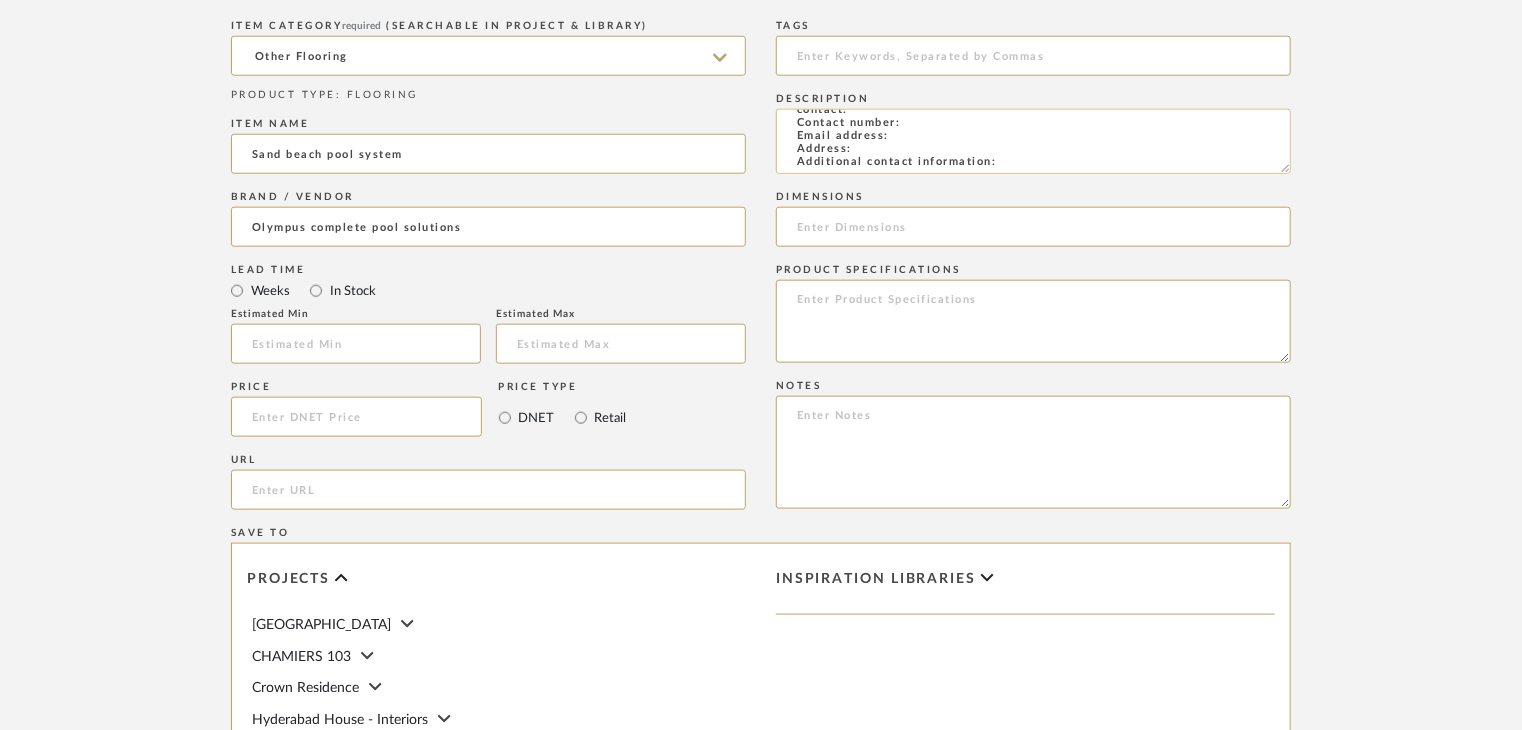 scroll, scrollTop: 144, scrollLeft: 0, axis: vertical 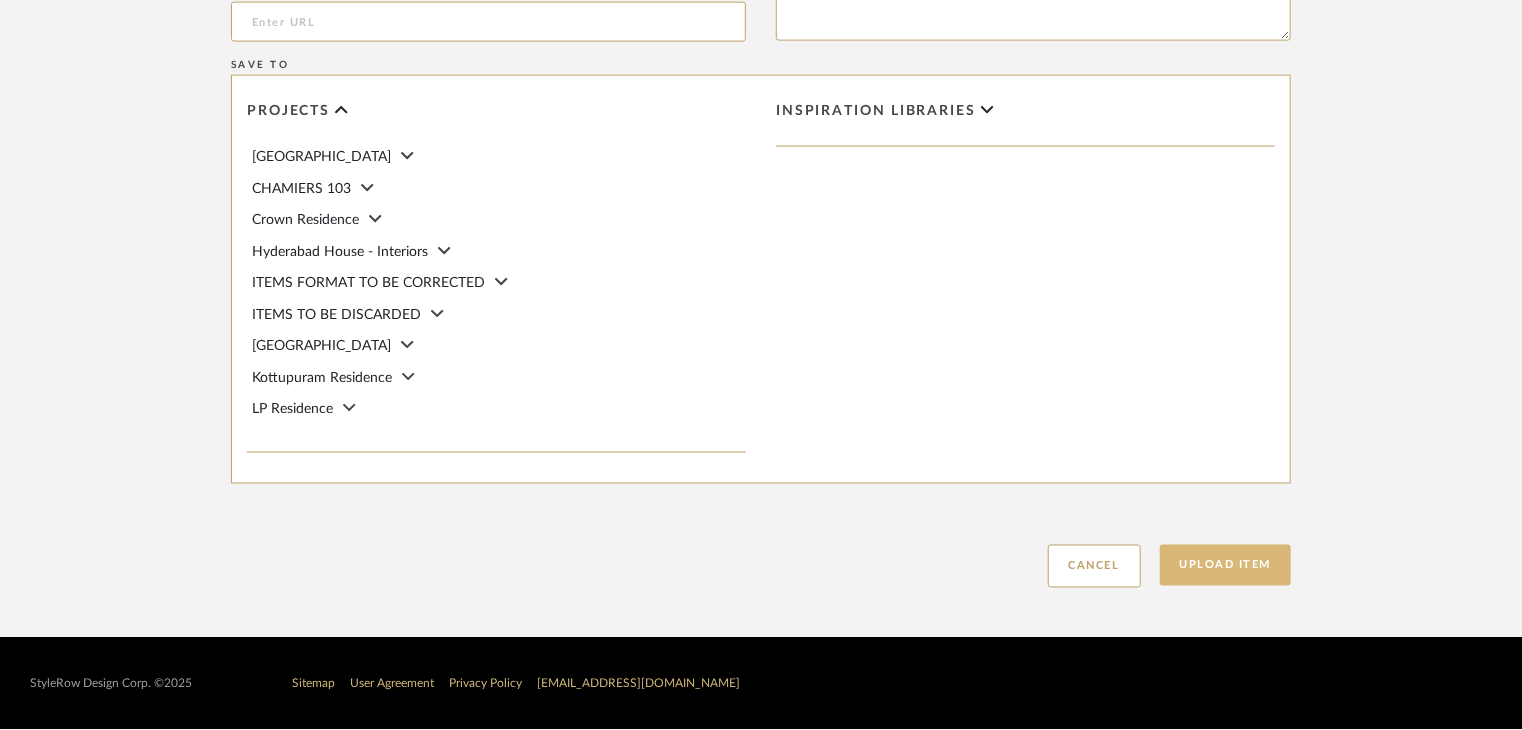 type on "Type: OTHER FLOORING
Dimension(s): (as mentioned)
Material/Finishes: Natural sand
Installation requirements, if any: (as applicable)
Price: (as mentioned)
Lead time: (as mentioned)
Sample available: supplier stock
Sample Internal reference number: FL-OF-011
as per the internal sample warehouse) Point of
contact:
Contact number:
Email address:
Address:
Additional contact information:" 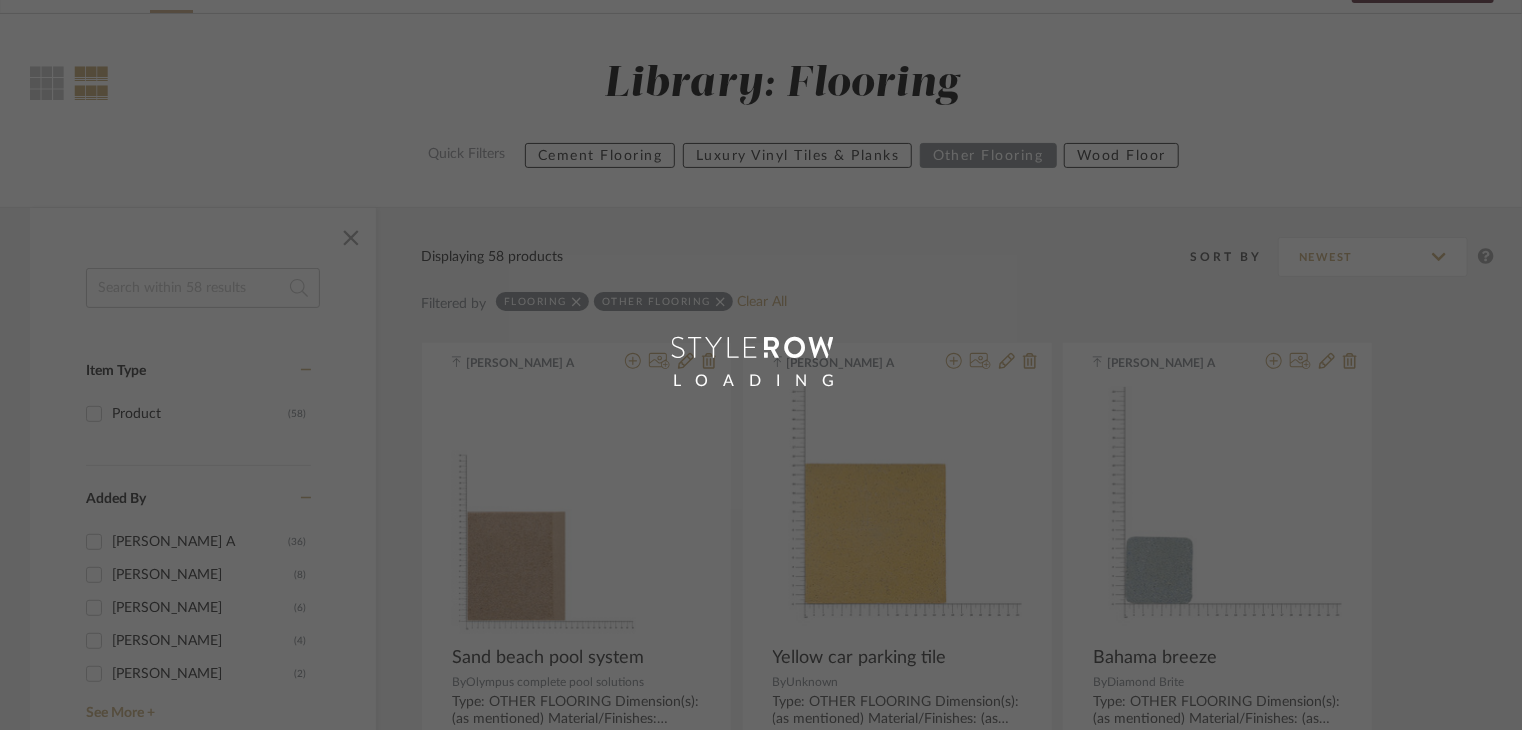 scroll, scrollTop: 100, scrollLeft: 0, axis: vertical 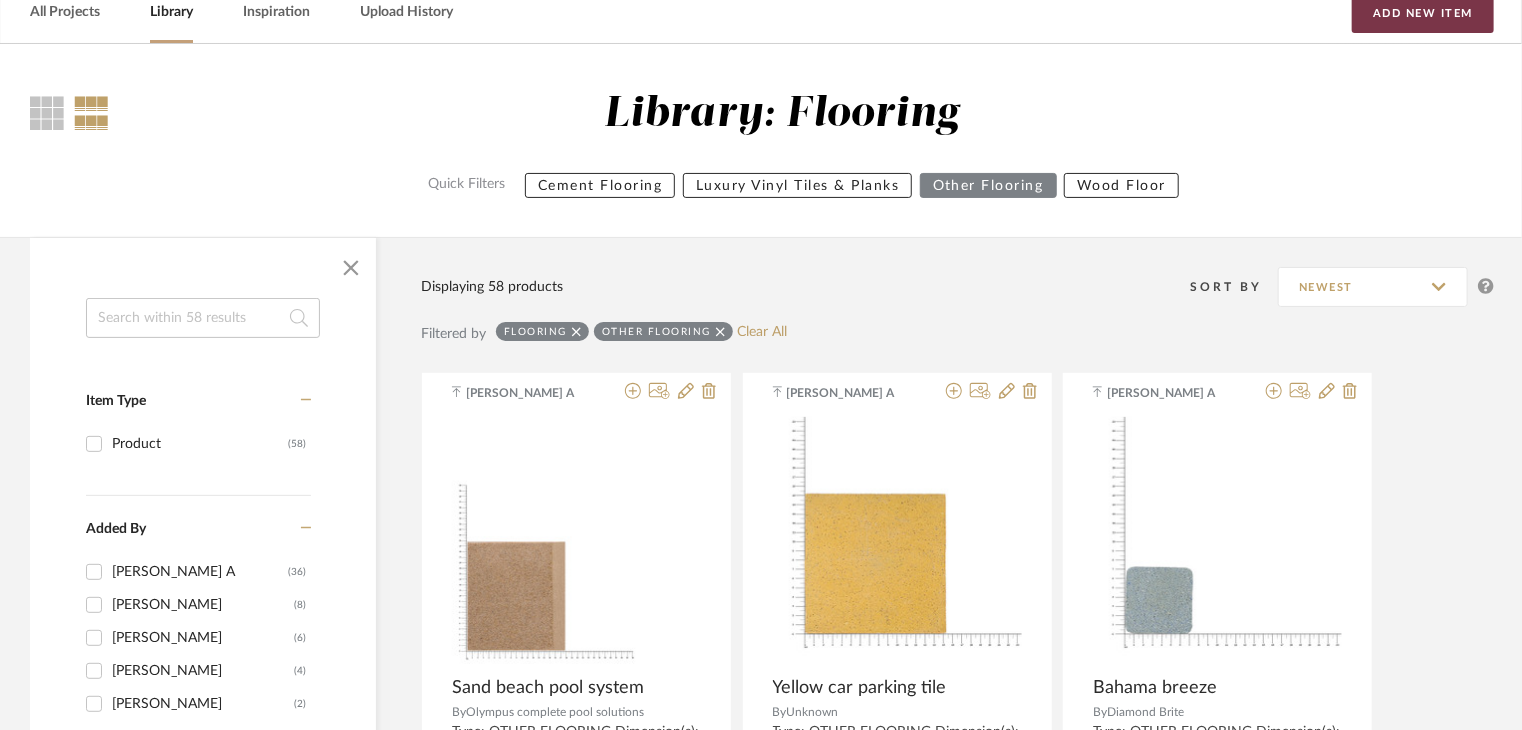 click on "Add New Item" at bounding box center [1423, 13] 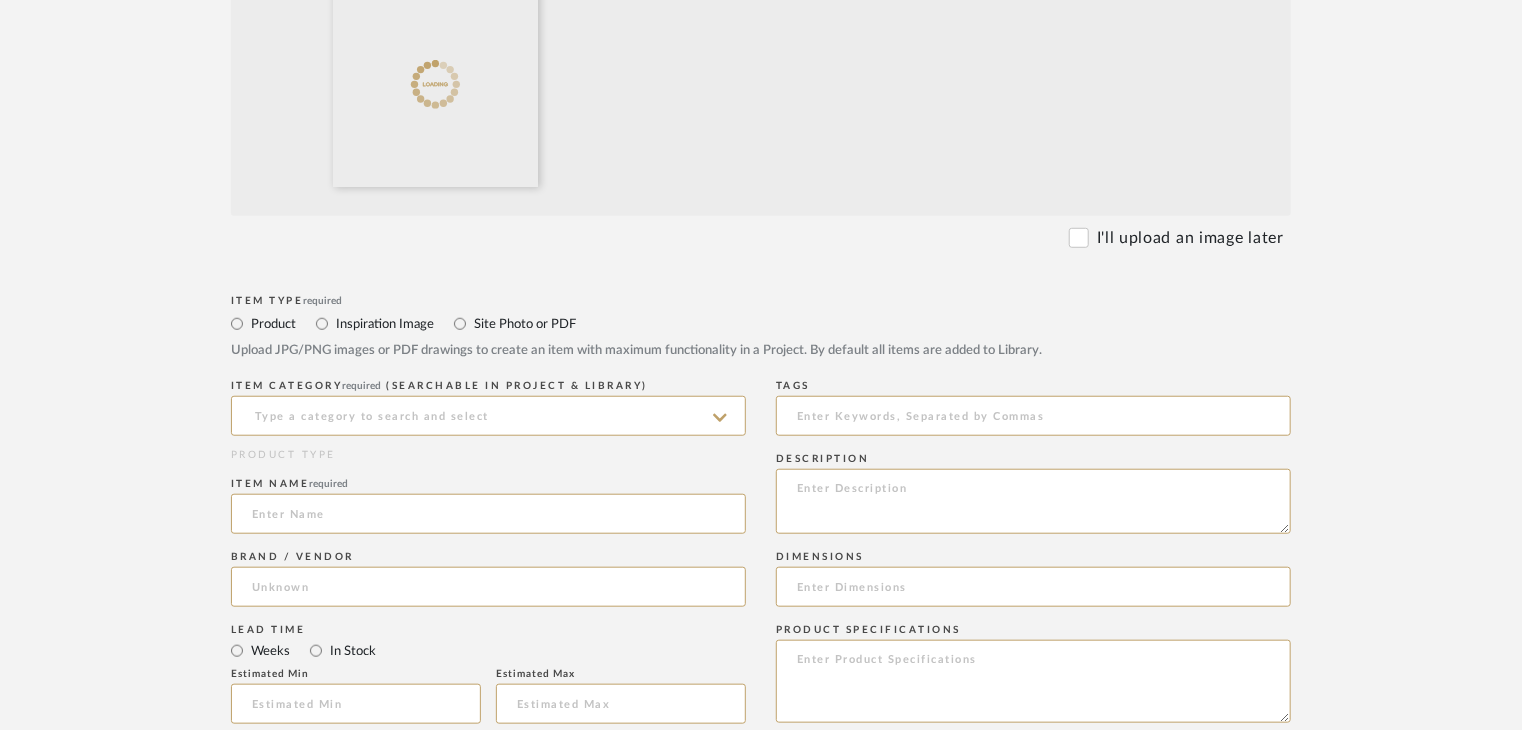scroll, scrollTop: 800, scrollLeft: 0, axis: vertical 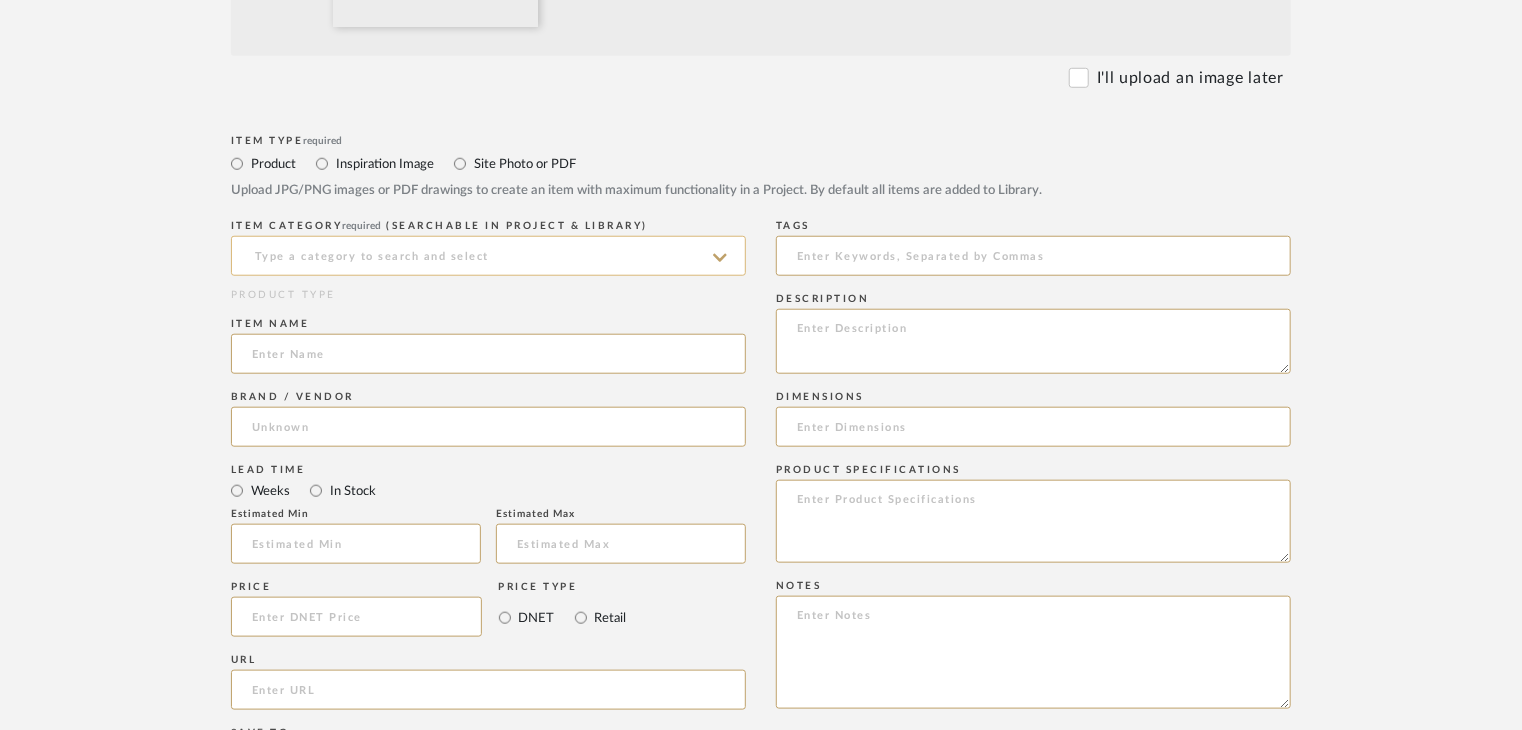 click 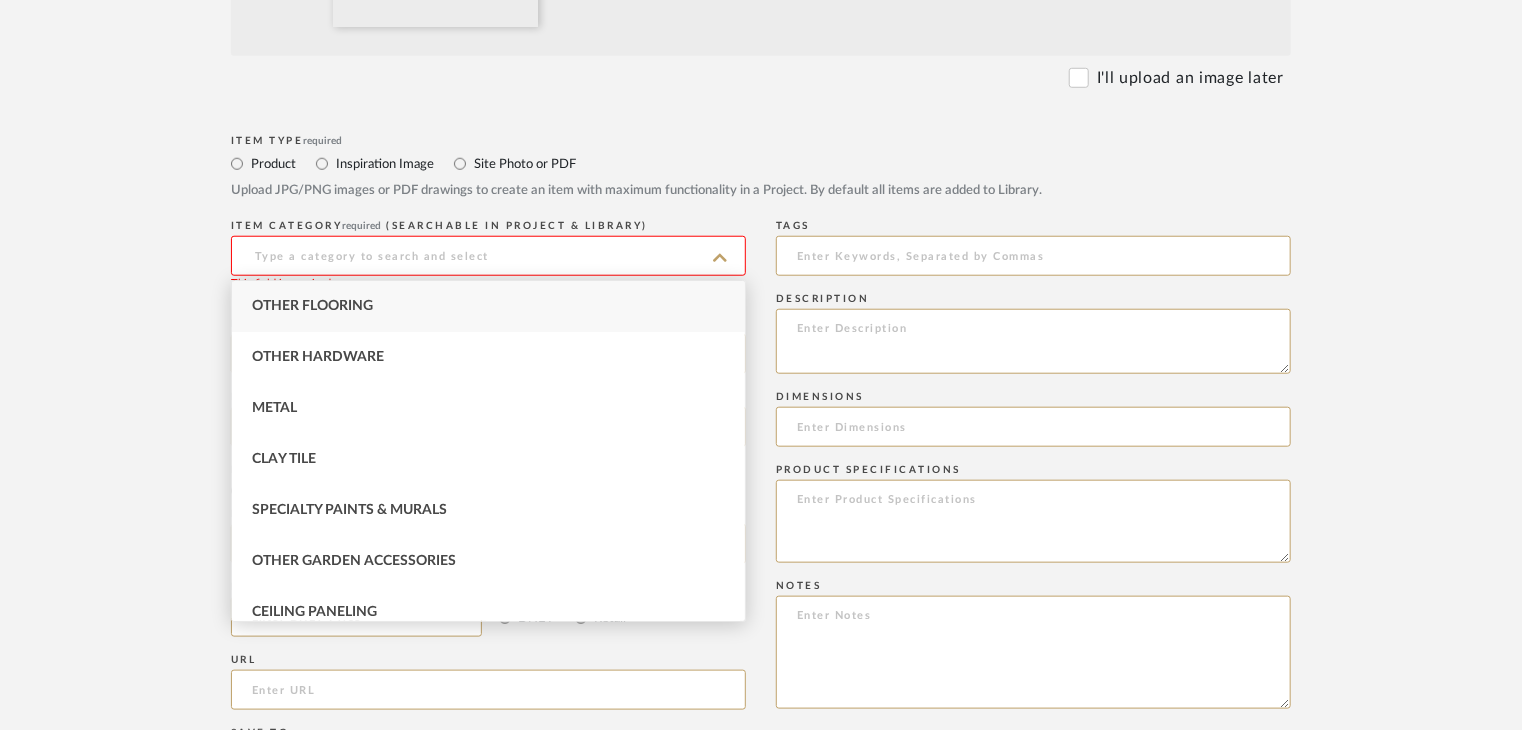 click on "Other Flooring" at bounding box center (488, 306) 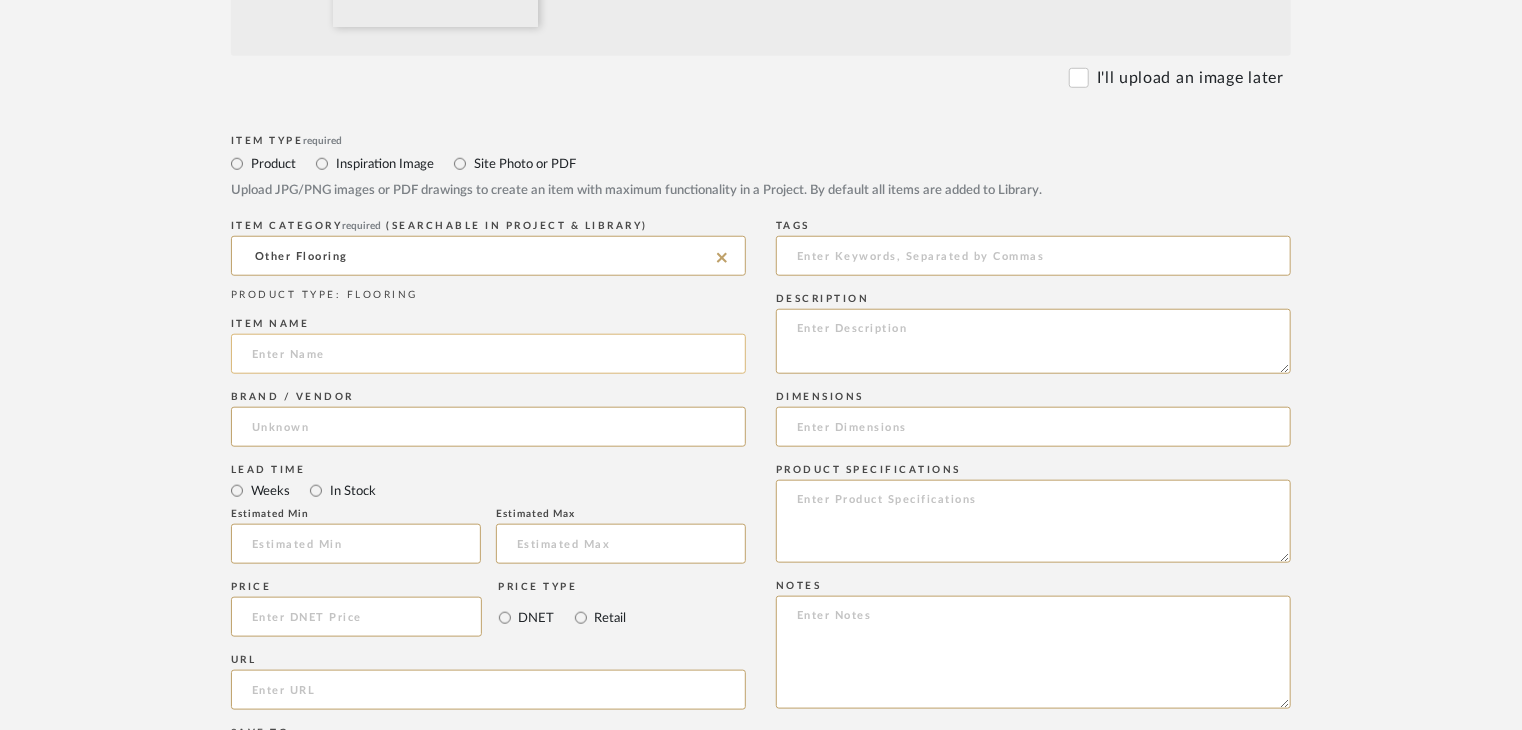 click 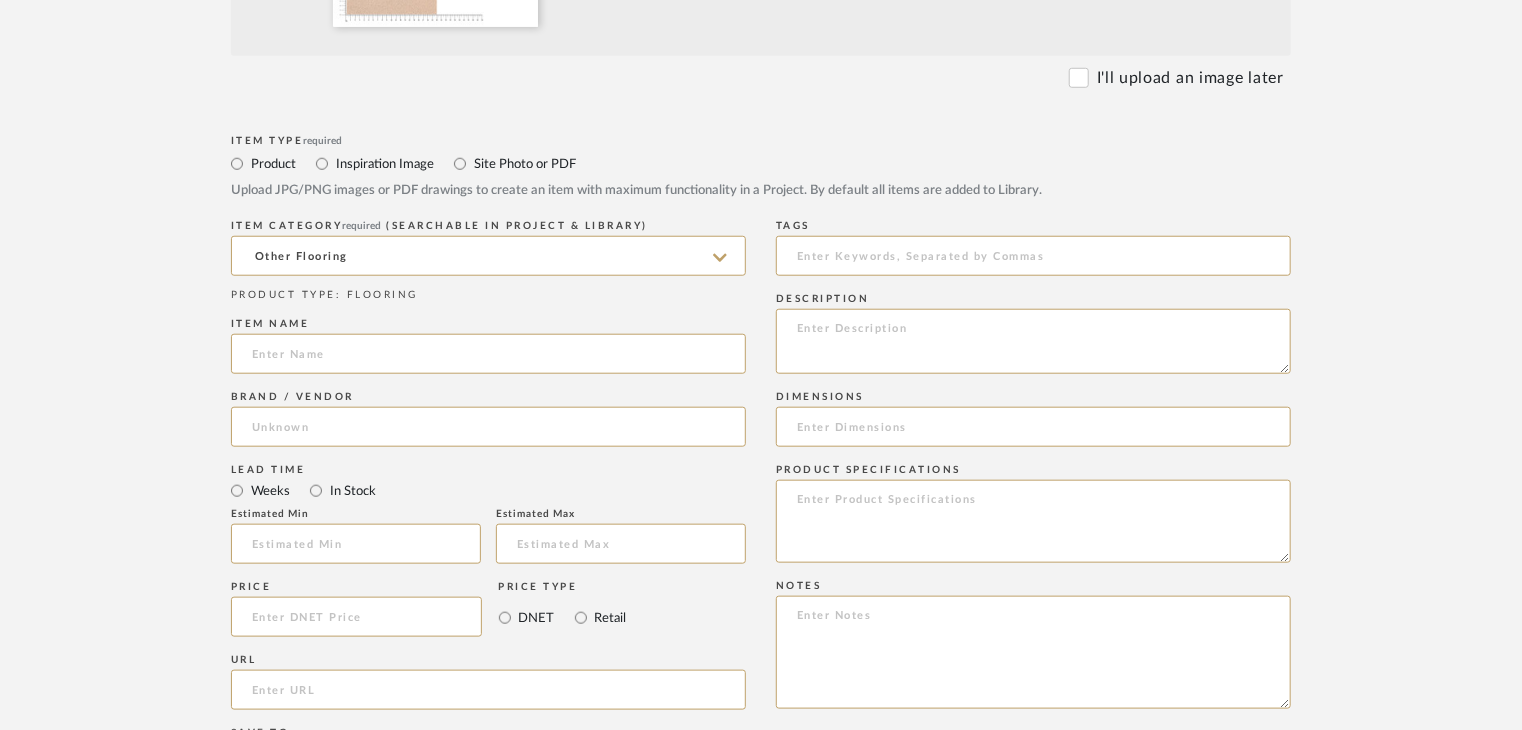 paste on "Sistema [GEOGRAPHIC_DATA]" 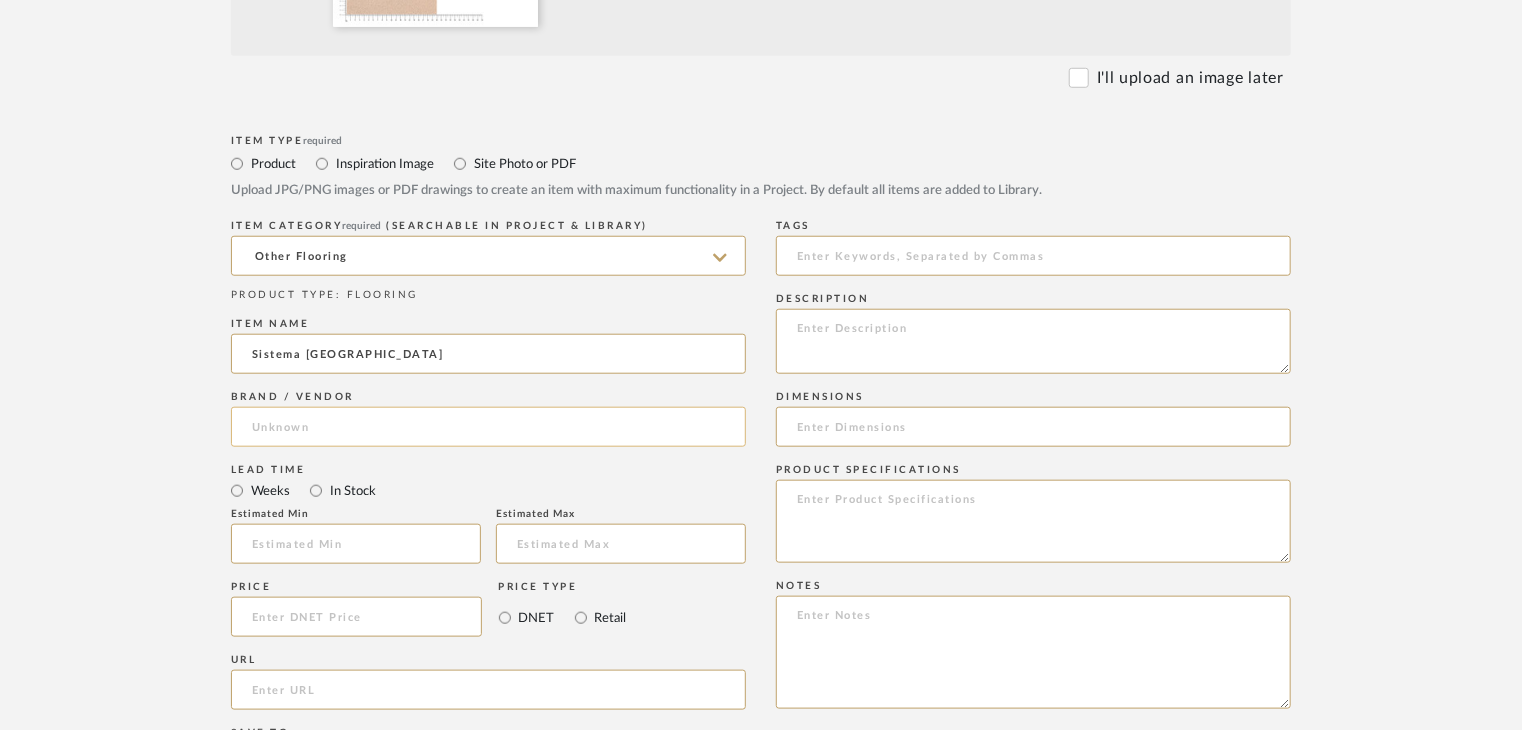 type on "Sistema [GEOGRAPHIC_DATA]" 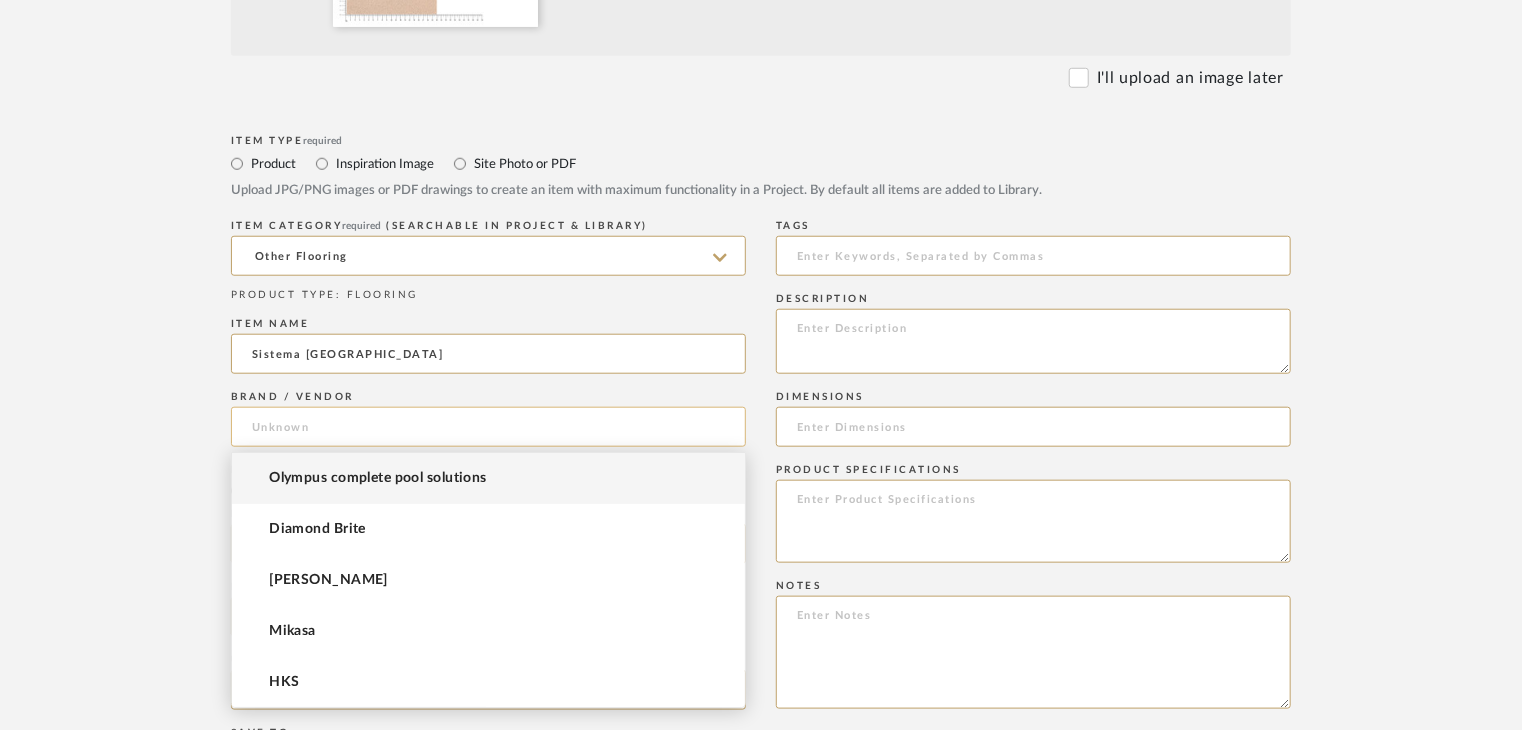 click 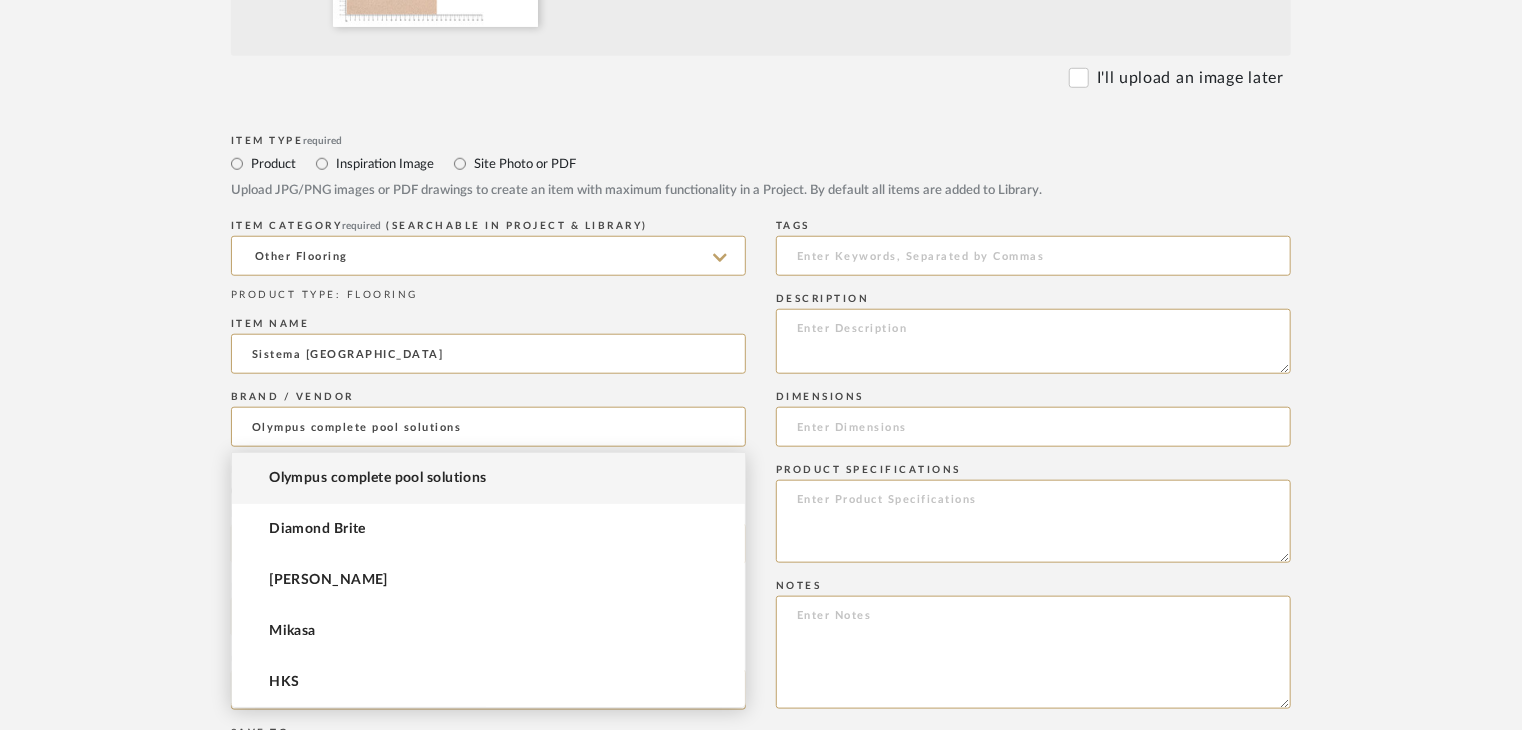 type on "Olympus complete pool solutions" 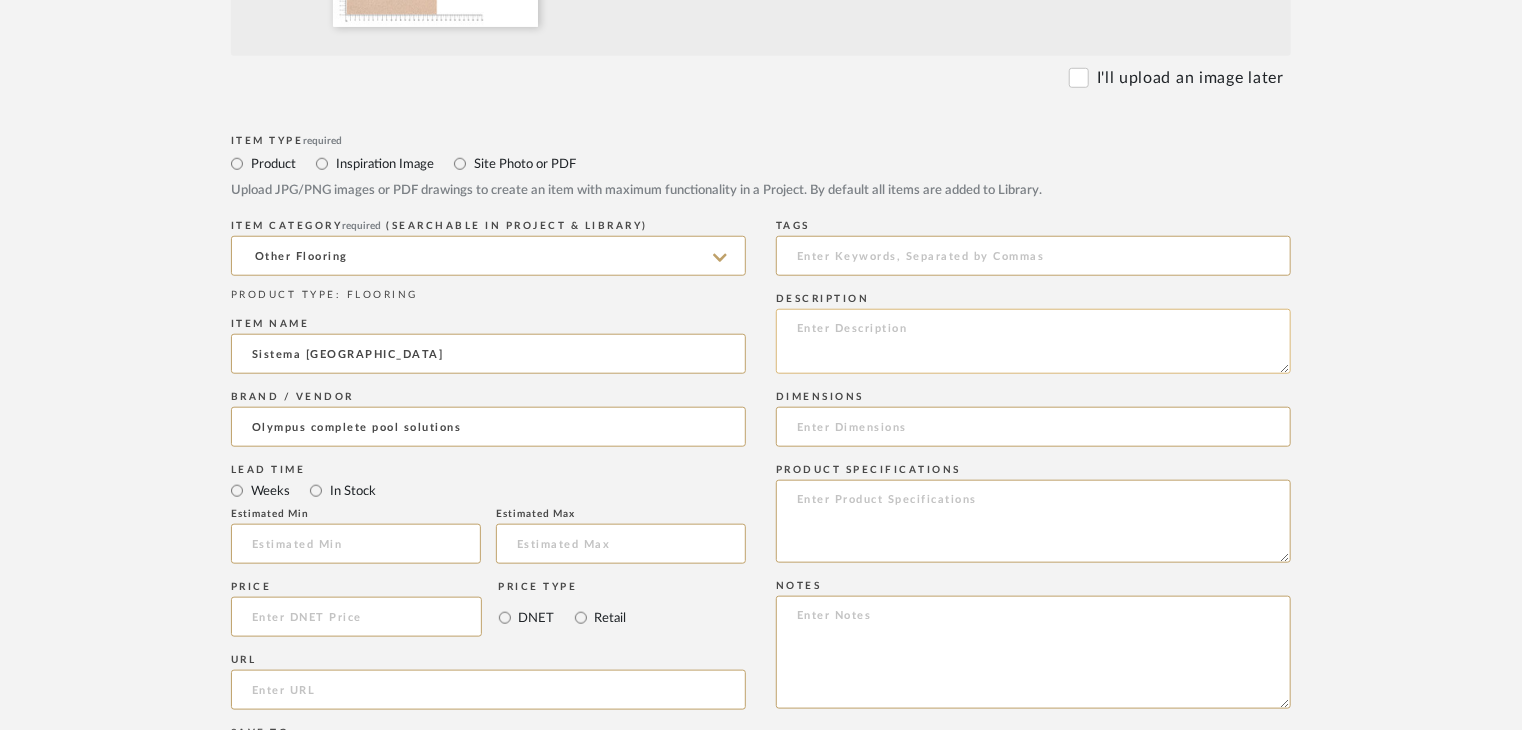 click 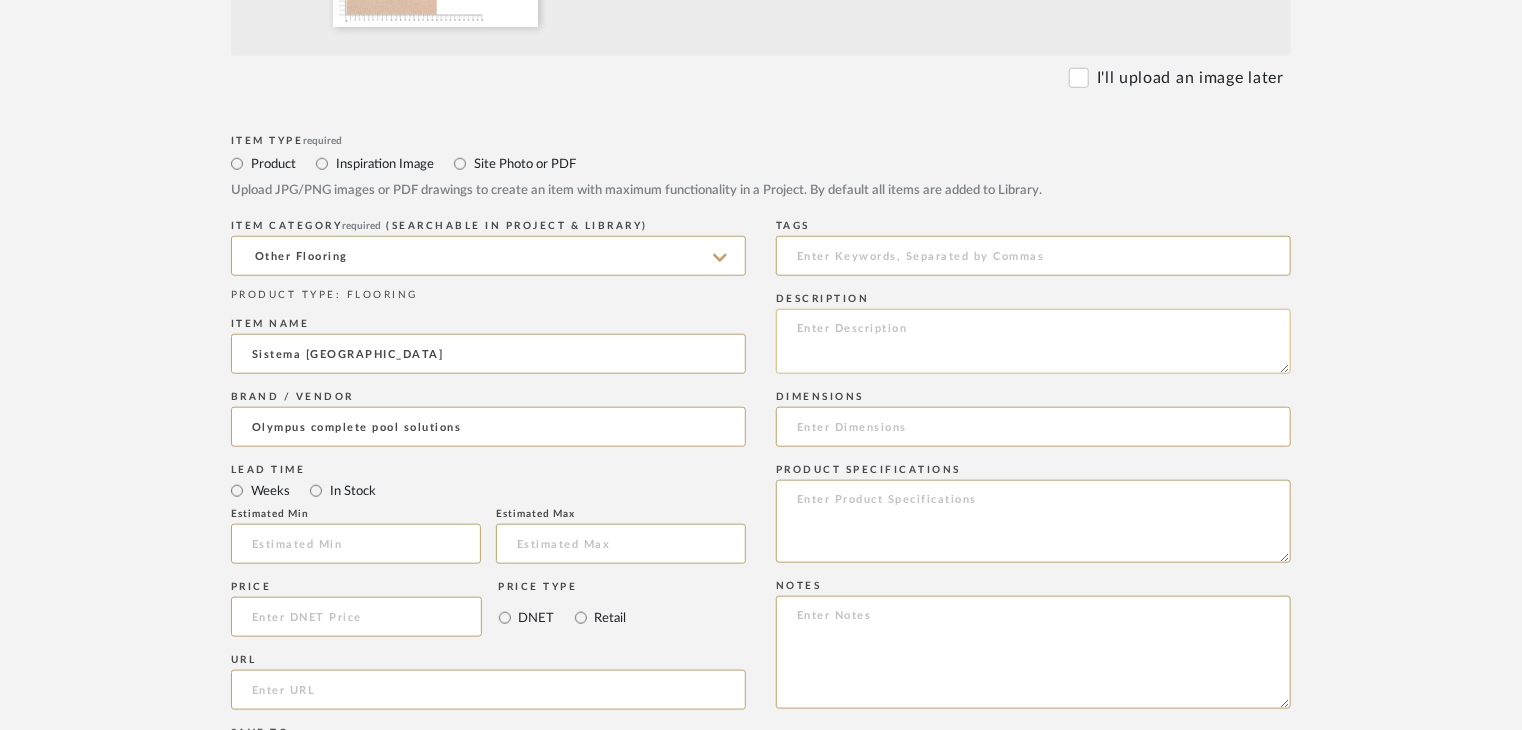 paste on "Type: OTHER FLOORING
Dimension(s): (as mentioned)
Material/Finishes: (as mentioned)
Installation requirements, if any: (as applicable)
Price: (as mentioned)
Lead time: (as mentioned)
Sample available: supplier stock
Sample Internal reference number:
as per the internal sample warehouse) Point of
contact:
Contact number:
Email address:
Address:
Additional contact information:" 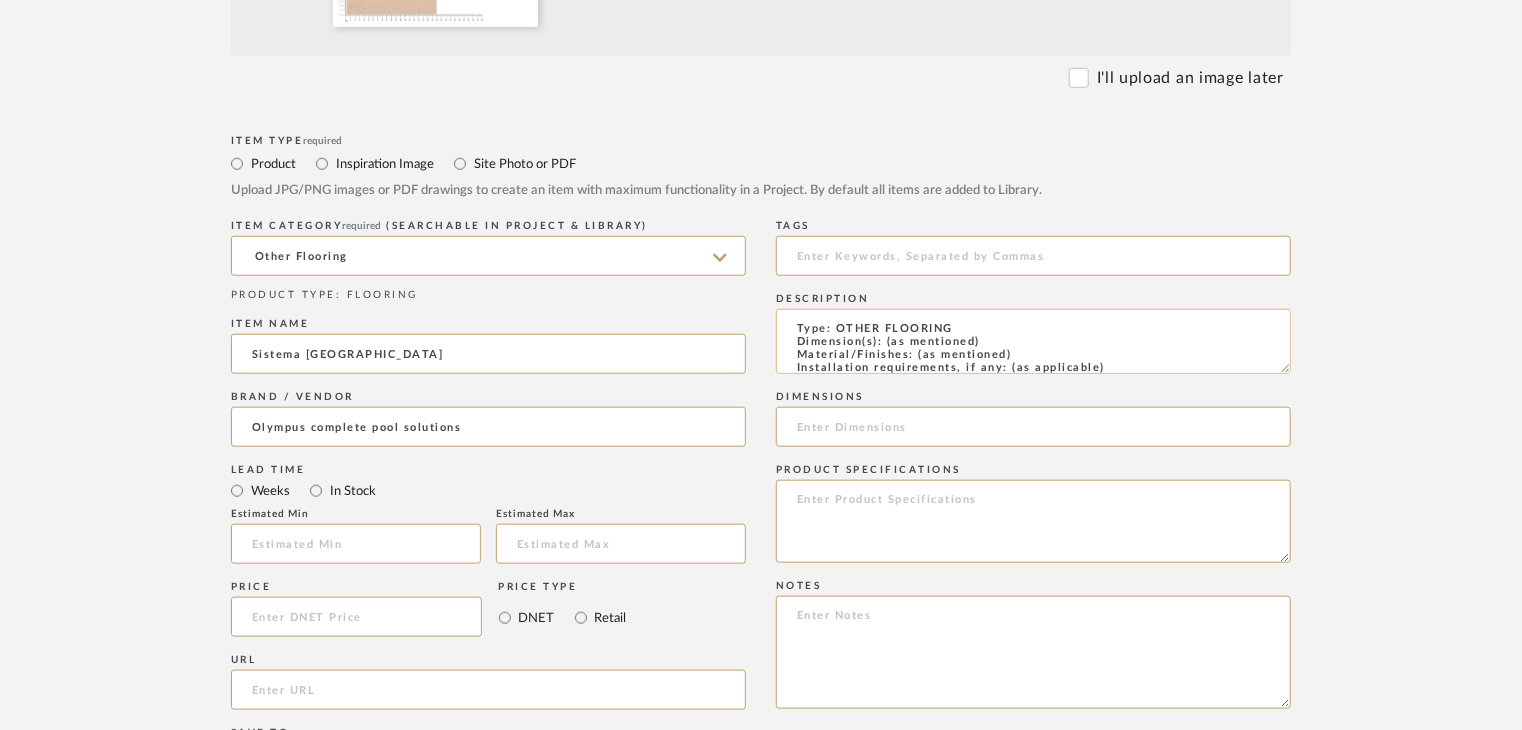scroll, scrollTop: 137, scrollLeft: 0, axis: vertical 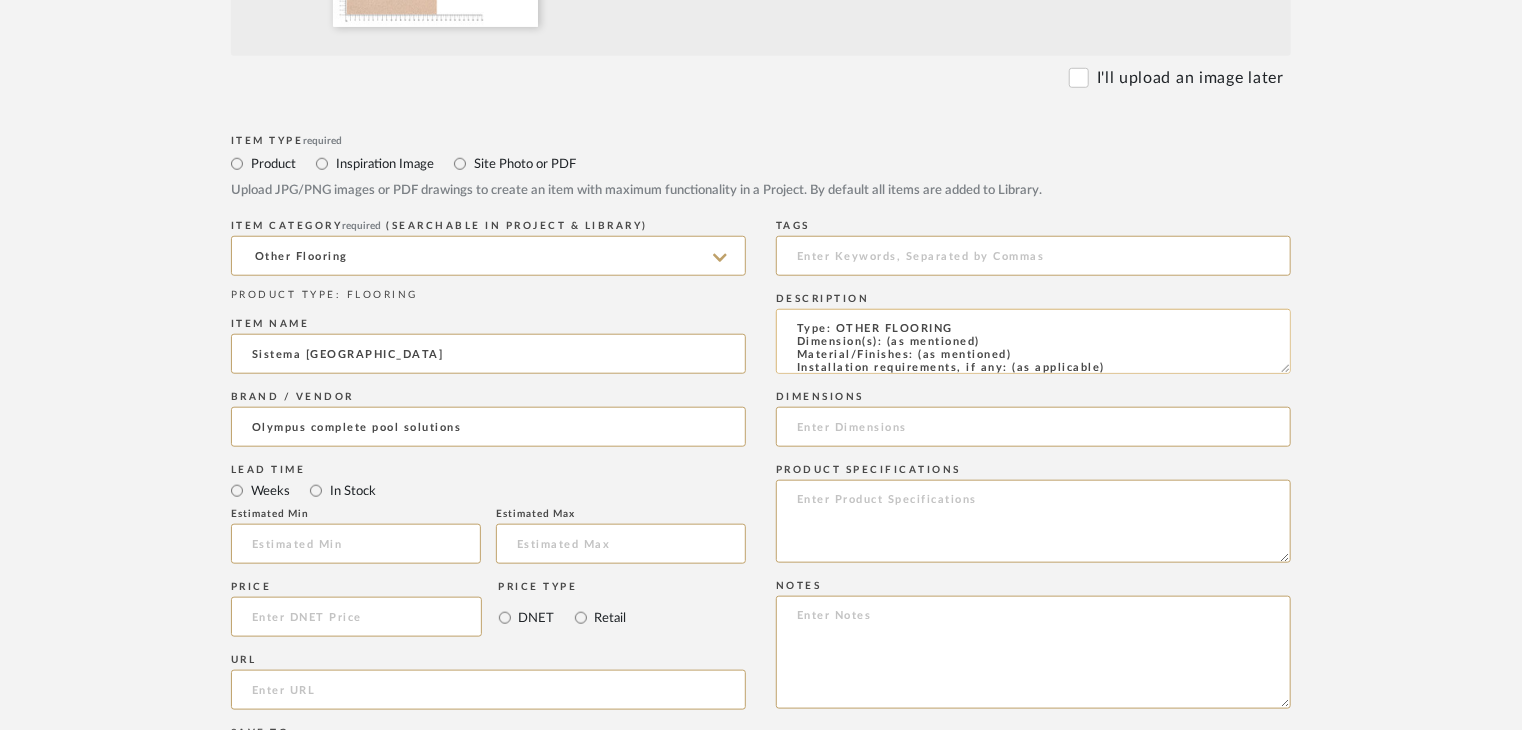 drag, startPoint x: 1022, startPoint y: 350, endPoint x: 918, endPoint y: 354, distance: 104.0769 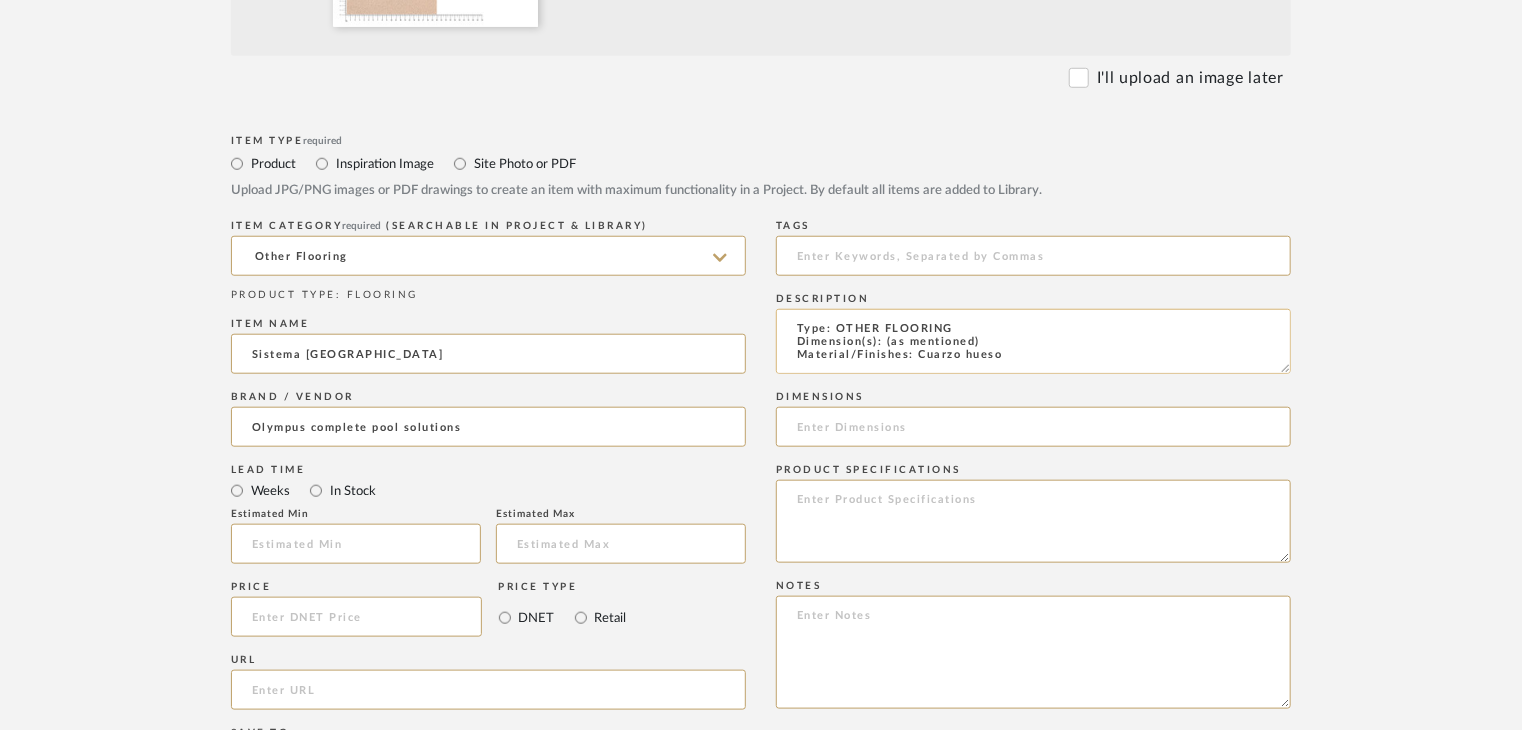 scroll, scrollTop: 1, scrollLeft: 0, axis: vertical 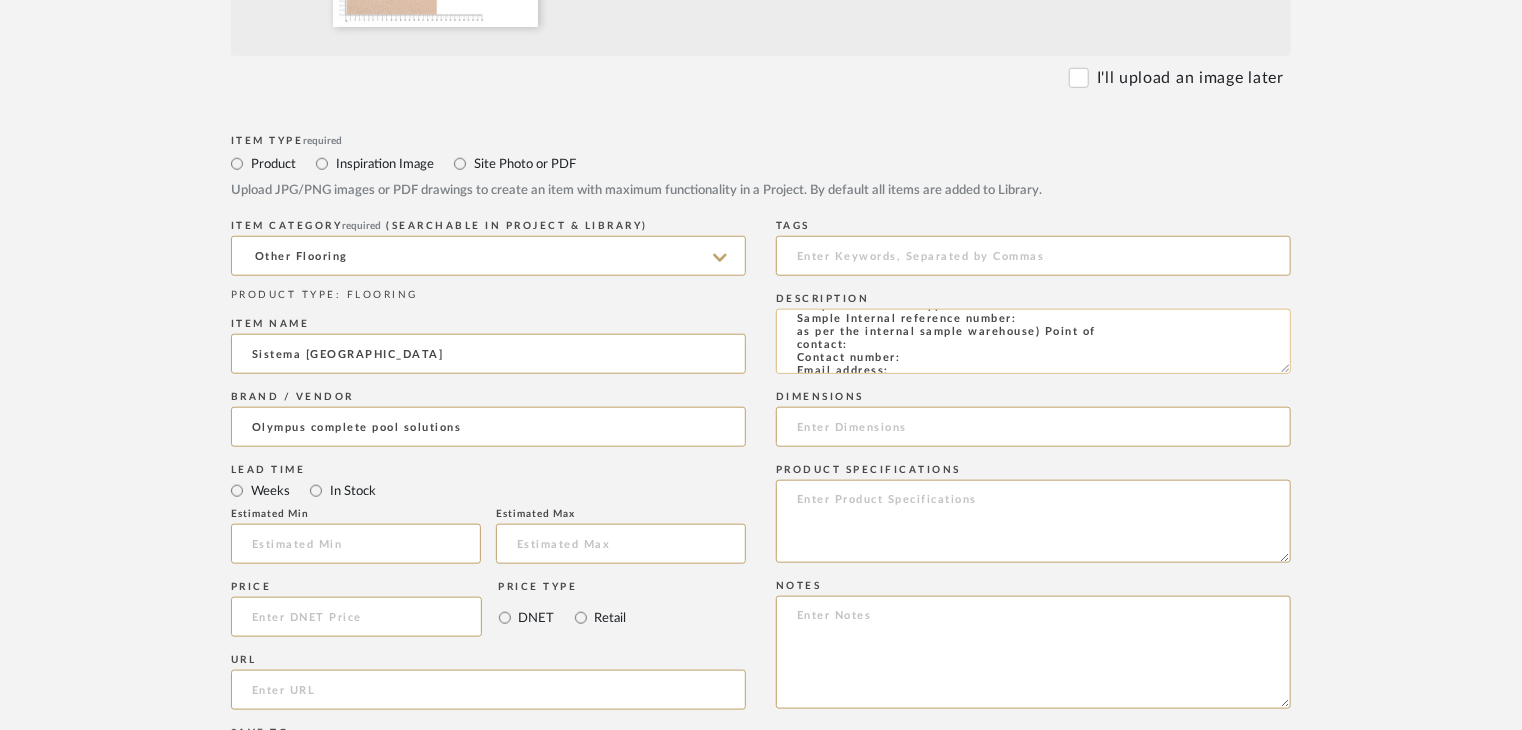 click on "Type: OTHER FLOORING
Dimension(s): (as mentioned)
Material/Finishes: Cuarzo hueso
Installation requirements, if any: (as applicable)
Price: (as mentioned)
Lead time: (as mentioned)
Sample available: supplier stock
Sample Internal reference number:
as per the internal sample warehouse) Point of
contact:
Contact number:
Email address:
Address:
Additional contact information:" 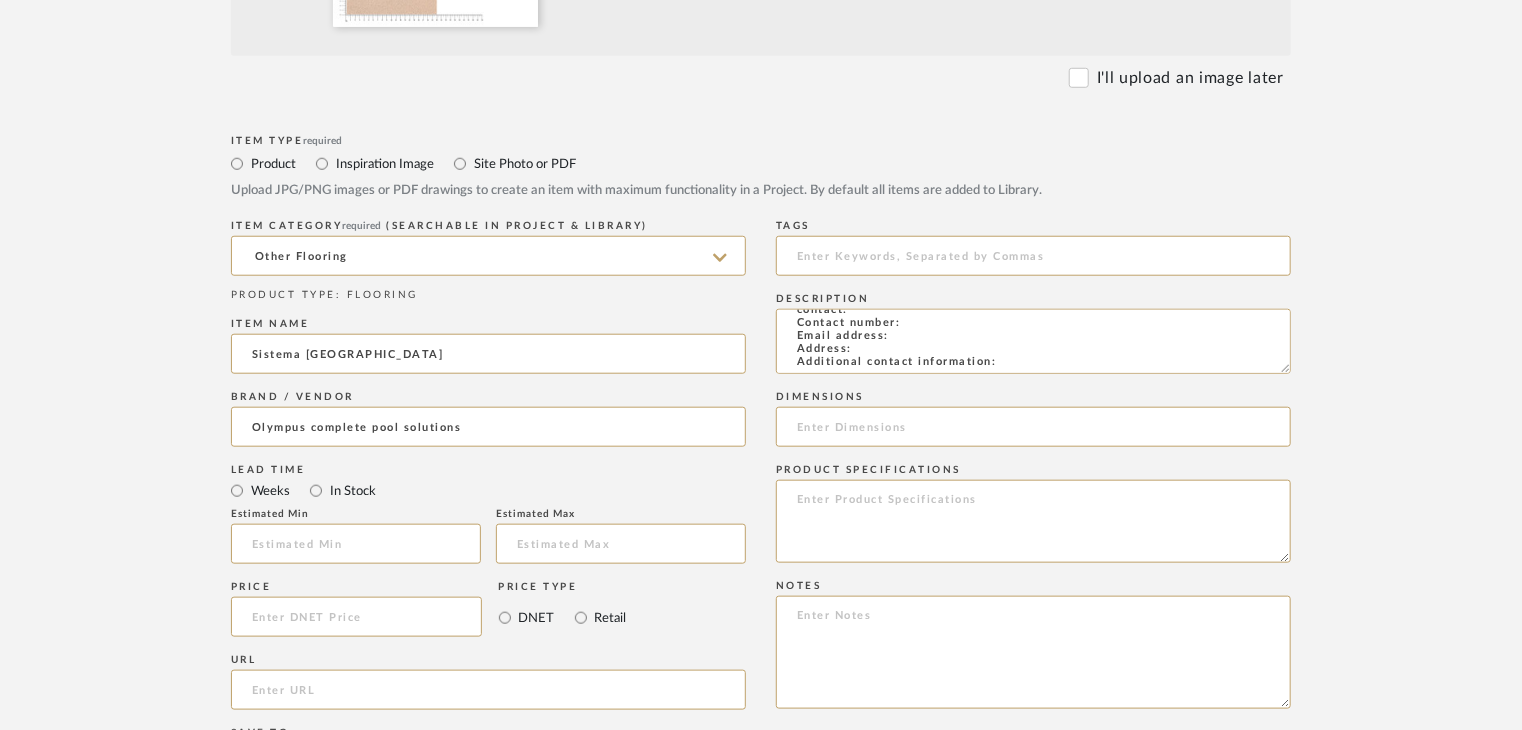 scroll, scrollTop: 144, scrollLeft: 0, axis: vertical 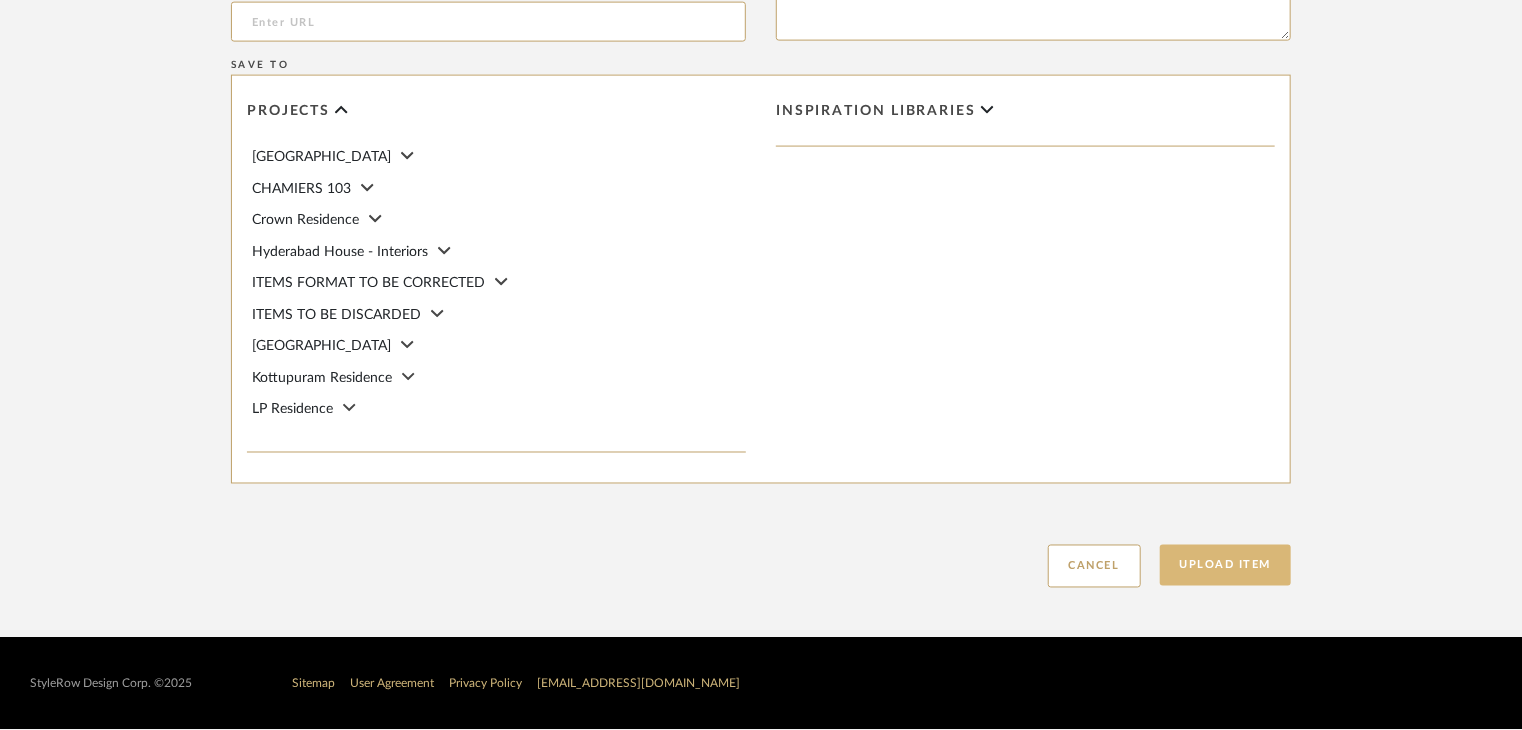 type on "Type: OTHER FLOORING
Dimension(s): (as mentioned)
Material/Finishes: Cuarzo hueso
Installation requirements, if any: (as applicable)
Price: (as mentioned)
Lead time: (as mentioned)
Sample available: supplier stock
Sample Internal reference number: FL-OF-012
as per the internal sample warehouse) Point of
contact:
Contact number:
Email address:
Address:
Additional contact information:" 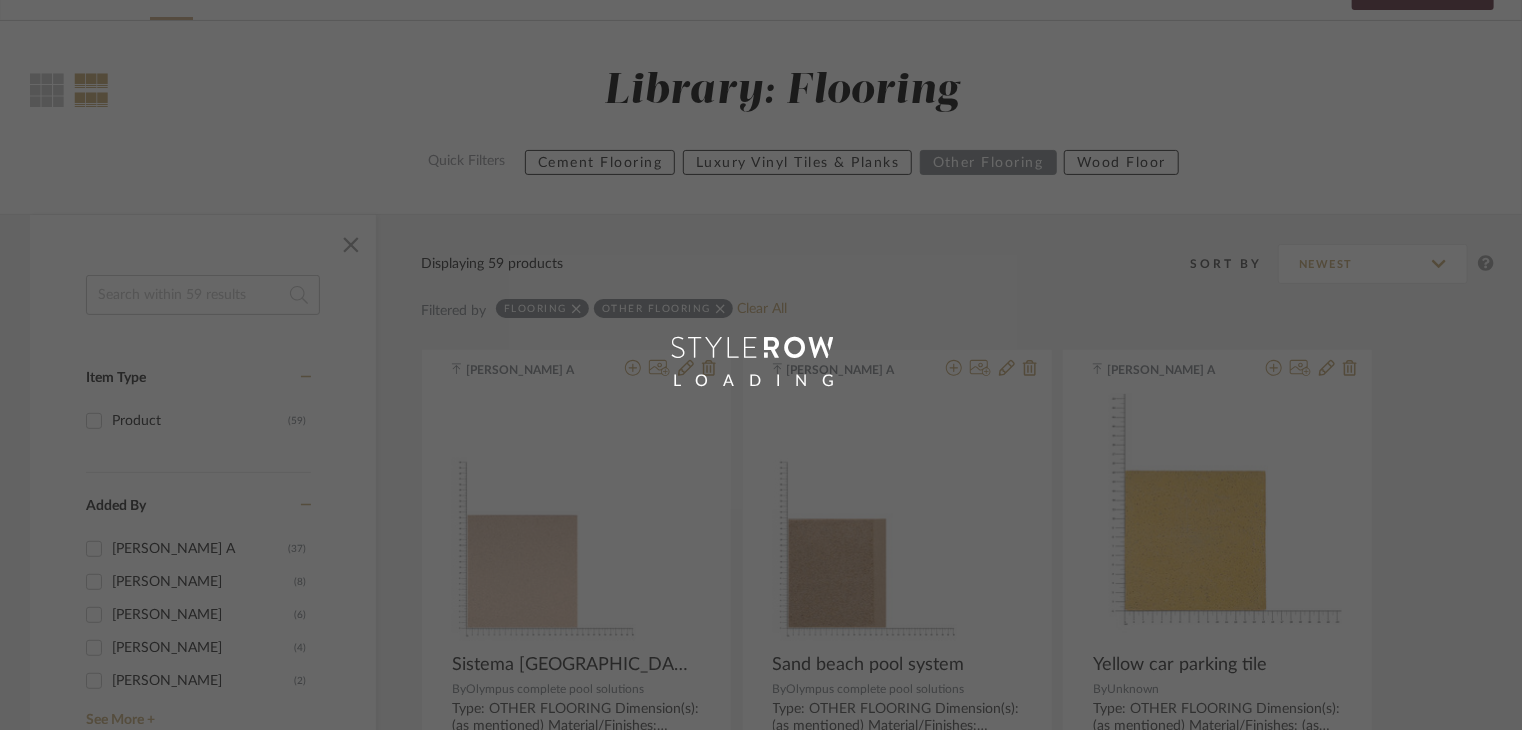 scroll, scrollTop: 100, scrollLeft: 0, axis: vertical 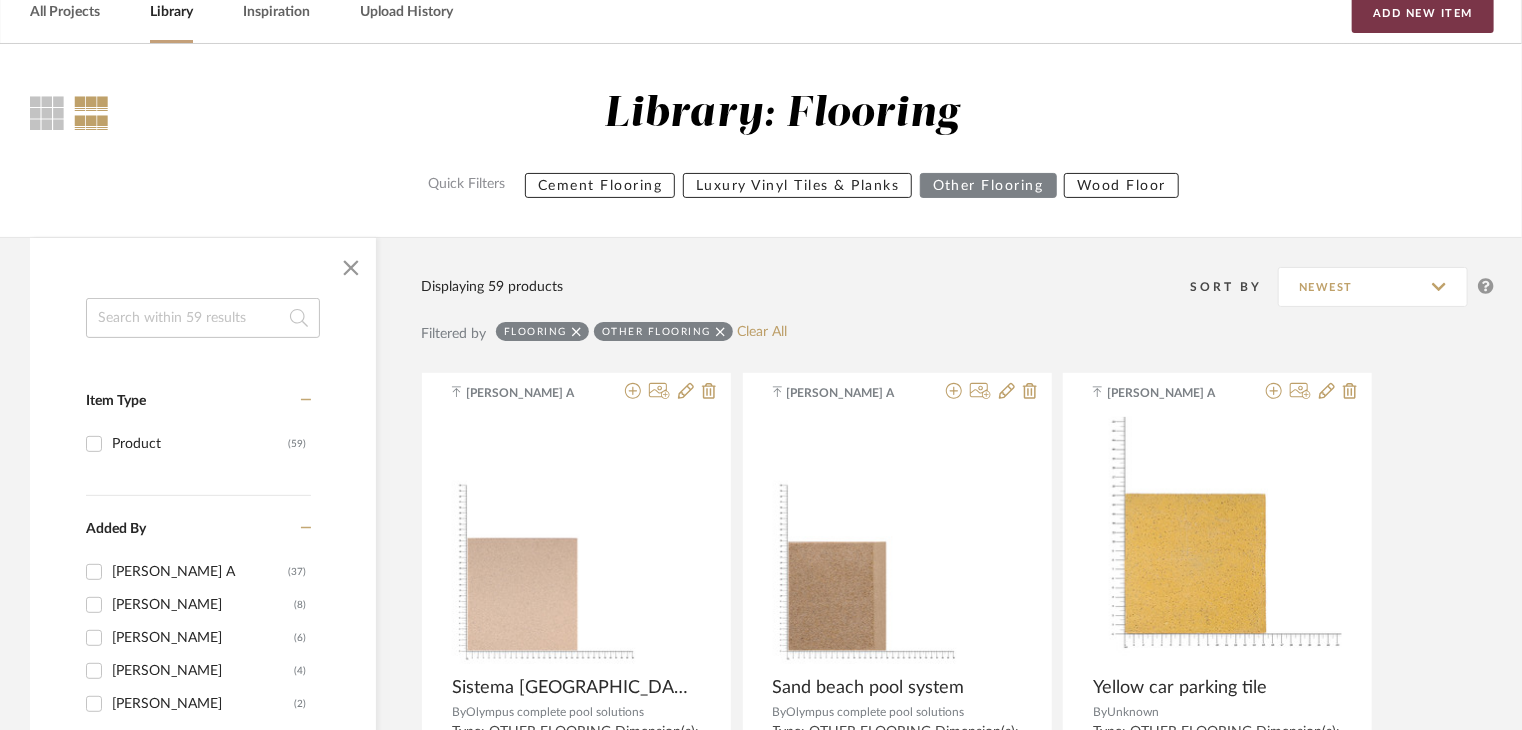 click on "Add New Item" at bounding box center [1423, 13] 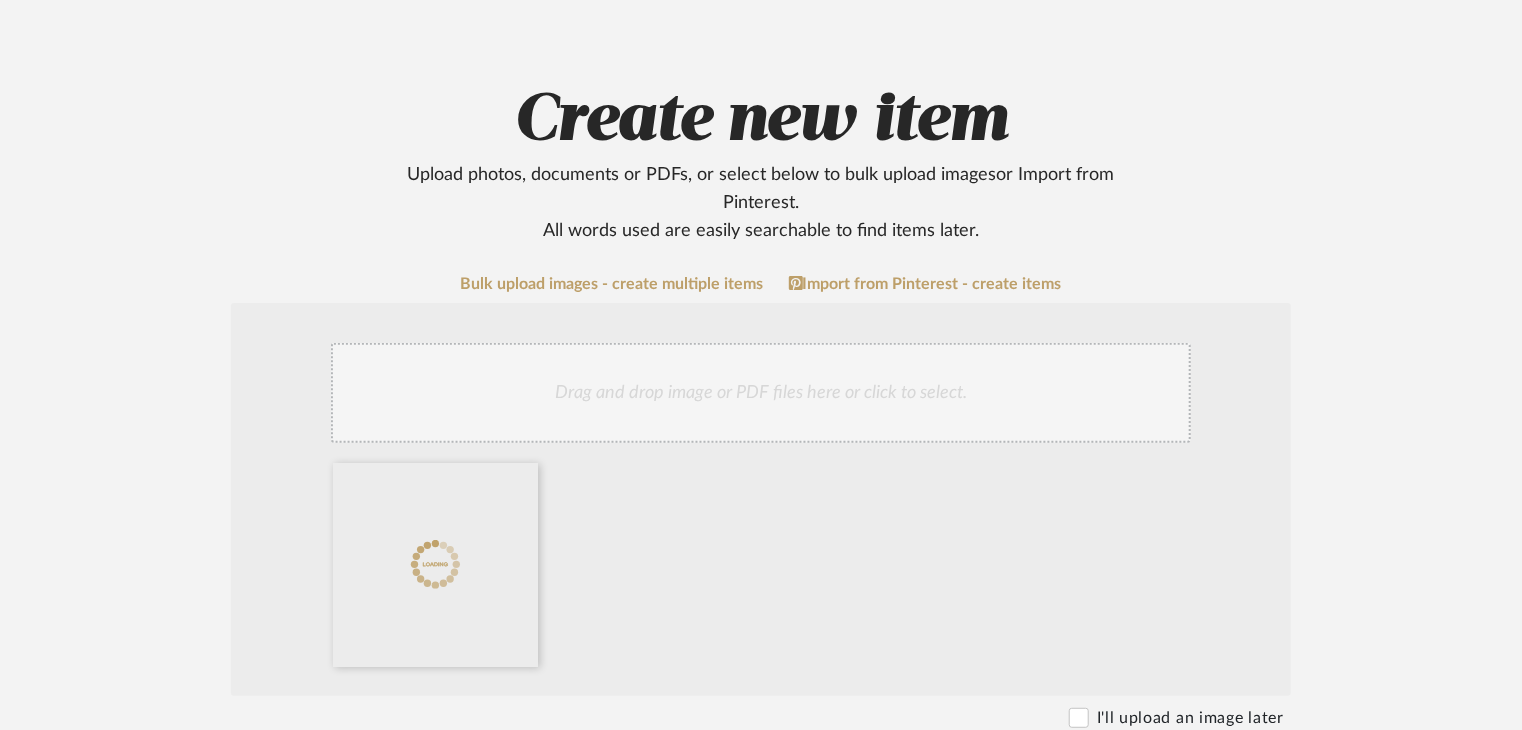 scroll, scrollTop: 500, scrollLeft: 0, axis: vertical 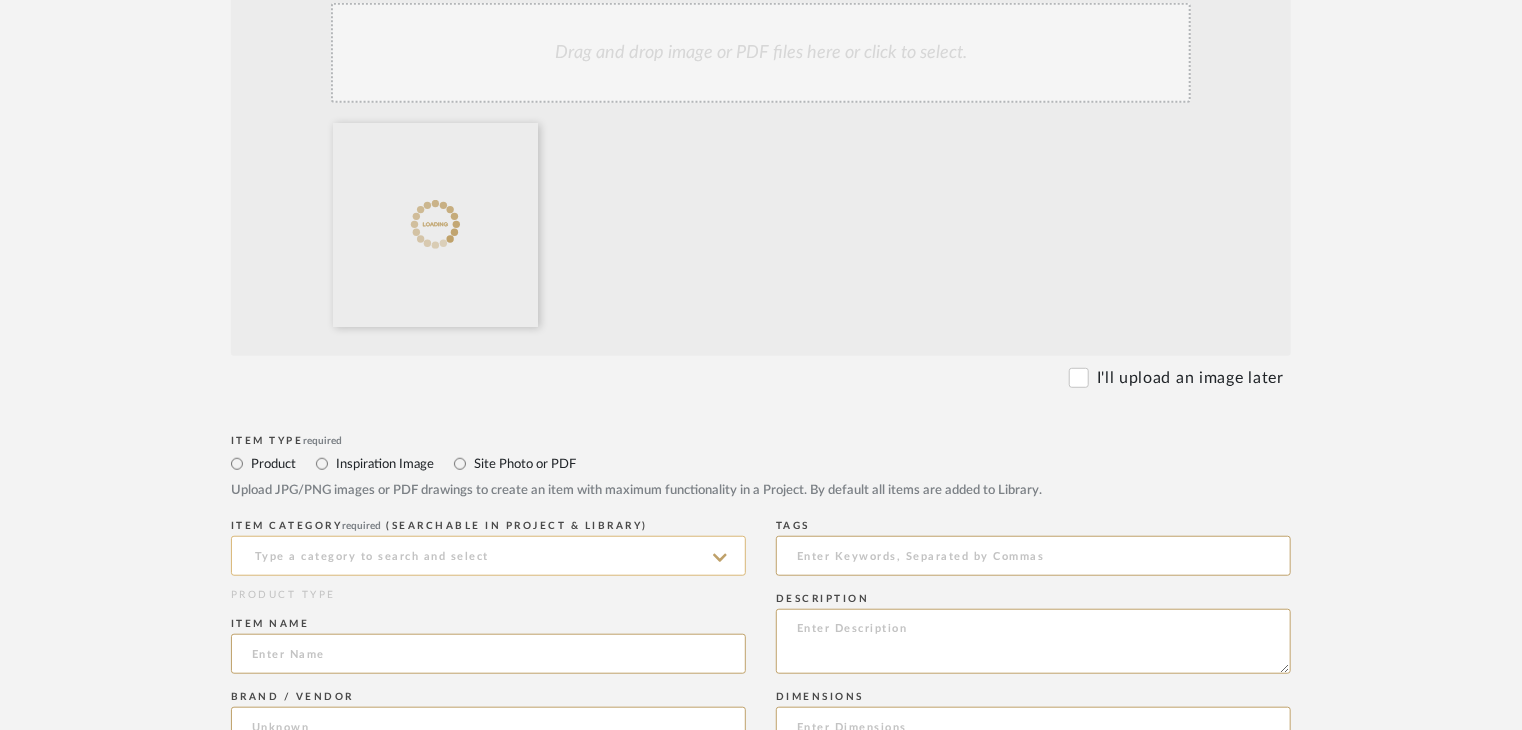 click 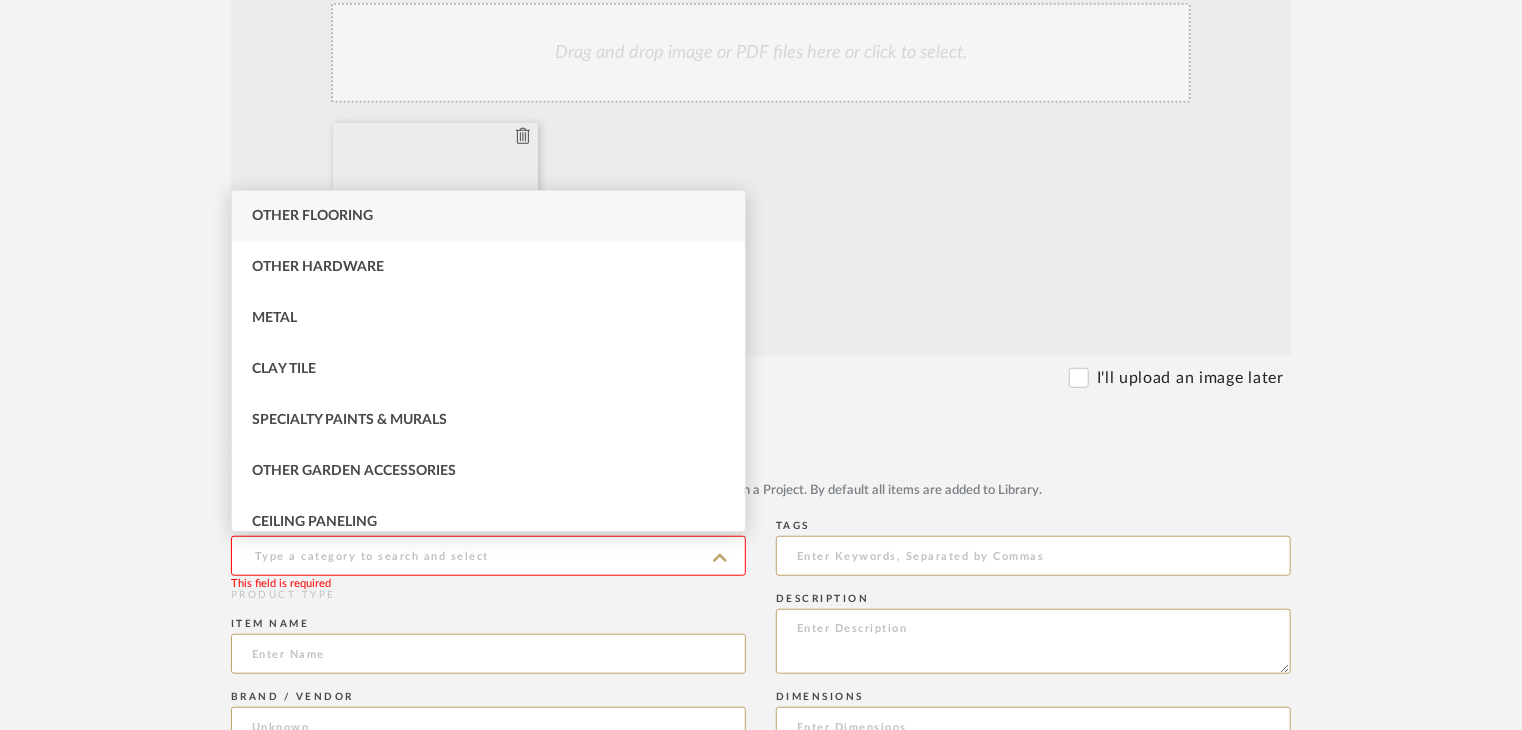 drag, startPoint x: 372, startPoint y: 219, endPoint x: 400, endPoint y: 222, distance: 28.160255 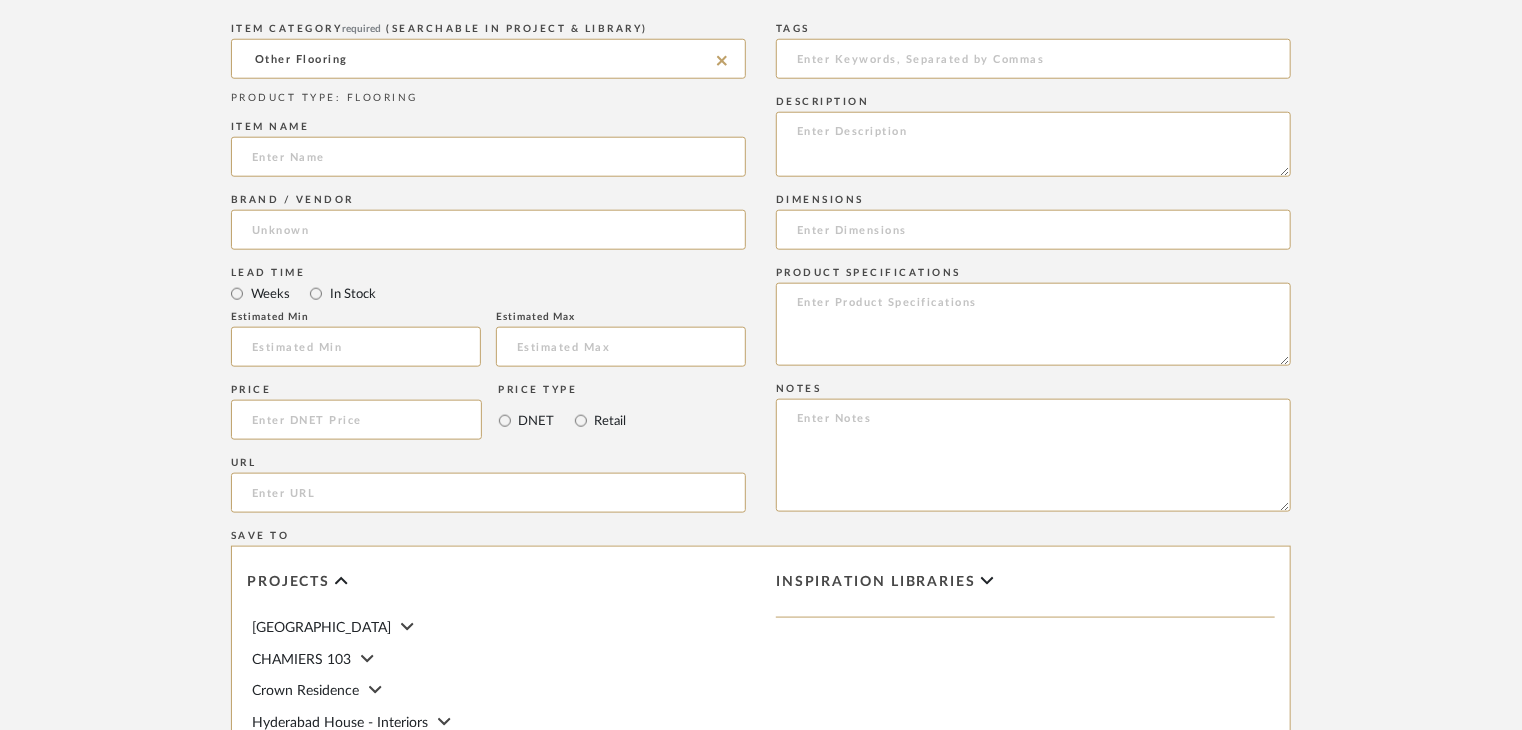 scroll, scrollTop: 1000, scrollLeft: 0, axis: vertical 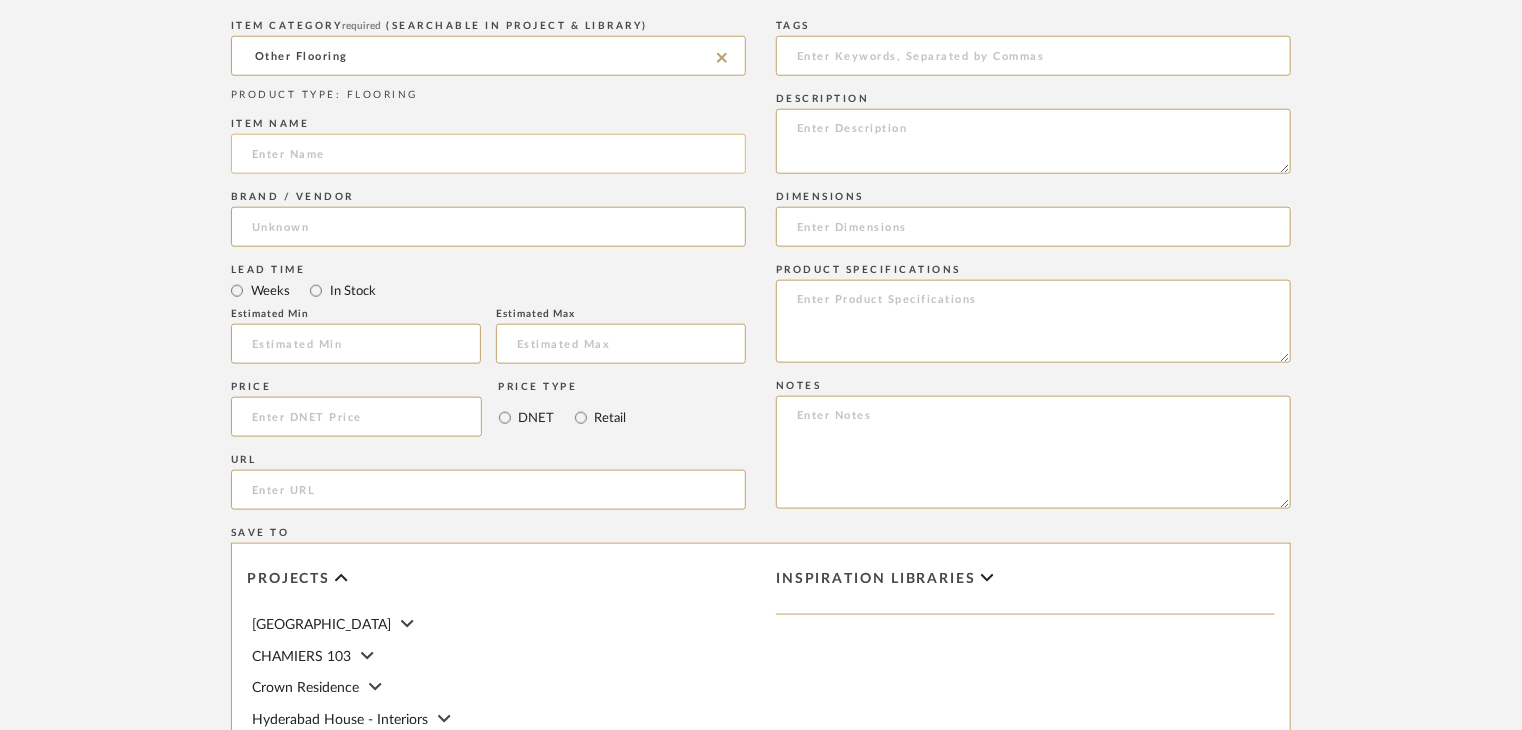 click 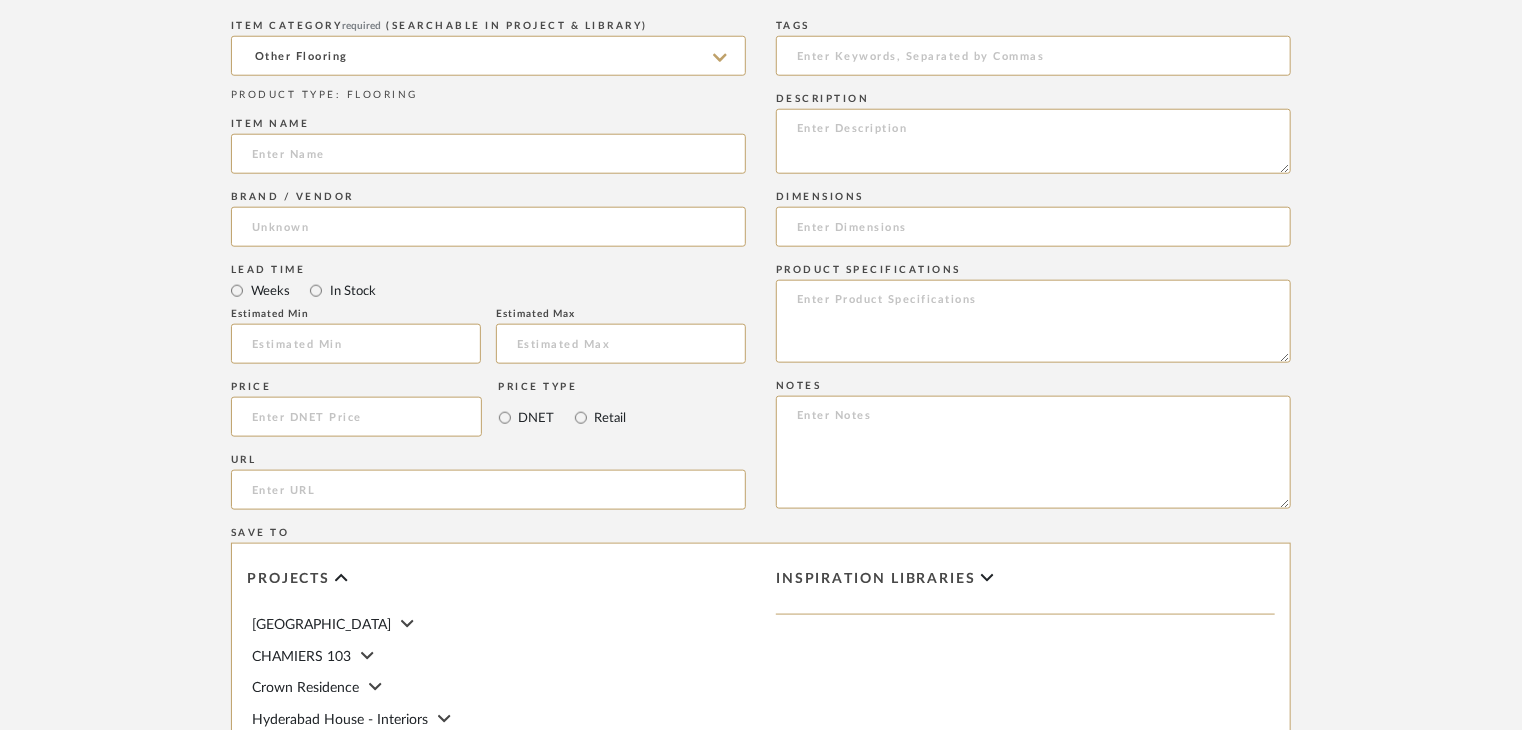 paste on "Sand beach pool system" 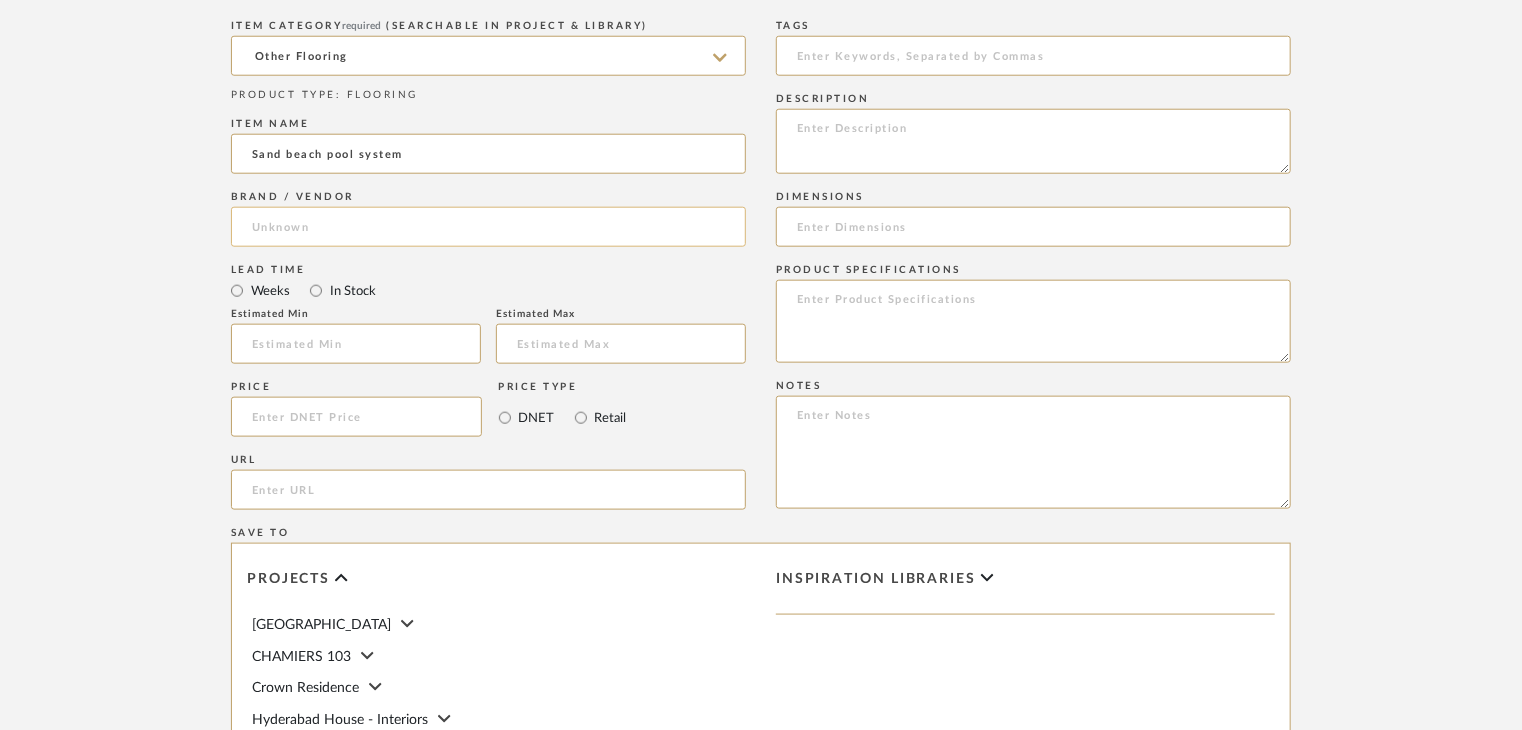 type on "Sand beach pool system" 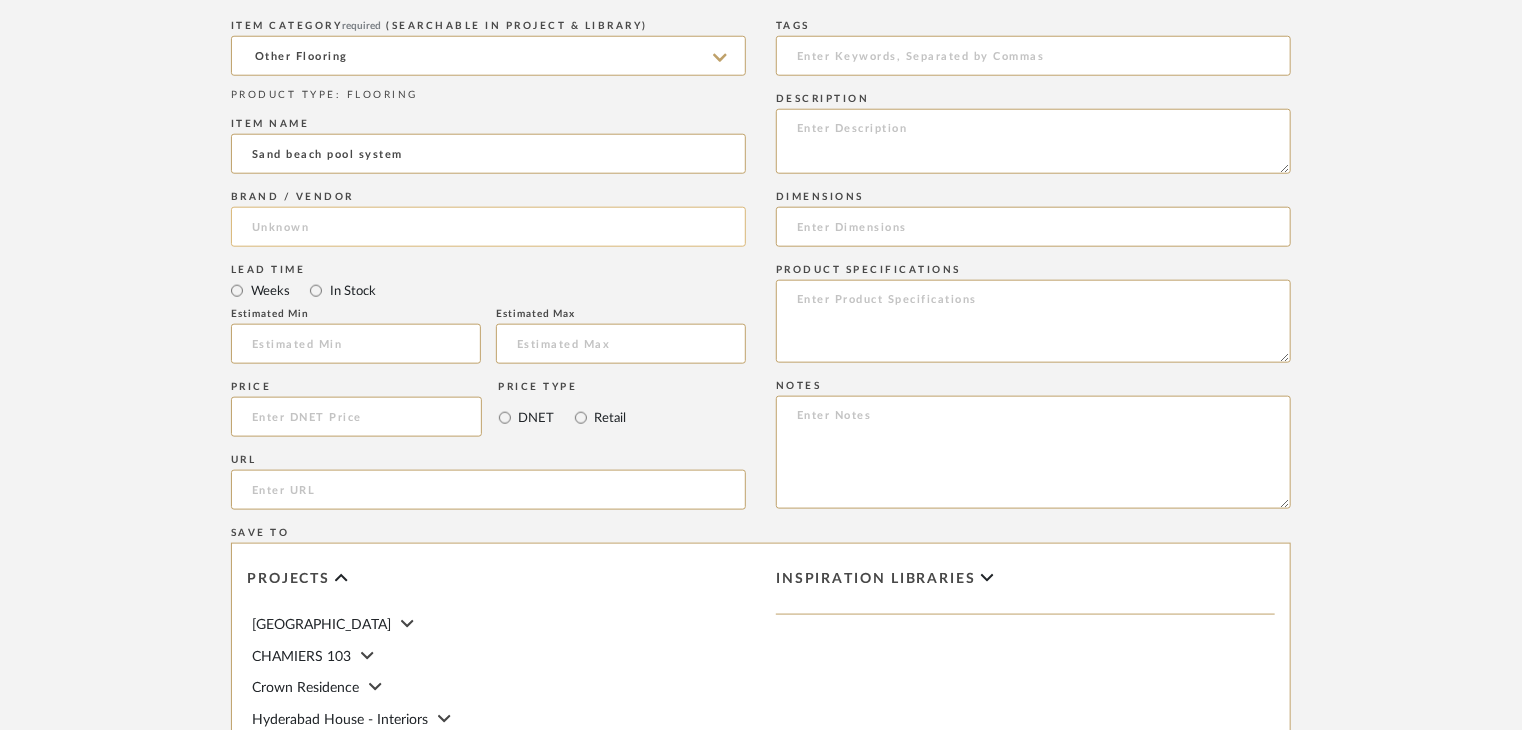 click 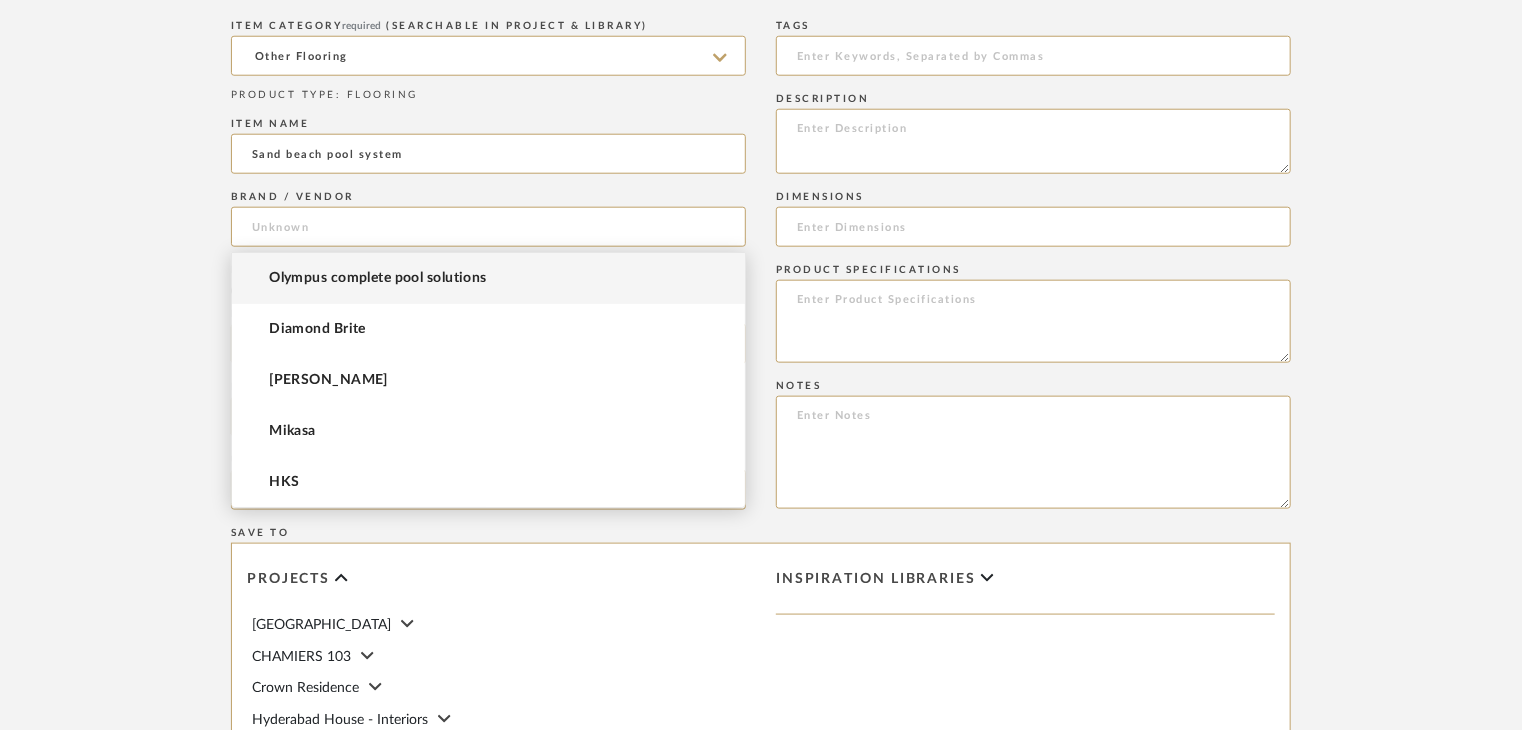 click on "Olympus complete pool solutions" at bounding box center (378, 278) 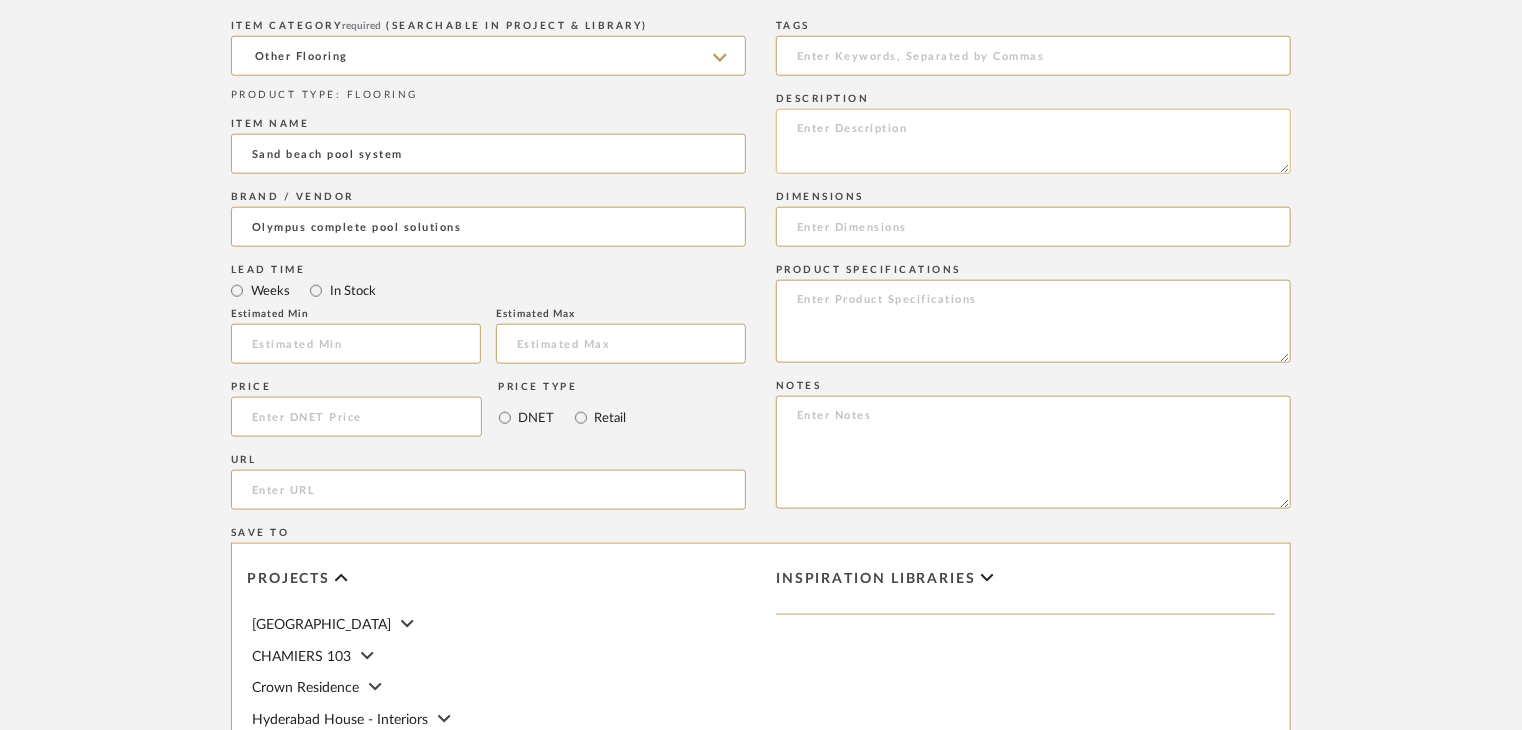 click 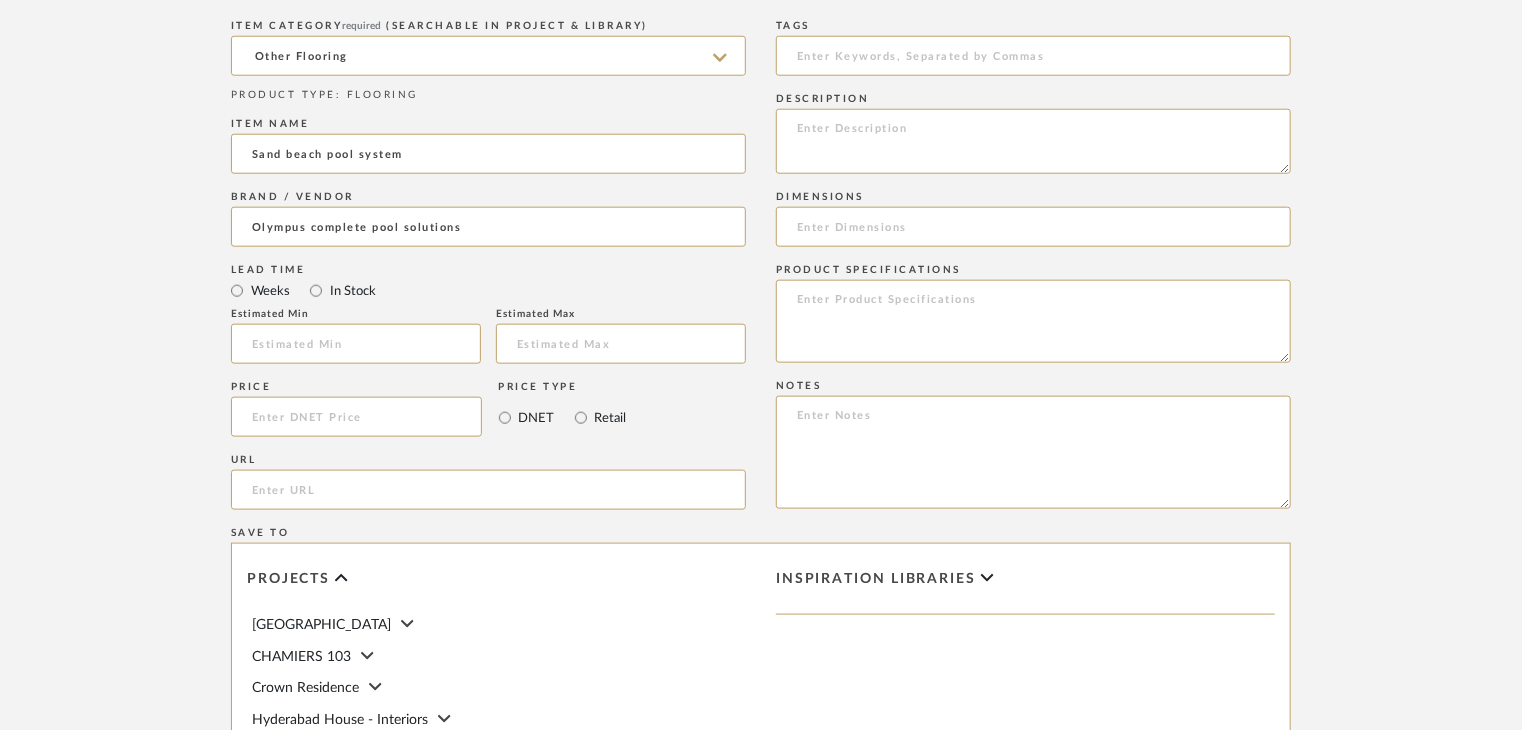 paste on "Type: OTHER FLOORING
Dimension(s): (as mentioned)
Material/Finishes: (as mentioned)
Installation requirements, if any: (as applicable)
Price: (as mentioned)
Lead time: (as mentioned)
Sample available: supplier stock
Sample Internal reference number:
as per the internal sample warehouse) Point of
contact:
Contact number:
Email address:
Address:
Additional contact information:" 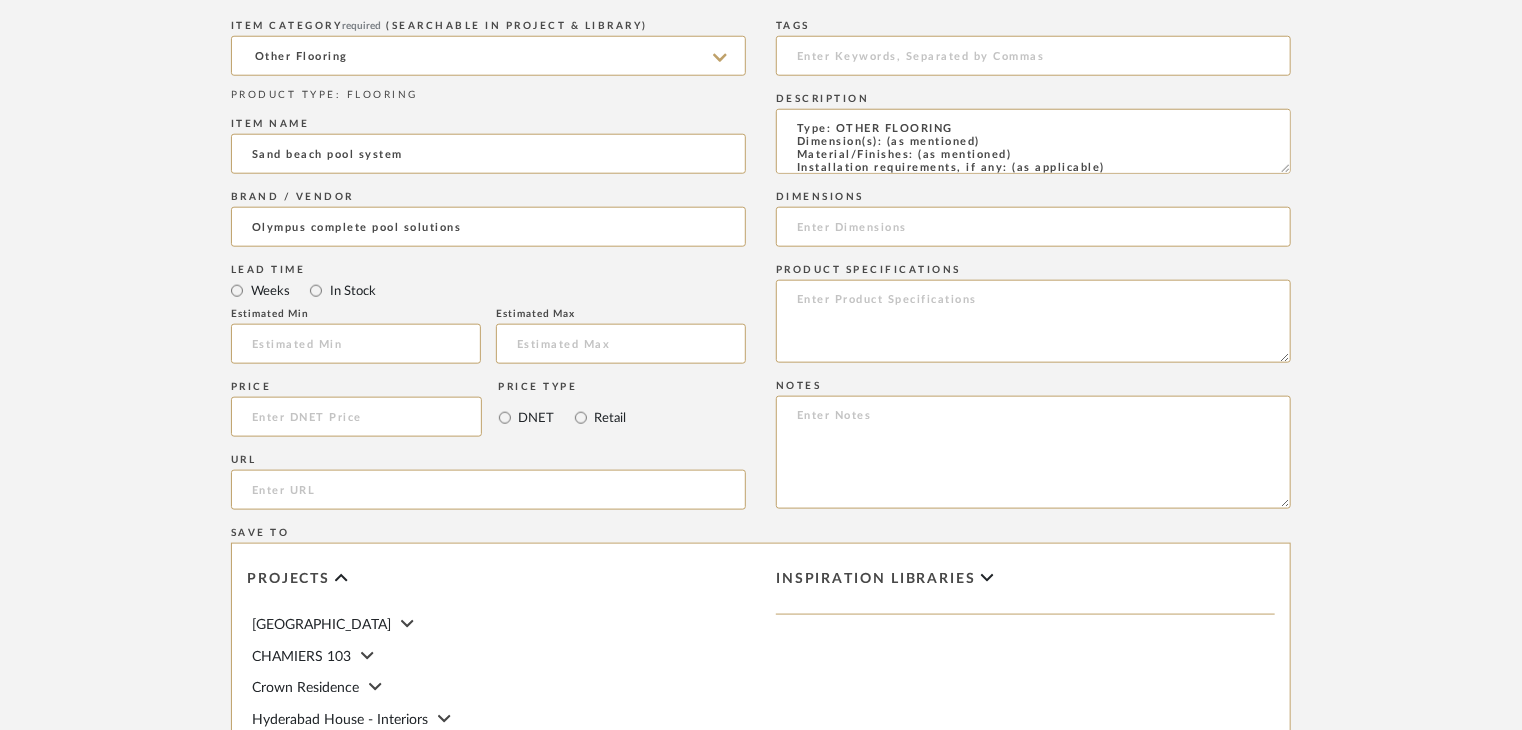 scroll, scrollTop: 137, scrollLeft: 0, axis: vertical 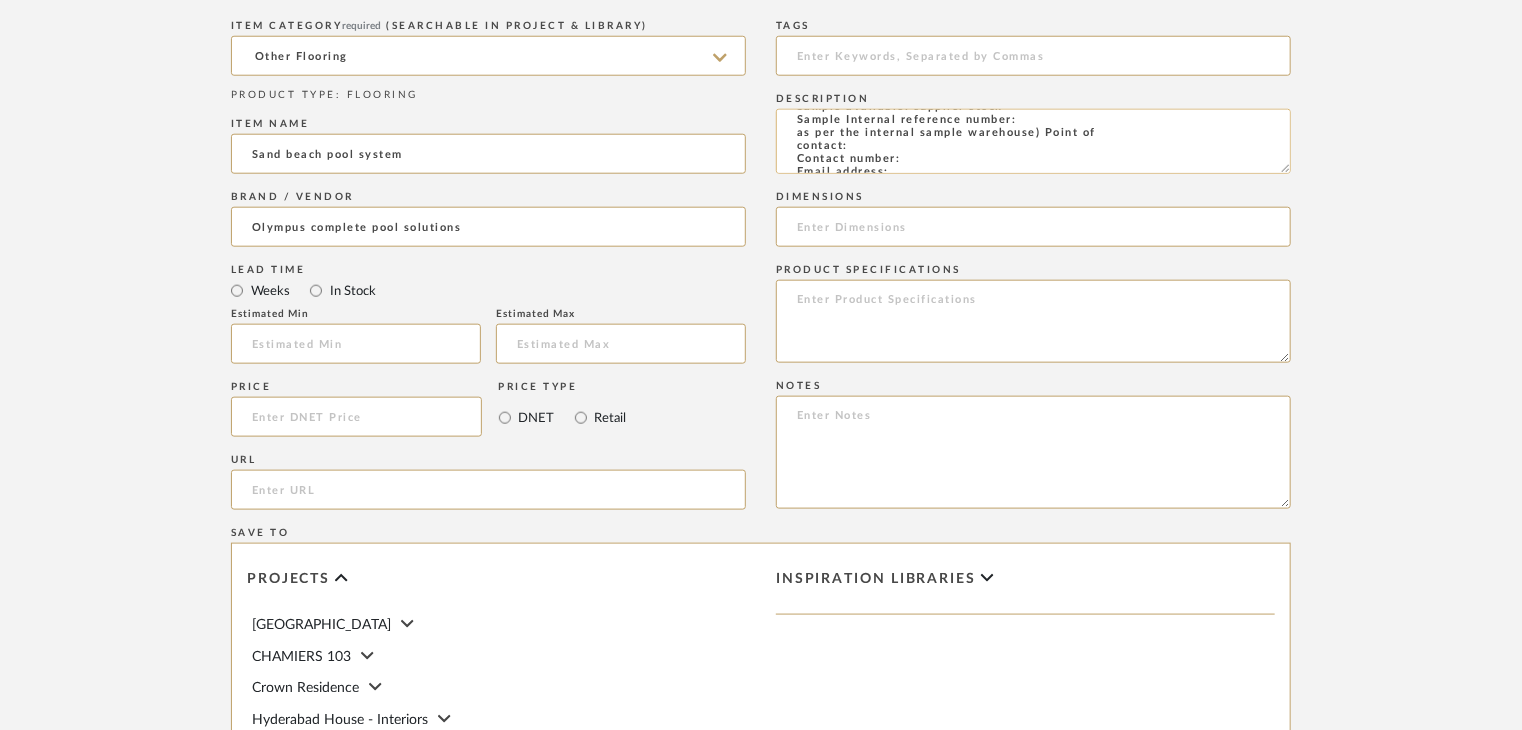 click on "Type: OTHER FLOORING
Dimension(s): (as mentioned)
Material/Finishes: (as mentioned)
Installation requirements, if any: (as applicable)
Price: (as mentioned)
Lead time: (as mentioned)
Sample available: supplier stock
Sample Internal reference number:
as per the internal sample warehouse) Point of
contact:
Contact number:
Email address:
Address:
Additional contact information:" 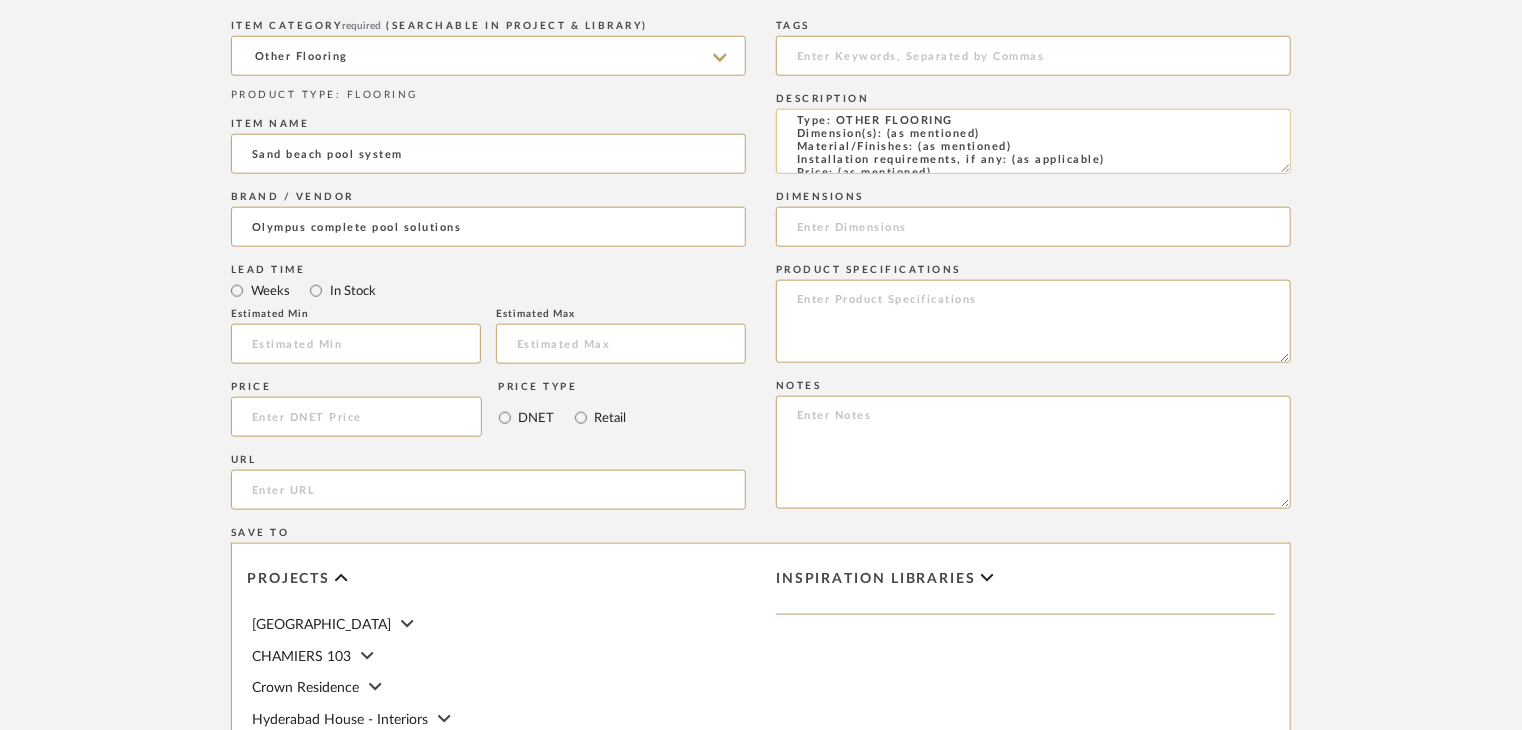 scroll, scrollTop: 0, scrollLeft: 0, axis: both 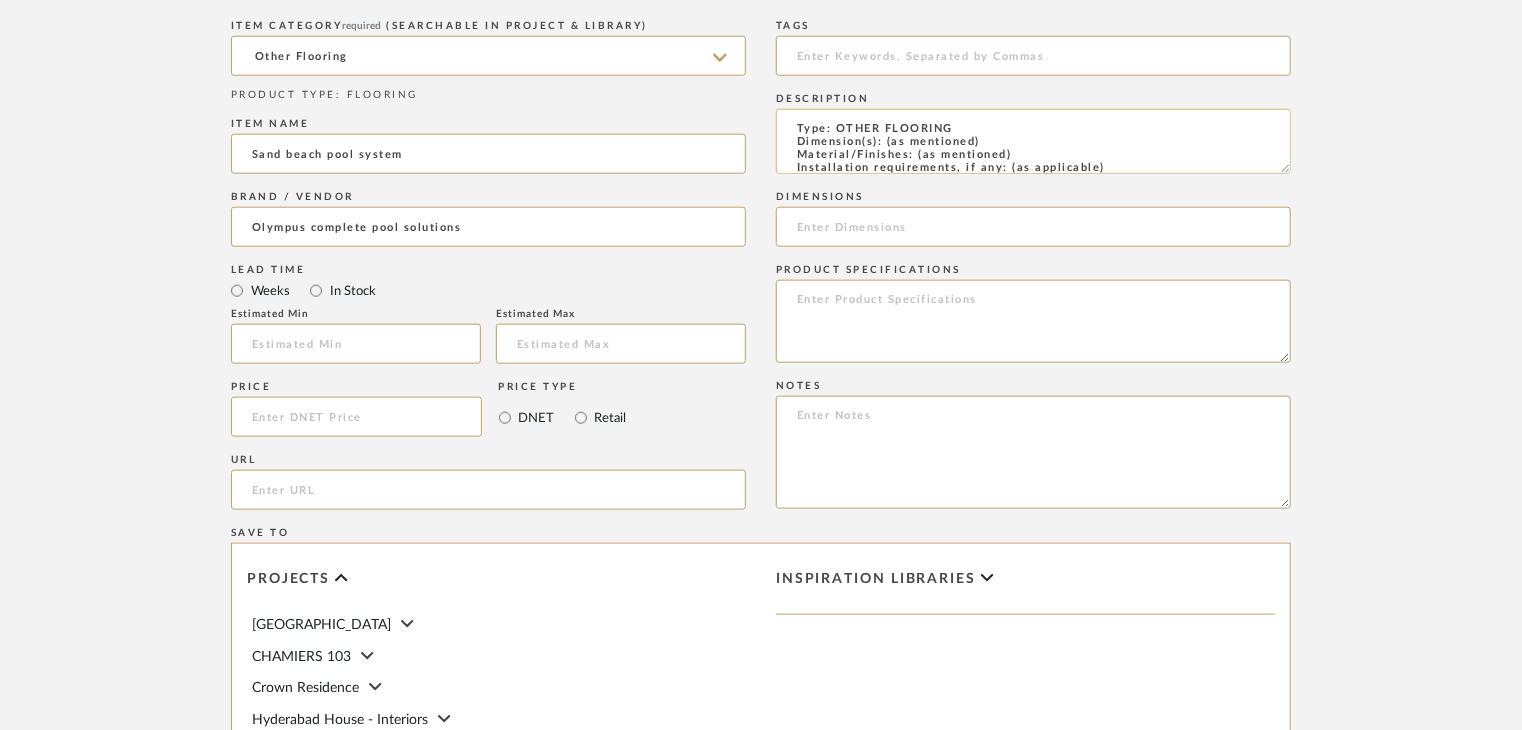 drag, startPoint x: 1021, startPoint y: 153, endPoint x: 918, endPoint y: 155, distance: 103.01942 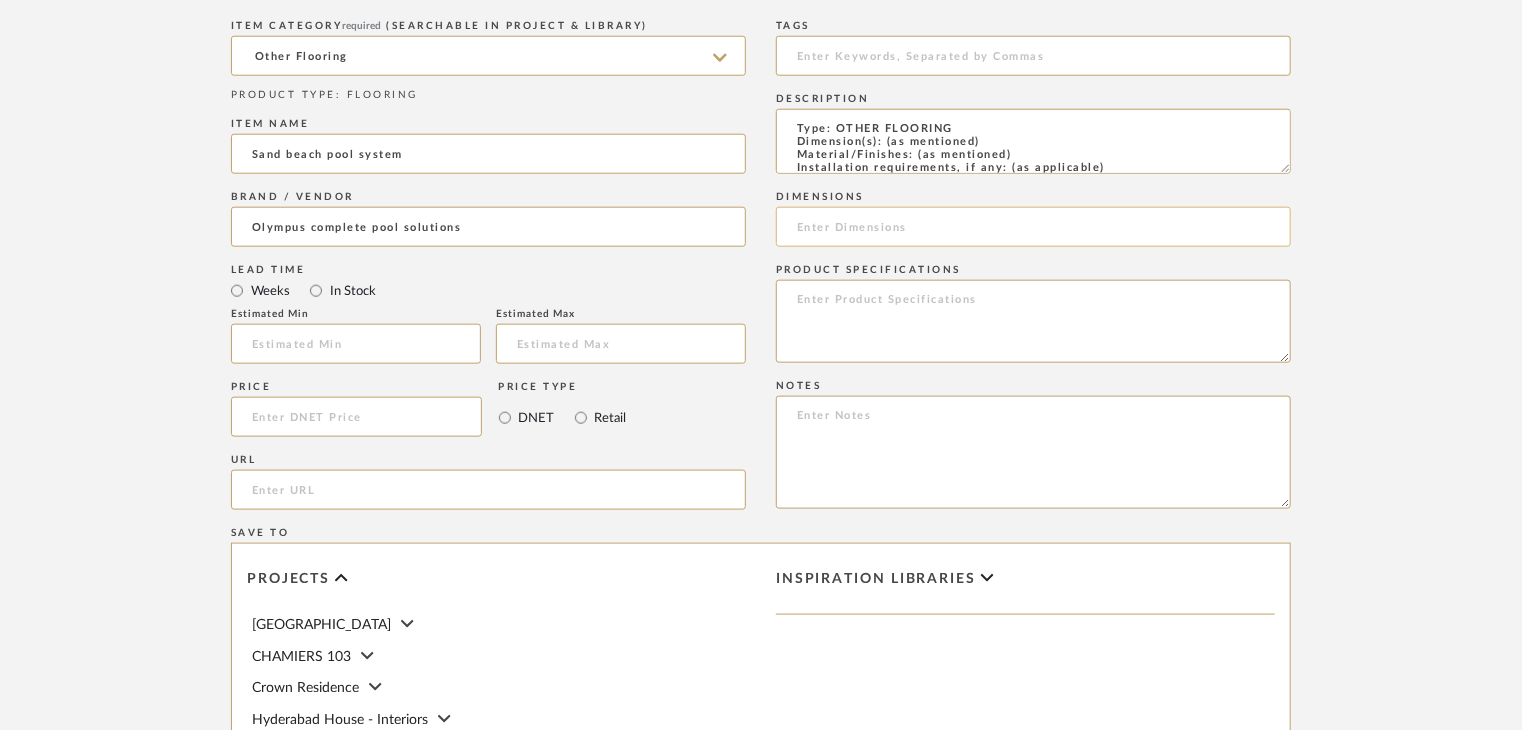 paste on "Mediterranean" 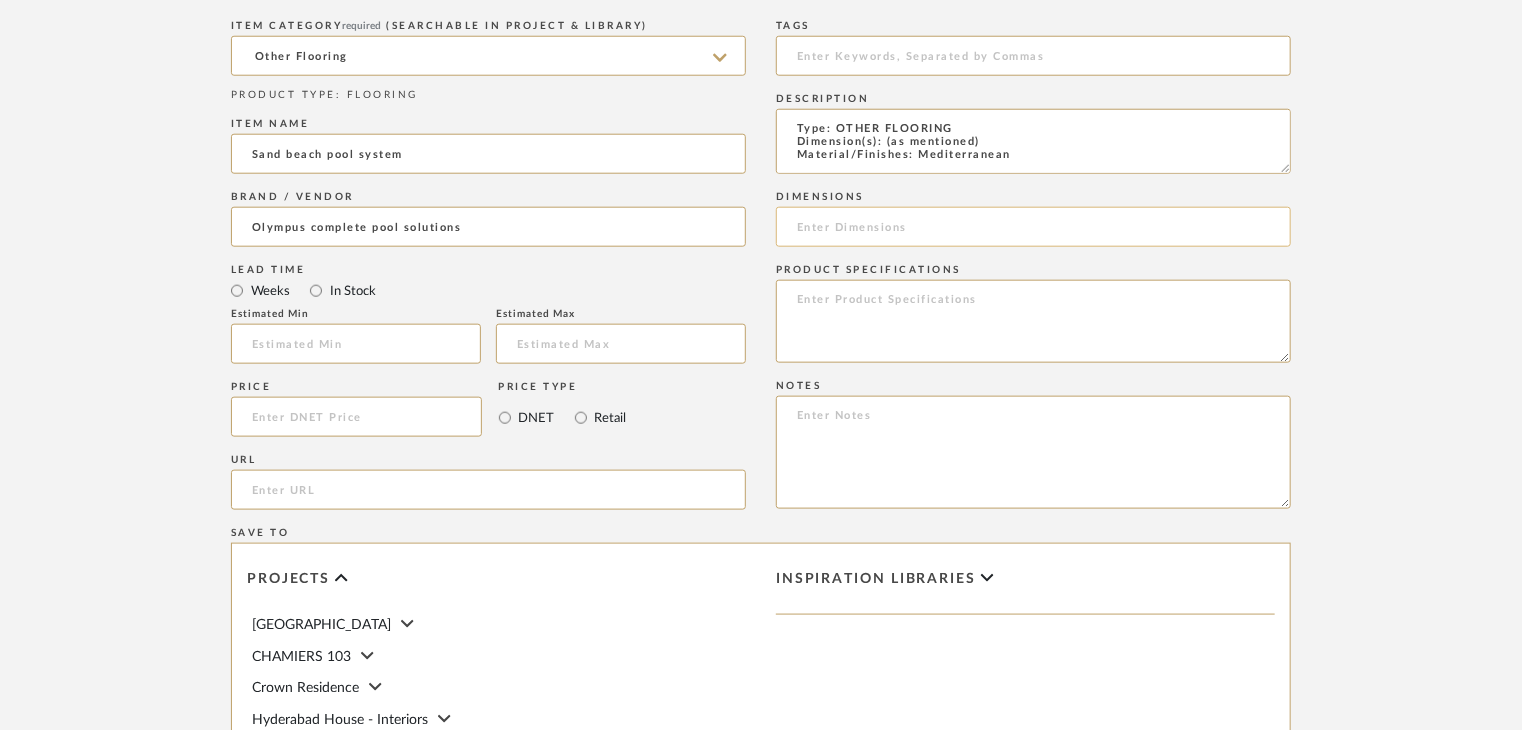 scroll, scrollTop: 1, scrollLeft: 0, axis: vertical 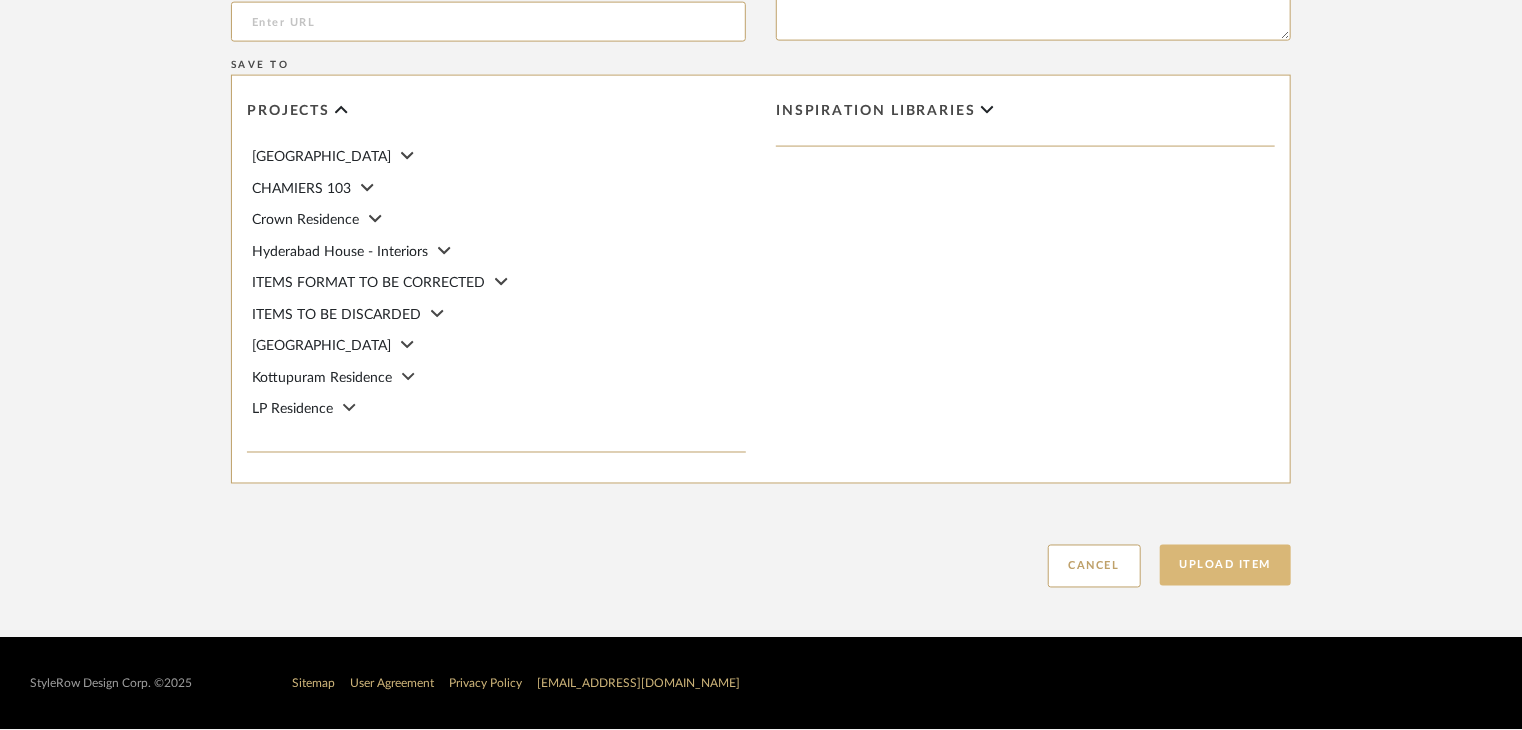 type on "Type: OTHER FLOORING
Dimension(s): (as mentioned)
Material/Finishes: Mediterranean
Installation requirements, if any: (as applicable)
Price: (as mentioned)
Lead time: (as mentioned)
Sample available: supplier stock
Sample Internal reference number: FL-OF-013
as per the internal sample warehouse) Point of
contact:
Contact number:
Email address:
Address:
Additional contact information:" 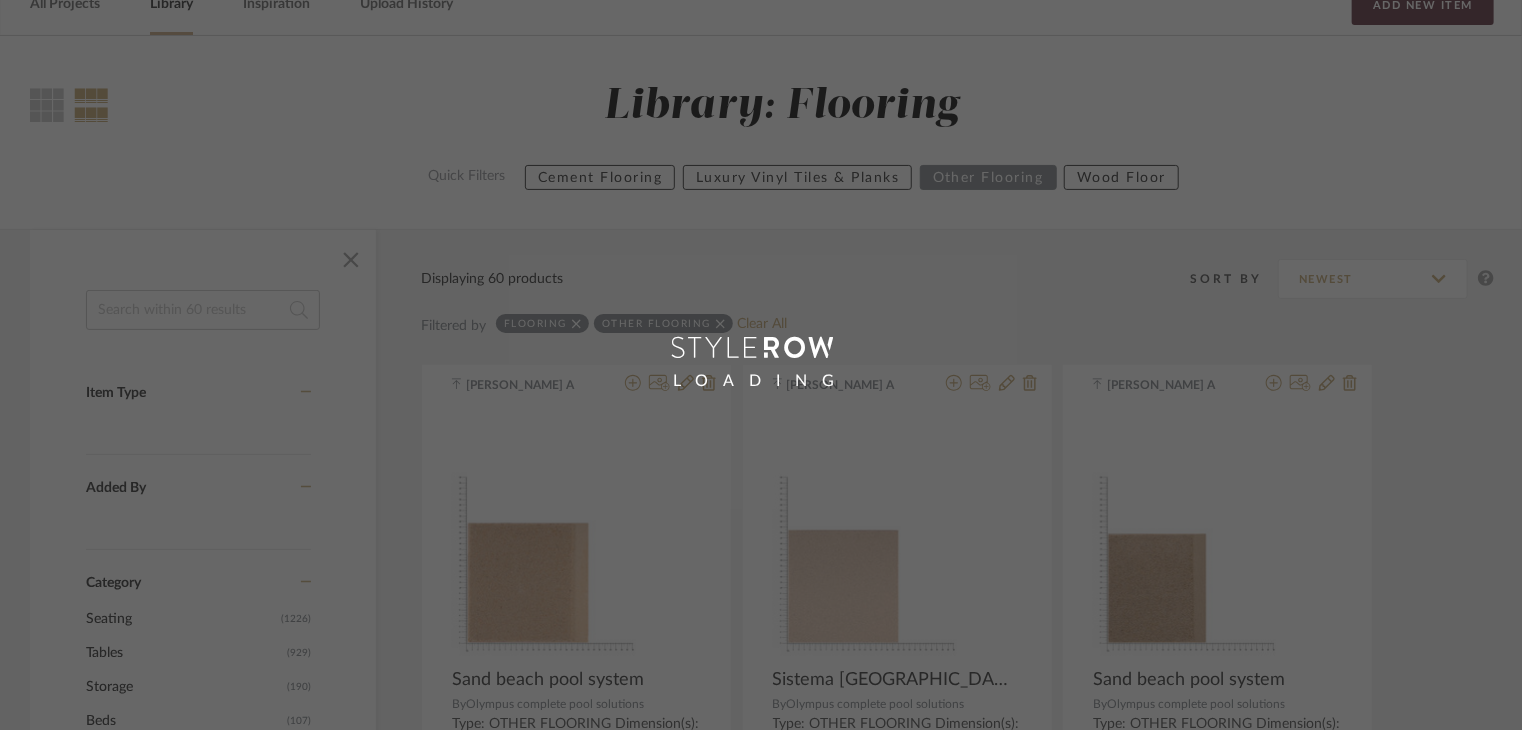 scroll, scrollTop: 100, scrollLeft: 0, axis: vertical 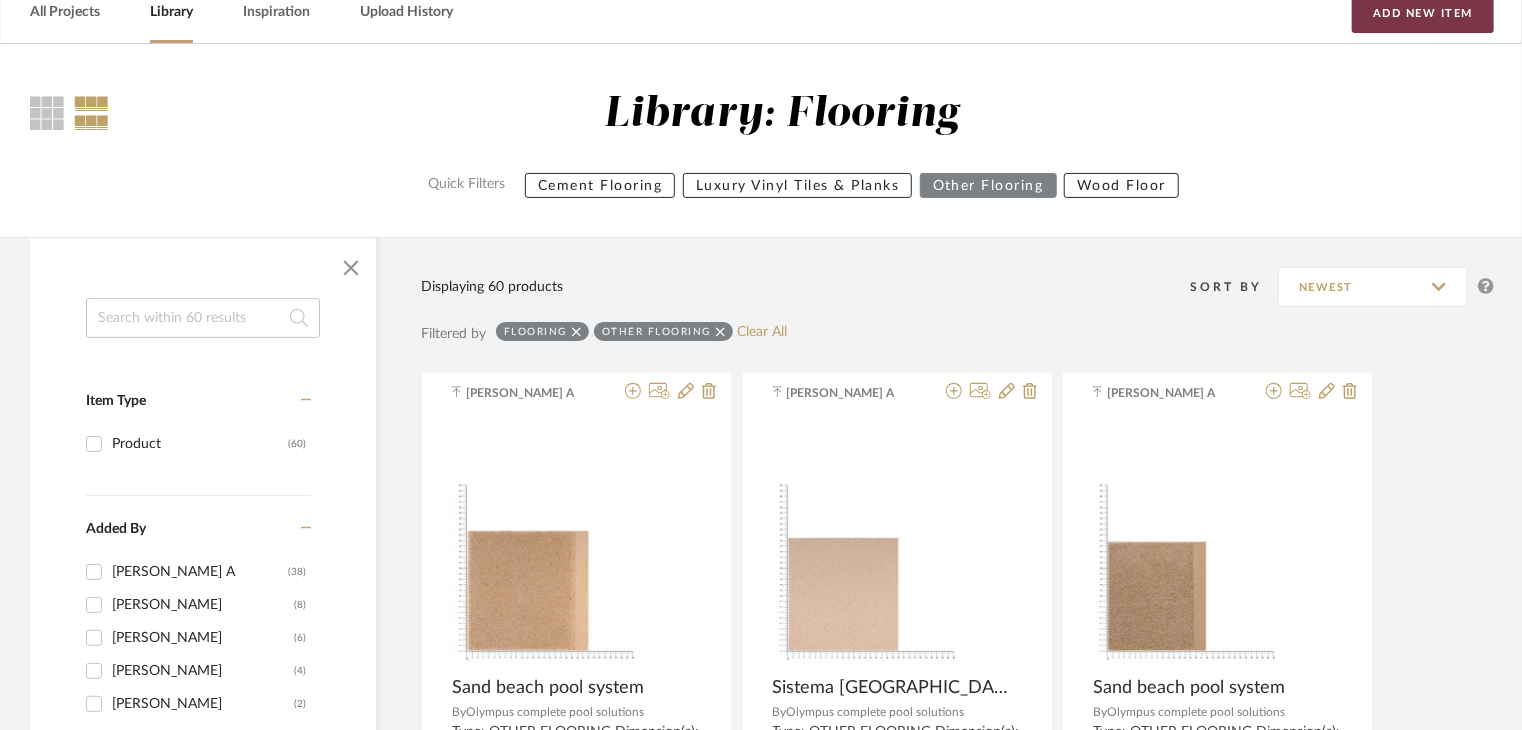 click on "Add New Item" at bounding box center [1423, 13] 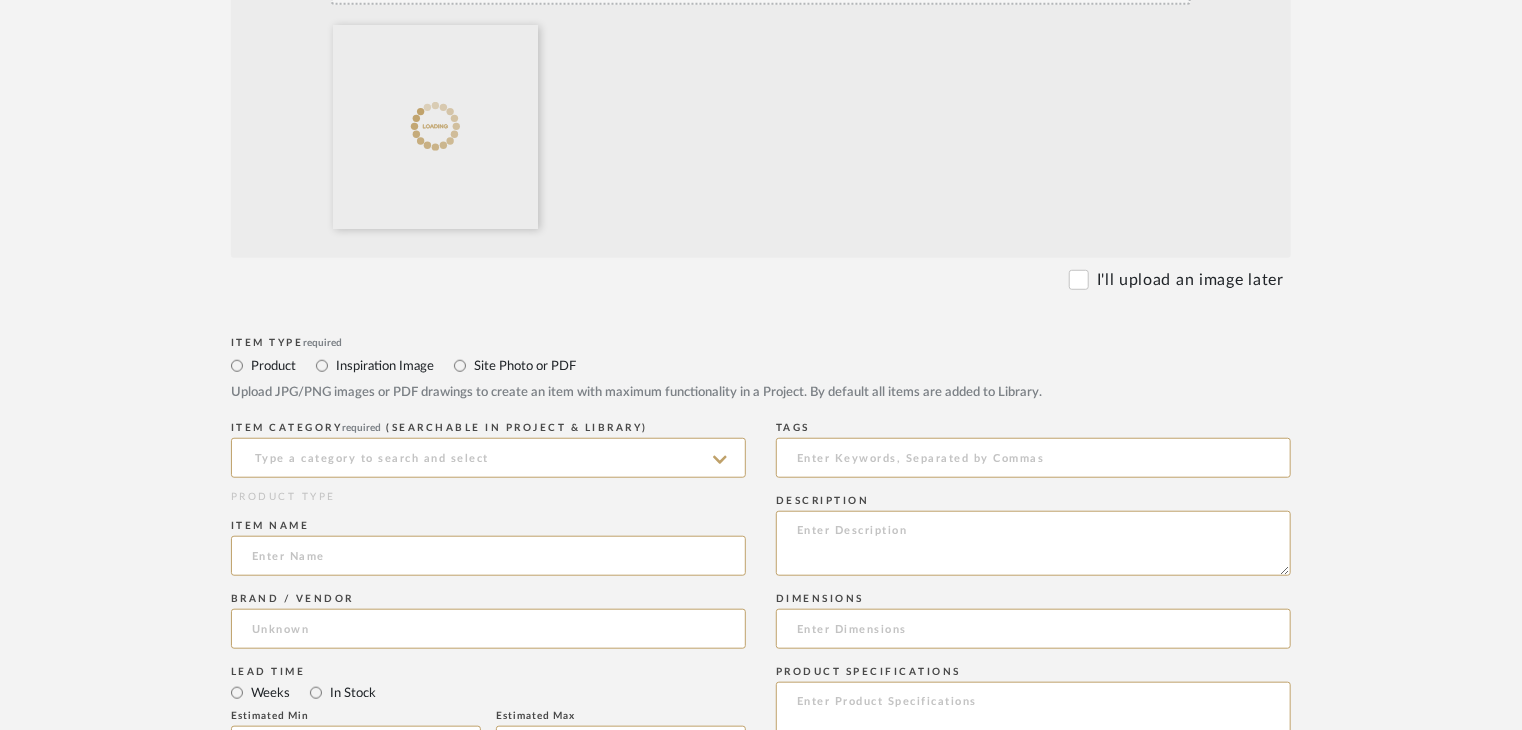 scroll, scrollTop: 600, scrollLeft: 0, axis: vertical 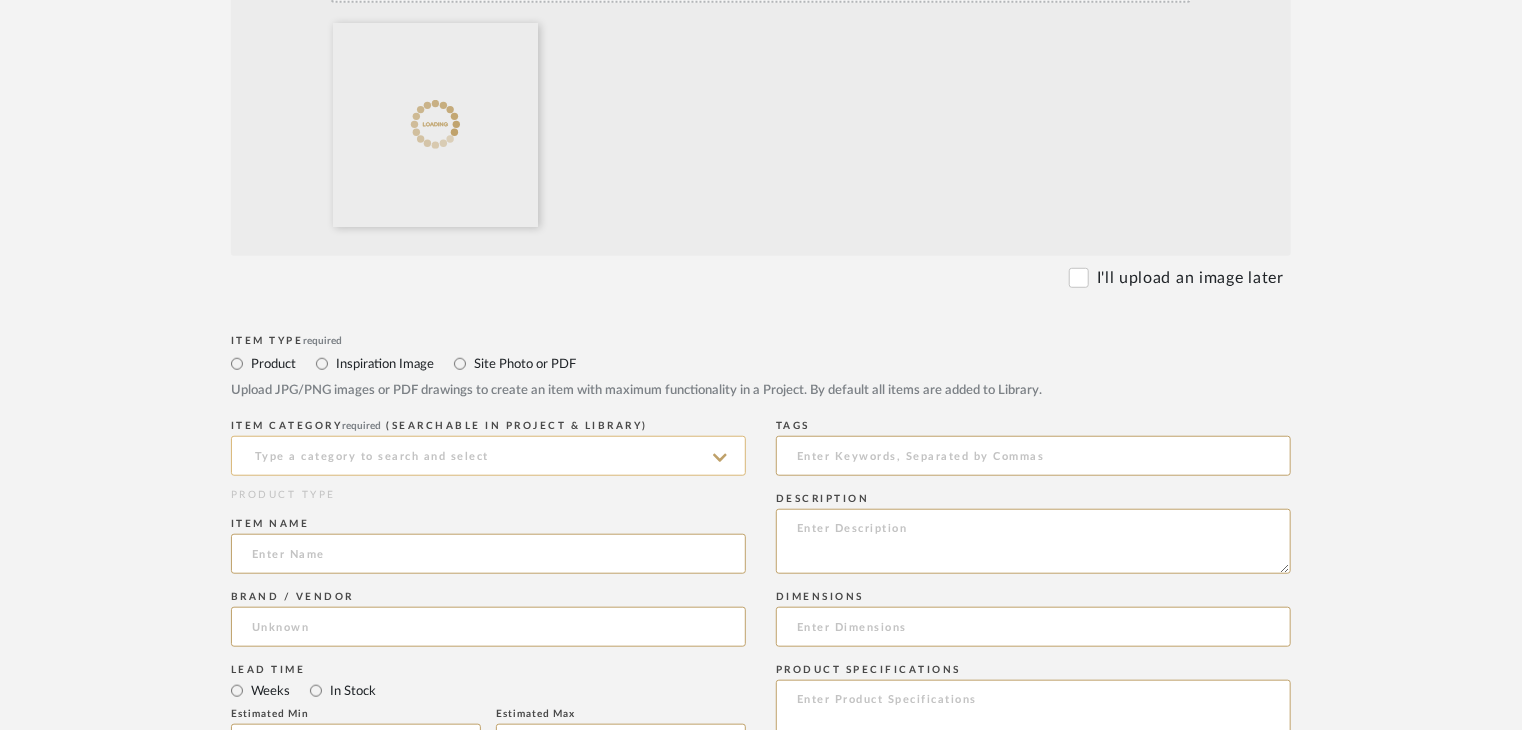 click 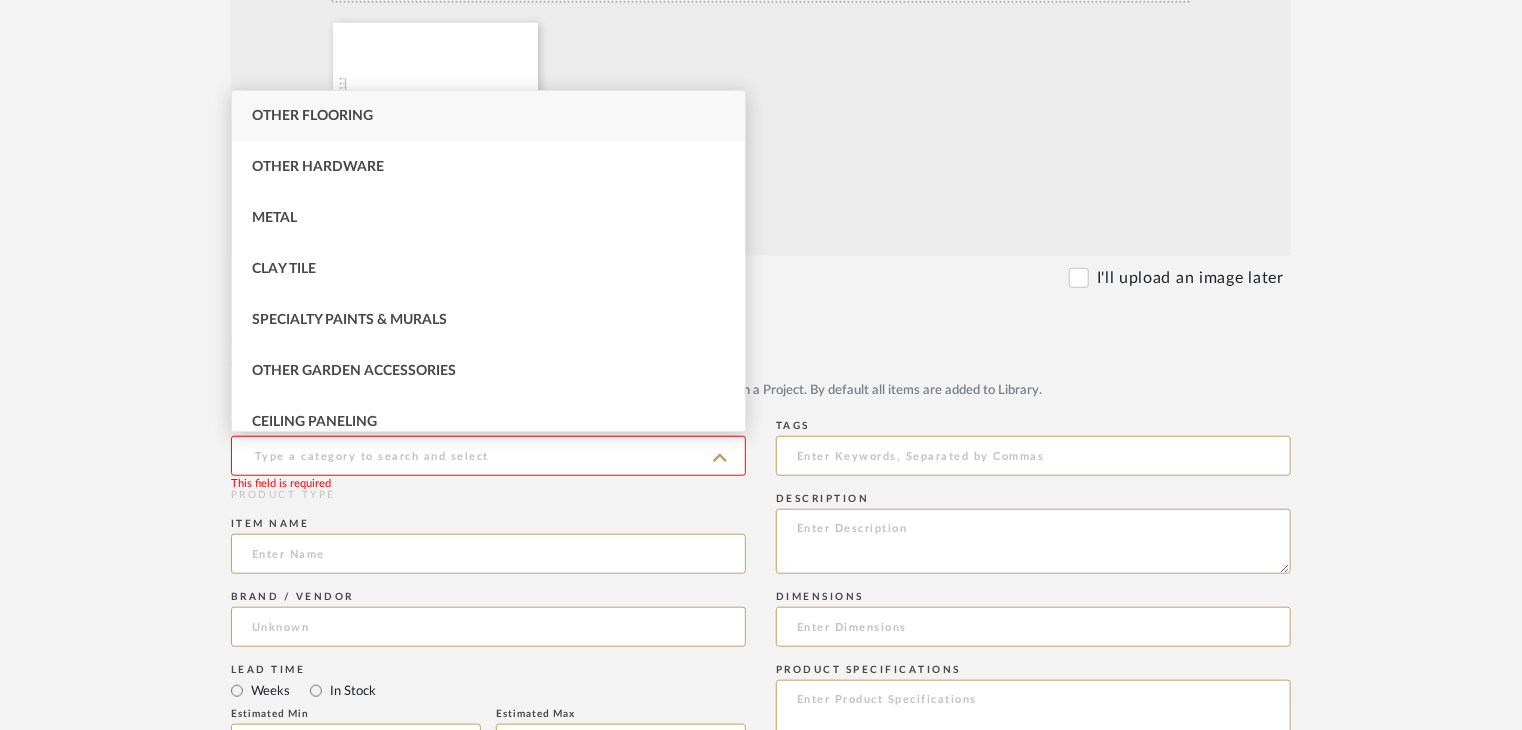 click on "Other Flooring" at bounding box center (488, 116) 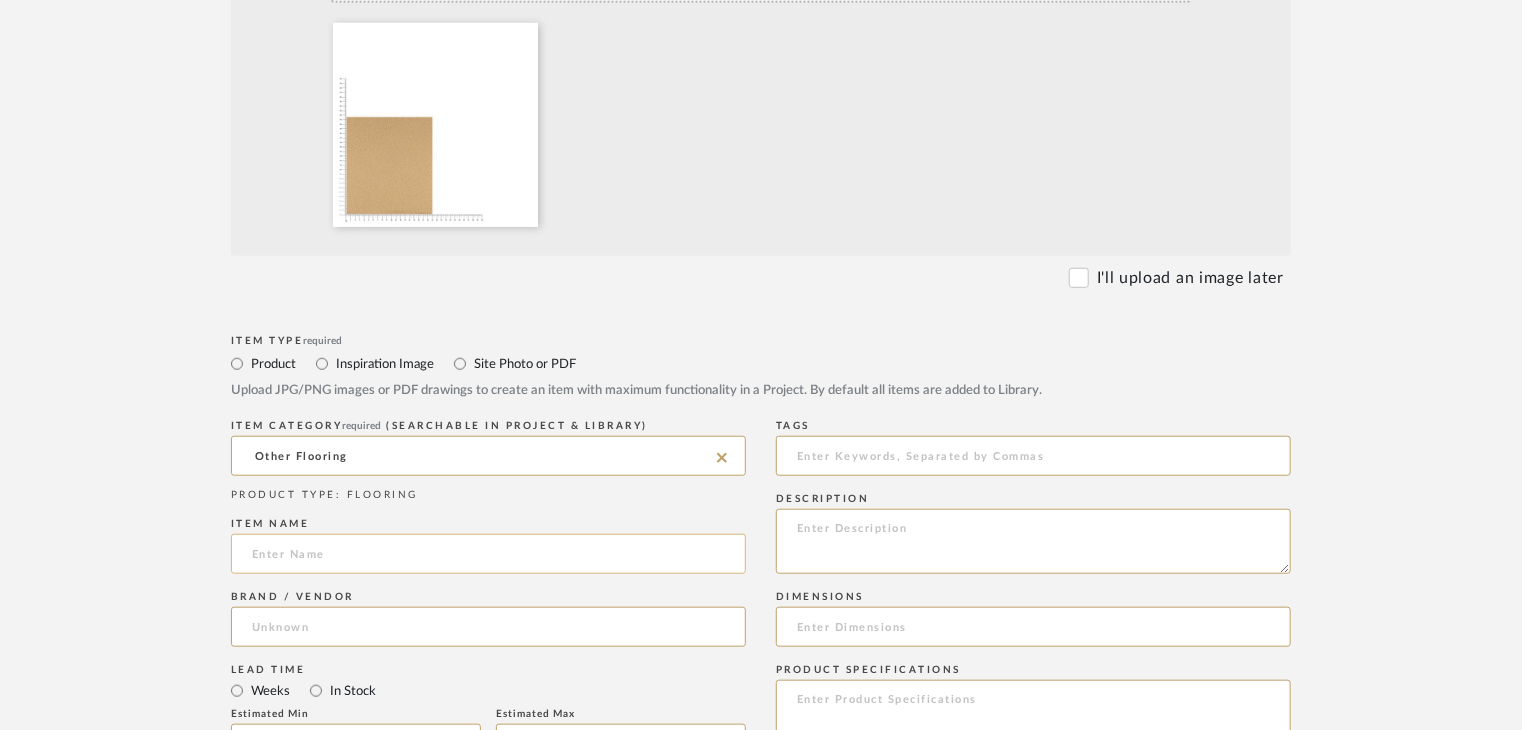 click 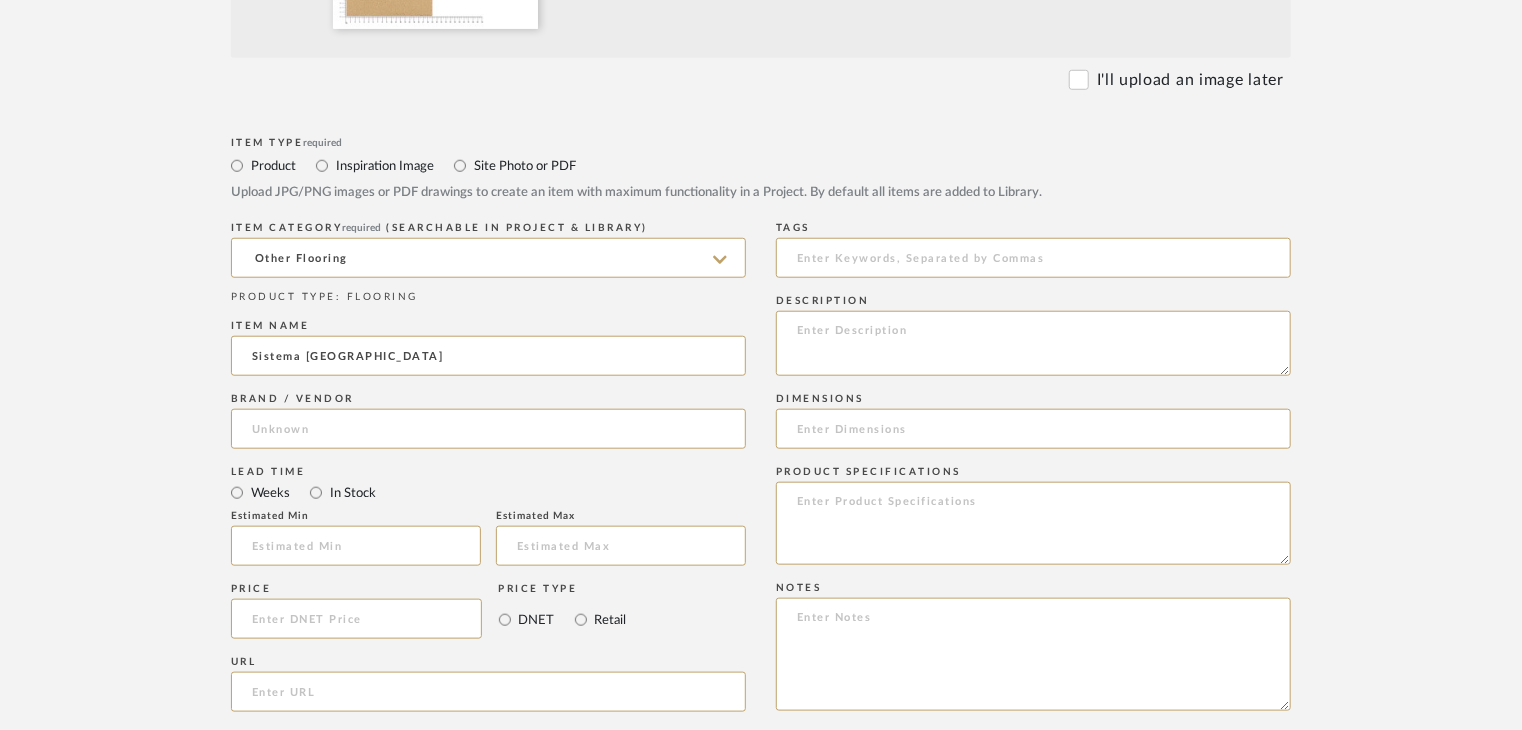 scroll, scrollTop: 900, scrollLeft: 0, axis: vertical 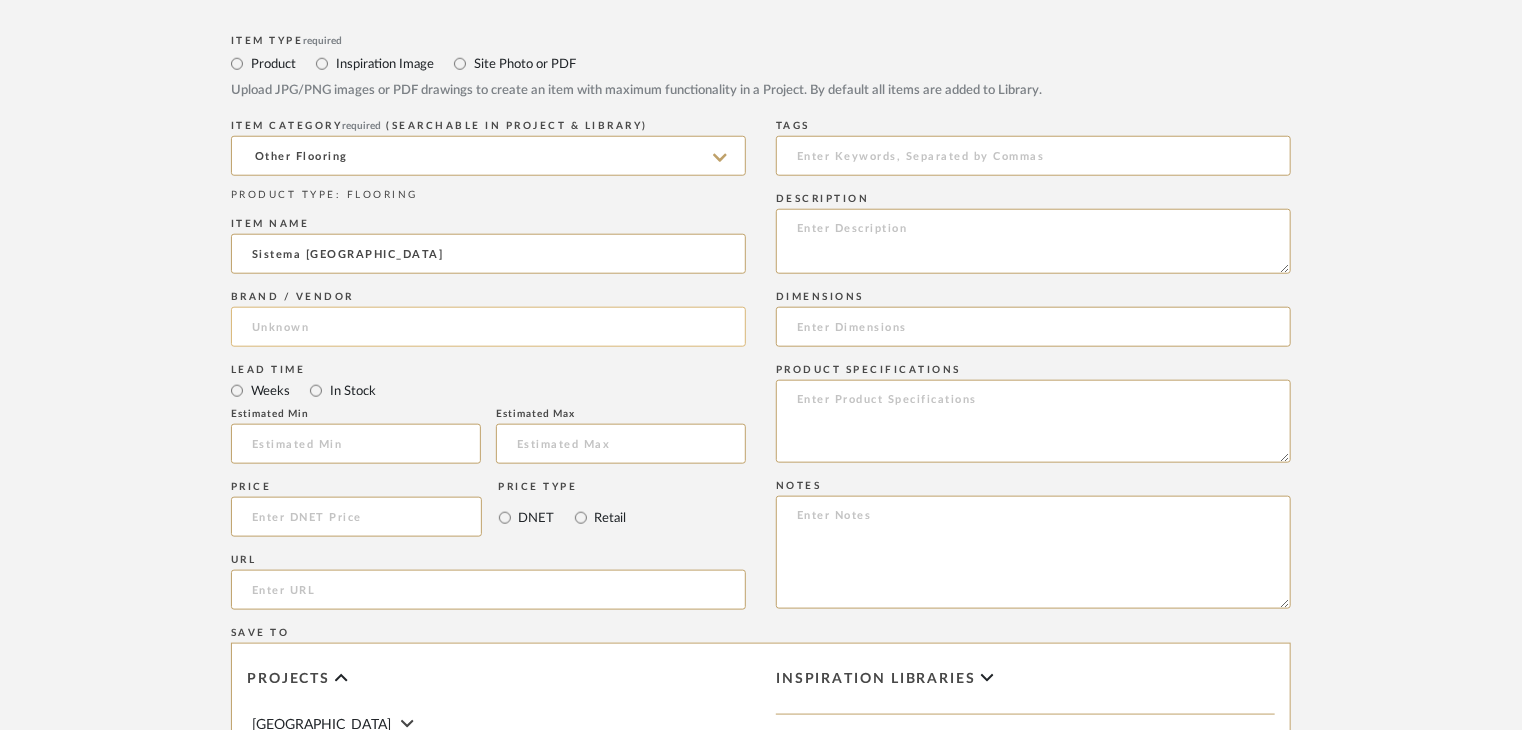 type on "Sistema piscina playa arena" 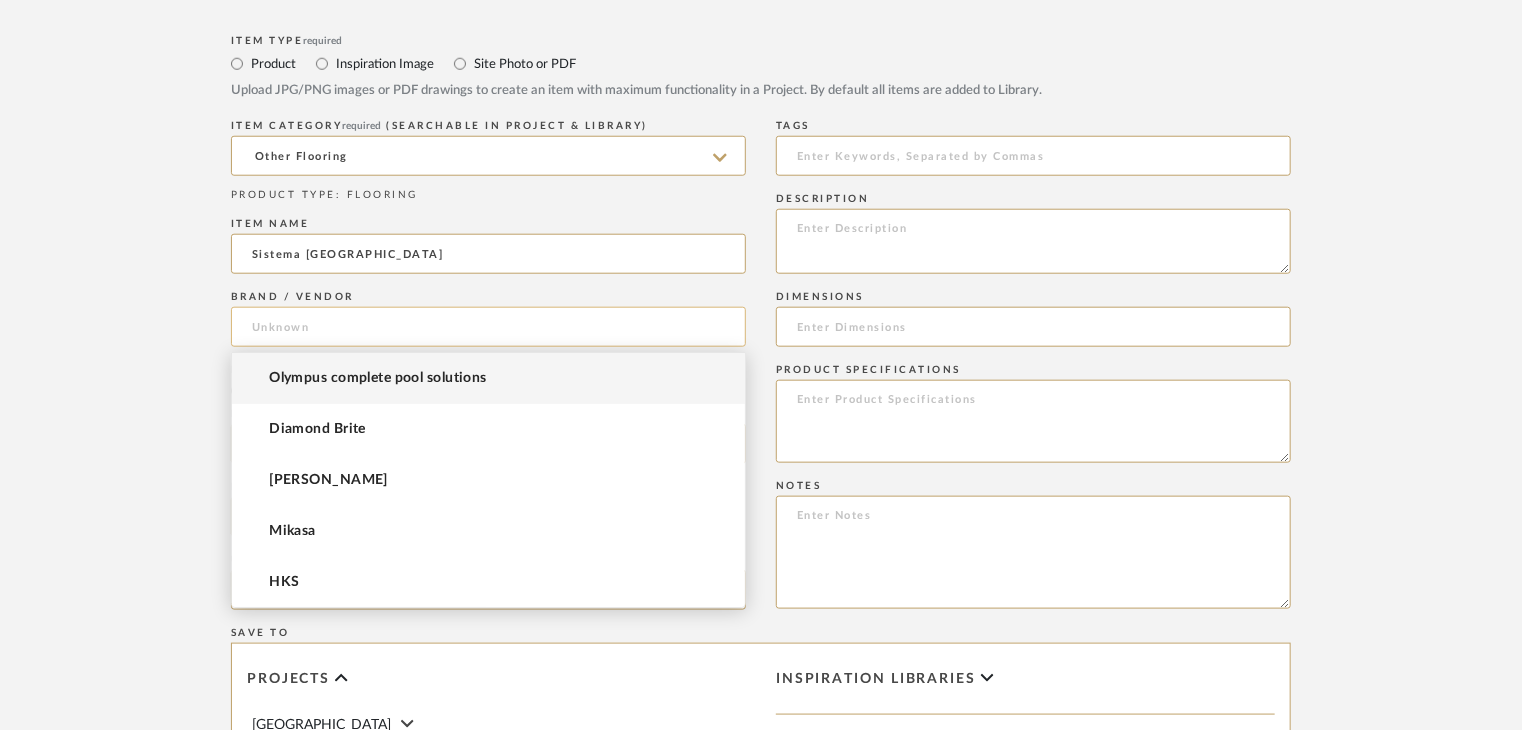 click 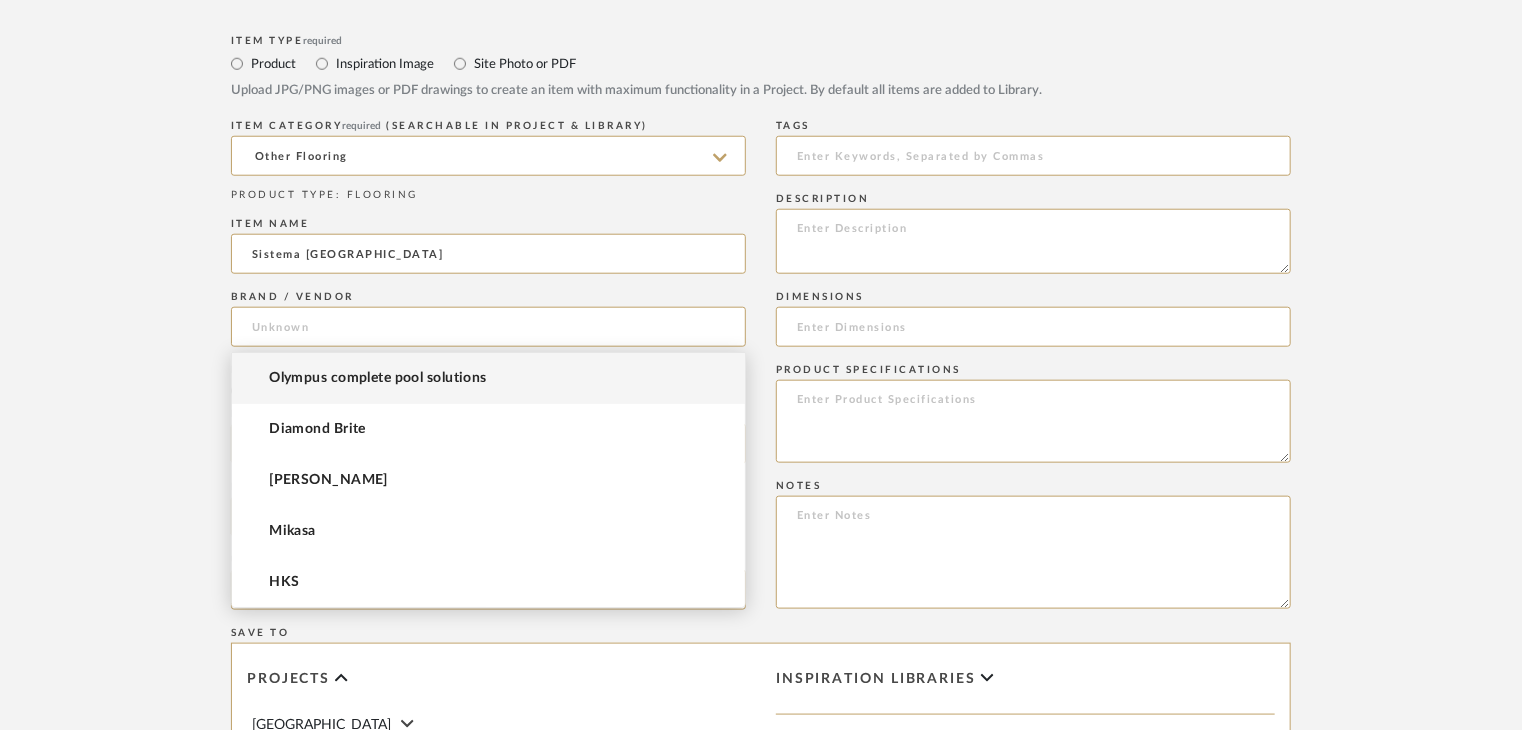 click on "Olympus complete pool solutions" at bounding box center [378, 378] 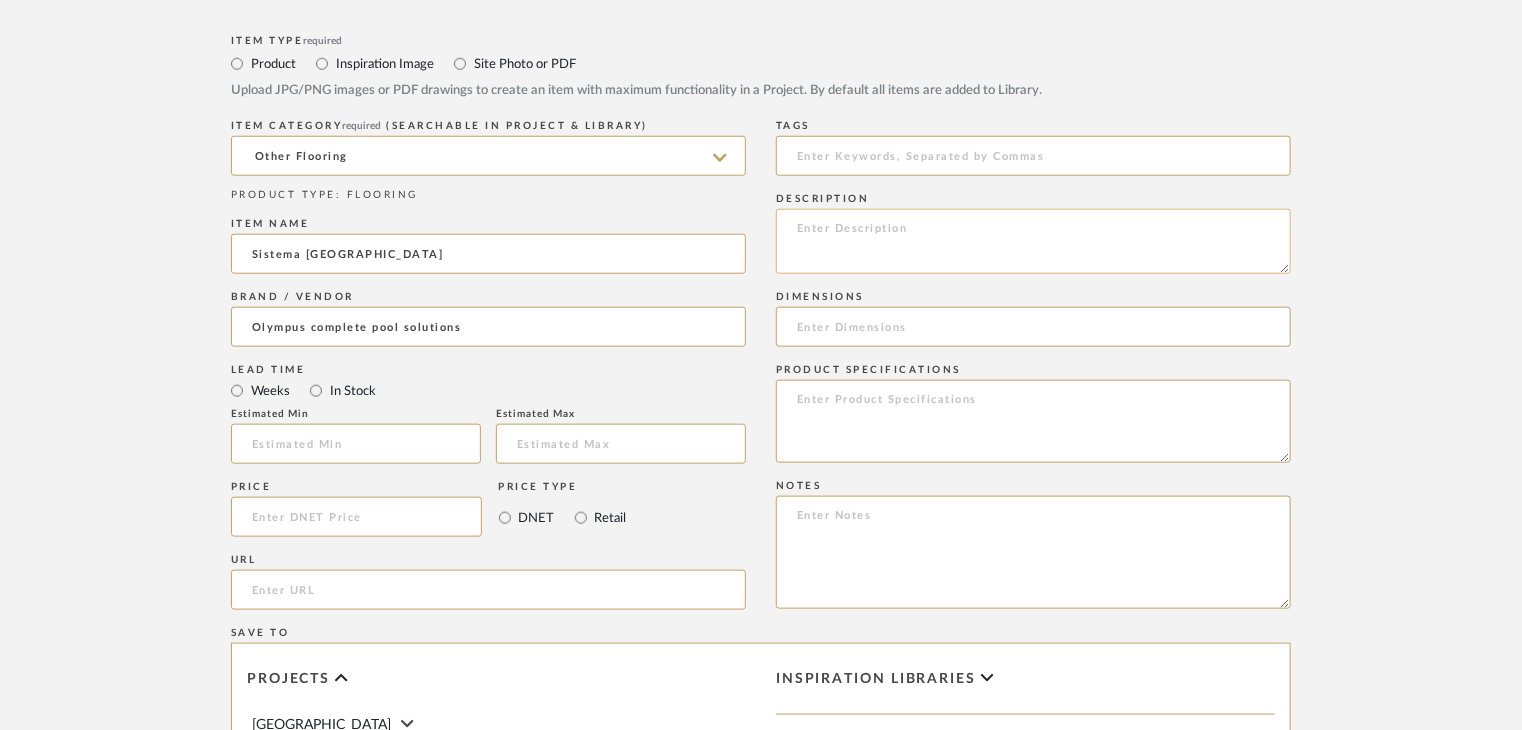 click 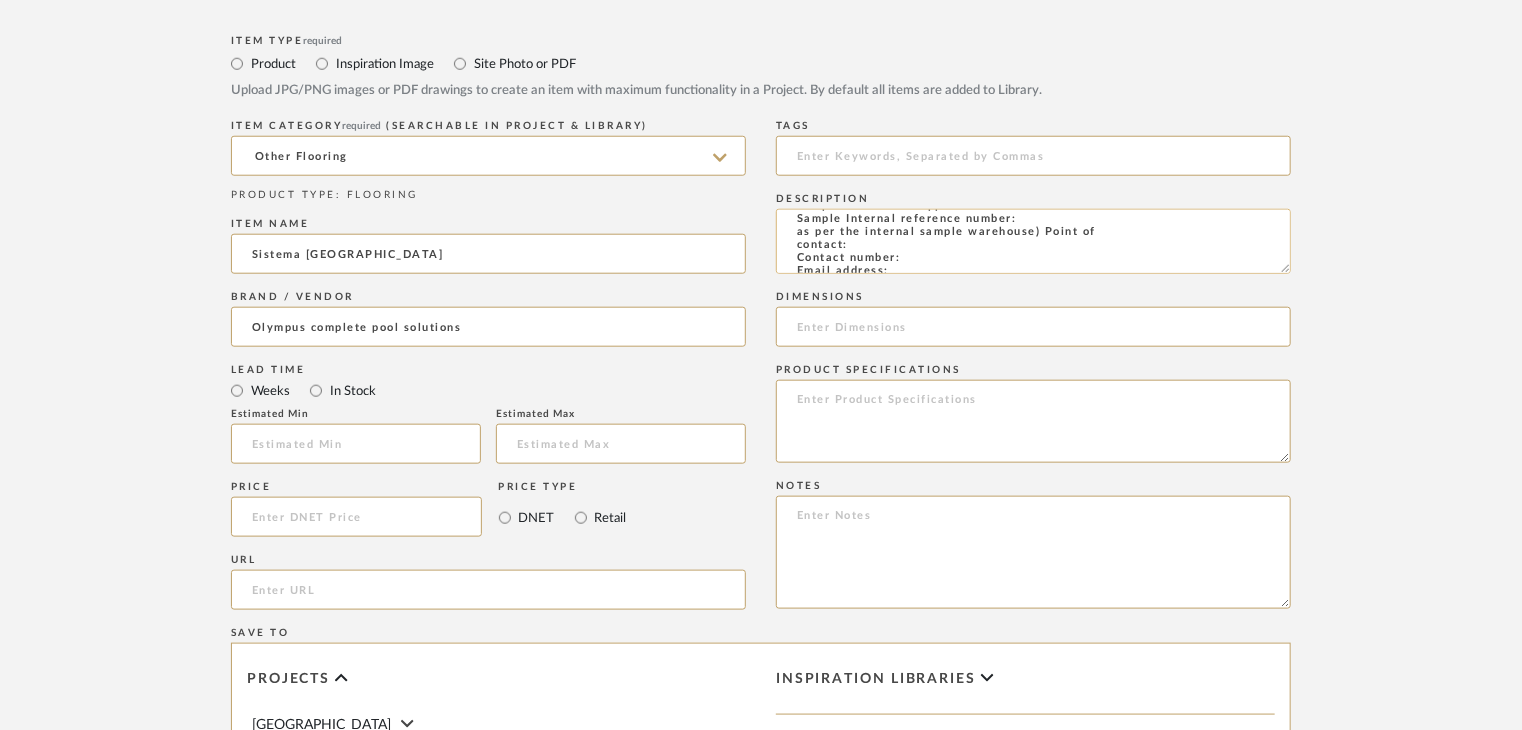 scroll, scrollTop: 0, scrollLeft: 0, axis: both 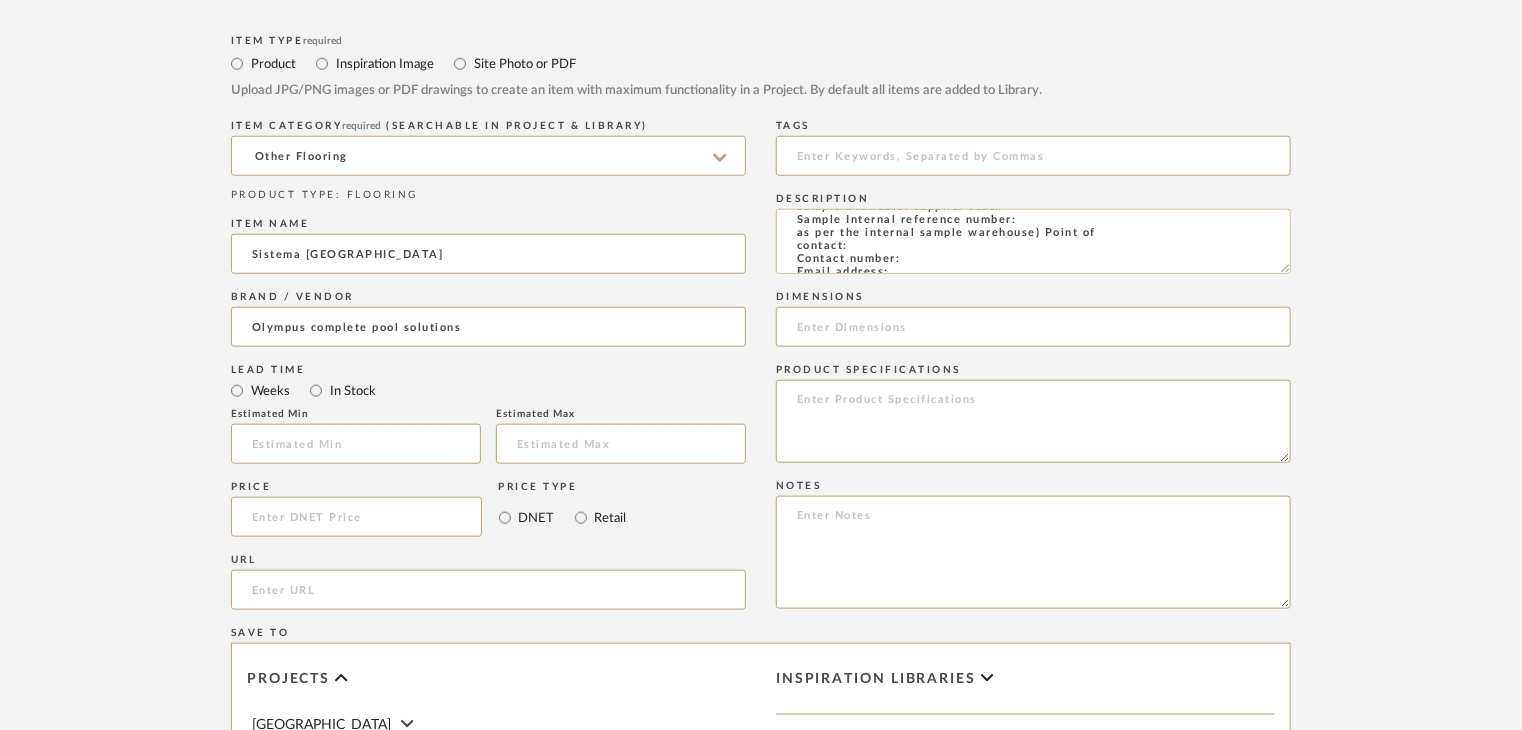 click on "Type: OTHER FLOORING
Dimension(s): (as mentioned)
Material/Finishes: (as mentioned)
Installation requirements, if any: (as applicable)
Price: (as mentioned)
Lead time: (as mentioned)
Sample available: supplier stock
Sample Internal reference number:
as per the internal sample warehouse) Point of
contact:
Contact number:
Email address:
Address:
Additional contact information:" 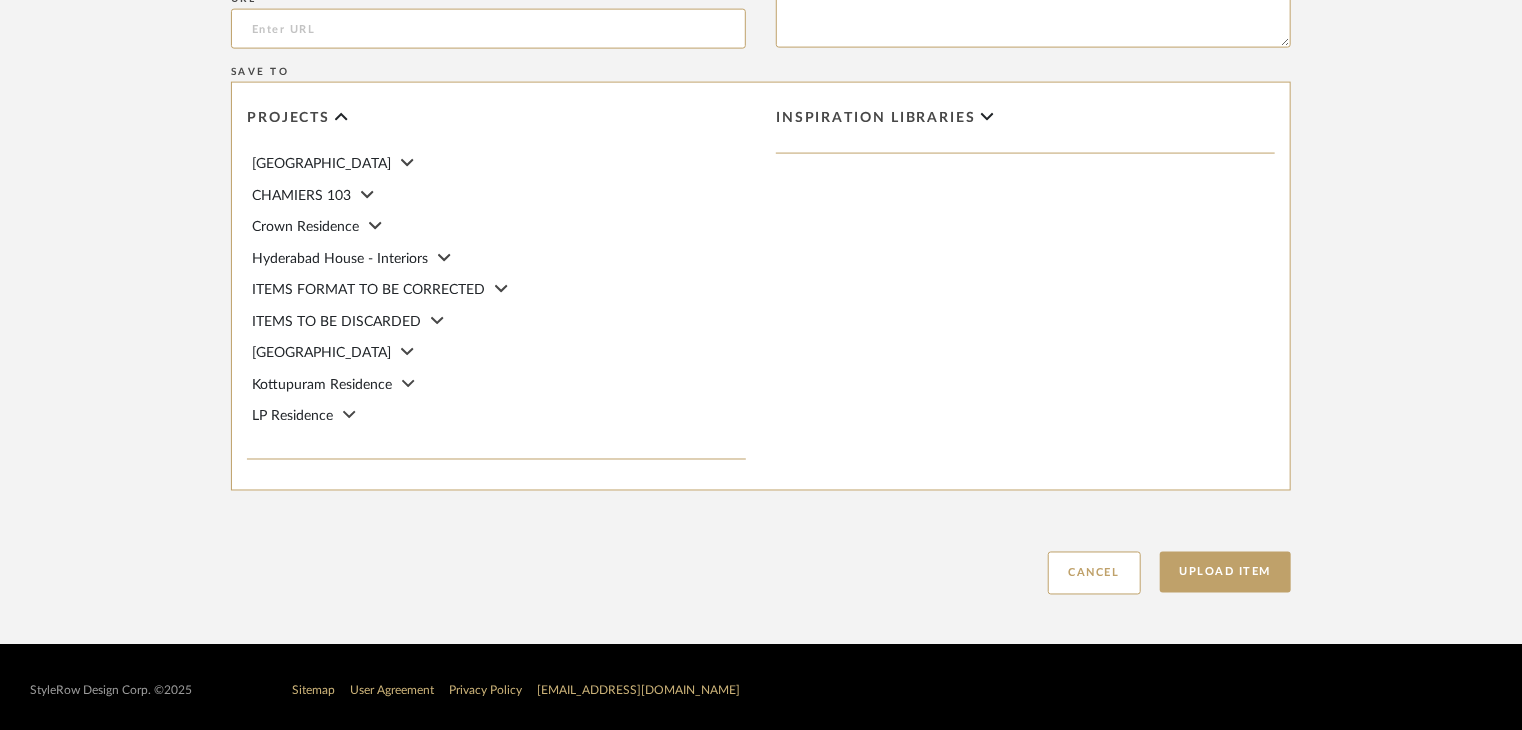 scroll, scrollTop: 1468, scrollLeft: 0, axis: vertical 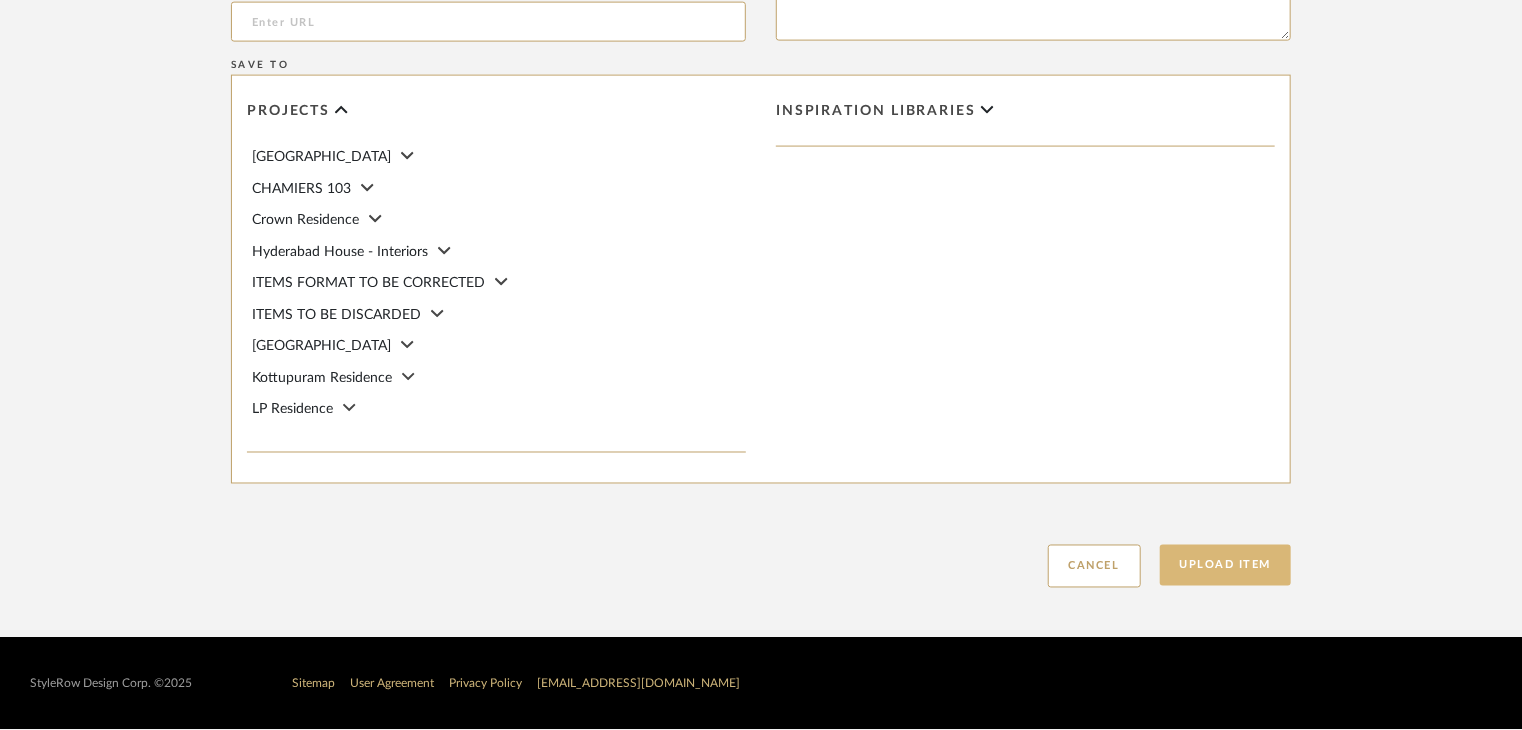 type on "Type: OTHER FLOORING
Dimension(s): (as mentioned)
Material/Finishes: (as mentioned)
Installation requirements, if any: (as applicable)
Price: (as mentioned)
Lead time: (as mentioned)
Sample available: supplier stock
Sample Internal reference number: FL-OF-014
as per the internal sample warehouse) Point of
contact:
Contact number:
Email address:
Address:
Additional contact information:" 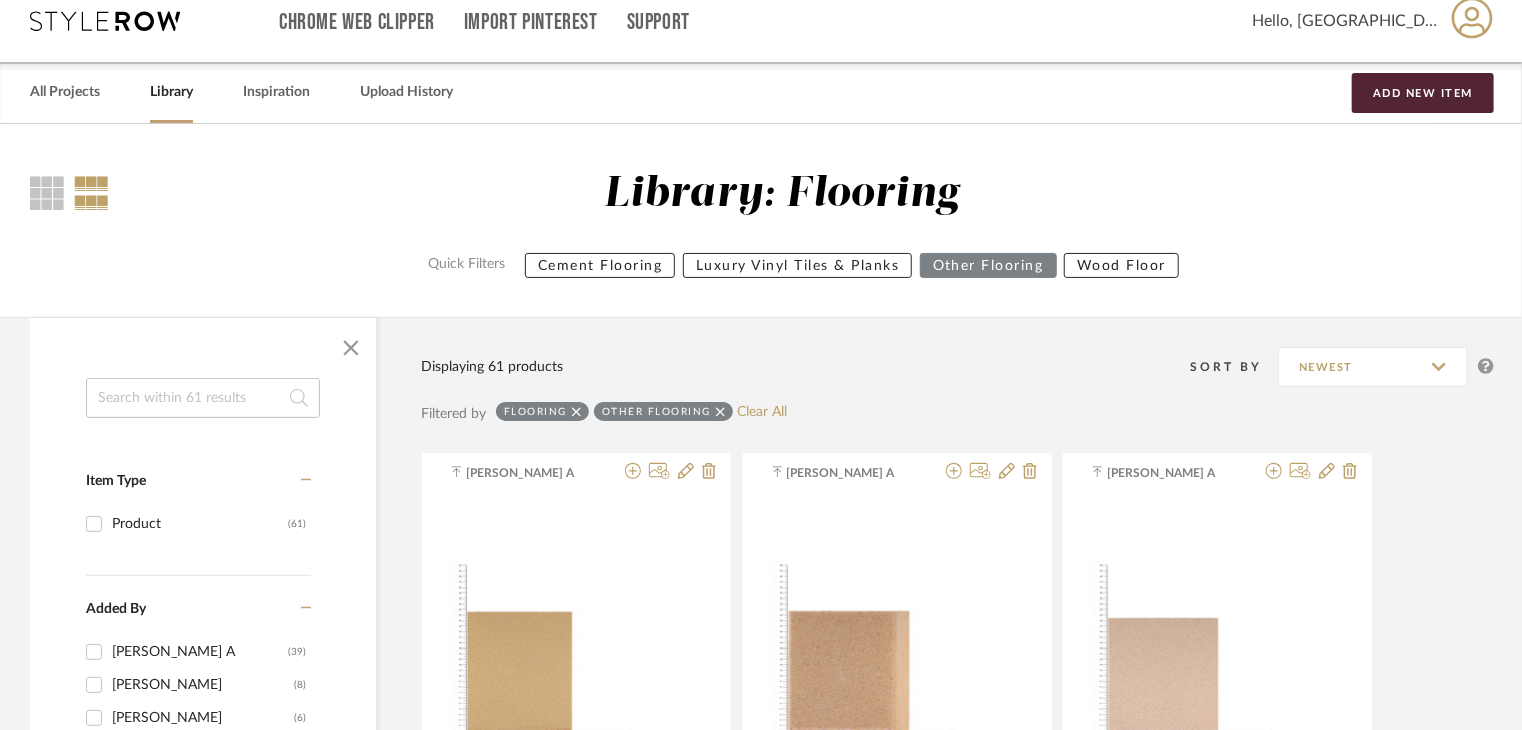 scroll, scrollTop: 0, scrollLeft: 0, axis: both 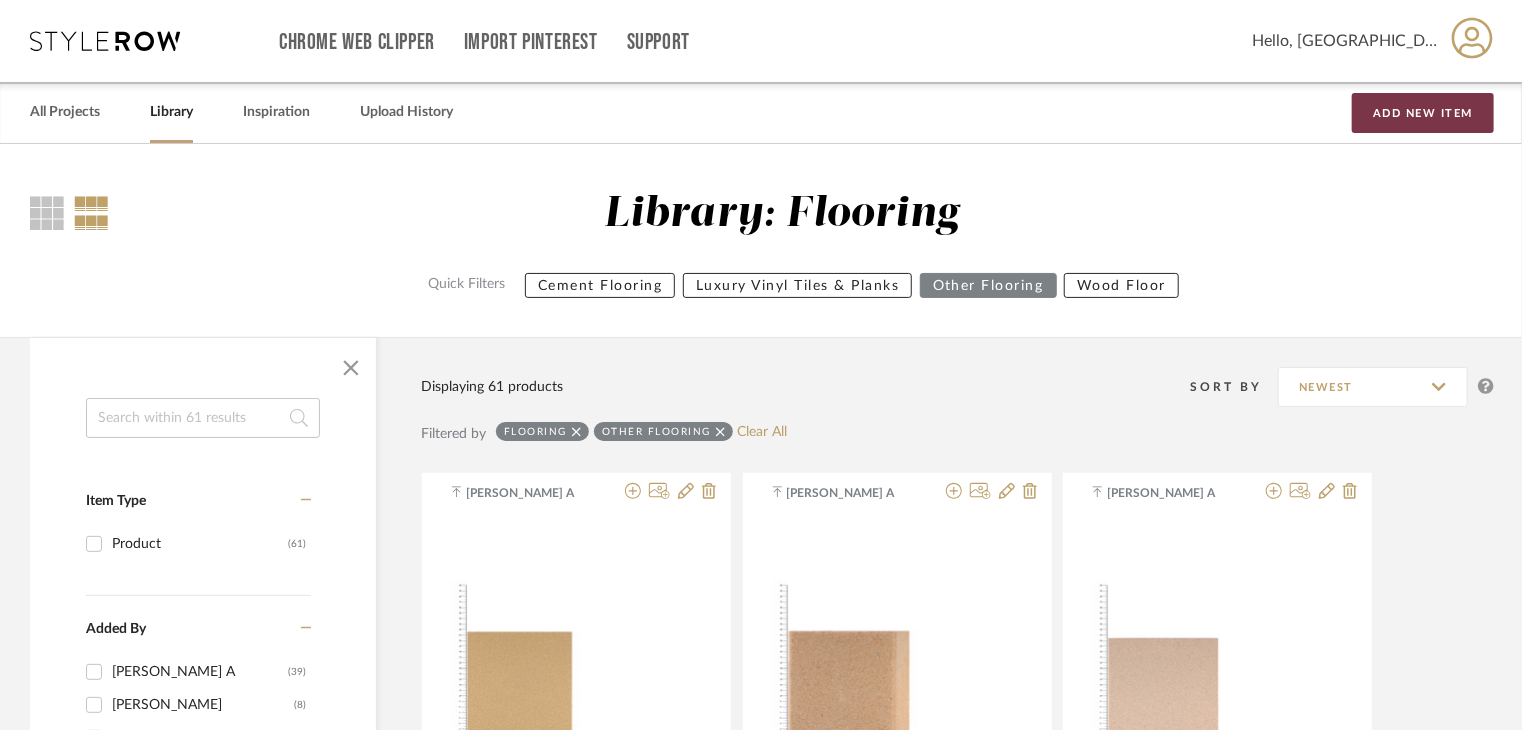click on "Add New Item" at bounding box center (1423, 113) 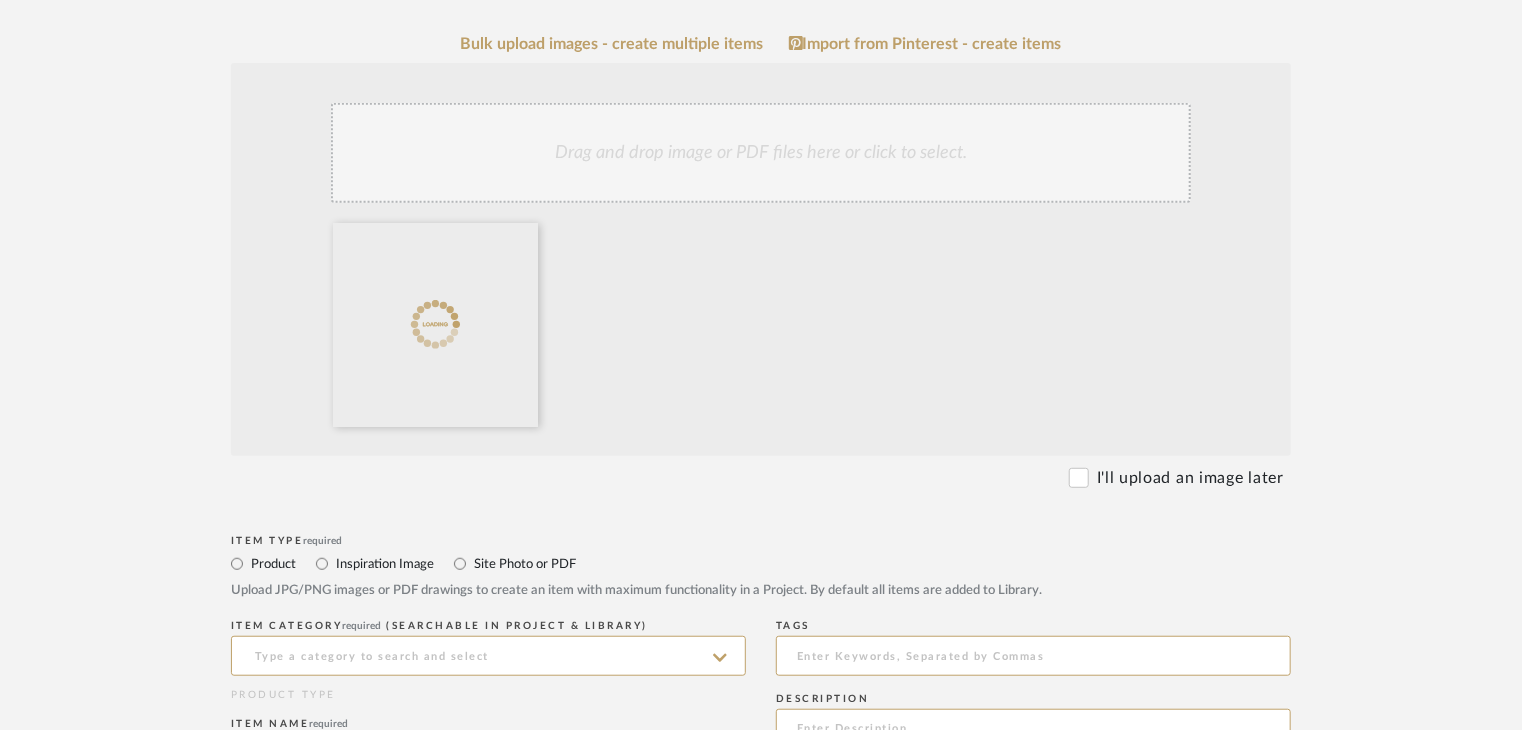 scroll, scrollTop: 800, scrollLeft: 0, axis: vertical 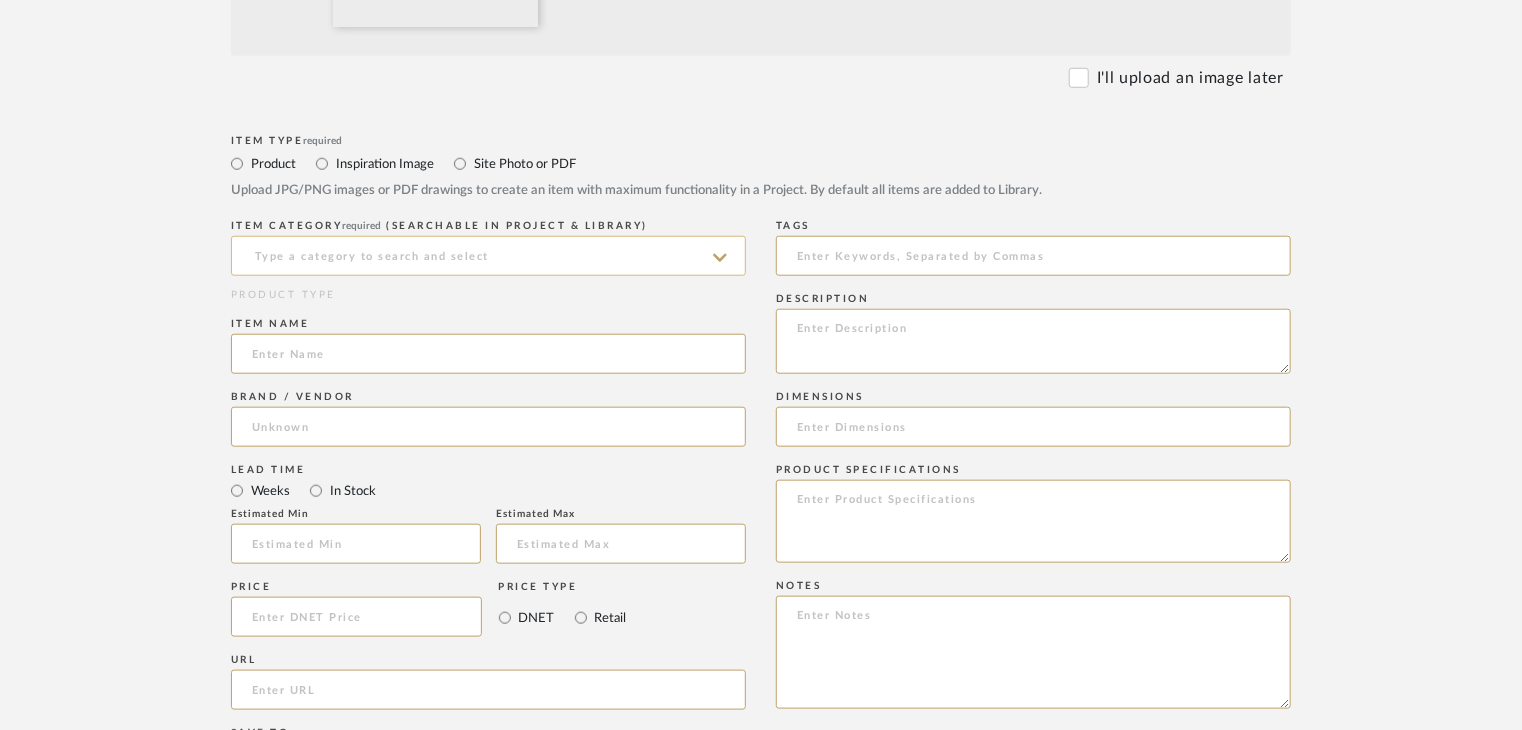 click 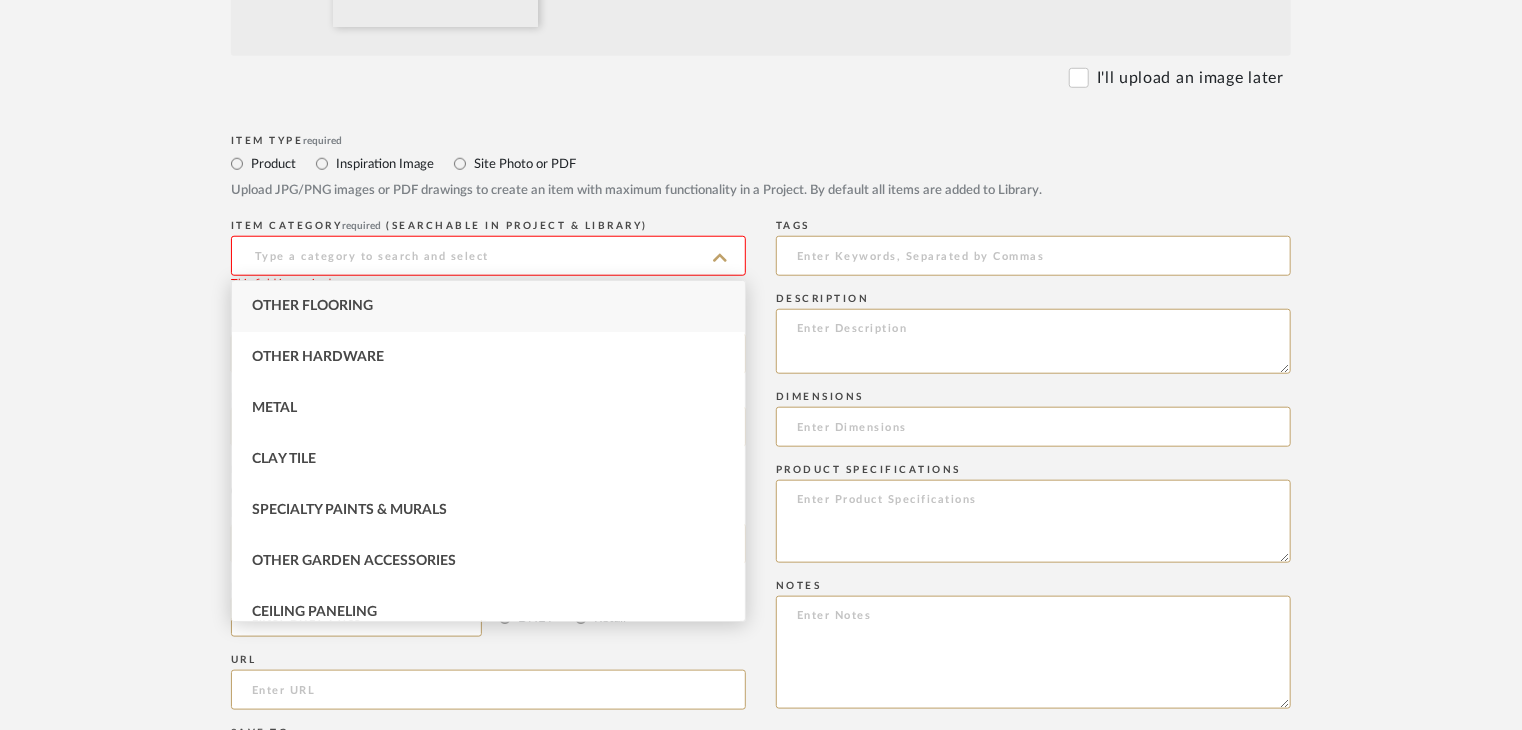 click on "Other Flooring" at bounding box center [488, 306] 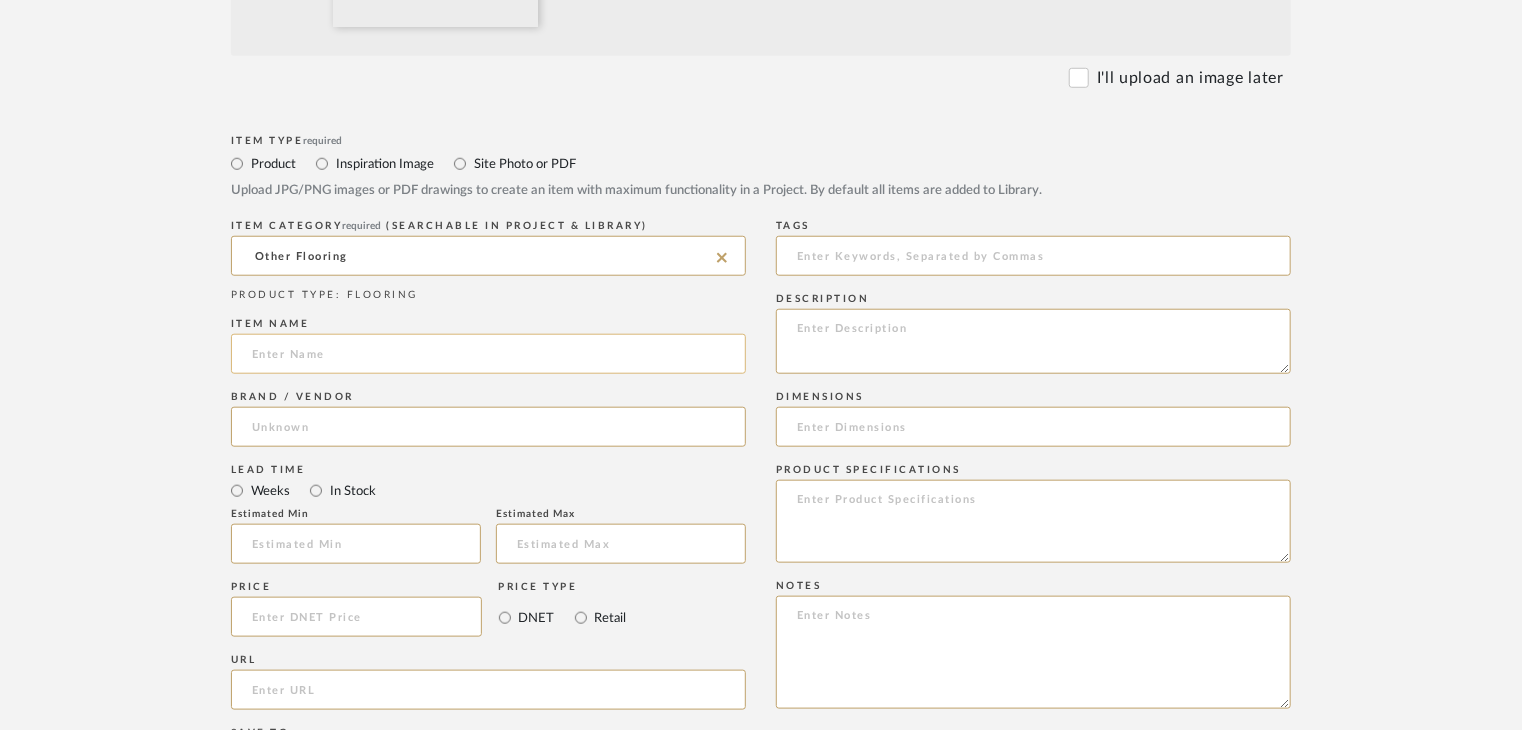click 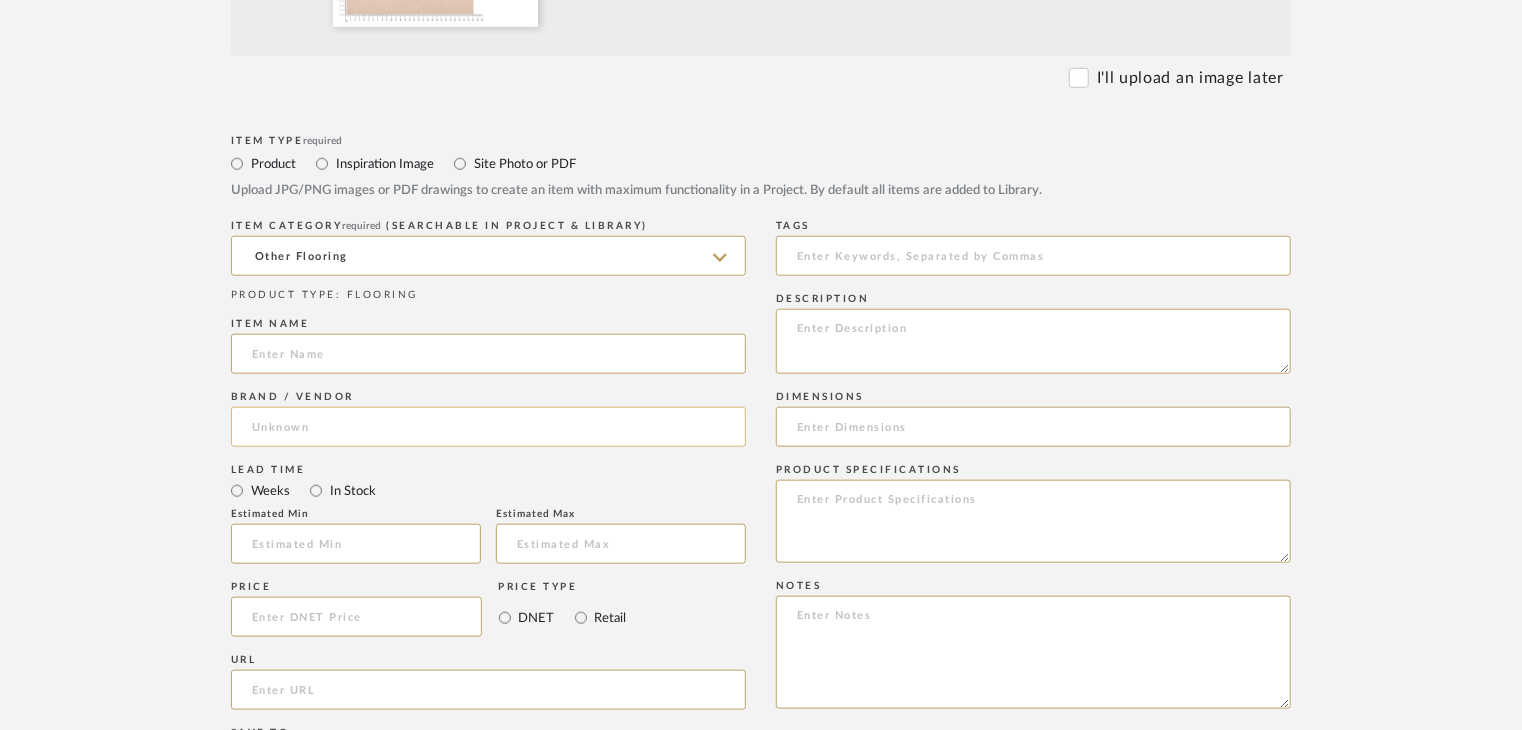 paste on "Concrete coating" 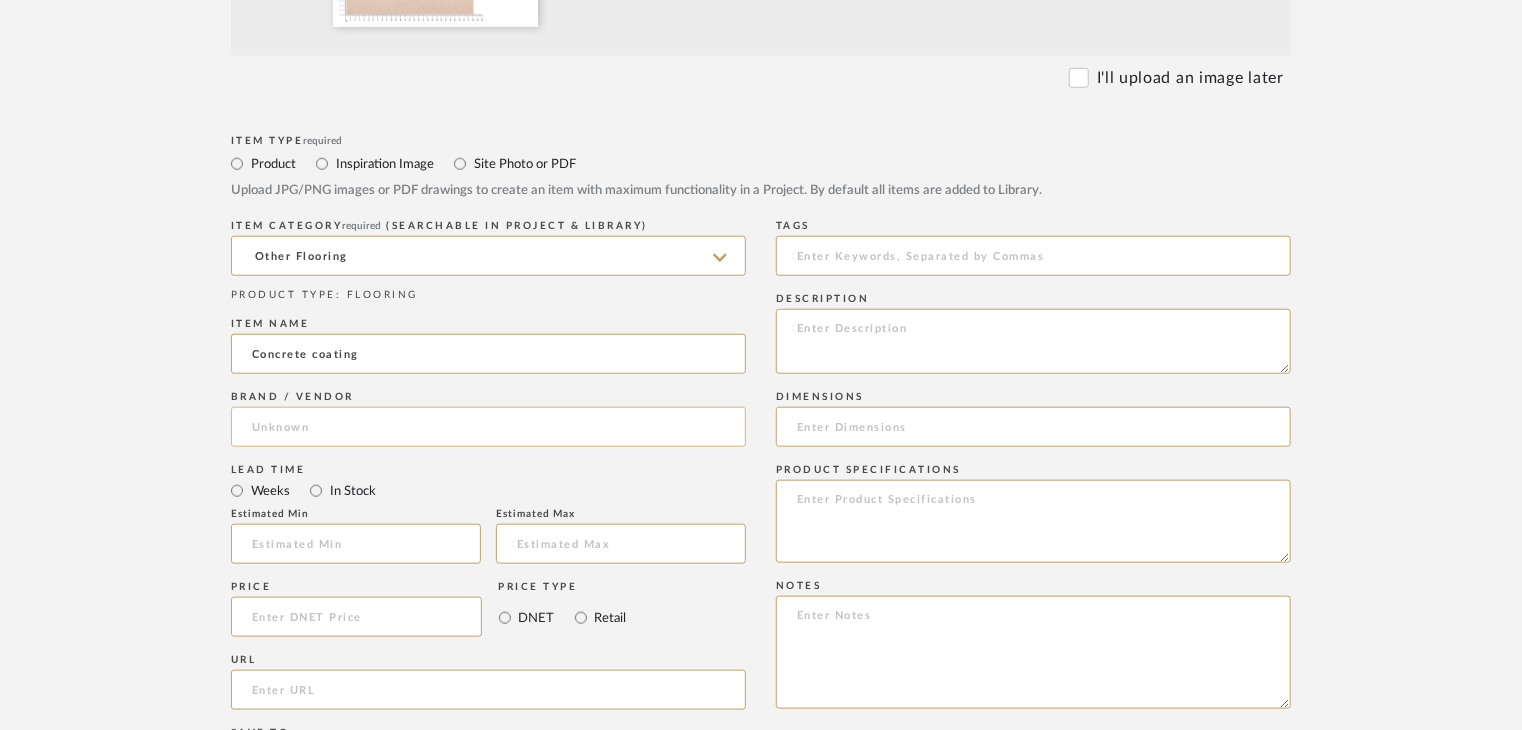 type on "Concrete coating" 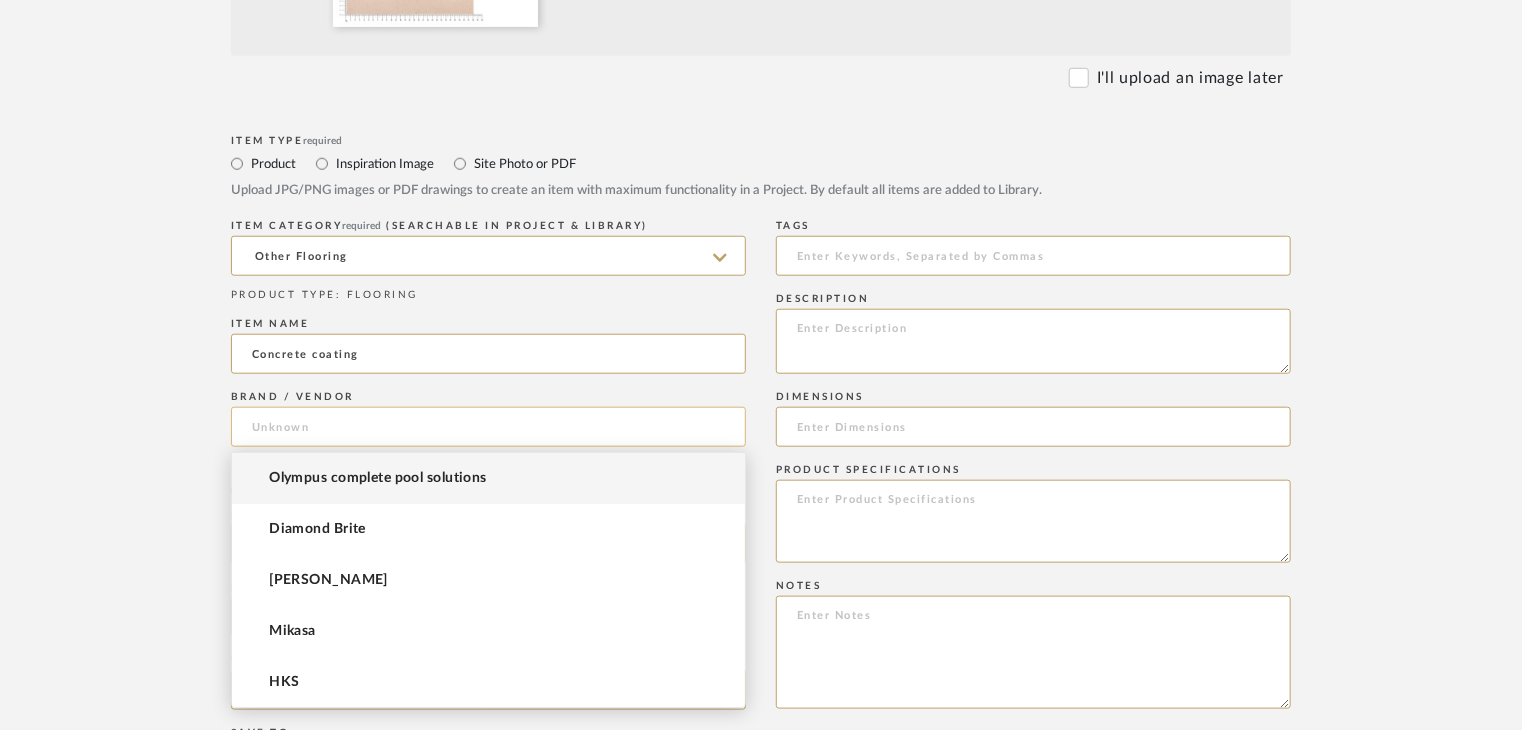 paste on "Design quarry/ Deco drama" 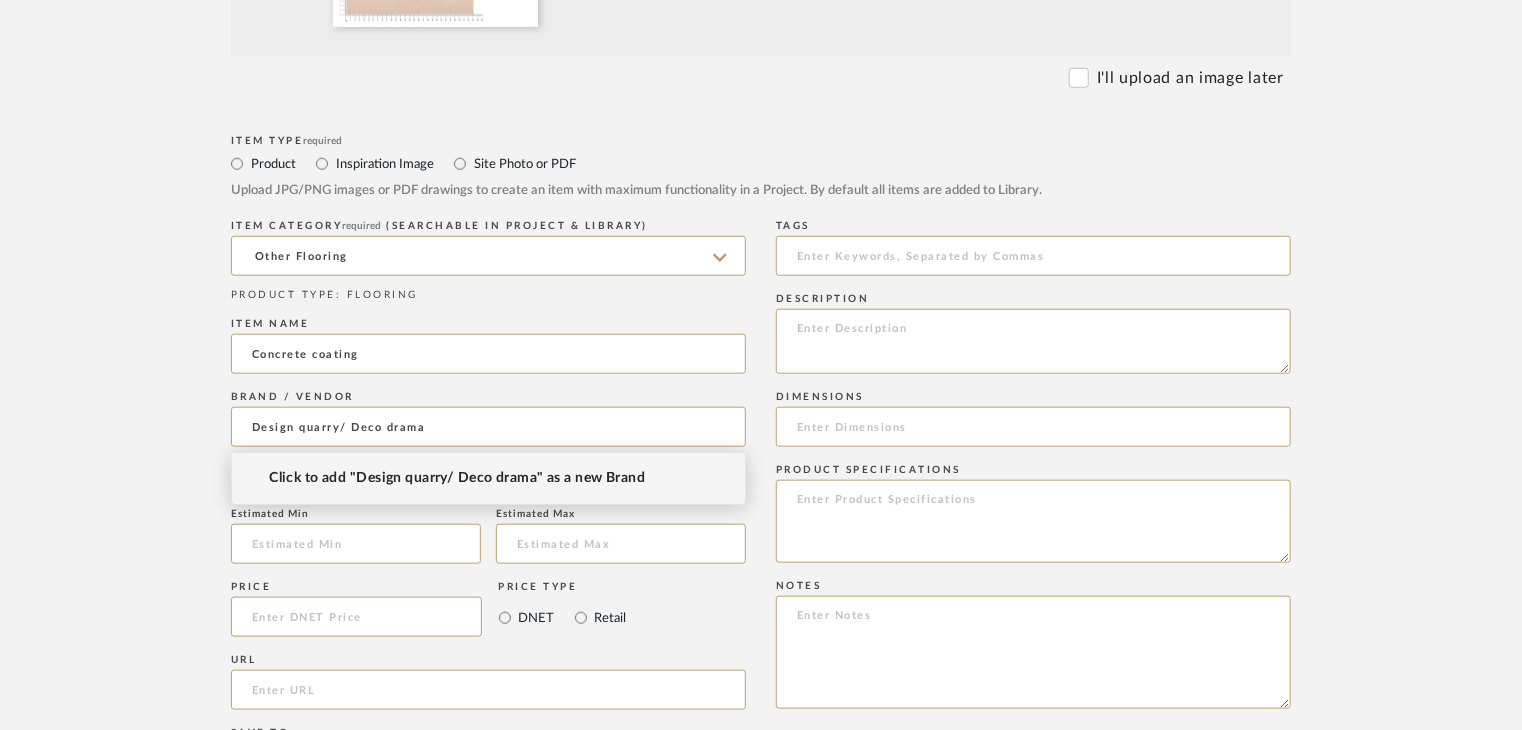 type on "Design quarry/ Deco drama" 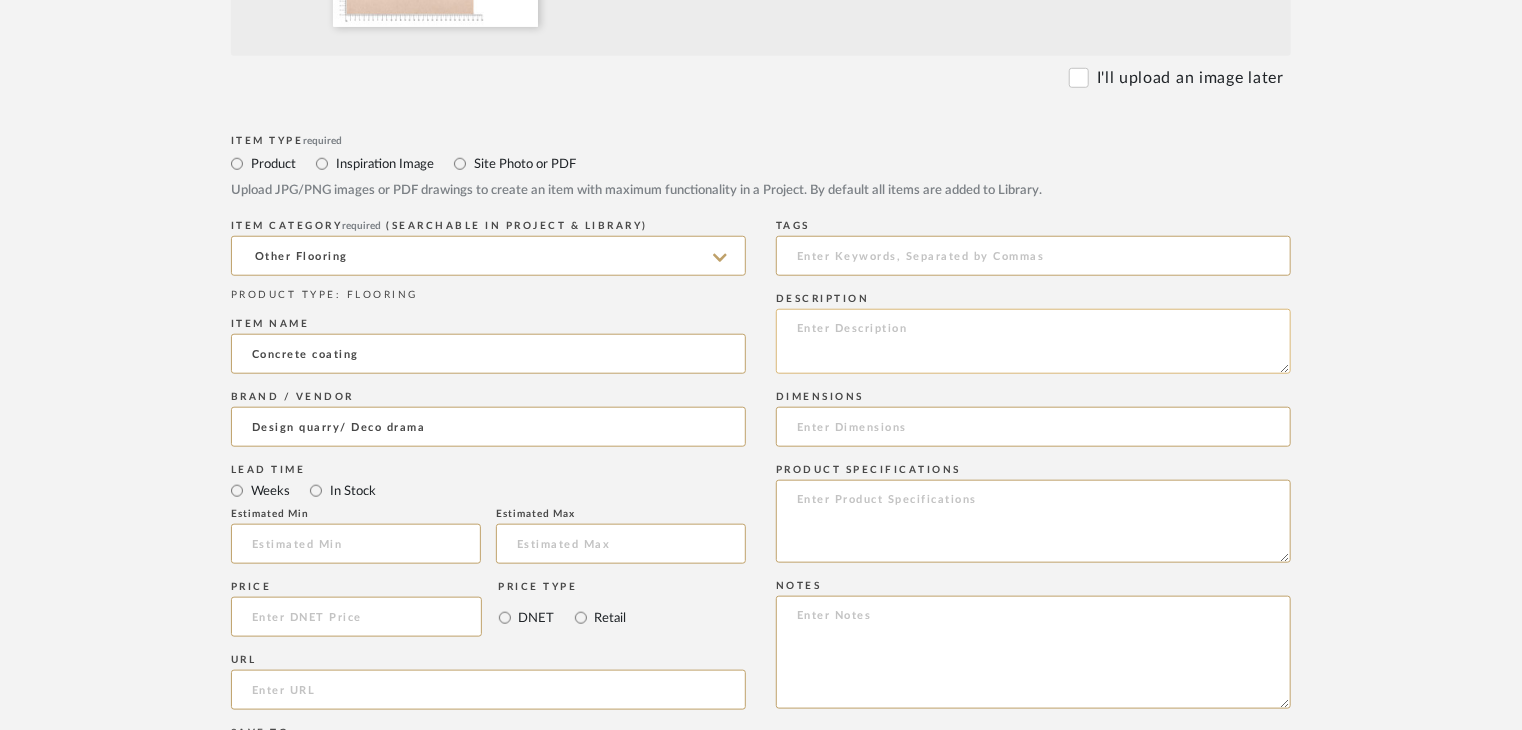 click 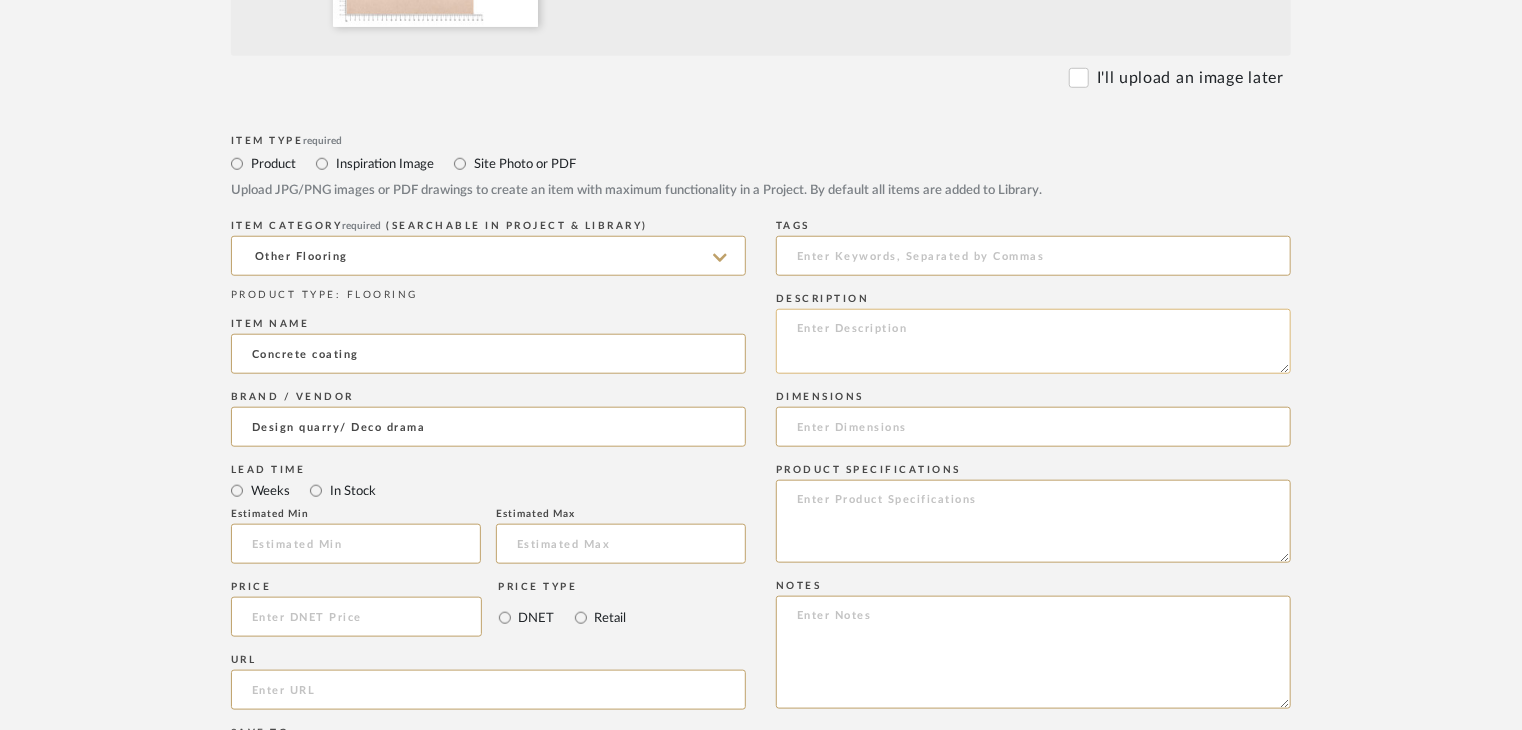 paste on "Type: OTHER FLOORING
Dimension(s): (as mentioned)
Material/Finishes: (as mentioned)
Installation requirements, if any: (as applicable)
Price: (as mentioned)
Lead time: (as mentioned)
Sample available: supplier stock
Sample Internal reference number:
as per the internal sample warehouse) Point of
contact:
Contact number:
Email address:
Address:
Additional contact information:" 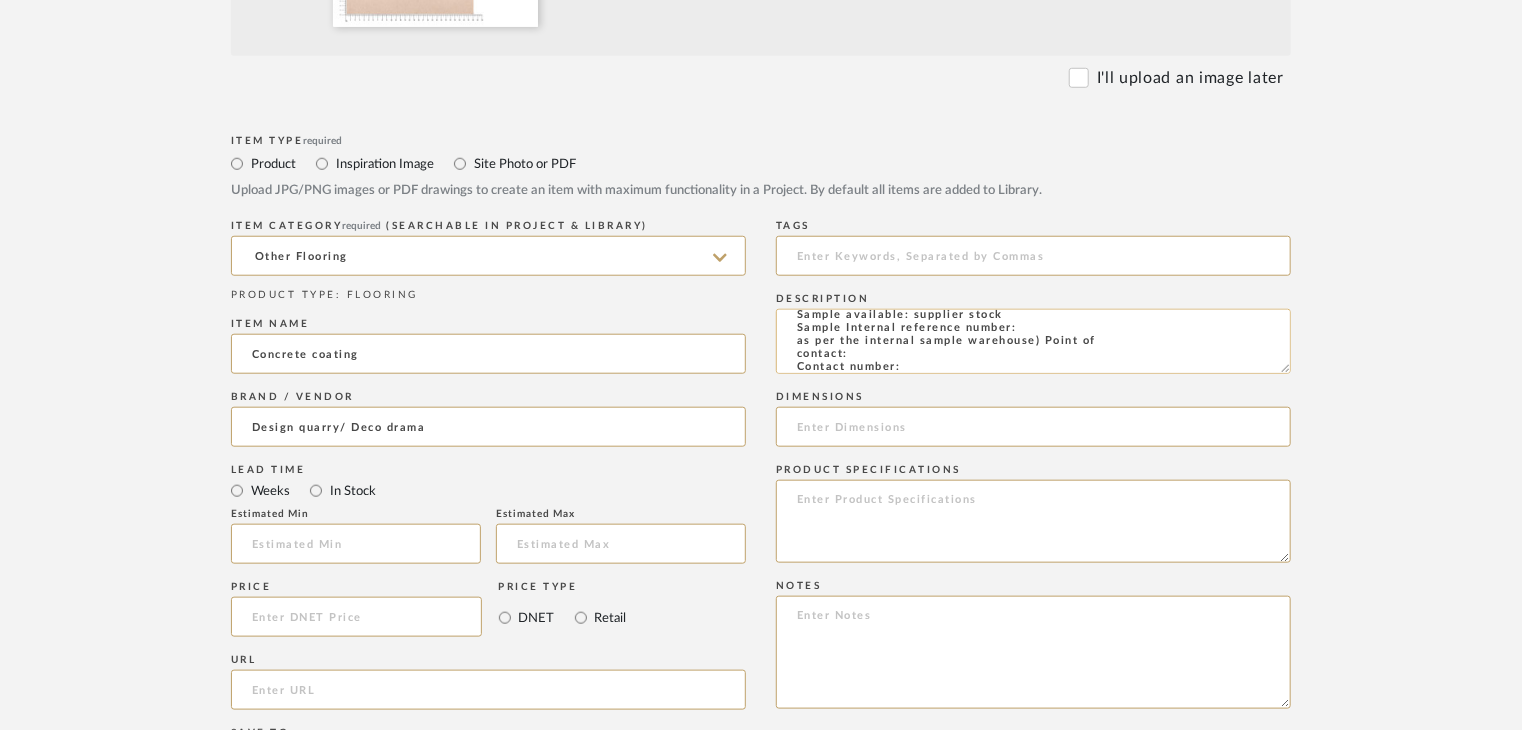 scroll, scrollTop: 0, scrollLeft: 0, axis: both 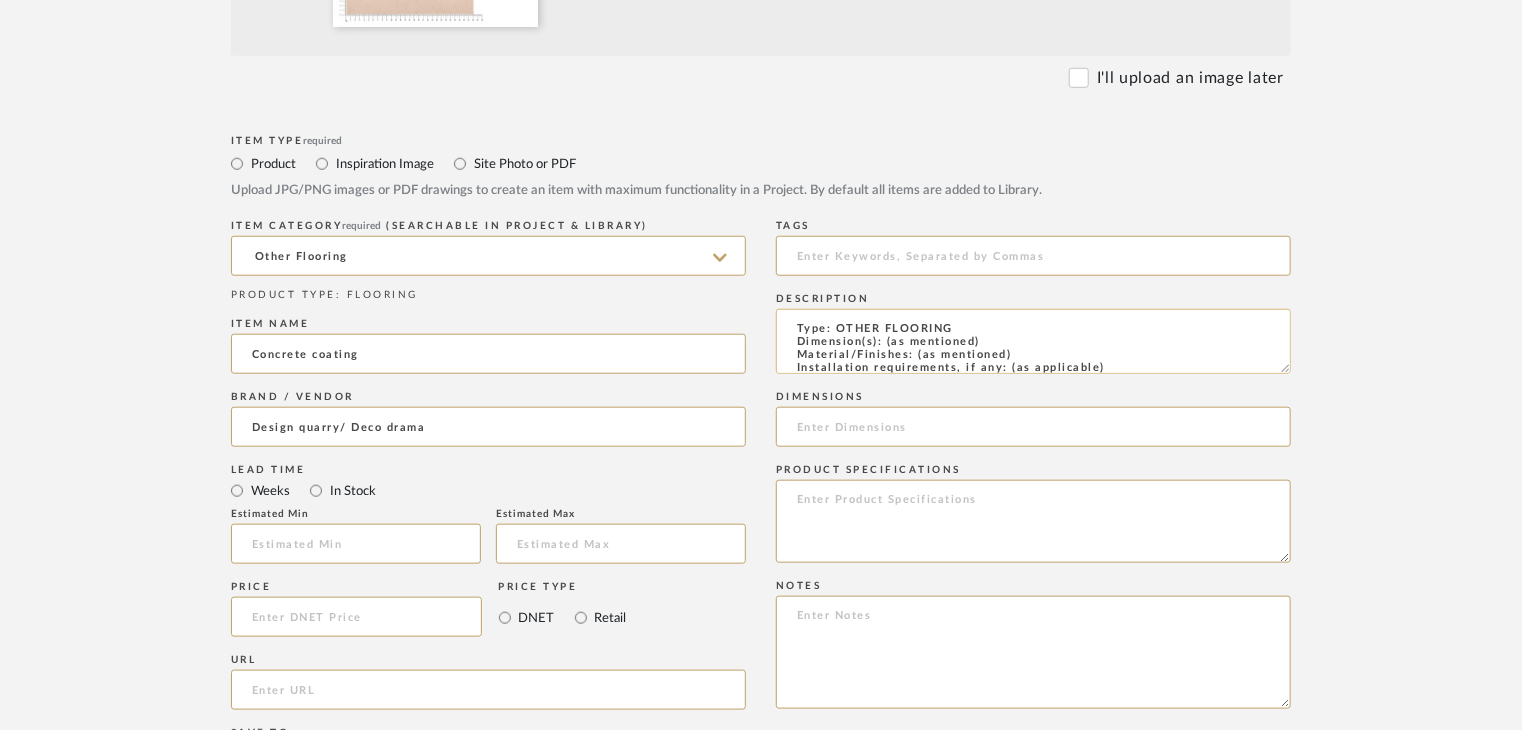 click on "Type: OTHER FLOORING
Dimension(s): (as mentioned)
Material/Finishes: (as mentioned)
Installation requirements, if any: (as applicable)
Price: (as mentioned)
Lead time: (as mentioned)
Sample available: supplier stock
Sample Internal reference number:
as per the internal sample warehouse) Point of
contact:
Contact number:
Email address:
Address:
Additional contact information:" 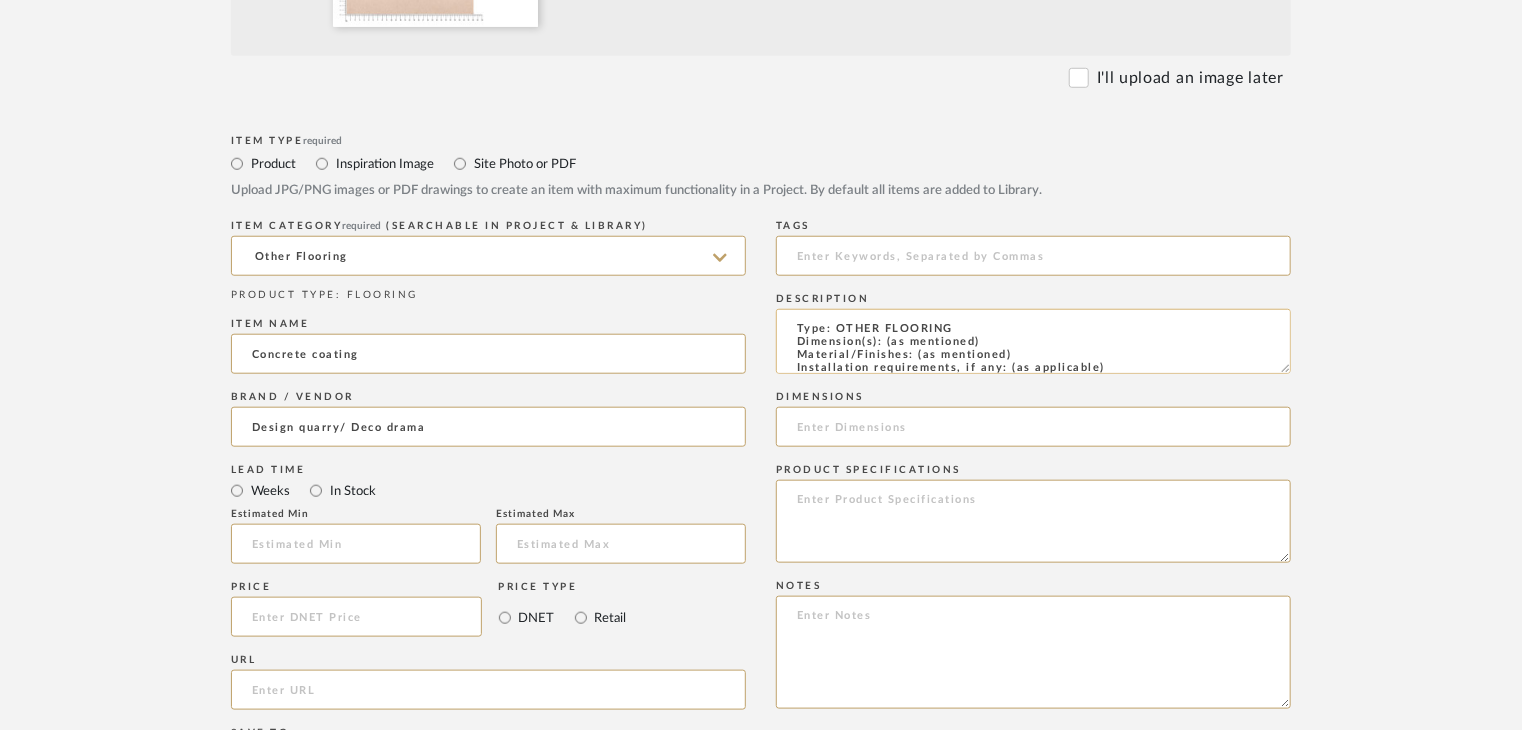 drag, startPoint x: 1015, startPoint y: 350, endPoint x: 917, endPoint y: 351, distance: 98.005104 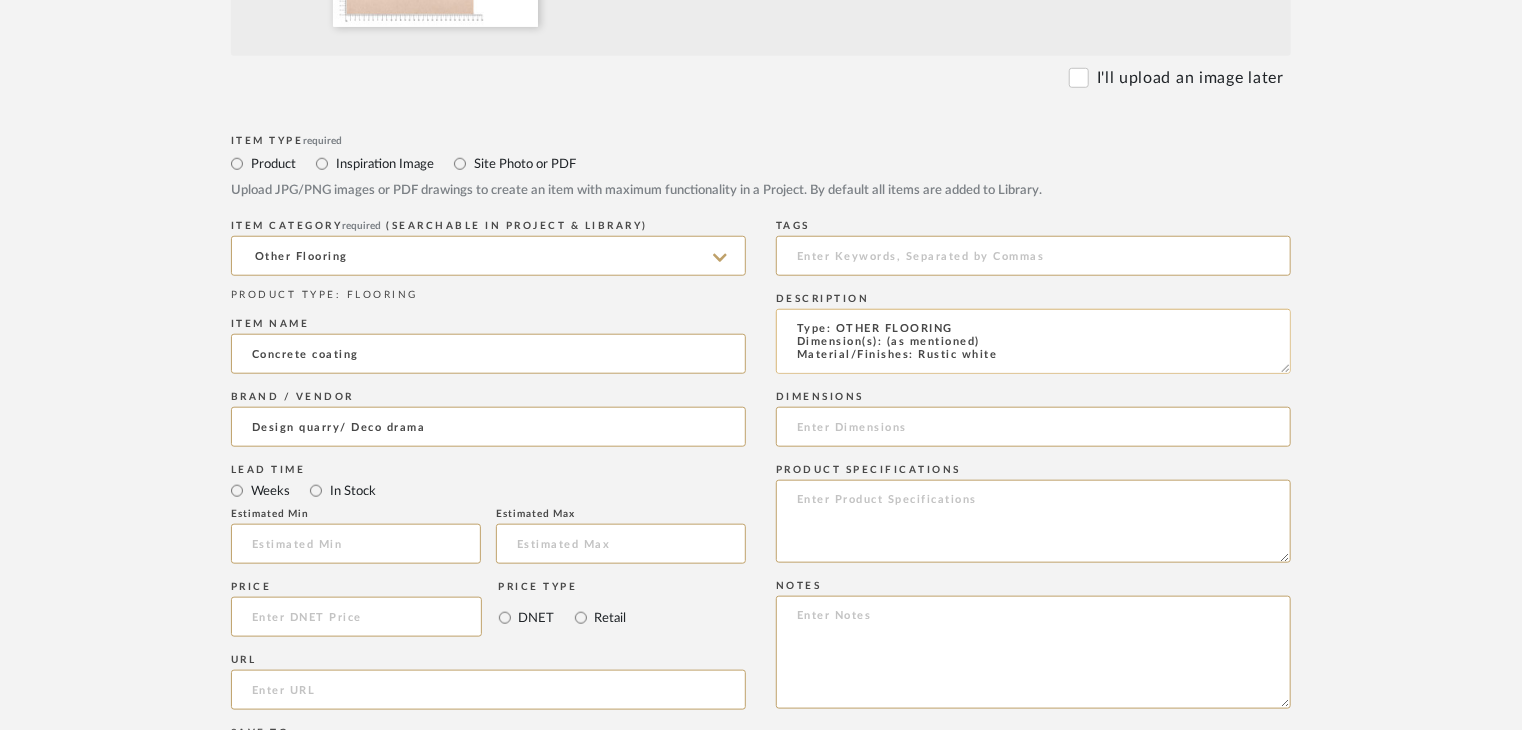 scroll, scrollTop: 1, scrollLeft: 0, axis: vertical 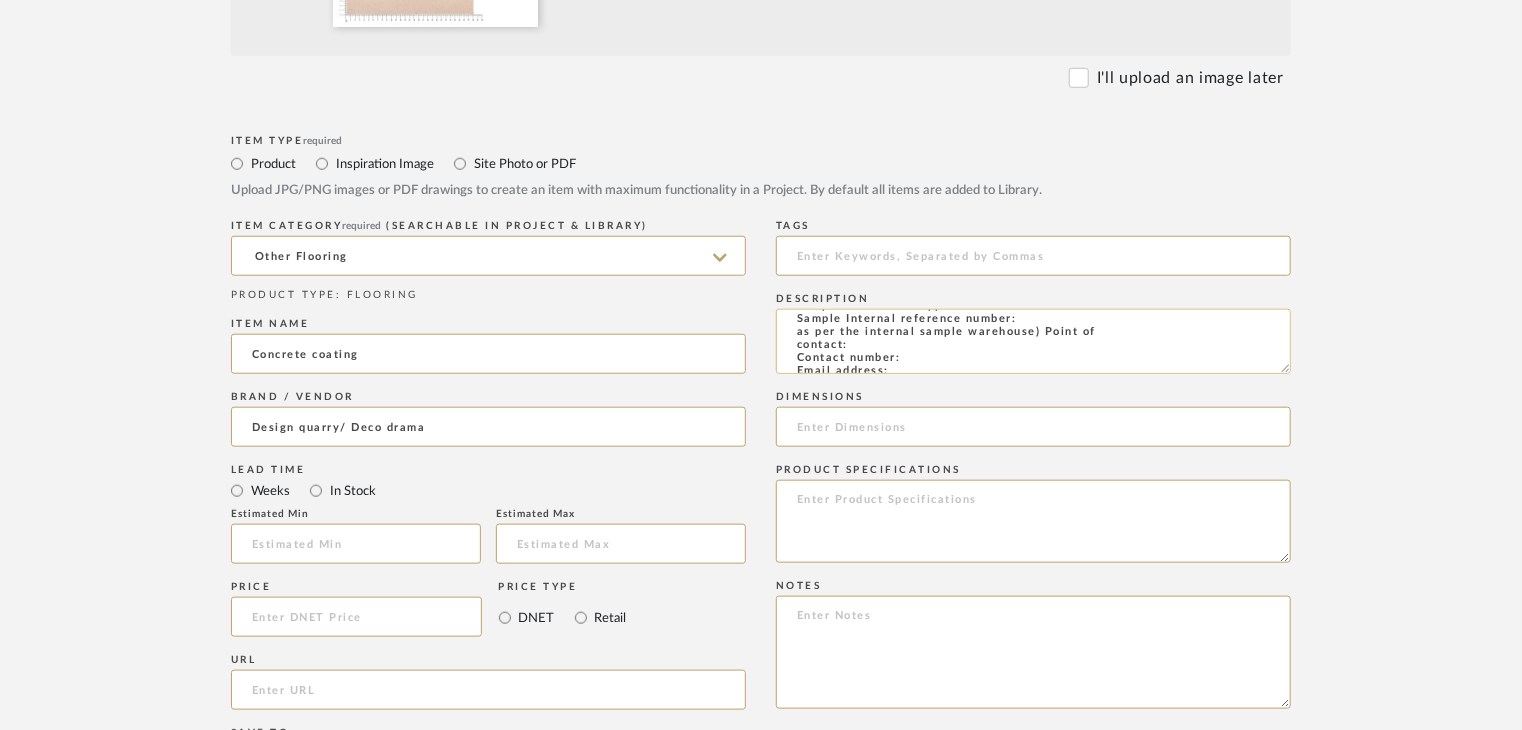 click on "Type: OTHER FLOORING
Dimension(s): (as mentioned)
Material/Finishes: Rustic white
Installation requirements, if any: (as applicable)
Price: (as mentioned)
Lead time: (as mentioned)
Sample available: supplier stock
Sample Internal reference number:
as per the internal sample warehouse) Point of
contact:
Contact number:
Email address:
Address:
Additional contact information:" 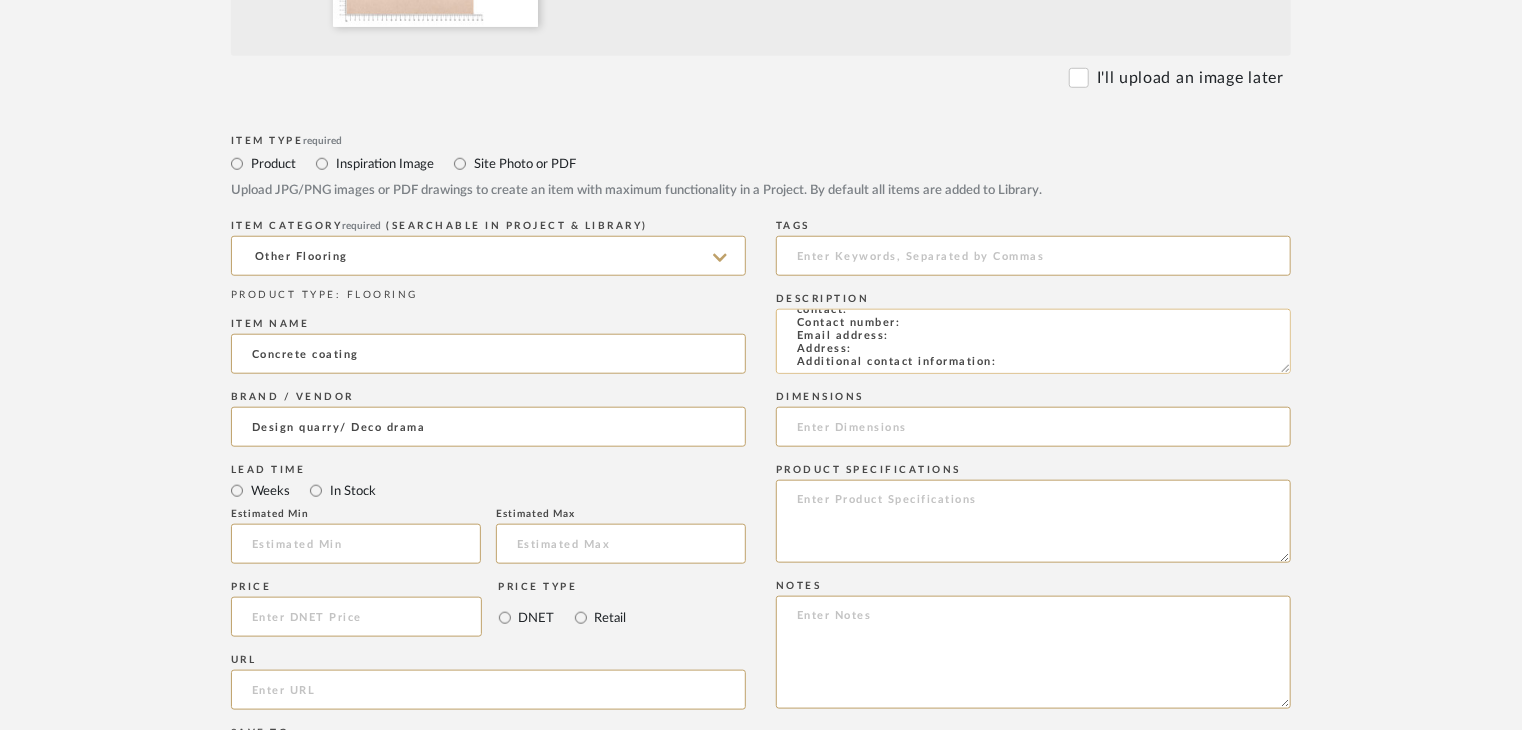 scroll, scrollTop: 144, scrollLeft: 0, axis: vertical 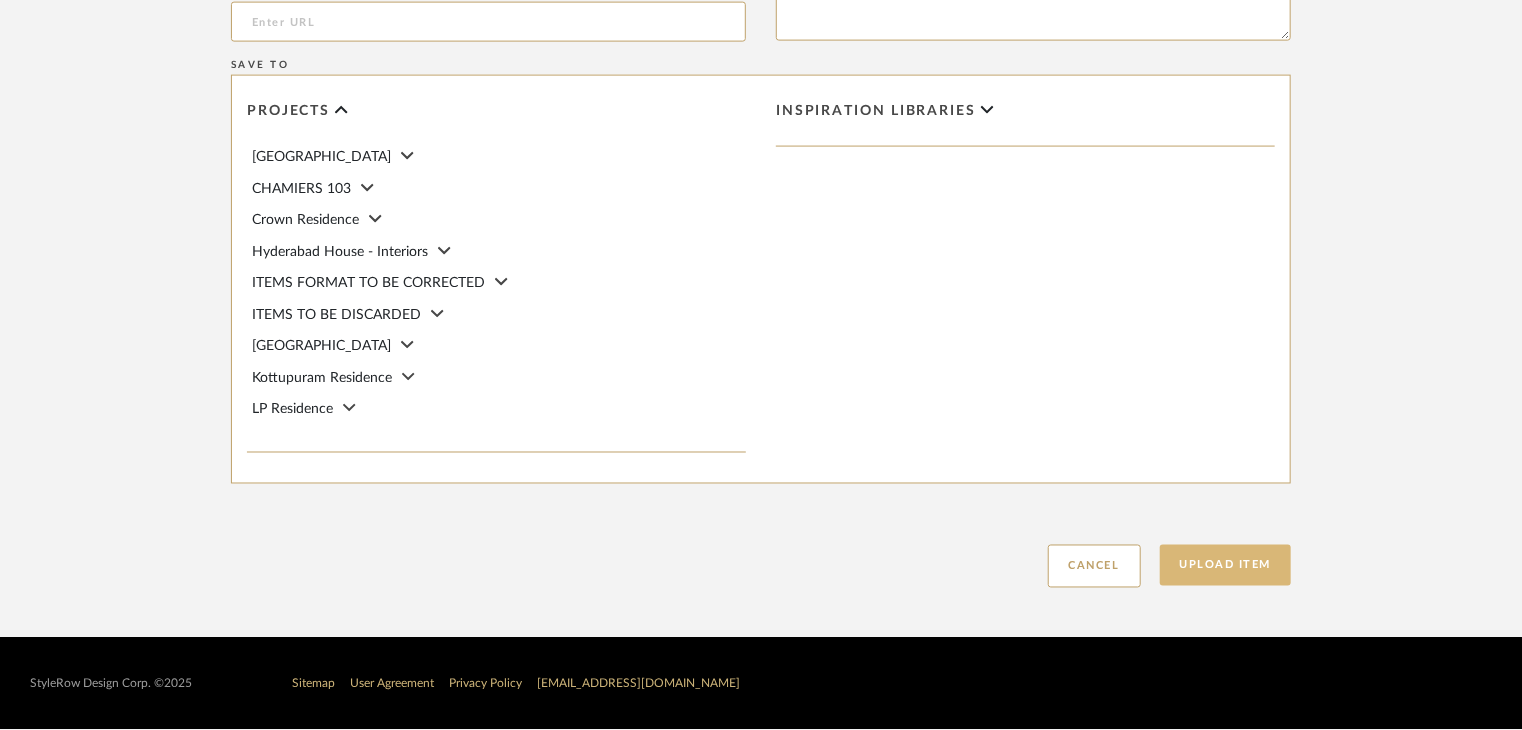 type on "Type: OTHER FLOORING
Dimension(s): (as mentioned)
Material/Finishes: Rustic white
Installation requirements, if any: (as applicable)
Price: (as mentioned)
Lead time: (as mentioned)
Sample available: supplier stock
Sample Internal reference number: FL-OF-016
as per the internal sample warehouse) Point of
contact:
Contact number:
Email address:
Address:
Additional contact information:" 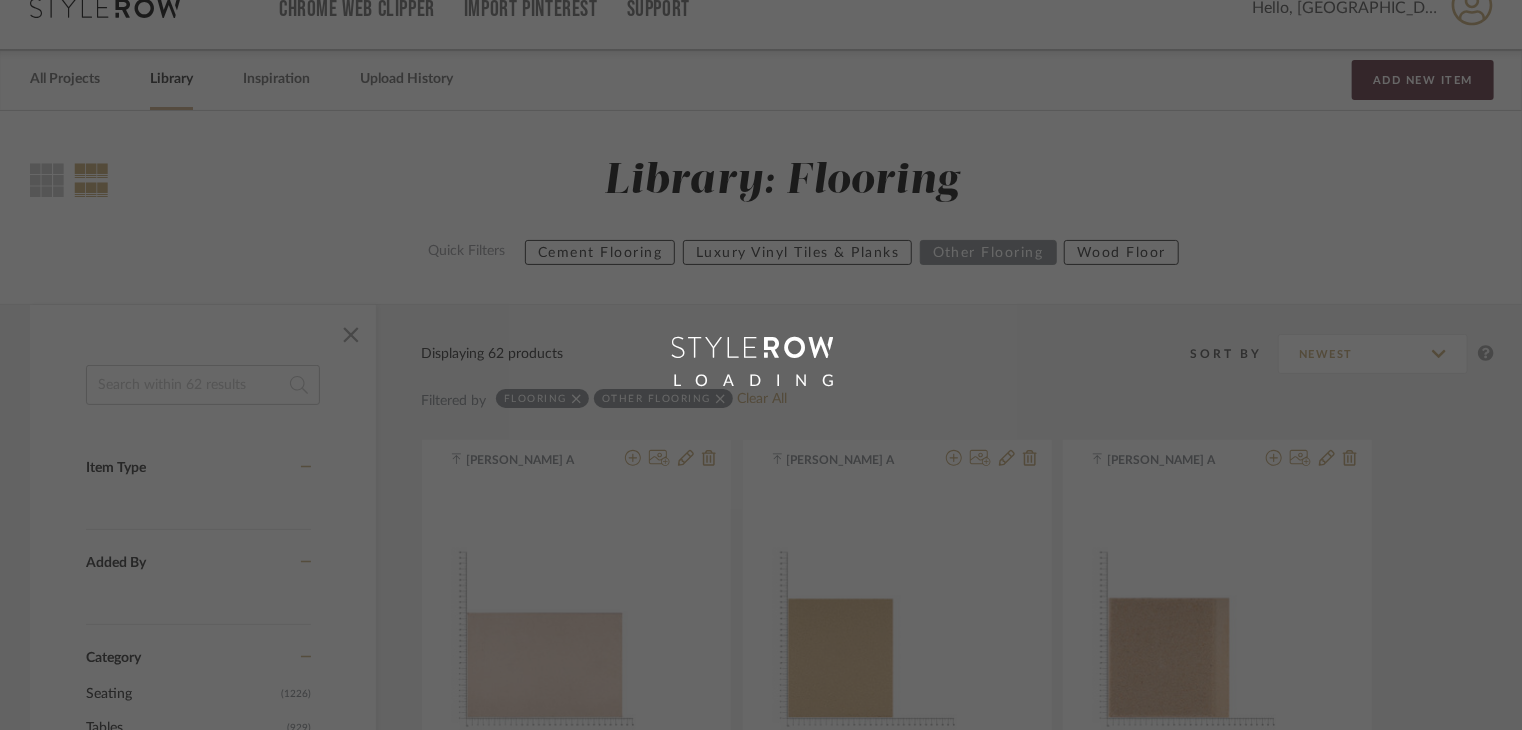 scroll, scrollTop: 0, scrollLeft: 0, axis: both 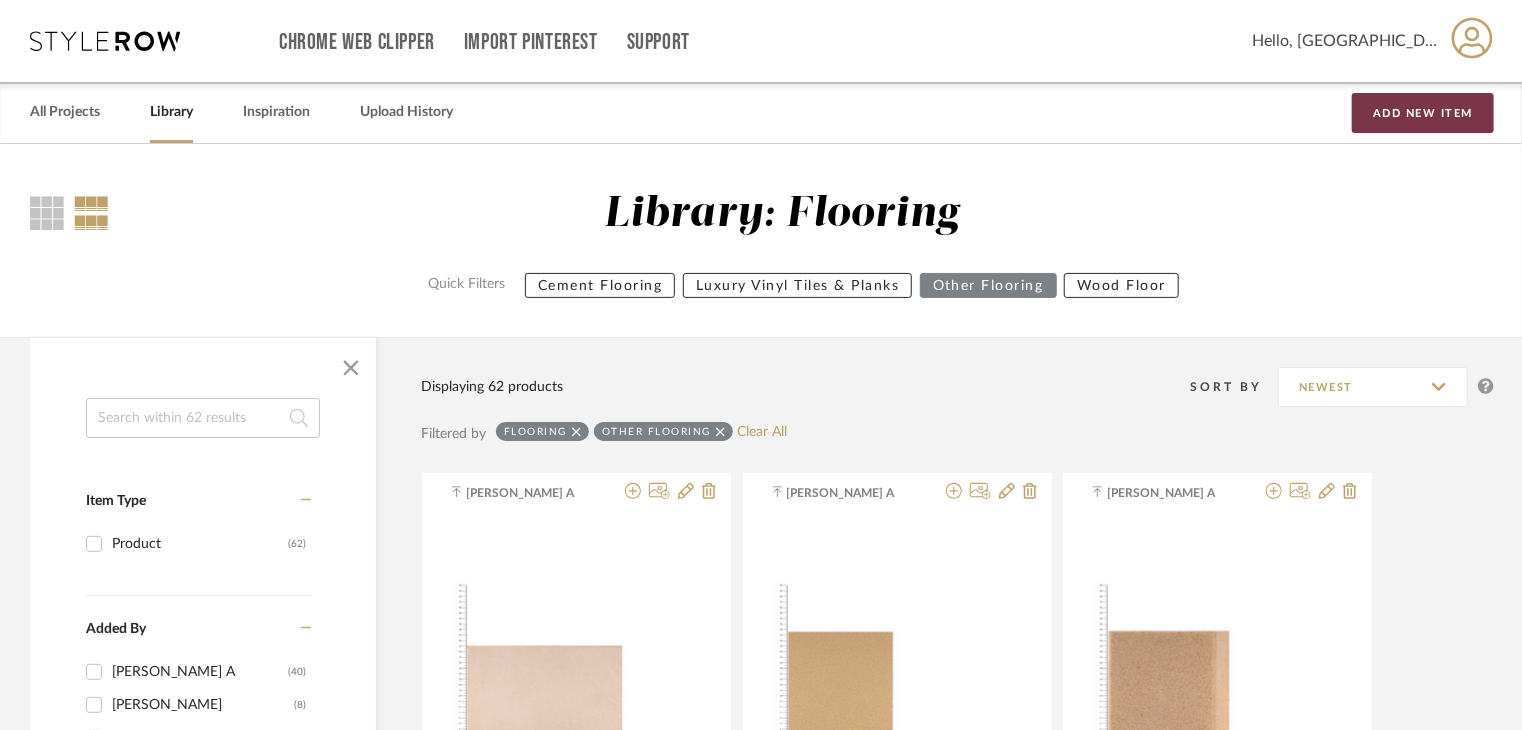 click on "Add New Item" at bounding box center (1423, 113) 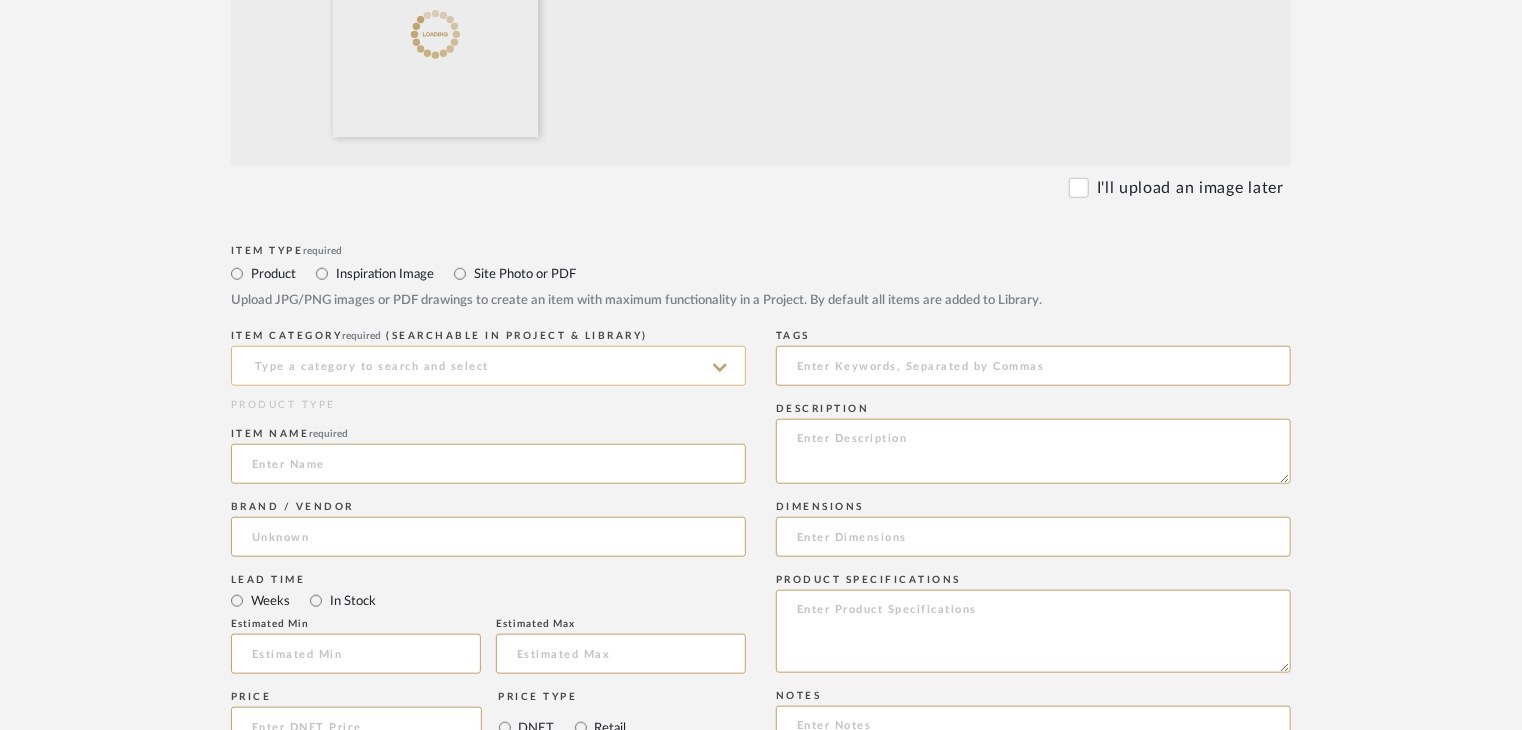 scroll, scrollTop: 700, scrollLeft: 0, axis: vertical 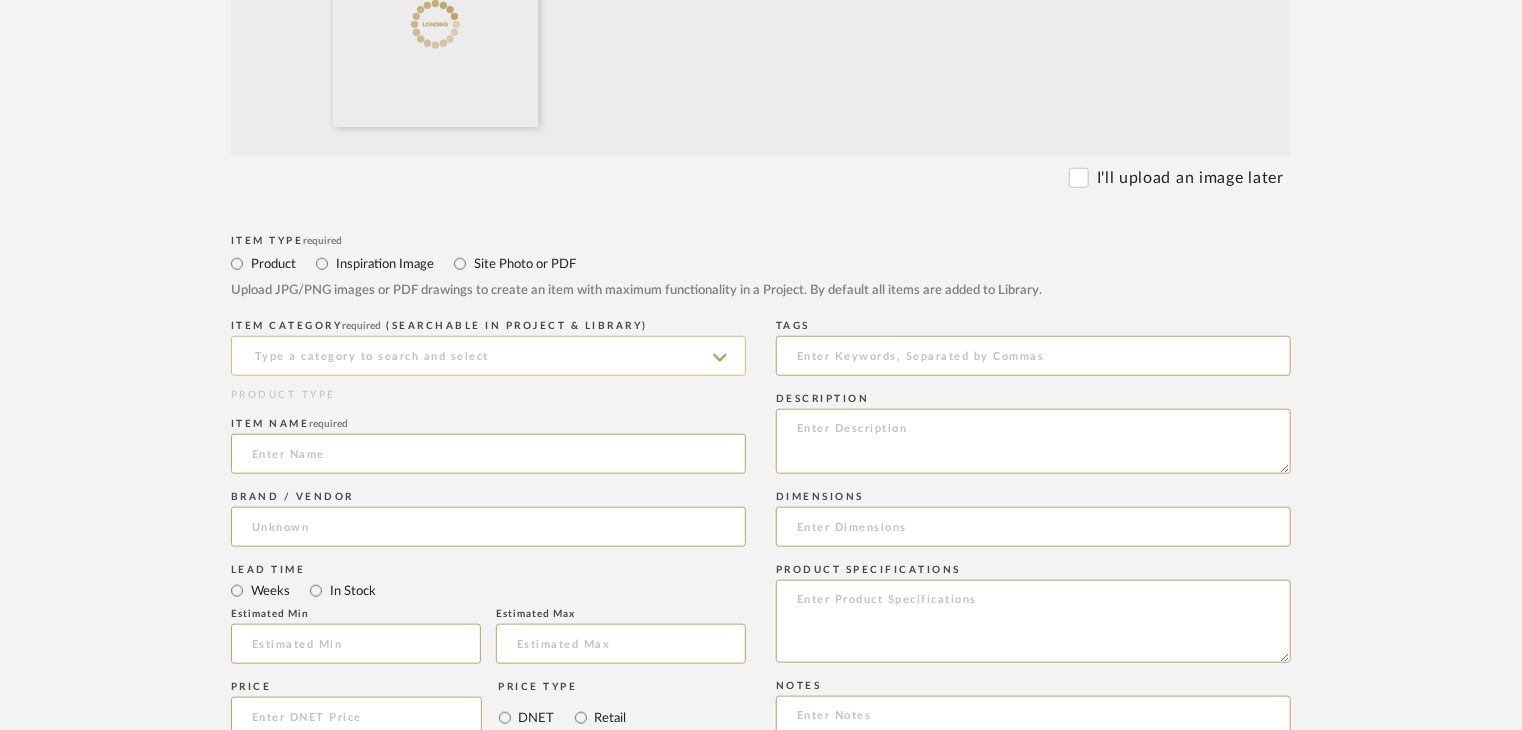 click 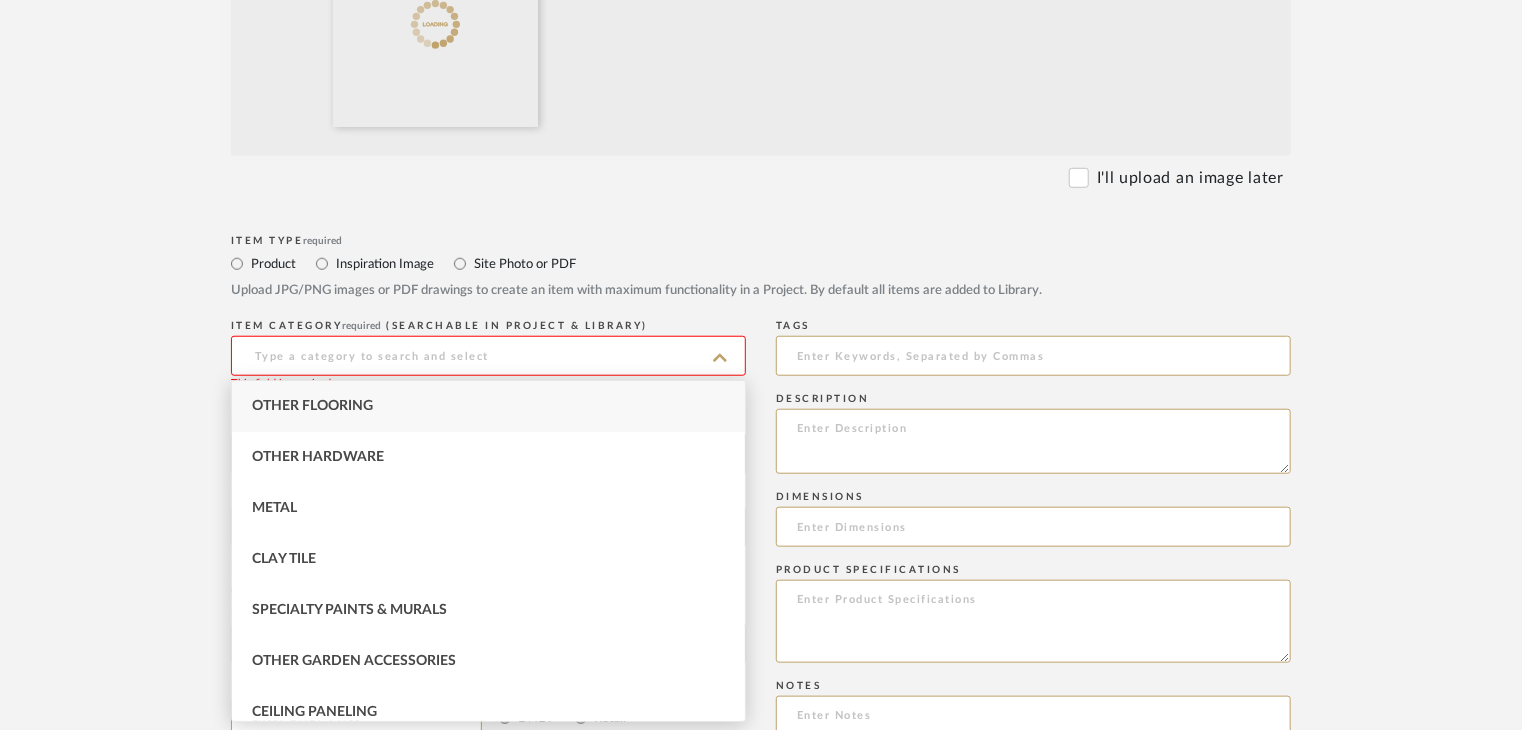 click on "Other Flooring" at bounding box center (488, 406) 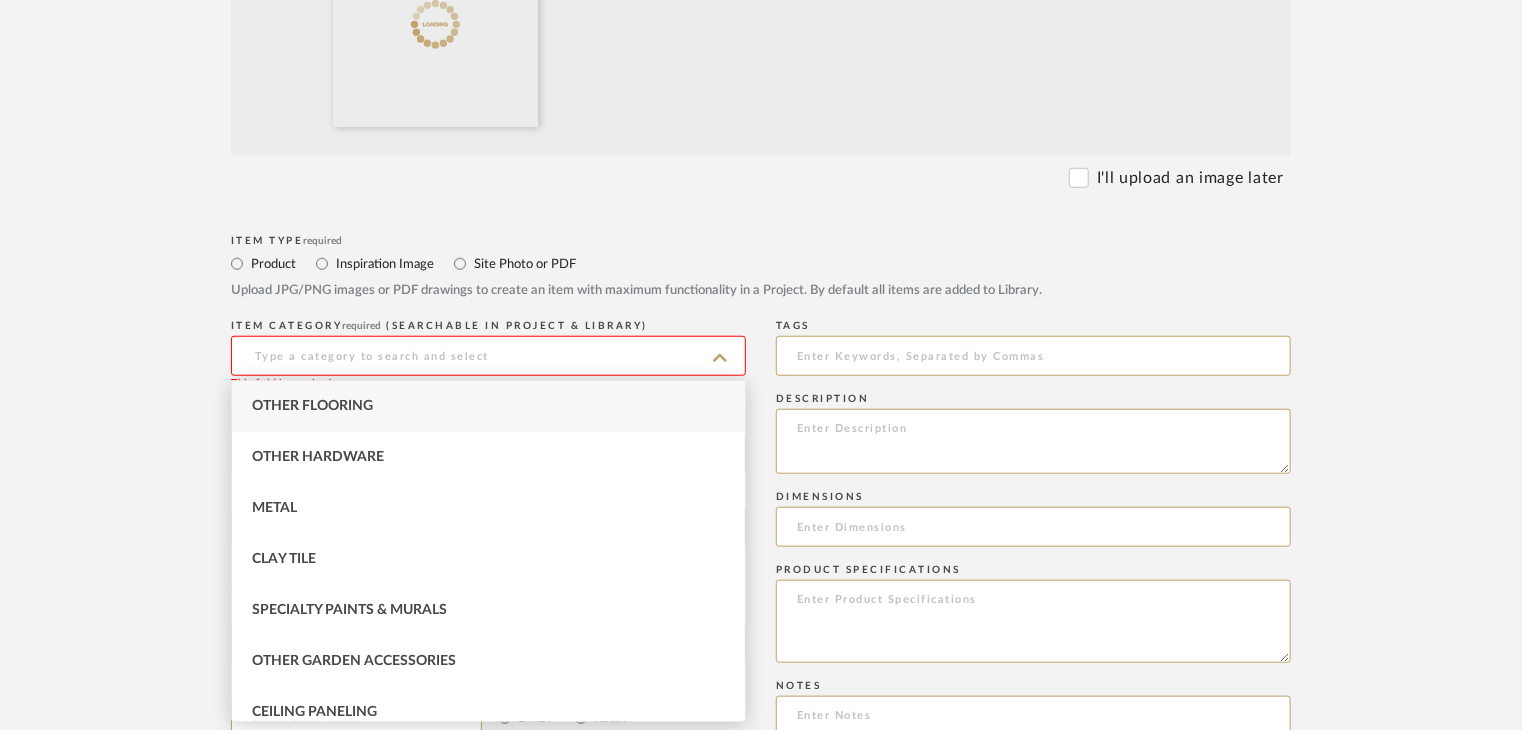 type on "Other Flooring" 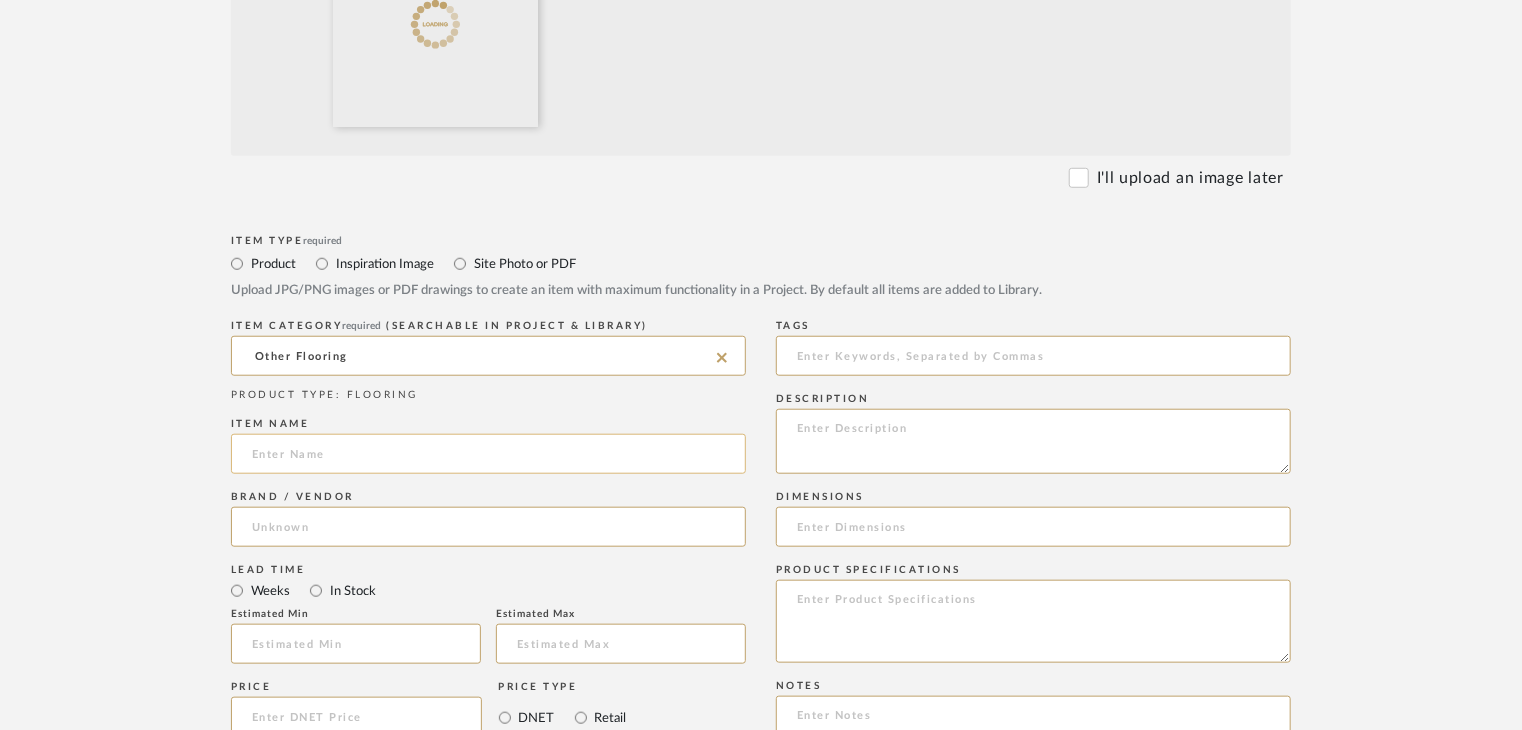 click 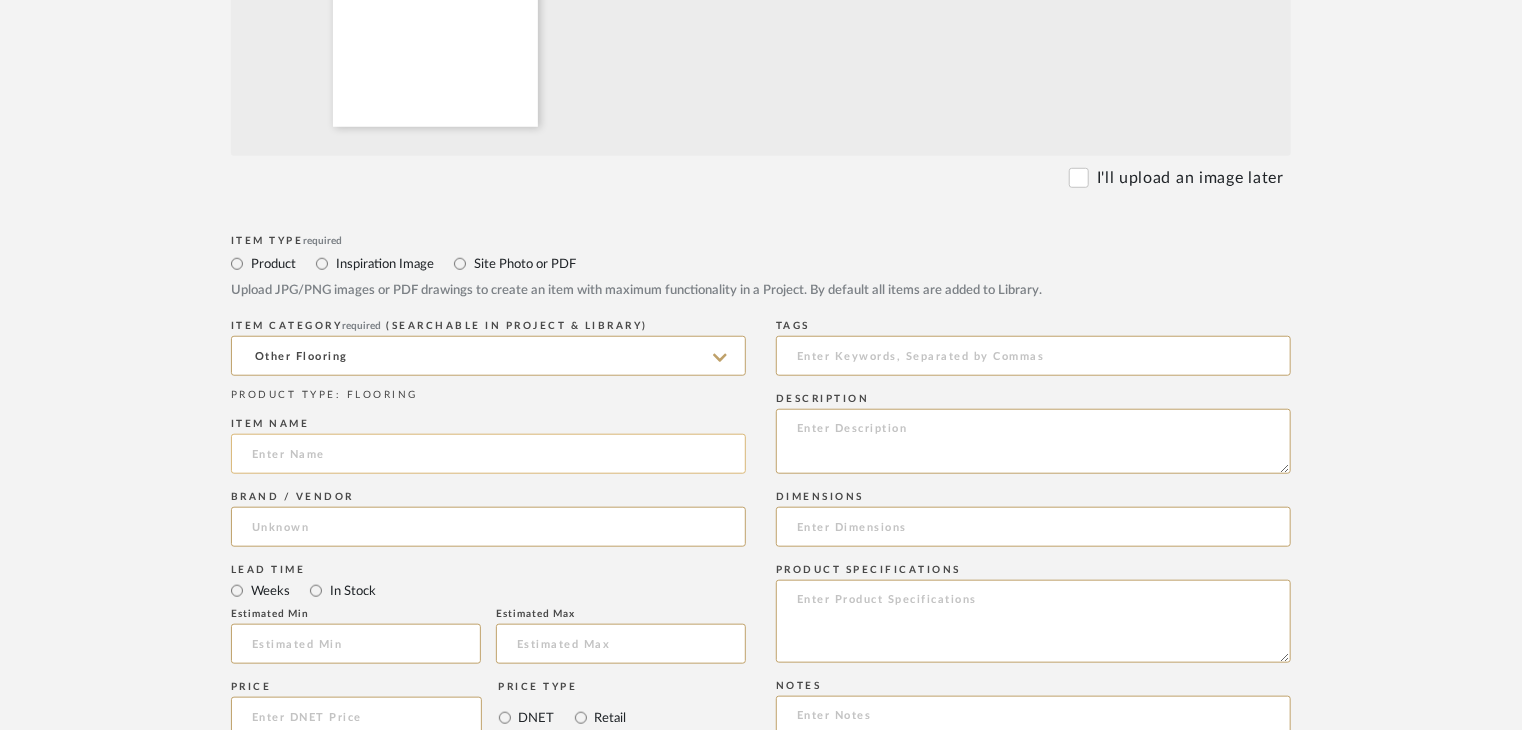 paste on "Concrete coating" 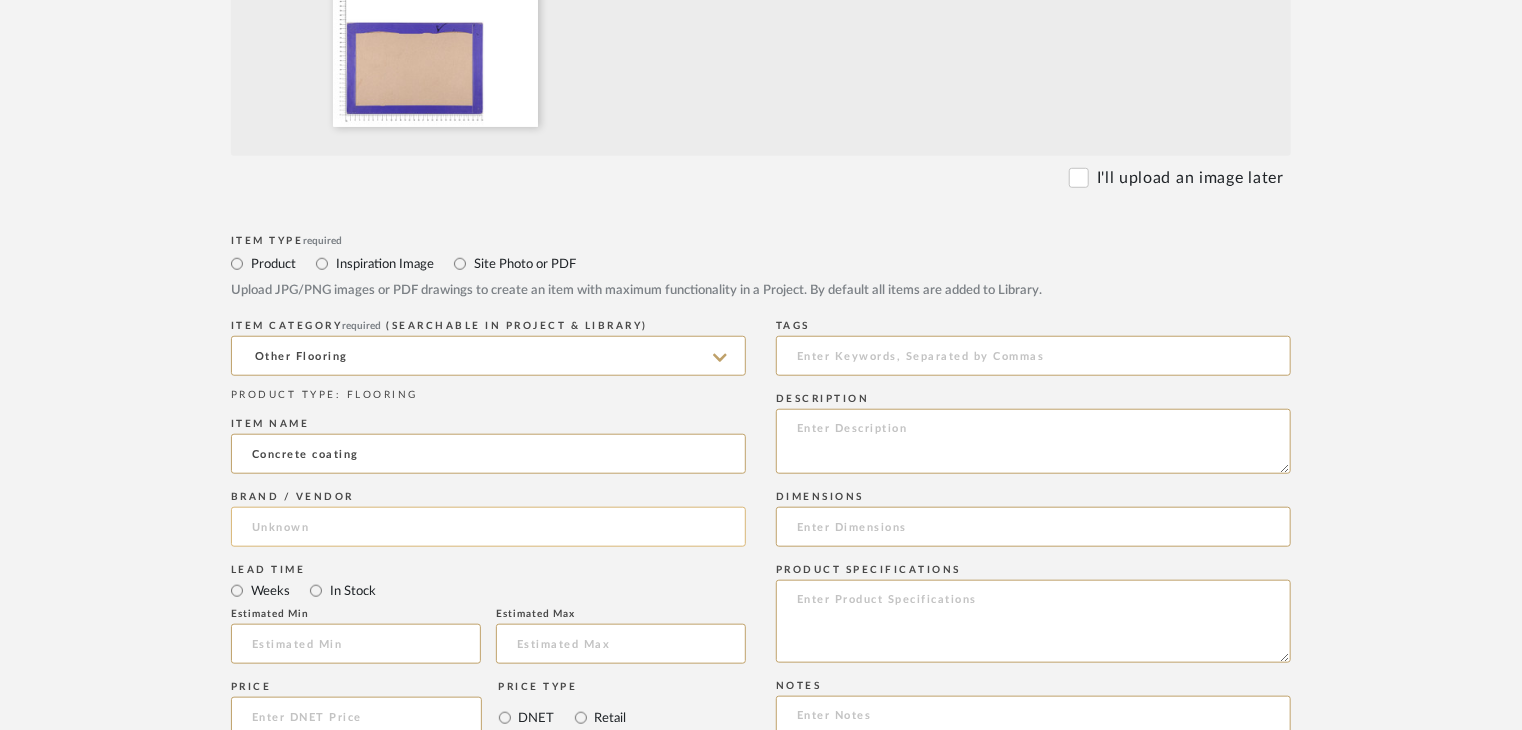 type on "Concrete coating" 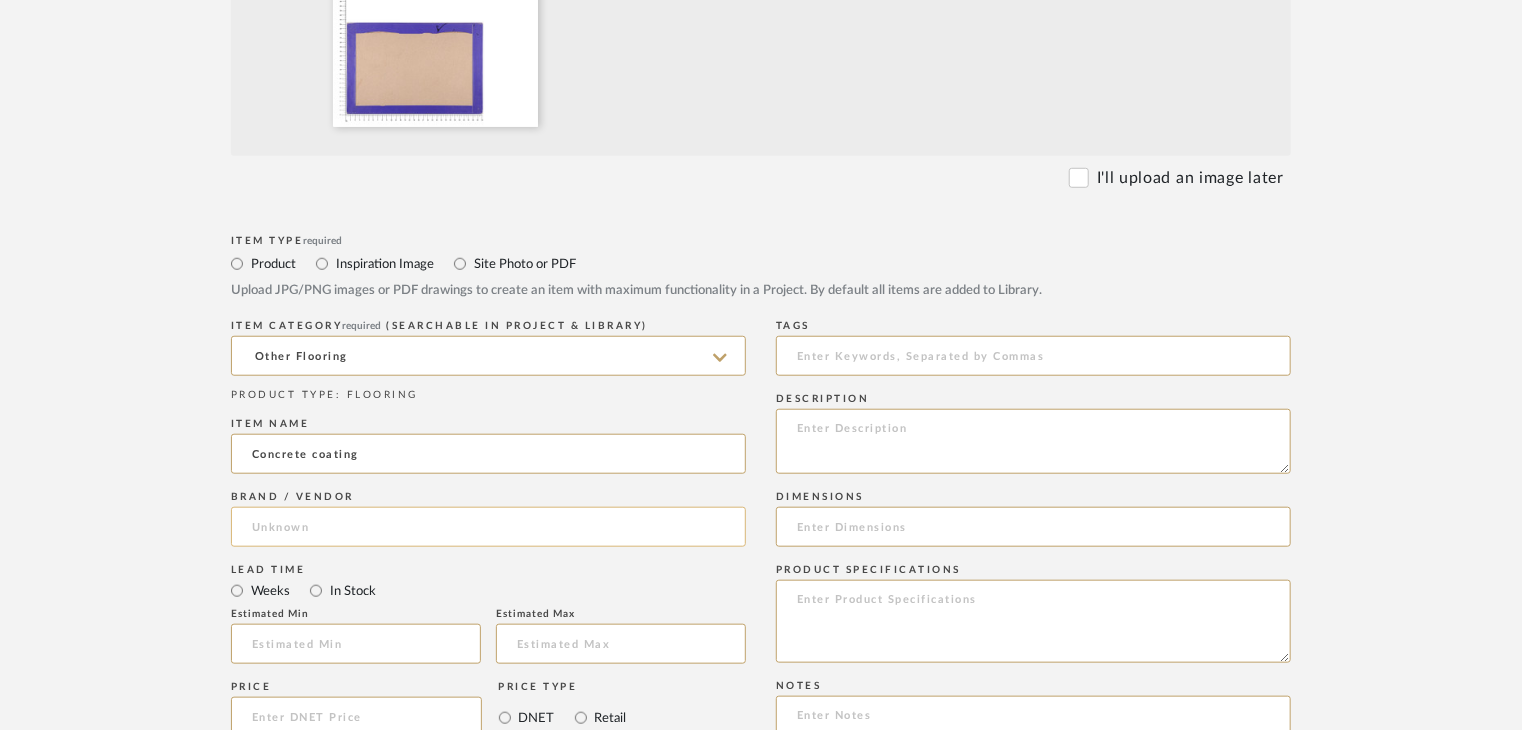 click 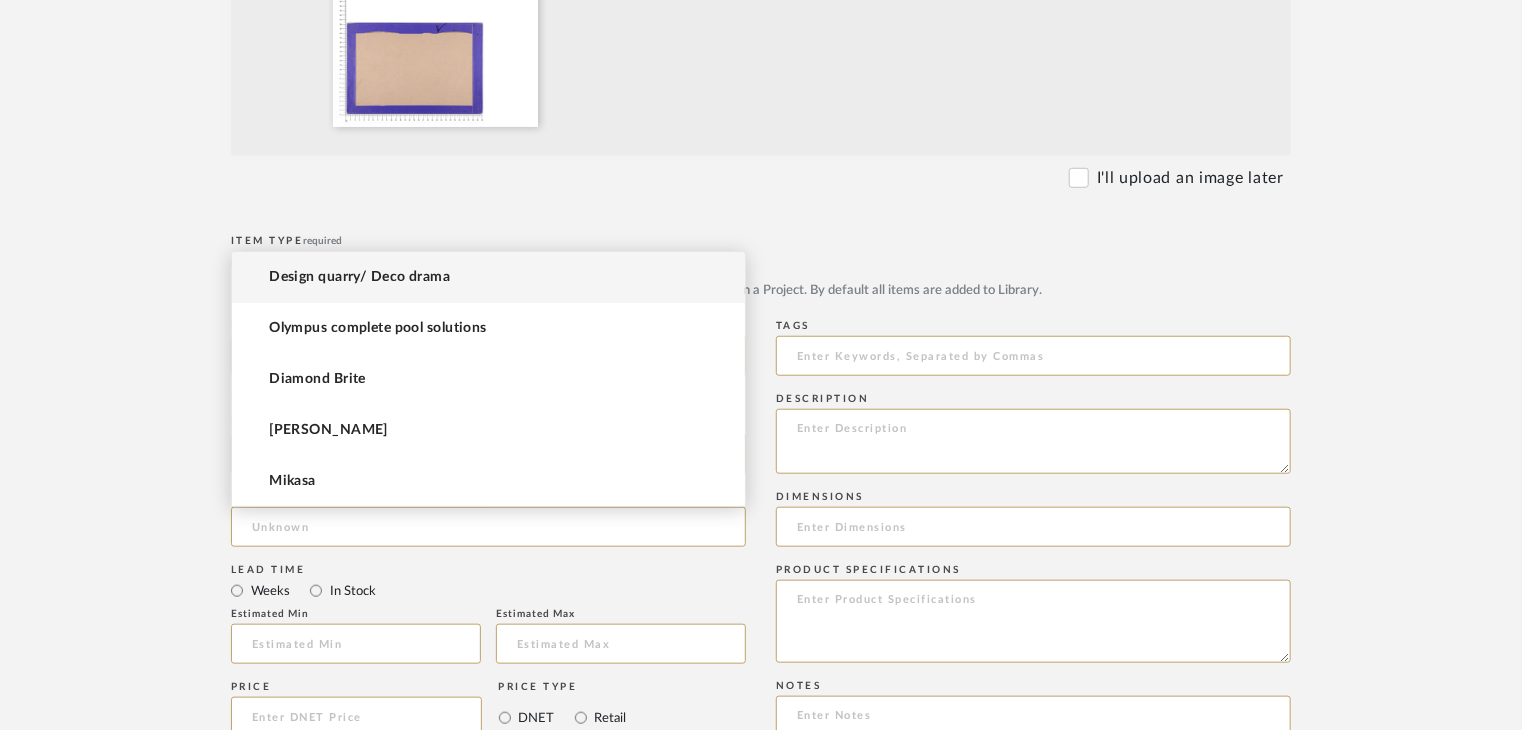 click on "Design quarry/ Deco drama" at bounding box center (488, 277) 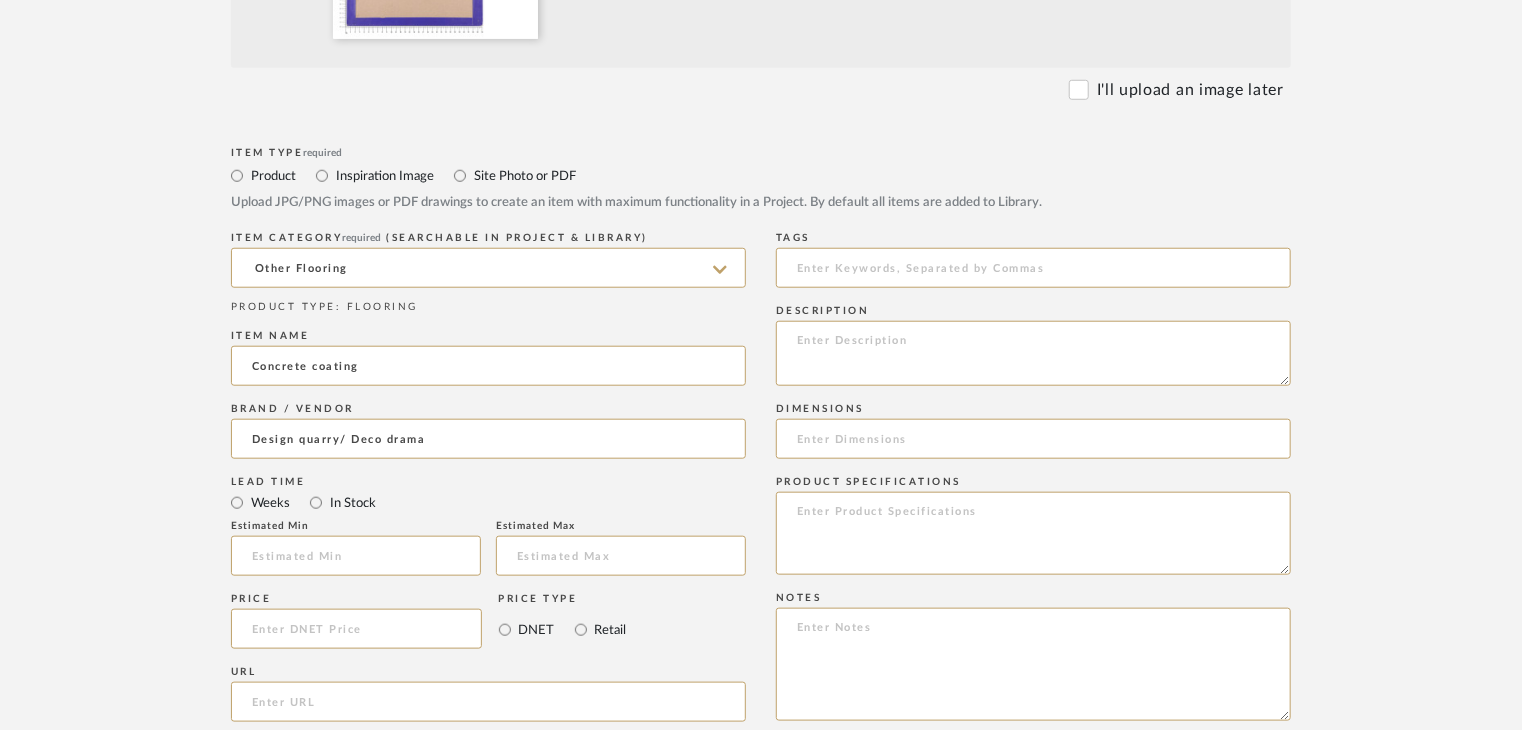 scroll, scrollTop: 1000, scrollLeft: 0, axis: vertical 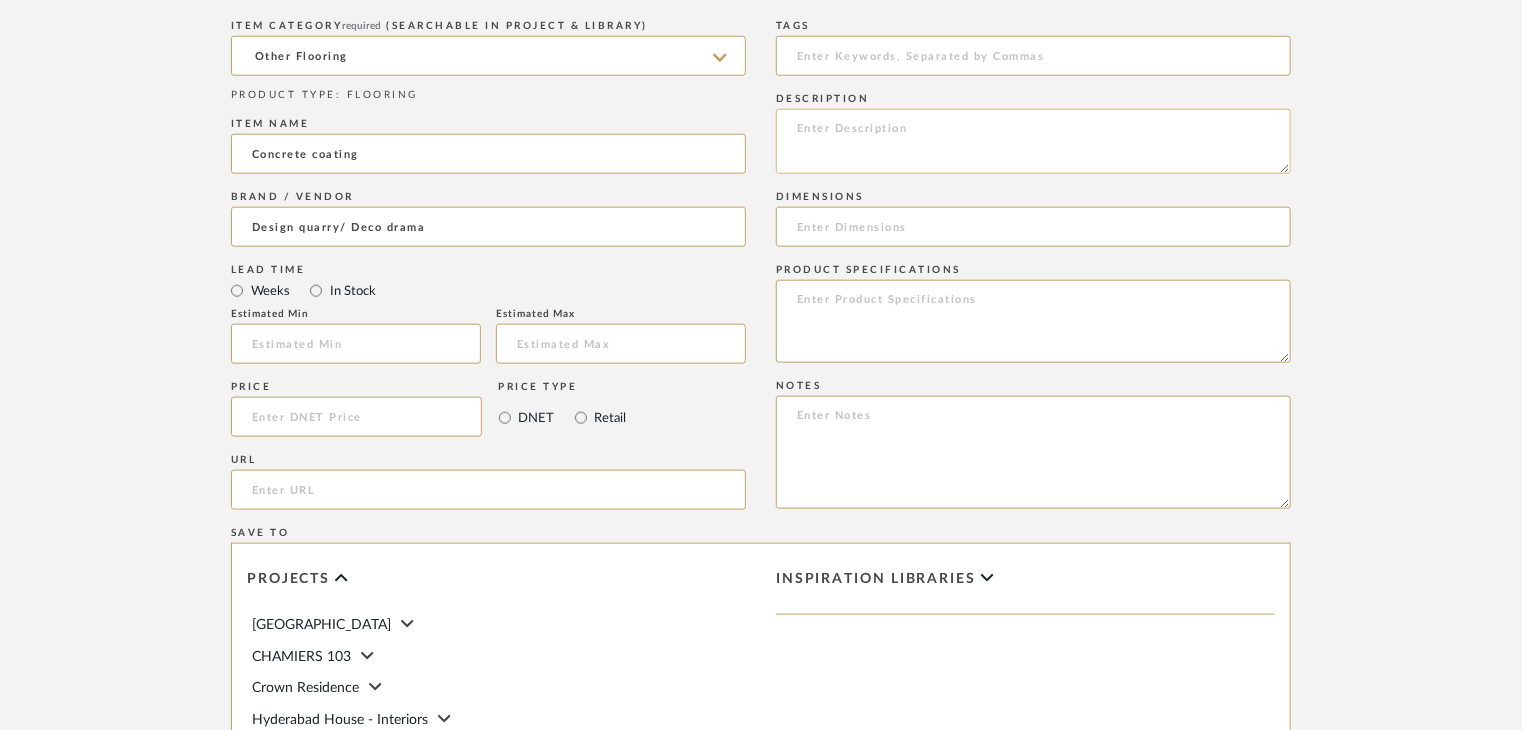 click 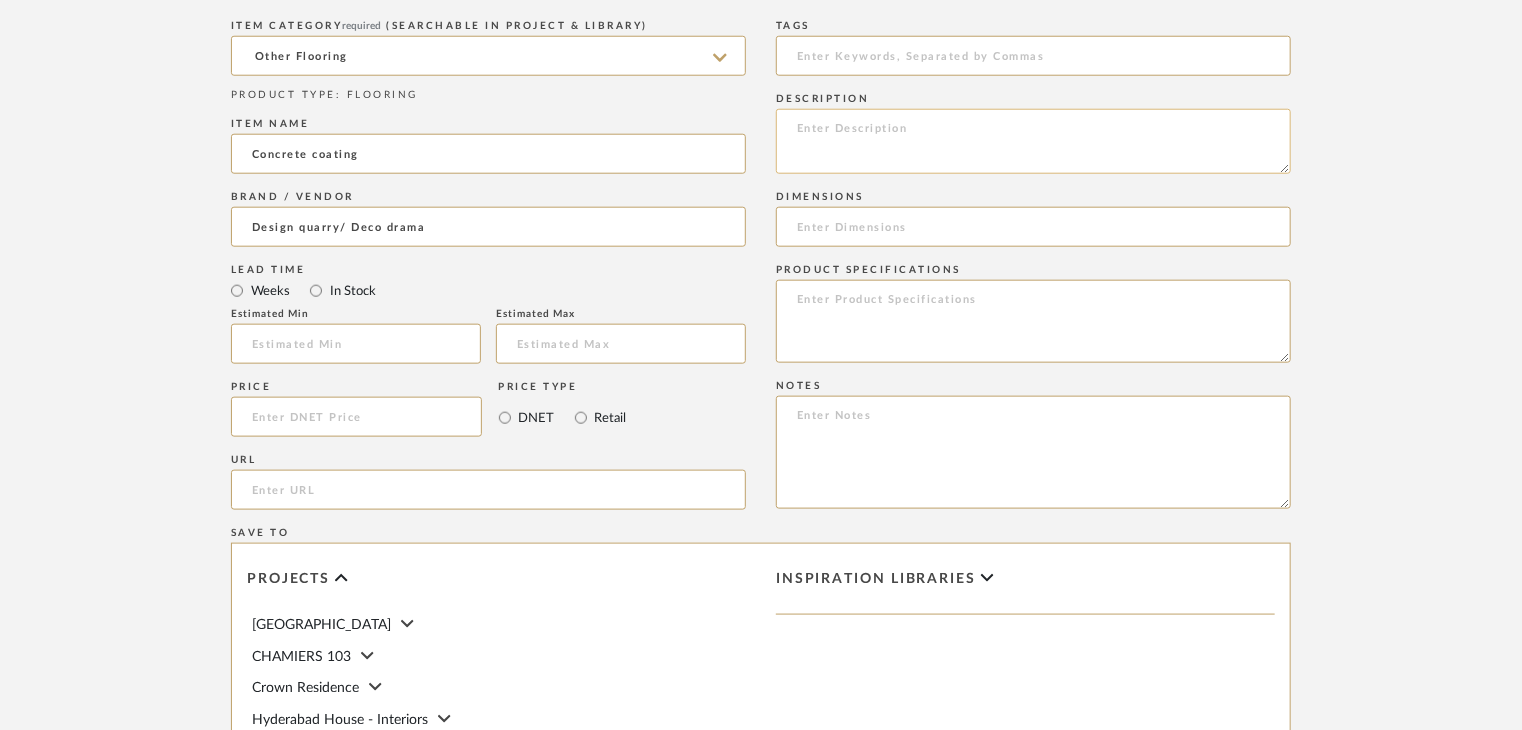 paste on "Type: OTHER FLOORING
Dimension(s): (as mentioned)
Material/Finishes: (as mentioned)
Installation requirements, if any: (as applicable)
Price: (as mentioned)
Lead time: (as mentioned)
Sample available: supplier stock
Sample Internal reference number:
as per the internal sample warehouse) Point of
contact:
Contact number:
Email address:
Address:
Additional contact information:" 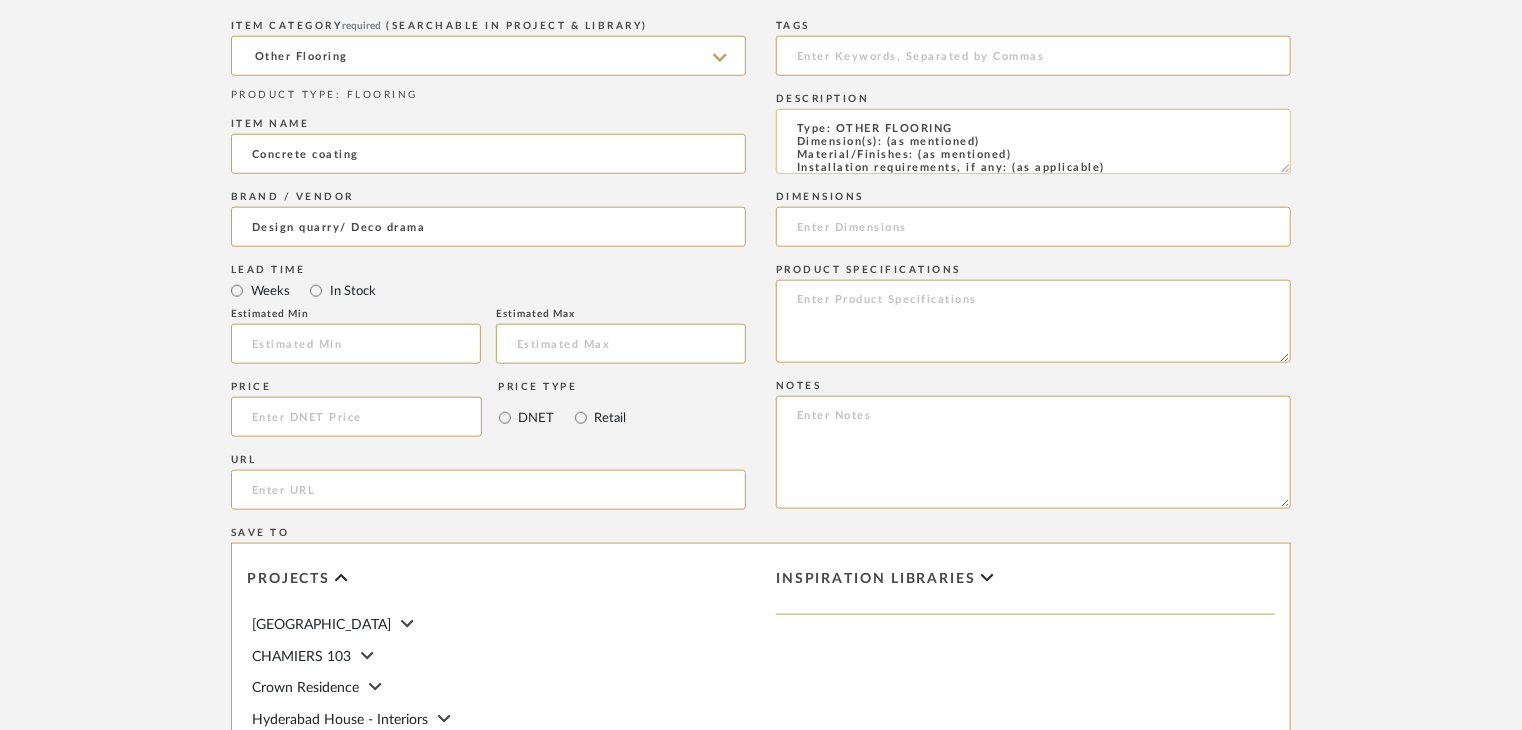 scroll, scrollTop: 137, scrollLeft: 0, axis: vertical 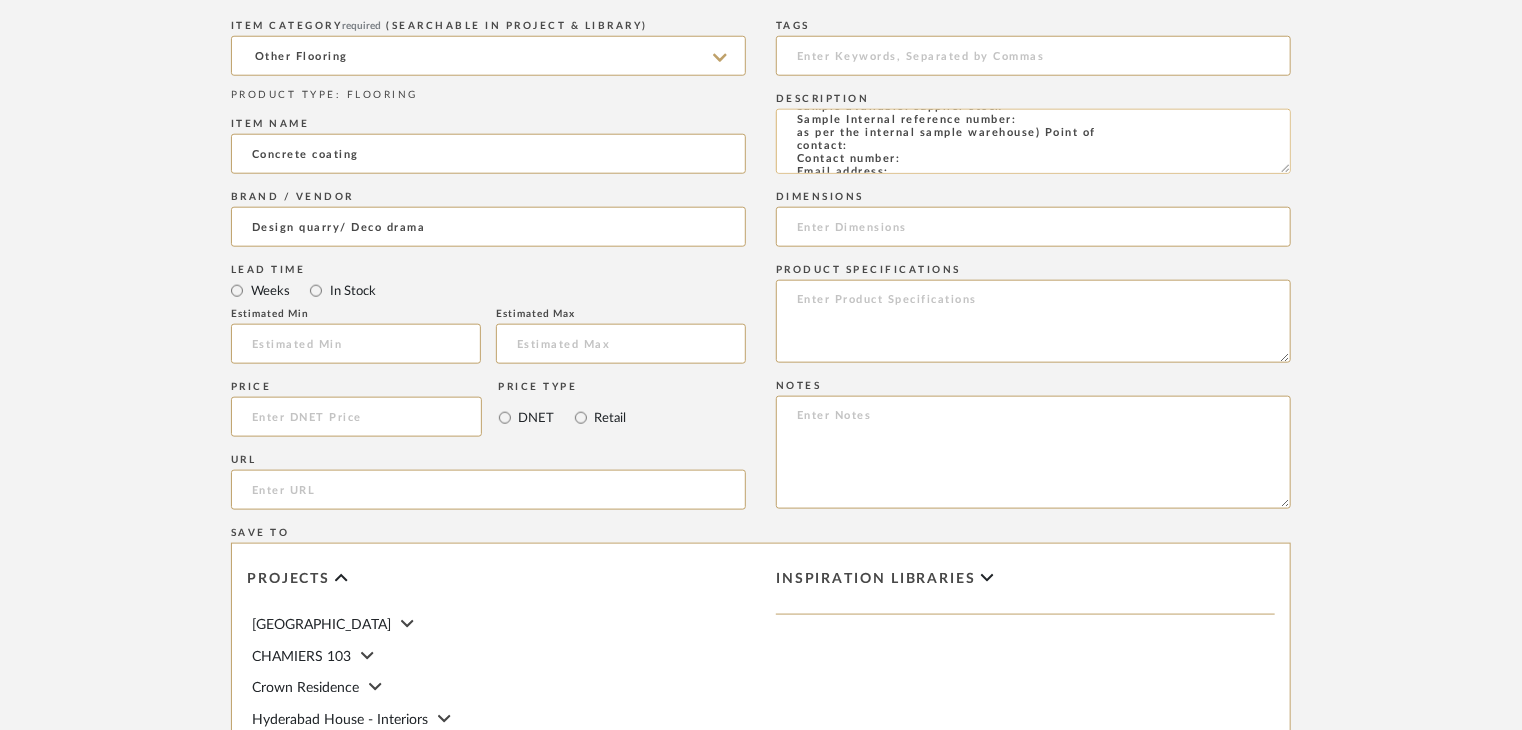 click on "Type: OTHER FLOORING
Dimension(s): (as mentioned)
Material/Finishes: (as mentioned)
Installation requirements, if any: (as applicable)
Price: (as mentioned)
Lead time: (as mentioned)
Sample available: supplier stock
Sample Internal reference number:
as per the internal sample warehouse) Point of
contact:
Contact number:
Email address:
Address:
Additional contact information:" 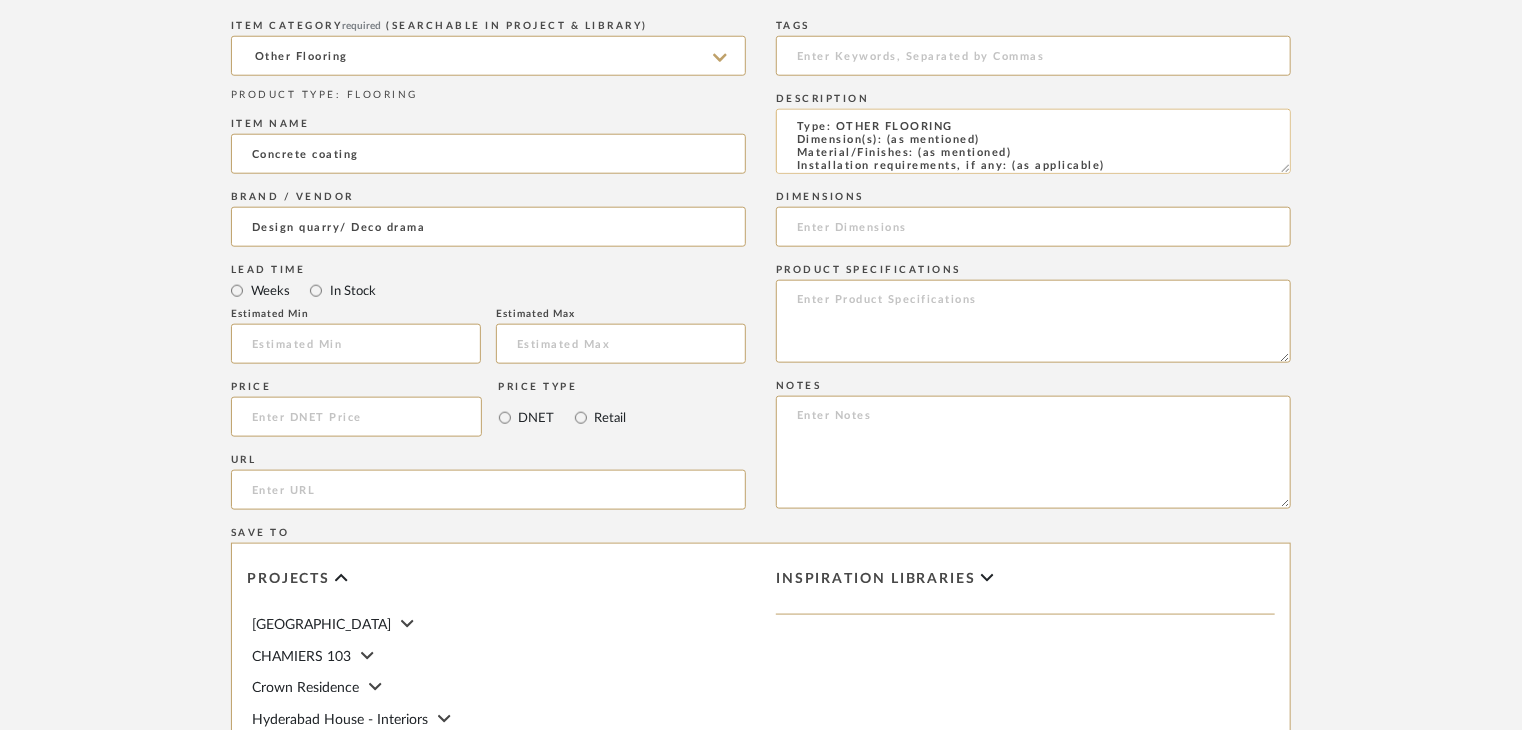 scroll, scrollTop: 0, scrollLeft: 0, axis: both 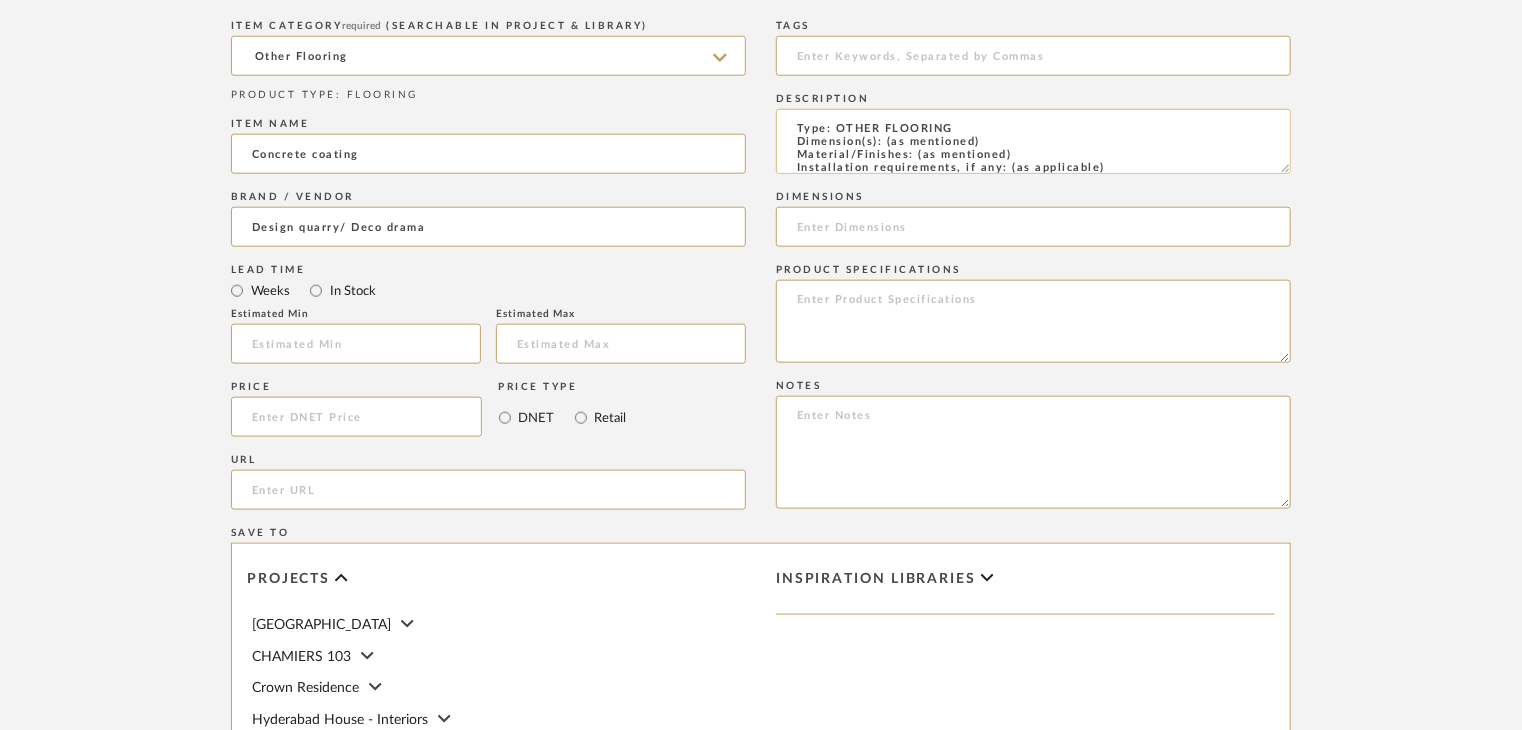 drag, startPoint x: 1036, startPoint y: 148, endPoint x: 1004, endPoint y: 146, distance: 32.06244 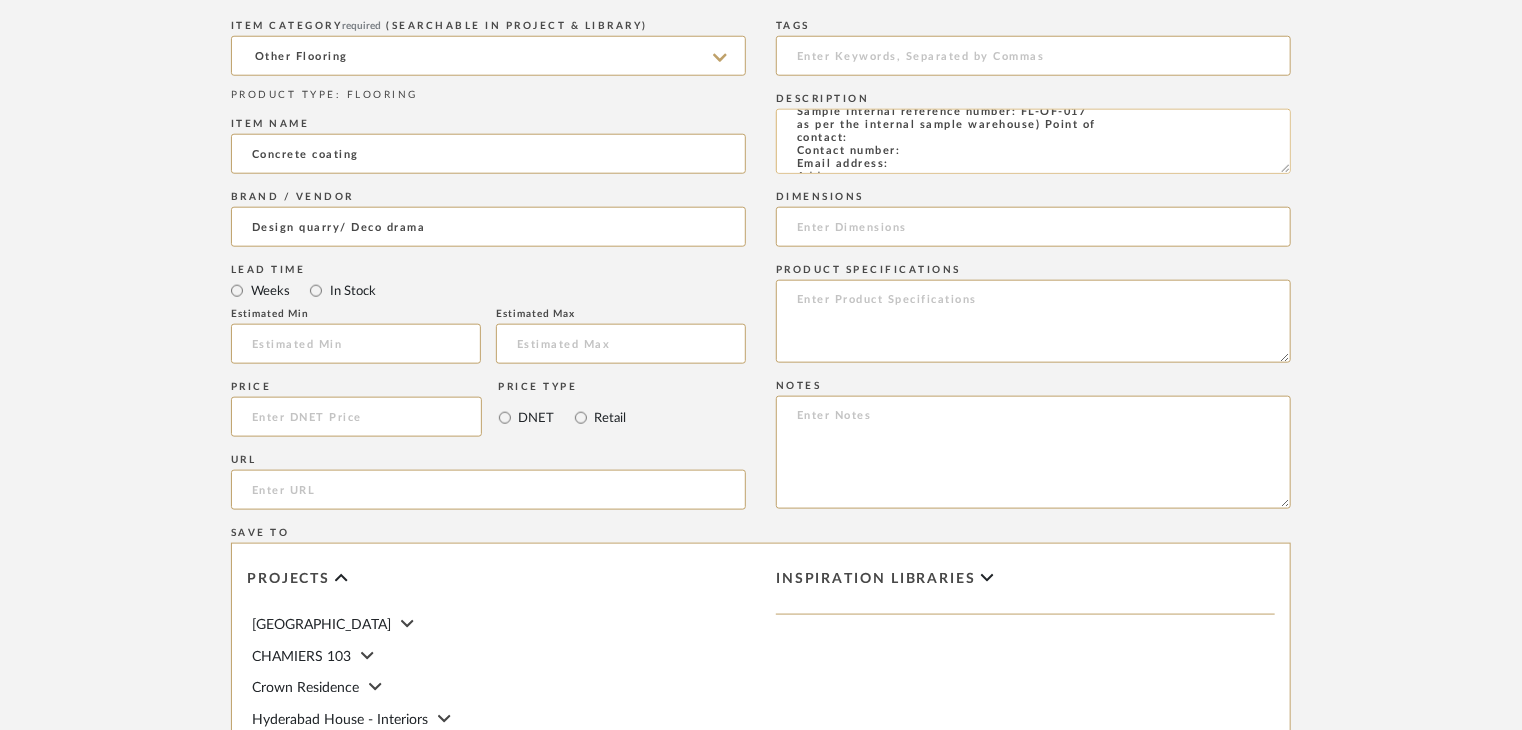 scroll, scrollTop: 0, scrollLeft: 0, axis: both 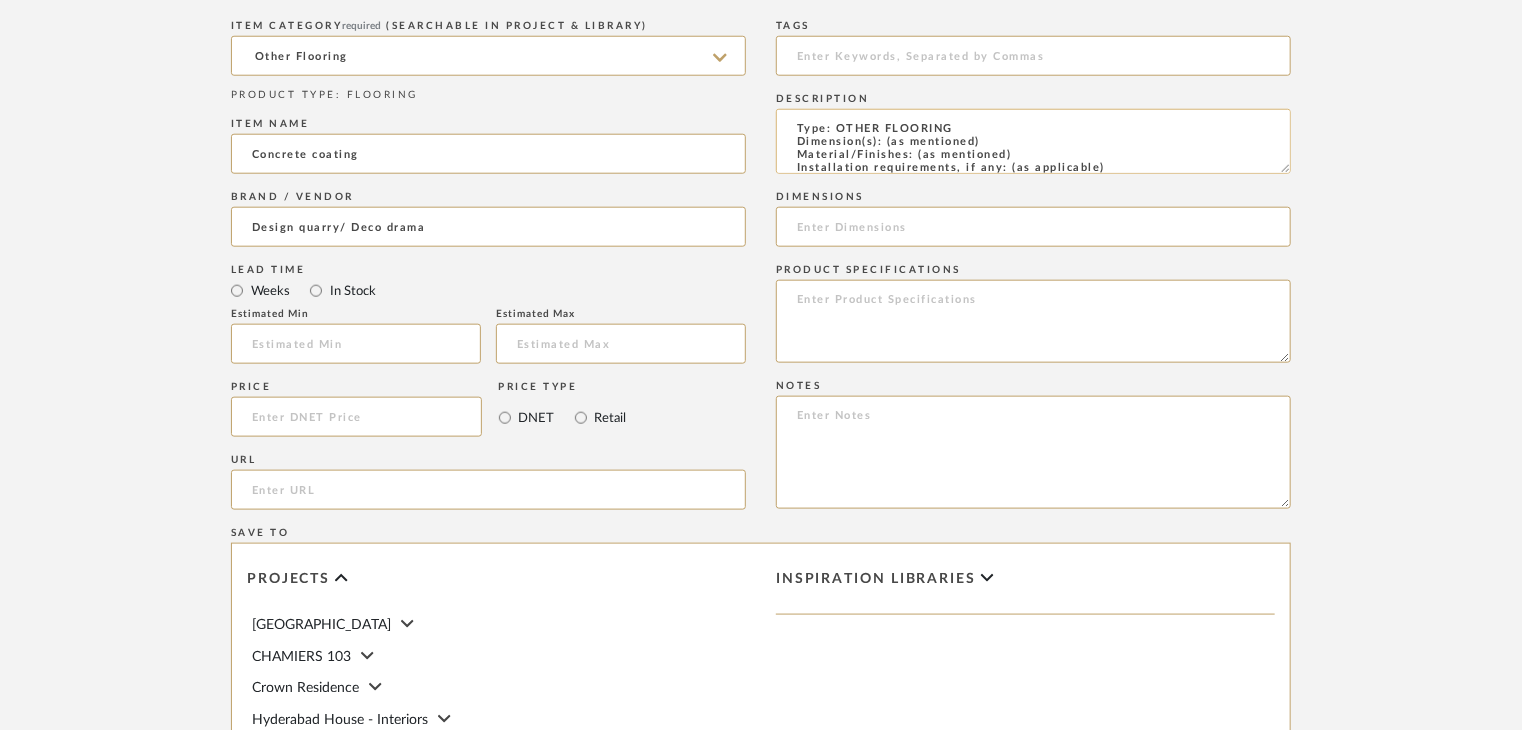 drag, startPoint x: 1032, startPoint y: 151, endPoint x: 917, endPoint y: 149, distance: 115.01739 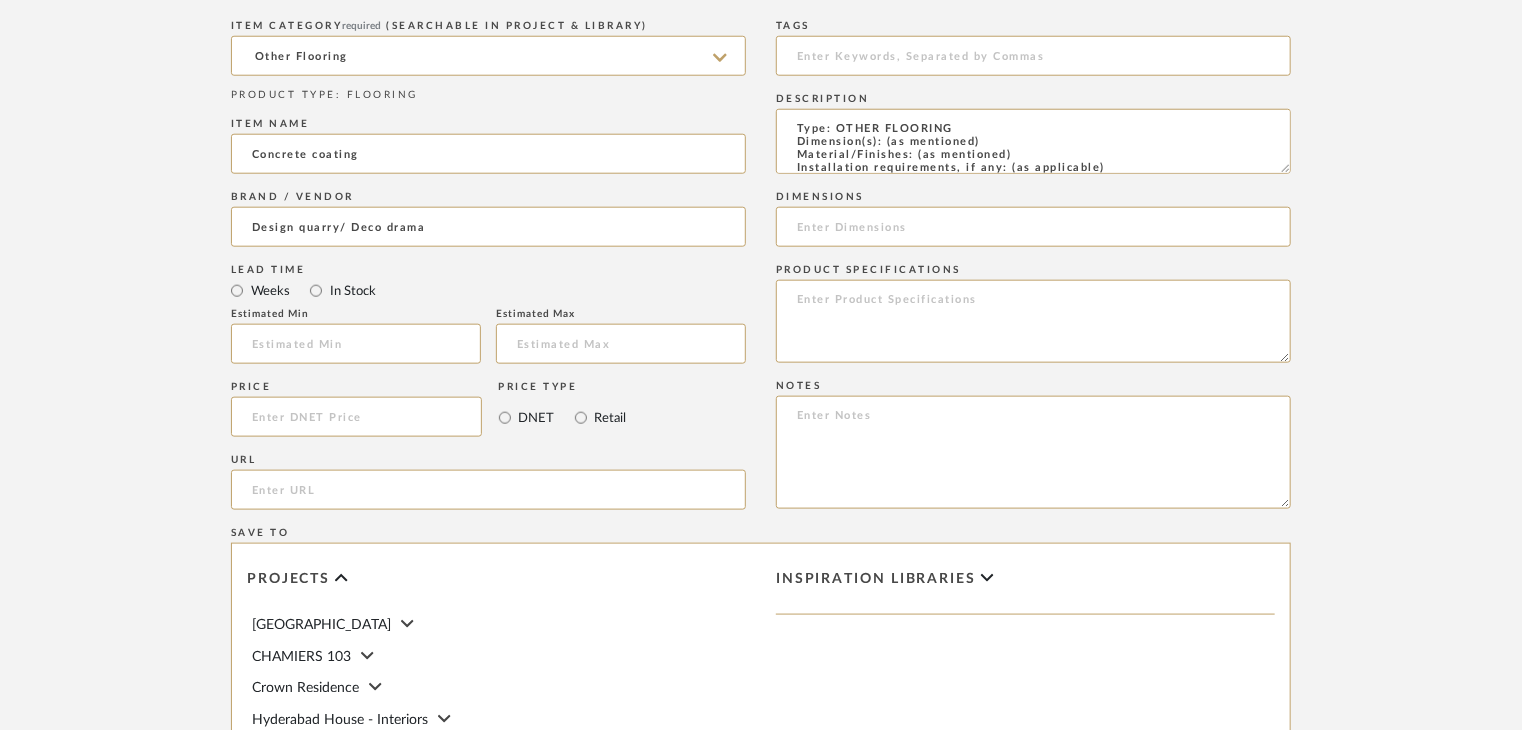 paste on "Rustic Taupe" 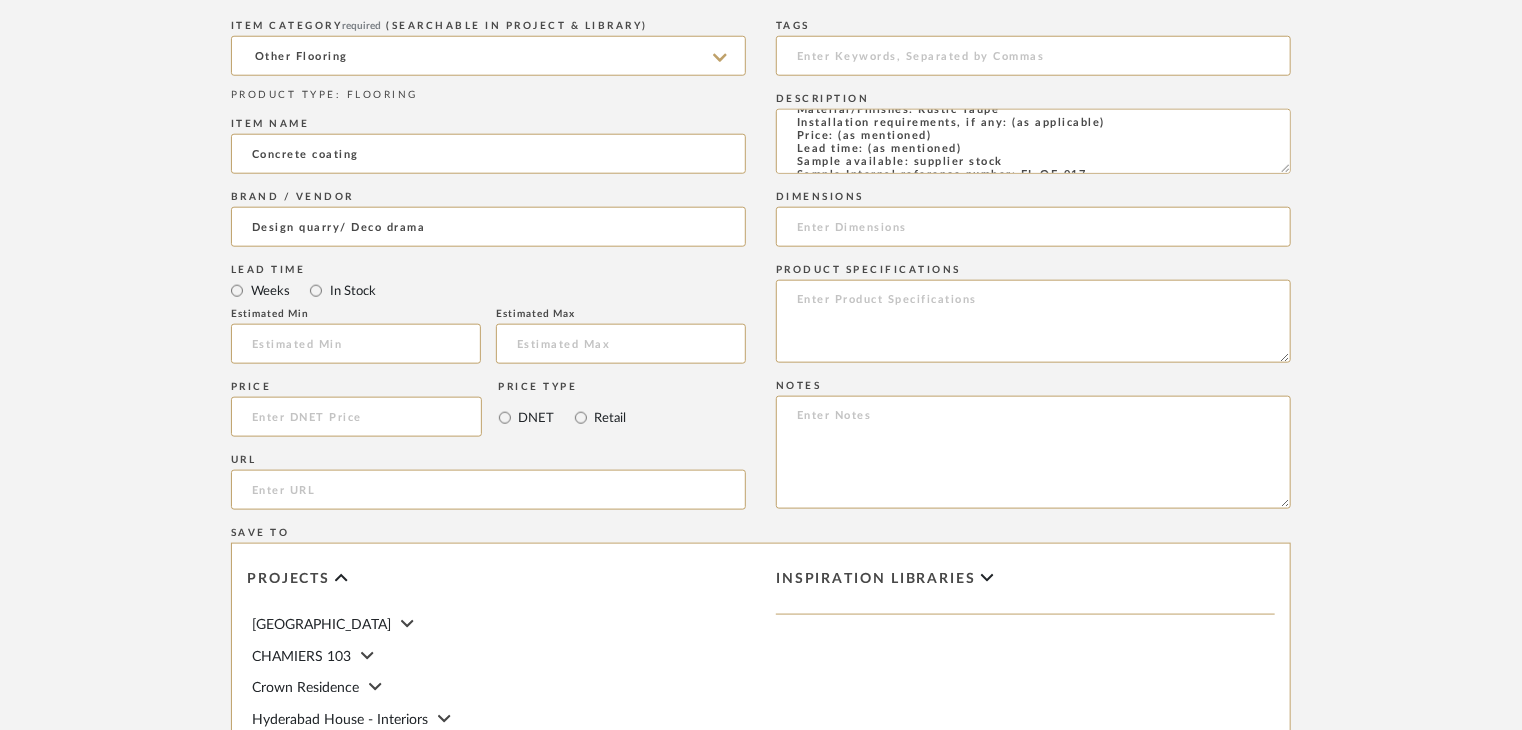 scroll, scrollTop: 101, scrollLeft: 0, axis: vertical 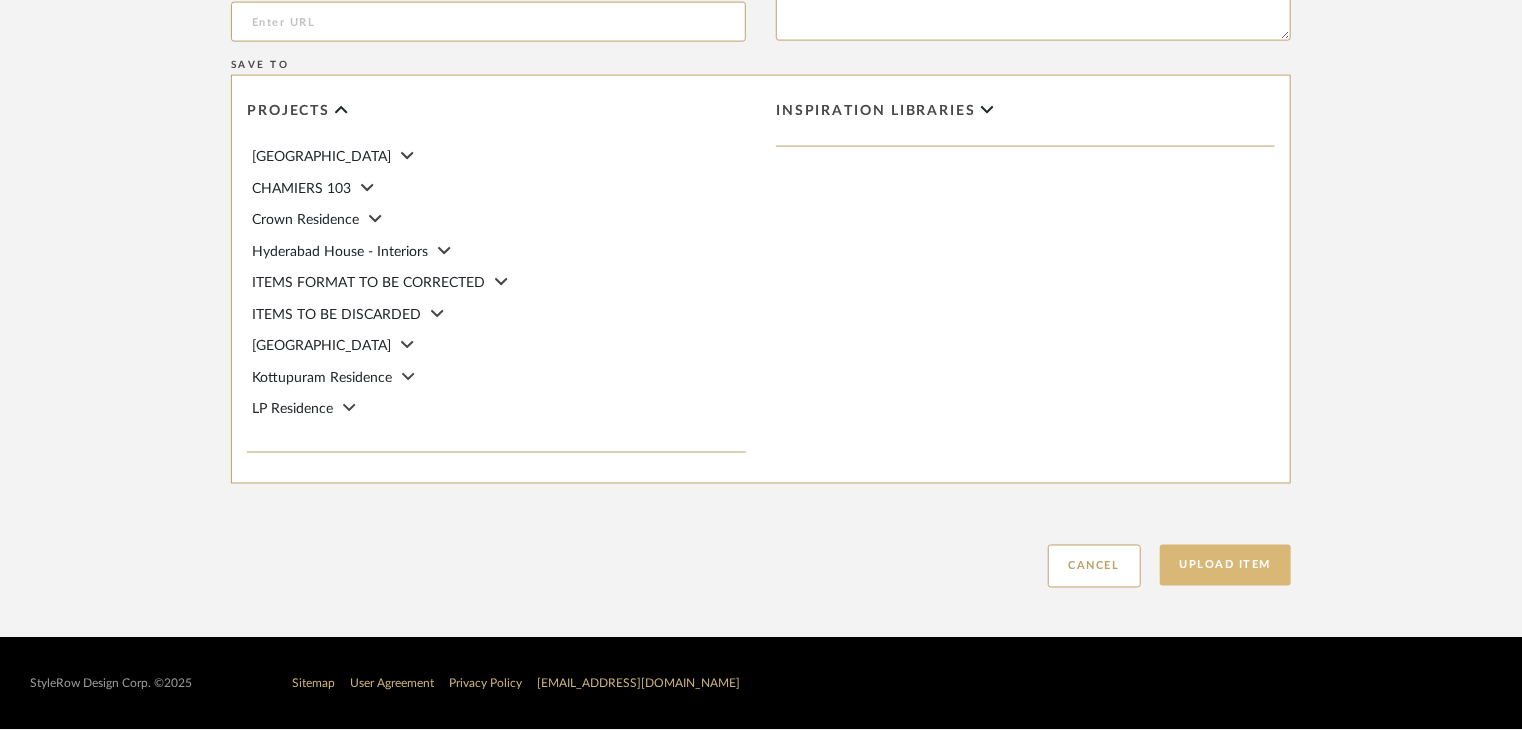 type on "Type: OTHER FLOORING
Dimension(s): (as mentioned)
Material/Finishes: Rustic Taupe
Installation requirements, if any: (as applicable)
Price: (as mentioned)
Lead time: (as mentioned)
Sample available: supplier stock
Sample Internal reference number: FL-OF-017
as per the internal sample warehouse) Point of
contact:
Contact number:
Email address:
Address:
Additional contact information:" 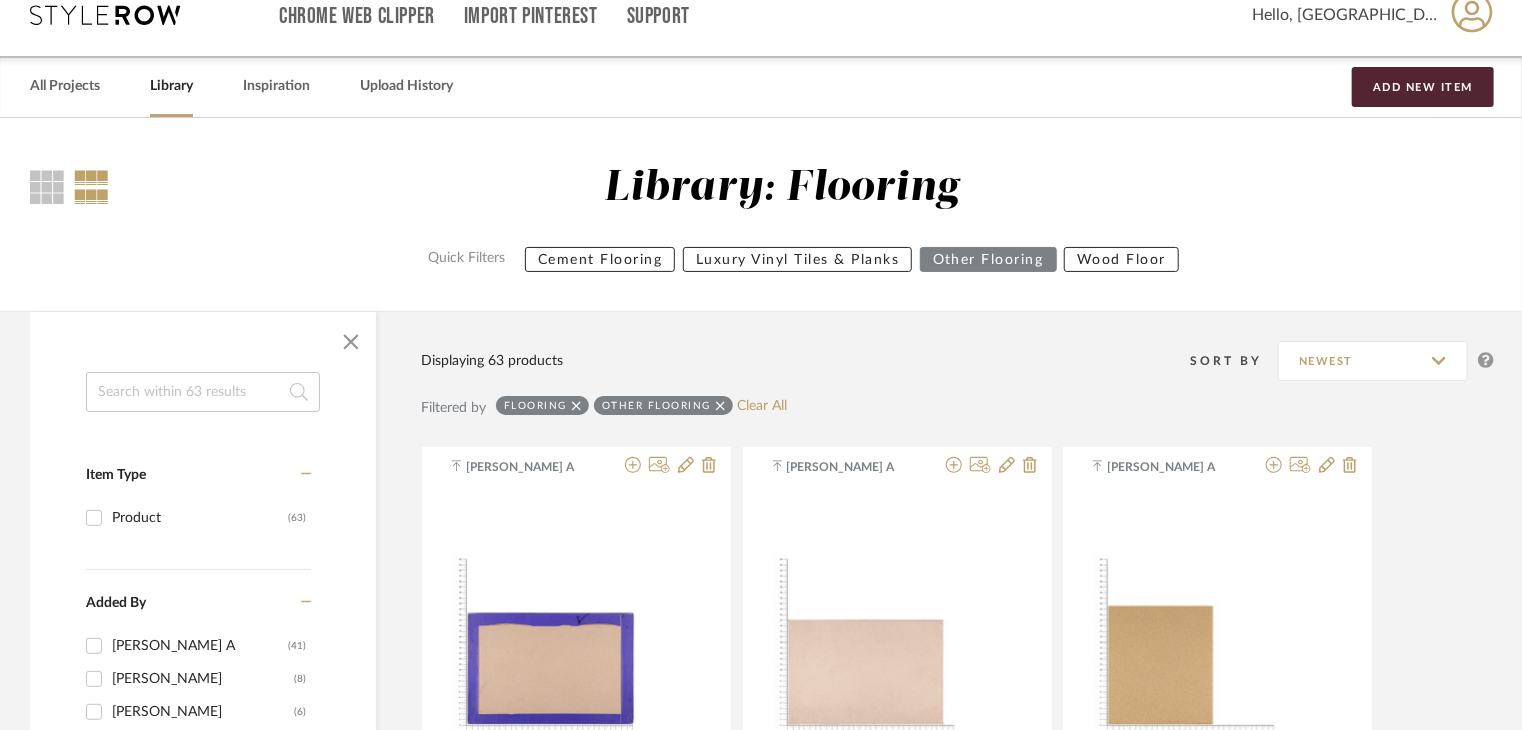 scroll, scrollTop: 0, scrollLeft: 0, axis: both 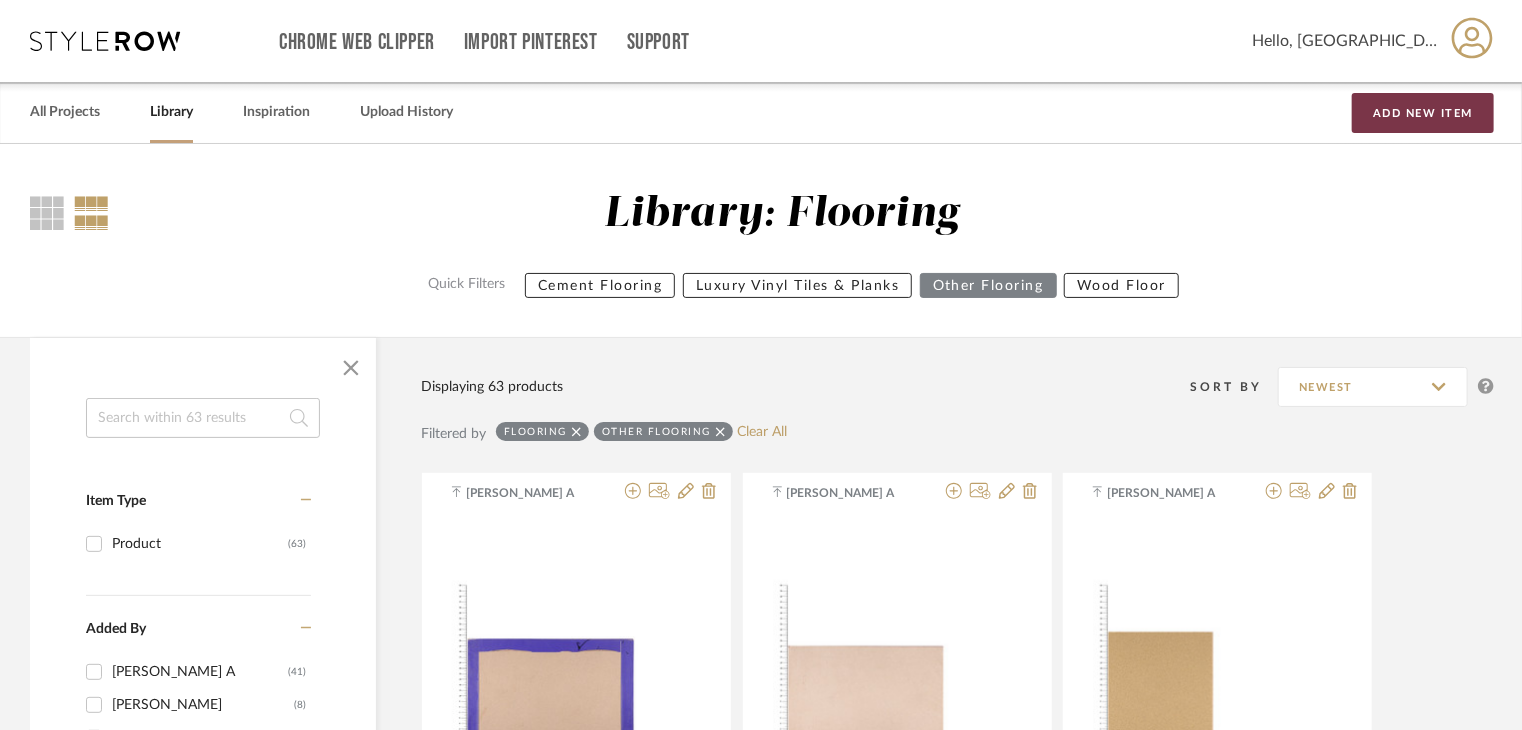click on "Add New Item" at bounding box center [1423, 113] 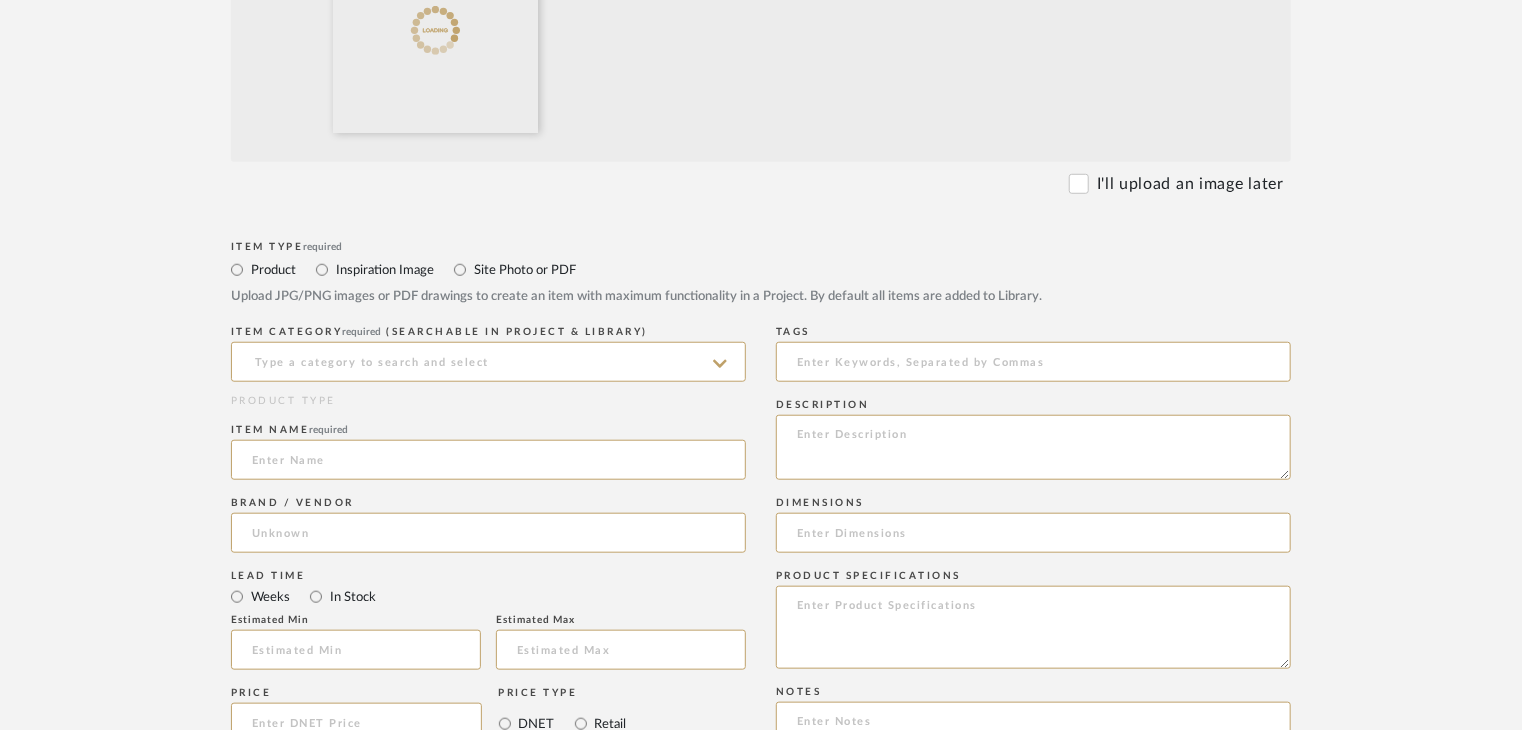scroll, scrollTop: 700, scrollLeft: 0, axis: vertical 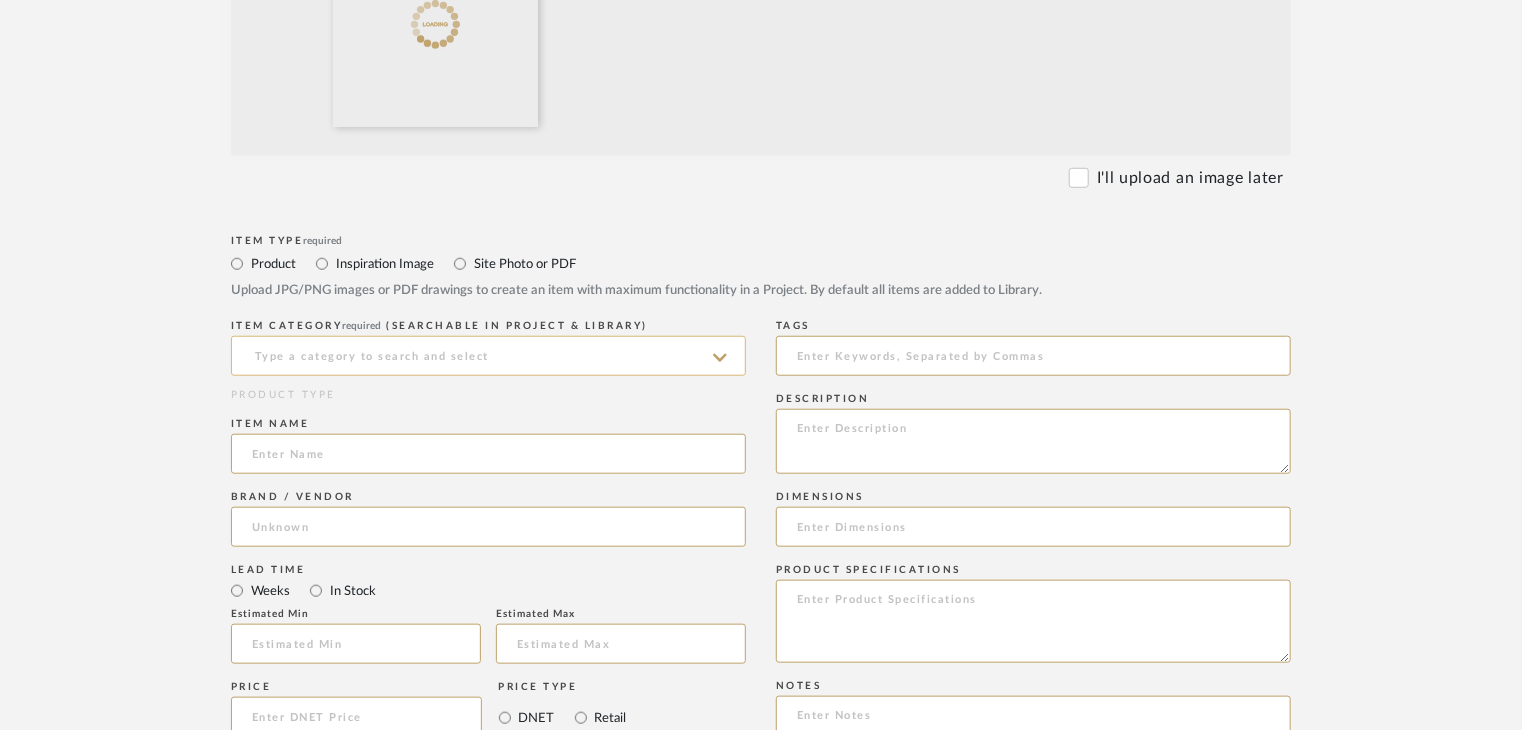 click 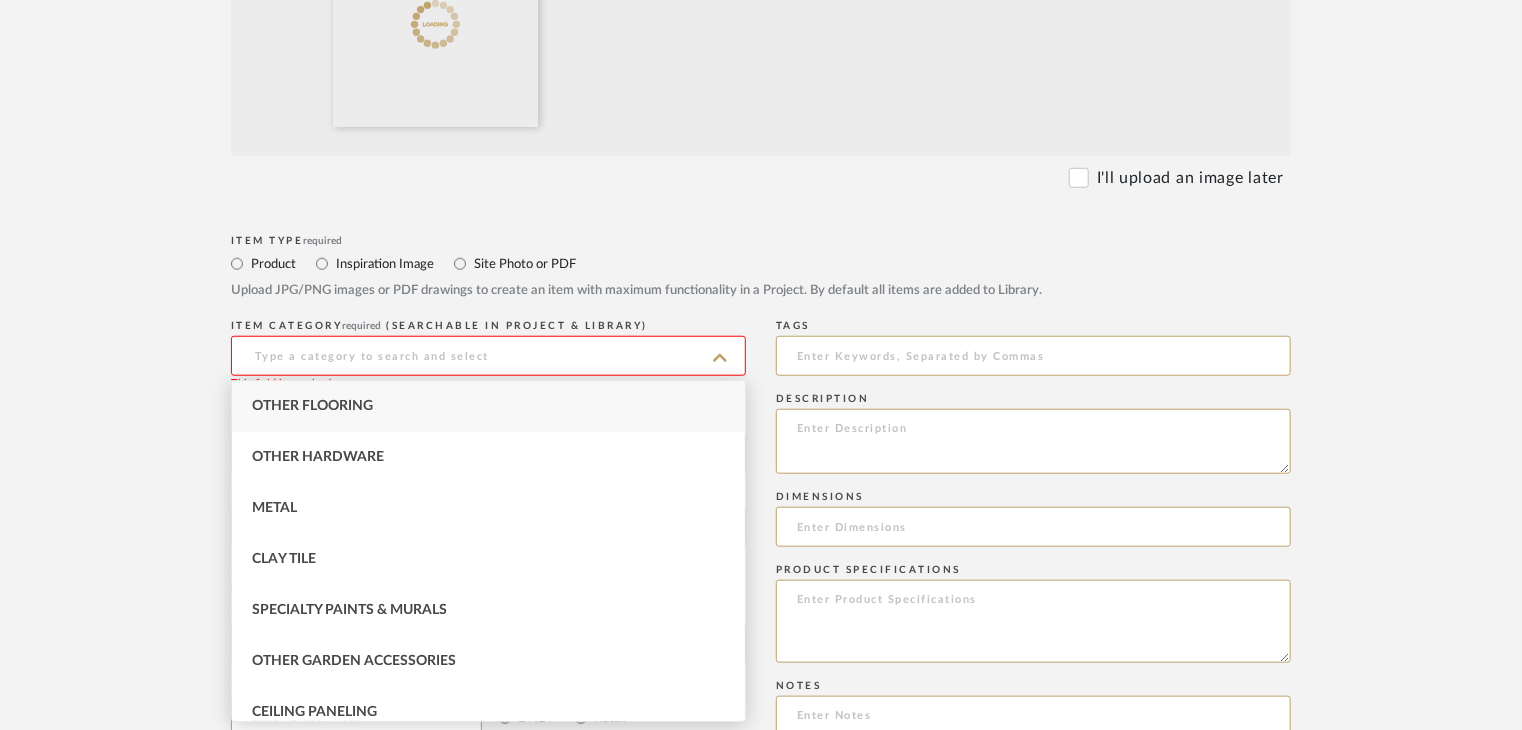 click on "Other Flooring" at bounding box center [488, 406] 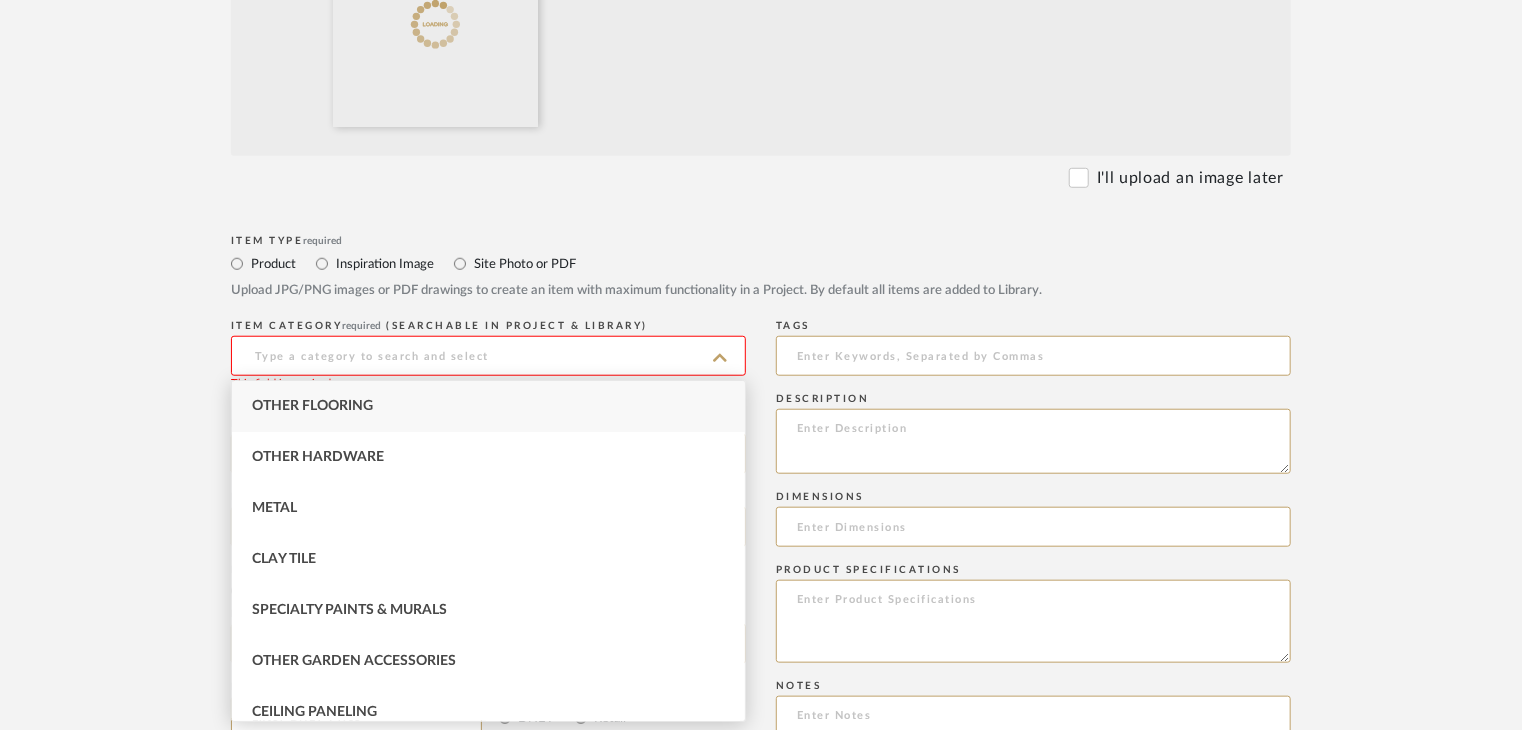 type on "Other Flooring" 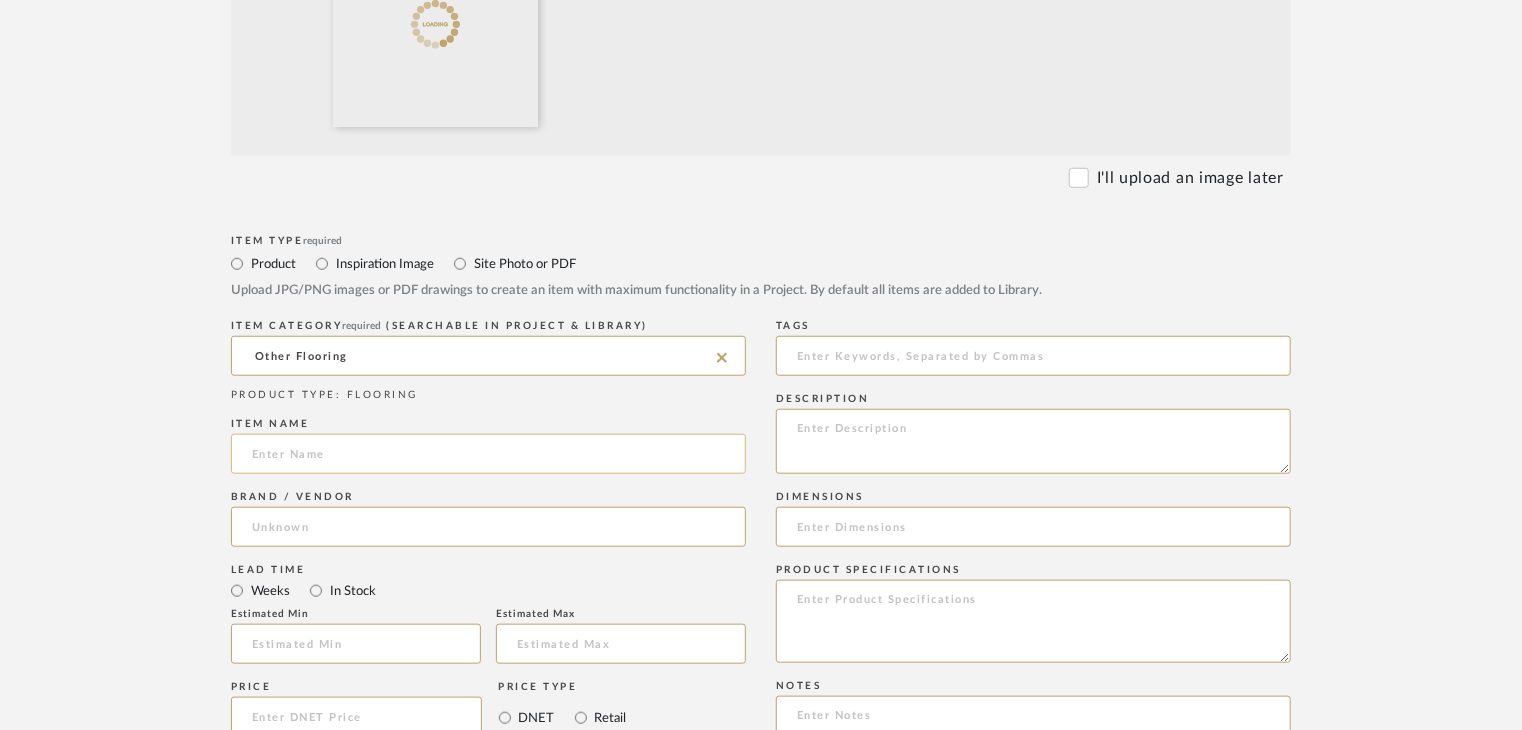 click 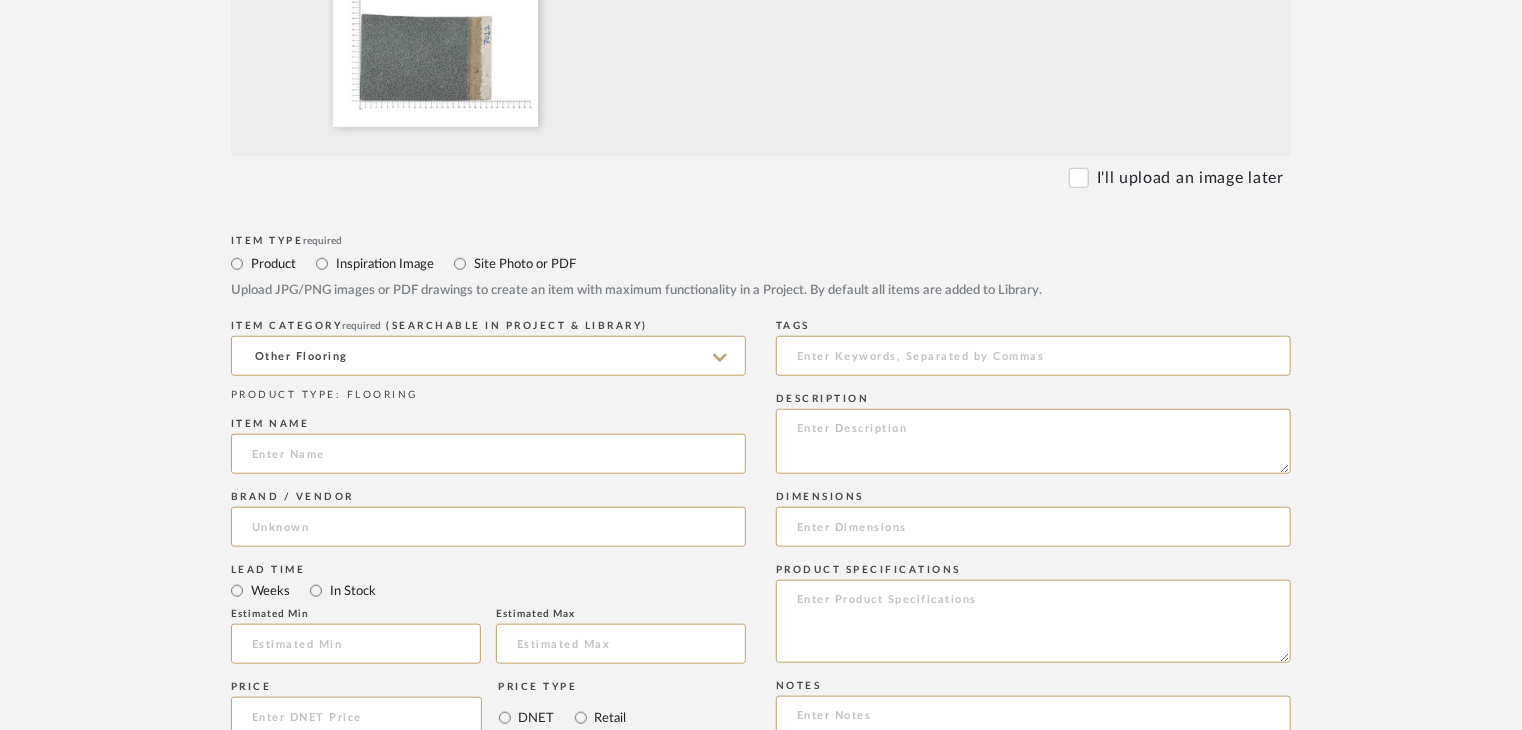paste on "Trifior Antiskid (4mm)" 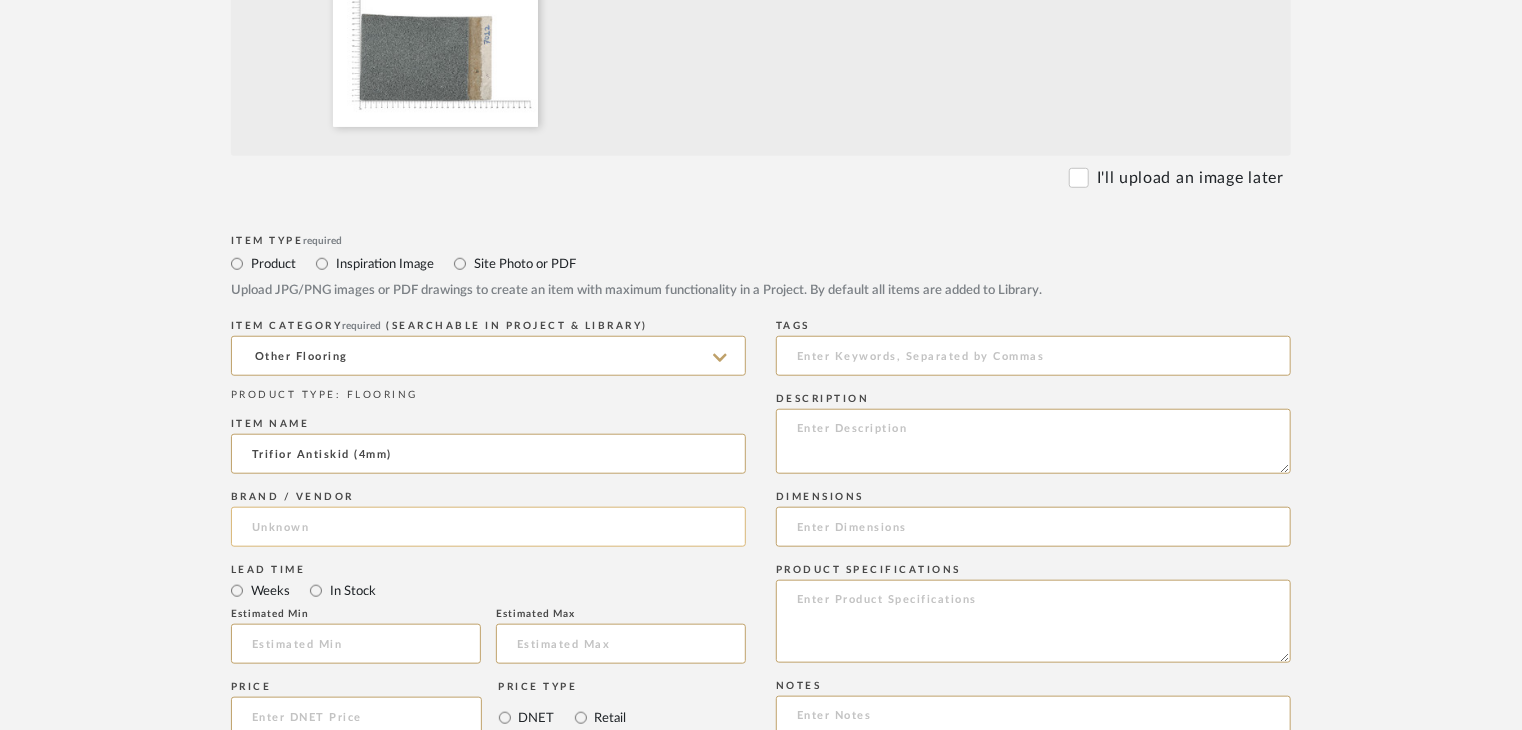 type on "Trifior Antiskid (4mm)" 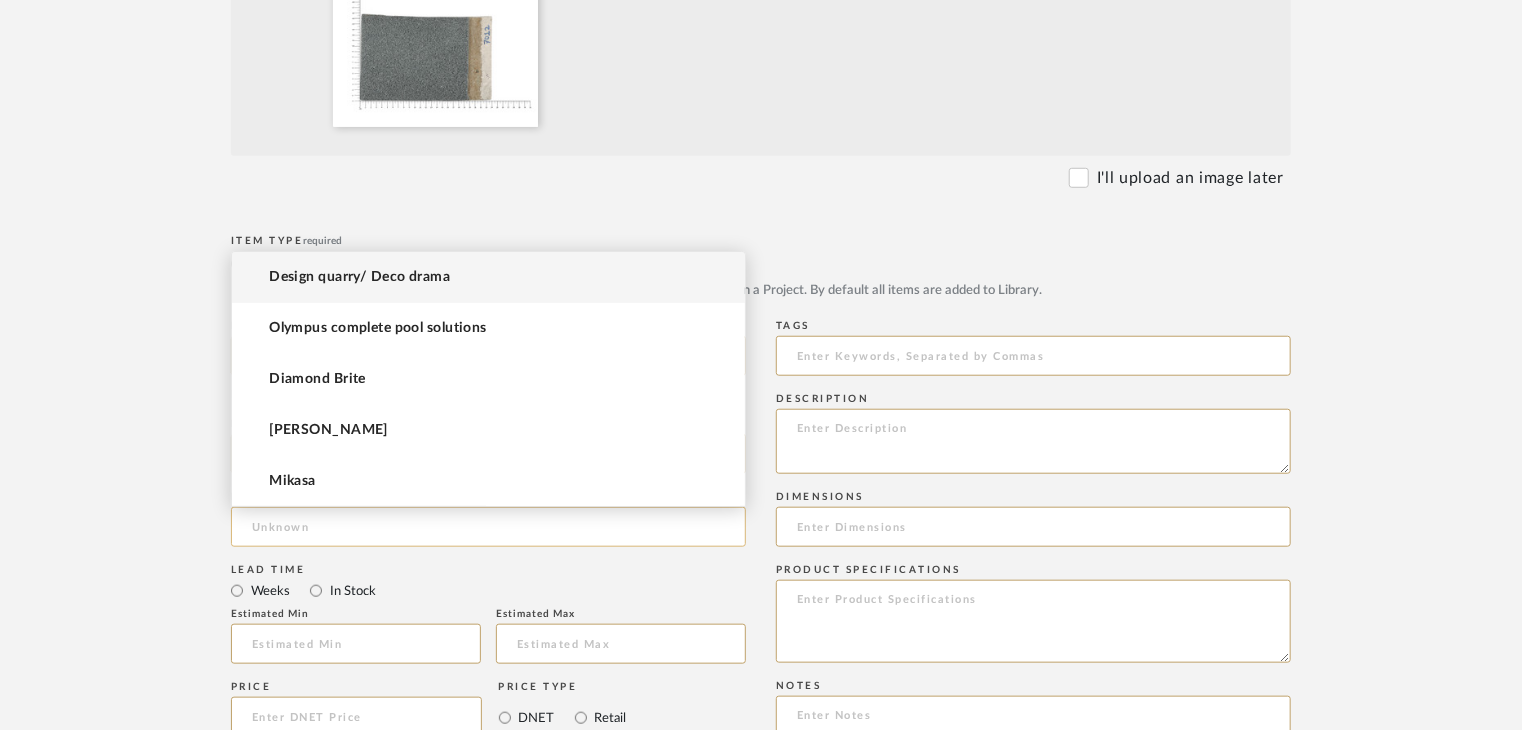 click 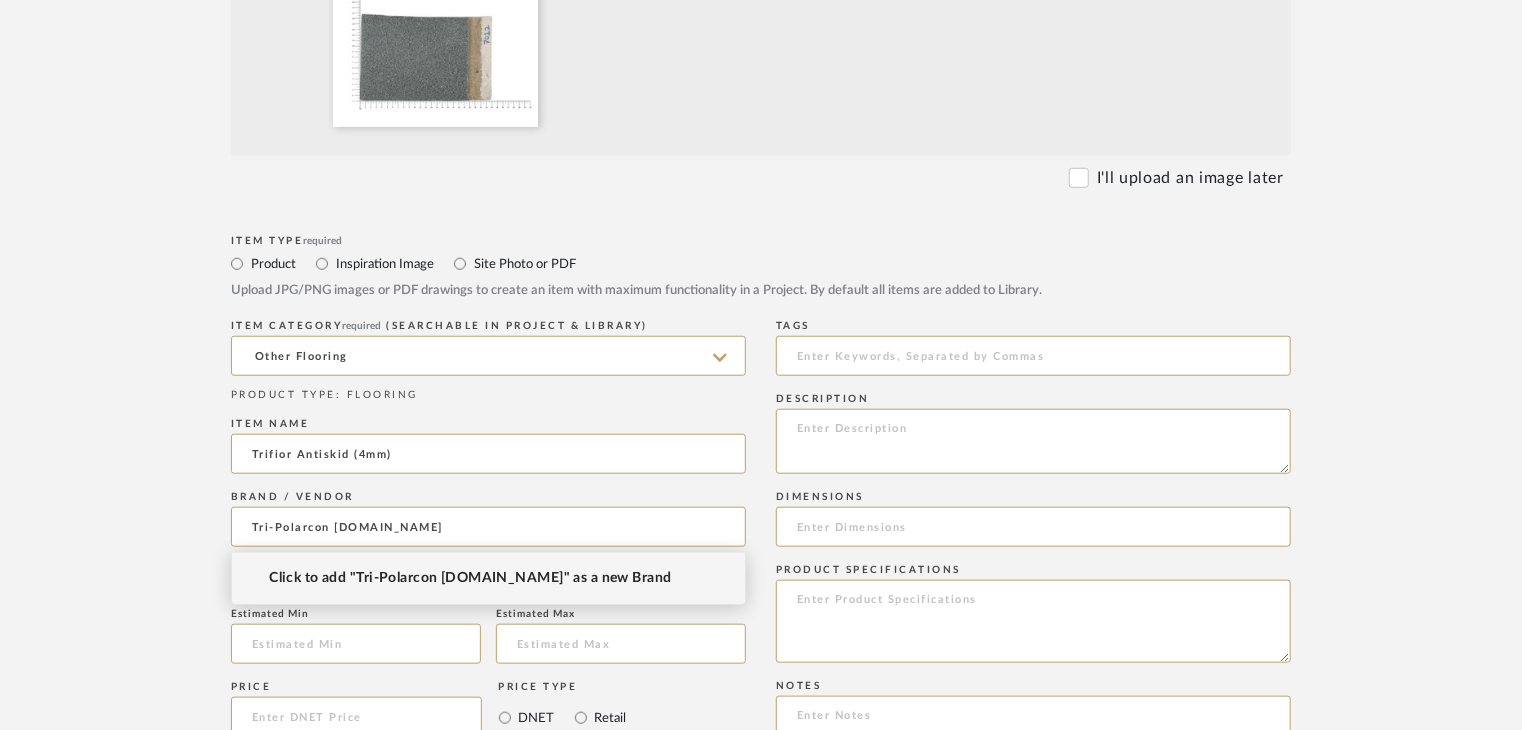 type on "Tri-Polarcon Pvt.Ltd" 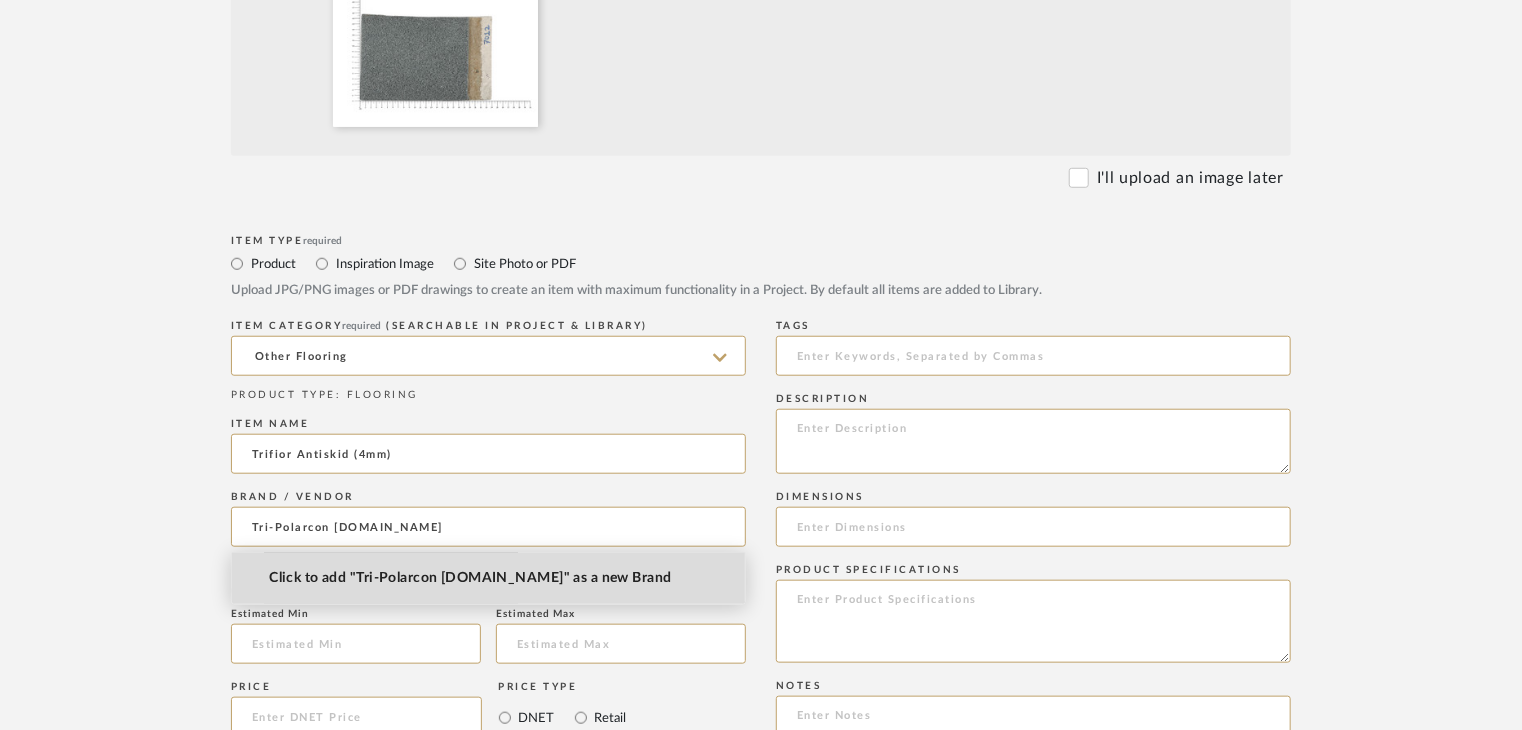 click on "Click to add "Tri-Polarcon Pvt.Ltd" as a new Brand" at bounding box center [470, 578] 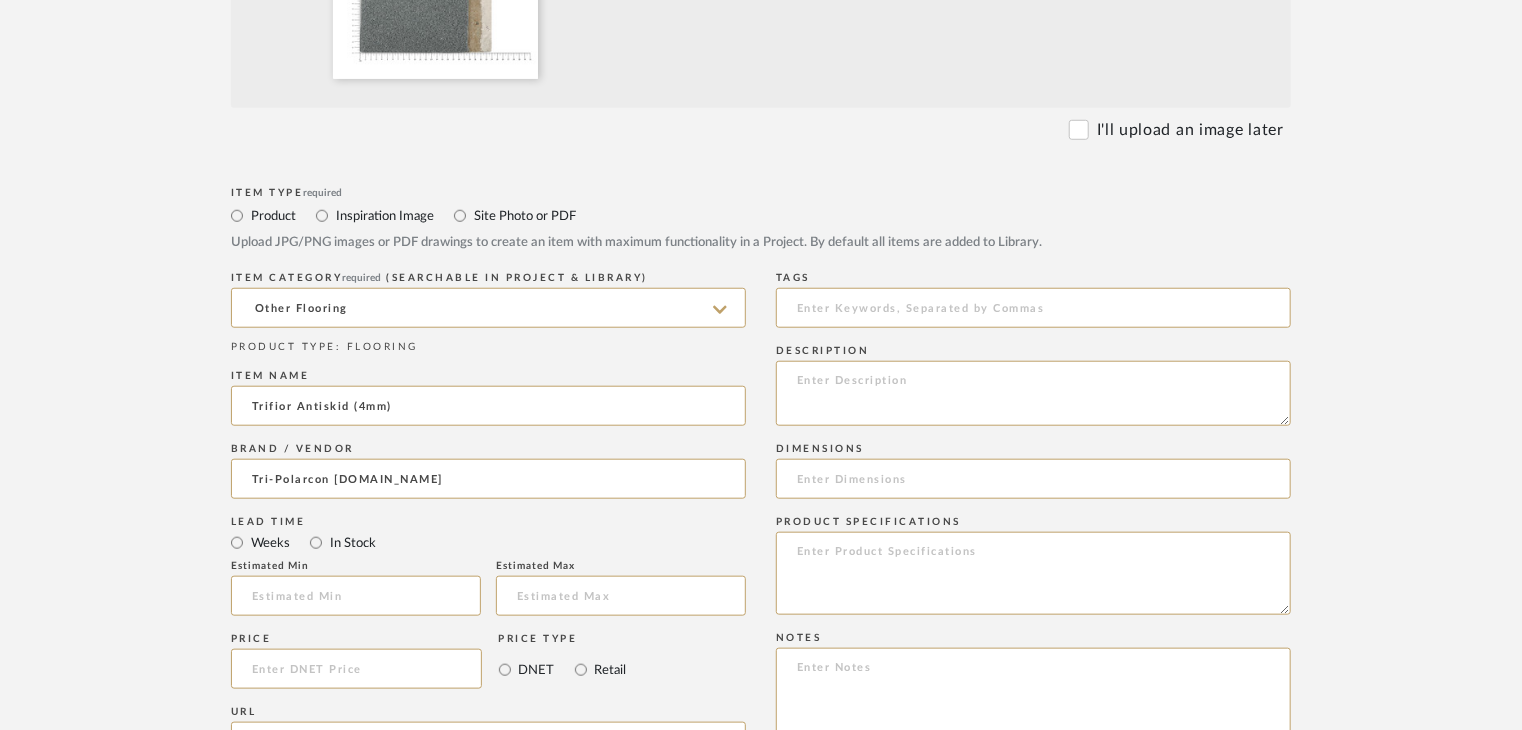 scroll, scrollTop: 1000, scrollLeft: 0, axis: vertical 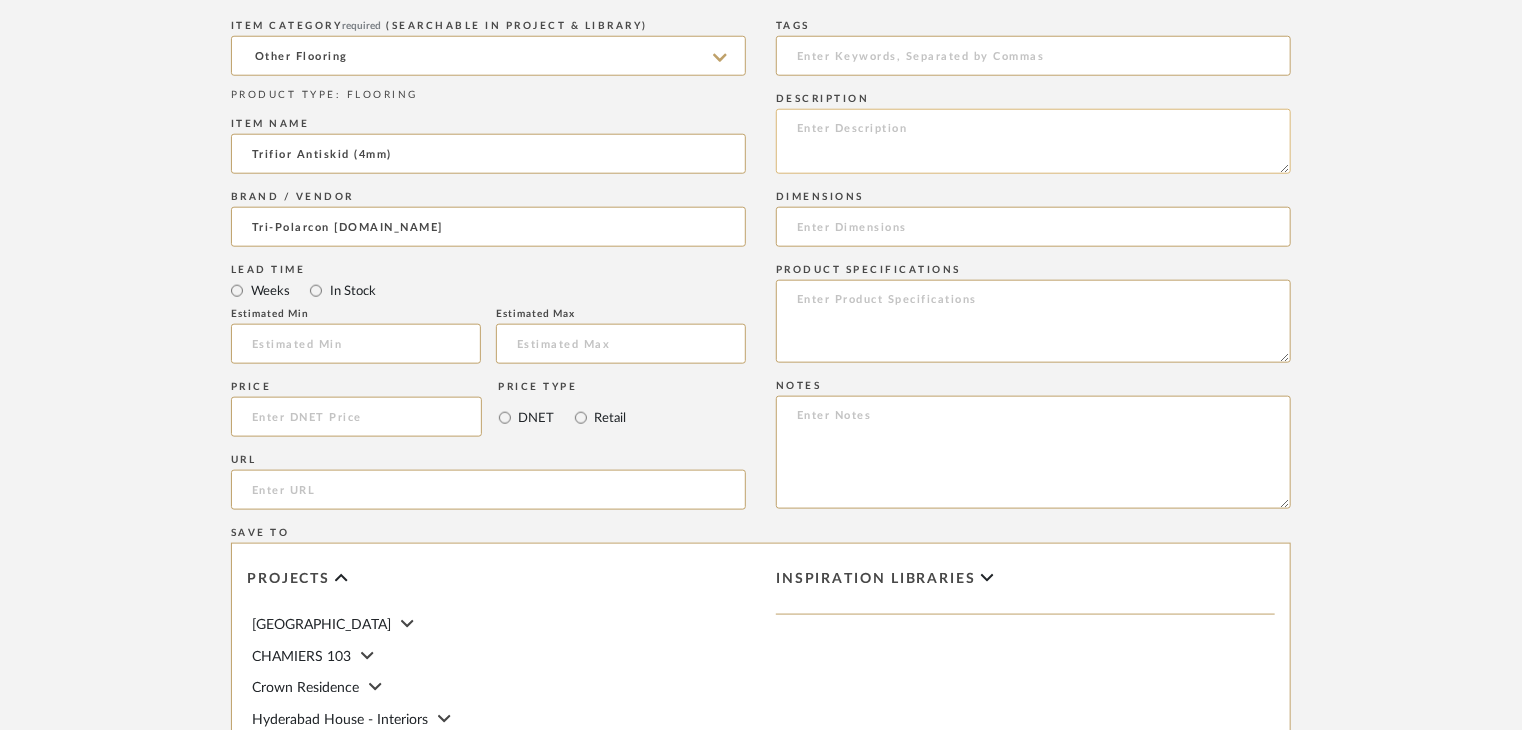 click 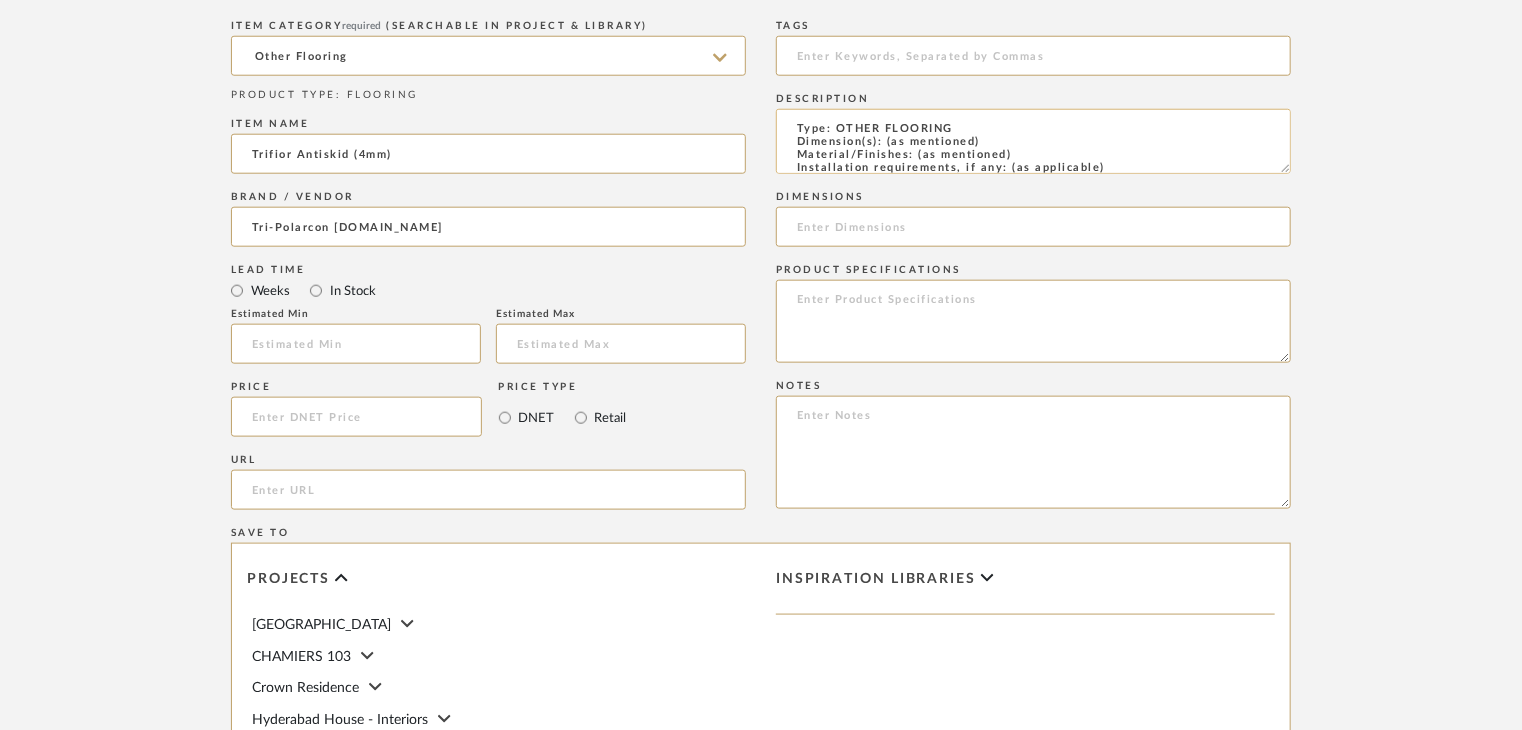 scroll, scrollTop: 137, scrollLeft: 0, axis: vertical 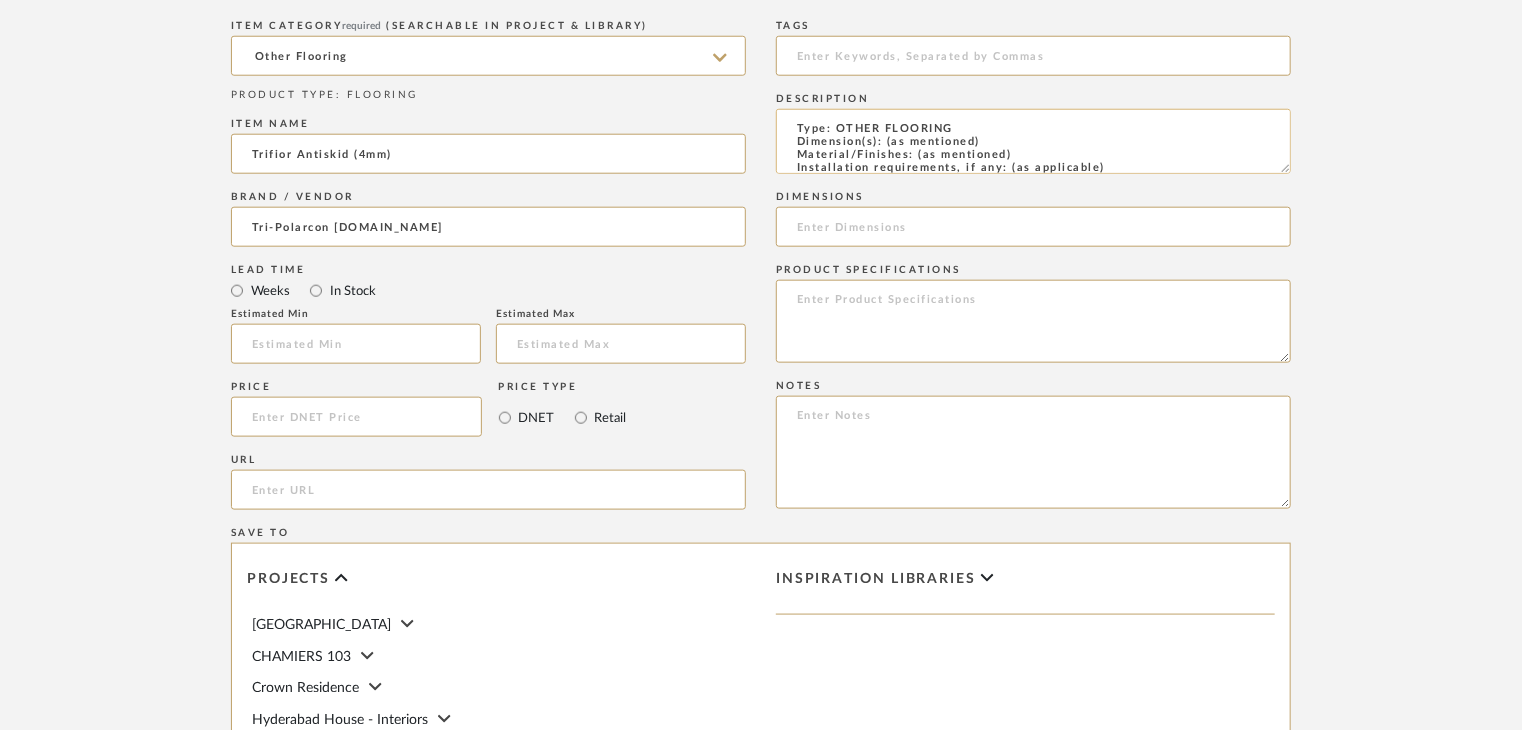 drag, startPoint x: 1017, startPoint y: 157, endPoint x: 936, endPoint y: 113, distance: 92.17918 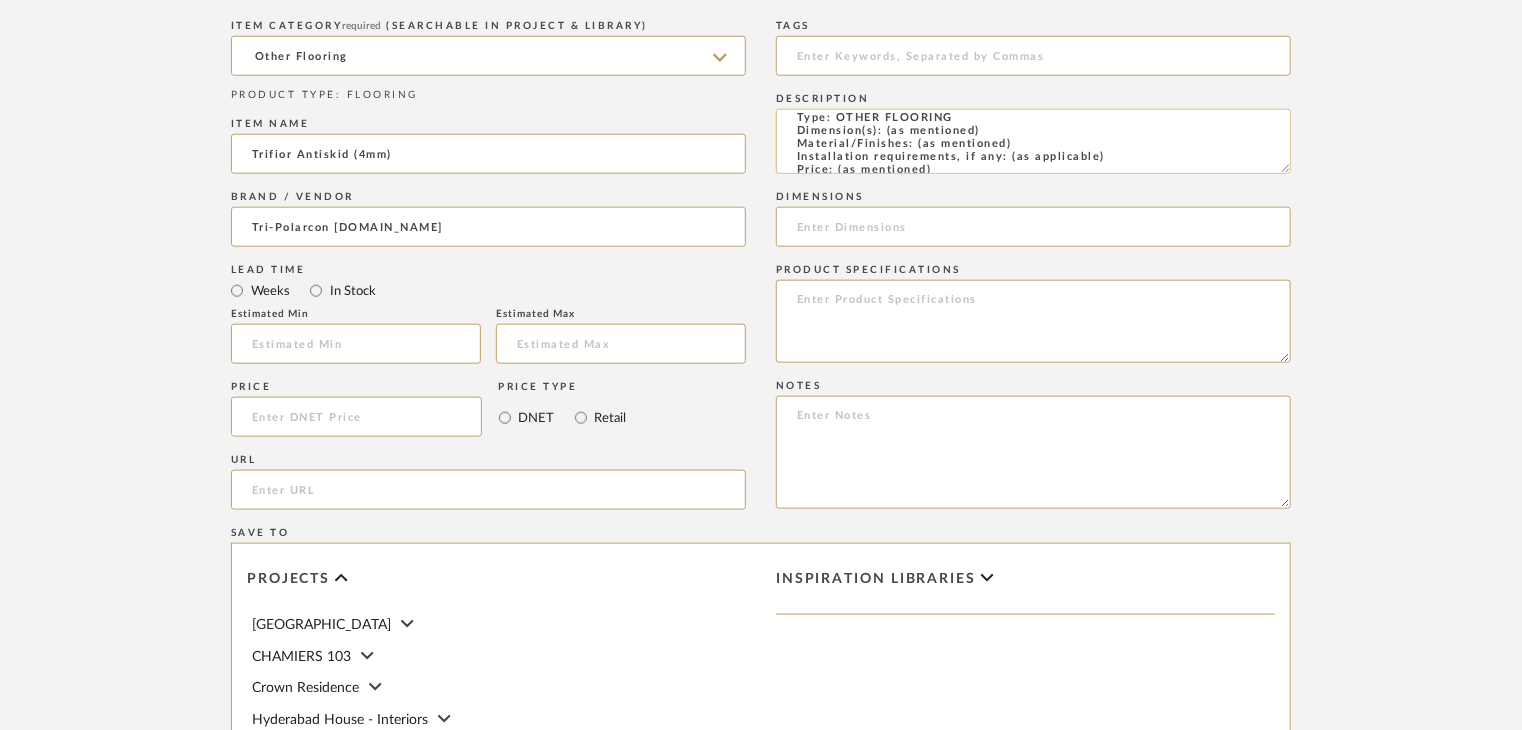 scroll, scrollTop: 0, scrollLeft: 0, axis: both 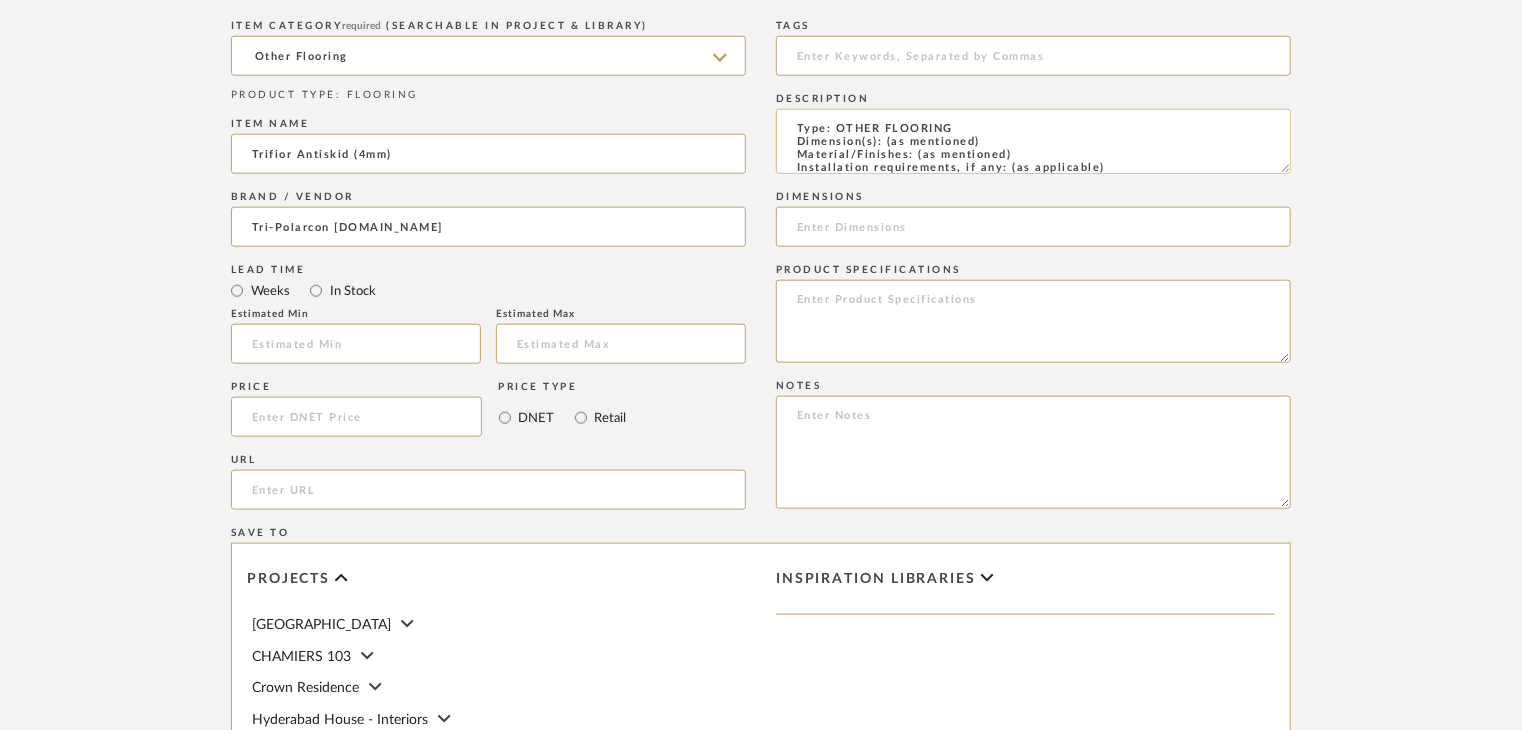 drag, startPoint x: 1028, startPoint y: 156, endPoint x: 917, endPoint y: 150, distance: 111.16204 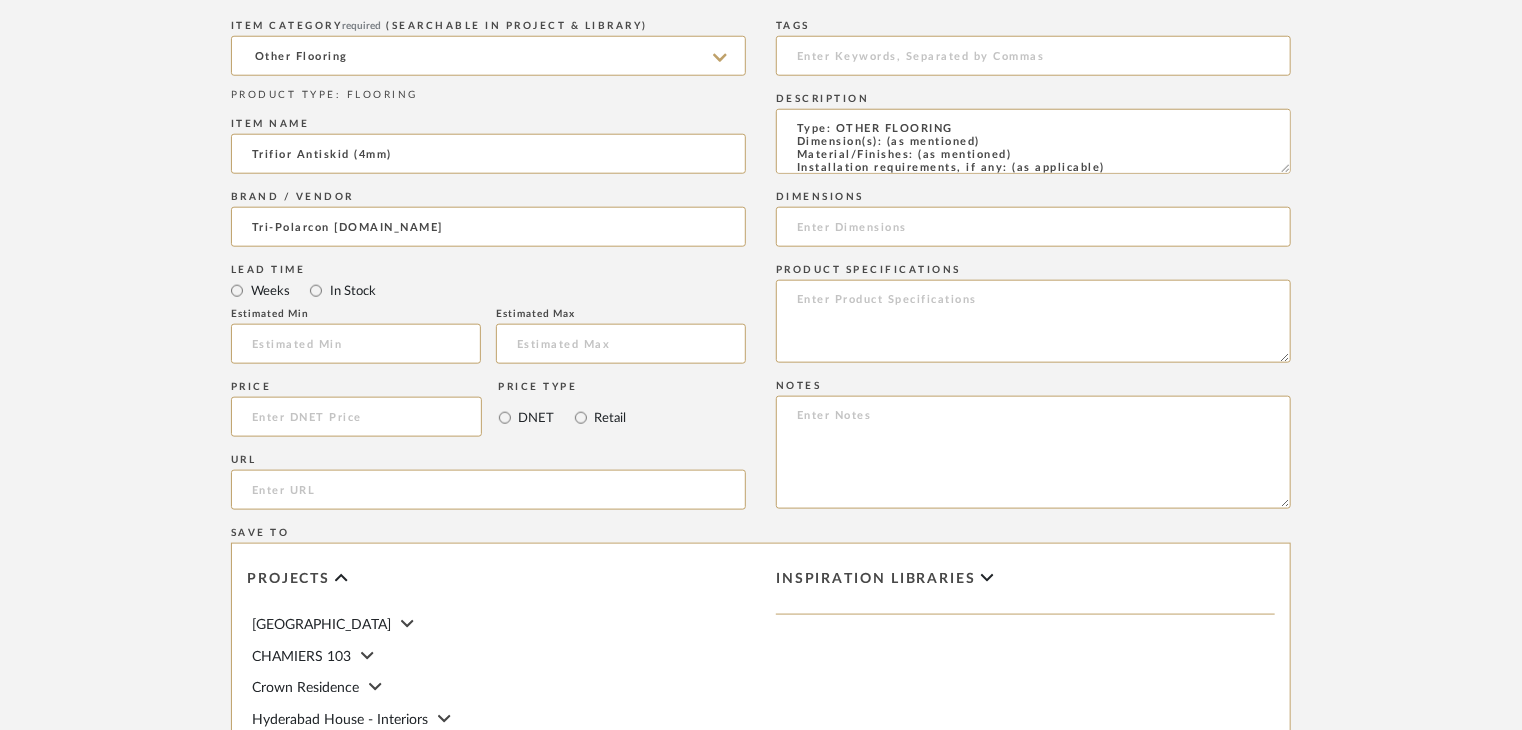 paste on "Trifior Antiskid (4mm)" 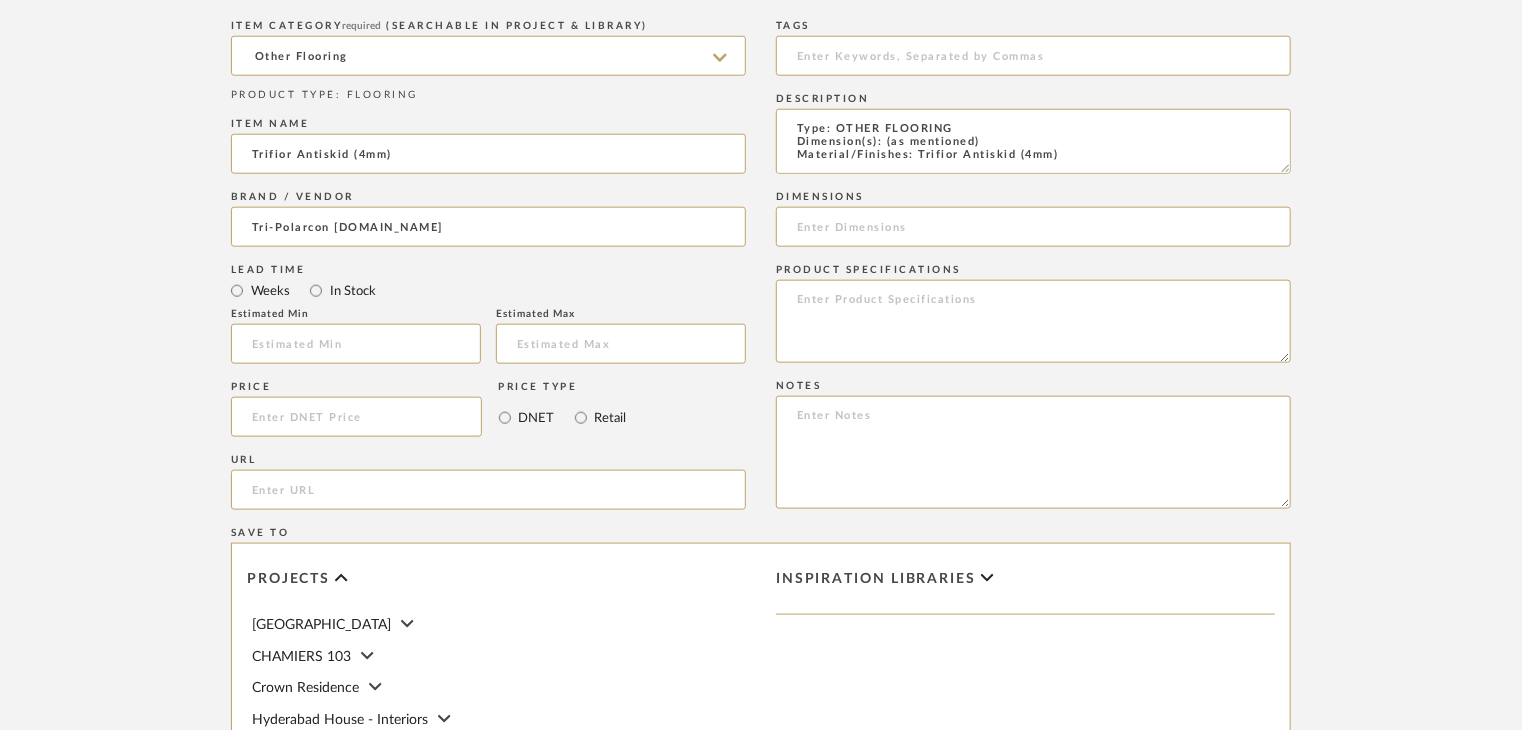 scroll, scrollTop: 1, scrollLeft: 0, axis: vertical 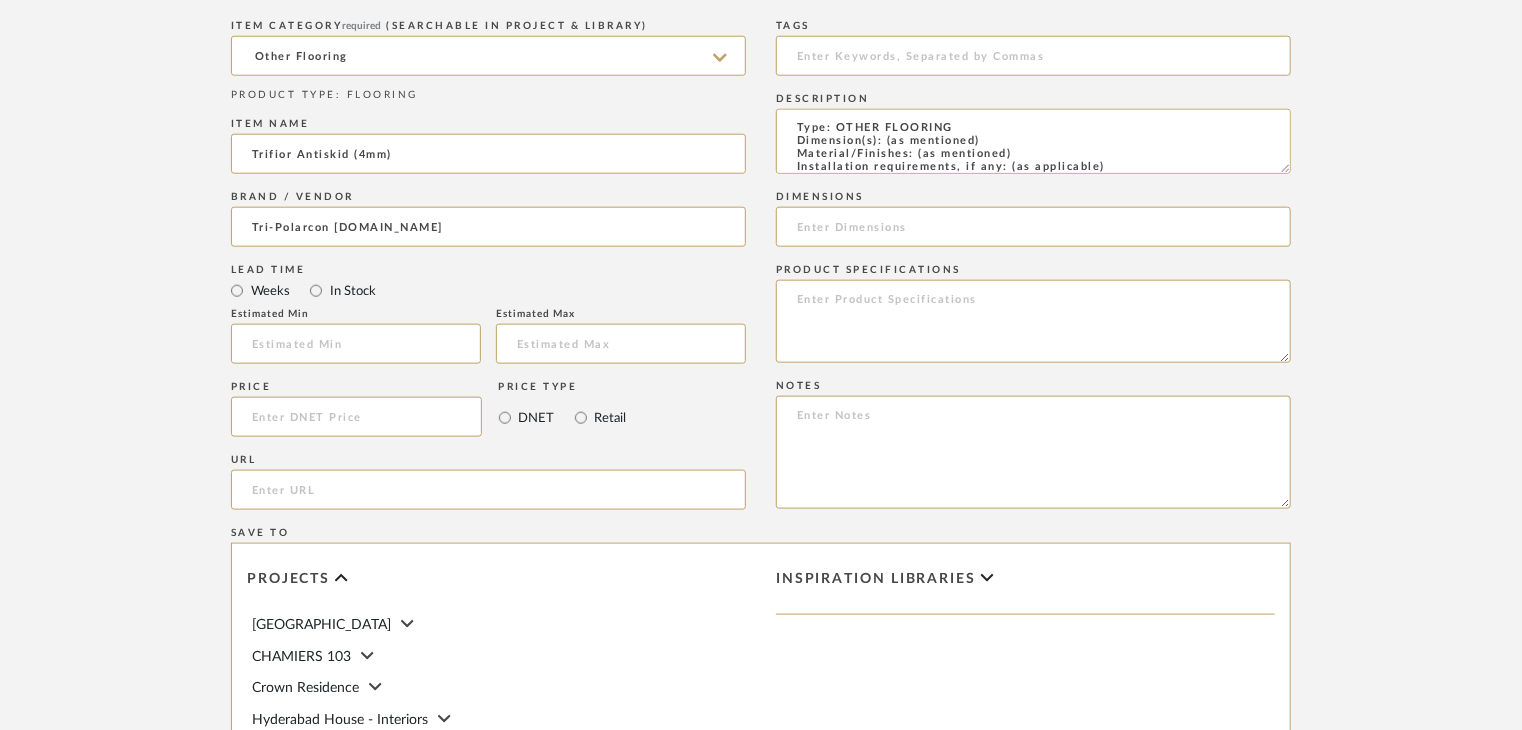 paste on "RAL 7012" 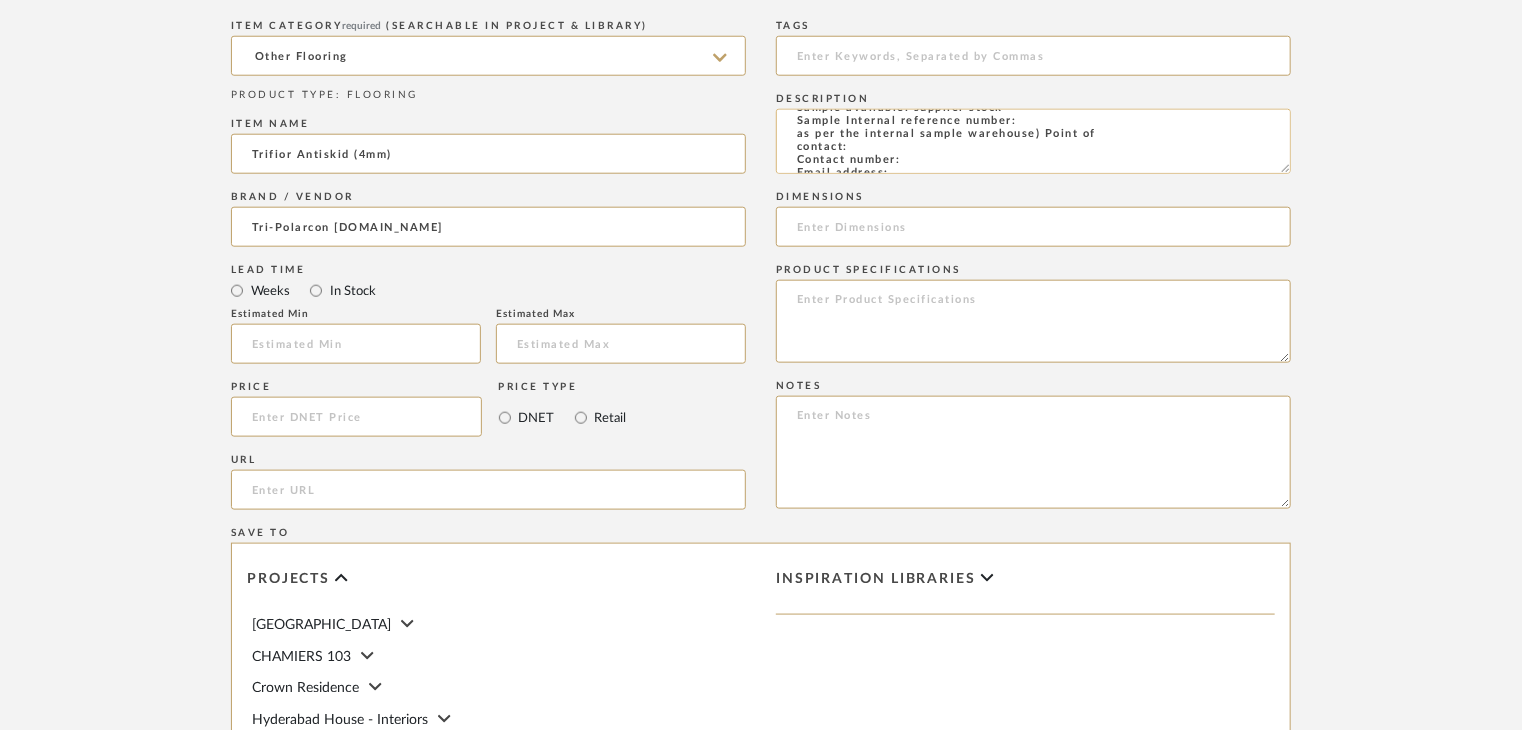 scroll, scrollTop: 101, scrollLeft: 0, axis: vertical 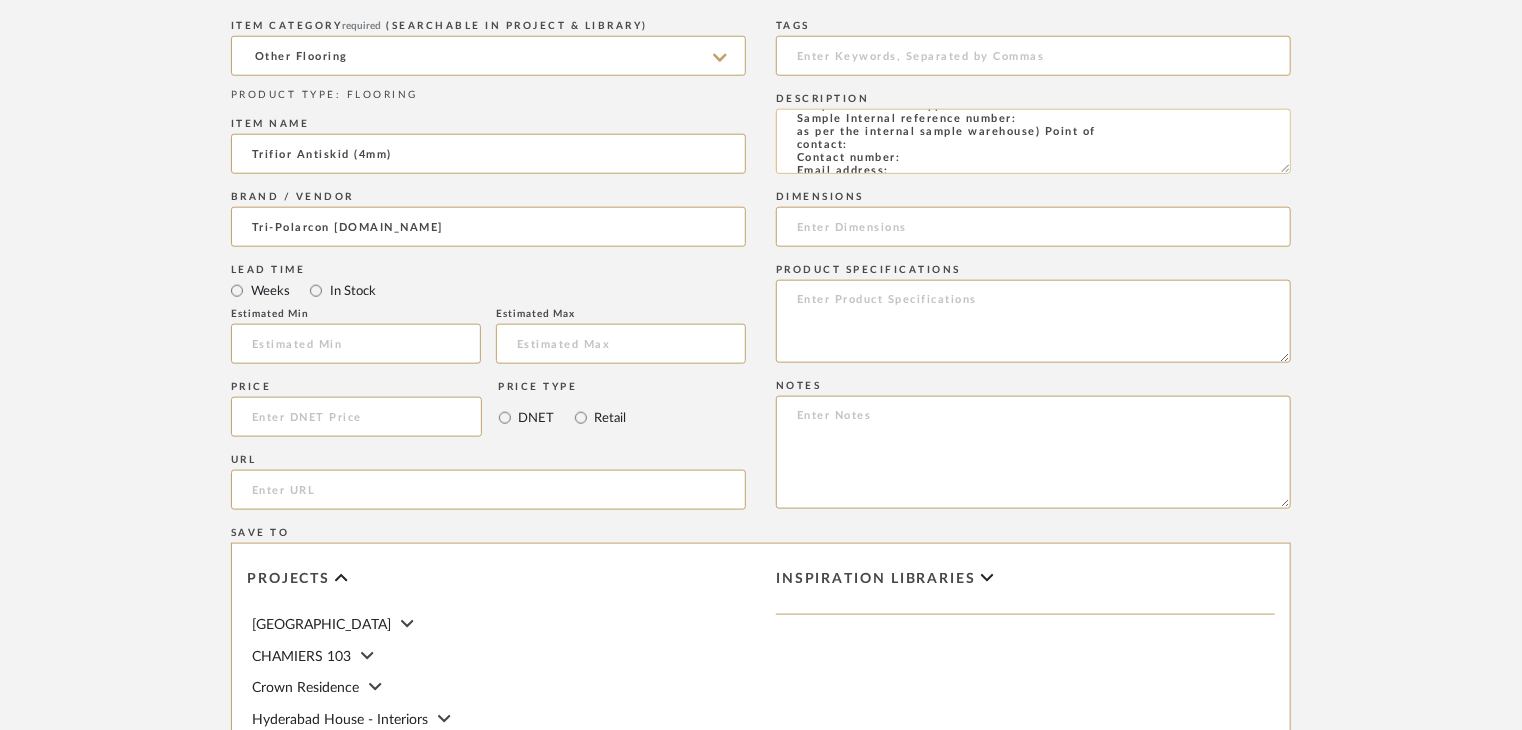 click on "Type: OTHER FLOORING
Dimension(s): (as mentioned)
Material/Finishes: RAL 7012
Installation requirements, if any: (as applicable)
Price: (as mentioned)
Lead time: (as mentioned)
Sample available: supplier stock
Sample Internal reference number:
as per the internal sample warehouse) Point of
contact:
Contact number:
Email address:
Address:
Additional contact information:" 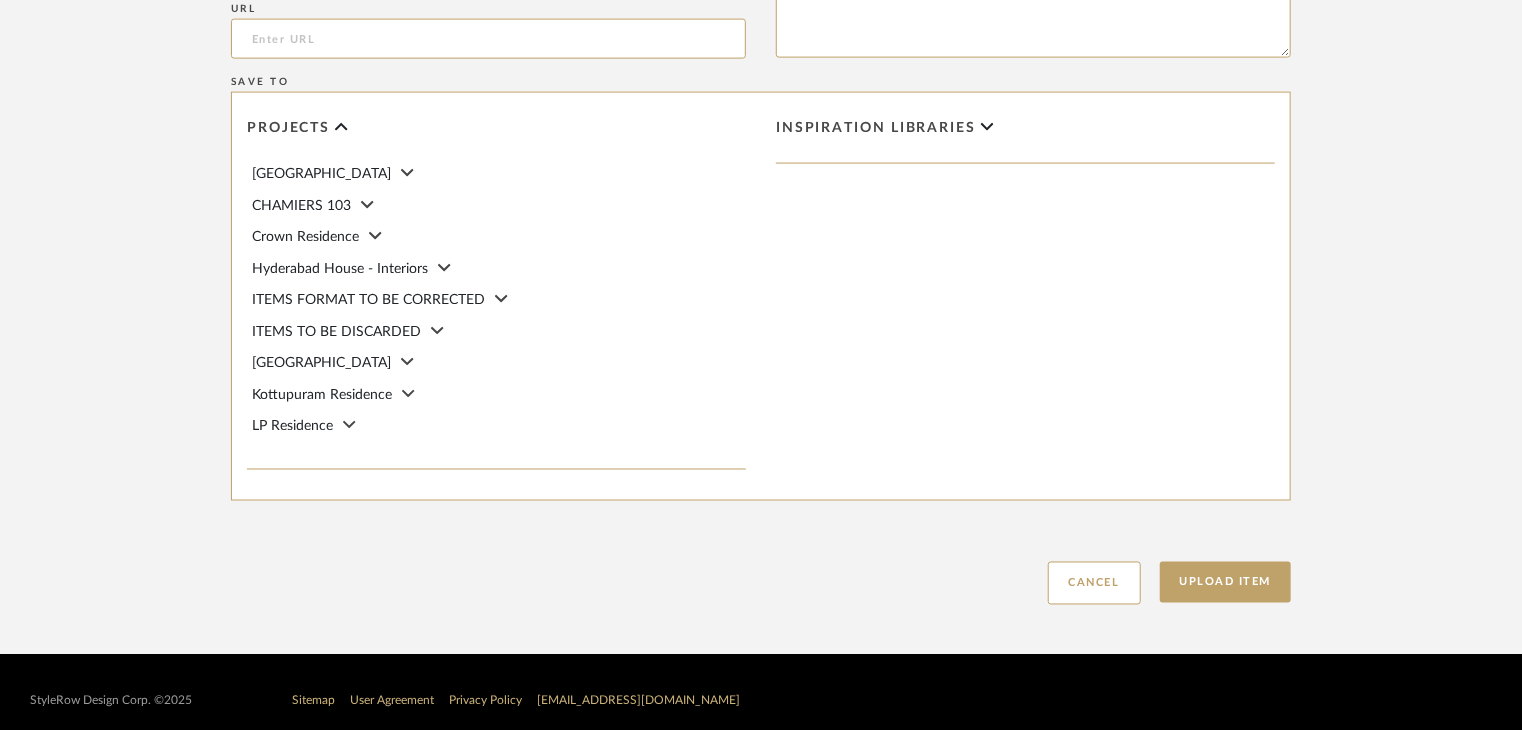 scroll, scrollTop: 1468, scrollLeft: 0, axis: vertical 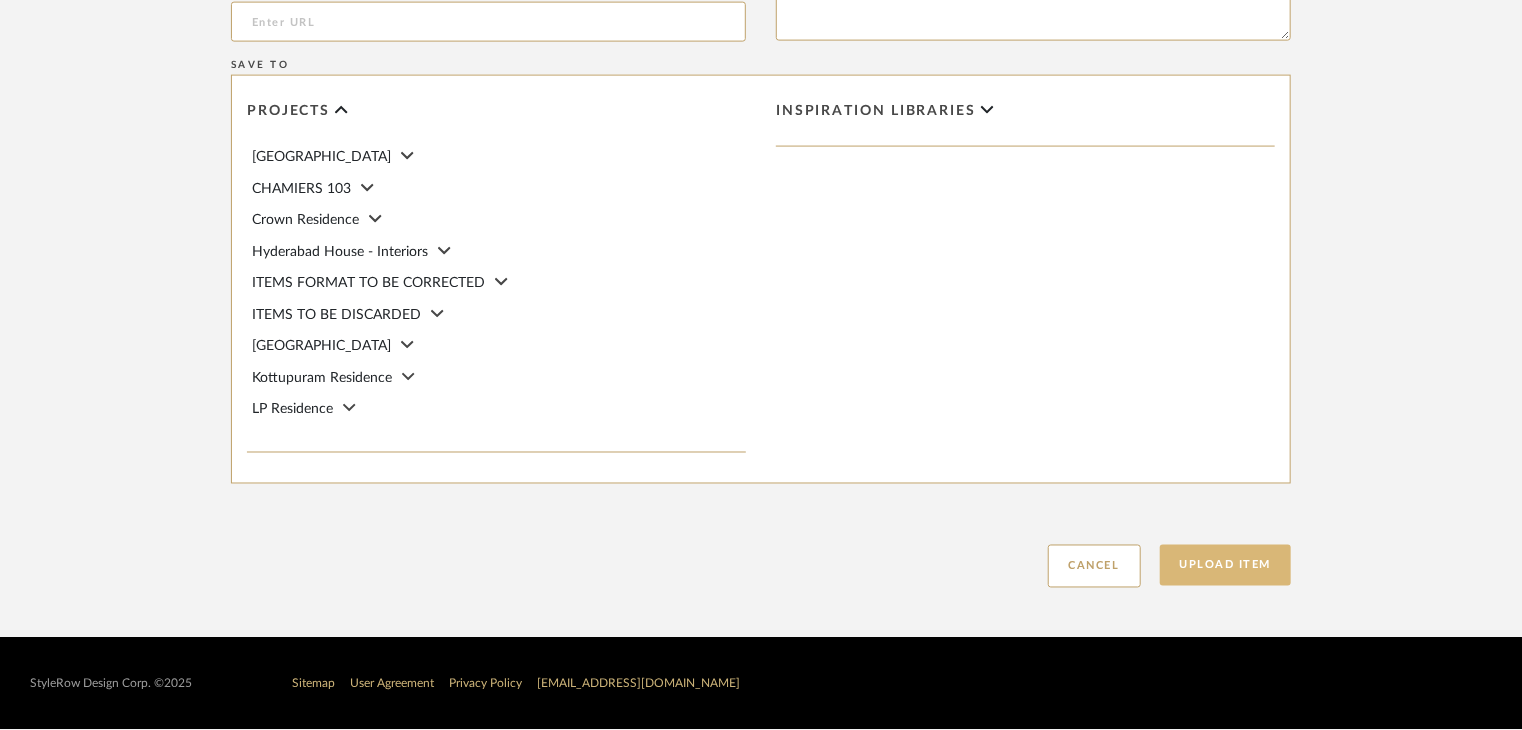 type on "Type: OTHER FLOORING
Dimension(s): (as mentioned)
Material/Finishes: RAL 7012
Installation requirements, if any: (as applicable)
Price: (as mentioned)
Lead time: (as mentioned)
Sample available: supplier stock
Sample Internal reference number: FL-OF-018
as per the internal sample warehouse) Point of
contact:
Contact number:
Email address:
Address:
Additional contact information:" 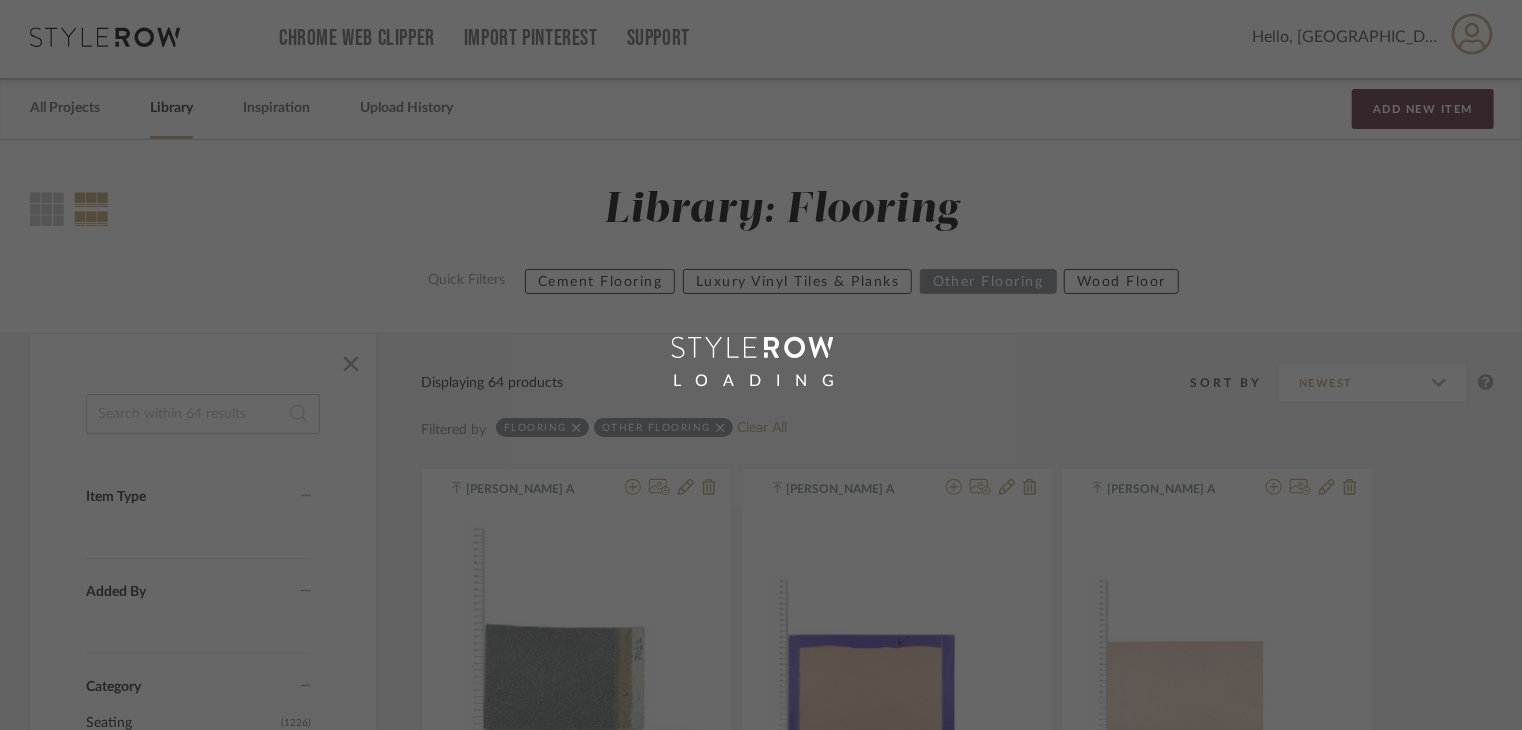scroll, scrollTop: 0, scrollLeft: 0, axis: both 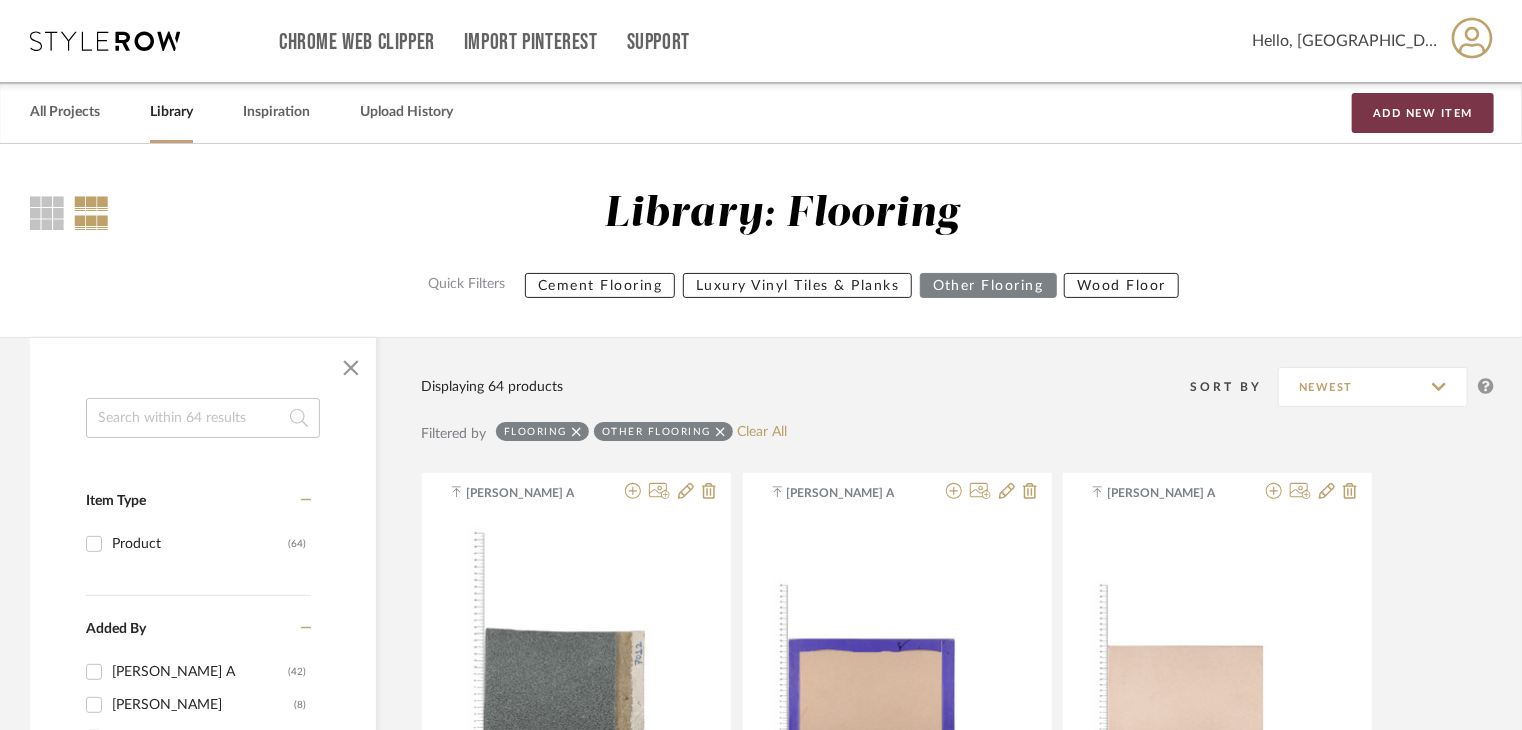 click on "Add New Item" at bounding box center (1423, 113) 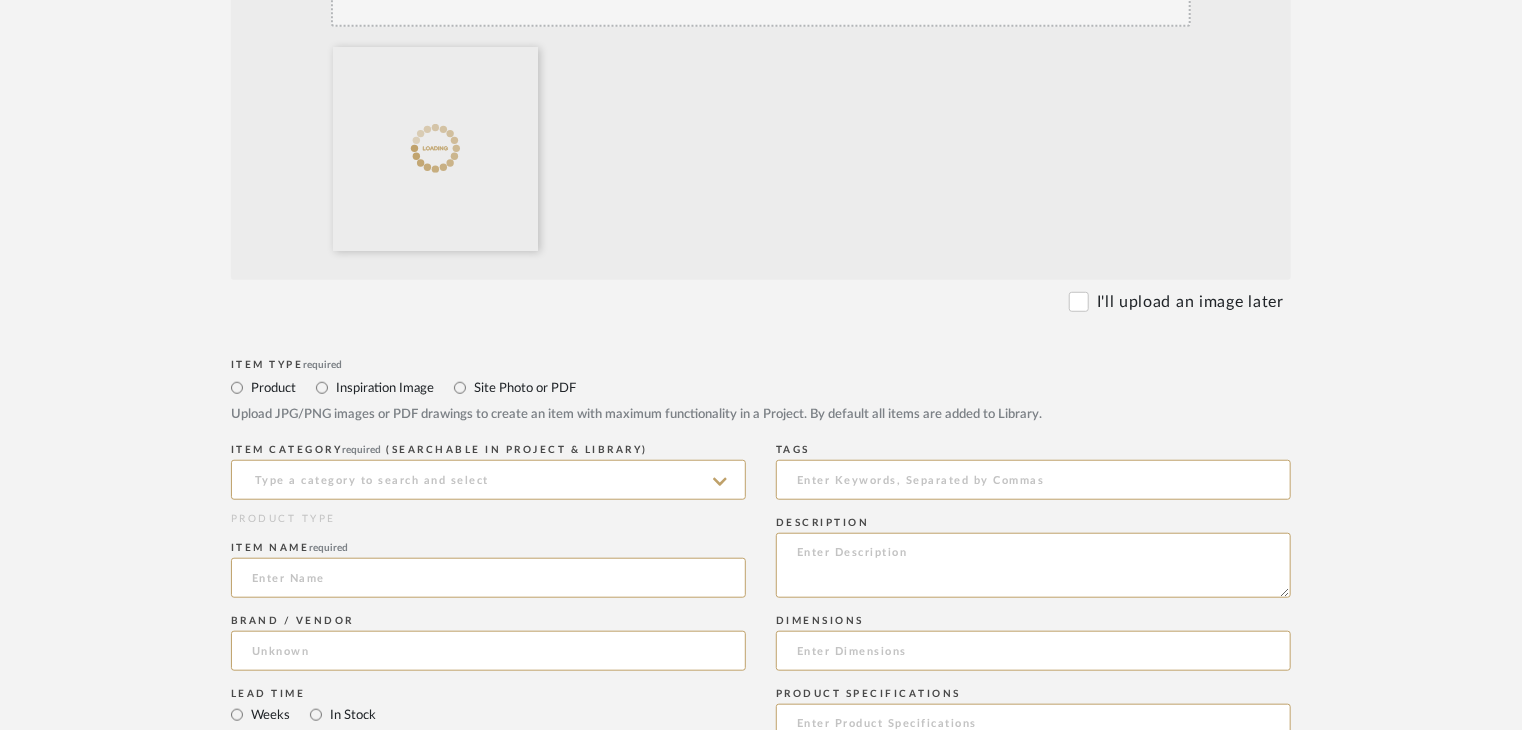 scroll, scrollTop: 800, scrollLeft: 0, axis: vertical 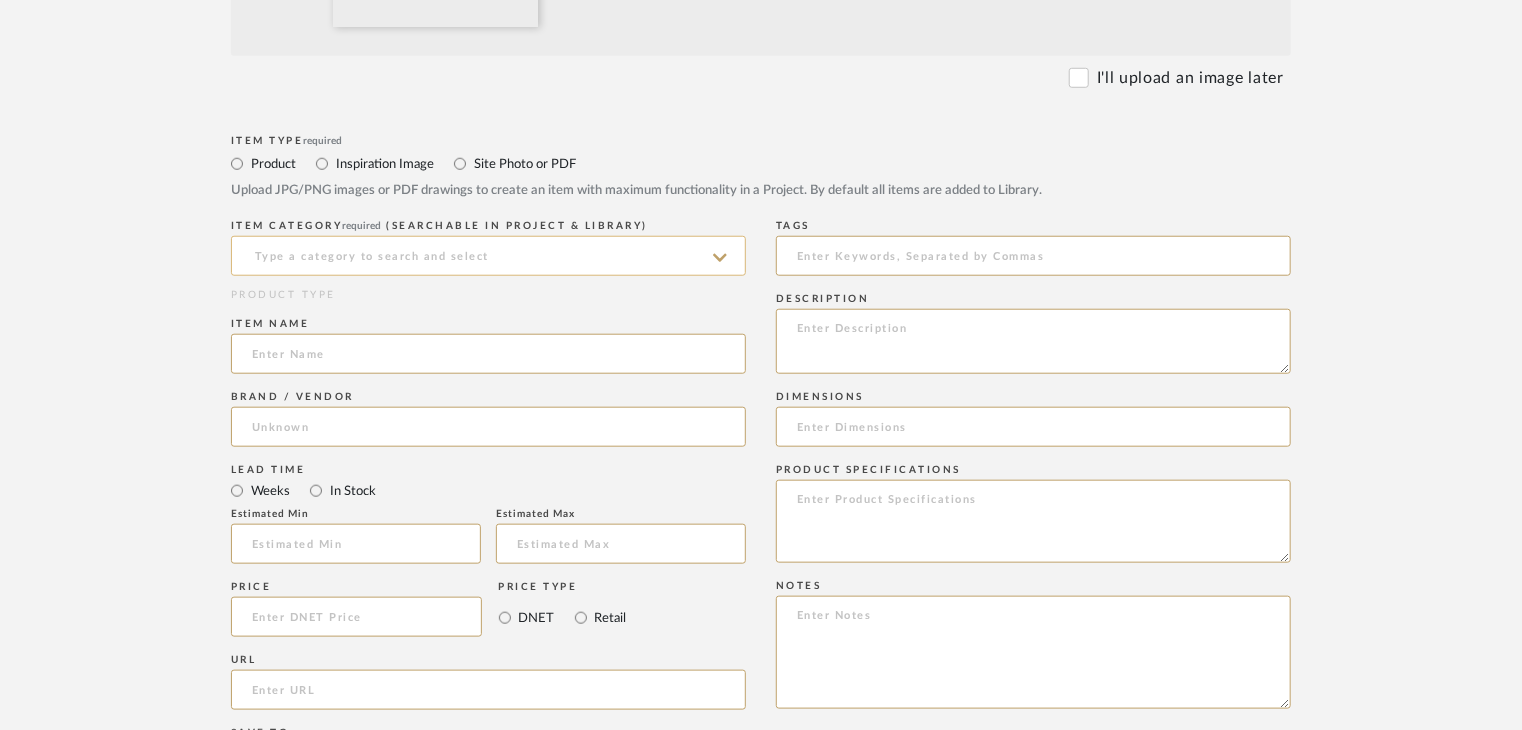 click 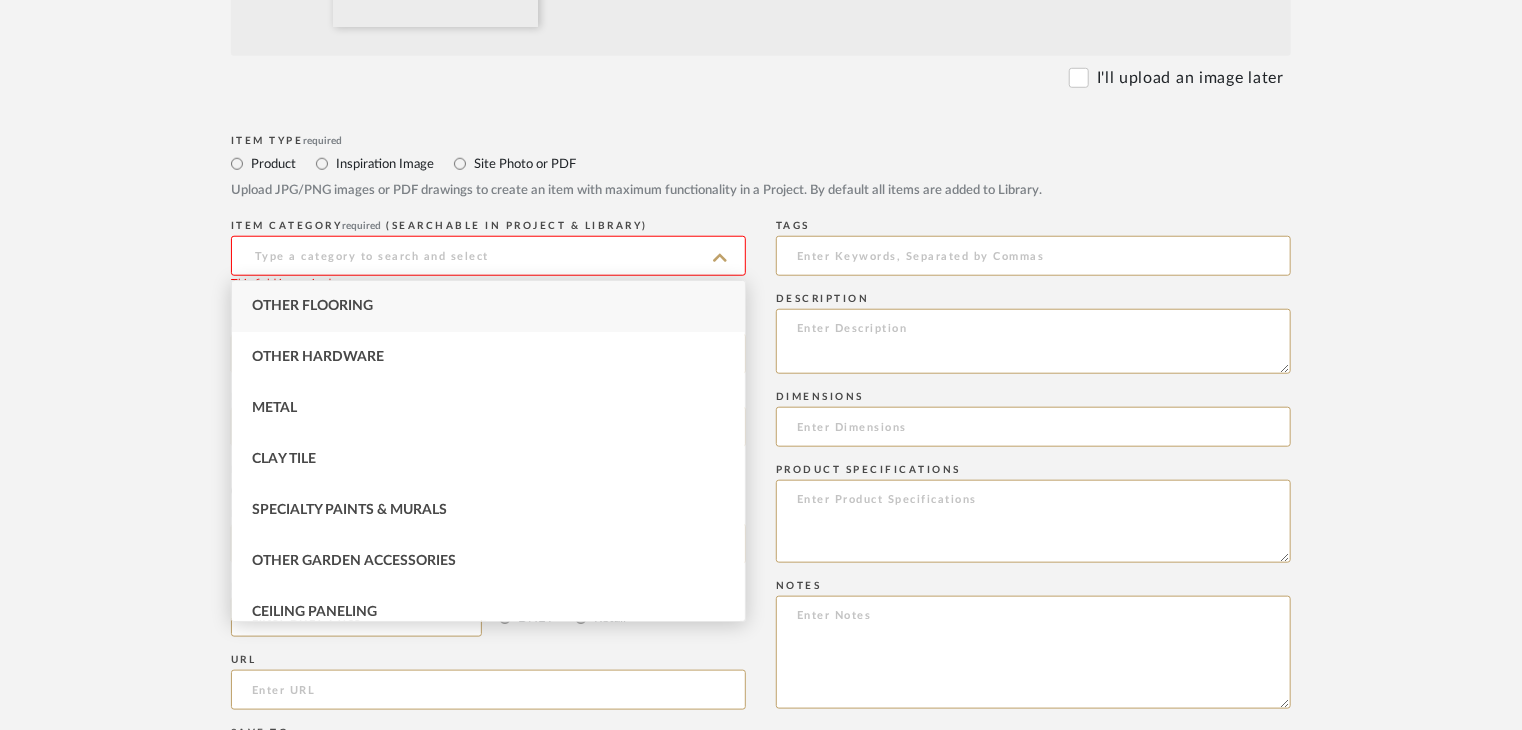 click on "Other Flooring" at bounding box center (488, 306) 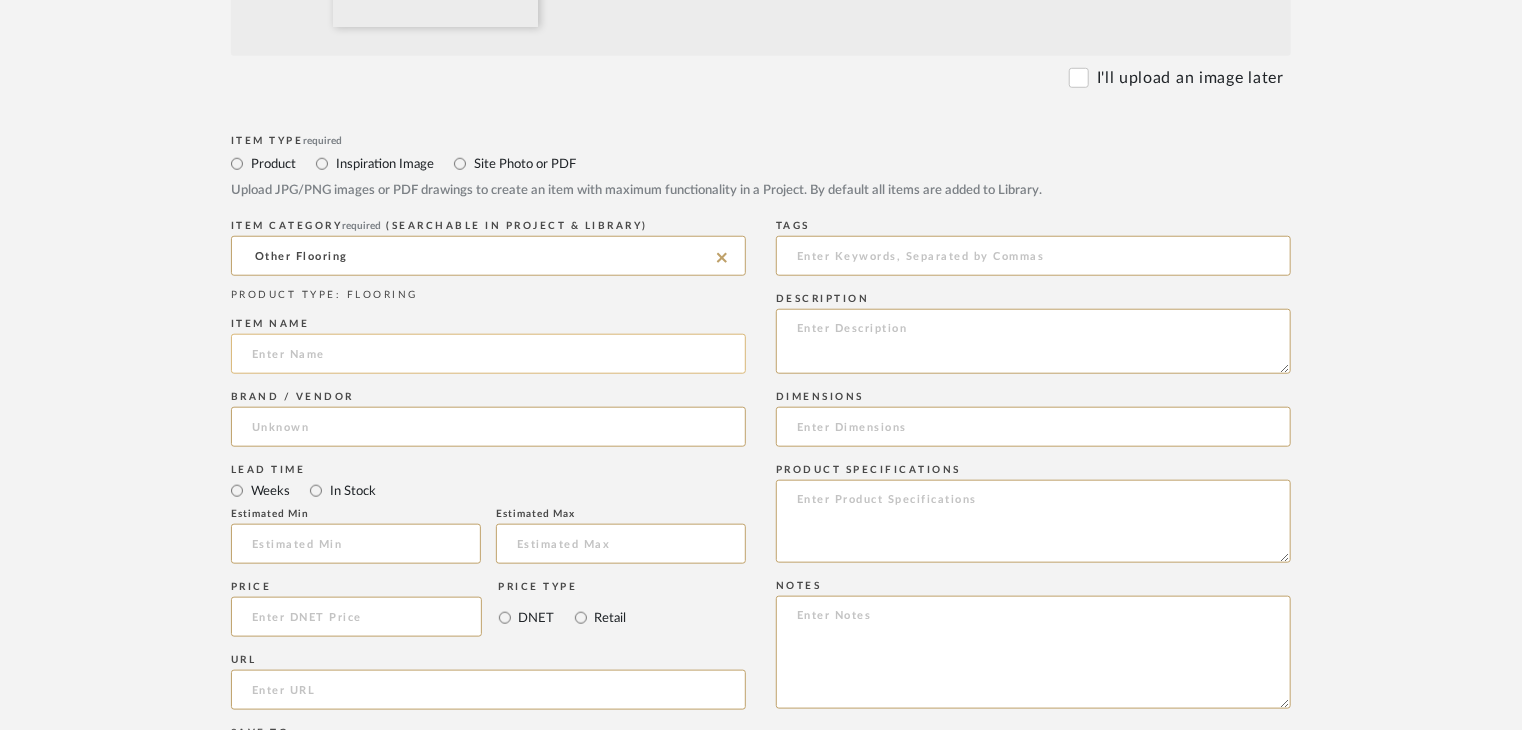 click 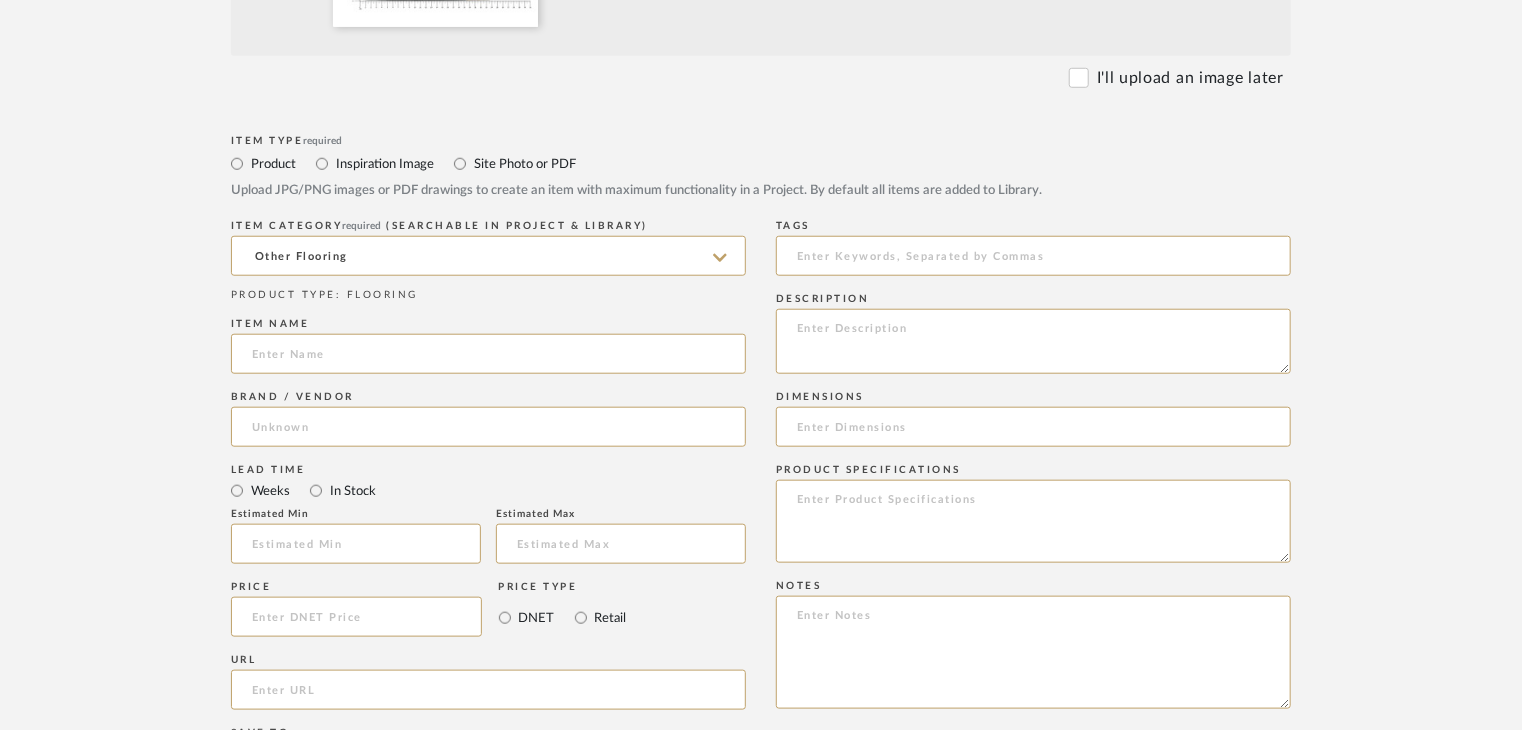 paste on "Trifior Antiskid (3mm)" 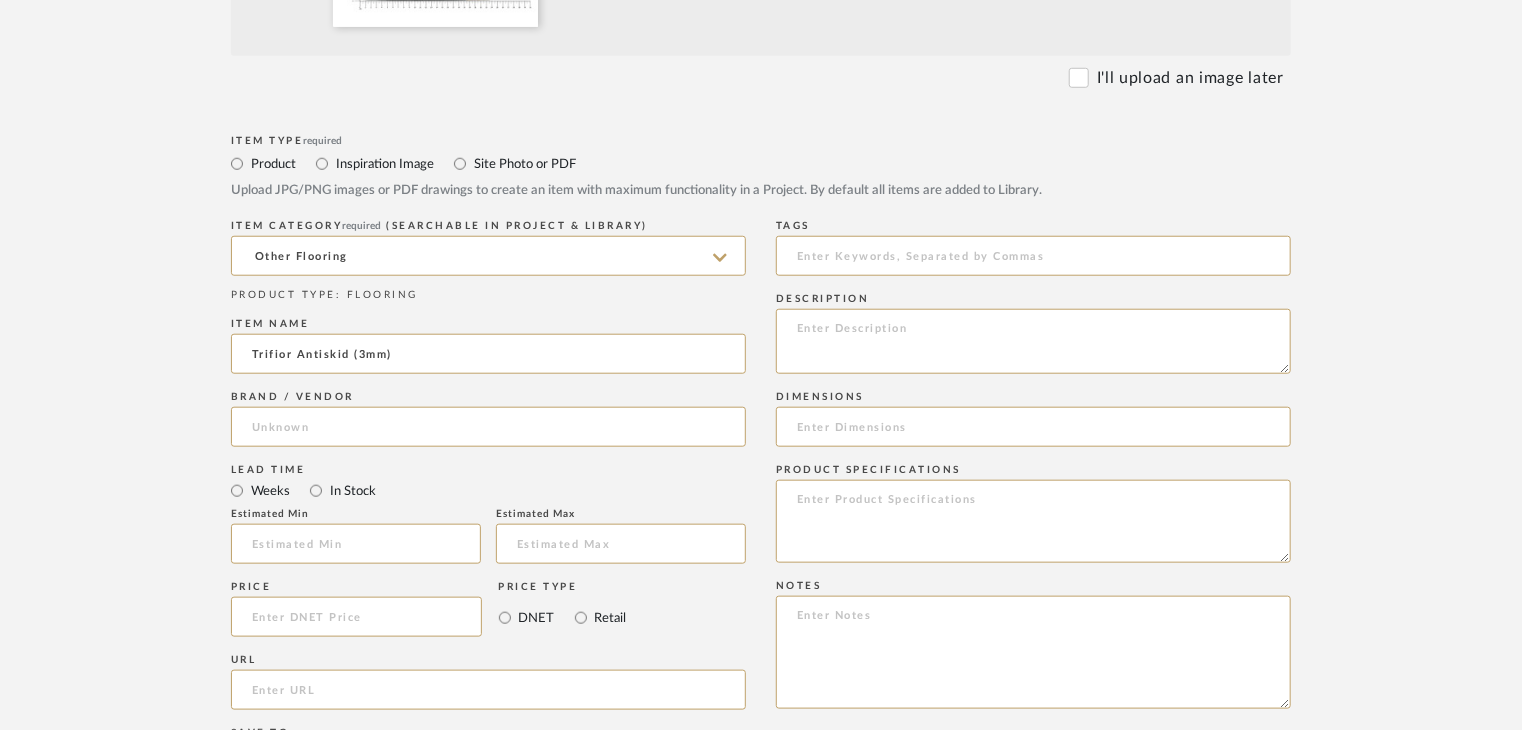 type on "Trifior Antiskid (3mm)" 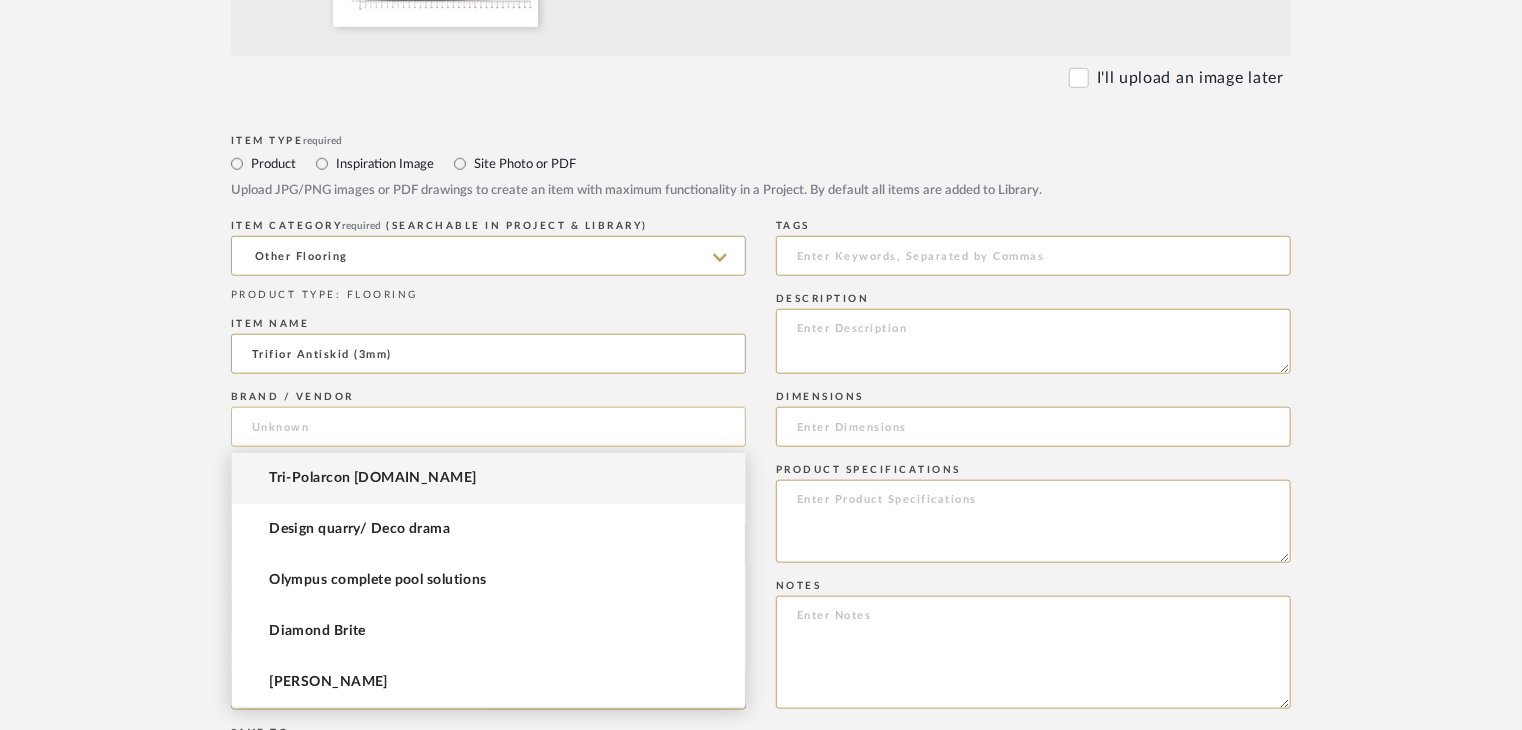 click 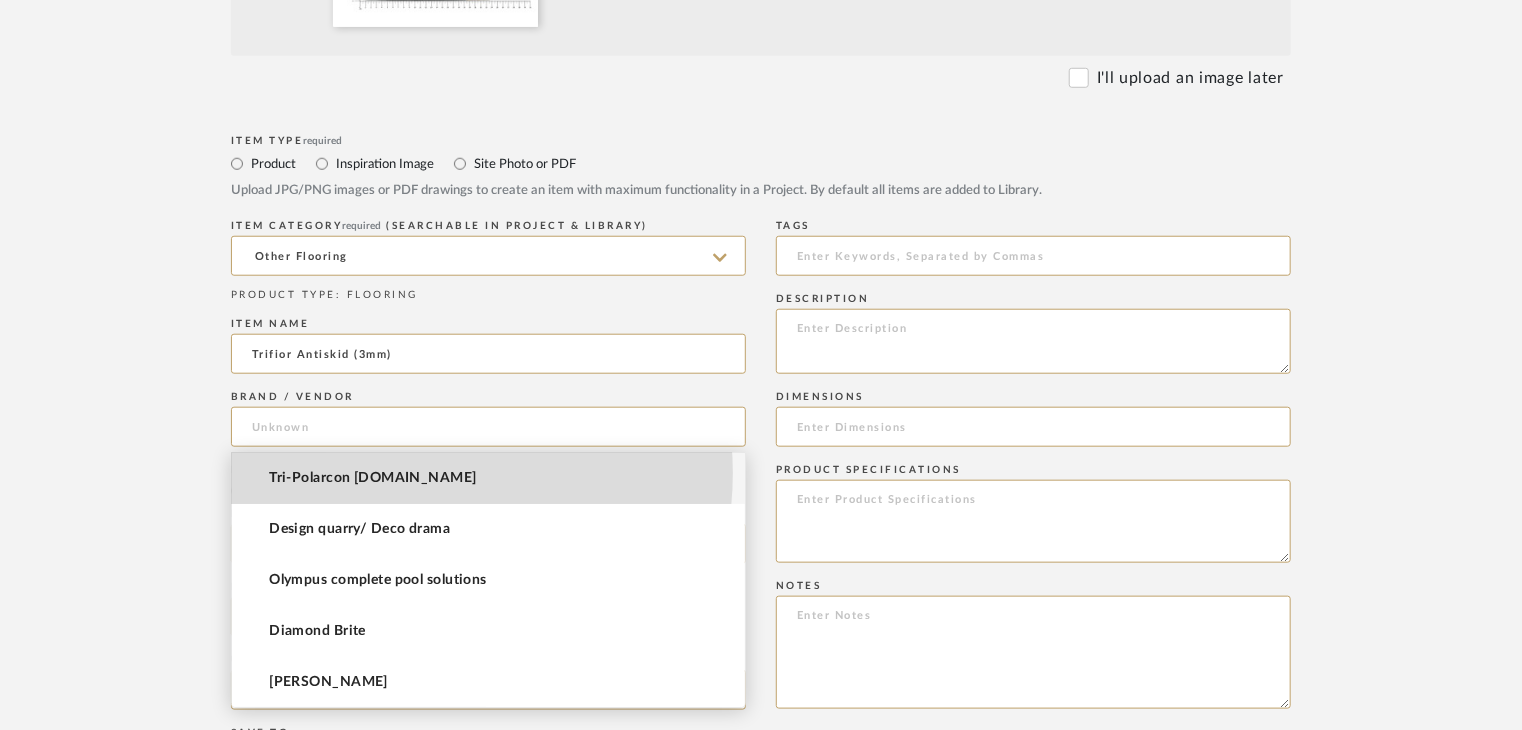 click on "Tri-Polarcon Pvt.Ltd" at bounding box center [488, 478] 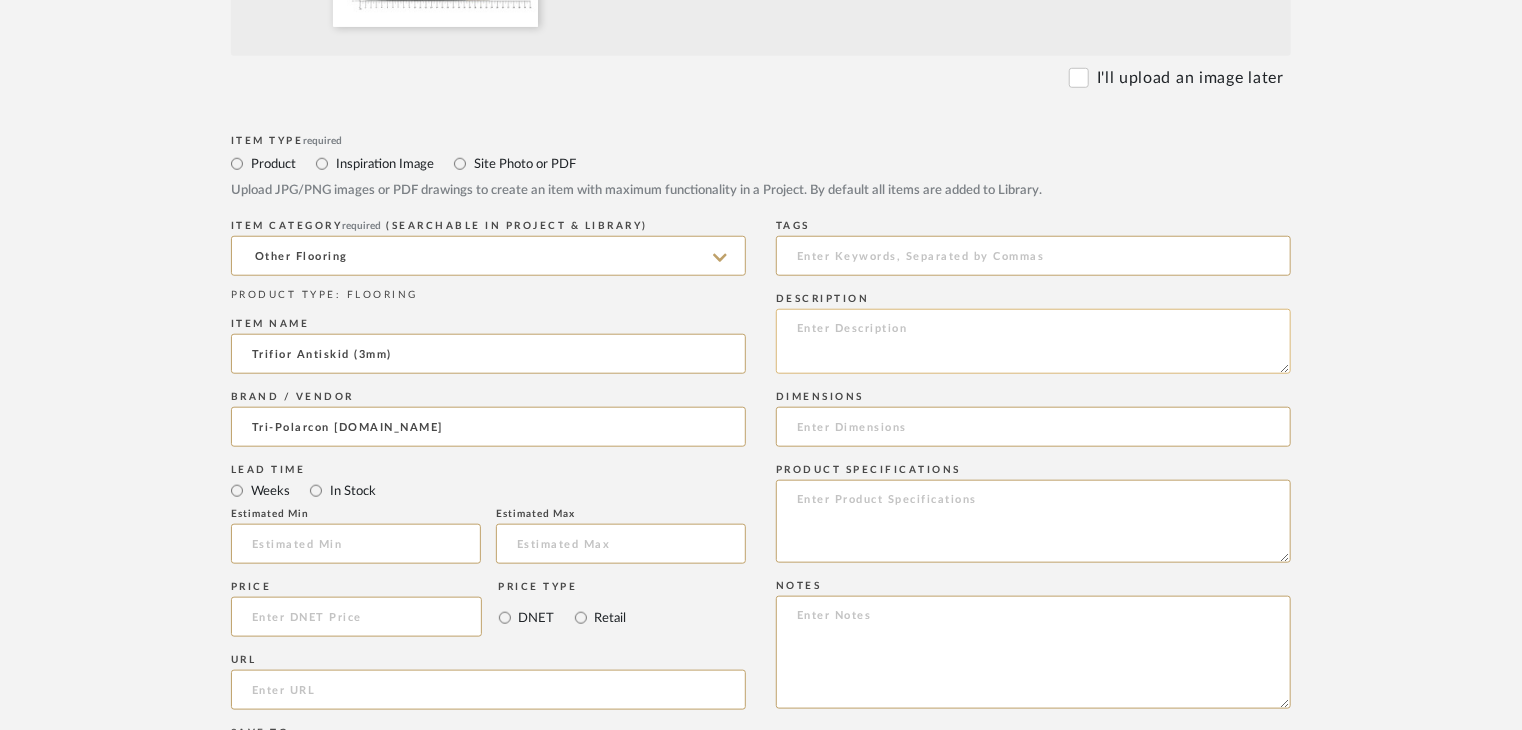 click 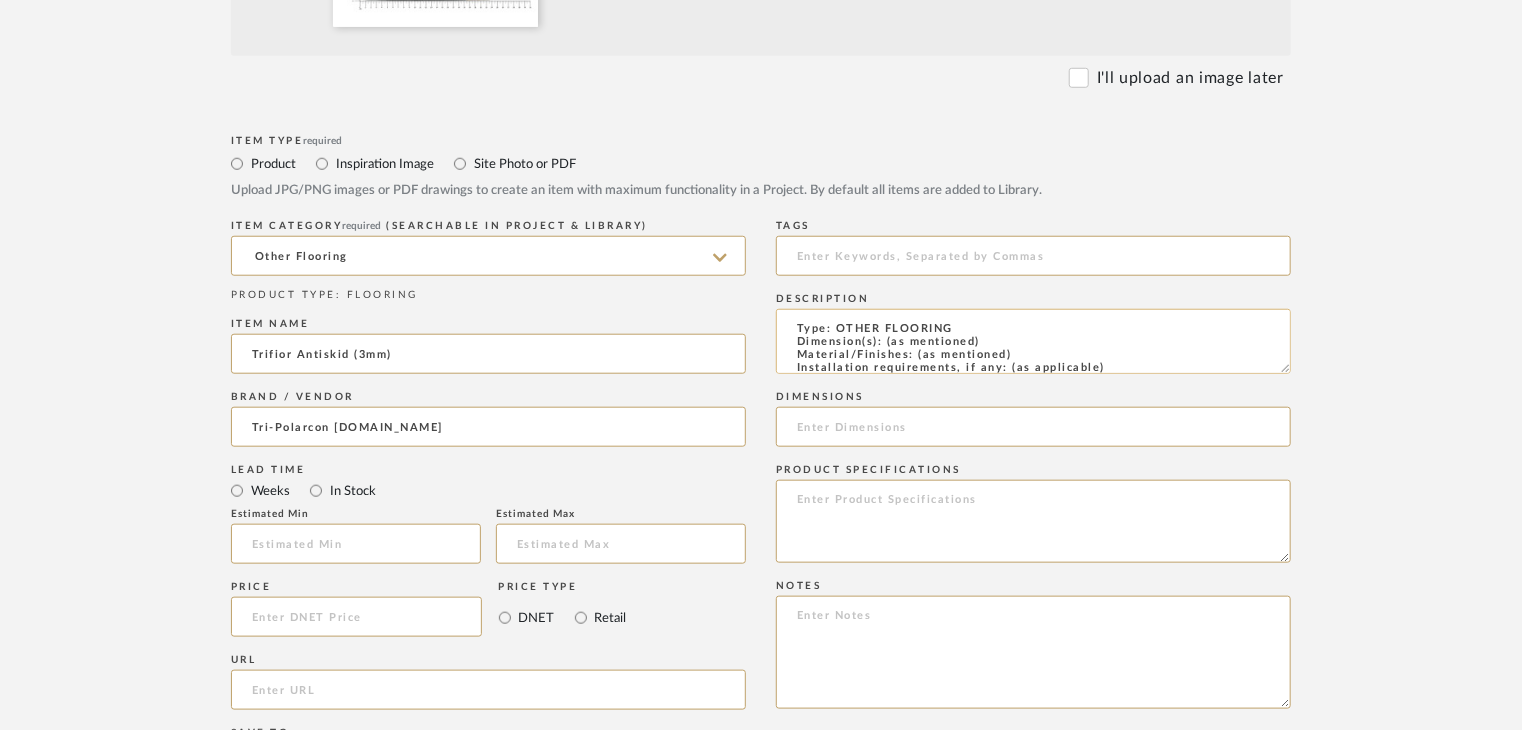 scroll, scrollTop: 137, scrollLeft: 0, axis: vertical 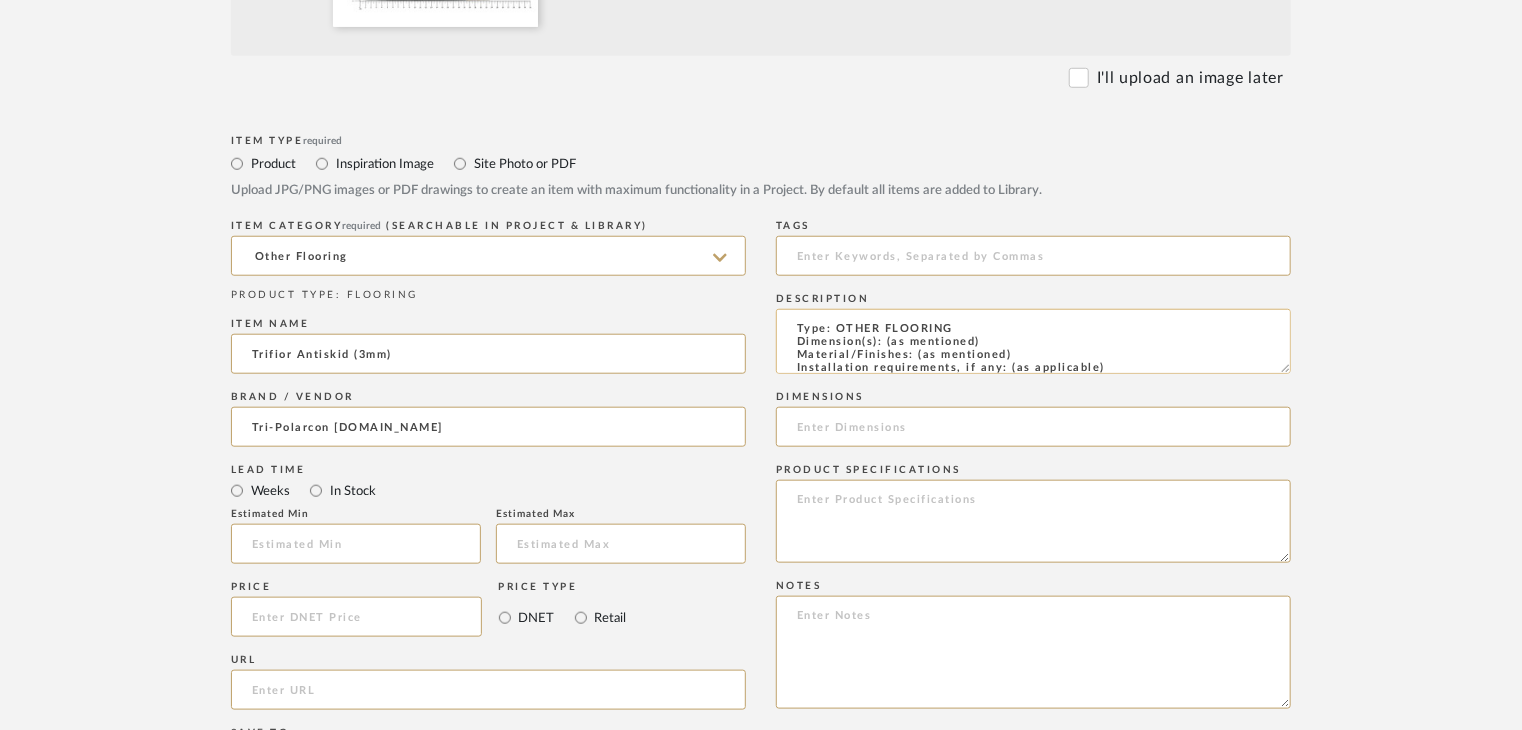 drag, startPoint x: 1016, startPoint y: 352, endPoint x: 915, endPoint y: 353, distance: 101.00495 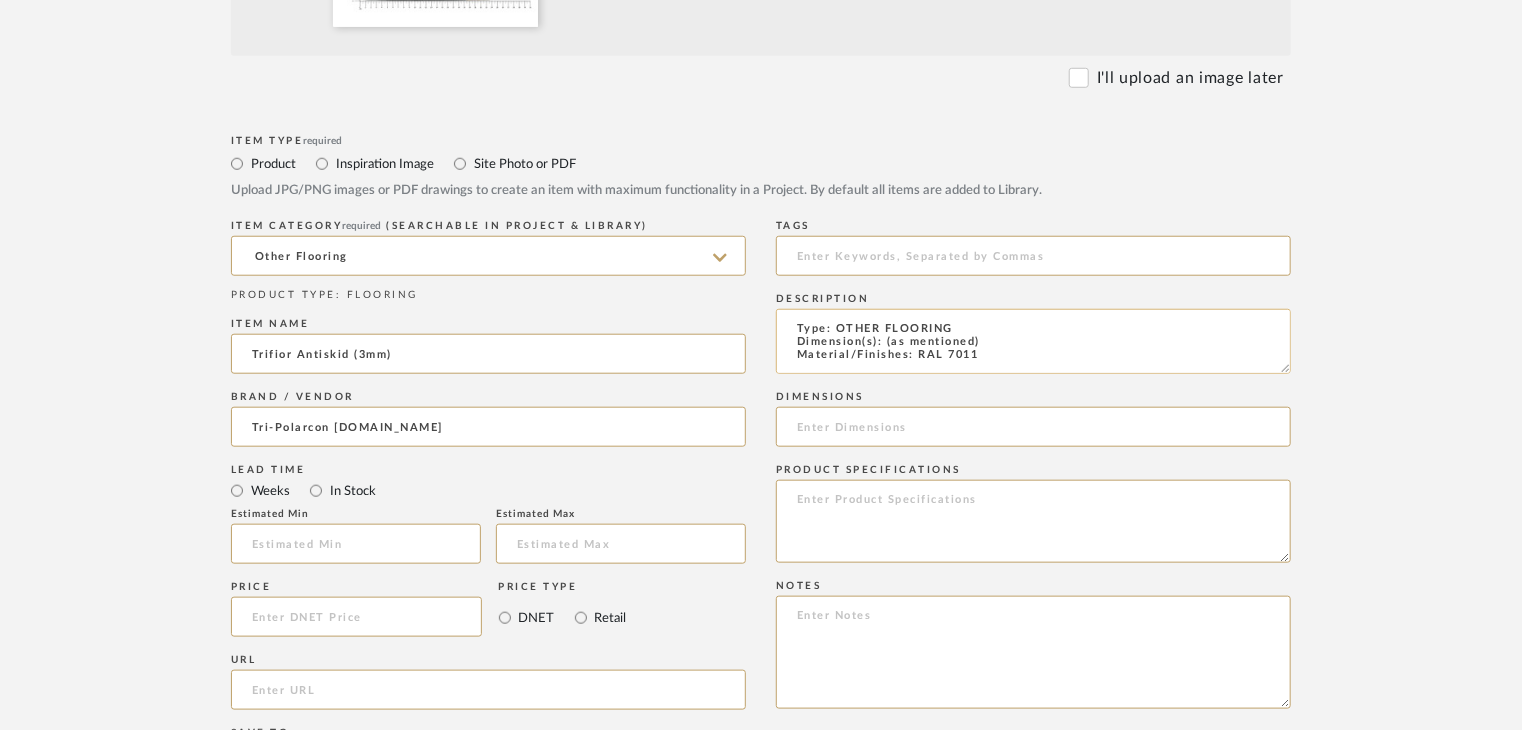scroll, scrollTop: 1, scrollLeft: 0, axis: vertical 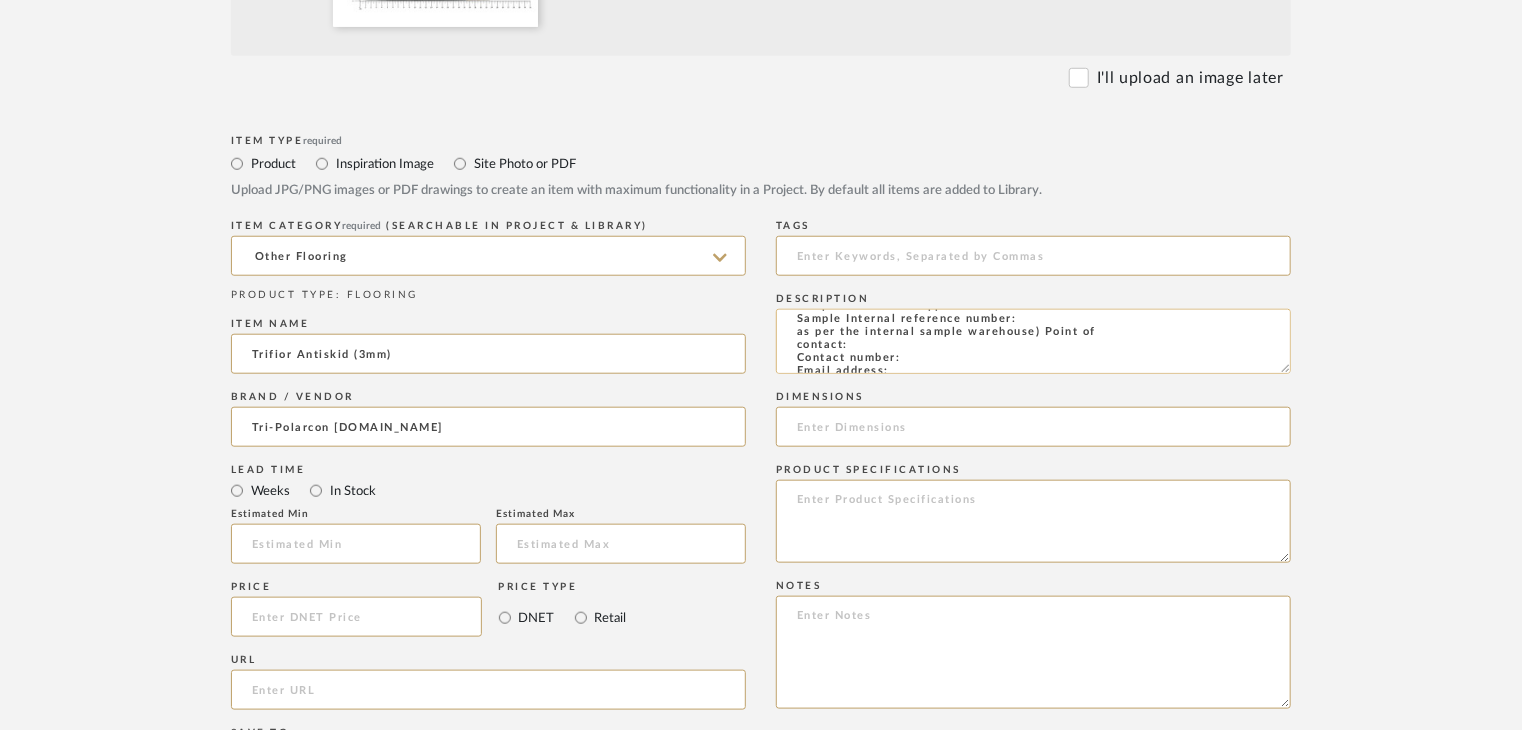 click on "Type: OTHER FLOORING
Dimension(s): (as mentioned)
Material/Finishes: RAL 7011
Installation requirements, if any: (as applicable)
Price: (as mentioned)
Lead time: (as mentioned)
Sample available: supplier stock
Sample Internal reference number:
as per the internal sample warehouse) Point of
contact:
Contact number:
Email address:
Address:
Additional contact information:" 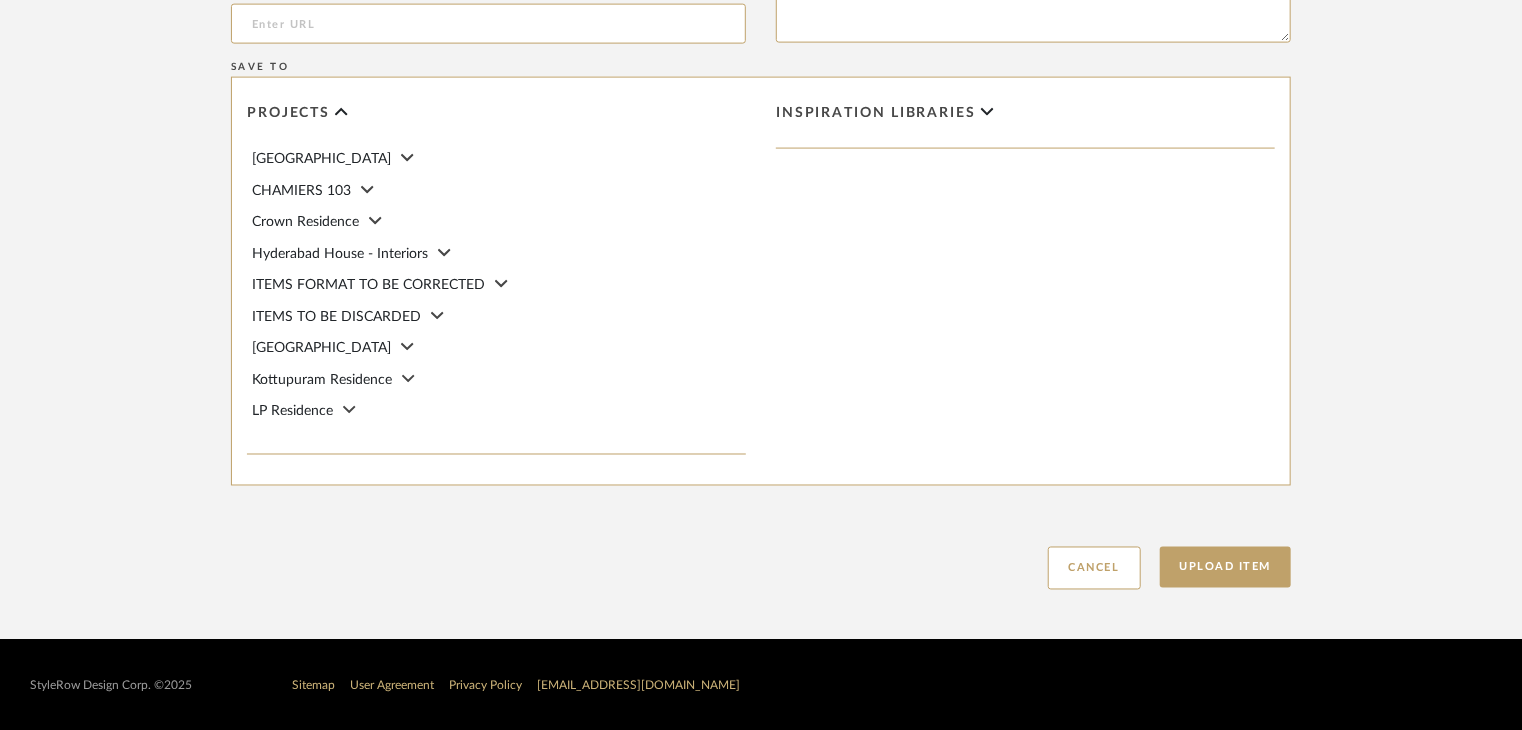 scroll, scrollTop: 1468, scrollLeft: 0, axis: vertical 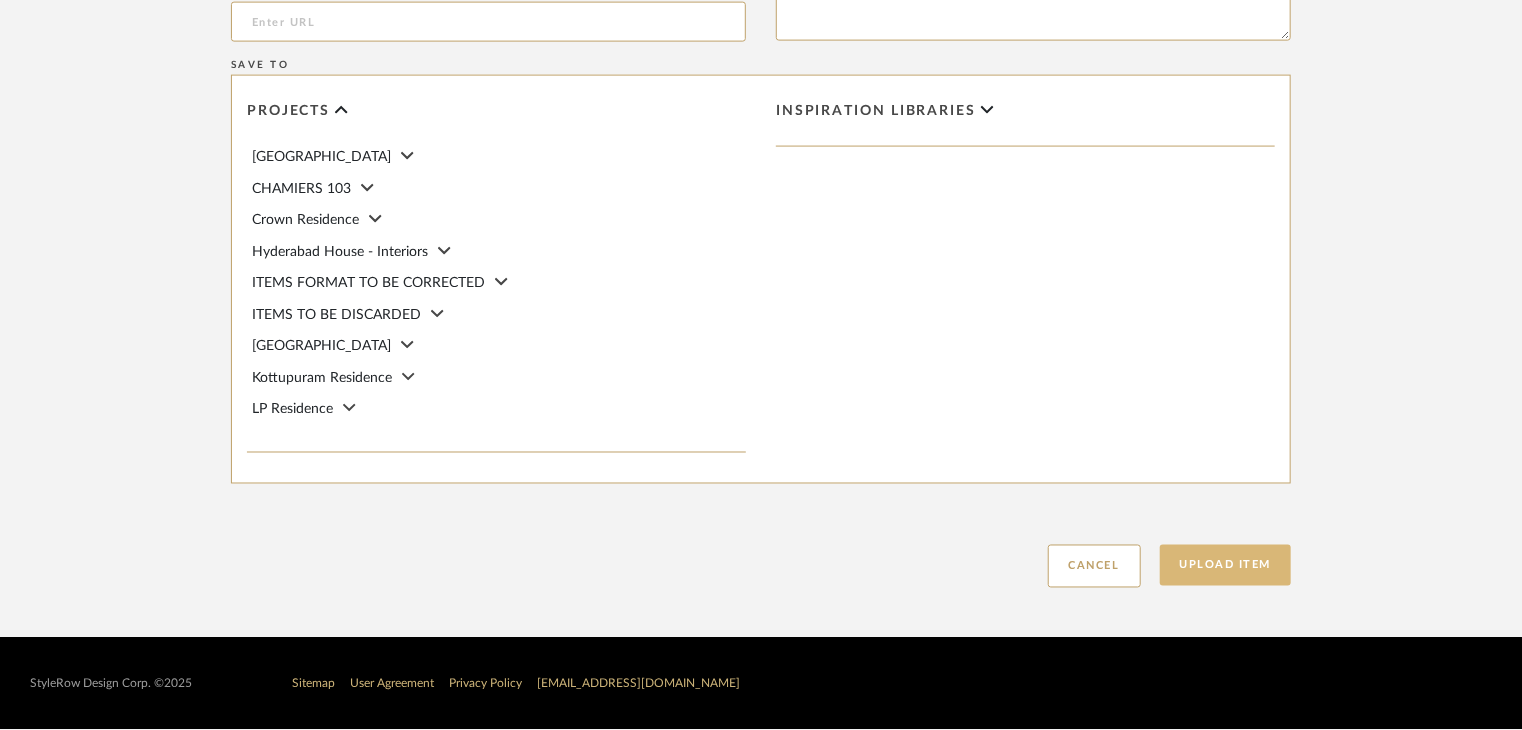 type on "Type: OTHER FLOORING
Dimension(s): (as mentioned)
Material/Finishes: RAL 7011
Installation requirements, if any: (as applicable)
Price: (as mentioned)
Lead time: (as mentioned)
Sample available: supplier stock
Sample Internal reference number: FL-OF-019
as per the internal sample warehouse) Point of
contact:
Contact number:
Email address:
Address:
Additional contact information:" 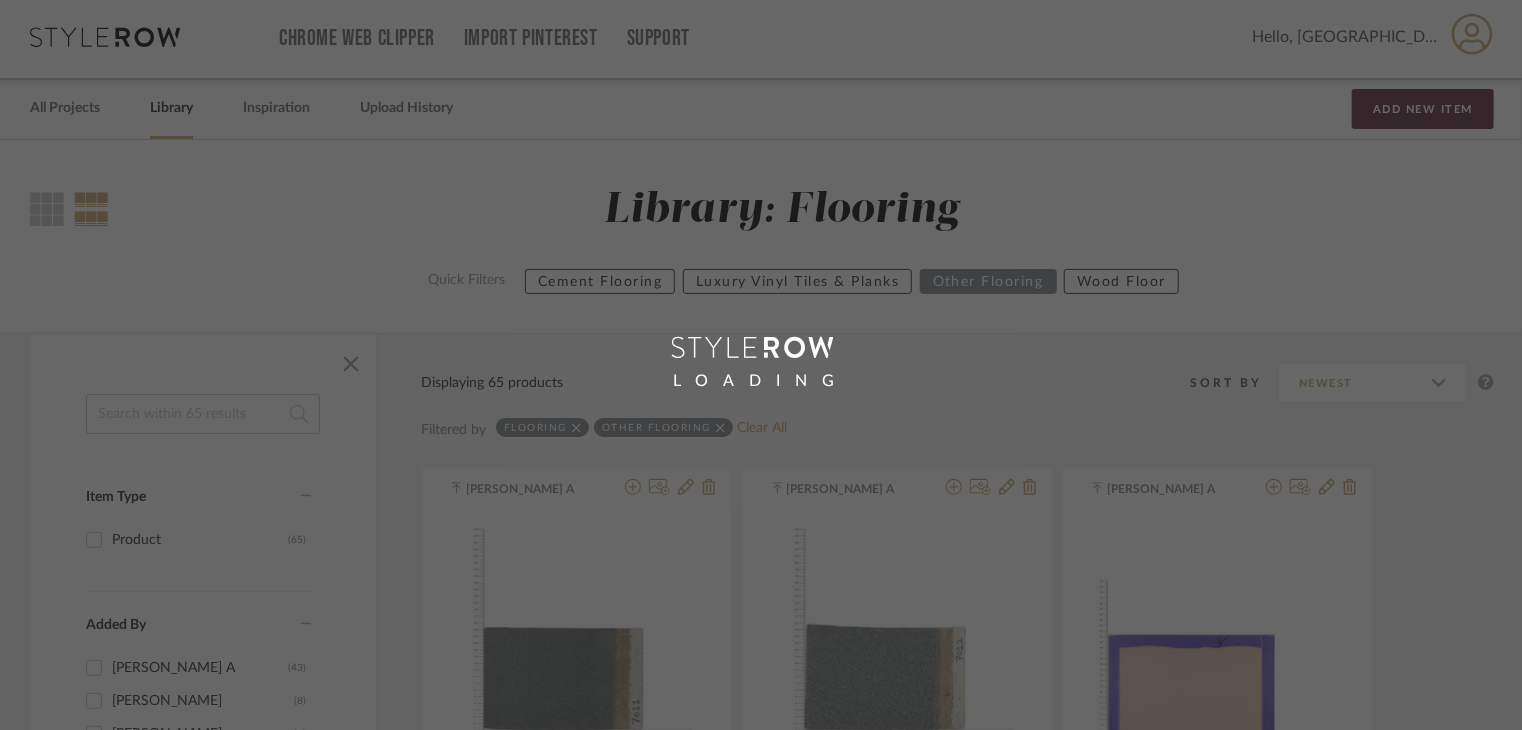scroll, scrollTop: 0, scrollLeft: 0, axis: both 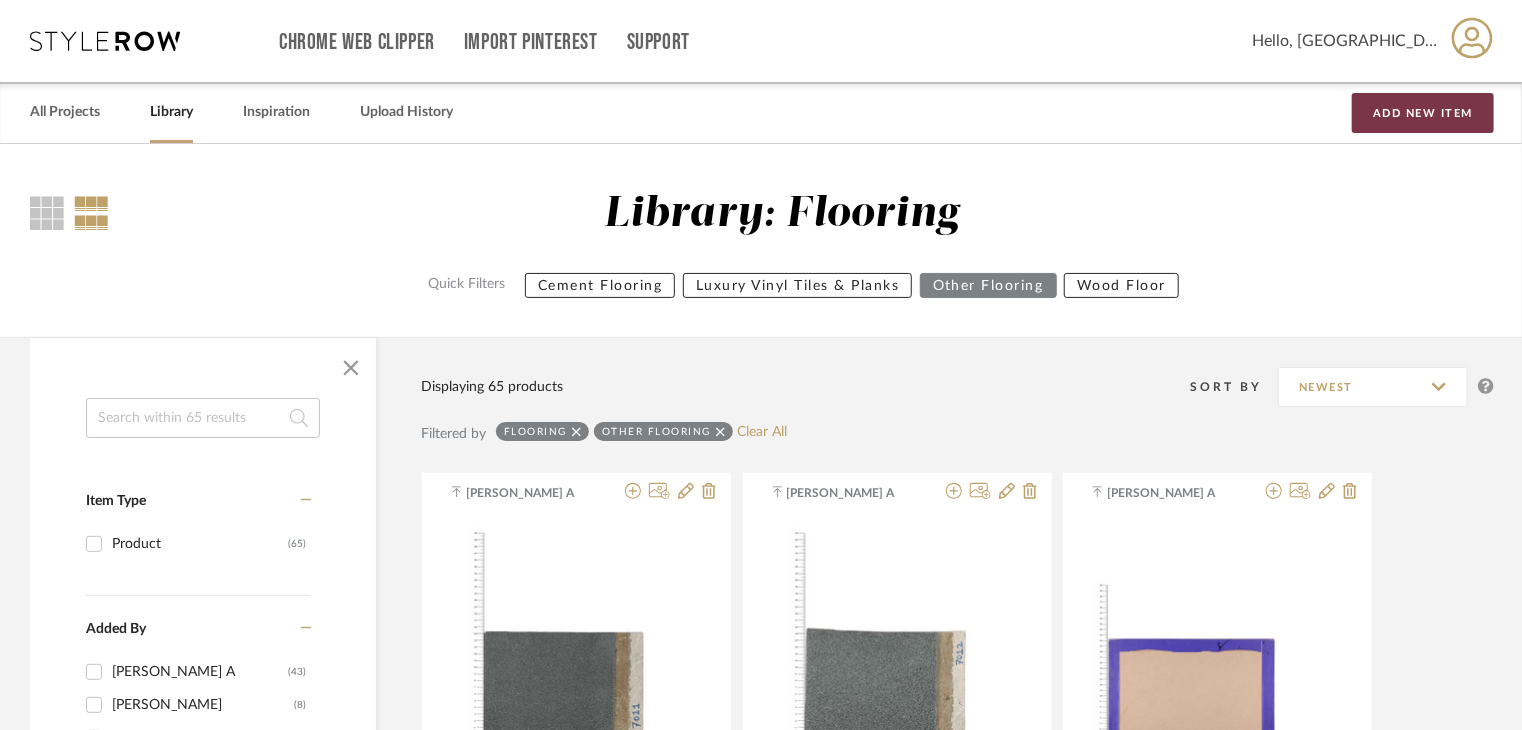 click on "Add New Item" at bounding box center [1423, 113] 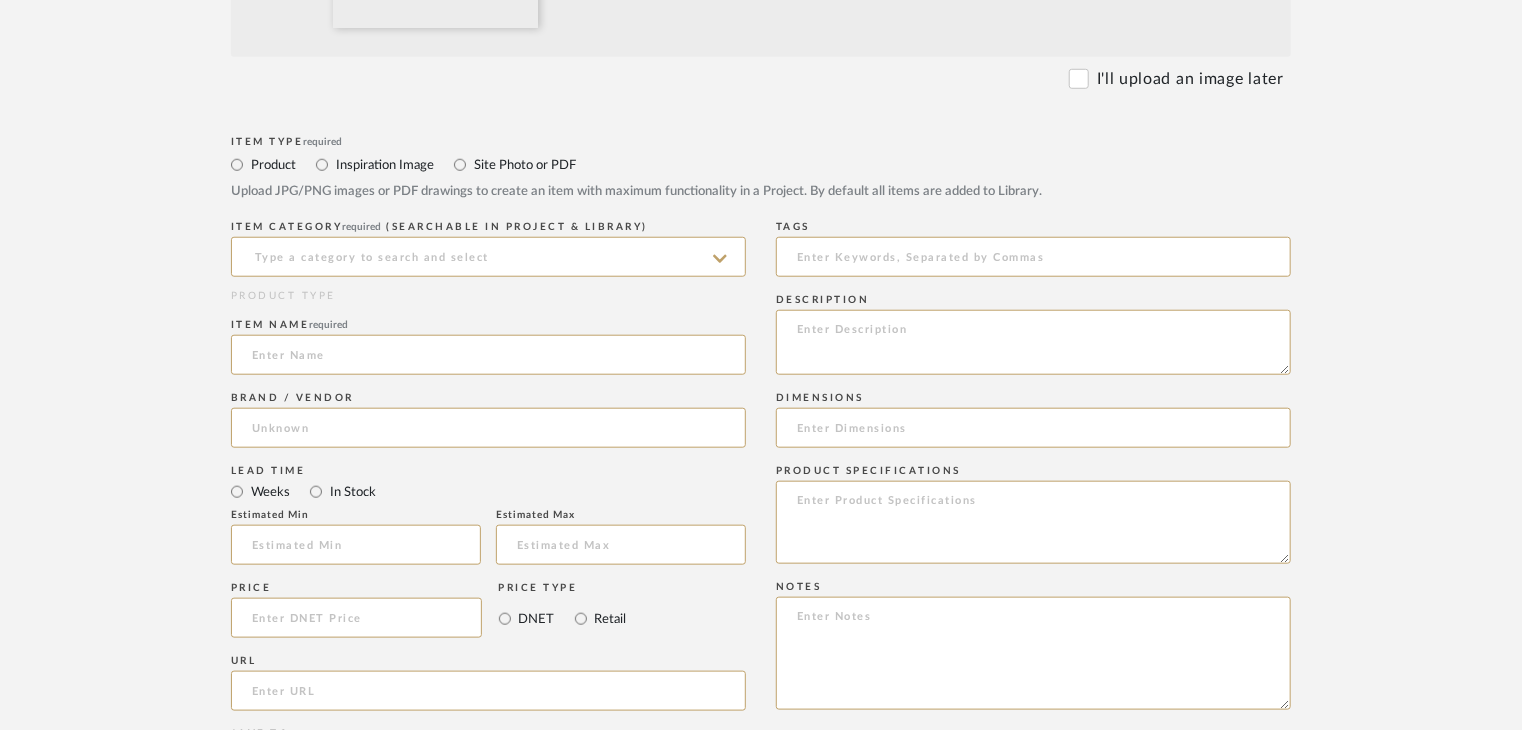 scroll, scrollTop: 800, scrollLeft: 0, axis: vertical 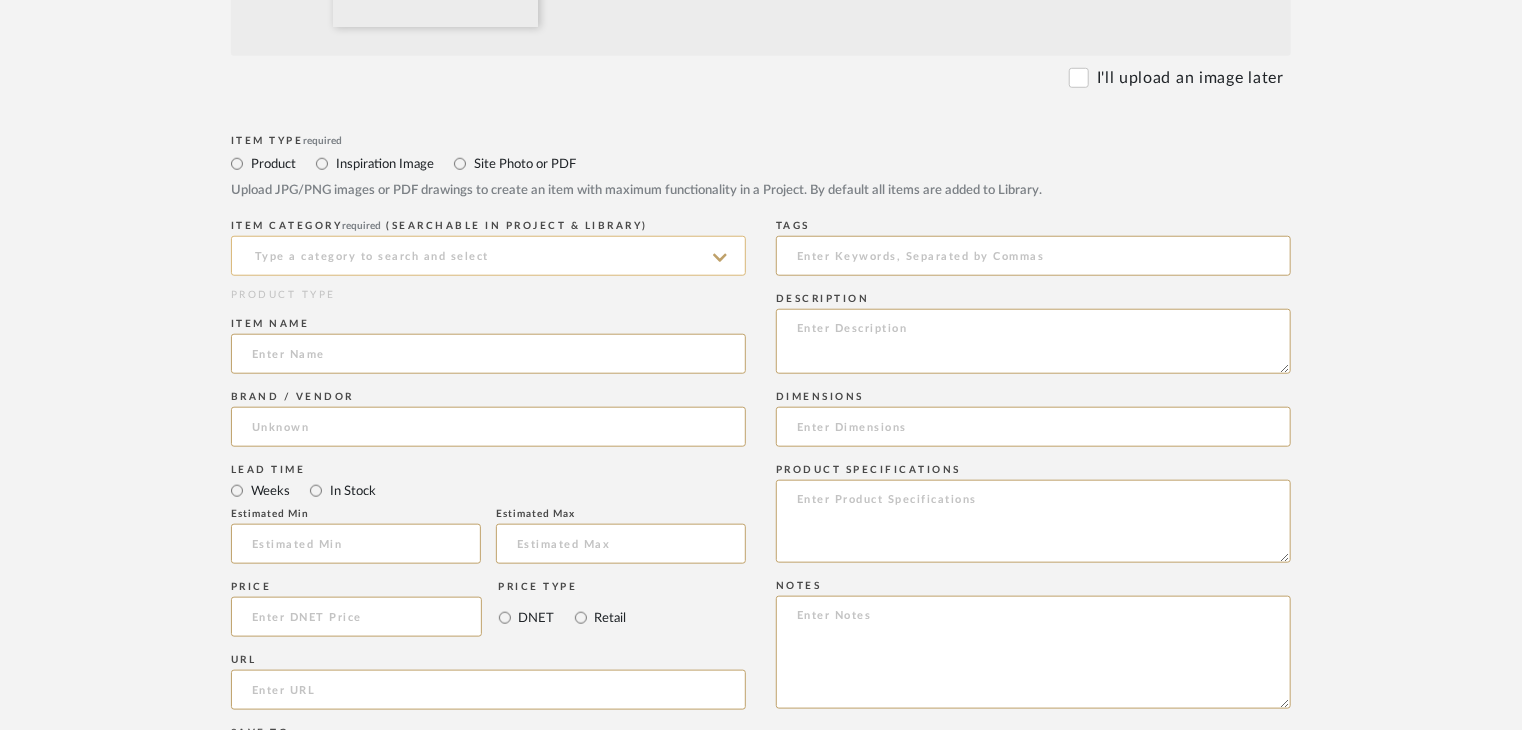 click 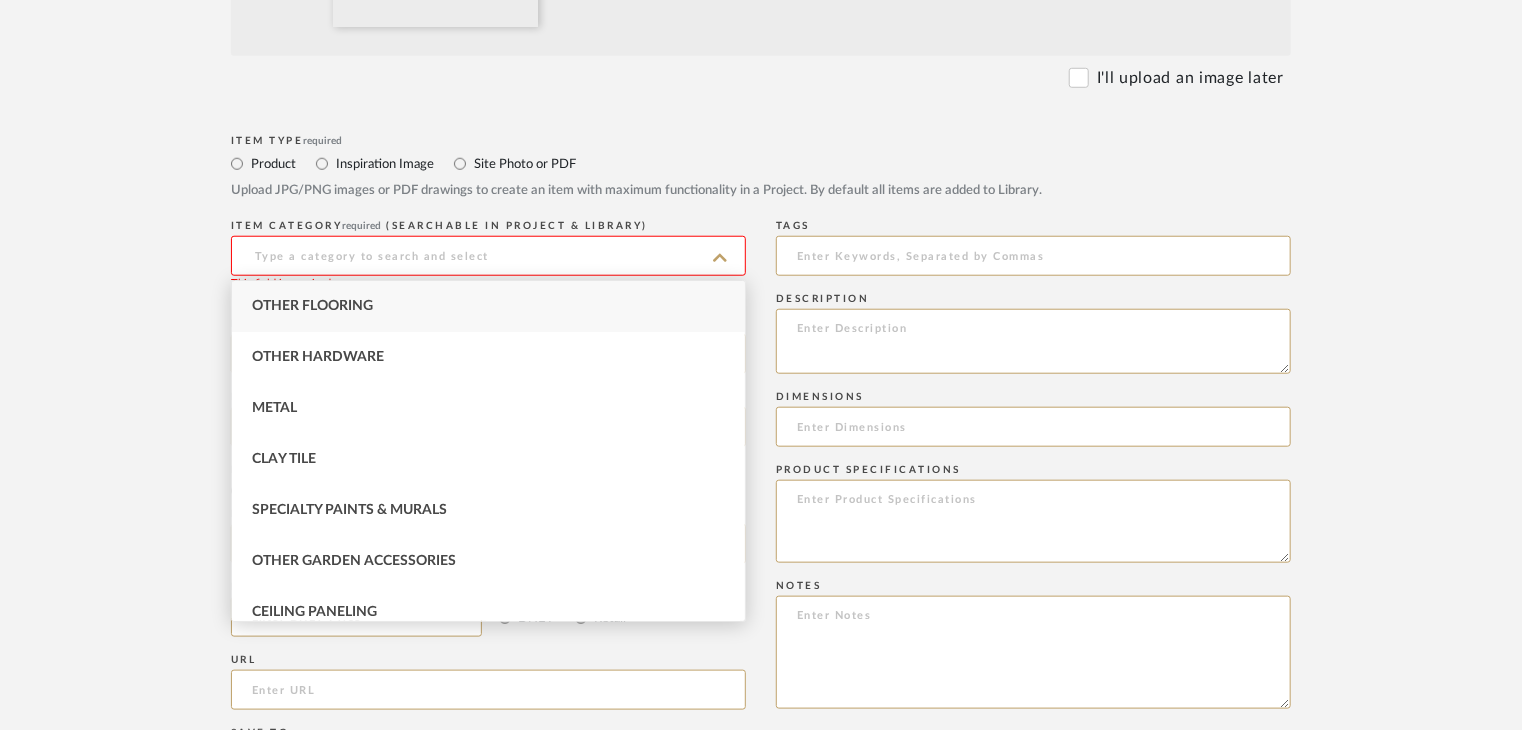 click on "Other Flooring" at bounding box center [488, 306] 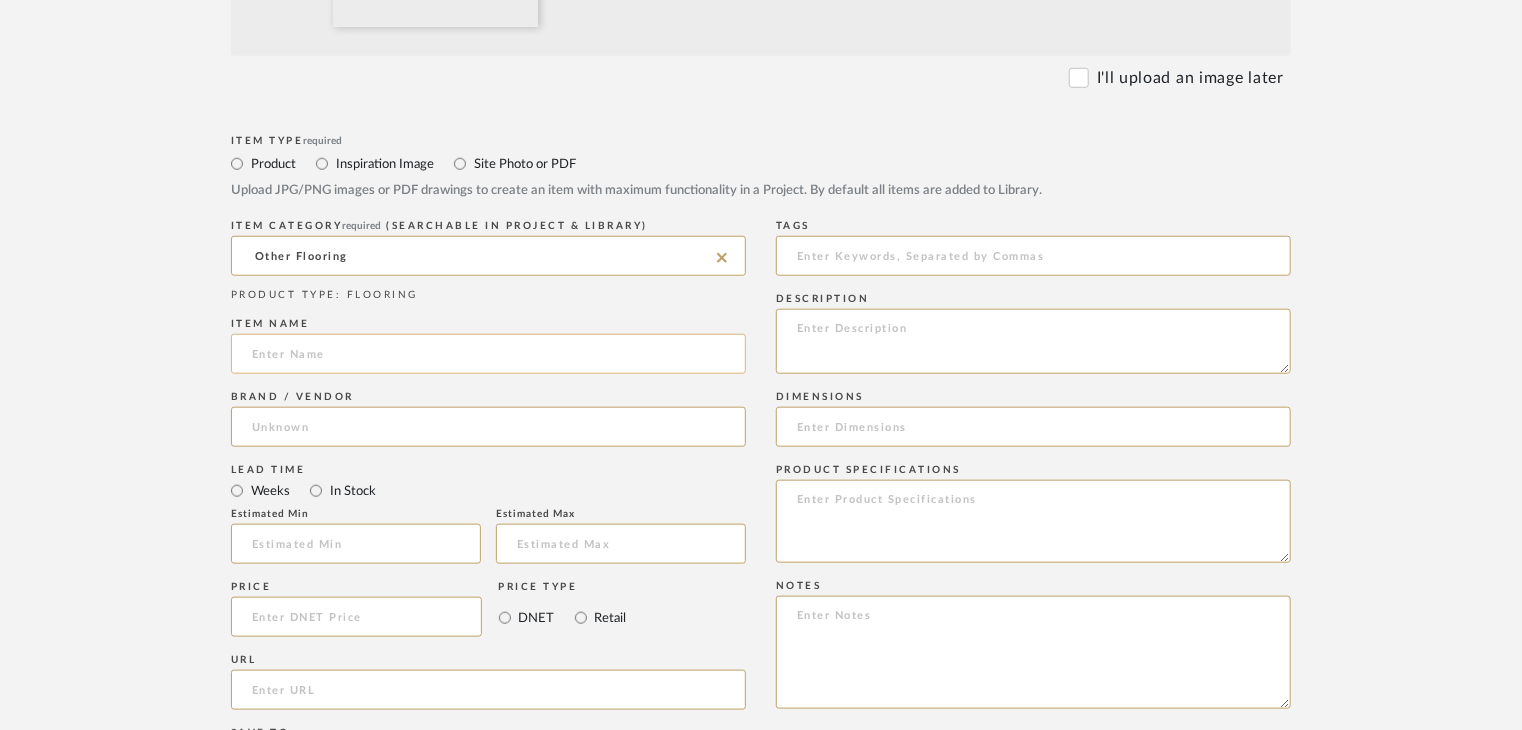 click 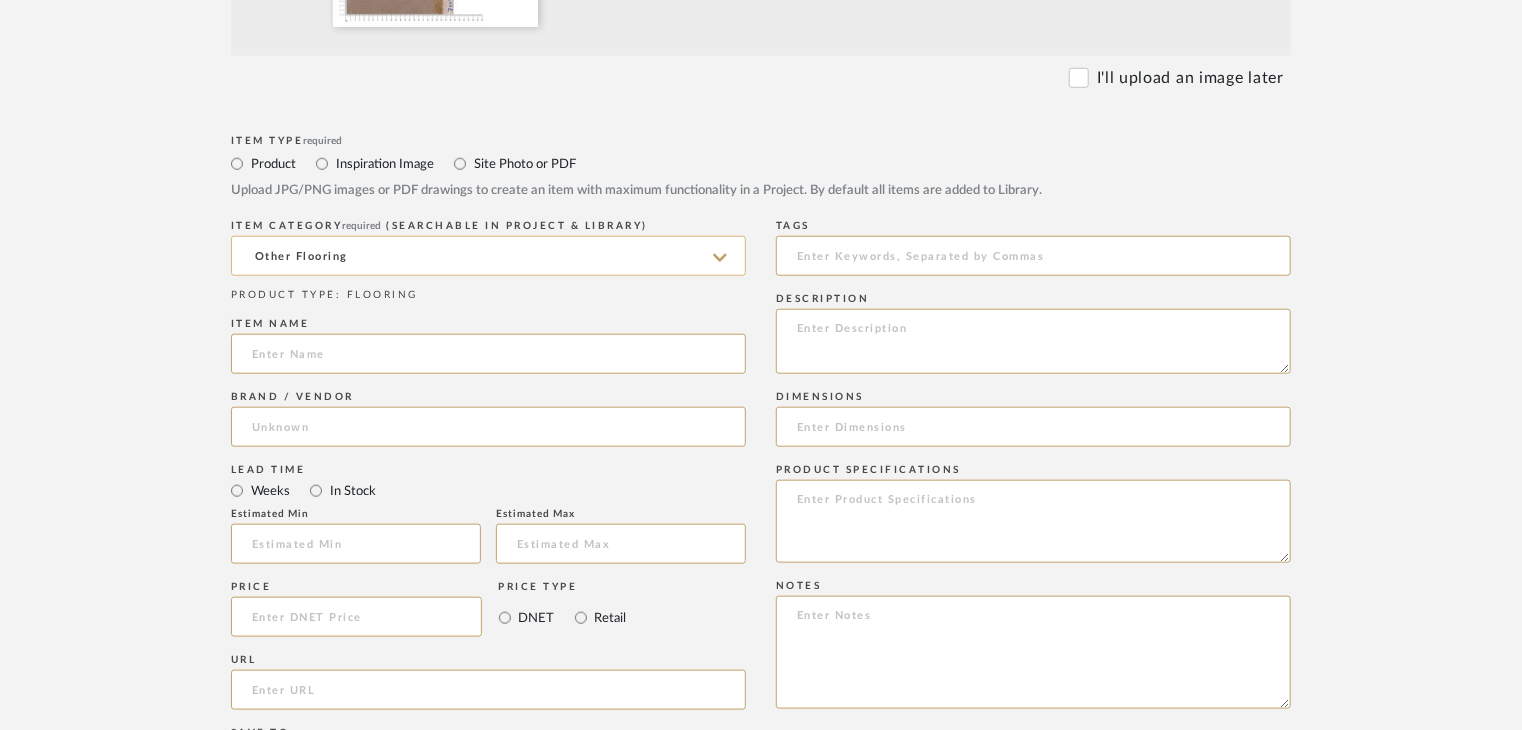 paste on "Trifior Antiskid (2mm)" 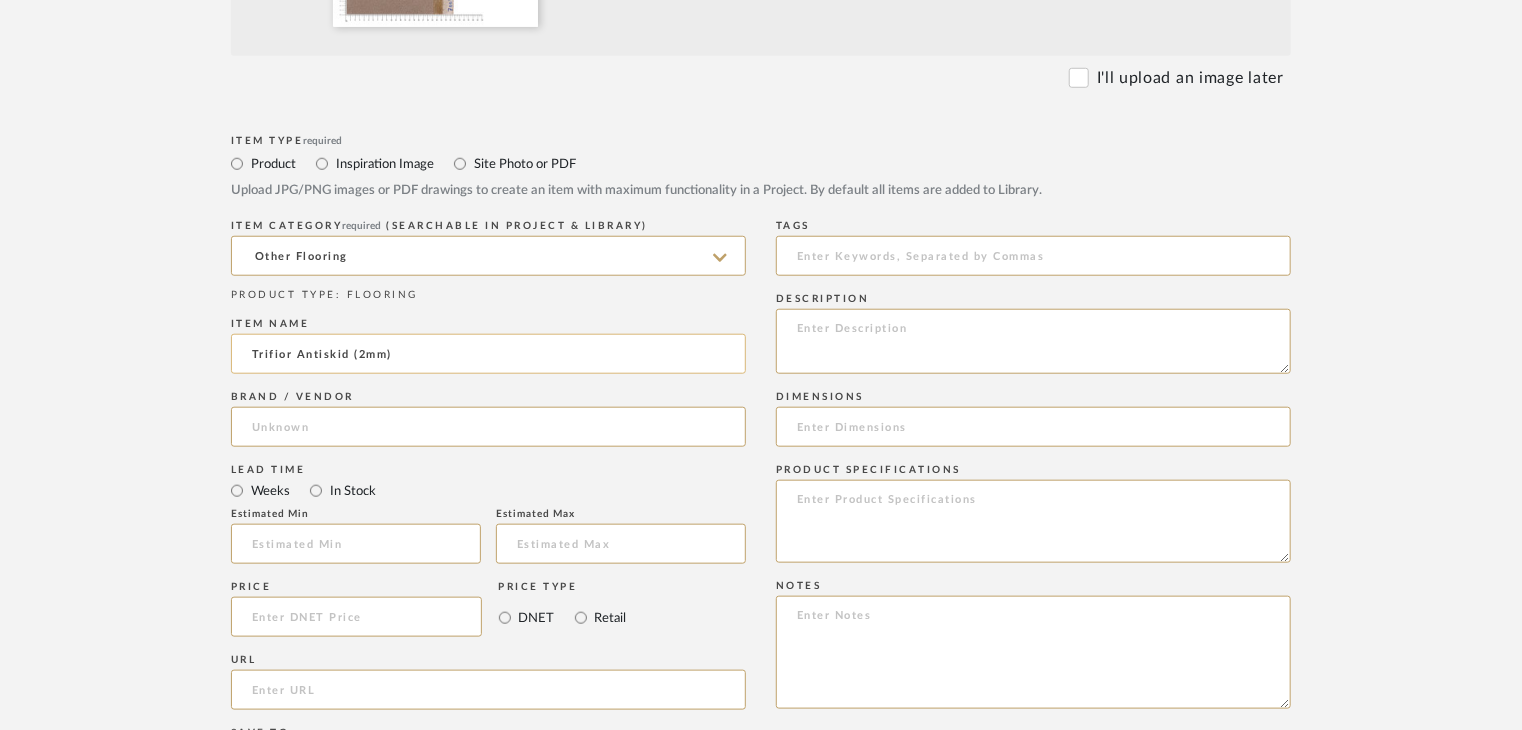 type on "Trifior Antiskid (2mm)" 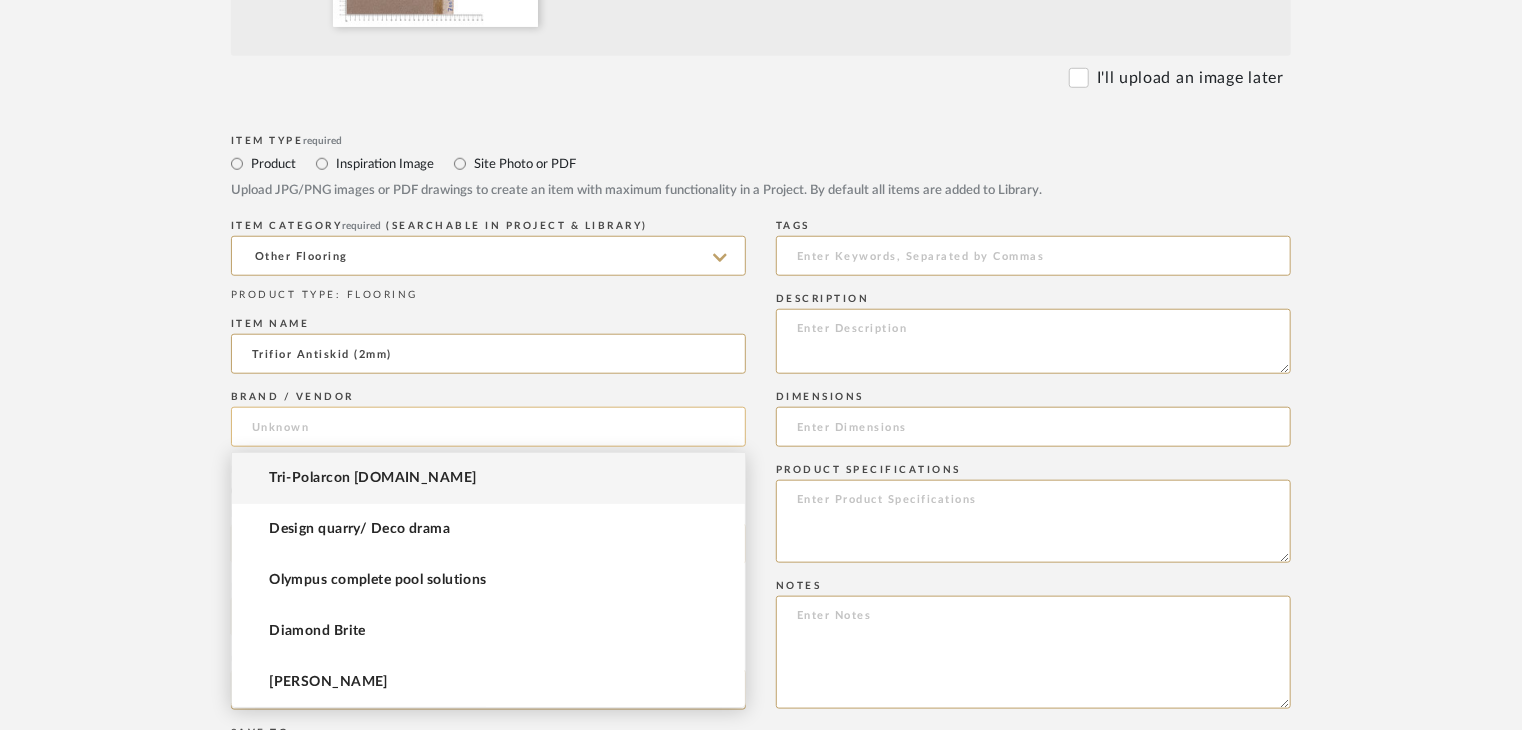 click 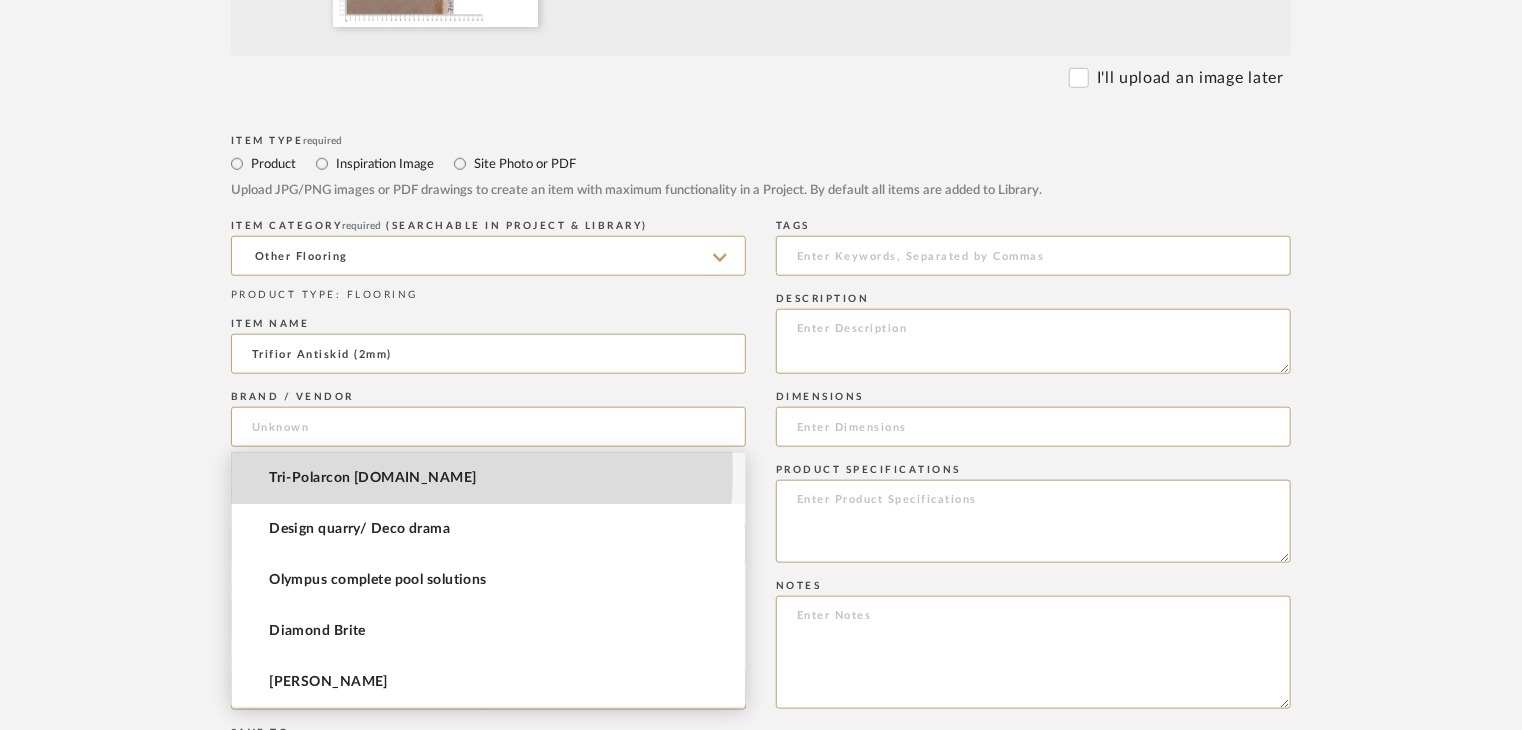 click on "Tri-Polarcon Pvt.Ltd" at bounding box center (372, 478) 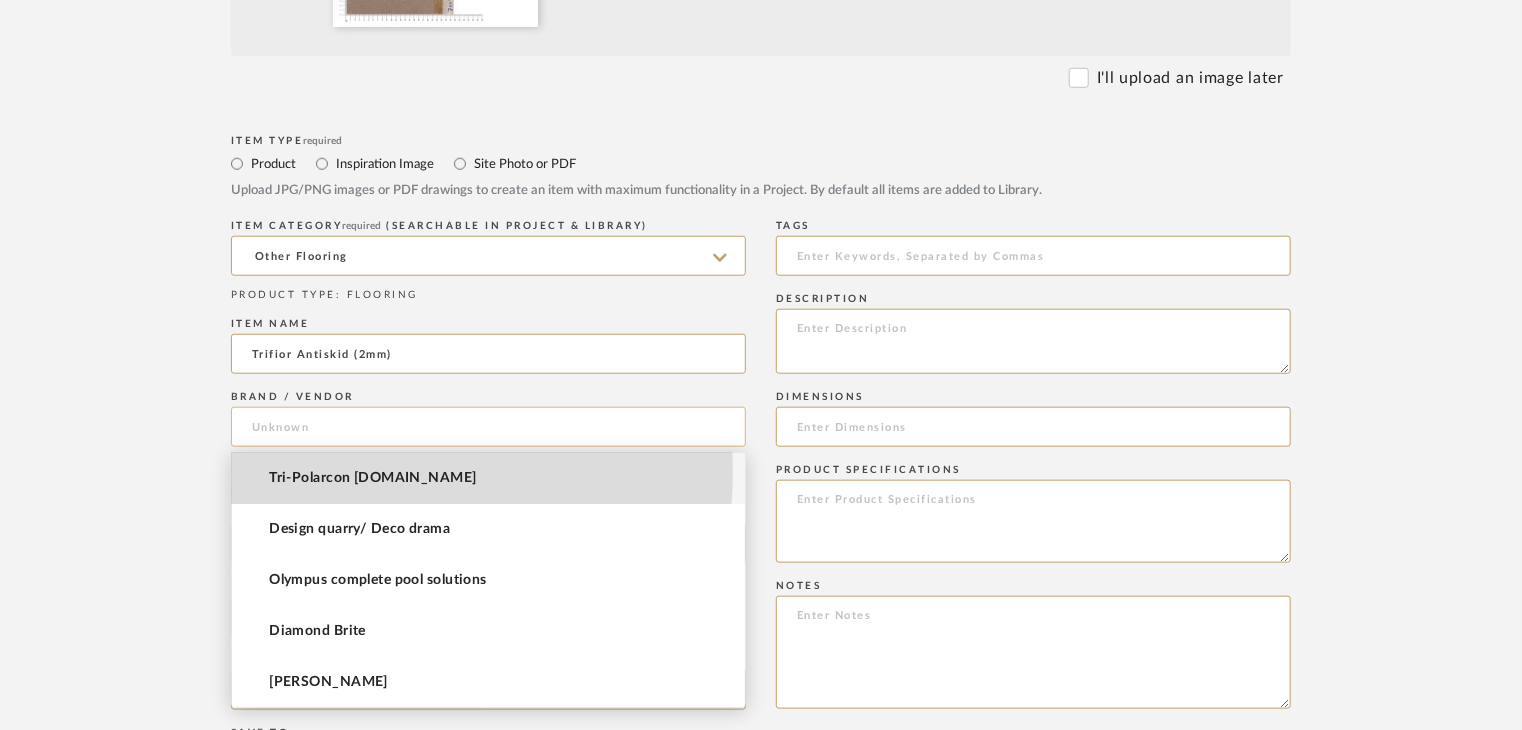 type on "Tri-Polarcon Pvt.Ltd" 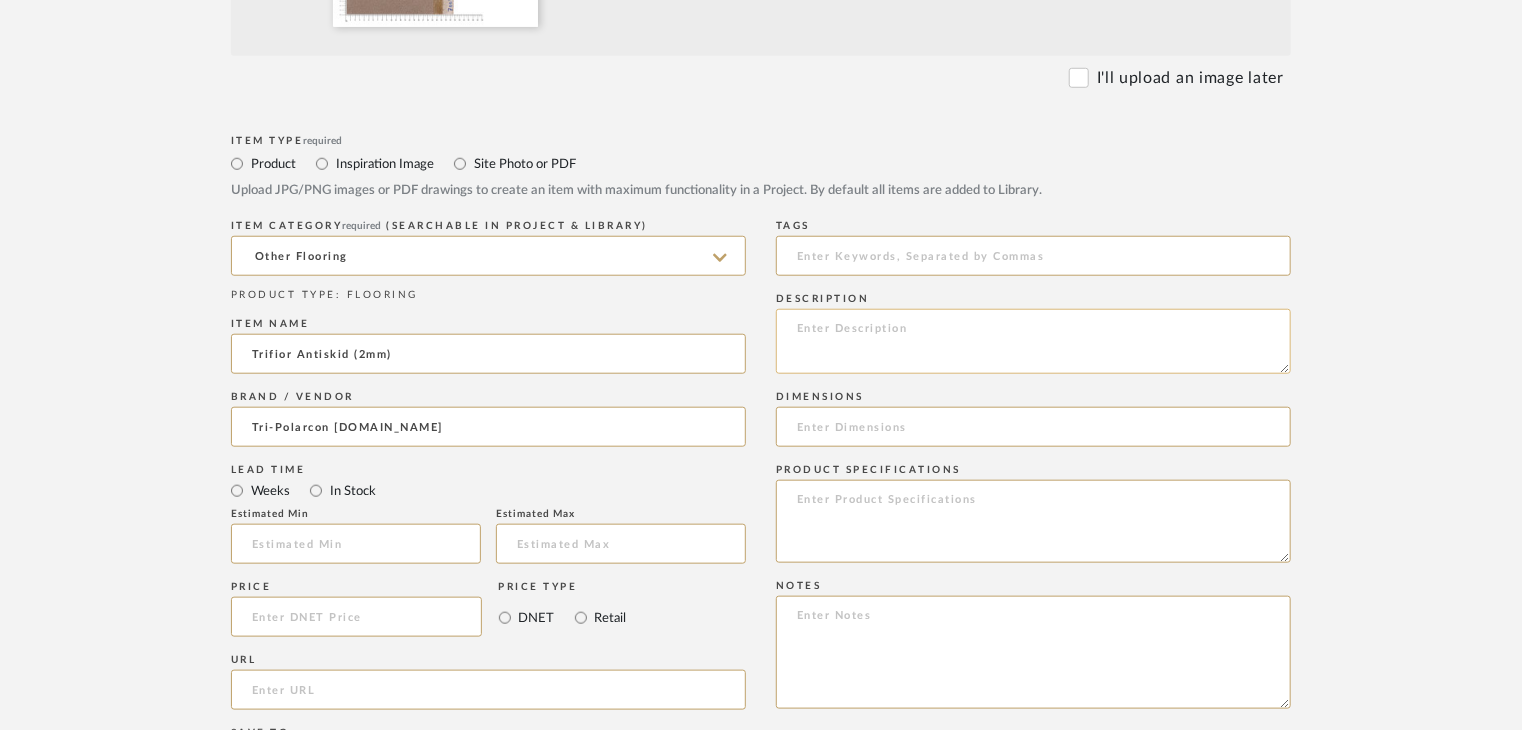 click 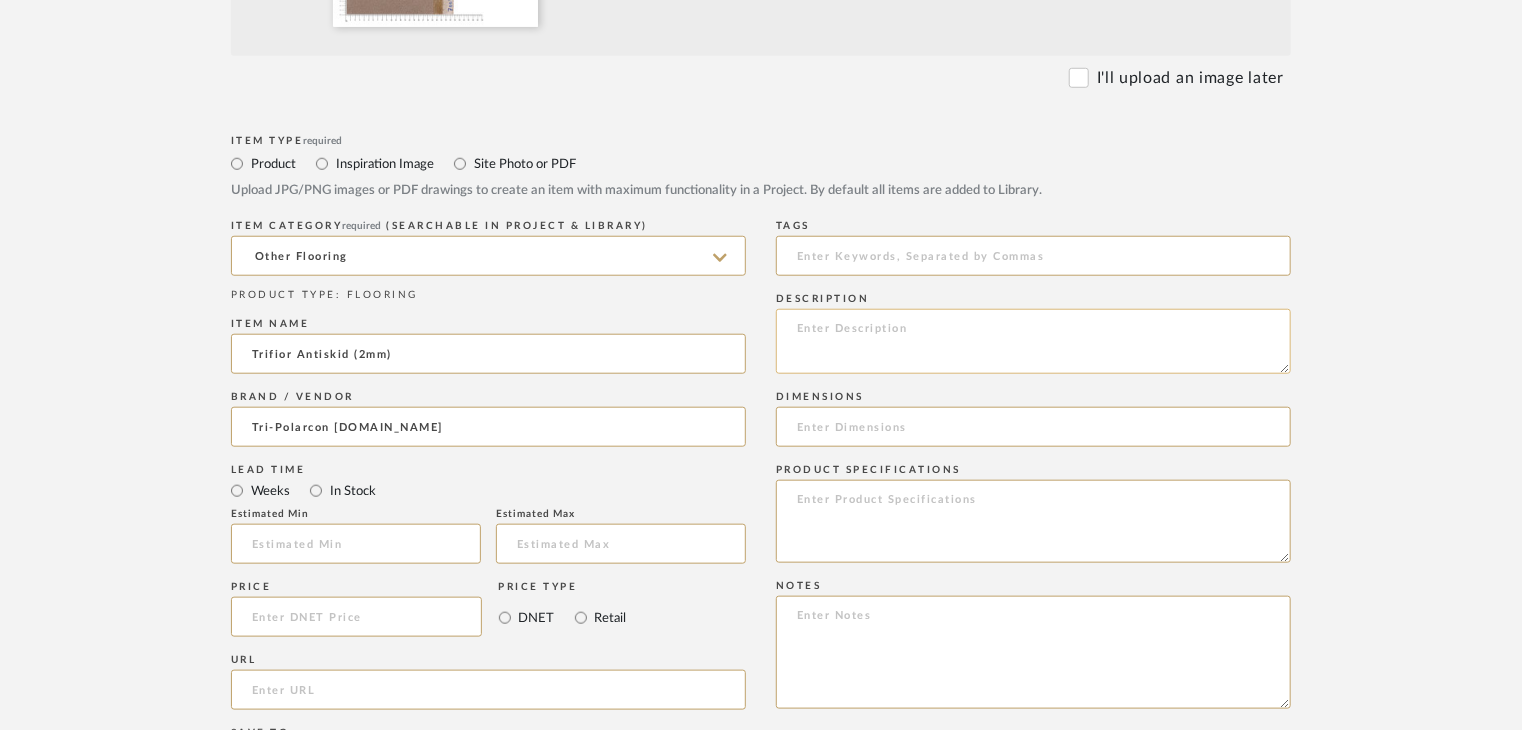 paste on "Type: OTHER FLOORING
Dimension(s): (as mentioned)
Material/Finishes: (as mentioned)
Installation requirements, if any: (as applicable)
Price: (as mentioned)
Lead time: (as mentioned)
Sample available: supplier stock
Sample Internal reference number:
as per the internal sample warehouse) Point of
contact:
Contact number:
Email address:
Address:
Additional contact information:" 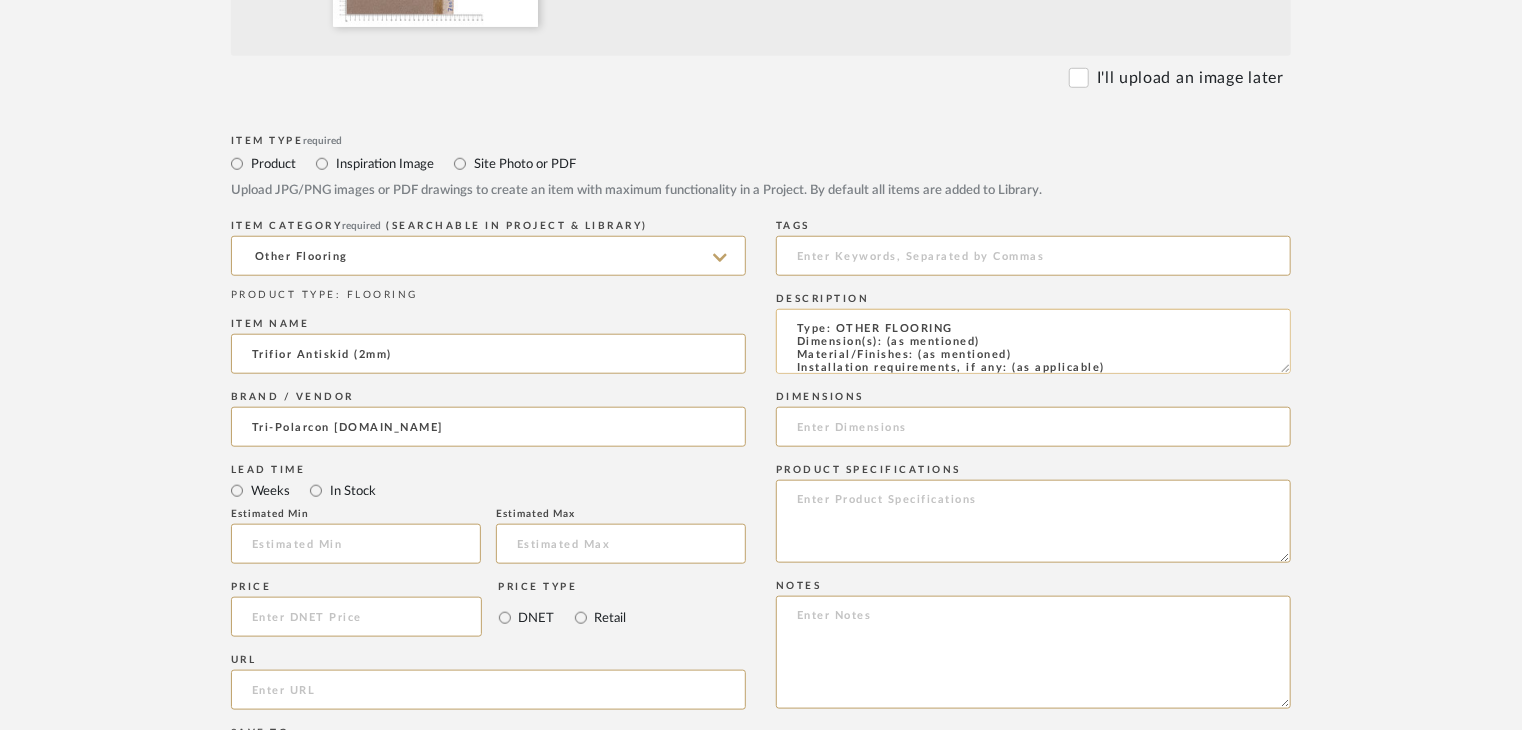 scroll, scrollTop: 137, scrollLeft: 0, axis: vertical 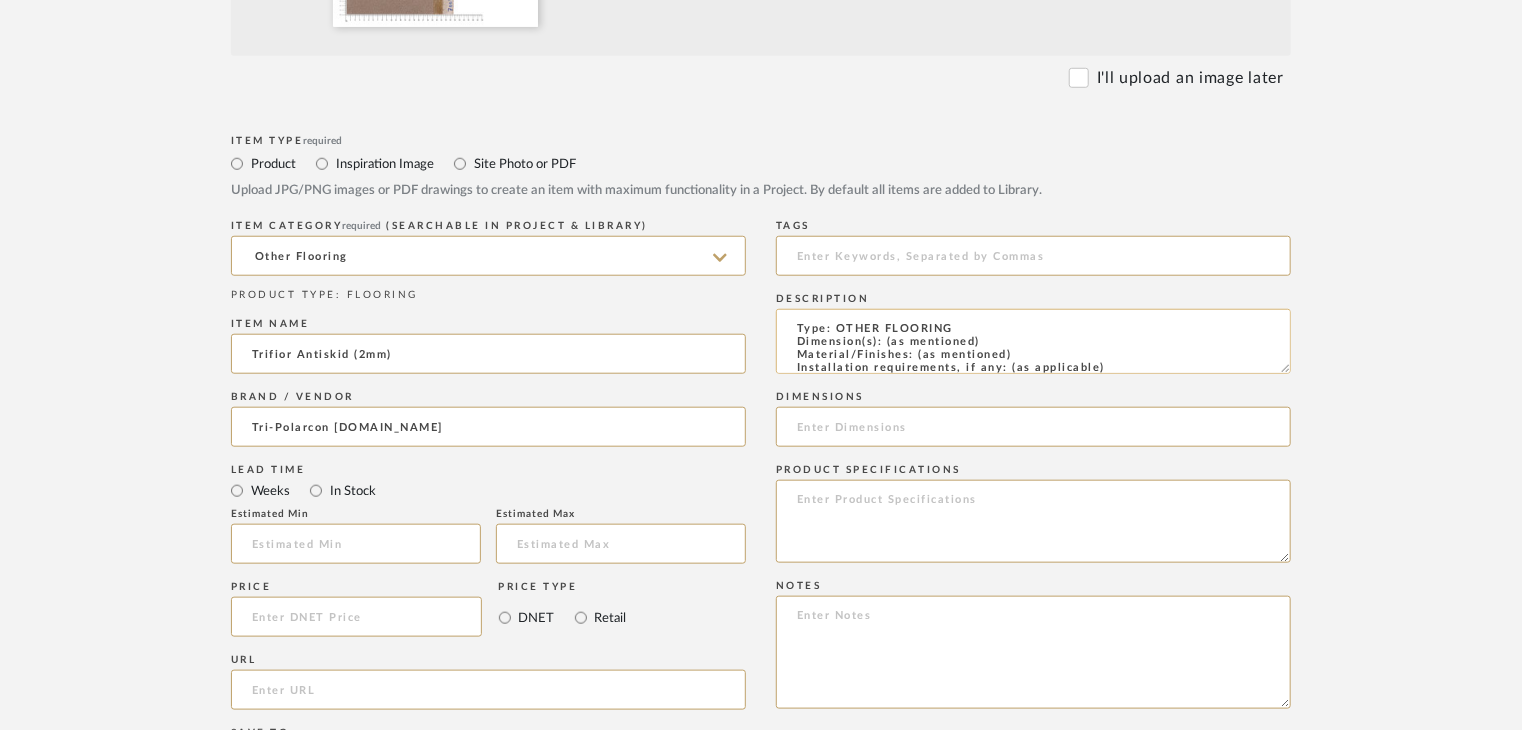 drag, startPoint x: 1018, startPoint y: 353, endPoint x: 918, endPoint y: 349, distance: 100.07997 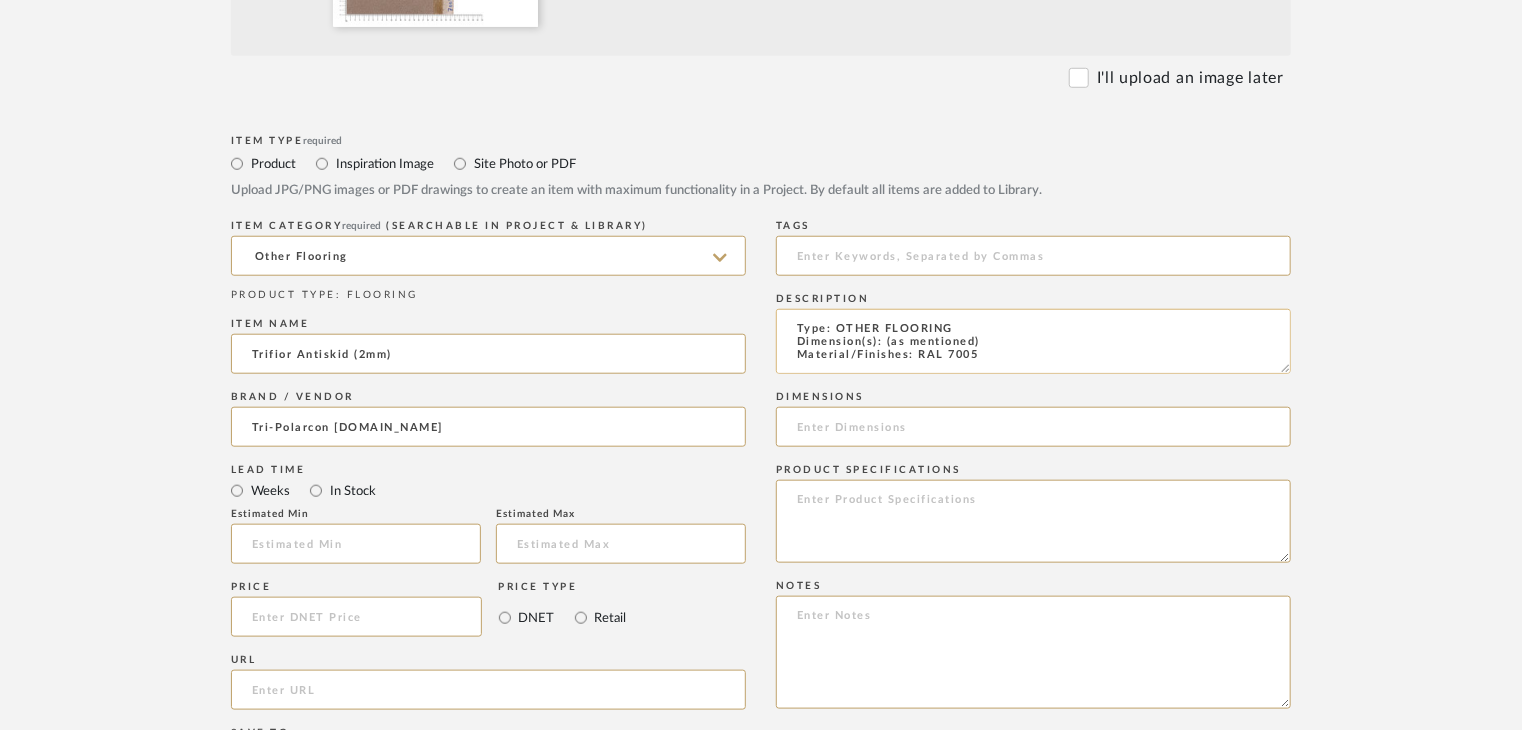 scroll, scrollTop: 1, scrollLeft: 0, axis: vertical 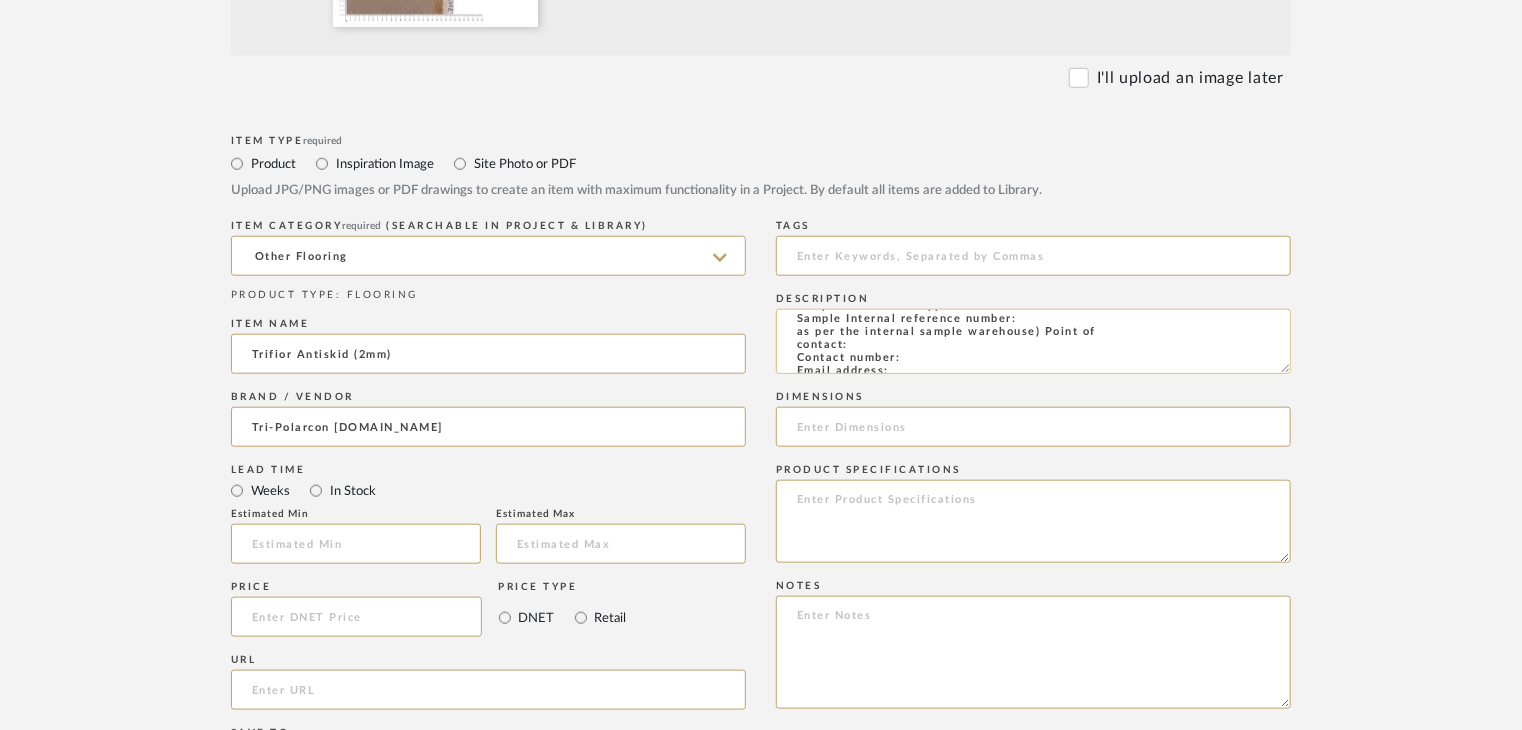 click on "Type: OTHER FLOORING
Dimension(s): (as mentioned)
Material/Finishes: RAL 7005
Installation requirements, if any: (as applicable)
Price: (as mentioned)
Lead time: (as mentioned)
Sample available: supplier stock
Sample Internal reference number:
as per the internal sample warehouse) Point of
contact:
Contact number:
Email address:
Address:
Additional contact information:" 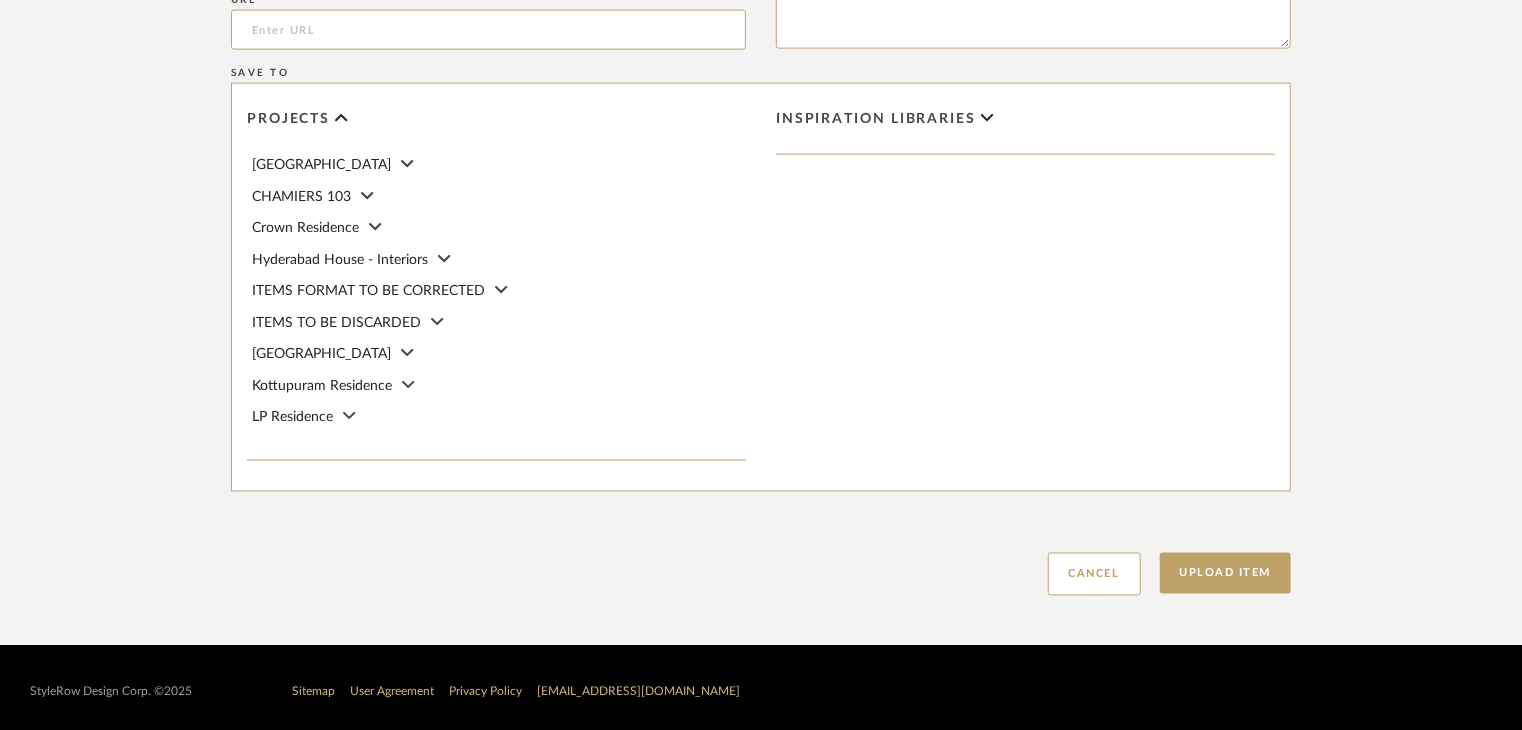 scroll, scrollTop: 1468, scrollLeft: 0, axis: vertical 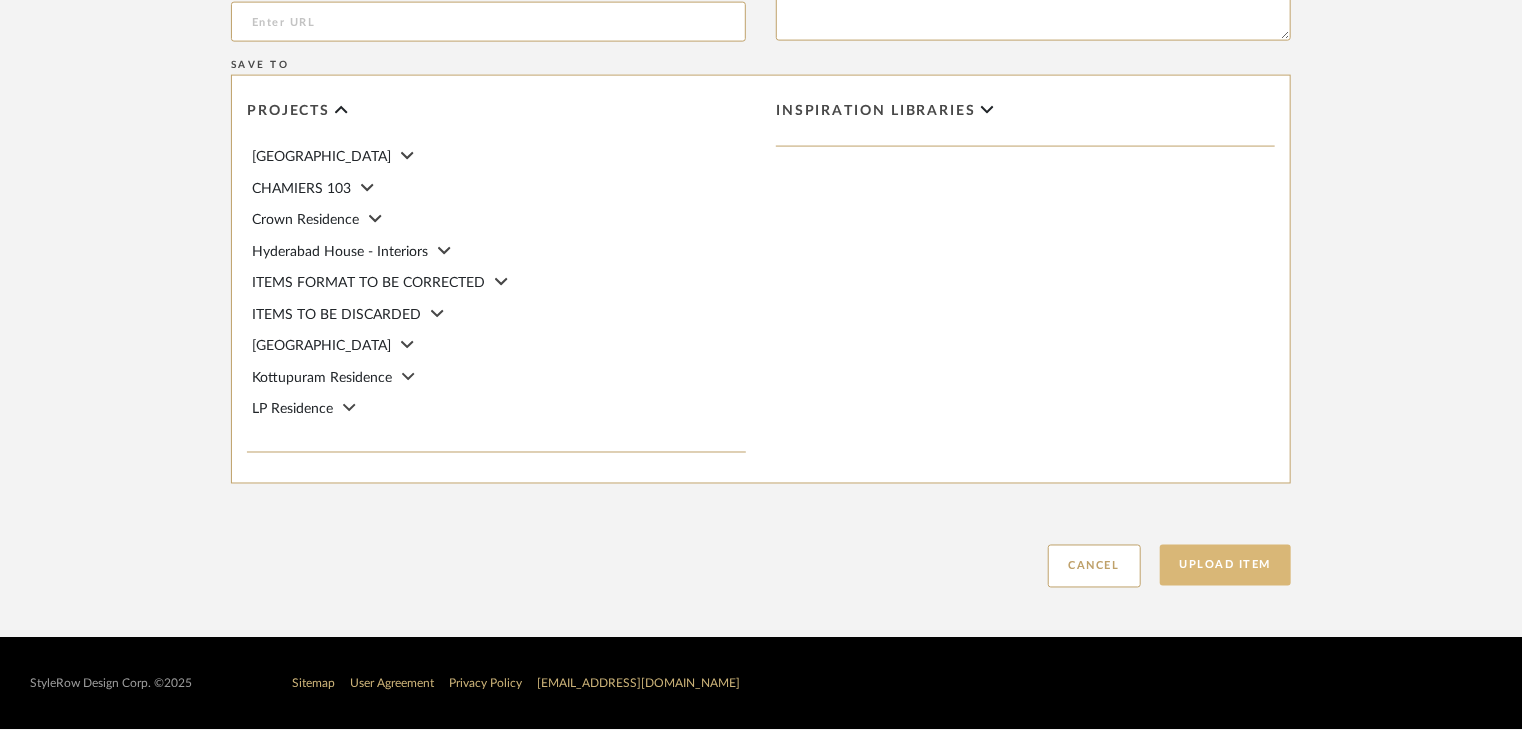 type on "Type: OTHER FLOORING
Dimension(s): (as mentioned)
Material/Finishes: RAL 7005
Installation requirements, if any: (as applicable)
Price: (as mentioned)
Lead time: (as mentioned)
Sample available: supplier stock
Sample Internal reference number: FL-OF-020
as per the internal sample warehouse) Point of
contact:
Contact number:
Email address:
Address:
Additional contact information:" 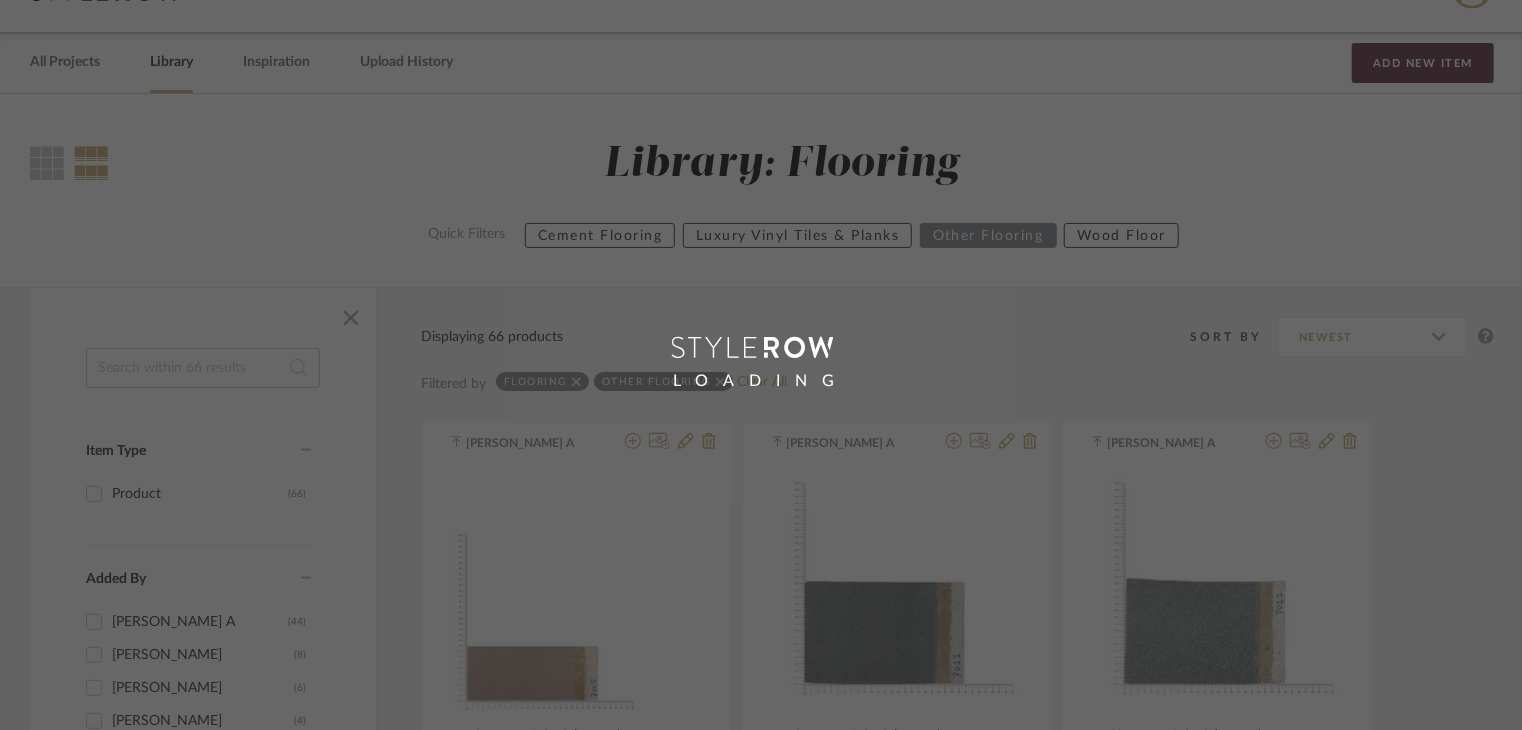 scroll, scrollTop: 0, scrollLeft: 0, axis: both 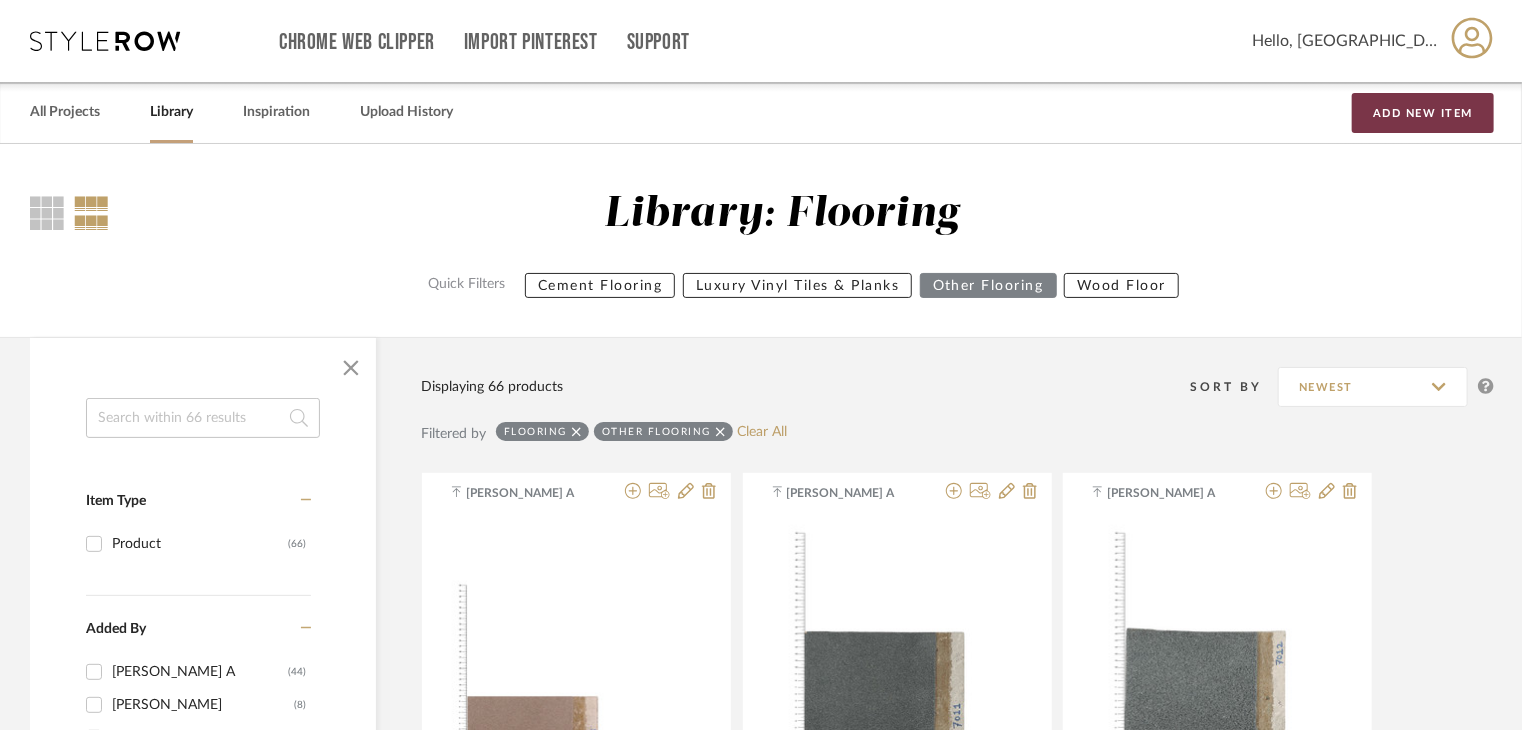 click on "Add New Item" at bounding box center [1423, 113] 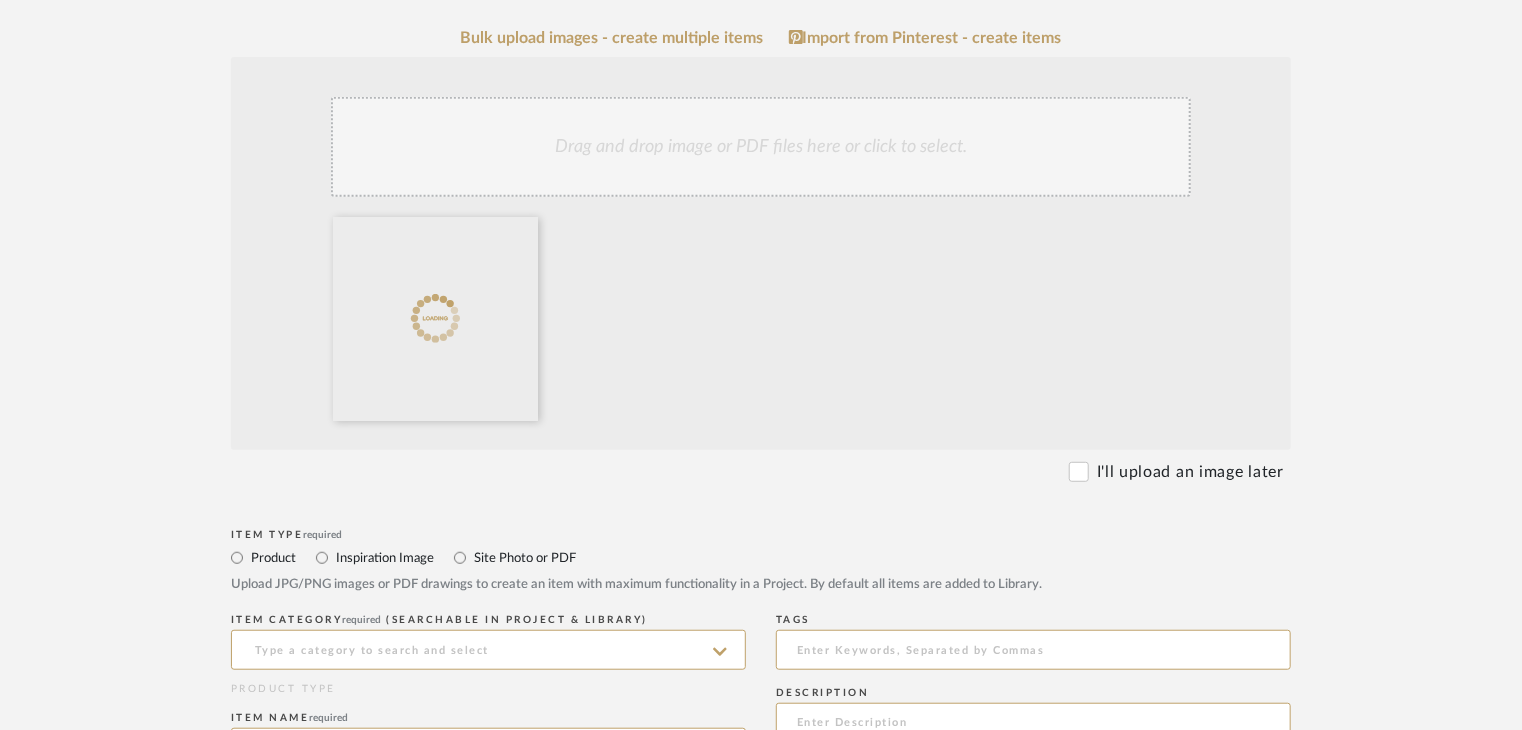 scroll, scrollTop: 800, scrollLeft: 0, axis: vertical 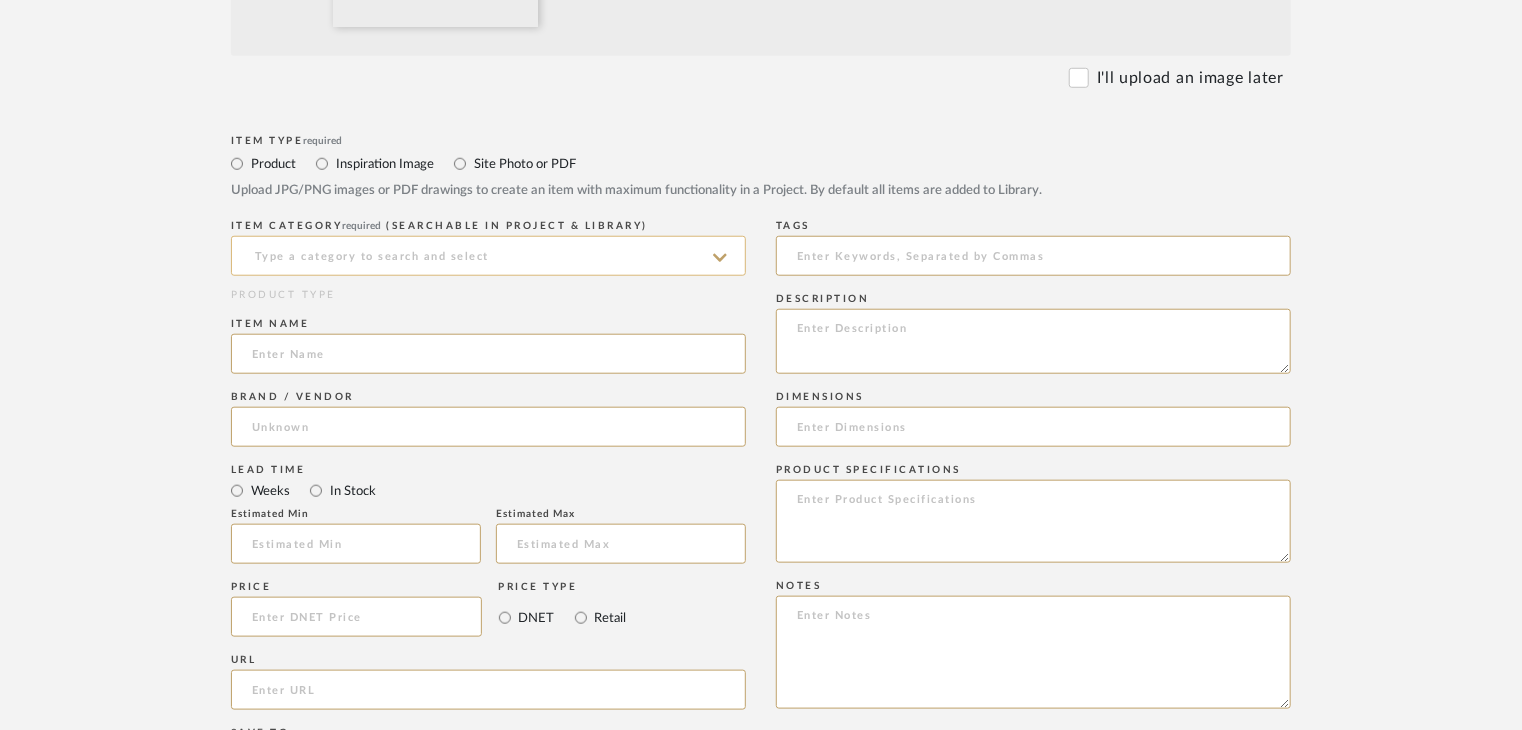 click 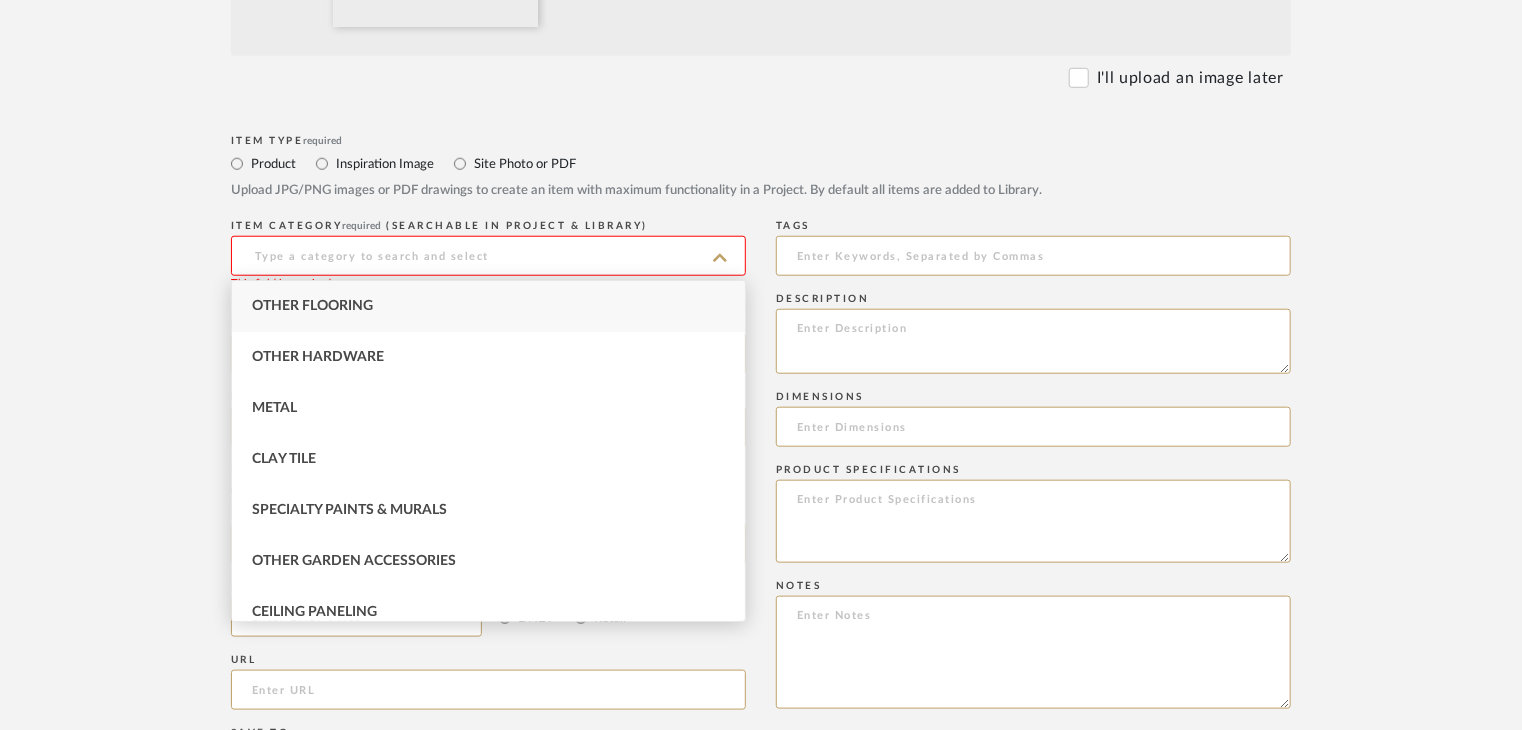 click 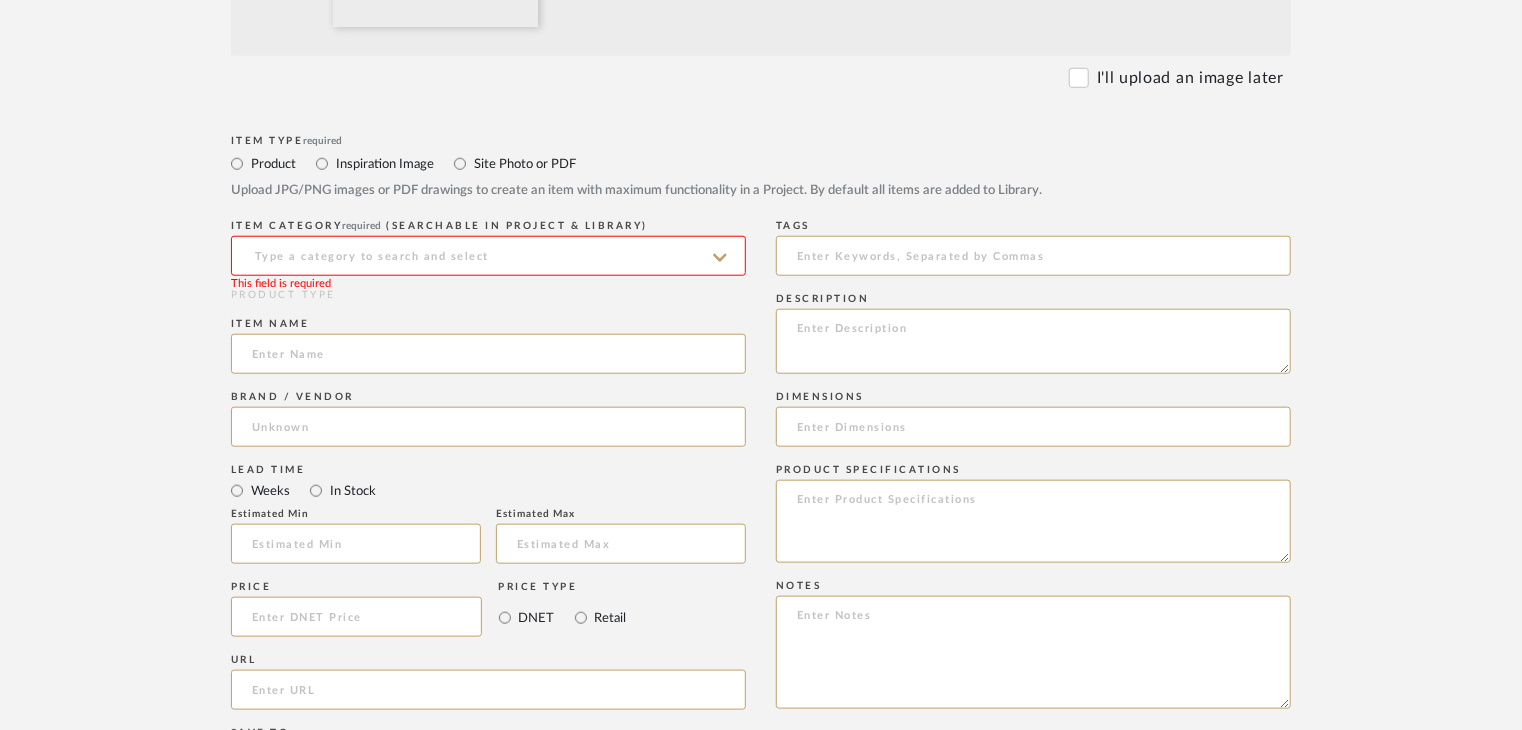 drag, startPoint x: 373, startPoint y: 248, endPoint x: 378, endPoint y: 269, distance: 21.587032 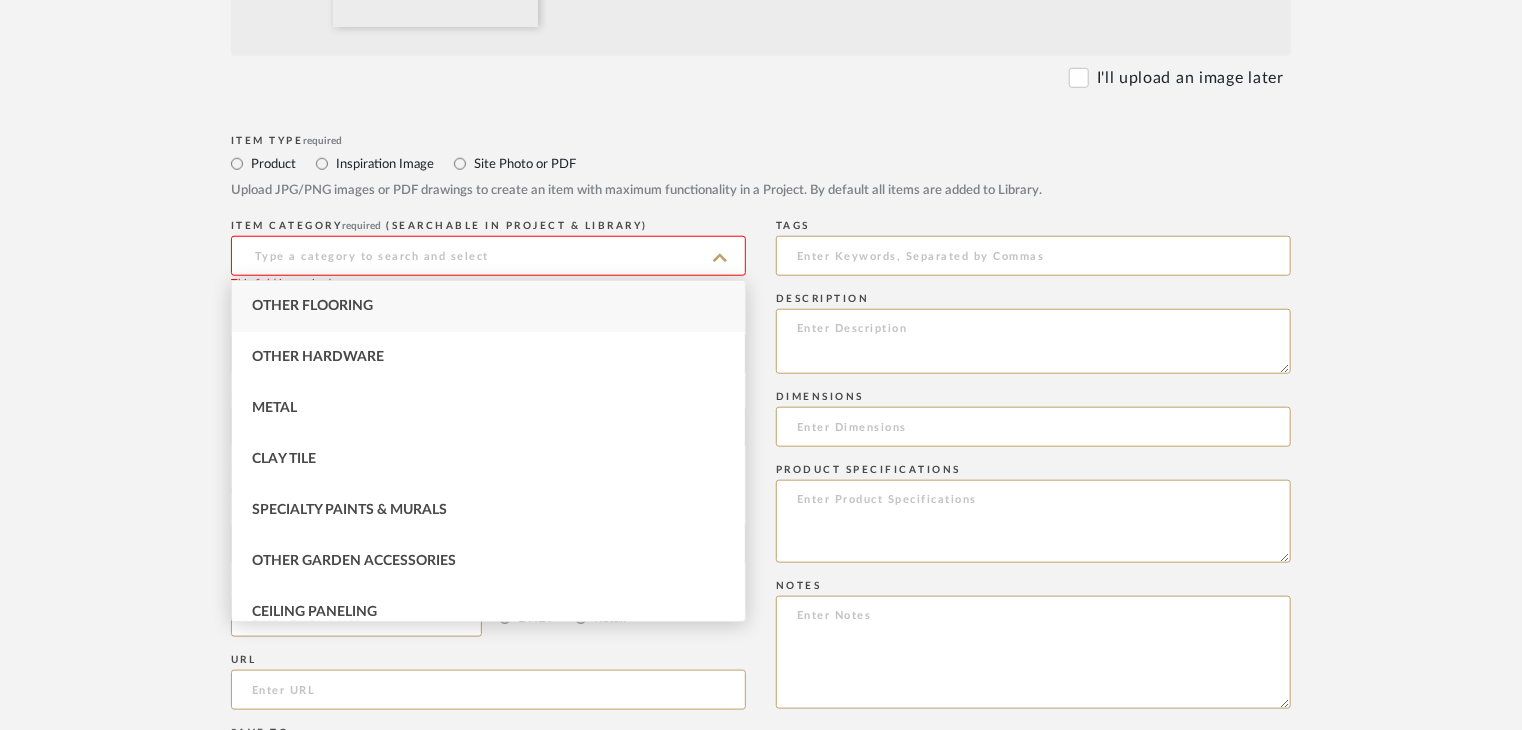click on "Other Flooring" at bounding box center (488, 306) 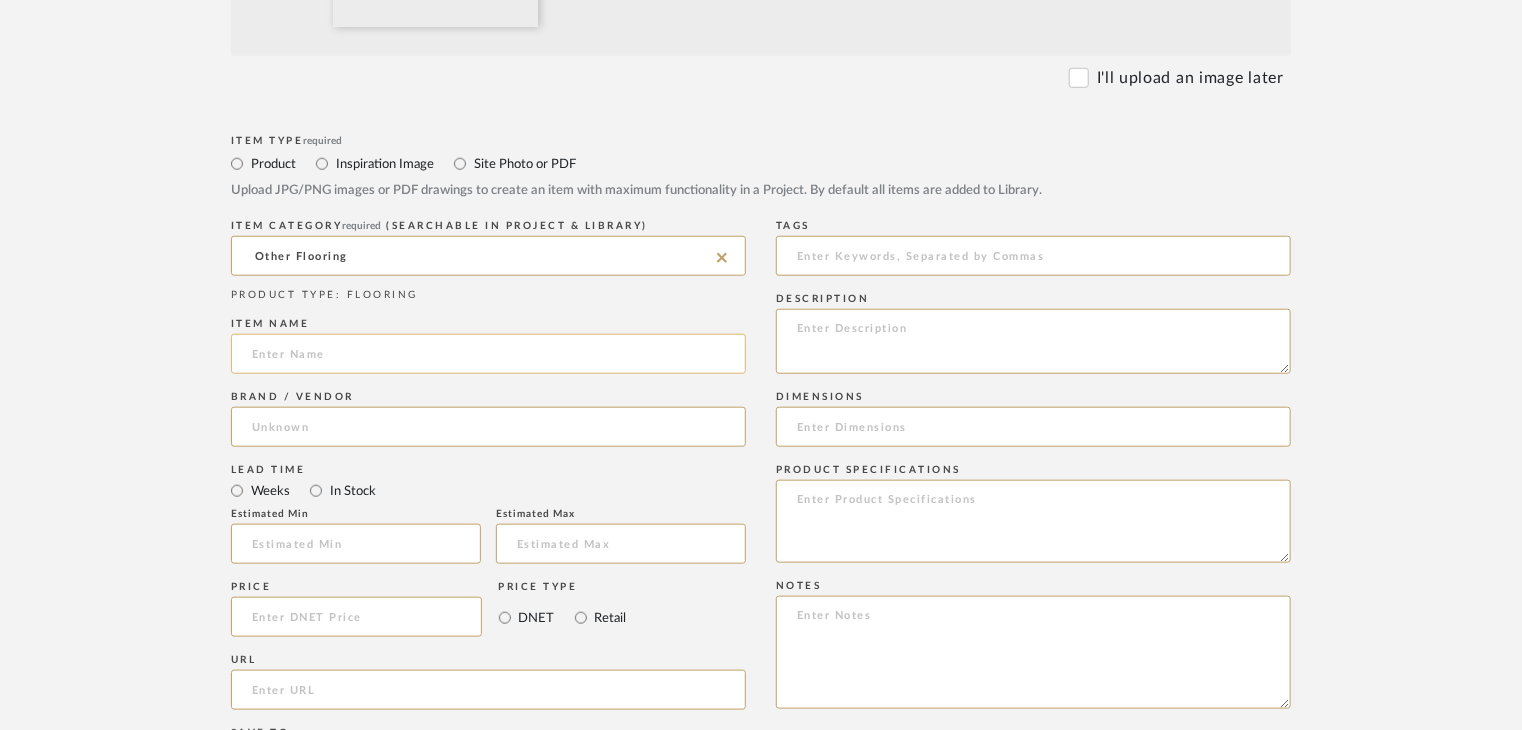 click 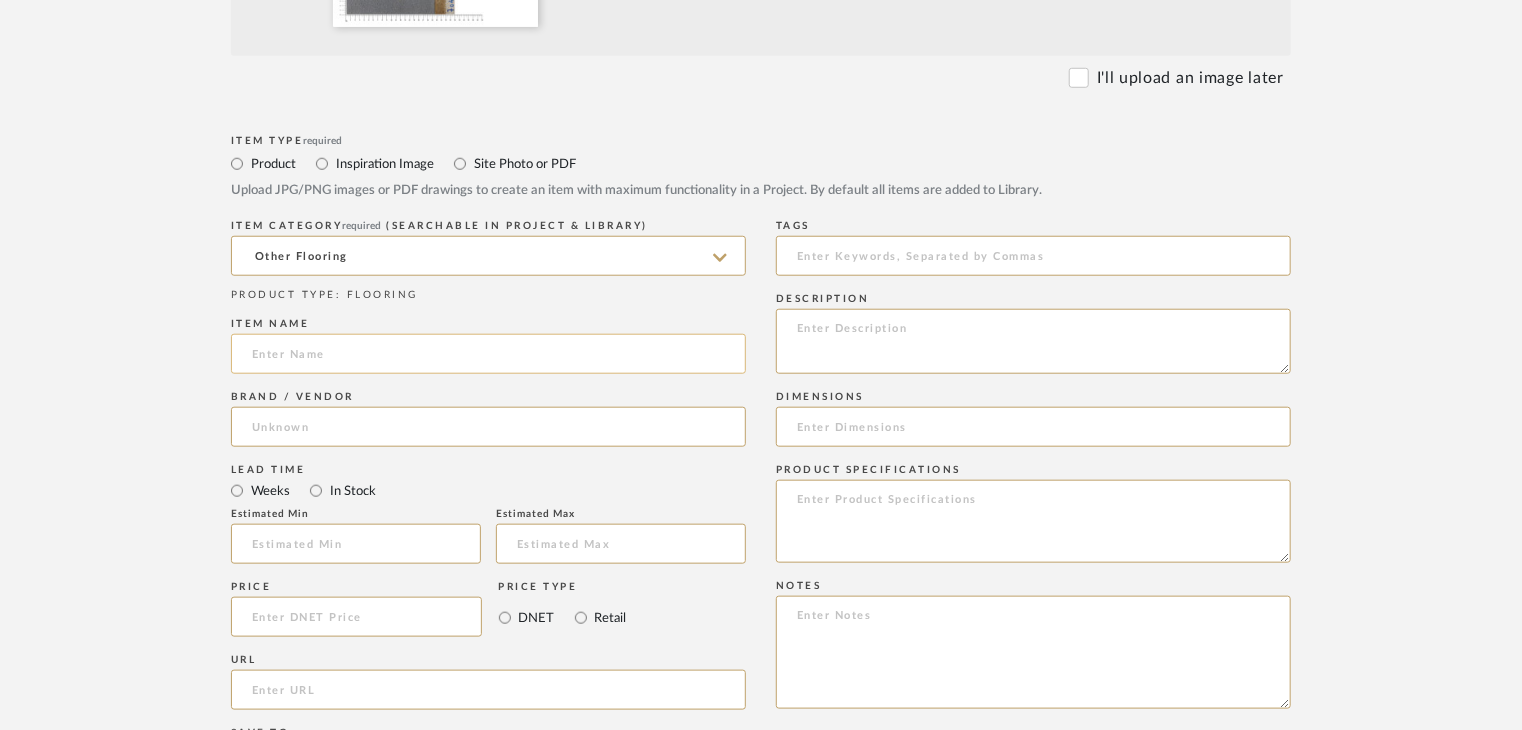 paste on "Trifior Antiskid (2mm)" 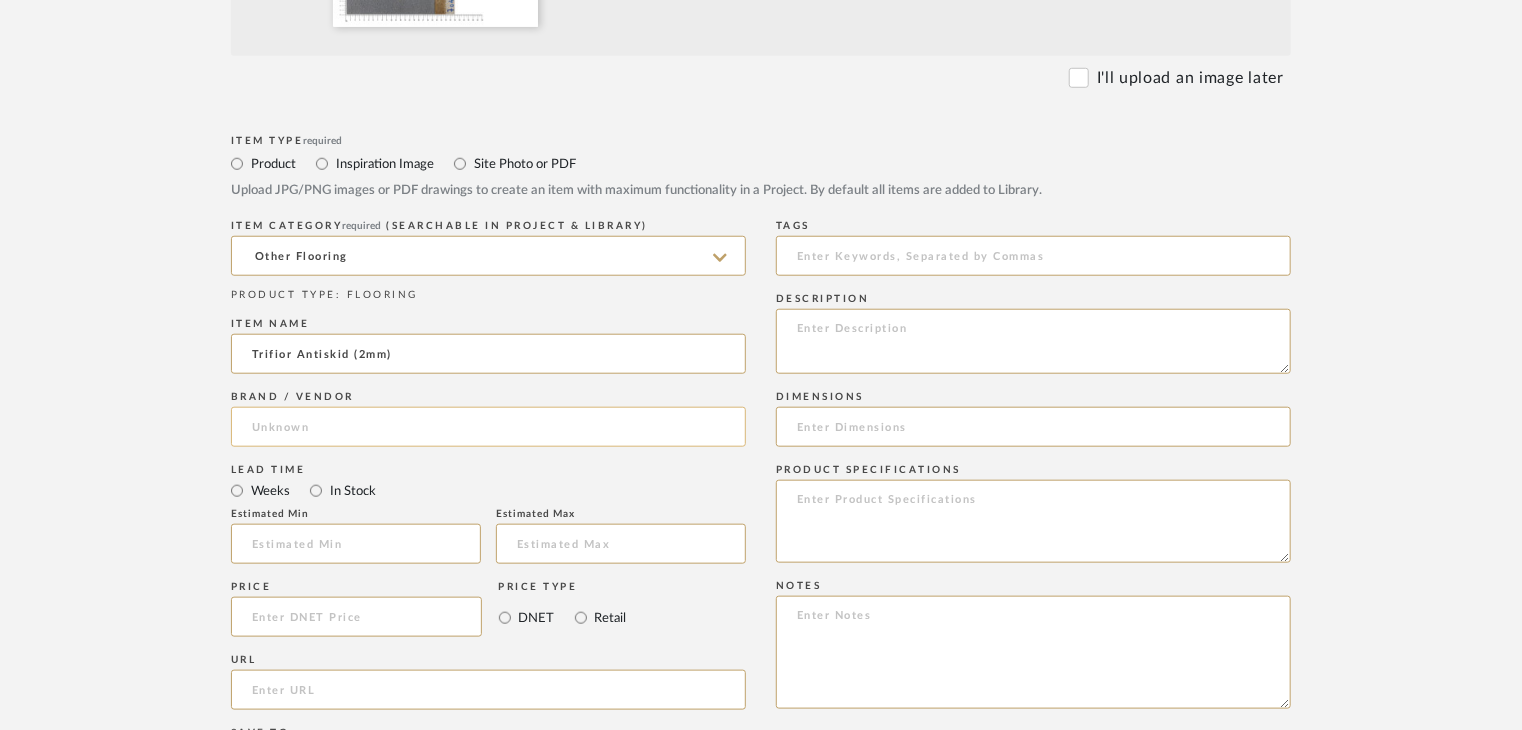 type on "Trifior Antiskid (2mm)" 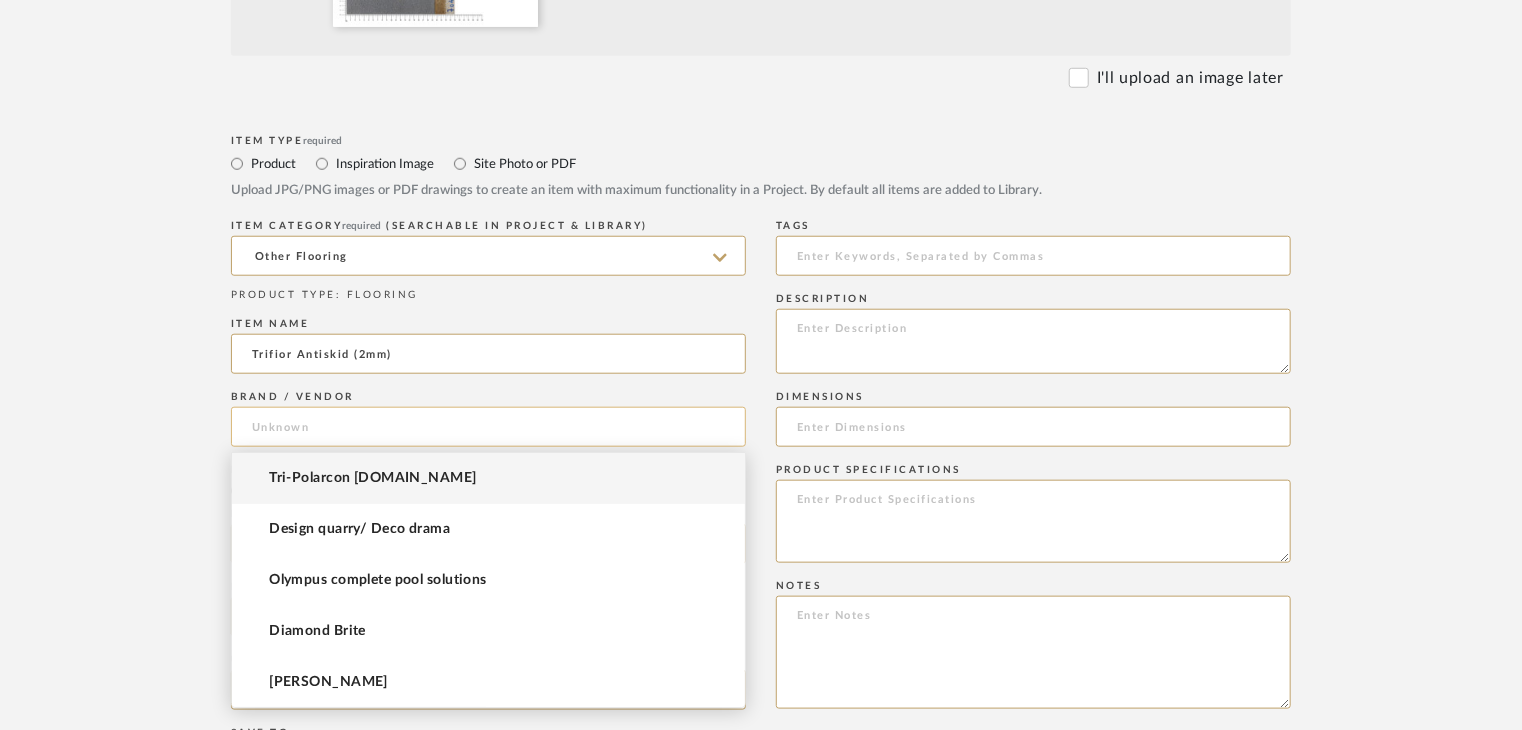 click 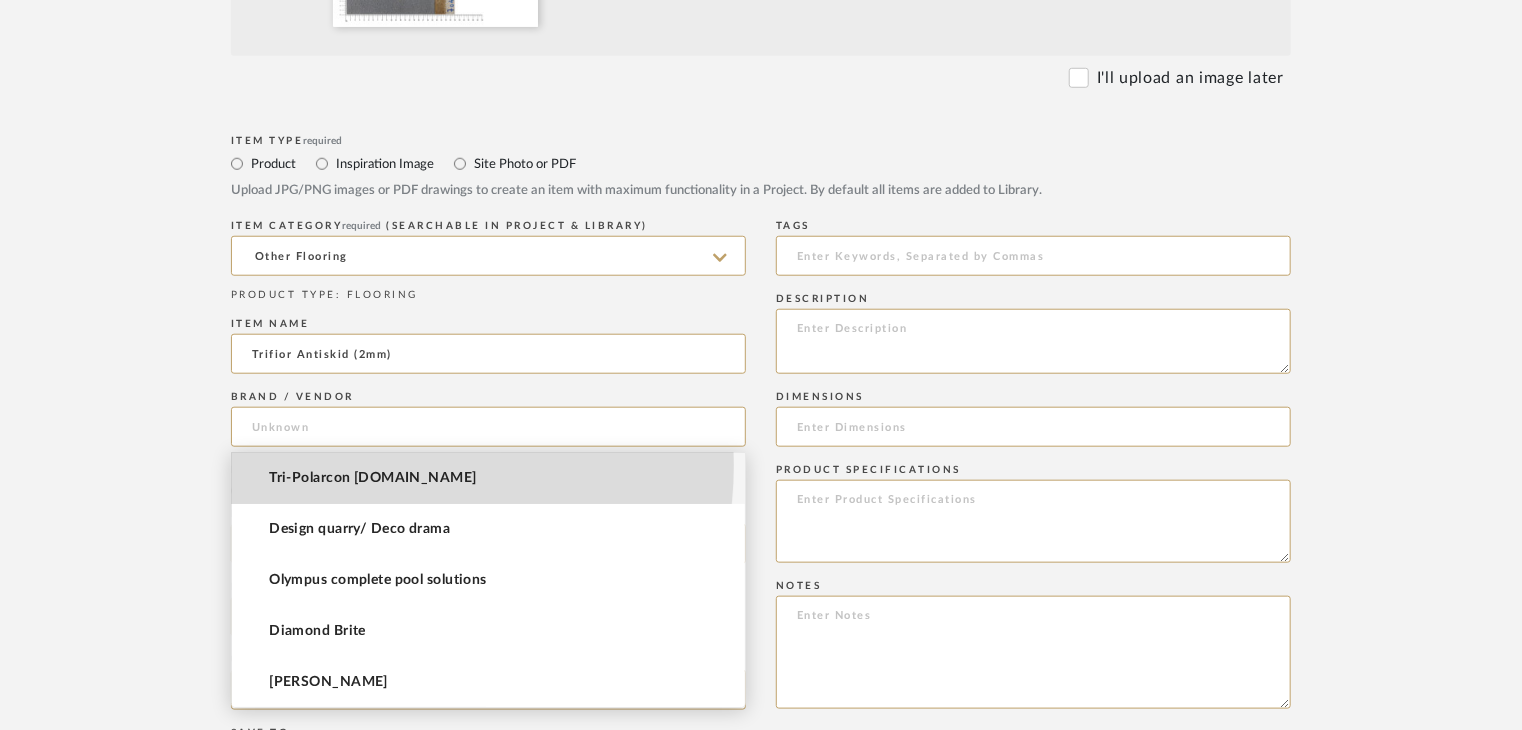 click on "Tri-Polarcon Pvt.Ltd" at bounding box center (488, 478) 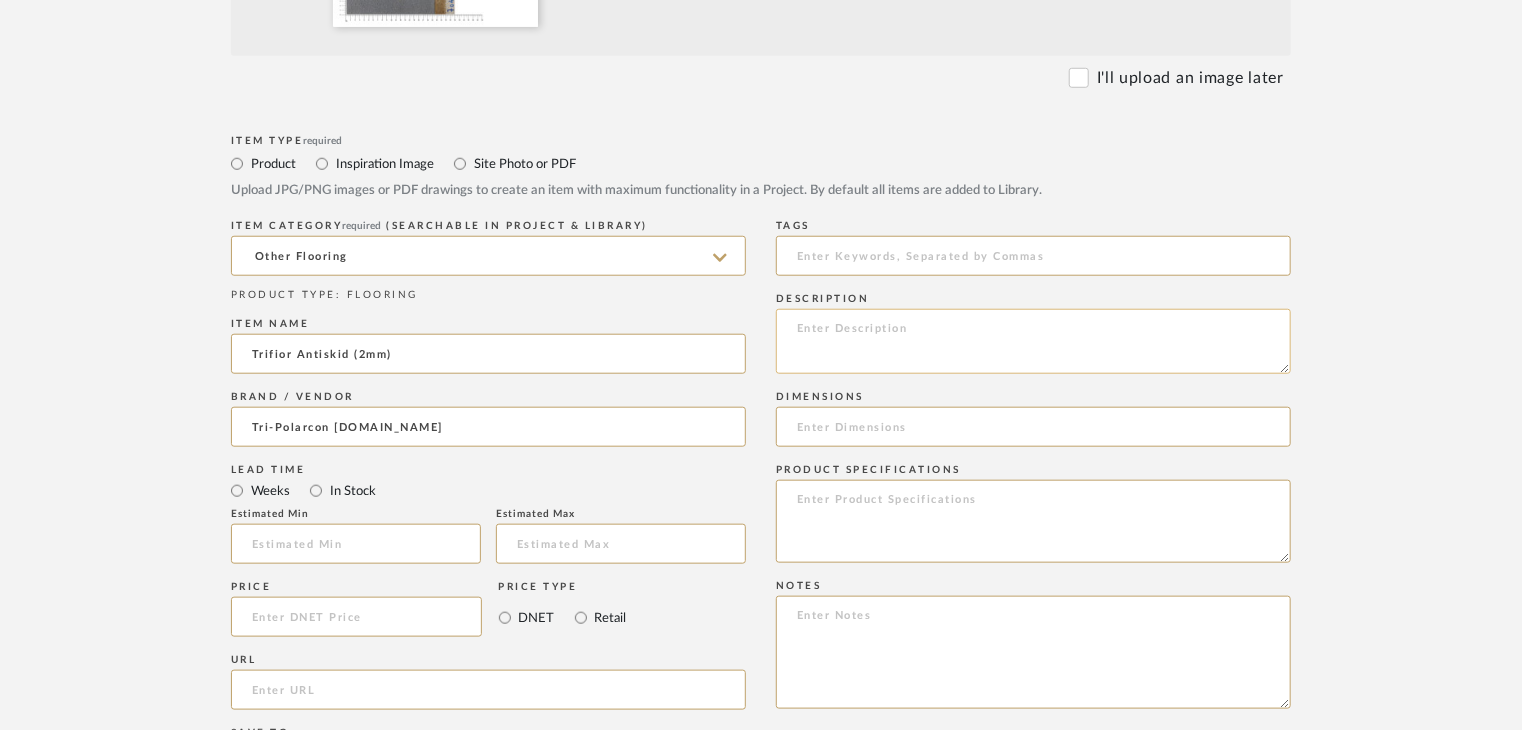 click 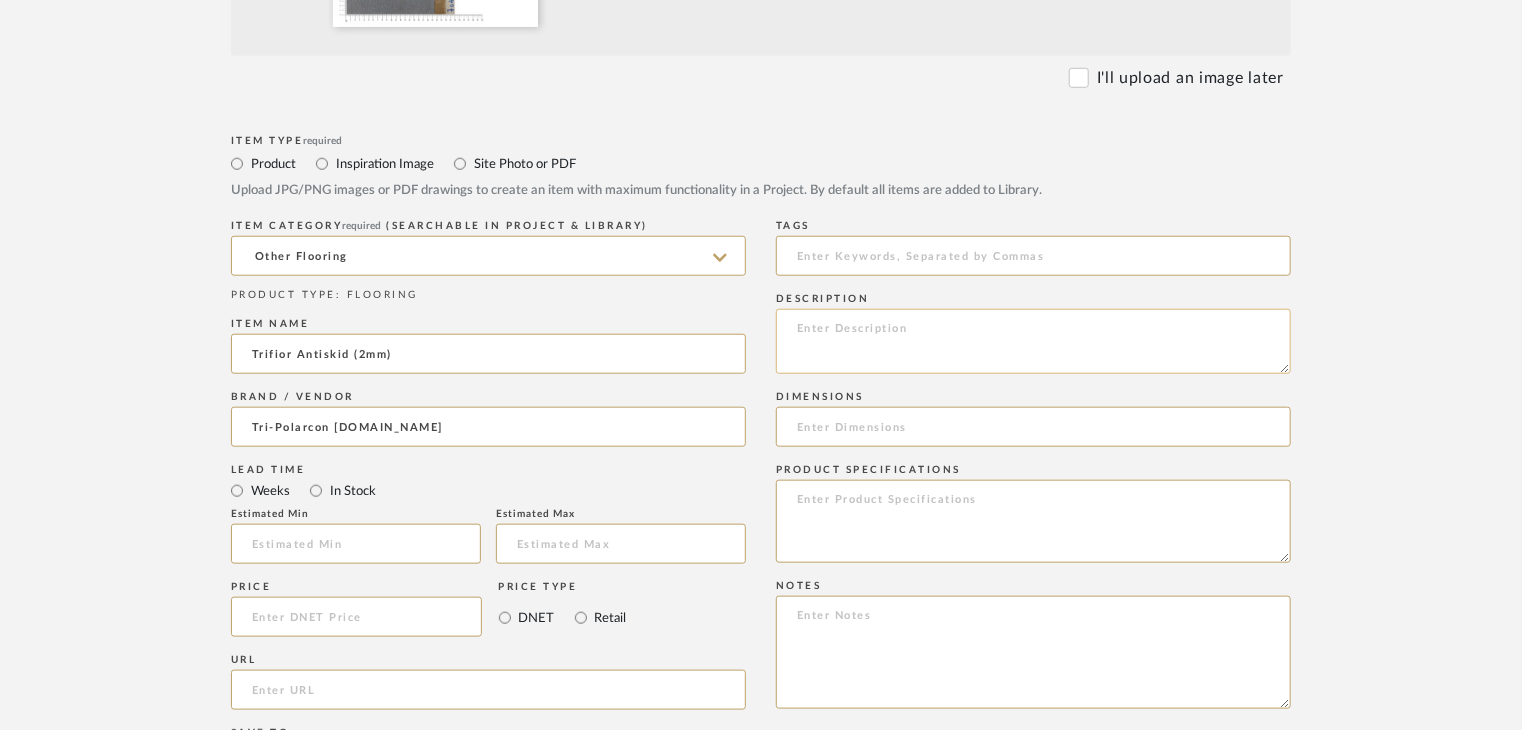 paste on "Type: OTHER FLOORING
Dimension(s): (as mentioned)
Material/Finishes: (as mentioned)
Installation requirements, if any: (as applicable)
Price: (as mentioned)
Lead time: (as mentioned)
Sample available: supplier stock
Sample Internal reference number:
as per the internal sample warehouse) Point of
contact:
Contact number:
Email address:
Address:
Additional contact information:" 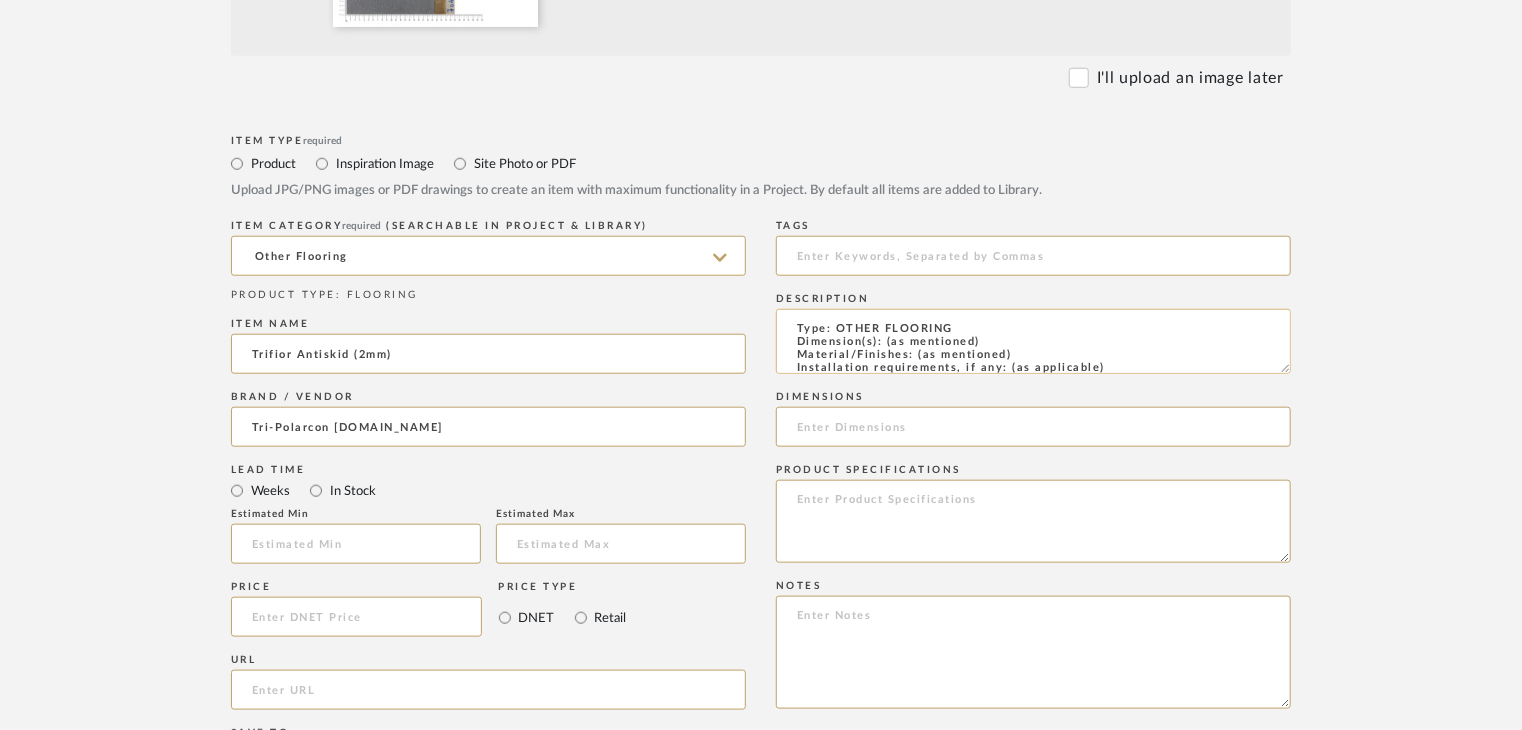 scroll, scrollTop: 137, scrollLeft: 0, axis: vertical 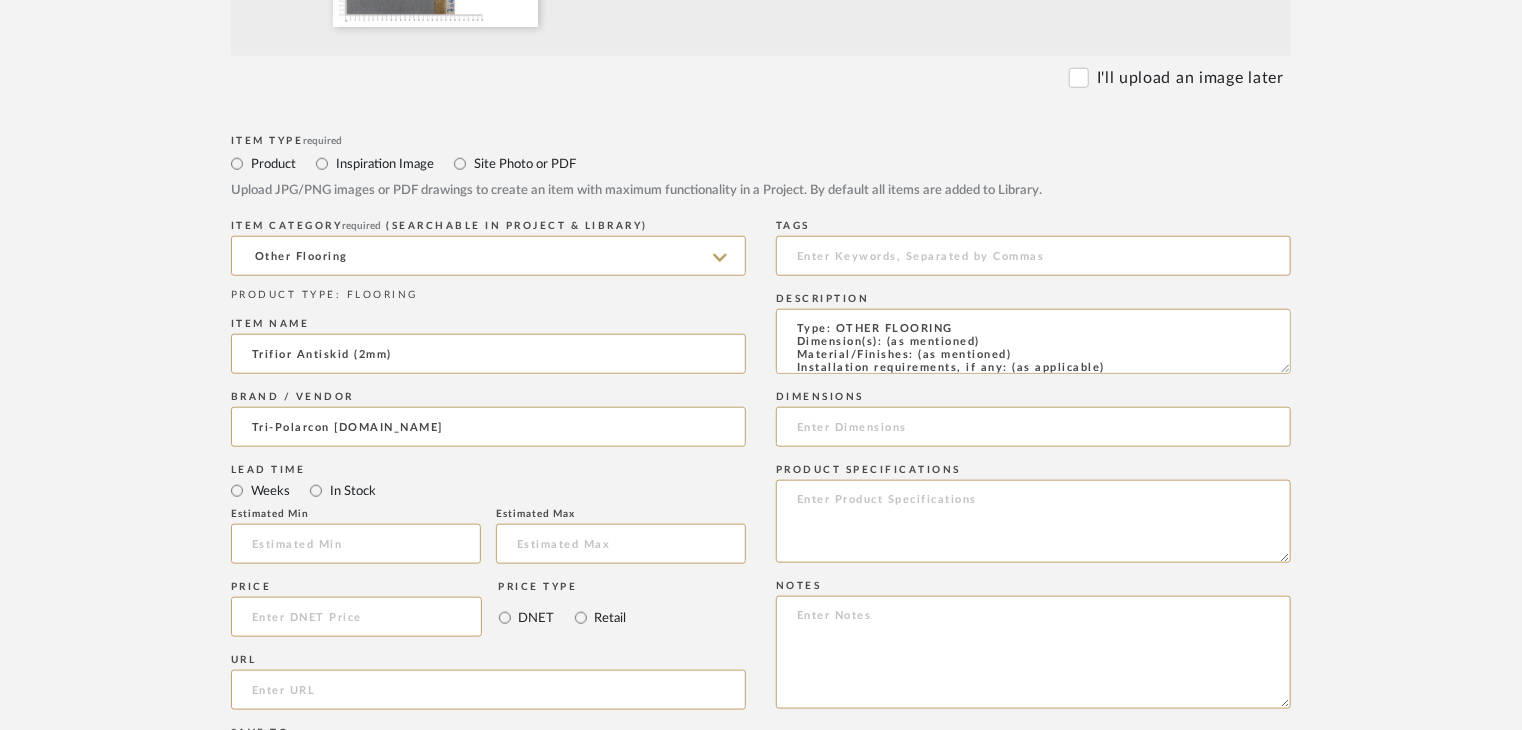 drag, startPoint x: 1003, startPoint y: 347, endPoint x: 901, endPoint y: 300, distance: 112.30761 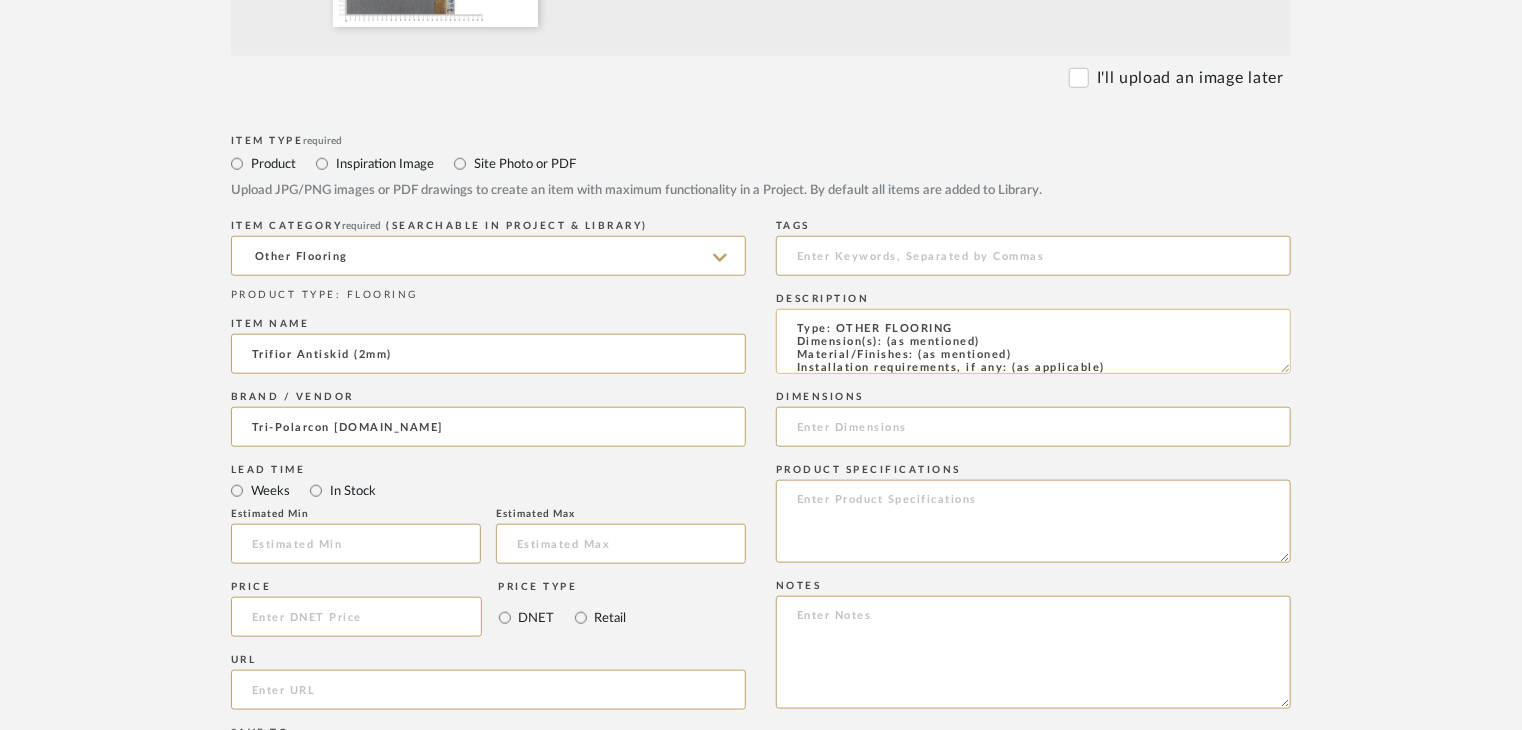click on "Type: OTHER FLOORING
Dimension(s): (as mentioned)
Material/Finishes: (as mentioned)
Installation requirements, if any: (as applicable)
Price: (as mentioned)
Lead time: (as mentioned)
Sample available: supplier stock
Sample Internal reference number:
as per the internal sample warehouse) Point of
contact:
Contact number:
Email address:
Address:
Additional contact information:" 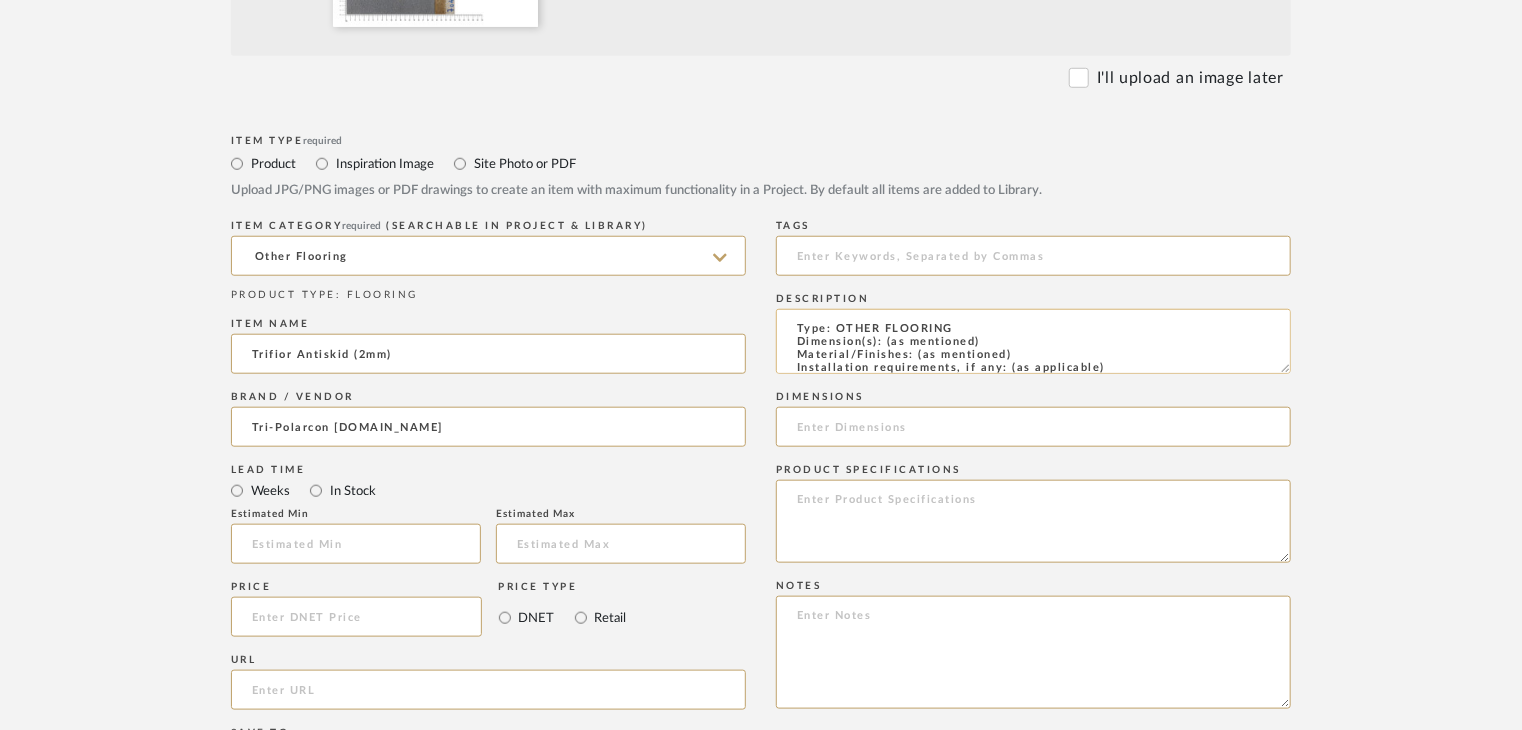 drag, startPoint x: 1009, startPoint y: 353, endPoint x: 916, endPoint y: 351, distance: 93.0215 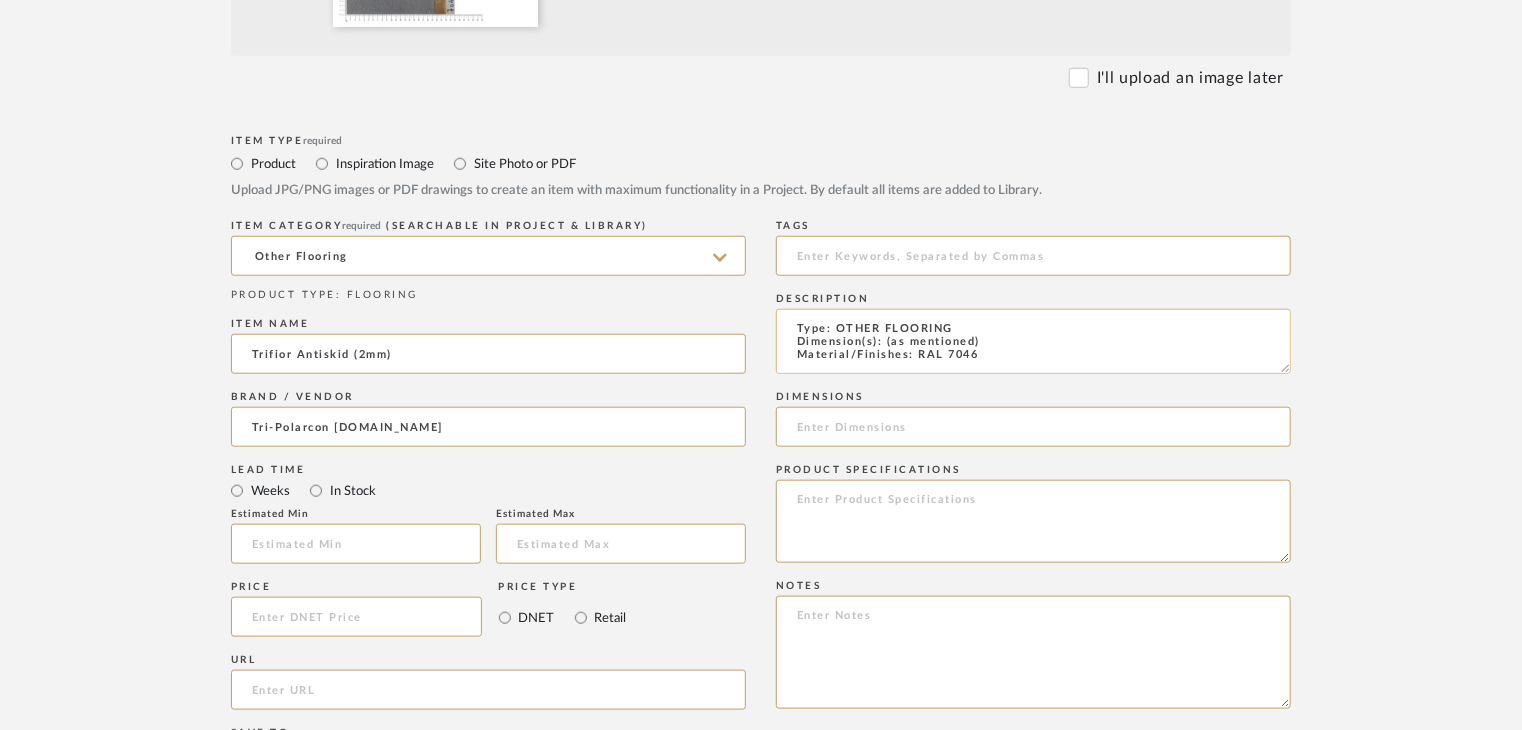 scroll, scrollTop: 1, scrollLeft: 0, axis: vertical 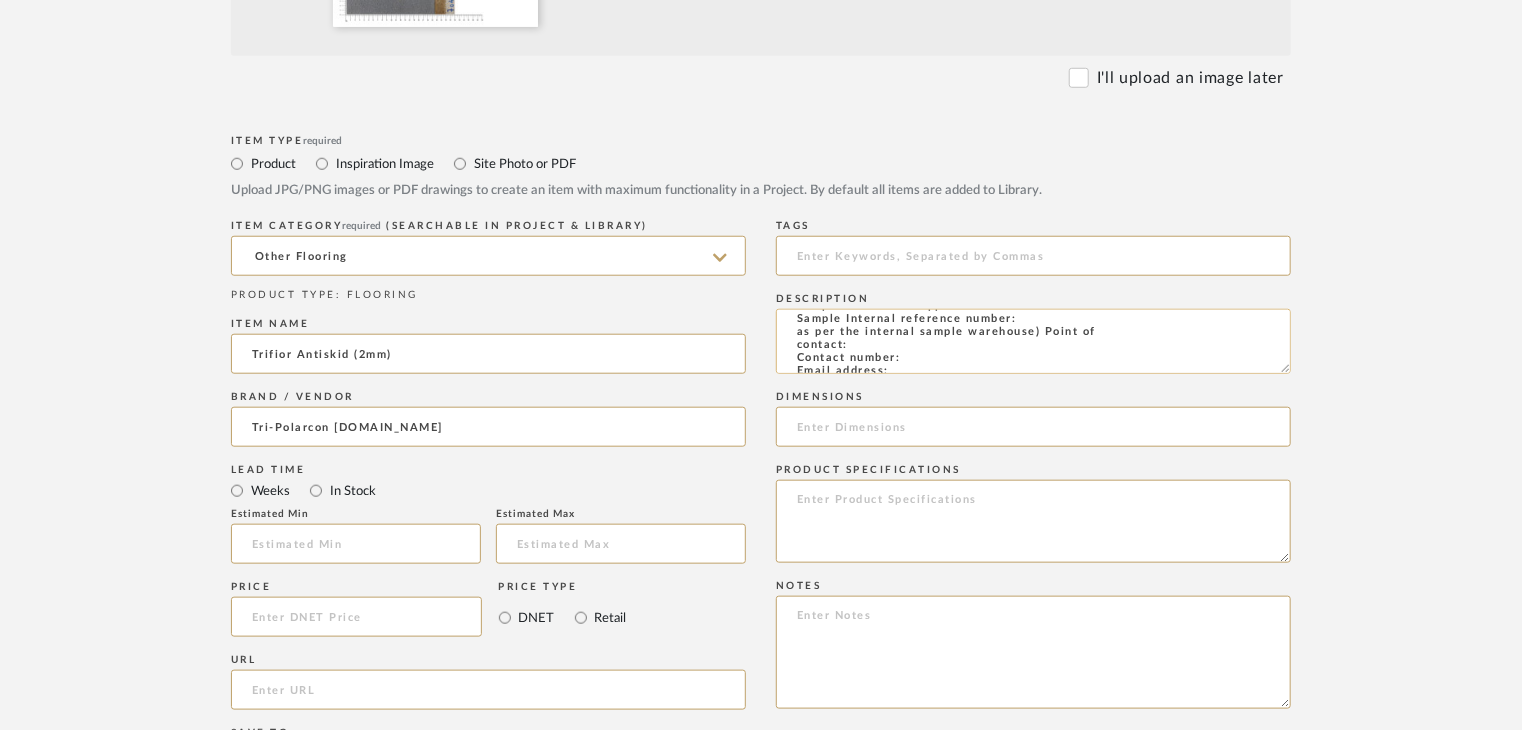 click on "Type: OTHER FLOORING
Dimension(s): (as mentioned)
Material/Finishes: RAL 7046
Installation requirements, if any: (as applicable)
Price: (as mentioned)
Lead time: (as mentioned)
Sample available: supplier stock
Sample Internal reference number:
as per the internal sample warehouse) Point of
contact:
Contact number:
Email address:
Address:
Additional contact information:" 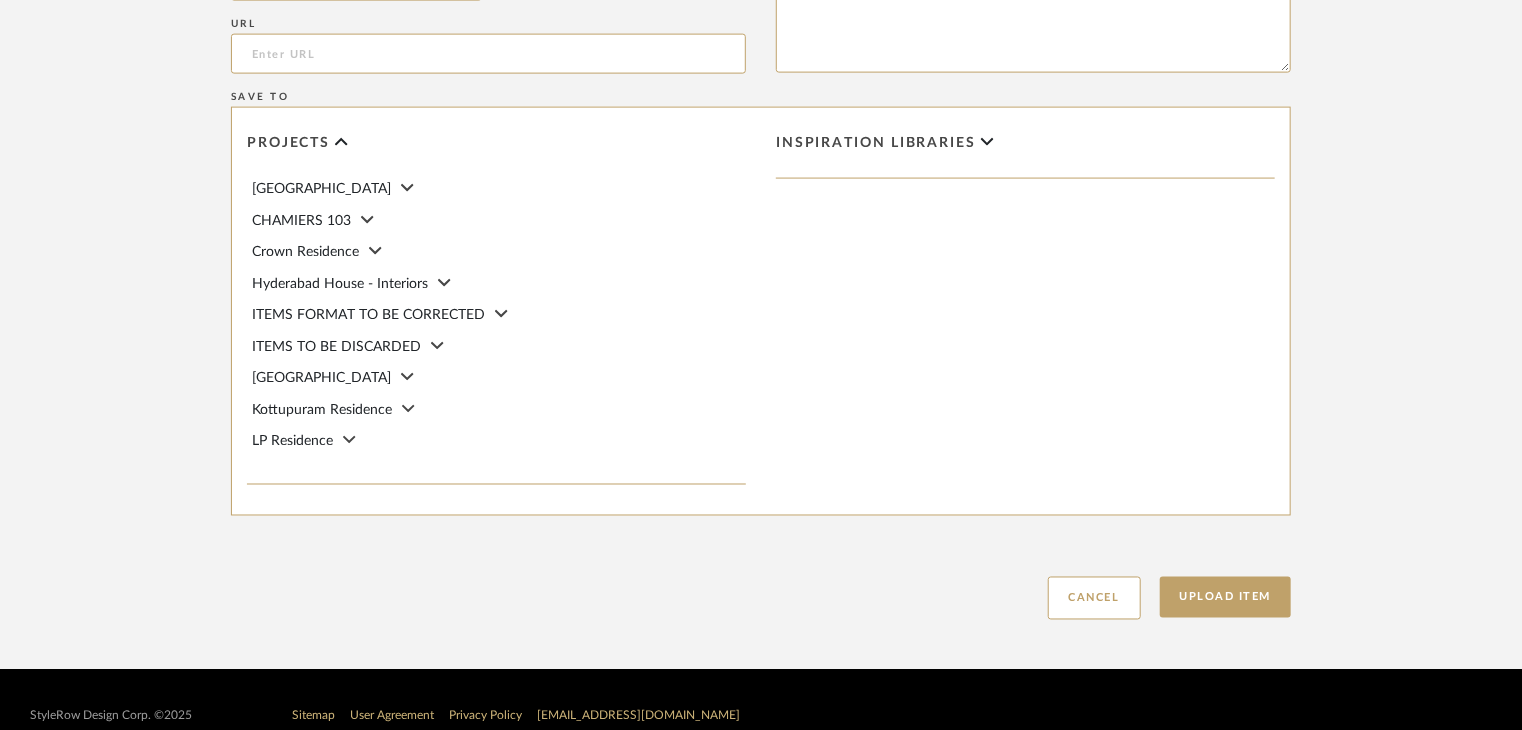 scroll, scrollTop: 1468, scrollLeft: 0, axis: vertical 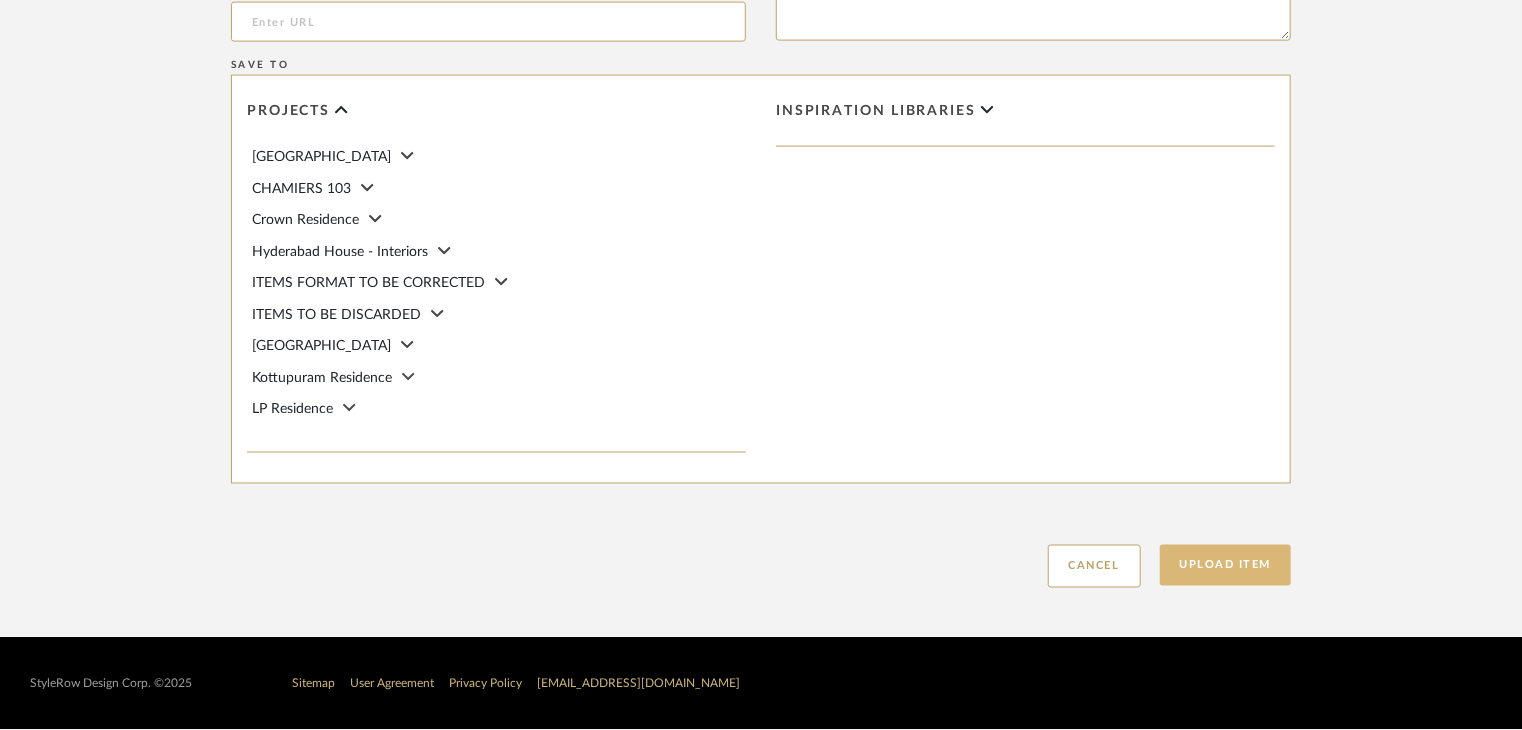 type on "Type: OTHER FLOORING
Dimension(s): (as mentioned)
Material/Finishes: RAL 7046
Installation requirements, if any: (as applicable)
Price: (as mentioned)
Lead time: (as mentioned)
Sample available: supplier stock
Sample Internal reference number: FL-OF-021
as per the internal sample warehouse) Point of
contact:
Contact number:
Email address:
Address:
Additional contact information:" 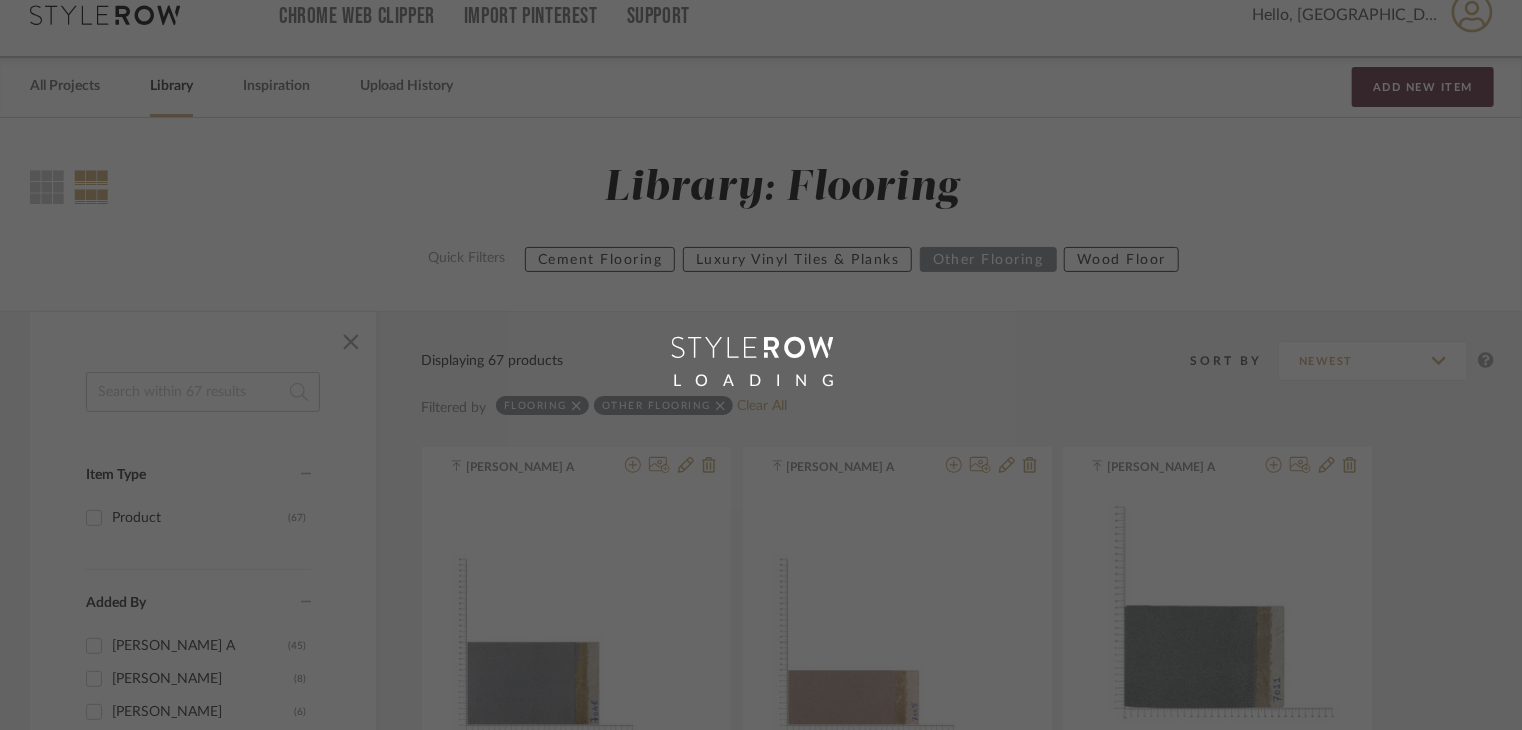 scroll, scrollTop: 0, scrollLeft: 0, axis: both 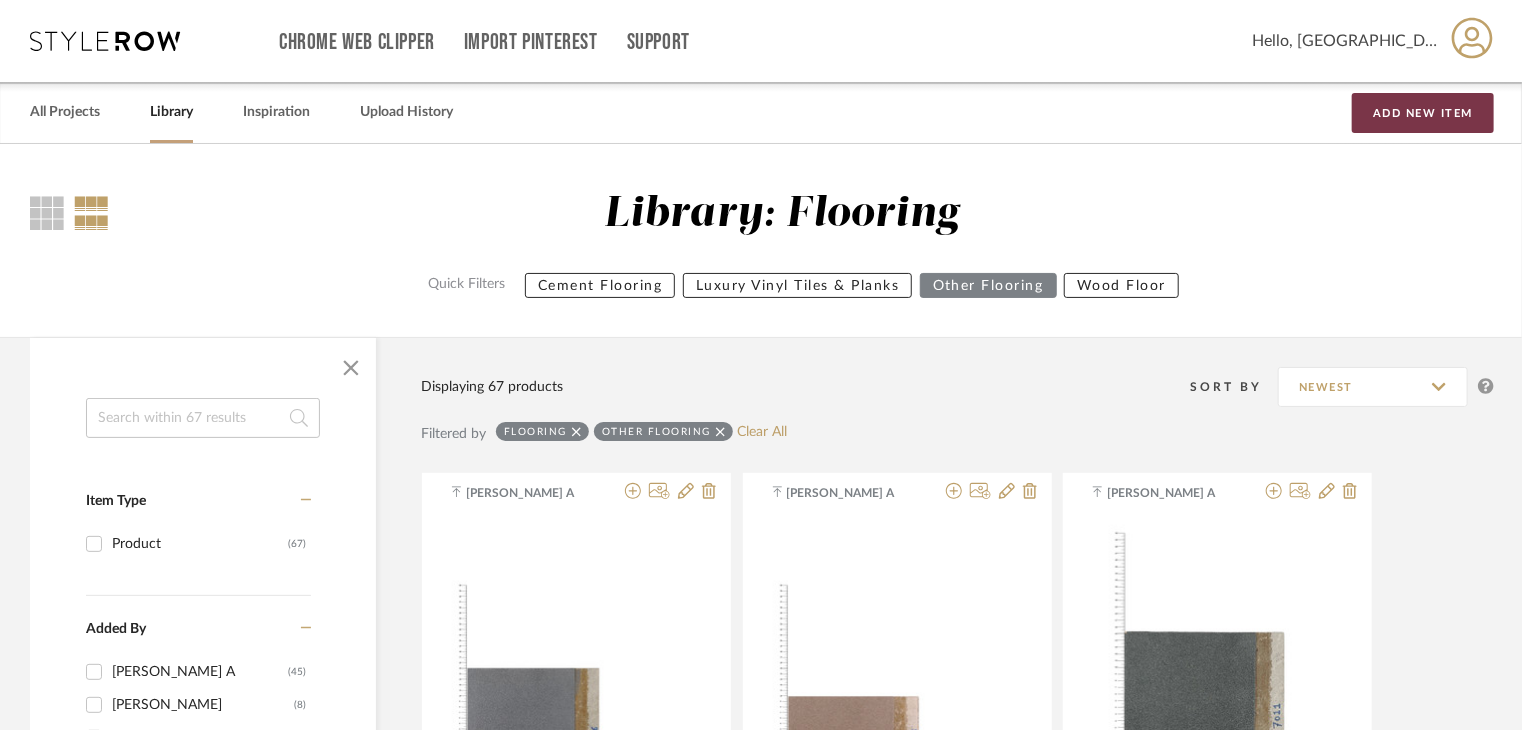 click on "Add New Item" at bounding box center (1423, 113) 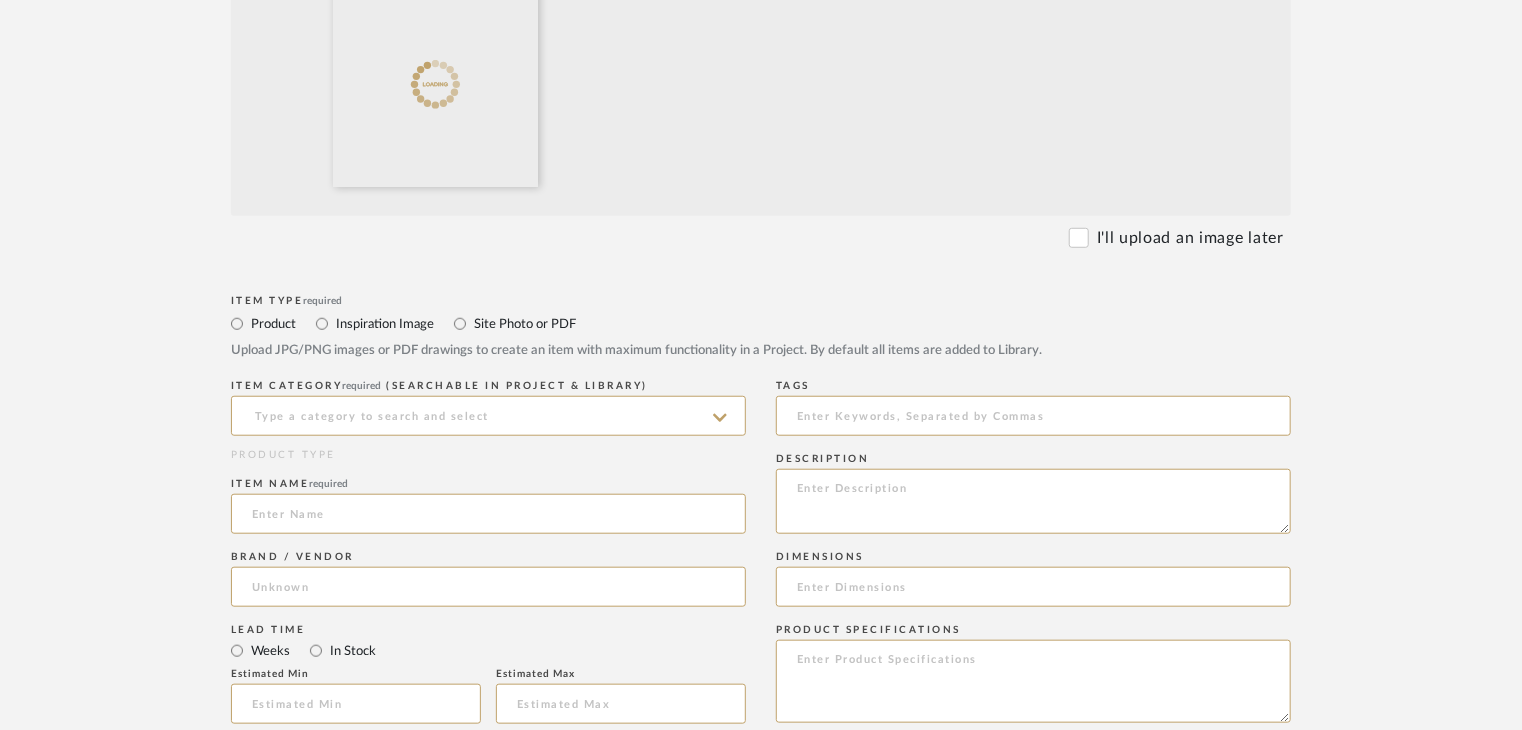 scroll, scrollTop: 800, scrollLeft: 0, axis: vertical 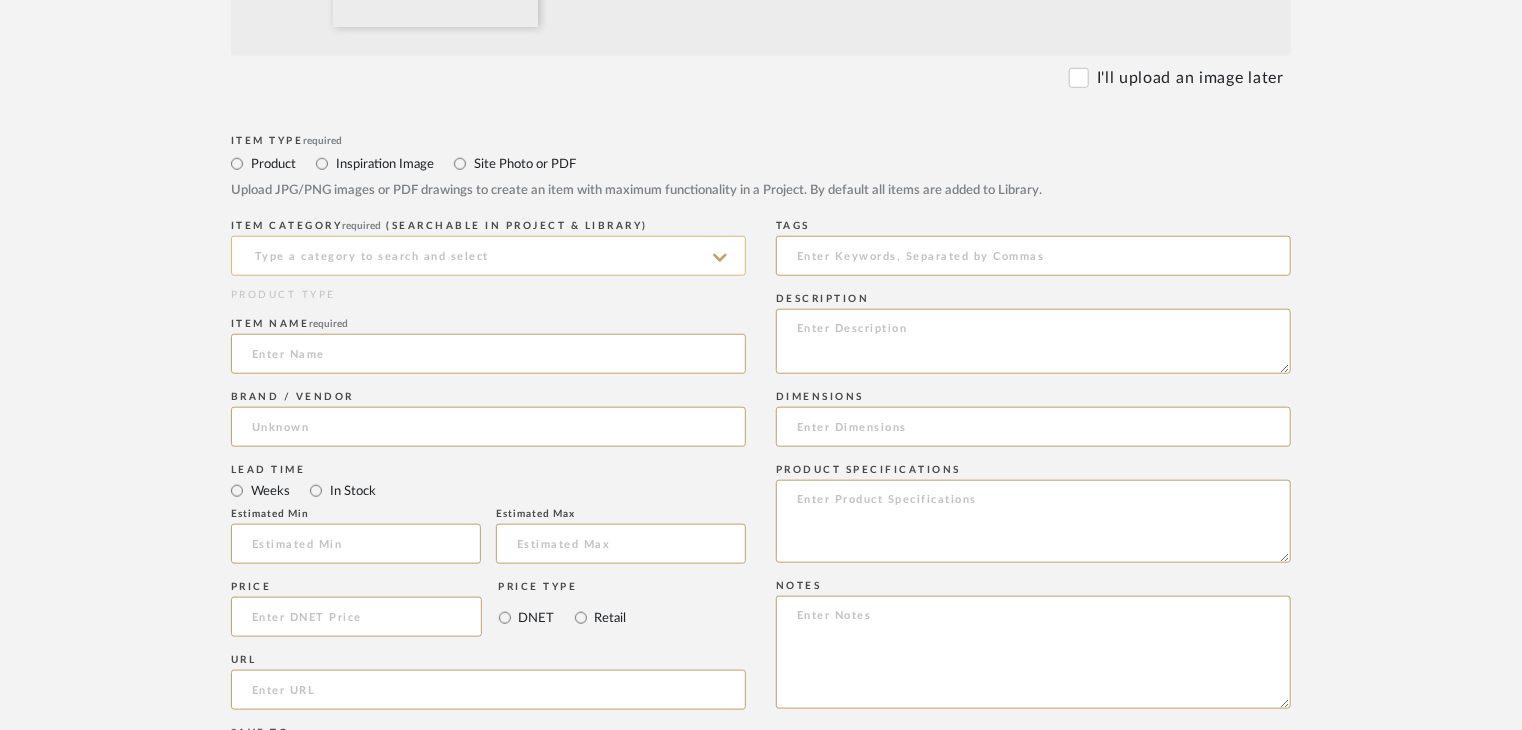 click 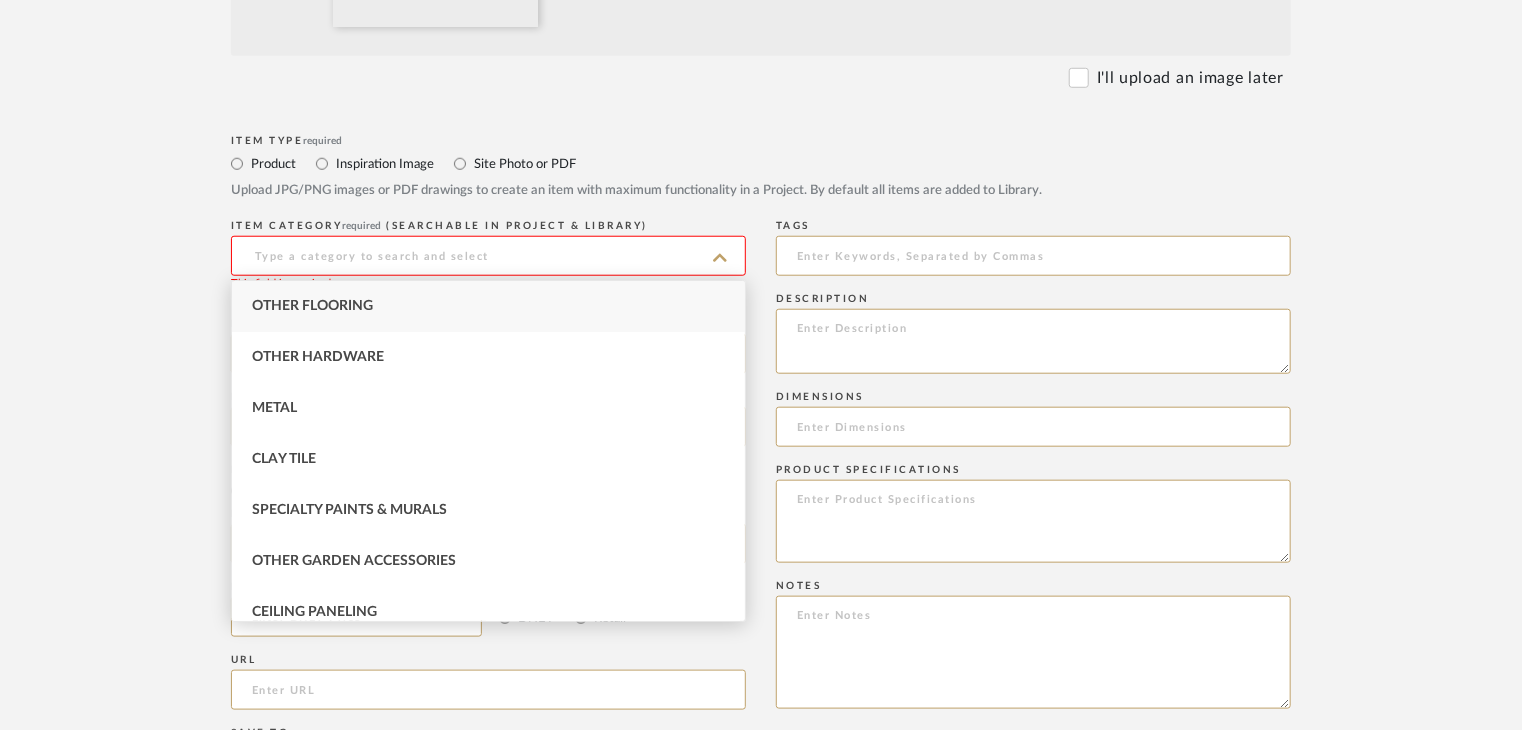 drag, startPoint x: 381, startPoint y: 300, endPoint x: 390, endPoint y: 334, distance: 35.17101 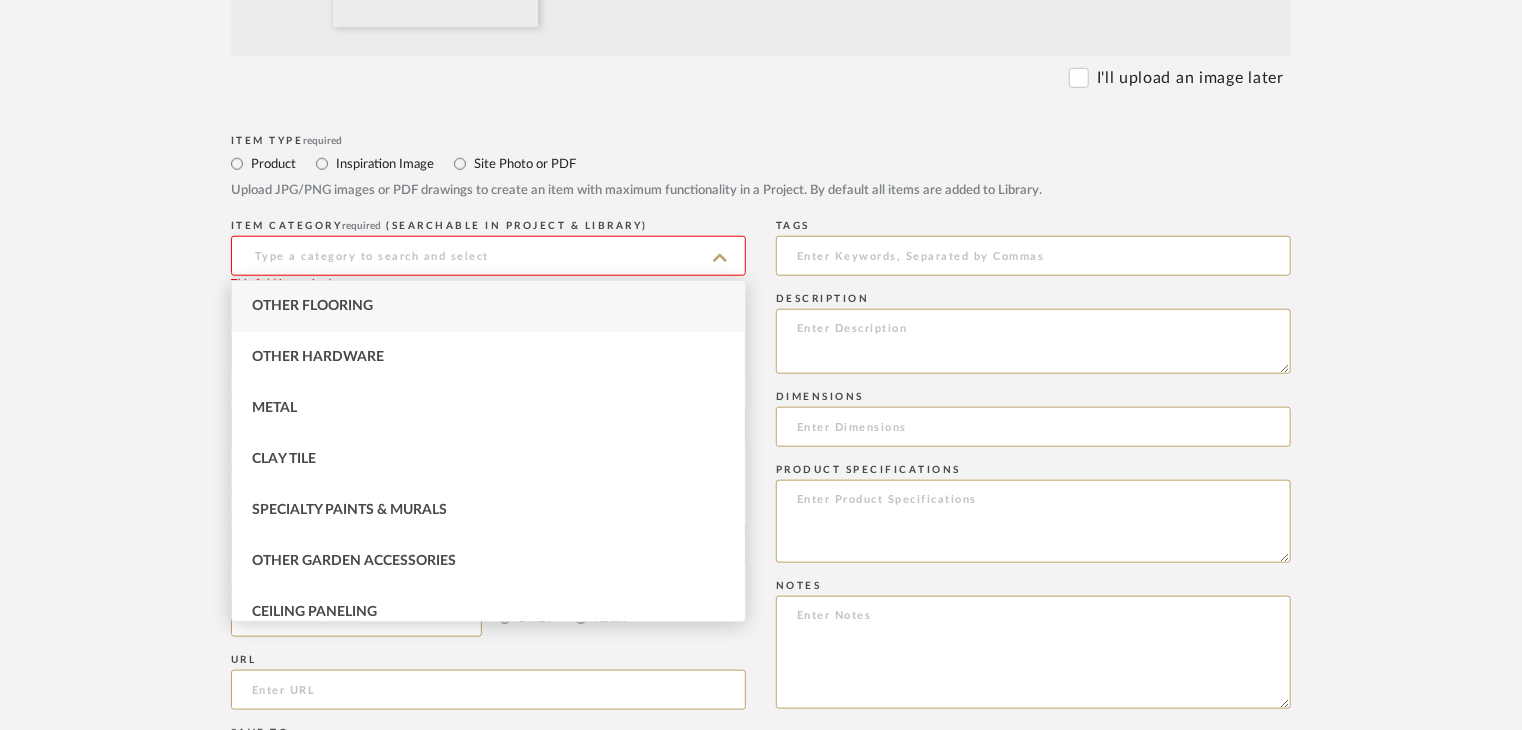 type on "Other Flooring" 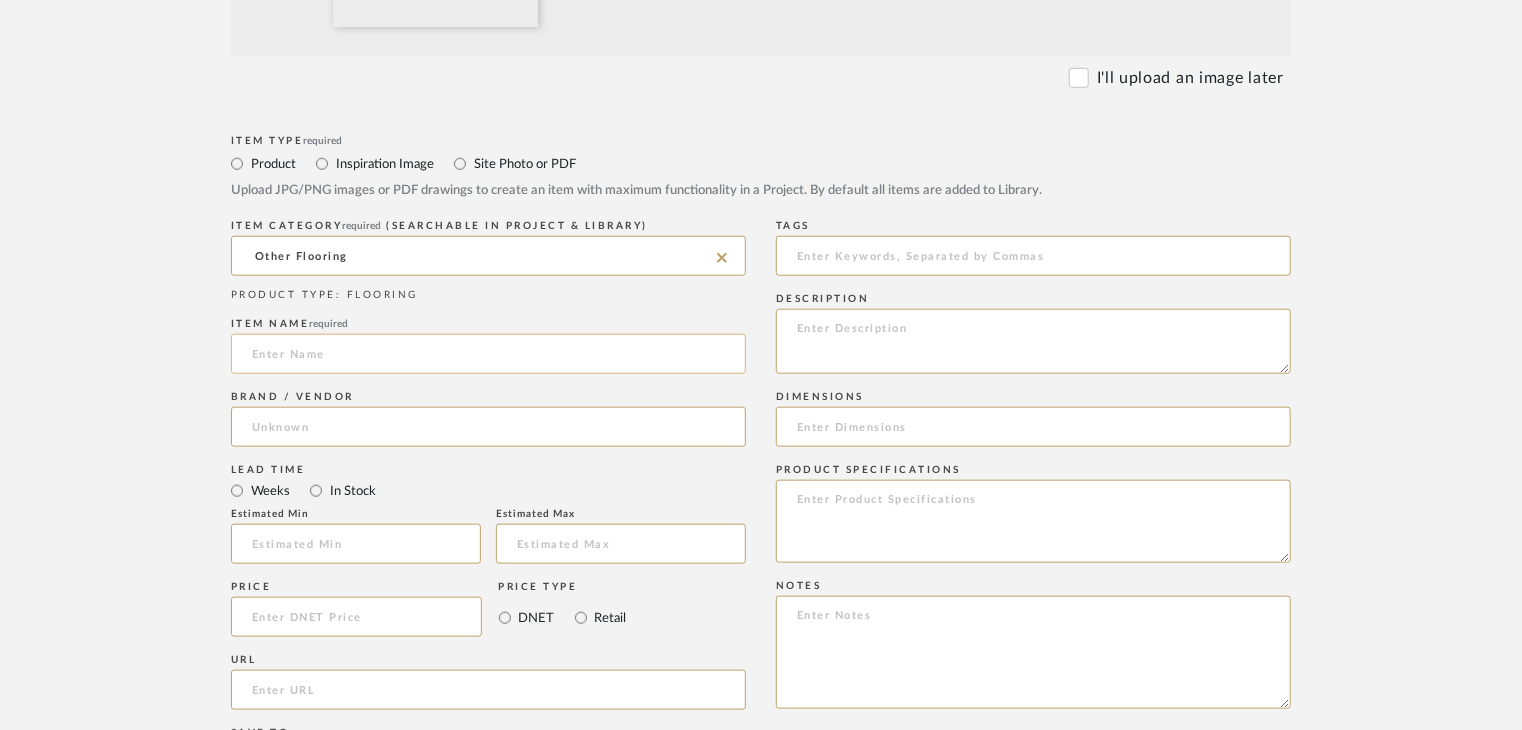 click 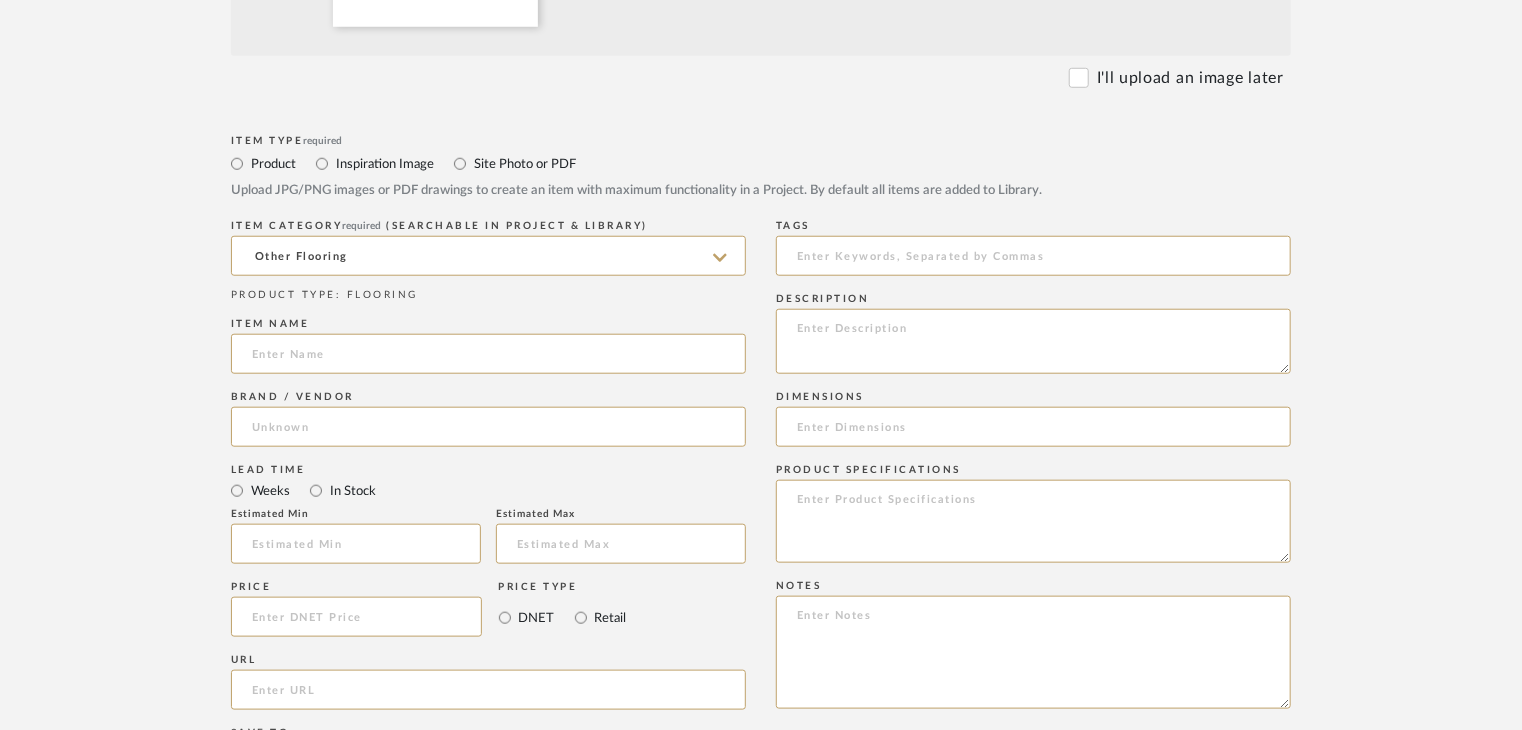 paste on "Trifior Epoxy (3+1)" 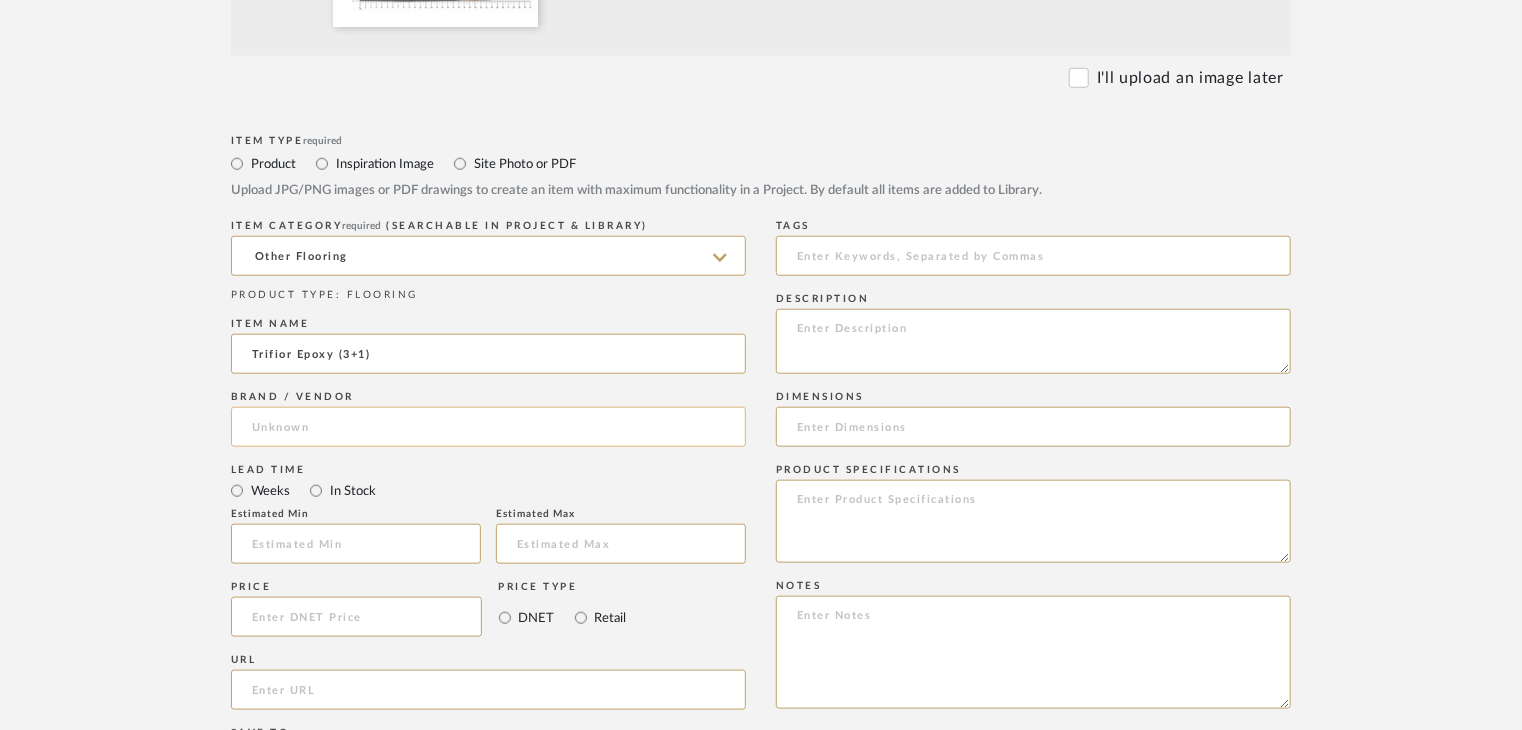 type on "Trifior Epoxy (3+1)" 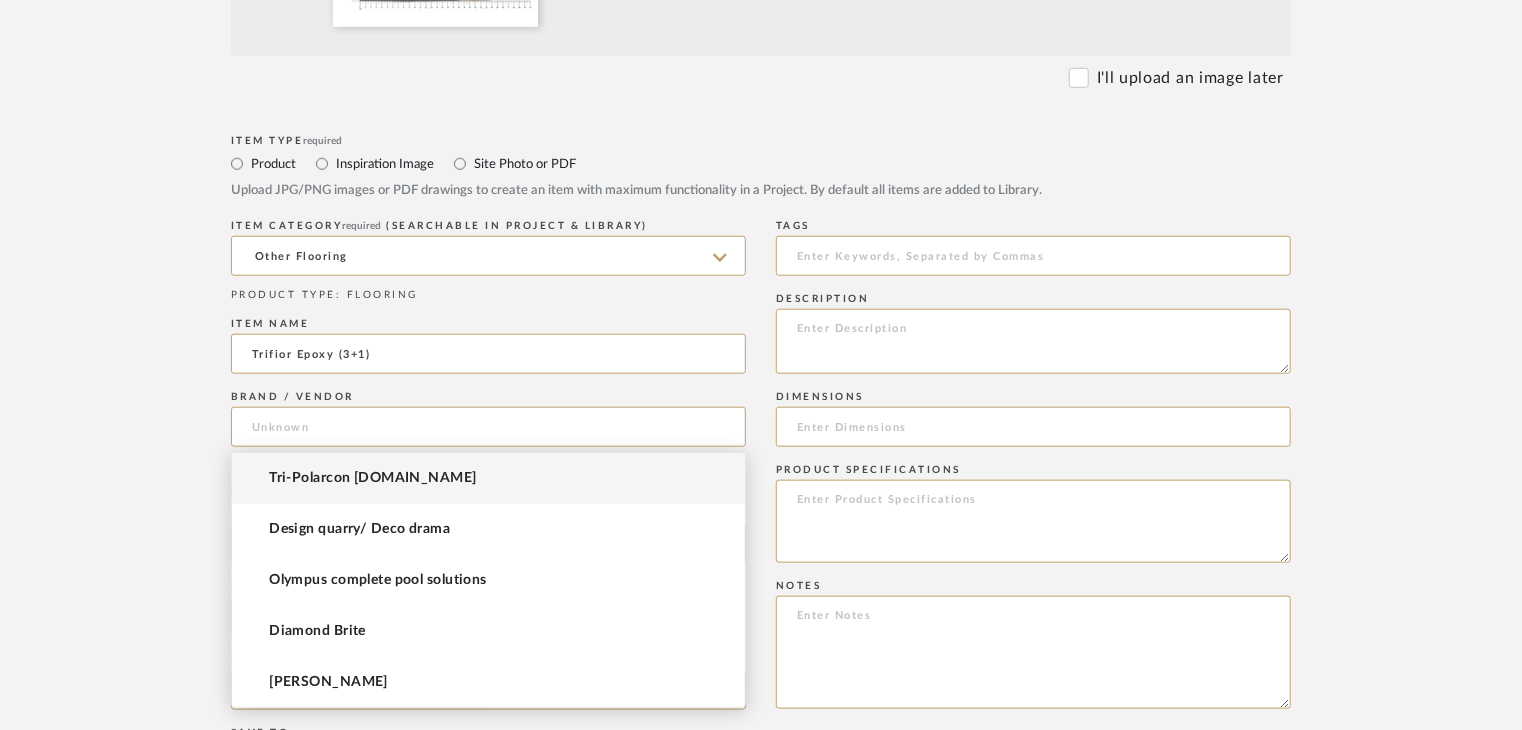 click on "Tri-Polarcon Pvt.Ltd" at bounding box center [488, 478] 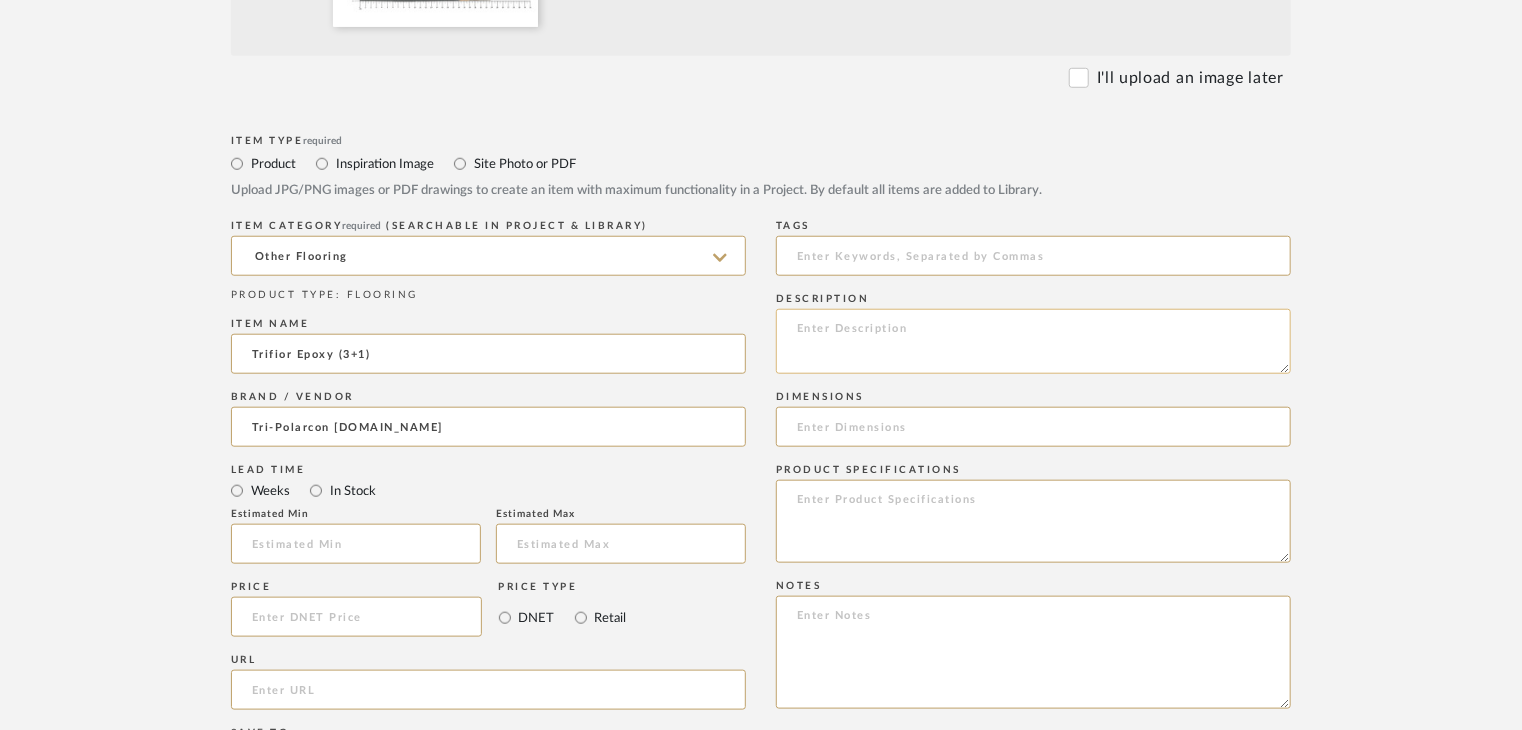click 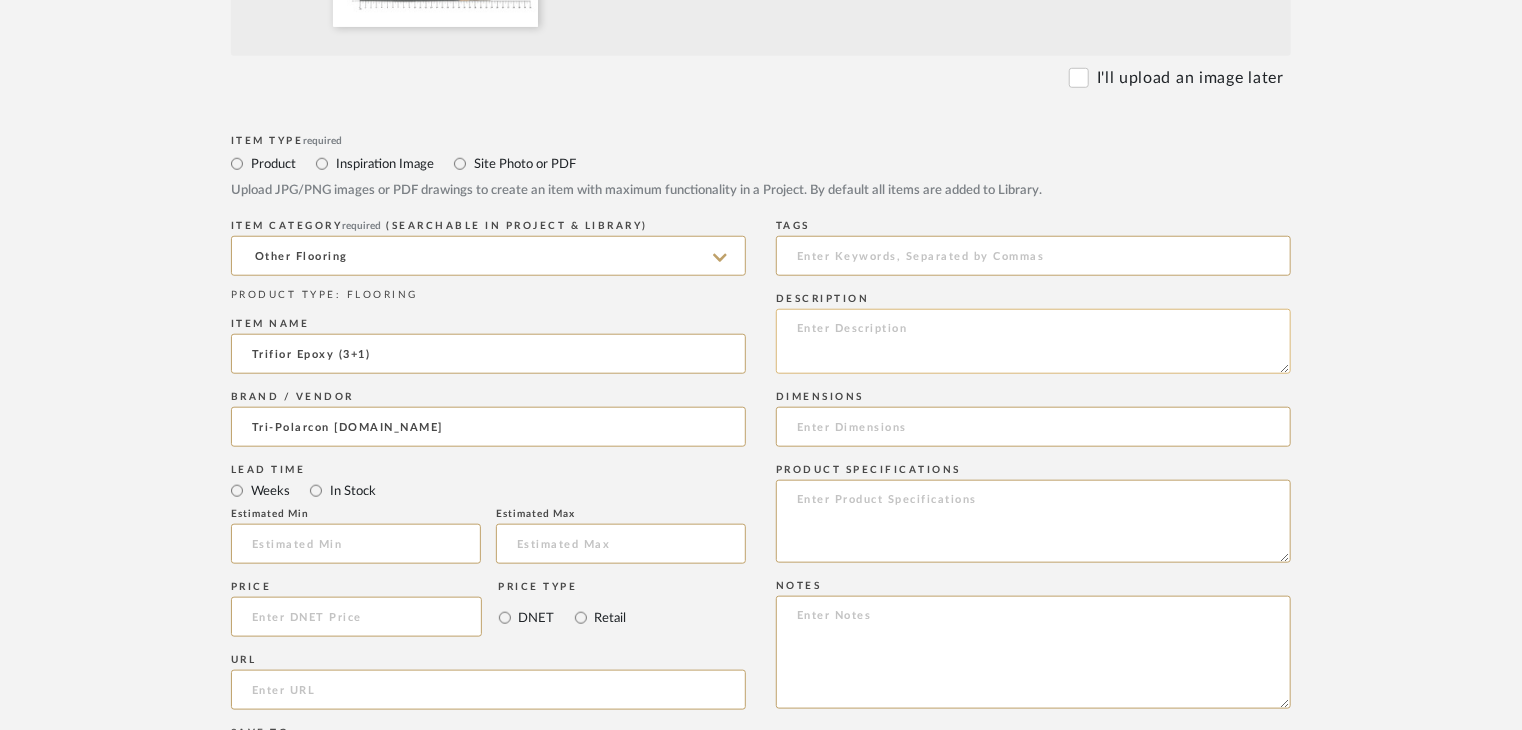 paste on "Type: OTHER FLOORING
Dimension(s): (as mentioned)
Material/Finishes: (as mentioned)
Installation requirements, if any: (as applicable)
Price: (as mentioned)
Lead time: (as mentioned)
Sample available: supplier stock
Sample Internal reference number:
as per the internal sample warehouse) Point of
contact:
Contact number:
Email address:
Address:
Additional contact information:" 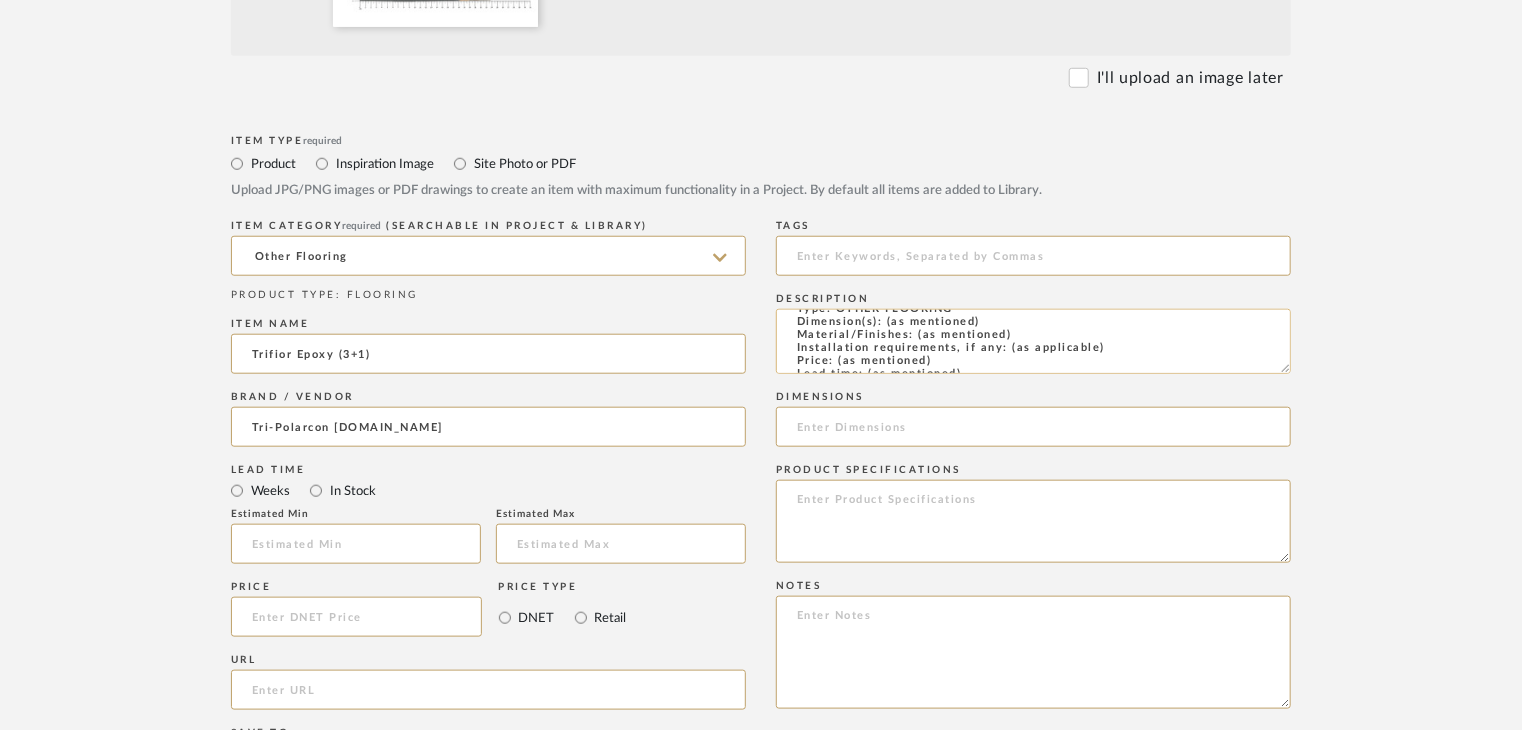 scroll, scrollTop: 0, scrollLeft: 0, axis: both 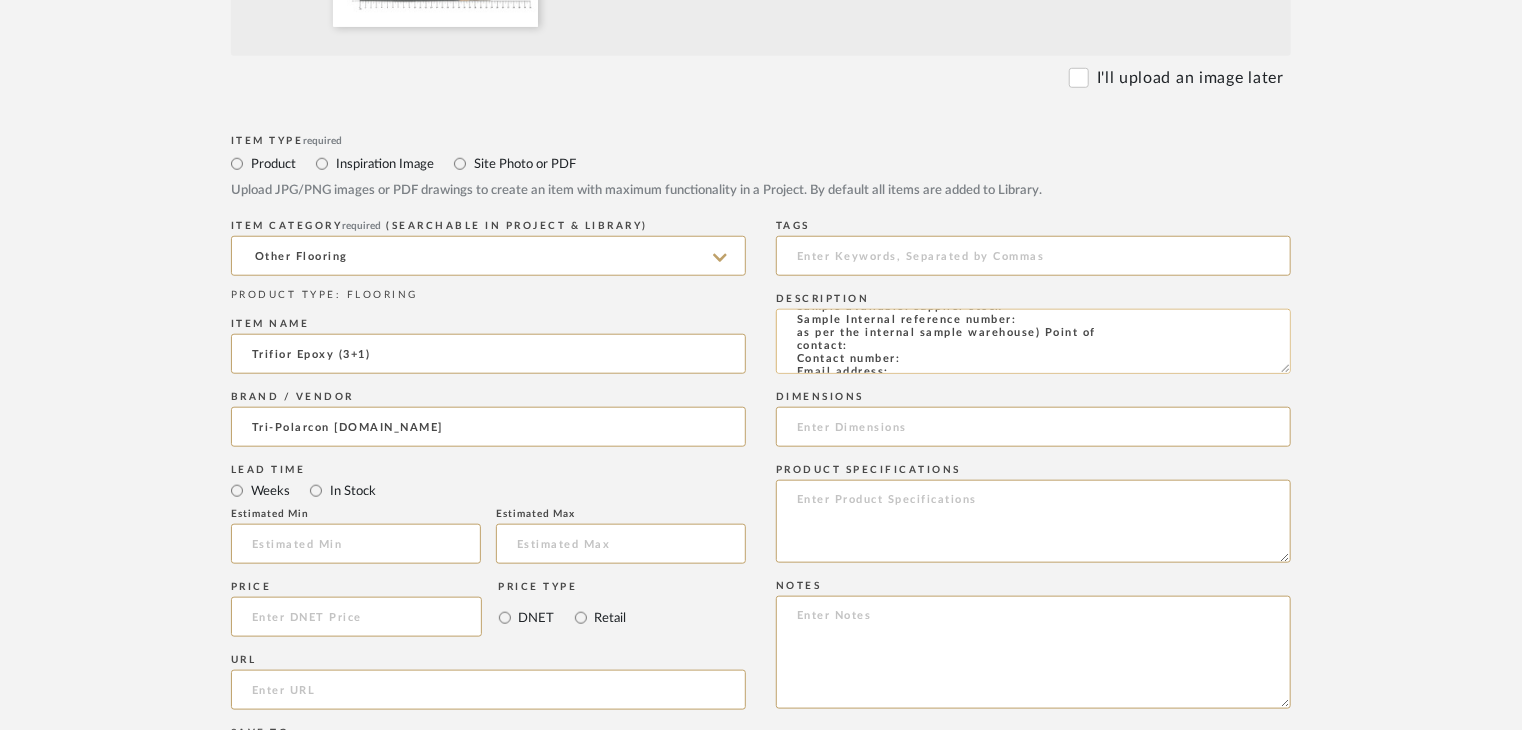 click on "Type: OTHER FLOORING
Dimension(s): (as mentioned)
Material/Finishes: (as mentioned)
Installation requirements, if any: (as applicable)
Price: (as mentioned)
Lead time: (as mentioned)
Sample available: supplier stock
Sample Internal reference number:
as per the internal sample warehouse) Point of
contact:
Contact number:
Email address:
Address:
Additional contact information:" 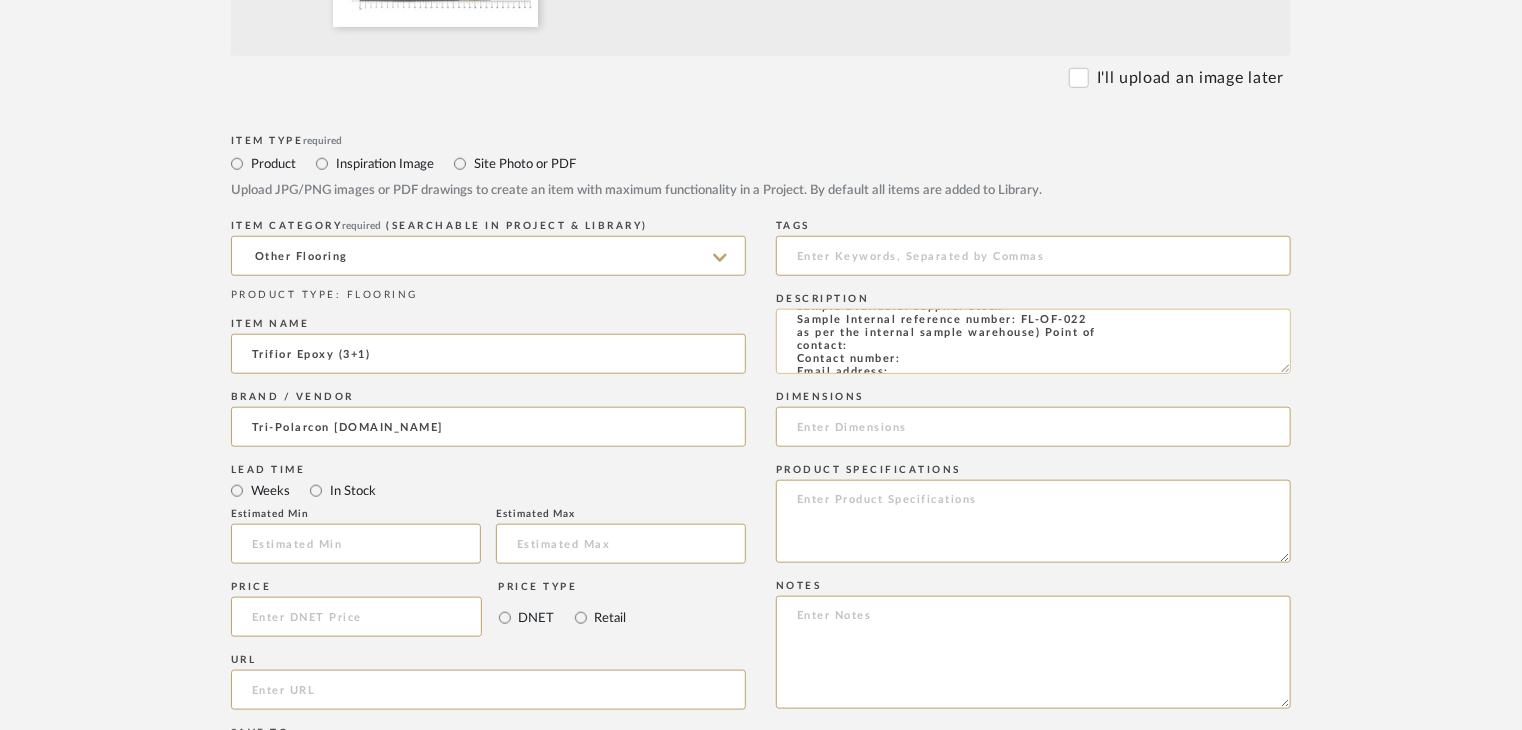 click on "Type: OTHER FLOORING
Dimension(s): (as mentioned)
Material/Finishes: (as mentioned)
Installation requirements, if any: (as applicable)
Price: (as mentioned)
Lead time: (as mentioned)
Sample available: supplier stock
Sample Internal reference number: FL-OF-022
as per the internal sample warehouse) Point of
contact:
Contact number:
Email address:
Address:
Additional contact information:" 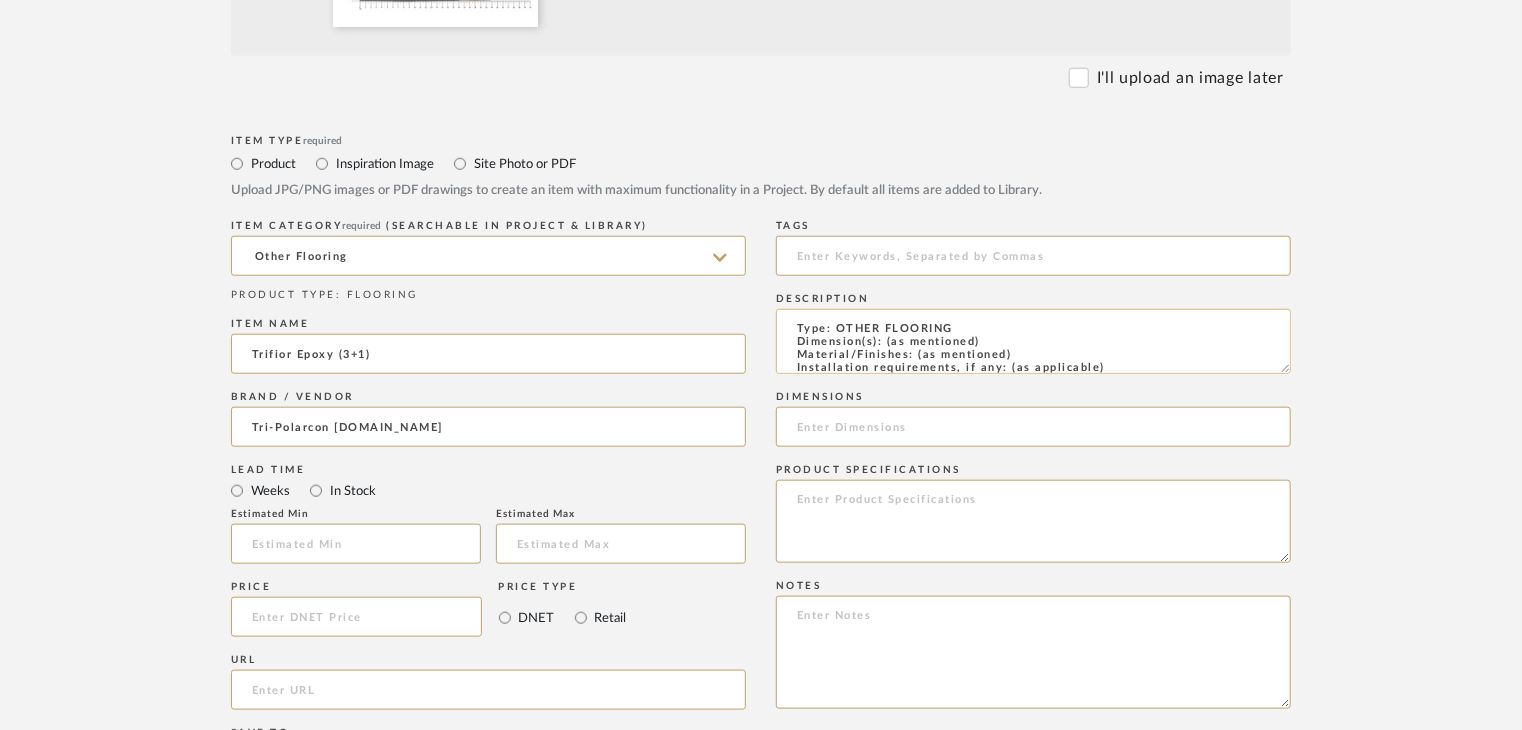 scroll, scrollTop: 0, scrollLeft: 0, axis: both 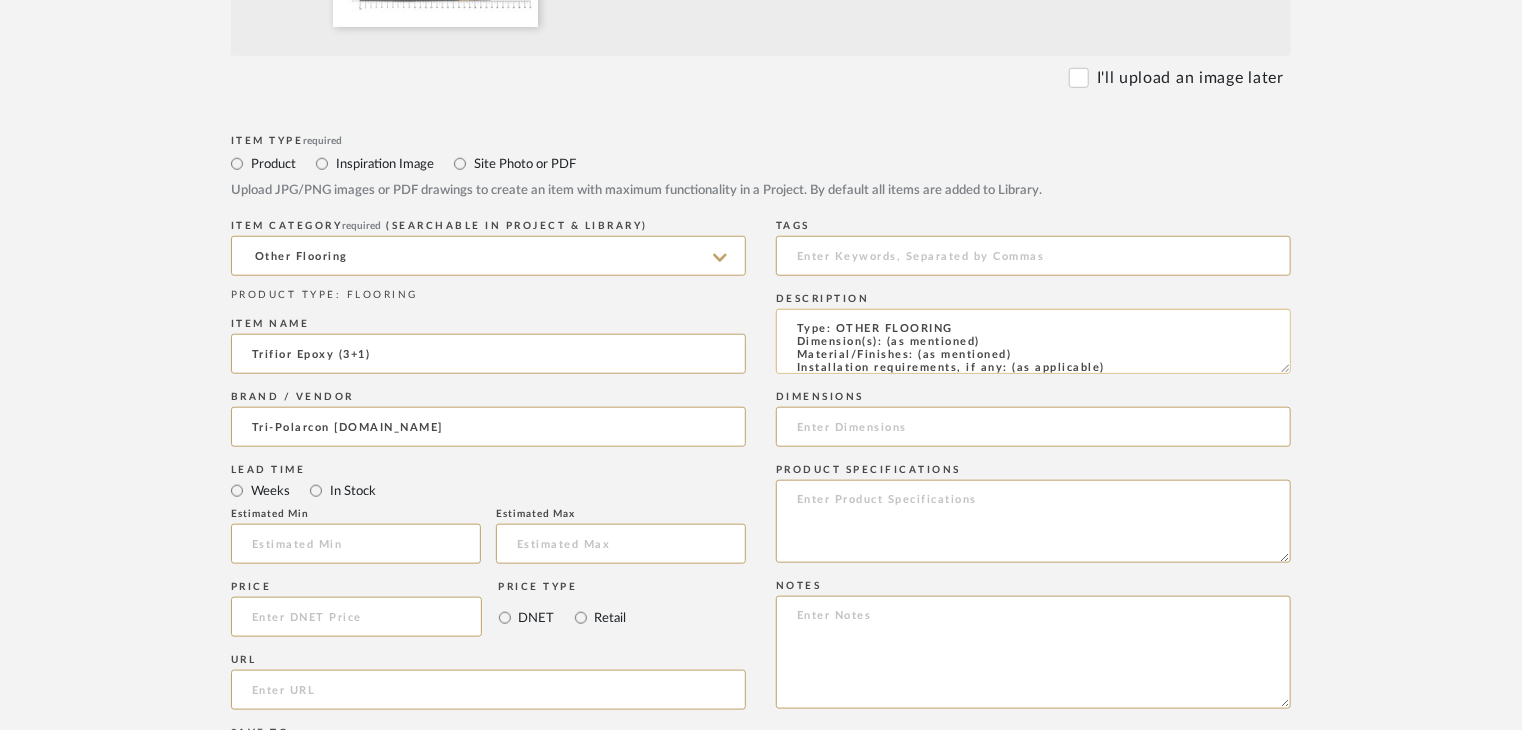 drag, startPoint x: 1025, startPoint y: 356, endPoint x: 918, endPoint y: 356, distance: 107 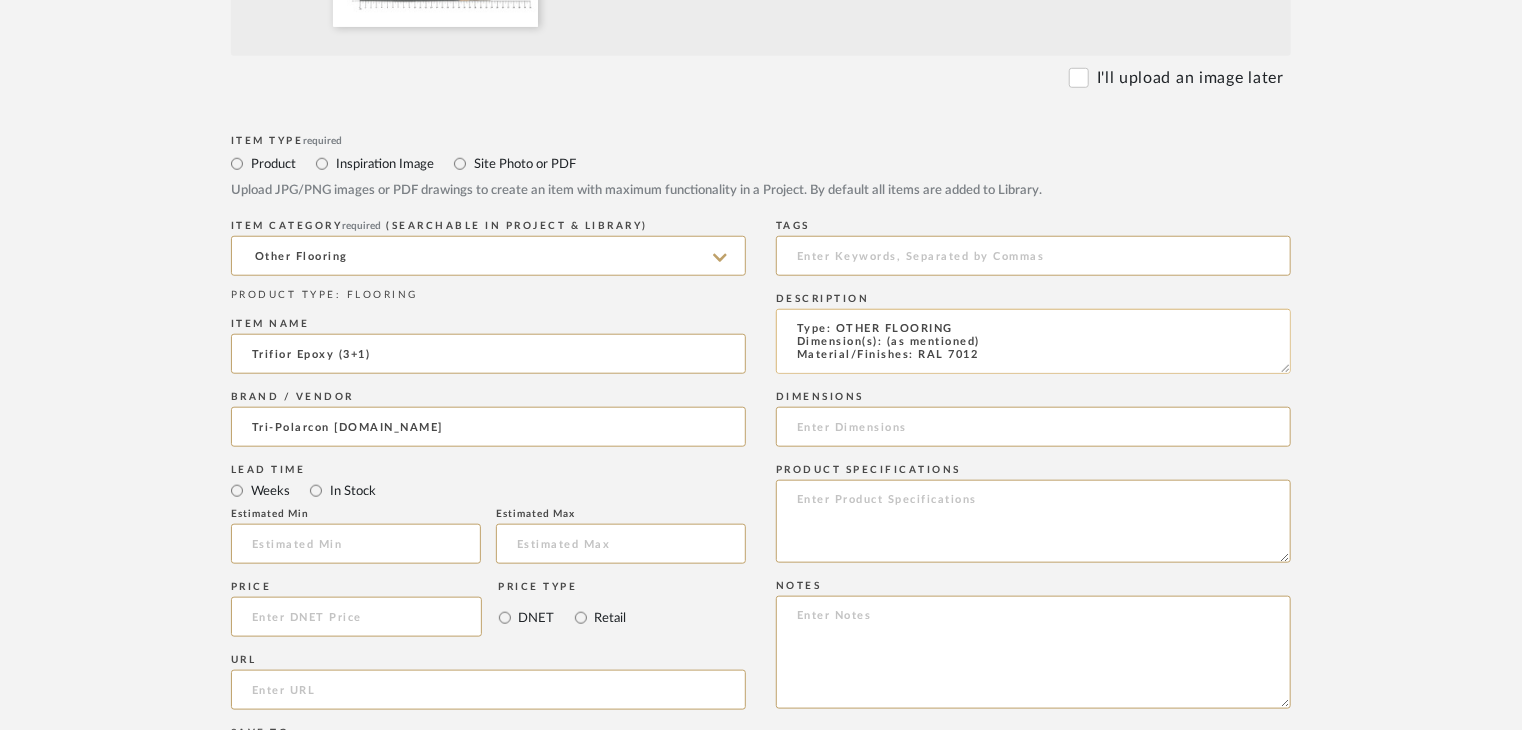 scroll, scrollTop: 1, scrollLeft: 0, axis: vertical 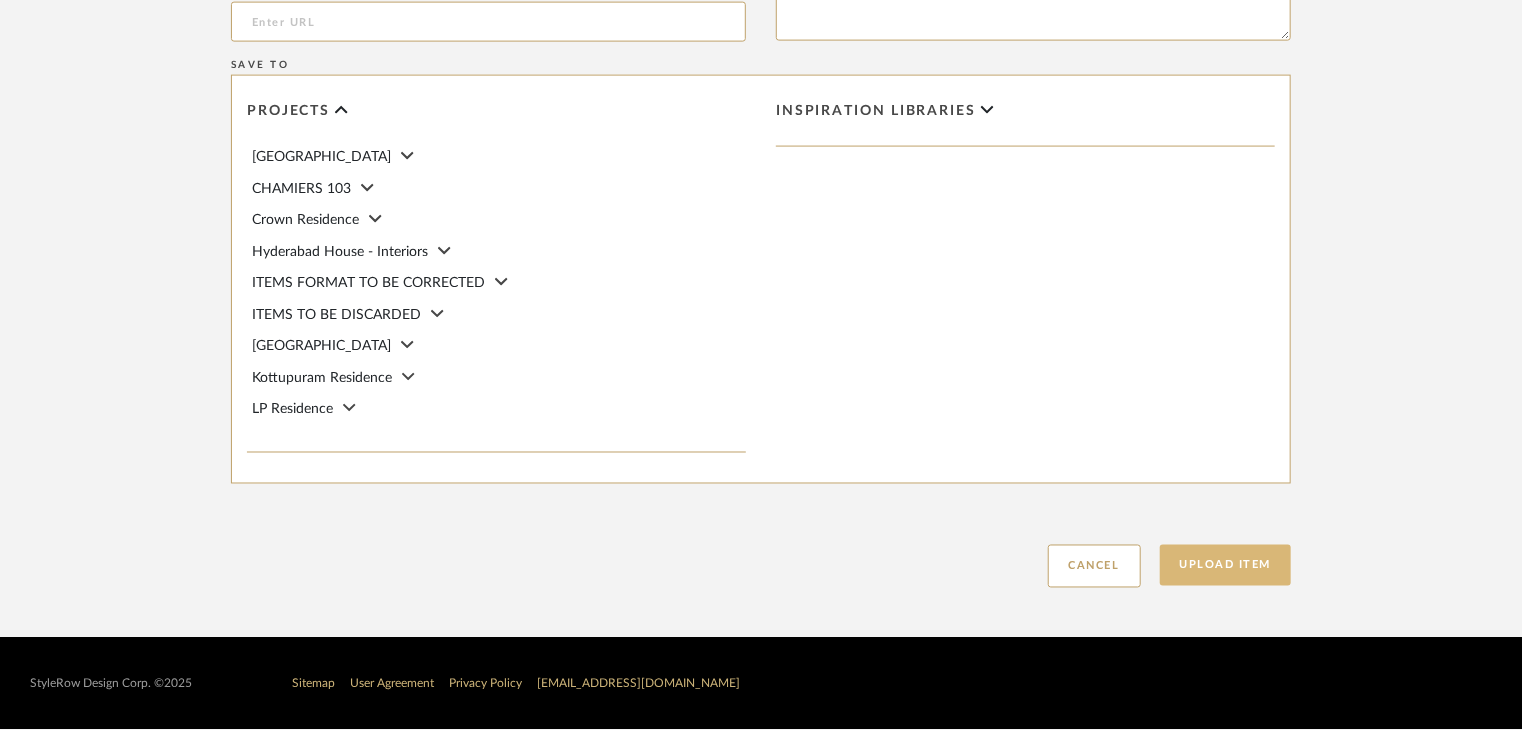 type on "Type: OTHER FLOORING
Dimension(s): (as mentioned)
Material/Finishes: RAL 7012
Installation requirements, if any: (as applicable)
Price: (as mentioned)
Lead time: (as mentioned)
Sample available: supplier stock
Sample Internal reference number: FL-OF-022
as per the internal sample warehouse) Point of
contact:
Contact number:
Email address:
Address:
Additional contact information:" 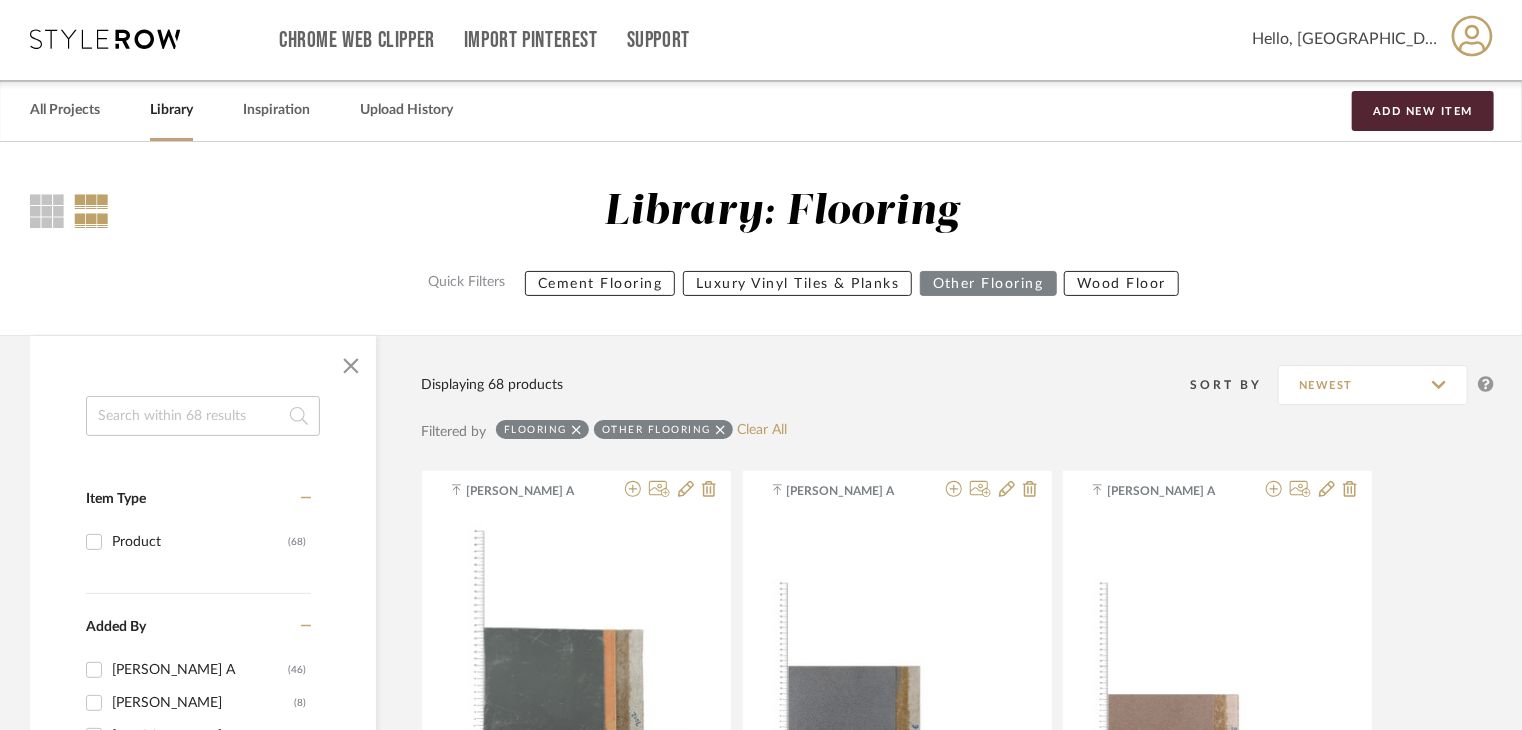 scroll, scrollTop: 0, scrollLeft: 0, axis: both 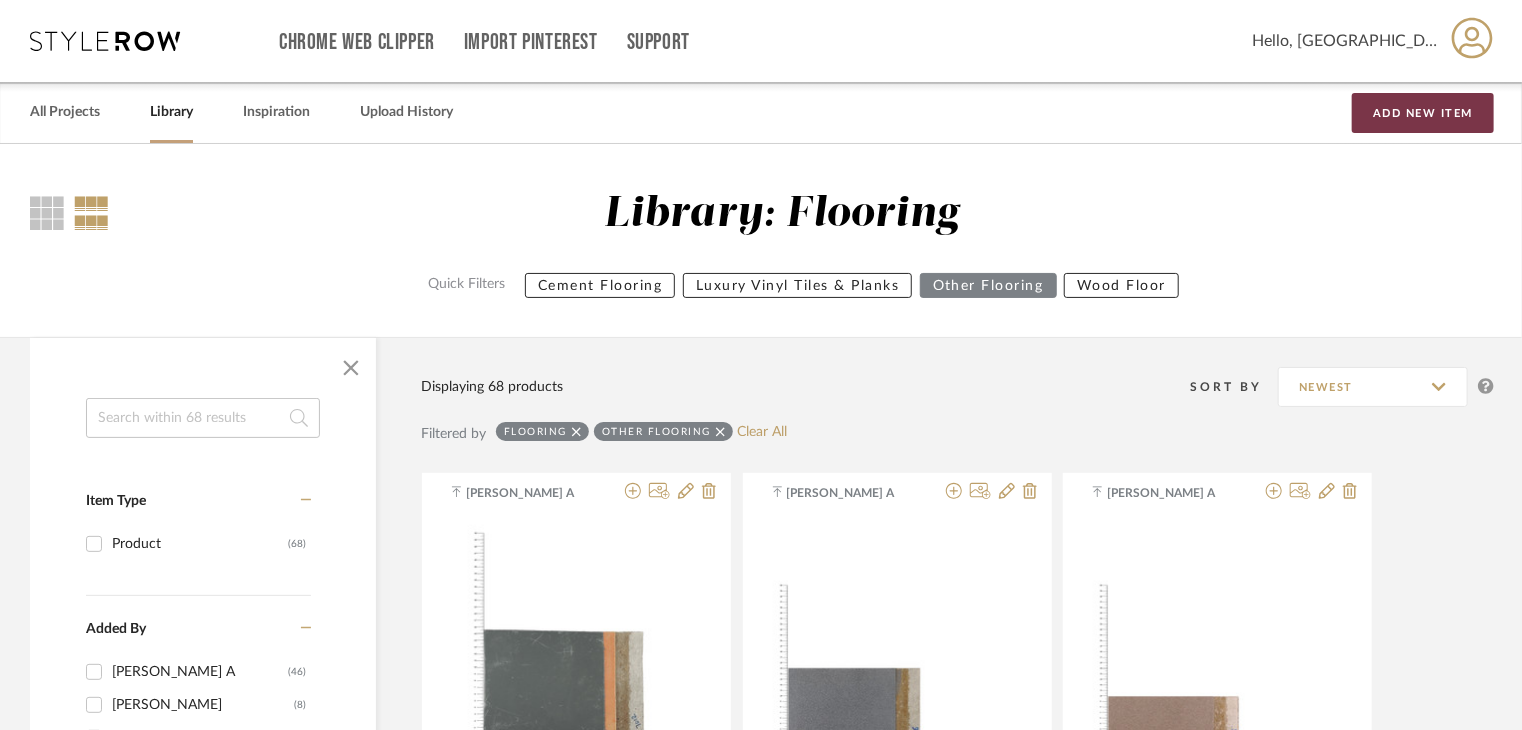 click on "Add New Item" at bounding box center (1423, 113) 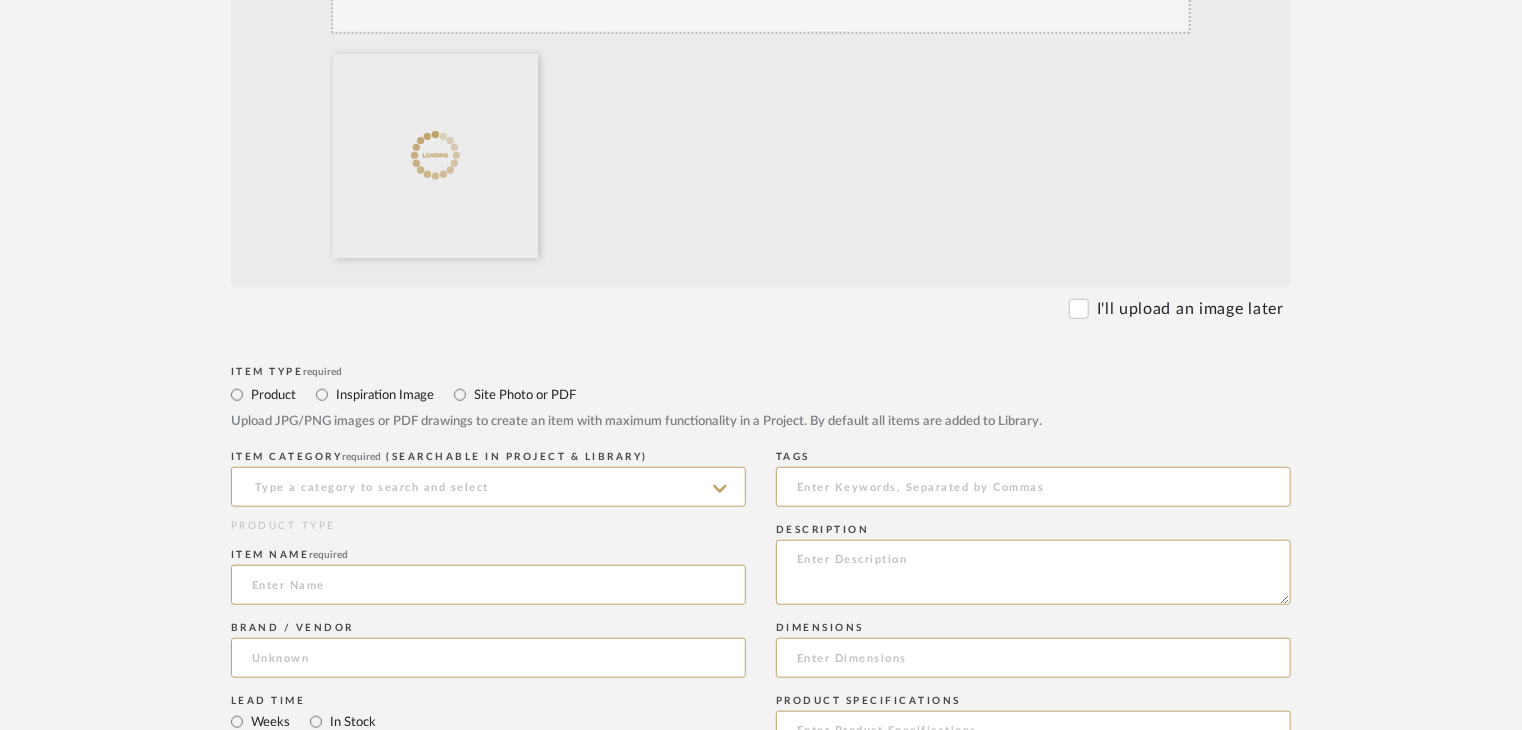 scroll, scrollTop: 700, scrollLeft: 0, axis: vertical 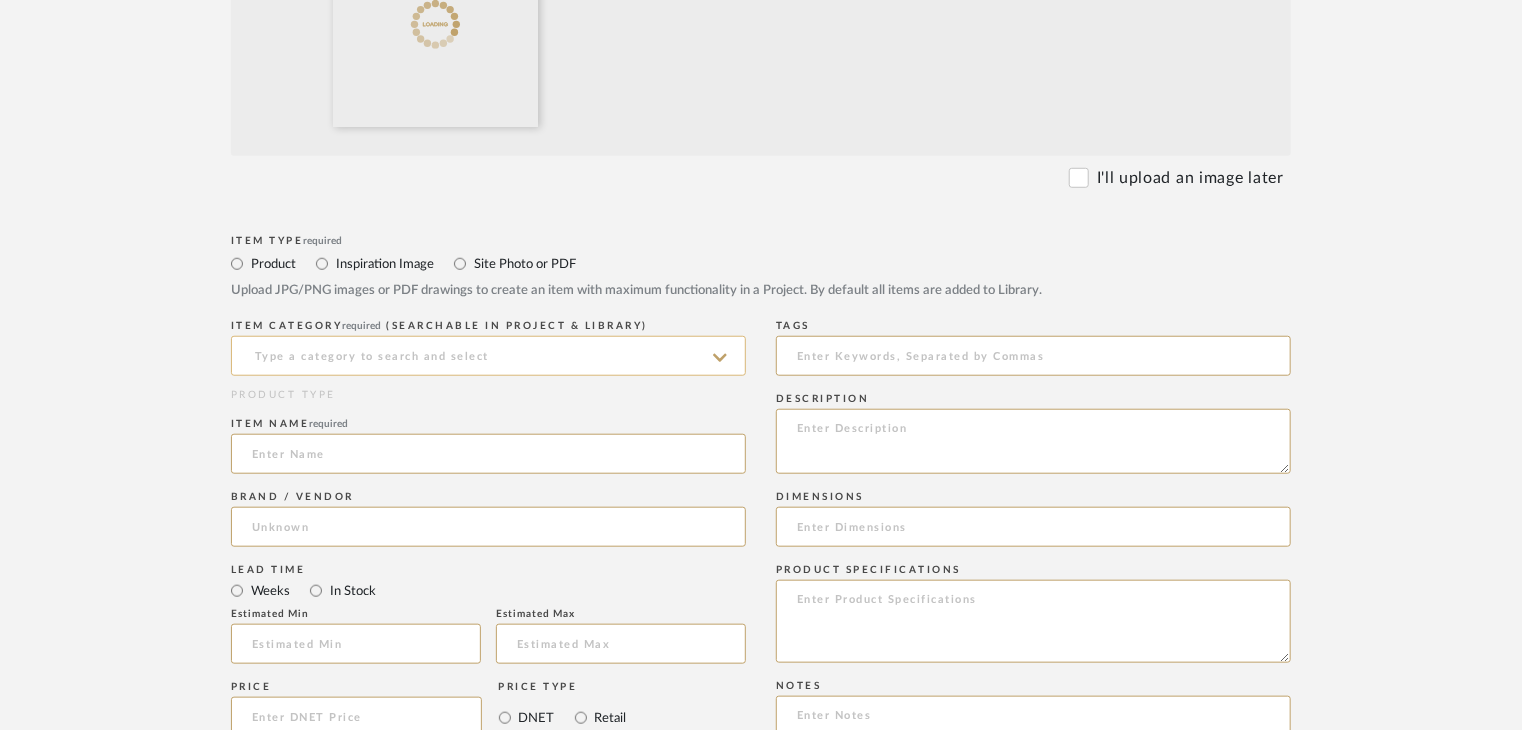 click 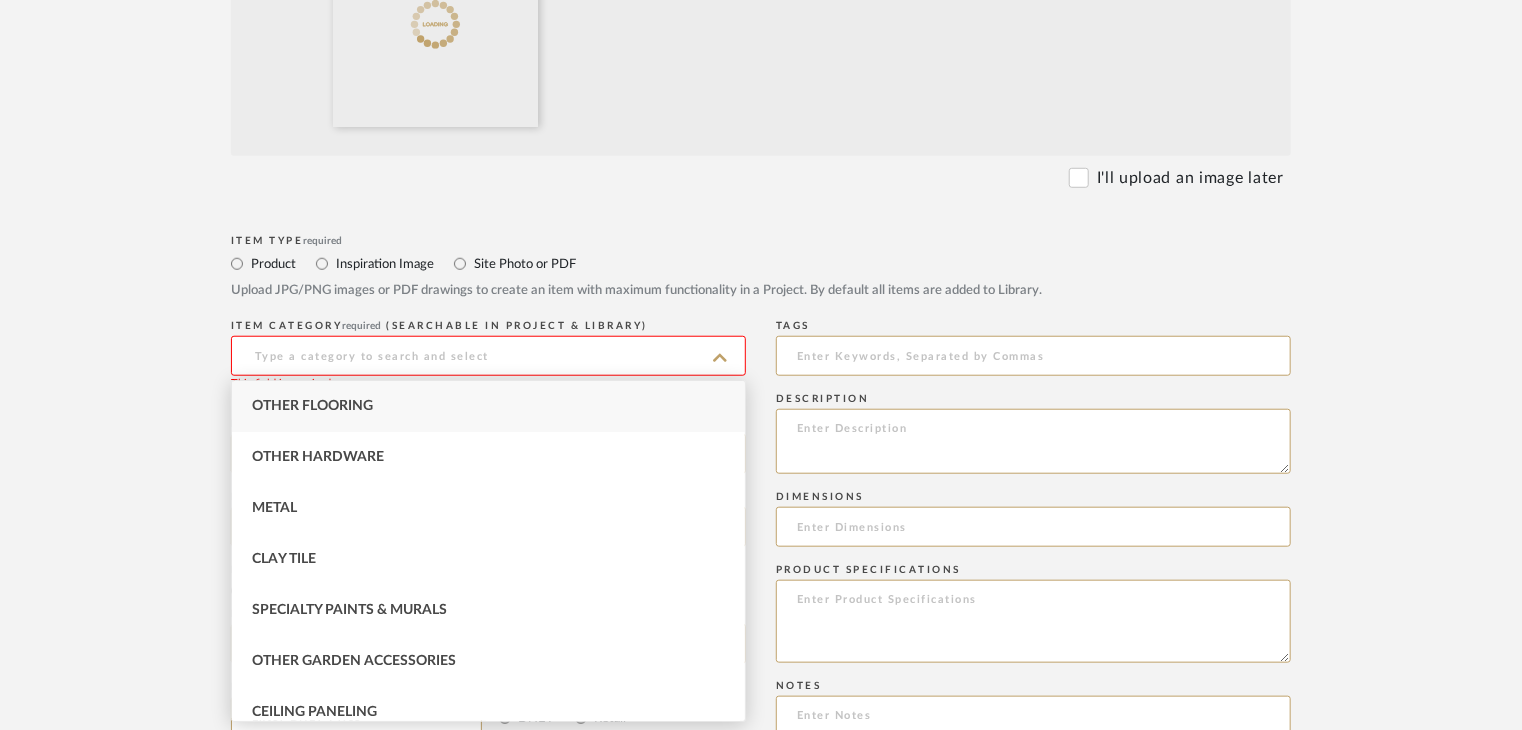 click on "Other Flooring" at bounding box center (312, 406) 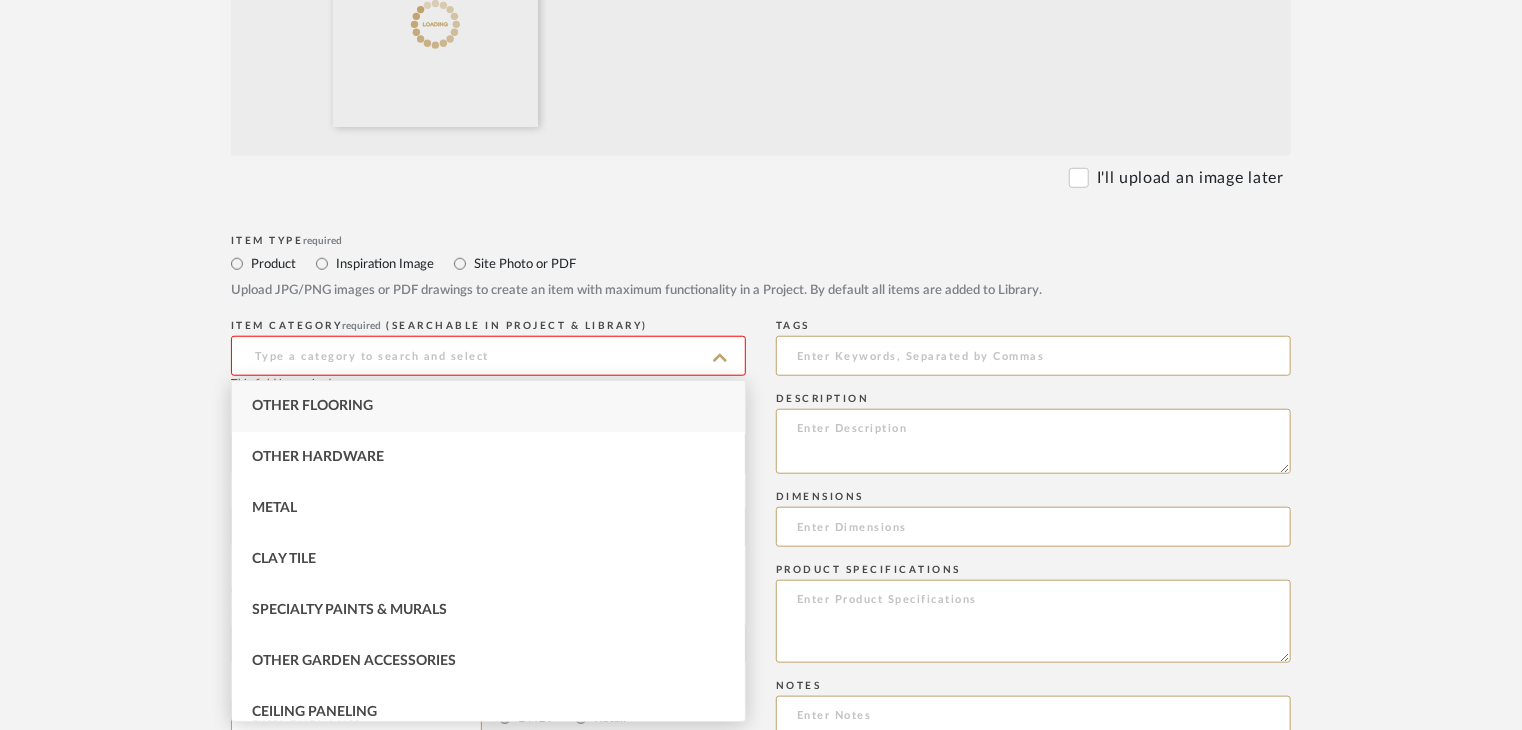type on "Other Flooring" 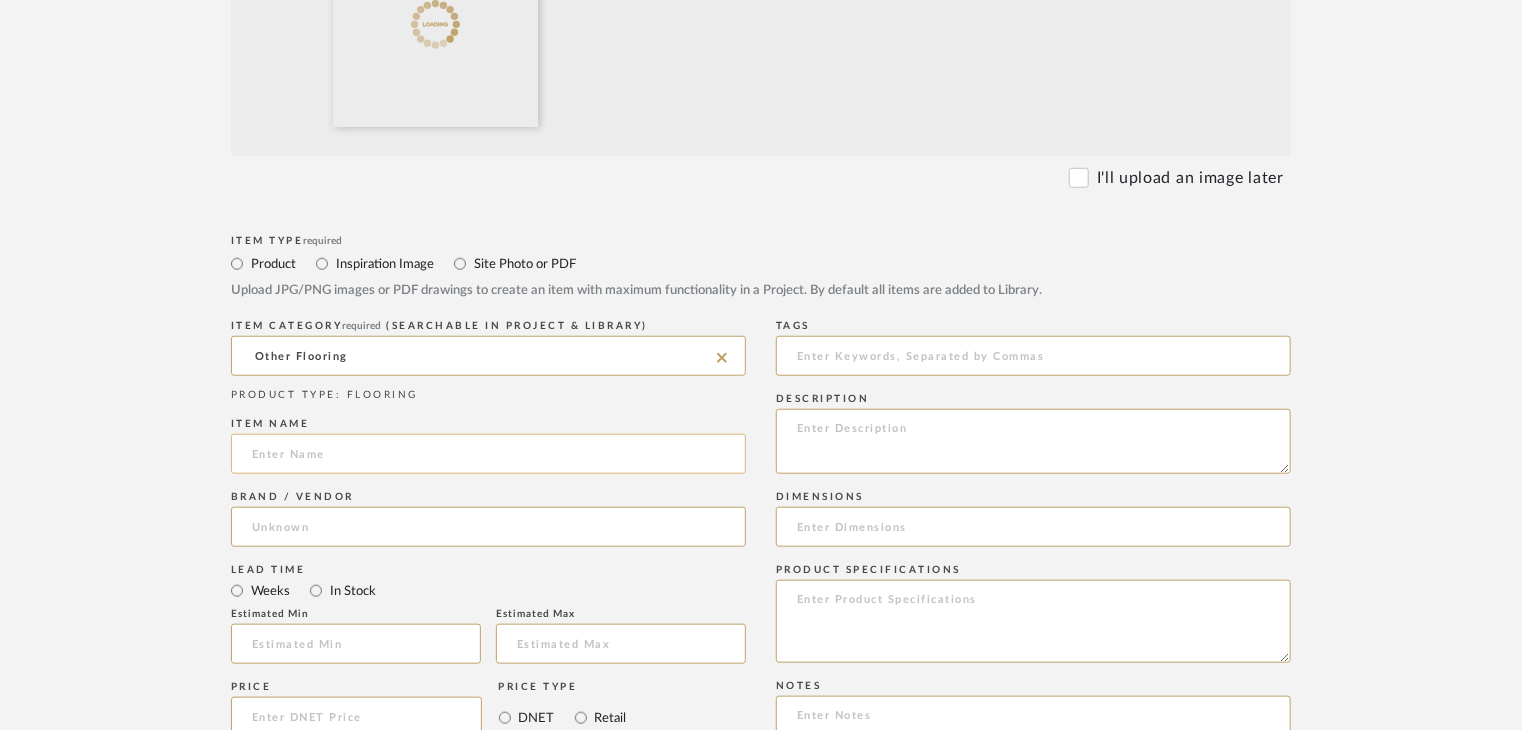 click 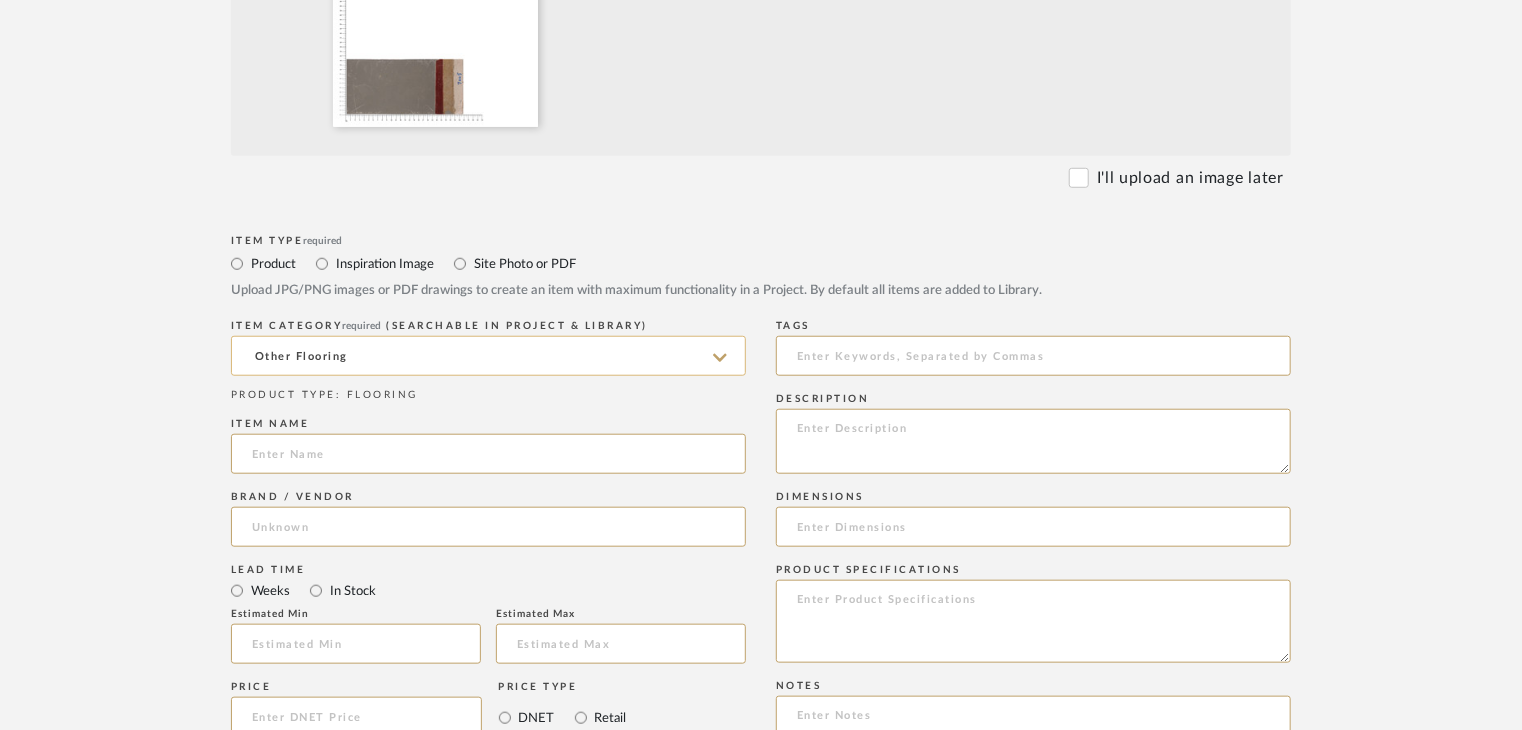 paste on "Trifior Epoxy (1+1)" 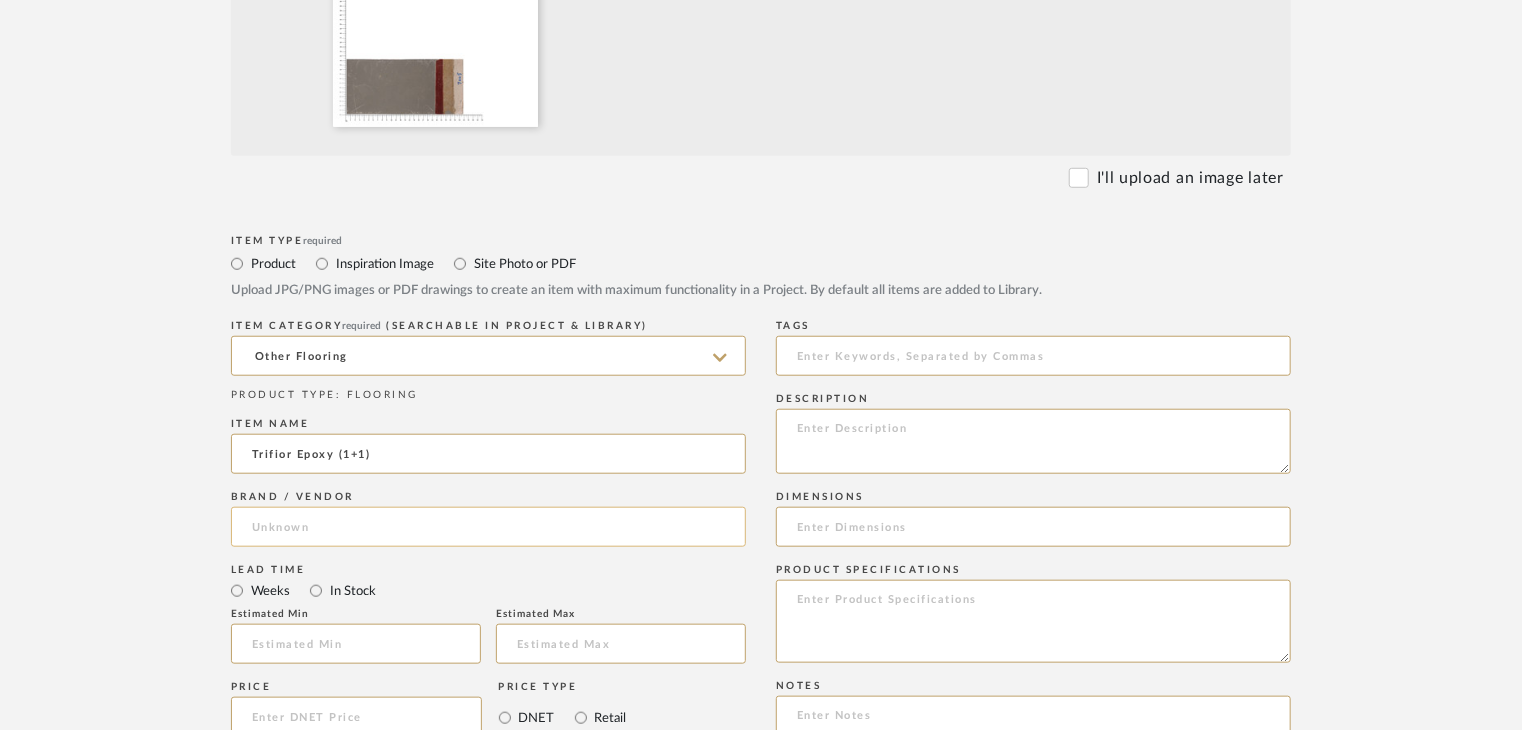 type on "Trifior Epoxy (1+1)" 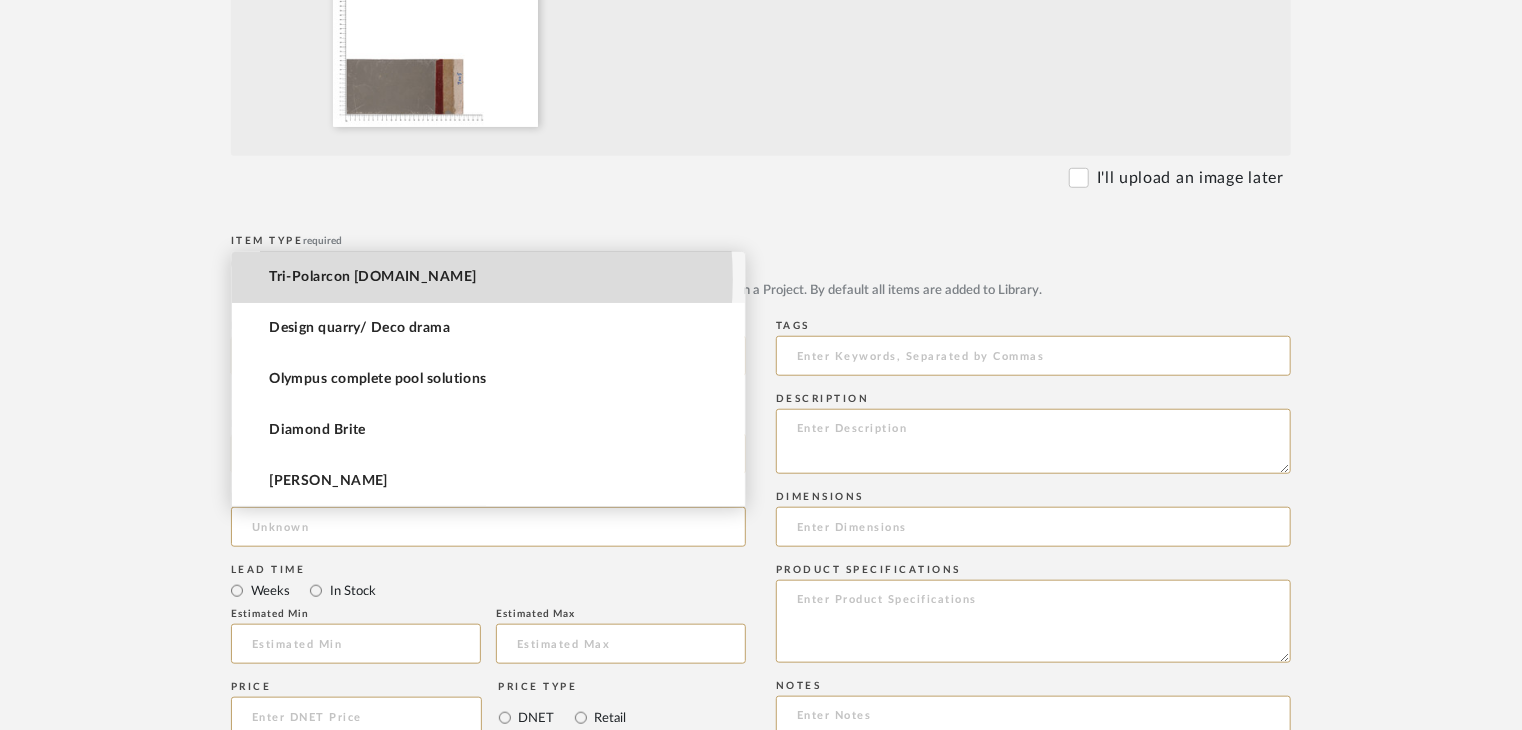 click on "Tri-Polarcon Pvt.Ltd" at bounding box center (372, 277) 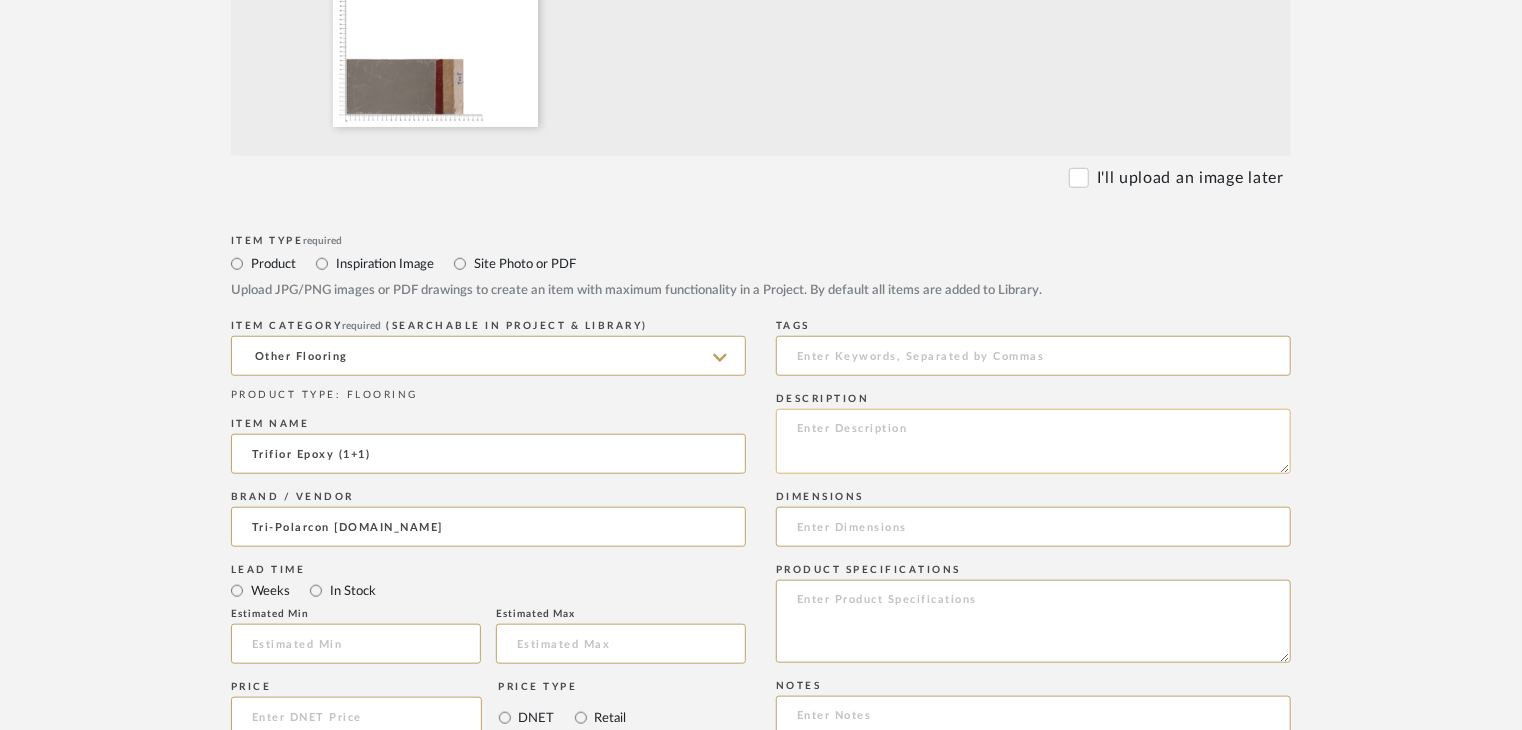 click 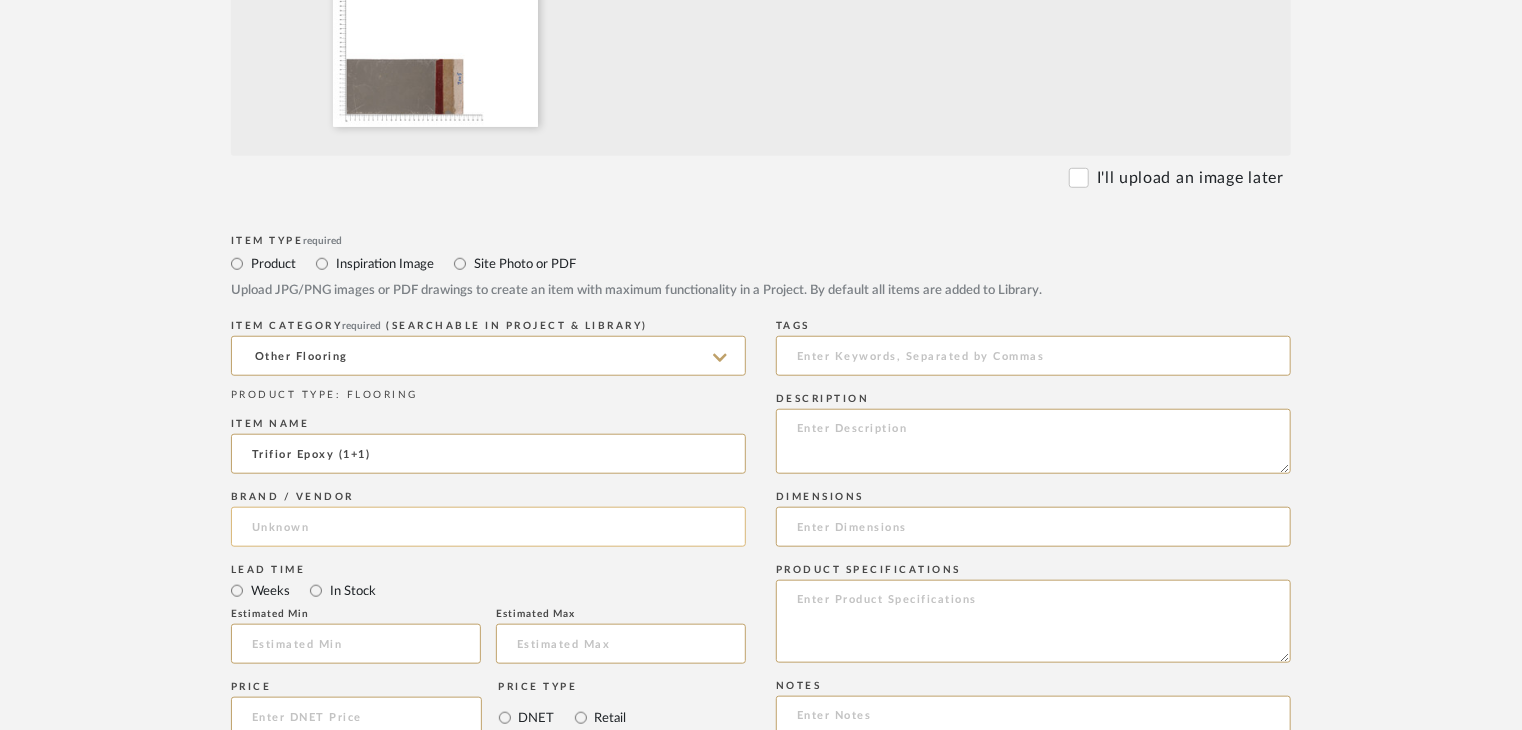 click 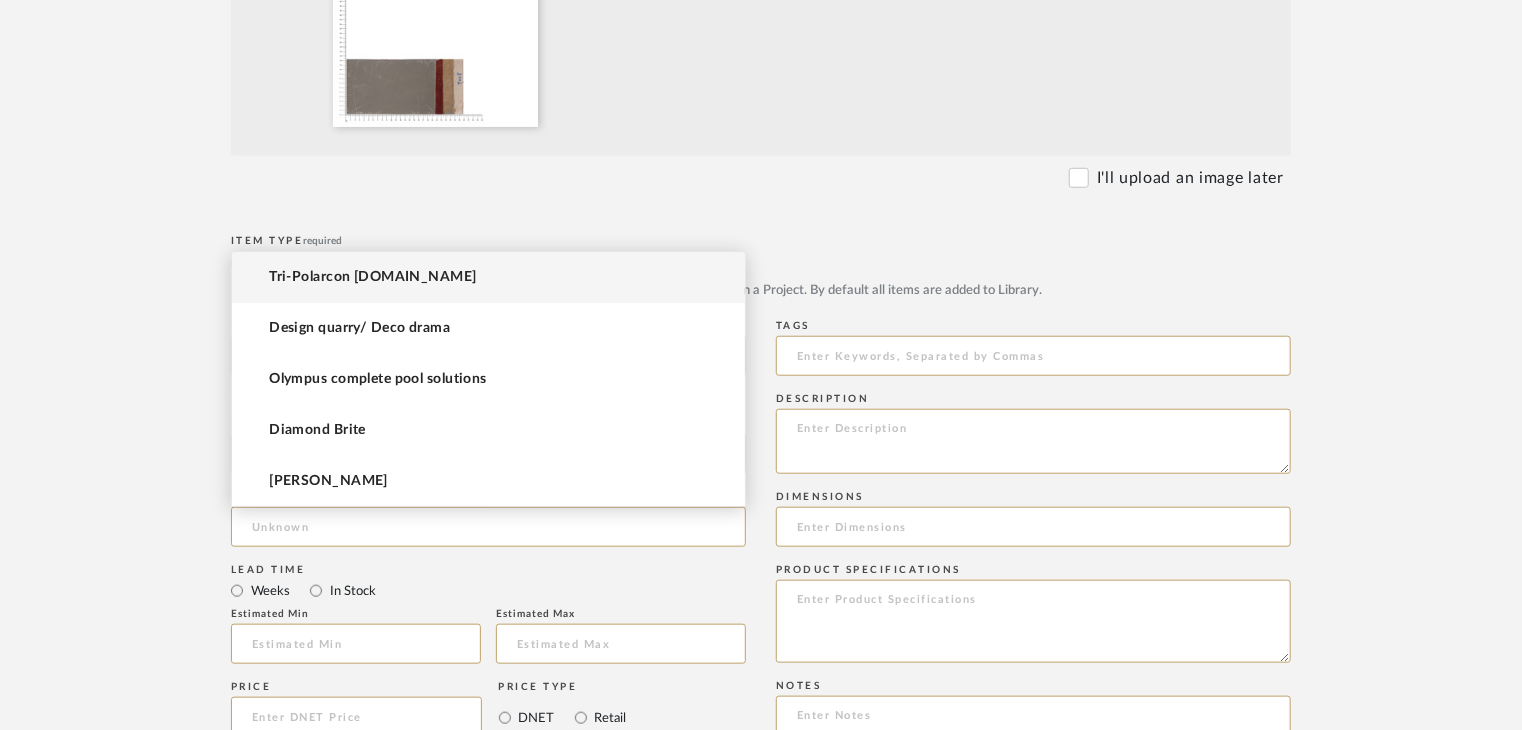 click on "Tri-Polarcon Pvt.Ltd" at bounding box center (372, 277) 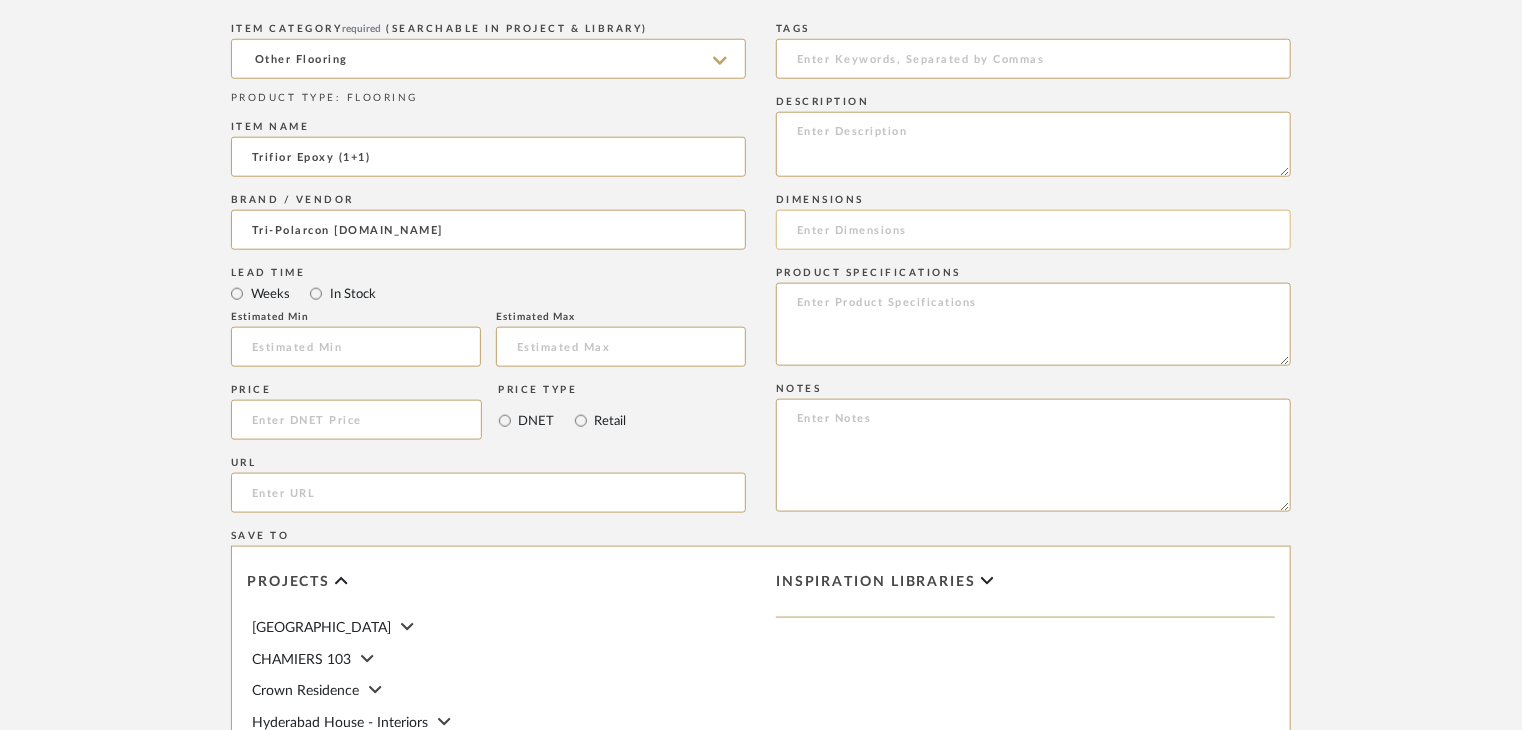 scroll, scrollTop: 1000, scrollLeft: 0, axis: vertical 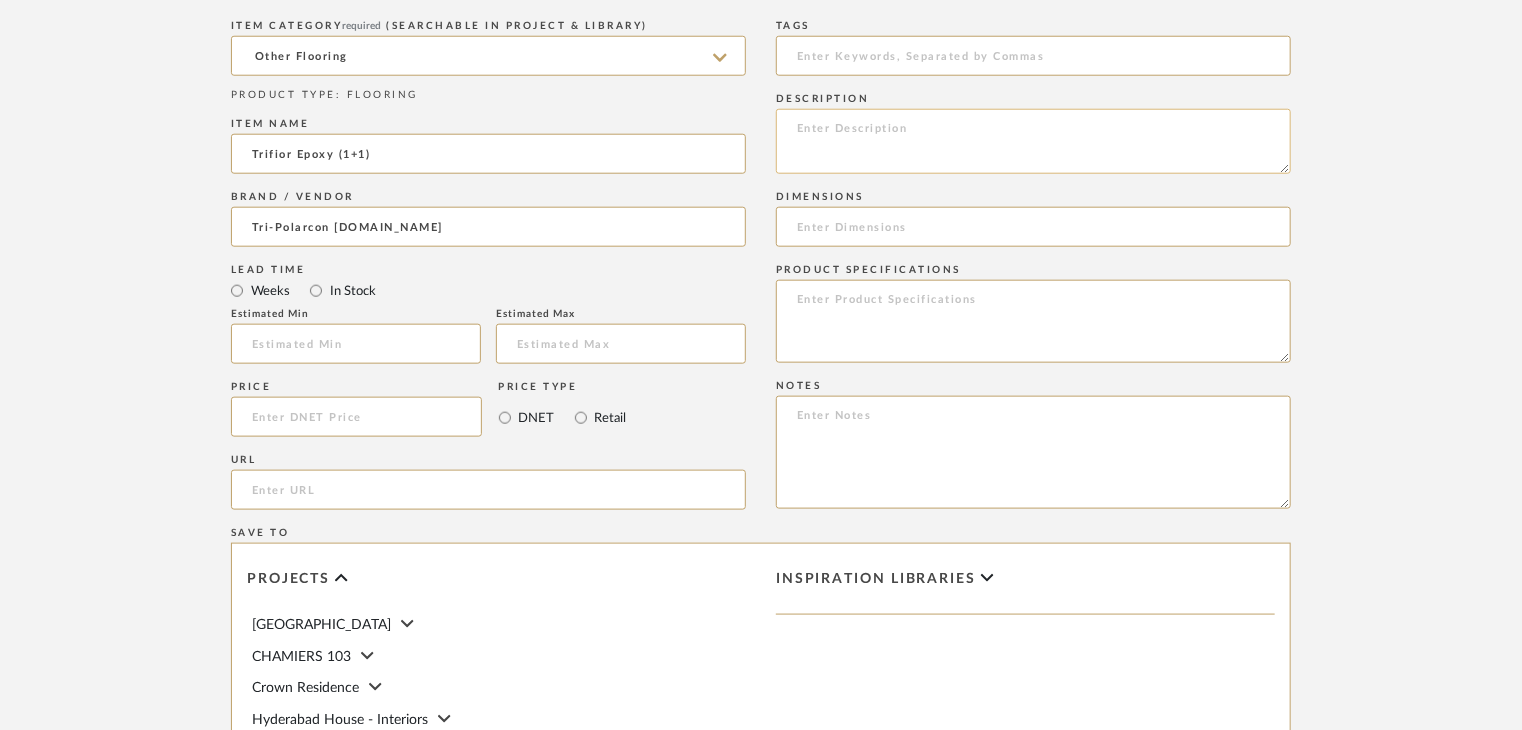 click 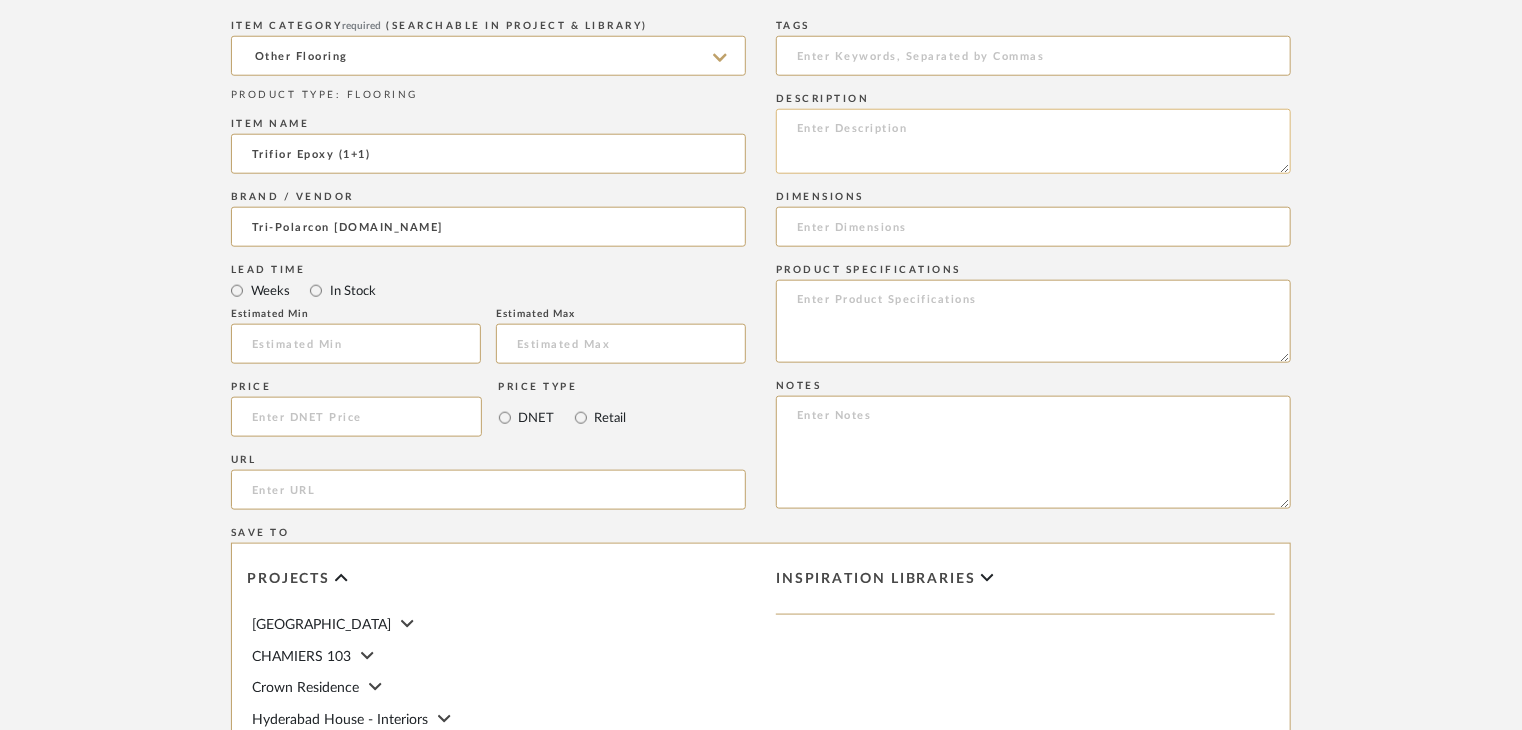 paste on "Type: OTHER FLOORING
Dimension(s): (as mentioned)
Material/Finishes: (as mentioned)
Installation requirements, if any: (as applicable)
Price: (as mentioned)
Lead time: (as mentioned)
Sample available: supplier stock
Sample Internal reference number:
as per the internal sample warehouse) Point of
contact:
Contact number:
Email address:
Address:
Additional contact information:" 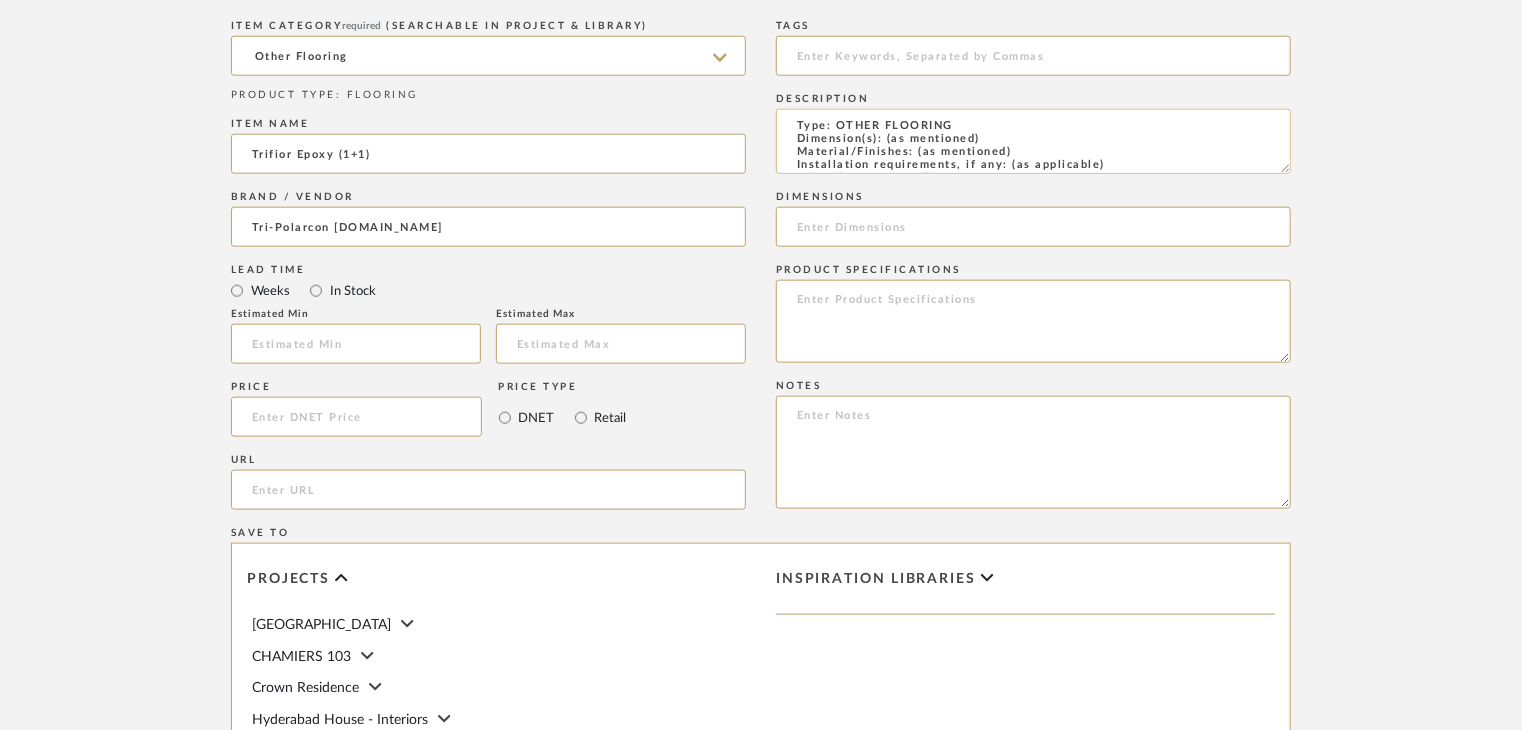 scroll, scrollTop: 0, scrollLeft: 0, axis: both 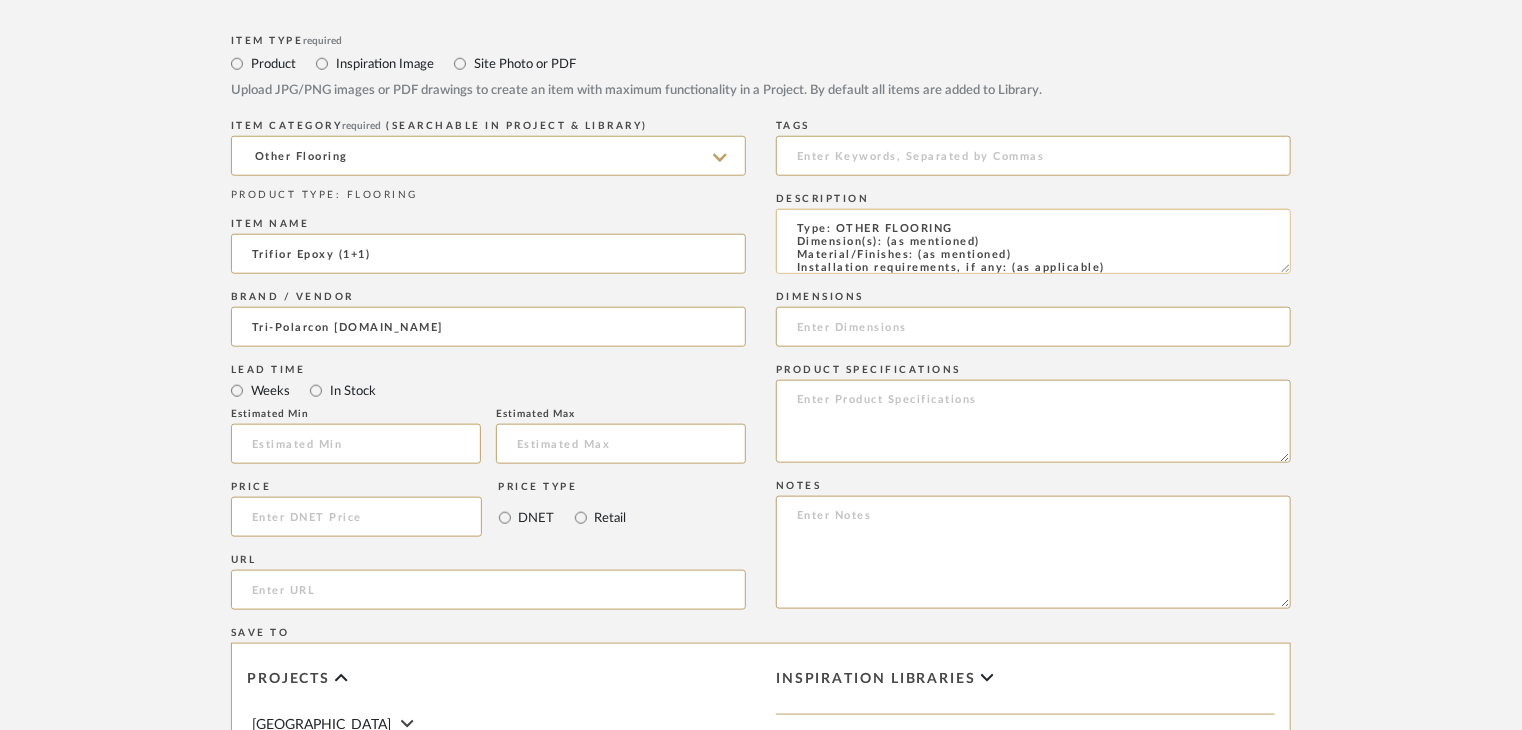 drag, startPoint x: 1018, startPoint y: 250, endPoint x: 918, endPoint y: 256, distance: 100.17984 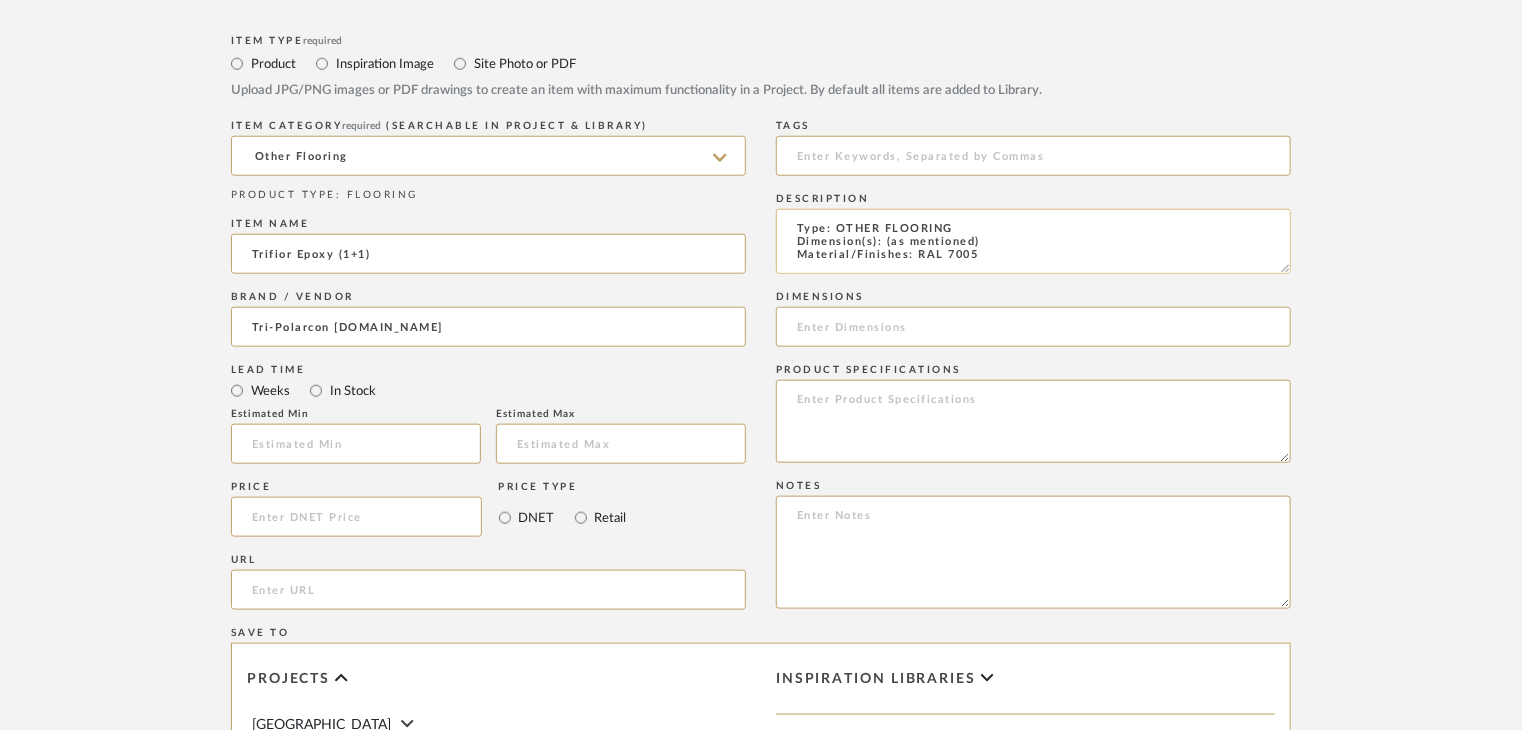 scroll, scrollTop: 1, scrollLeft: 0, axis: vertical 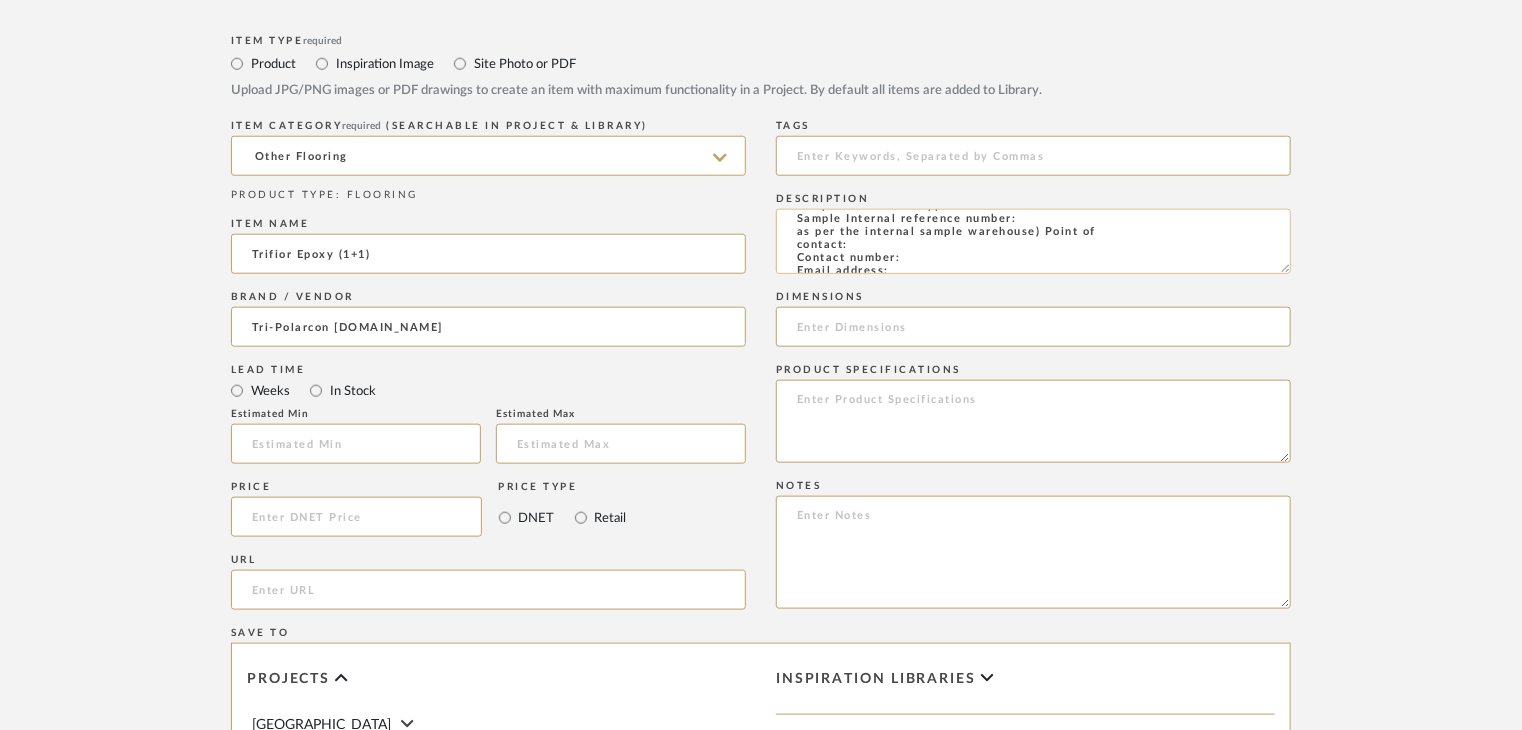 click on "Type: OTHER FLOORING
Dimension(s): (as mentioned)
Material/Finishes: RAL 7005
Installation requirements, if any: (as applicable)
Price: (as mentioned)
Lead time: (as mentioned)
Sample available: supplier stock
Sample Internal reference number:
as per the internal sample warehouse) Point of
contact:
Contact number:
Email address:
Address:
Additional contact information:" 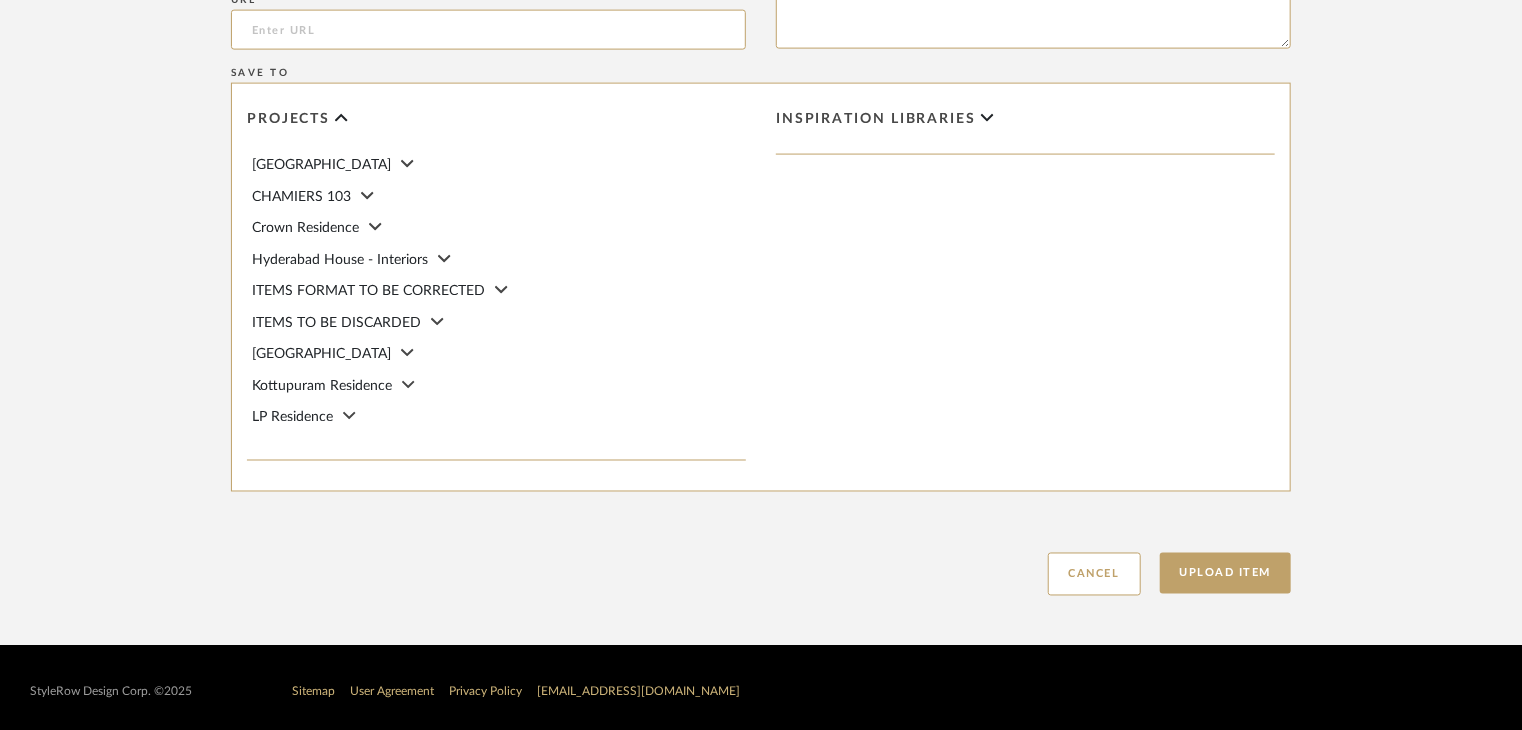scroll, scrollTop: 1468, scrollLeft: 0, axis: vertical 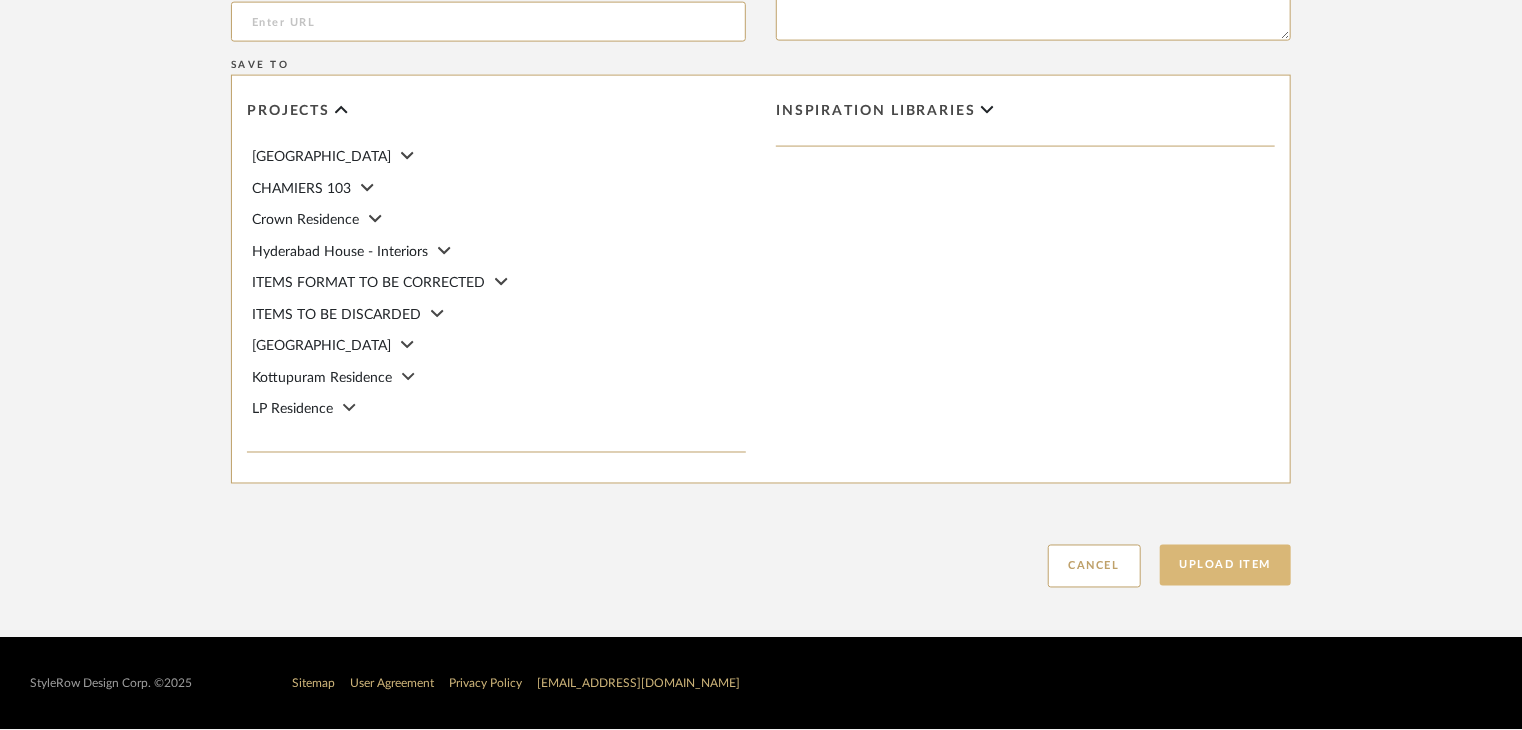 type on "Type: OTHER FLOORING
Dimension(s): (as mentioned)
Material/Finishes: RAL 7005
Installation requirements, if any: (as applicable)
Price: (as mentioned)
Lead time: (as mentioned)
Sample available: supplier stock
Sample Internal reference number: FL-OF-023
as per the internal sample warehouse) Point of
contact:
Contact number:
Email address:
Address:
Additional contact information:" 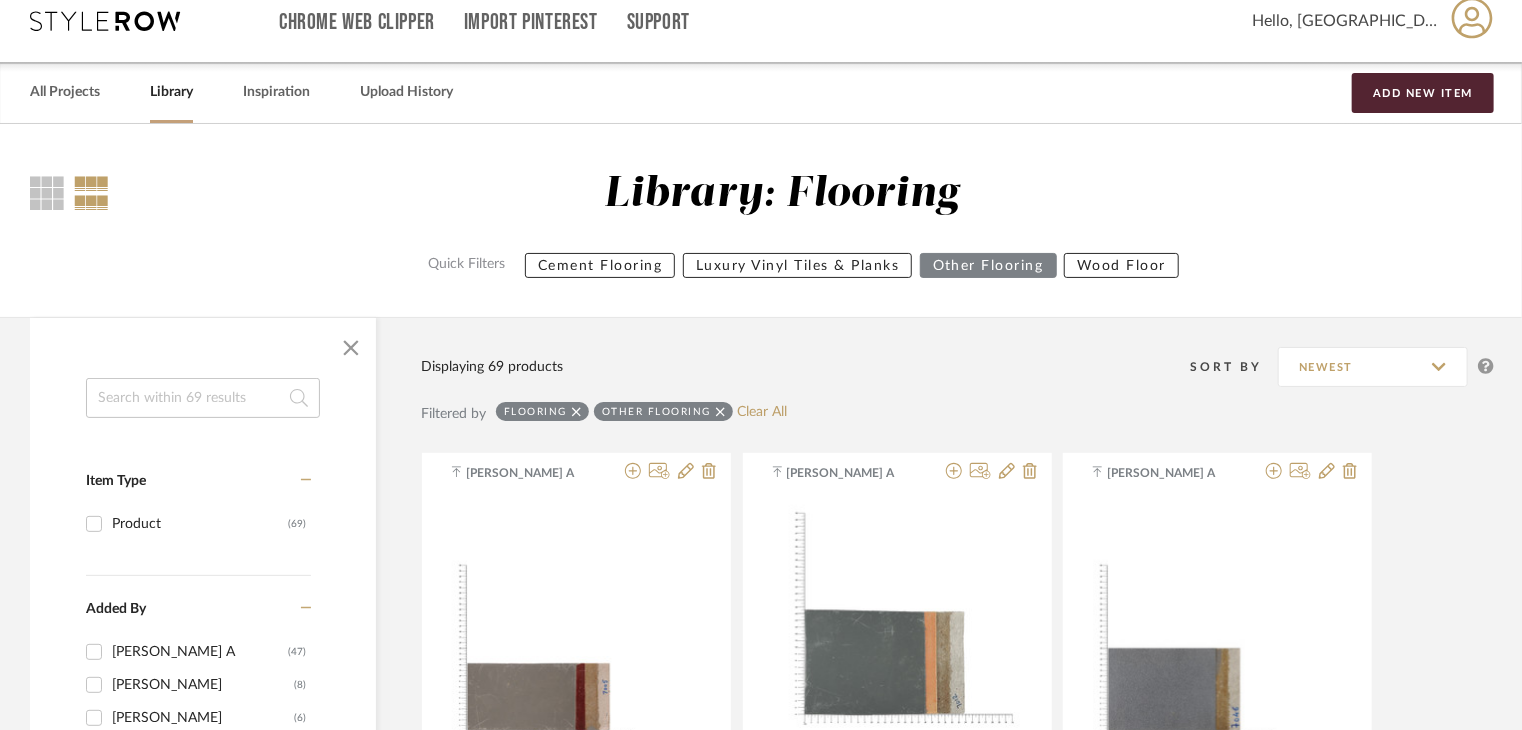 scroll, scrollTop: 0, scrollLeft: 0, axis: both 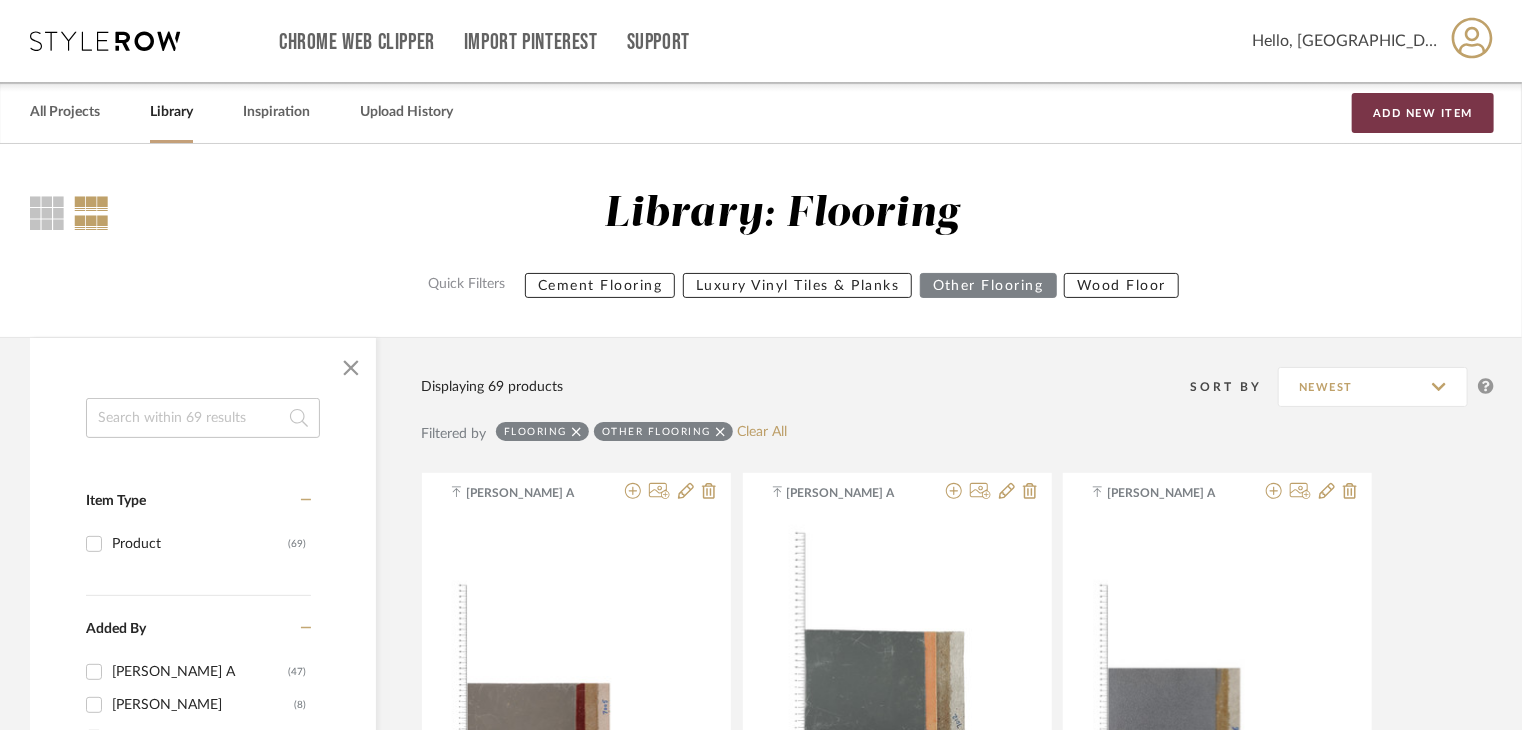 click on "Add New Item" at bounding box center (1423, 113) 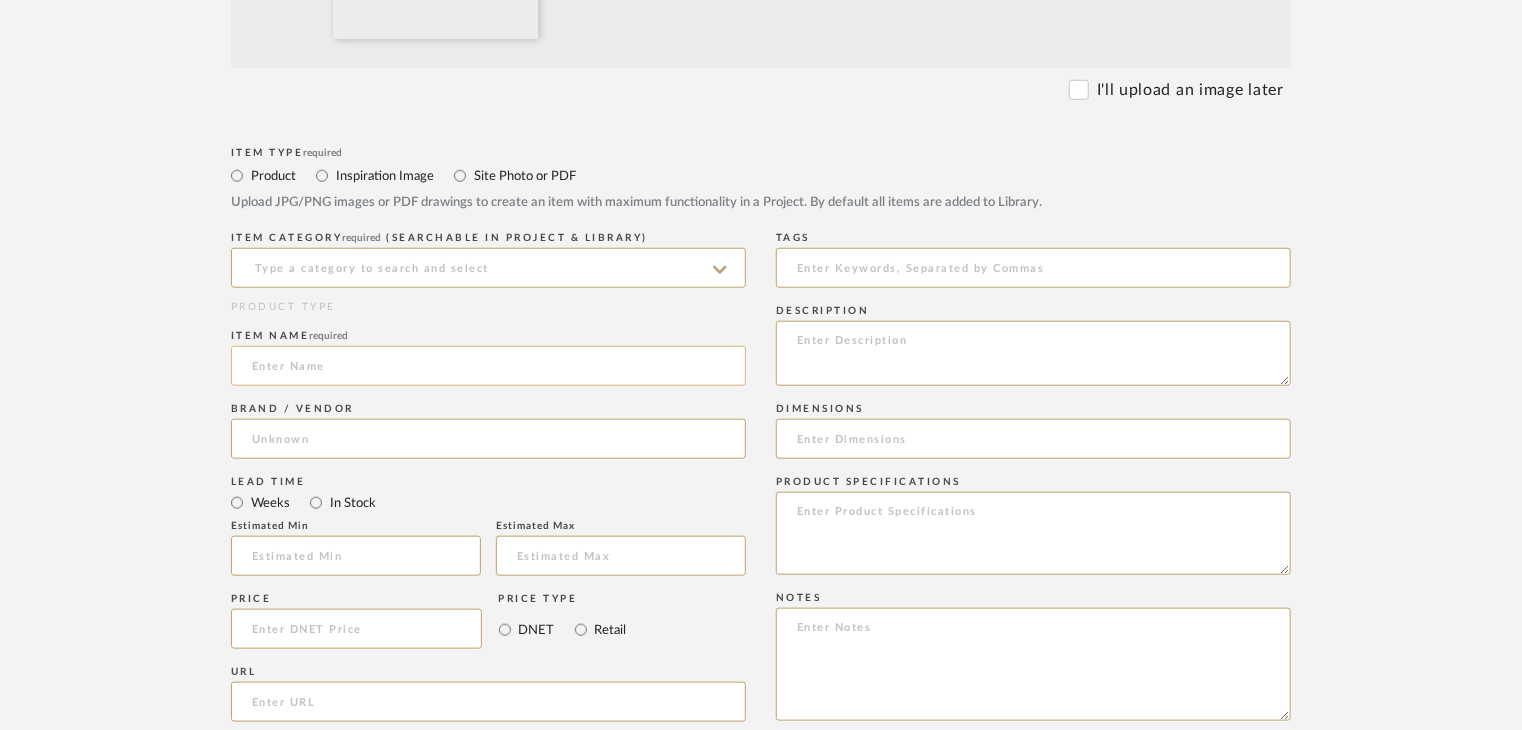 scroll, scrollTop: 800, scrollLeft: 0, axis: vertical 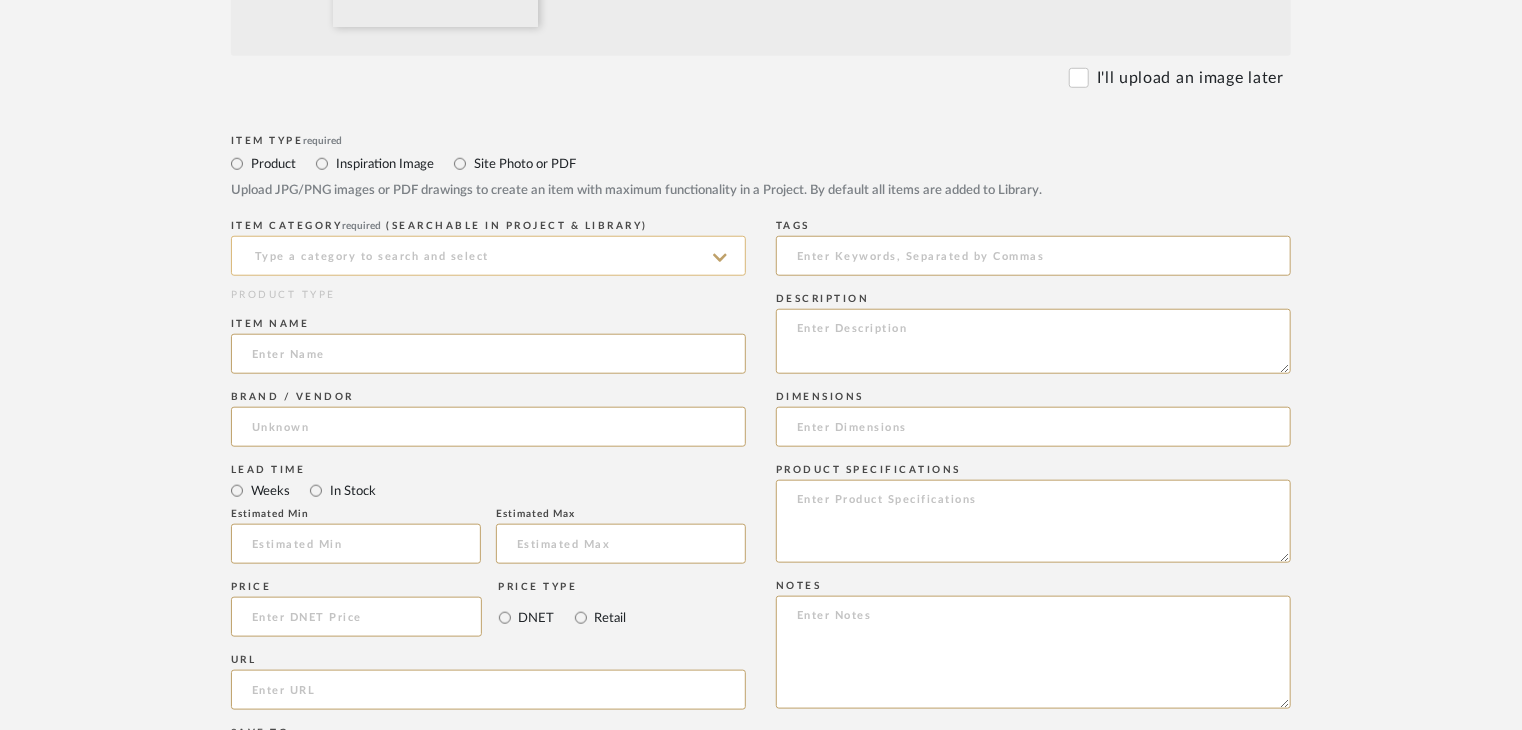 click 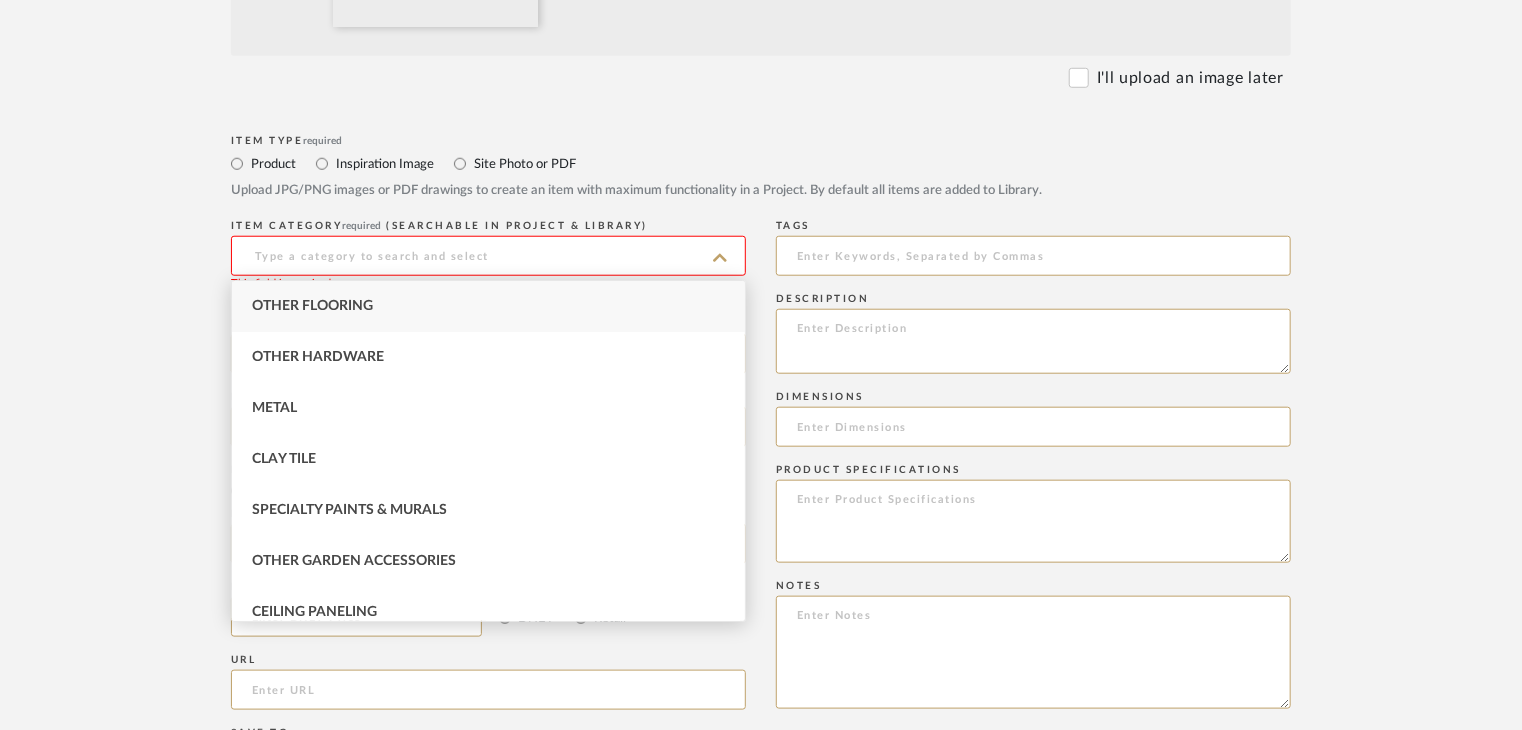 click on "Other Flooring" at bounding box center (488, 306) 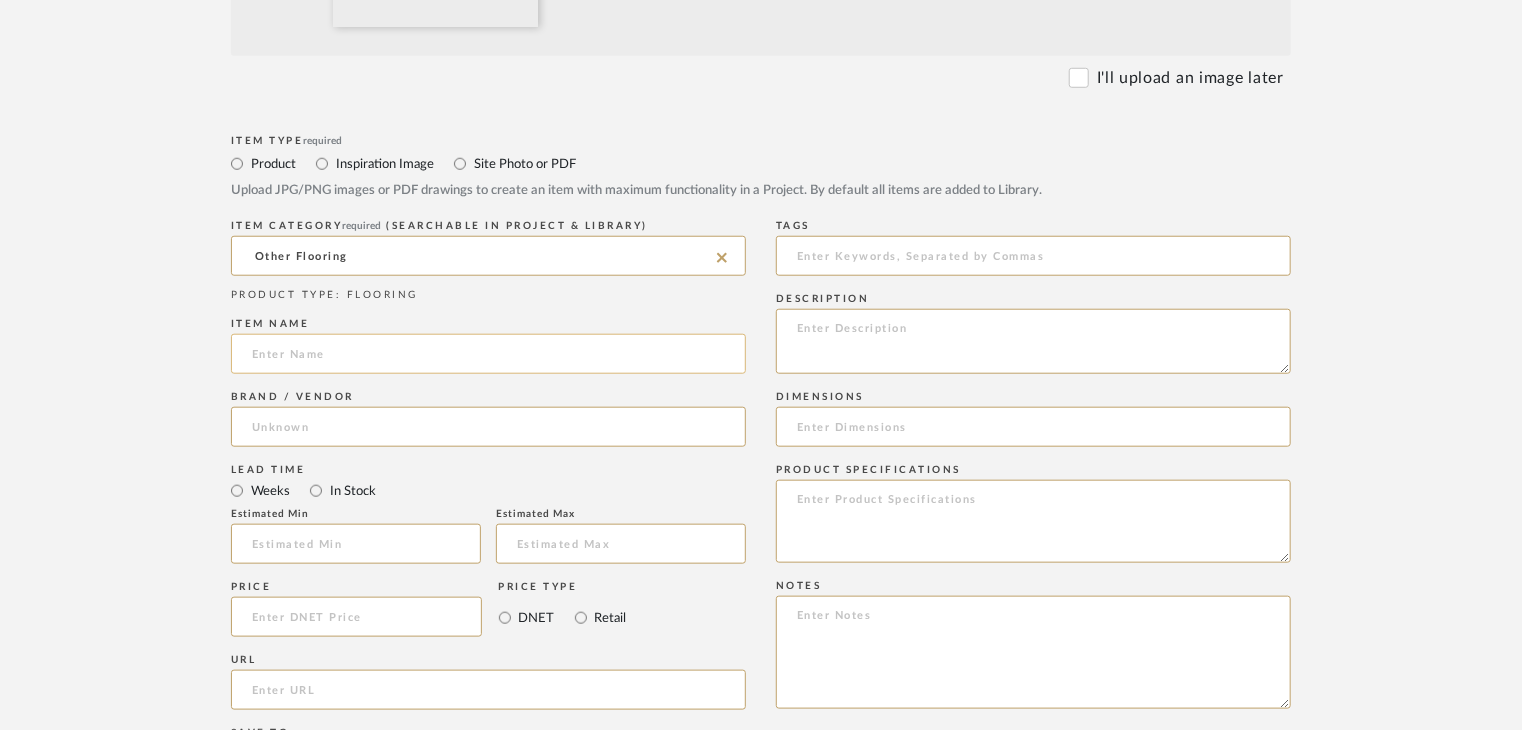 click 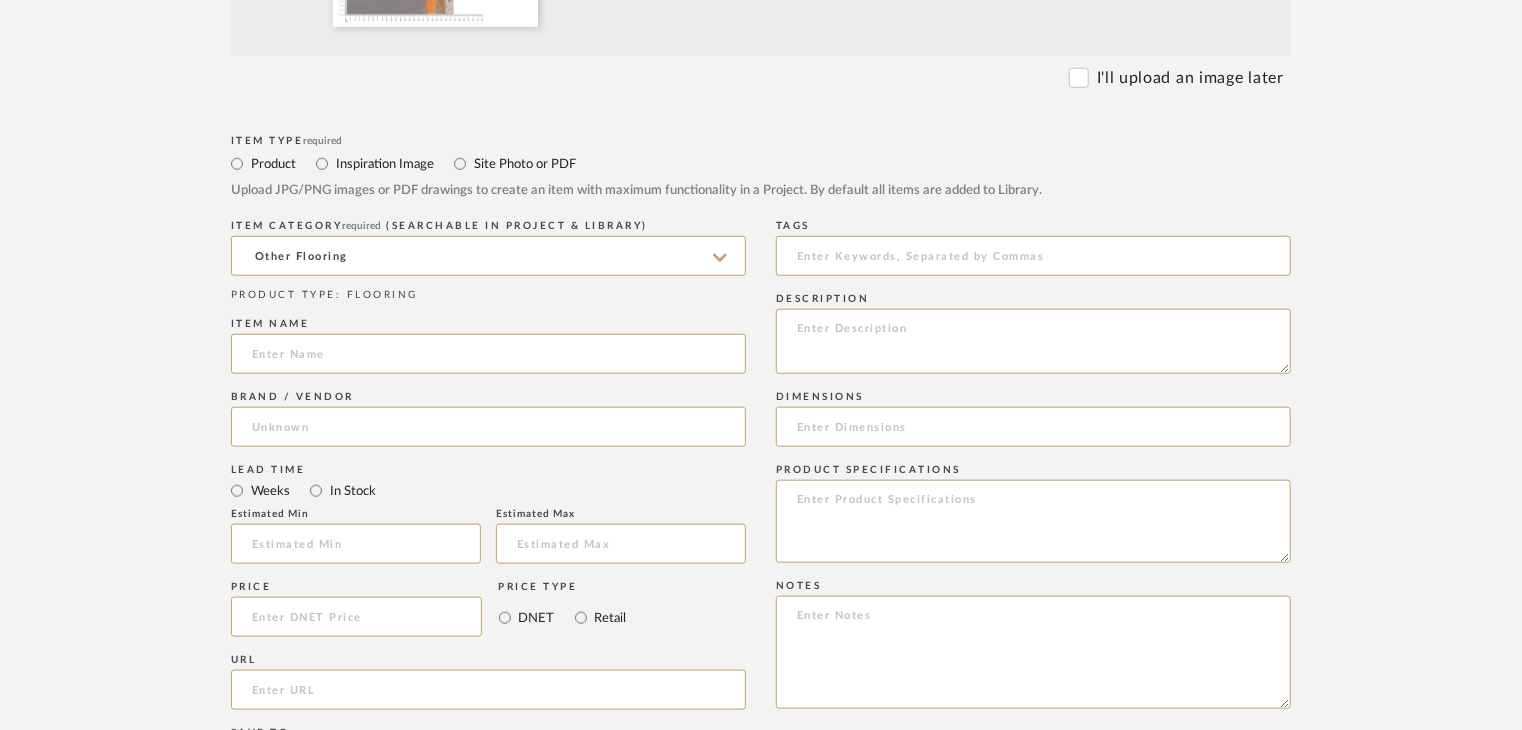 paste on "Trifior Epoxy (1+1)" 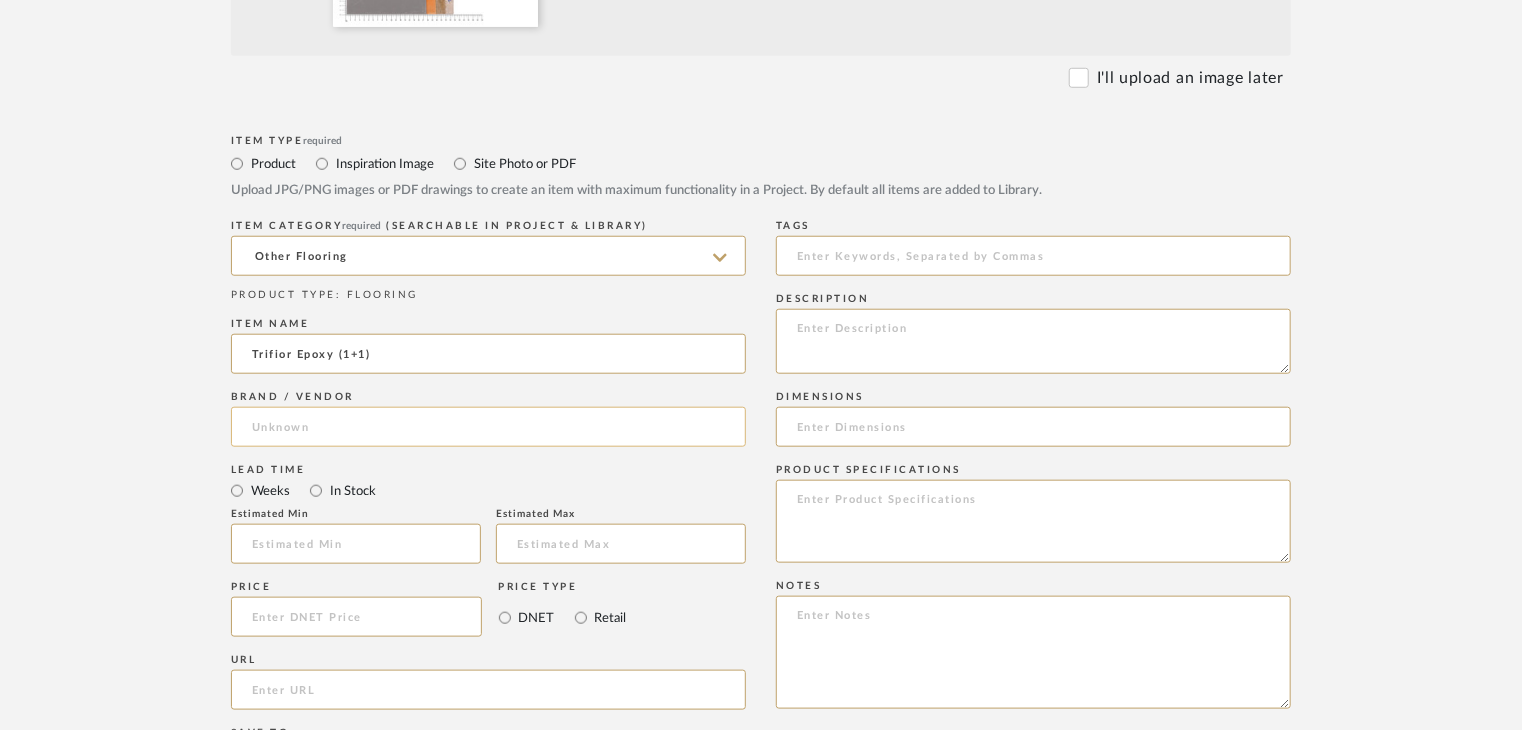 type on "Trifior Epoxy (1+1)" 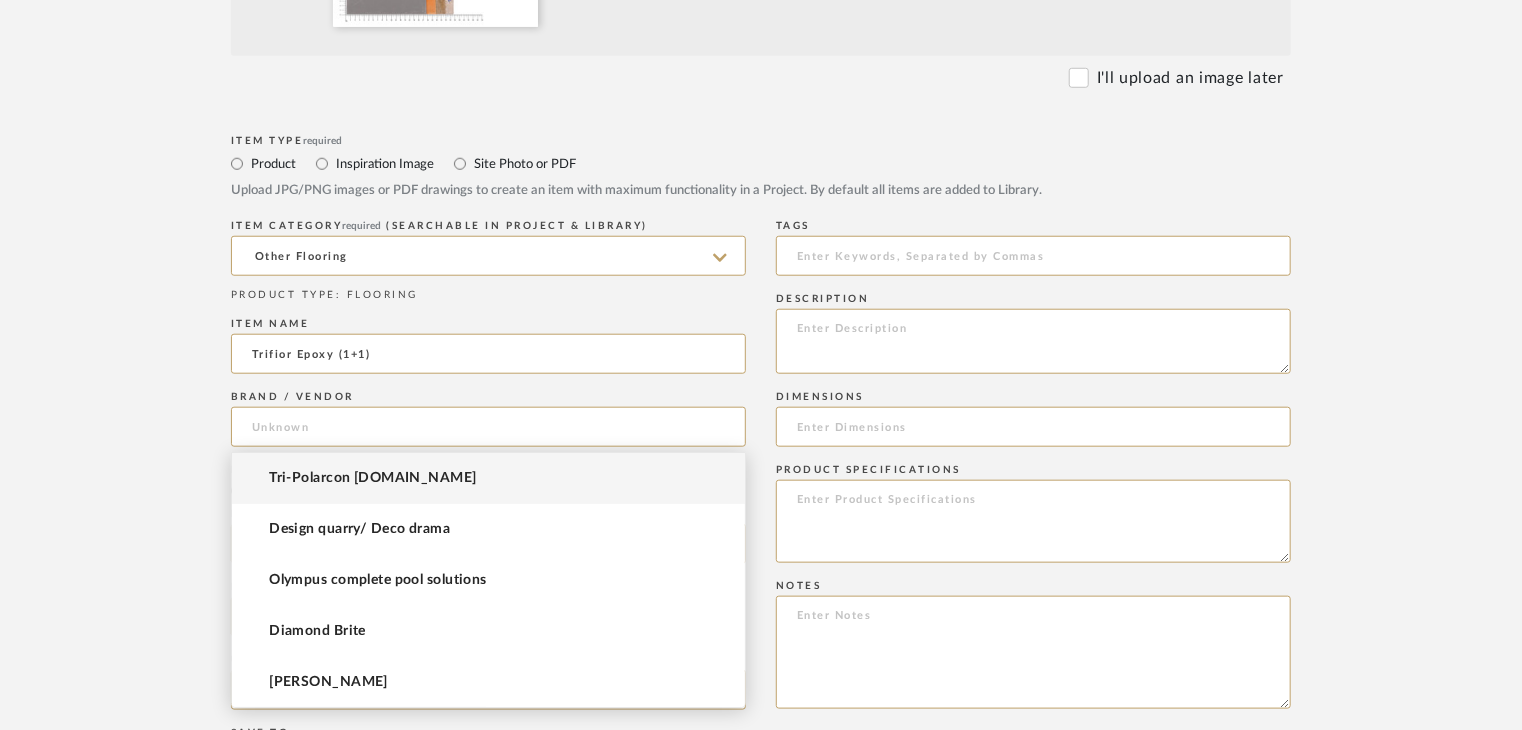 click on "Tri-Polarcon Pvt.Ltd" at bounding box center [488, 478] 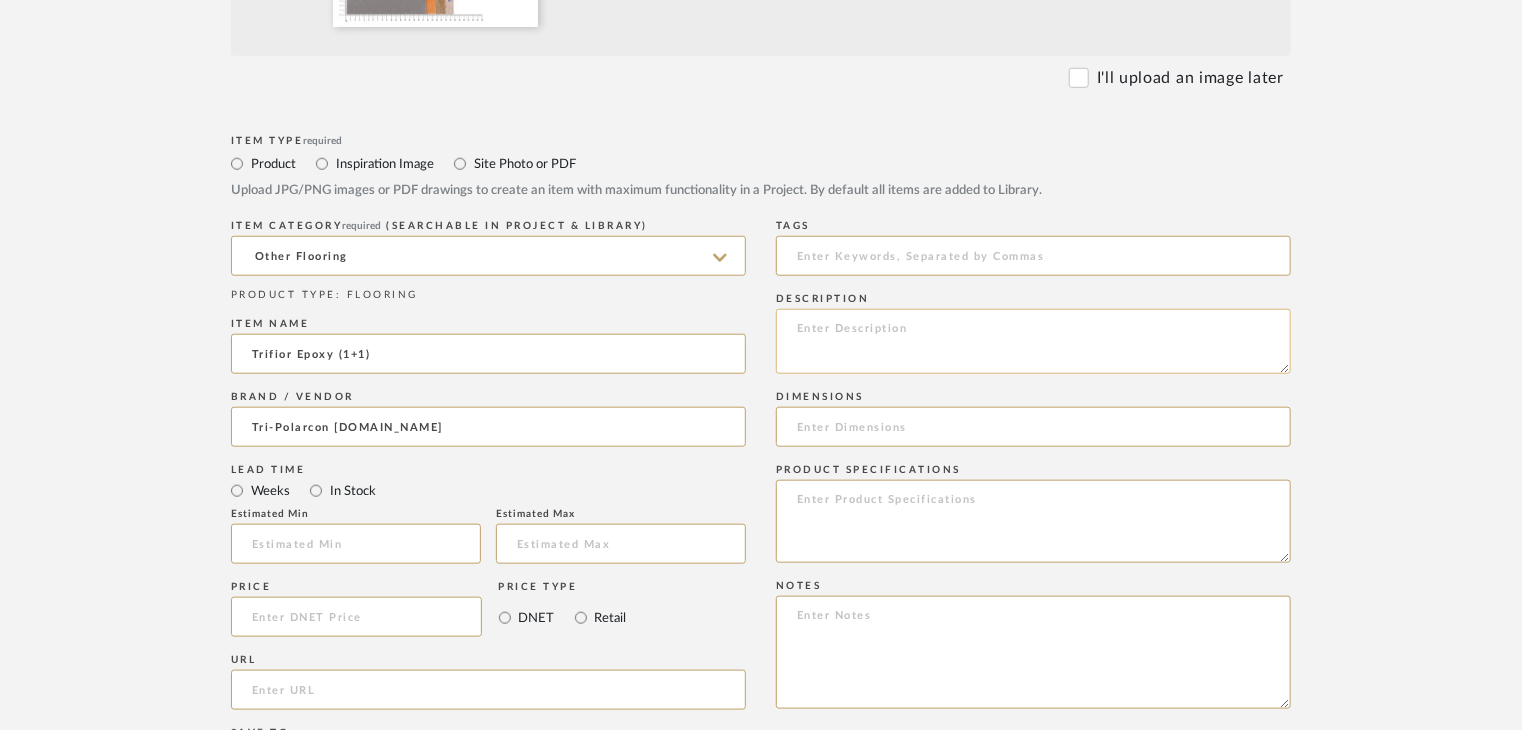 click 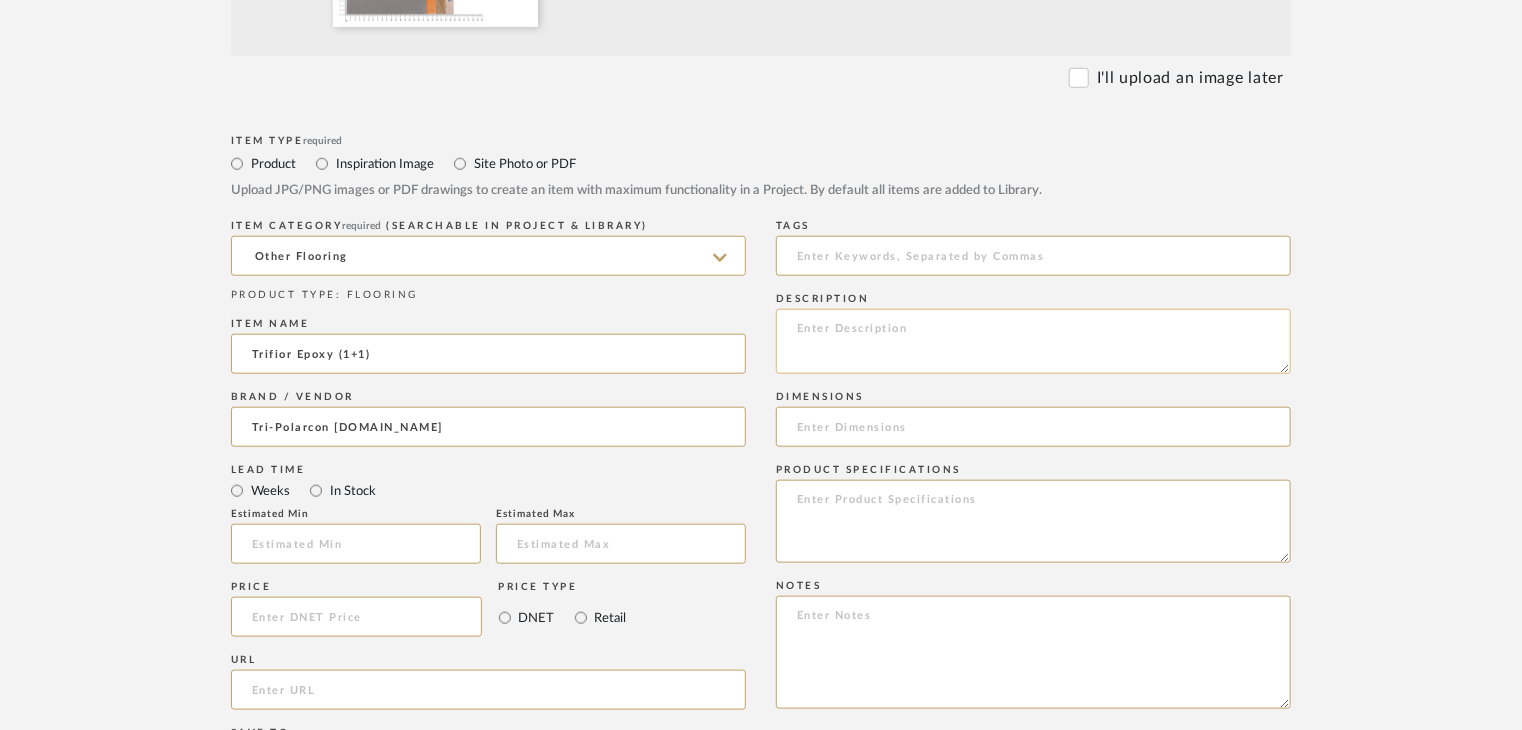 paste on "Type: OTHER FLOORING
Dimension(s): (as mentioned)
Material/Finishes: (as mentioned)
Installation requirements, if any: (as applicable)
Price: (as mentioned)
Lead time: (as mentioned)
Sample available: supplier stock
Sample Internal reference number:
as per the internal sample warehouse) Point of
contact:
Contact number:
Email address:
Address:
Additional contact information:" 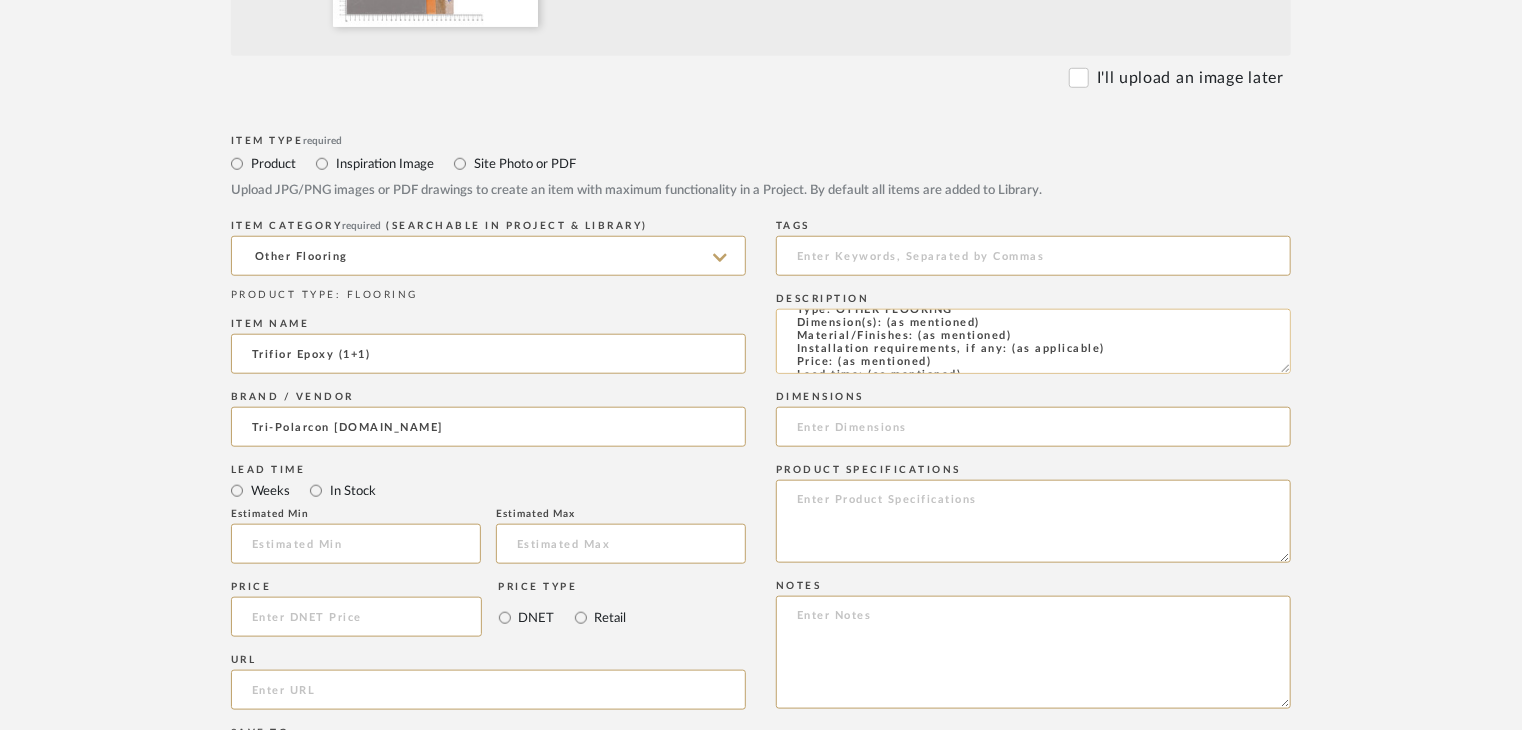 scroll, scrollTop: 0, scrollLeft: 0, axis: both 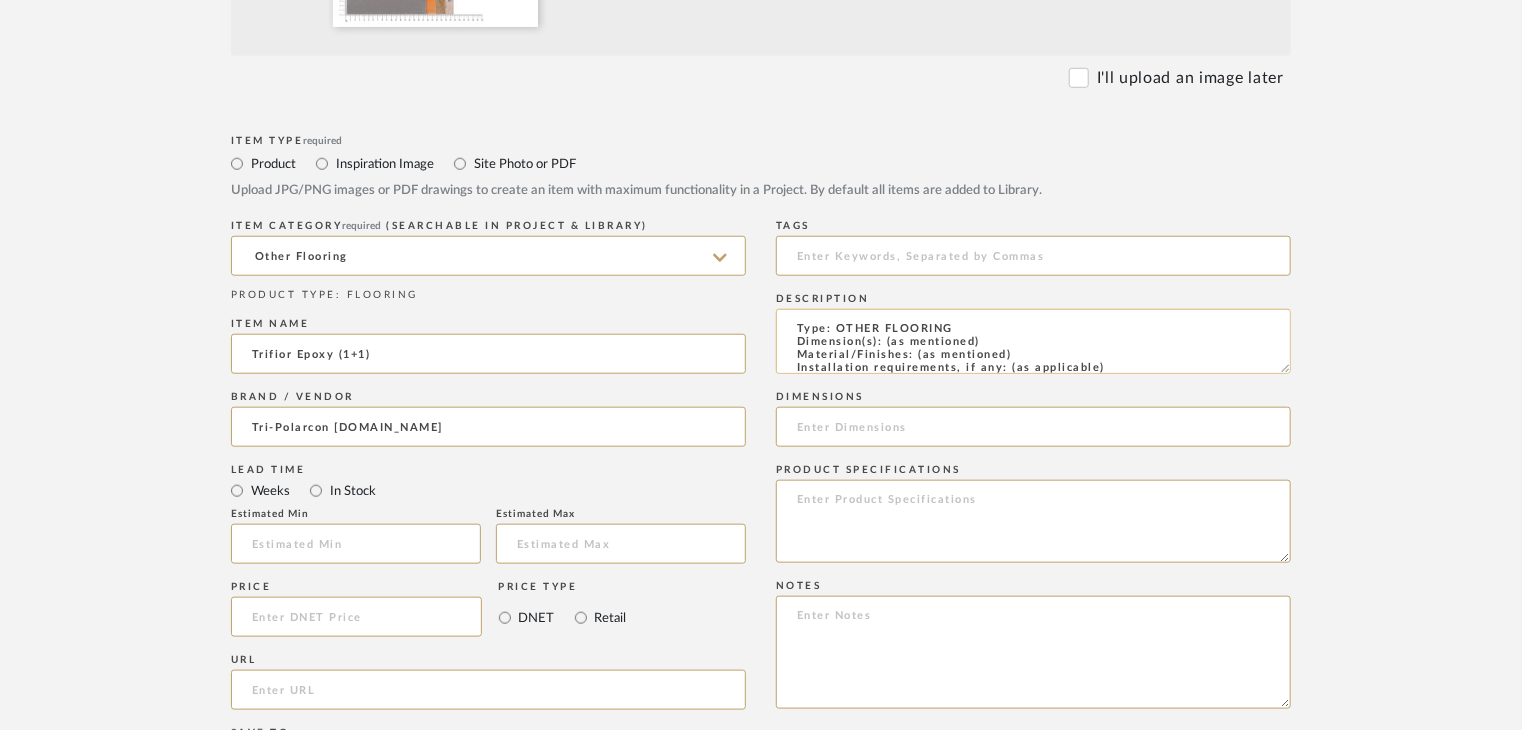drag, startPoint x: 1012, startPoint y: 352, endPoint x: 915, endPoint y: 355, distance: 97.04638 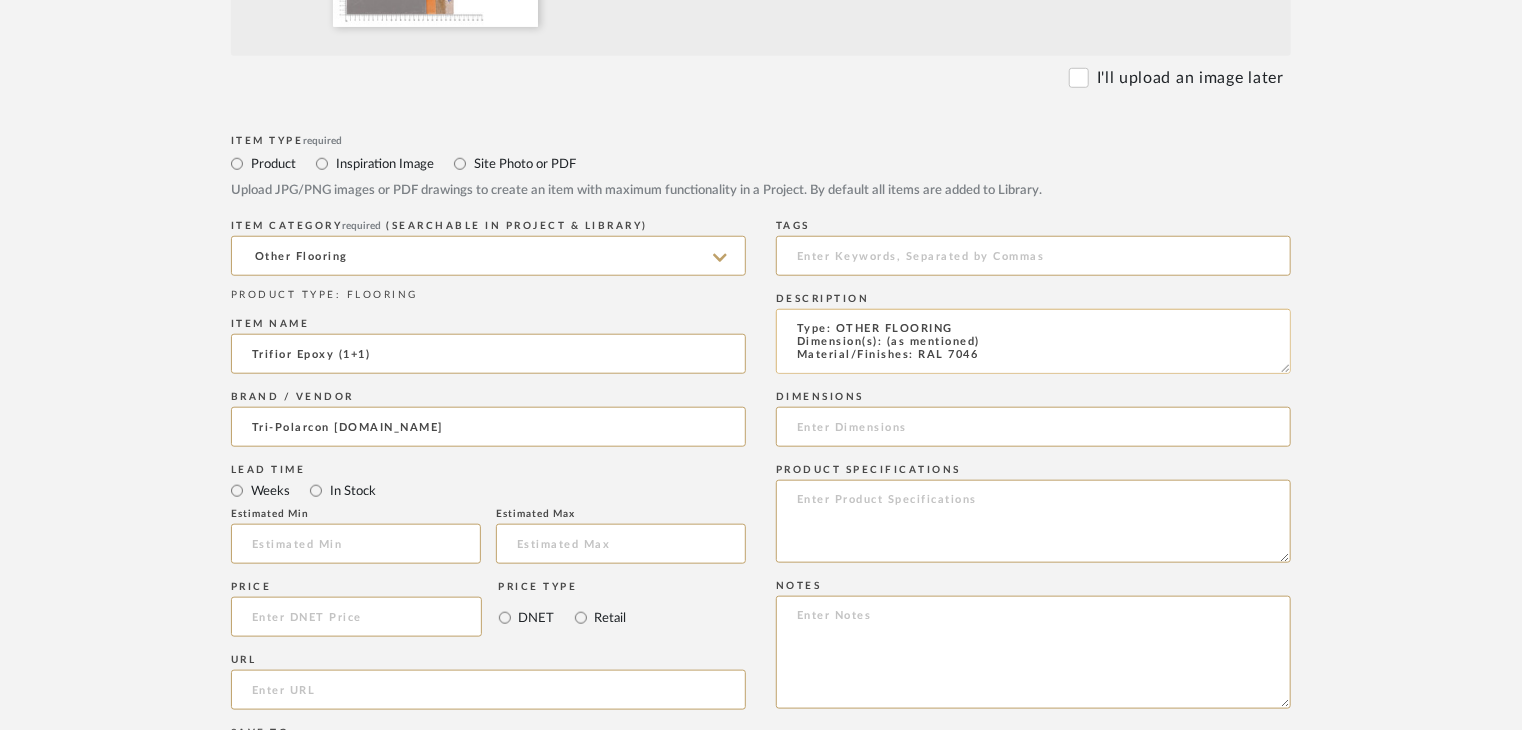 scroll, scrollTop: 1, scrollLeft: 0, axis: vertical 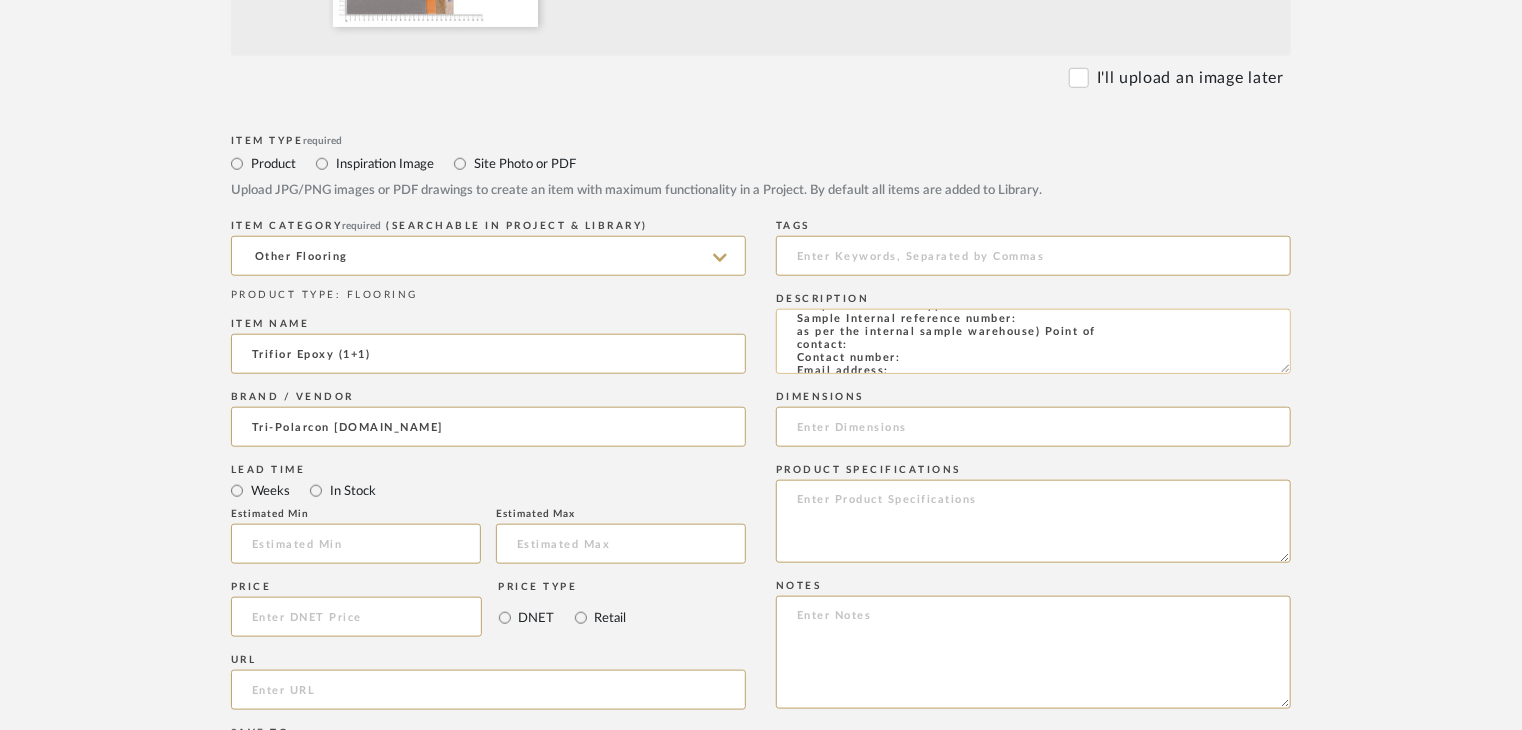 click on "Type: OTHER FLOORING
Dimension(s): (as mentioned)
Material/Finishes: RAL 7046
Installation requirements, if any: (as applicable)
Price: (as mentioned)
Lead time: (as mentioned)
Sample available: supplier stock
Sample Internal reference number:
as per the internal sample warehouse) Point of
contact:
Contact number:
Email address:
Address:
Additional contact information:" 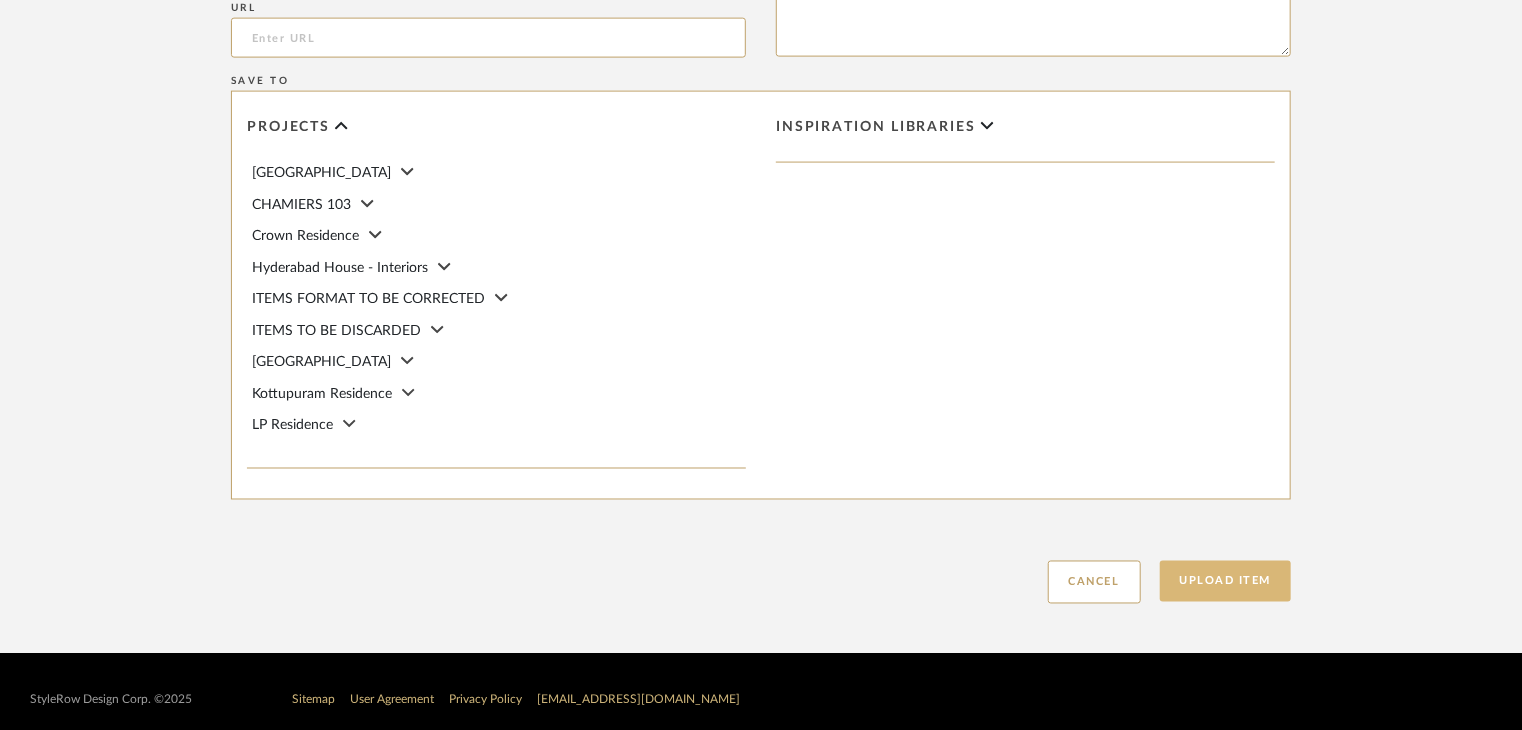 scroll, scrollTop: 1468, scrollLeft: 0, axis: vertical 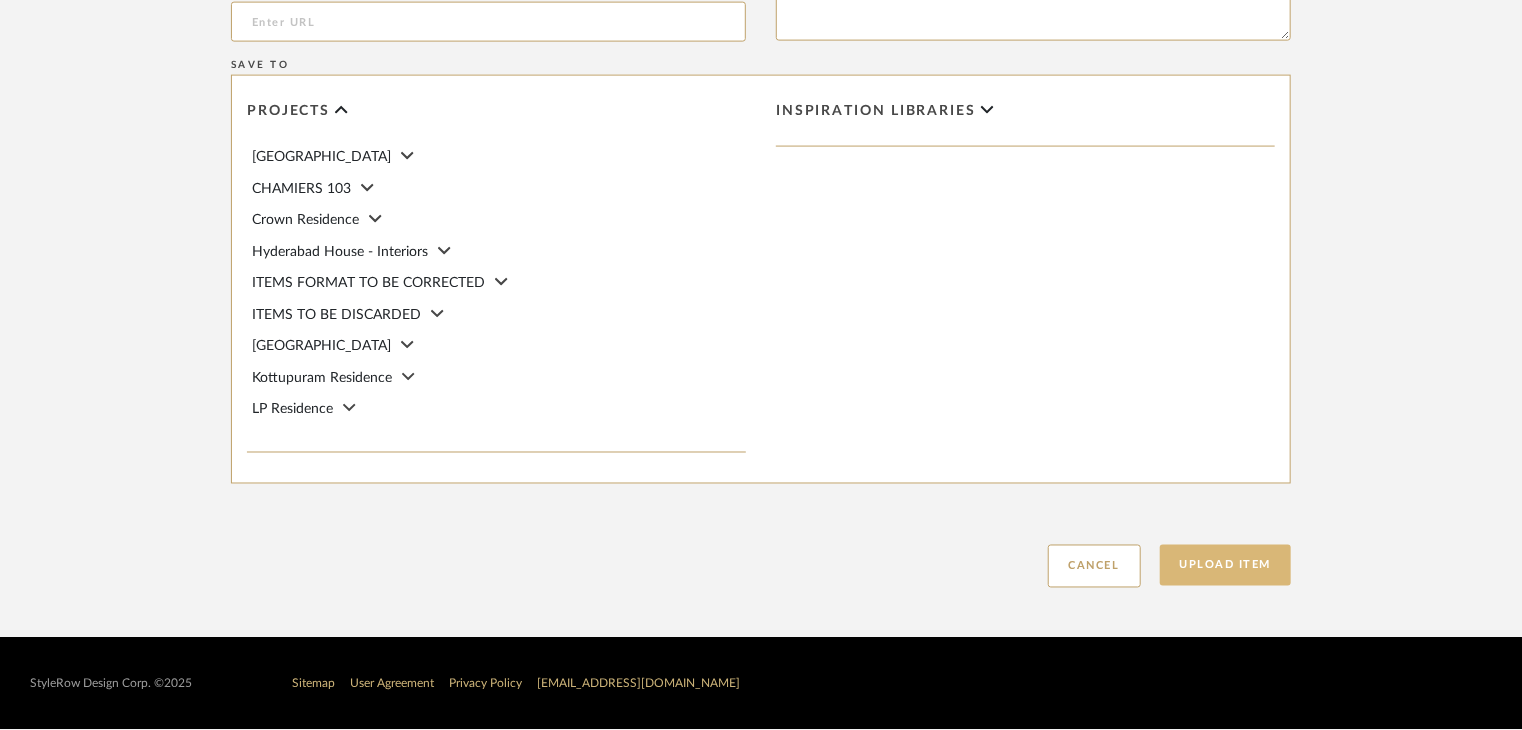 type on "Type: OTHER FLOORING
Dimension(s): (as mentioned)
Material/Finishes: RAL 7046
Installation requirements, if any: (as applicable)
Price: (as mentioned)
Lead time: (as mentioned)
Sample available: supplier stock
Sample Internal reference number: FL-OF-024
as per the internal sample warehouse) Point of
contact:
Contact number:
Email address:
Address:
Additional contact information:" 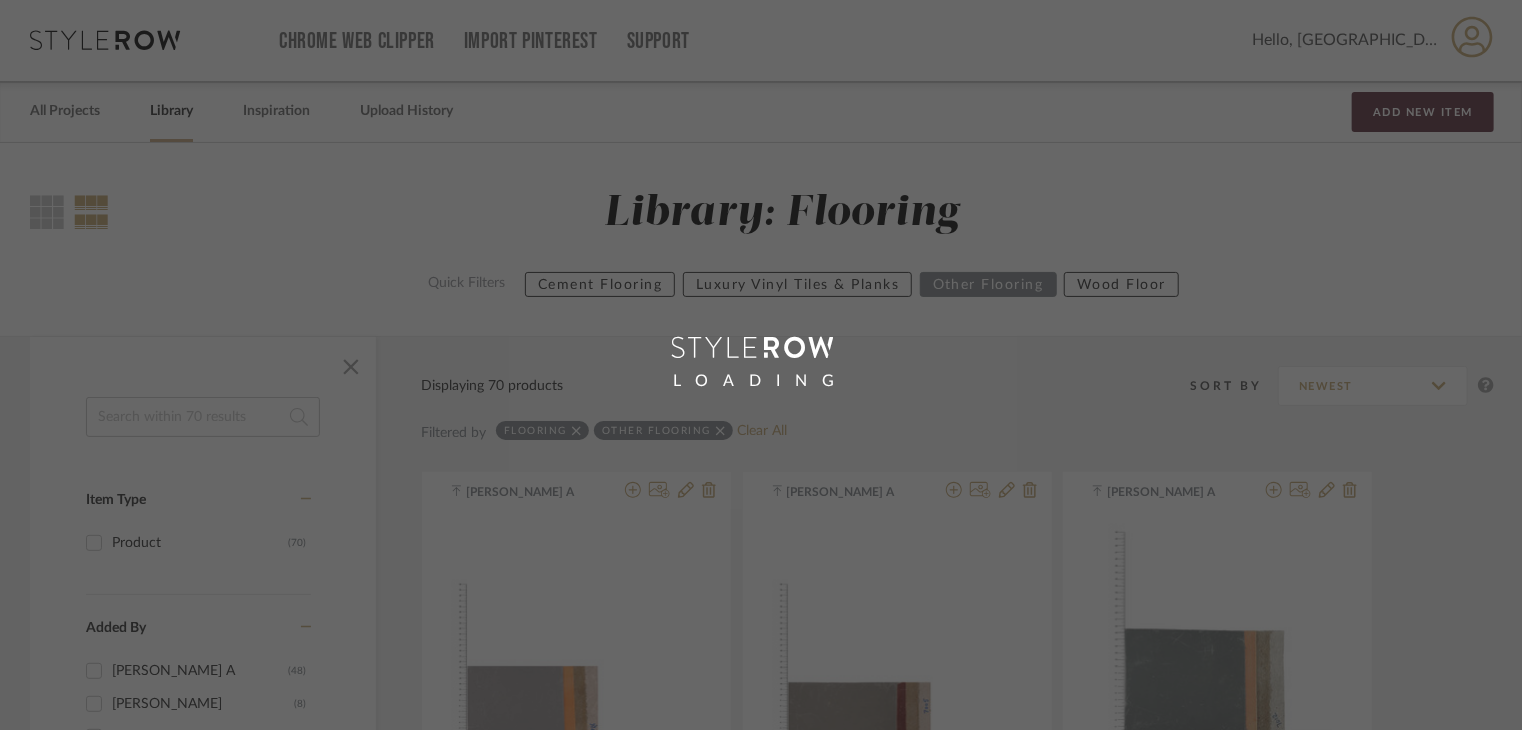 scroll, scrollTop: 0, scrollLeft: 0, axis: both 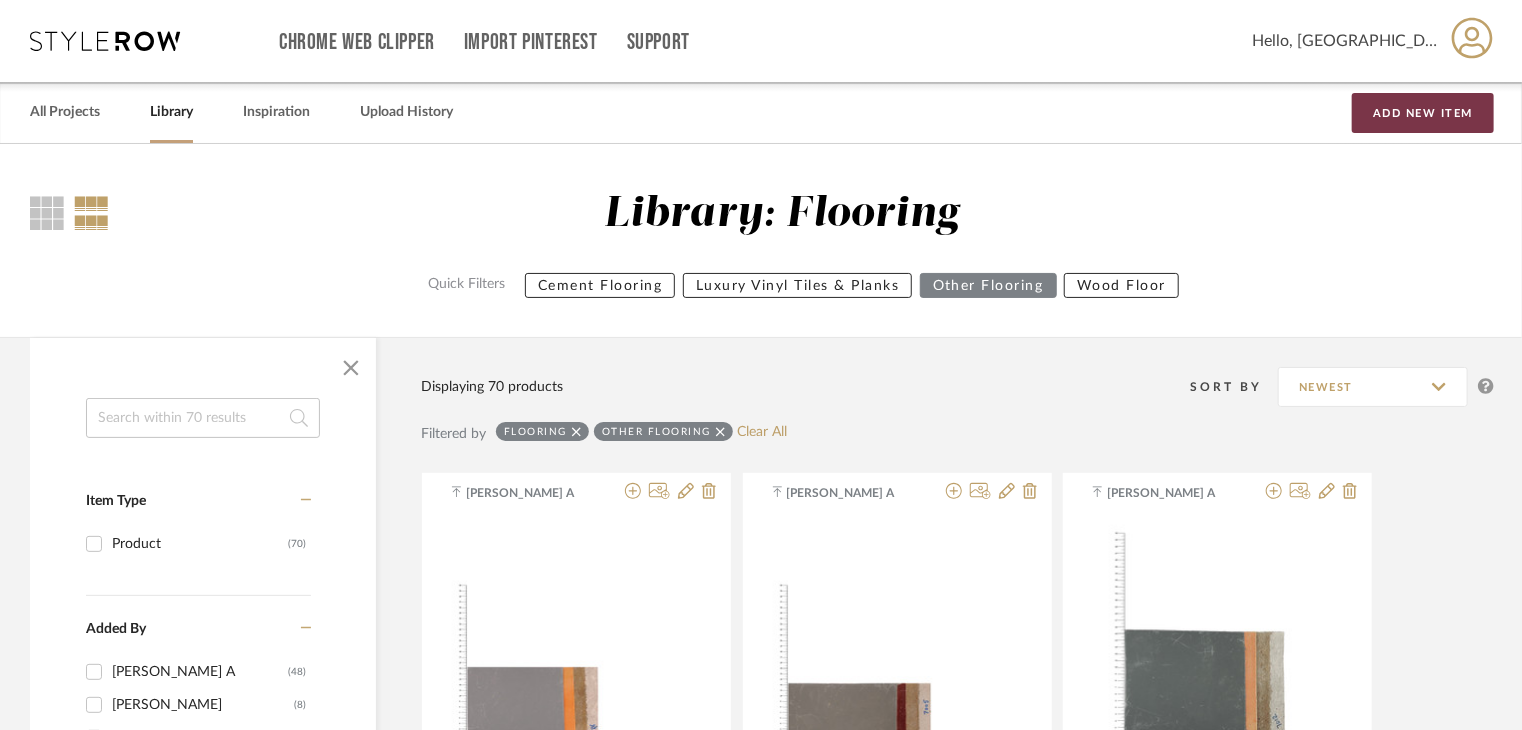 click on "Add New Item" at bounding box center (1423, 113) 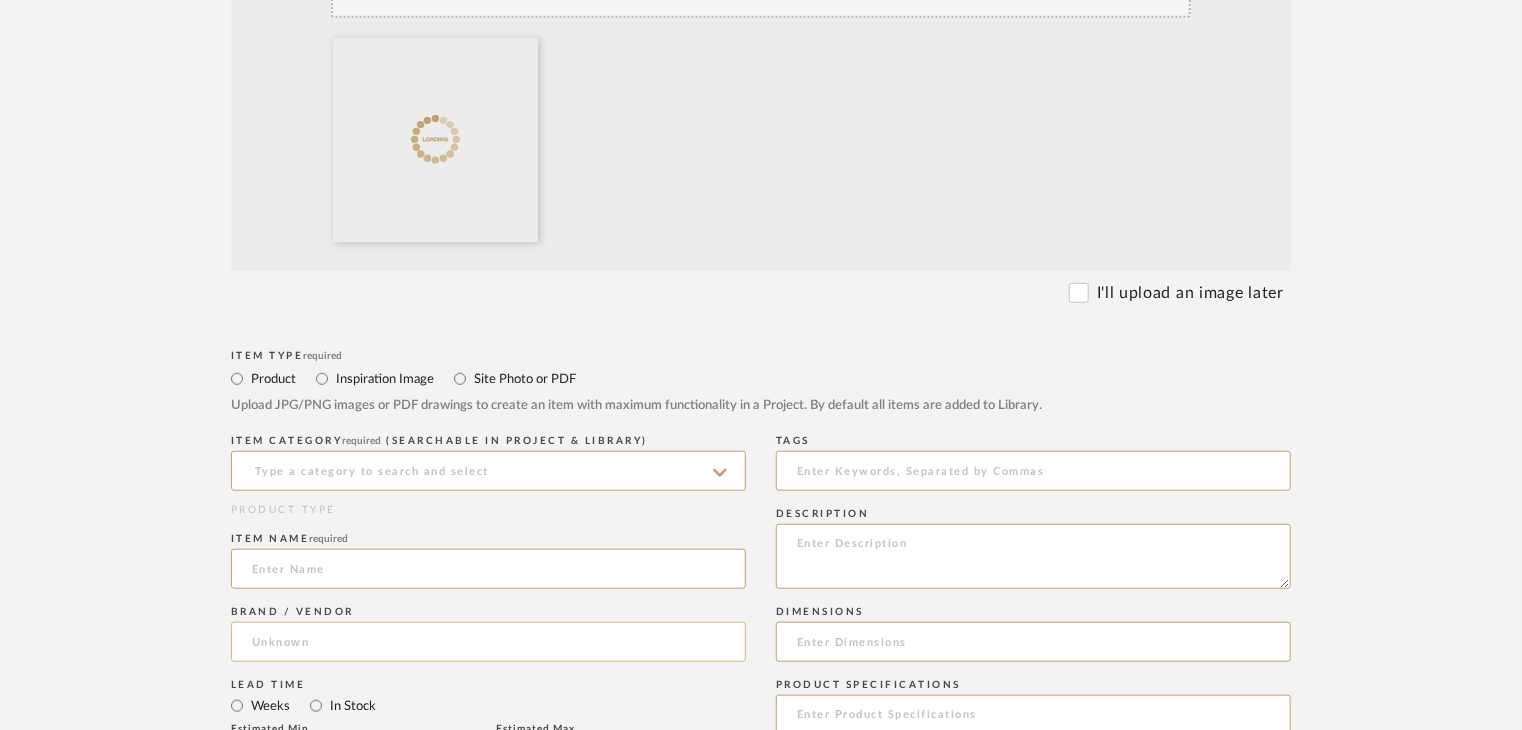 scroll, scrollTop: 800, scrollLeft: 0, axis: vertical 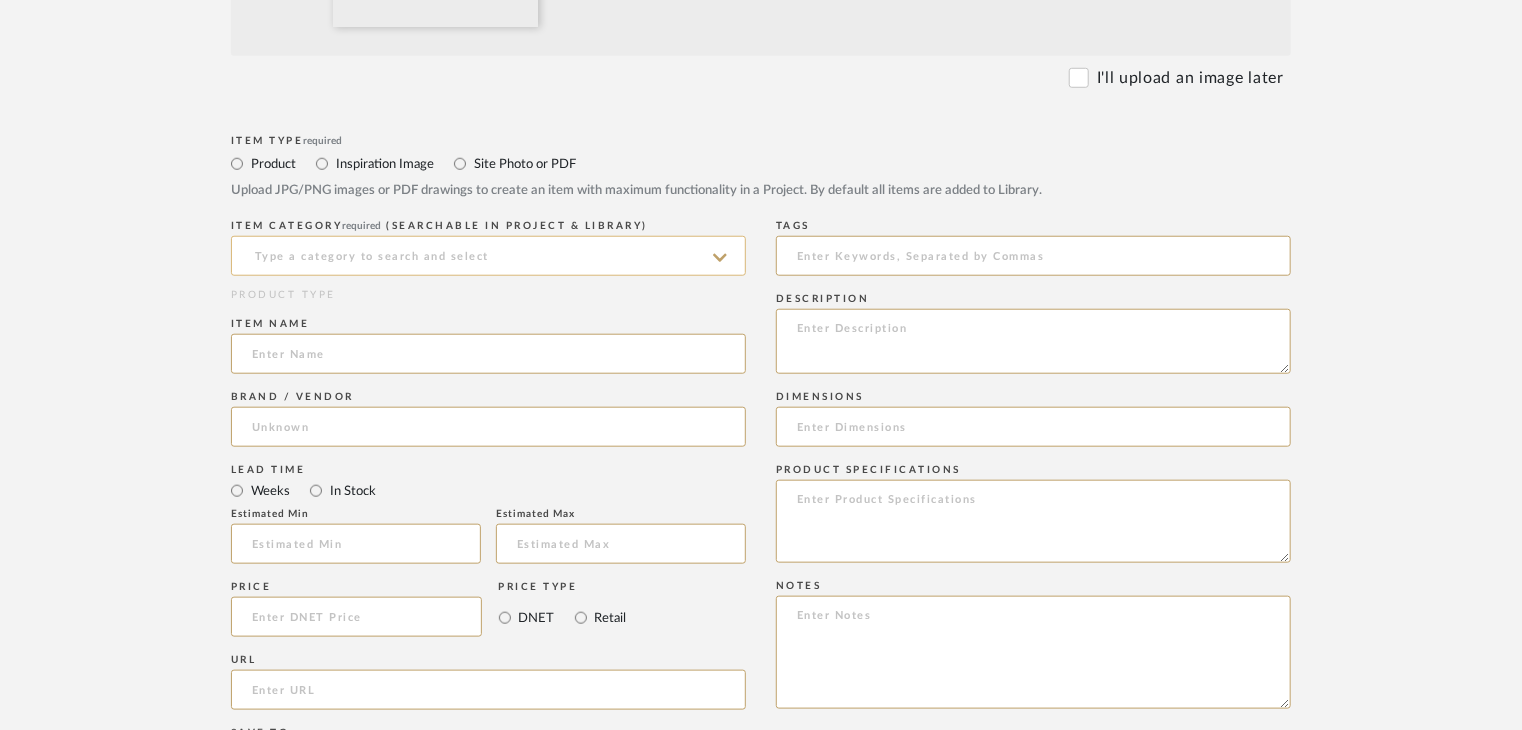 click 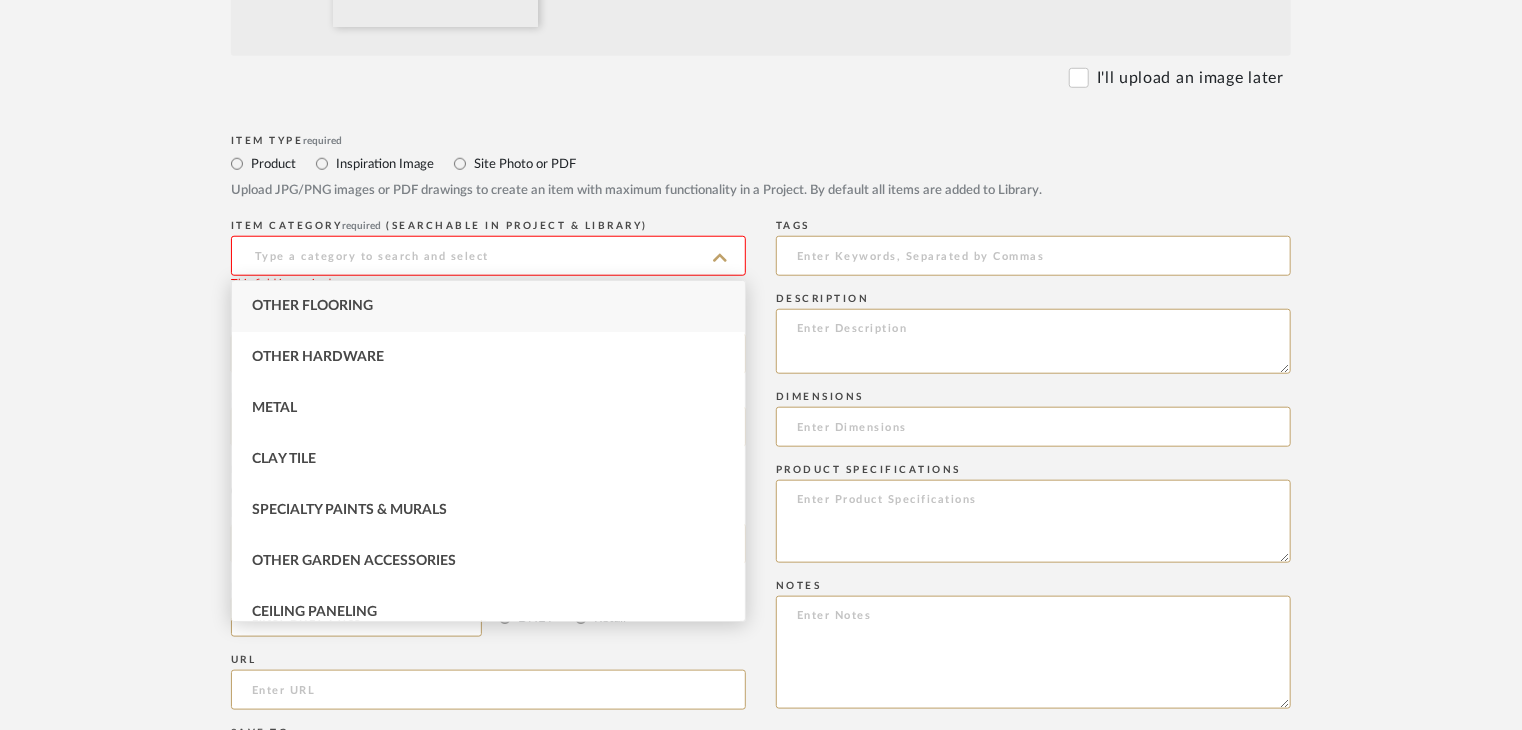 click on "Other Flooring" at bounding box center [488, 306] 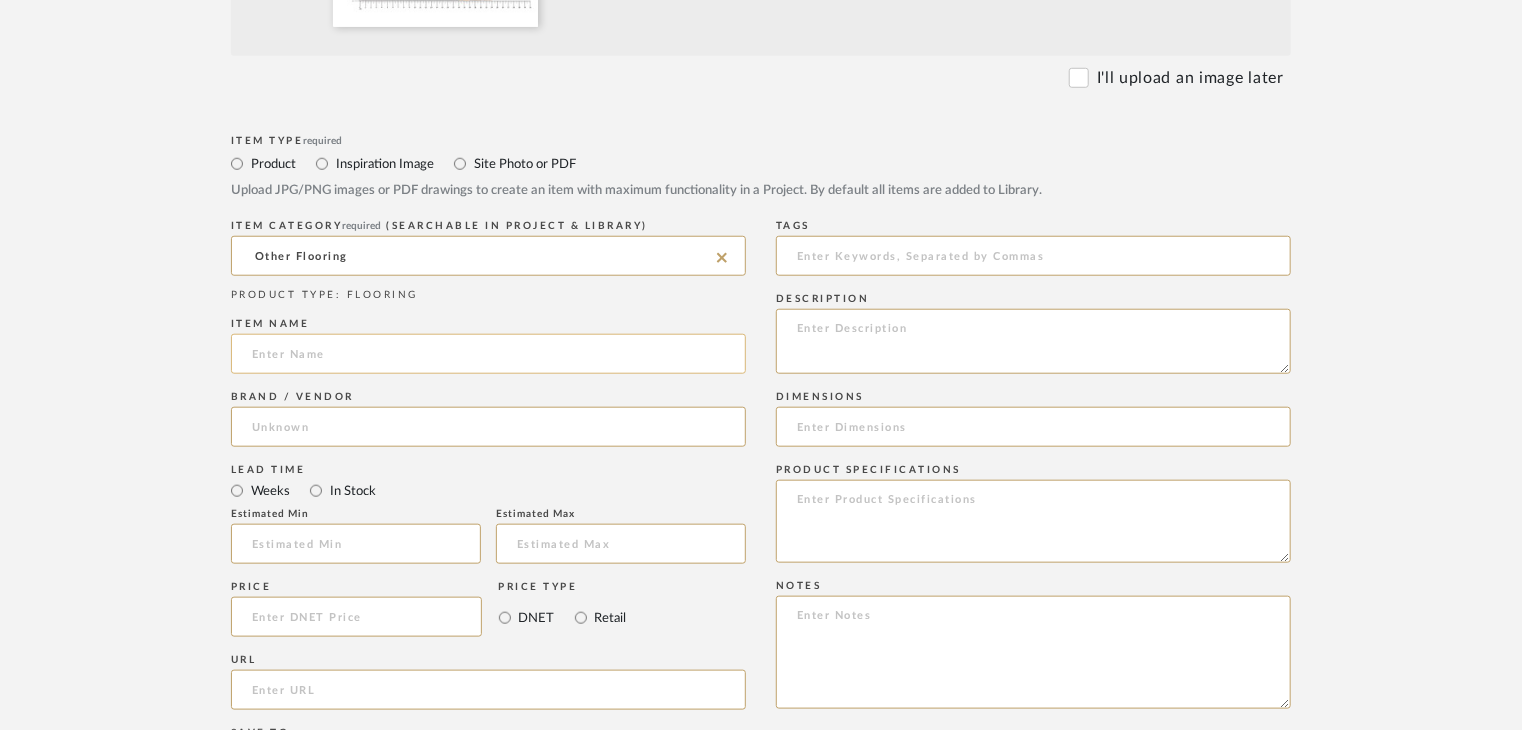 click 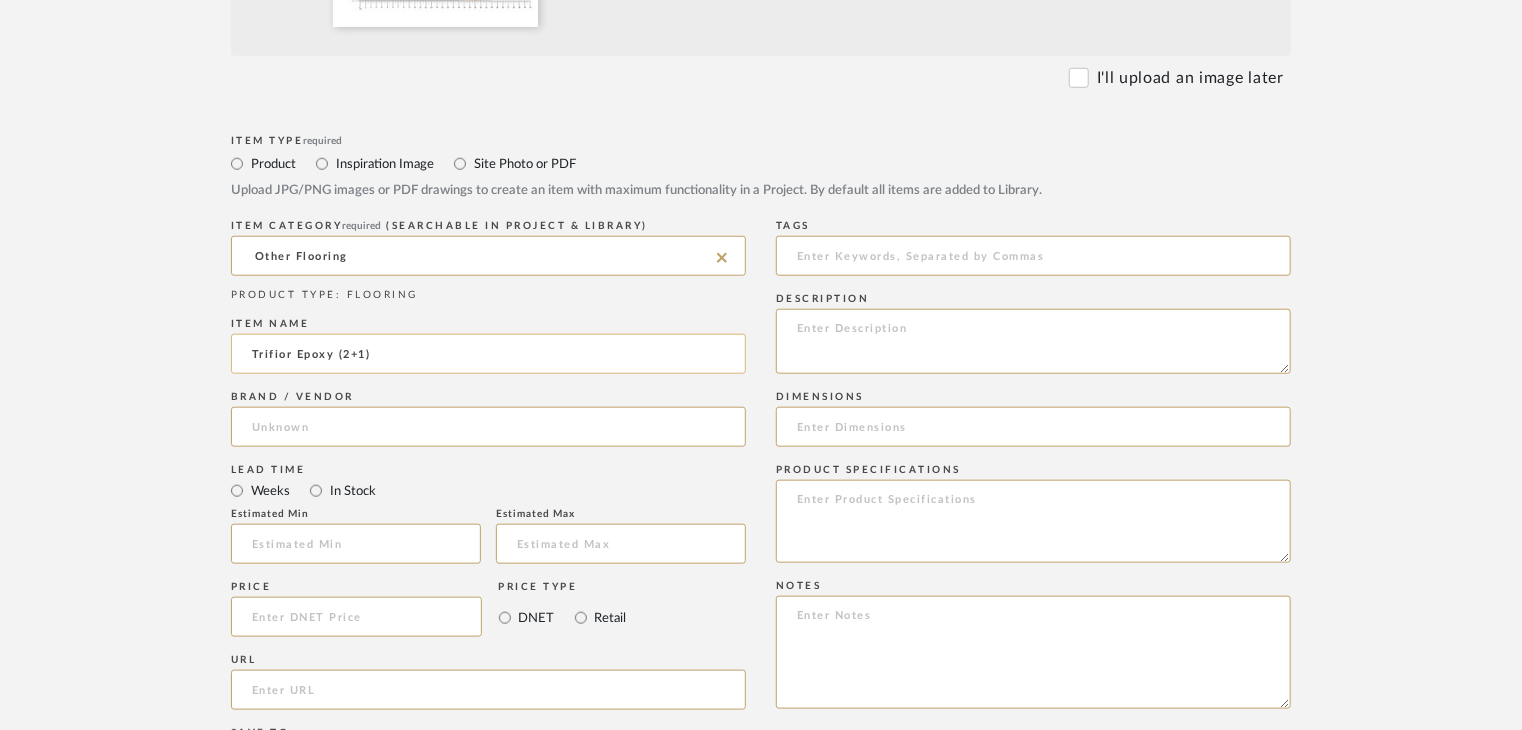 click on "Trifior Epoxy (2+1)" 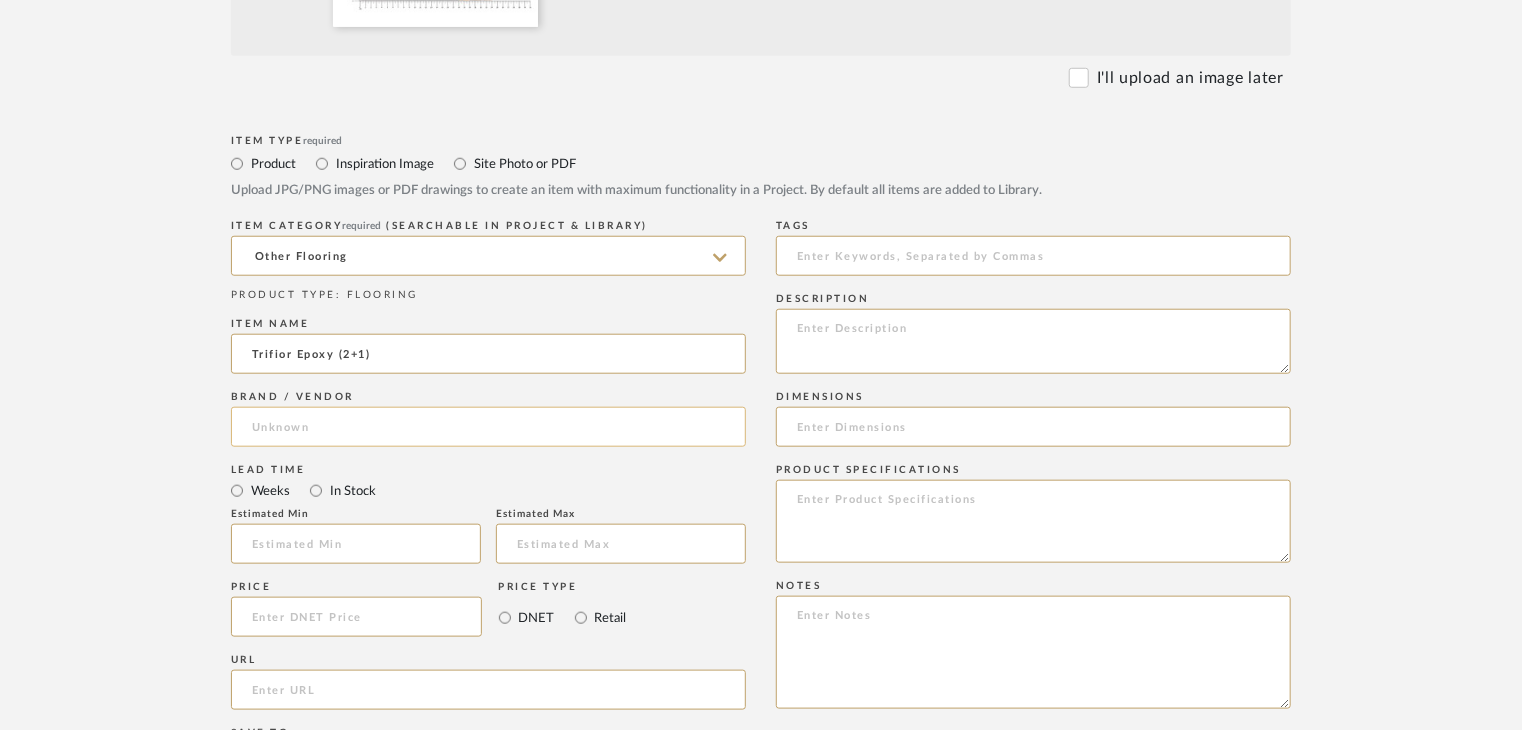 type on "Trifior Epoxy (2+1)" 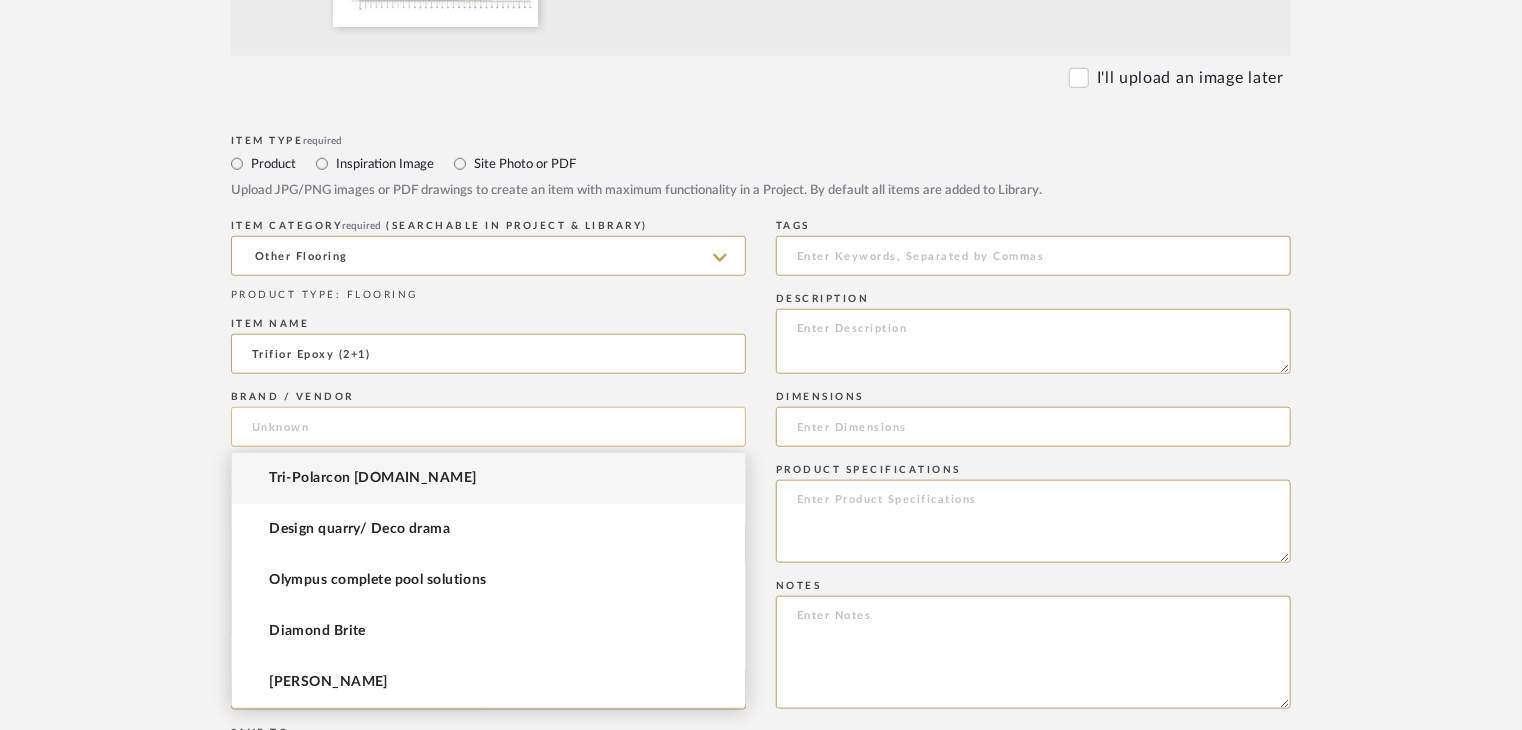 click 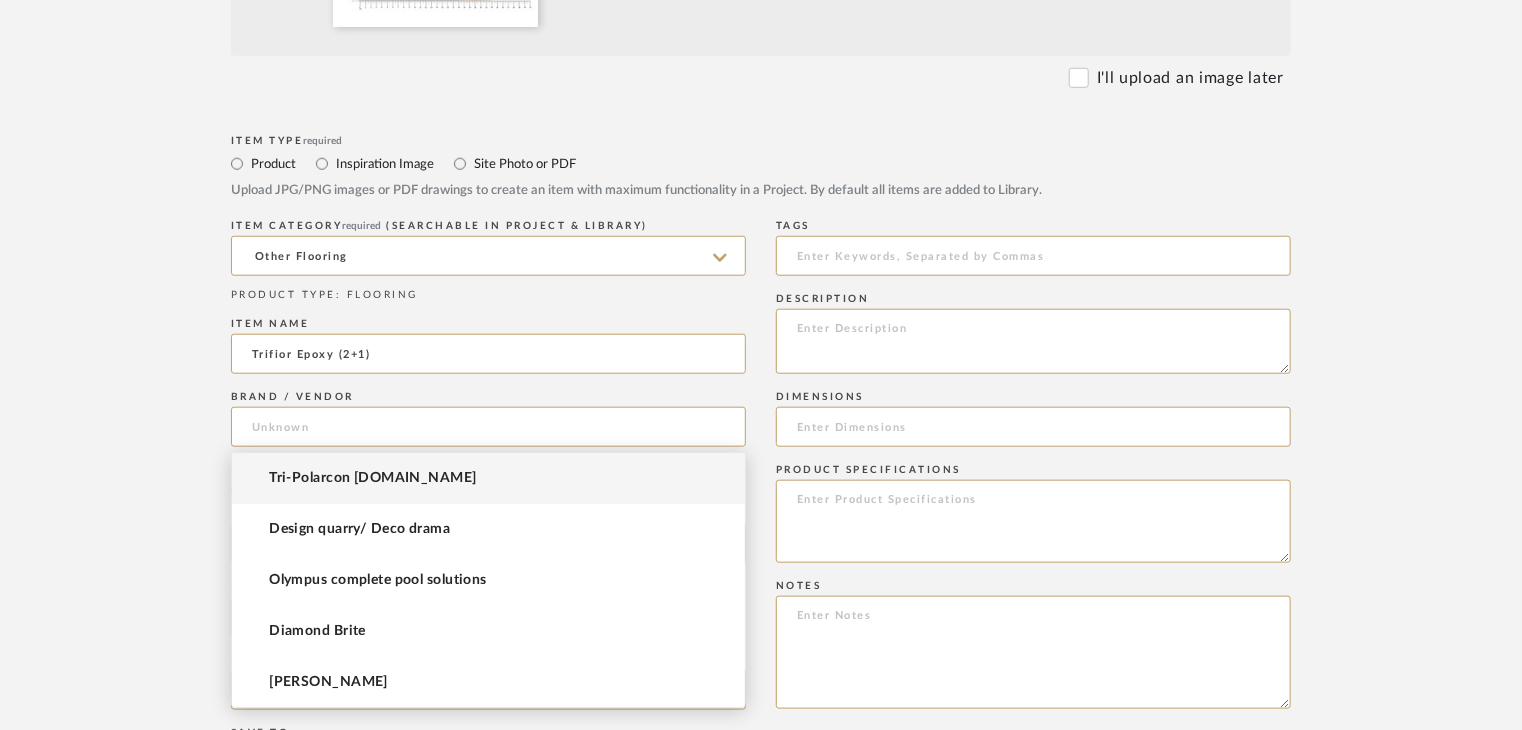 click on "Tri-Polarcon Pvt.Ltd" at bounding box center (372, 478) 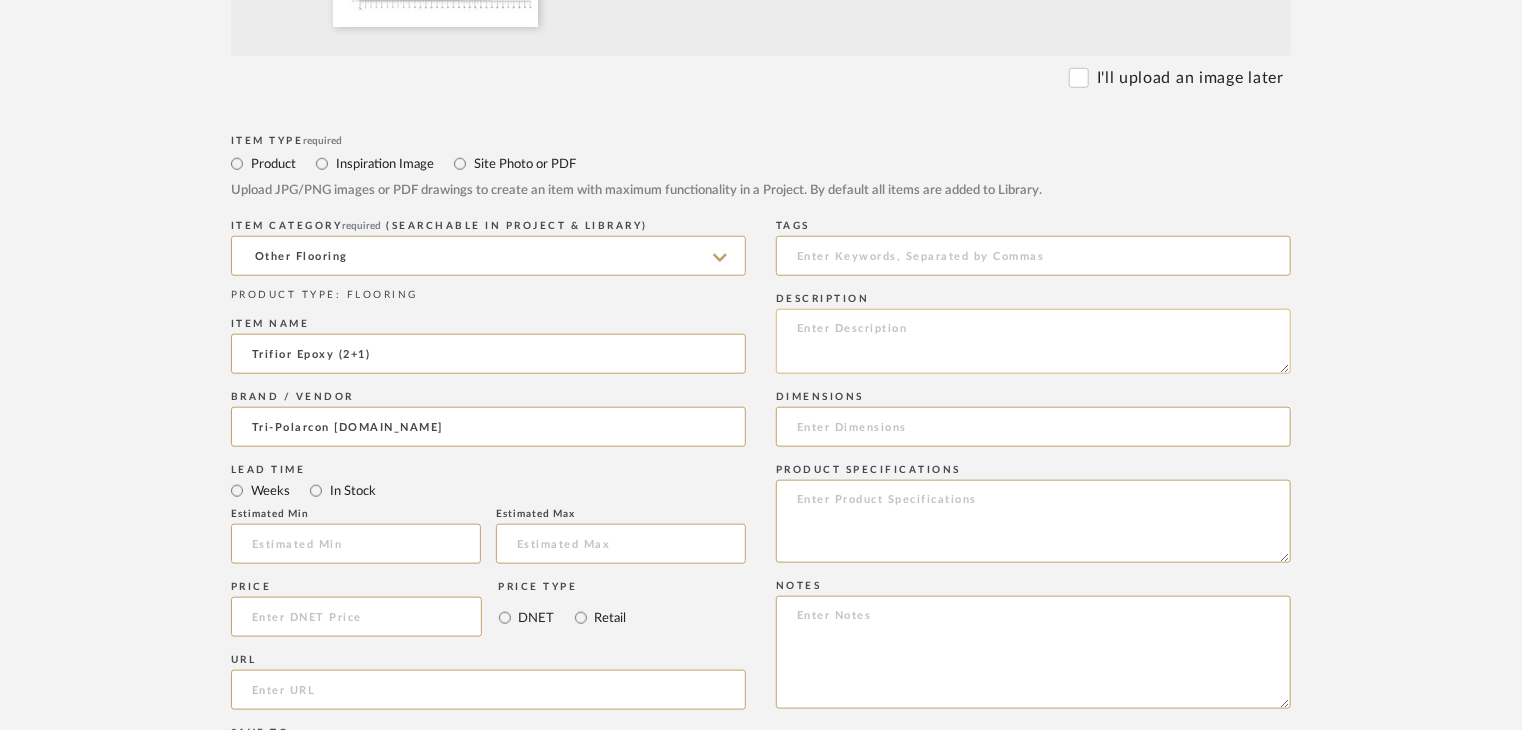 click 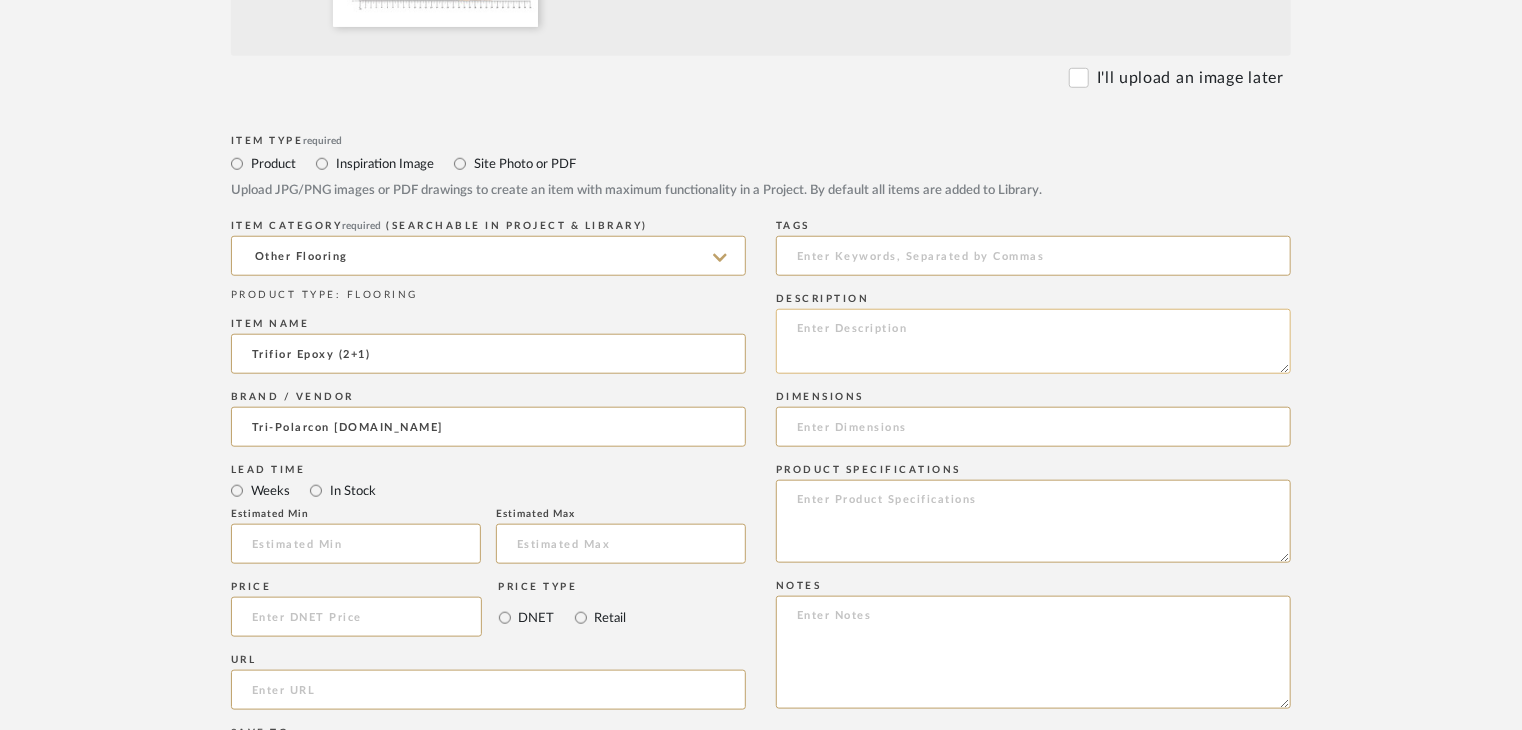 paste on "Type: OTHER FLOORING
Dimension(s): (as mentioned)
Material/Finishes: (as mentioned)
Installation requirements, if any: (as applicable)
Price: (as mentioned)
Lead time: (as mentioned)
Sample available: supplier stock
Sample Internal reference number:
as per the internal sample warehouse) Point of
contact:
Contact number:
Email address:
Address:
Additional contact information:" 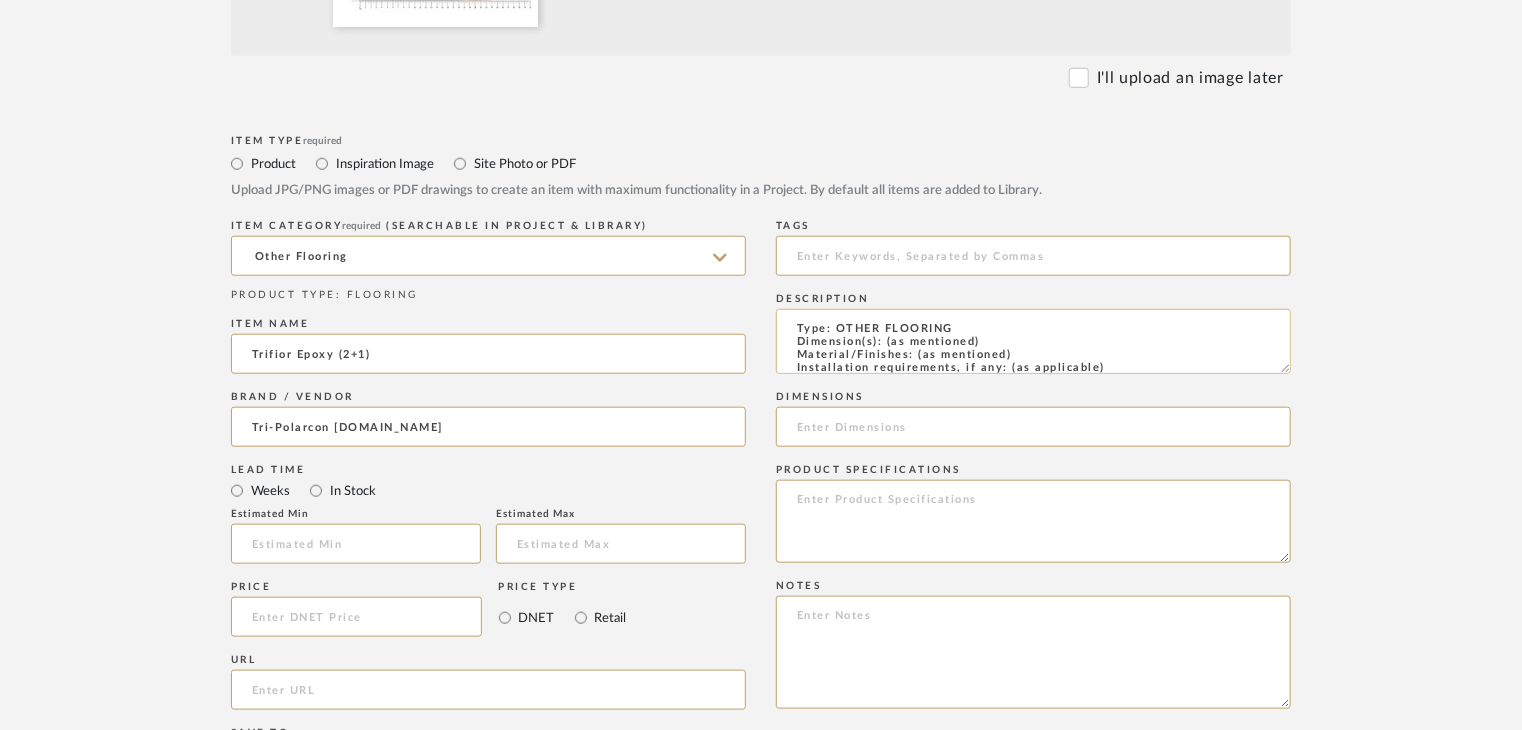 scroll, scrollTop: 0, scrollLeft: 0, axis: both 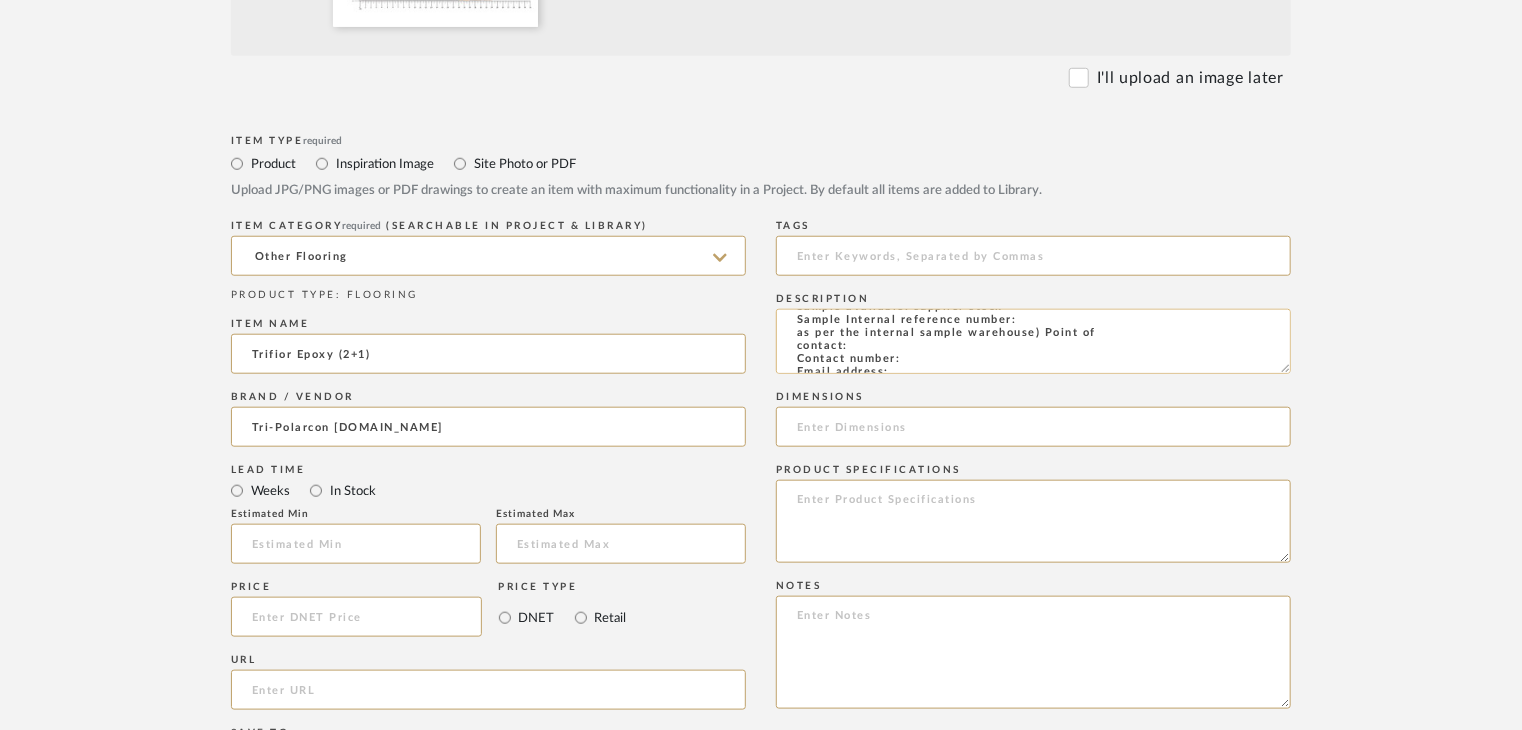click on "Type: OTHER FLOORING
Dimension(s): (as mentioned)
Material/Finishes: (as mentioned)
Installation requirements, if any: (as applicable)
Price: (as mentioned)
Lead time: (as mentioned)
Sample available: supplier stock
Sample Internal reference number:
as per the internal sample warehouse) Point of
contact:
Contact number:
Email address:
Address:
Additional contact information:" 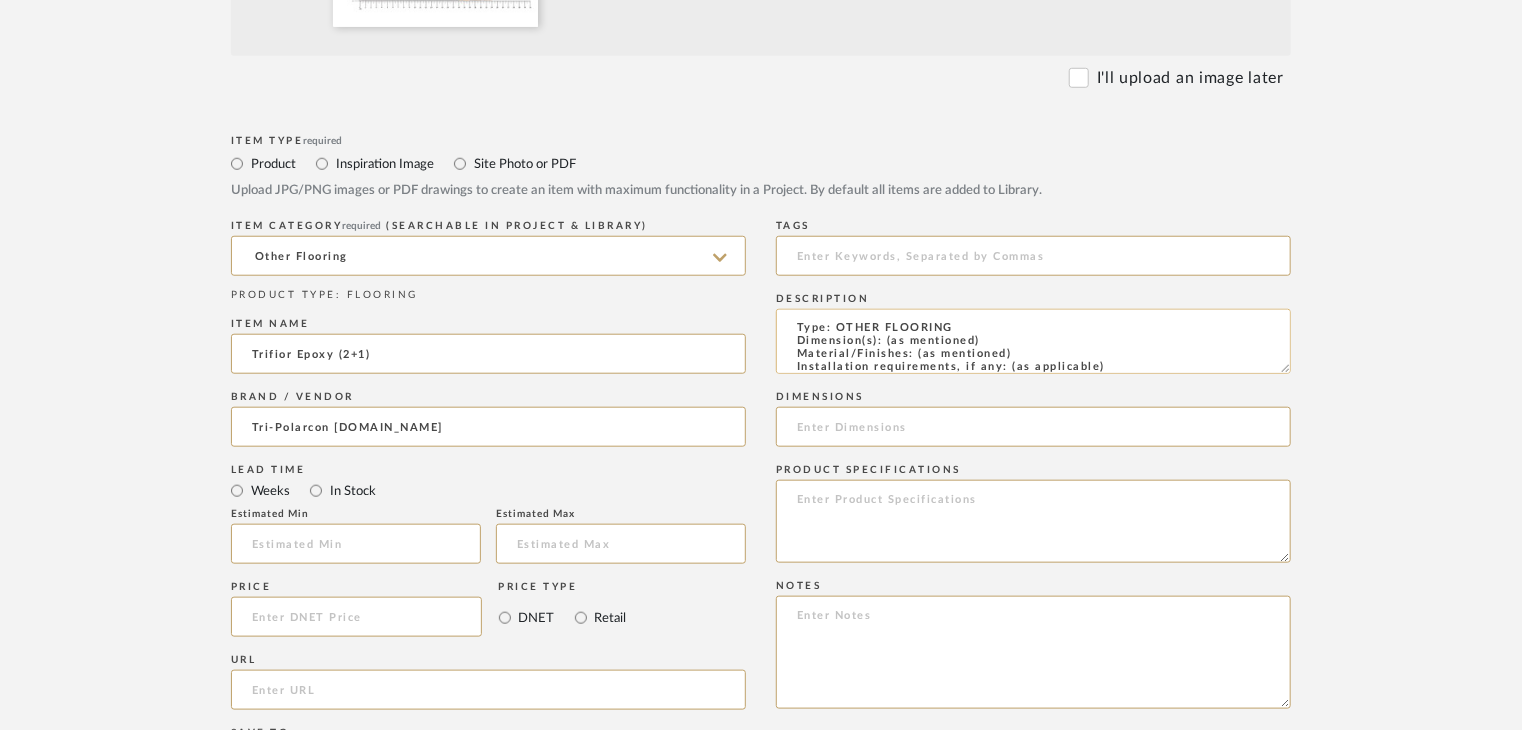 scroll, scrollTop: 0, scrollLeft: 0, axis: both 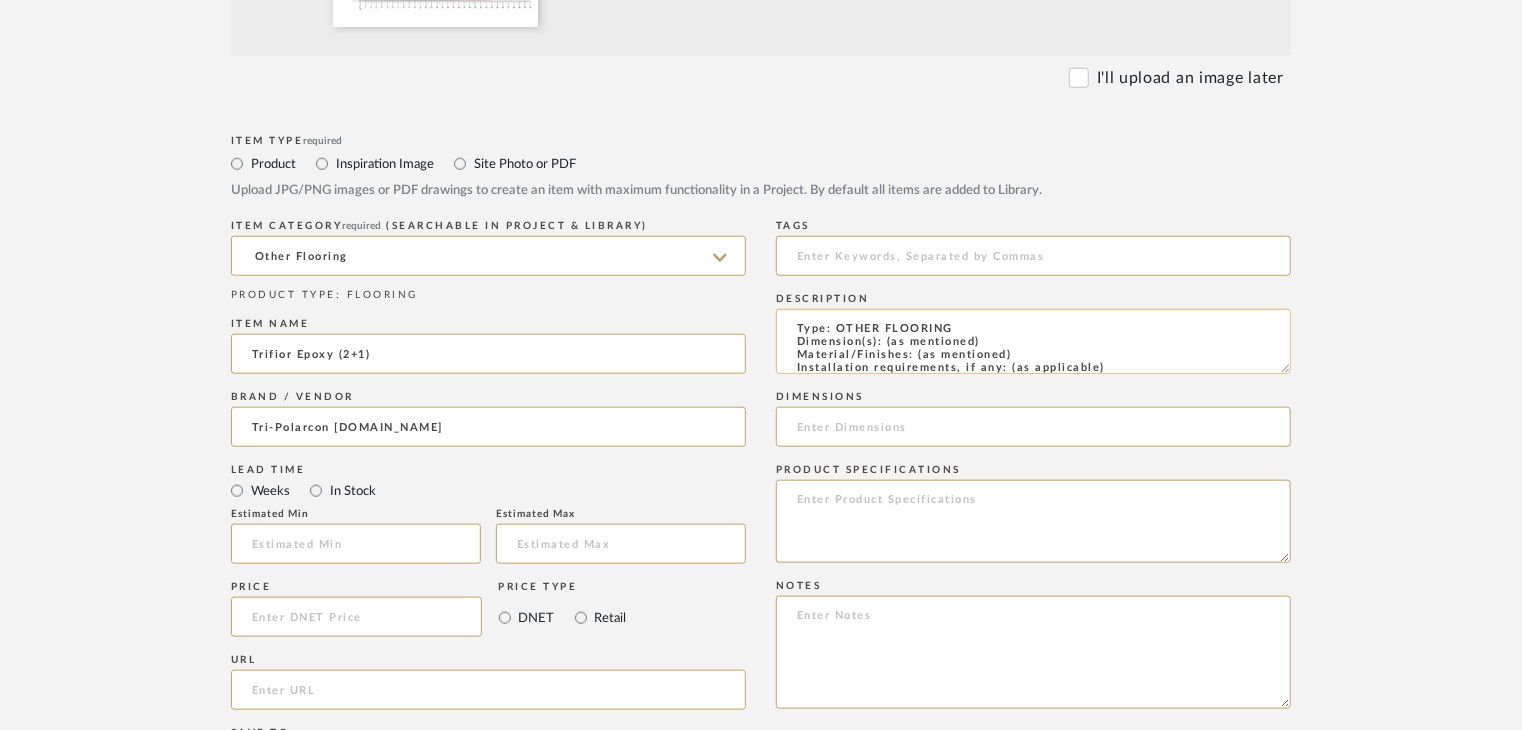 drag, startPoint x: 1013, startPoint y: 356, endPoint x: 938, endPoint y: 345, distance: 75.802376 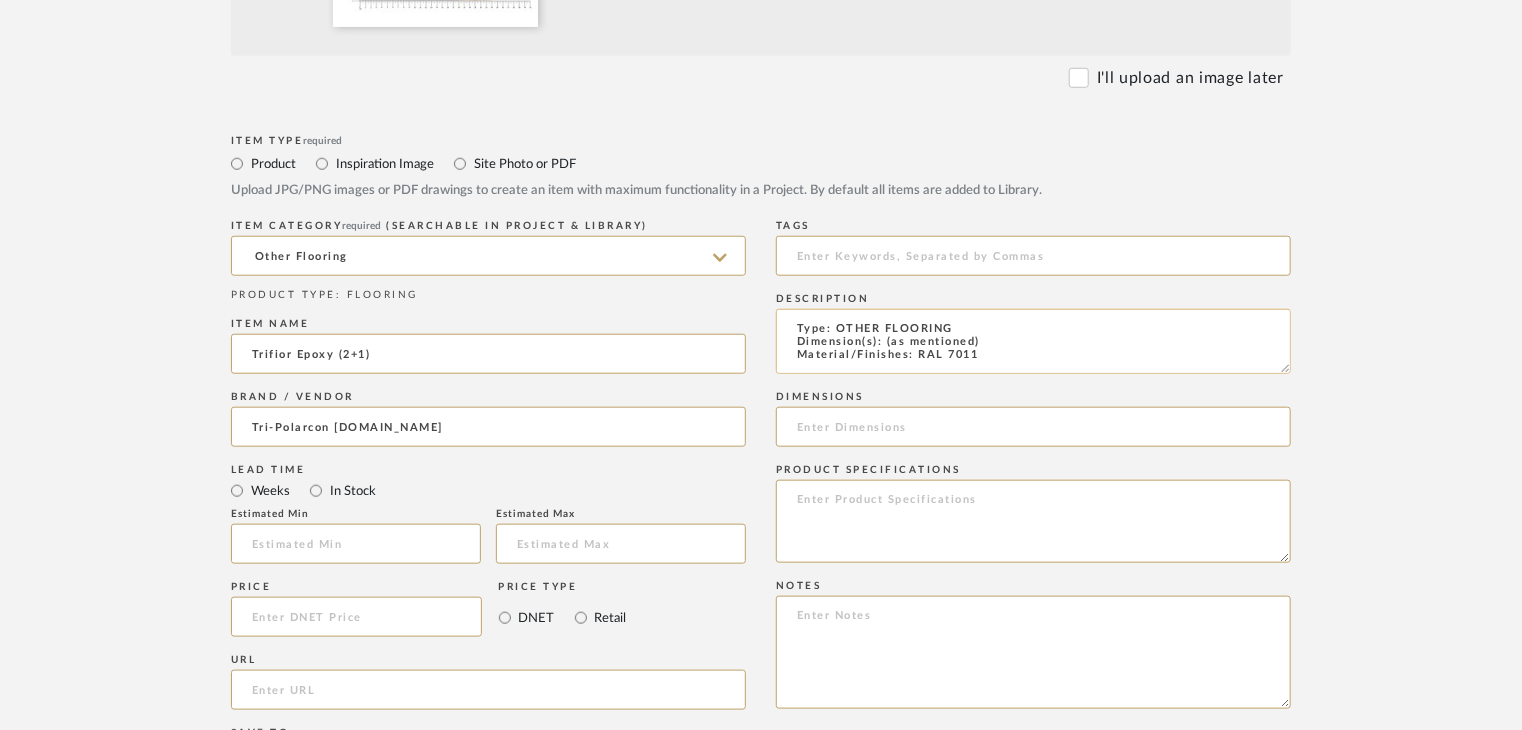 scroll, scrollTop: 1, scrollLeft: 0, axis: vertical 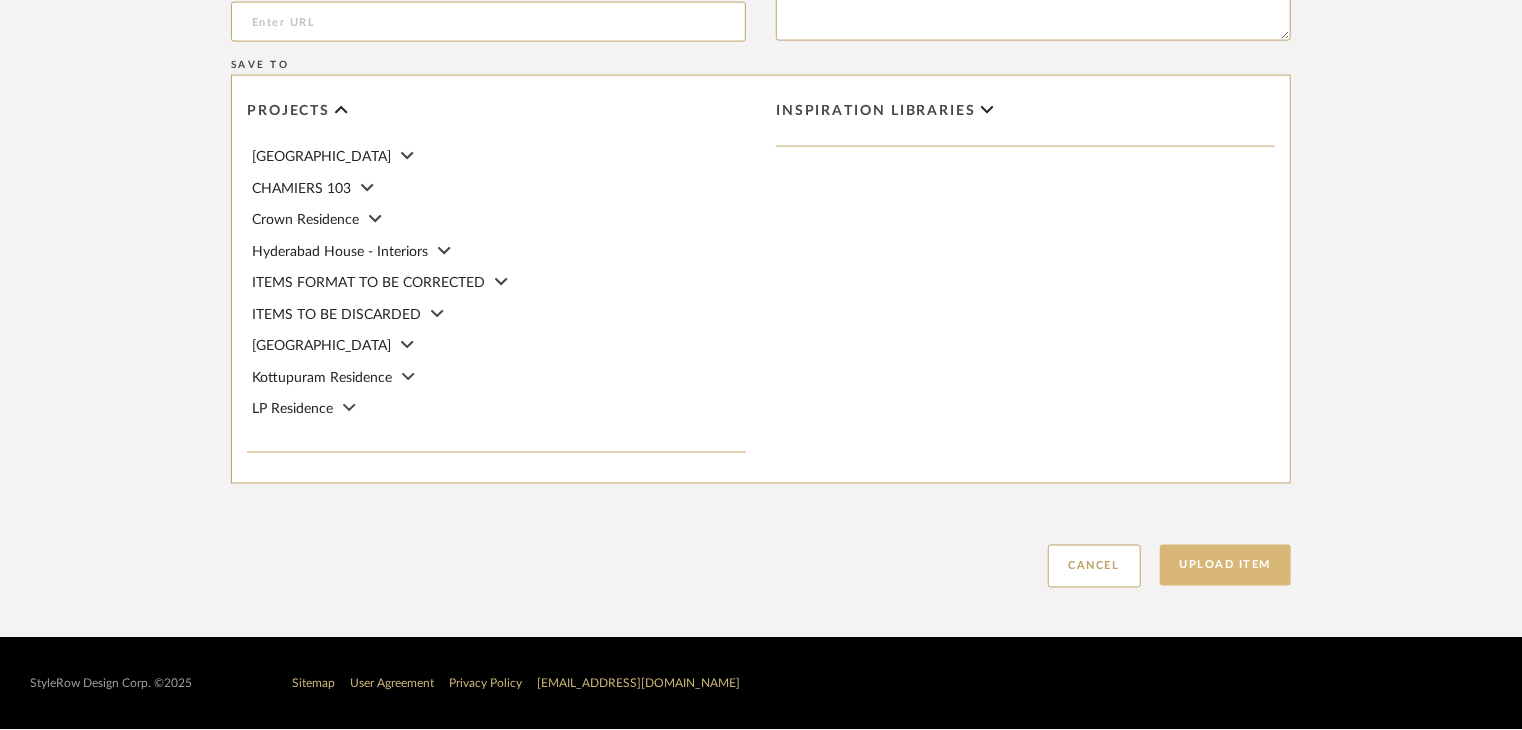 type on "Type: OTHER FLOORING
Dimension(s): (as mentioned)
Material/Finishes: RAL 7011
Installation requirements, if any: (as applicable)
Price: (as mentioned)
Lead time: (as mentioned)
Sample available: supplier stock
Sample Internal reference number: FL-OF-025
as per the internal sample warehouse) Point of
contact:
Contact number:
Email address:
Address:
Additional contact information:" 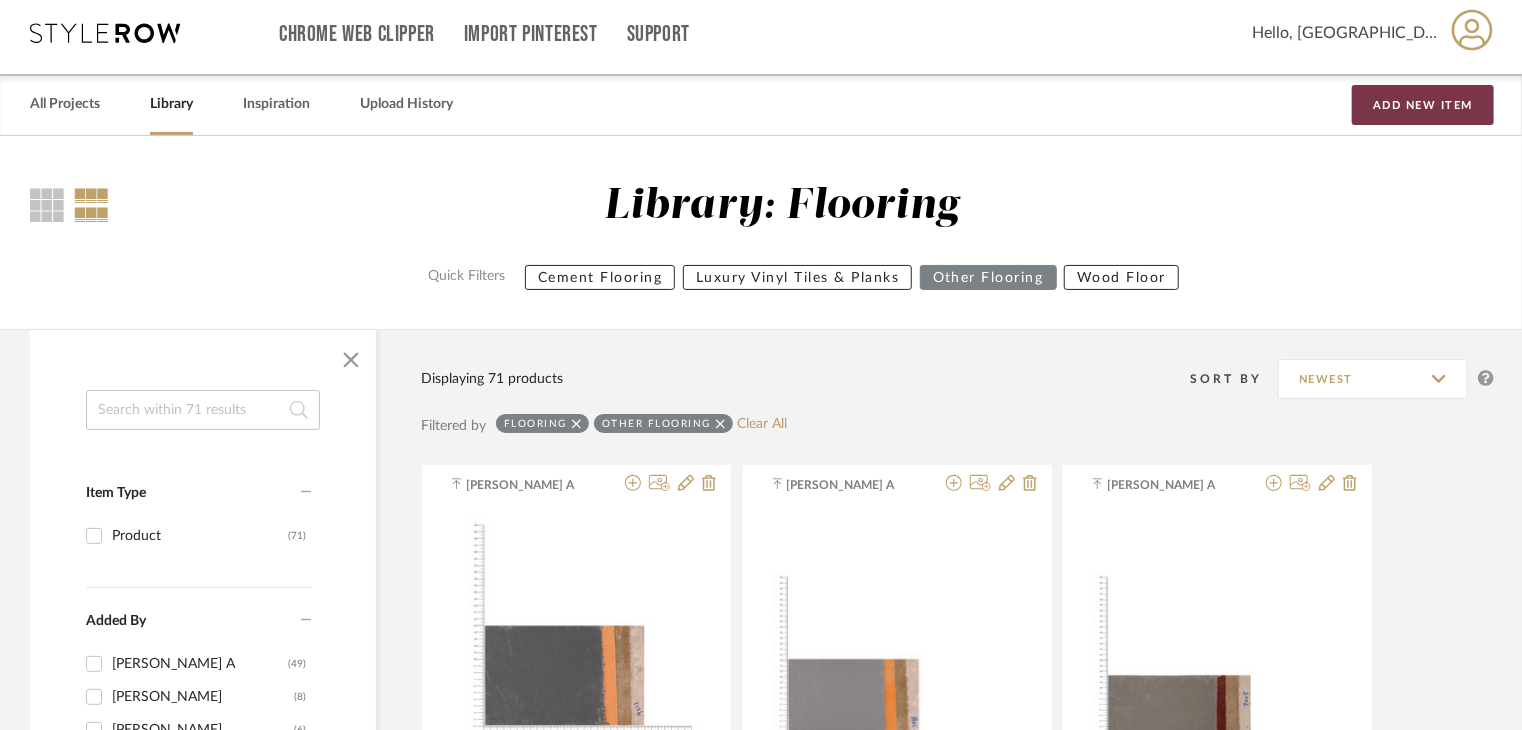 scroll, scrollTop: 0, scrollLeft: 0, axis: both 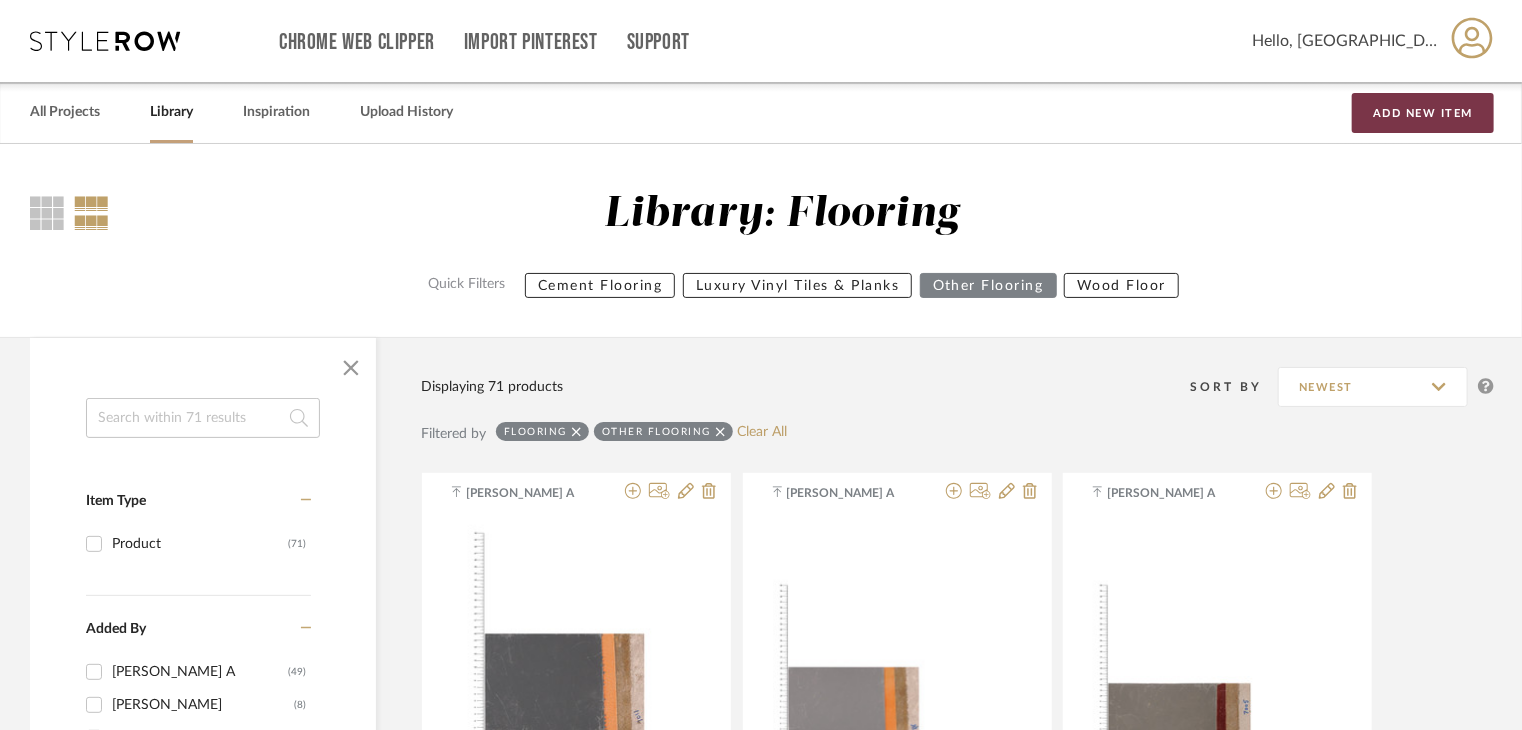 click on "Add New Item" at bounding box center [1423, 113] 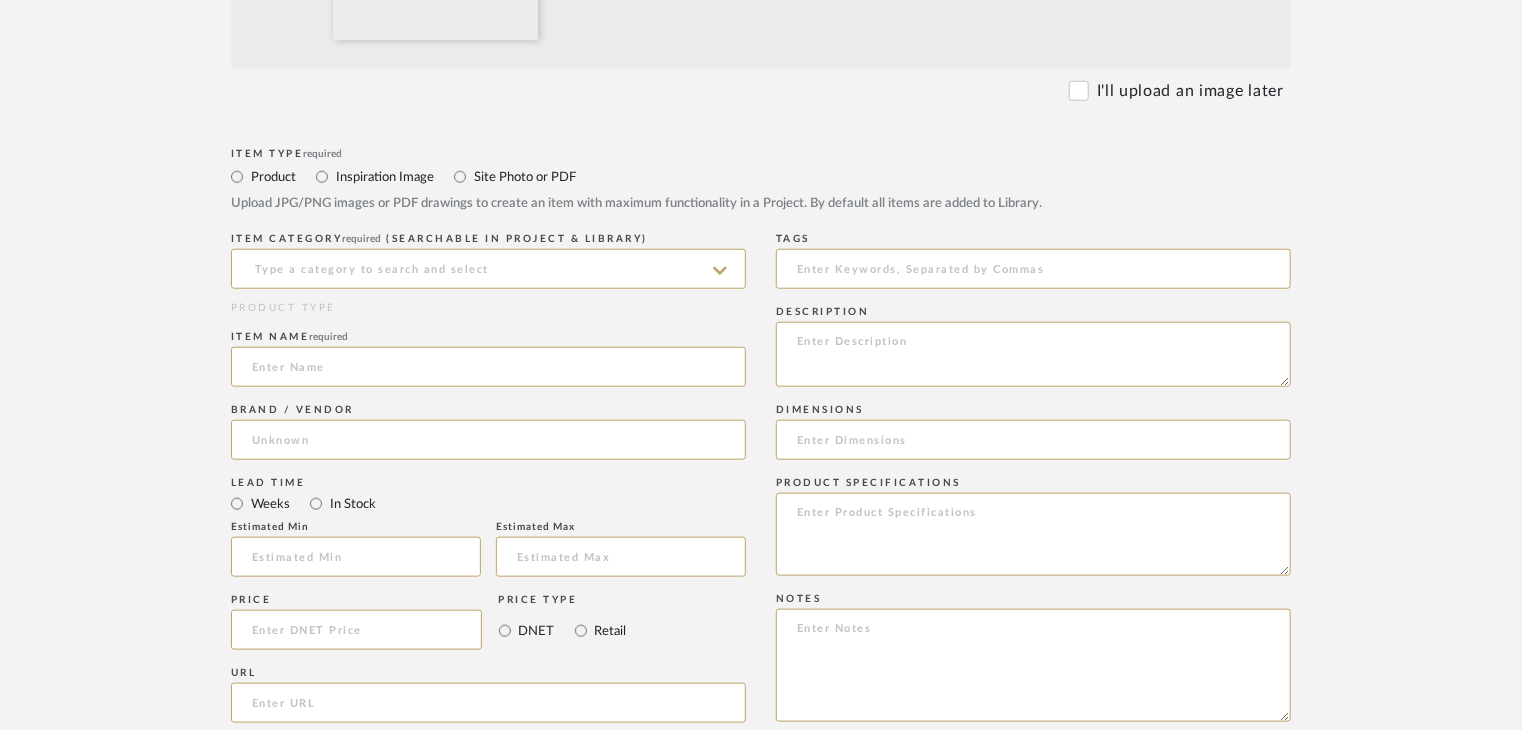 scroll, scrollTop: 800, scrollLeft: 0, axis: vertical 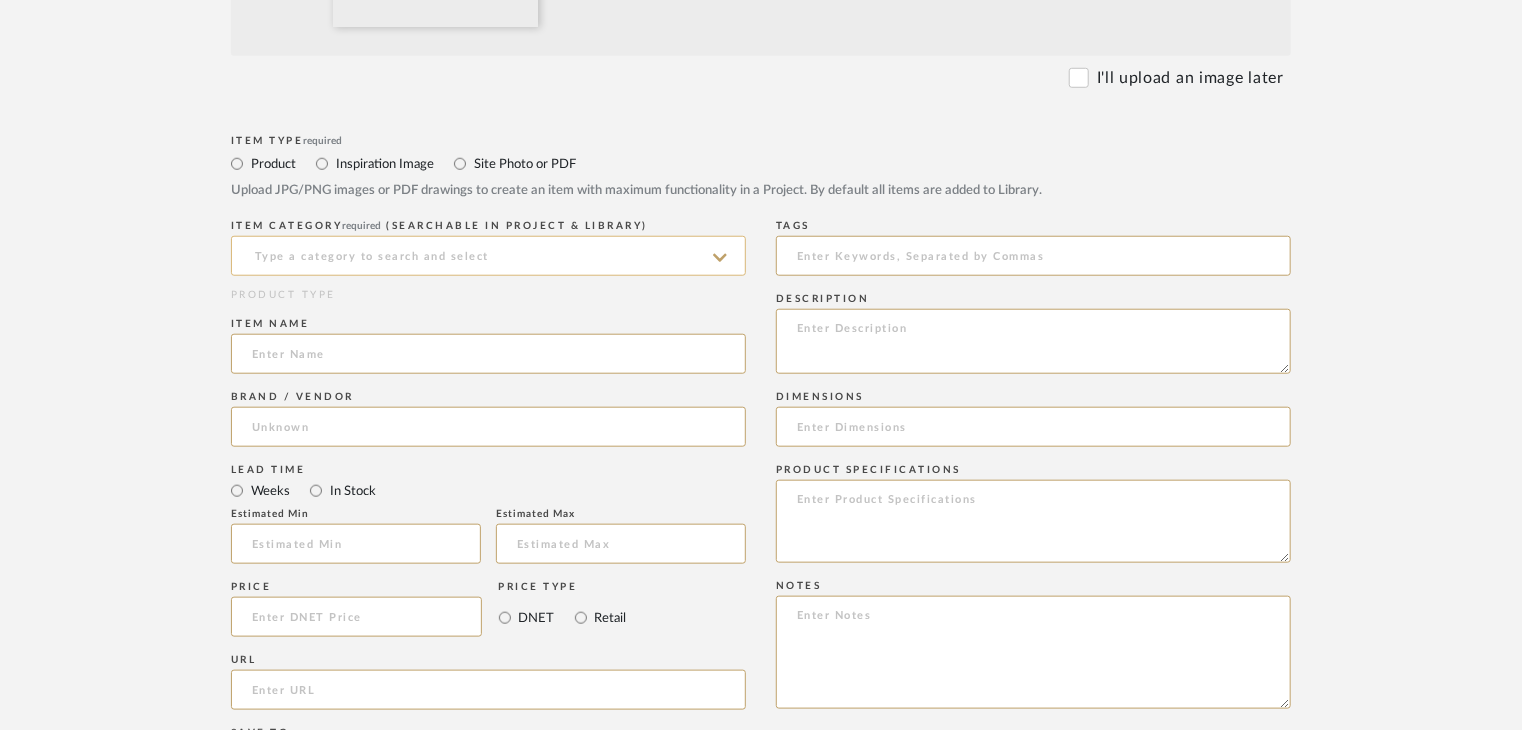 click 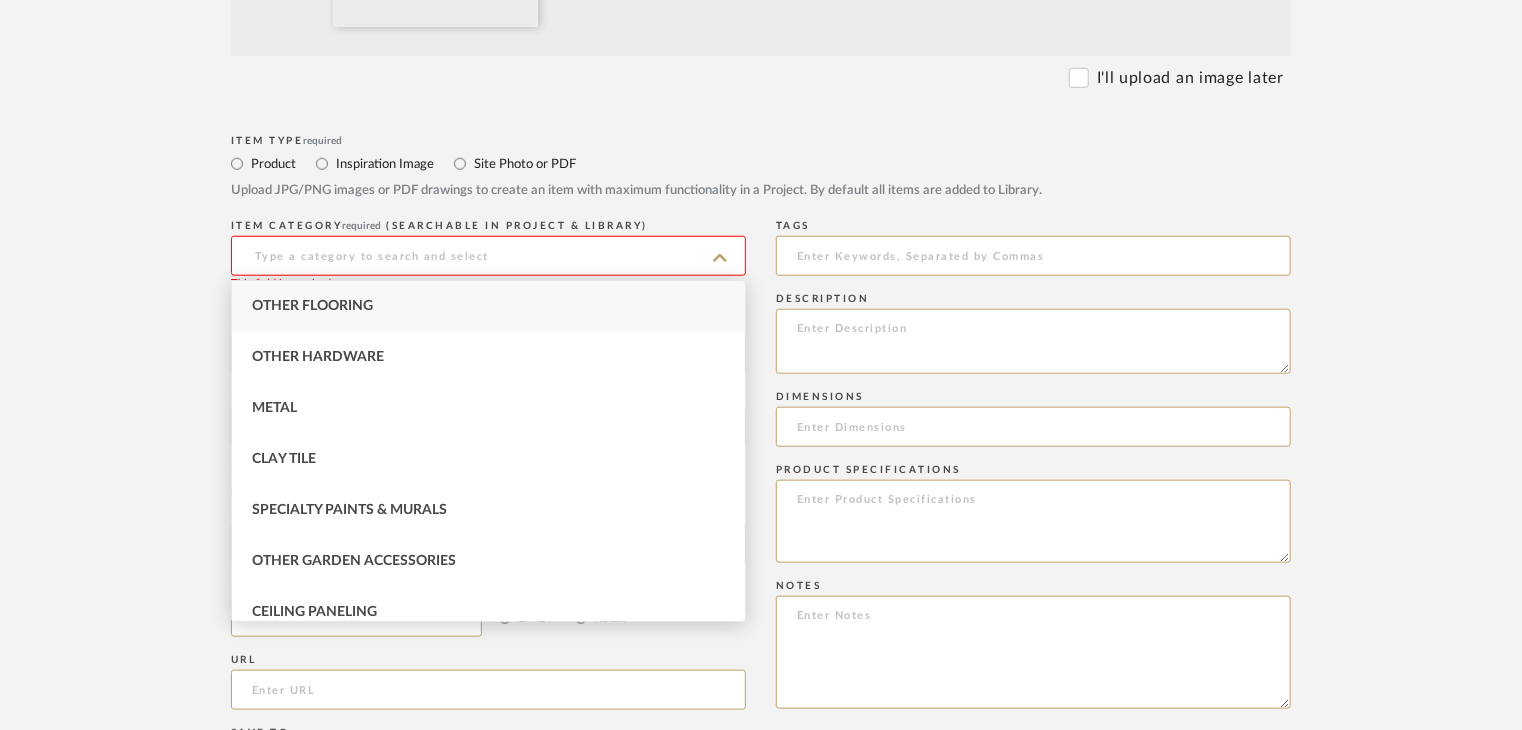 click on "Other Flooring" at bounding box center [488, 306] 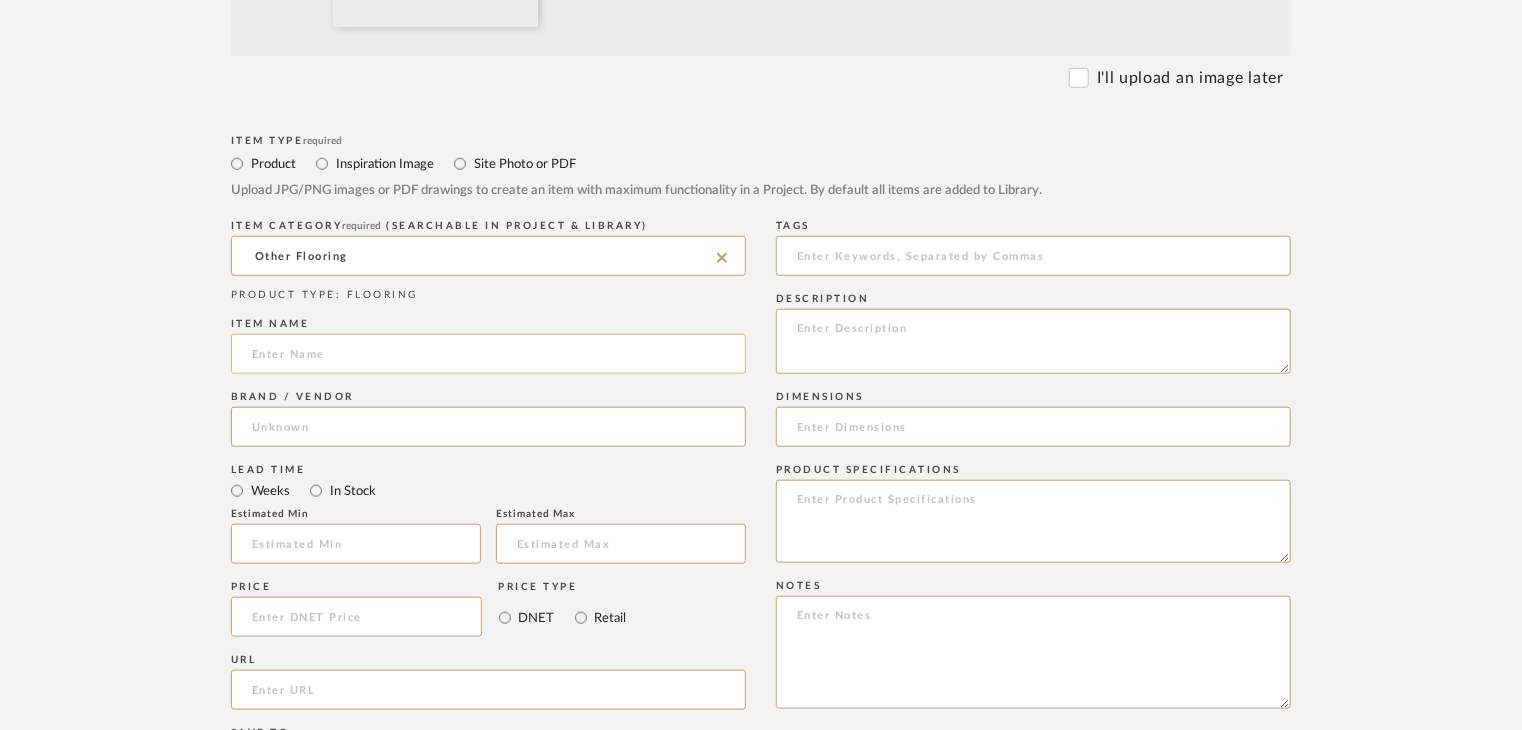 click 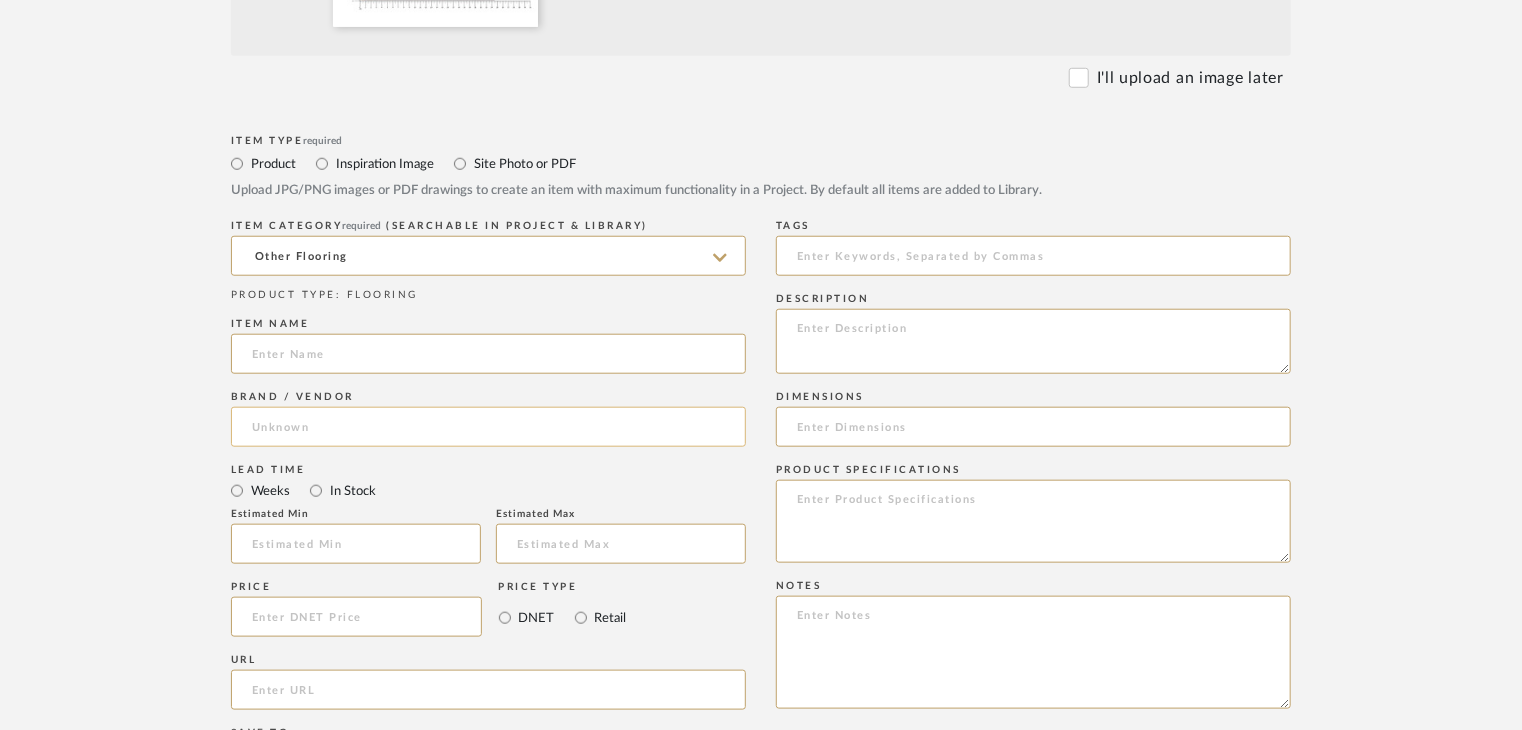 click 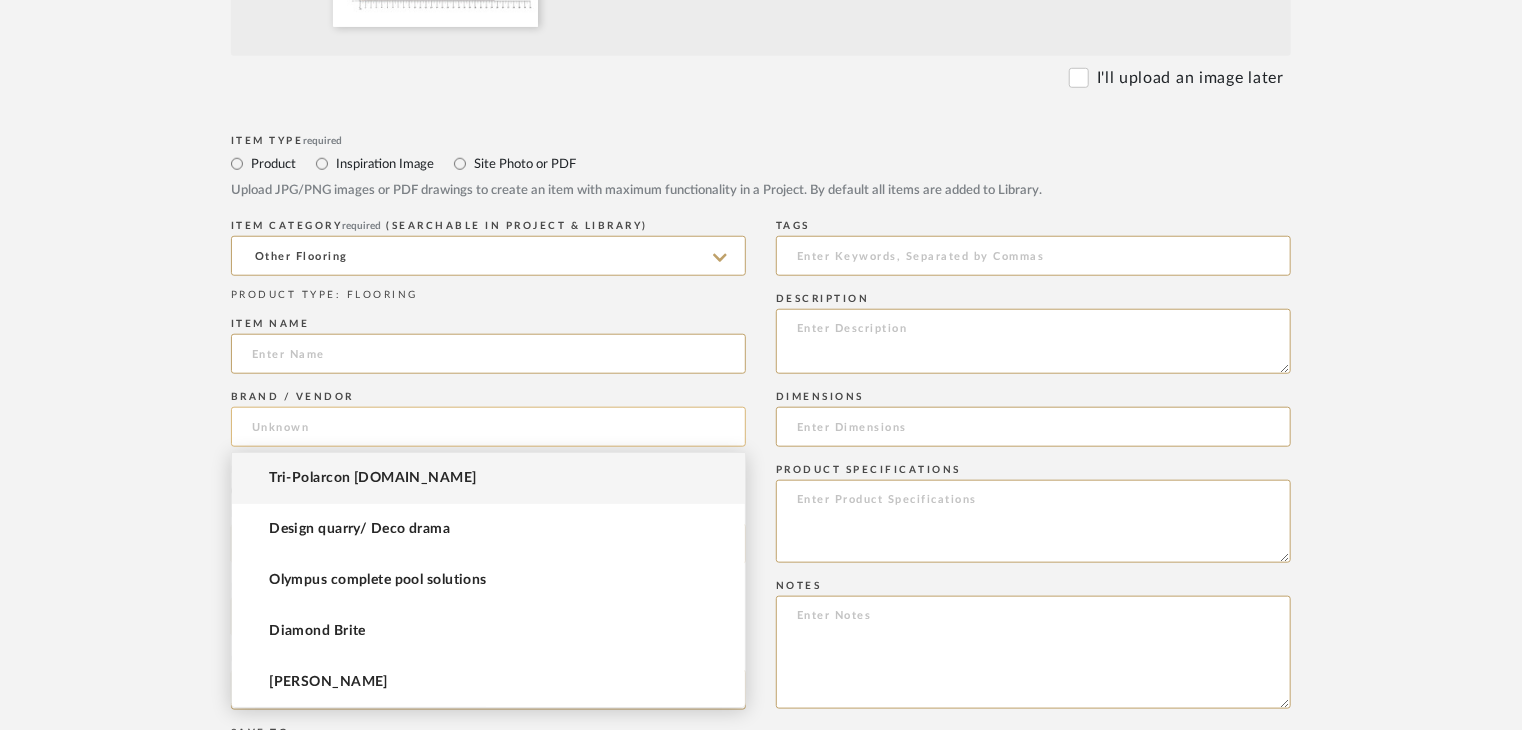 paste on "Neocrete" 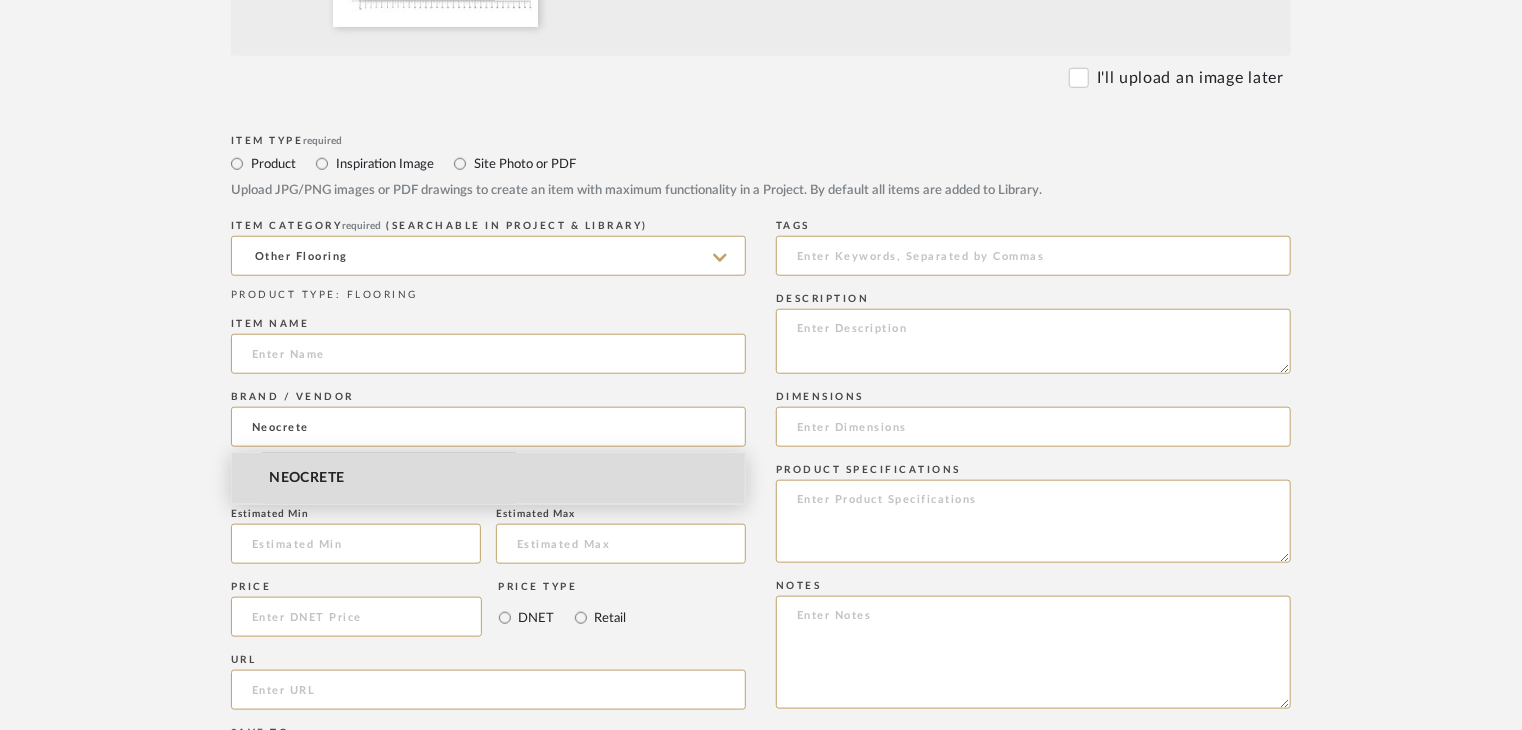 click on "NEOCRETE" at bounding box center [488, 478] 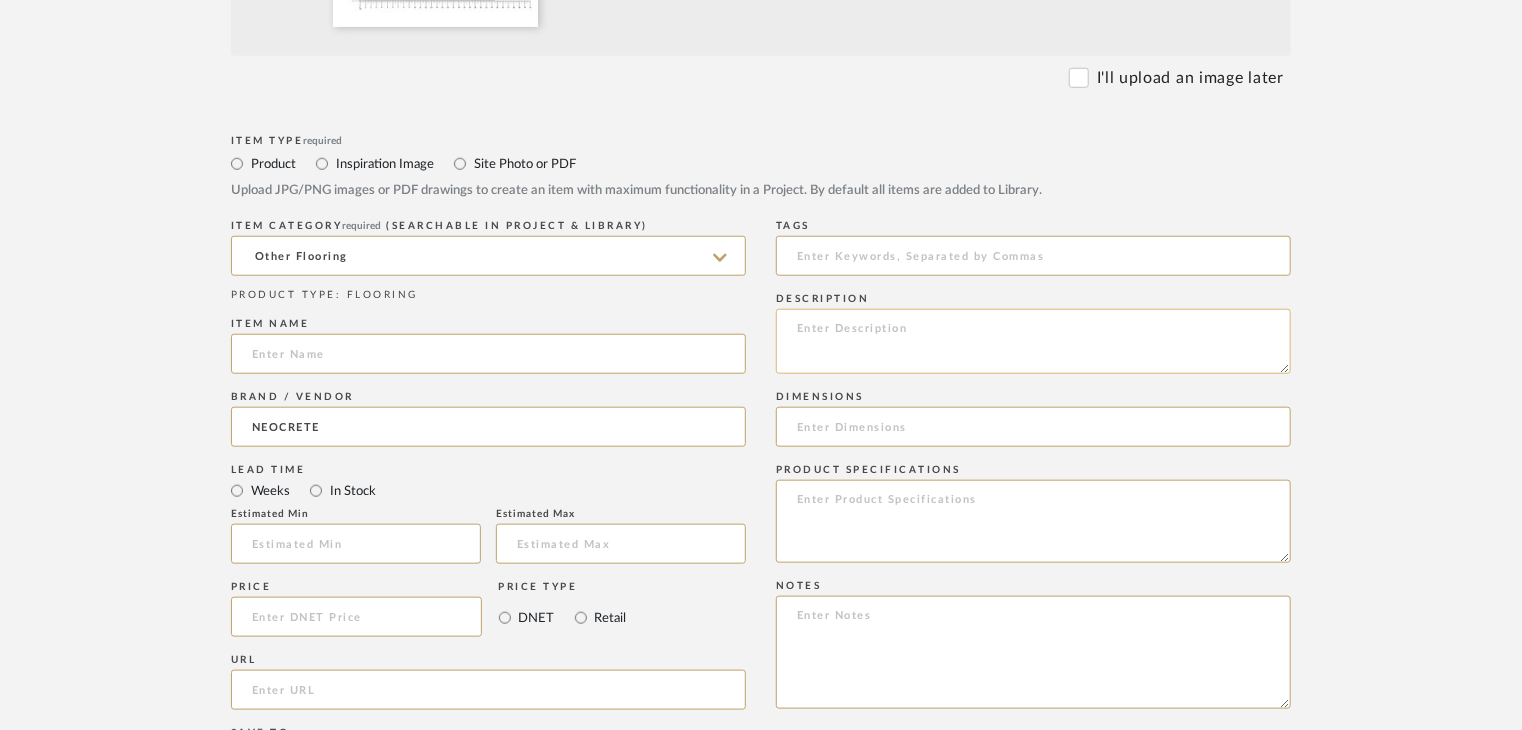 click 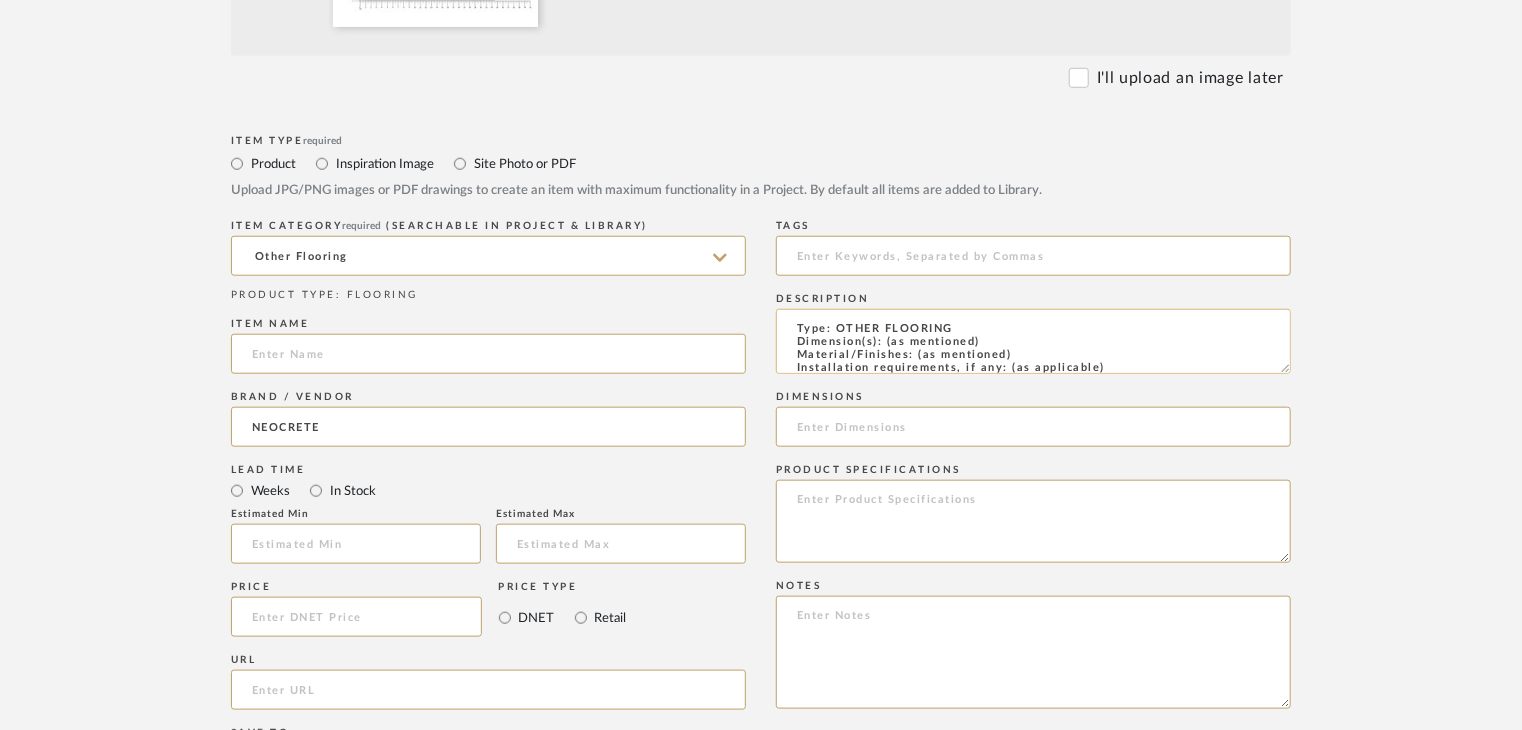 scroll, scrollTop: 0, scrollLeft: 0, axis: both 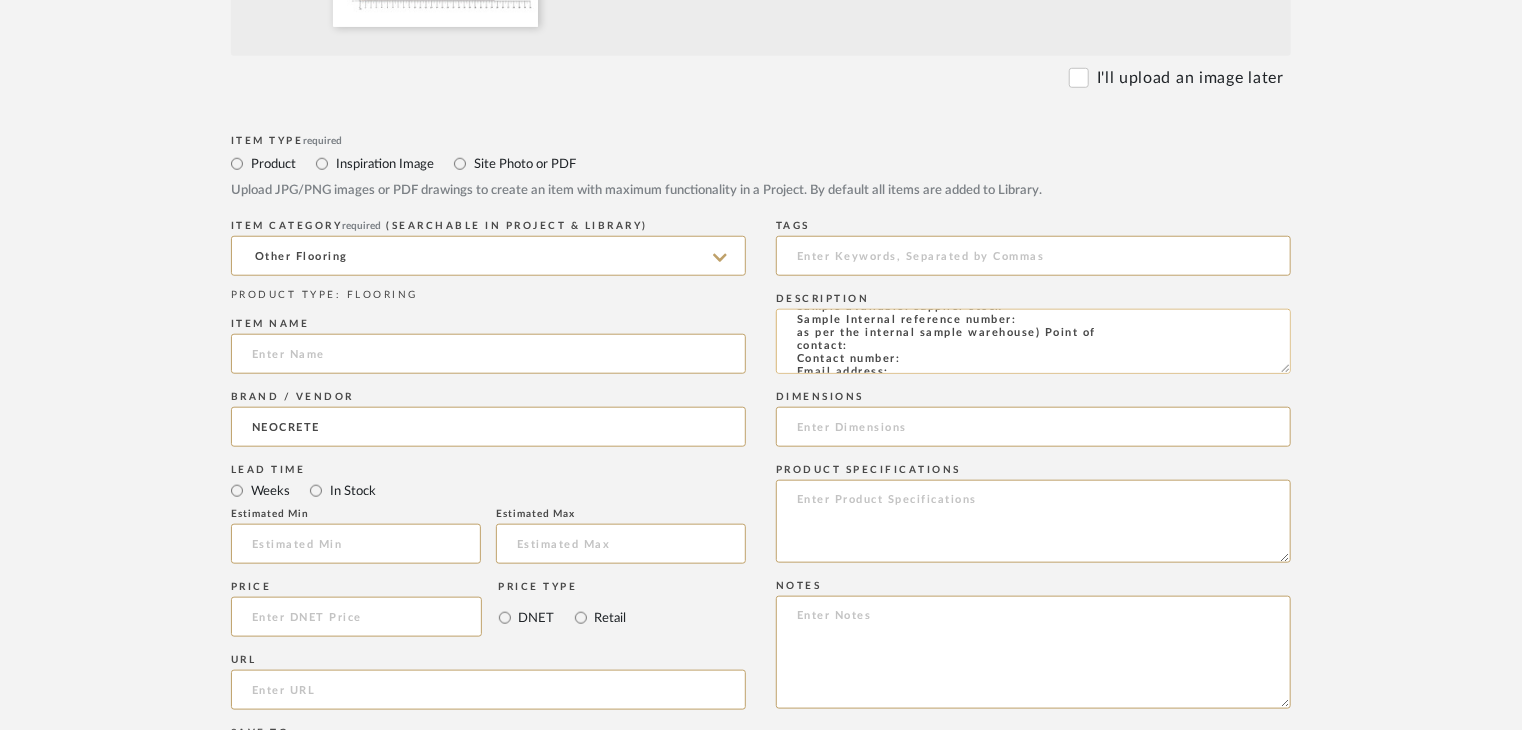 click on "Type: OTHER FLOORING
Dimension(s): (as mentioned)
Material/Finishes: (as mentioned)
Installation requirements, if any: (as applicable)
Price: (as mentioned)
Lead time: (as mentioned)
Sample available: supplier stock
Sample Internal reference number:
as per the internal sample warehouse) Point of
contact:
Contact number:
Email address:
Address:
Additional contact information:" 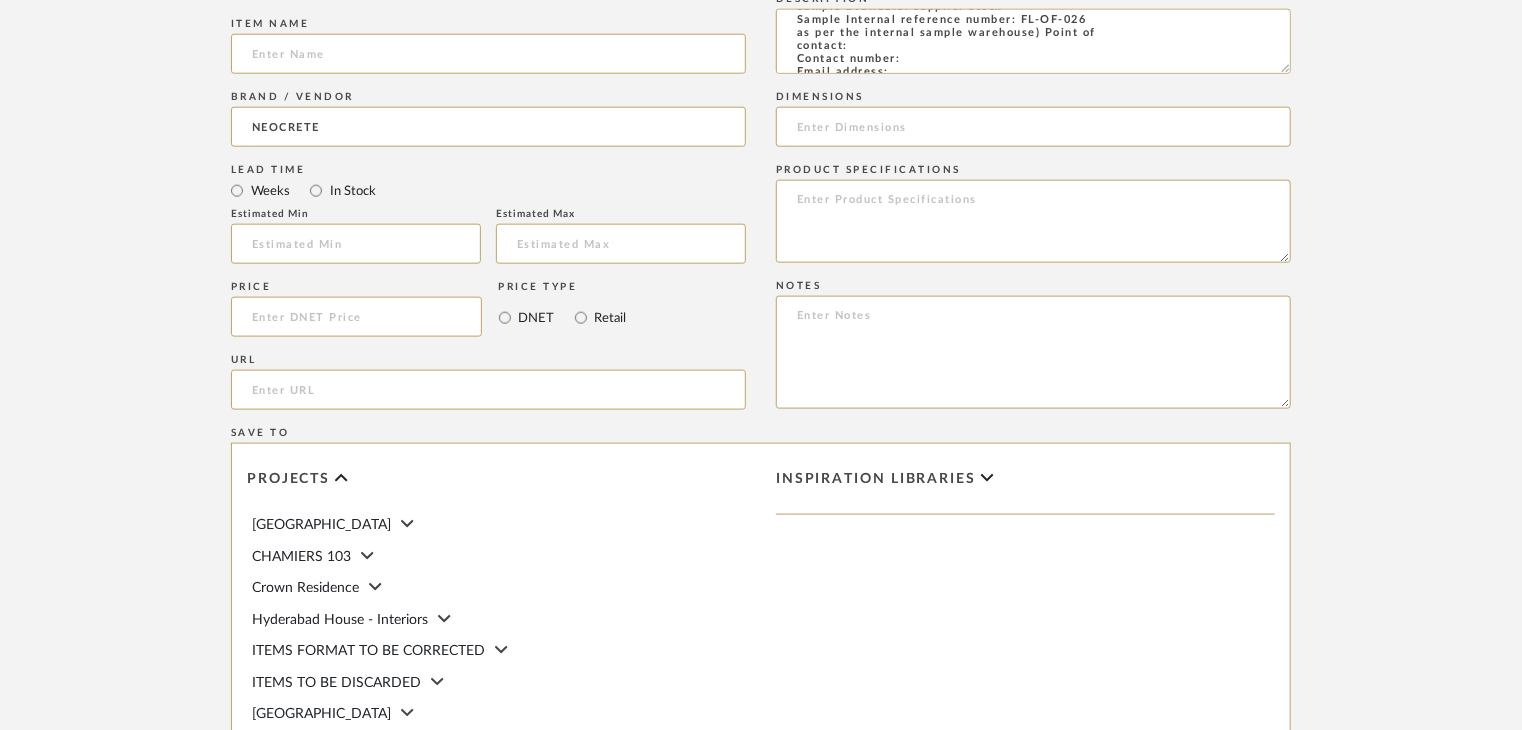 scroll, scrollTop: 1468, scrollLeft: 0, axis: vertical 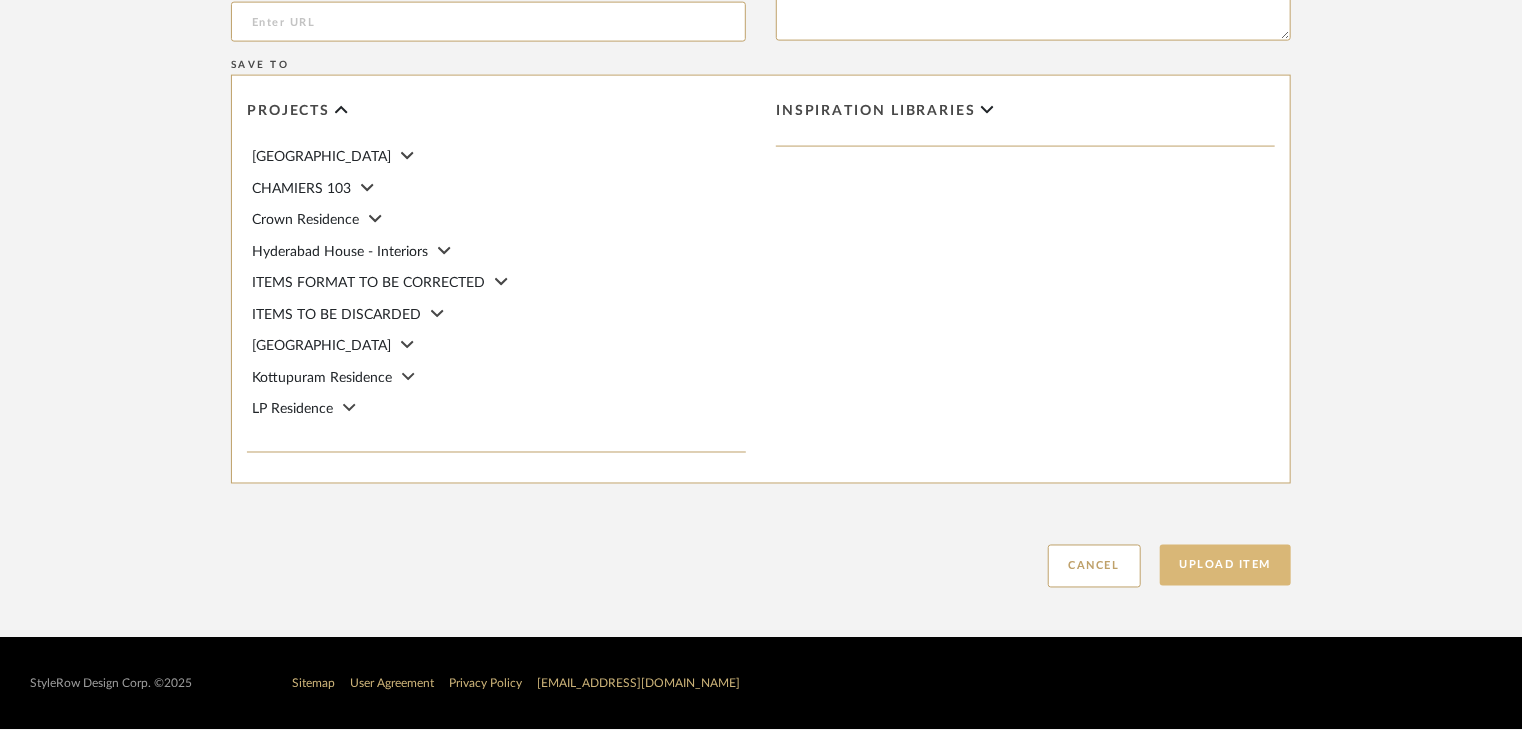 type on "Type: OTHER FLOORING
Dimension(s): (as mentioned)
Material/Finishes: (as mentioned)
Installation requirements, if any: (as applicable)
Price: (as mentioned)
Lead time: (as mentioned)
Sample available: supplier stock
Sample Internal reference number: FL-OF-026
as per the internal sample warehouse) Point of
contact:
Contact number:
Email address:
Address:
Additional contact information:" 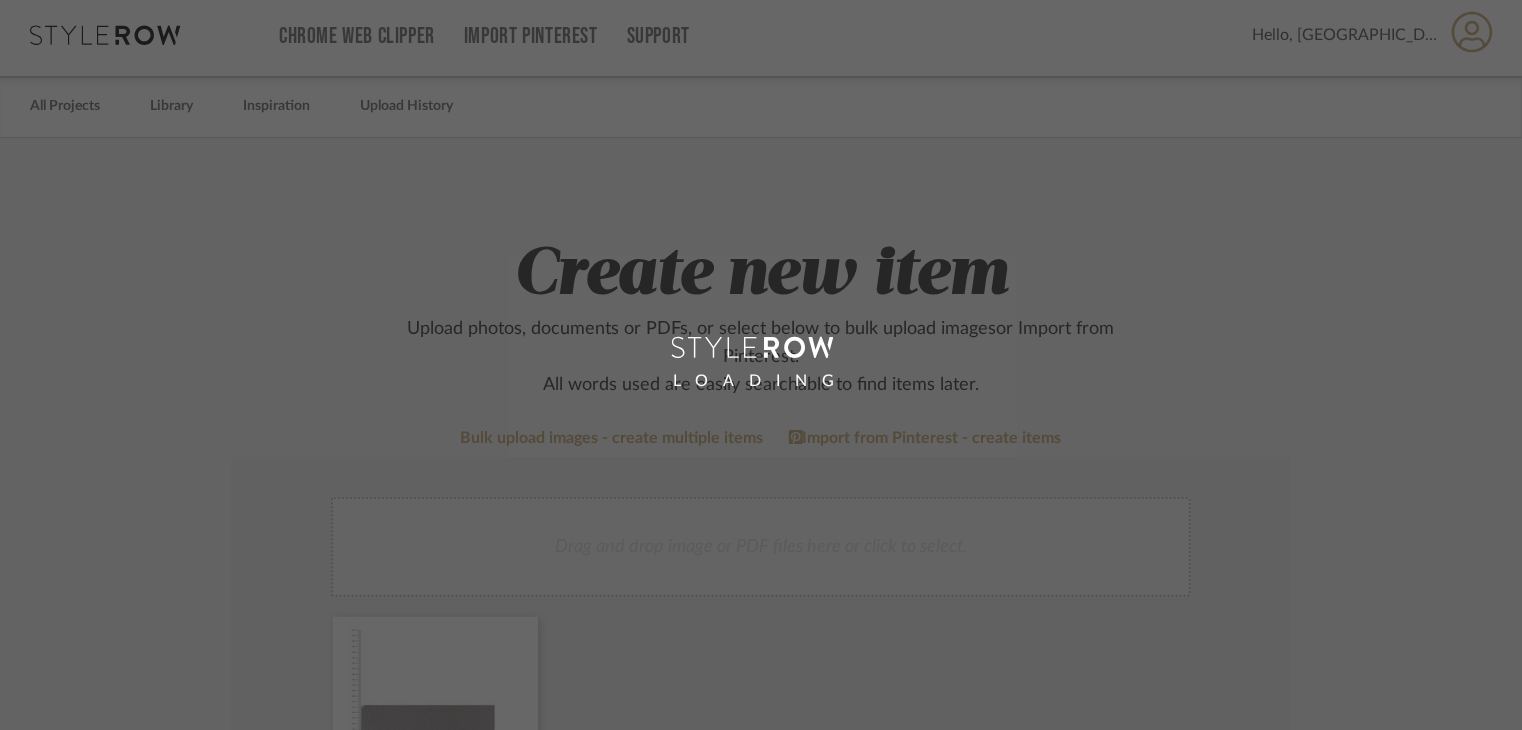scroll, scrollTop: 0, scrollLeft: 0, axis: both 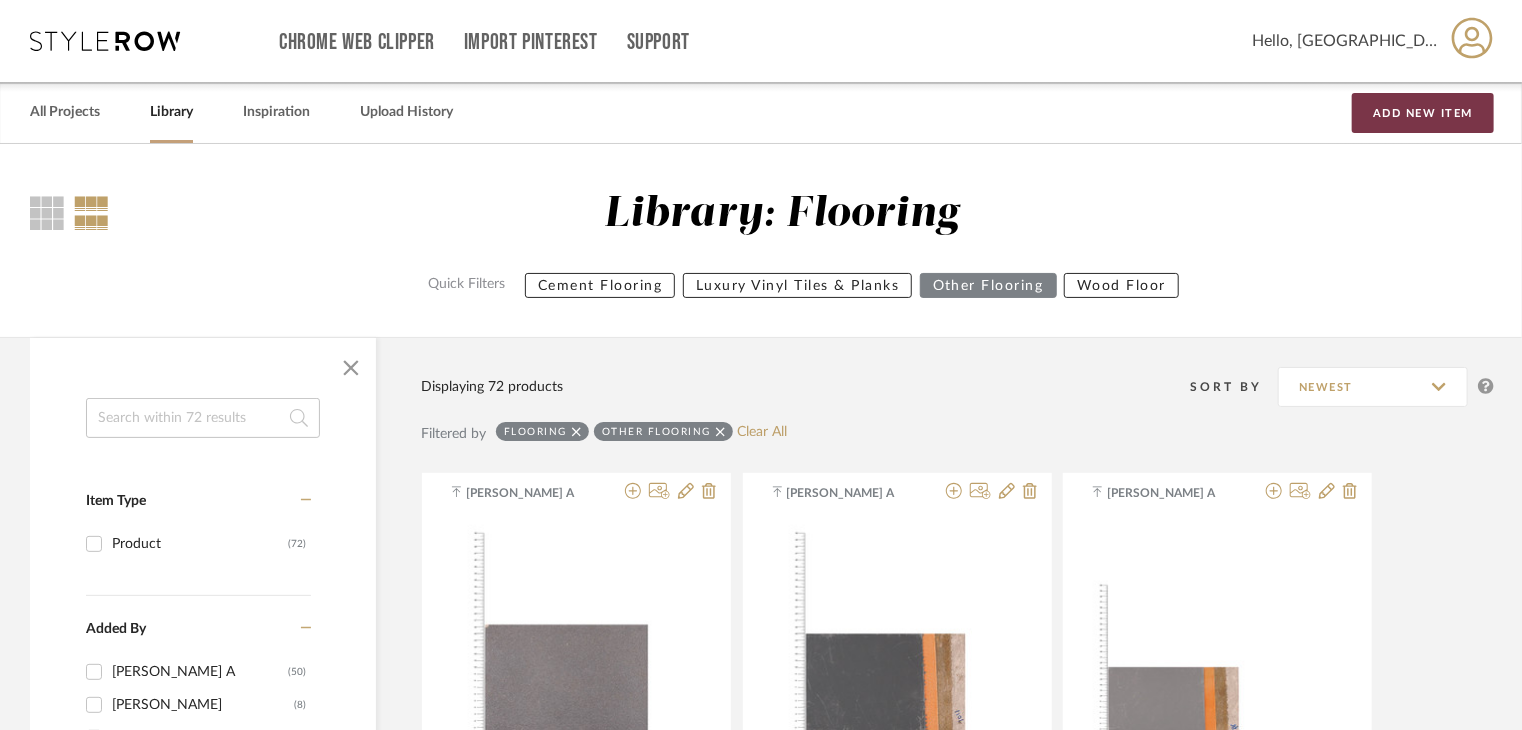 click on "Add New Item" at bounding box center [1423, 113] 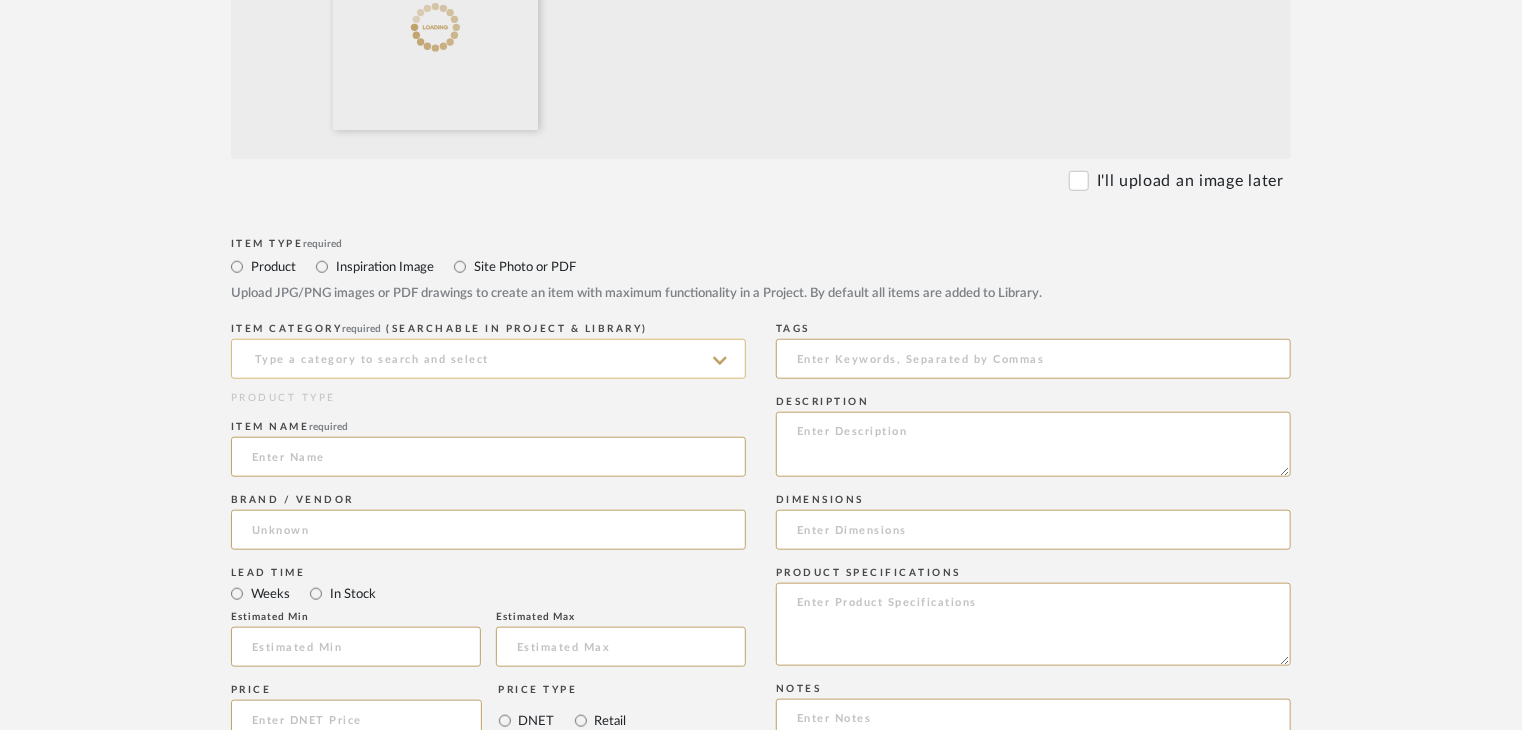 scroll, scrollTop: 700, scrollLeft: 0, axis: vertical 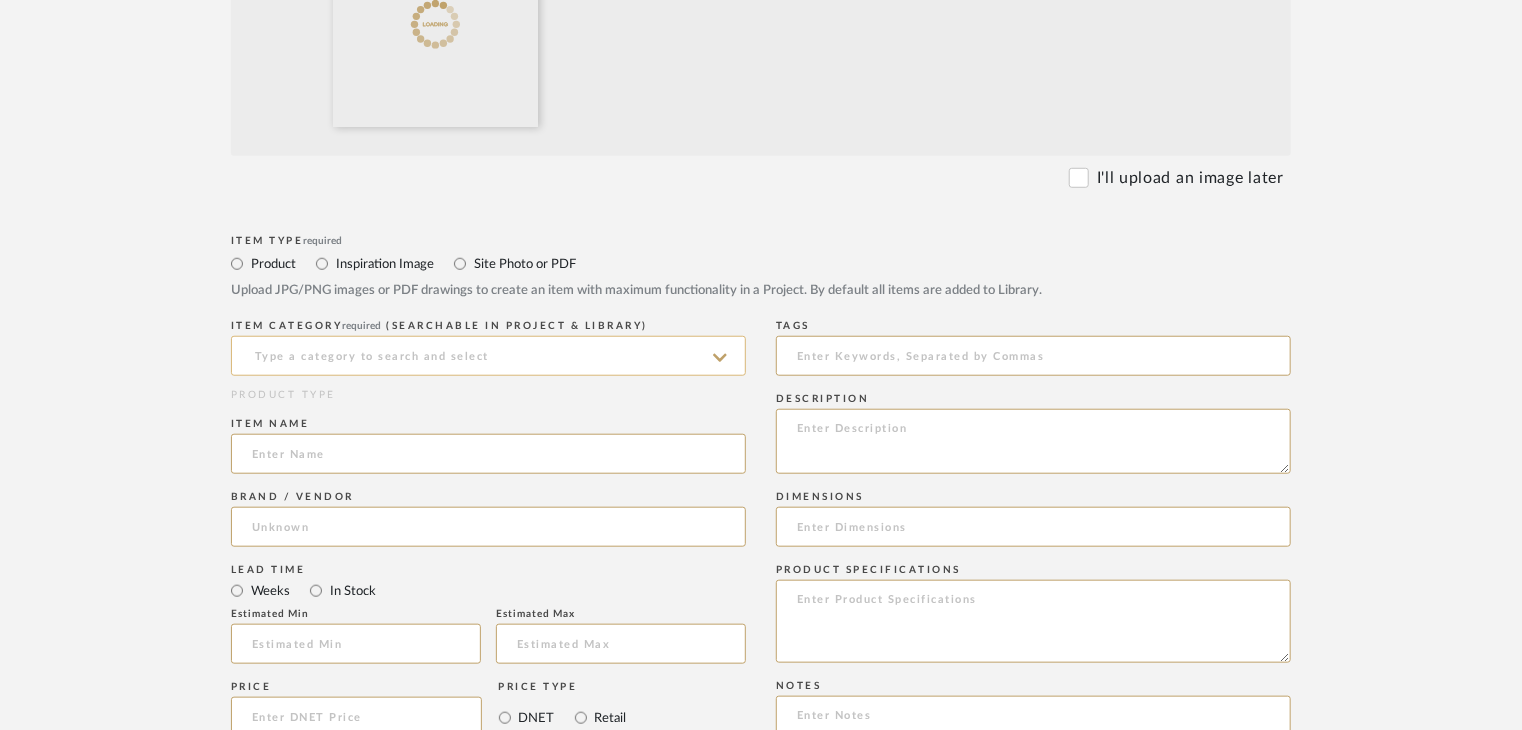 click 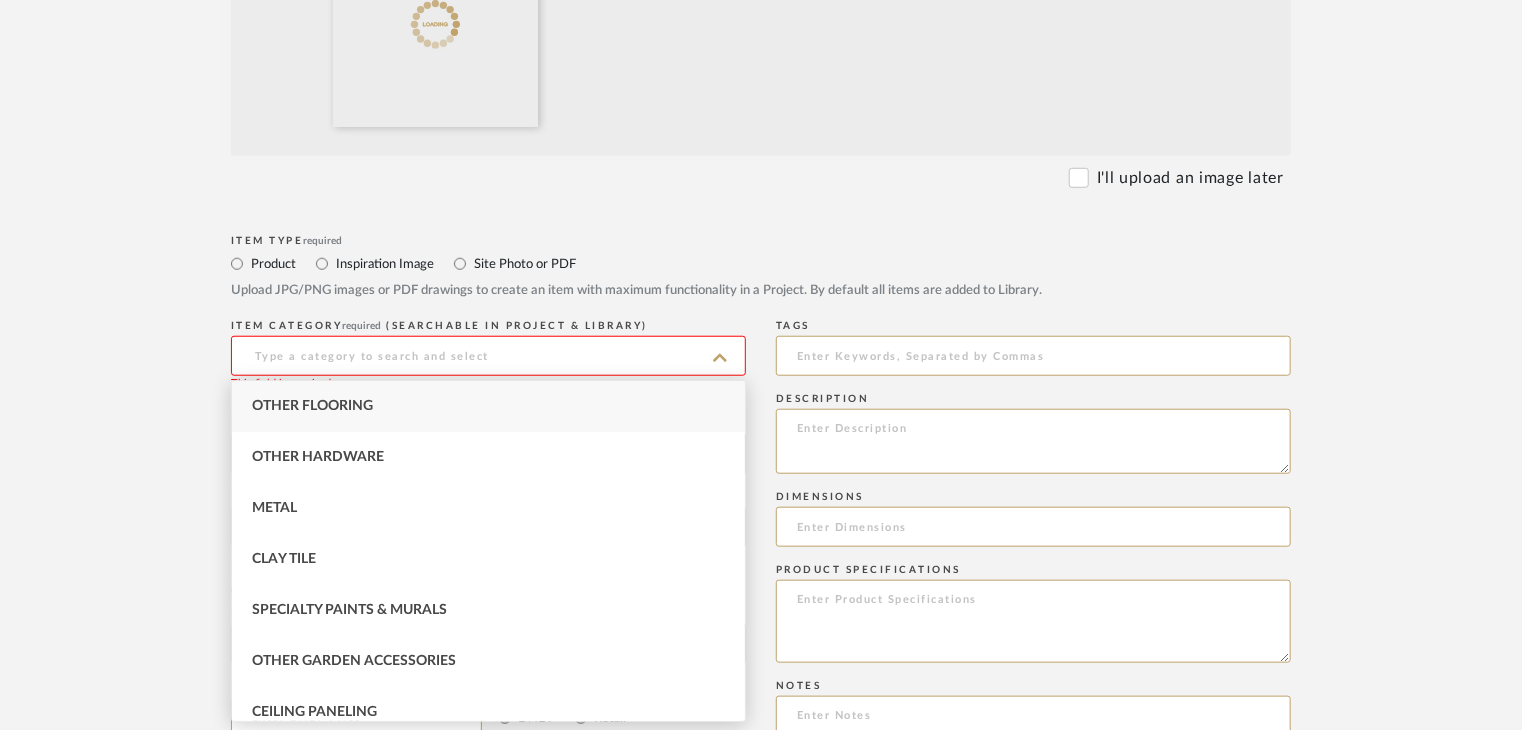 click on "Other Flooring" at bounding box center [488, 406] 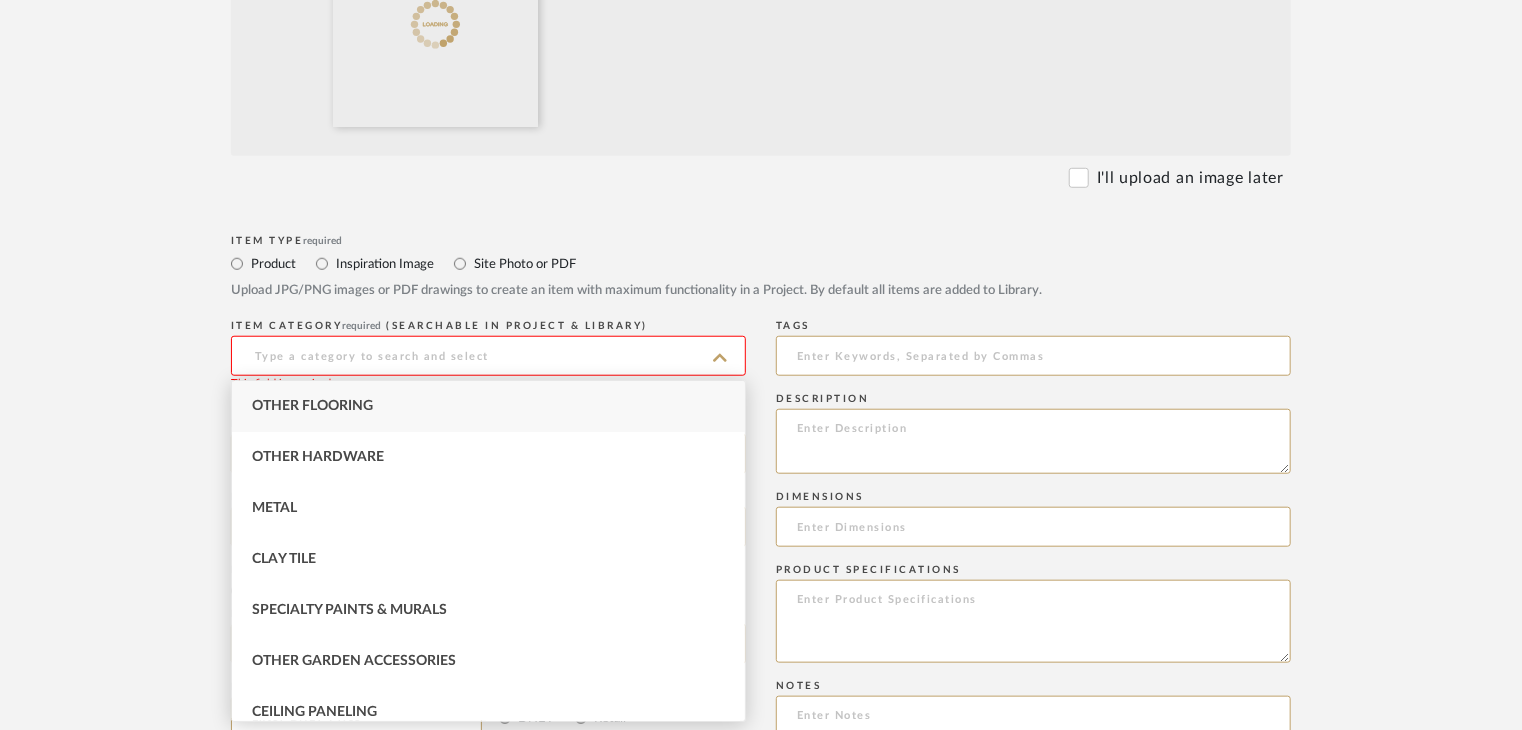 type on "Other Flooring" 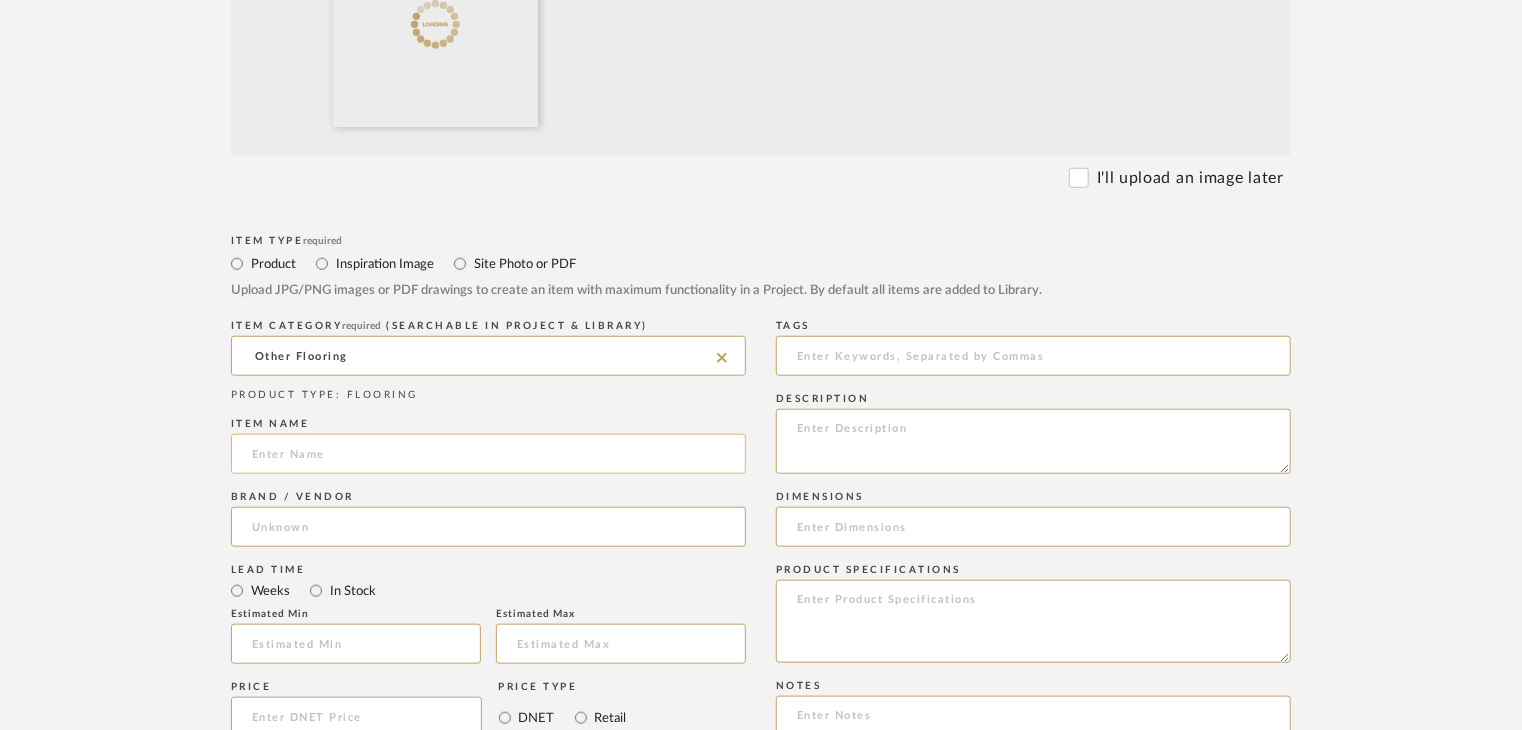 click 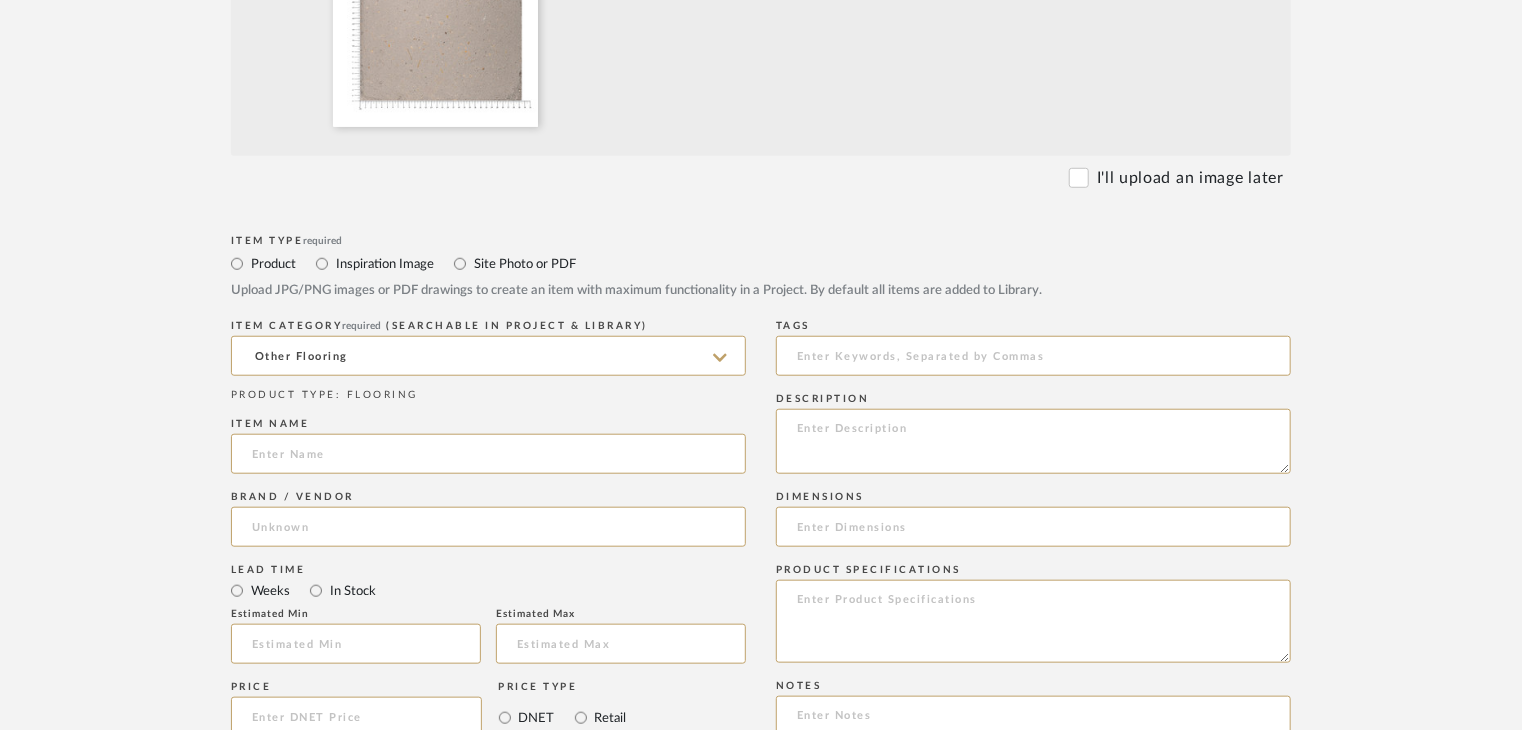 paste on "GRY - 04" 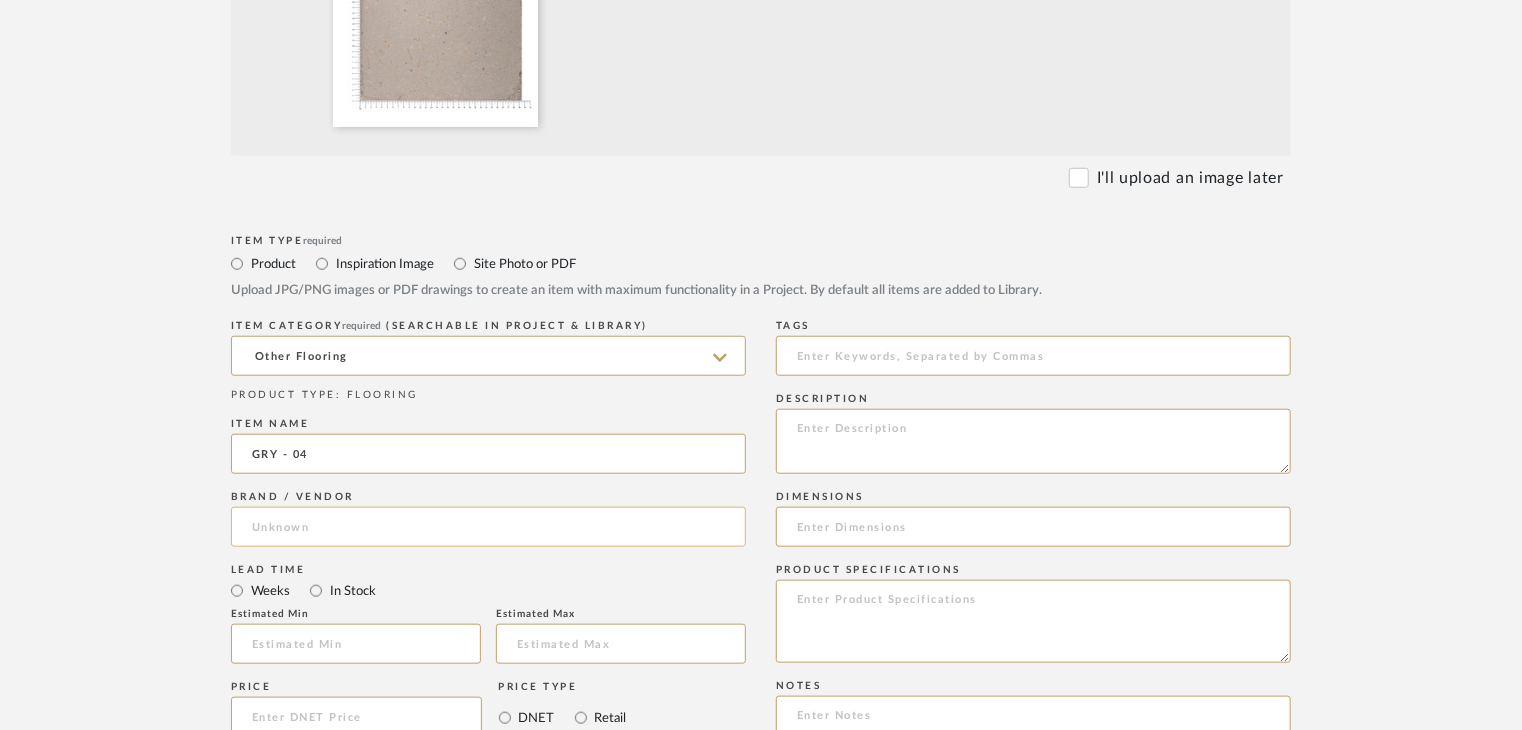 type on "GRY - 04" 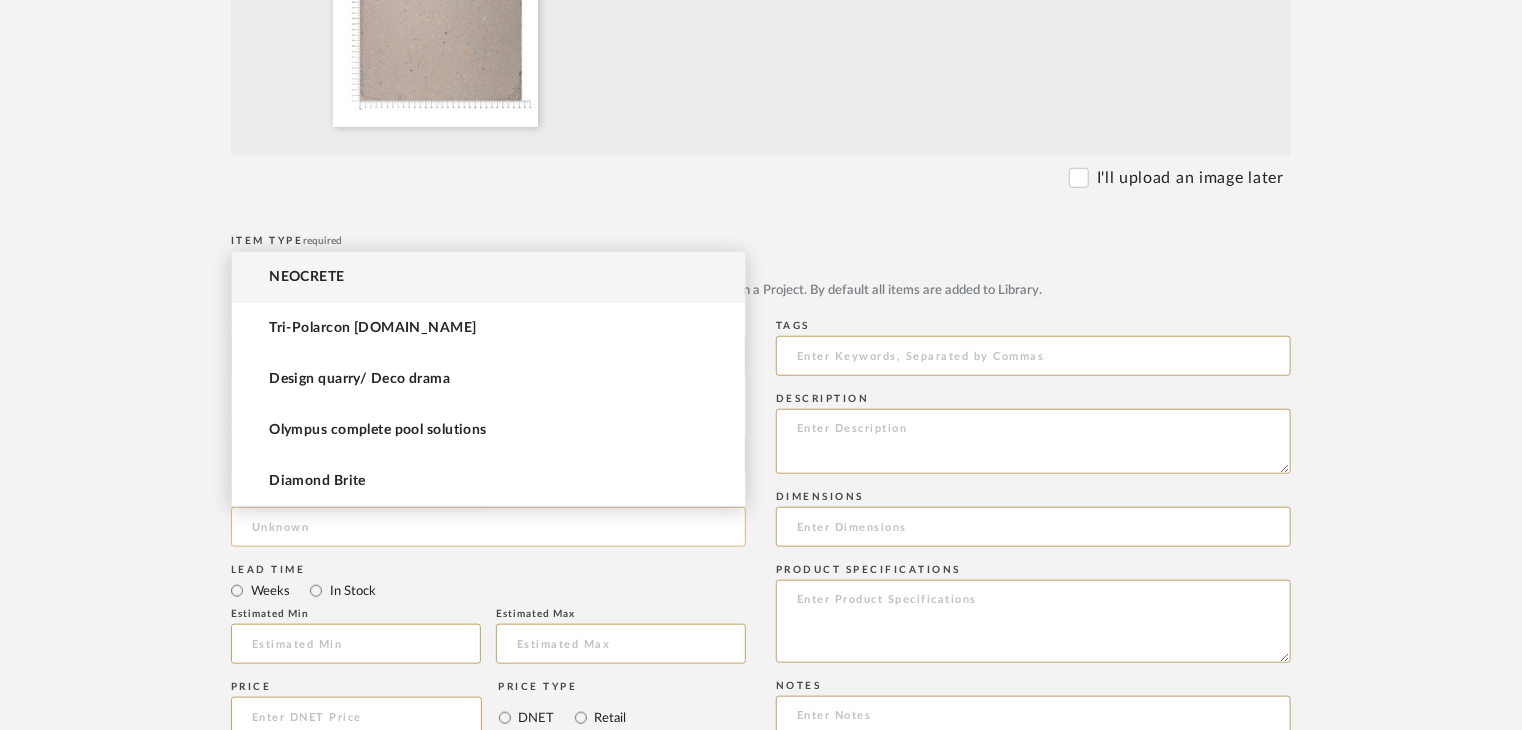 click 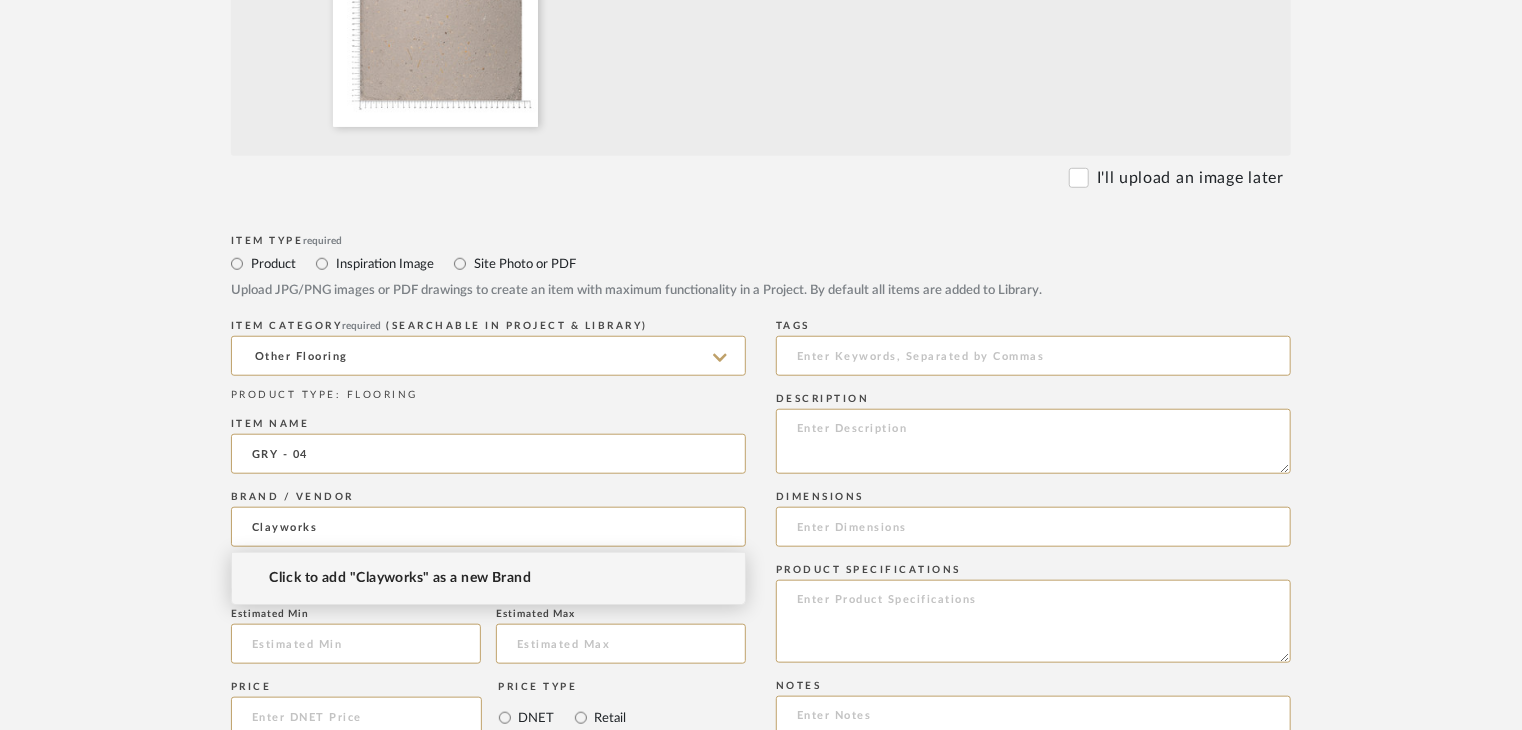 type on "Clayworks" 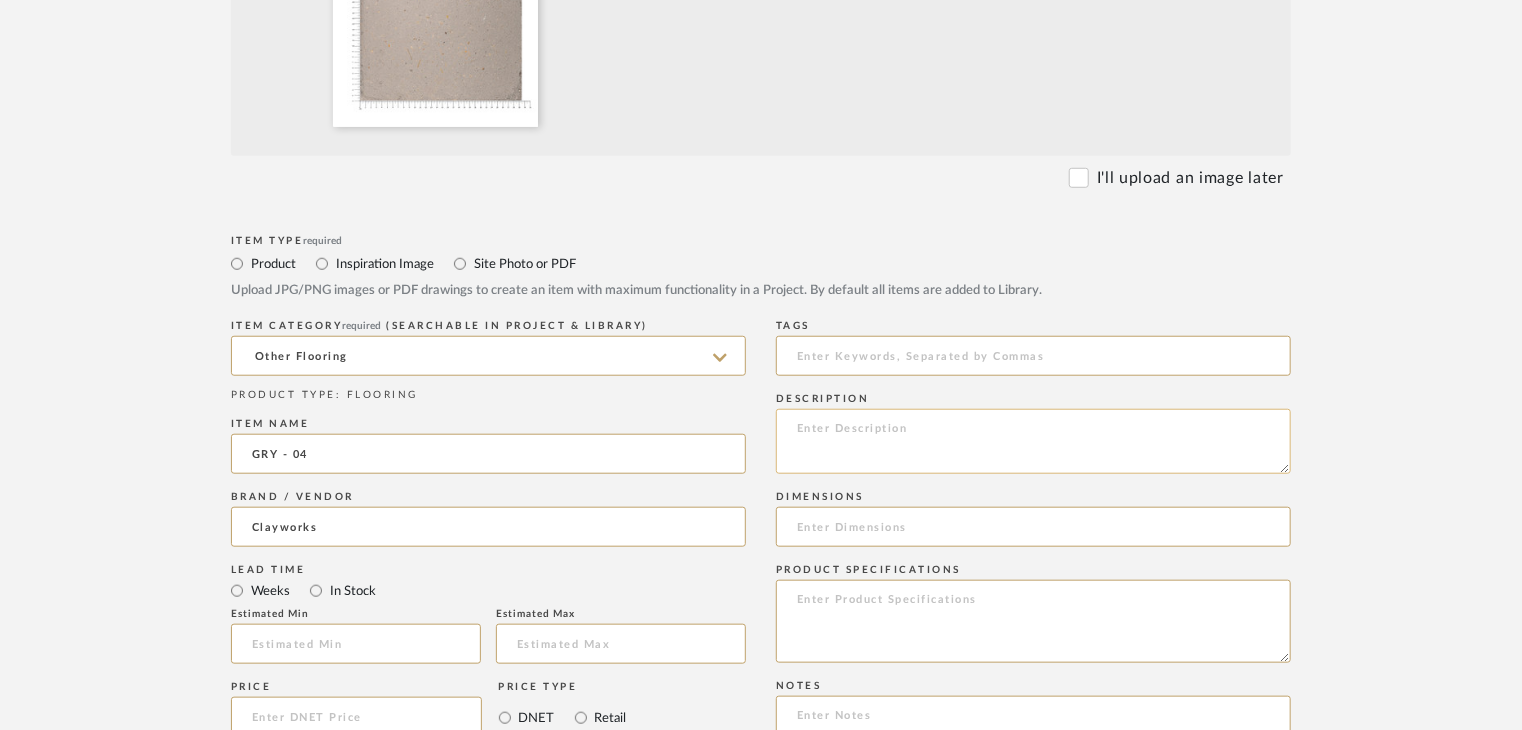click 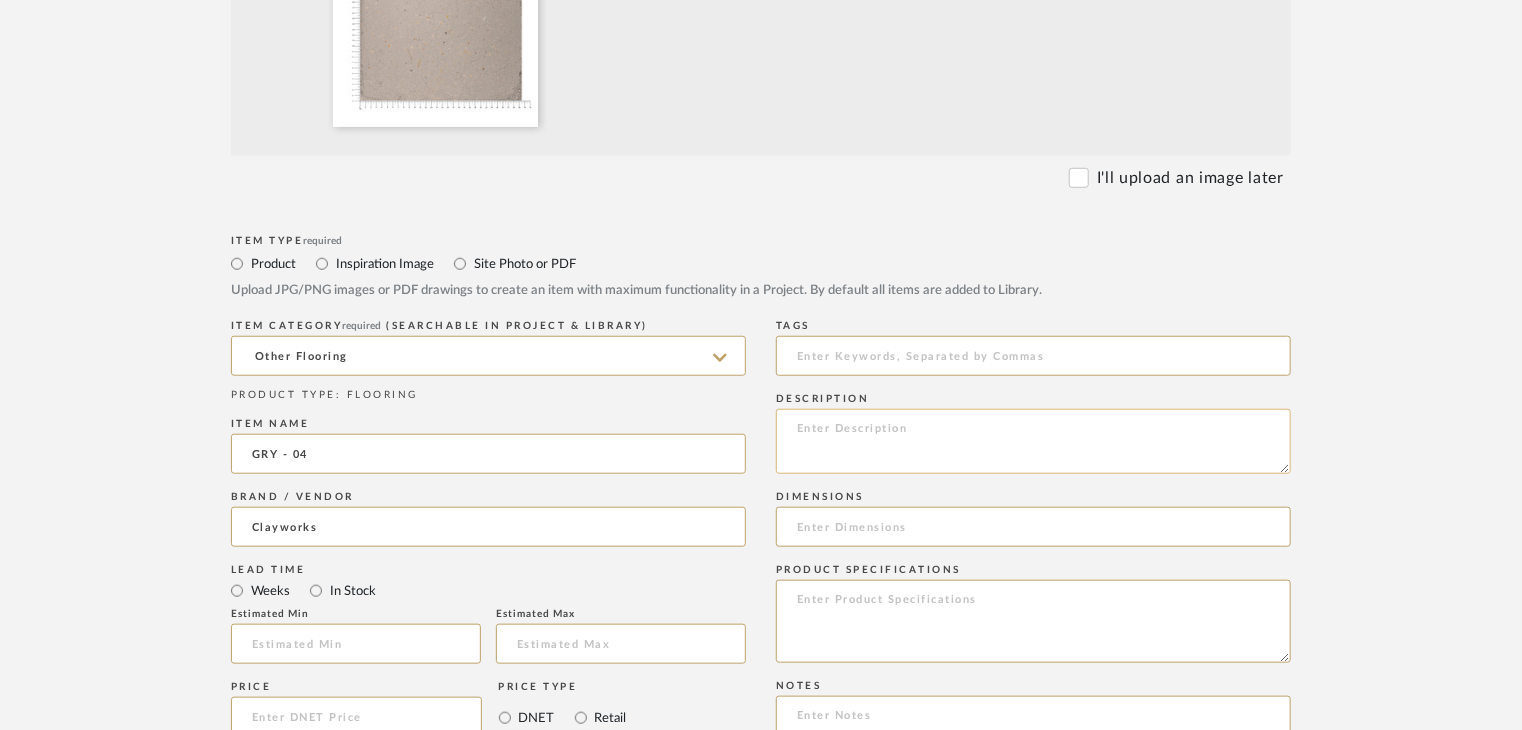 paste on "Type: OTHER FLOORING
Dimension(s): (as mentioned)
Material/Finishes: (as mentioned)
Installation requirements, if any: (as applicable)
Price: (as mentioned)
Lead time: (as mentioned)
Sample available: supplier stock
Sample Internal reference number:
as per the internal sample warehouse) Point of
contact:
Contact number:
Email address:
Address:
Additional contact information:" 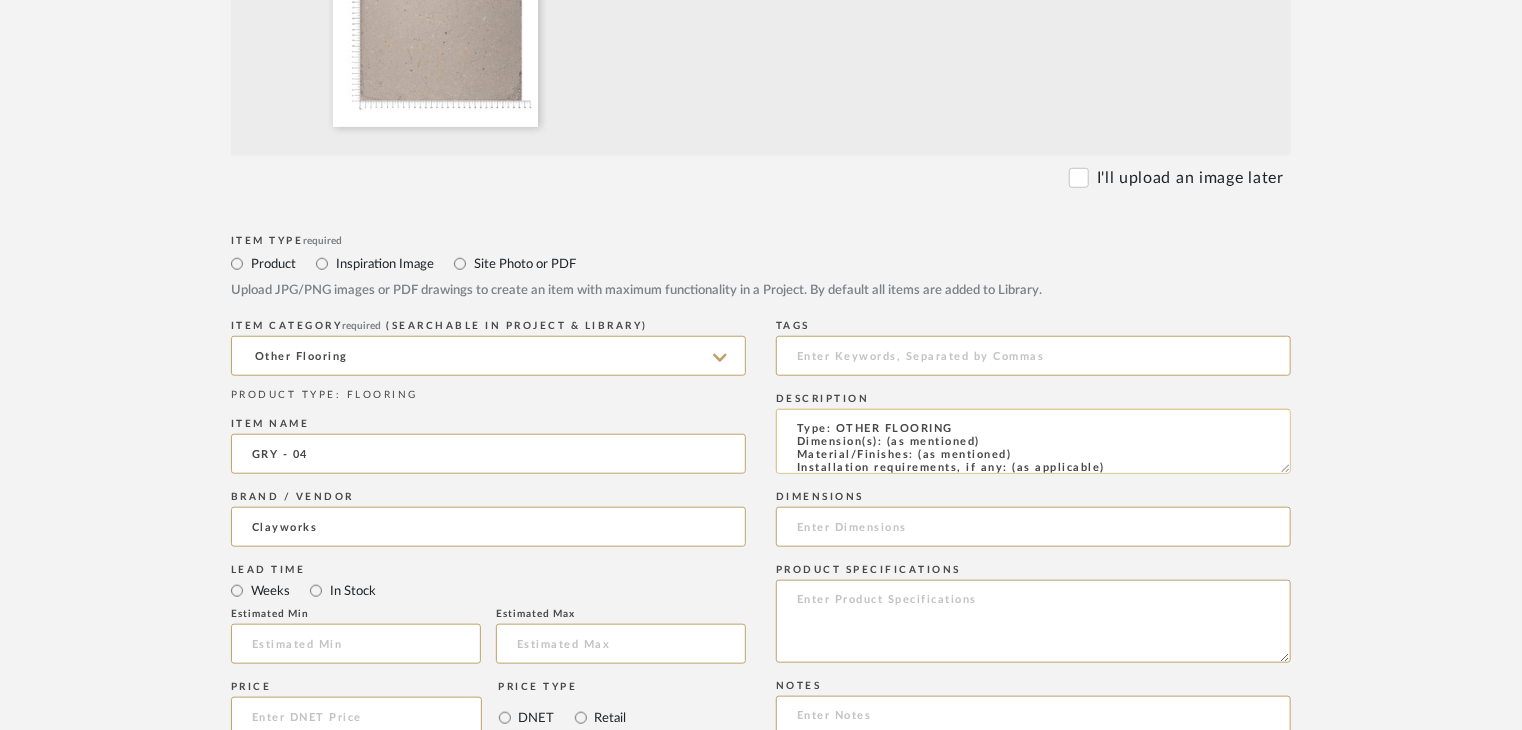 scroll, scrollTop: 137, scrollLeft: 0, axis: vertical 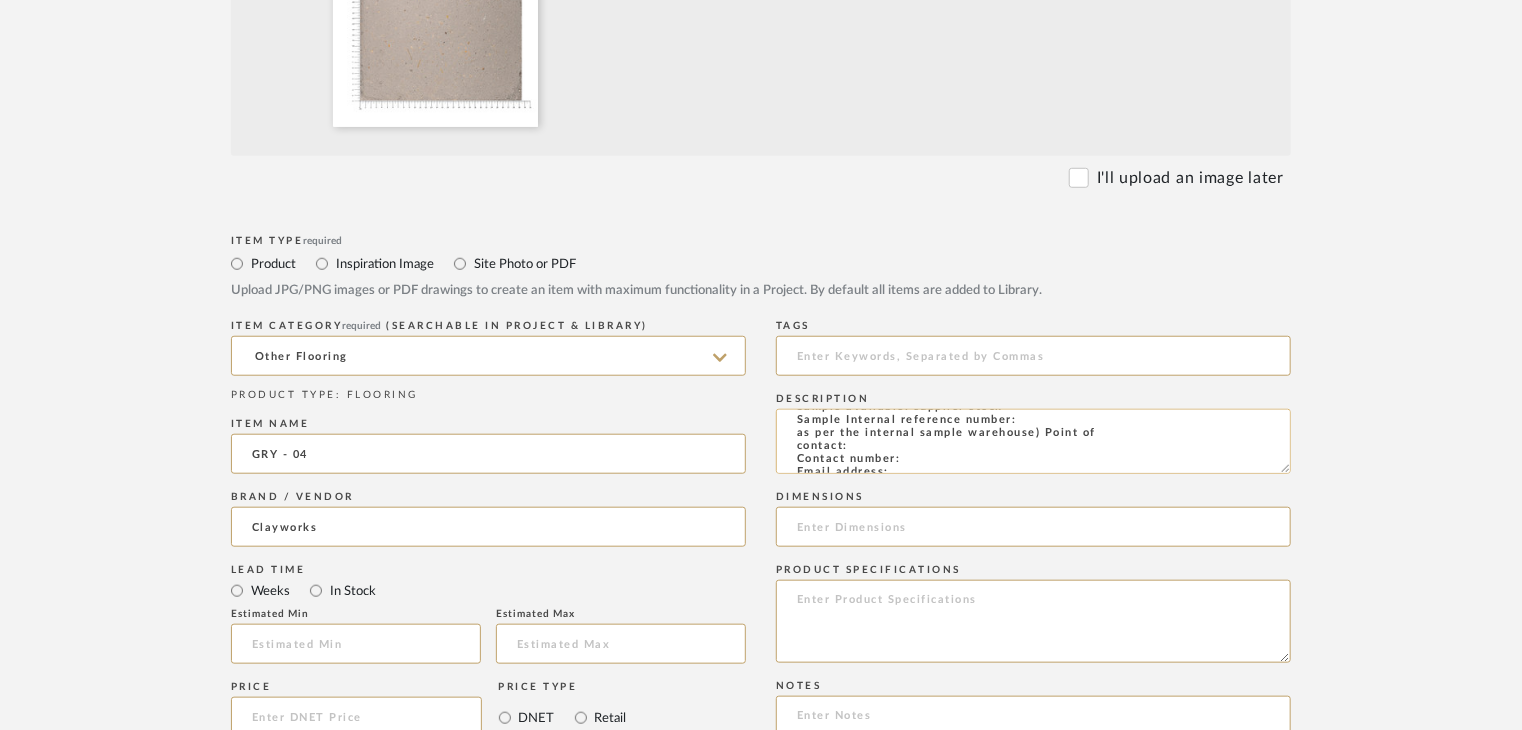 click on "Type: OTHER FLOORING
Dimension(s): (as mentioned)
Material/Finishes: (as mentioned)
Installation requirements, if any: (as applicable)
Price: (as mentioned)
Lead time: (as mentioned)
Sample available: supplier stock
Sample Internal reference number:
as per the internal sample warehouse) Point of
contact:
Contact number:
Email address:
Address:
Additional contact information:" 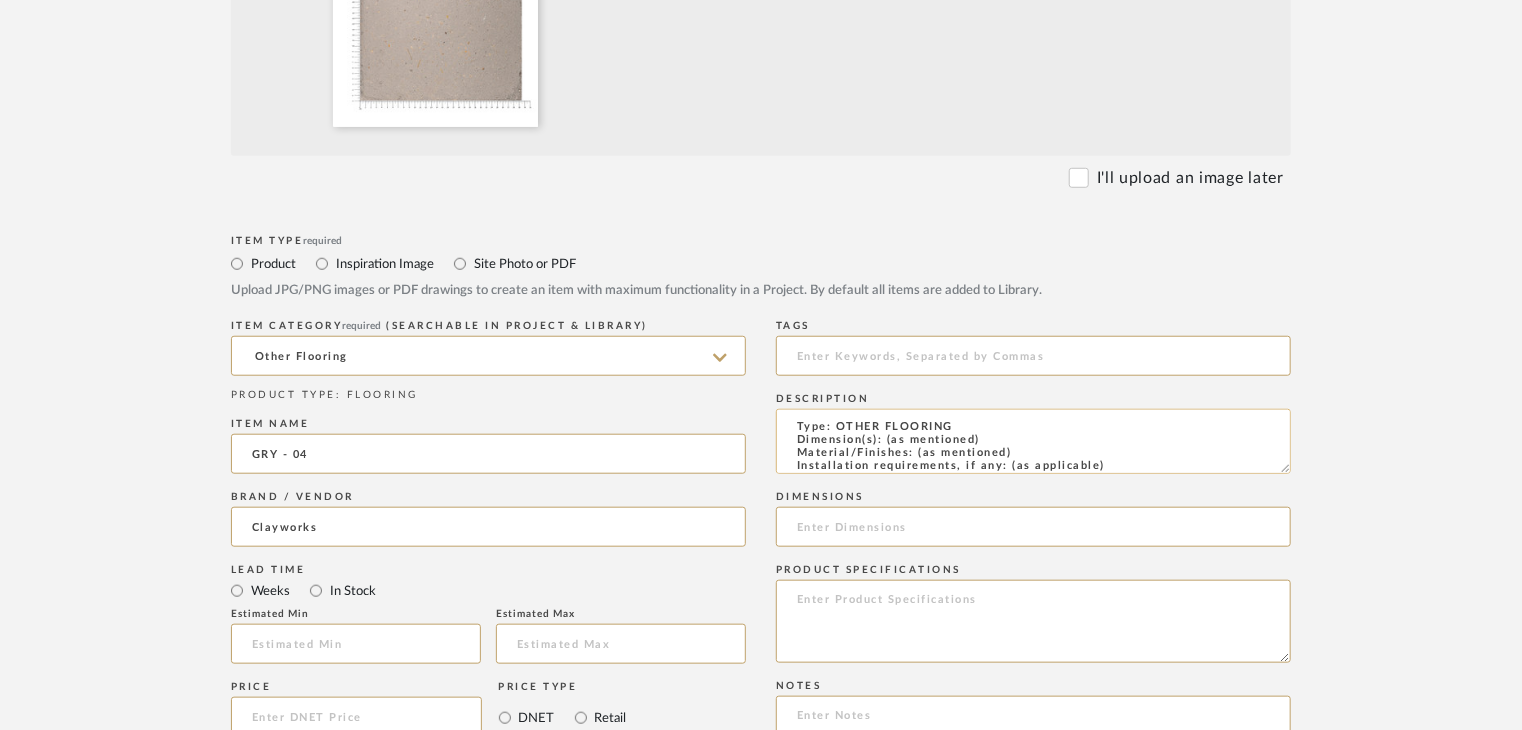 scroll, scrollTop: 0, scrollLeft: 0, axis: both 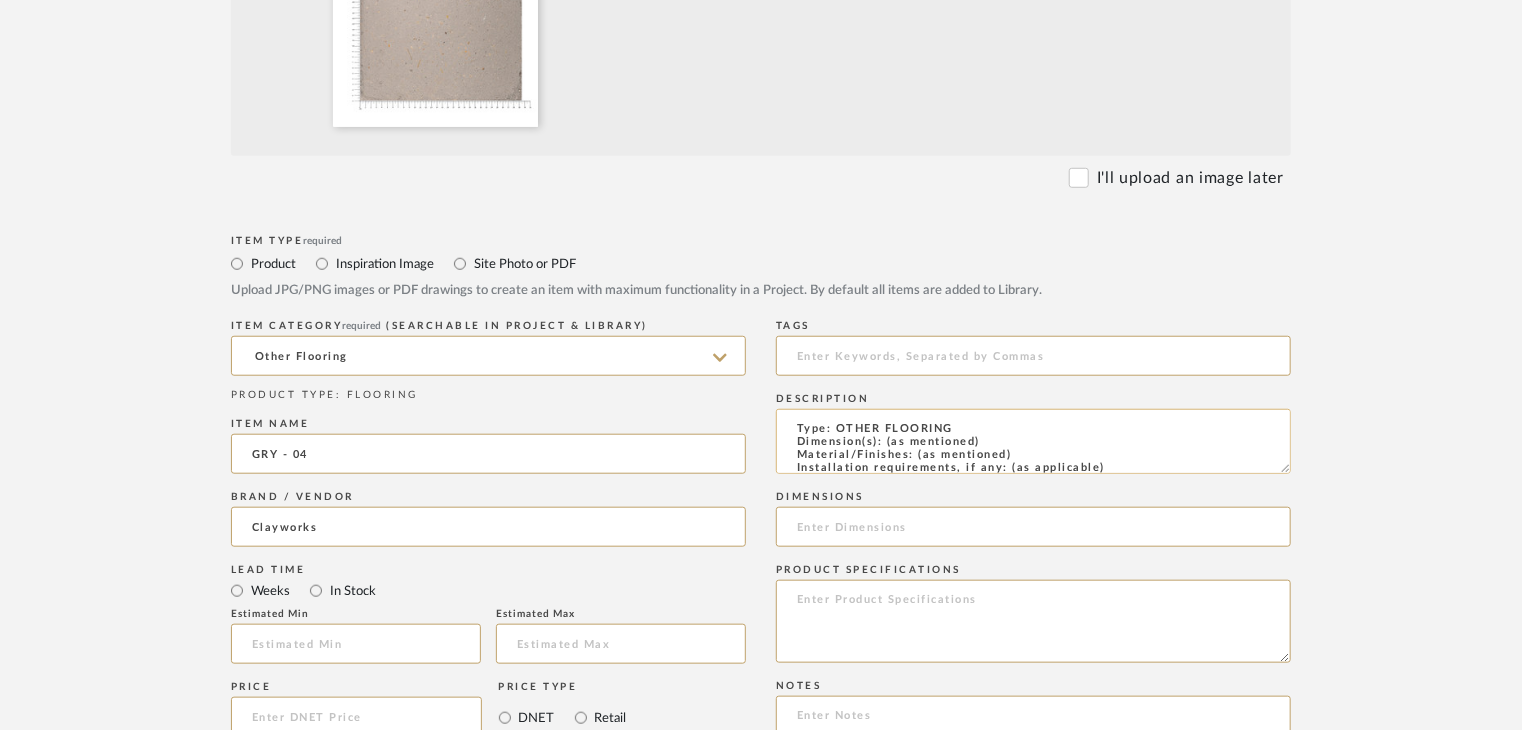 drag, startPoint x: 1025, startPoint y: 450, endPoint x: 918, endPoint y: 453, distance: 107.042046 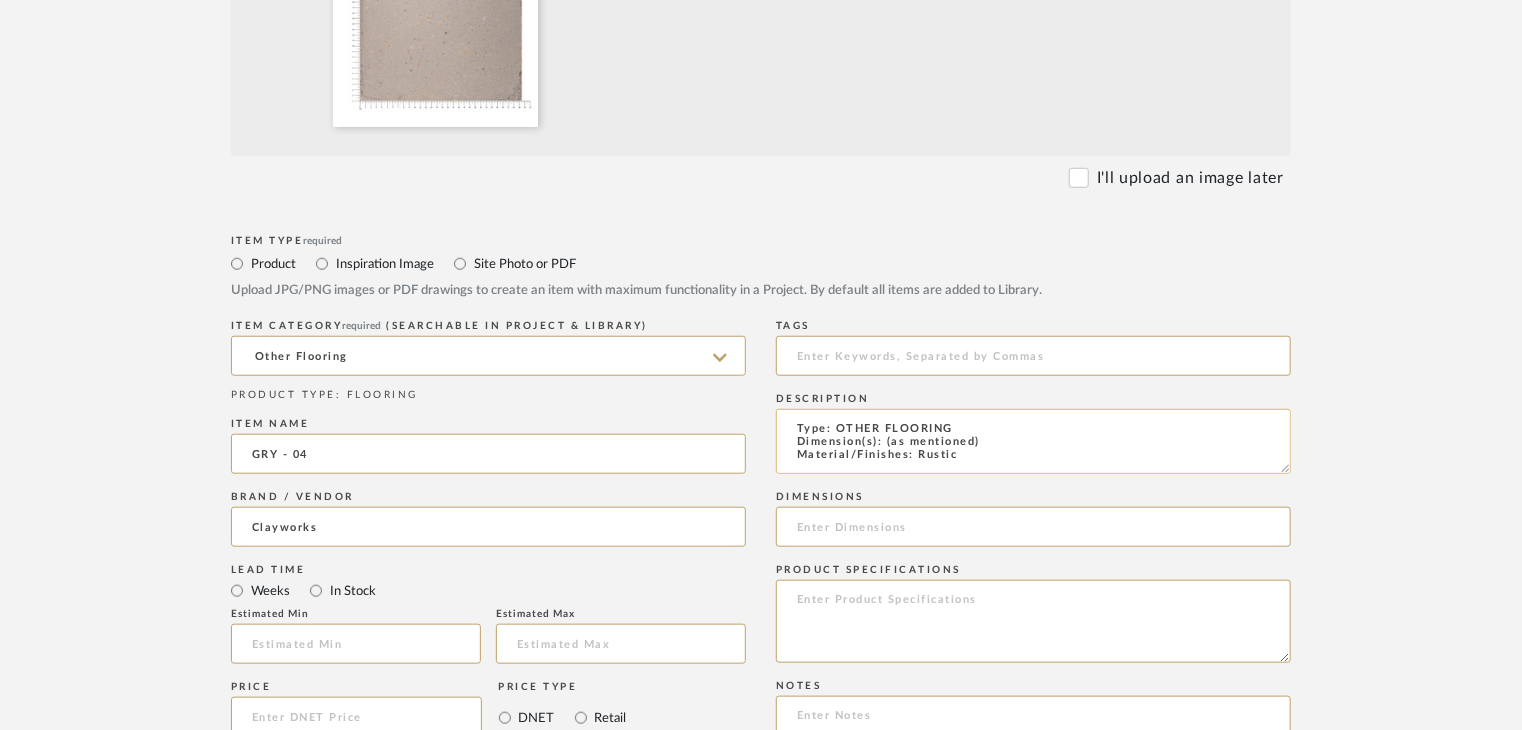scroll, scrollTop: 1, scrollLeft: 0, axis: vertical 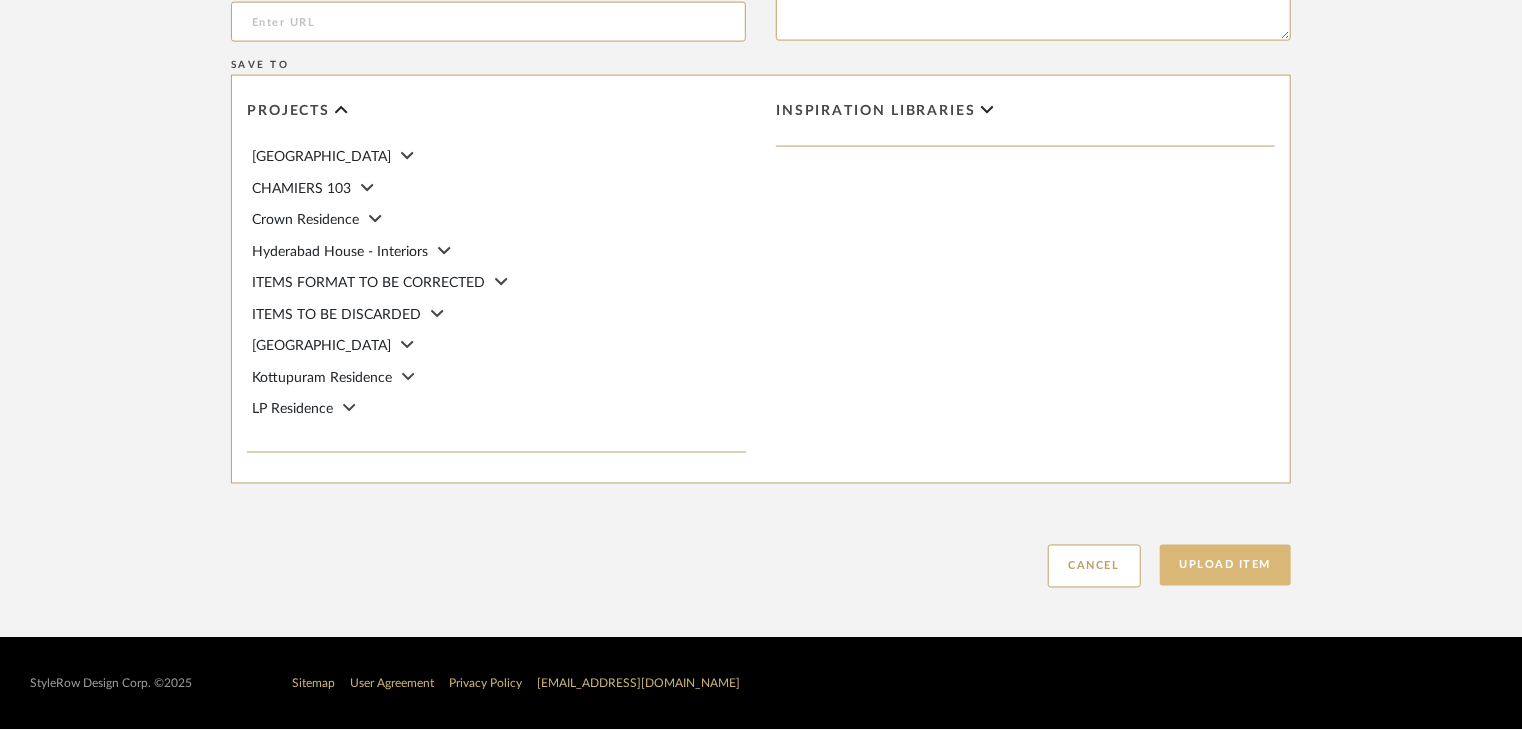 type on "Type: OTHER FLOORING
Dimension(s): (as mentioned)
Material/Finishes: Rustic
Installation requirements, if any: (as applicable)
Price: (as mentioned)
Lead time: (as mentioned)
Sample available: supplier stock
Sample Internal reference number: FL-OF-029
as per the internal sample warehouse) Point of
contact:
Contact number:
Email address:
Address:
Additional contact information:" 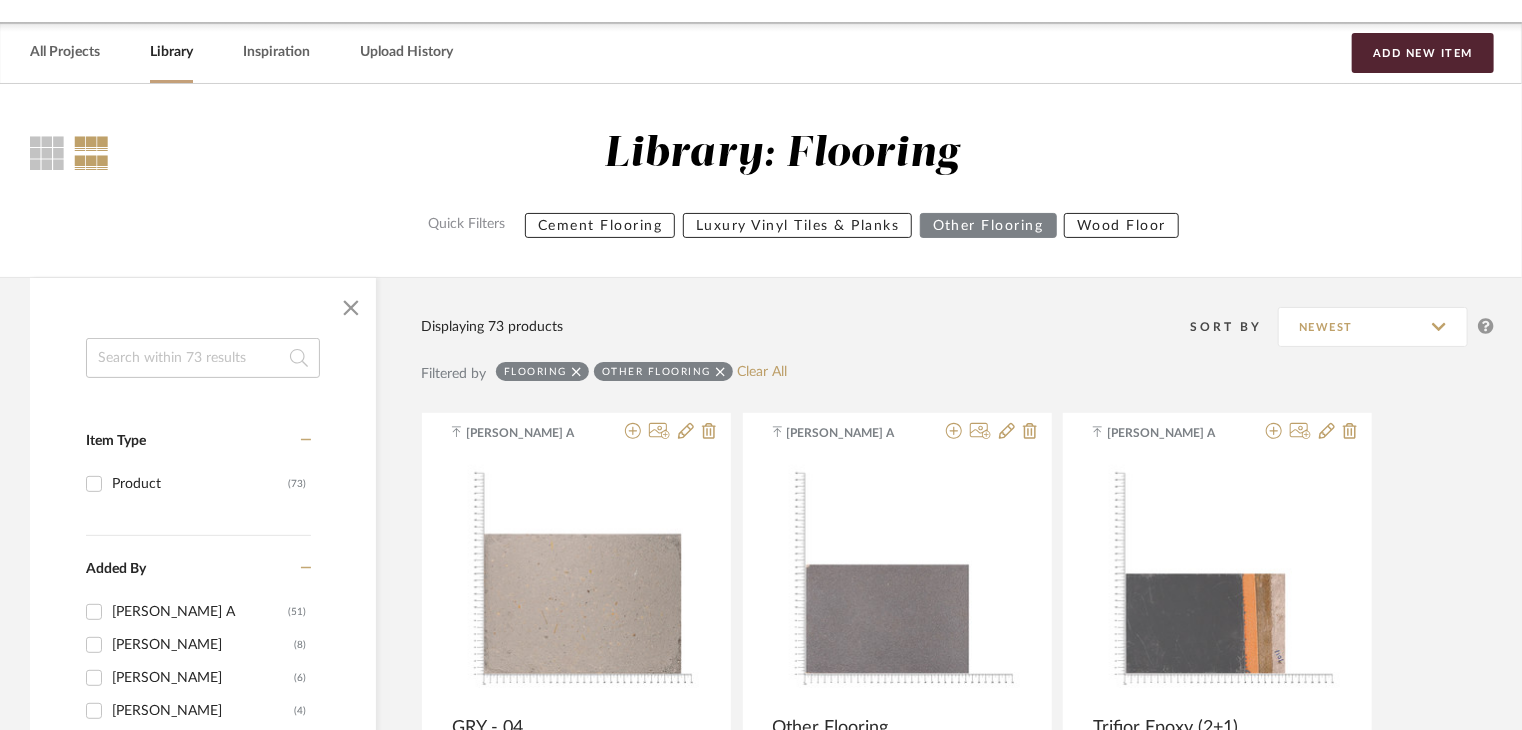 scroll, scrollTop: 0, scrollLeft: 0, axis: both 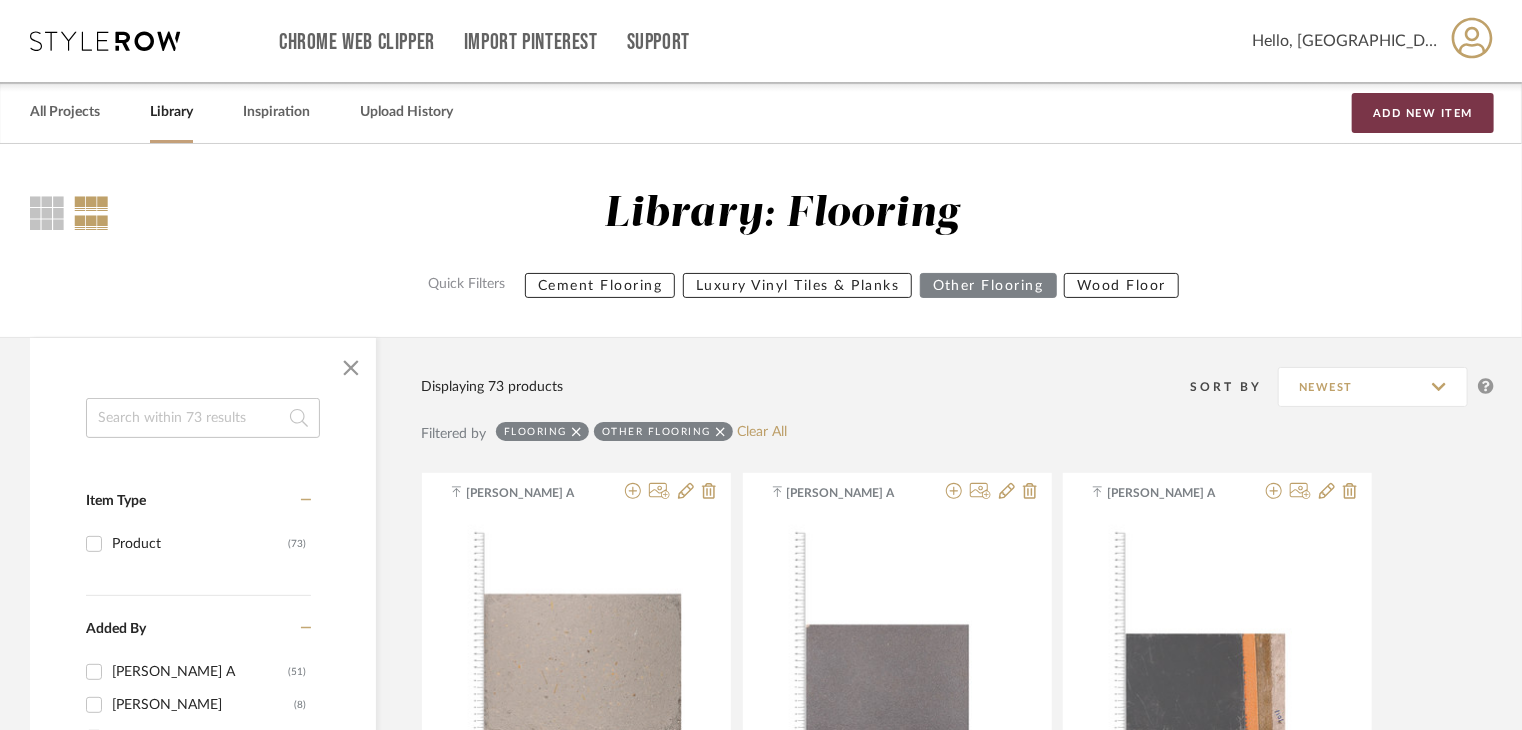 click on "Add New Item" at bounding box center [1423, 113] 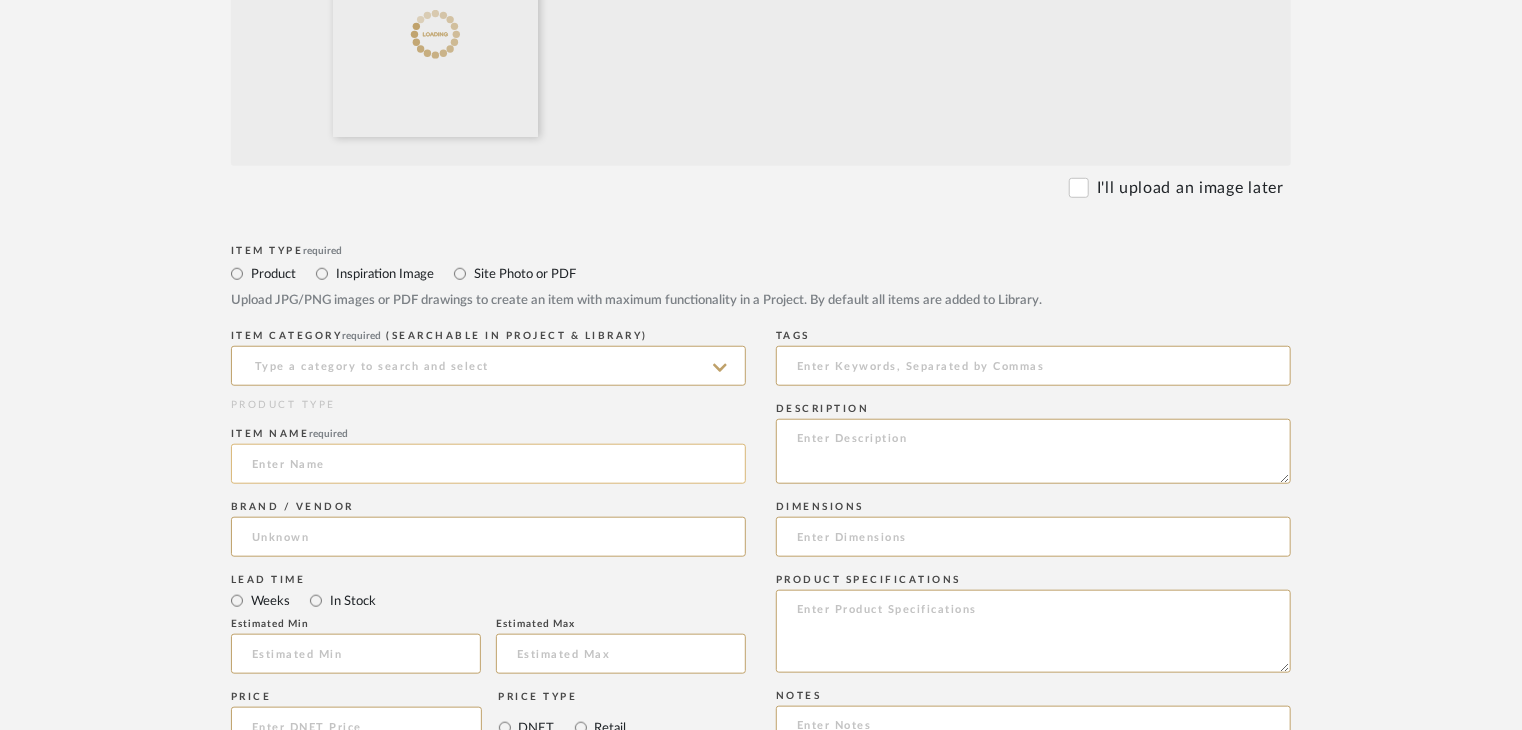 scroll, scrollTop: 700, scrollLeft: 0, axis: vertical 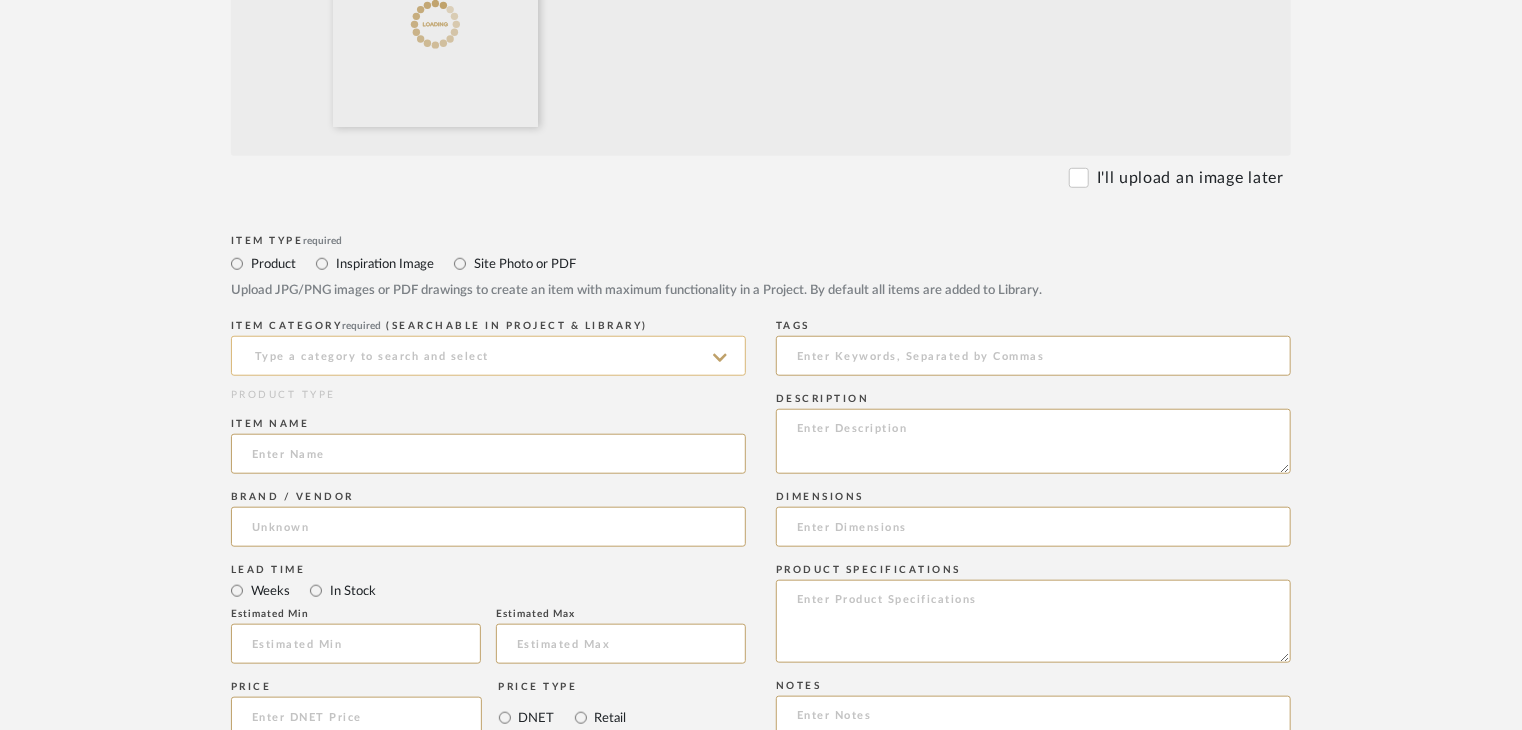 click 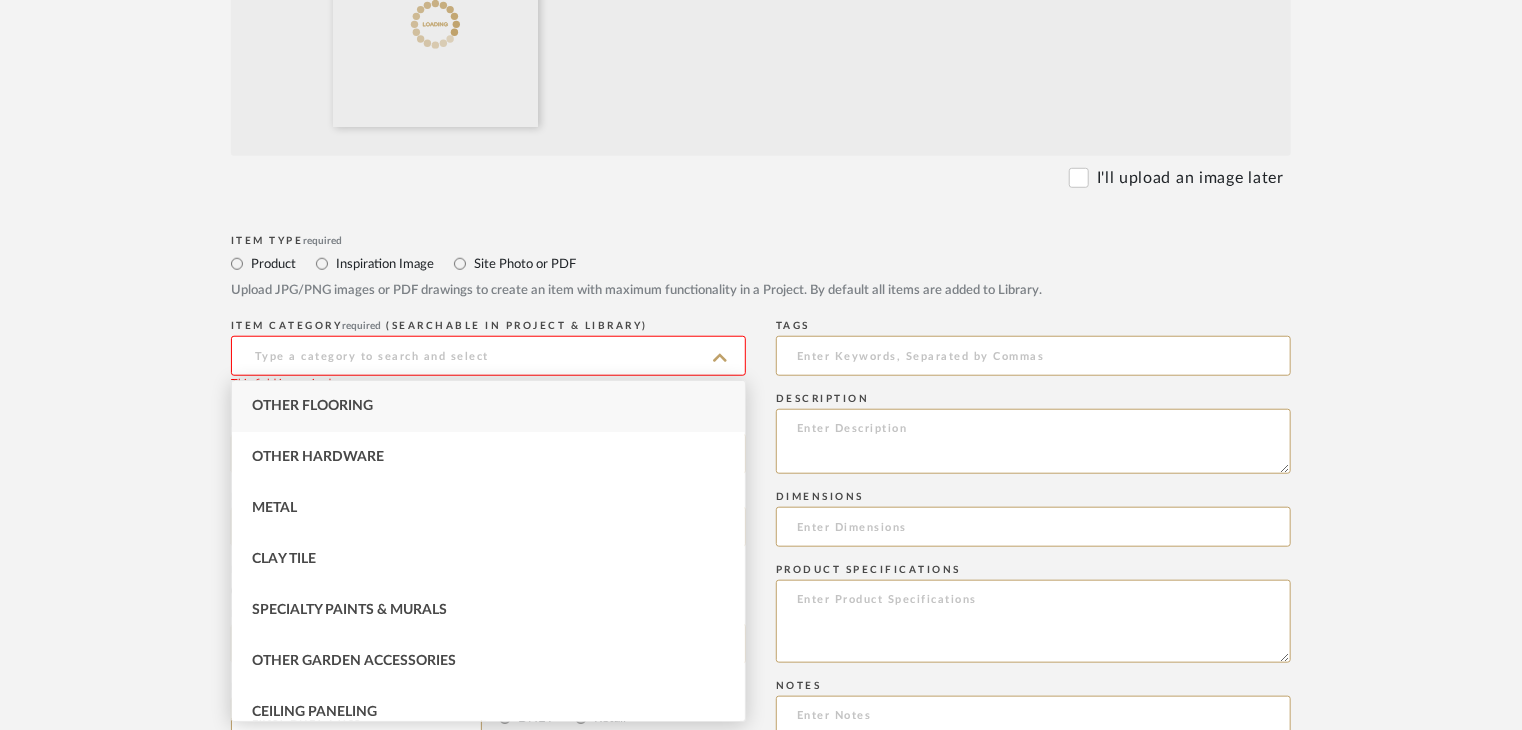 click on "Other Flooring" at bounding box center [488, 406] 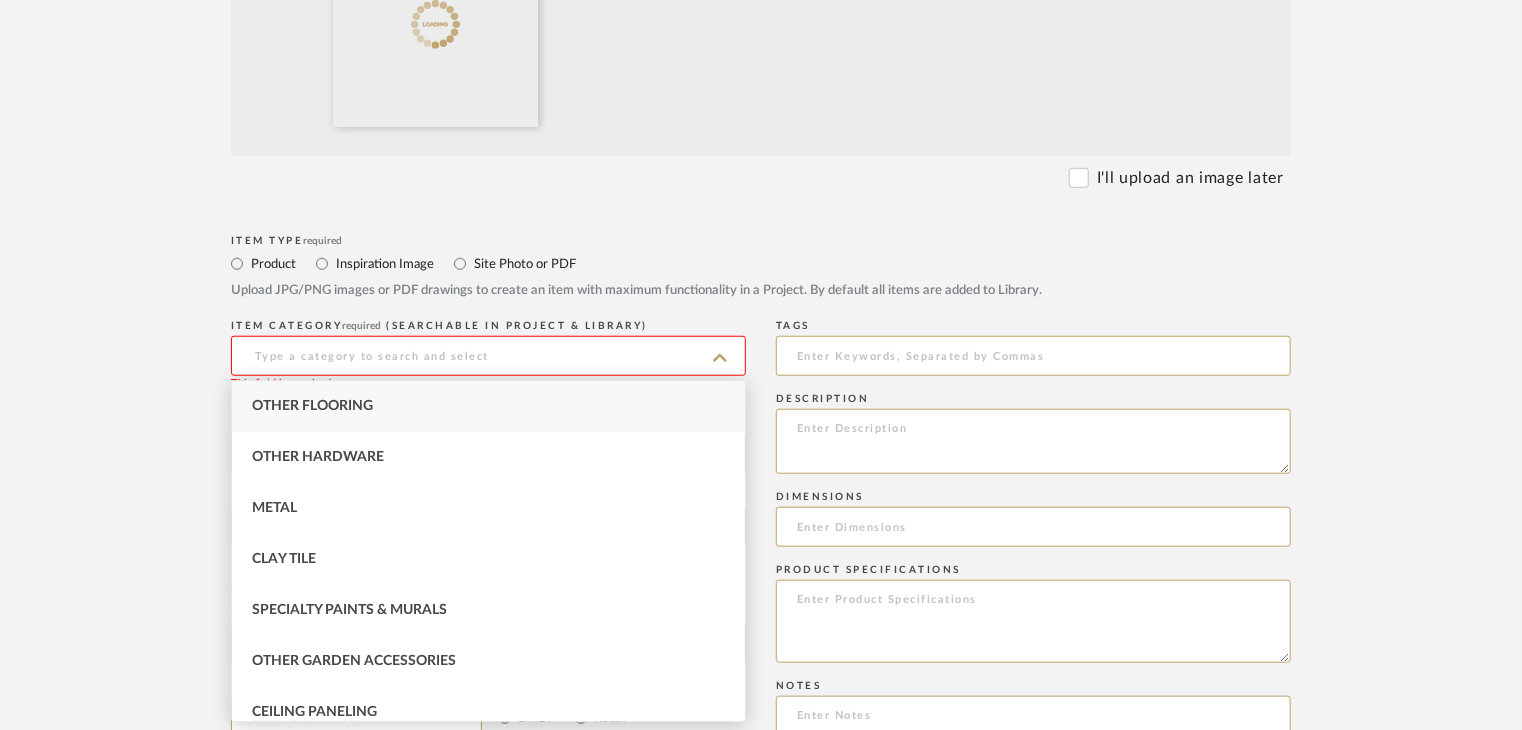 type on "Other Flooring" 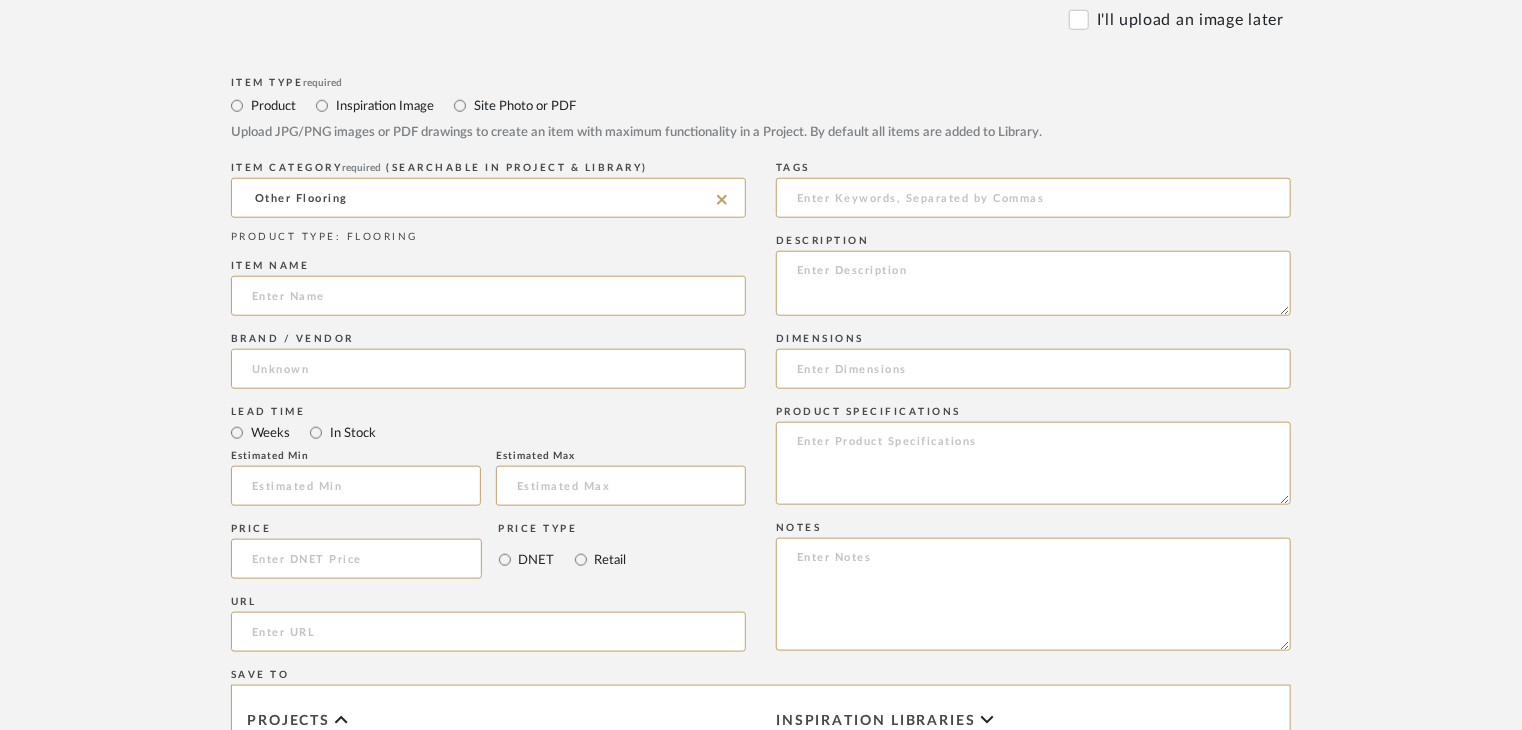 scroll, scrollTop: 900, scrollLeft: 0, axis: vertical 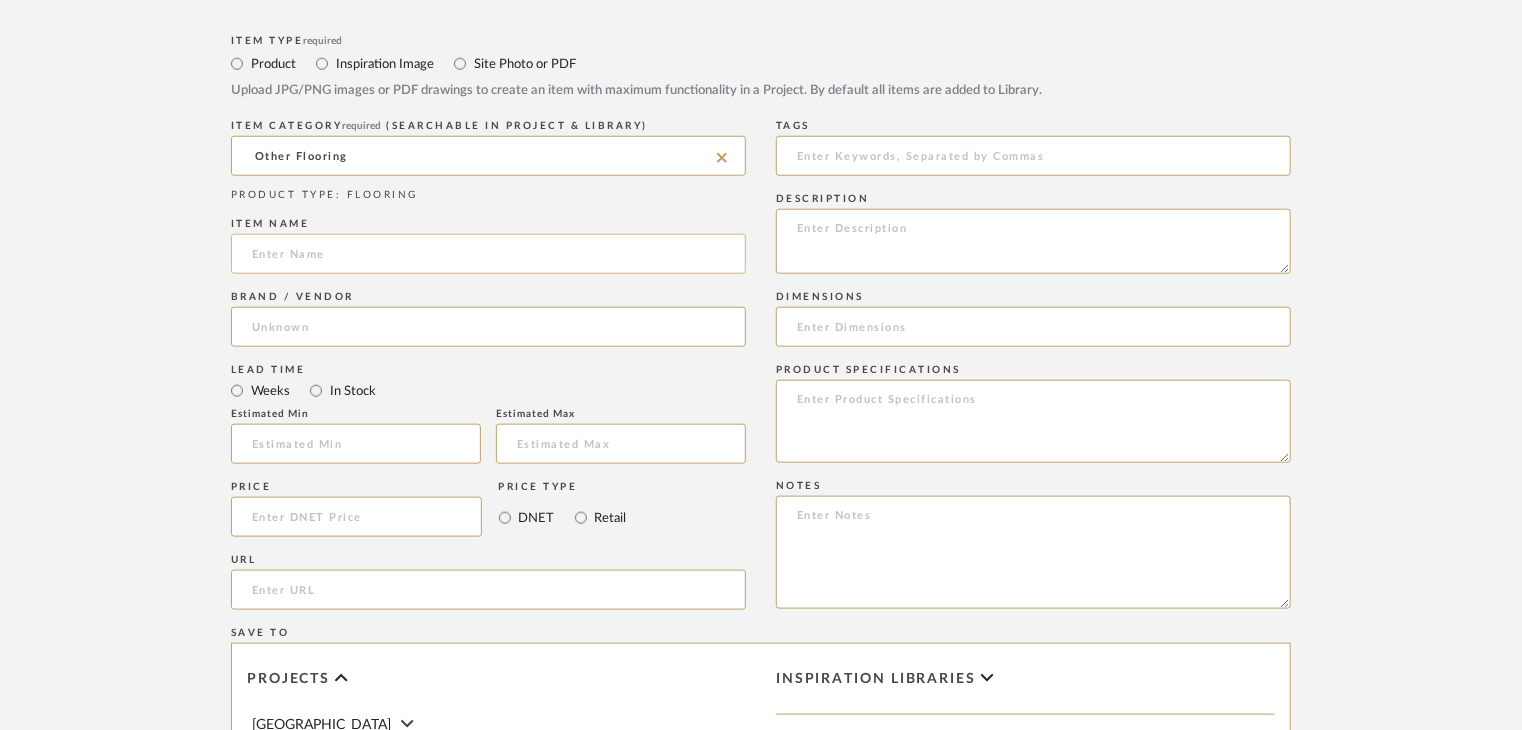 click 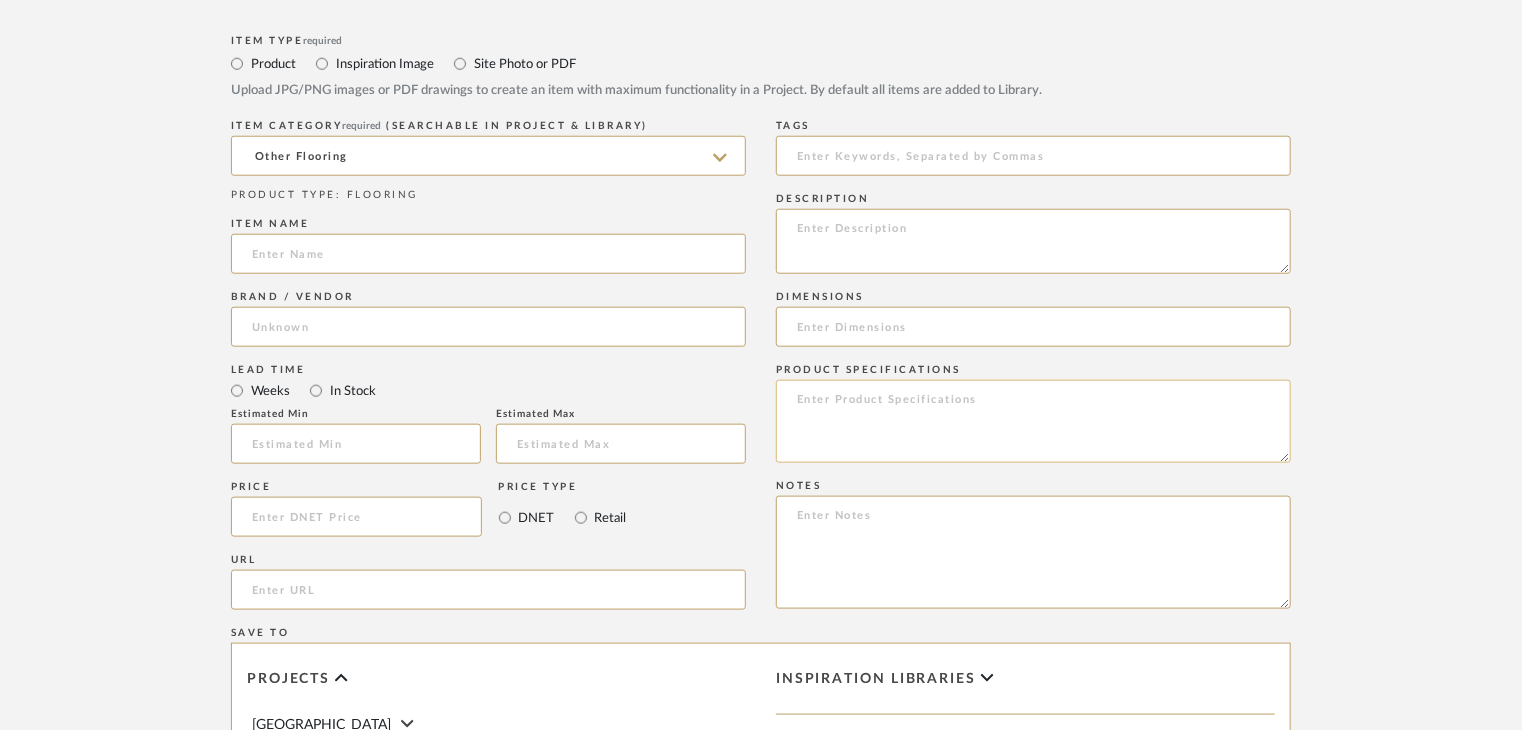 paste on "Concrete smooth" 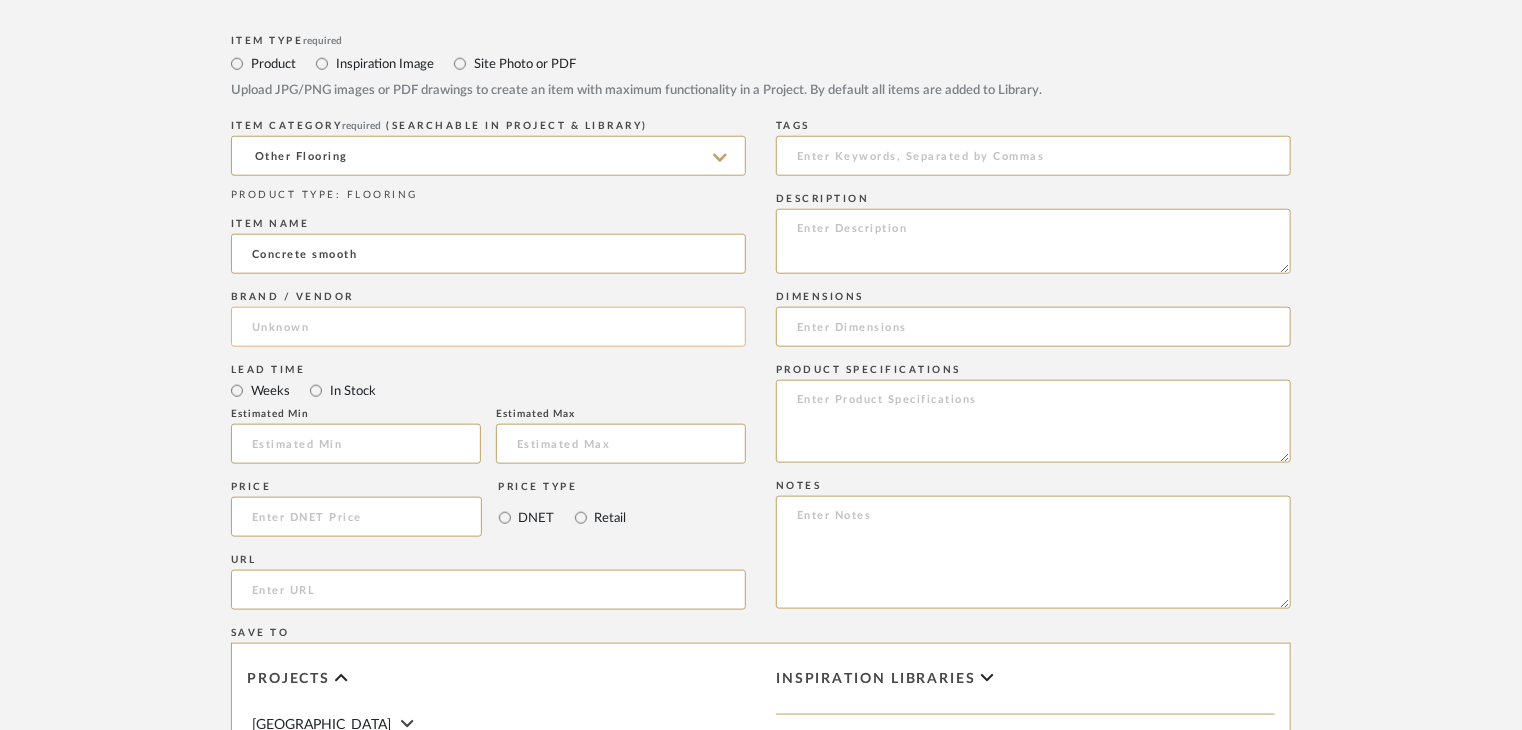 type on "Concrete smooth" 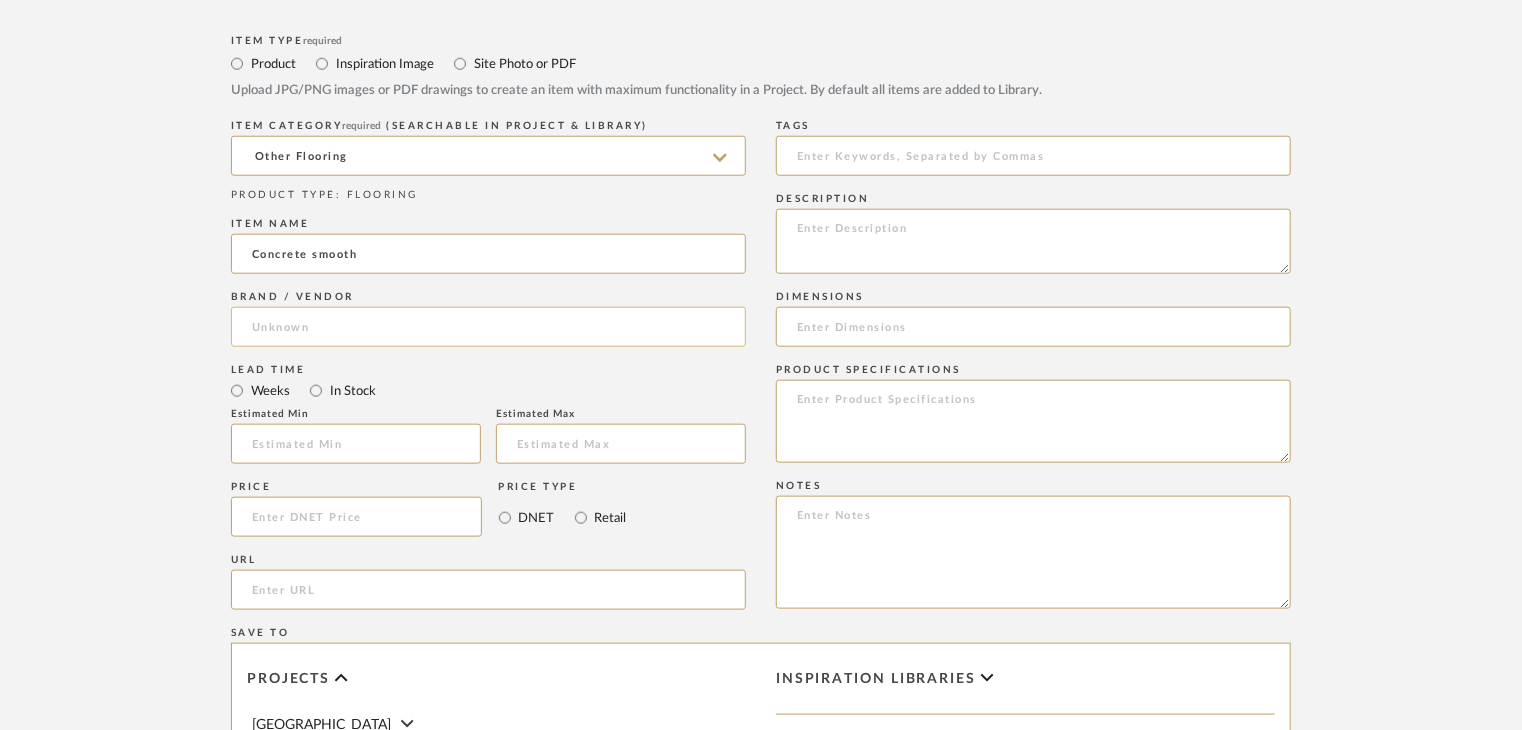 click 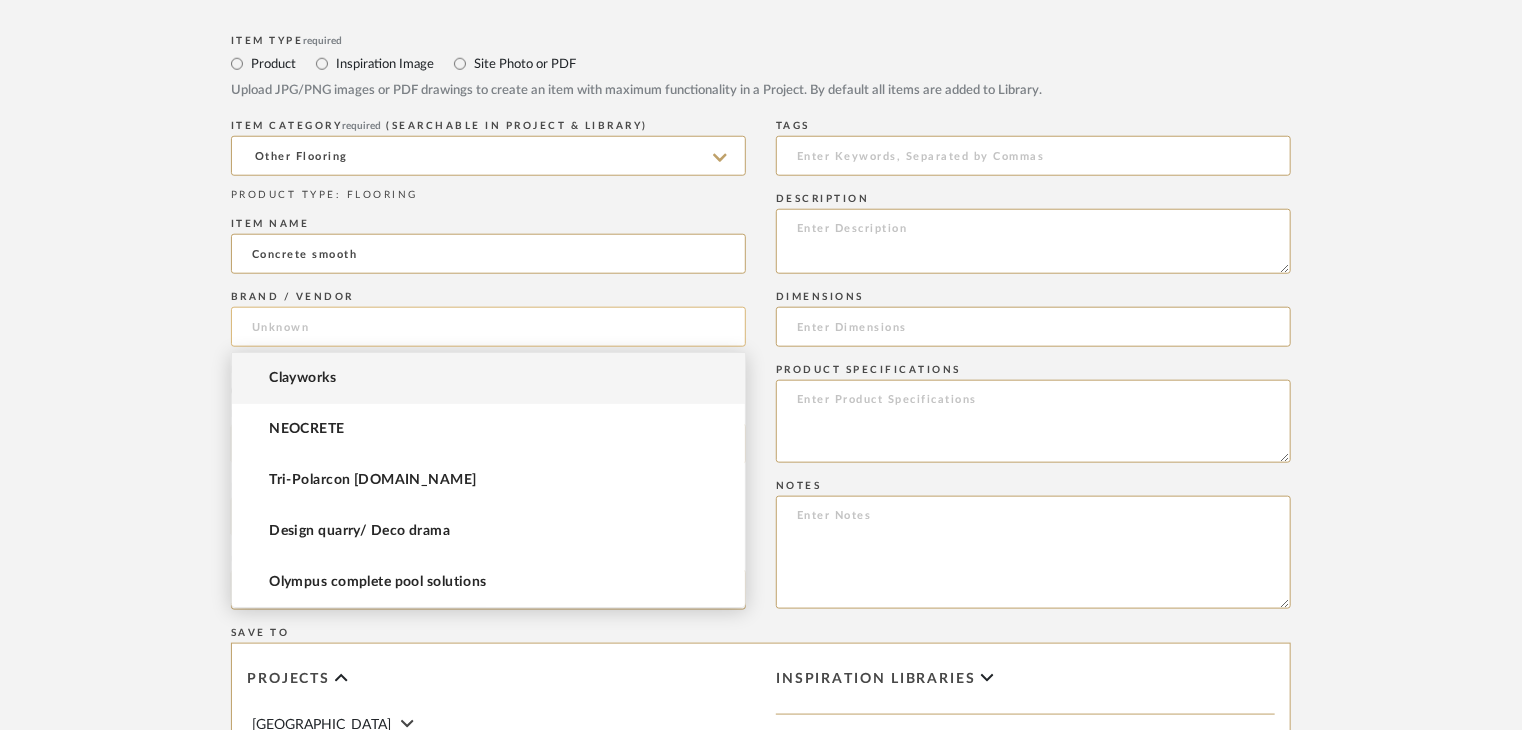 paste on "Super Surface" 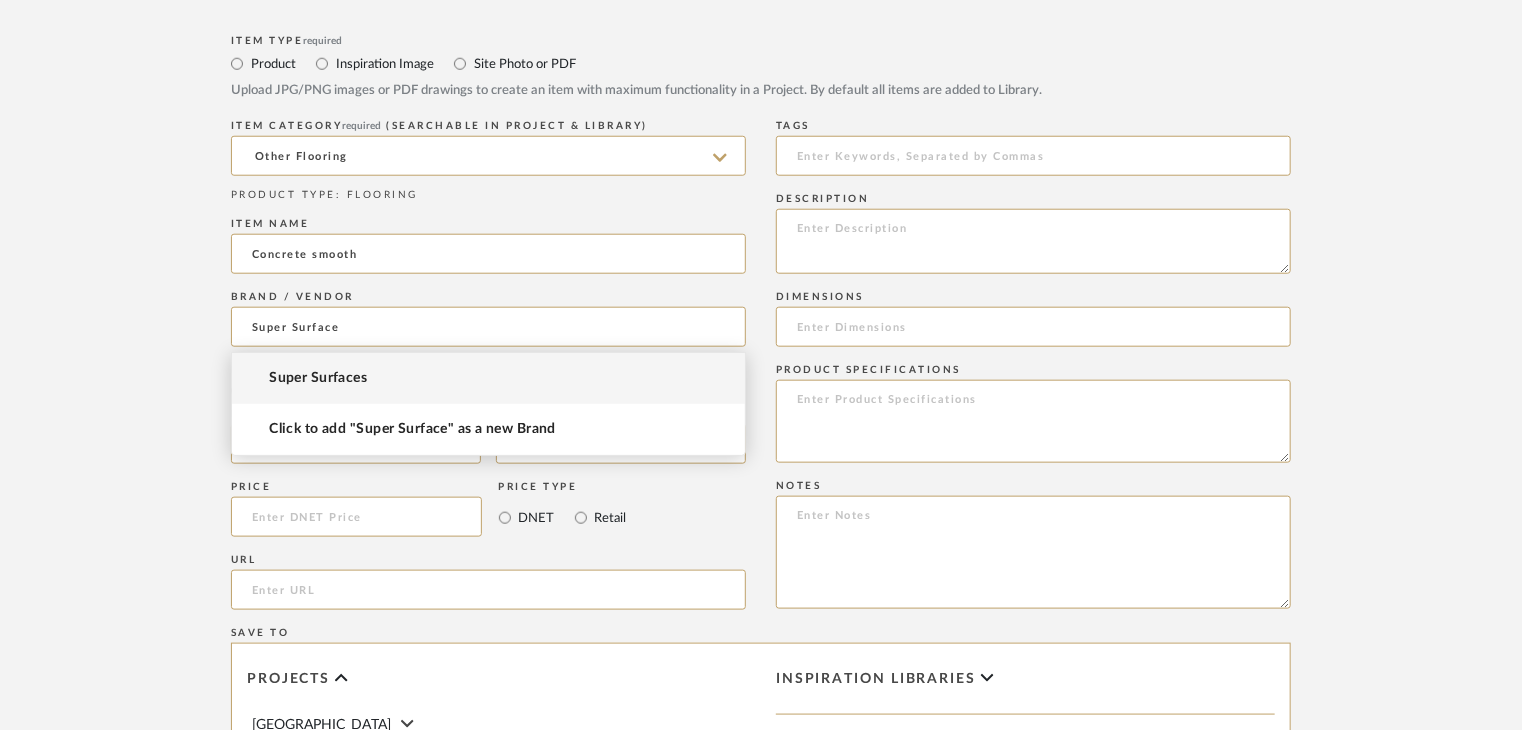 click on "Super Surfaces" at bounding box center (318, 378) 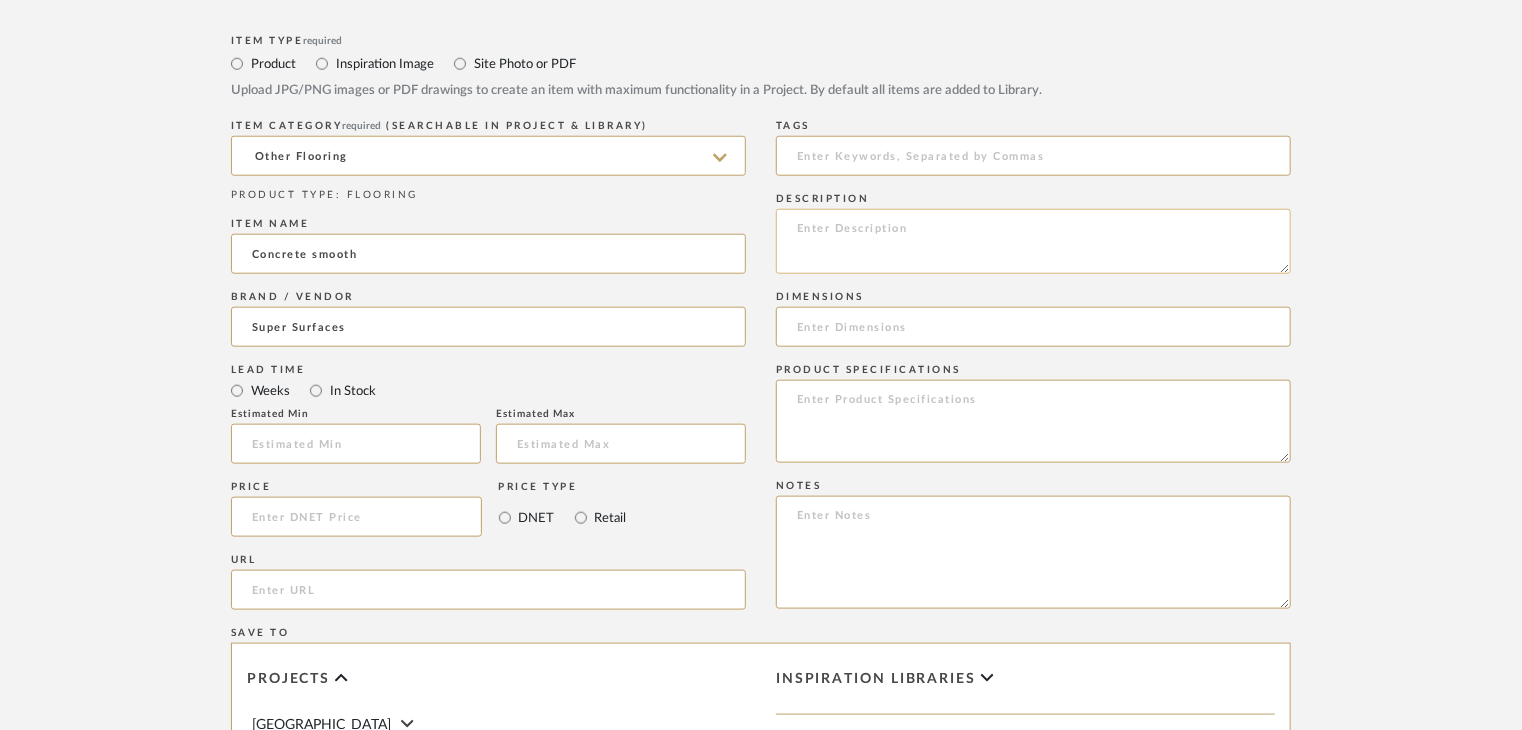 click 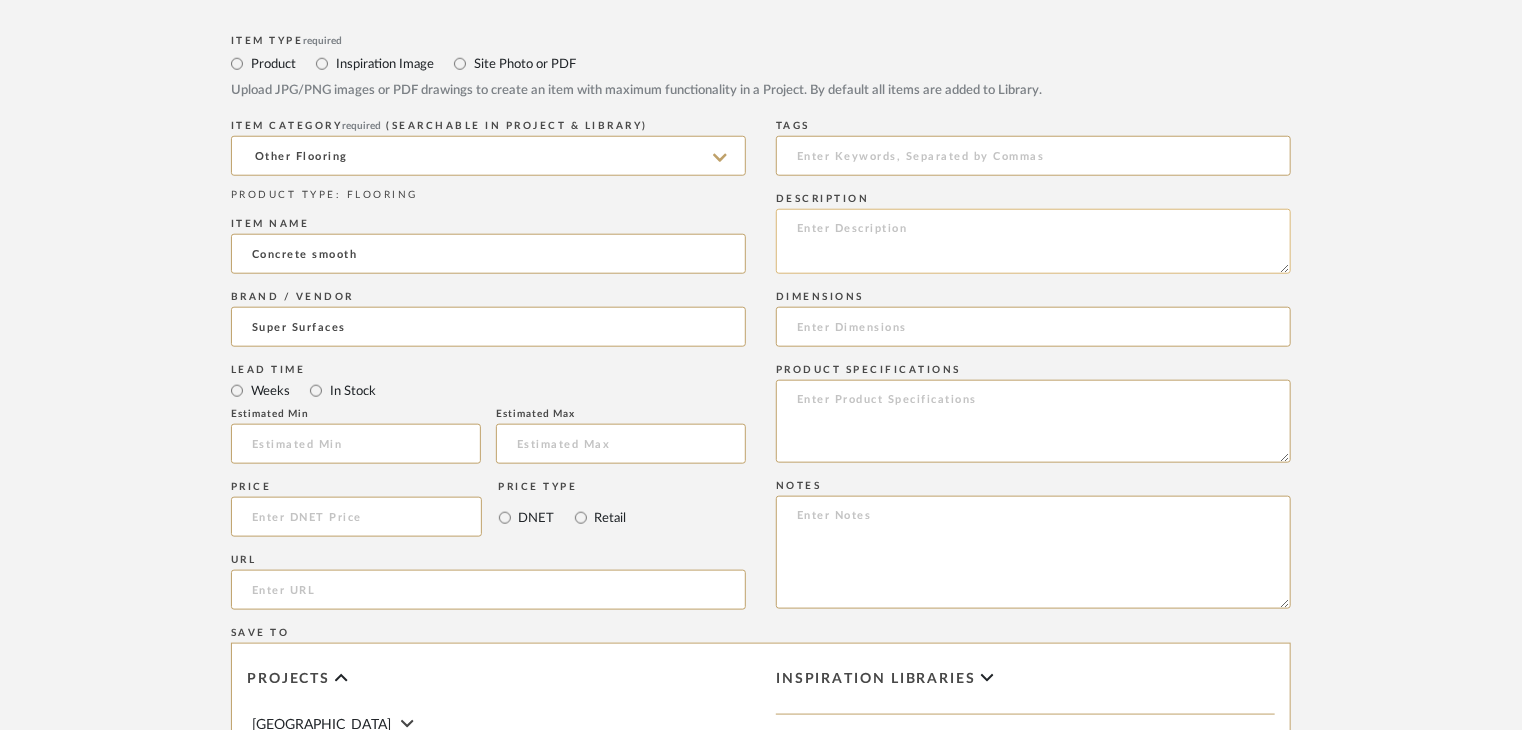 click 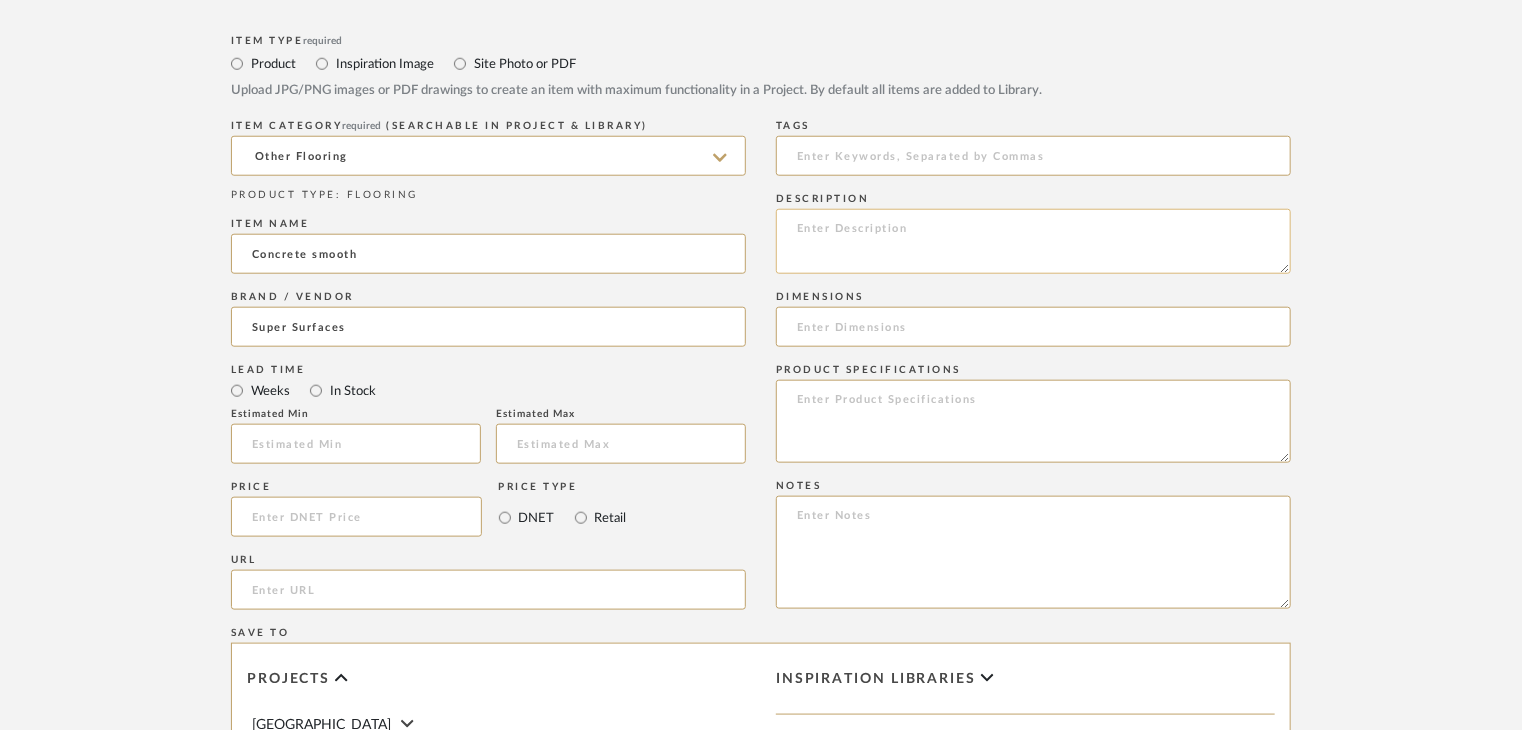 paste on "Type: OTHER FLOORING
Dimension(s): (as mentioned)
Material/Finishes: (as mentioned)
Installation requirements, if any: (as applicable)
Price: (as mentioned)
Lead time: (as mentioned)
Sample available: supplier stock
Sample Internal reference number:
as per the internal sample warehouse) Point of
contact:
Contact number:
Email address:
Address:
Additional contact information:" 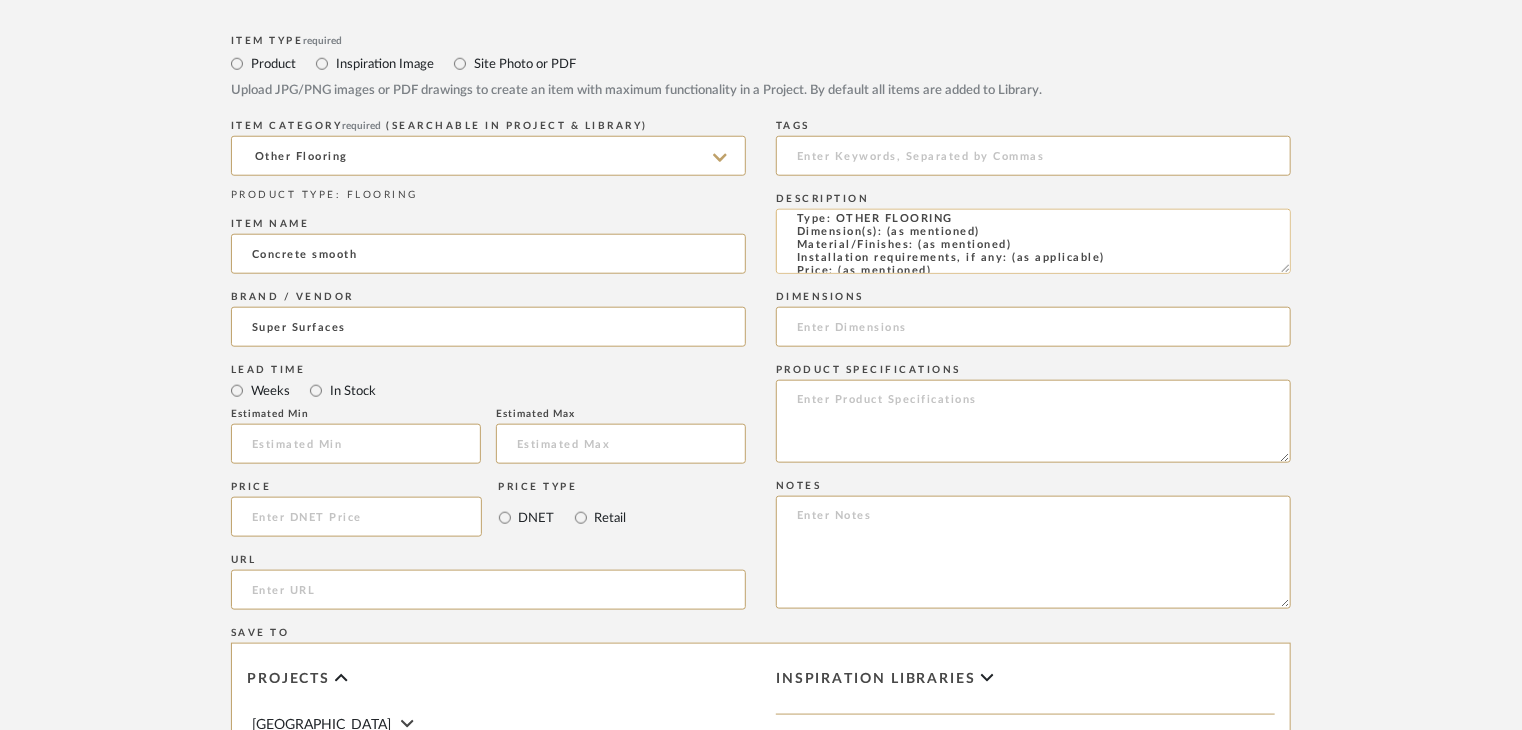 scroll, scrollTop: 0, scrollLeft: 0, axis: both 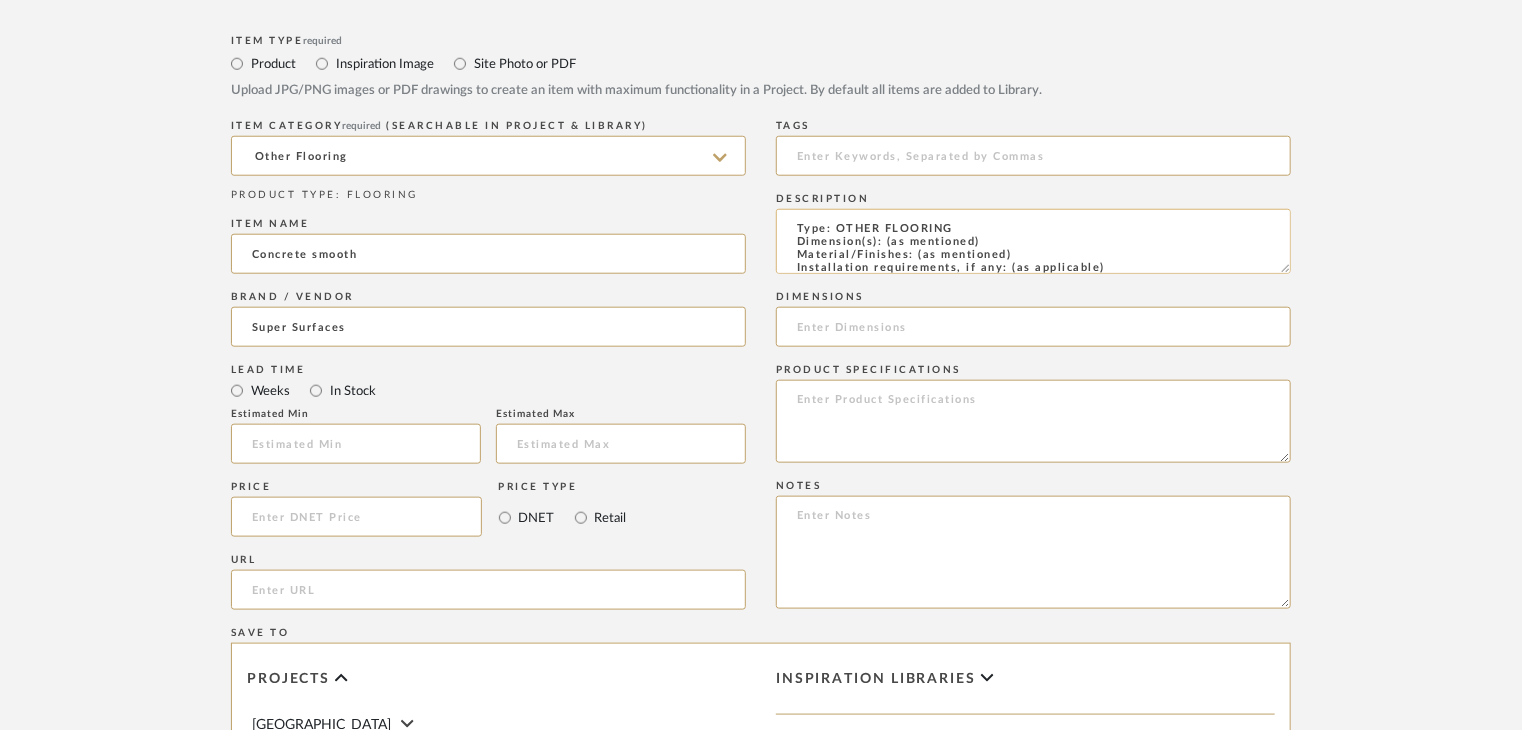 drag, startPoint x: 1034, startPoint y: 252, endPoint x: 921, endPoint y: 250, distance: 113.0177 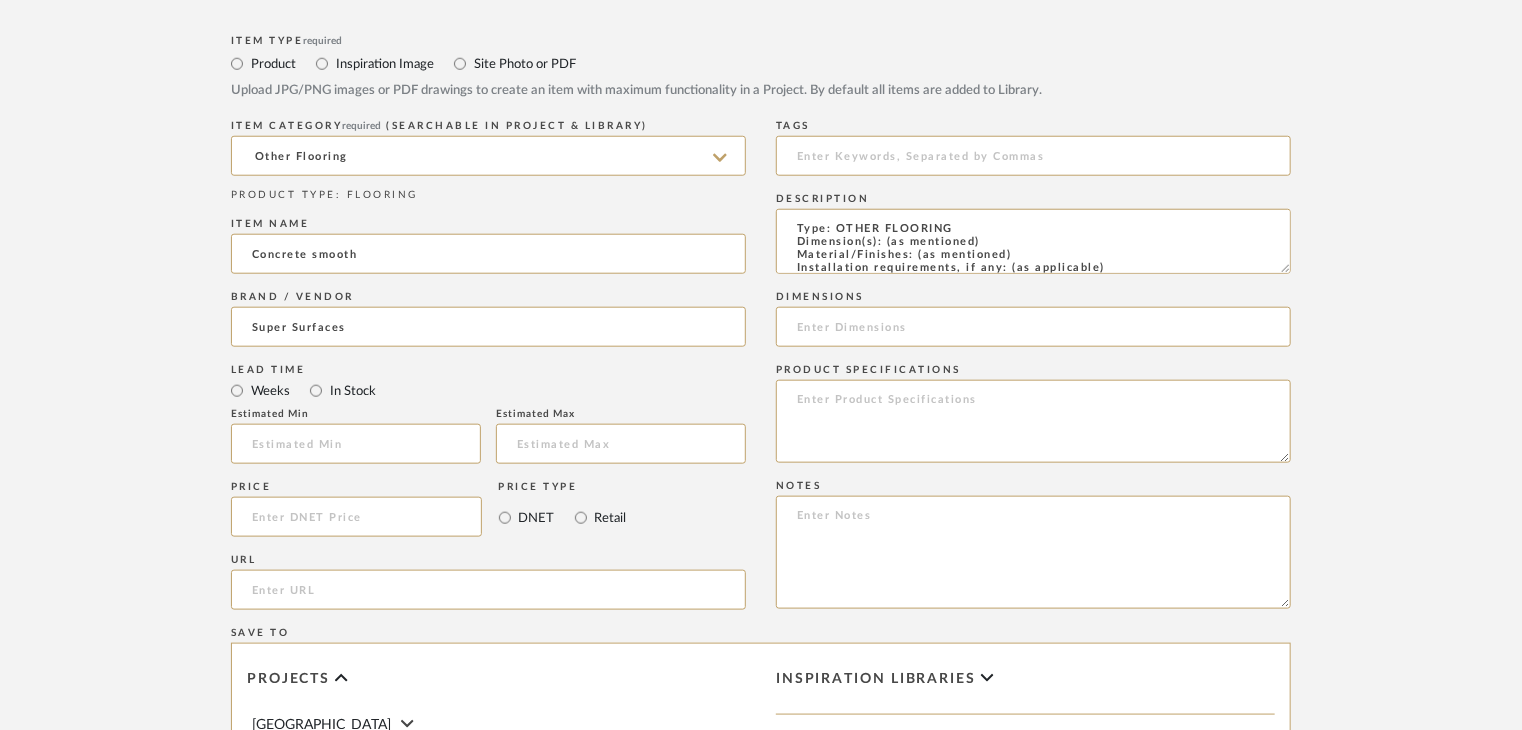 paste on "Ral 7005" 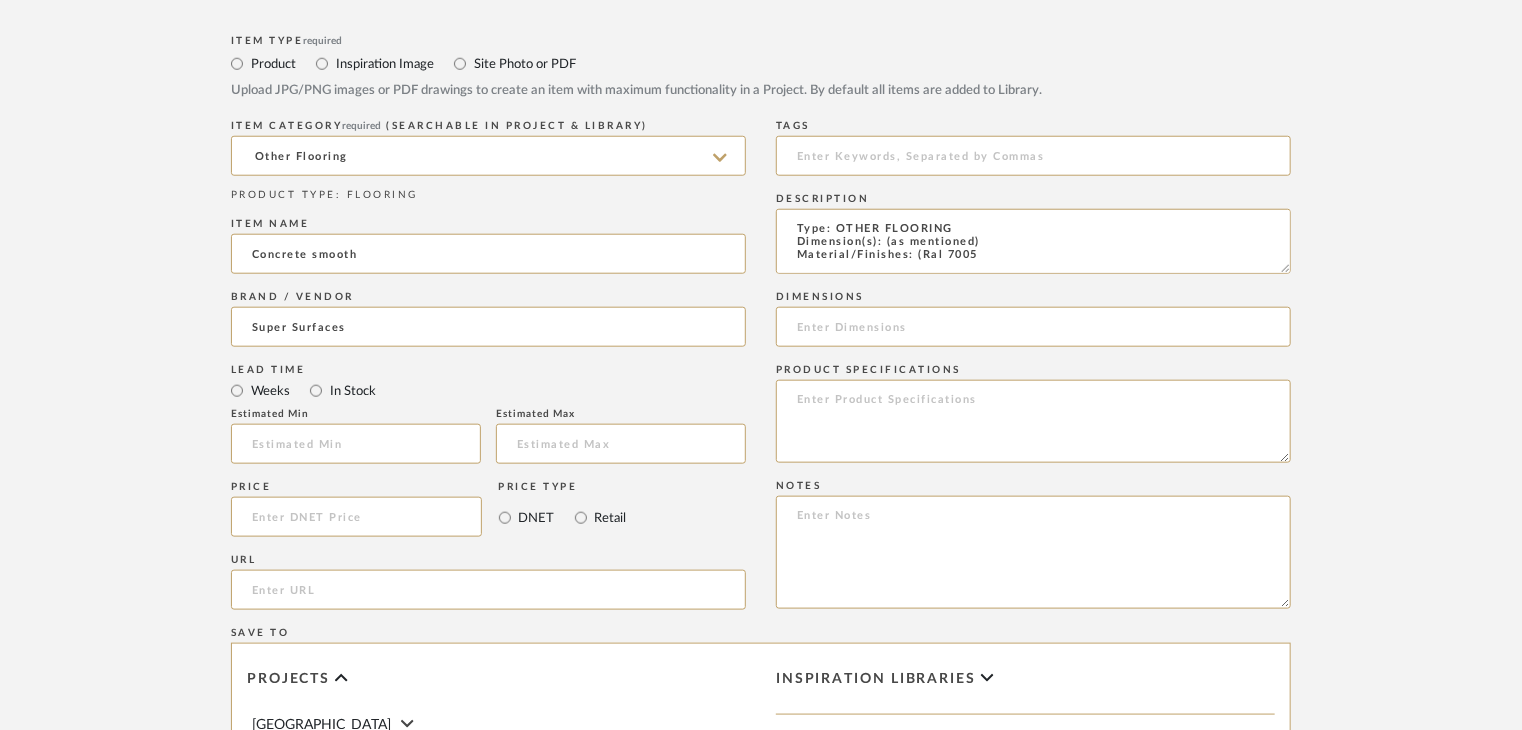 scroll, scrollTop: 1, scrollLeft: 0, axis: vertical 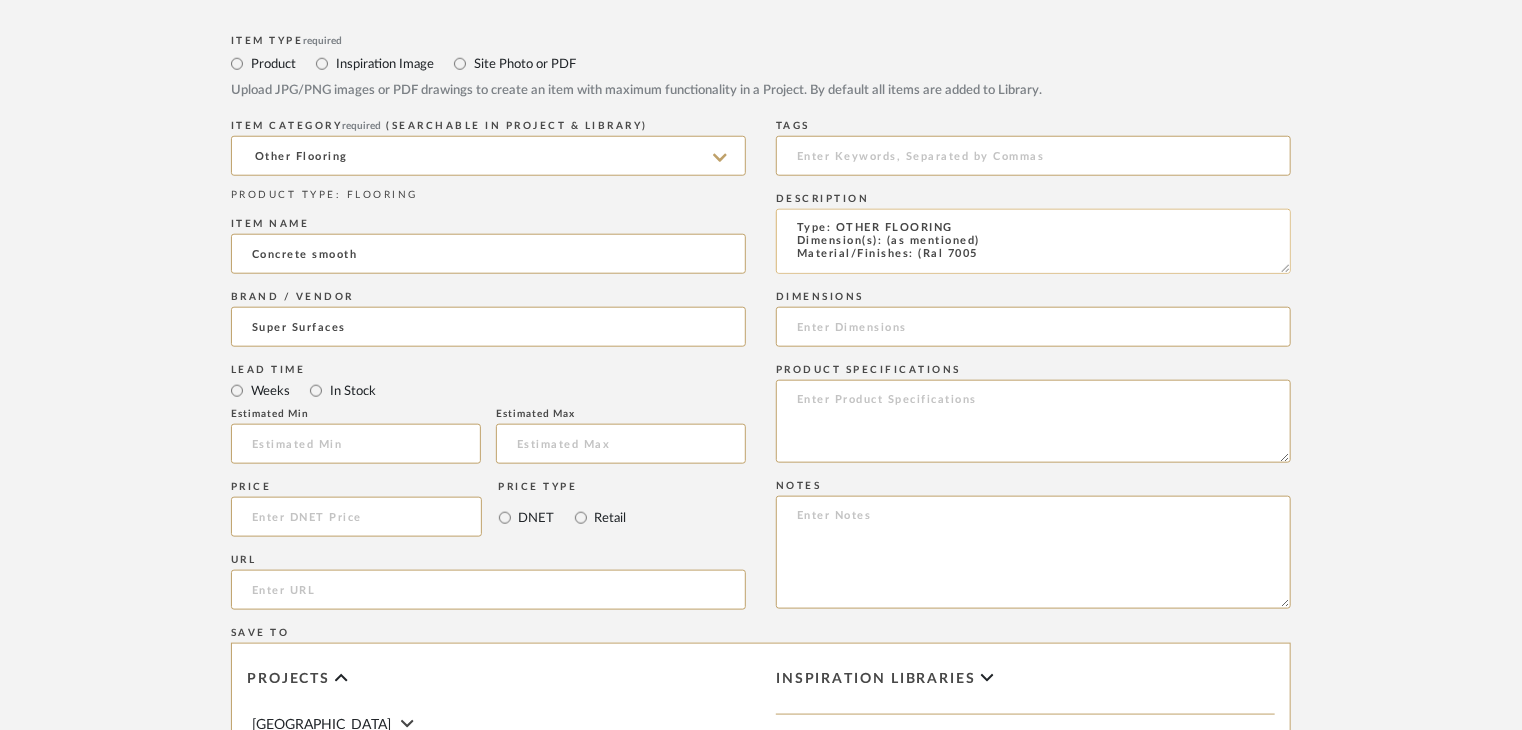click on "Type: OTHER FLOORING
Dimension(s): (as mentioned)
Material/Finishes: (Ral 7005
Installation requirements, if any: (as applicable)
Price: (as mentioned)
Lead time: (as mentioned)
Sample available: supplier stock
Sample Internal reference number:
as per the internal sample warehouse) Point of
contact:
Contact number:
Email address:
Address:
Additional contact information:" 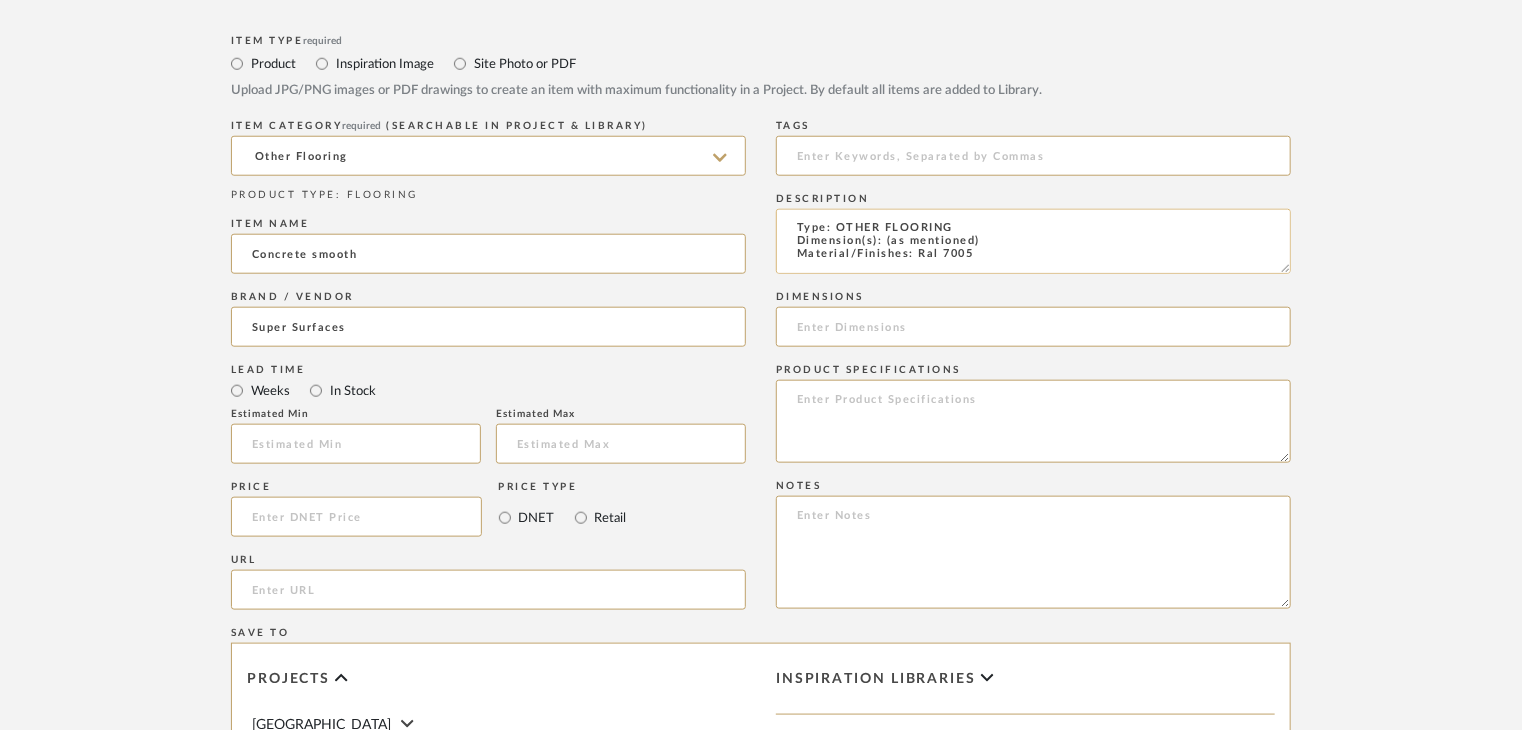 click on "Type: OTHER FLOORING
Dimension(s): (as mentioned)
Material/Finishes: Ral 7005
Installation requirements, if any: (as applicable)
Price: (as mentioned)
Lead time: (as mentioned)
Sample available: supplier stock
Sample Internal reference number:
as per the internal sample warehouse) Point of
contact:
Contact number:
Email address:
Address:
Additional contact information:" 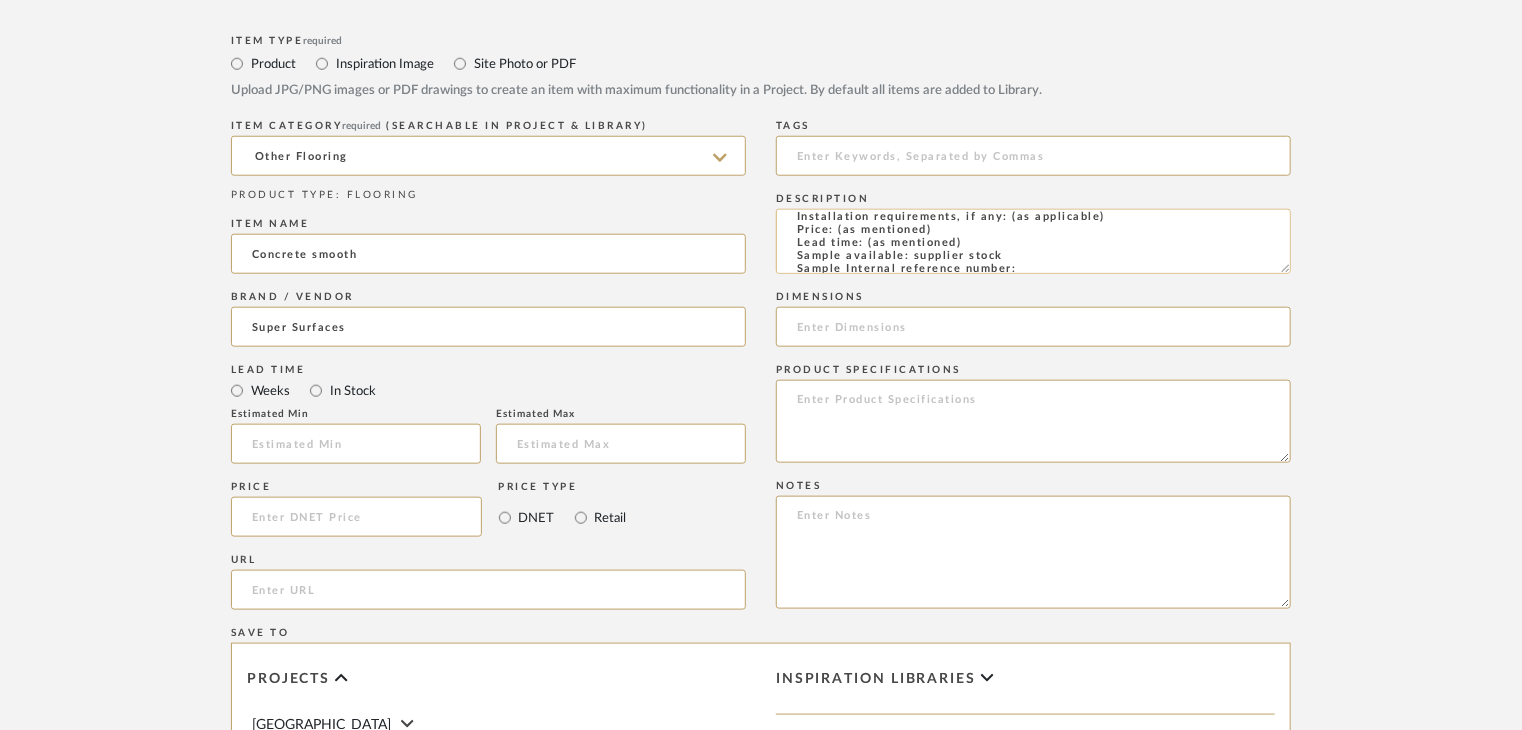 scroll, scrollTop: 101, scrollLeft: 0, axis: vertical 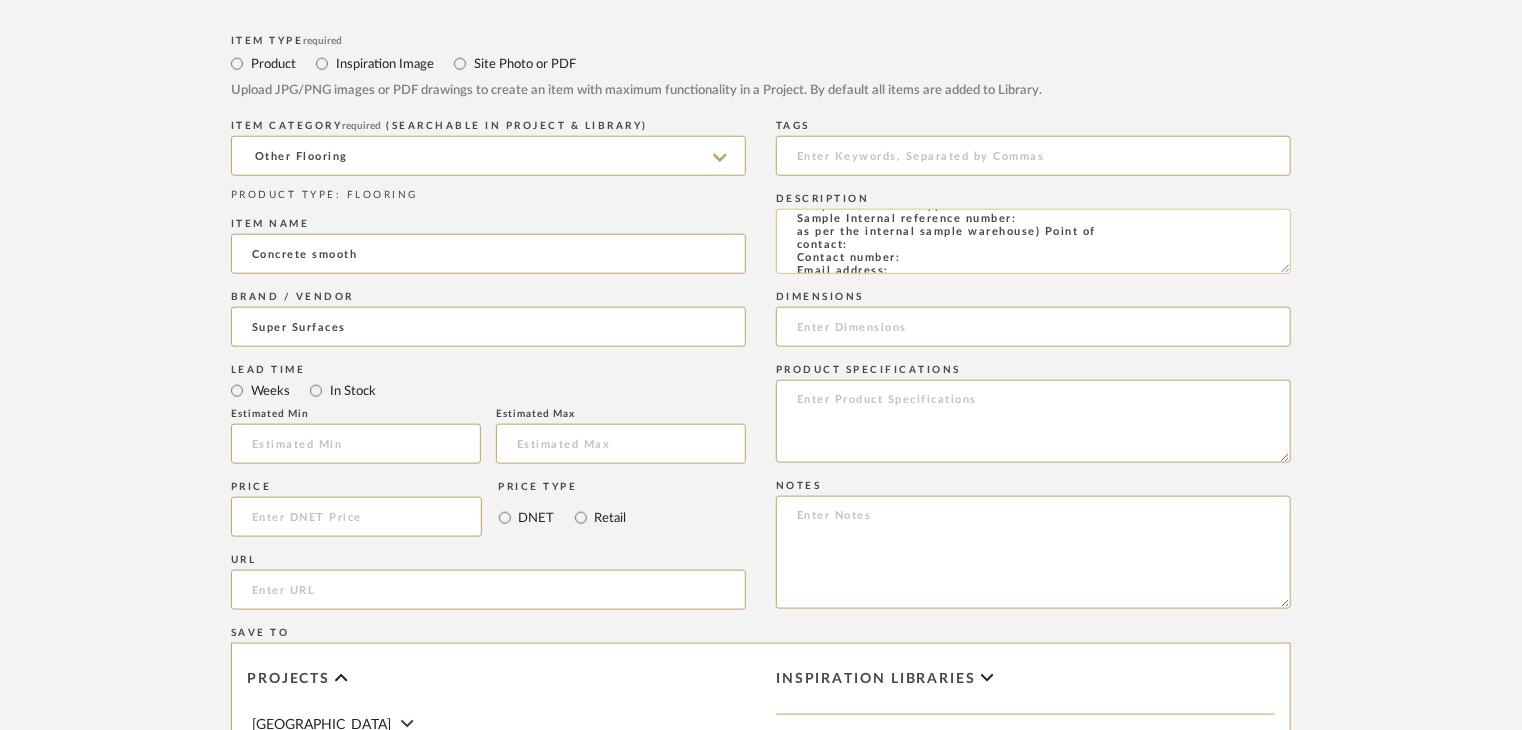 click on "Type: OTHER FLOORING
Dimension(s): (as mentioned)
Material/Finishes: Ral 7005
Installation requirements, if any: (as applicable)
Price: (as mentioned)
Lead time: (as mentioned)
Sample available: supplier stock
Sample Internal reference number:
as per the internal sample warehouse) Point of
contact:
Contact number:
Email address:
Address:
Additional contact information:" 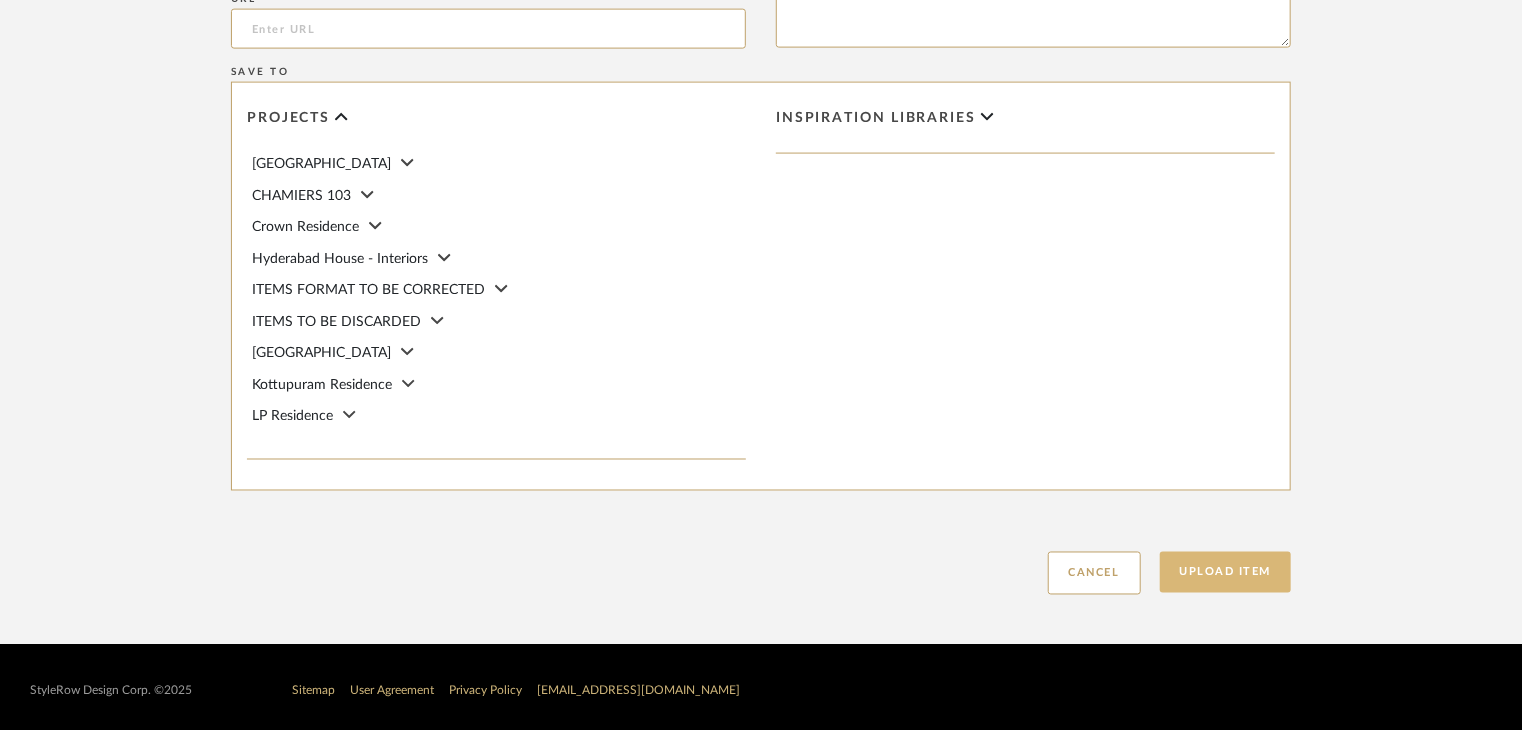 scroll, scrollTop: 1468, scrollLeft: 0, axis: vertical 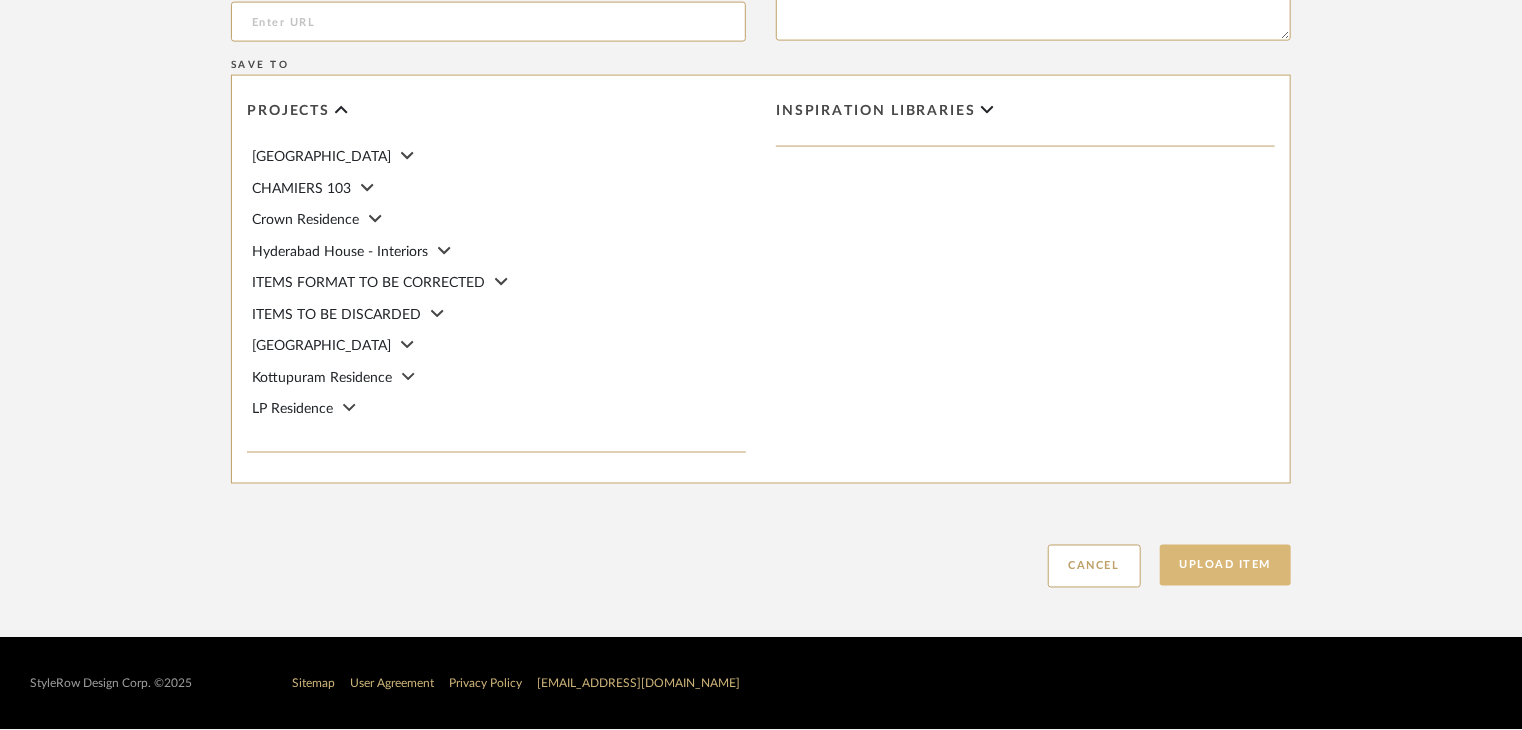 type on "Type: OTHER FLOORING
Dimension(s): (as mentioned)
Material/Finishes: Ral 7005
Installation requirements, if any: (as applicable)
Price: (as mentioned)
Lead time: (as mentioned)
Sample available: supplier stock
Sample Internal reference number: FL-OT-032
as per the internal sample warehouse) Point of
contact:
Contact number:
Email address:
Address:
Additional contact information:" 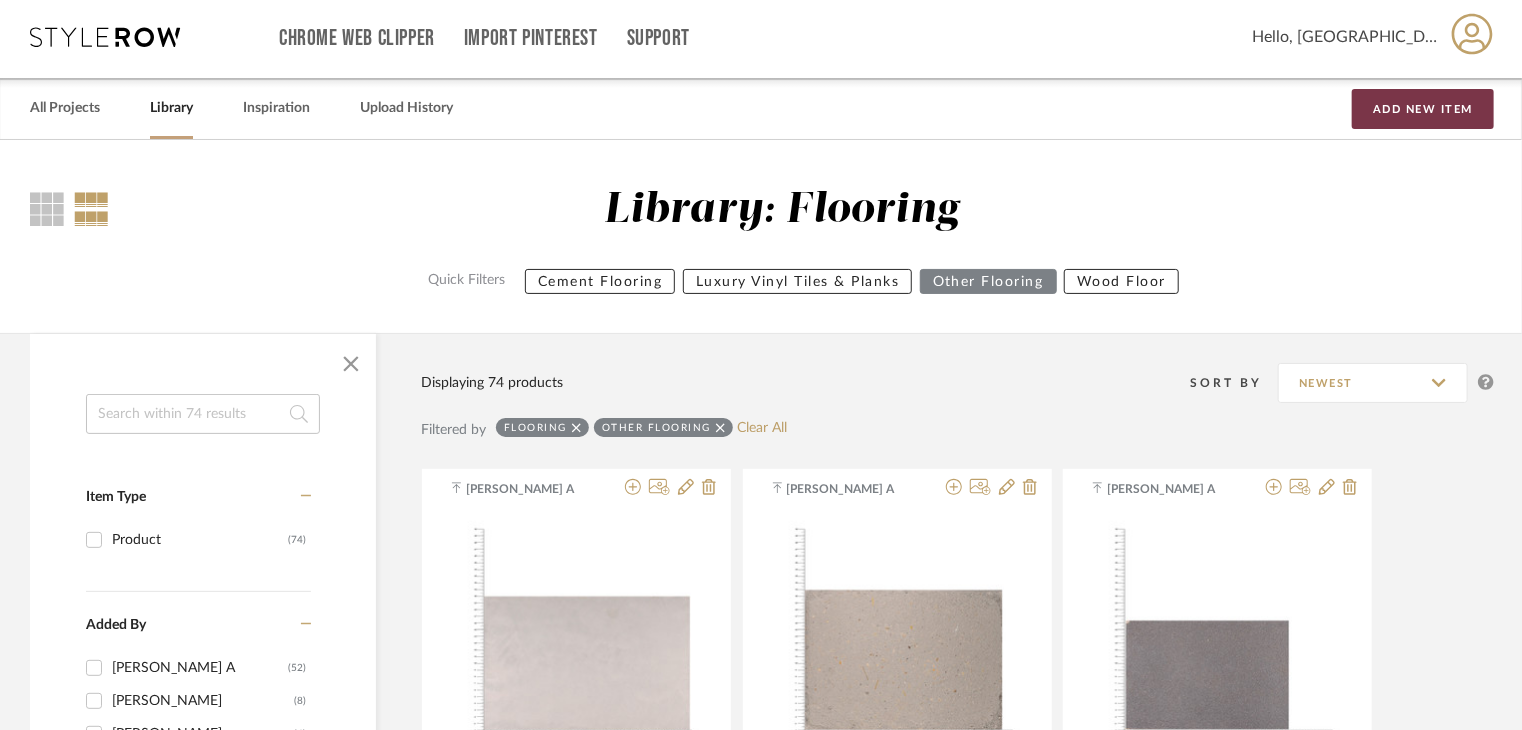 scroll, scrollTop: 0, scrollLeft: 0, axis: both 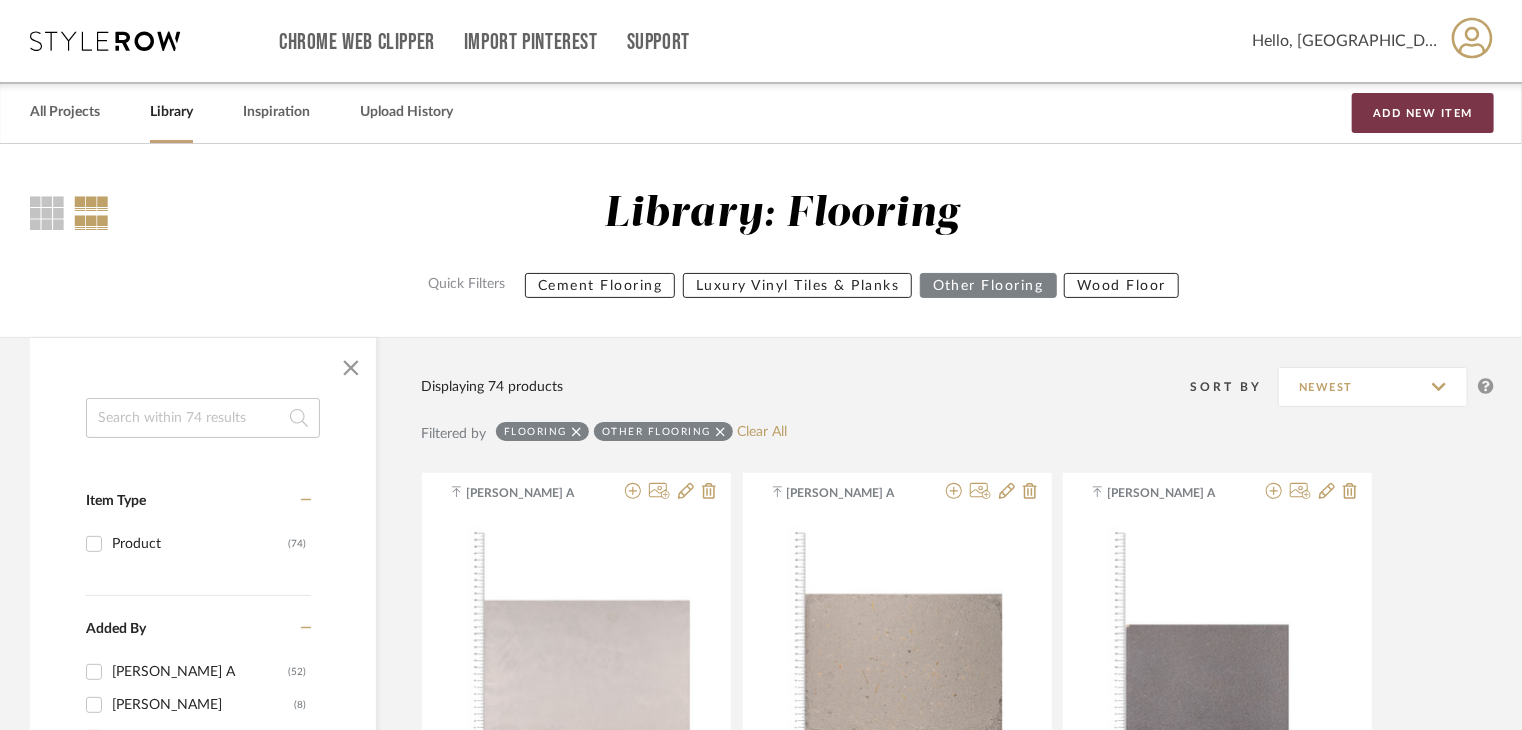 drag, startPoint x: 1376, startPoint y: 104, endPoint x: 1384, endPoint y: 117, distance: 15.264338 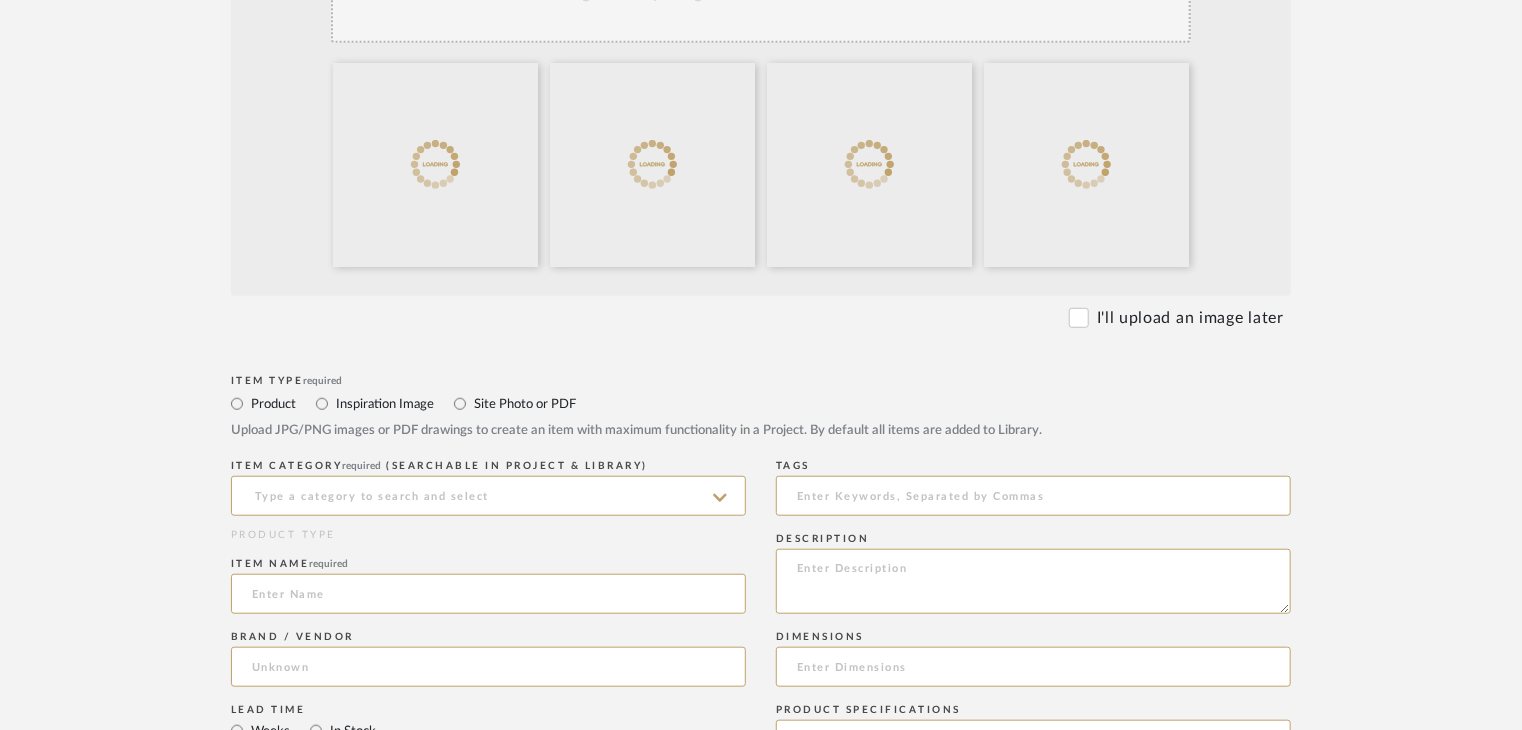 scroll, scrollTop: 600, scrollLeft: 0, axis: vertical 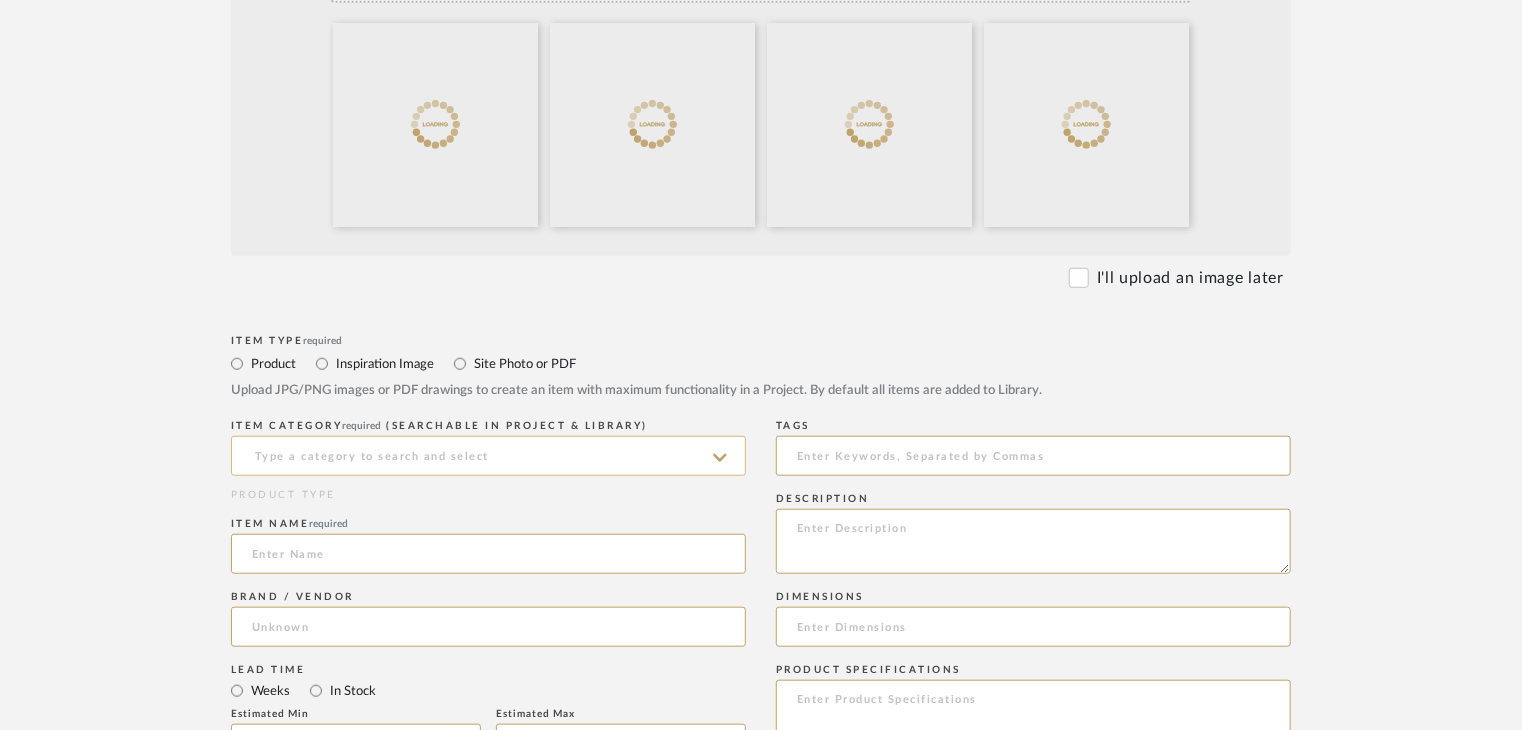 click 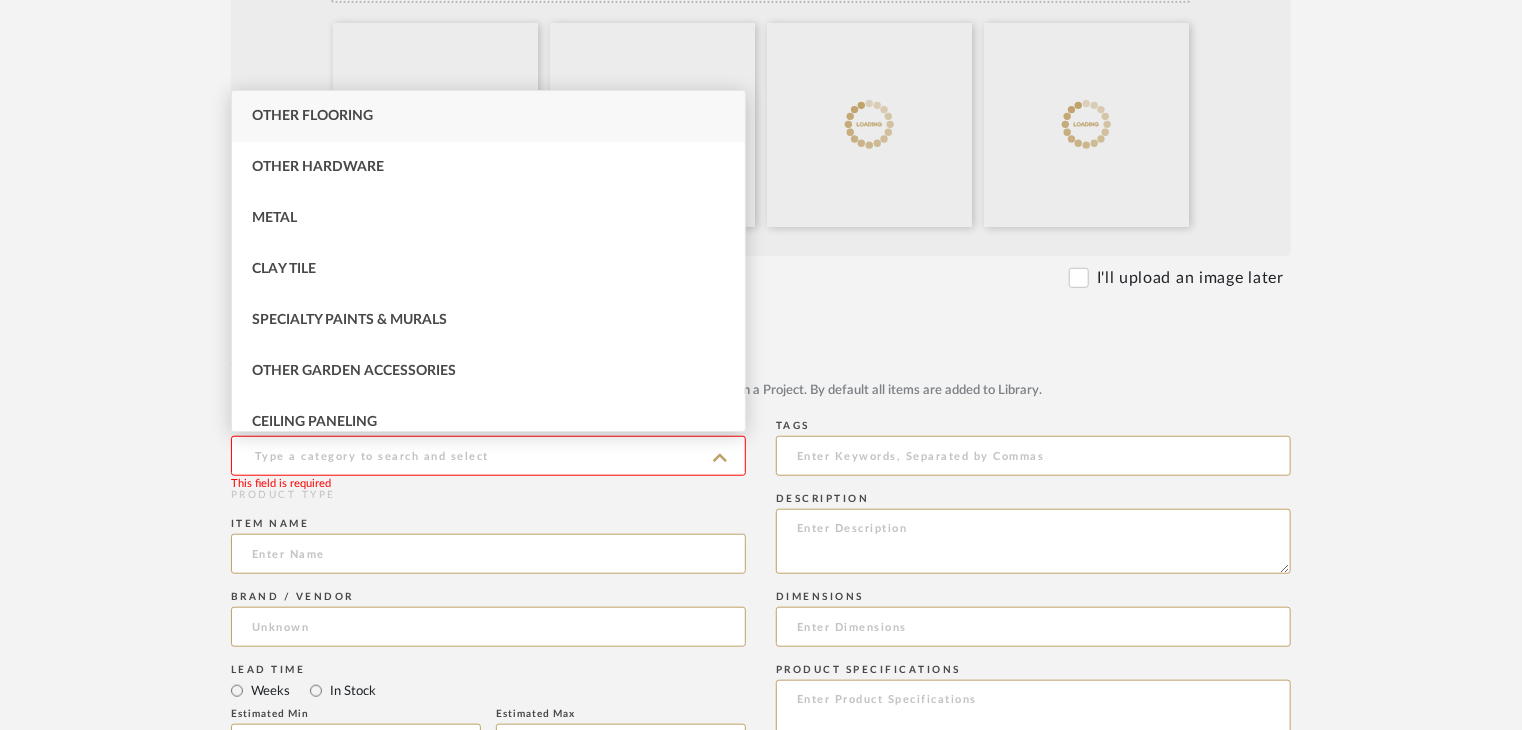 click on "Other Flooring" at bounding box center (488, 116) 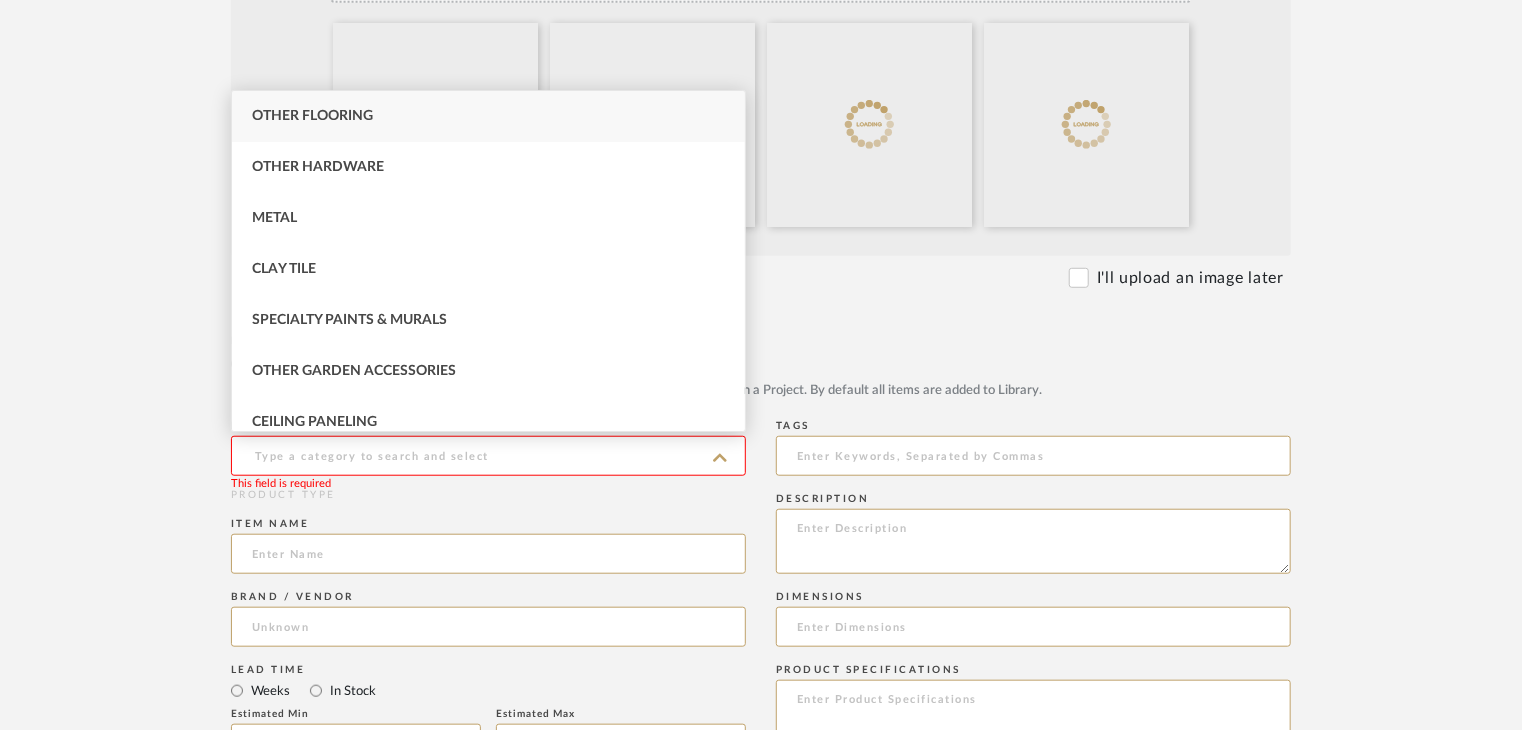 type on "Other Flooring" 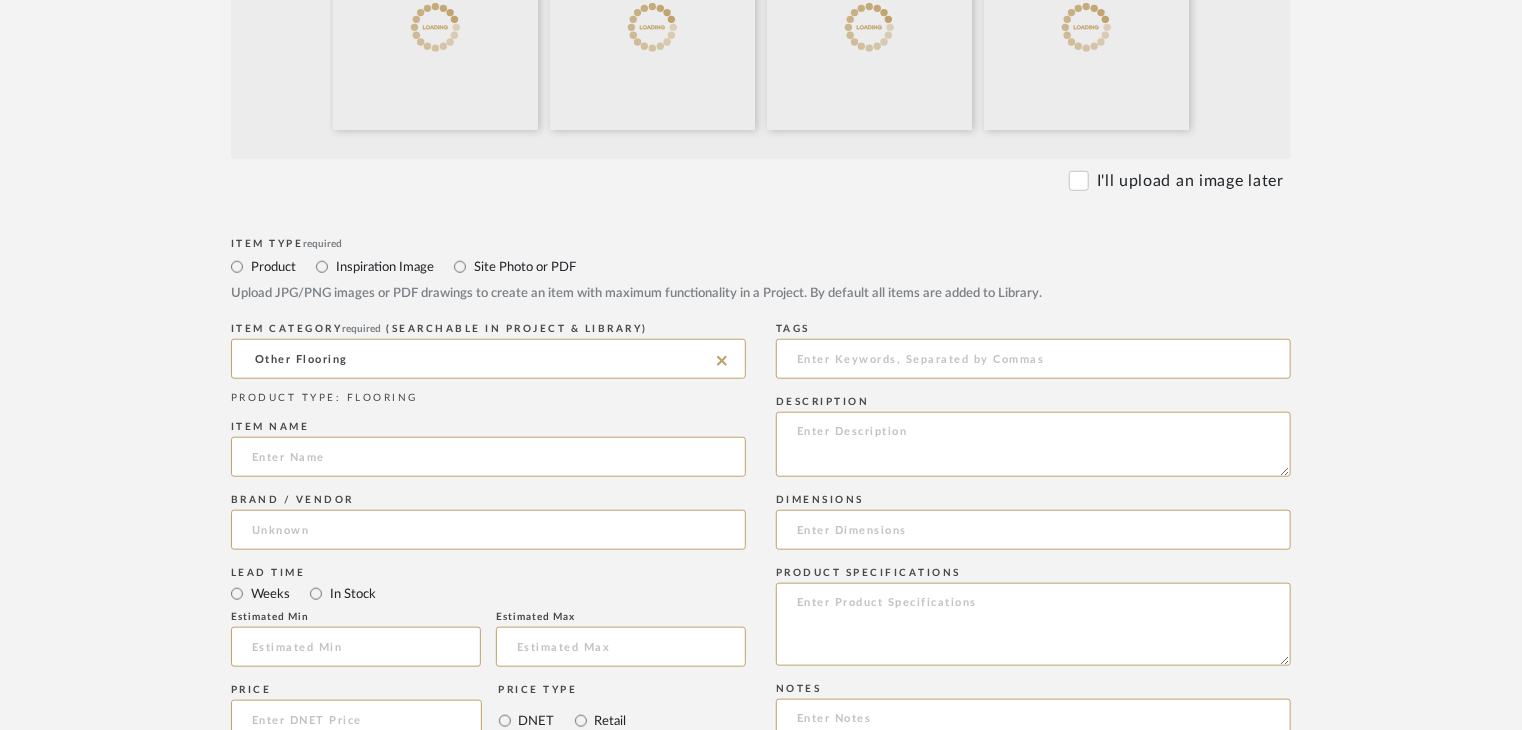 scroll, scrollTop: 700, scrollLeft: 0, axis: vertical 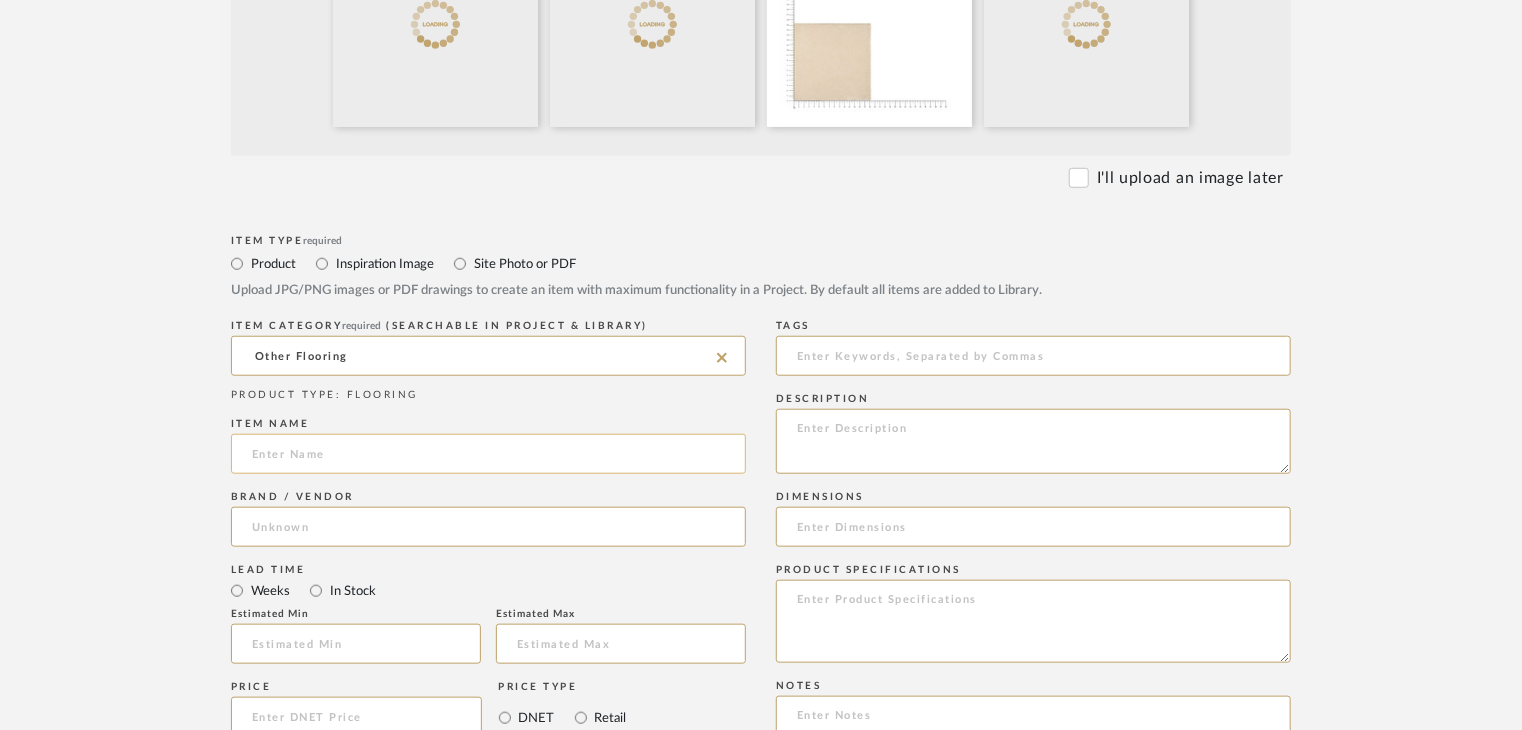 click 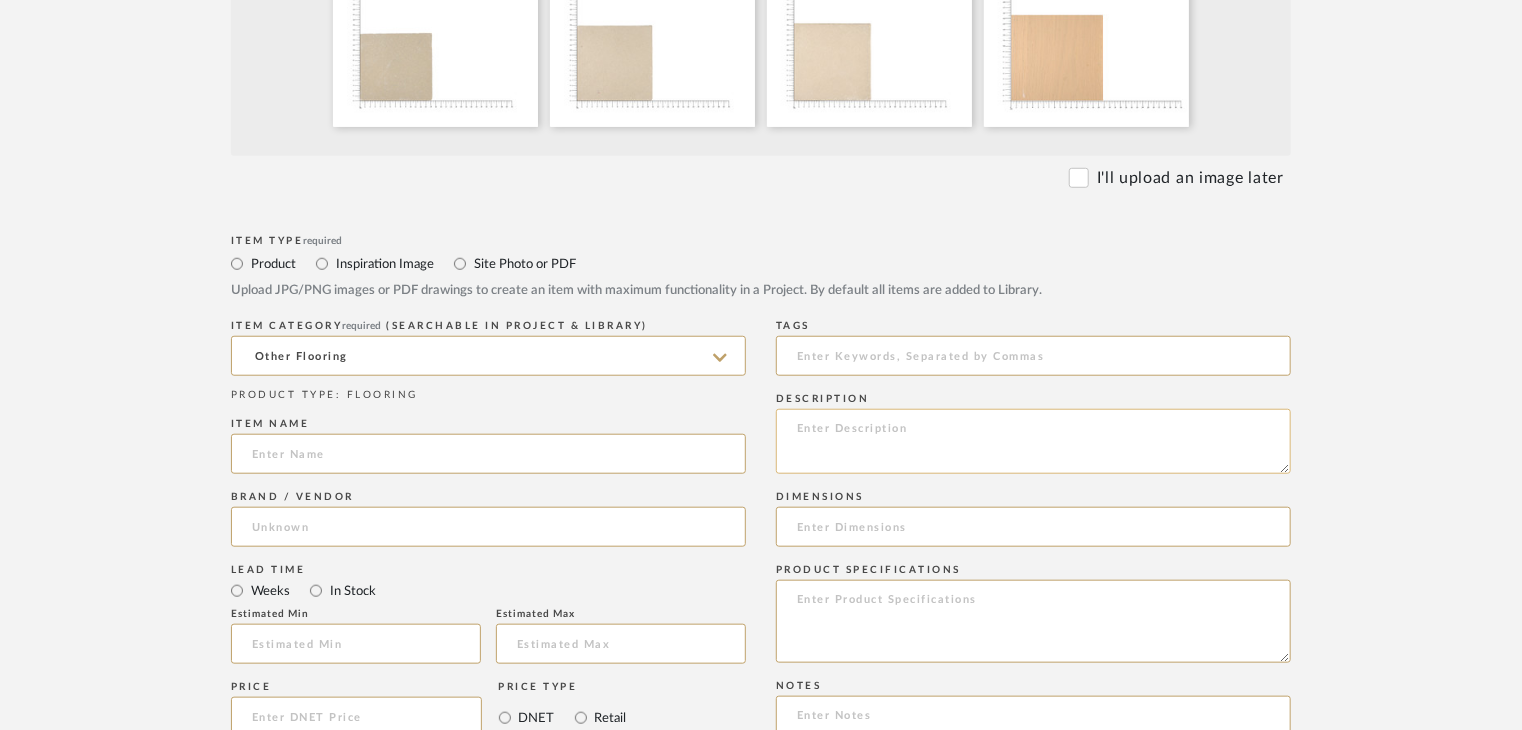 click 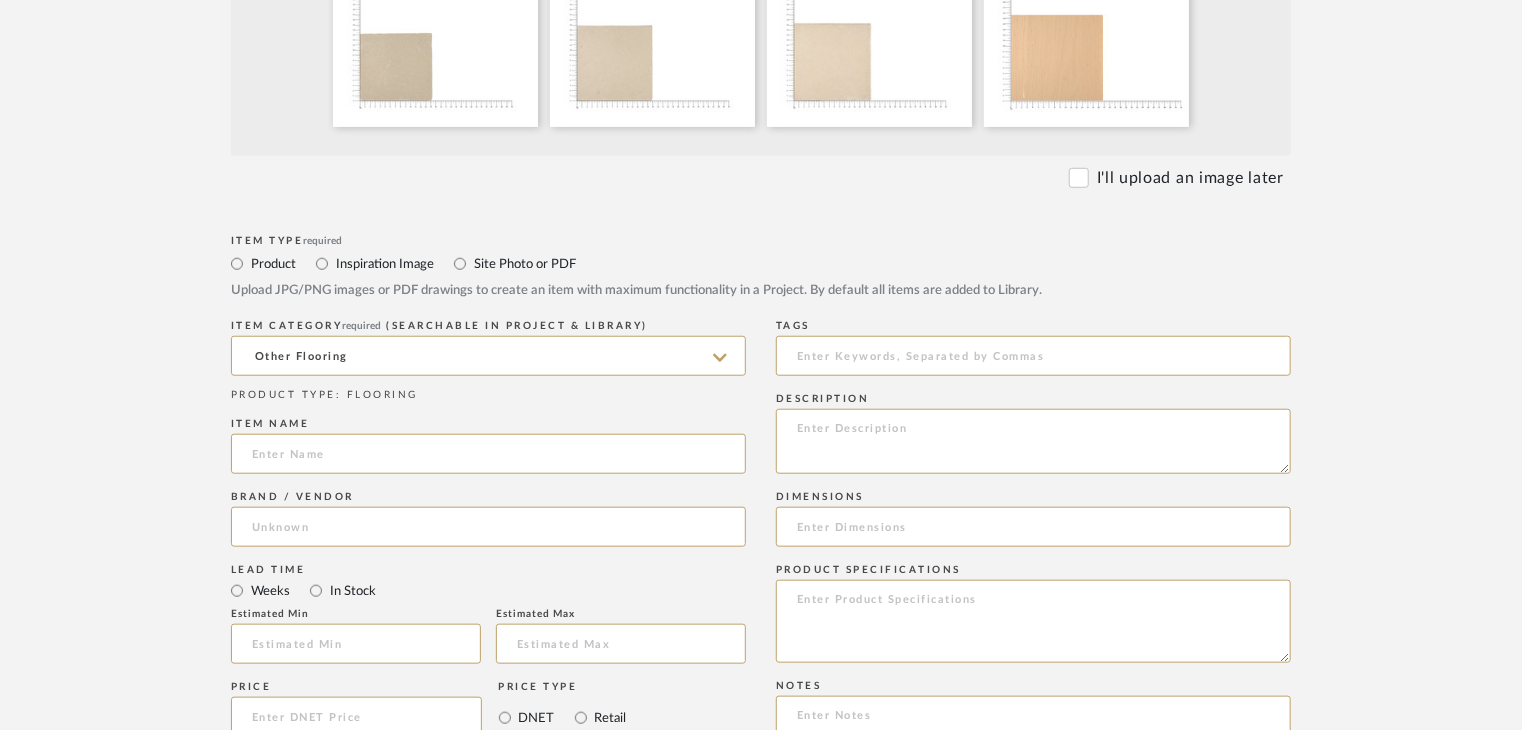 paste on "Type: OTHER FLOORING
Dimension(s): (as mentioned)
Material/Finishes: (as mentioned)
Installation requirements, if any: (as applicable)
Price: (as mentioned)
Lead time: (as mentioned)
Sample available: supplier stock
Sample Internal reference number:
as per the internal sample warehouse) Point of
contact:
Contact number:
Email address:
Address:
Additional contact information:" 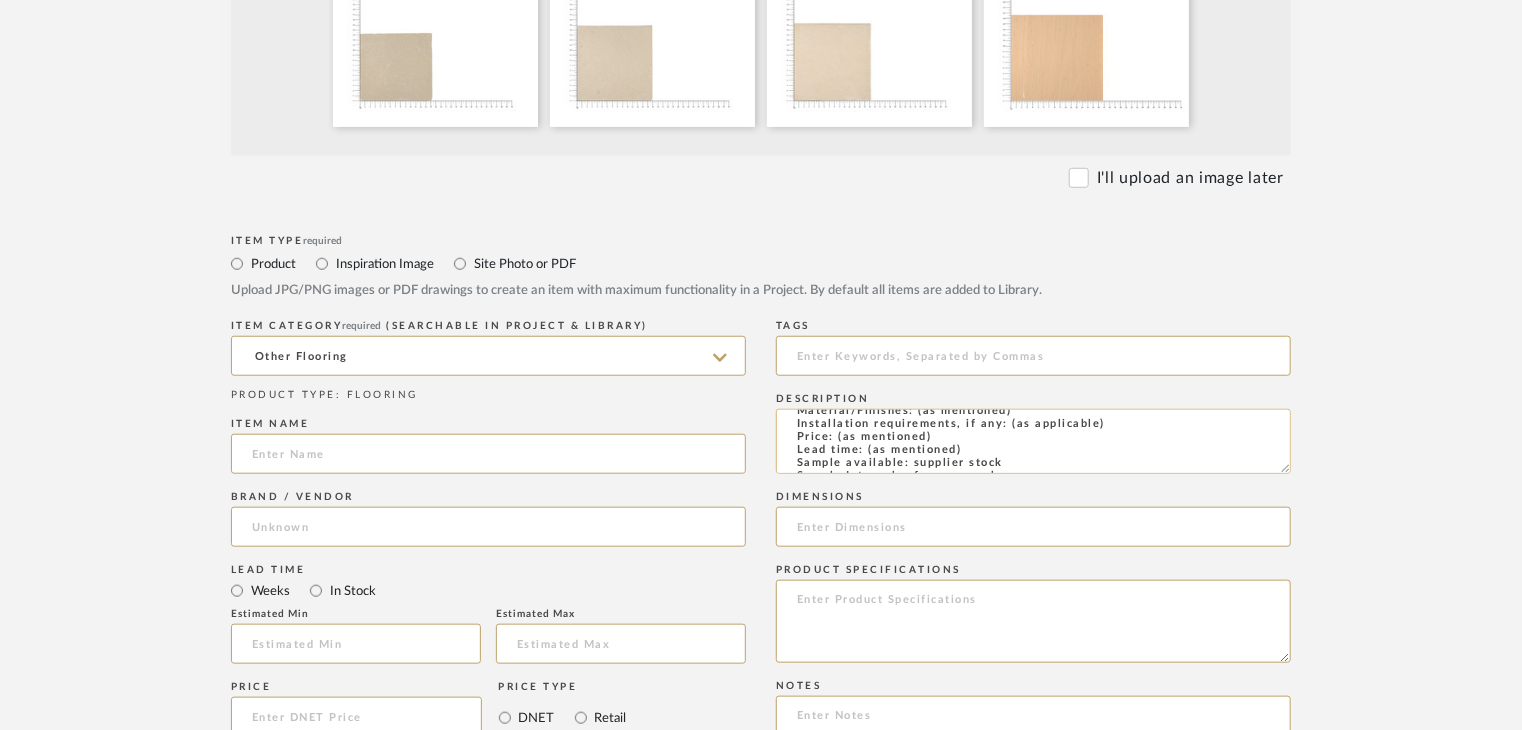 scroll, scrollTop: 37, scrollLeft: 0, axis: vertical 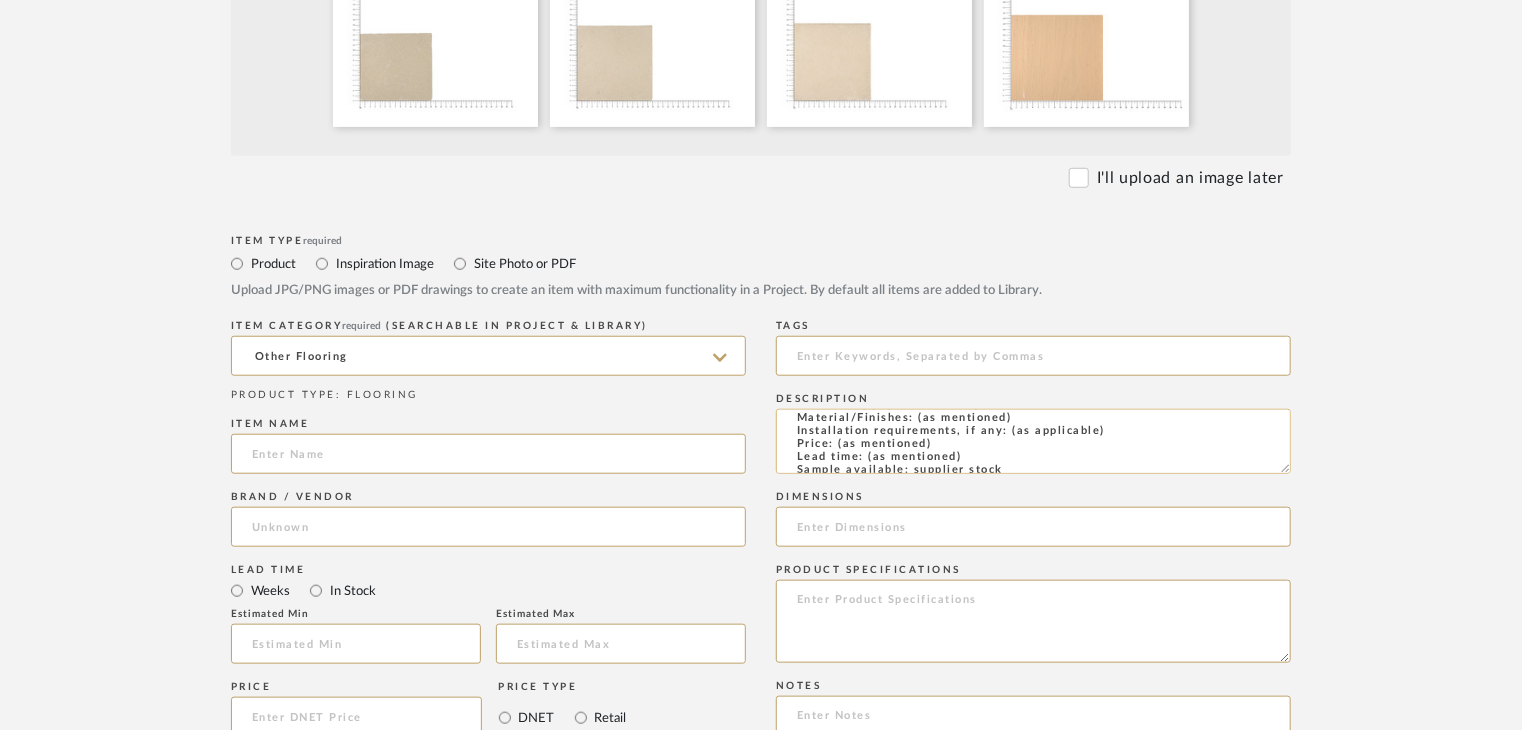 type on "Type: OTHER FLOORING
Dimension(s): (as mentioned)
Material/Finishes: (as mentioned)
Installation requirements, if any: (as applicable)
Price: (as mentioned)
Lead time: (as mentioned)
Sample available: supplier stock
Sample Internal reference number:
as per the internal sample warehouse) Point of
contact:
Contact number:
Email address:
Address:
Additional contact information:" 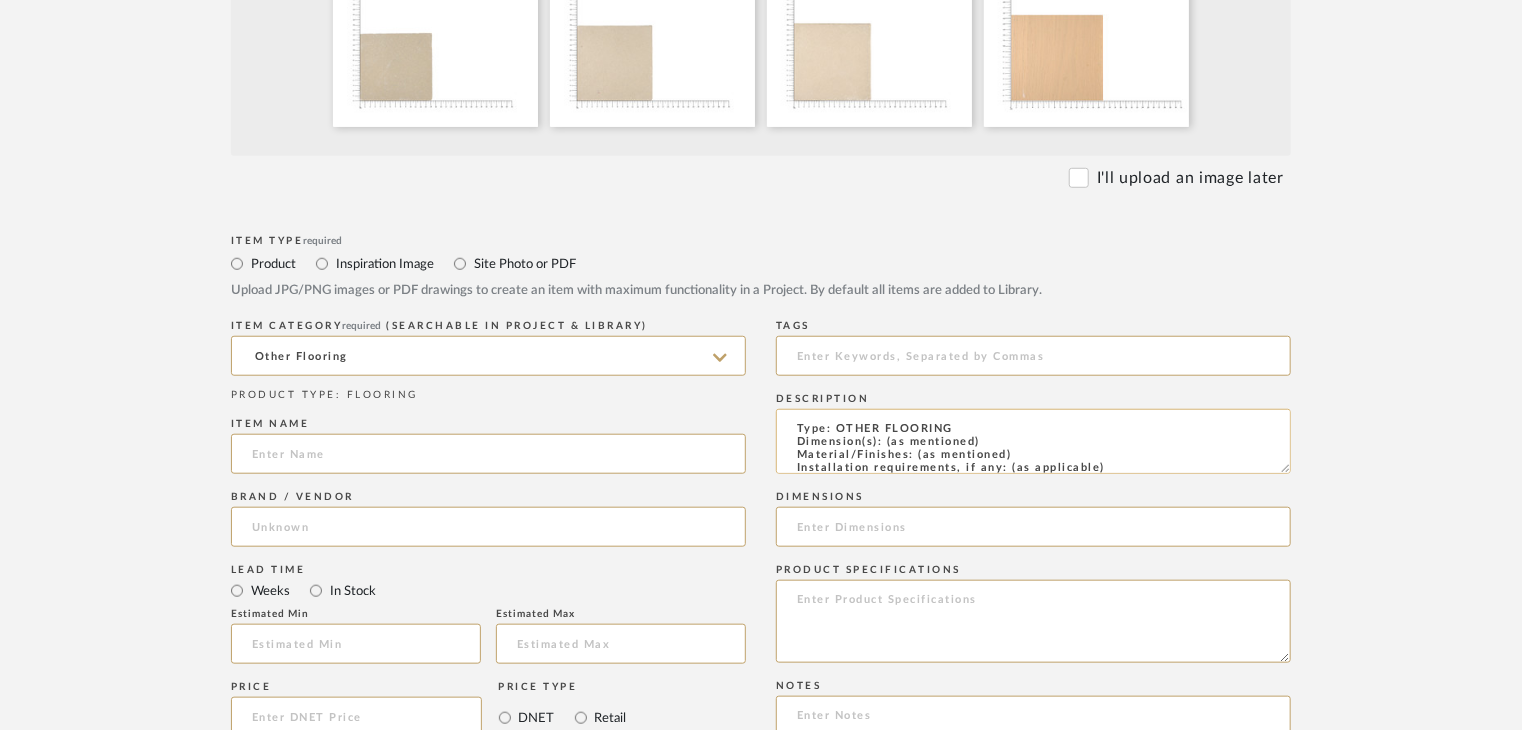 scroll, scrollTop: 0, scrollLeft: 0, axis: both 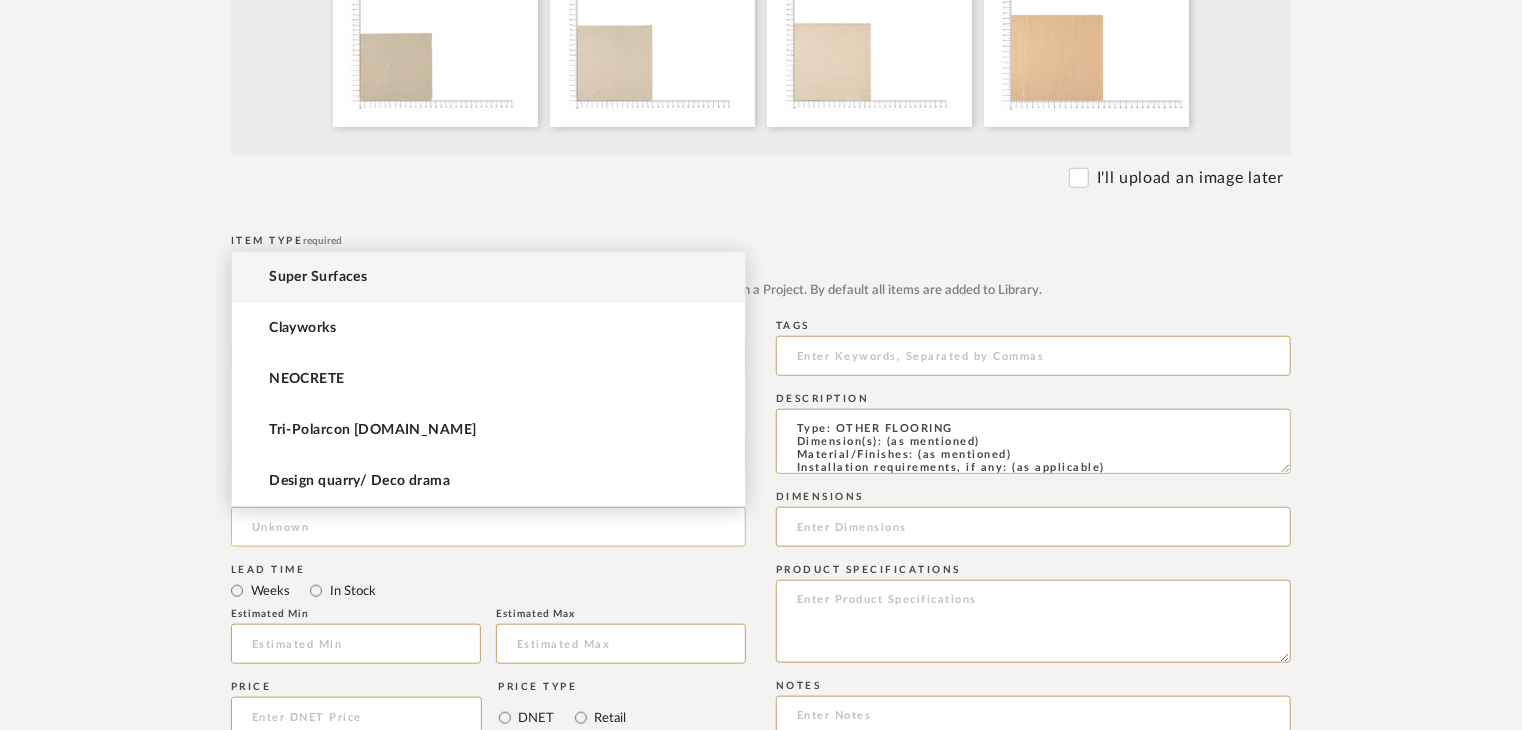 click 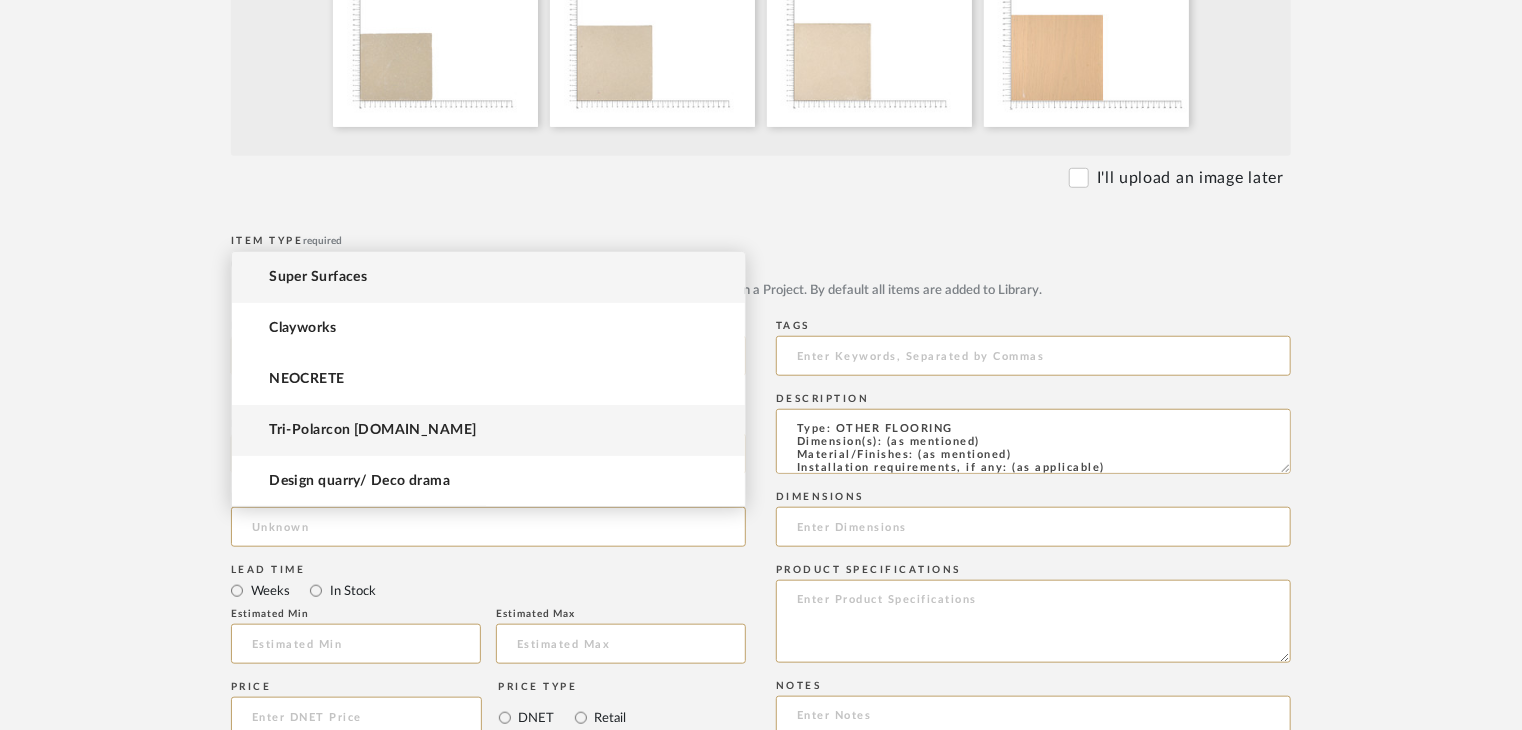 paste on "Garnet" 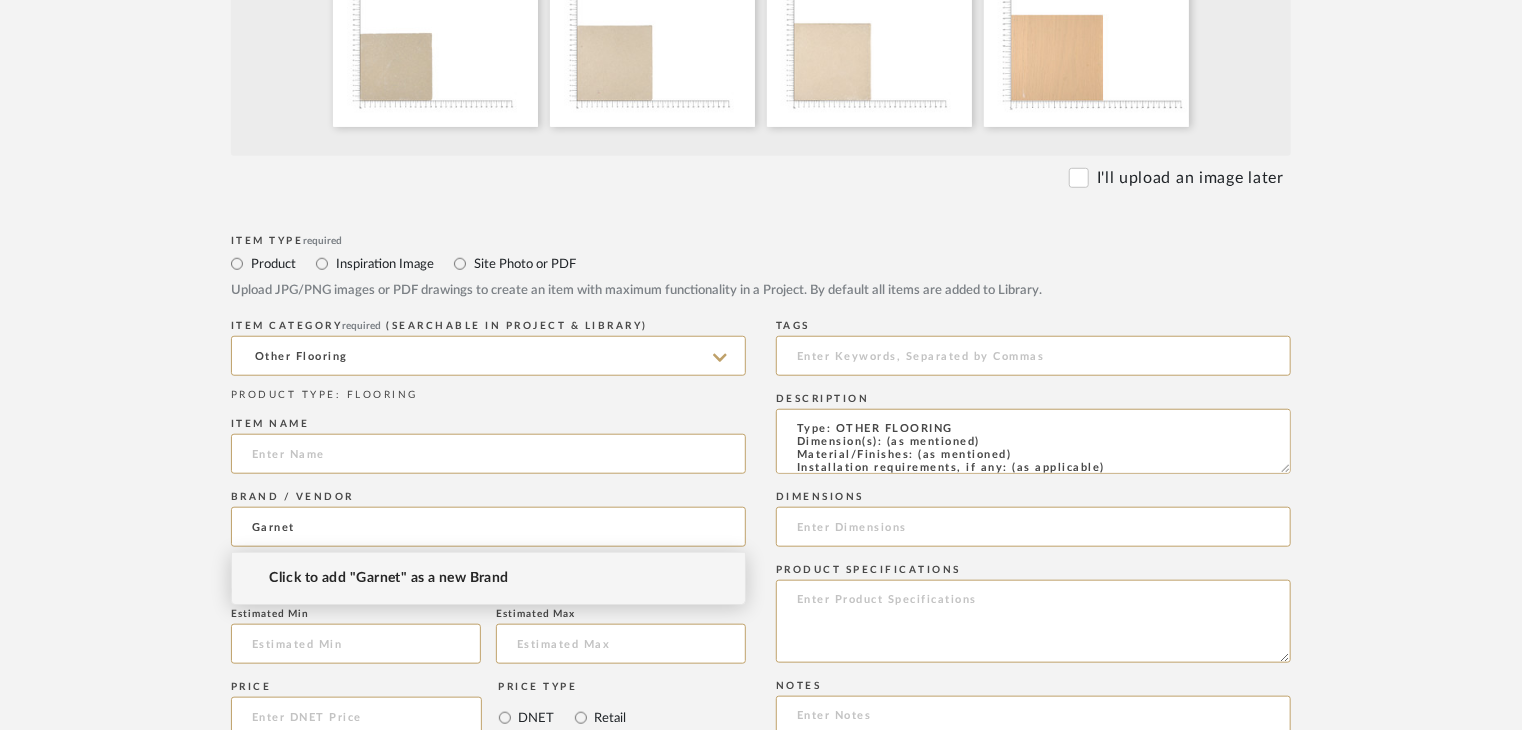 type on "Garnet" 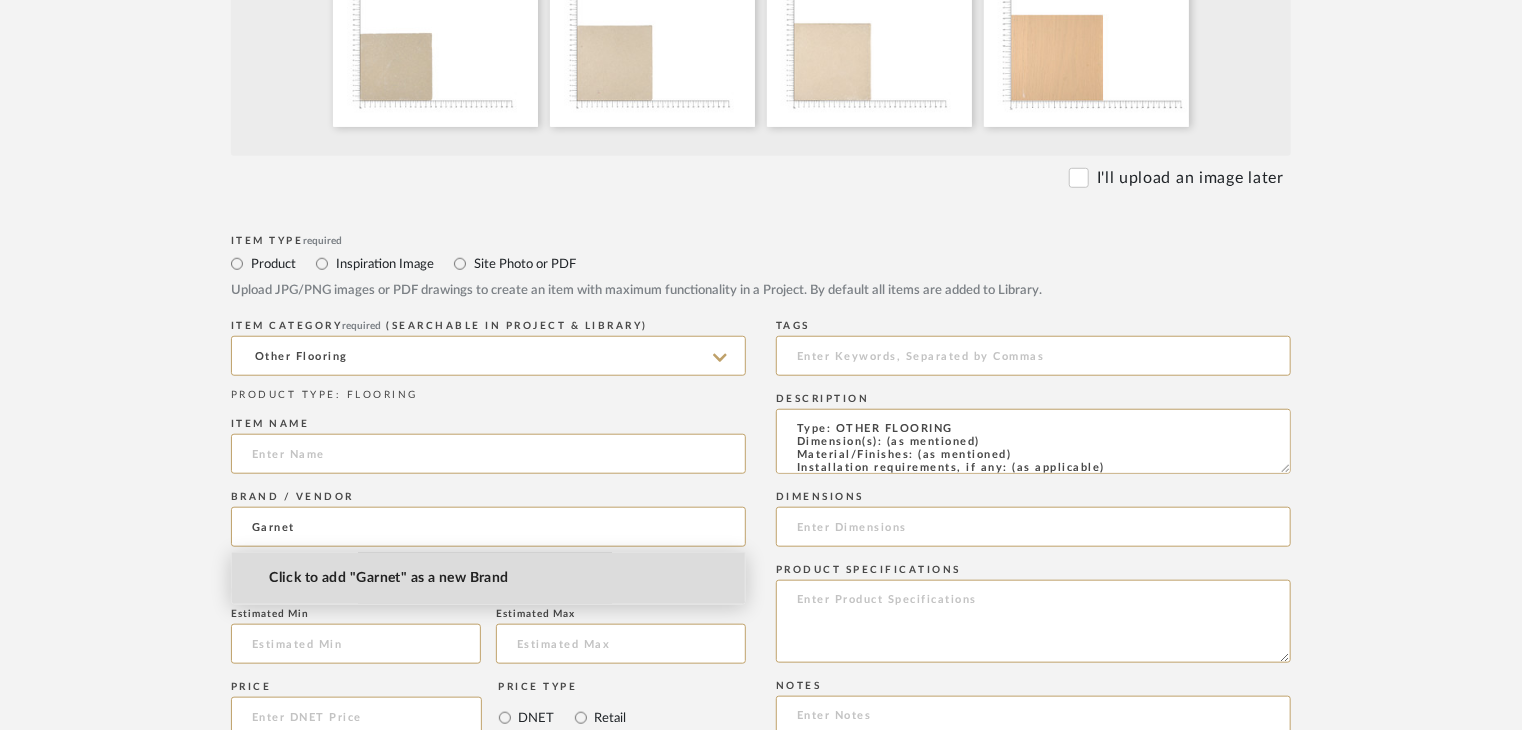 click on "Click to add "Garnet" as a new Brand" at bounding box center (488, 578) 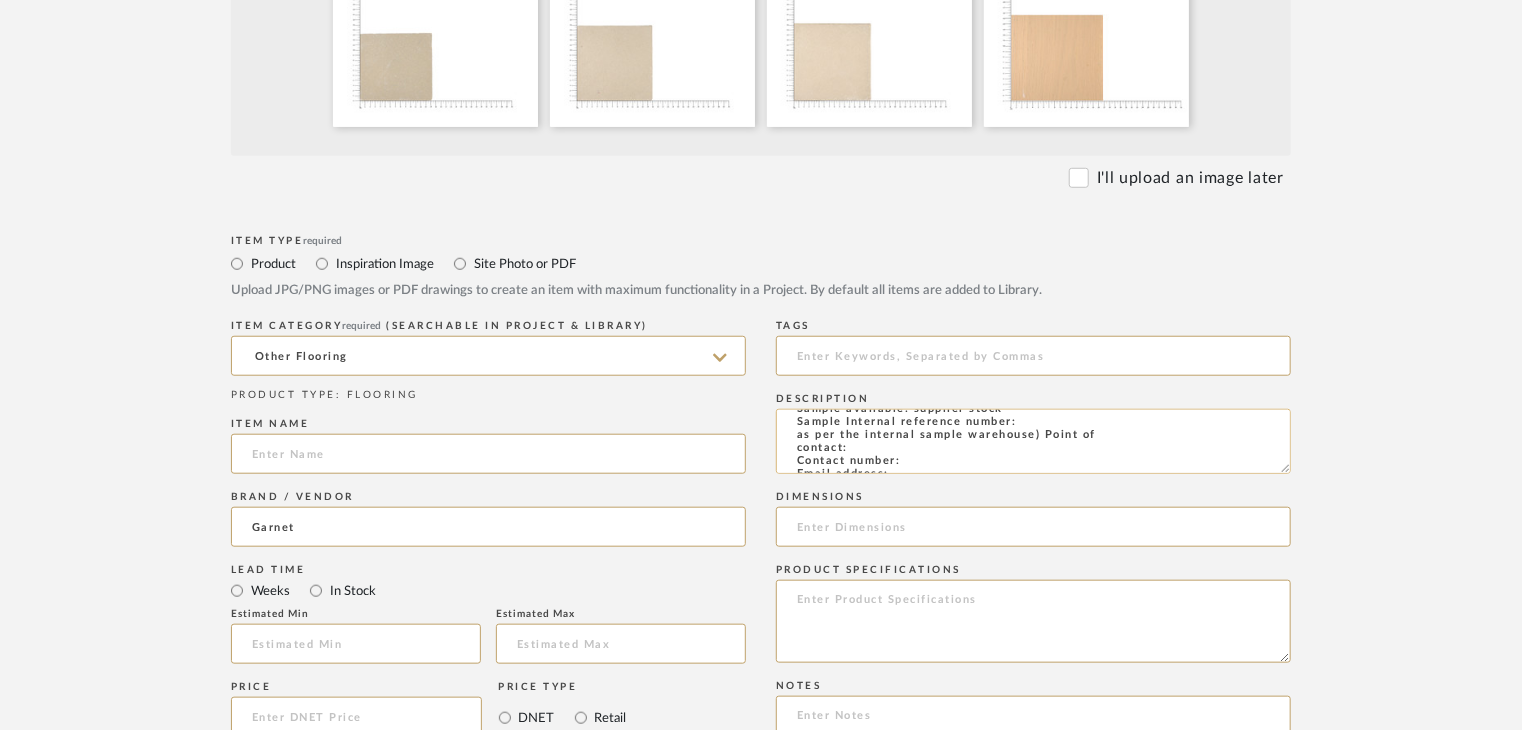 scroll, scrollTop: 100, scrollLeft: 0, axis: vertical 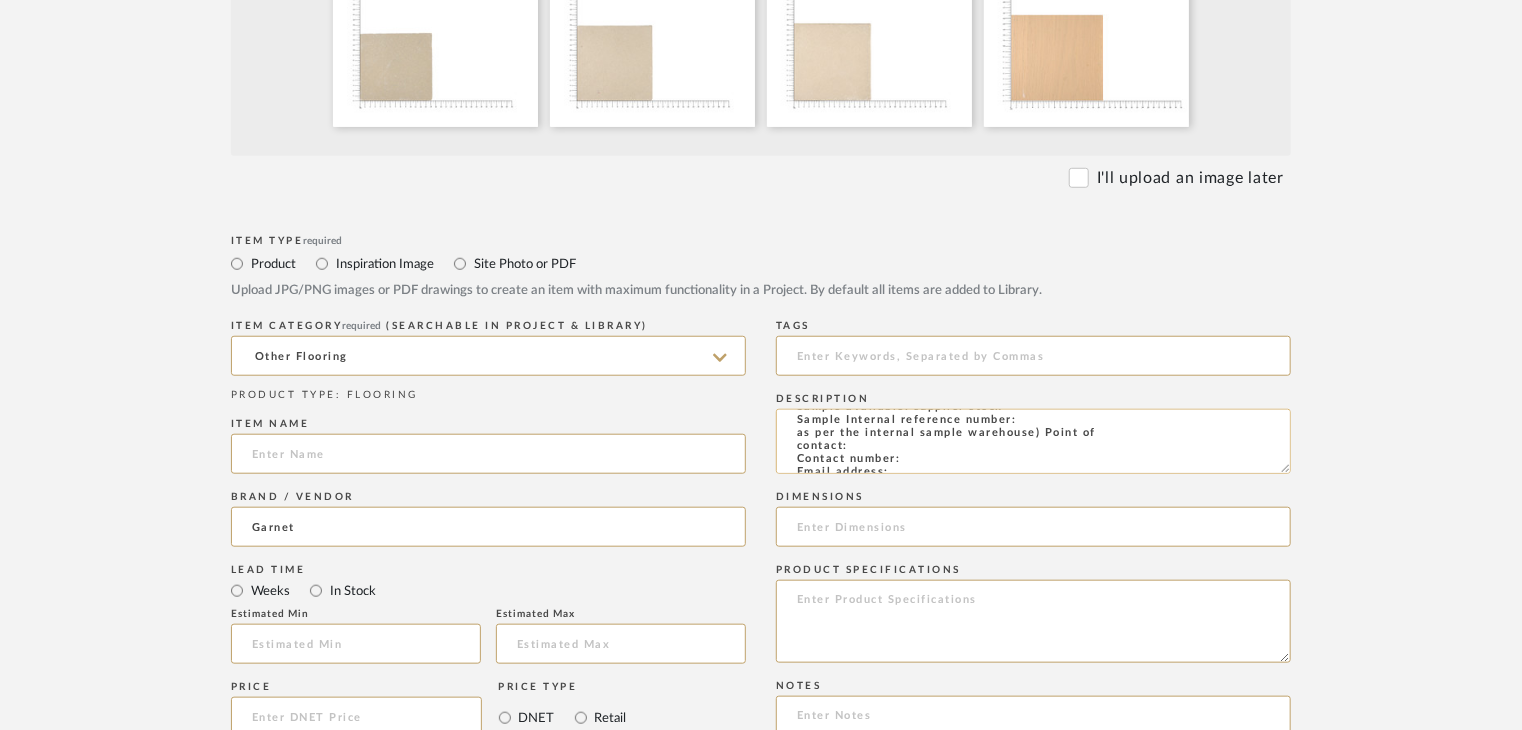 click on "Type: OTHER FLOORING
Dimension(s): (as mentioned)
Material/Finishes: (as mentioned)
Installation requirements, if any: (as applicable)
Price: (as mentioned)
Lead time: (as mentioned)
Sample available: supplier stock
Sample Internal reference number:
as per the internal sample warehouse) Point of
contact:
Contact number:
Email address:
Address:
Additional contact information:" 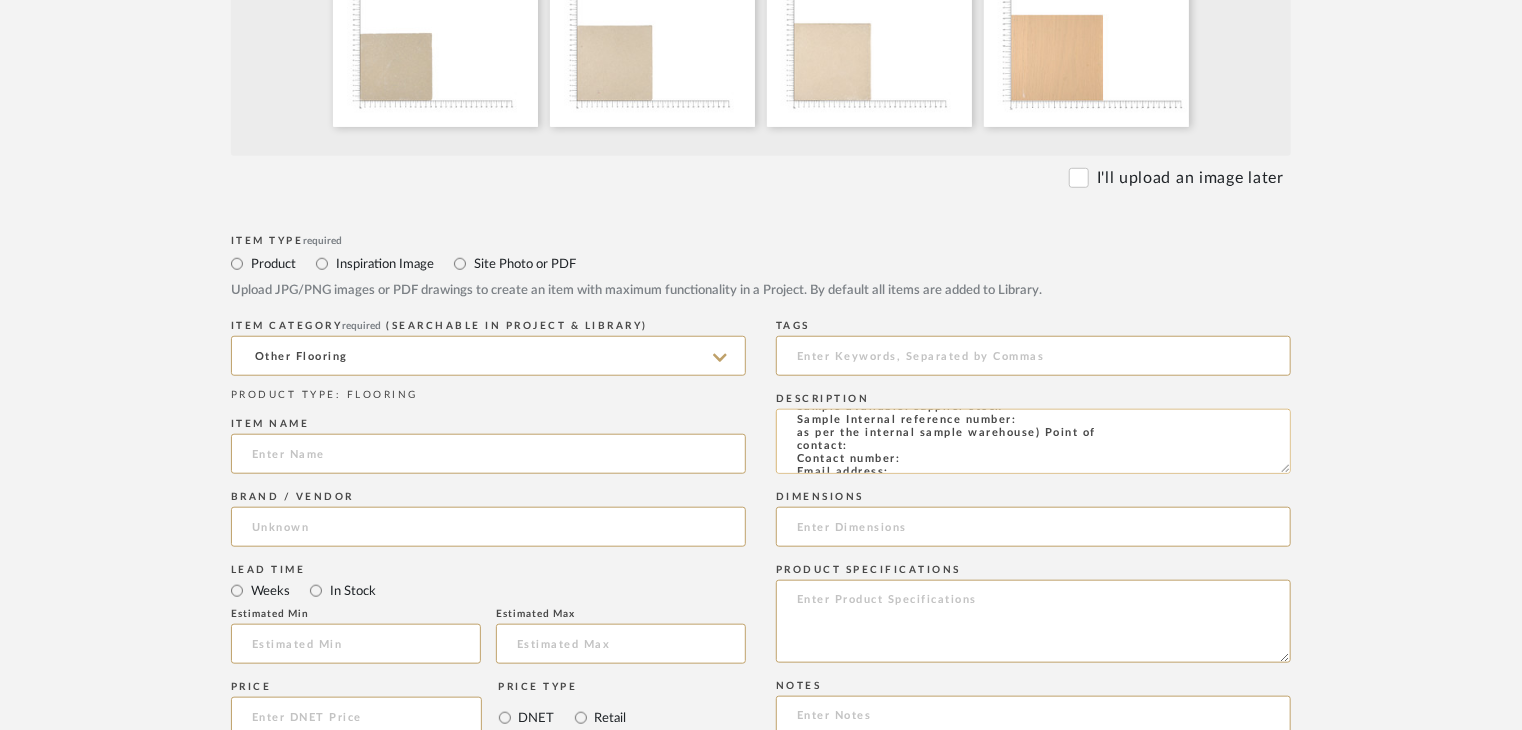 paste on "FL-OF-38" 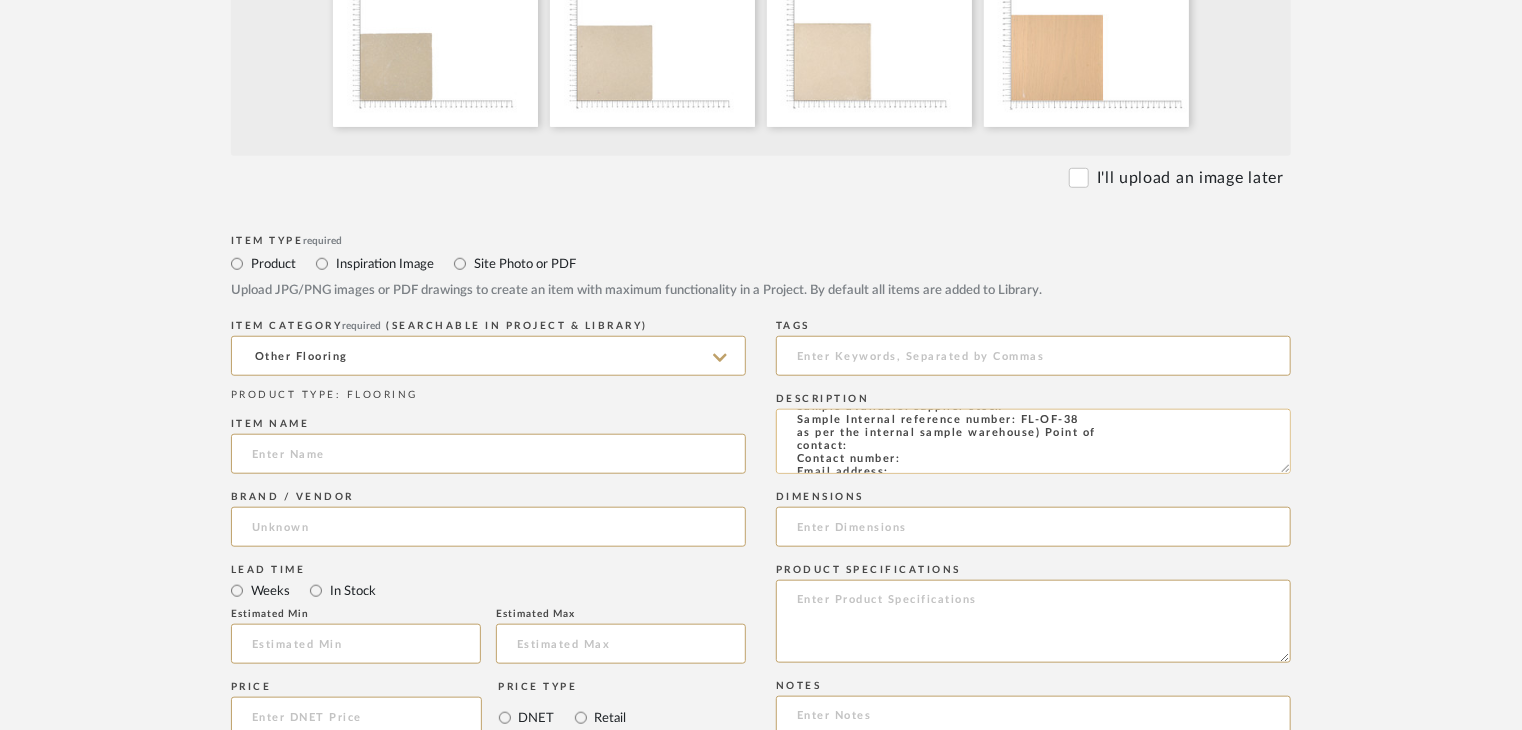 scroll, scrollTop: 144, scrollLeft: 0, axis: vertical 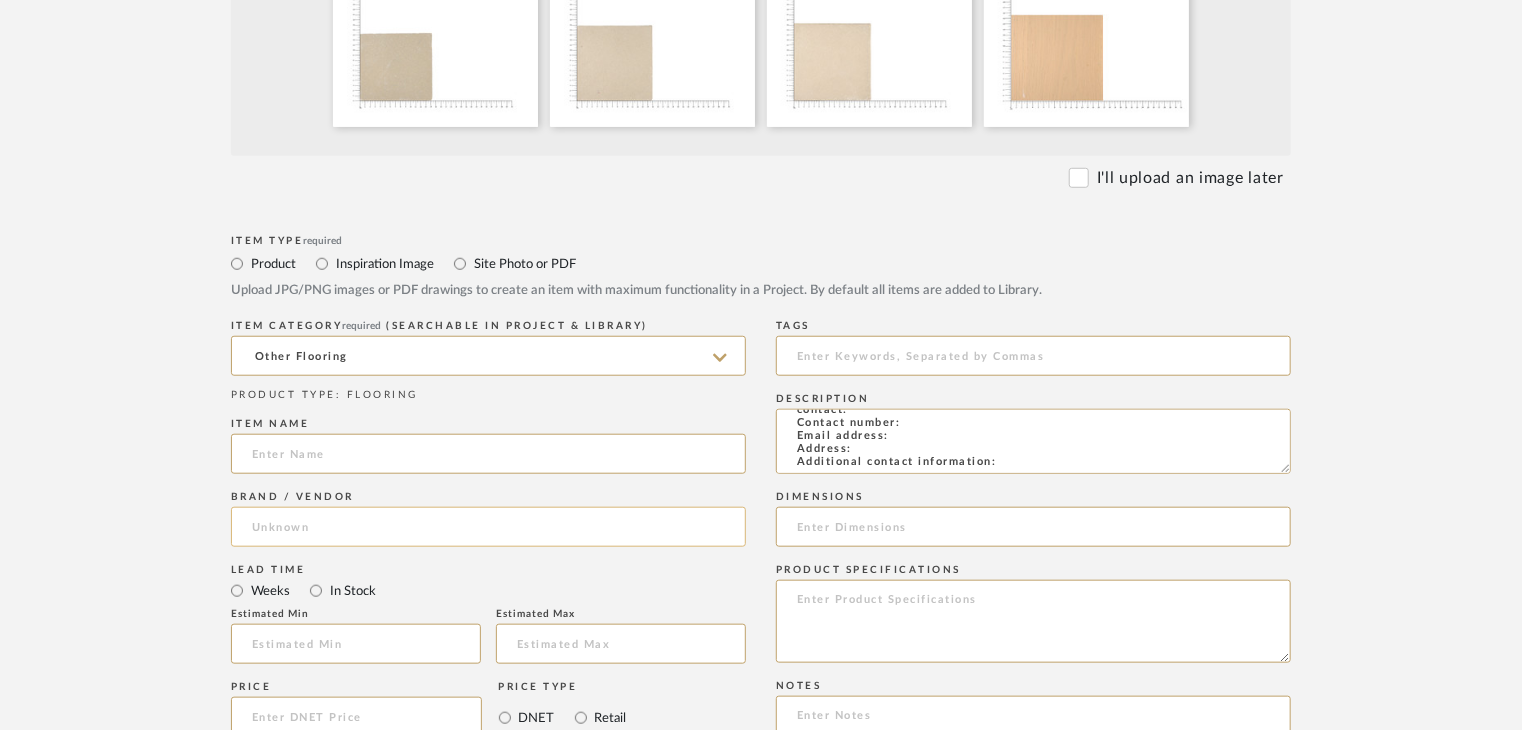 type on "Type: OTHER FLOORING
Dimension(s): (as mentioned)
Material/Finishes: (as mentioned)
Installation requirements, if any: (as applicable)
Price: (as mentioned)
Lead time: (as mentioned)
Sample available: supplier stock
Sample Internal reference number: FL-OF-38
as per the internal sample warehouse) Point of
contact:
Contact number:
Email address:
Address:
Additional contact information:" 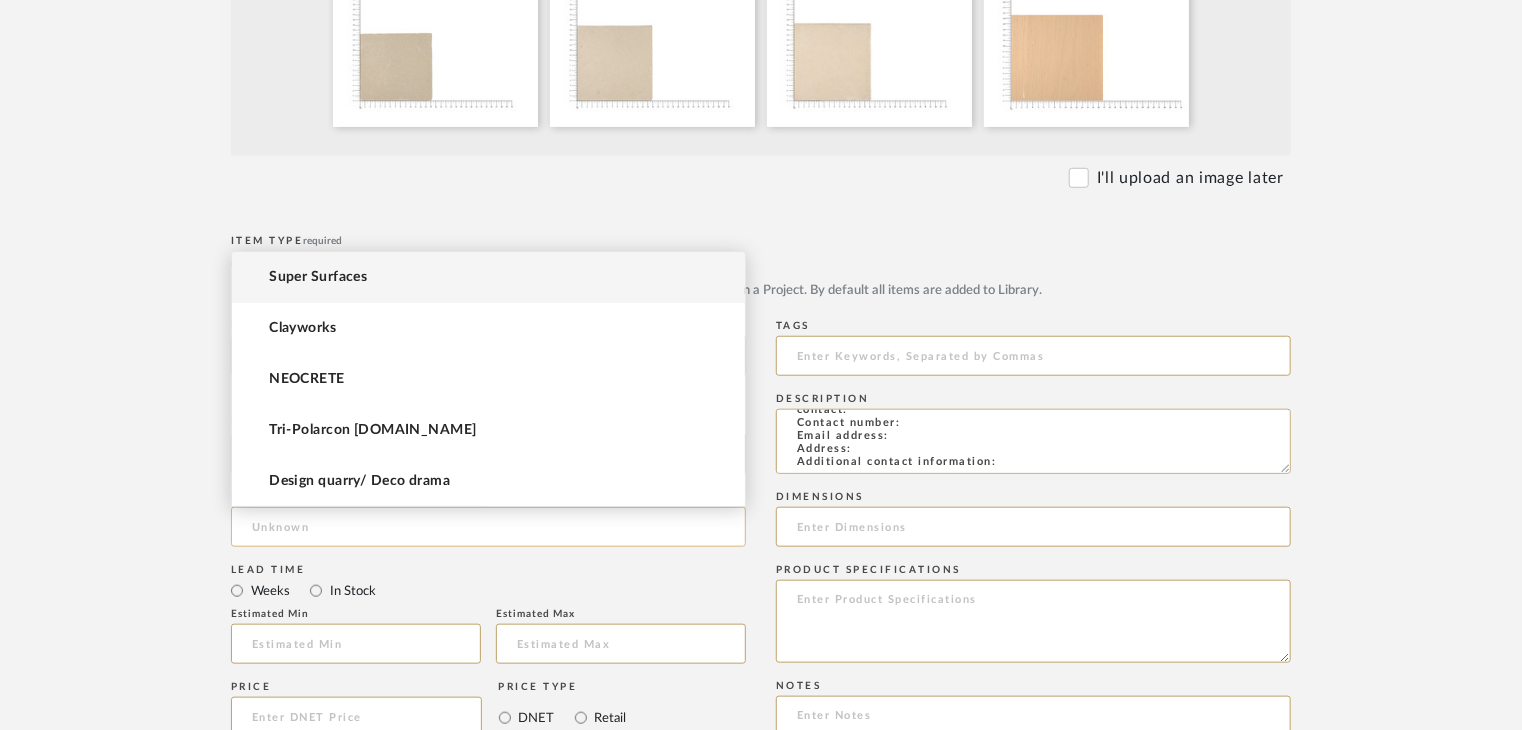 click 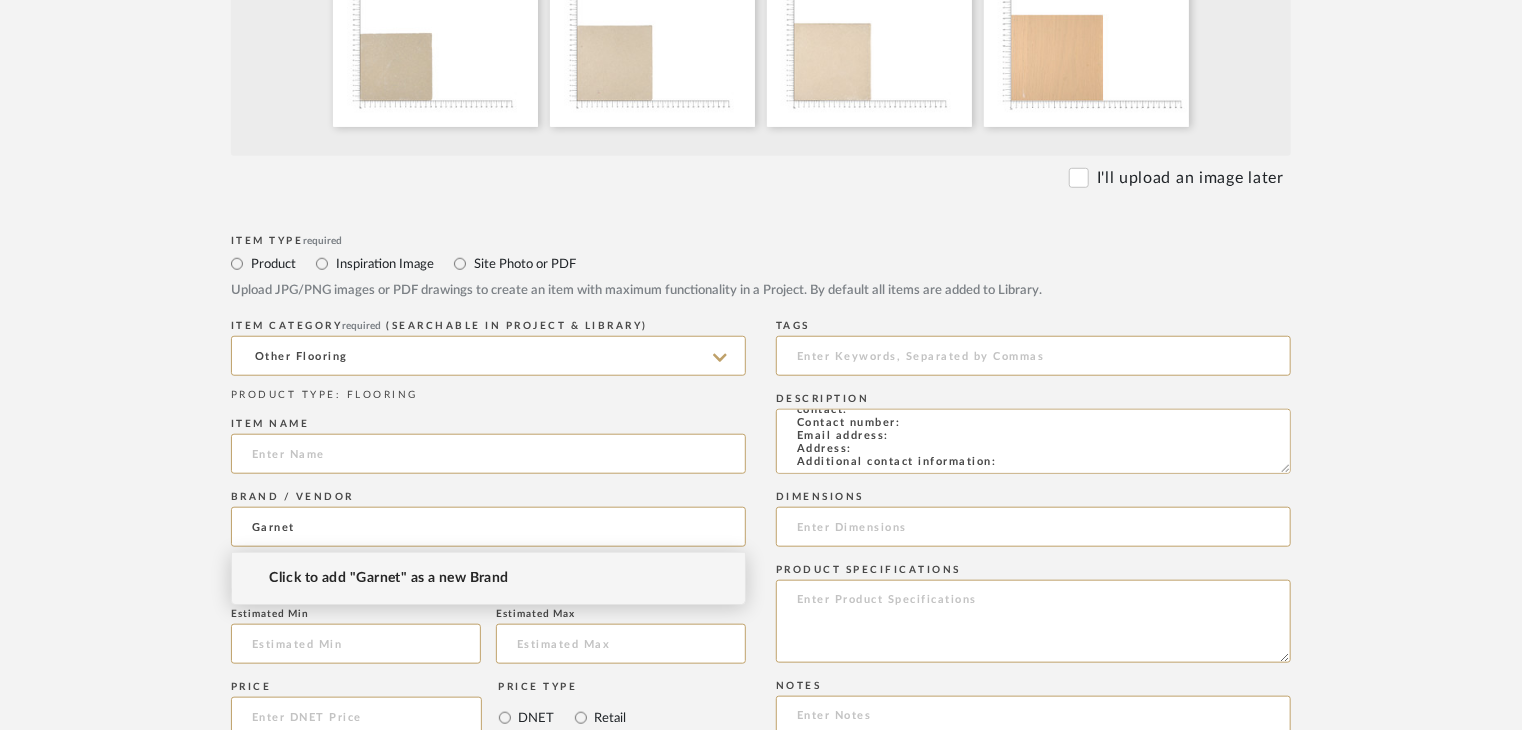 type on "Garnet" 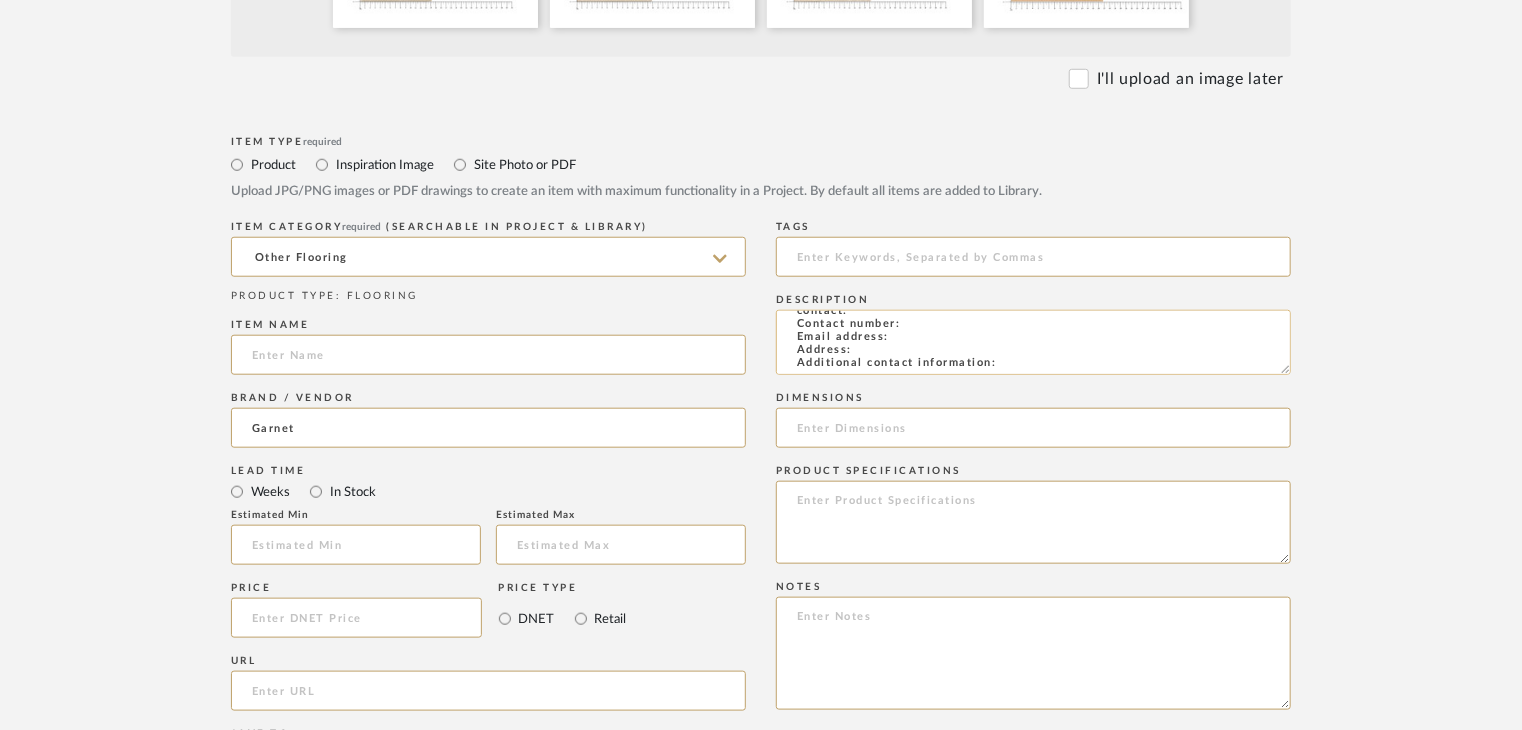 scroll, scrollTop: 800, scrollLeft: 0, axis: vertical 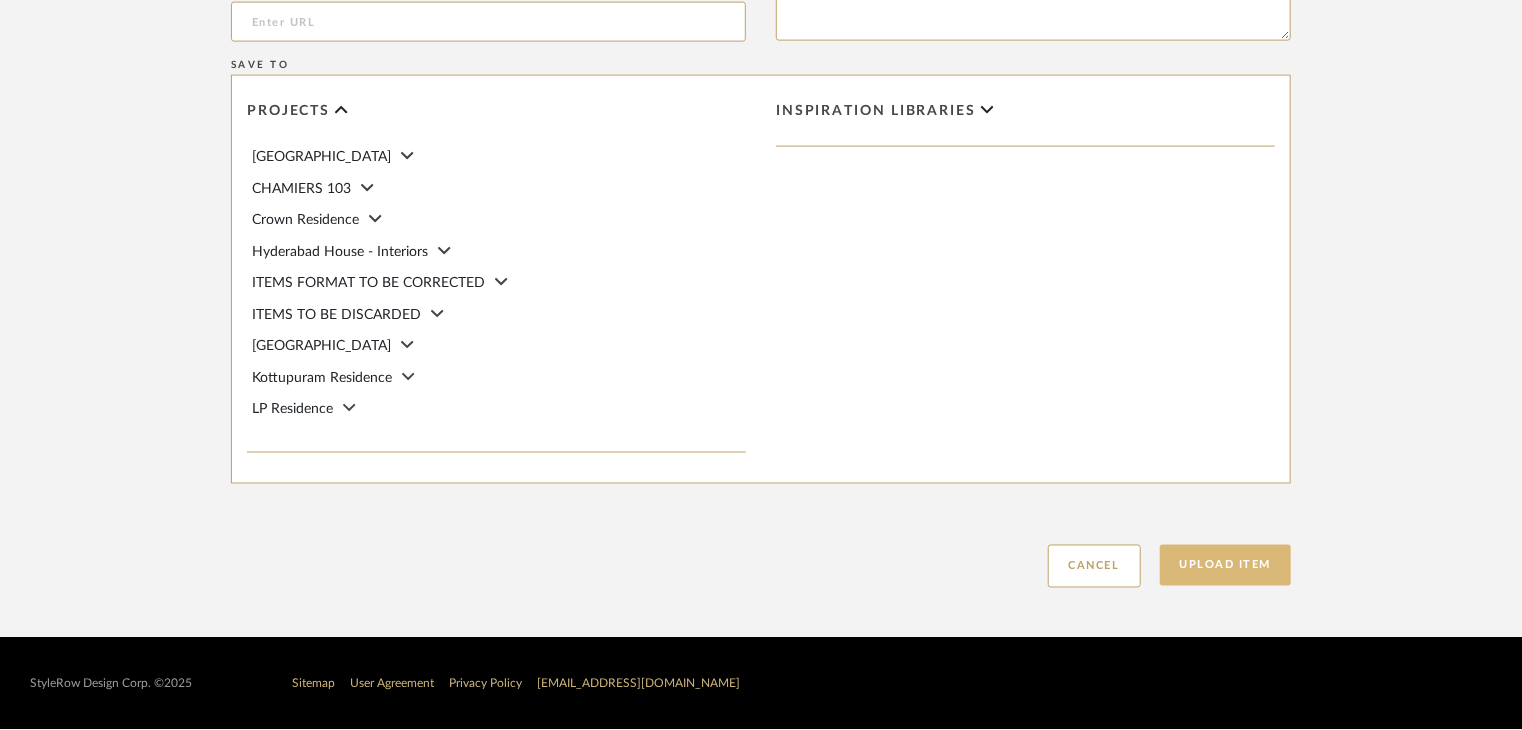 click on "Upload Item" 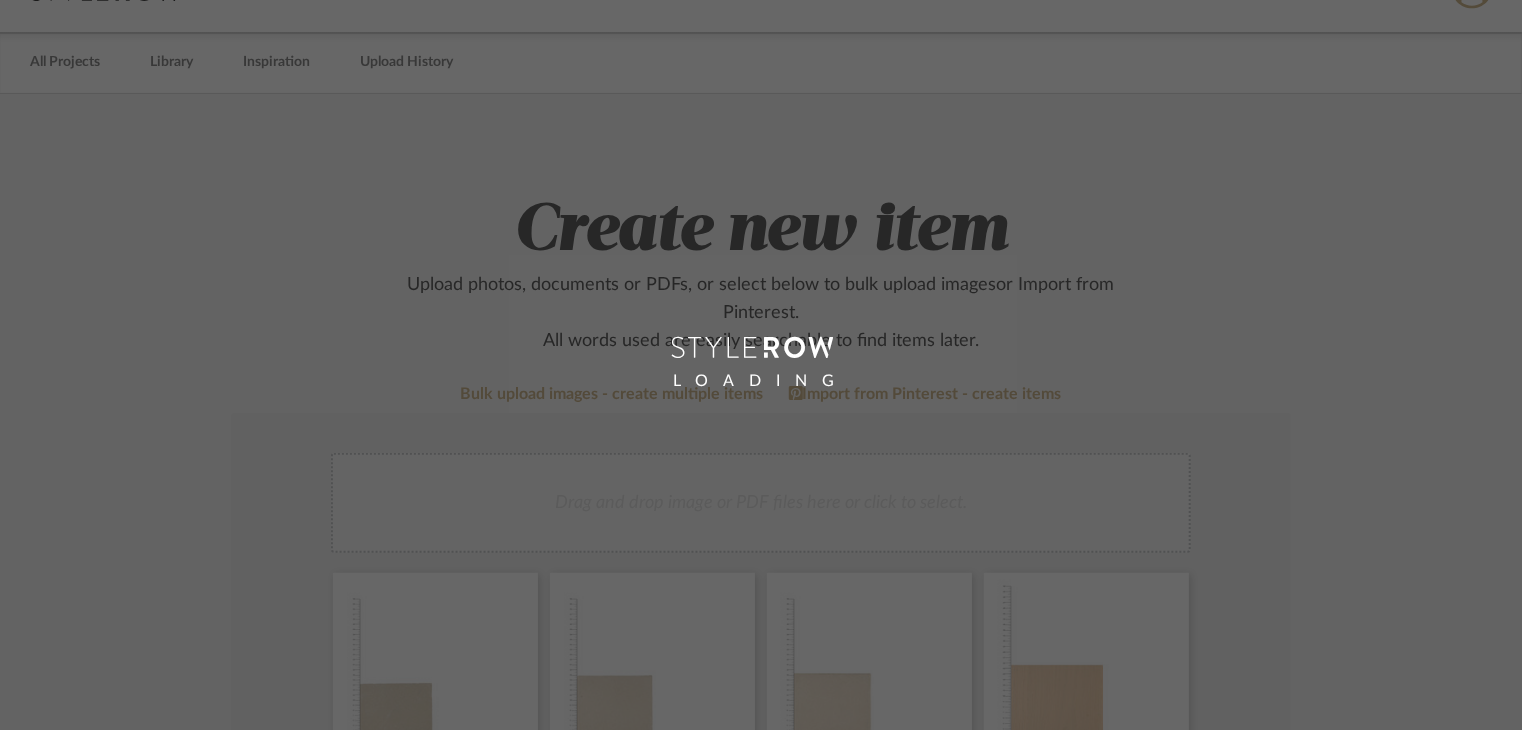 scroll, scrollTop: 0, scrollLeft: 0, axis: both 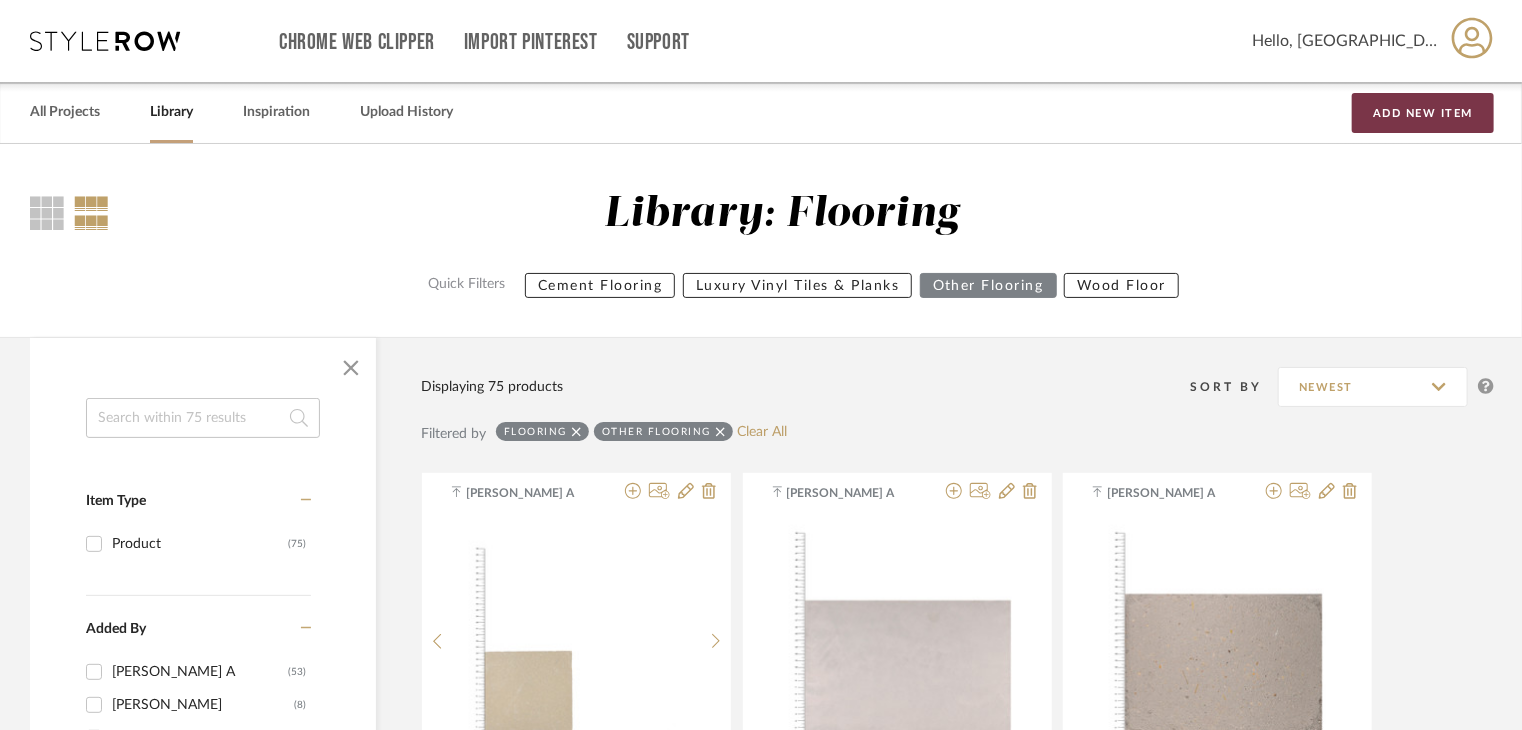 click on "Add New Item" at bounding box center [1423, 113] 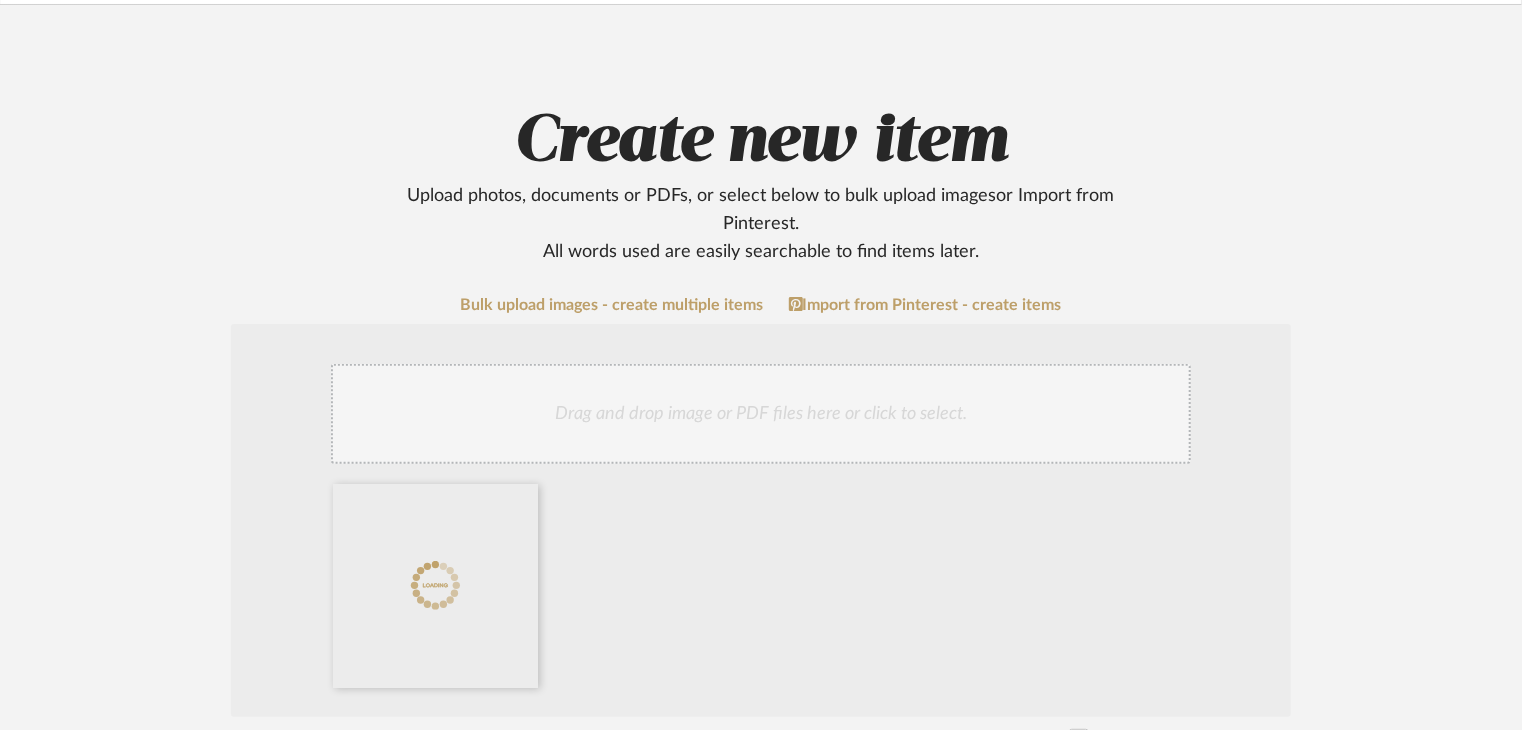 scroll, scrollTop: 500, scrollLeft: 0, axis: vertical 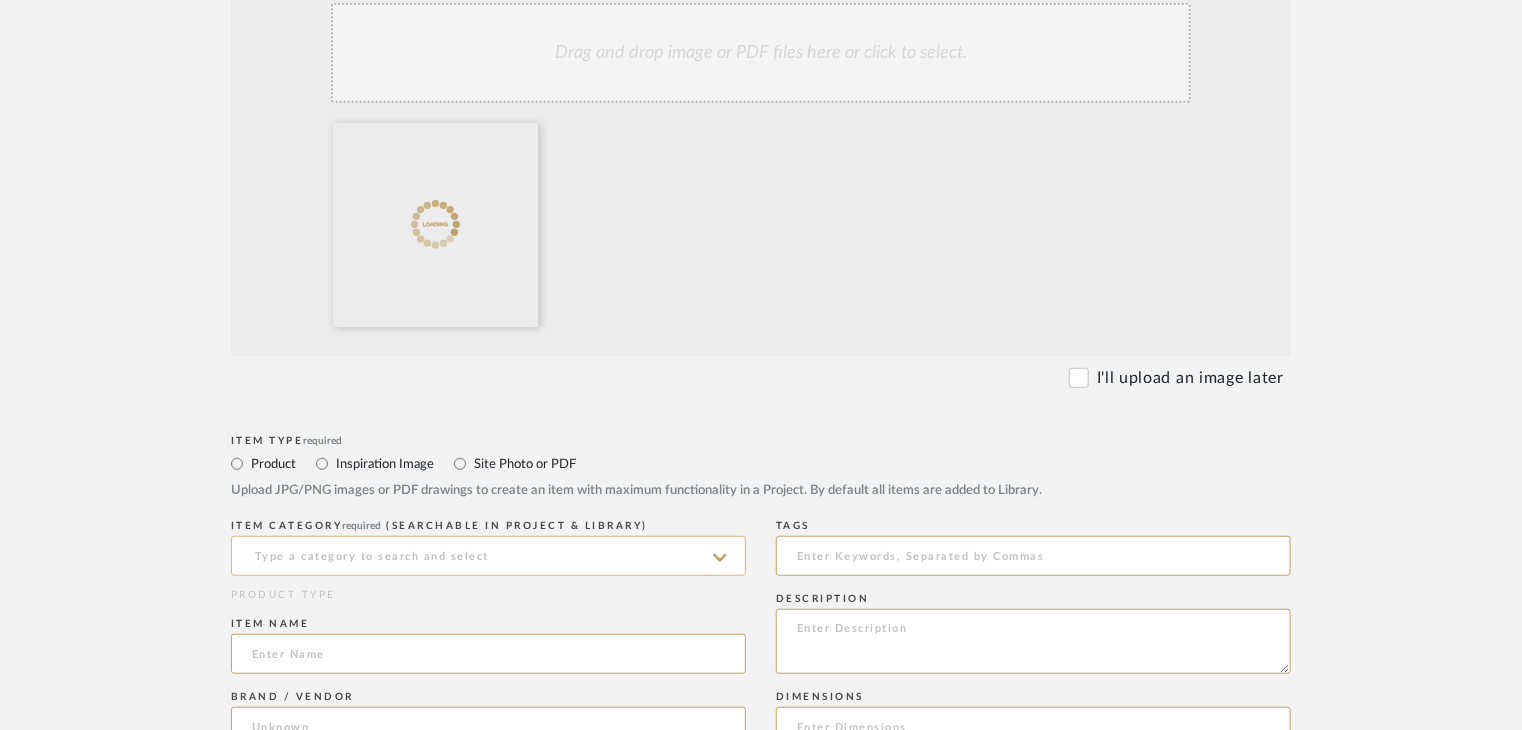 click 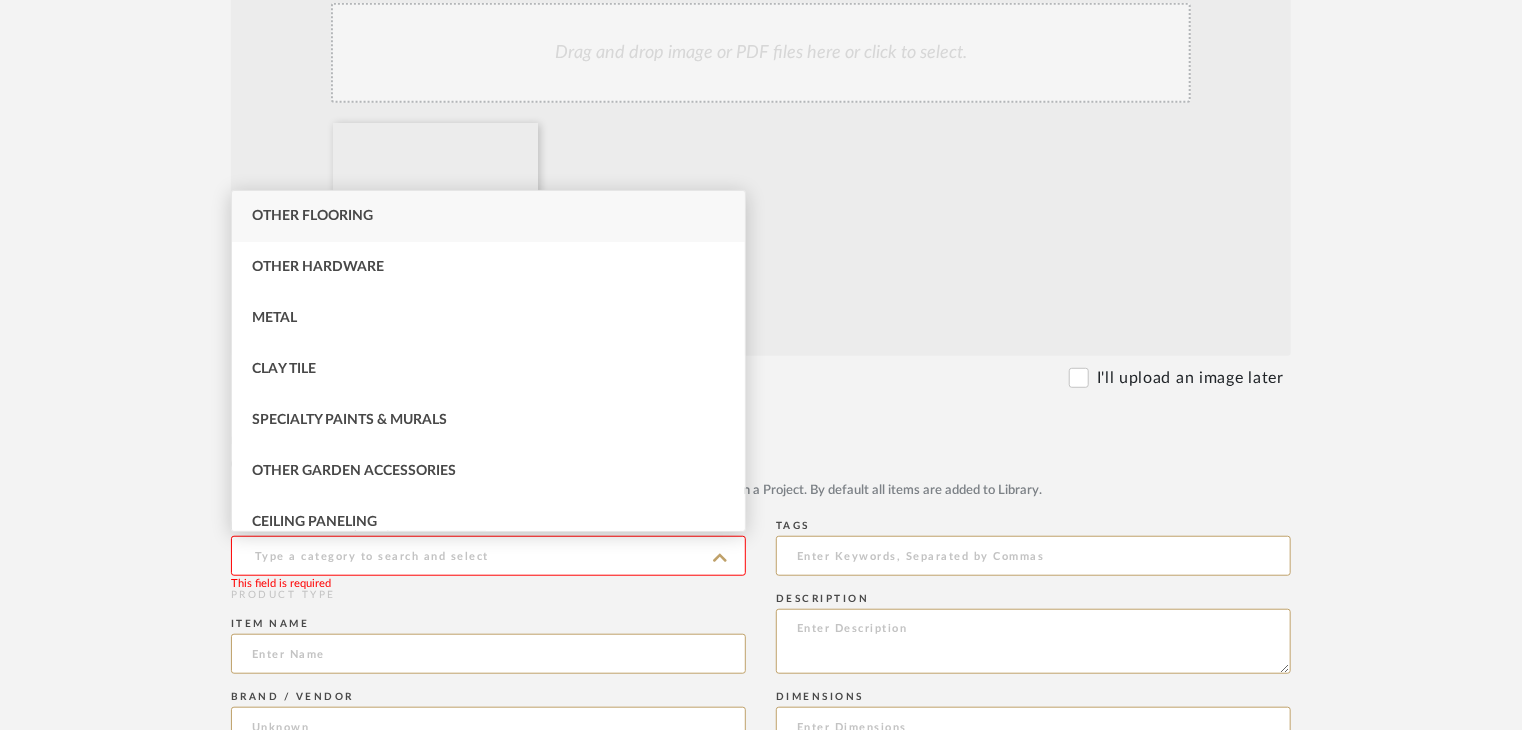 click on "Other Flooring" at bounding box center [312, 216] 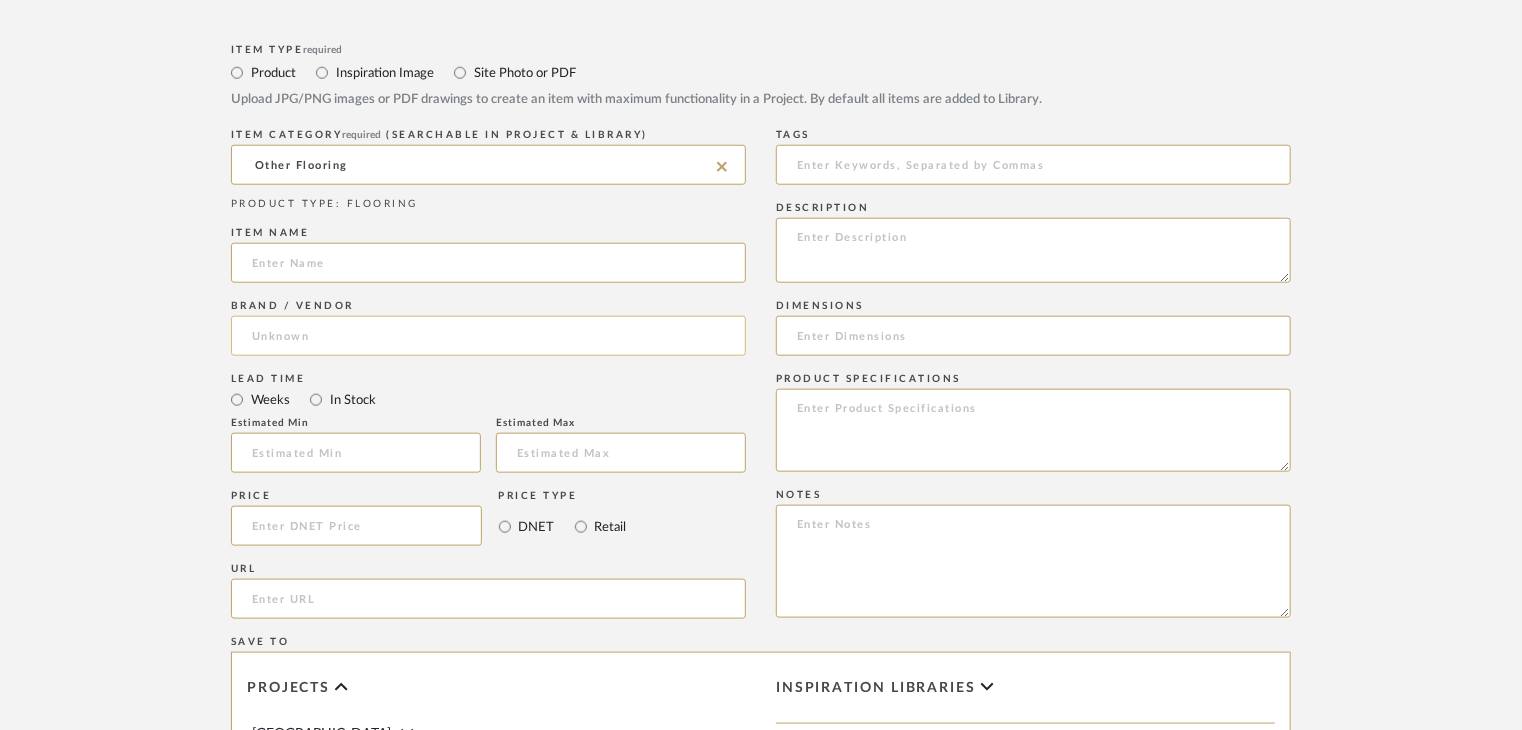scroll, scrollTop: 900, scrollLeft: 0, axis: vertical 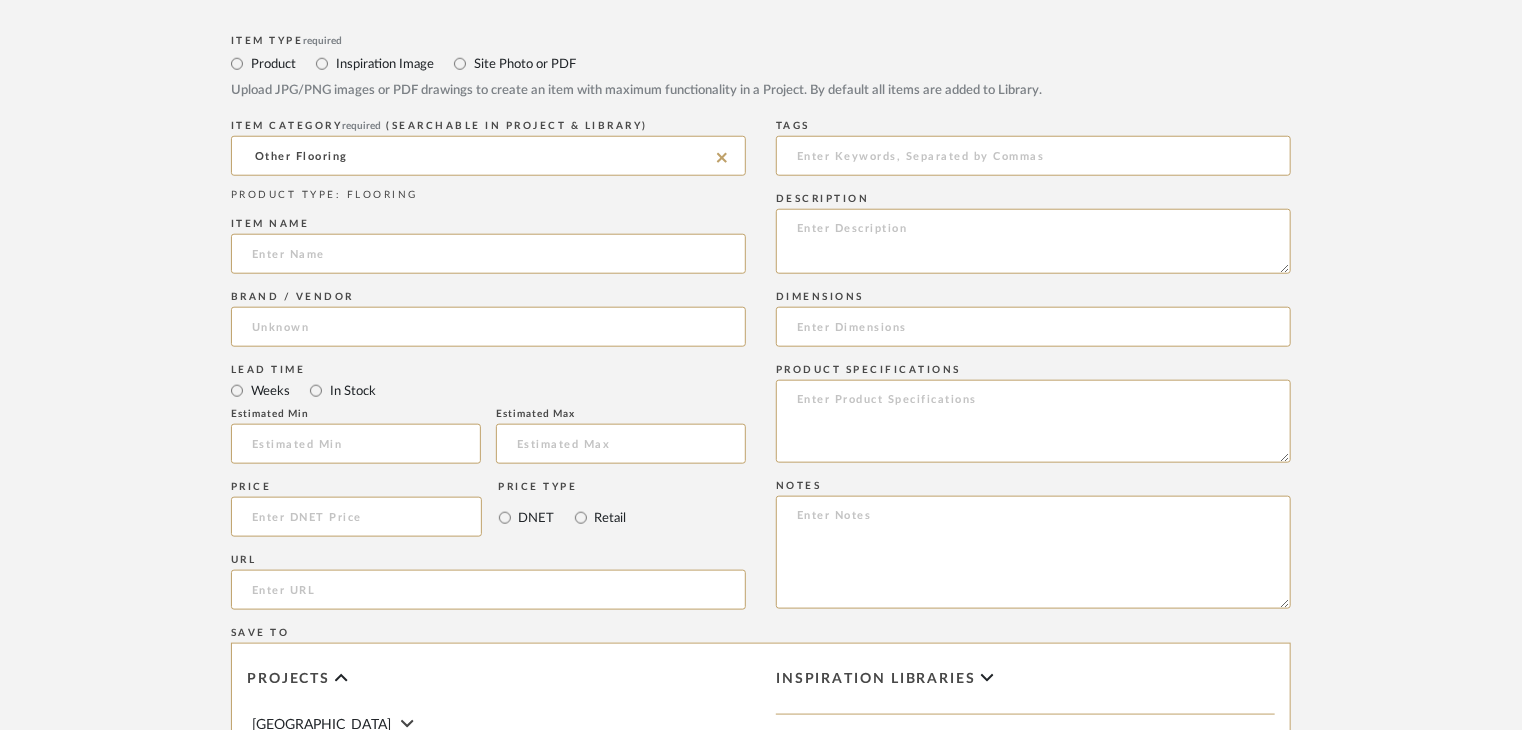 paste on "CSM GRY 42" 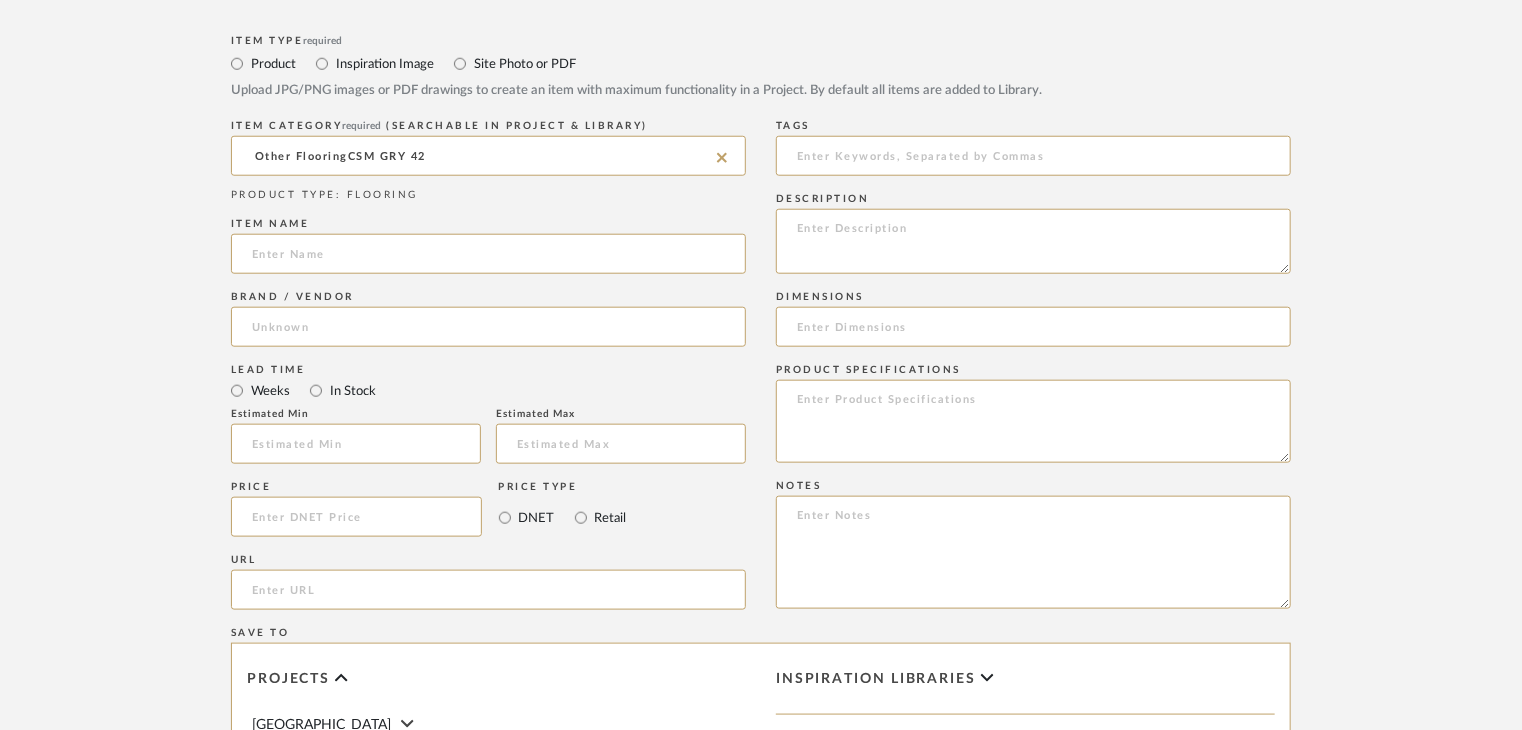 type on "Other Flooring" 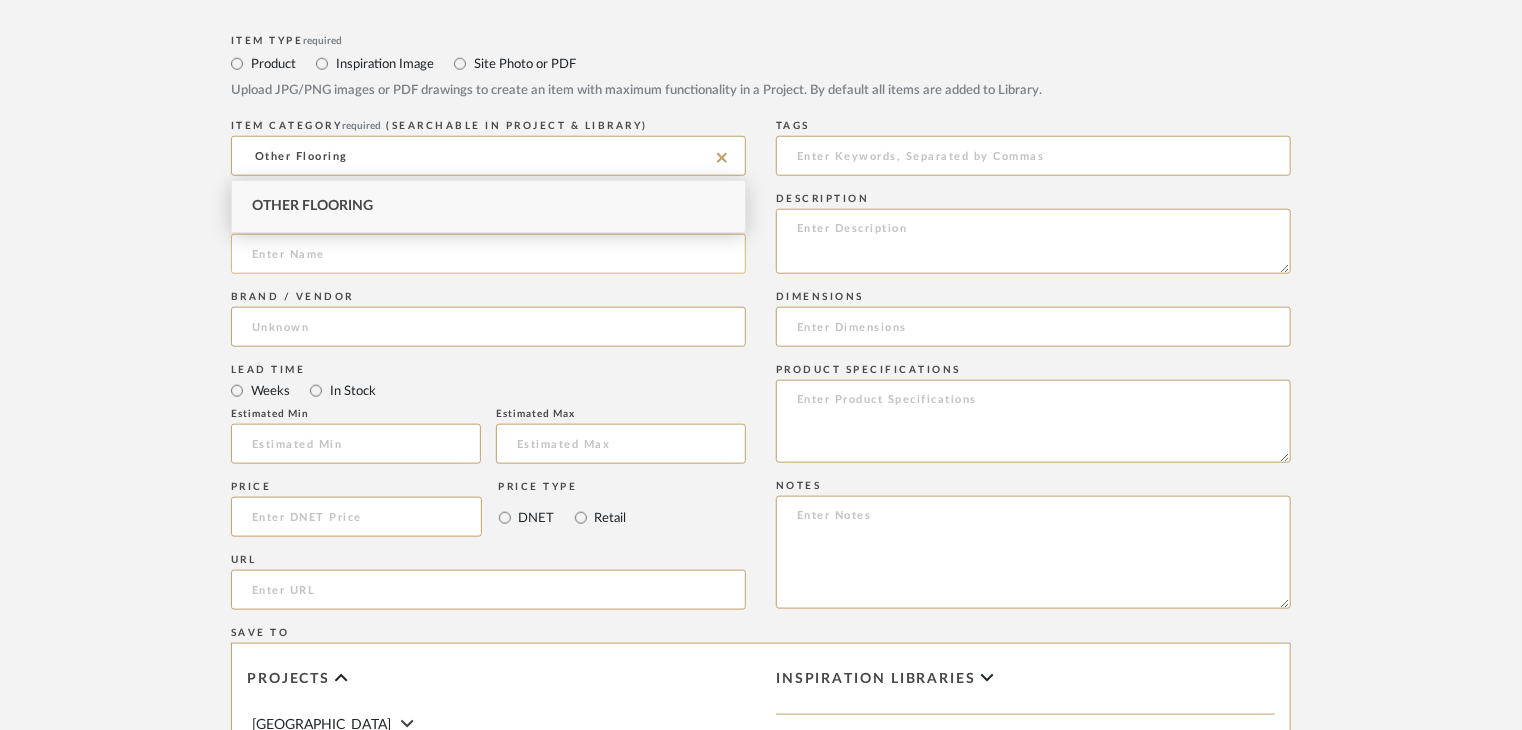 click 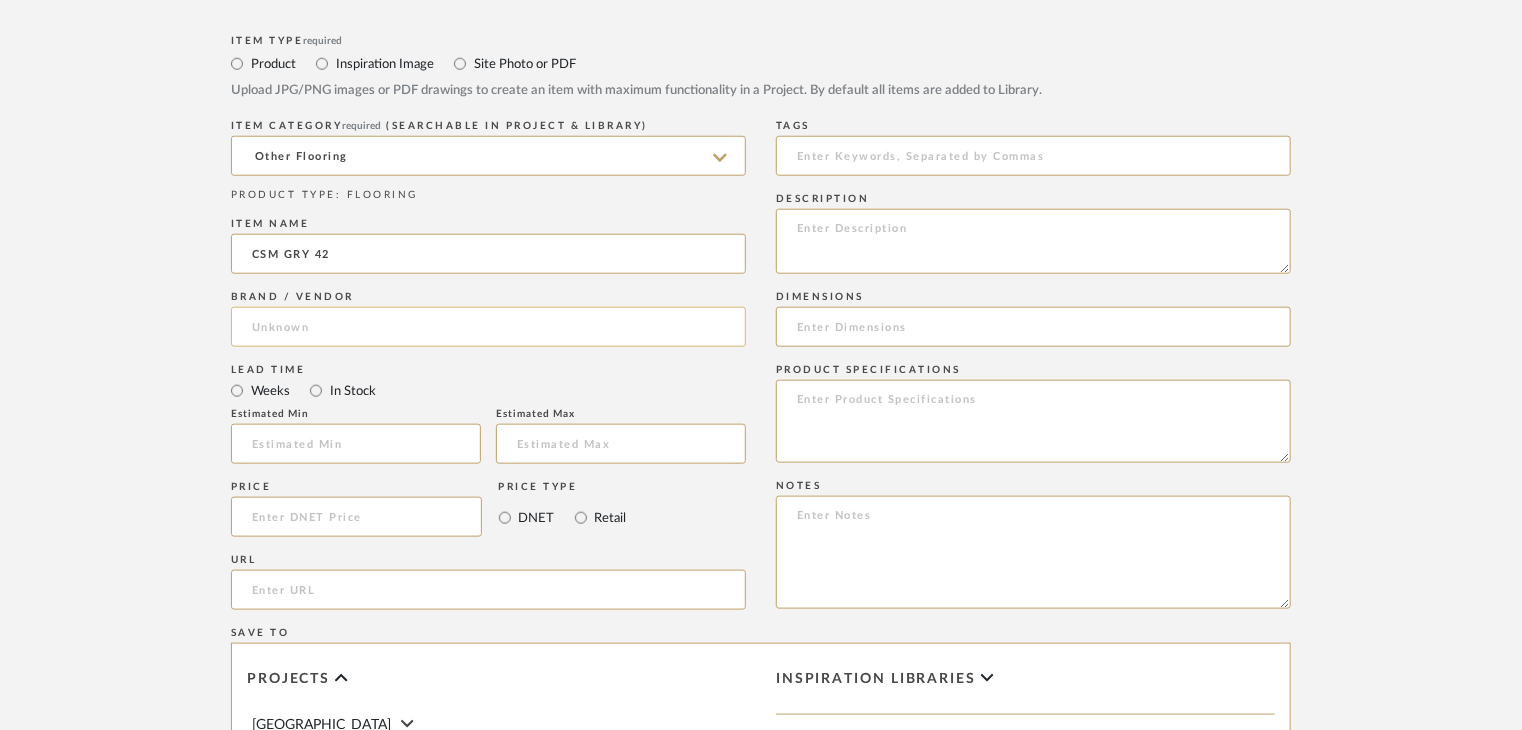 type on "CSM GRY 42" 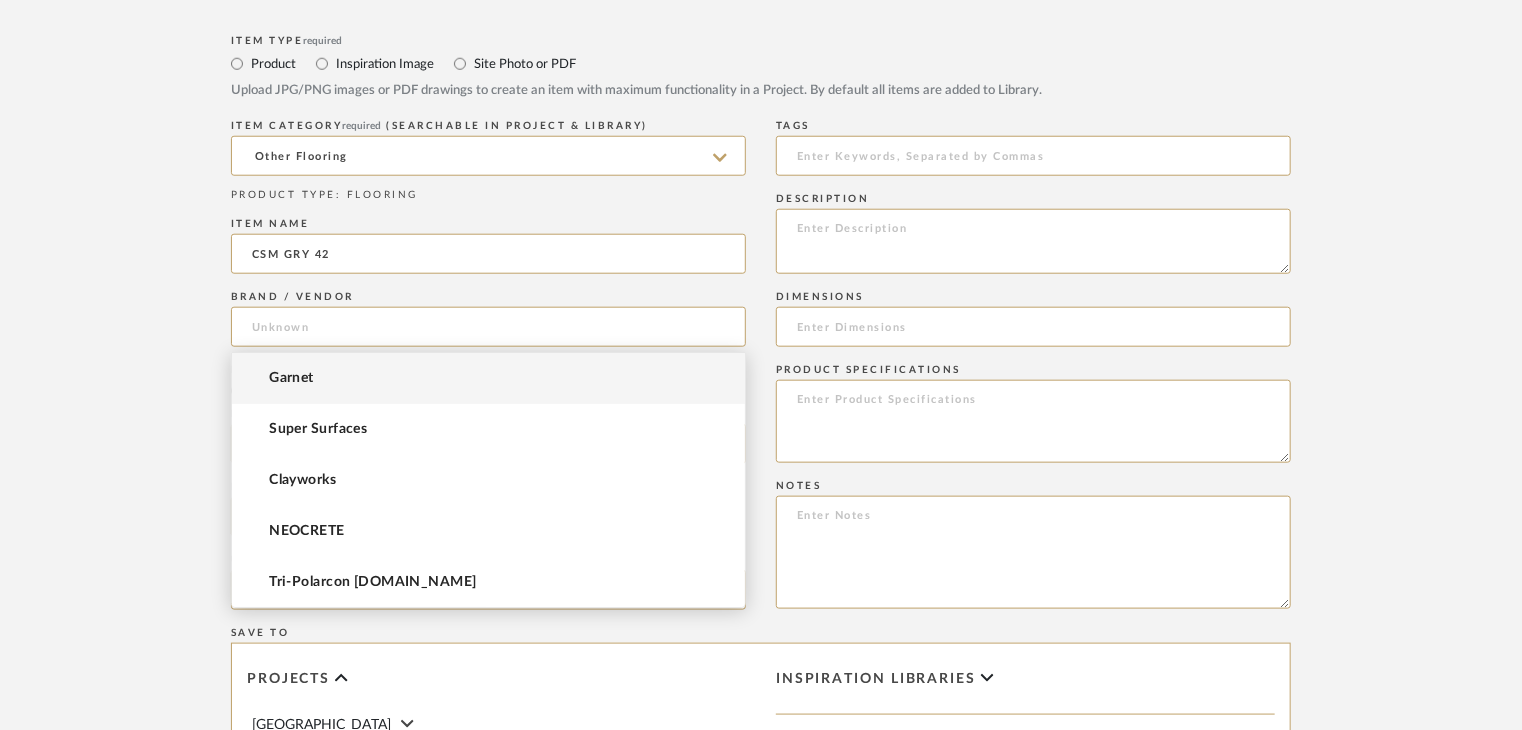 paste on "Raw color" 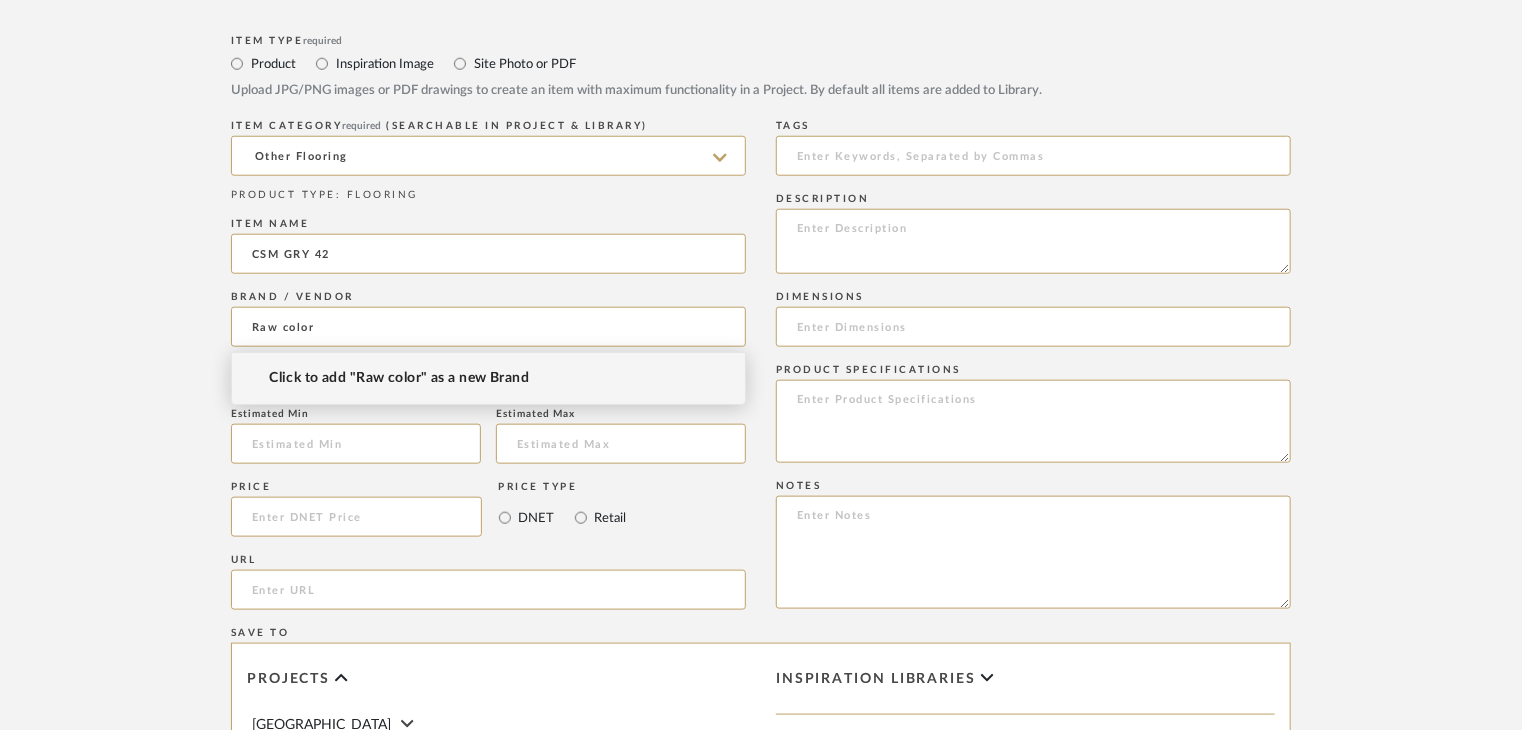 type on "Raw color" 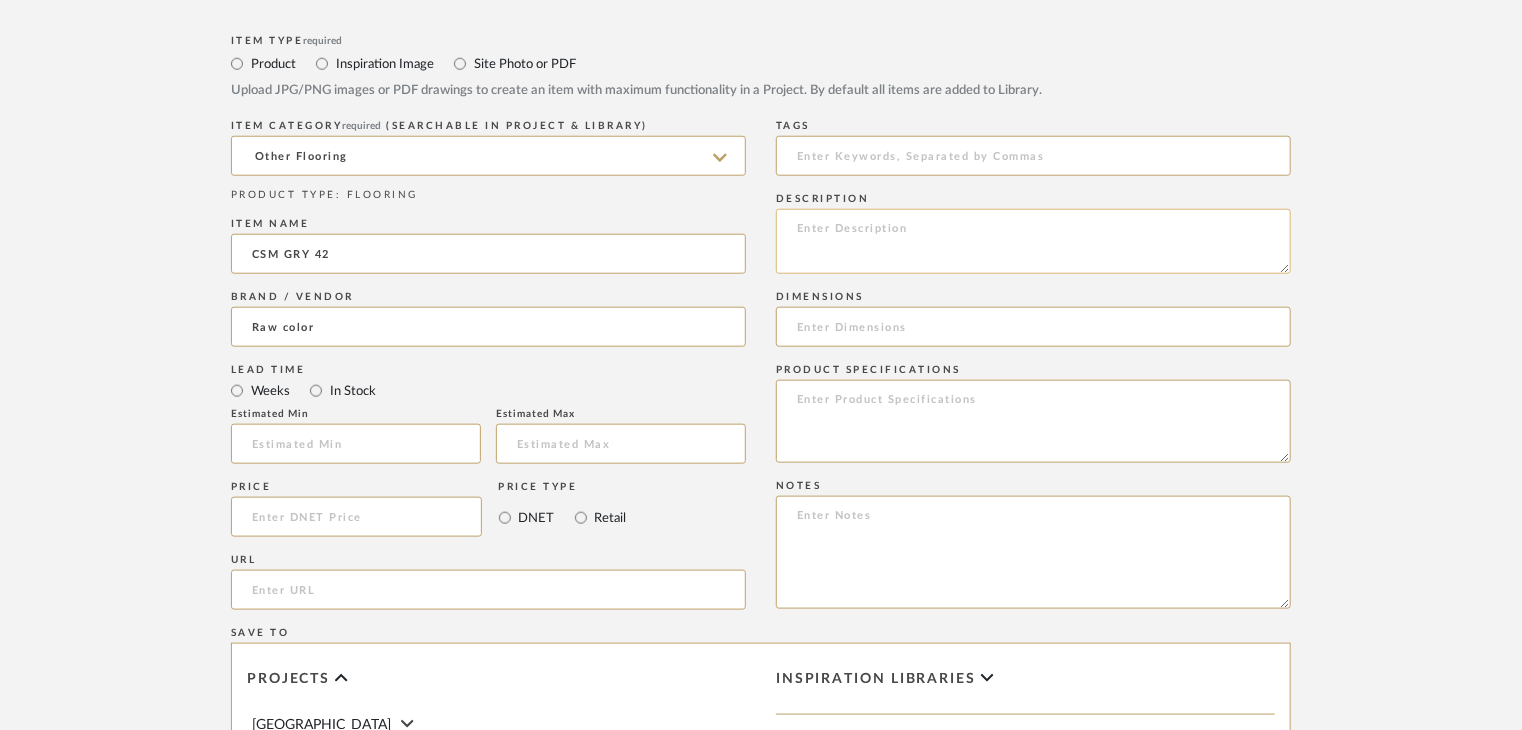 click 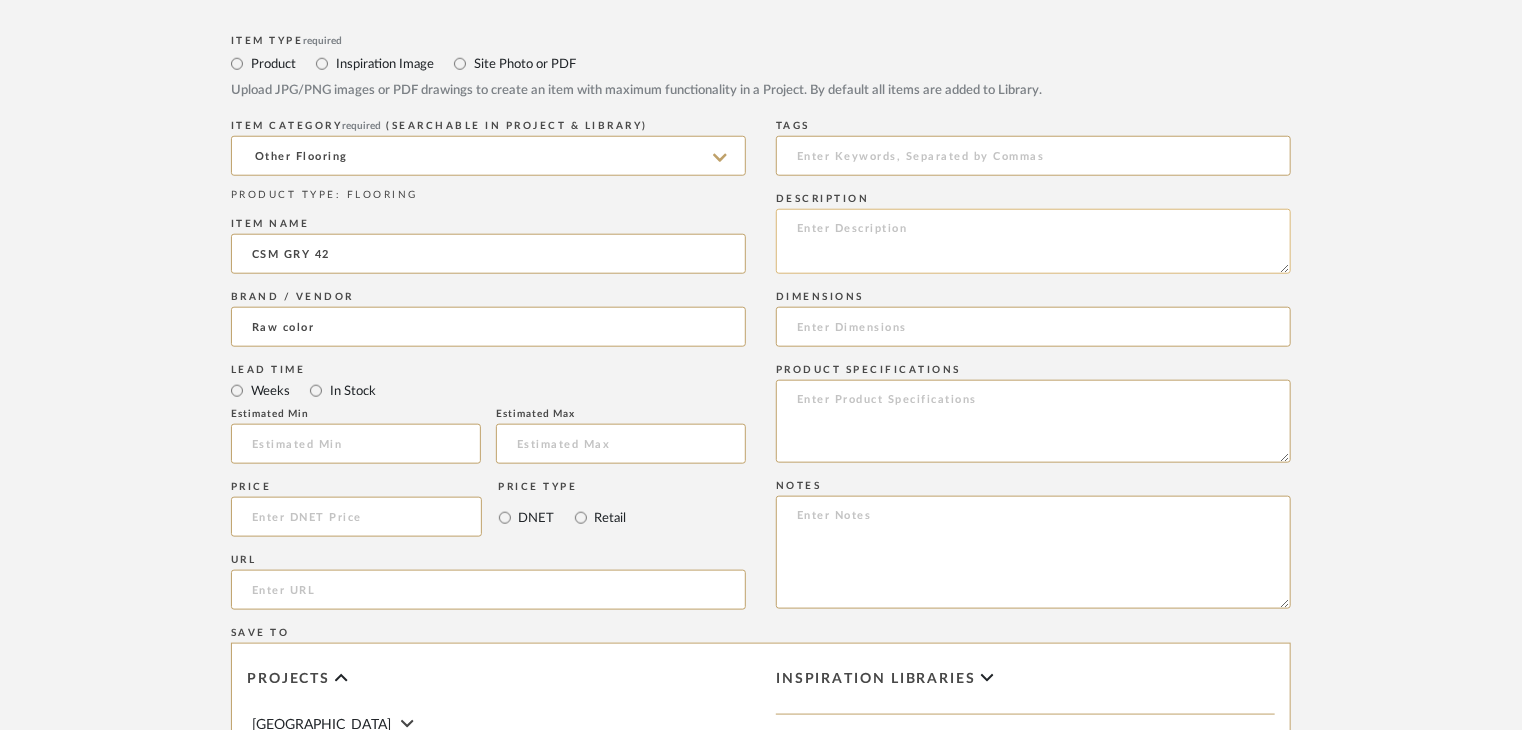 paste on "Type: OTHER FLOORING
Dimension(s): (as mentioned)
Material/Finishes: (as mentioned)
Installation requirements, if any: (as applicable)
Price: (as mentioned)
Lead time: (as mentioned)
Sample available: supplier stock
Sample Internal reference number:
as per the internal sample warehouse) Point of
contact:
Contact number:
Email address:
Address:
Additional contact information:" 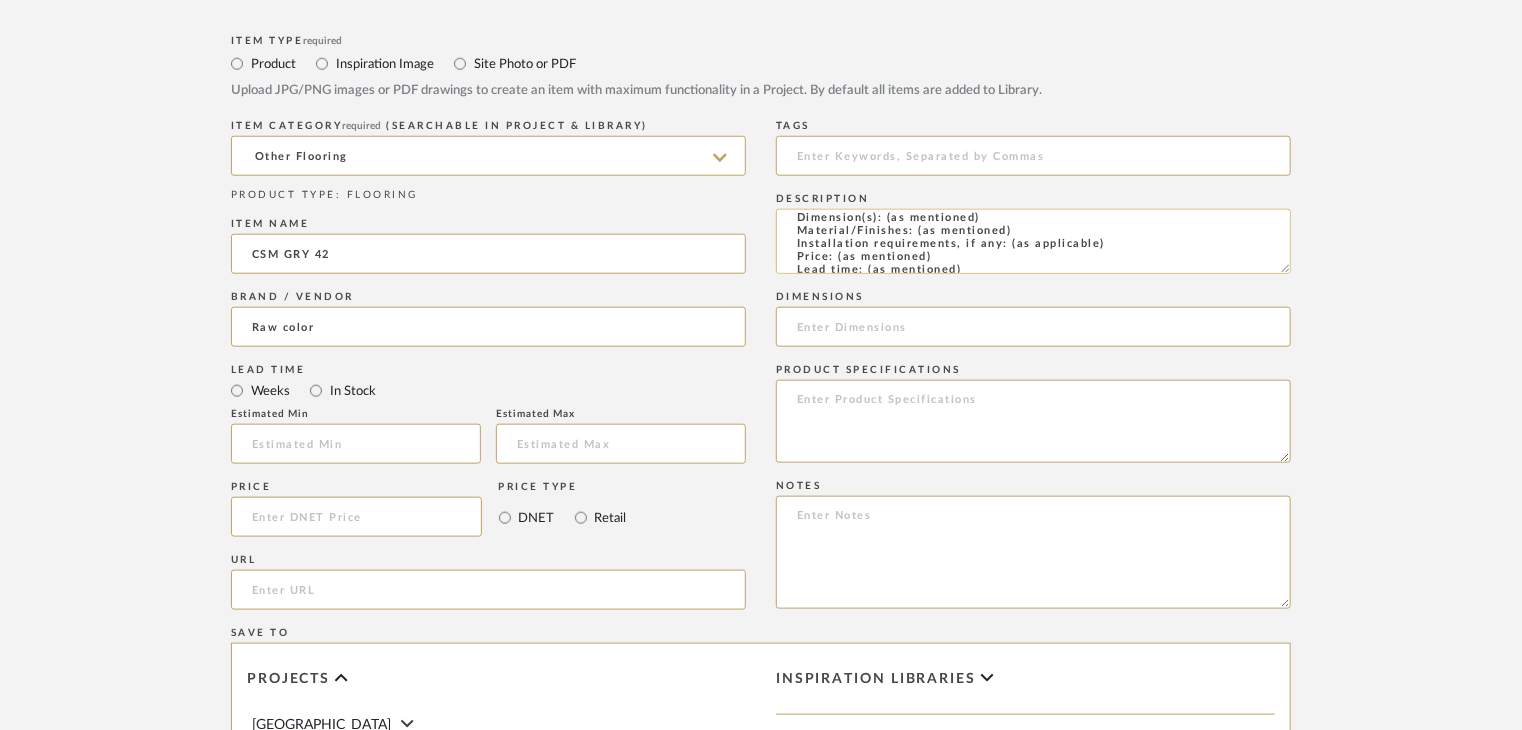scroll, scrollTop: 0, scrollLeft: 0, axis: both 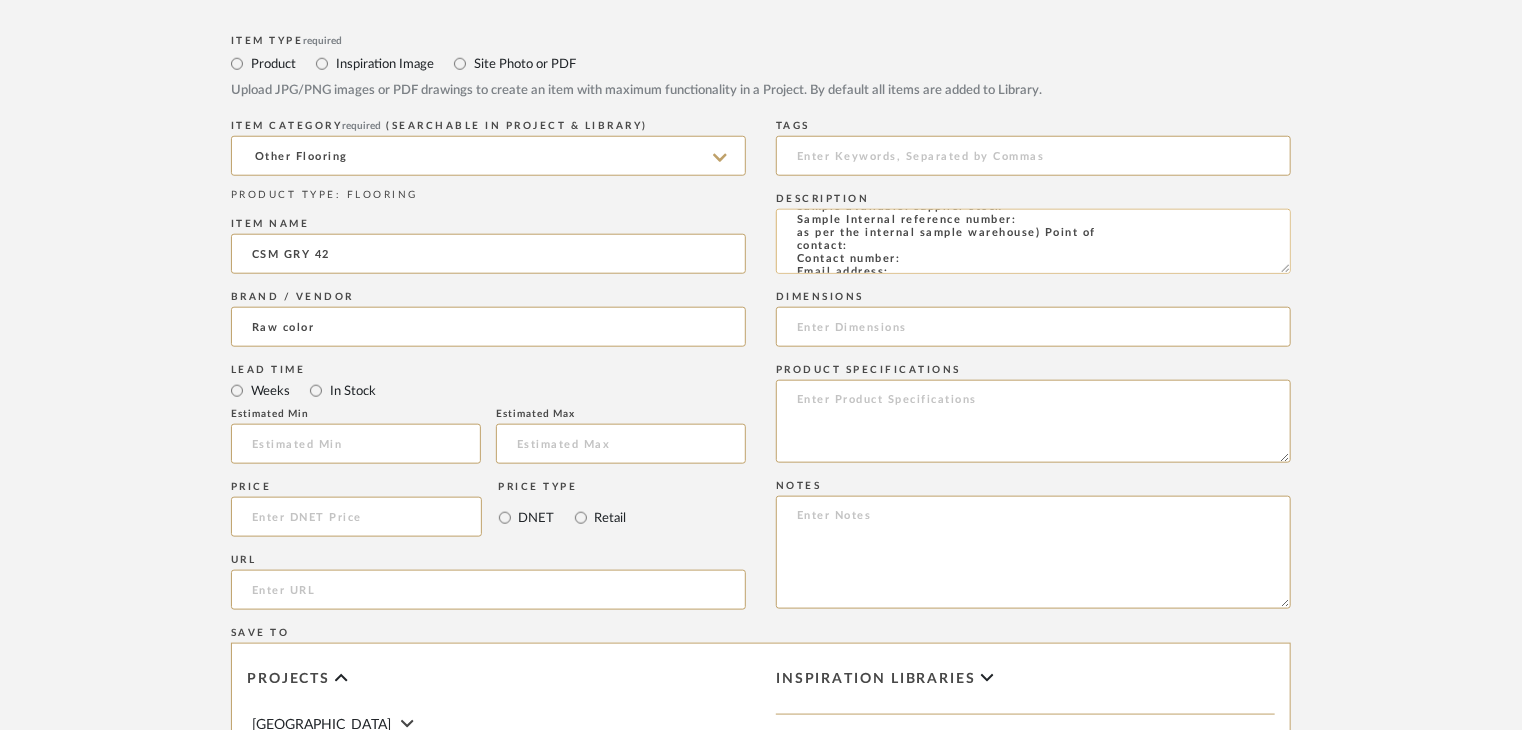drag, startPoint x: 979, startPoint y: 248, endPoint x: 1061, endPoint y: 234, distance: 83.18654 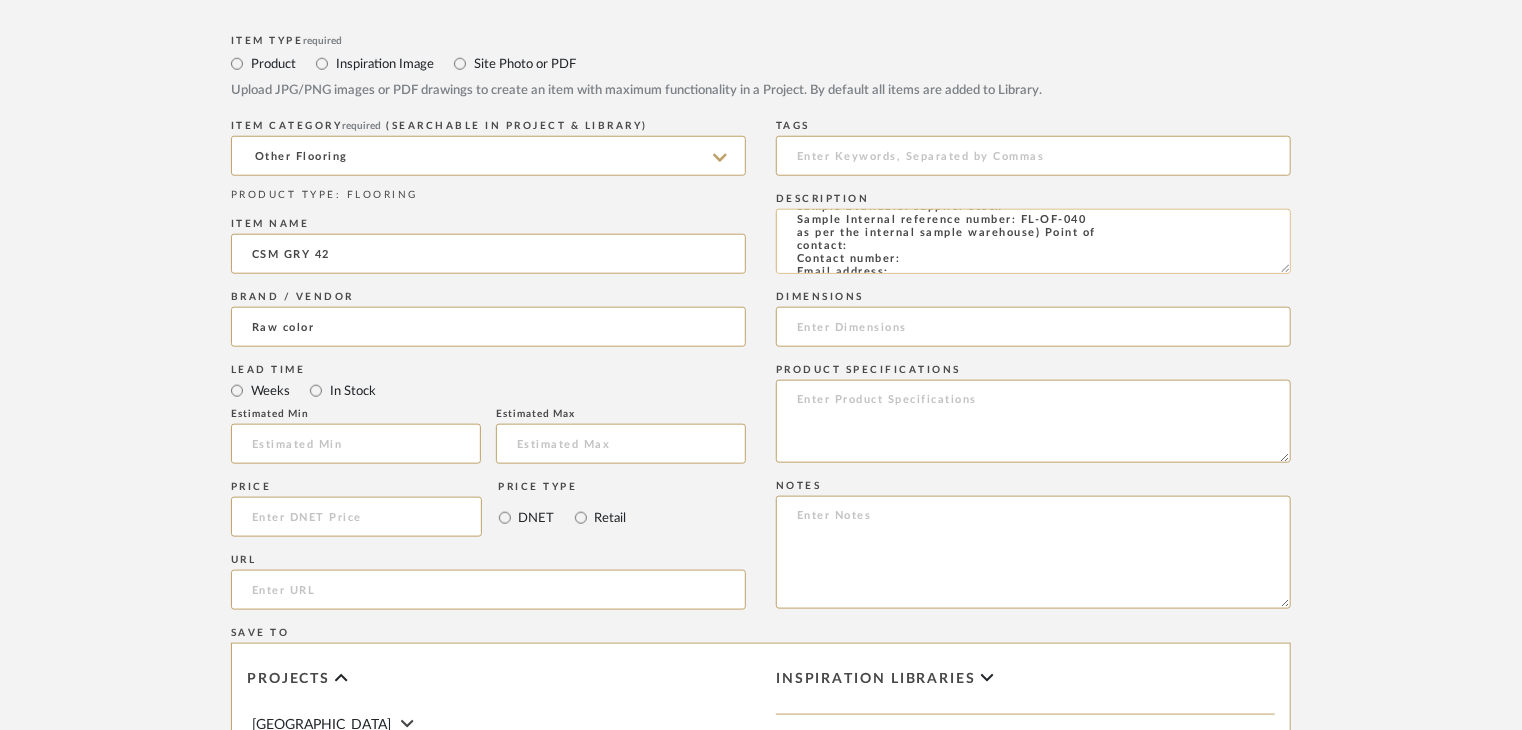 type on "Type: OTHER FLOORING
Dimension(s): (as mentioned)
Material/Finishes: (as mentioned)
Installation requirements, if any: (as applicable)
Price: (as mentioned)
Lead time: (as mentioned)
Sample available: supplier stock
Sample Internal reference number: FL-OF-040
as per the internal sample warehouse) Point of
contact:
Contact number:
Email address:
Address:
Additional contact information:" 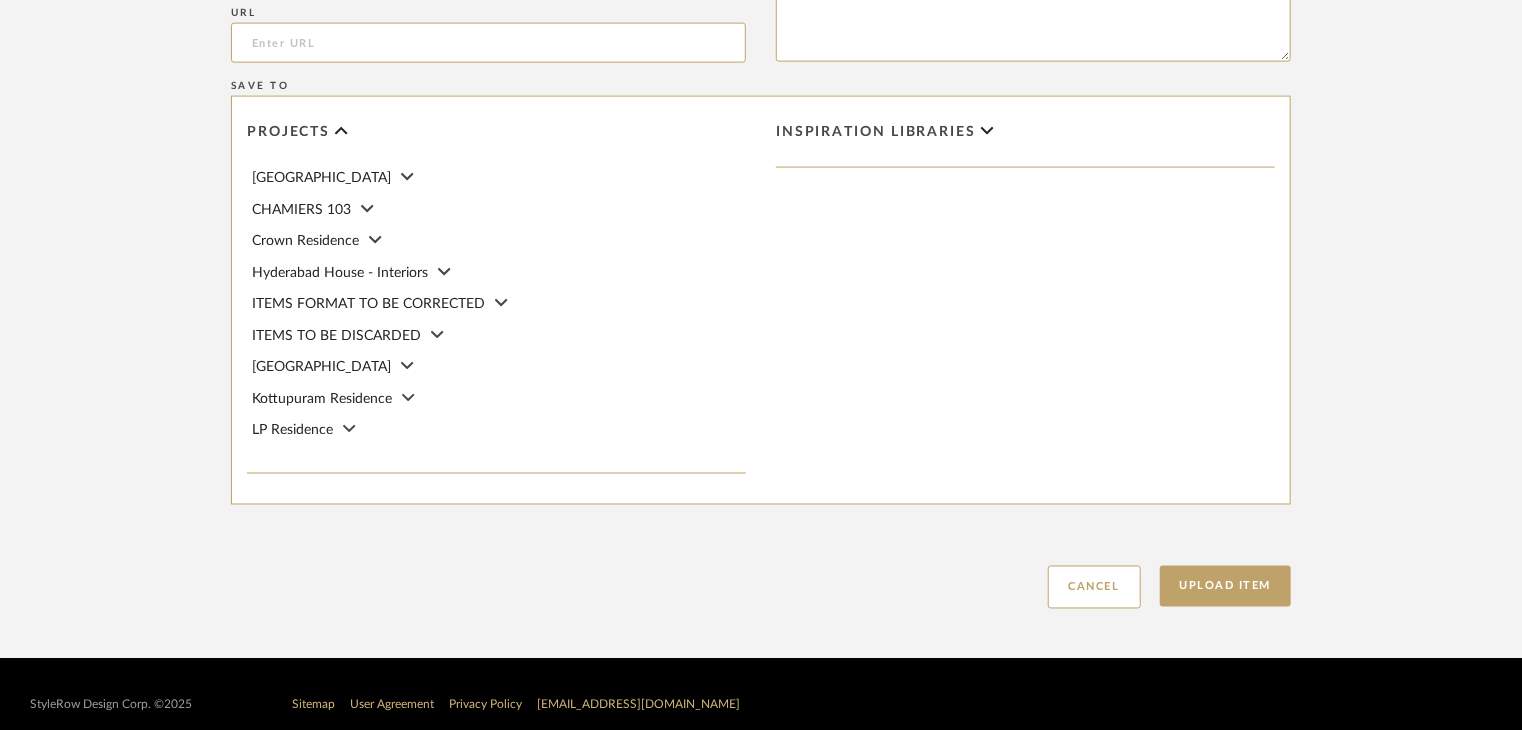 scroll, scrollTop: 1468, scrollLeft: 0, axis: vertical 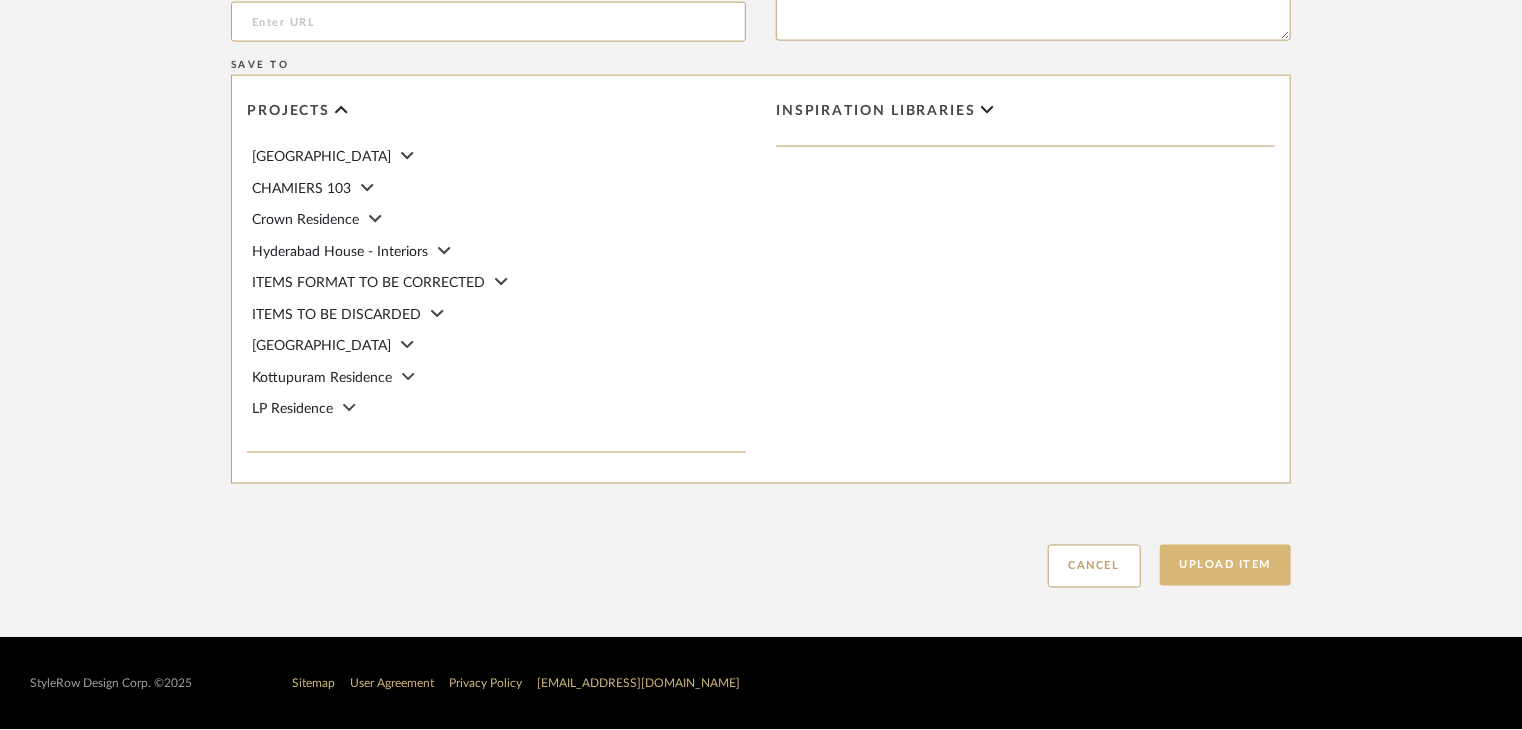 click on "Upload Item" 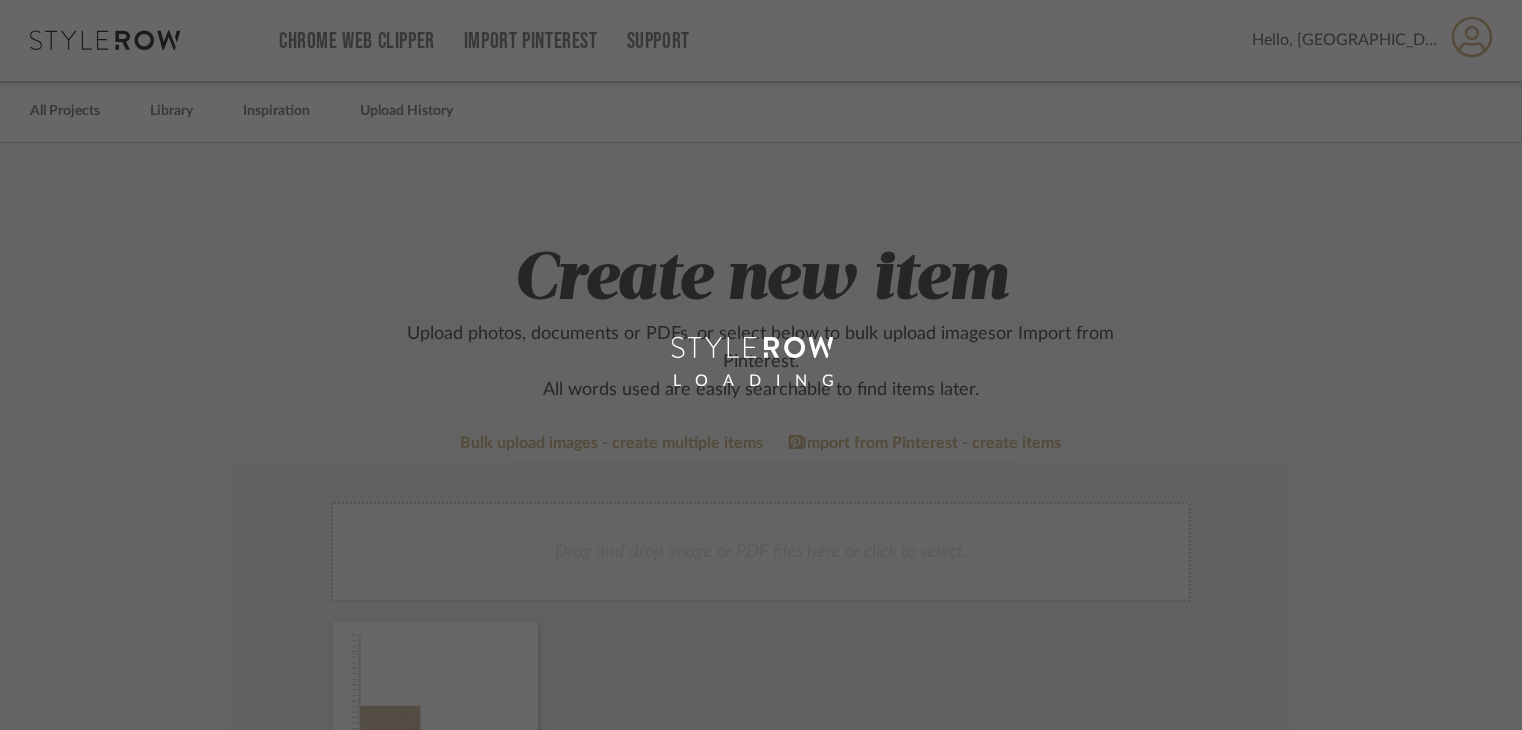 scroll, scrollTop: 0, scrollLeft: 0, axis: both 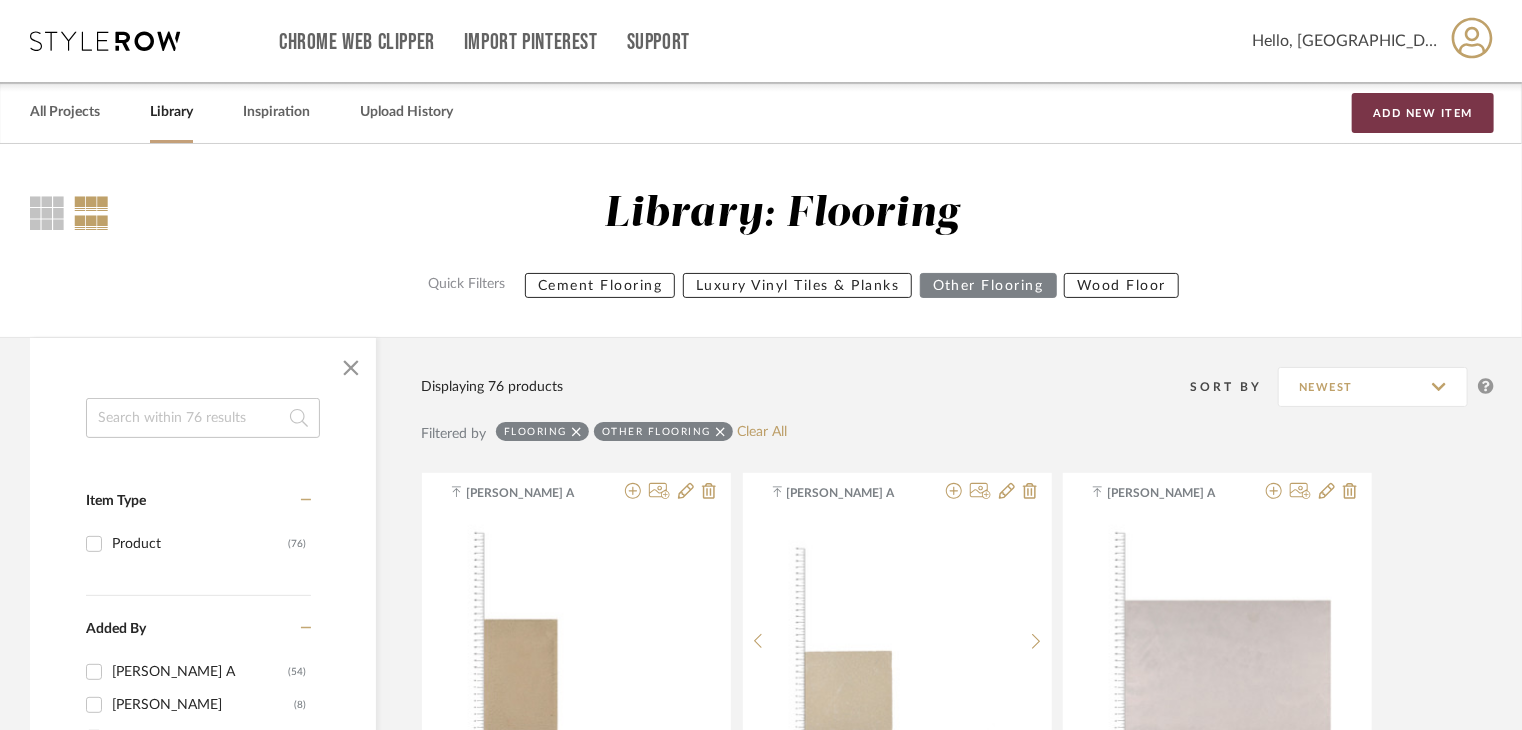 click on "Add New Item" at bounding box center (1423, 113) 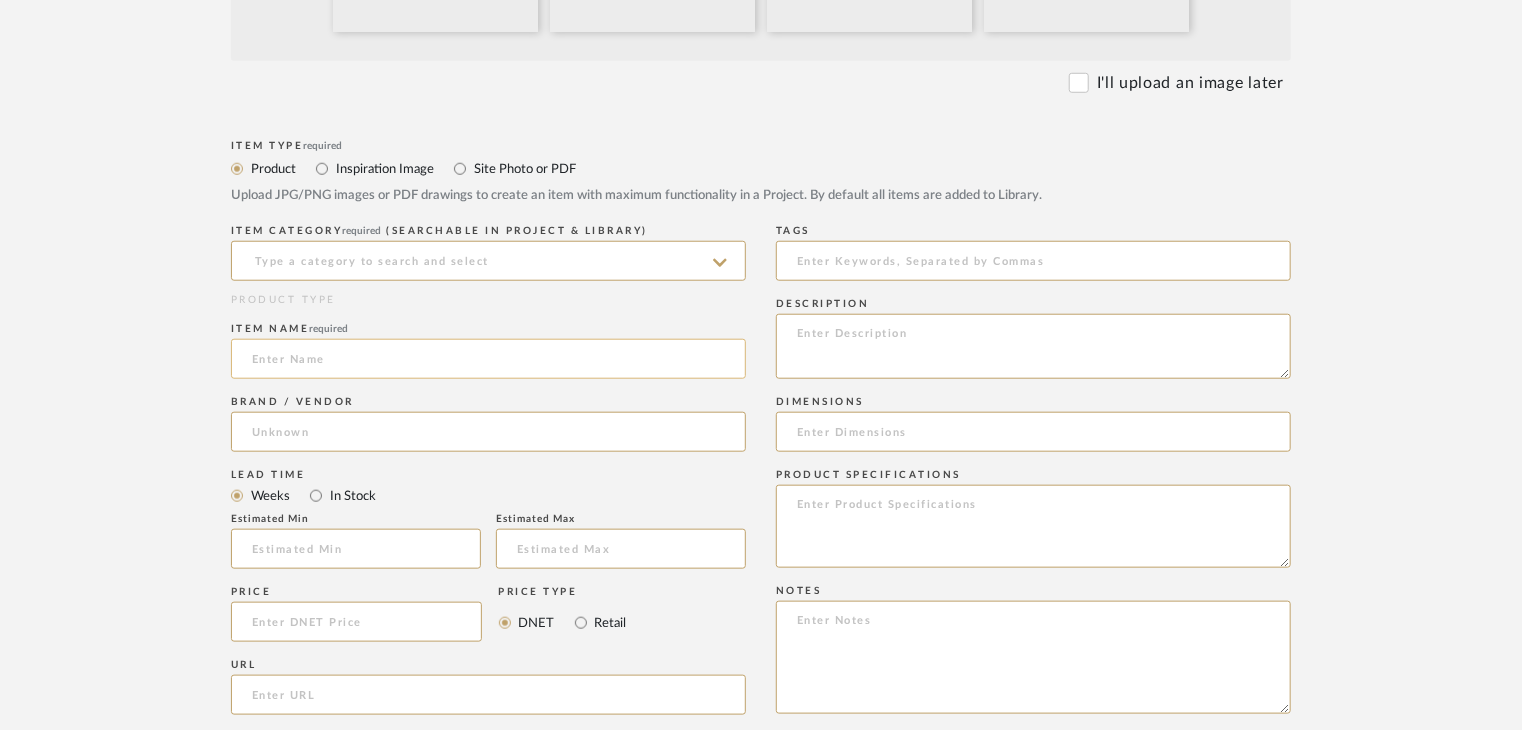 scroll, scrollTop: 800, scrollLeft: 0, axis: vertical 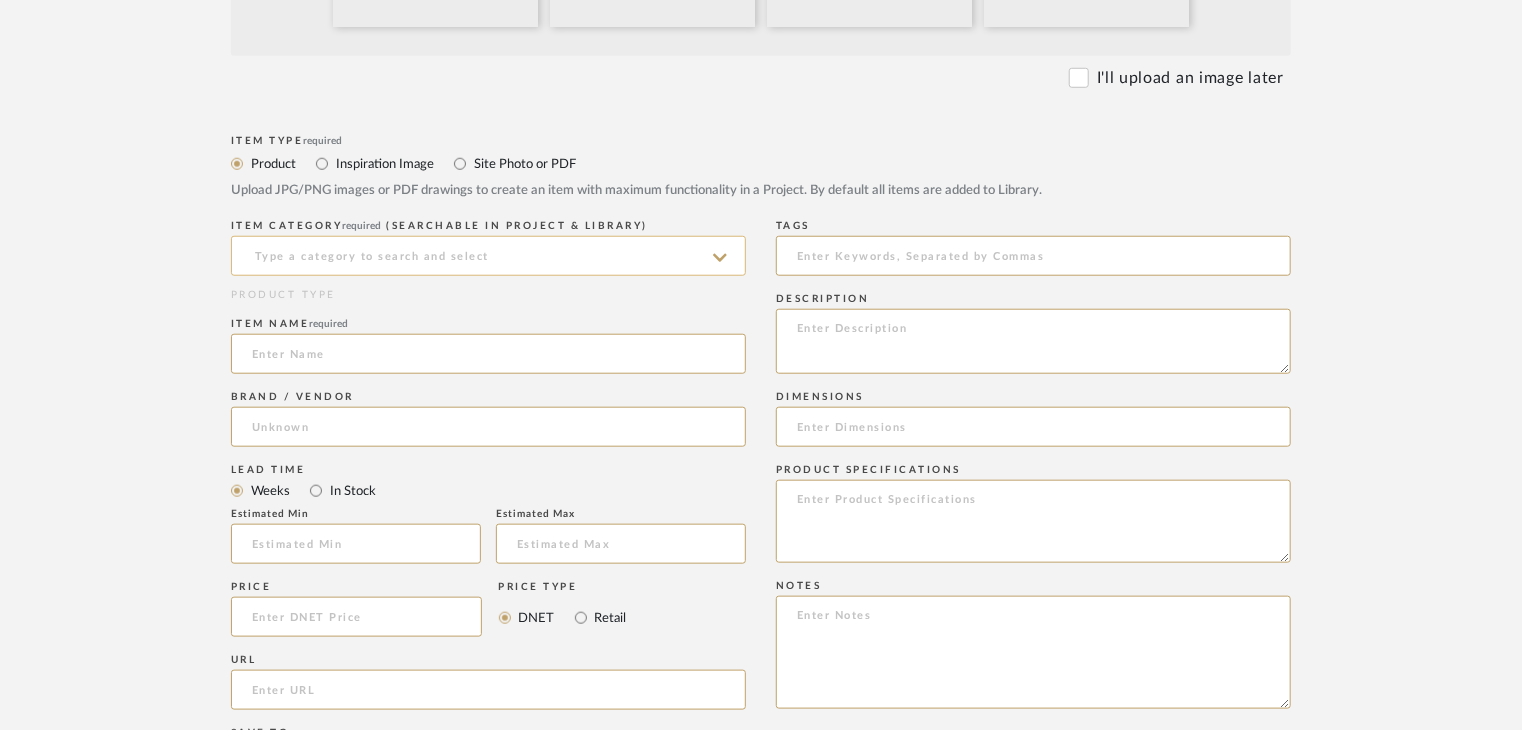 click 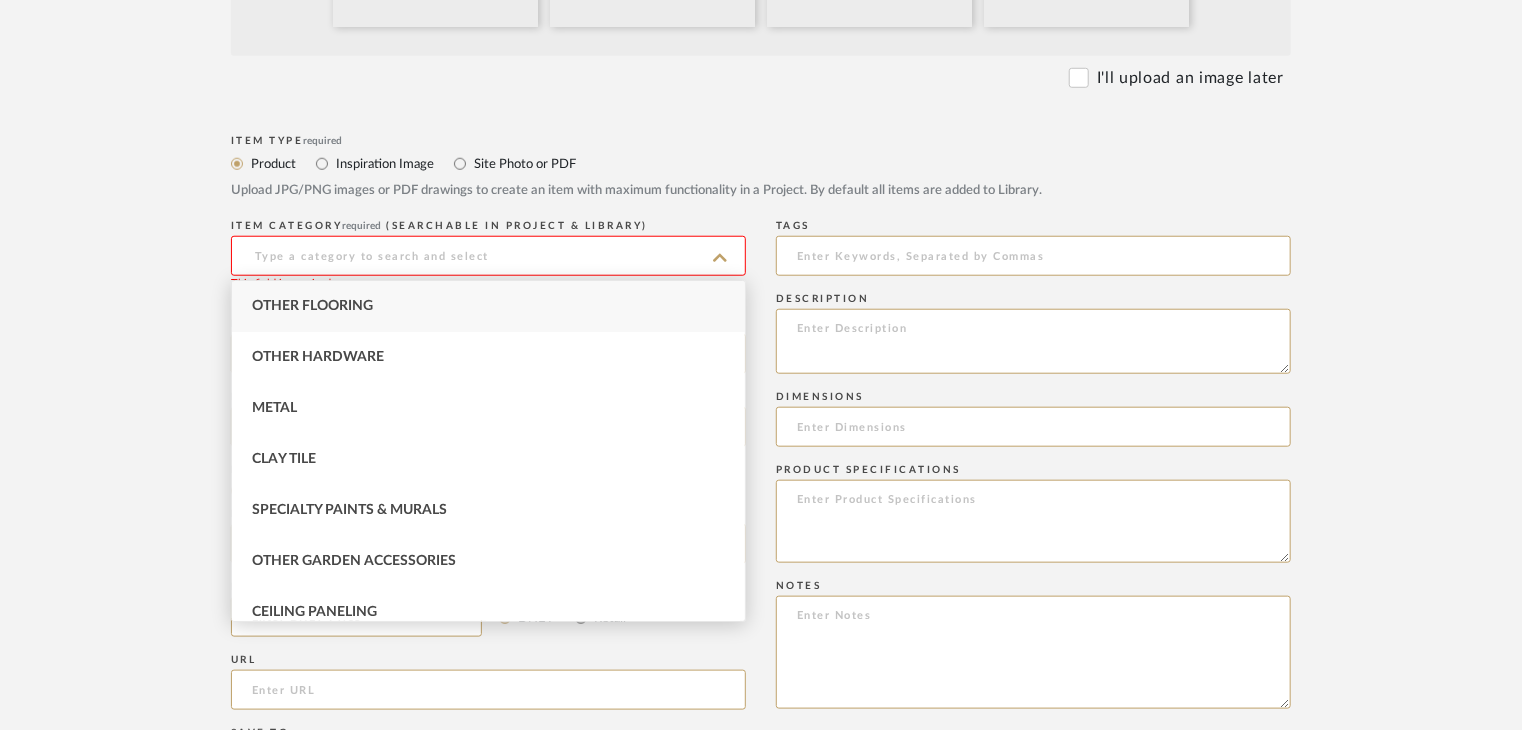 click on "Other Flooring" at bounding box center (488, 306) 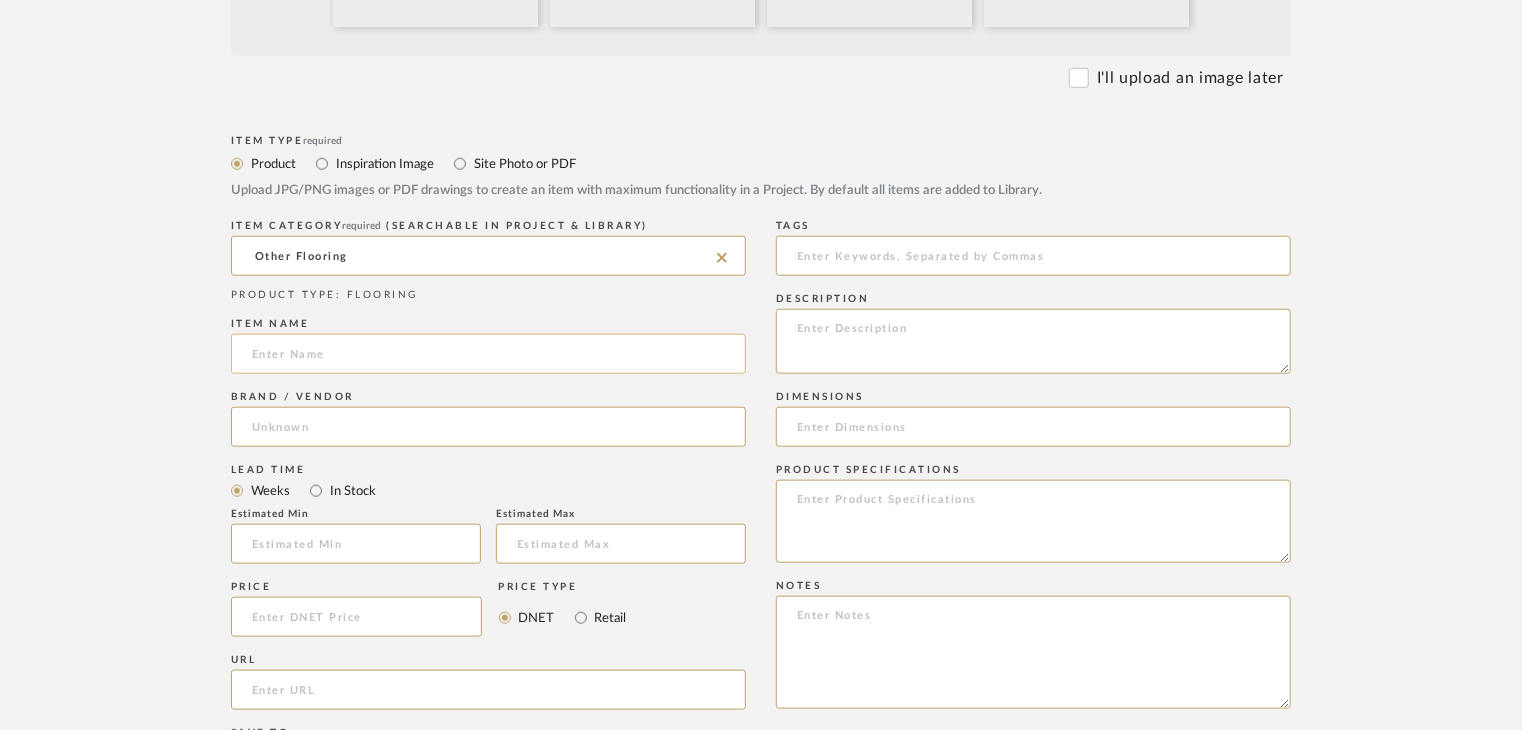 click 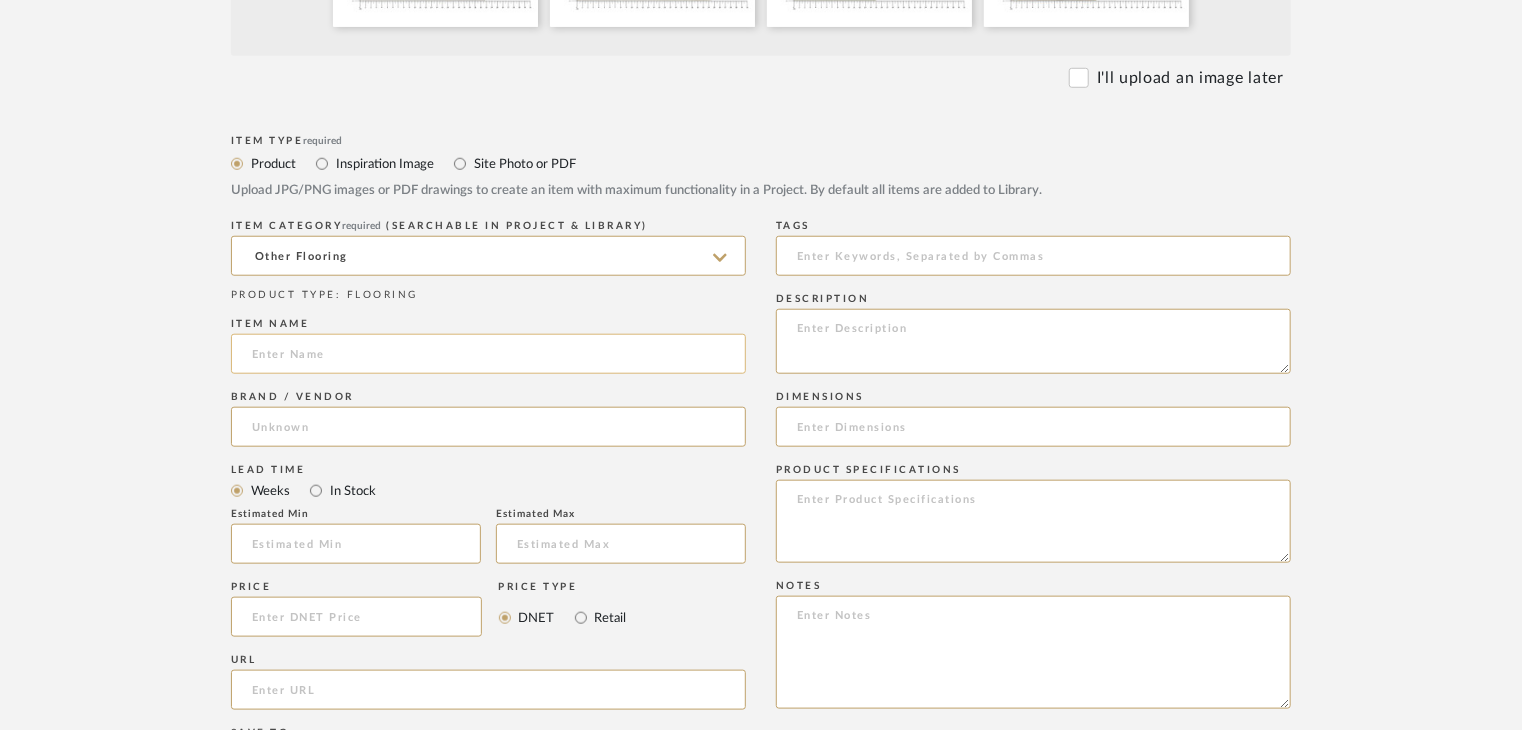paste on "Catalogue" 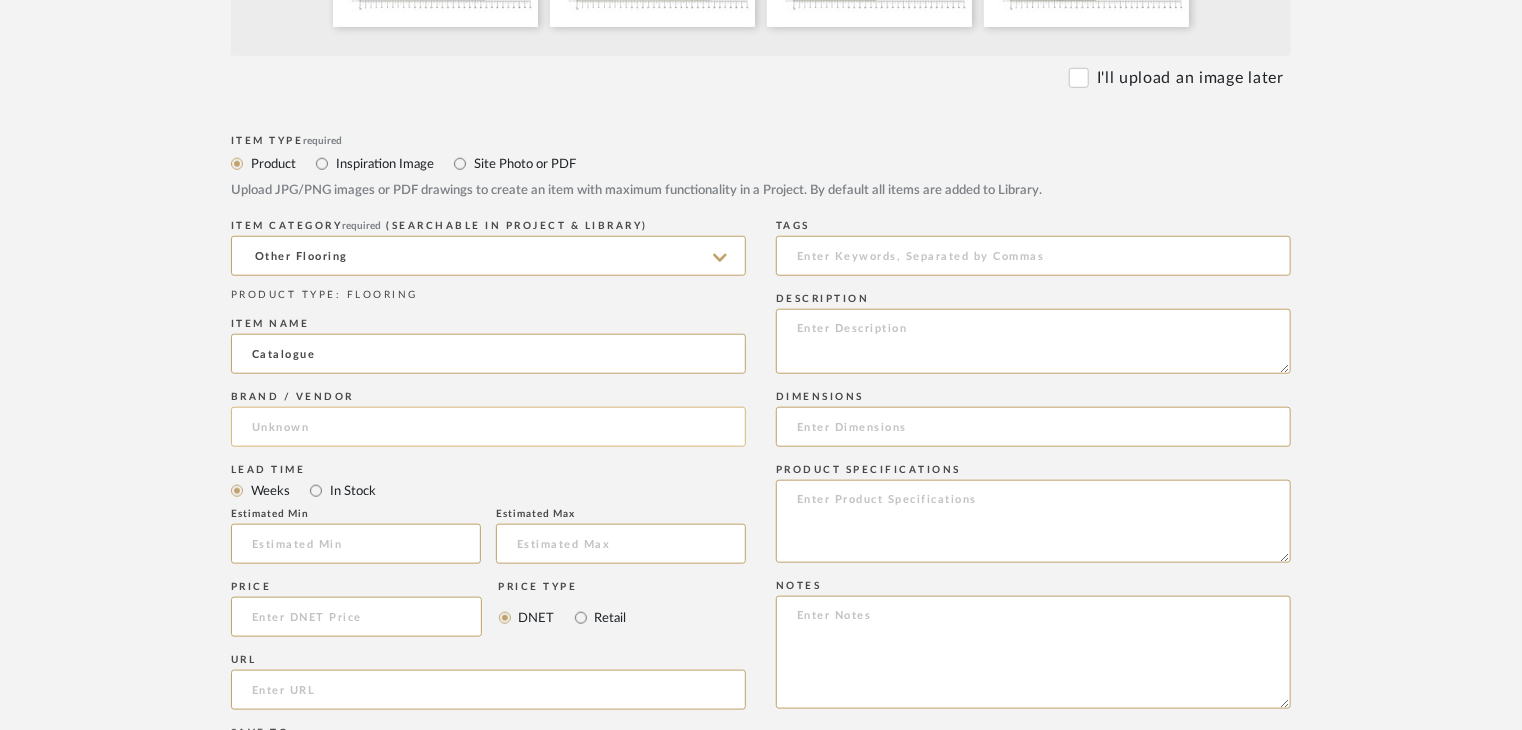 type on "Catalogue" 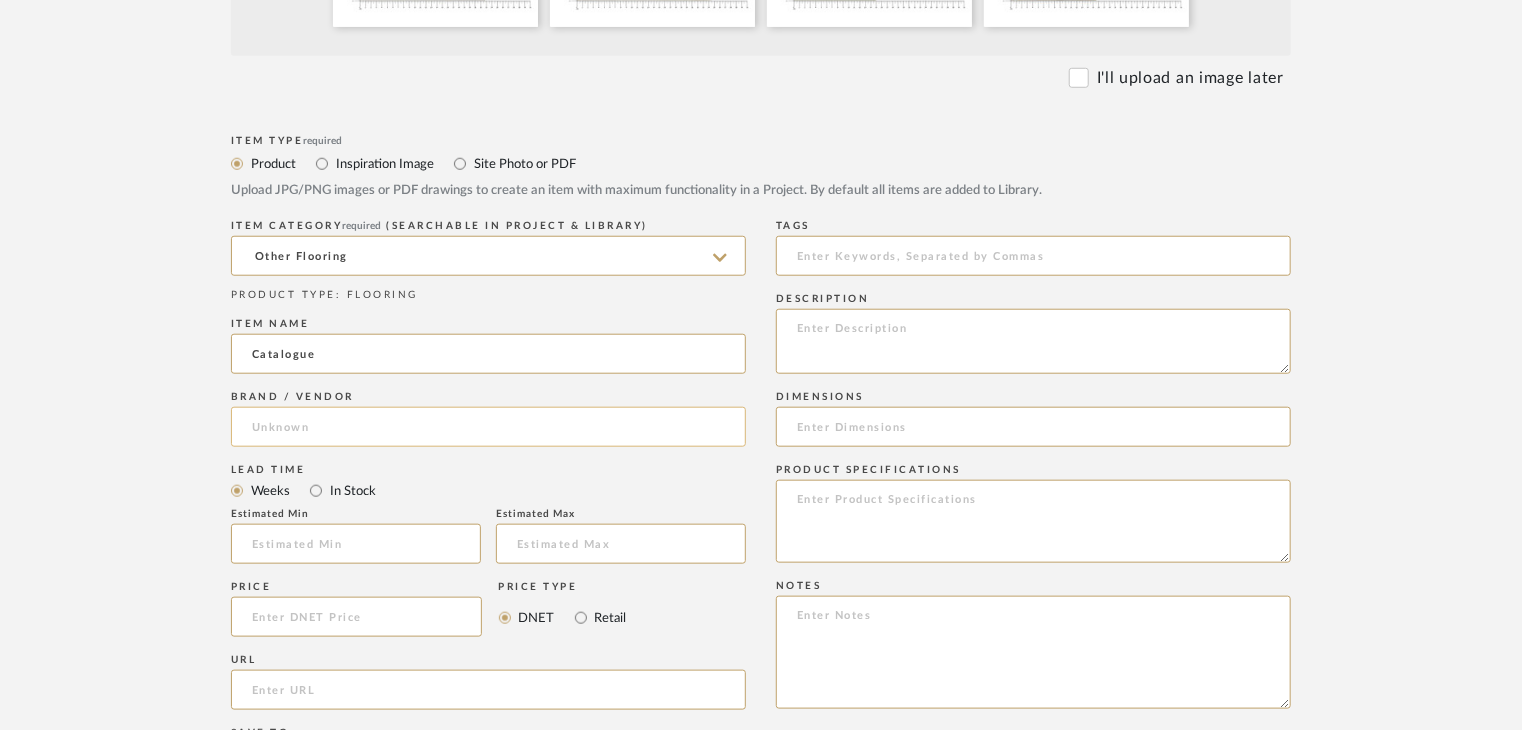 click 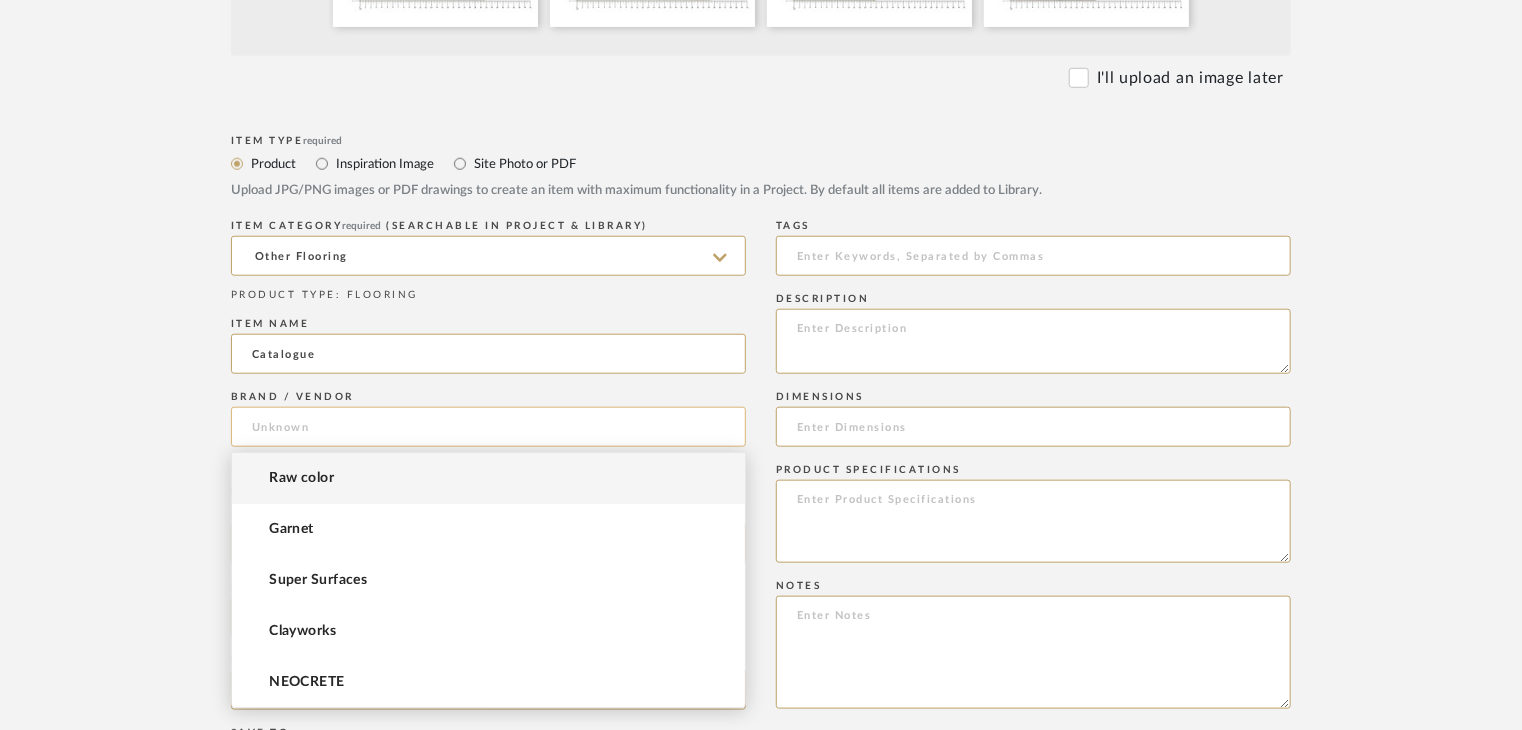 paste on "Flowcrete" 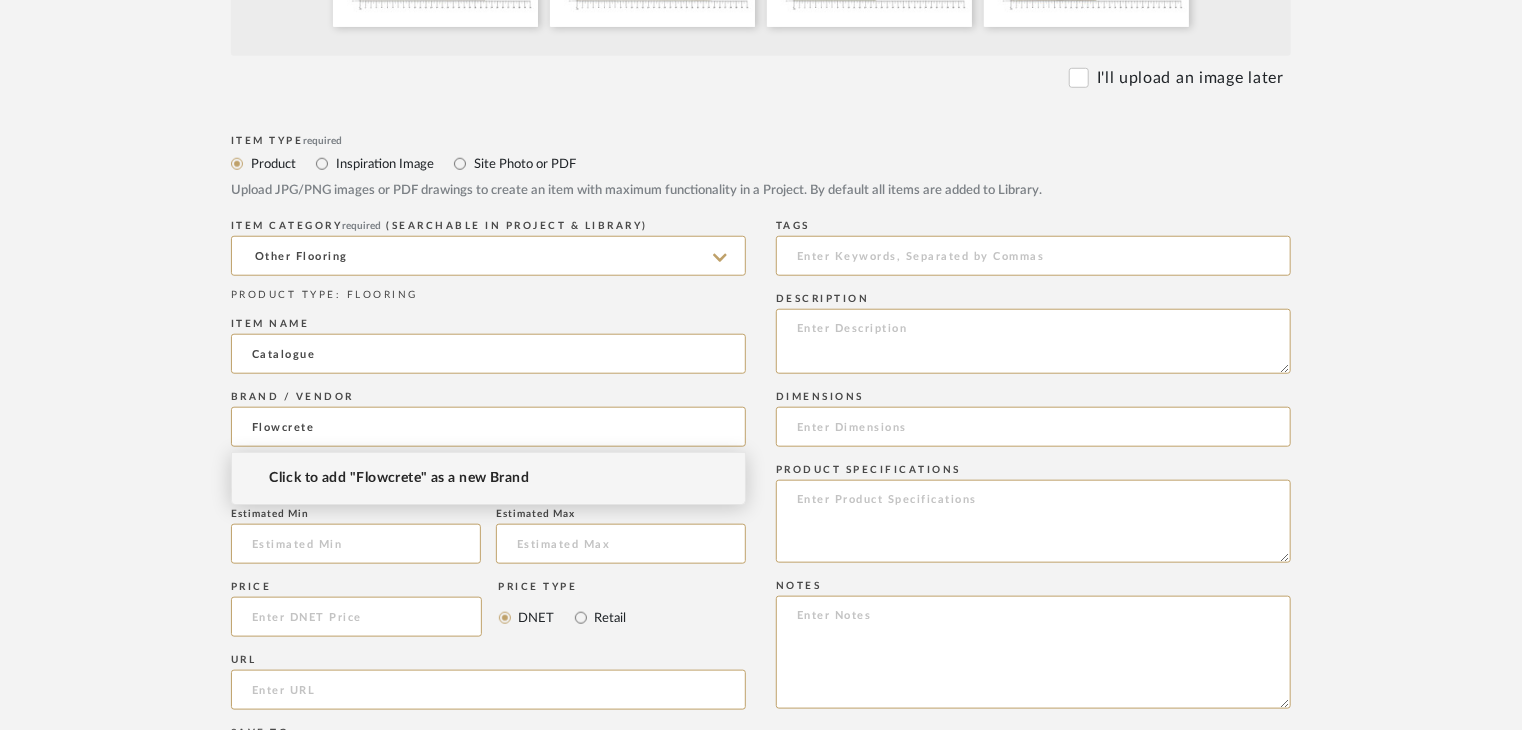 type on "Flowcrete" 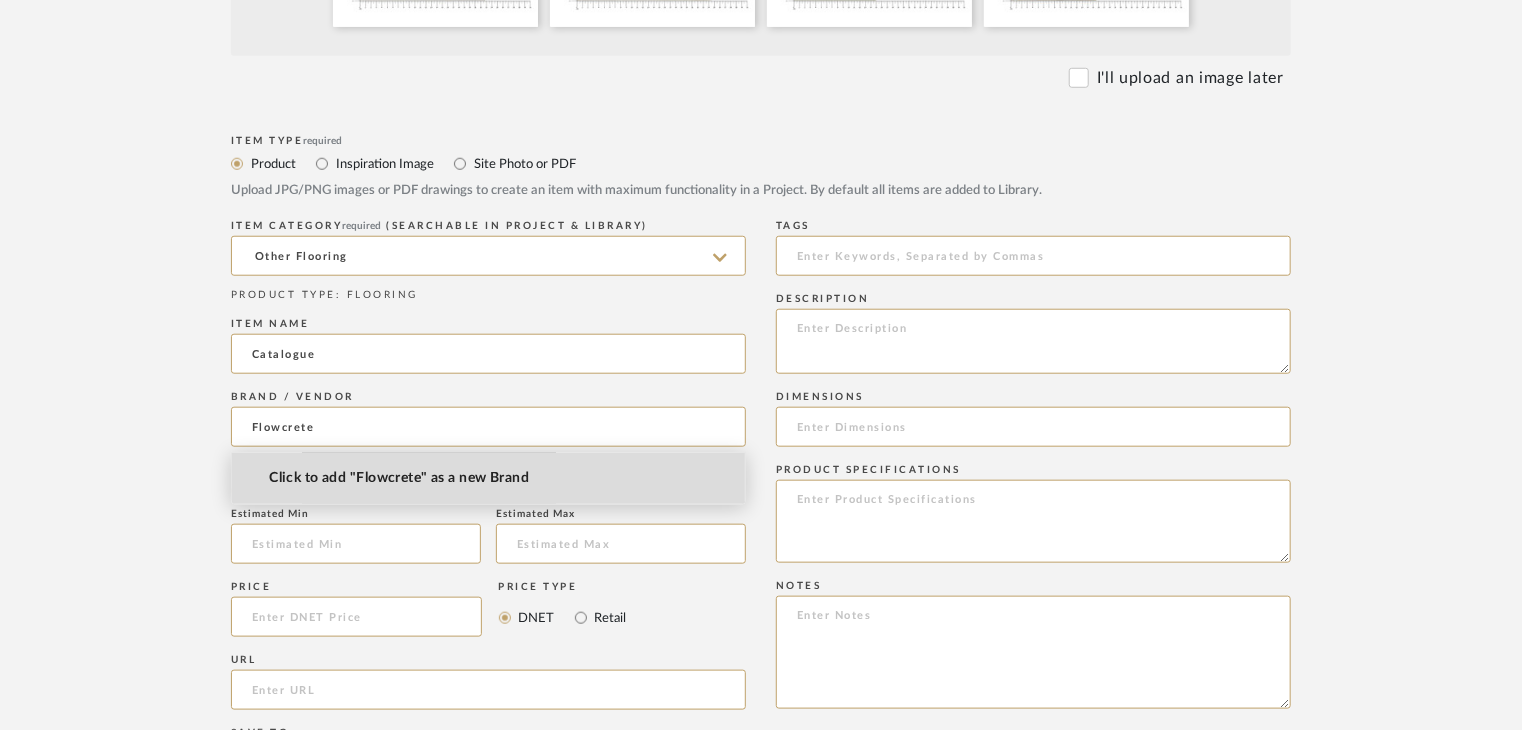 click on "Click to add "Flowcrete" as a new Brand" at bounding box center (399, 478) 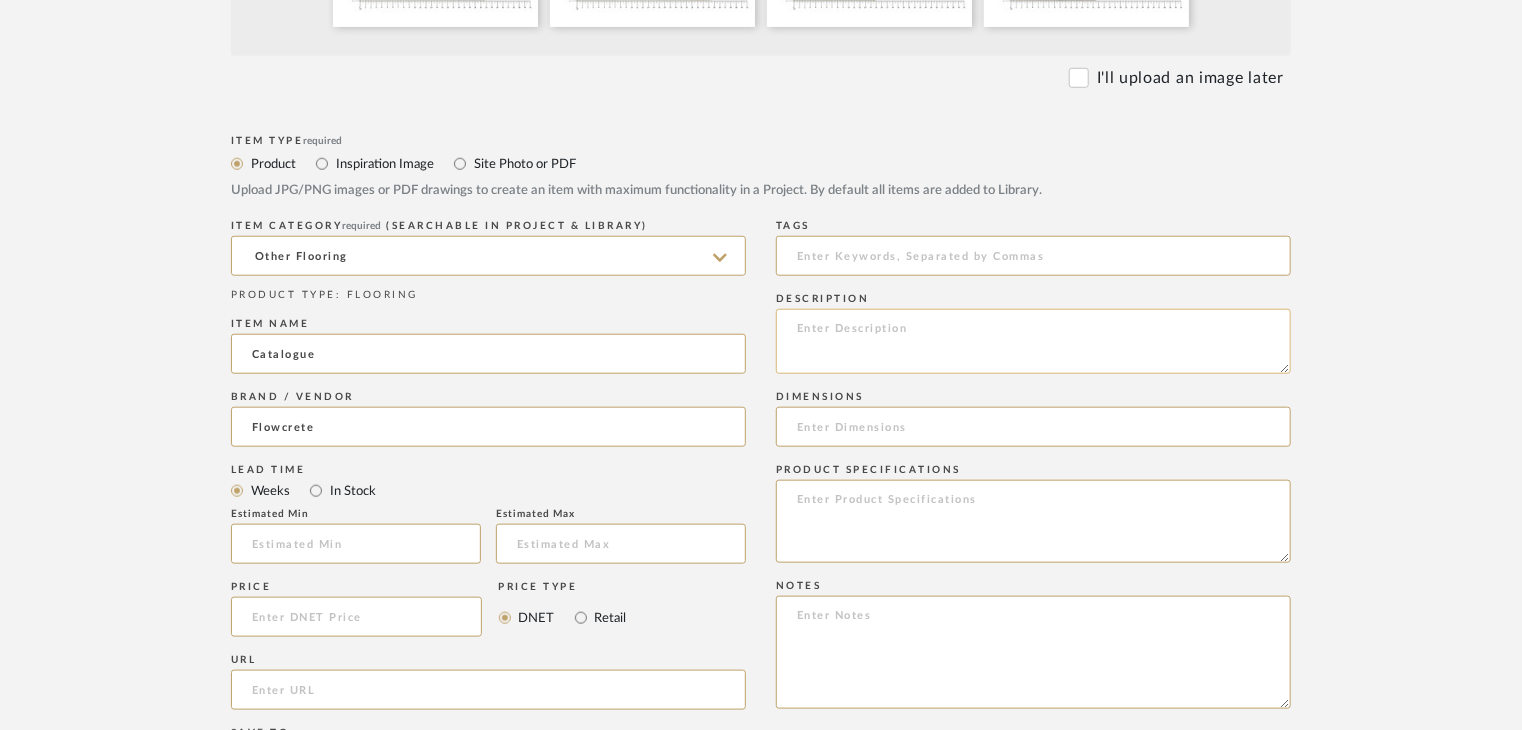 click 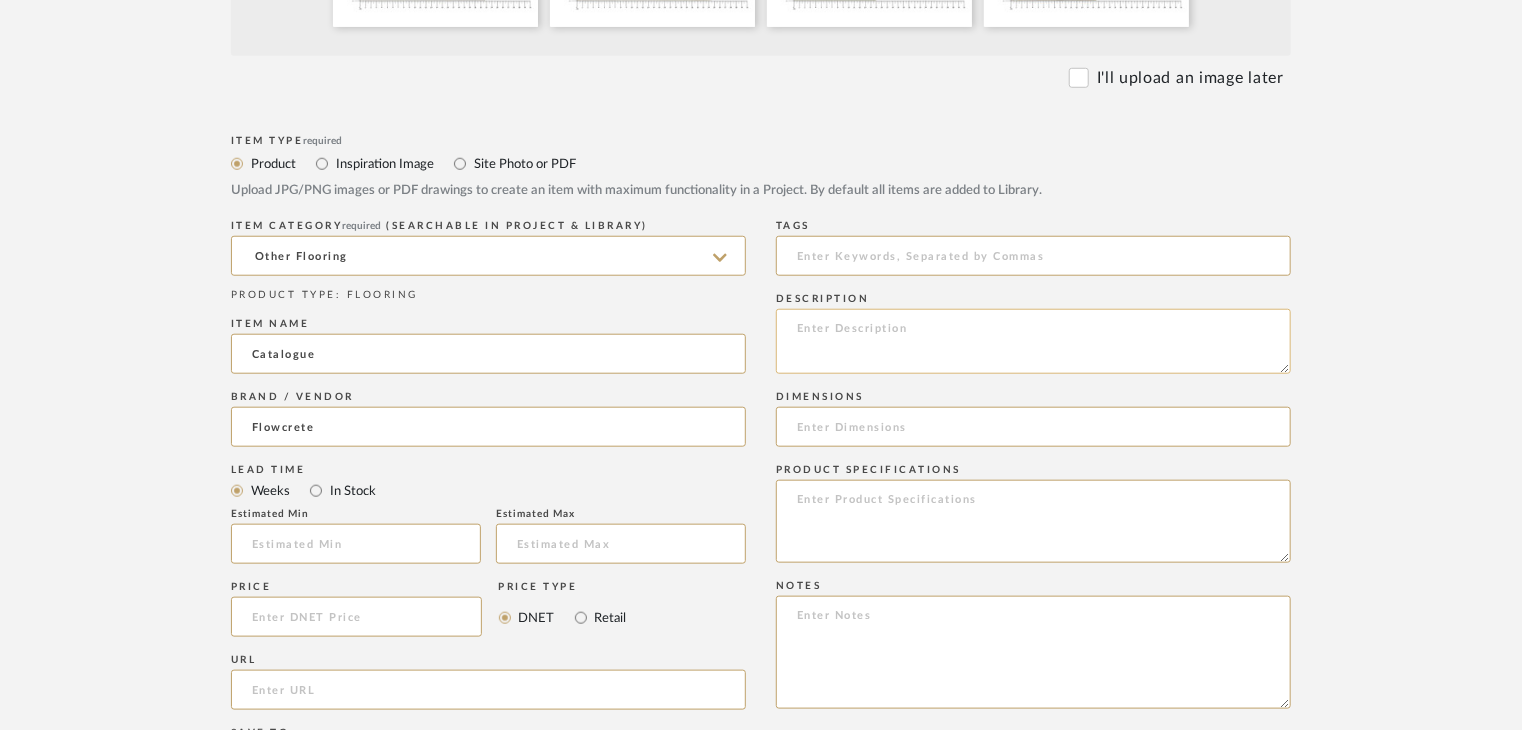 paste on "Type: OTHER FLOORING
Dimension(s): (as mentioned)
Material/Finishes: (as mentioned)
Installation requirements, if any: (as applicable)
Price: (as mentioned)
Lead time: (as mentioned)
Sample available: supplier stock
Sample Internal reference number:
as per the internal sample warehouse) Point of
contact:
Contact number:
Email address:
Address:
Additional contact information:" 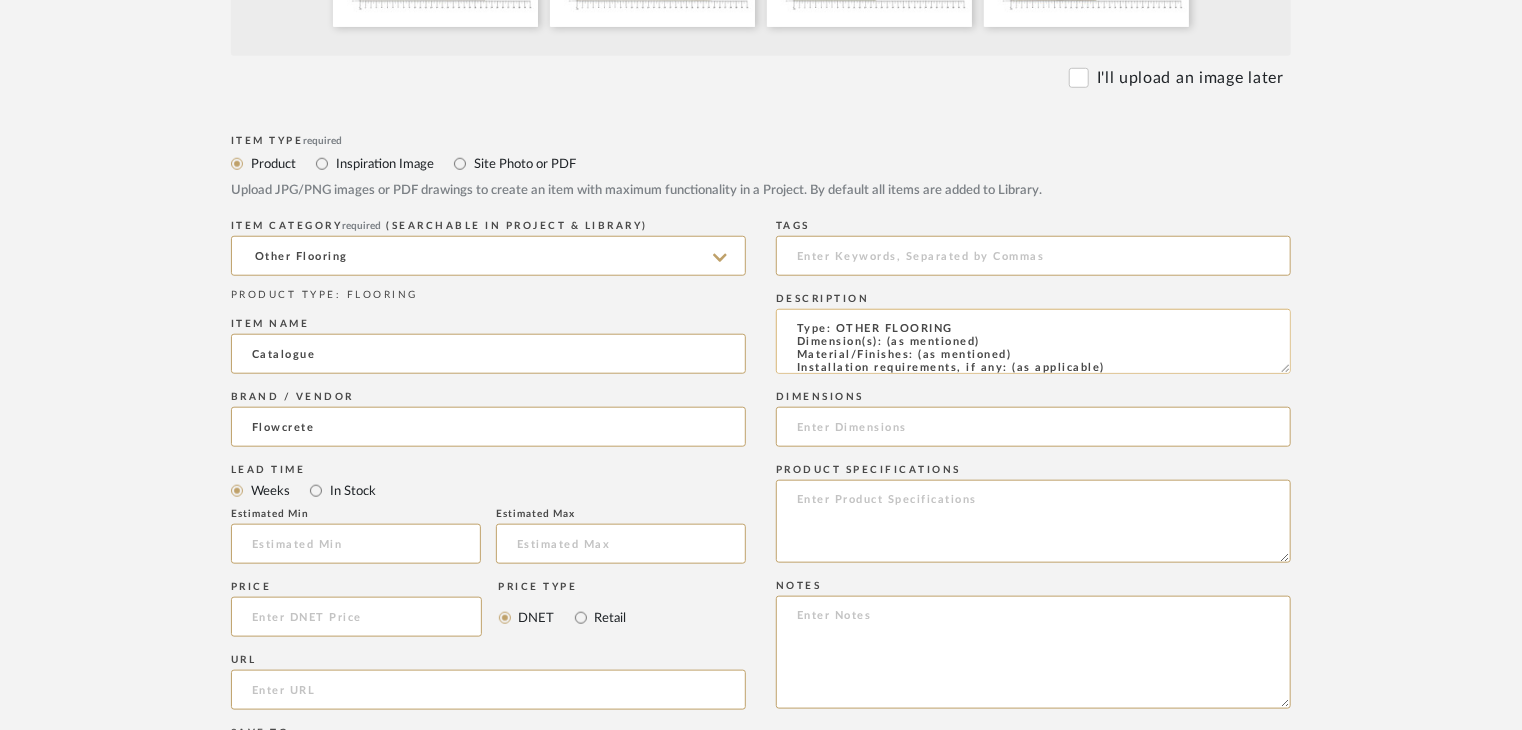 scroll, scrollTop: 137, scrollLeft: 0, axis: vertical 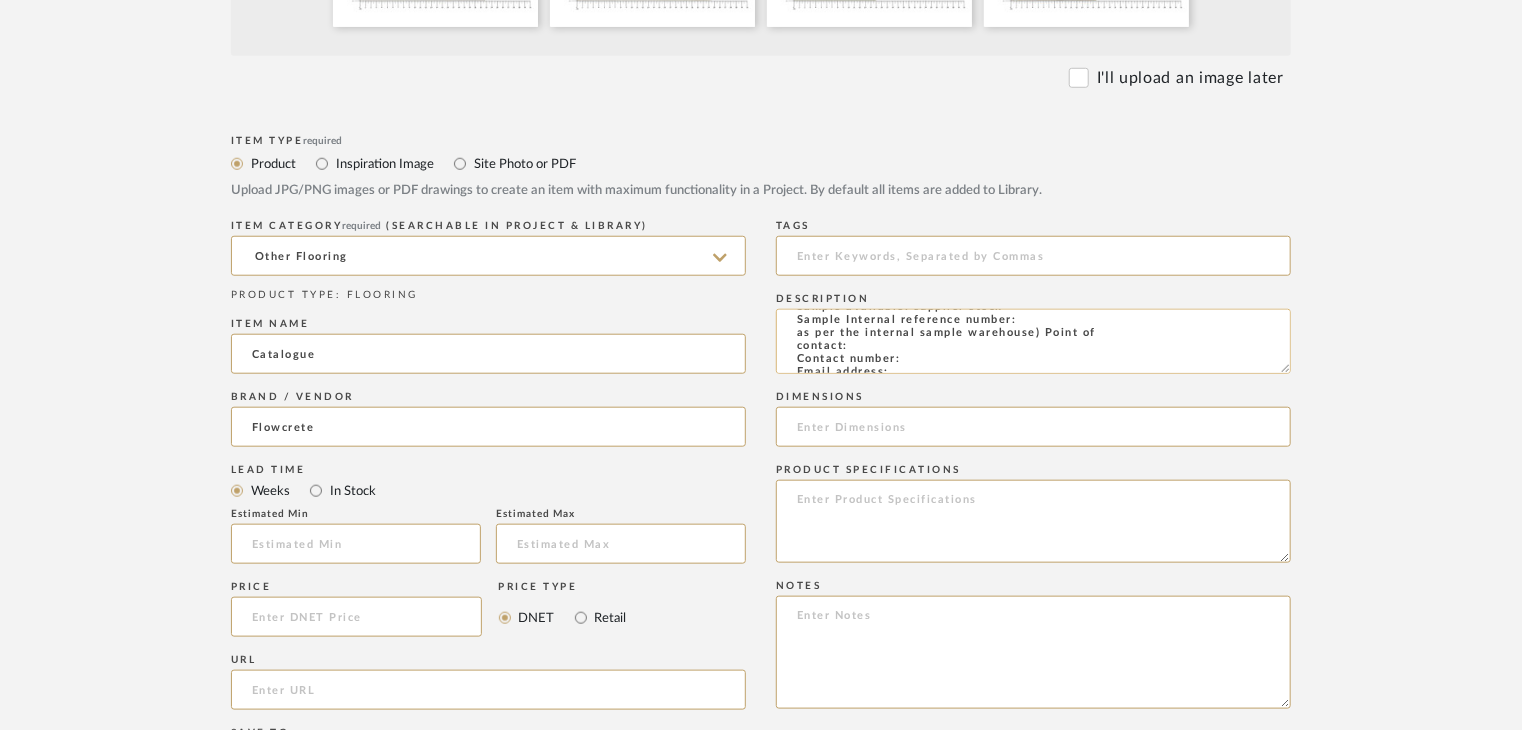 click on "Type: OTHER FLOORING
Dimension(s): (as mentioned)
Material/Finishes: (as mentioned)
Installation requirements, if any: (as applicable)
Price: (as mentioned)
Lead time: (as mentioned)
Sample available: supplier stock
Sample Internal reference number:
as per the internal sample warehouse) Point of
contact:
Contact number:
Email address:
Address:
Additional contact information:" 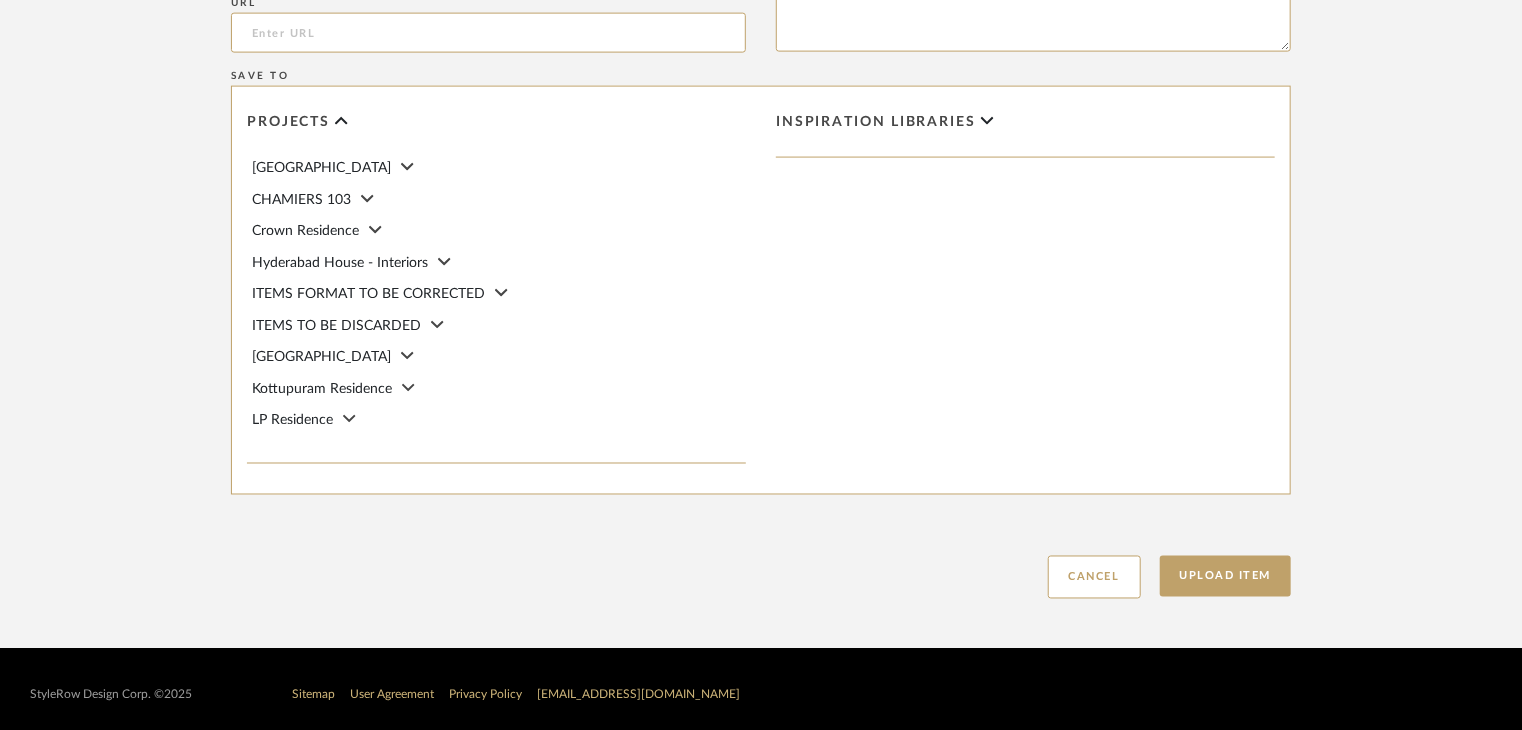 scroll, scrollTop: 1468, scrollLeft: 0, axis: vertical 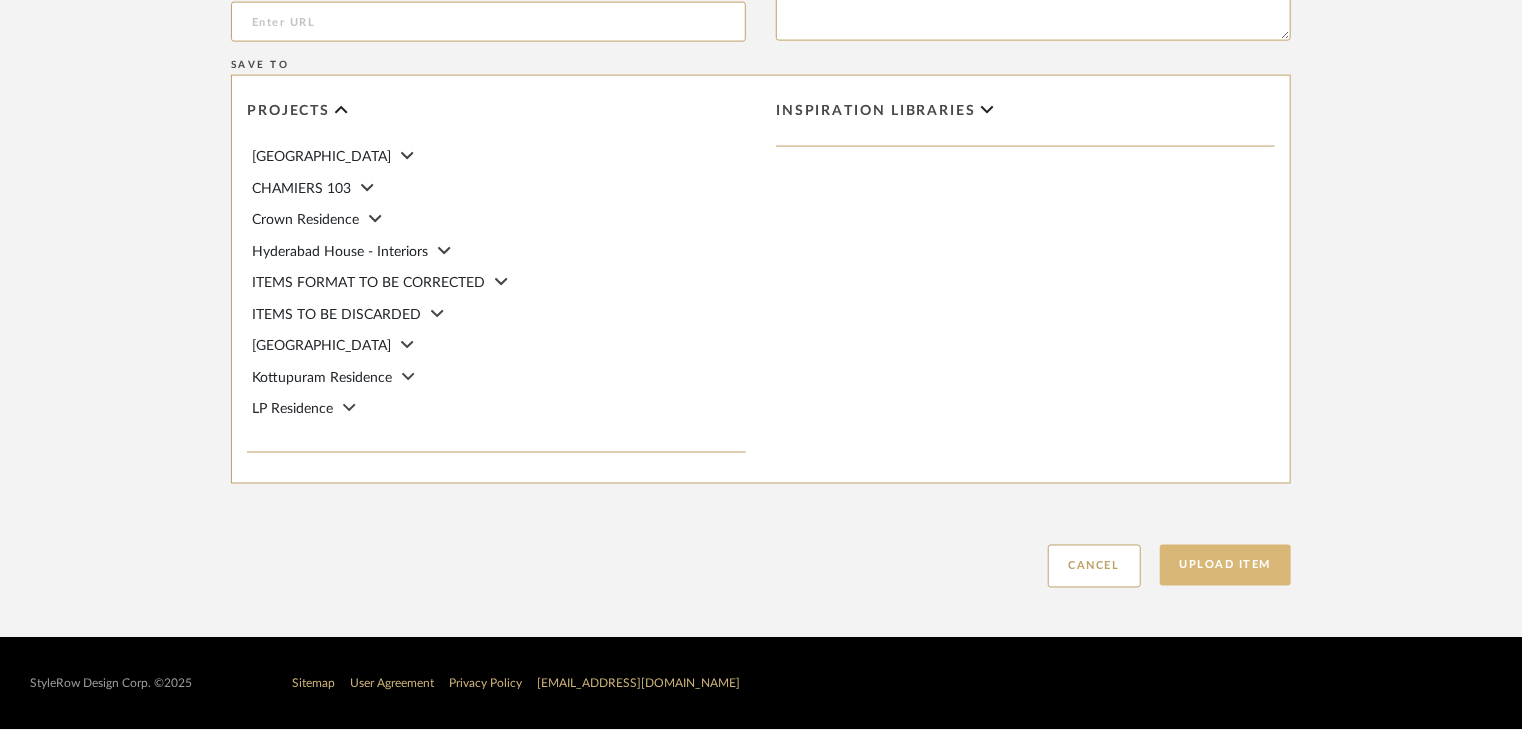 type on "Type: OTHER FLOORING
Dimension(s): (as mentioned)
Material/Finishes: (as mentioned)
Installation requirements, if any: (as applicable)
Price: (as mentioned)
Lead time: (as mentioned)
Sample available: supplier stock
Sample Internal reference number: FL-OF-CT-01
as per the internal sample warehouse) Point of
contact:
Contact number:
Email address:
Address:
Additional contact information:" 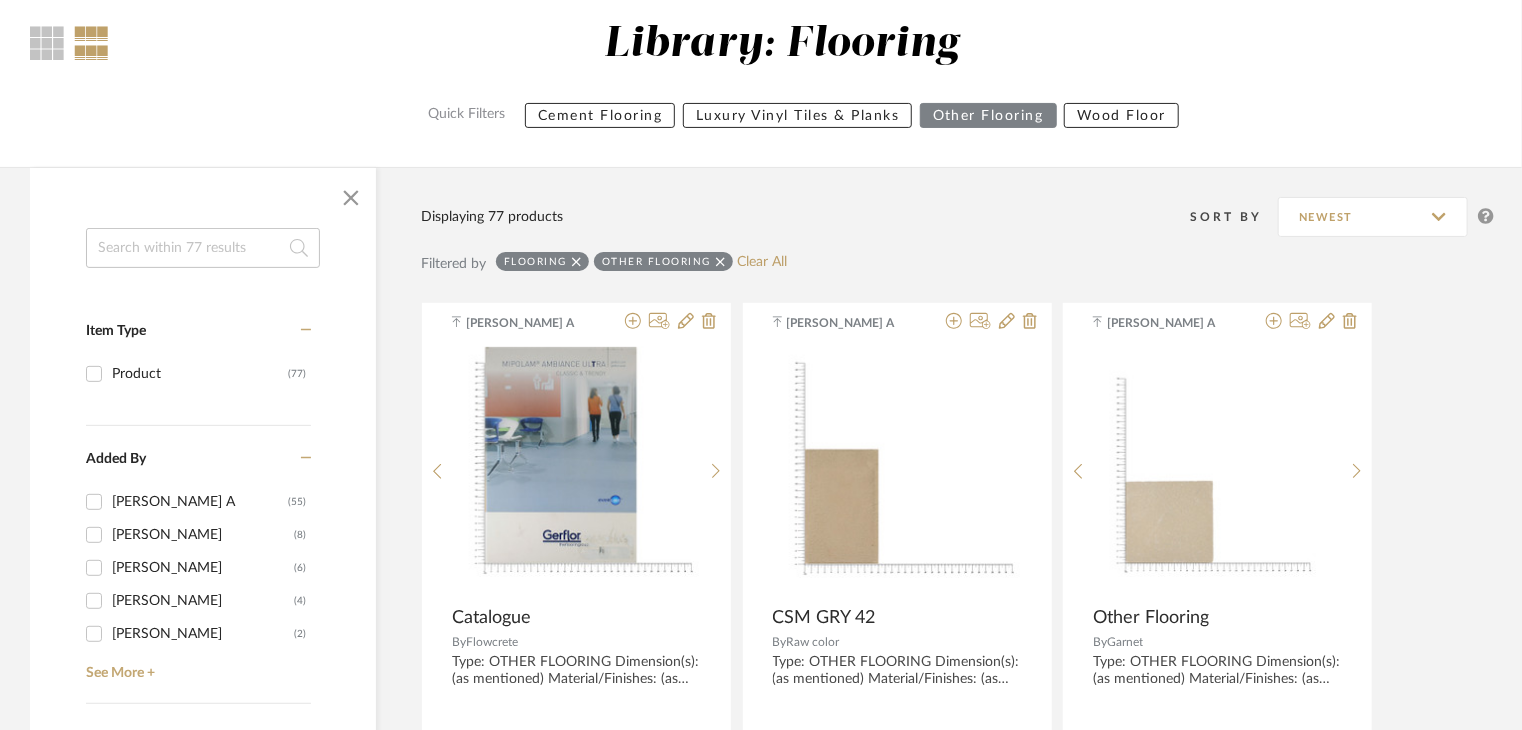 scroll, scrollTop: 200, scrollLeft: 0, axis: vertical 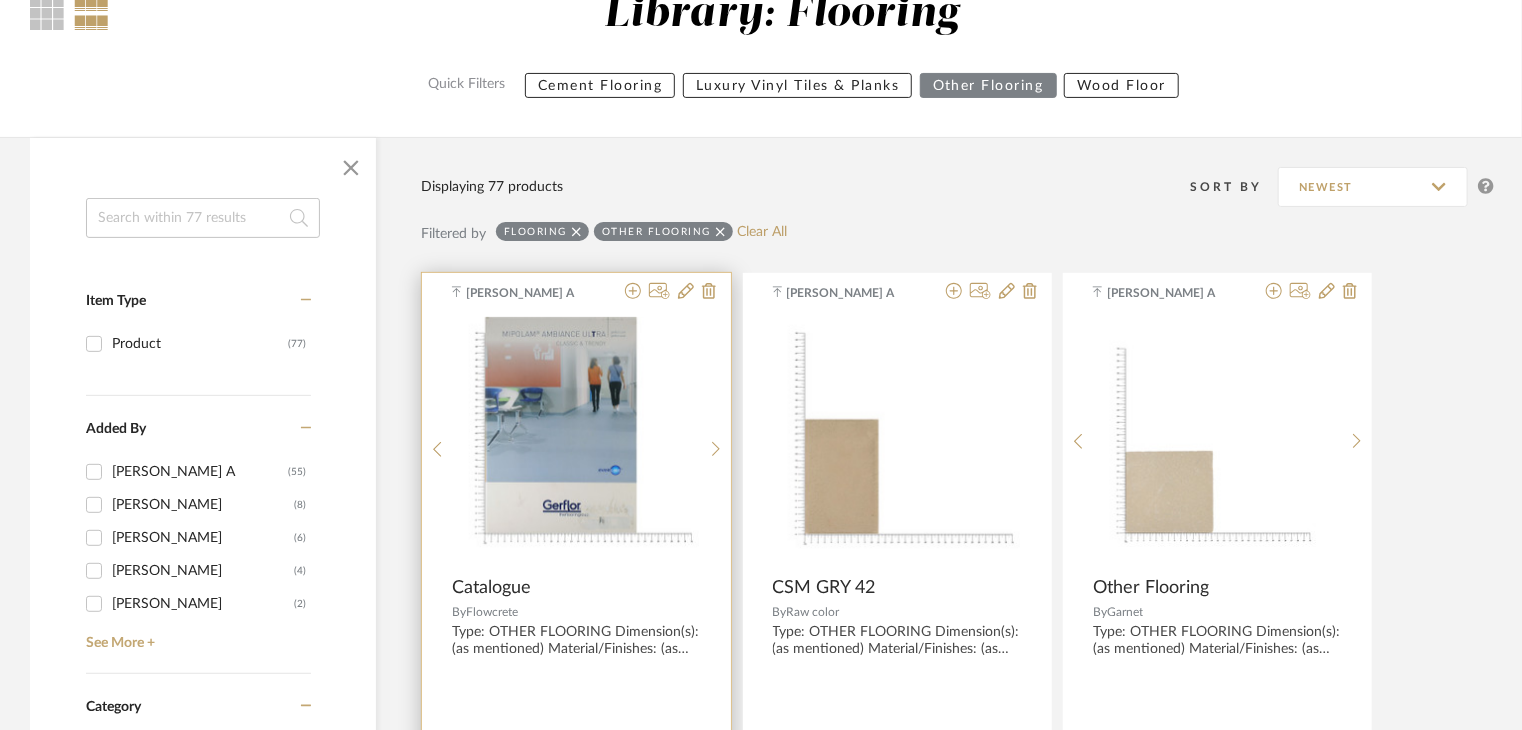 click at bounding box center (577, 441) 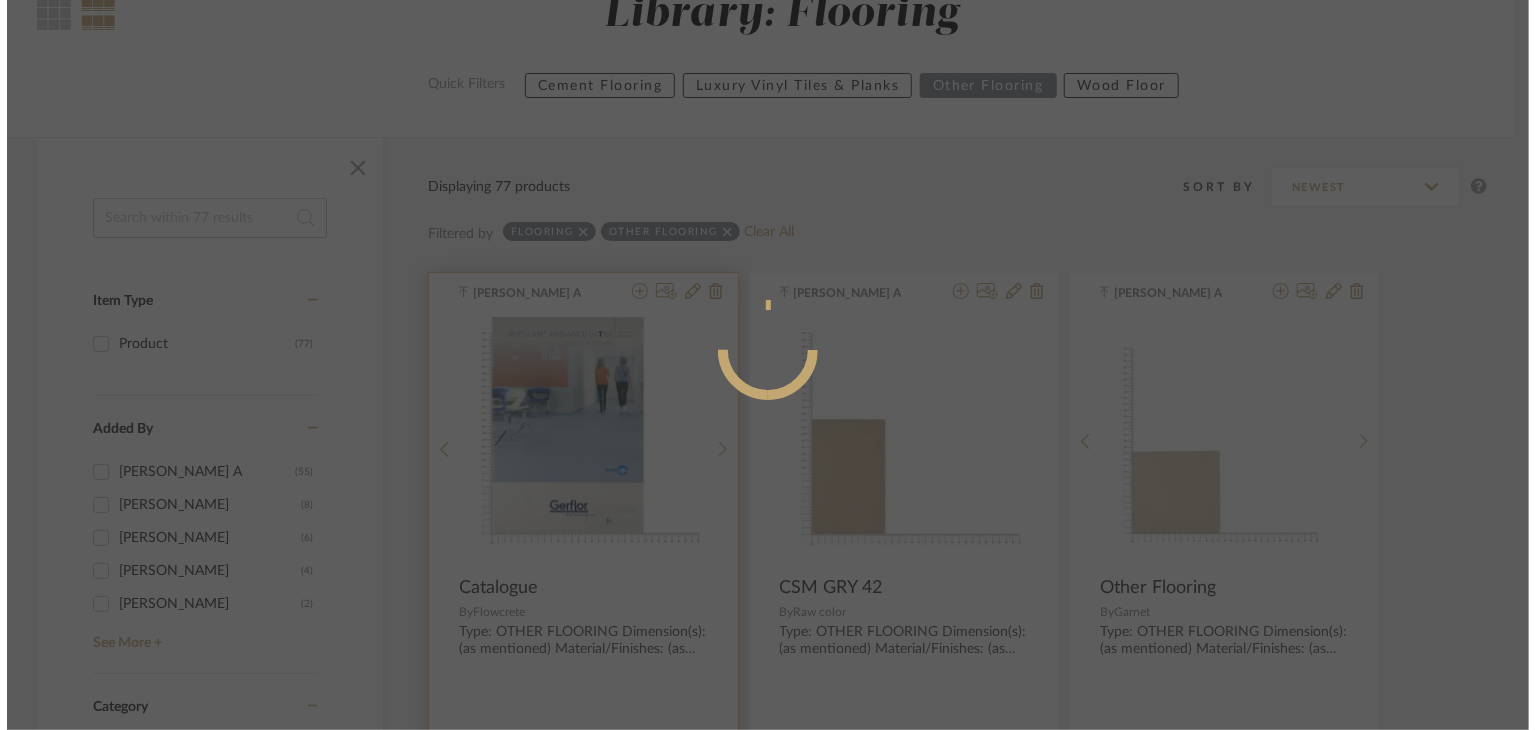 scroll, scrollTop: 0, scrollLeft: 0, axis: both 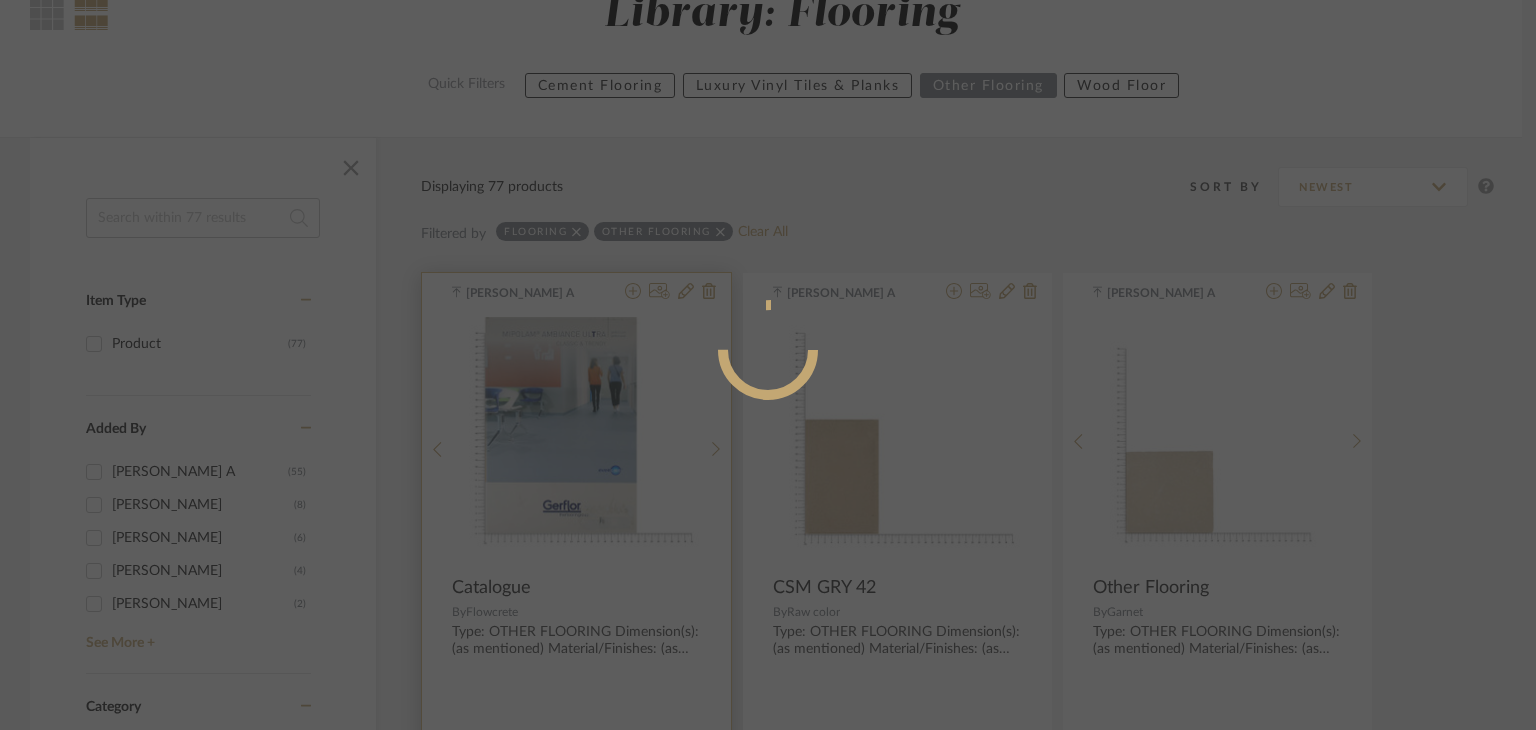 click at bounding box center [768, 350] 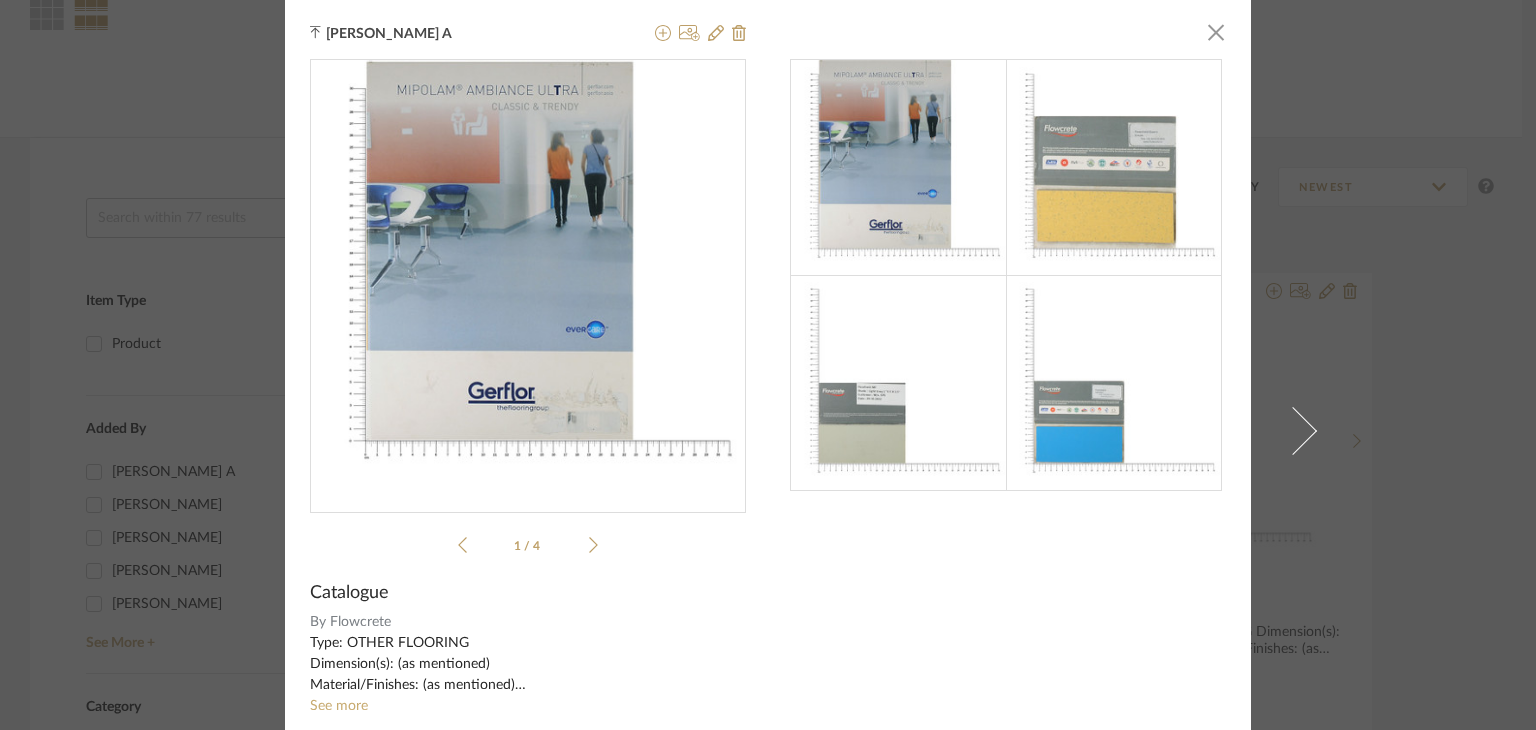 click at bounding box center (899, 168) 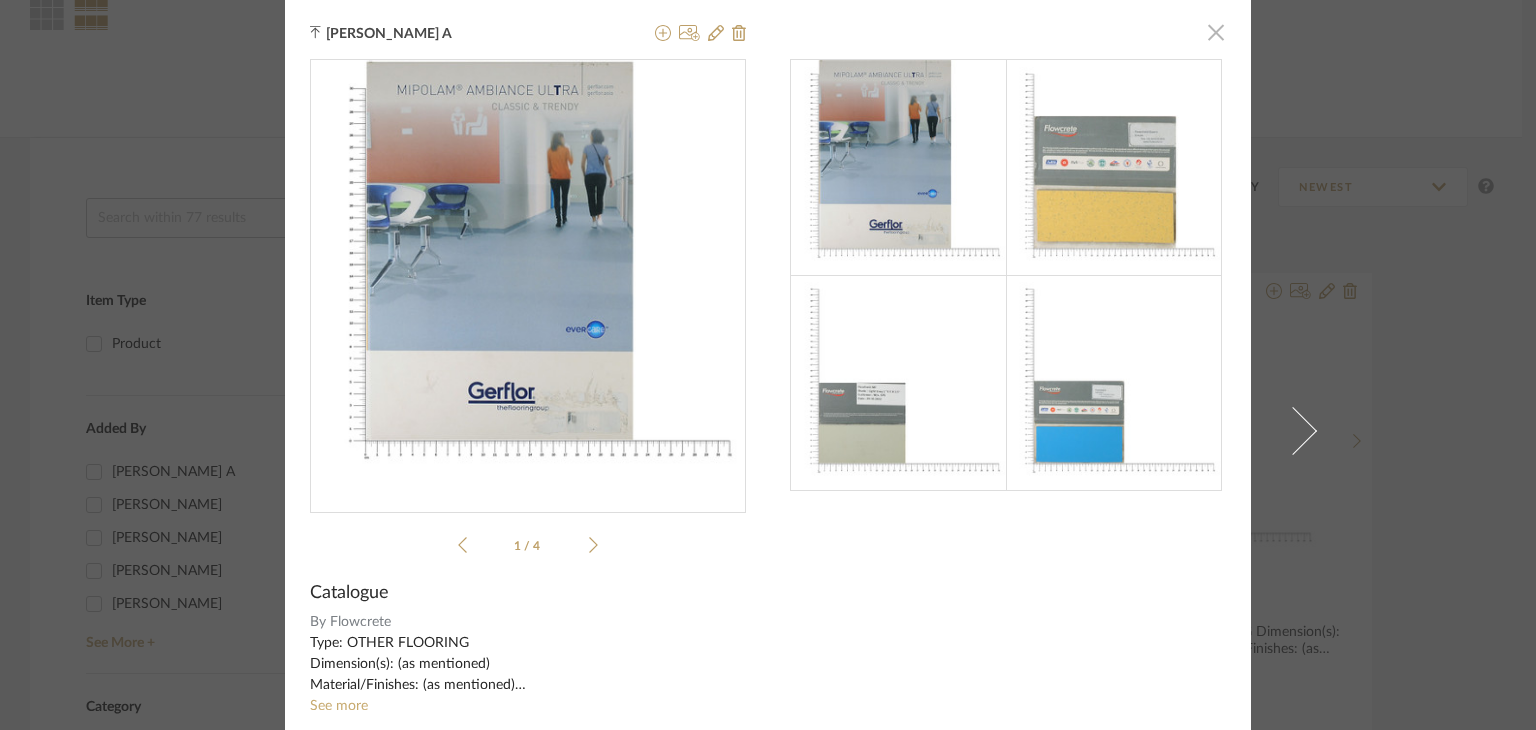 click 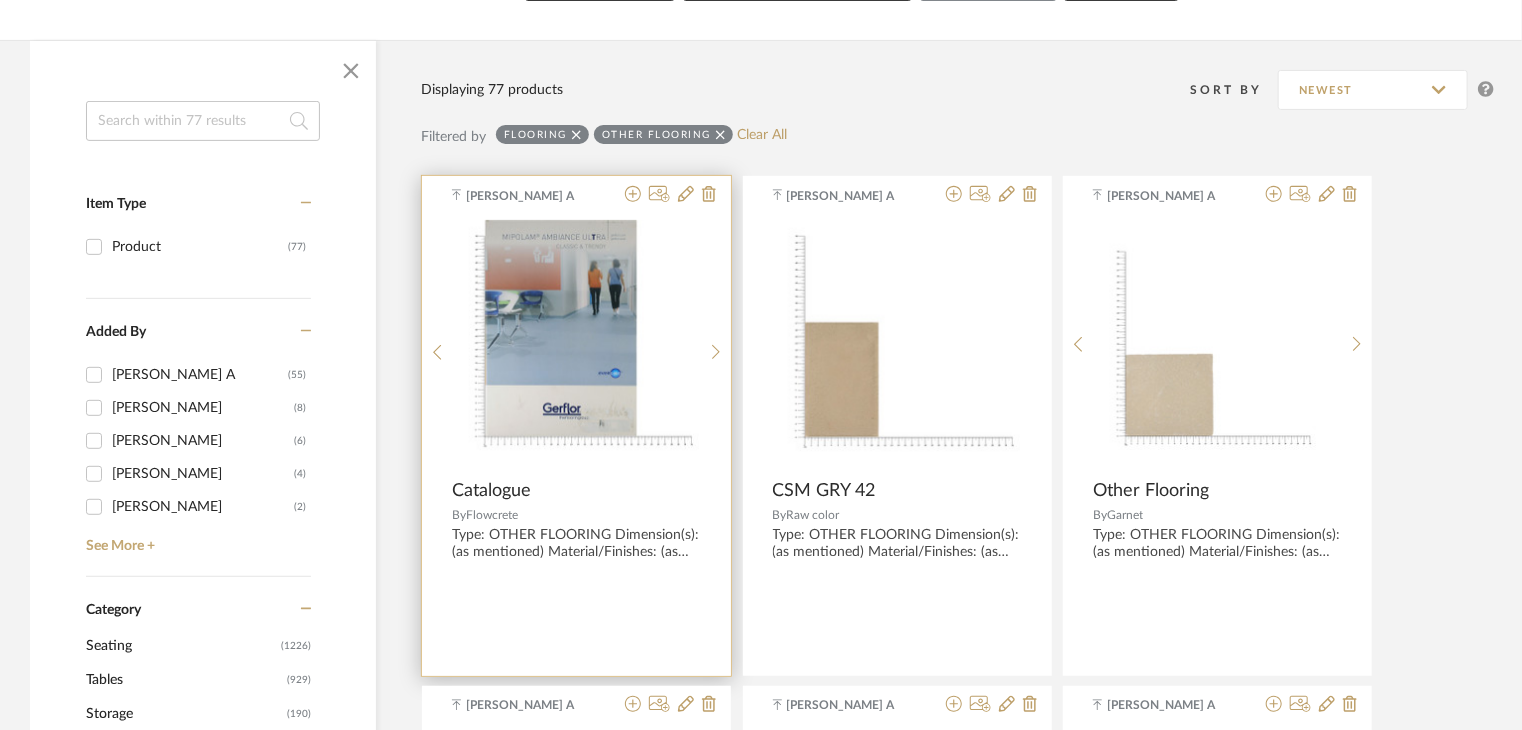 scroll, scrollTop: 300, scrollLeft: 0, axis: vertical 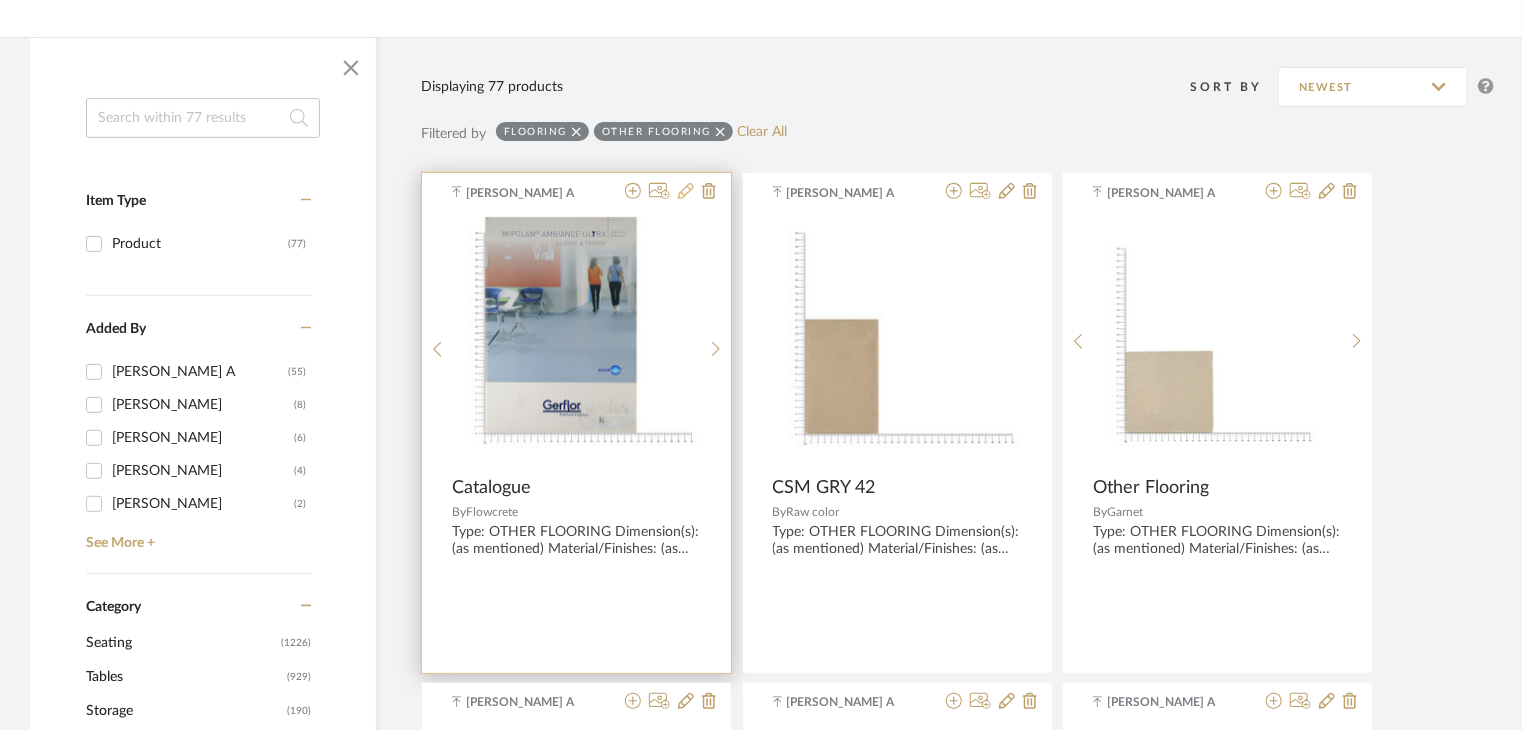 click 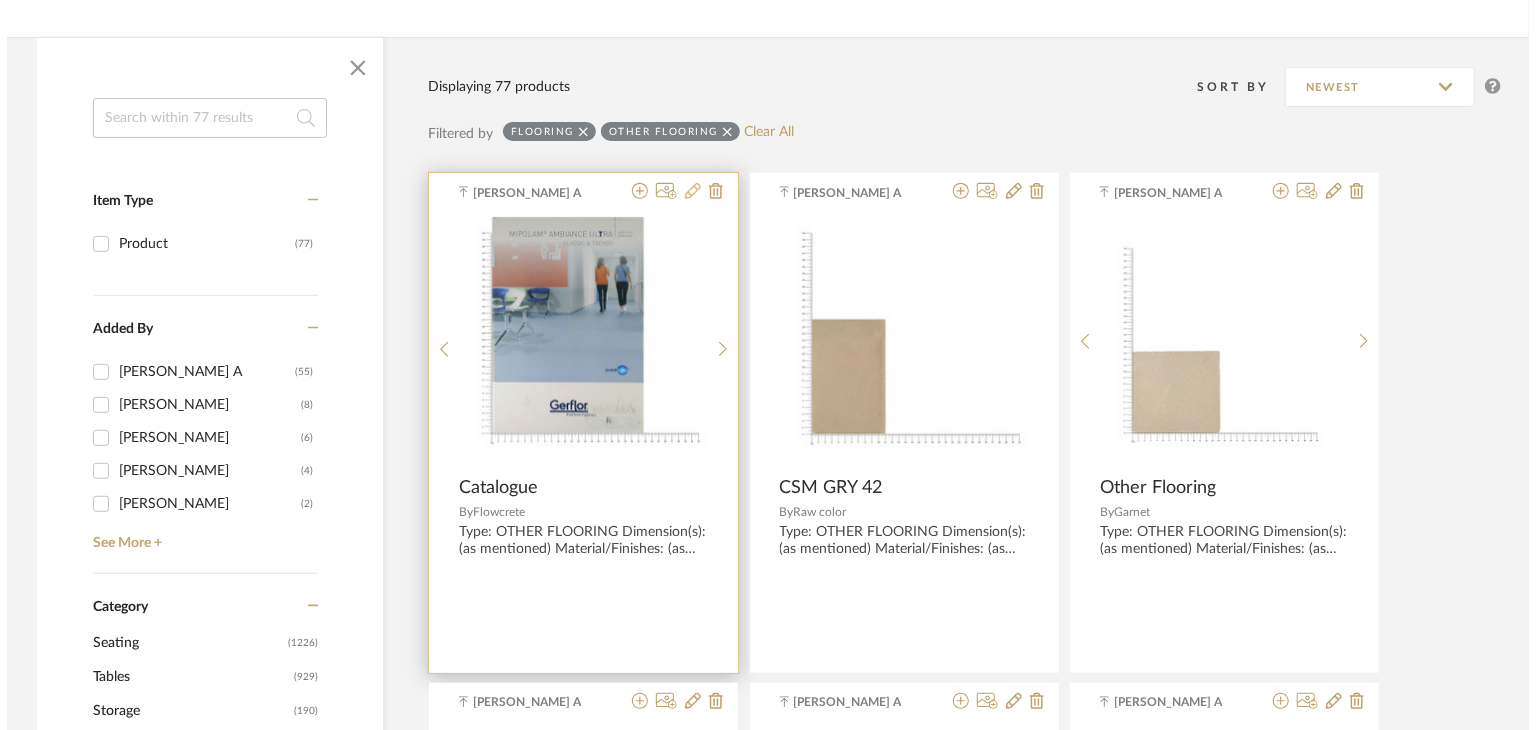 scroll, scrollTop: 0, scrollLeft: 0, axis: both 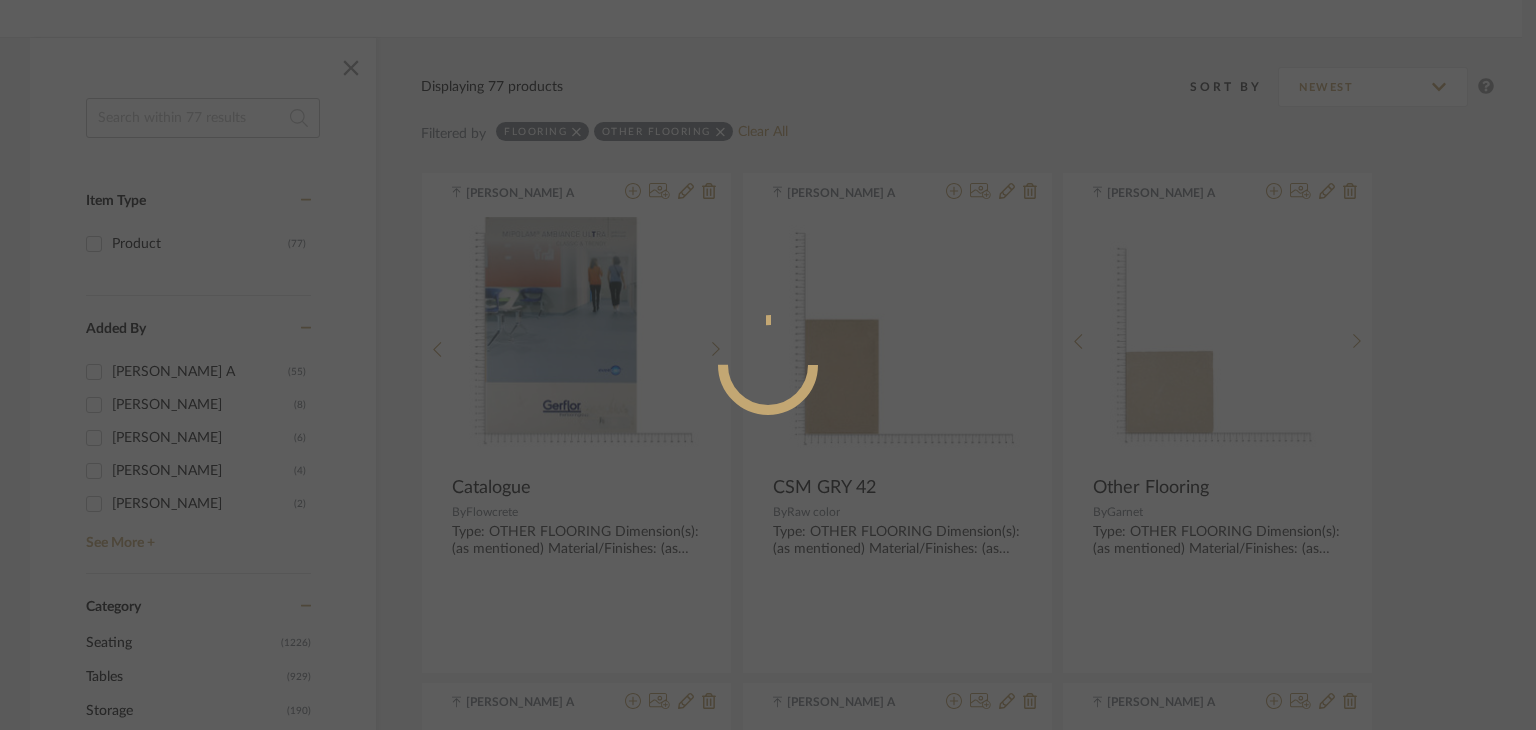 radio on "true" 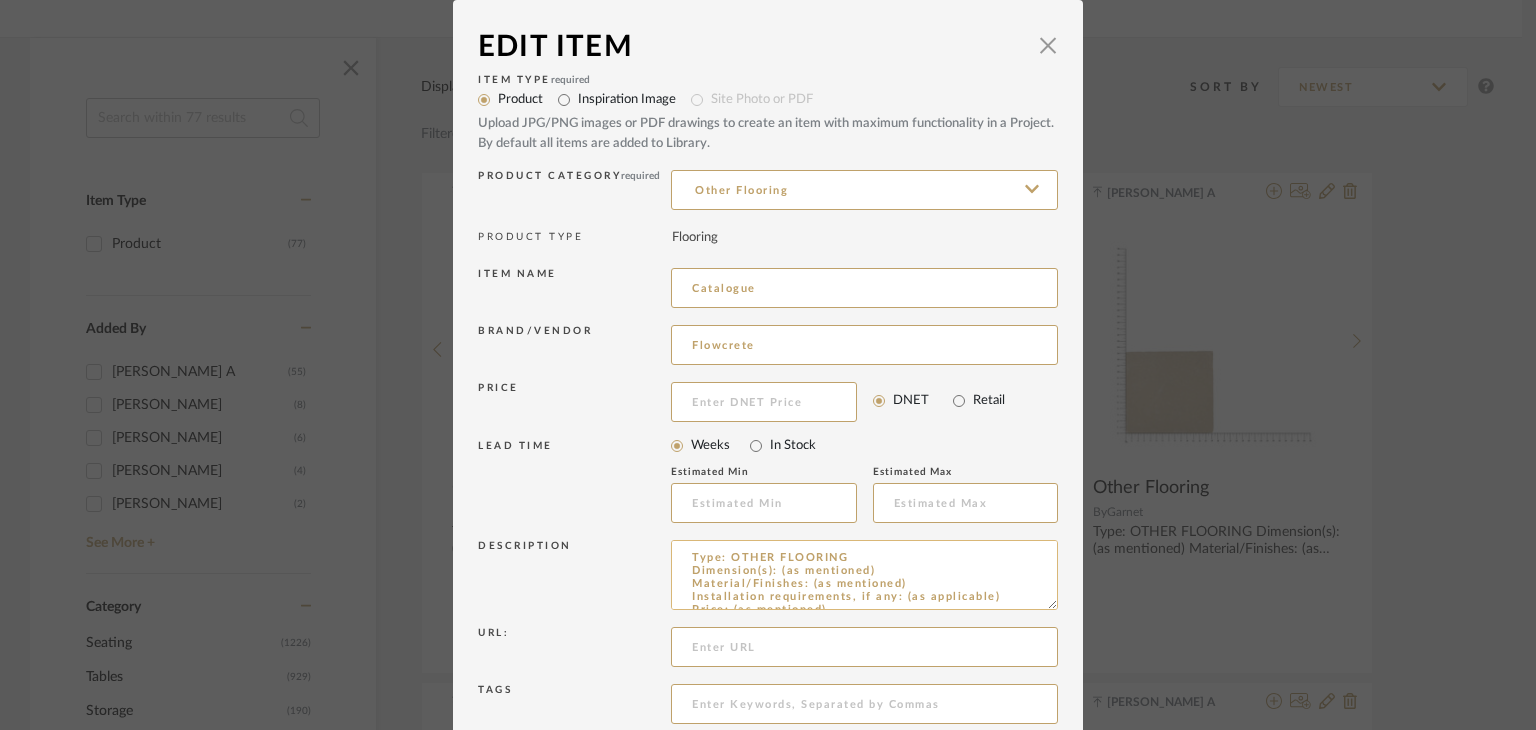 drag, startPoint x: 918, startPoint y: 584, endPoint x: 805, endPoint y: 579, distance: 113.110565 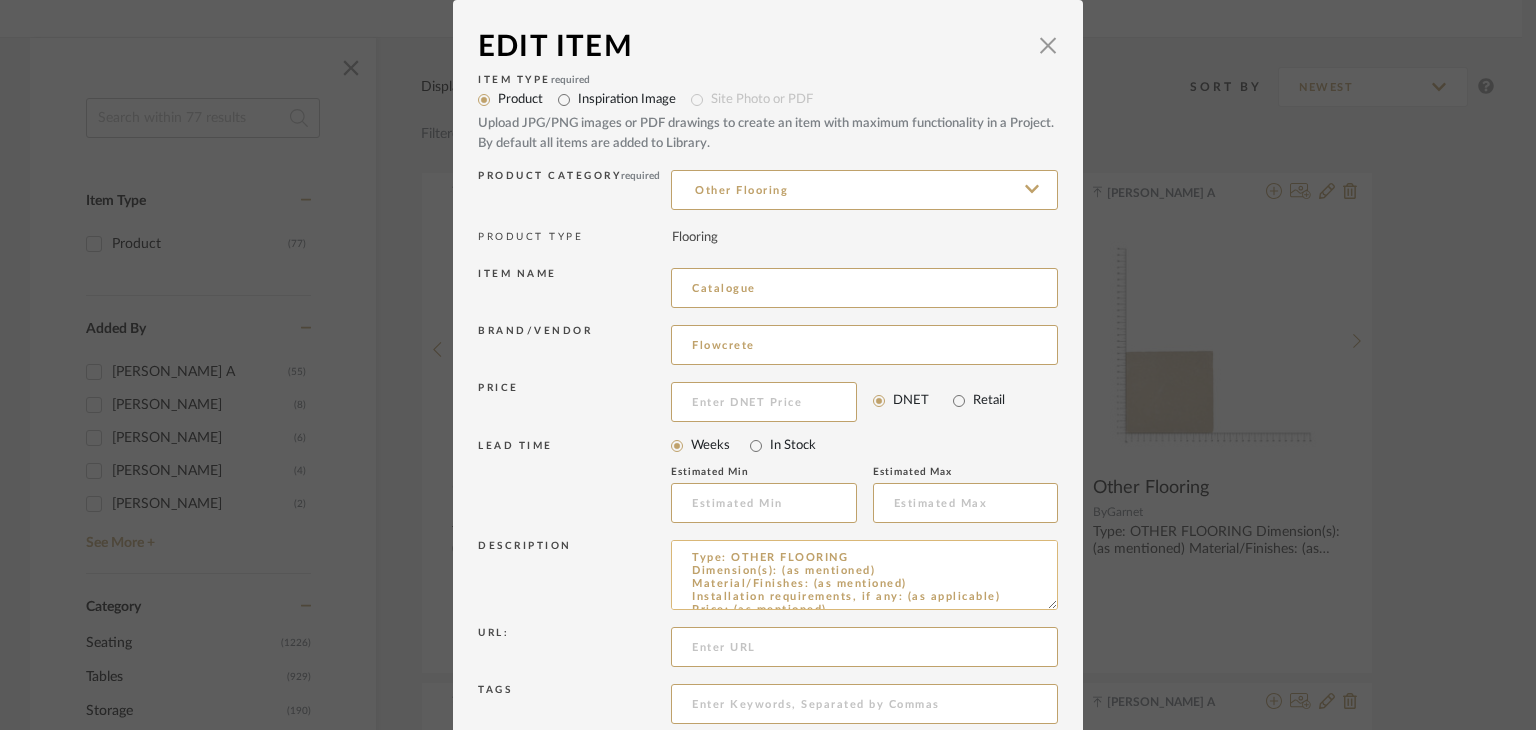 click on "Type: OTHER FLOORING
Dimension(s): (as mentioned)
Material/Finishes: (as mentioned)
Installation requirements, if any: (as applicable)
Price: (as mentioned)
Lead time: (as mentioned)
Sample available: supplier stock
Sample Internal reference number: FL-OF-CT-01
as per the internal sample warehouse) Point of
contact:
Contact number:
Email address:
Address:
Additional contact information:" at bounding box center [864, 575] 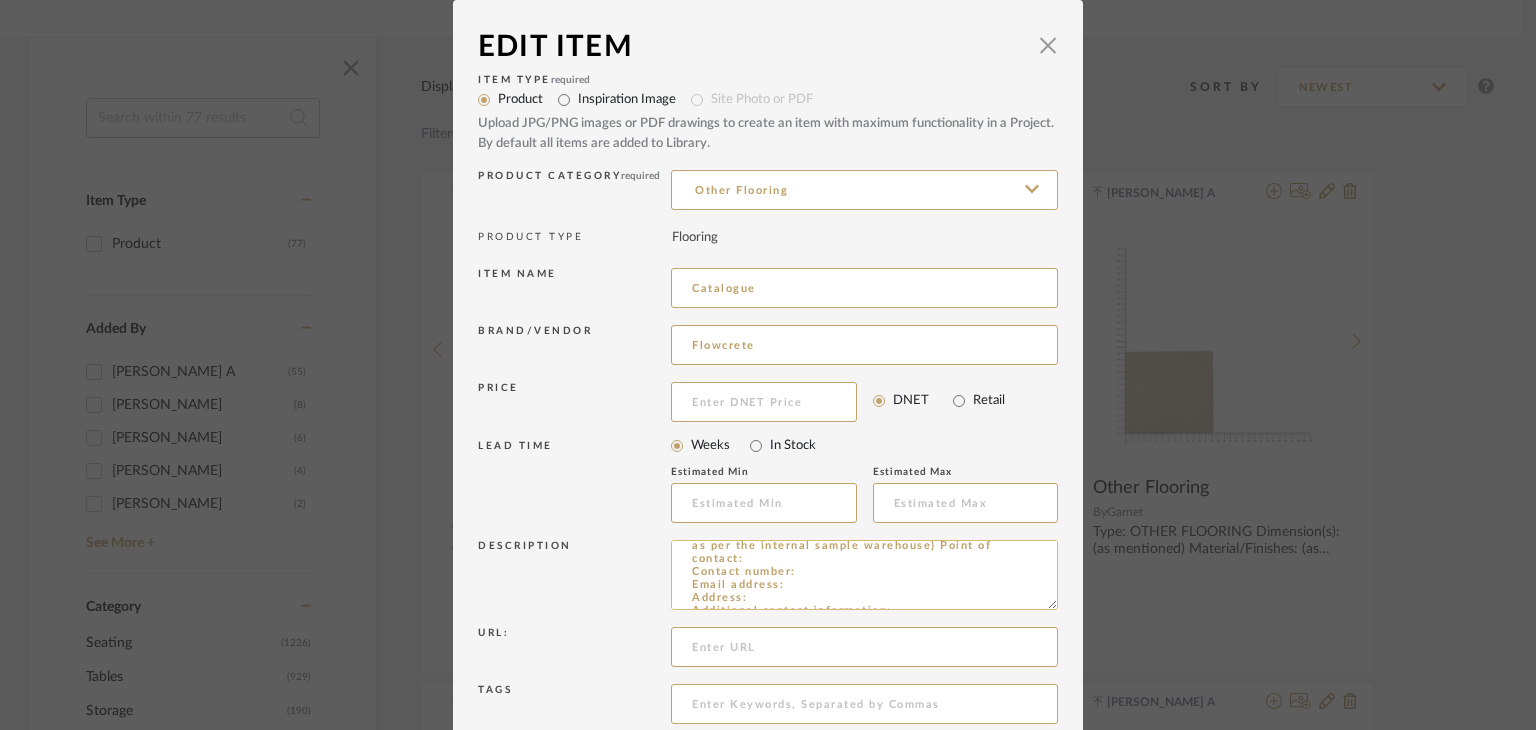 scroll, scrollTop: 128, scrollLeft: 0, axis: vertical 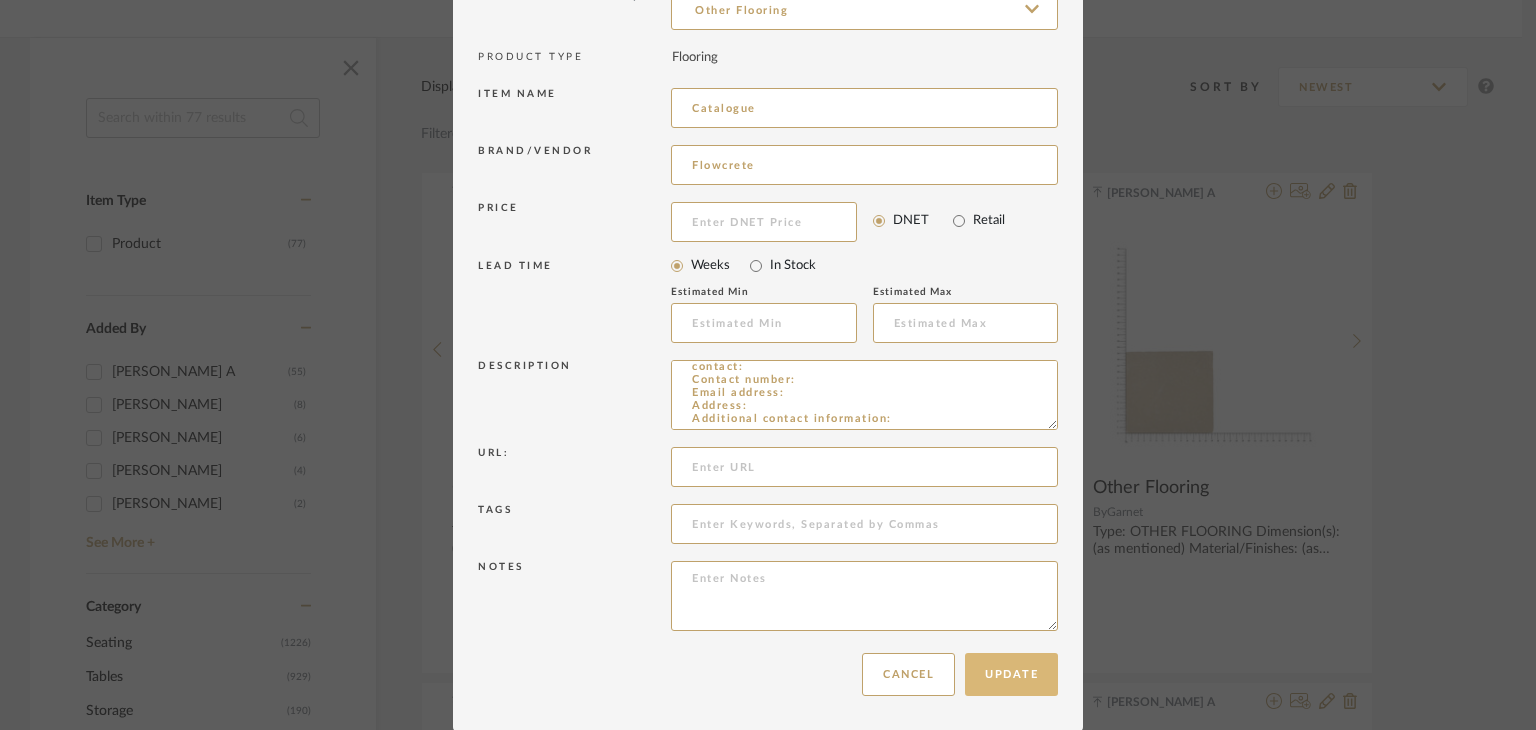 type on "Type: OTHER FLOORING
Dimension(s): (as mentioned)
Material/Finishes: Quartz Cream
Installation requirements, if any: (as applicable)
Price: (as mentioned)
Lead time: (as mentioned)
Sample available: supplier stock
Sample Internal reference number: FL-OF-CT-01
as per the internal sample warehouse) Point of
contact:
Contact number:
Email address:
Address:
Additional contact information:" 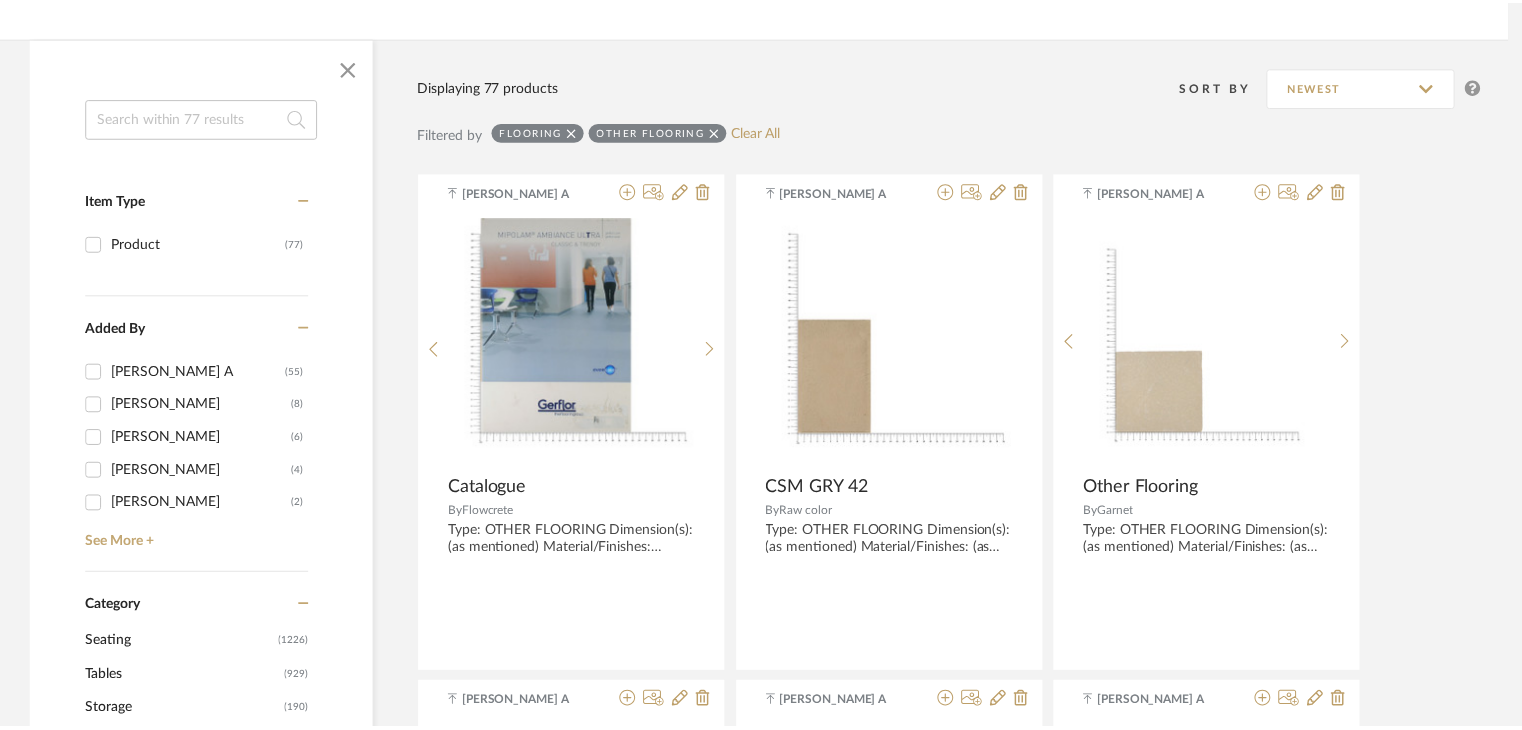 scroll, scrollTop: 300, scrollLeft: 0, axis: vertical 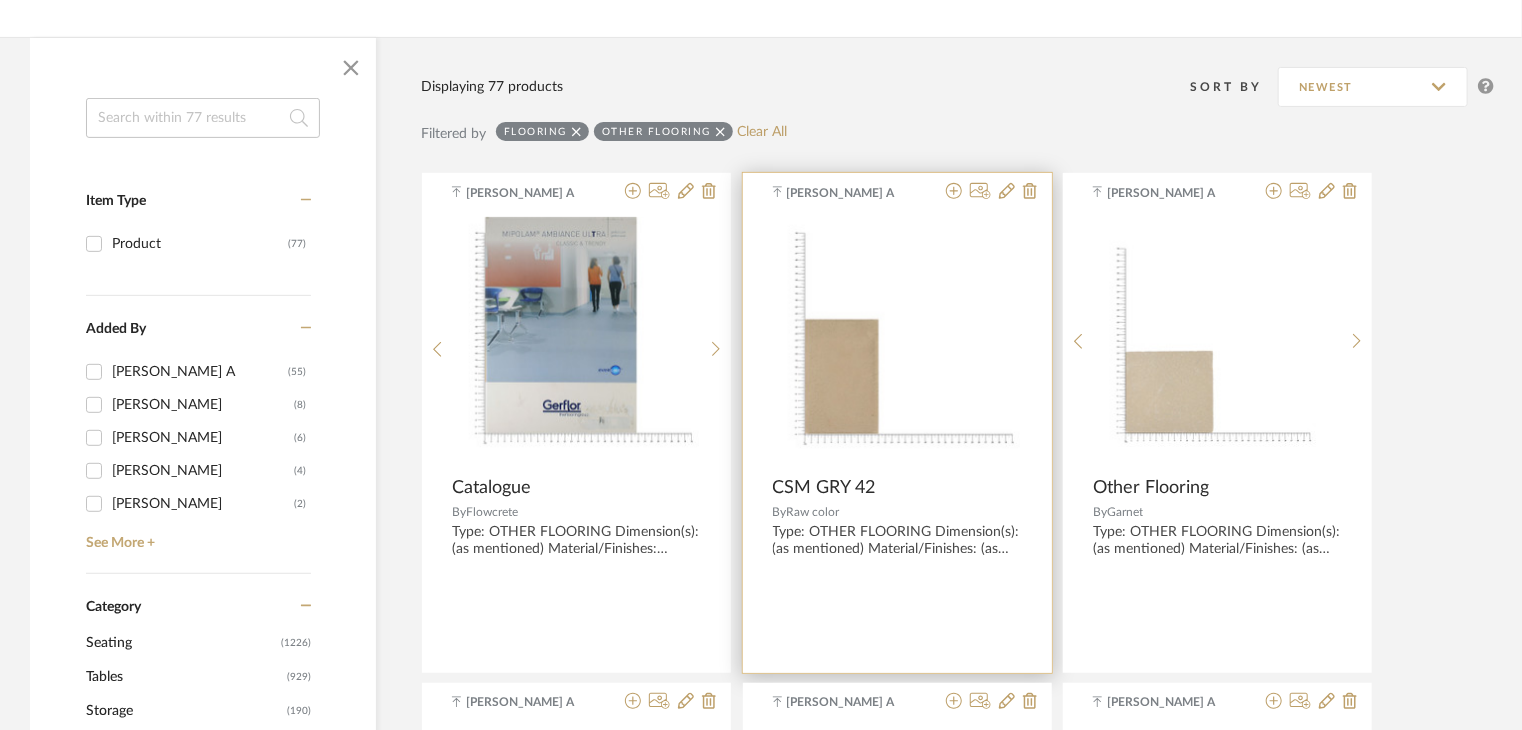 type 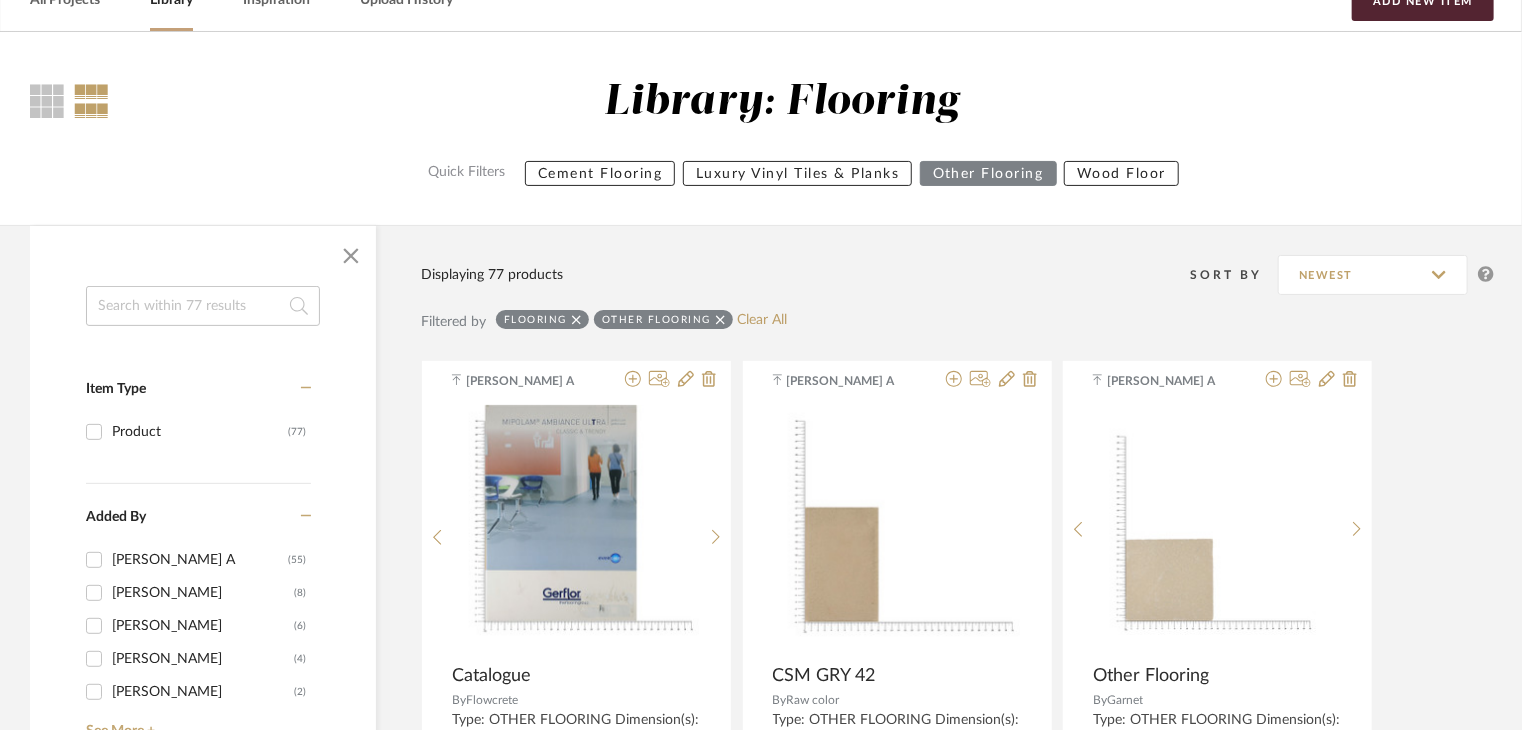 scroll, scrollTop: 100, scrollLeft: 0, axis: vertical 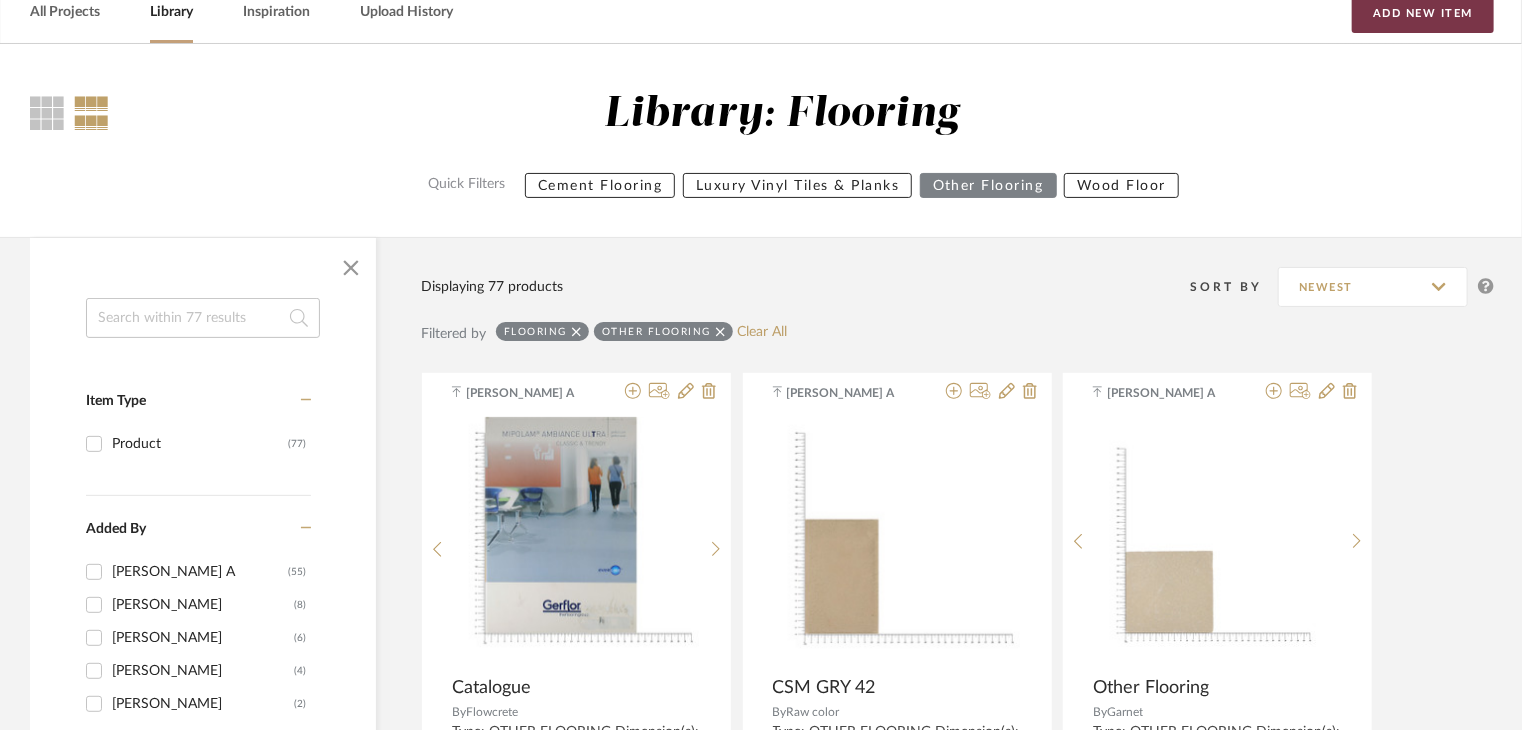 click on "Add New Item" at bounding box center (1423, 13) 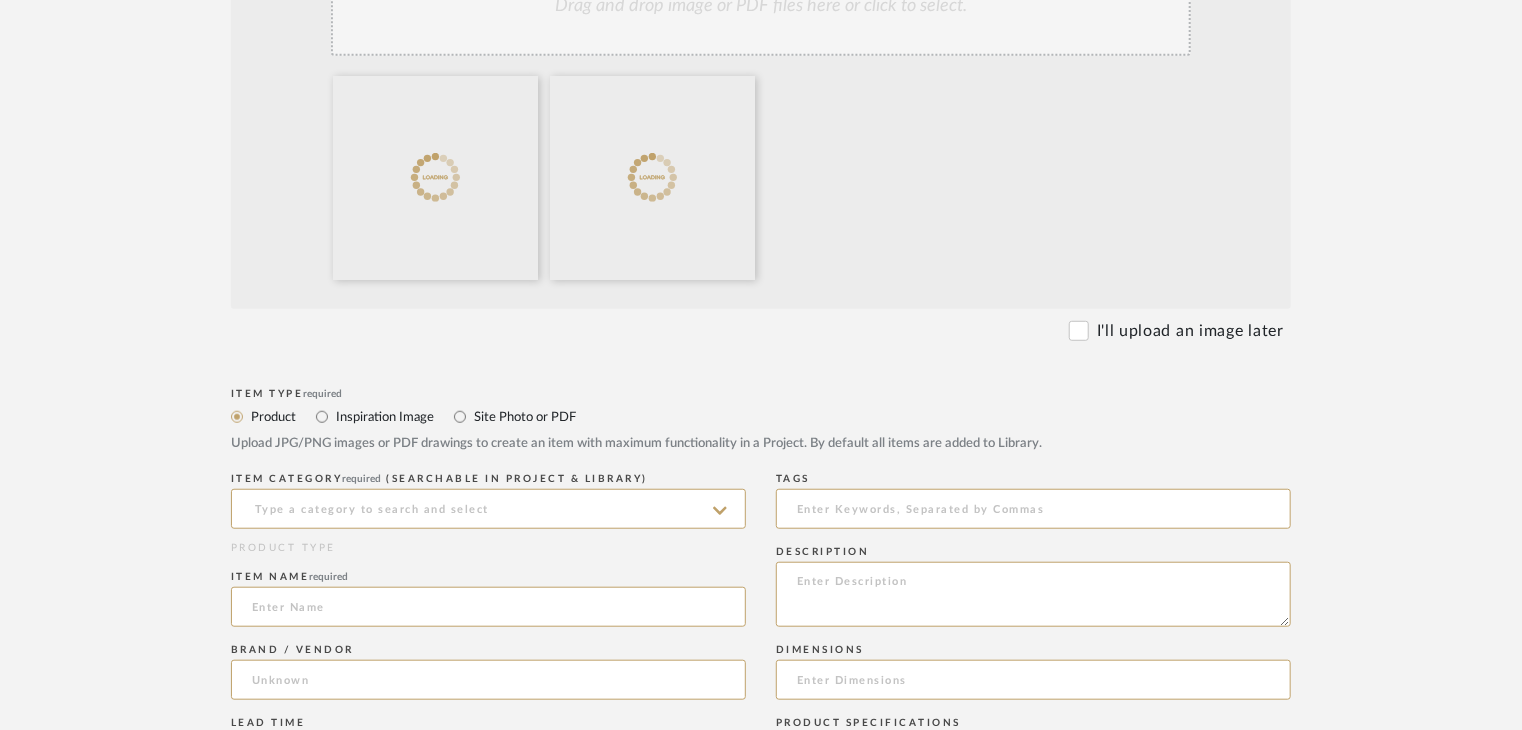 scroll, scrollTop: 900, scrollLeft: 0, axis: vertical 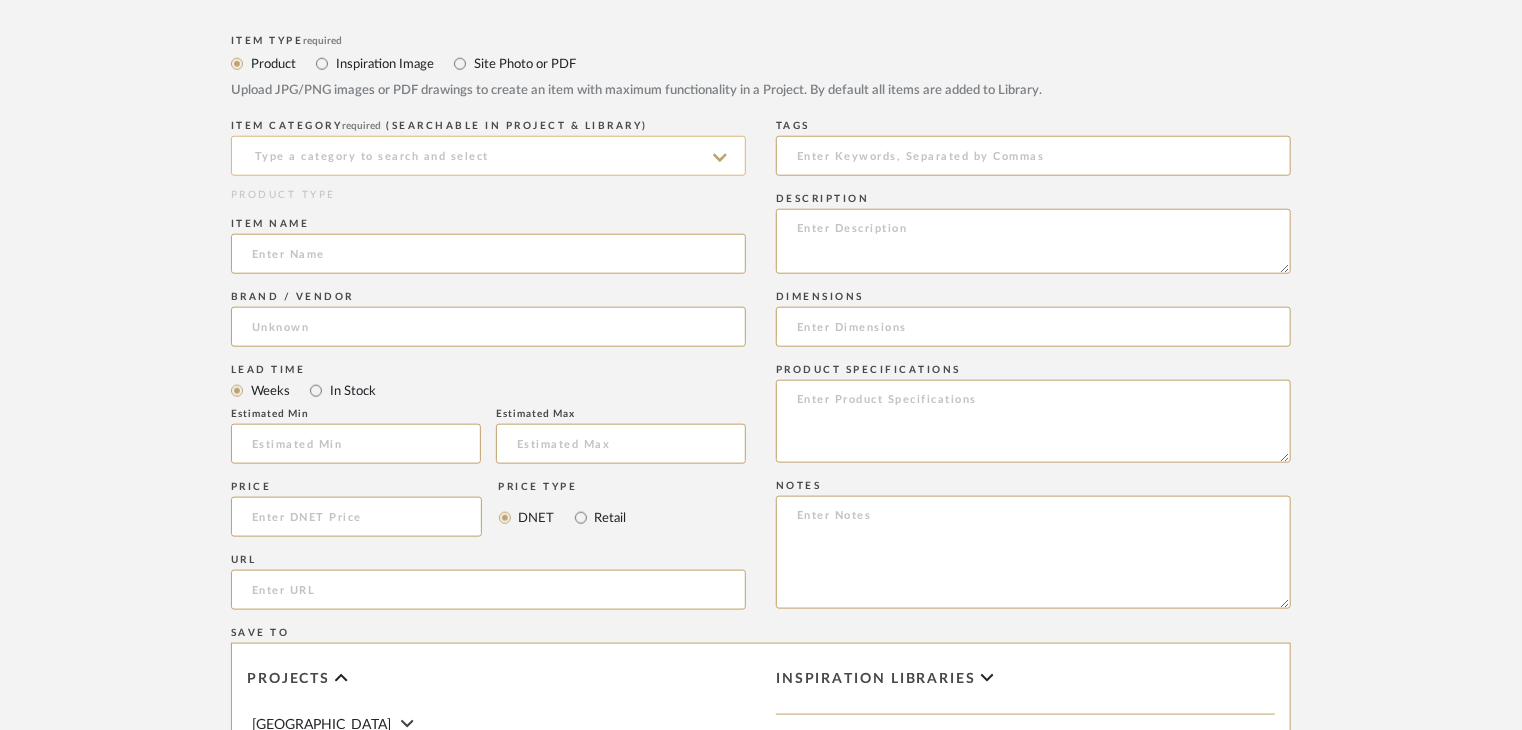 click 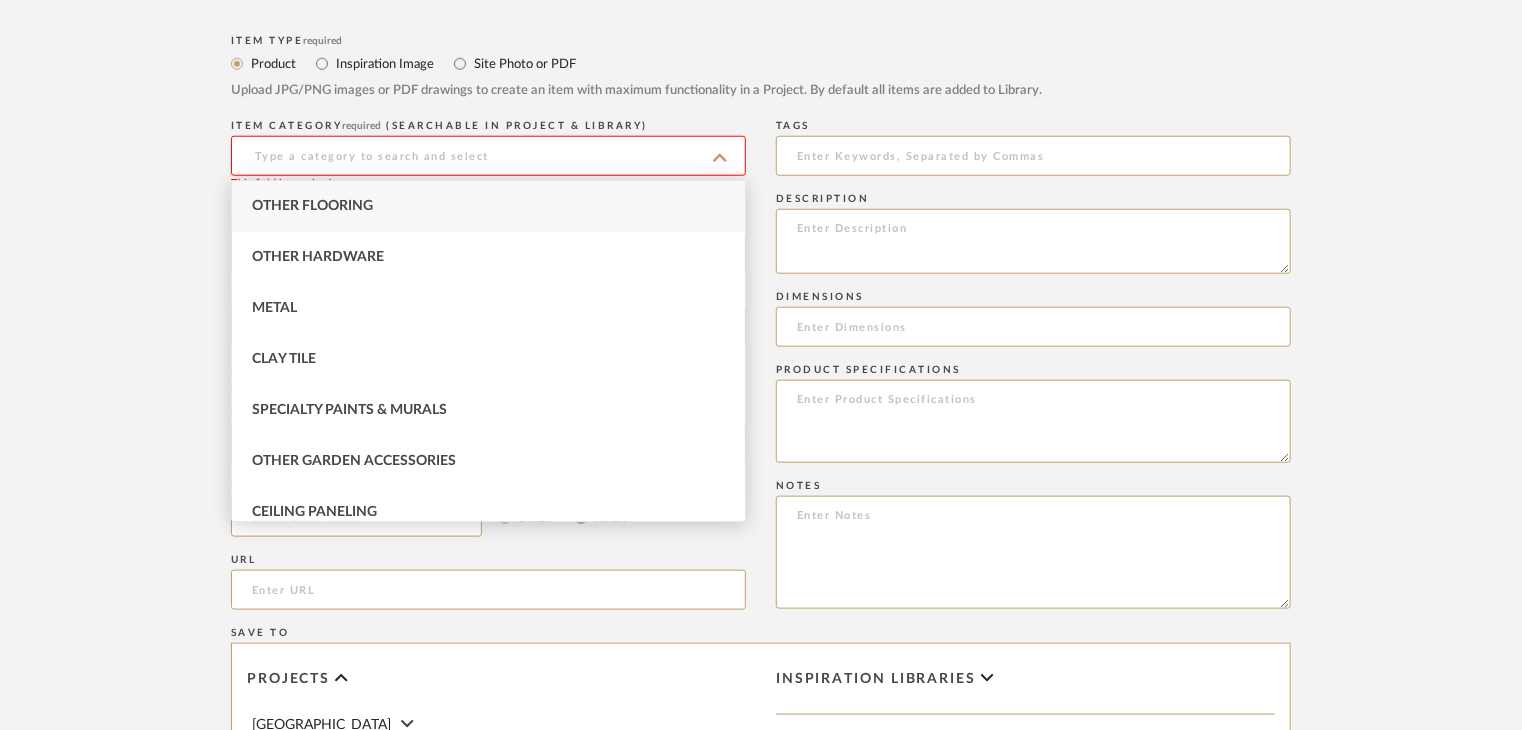 click on "Other Flooring" at bounding box center [488, 206] 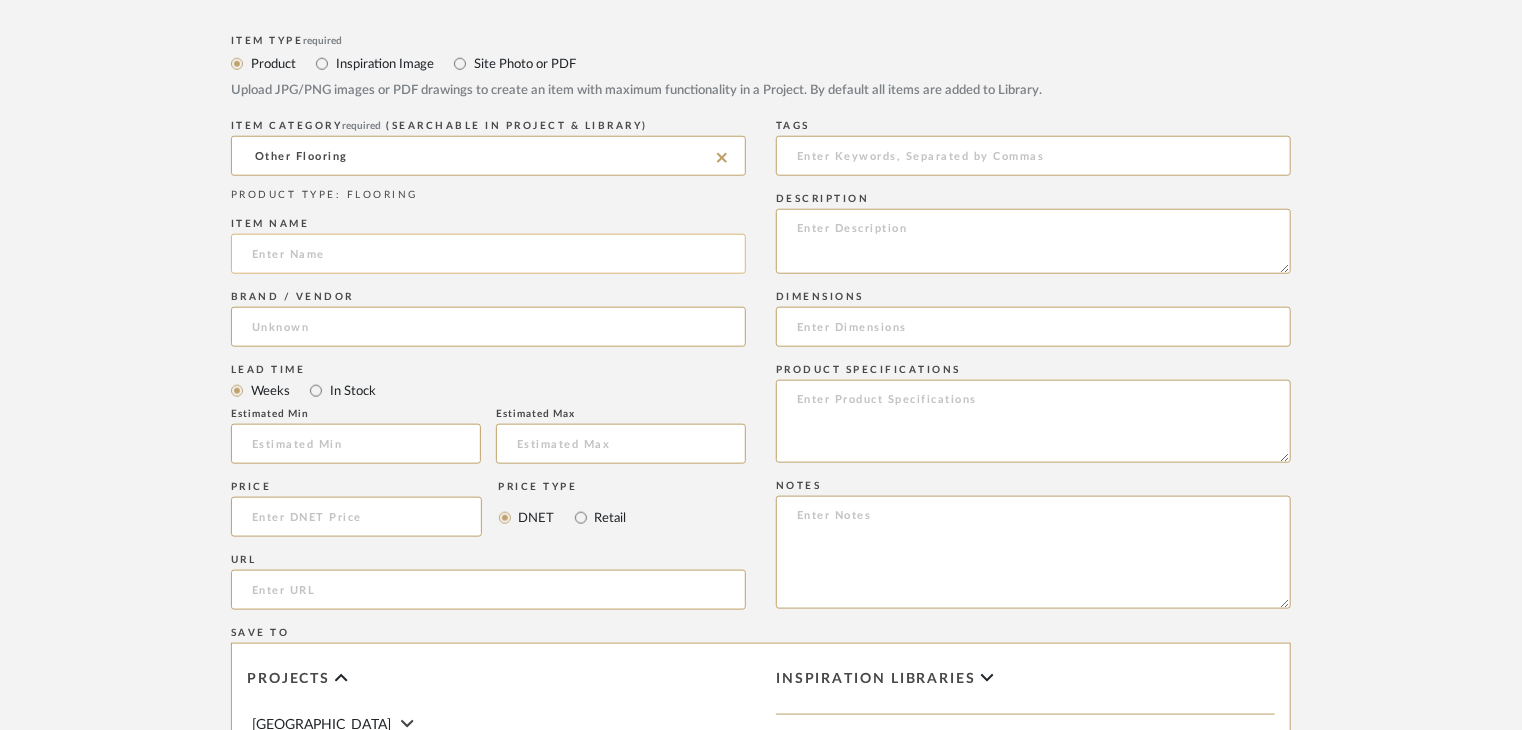 click 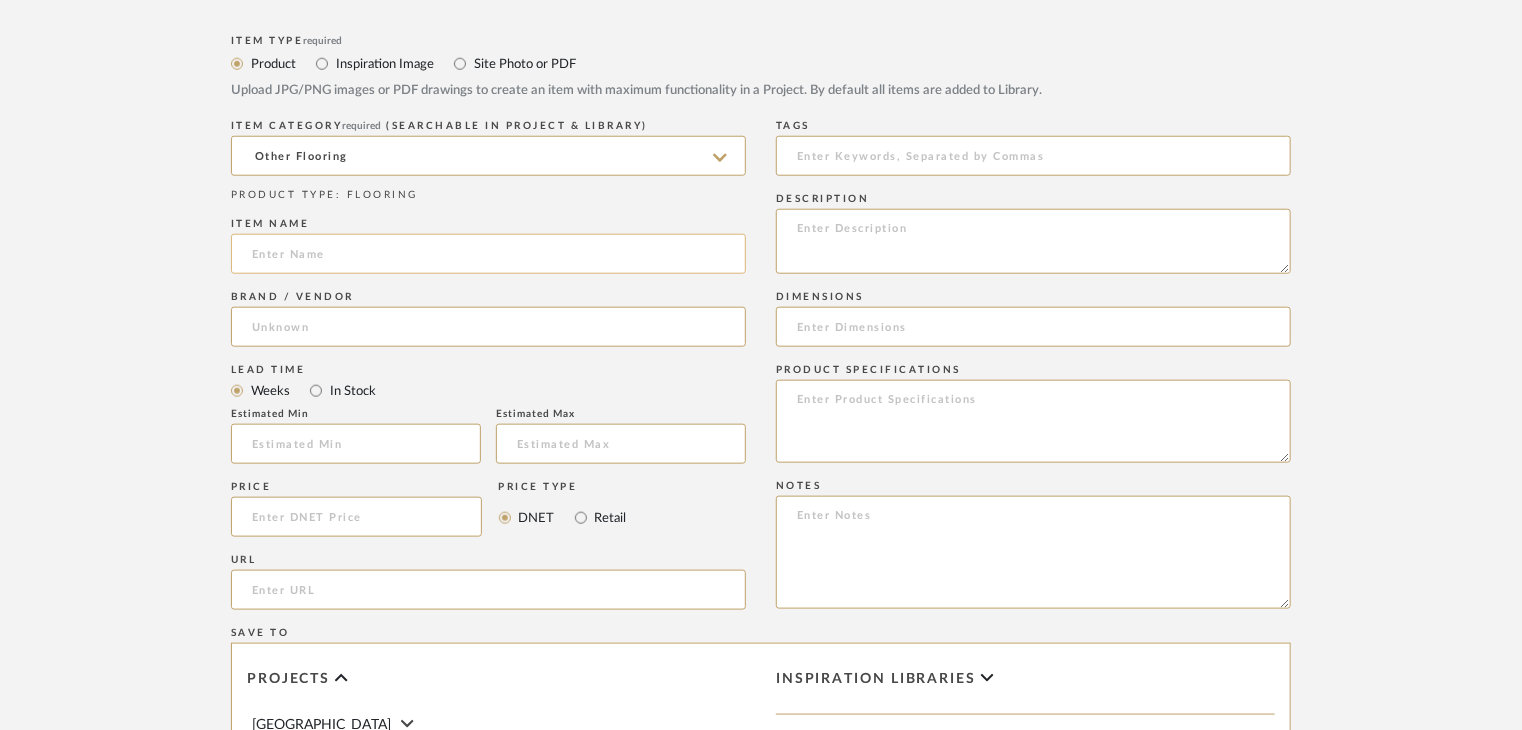paste on "Catalogue" 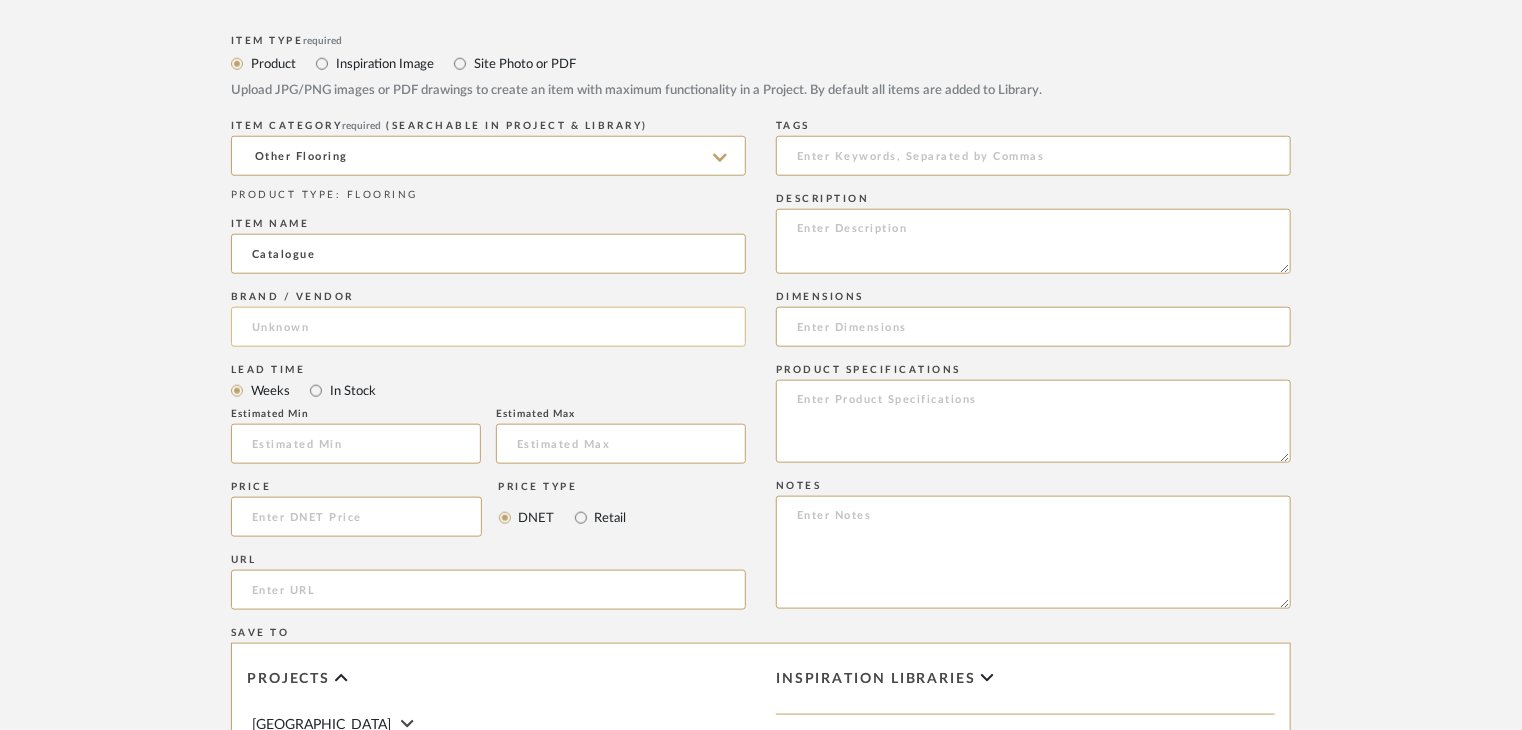 type on "Catalogue" 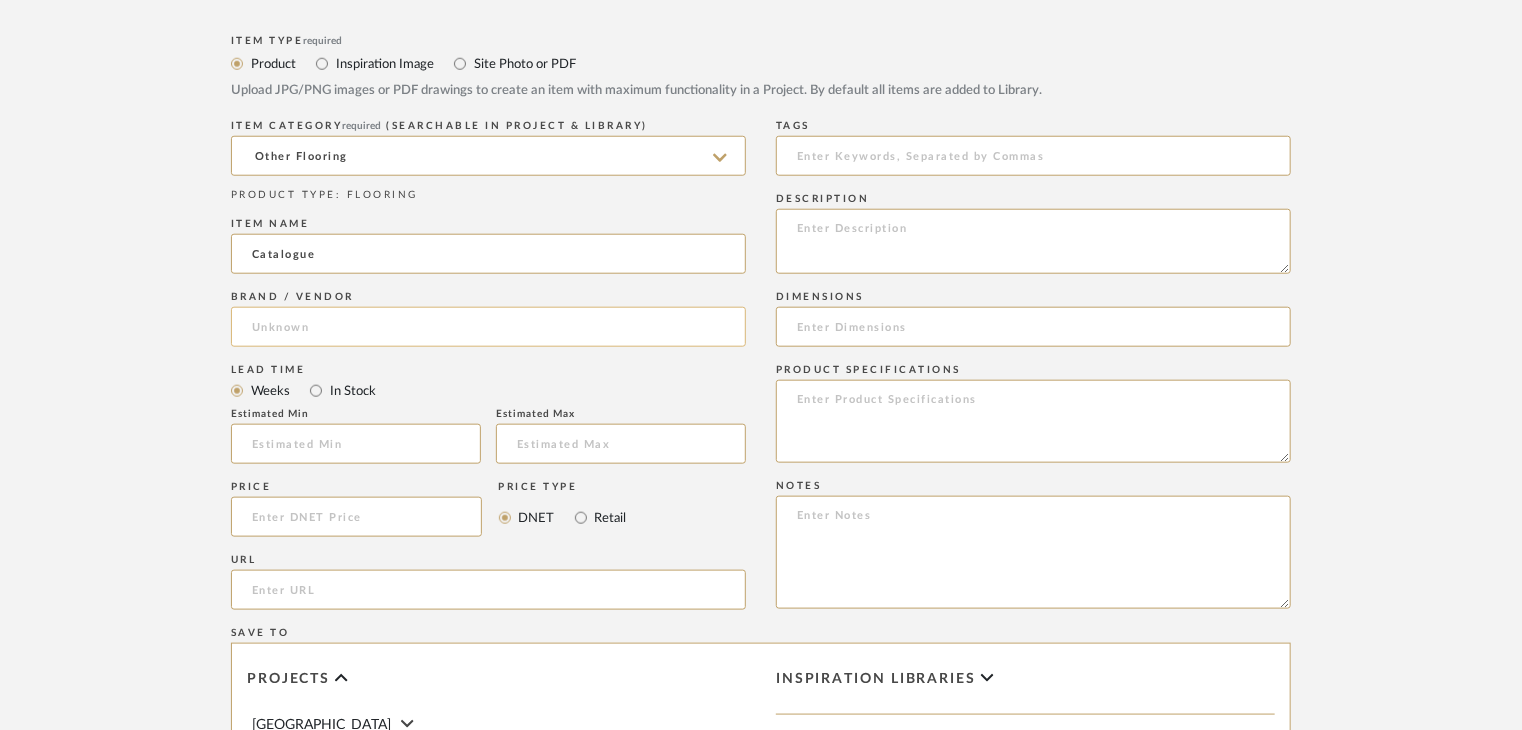 click 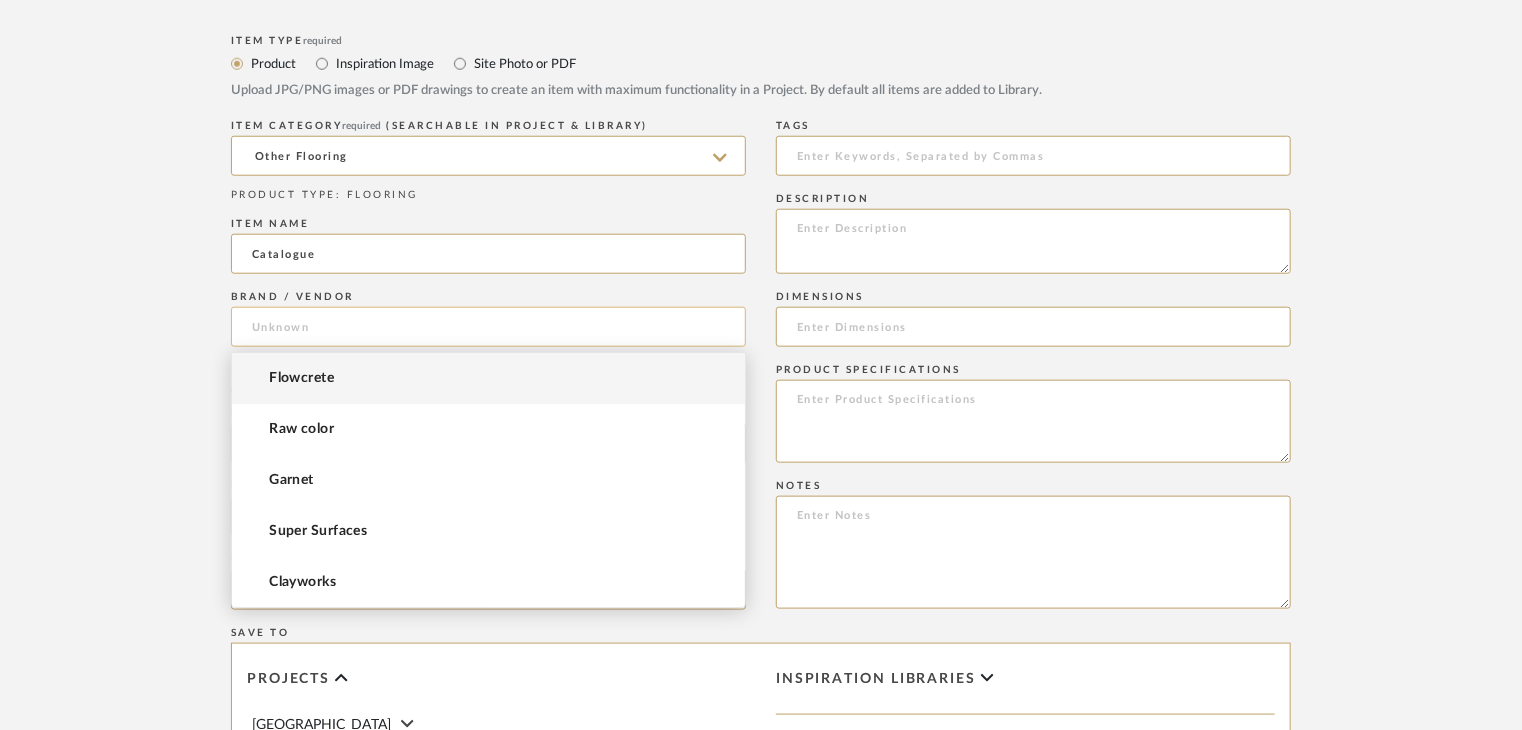 paste on "Tarkett-sports" 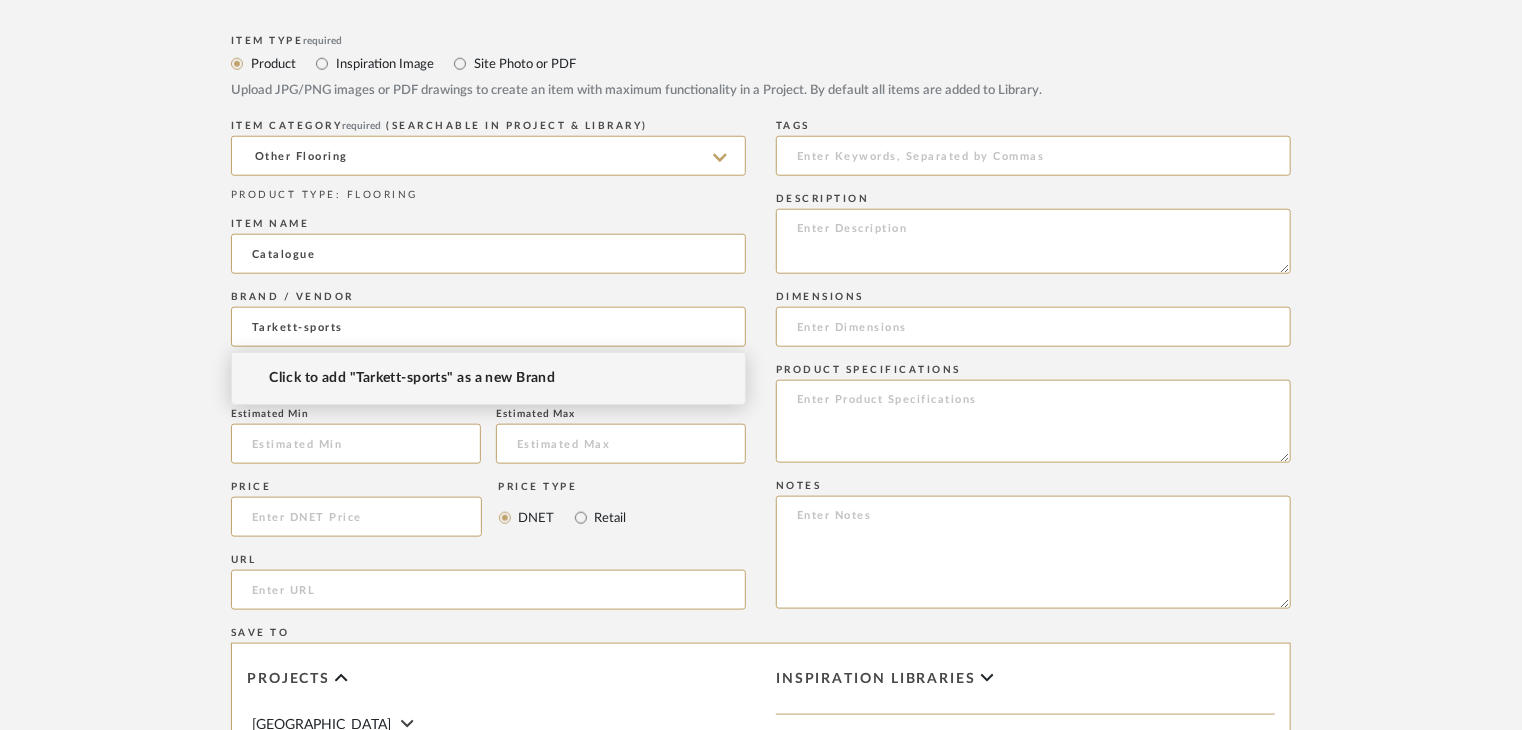 type on "Tarkett-sports" 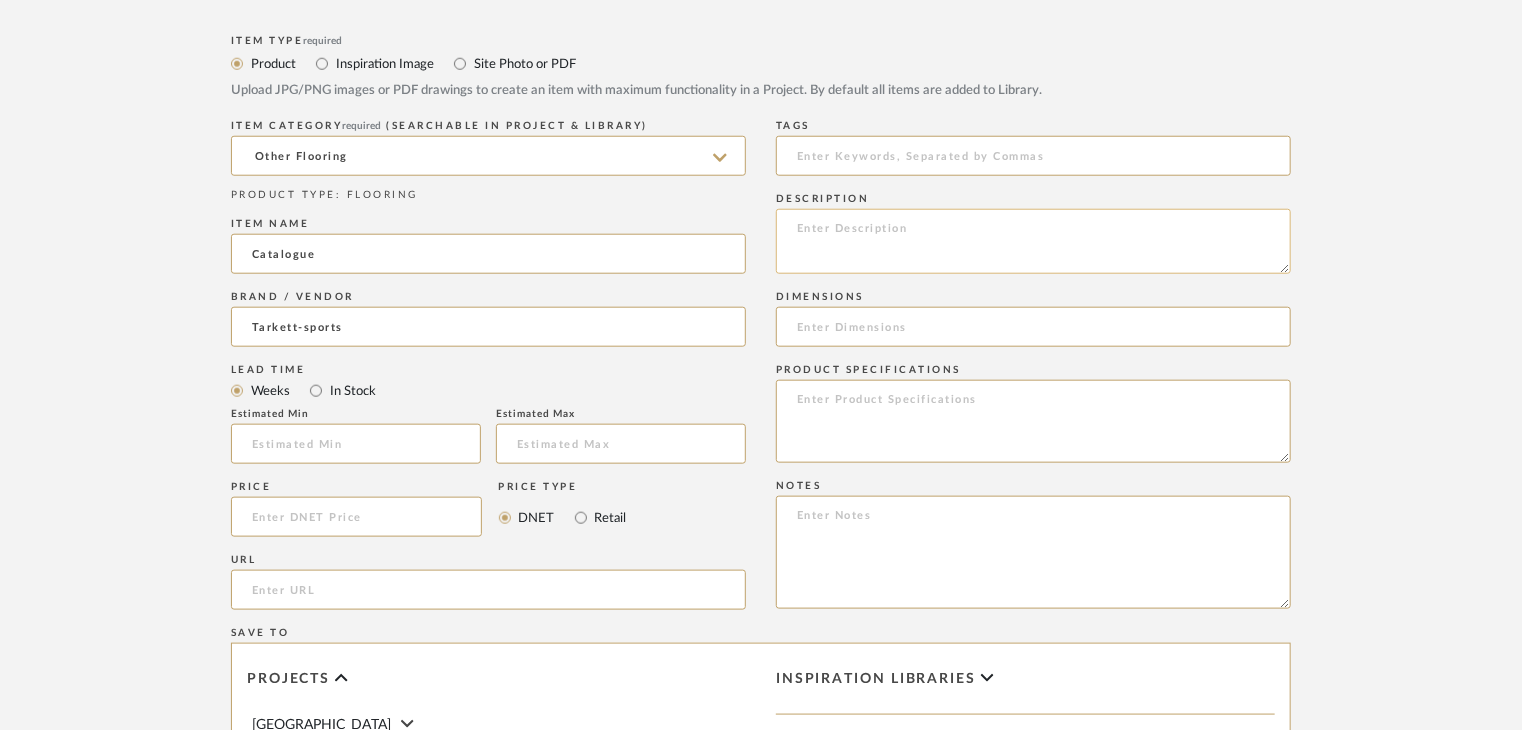 click 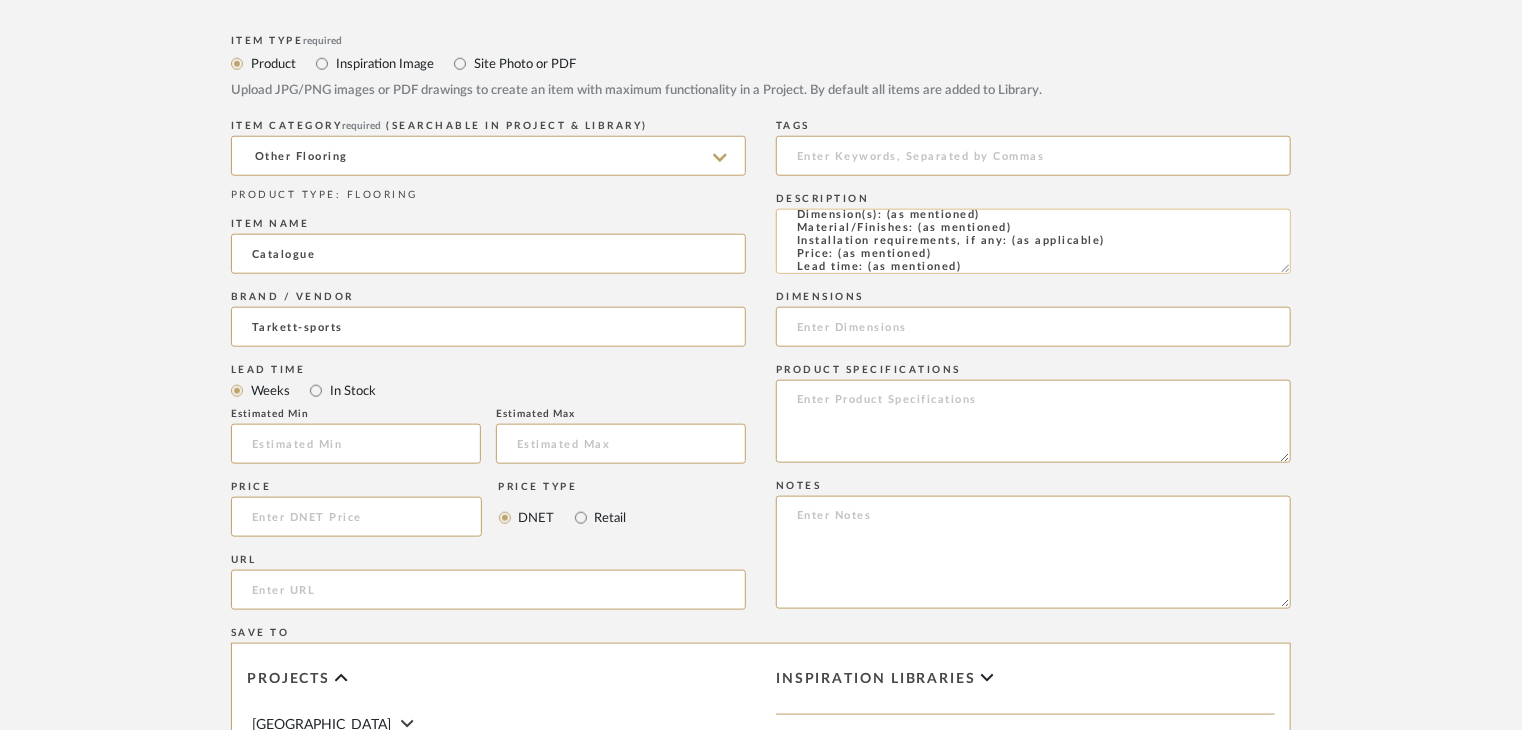 scroll, scrollTop: 0, scrollLeft: 0, axis: both 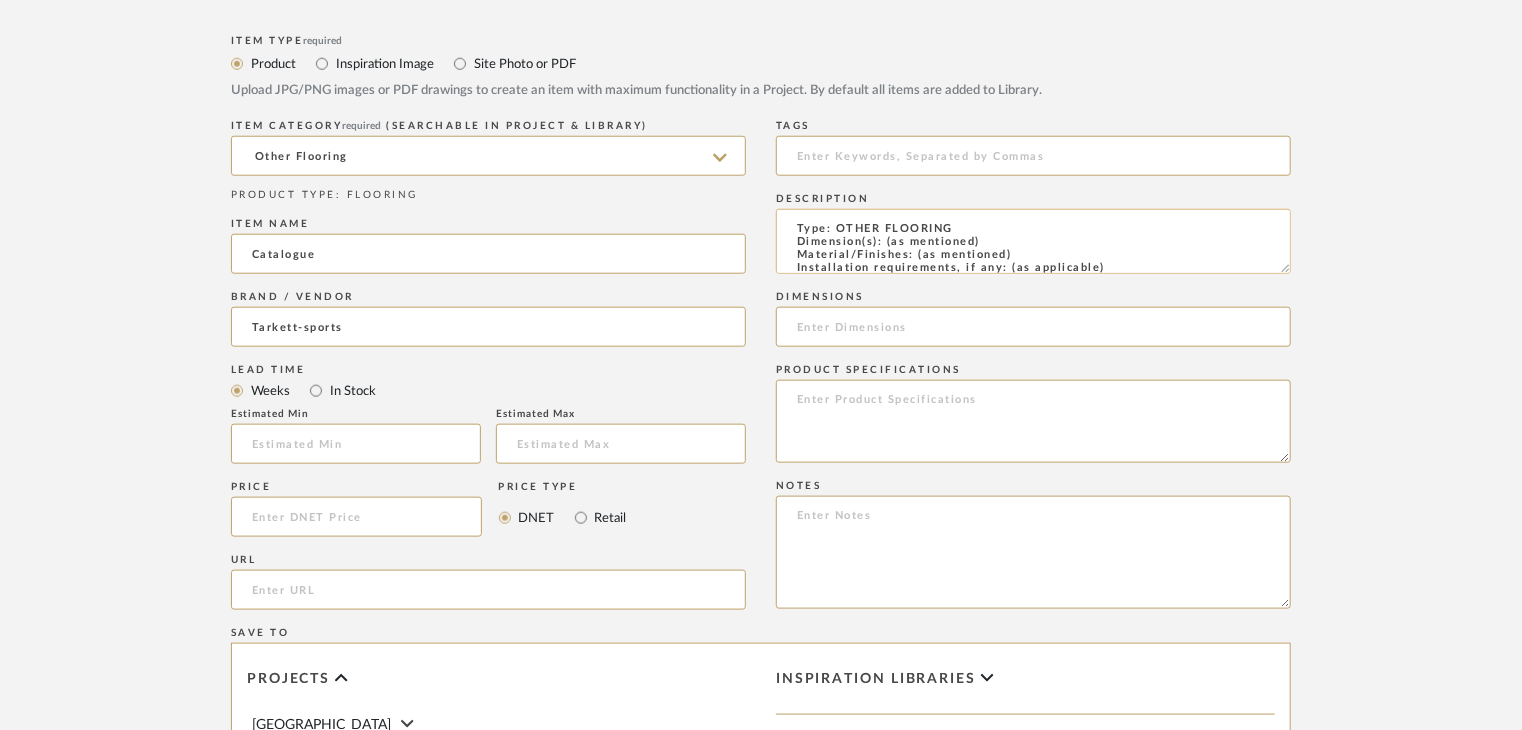 drag, startPoint x: 1025, startPoint y: 253, endPoint x: 917, endPoint y: 258, distance: 108.11568 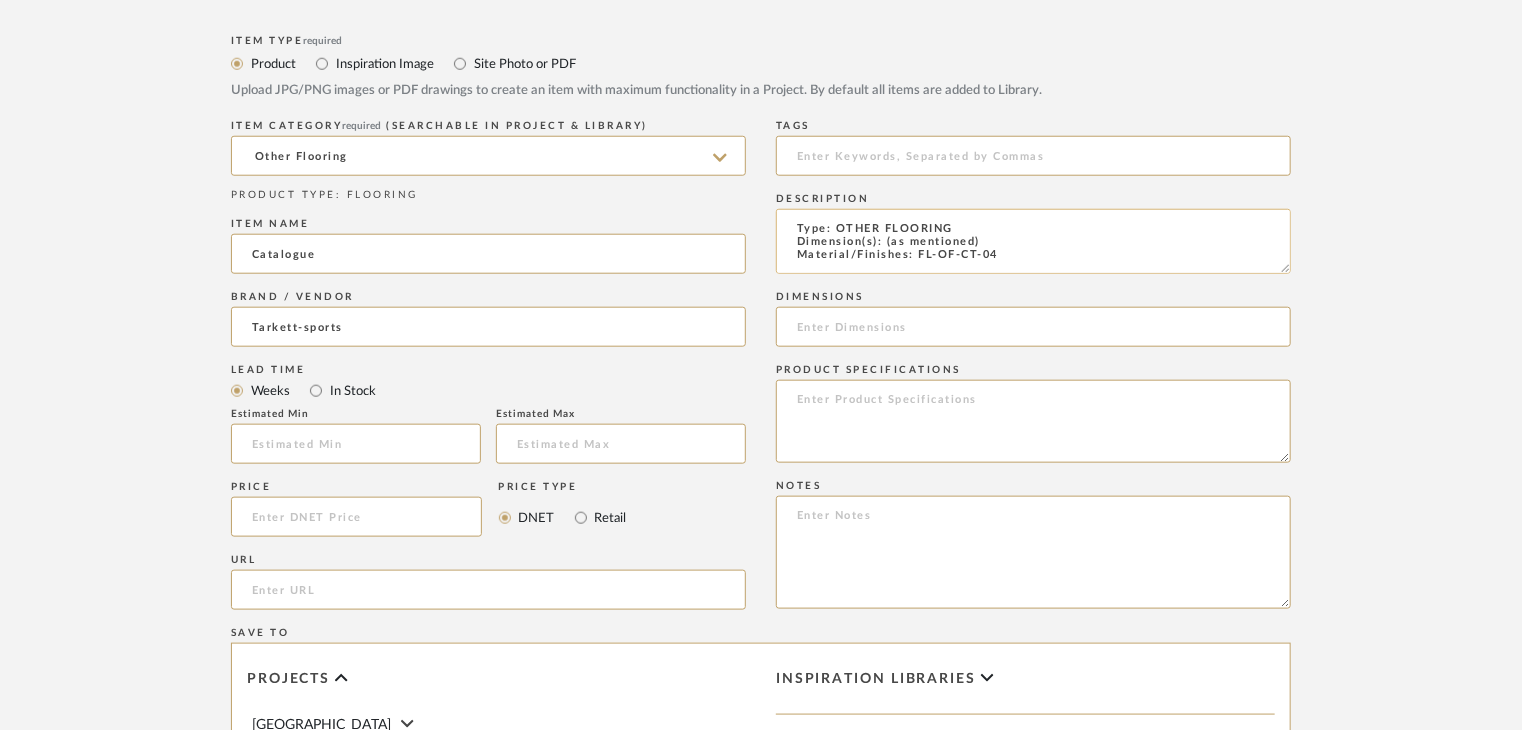 scroll, scrollTop: 1, scrollLeft: 0, axis: vertical 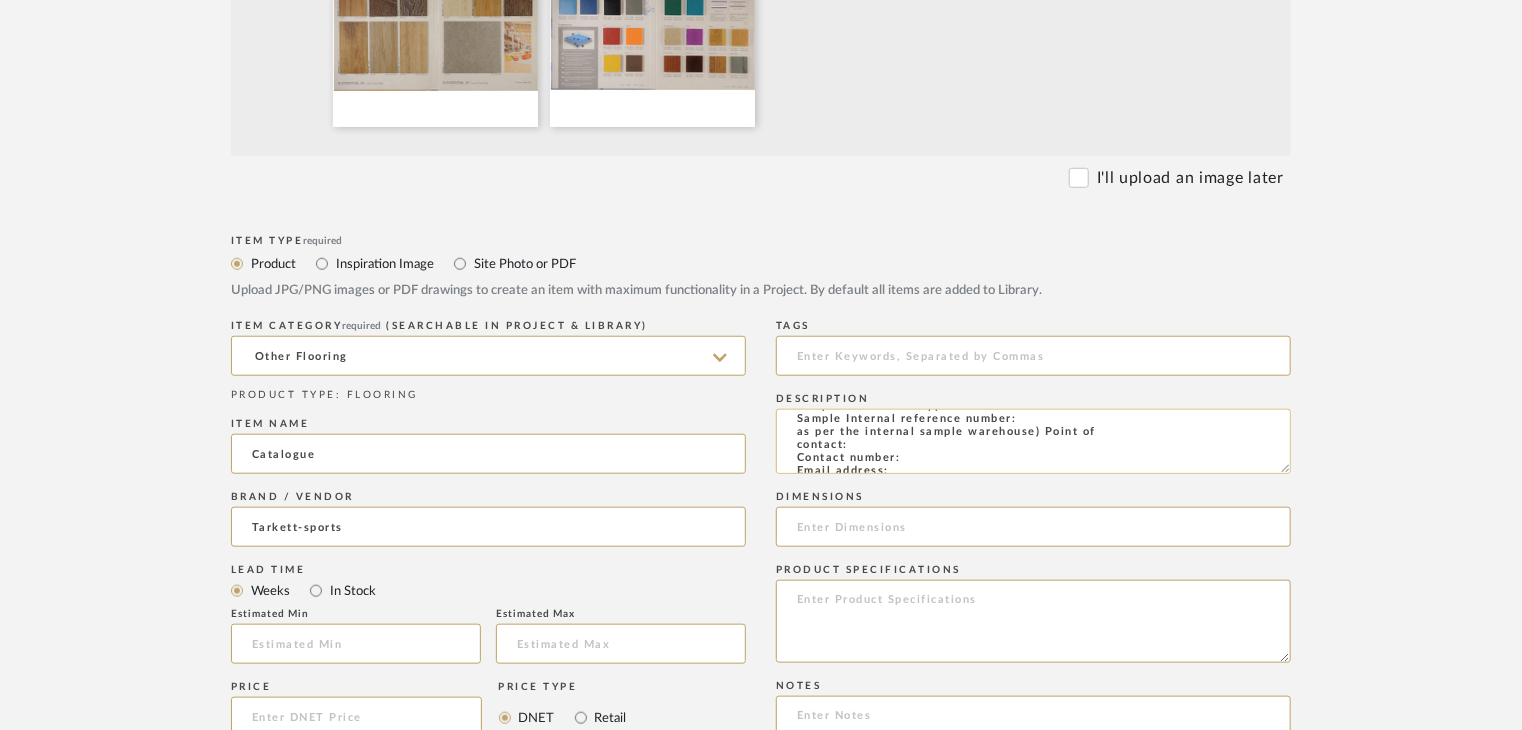 click on "Type: OTHER FLOORING
Dimension(s): (as mentioned)
Material/Finishes: (as mentioned)
Installation requirements, if any: (as applicable)
Price: (as mentioned)
Lead time: (as mentioned)
Sample available: supplier stock
Sample Internal reference number:
as per the internal sample warehouse) Point of
contact:
Contact number:
Email address:
Address:
Additional contact information:" 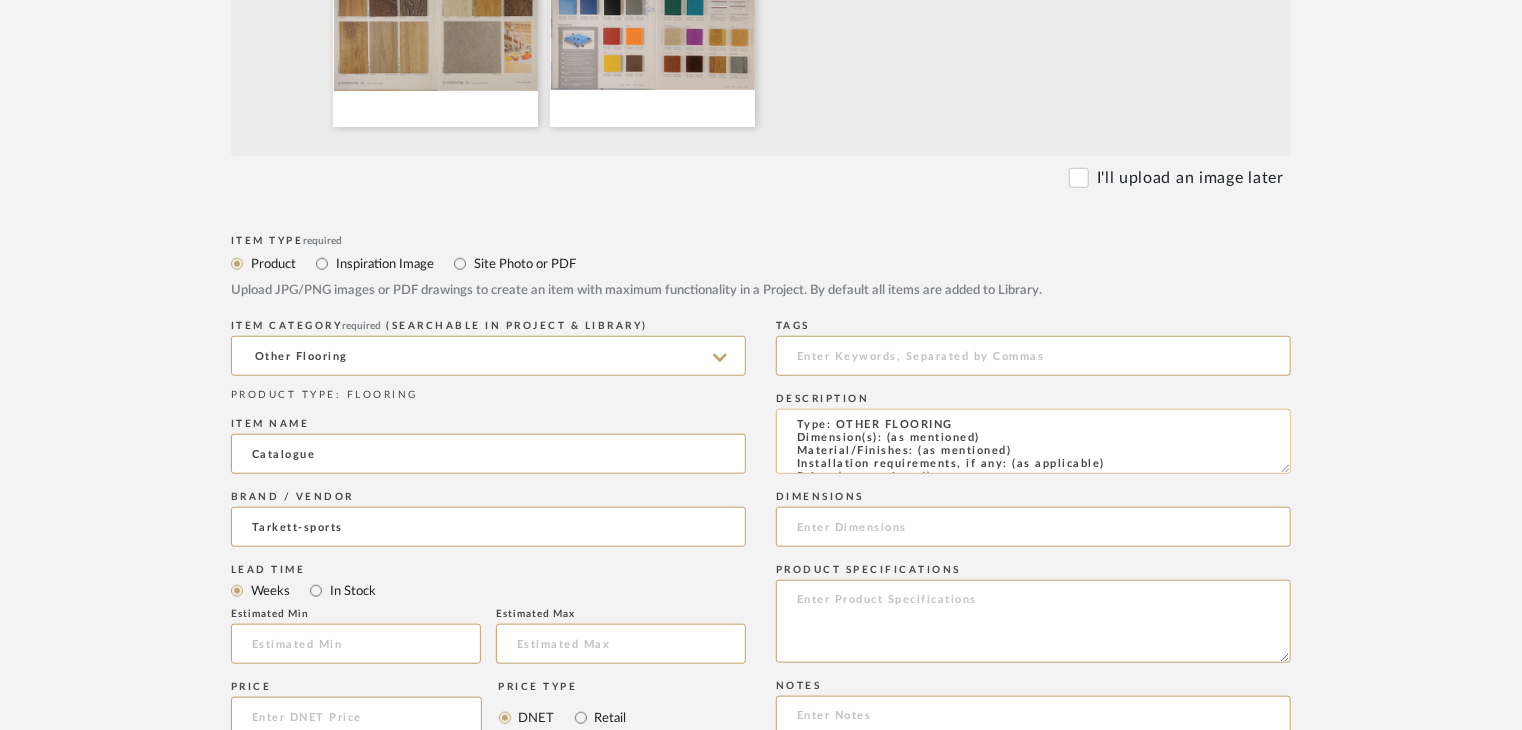 scroll, scrollTop: 1, scrollLeft: 0, axis: vertical 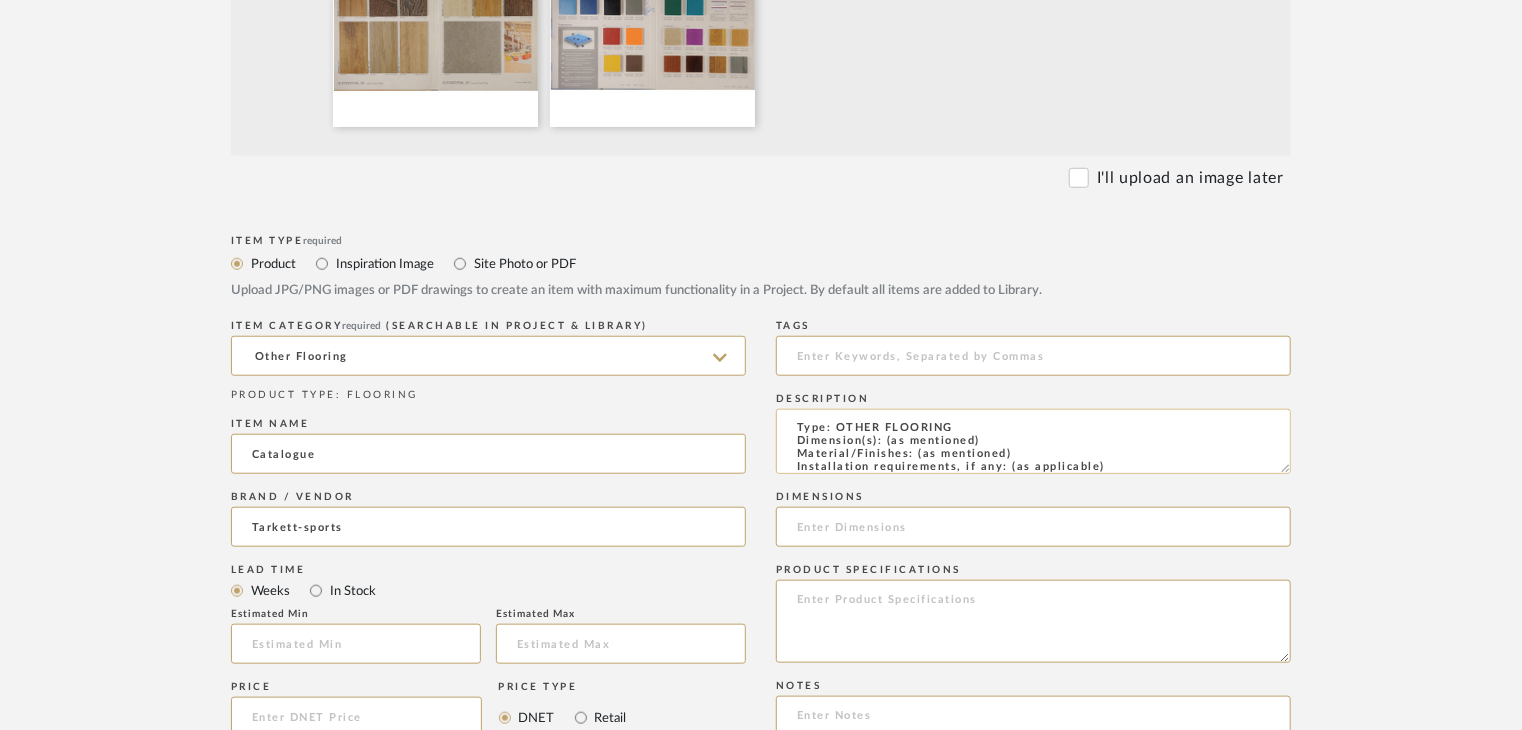 drag, startPoint x: 1020, startPoint y: 448, endPoint x: 915, endPoint y: 453, distance: 105.11898 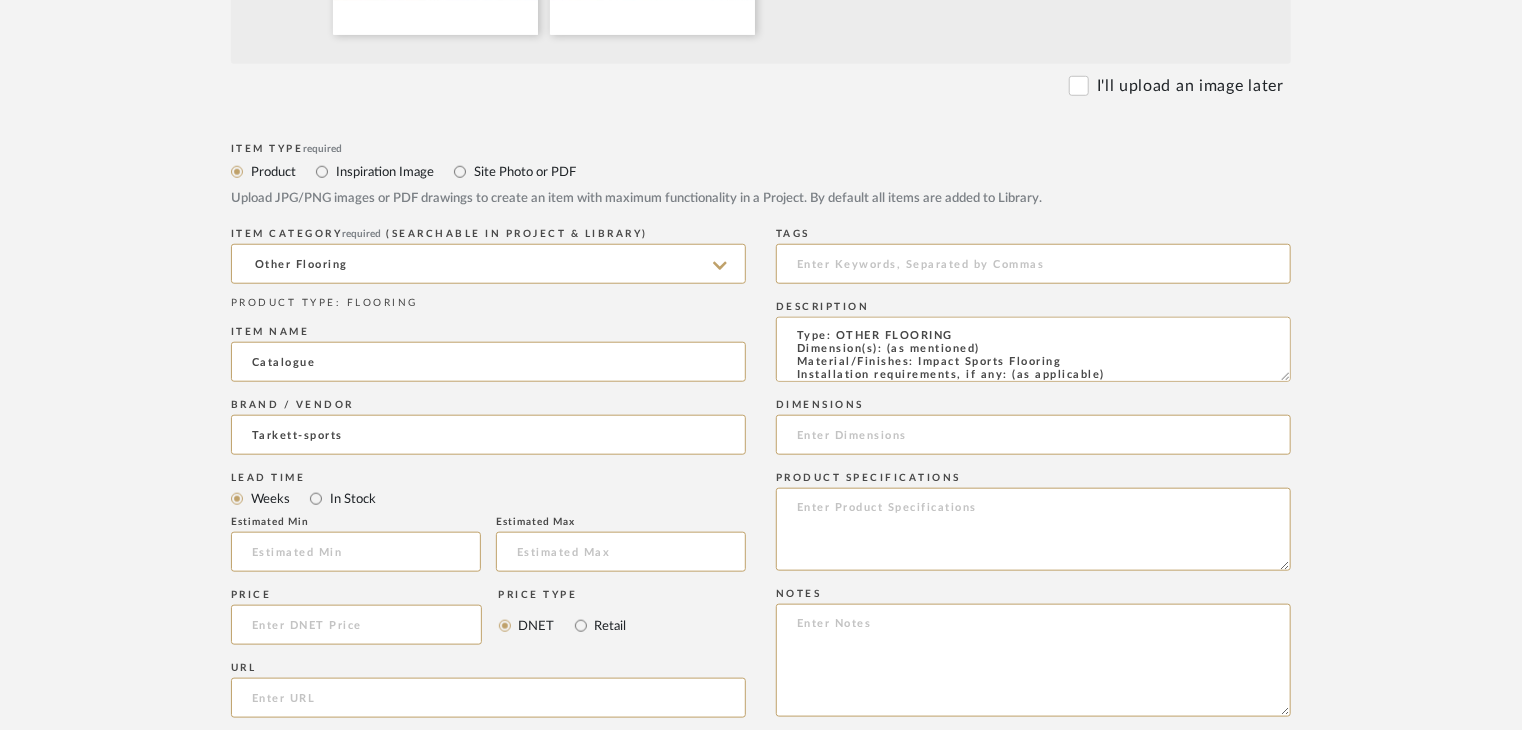 scroll, scrollTop: 800, scrollLeft: 0, axis: vertical 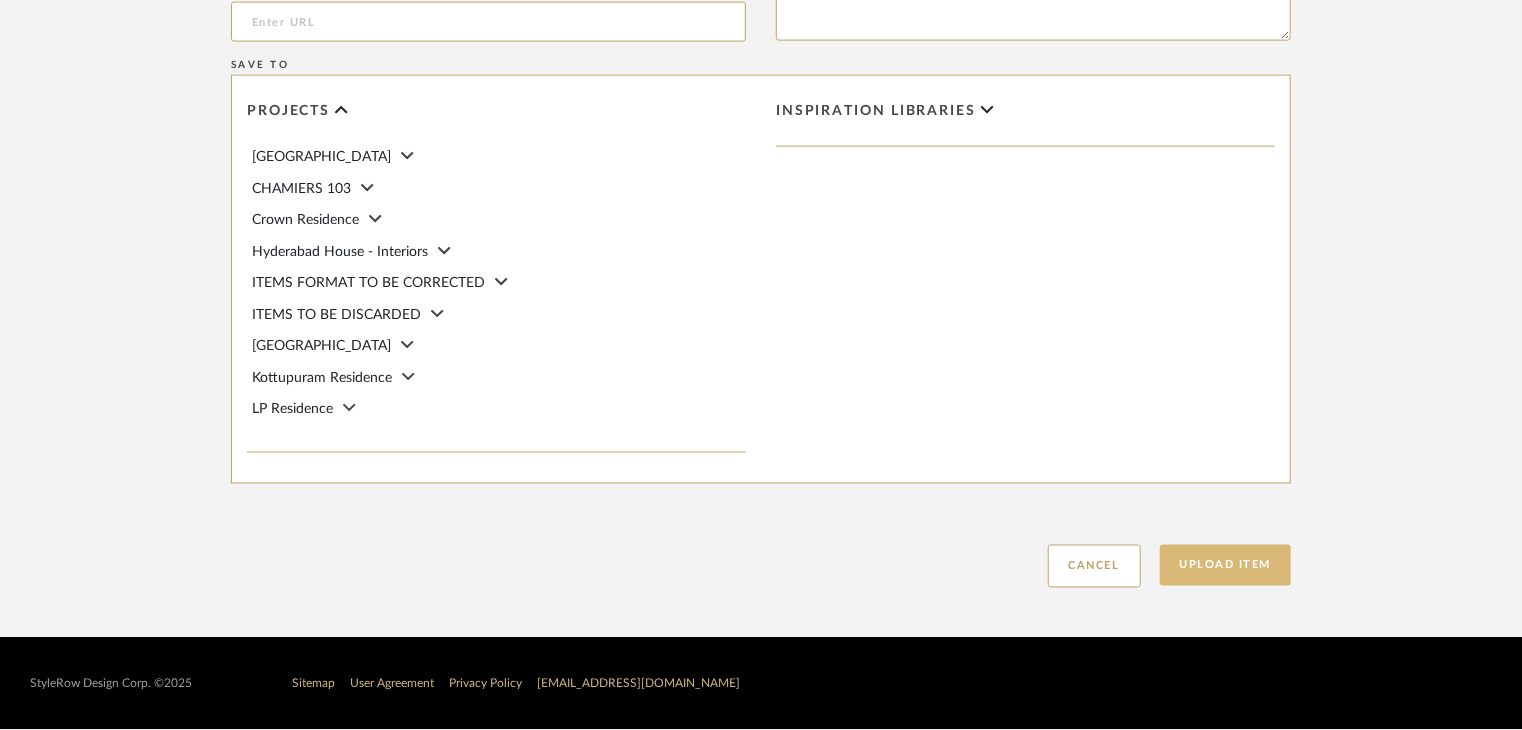 type on "Type: OTHER FLOORING
Dimension(s): (as mentioned)
Material/Finishes: Impact Sports Flooring
Installation requirements, if any: (as applicable)
Price: (as mentioned)
Lead time: (as mentioned)
Sample available: supplier stock
Sample Internal reference number: FL-OF-CT-04
as per the internal sample warehouse) Point of
contact:
Contact number:
Email address:
Address:
Additional contact information:" 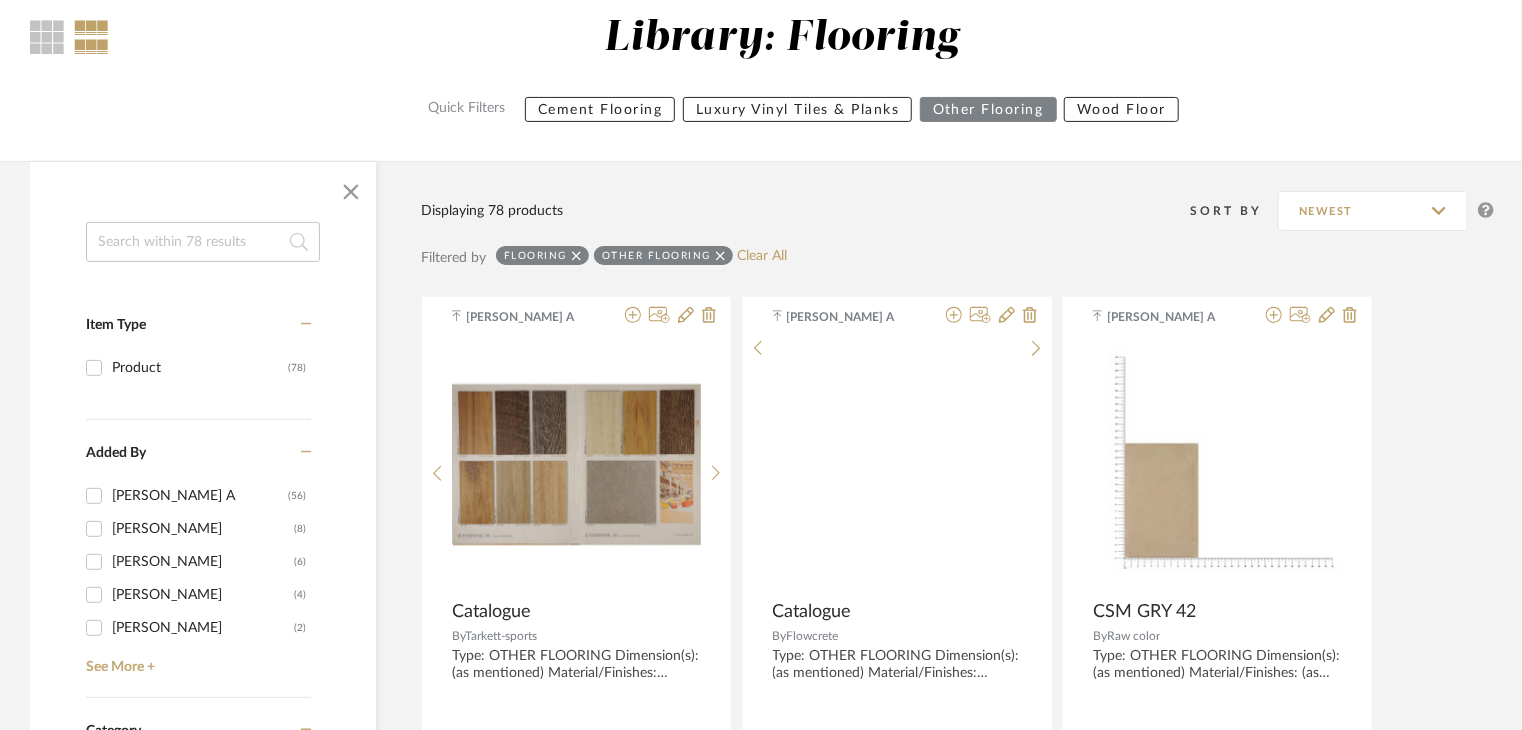 scroll, scrollTop: 100, scrollLeft: 0, axis: vertical 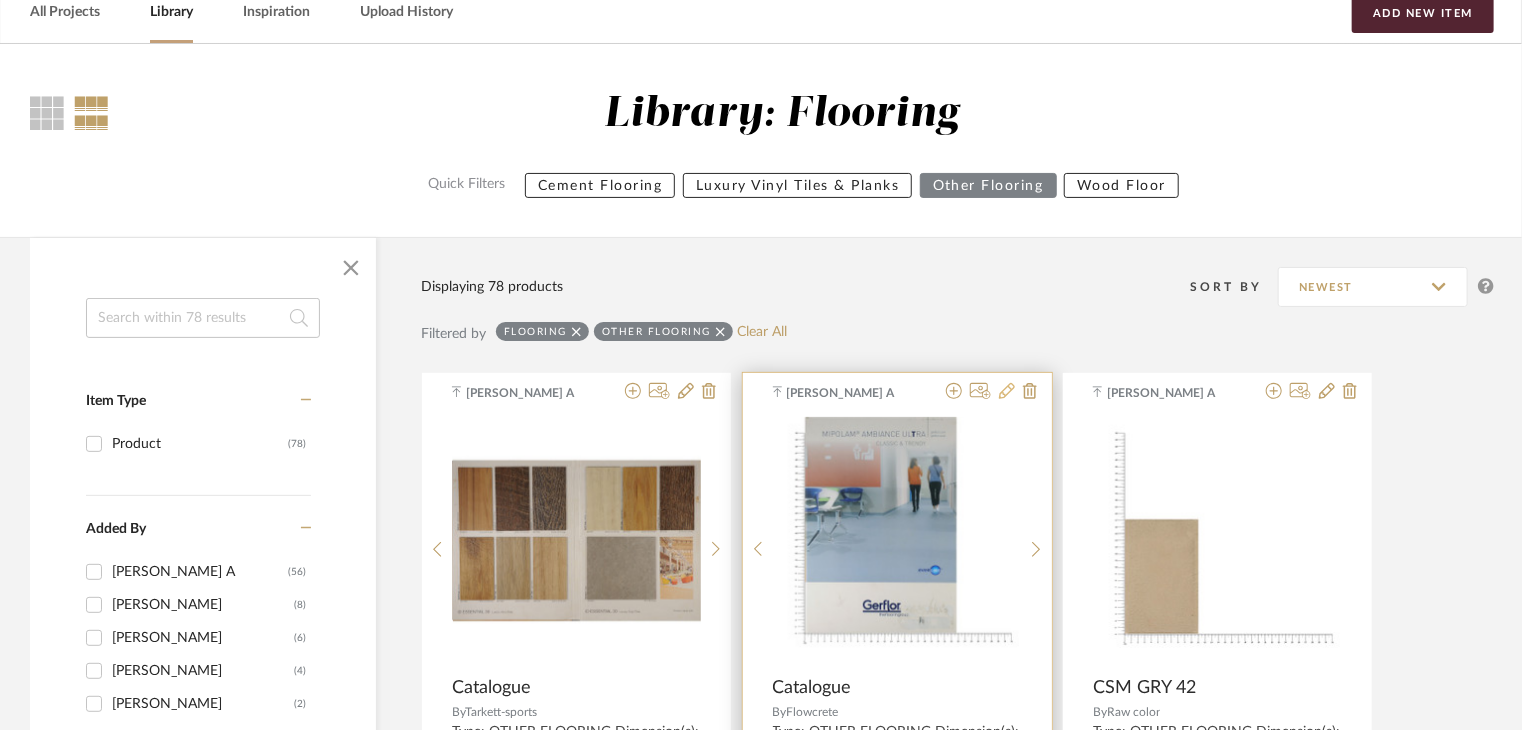 click 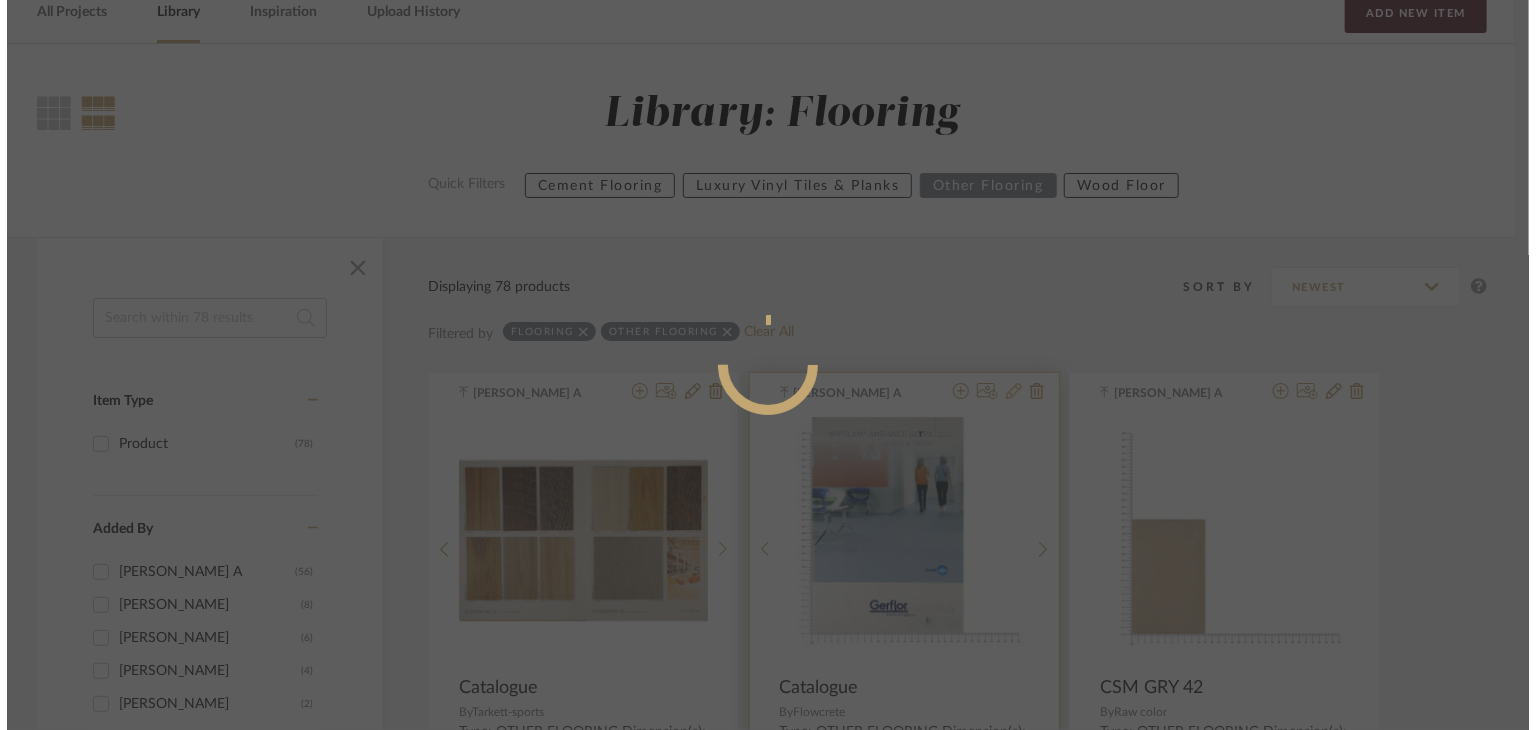 scroll, scrollTop: 0, scrollLeft: 0, axis: both 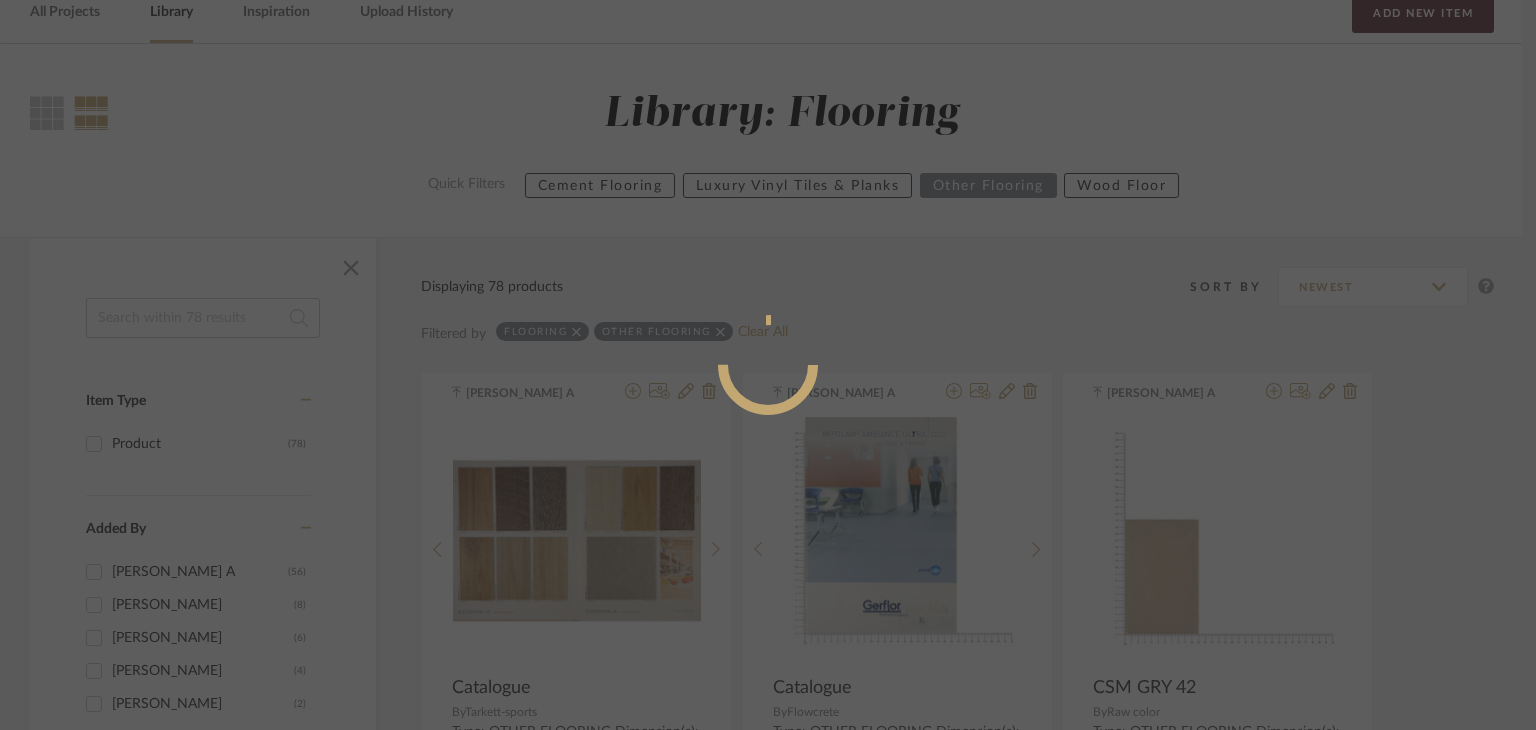 radio on "true" 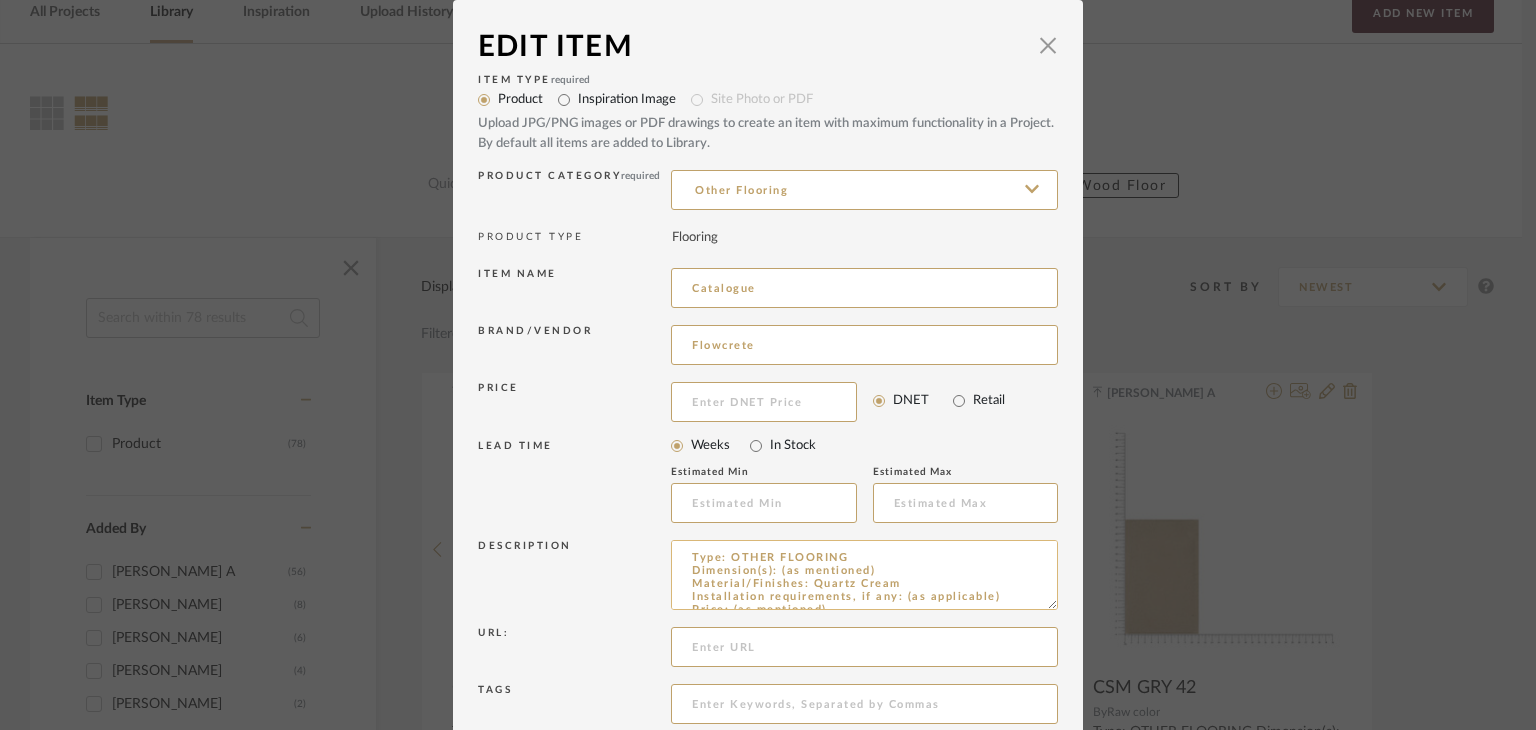 click on "Type: OTHER FLOORING
Dimension(s): (as mentioned)
Material/Finishes: Quartz Cream
Installation requirements, if any: (as applicable)
Price: (as mentioned)
Lead time: (as mentioned)
Sample available: supplier stock
Sample Internal reference number: FL-OF-CT-01
as per the internal sample warehouse) Point of
contact:
Contact number:
Email address:
Address:
Additional contact information:" at bounding box center (864, 575) 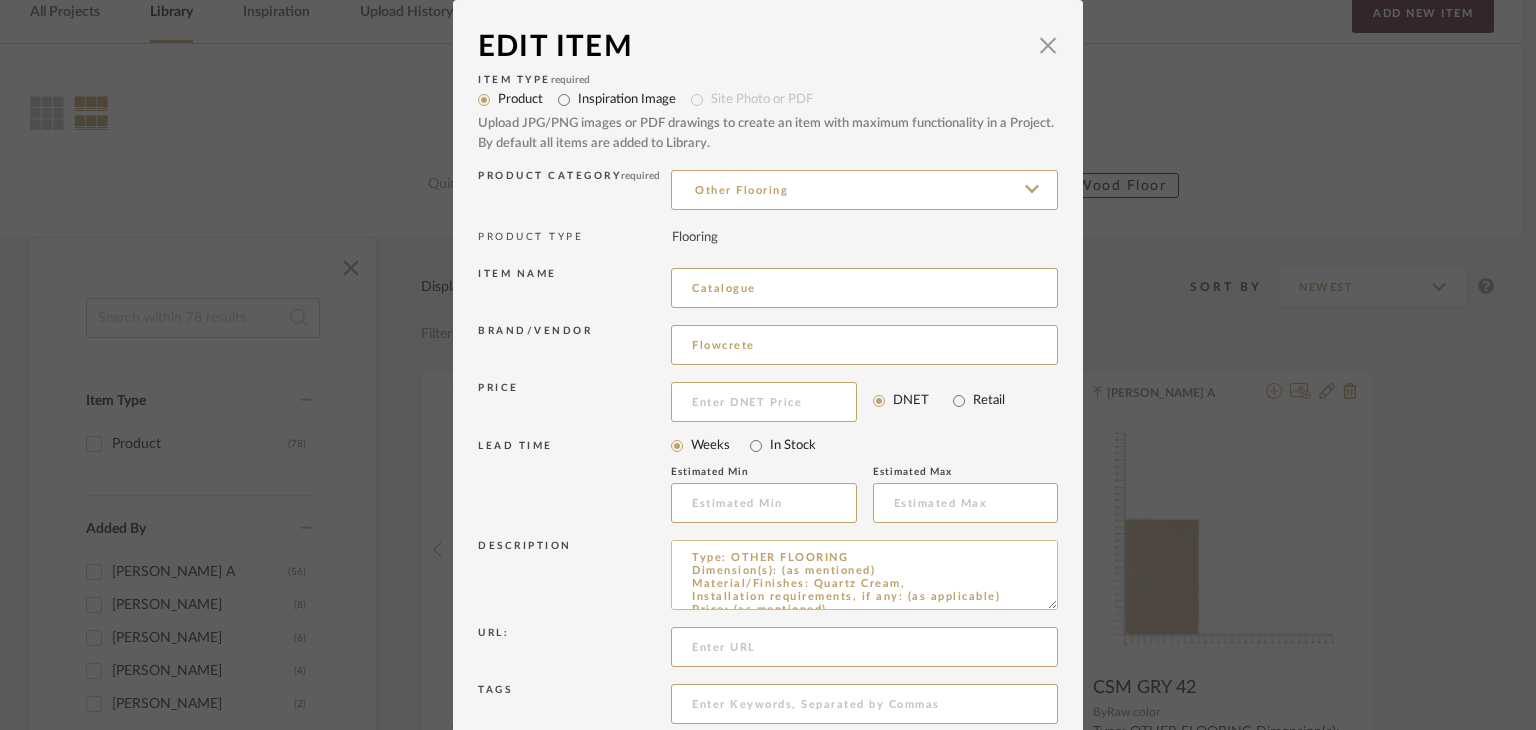 paste on "Light Grey" 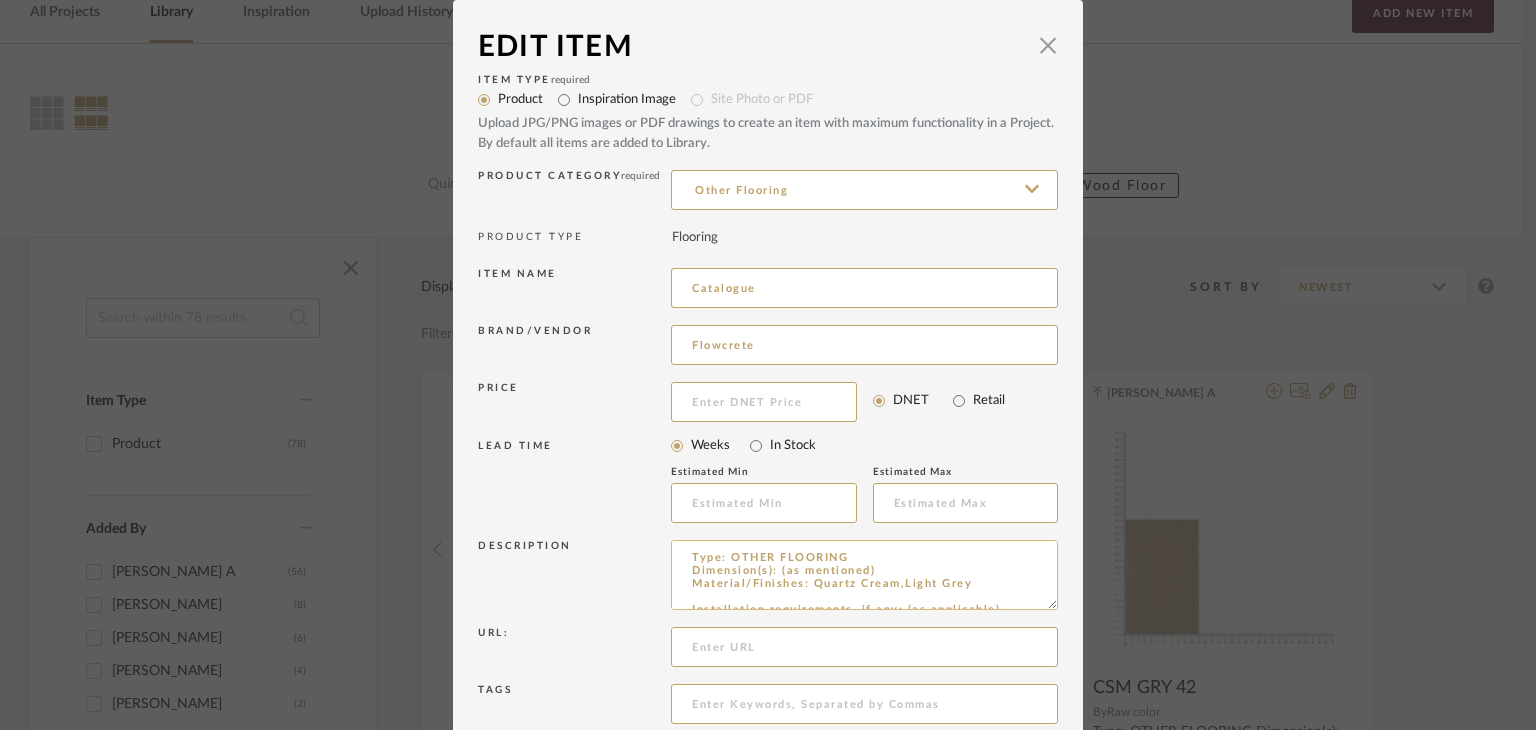 click on "Type: OTHER FLOORING
Dimension(s): (as mentioned)
Material/Finishes: Quartz Cream,Light Grey
Installation requirements, if any: (as applicable)
Price: (as mentioned)
Lead time: (as mentioned)
Sample available: supplier stock
Sample Internal reference number: FL-OF-CT-01
as per the internal sample warehouse) Point of
contact:
Contact number:
Email address:
Address:
Additional contact information:" at bounding box center (864, 575) 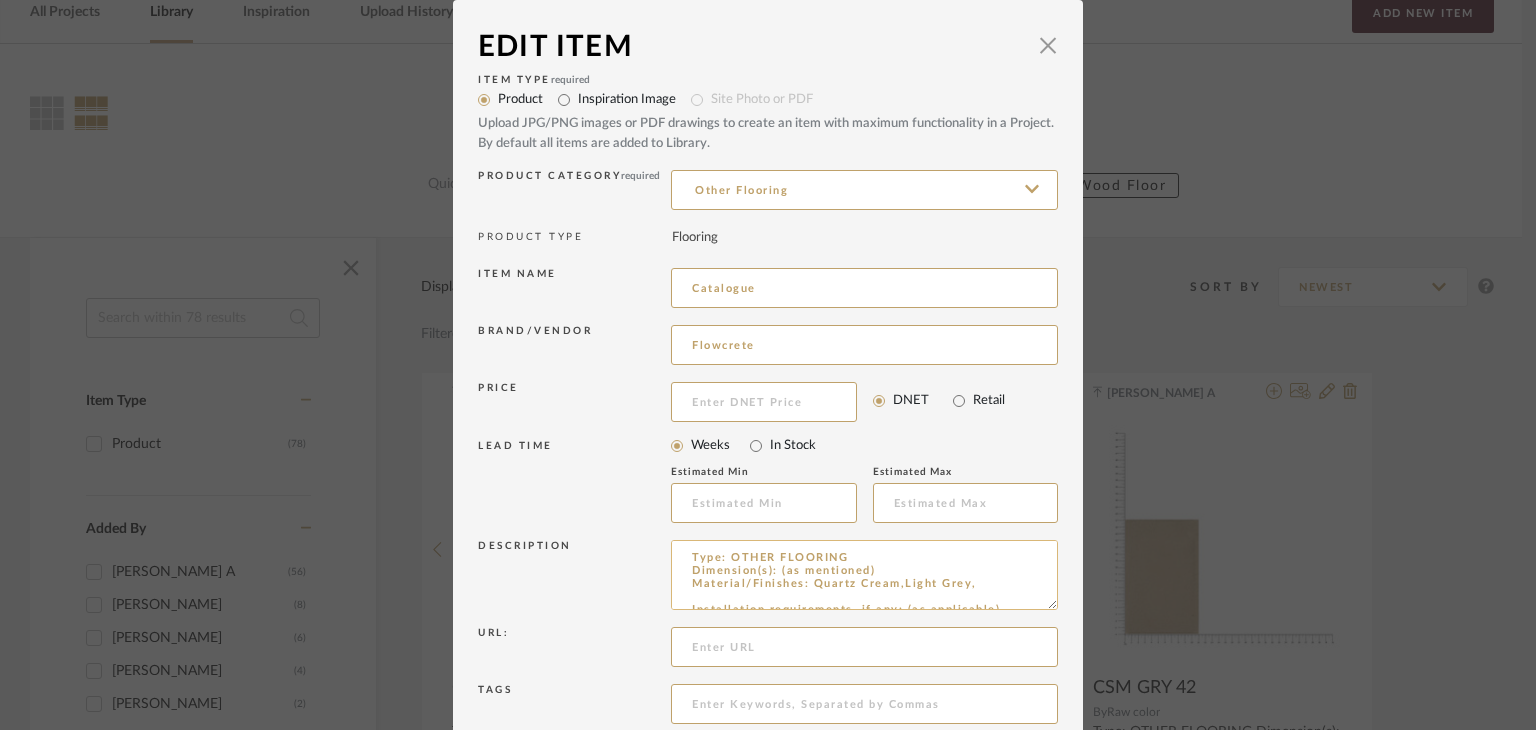 paste on "SL Light Blue" 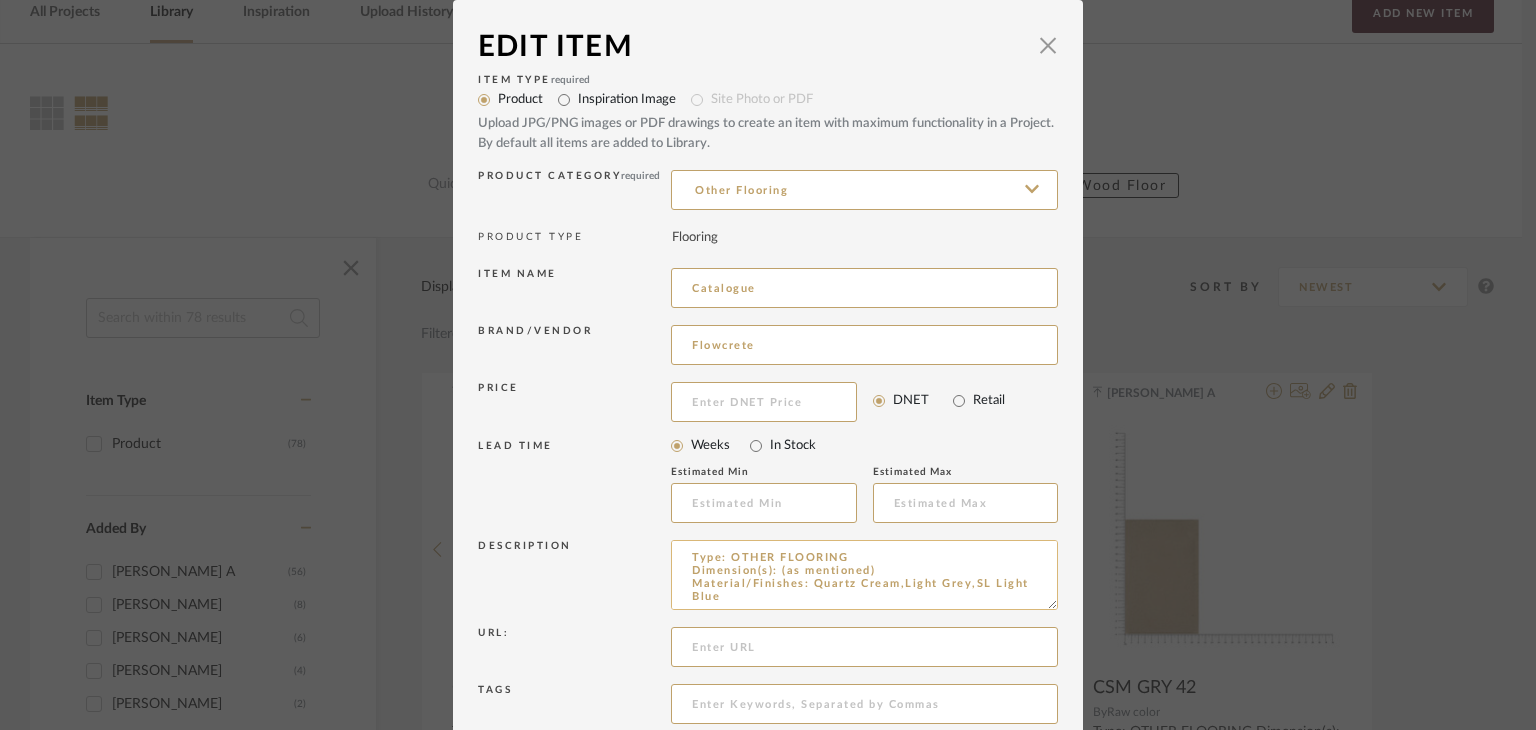 scroll, scrollTop: 7, scrollLeft: 0, axis: vertical 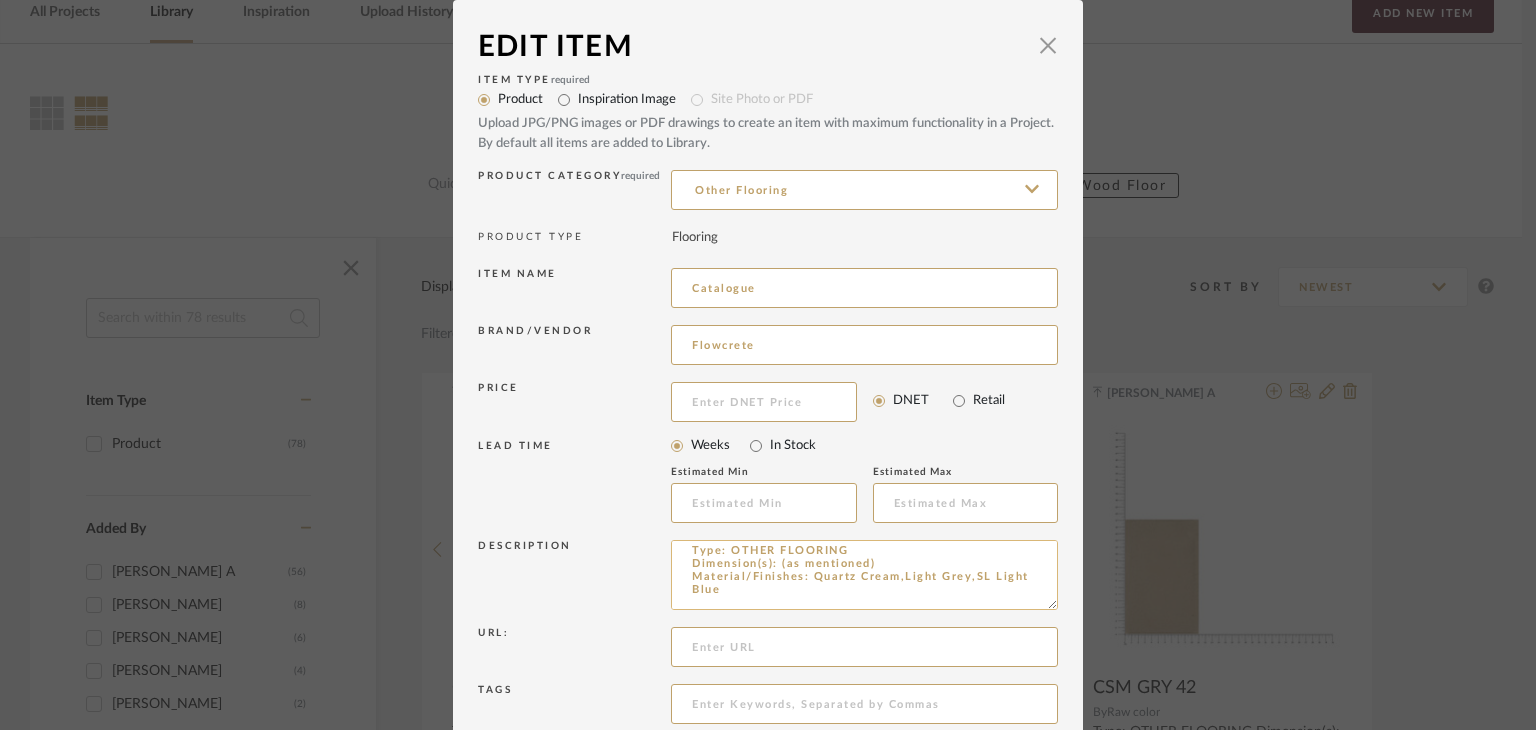 click on "Type: OTHER FLOORING
Dimension(s): (as mentioned)
Material/Finishes: Quartz Cream,Light Grey,SL Light Blue
Installation requirements, if any: (as applicable)
Price: (as mentioned)
Lead time: (as mentioned)
Sample available: supplier stock
Sample Internal reference number: FL-OF-CT-01
as per the internal sample warehouse) Point of
contact:
Contact number:
Email address:
Address:
Additional contact information:" at bounding box center (864, 575) 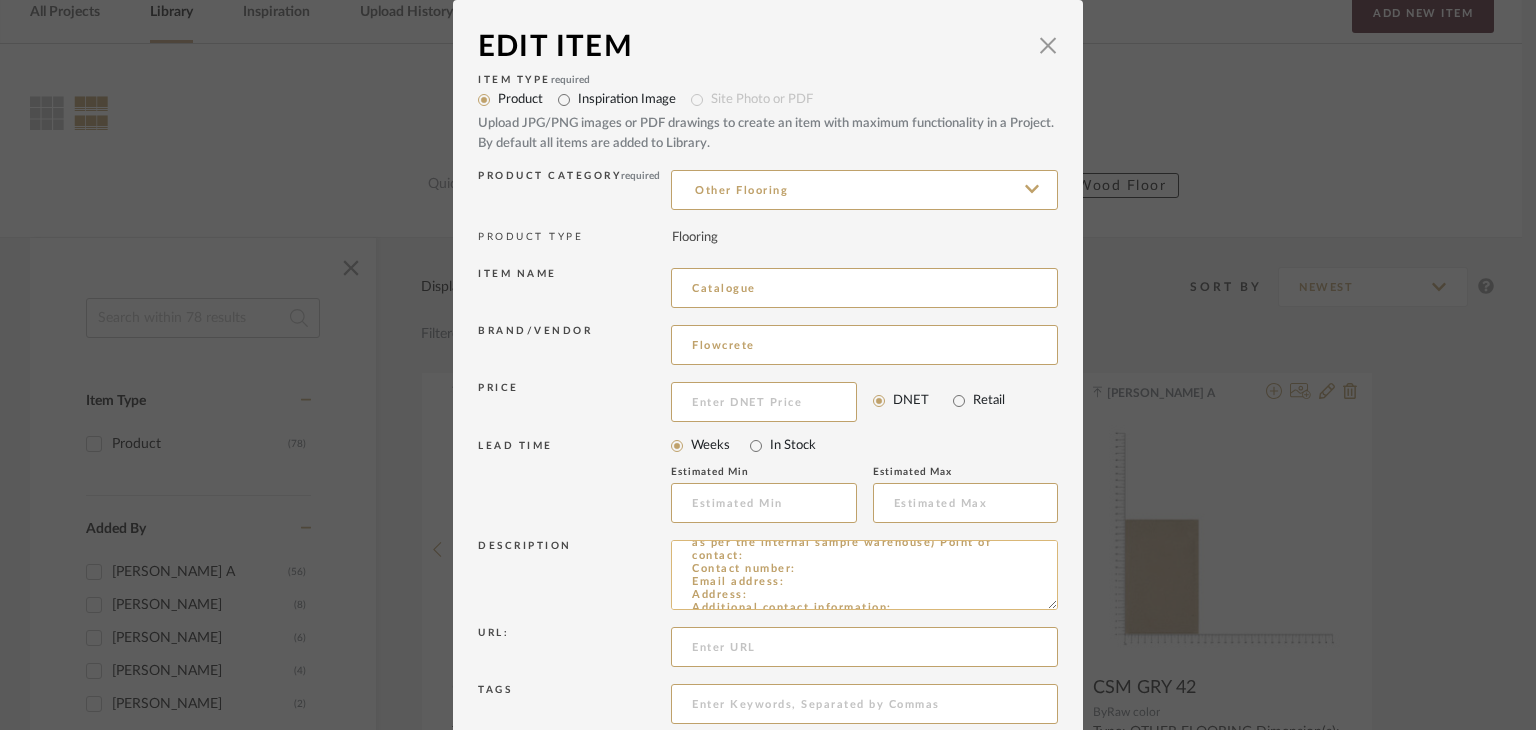 scroll, scrollTop: 141, scrollLeft: 0, axis: vertical 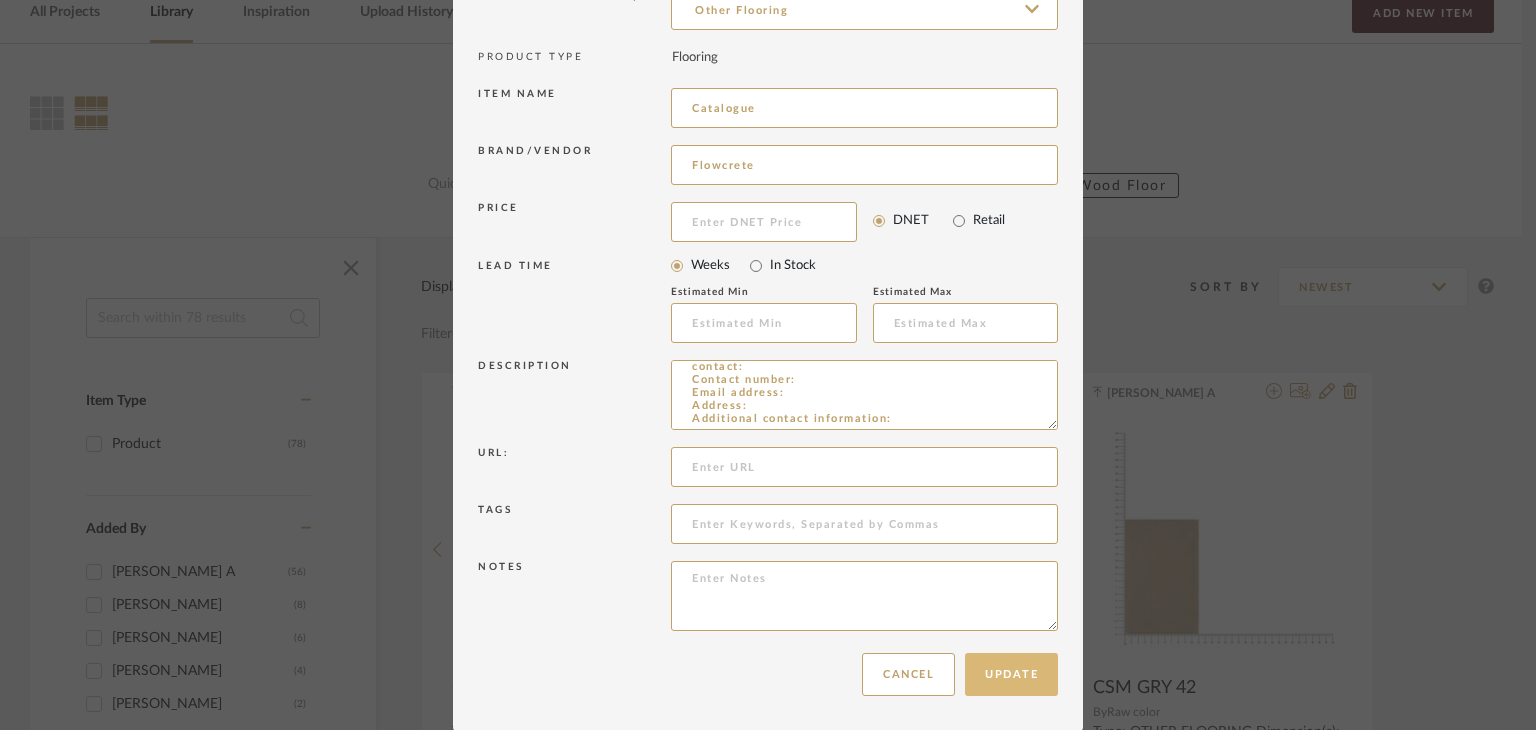 type on "Type: OTHER FLOORING
Dimension(s): (as mentioned)
Material/Finishes: Quartz Cream,Light Grey,SL Light Blue
Installation requirements, if any: (as applicable)
Price: (as mentioned)
Lead time: (as mentioned)
Sample available: supplier stock
Sample Internal reference number: FL-OF-CT-01
as per the internal sample warehouse) Point of
contact:
Contact number:
Email address:
Address:
Additional contact information:" 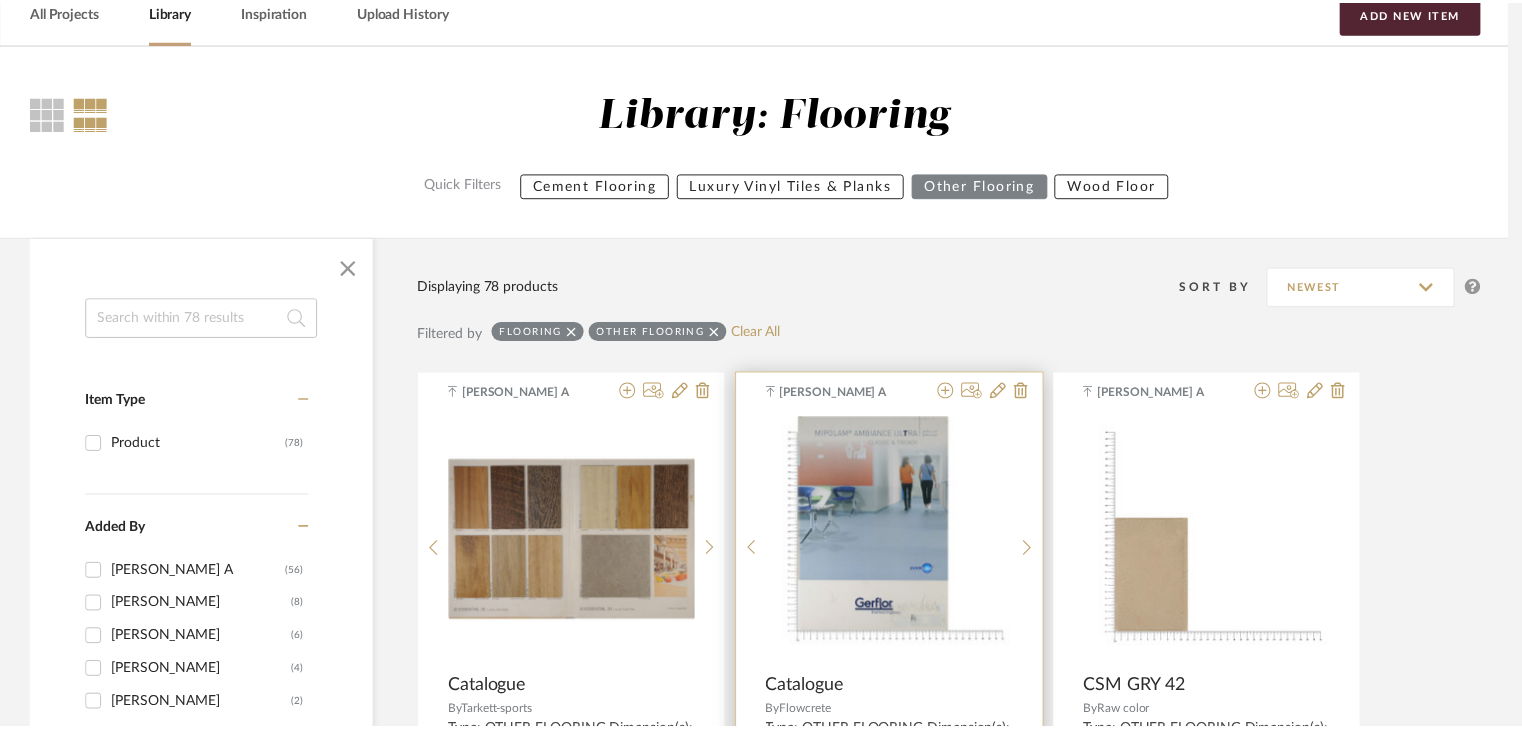 scroll, scrollTop: 100, scrollLeft: 0, axis: vertical 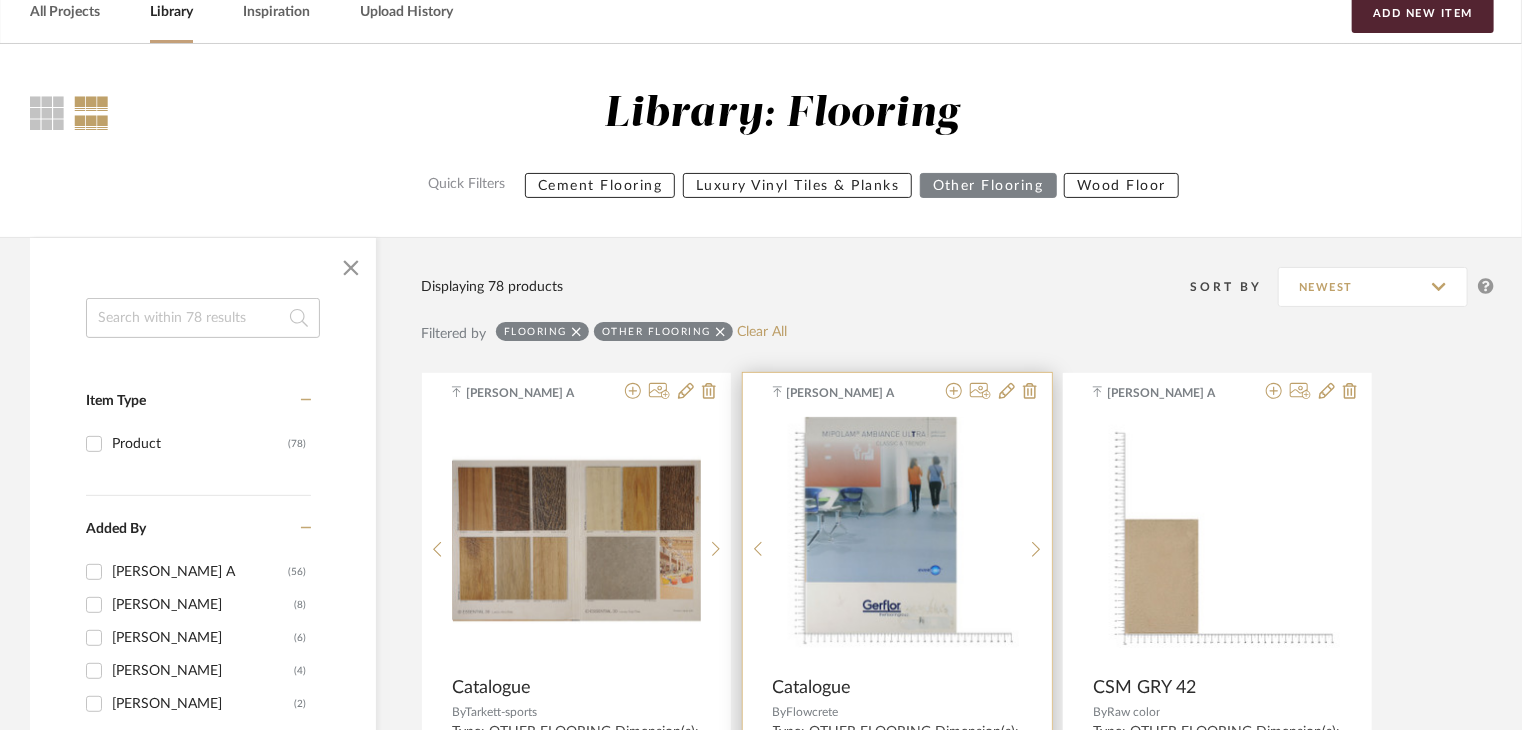 type 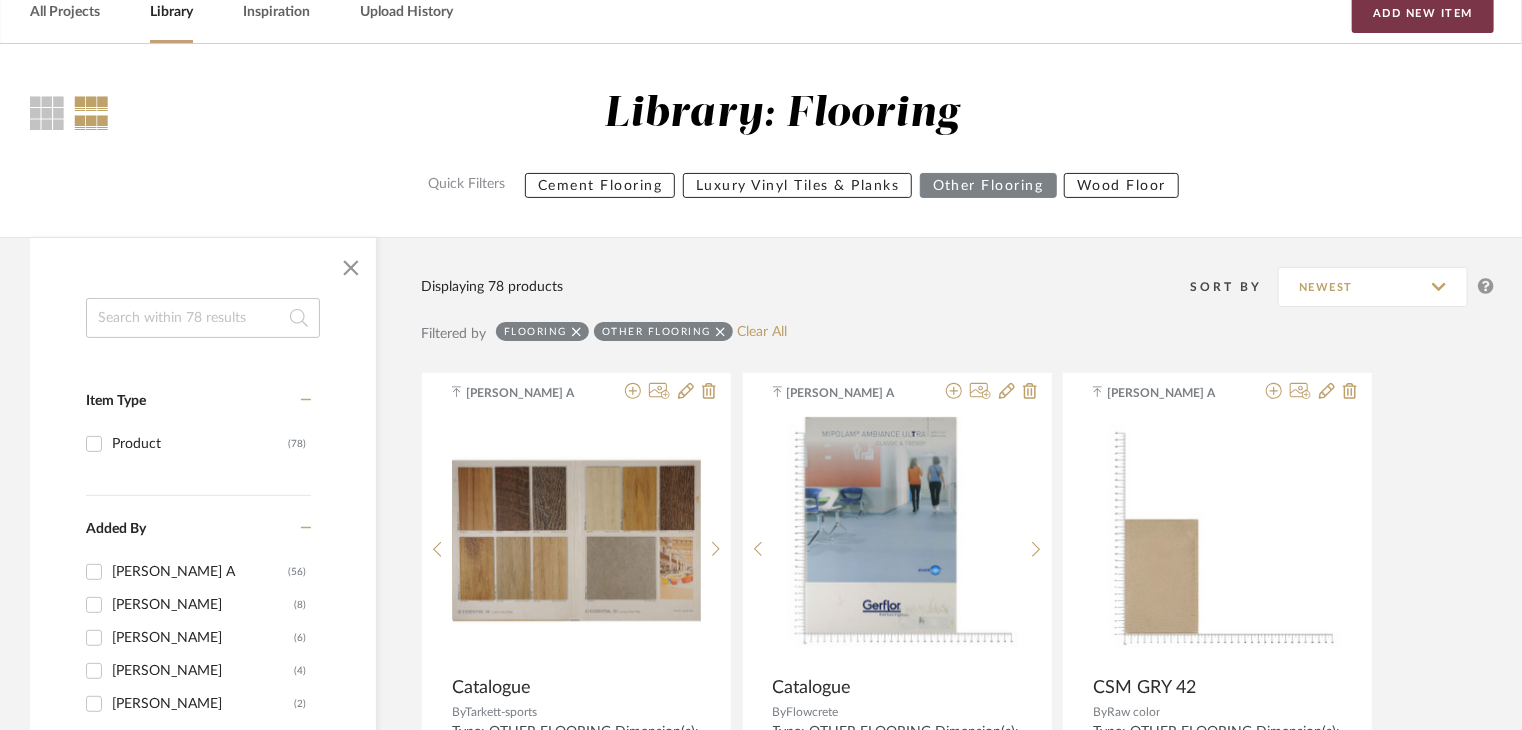 click on "Add New Item" at bounding box center [1423, 13] 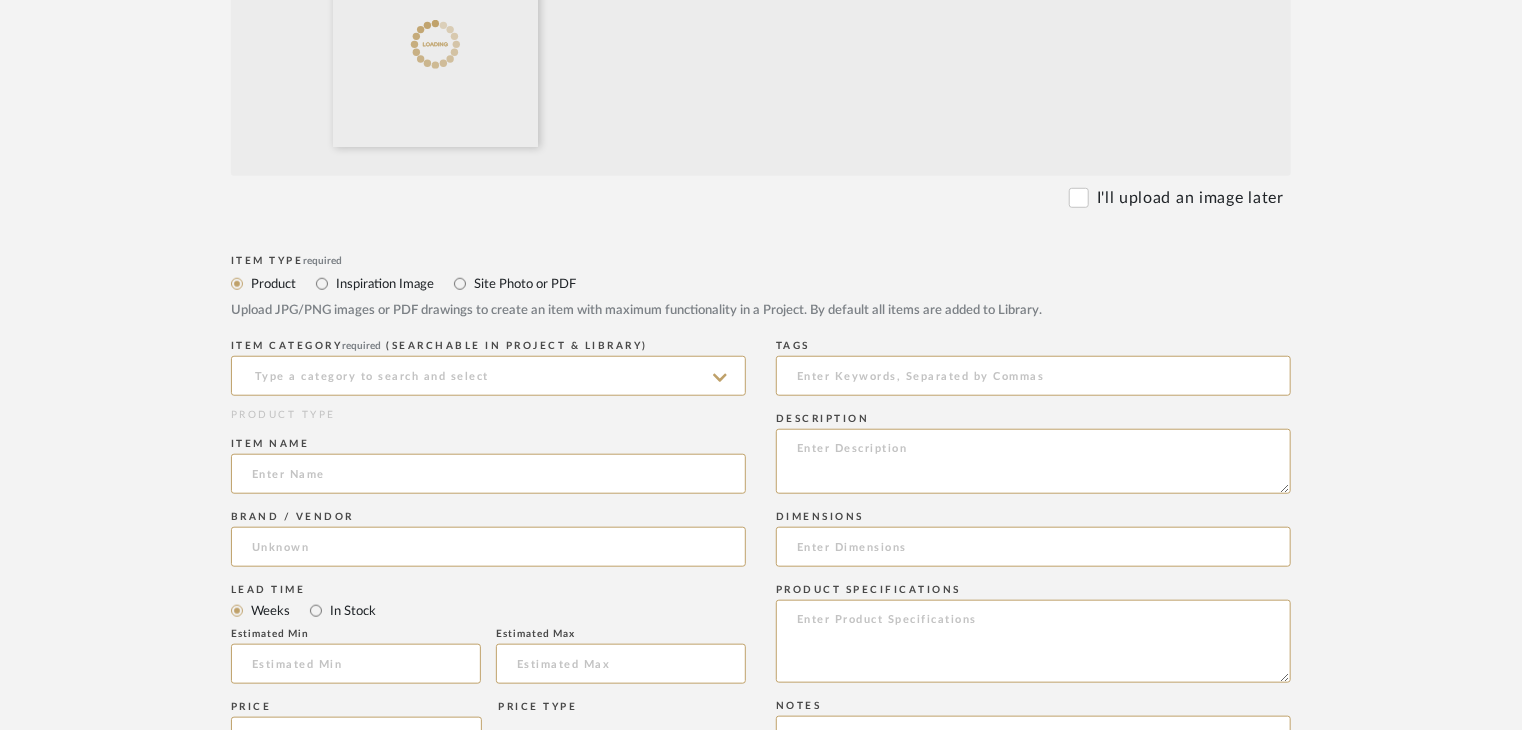 scroll, scrollTop: 700, scrollLeft: 0, axis: vertical 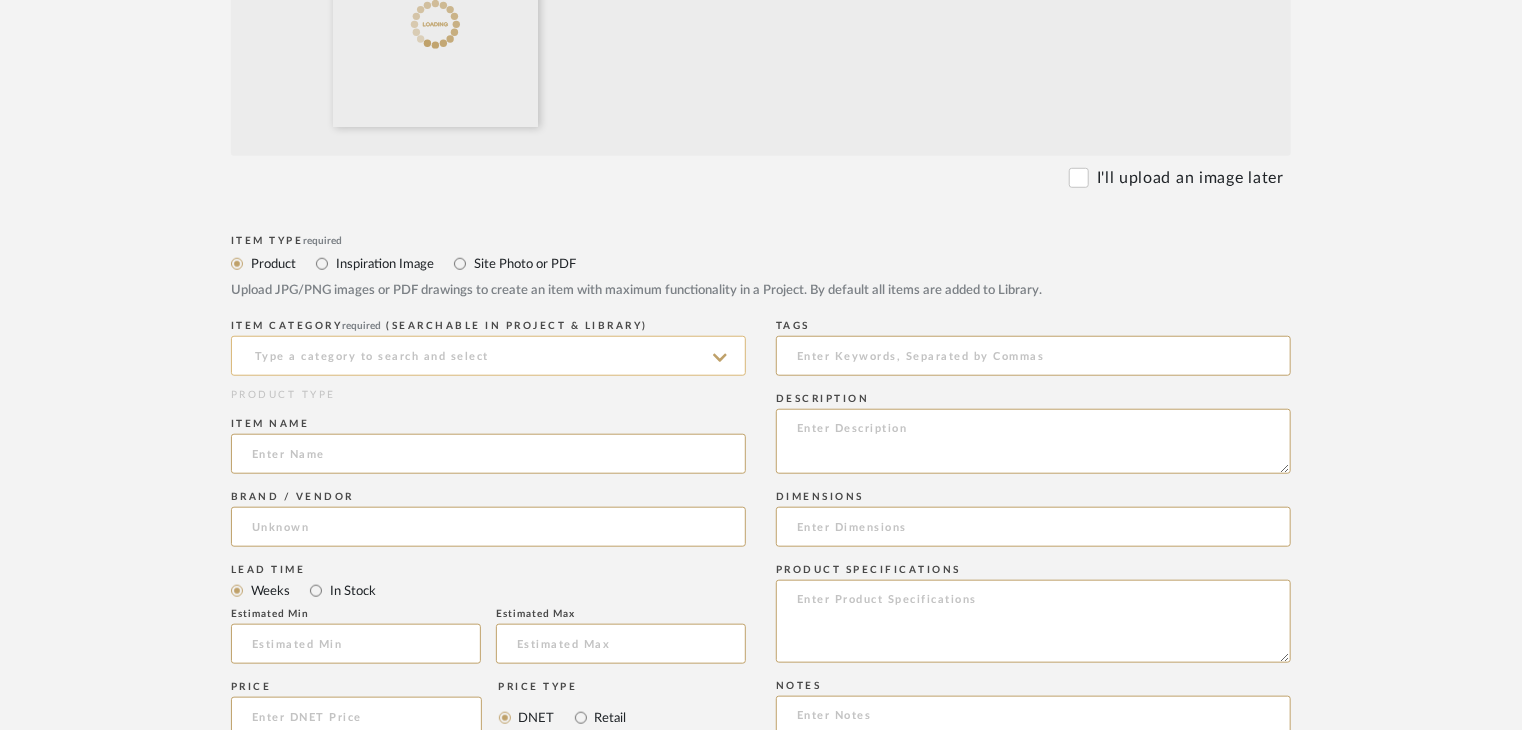 click 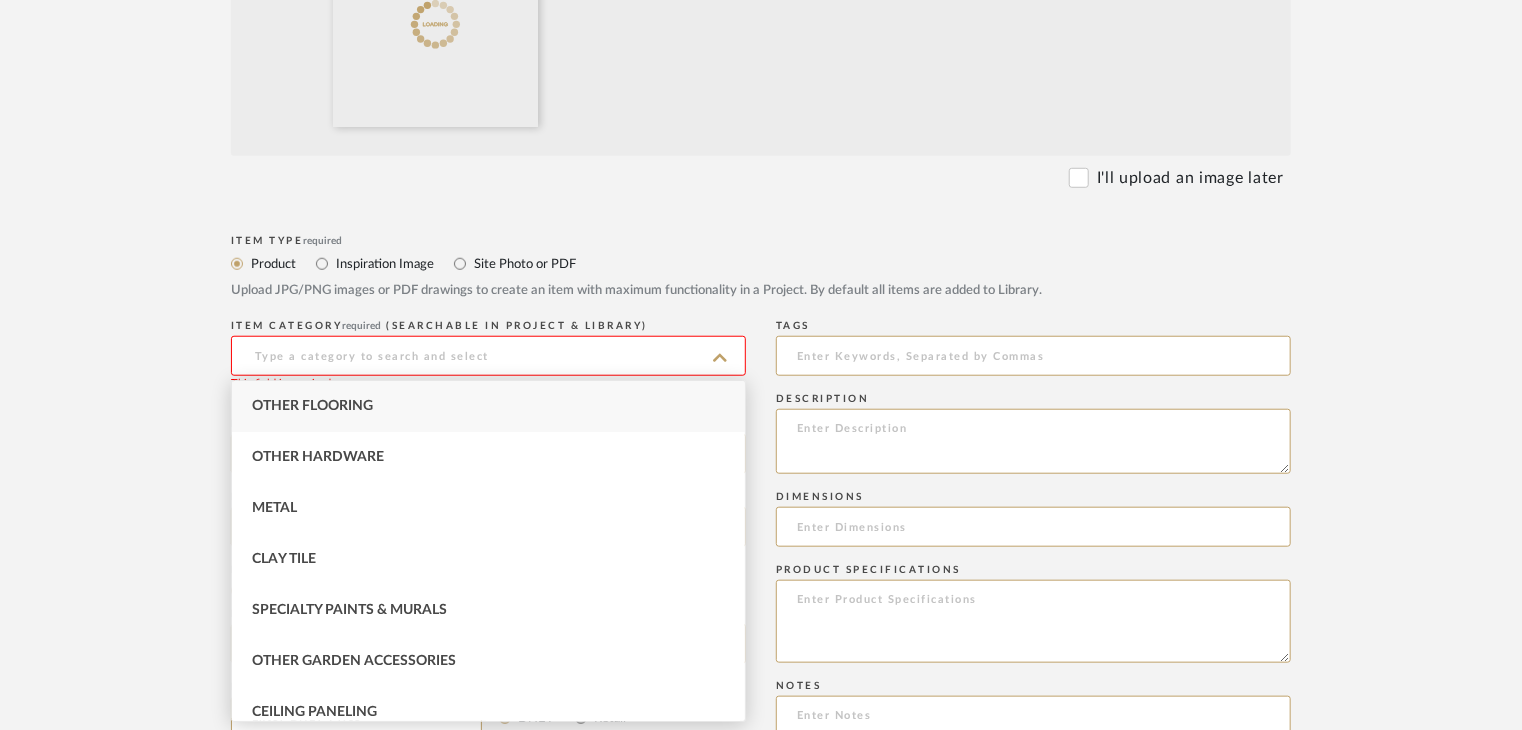 drag, startPoint x: 359, startPoint y: 403, endPoint x: 375, endPoint y: 404, distance: 16.03122 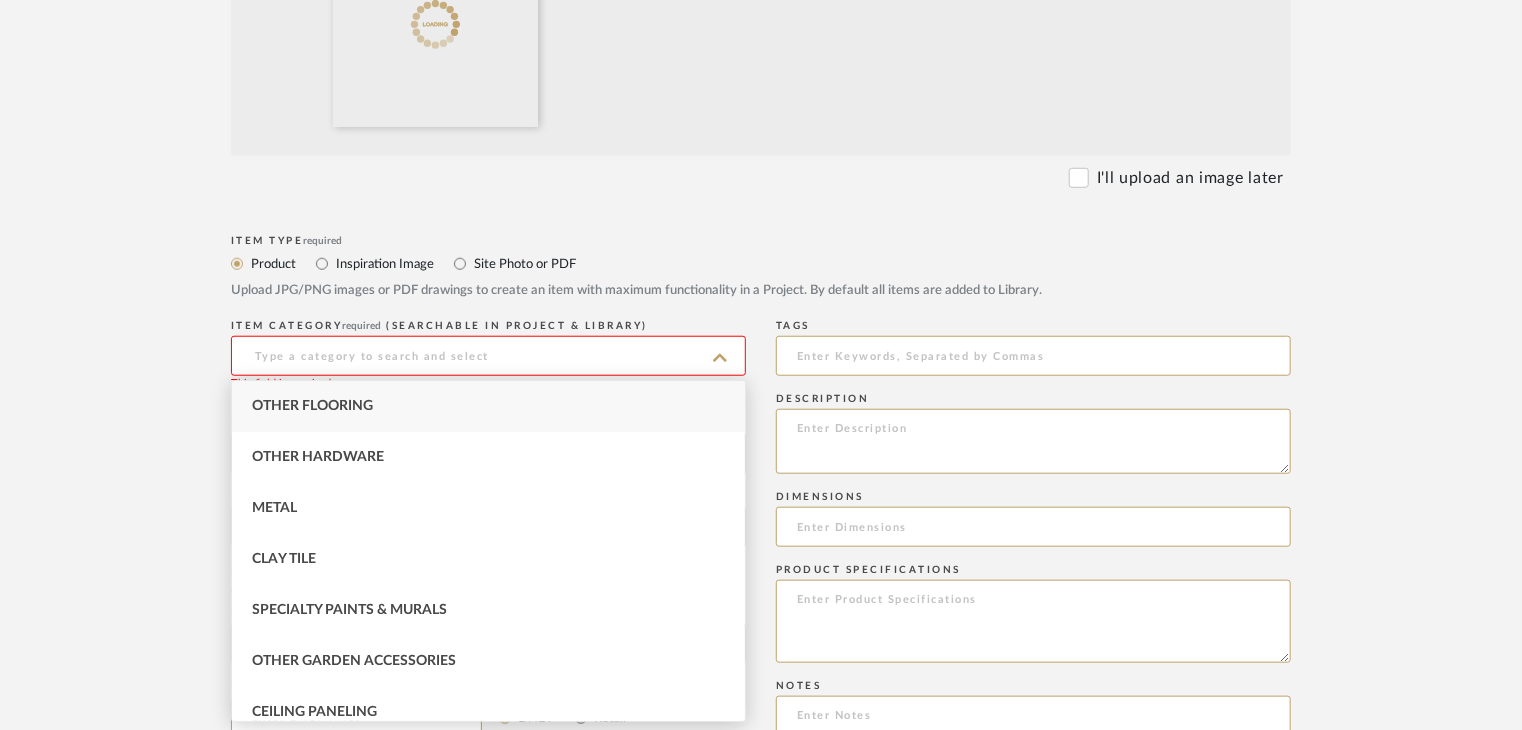 click on "Other Flooring" at bounding box center [312, 406] 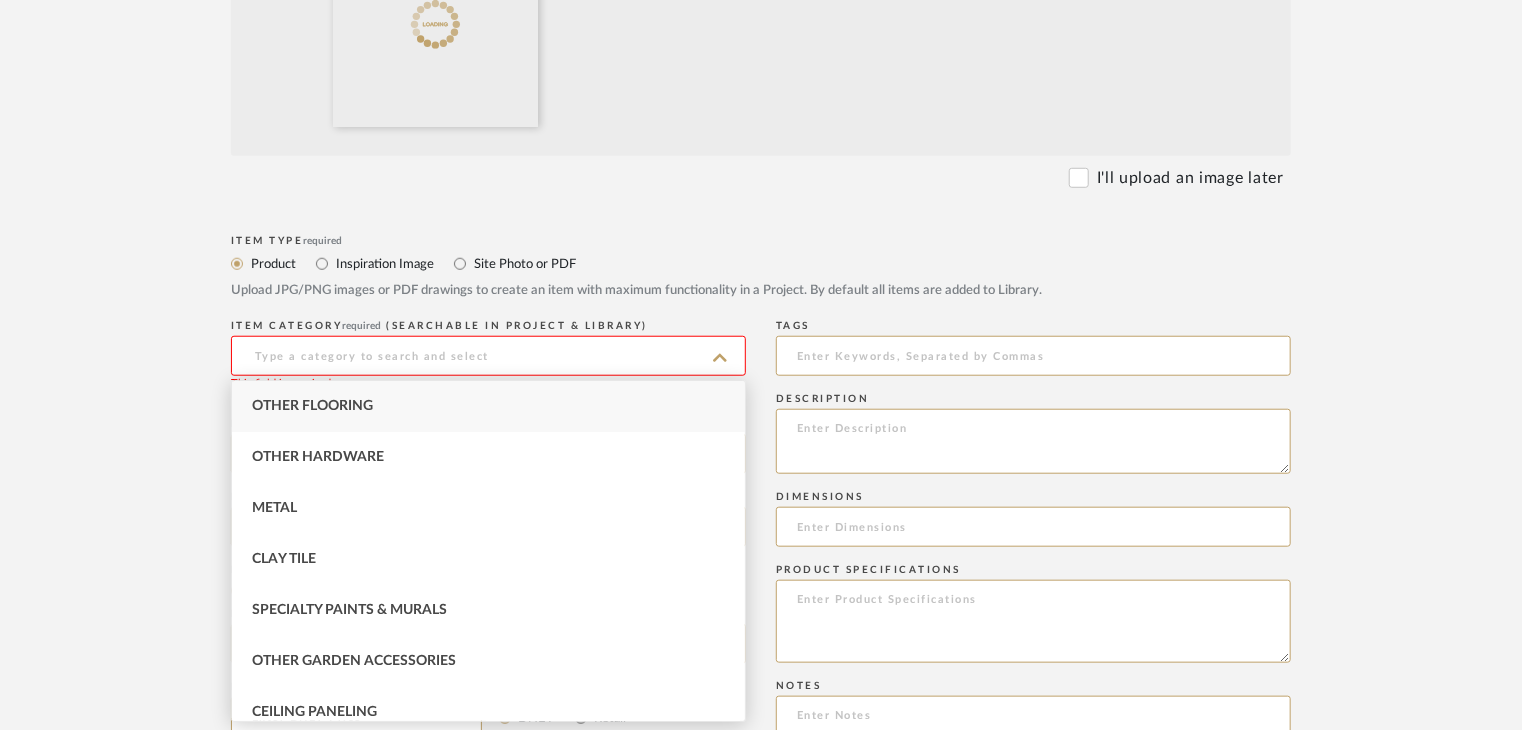 type on "Other Flooring" 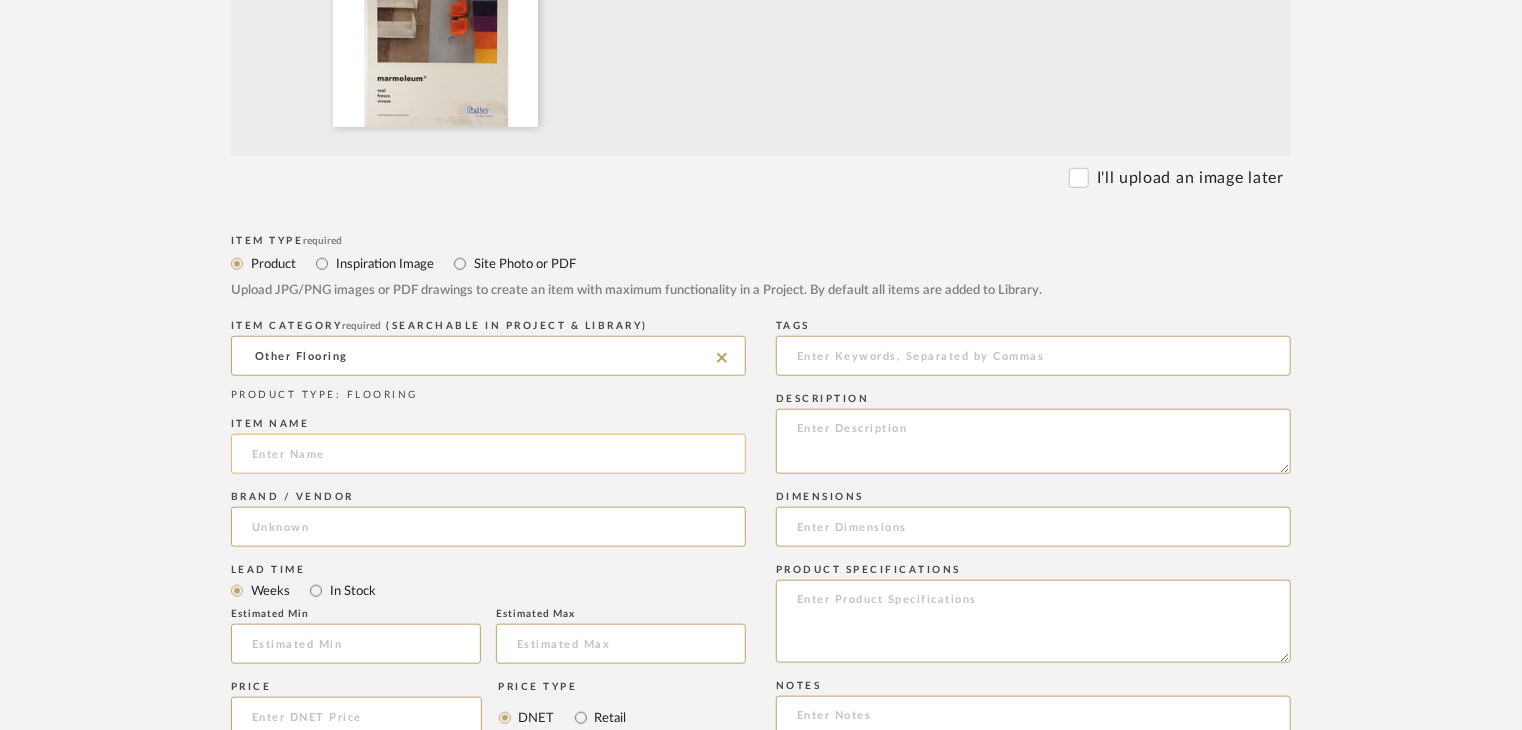 click 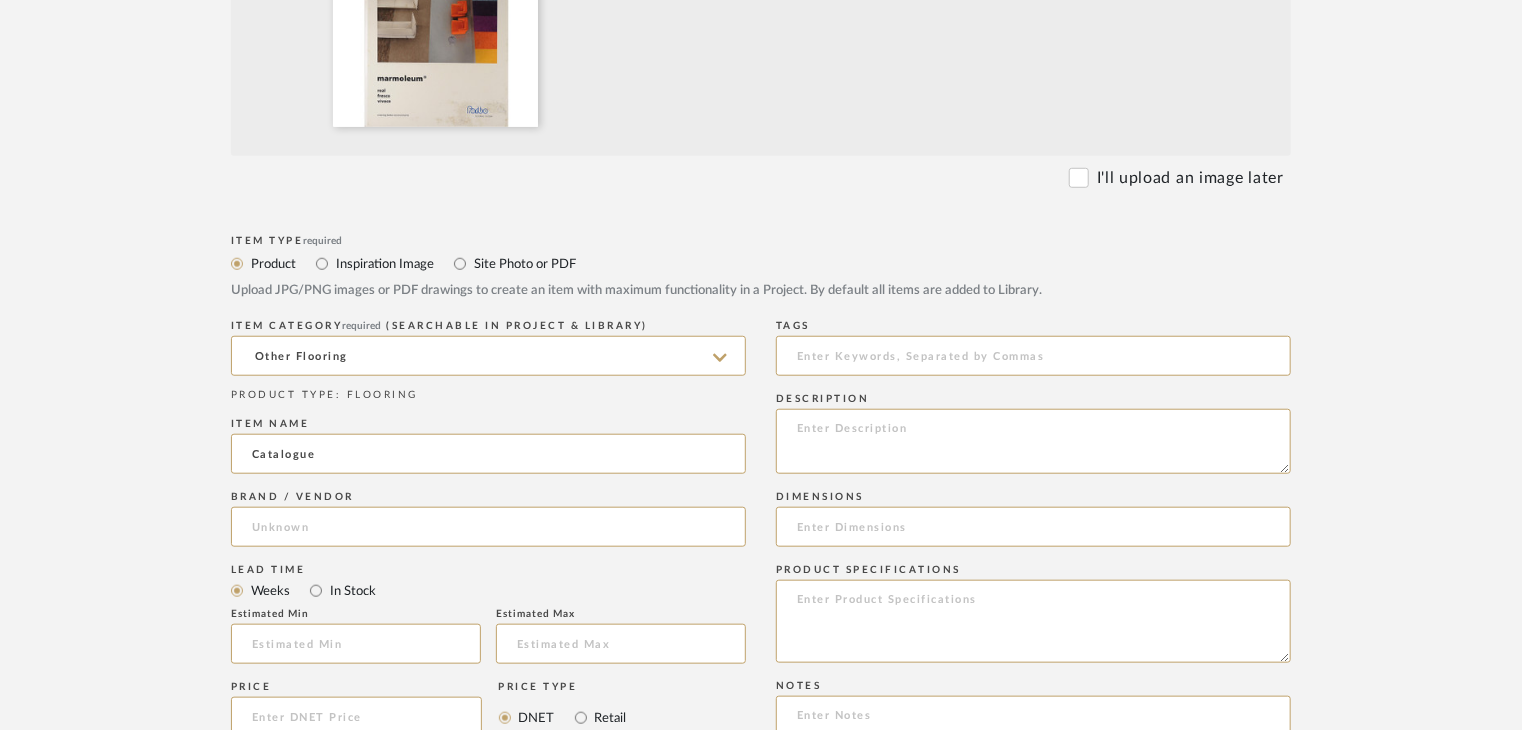 type on "Catalogue" 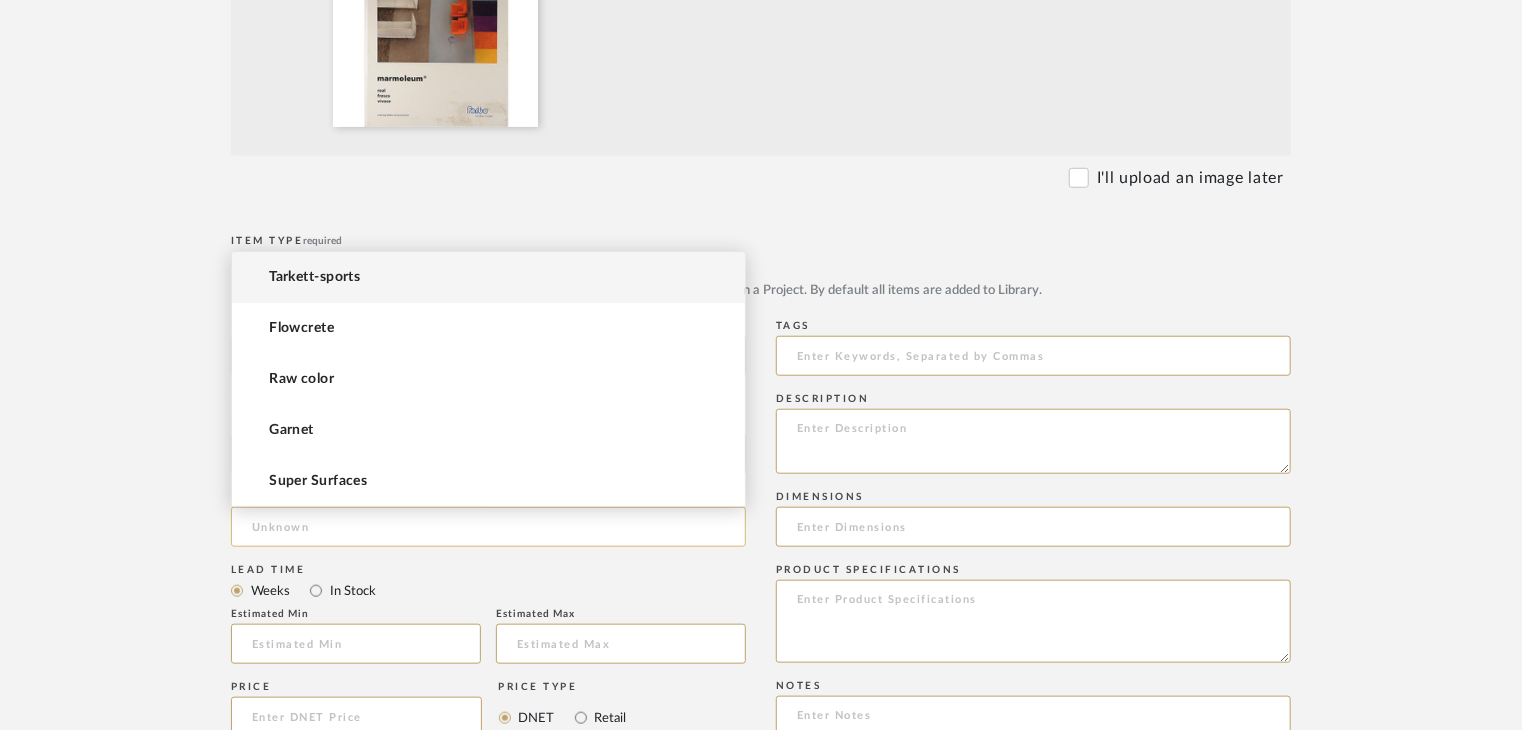 click 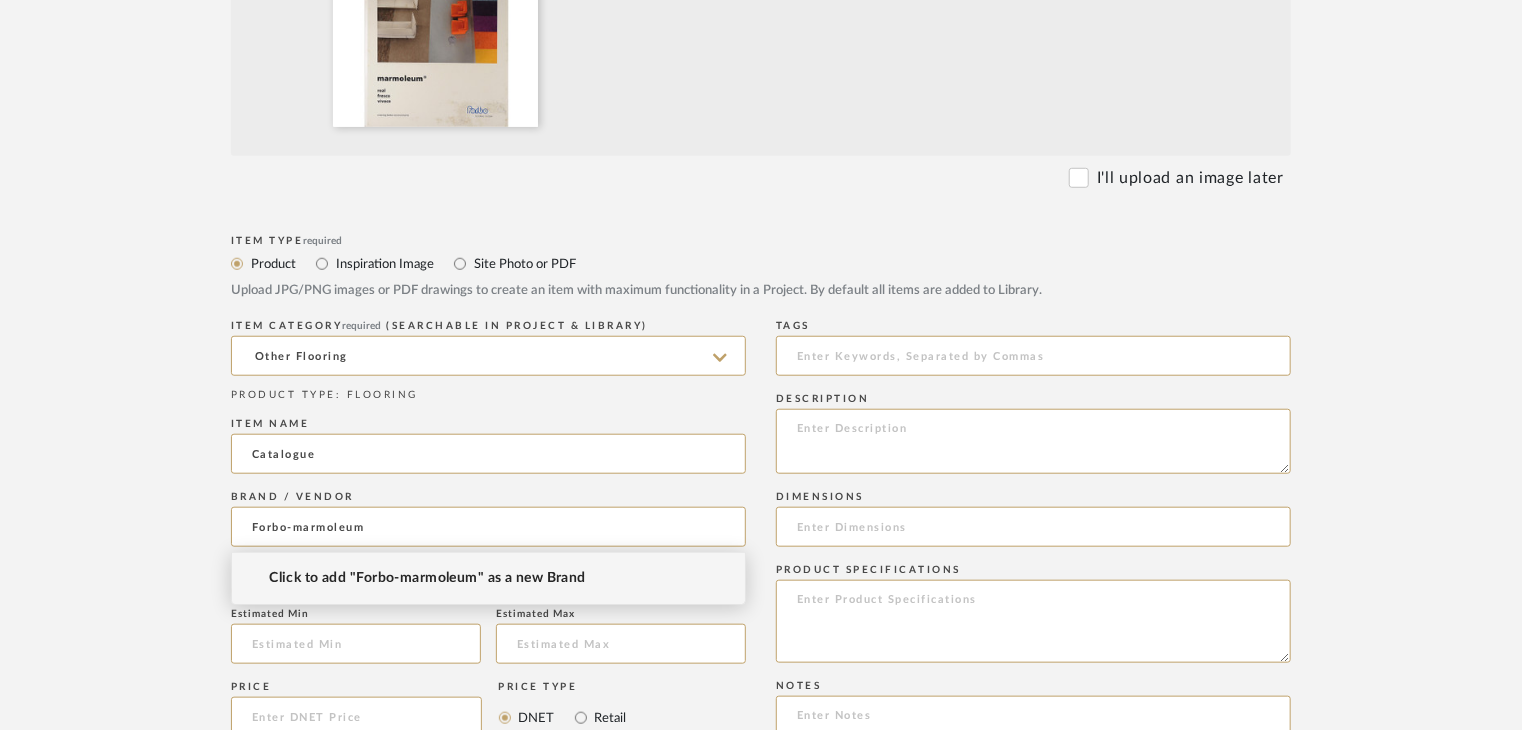 type on "Forbo-marmoleum" 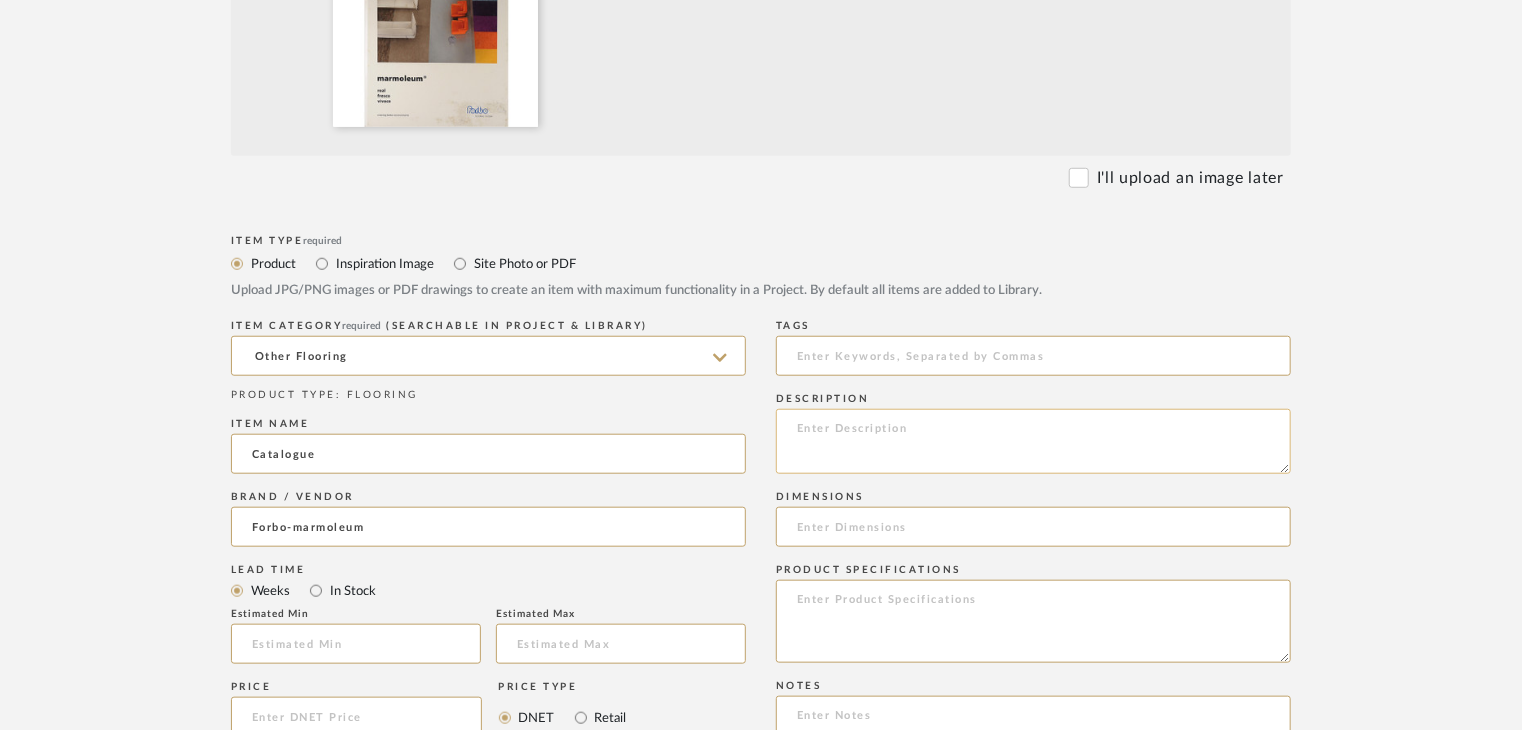 click 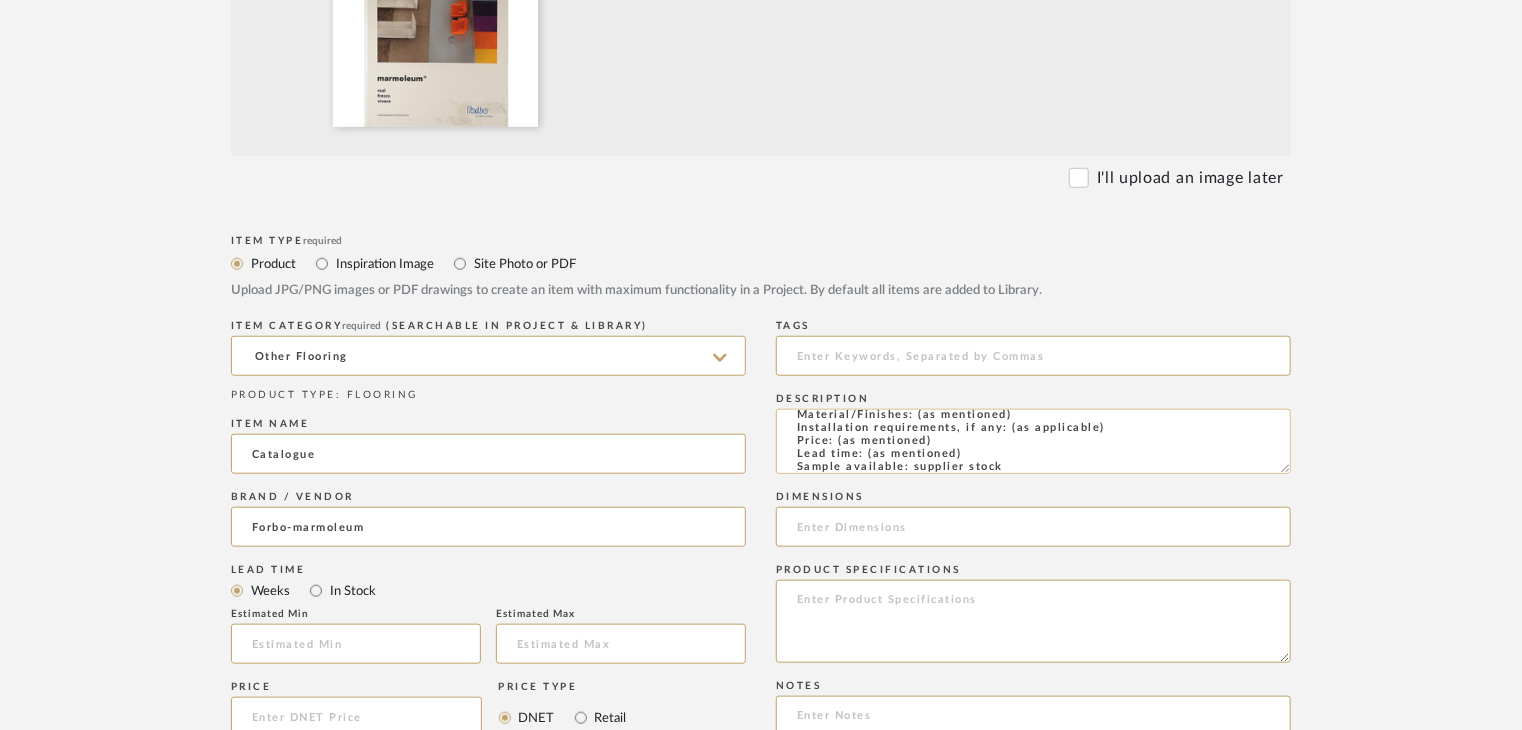 scroll, scrollTop: 37, scrollLeft: 0, axis: vertical 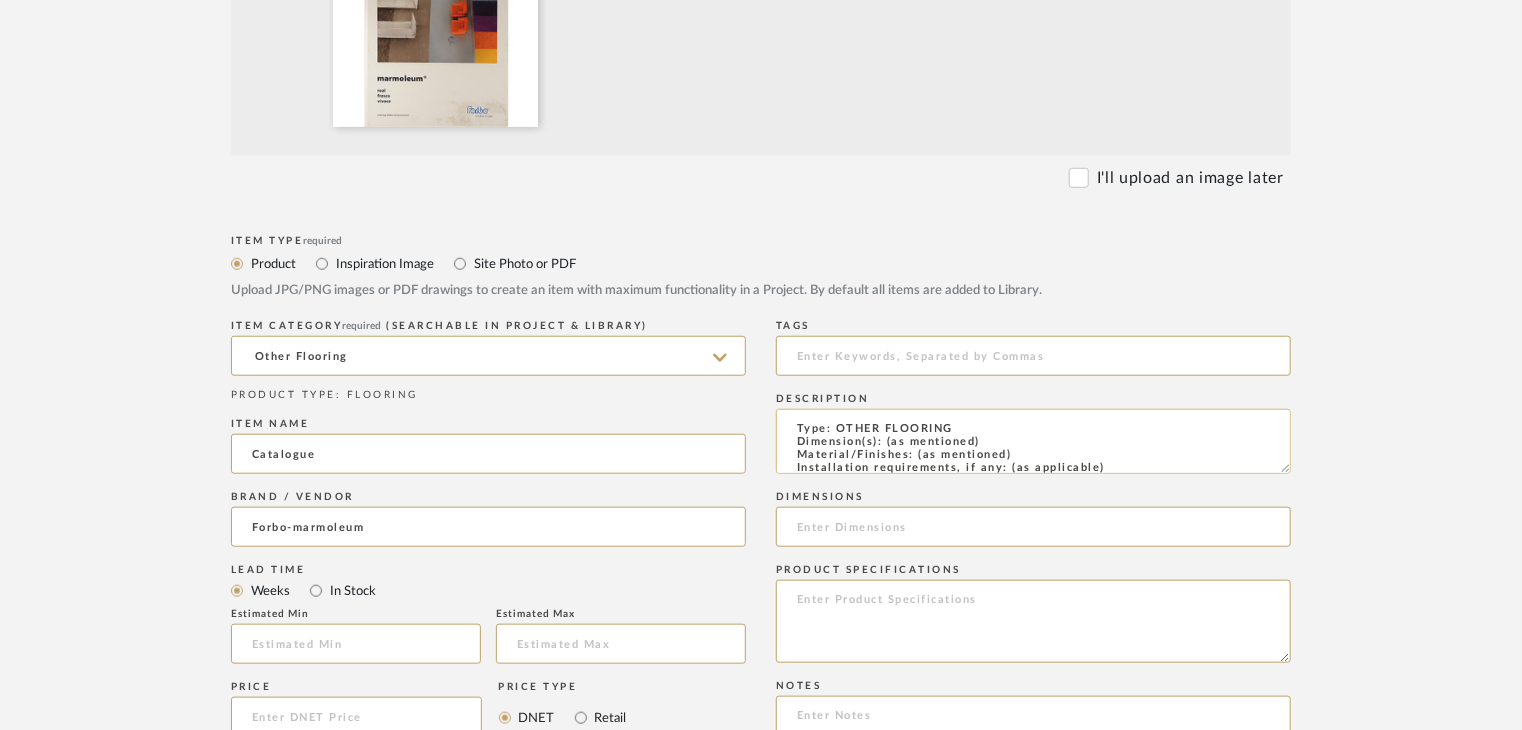 drag, startPoint x: 1020, startPoint y: 453, endPoint x: 918, endPoint y: 454, distance: 102.0049 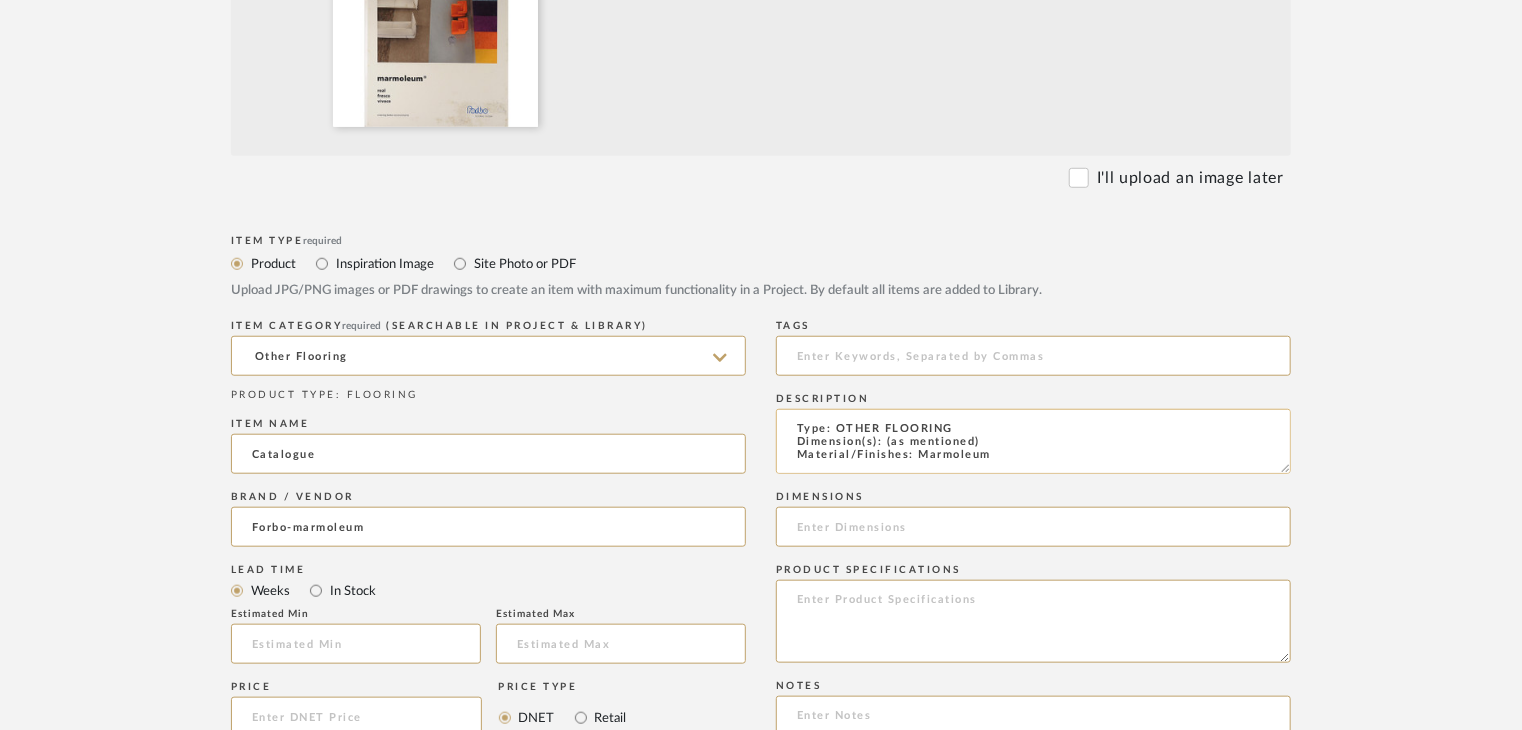 scroll, scrollTop: 1, scrollLeft: 0, axis: vertical 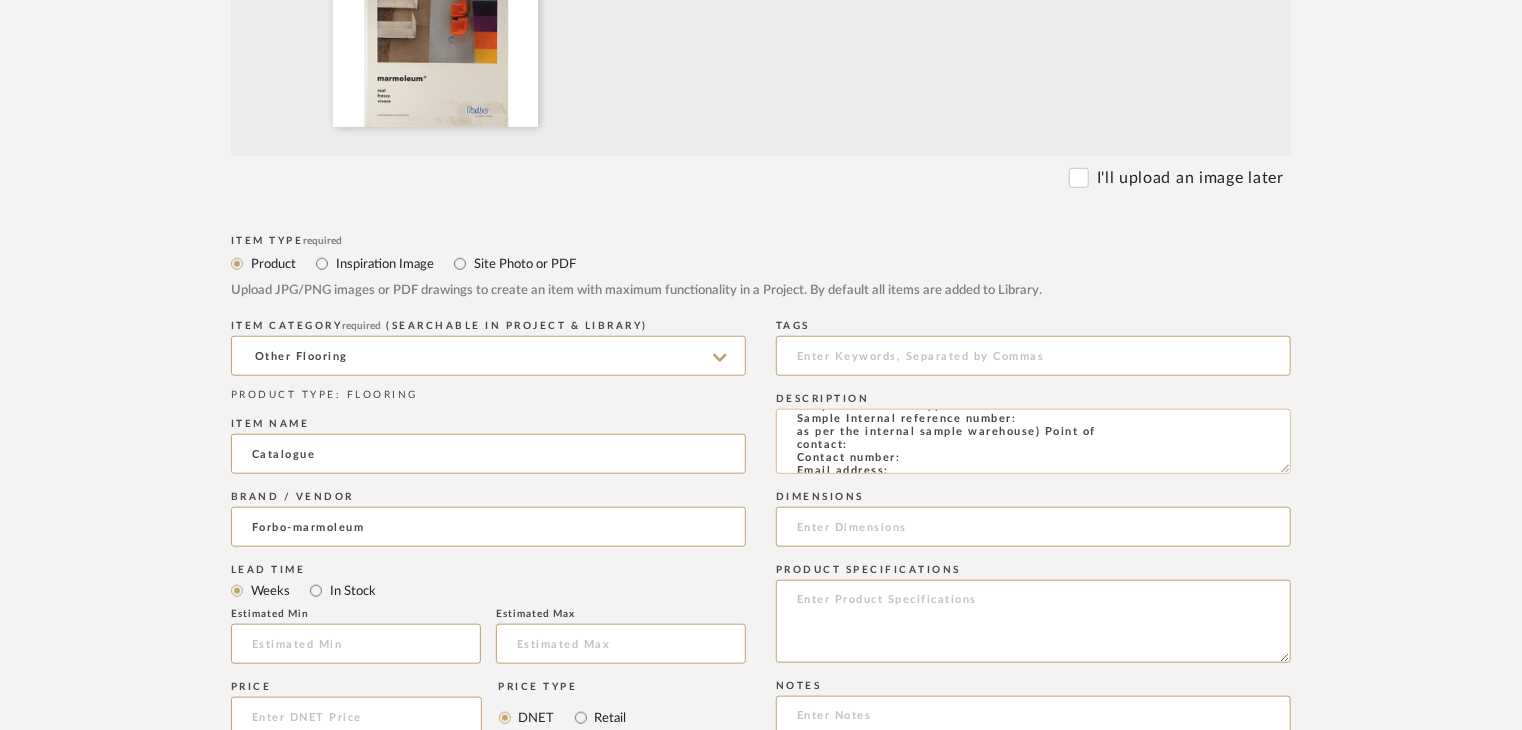 click on "Type: OTHER FLOORING
Dimension(s): (as mentioned)
Material/Finishes: Marmoleum
Installation requirements, if any: (as applicable)
Price: (as mentioned)
Lead time: (as mentioned)
Sample available: supplier stock
Sample Internal reference number:
as per the internal sample warehouse) Point of
contact:
Contact number:
Email address:
Address:
Additional contact information:" 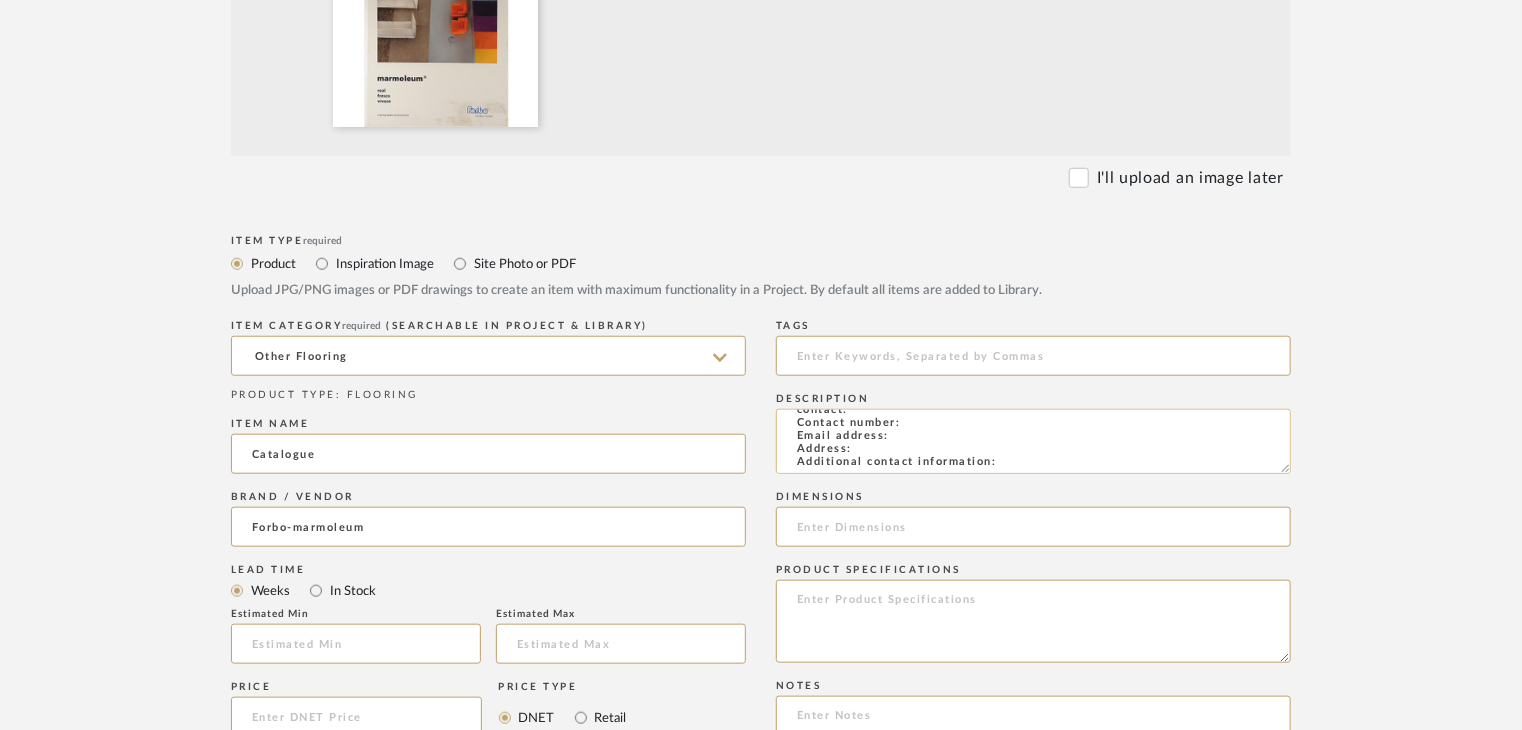 scroll, scrollTop: 144, scrollLeft: 0, axis: vertical 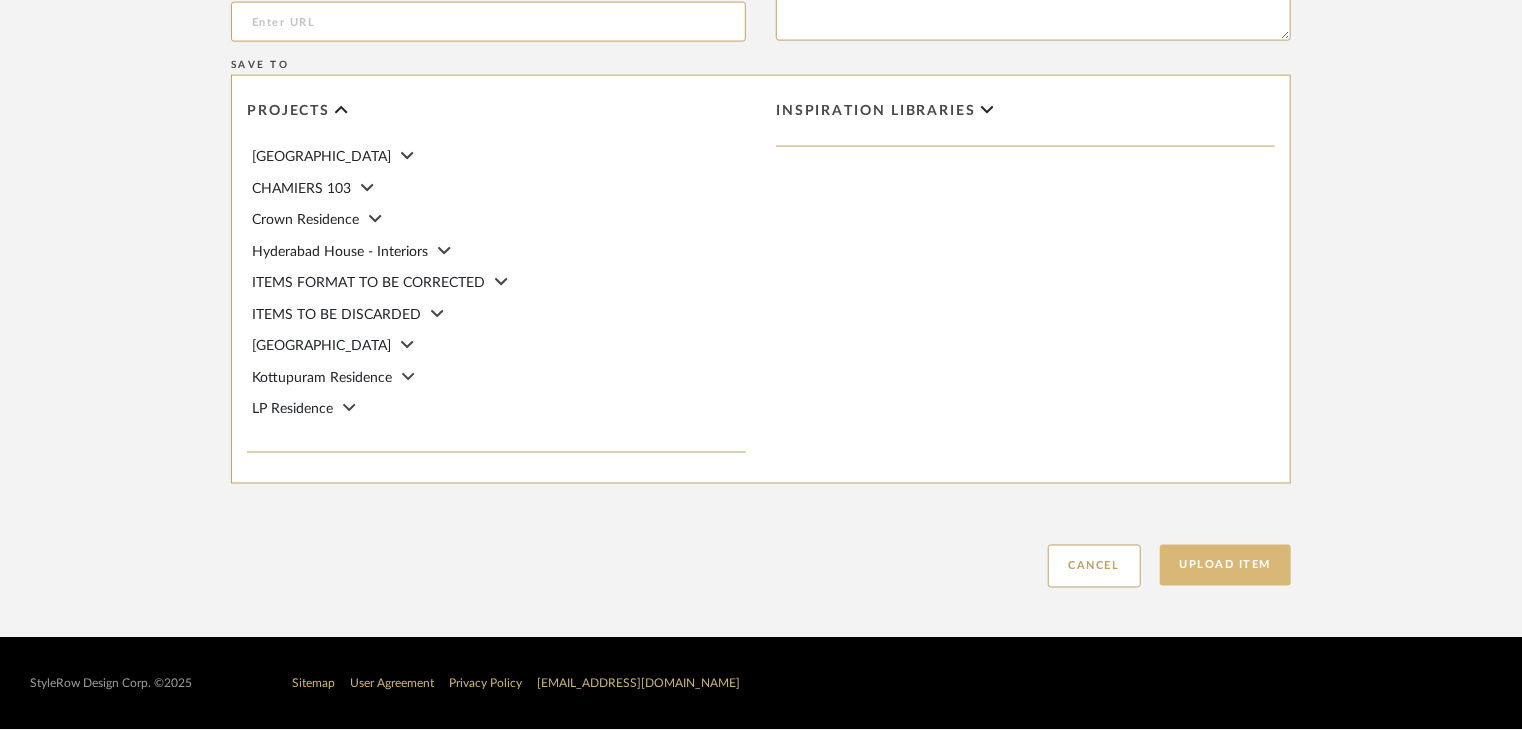 type on "Type: OTHER FLOORING
Dimension(s): (as mentioned)
Material/Finishes: Marmoleum
Installation requirements, if any: (as applicable)
Price: (as mentioned)
Lead time: (as mentioned)
Sample available: supplier stock
Sample Internal reference number: FL-OF-CT-07
as per the internal sample warehouse) Point of
contact:
Contact number:
Email address:
Address:
Additional contact information:" 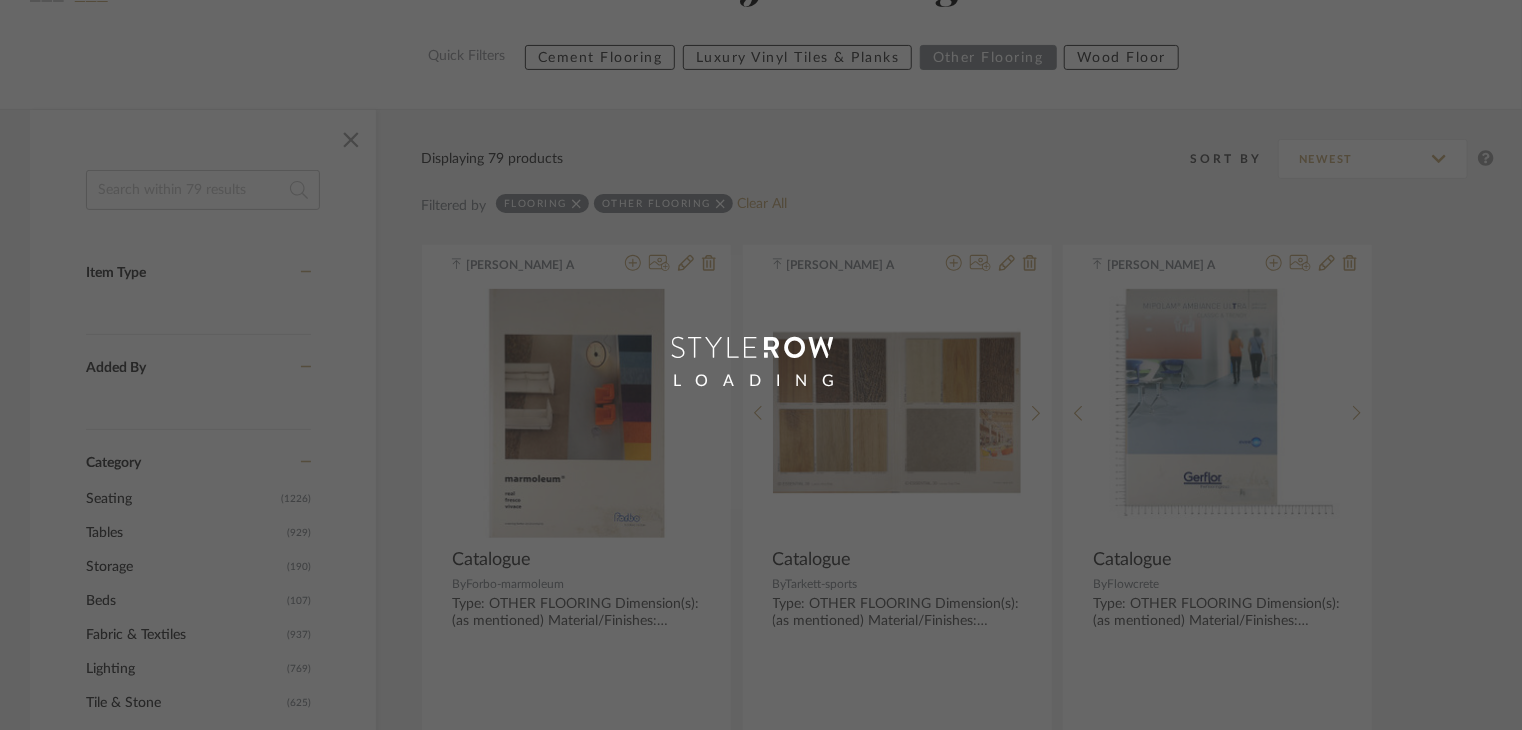 scroll, scrollTop: 100, scrollLeft: 0, axis: vertical 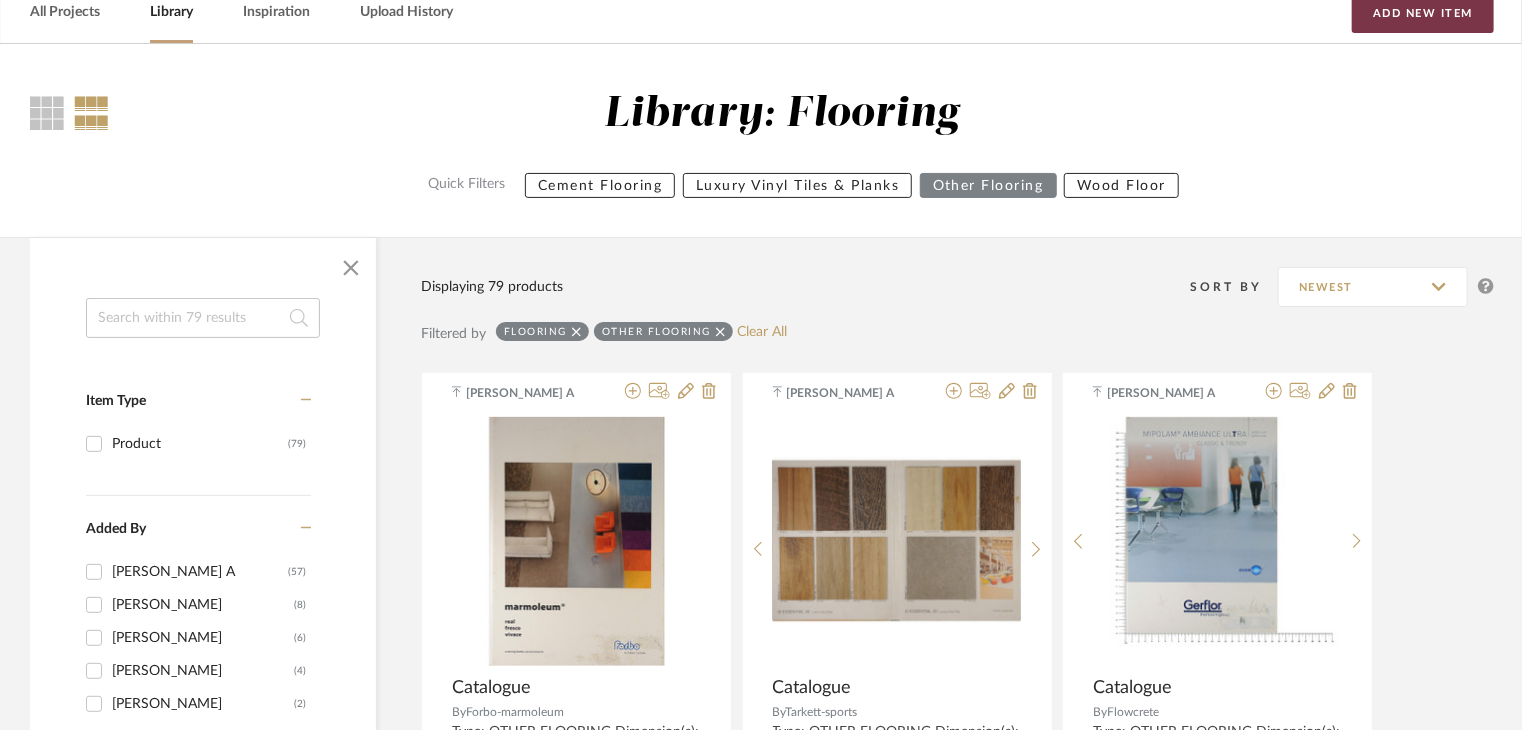 click on "Add New Item" at bounding box center [1423, 13] 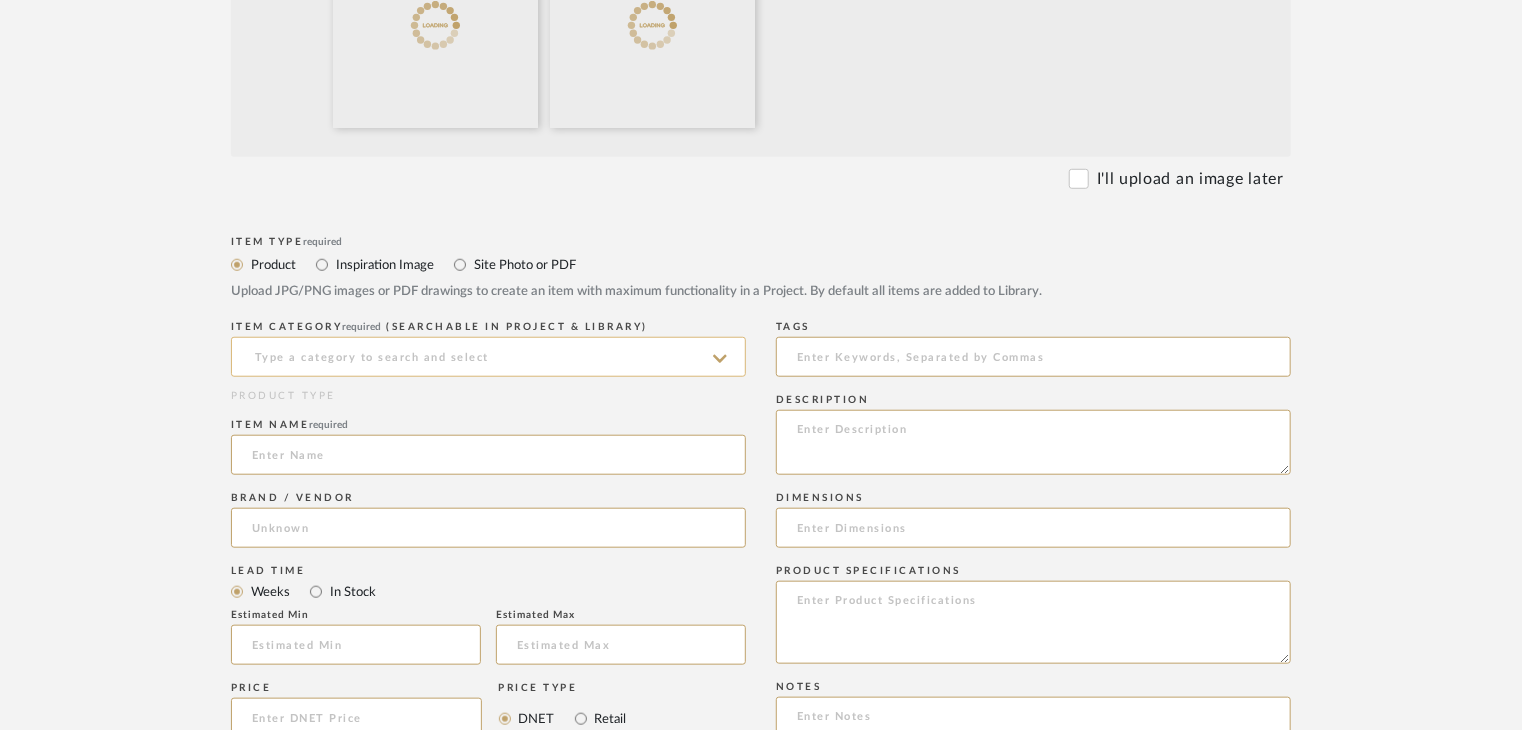 scroll, scrollTop: 700, scrollLeft: 0, axis: vertical 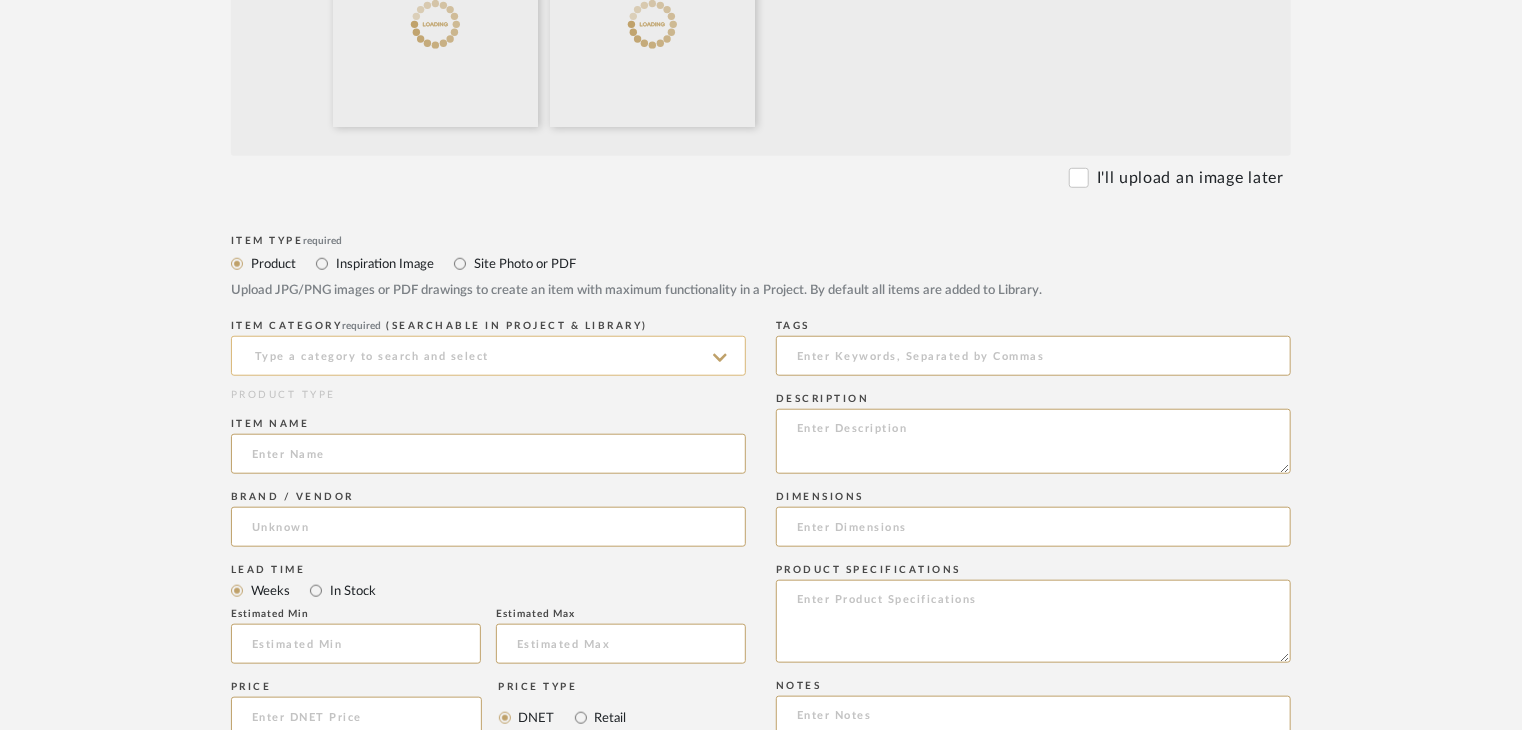 click 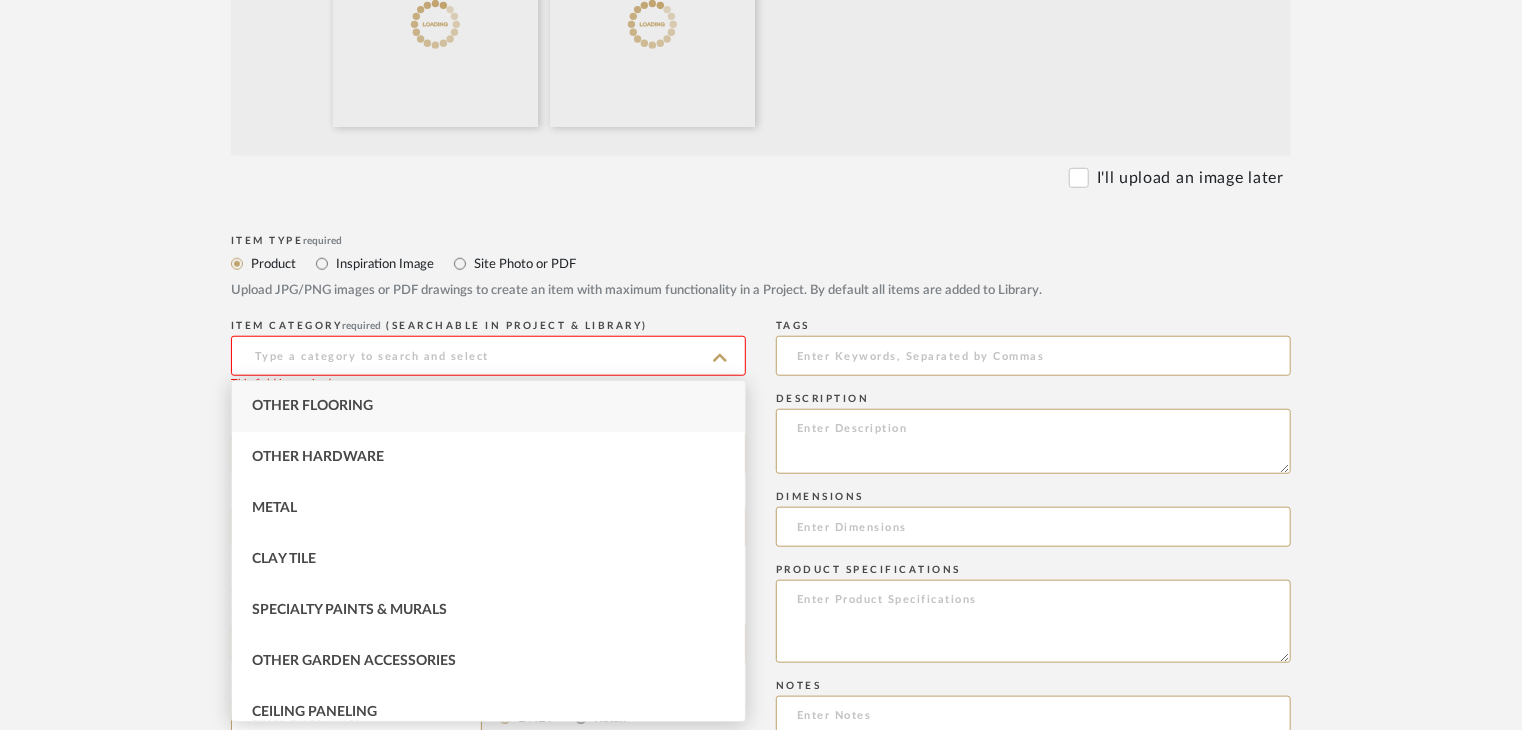 click on "Other Flooring" at bounding box center (488, 406) 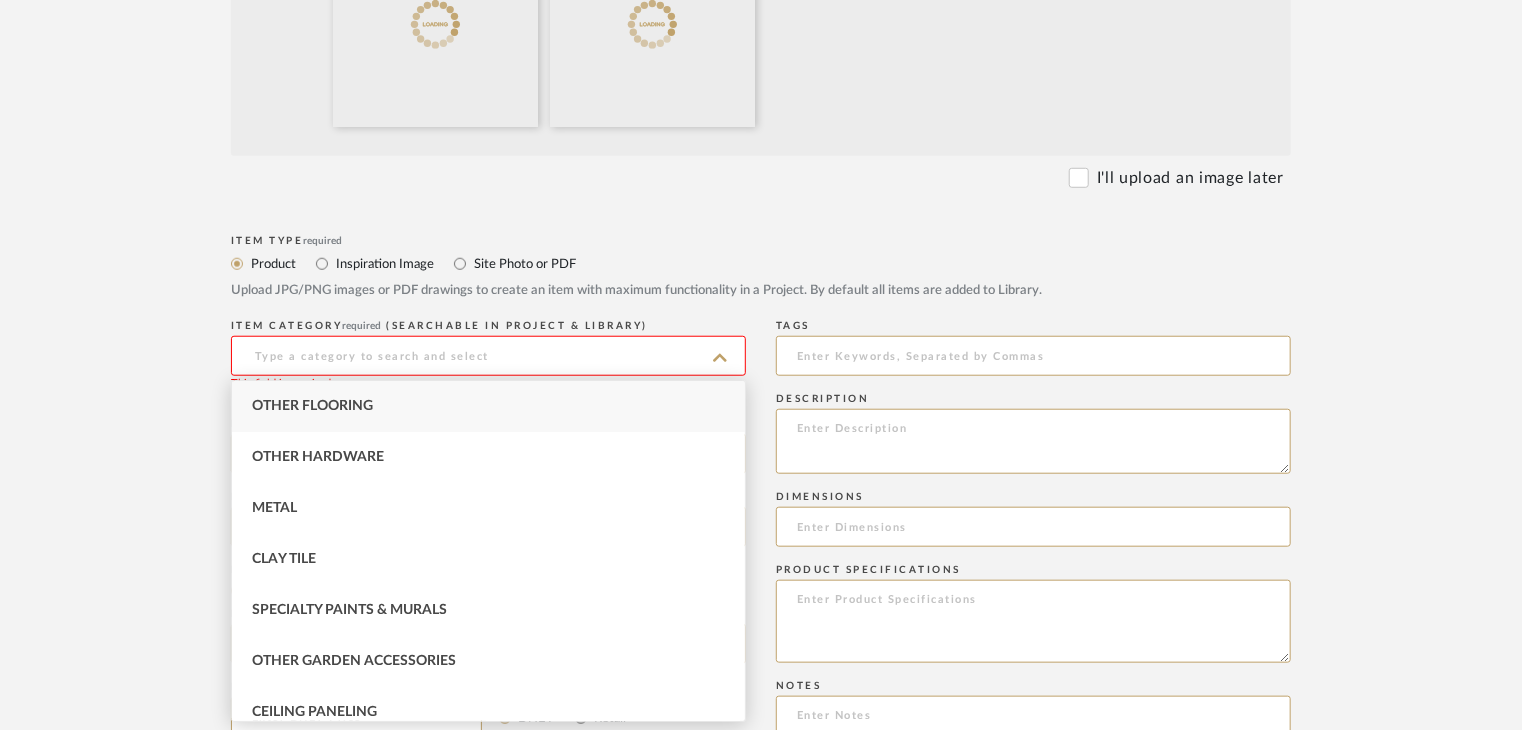 type on "Other Flooring" 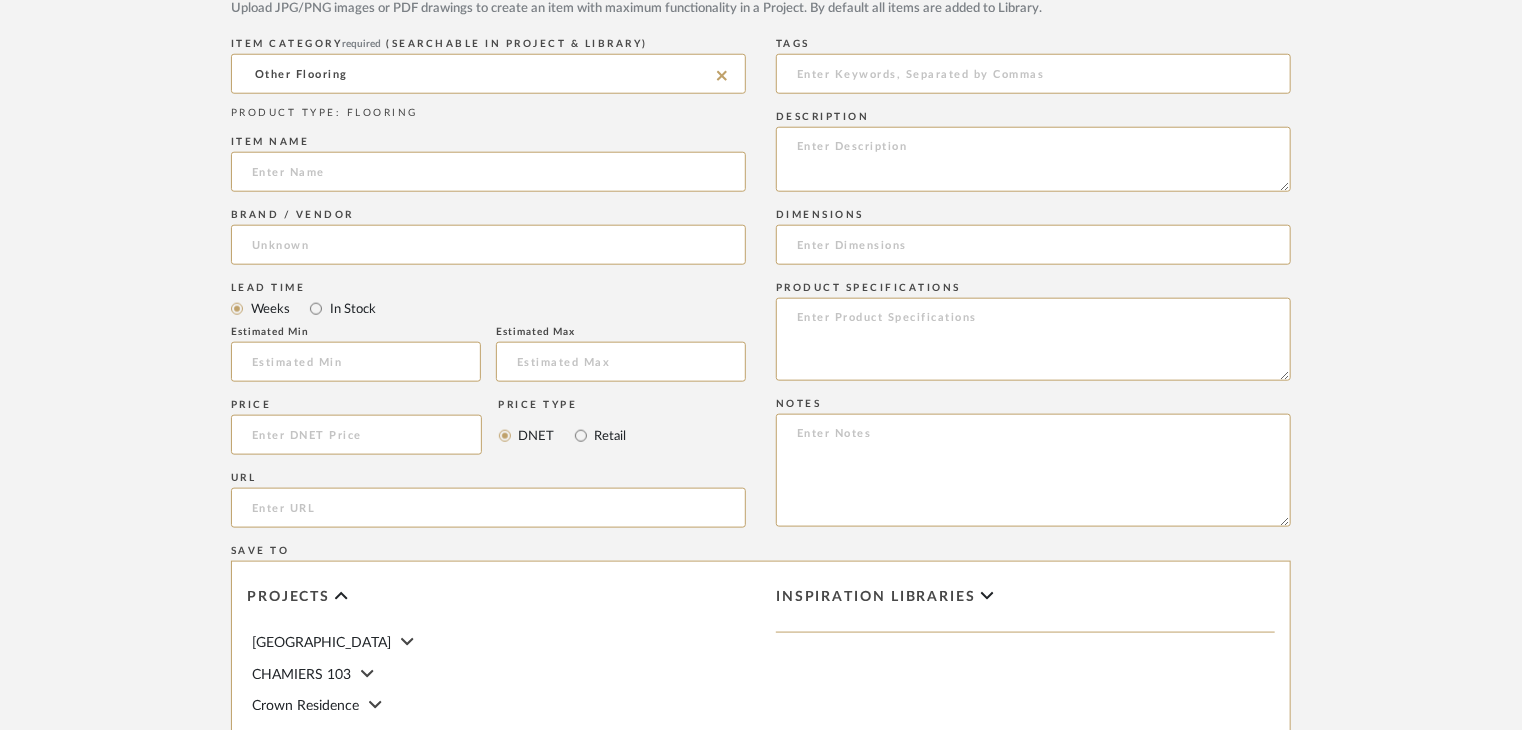 scroll, scrollTop: 1000, scrollLeft: 0, axis: vertical 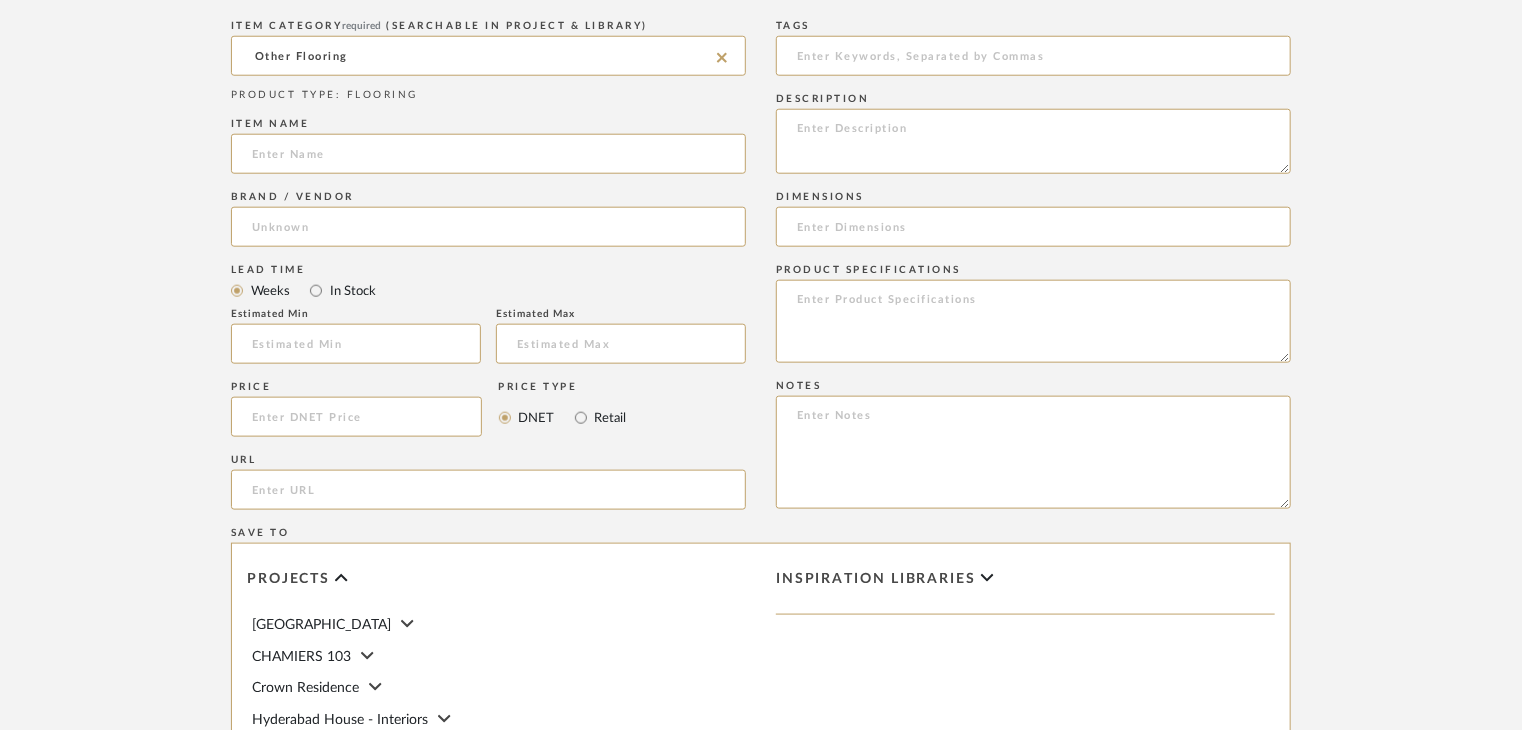 click on "Item name" 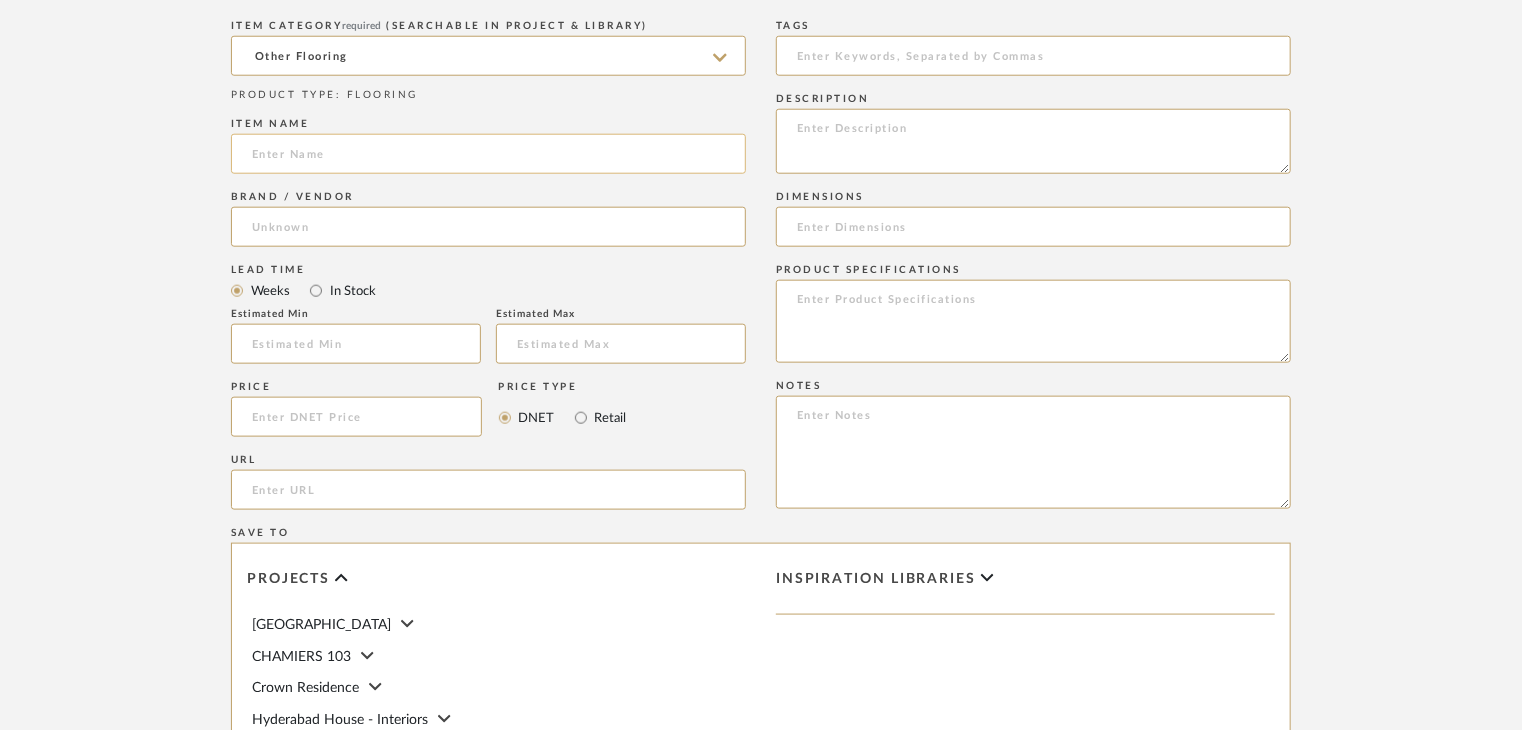 click 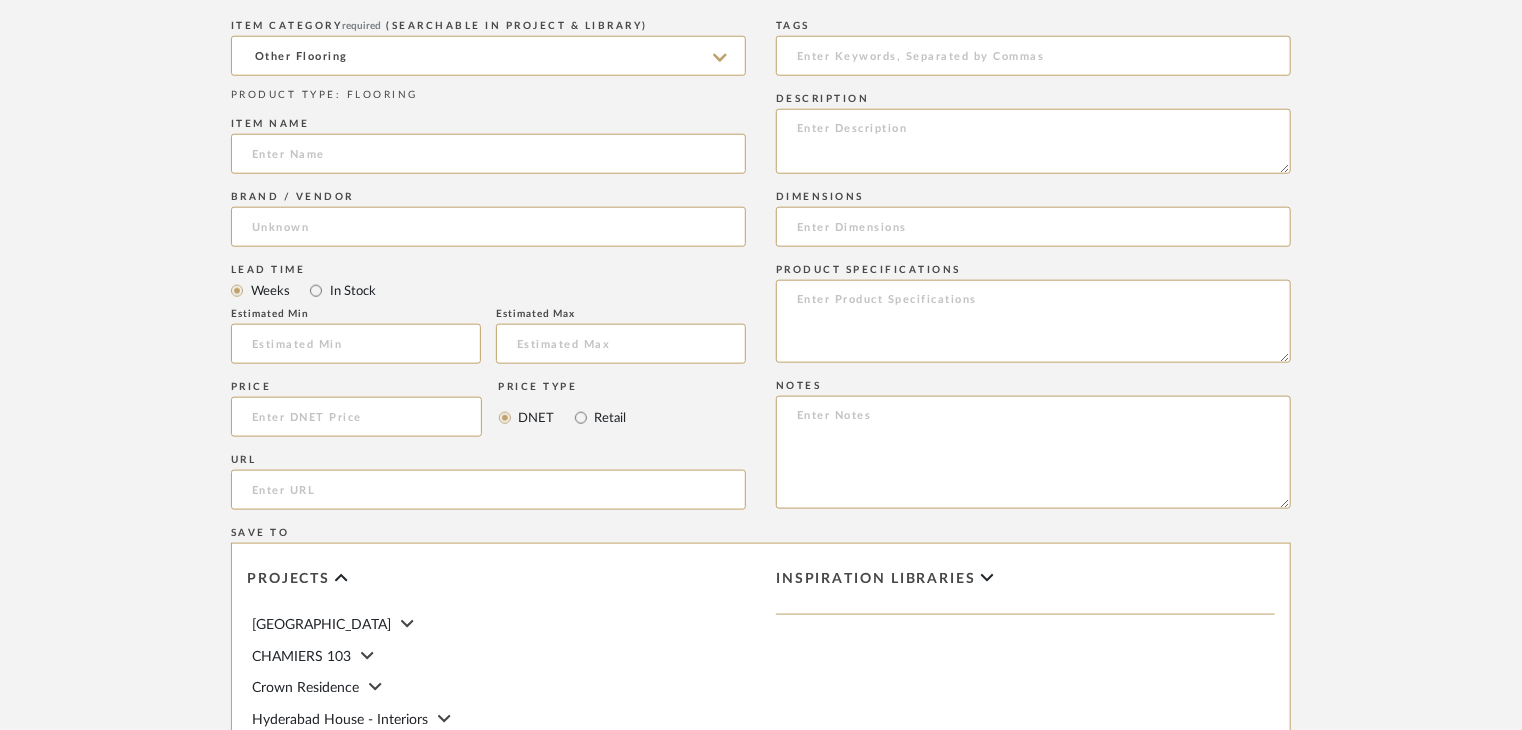 paste on "Catalogue" 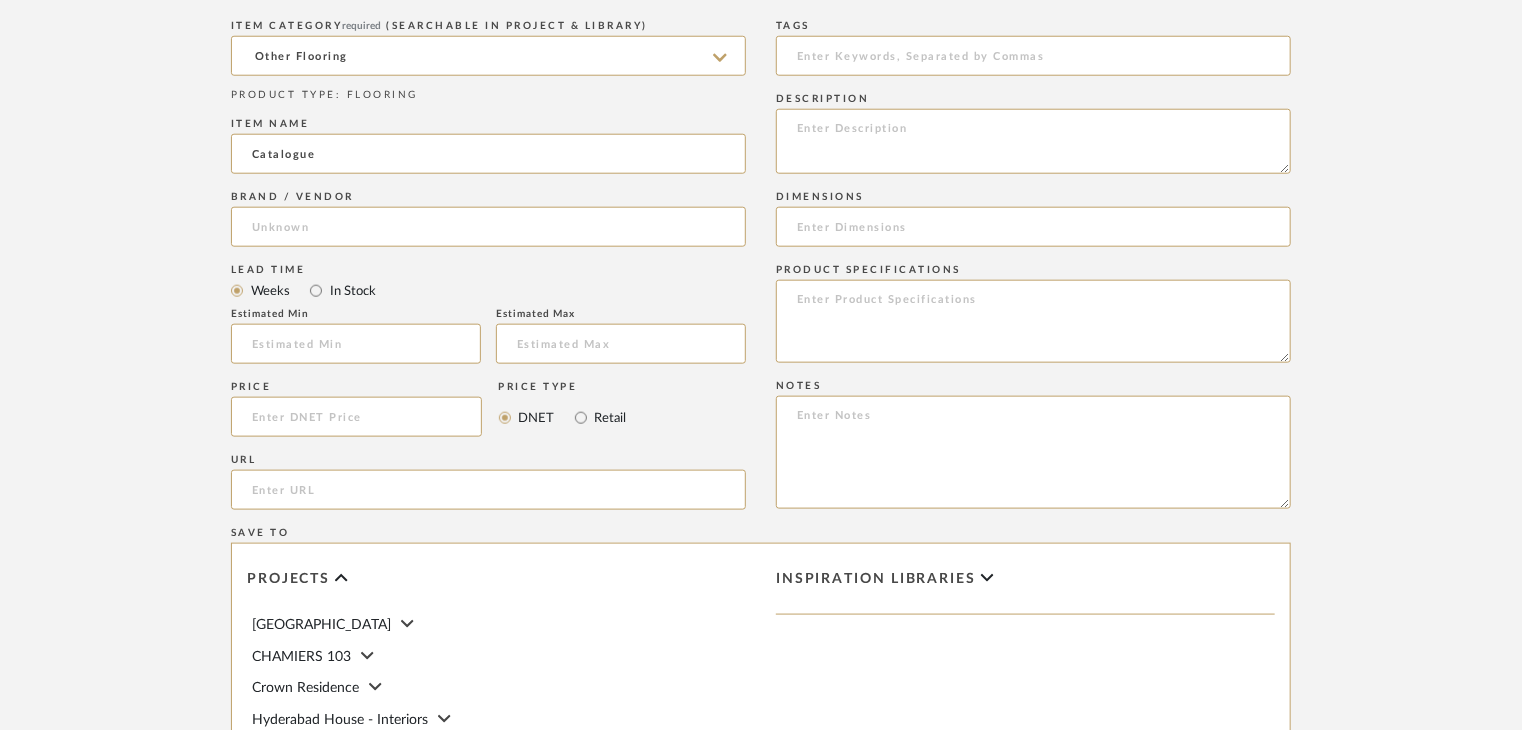 type on "Catalogue" 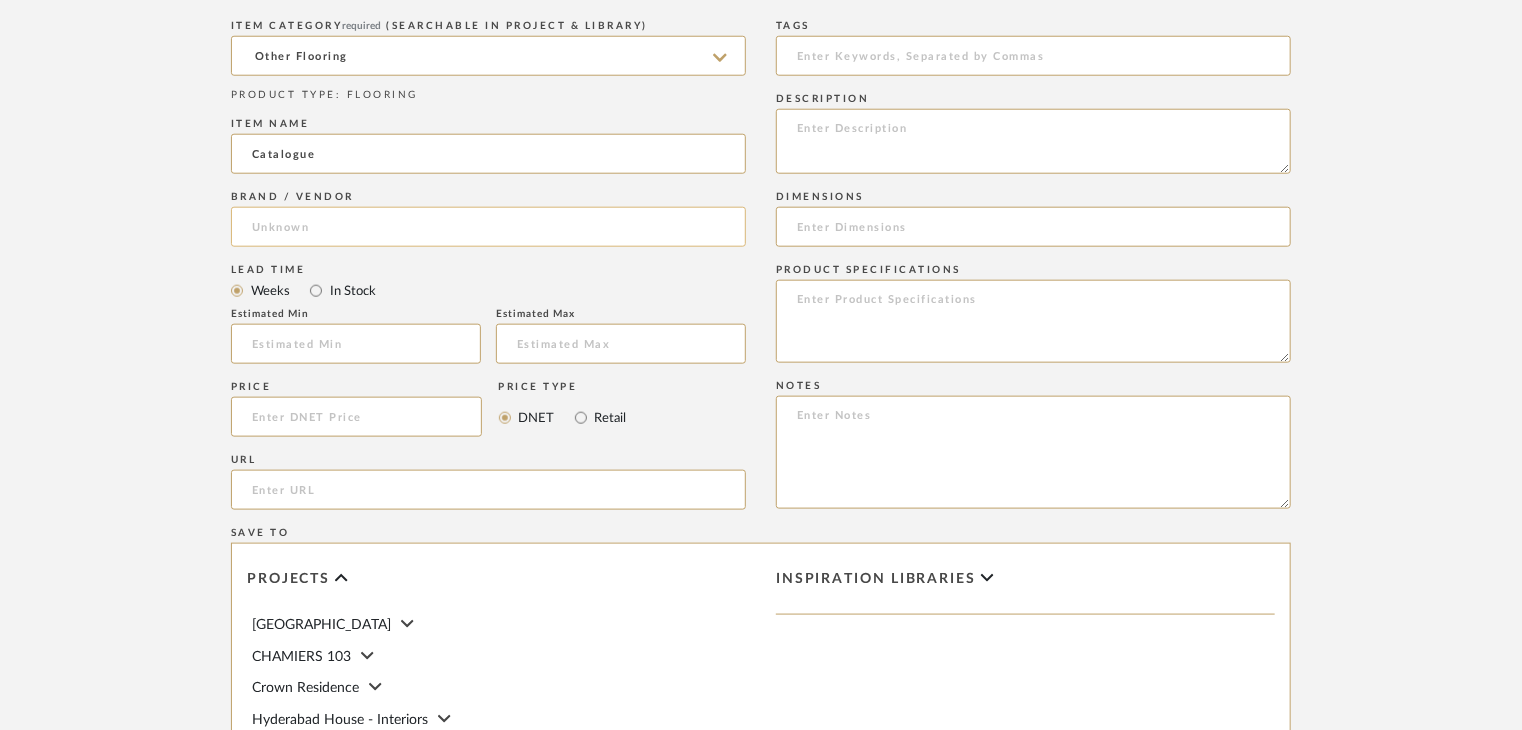 click 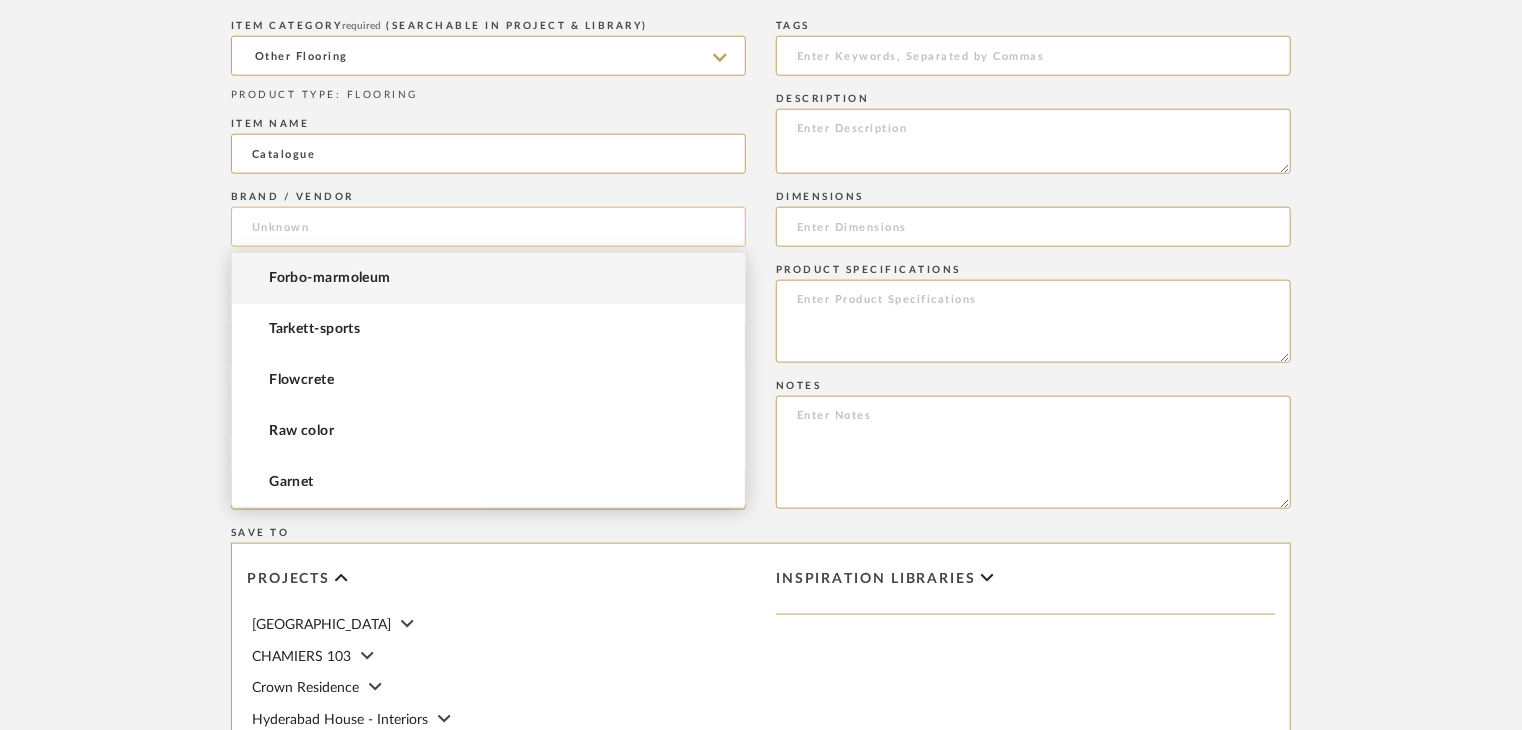 paste on "Fab Flooring" 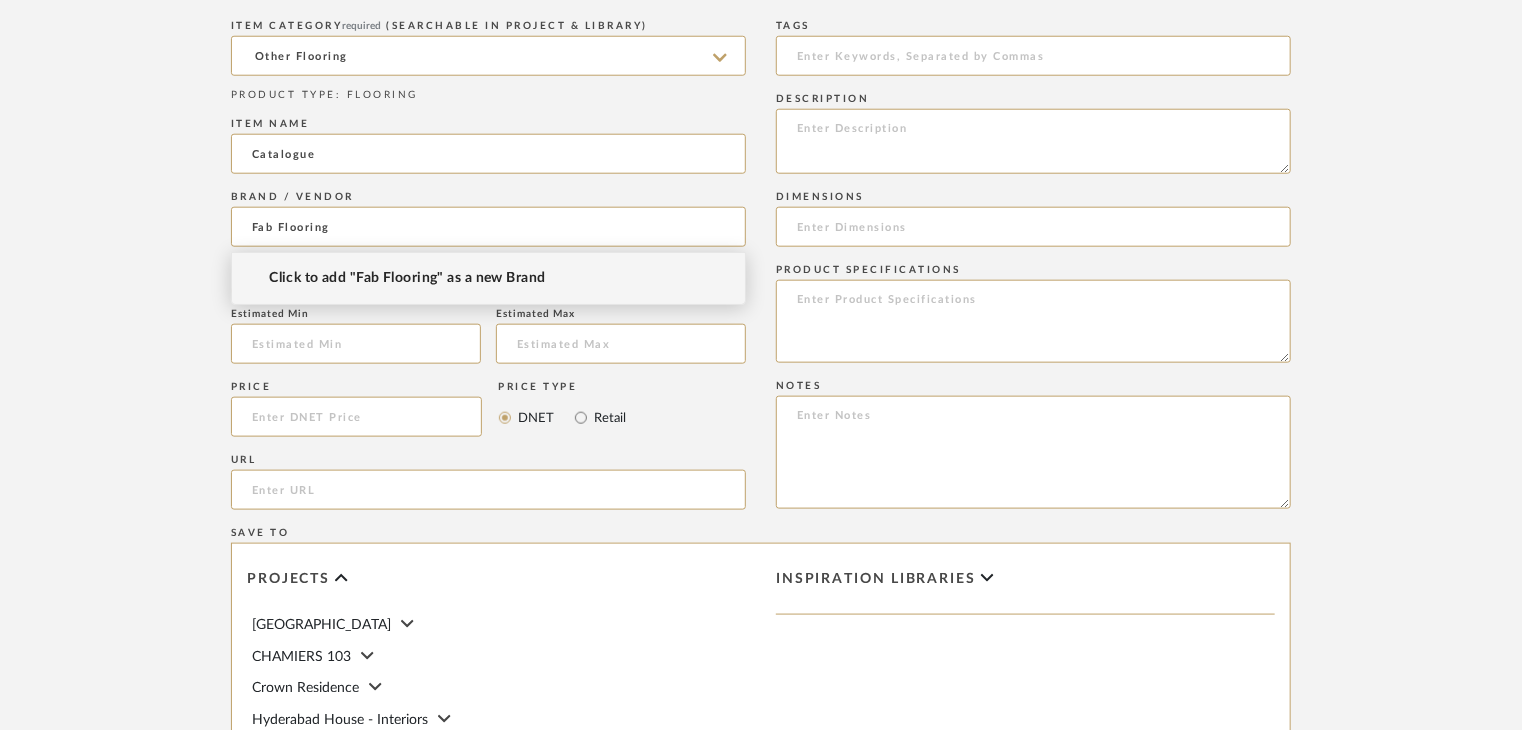 type on "Fab Flooring" 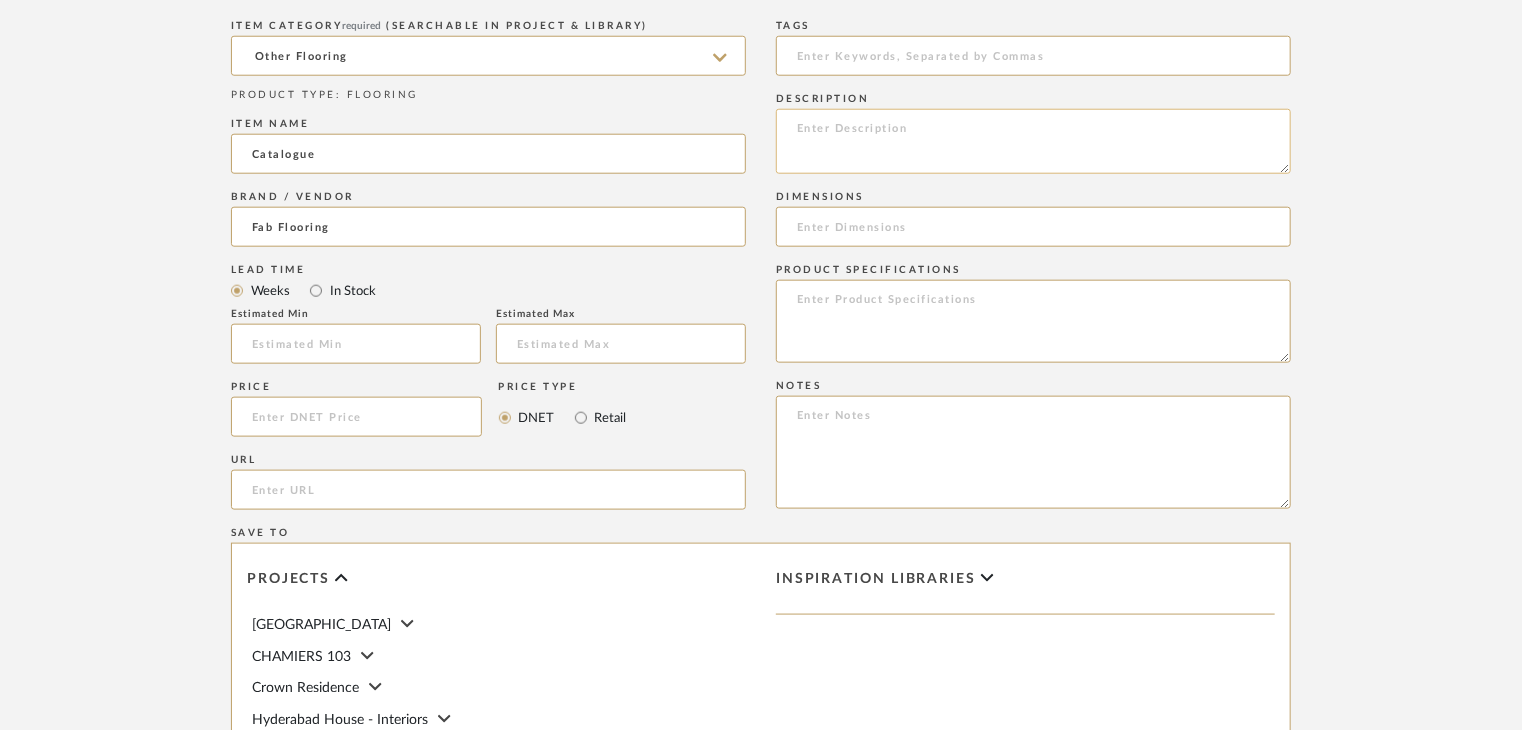 click 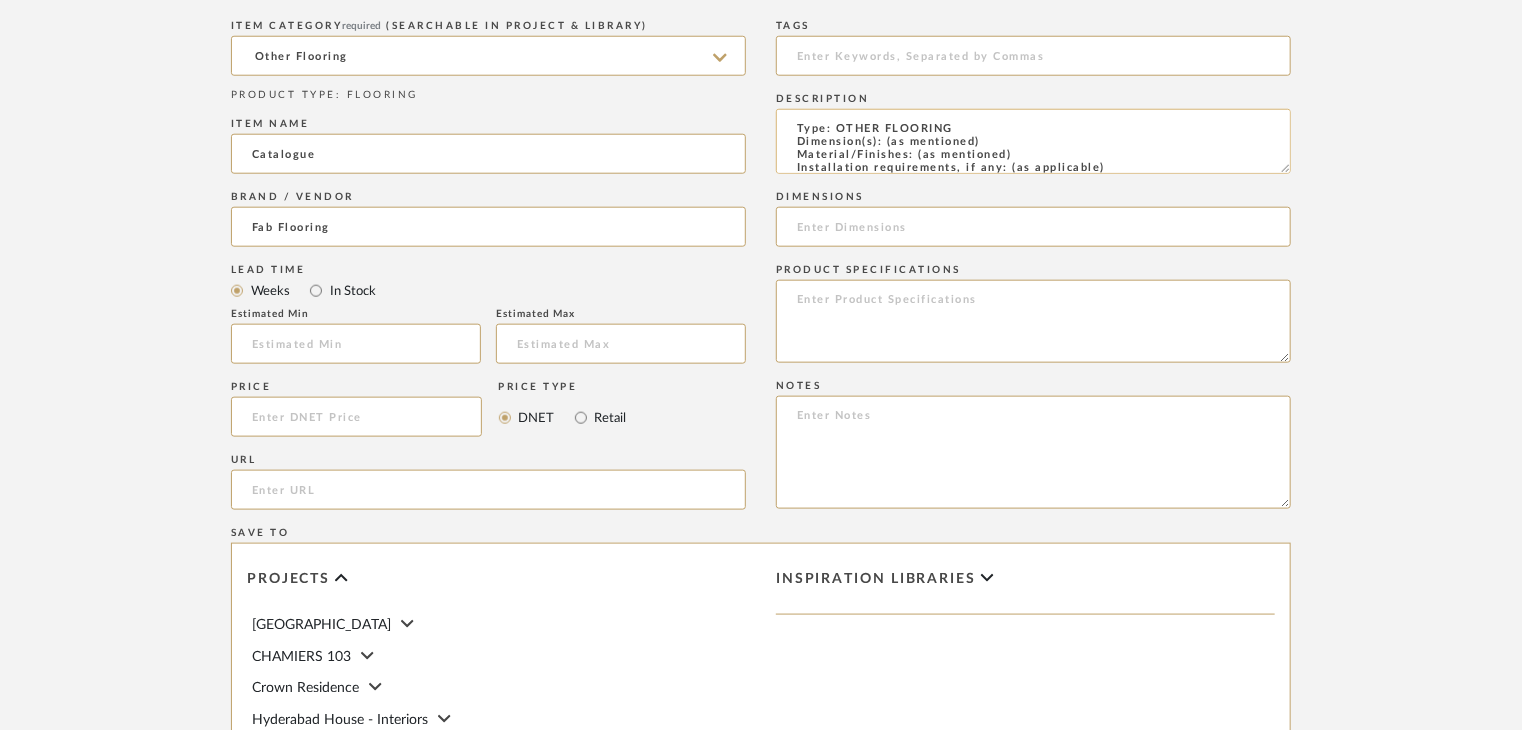 scroll, scrollTop: 0, scrollLeft: 0, axis: both 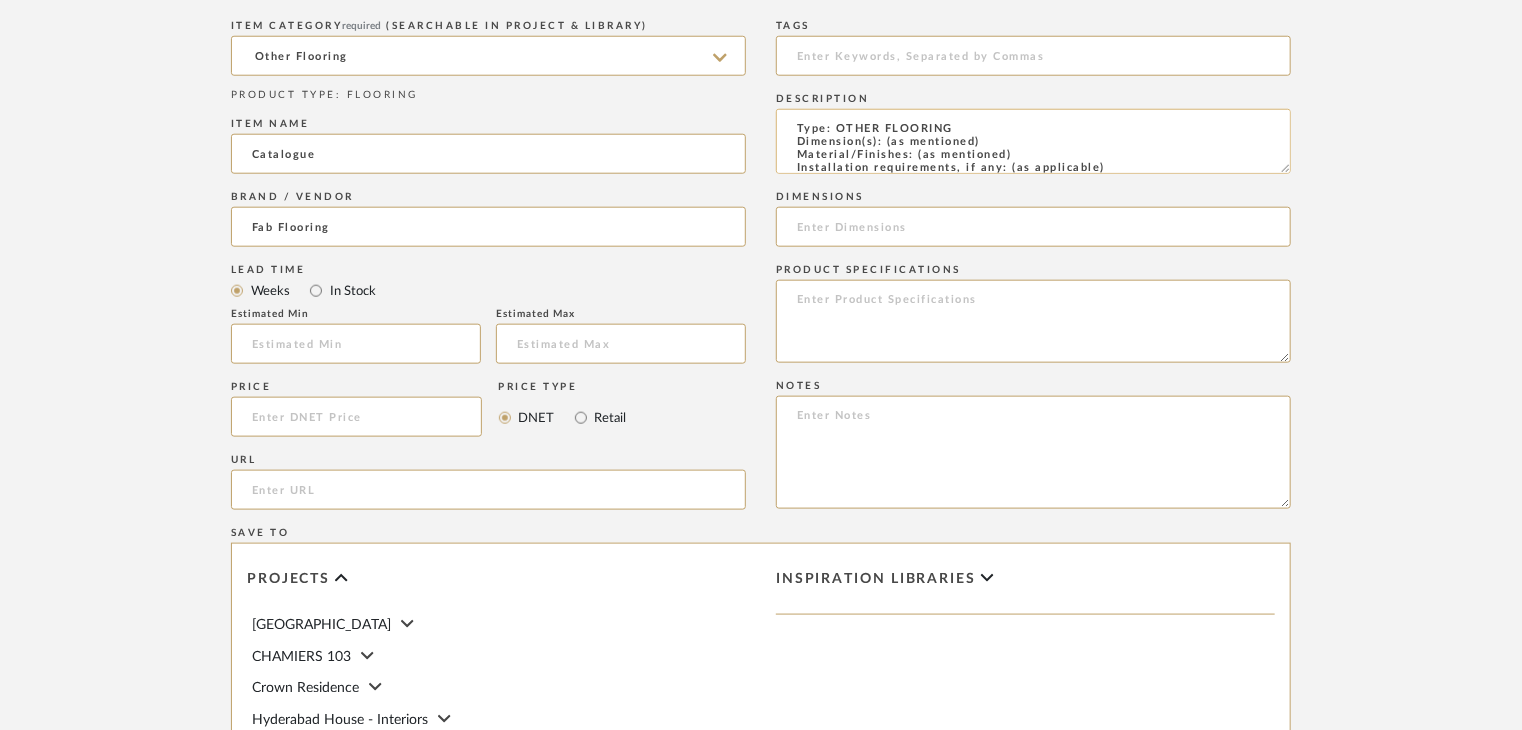 drag, startPoint x: 1019, startPoint y: 149, endPoint x: 918, endPoint y: 151, distance: 101.0198 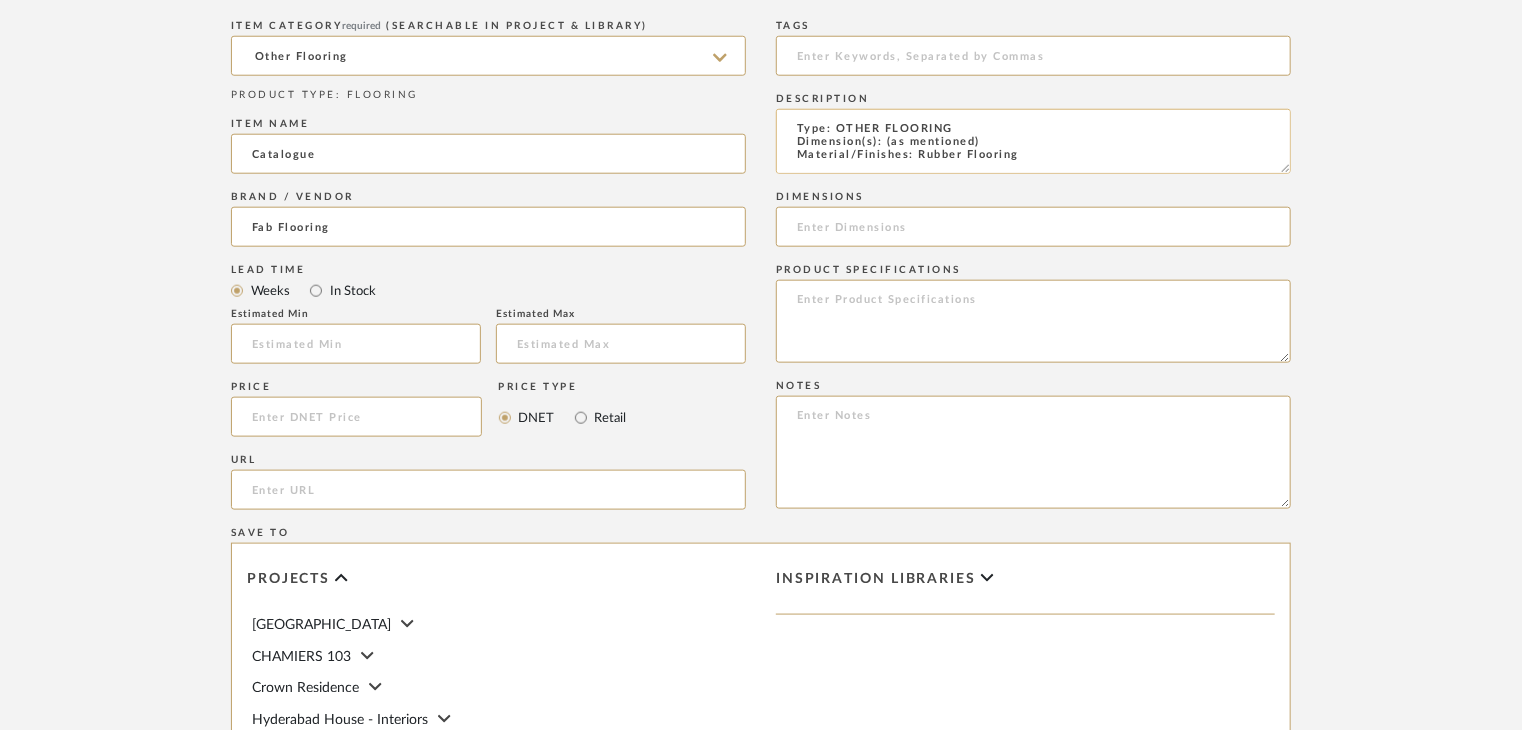 scroll, scrollTop: 1, scrollLeft: 0, axis: vertical 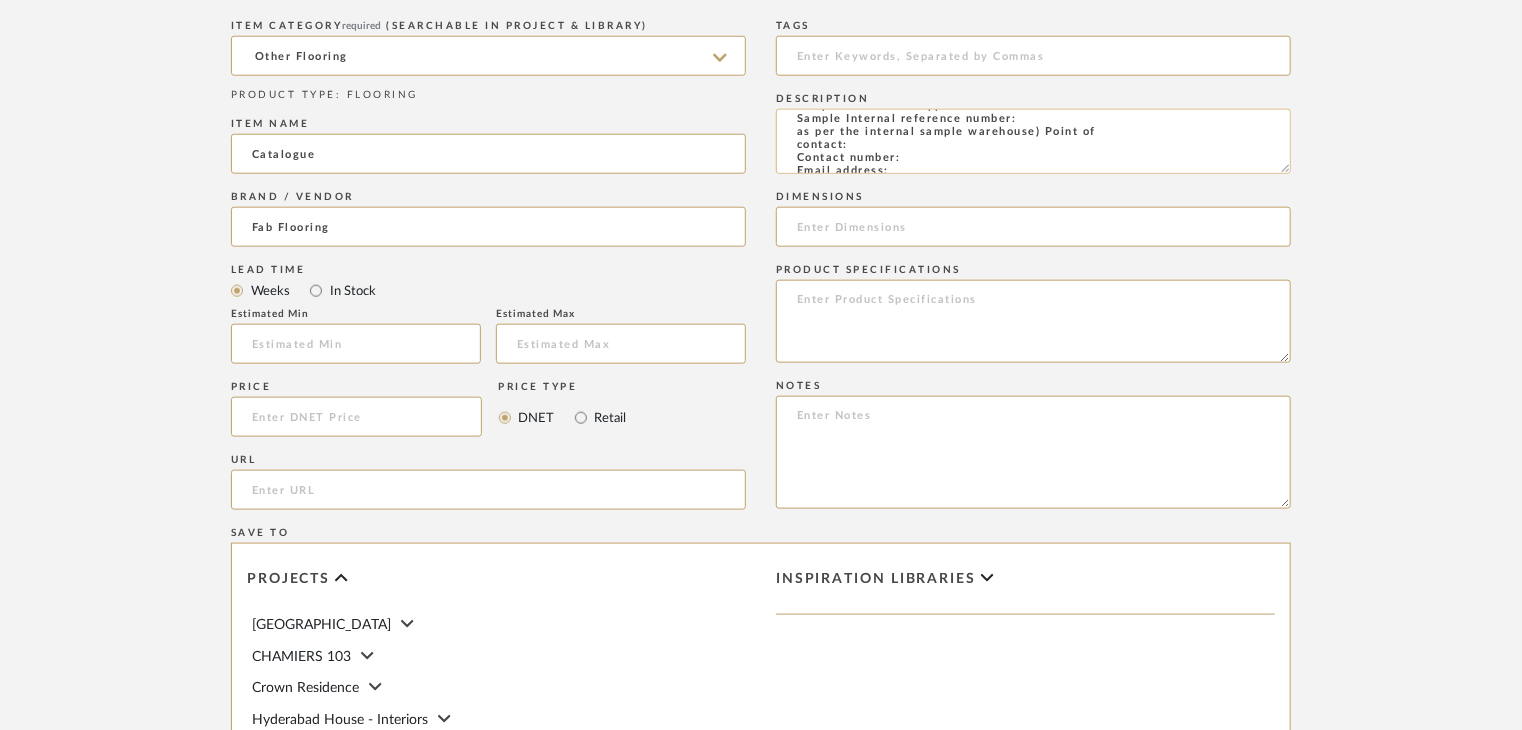click on "Type: OTHER FLOORING
Dimension(s): (as mentioned)
Material/Finishes: Rubber Flooring
Installation requirements, if any: (as applicable)
Price: (as mentioned)
Lead time: (as mentioned)
Sample available: supplier stock
Sample Internal reference number:
as per the internal sample warehouse) Point of
contact:
Contact number:
Email address:
Address:
Additional contact information:" 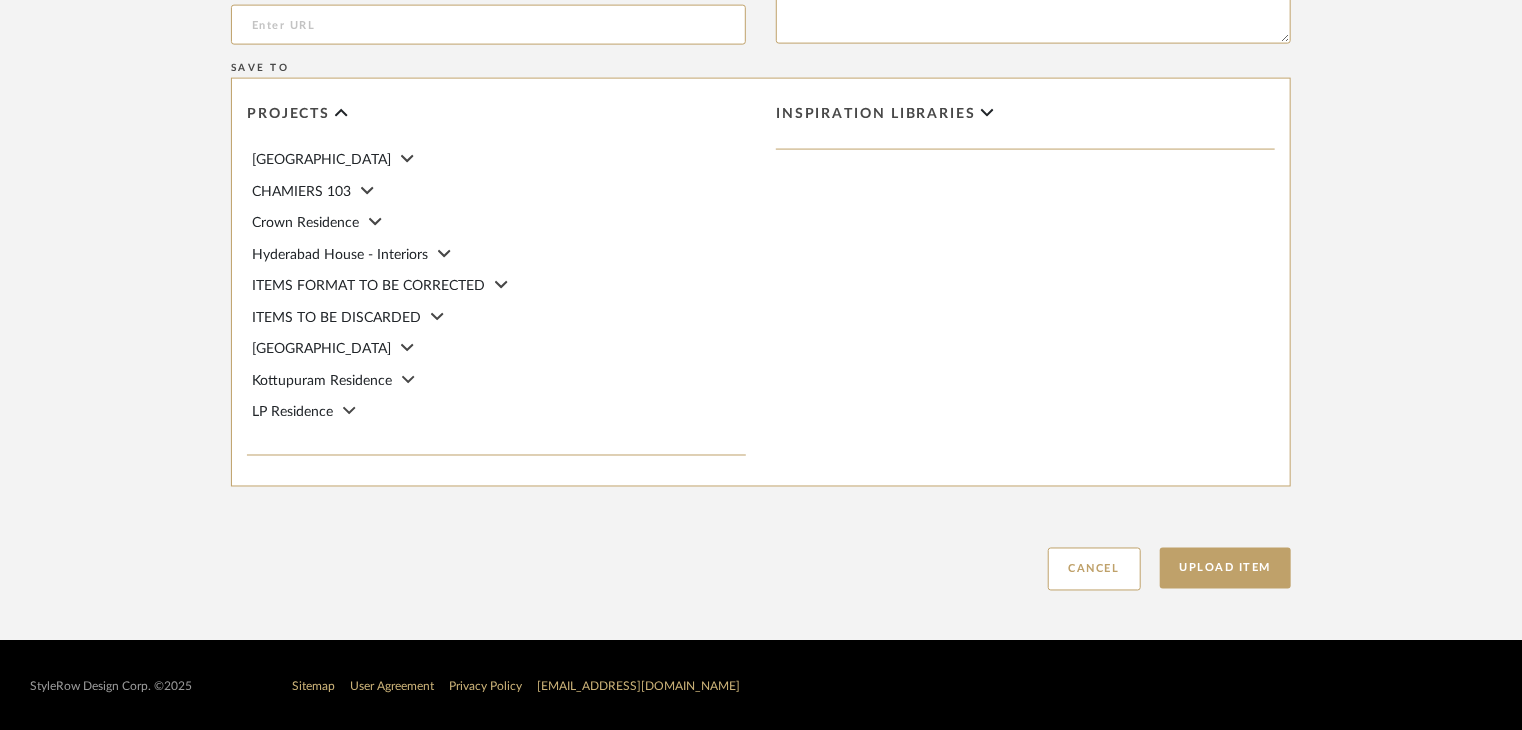 scroll, scrollTop: 1468, scrollLeft: 0, axis: vertical 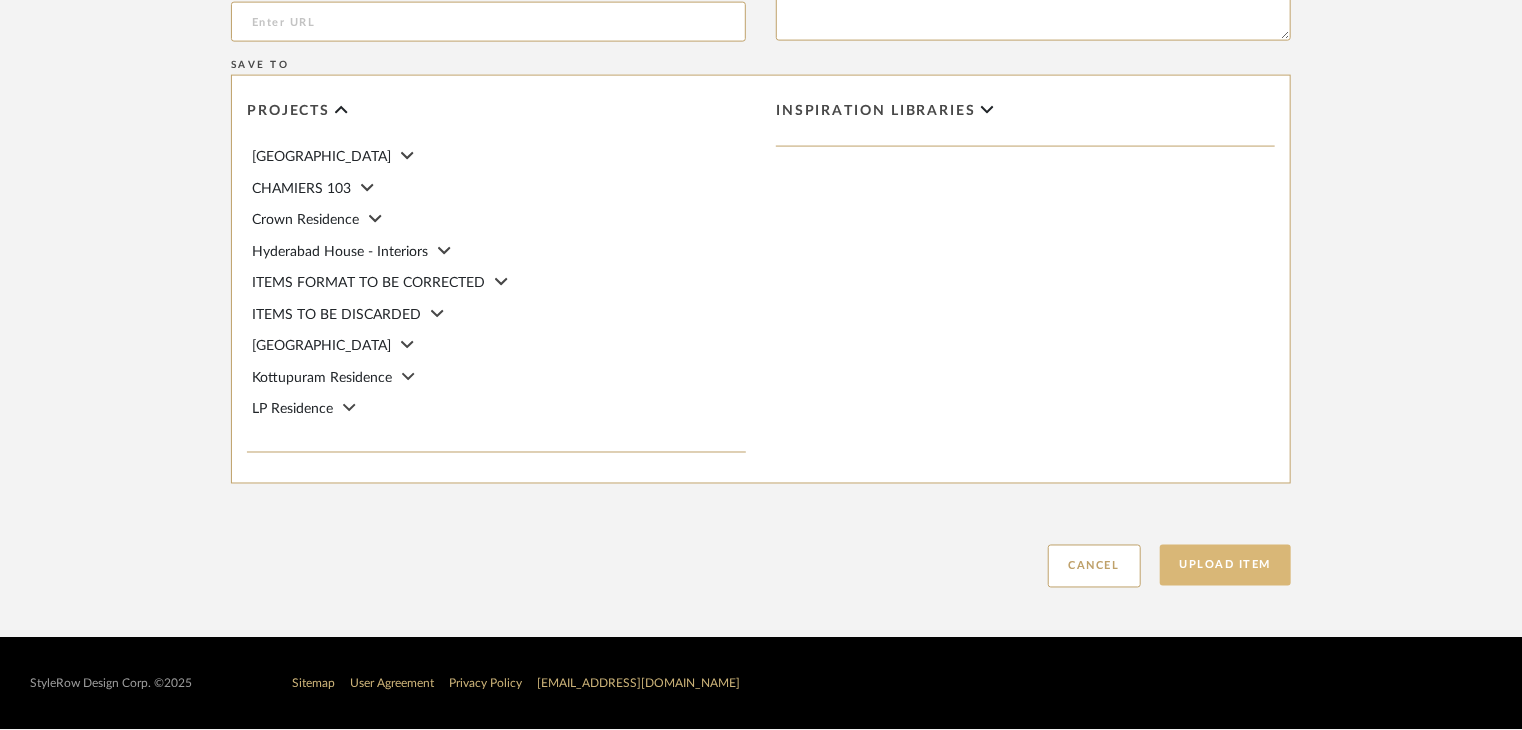 type on "Type: OTHER FLOORING
Dimension(s): (as mentioned)
Material/Finishes: Rubber Flooring
Installation requirements, if any: (as applicable)
Price: (as mentioned)
Lead time: (as mentioned)
Sample available: supplier stock
Sample Internal reference number: FL-OF-CT-06
as per the internal sample warehouse) Point of
contact:
Contact number:
Email address:
Address:
Additional contact information:" 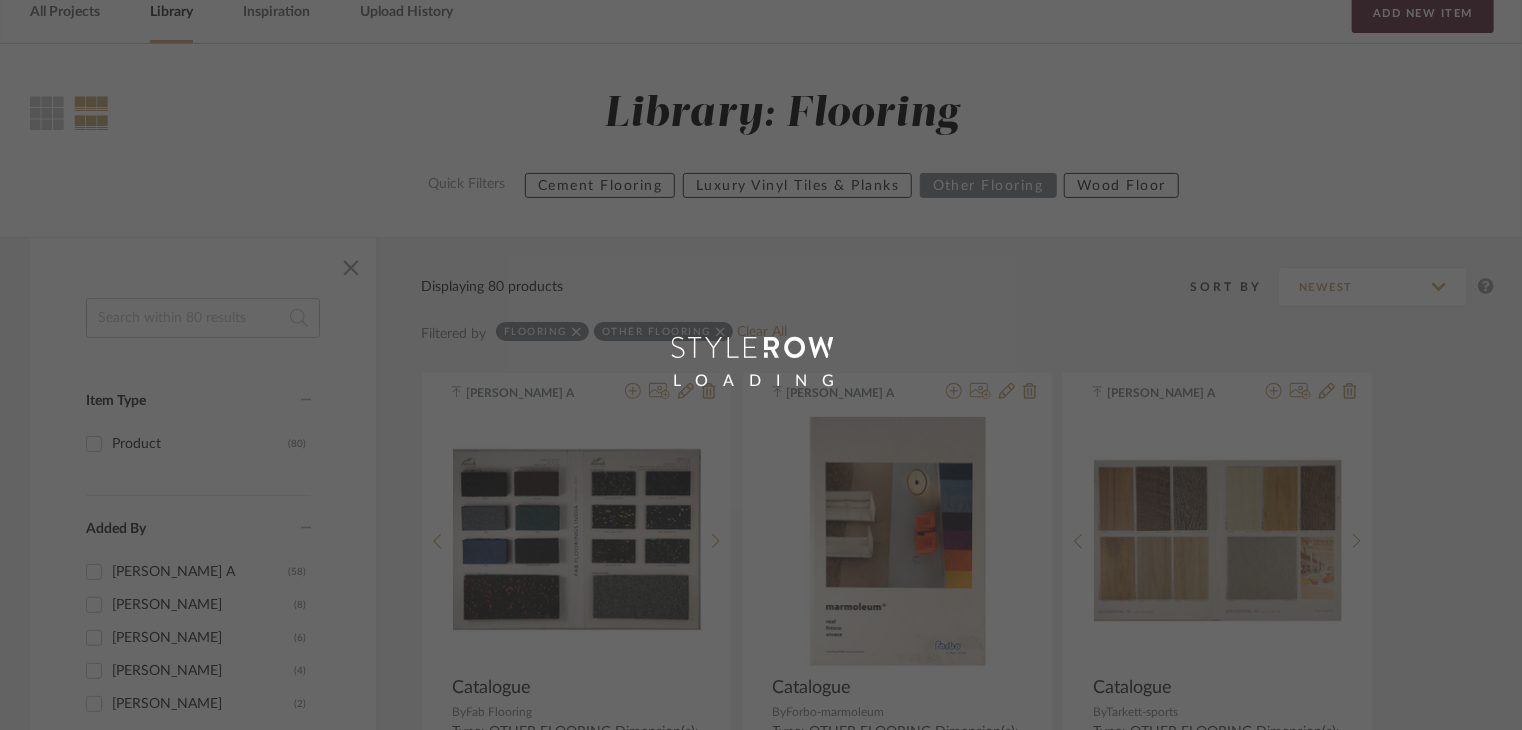 scroll, scrollTop: 100, scrollLeft: 0, axis: vertical 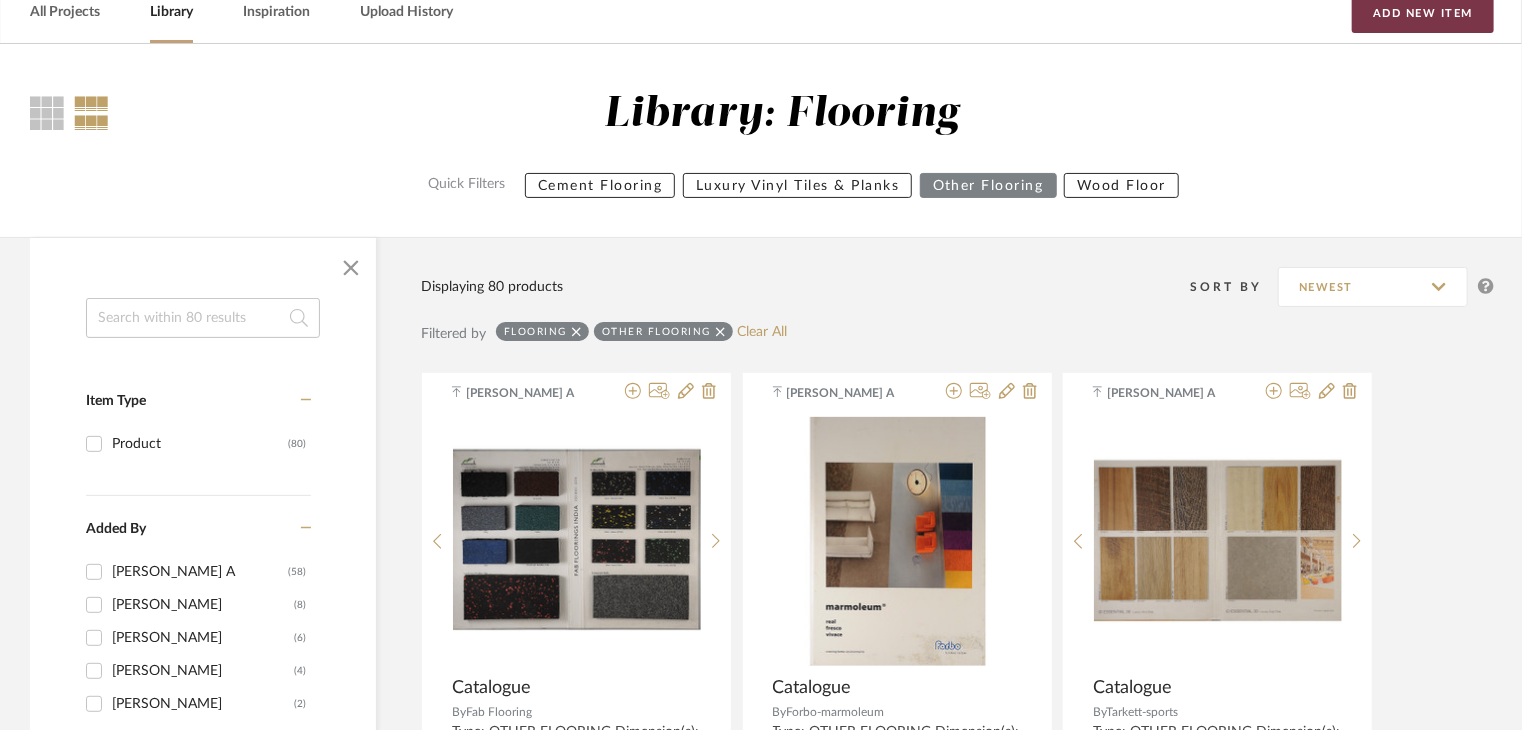 click on "Add New Item" at bounding box center [1423, 13] 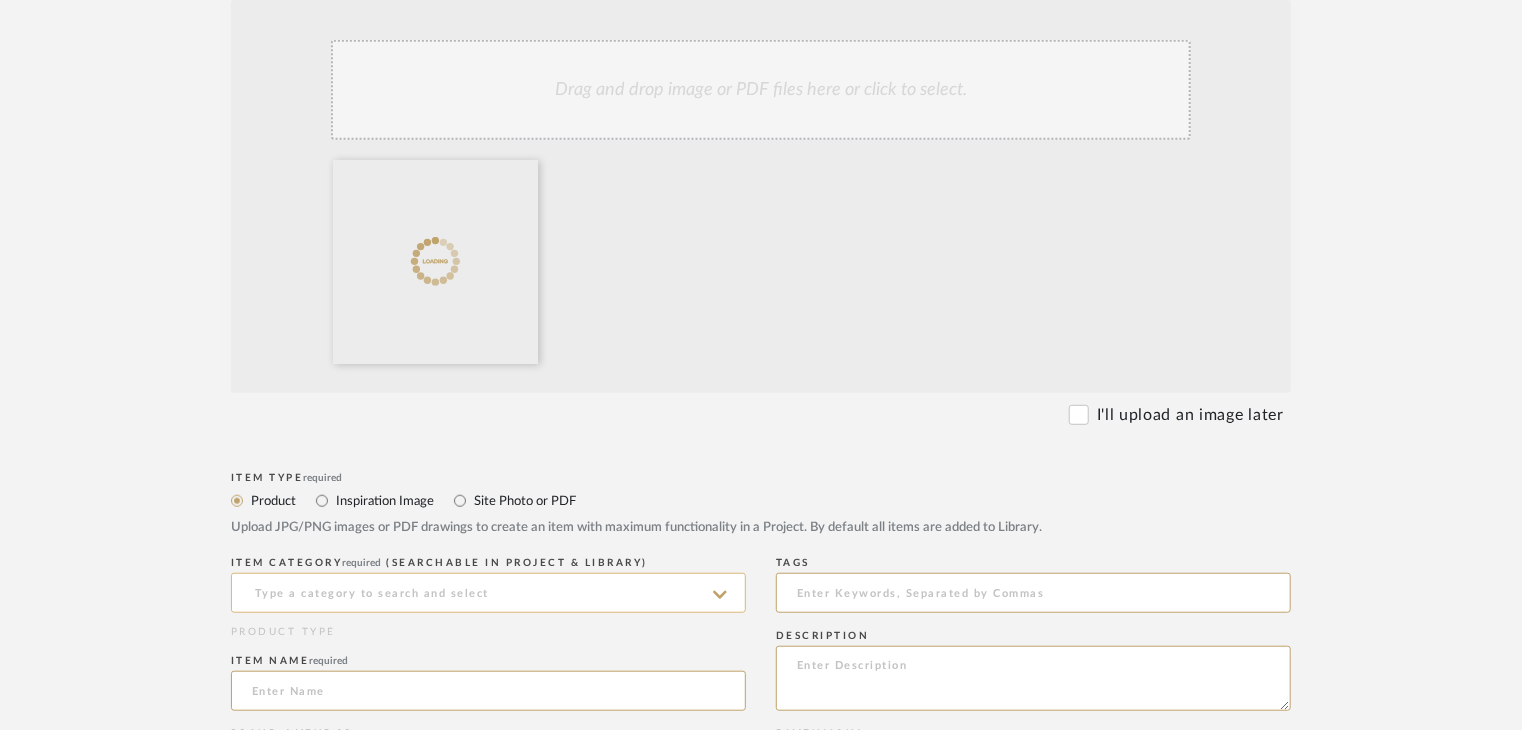 scroll, scrollTop: 700, scrollLeft: 0, axis: vertical 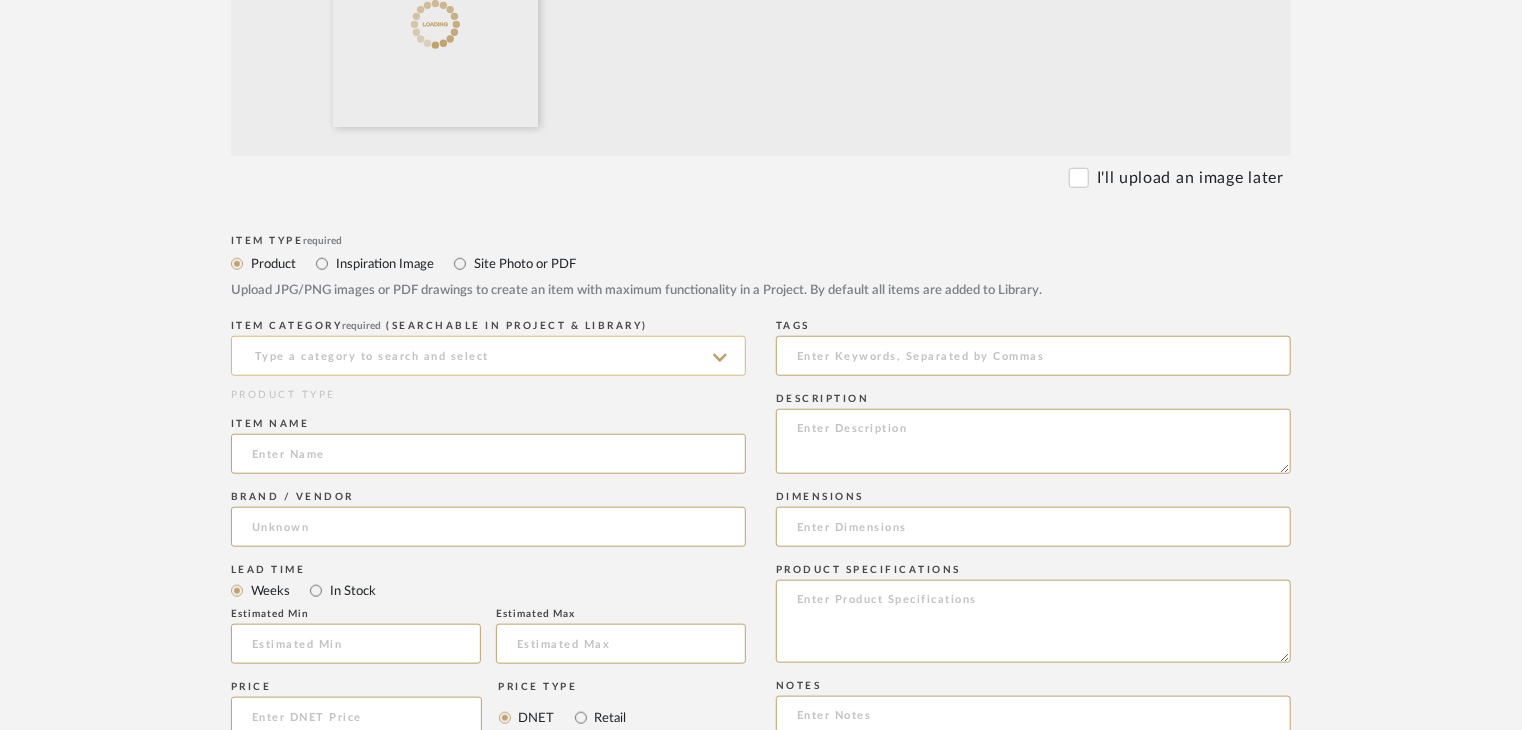 click 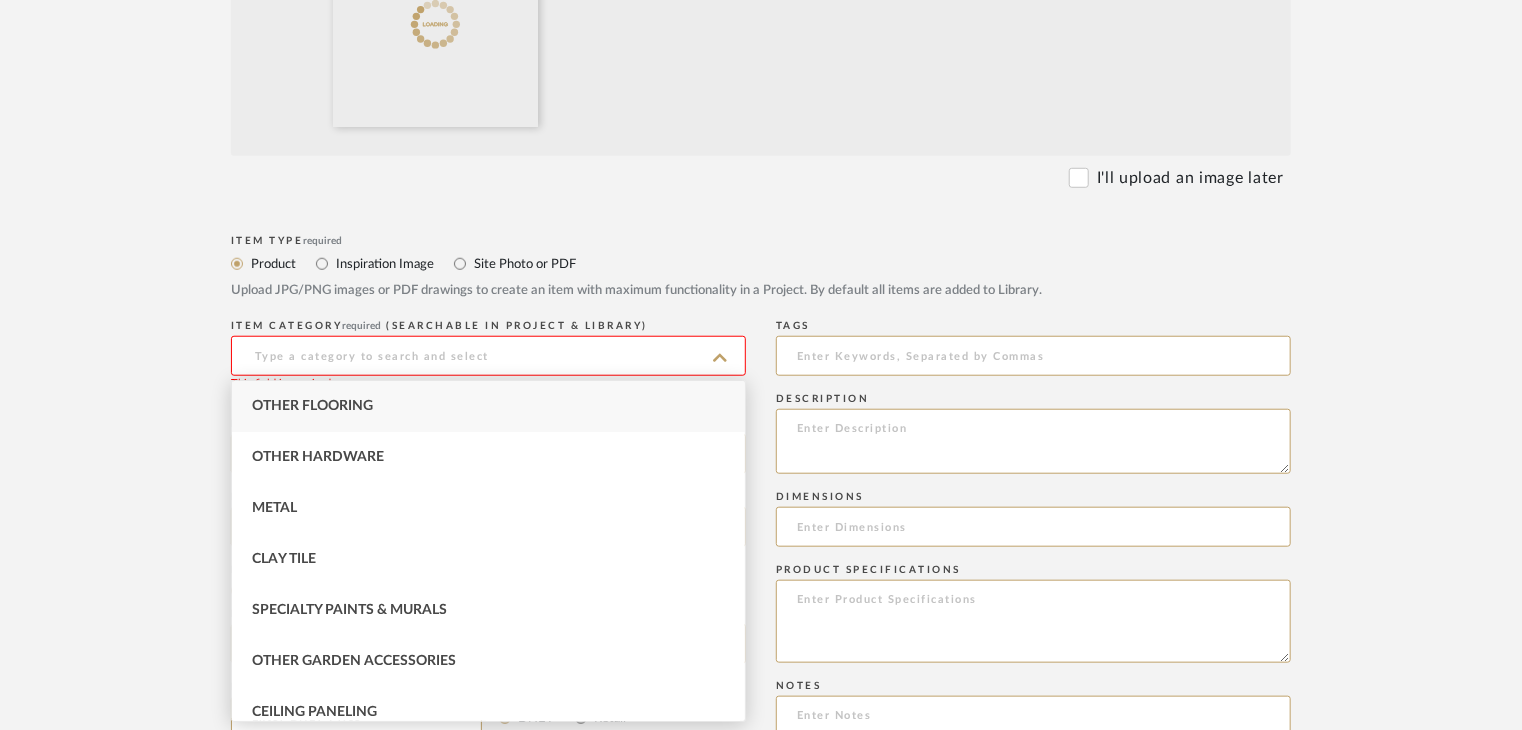 click on "Other Flooring" at bounding box center [488, 406] 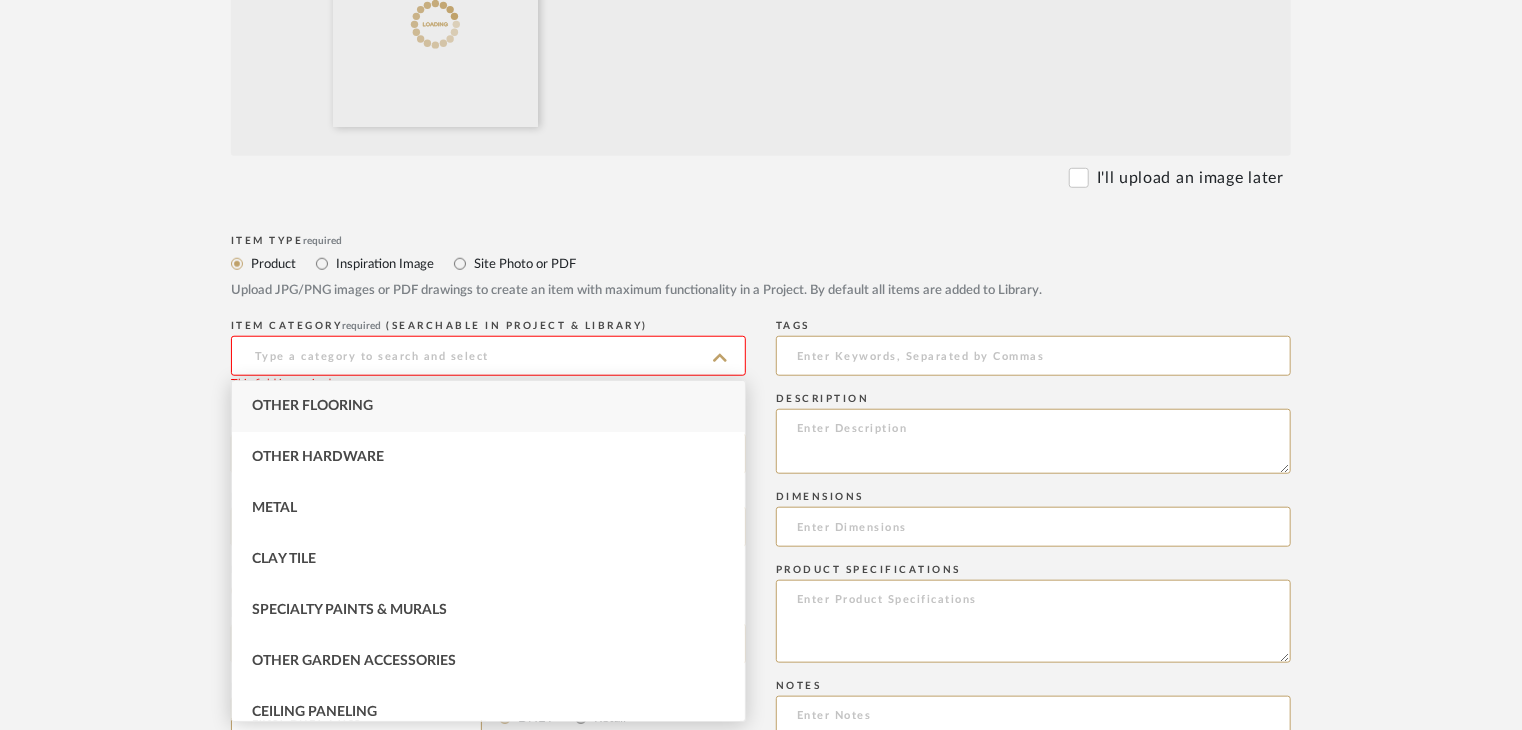 type on "Other Flooring" 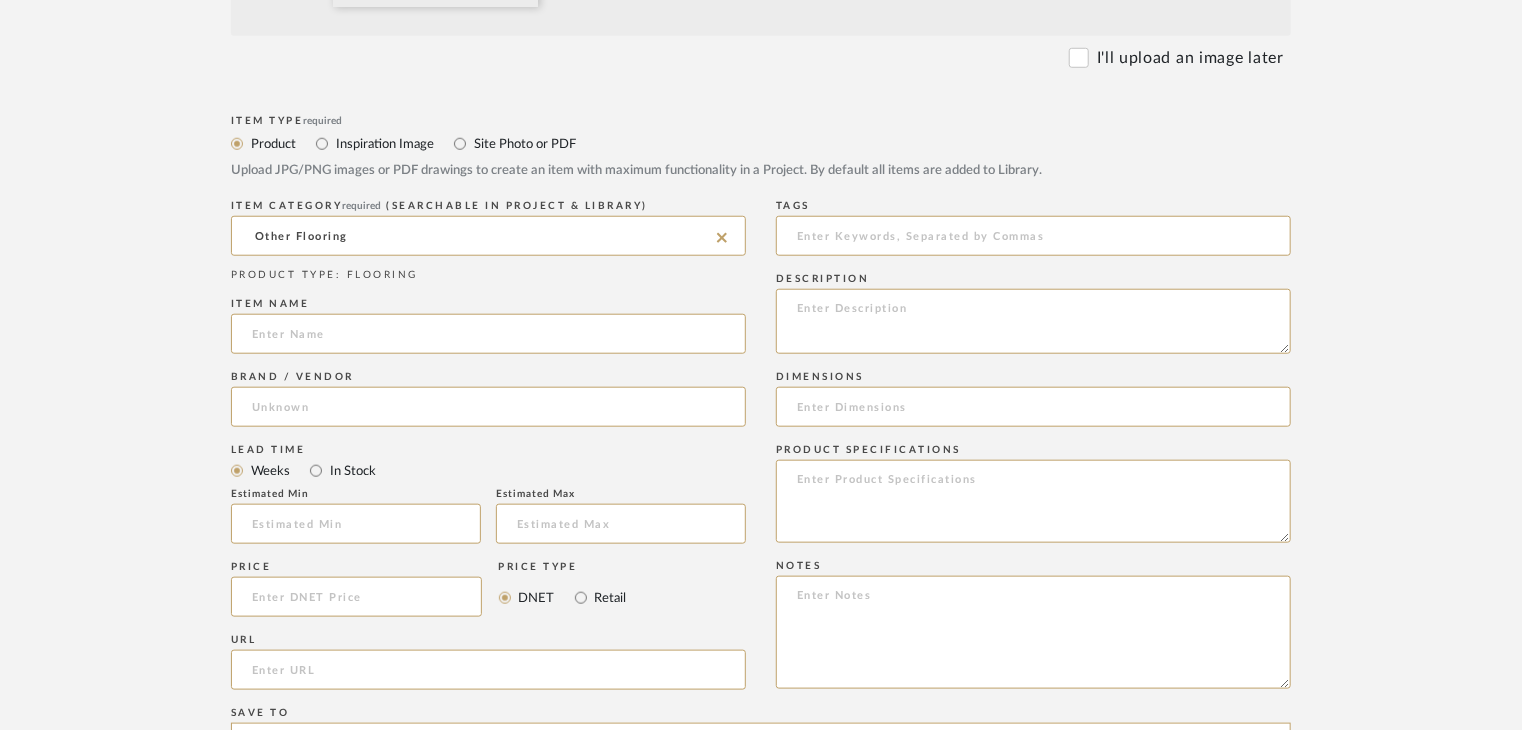 scroll, scrollTop: 1000, scrollLeft: 0, axis: vertical 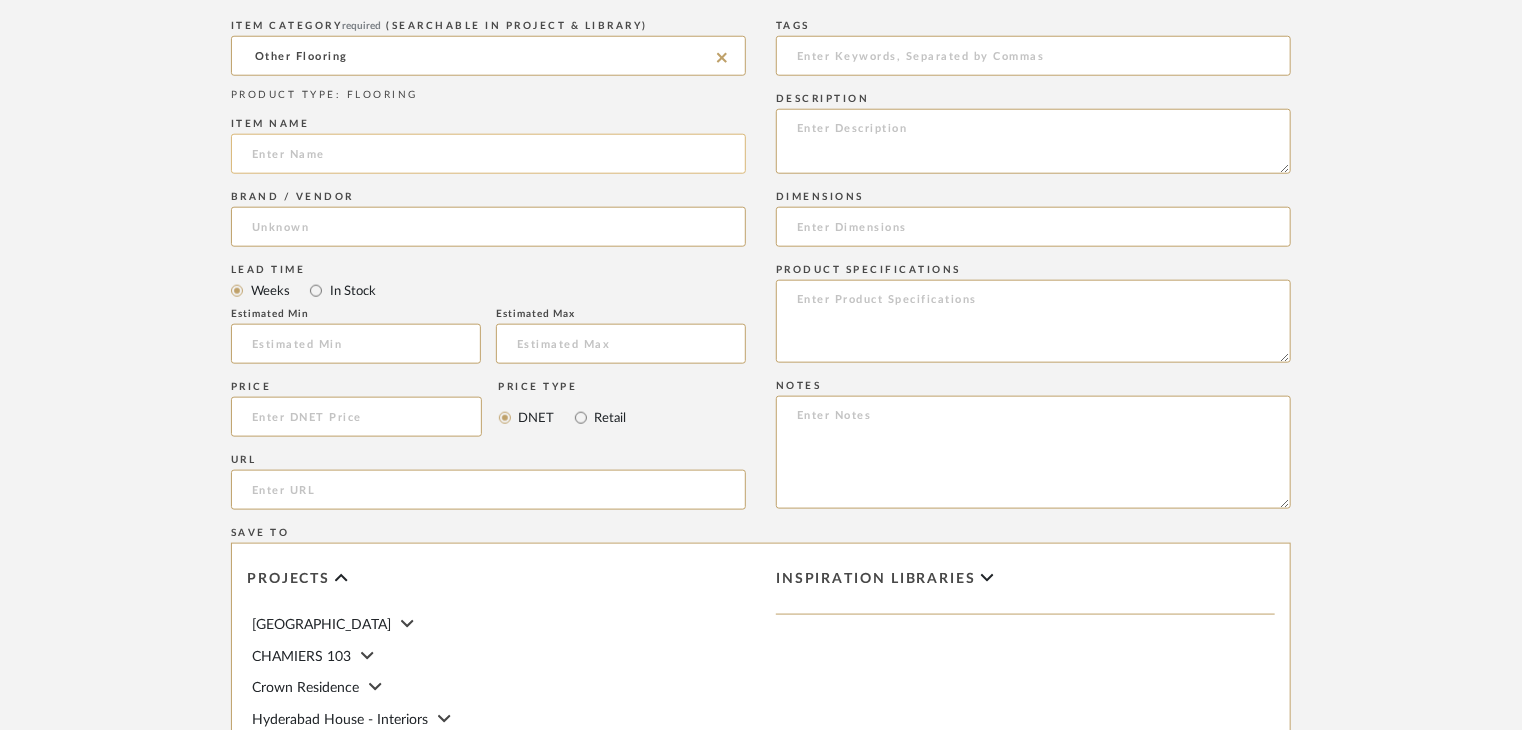 click 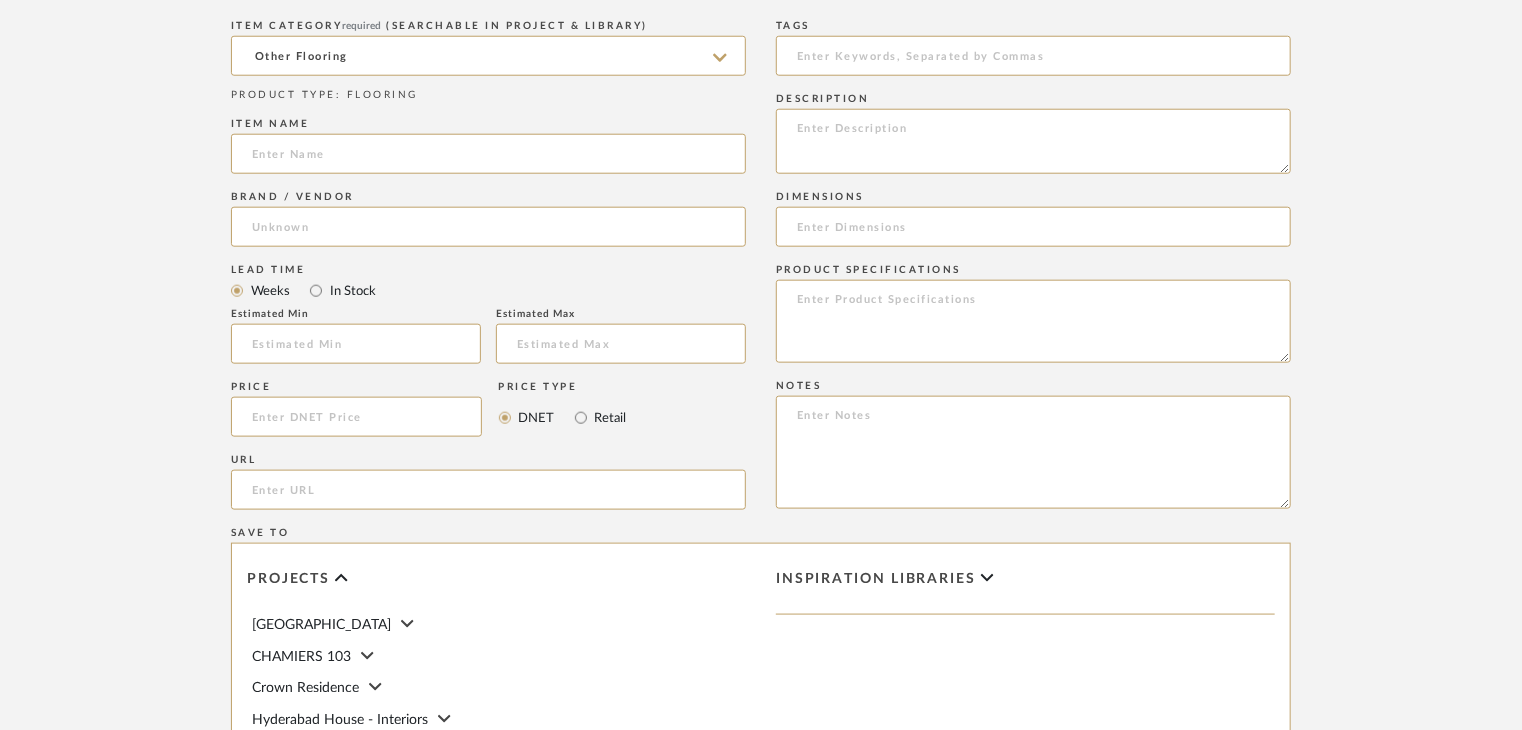 paste on "Catalogue" 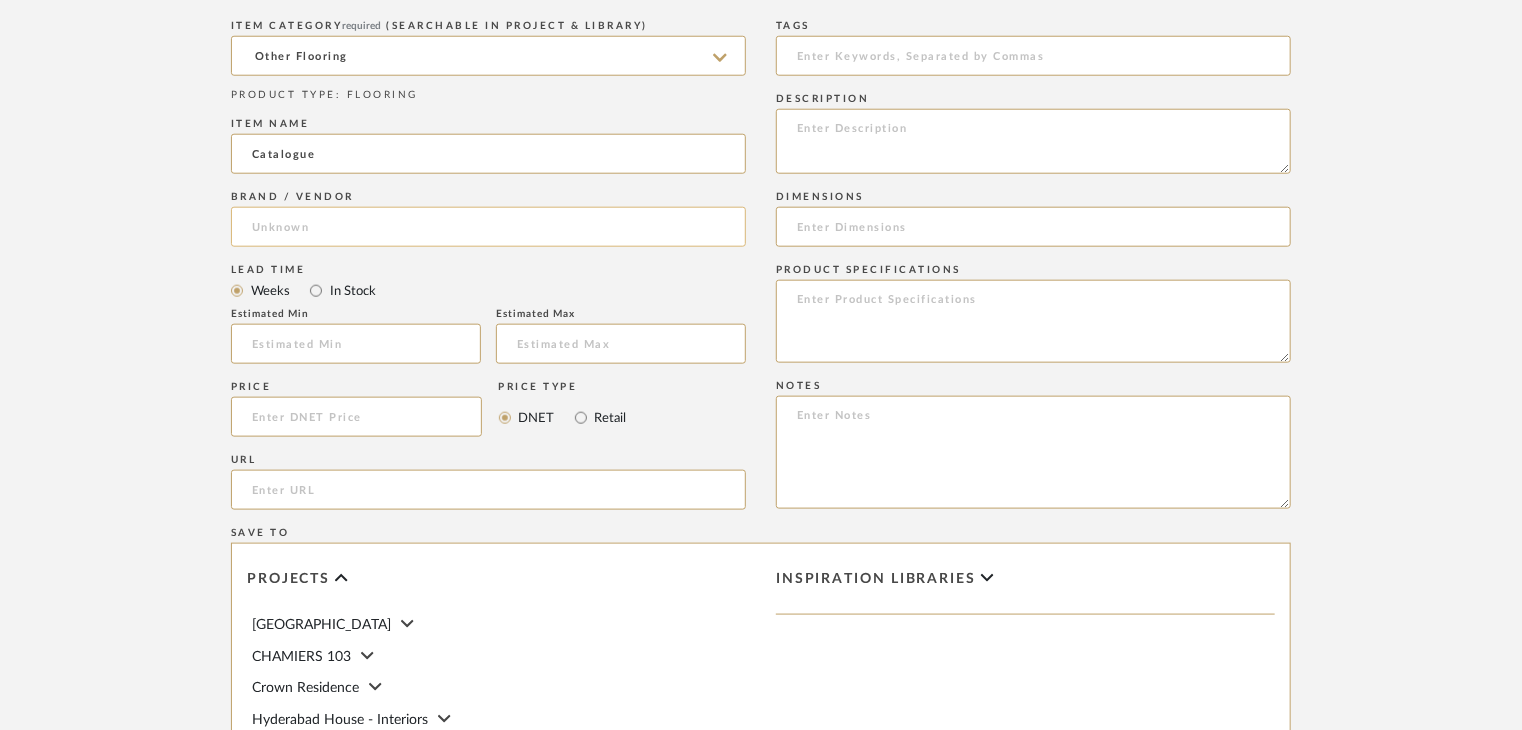 type on "Catalogue" 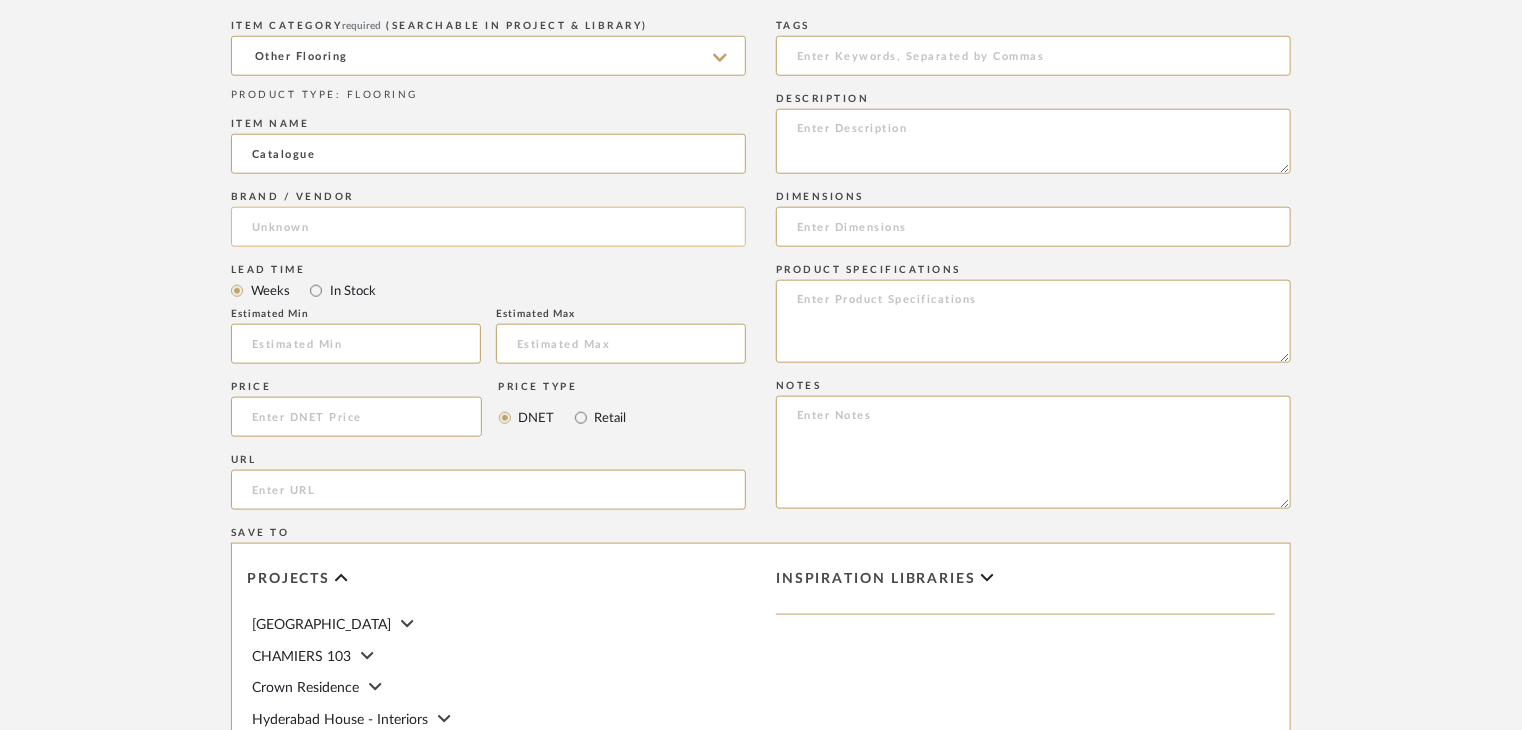 click 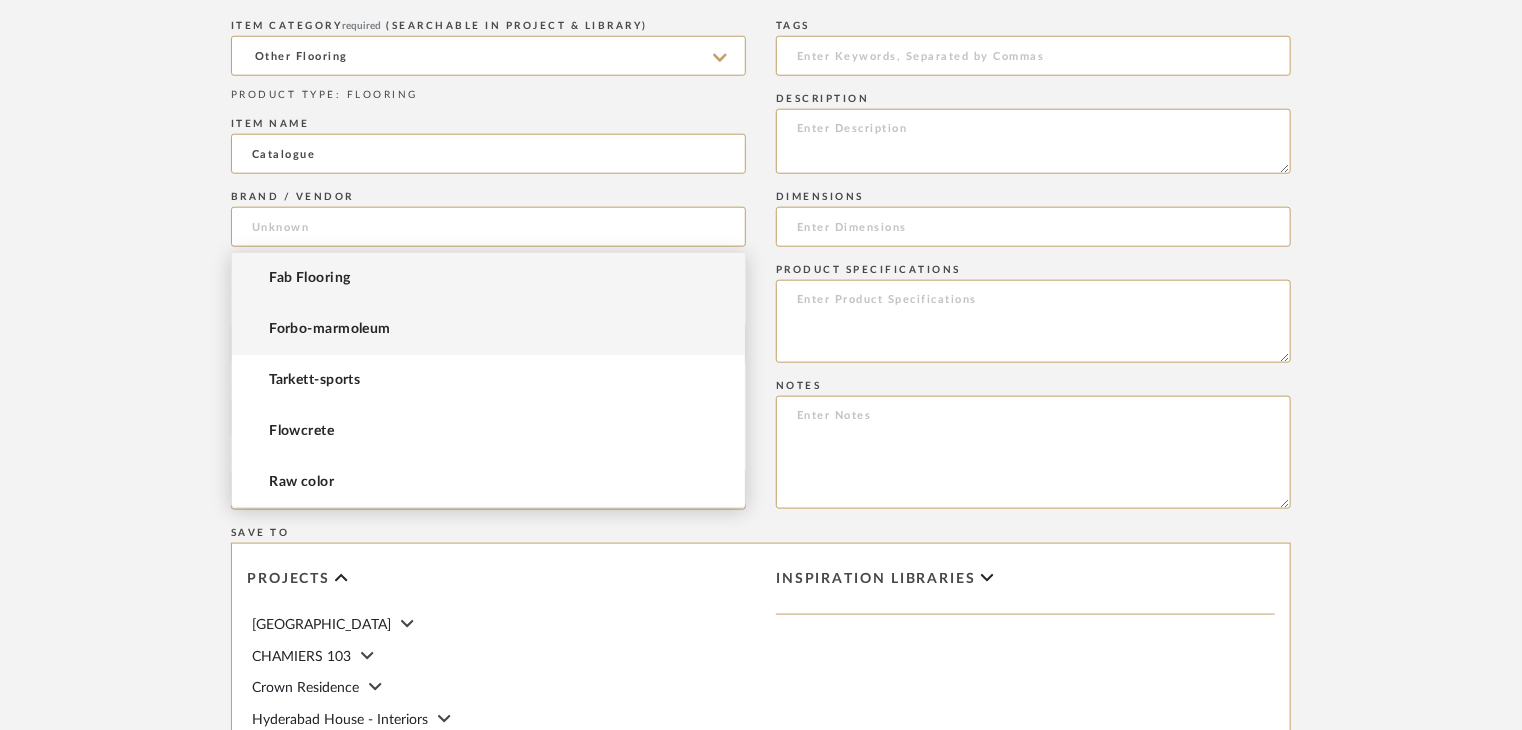 paste on "Topflex-sports" 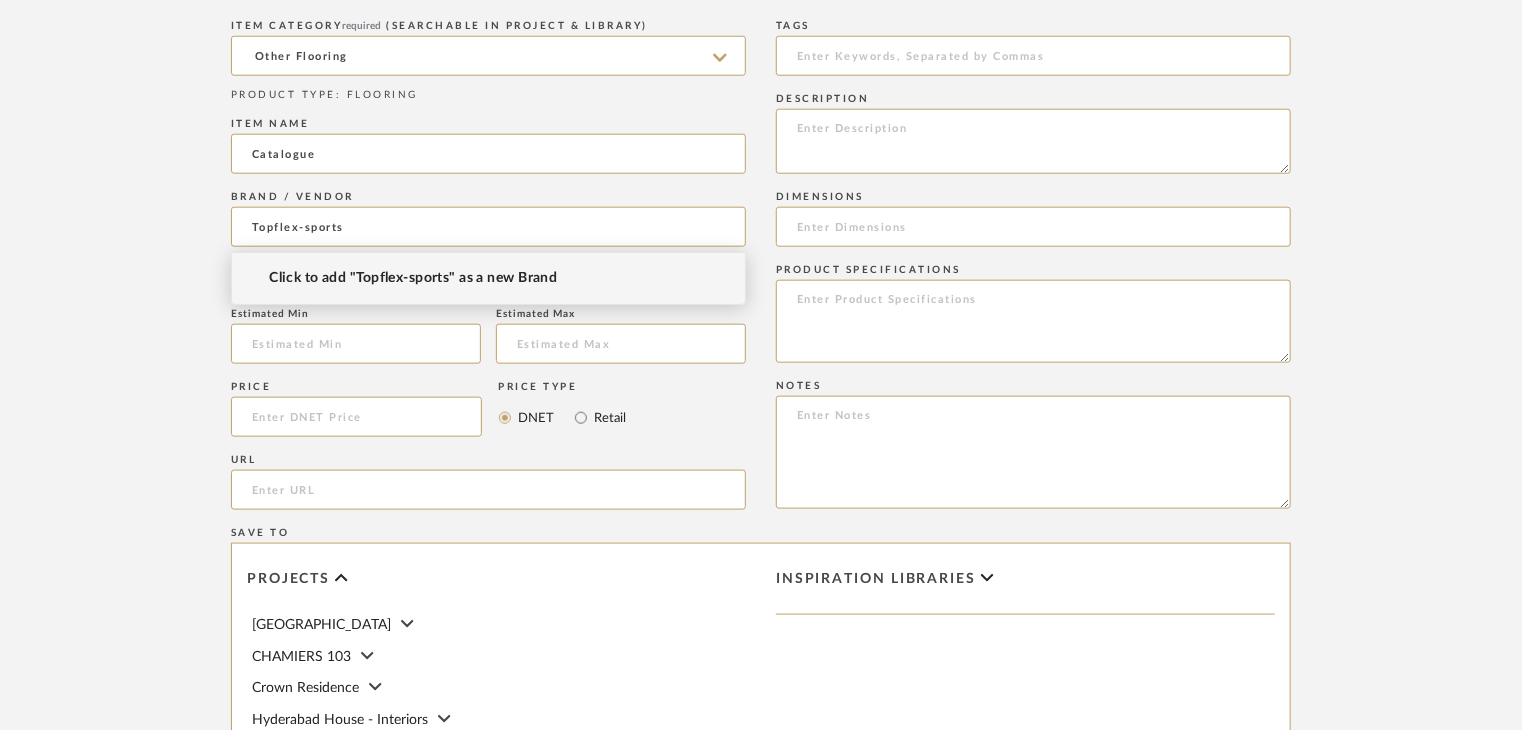 type on "Topflex-sports" 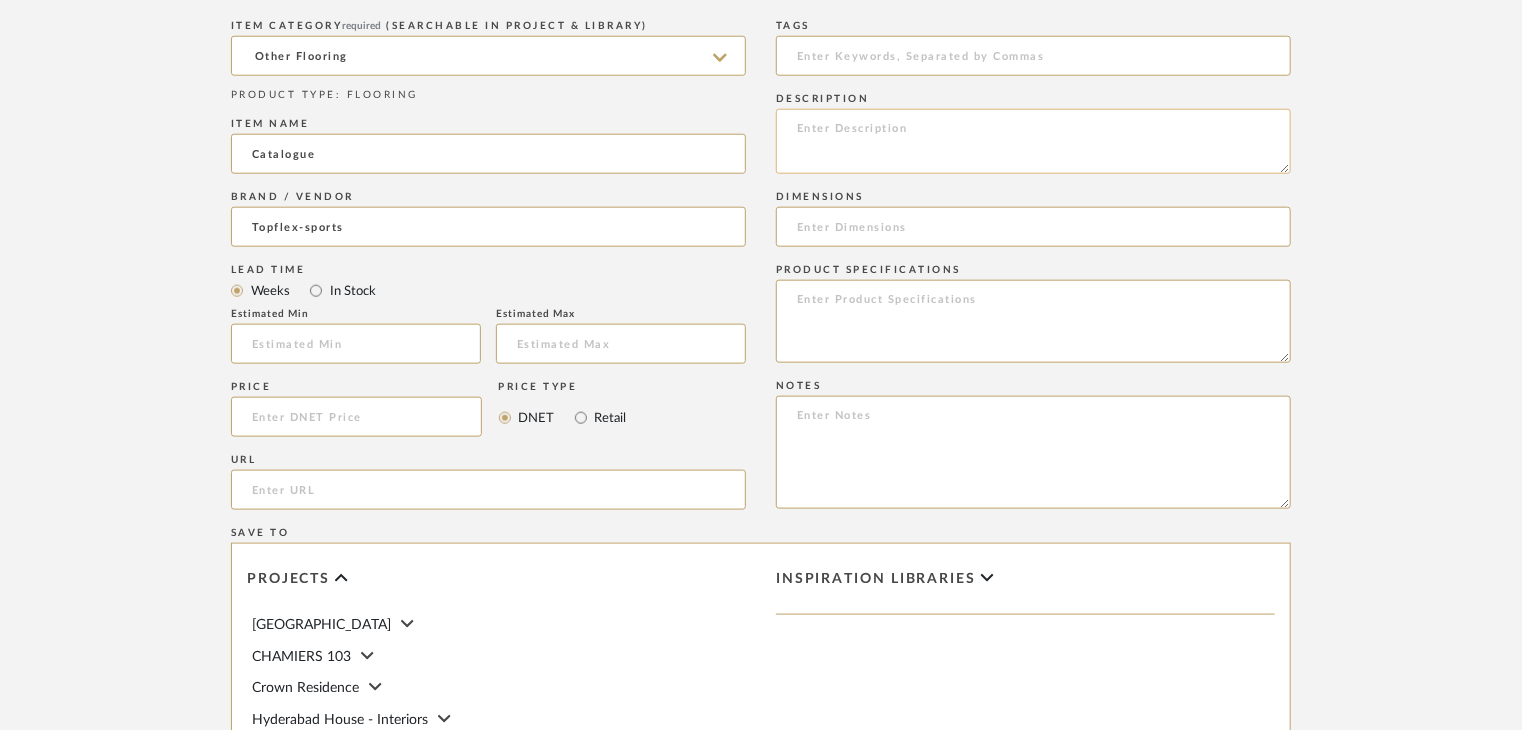 click 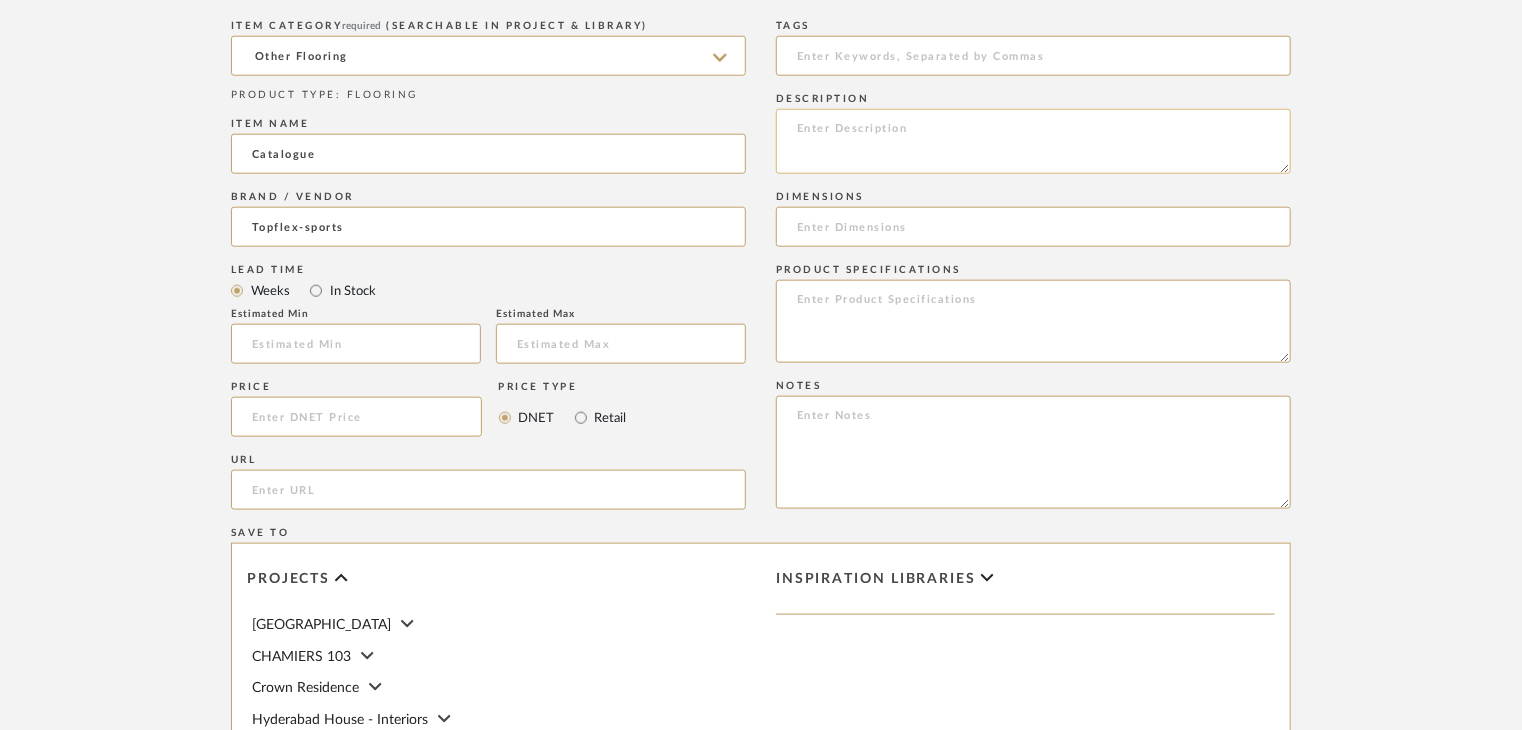 paste on "Type: OTHER FLOORING
Dimension(s): (as mentioned)
Material/Finishes: (as mentioned)
Installation requirements, if any: (as applicable)
Price: (as mentioned)
Lead time: (as mentioned)
Sample available: supplier stock
Sample Internal reference number:
as per the internal sample warehouse) Point of
contact:
Contact number:
Email address:
Address:
Additional contact information:" 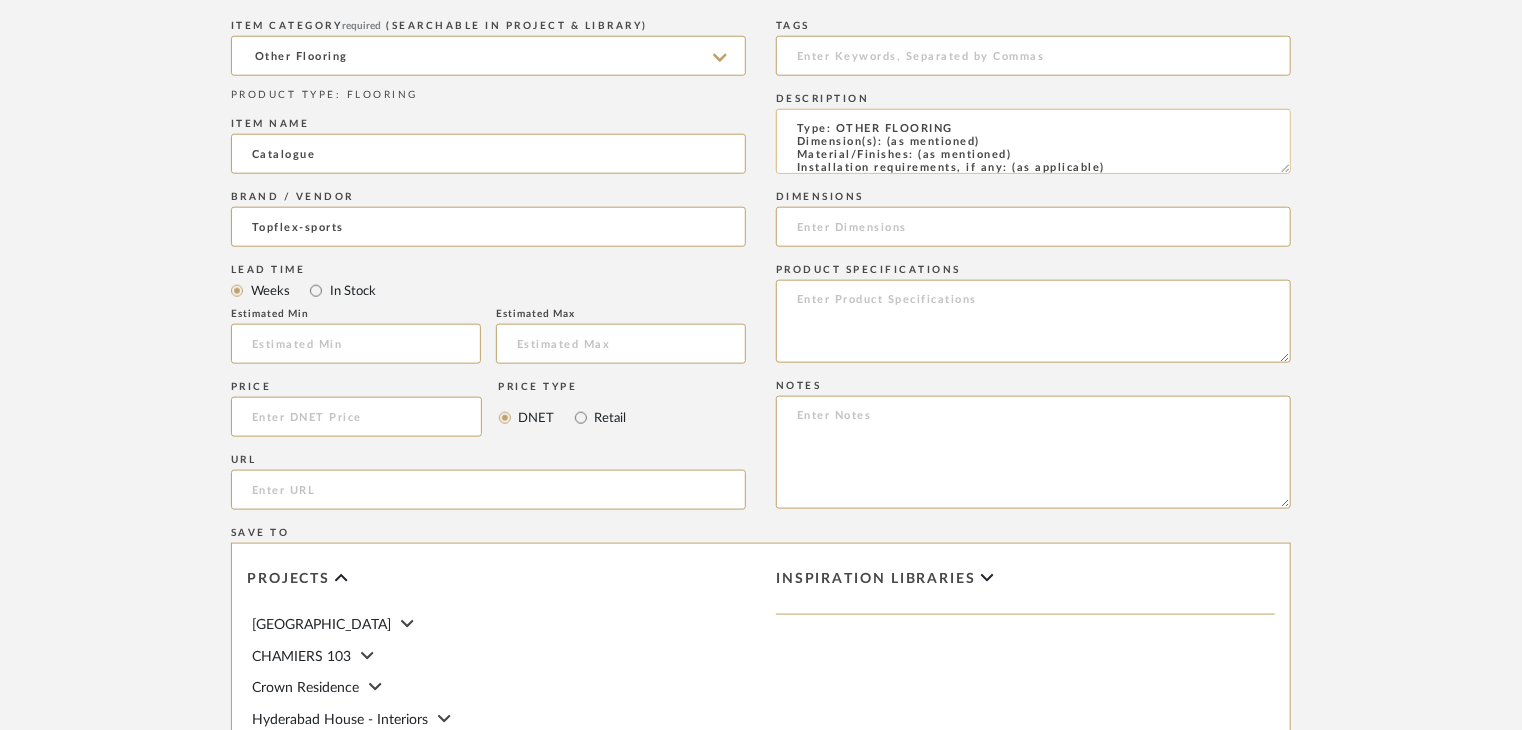 scroll, scrollTop: 137, scrollLeft: 0, axis: vertical 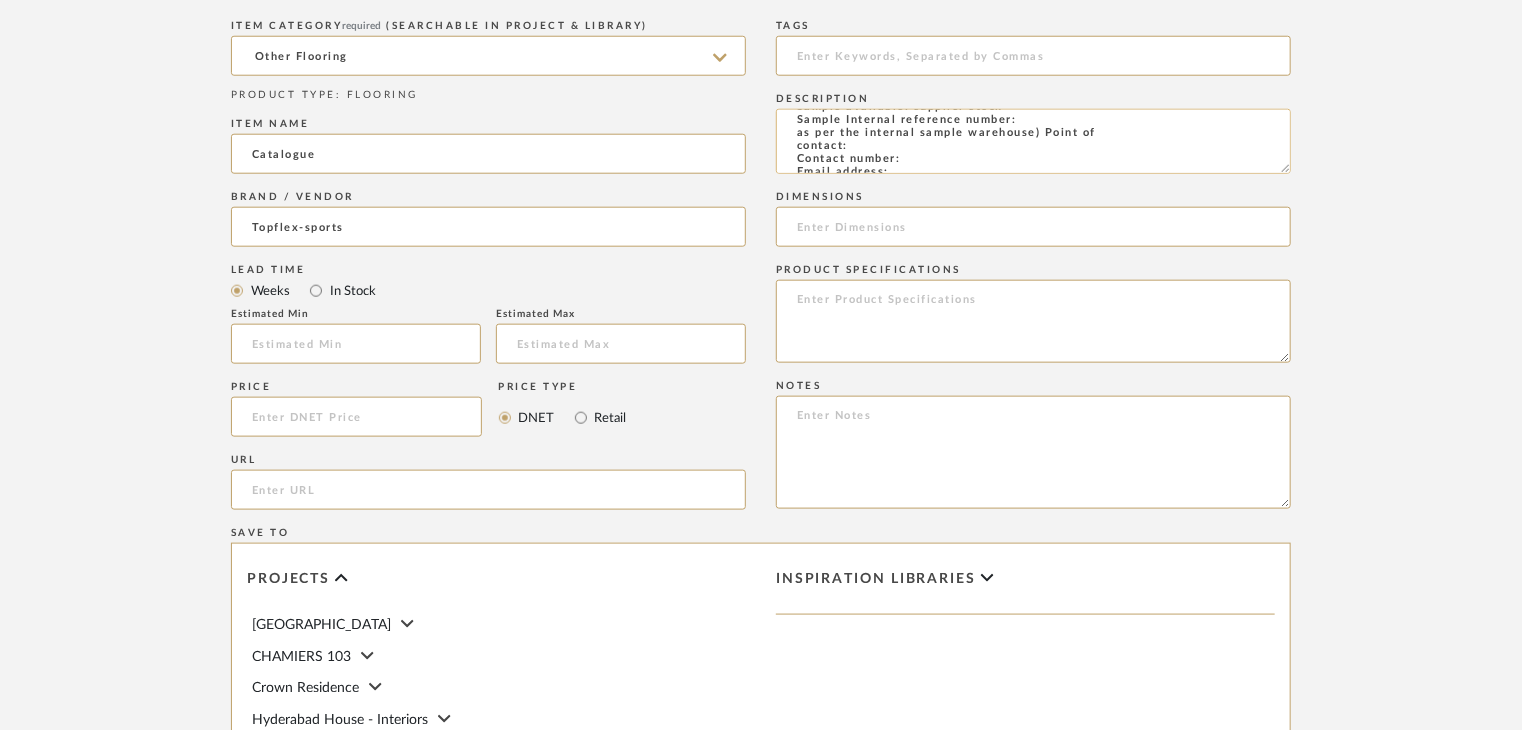 click on "Type: OTHER FLOORING
Dimension(s): (as mentioned)
Material/Finishes: (as mentioned)
Installation requirements, if any: (as applicable)
Price: (as mentioned)
Lead time: (as mentioned)
Sample available: supplier stock
Sample Internal reference number:
as per the internal sample warehouse) Point of
contact:
Contact number:
Email address:
Address:
Additional contact information:" 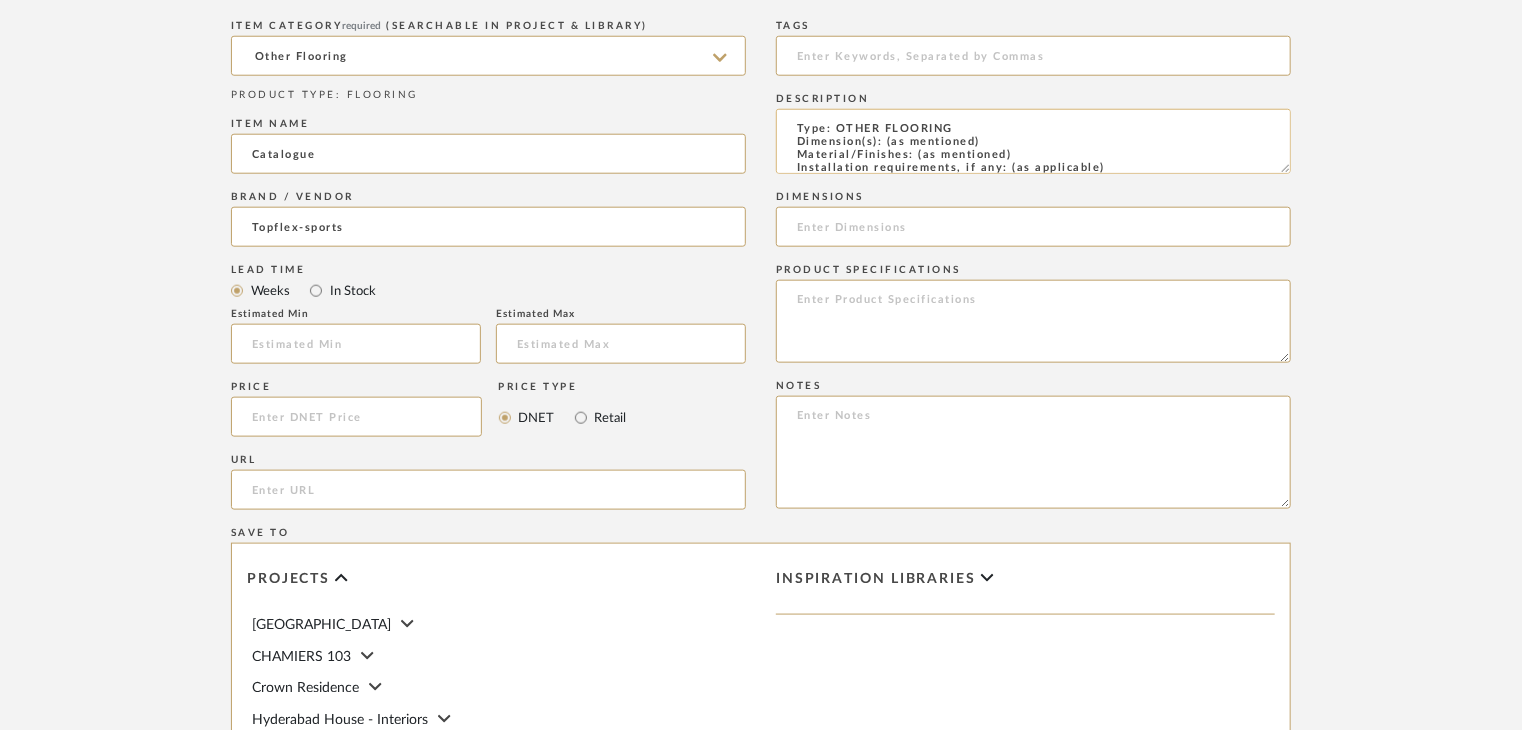 scroll, scrollTop: 0, scrollLeft: 0, axis: both 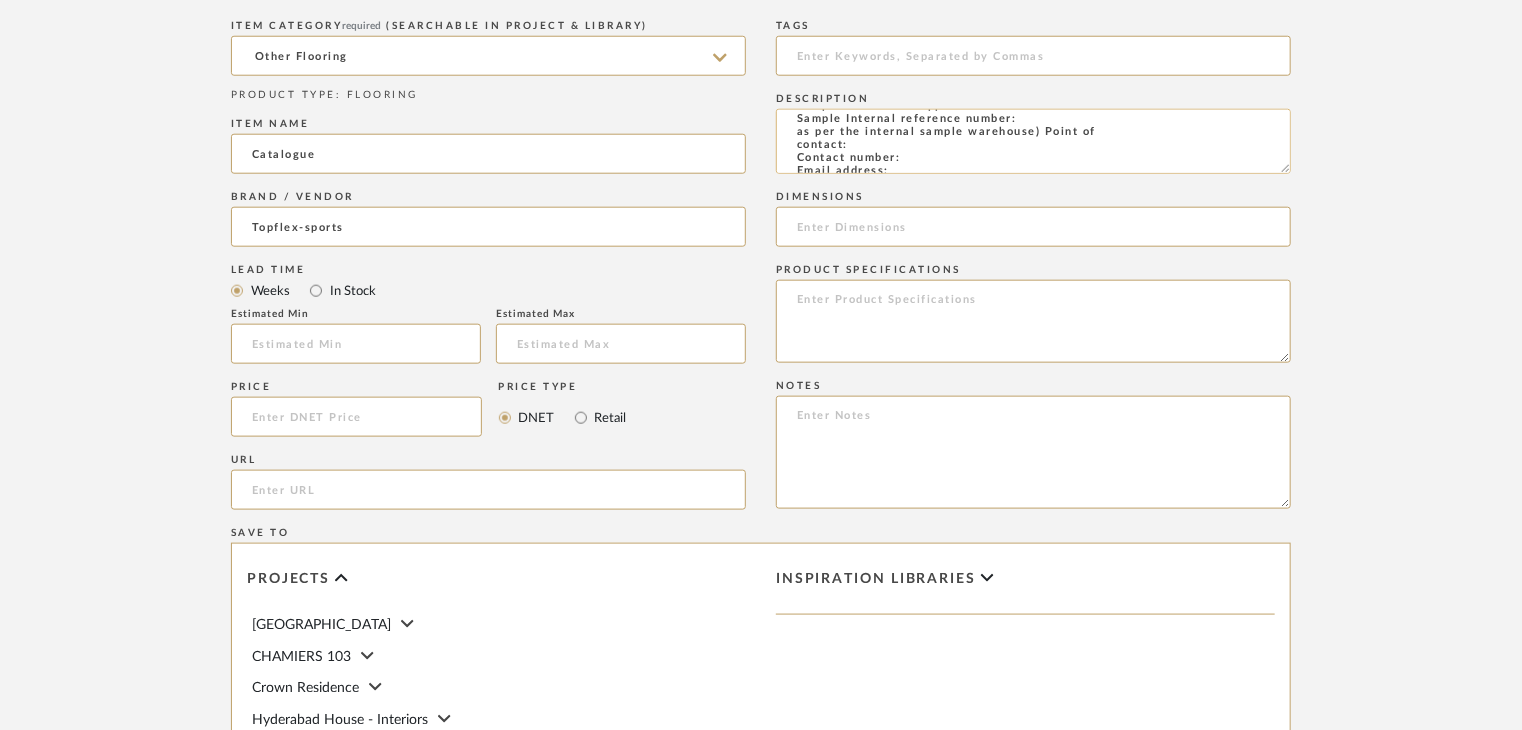 click on "Type: OTHER FLOORING
Dimension(s): (as mentioned)
Material/Finishes: Sports Flooring
Installation requirements, if any: (as applicable)
Price: (as mentioned)
Lead time: (as mentioned)
Sample available: supplier stock
Sample Internal reference number:
as per the internal sample warehouse) Point of
contact:
Contact number:
Email address:
Address:
Additional contact information:" 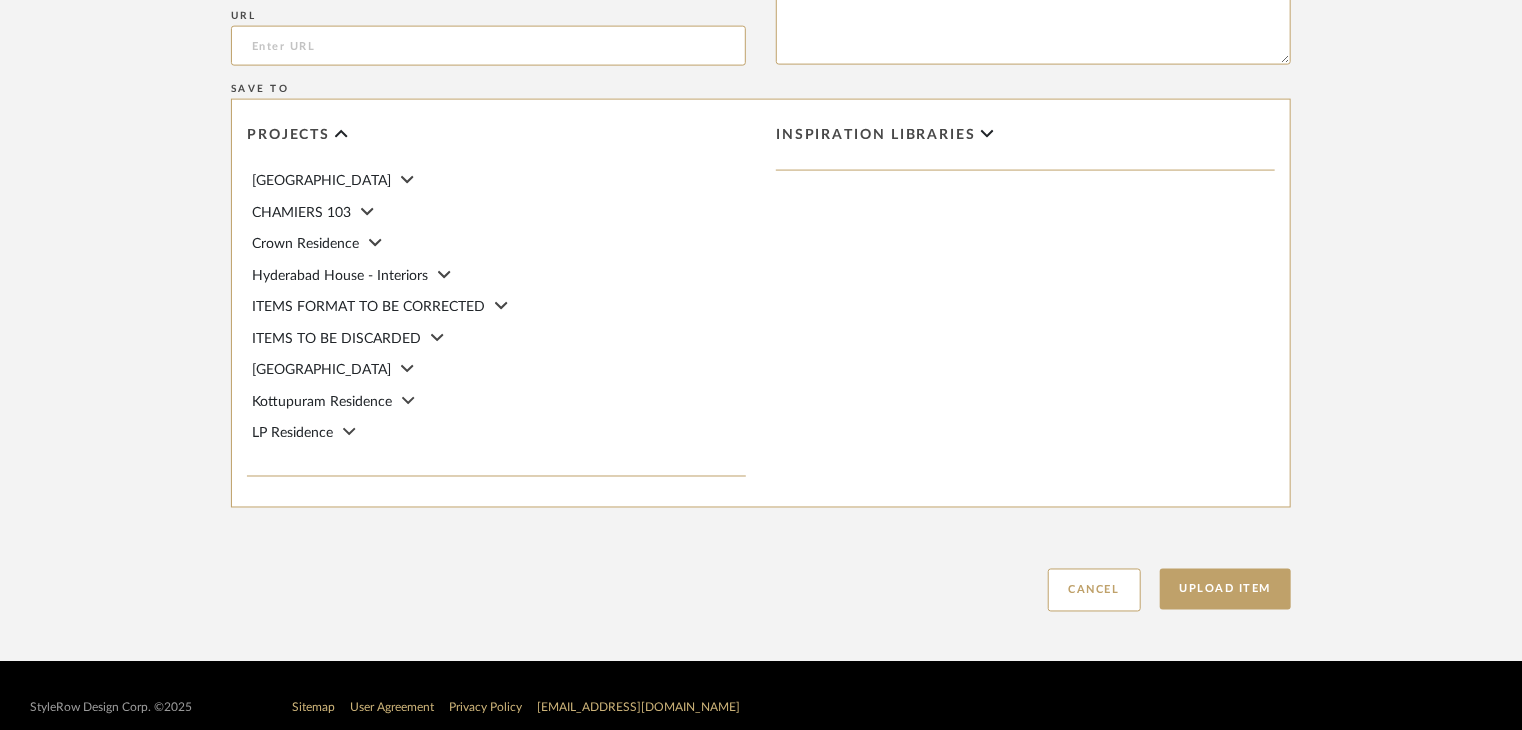 scroll, scrollTop: 1468, scrollLeft: 0, axis: vertical 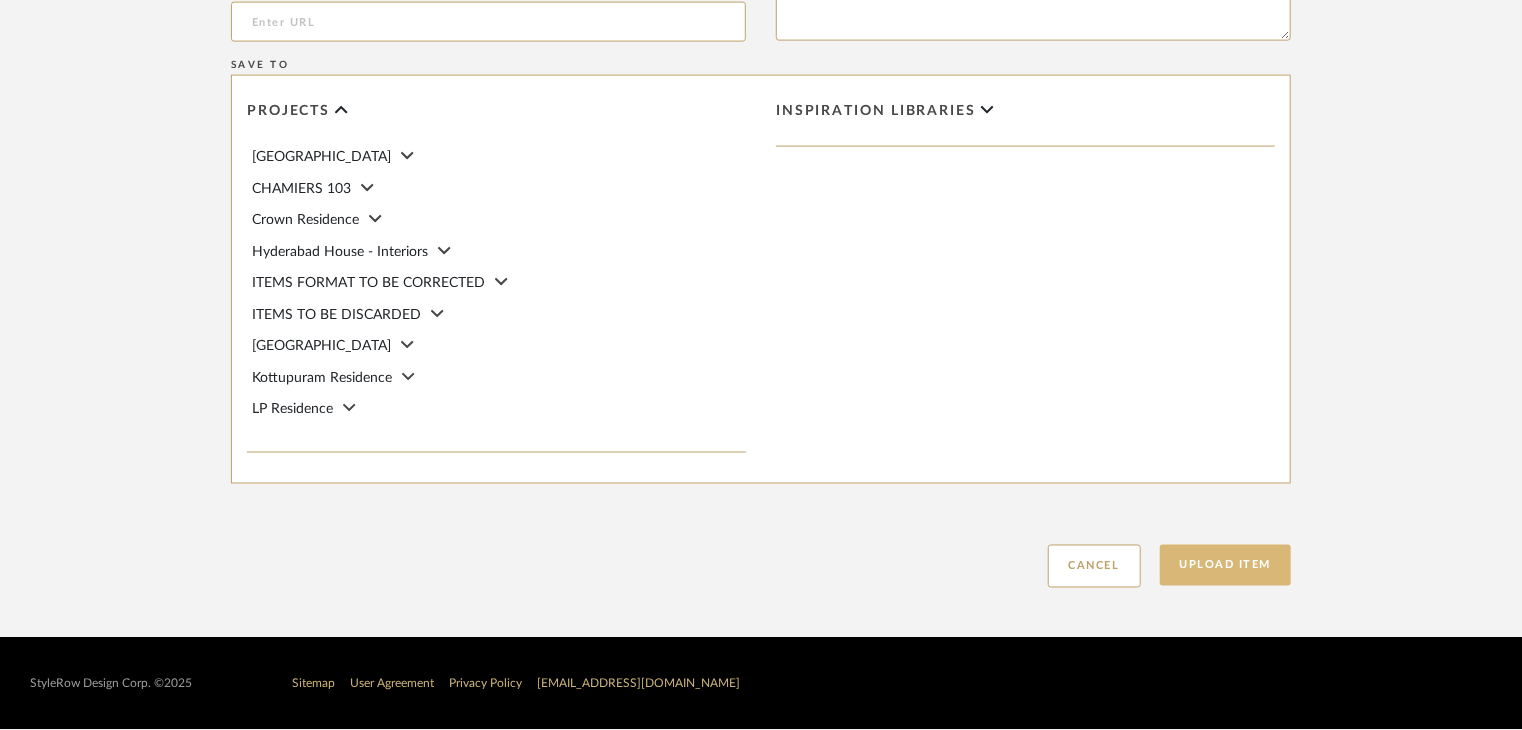 type on "Type: OTHER FLOORING
Dimension(s): (as mentioned)
Material/Finishes: Sports Flooring
Installation requirements, if any: (as applicable)
Price: (as mentioned)
Lead time: (as mentioned)
Sample available: supplier stock
Sample Internal reference number: FL-OF-CT-05
as per the internal sample warehouse) Point of
contact:
Contact number:
Email address:
Address:
Additional contact information:" 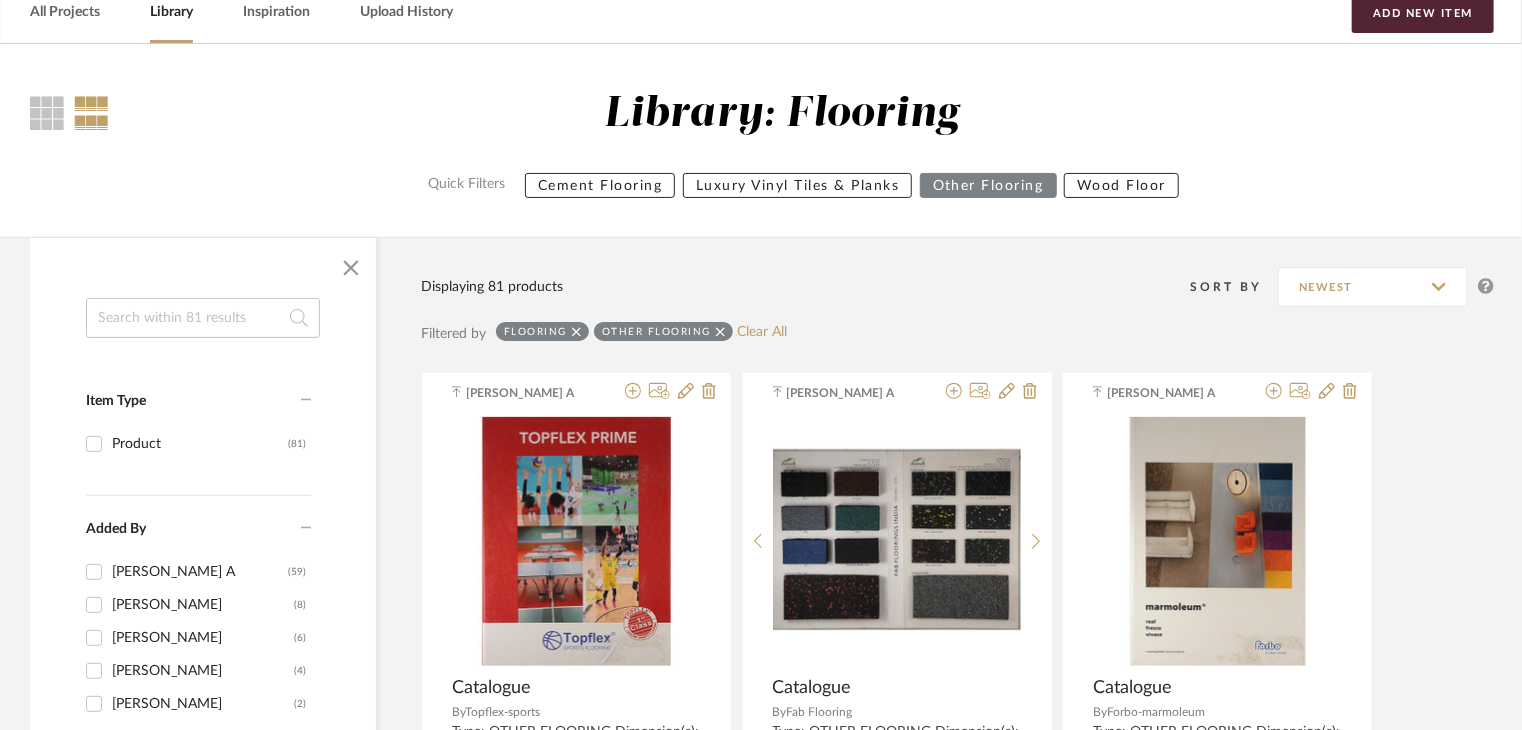 scroll, scrollTop: 100, scrollLeft: 0, axis: vertical 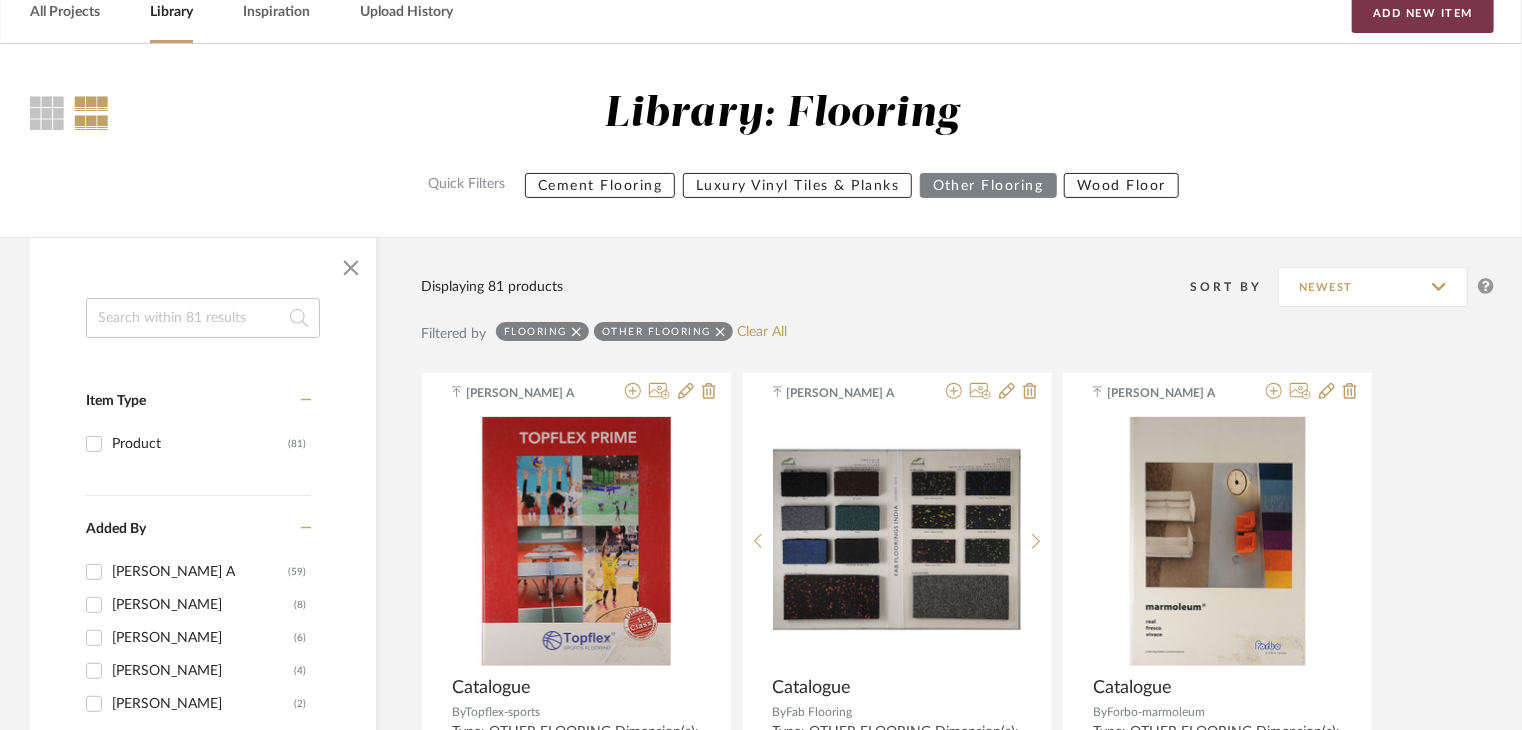 click on "Add New Item" at bounding box center [1423, 13] 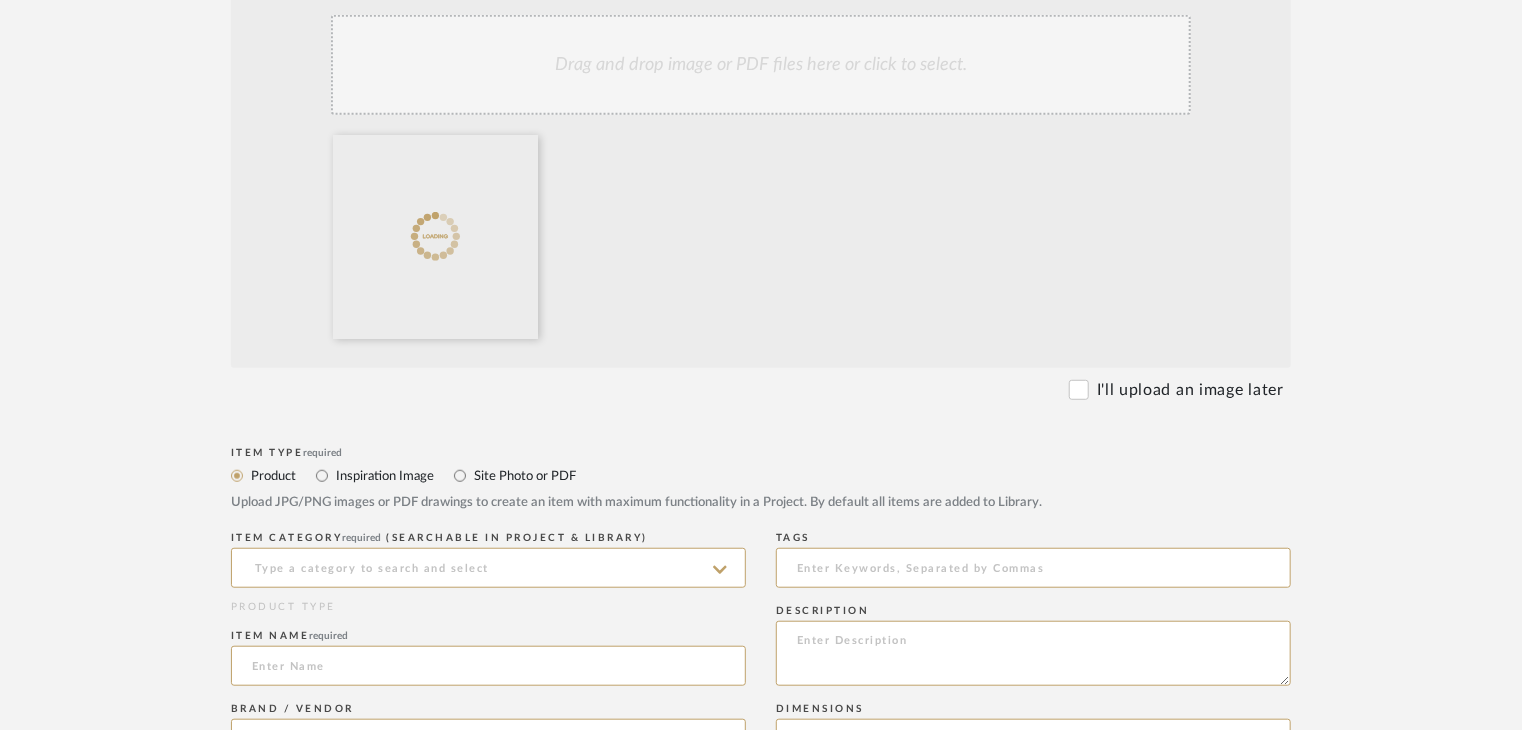 scroll, scrollTop: 700, scrollLeft: 0, axis: vertical 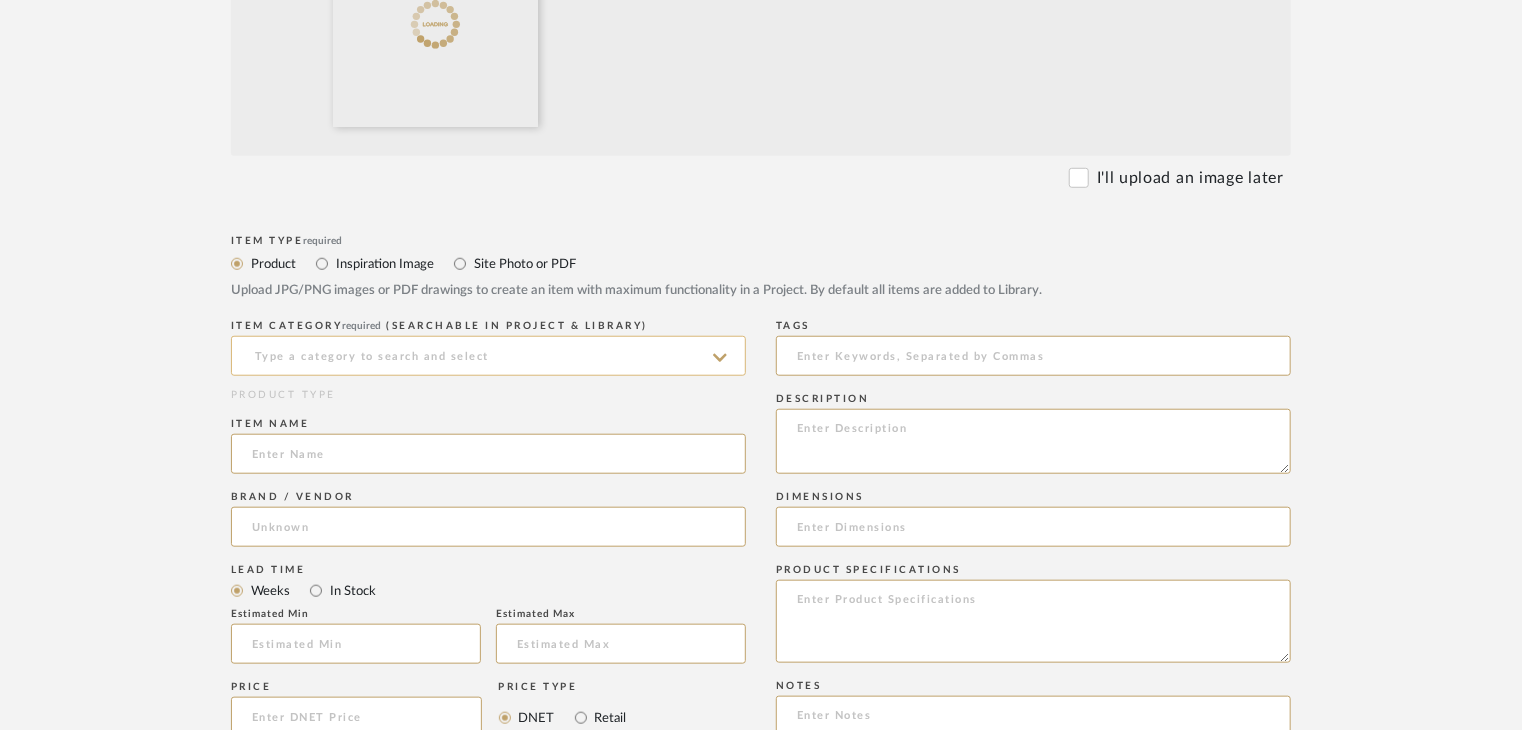 click 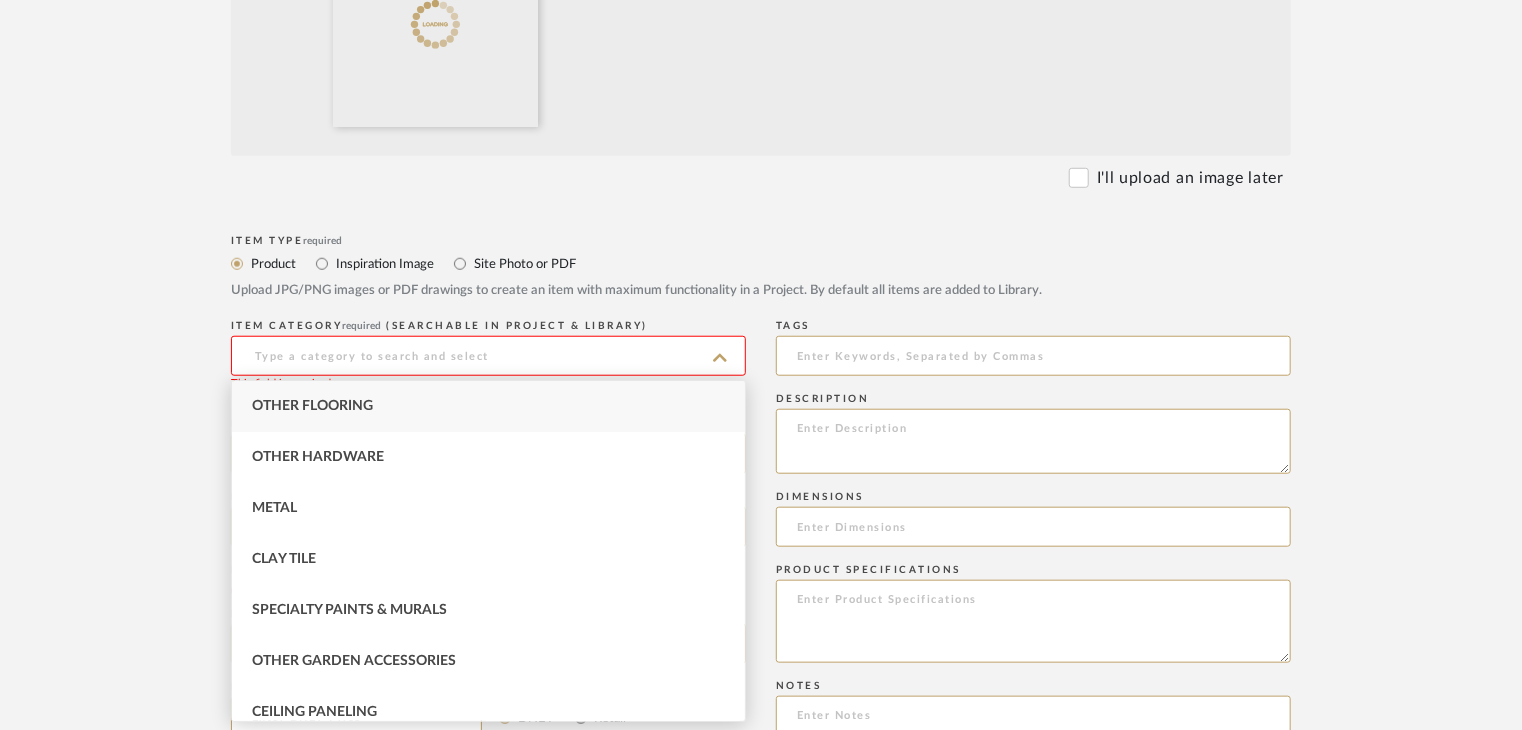 click on "Other Flooring" at bounding box center (488, 406) 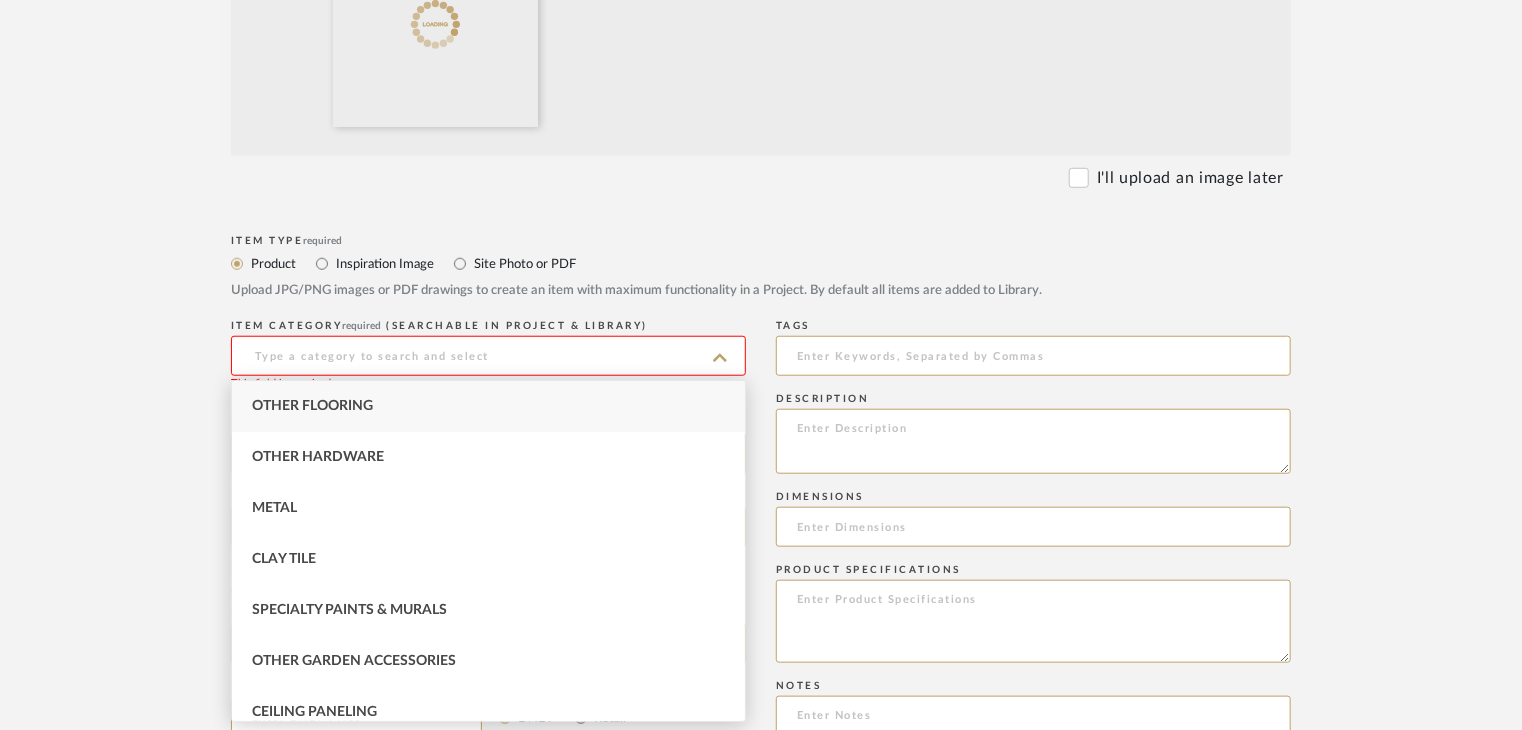 type on "Other Flooring" 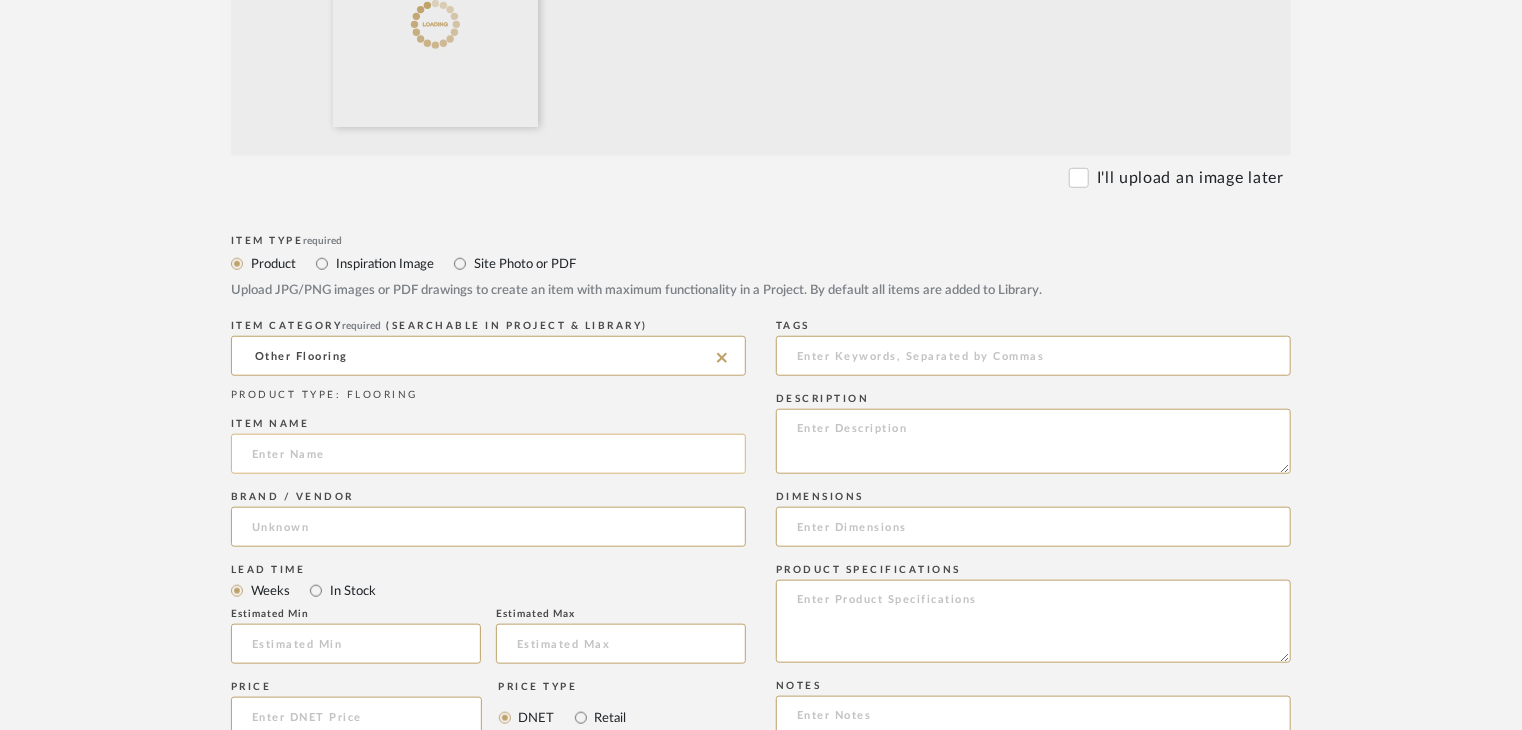 click 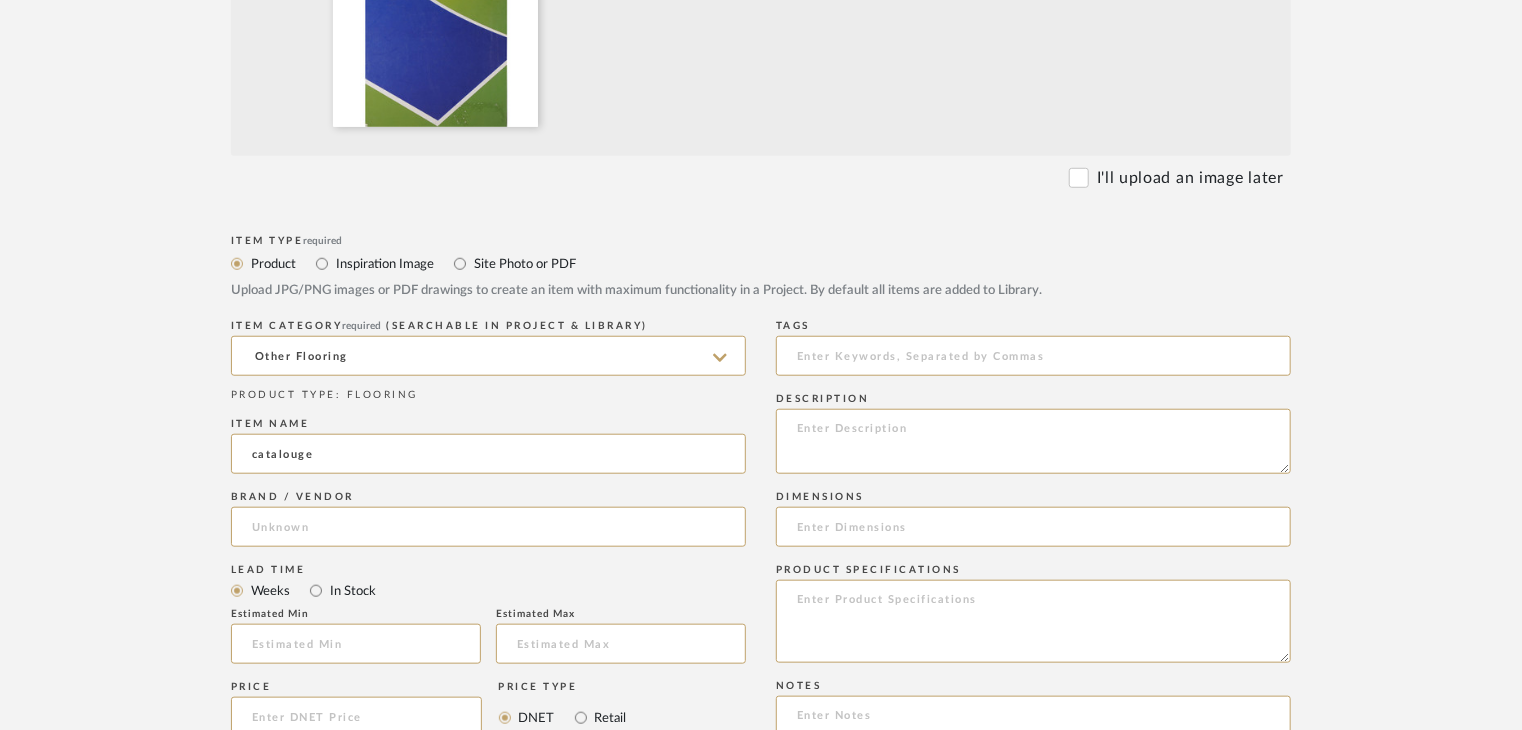 drag, startPoint x: 351, startPoint y: 458, endPoint x: 55, endPoint y: 465, distance: 296.08276 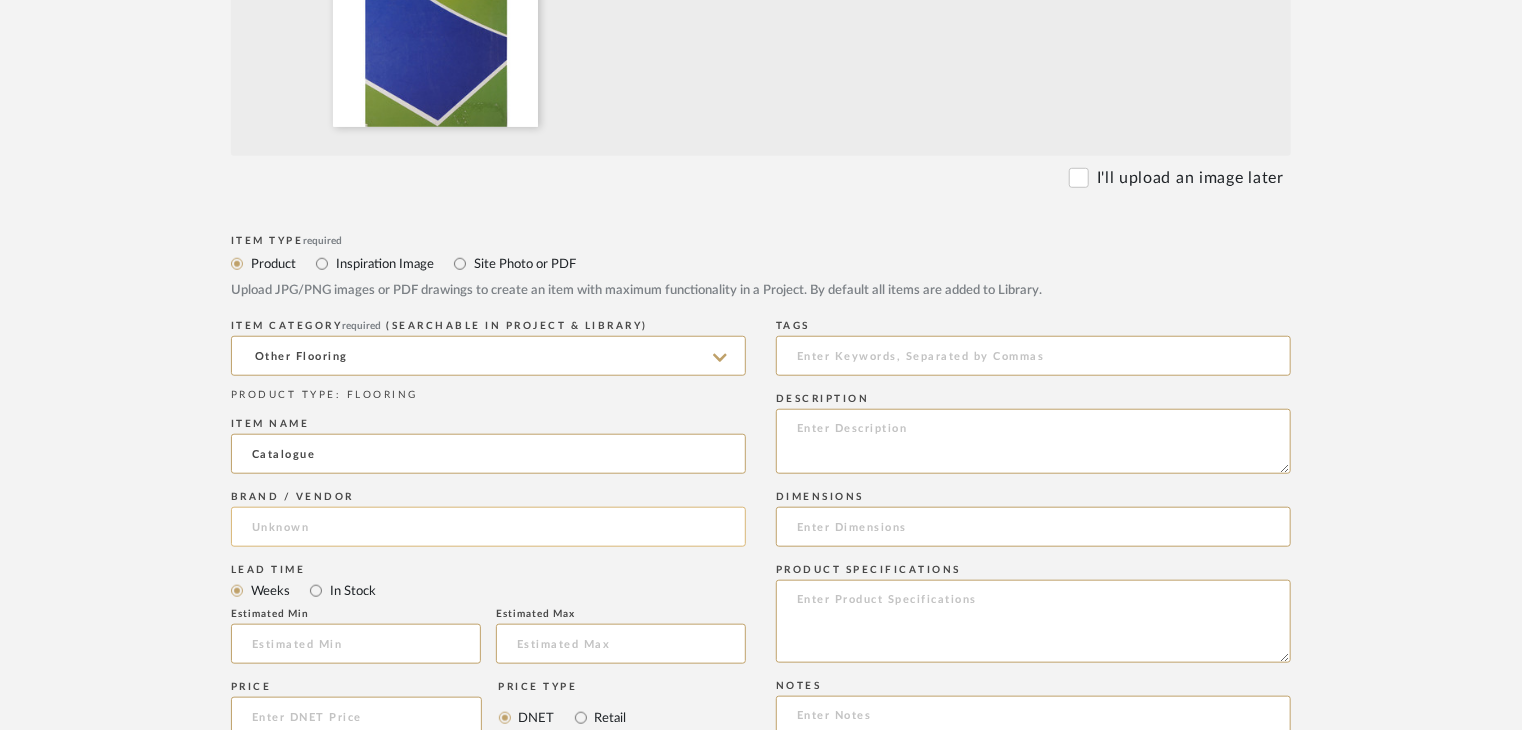 type on "Catalogue" 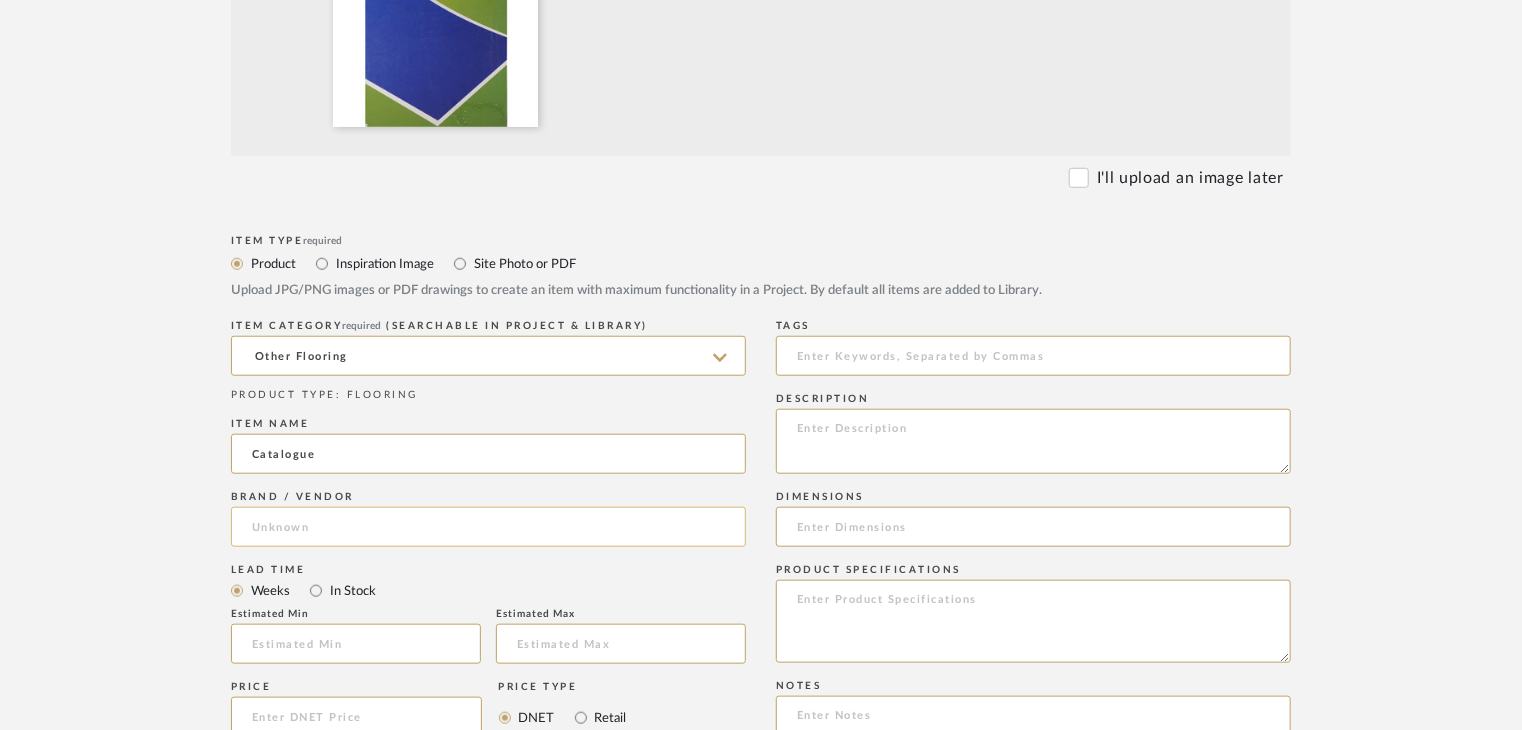 click 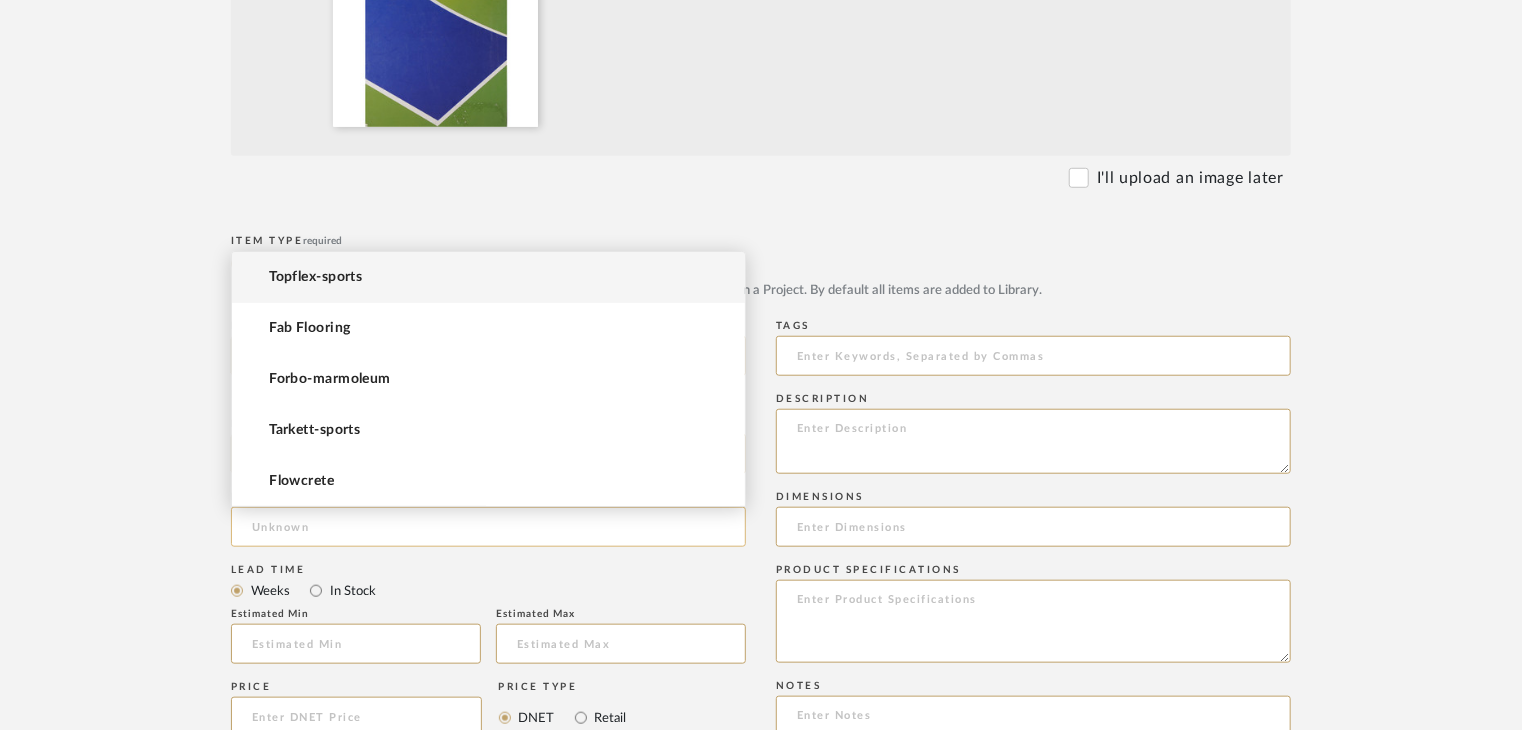 paste on "Ebaco" 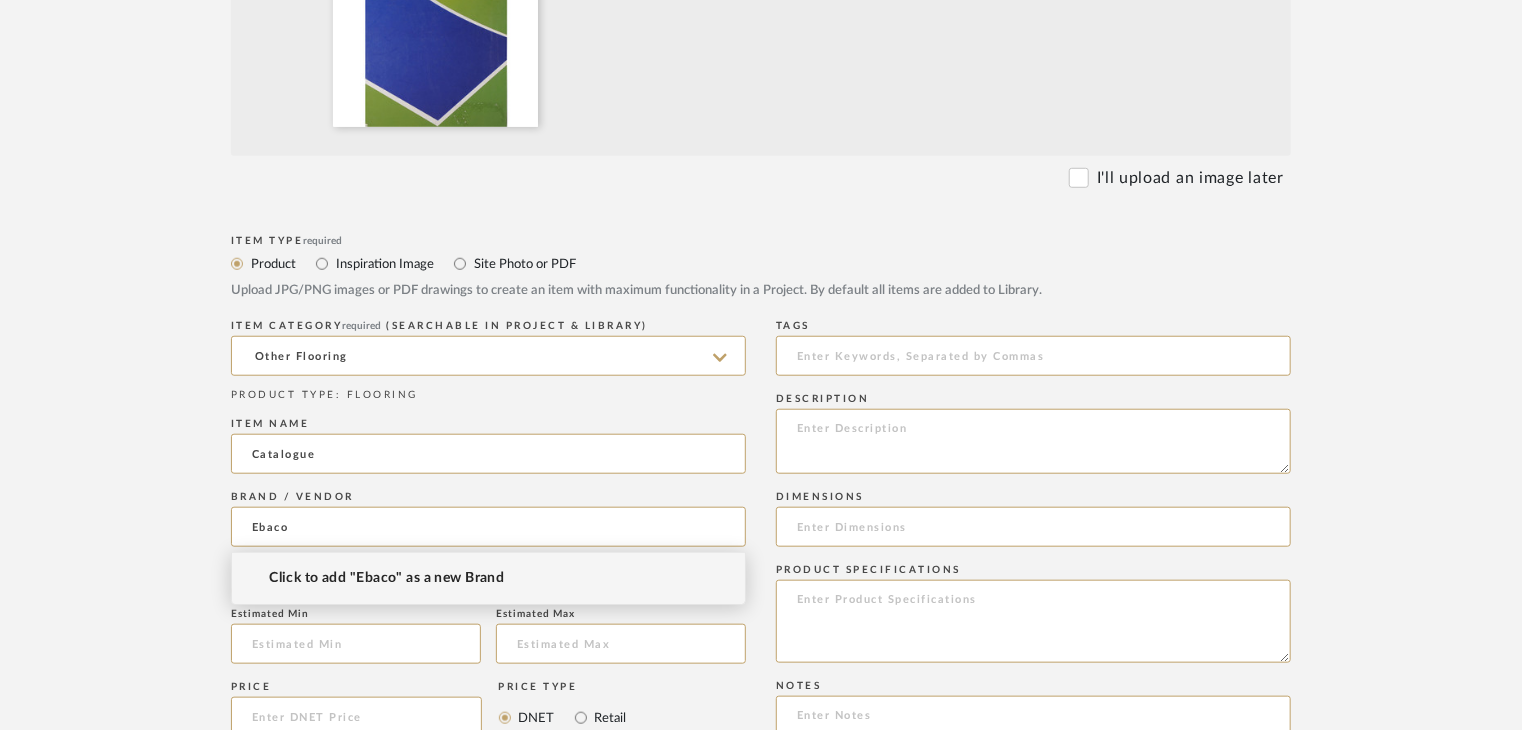 type on "Ebaco" 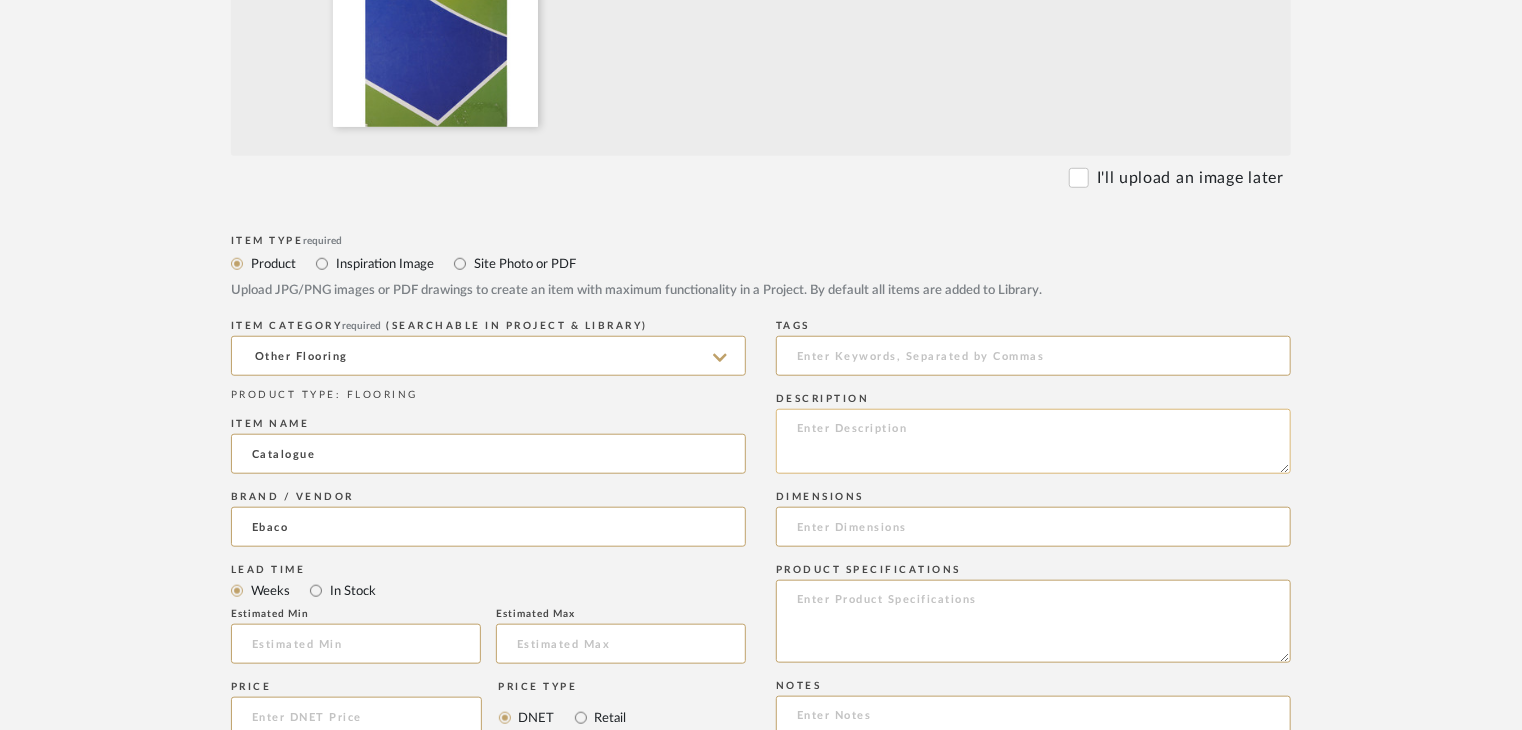 click 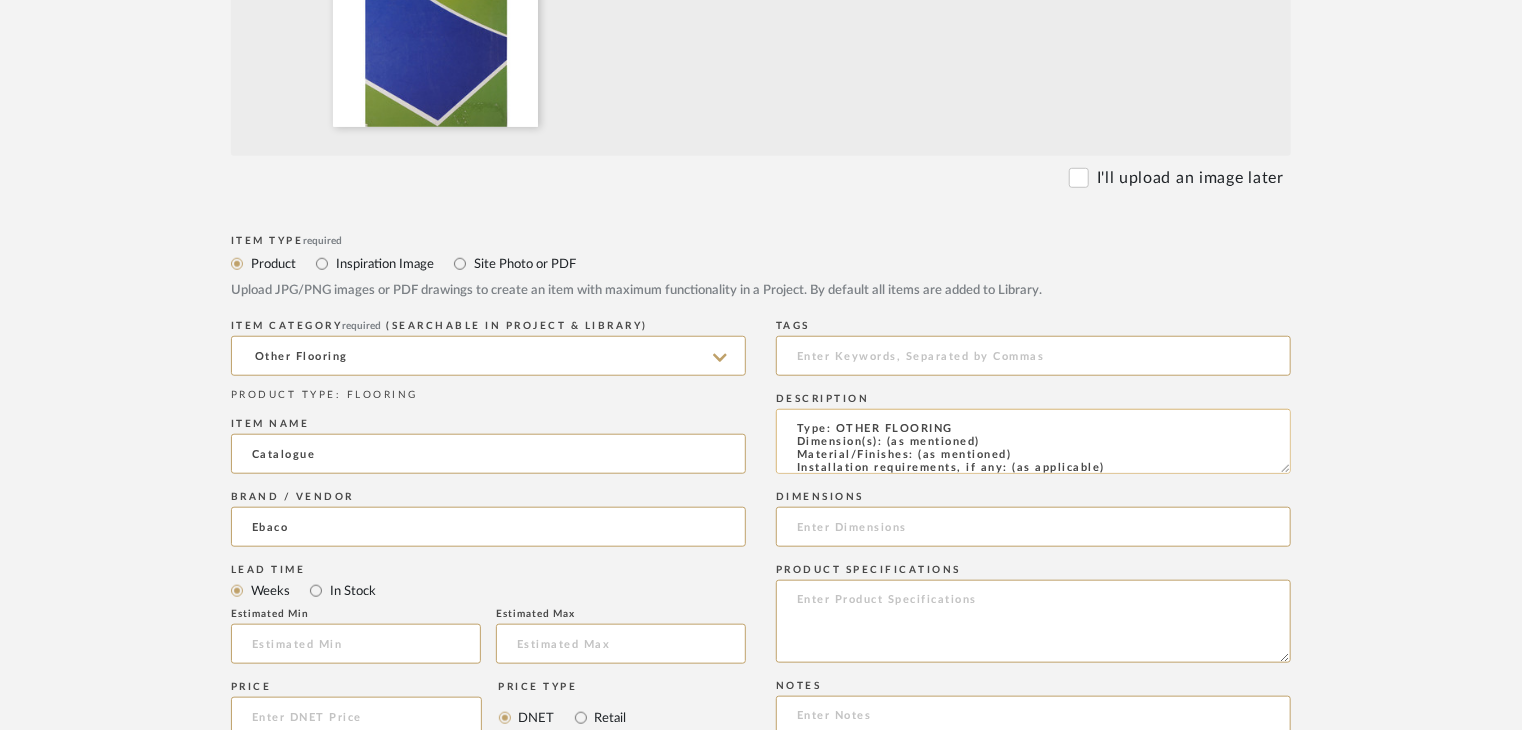 scroll, scrollTop: 137, scrollLeft: 0, axis: vertical 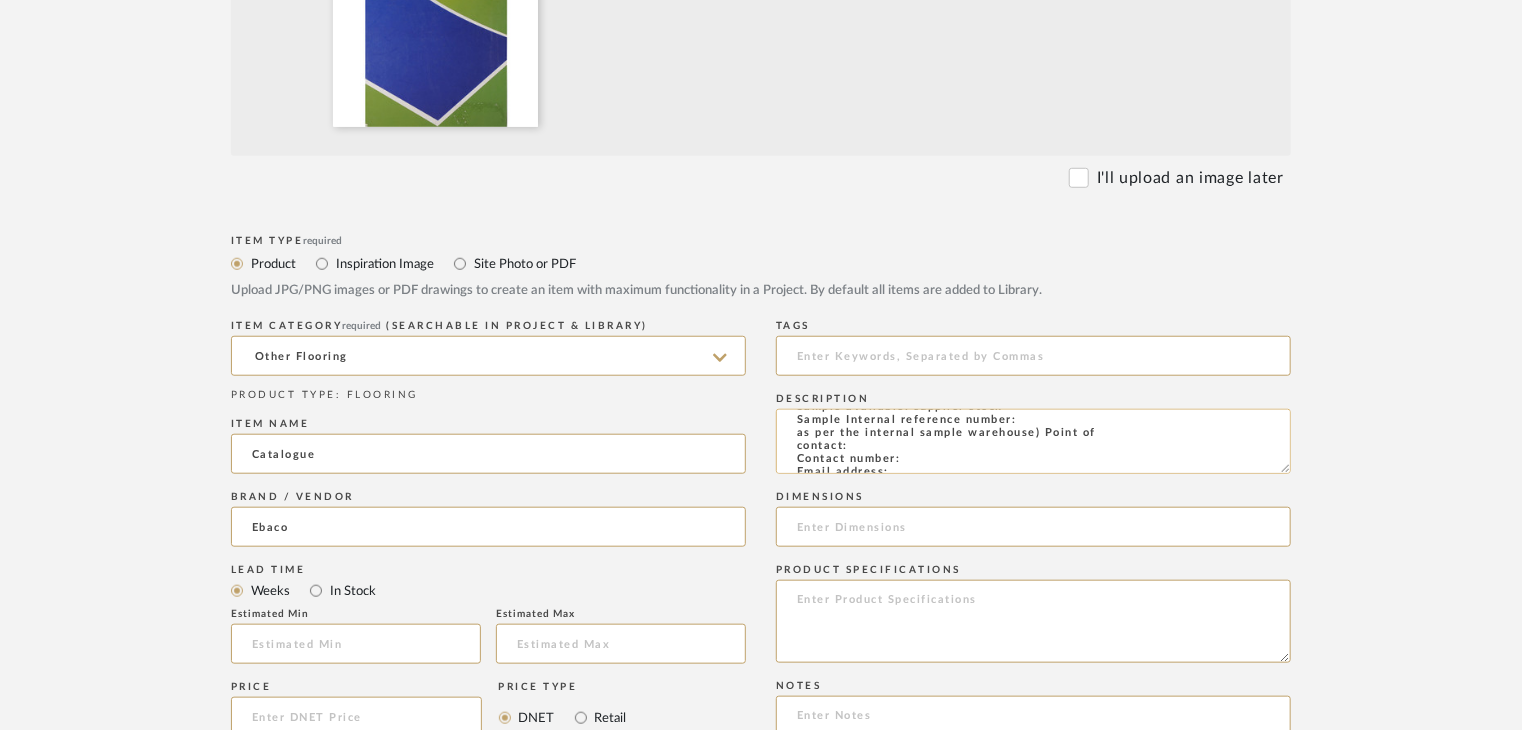 click on "Type: OTHER FLOORING
Dimension(s): (as mentioned)
Material/Finishes: (as mentioned)
Installation requirements, if any: (as applicable)
Price: (as mentioned)
Lead time: (as mentioned)
Sample available: supplier stock
Sample Internal reference number:
as per the internal sample warehouse) Point of
contact:
Contact number:
Email address:
Address:
Additional contact information:" 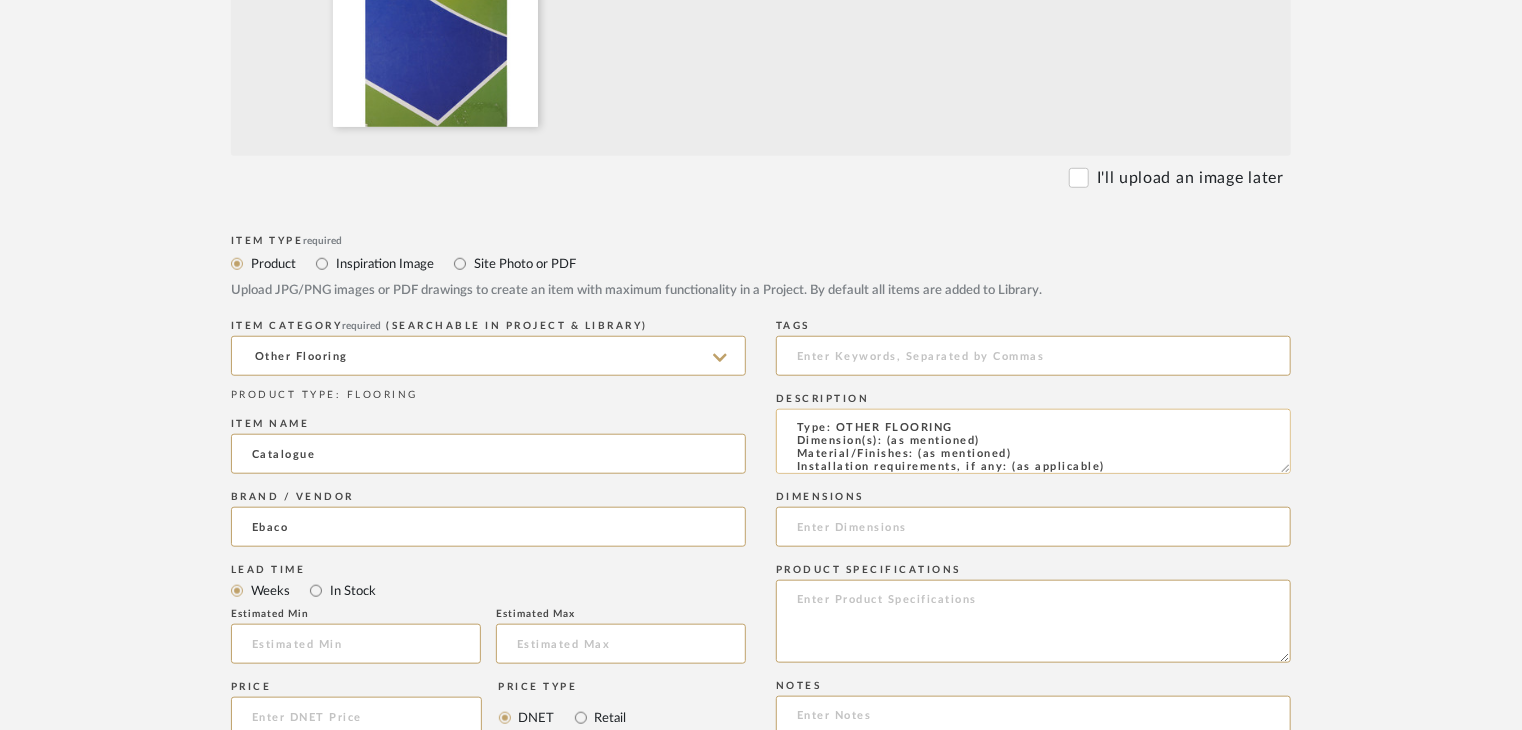 scroll, scrollTop: 0, scrollLeft: 0, axis: both 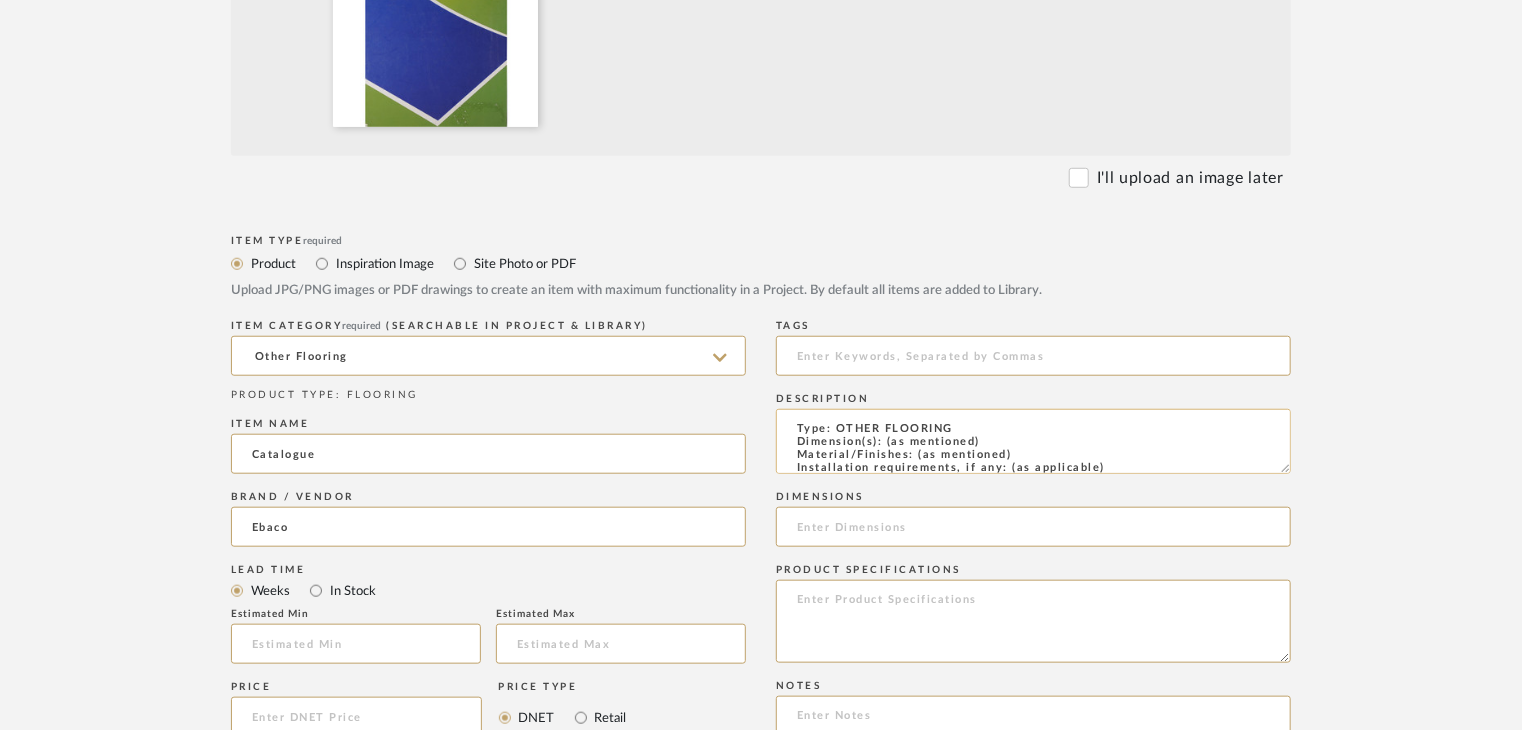 drag, startPoint x: 1029, startPoint y: 453, endPoint x: 916, endPoint y: 455, distance: 113.0177 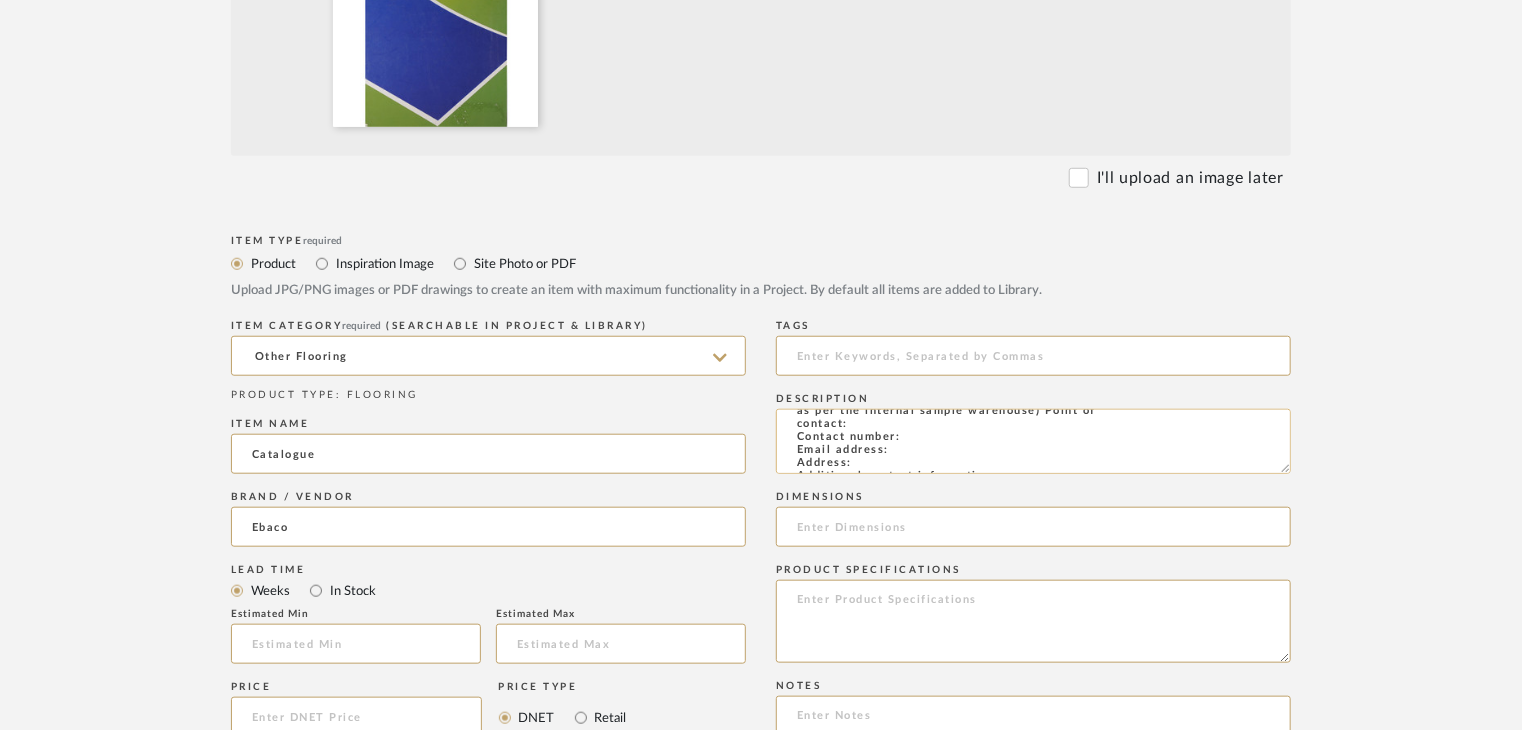 scroll, scrollTop: 144, scrollLeft: 0, axis: vertical 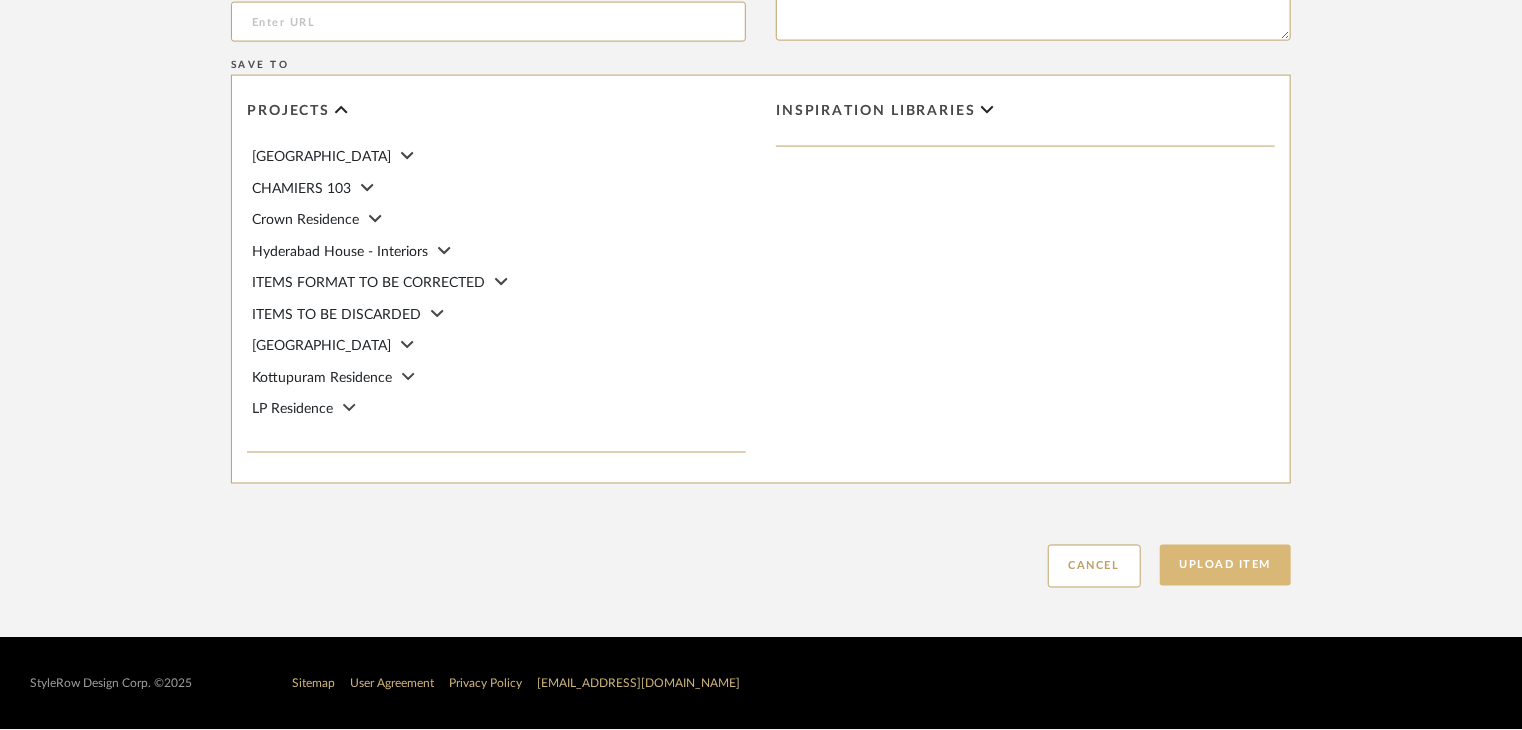 type on "Type: OTHER FLOORING
Dimension(s): (as mentioned)
Material/Finishes: Sports & Gymnasium Flooring
Installation requirements, if any: (as applicable)
Price: (as mentioned)
Lead time: (as mentioned)
Sample available: supplier stock
Sample Internal reference number: FL-OF-CT-08
as per the internal sample warehouse) Point of
contact:
Contact number:
Email address:
Address:
Additional contact information:" 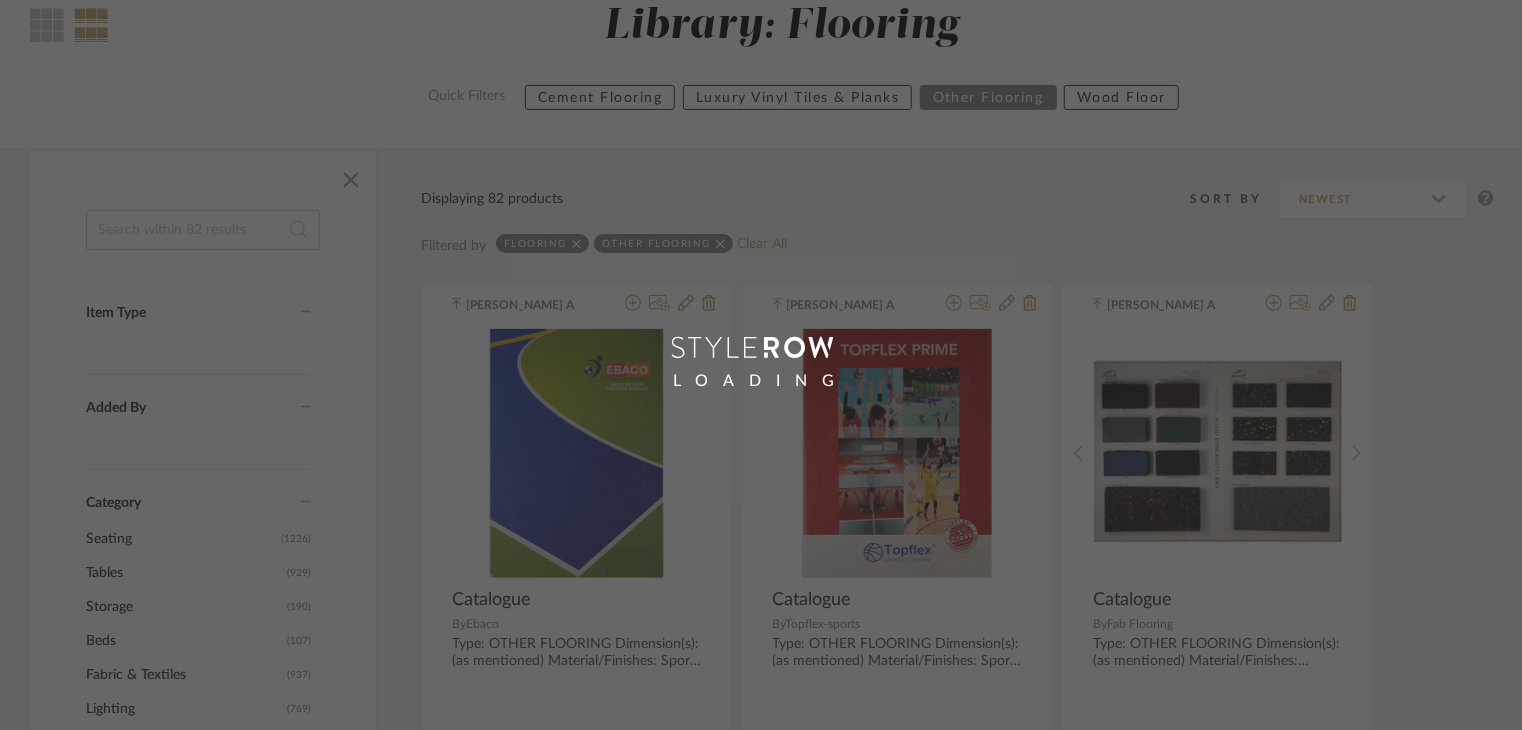 scroll, scrollTop: 100, scrollLeft: 0, axis: vertical 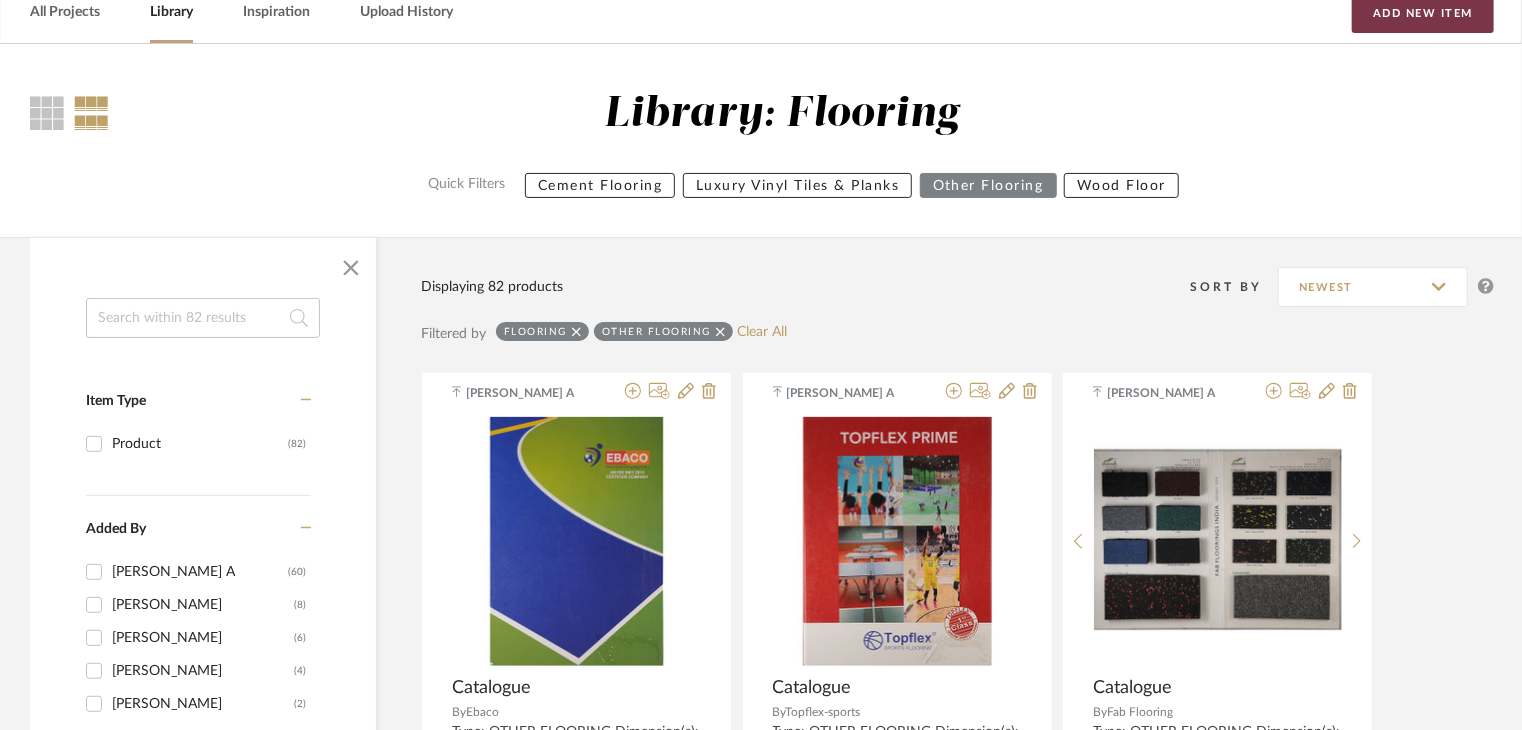 click on "Add New Item" at bounding box center [1423, 13] 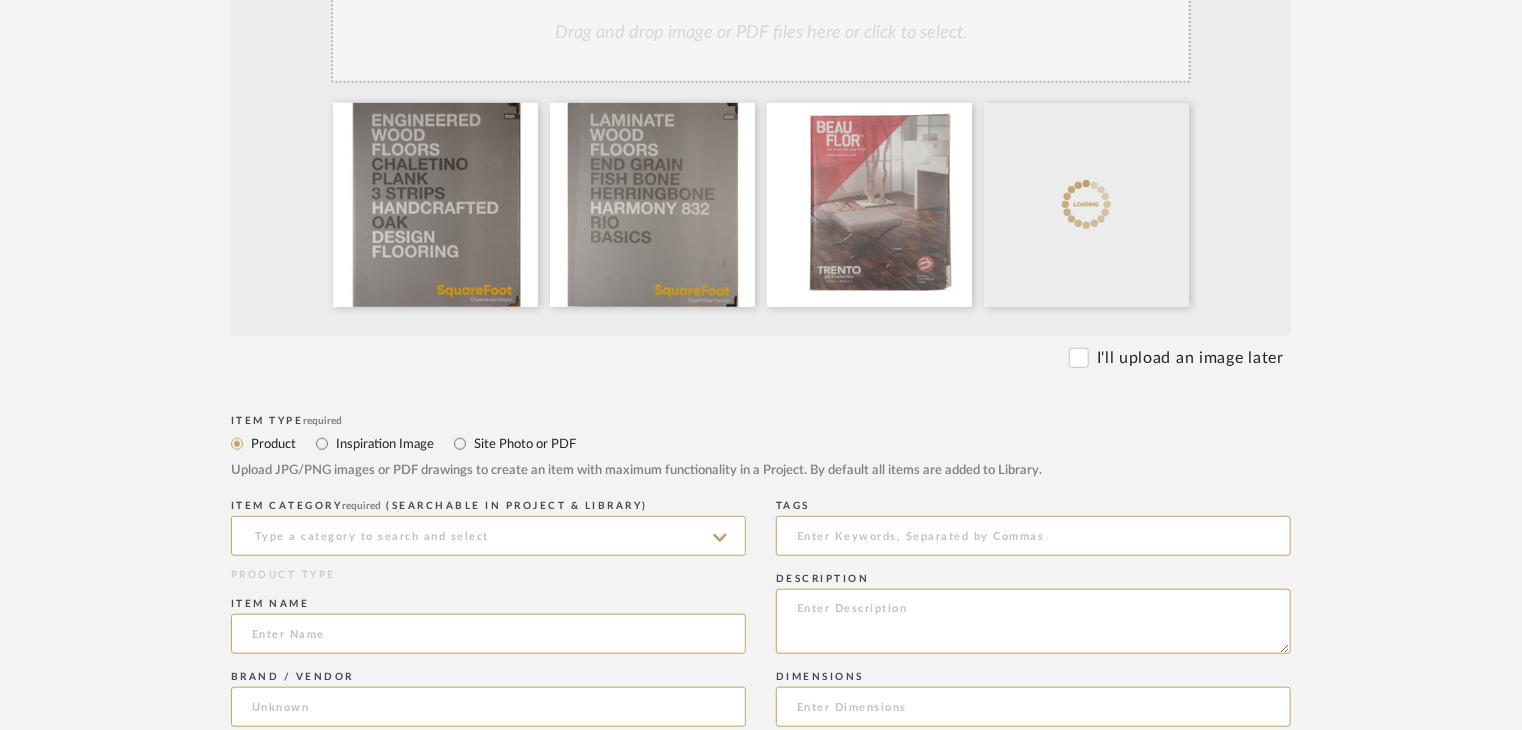 scroll, scrollTop: 600, scrollLeft: 0, axis: vertical 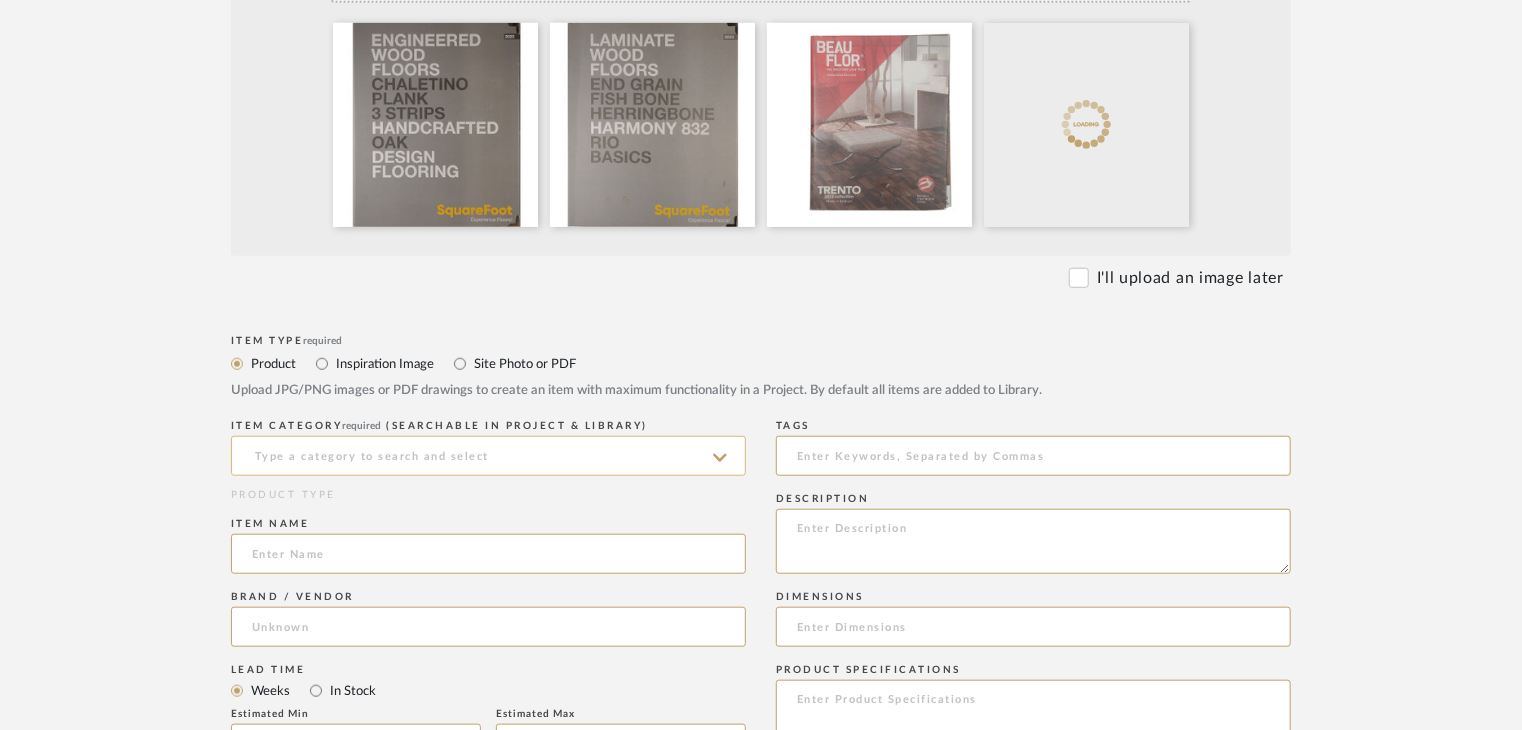 click 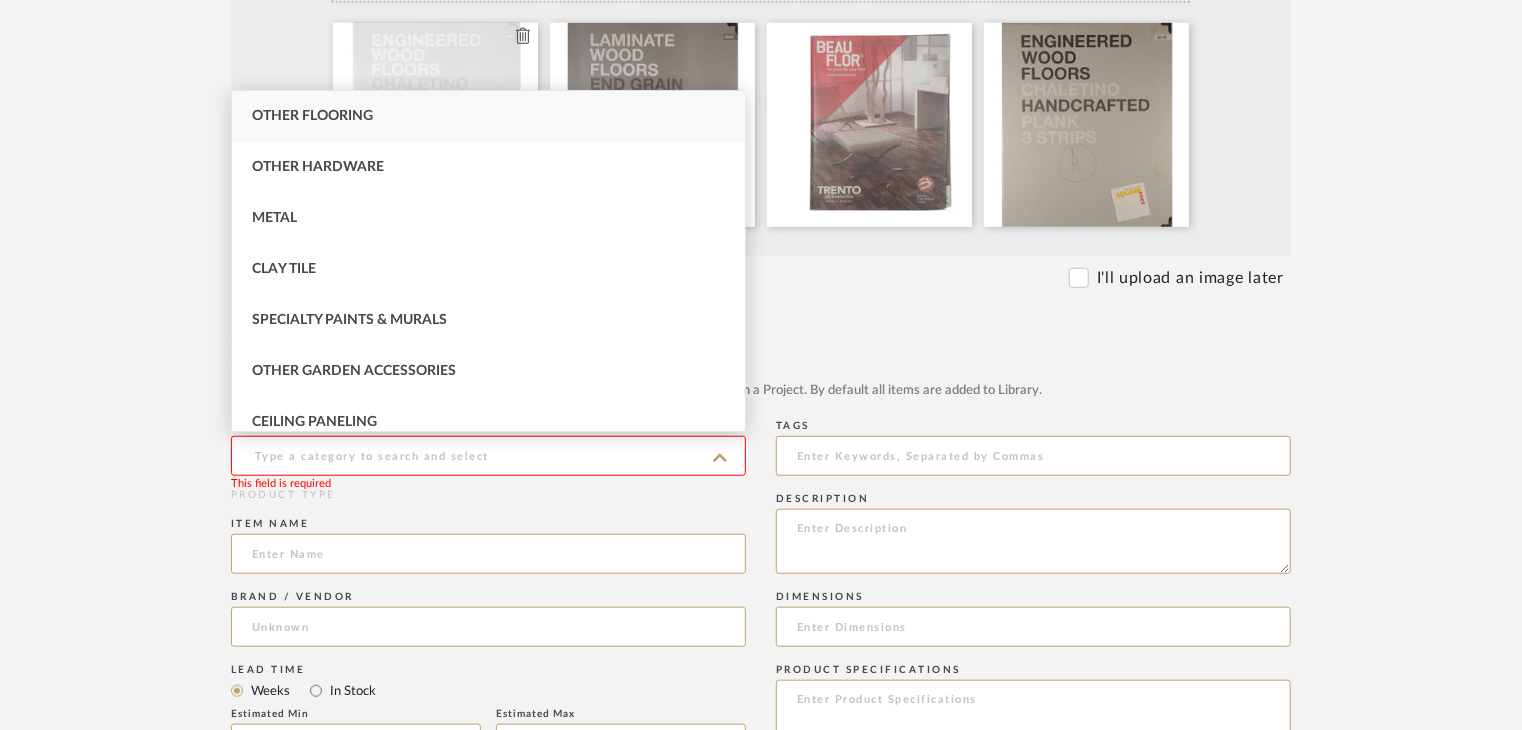 drag, startPoint x: 422, startPoint y: 96, endPoint x: 424, endPoint y: 117, distance: 21.095022 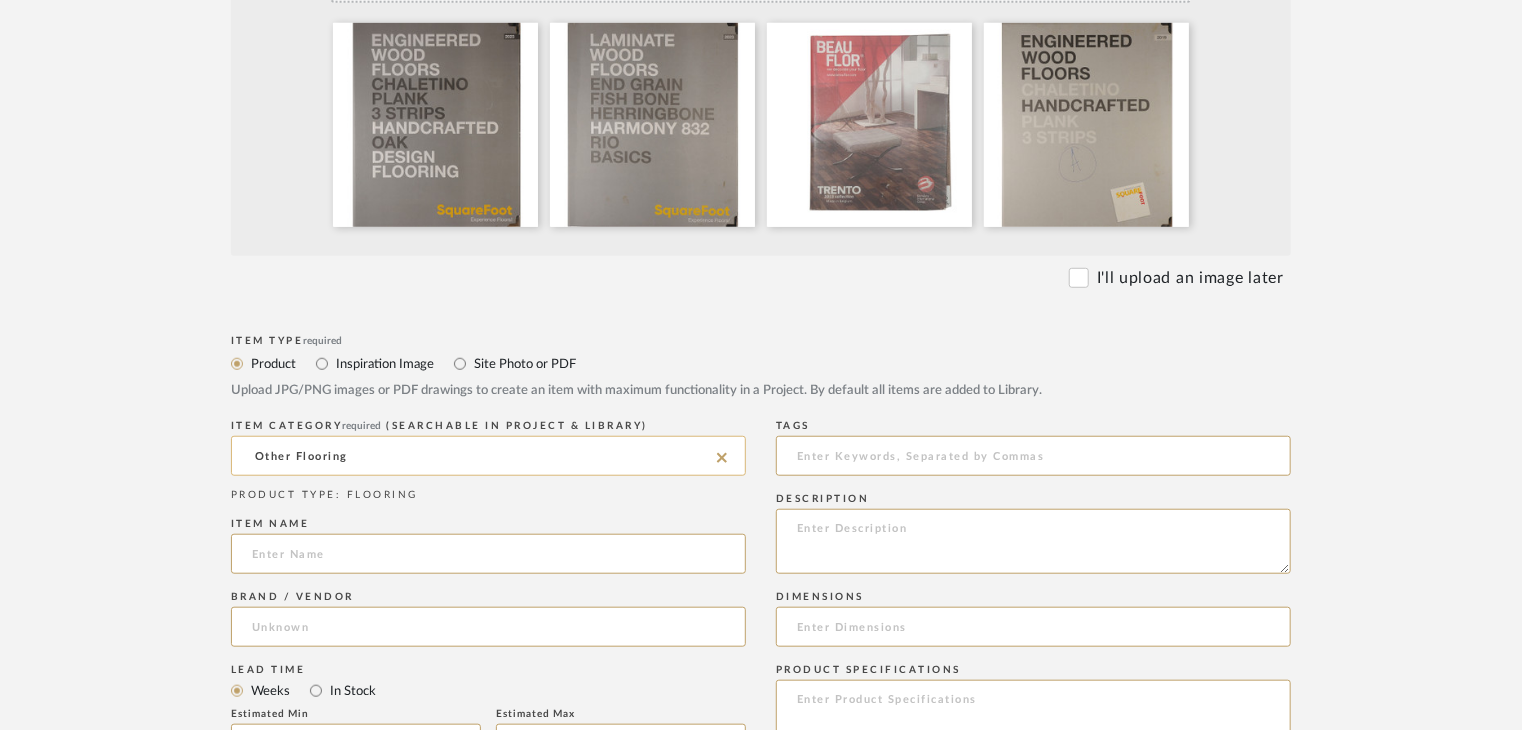 click on "Other Flooring" 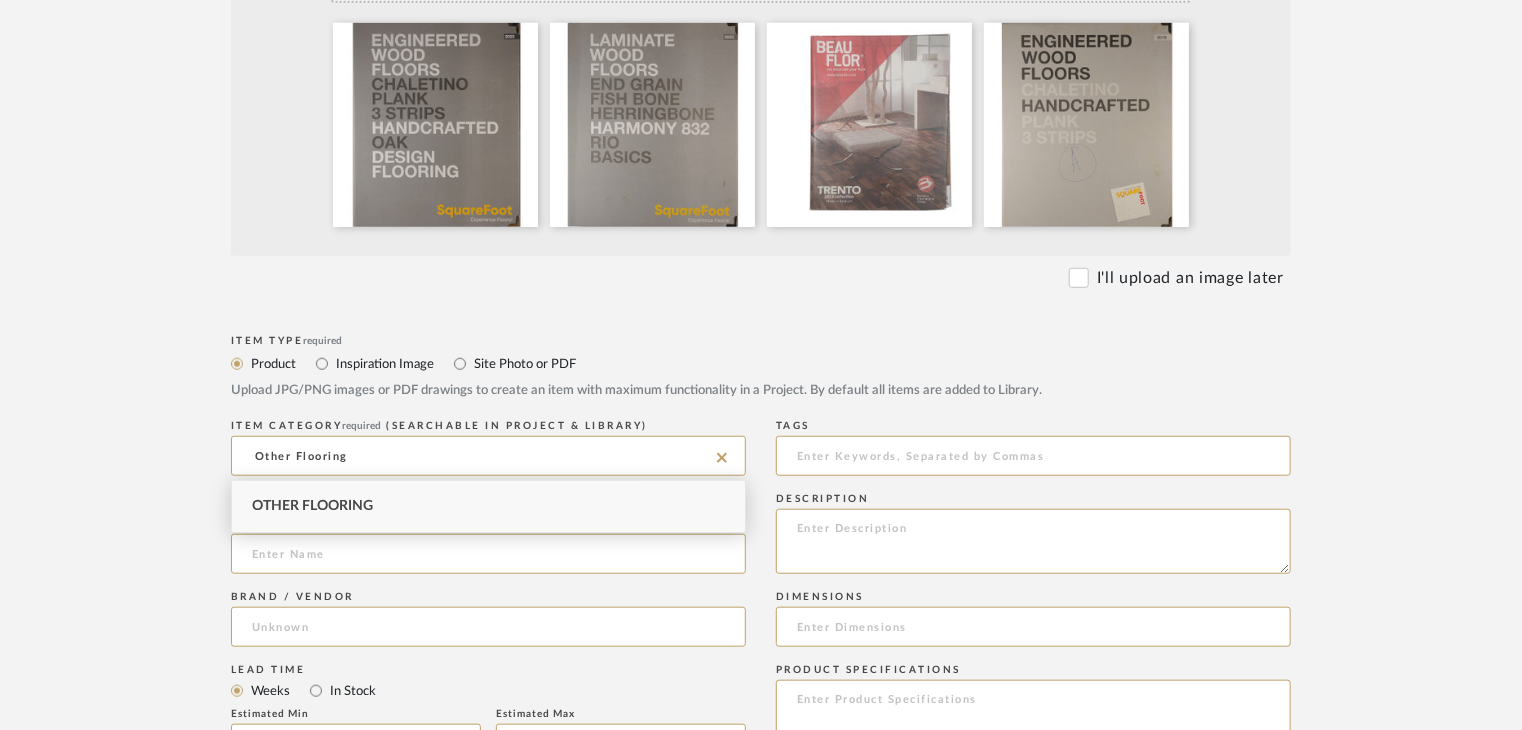 click on "Other Flooring" at bounding box center (488, 506) 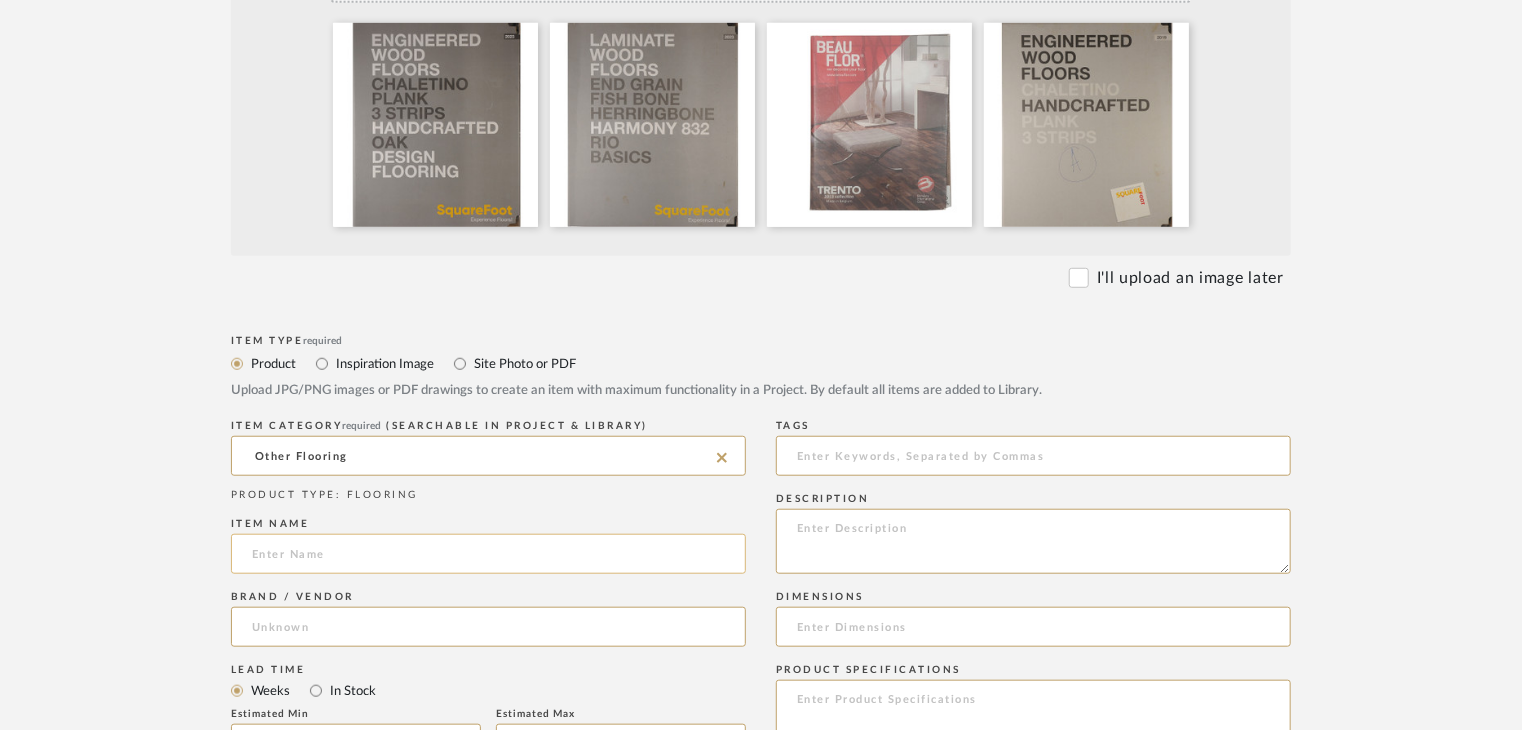 click 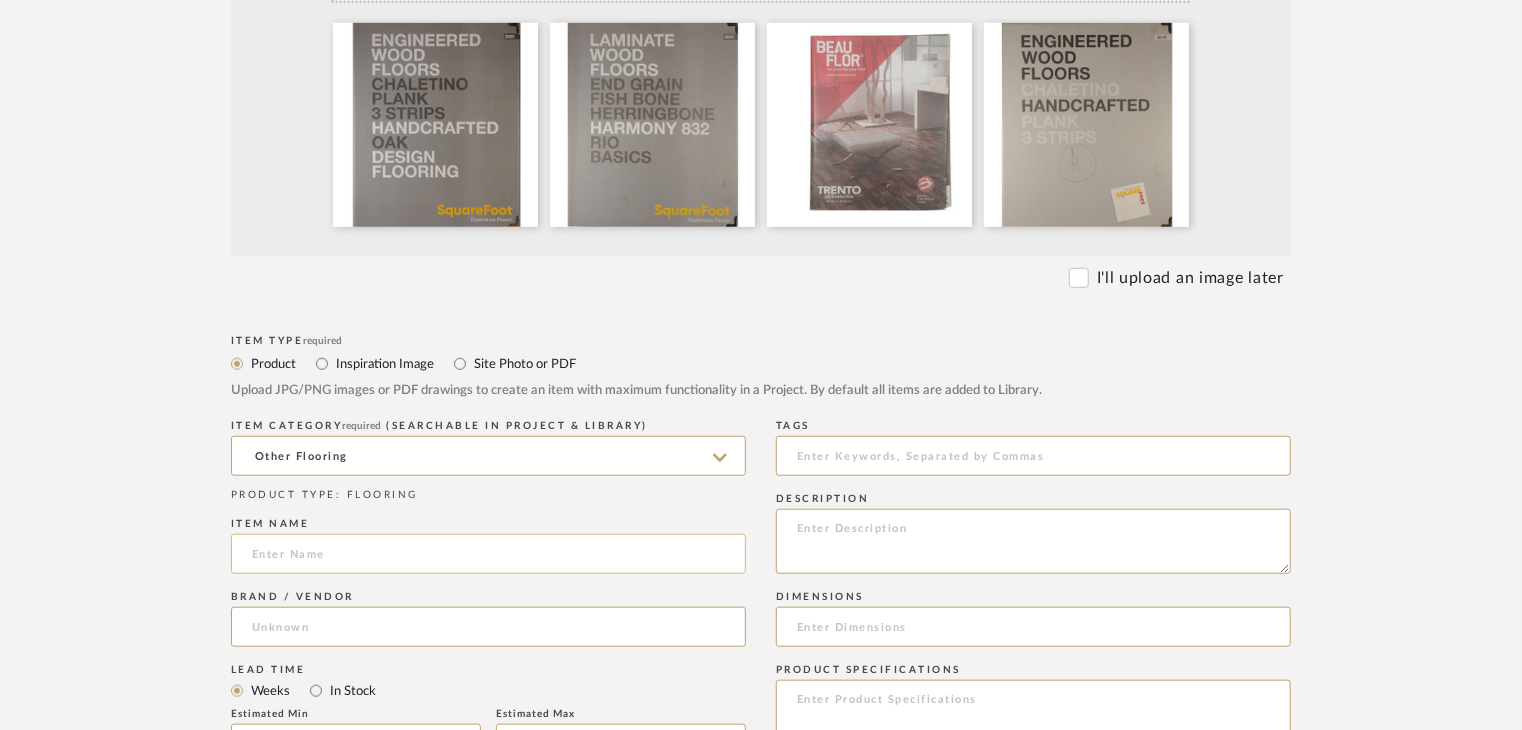 paste on "Catalogue" 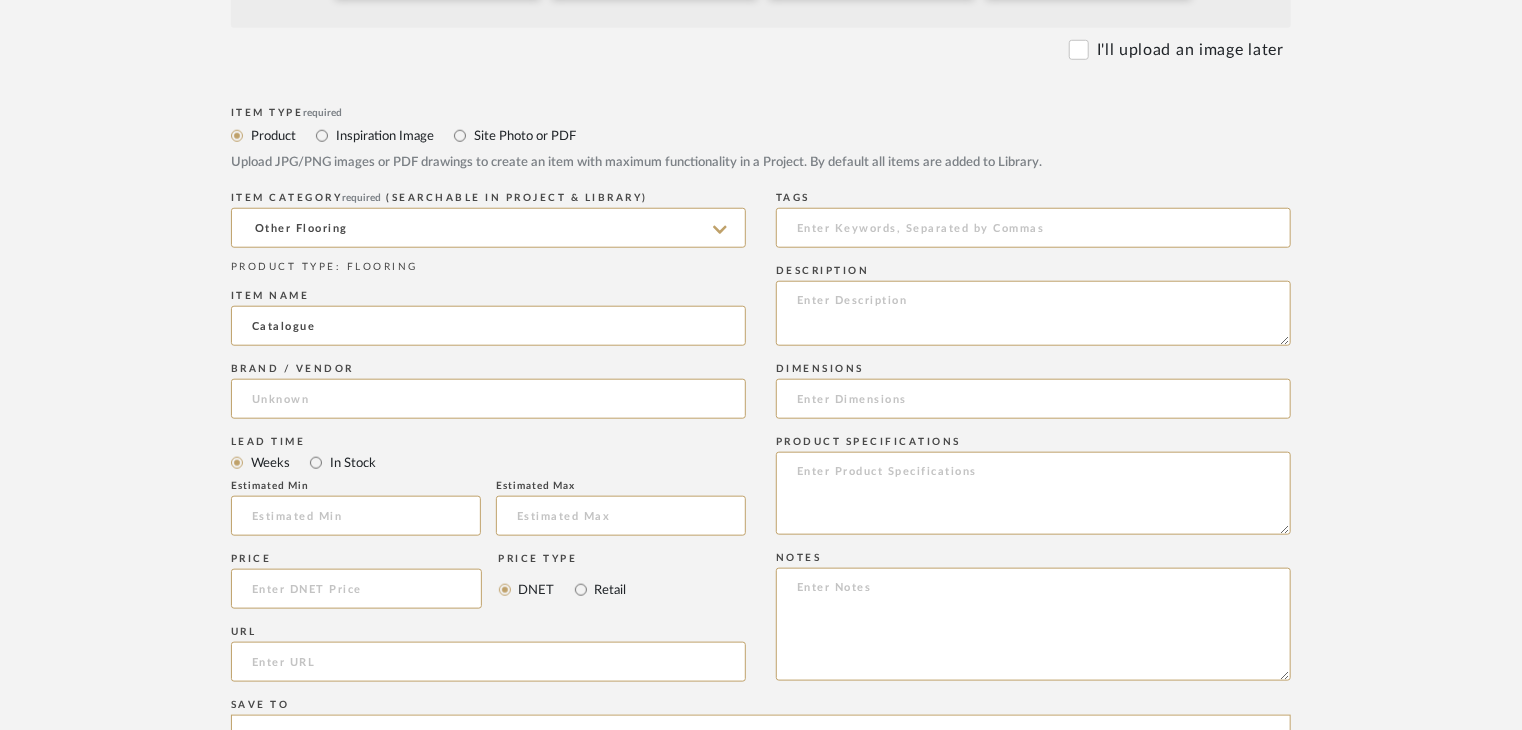scroll, scrollTop: 900, scrollLeft: 0, axis: vertical 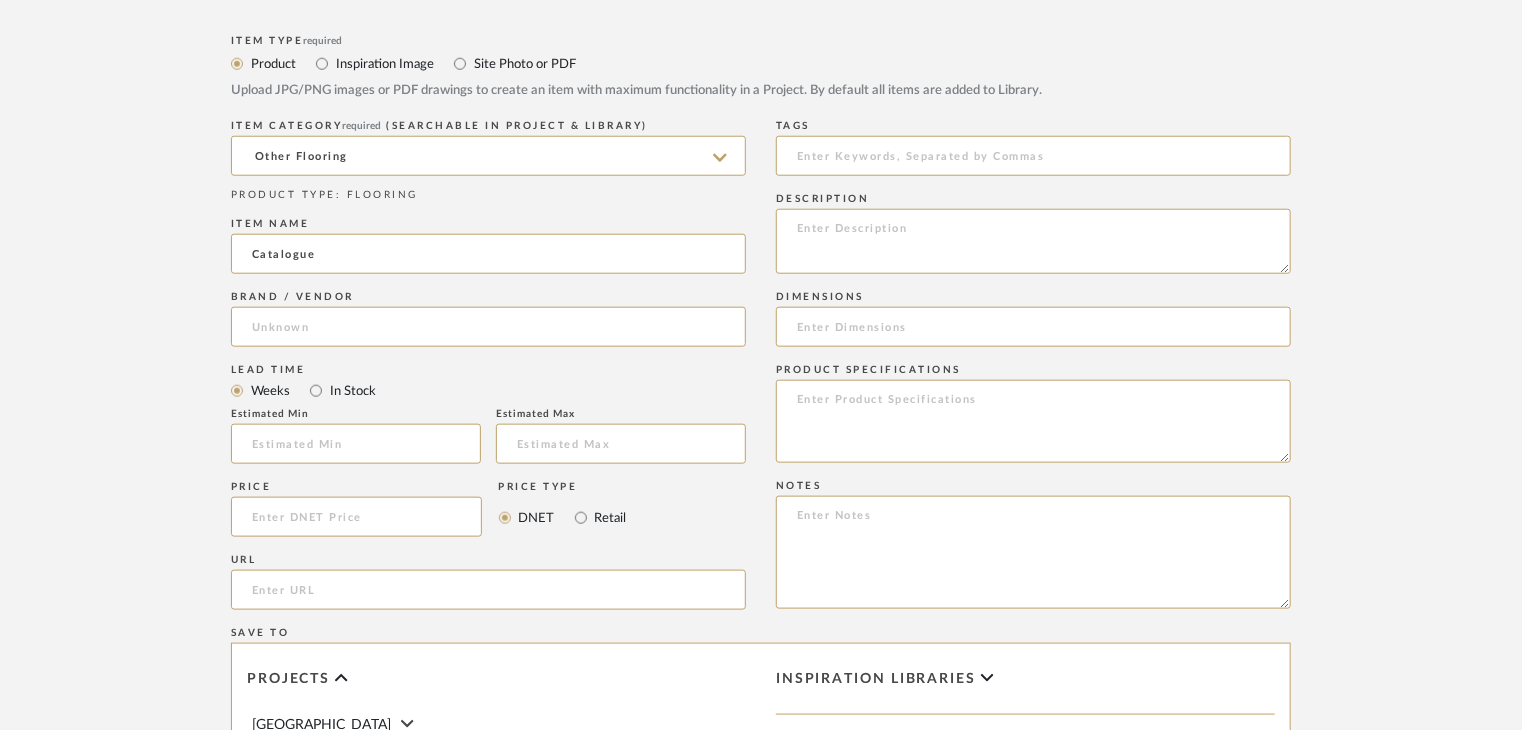 type on "Catalogue" 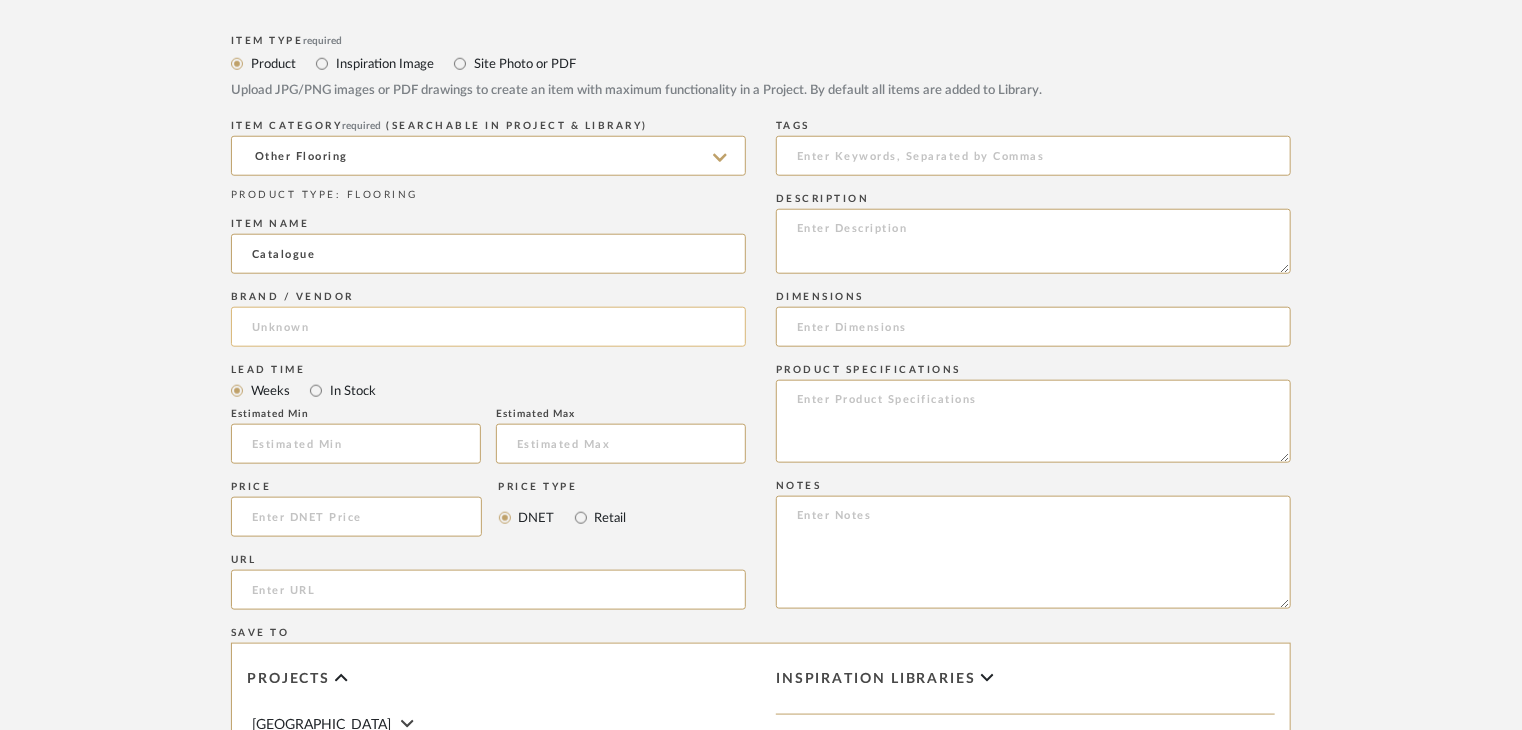 click 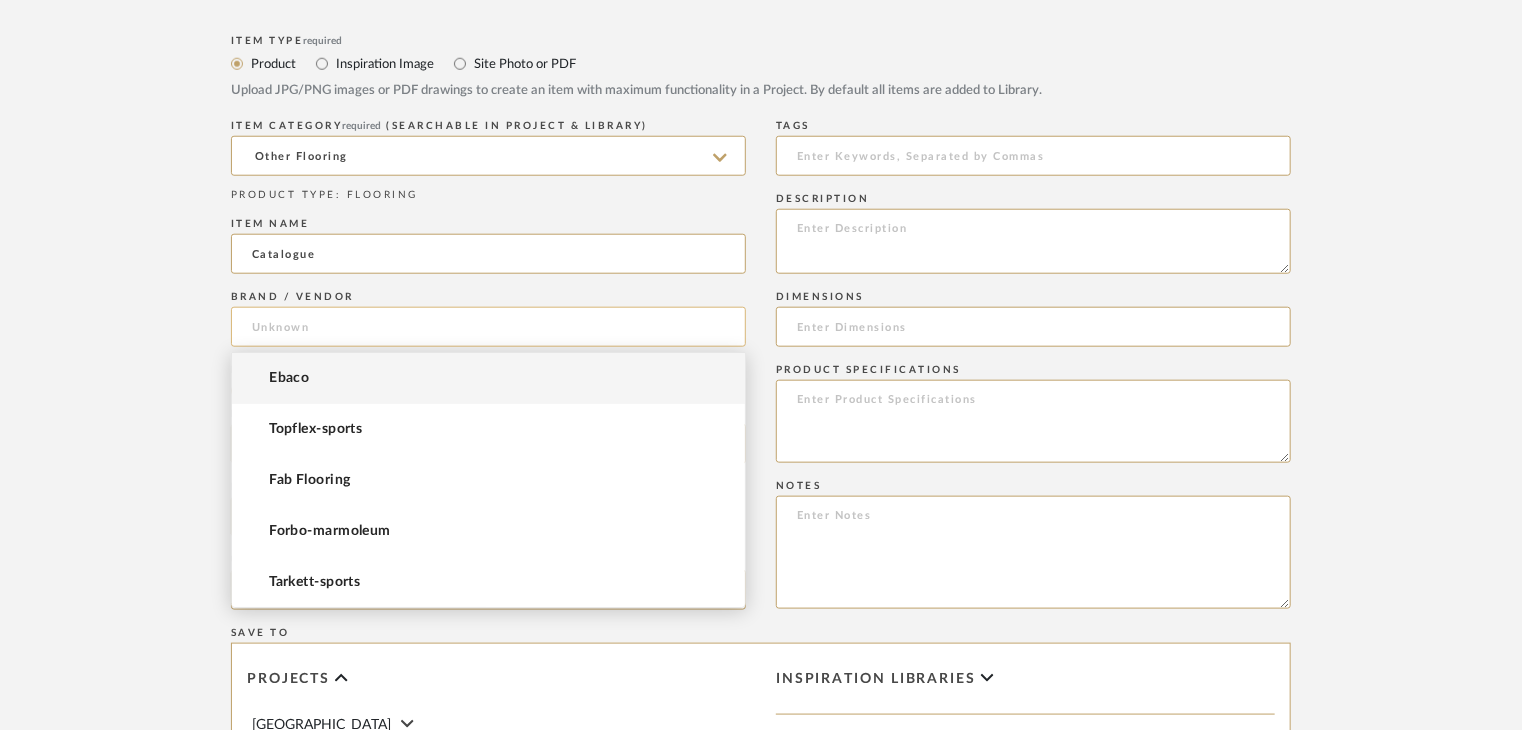 paste on "Beau-flor" 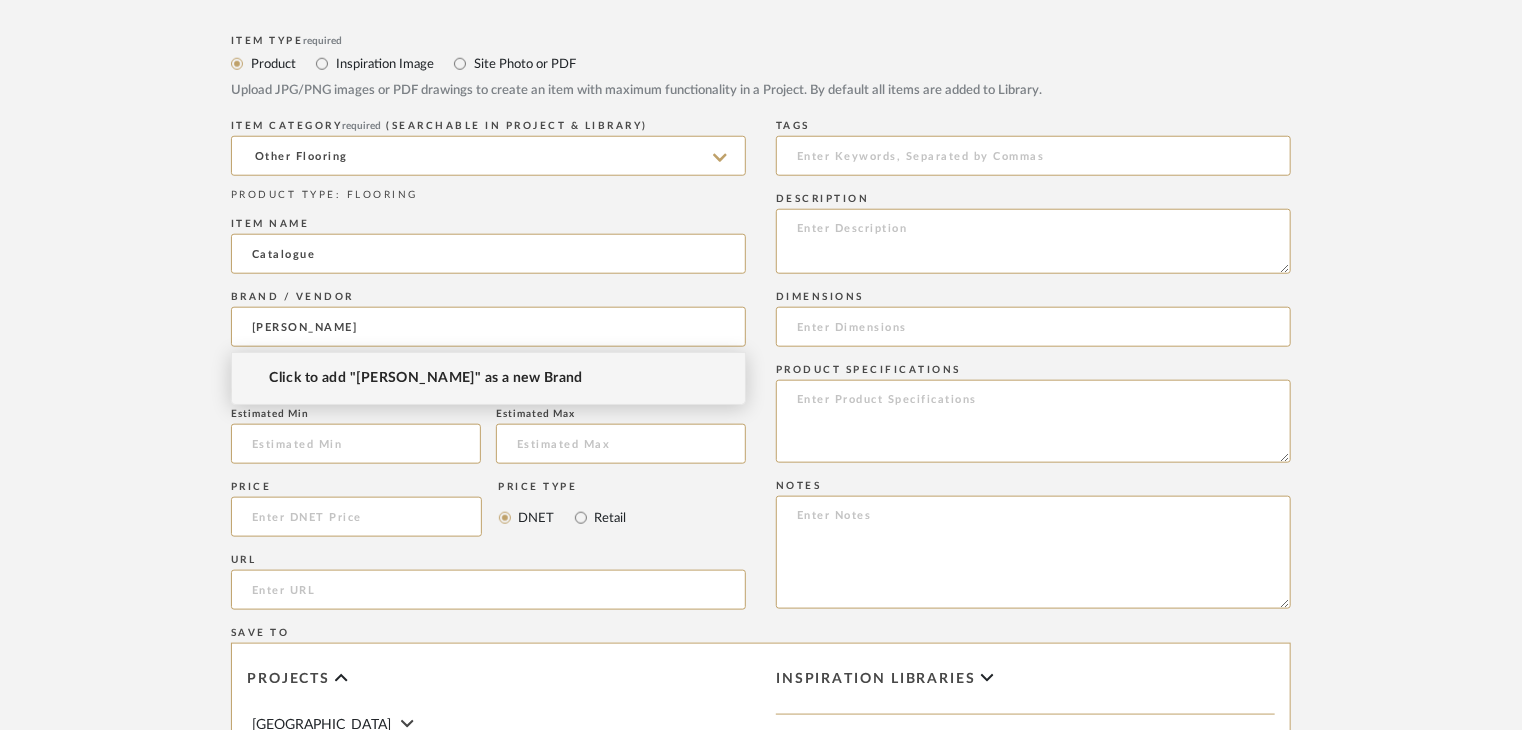 type on "Beau-flor" 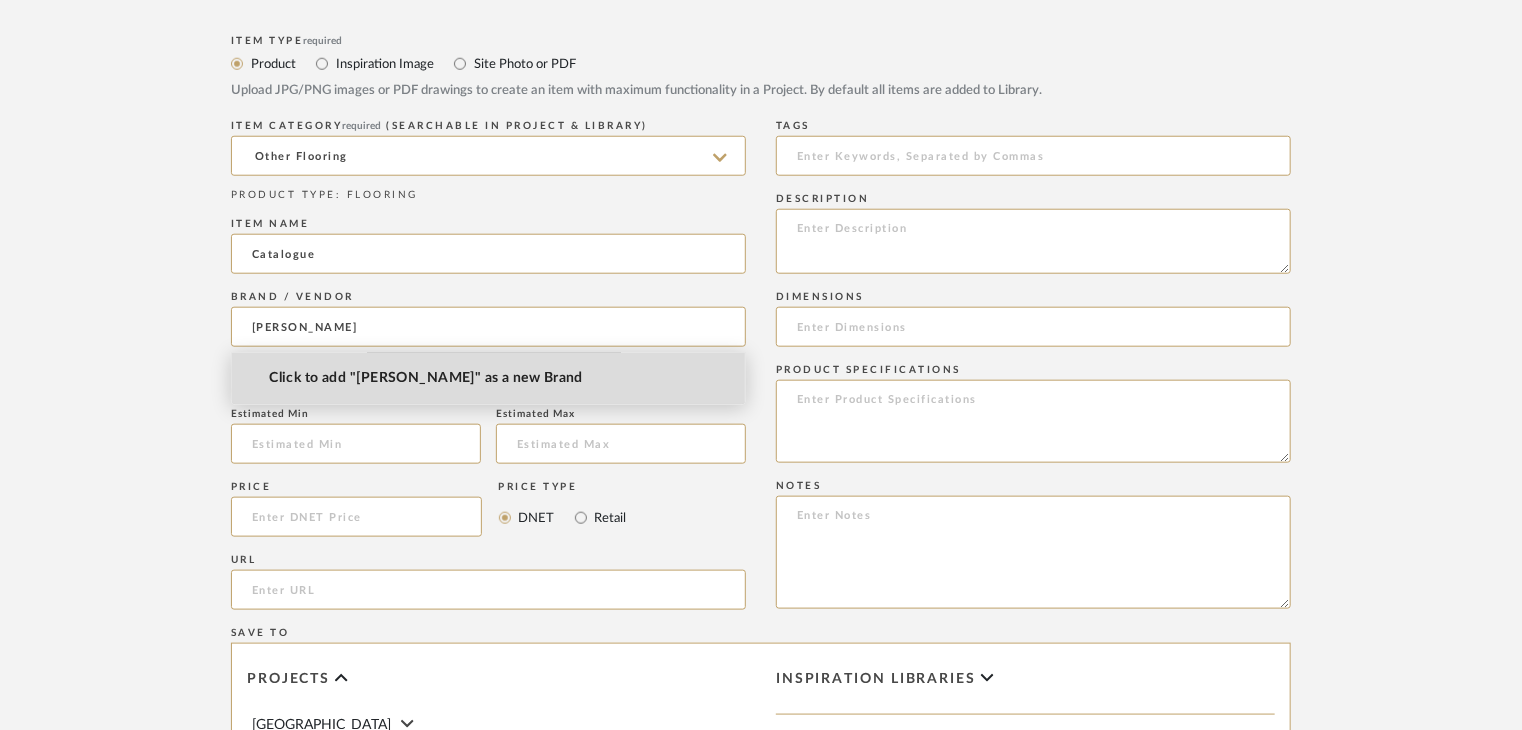 click on "Click to add "Beau-flor" as a new Brand" at bounding box center [426, 378] 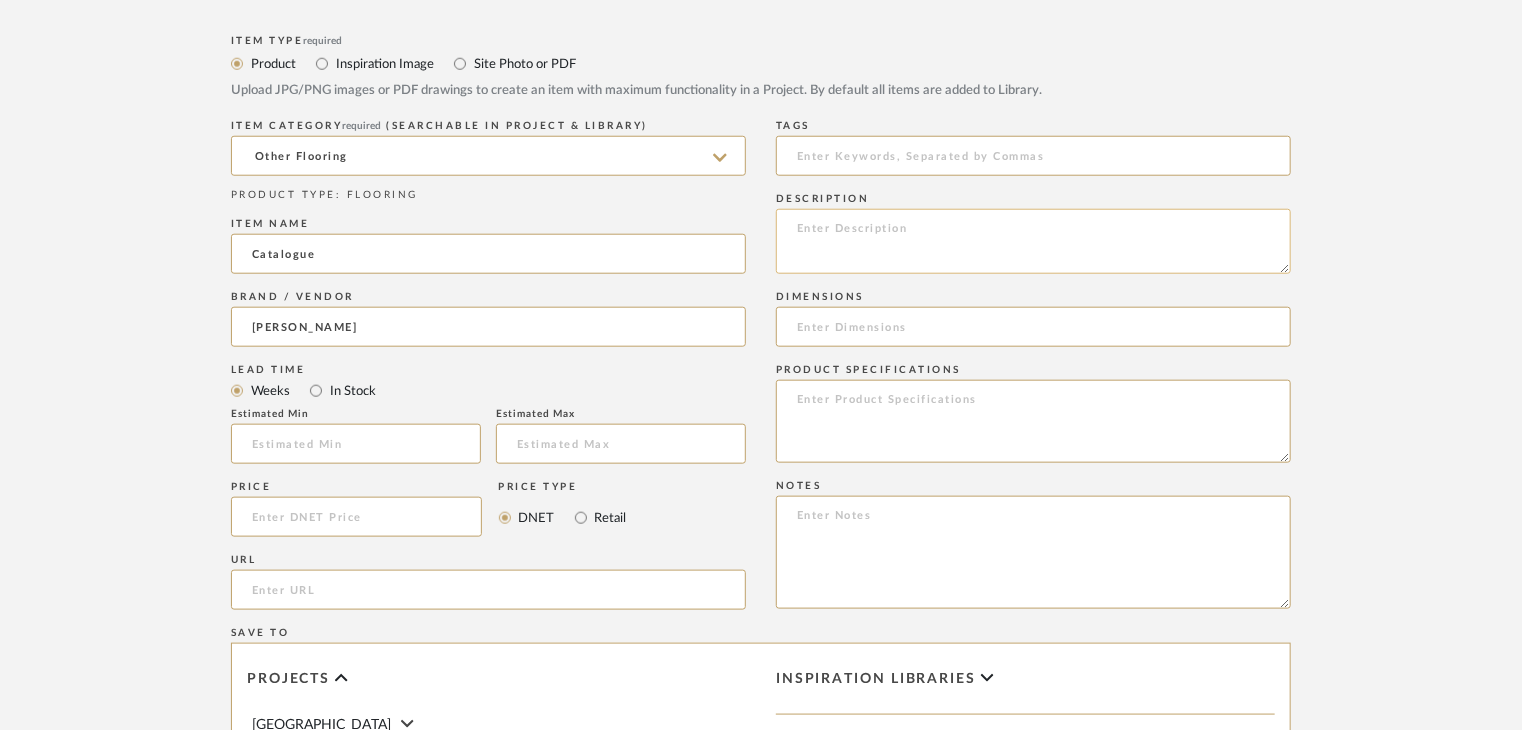 click 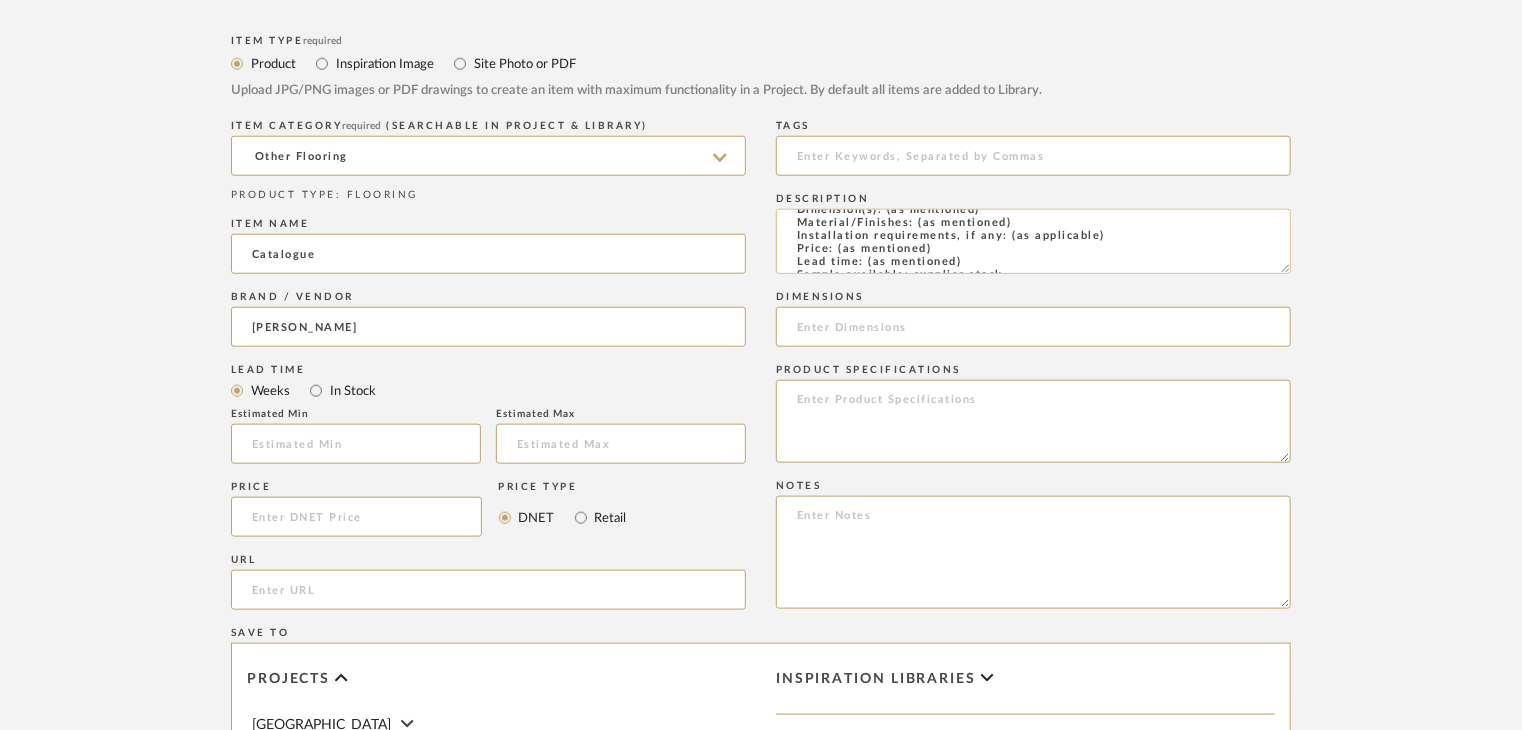 scroll, scrollTop: 0, scrollLeft: 0, axis: both 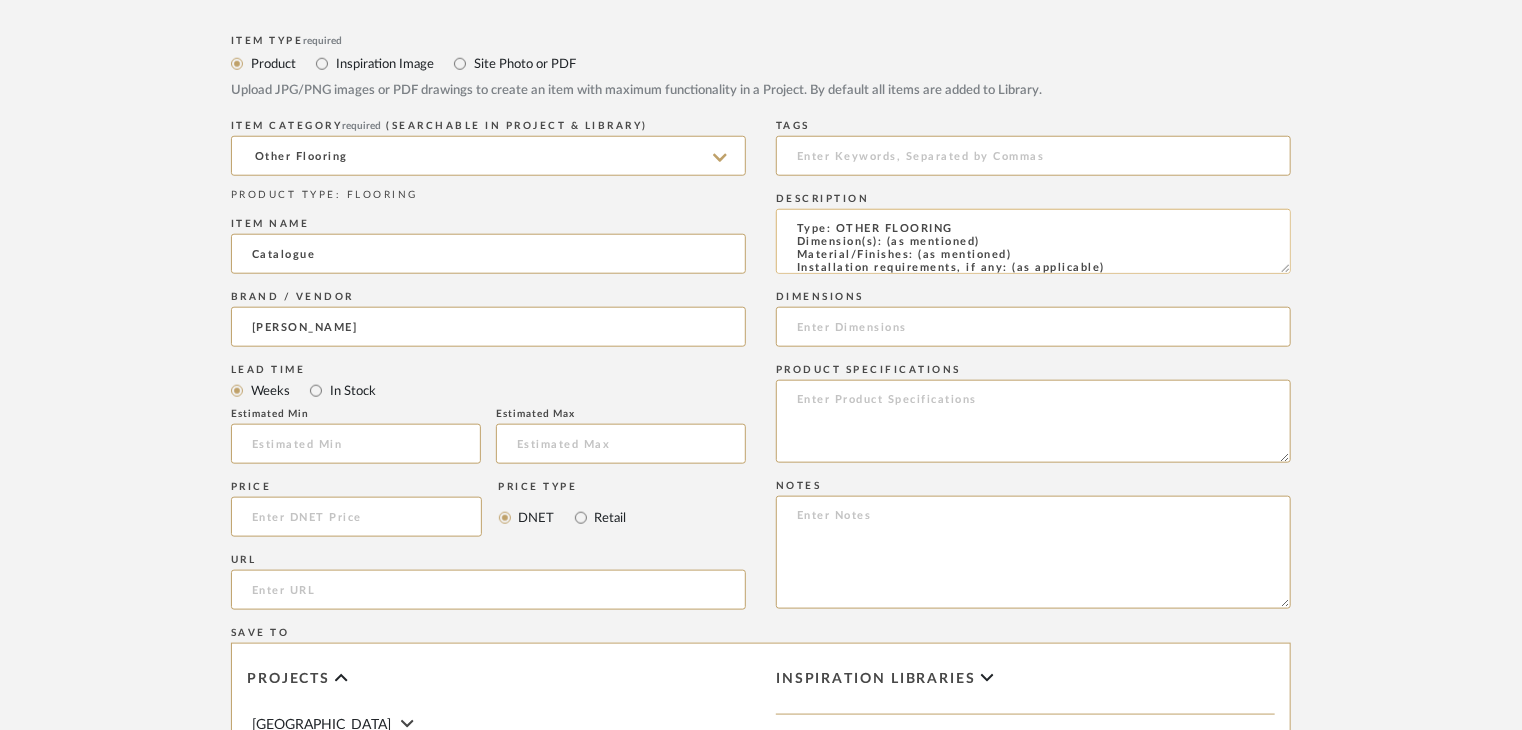 drag, startPoint x: 1036, startPoint y: 250, endPoint x: 917, endPoint y: 251, distance: 119.0042 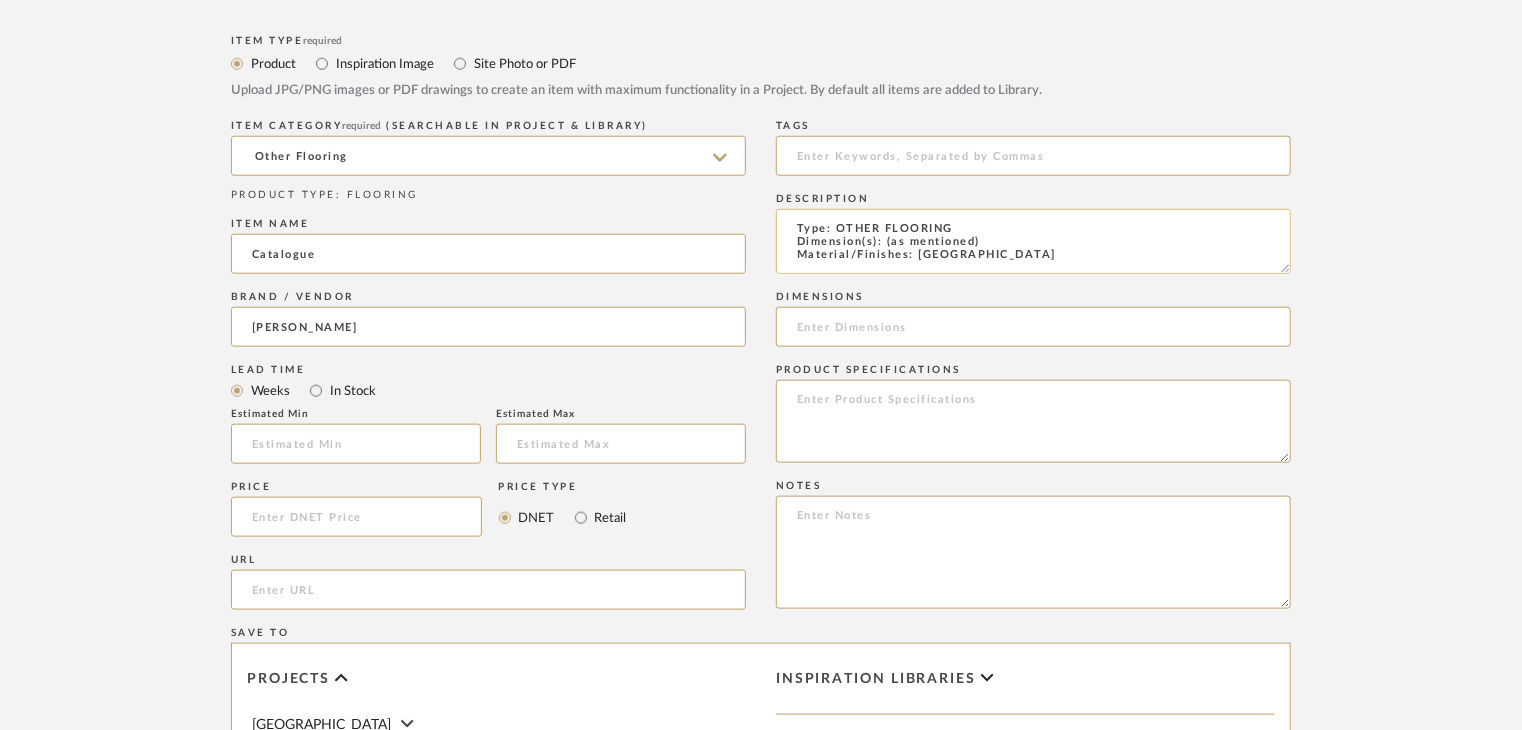 scroll, scrollTop: 1, scrollLeft: 0, axis: vertical 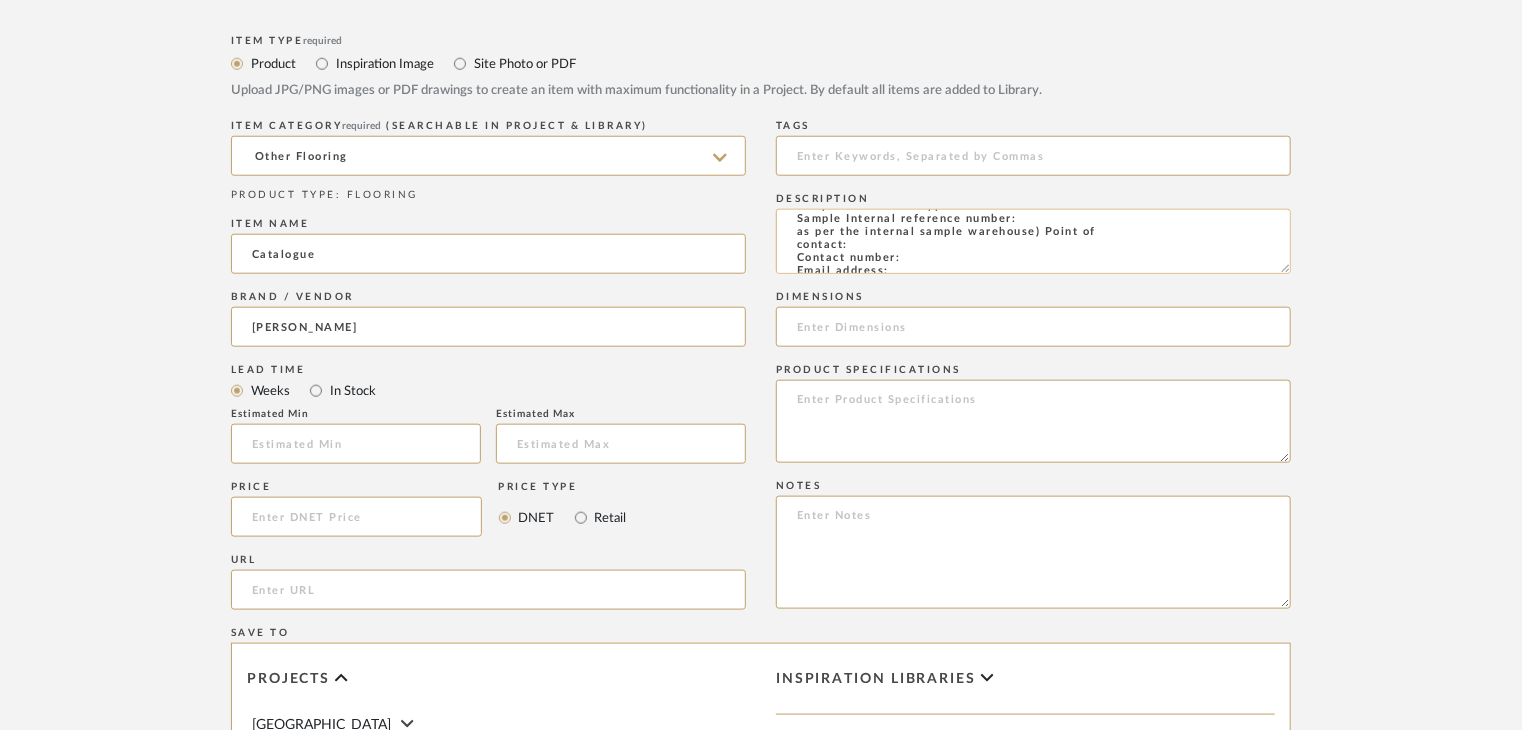 click on "Type: OTHER FLOORING
Dimension(s): (as mentioned)
Material/Finishes: Trento
Installation requirements, if any: (as applicable)
Price: (as mentioned)
Lead time: (as mentioned)
Sample available: supplier stock
Sample Internal reference number:
as per the internal sample warehouse) Point of
contact:
Contact number:
Email address:
Address:
Additional contact information:" 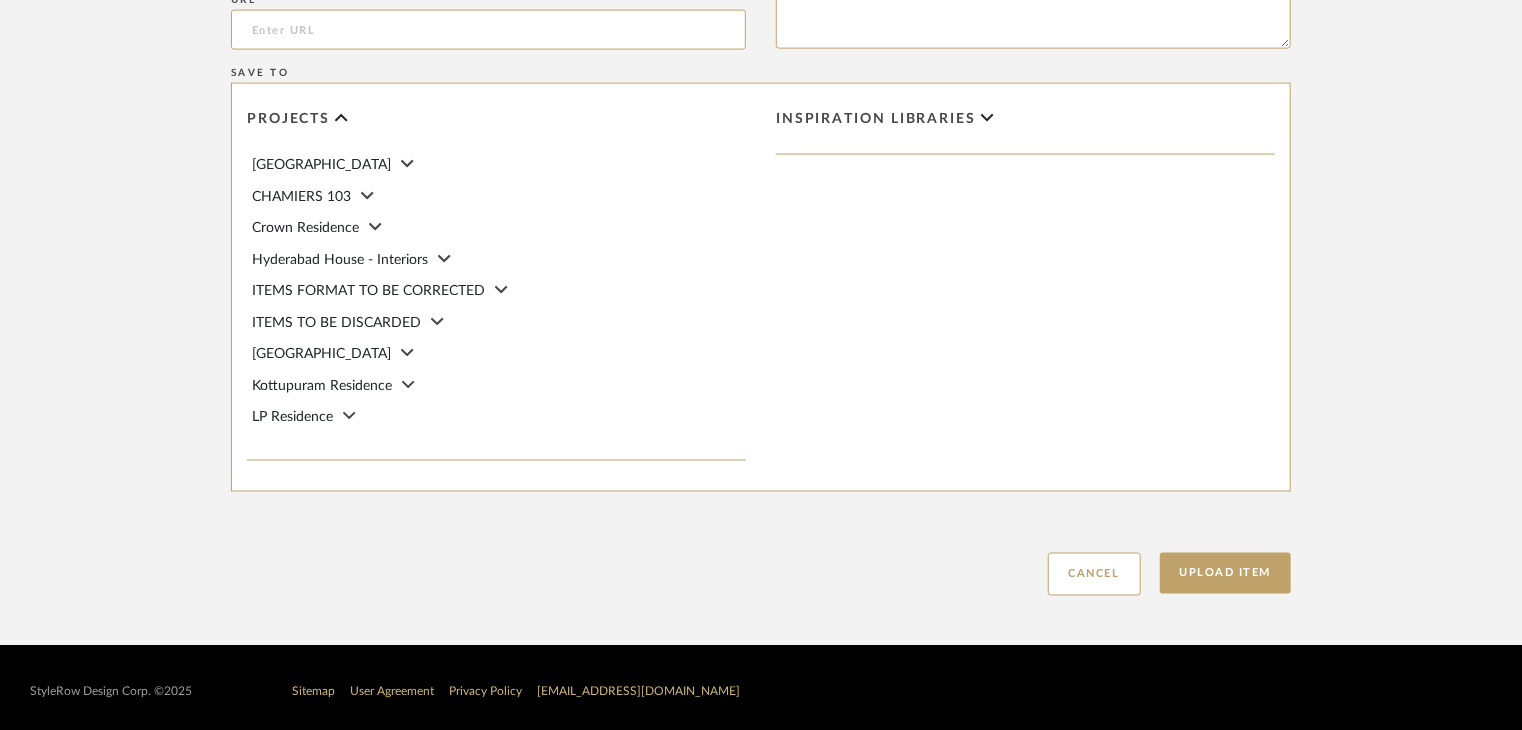 scroll, scrollTop: 1468, scrollLeft: 0, axis: vertical 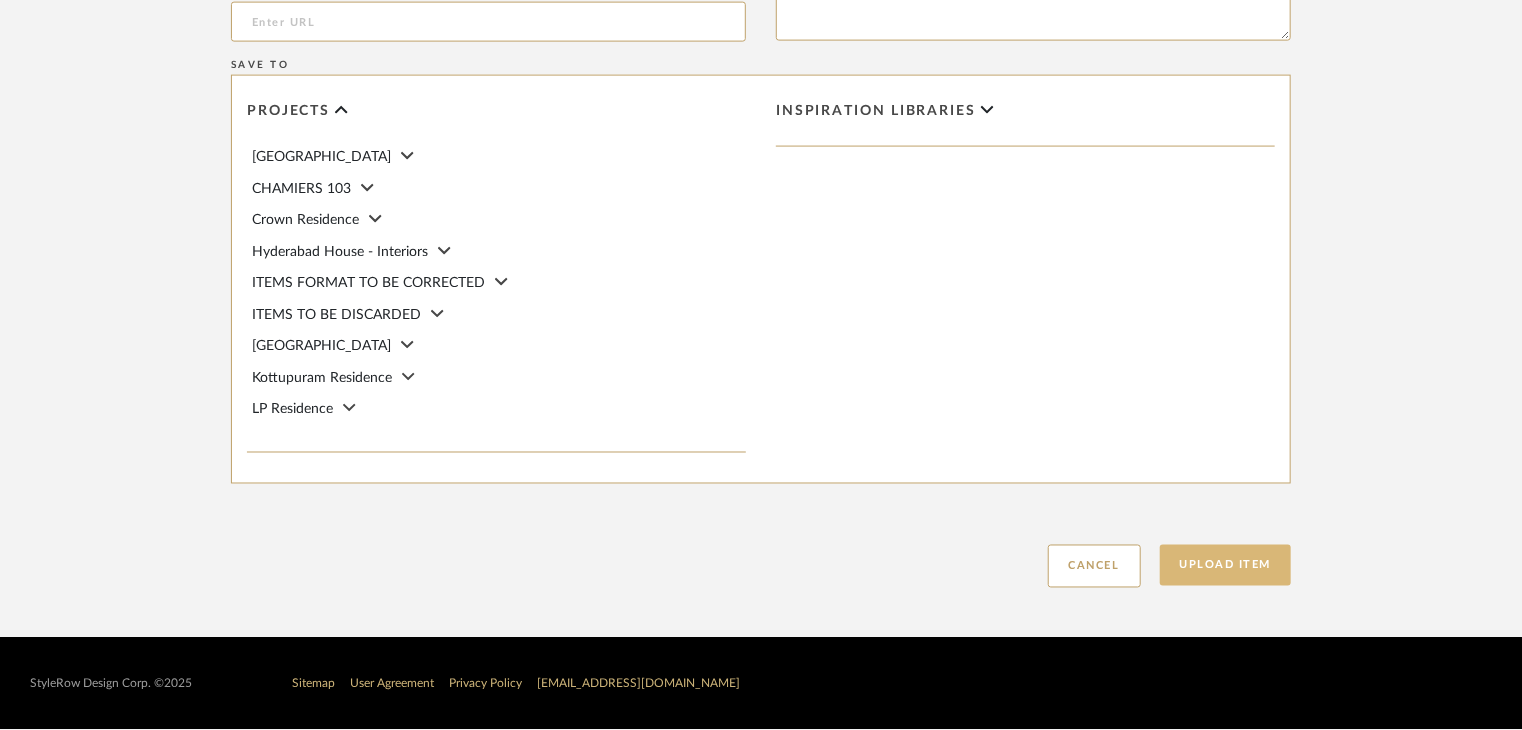 type on "Type: OTHER FLOORING
Dimension(s): (as mentioned)
Material/Finishes: Trento
Installation requirements, if any: (as applicable)
Price: (as mentioned)
Lead time: (as mentioned)
Sample available: supplier stock
Sample Internal reference number: FL-OF-CT-10
as per the internal sample warehouse) Point of
contact:
Contact number:
Email address:
Address:
Additional contact information:" 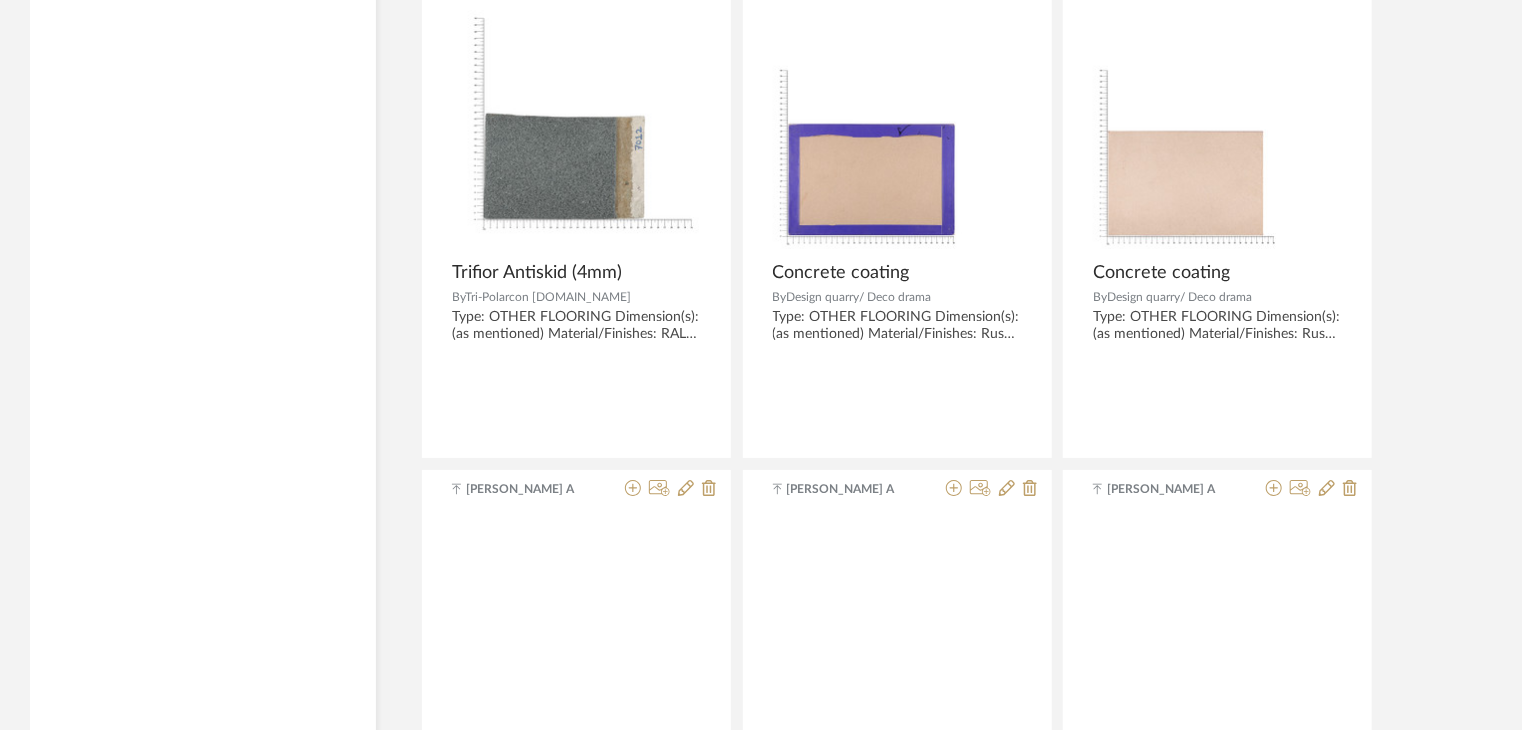 scroll, scrollTop: 3600, scrollLeft: 0, axis: vertical 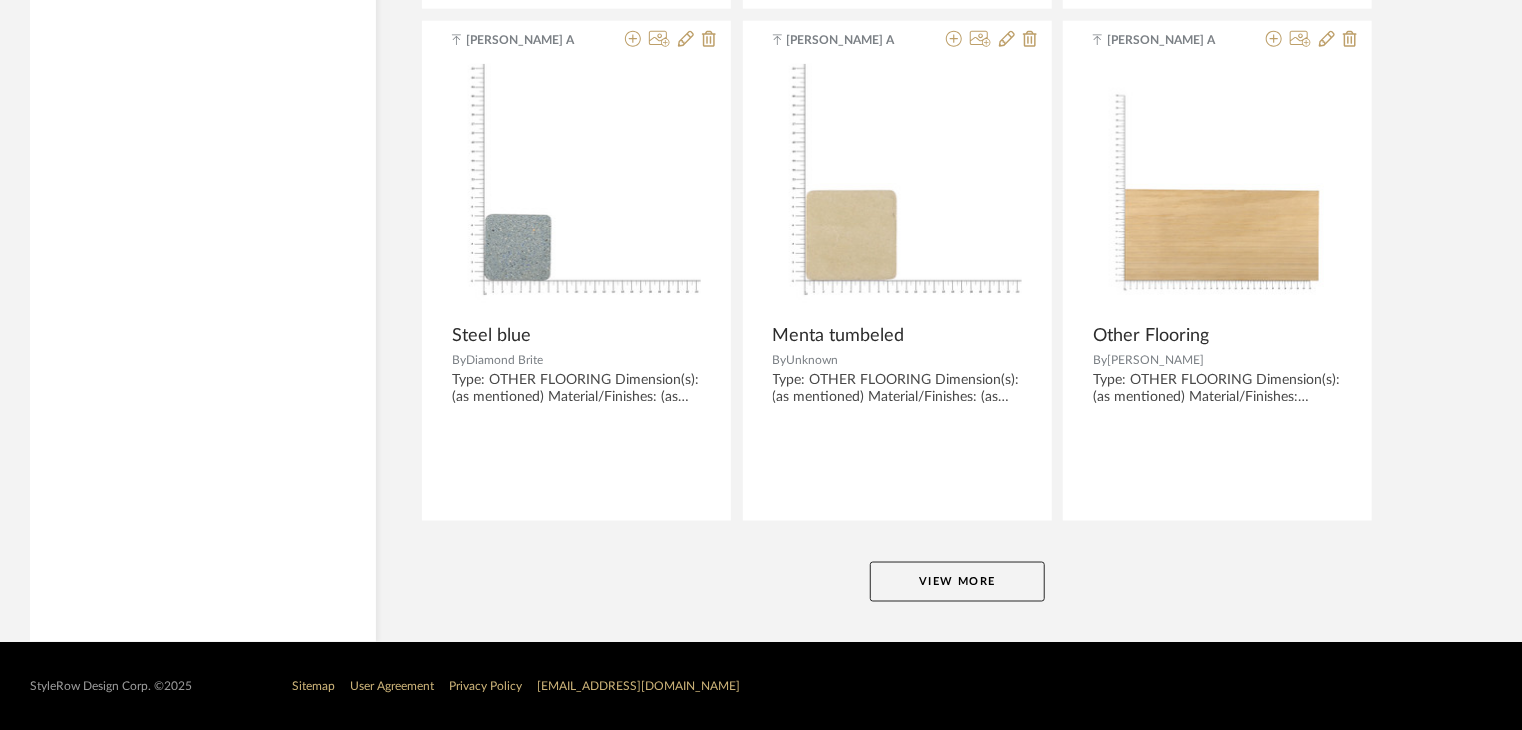 click on "View More" 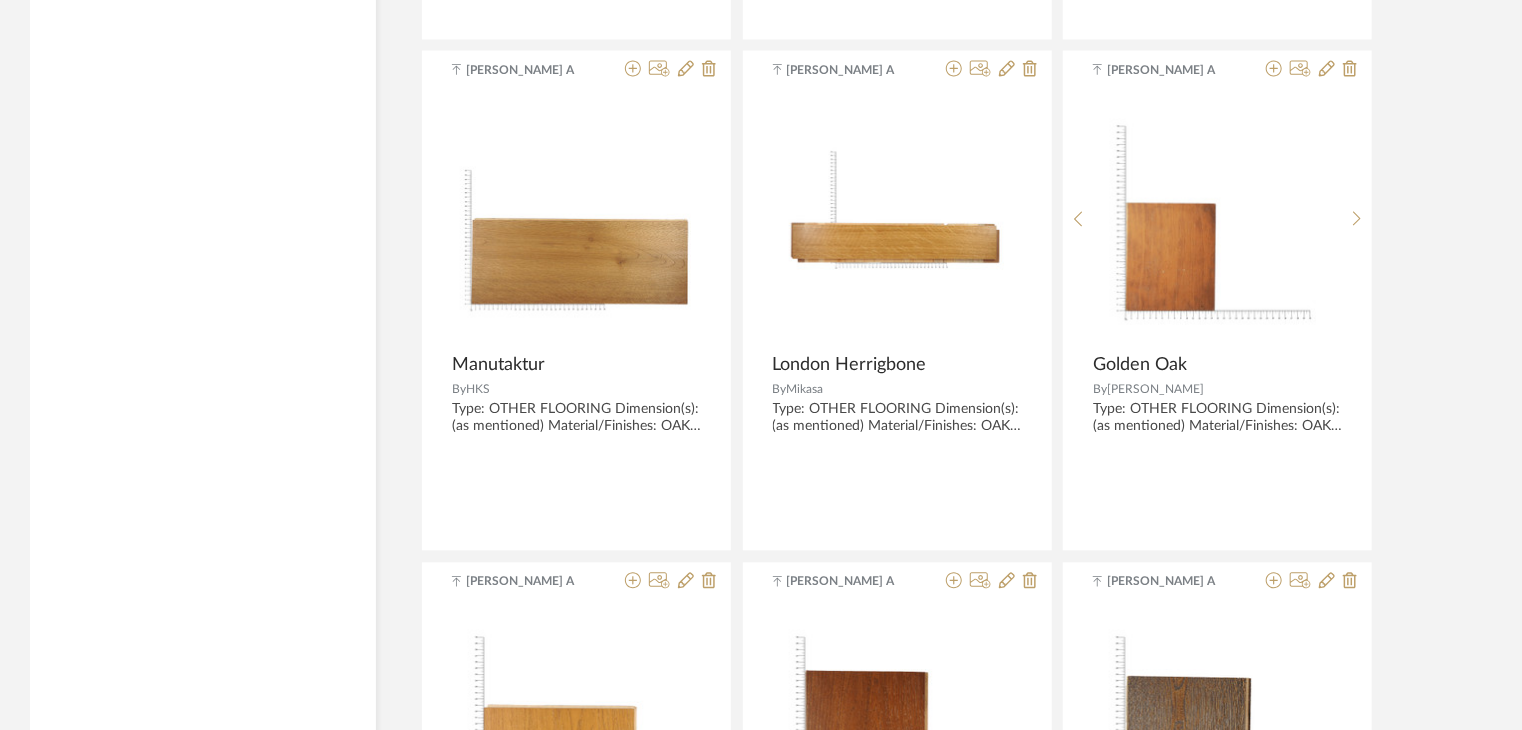 scroll, scrollTop: 10165, scrollLeft: 0, axis: vertical 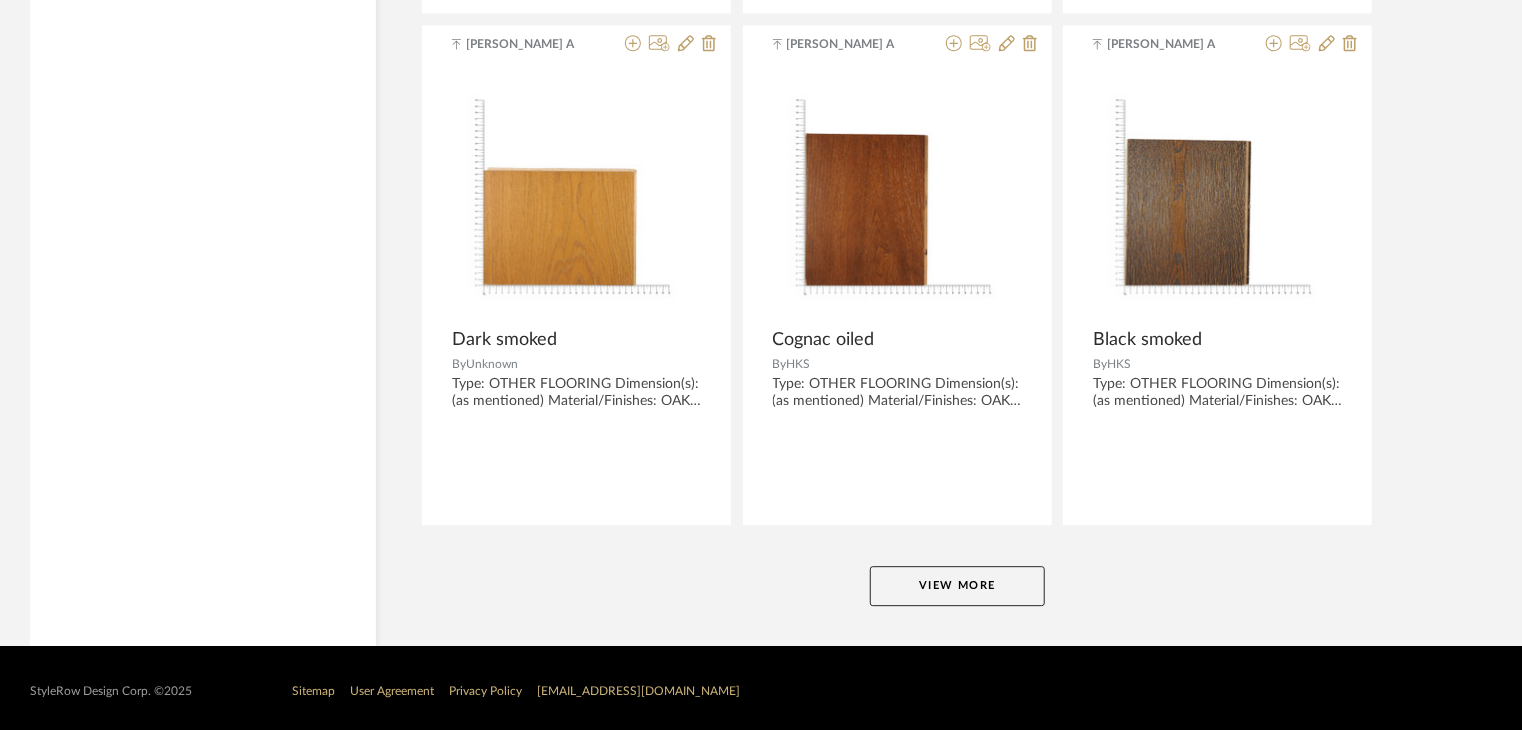 click on "View More" 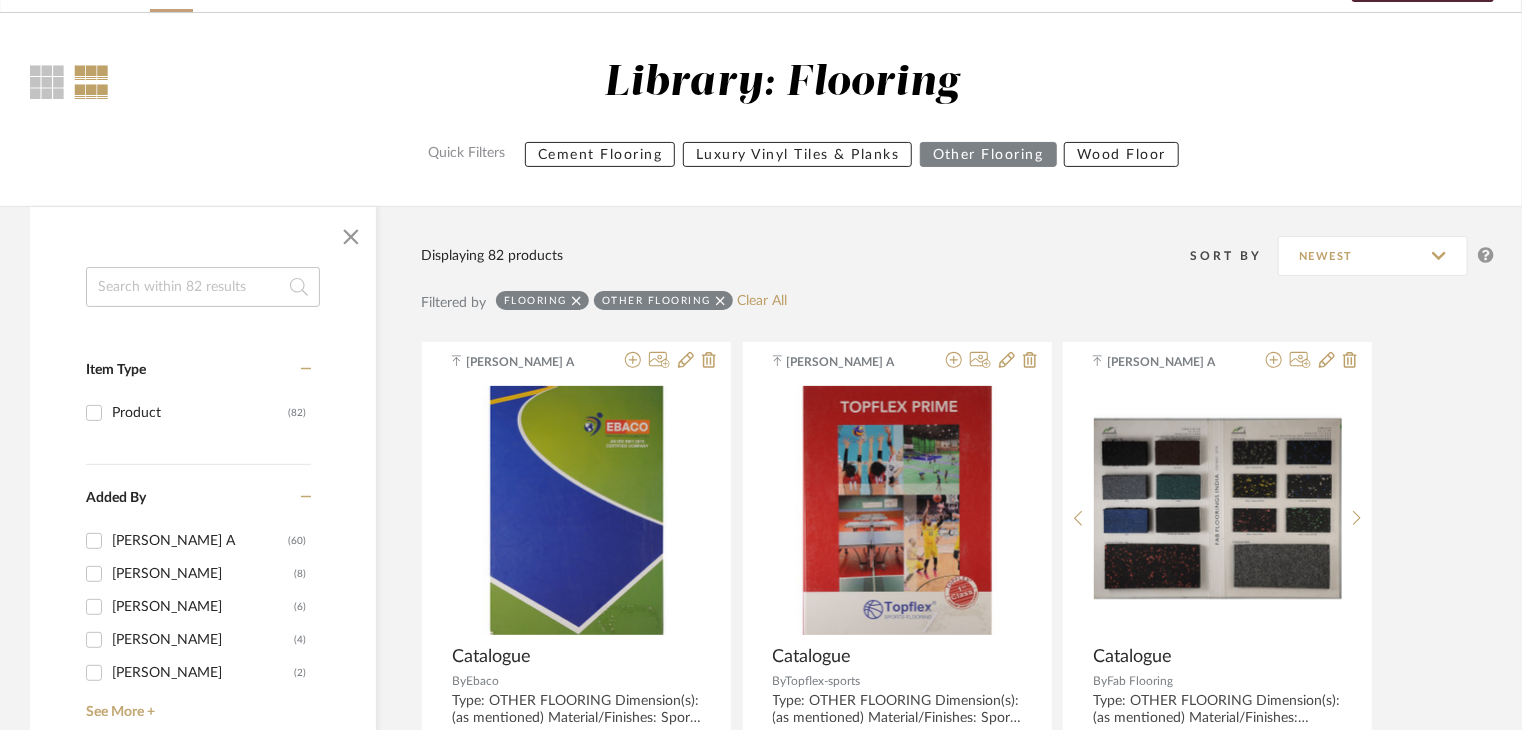 scroll, scrollTop: 0, scrollLeft: 0, axis: both 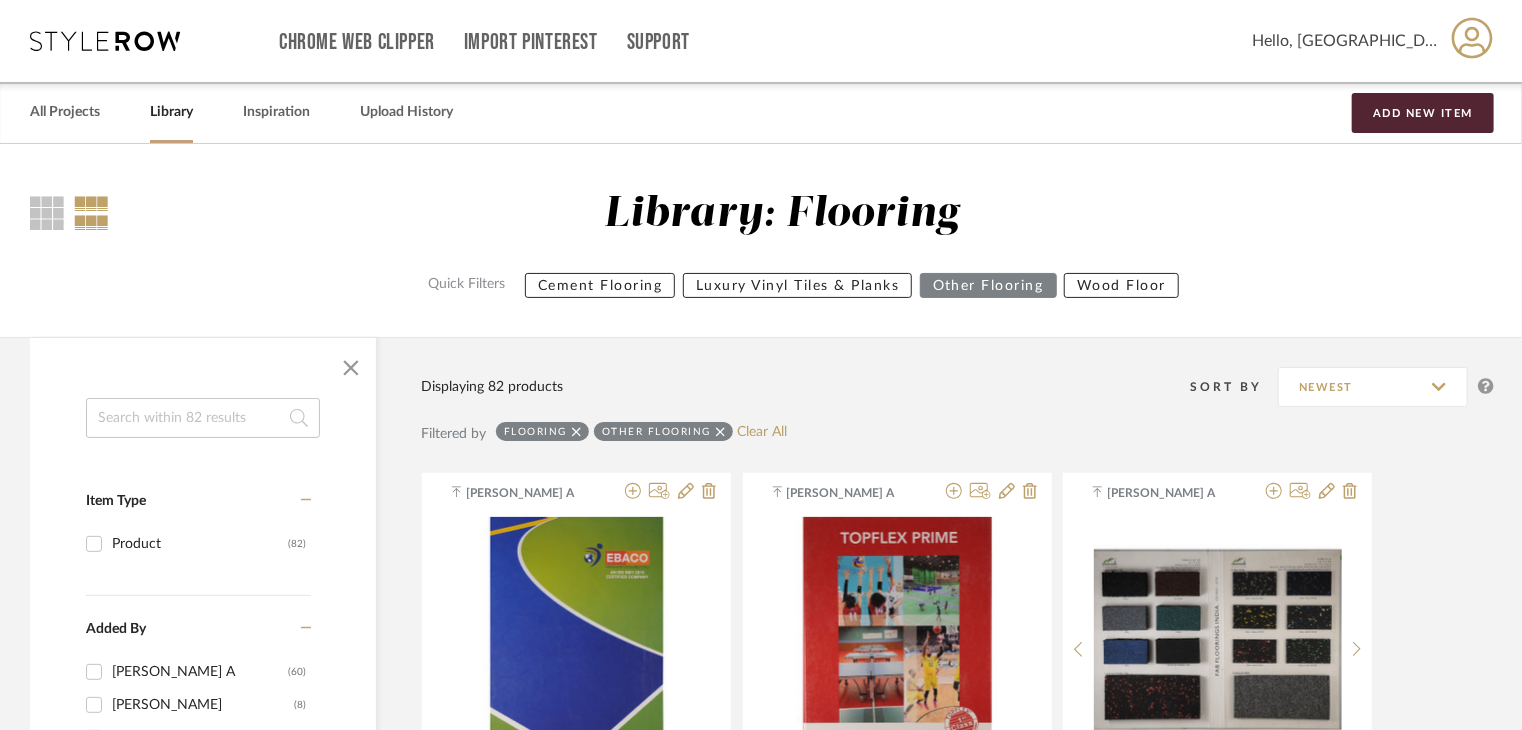 click 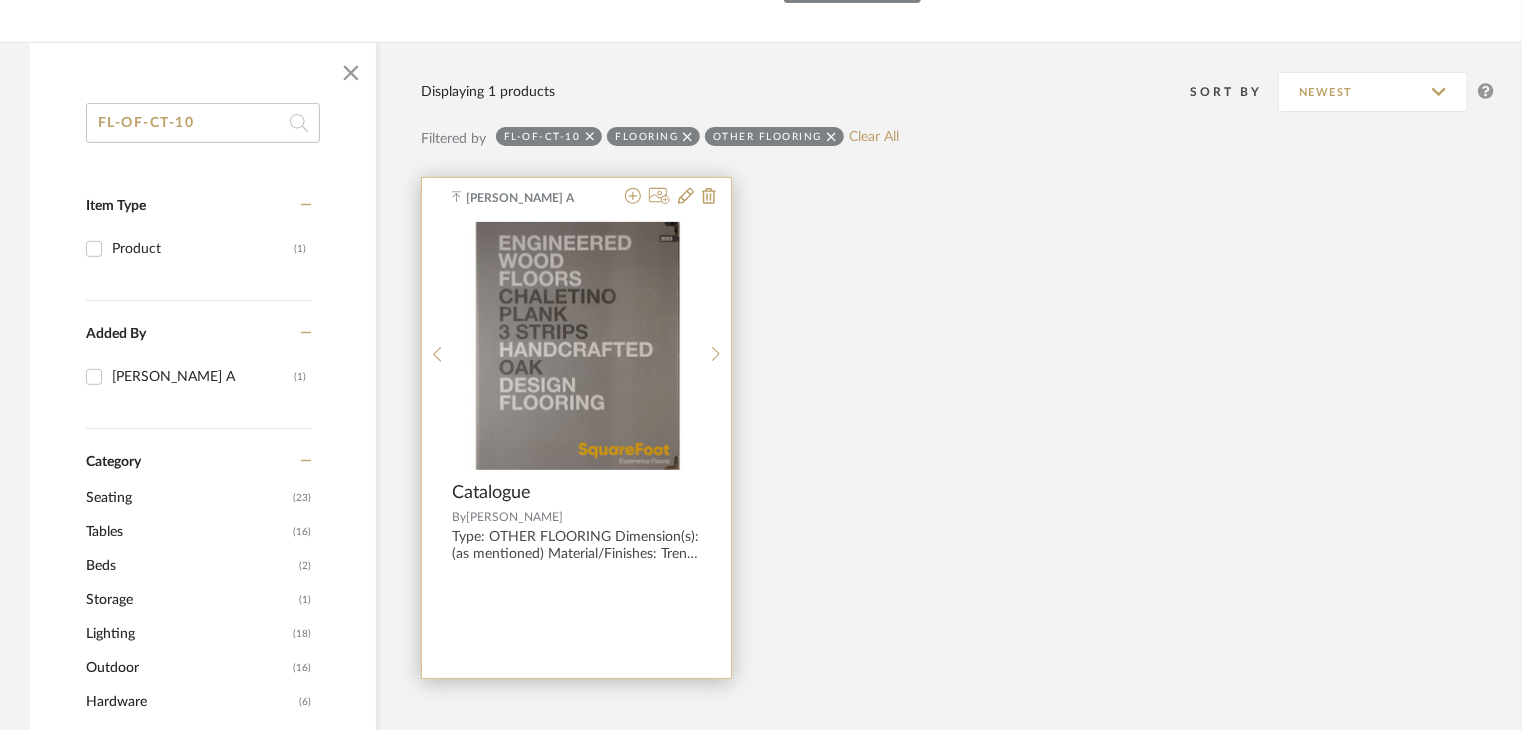 scroll, scrollTop: 300, scrollLeft: 0, axis: vertical 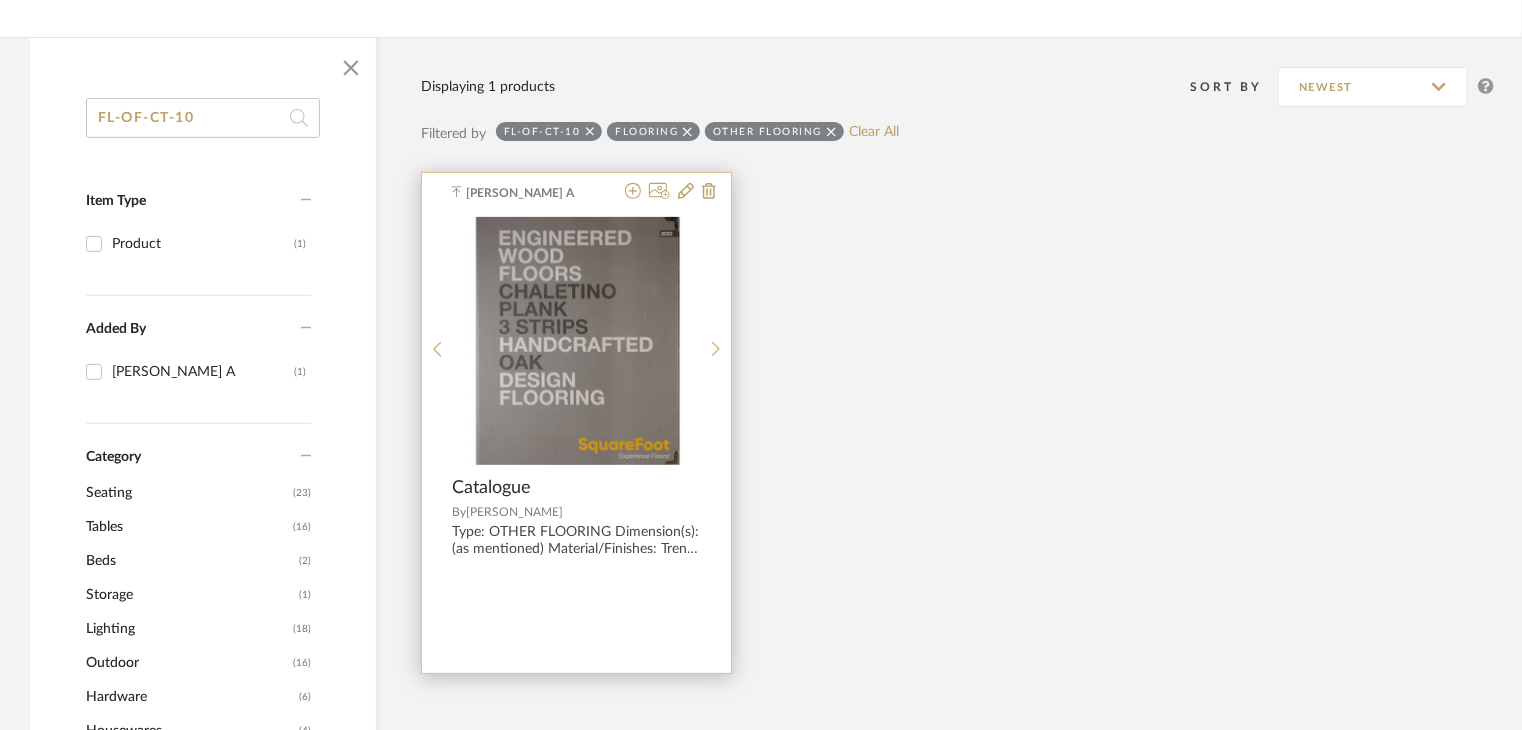 type on "FL-OF-CT-10" 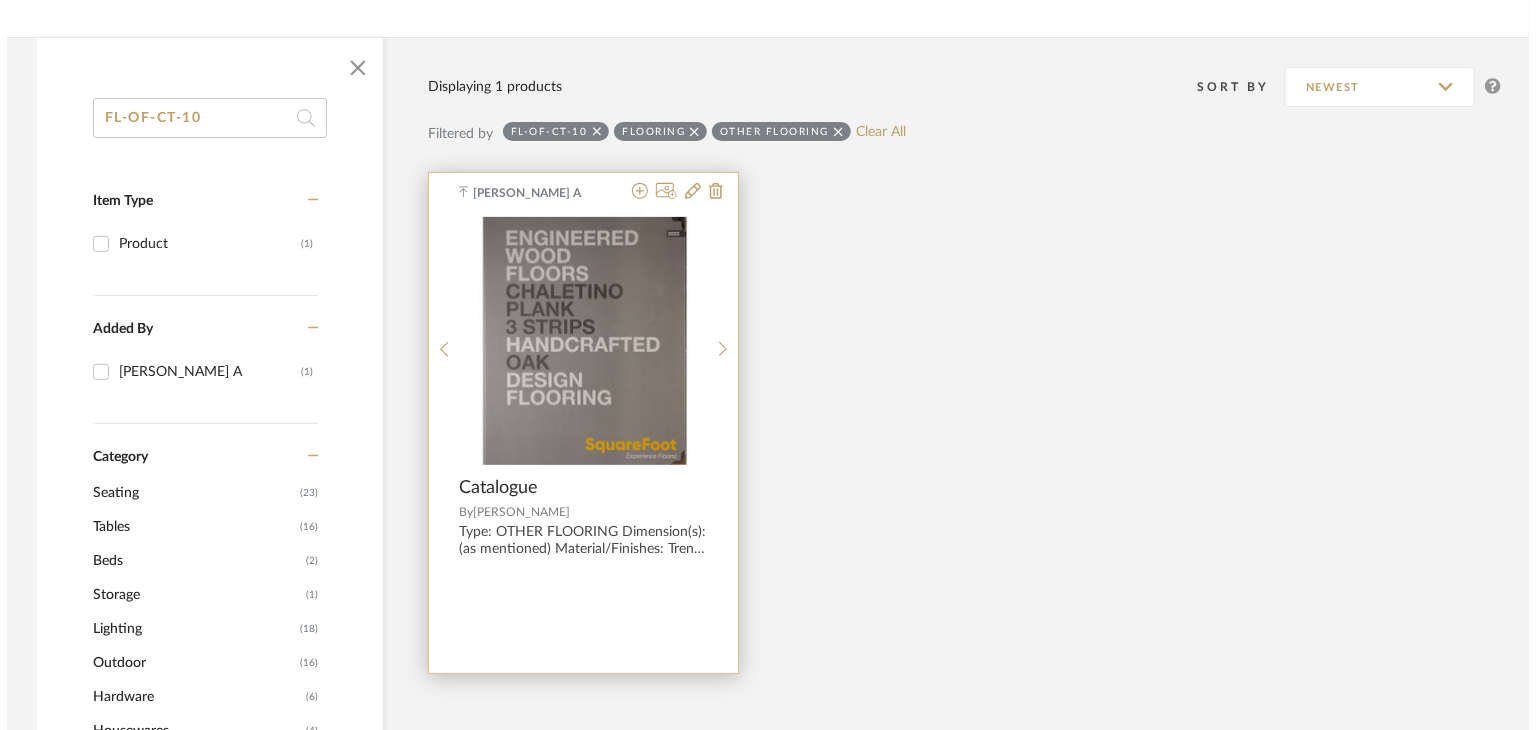 scroll, scrollTop: 0, scrollLeft: 0, axis: both 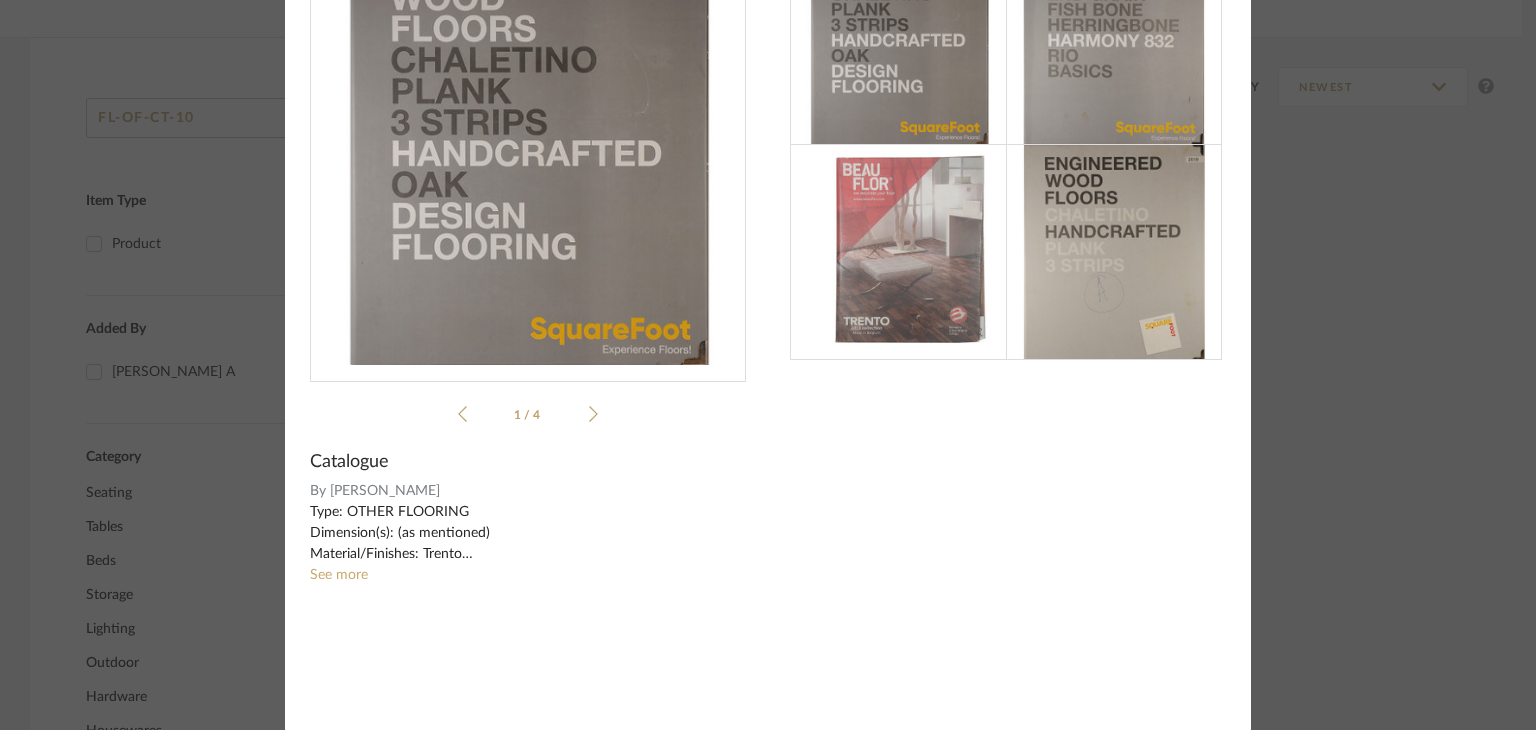 click on "See more" 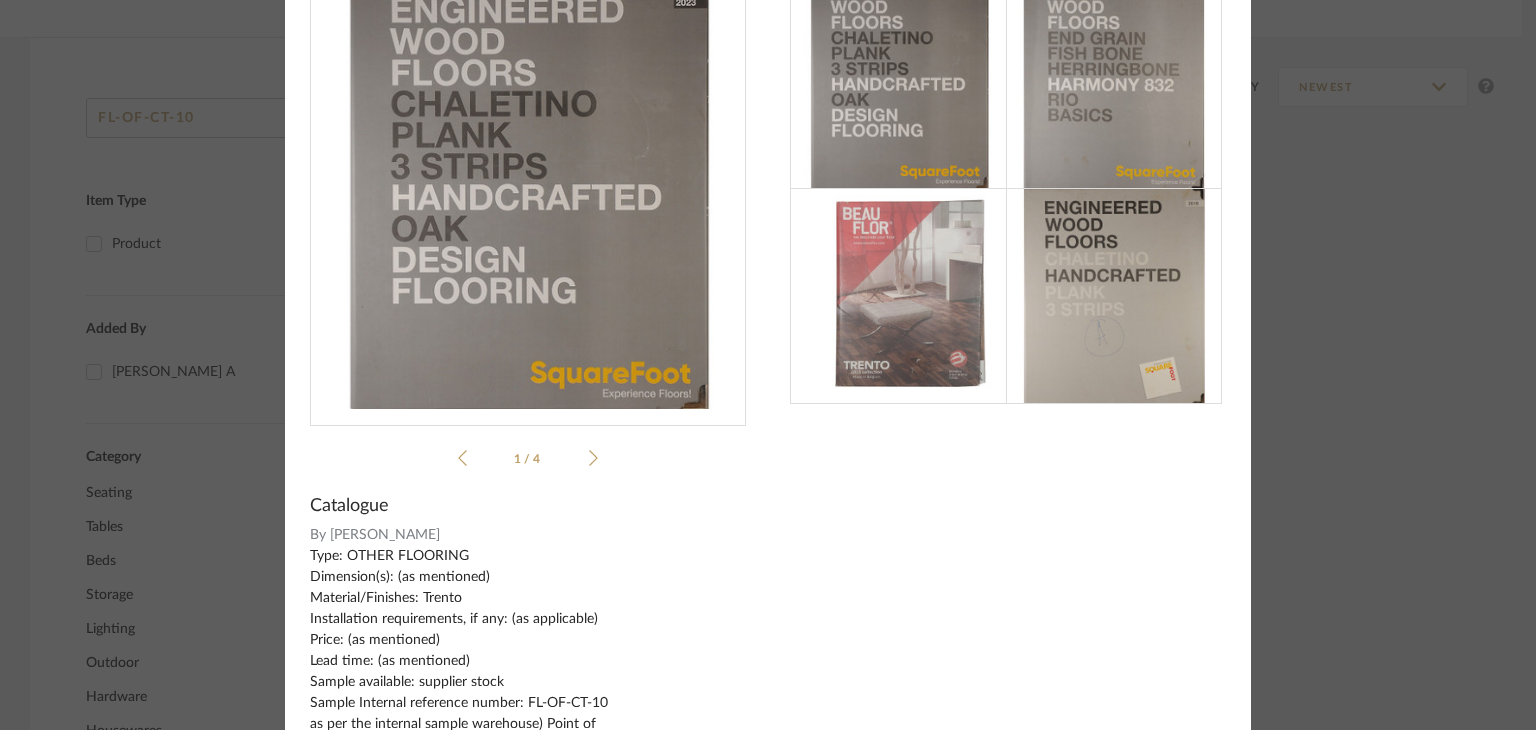scroll, scrollTop: 0, scrollLeft: 0, axis: both 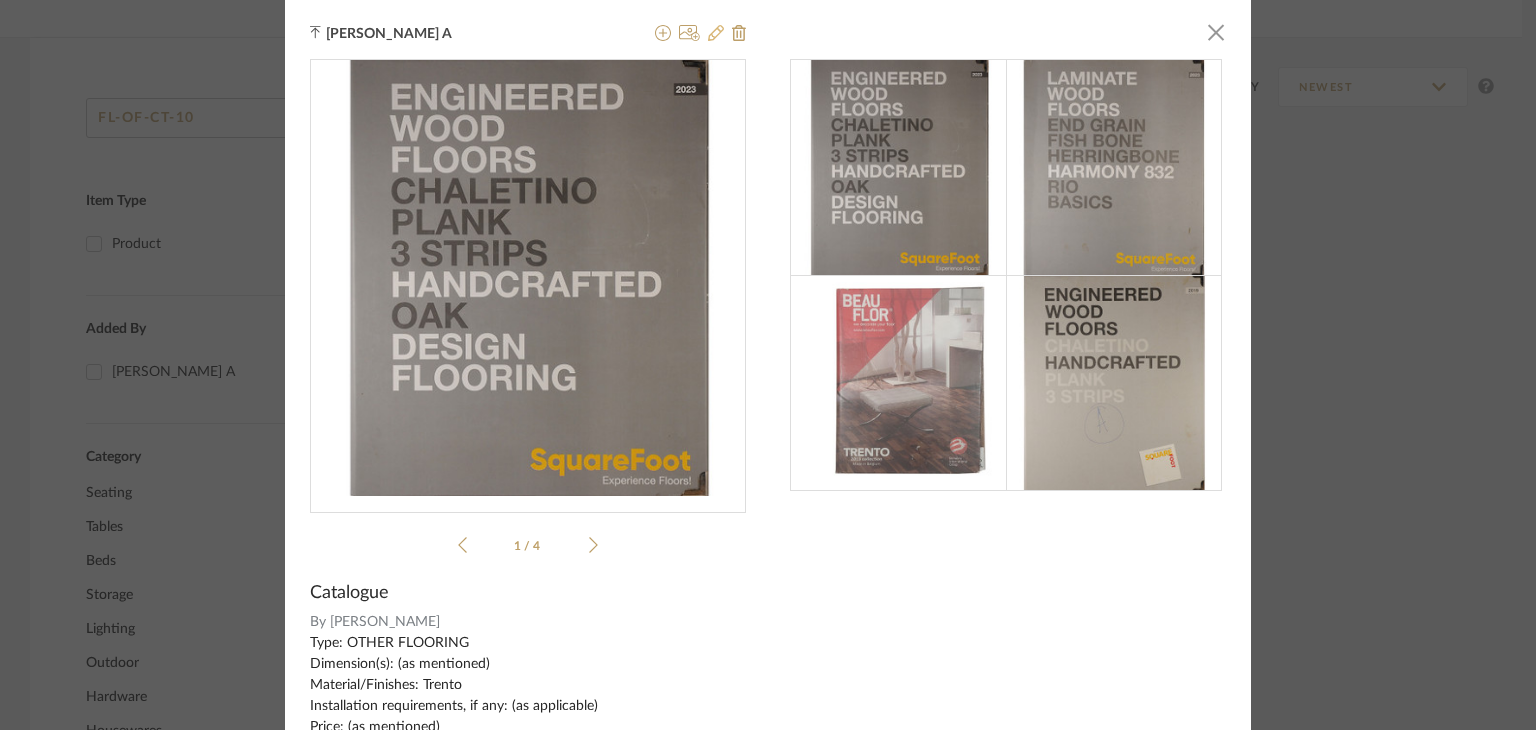 click at bounding box center [716, 34] 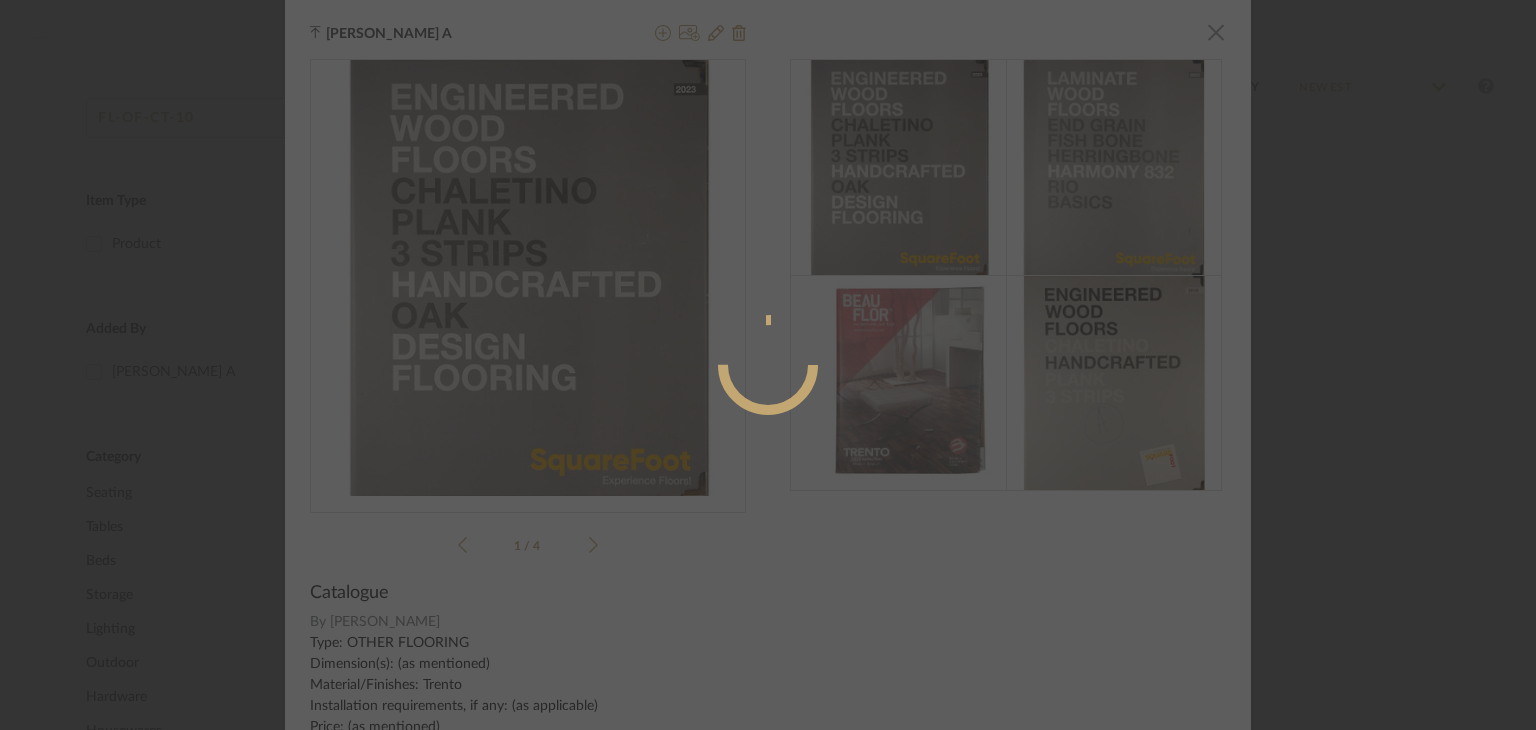 radio on "true" 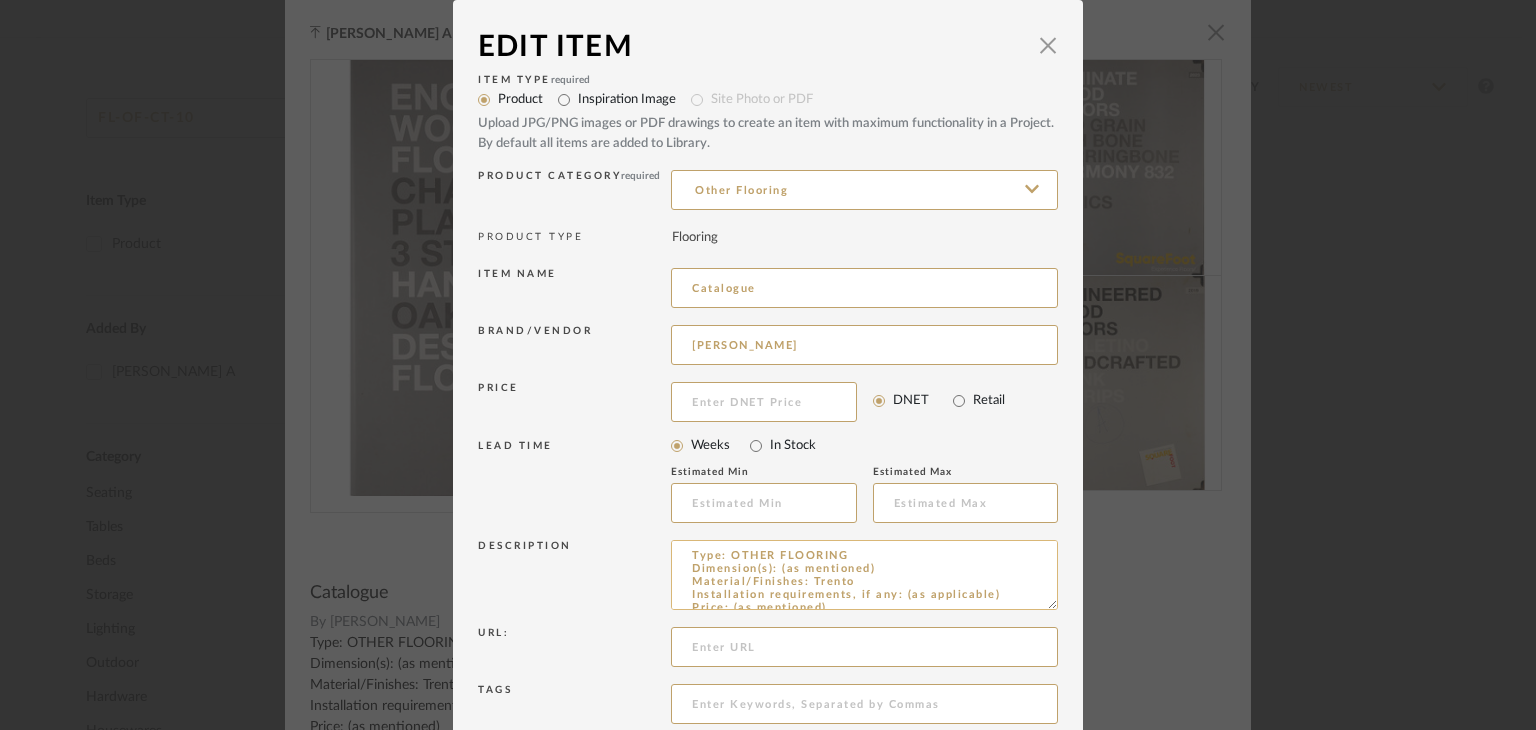 scroll, scrollTop: 0, scrollLeft: 0, axis: both 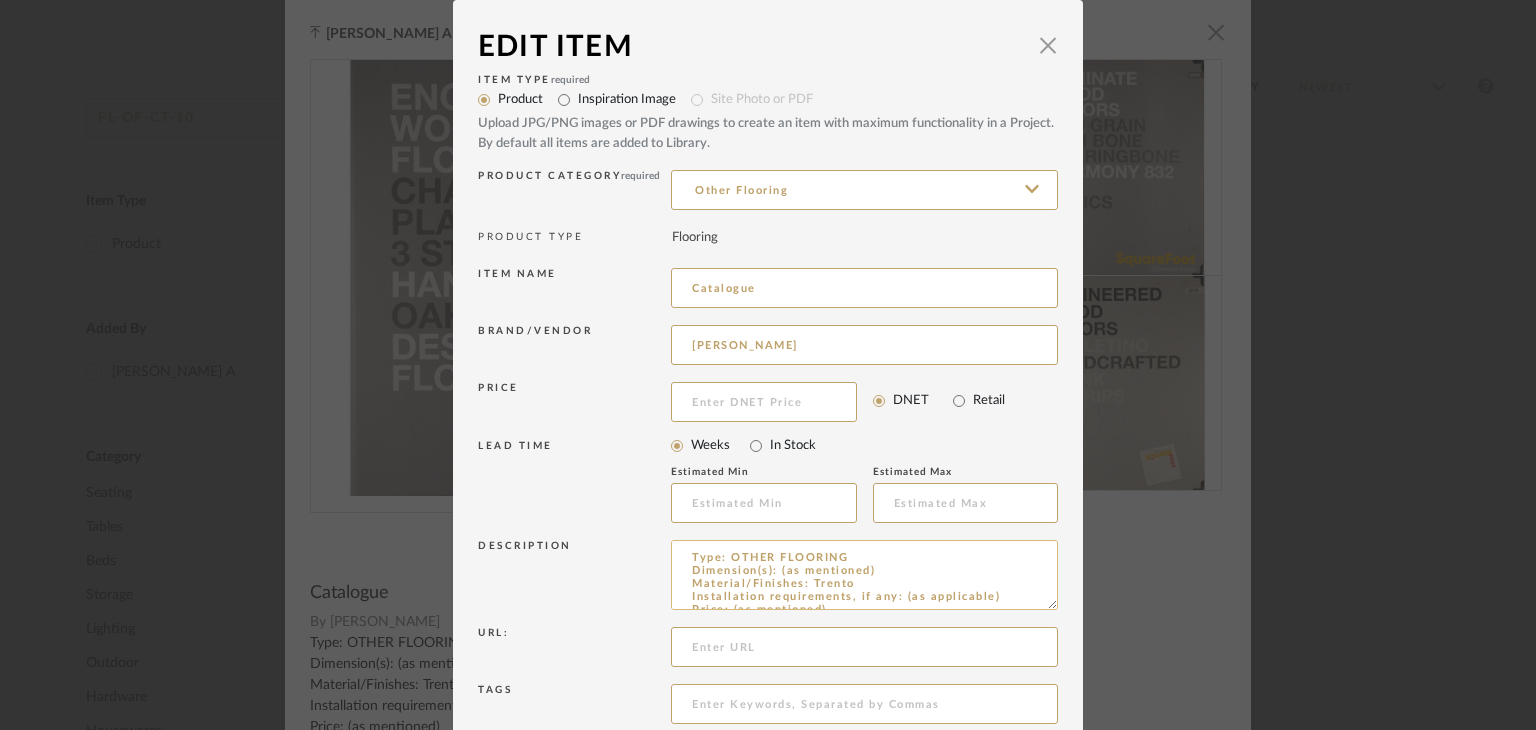 click on "Type: OTHER FLOORING
Dimension(s): (as mentioned)
Material/Finishes: Trento
Installation requirements, if any: (as applicable)
Price: (as mentioned)
Lead time: (as mentioned)
Sample available: supplier stock
Sample Internal reference number: FL-OF-CT-10
as per the internal sample warehouse) Point of
contact:
Contact number:
Email address:
Address:
Additional contact information:" at bounding box center [864, 575] 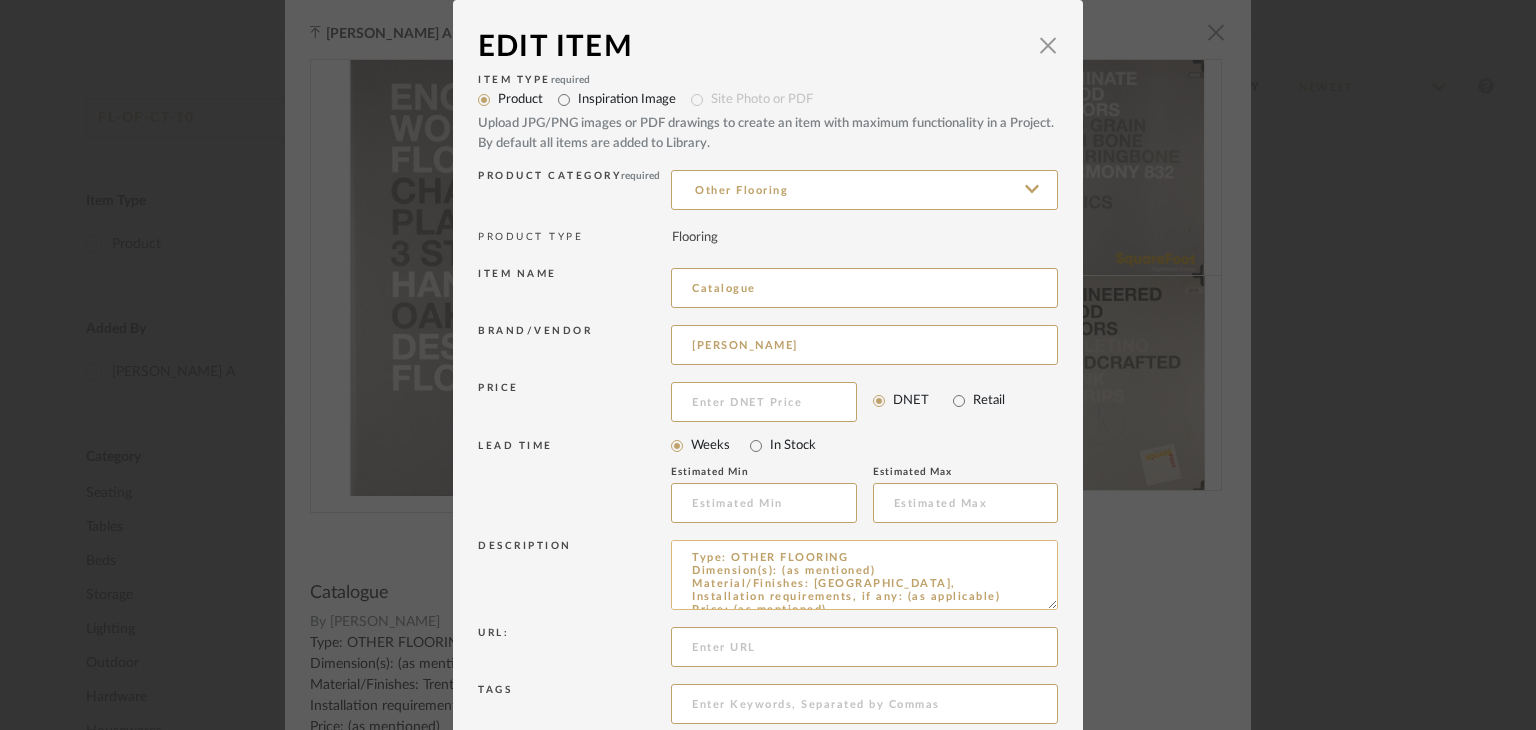 paste on "Plank Strips" 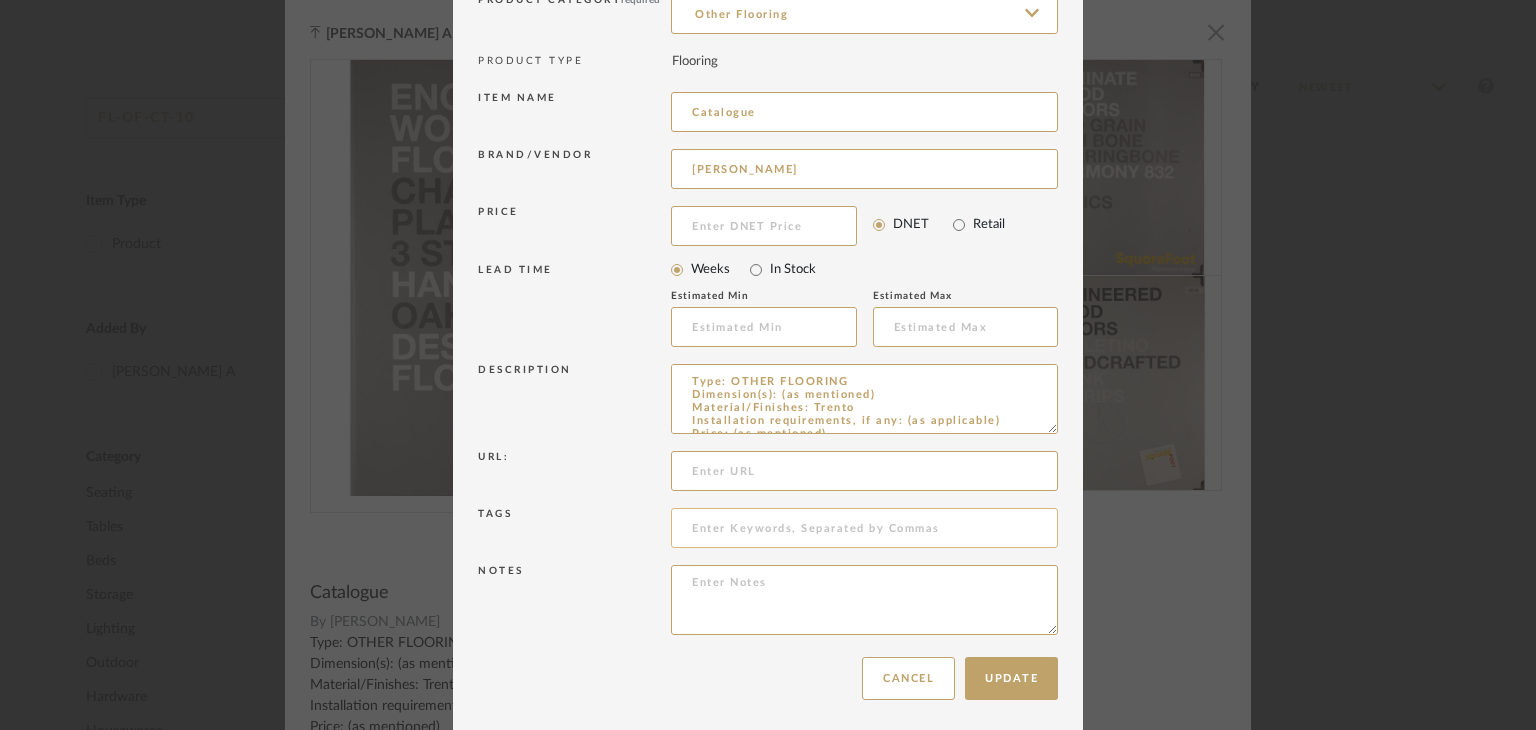 scroll, scrollTop: 180, scrollLeft: 0, axis: vertical 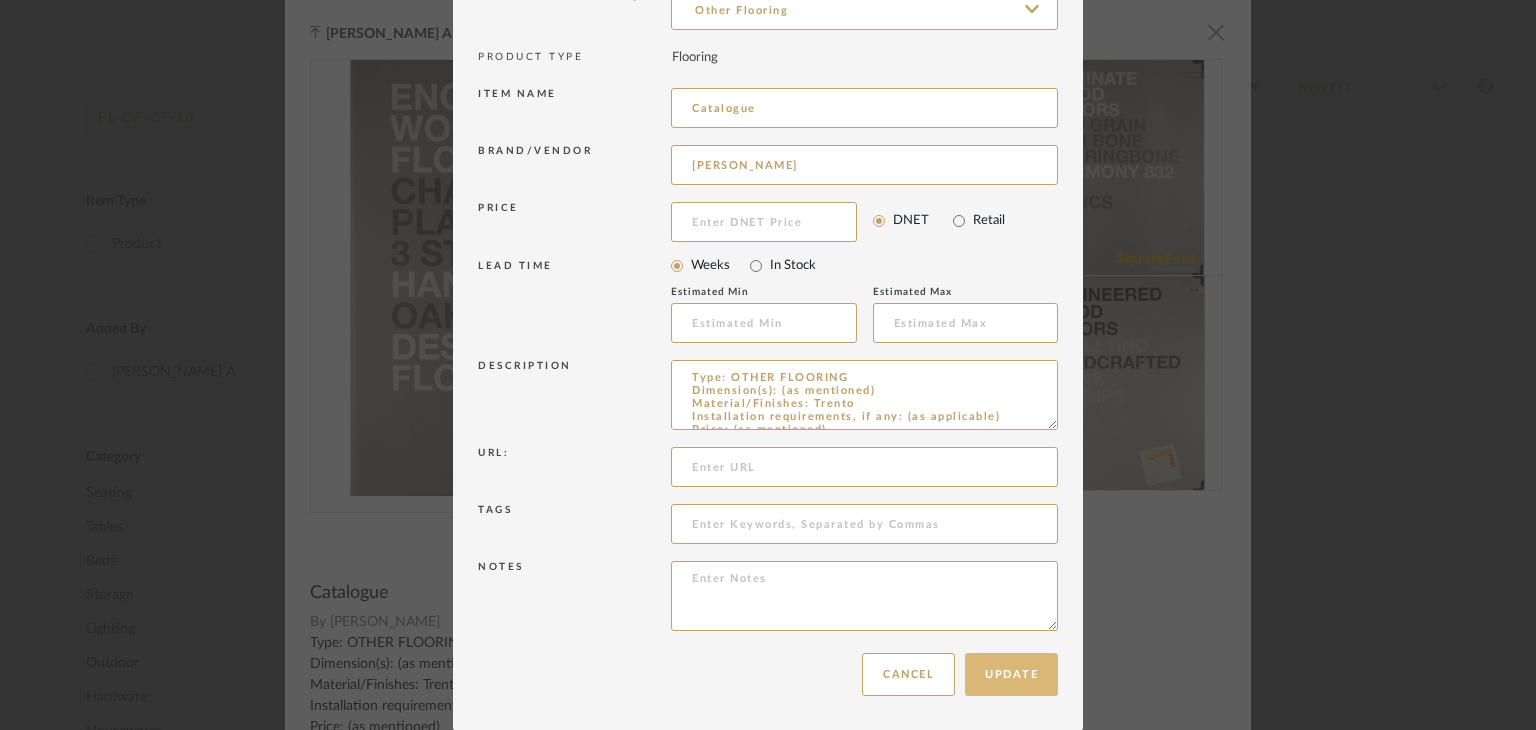 type on "Type: OTHER FLOORING
Dimension(s): (as mentioned)
Material/Finishes: Trento
Installation requirements, if any: (as applicable)
Price: (as mentioned)
Lead time: (as mentioned)
Sample available: supplier stock
Sample Internal reference number: FL-OF-CT-10
as per the internal sample warehouse) Point of
contact:
Contact number:
Email address:
Address:
Additional contact information:" 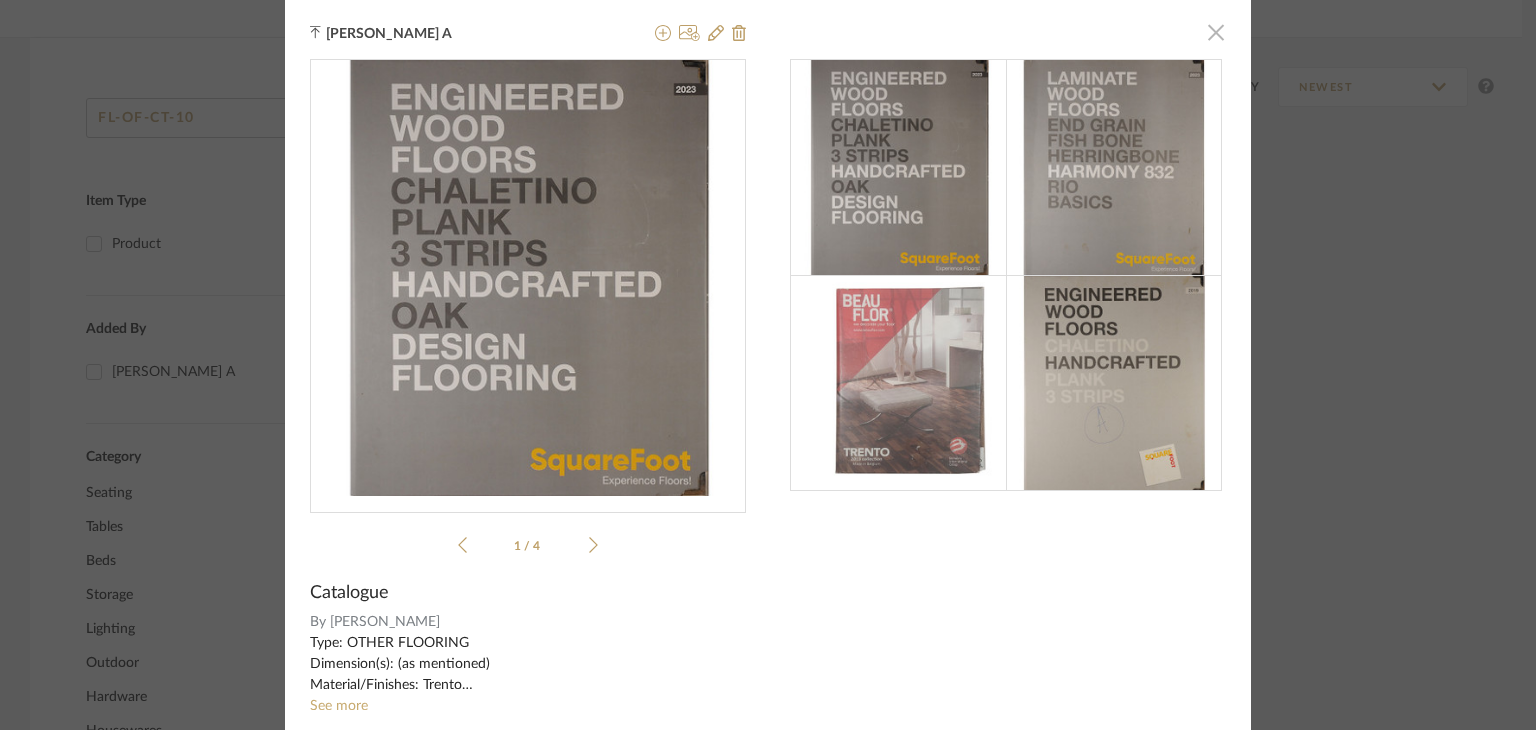 click 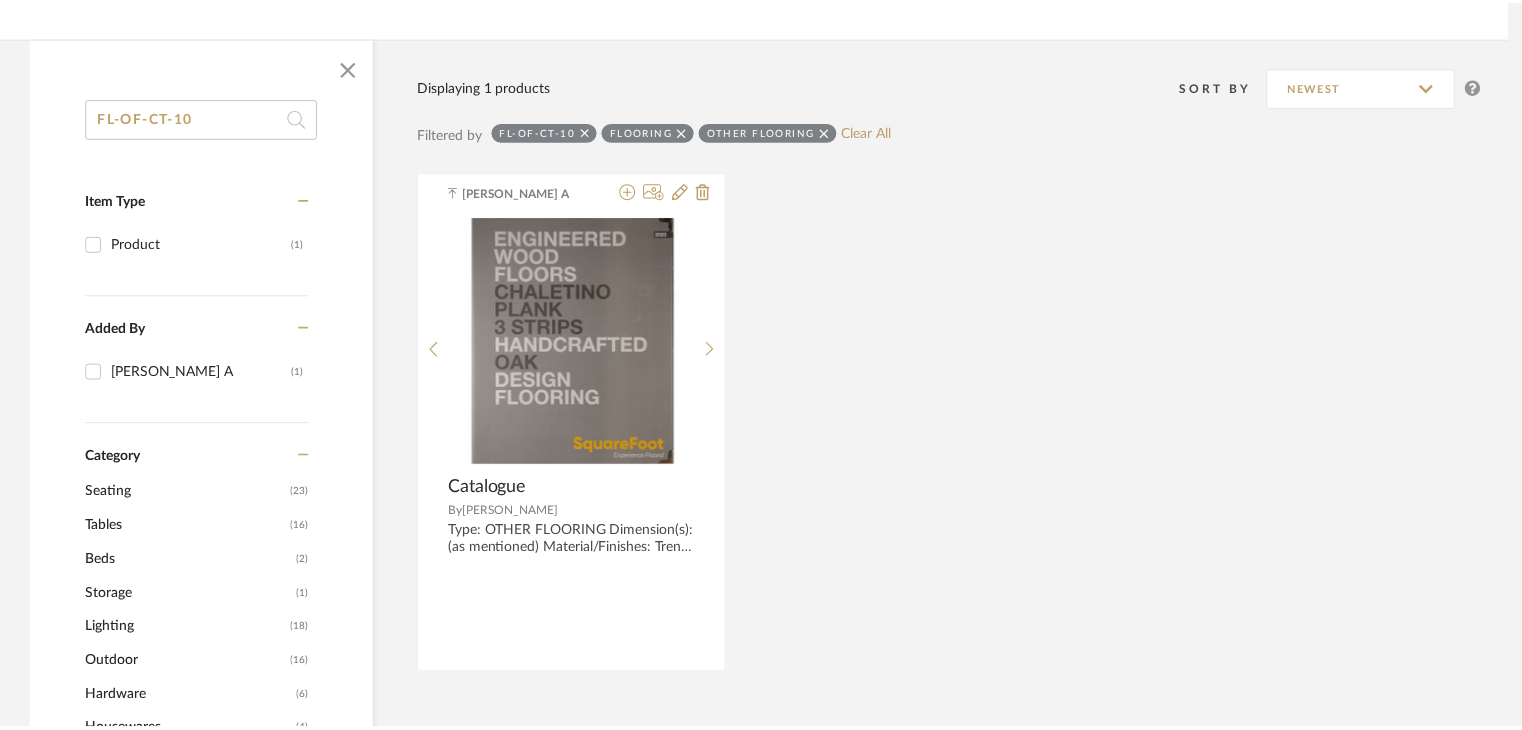 scroll, scrollTop: 300, scrollLeft: 0, axis: vertical 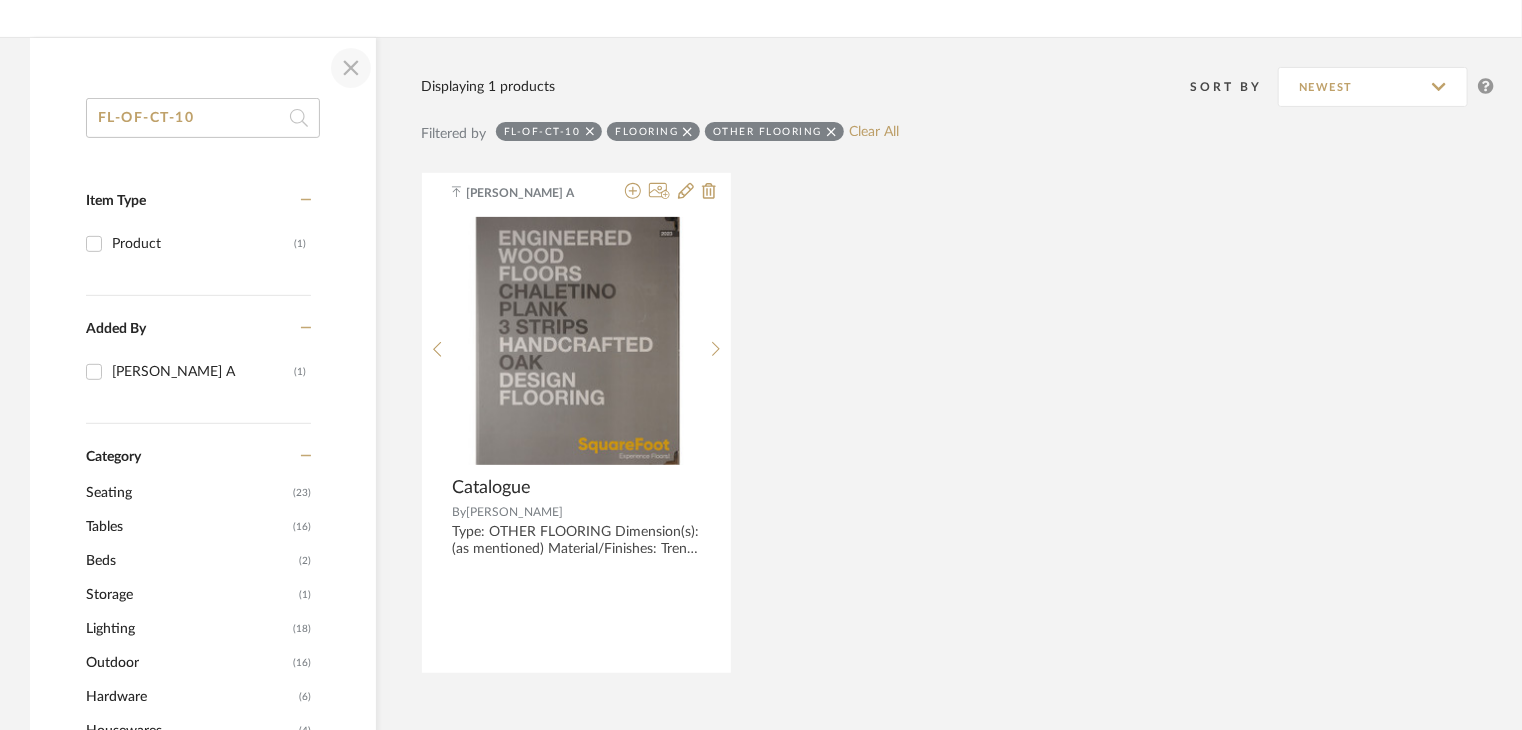 click 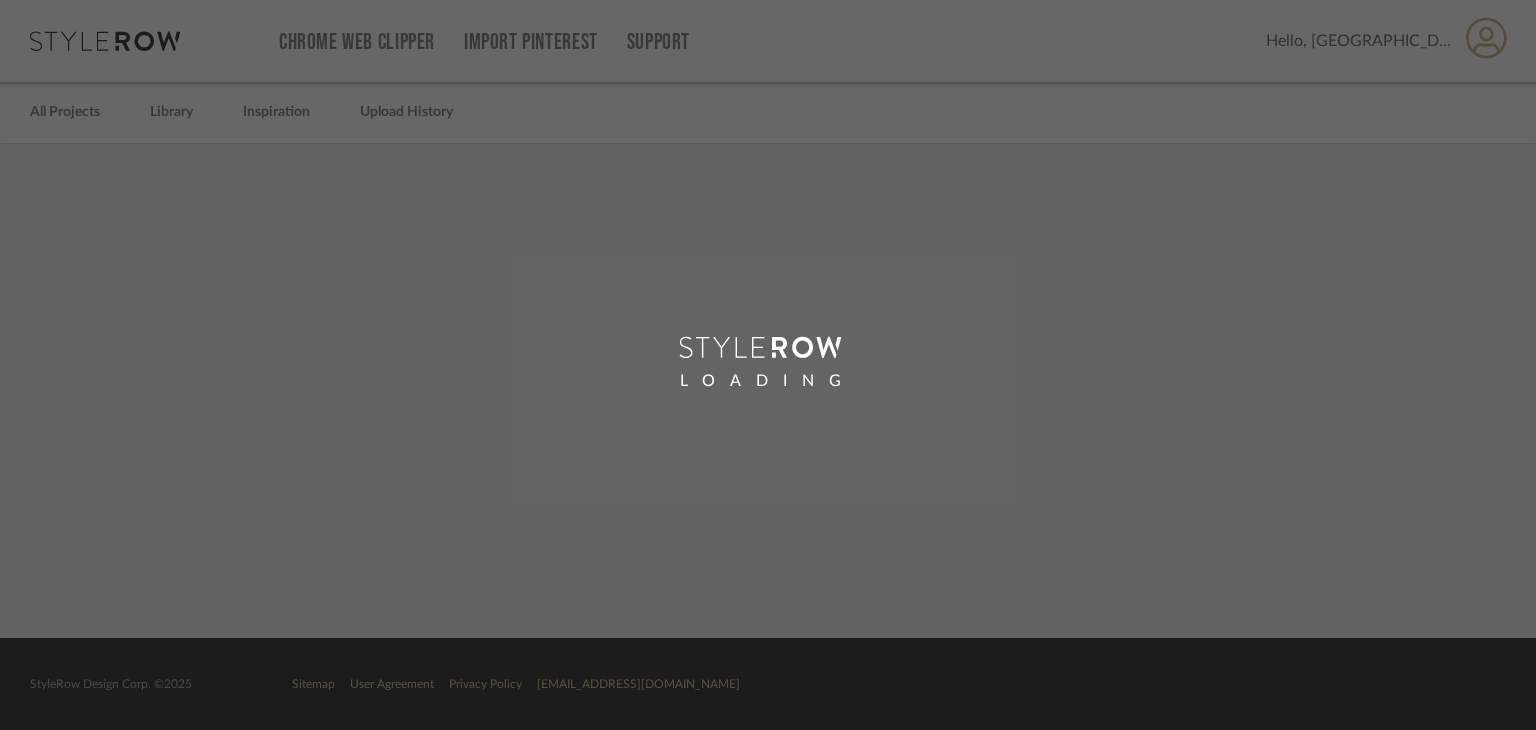 scroll, scrollTop: 0, scrollLeft: 0, axis: both 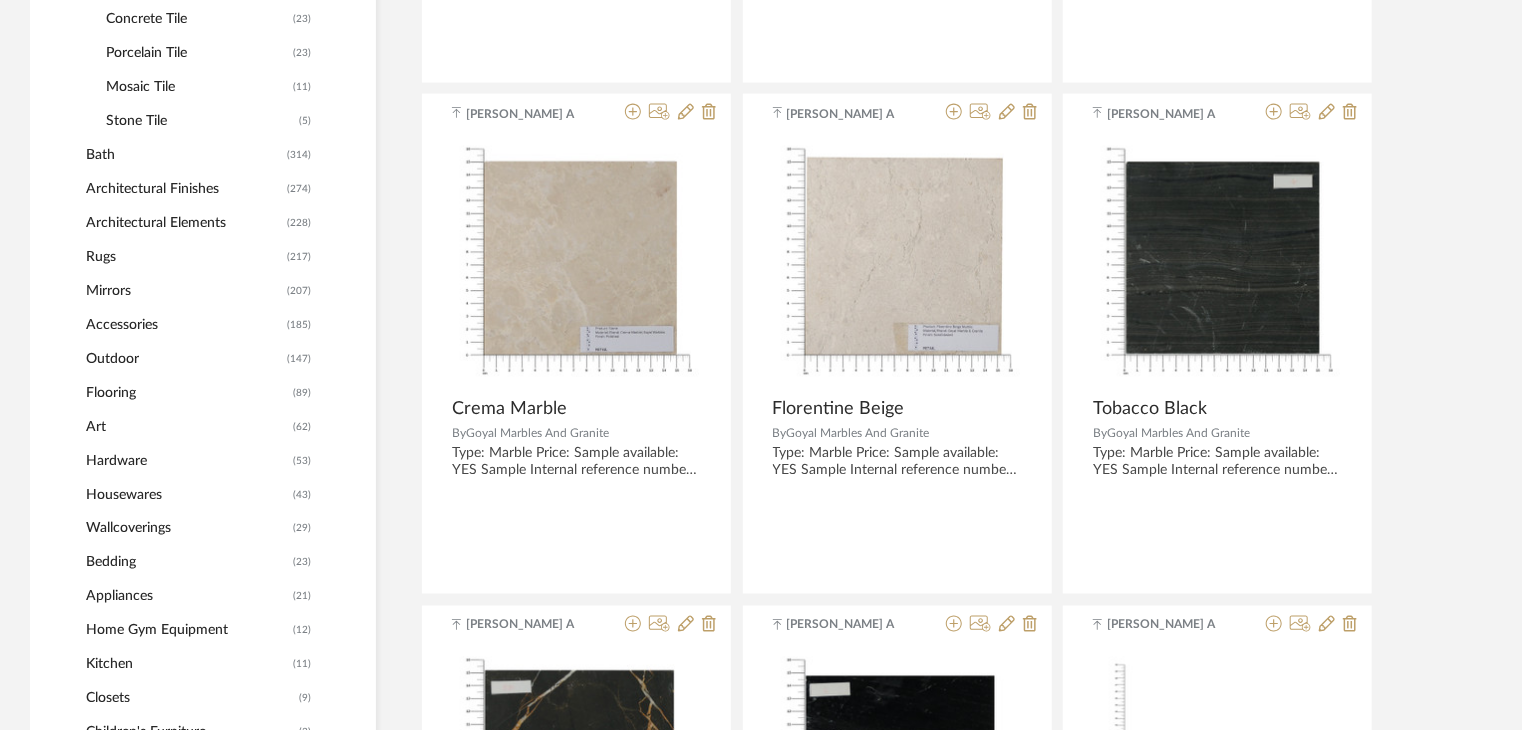 click on "Flooring" 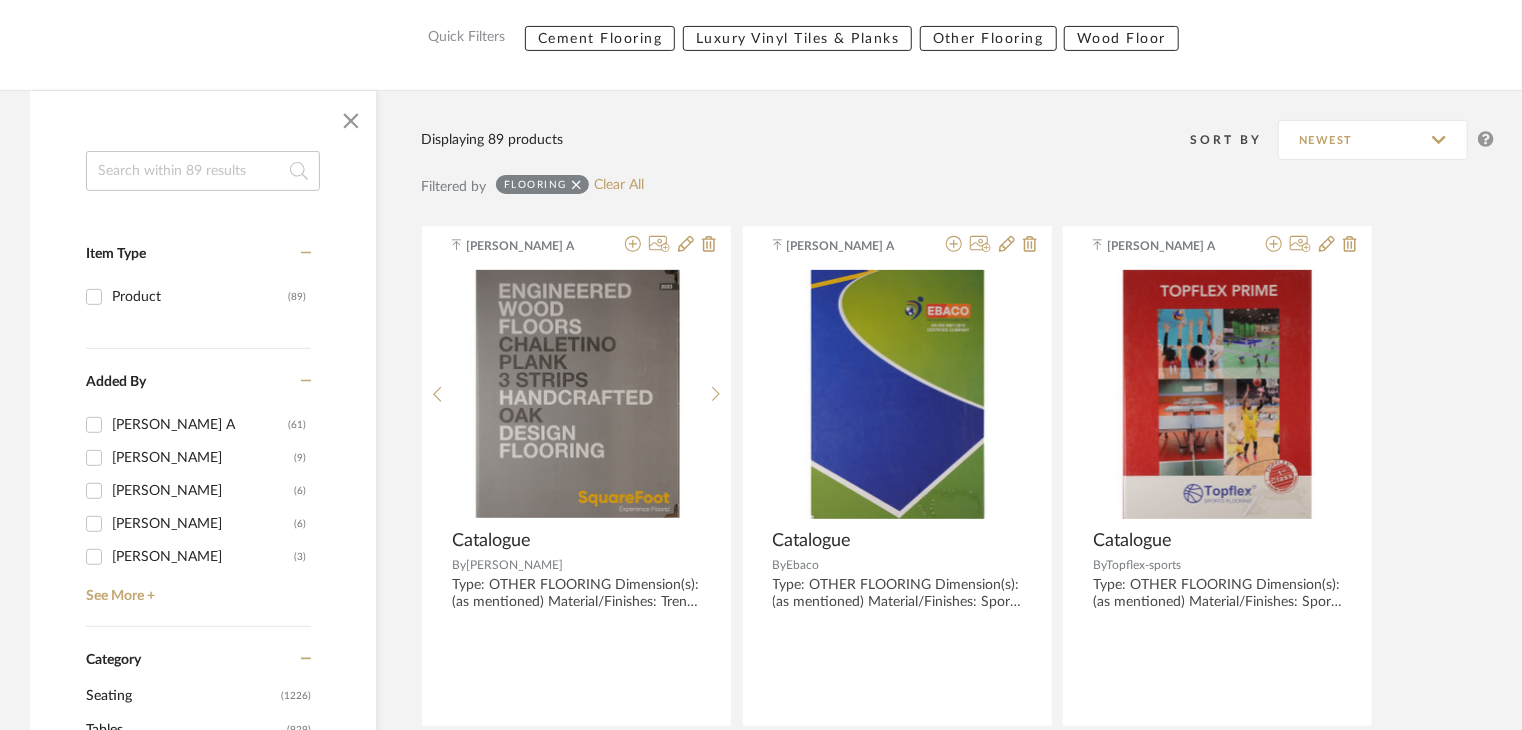 scroll, scrollTop: 0, scrollLeft: 0, axis: both 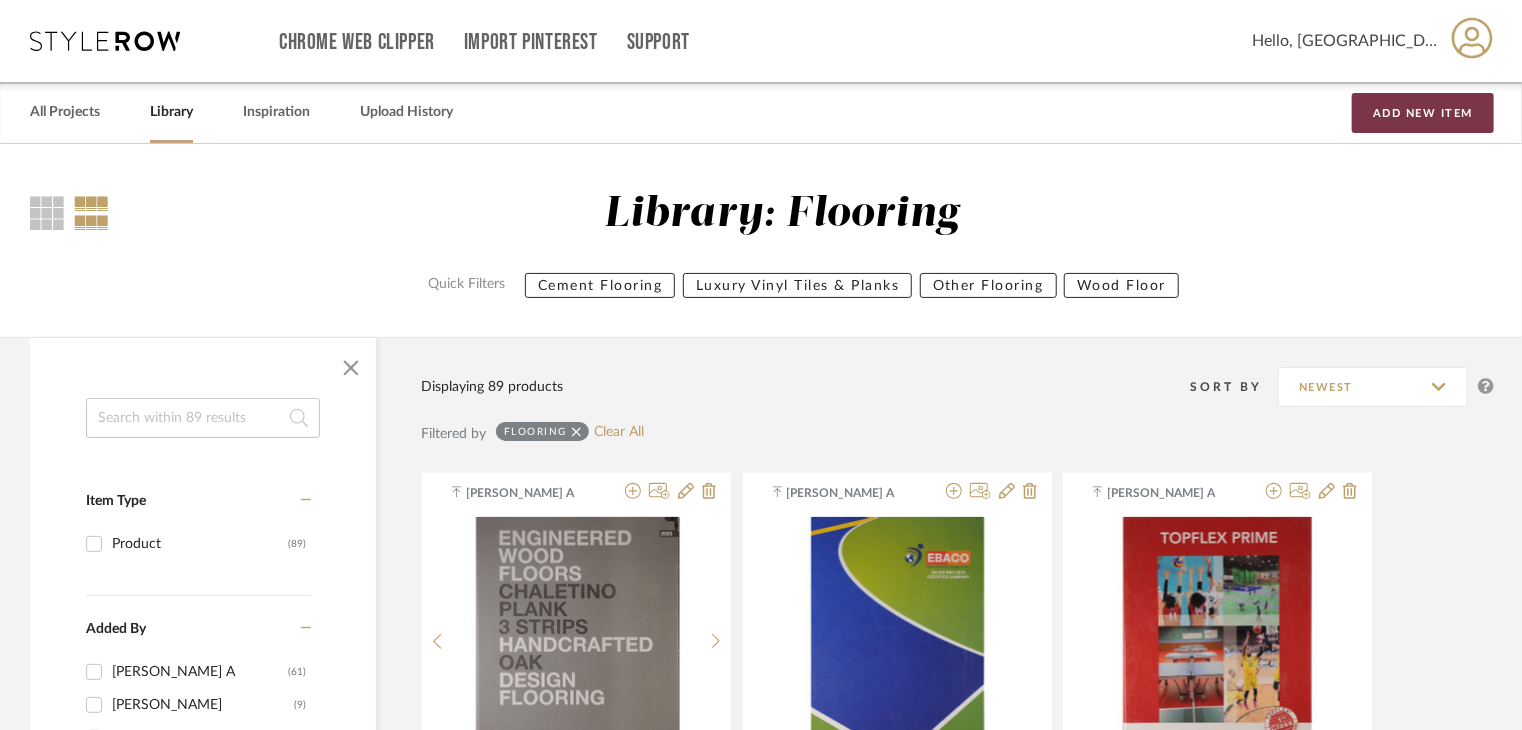 click on "Add New Item" at bounding box center (1423, 113) 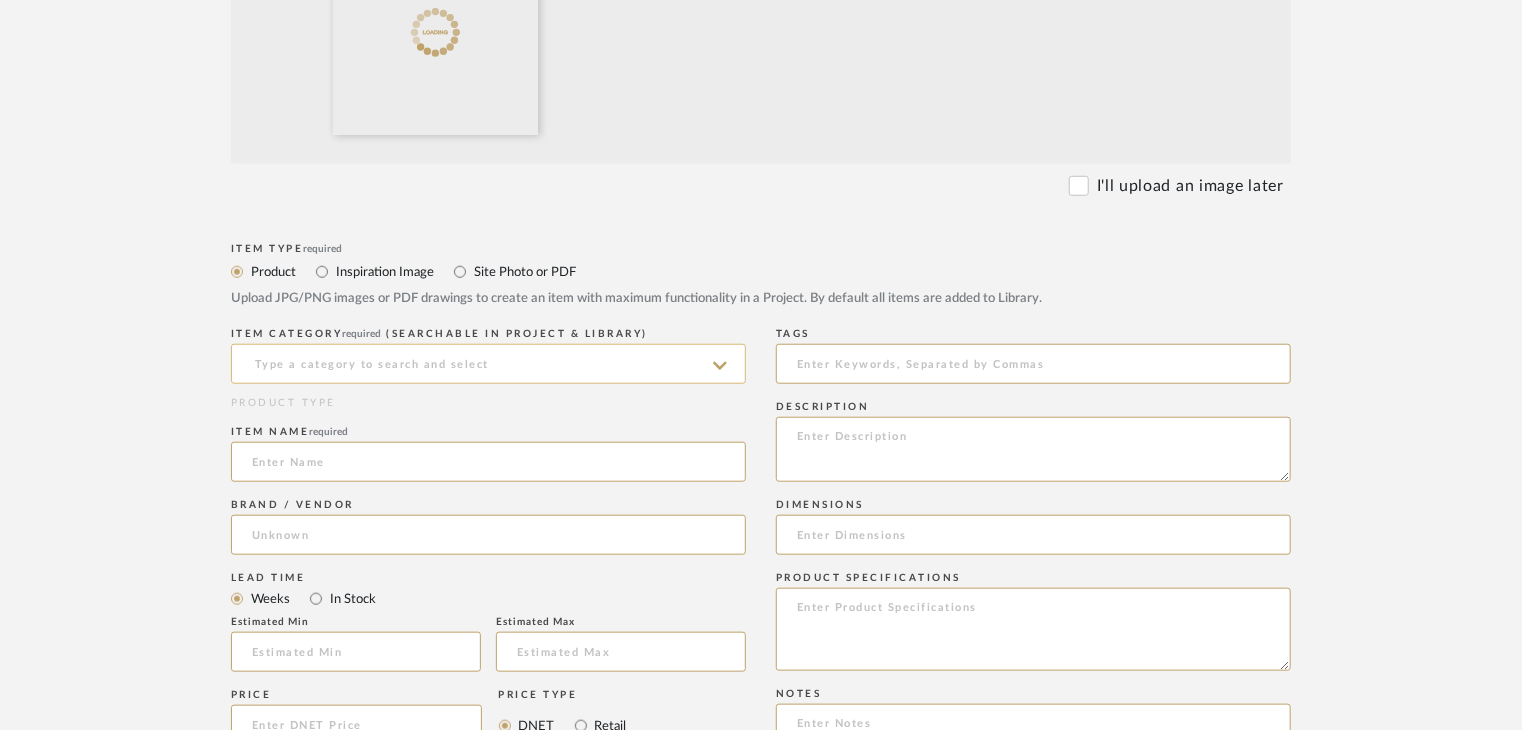 scroll, scrollTop: 700, scrollLeft: 0, axis: vertical 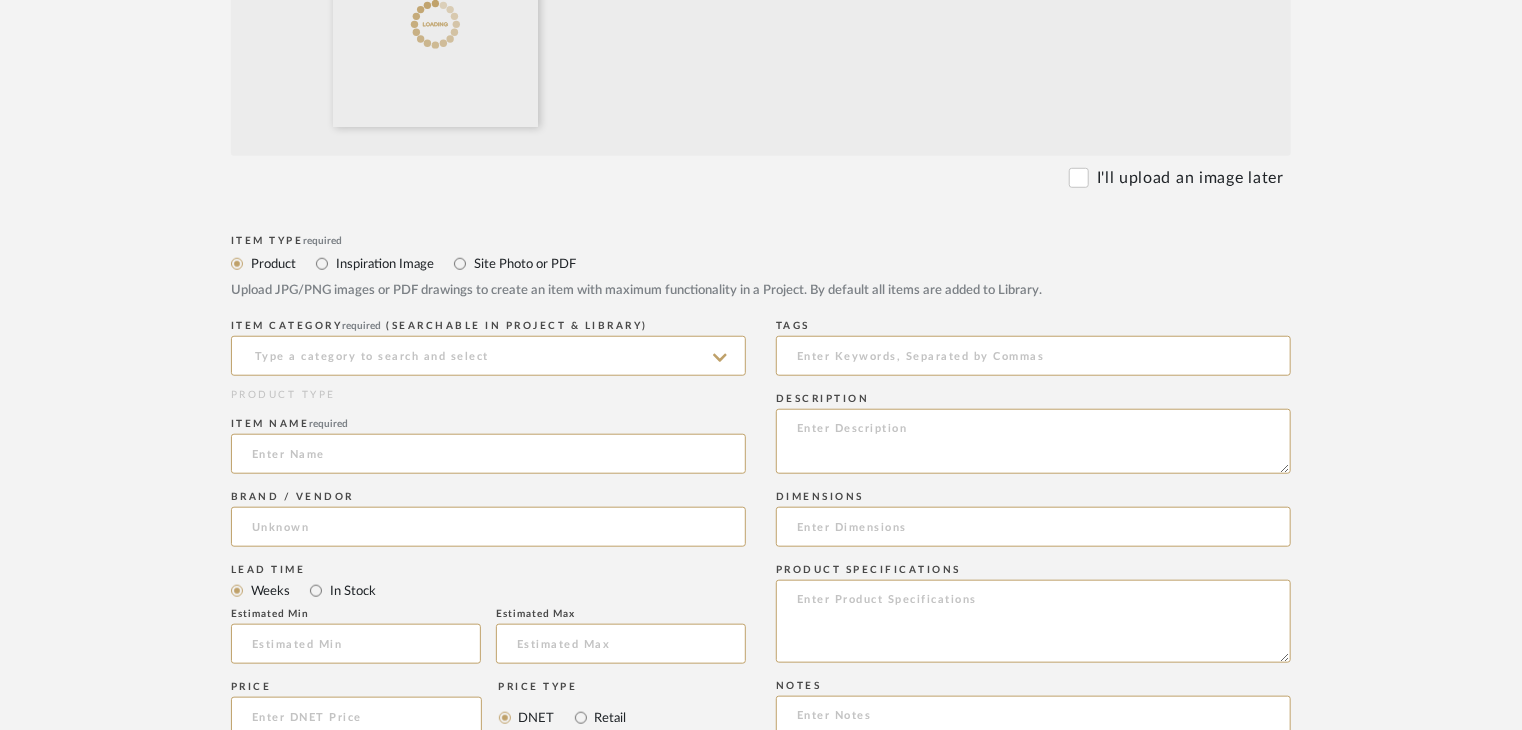 click on "Item Type  required Product Inspiration Image  Site Photo or PDF   Upload JPG/PNG images or PDF drawings to create an item with maximum functionality in a Project. By default all items are added to Library." 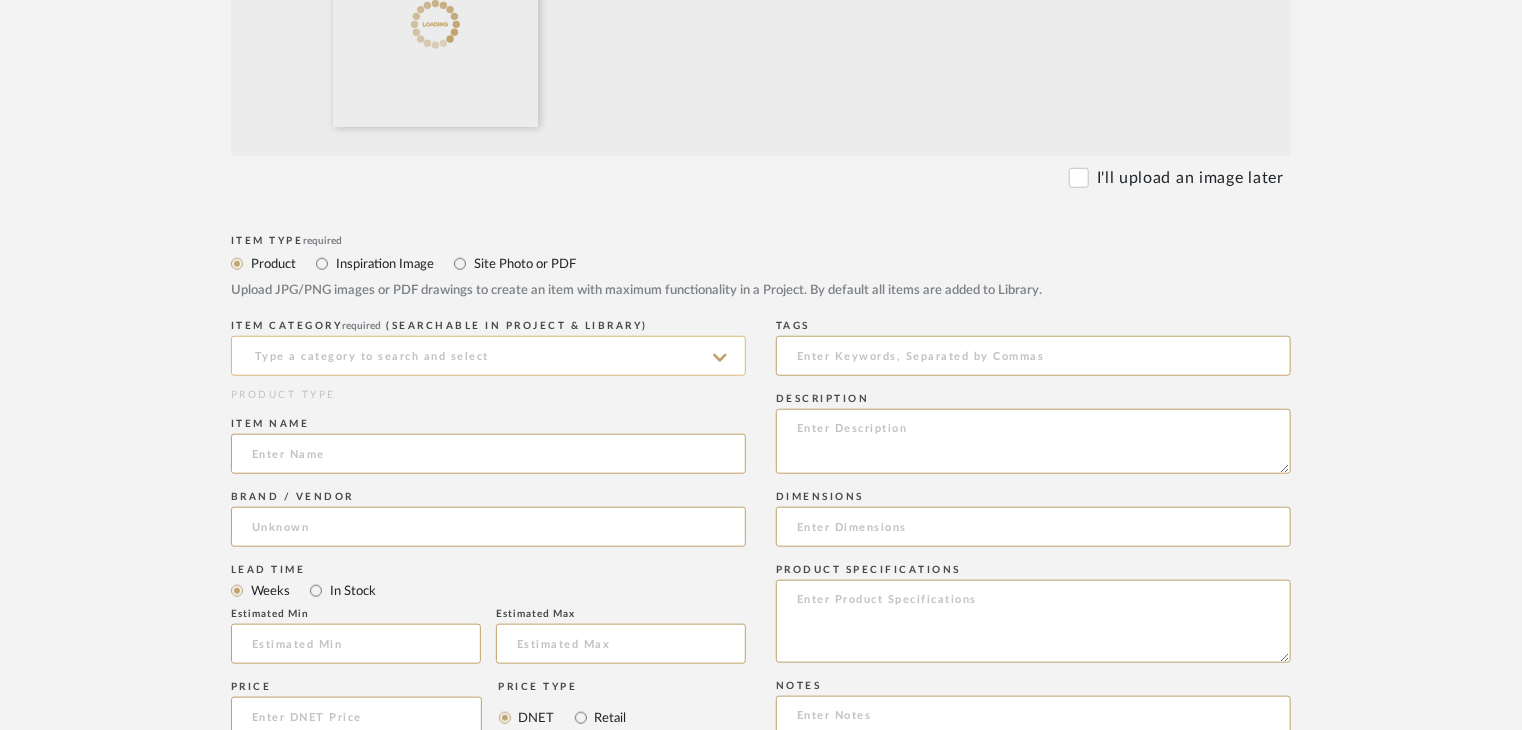 click 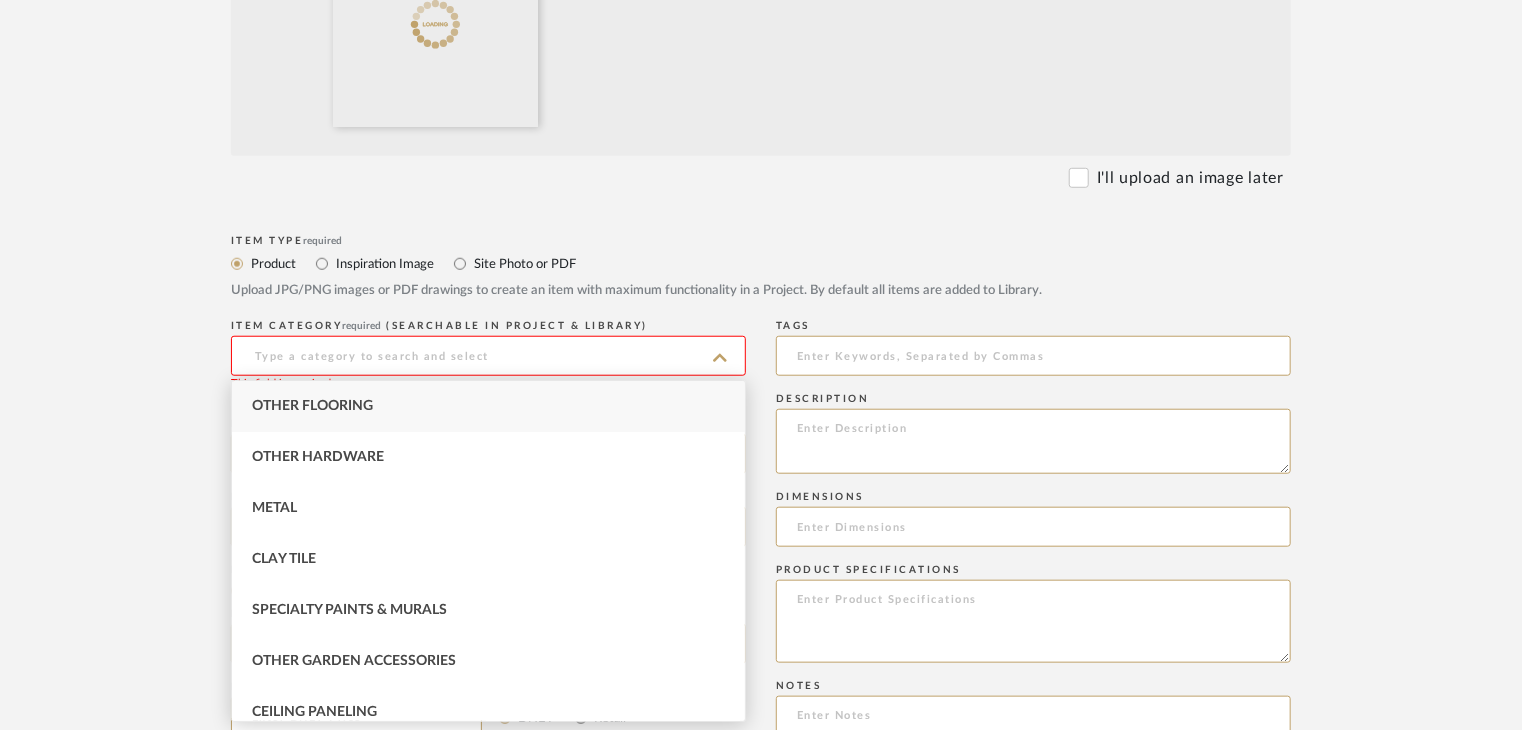 click on "Other Flooring" at bounding box center [488, 406] 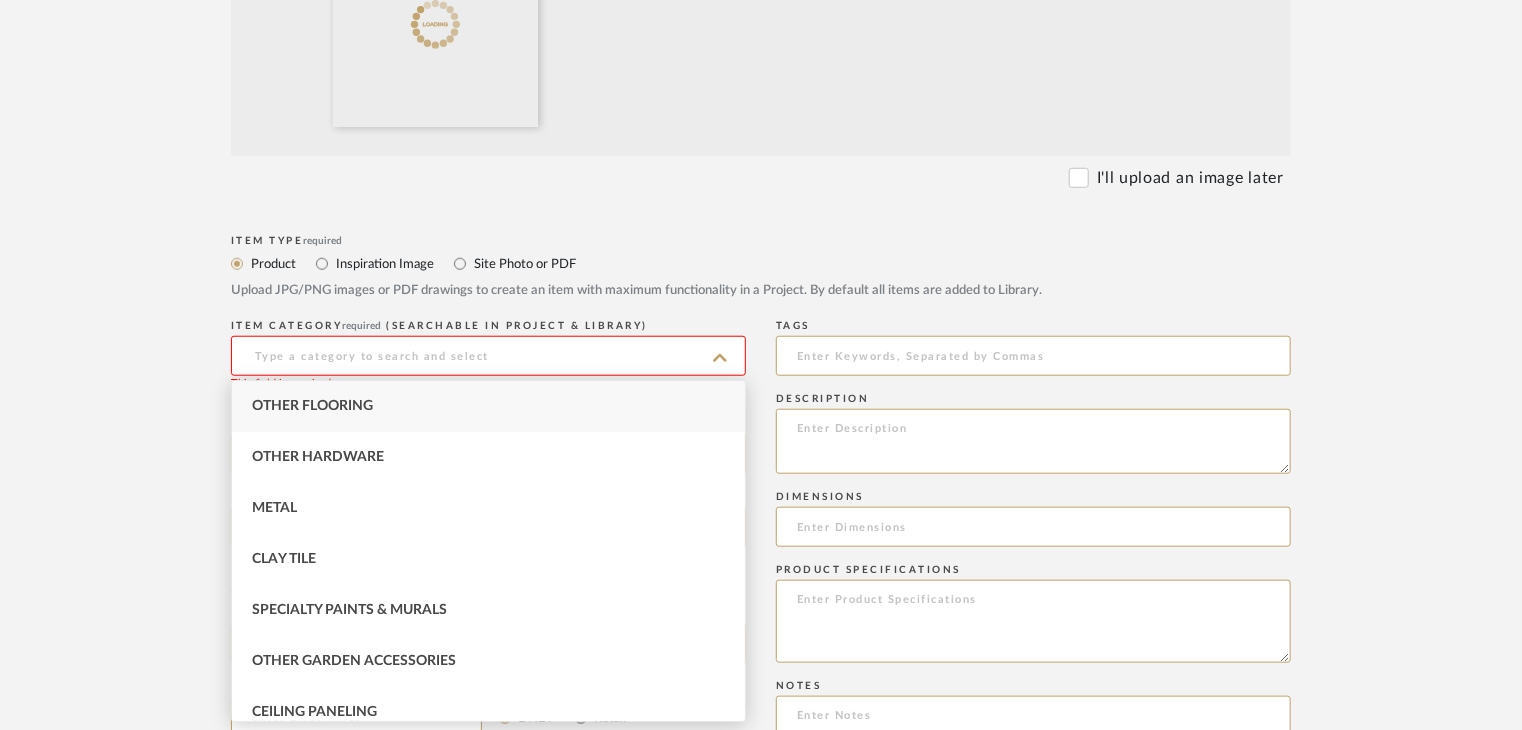 type on "Other Flooring" 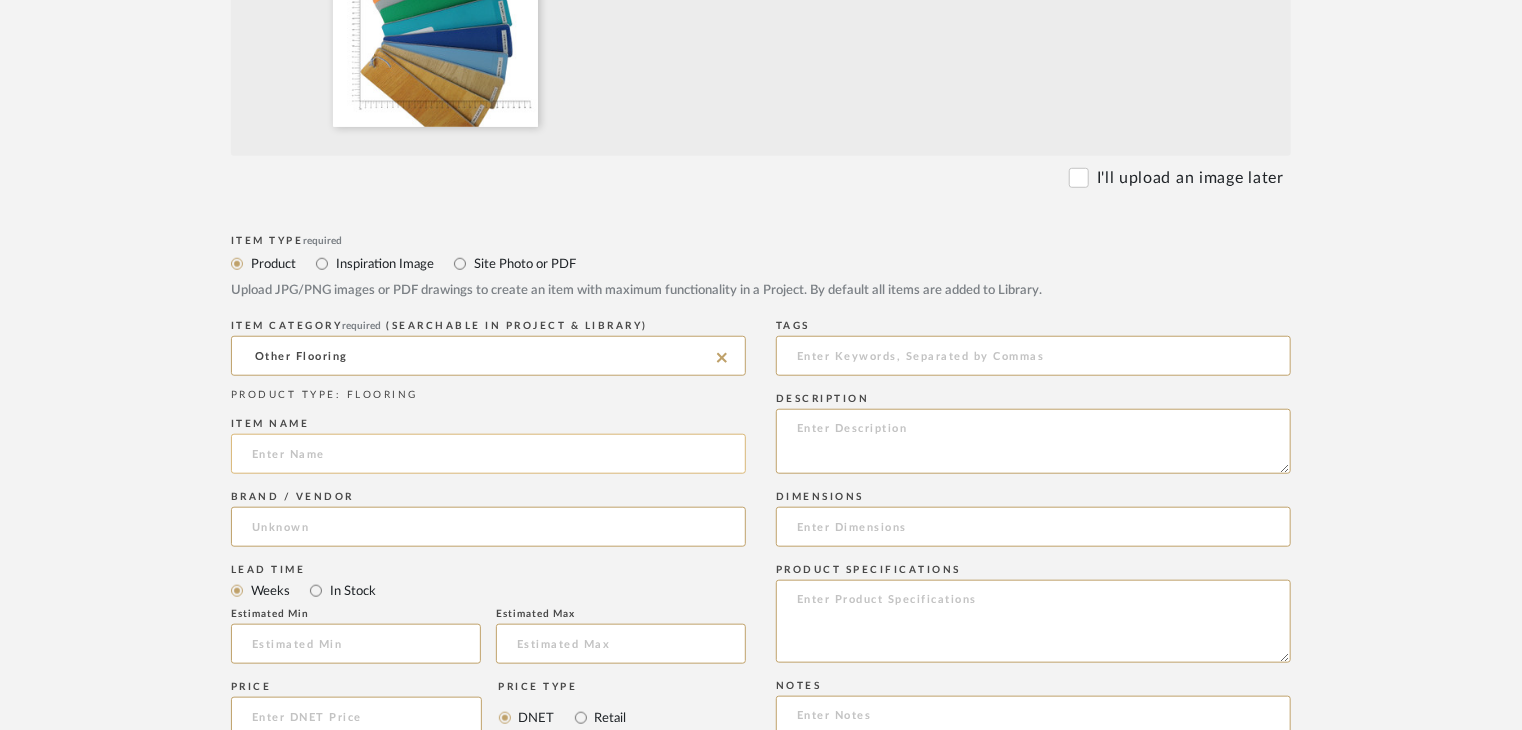 click 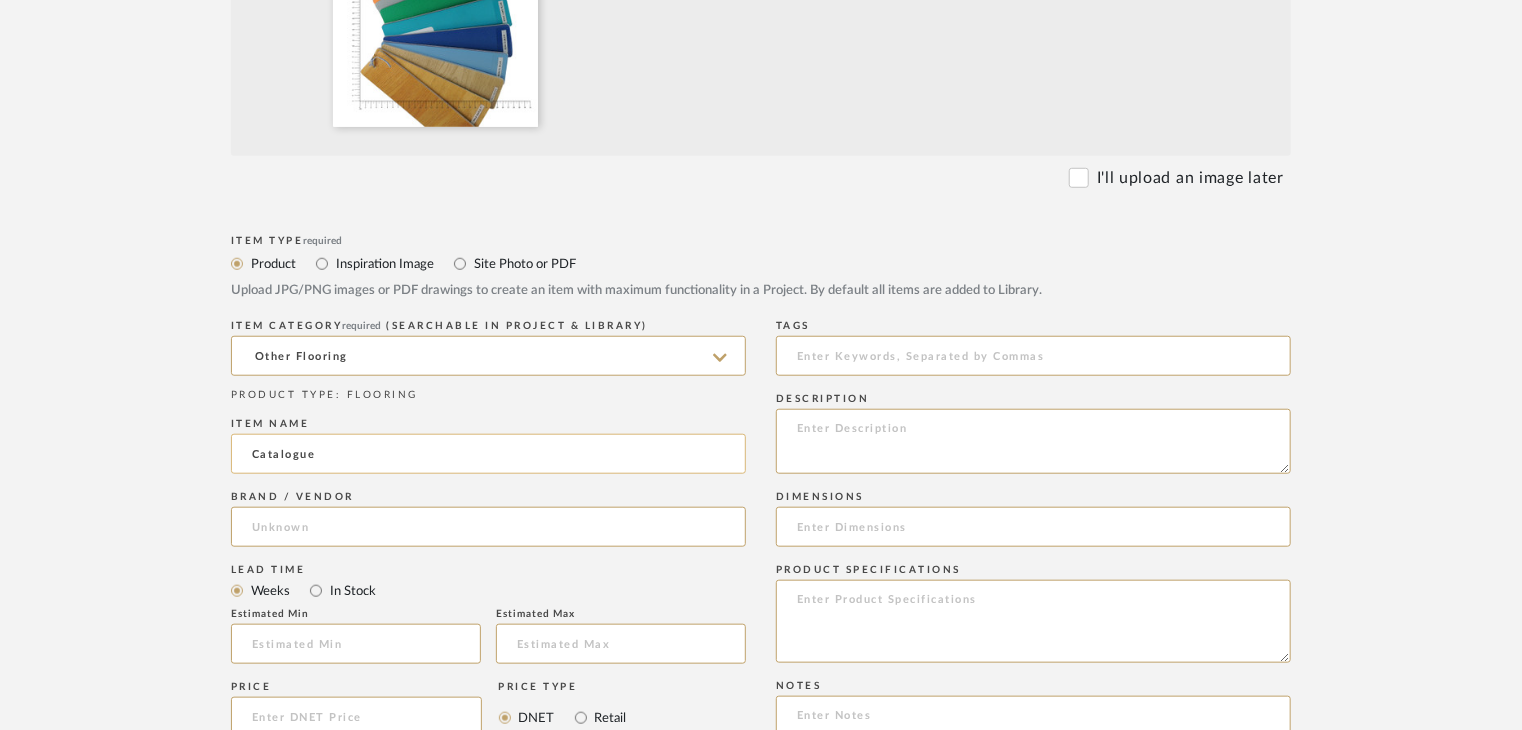 type on "Catalogue" 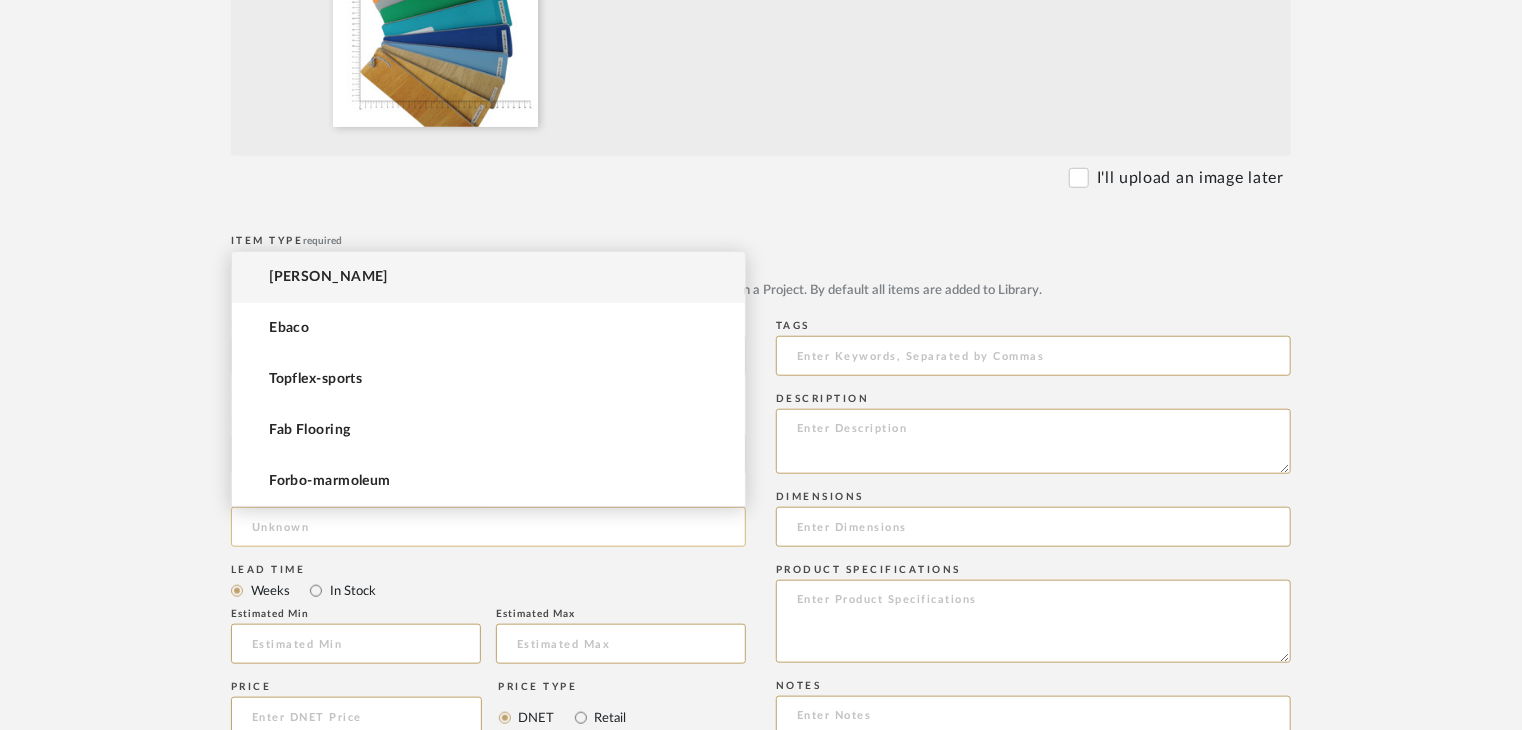 click 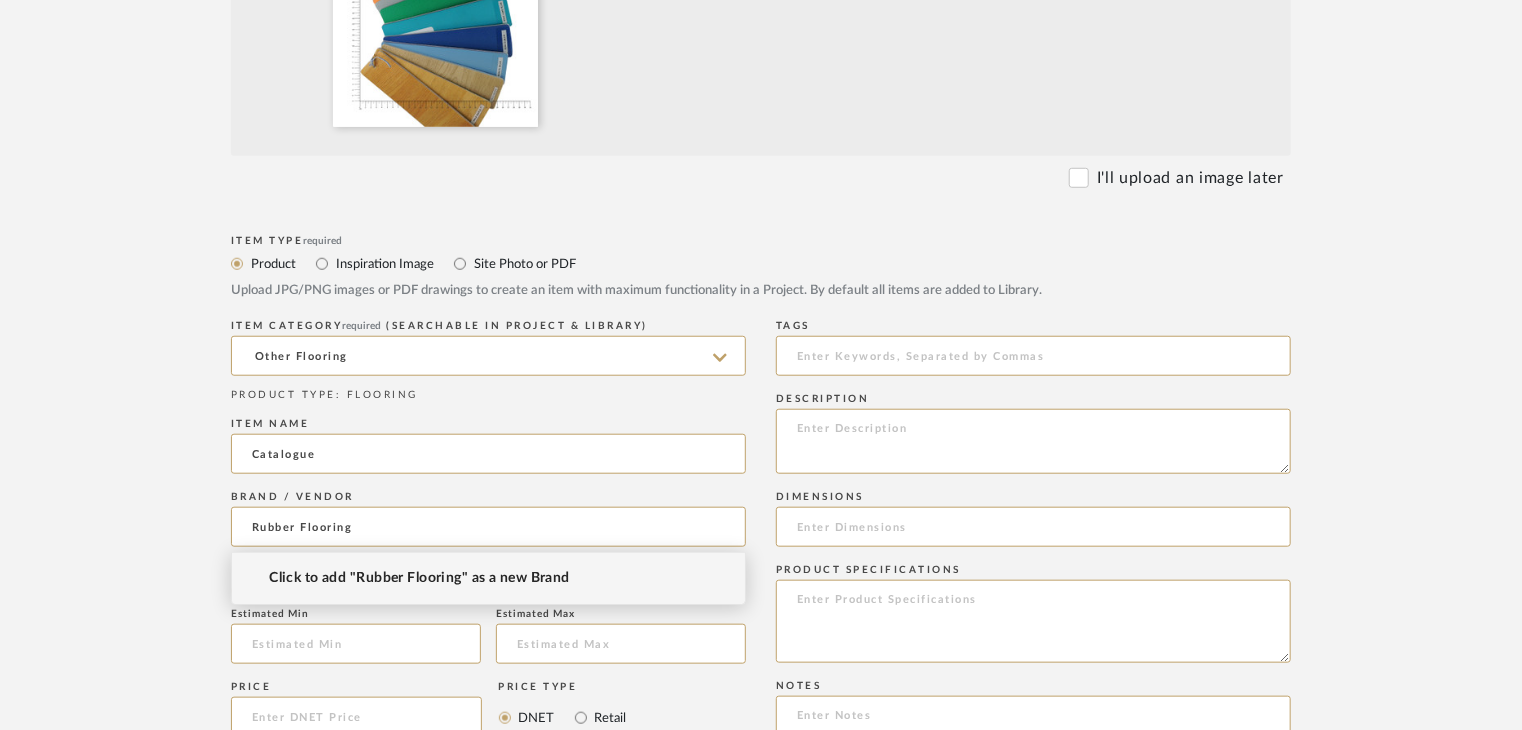 type on "Rubber Flooring" 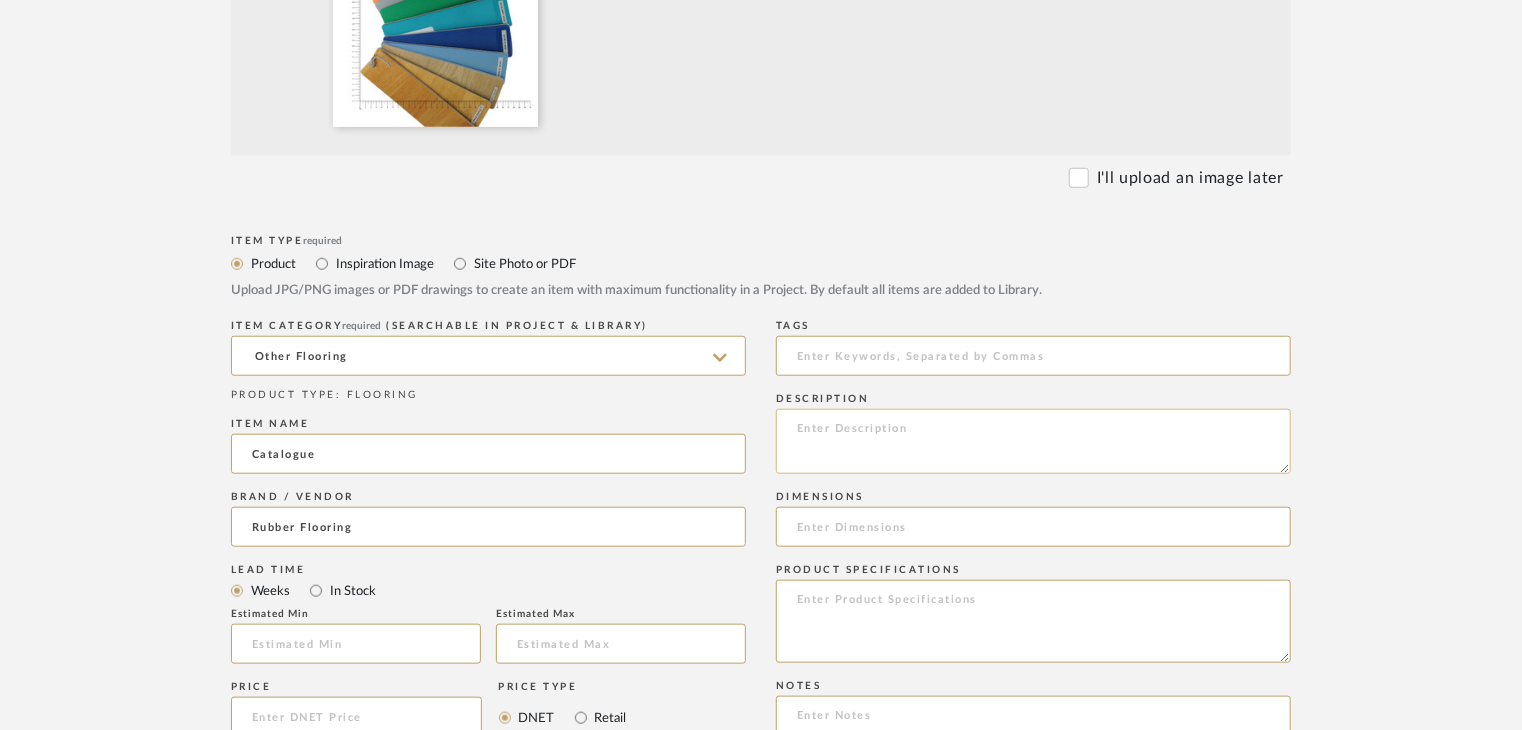 click 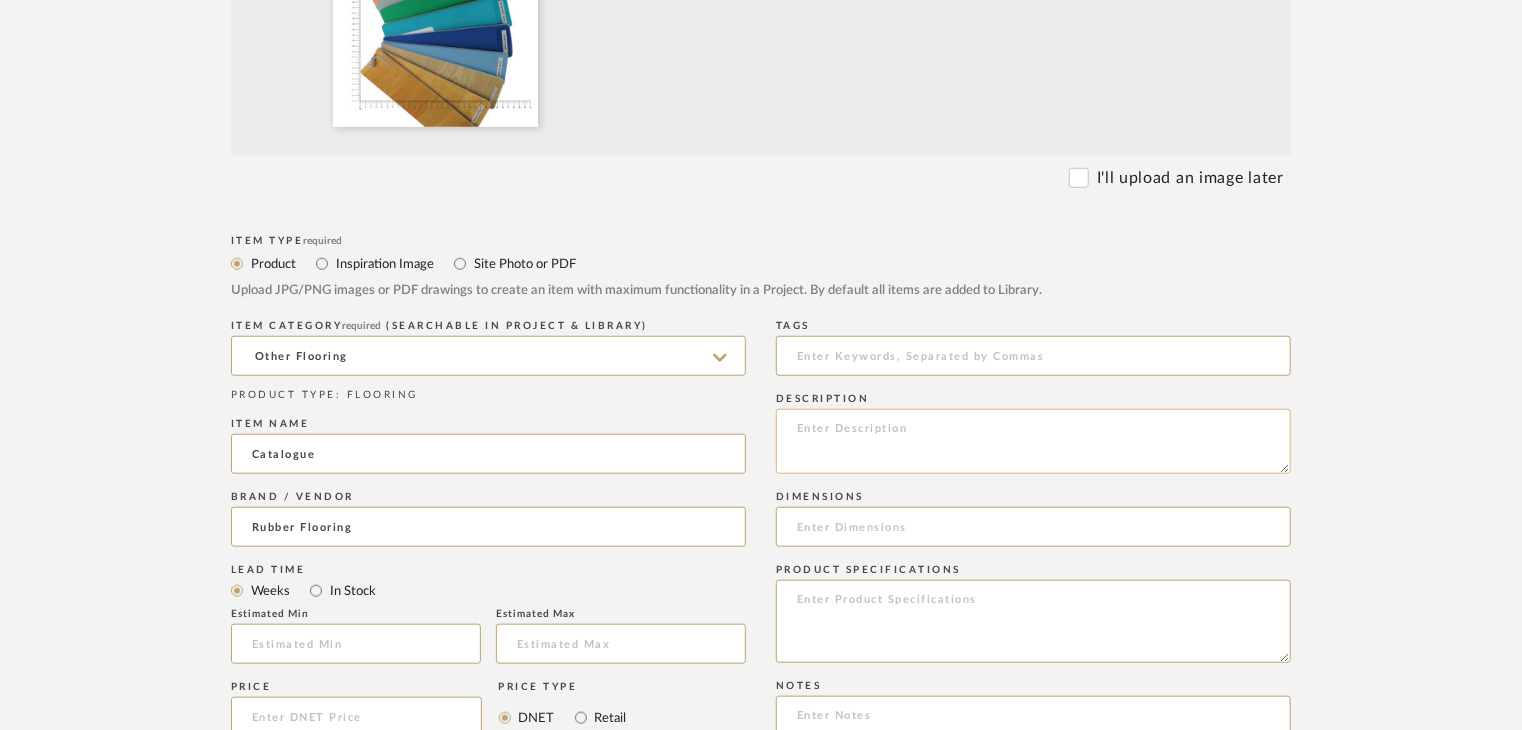 paste on "Type: OTHER FLOORING
Dimension(s): (as mentioned)
Material/Finishes: (as mentioned)
Installation requirements, if any: (as applicable)
Price: (as mentioned)
Lead time: (as mentioned)
Sample available: supplier stock
Sample Internal reference number:
as per the internal sample warehouse) Point of
contact:
Contact number:
Email address:
Address:
Additional contact information:" 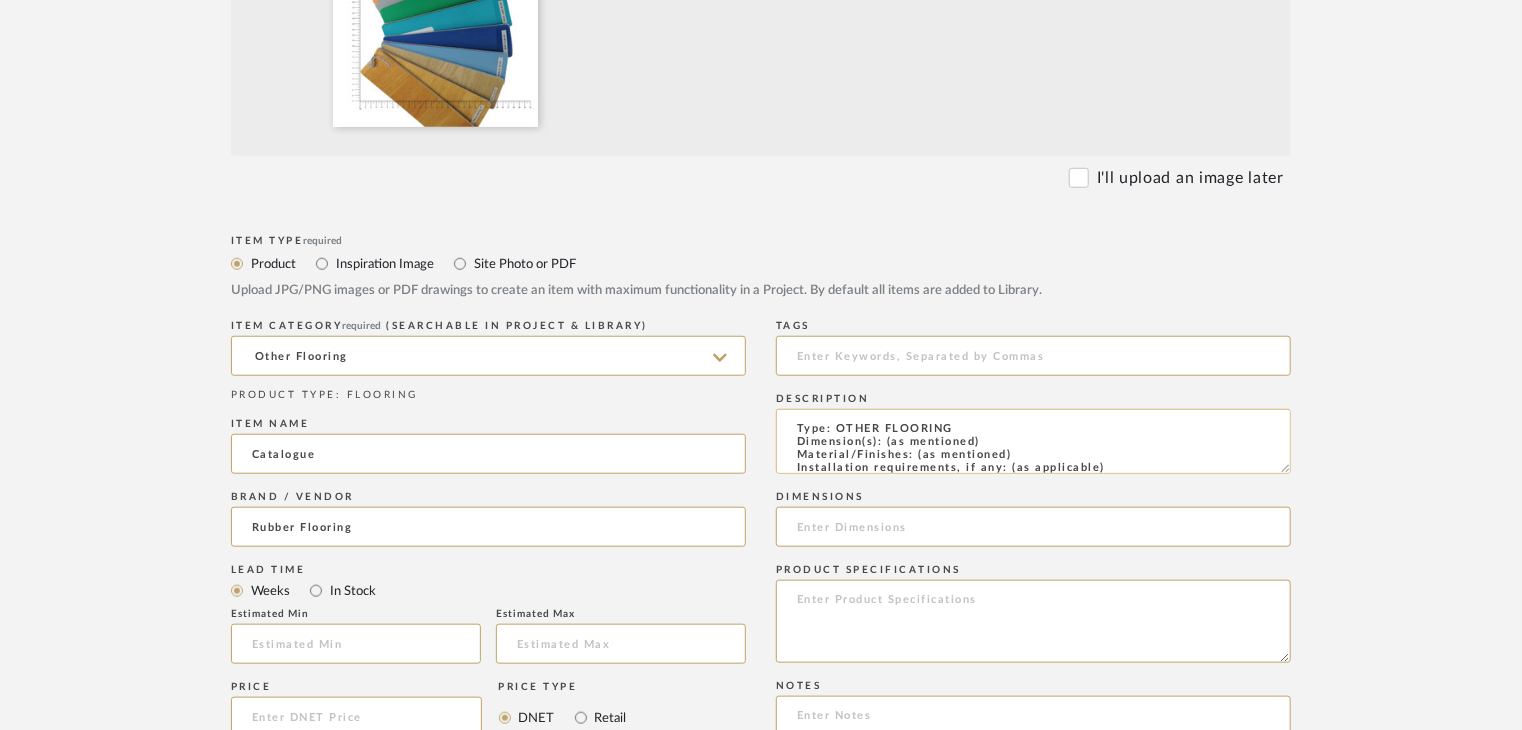scroll, scrollTop: 137, scrollLeft: 0, axis: vertical 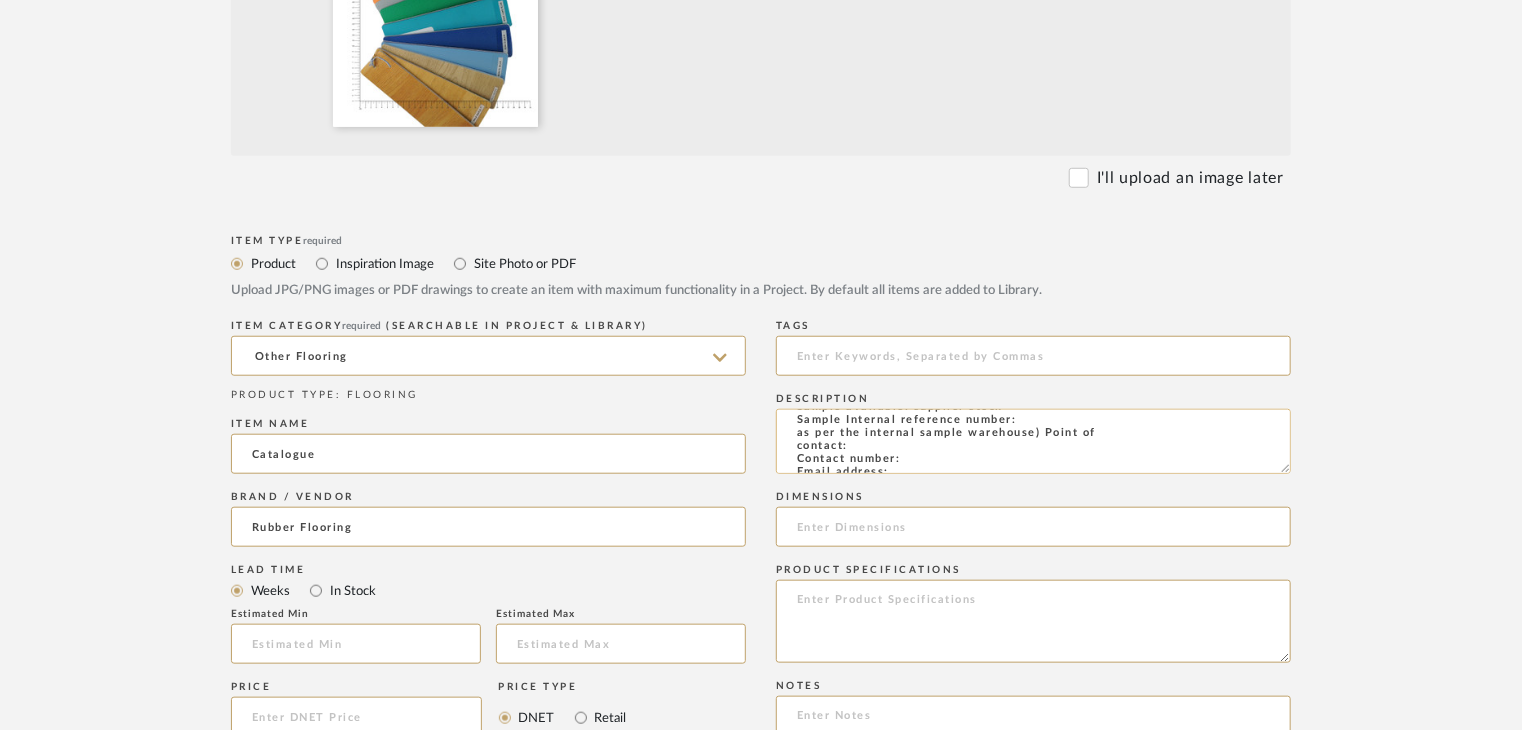 click on "Type: OTHER FLOORING
Dimension(s): (as mentioned)
Material/Finishes: (as mentioned)
Installation requirements, if any: (as applicable)
Price: (as mentioned)
Lead time: (as mentioned)
Sample available: supplier stock
Sample Internal reference number:
as per the internal sample warehouse) Point of
contact:
Contact number:
Email address:
Address:
Additional contact information:" 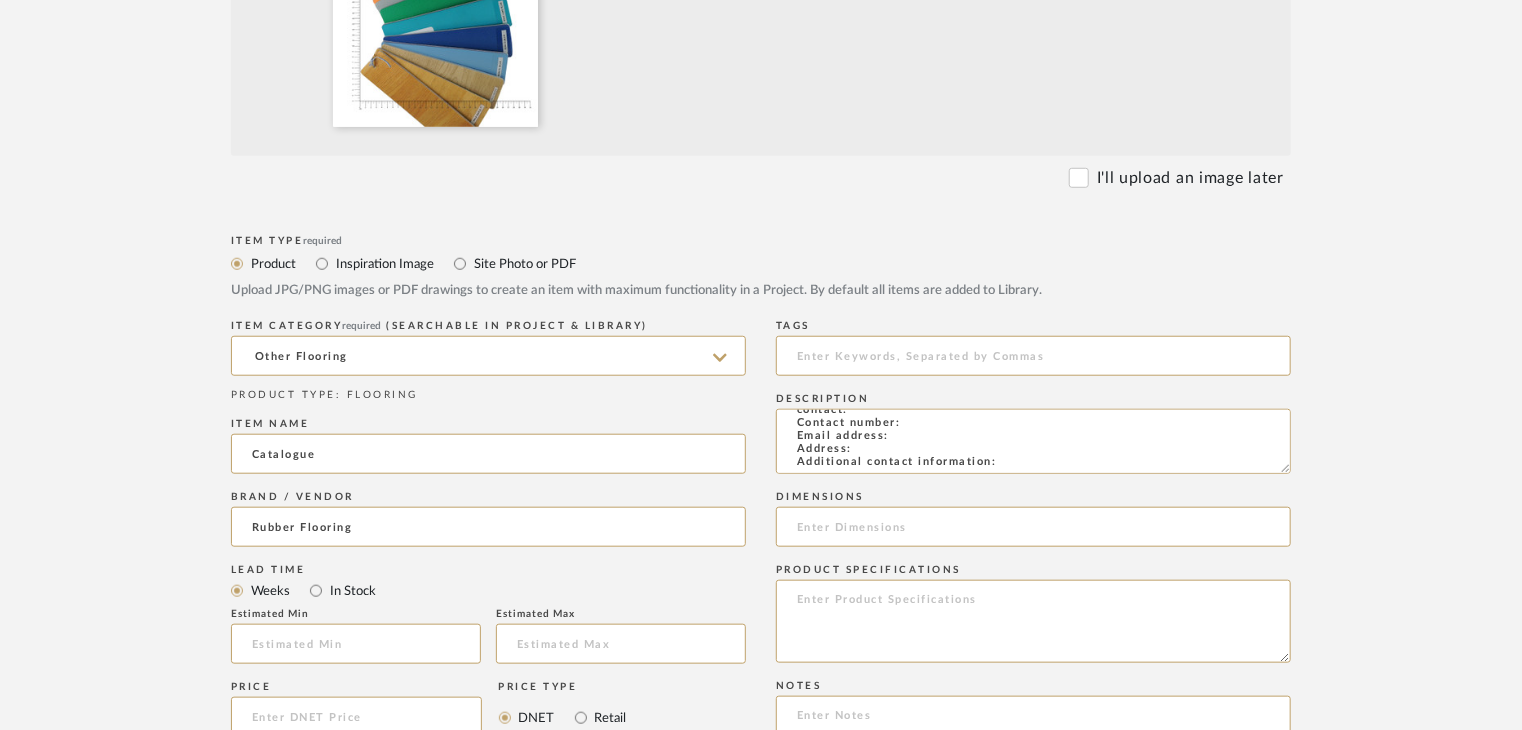 scroll, scrollTop: 144, scrollLeft: 0, axis: vertical 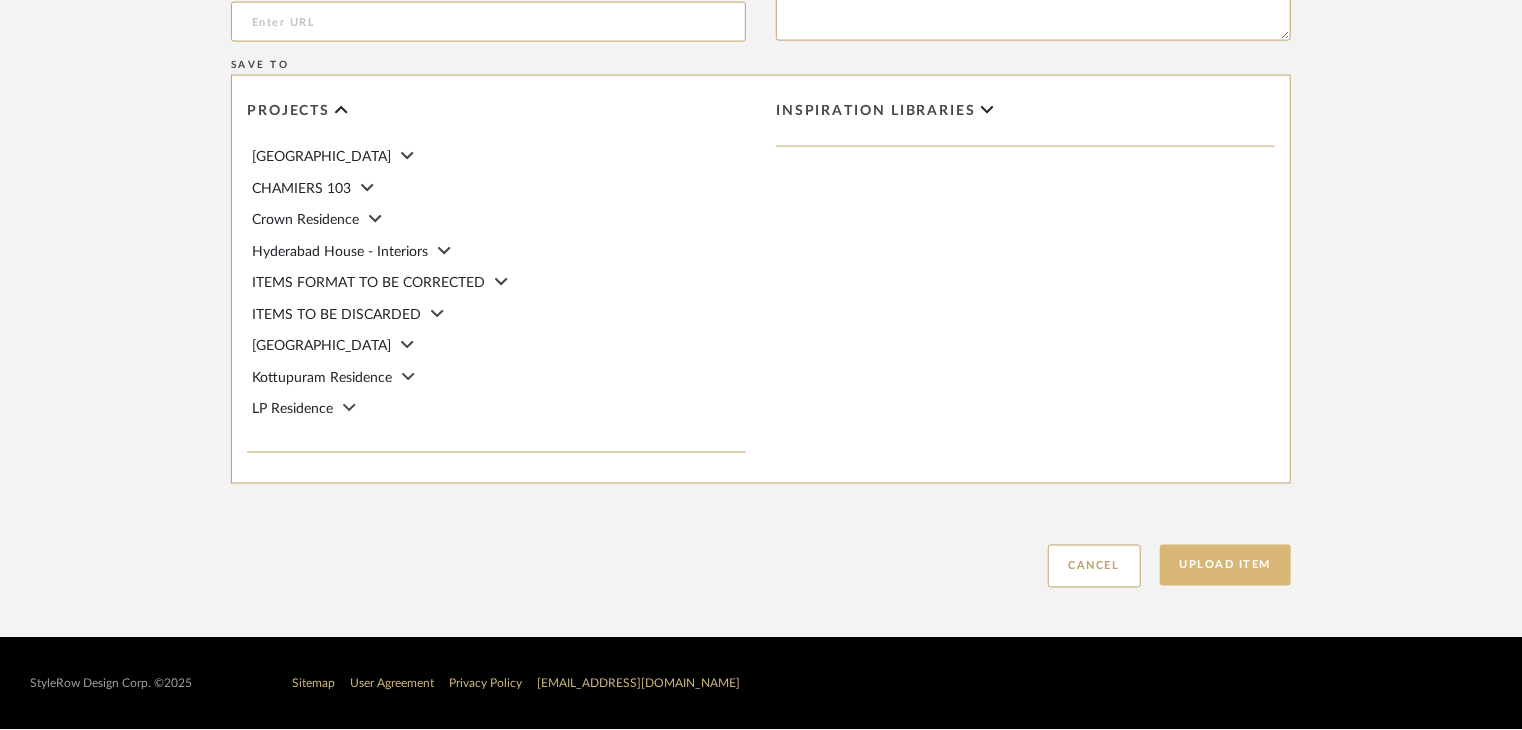 type on "Type: OTHER FLOORING
Dimension(s): (as mentioned)
Material/Finishes: (as mentioned)
Installation requirements, if any: (as applicable)
Price: (as mentioned)
Lead time: (as mentioned)
Sample available: supplier stock
Sample Internal reference number: FL-OF-CT-11
as per the internal sample warehouse) Point of
contact:
Contact number:
Email address:
Address:
Additional contact information:" 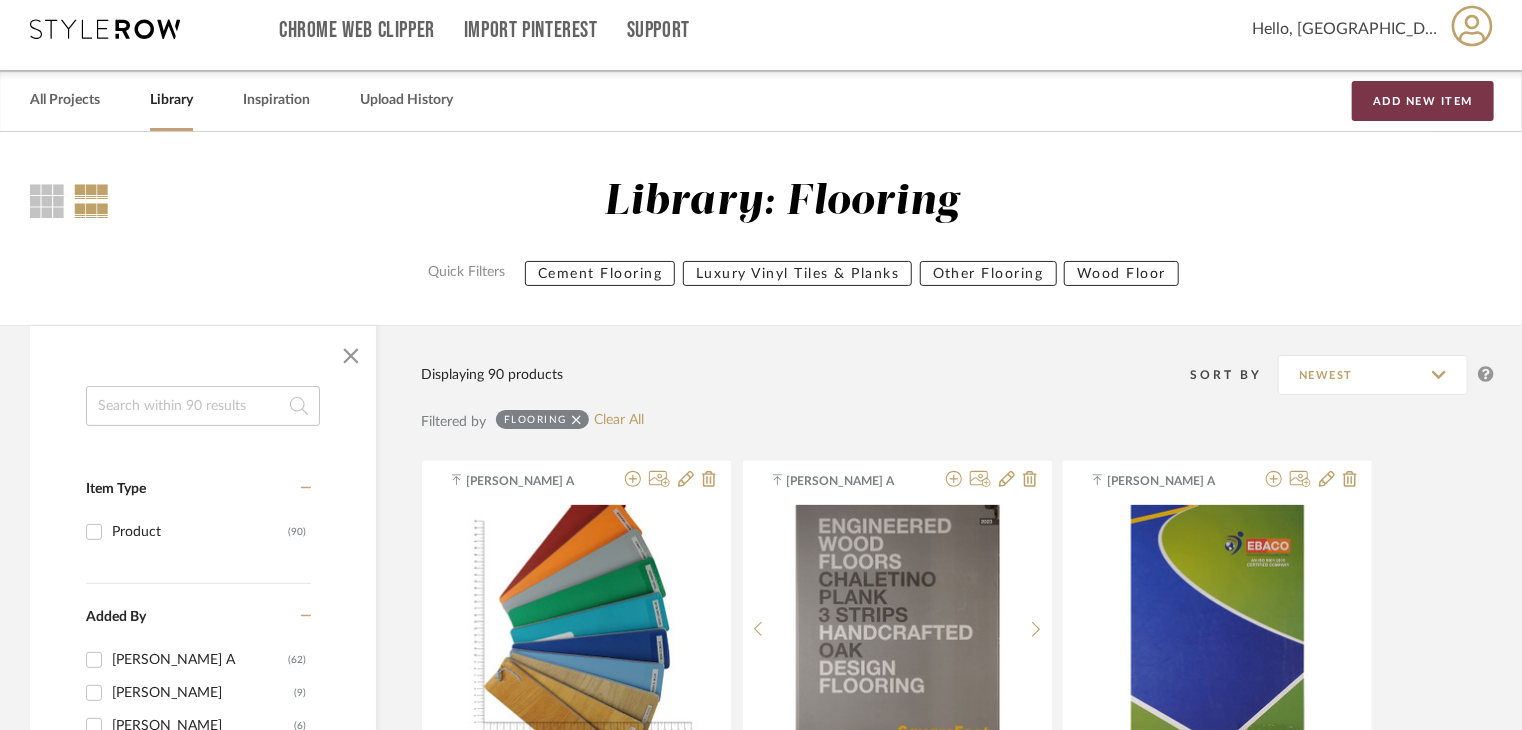 scroll, scrollTop: 0, scrollLeft: 0, axis: both 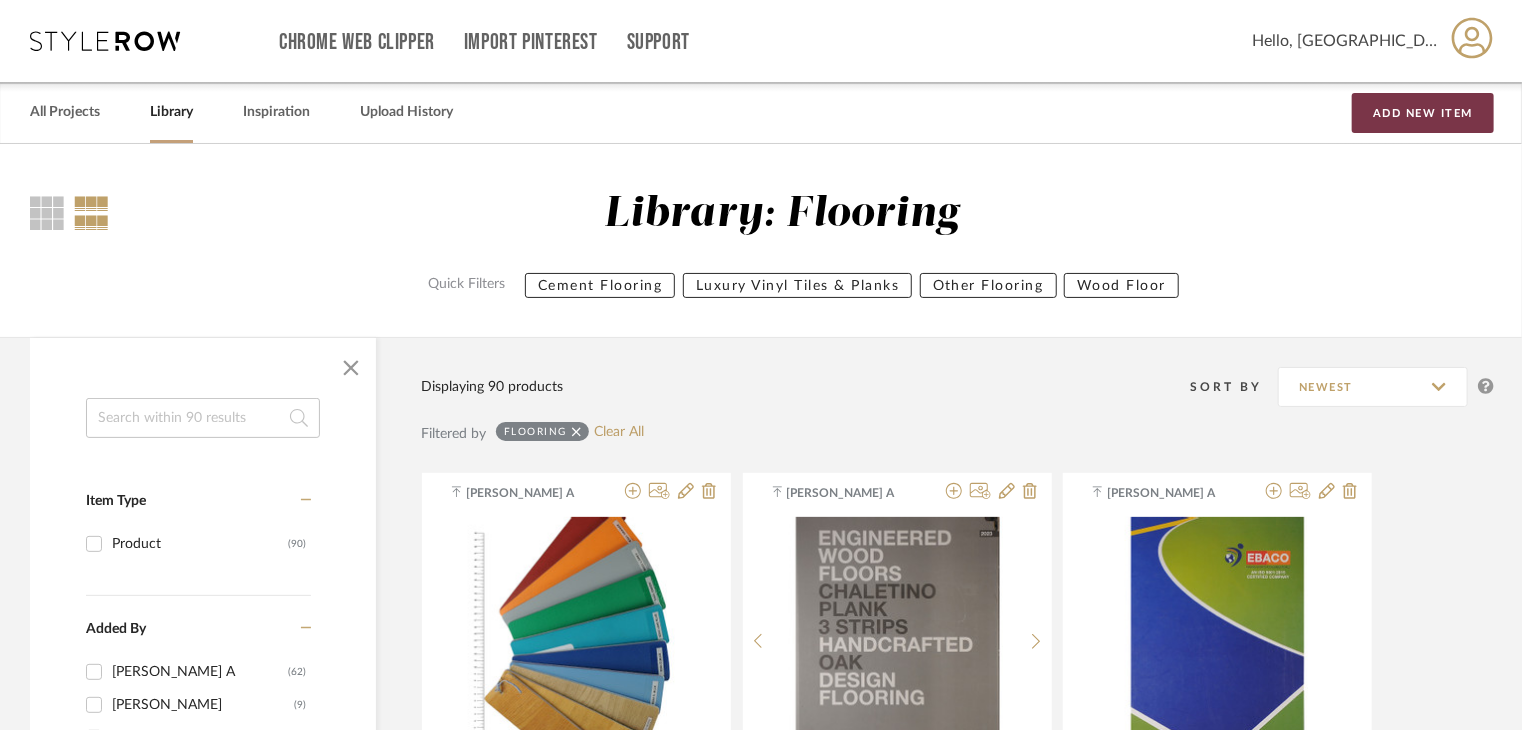 click on "Add New Item" at bounding box center (1423, 113) 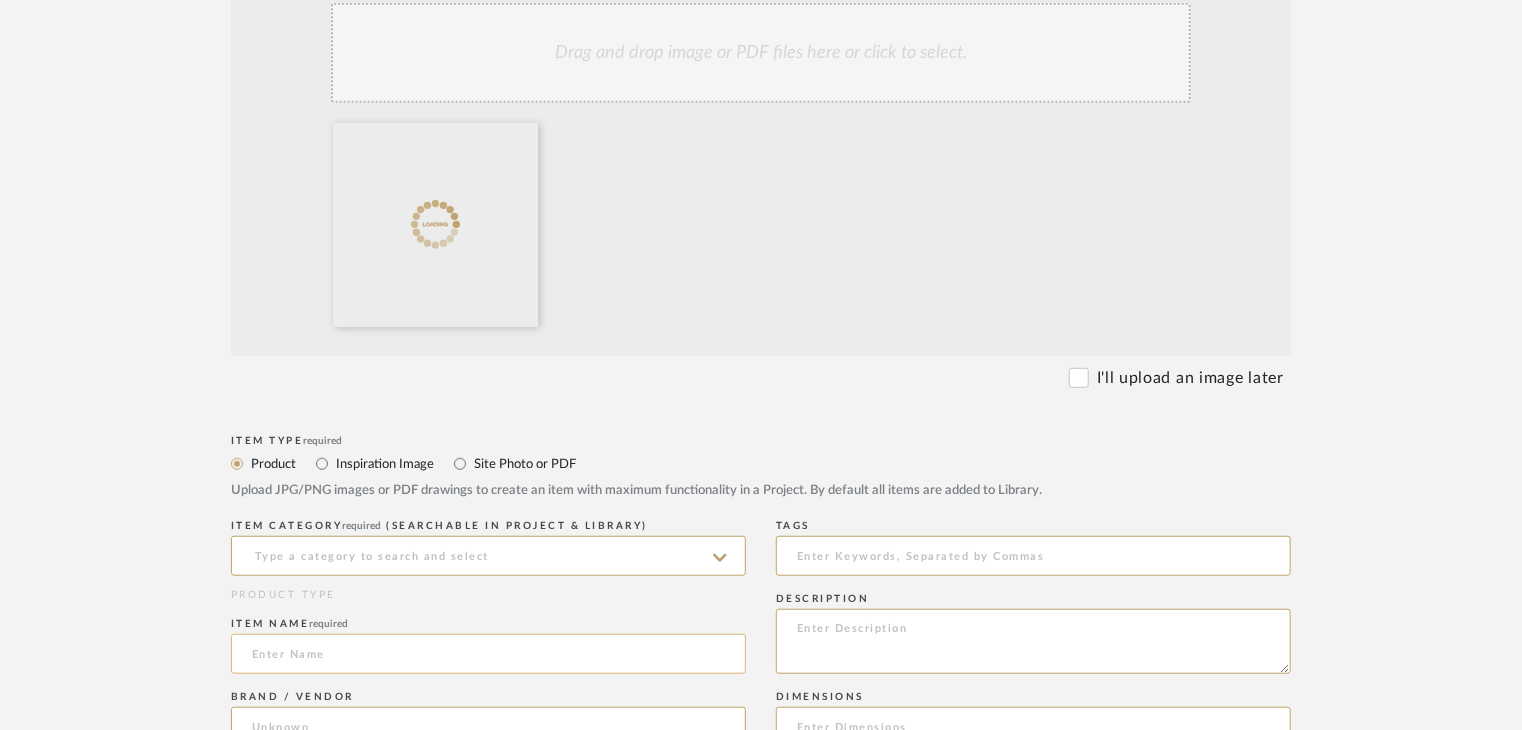 scroll, scrollTop: 800, scrollLeft: 0, axis: vertical 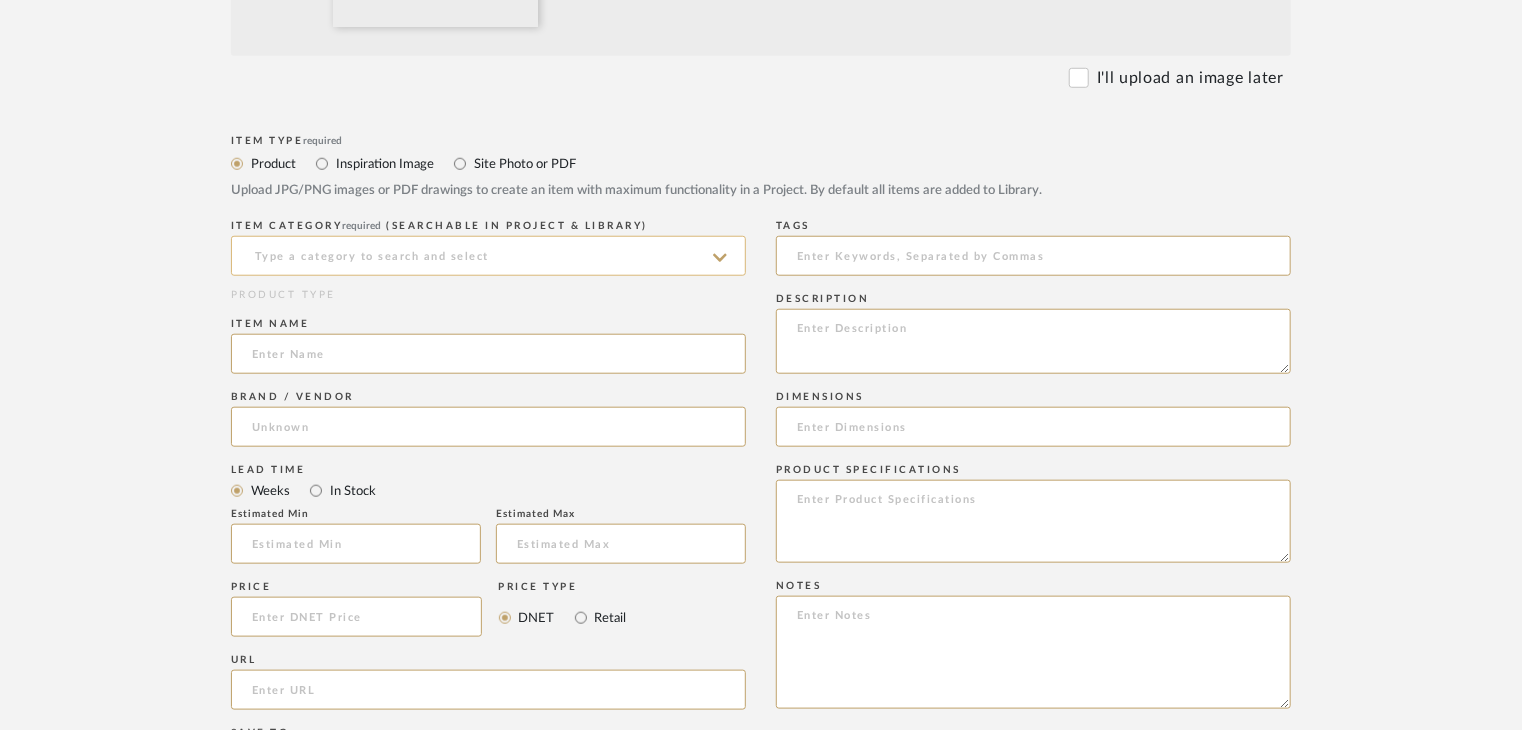 click 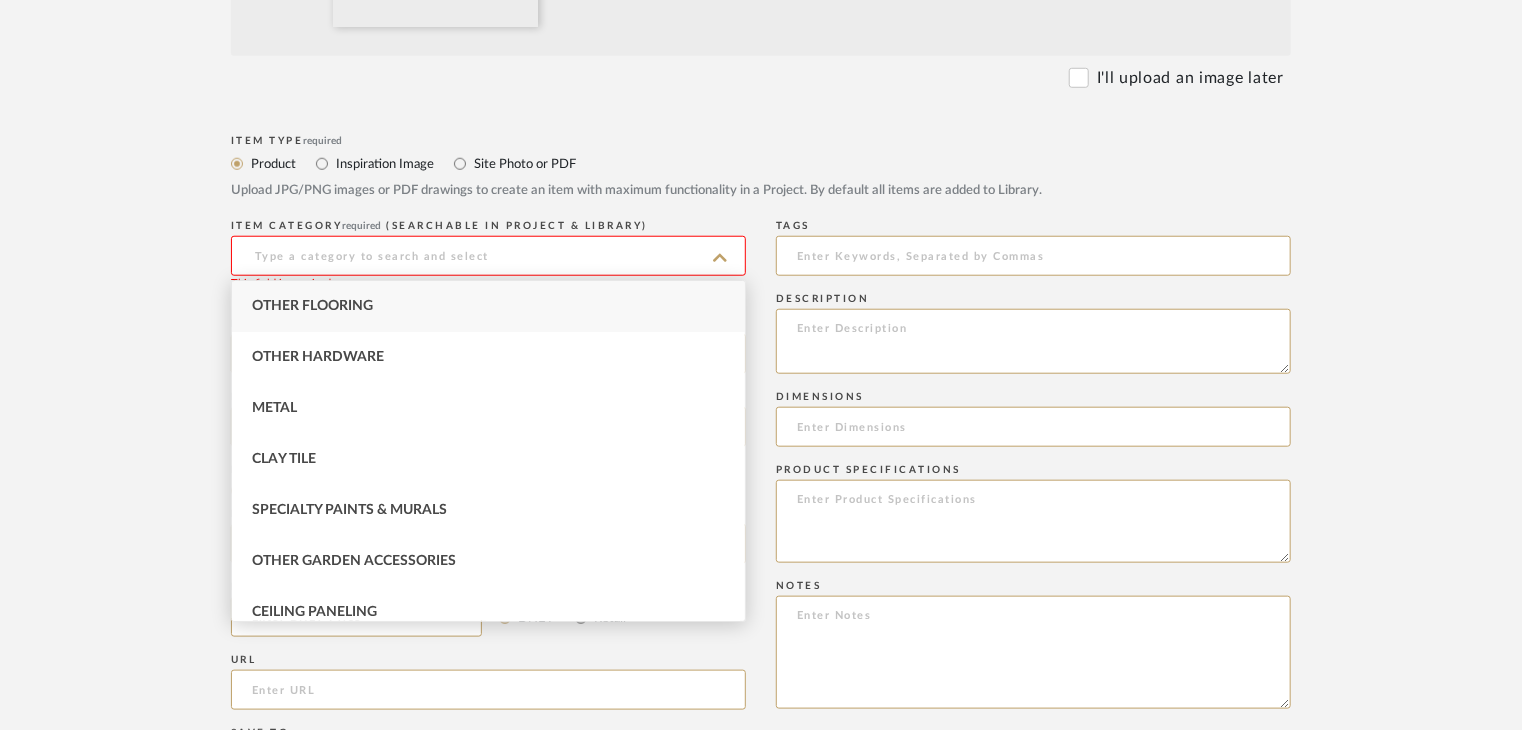 click on "Other Flooring" at bounding box center [488, 306] 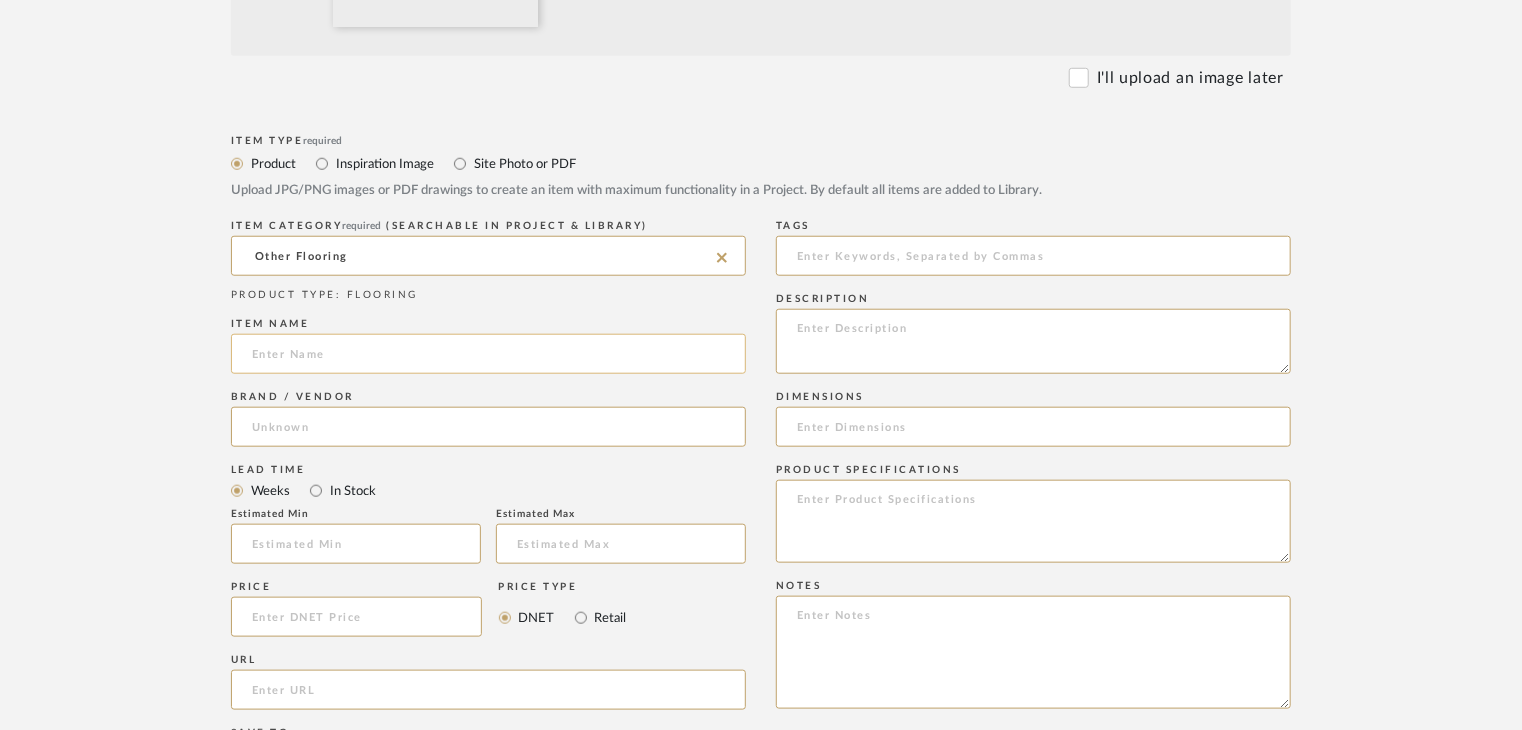 click 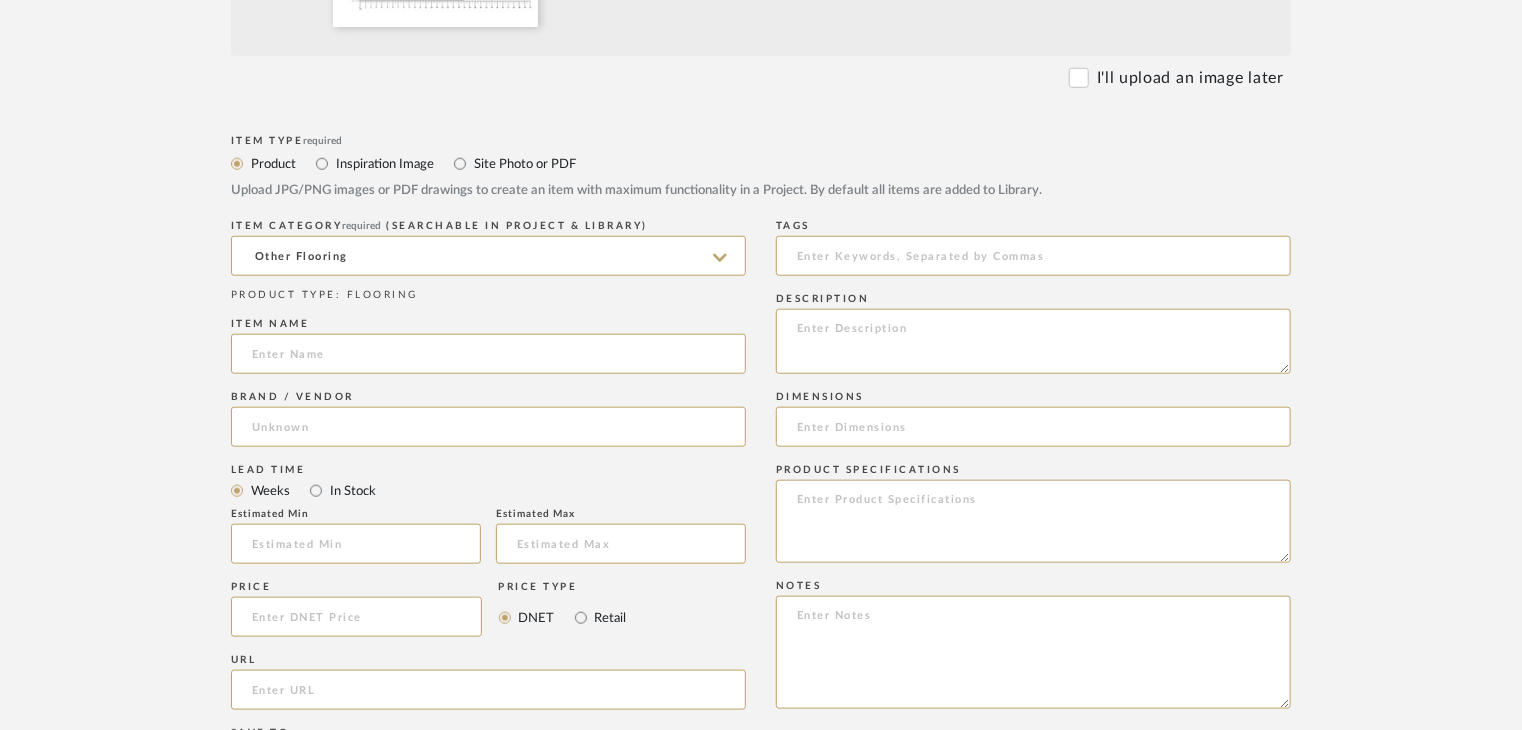 paste on "Avallon Cloudy - Vitrified tile" 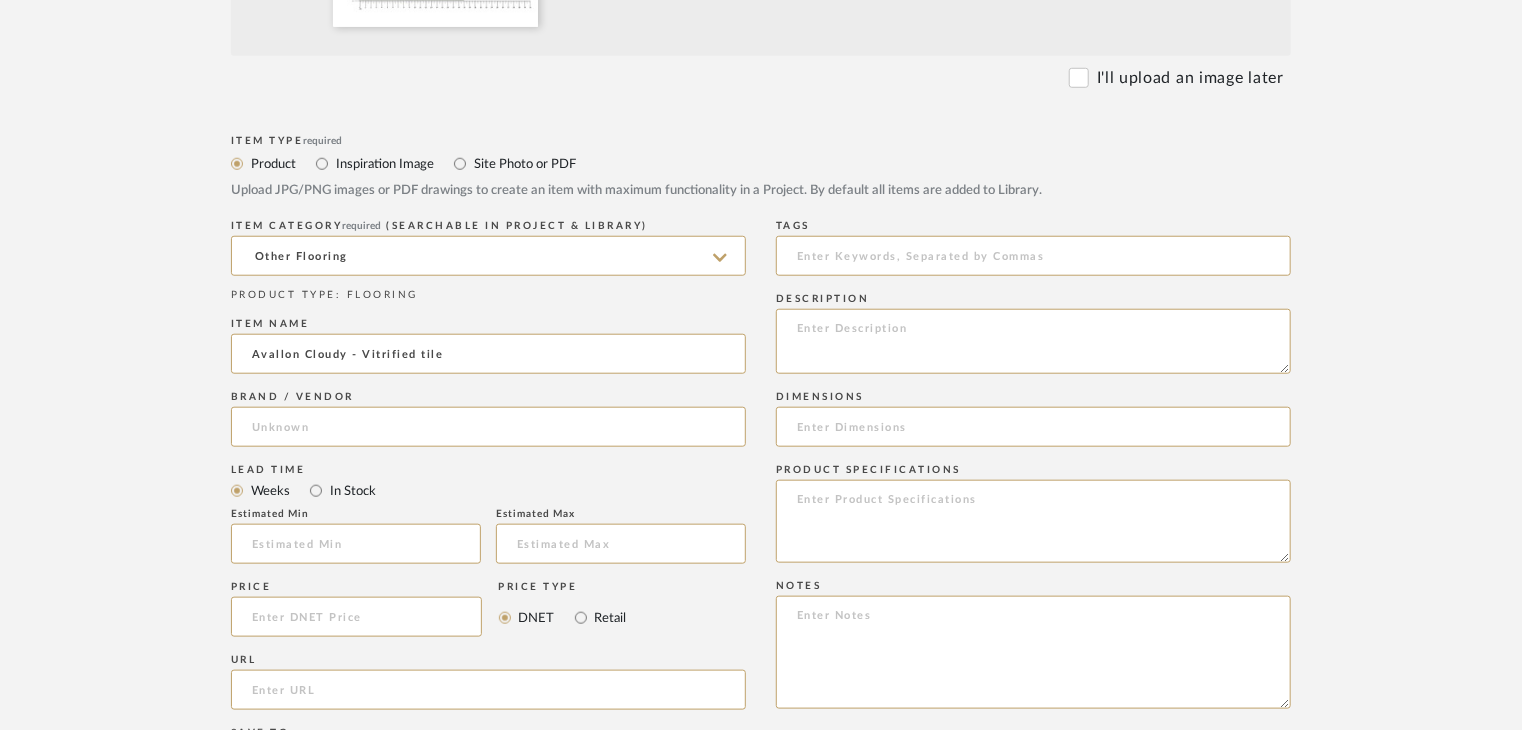 type on "Avallon Cloudy - Vitrified tile" 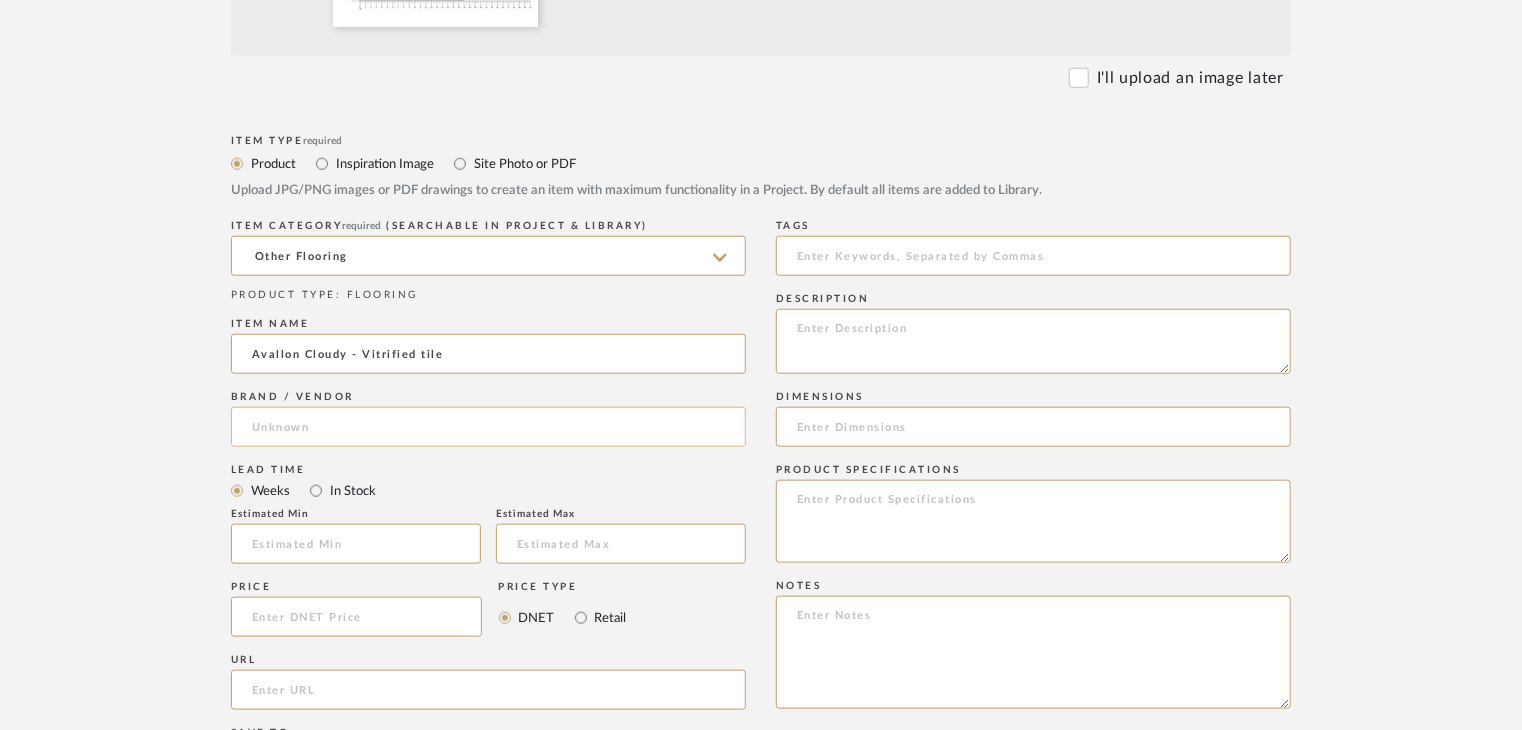 drag, startPoint x: 632, startPoint y: 467, endPoint x: 526, endPoint y: 435, distance: 110.724884 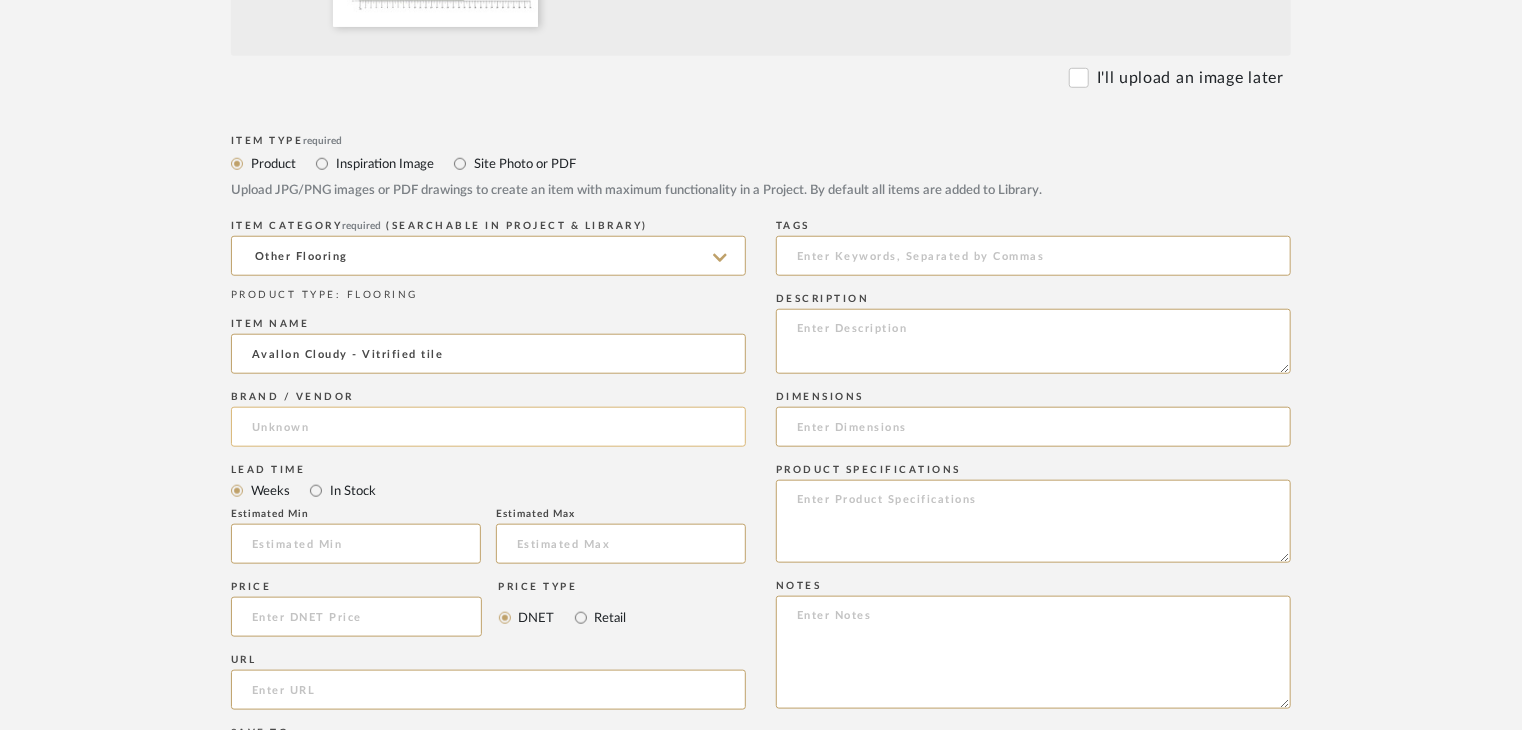 click 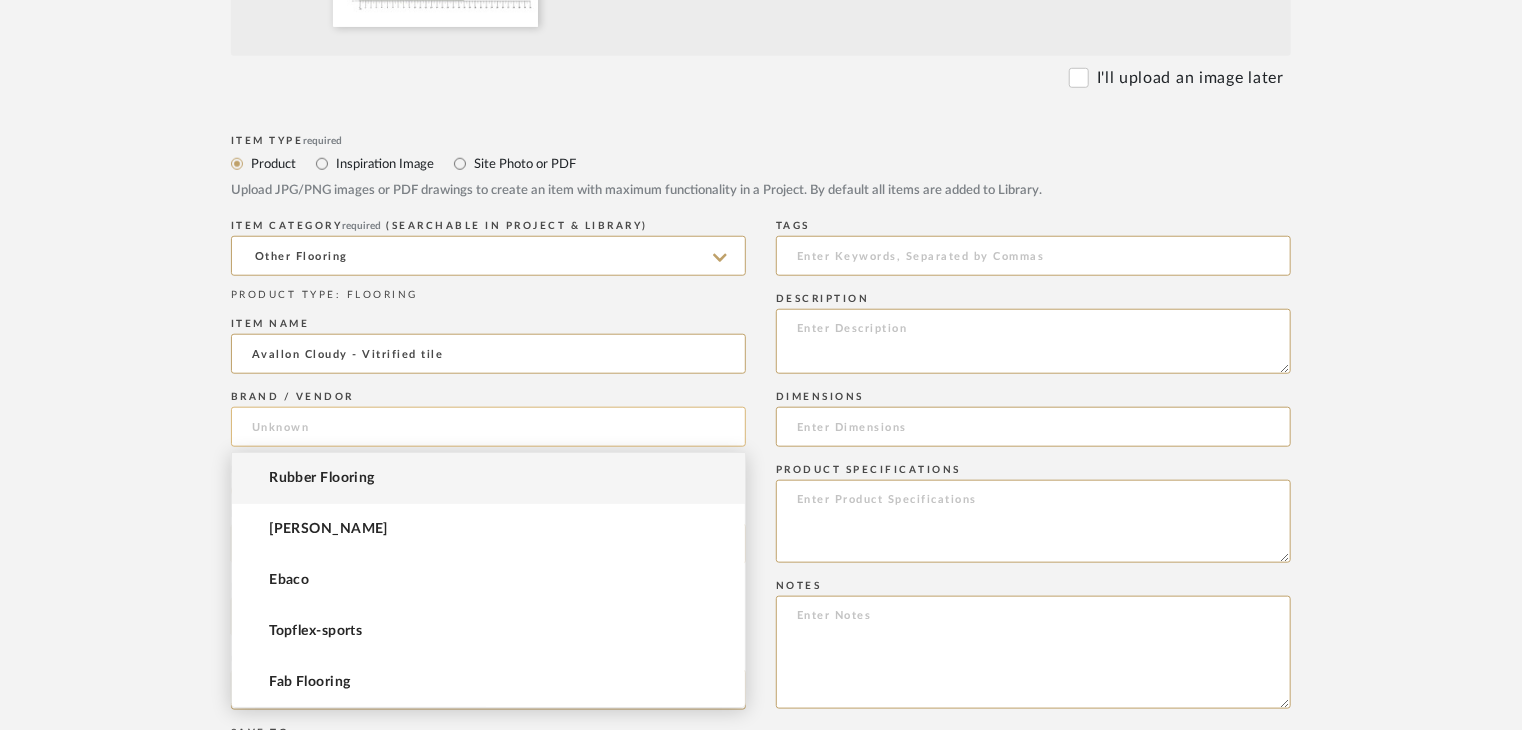 paste on "Nitco" 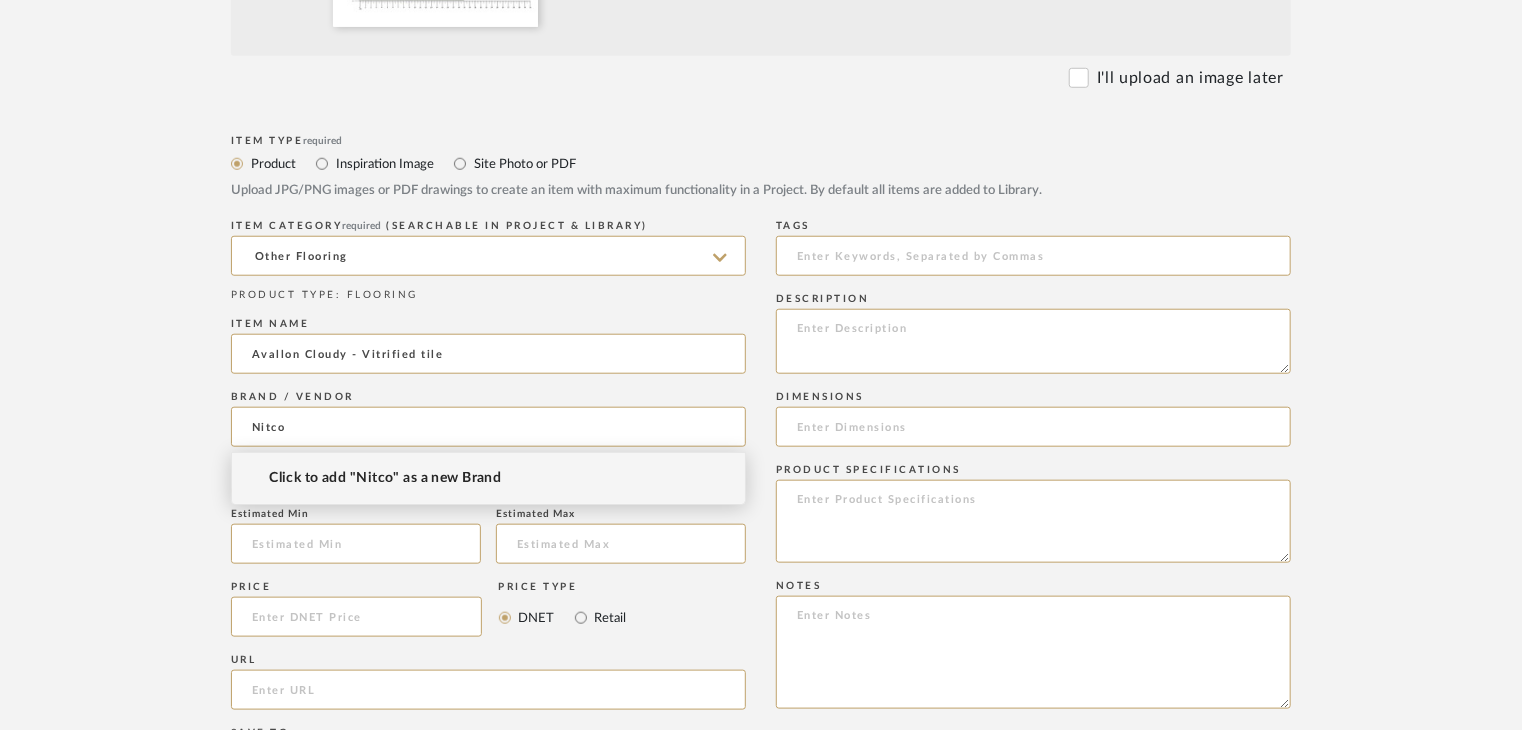 type on "Nitco" 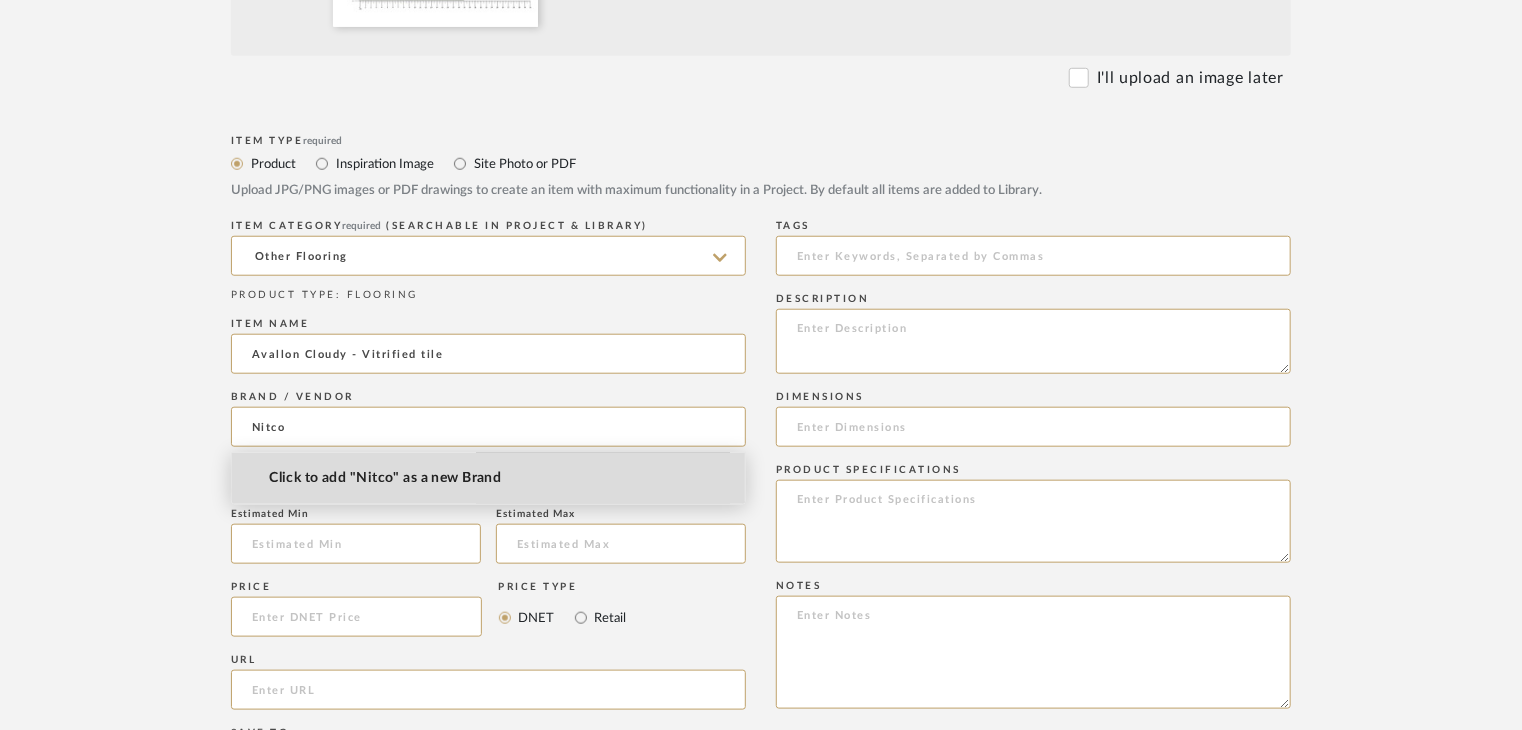 click on "Click to add "Nitco" as a new Brand" at bounding box center [488, 478] 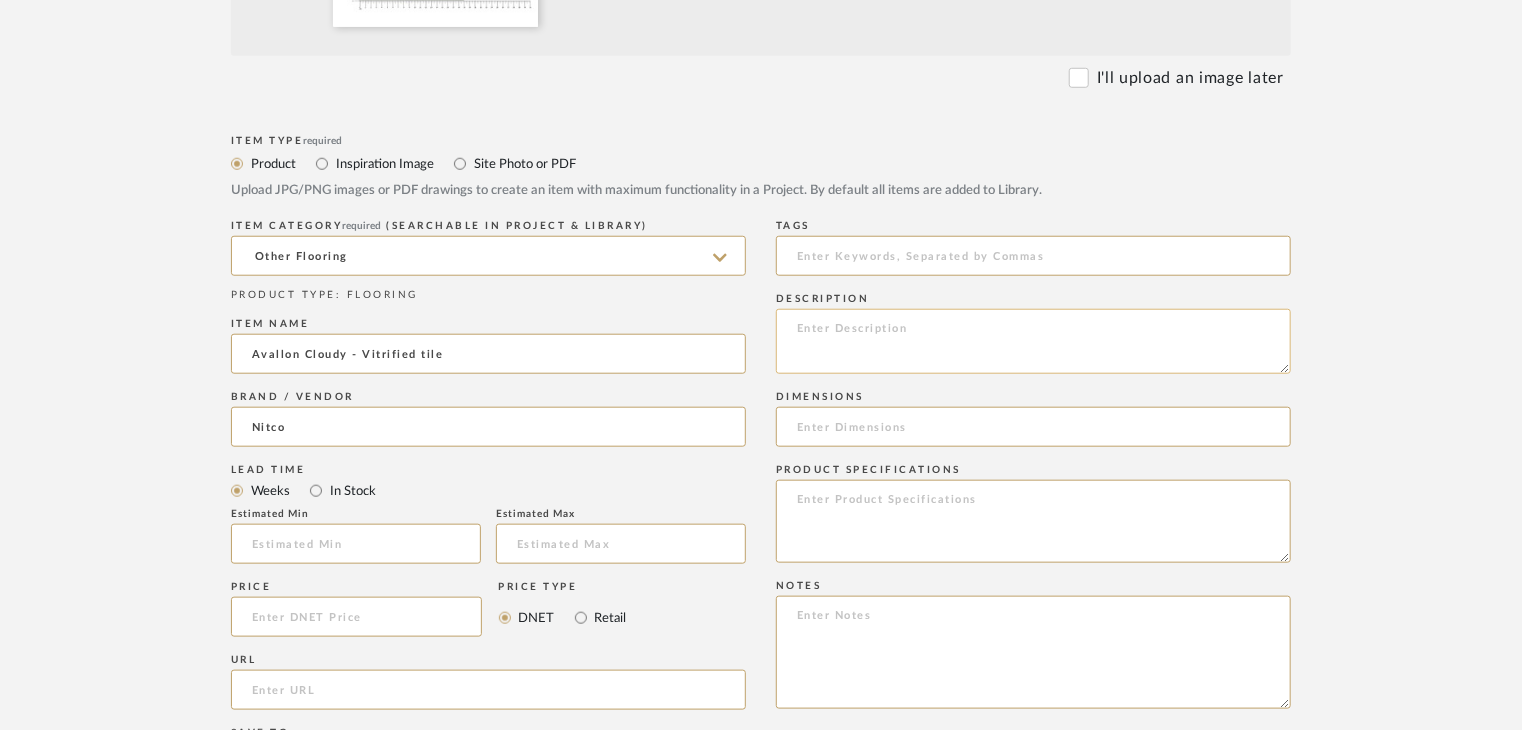 click 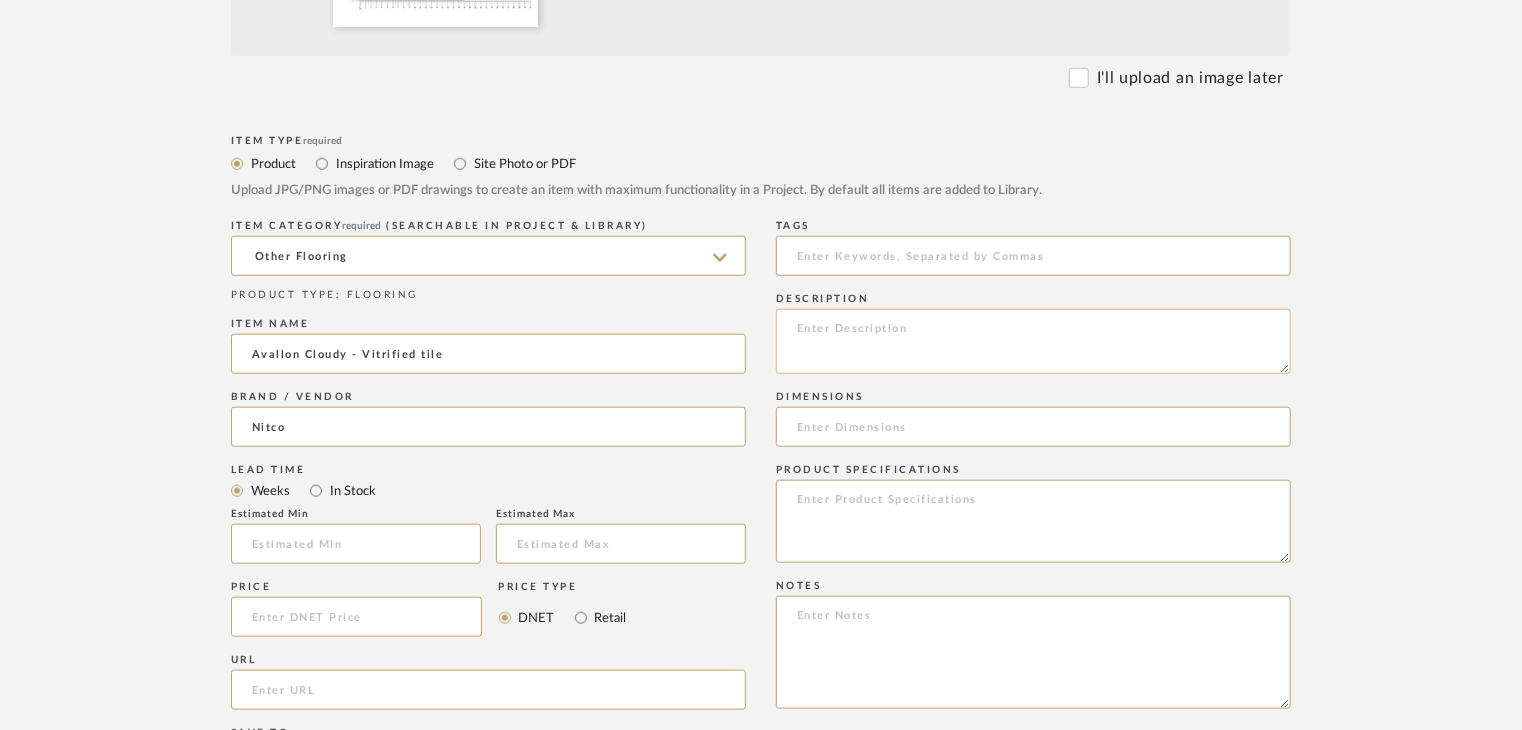paste on "Type: OTHER FLOORING
Dimension(s): (as mentioned)
Material/Finishes: (as mentioned)
Installation requirements, if any: (as applicable)
Price: (as mentioned)
Lead time: (as mentioned)
Sample available: supplier stock
Sample Internal reference number:
as per the internal sample warehouse) Point of
contact:
Contact number:
Email address:
Address:
Additional contact information:" 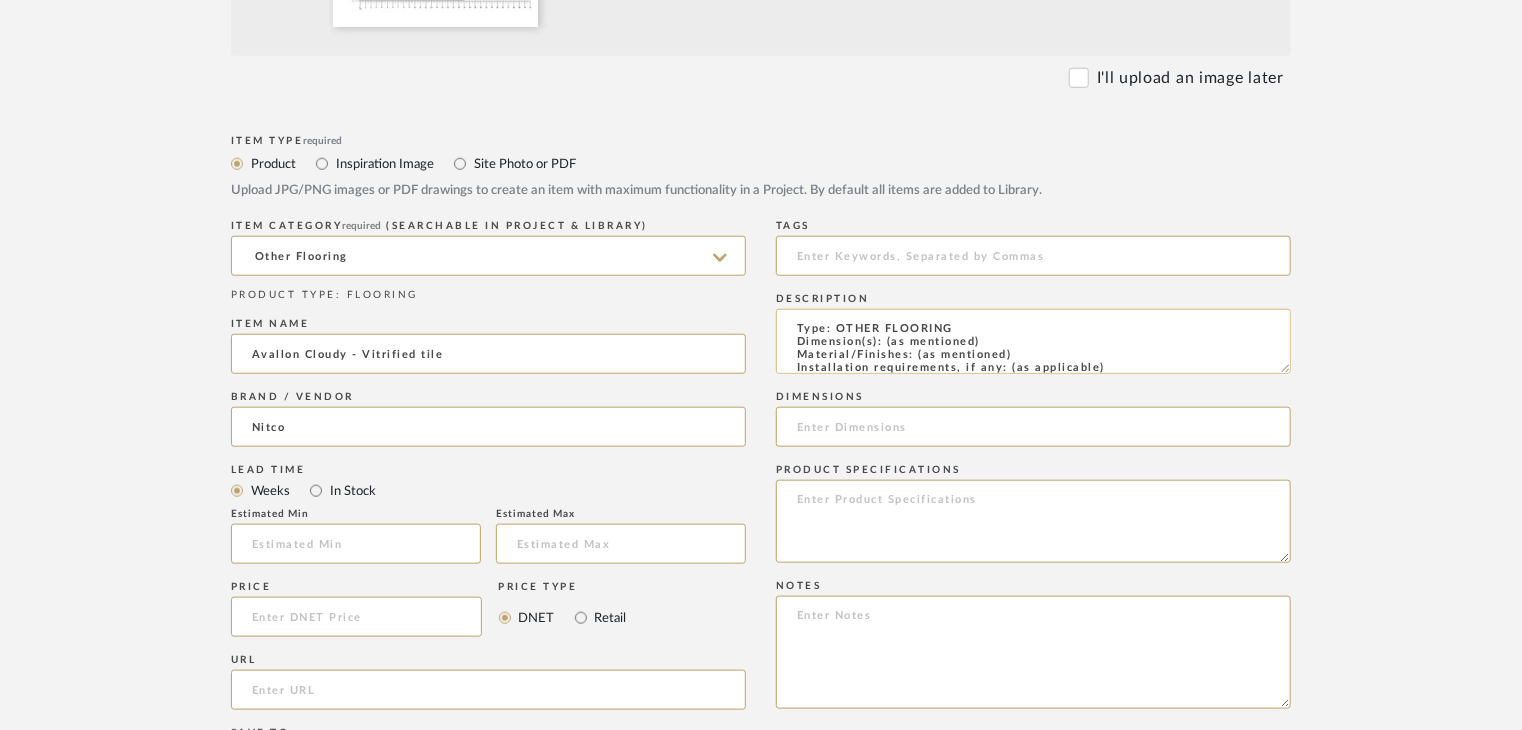 scroll, scrollTop: 137, scrollLeft: 0, axis: vertical 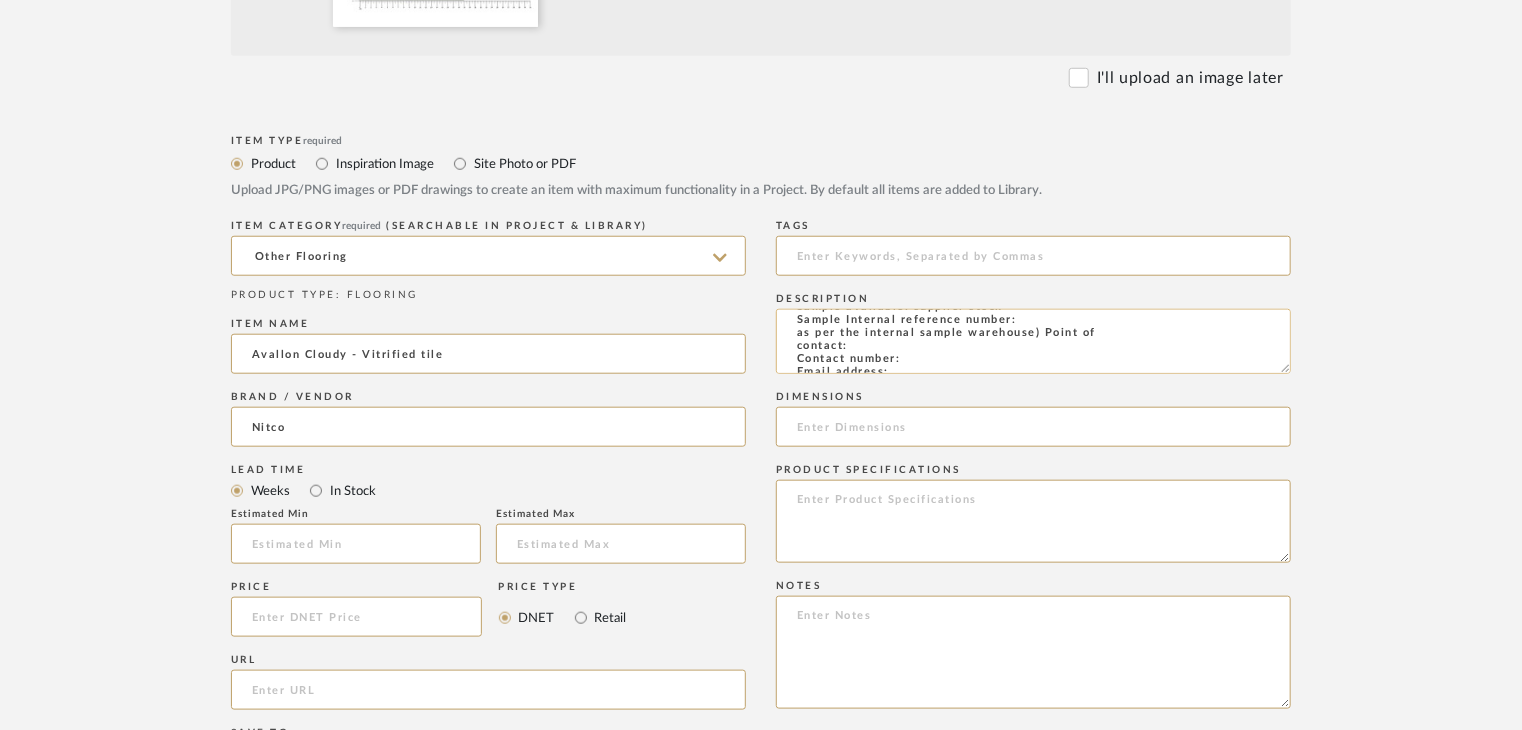 click on "Type: OTHER FLOORING
Dimension(s): (as mentioned)
Material/Finishes: (as mentioned)
Installation requirements, if any: (as applicable)
Price: (as mentioned)
Lead time: (as mentioned)
Sample available: supplier stock
Sample Internal reference number:
as per the internal sample warehouse) Point of
contact:
Contact number:
Email address:
Address:
Additional contact information:" 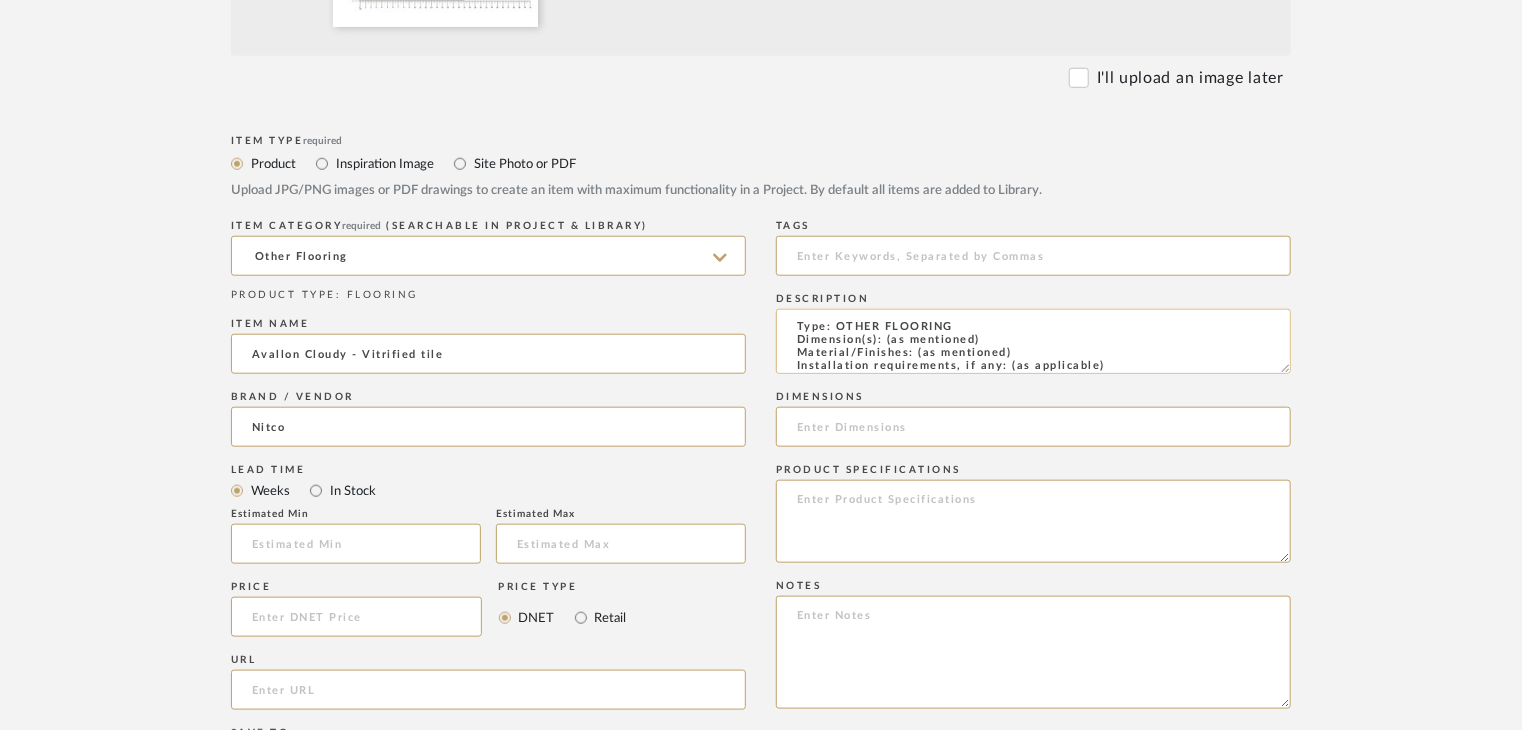 scroll, scrollTop: 0, scrollLeft: 0, axis: both 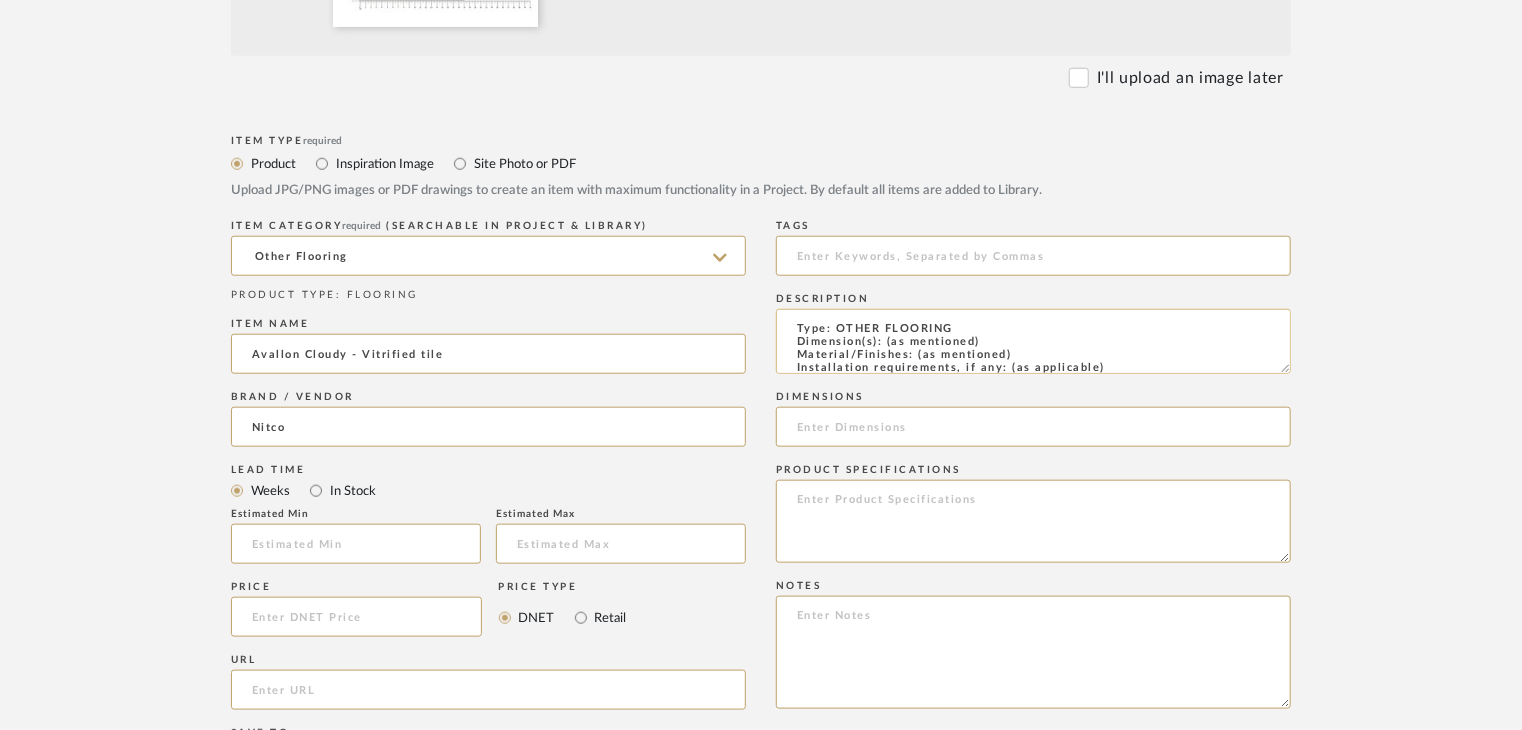 drag, startPoint x: 1023, startPoint y: 357, endPoint x: 915, endPoint y: 354, distance: 108.04166 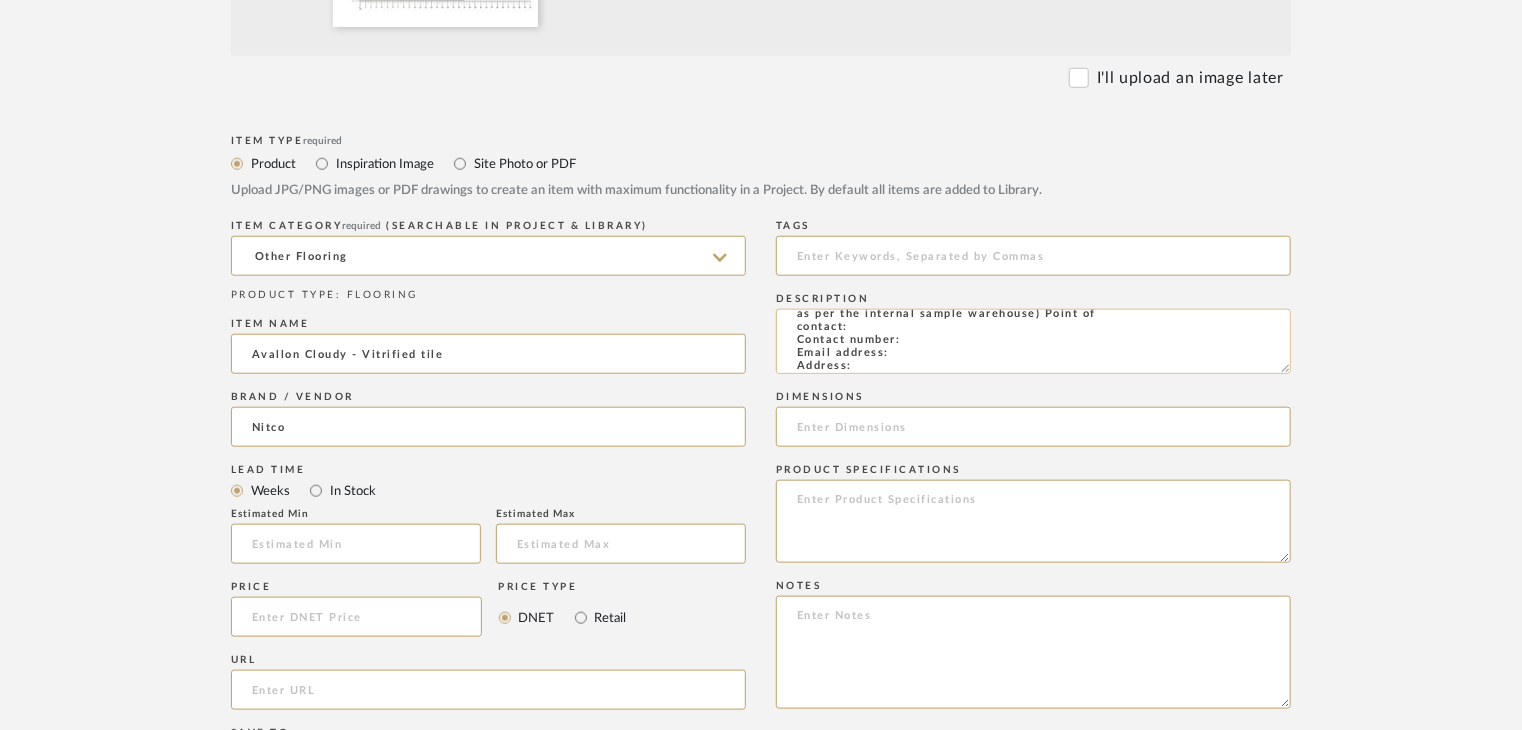 scroll, scrollTop: 144, scrollLeft: 0, axis: vertical 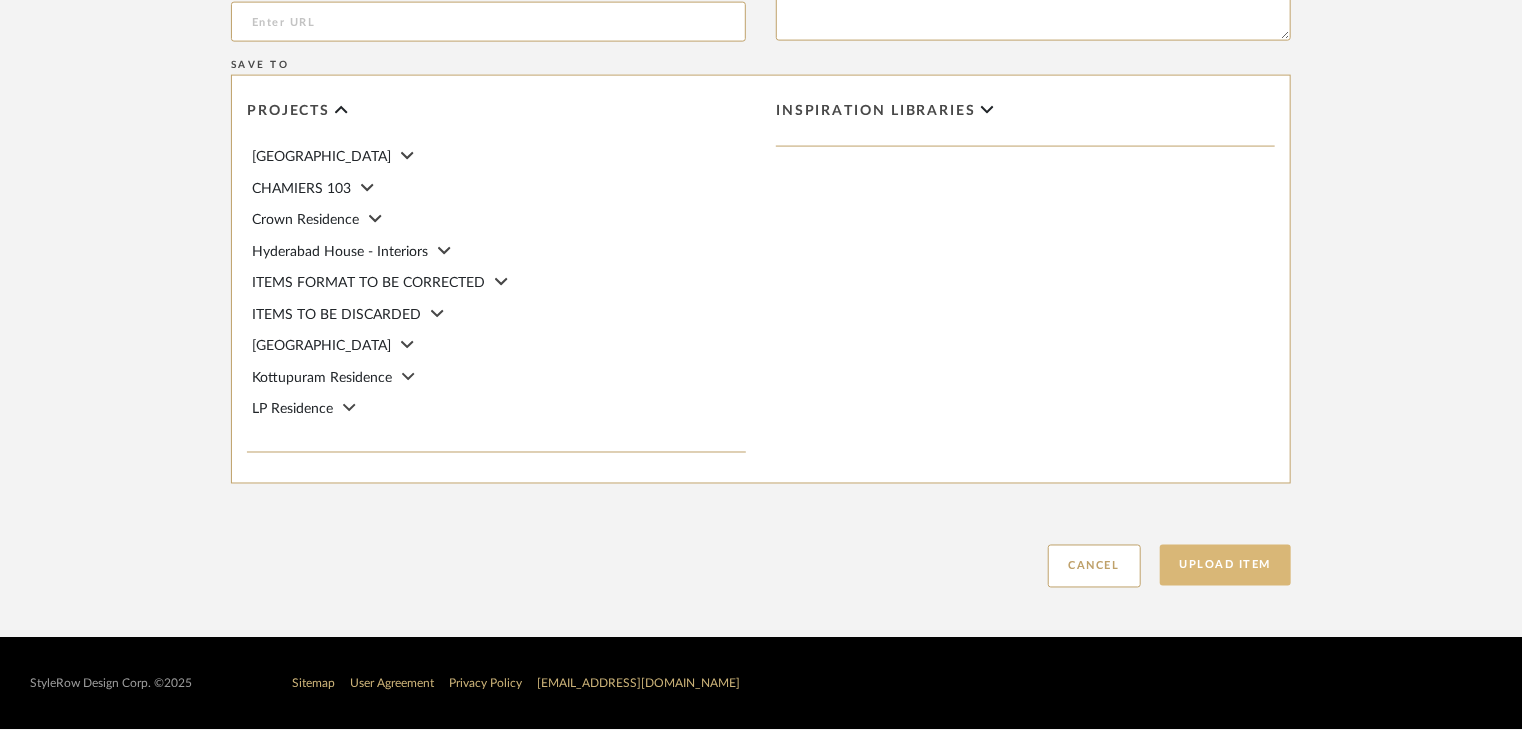 type on "Type: OTHER FLOORING
Dimension(s): (as mentioned)
Material/Finishes: Matte
Installation requirements, if any: (as applicable)
Price: (as mentioned)
Lead time: (as mentioned)
Sample available: supplier stock
Sample Internal reference number: FL-OF-VT-01
as per the internal sample warehouse) Point of
contact:
Contact number:
Email address:
Address:
Additional contact information:" 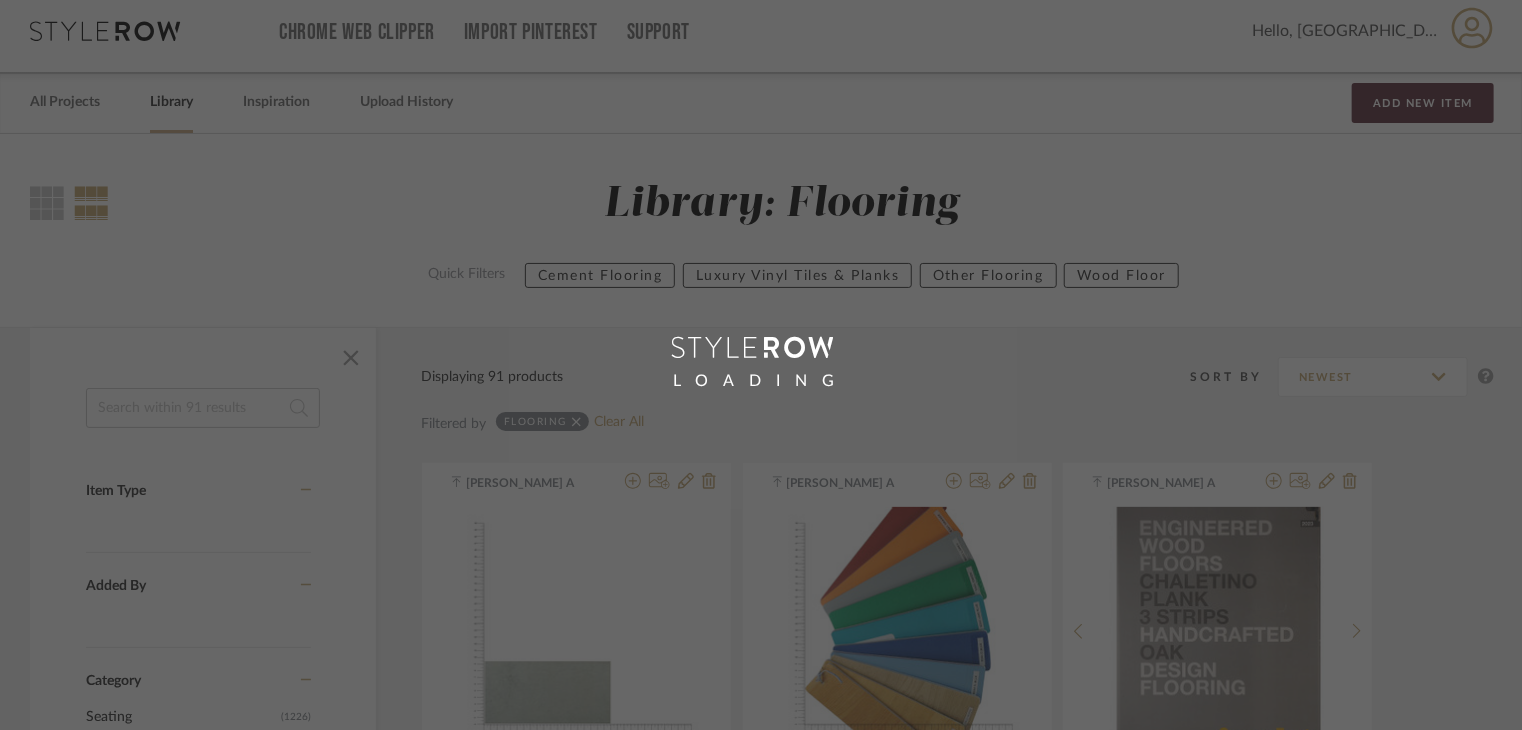 scroll, scrollTop: 0, scrollLeft: 0, axis: both 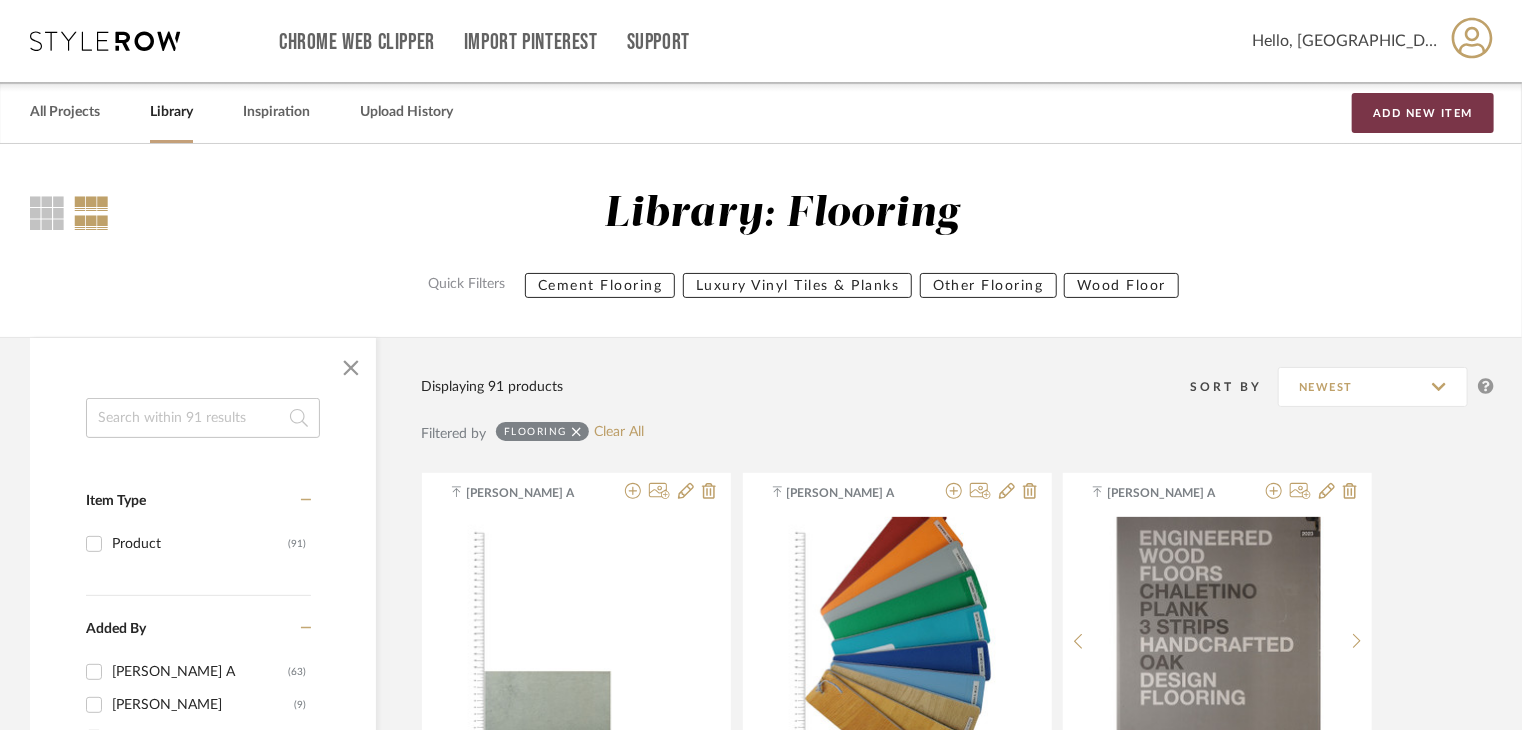 click on "Add New Item" at bounding box center (1423, 113) 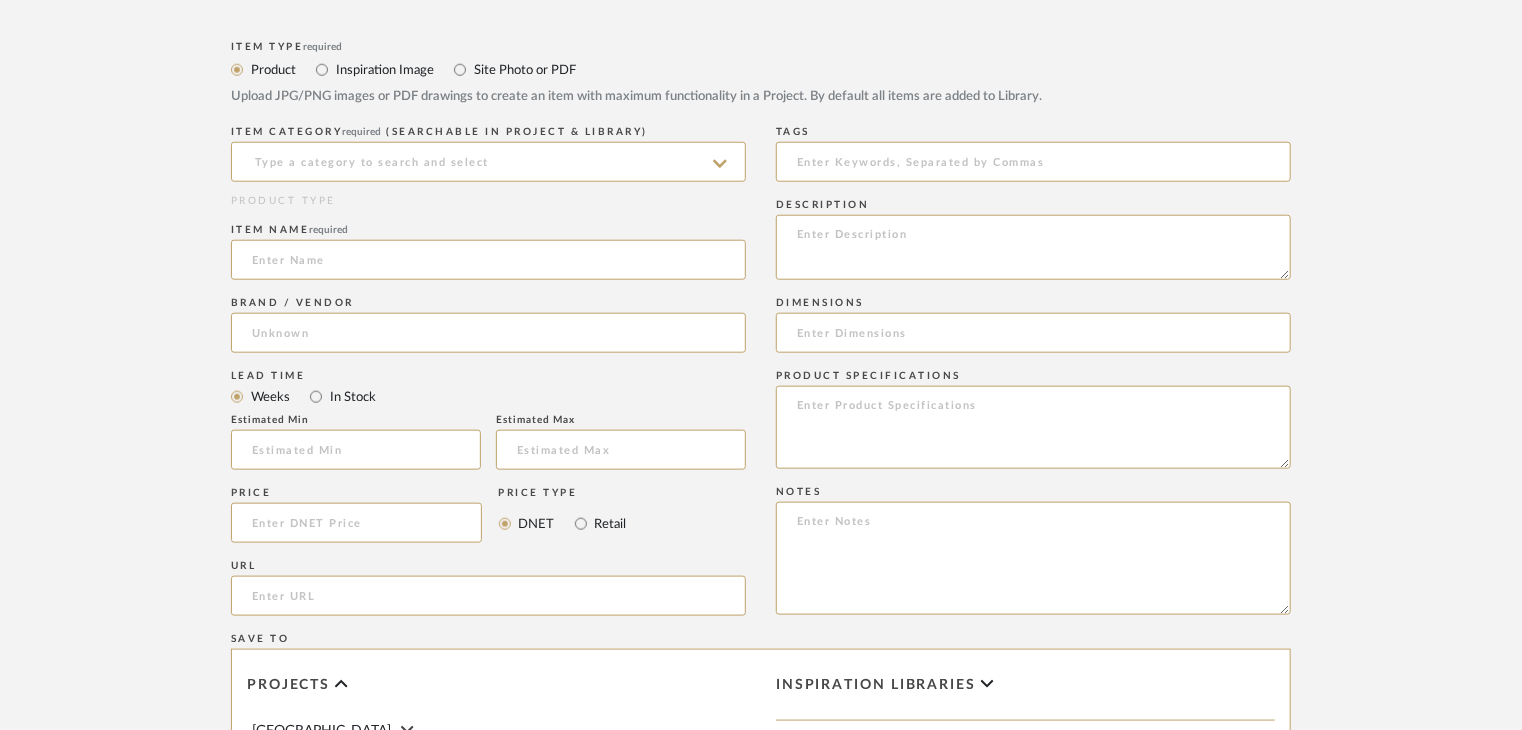 scroll, scrollTop: 900, scrollLeft: 0, axis: vertical 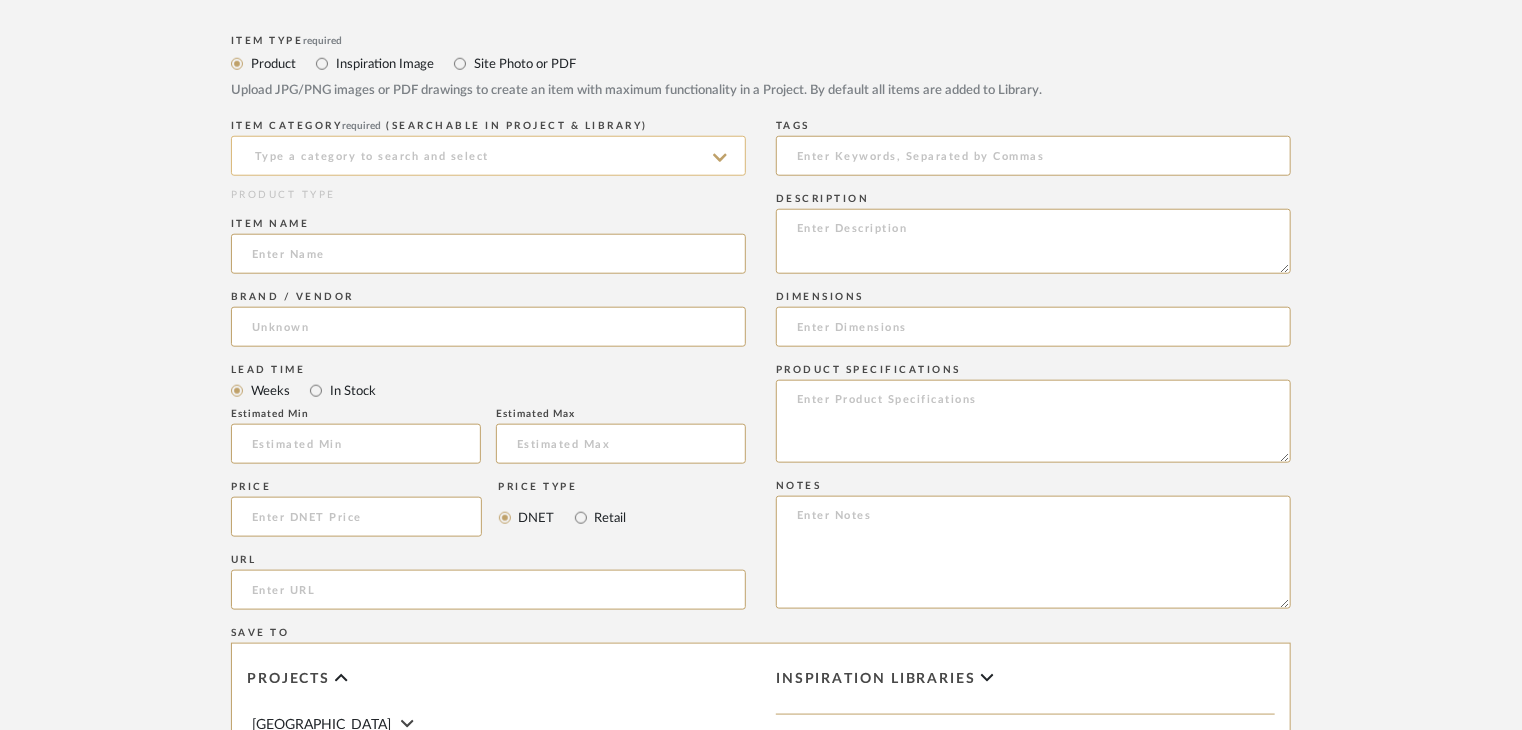 click 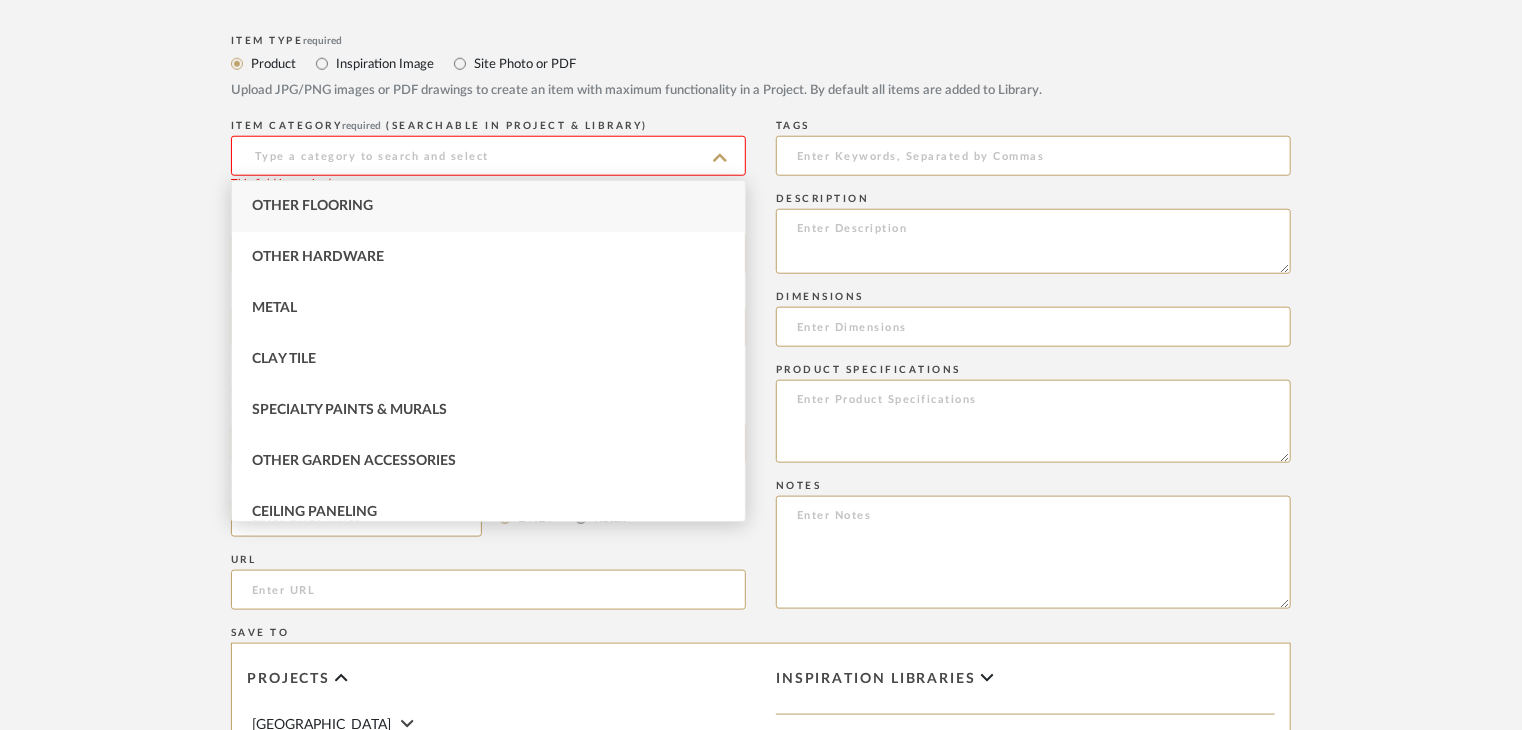 click on "Other Flooring" at bounding box center [488, 206] 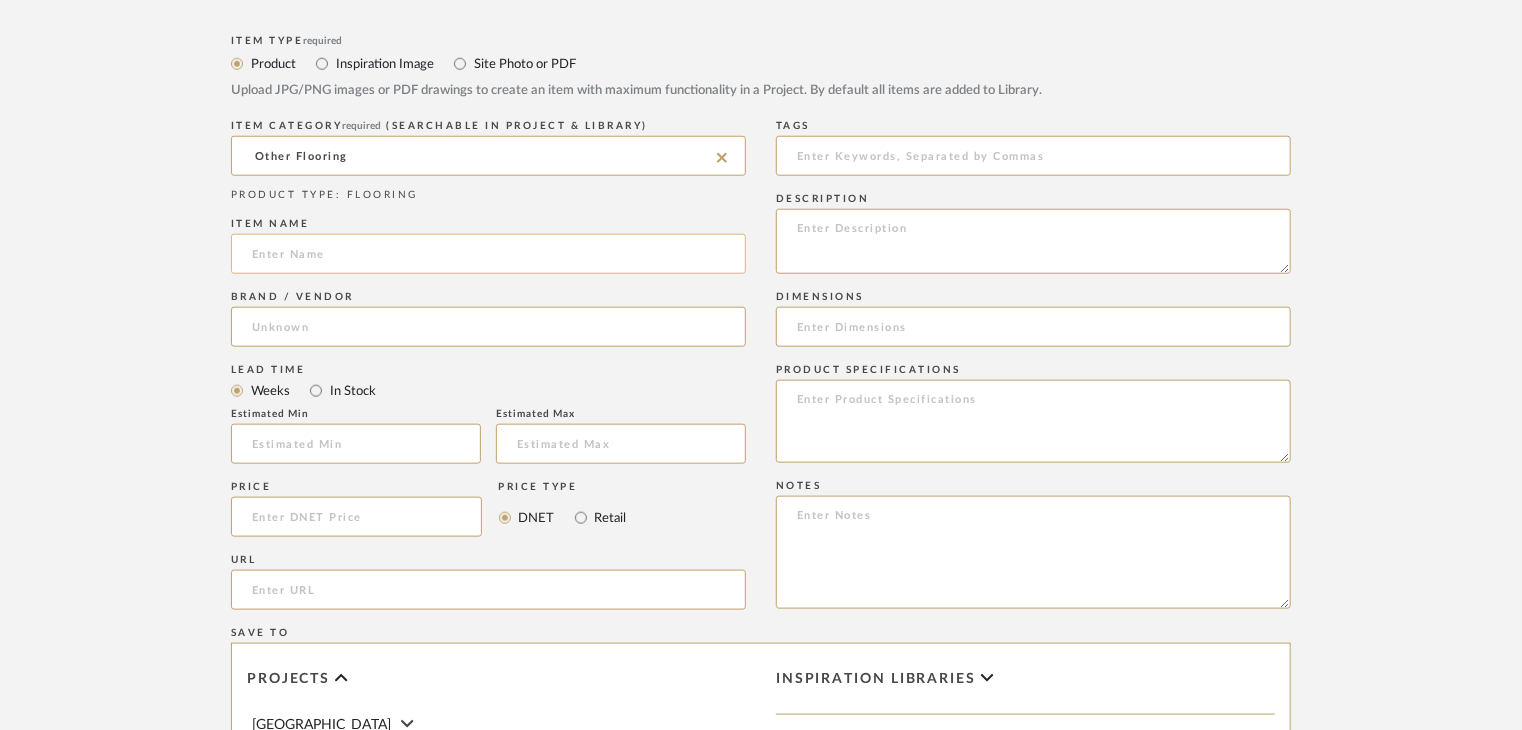 click 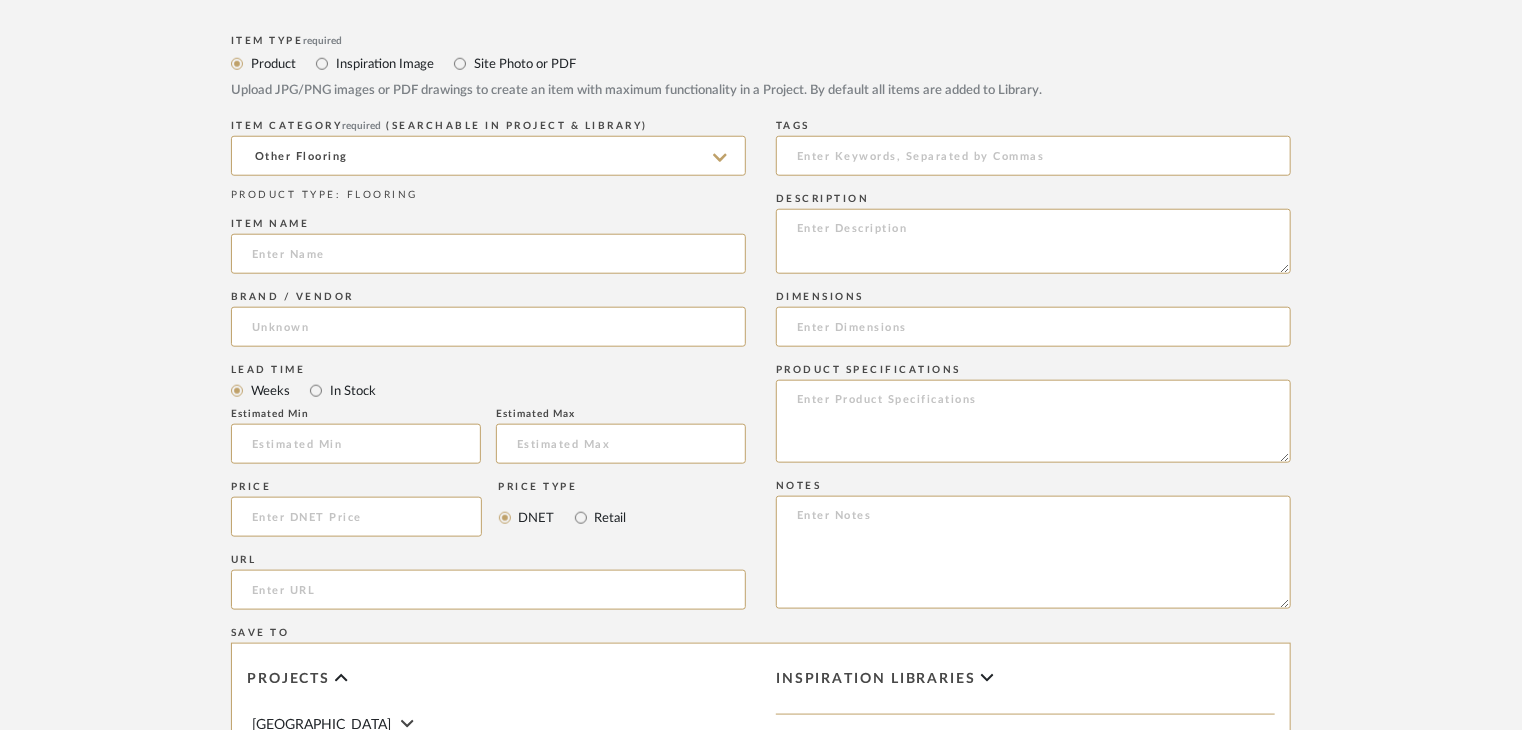paste on "Catalogue" 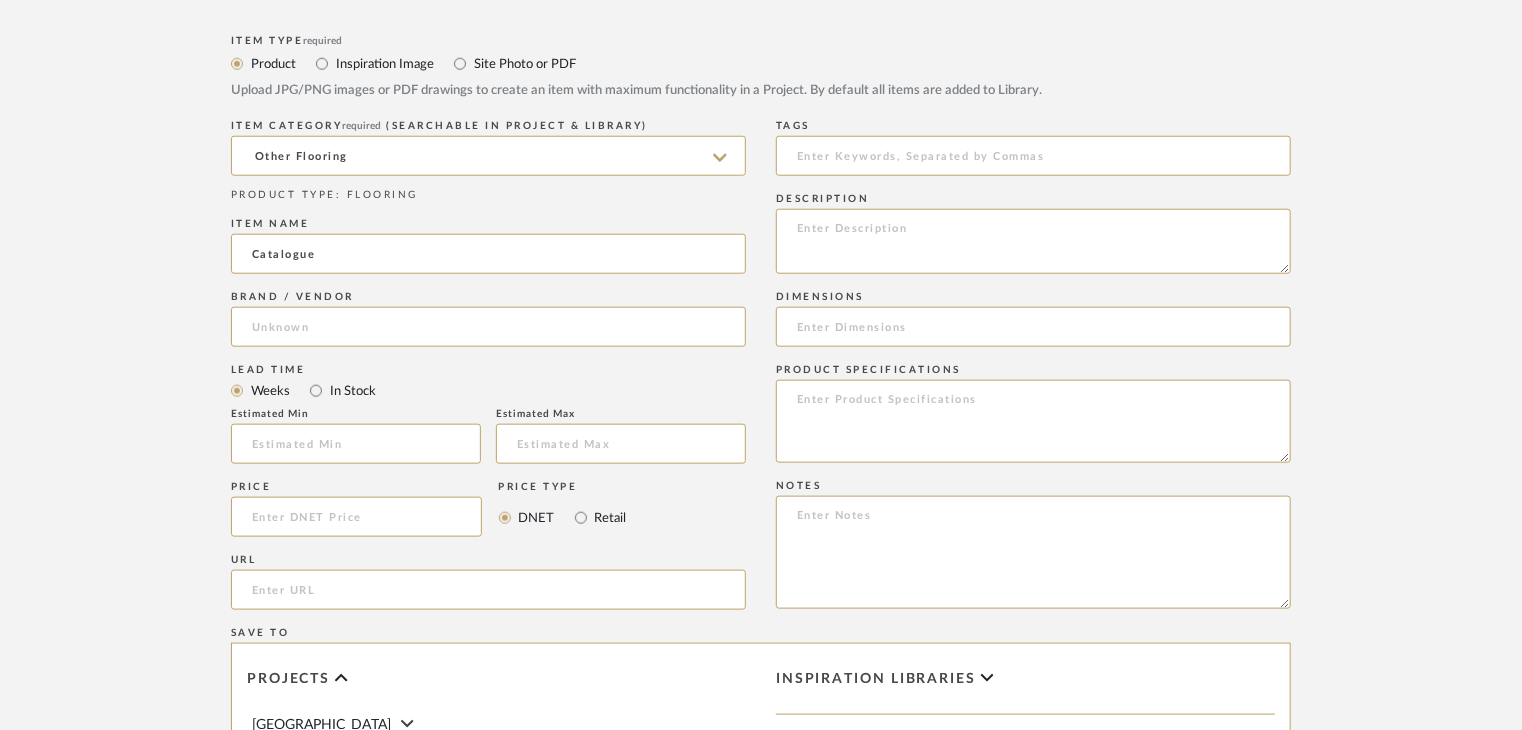 type on "Catalogue" 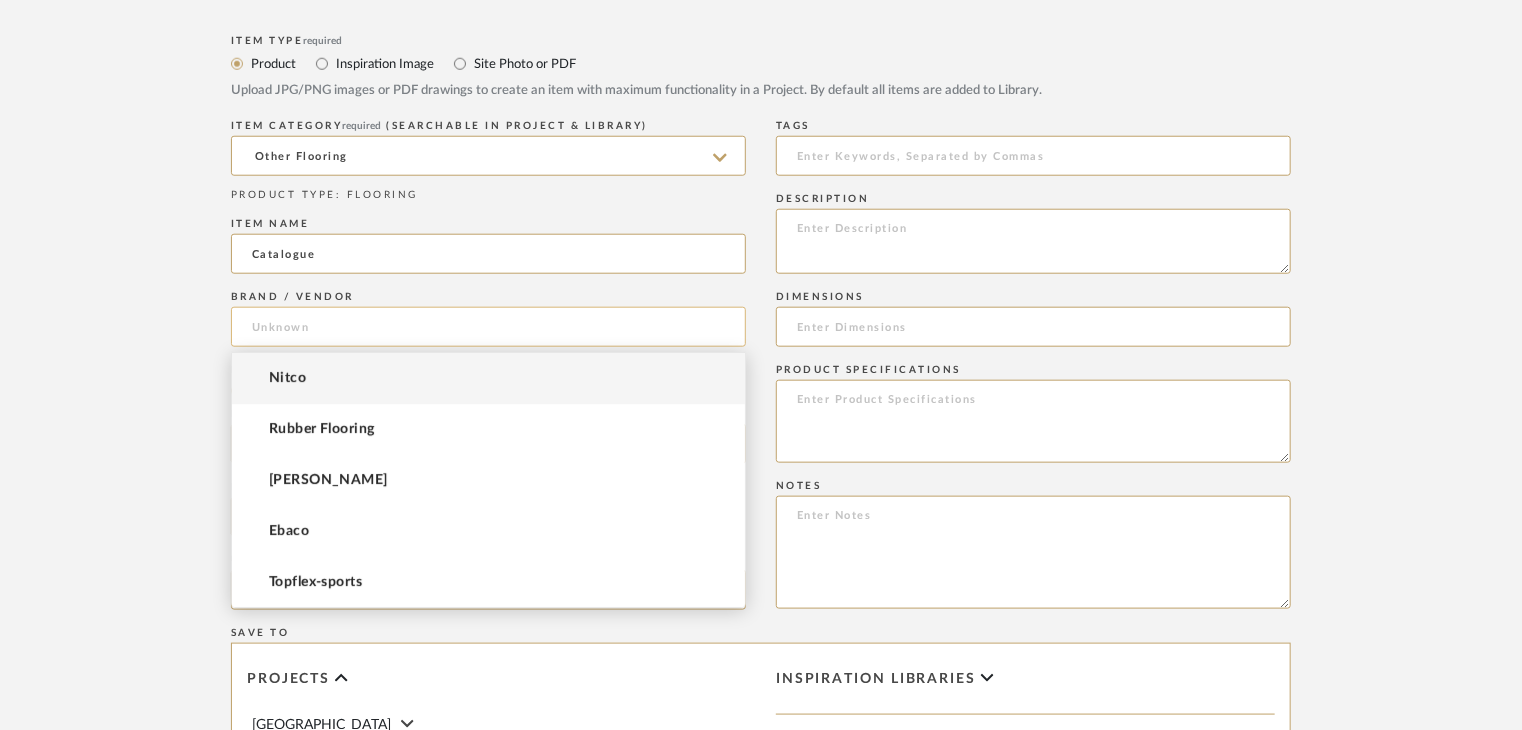 click 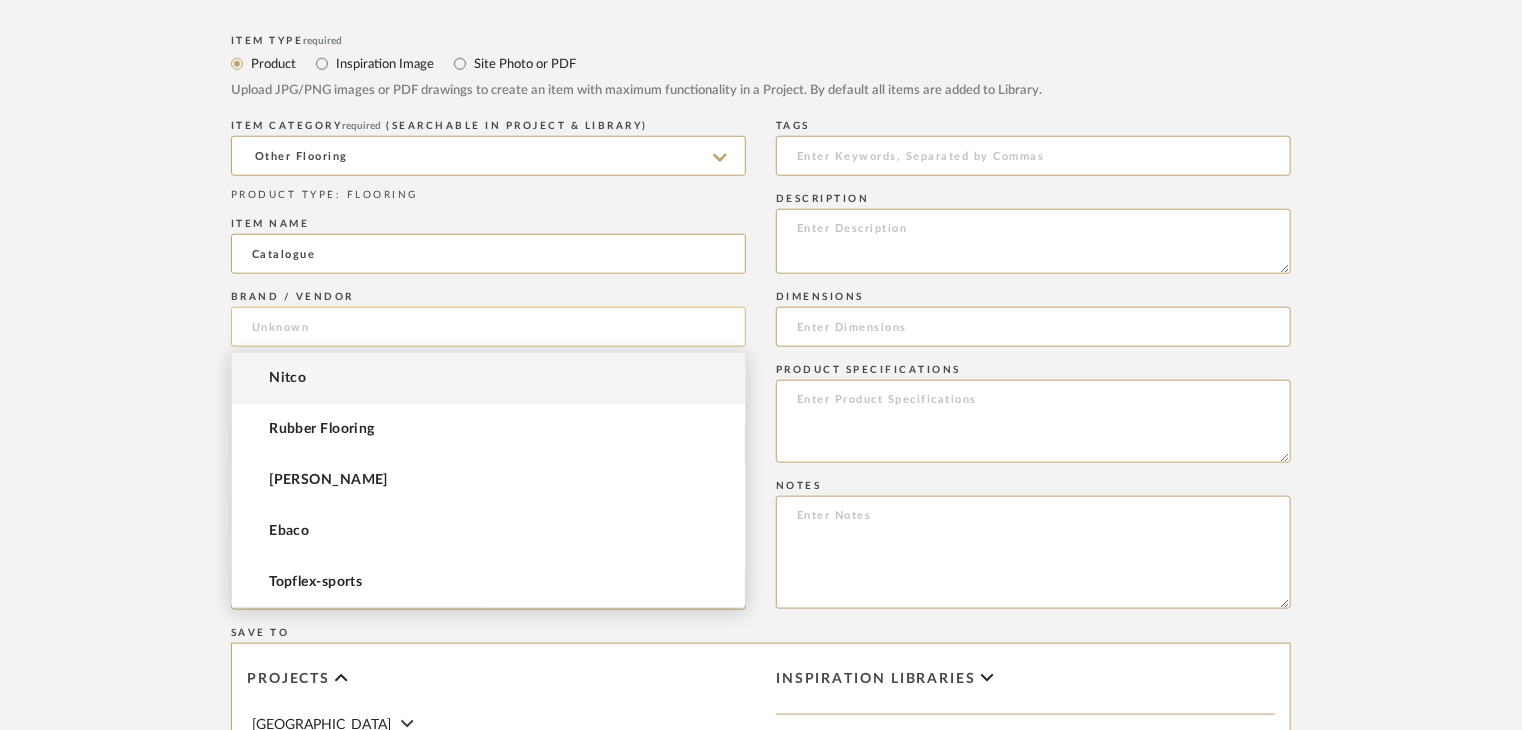 paste on "Euronics-entrance" 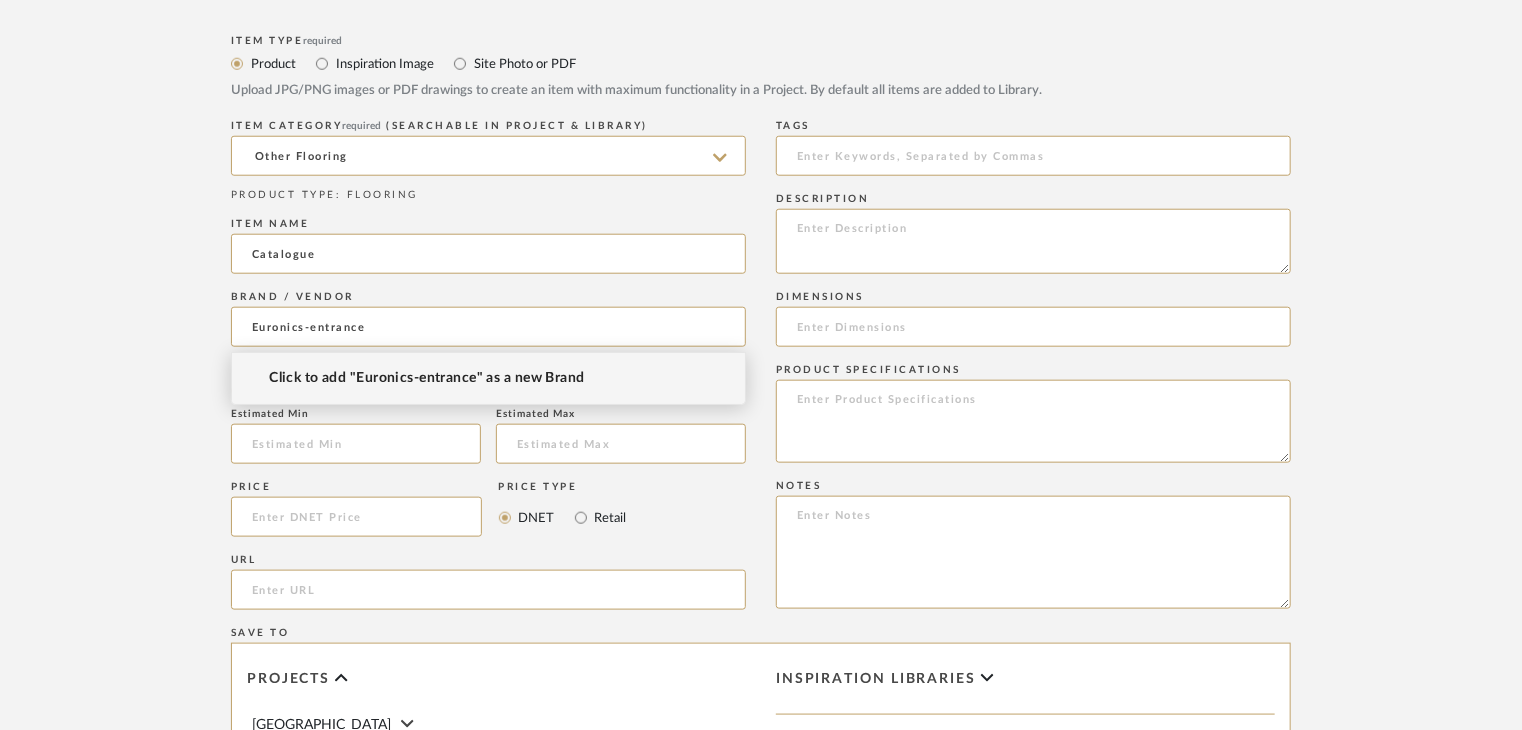 type on "Euronics-entrance" 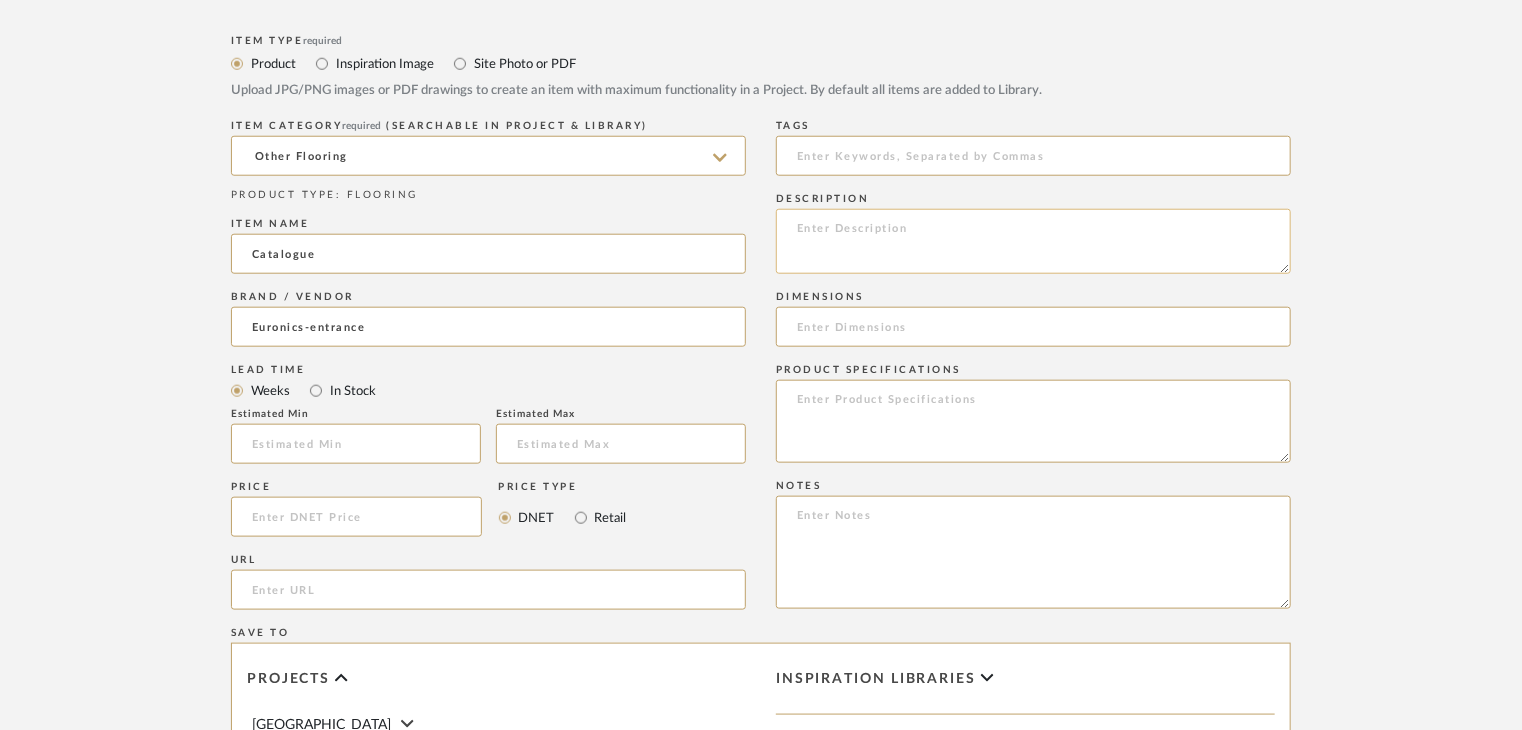 click 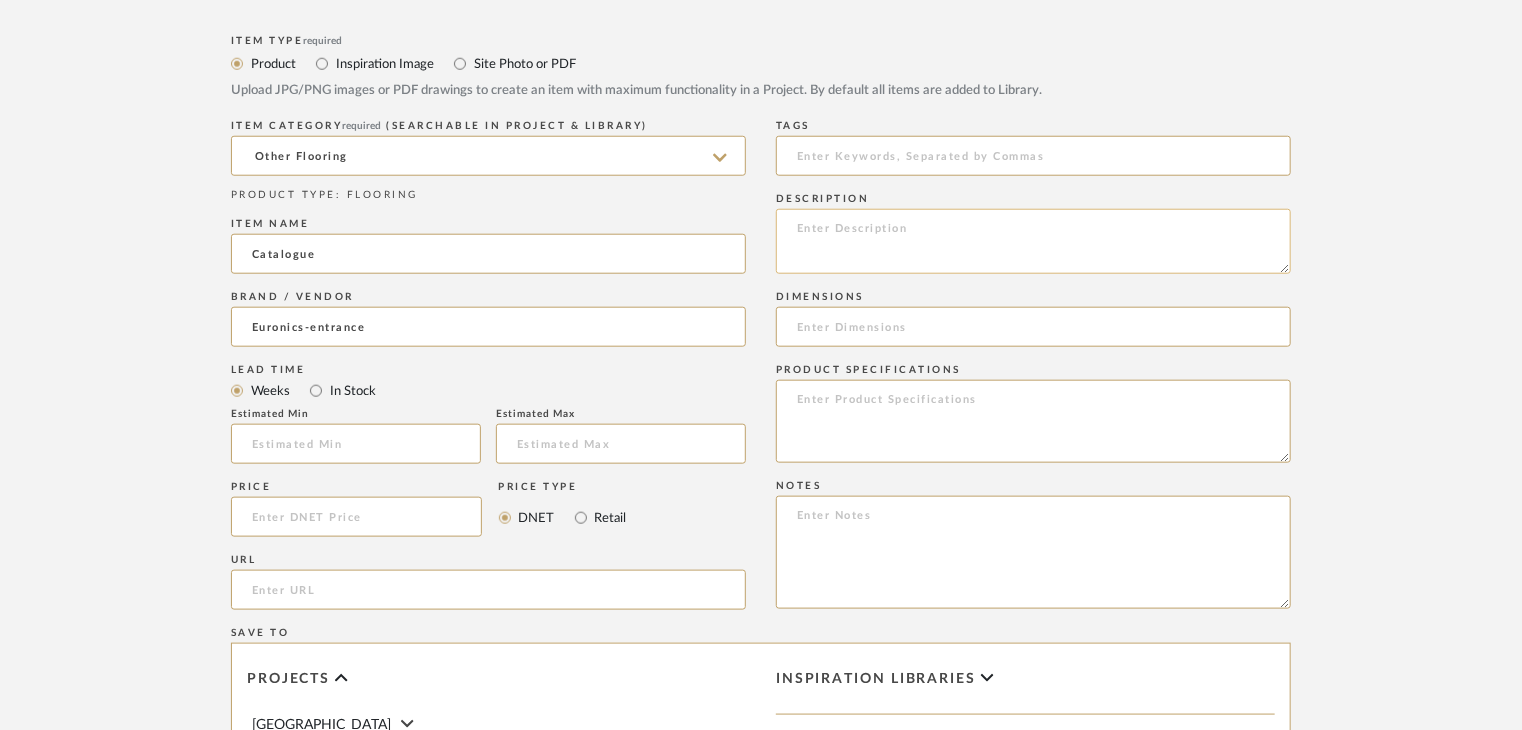 paste on "Type: OTHER FLOORING
Dimension(s): (as mentioned)
Material/Finishes: (as mentioned)
Installation requirements, if any: (as applicable)
Price: (as mentioned)
Lead time: (as mentioned)
Sample available: supplier stock
Sample Internal reference number:
as per the internal sample warehouse) Point of
contact:
Contact number:
Email address:
Address:
Additional contact information:" 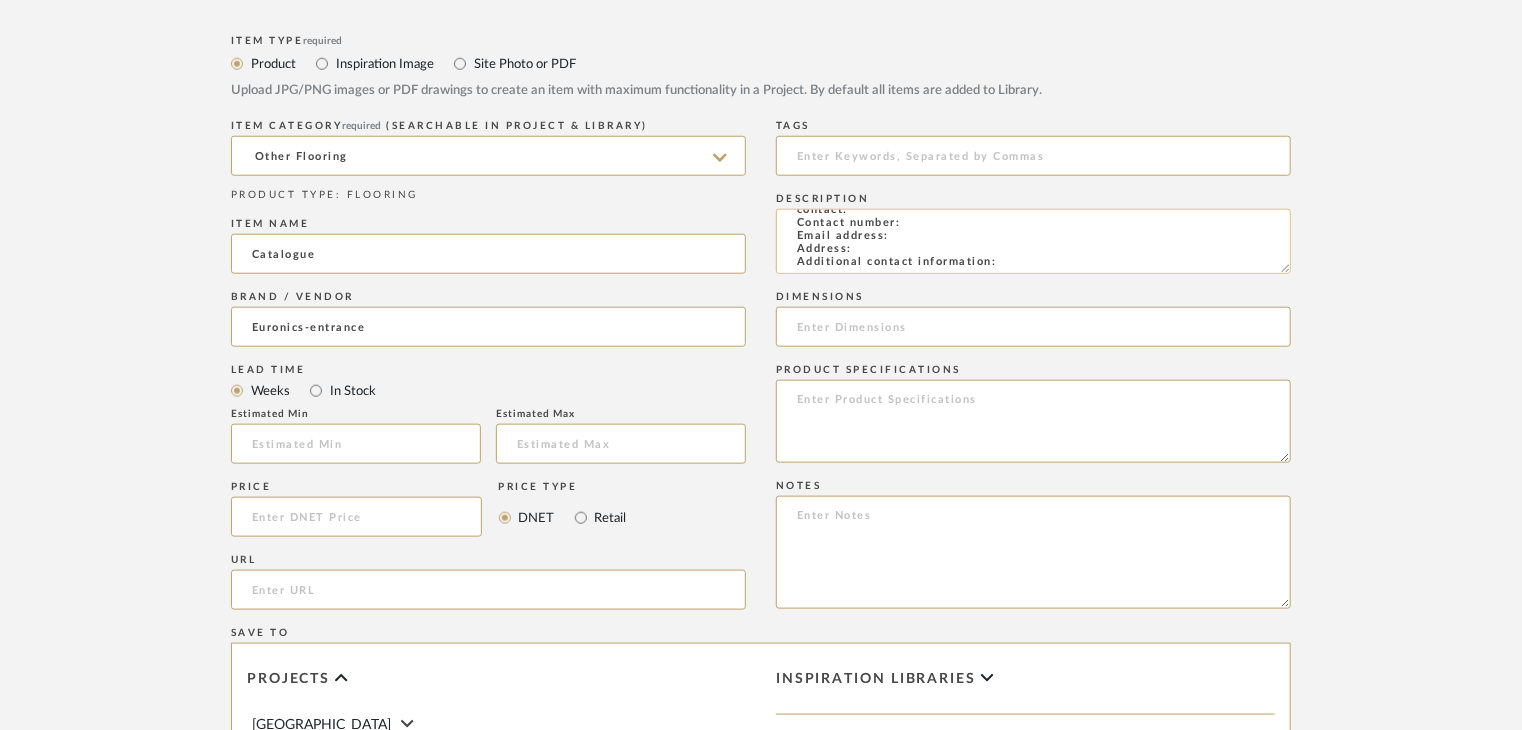 scroll, scrollTop: 144, scrollLeft: 0, axis: vertical 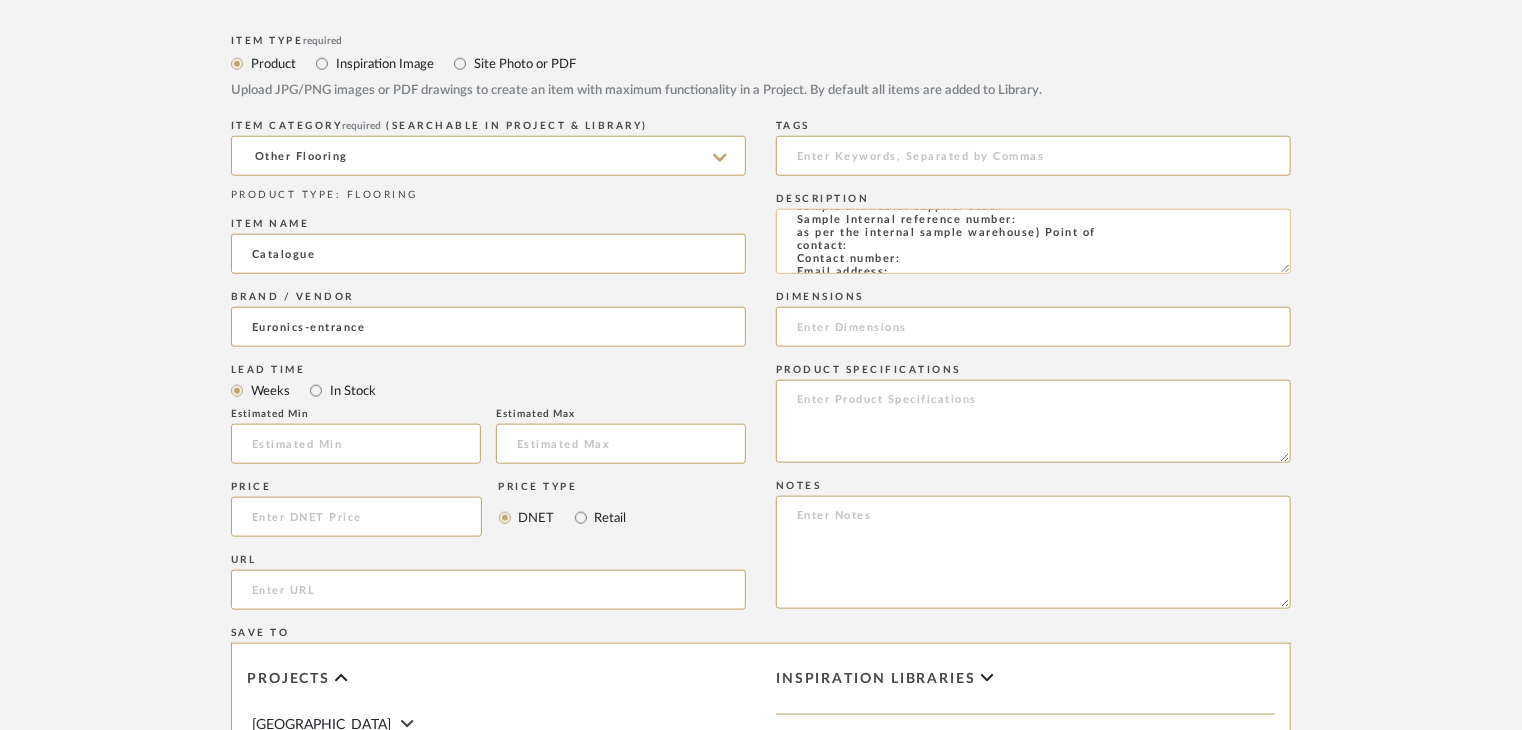 click on "Type: OTHER FLOORING
Dimension(s): (as mentioned)
Material/Finishes: (as mentioned)
Installation requirements, if any: (as applicable)
Price: (as mentioned)
Lead time: (as mentioned)
Sample available: supplier stock
Sample Internal reference number:
as per the internal sample warehouse) Point of
contact:
Contact number:
Email address:
Address:
Additional contact information:" 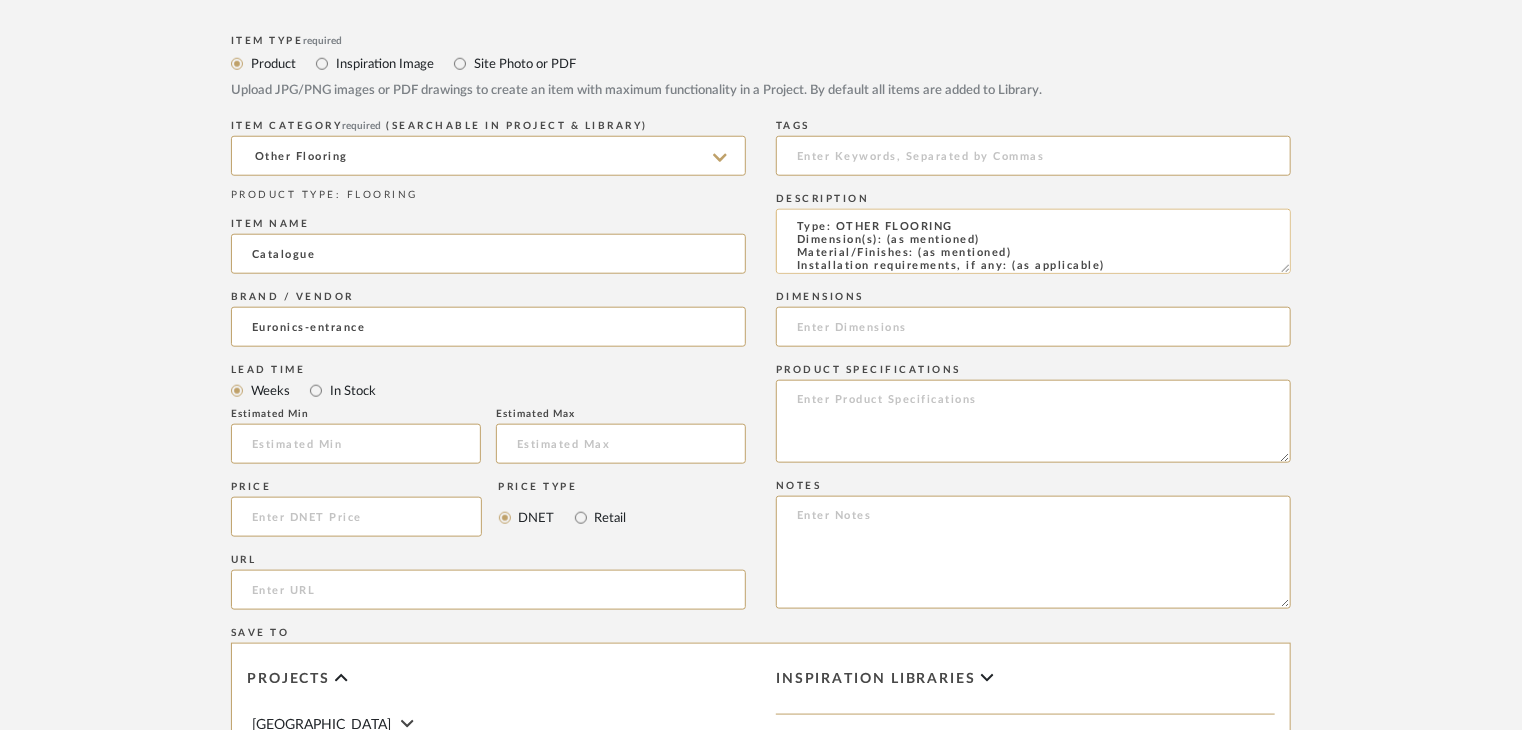 scroll, scrollTop: 0, scrollLeft: 0, axis: both 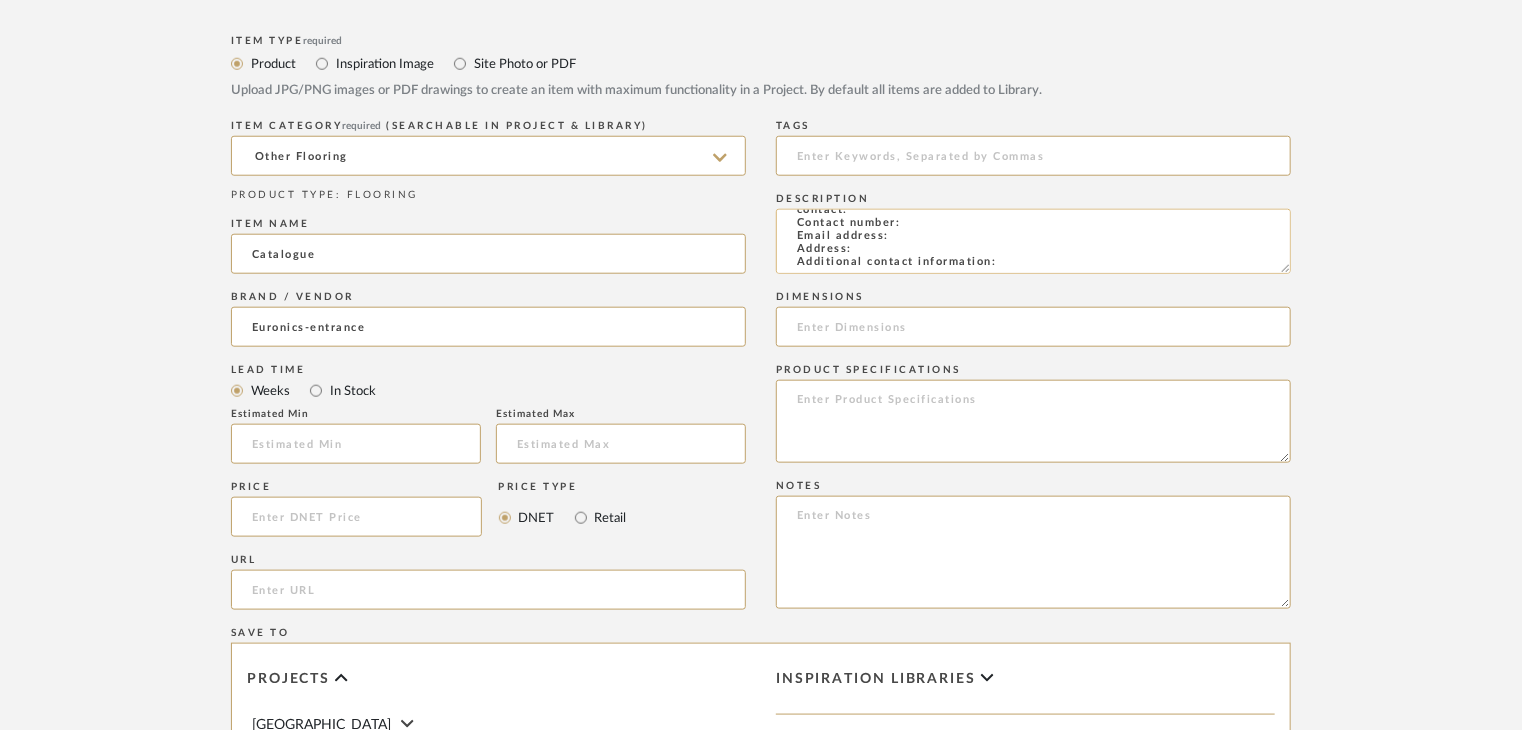 drag, startPoint x: 1016, startPoint y: 255, endPoint x: 958, endPoint y: 249, distance: 58.30952 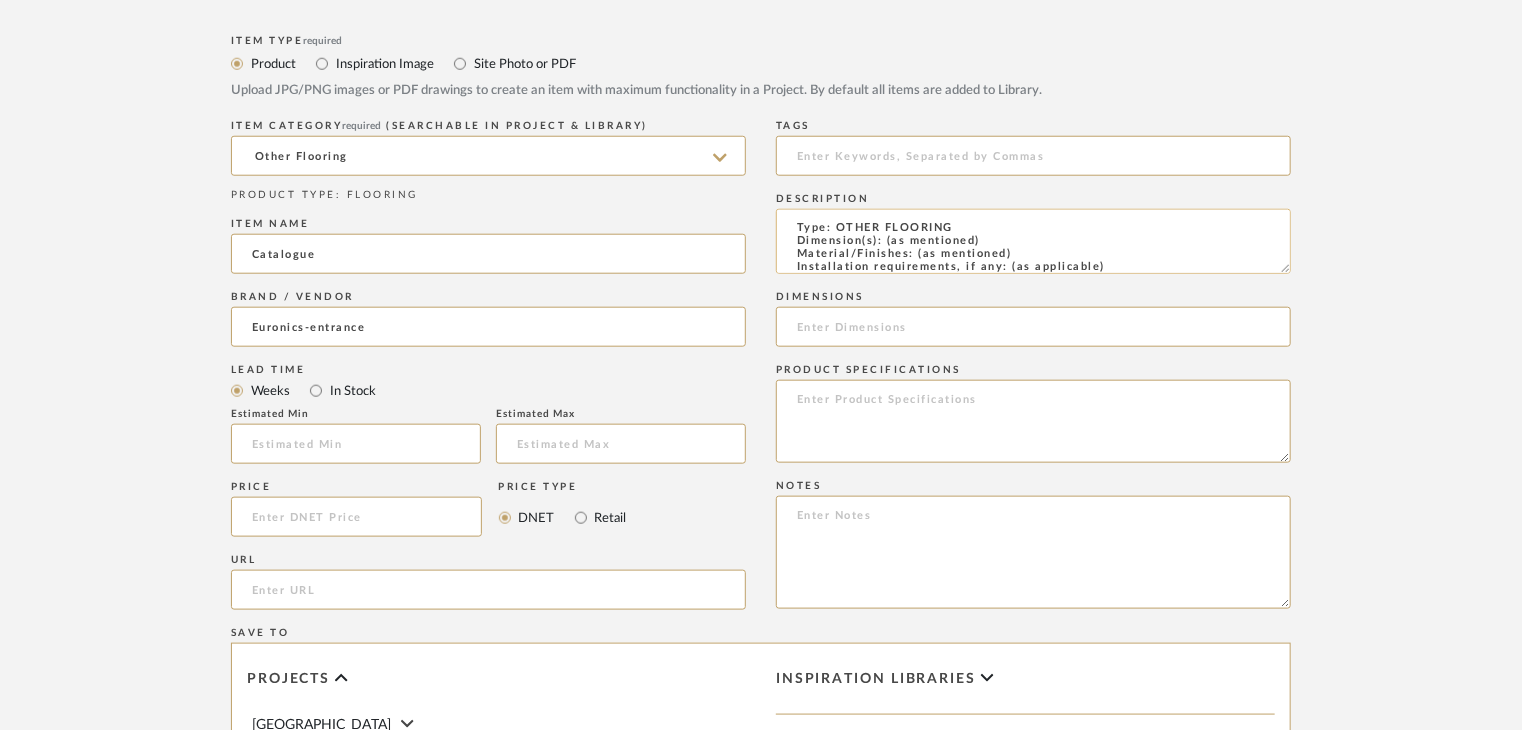scroll, scrollTop: 0, scrollLeft: 0, axis: both 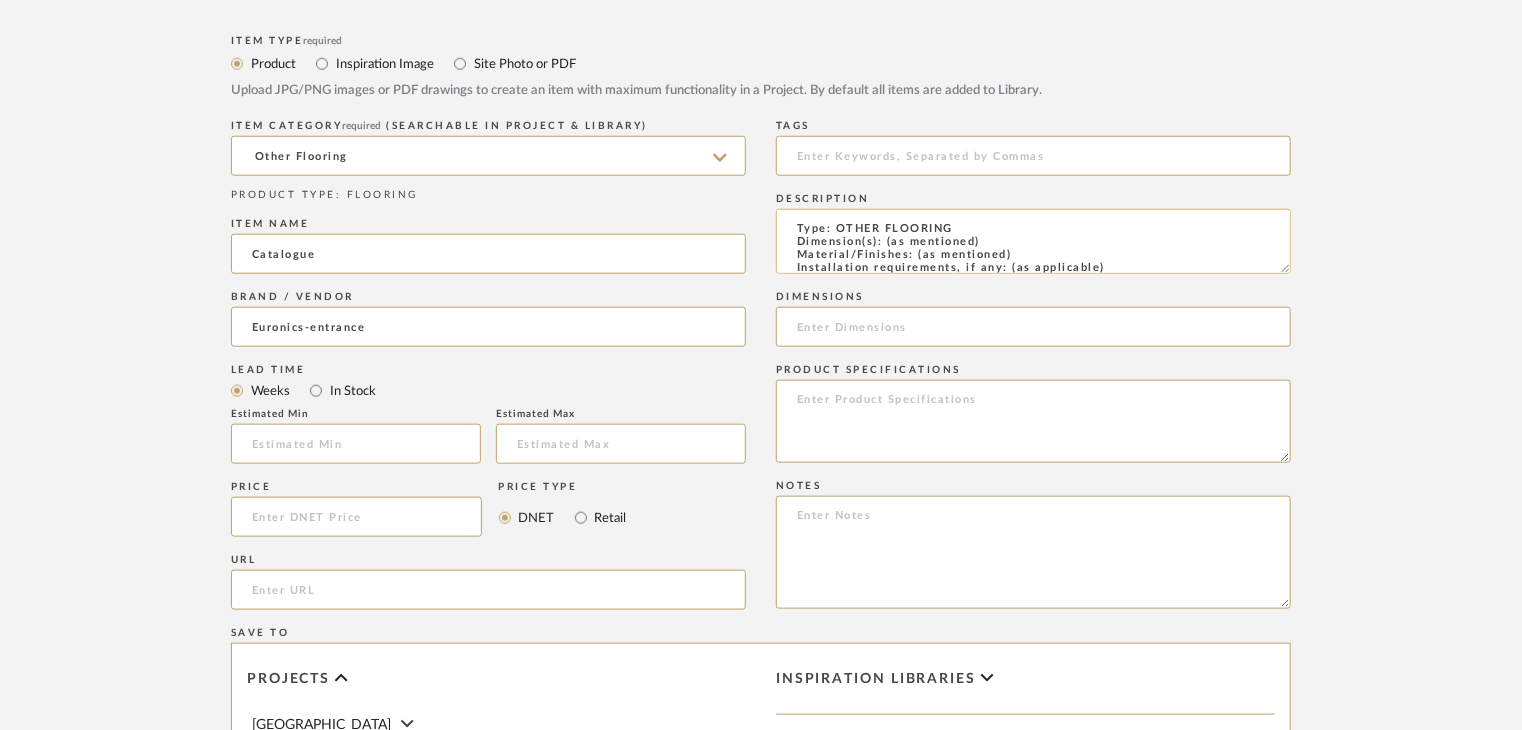 click on "Type: OTHER FLOORING
Dimension(s): (as mentioned)
Material/Finishes: (as mentioned)
Installation requirements, if any: (as applicable)
Price: (as mentioned)
Lead time: (as mentioned)
Sample available: supplier stock
Sample Internal reference number: FL-OF-CT-09
as per the internal sample warehouse) Point of
contact:
Contact number:
Email address:
Address:
Additional contact information:" 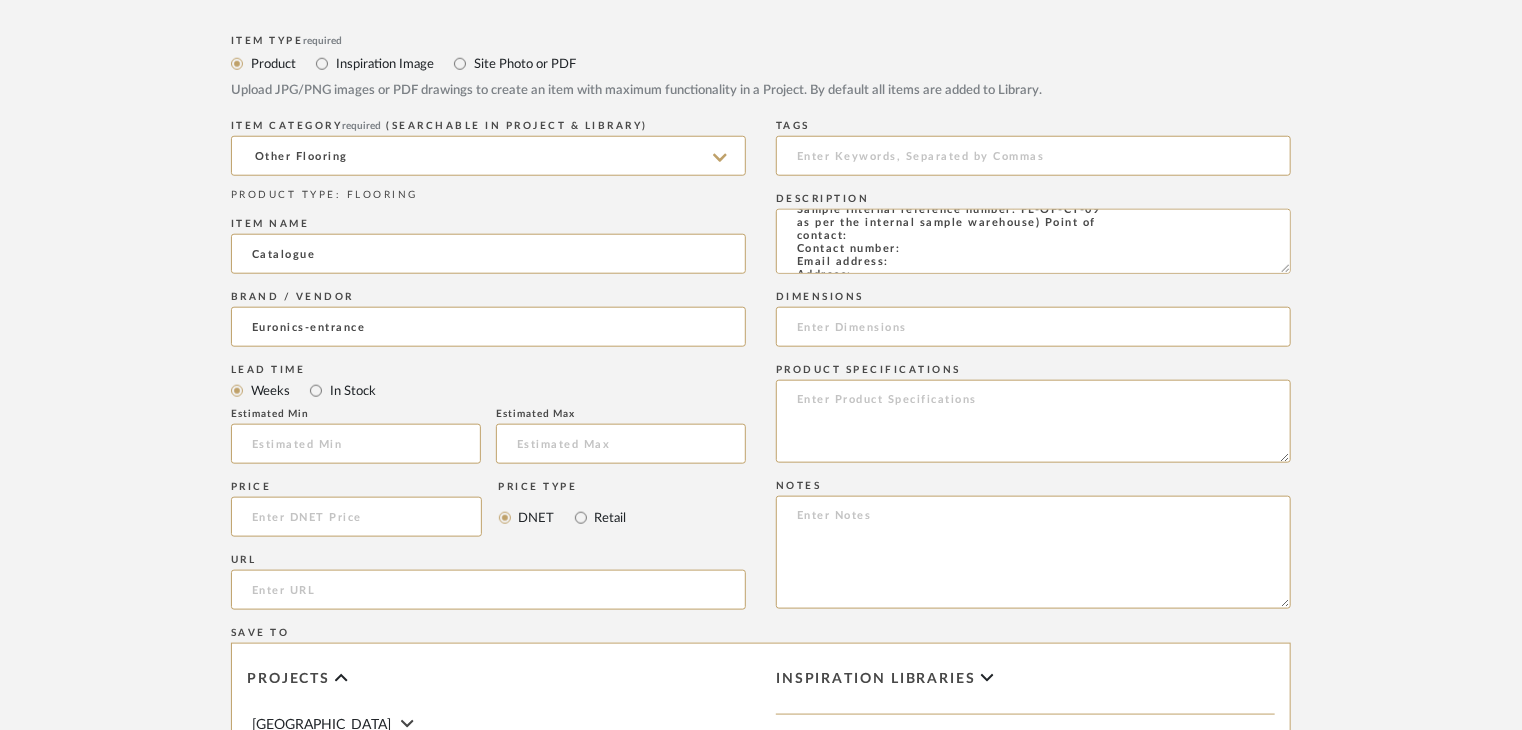 scroll, scrollTop: 0, scrollLeft: 0, axis: both 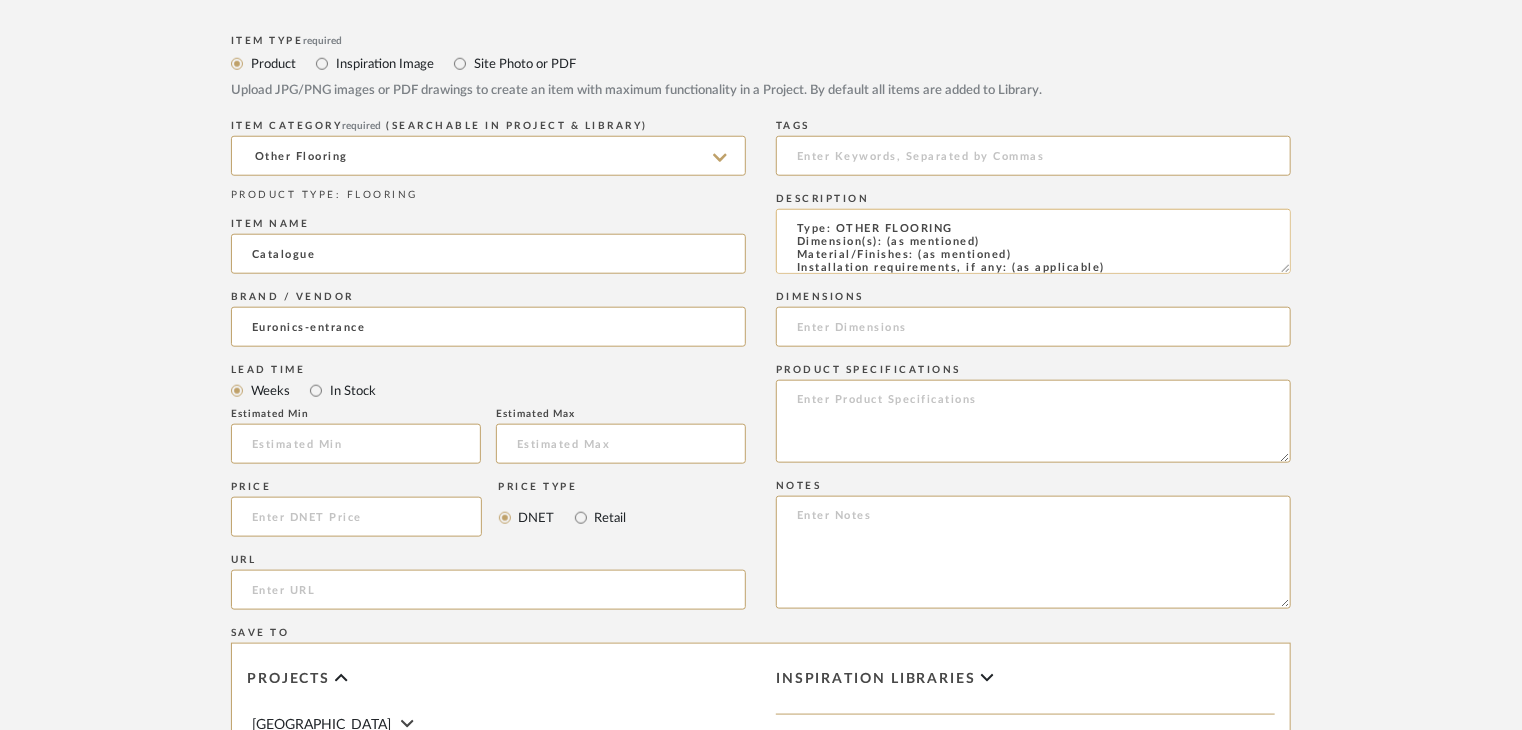 drag, startPoint x: 1016, startPoint y: 254, endPoint x: 914, endPoint y: 253, distance: 102.0049 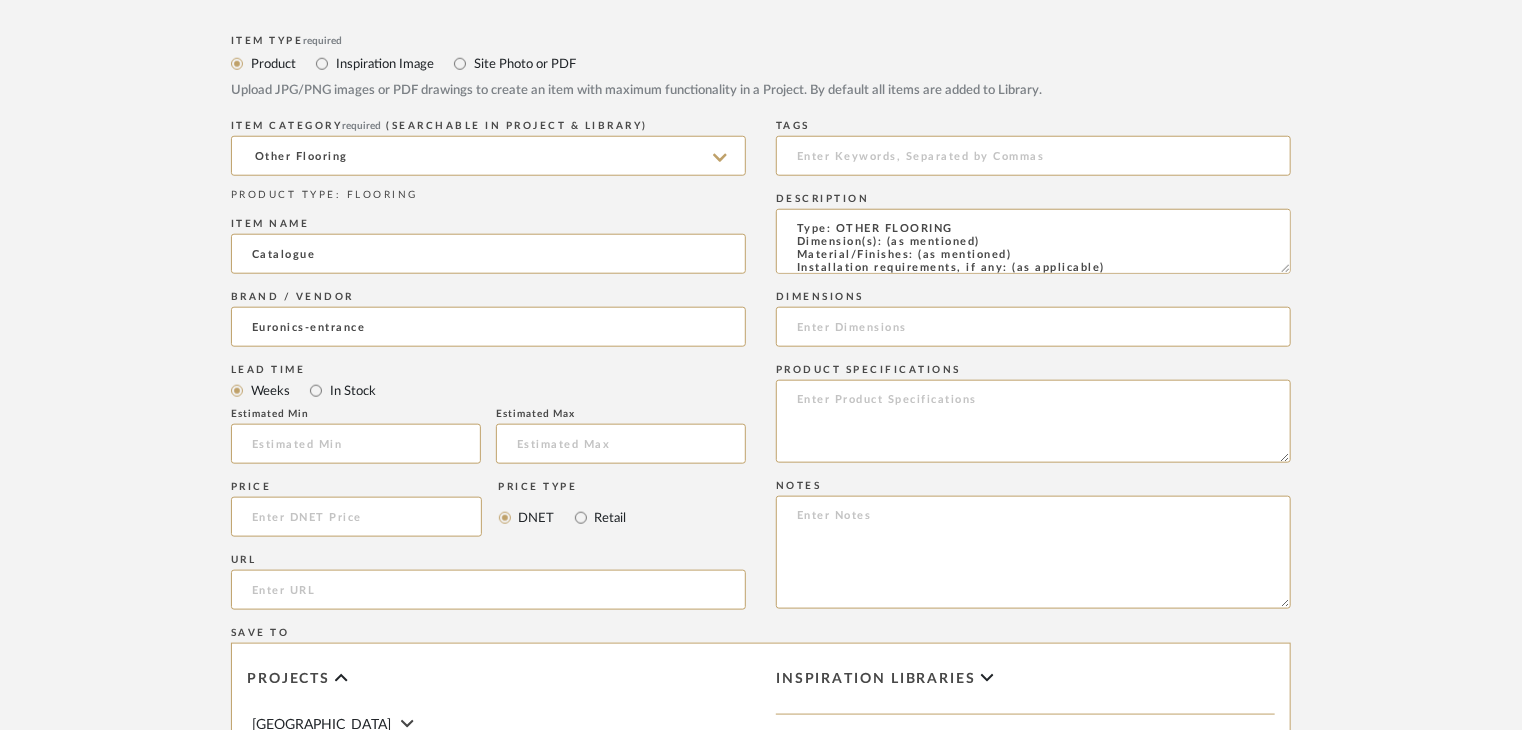 paste on "Entrance Matting" 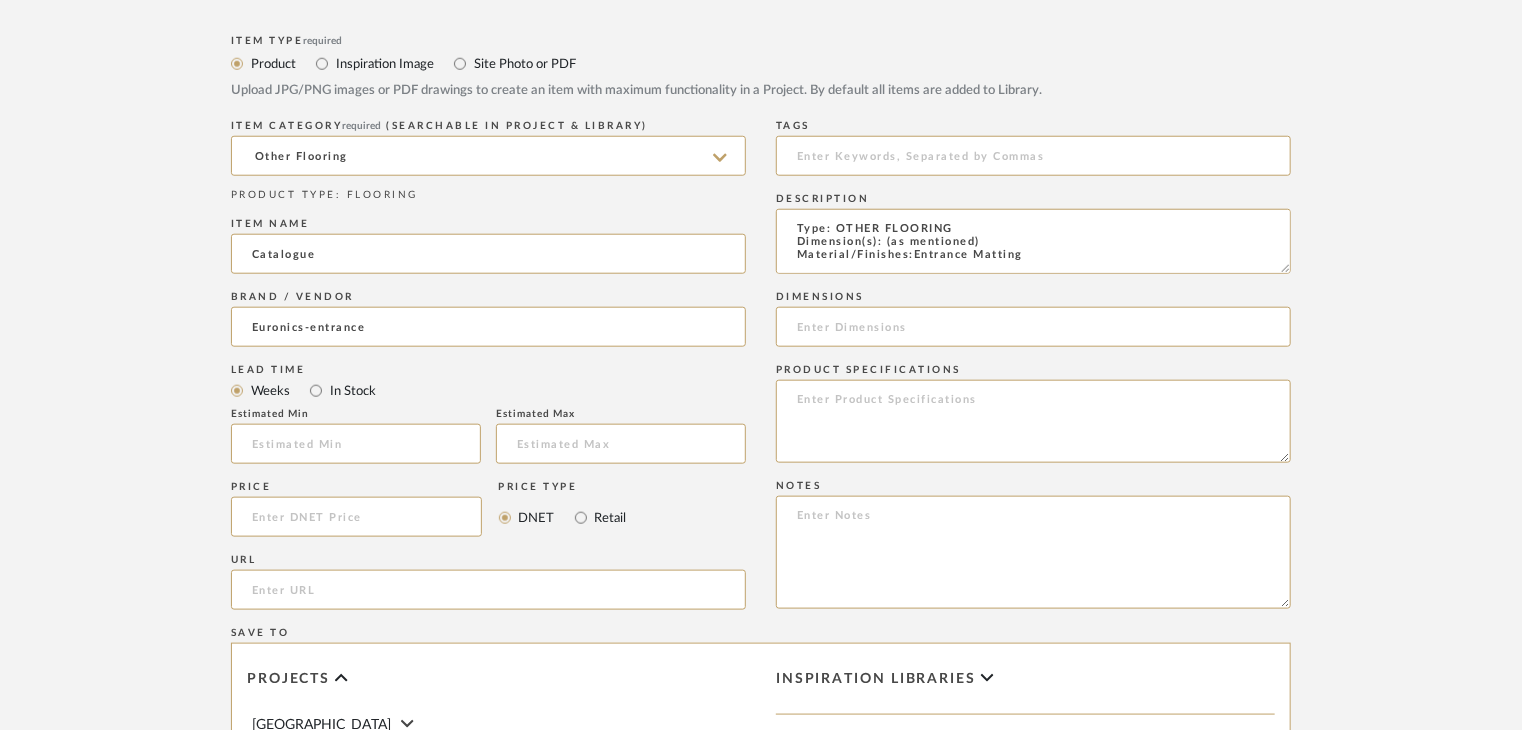 scroll, scrollTop: 1, scrollLeft: 0, axis: vertical 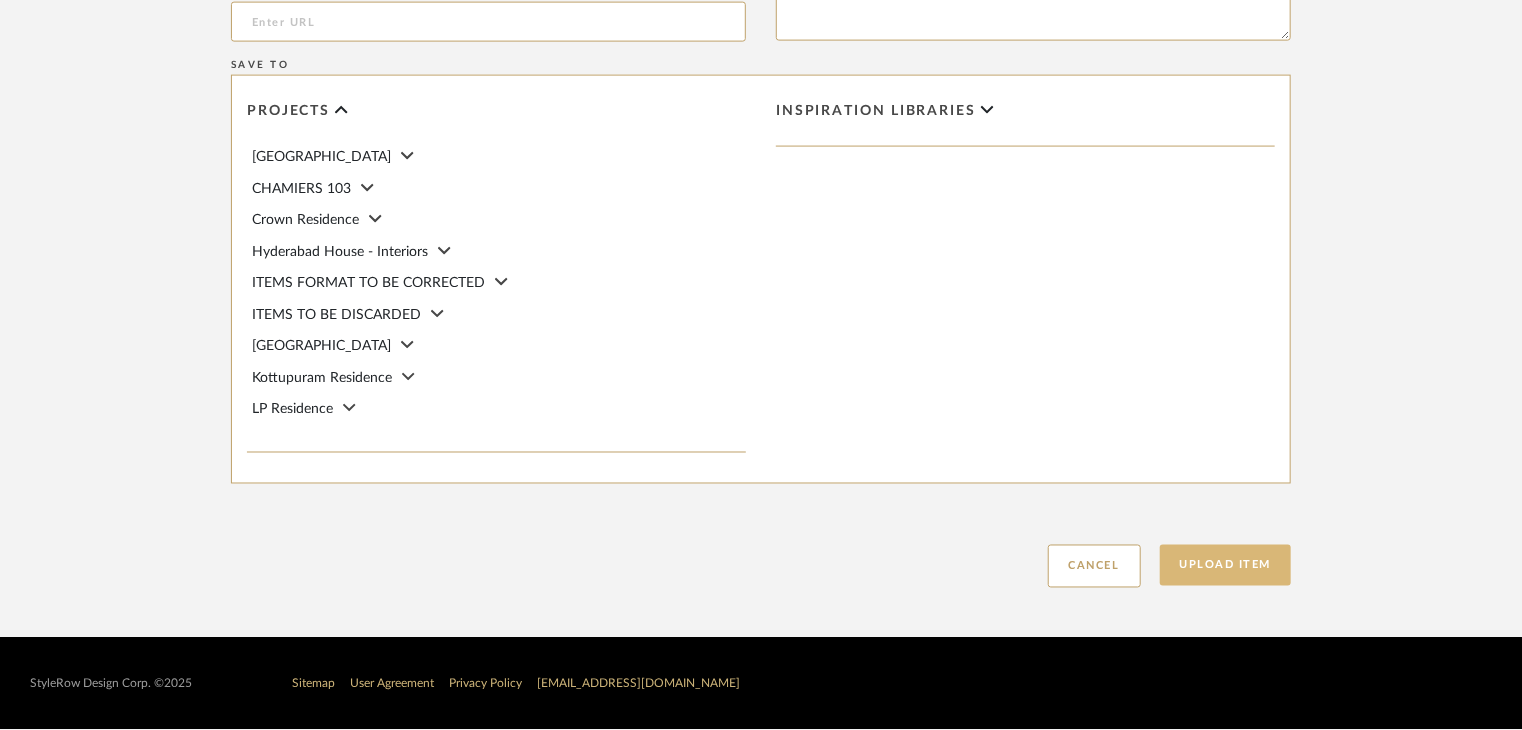 type on "Type: OTHER FLOORING
Dimension(s): (as mentioned)
Material/Finishes:Entrance Matting
Installation requirements, if any: (as applicable)
Price: (as mentioned)
Lead time: (as mentioned)
Sample available: supplier stock
Sample Internal reference number: FL-OF-CT-09
as per the internal sample warehouse) Point of
contact:
Contact number:
Email address:
Address:
Additional contact information:" 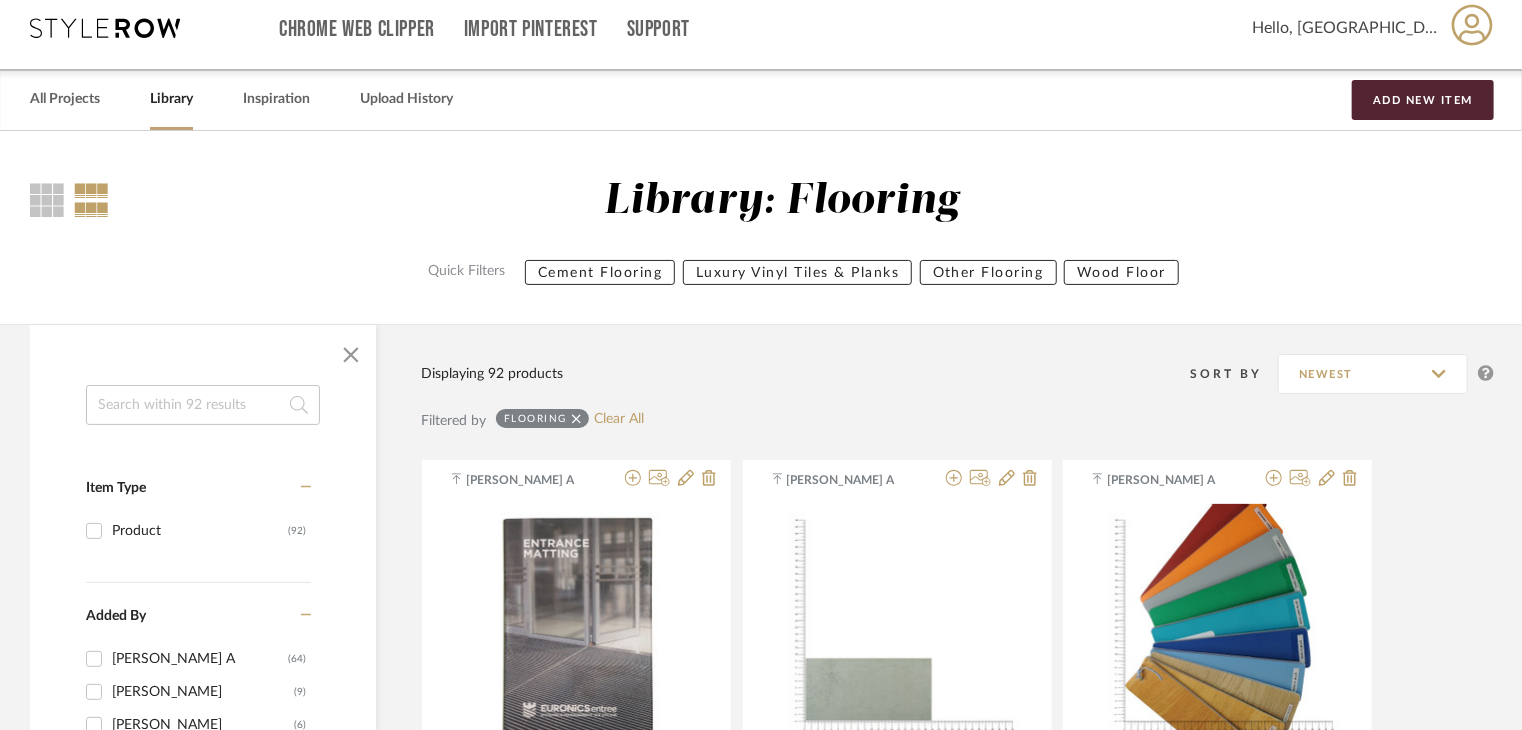scroll, scrollTop: 0, scrollLeft: 0, axis: both 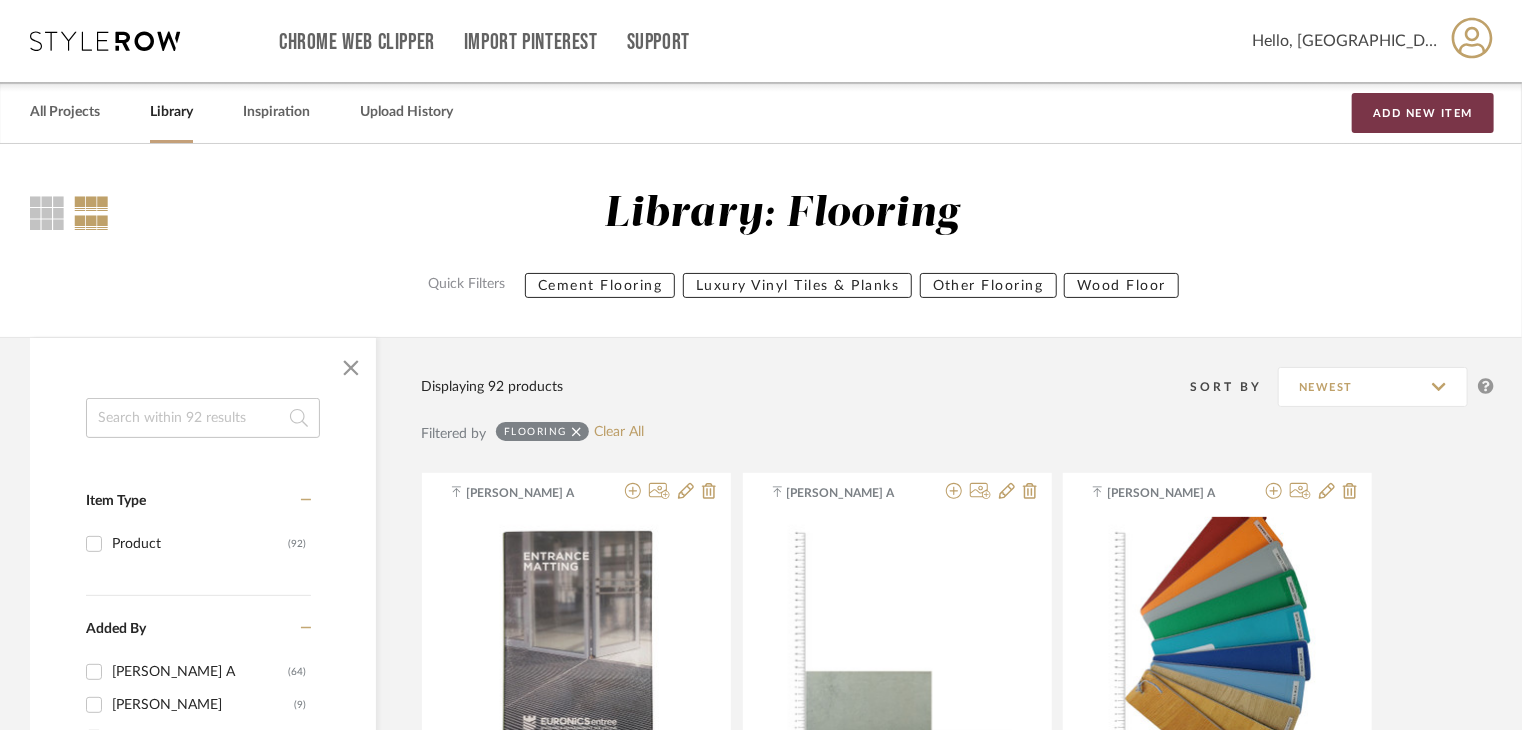 click on "Add New Item" at bounding box center (1423, 113) 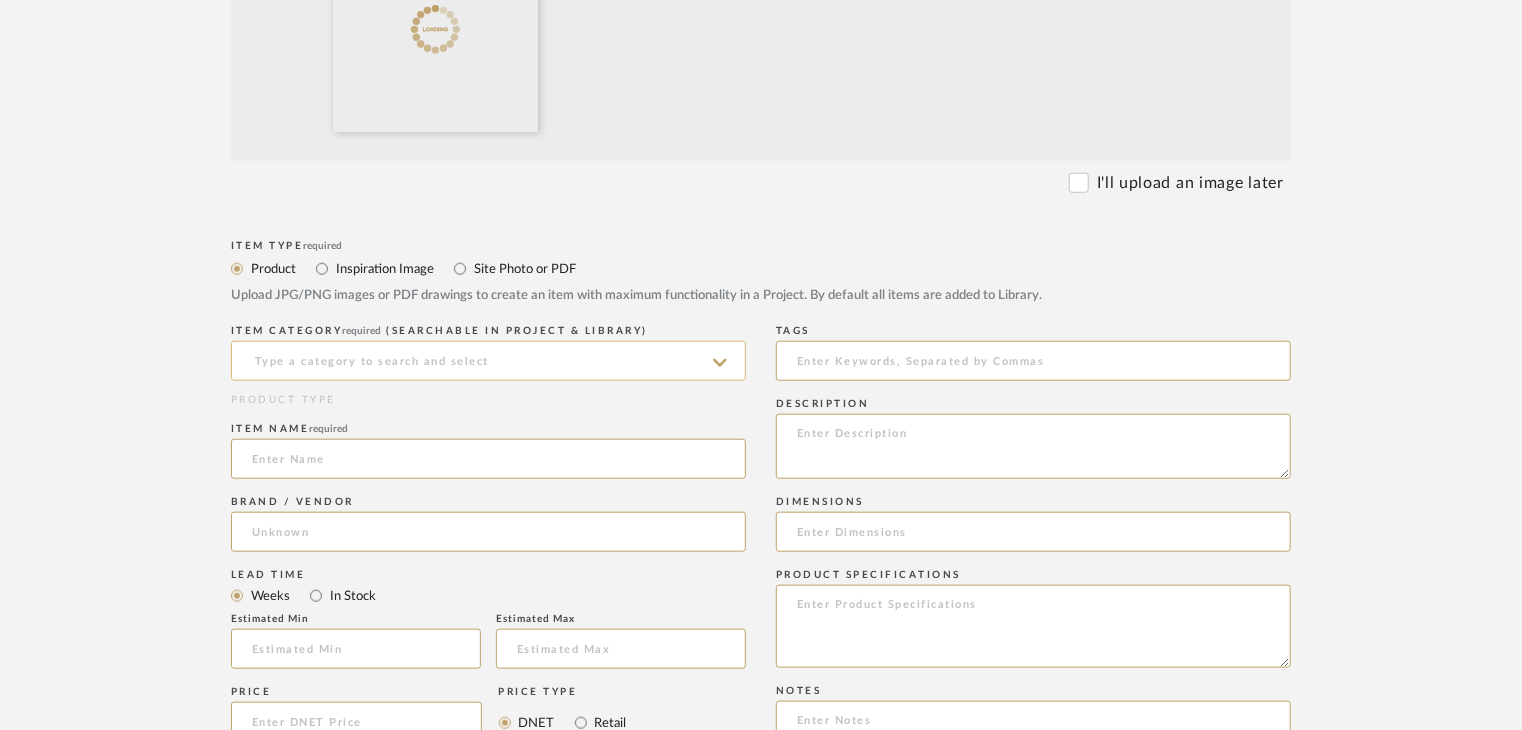 scroll, scrollTop: 700, scrollLeft: 0, axis: vertical 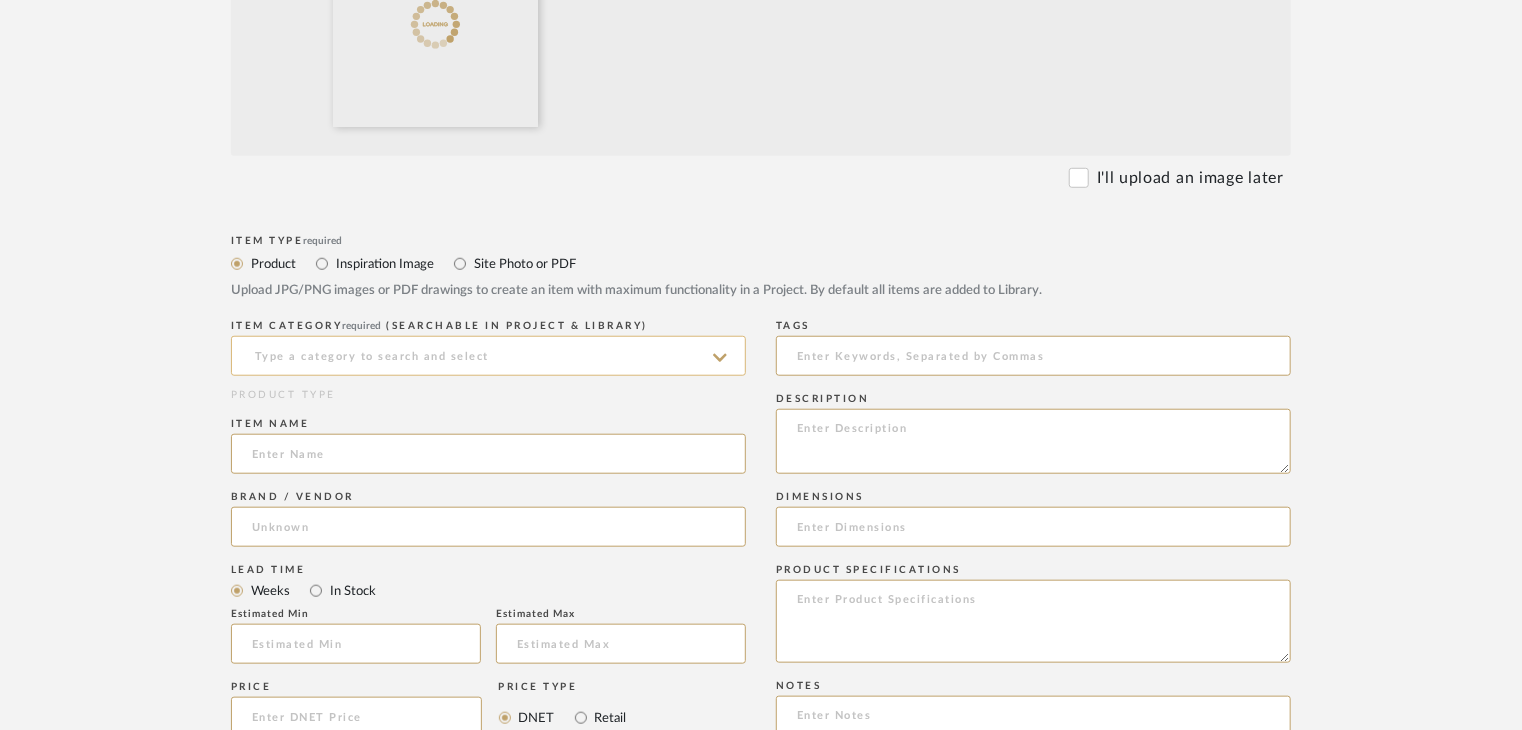 click 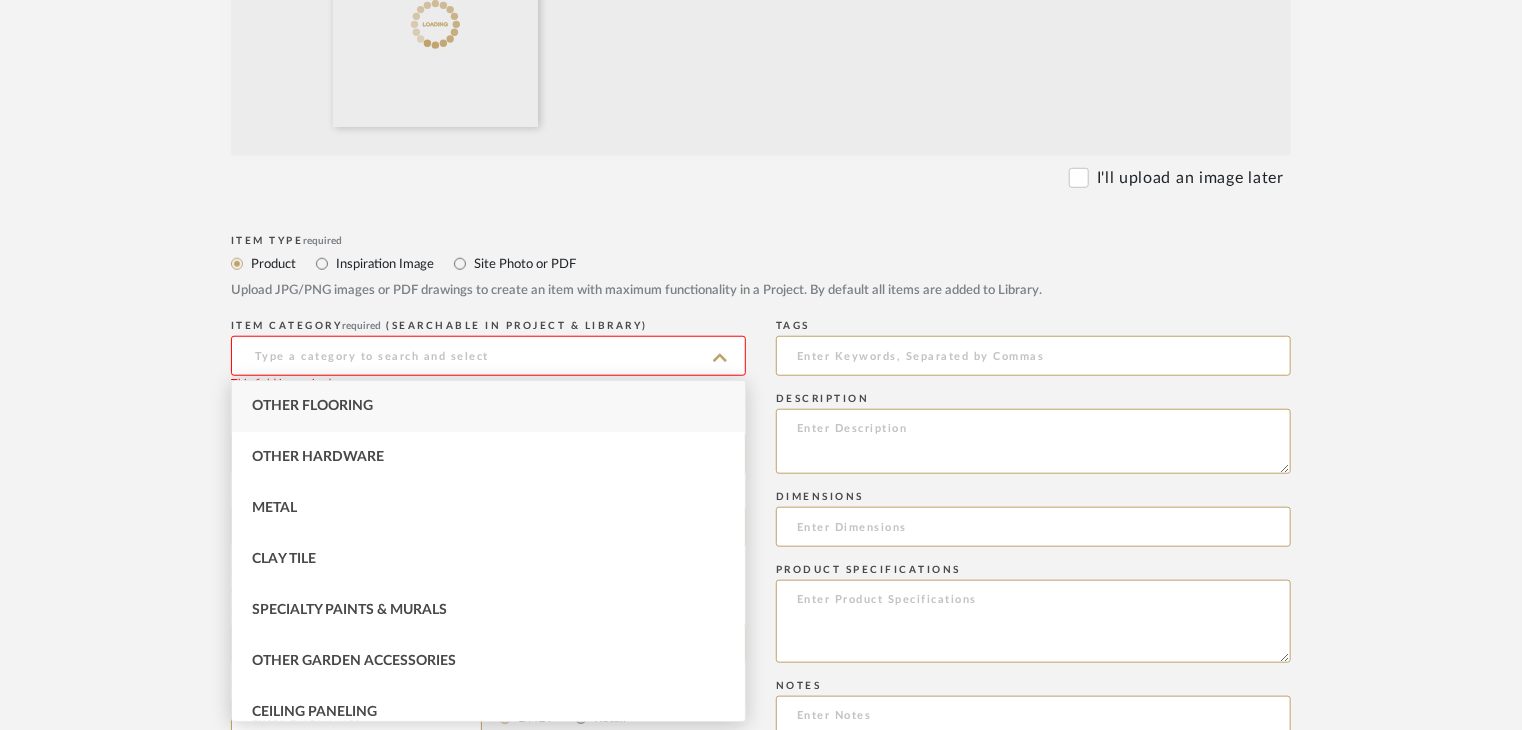 click on "Other Flooring" at bounding box center (488, 406) 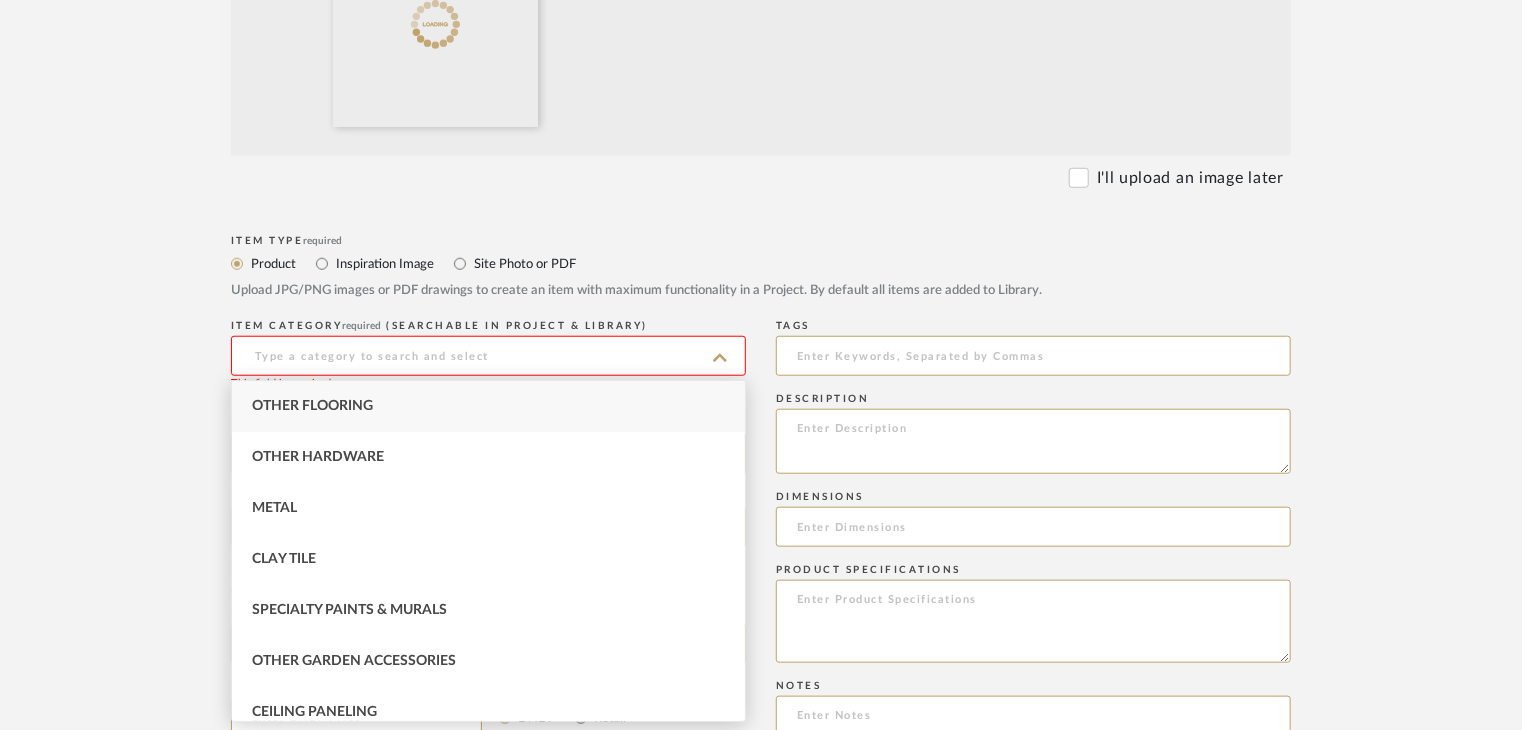 type on "Other Flooring" 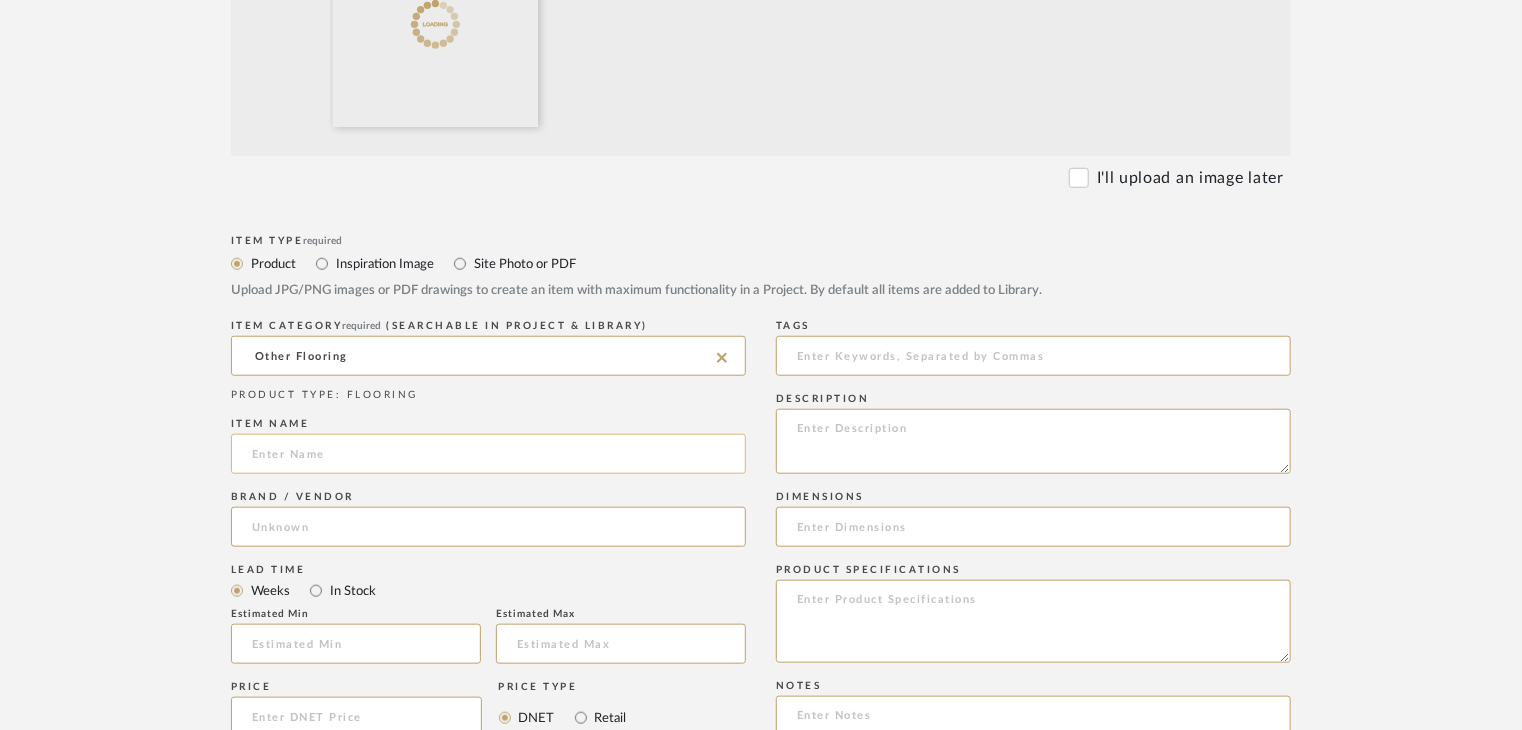 click 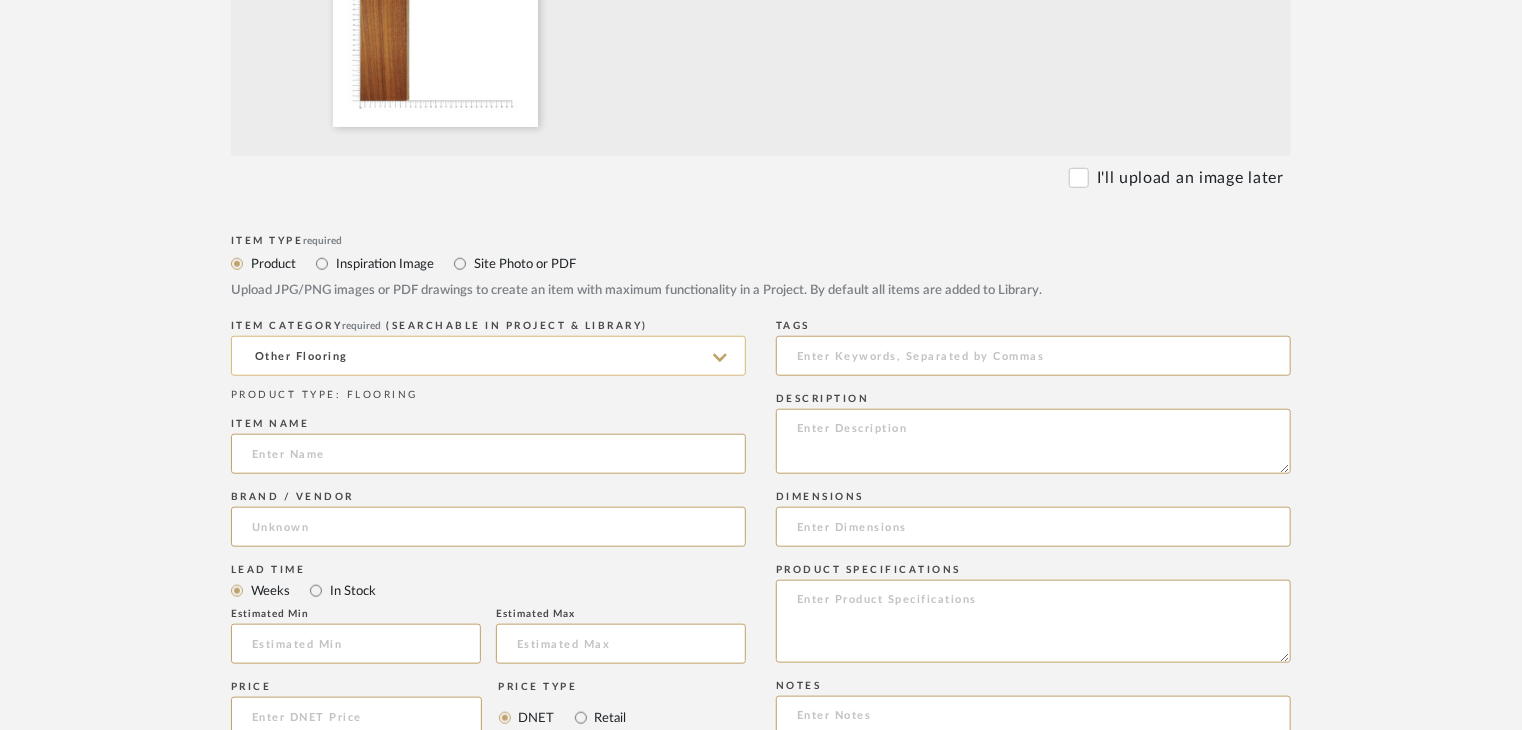 paste on "Oak" 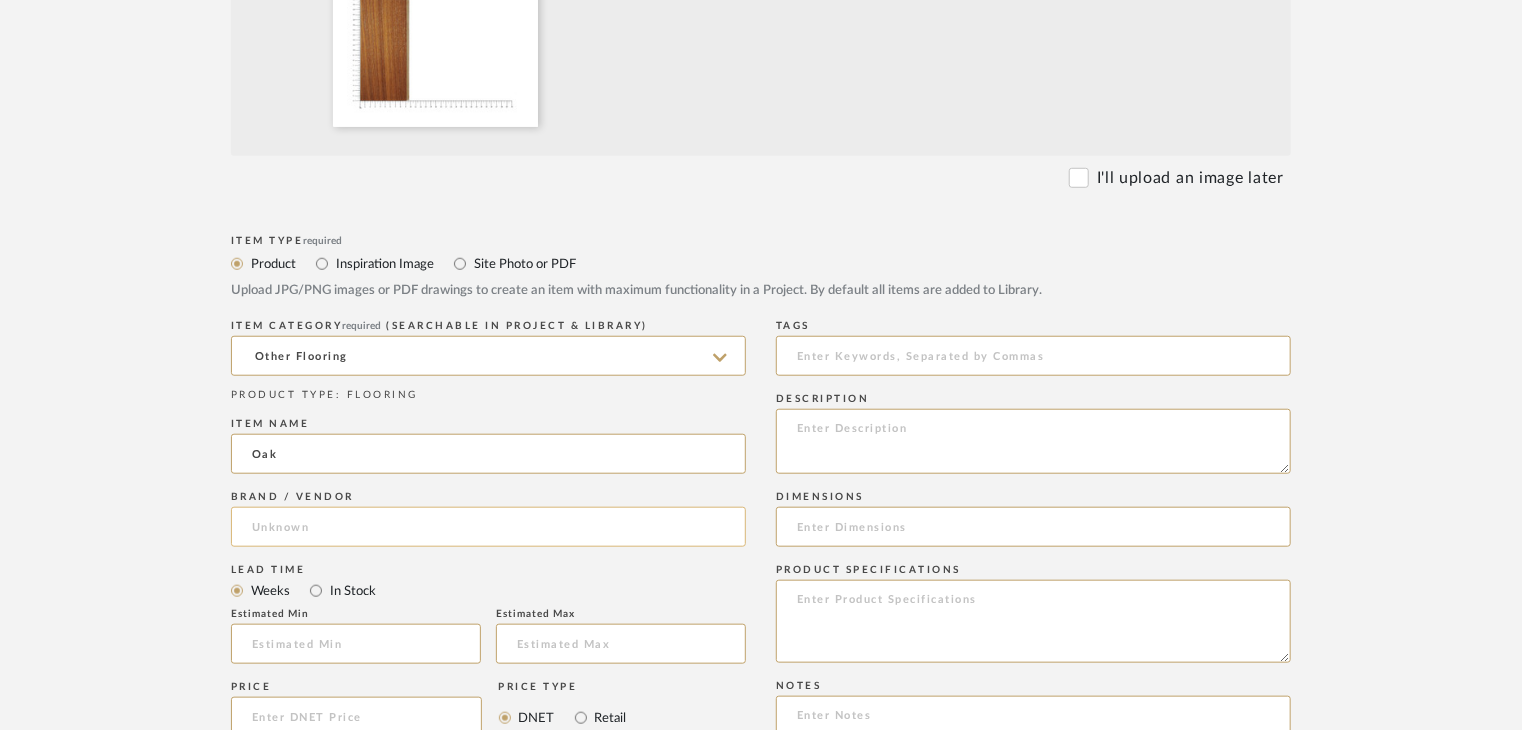 type on "Oak" 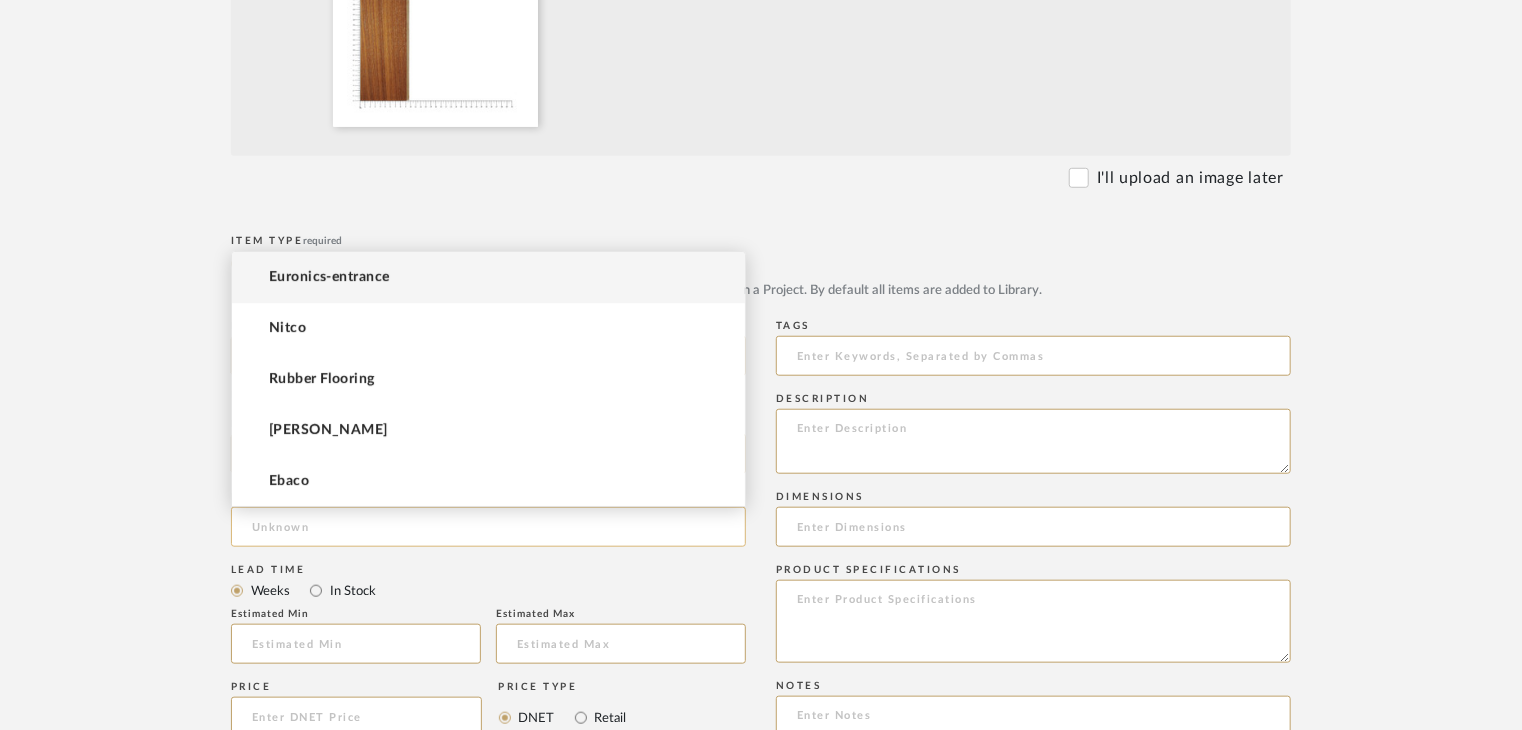 click 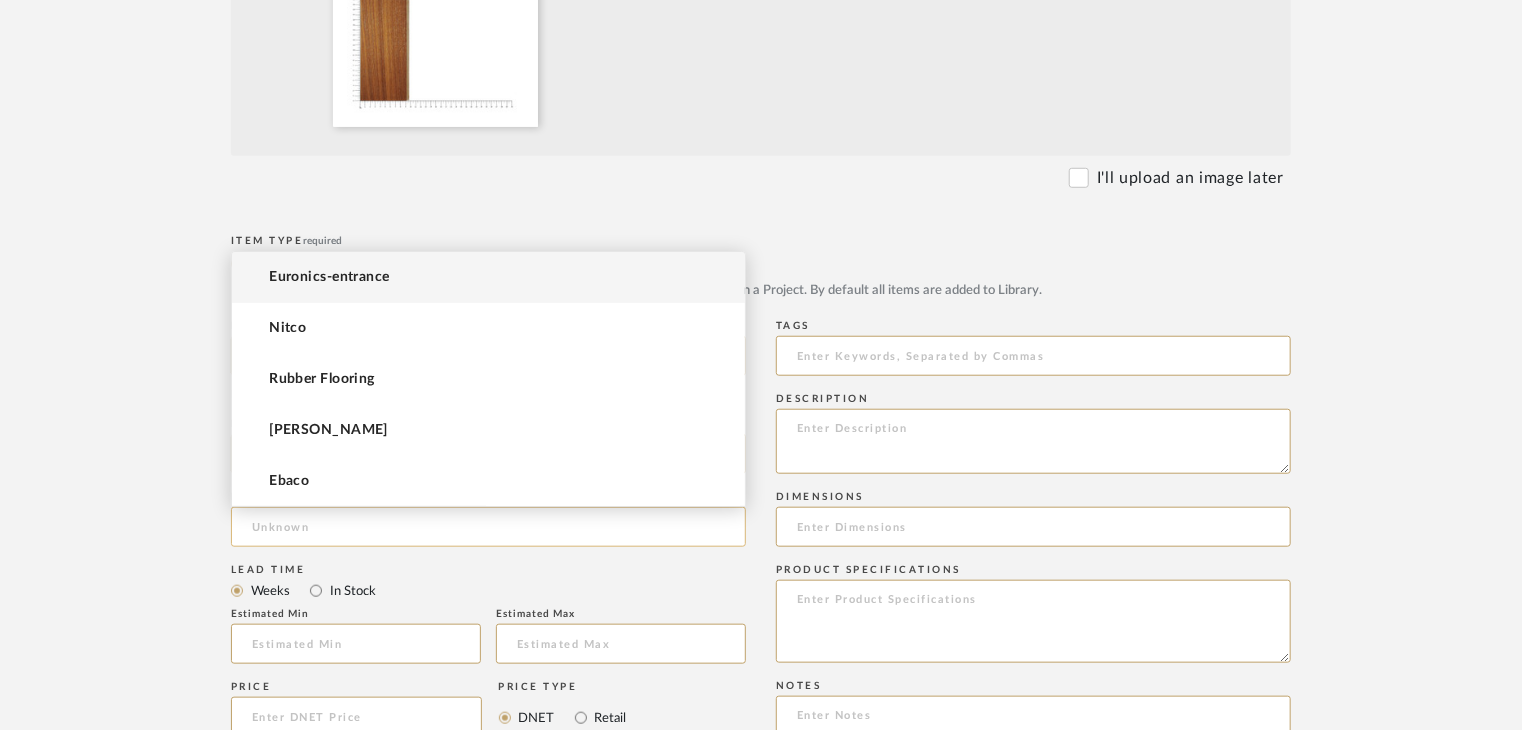 paste on "HKS" 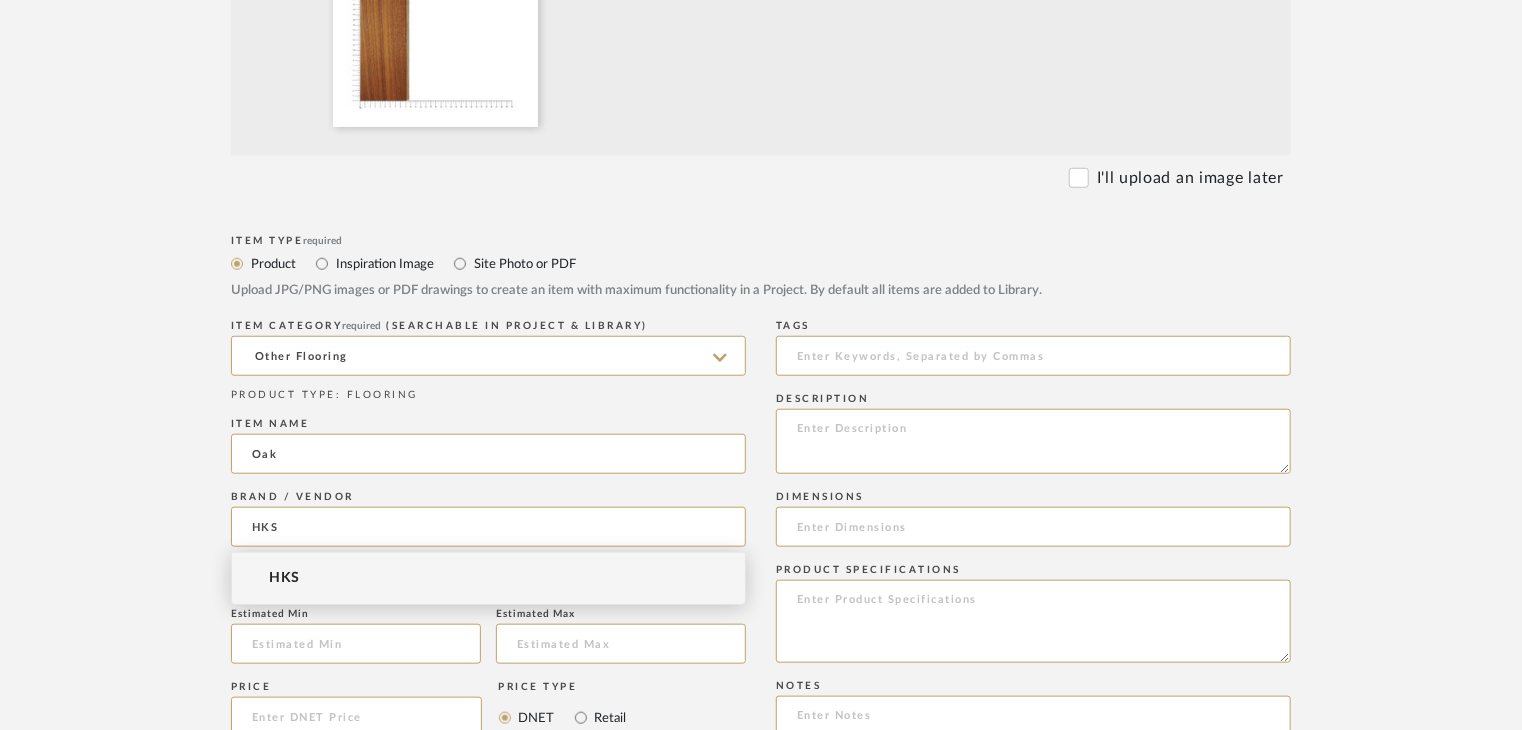 type on "HKS" 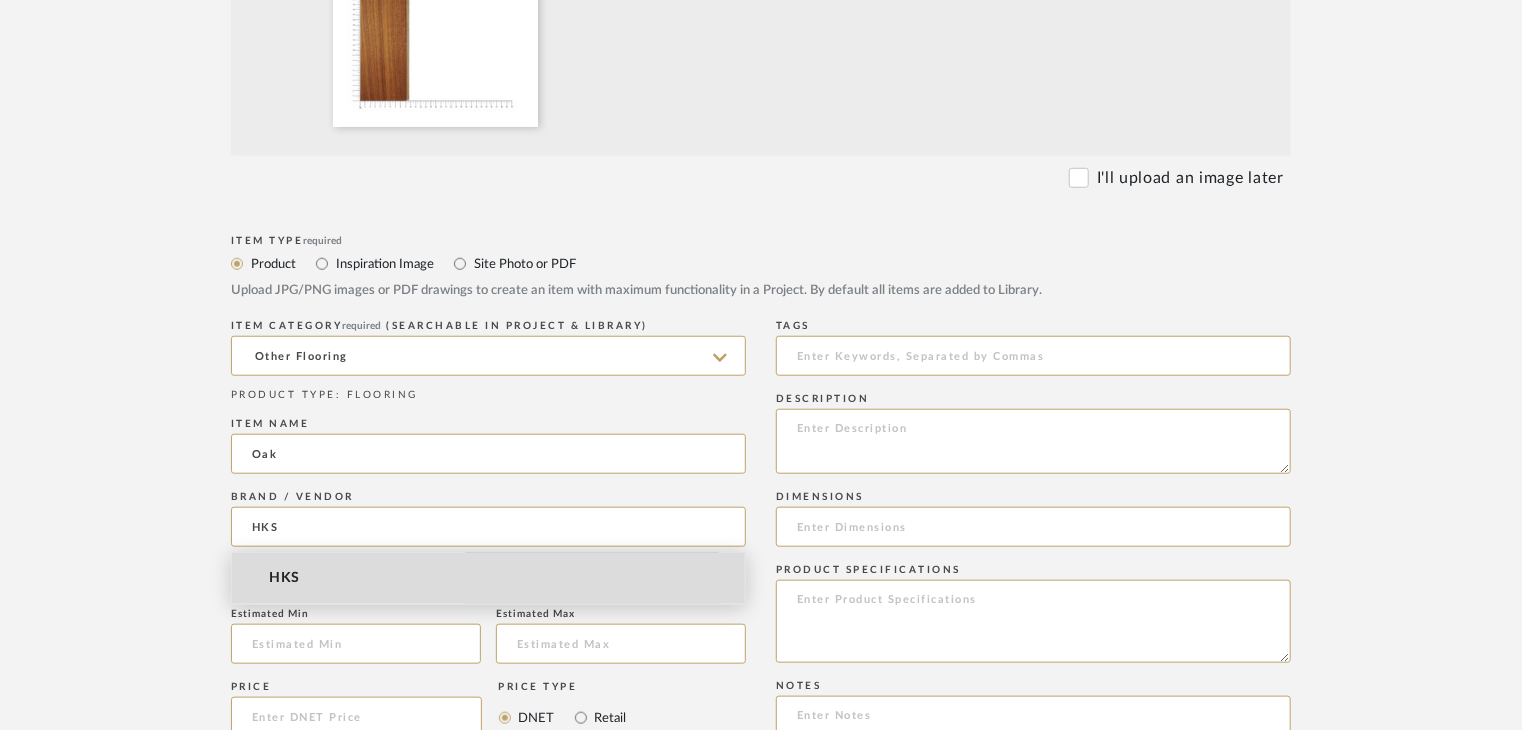 click on "HKS" at bounding box center [488, 578] 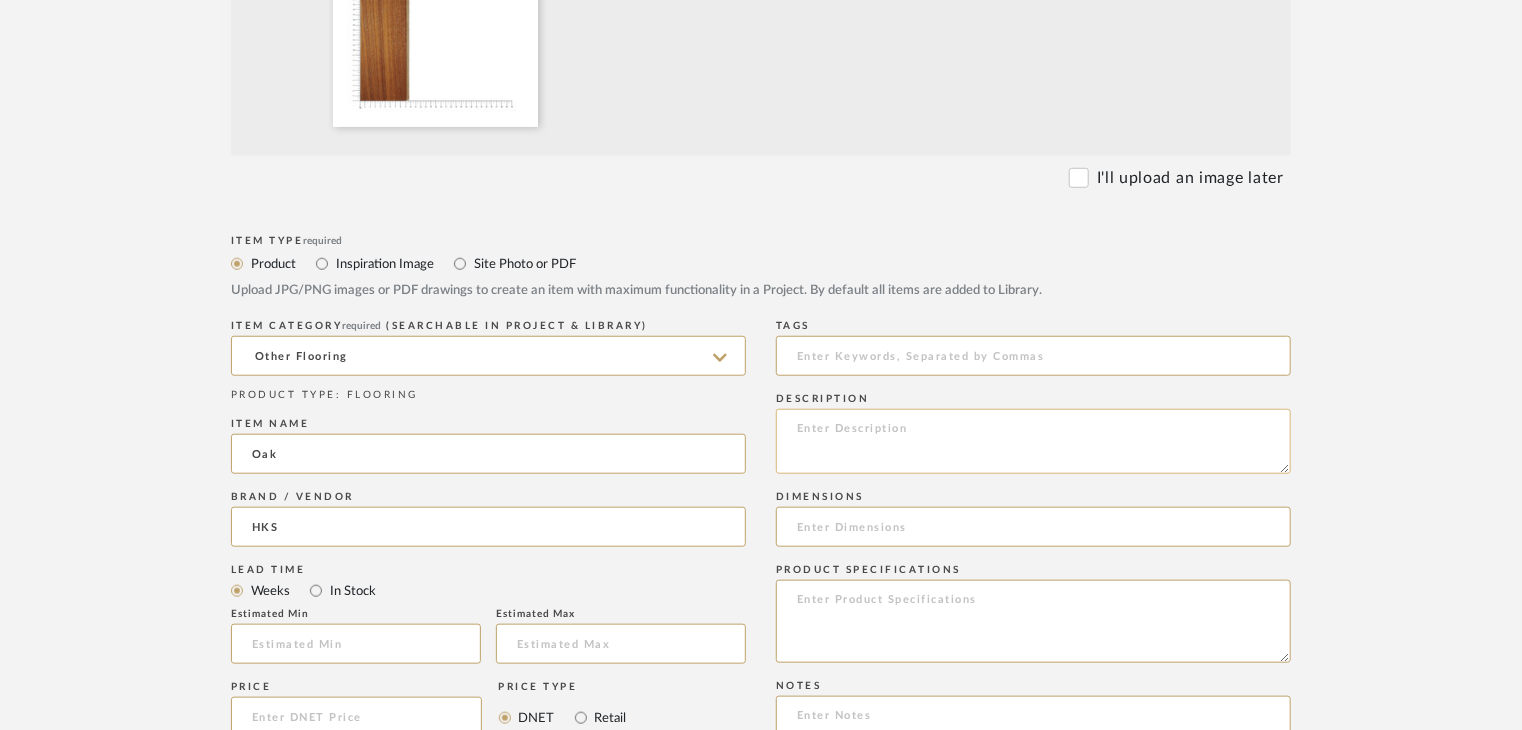 click 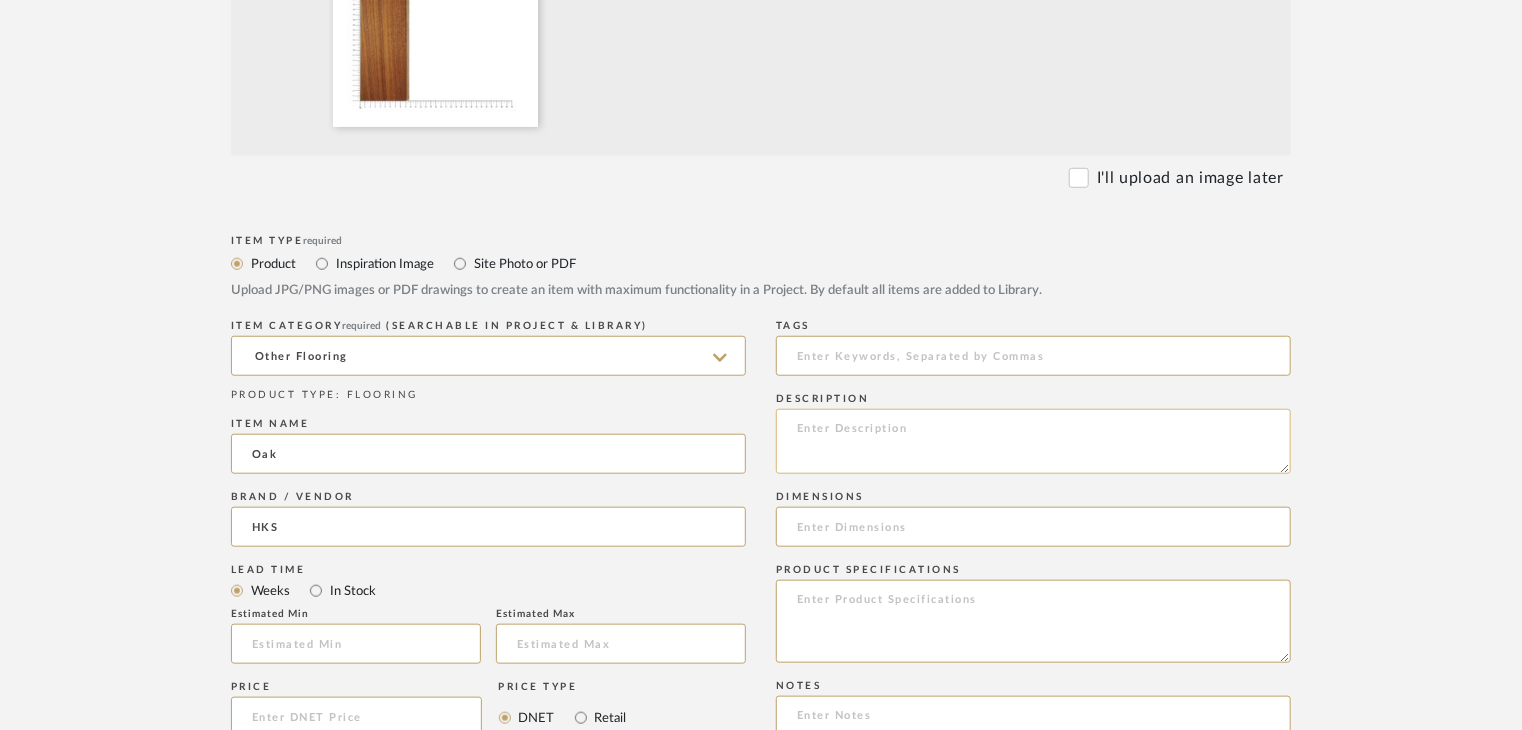 paste on "Type: OTHER FLOORING
Dimension(s): (as mentioned)
Material/Finishes: (as mentioned)
Installation requirements, if any: (as applicable)
Price: (as mentioned)
Lead time: (as mentioned)
Sample available: supplier stock
Sample Internal reference number:
as per the internal sample warehouse) Point of
contact:
Contact number:
Email address:
Address:
Additional contact information:" 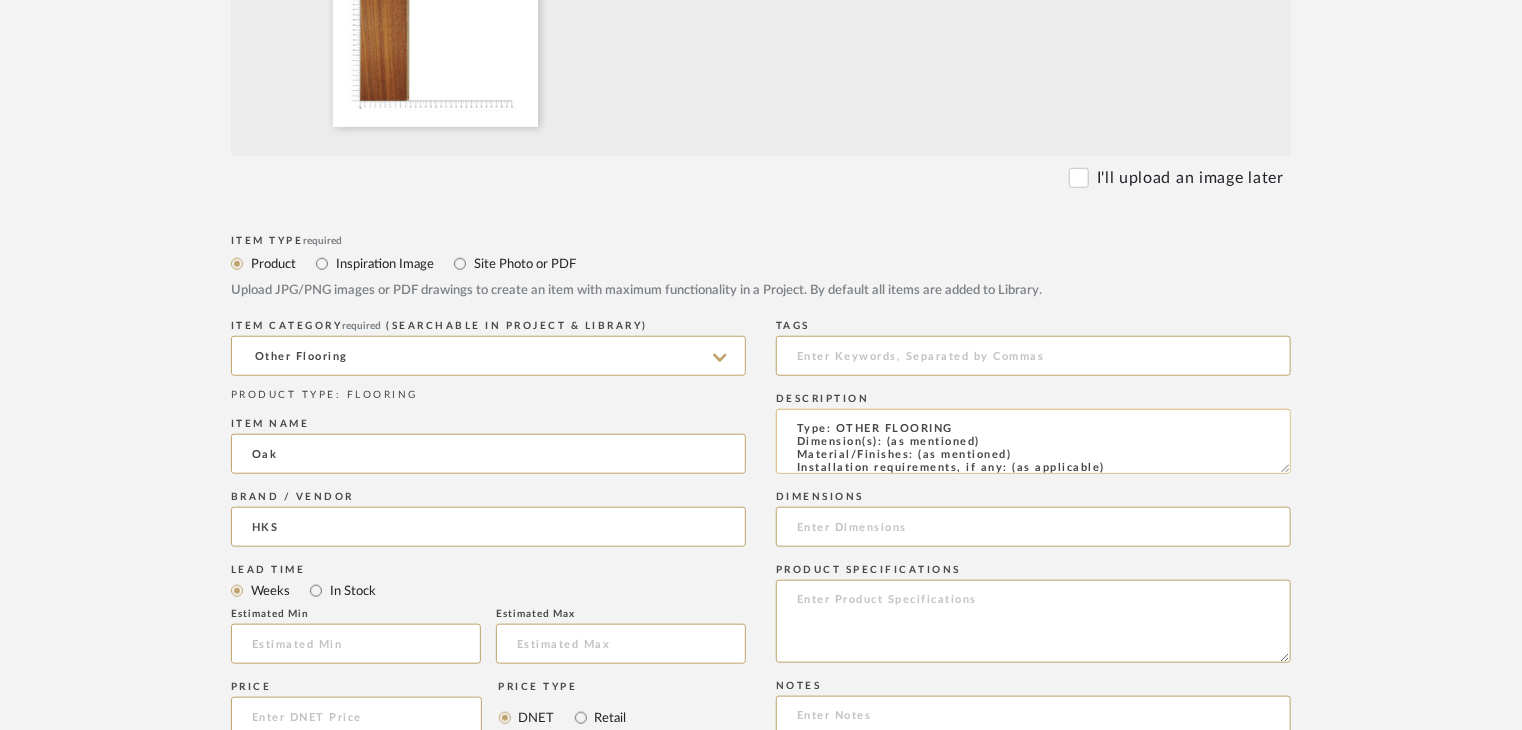 scroll, scrollTop: 137, scrollLeft: 0, axis: vertical 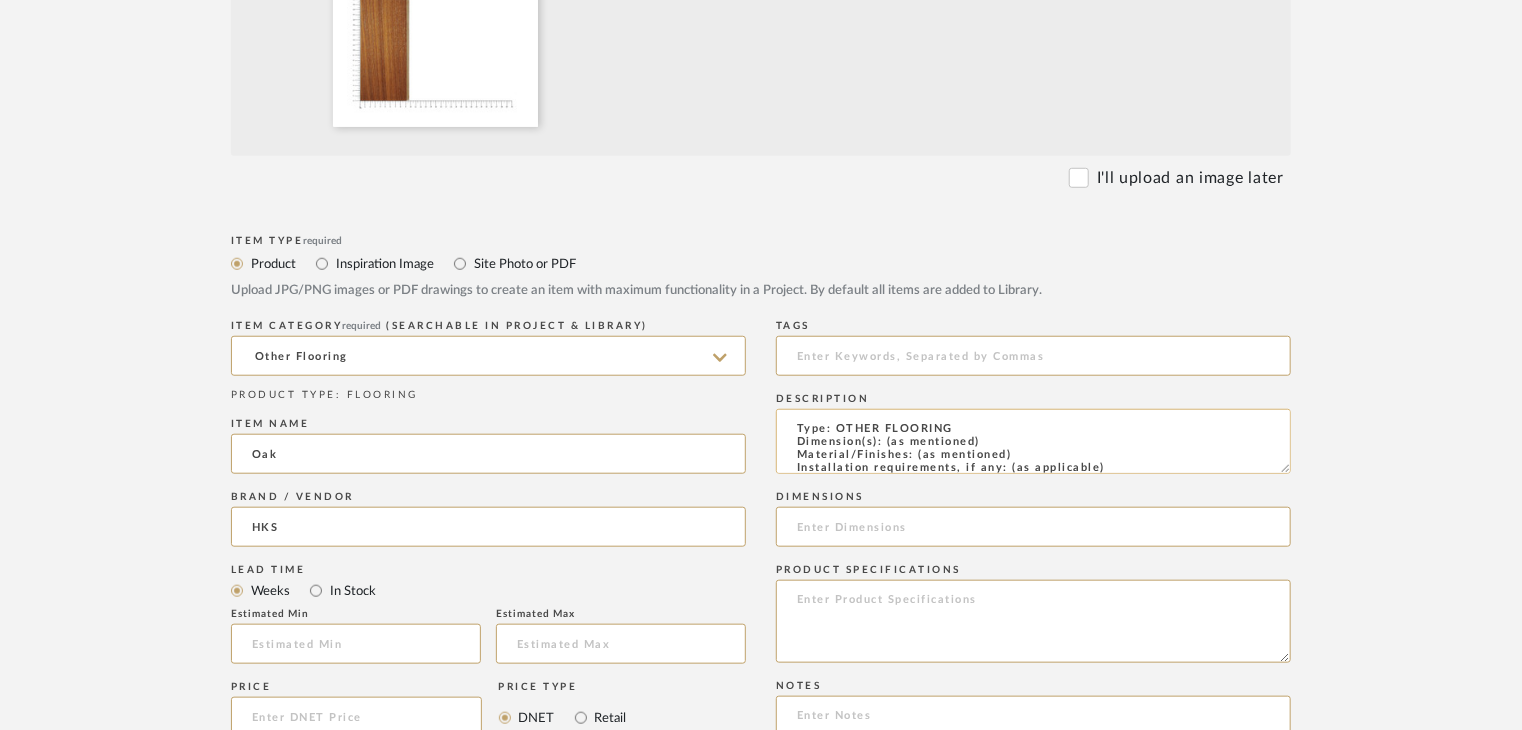 drag, startPoint x: 1029, startPoint y: 453, endPoint x: 916, endPoint y: 452, distance: 113.004425 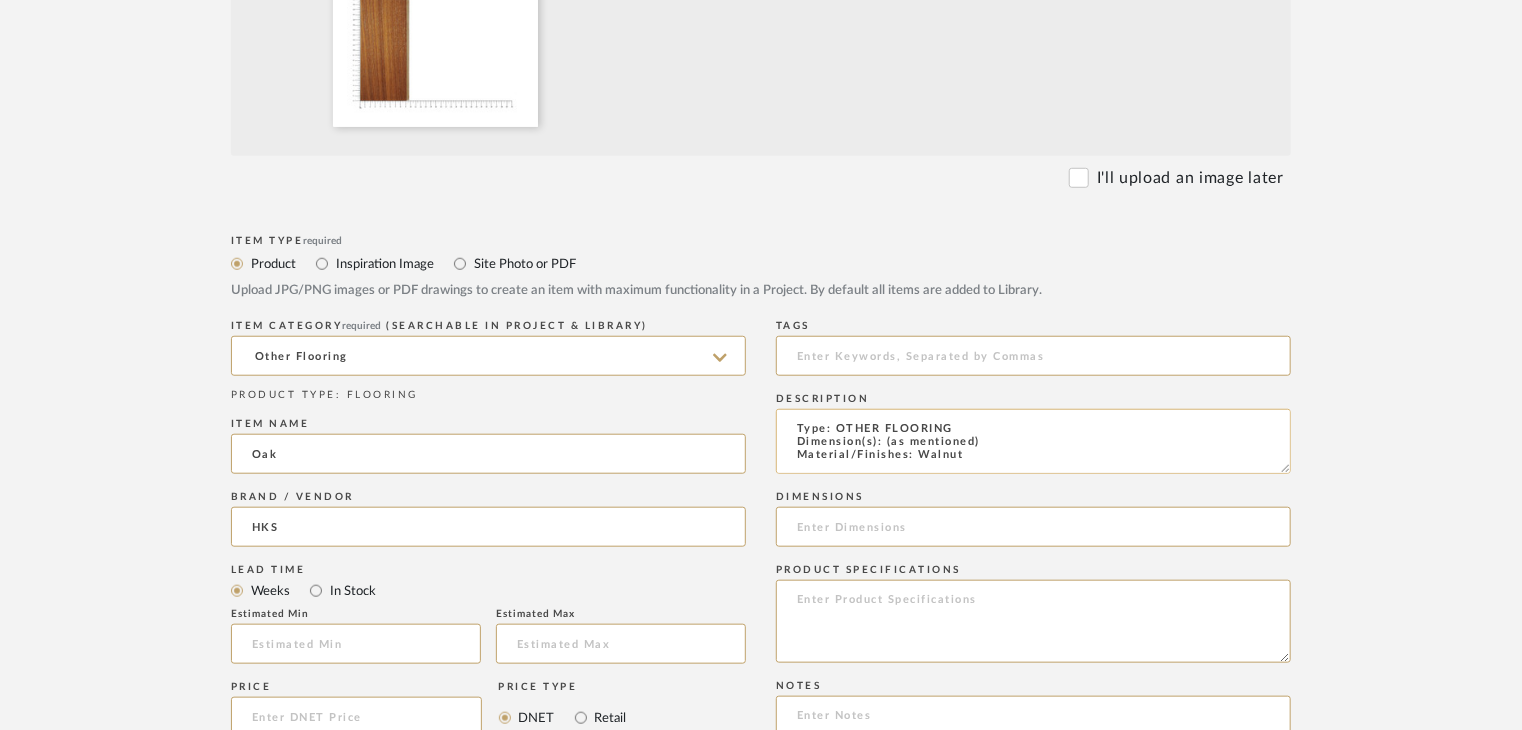 scroll, scrollTop: 1, scrollLeft: 0, axis: vertical 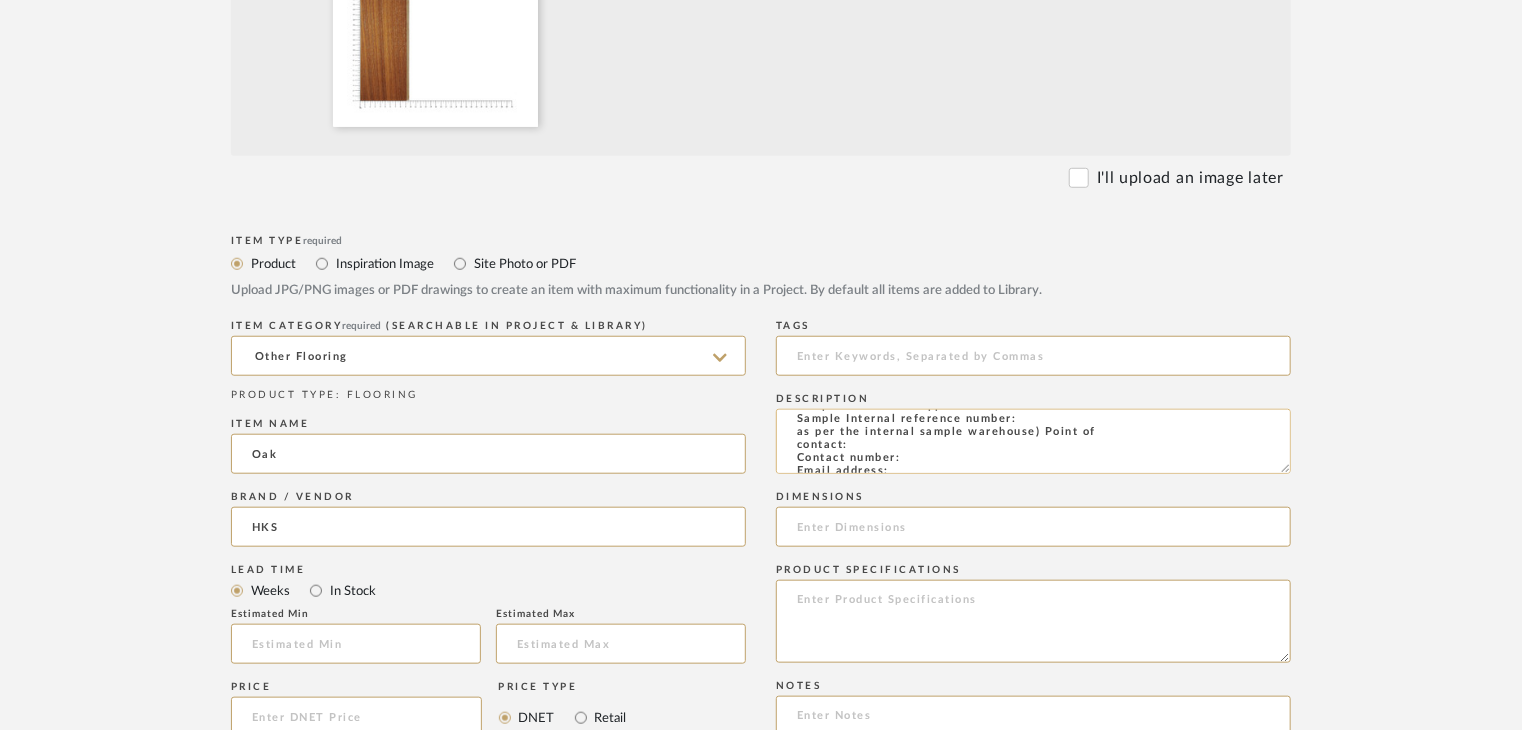 click on "Type: OTHER FLOORING
Dimension(s): (as mentioned)
Material/Finishes: Walnut
Installation requirements, if any: (as applicable)
Price: (as mentioned)
Lead time: (as mentioned)
Sample available: supplier stock
Sample Internal reference number:
as per the internal sample warehouse) Point of
contact:
Contact number:
Email address:
Address:
Additional contact information:" 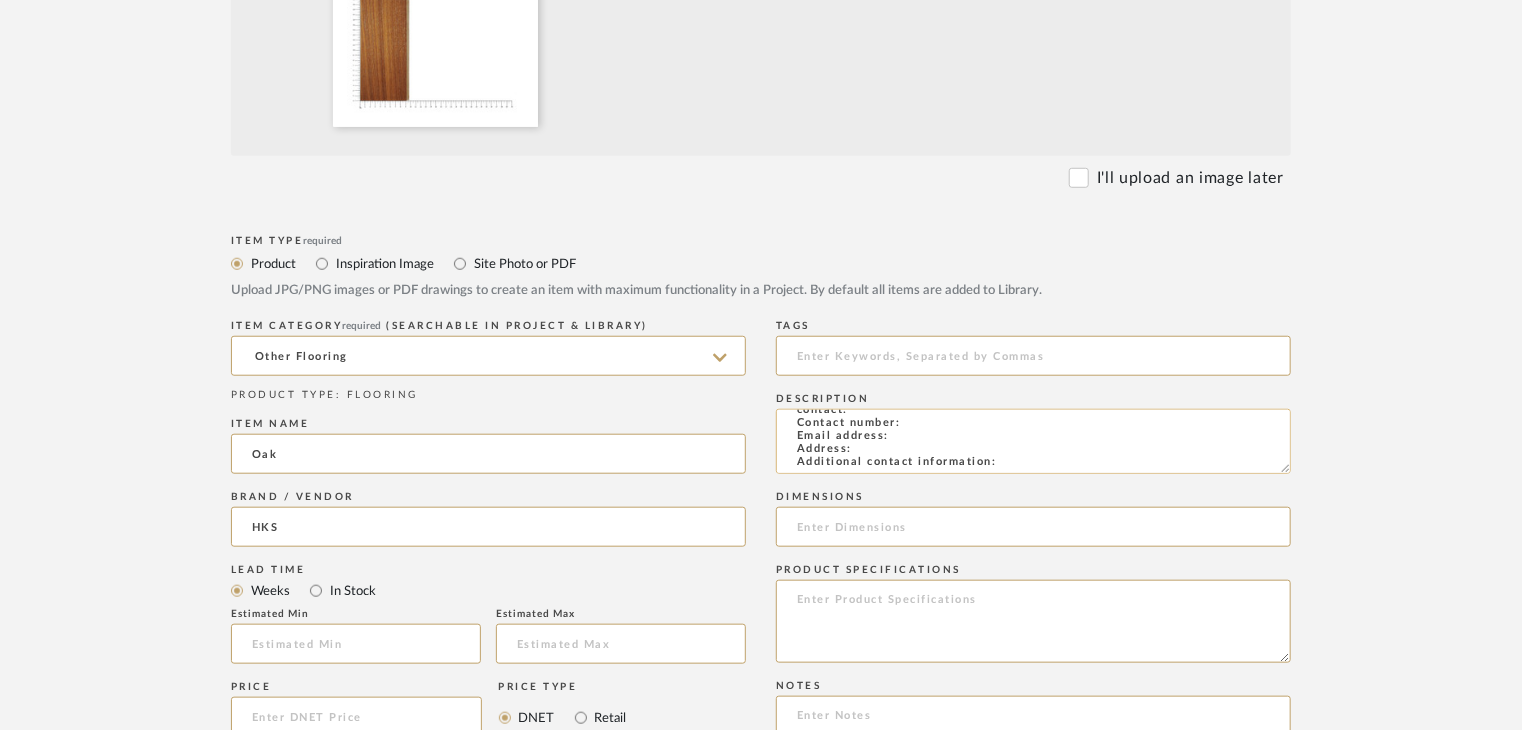 scroll, scrollTop: 144, scrollLeft: 0, axis: vertical 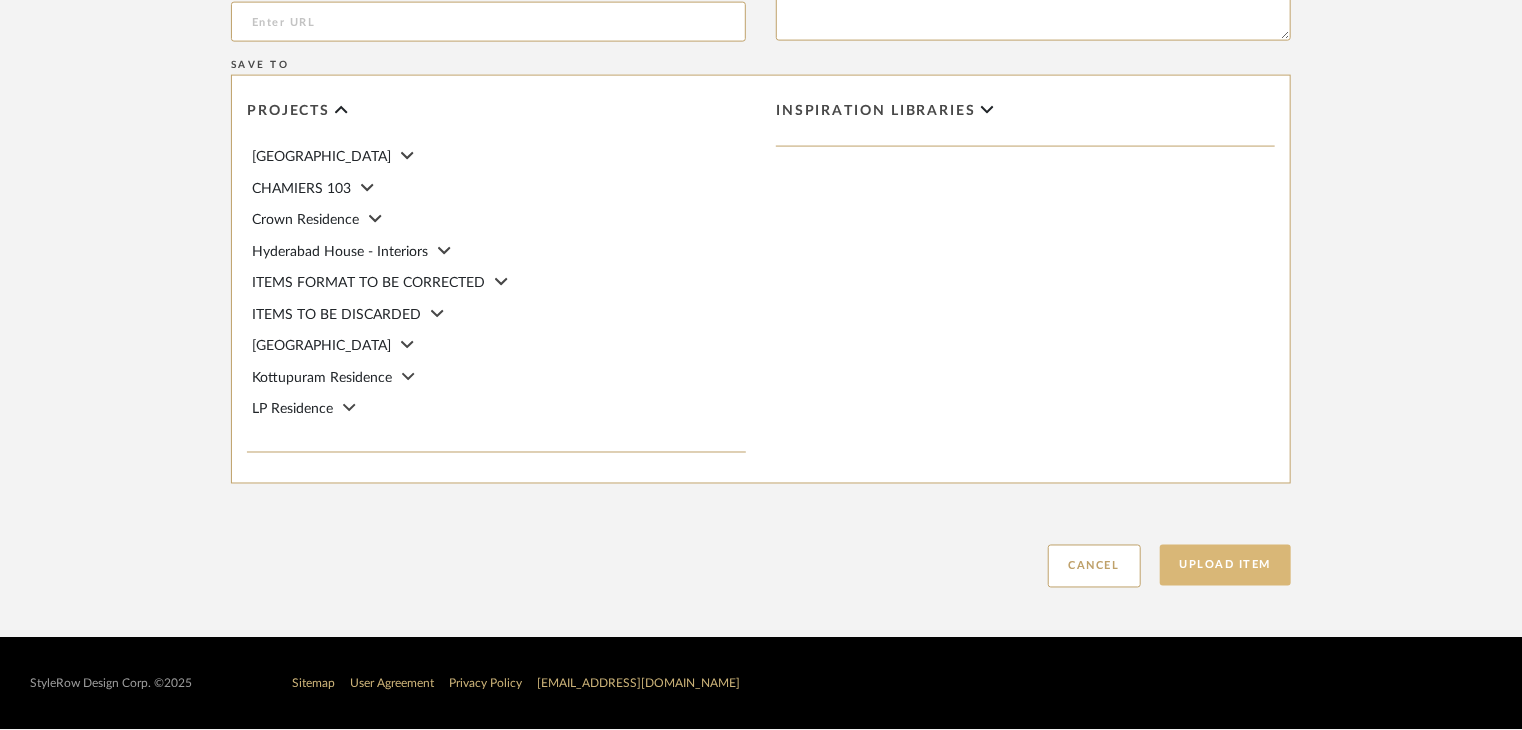 type on "Type: OTHER FLOORING
Dimension(s): (as mentioned)
Material/Finishes: Walnut
Installation requirements, if any: (as applicable)
Price: (as mentioned)
Lead time: (as mentioned)
Sample available: supplier stock
Sample Internal reference number: FL-OF-O-0021
as per the internal sample warehouse) Point of
contact:
Contact number:
Email address:
Address:
Additional contact information:" 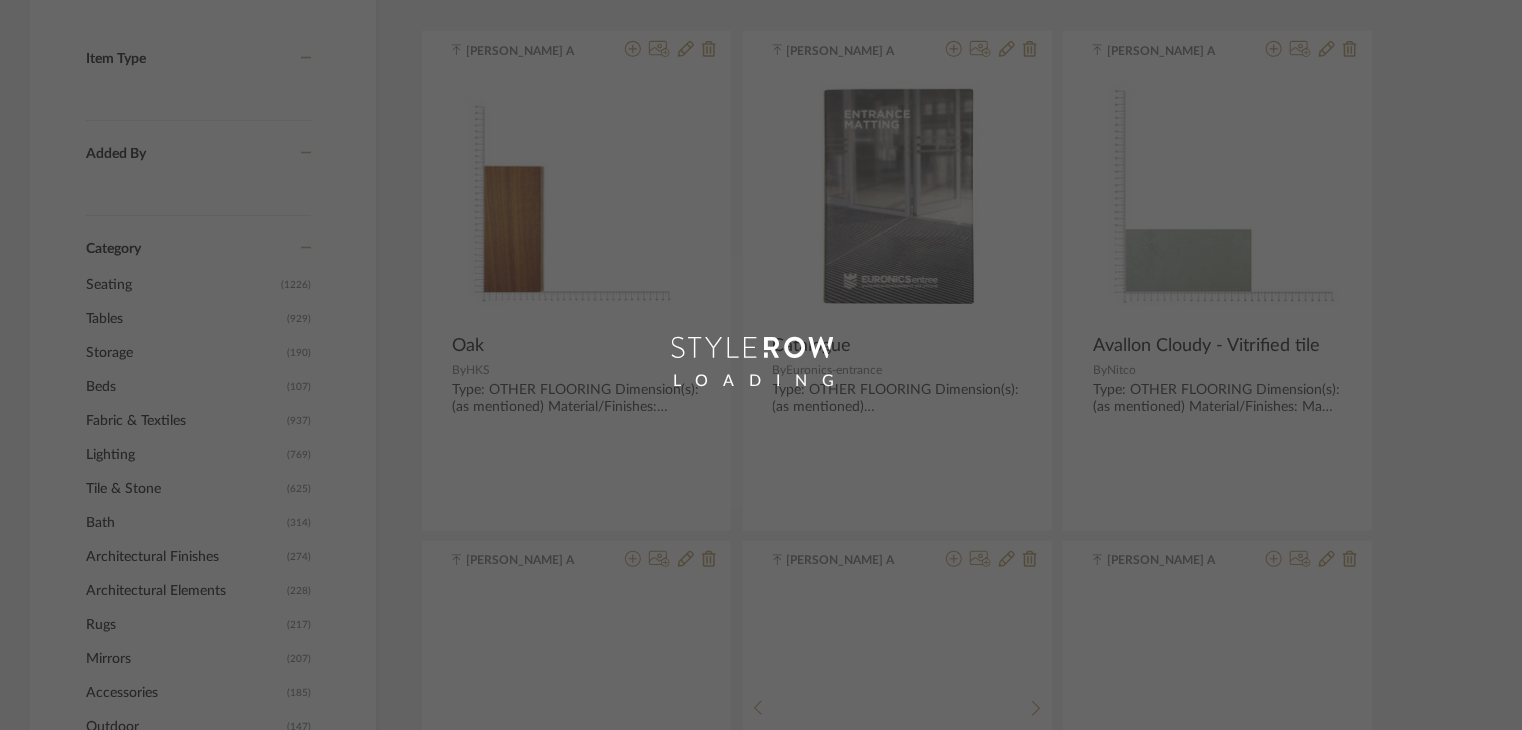 scroll, scrollTop: 0, scrollLeft: 0, axis: both 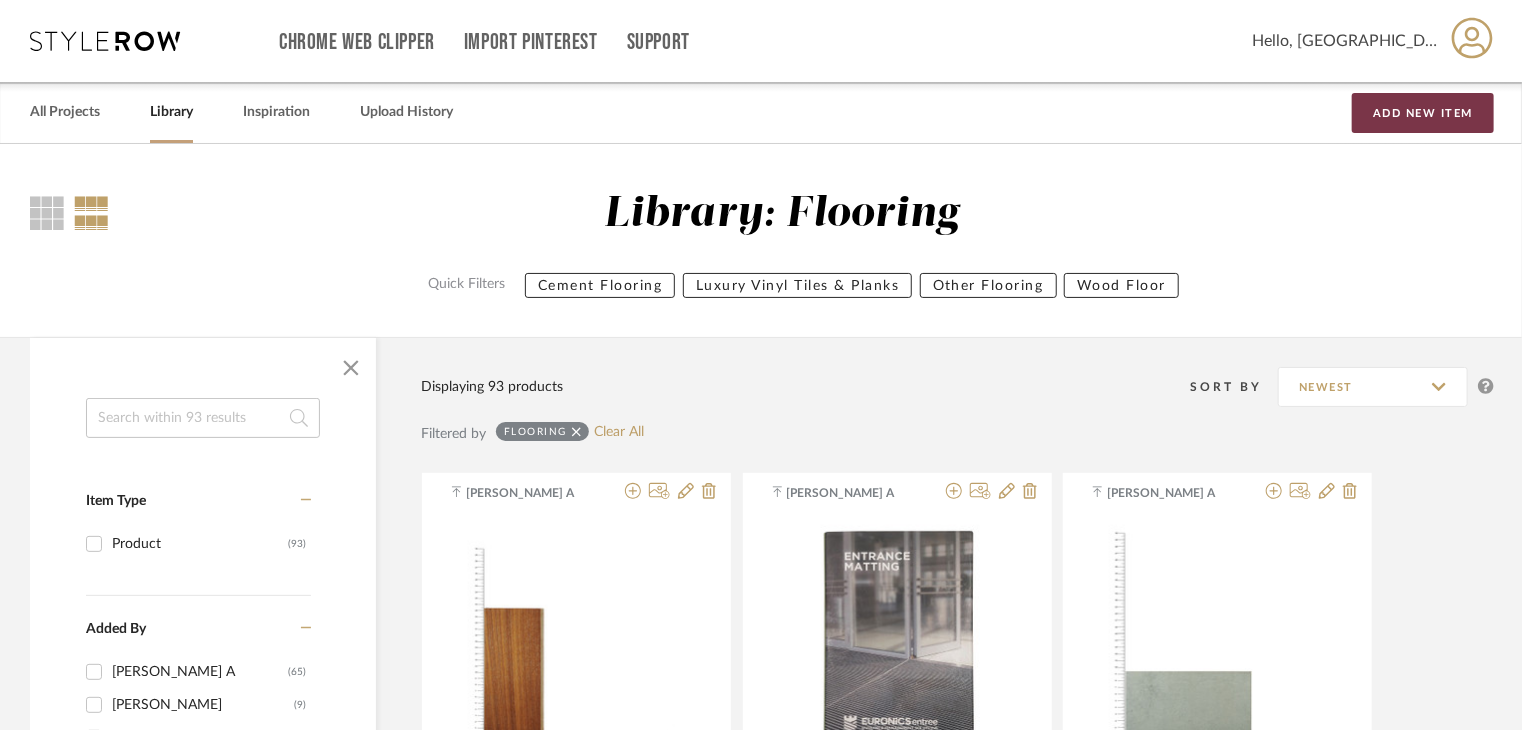 click on "Add New Item" at bounding box center [1423, 113] 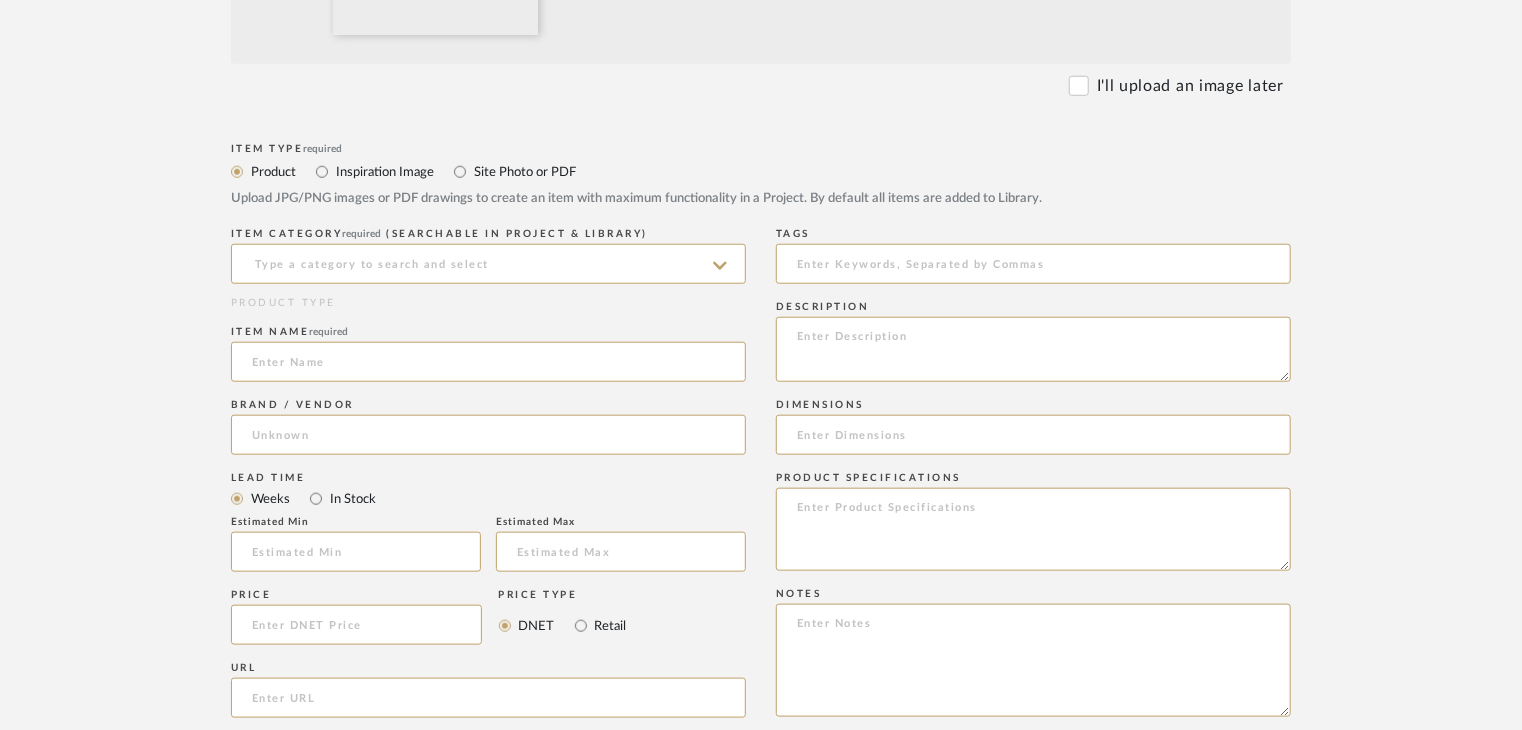 scroll, scrollTop: 800, scrollLeft: 0, axis: vertical 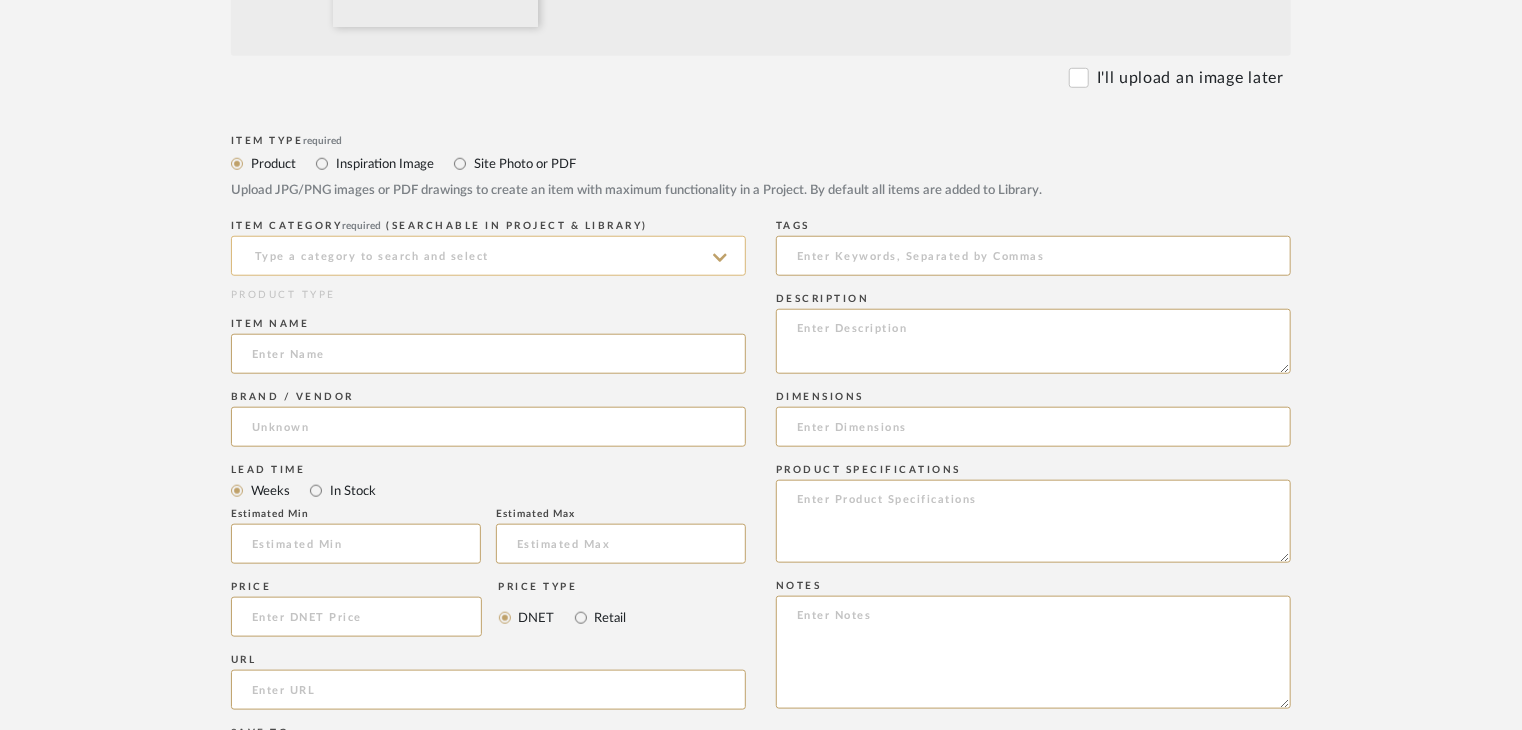 click 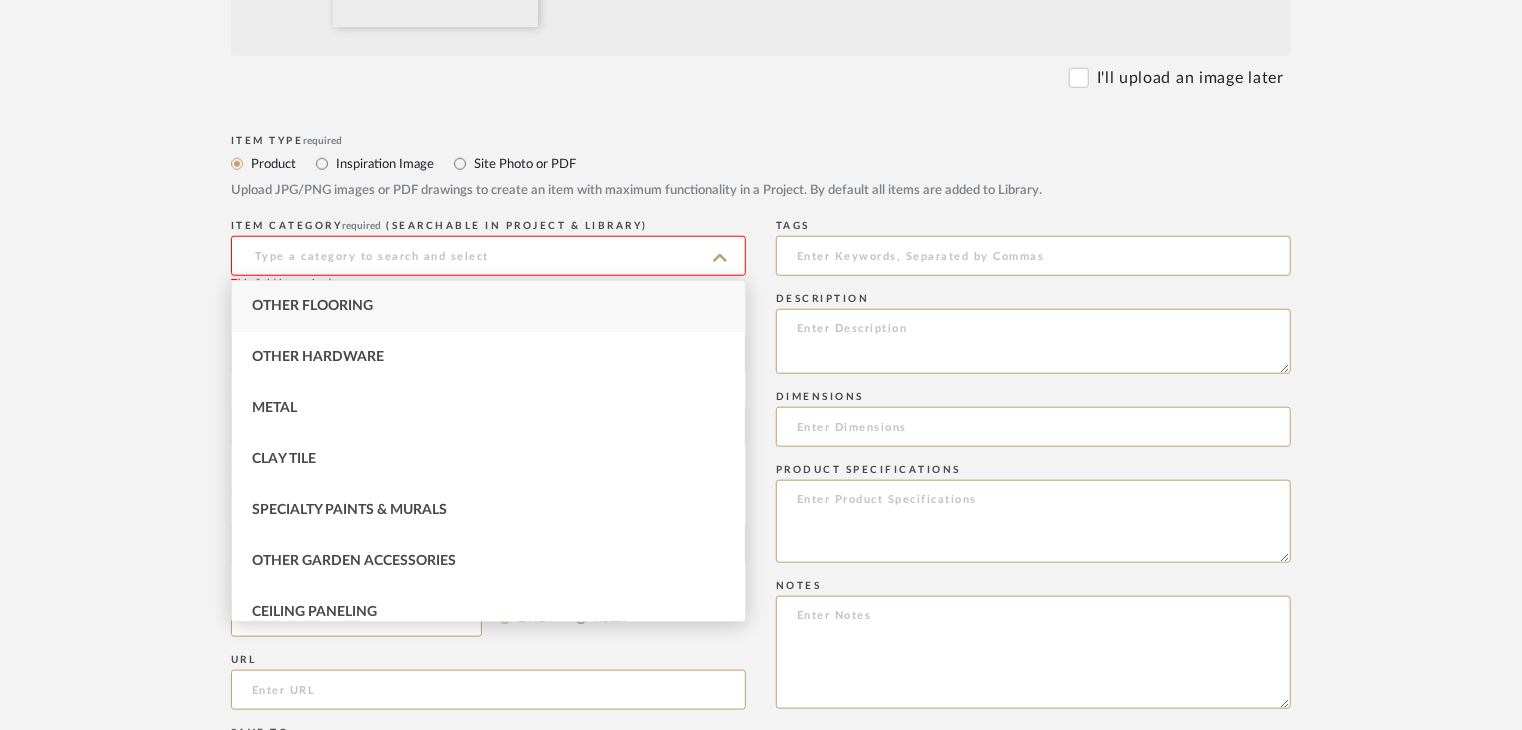 click on "Other Flooring" at bounding box center [312, 306] 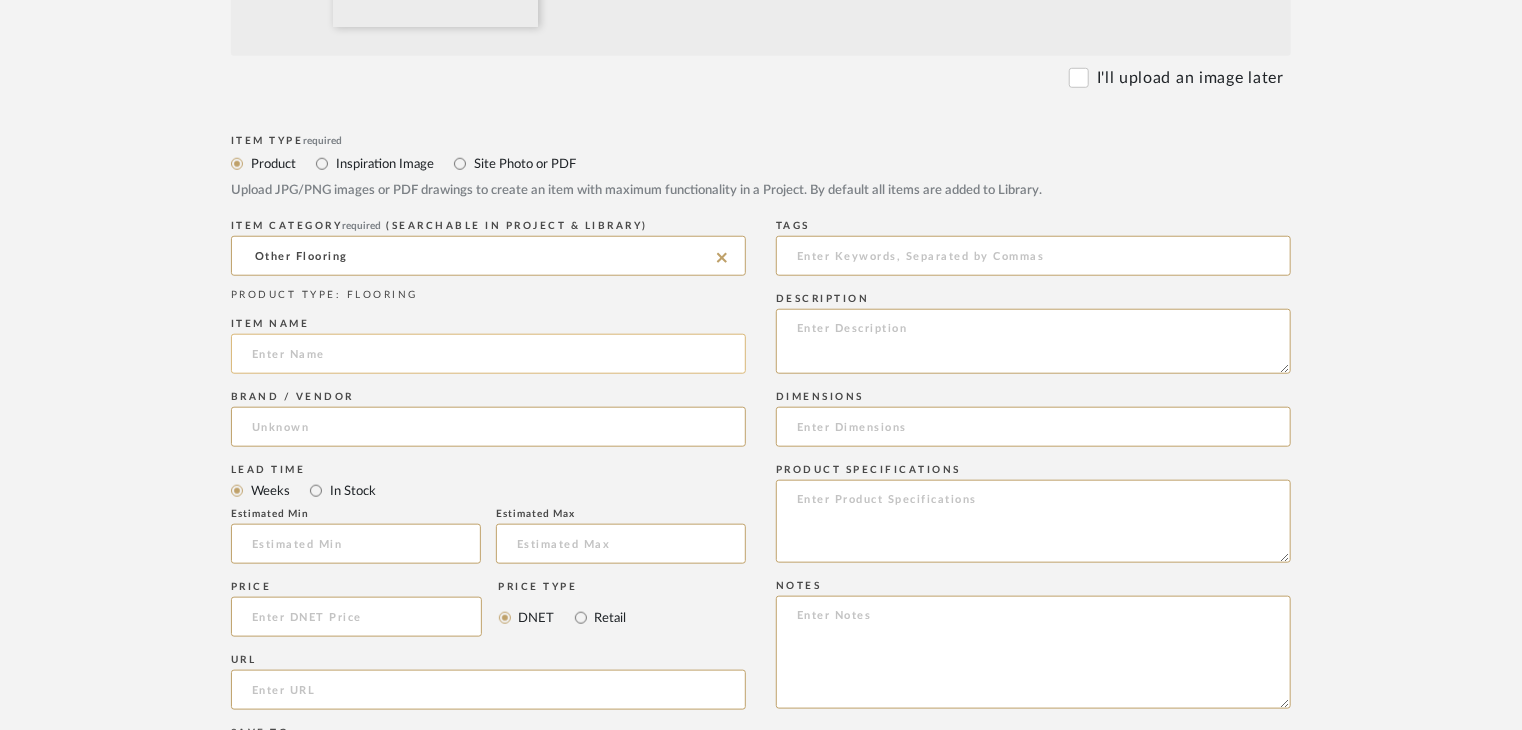 click 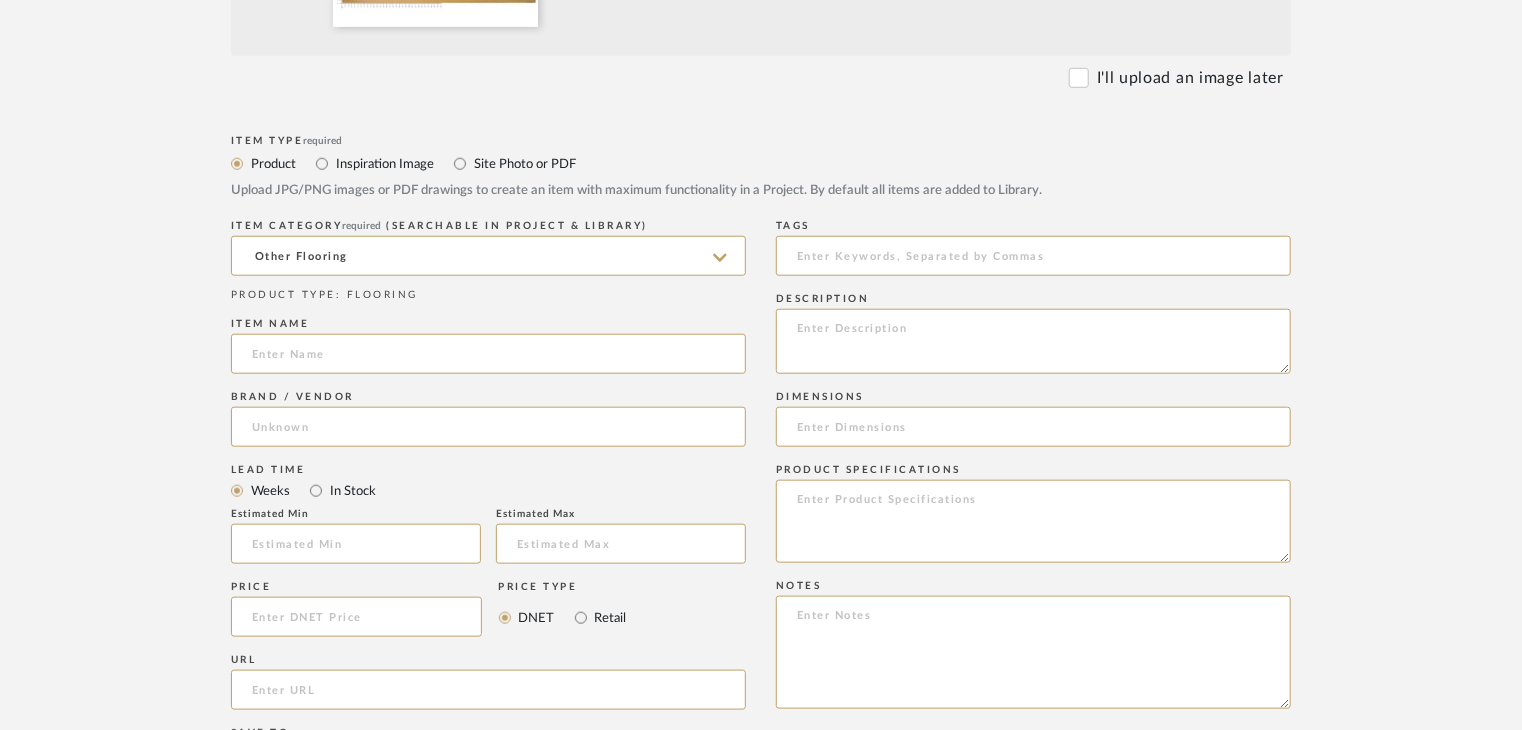 paste on "Andante White" 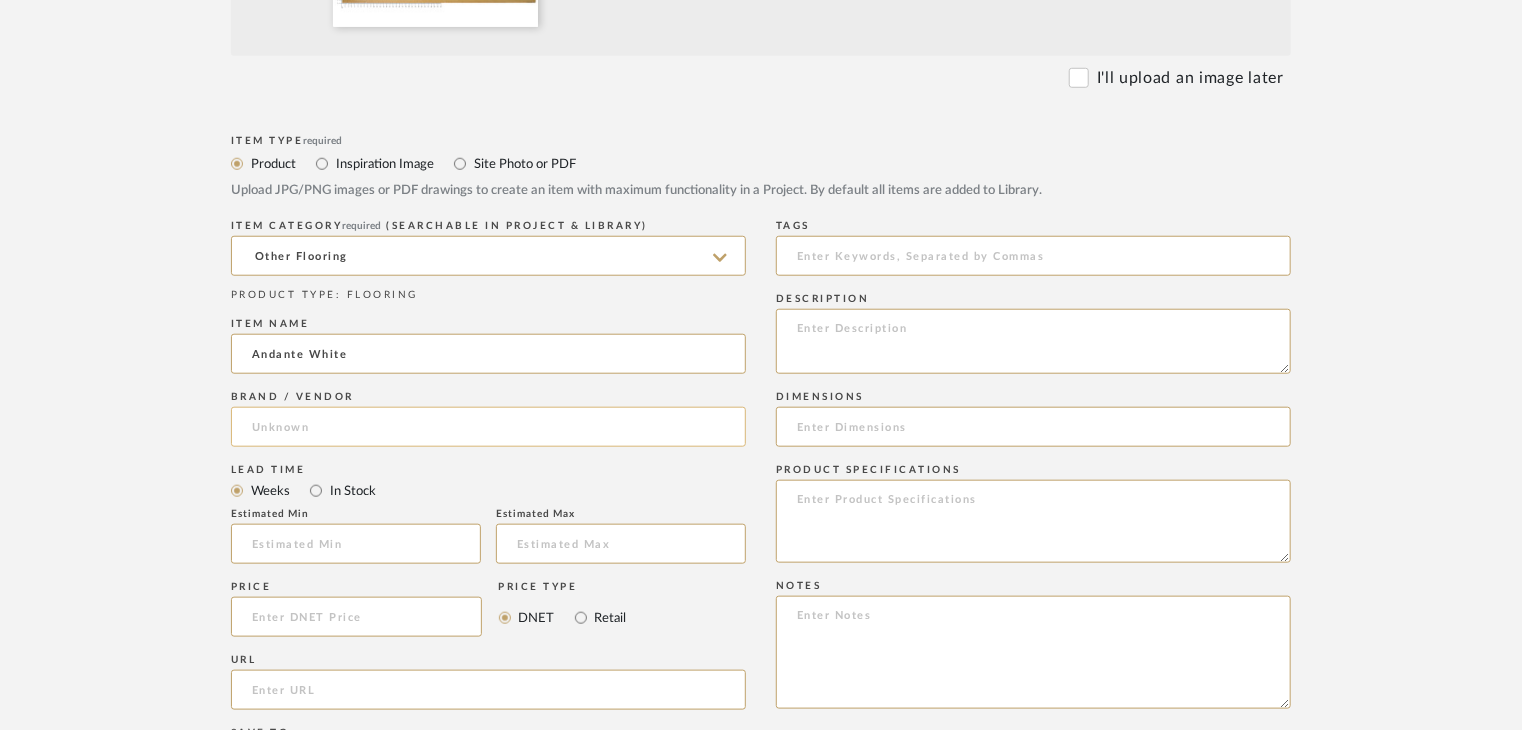 type on "Andante White" 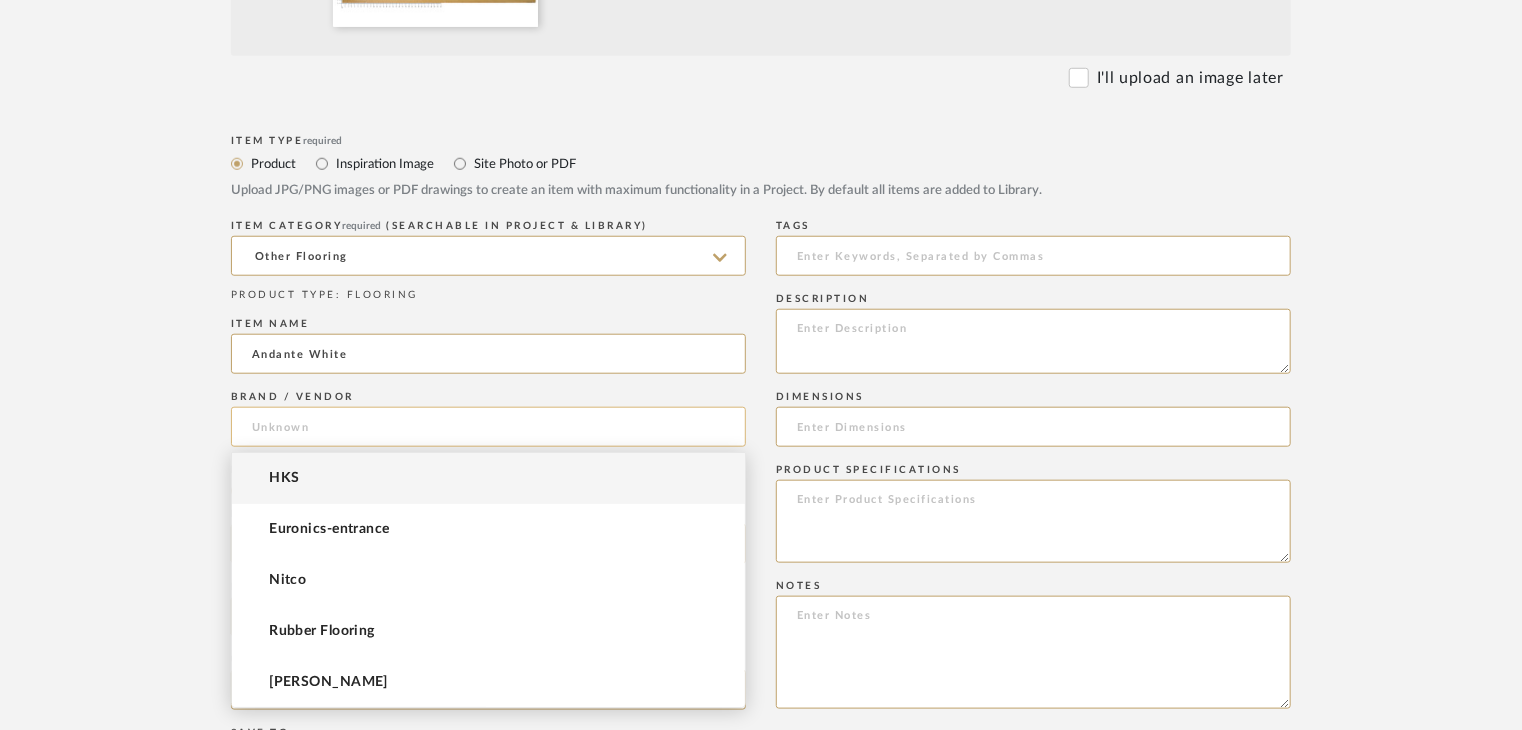 click 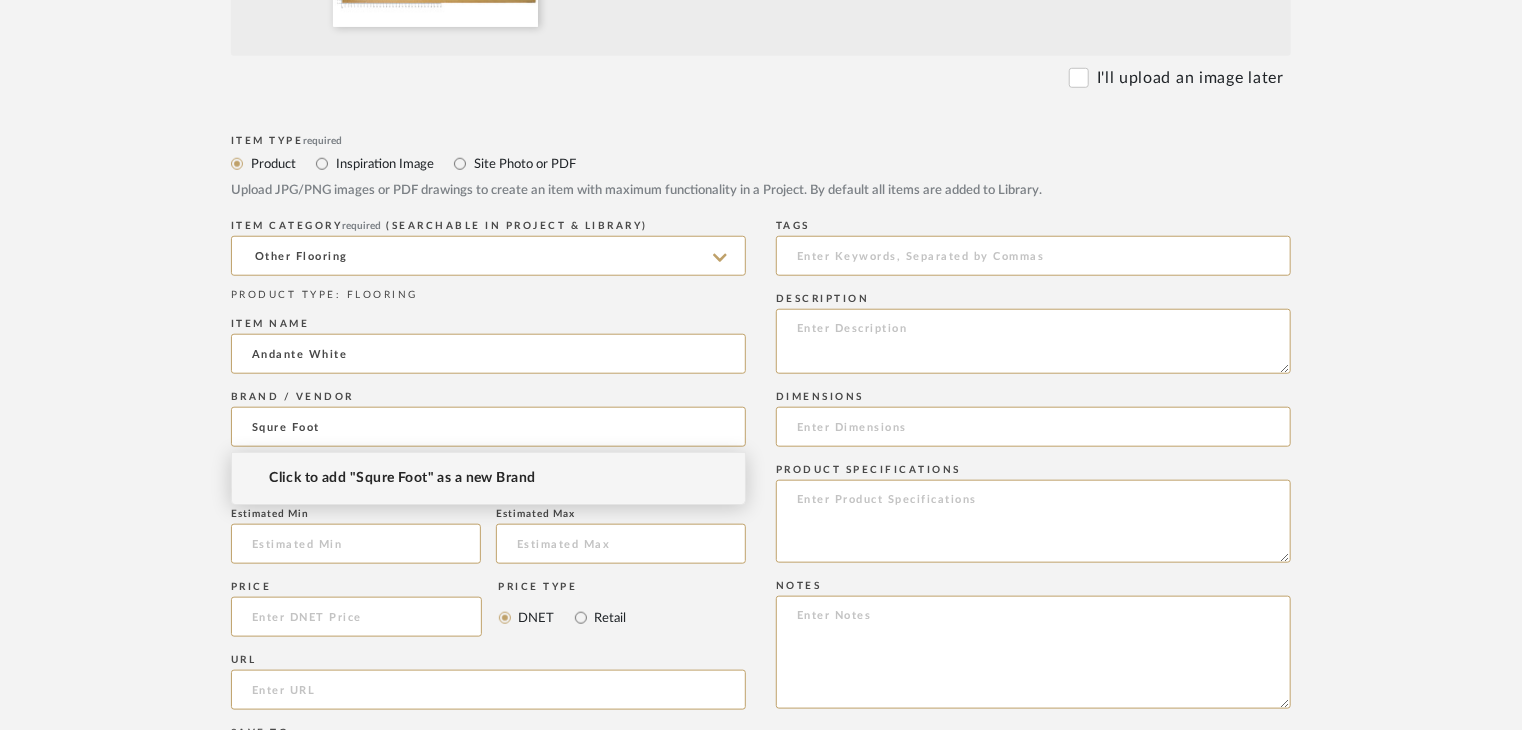 type on "Squre Foot" 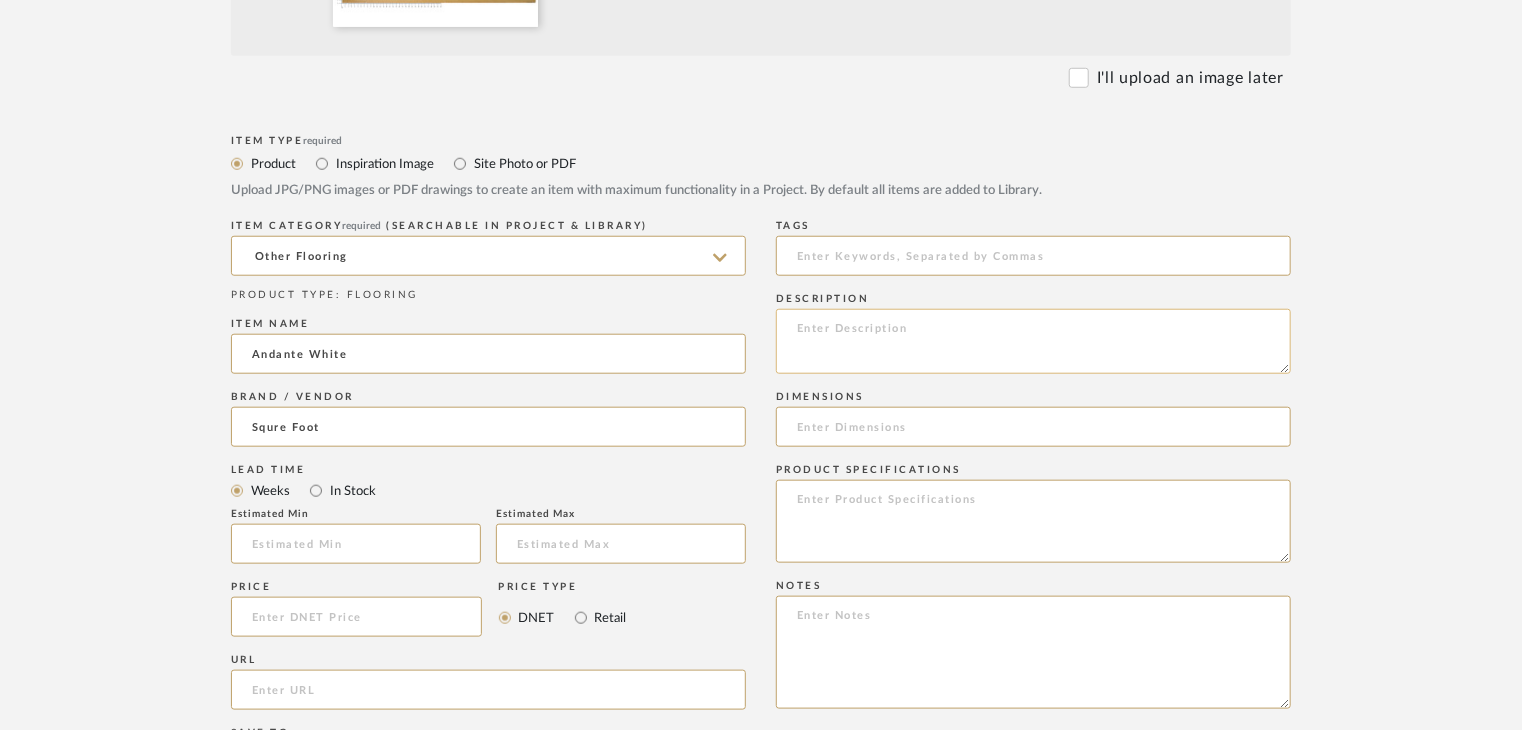 click 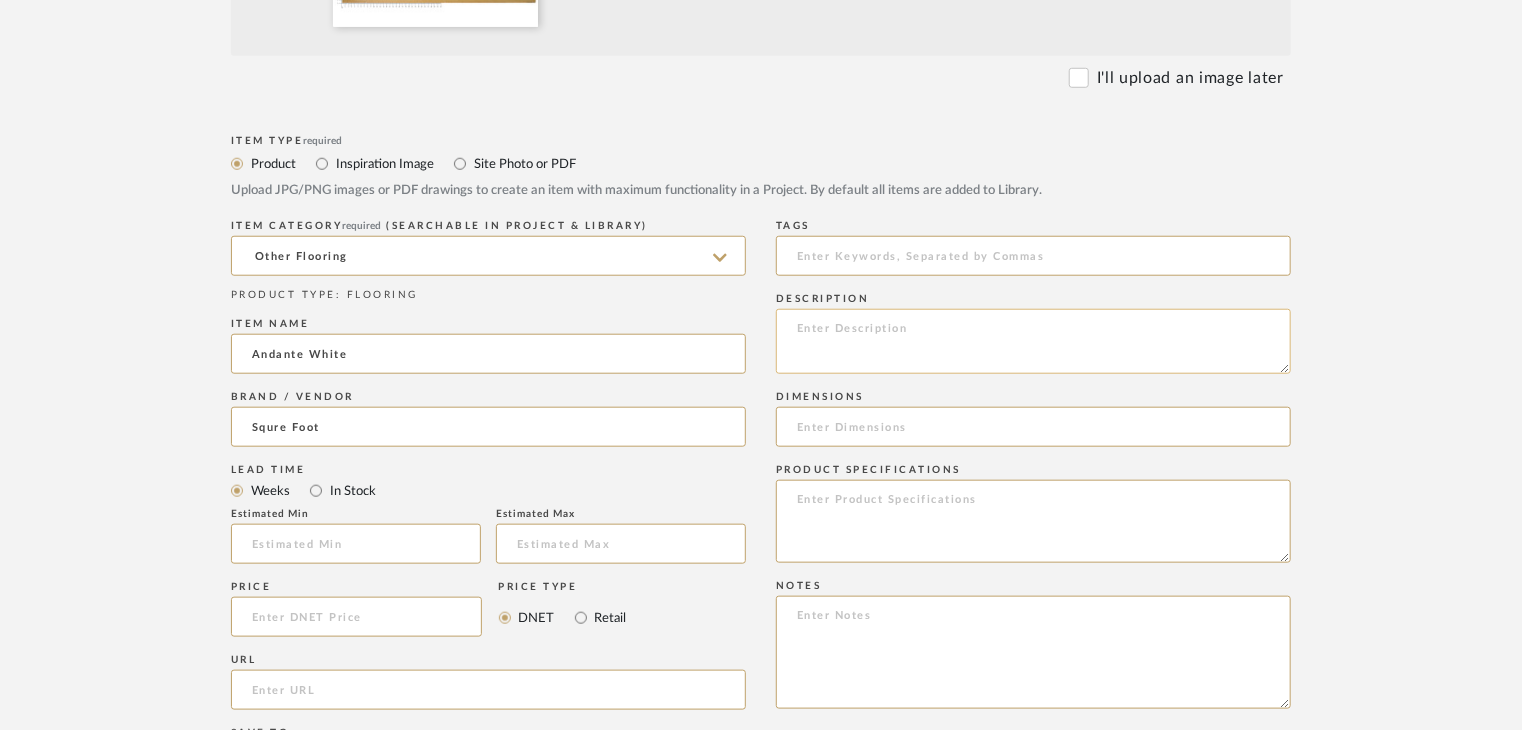 paste on "Type: OTHER FLOORING
Dimension(s): (as mentioned)
Material/Finishes: (as mentioned)
Installation requirements, if any: (as applicable)
Price: (as mentioned)
Lead time: (as mentioned)
Sample available: supplier stock
Sample Internal reference number:
as per the internal sample warehouse) Point of
contact:
Contact number:
Email address:
Address:
Additional contact information:" 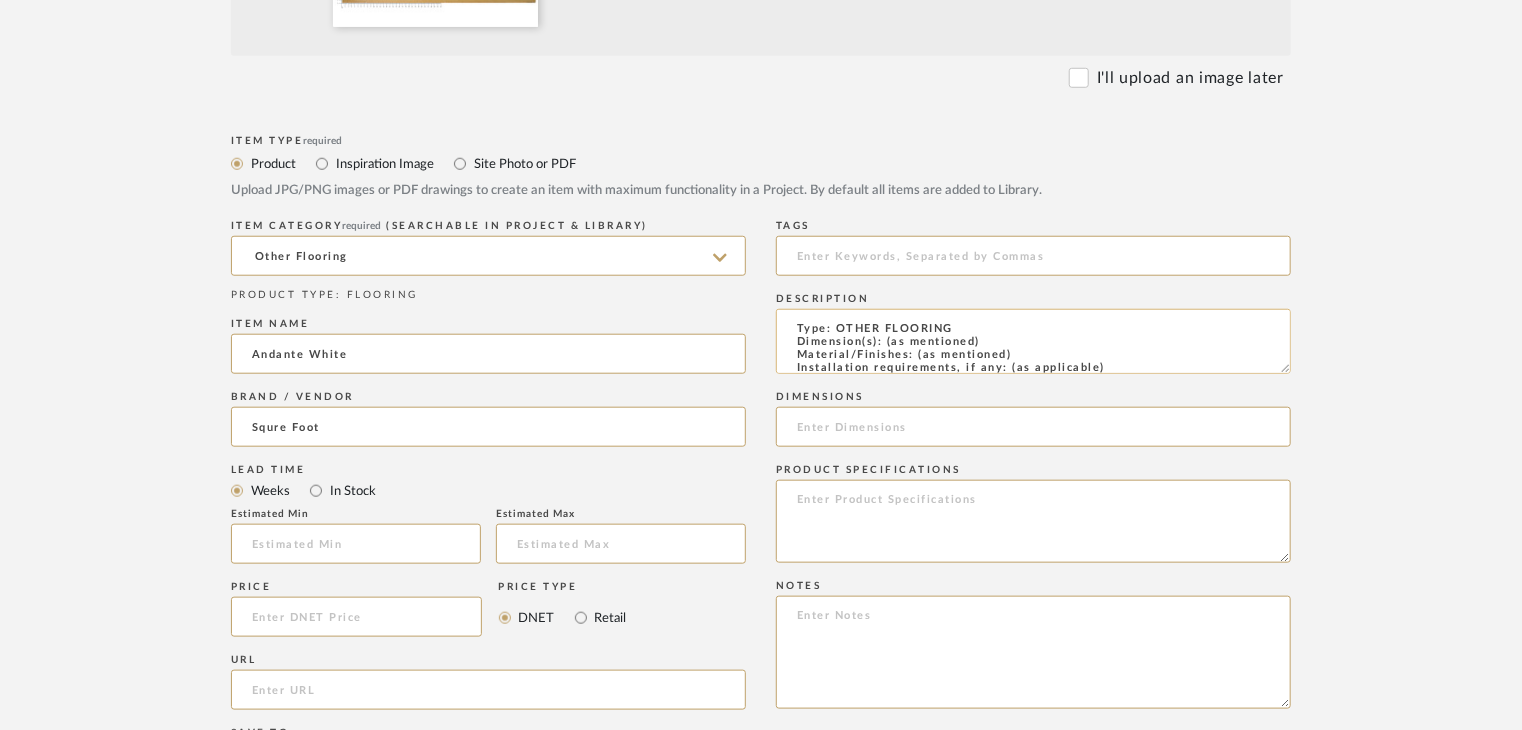 scroll, scrollTop: 137, scrollLeft: 0, axis: vertical 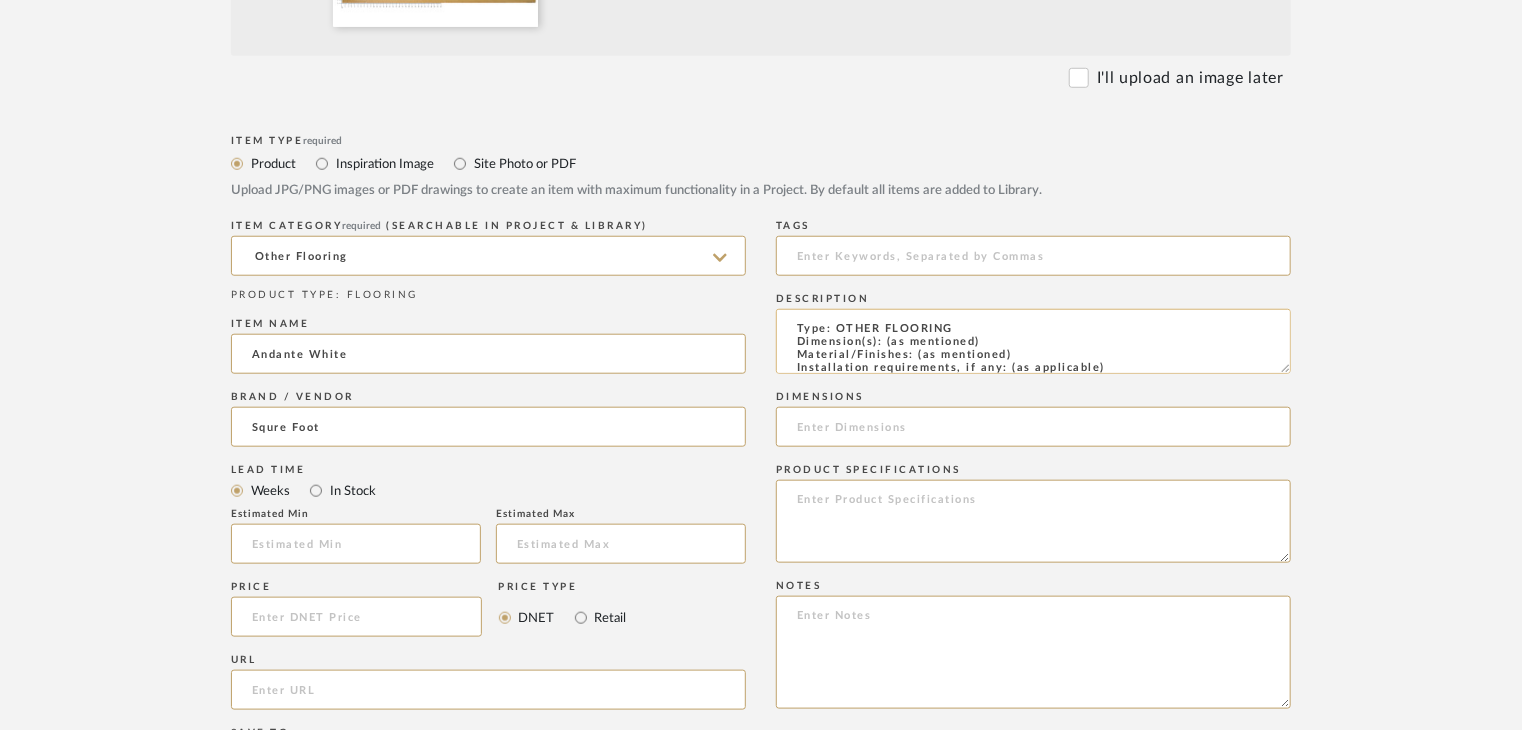 drag, startPoint x: 1017, startPoint y: 313, endPoint x: 950, endPoint y: 315, distance: 67.02985 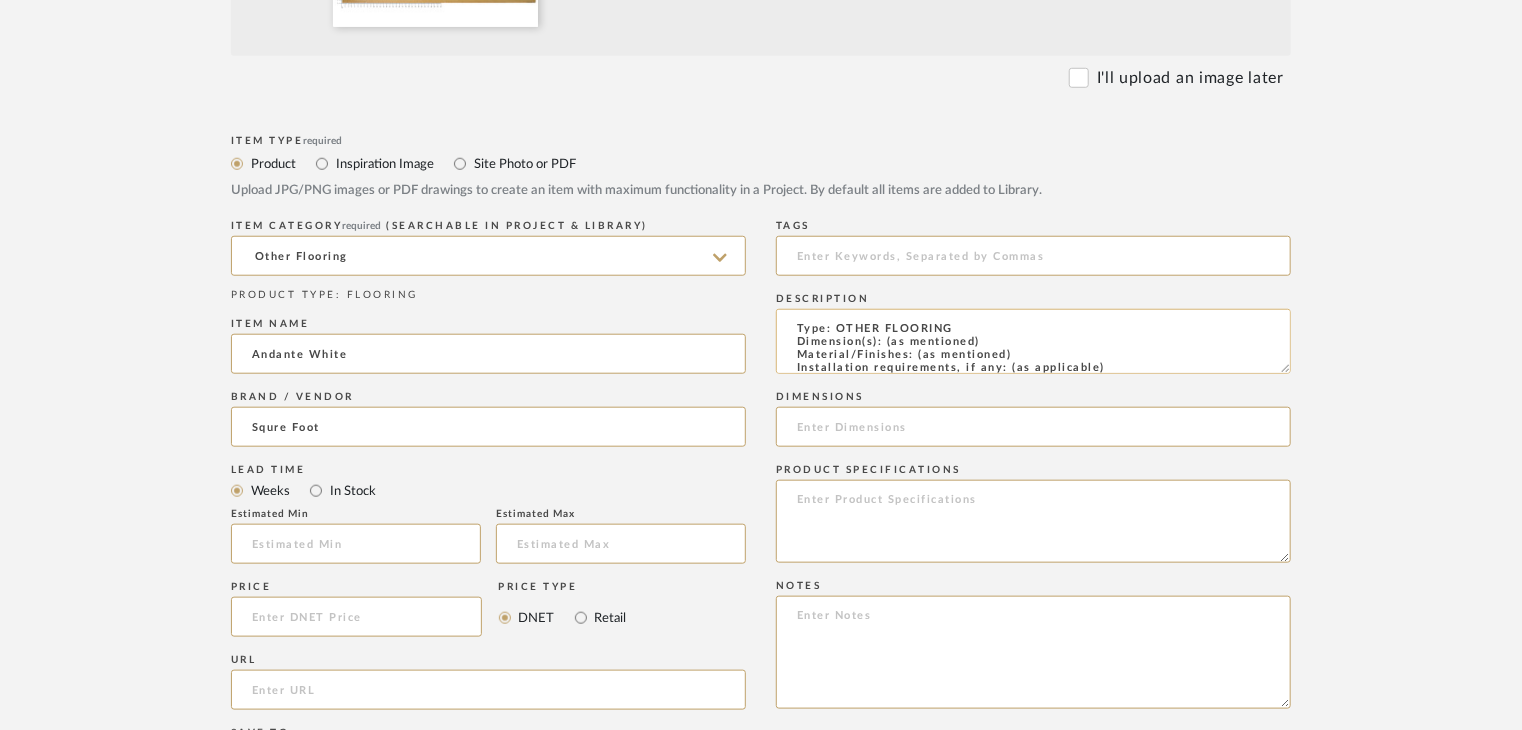 drag, startPoint x: 1012, startPoint y: 357, endPoint x: 915, endPoint y: 353, distance: 97.082436 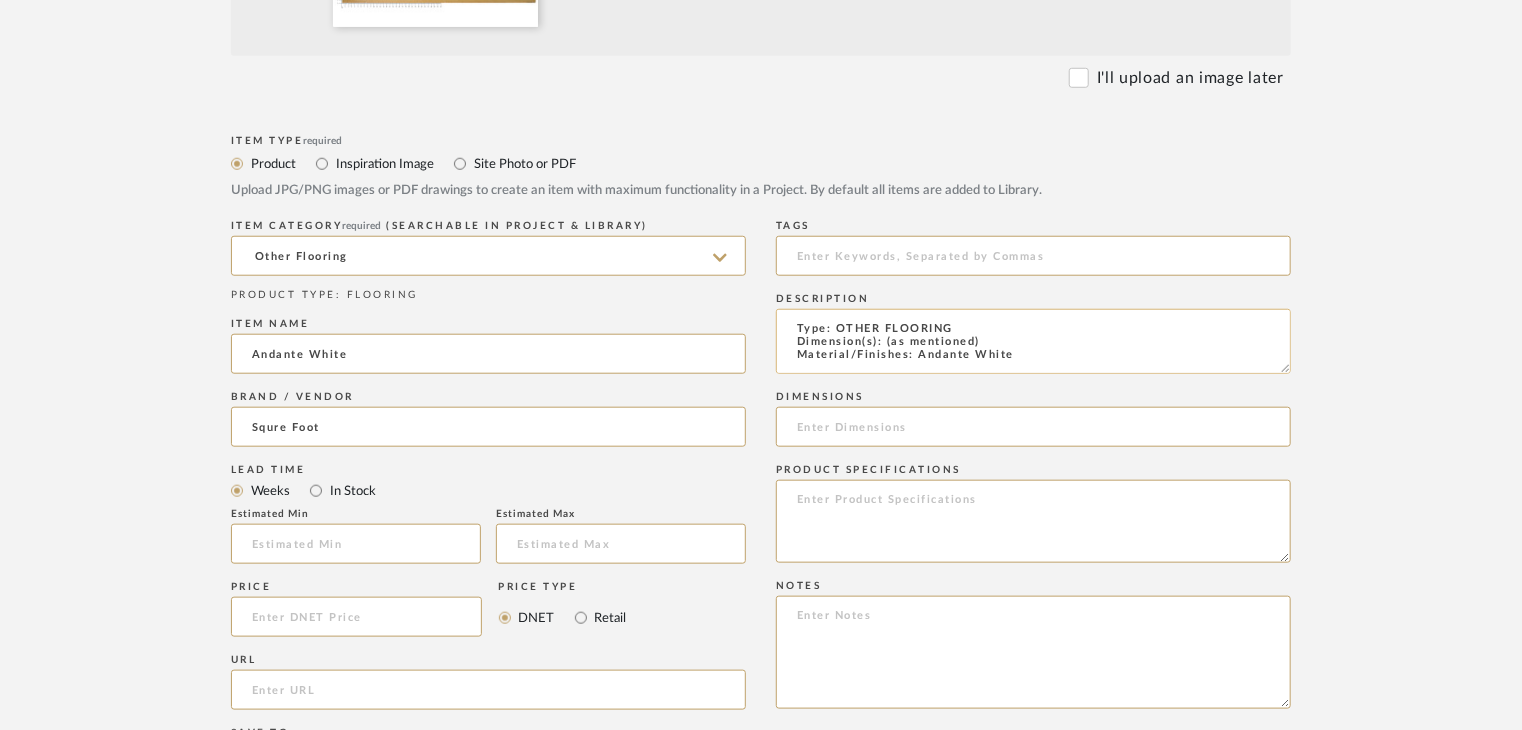 scroll, scrollTop: 1, scrollLeft: 0, axis: vertical 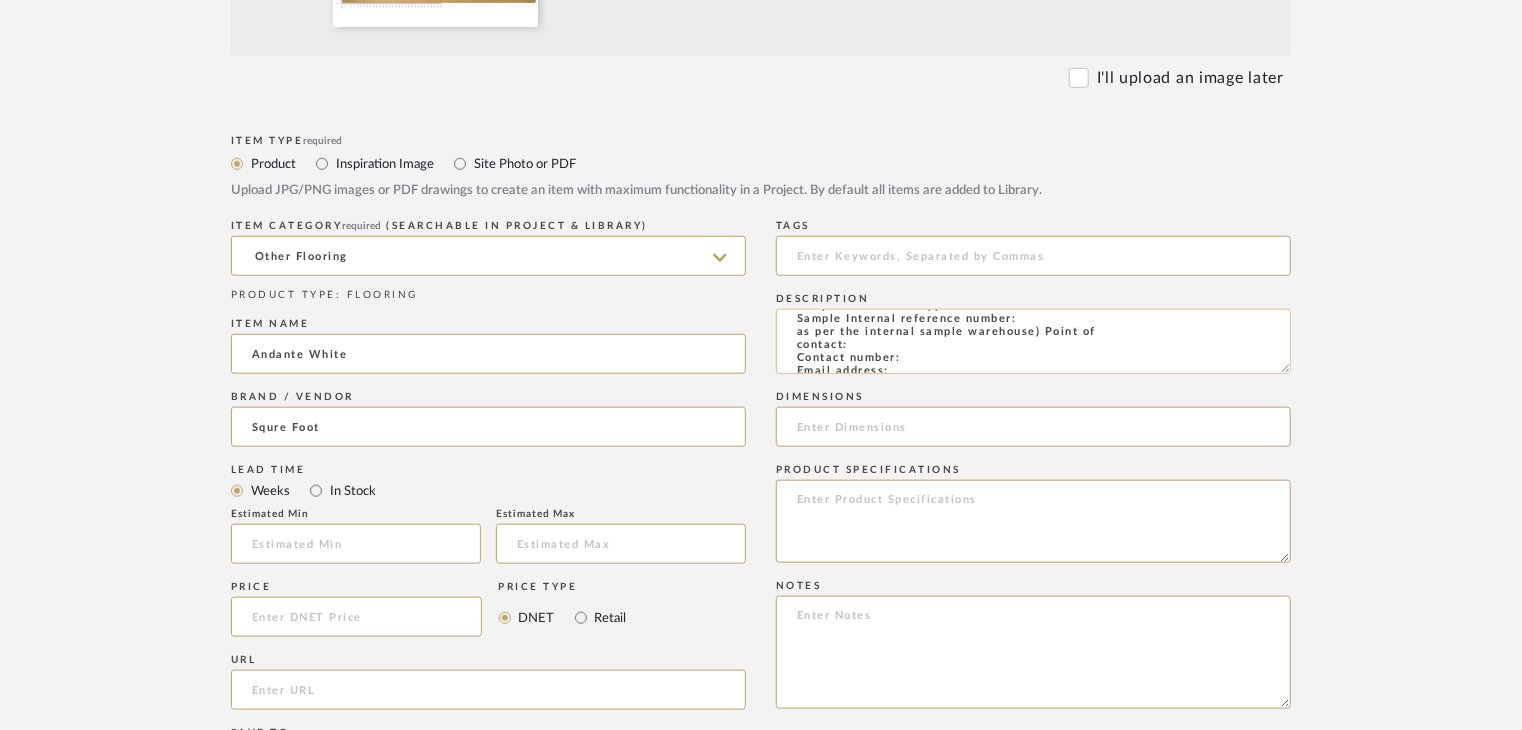 click on "Type: OTHER FLOORING
Dimension(s): (as mentioned)
Material/Finishes: Andante White
Installation requirements, if any: (as applicable)
Price: (as mentioned)
Lead time: (as mentioned)
Sample available: supplier stock
Sample Internal reference number:
as per the internal sample warehouse) Point of
contact:
Contact number:
Email address:
Address:
Additional contact information:" 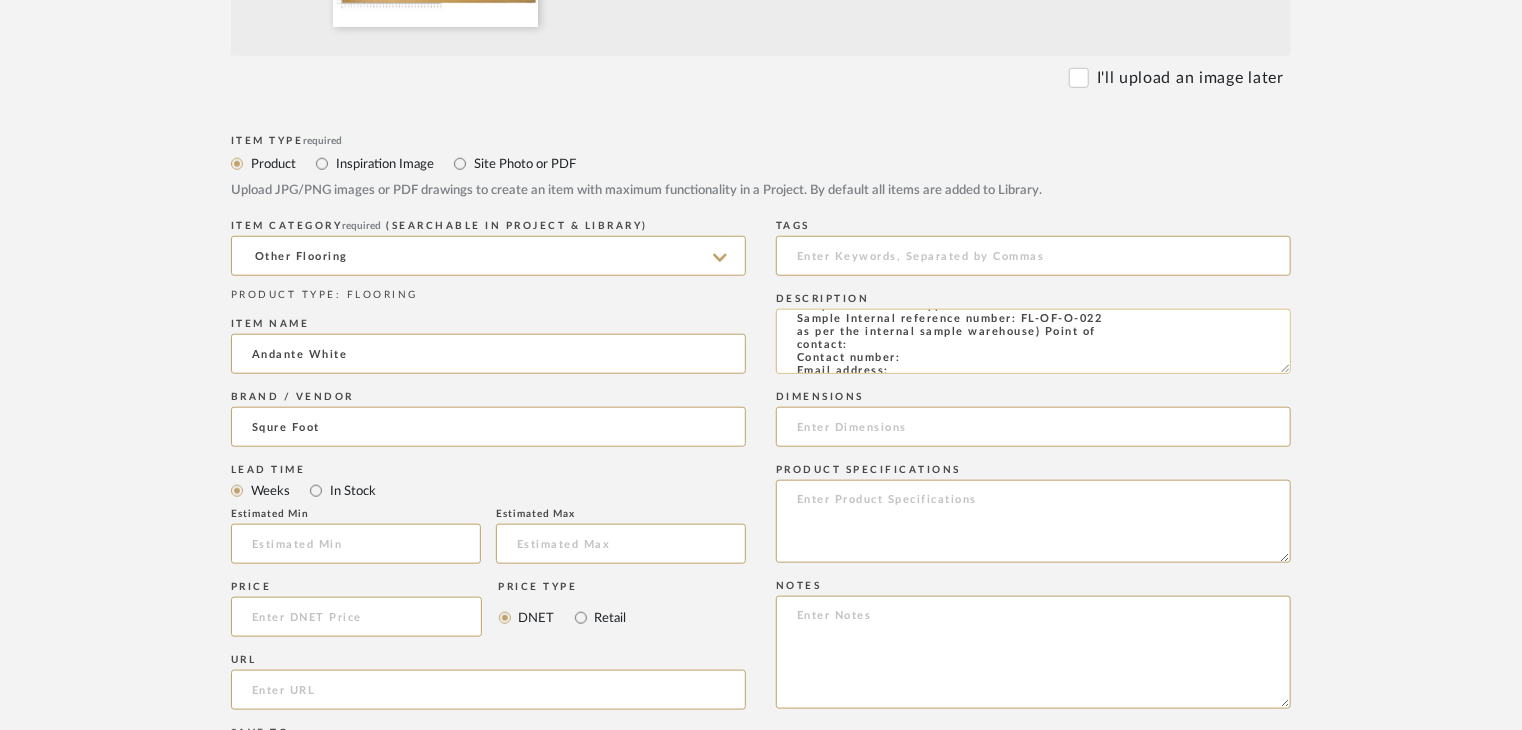 type on "Type: OTHER FLOORING
Dimension(s): (as mentioned)
Material/Finishes: Andante White
Installation requirements, if any: (as applicable)
Price: (as mentioned)
Lead time: (as mentioned)
Sample available: supplier stock
Sample Internal reference number: FL-OF-O-022
as per the internal sample warehouse) Point of
contact:
Contact number:
Email address:
Address:
Additional contact information:" 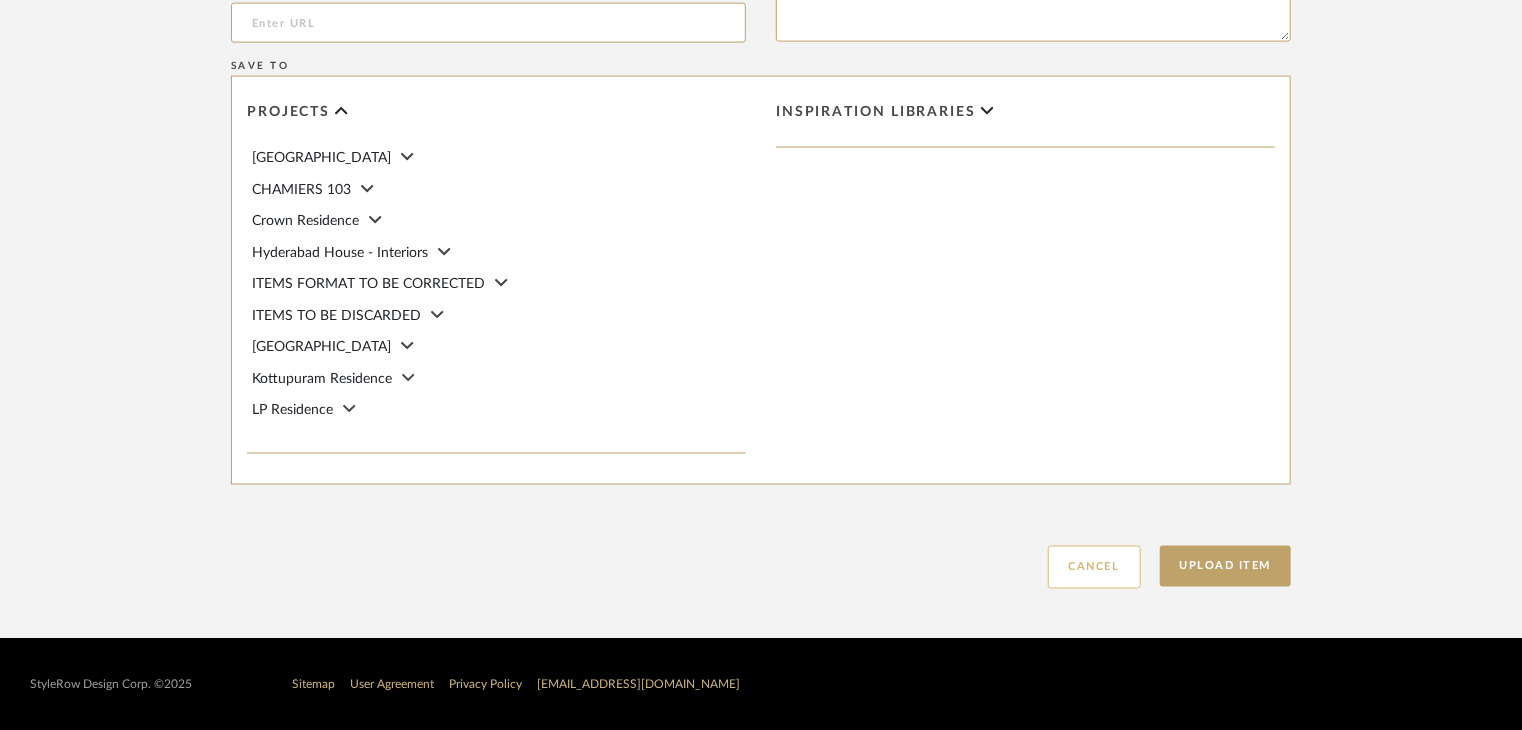 scroll, scrollTop: 1468, scrollLeft: 0, axis: vertical 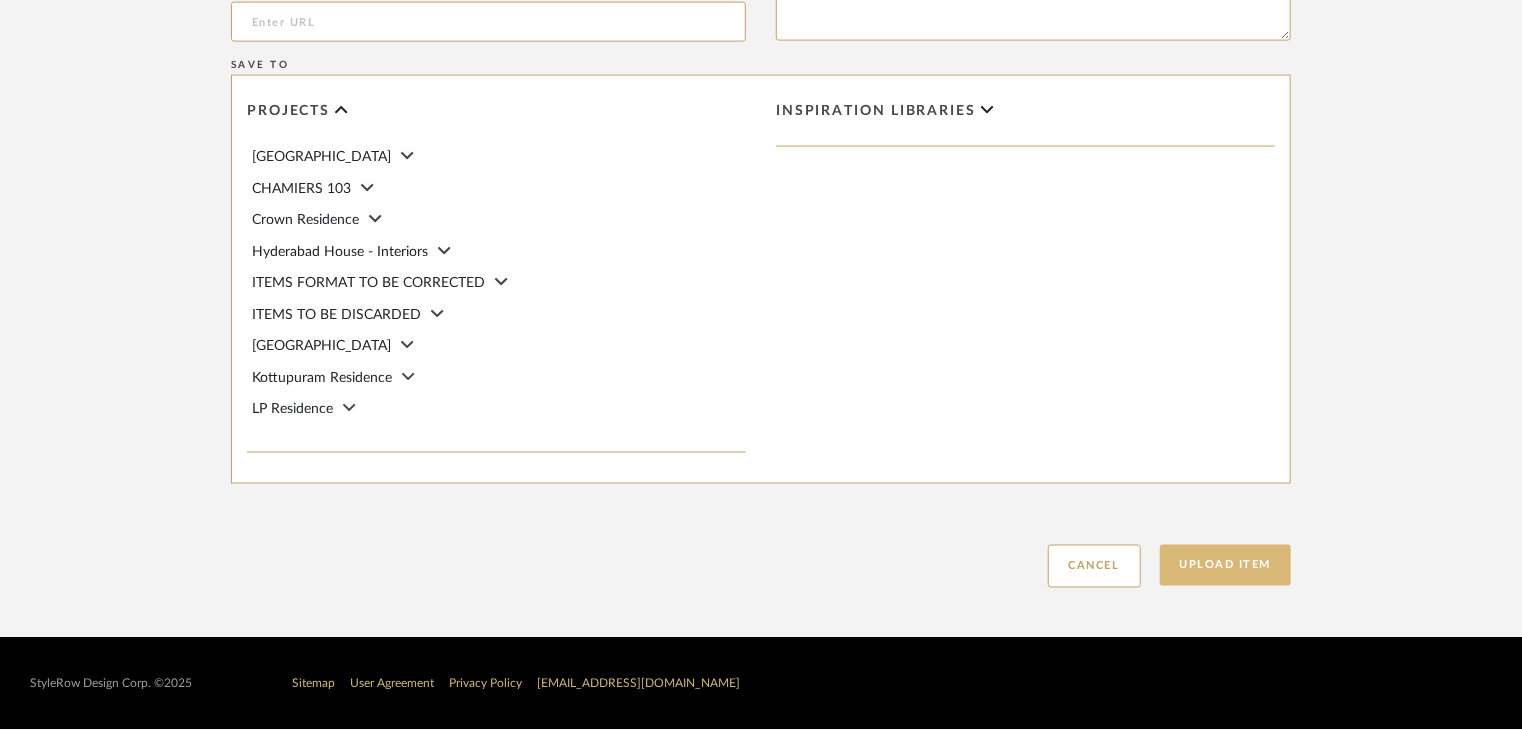 click on "Upload Item" 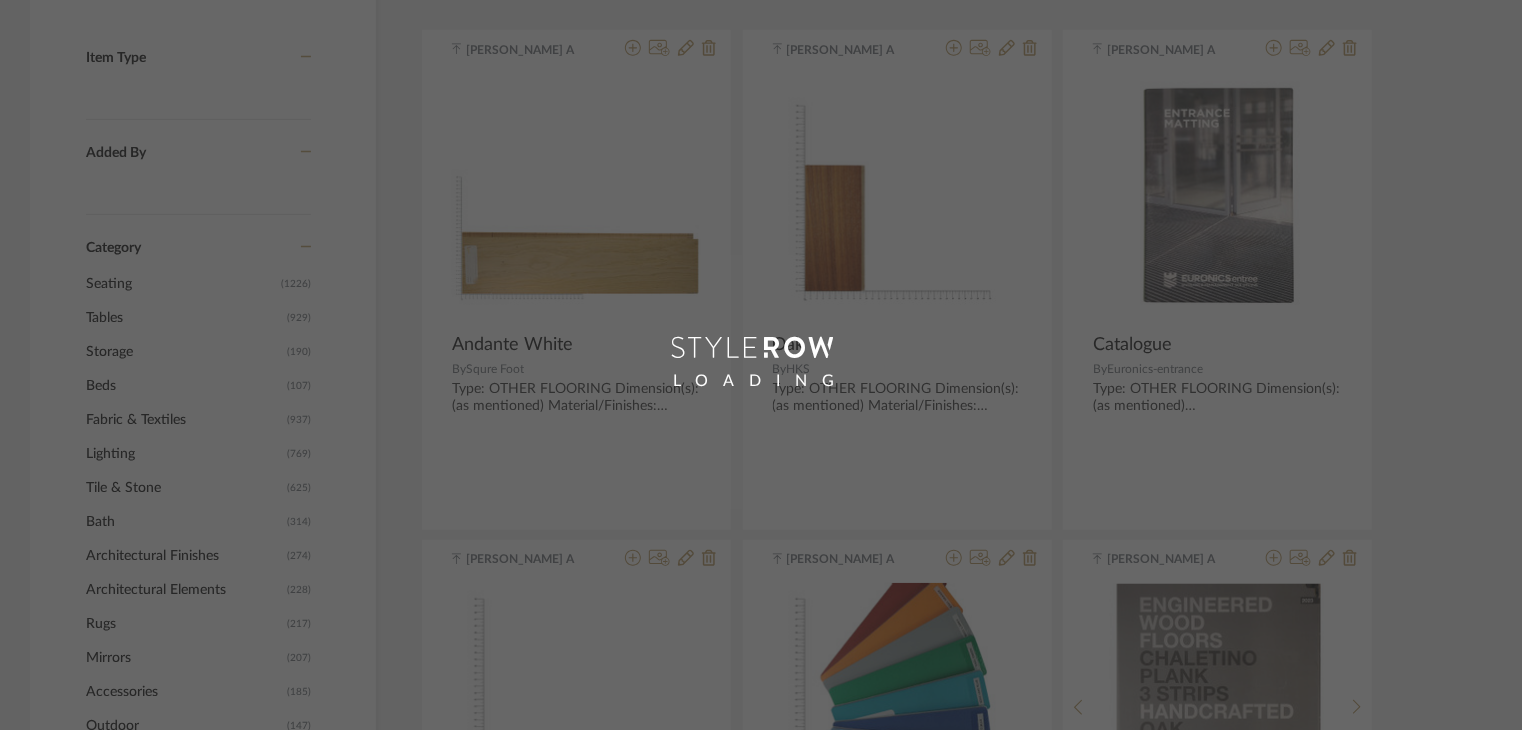 scroll, scrollTop: 0, scrollLeft: 0, axis: both 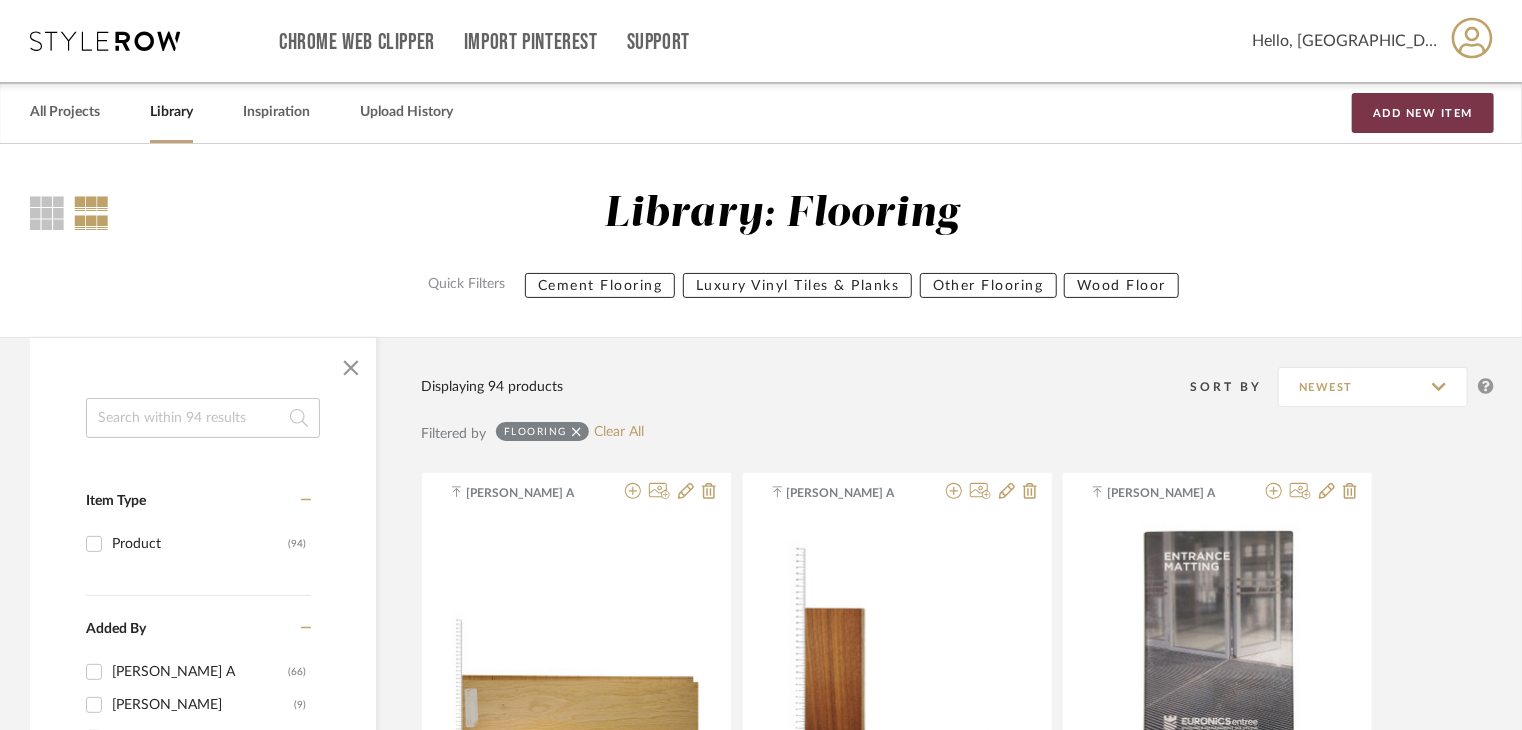 click on "Add New Item" at bounding box center [1423, 113] 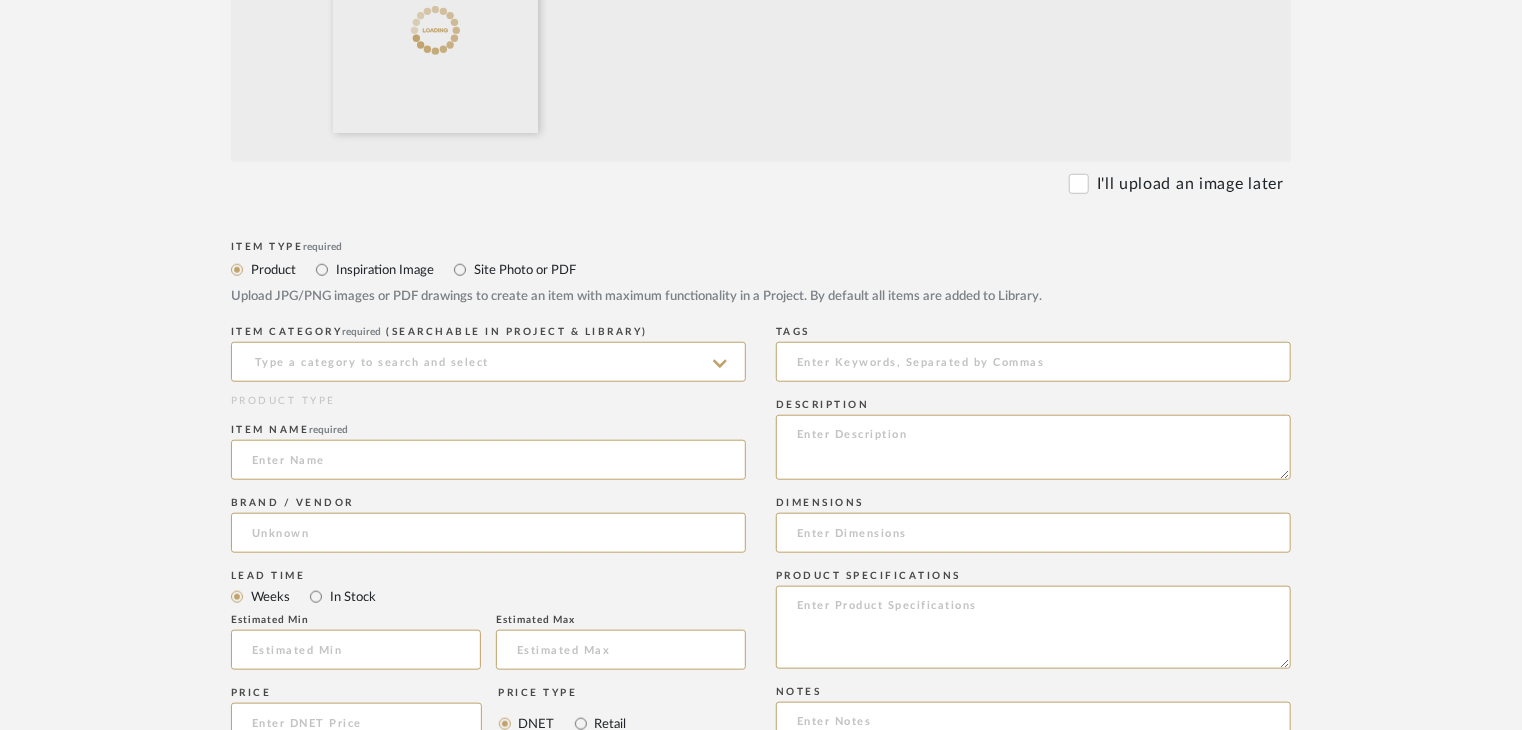 scroll, scrollTop: 700, scrollLeft: 0, axis: vertical 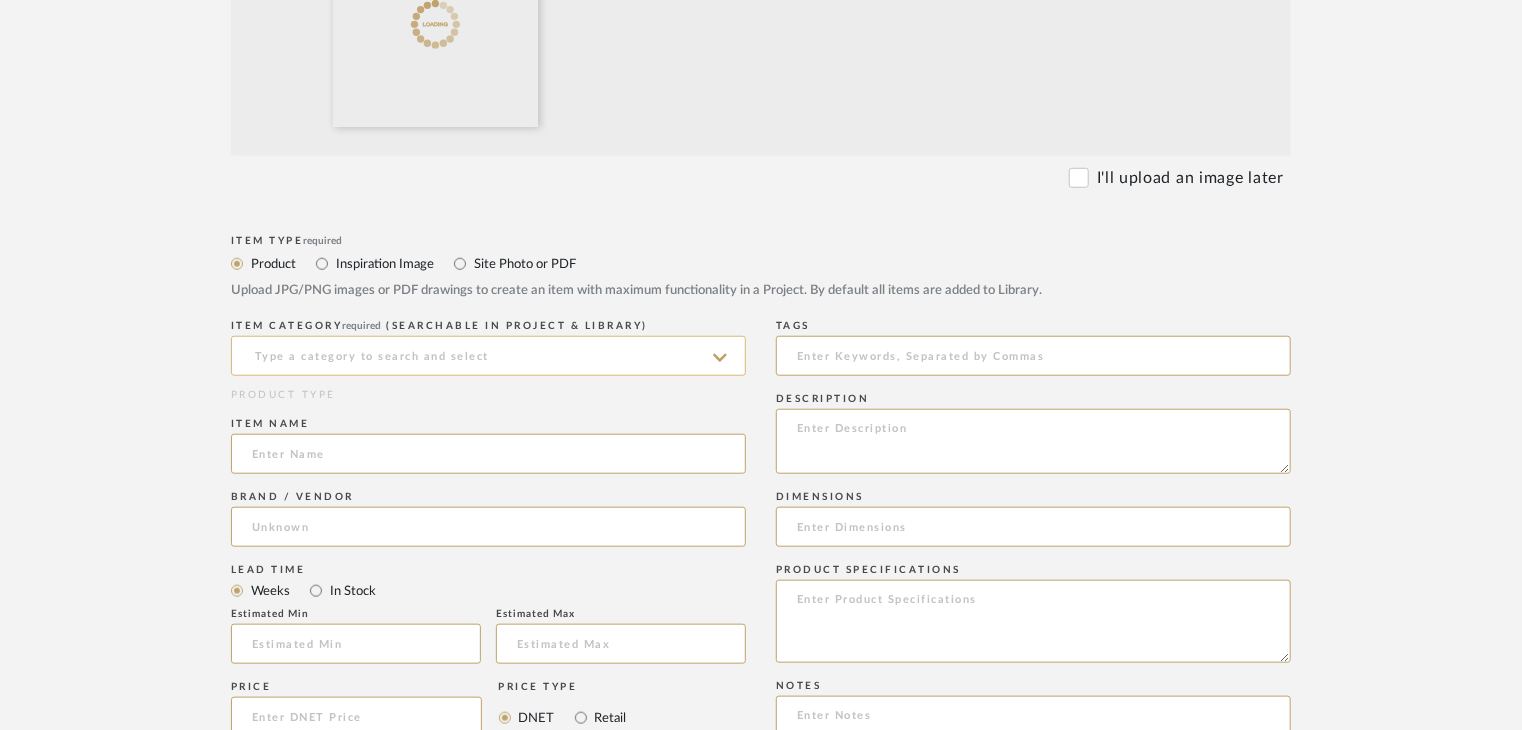 click 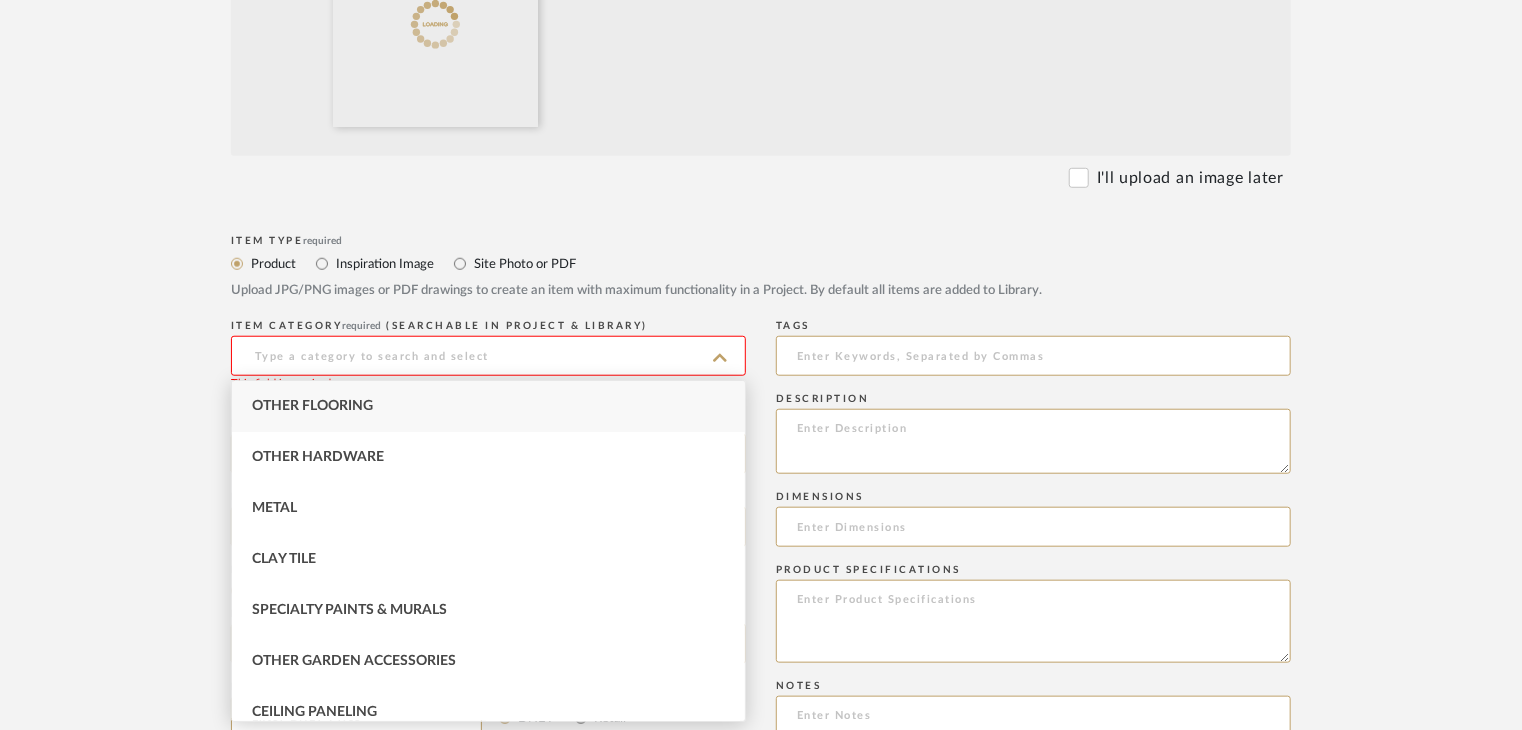click on "Other Flooring" at bounding box center (488, 406) 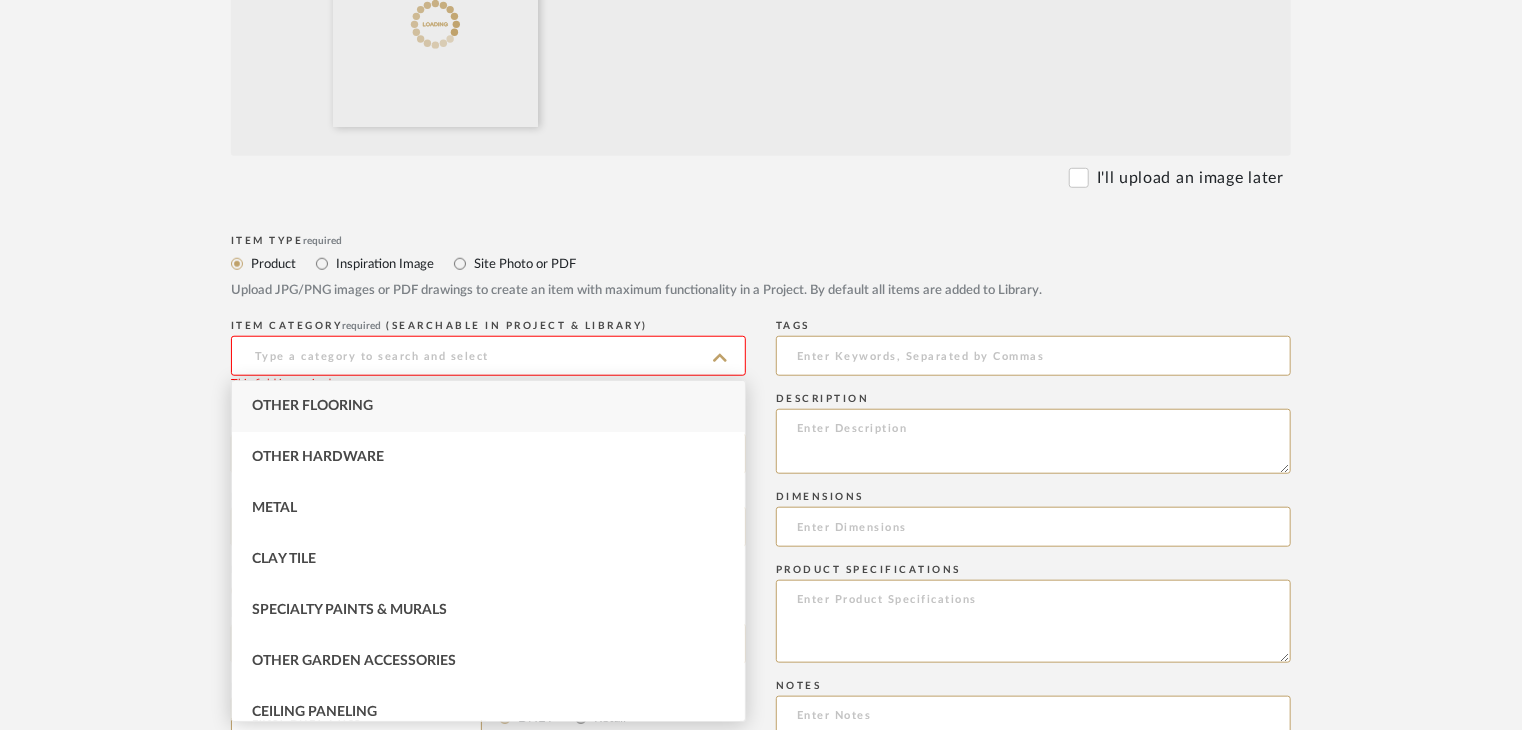 type on "Other Flooring" 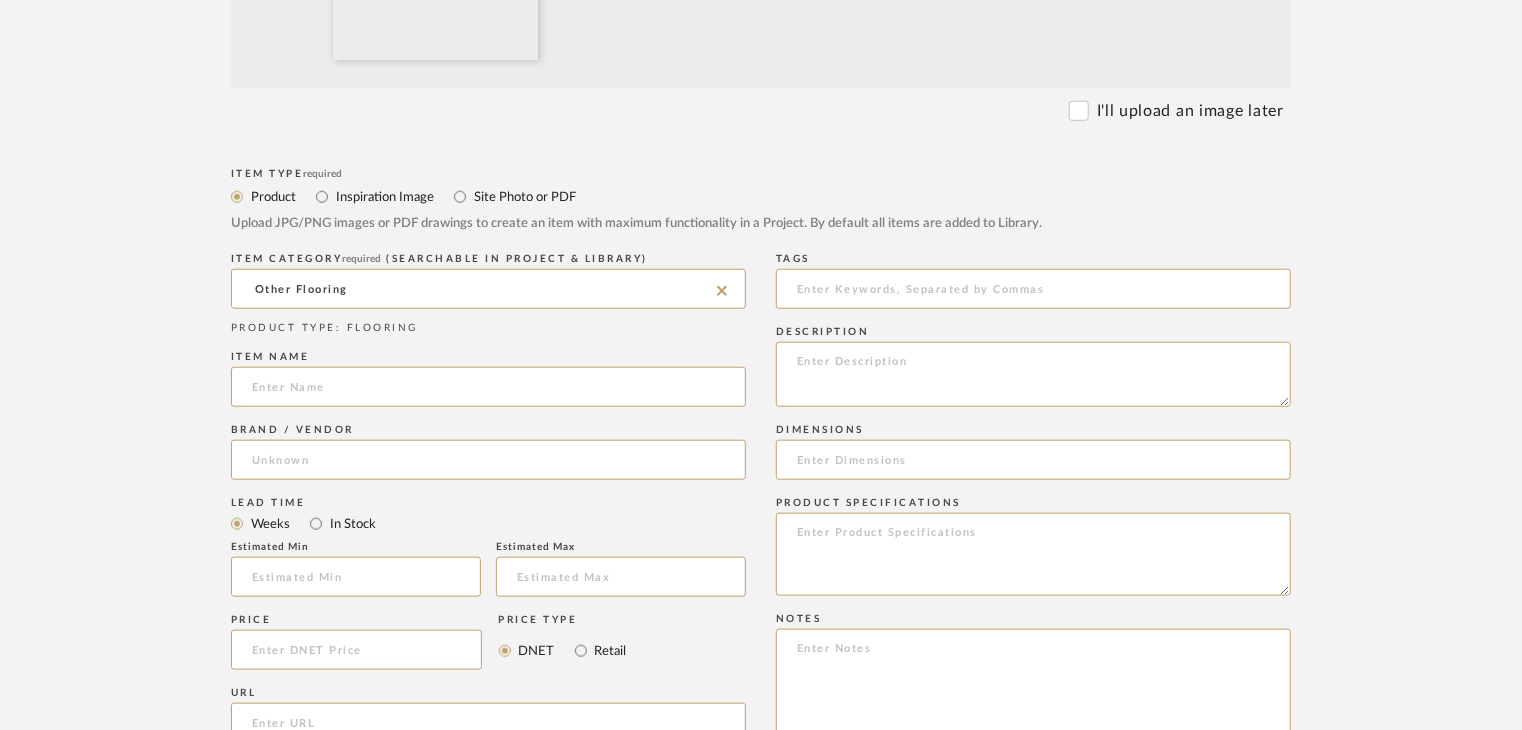 scroll, scrollTop: 1000, scrollLeft: 0, axis: vertical 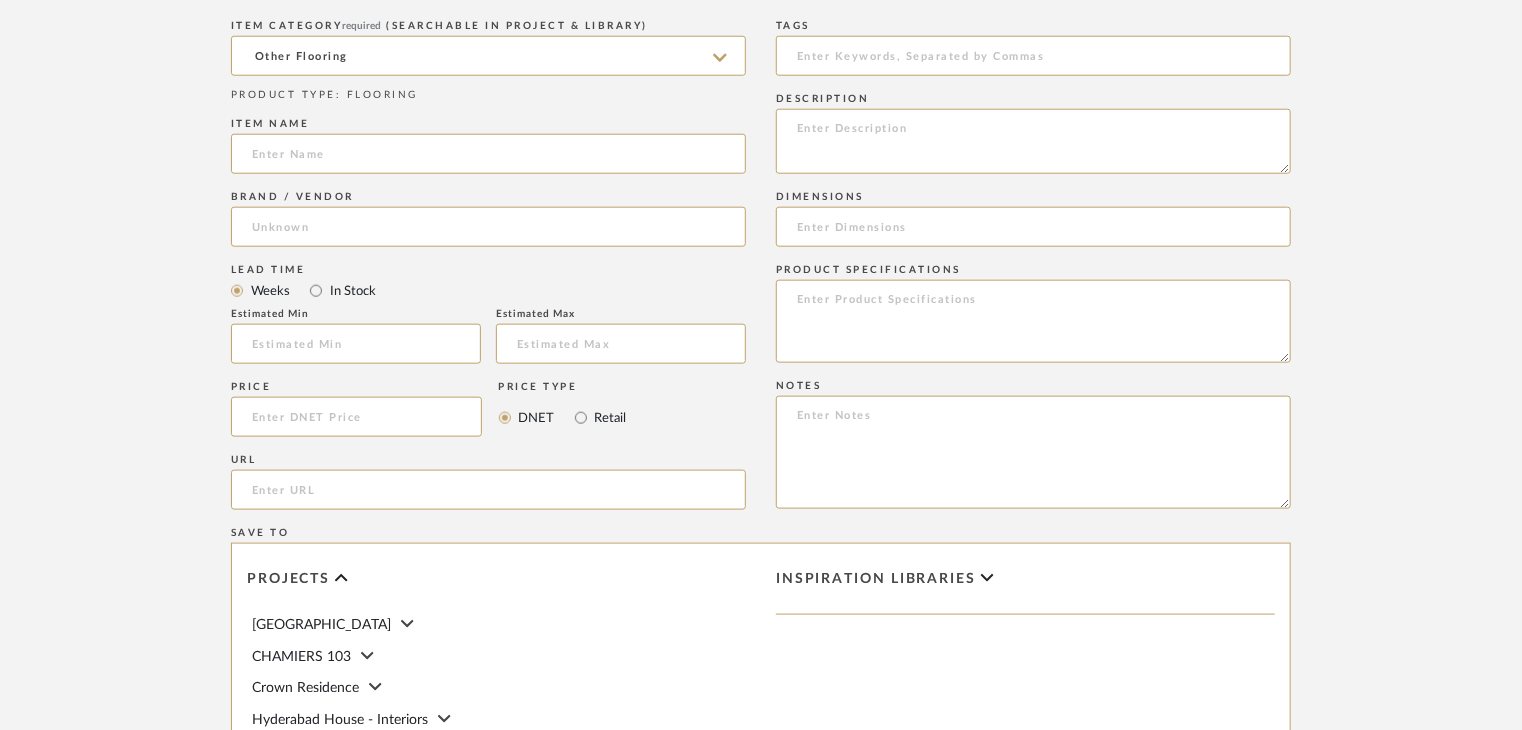 paste on "181-3242" 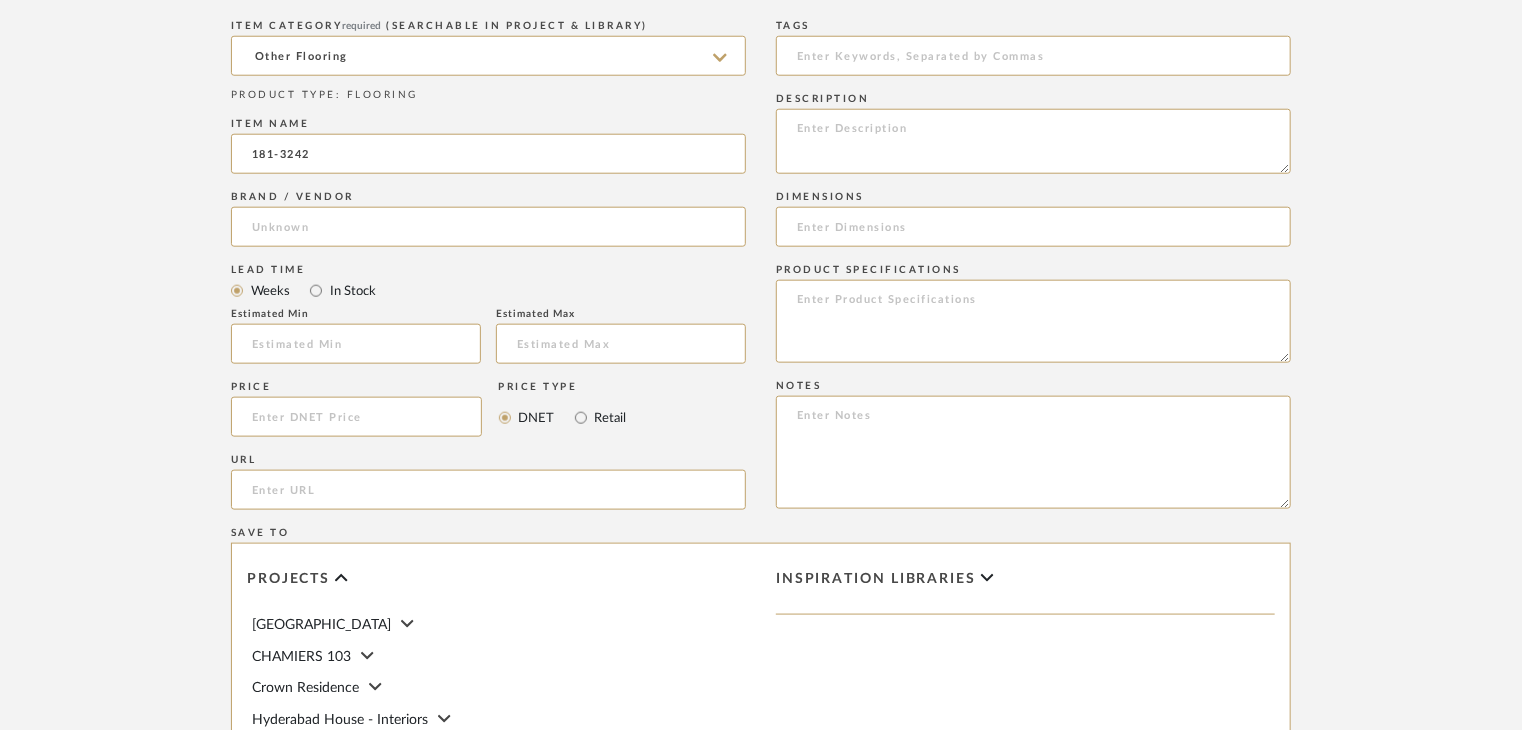 type on "181-3242" 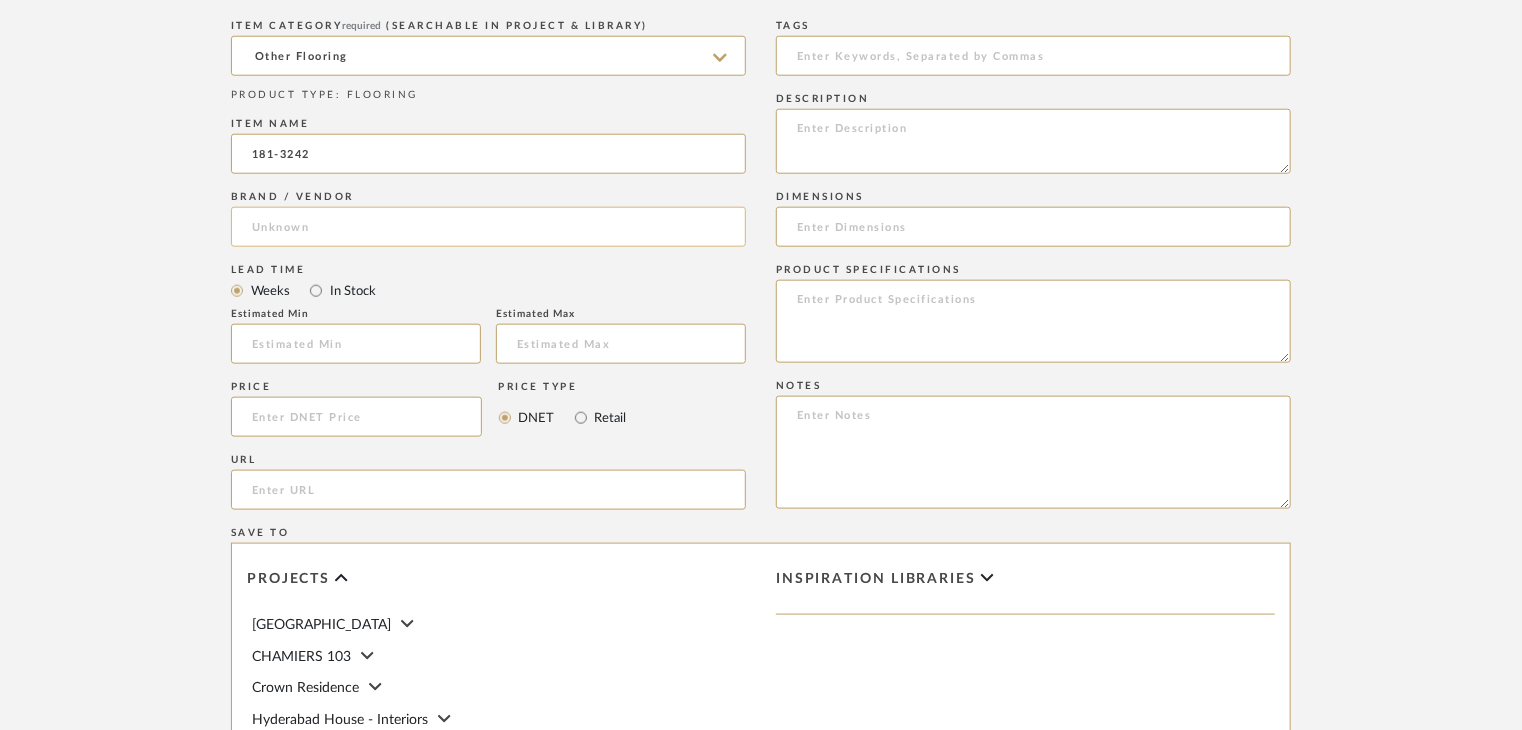click 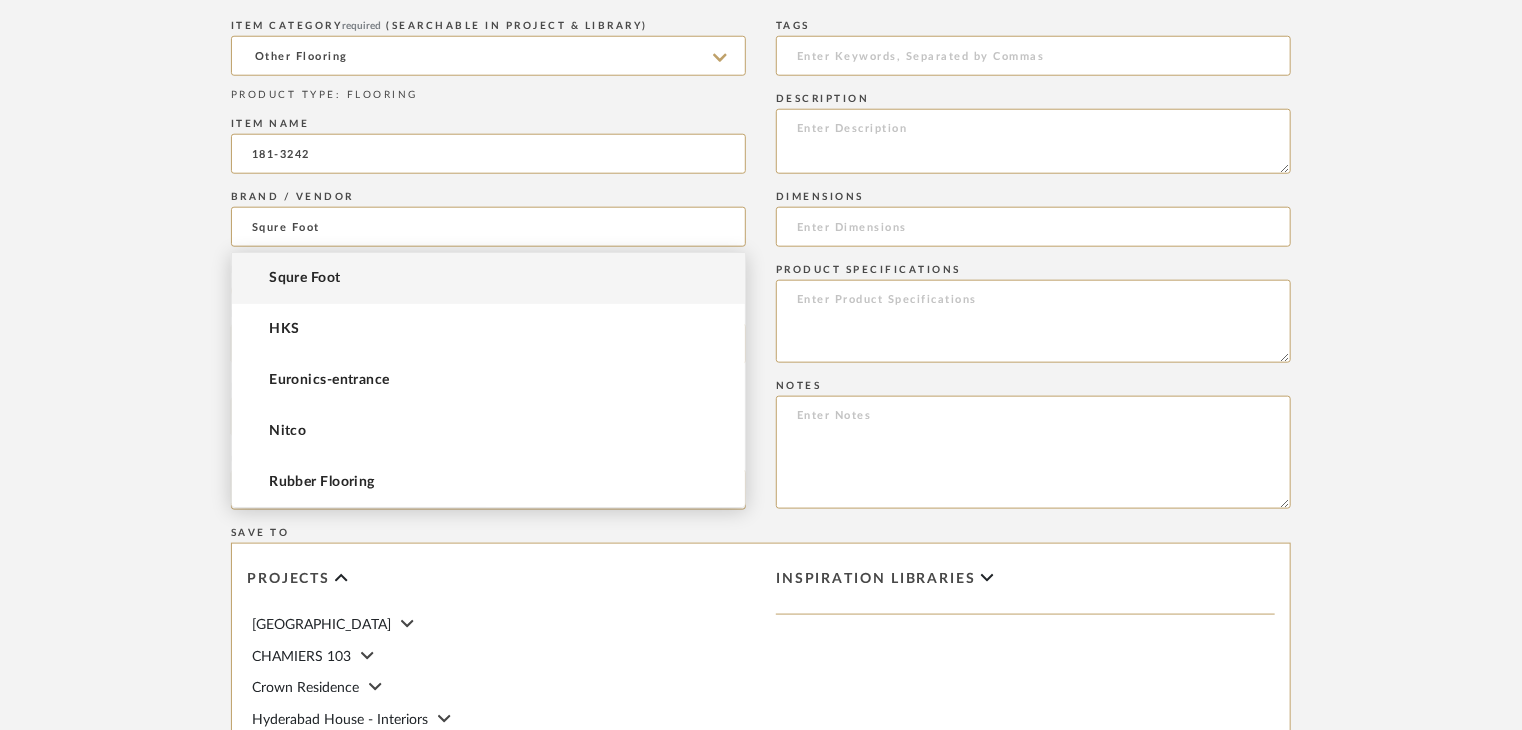 type on "Squre Foot" 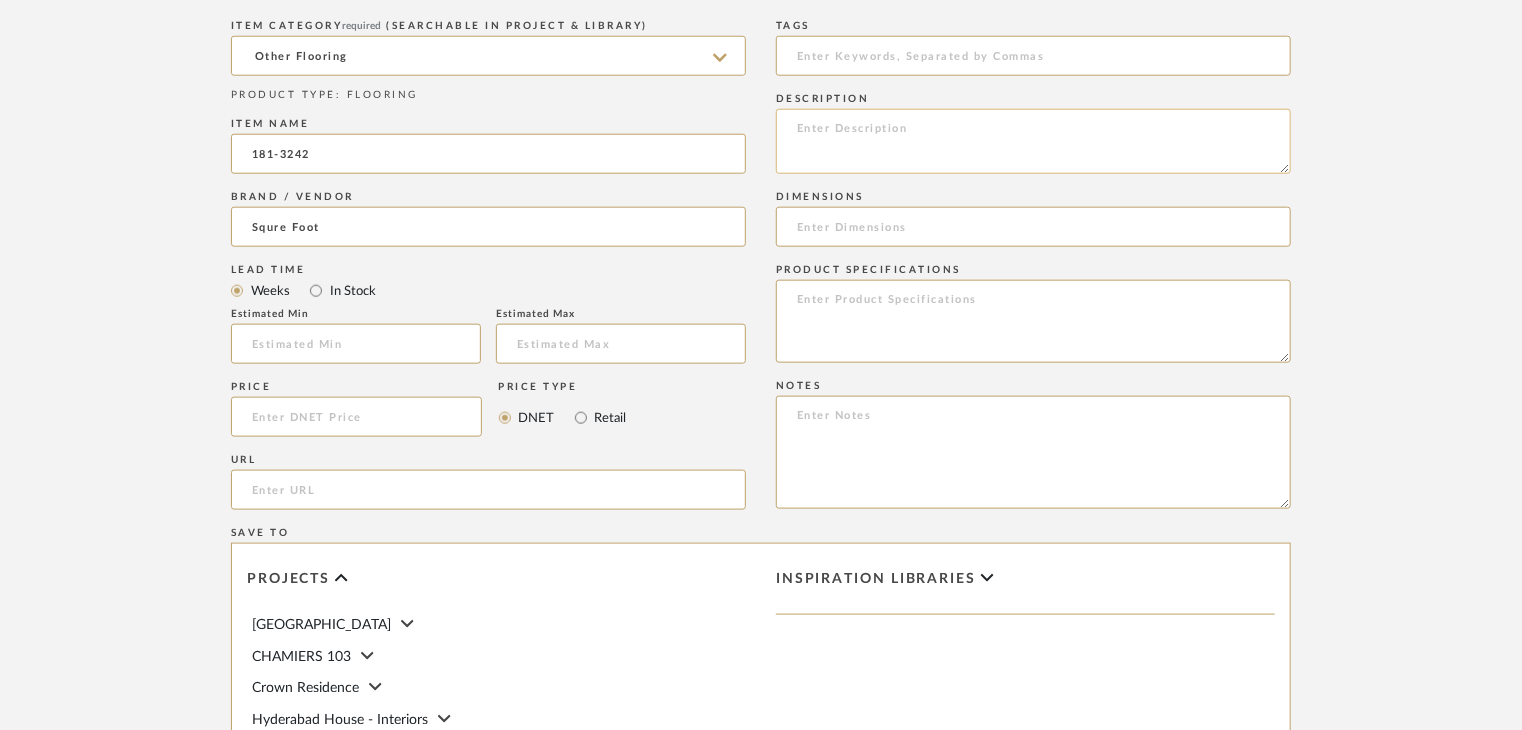 click 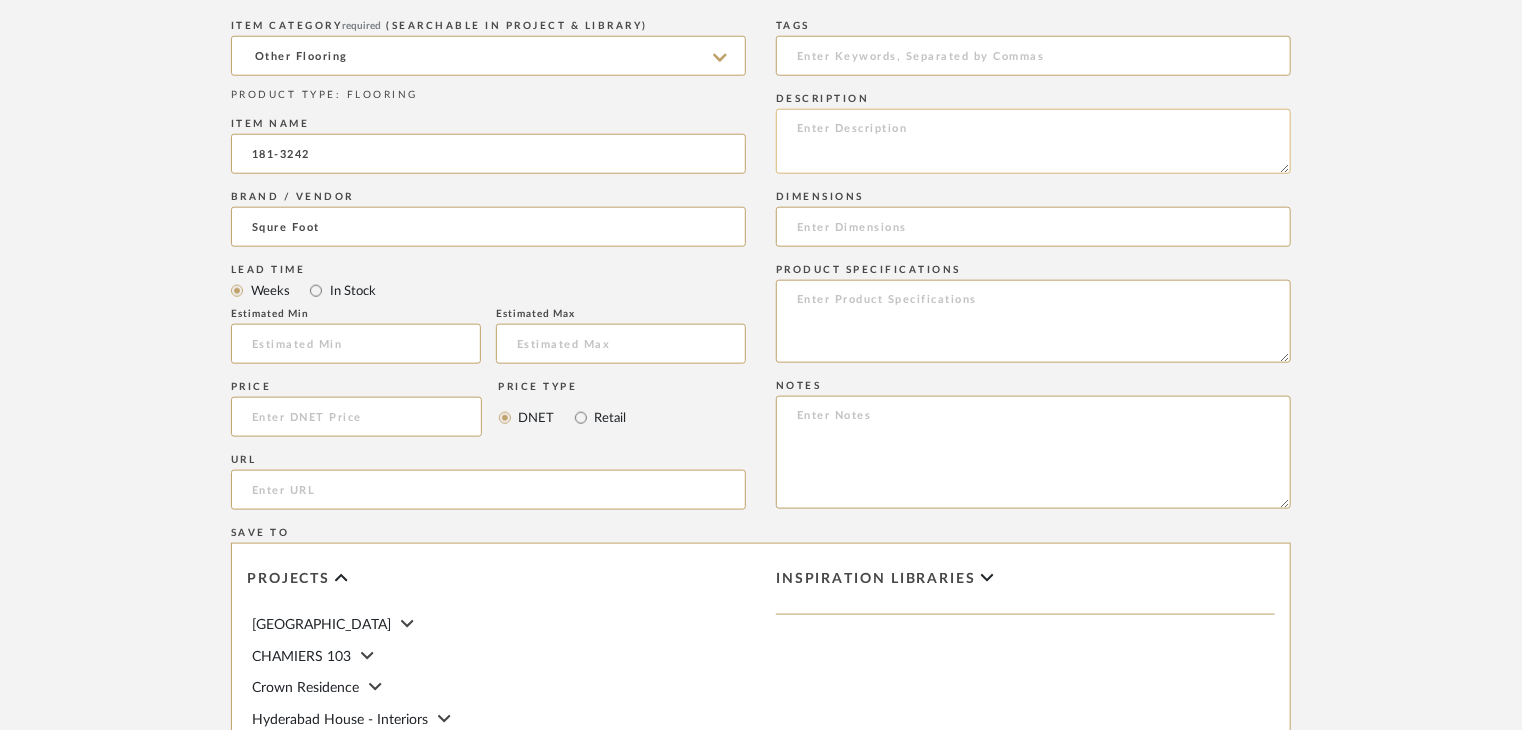 paste on "Type: OTHER FLOORING
Dimension(s): (as mentioned)
Material/Finishes: (as mentioned)
Installation requirements, if any: (as applicable)
Price: (as mentioned)
Lead time: (as mentioned)
Sample available: supplier stock
Sample Internal reference number:
as per the internal sample warehouse) Point of
contact:
Contact number:
Email address:
Address:
Additional contact information:" 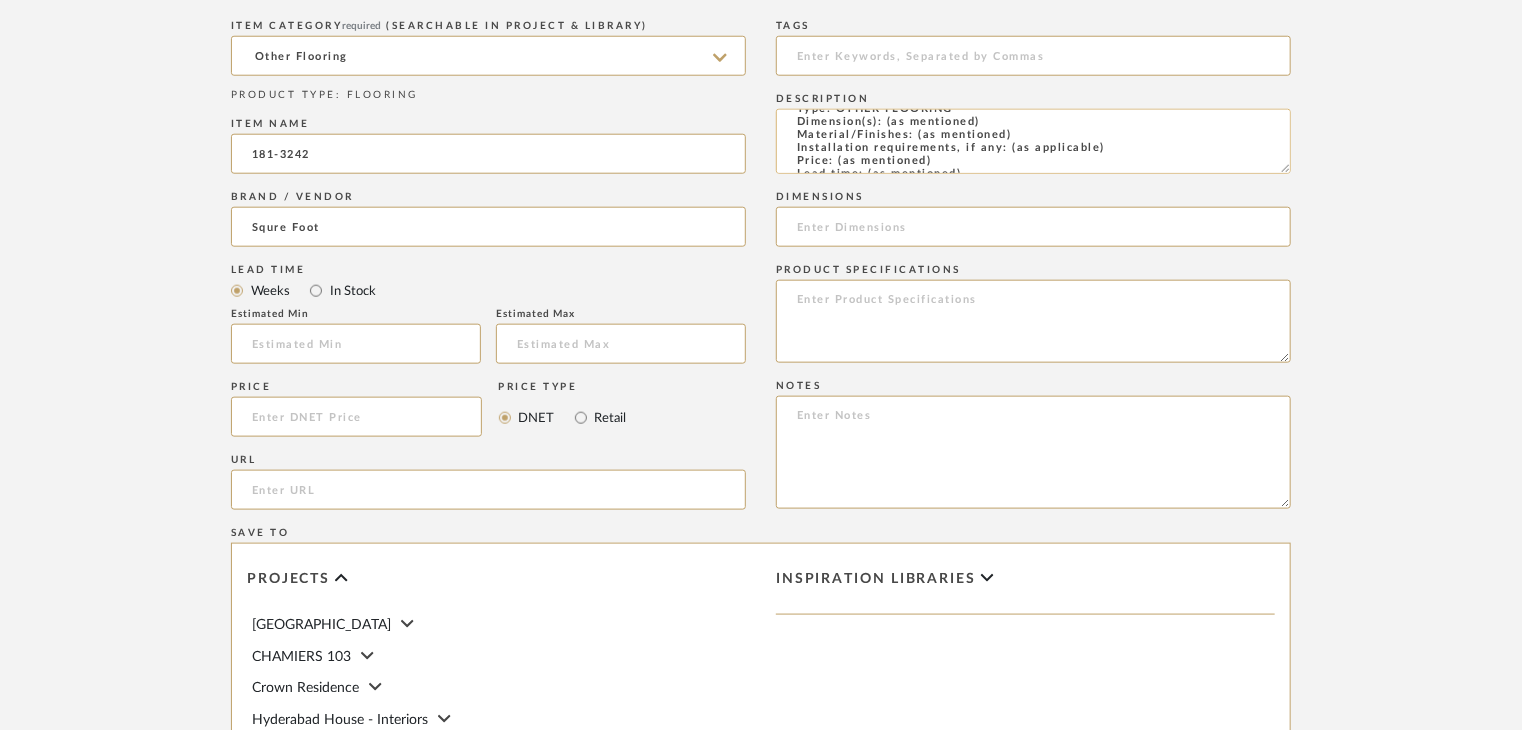 scroll, scrollTop: 0, scrollLeft: 0, axis: both 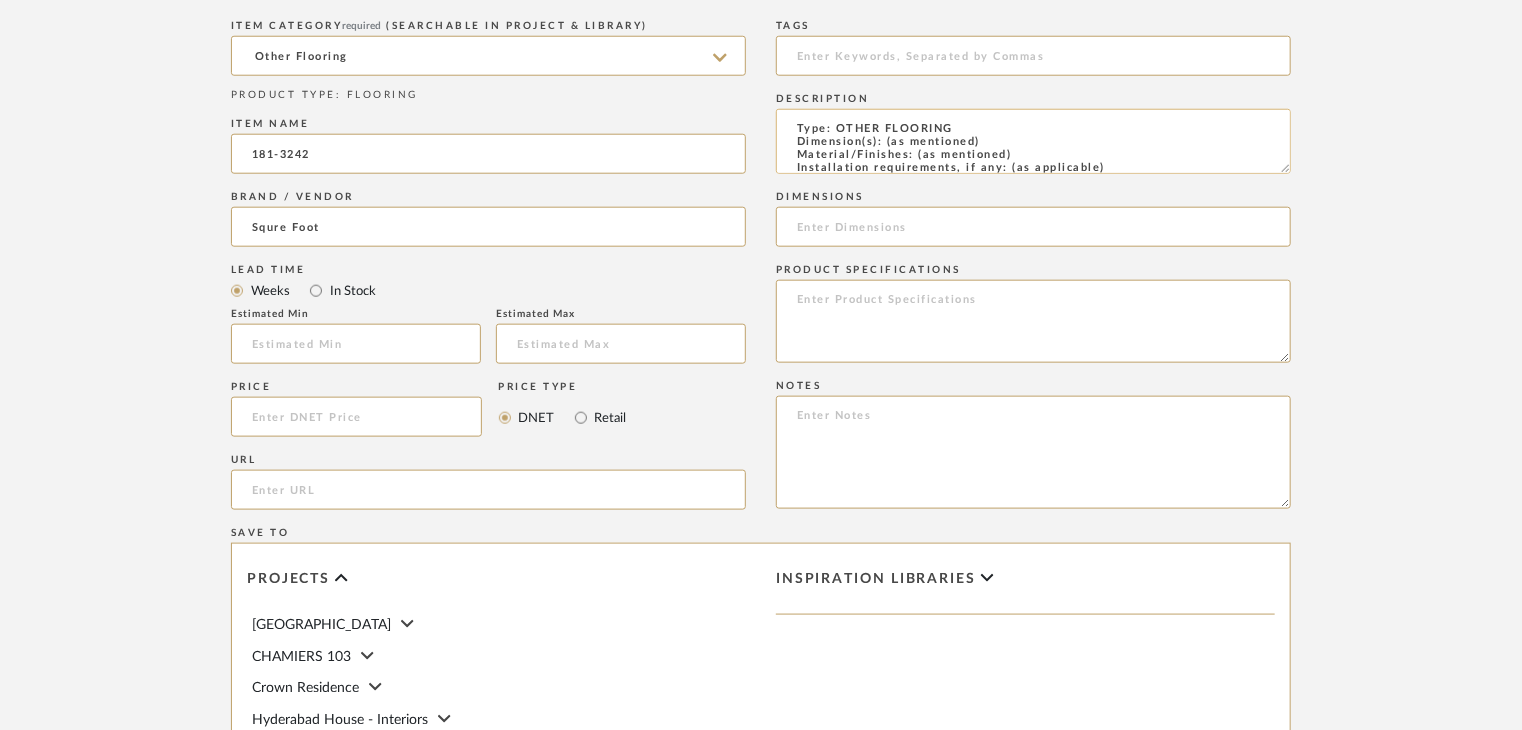 drag, startPoint x: 1024, startPoint y: 152, endPoint x: 916, endPoint y: 151, distance: 108.00463 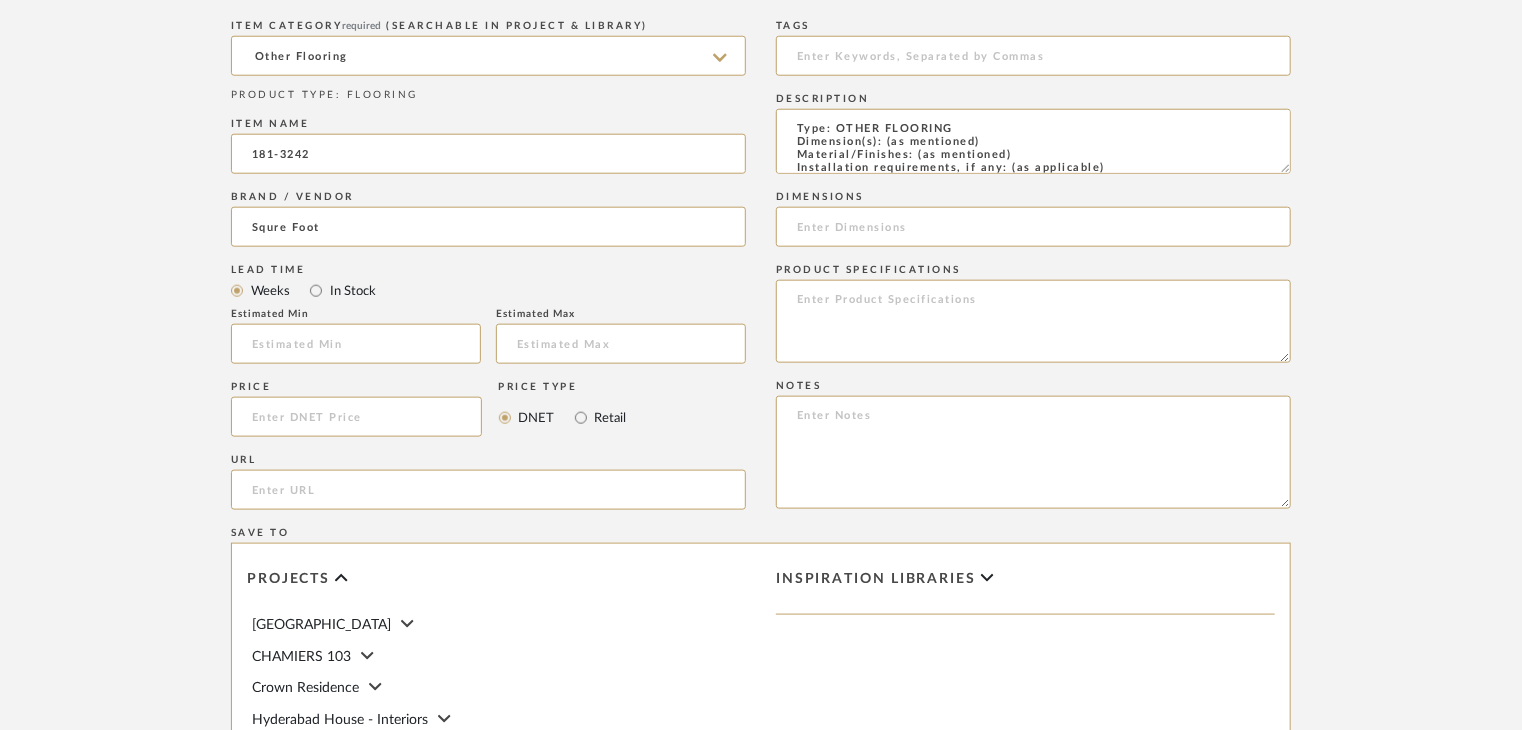 paste on "181-3242" 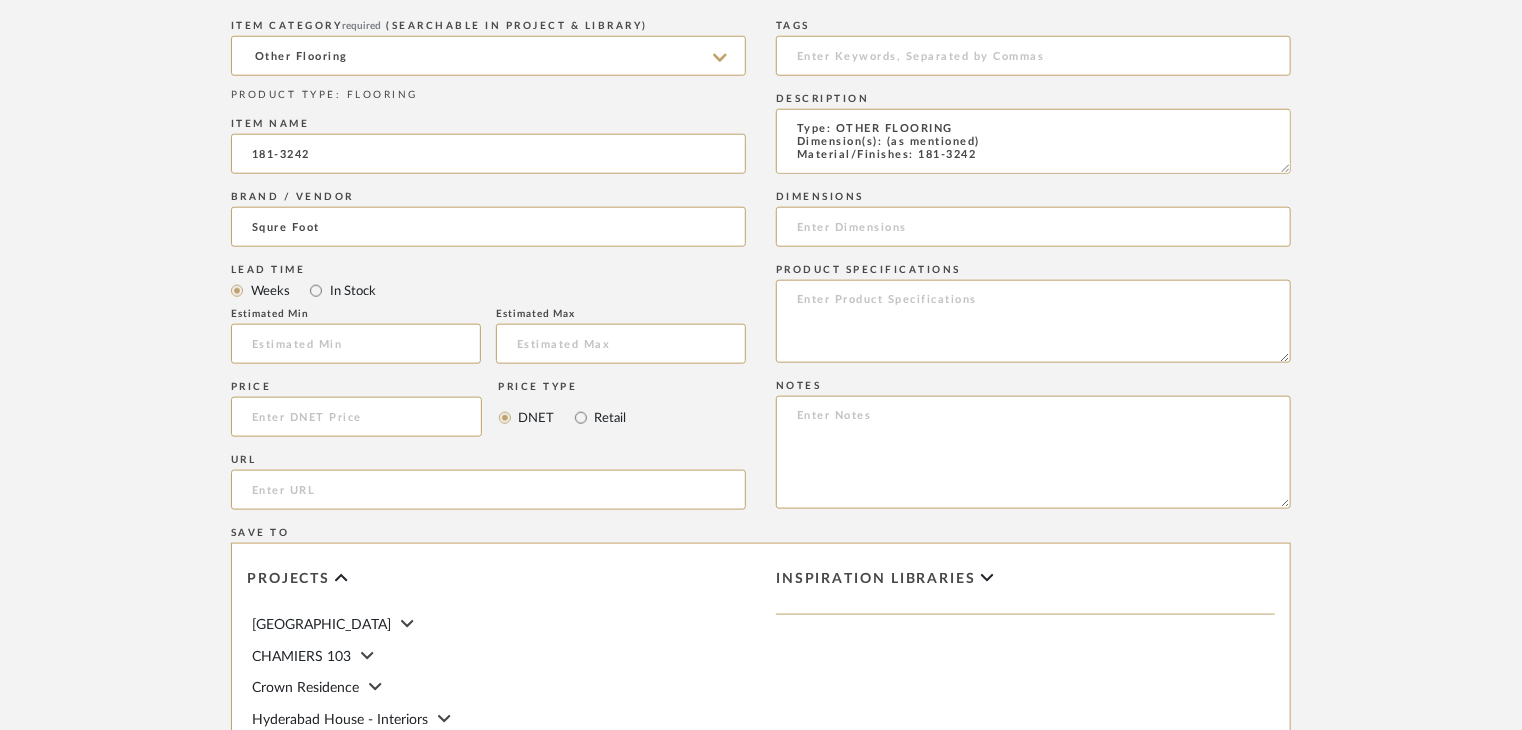 scroll, scrollTop: 1, scrollLeft: 0, axis: vertical 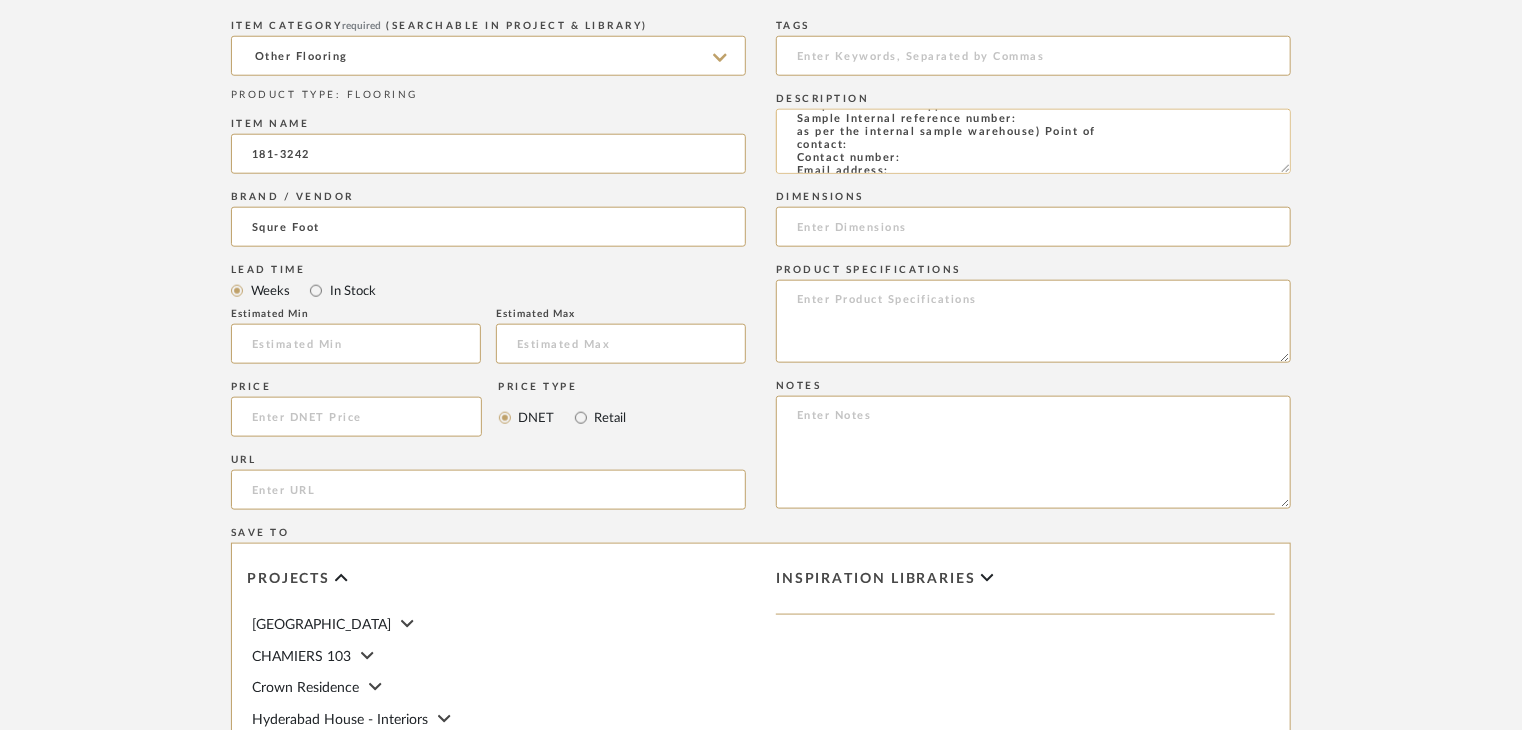 click on "Type: OTHER FLOORING
Dimension(s): (as mentioned)
Material/Finishes: 181-3242
Installation requirements, if any: (as applicable)
Price: (as mentioned)
Lead time: (as mentioned)
Sample available: supplier stock
Sample Internal reference number:
as per the internal sample warehouse) Point of
contact:
Contact number:
Email address:
Address:
Additional contact information:" 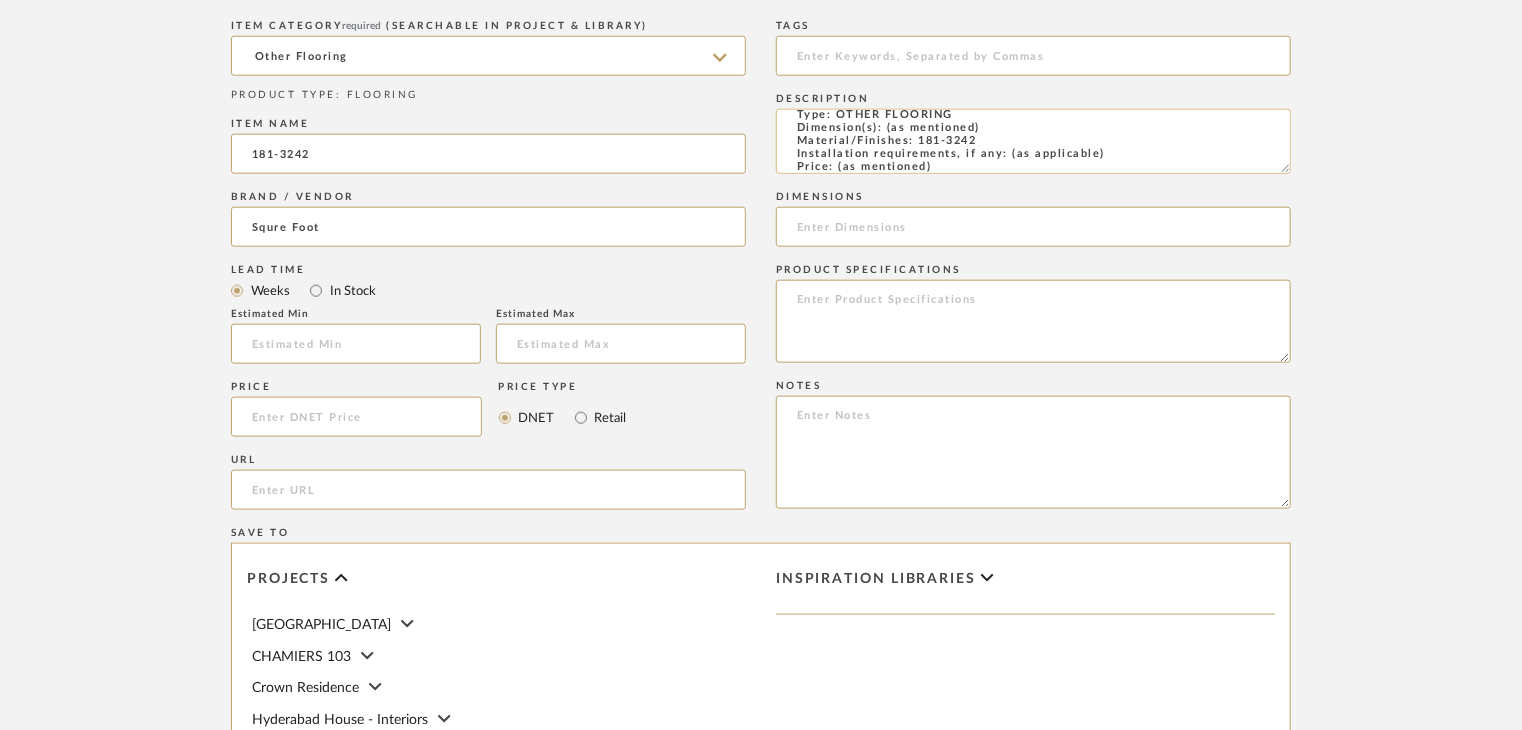 scroll, scrollTop: 0, scrollLeft: 0, axis: both 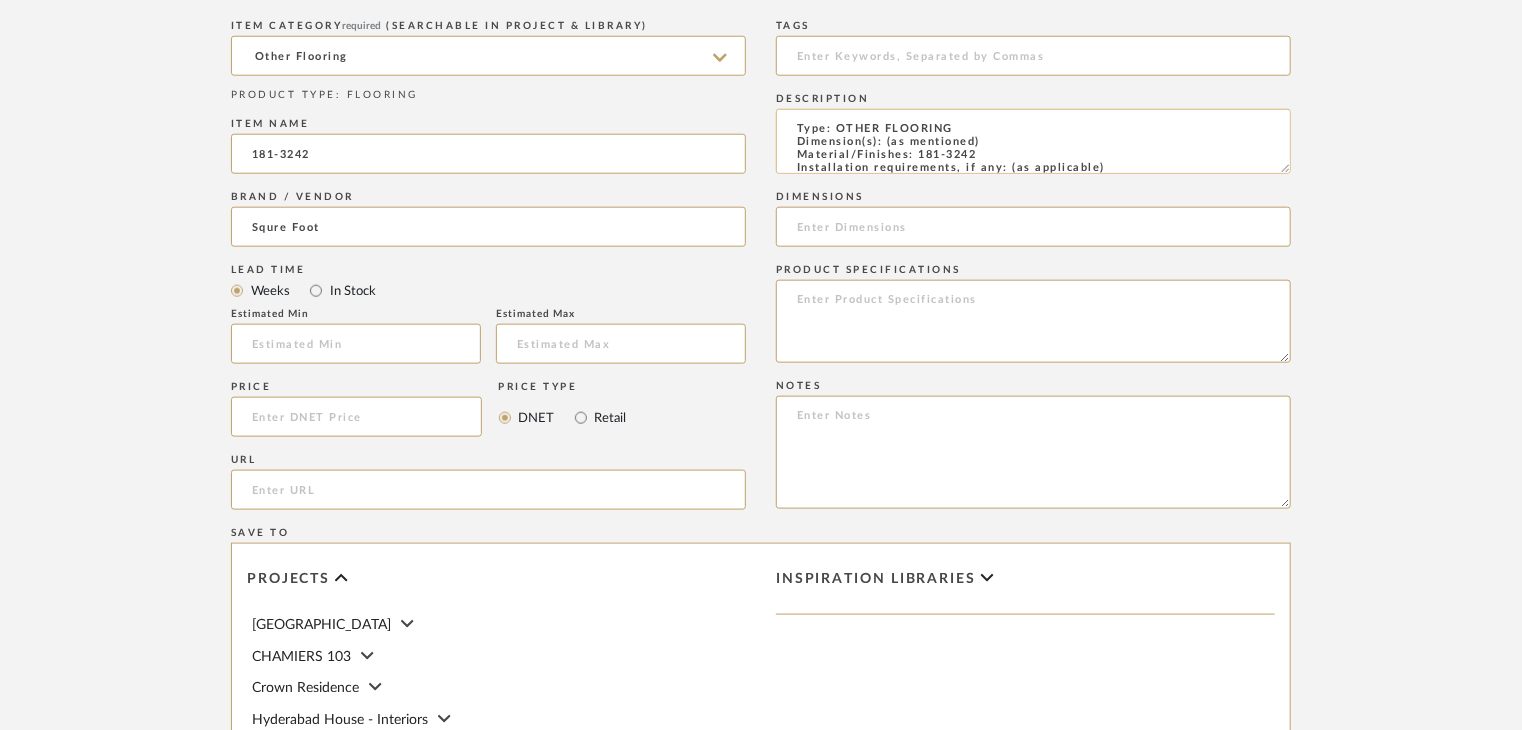 drag, startPoint x: 988, startPoint y: 151, endPoint x: 918, endPoint y: 153, distance: 70.028564 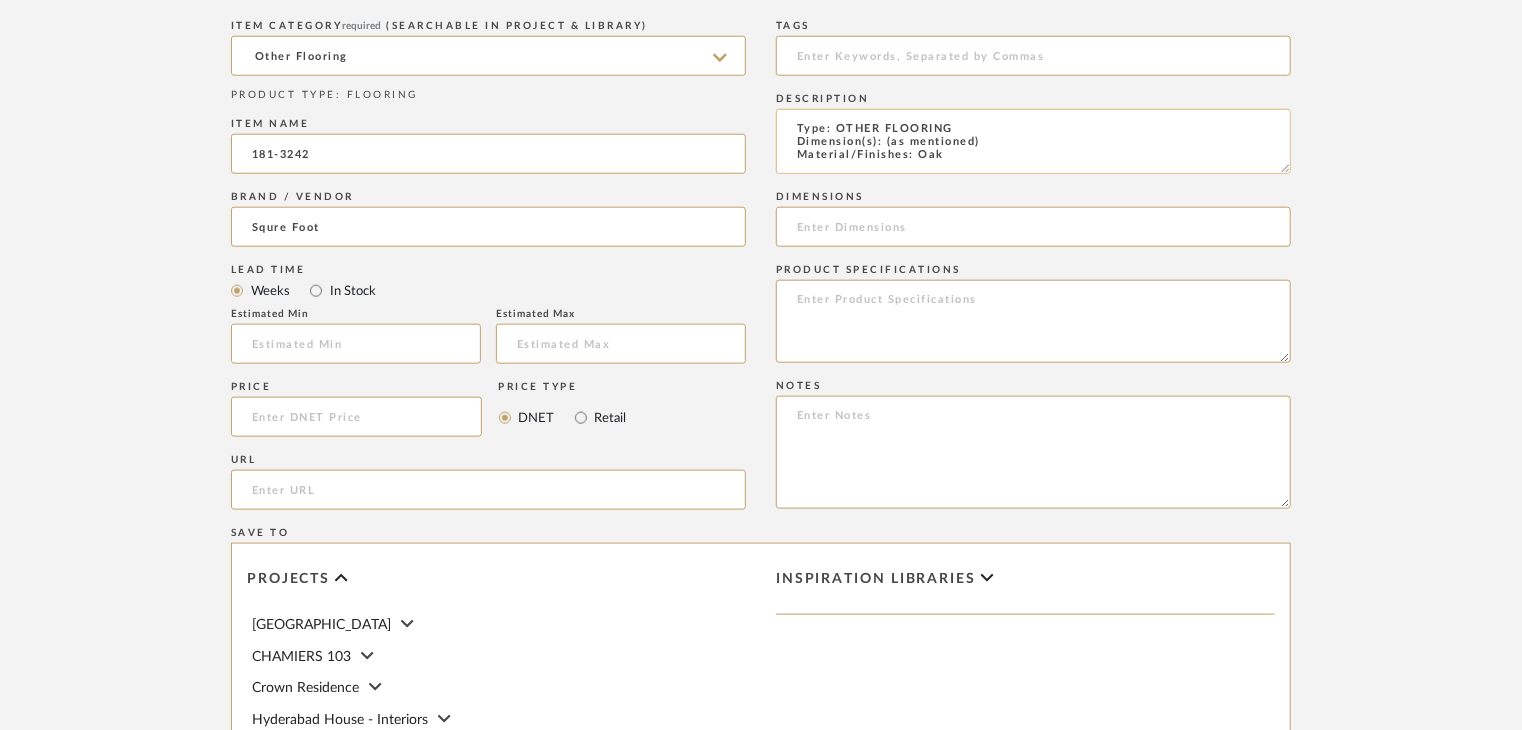 scroll, scrollTop: 1, scrollLeft: 0, axis: vertical 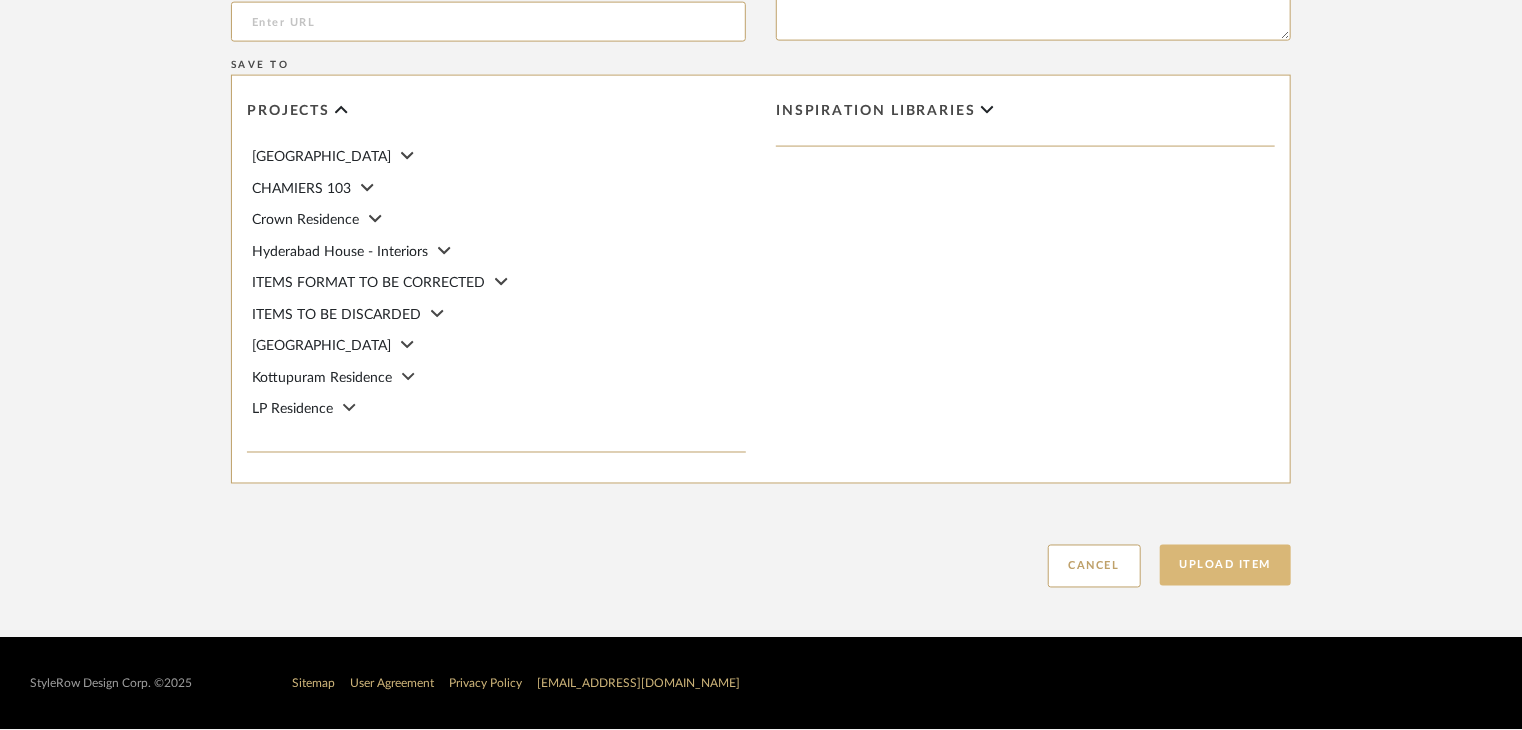type on "Type: OTHER FLOORING
Dimension(s): (as mentioned)
Material/Finishes: Oak
Installation requirements, if any: (as applicable)
Price: (as mentioned)
Lead time: (as mentioned)
Sample available: supplier stock
Sample Internal reference number: FL-OF-O-023
as per the internal sample warehouse) Point of
contact:
Contact number:
Email address:
Address:
Additional contact information:" 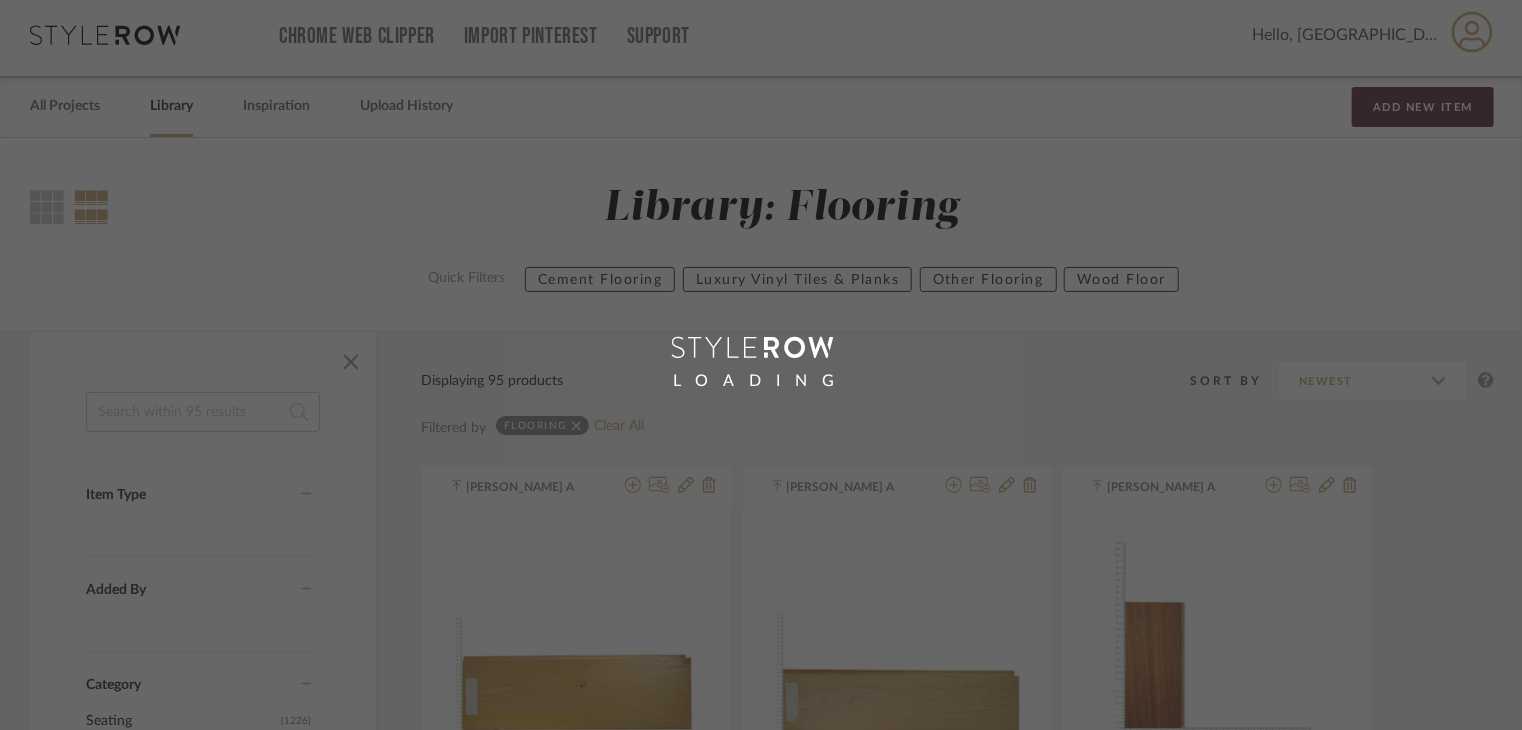 scroll, scrollTop: 0, scrollLeft: 0, axis: both 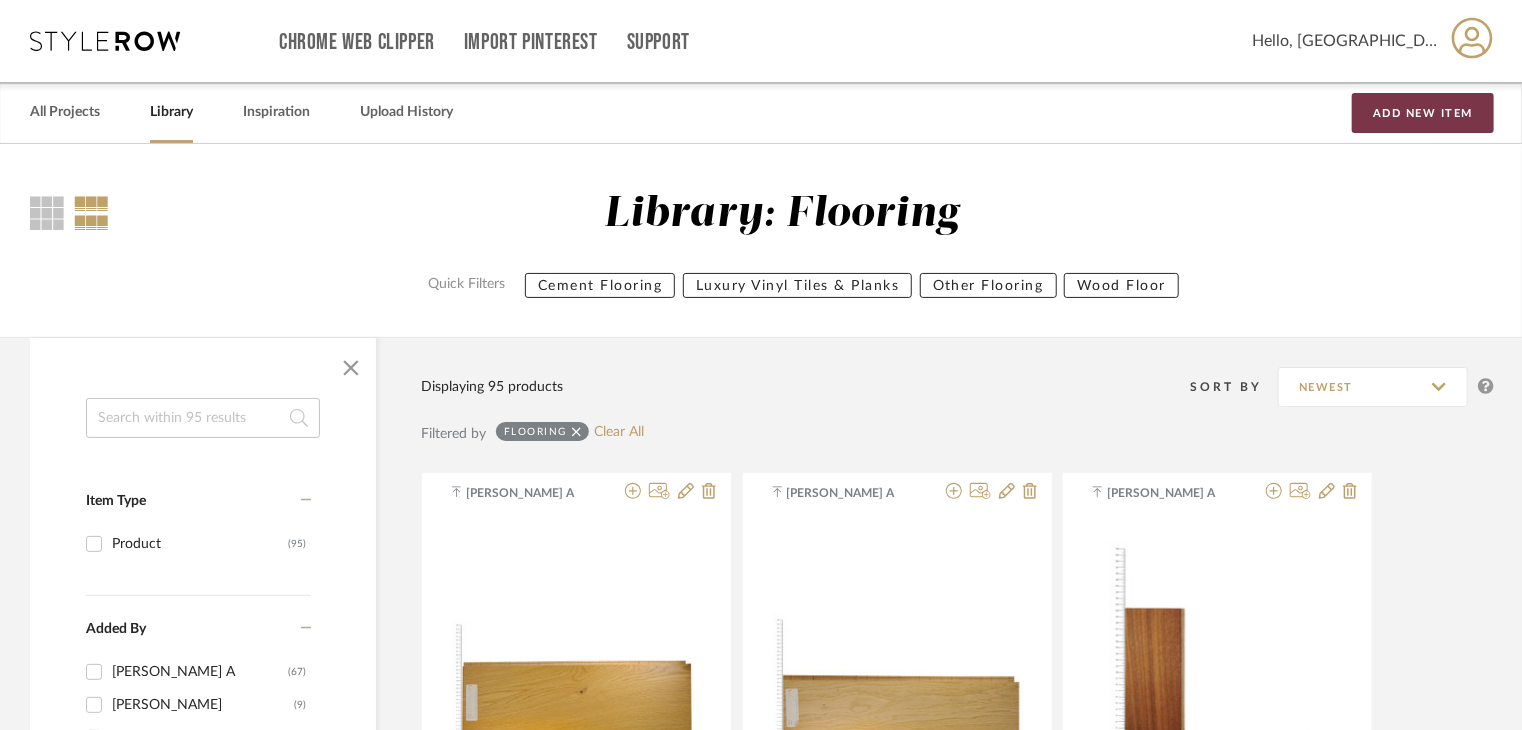click on "Add New Item" at bounding box center (1423, 113) 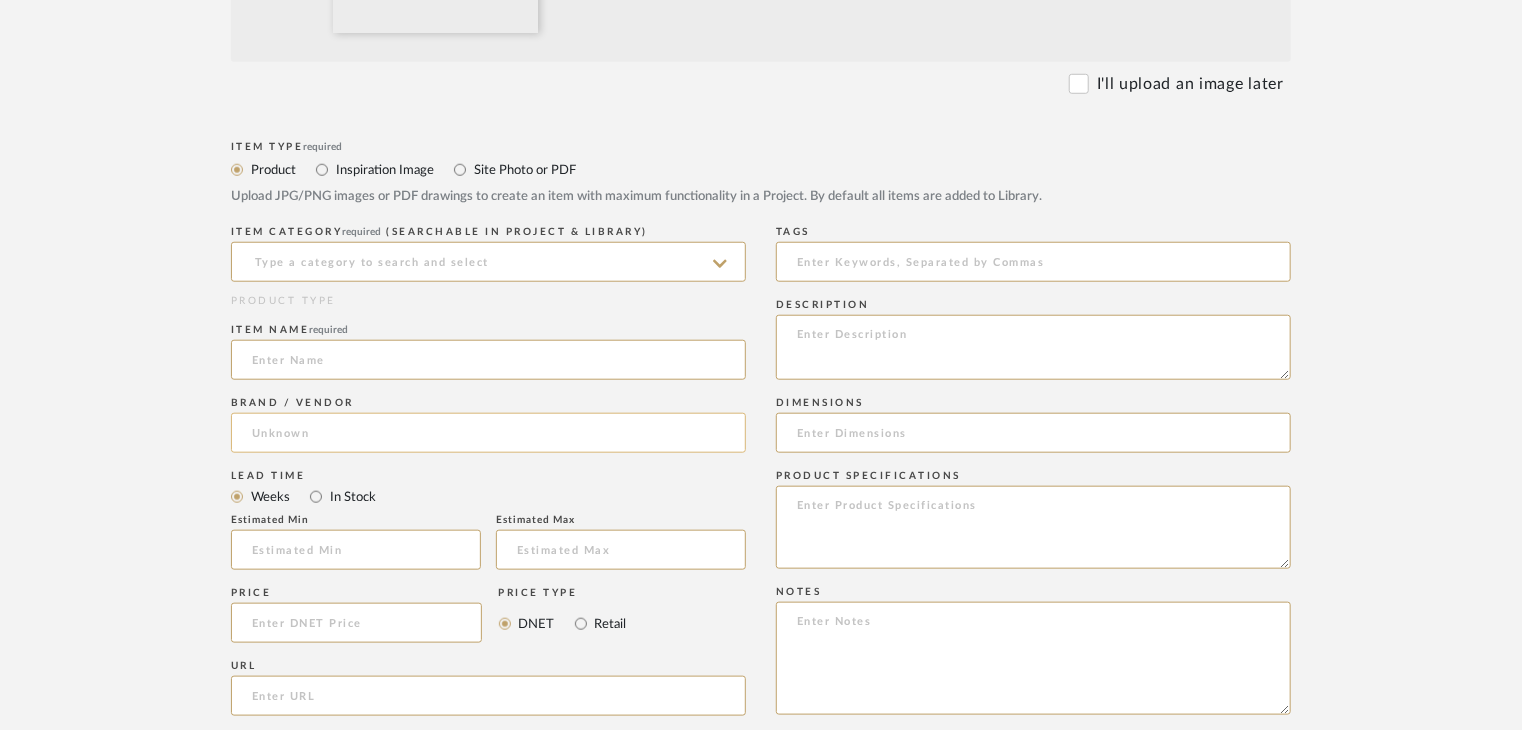 scroll, scrollTop: 800, scrollLeft: 0, axis: vertical 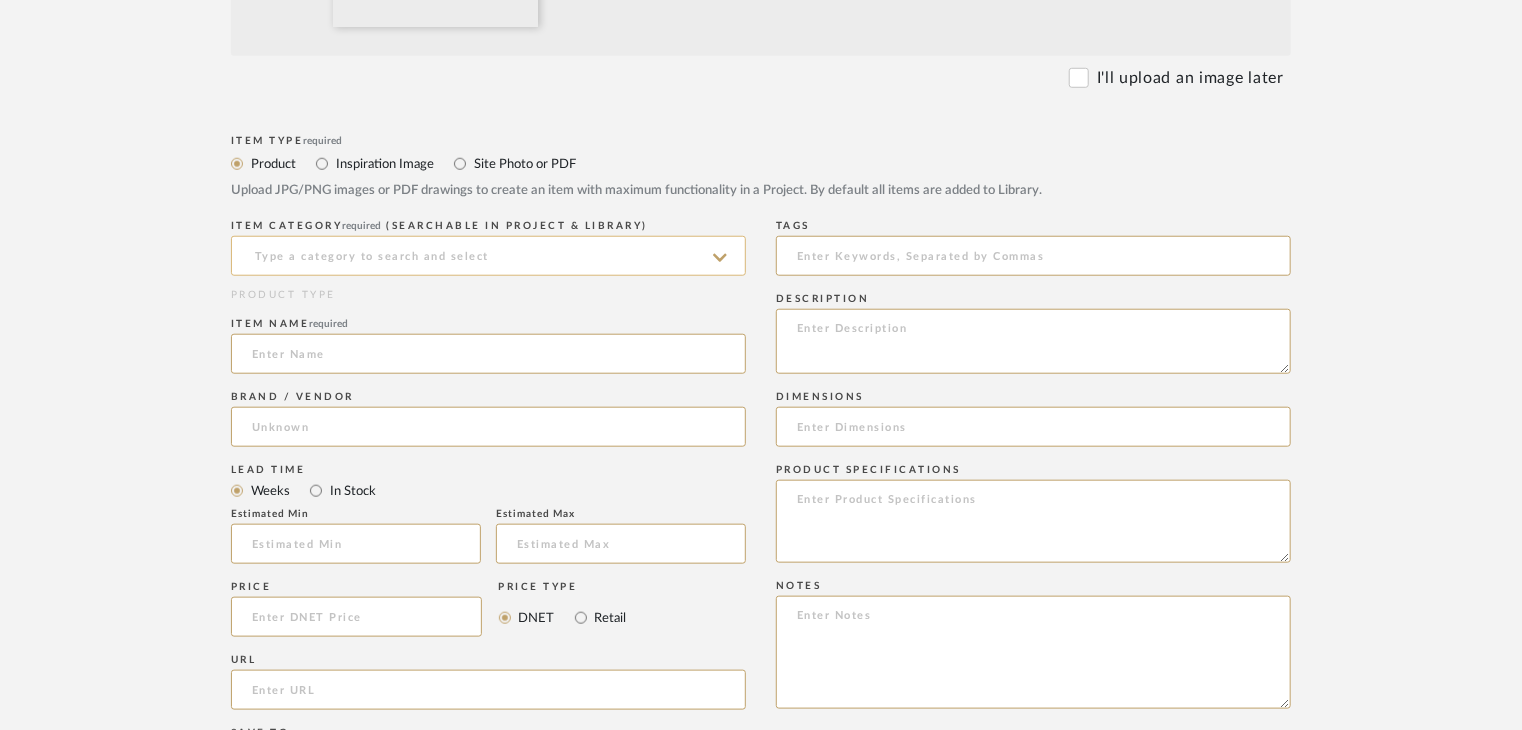 click 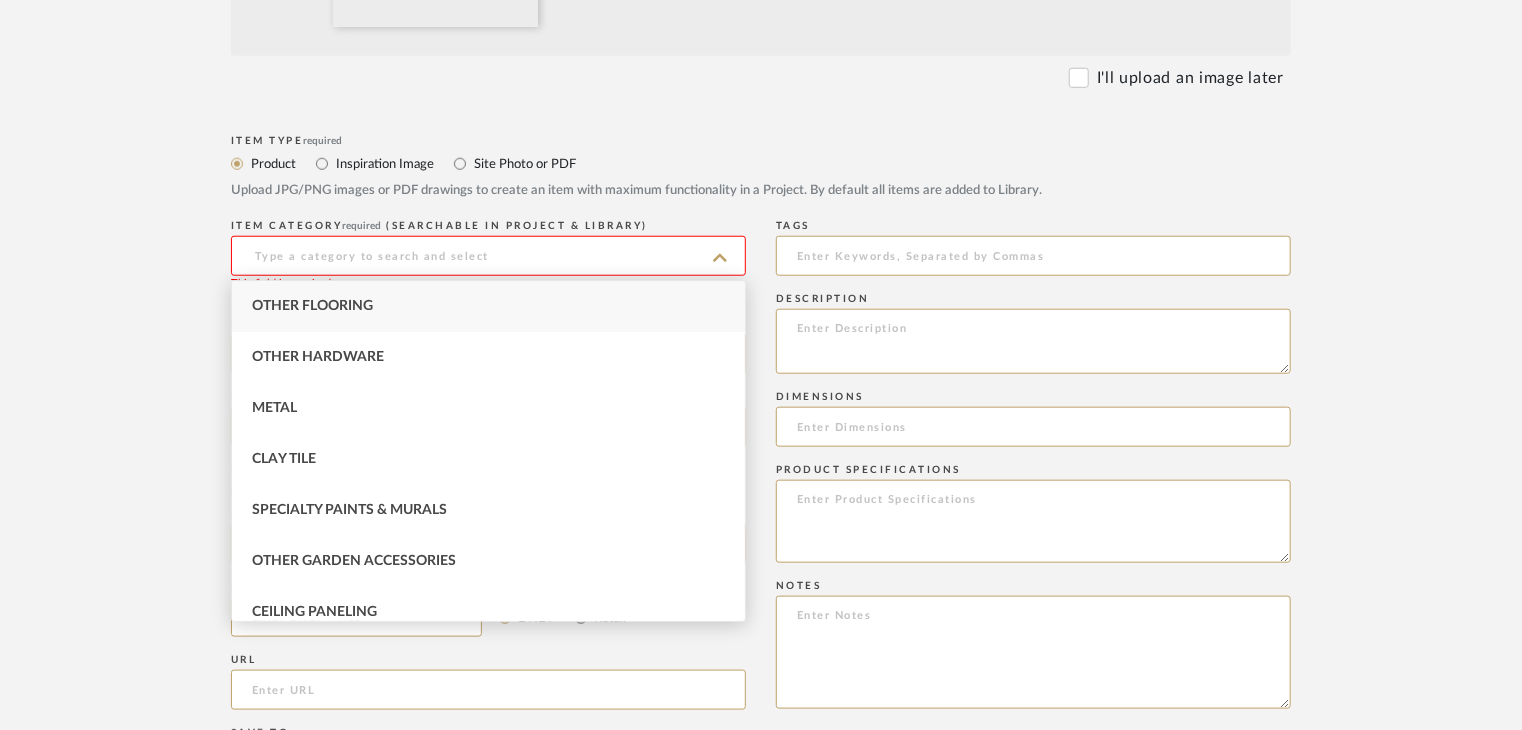 click on "Other Flooring" at bounding box center [312, 306] 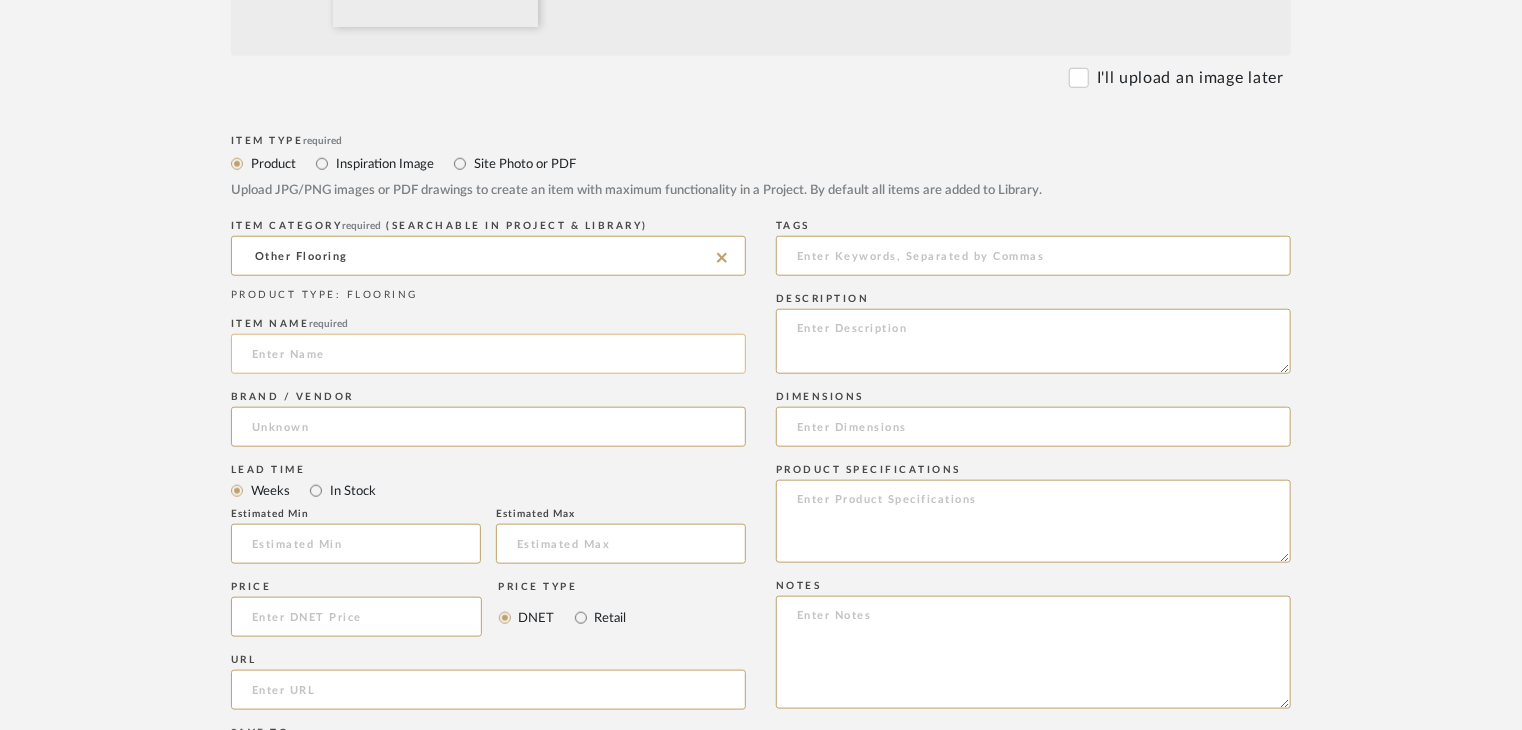 click 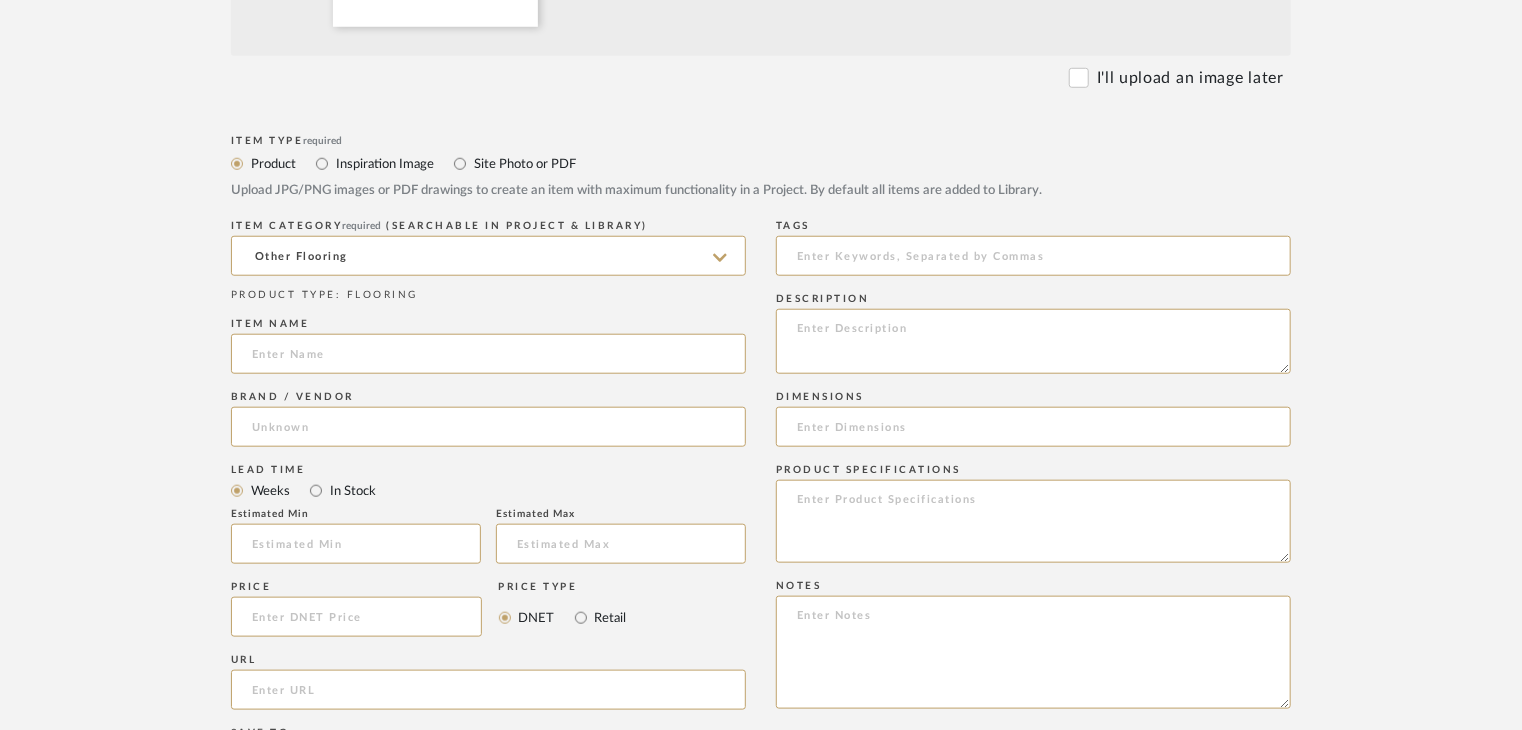 paste on "Pristine 15mm" 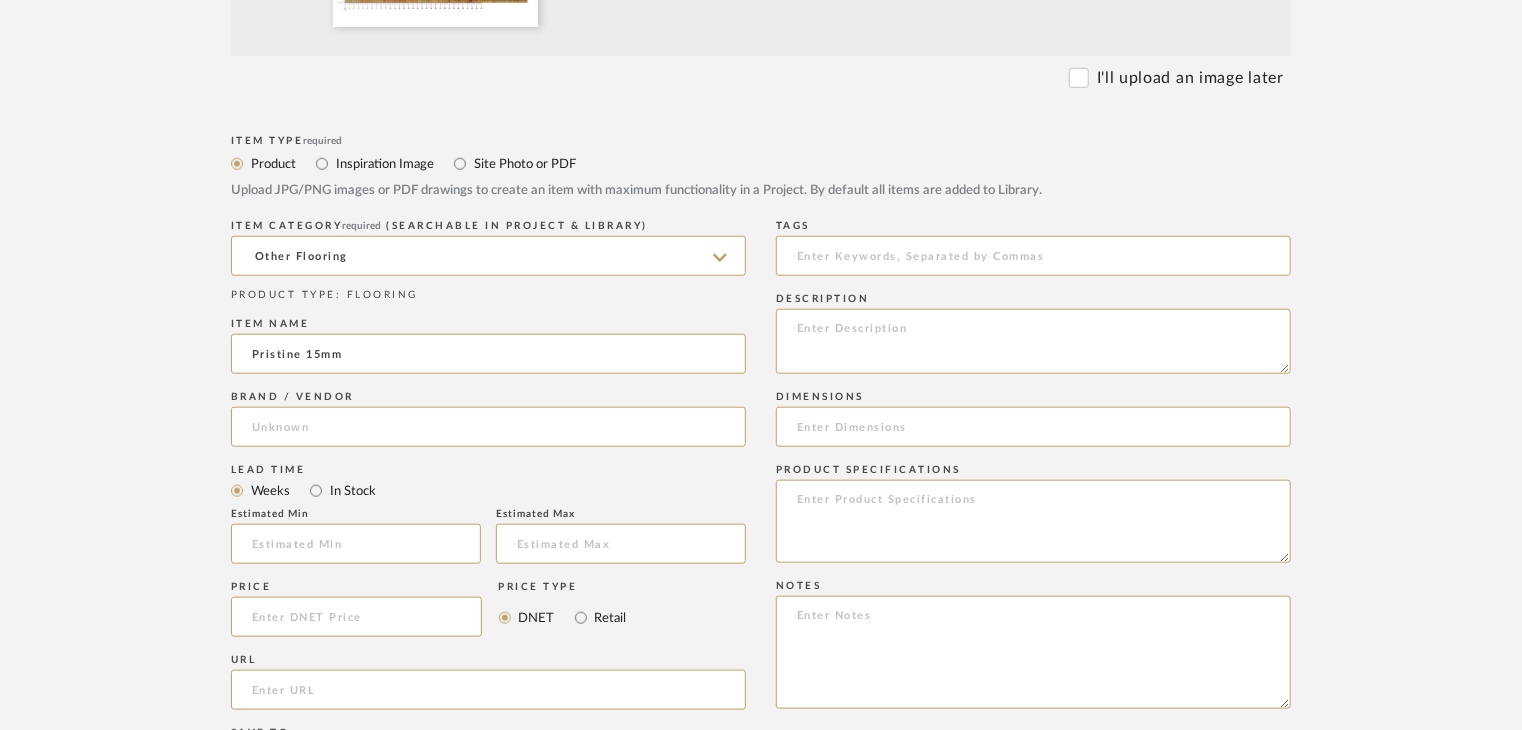 type on "Pristine 15mm" 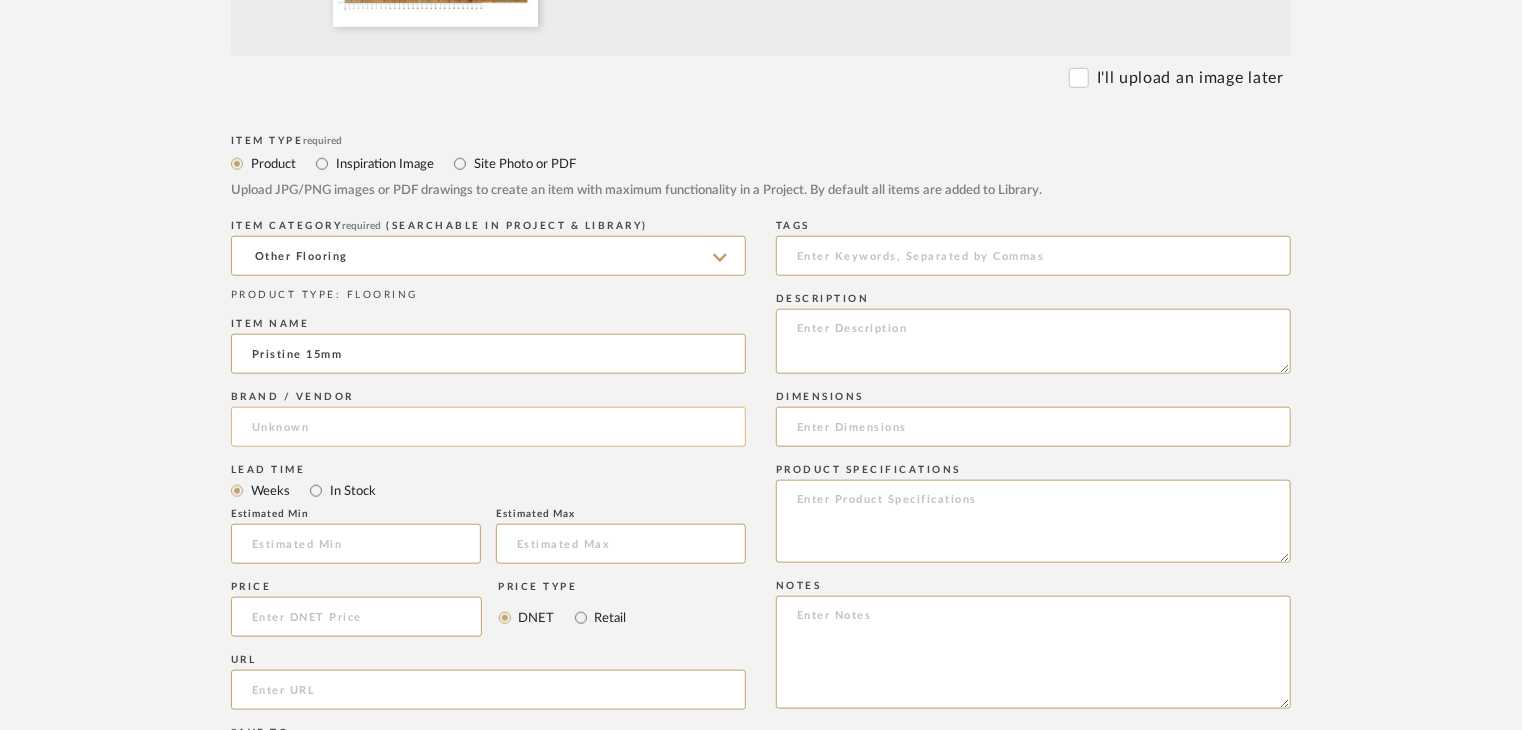 click 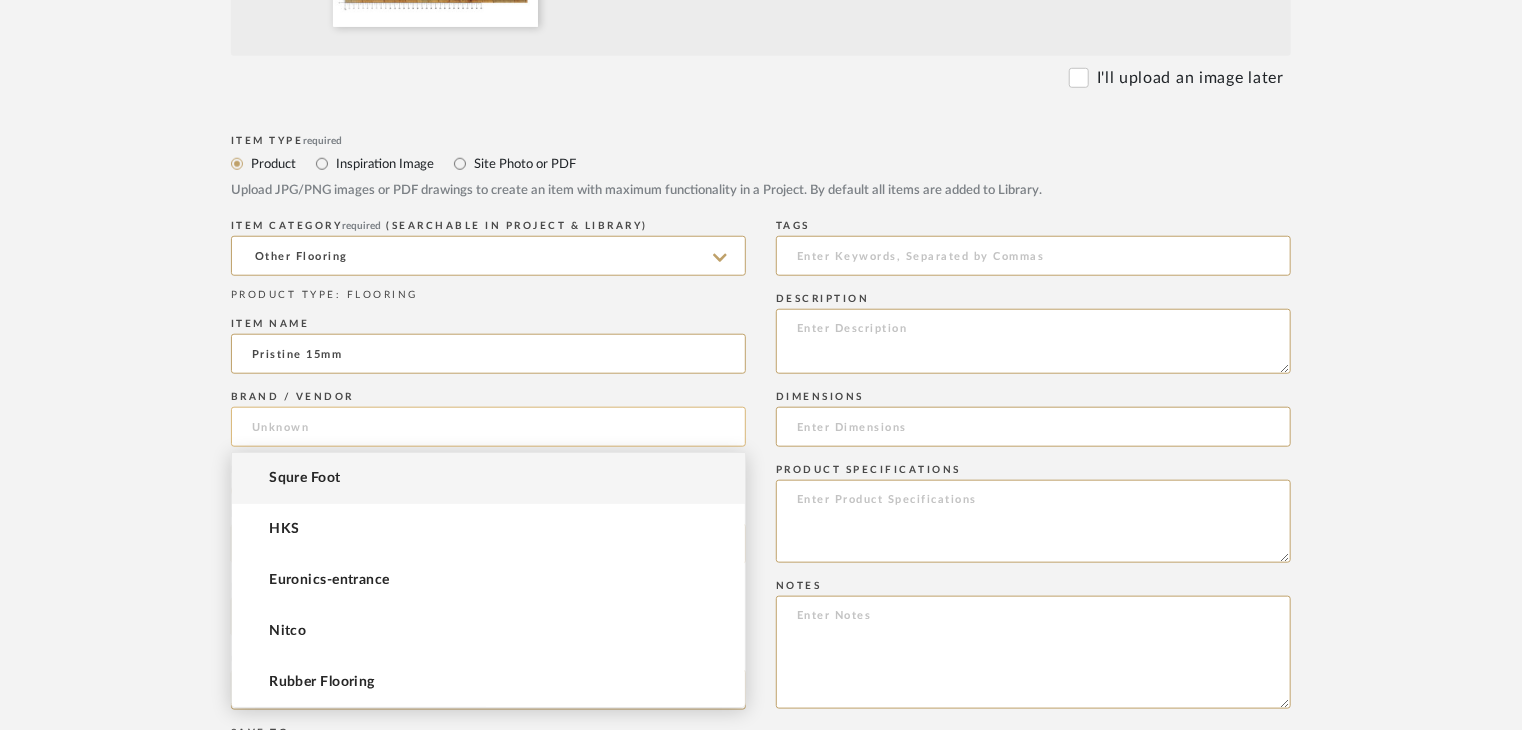 paste on "Mikasa" 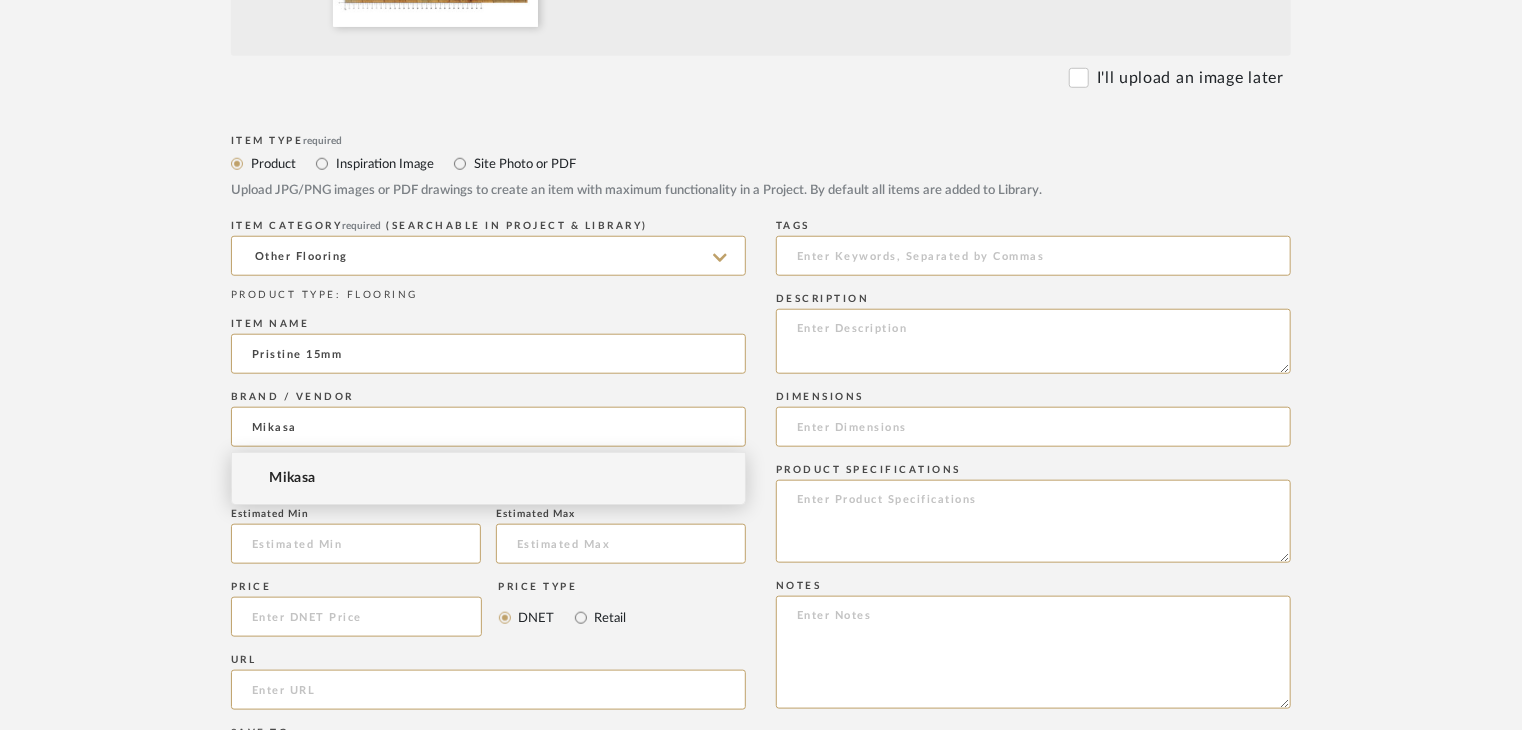 type on "Mikasa" 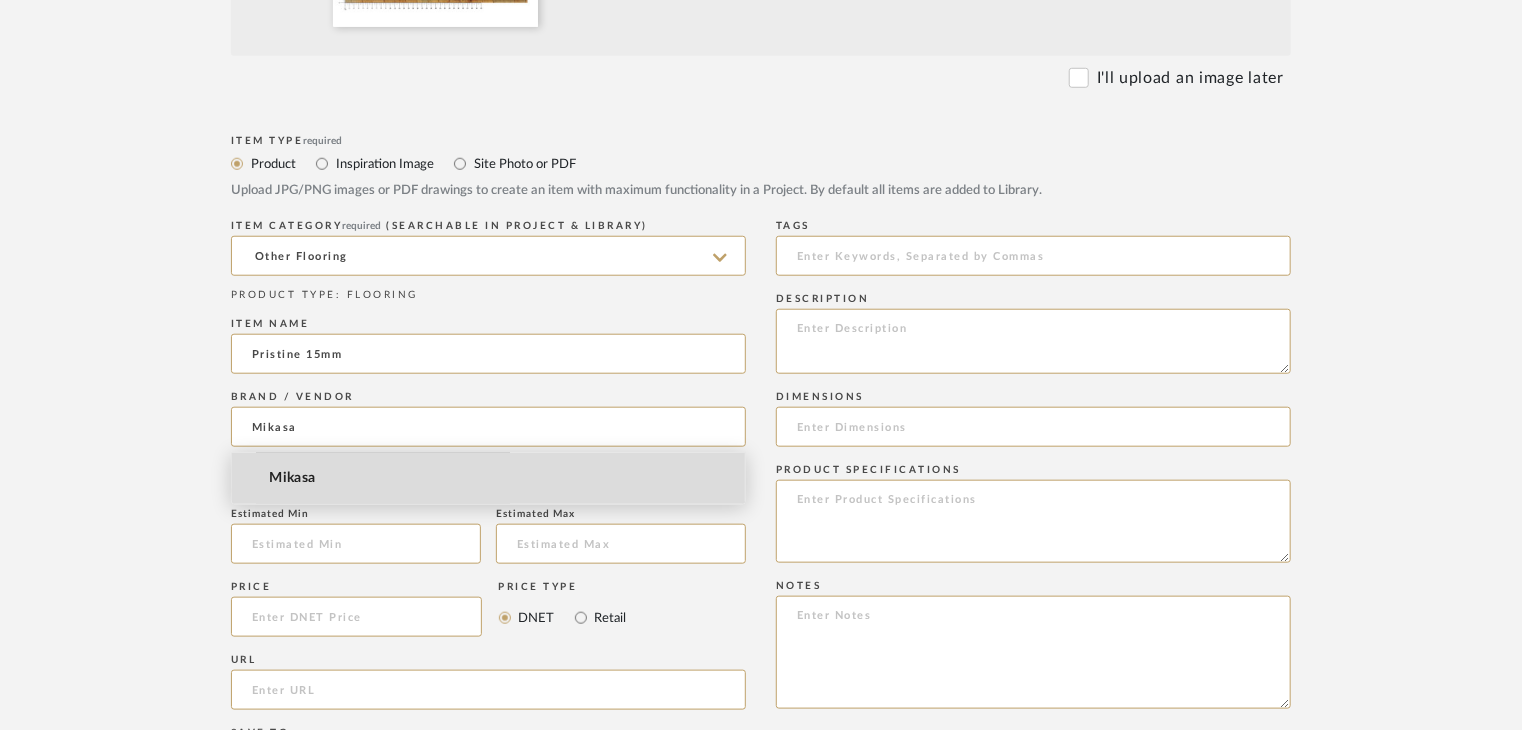 click on "Mikasa" at bounding box center (488, 478) 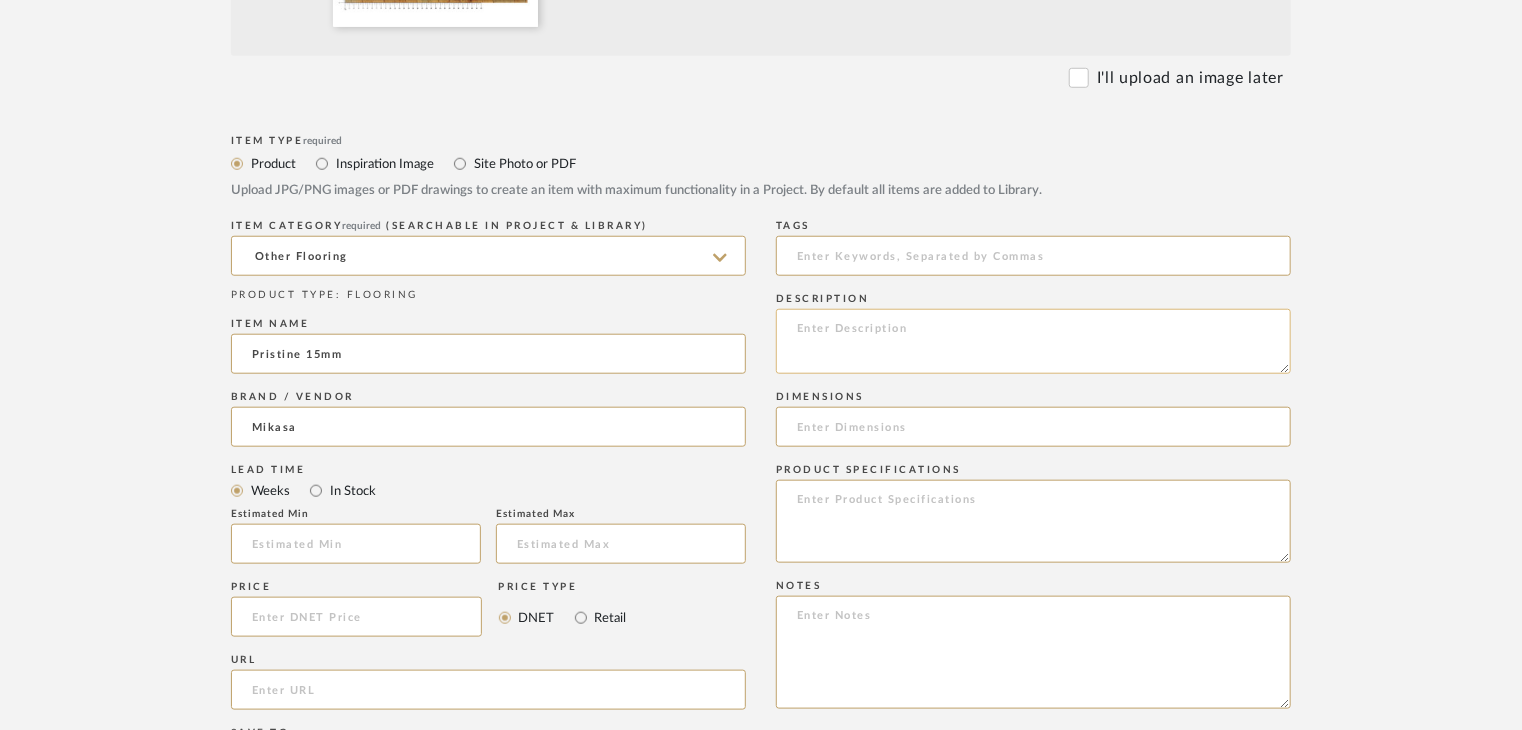 click 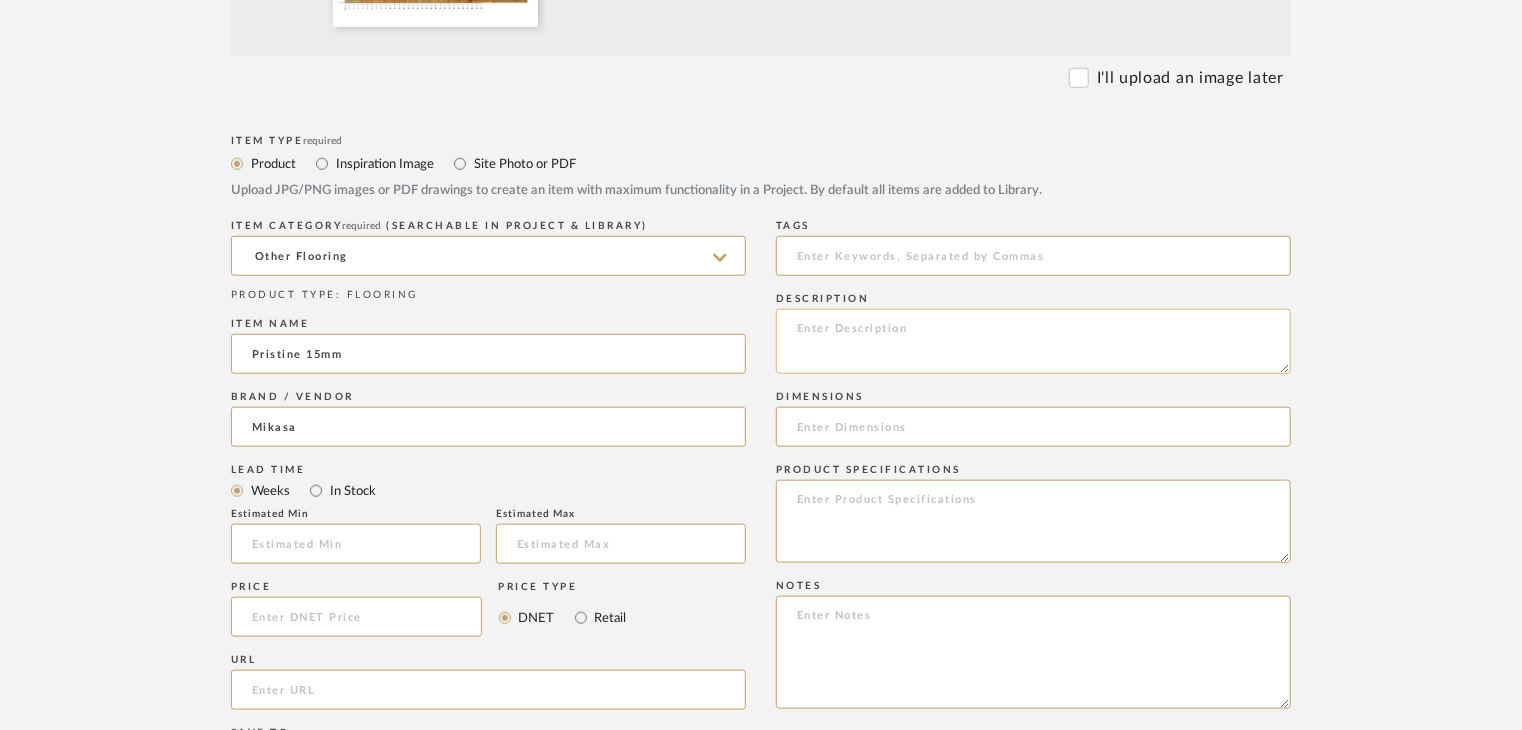 paste on "Type: OTHER FLOORING
Dimension(s): (as mentioned)
Material/Finishes: (as mentioned)
Installation requirements, if any: (as applicable)
Price: (as mentioned)
Lead time: (as mentioned)
Sample available: supplier stock
Sample Internal reference number:
as per the internal sample warehouse) Point of
contact:
Contact number:
Email address:
Address:
Additional contact information:" 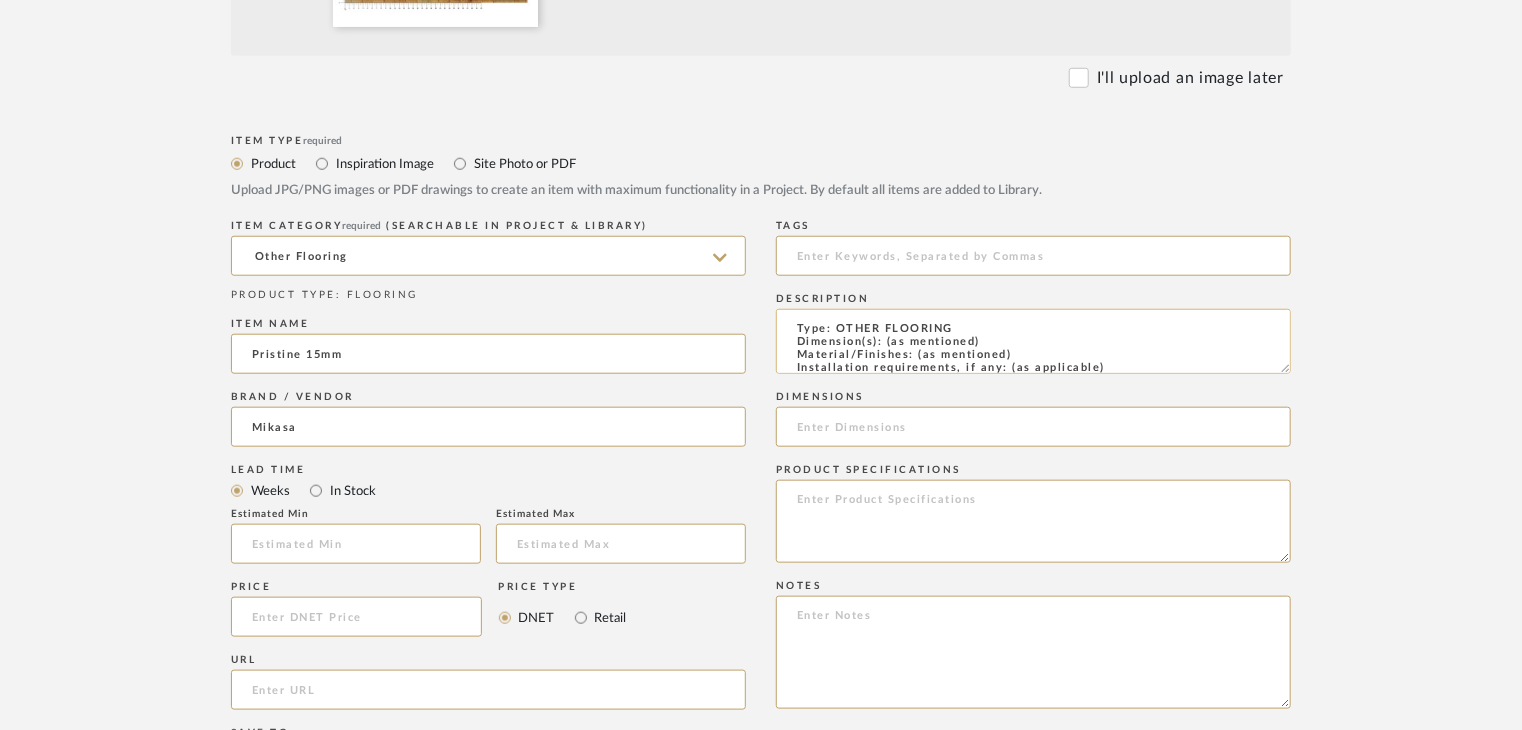scroll, scrollTop: 137, scrollLeft: 0, axis: vertical 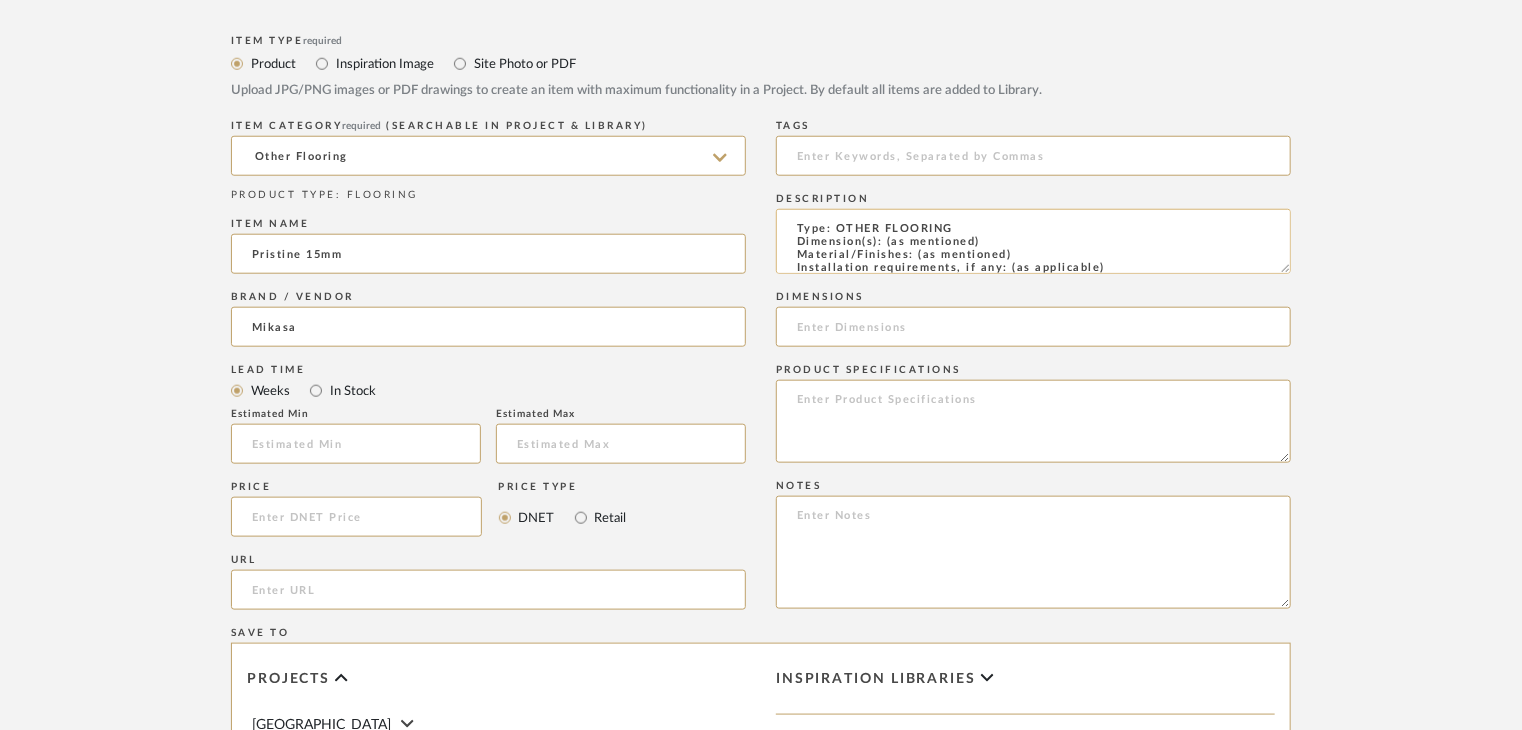 drag, startPoint x: 1027, startPoint y: 256, endPoint x: 918, endPoint y: 253, distance: 109.041275 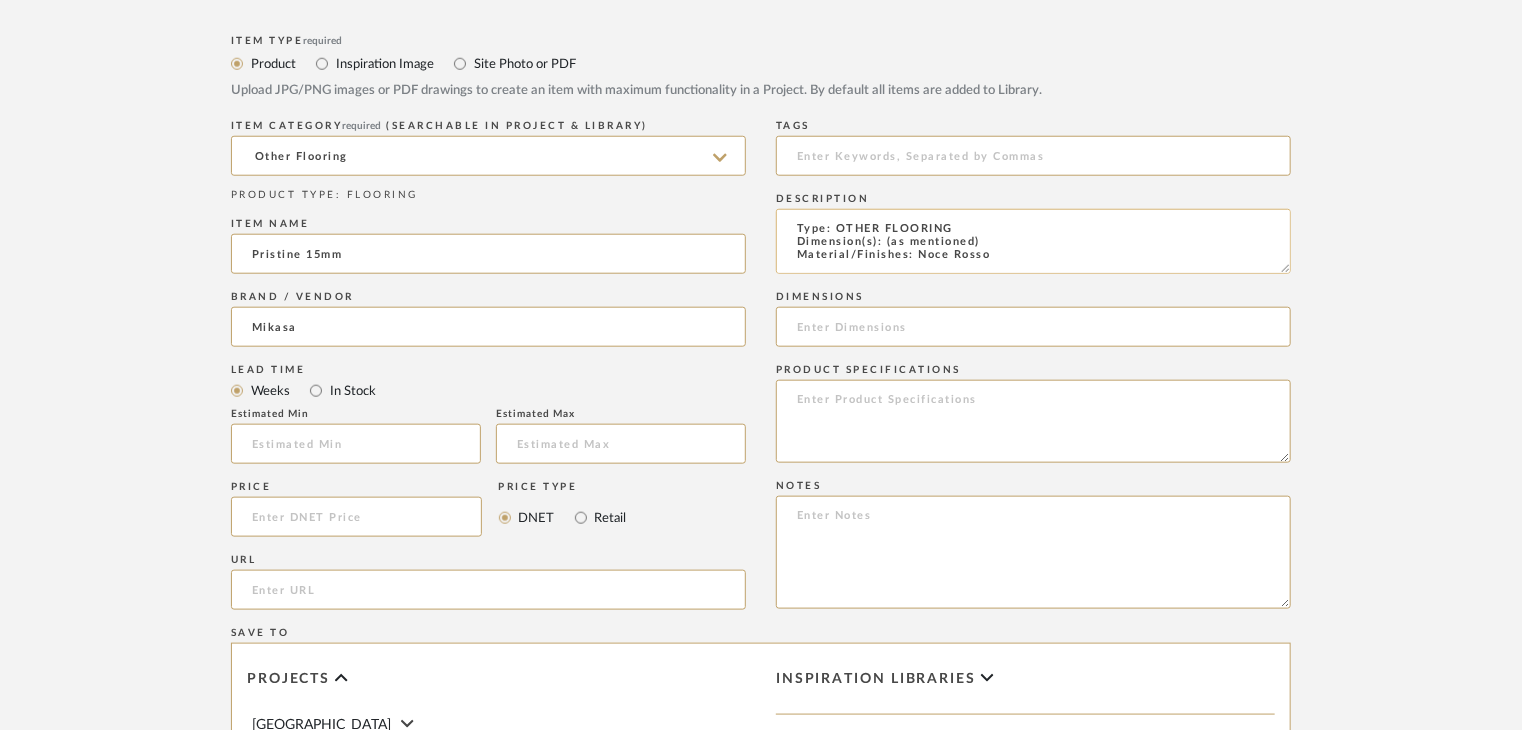 scroll, scrollTop: 1, scrollLeft: 0, axis: vertical 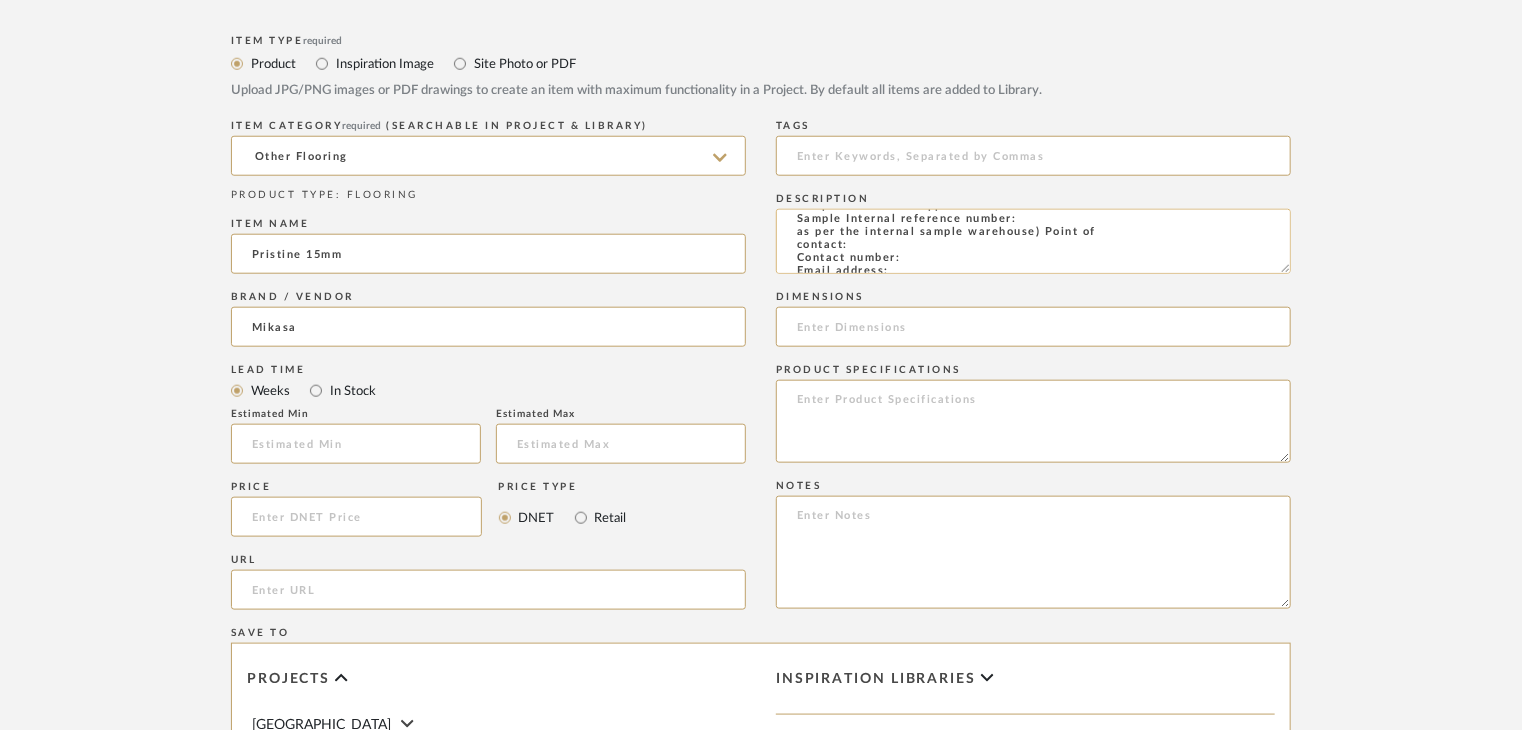 click on "Type: OTHER FLOORING
Dimension(s): (as mentioned)
Material/Finishes: Noce Rosso
Installation requirements, if any: (as applicable)
Price: (as mentioned)
Lead time: (as mentioned)
Sample available: supplier stock
Sample Internal reference number:
as per the internal sample warehouse) Point of
contact:
Contact number:
Email address:
Address:
Additional contact information:" 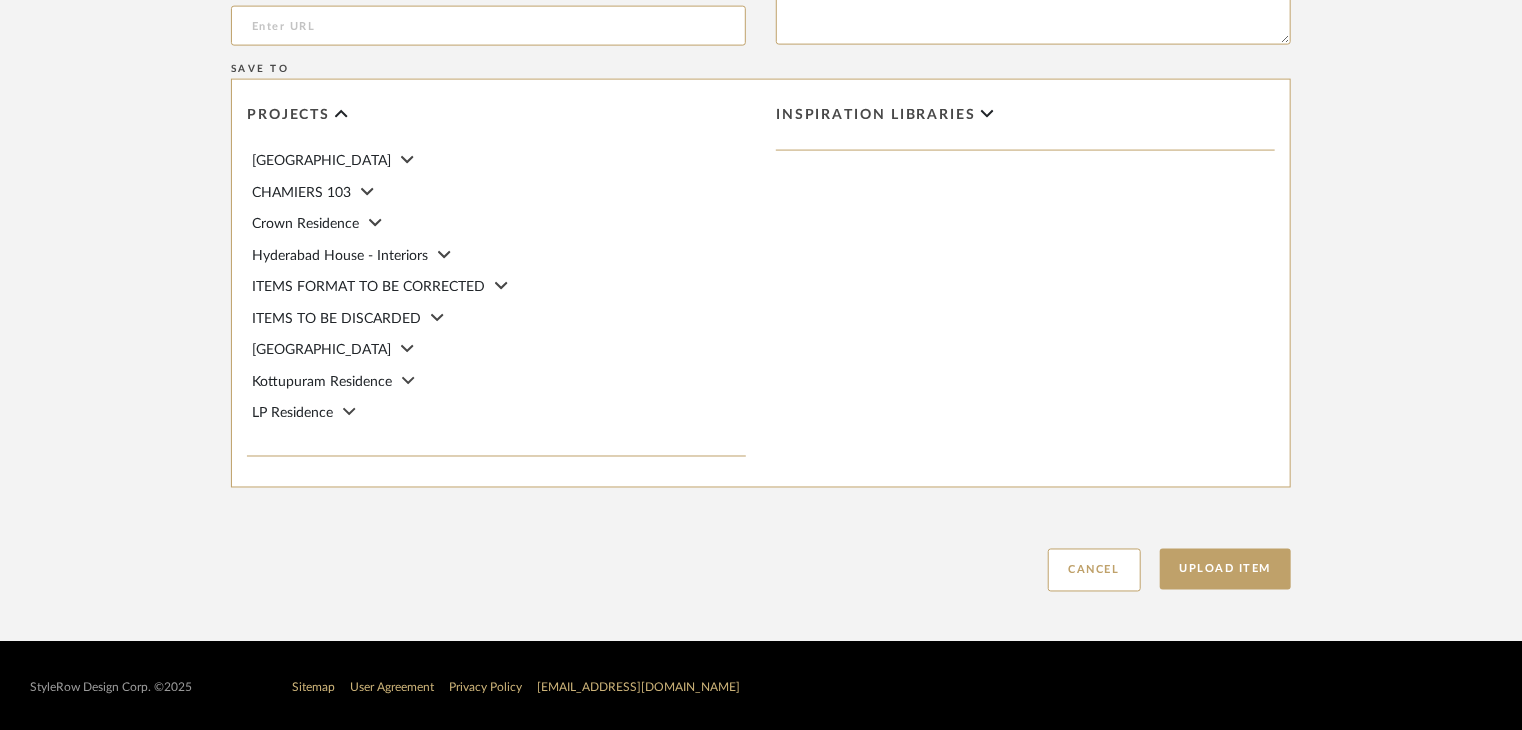 scroll, scrollTop: 1468, scrollLeft: 0, axis: vertical 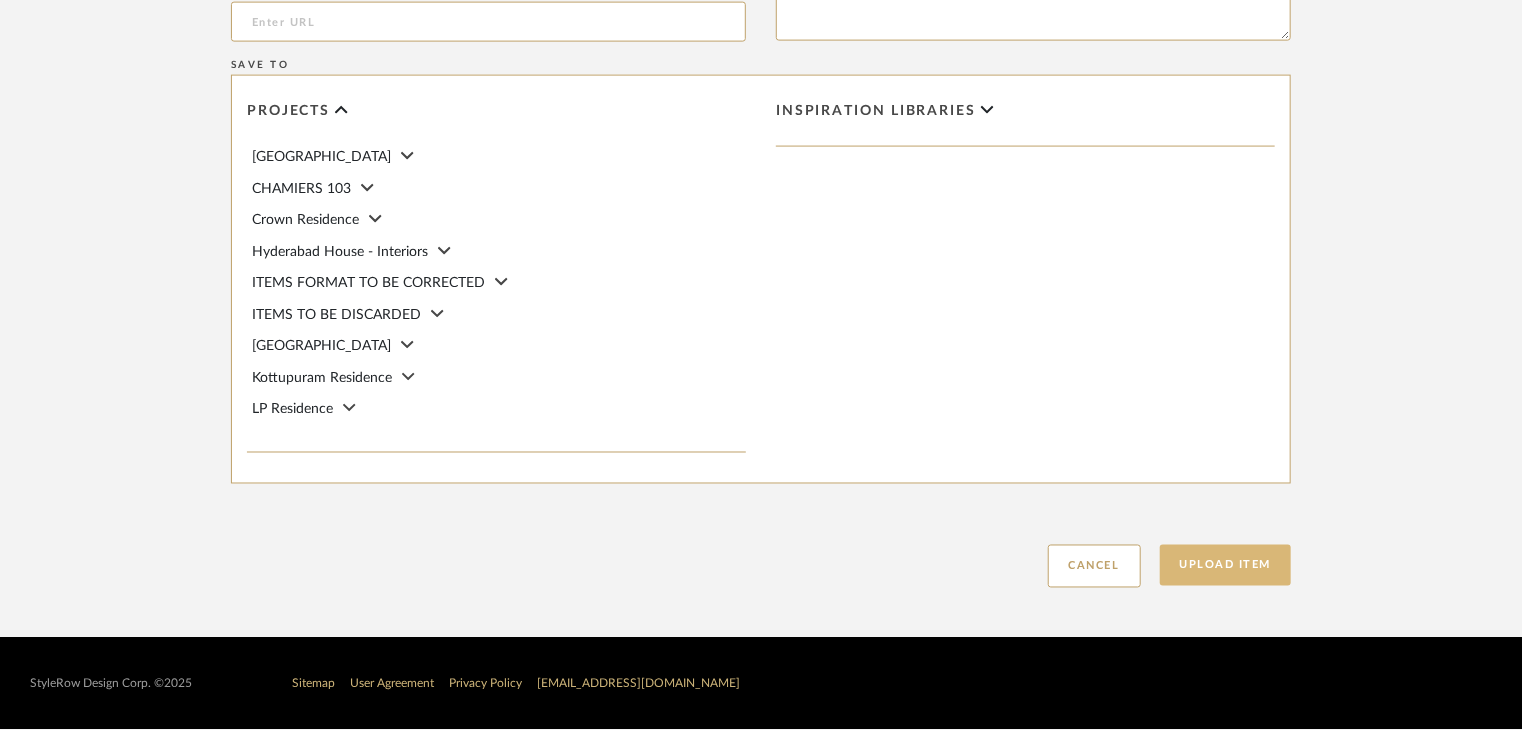 type on "Type: OTHER FLOORING
Dimension(s): (as mentioned)
Material/Finishes: Noce Rosso
Installation requirements, if any: (as applicable)
Price: (as mentioned)
Lead time: (as mentioned)
Sample available: supplier stock
Sample Internal reference number: FL-OF-XX-004
as per the internal sample warehouse) Point of
contact:
Contact number:
Email address:
Address:
Additional contact information:" 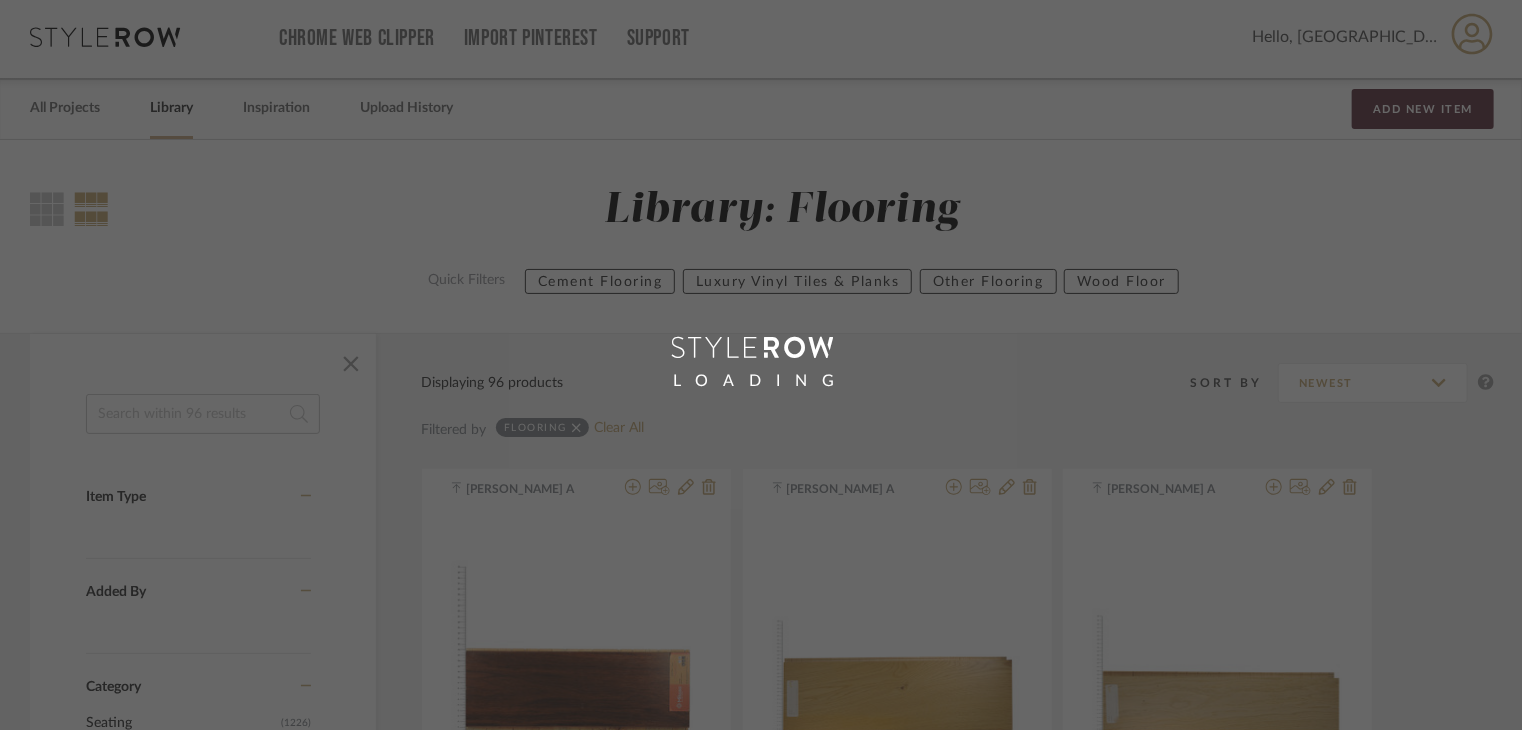 scroll, scrollTop: 0, scrollLeft: 0, axis: both 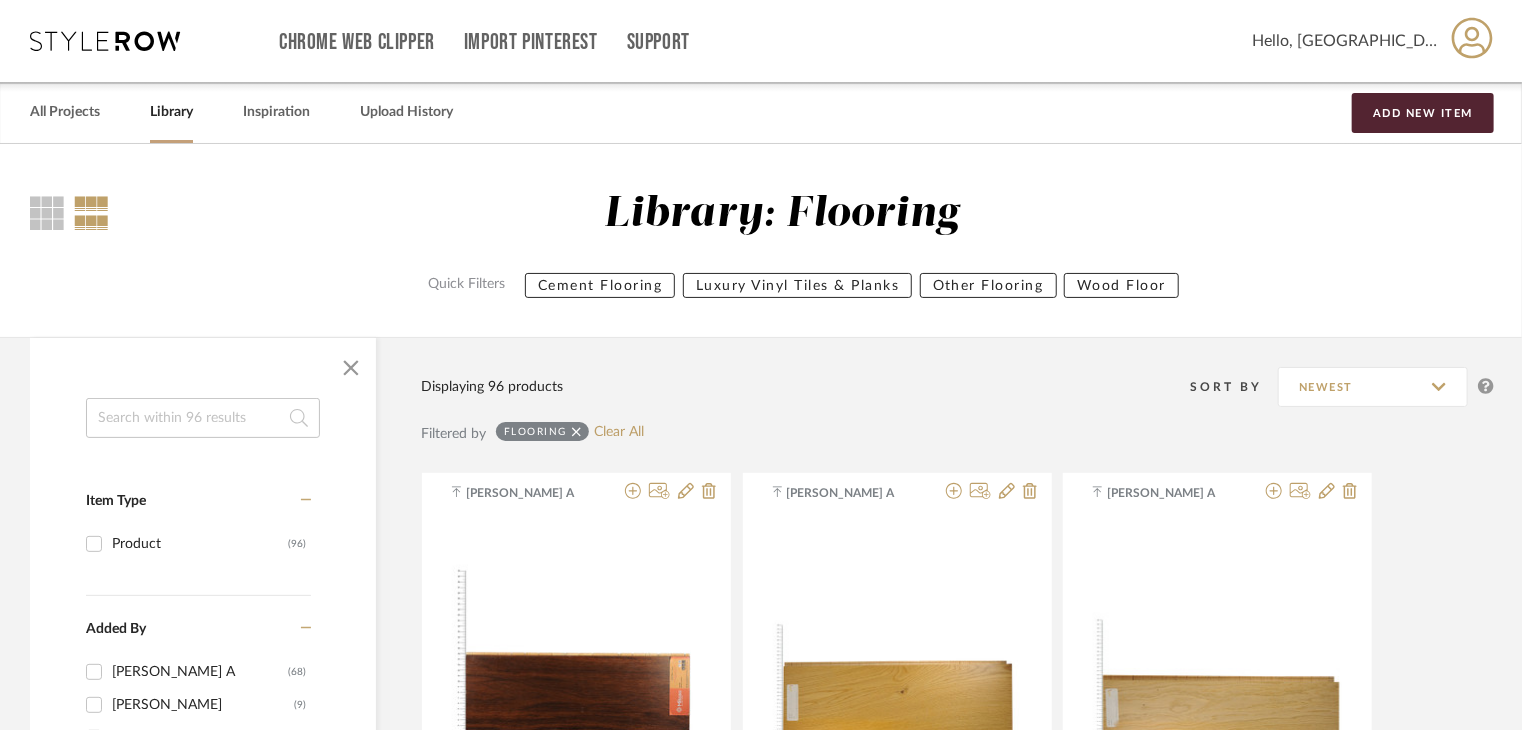 click on "All Projects   Library   Inspiration   Upload History   Add New Item" at bounding box center (761, 112) 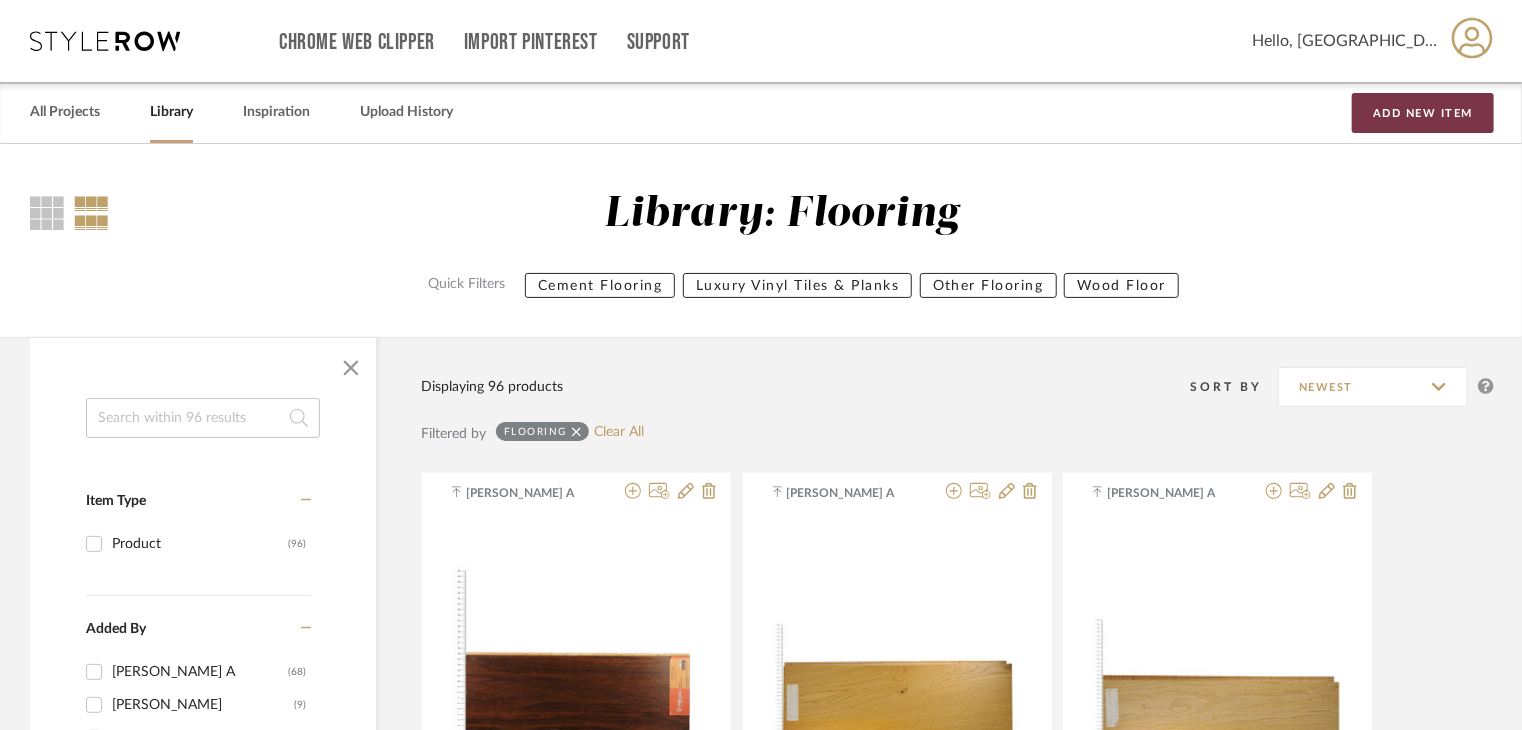 click on "Add New Item" at bounding box center [1423, 113] 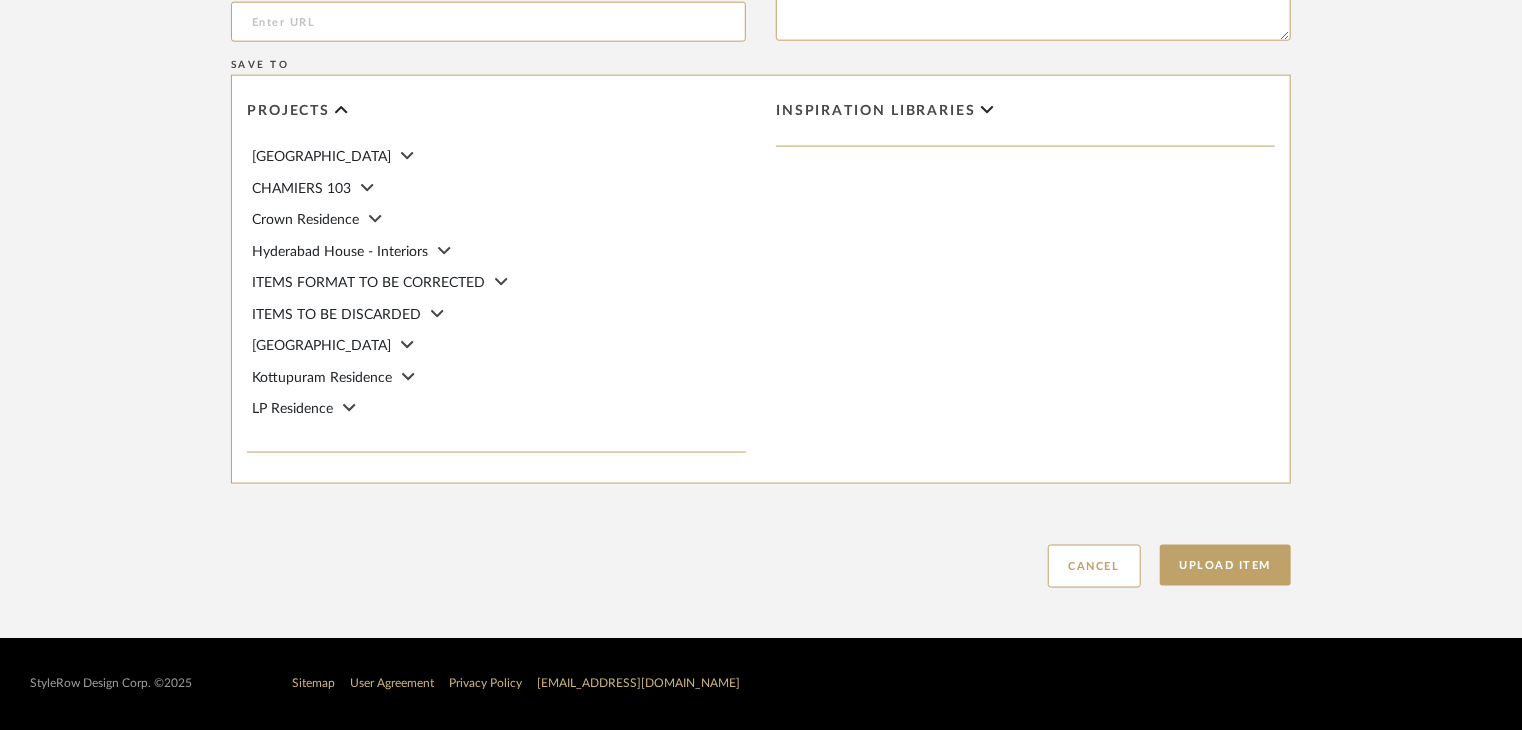 drag, startPoint x: 1088, startPoint y: 579, endPoint x: 1072, endPoint y: 549, distance: 34 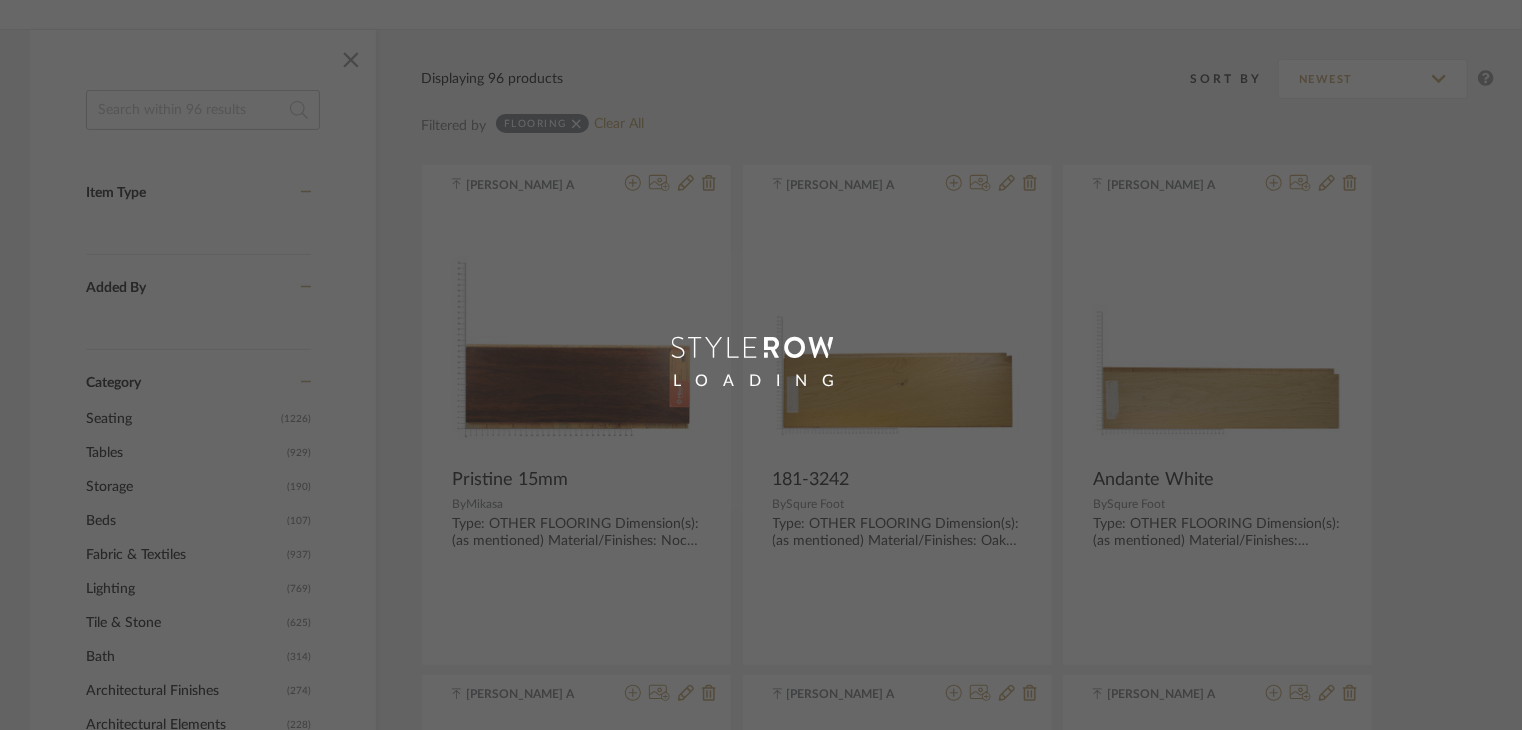scroll, scrollTop: 0, scrollLeft: 0, axis: both 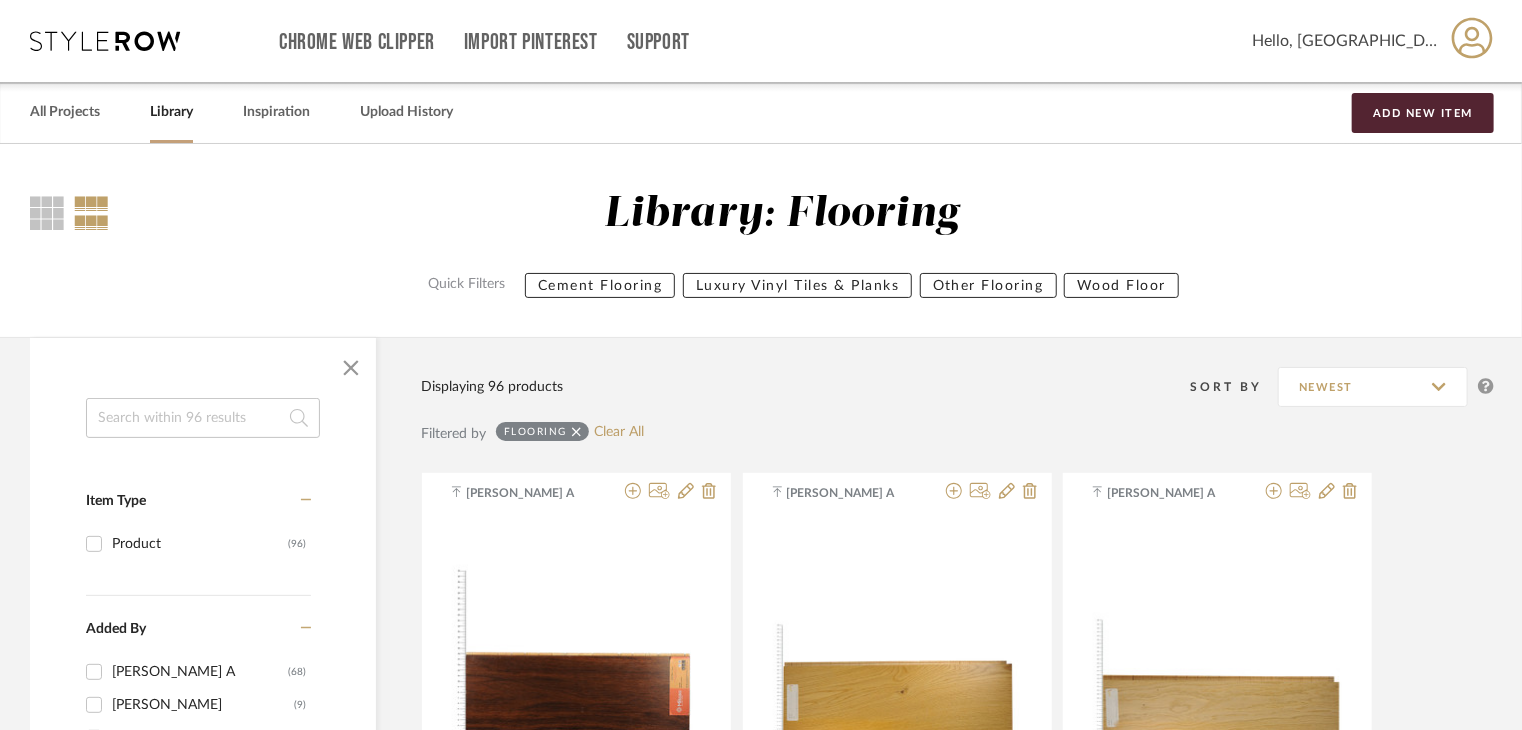 click 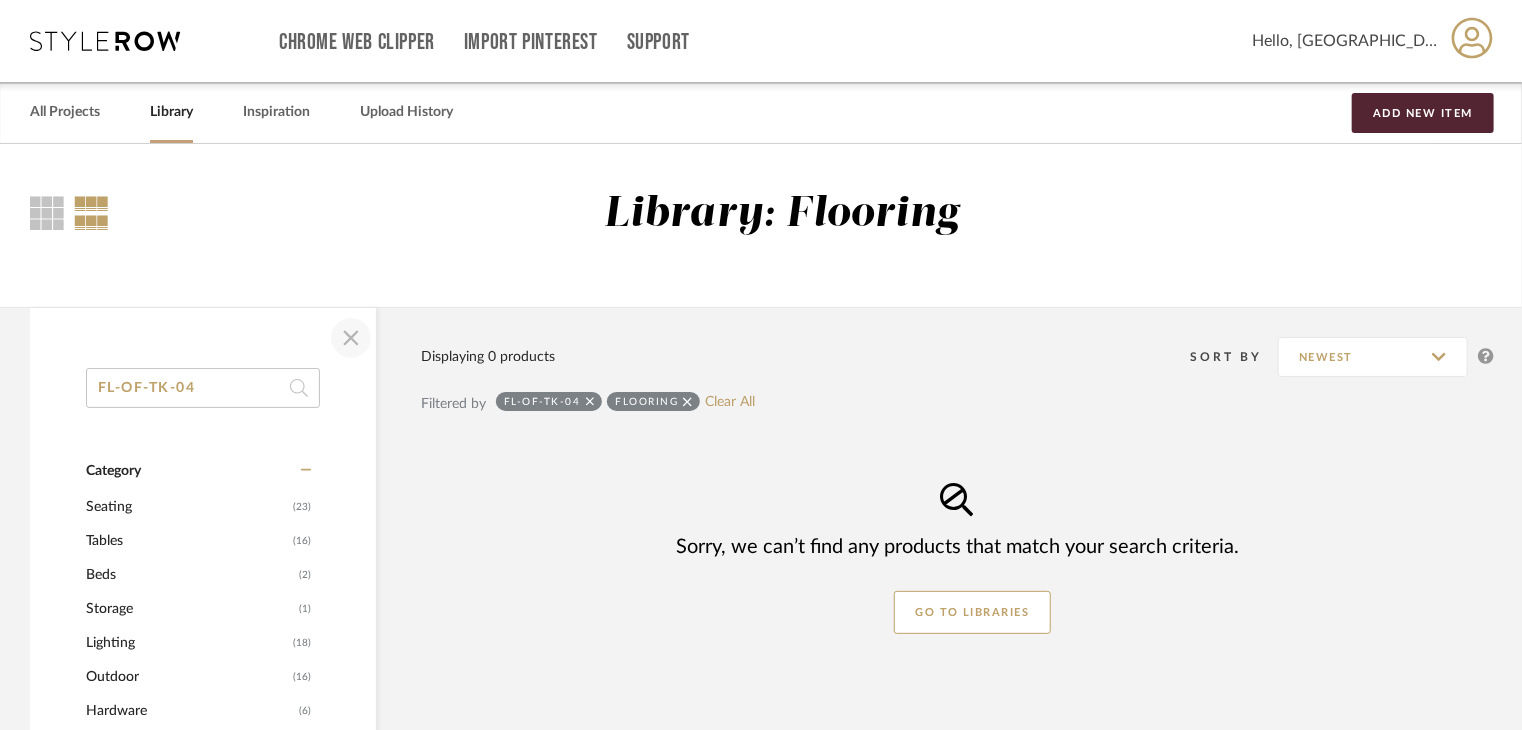 type on "FL-OF-TK-04" 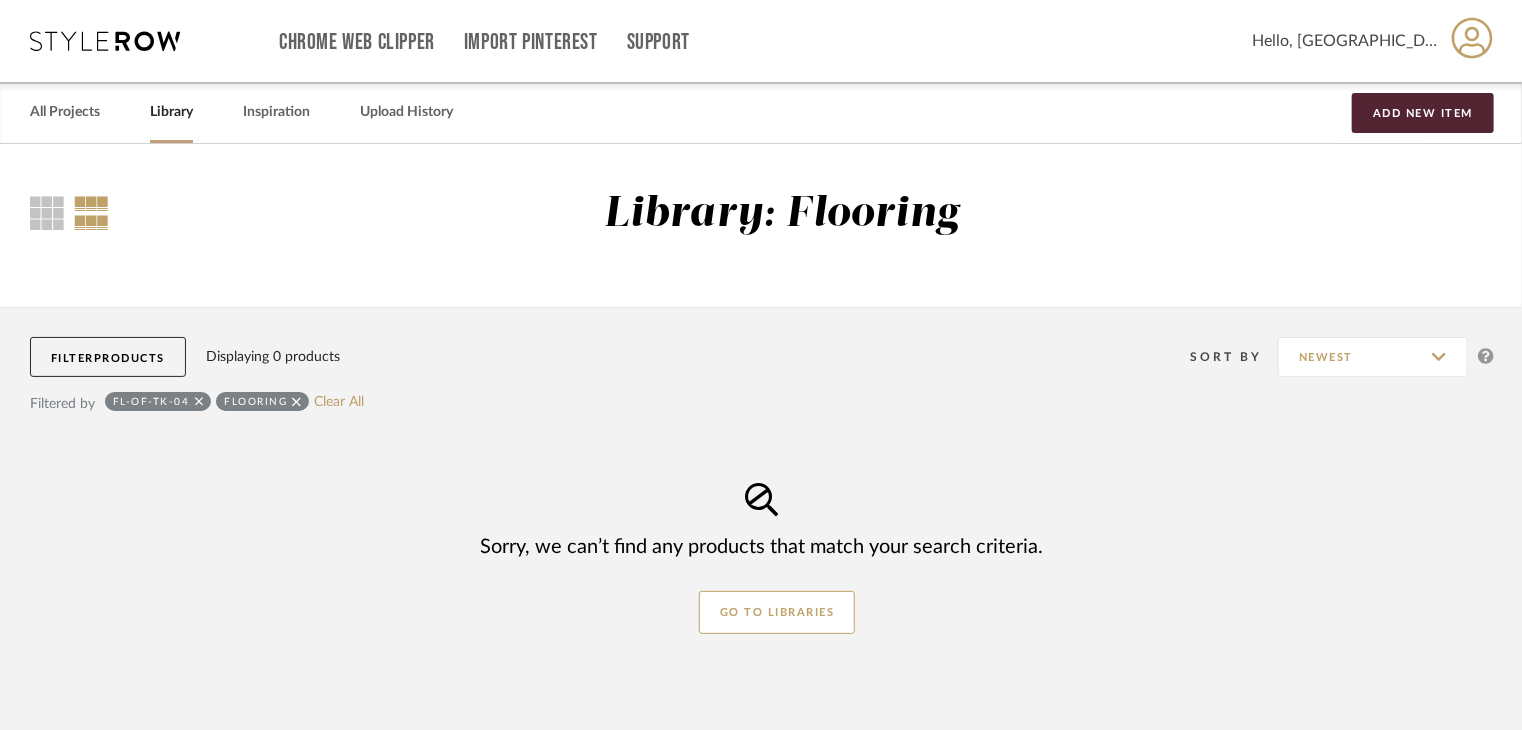 click on "Flooring" 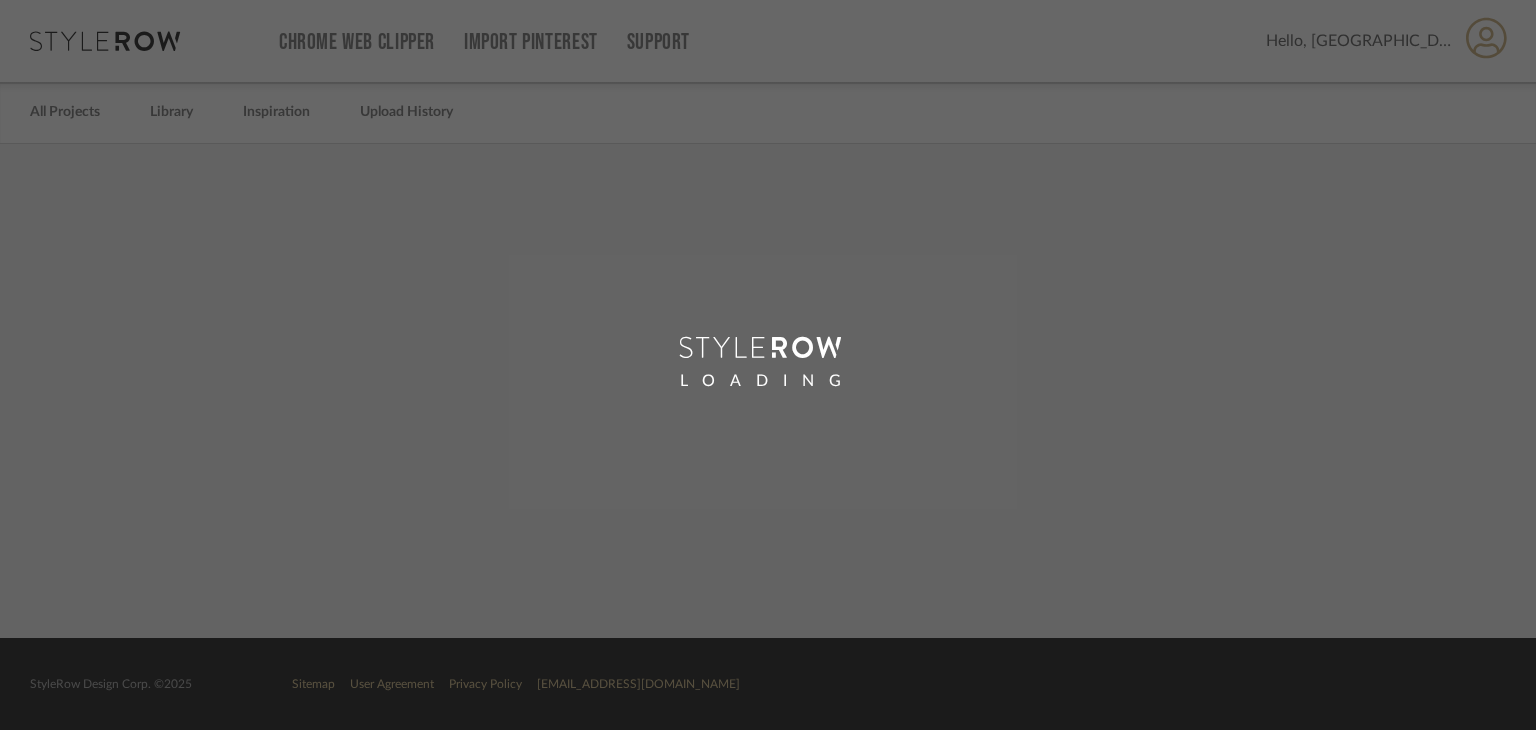 scroll, scrollTop: 0, scrollLeft: 0, axis: both 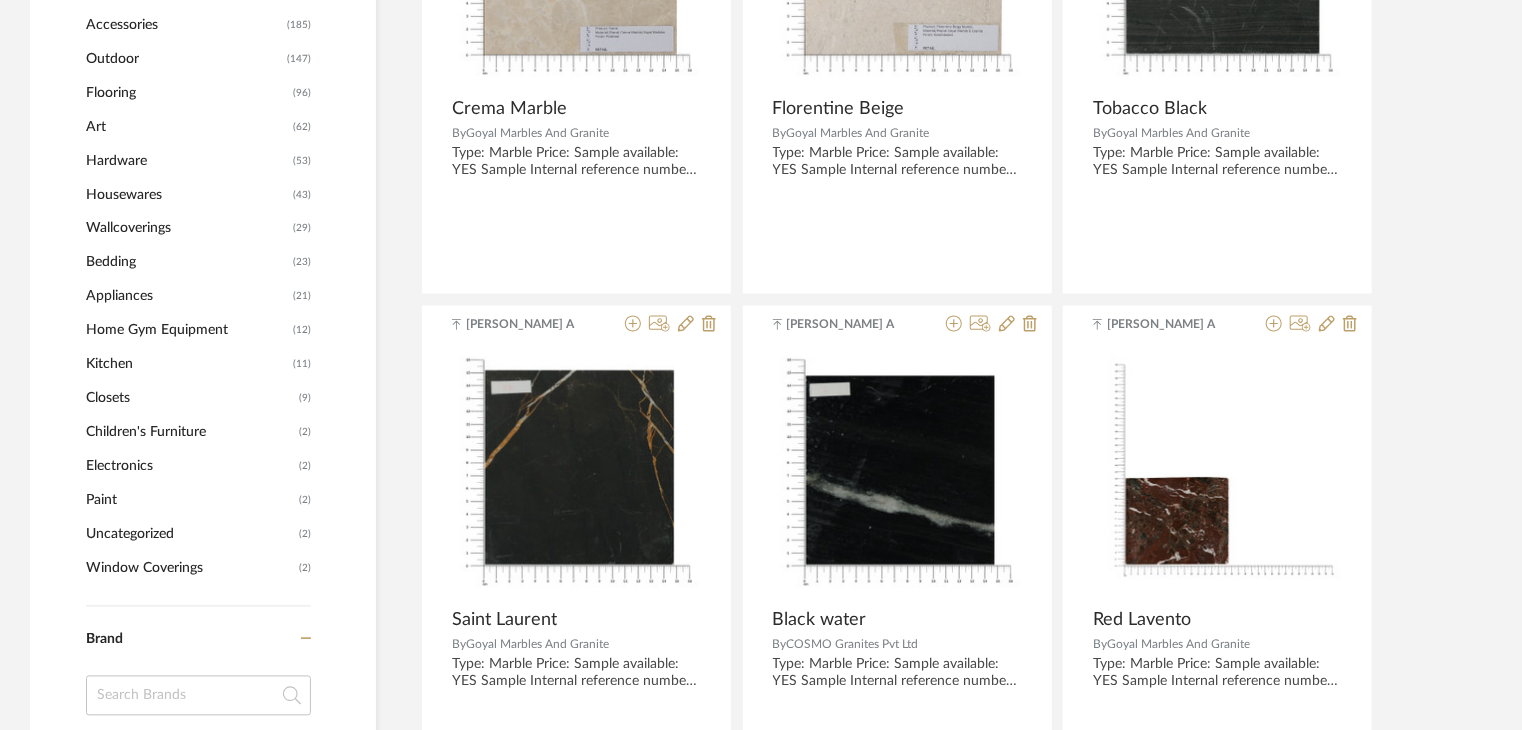 click on "Flooring" 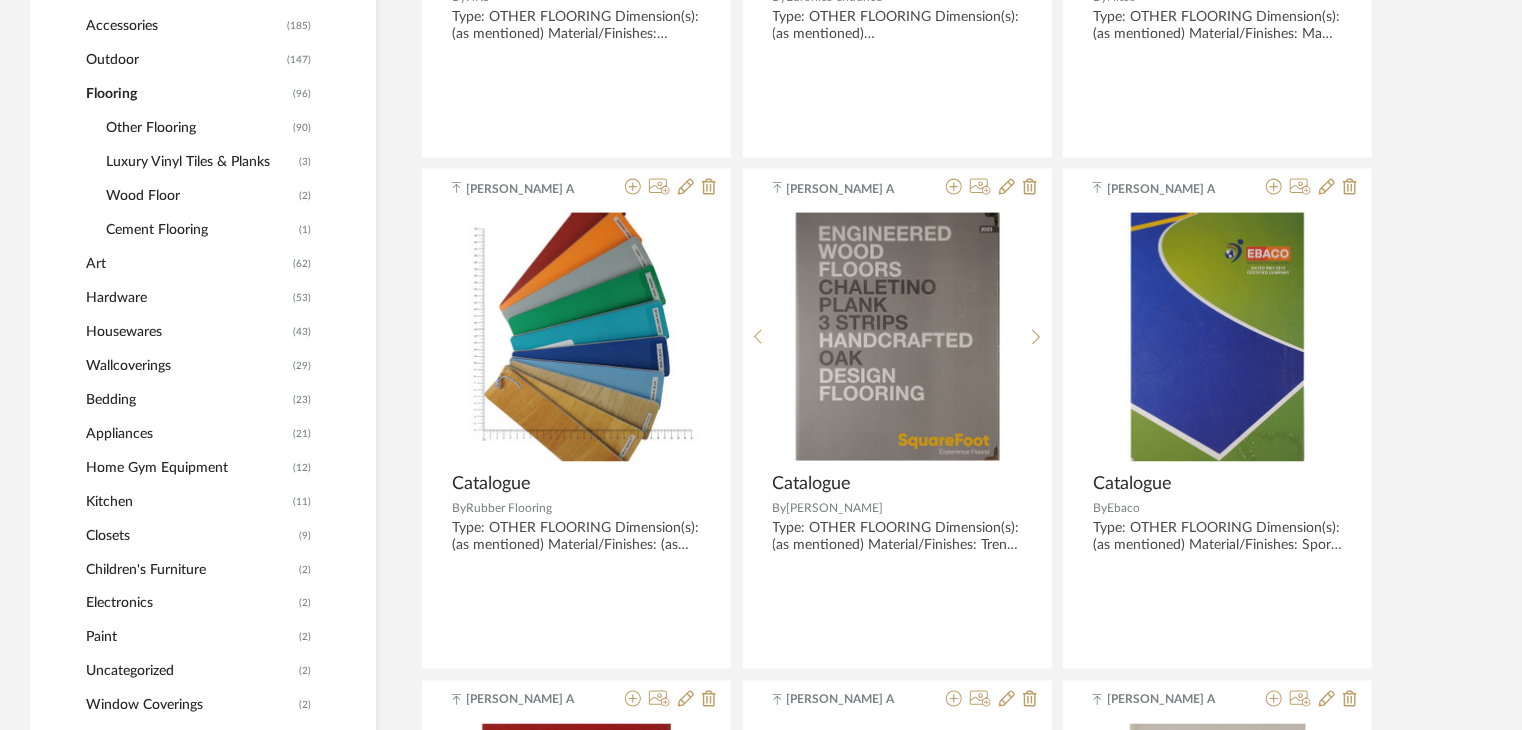 click on "Other Flooring" 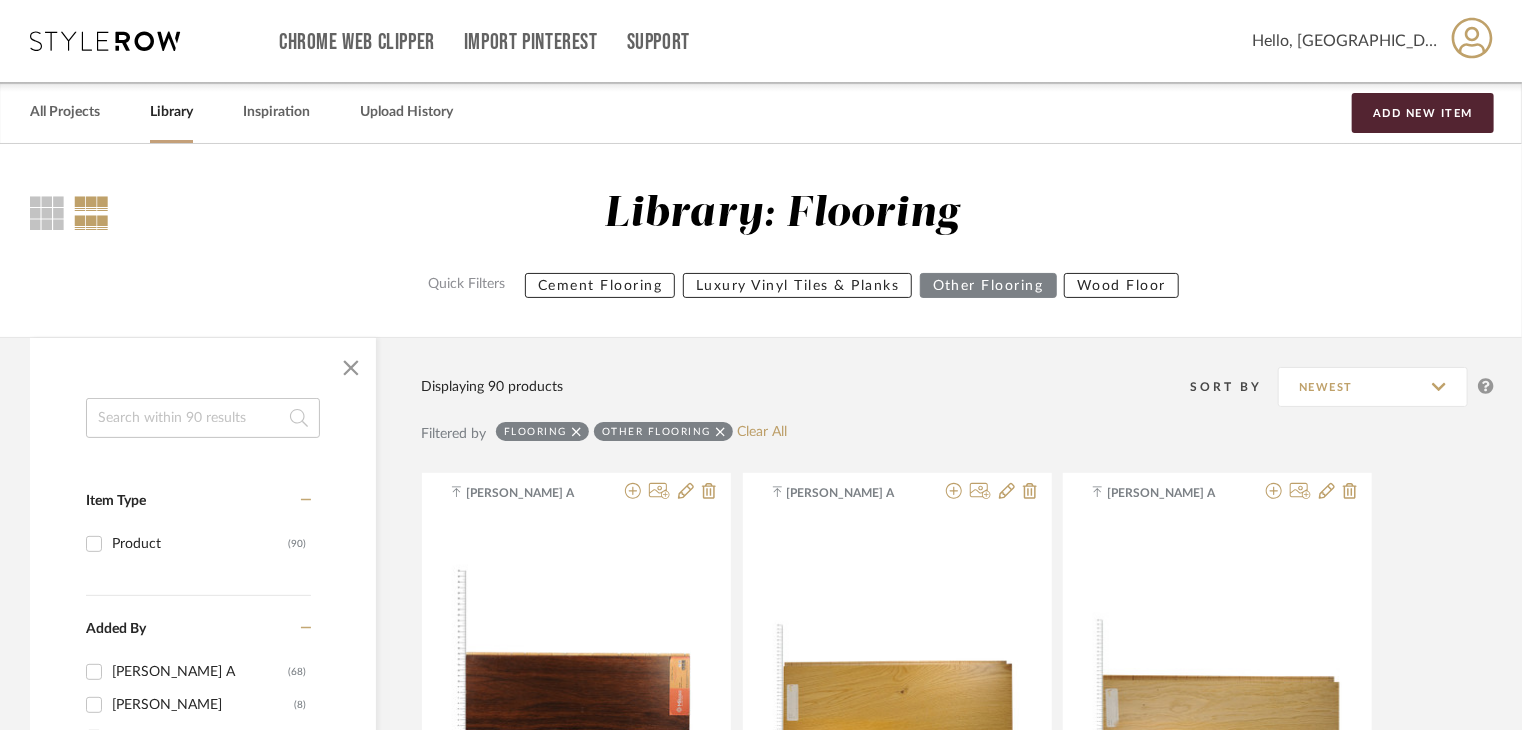 scroll, scrollTop: 0, scrollLeft: 0, axis: both 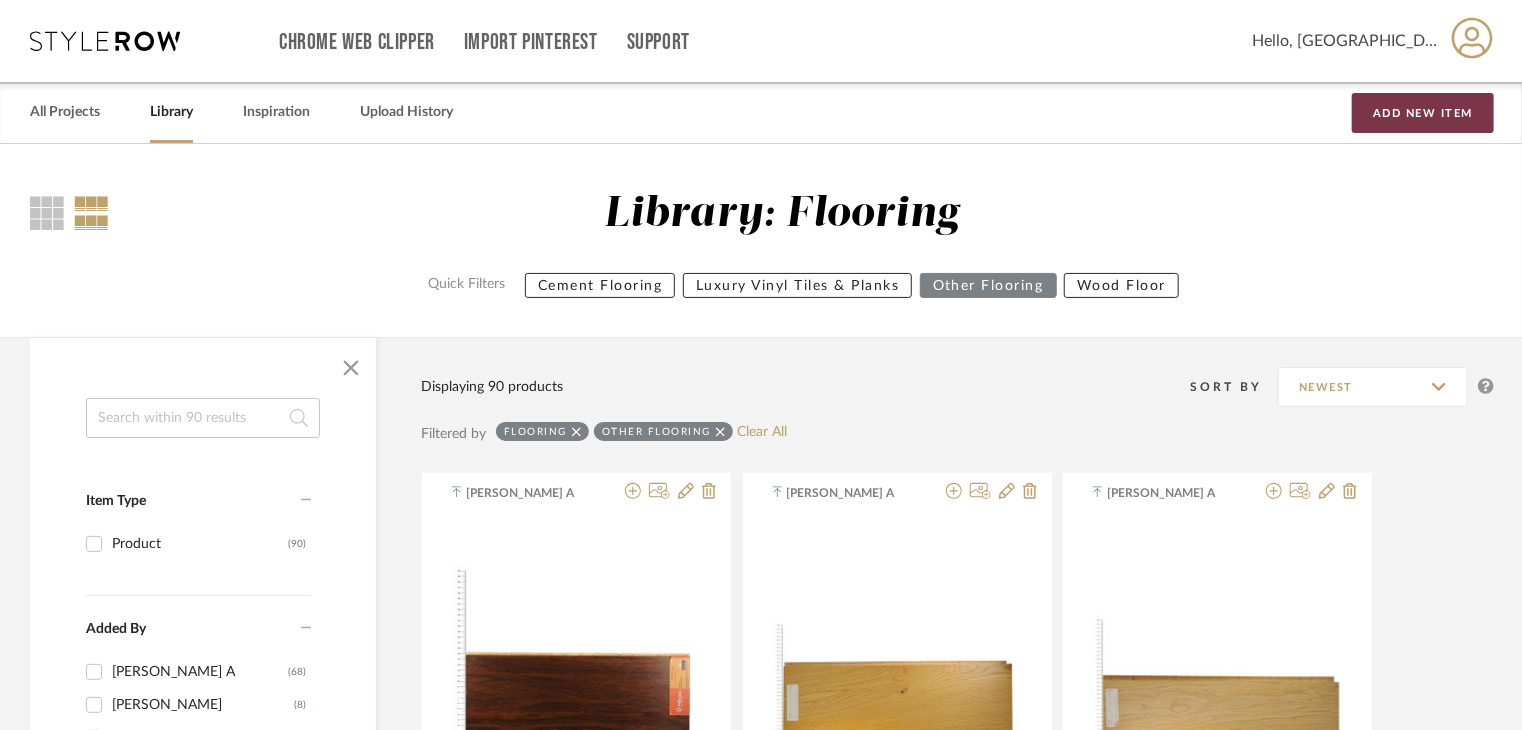 click on "Add New Item" at bounding box center [1423, 113] 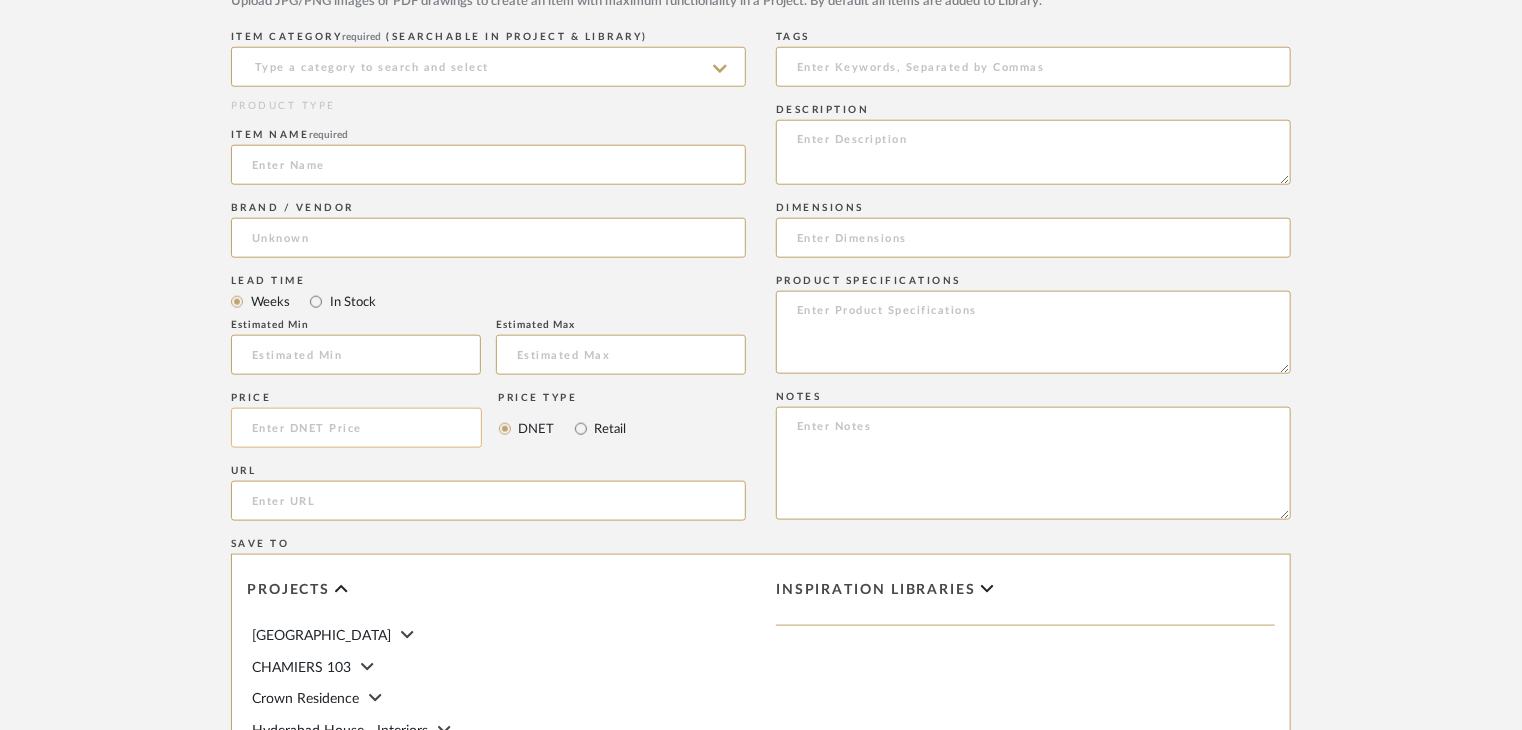scroll, scrollTop: 1000, scrollLeft: 0, axis: vertical 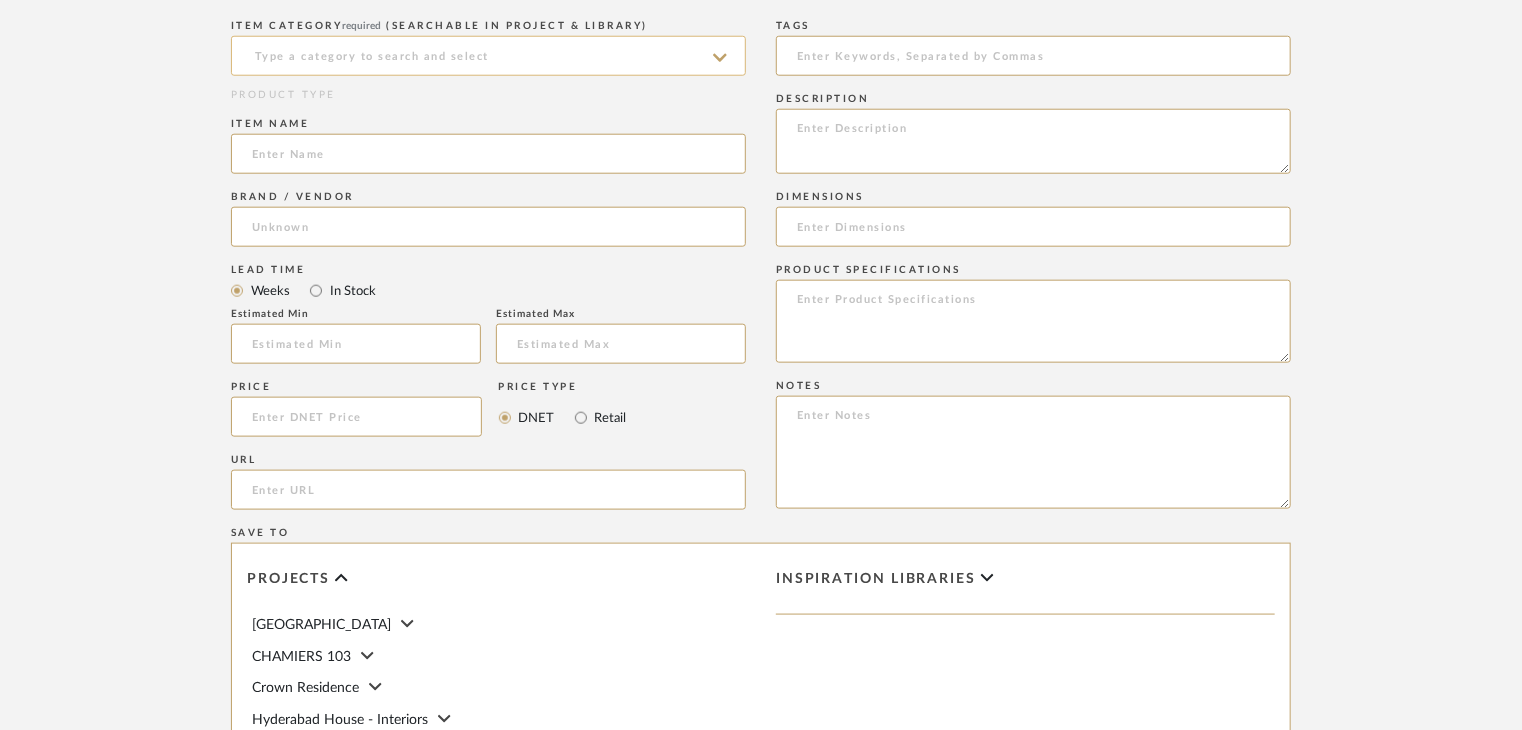 click 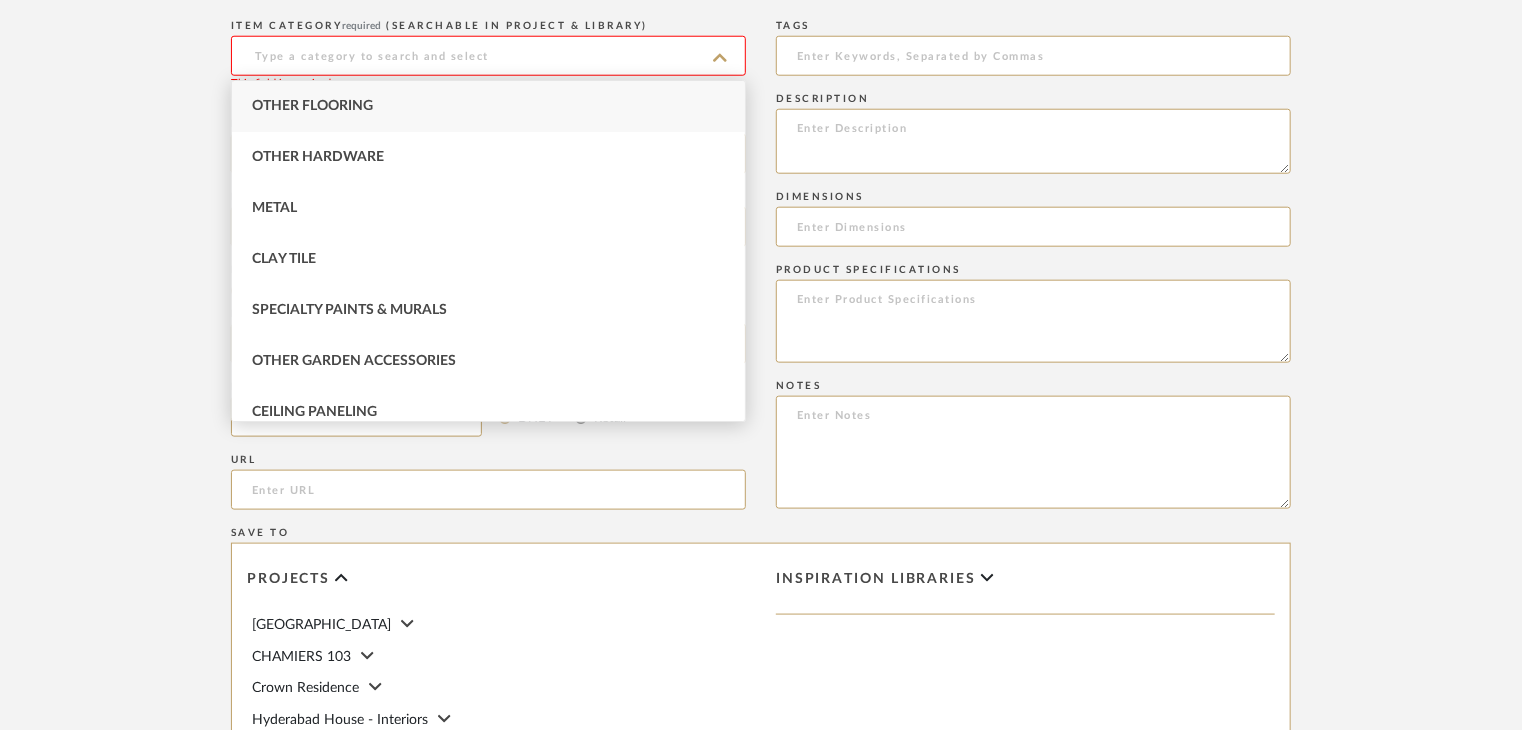 click on "Other Flooring" at bounding box center (312, 106) 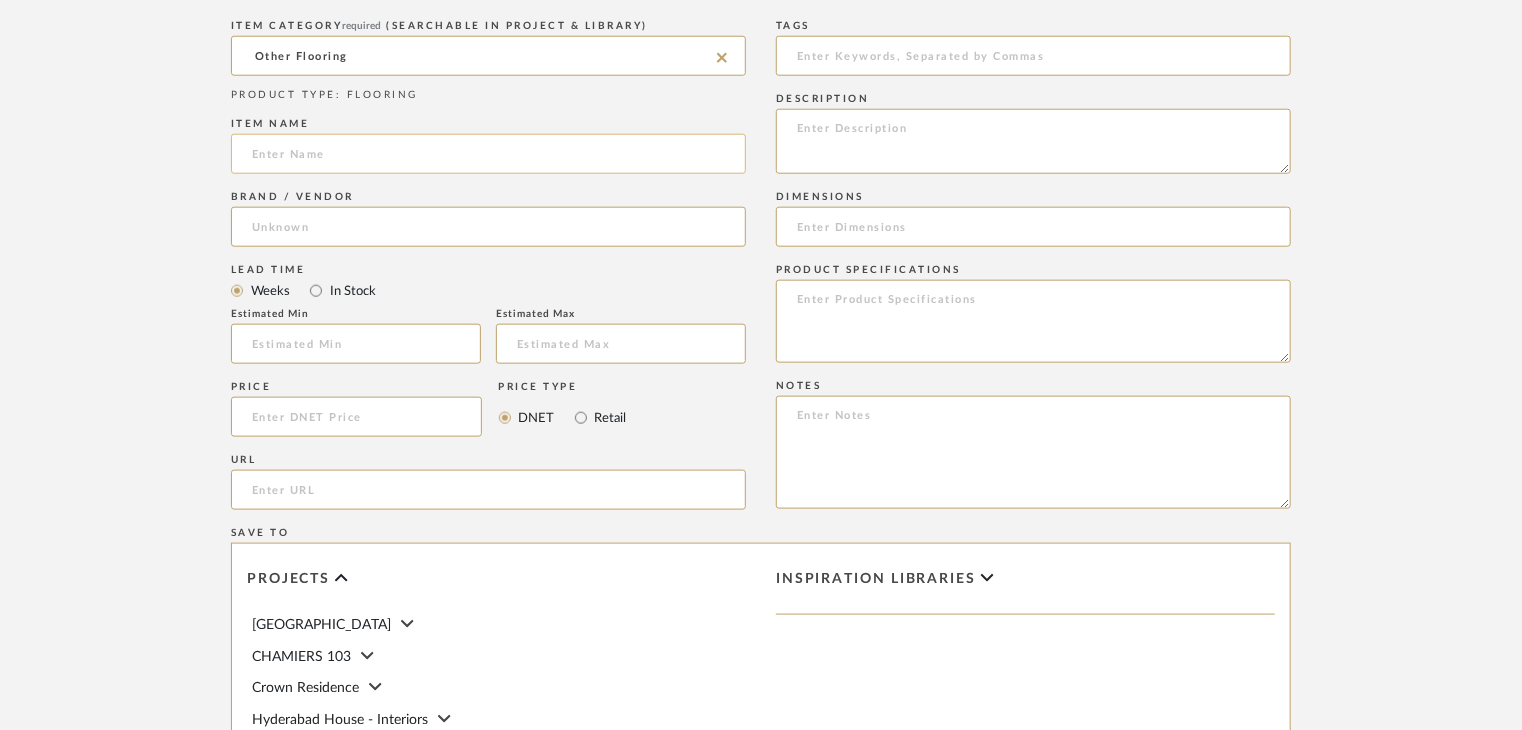 click 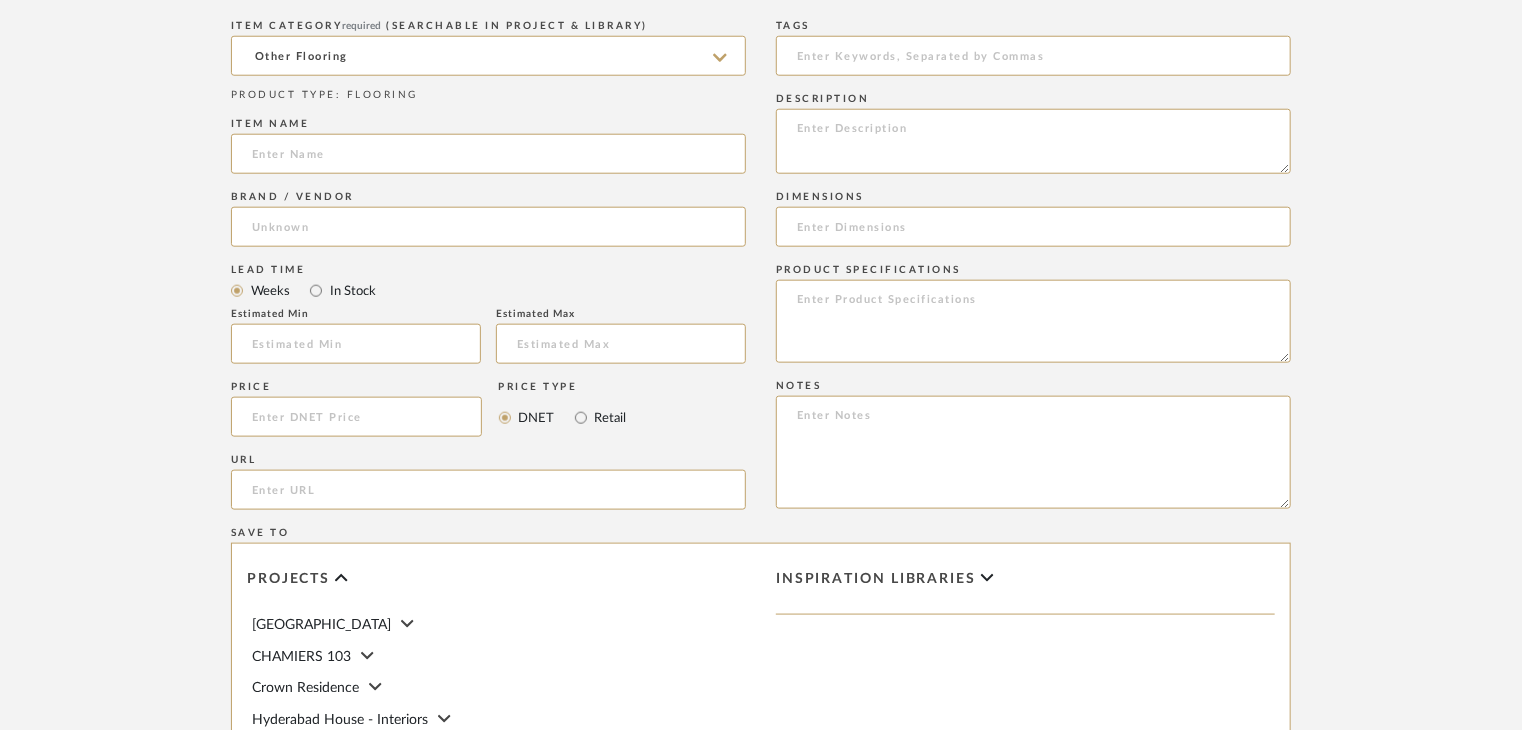 paste on "Teak wood panel" 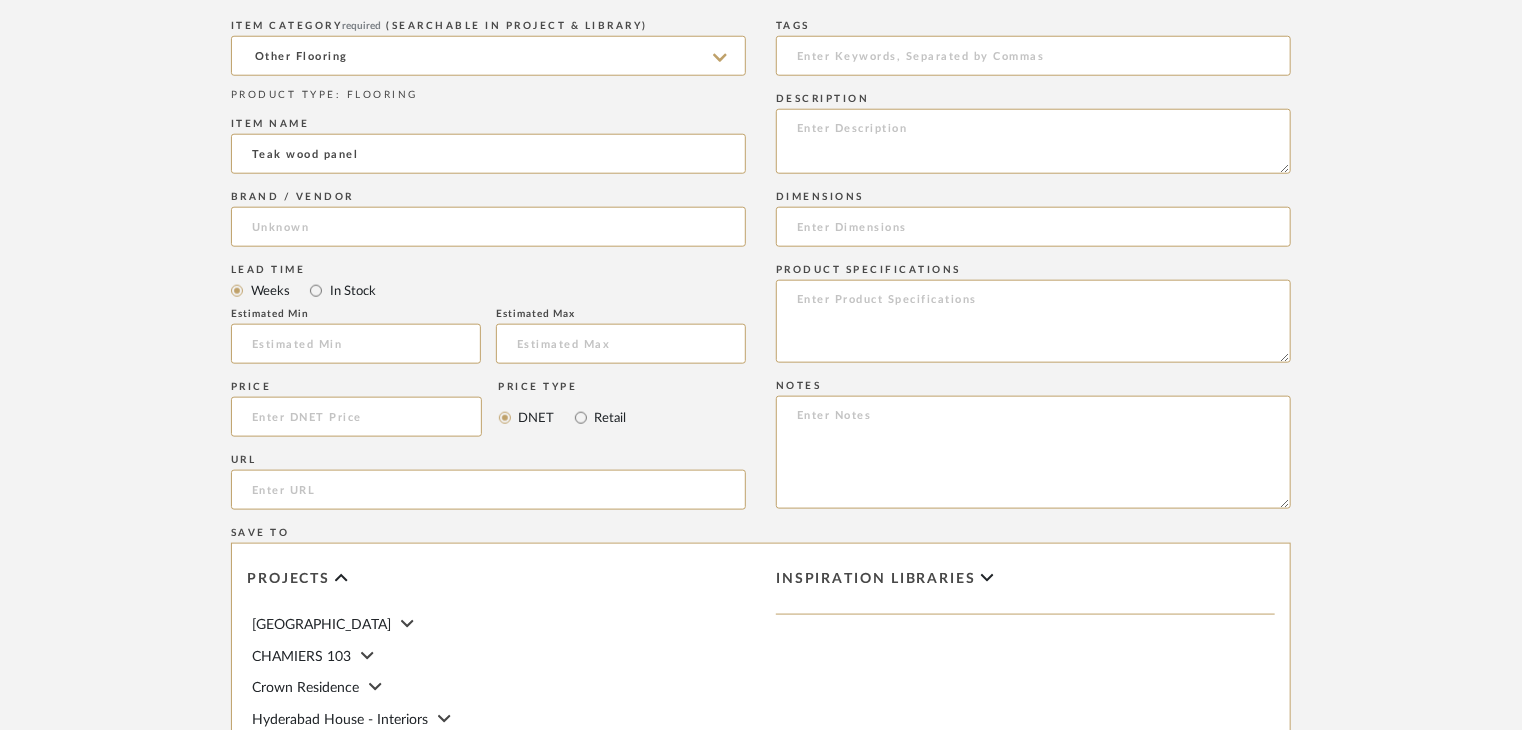 type on "Teak wood panel" 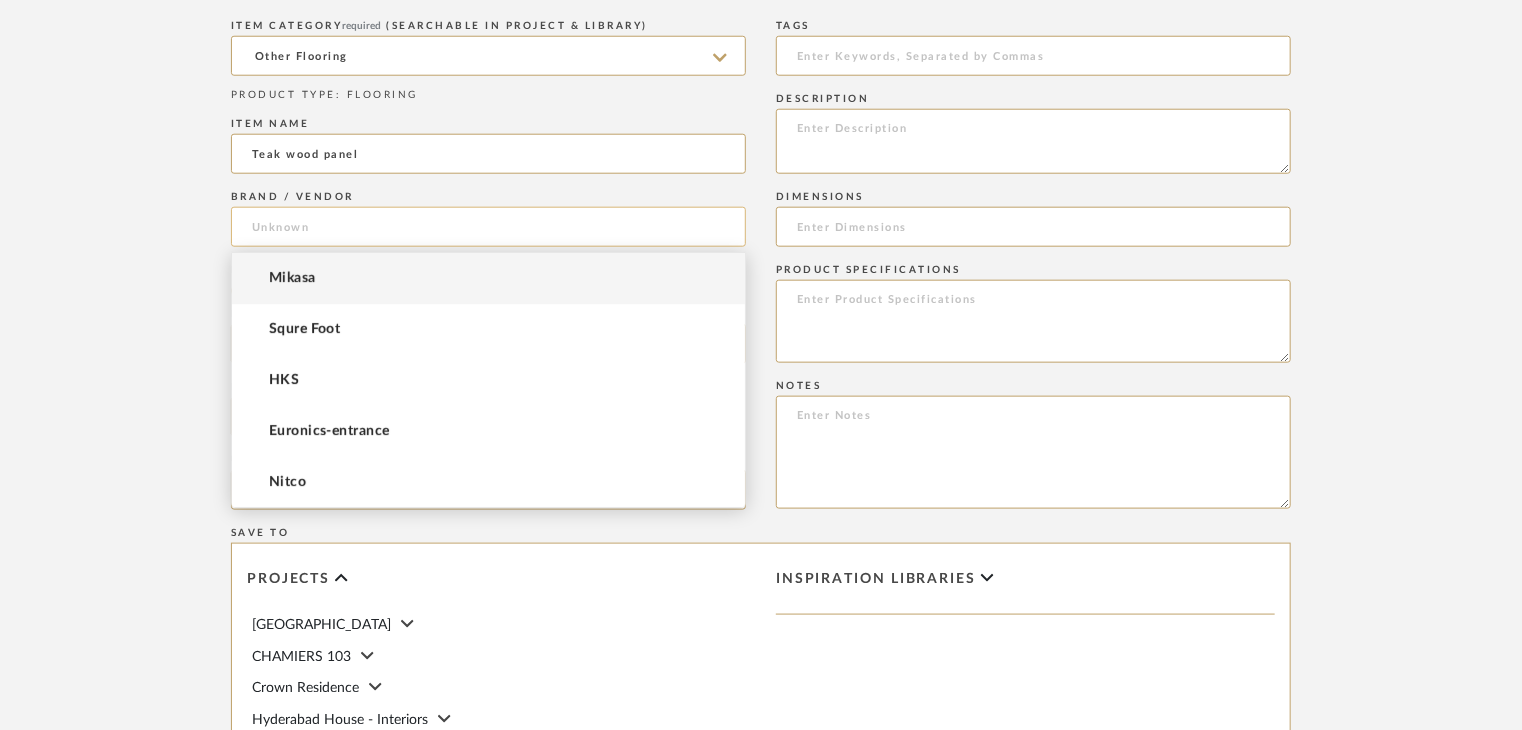 click 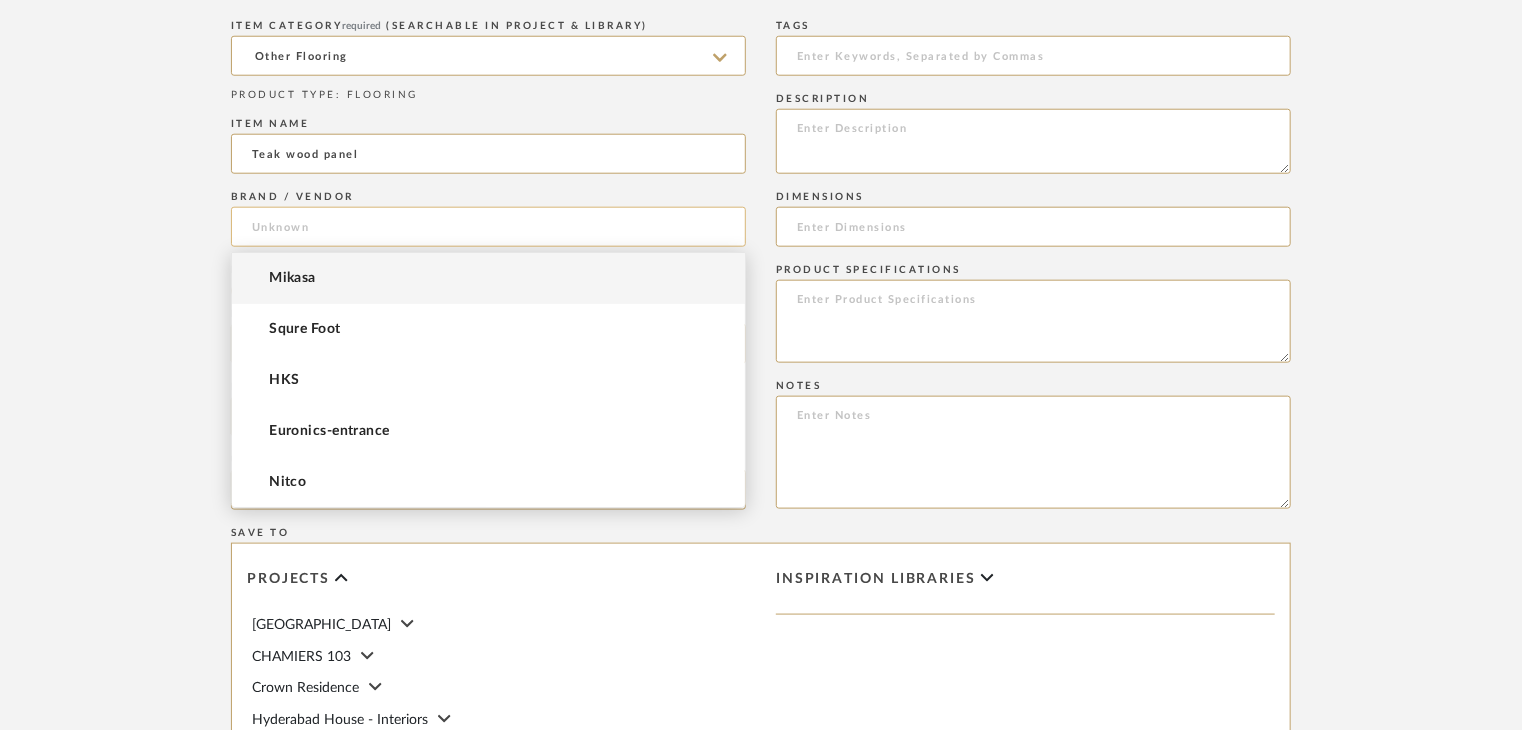 paste on "[PERSON_NAME]" 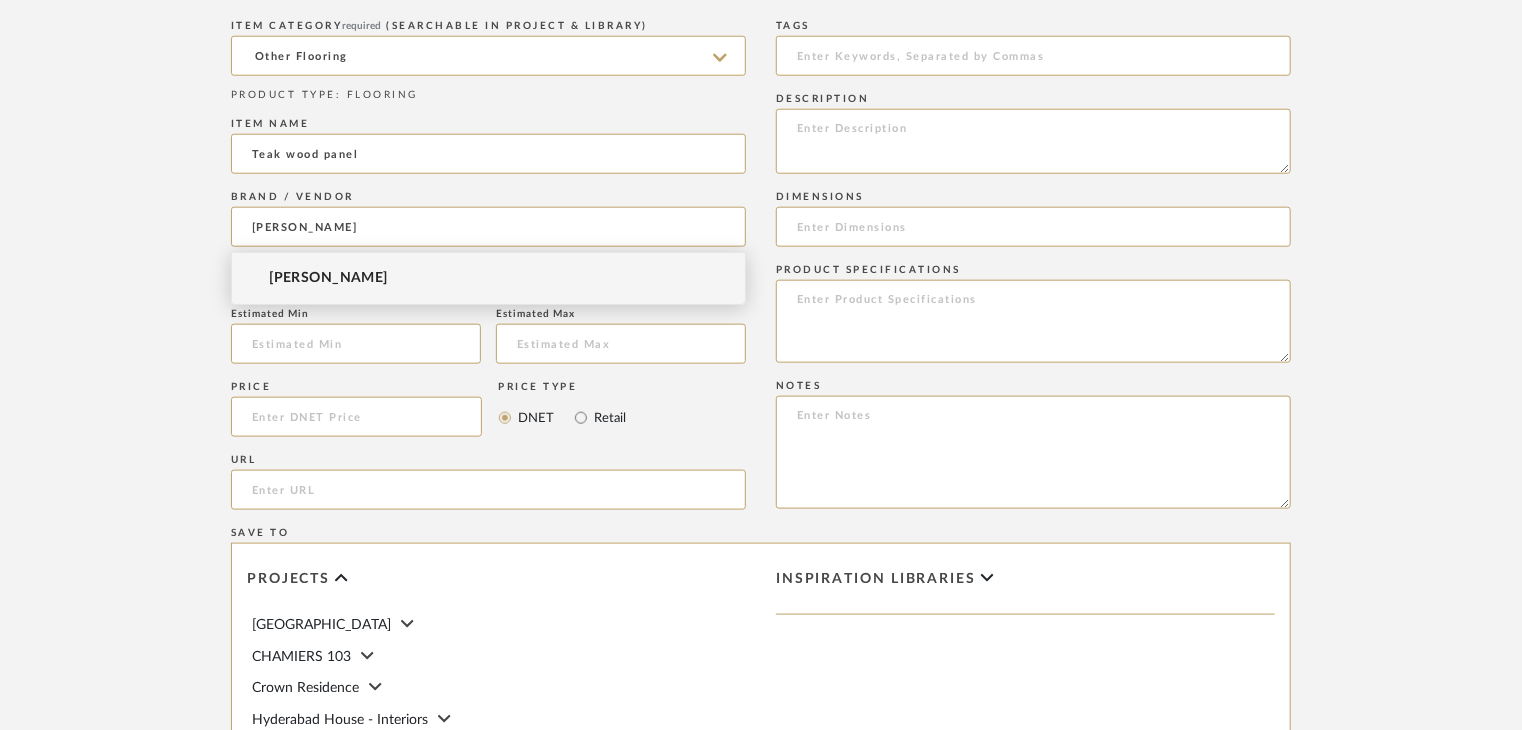 type on "[PERSON_NAME]" 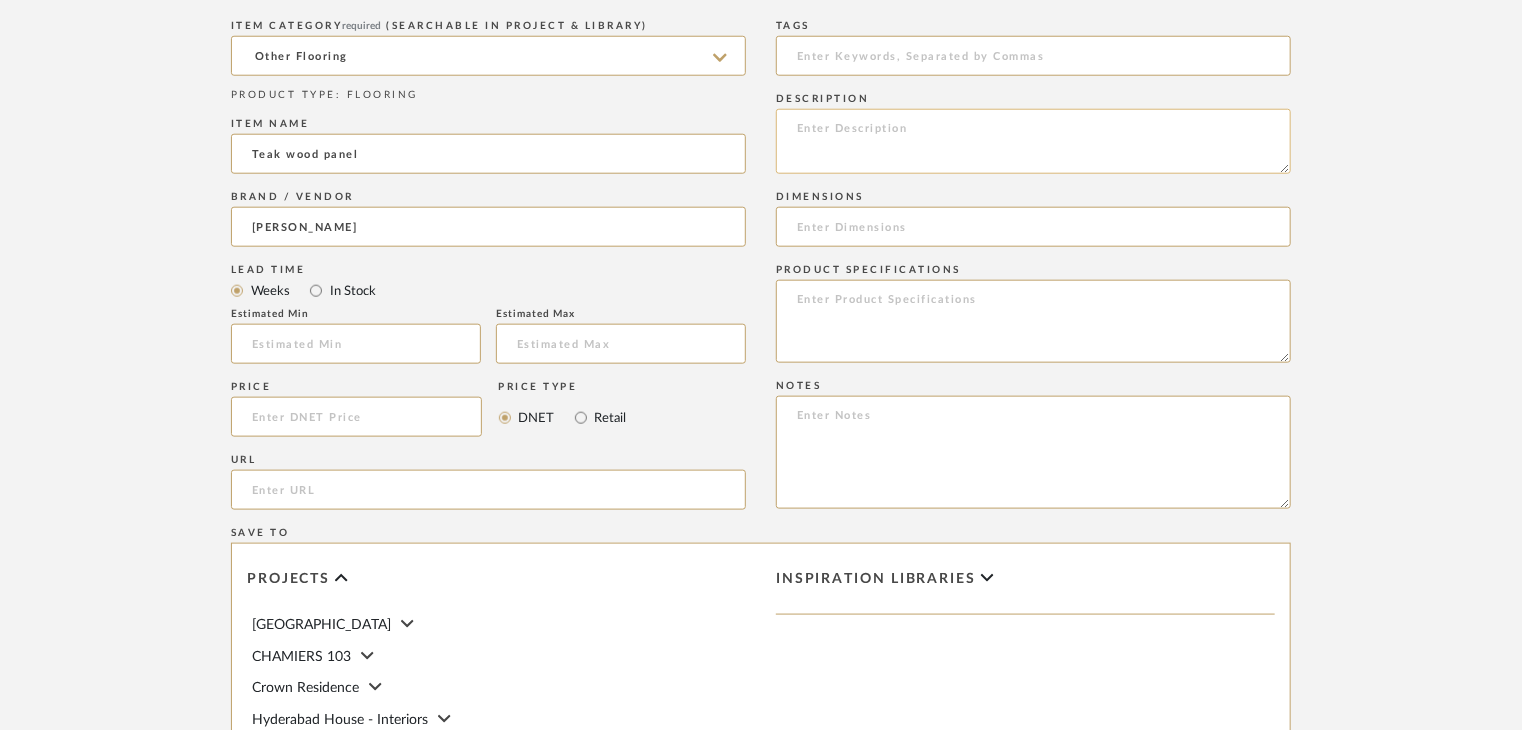 click 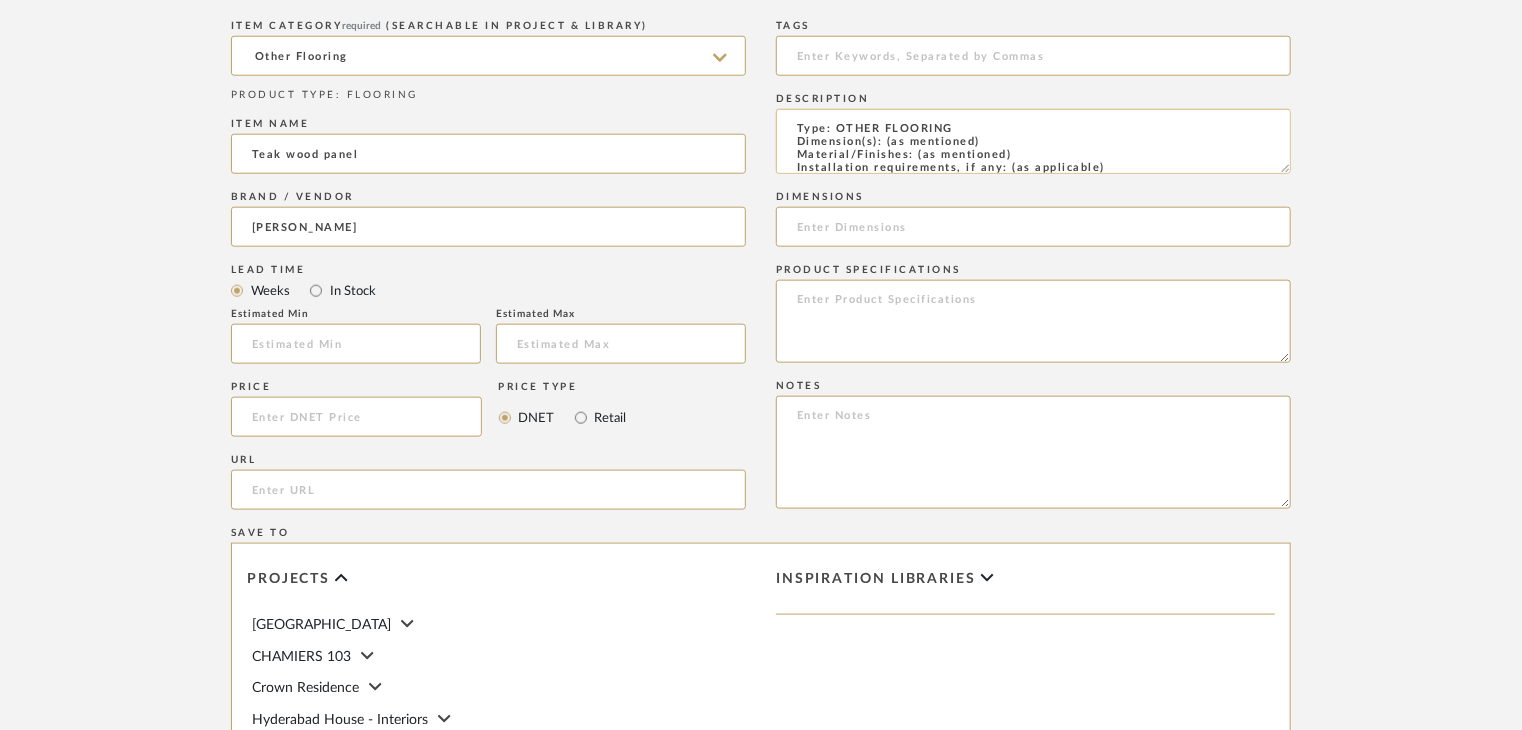 scroll, scrollTop: 137, scrollLeft: 0, axis: vertical 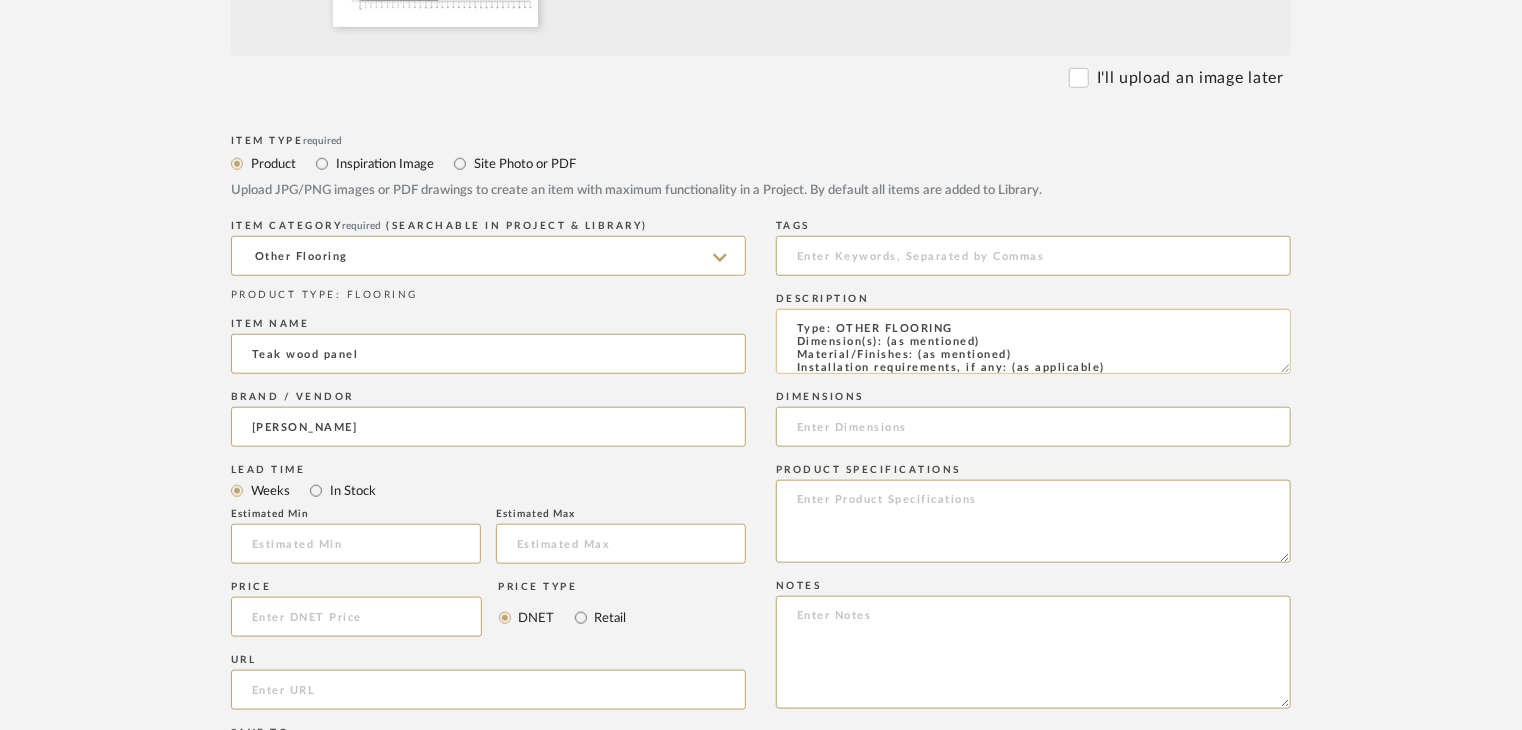 drag, startPoint x: 1022, startPoint y: 354, endPoint x: 917, endPoint y: 353, distance: 105.00476 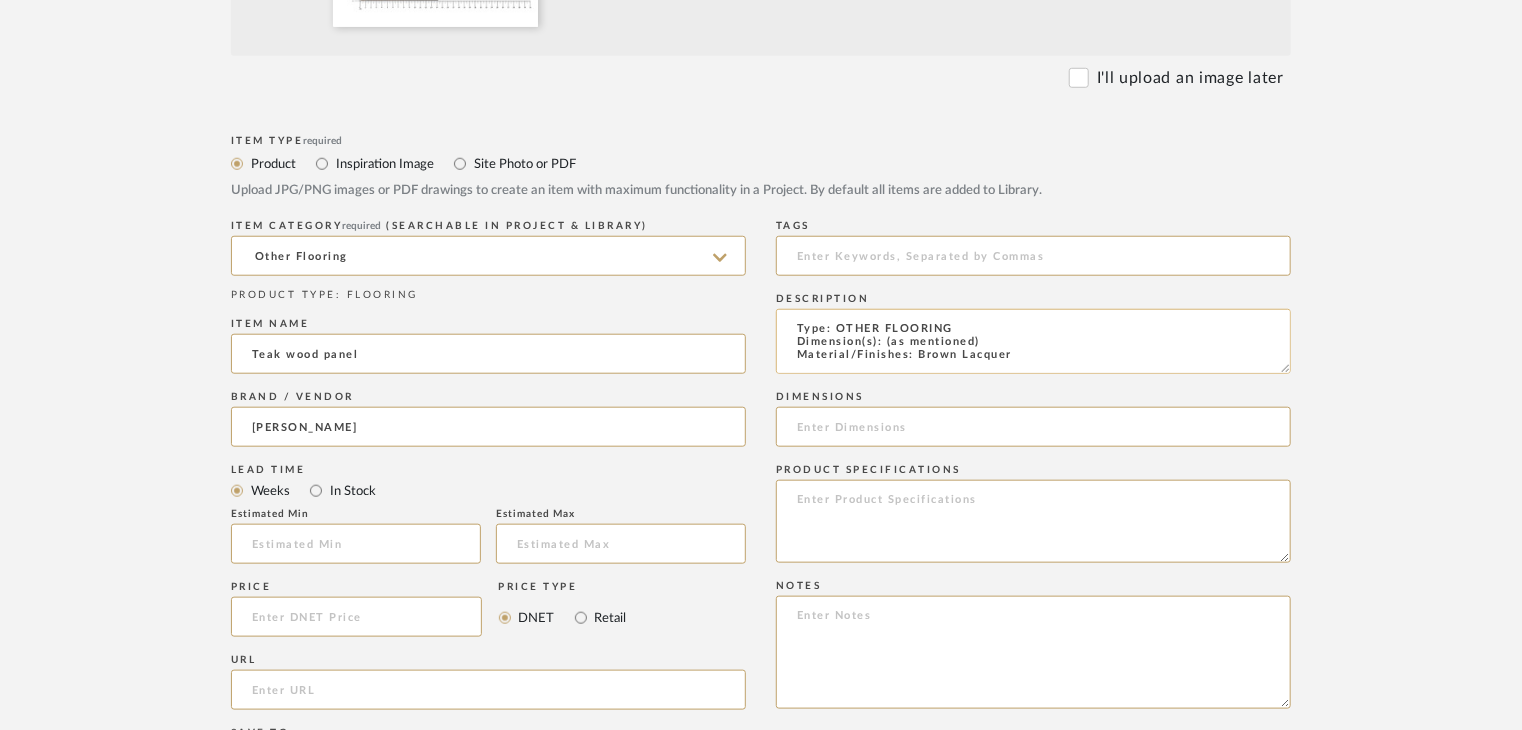 scroll, scrollTop: 1, scrollLeft: 0, axis: vertical 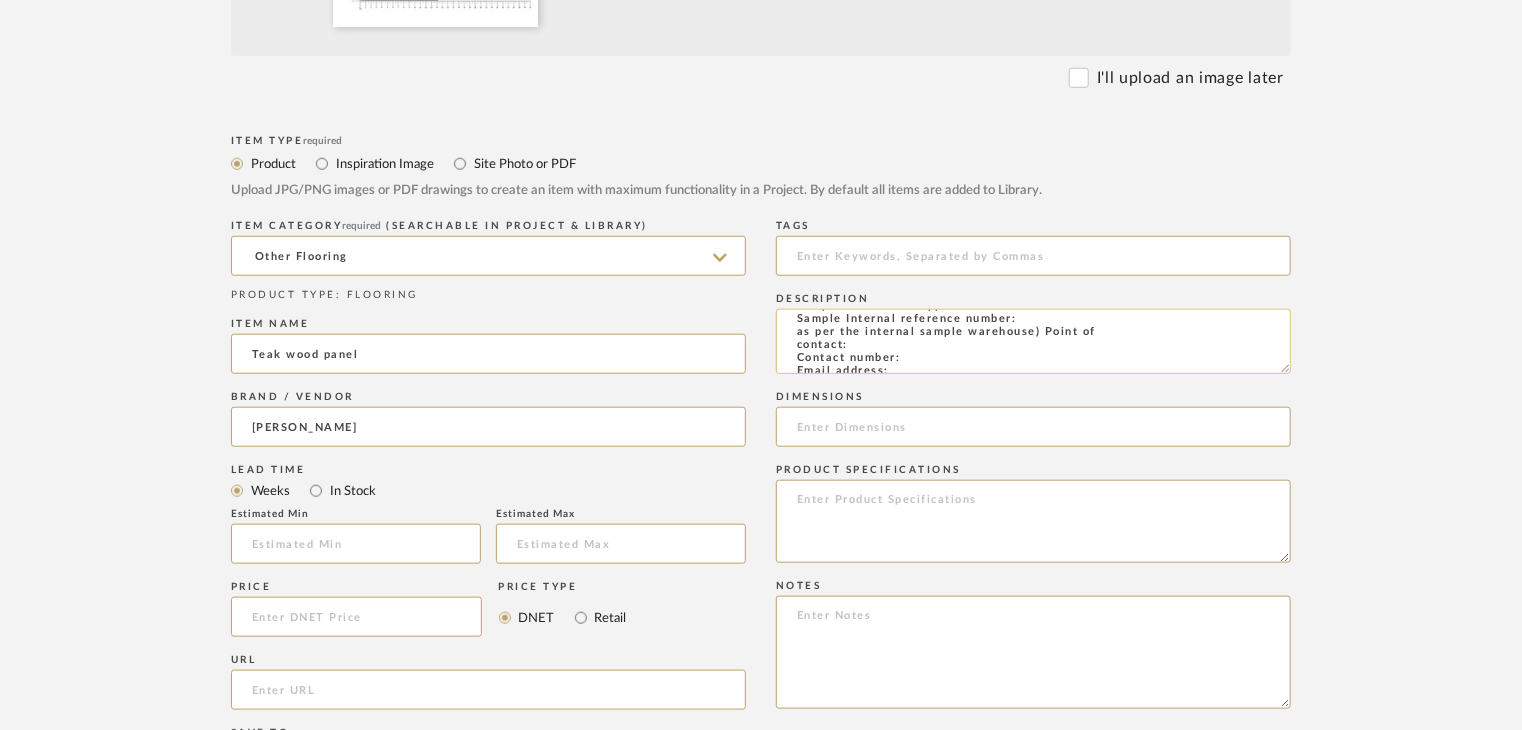click on "Type: OTHER FLOORING
Dimension(s): (as mentioned)
Material/Finishes: Brown Lacquer
Installation requirements, if any: (as applicable)
Price: (as mentioned)
Lead time: (as mentioned)
Sample available: supplier stock
Sample Internal reference number:
as per the internal sample warehouse) Point of
contact:
Contact number:
Email address:
Address:
Additional contact information:" 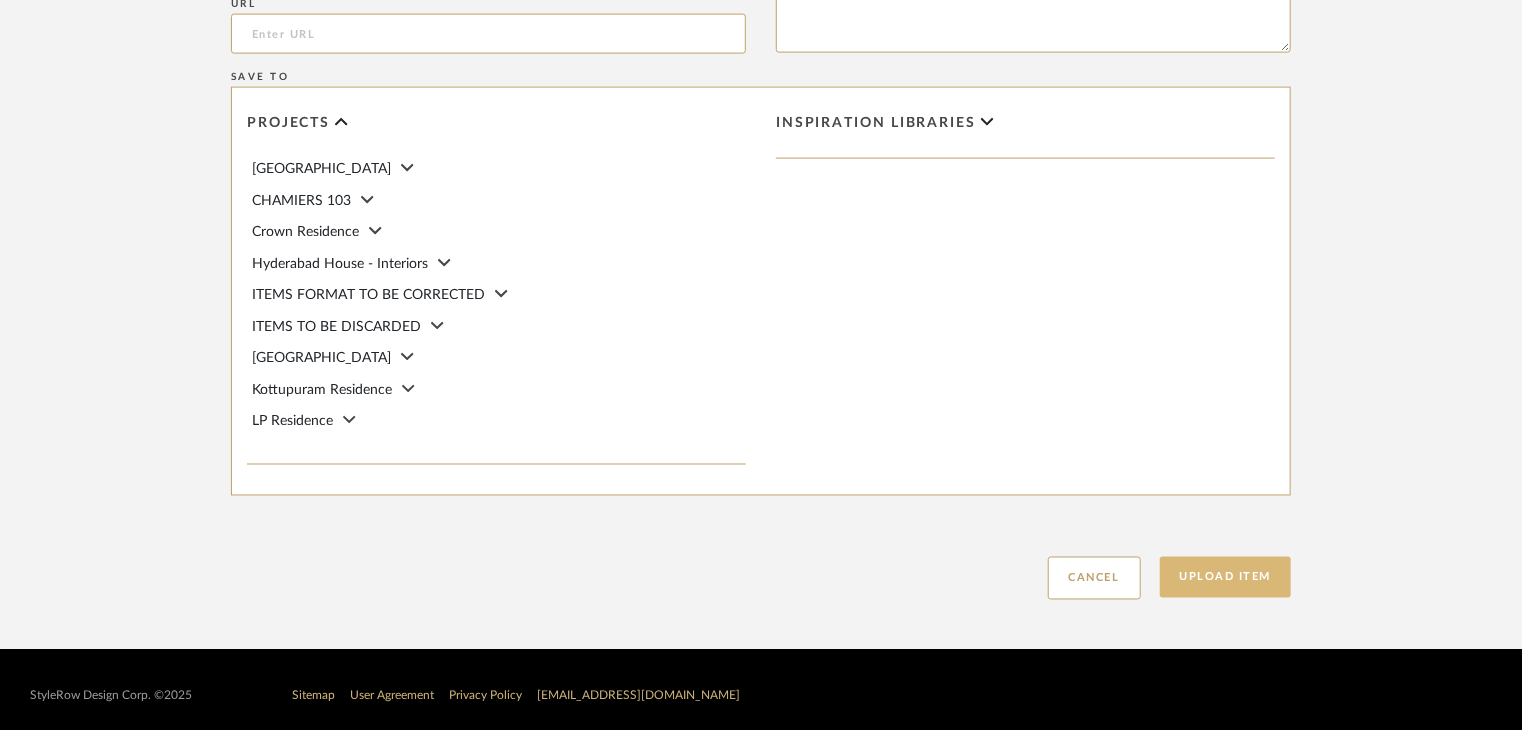 scroll, scrollTop: 1468, scrollLeft: 0, axis: vertical 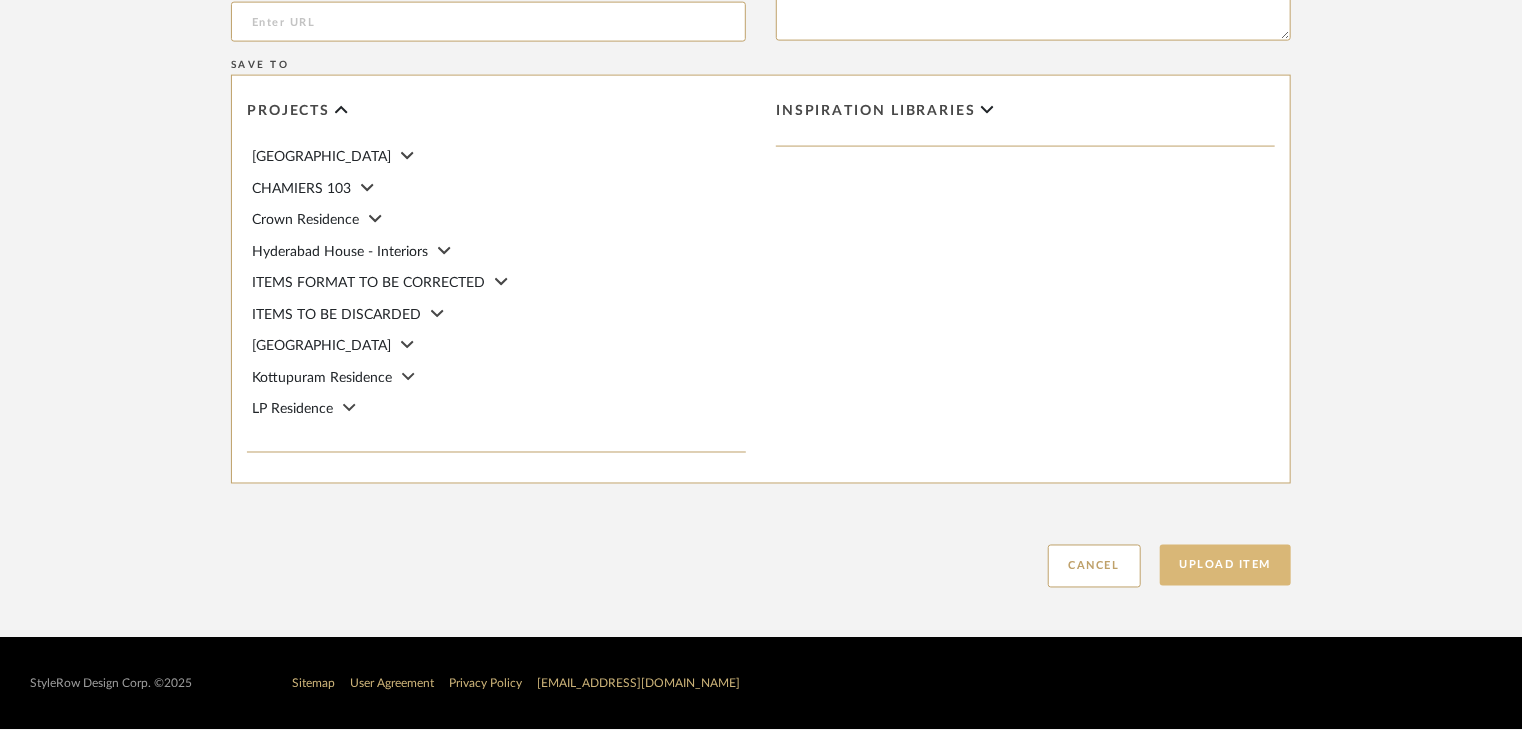 type on "Type: OTHER FLOORING
Dimension(s): (as mentioned)
Material/Finishes: Brown Lacquer
Installation requirements, if any: (as applicable)
Price: (as mentioned)
Lead time: (as mentioned)
Sample available: supplier stock
Sample Internal reference number: FL-OF-TK-04
as per the internal sample warehouse) Point of
contact:
Contact number:
Email address:
Address:
Additional contact information:" 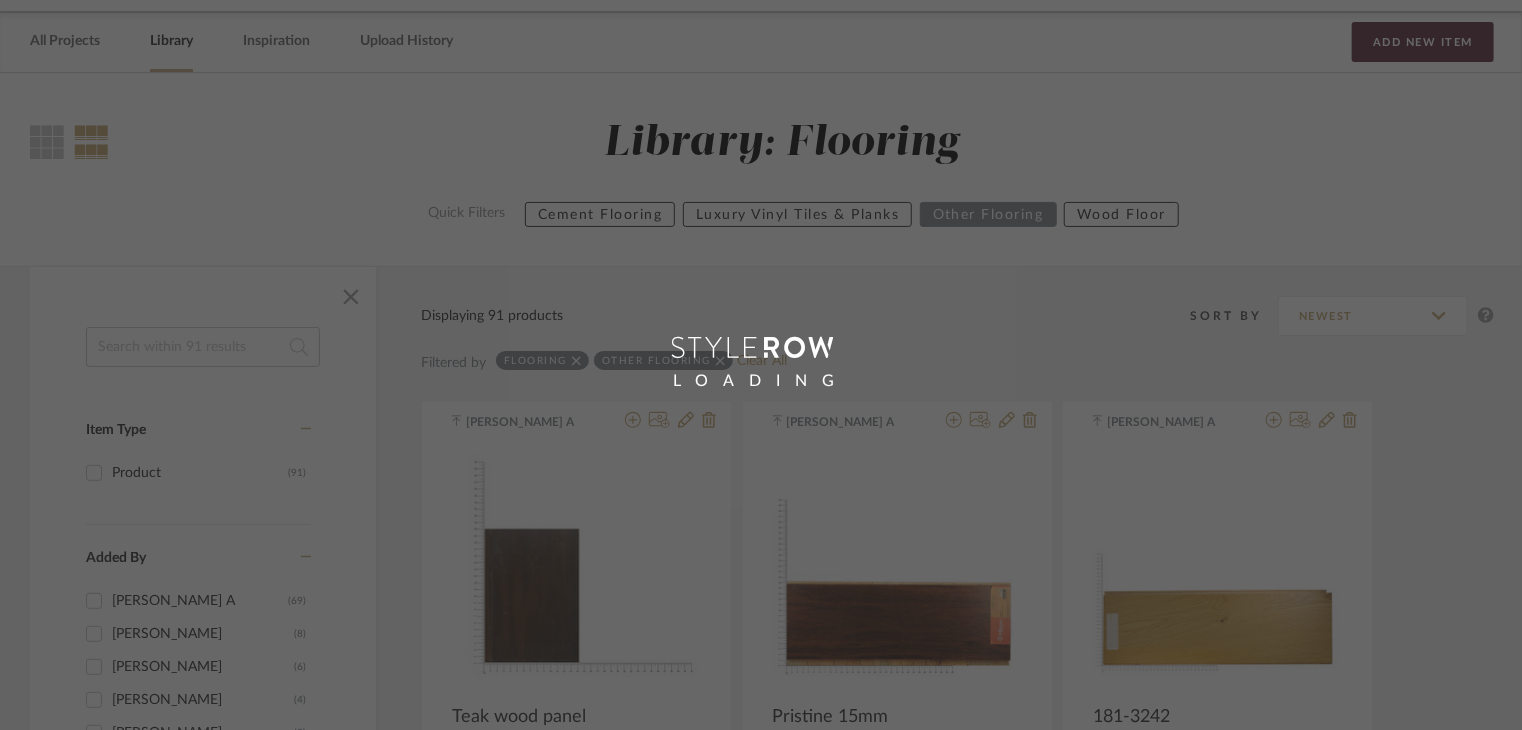 scroll, scrollTop: 0, scrollLeft: 0, axis: both 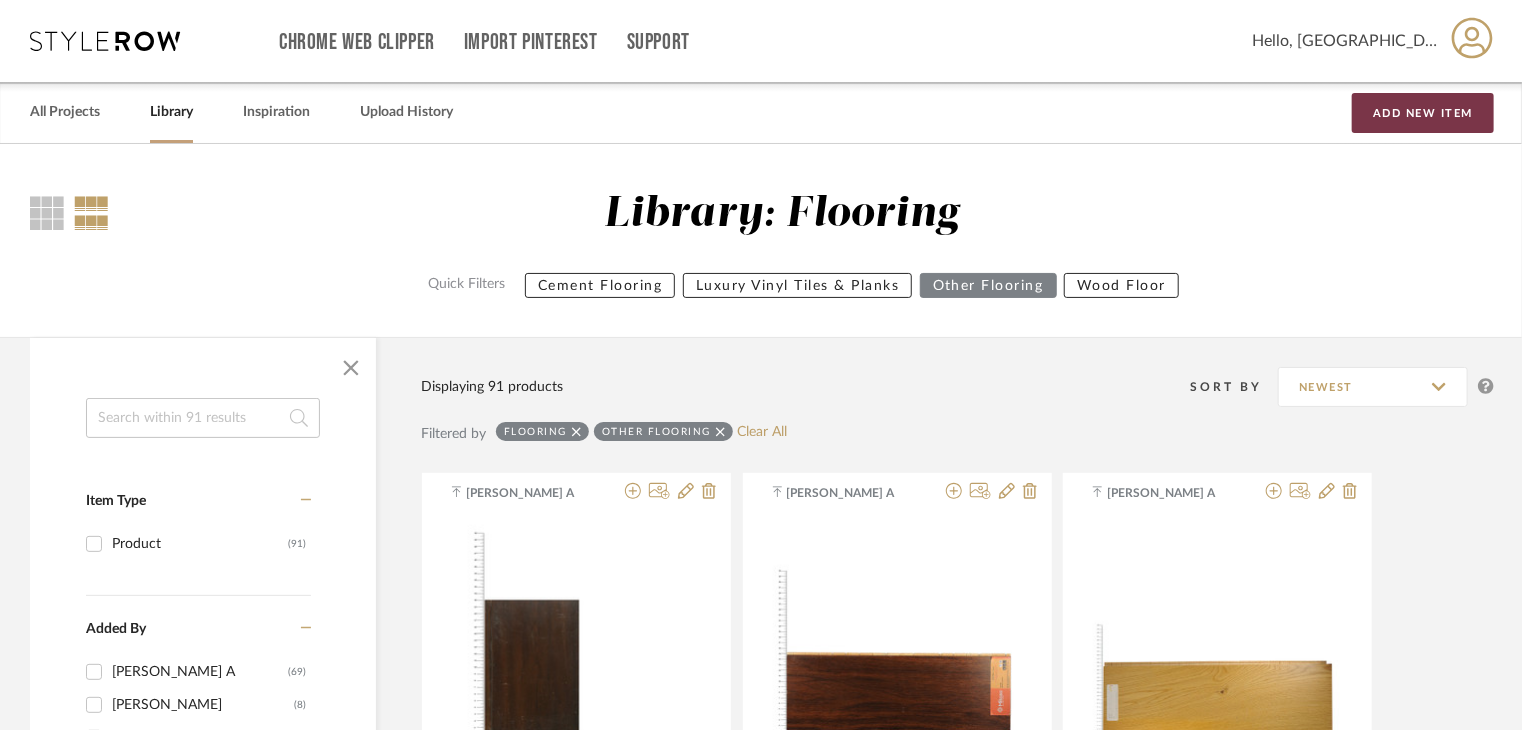 click on "Add New Item" at bounding box center [1423, 113] 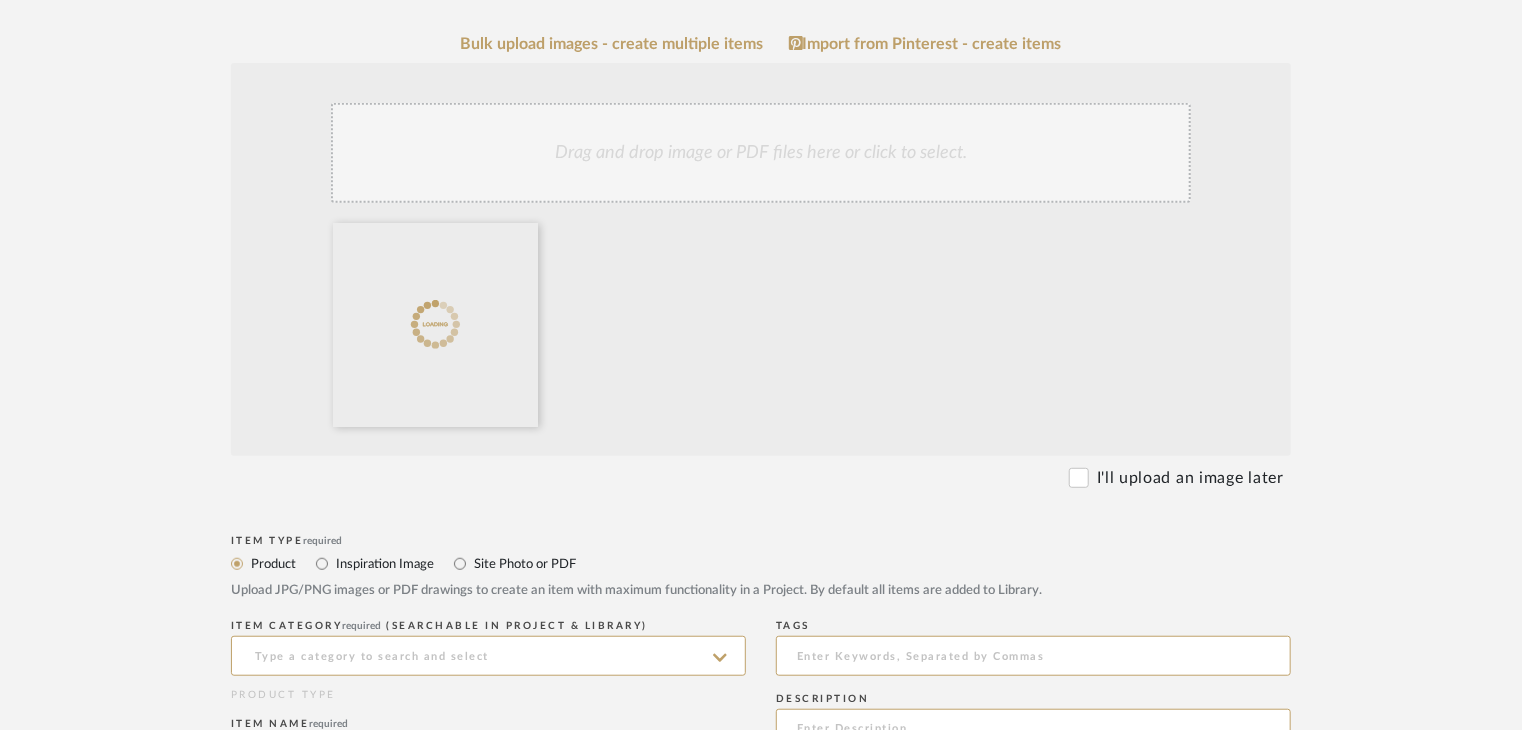 scroll, scrollTop: 800, scrollLeft: 0, axis: vertical 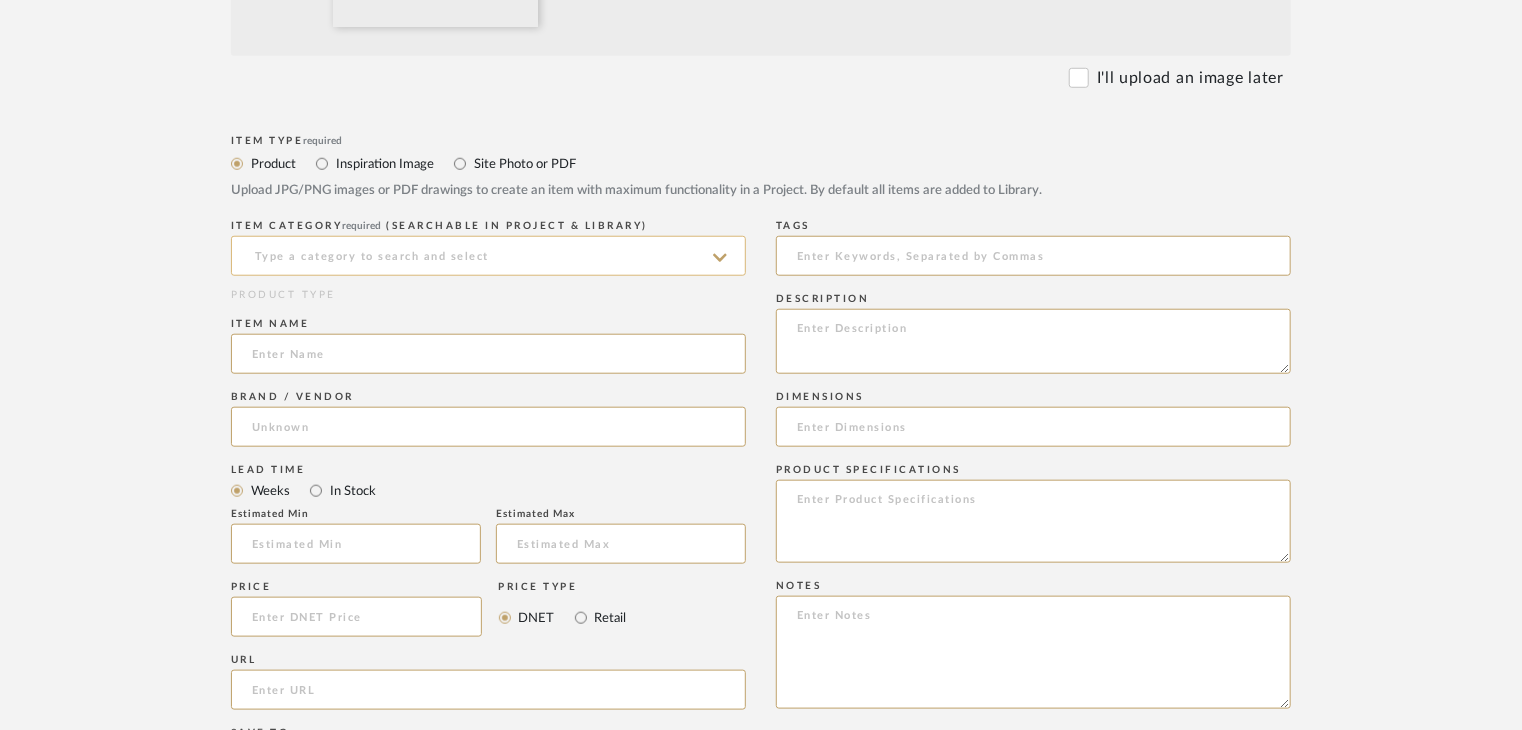 click 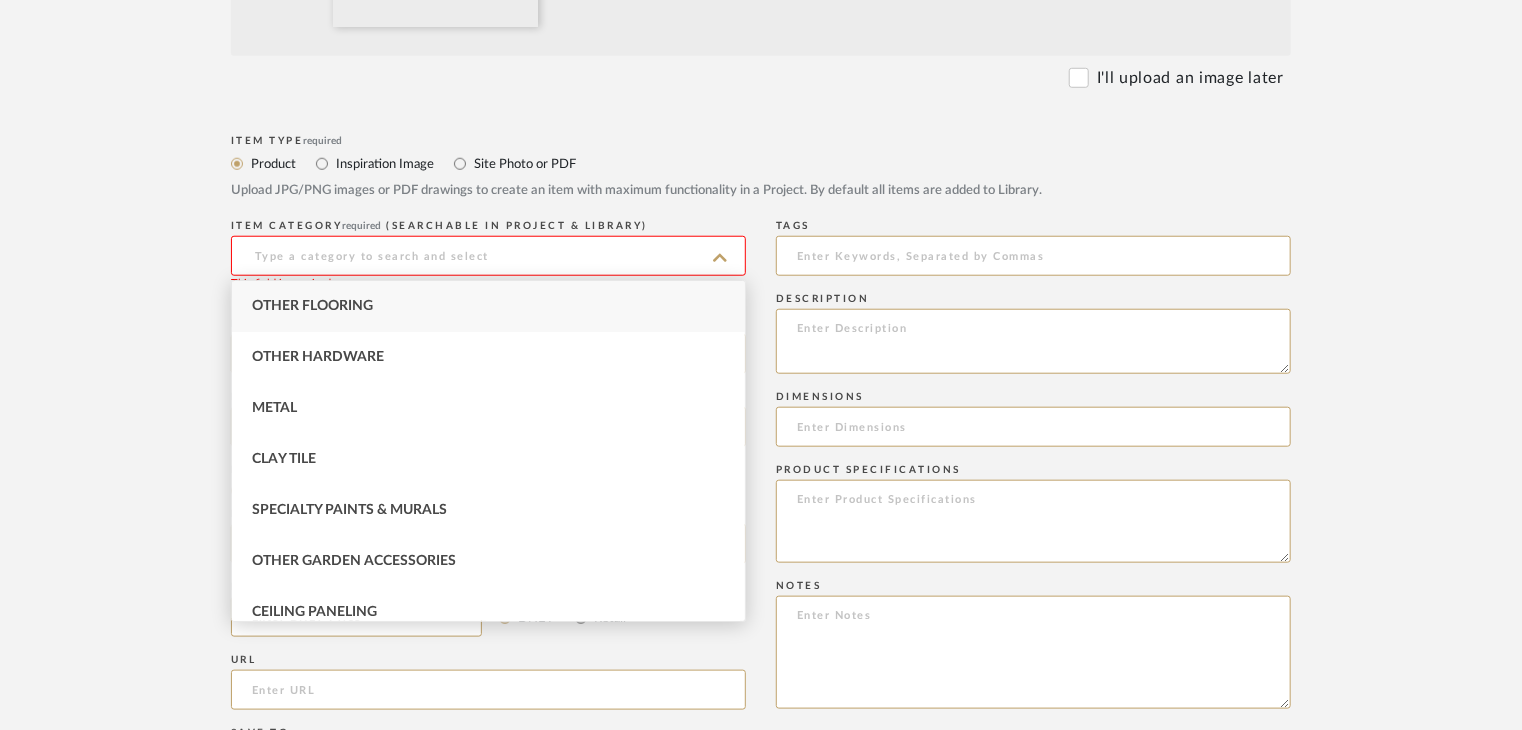 click on "Other Flooring" at bounding box center [488, 306] 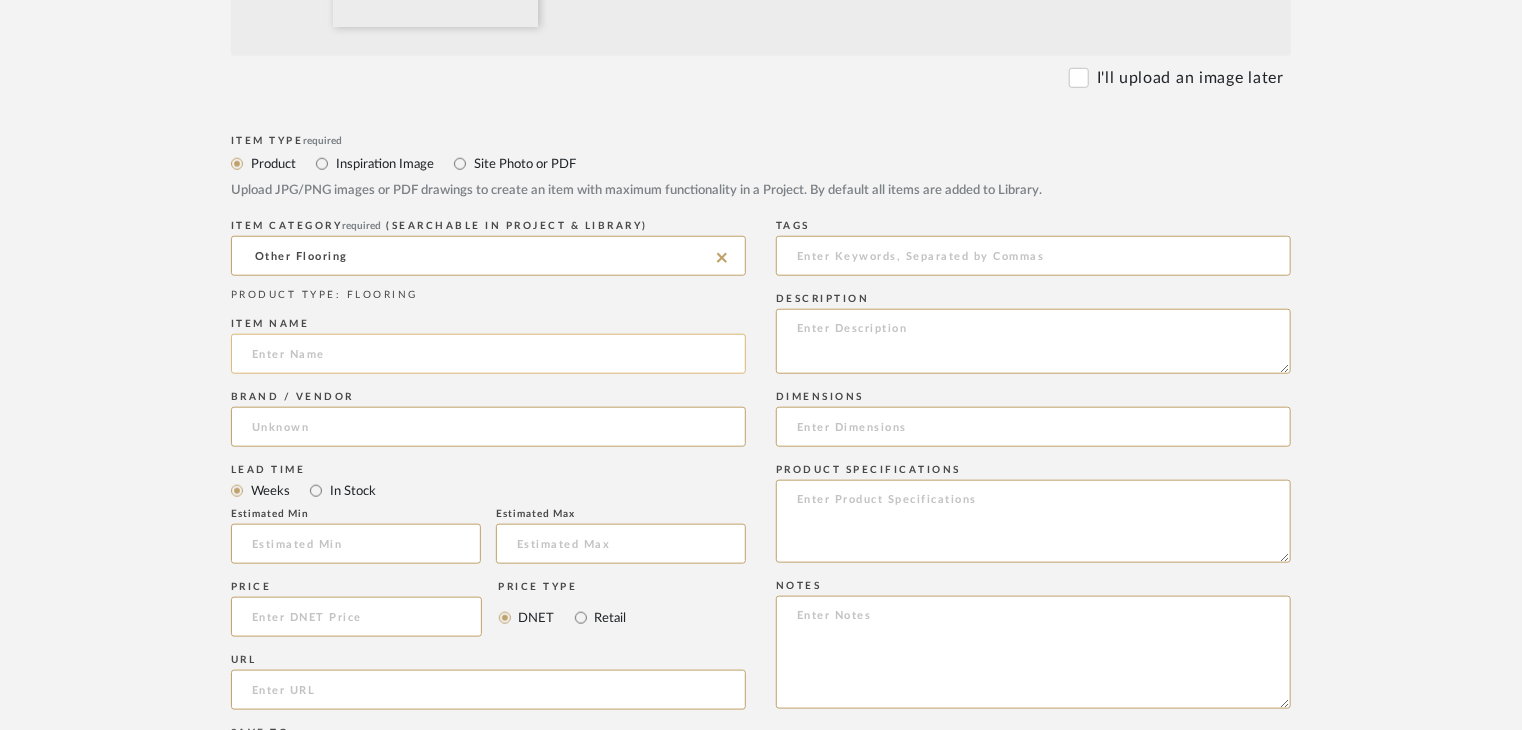click 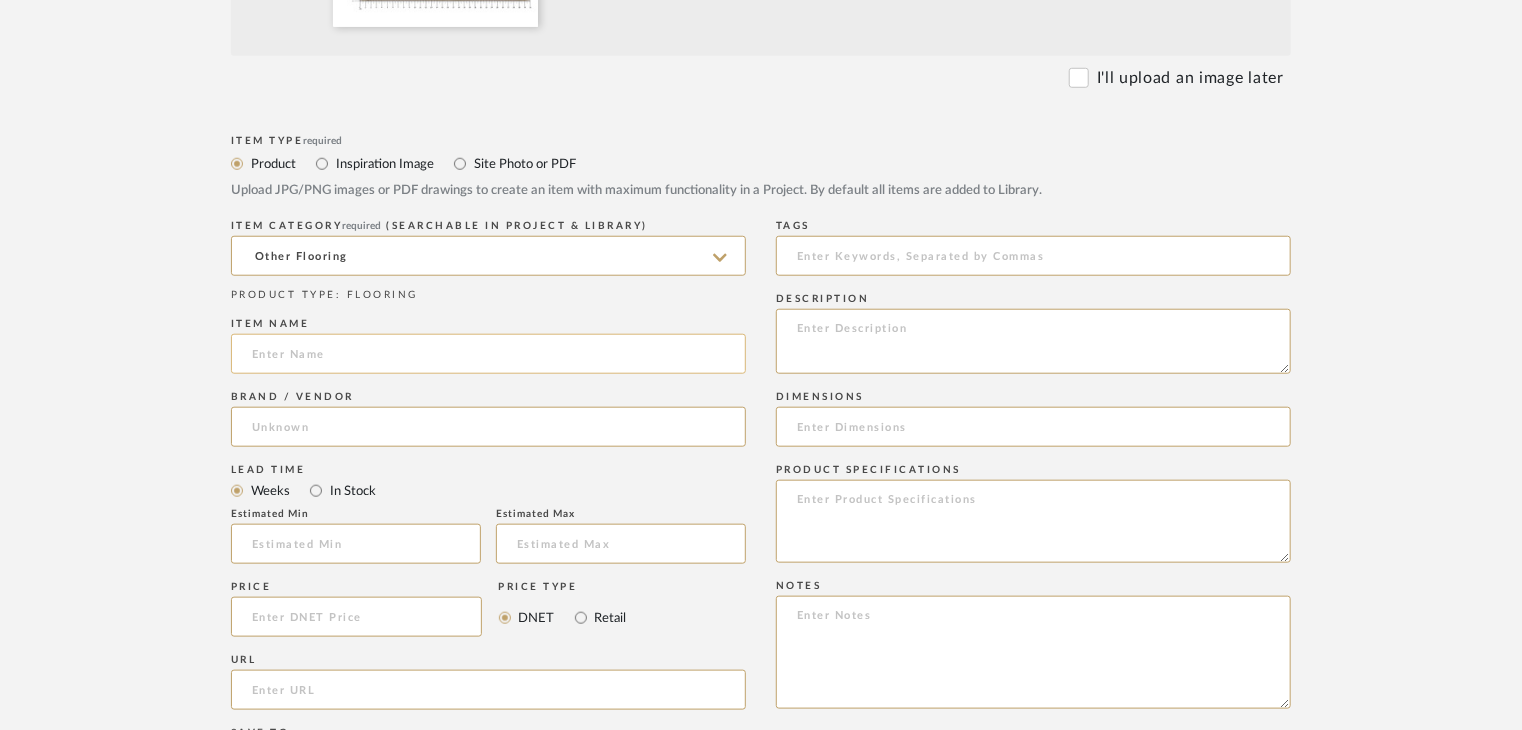 paste on "HDHMR Board" 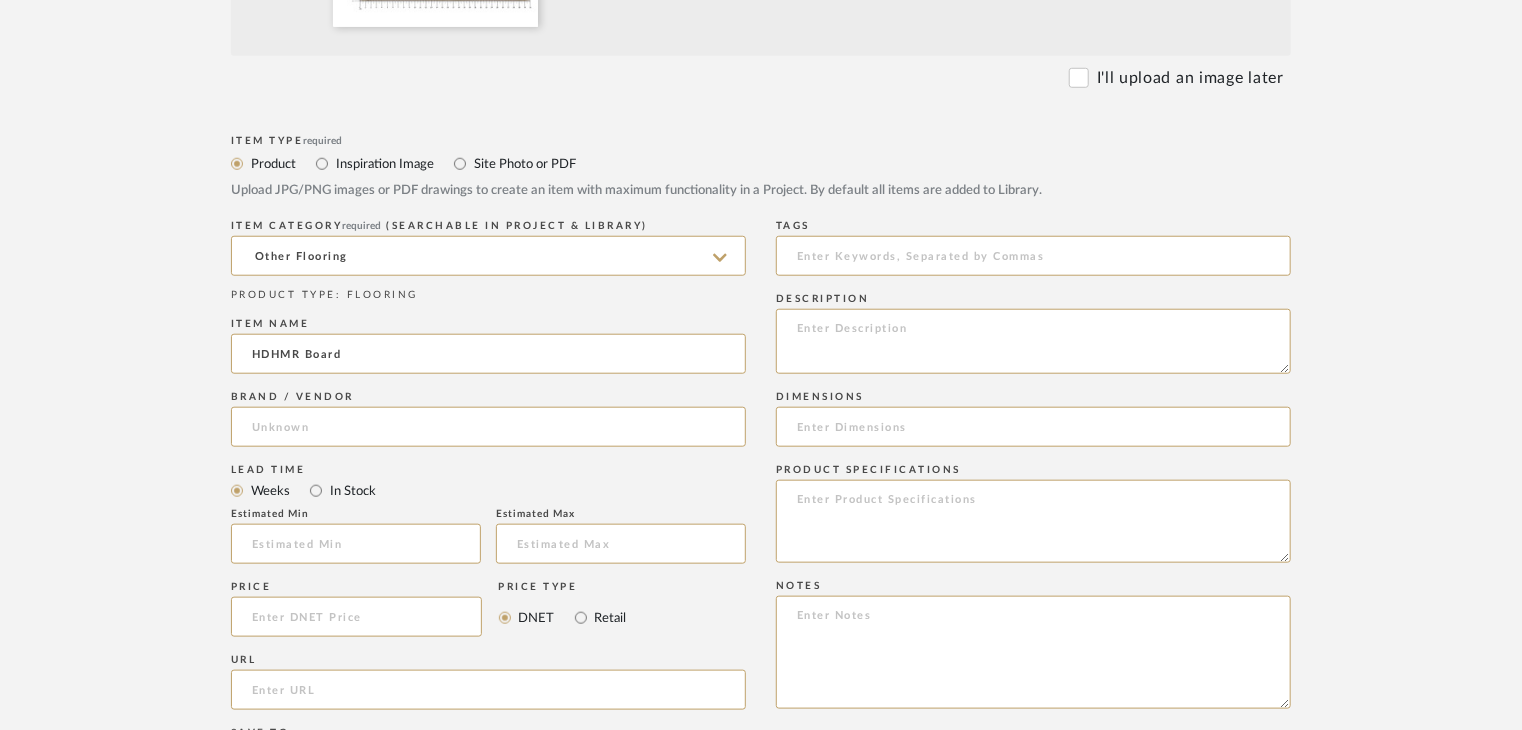 type on "HDHMR Board" 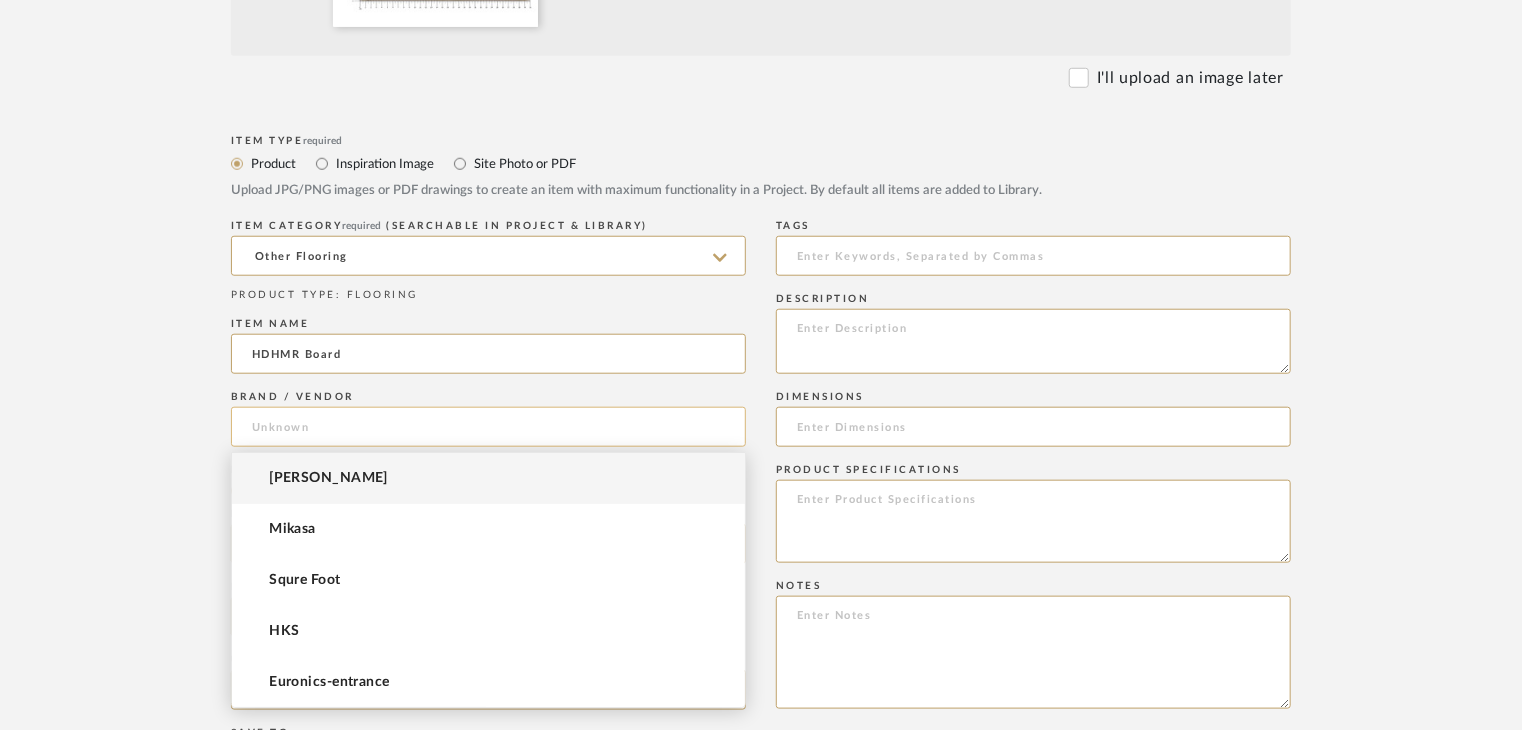 click 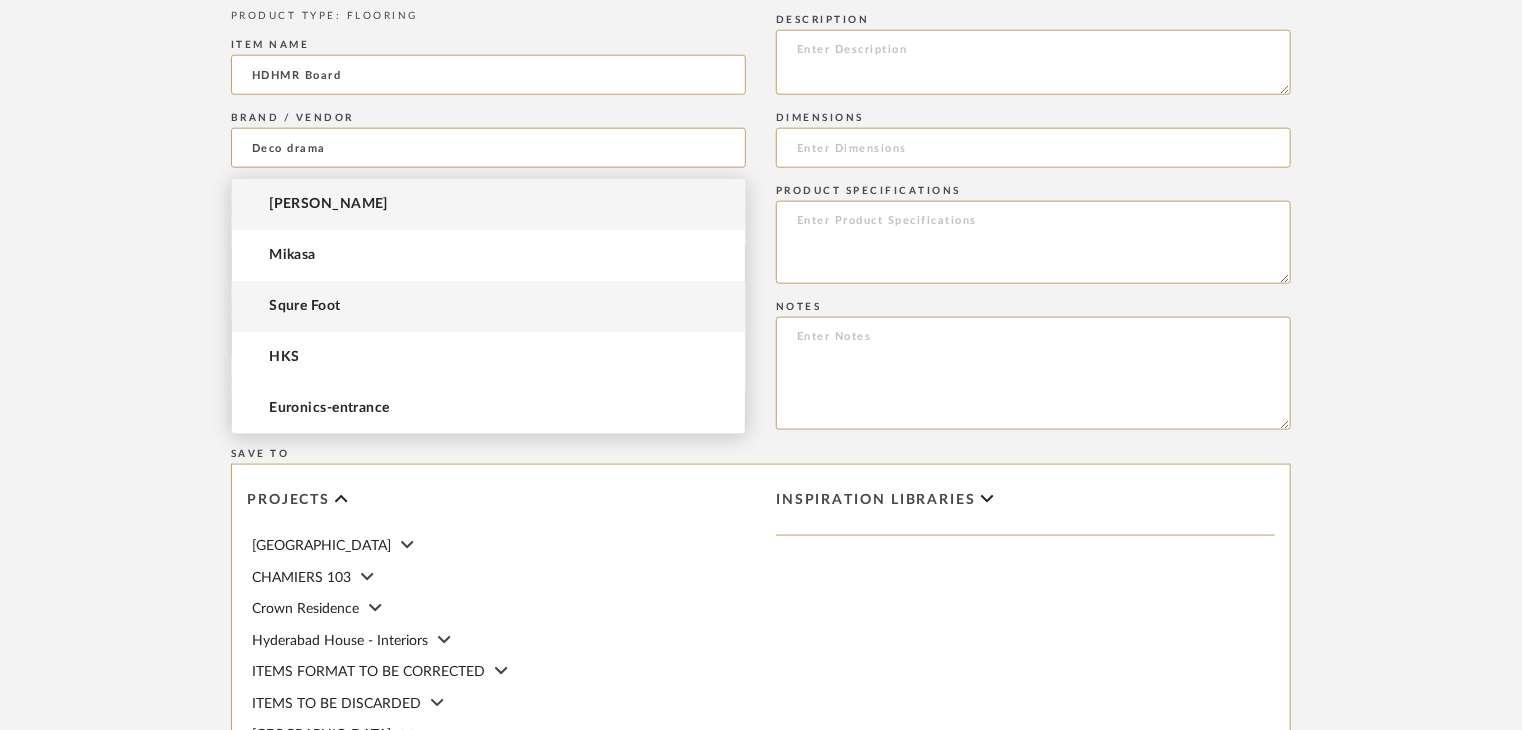scroll, scrollTop: 1100, scrollLeft: 0, axis: vertical 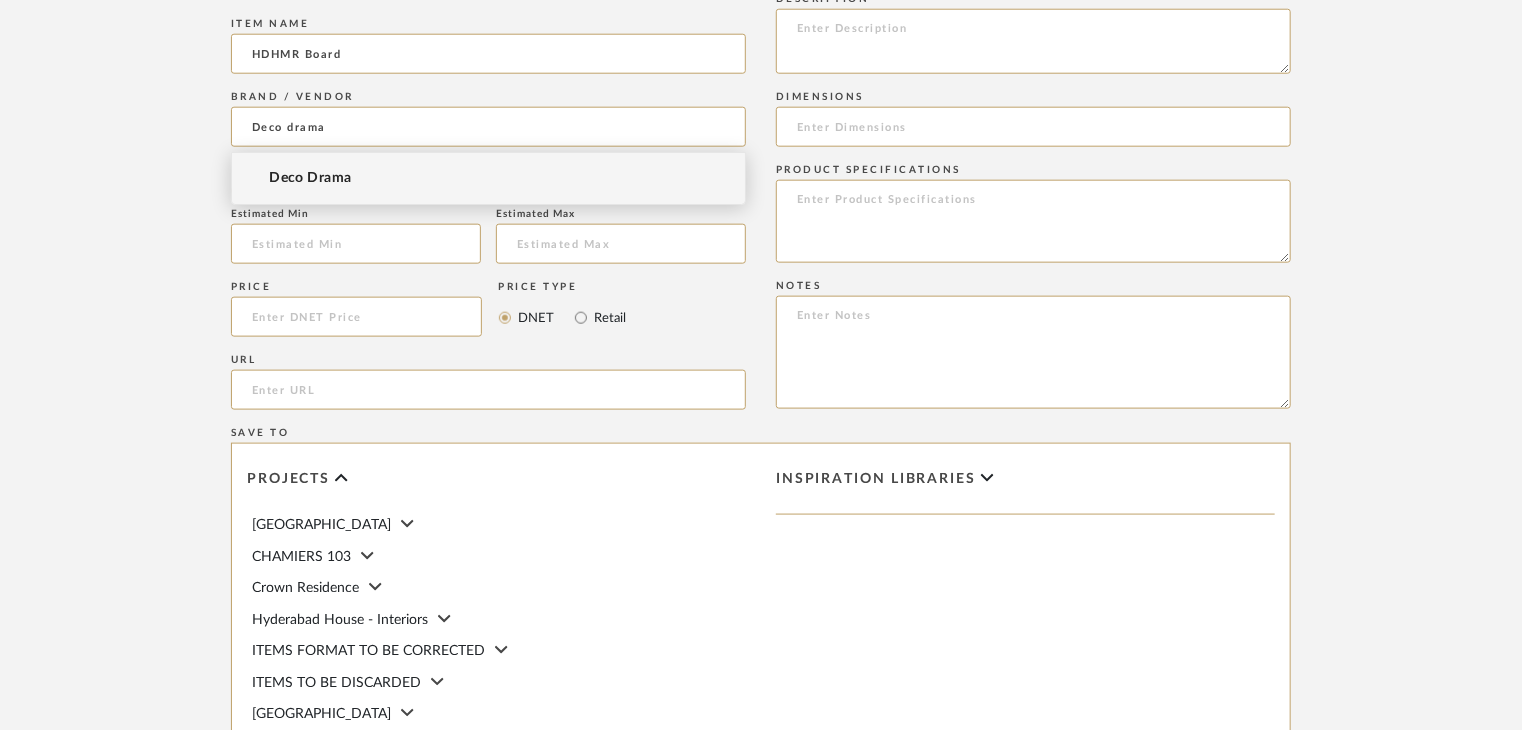 click on "Deco Drama" at bounding box center (488, 178) 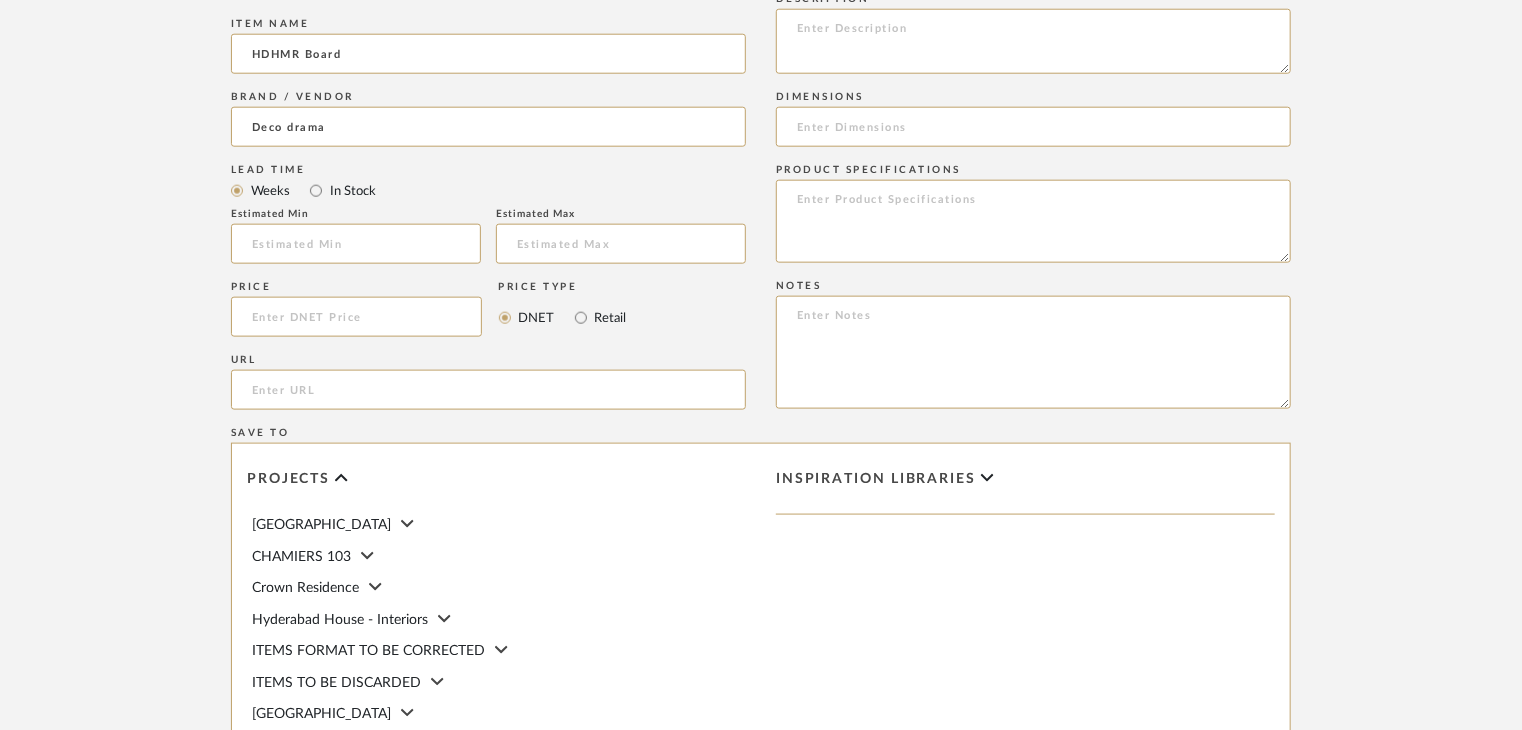 type on "Deco Drama" 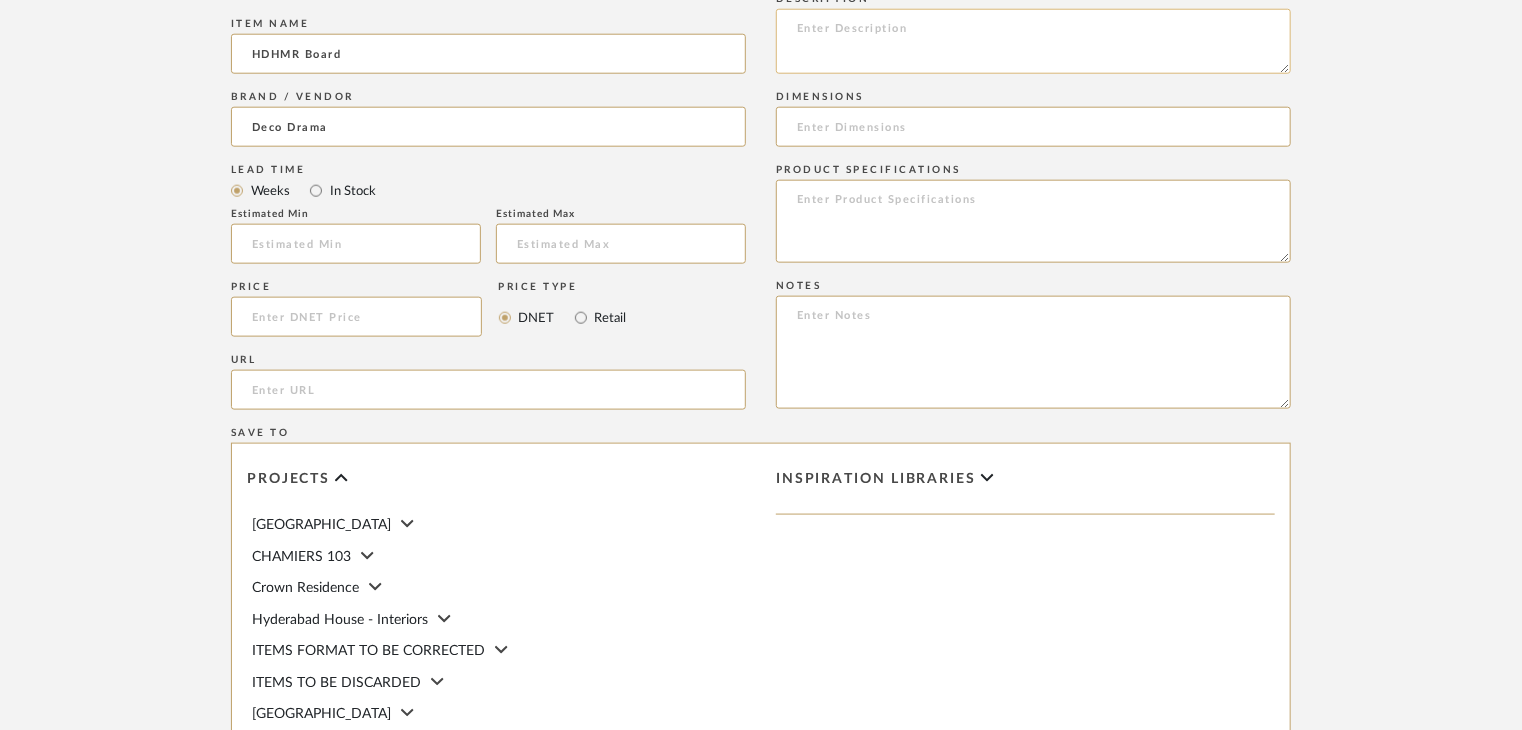 click 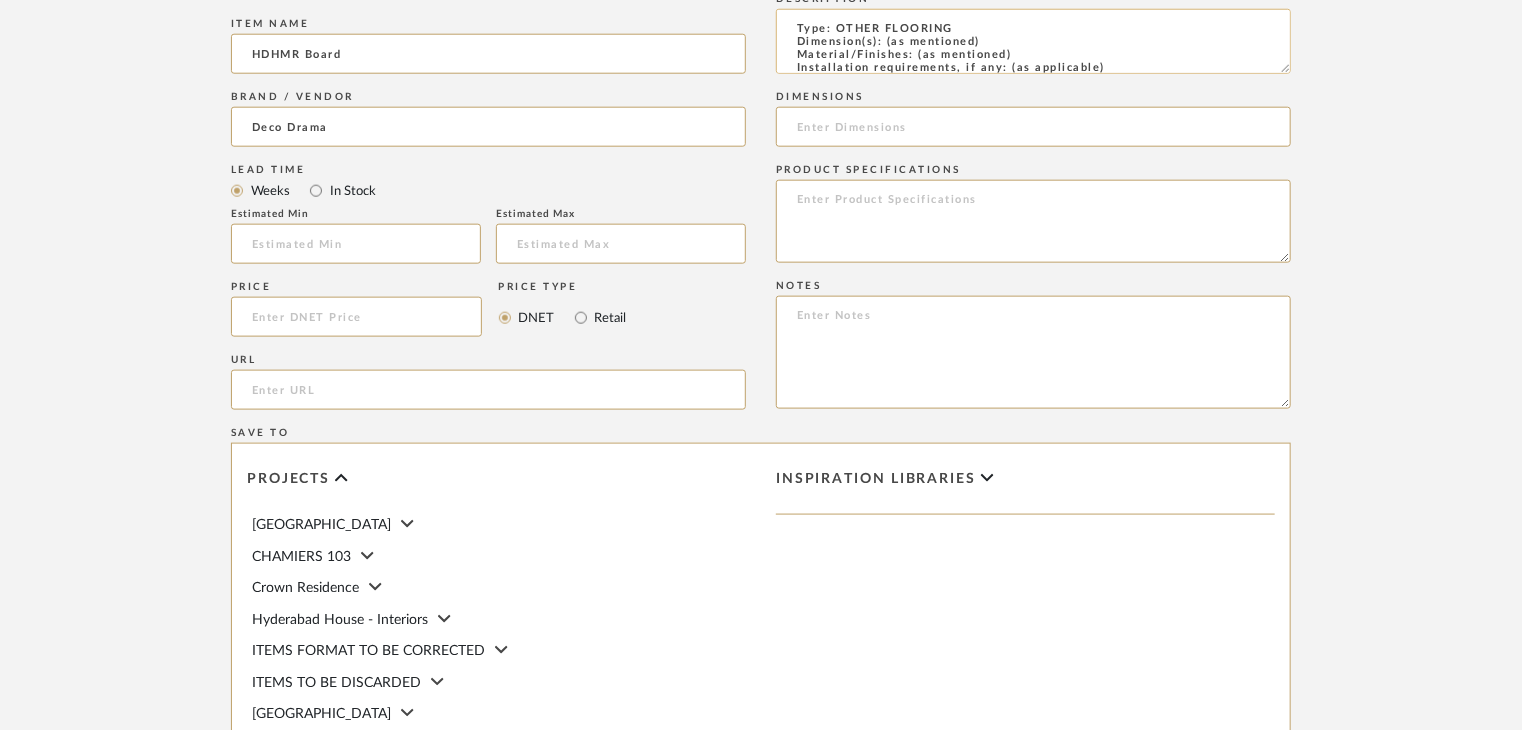 scroll, scrollTop: 137, scrollLeft: 0, axis: vertical 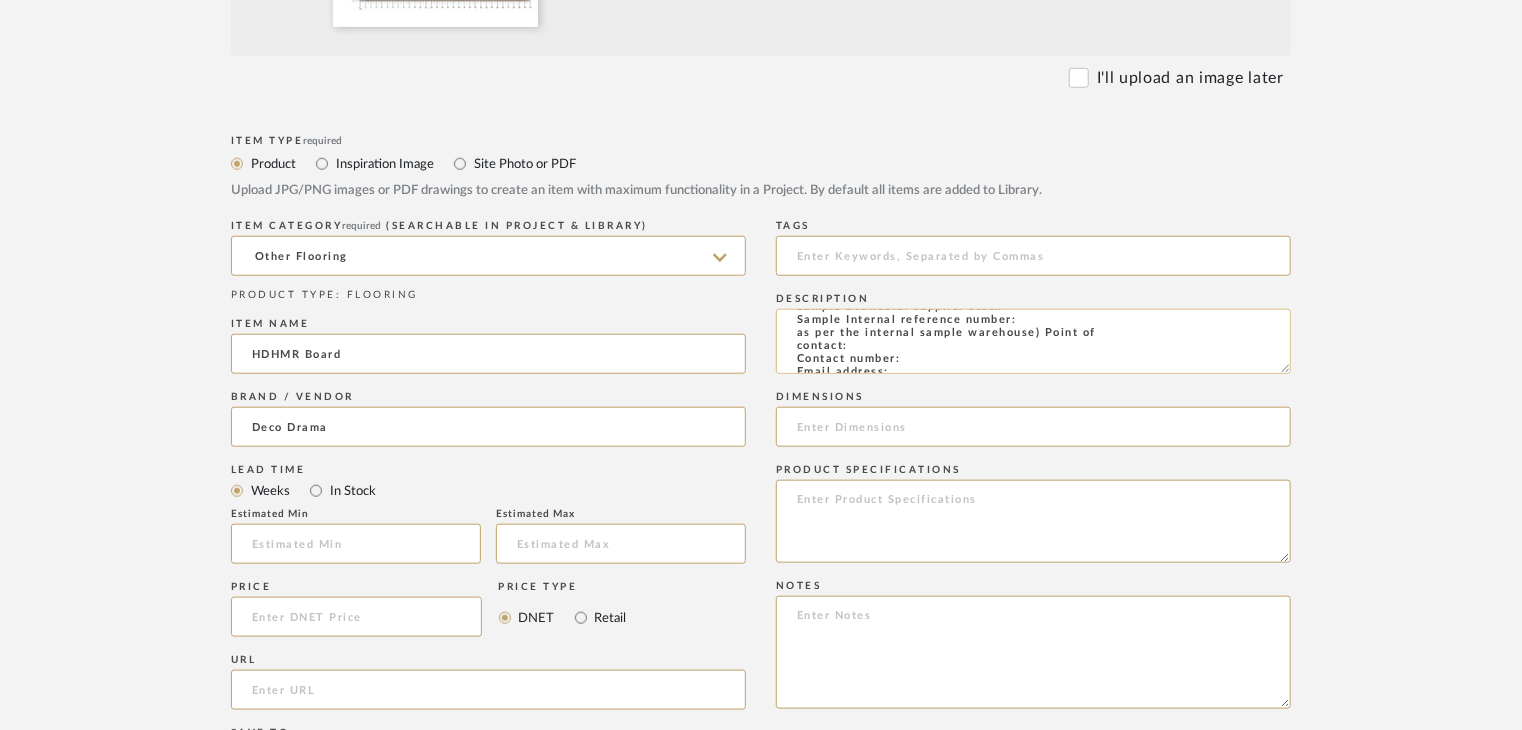 click on "Type: OTHER FLOORING
Dimension(s): (as mentioned)
Material/Finishes: (as mentioned)
Installation requirements, if any: (as applicable)
Price: (as mentioned)
Lead time: (as mentioned)
Sample available: supplier stock
Sample Internal reference number:
as per the internal sample warehouse) Point of
contact:
Contact number:
Email address:
Address:
Additional contact information:" 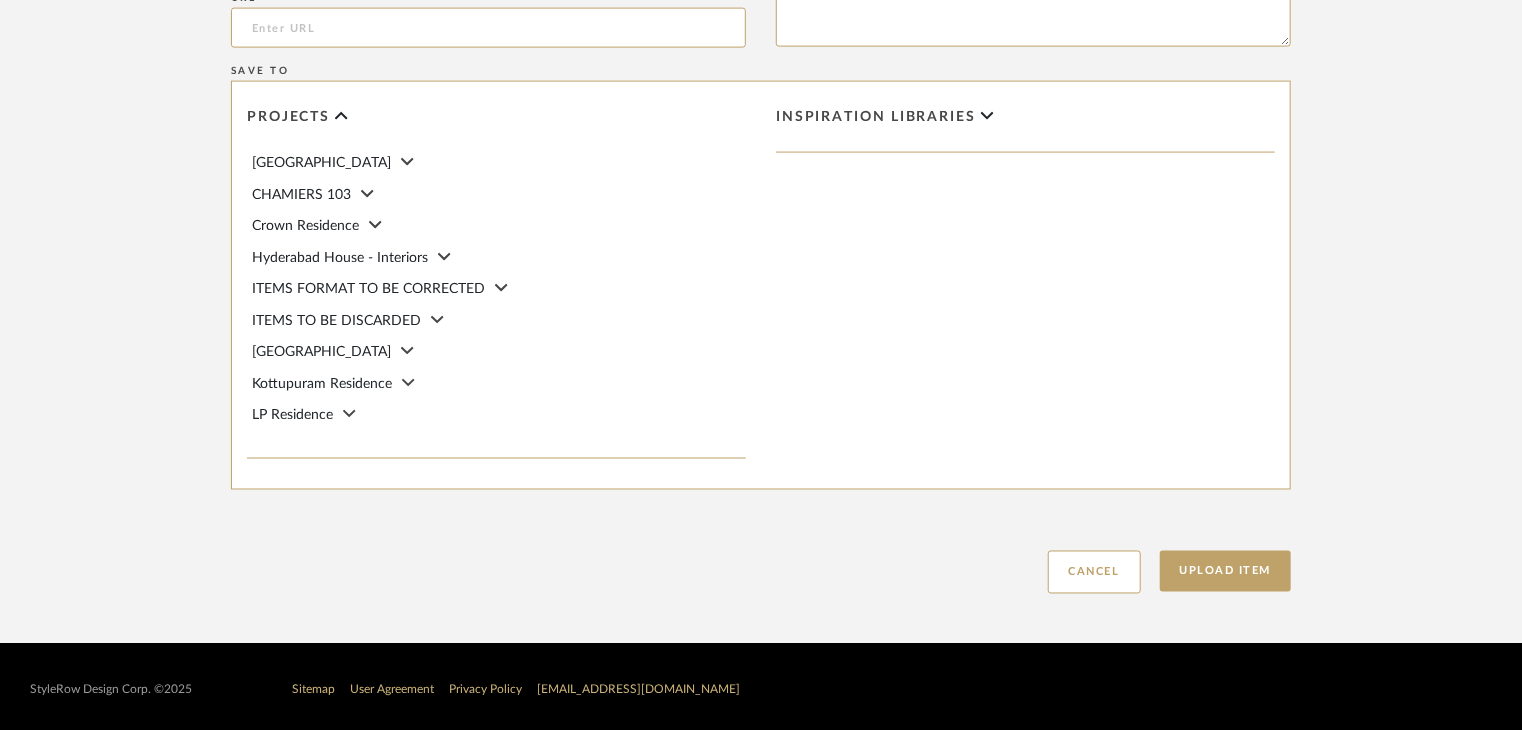 scroll, scrollTop: 1468, scrollLeft: 0, axis: vertical 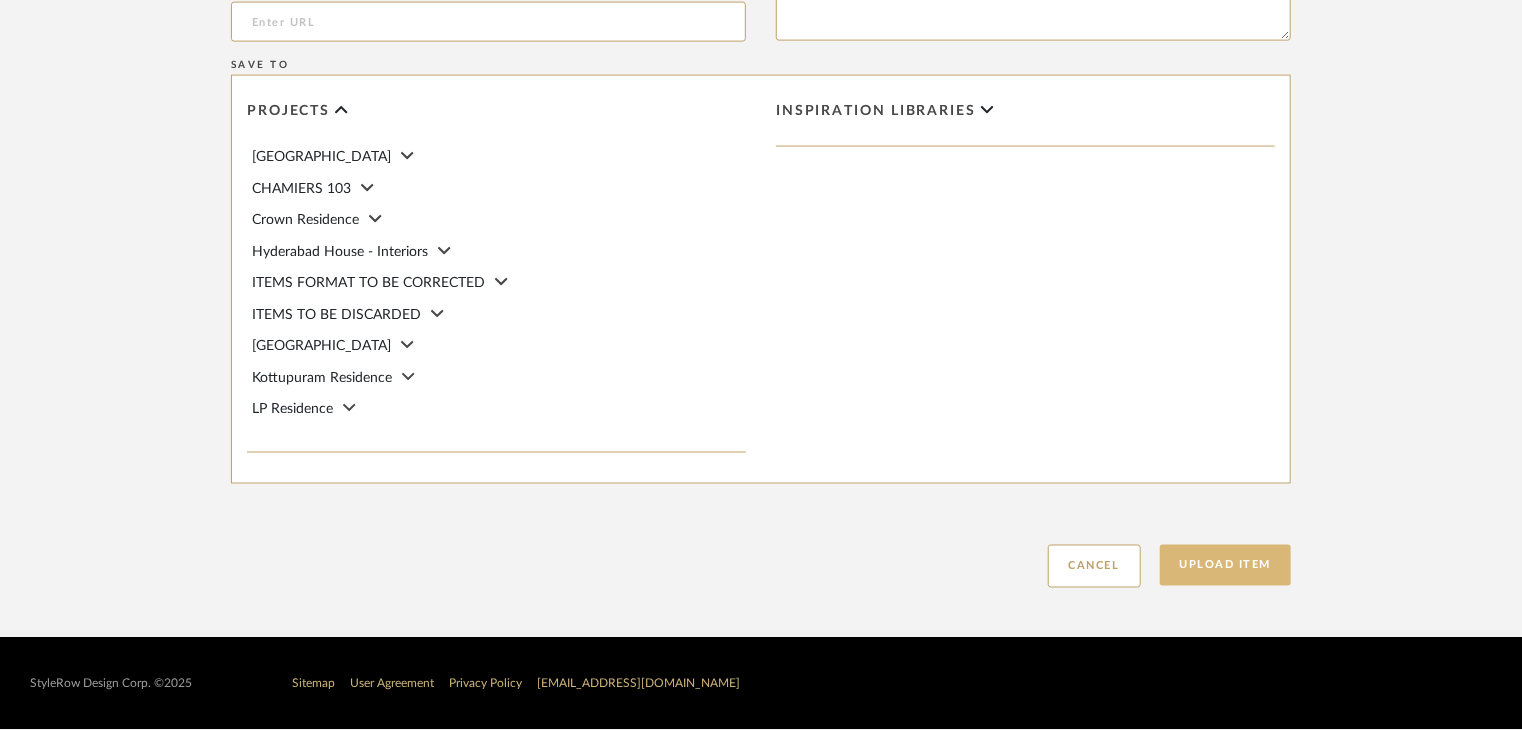 type on "Type: OTHER FLOORING
Dimension(s): (as mentioned)
Material/Finishes: (as mentioned)
Installation requirements, if any: (as applicable)
Price: (as mentioned)
Lead time: (as mentioned)
Sample available: supplier stock
Sample Internal reference number: FL-OF-015
as per the internal sample warehouse) Point of
contact:
Contact number:
Email address:
Address:
Additional contact information:" 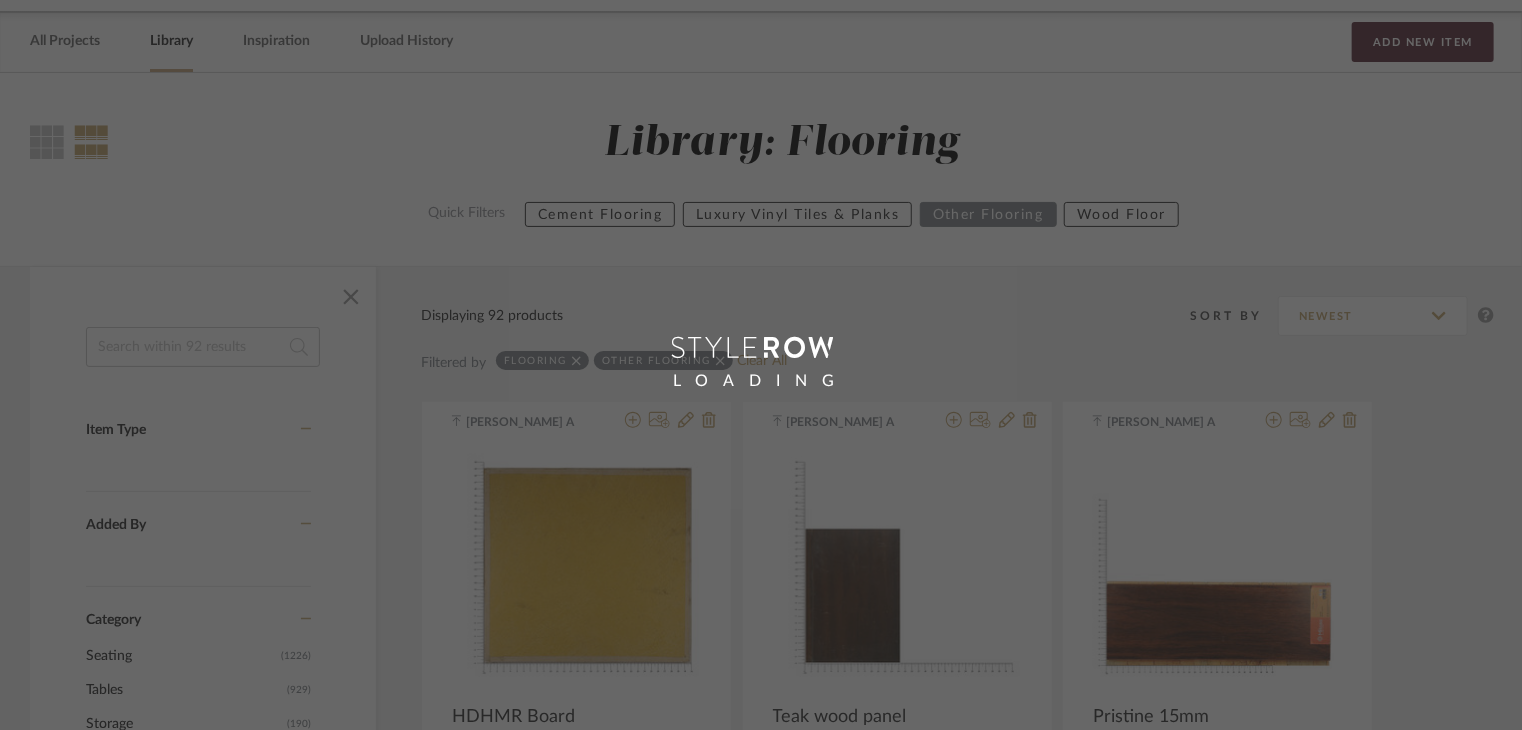 scroll, scrollTop: 0, scrollLeft: 0, axis: both 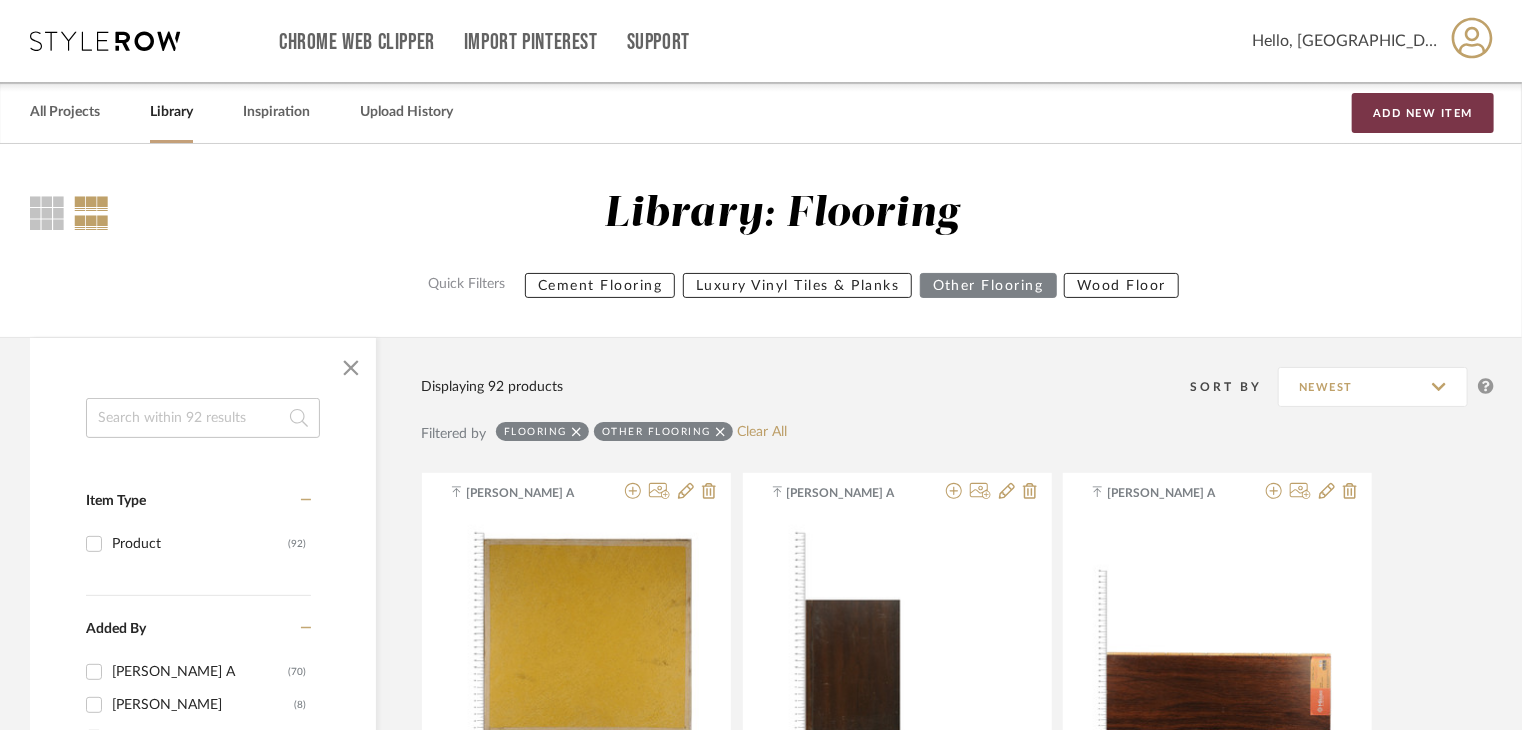 click on "Add New Item" at bounding box center (1423, 113) 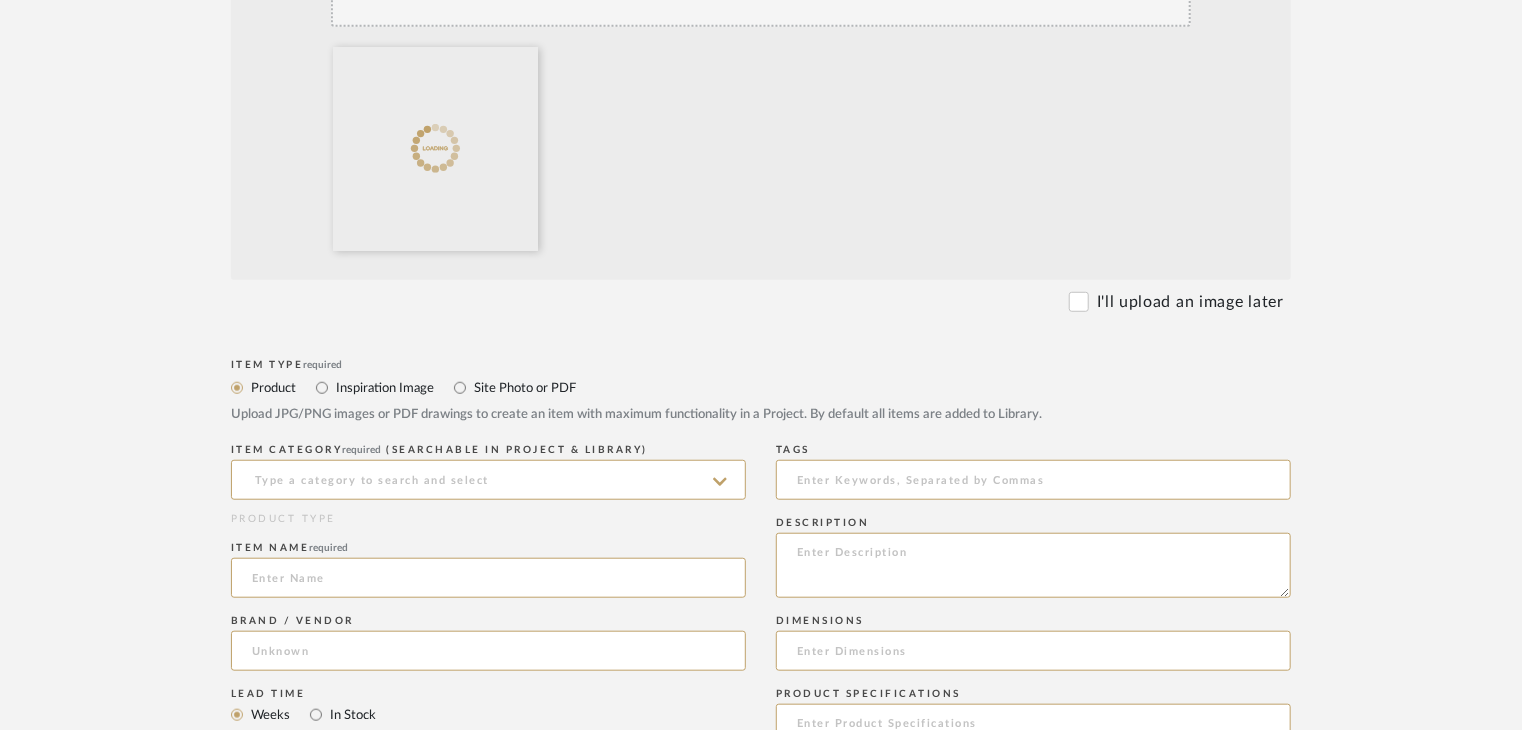 scroll, scrollTop: 600, scrollLeft: 0, axis: vertical 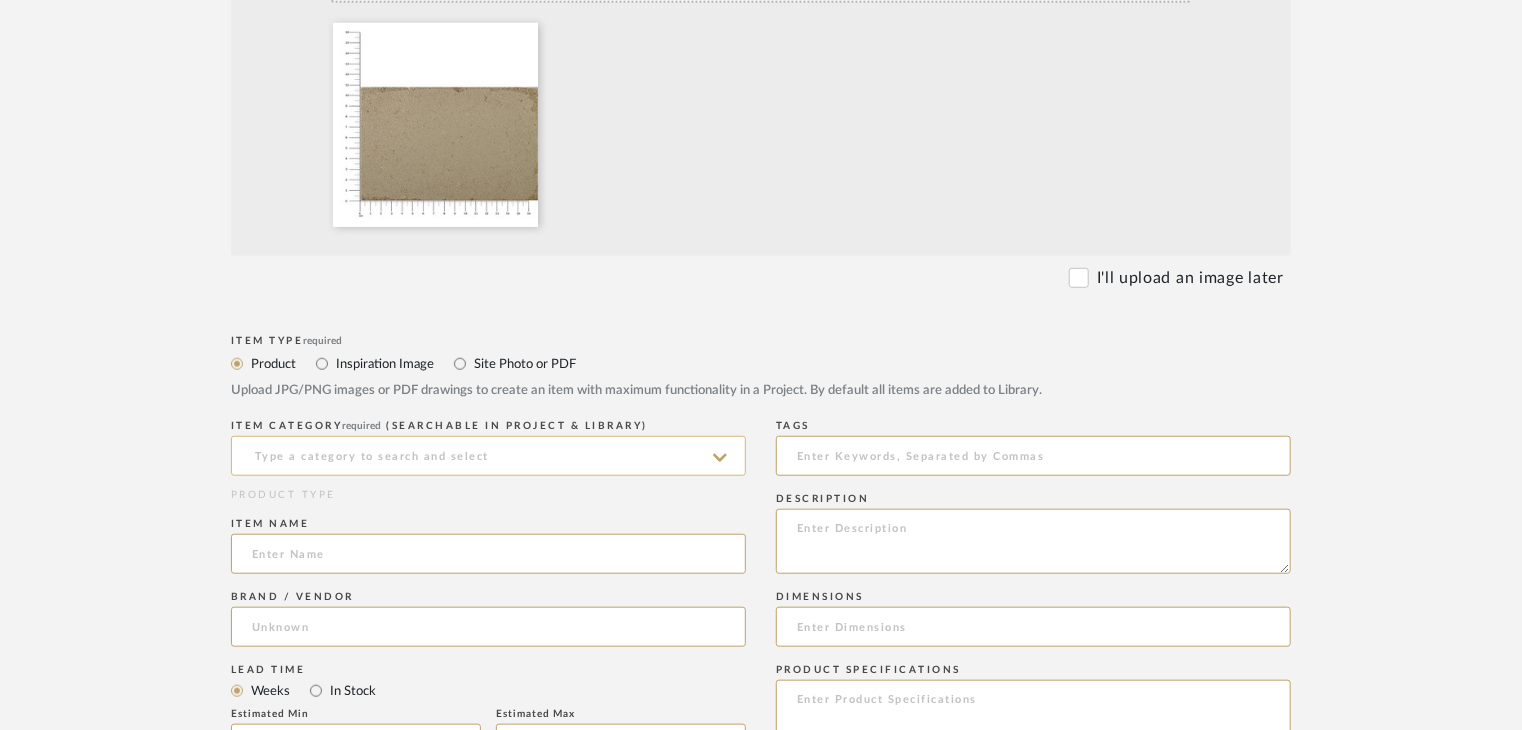 click 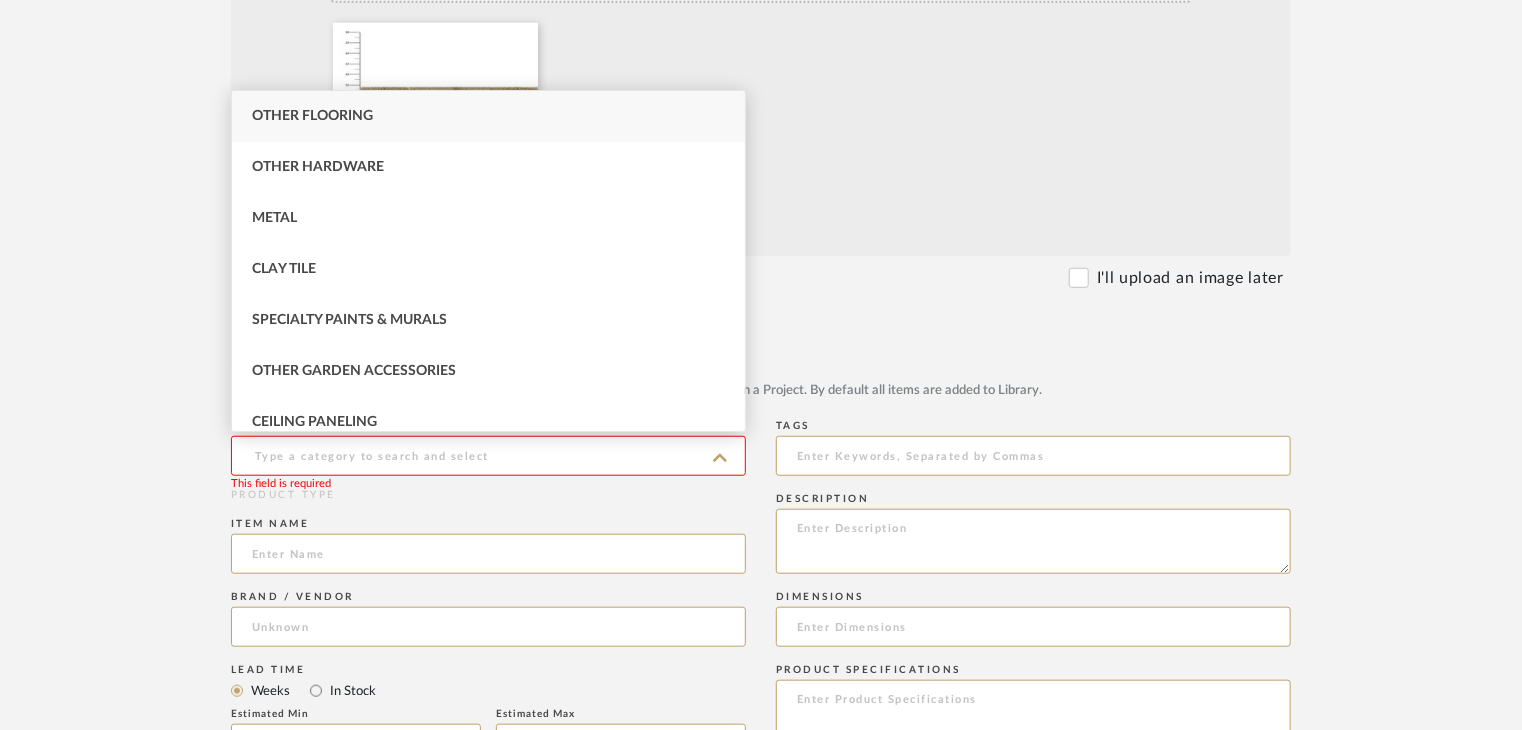 click on "Other Flooring" at bounding box center (312, 116) 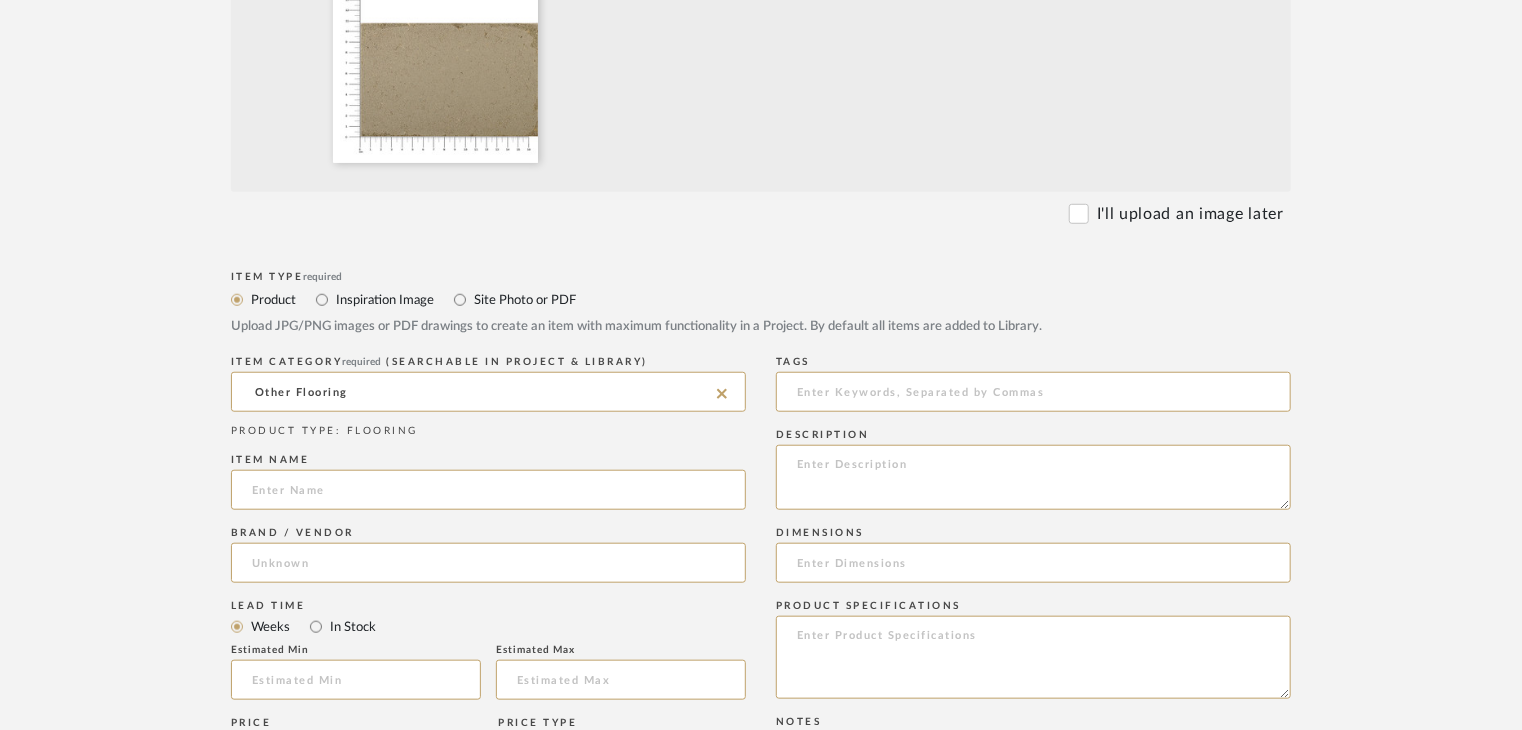 scroll, scrollTop: 1000, scrollLeft: 0, axis: vertical 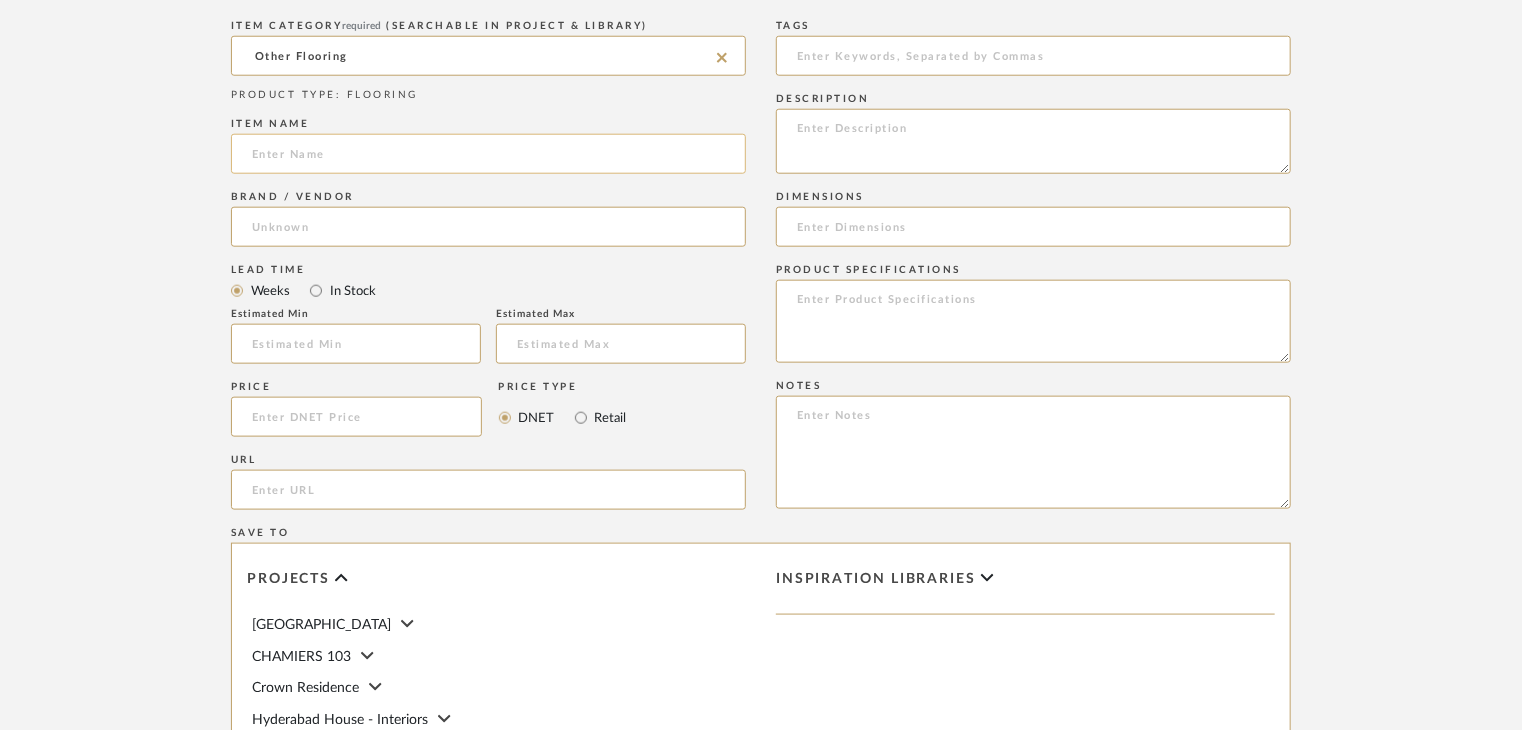 click 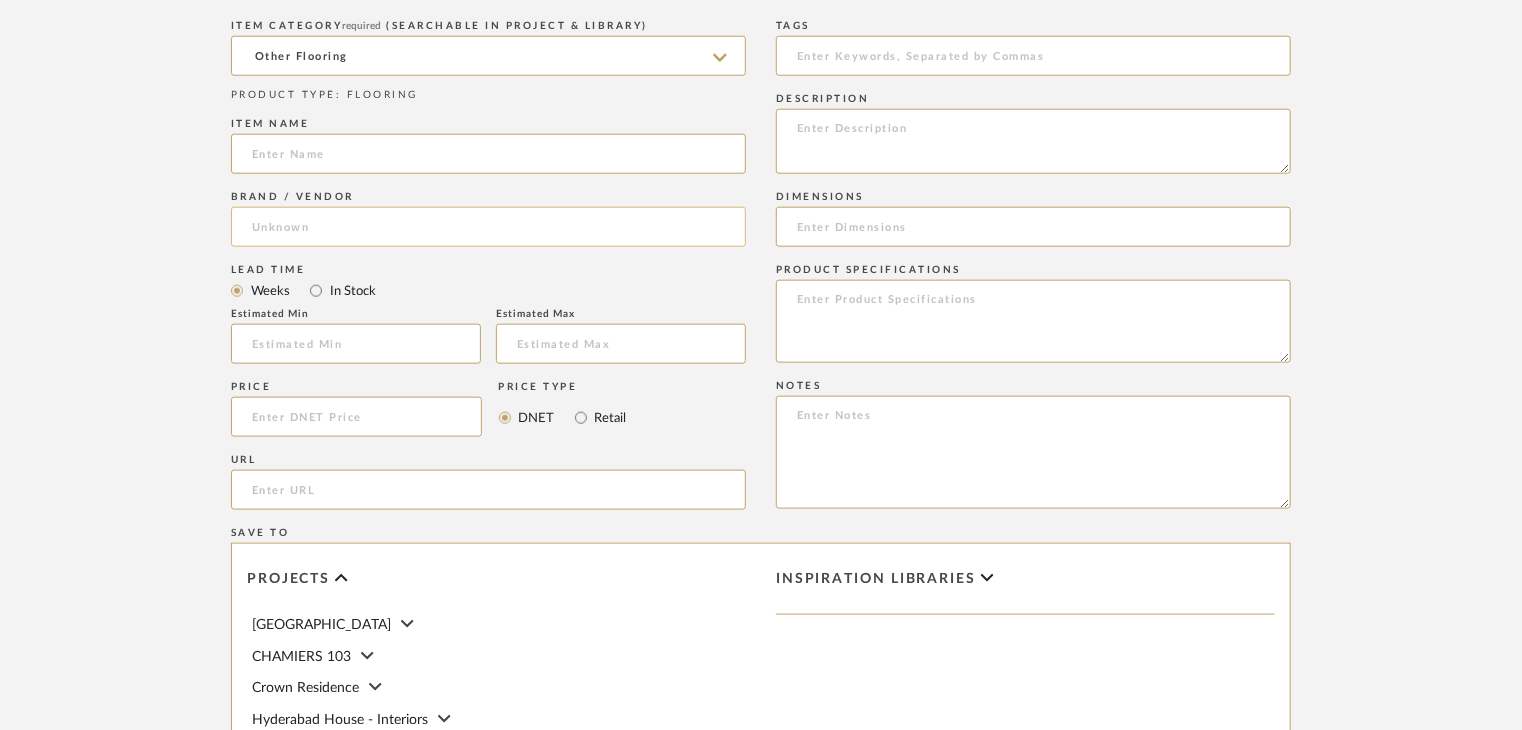 paste on "TUR - 03" 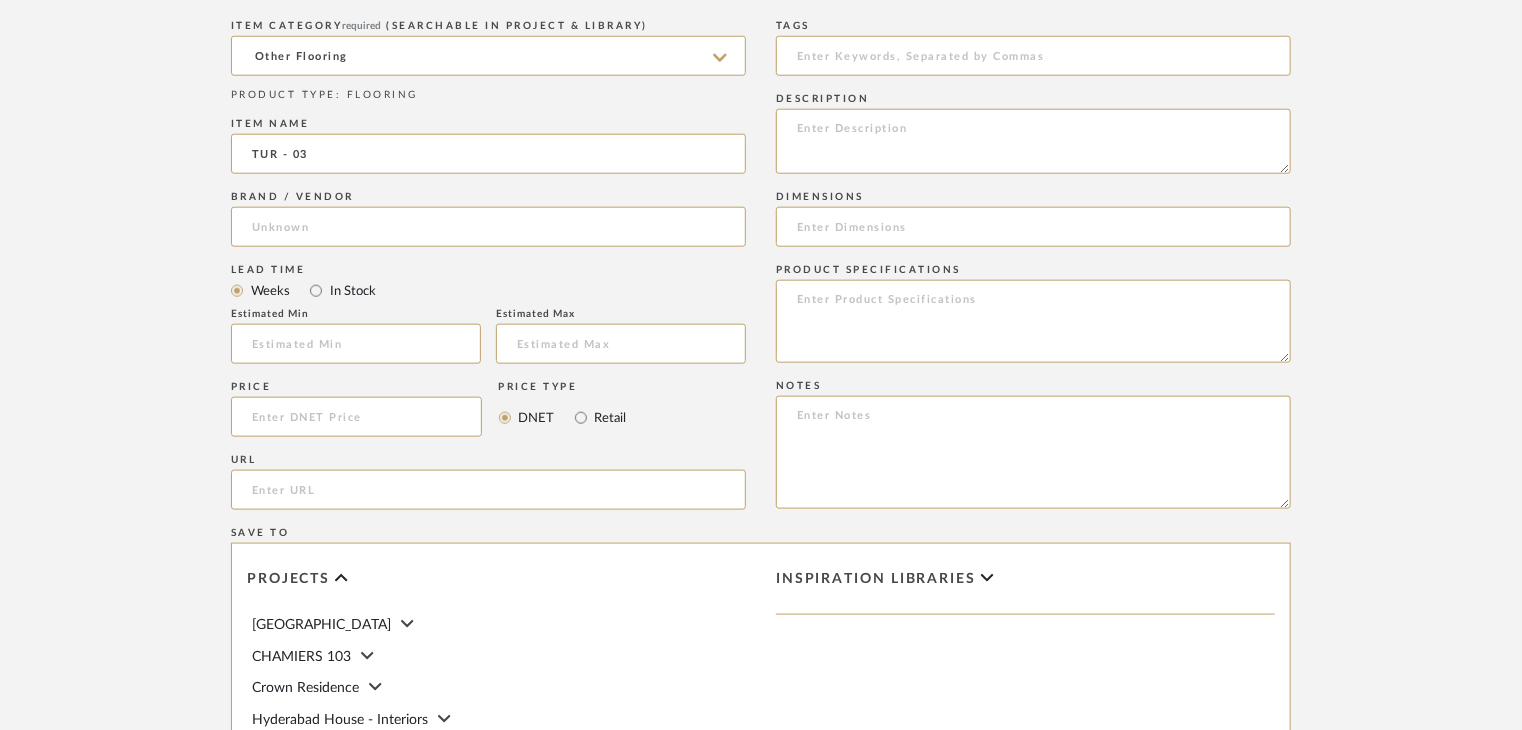 type on "TUR - 03" 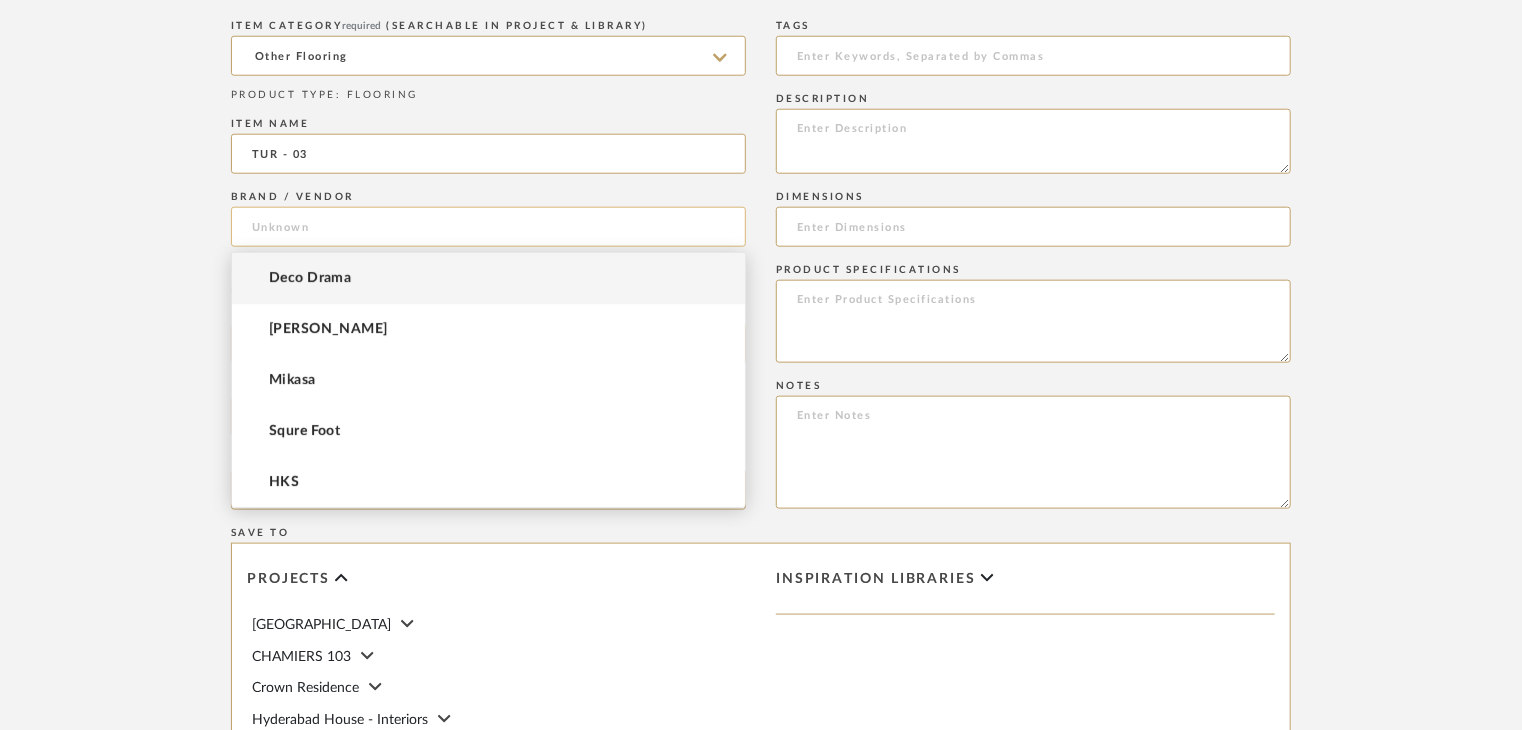 click 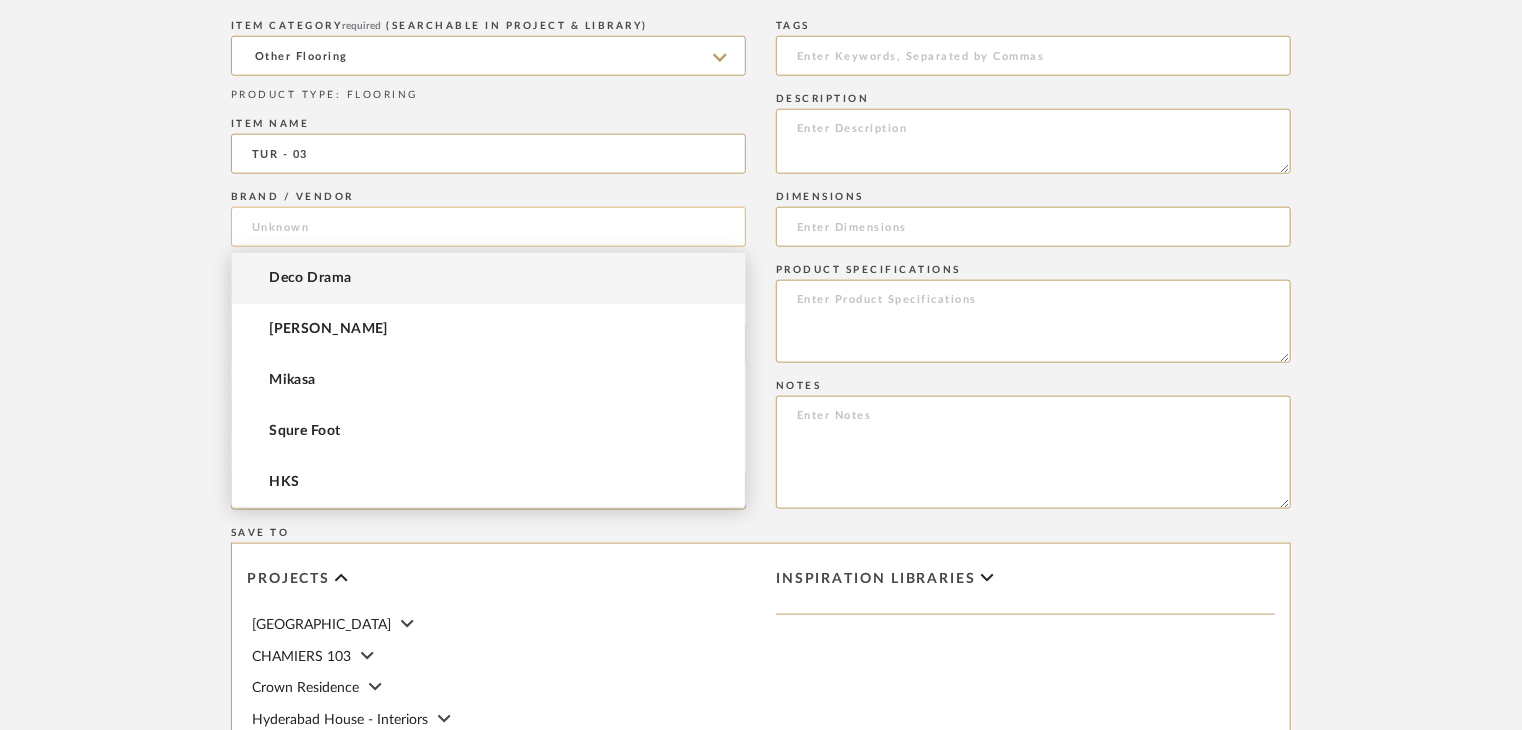 paste on "Clayworks" 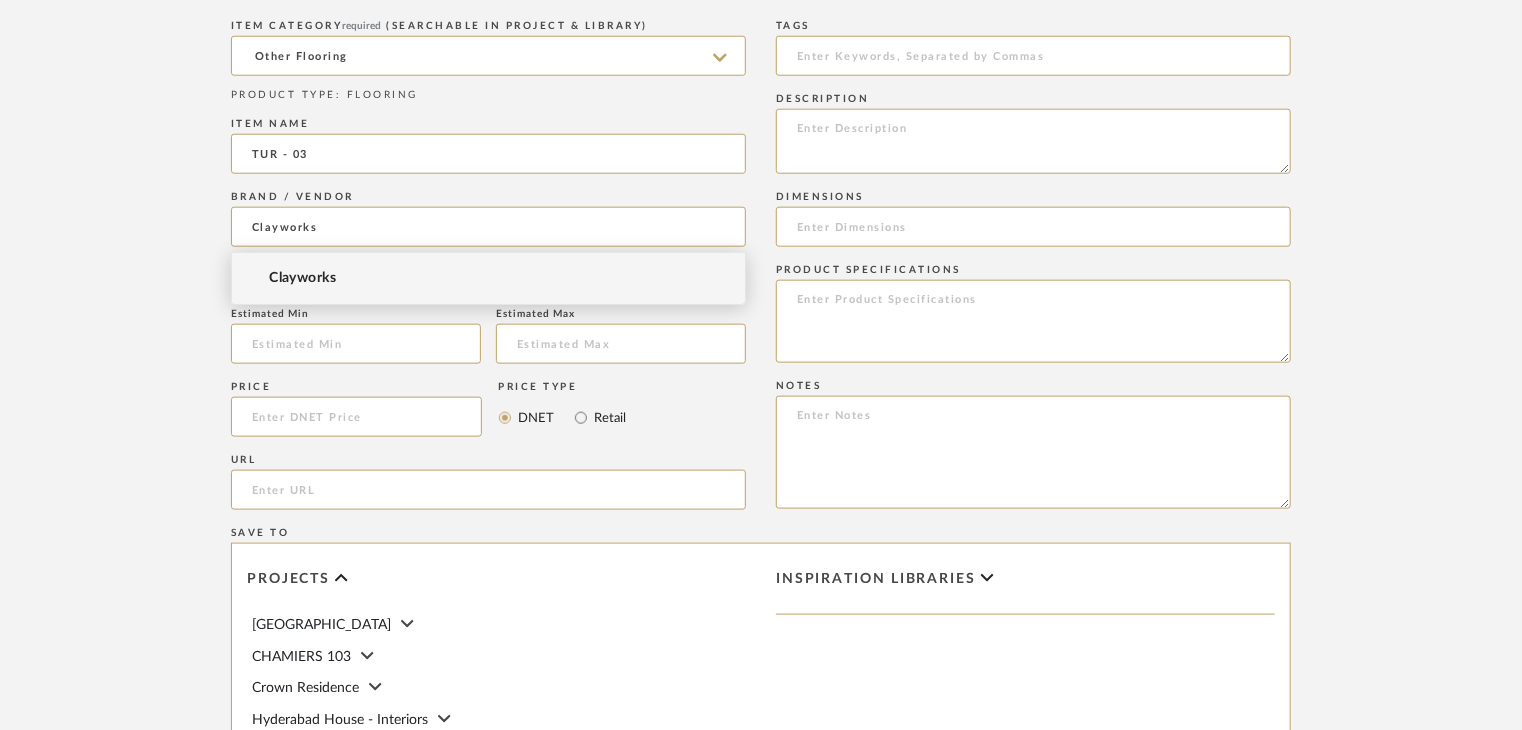 type on "Clayworks" 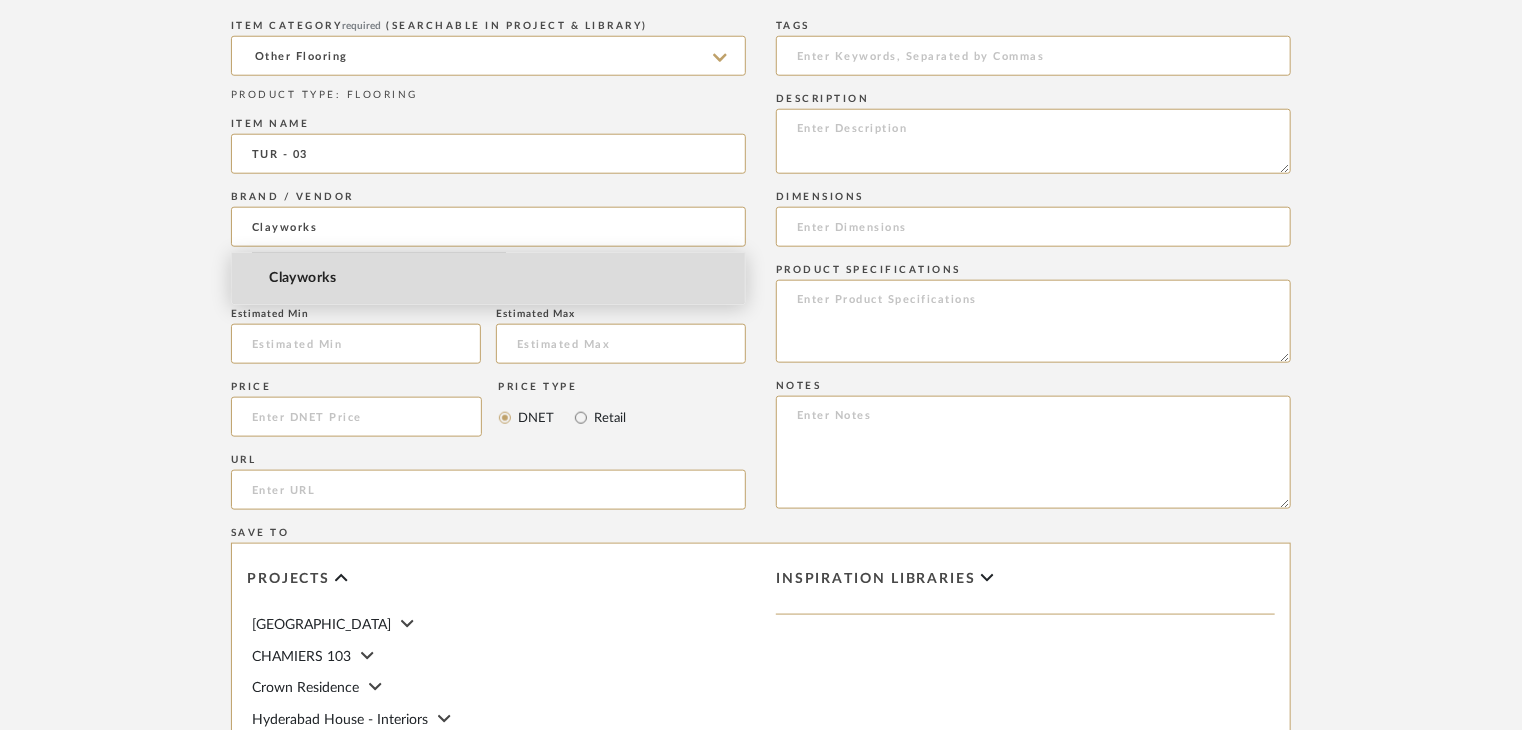 click on "Clayworks" at bounding box center [488, 278] 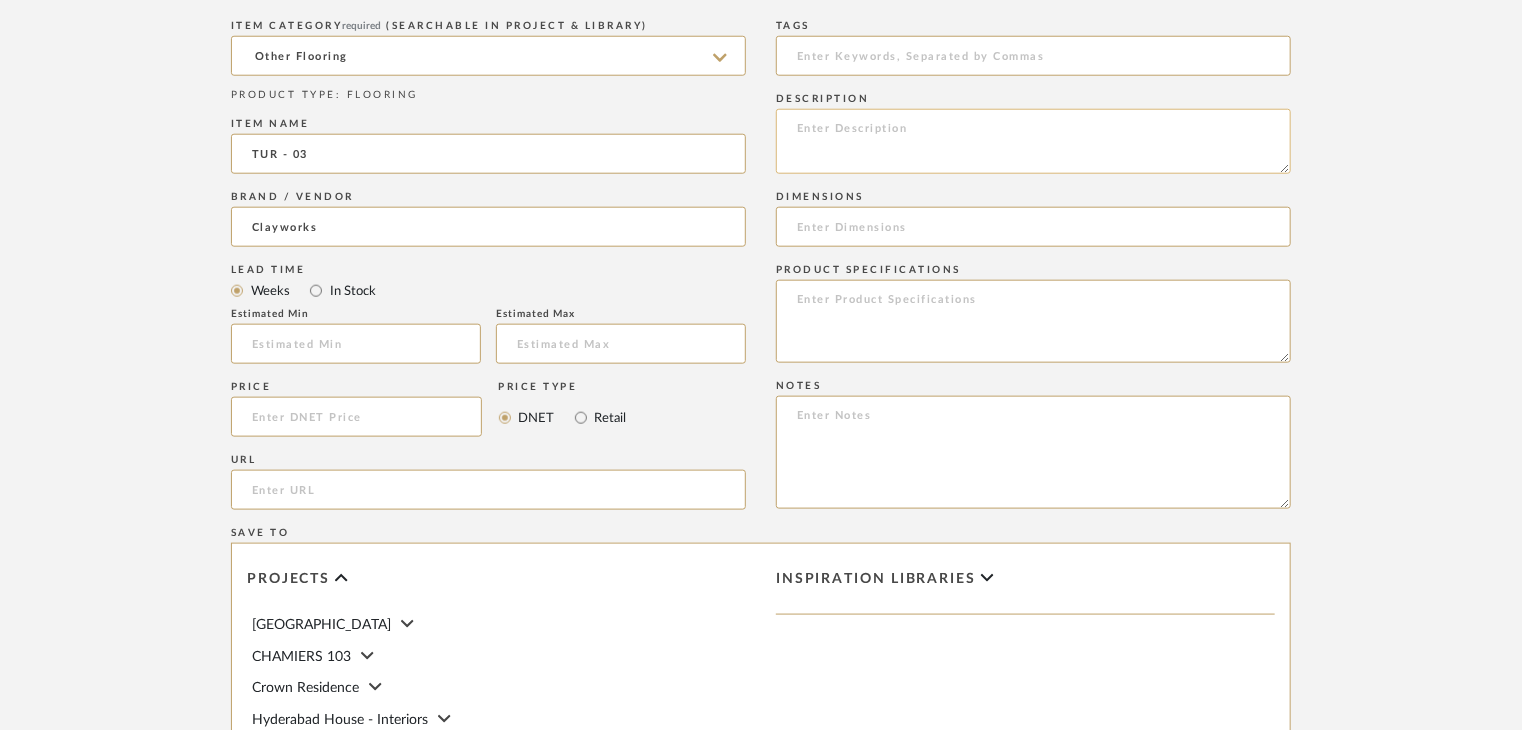click 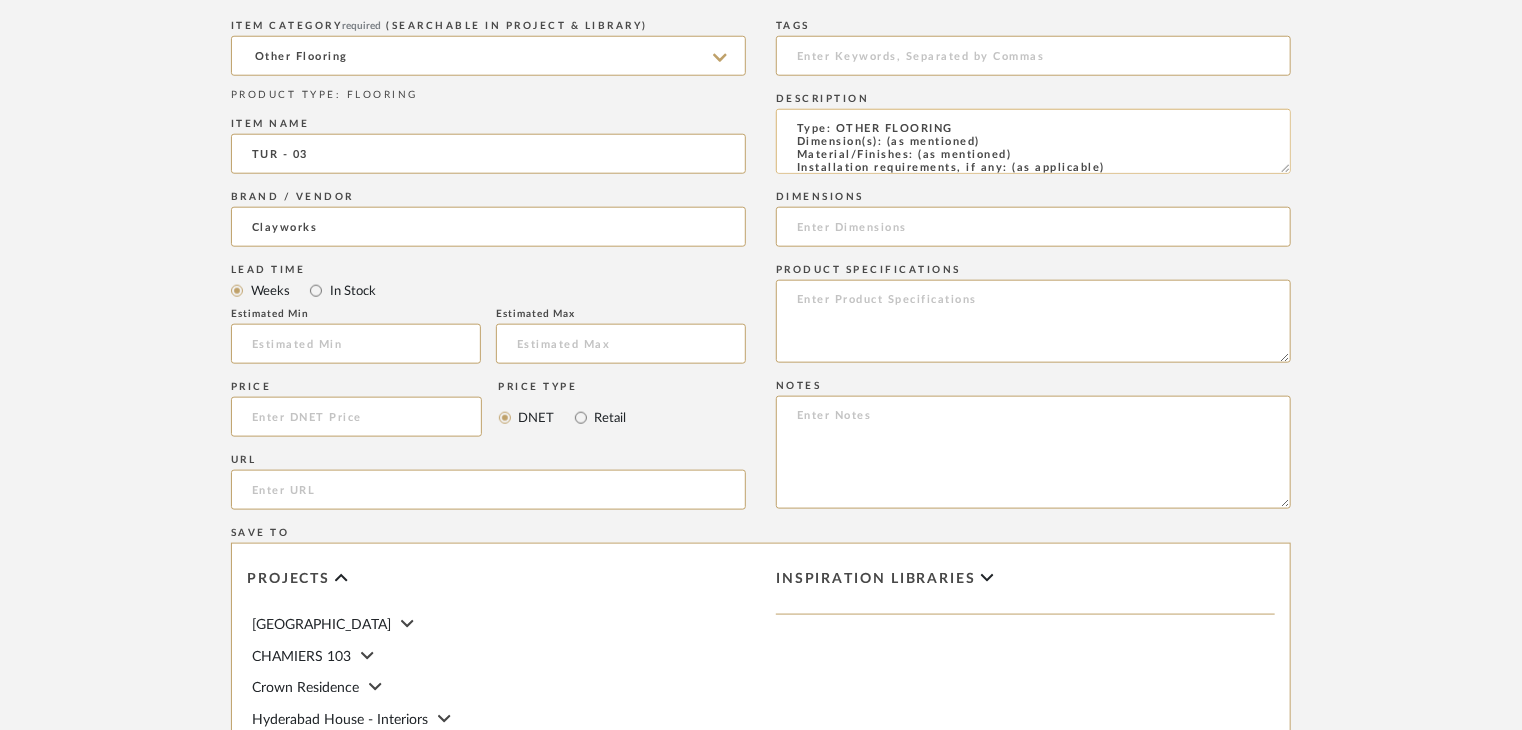 scroll, scrollTop: 137, scrollLeft: 0, axis: vertical 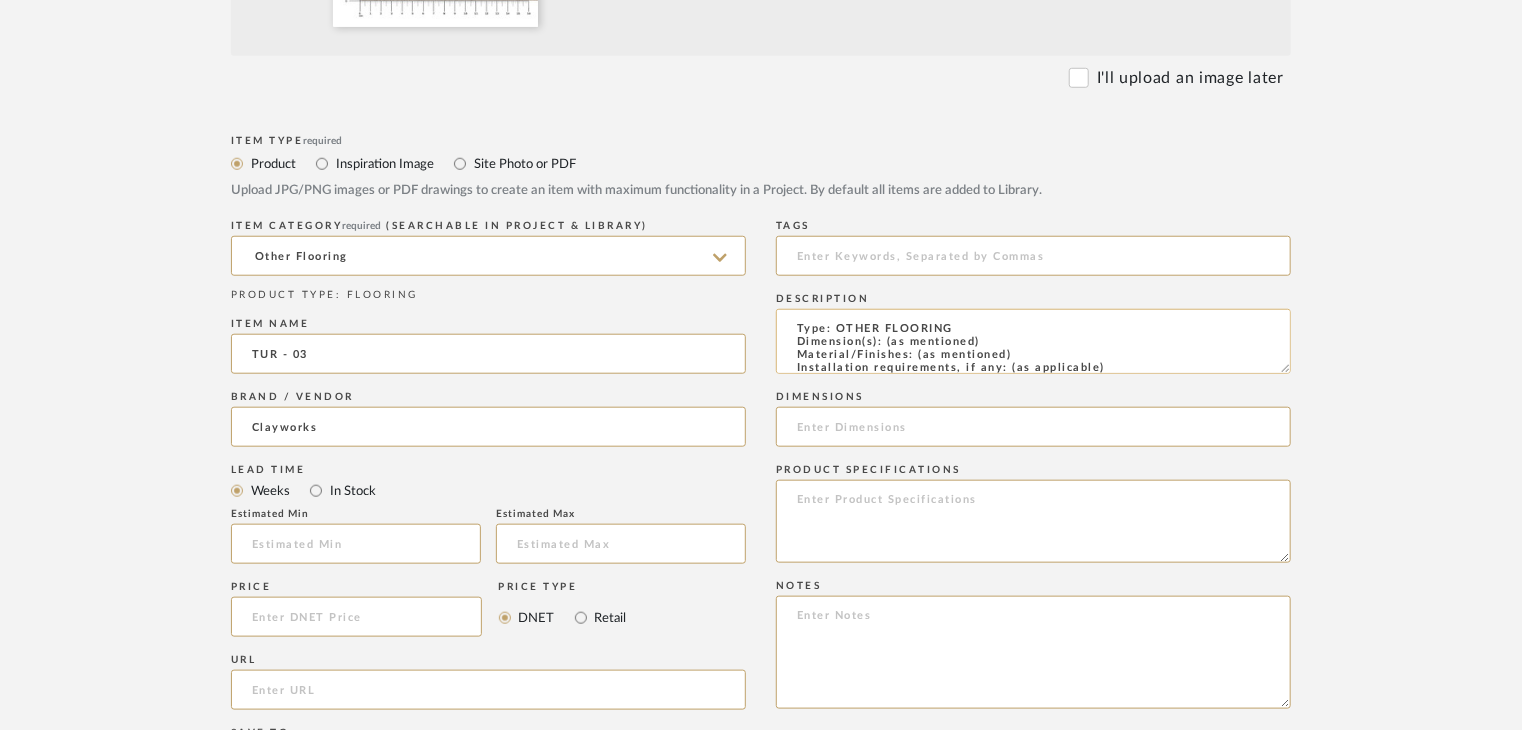 drag, startPoint x: 1023, startPoint y: 358, endPoint x: 917, endPoint y: 354, distance: 106.07545 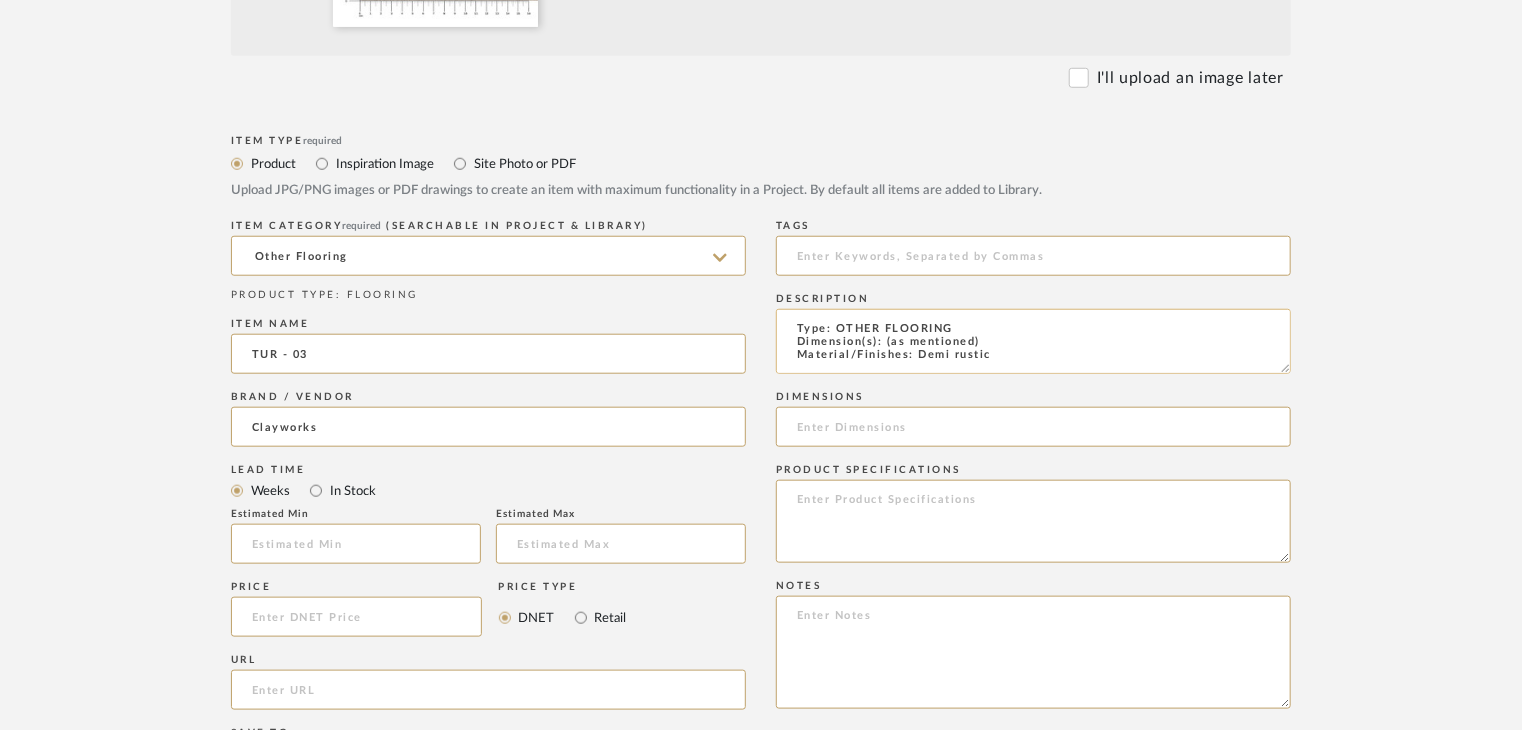 scroll, scrollTop: 1, scrollLeft: 0, axis: vertical 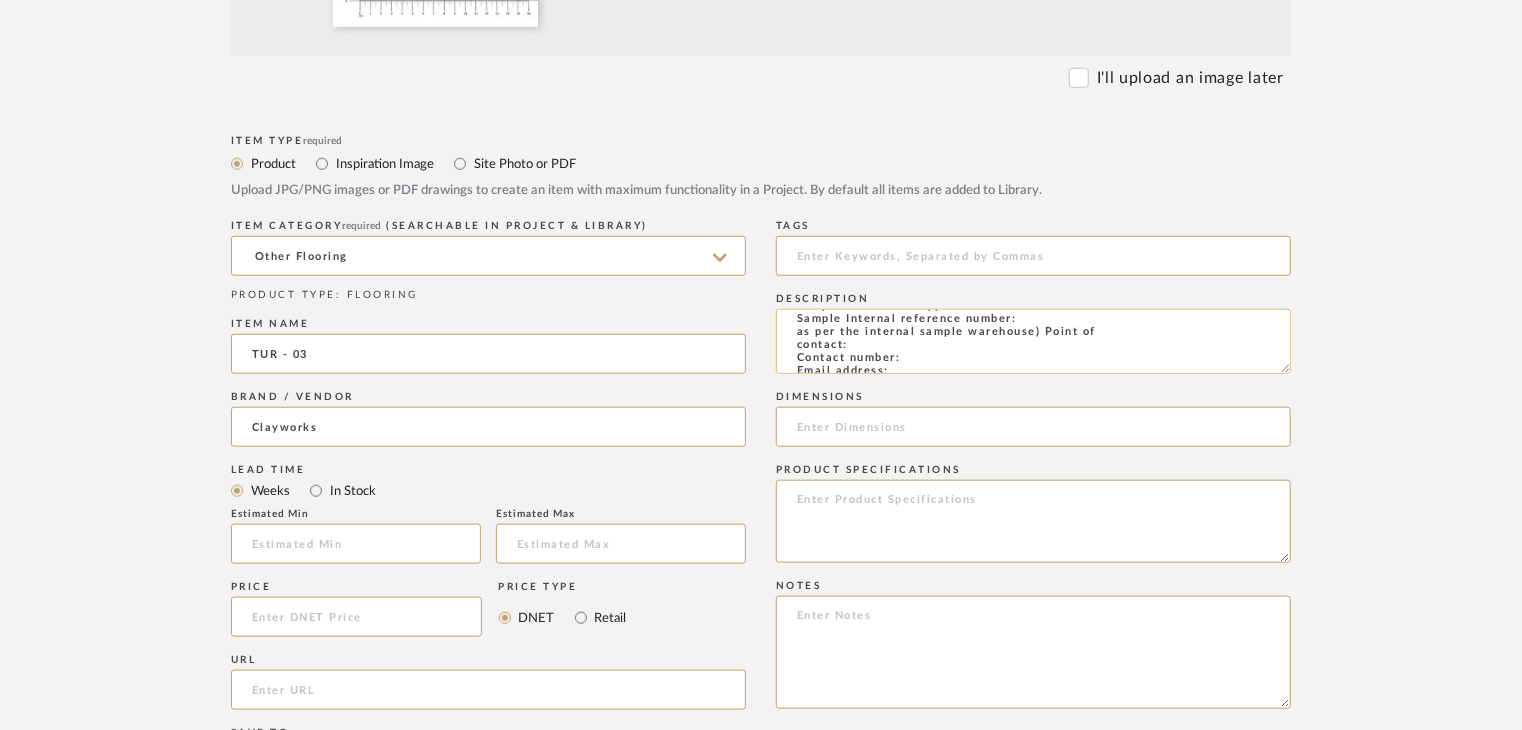 click on "Type: OTHER FLOORING
Dimension(s): (as mentioned)
Material/Finishes: Demi rustic
Installation requirements, if any: (as applicable)
Price: (as mentioned)
Lead time: (as mentioned)
Sample available: supplier stock
Sample Internal reference number:
as per the internal sample warehouse) Point of
contact:
Contact number:
Email address:
Address:
Additional contact information:" 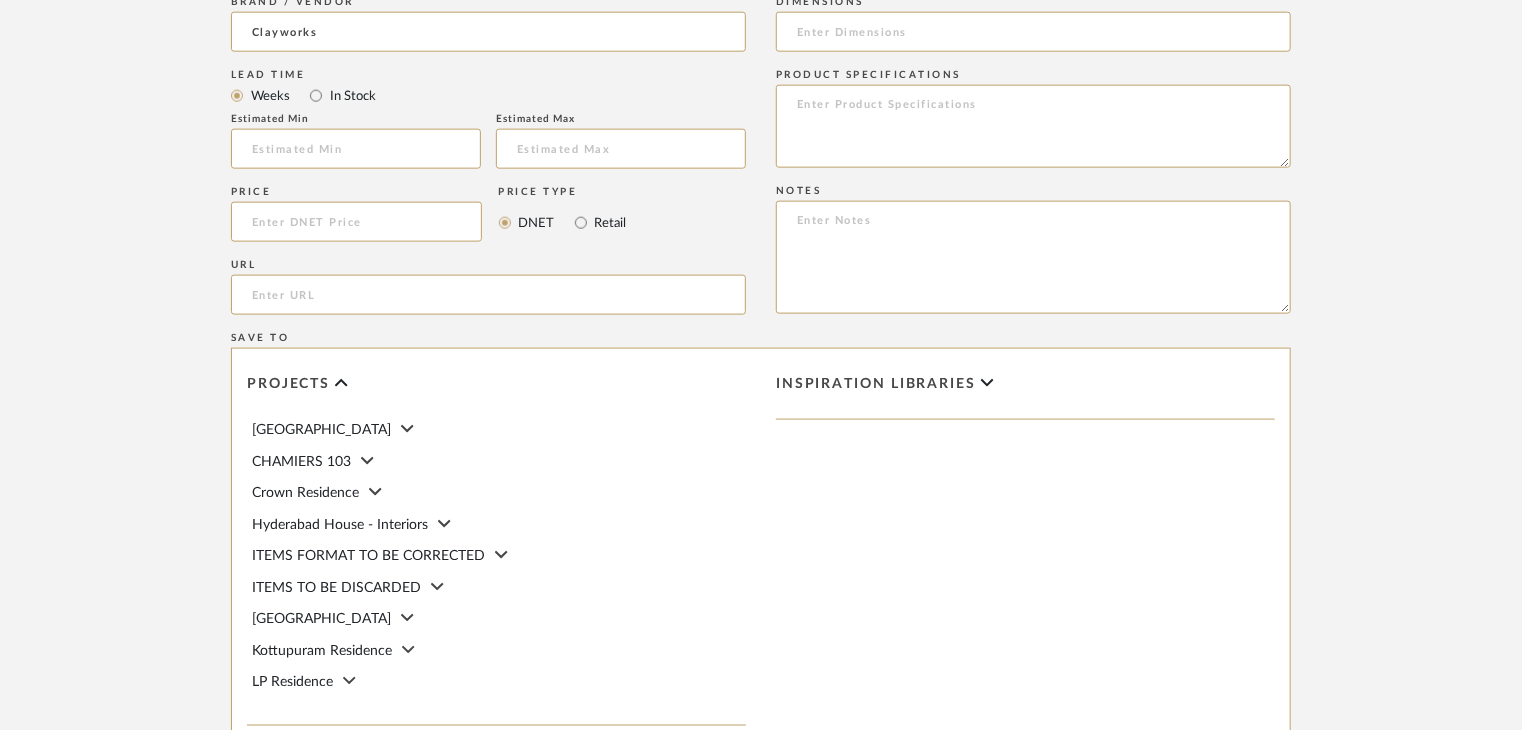 scroll, scrollTop: 1468, scrollLeft: 0, axis: vertical 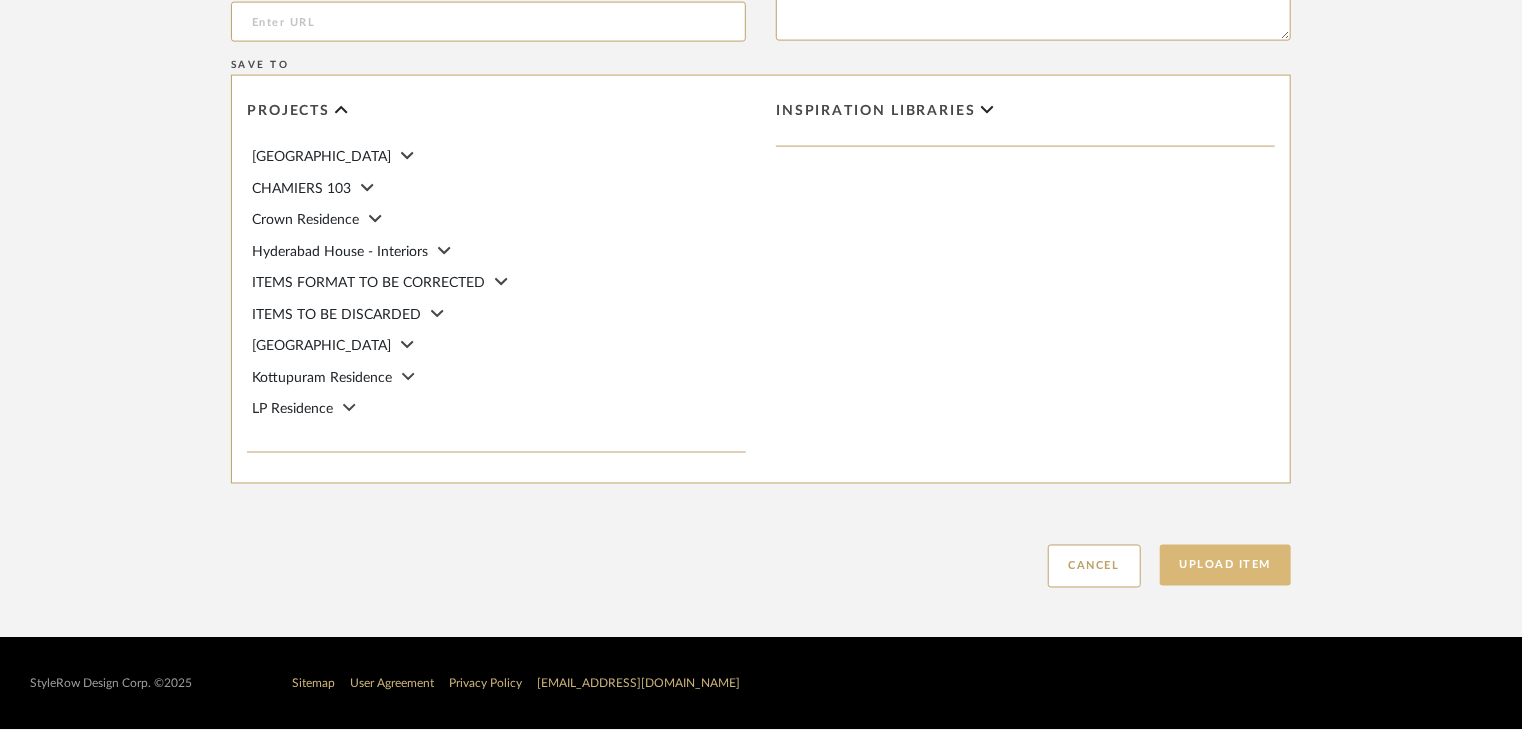 type on "Type: OTHER FLOORING
Dimension(s): (as mentioned)
Material/Finishes: Demi rustic
Installation requirements, if any: (as applicable)
Price: (as mentioned)
Lead time: (as mentioned)
Sample available: supplier stock
Sample Internal reference number: FL-OF-027
as per the internal sample warehouse) Point of
contact:
Contact number:
Email address:
Address:
Additional contact information:" 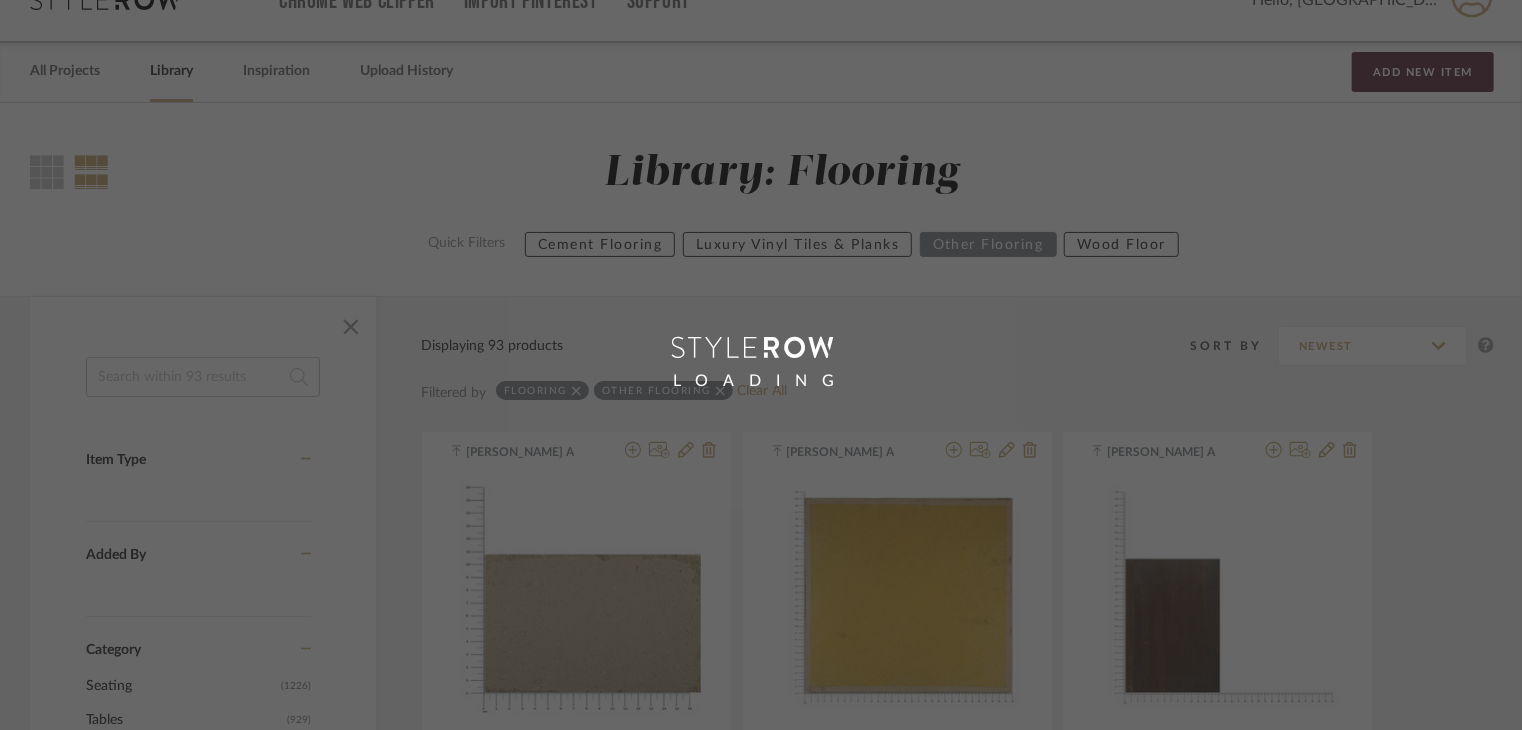 scroll, scrollTop: 0, scrollLeft: 0, axis: both 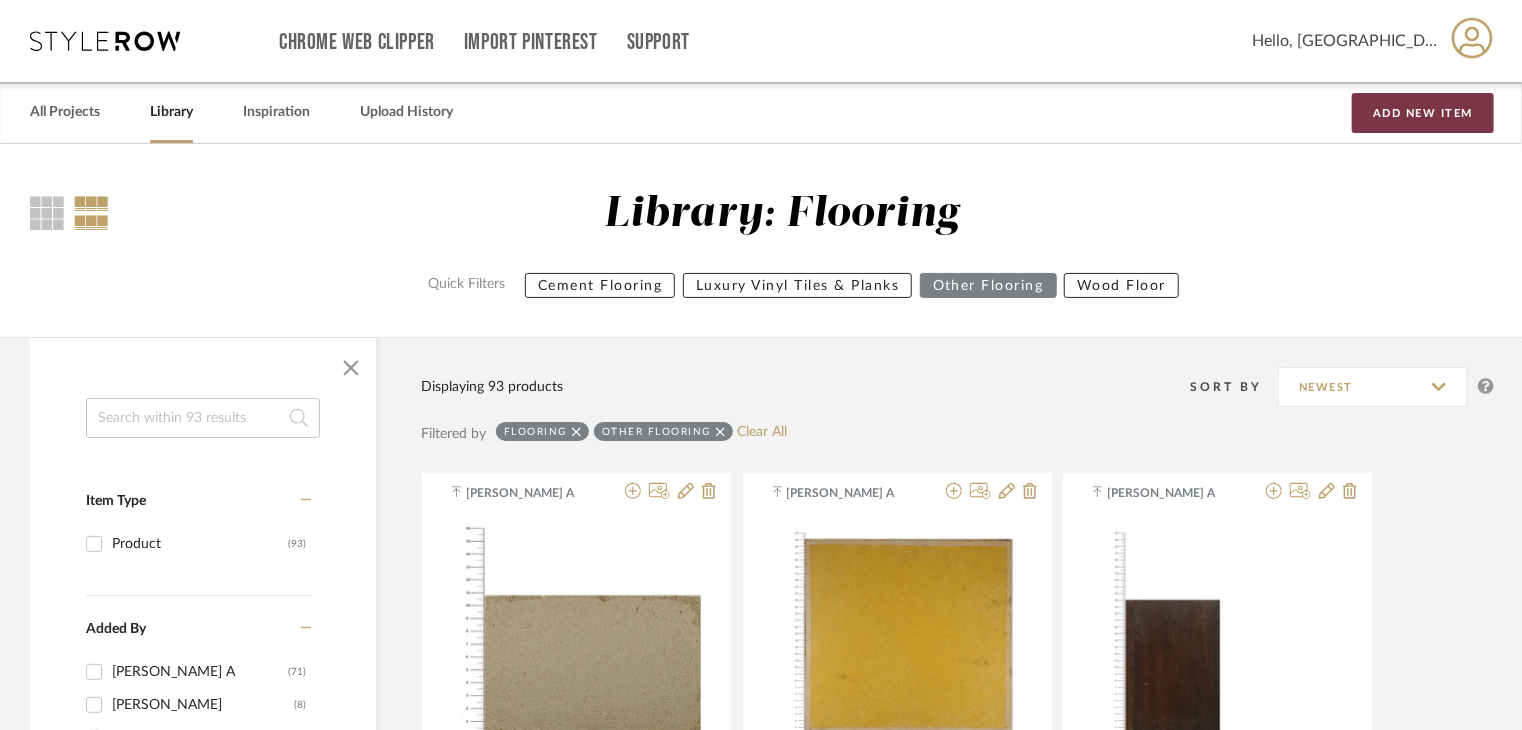 click on "Add New Item" at bounding box center (1423, 113) 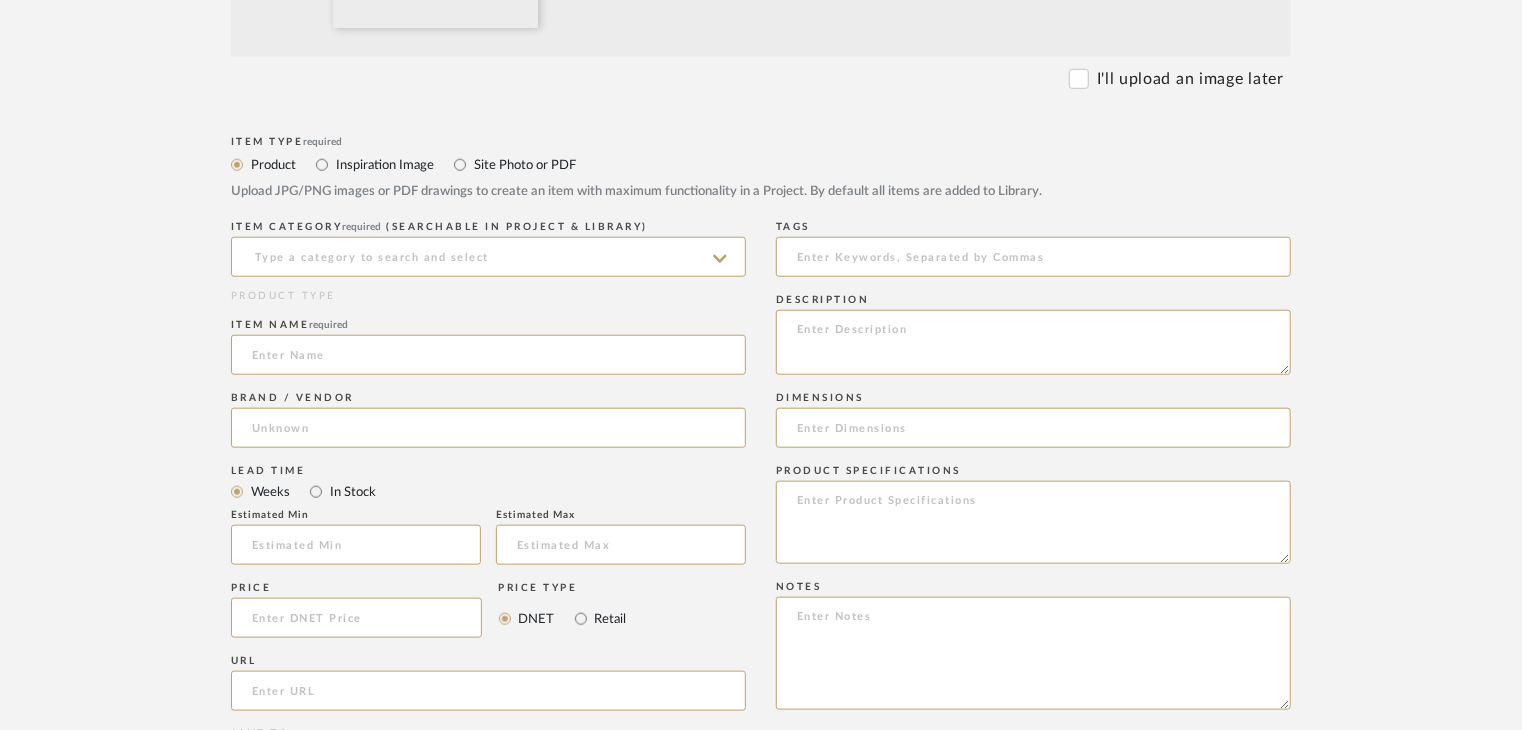 scroll, scrollTop: 800, scrollLeft: 0, axis: vertical 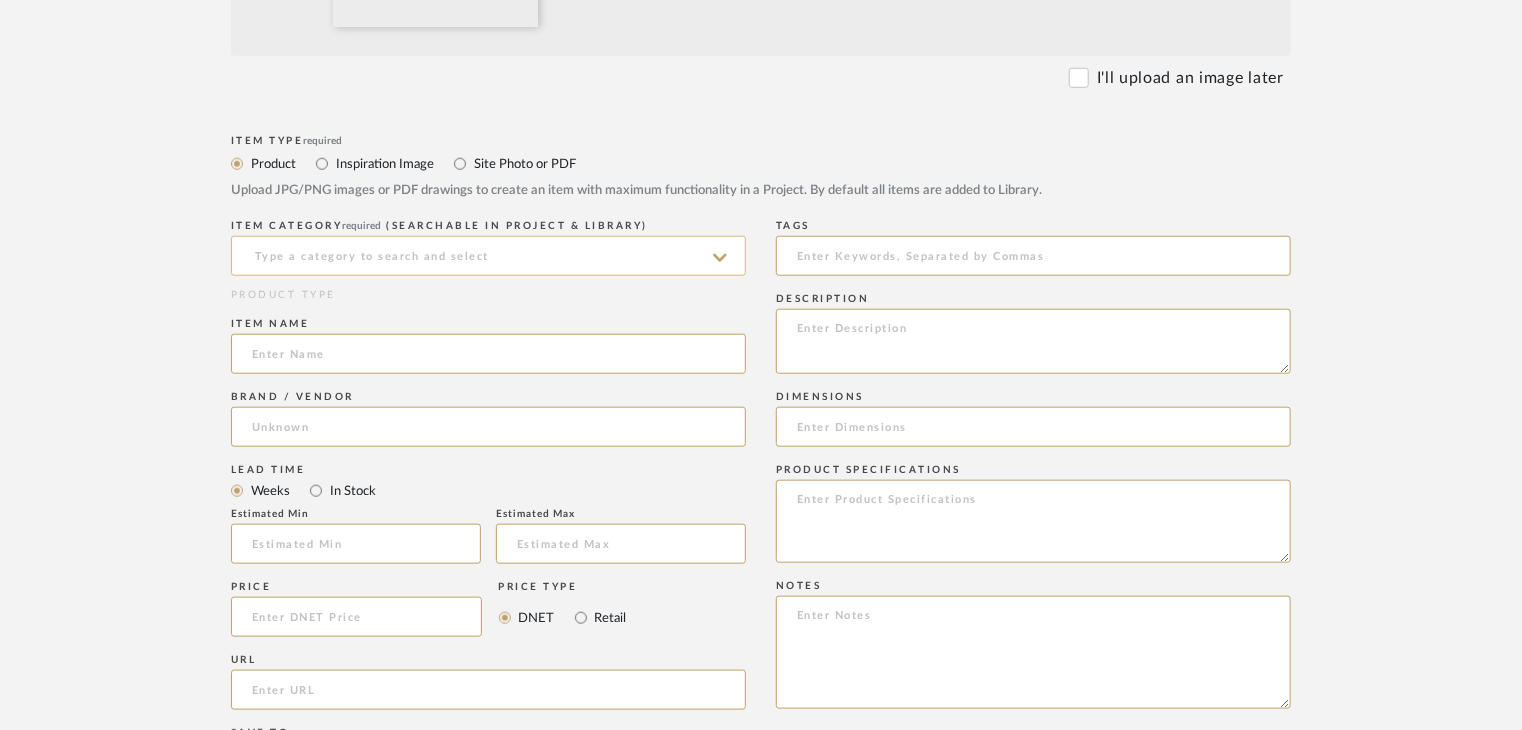 click 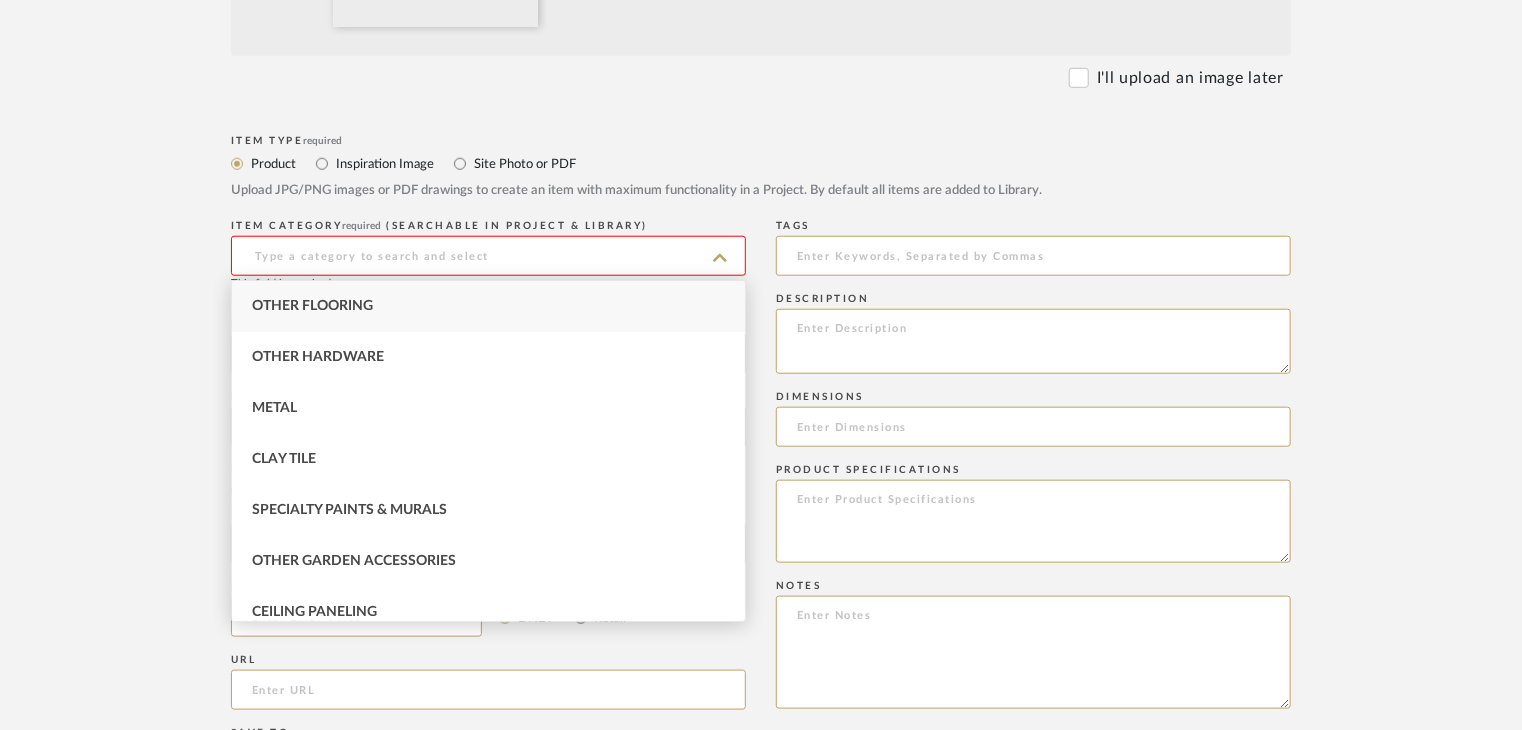 drag, startPoint x: 390, startPoint y: 294, endPoint x: 407, endPoint y: 323, distance: 33.61547 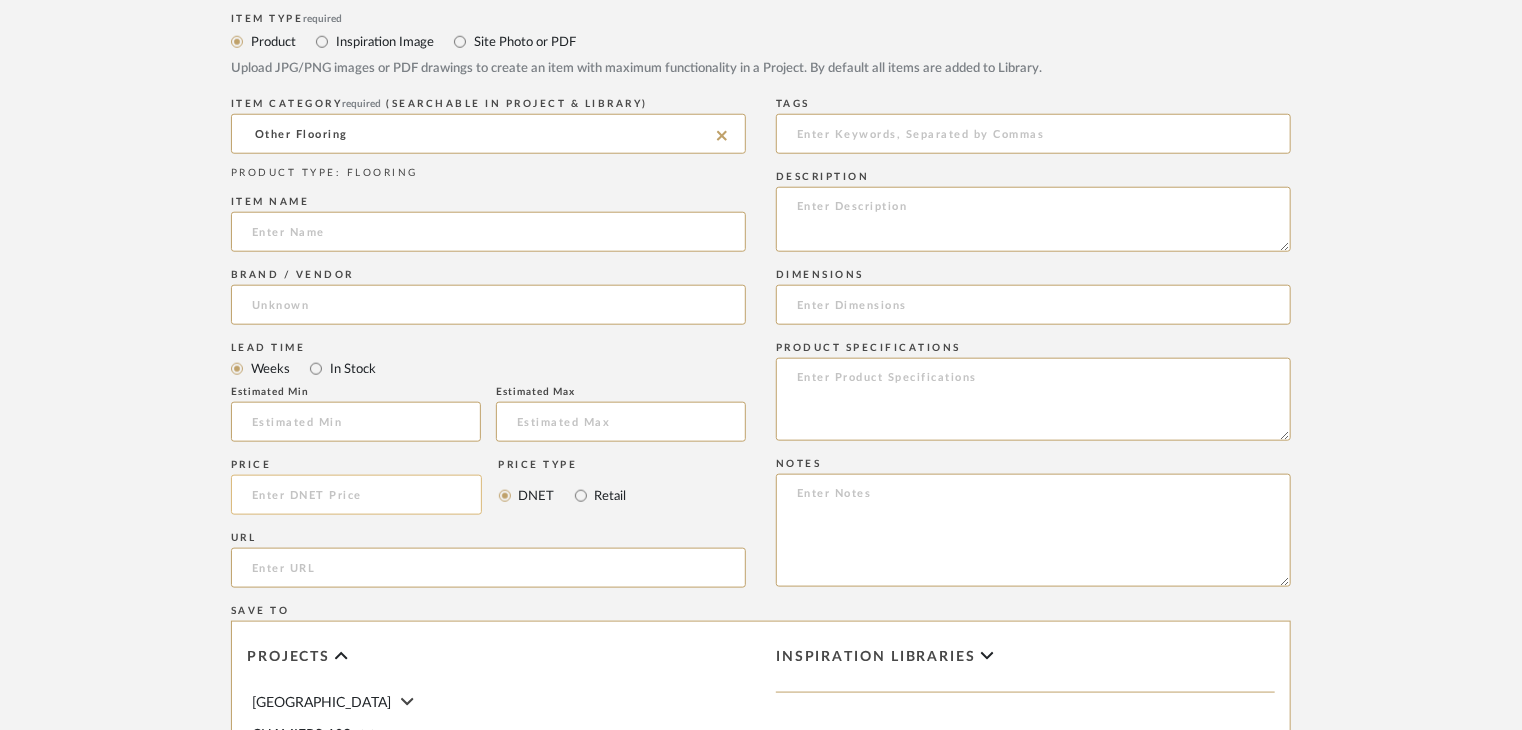 scroll, scrollTop: 1100, scrollLeft: 0, axis: vertical 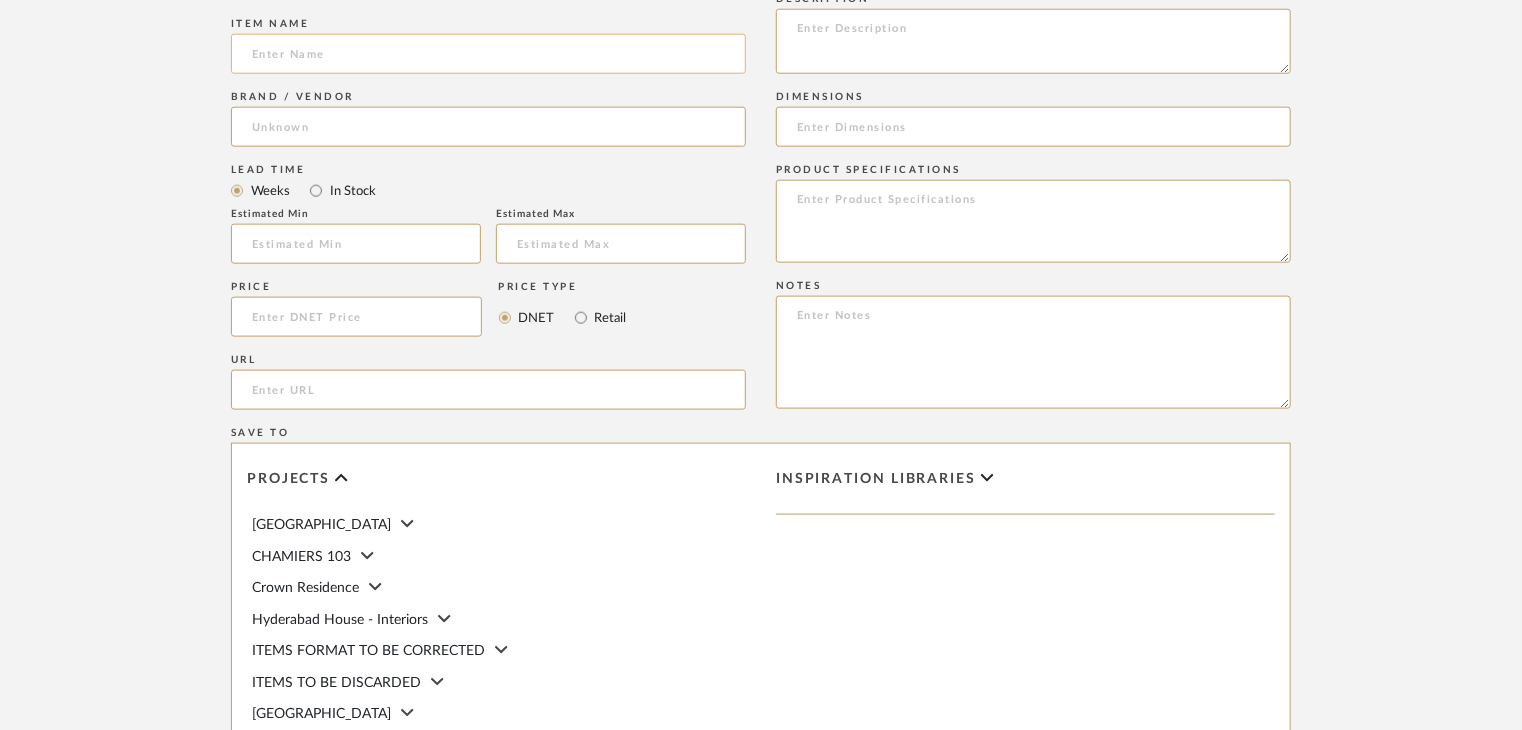 click 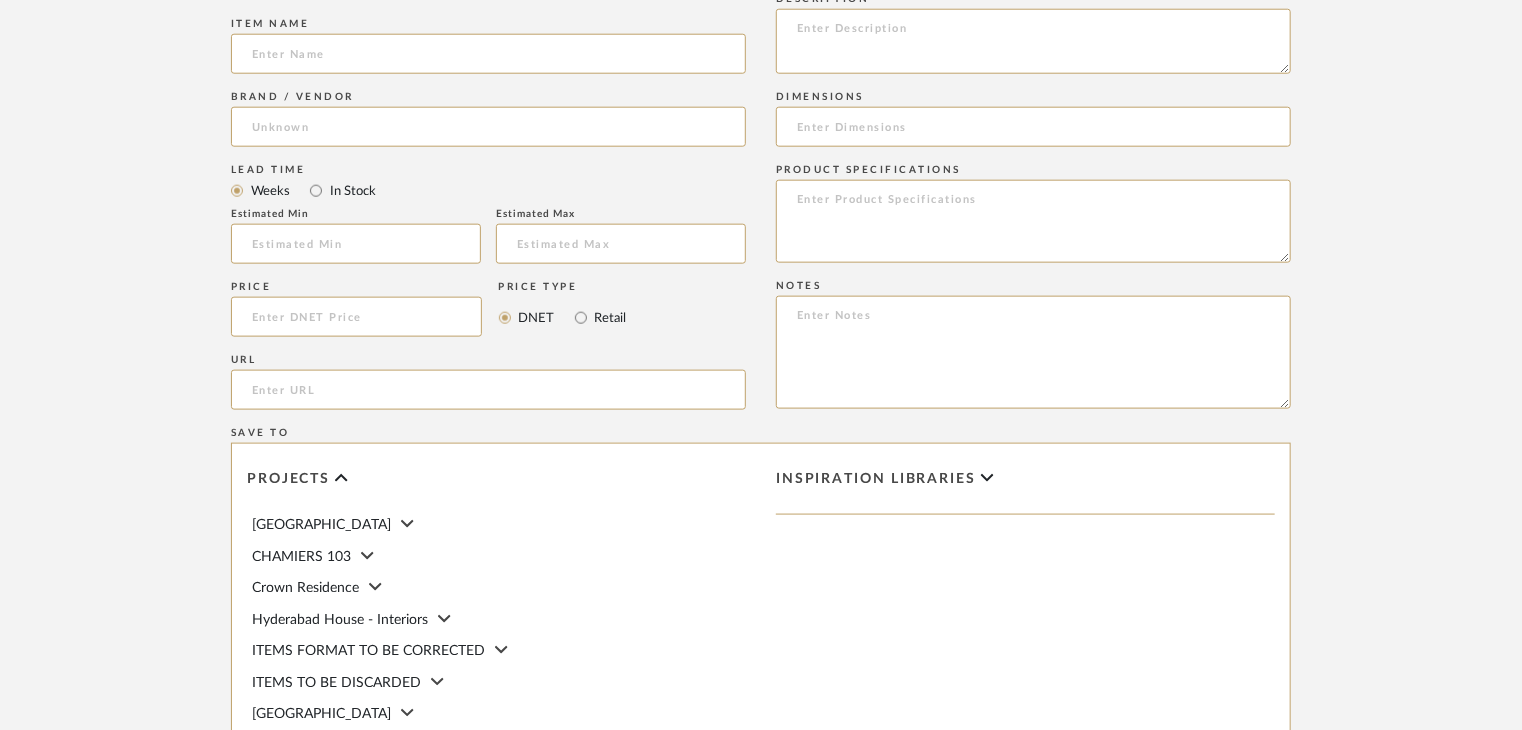 paste on "MAV - 01" 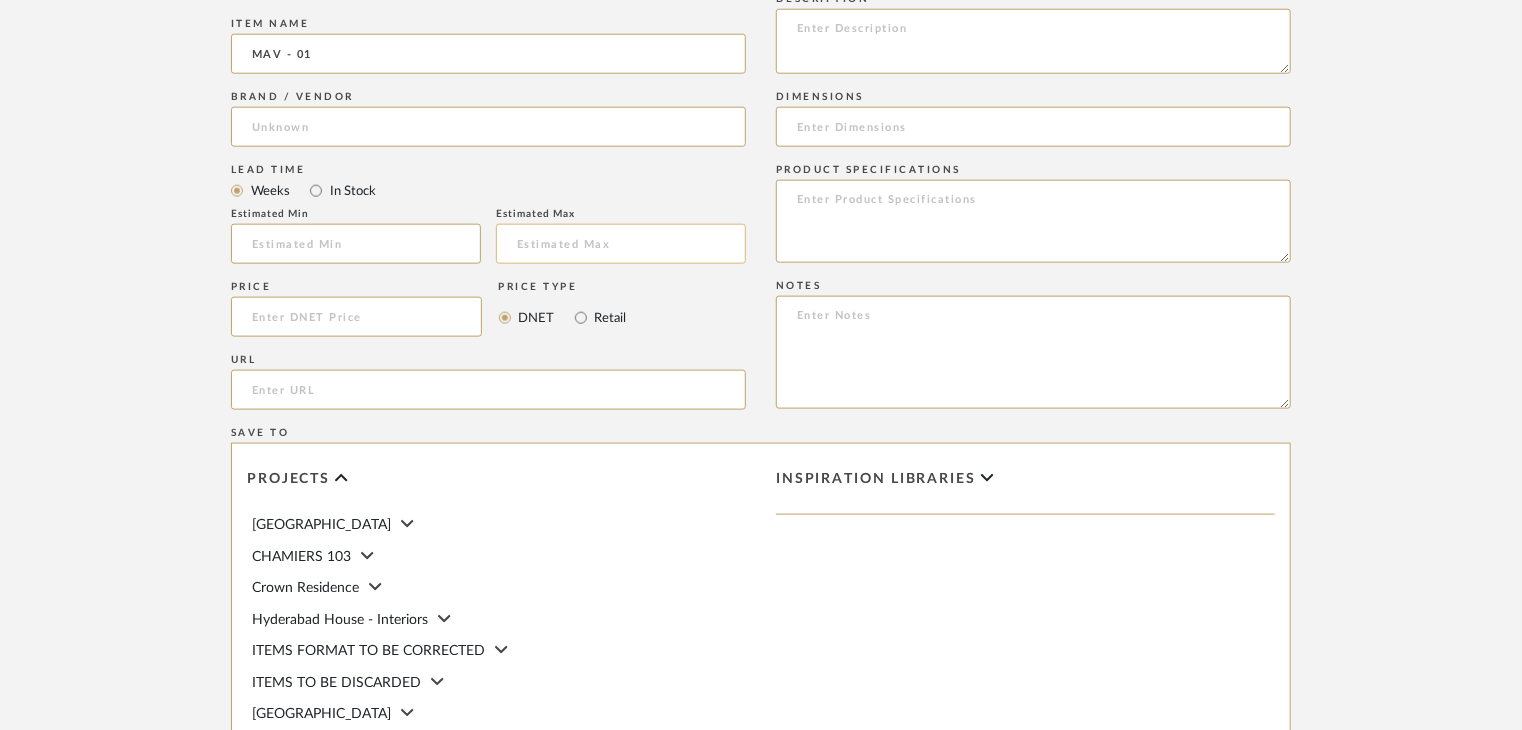 type on "MAV - 01" 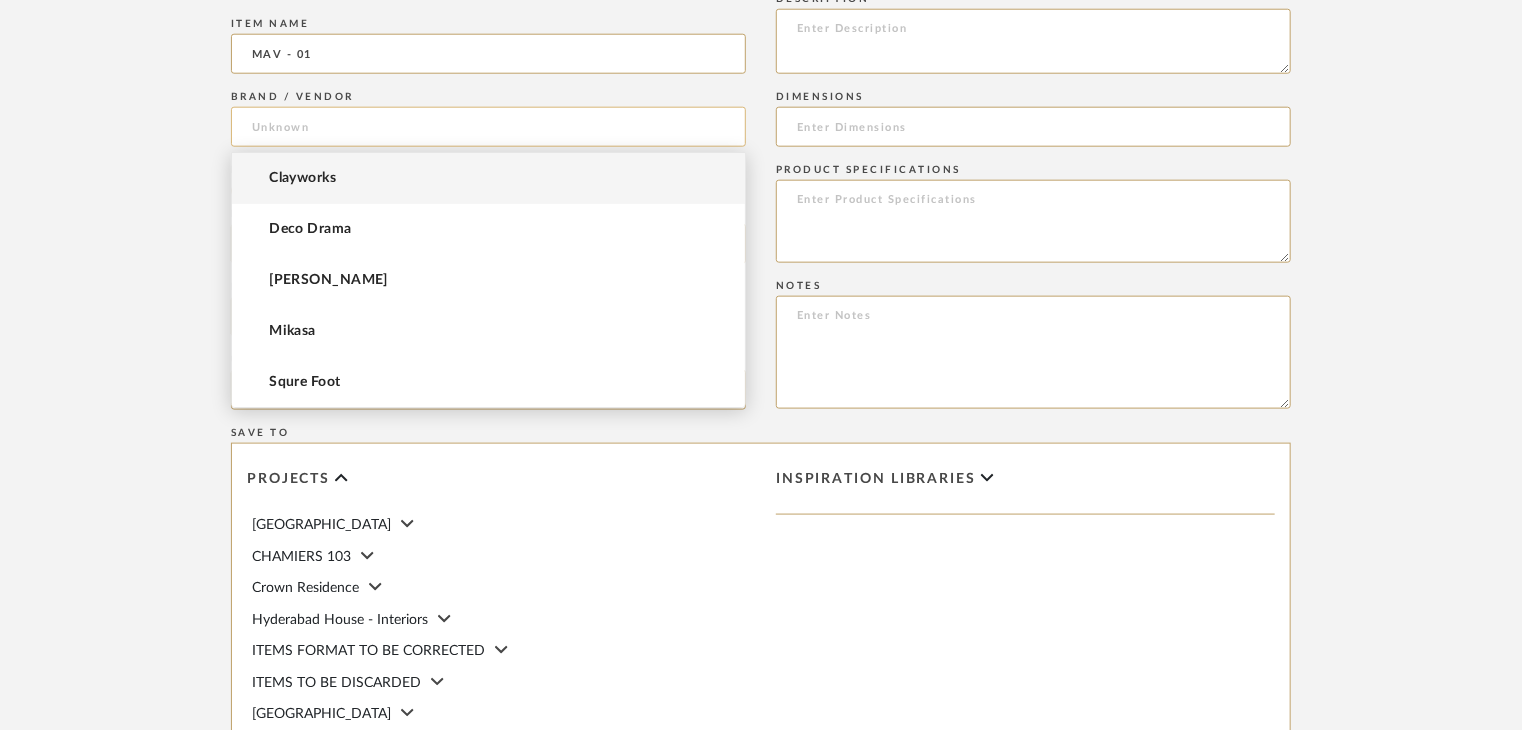 click 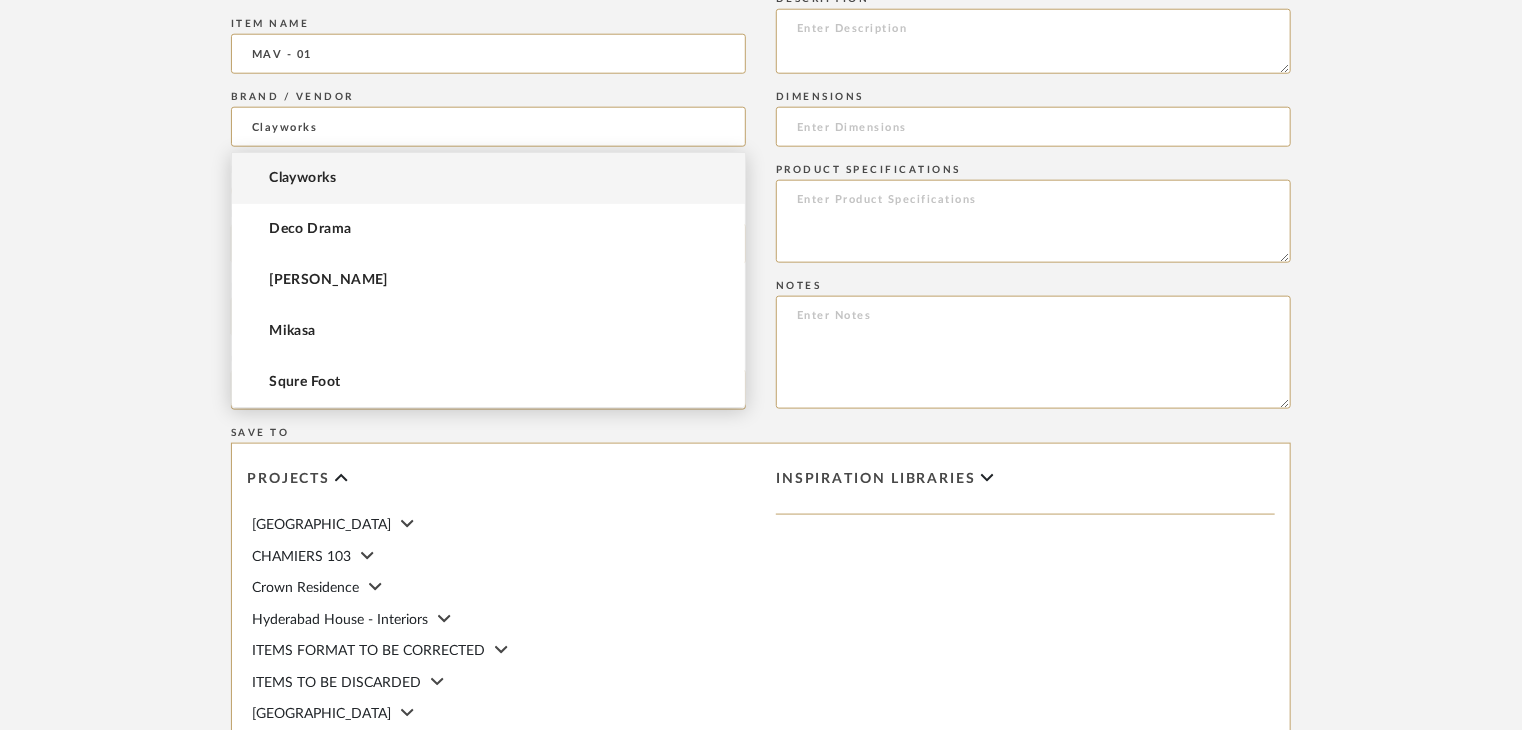 type on "Clayworks" 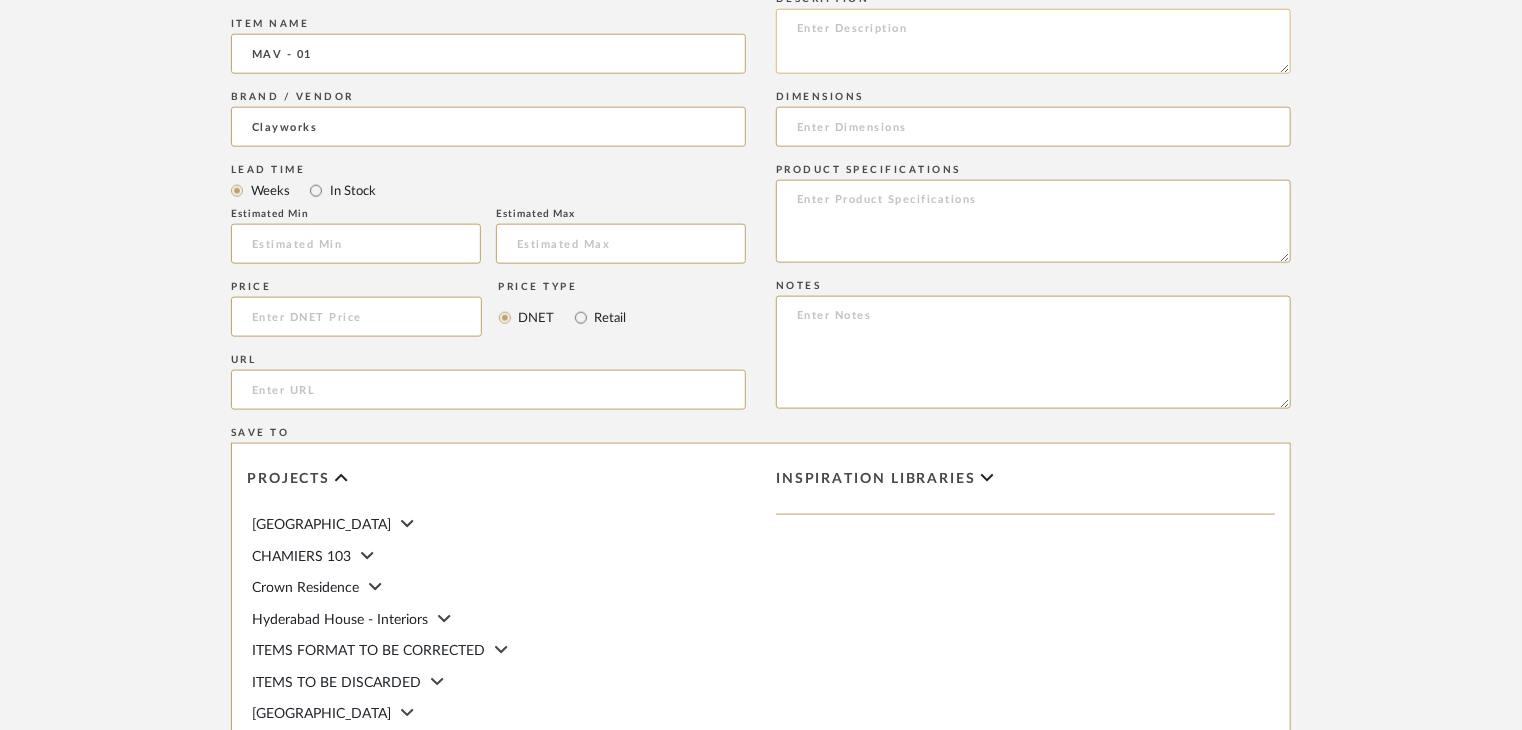 click 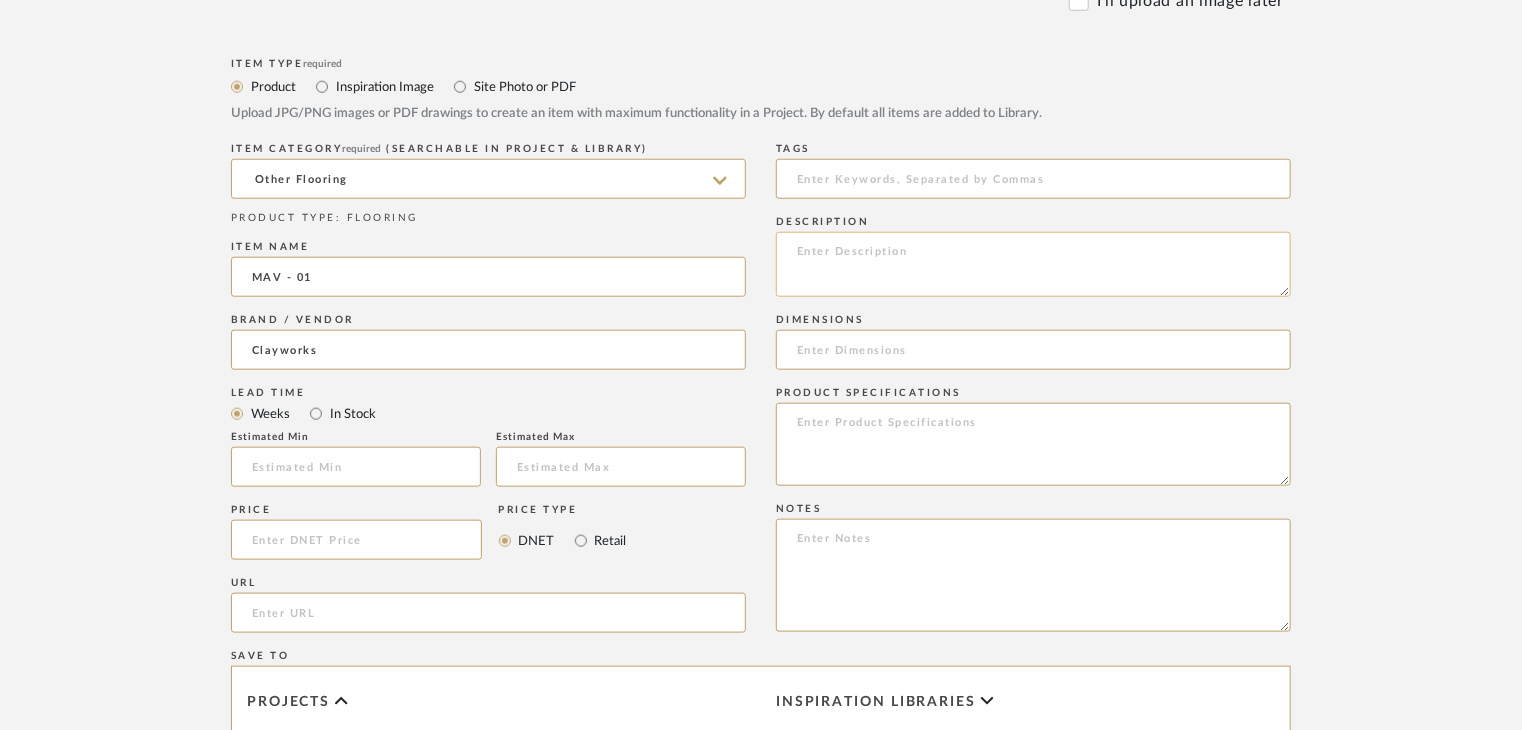 scroll, scrollTop: 800, scrollLeft: 0, axis: vertical 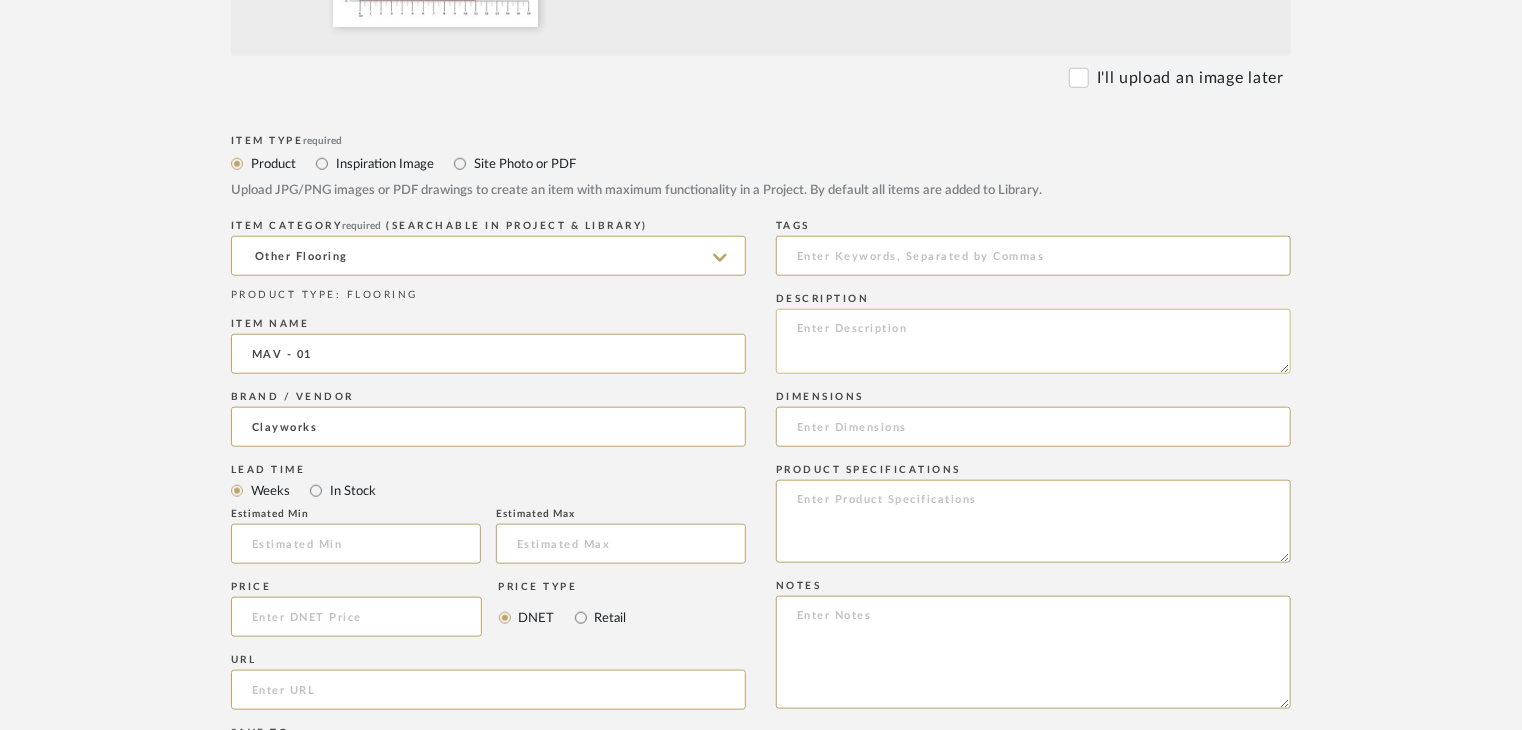 paste on "Type: OTHER FLOORING
Dimension(s): (as mentioned)
Material/Finishes: (as mentioned)
Installation requirements, if any: (as applicable)
Price: (as mentioned)
Lead time: (as mentioned)
Sample available: supplier stock
Sample Internal reference number:
as per the internal sample warehouse) Point of
contact:
Contact number:
Email address:
Address:
Additional contact information:" 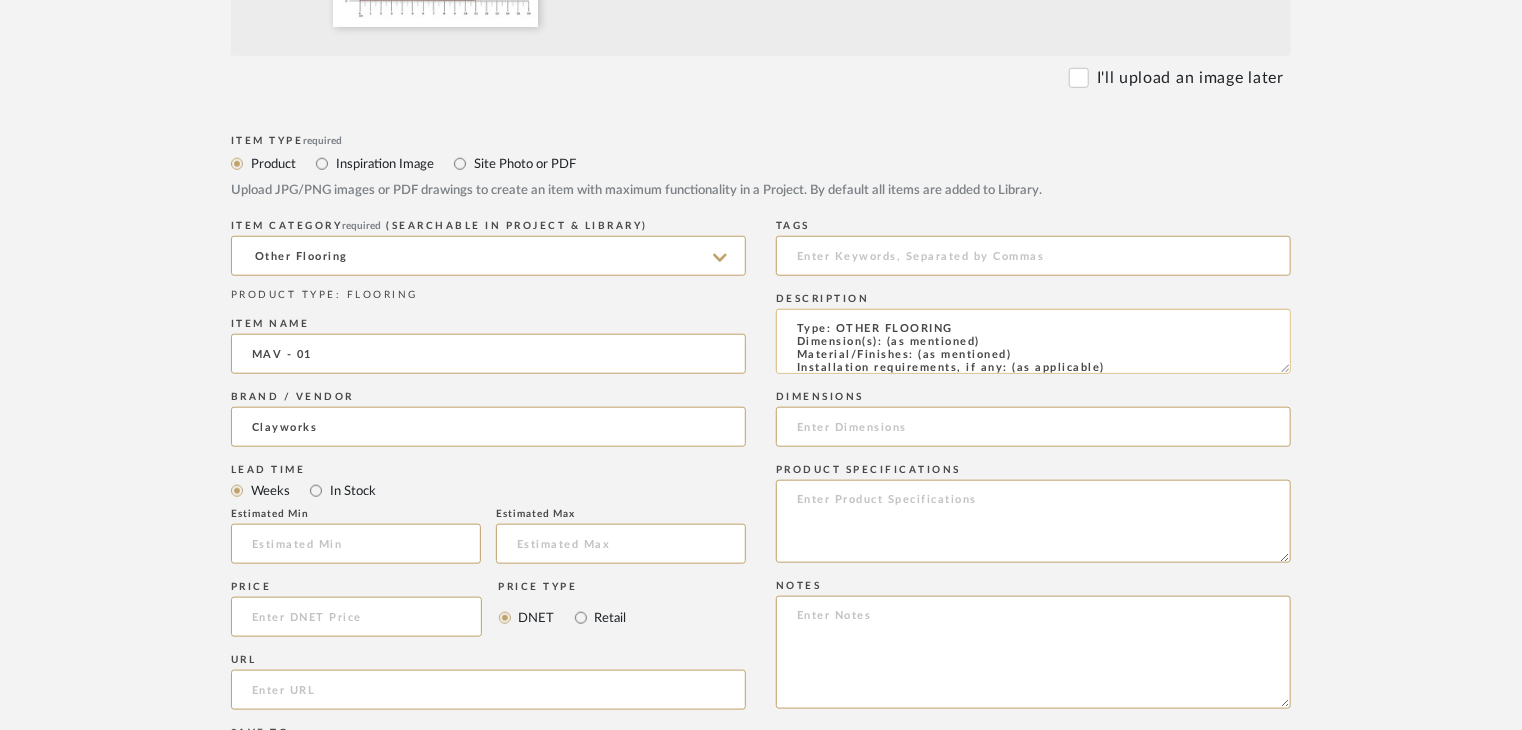 scroll, scrollTop: 137, scrollLeft: 0, axis: vertical 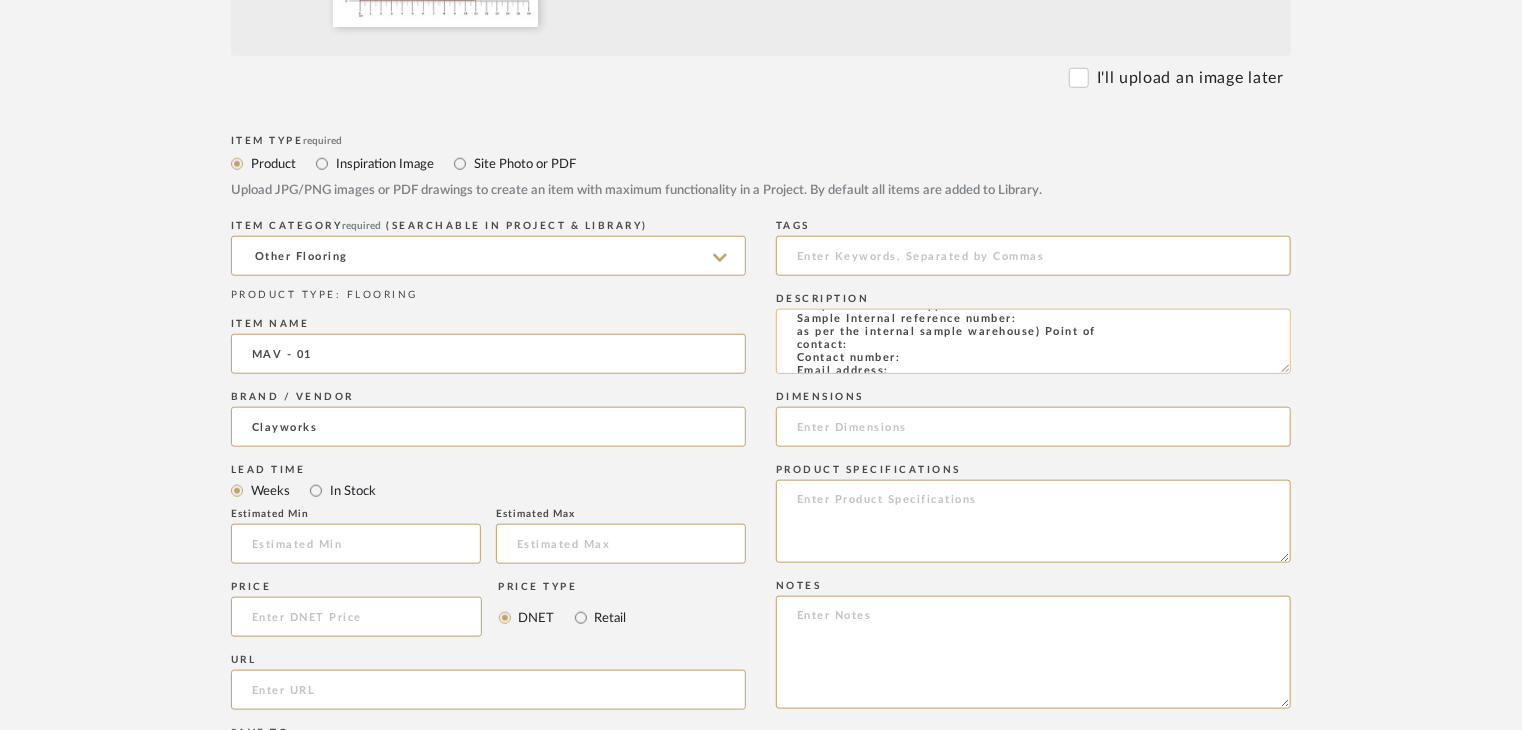 click on "Type: OTHER FLOORING
Dimension(s): (as mentioned)
Material/Finishes: Smooth
Installation requirements, if any: (as applicable)
Price: (as mentioned)
Lead time: (as mentioned)
Sample available: supplier stock
Sample Internal reference number:
as per the internal sample warehouse) Point of
contact:
Contact number:
Email address:
Address:
Additional contact information:" 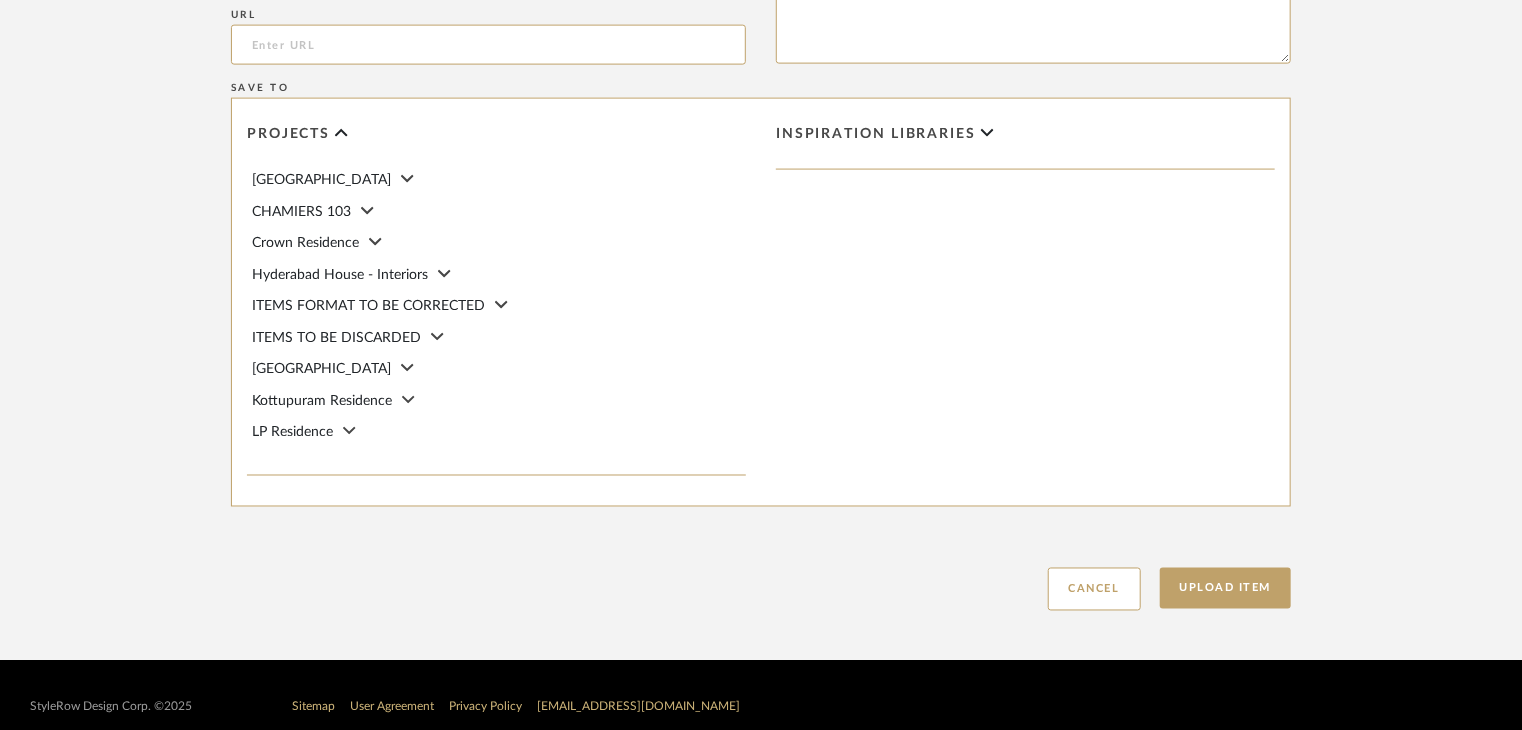 scroll, scrollTop: 1468, scrollLeft: 0, axis: vertical 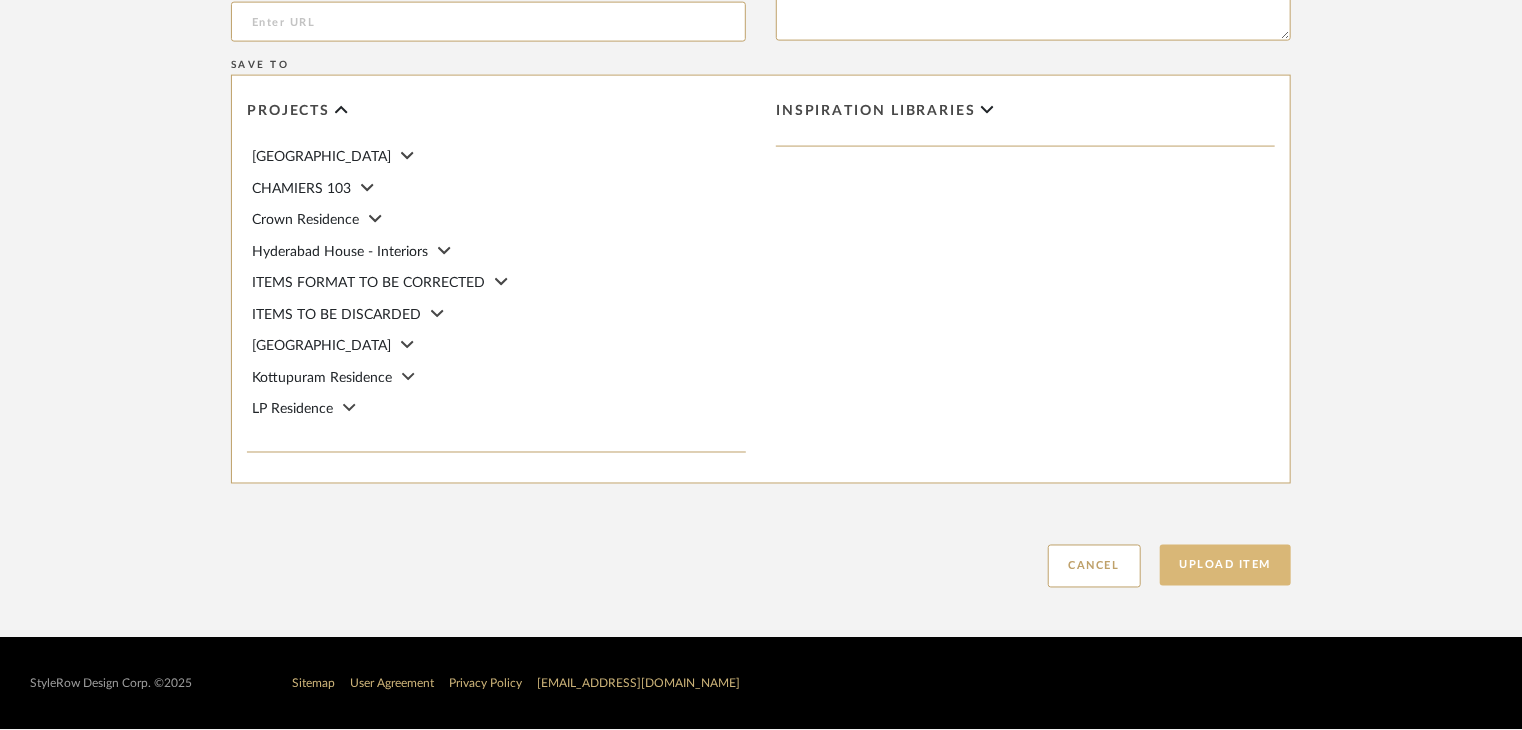 type on "Type: OTHER FLOORING
Dimension(s): (as mentioned)
Material/Finishes: Smooth
Installation requirements, if any: (as applicable)
Price: (as mentioned)
Lead time: (as mentioned)
Sample available: supplier stock
Sample Internal reference number: FL-OF-028
as per the internal sample warehouse) Point of
contact:
Contact number:
Email address:
Address:
Additional contact information:" 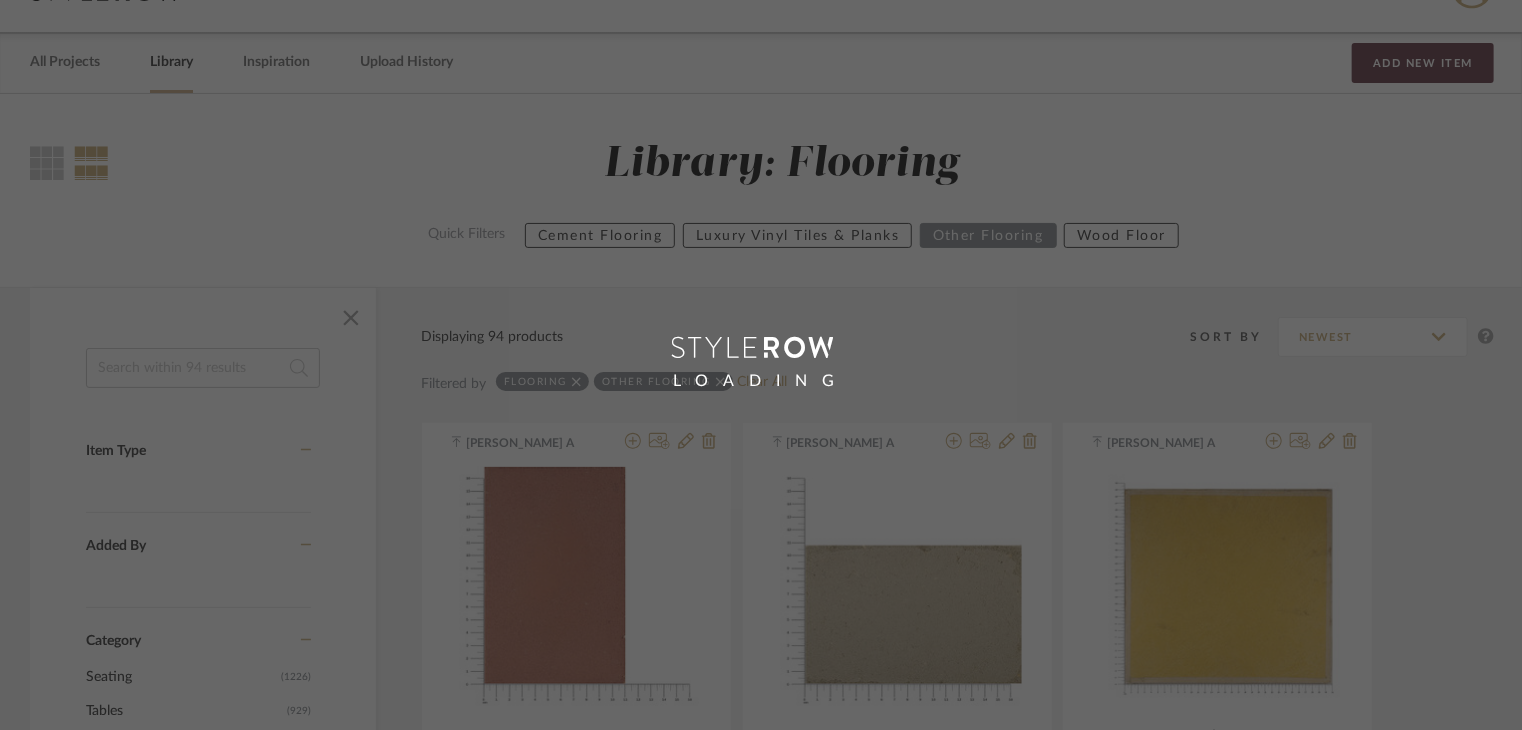 scroll, scrollTop: 0, scrollLeft: 0, axis: both 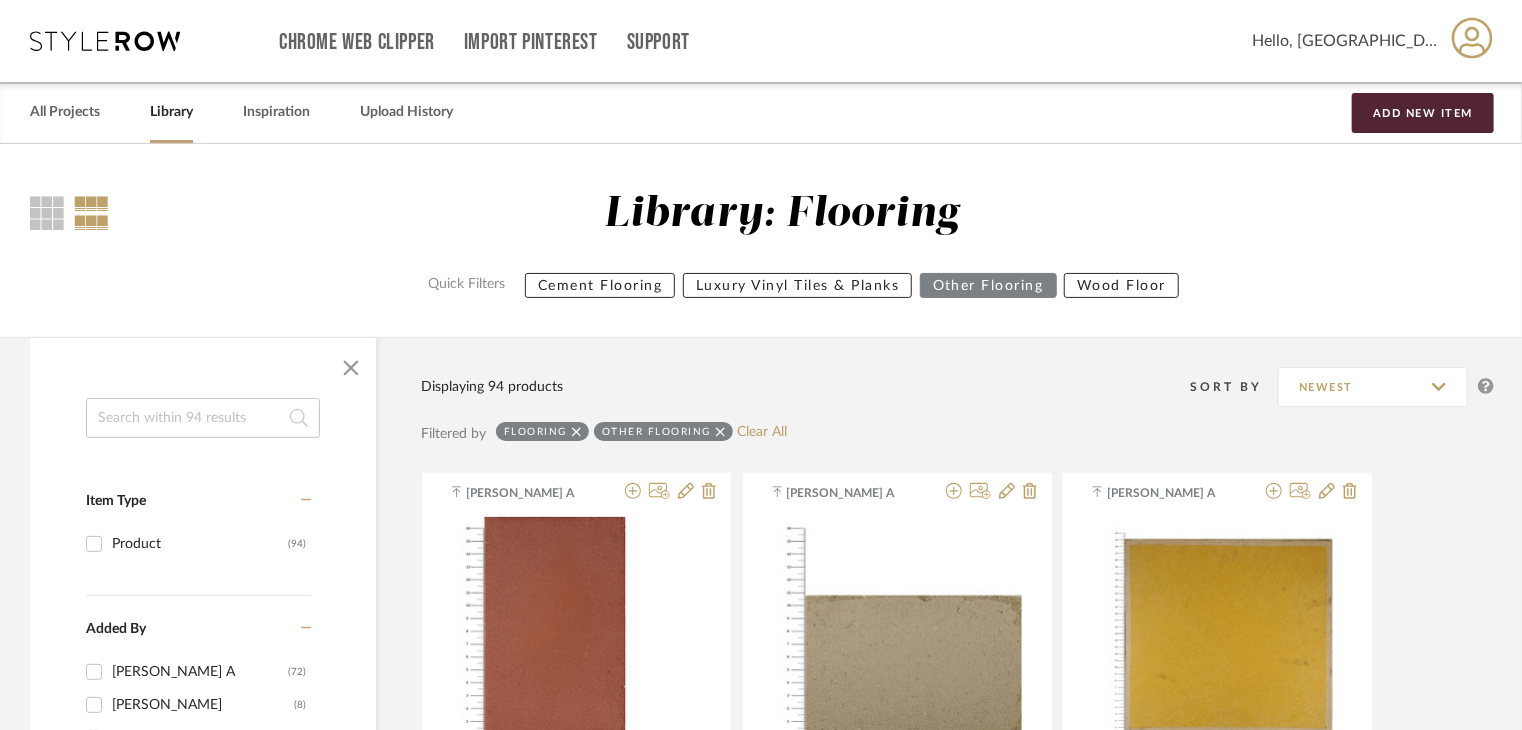 click on "All Projects   Library   Inspiration   Upload History   Add New Item" at bounding box center (761, 112) 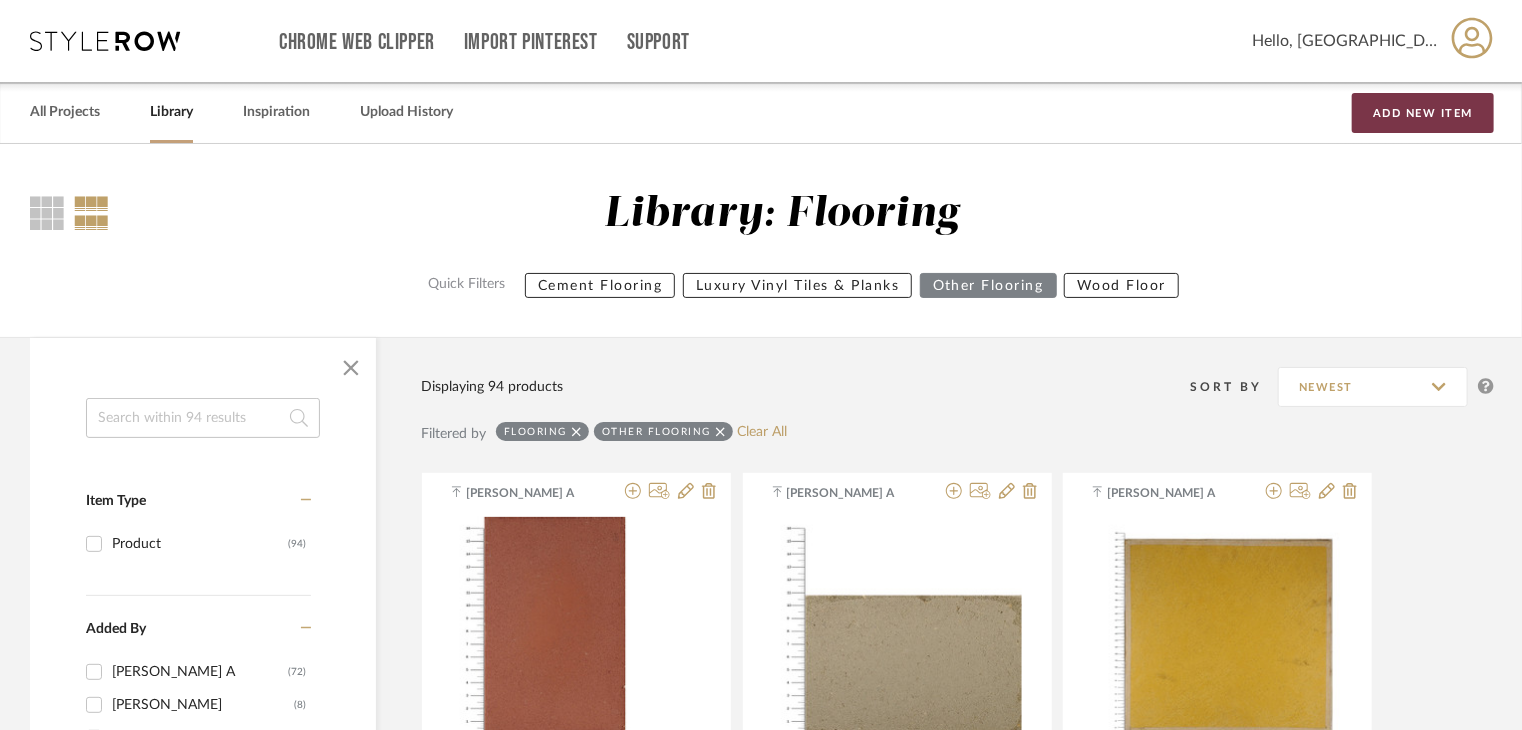 click on "Add New Item" at bounding box center (1423, 113) 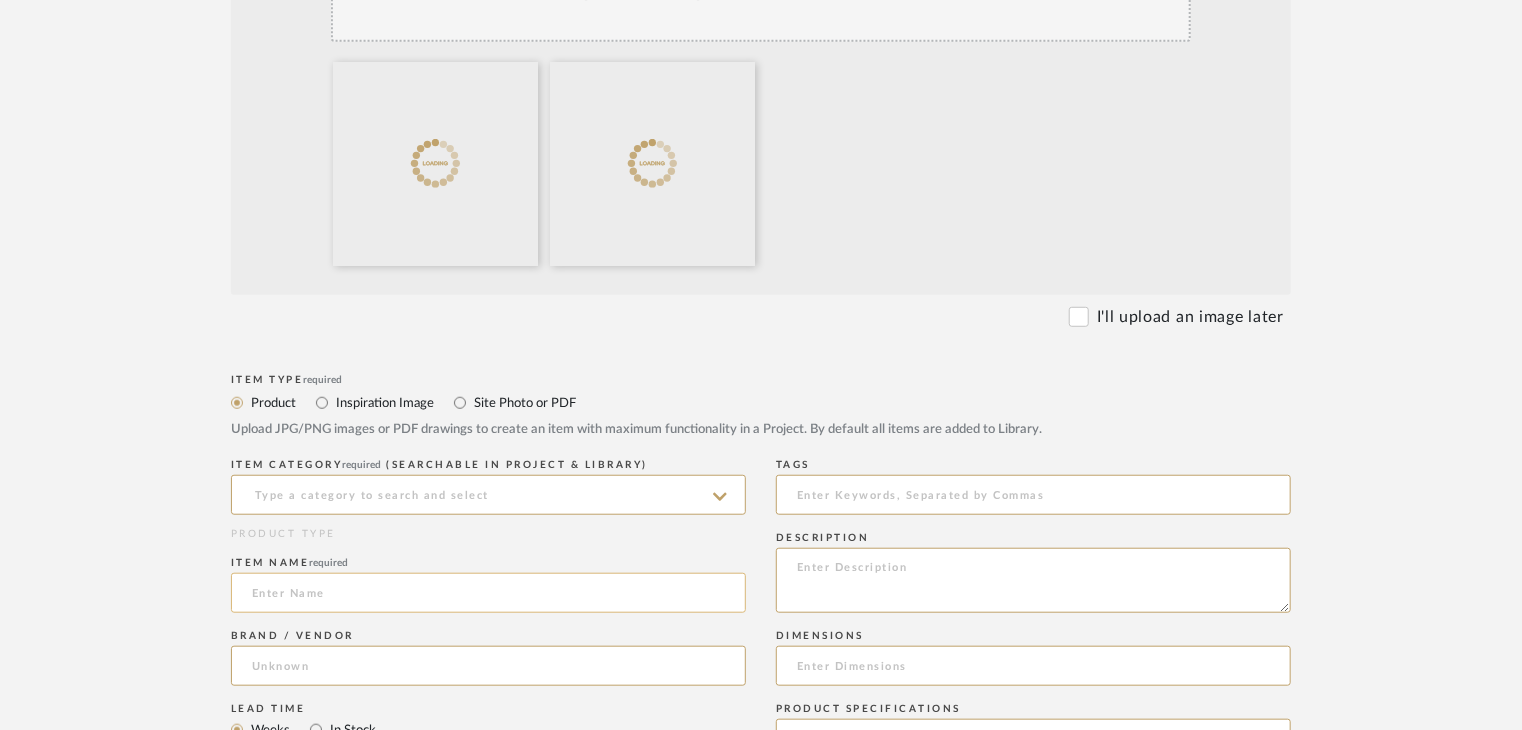 scroll, scrollTop: 800, scrollLeft: 0, axis: vertical 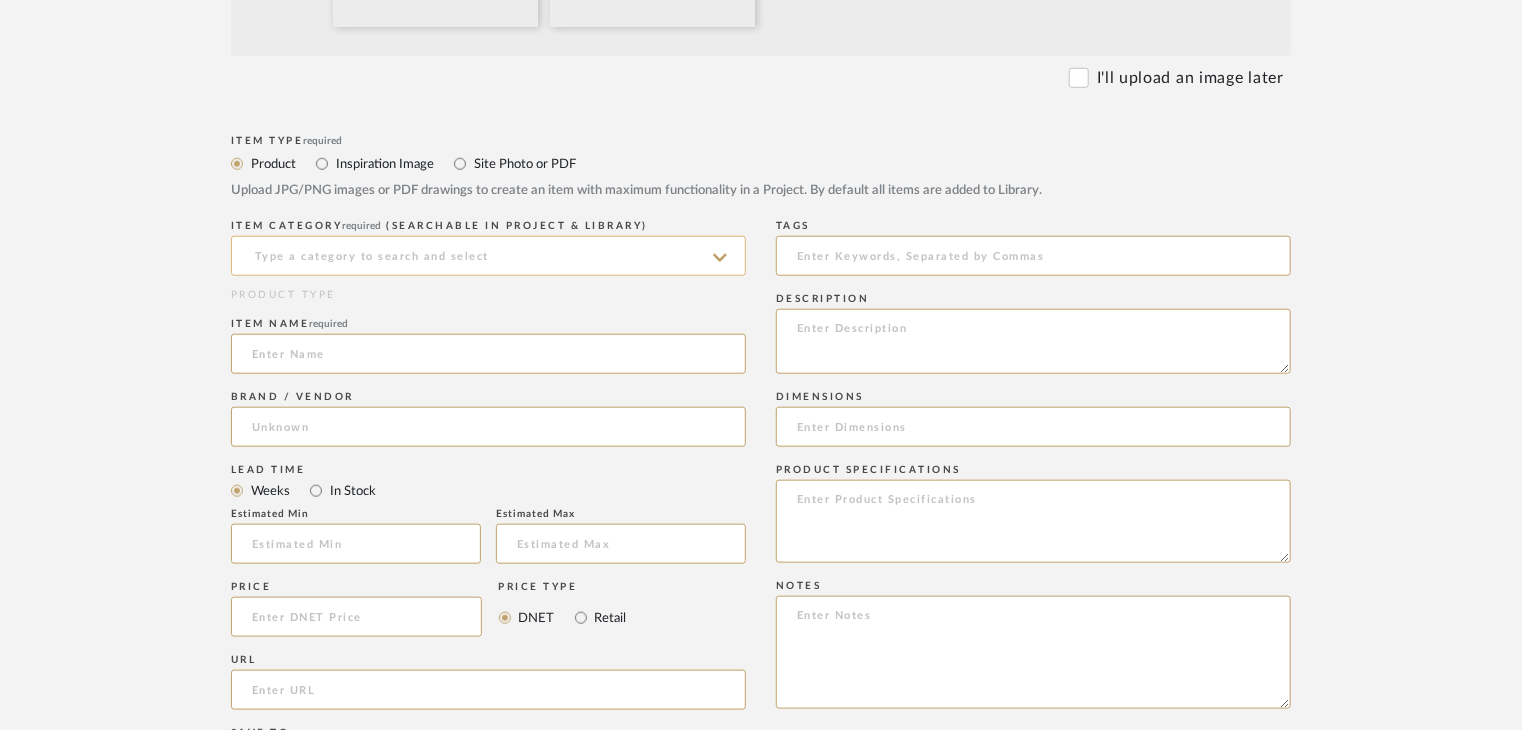 click 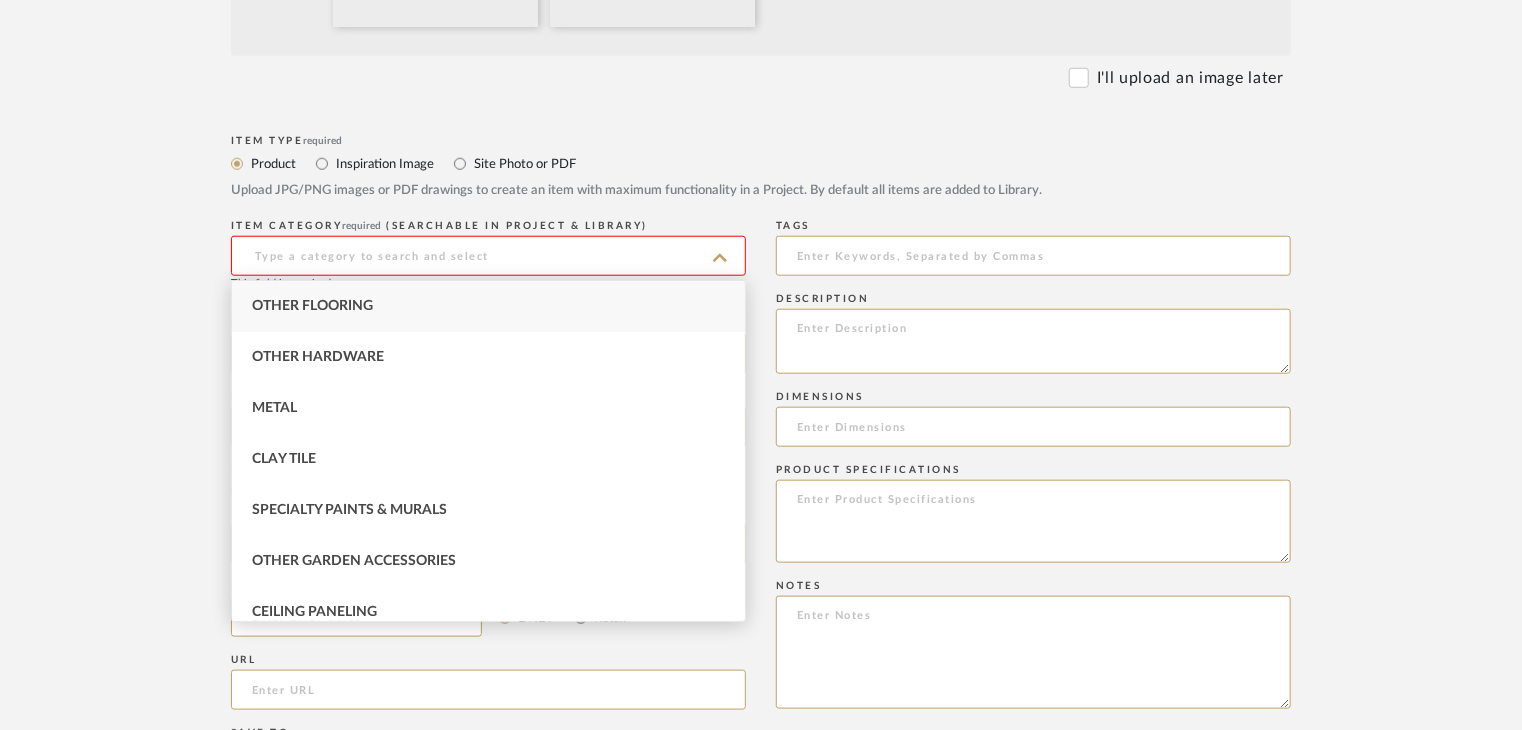 drag, startPoint x: 375, startPoint y: 311, endPoint x: 384, endPoint y: 325, distance: 16.643316 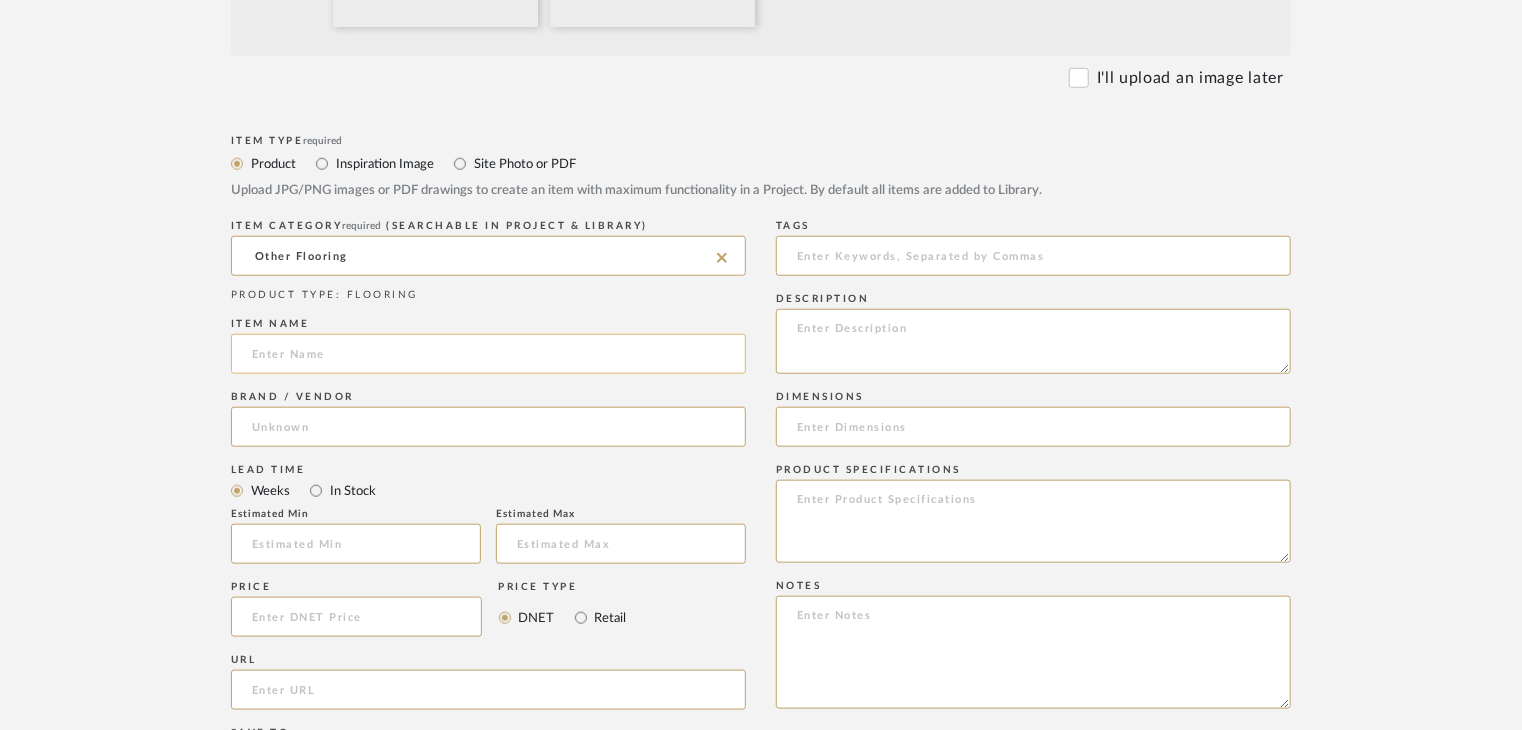 click 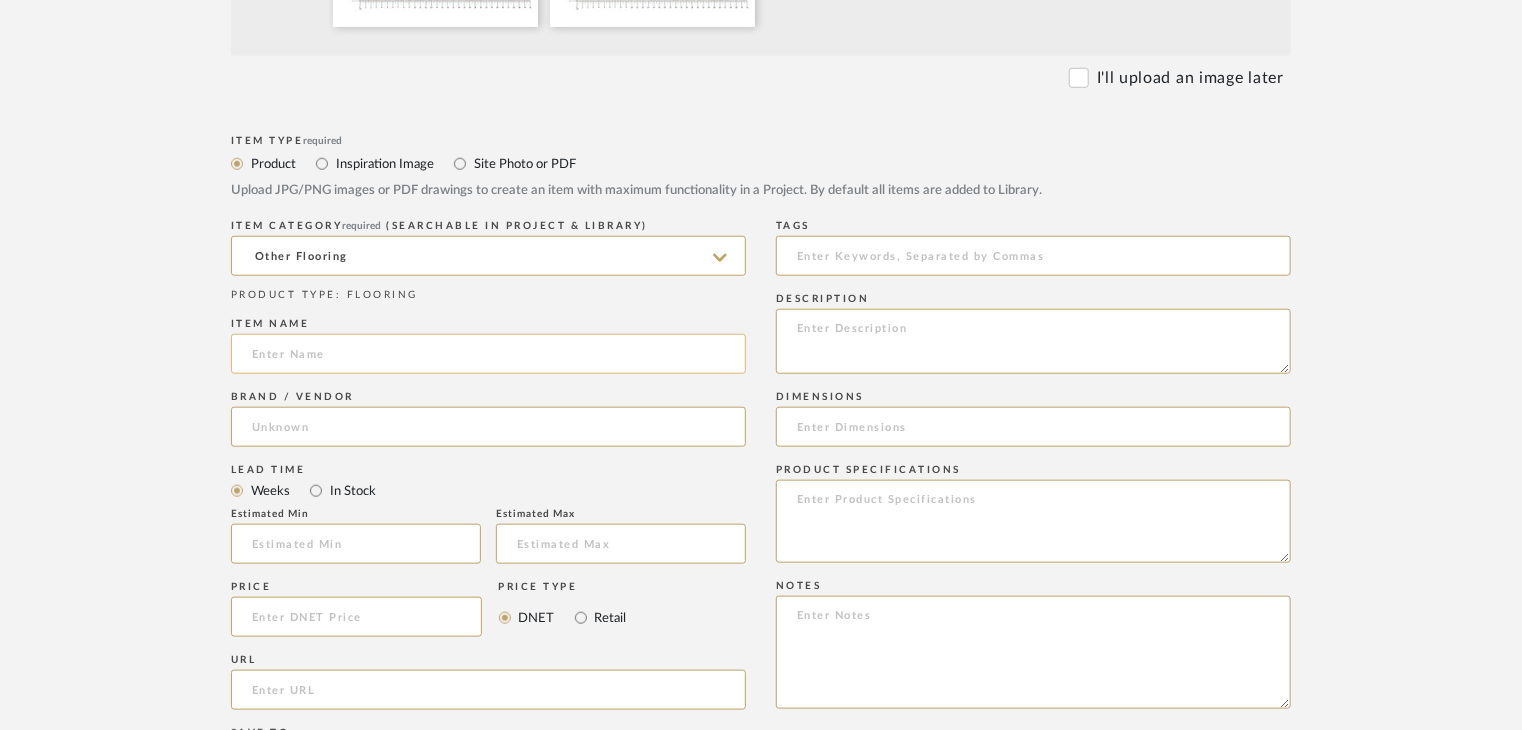 paste on "Resin bound gravel" 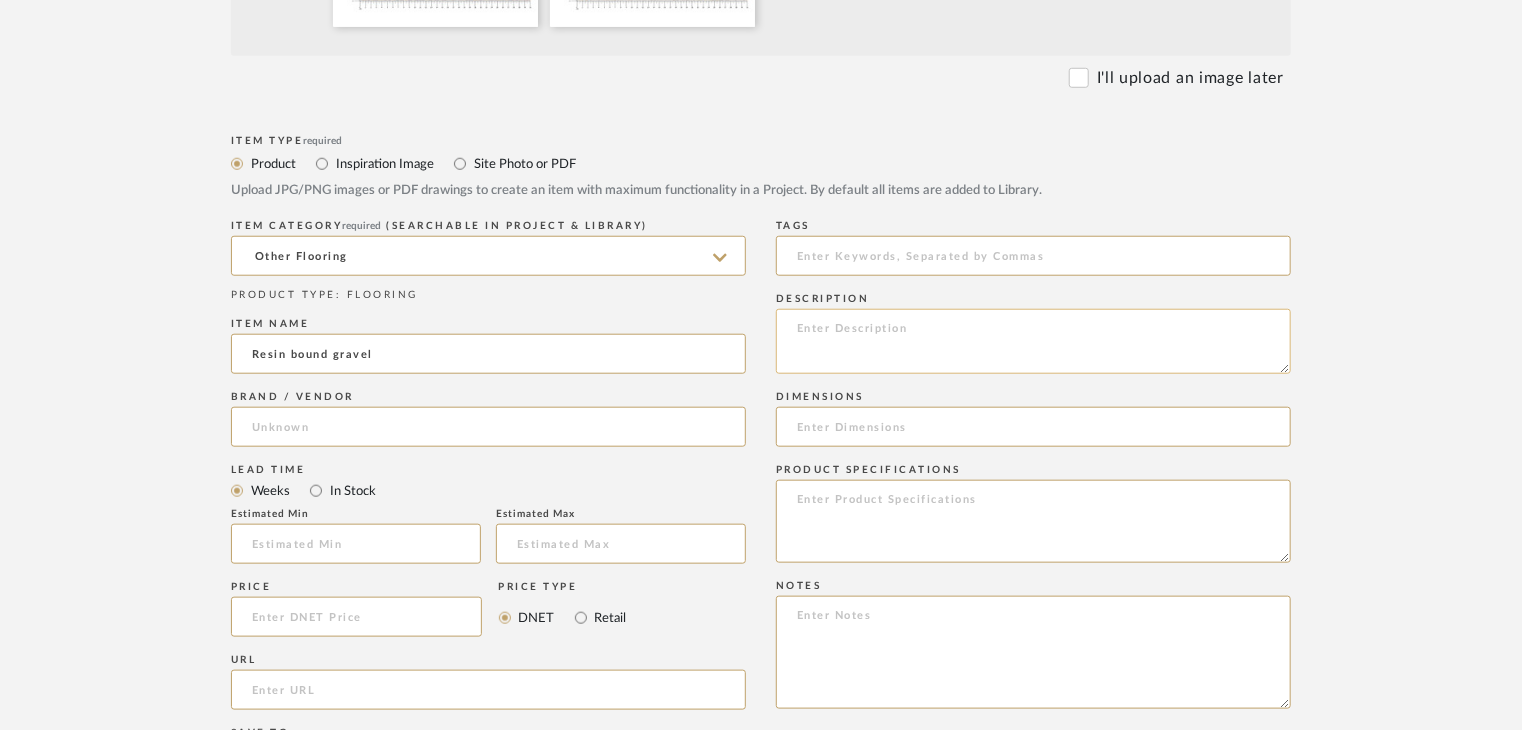 type on "Resin bound gravel" 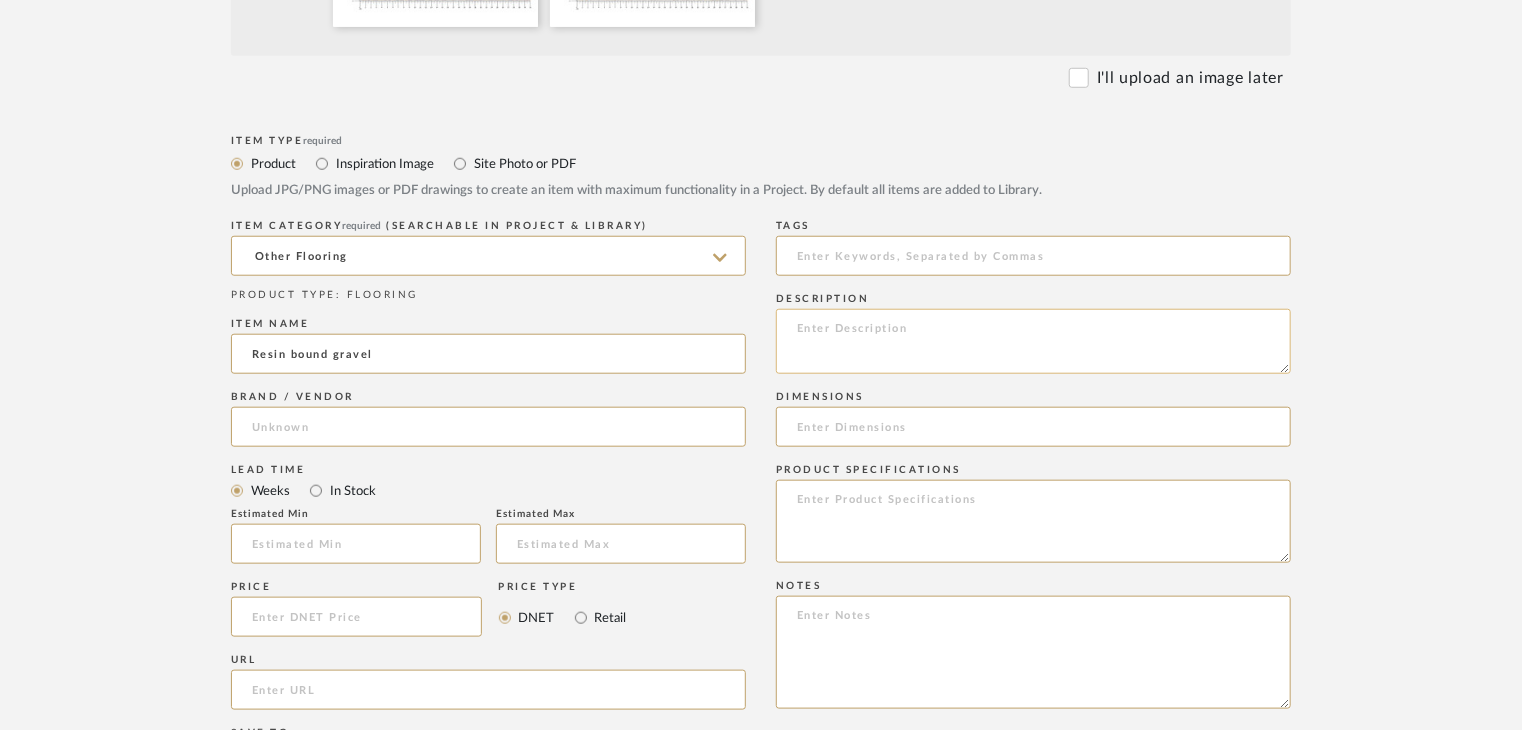 paste on "Type: OTHER FLOORING
Dimension(s): (as mentioned)
Material/Finishes: (as mentioned)
Installation requirements, if any: (as applicable)
Price: (as mentioned)
Lead time: (as mentioned)
Sample available: supplier stock
Sample Internal reference number:
as per the internal sample warehouse) Point of
contact:
Contact number:
Email address:
Address:
Additional contact information:" 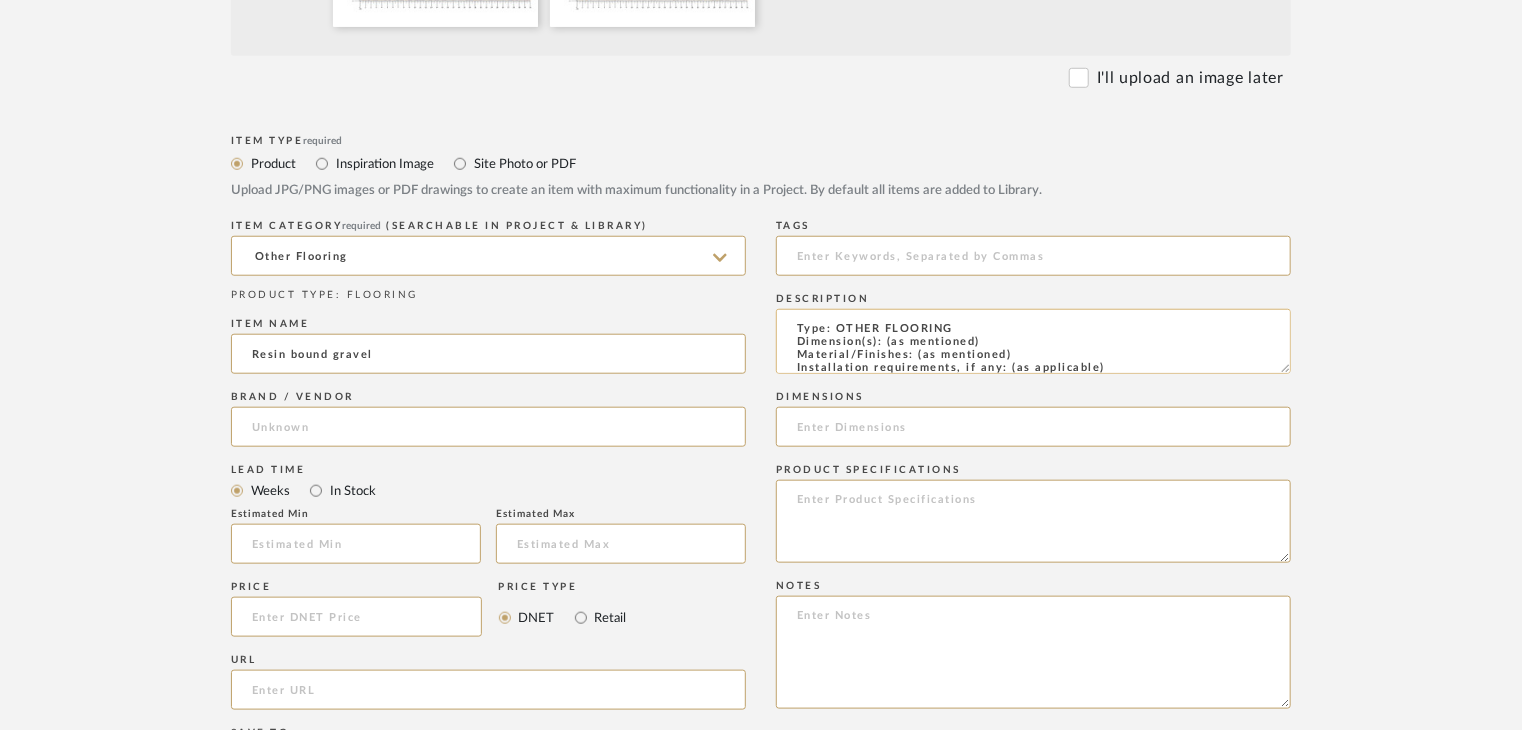 scroll, scrollTop: 137, scrollLeft: 0, axis: vertical 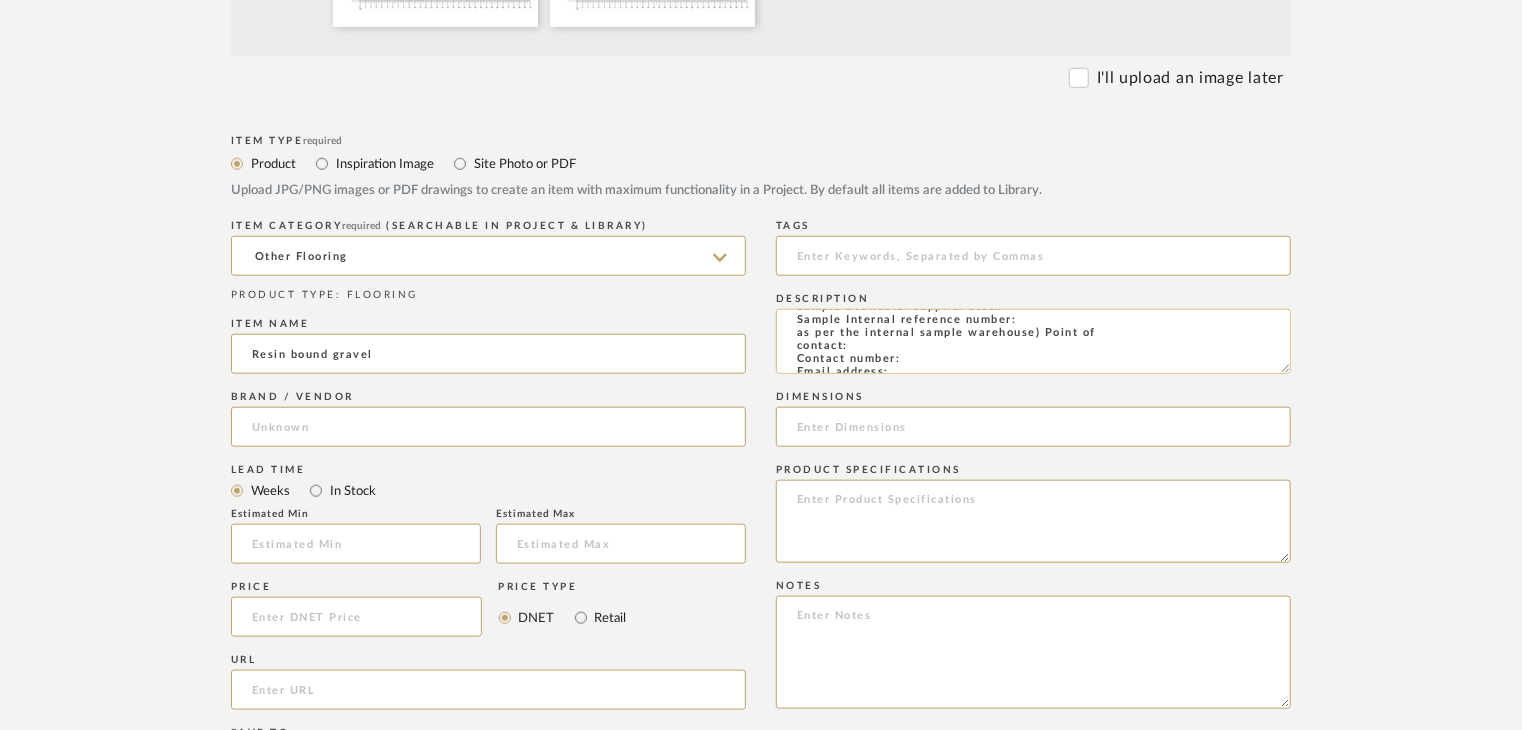 click on "Type: OTHER FLOORING
Dimension(s): (as mentioned)
Material/Finishes: (as mentioned)
Installation requirements, if any: (as applicable)
Price: (as mentioned)
Lead time: (as mentioned)
Sample available: supplier stock
Sample Internal reference number:
as per the internal sample warehouse) Point of
contact:
Contact number:
Email address:
Address:
Additional contact information:" 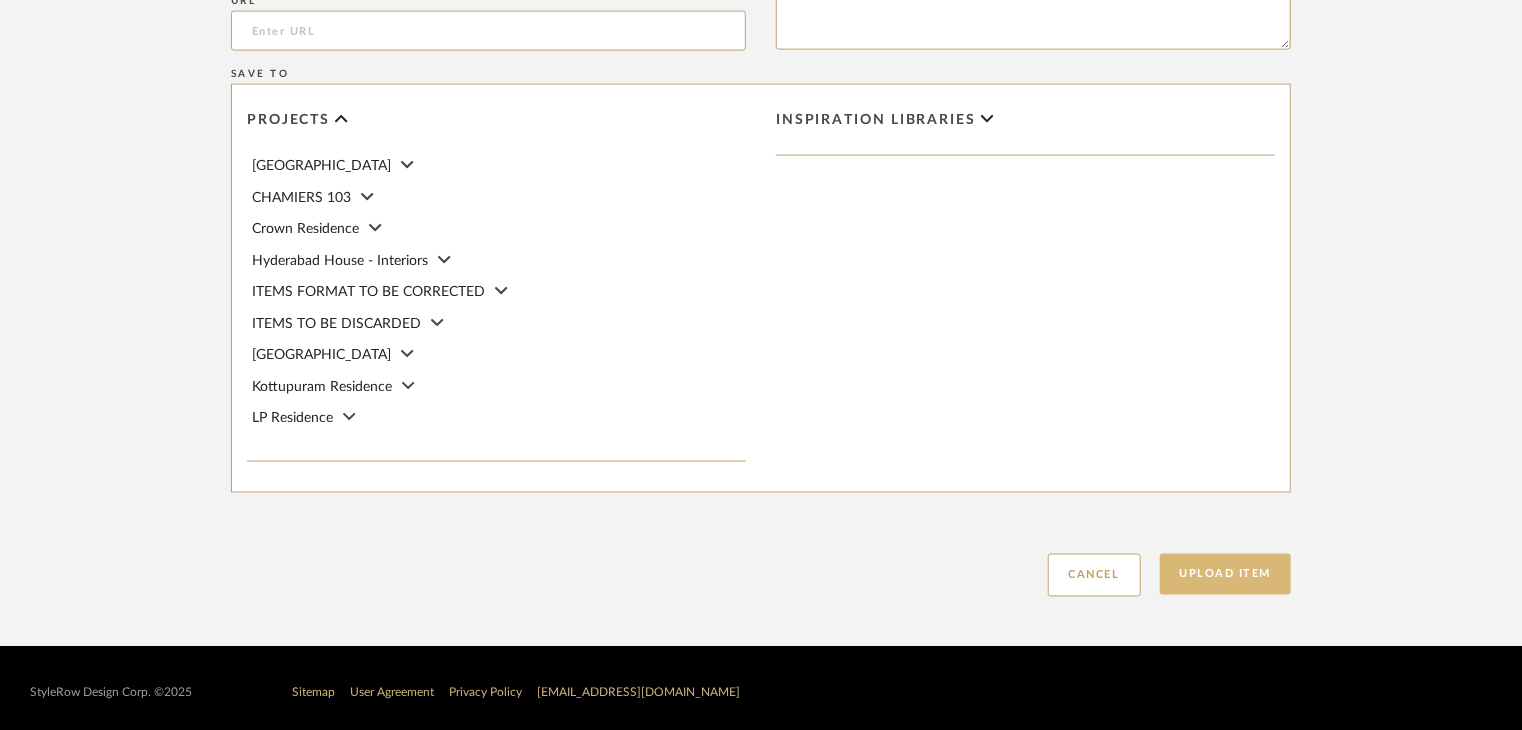 scroll, scrollTop: 1468, scrollLeft: 0, axis: vertical 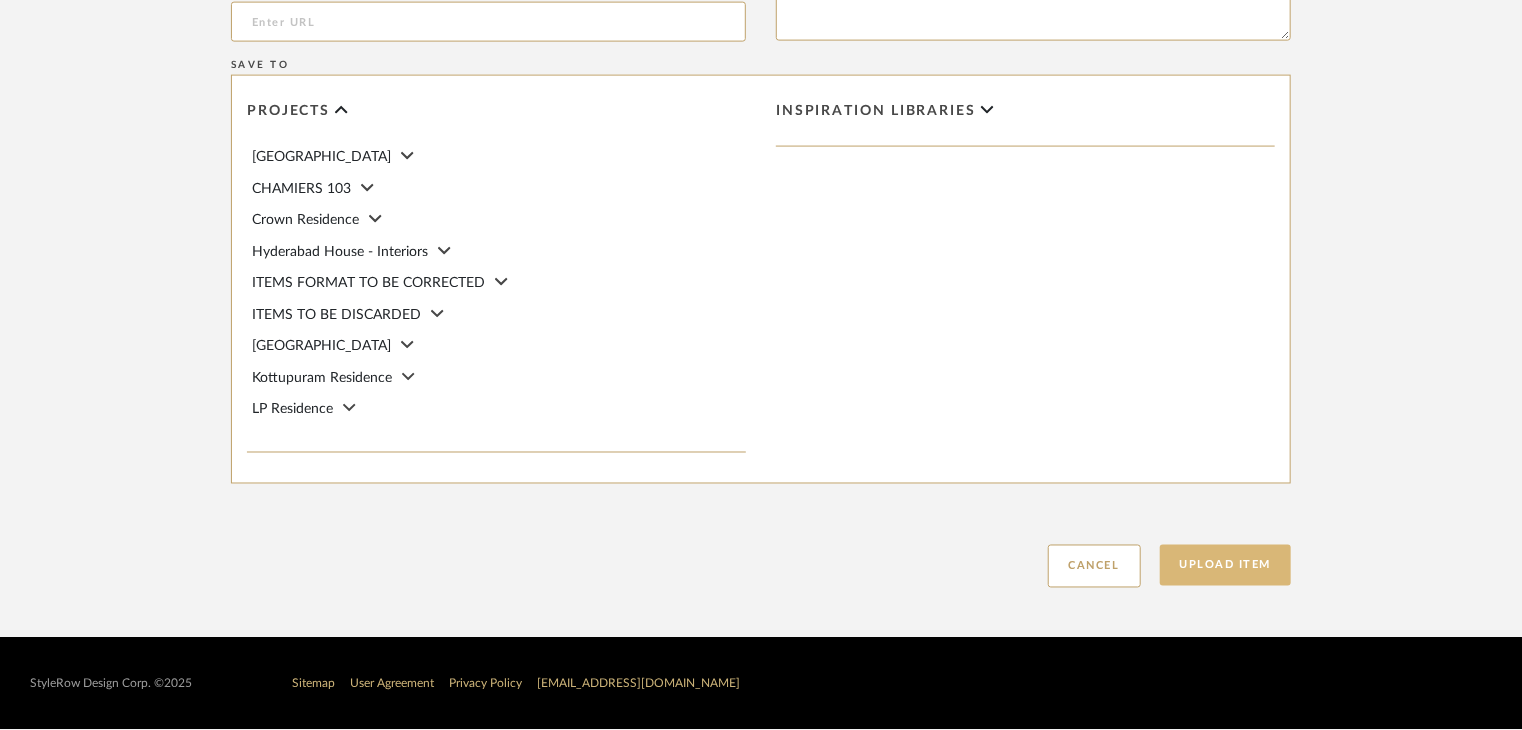 type on "Type: OTHER FLOORING
Dimension(s): (as mentioned)
Material/Finishes: (as mentioned)
Installation requirements, if any: (as applicable)
Price: (as mentioned)
Lead time: (as mentioned)
Sample available: supplier stock
Sample Internal reference number: FL-OT-30
as per the internal sample warehouse) Point of
contact:
Contact number:
Email address:
Address:
Additional contact information:" 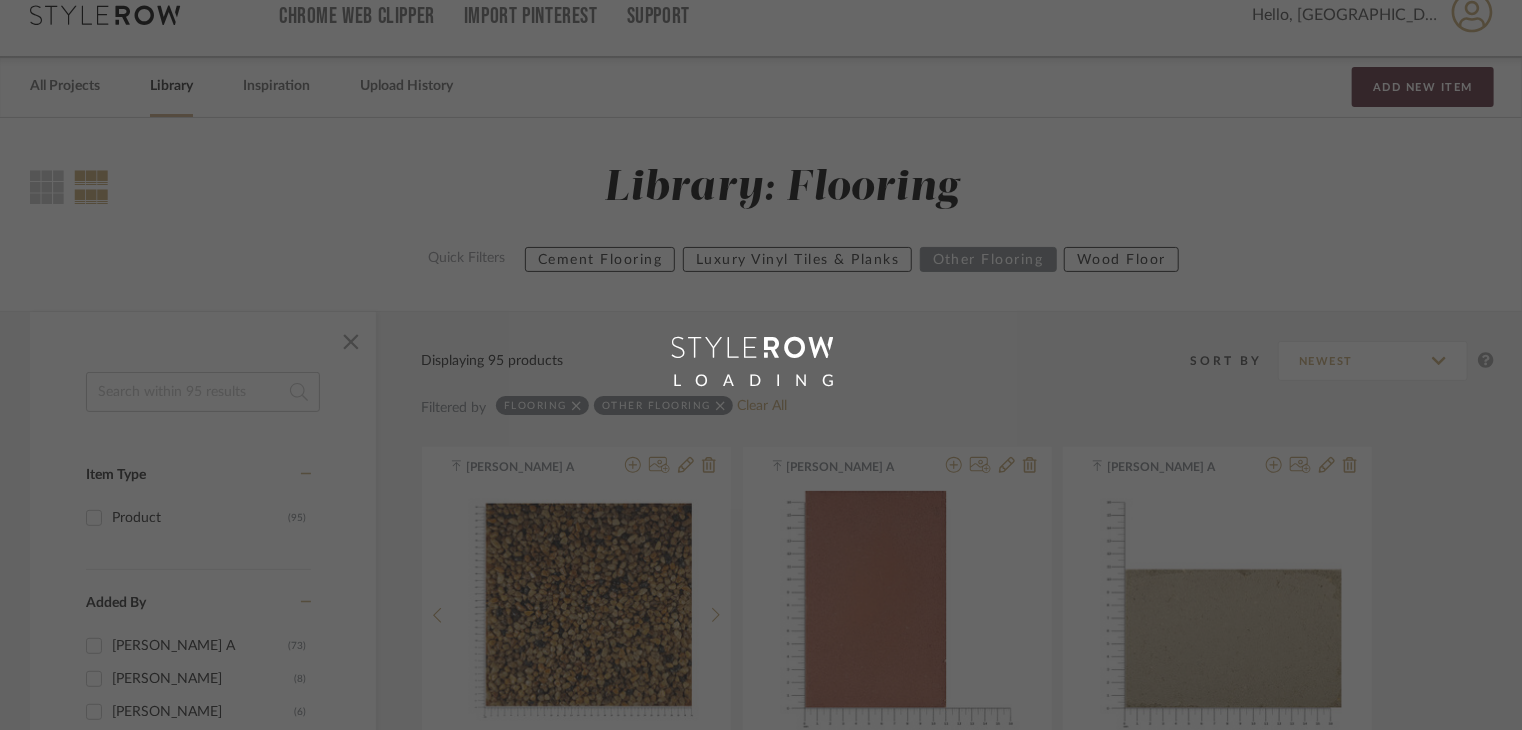 scroll, scrollTop: 0, scrollLeft: 0, axis: both 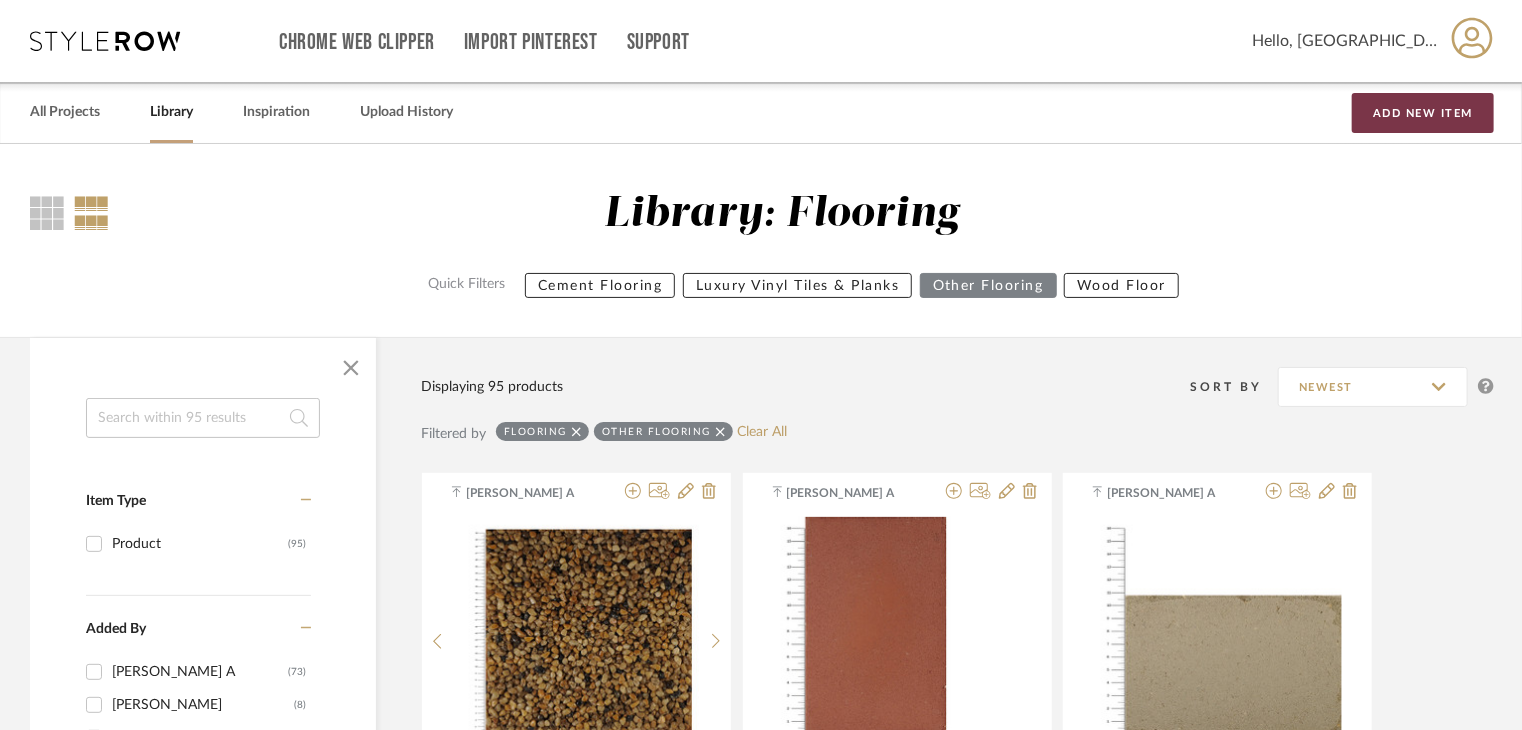 click on "Add New Item" at bounding box center (1423, 113) 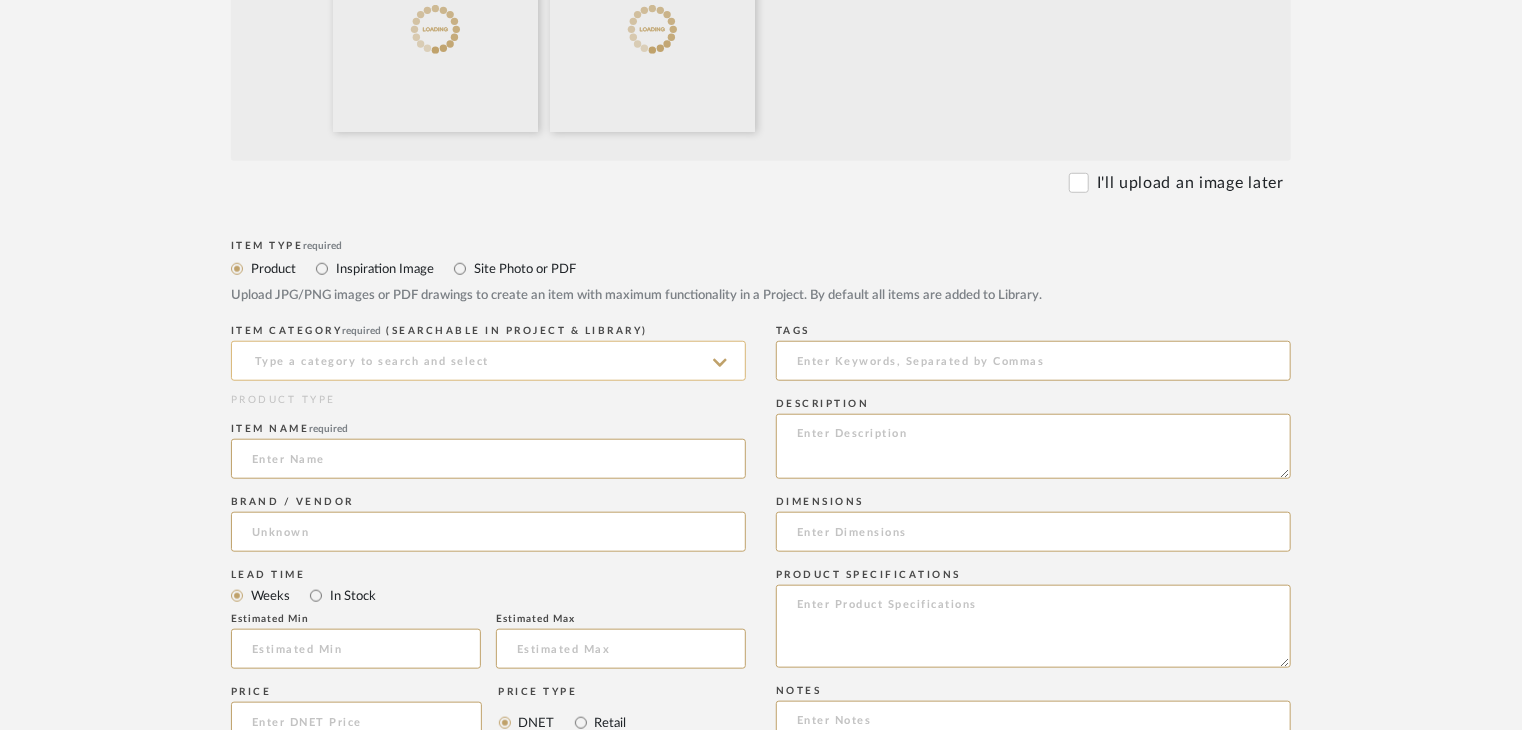 scroll, scrollTop: 700, scrollLeft: 0, axis: vertical 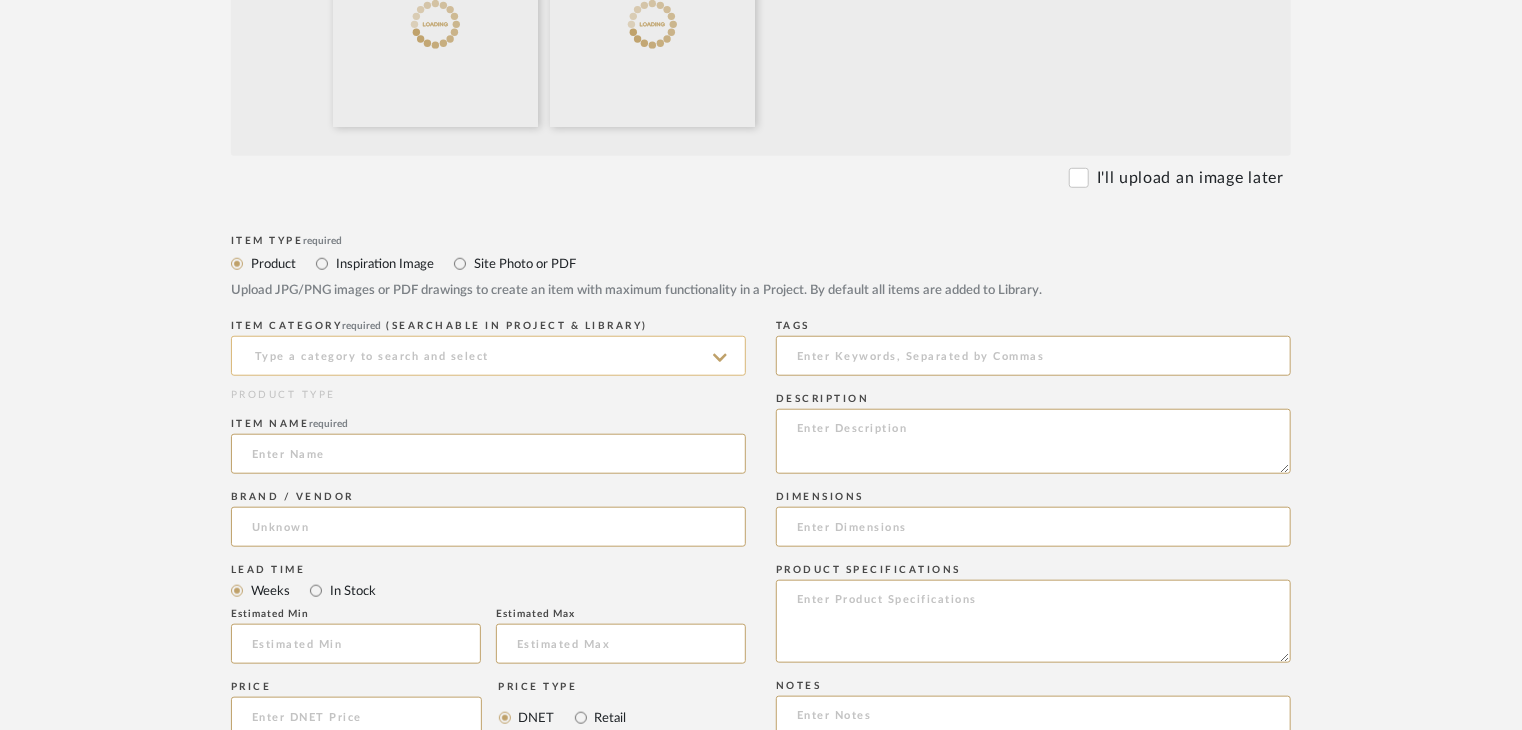 click 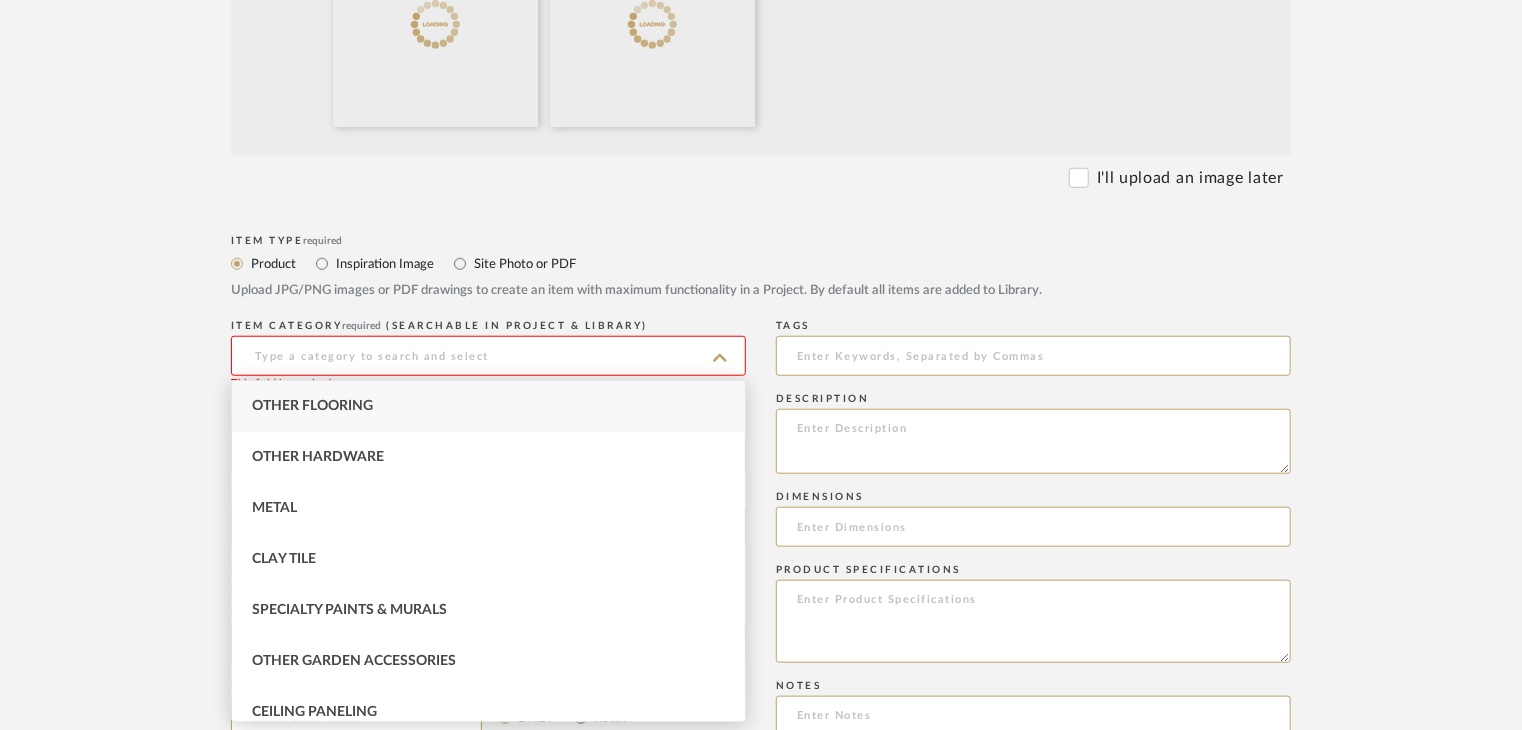 click on "Other Flooring" at bounding box center [488, 406] 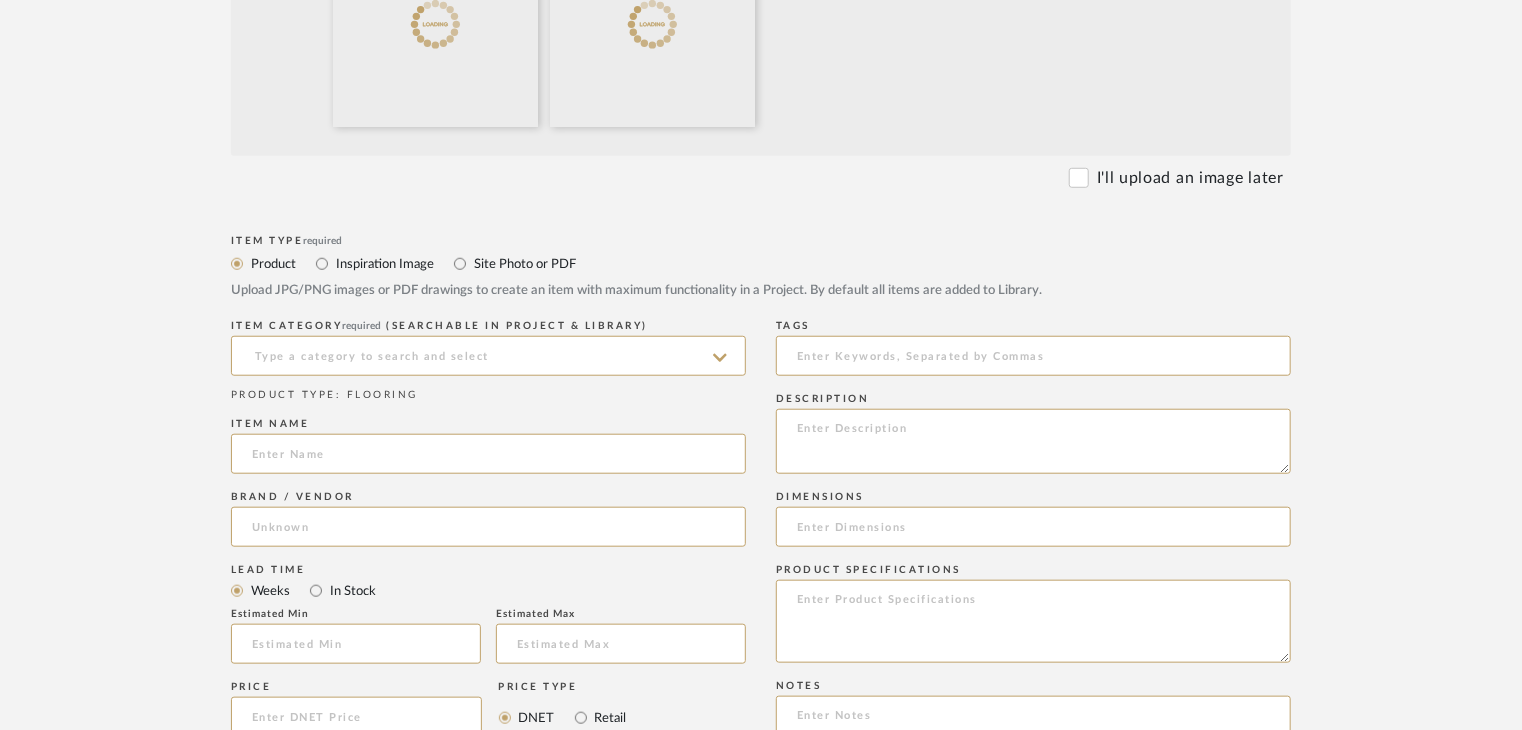 type on "Other Flooring" 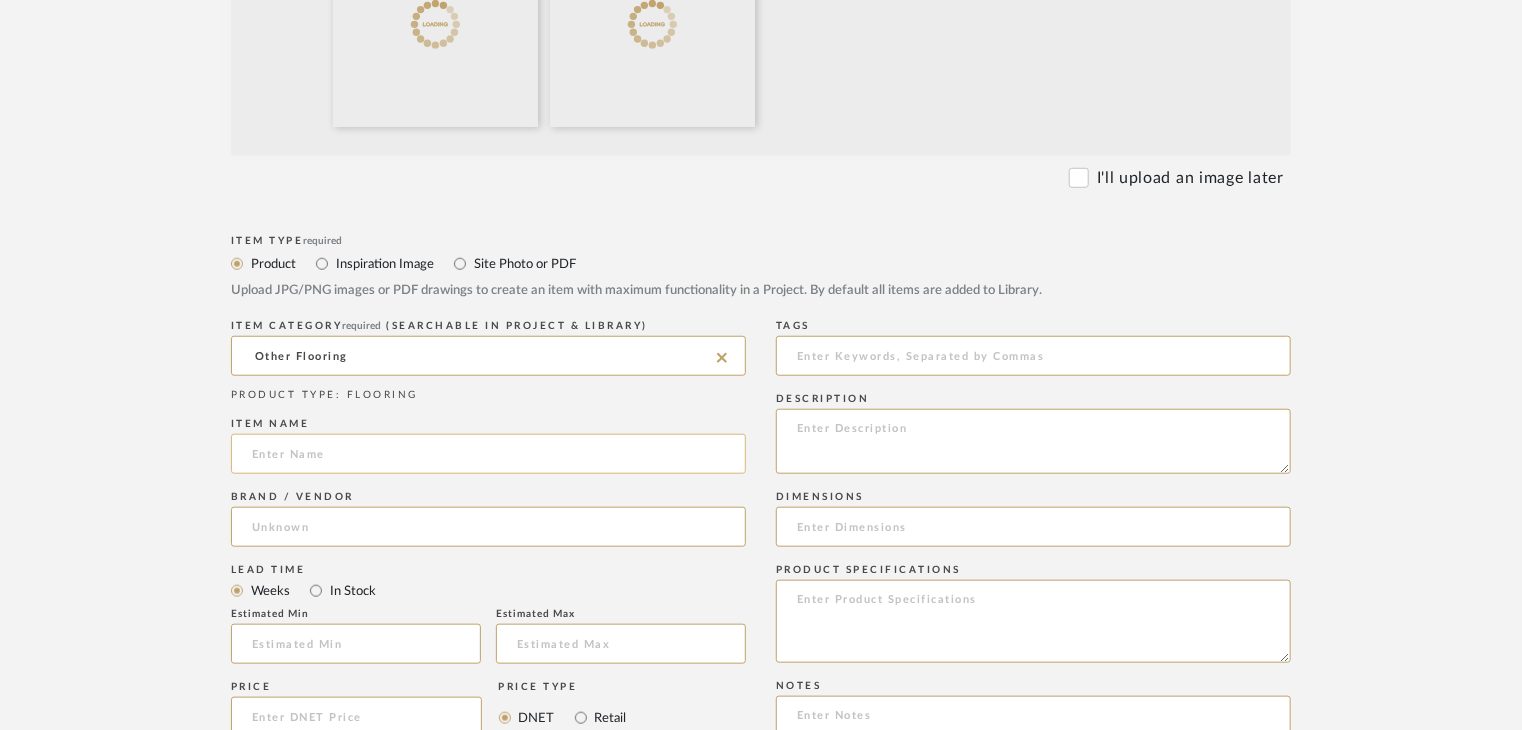 click 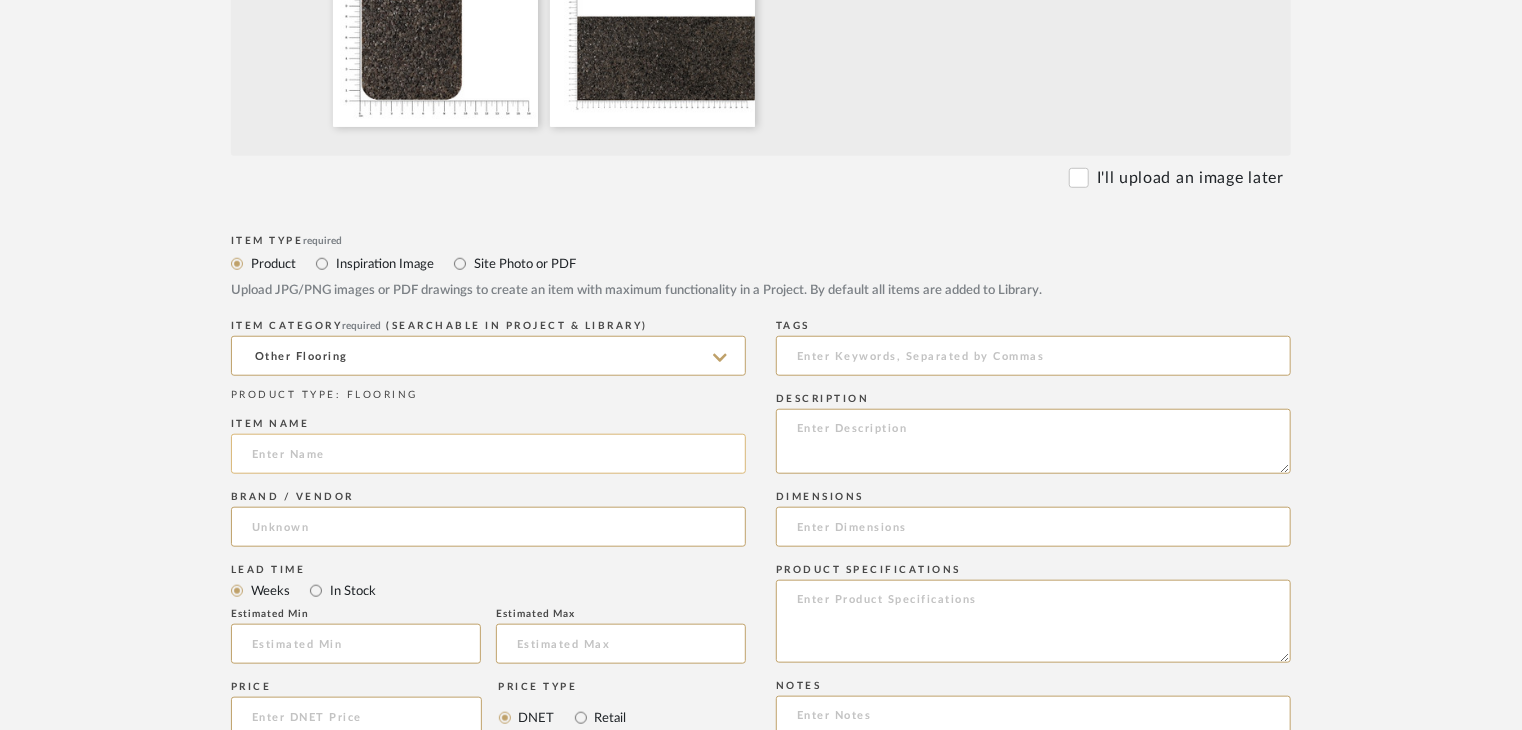 paste on "Resin bound gravel - Grey" 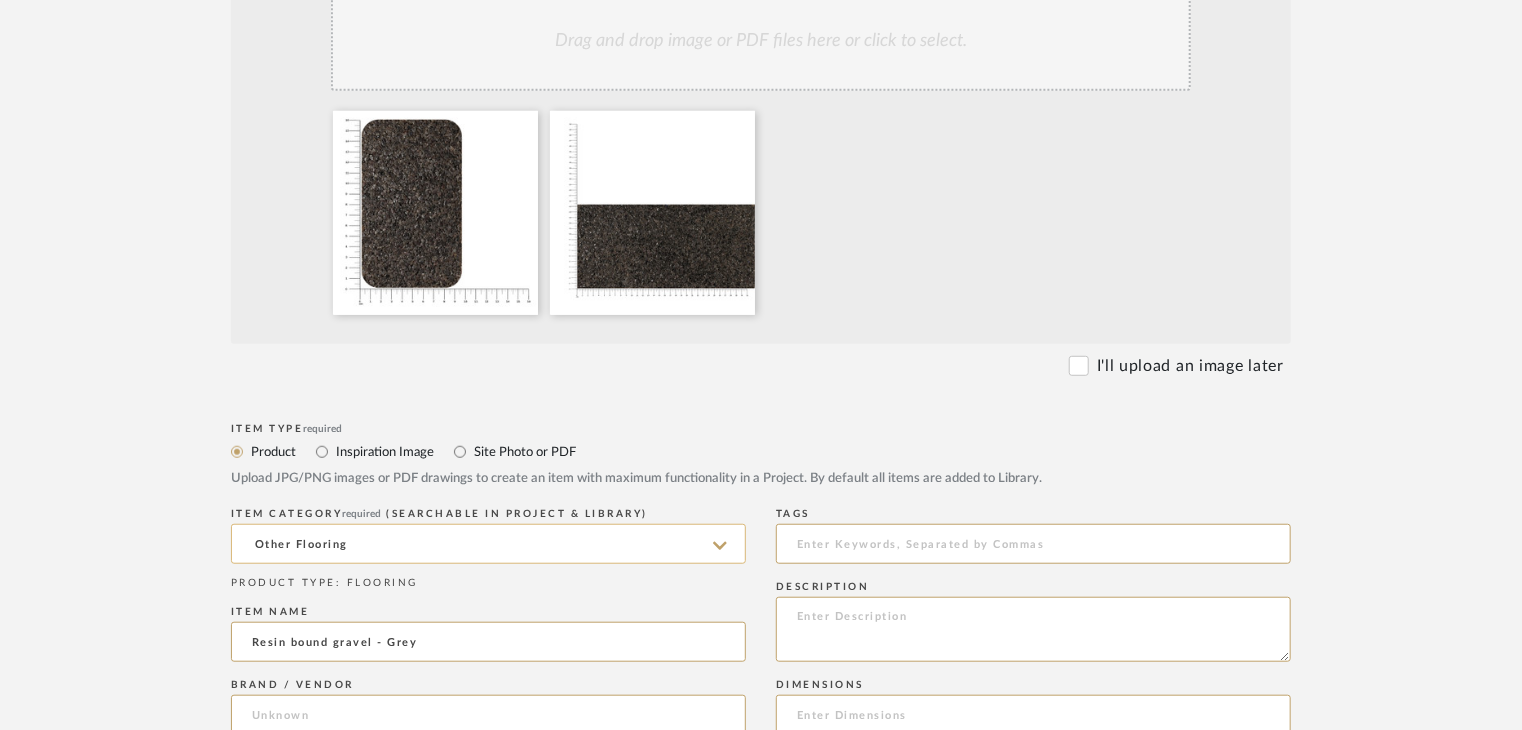 scroll, scrollTop: 500, scrollLeft: 0, axis: vertical 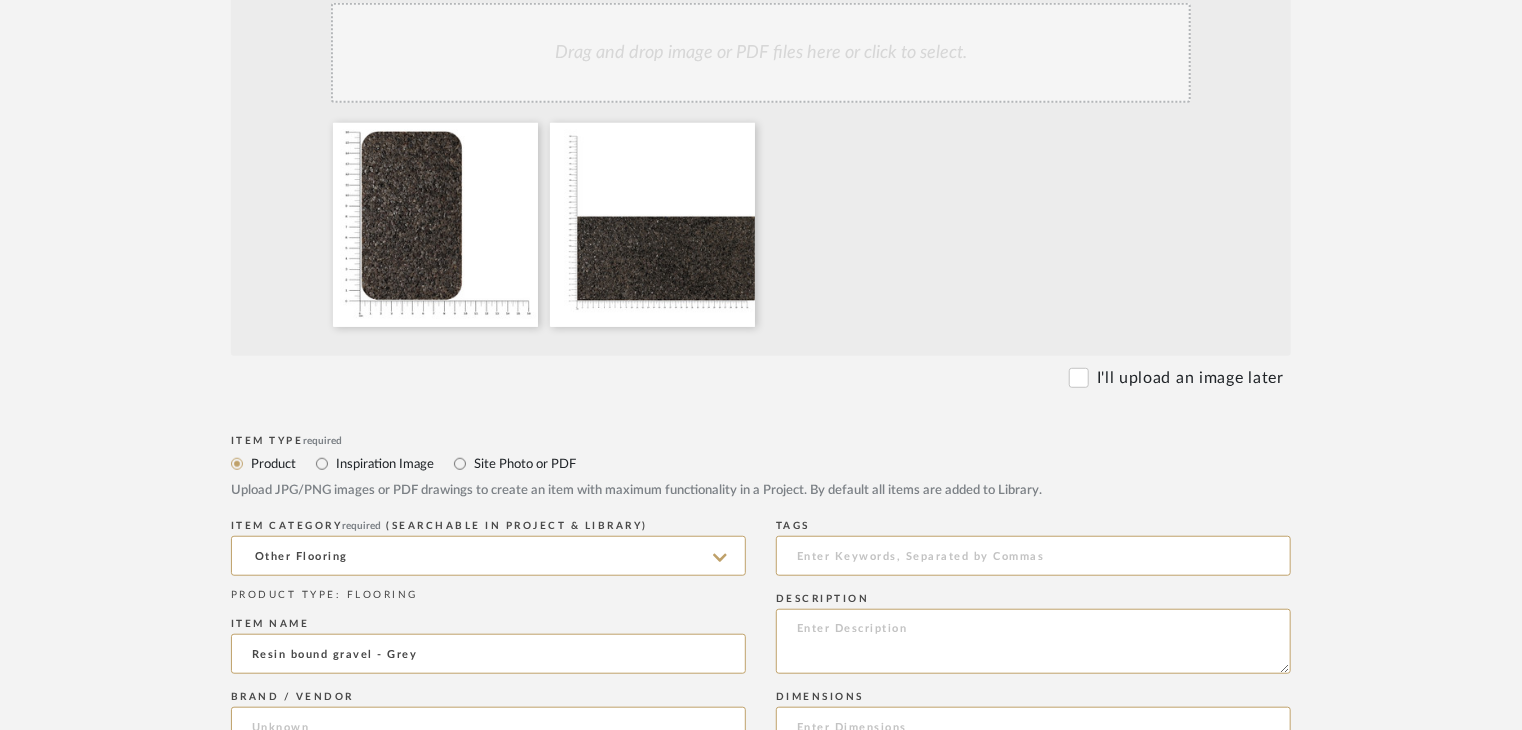 type on "Resin bound gravel - Grey" 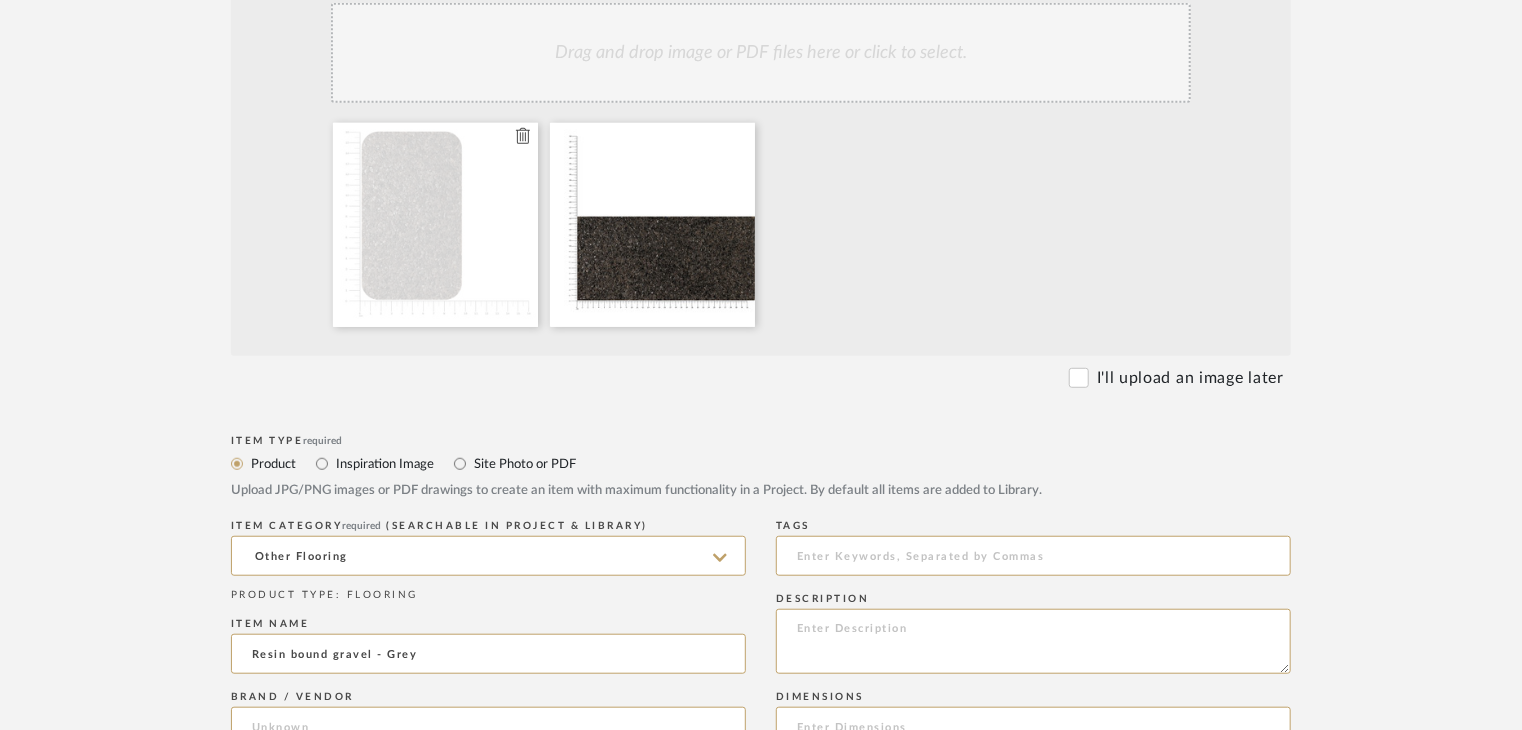 click 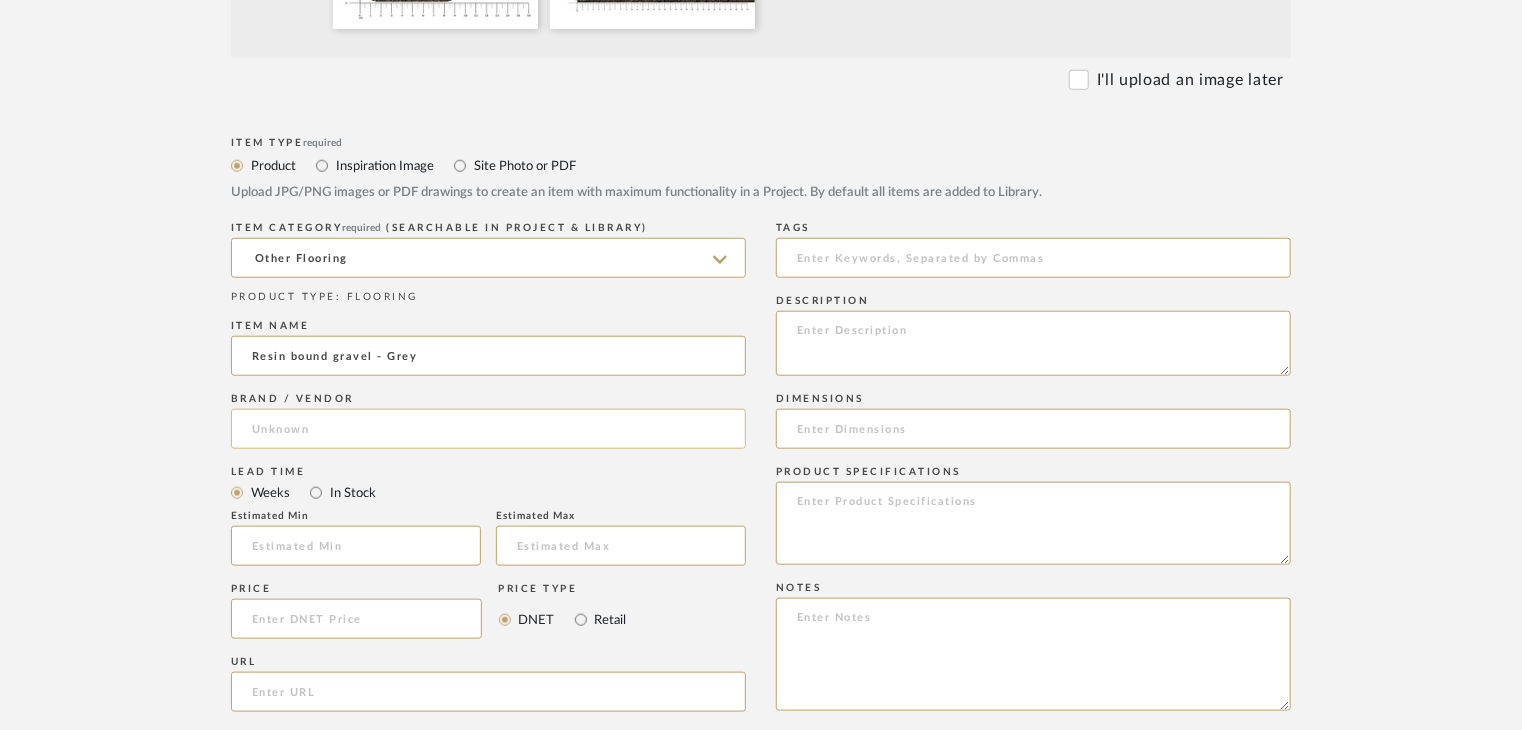 scroll, scrollTop: 800, scrollLeft: 0, axis: vertical 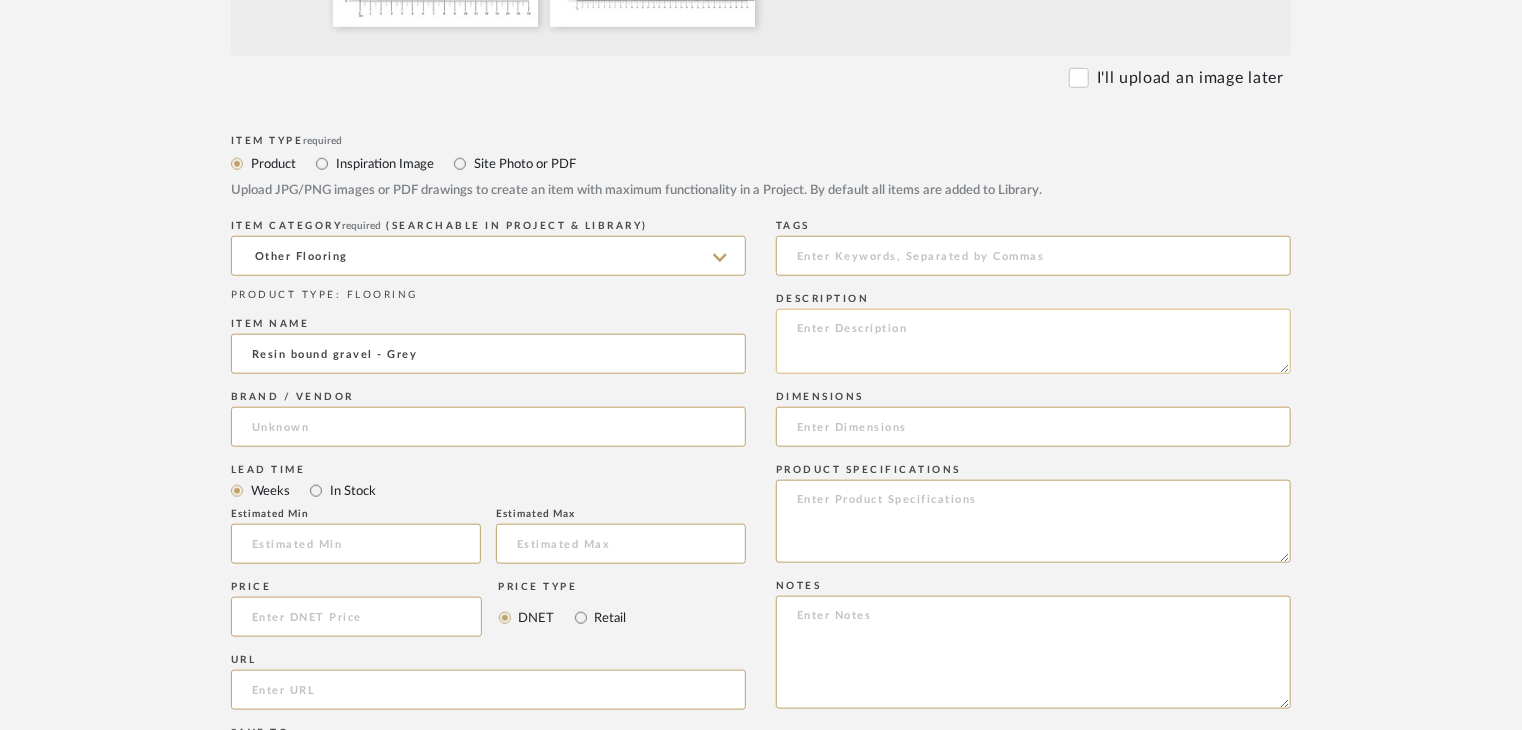 click 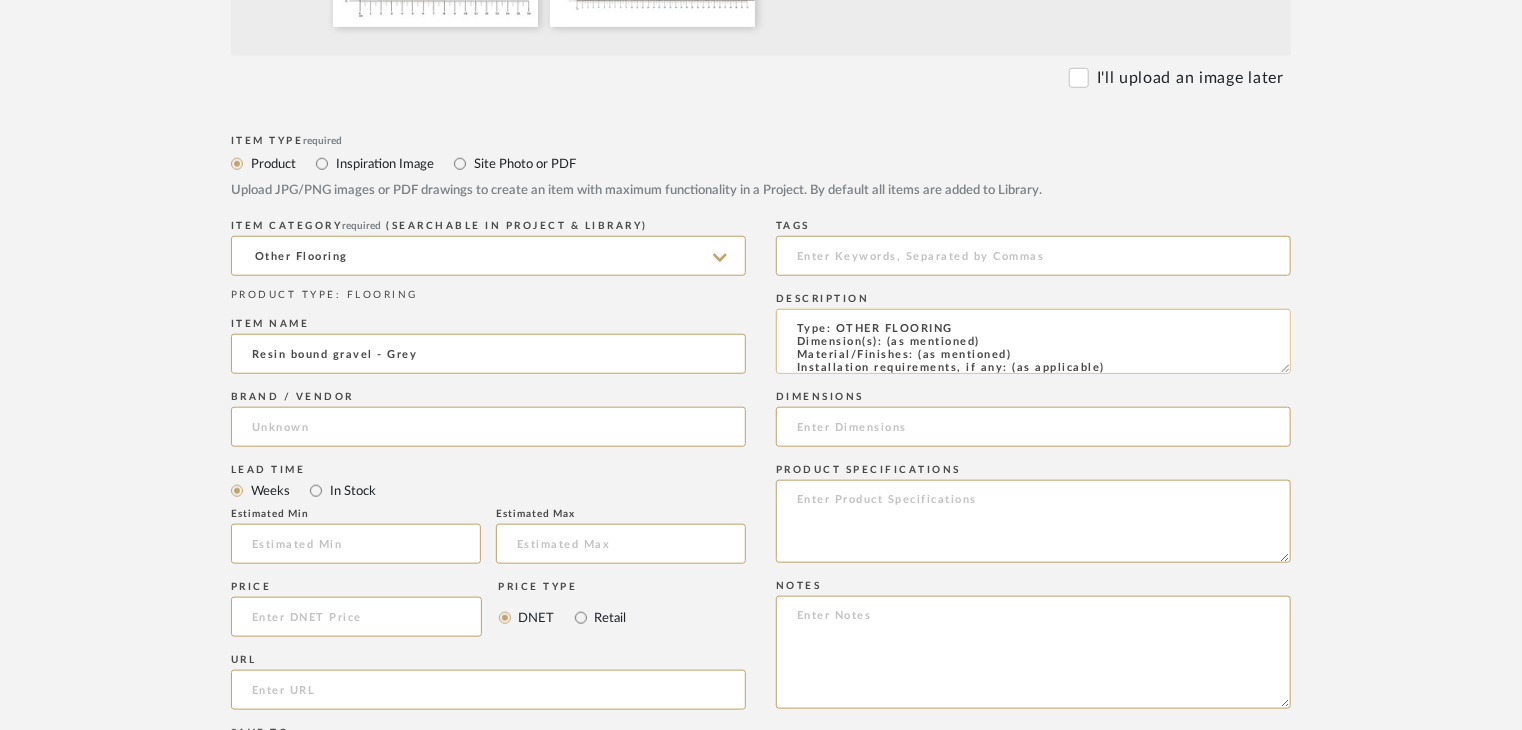 scroll, scrollTop: 137, scrollLeft: 0, axis: vertical 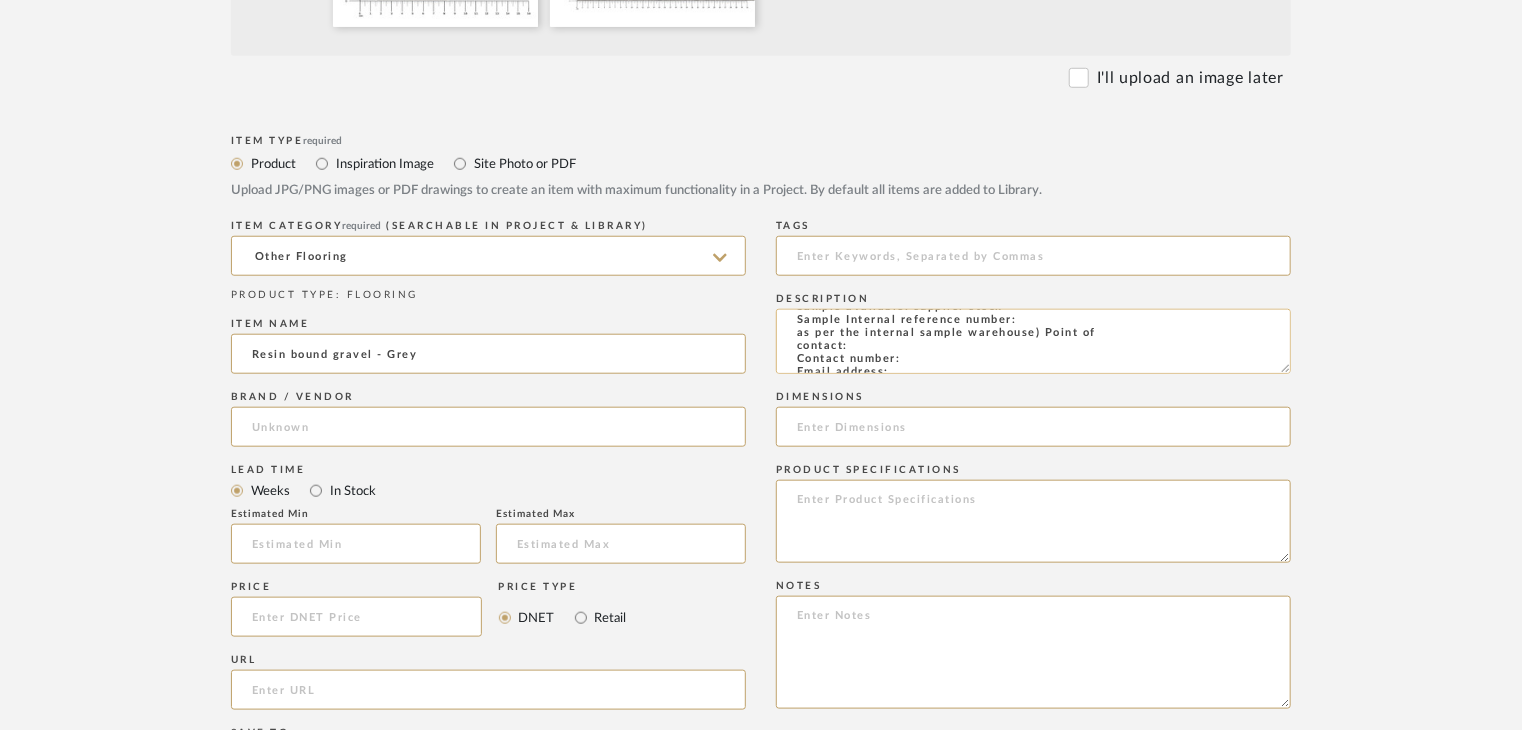 click on "Type: OTHER FLOORING
Dimension(s): (as mentioned)
Material/Finishes: (as mentioned)
Installation requirements, if any: (as applicable)
Price: (as mentioned)
Lead time: (as mentioned)
Sample available: supplier stock
Sample Internal reference number:
as per the internal sample warehouse) Point of
contact:
Contact number:
Email address:
Address:
Additional contact information:" 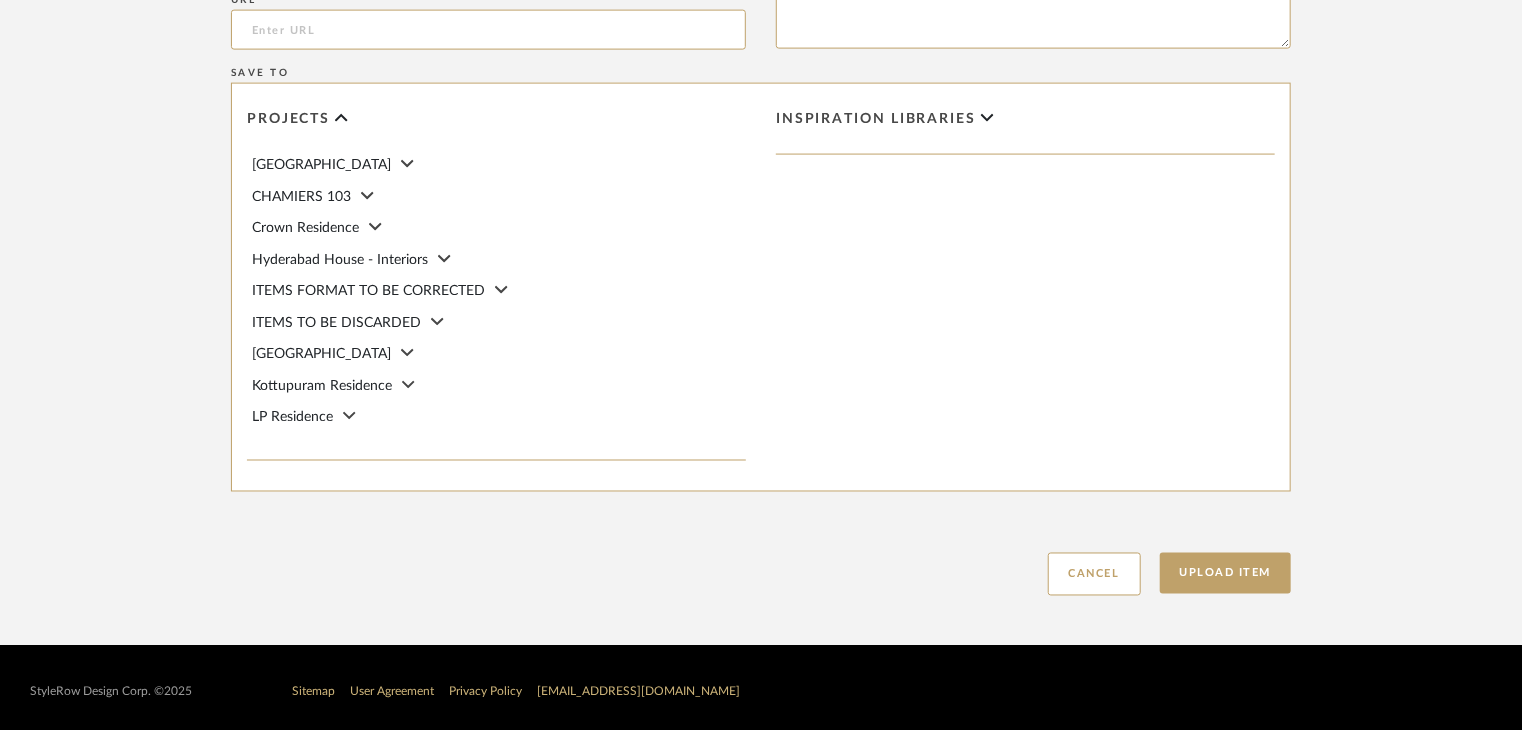 scroll, scrollTop: 1468, scrollLeft: 0, axis: vertical 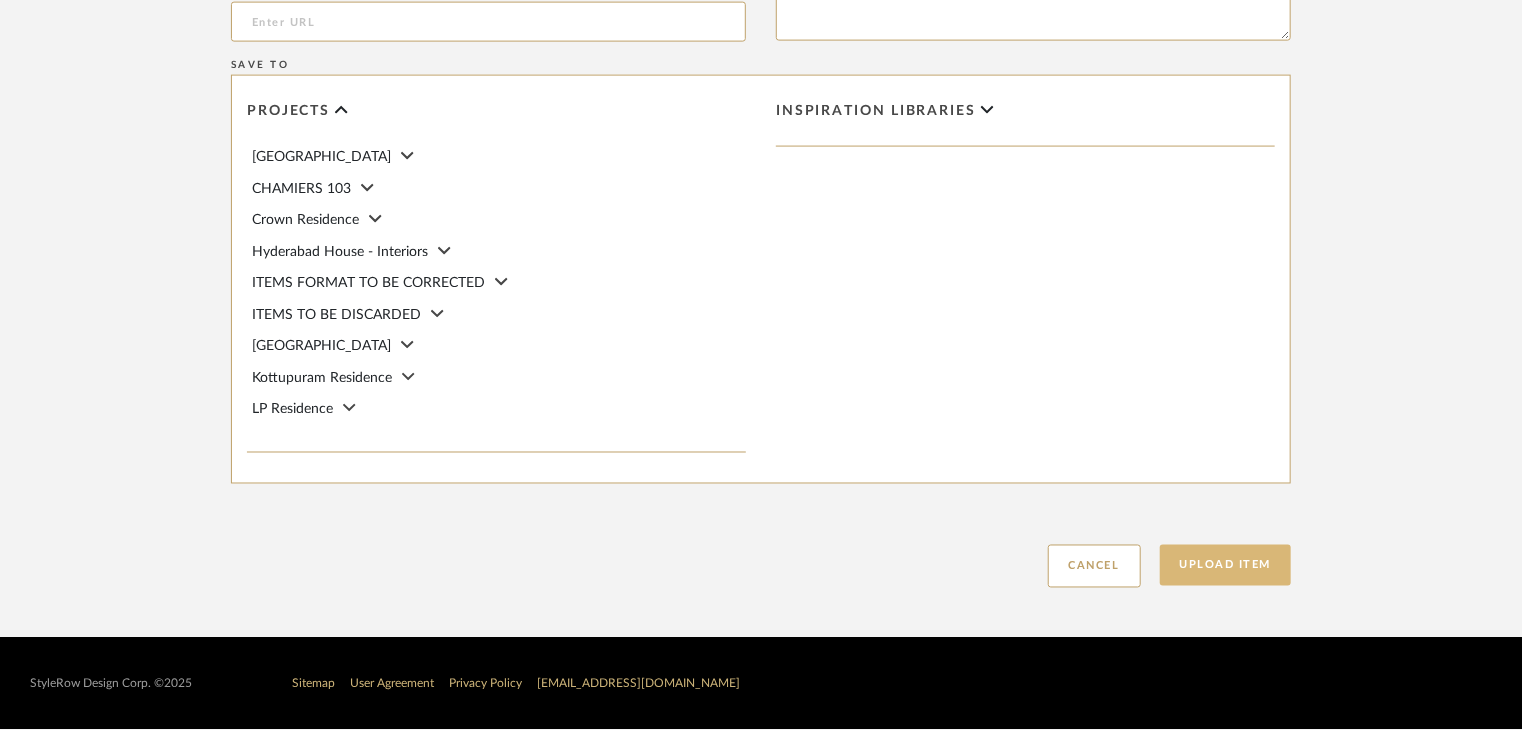 type on "Type: OTHER FLOORING
Dimension(s): (as mentioned)
Material/Finishes: (as mentioned)
Installation requirements, if any: (as applicable)
Price: (as mentioned)
Lead time: (as mentioned)
Sample available: supplier stock
Sample Internal reference number: FL-OT-31
as per the internal sample warehouse) Point of
contact:
Contact number:
Email address:
Address:
Additional contact information:" 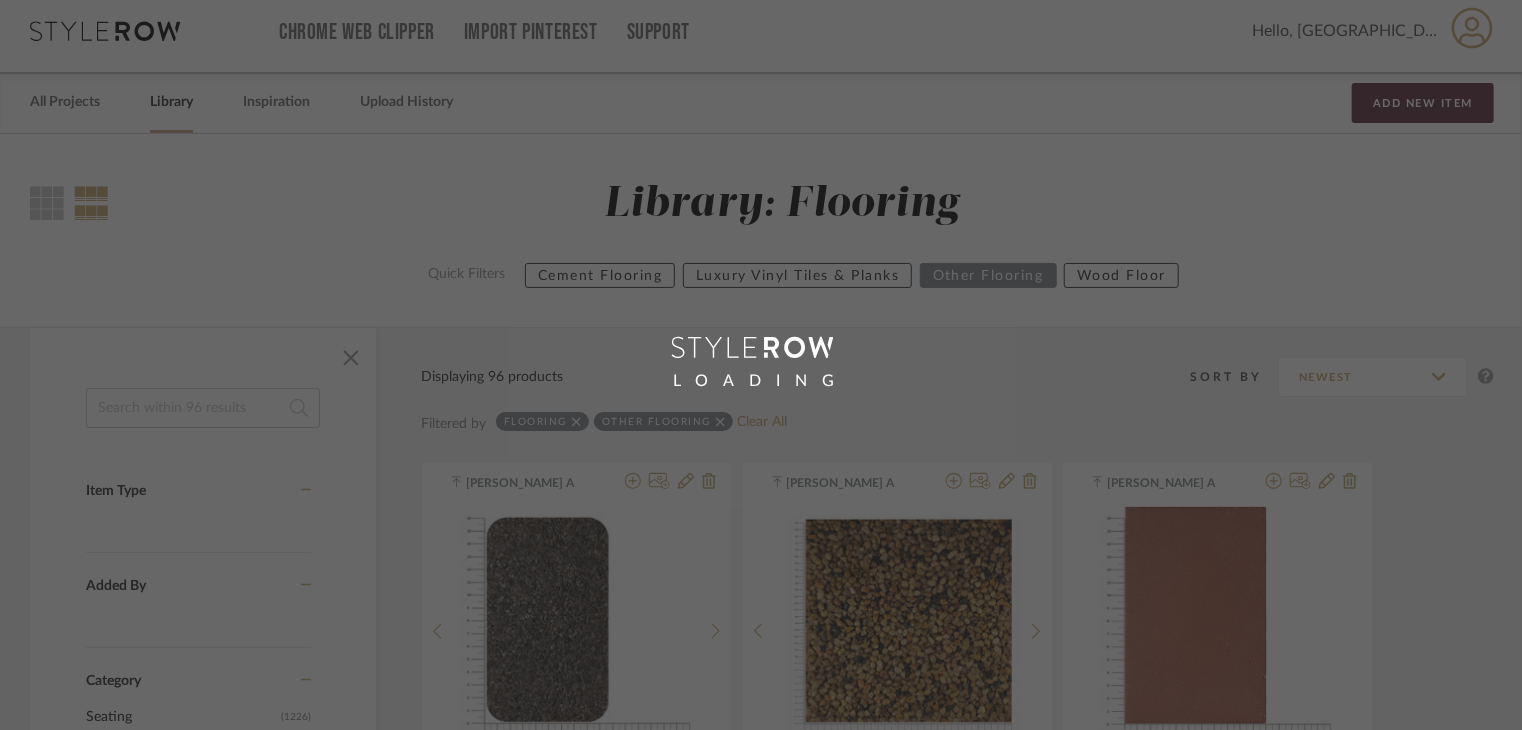 scroll, scrollTop: 0, scrollLeft: 0, axis: both 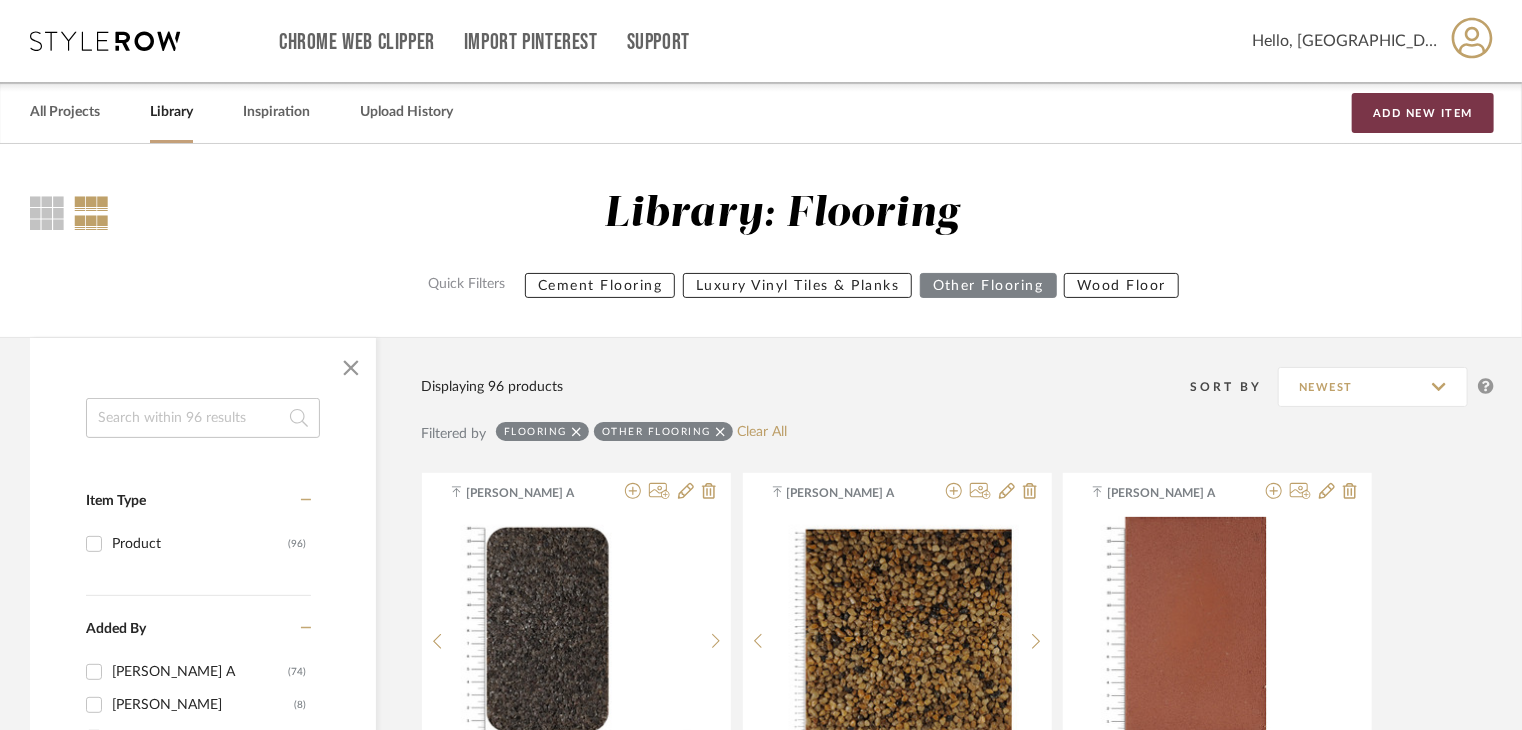click on "Add New Item" at bounding box center (1423, 113) 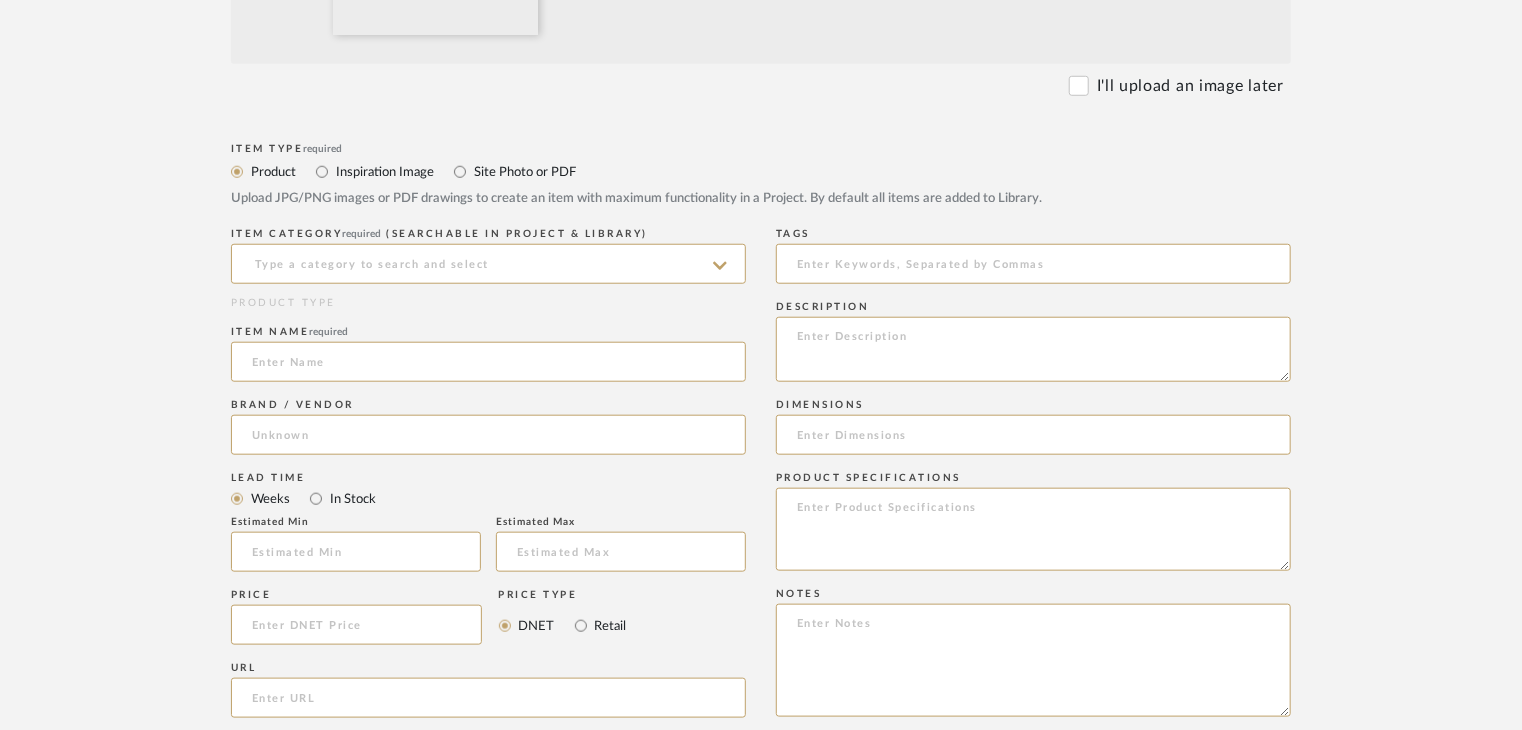 scroll, scrollTop: 800, scrollLeft: 0, axis: vertical 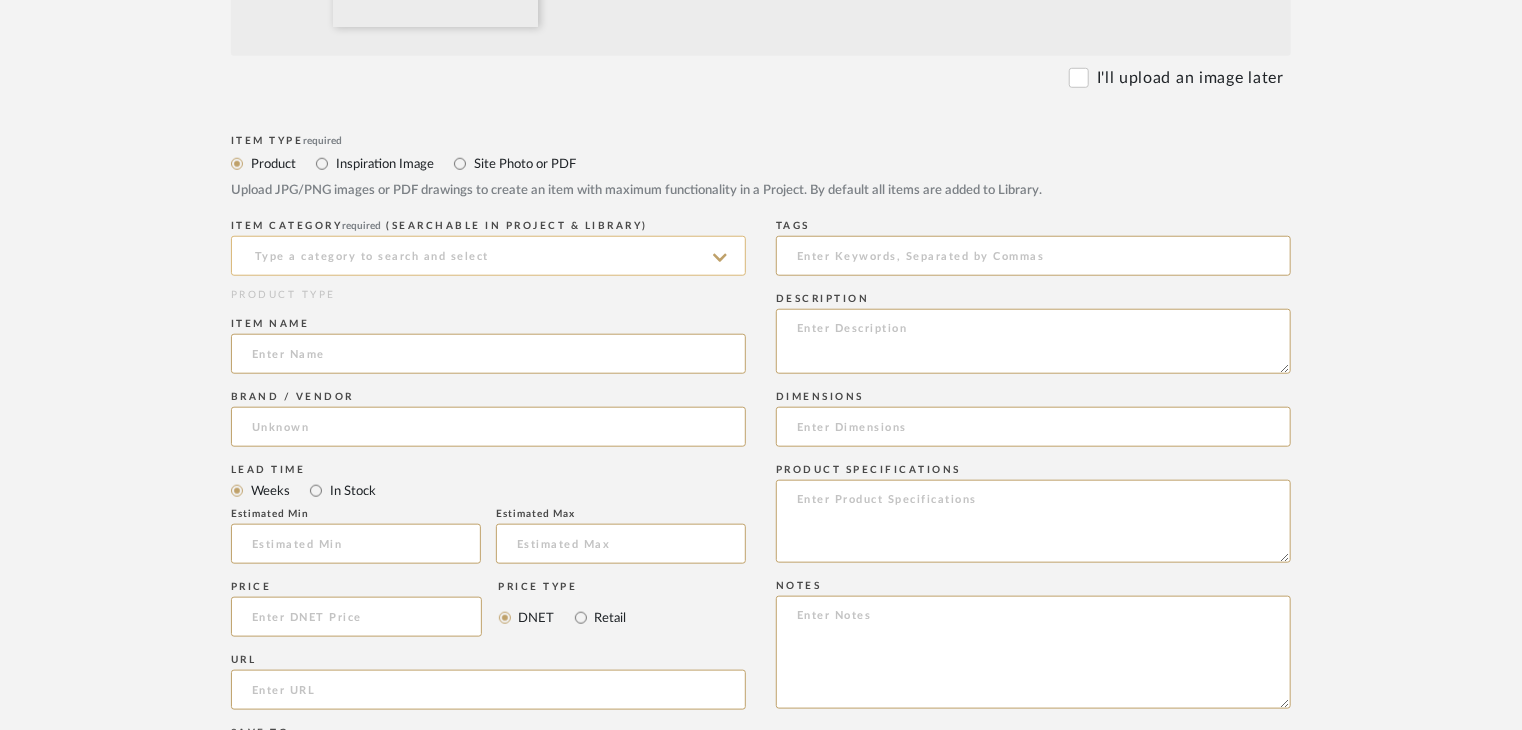 click 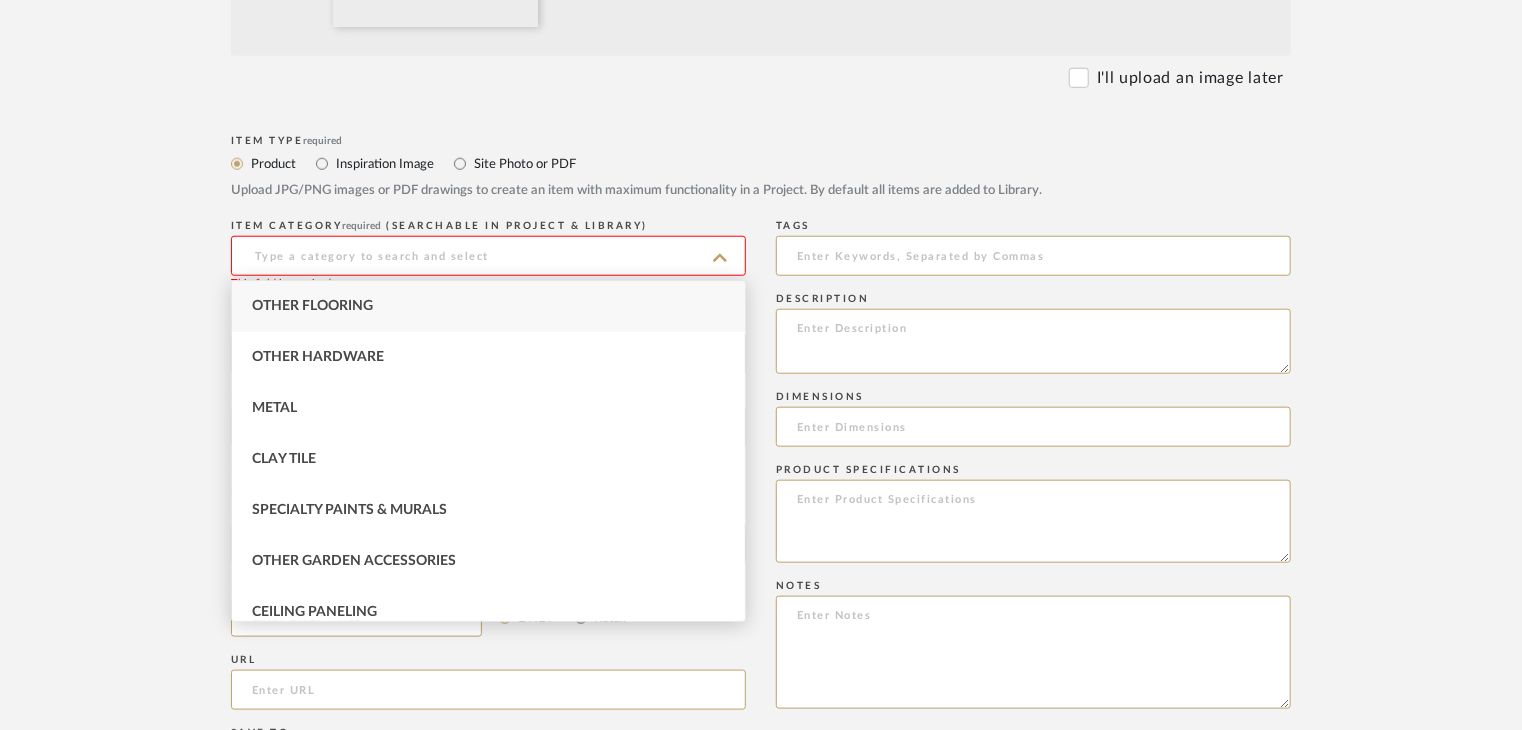 click on "Other Flooring" at bounding box center [488, 306] 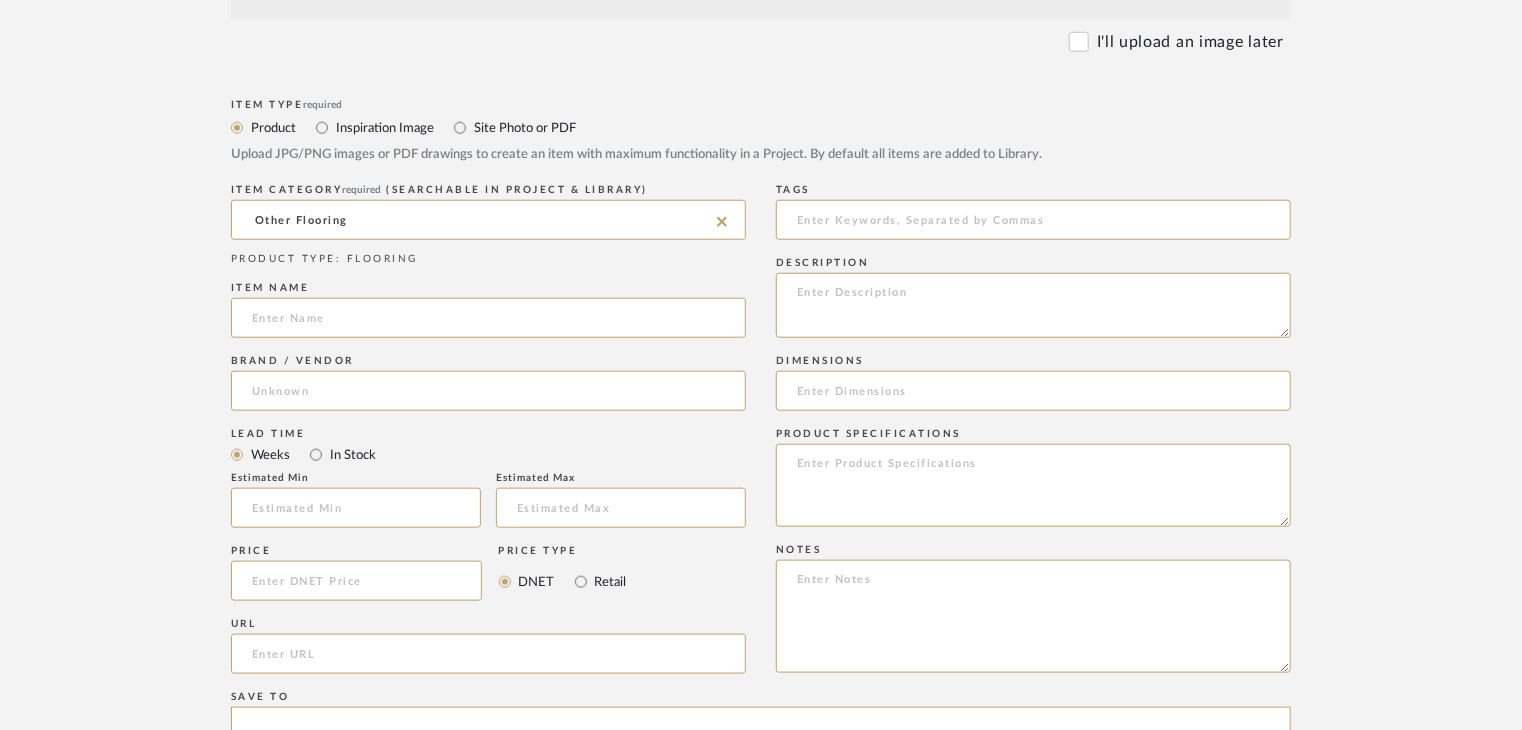 scroll, scrollTop: 900, scrollLeft: 0, axis: vertical 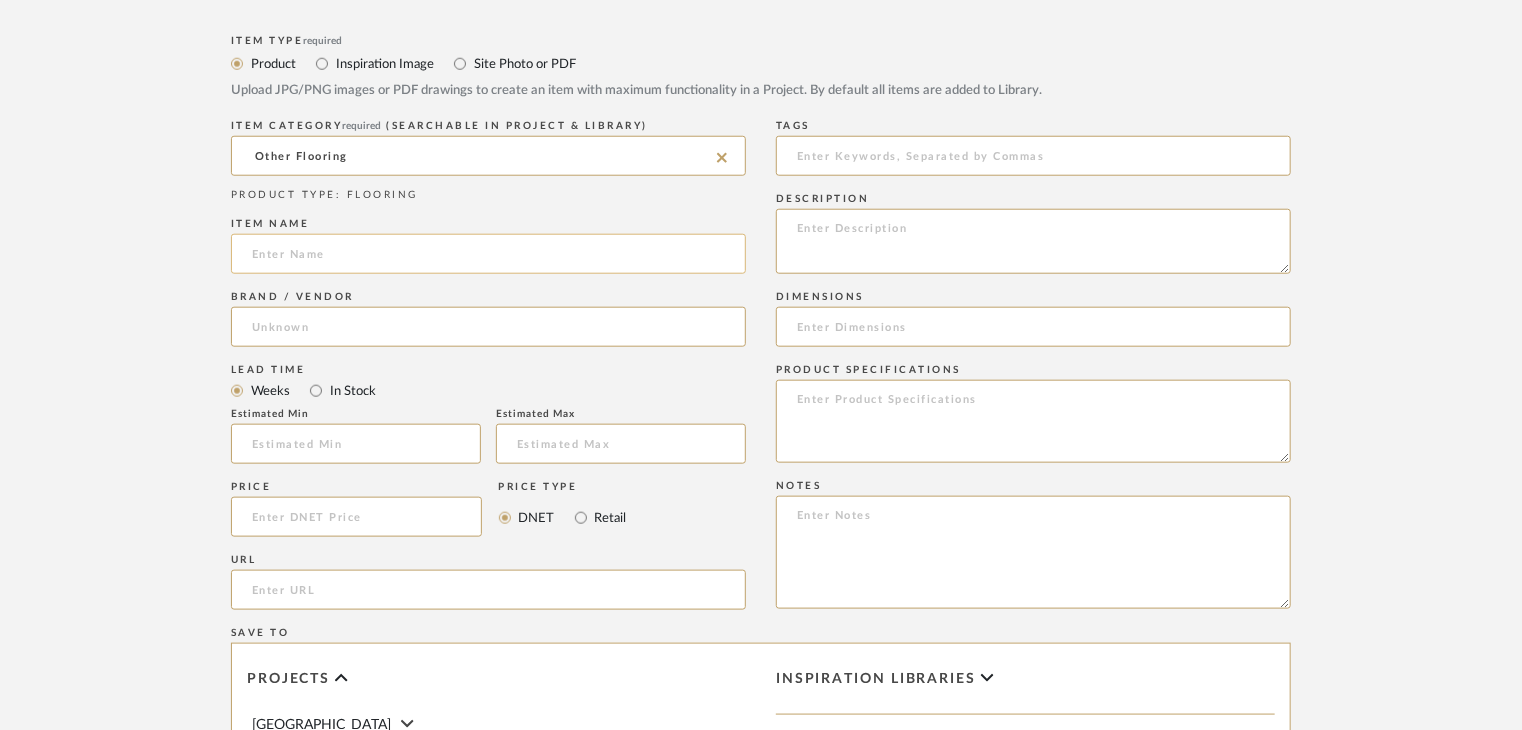 click 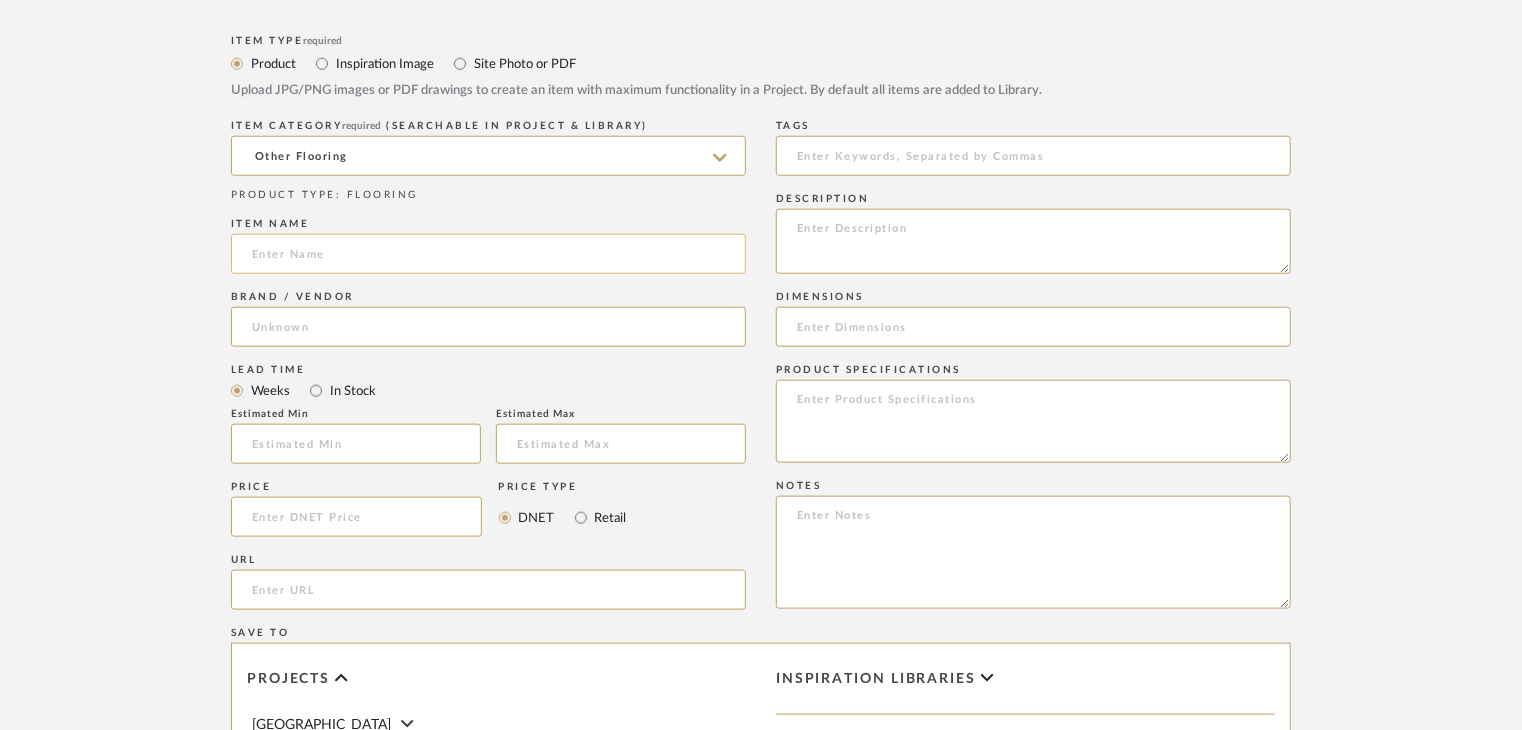 paste on "Invisible oil" 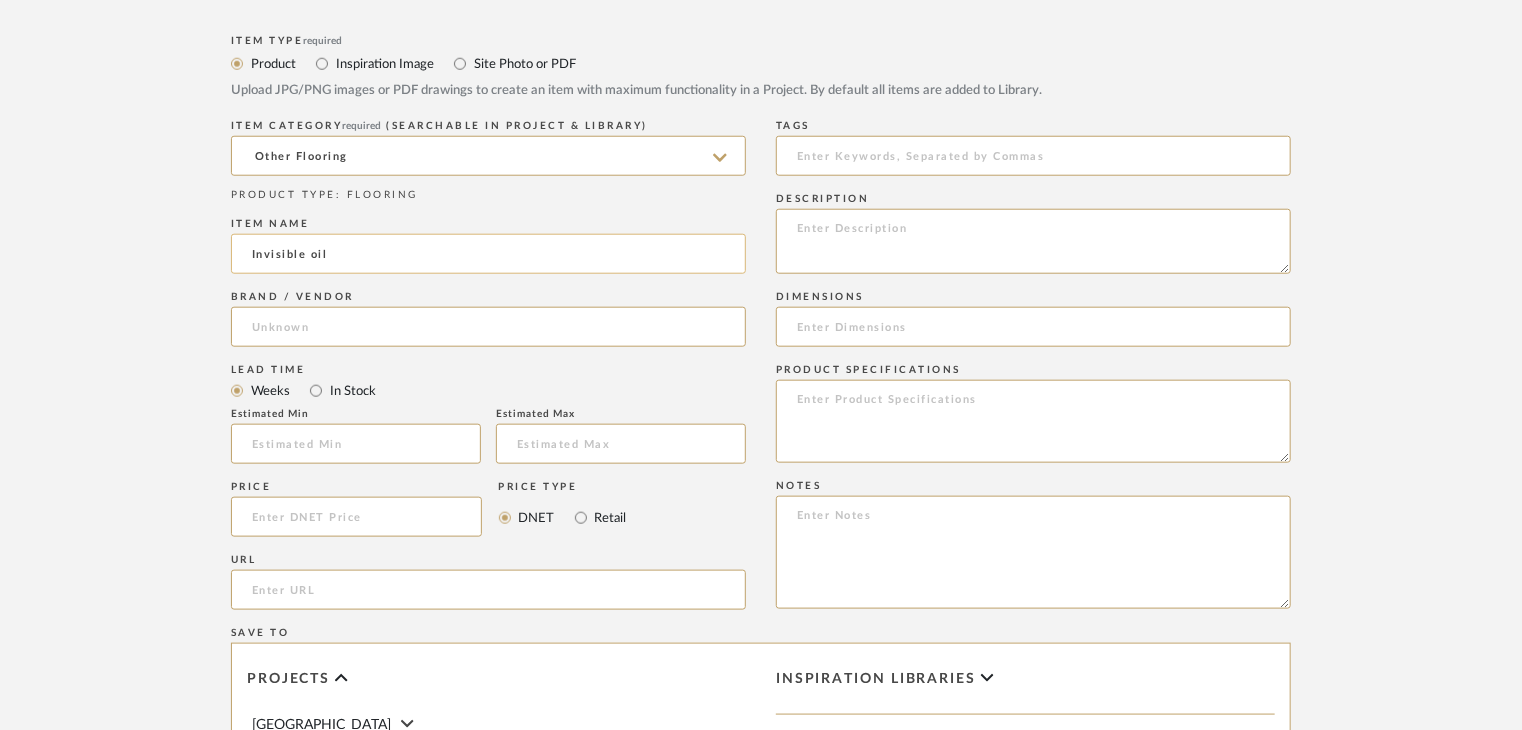 type on "Invisible oil" 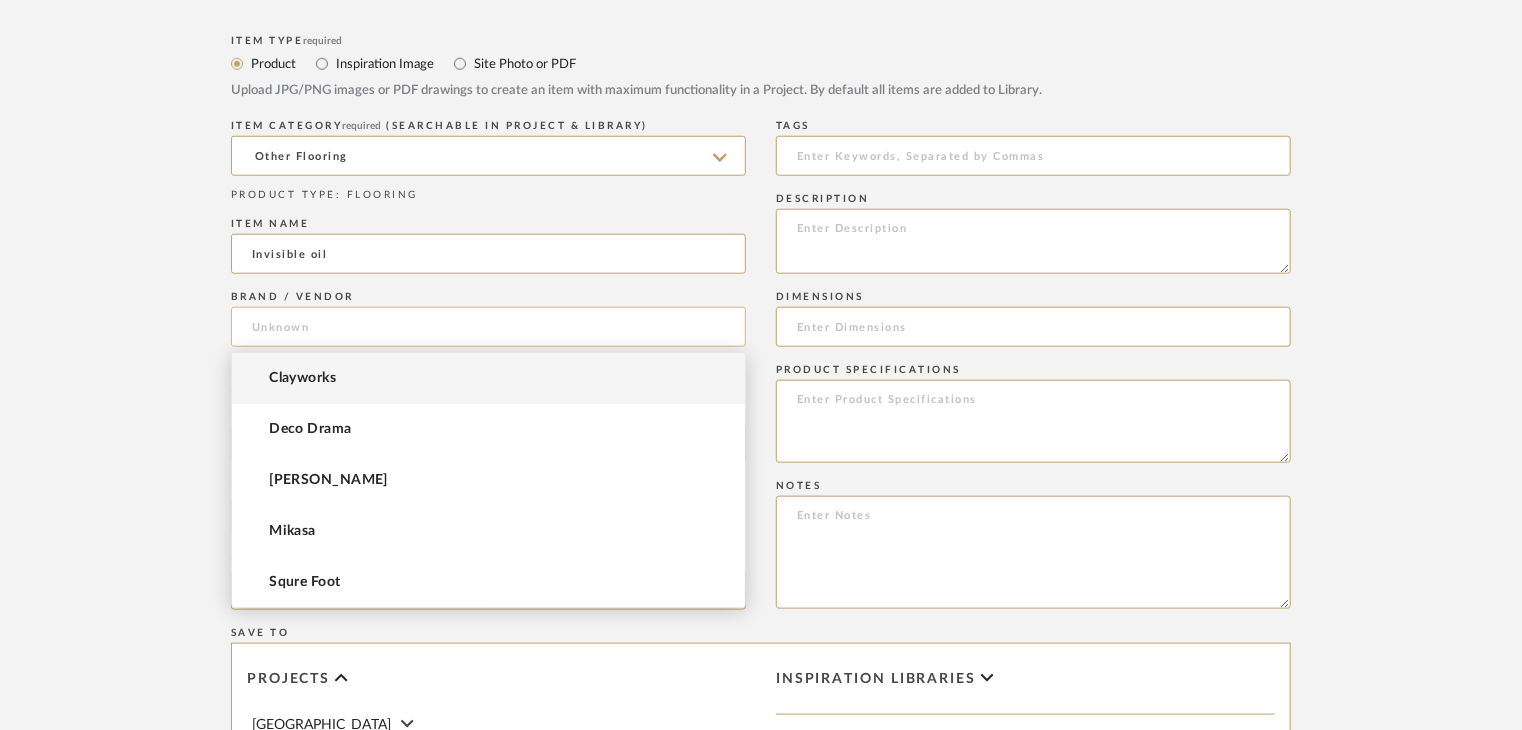 click 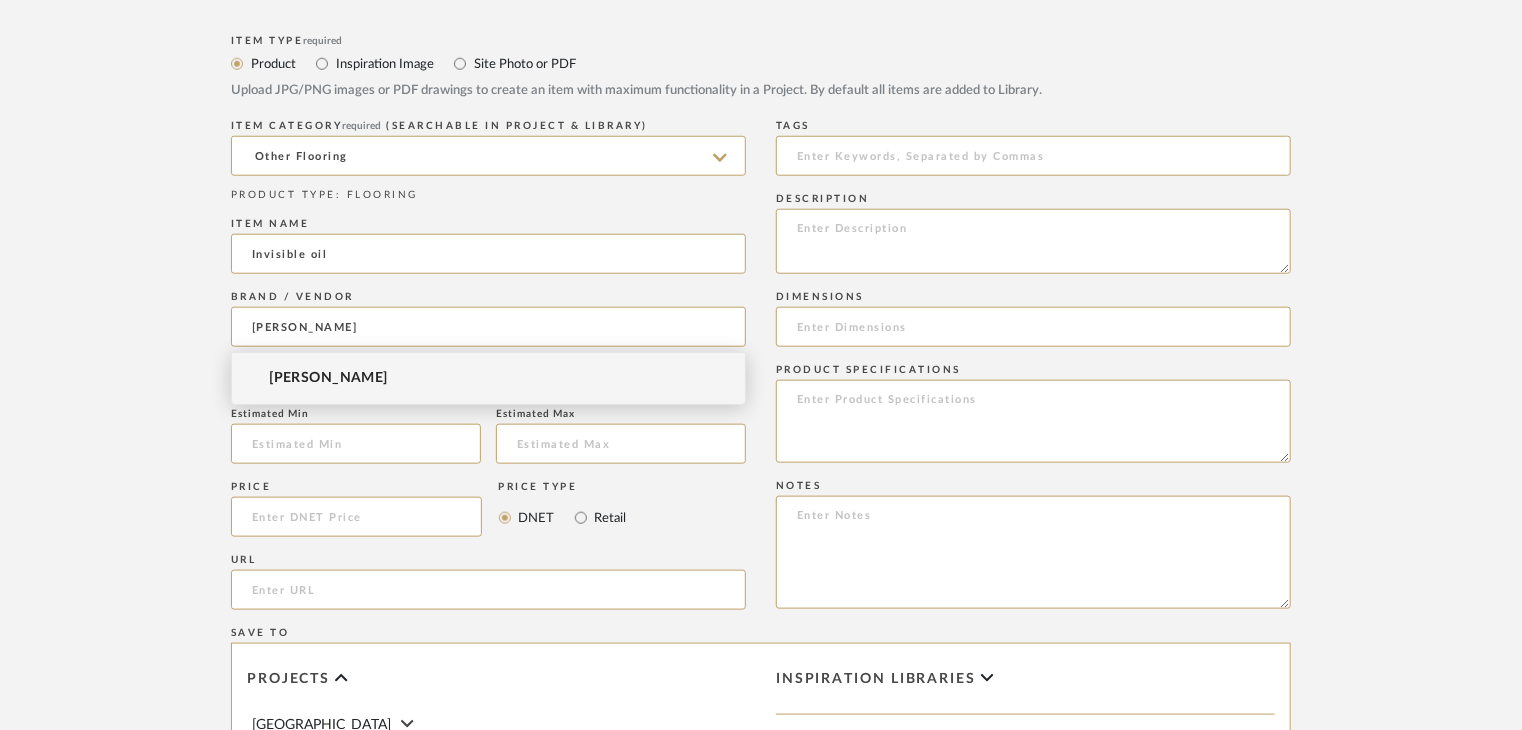 type on "[PERSON_NAME]" 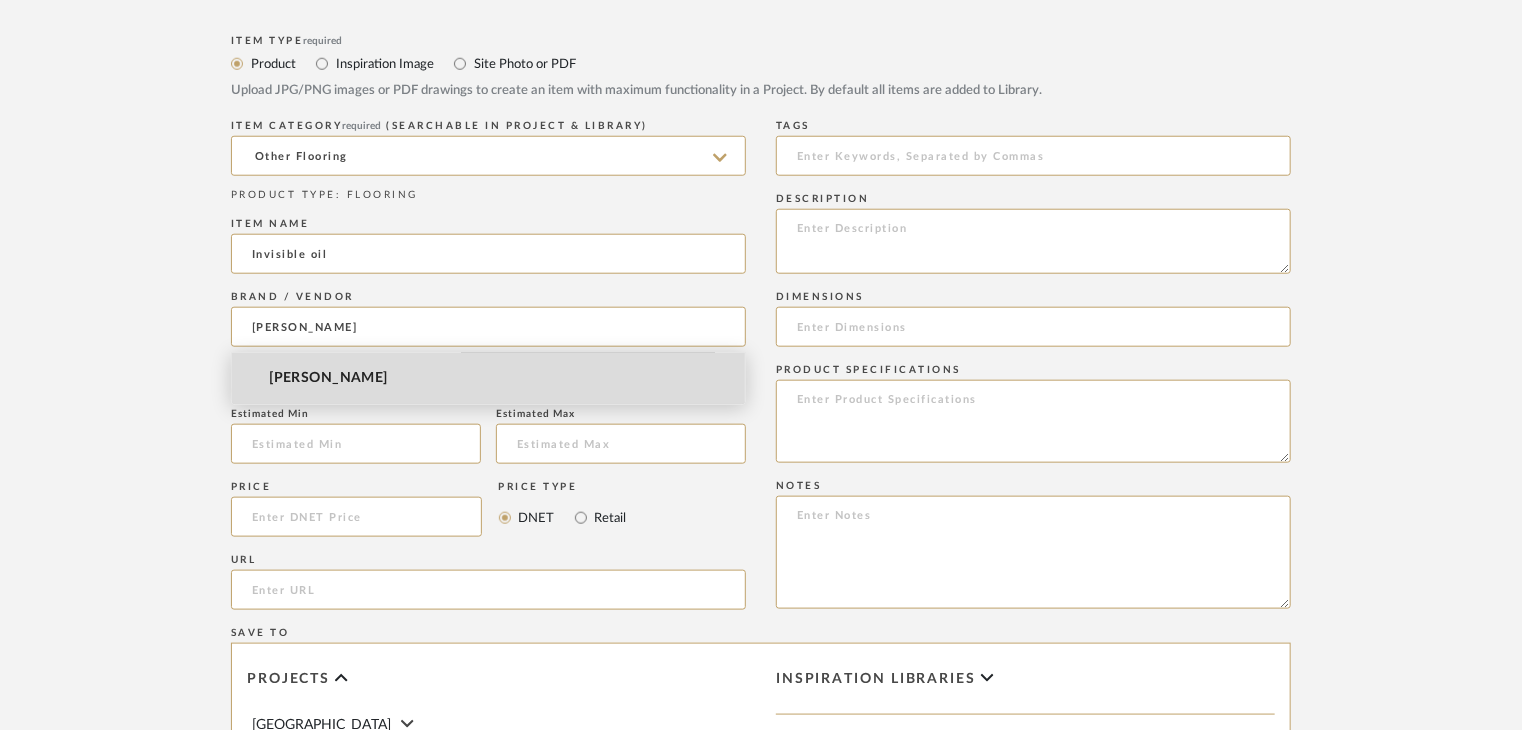 click on "[PERSON_NAME]" at bounding box center (488, 378) 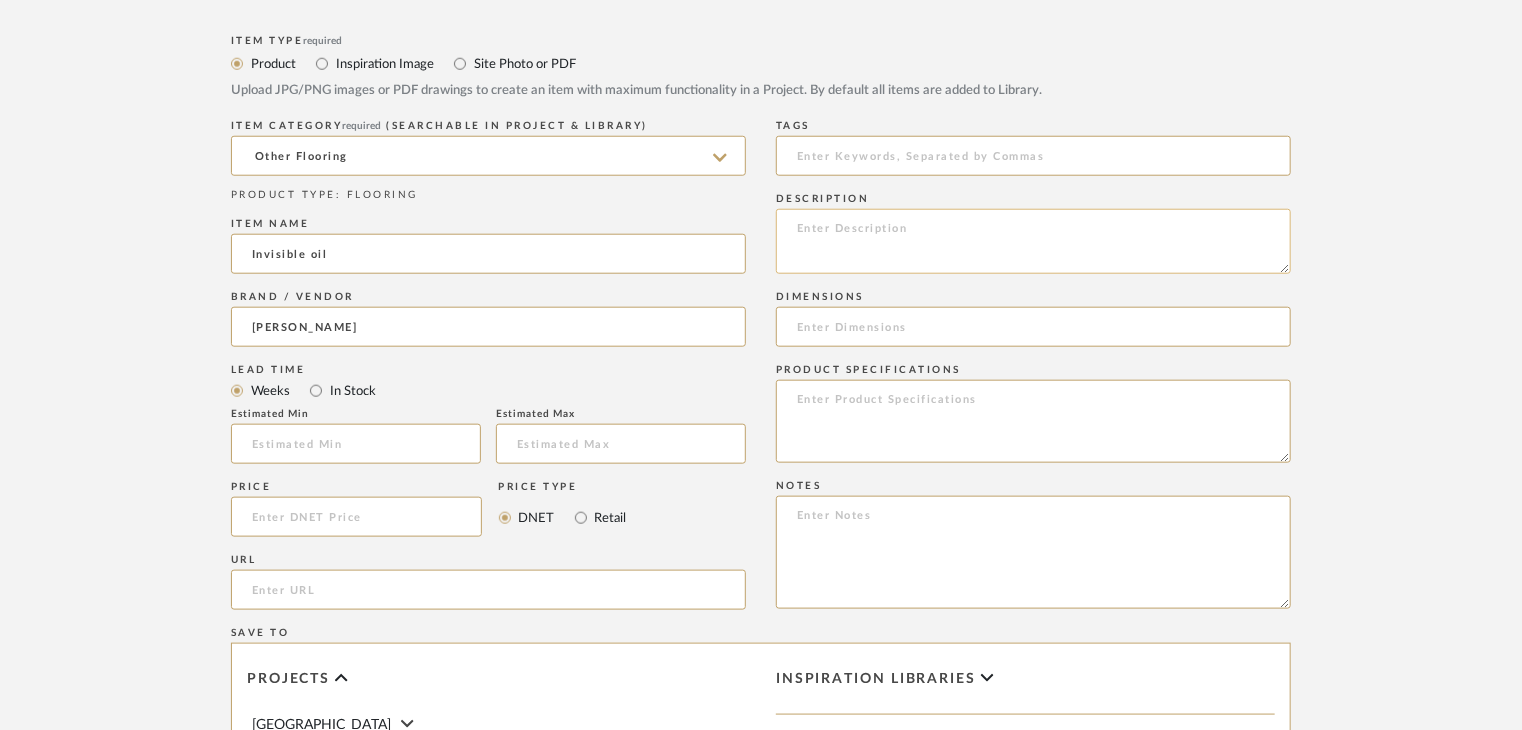 click 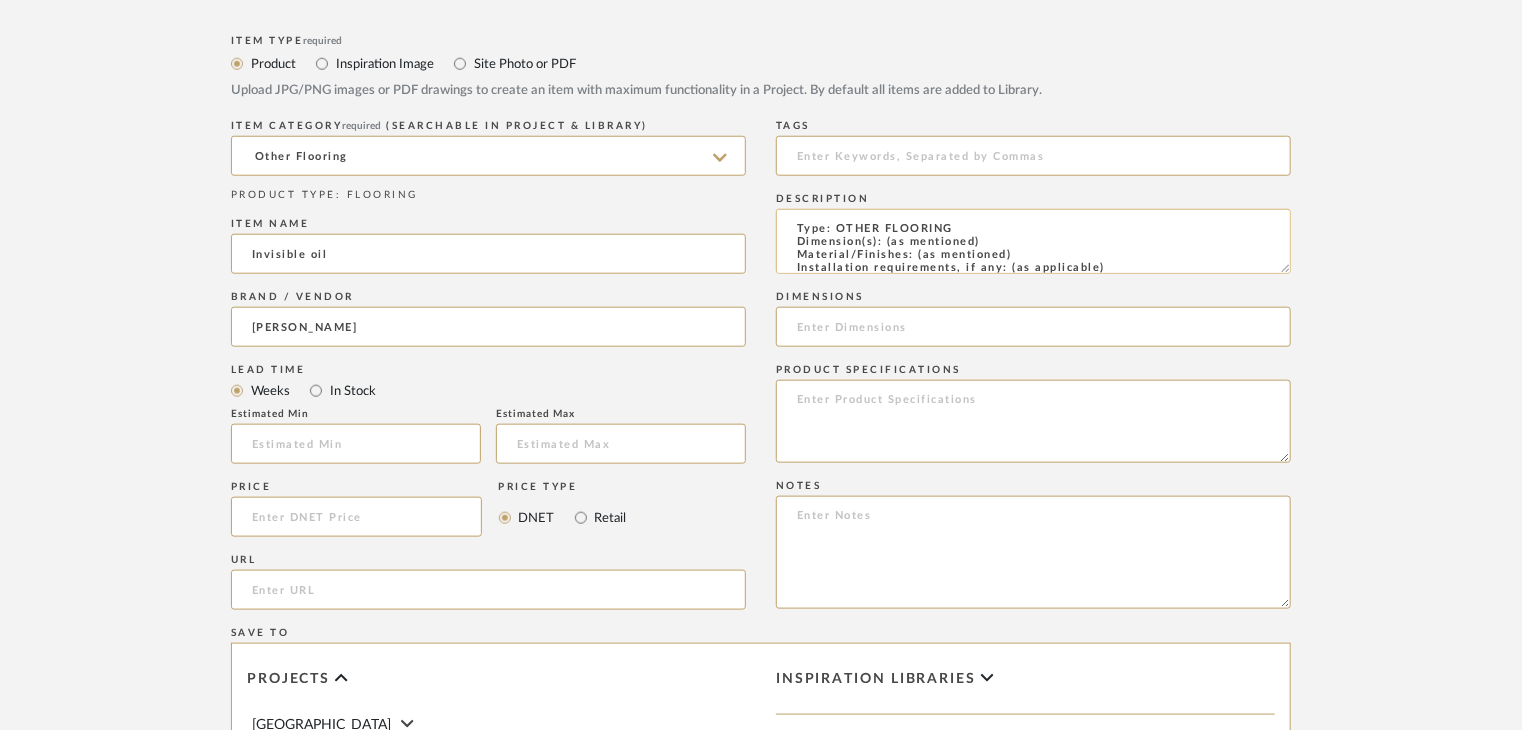 scroll, scrollTop: 137, scrollLeft: 0, axis: vertical 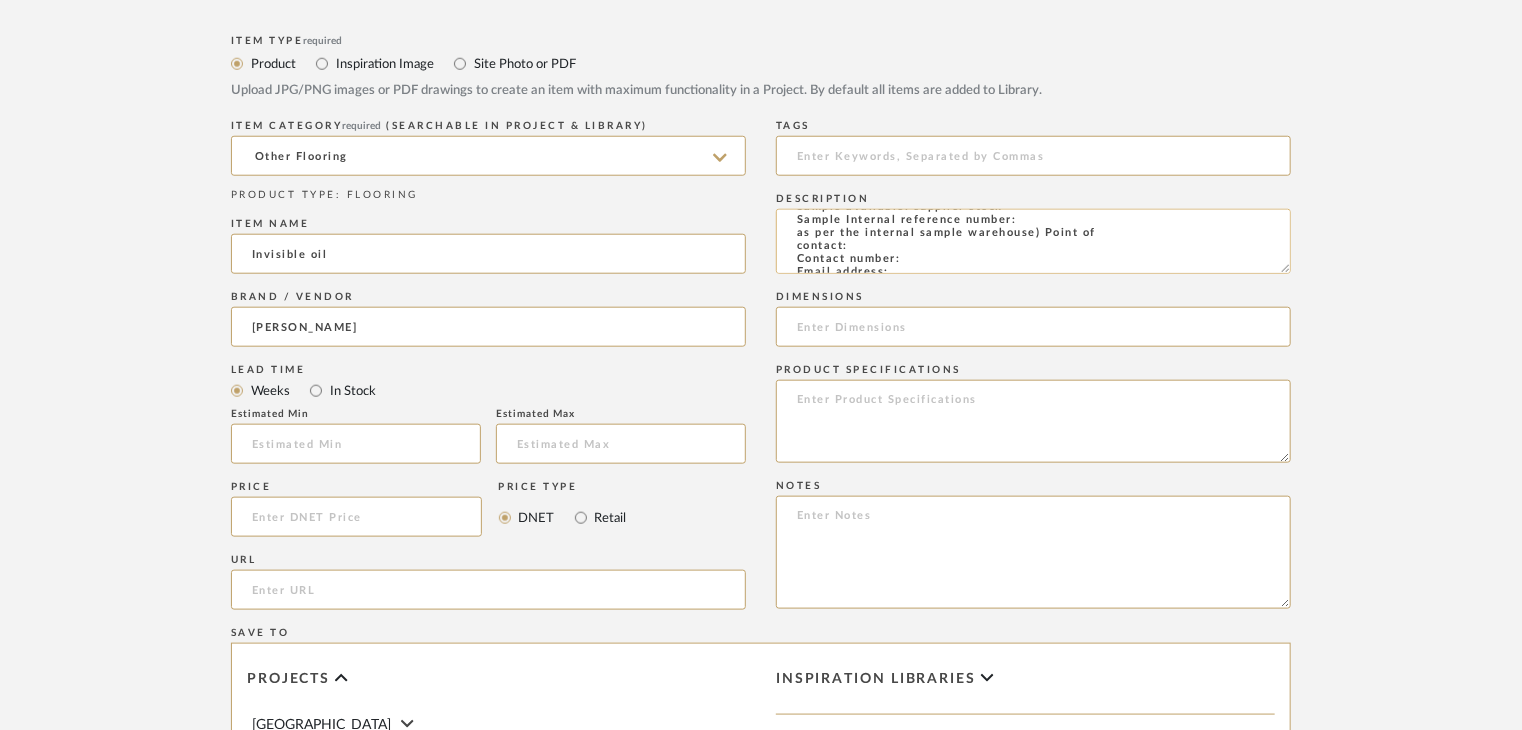 click on "Type: OTHER FLOORING
Dimension(s): (as mentioned)
Material/Finishes: (as mentioned)
Installation requirements, if any: (as applicable)
Price: (as mentioned)
Lead time: (as mentioned)
Sample available: supplier stock
Sample Internal reference number:
as per the internal sample warehouse) Point of
contact:
Contact number:
Email address:
Address:
Additional contact information:" 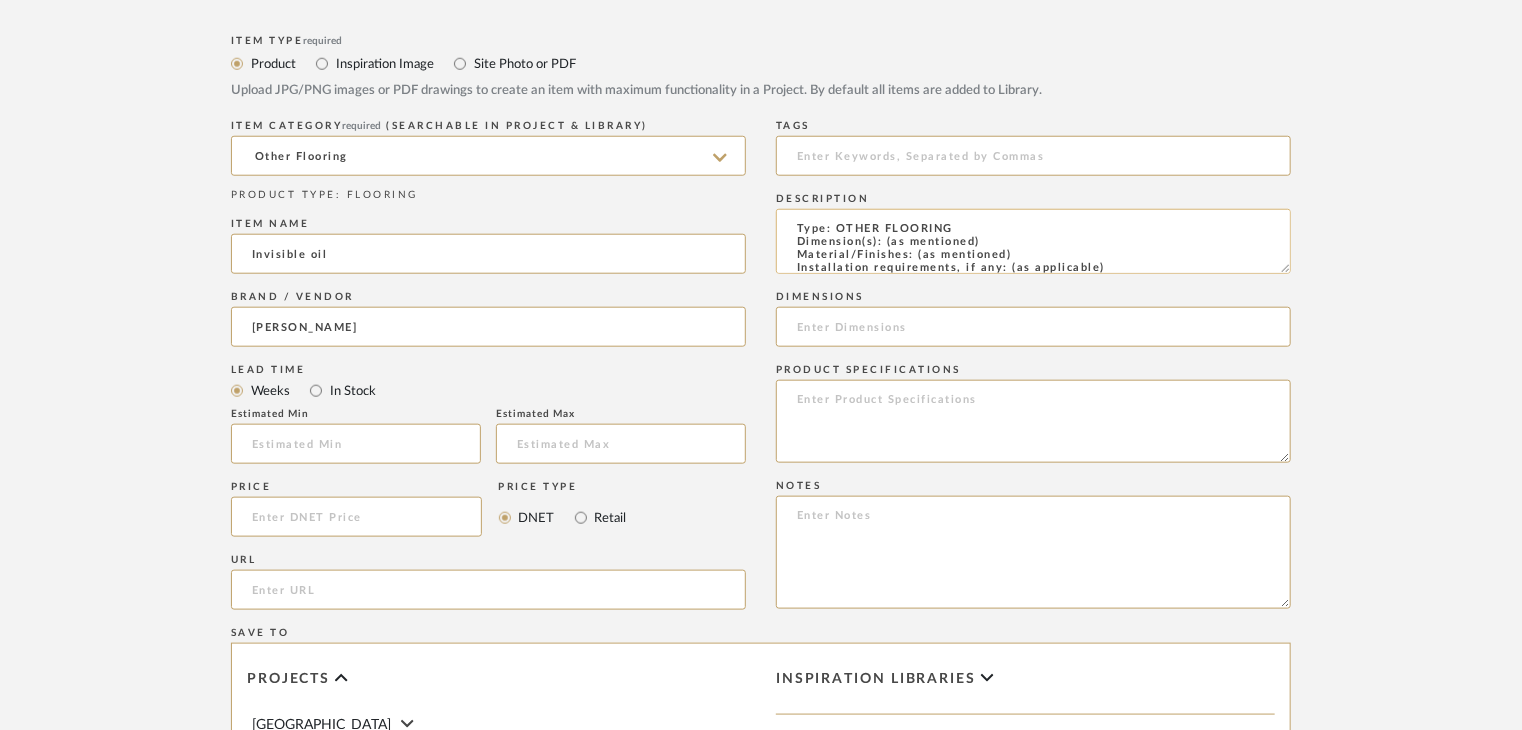 scroll, scrollTop: 0, scrollLeft: 0, axis: both 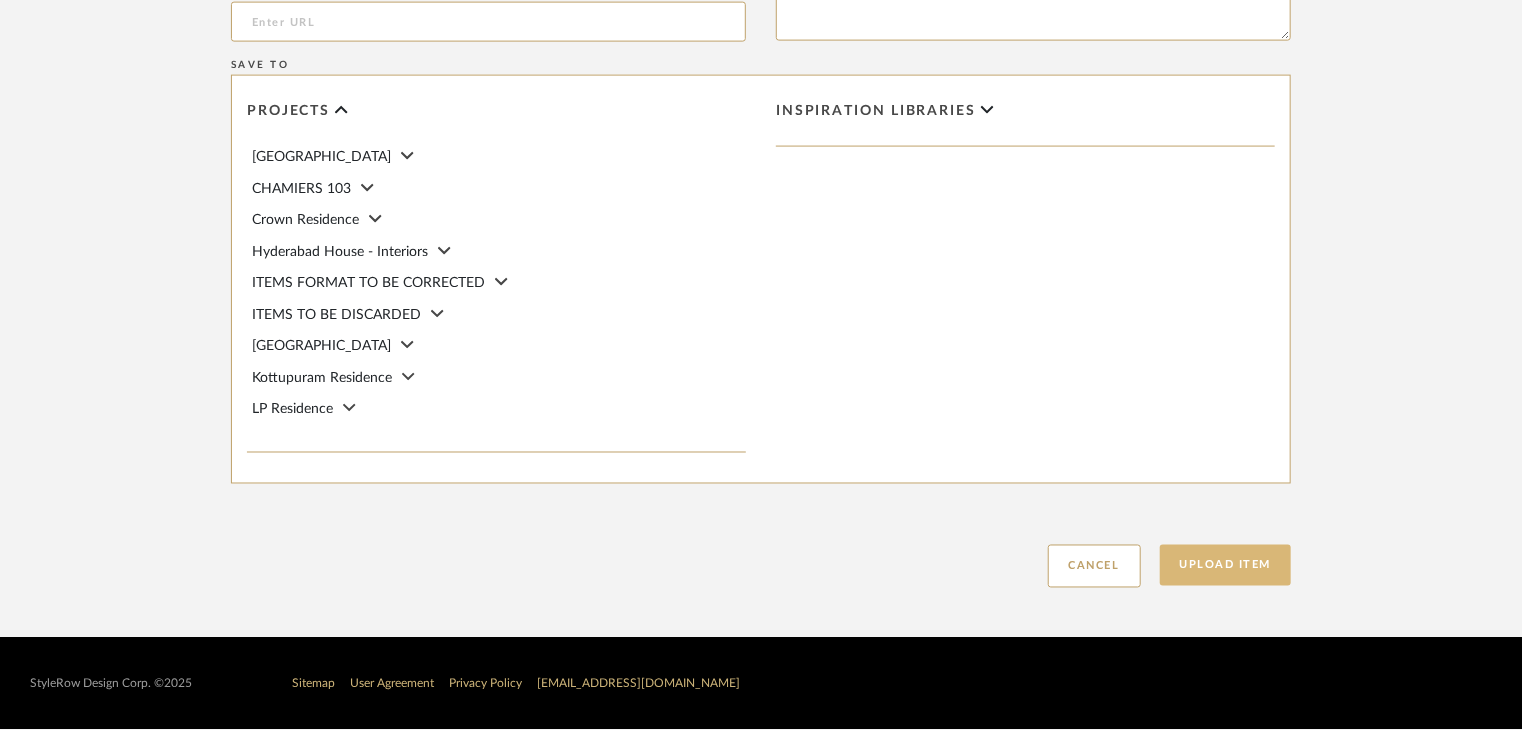 type on "Type: OTHER FLOORING
Dimension(s): (as mentioned)
Material/Finishes:Oak
Installation requirements, if any: (as applicable)
Price: (as mentioned)
Lead time: (as mentioned)
Sample available: supplier stock
Sample Internal reference number: FL-OF-O-024
as per the internal sample warehouse) Point of
contact:
Contact number:
Email address:
Address:
Additional contact information:" 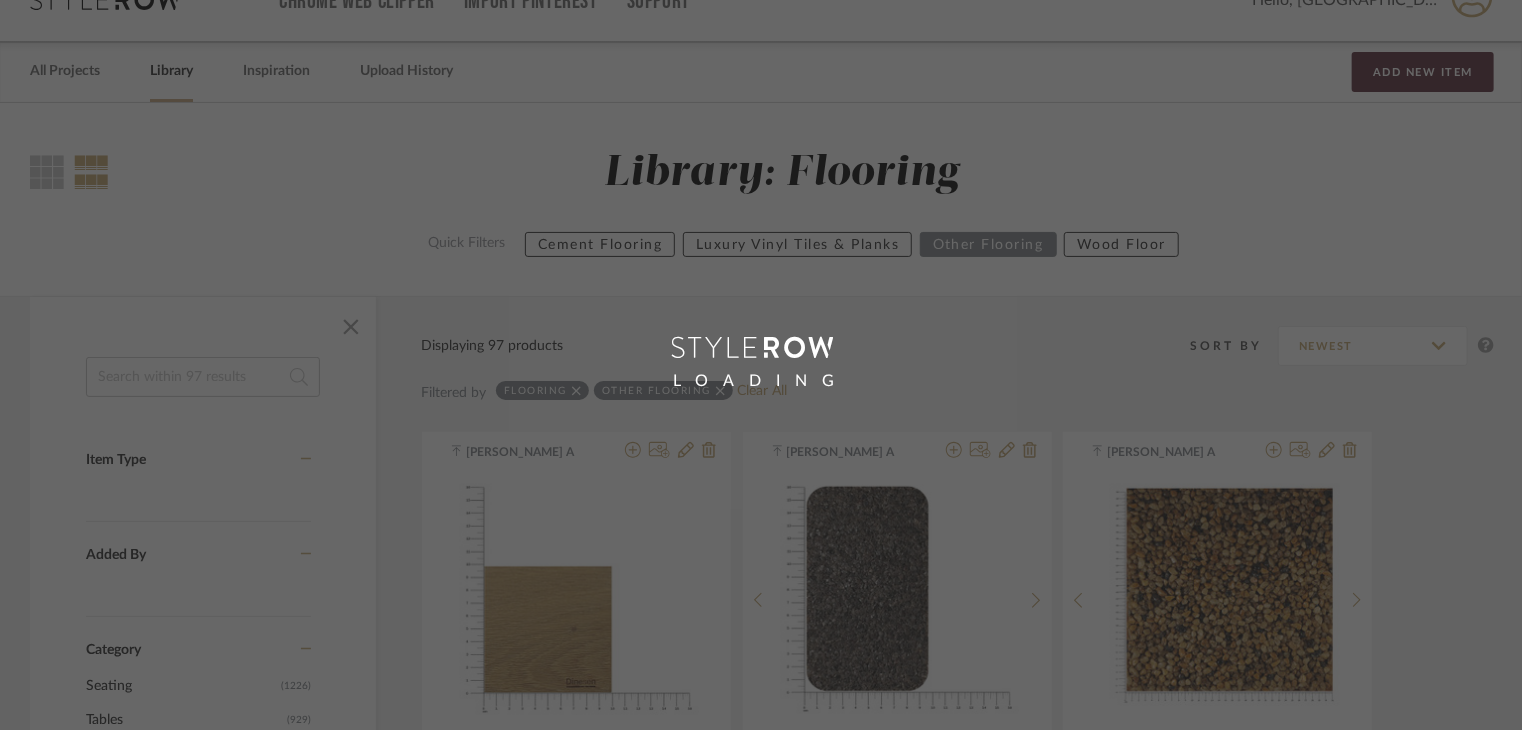 scroll, scrollTop: 0, scrollLeft: 0, axis: both 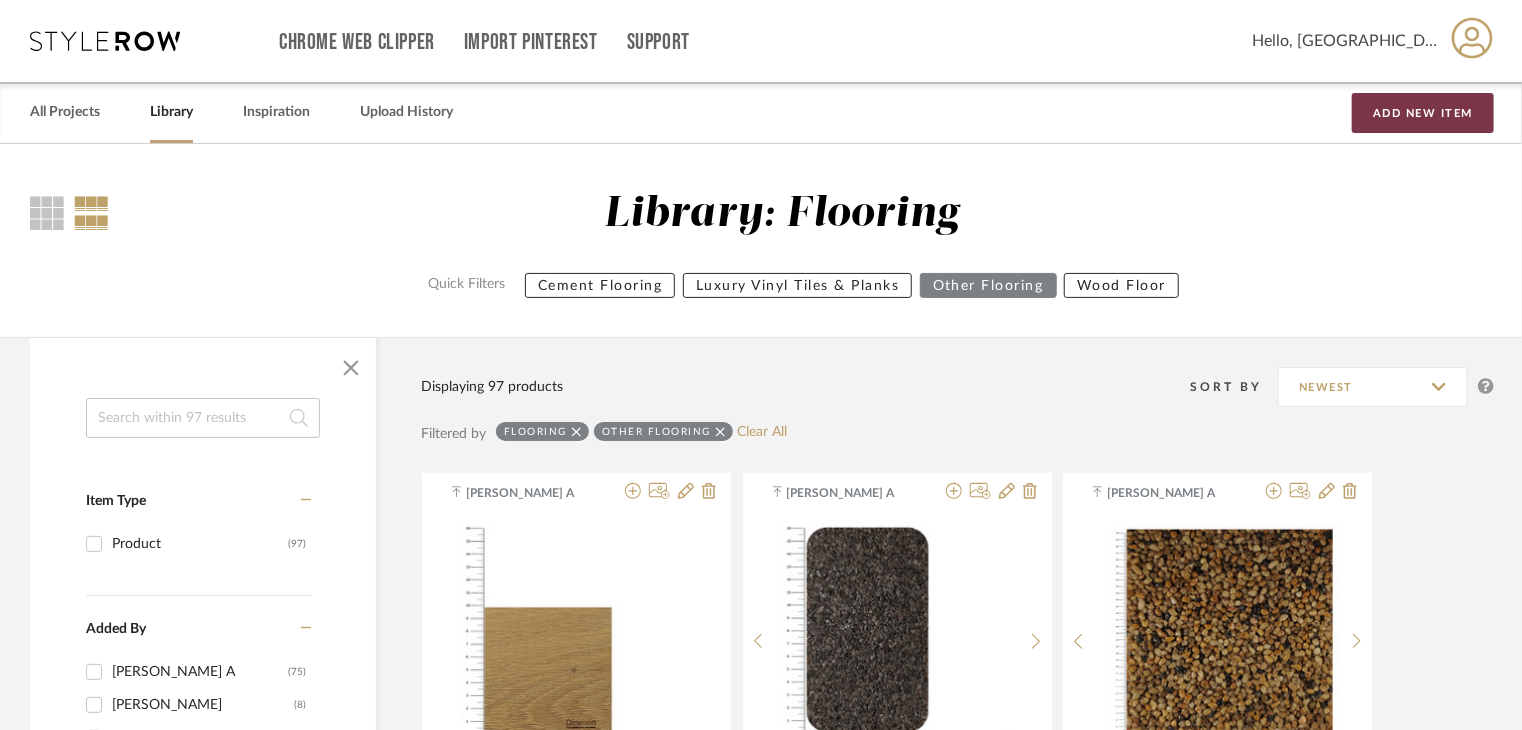 click on "Add New Item" at bounding box center [1423, 113] 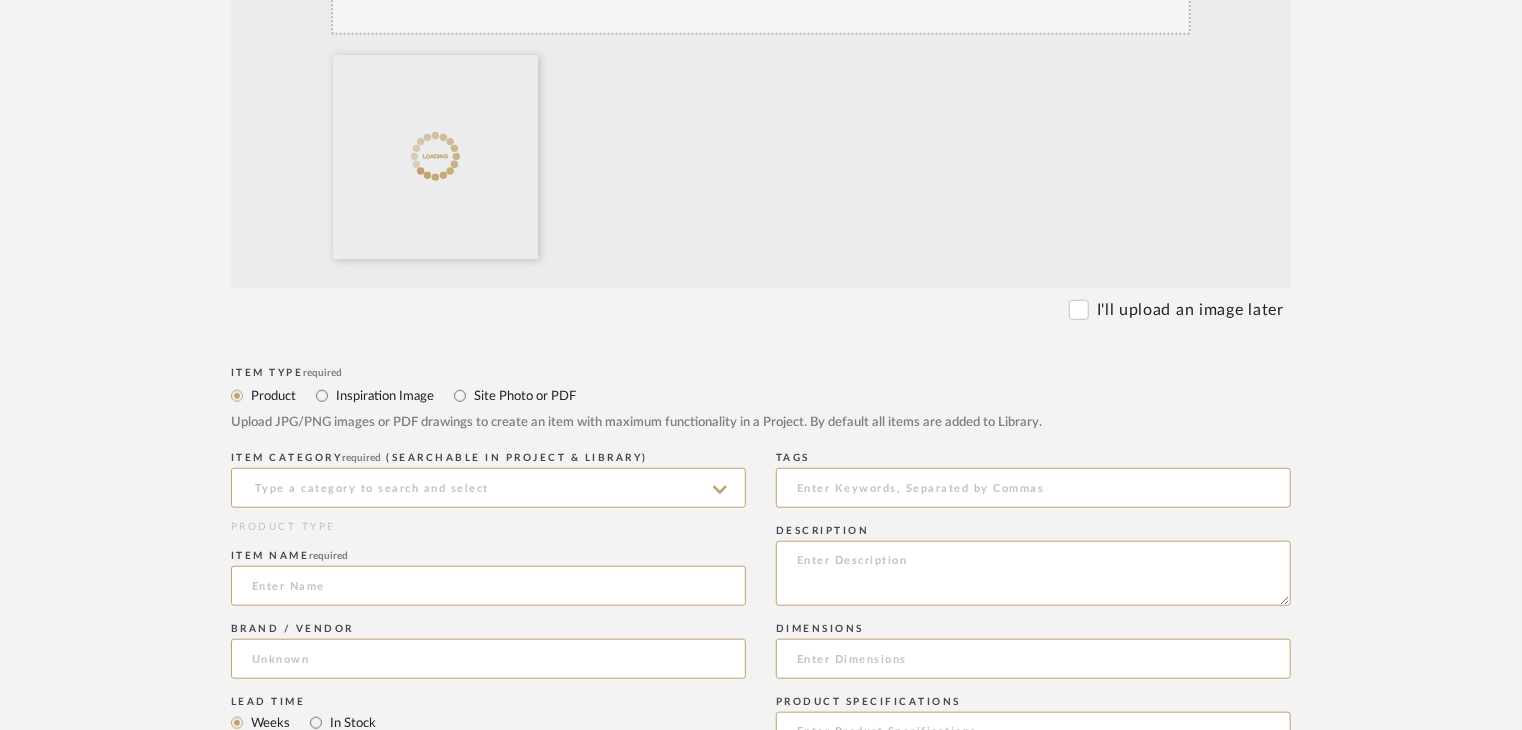 scroll, scrollTop: 700, scrollLeft: 0, axis: vertical 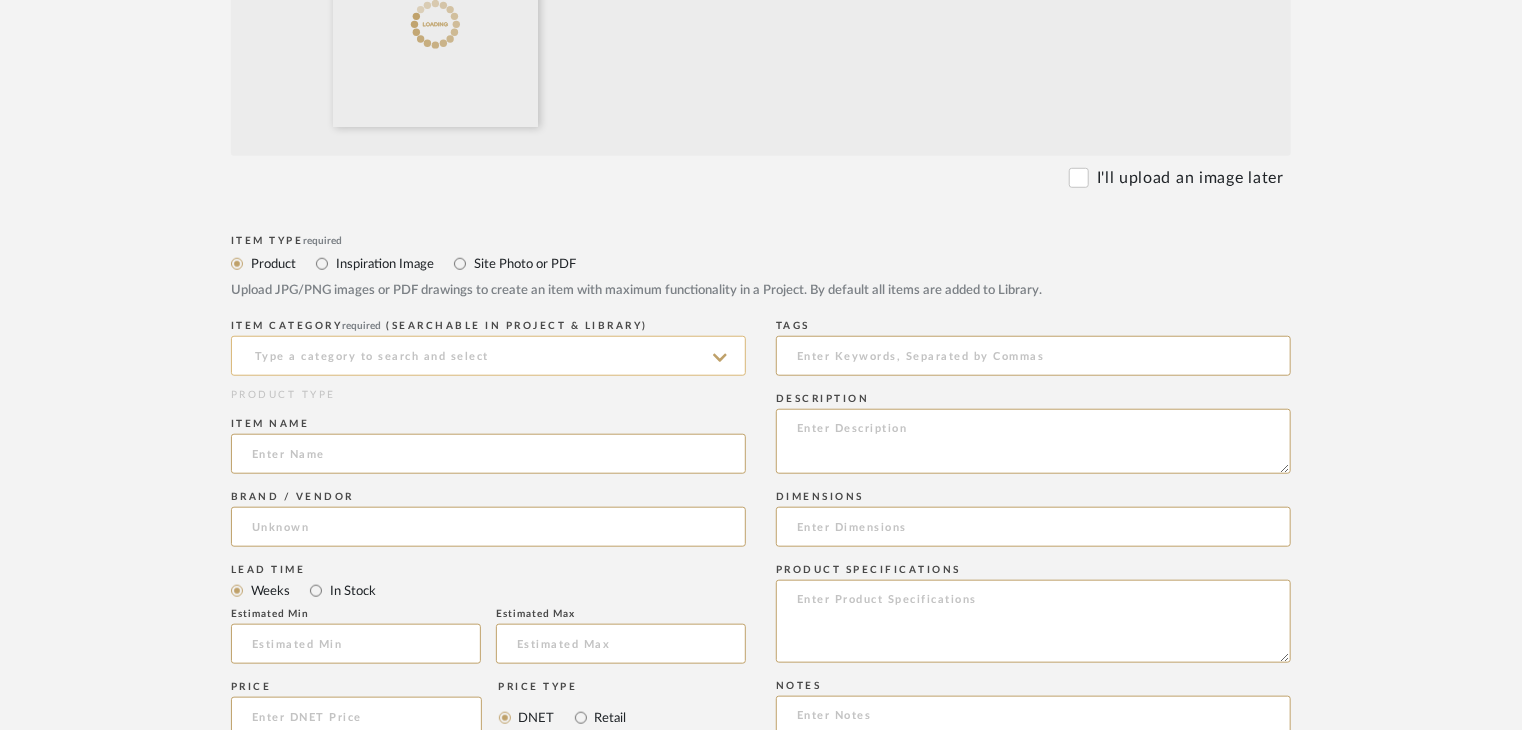 click 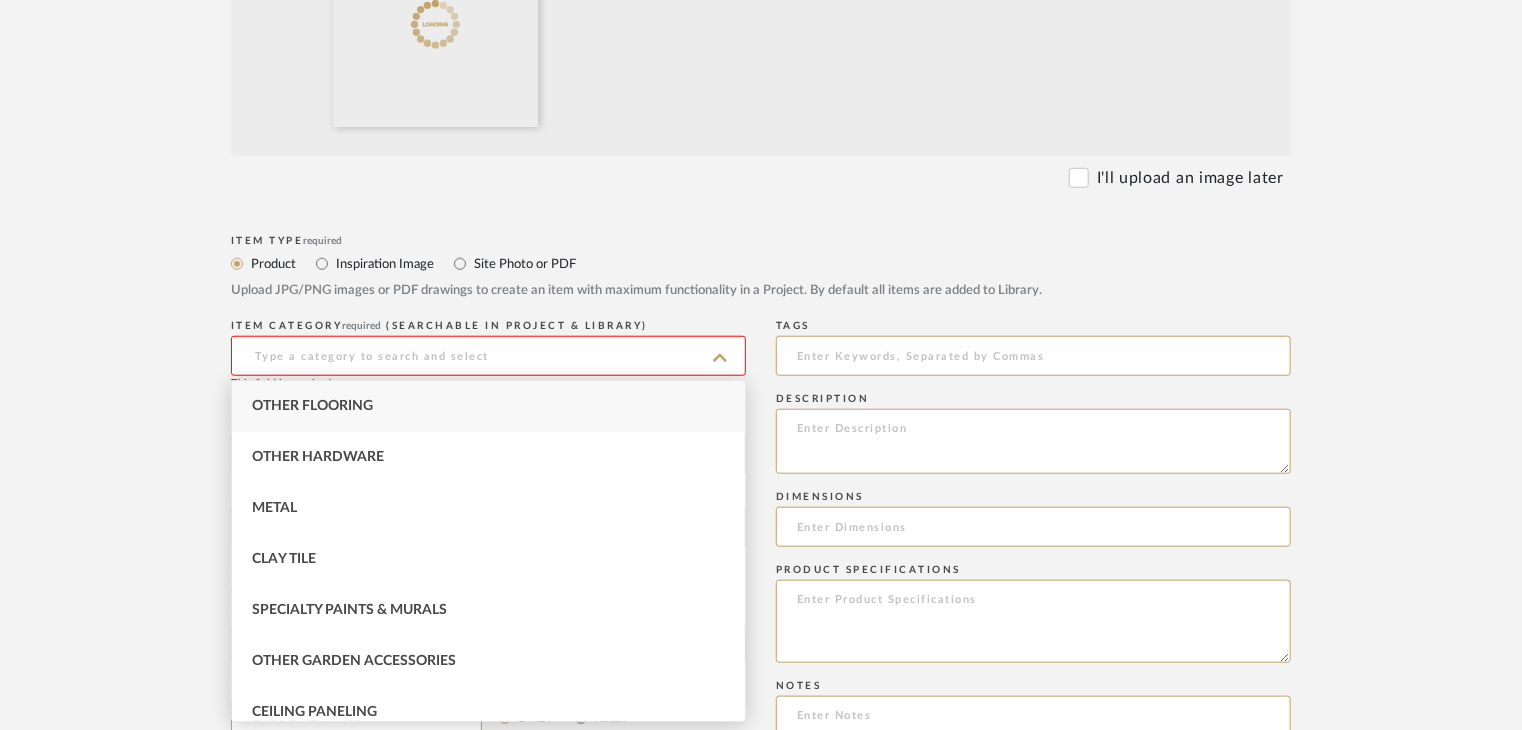 click on "Other Flooring" at bounding box center [488, 406] 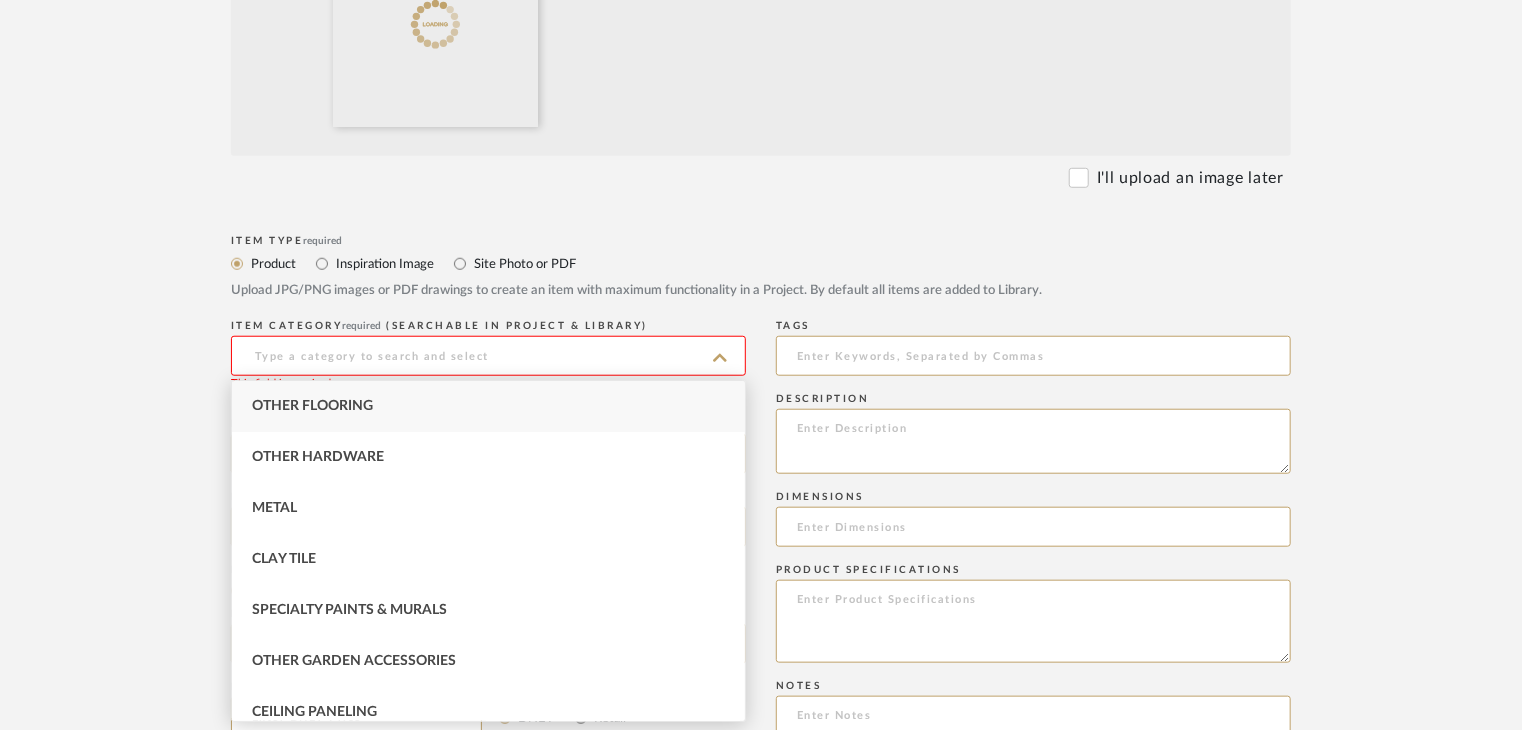 type on "Other Flooring" 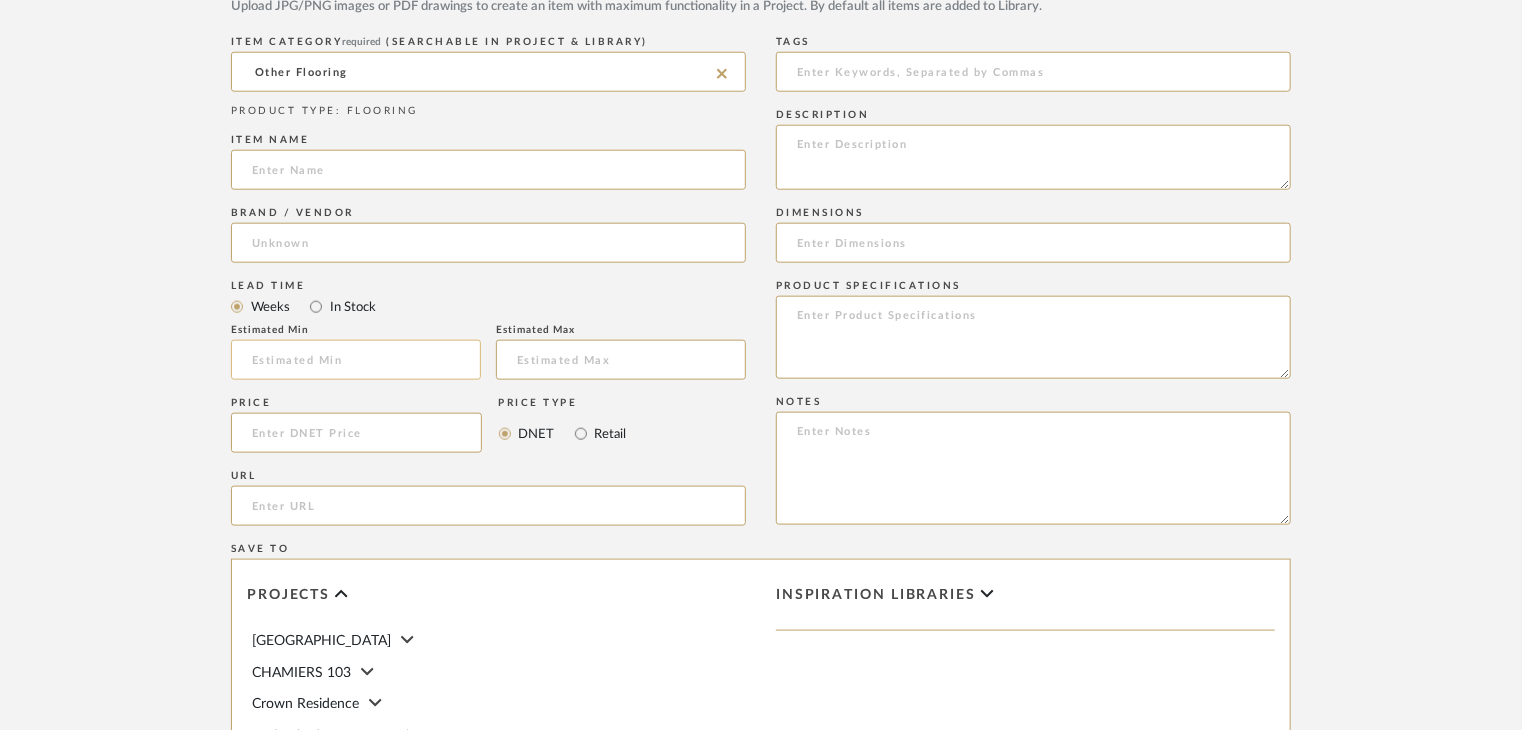 scroll, scrollTop: 1000, scrollLeft: 0, axis: vertical 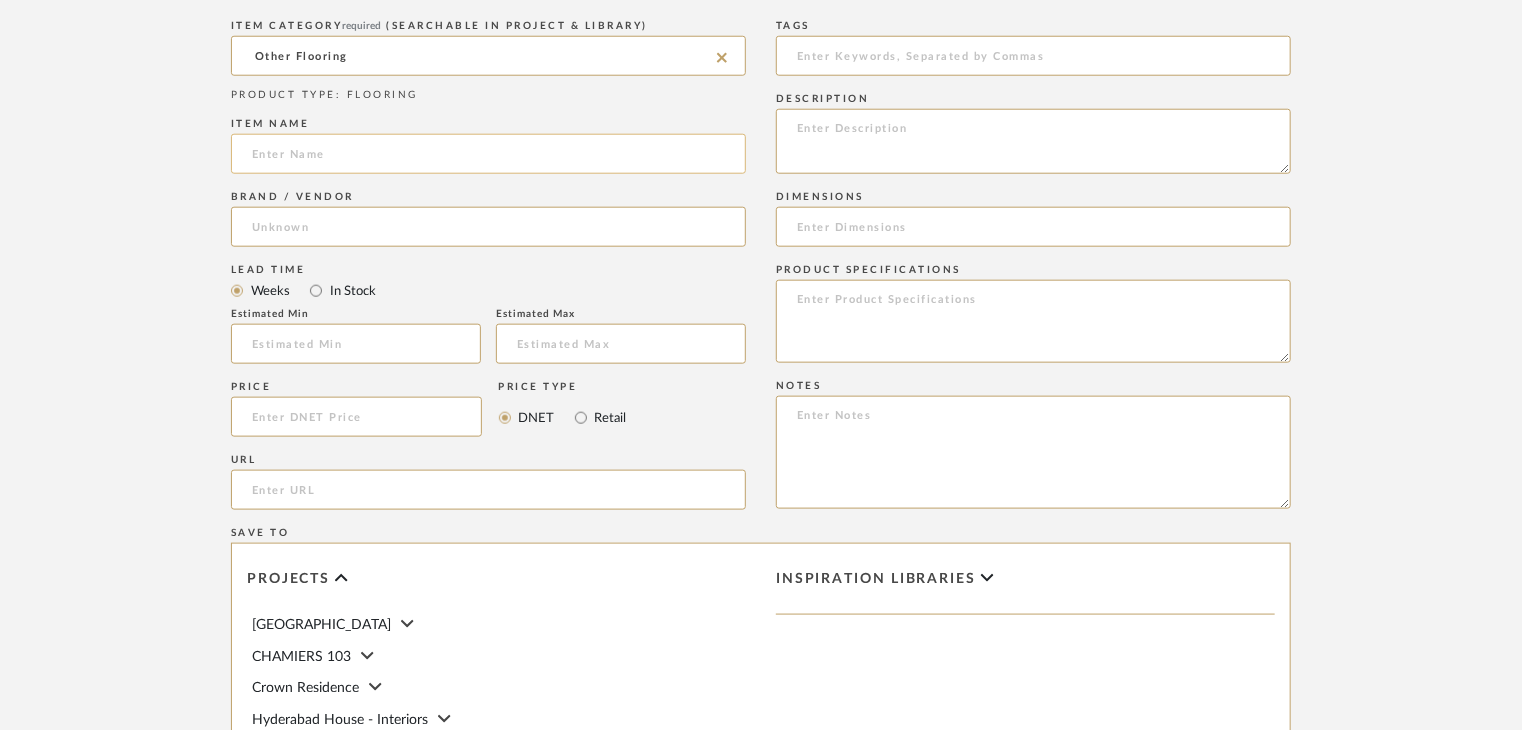 click 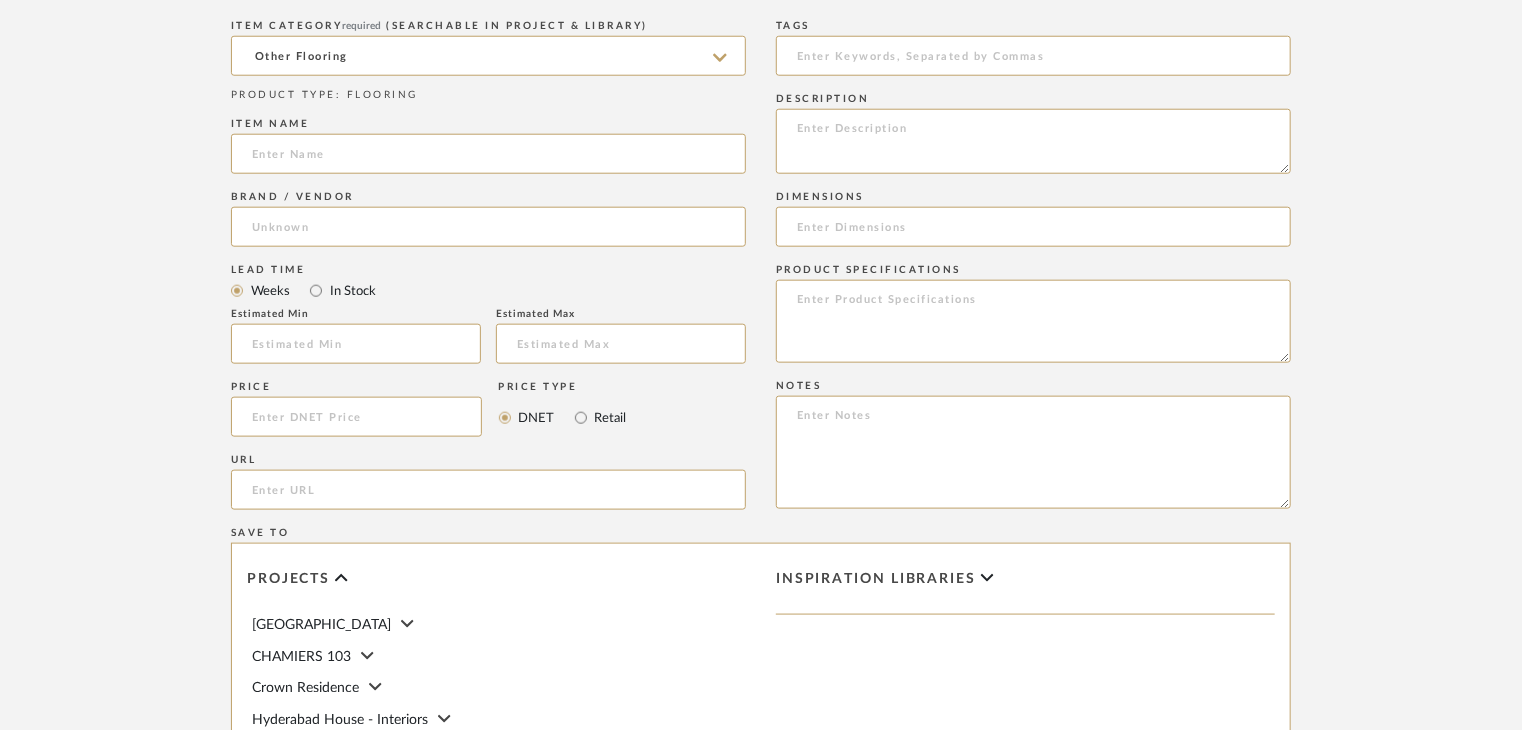 paste on "Natural Oil" 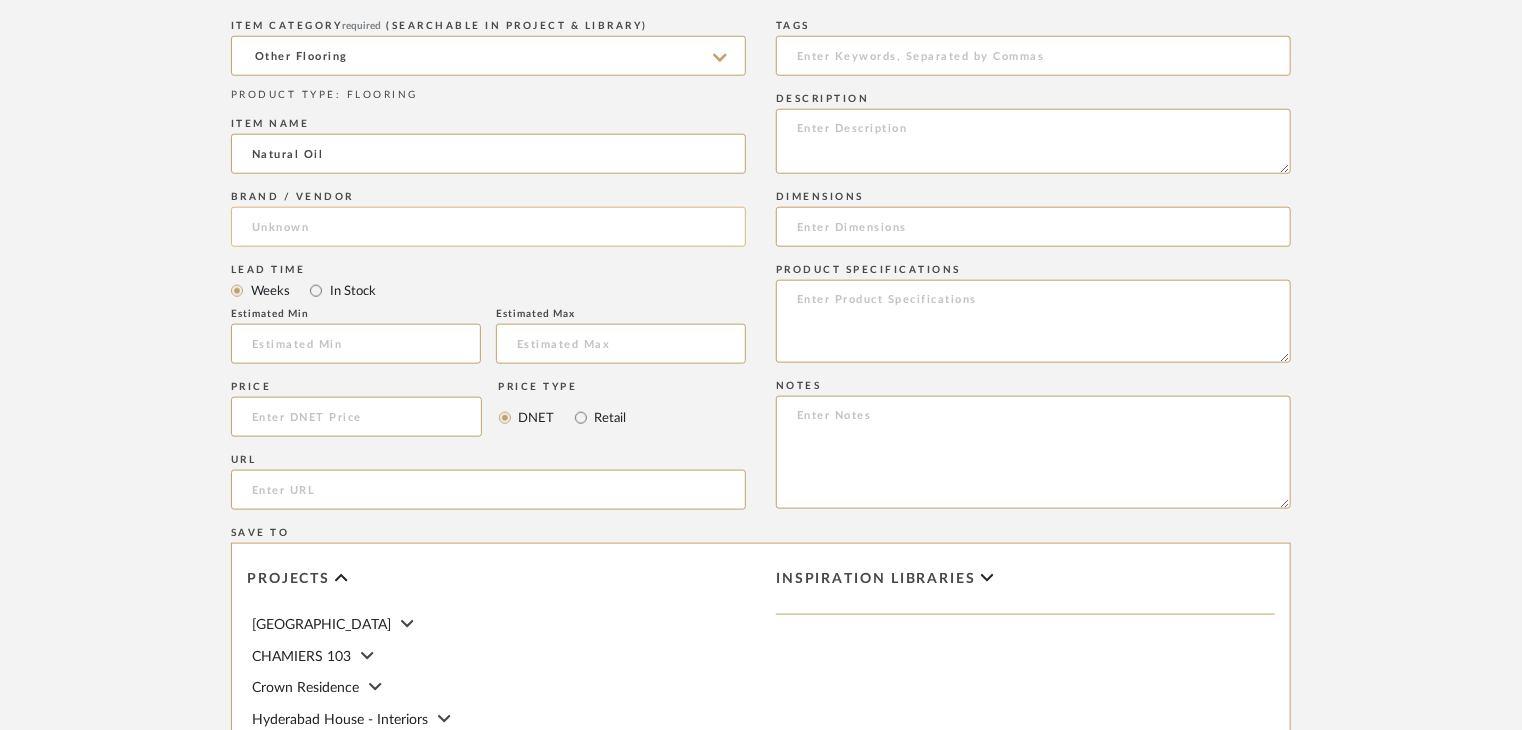 type on "Natural Oil" 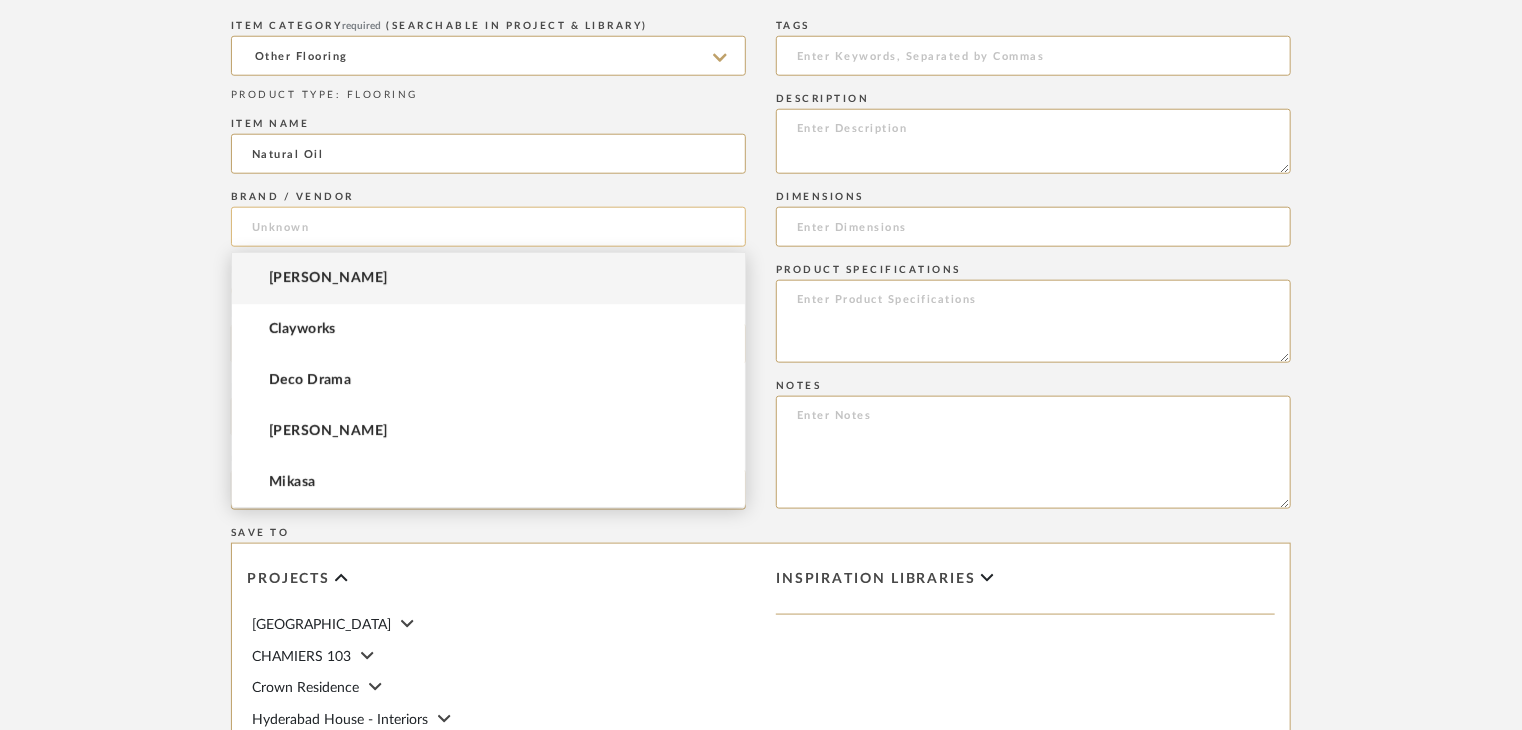 click 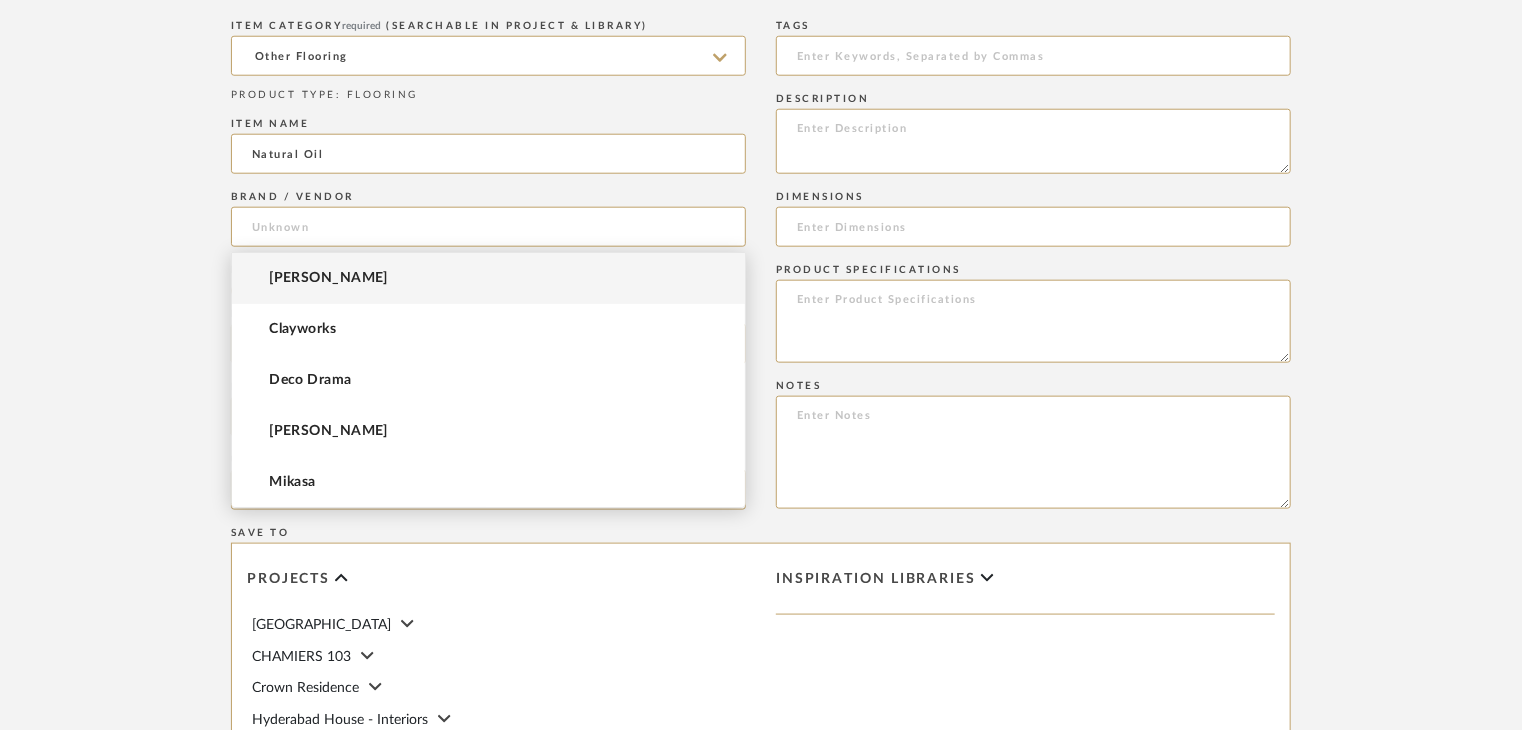 click on "[PERSON_NAME]" at bounding box center [488, 278] 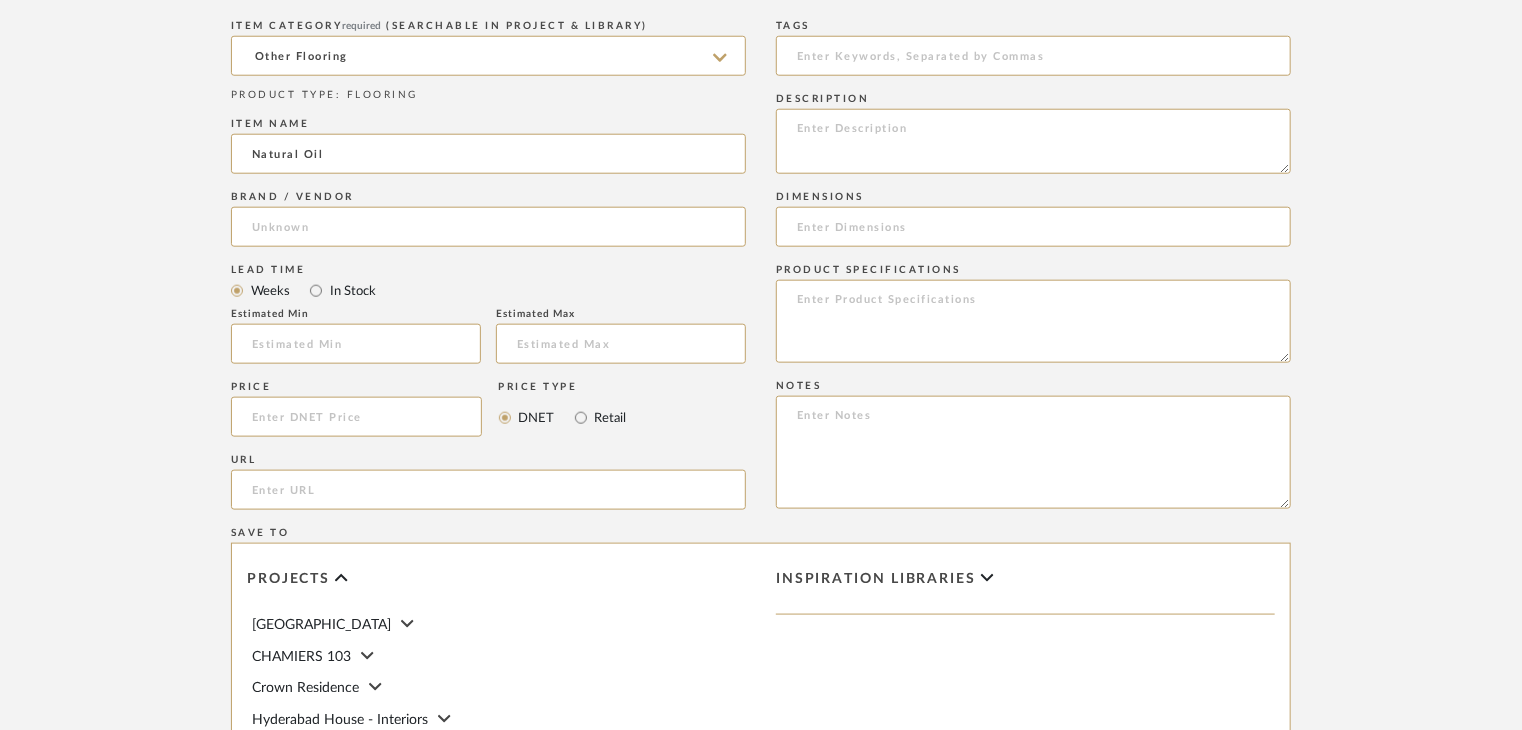 type on "[PERSON_NAME]" 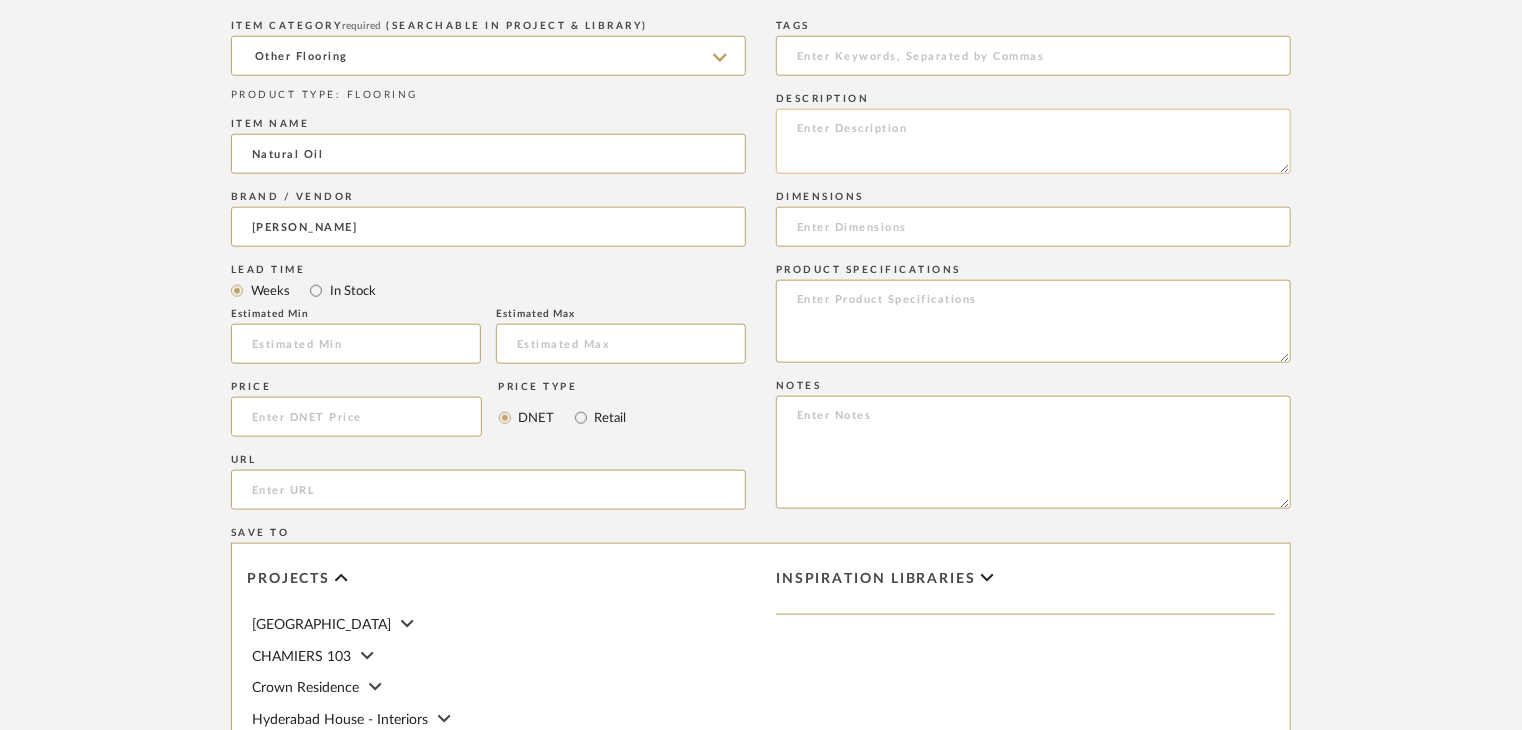 click 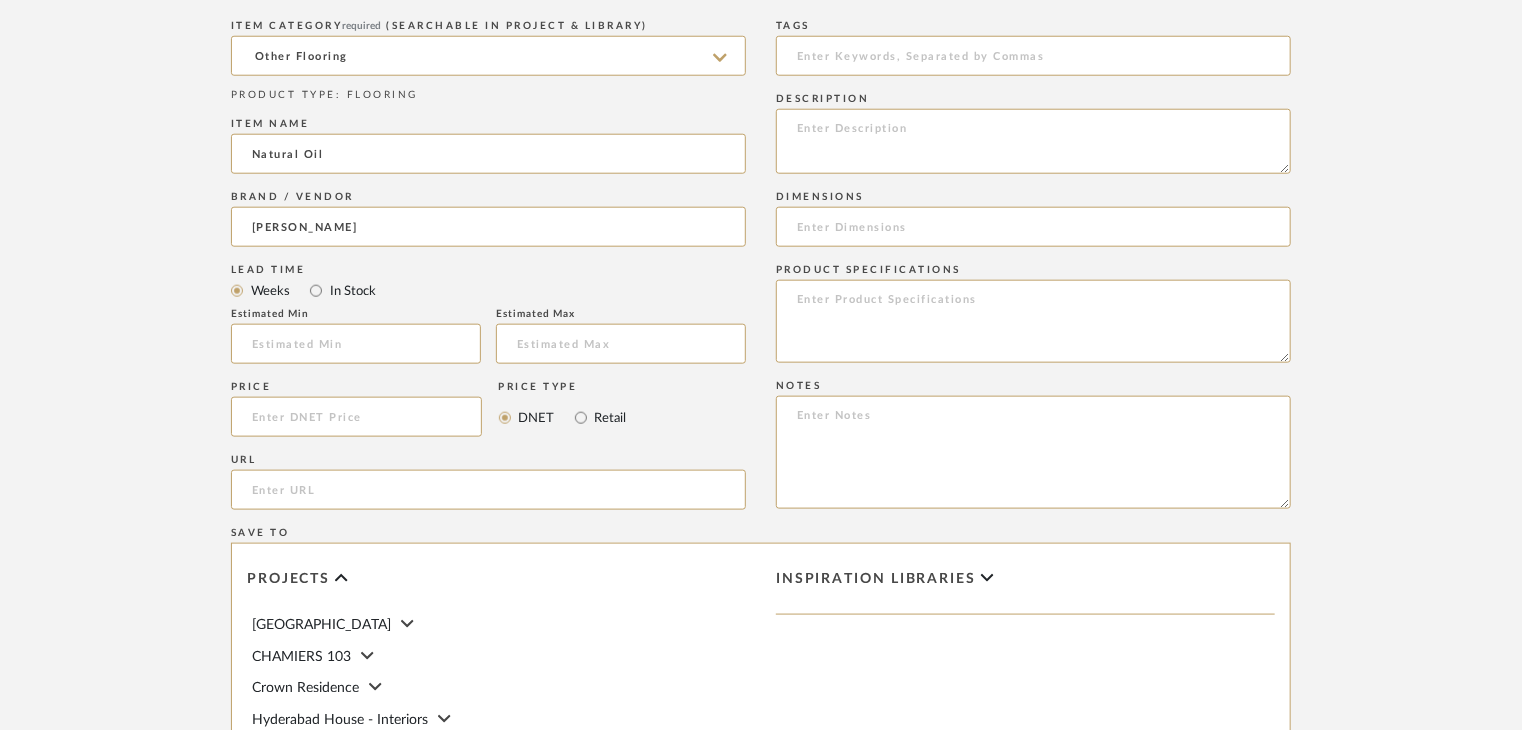 paste on "Type: OTHER FLOORING
Dimension(s): (as mentioned)
Material/Finishes: (as mentioned)
Installation requirements, if any: (as applicable)
Price: (as mentioned)
Lead time: (as mentioned)
Sample available: supplier stock
Sample Internal reference number:
as per the internal sample warehouse) Point of
contact:
Contact number:
Email address:
Address:
Additional contact information:" 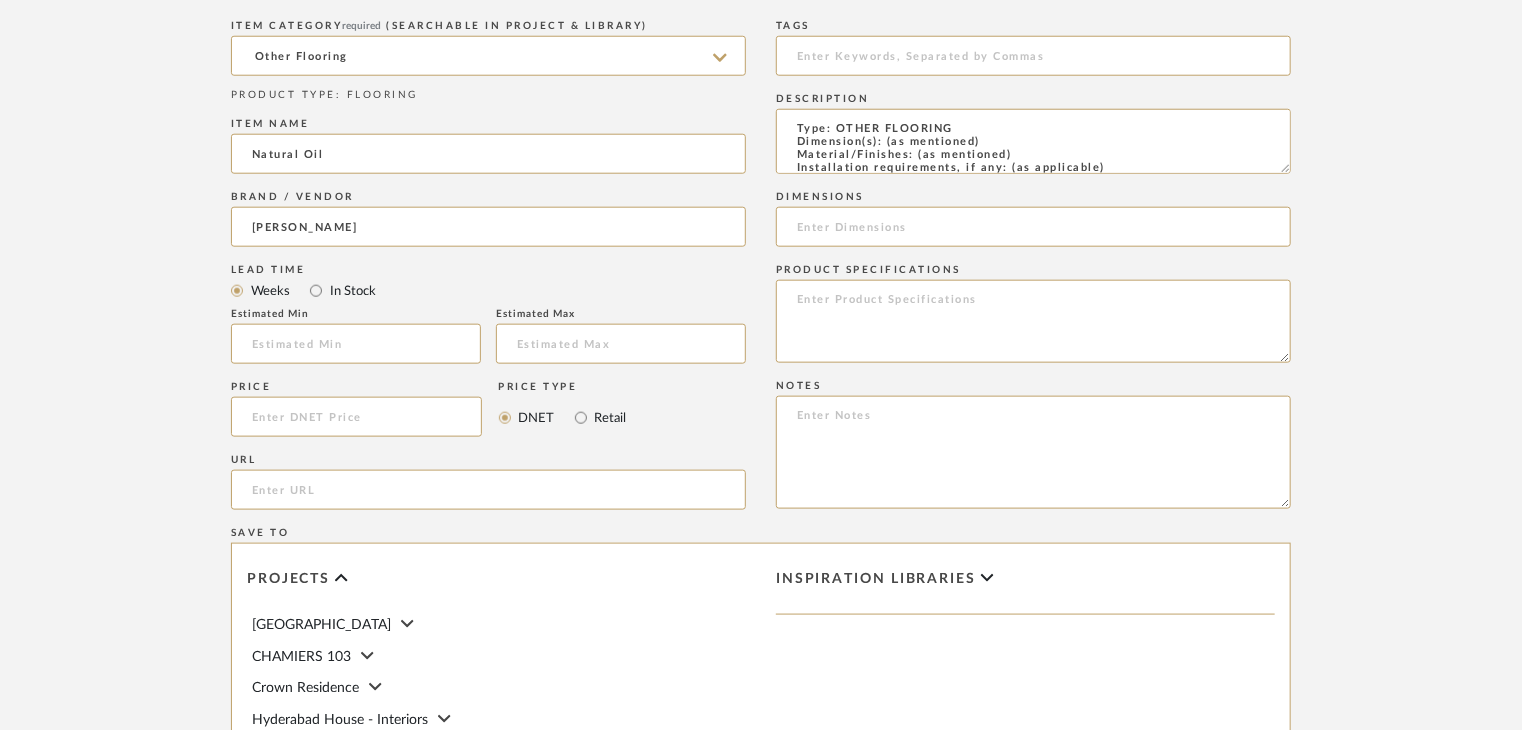 scroll, scrollTop: 137, scrollLeft: 0, axis: vertical 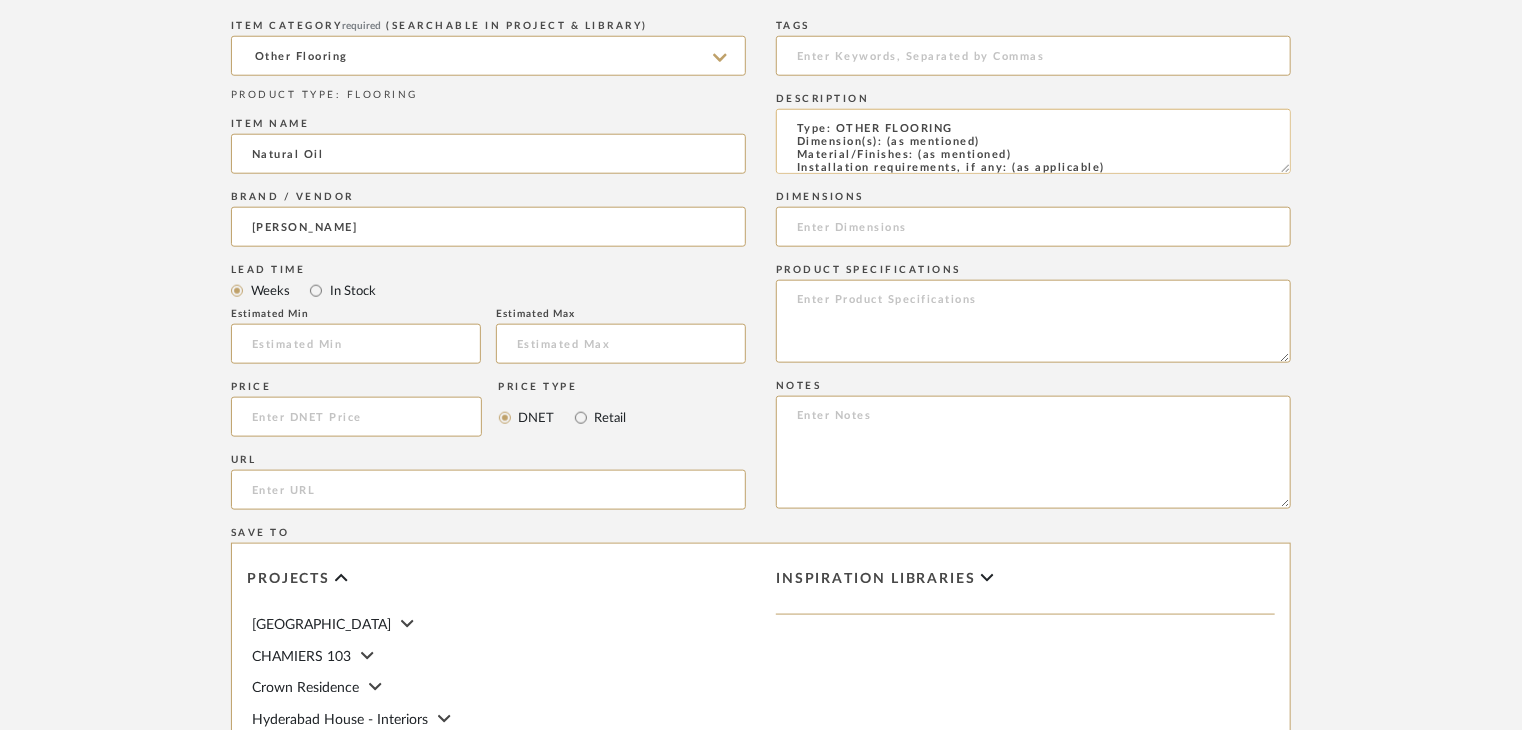 drag, startPoint x: 1018, startPoint y: 151, endPoint x: 917, endPoint y: 151, distance: 101 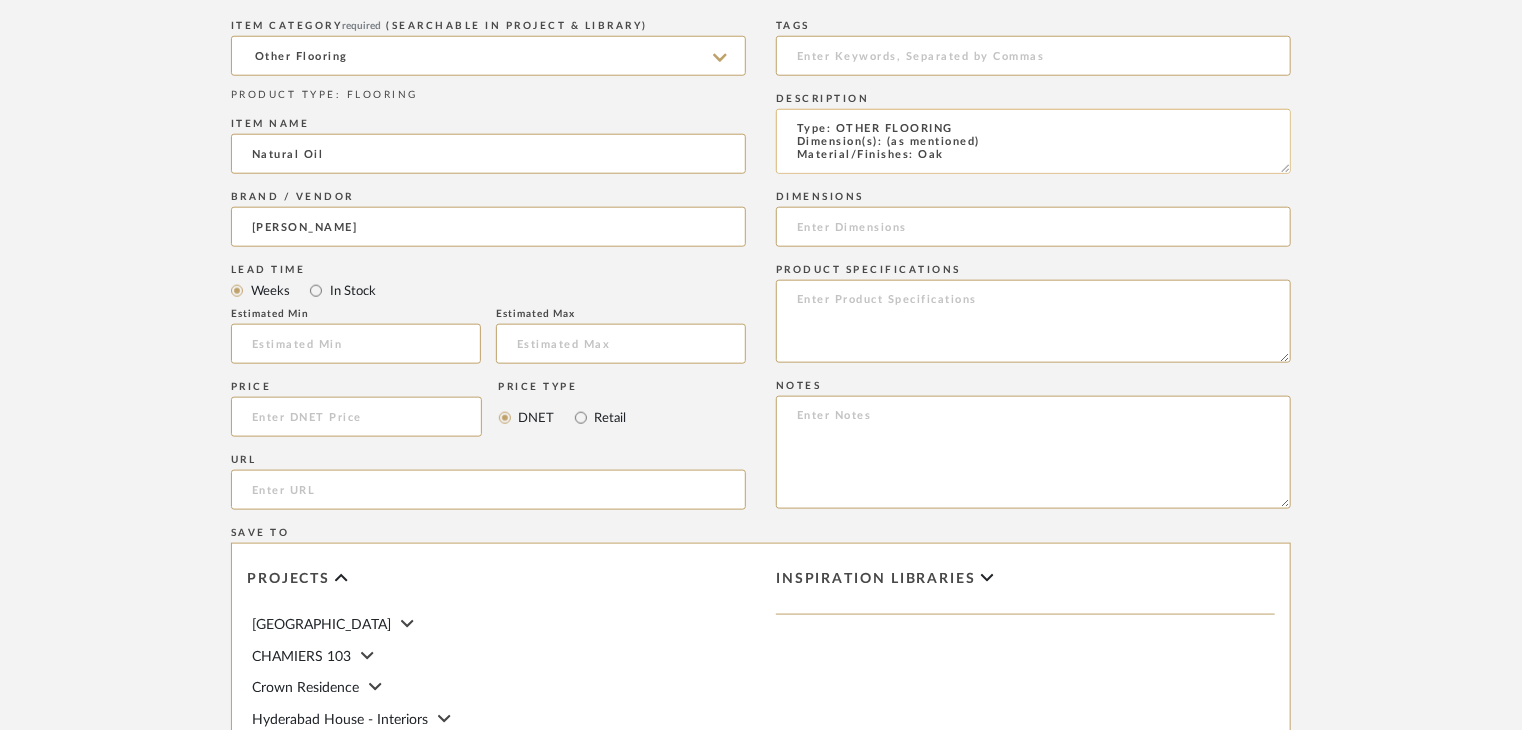 scroll, scrollTop: 1, scrollLeft: 0, axis: vertical 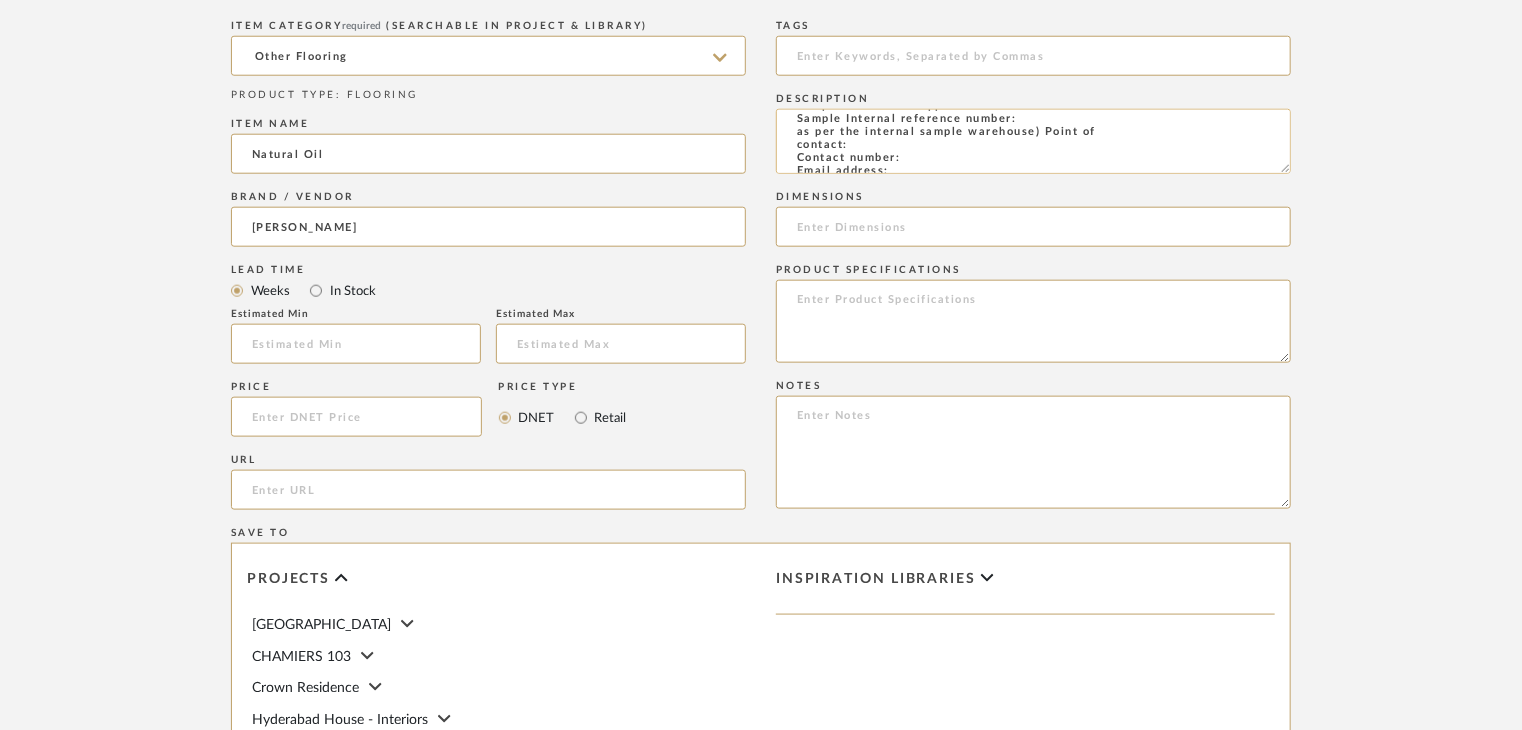 click on "Type: OTHER FLOORING
Dimension(s): (as mentioned)
Material/Finishes: Oak
Installation requirements, if any: (as applicable)
Price: (as mentioned)
Lead time: (as mentioned)
Sample available: supplier stock
Sample Internal reference number:
as per the internal sample warehouse) Point of
contact:
Contact number:
Email address:
Address:
Additional contact information:" 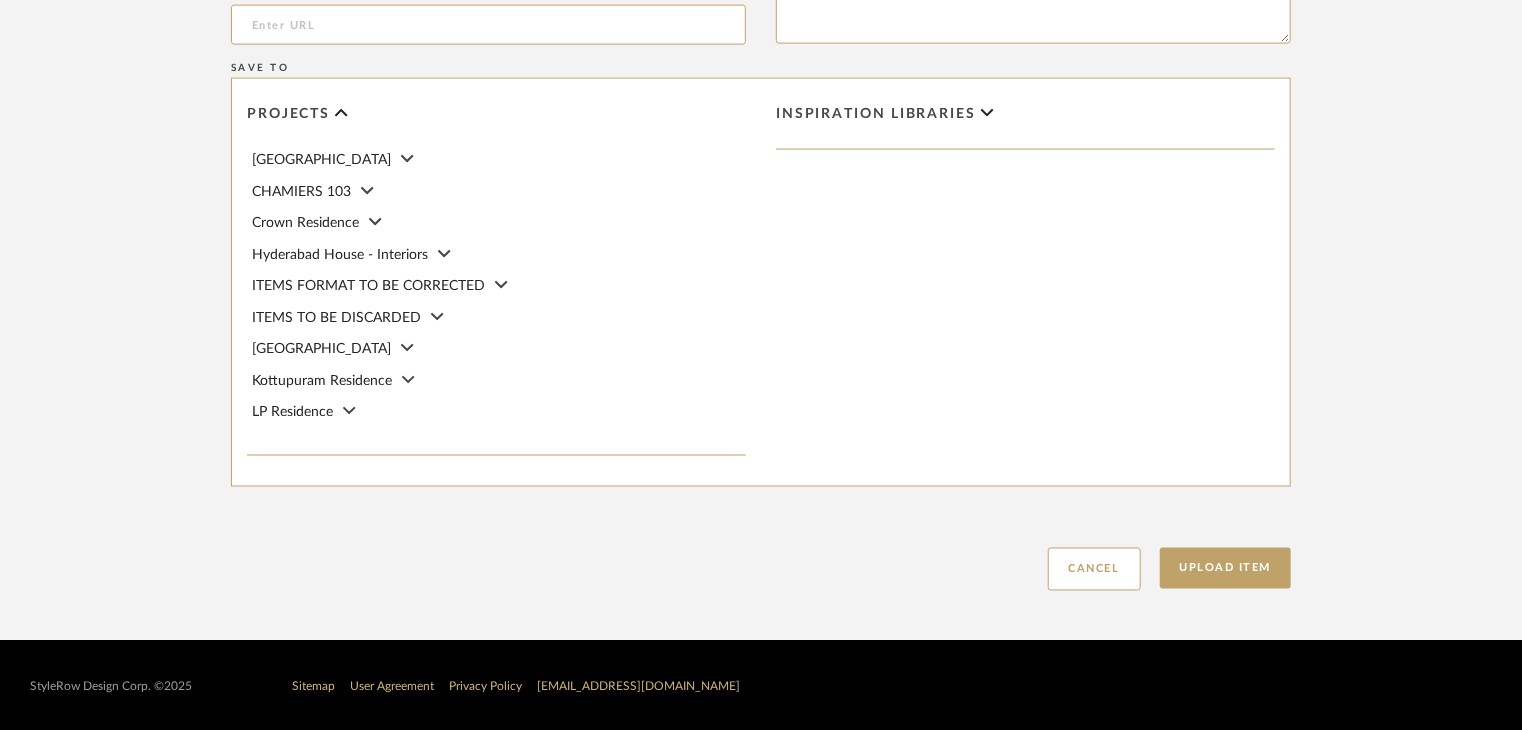 scroll, scrollTop: 1468, scrollLeft: 0, axis: vertical 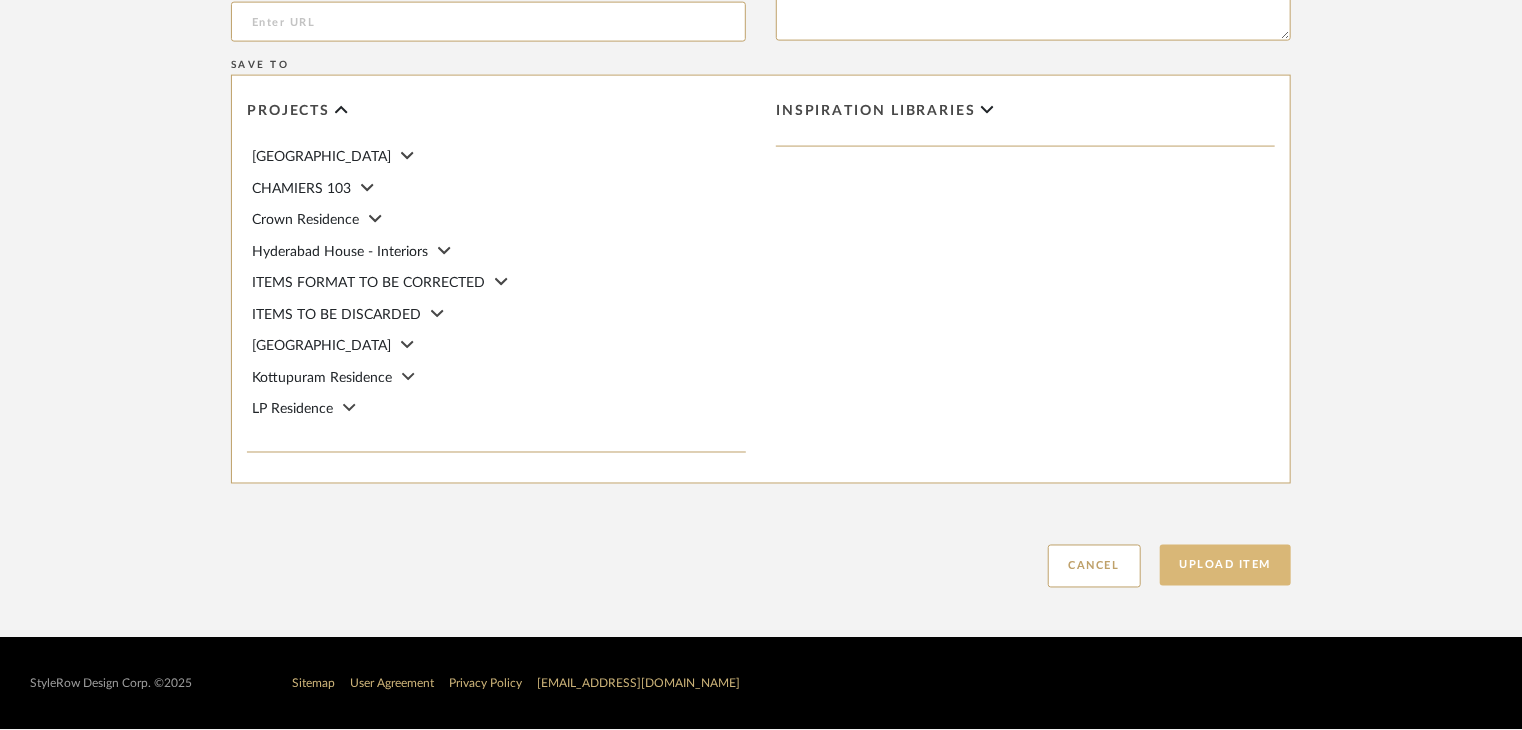 type on "Type: OTHER FLOORING
Dimension(s): (as mentioned)
Material/Finishes: Oak
Installation requirements, if any: (as applicable)
Price: (as mentioned)
Lead time: (as mentioned)
Sample available: supplier stock
Sample Internal reference number: FL-OF-O-025
as per the internal sample warehouse) Point of
contact:
Contact number:
Email address:
Address:
Additional contact information:" 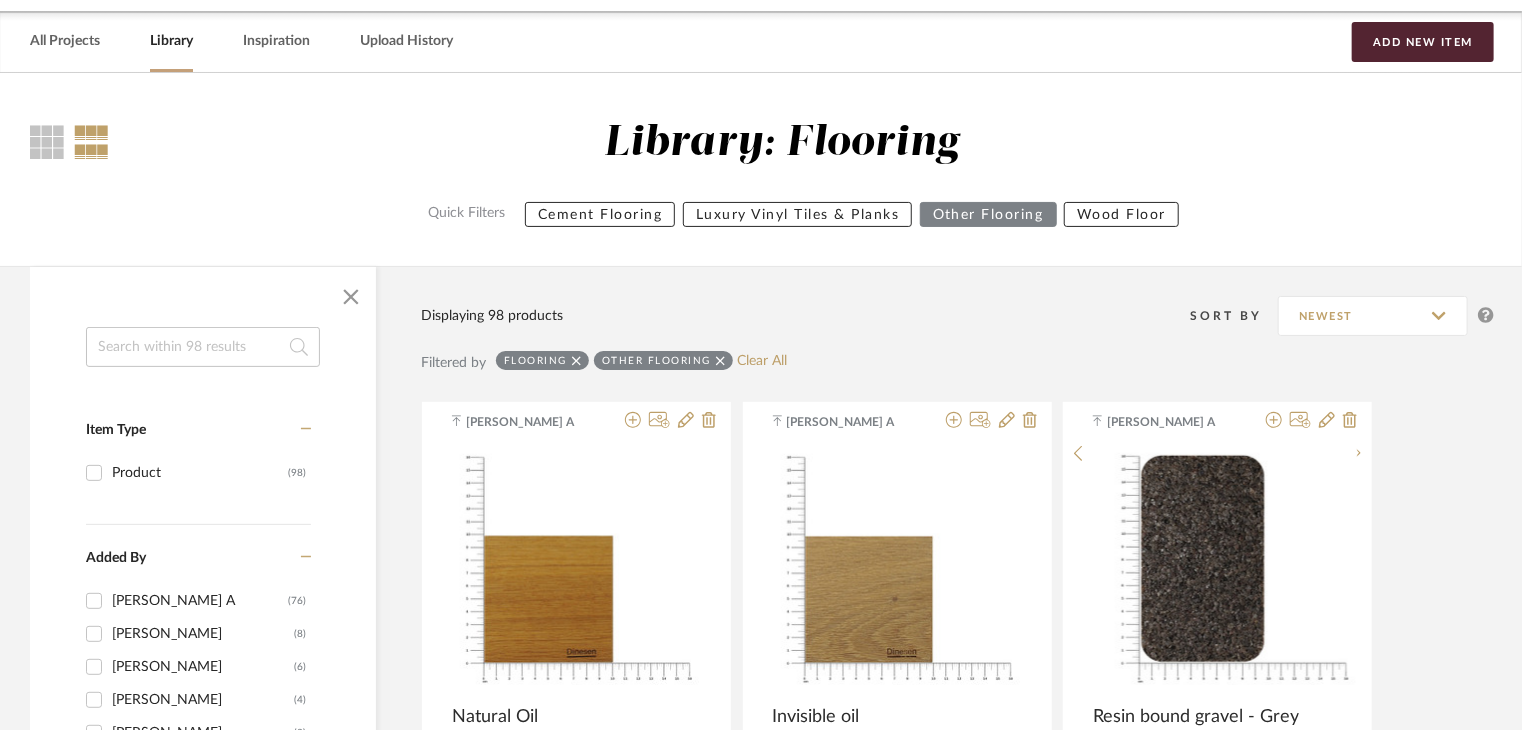 scroll, scrollTop: 0, scrollLeft: 0, axis: both 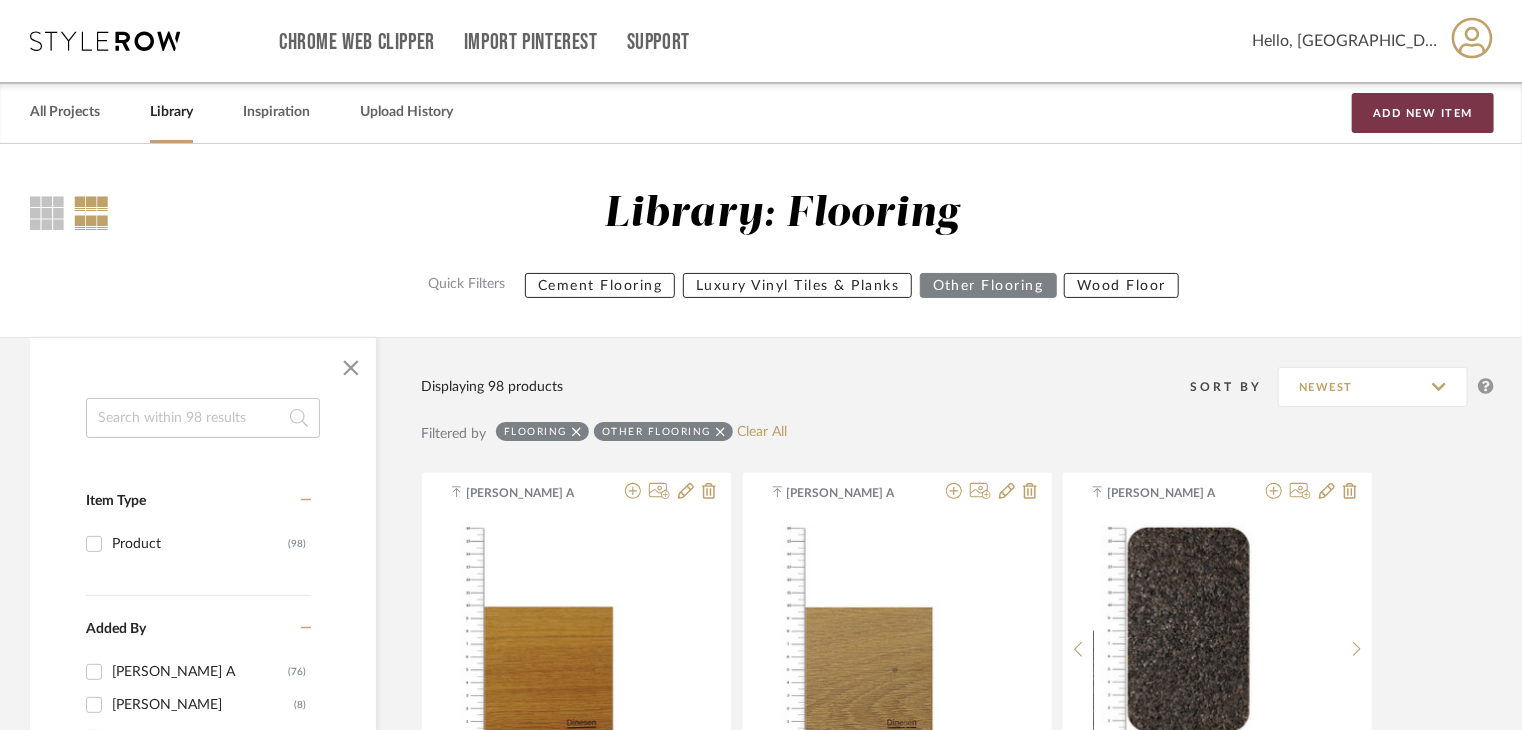 click on "Add New Item" at bounding box center [1423, 113] 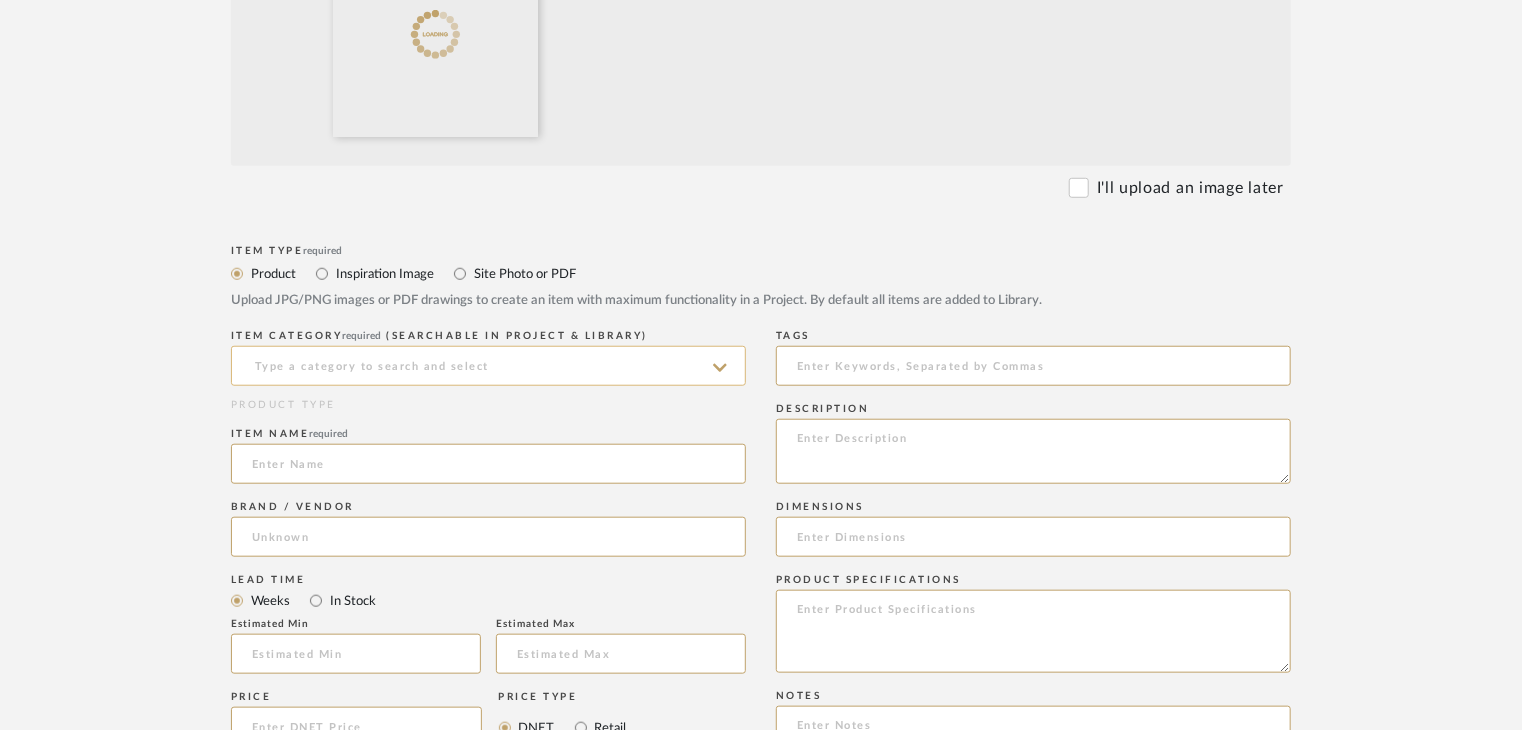 scroll, scrollTop: 700, scrollLeft: 0, axis: vertical 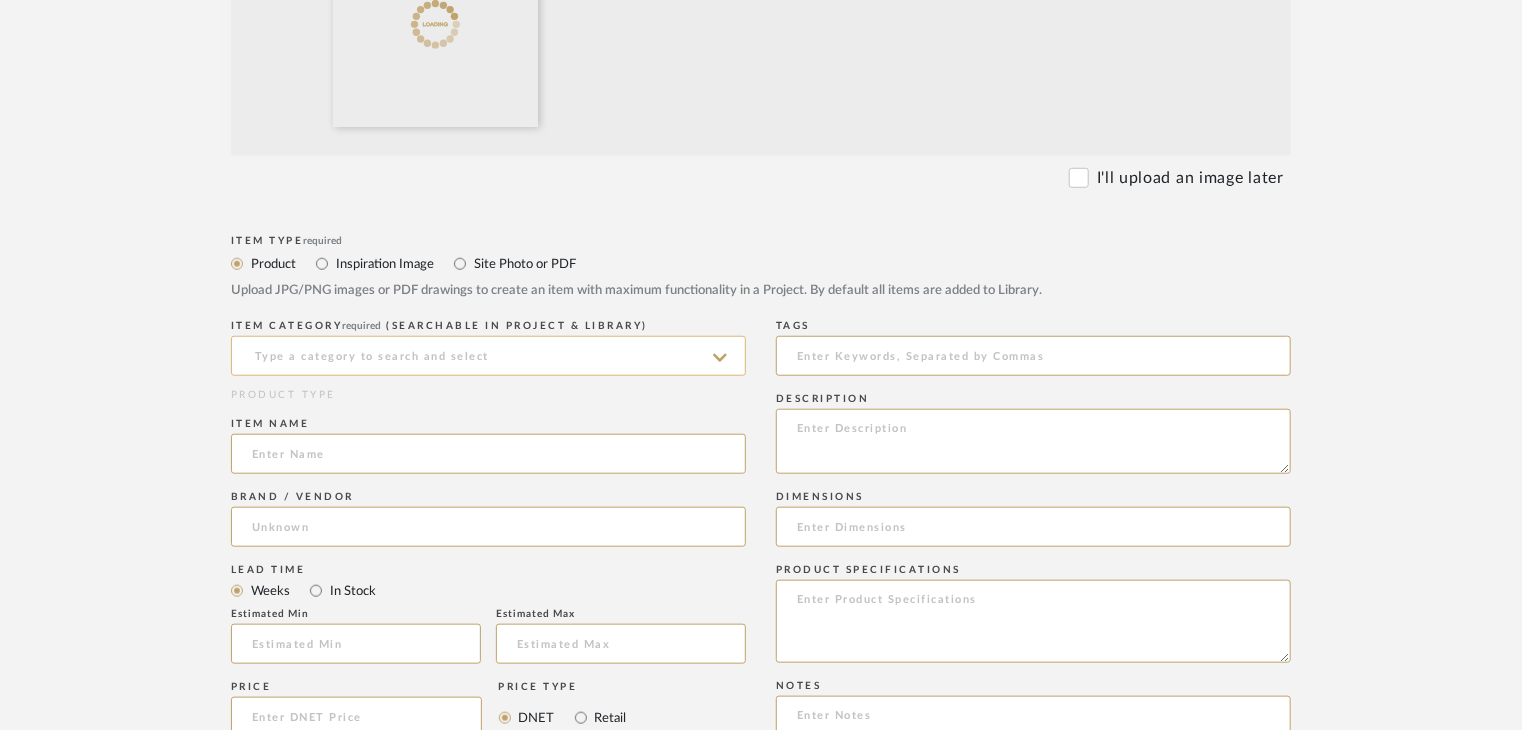 click 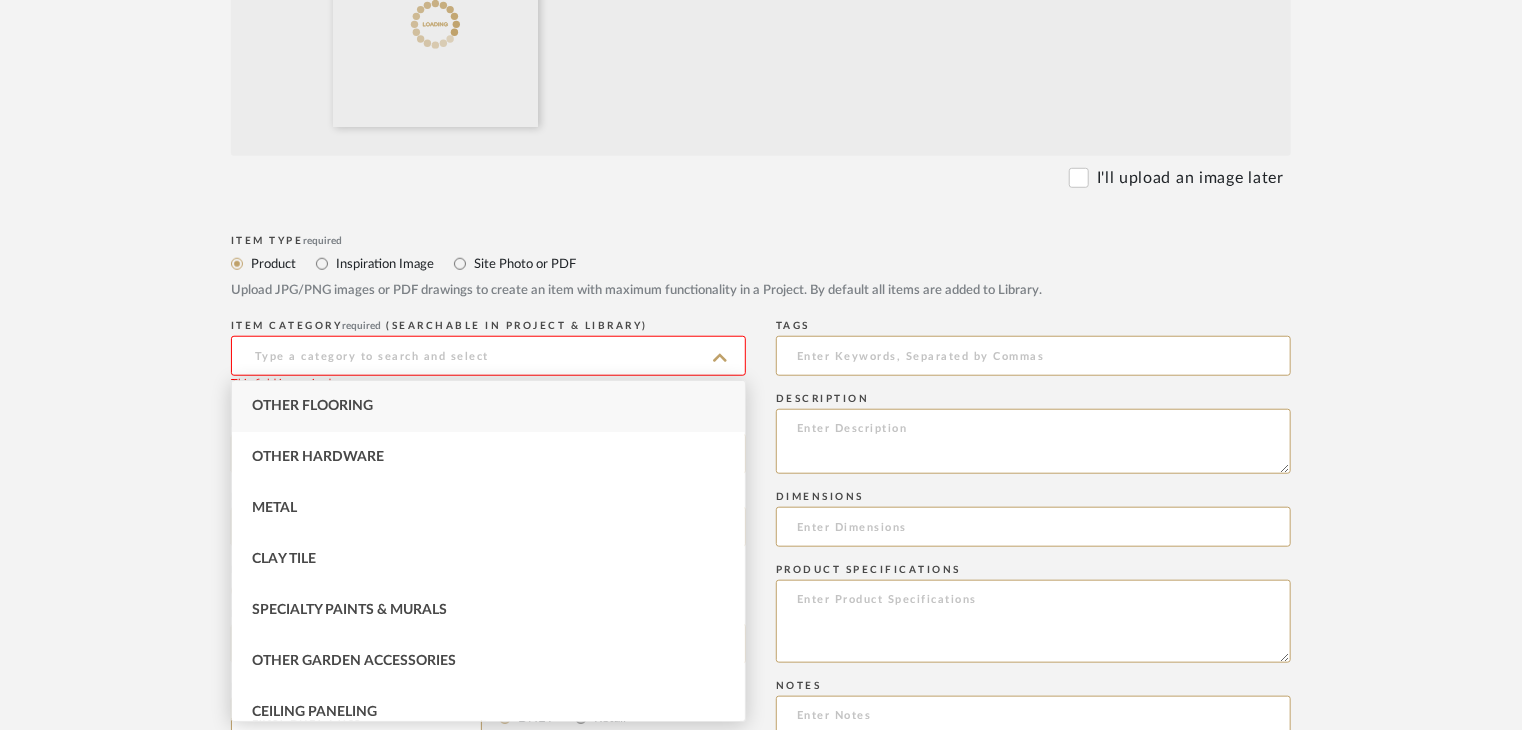 click on "Other Flooring" at bounding box center [488, 406] 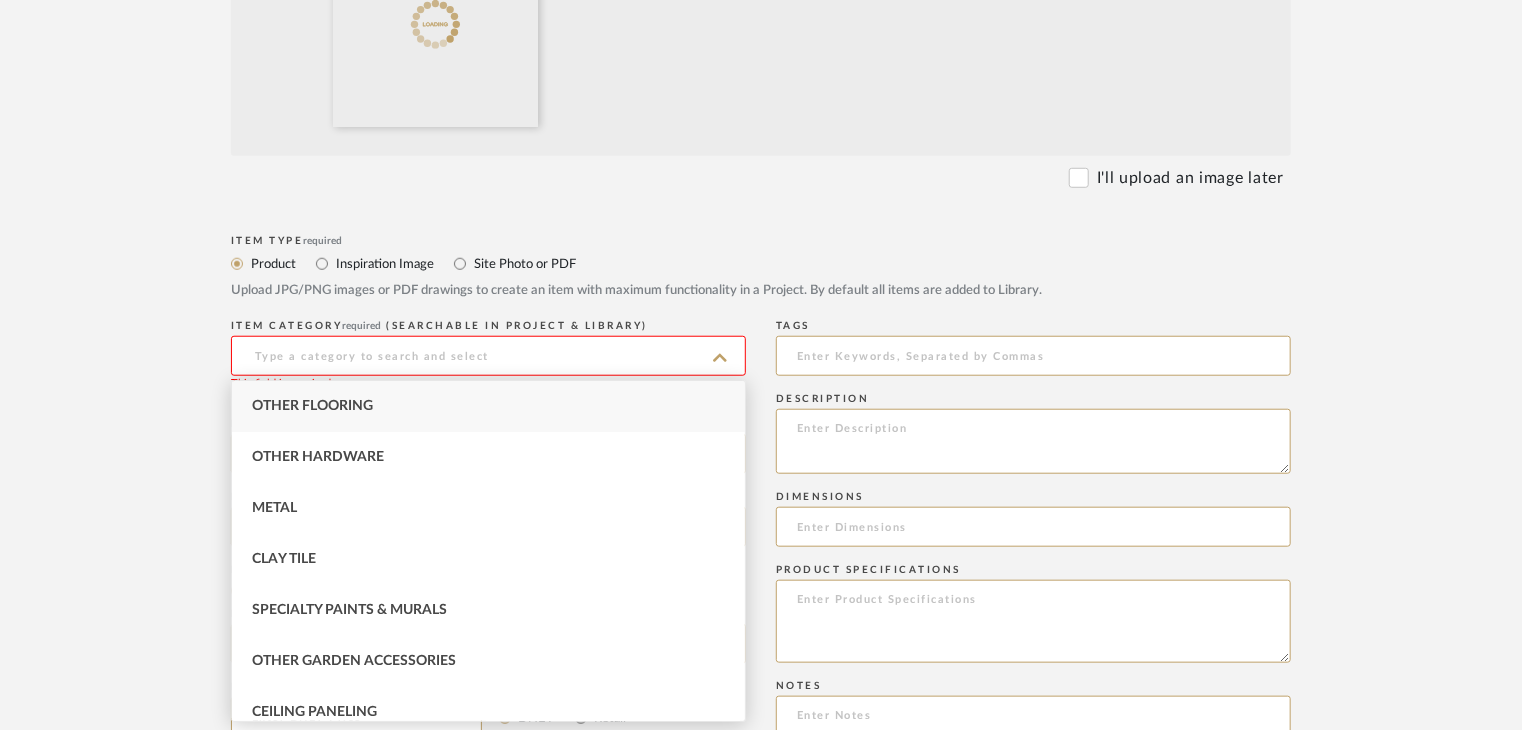 type on "Other Flooring" 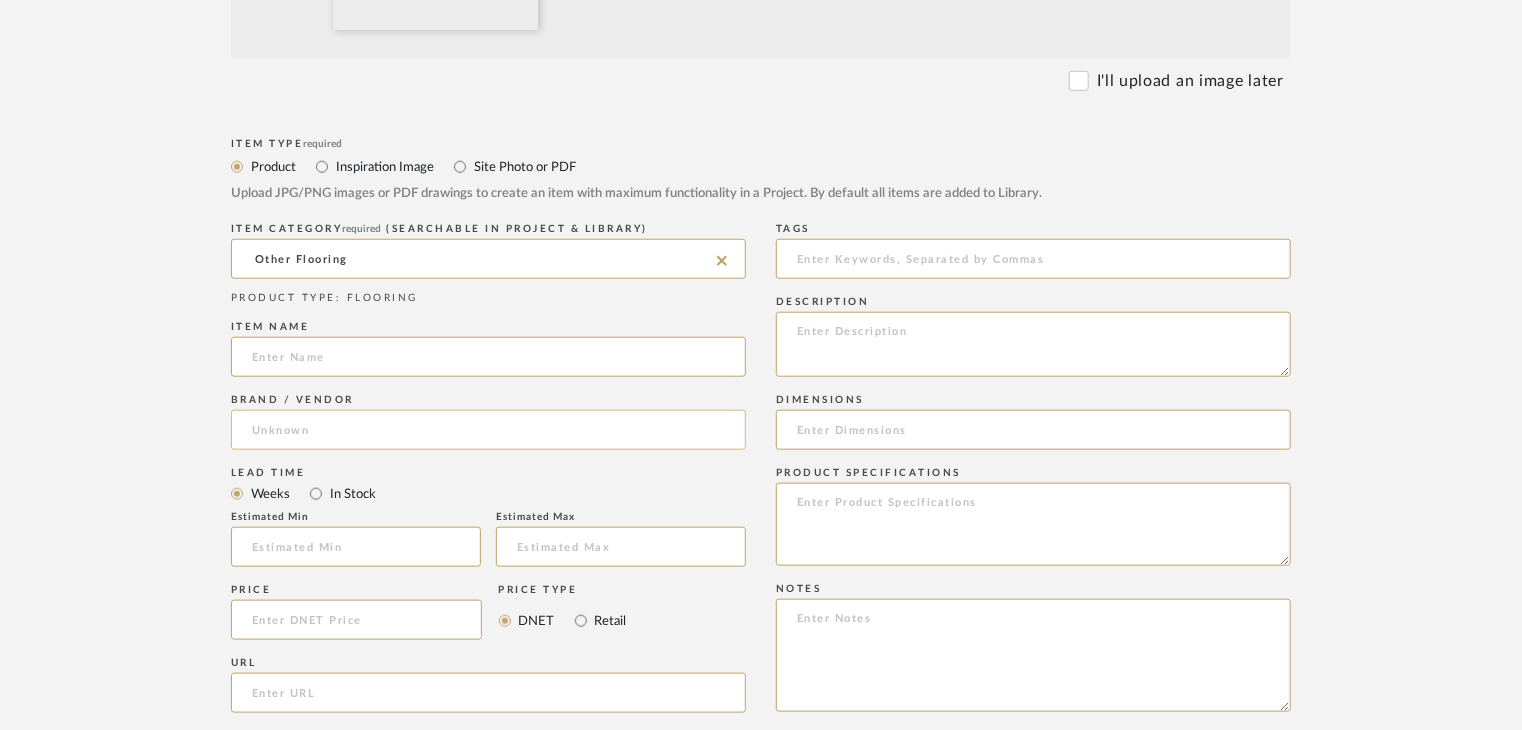 scroll, scrollTop: 900, scrollLeft: 0, axis: vertical 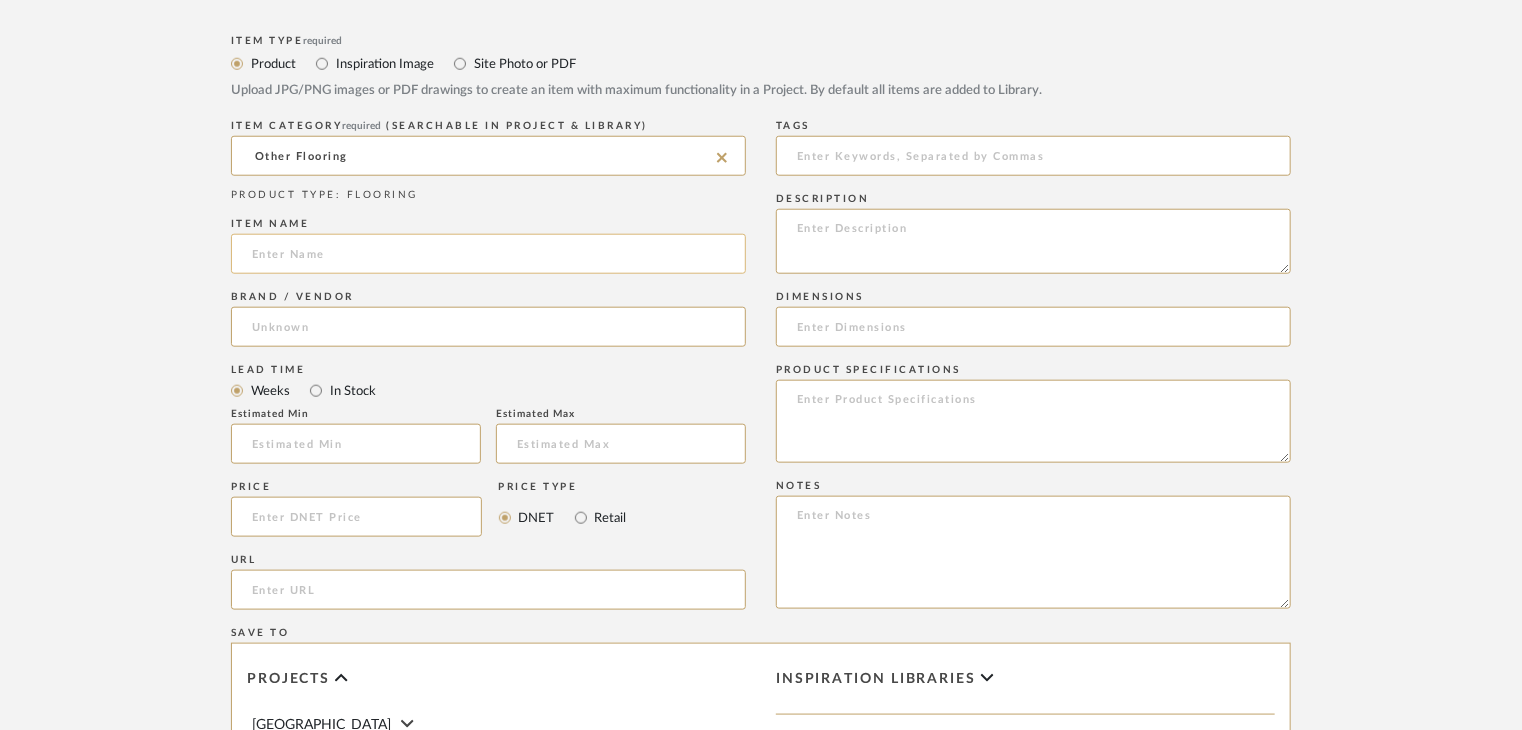 click 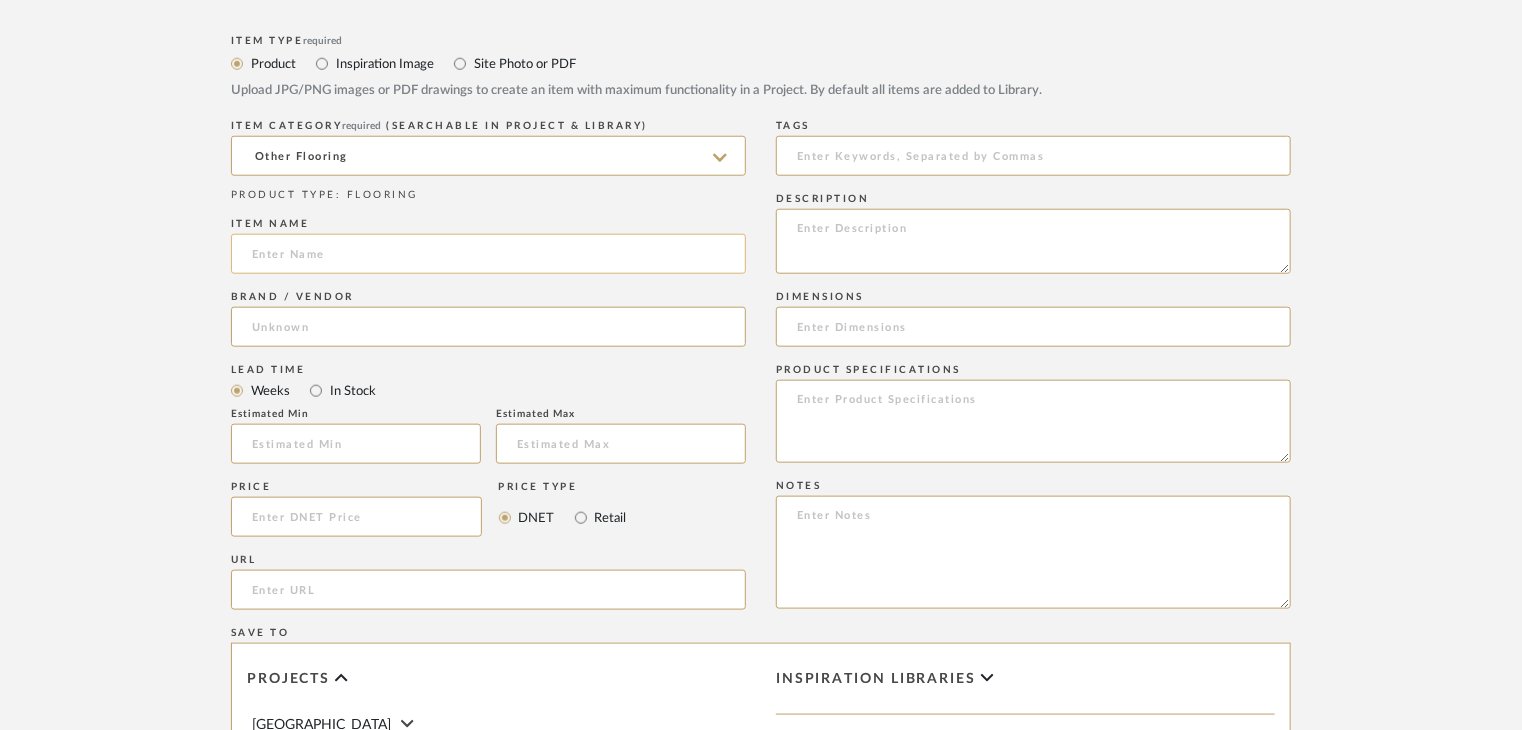 paste on "Sand" 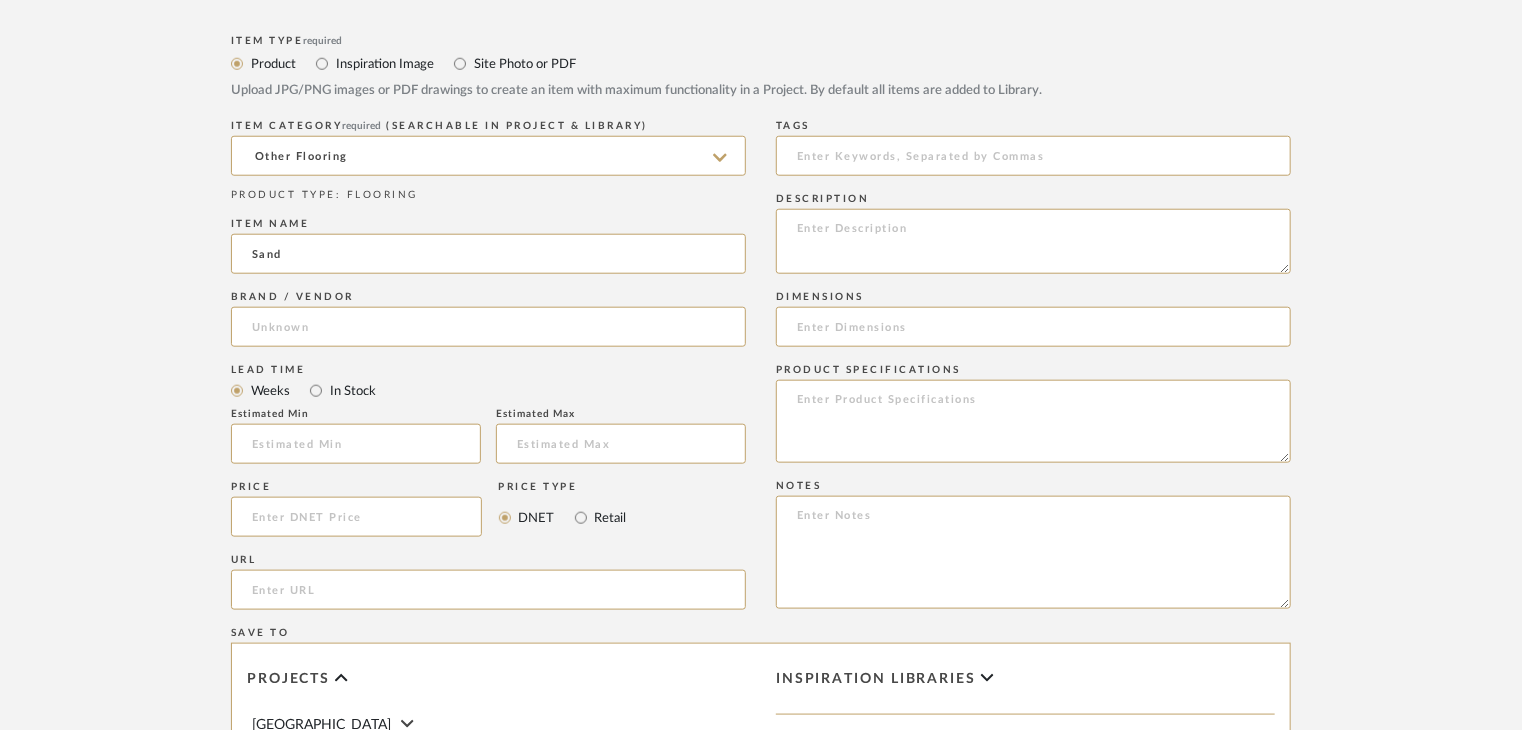 type on "Sand" 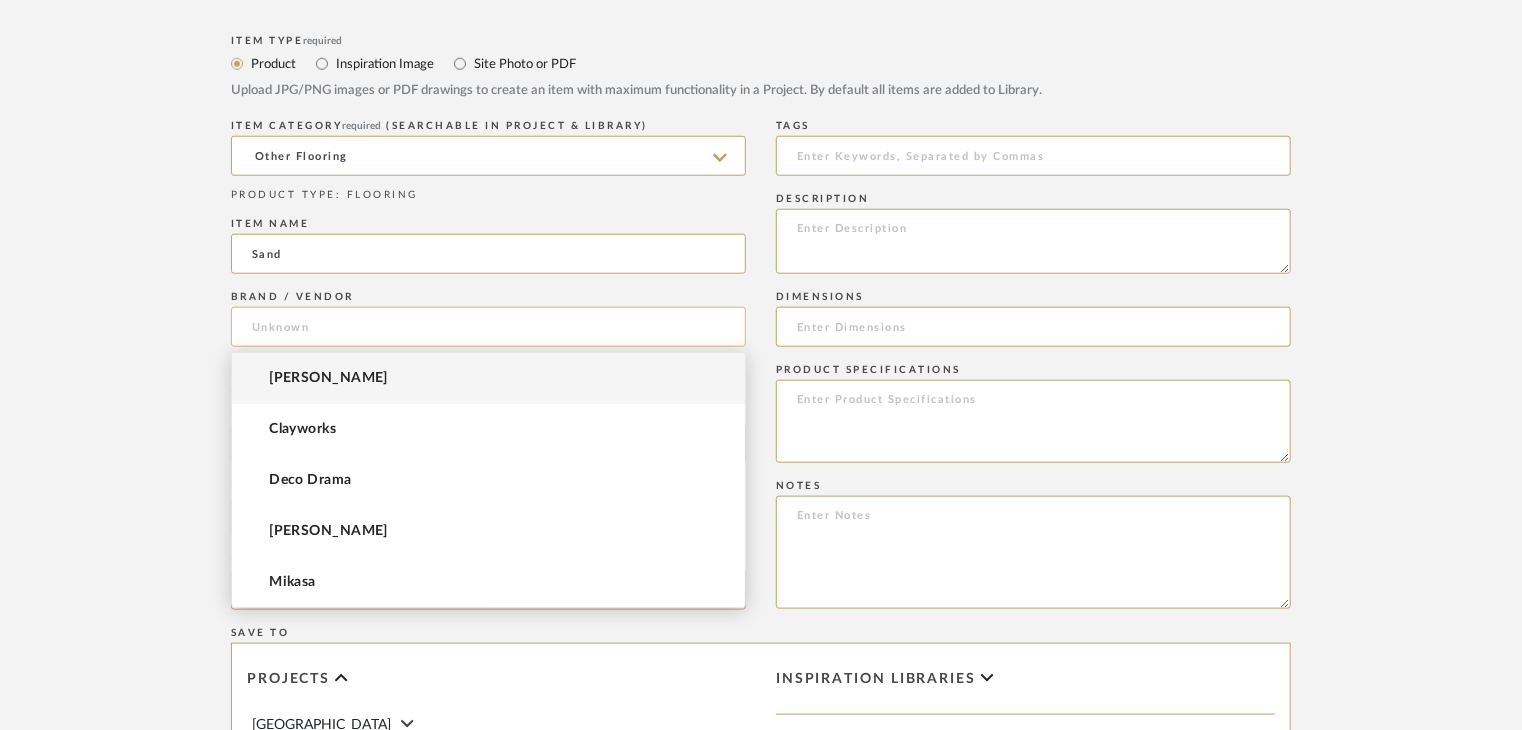 click 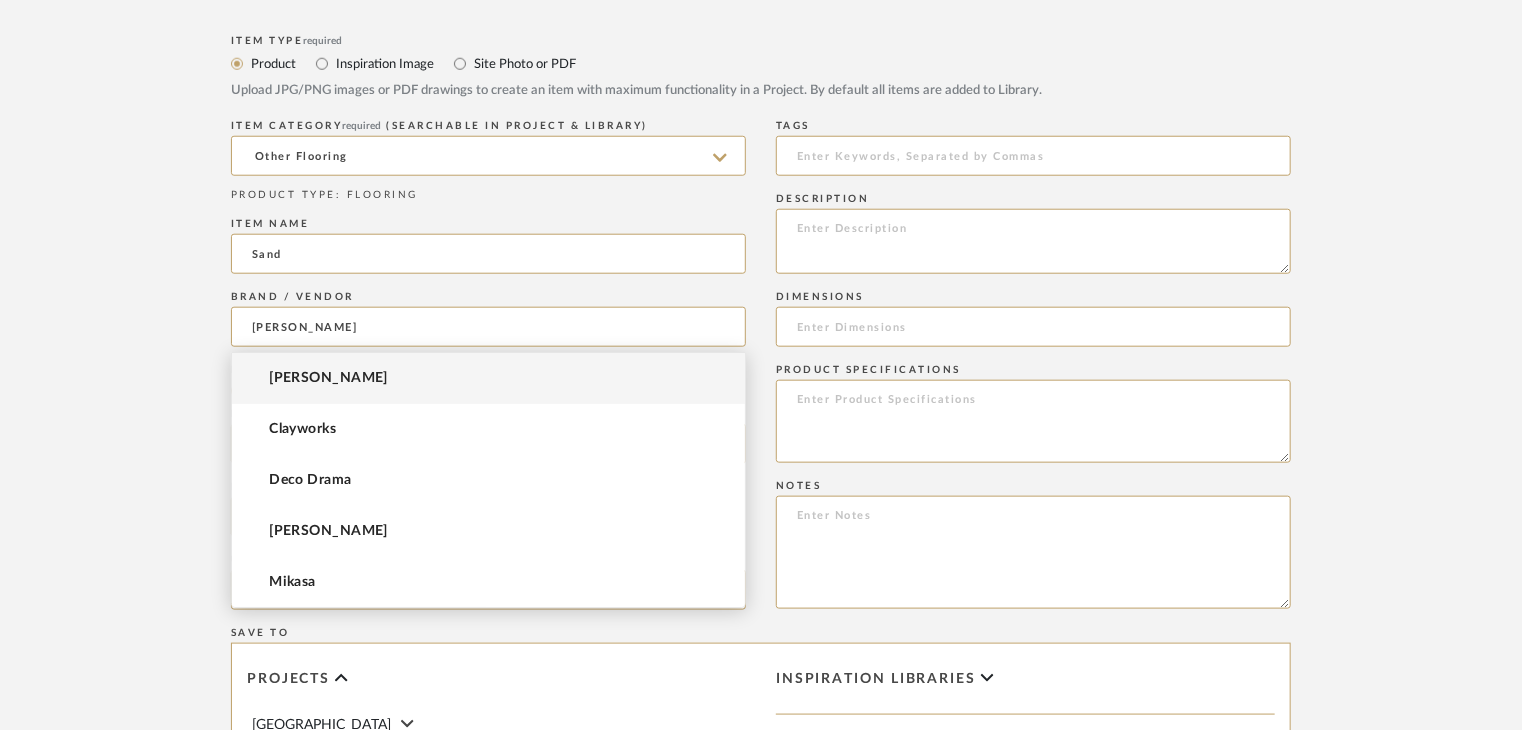 type on "[PERSON_NAME]" 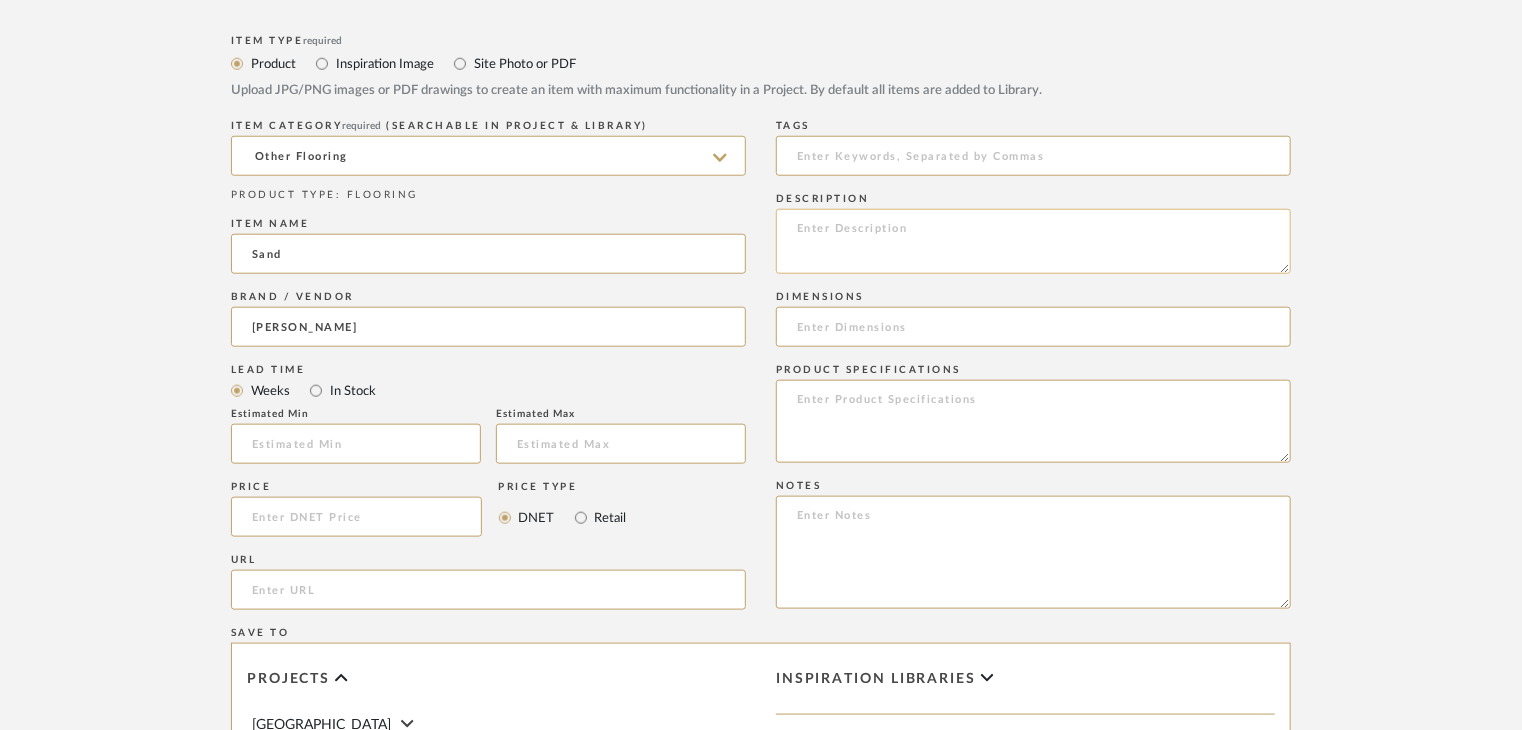 click 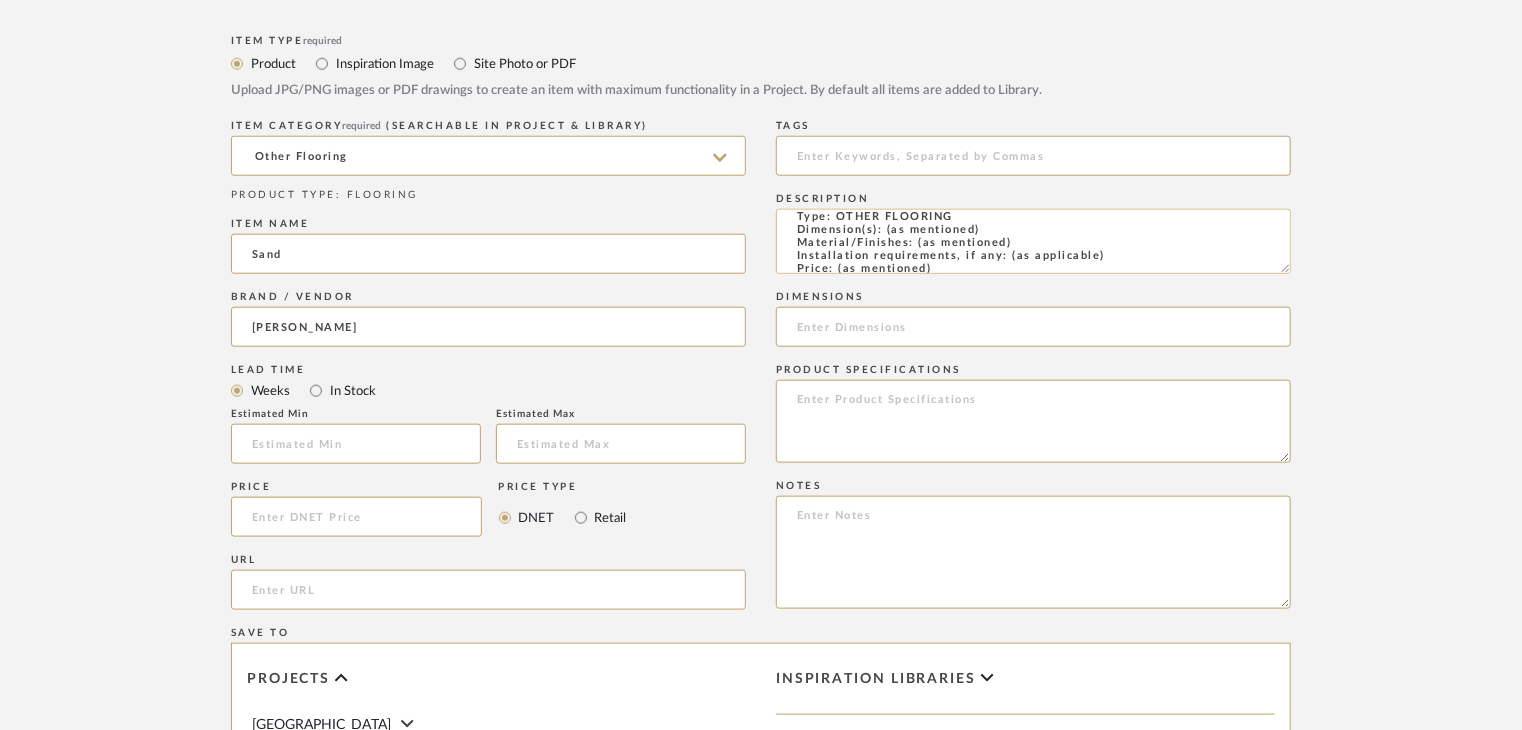 scroll, scrollTop: 0, scrollLeft: 0, axis: both 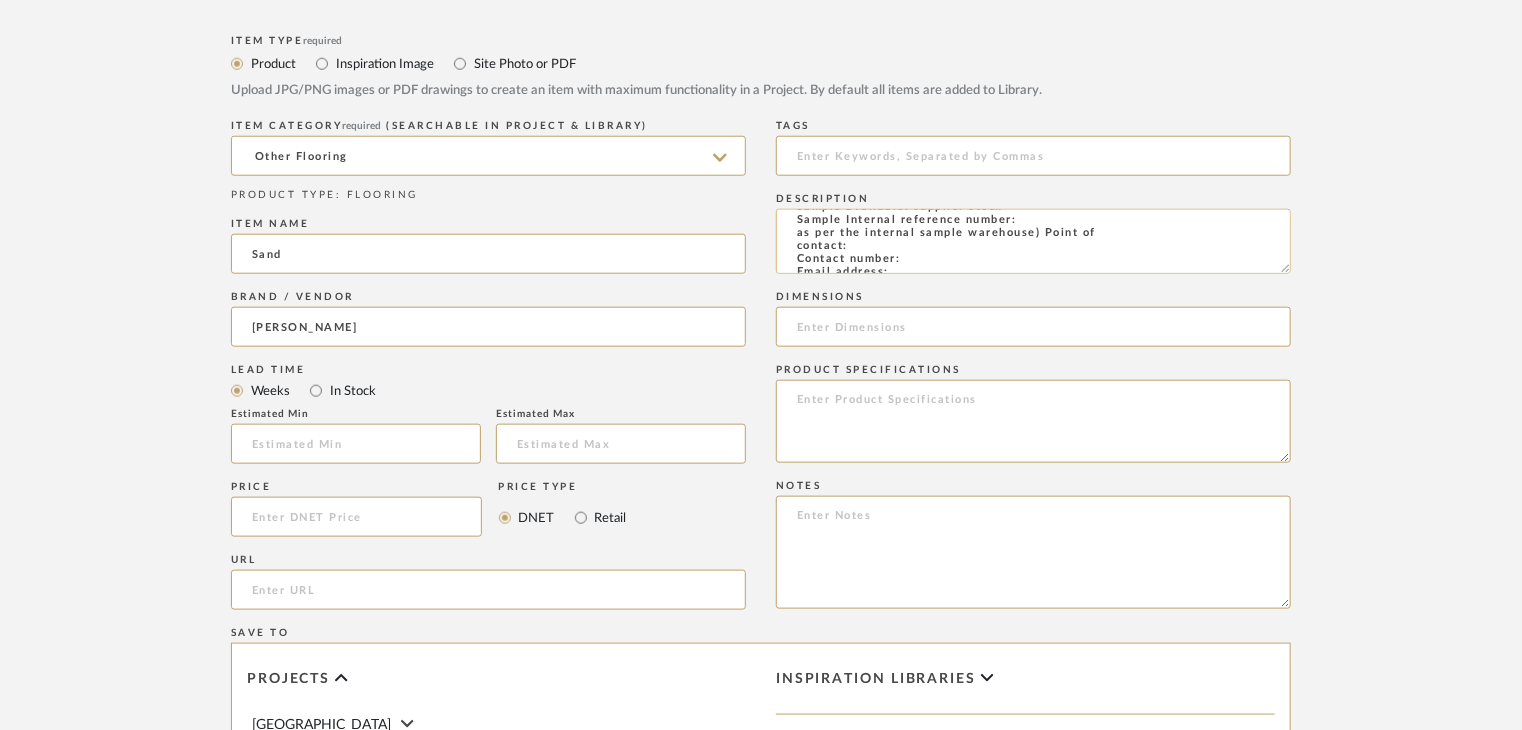 click on "Type: OTHER FLOORING
Dimension(s): (as mentioned)
Material/Finishes: (as mentioned)
Installation requirements, if any: (as applicable)
Price: (as mentioned)
Lead time: (as mentioned)
Sample available: supplier stock
Sample Internal reference number:
as per the internal sample warehouse) Point of
contact:
Contact number:
Email address:
Address:
Additional contact information:" 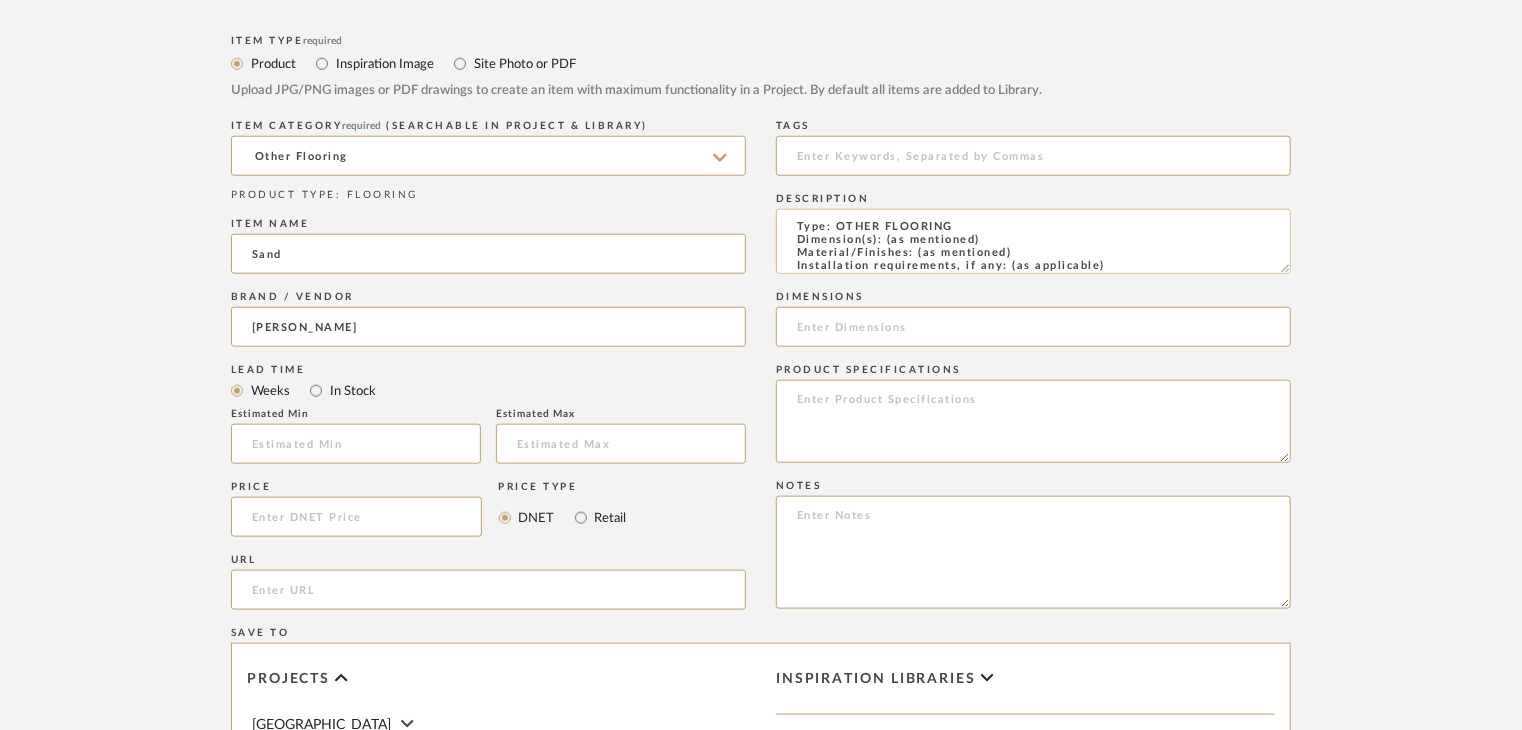 scroll, scrollTop: 0, scrollLeft: 0, axis: both 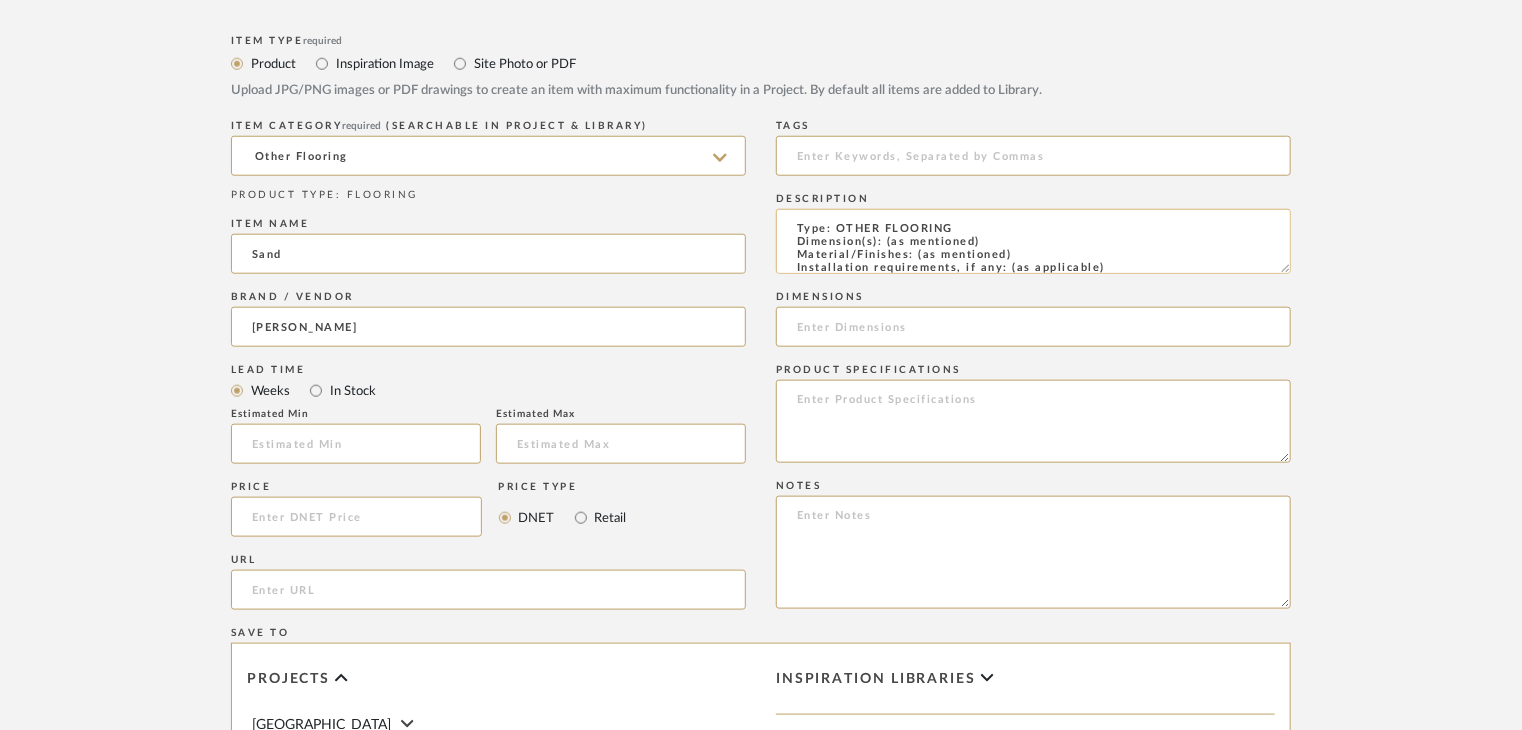 drag, startPoint x: 1027, startPoint y: 250, endPoint x: 917, endPoint y: 250, distance: 110 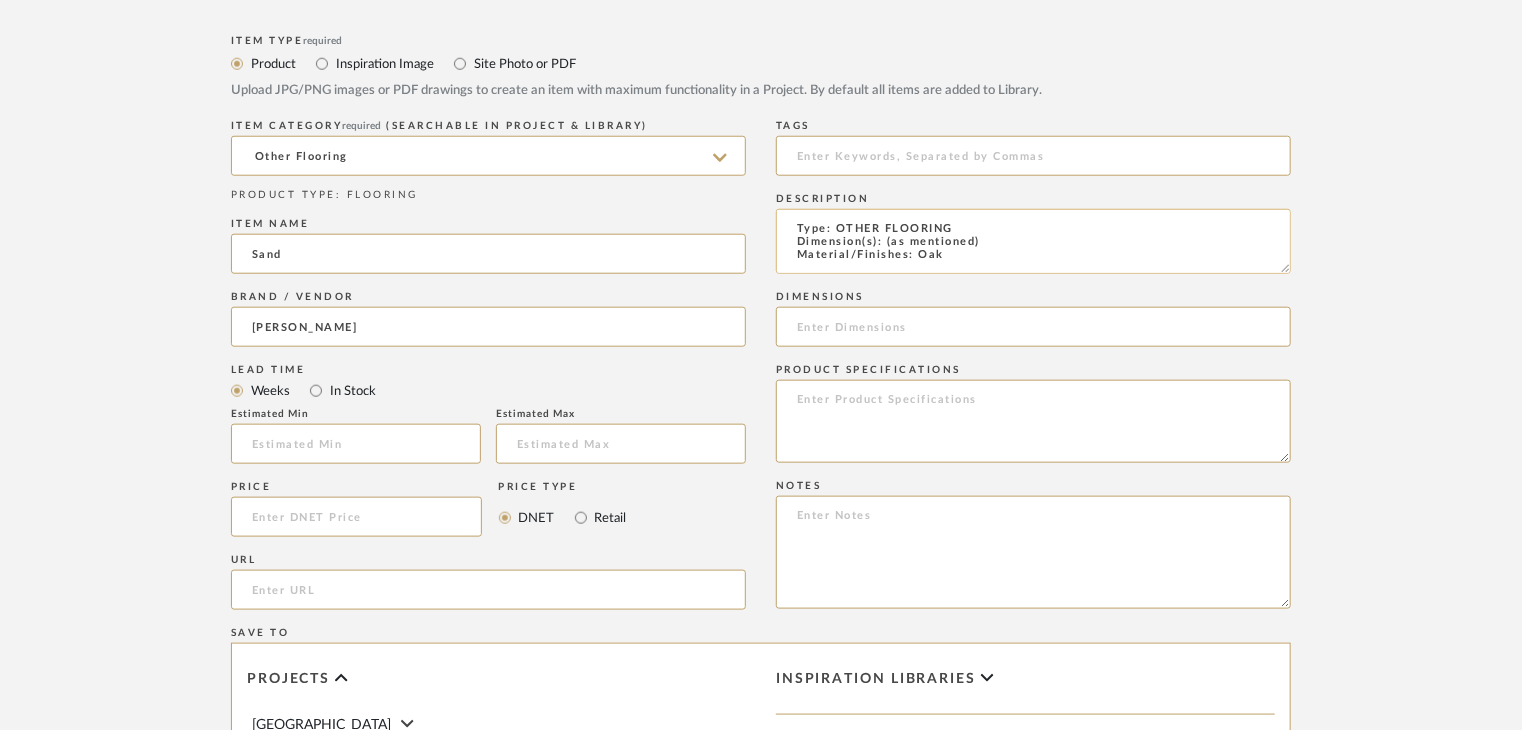 scroll, scrollTop: 1, scrollLeft: 0, axis: vertical 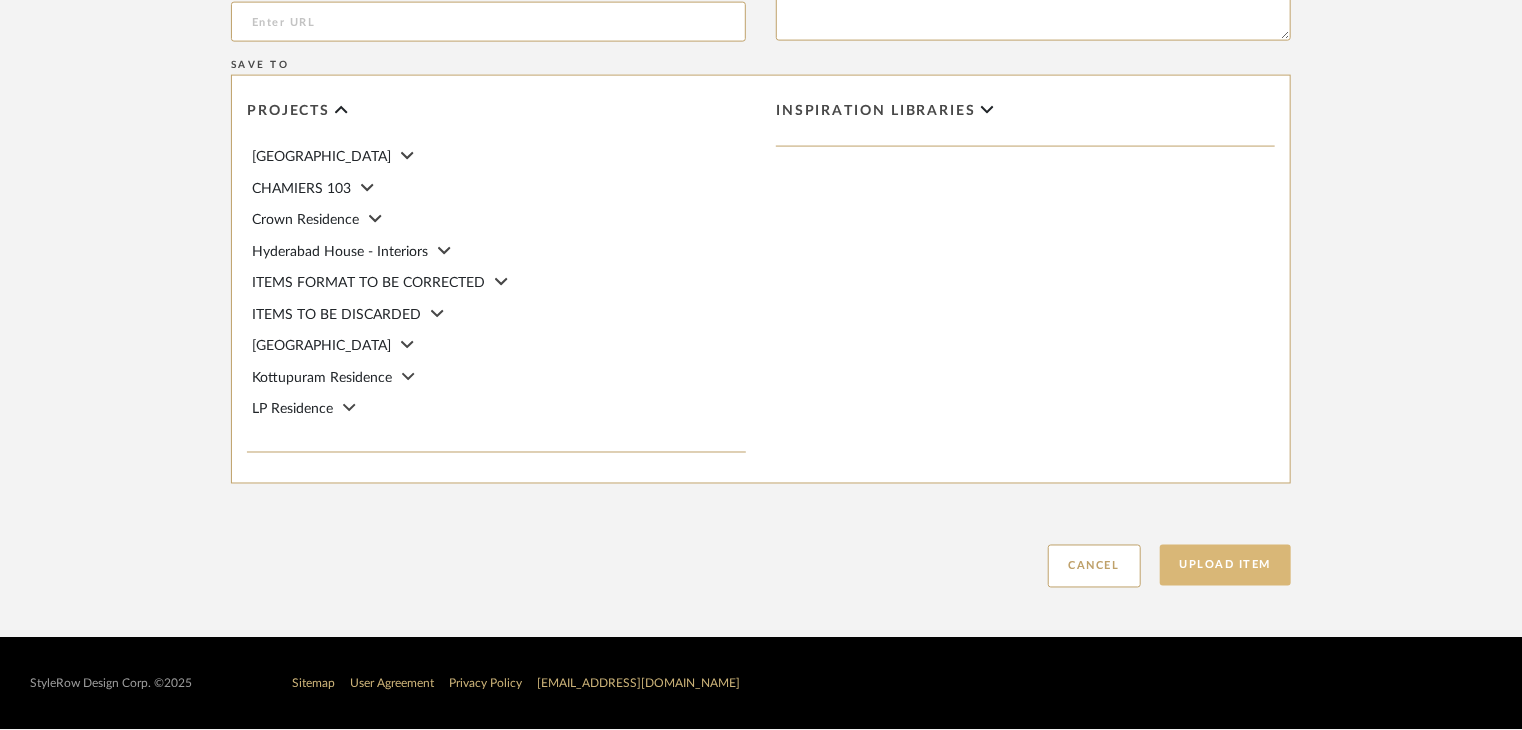 type on "Type: OTHER FLOORING
Dimension(s): (as mentioned)
Material/Finishes: Oak
Installation requirements, if any: (as applicable)
Price: (as mentioned)
Lead time: (as mentioned)
Sample available: supplier stock
Sample Internal reference number: FL-OF-O-026
as per the internal sample warehouse) Point of
contact:
Contact number:
Email address:
Address:
Additional contact information:" 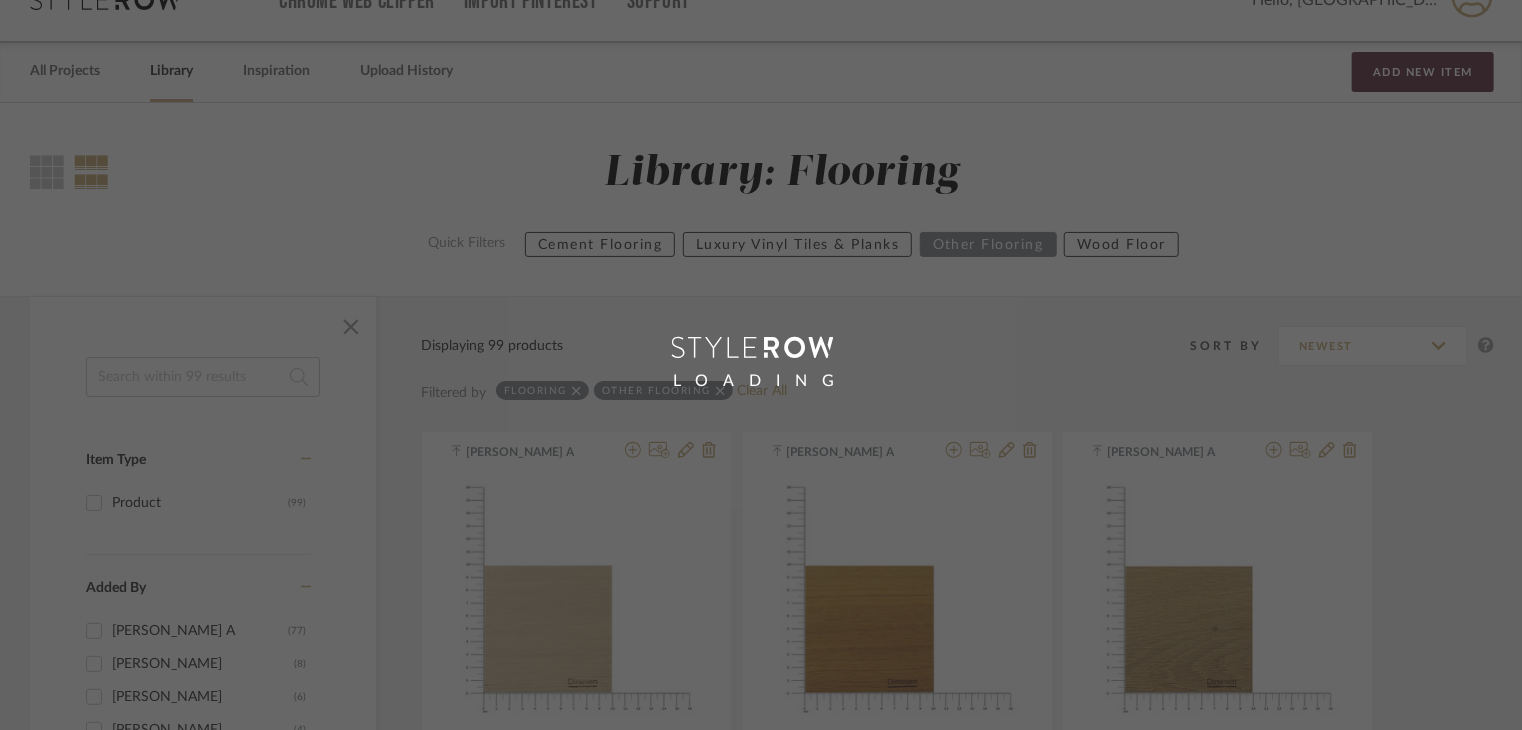 scroll, scrollTop: 0, scrollLeft: 0, axis: both 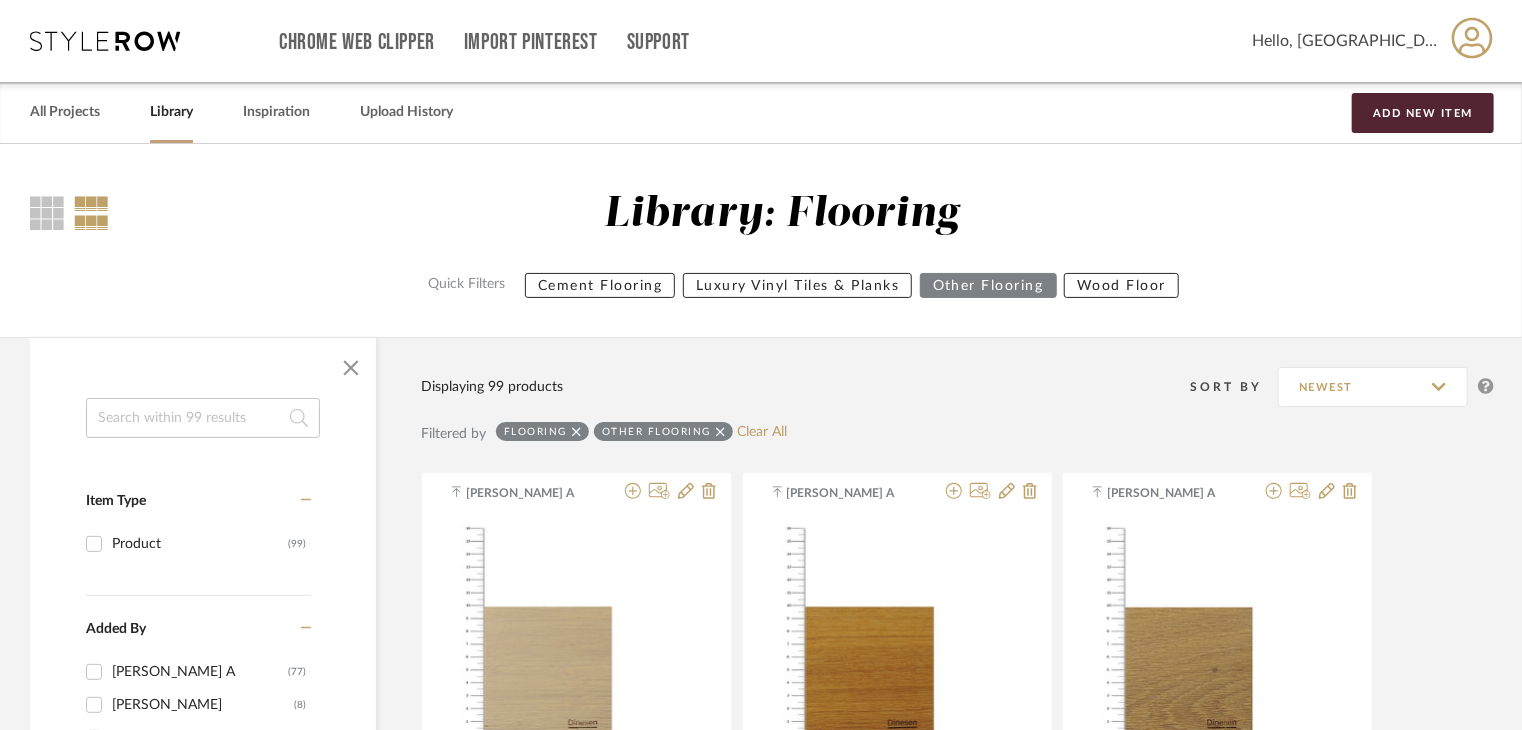 click on "All Projects   Library   Inspiration   Upload History   Add New Item" at bounding box center [761, 112] 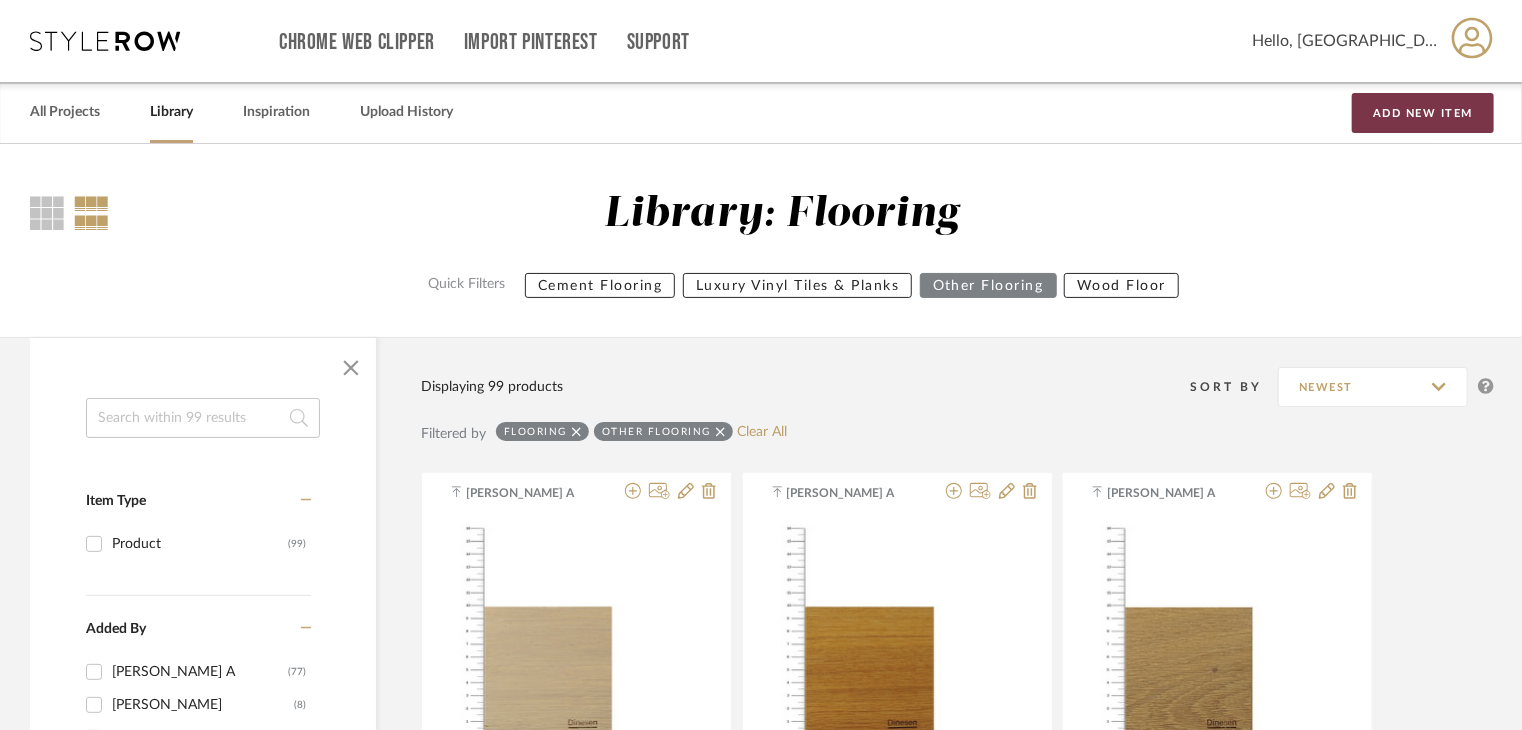 click on "Add New Item" at bounding box center (1423, 113) 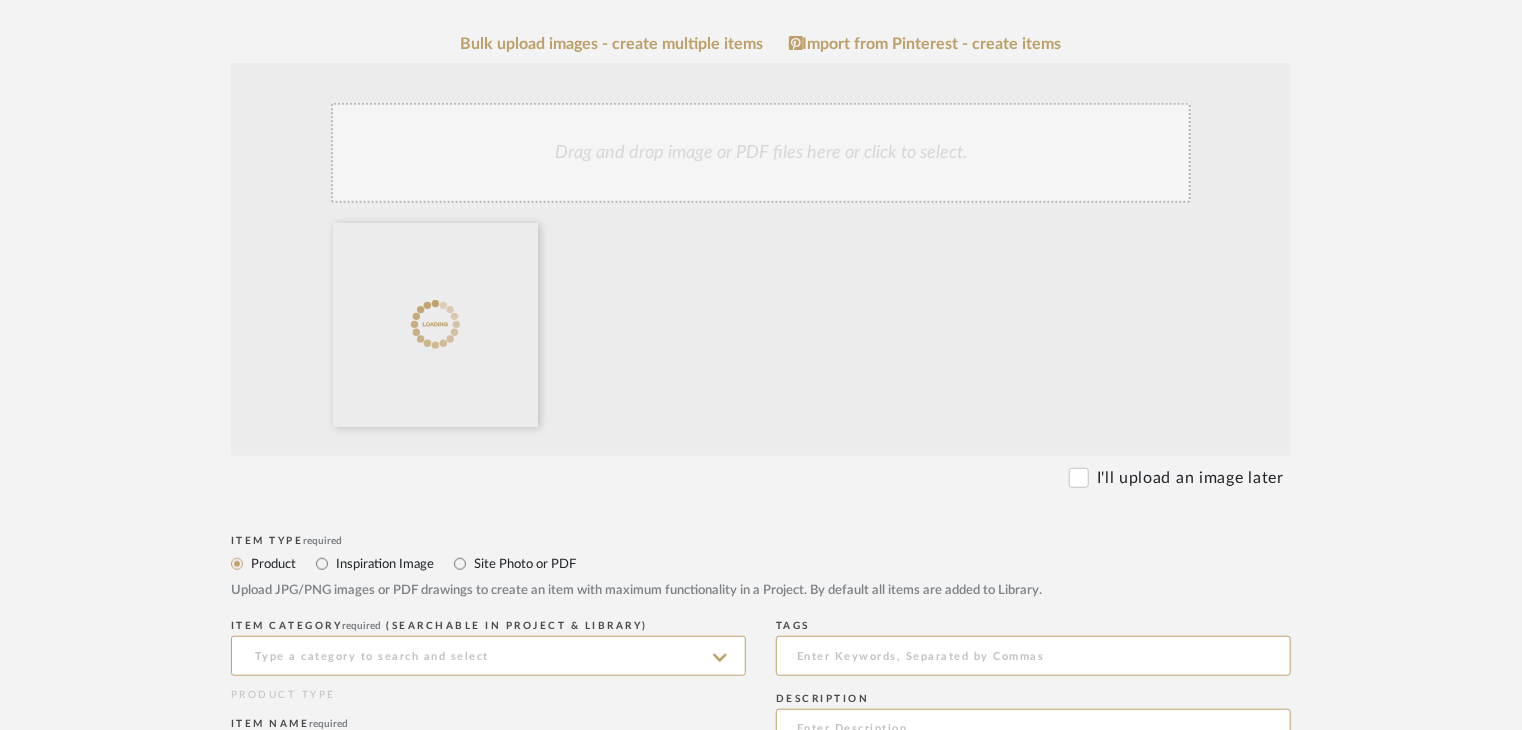 scroll, scrollTop: 800, scrollLeft: 0, axis: vertical 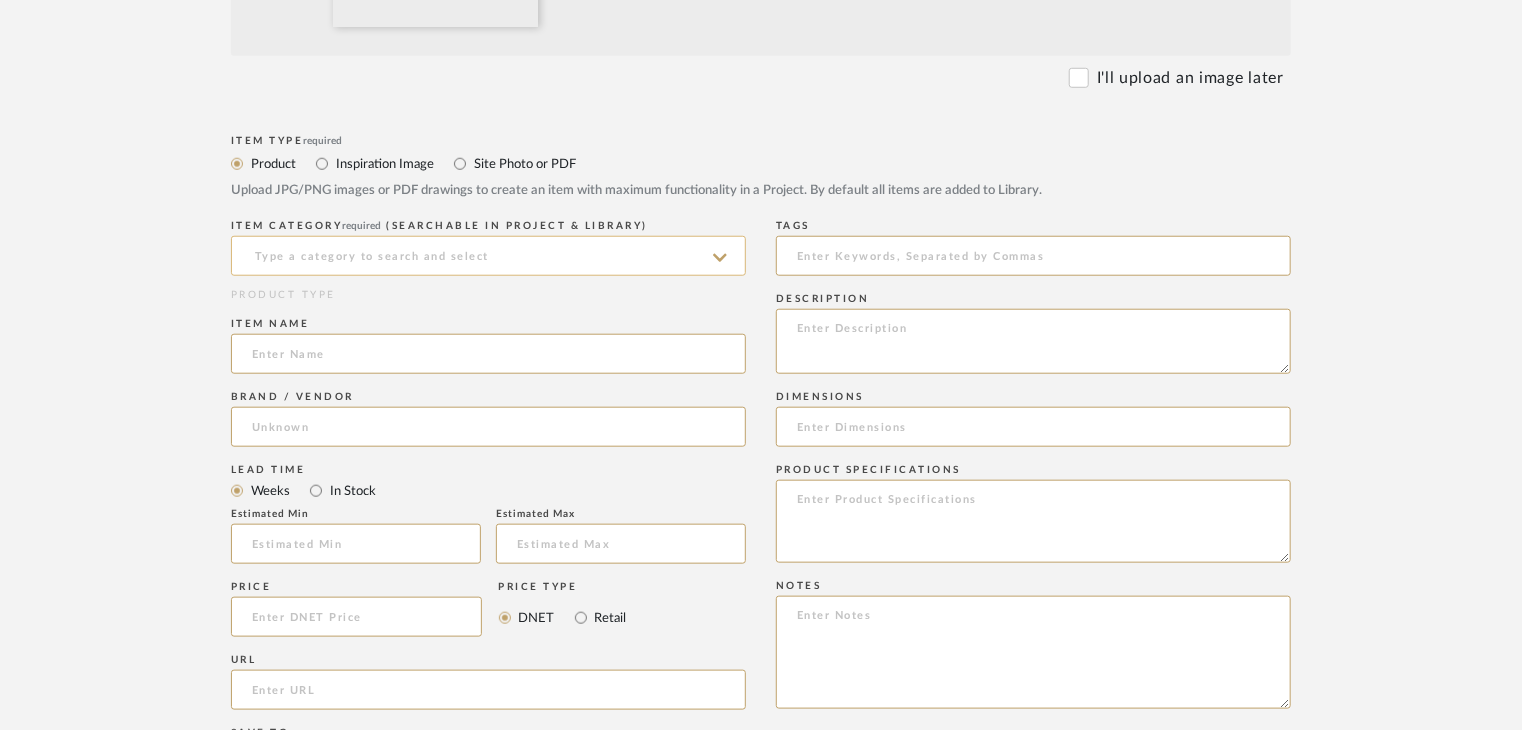 click 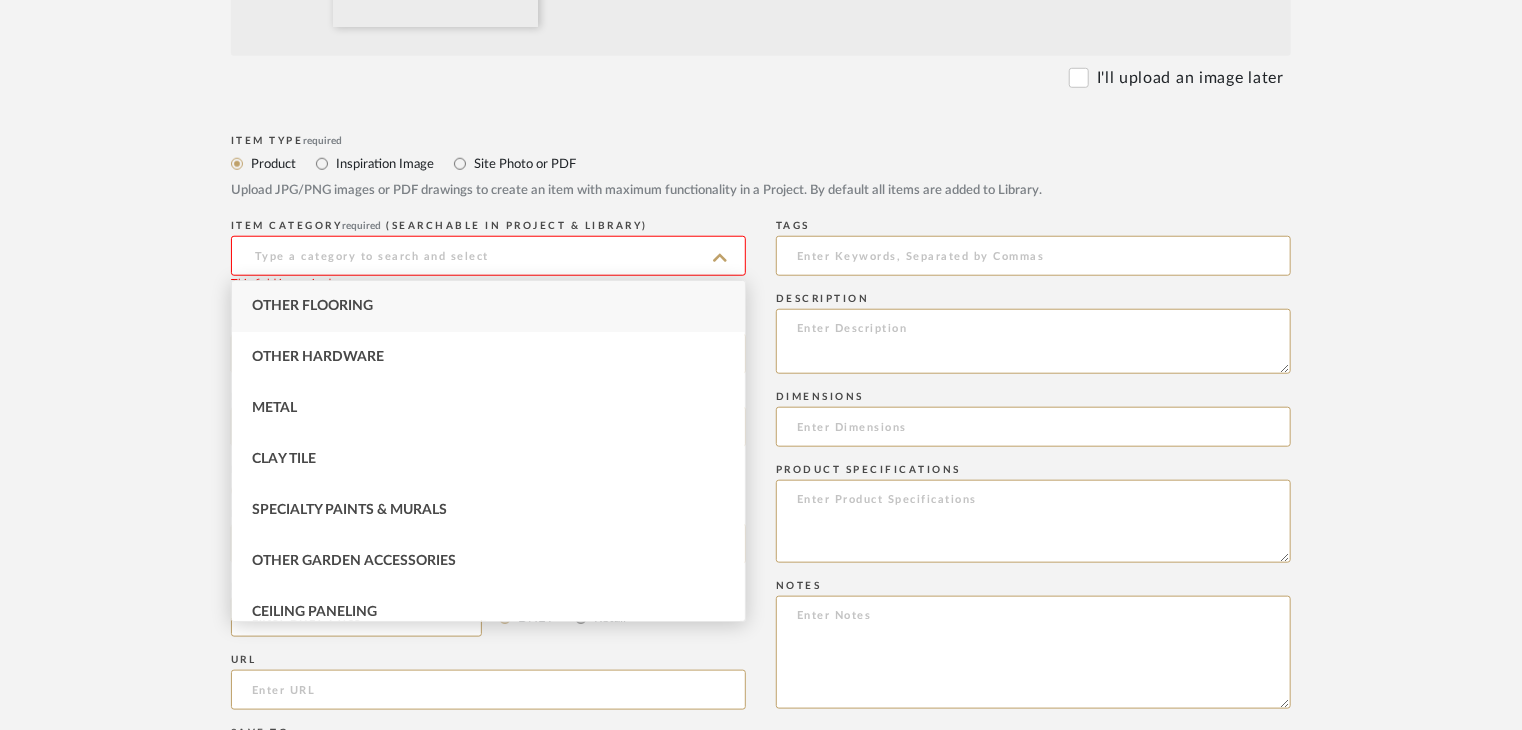 click on "Other Flooring" at bounding box center (312, 306) 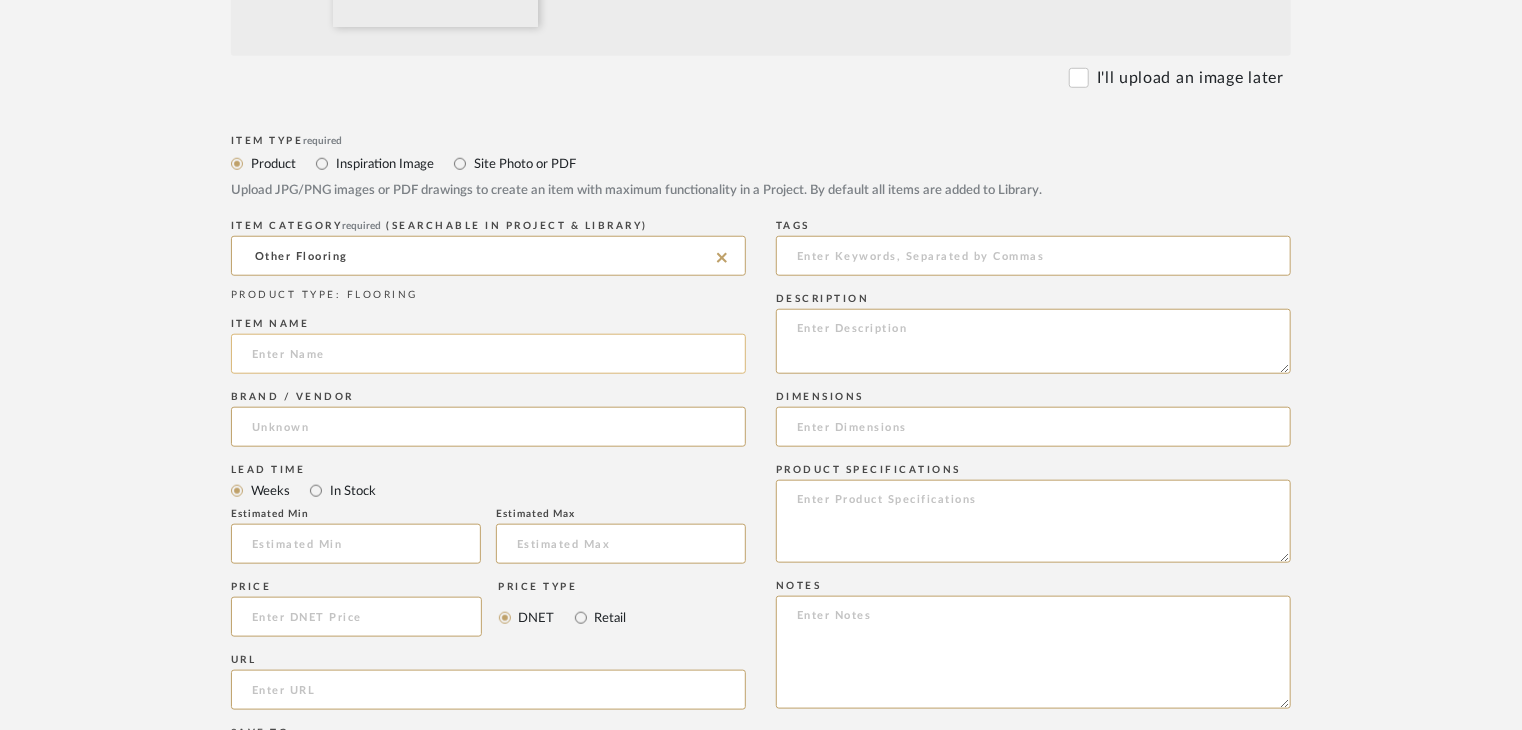 click 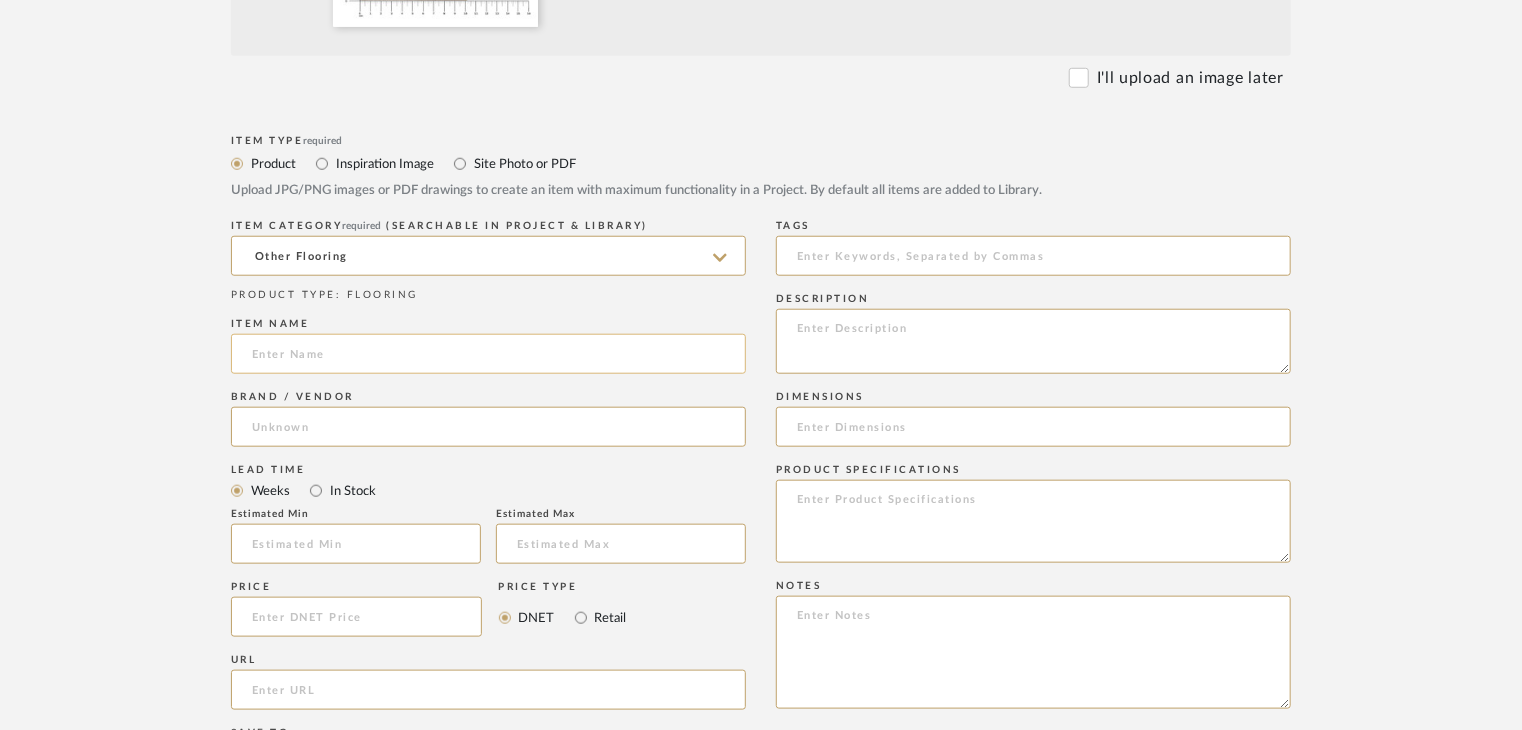 paste on "White Oil" 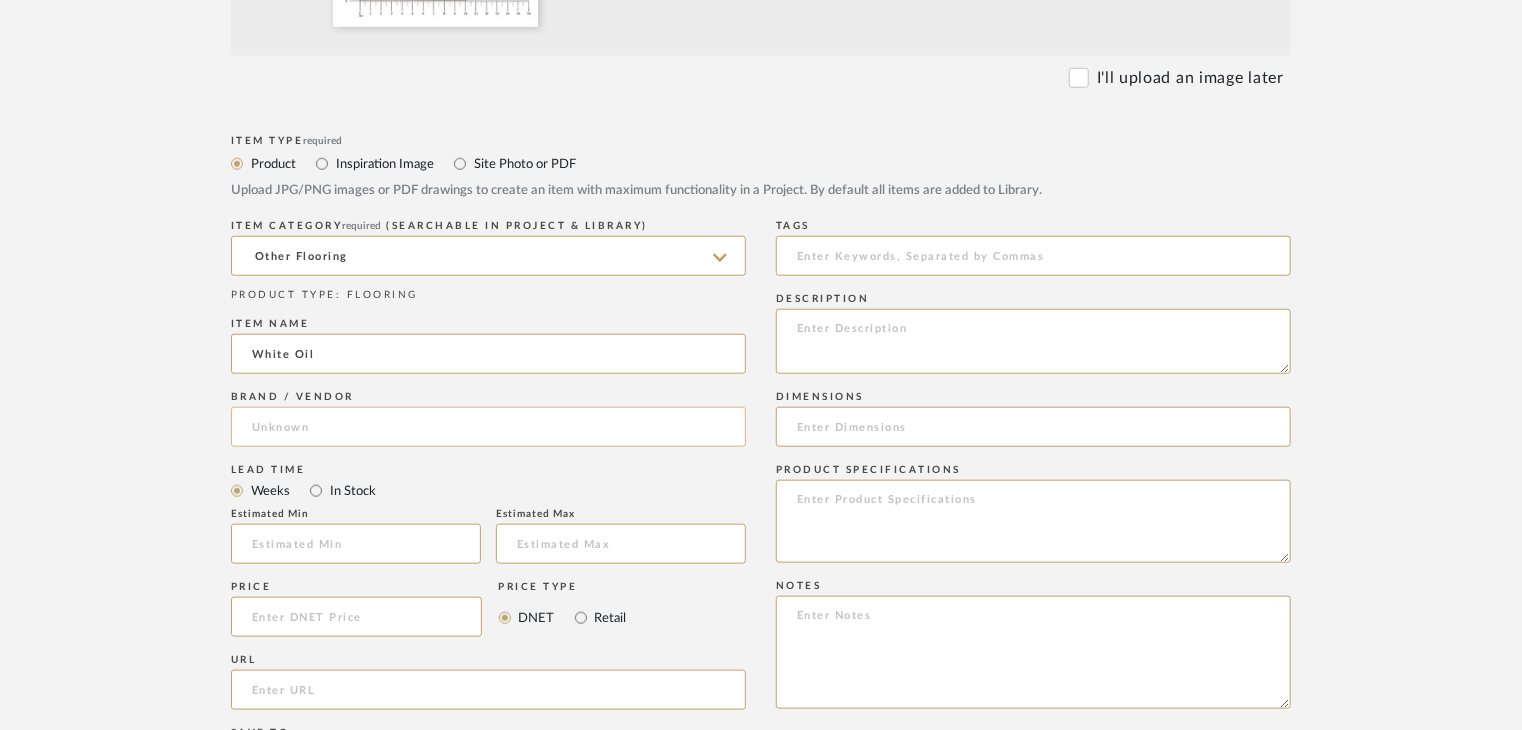 type on "White Oil" 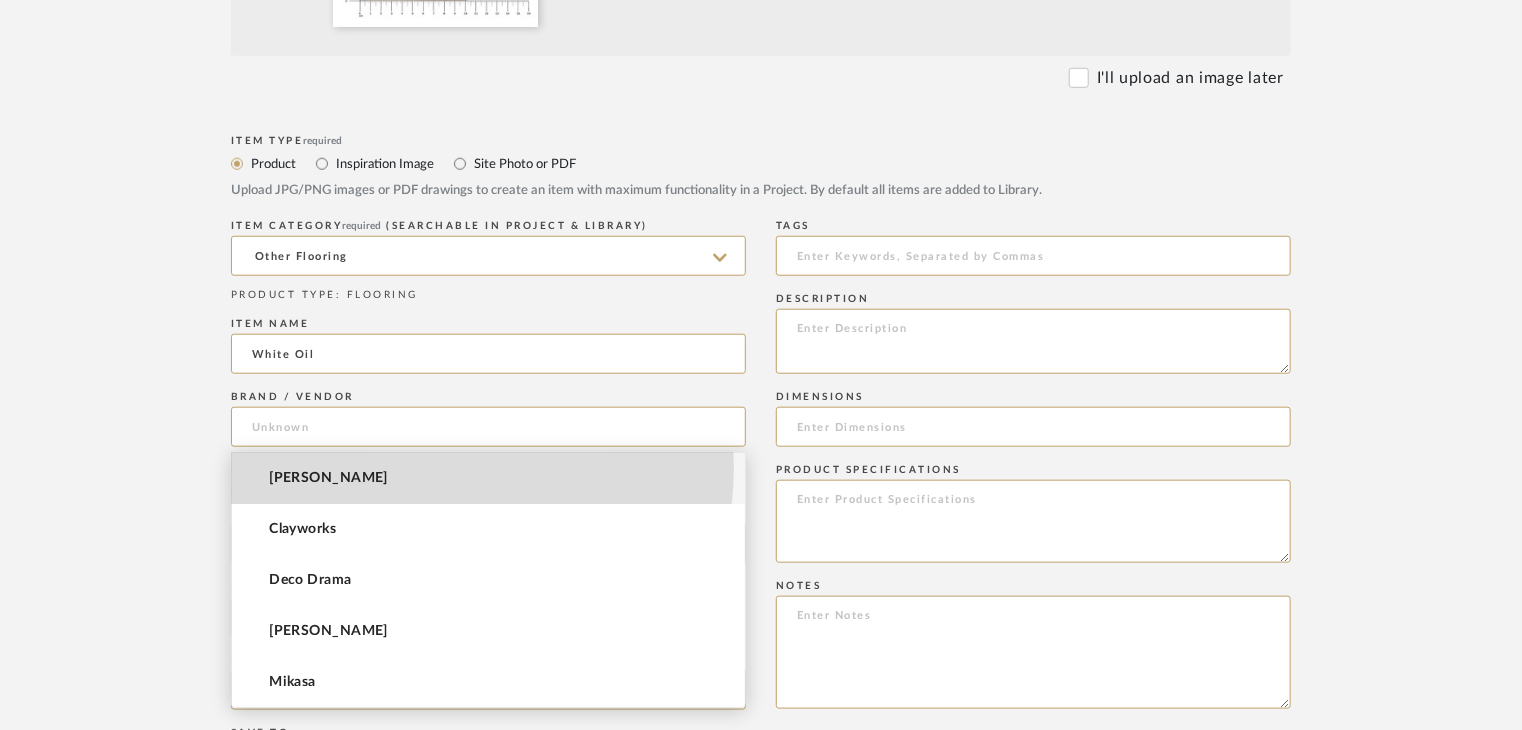 click on "[PERSON_NAME]" at bounding box center (488, 478) 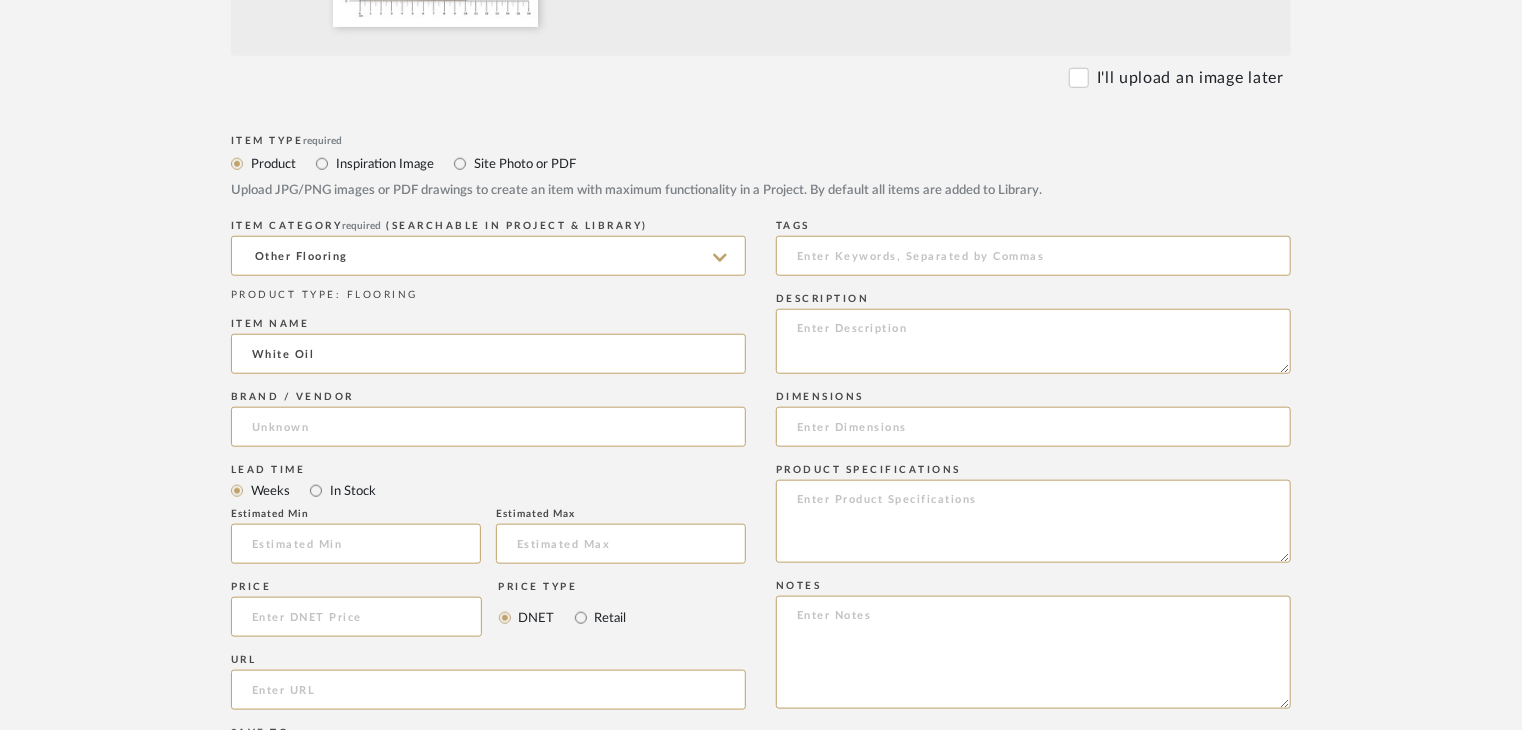 type on "[PERSON_NAME]" 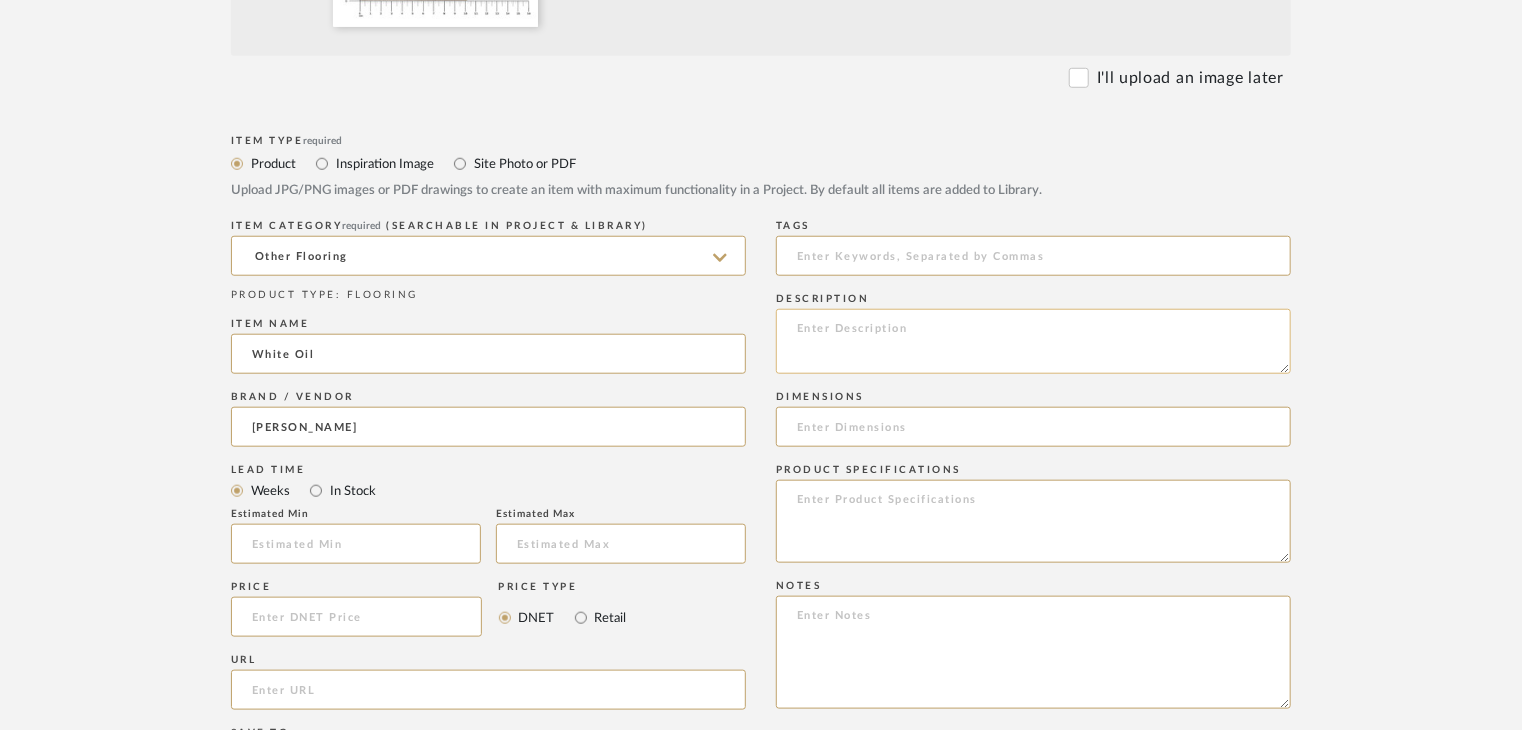 click 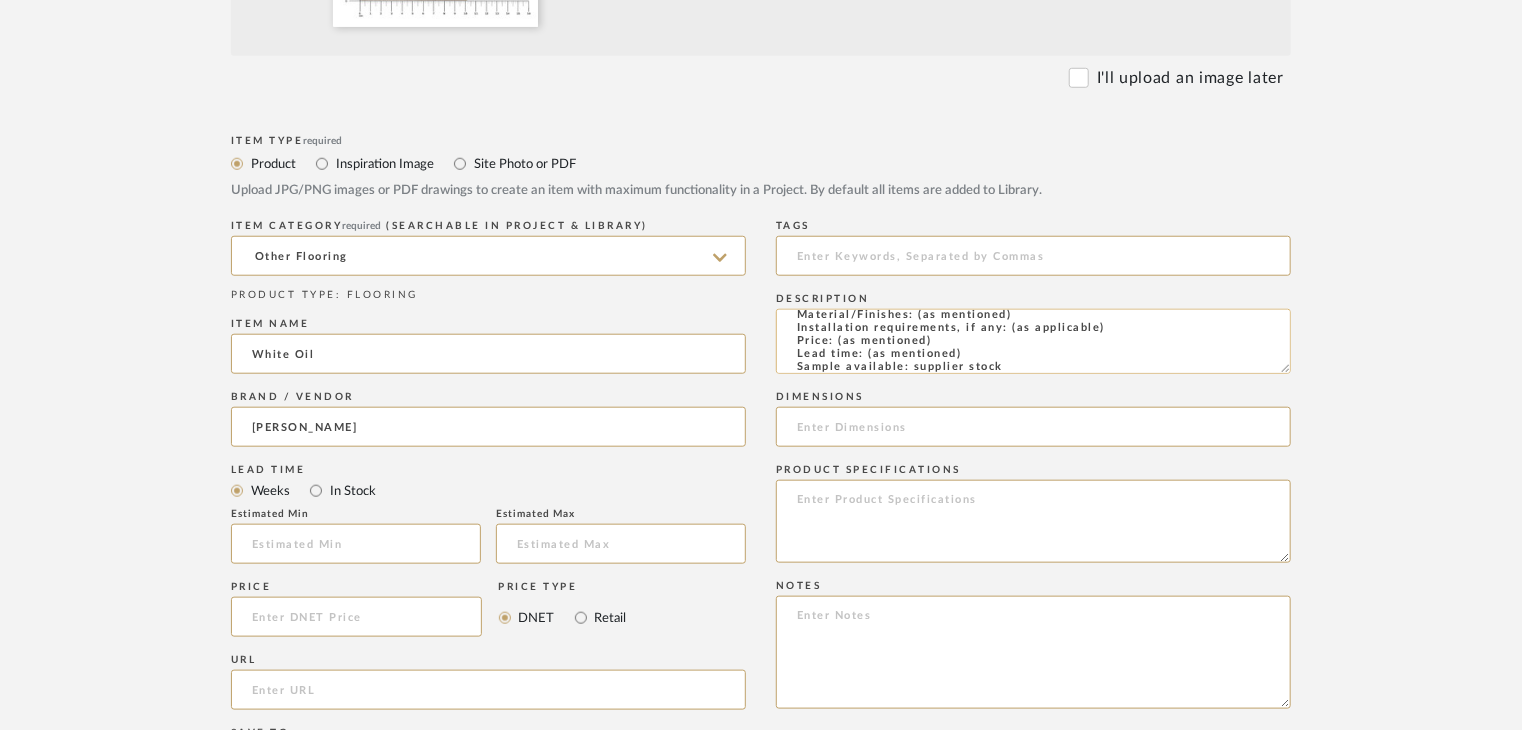 scroll, scrollTop: 0, scrollLeft: 0, axis: both 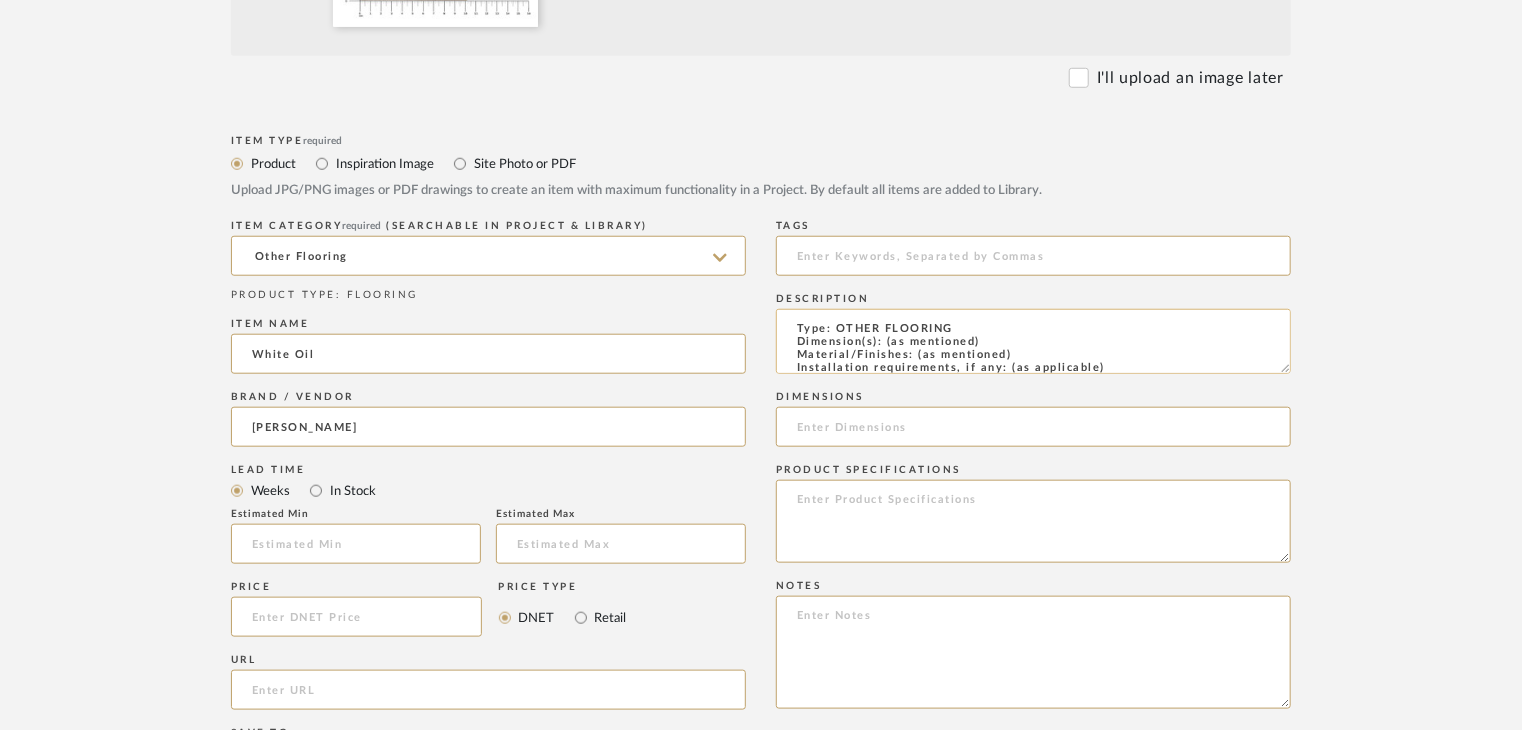 drag, startPoint x: 1017, startPoint y: 353, endPoint x: 916, endPoint y: 350, distance: 101.04455 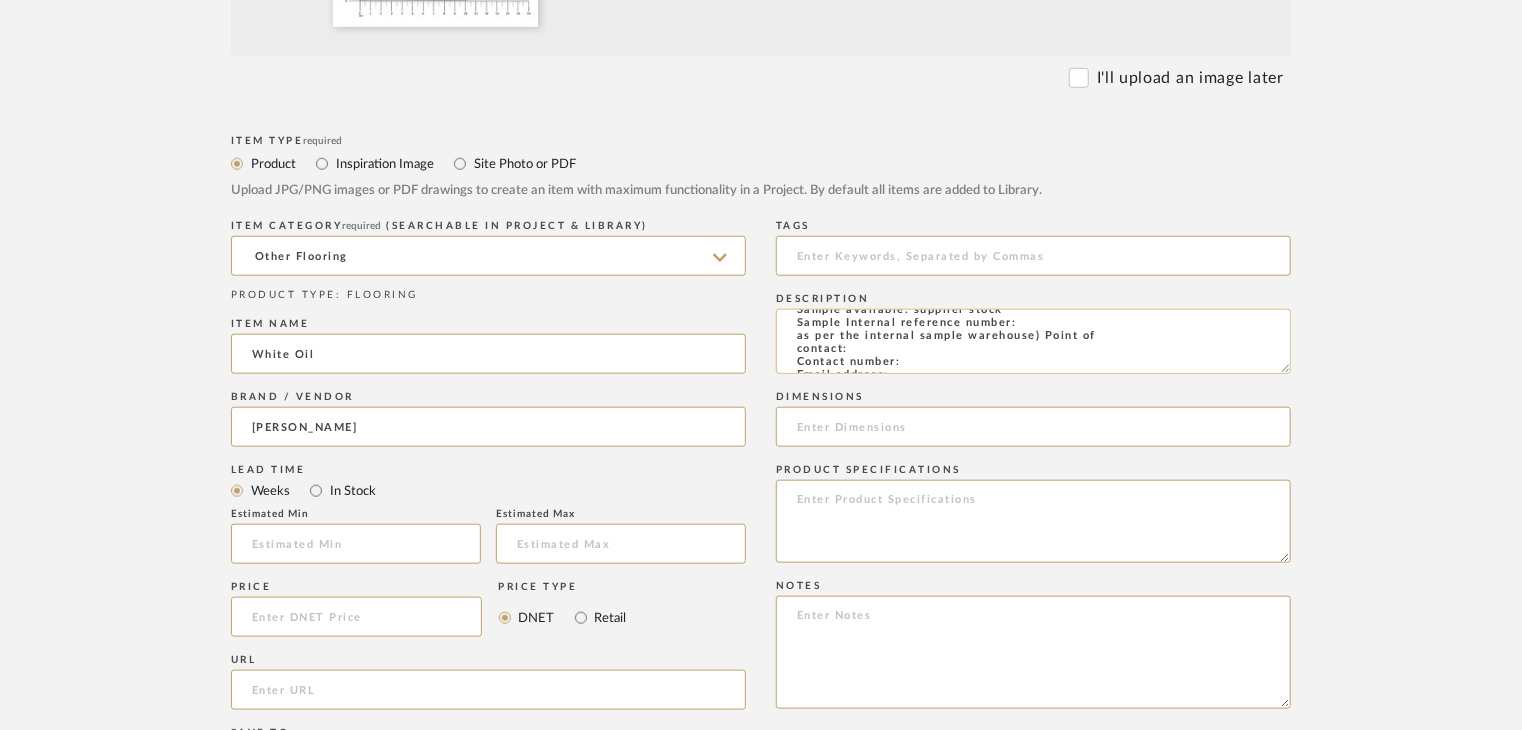 scroll, scrollTop: 100, scrollLeft: 0, axis: vertical 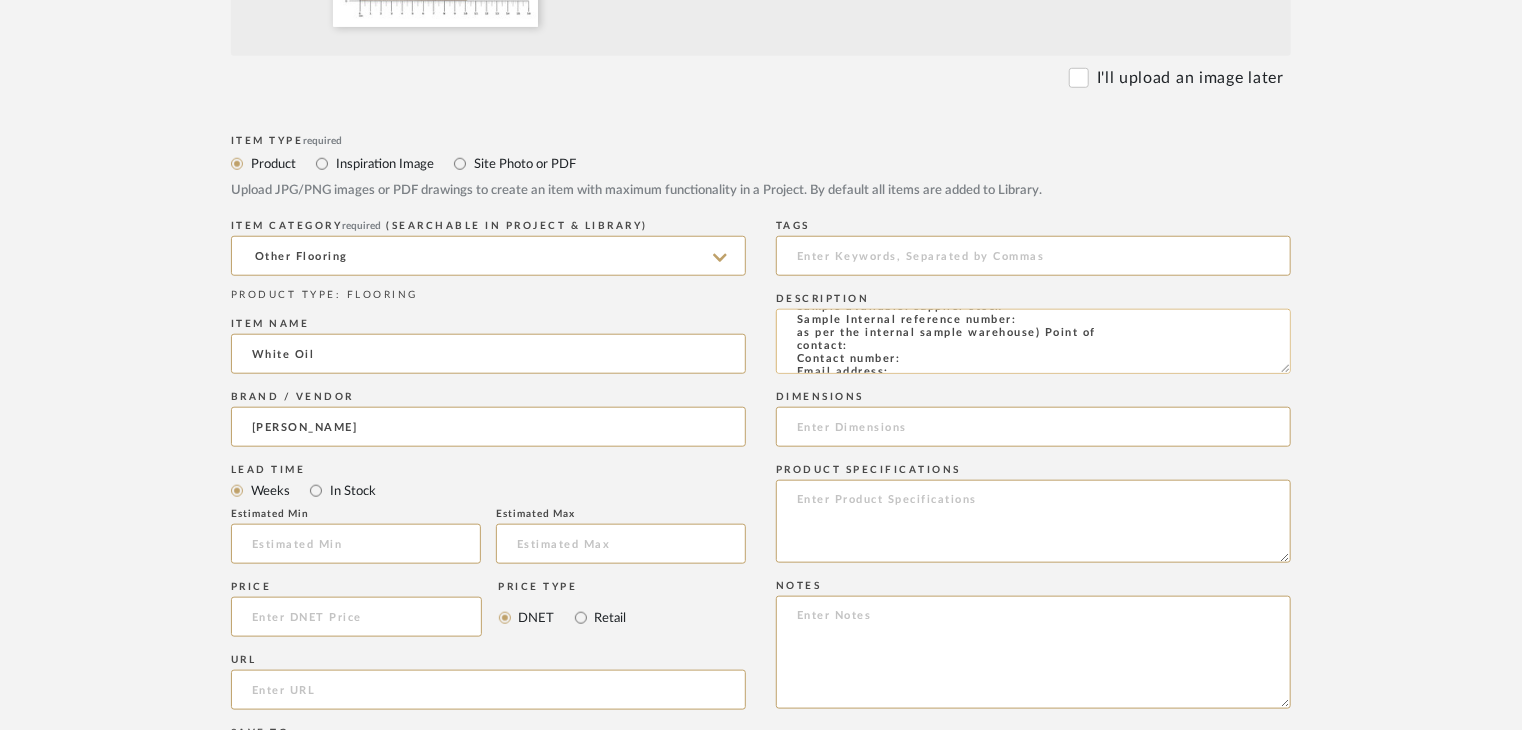 click on "Type: OTHER FLOORING
Dimension(s): (as mentioned)
Material/Finishes: OAK
Installation requirements, if any: (as applicable)
Price: (as mentioned)
Lead time: (as mentioned)
Sample available: supplier stock
Sample Internal reference number:
as per the internal sample warehouse) Point of
contact:
Contact number:
Email address:
Address:
Additional contact information:" 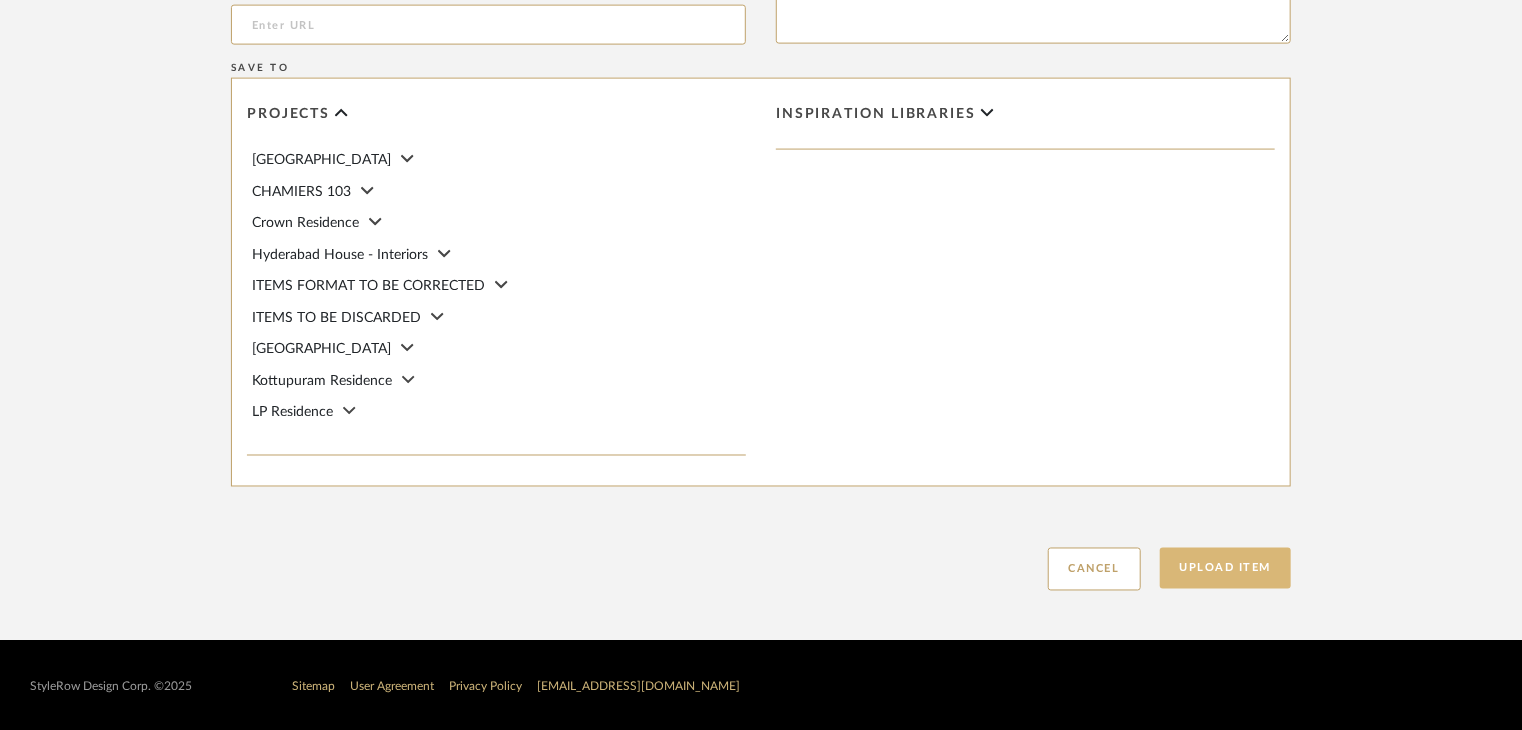 scroll, scrollTop: 1468, scrollLeft: 0, axis: vertical 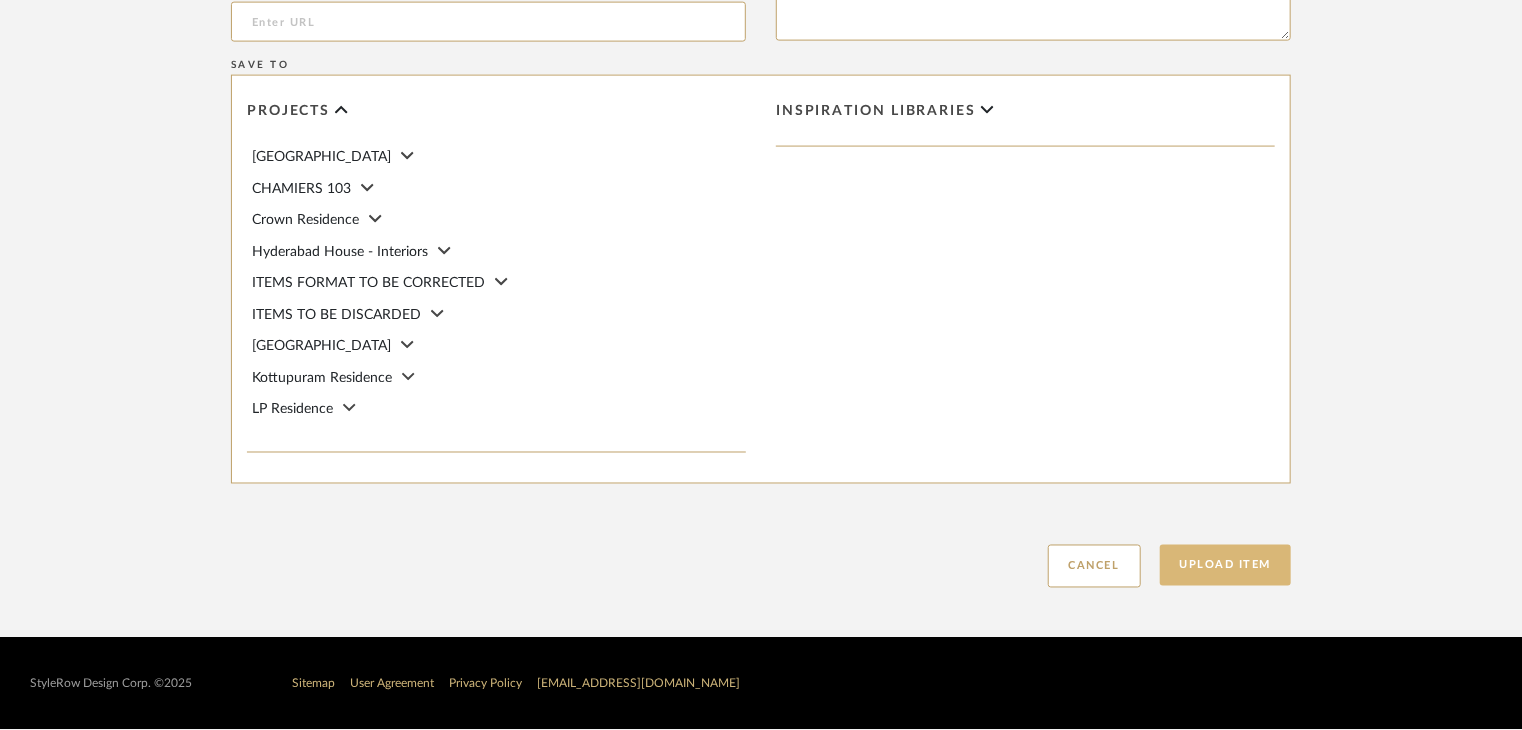 type on "Type: OTHER FLOORING
Dimension(s): (as mentioned)
Material/Finishes: OAK
Installation requirements, if any: (as applicable)
Price: (as mentioned)
Lead time: (as mentioned)
Sample available: supplier stock
Sample Internal reference number: FL-OF-O-027
as per the internal sample warehouse) Point of
contact:
Contact number:
Email address:
Address:
Additional contact information:" 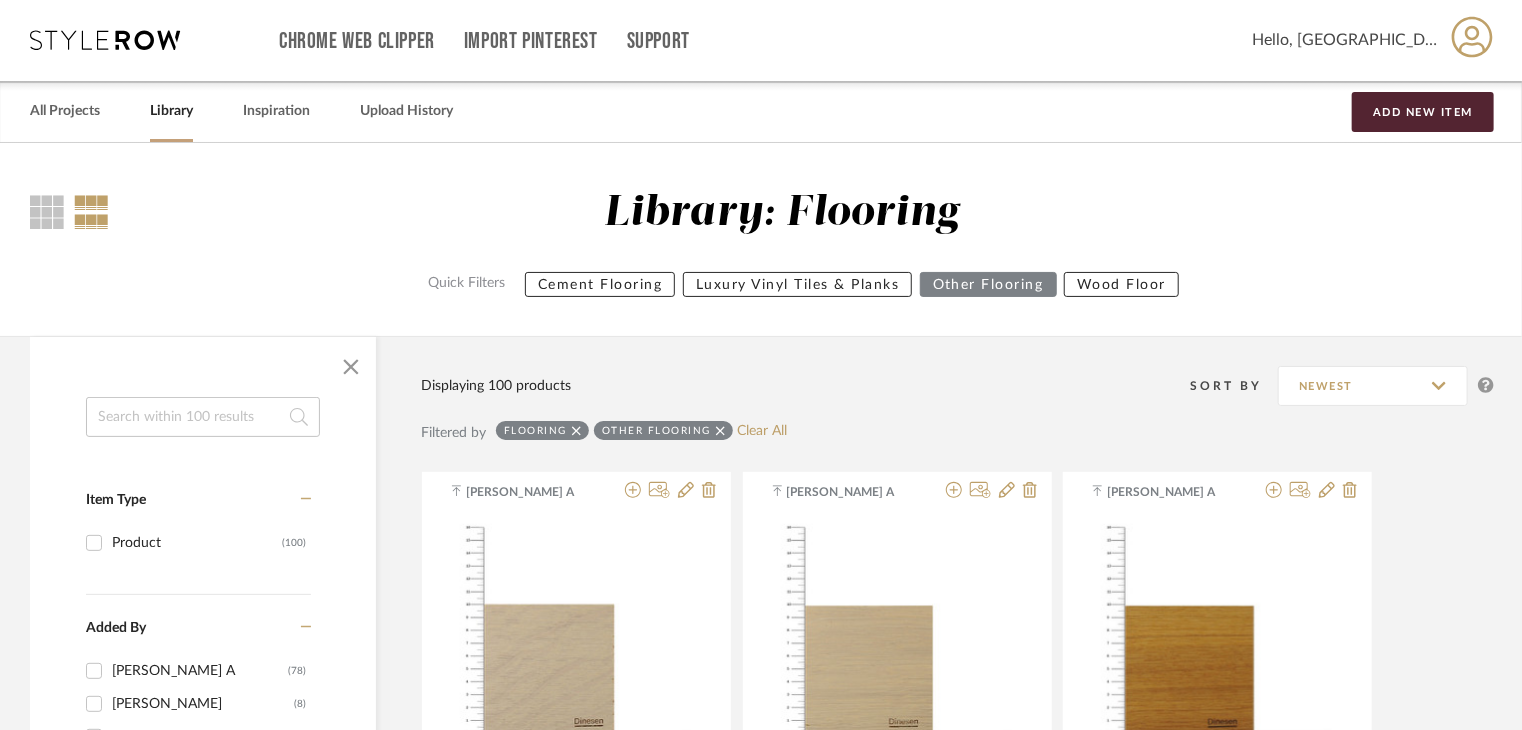 scroll, scrollTop: 0, scrollLeft: 0, axis: both 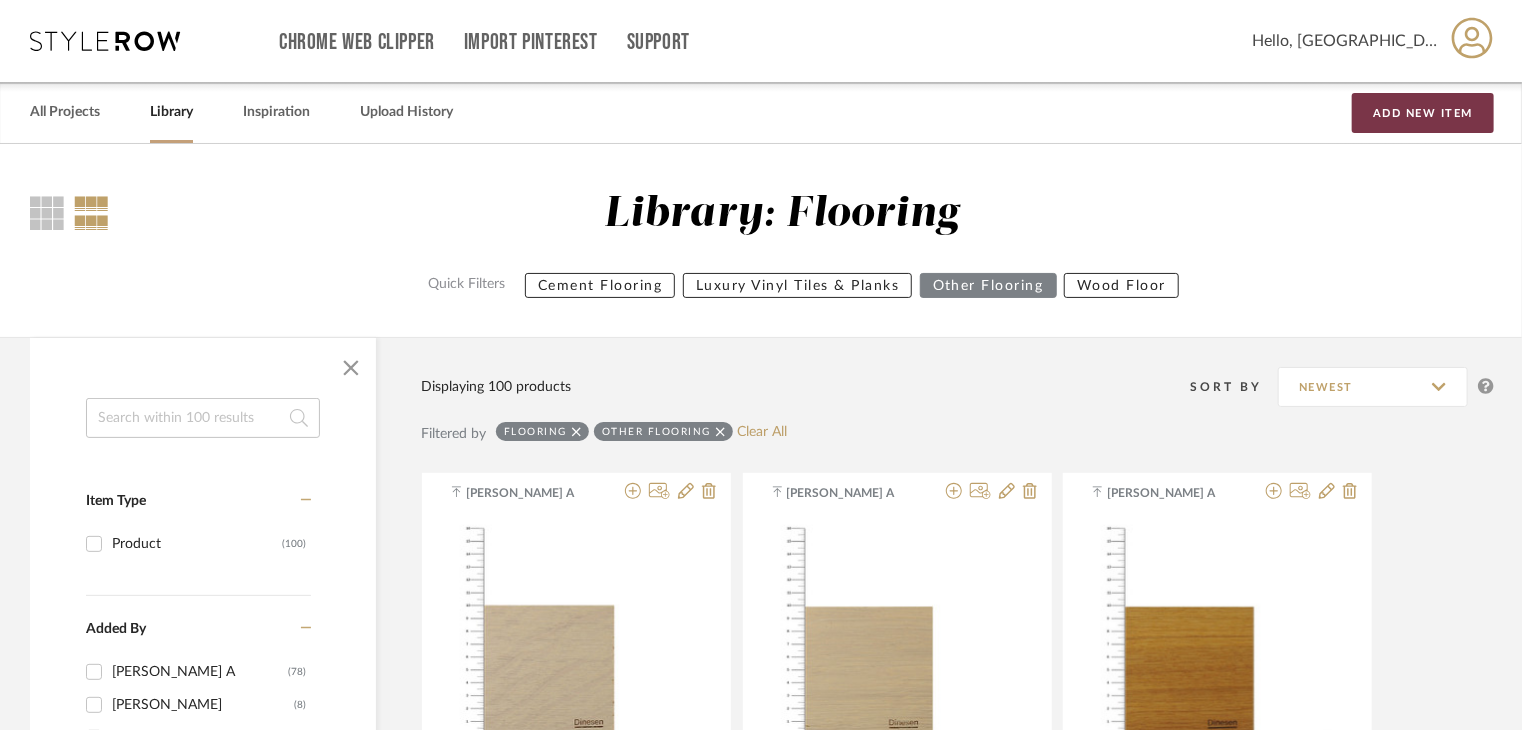 click on "Add New Item" at bounding box center (1423, 113) 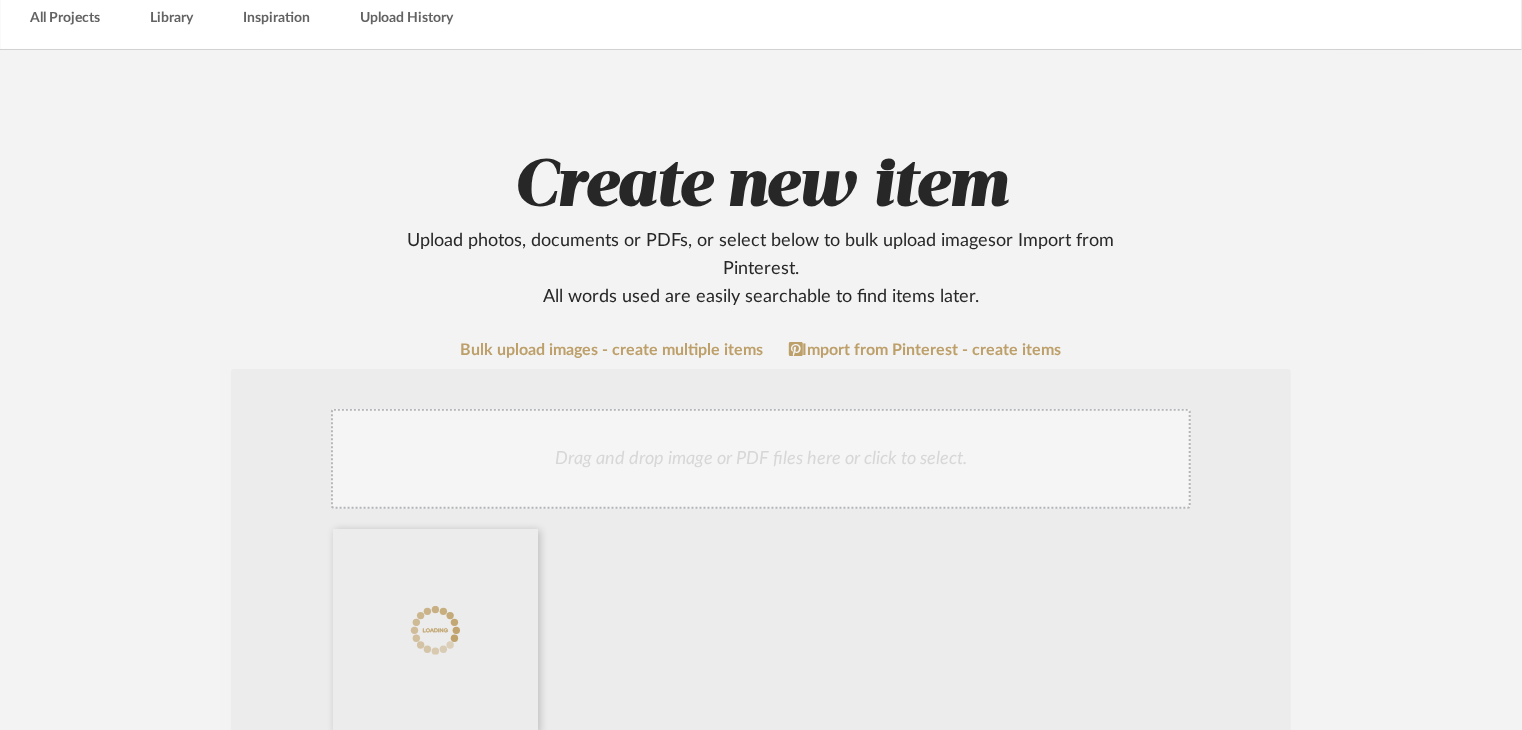 scroll, scrollTop: 600, scrollLeft: 0, axis: vertical 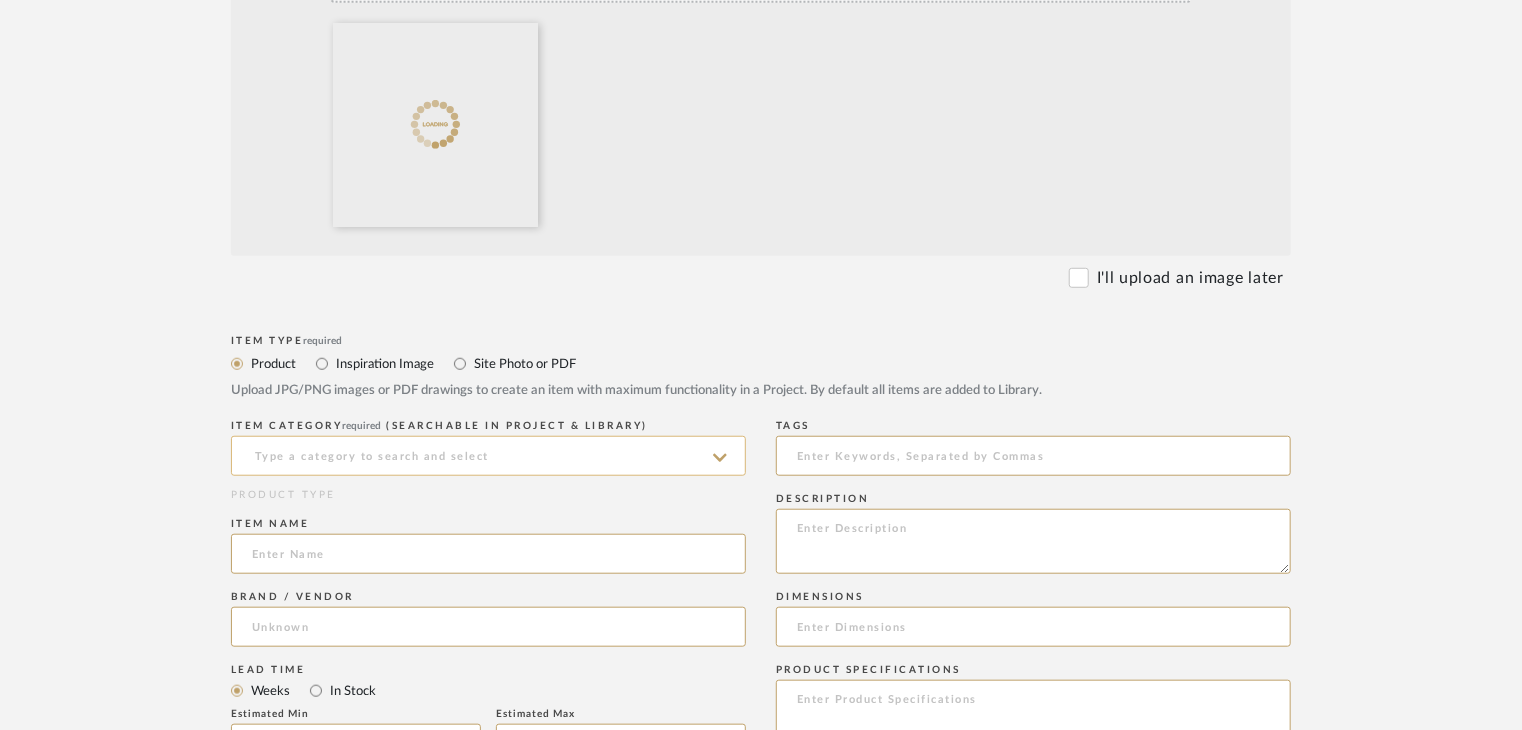 click 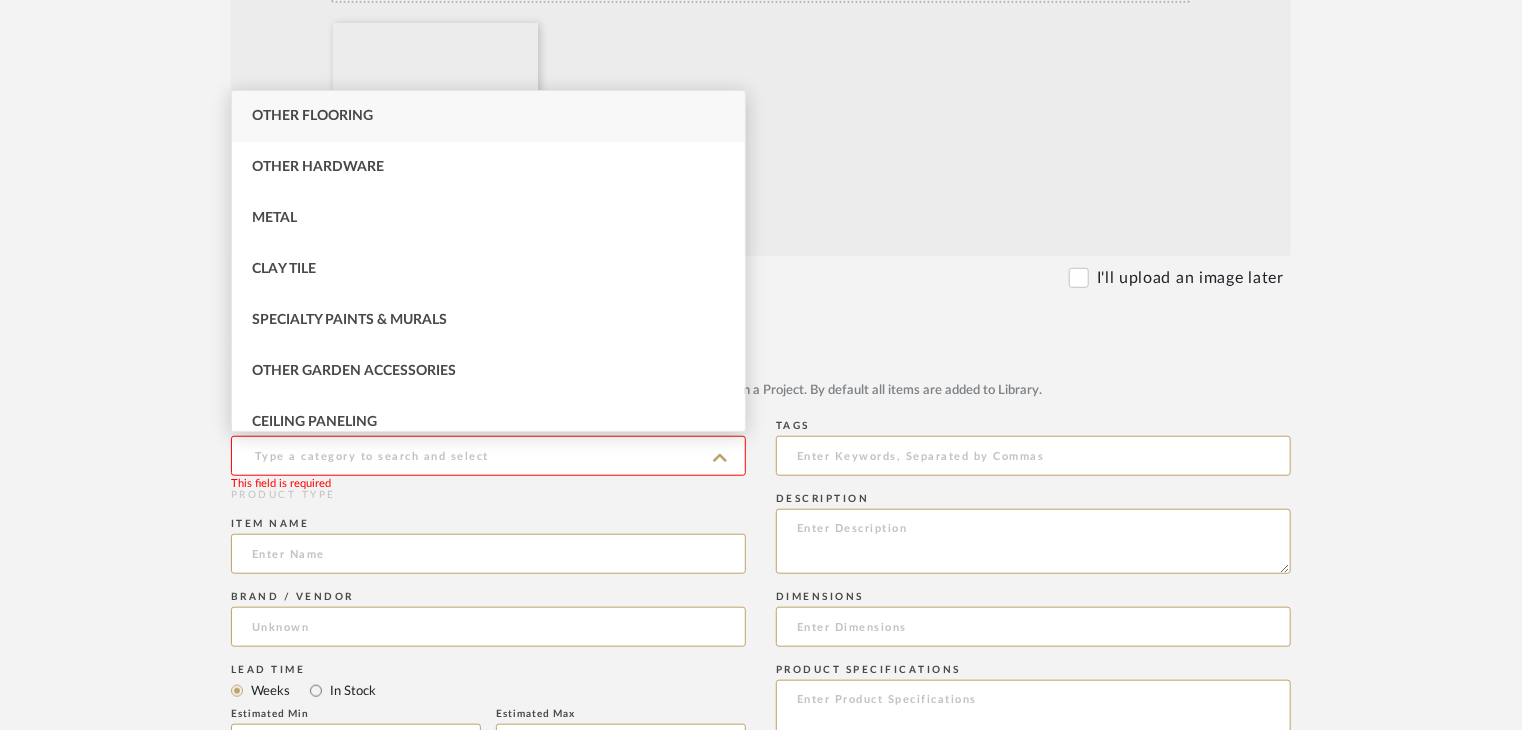 click on "Other Flooring" at bounding box center [488, 116] 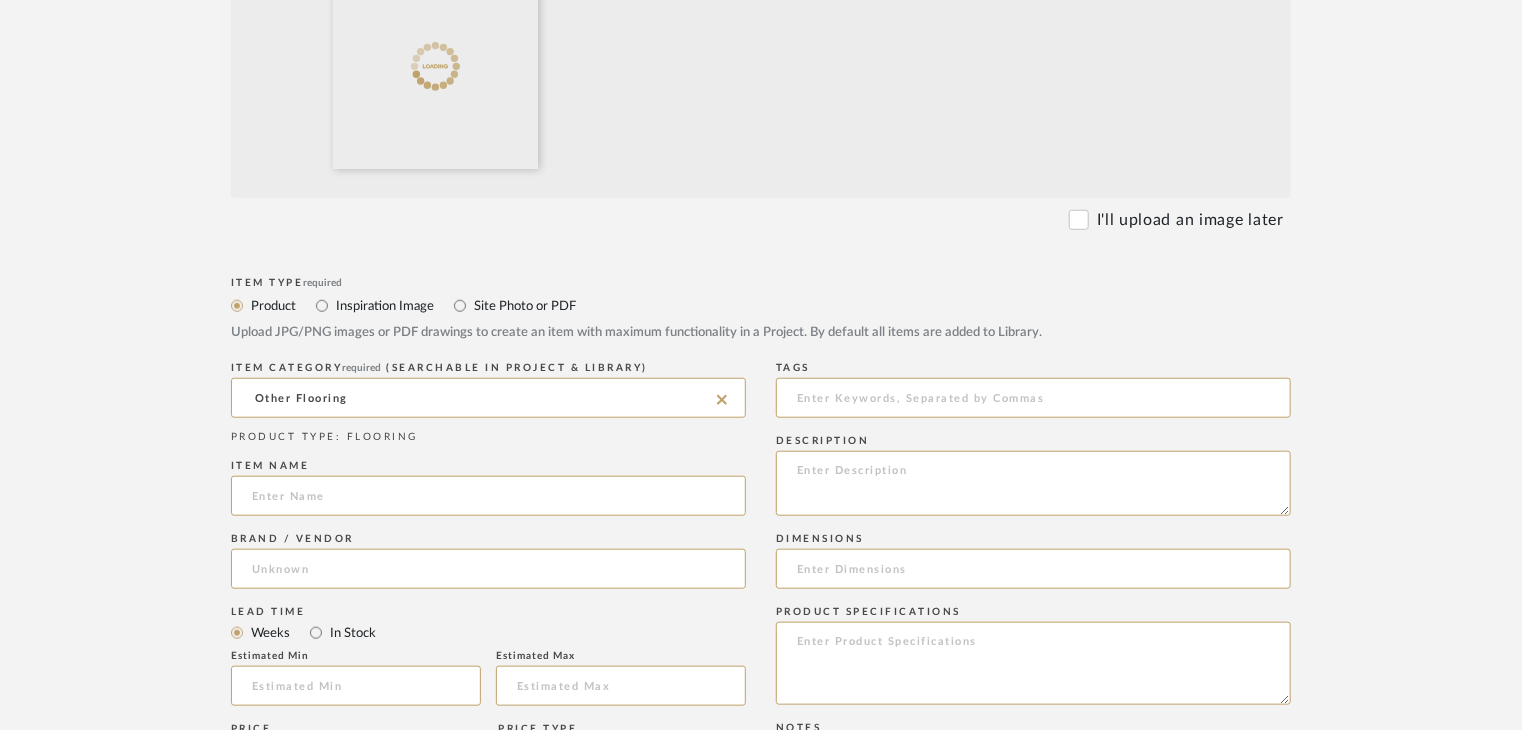 scroll, scrollTop: 900, scrollLeft: 0, axis: vertical 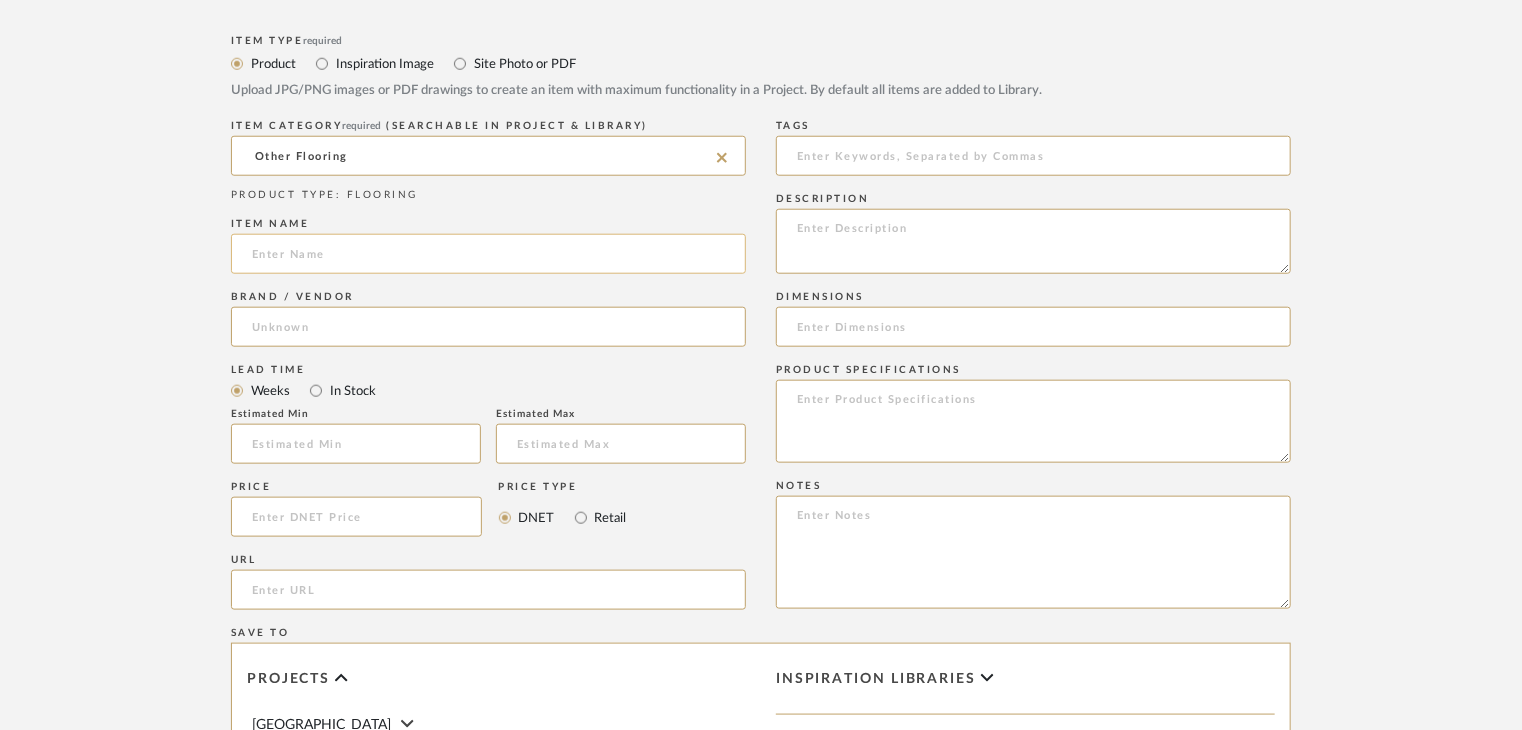click 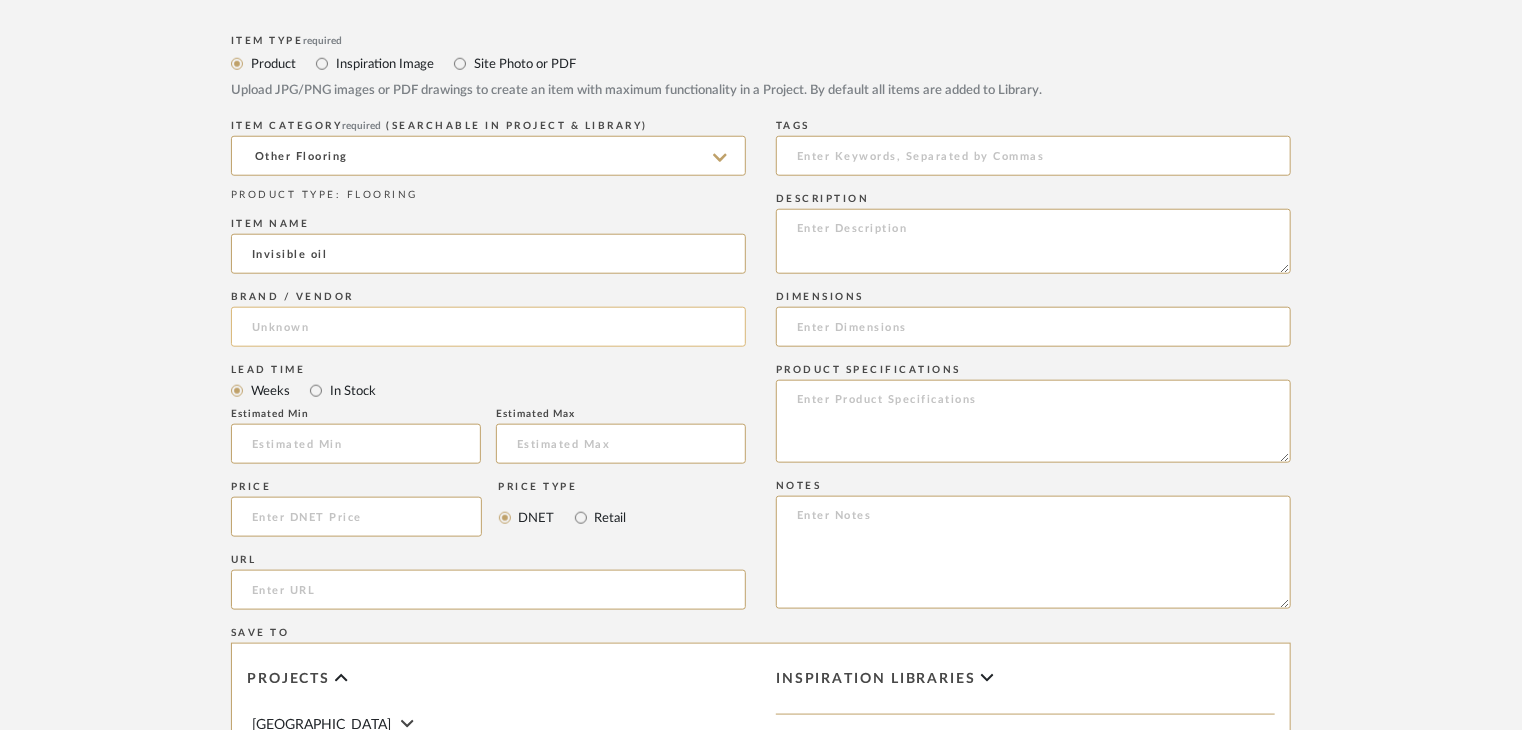 type on "Invisible oil" 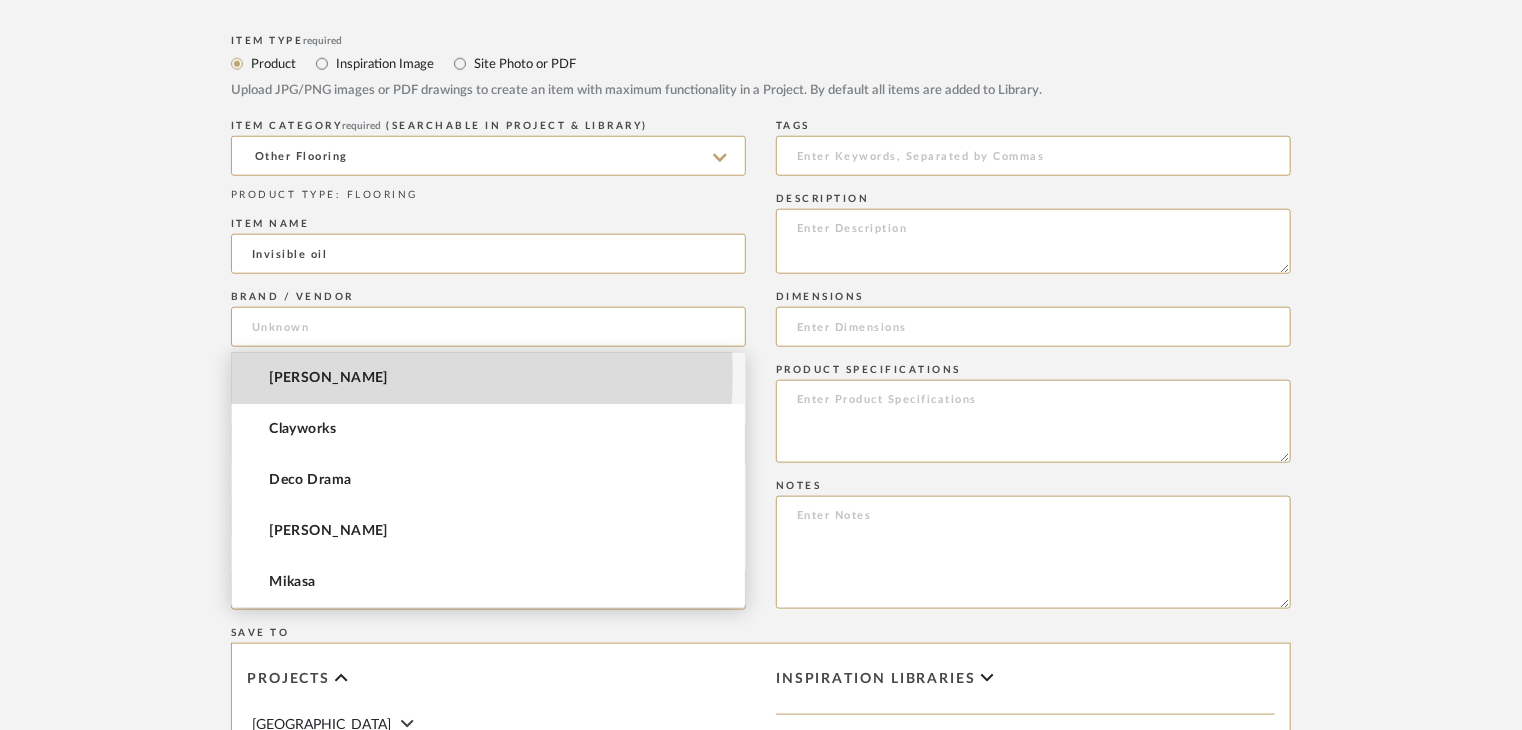 click on "[PERSON_NAME]" at bounding box center [488, 378] 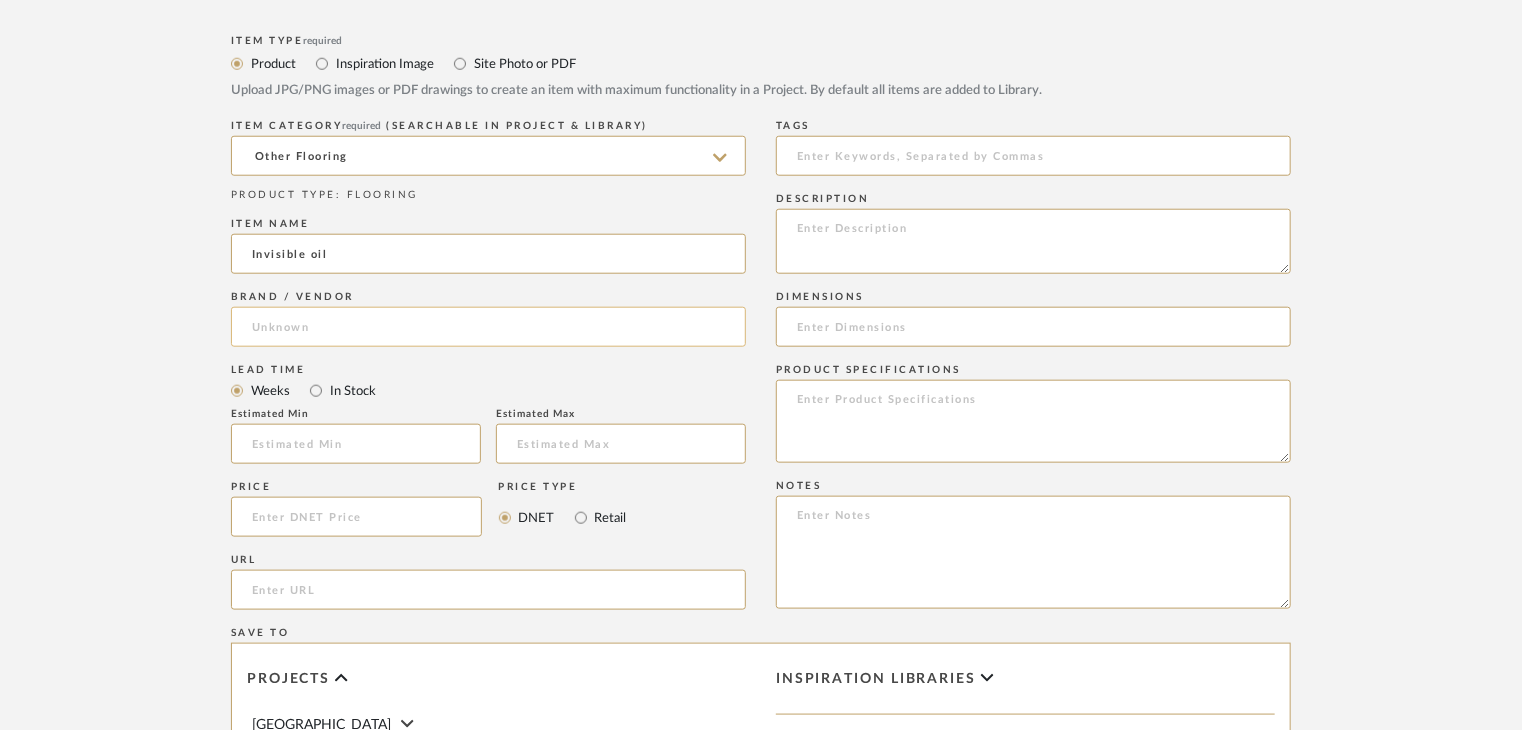 type on "[PERSON_NAME]" 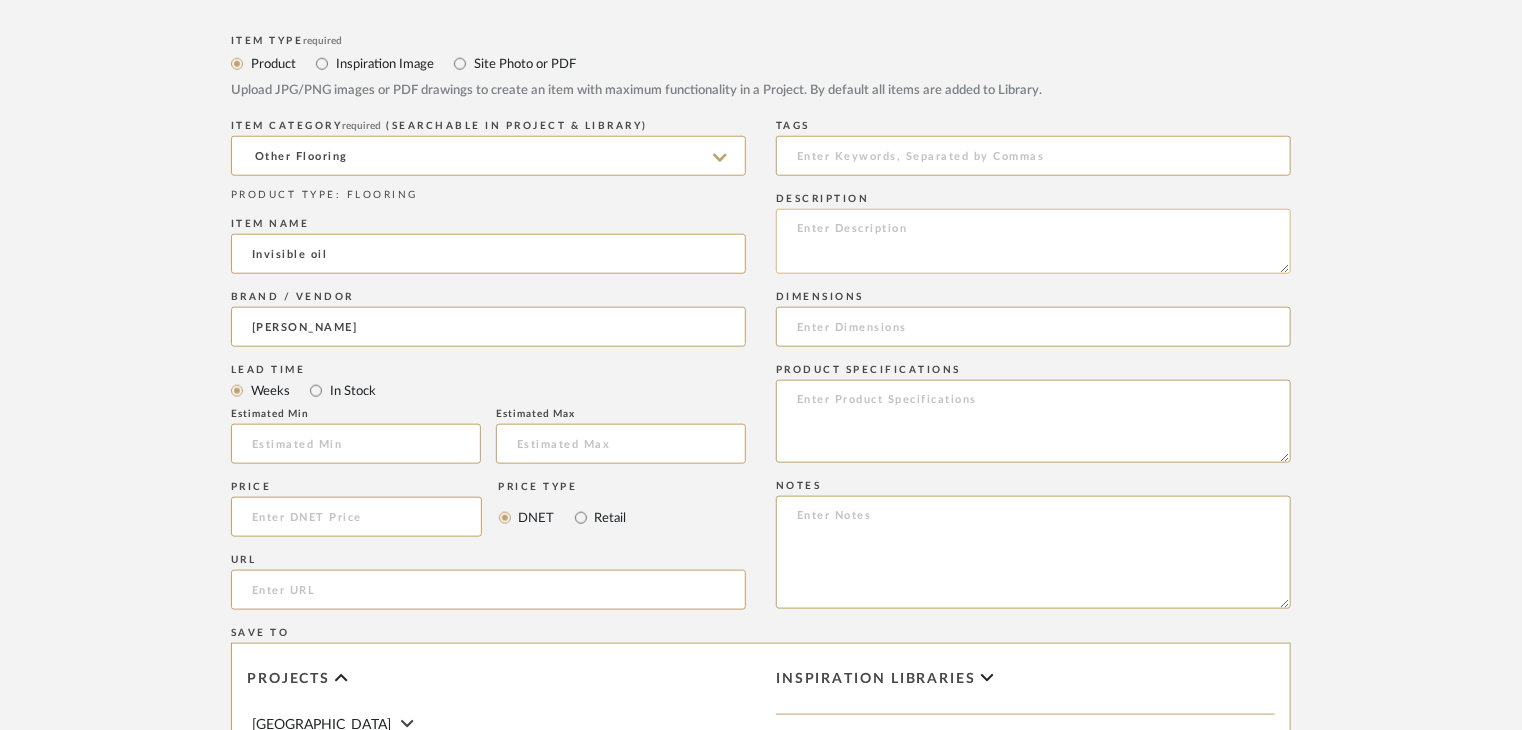 click 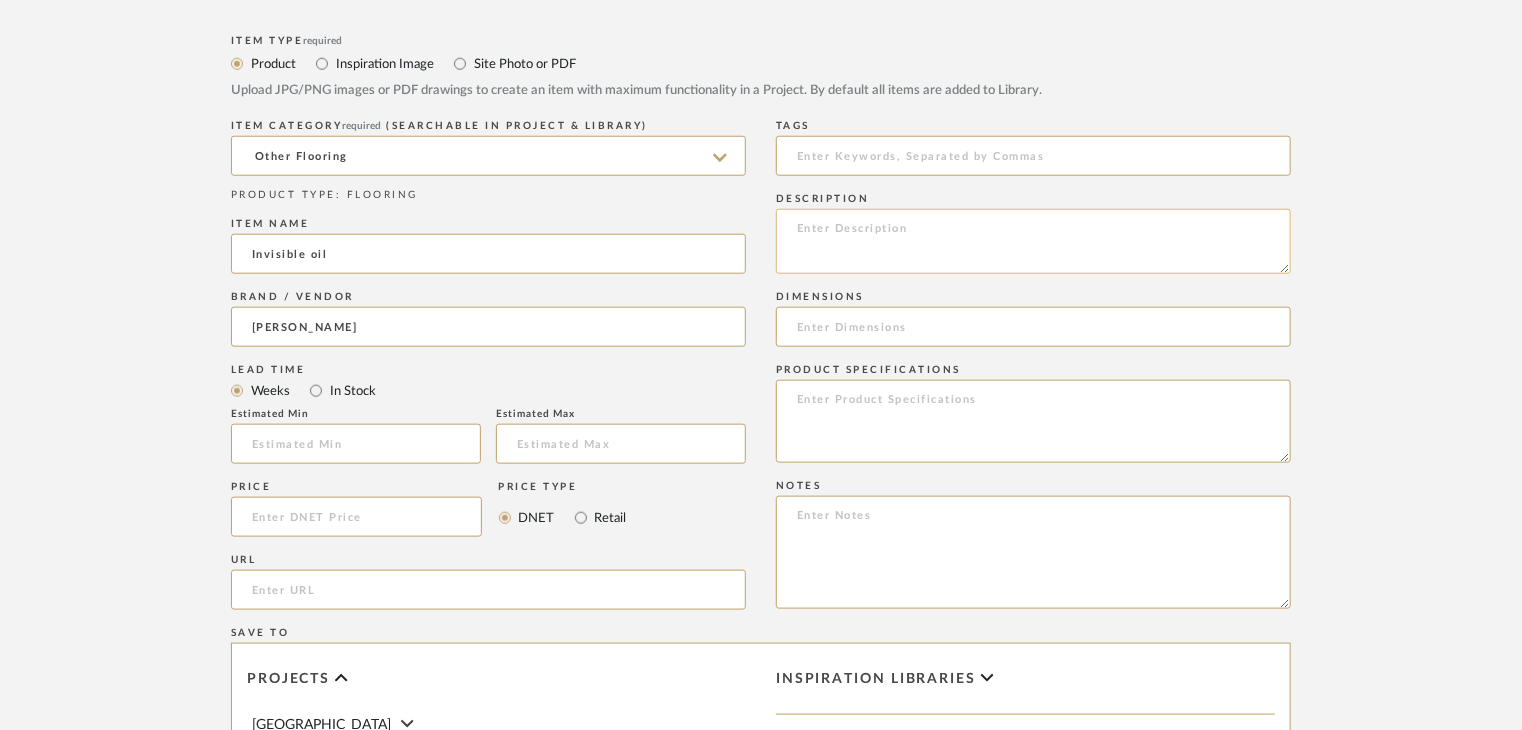 paste on "Type: OTHER FLOORING
Dimension(s): (as mentioned)
Material/Finishes: (as mentioned)
Installation requirements, if any: (as applicable)
Price: (as mentioned)
Lead time: (as mentioned)
Sample available: supplier stock
Sample Internal reference number:
as per the internal sample warehouse) Point of
contact:
Contact number:
Email address:
Address:
Additional contact information:" 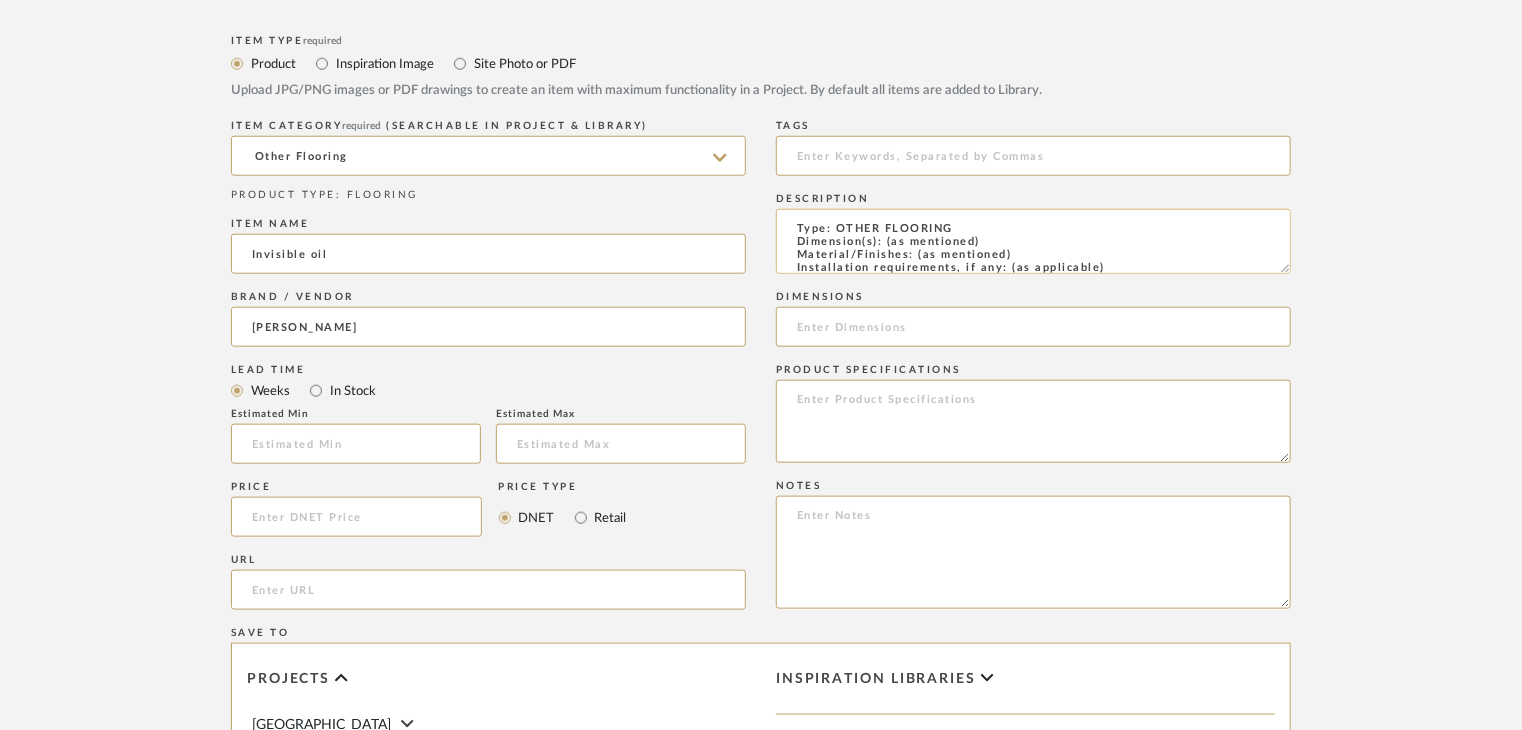 scroll, scrollTop: 137, scrollLeft: 0, axis: vertical 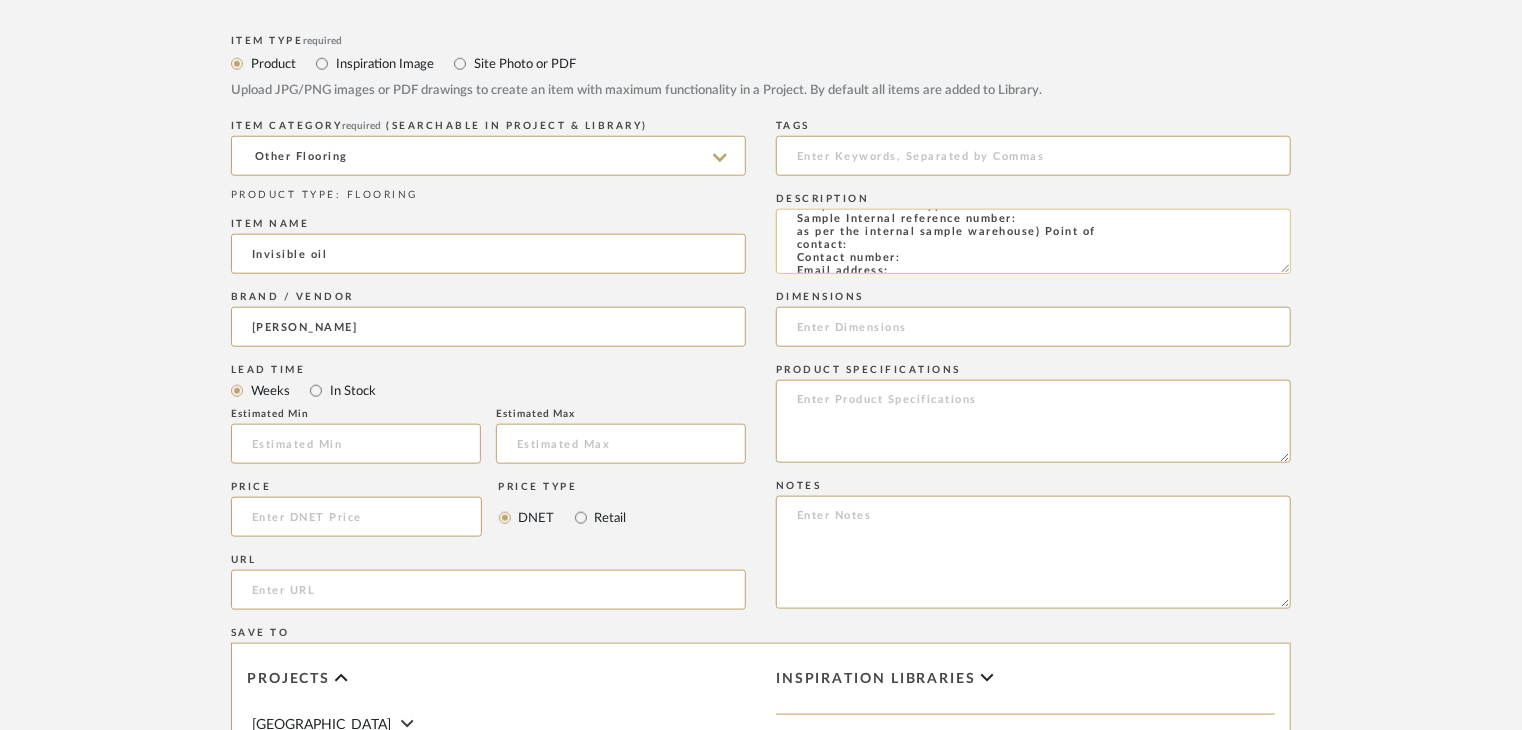 click on "Type: OTHER FLOORING
Dimension(s): (as mentioned)
Material/Finishes: Douglas
Installation requirements, if any: (as applicable)
Price: (as mentioned)
Lead time: (as mentioned)
Sample available: supplier stock
Sample Internal reference number:
as per the internal sample warehouse) Point of
contact:
Contact number:
Email address:
Address:
Additional contact information:" 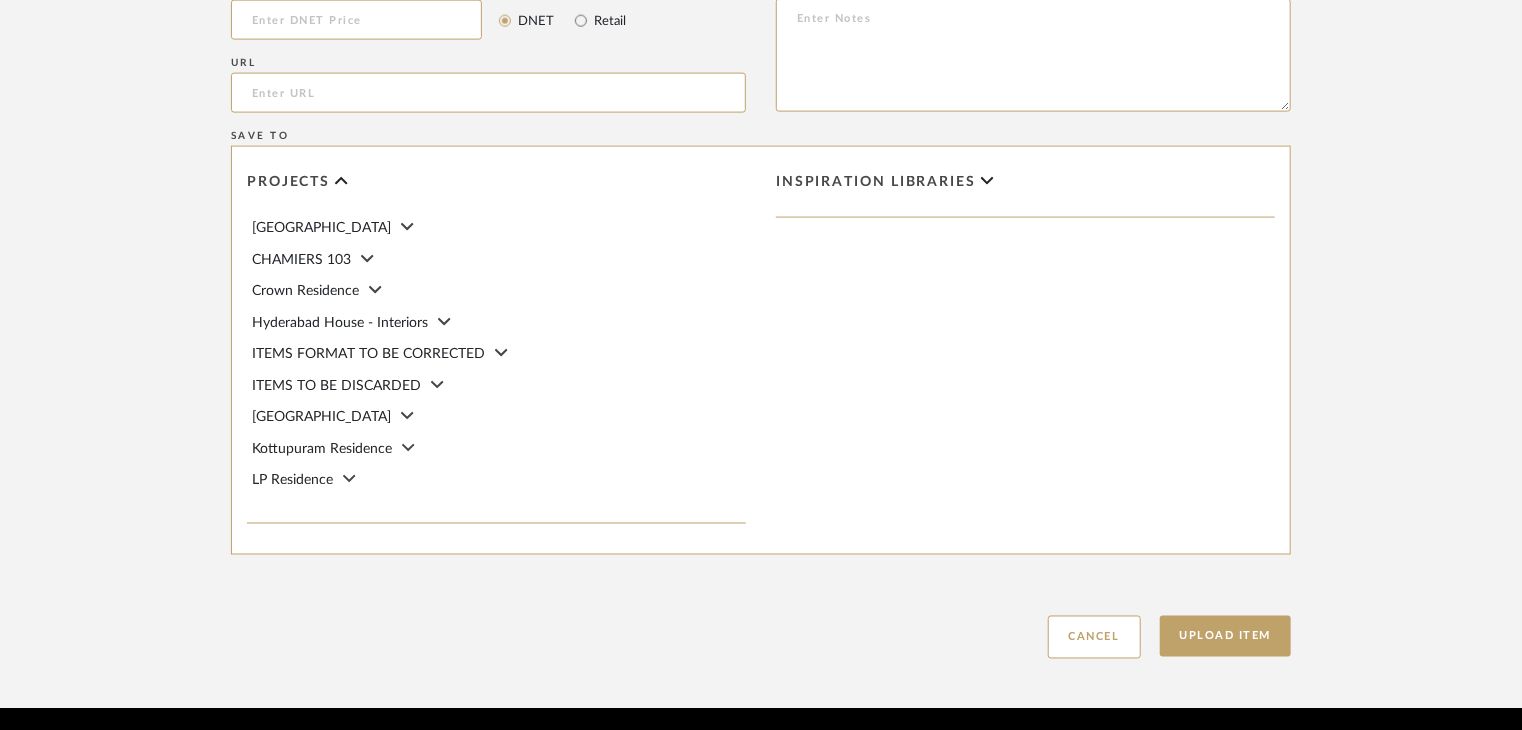 scroll, scrollTop: 1400, scrollLeft: 0, axis: vertical 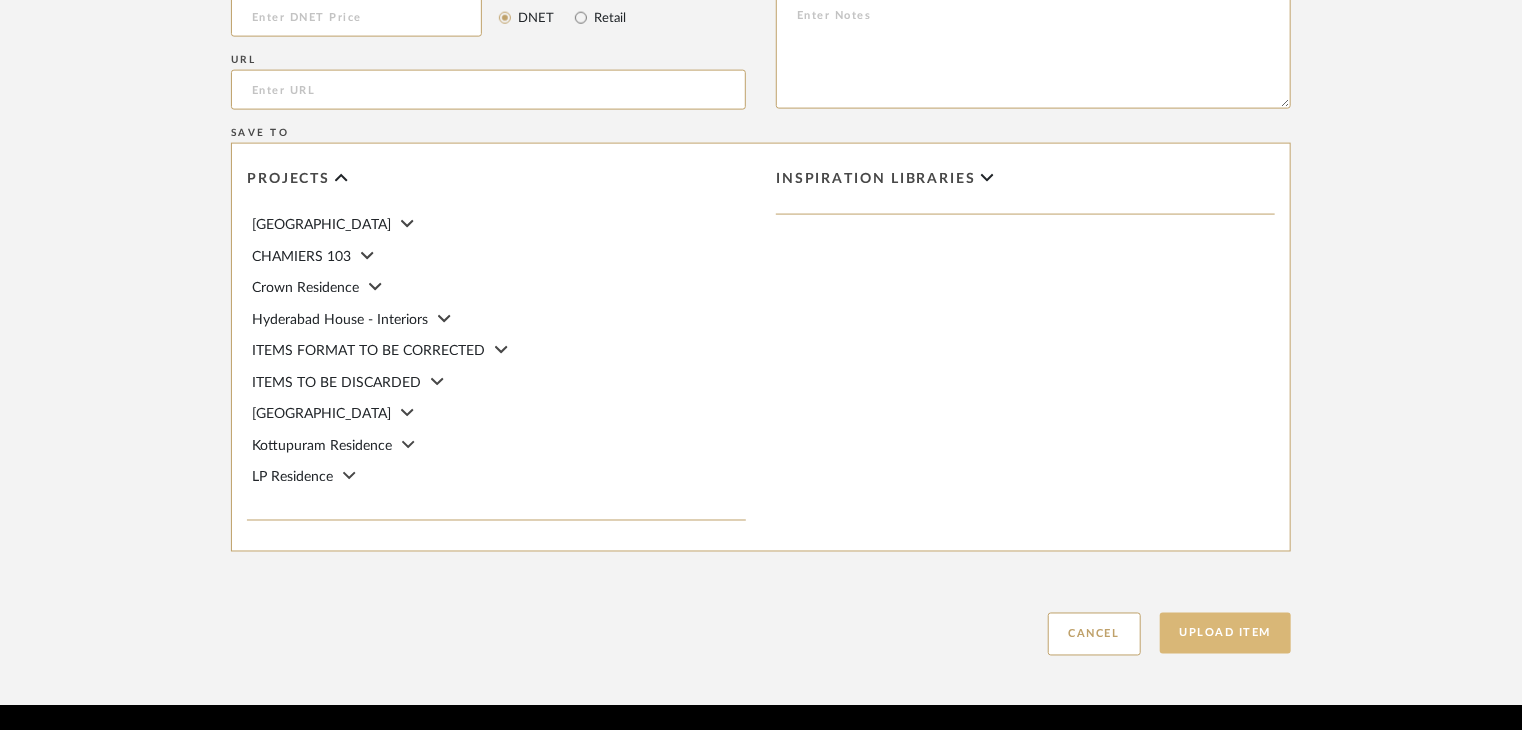 type on "Type: OTHER FLOORING
Dimension(s): (as mentioned)
Material/Finishes: Douglas
Installation requirements, if any: (as applicable)
Price: (as mentioned)
Lead time: (as mentioned)
Sample available: supplier stock
Sample Internal reference number: FL-OF-DG-01
as per the internal sample warehouse) Point of
contact:
Contact number:
Email address:
Address:
Additional contact information:" 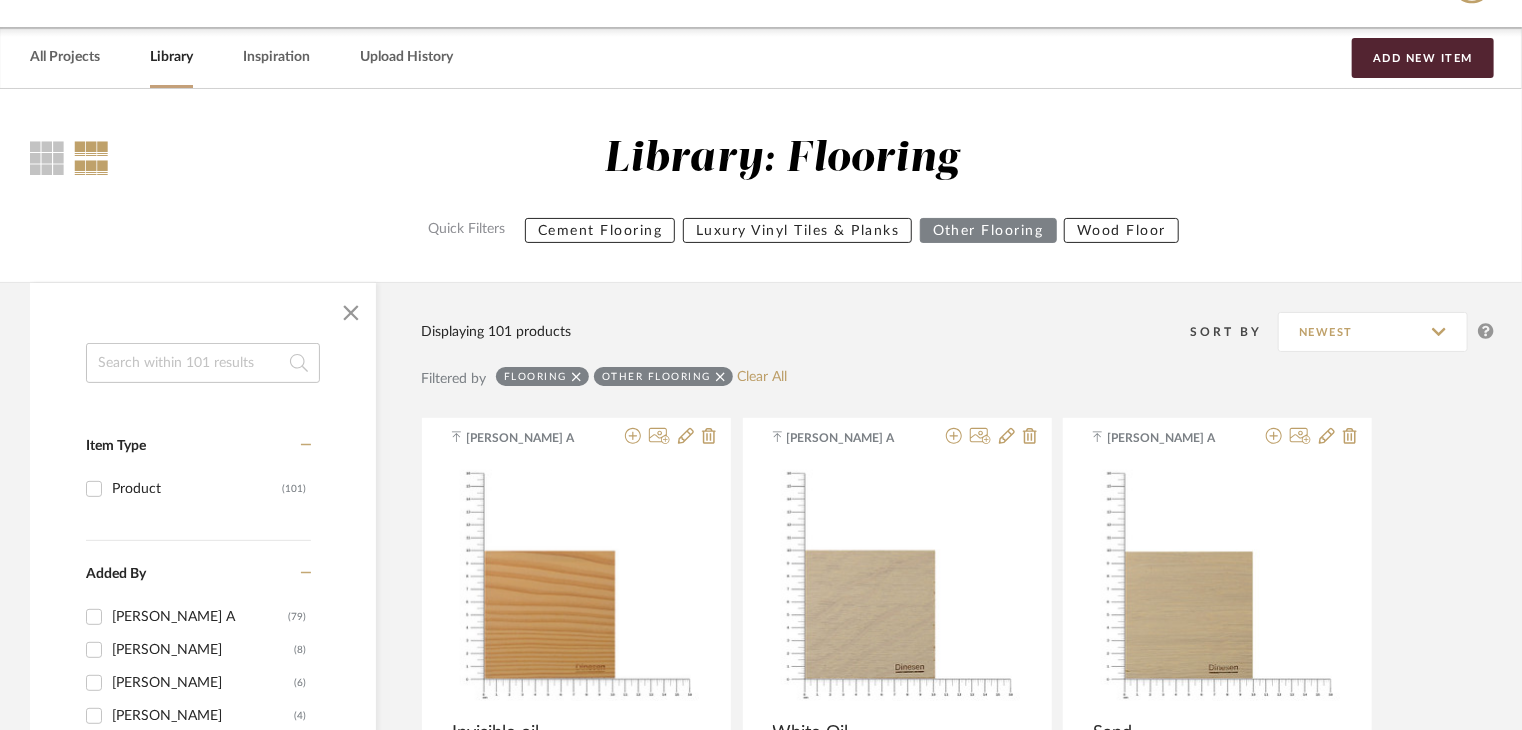 scroll, scrollTop: 0, scrollLeft: 0, axis: both 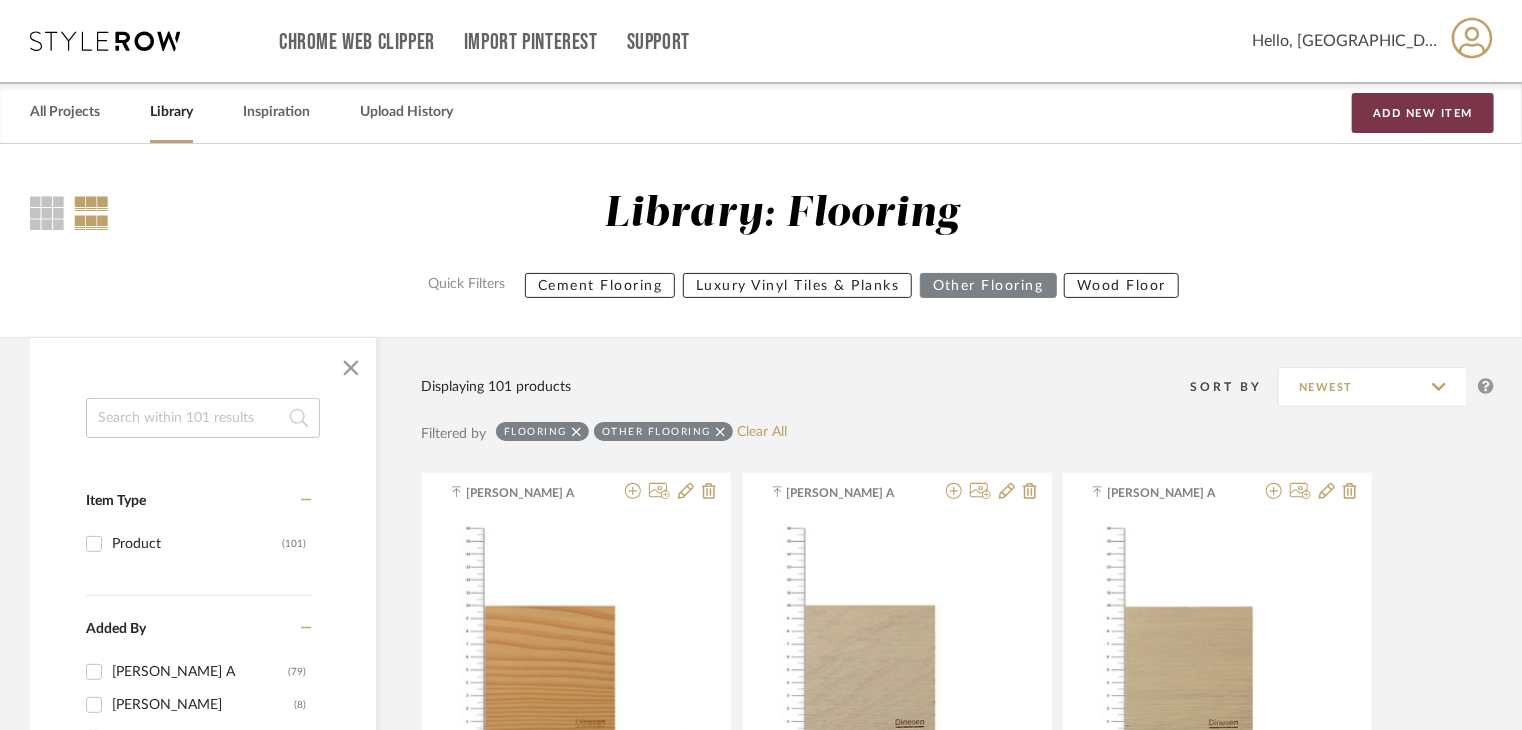 click on "Add New Item" at bounding box center (1423, 113) 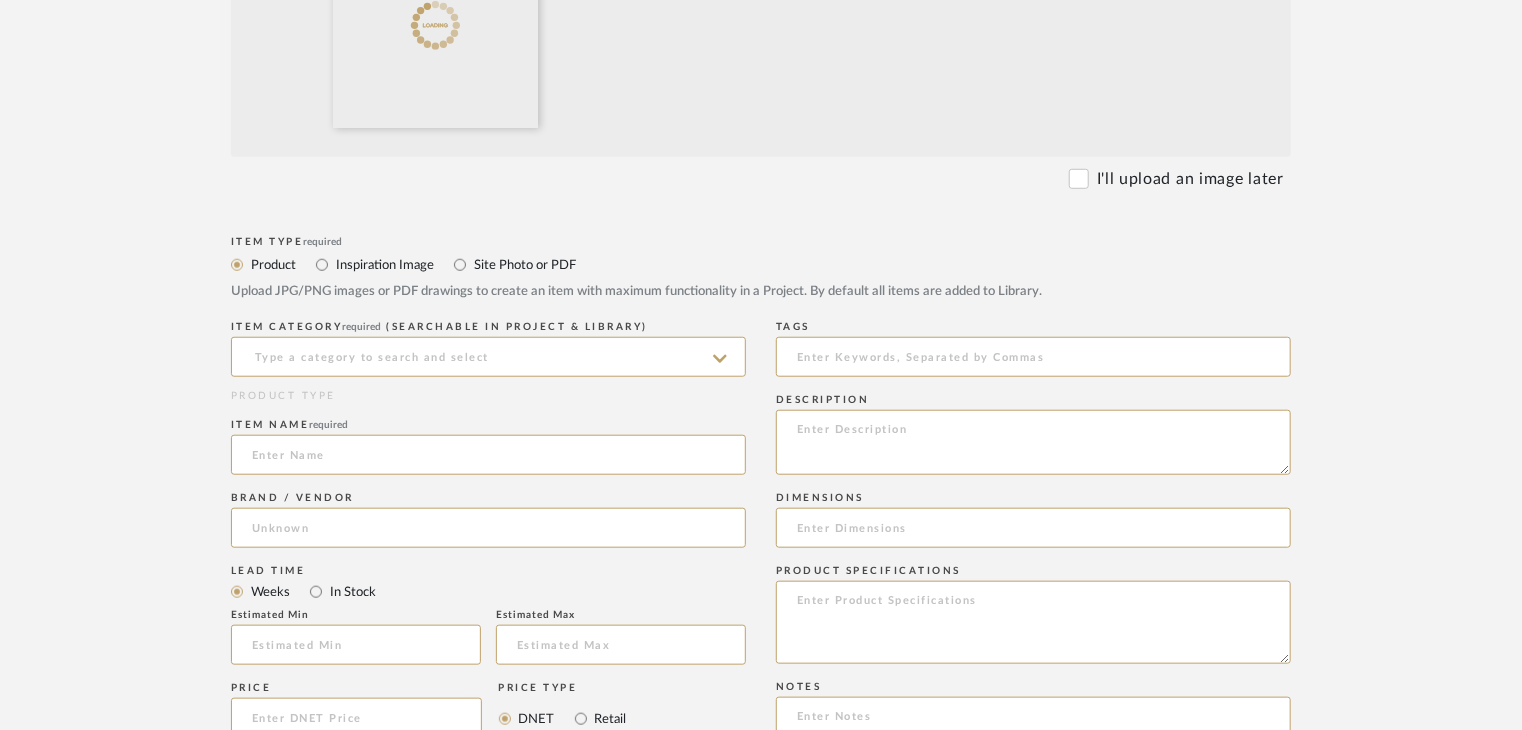scroll, scrollTop: 700, scrollLeft: 0, axis: vertical 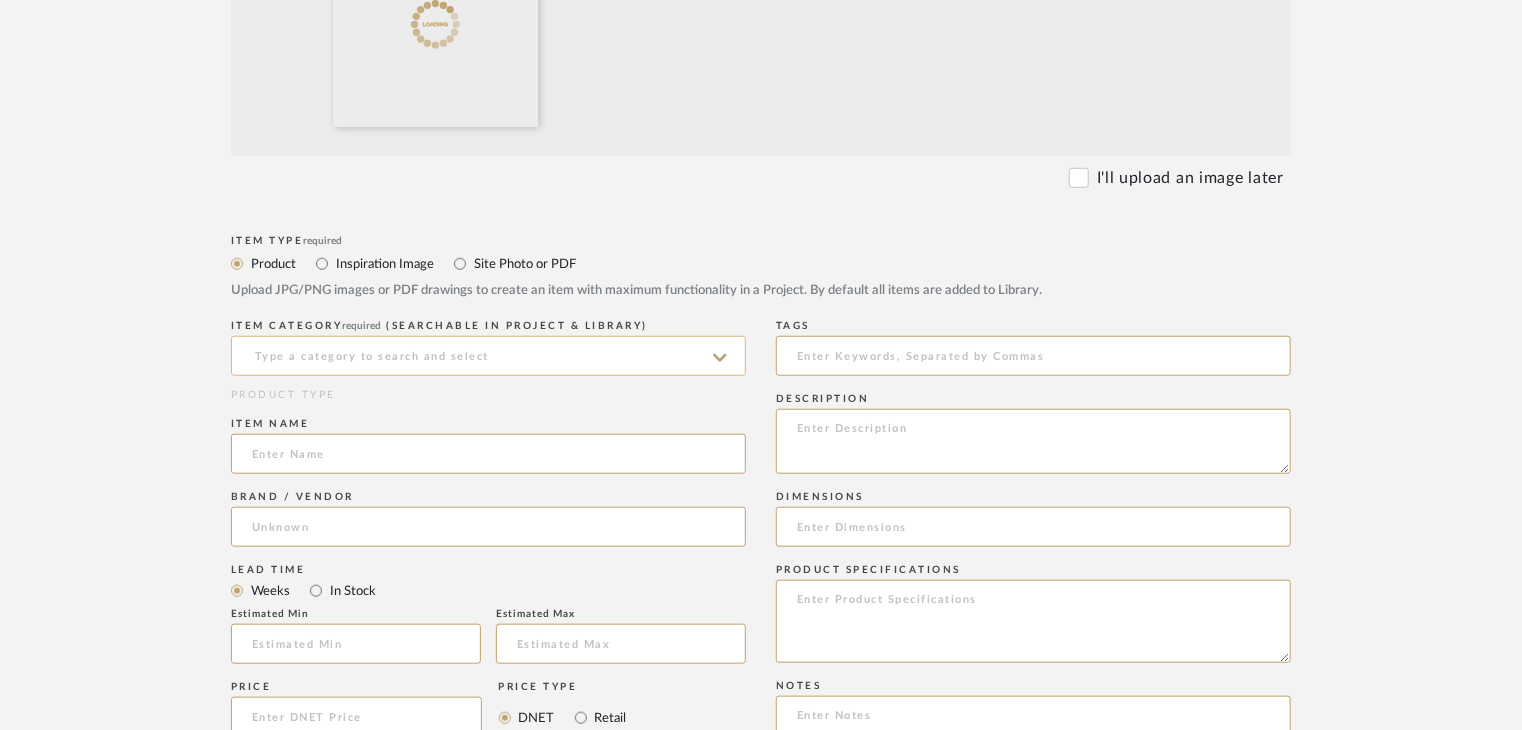 click 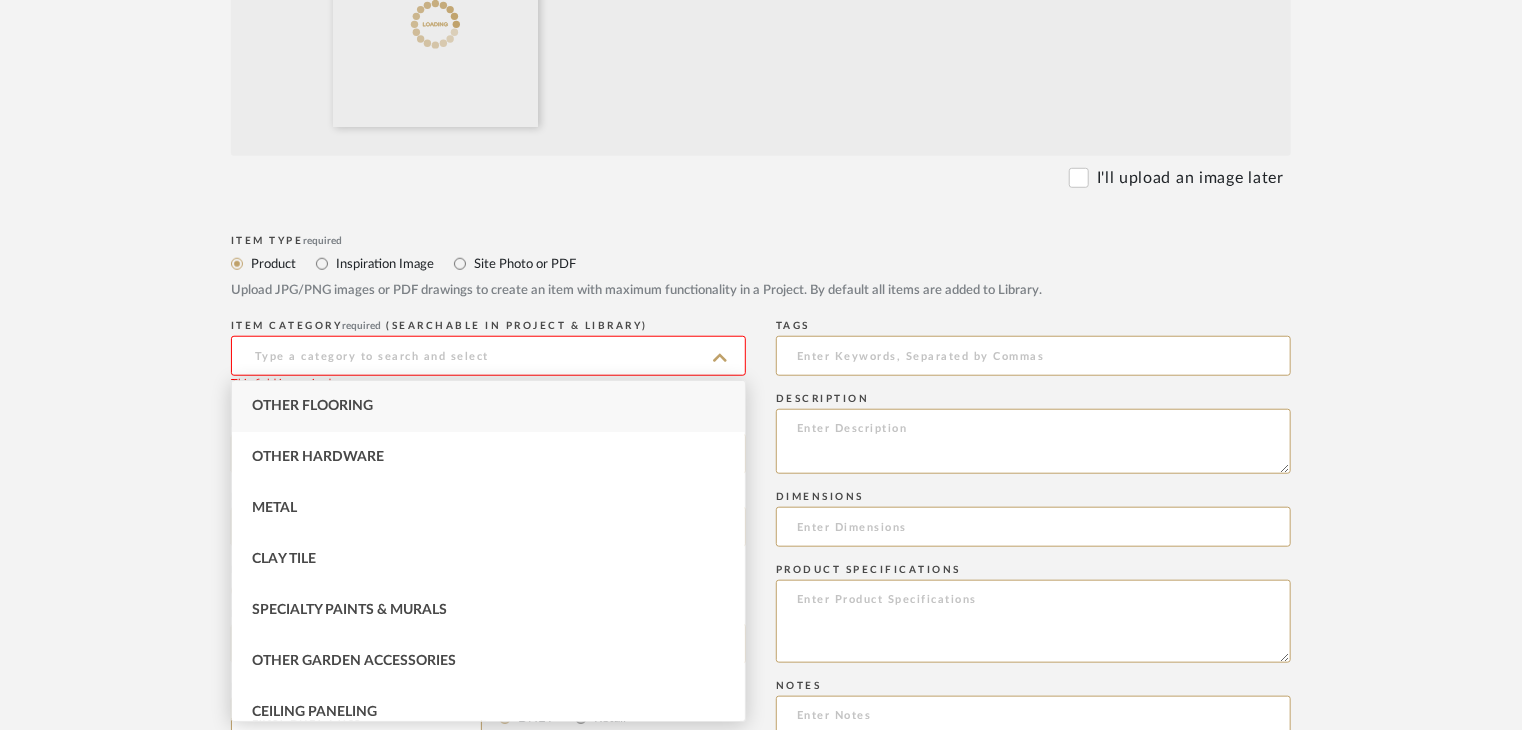 click on "Other Flooring" at bounding box center (312, 406) 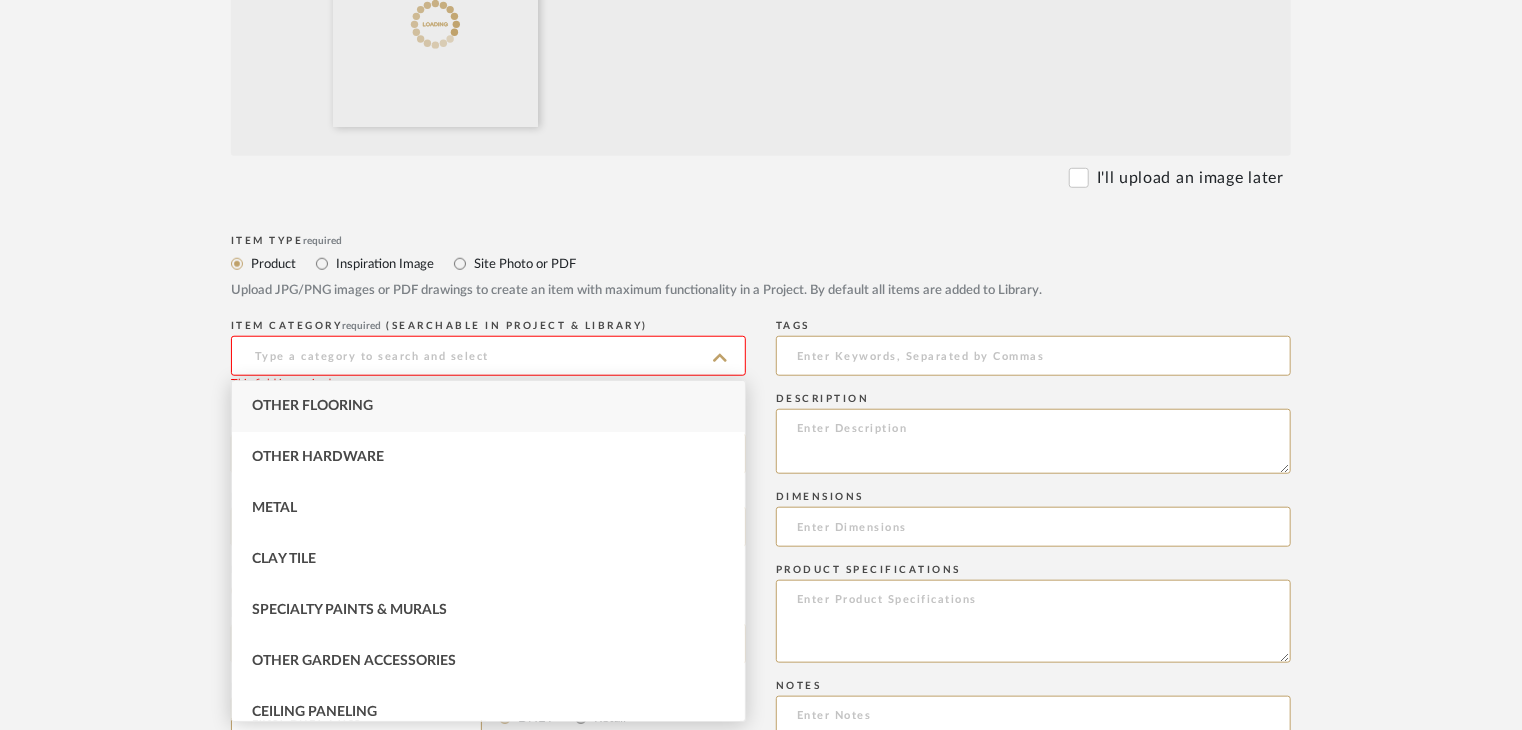 type on "Other Flooring" 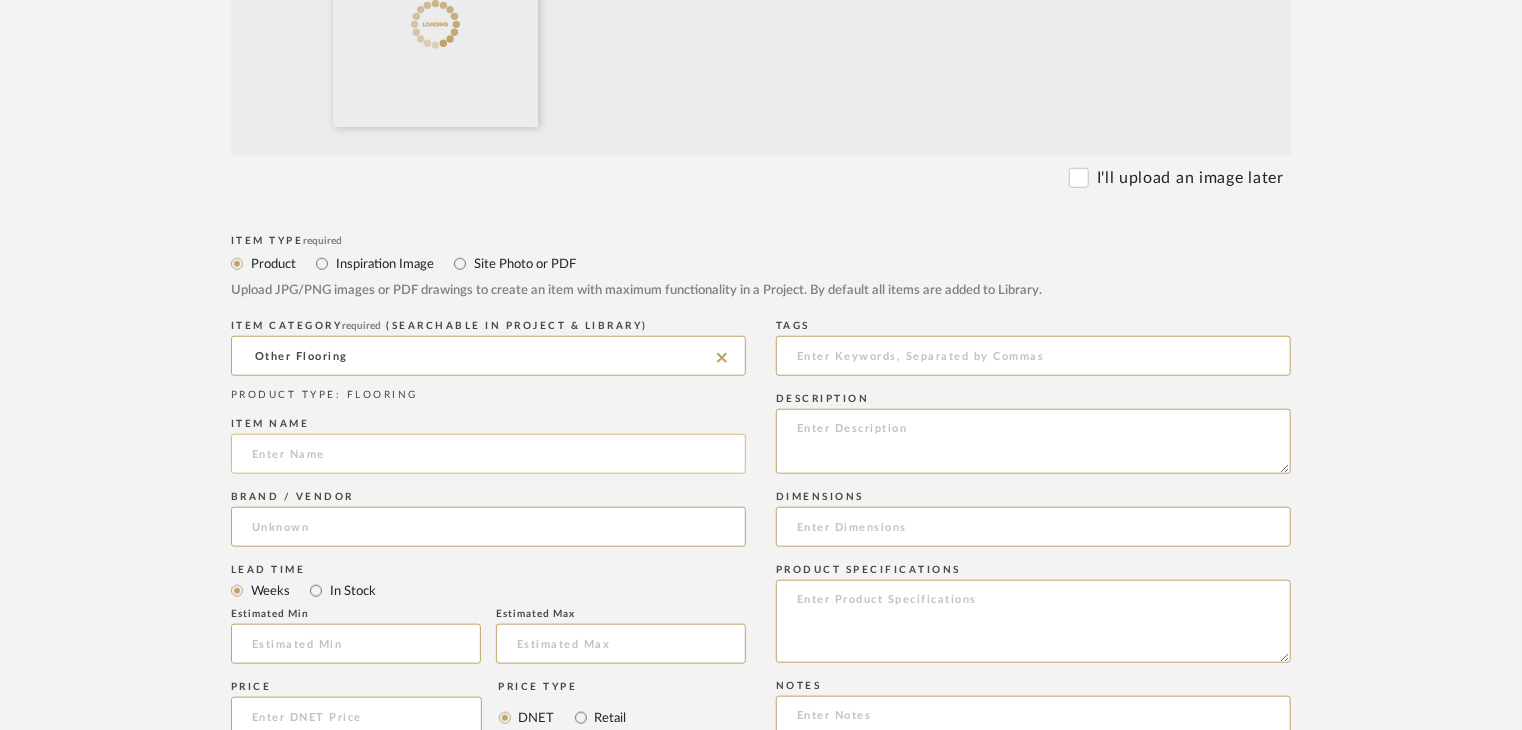 click 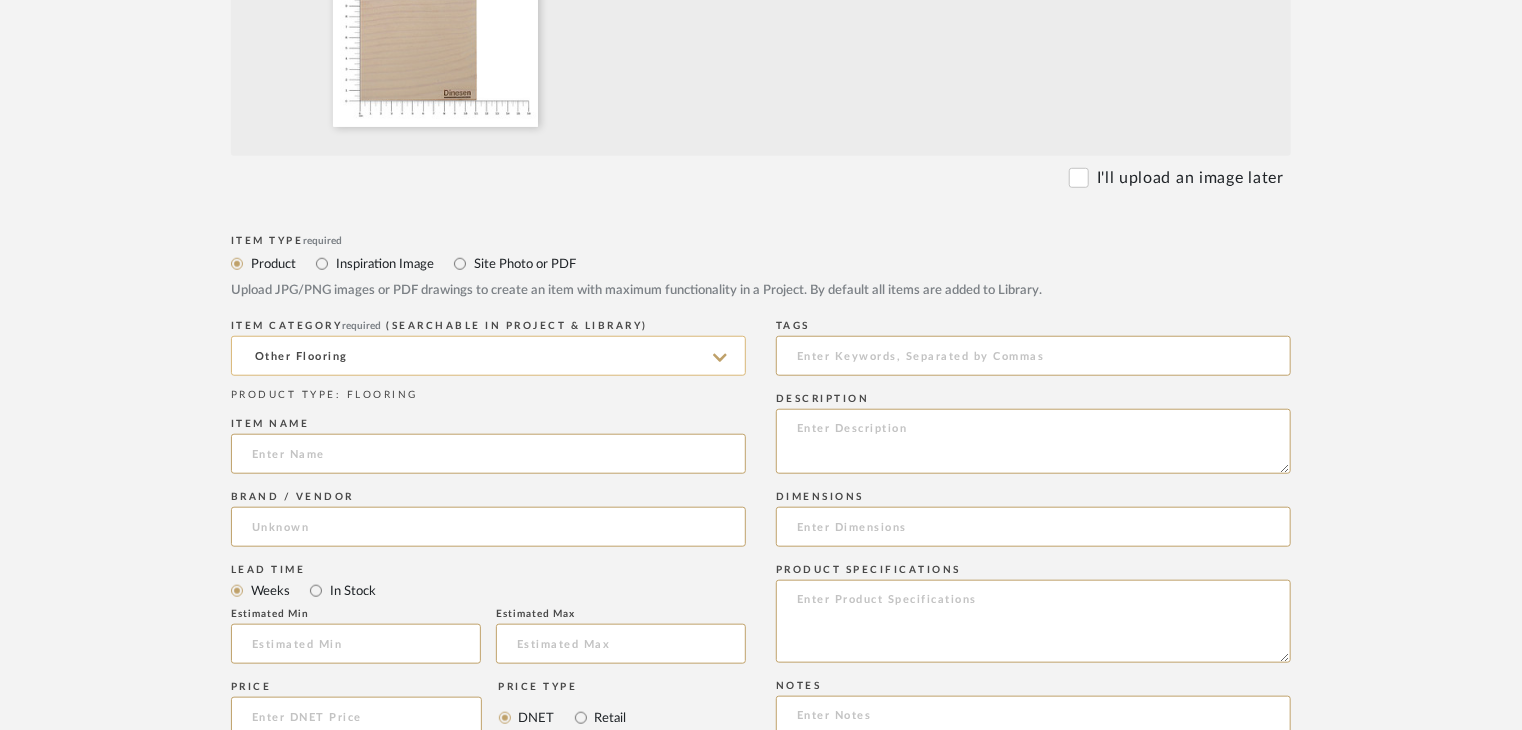 paste on "Lye + Natural soap" 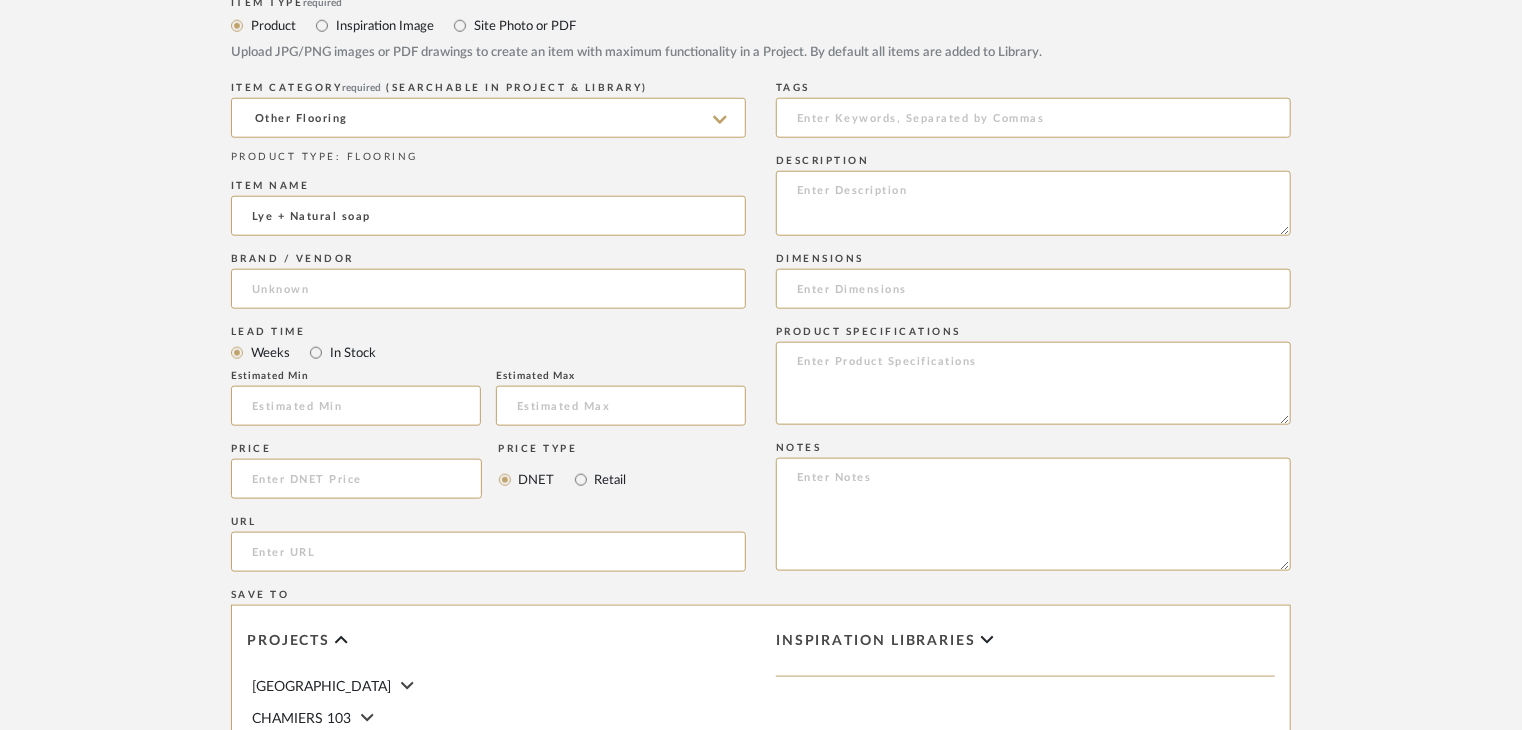 scroll, scrollTop: 1000, scrollLeft: 0, axis: vertical 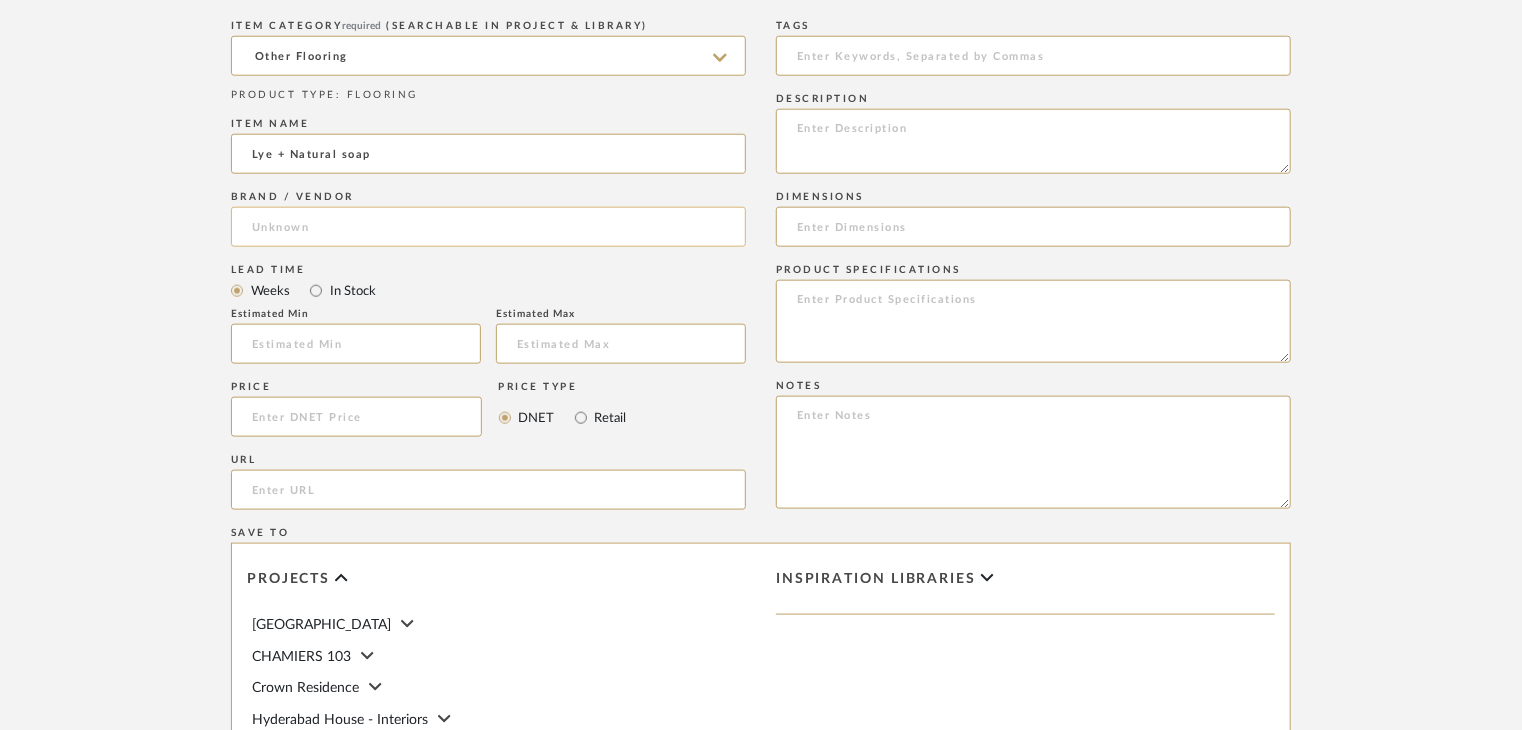 type on "Lye + Natural soap" 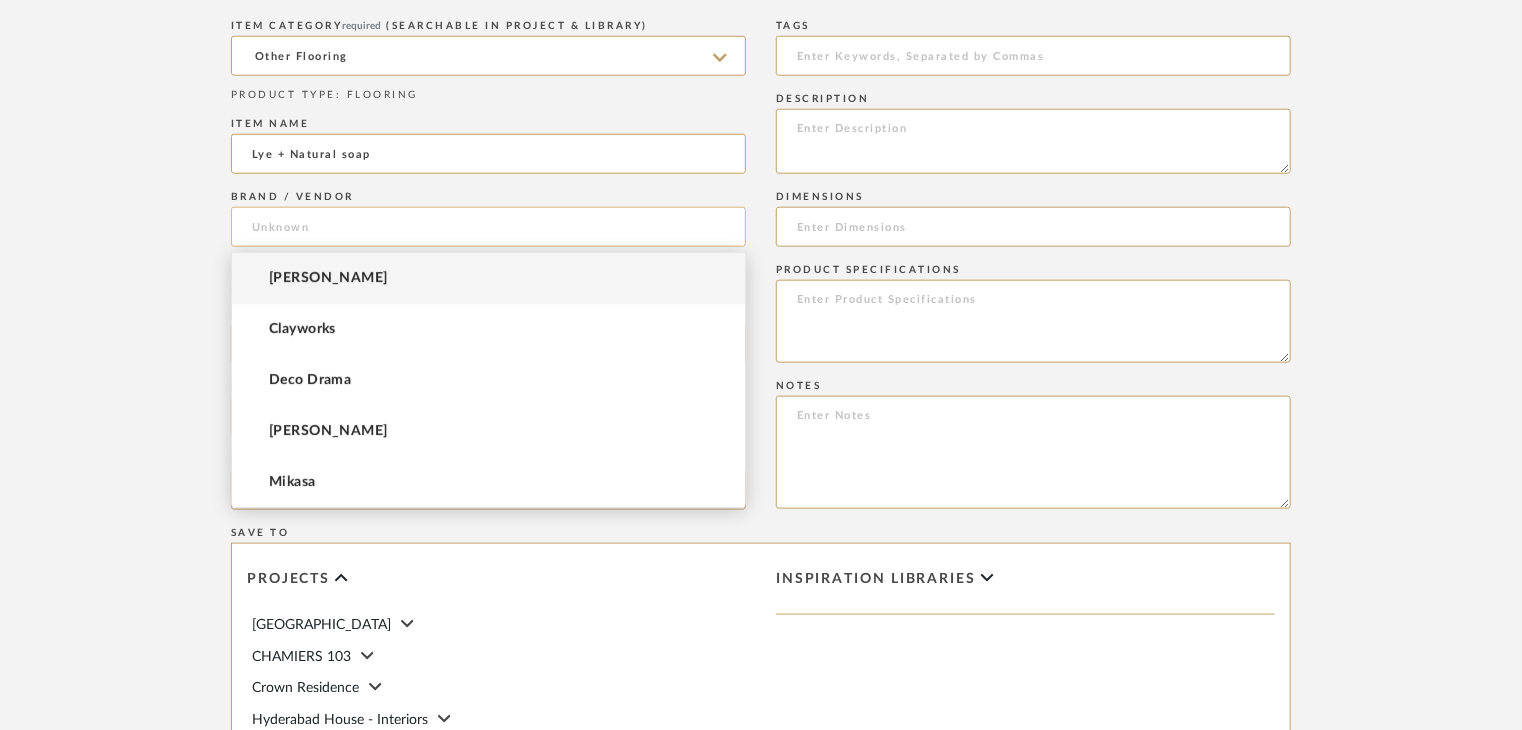 click 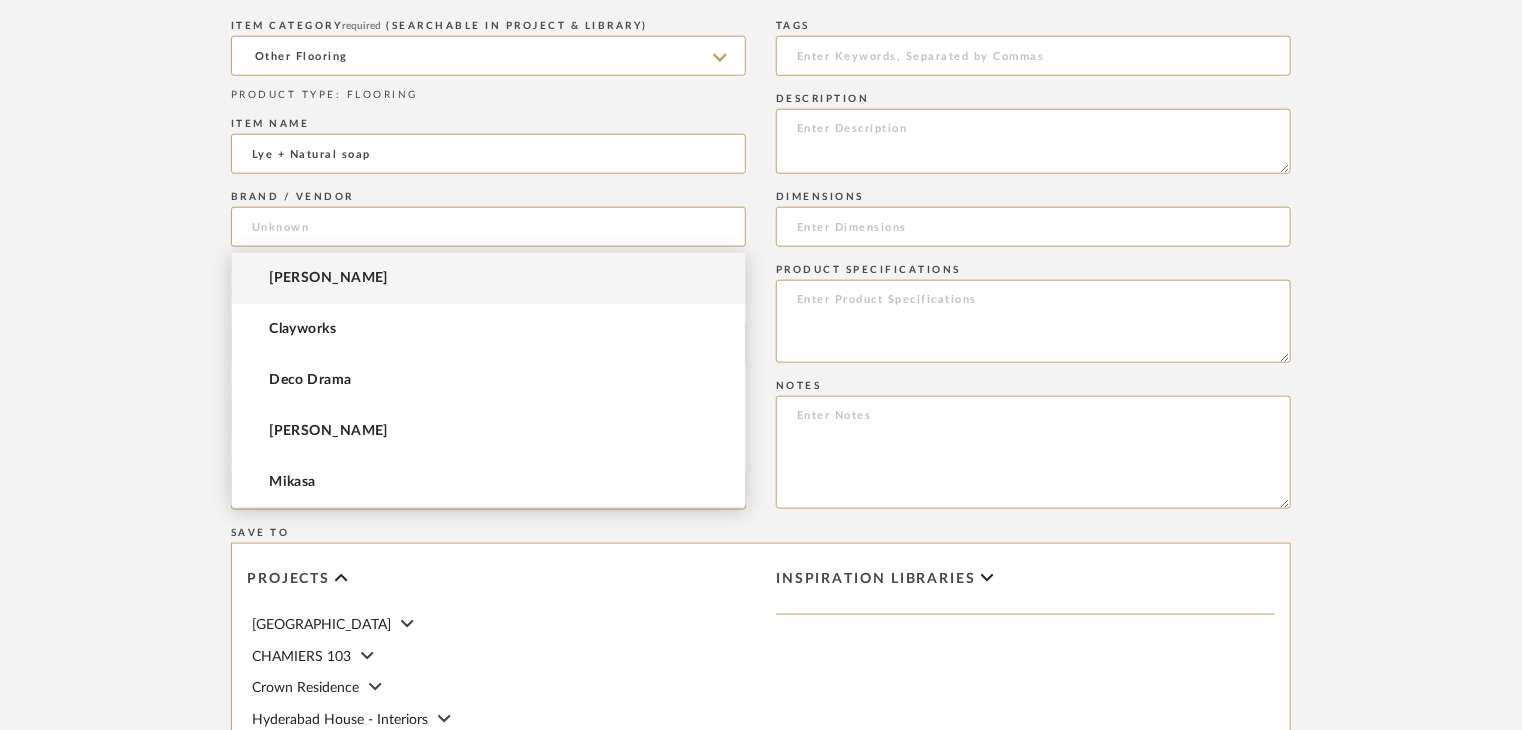 click on "[PERSON_NAME]" at bounding box center [488, 278] 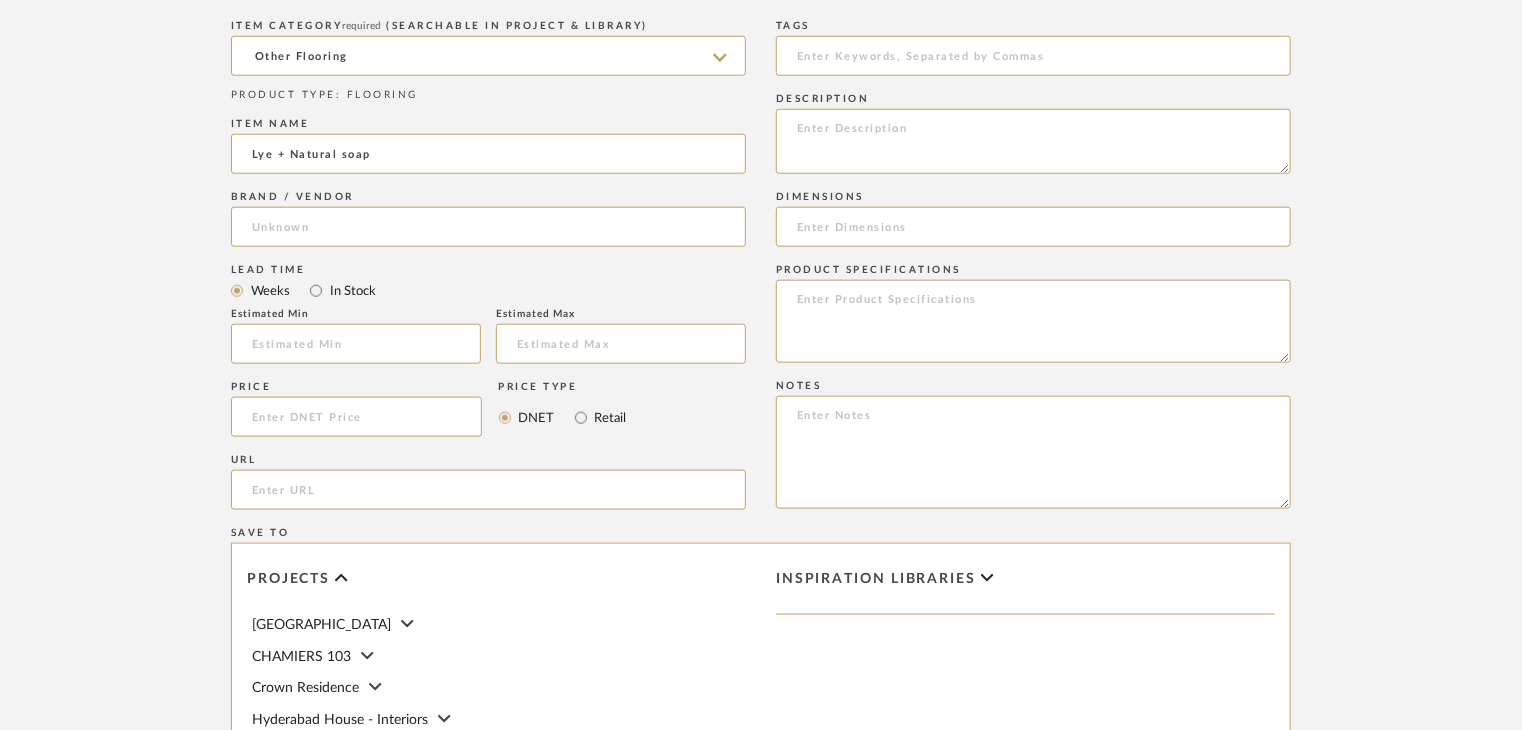 type on "[PERSON_NAME]" 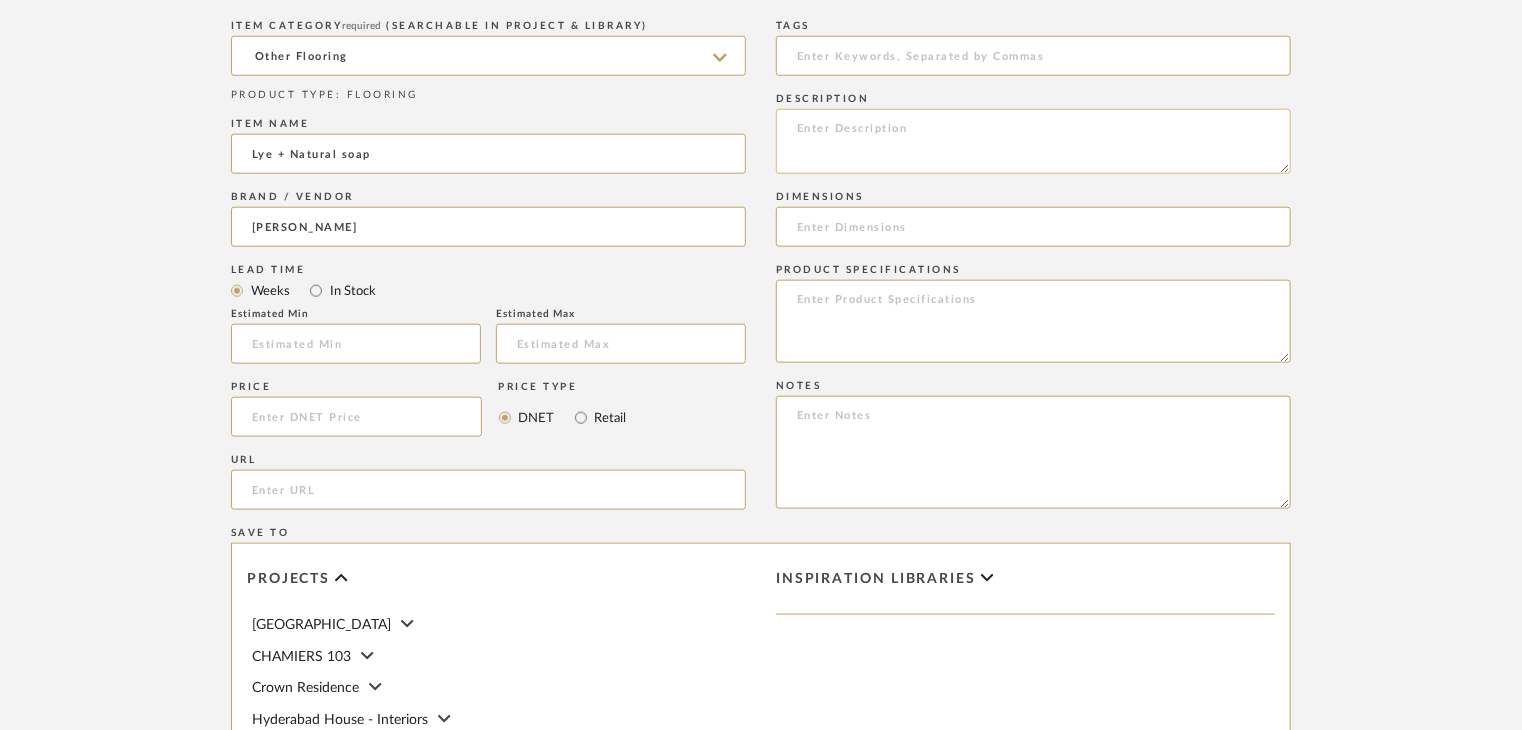 click 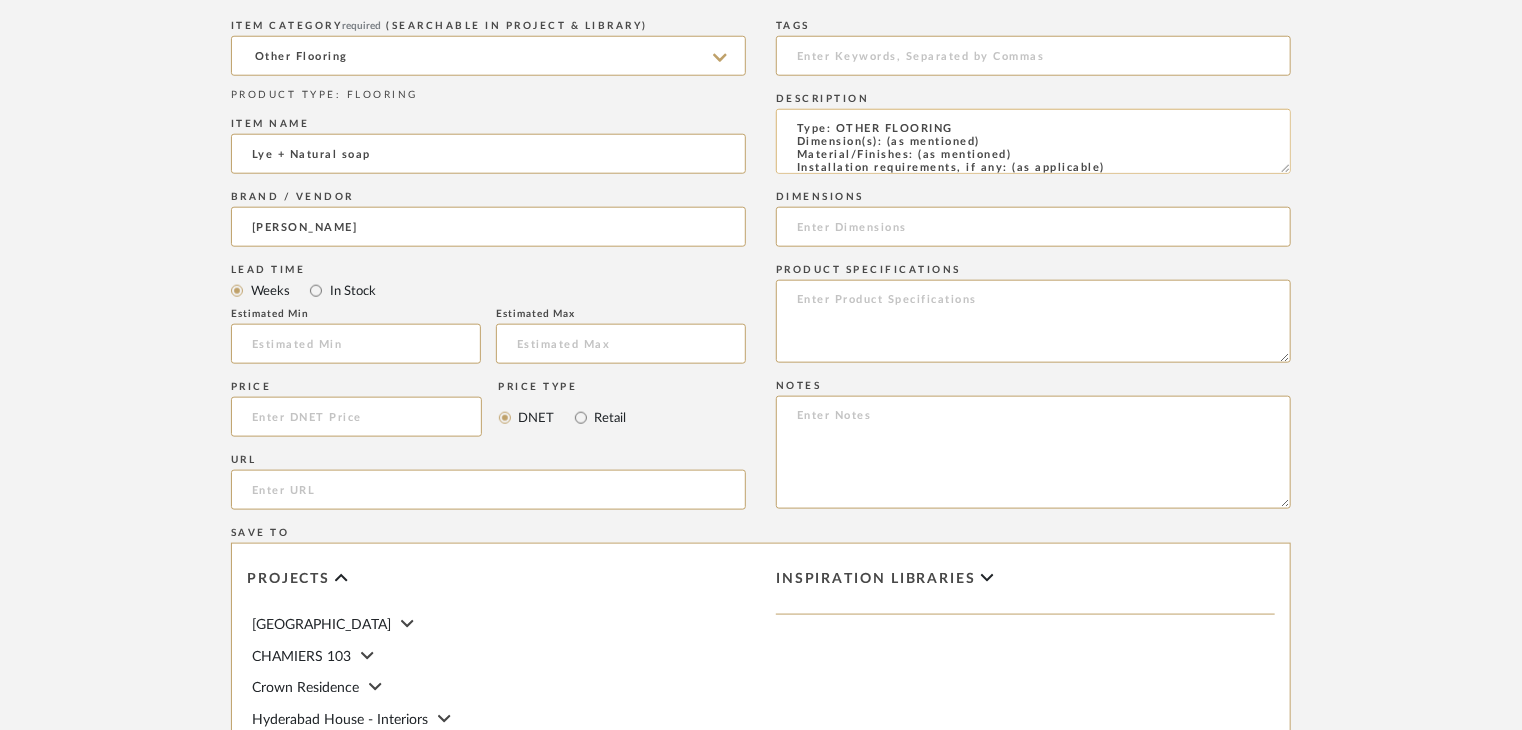scroll, scrollTop: 137, scrollLeft: 0, axis: vertical 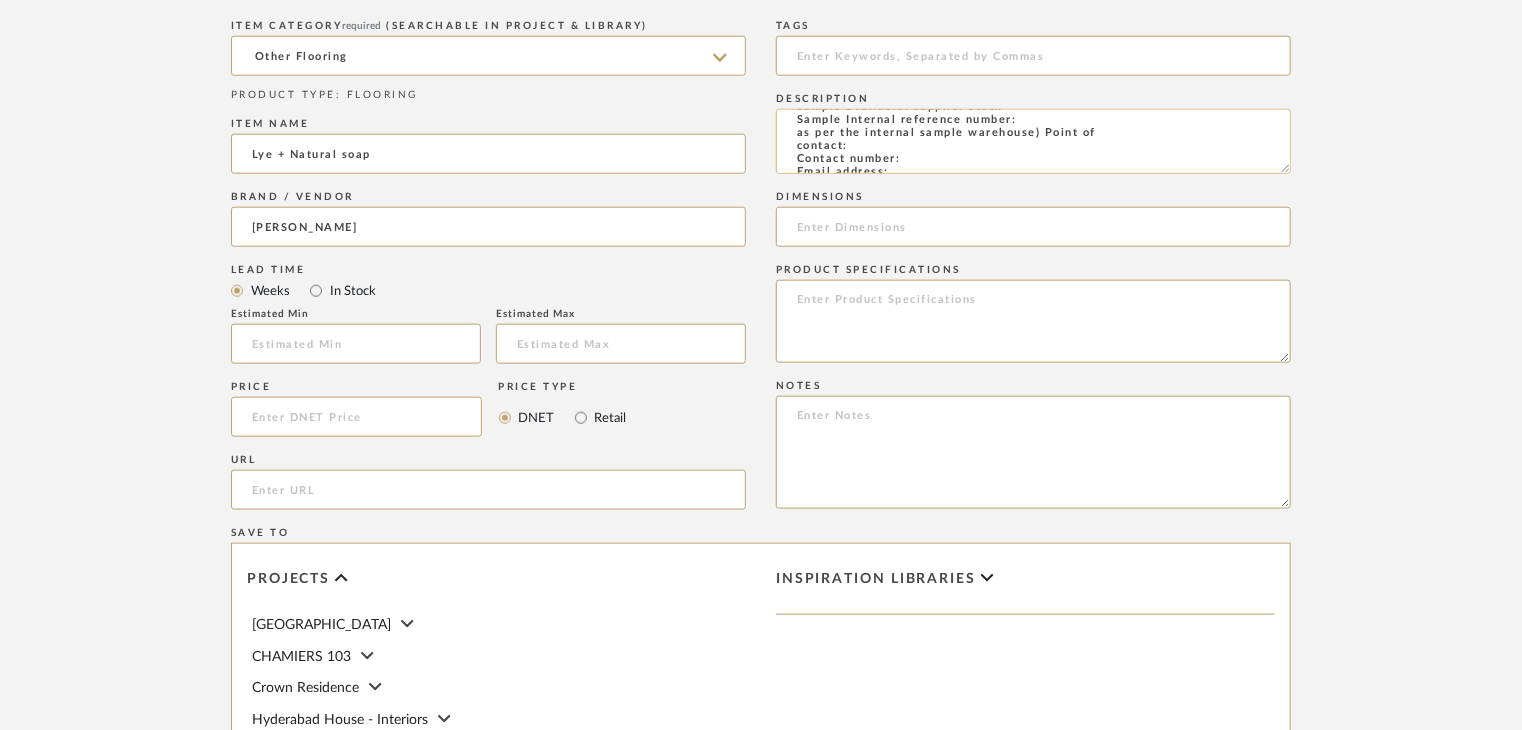 click on "Type: OTHER FLOORING
Dimension(s): (as mentioned)
Material/Finishes: (as mentioned)
Installation requirements, if any: (as applicable)
Price: (as mentioned)
Lead time: (as mentioned)
Sample available: supplier stock
Sample Internal reference number:
as per the internal sample warehouse) Point of
contact:
Contact number:
Email address:
Address:
Additional contact information:" 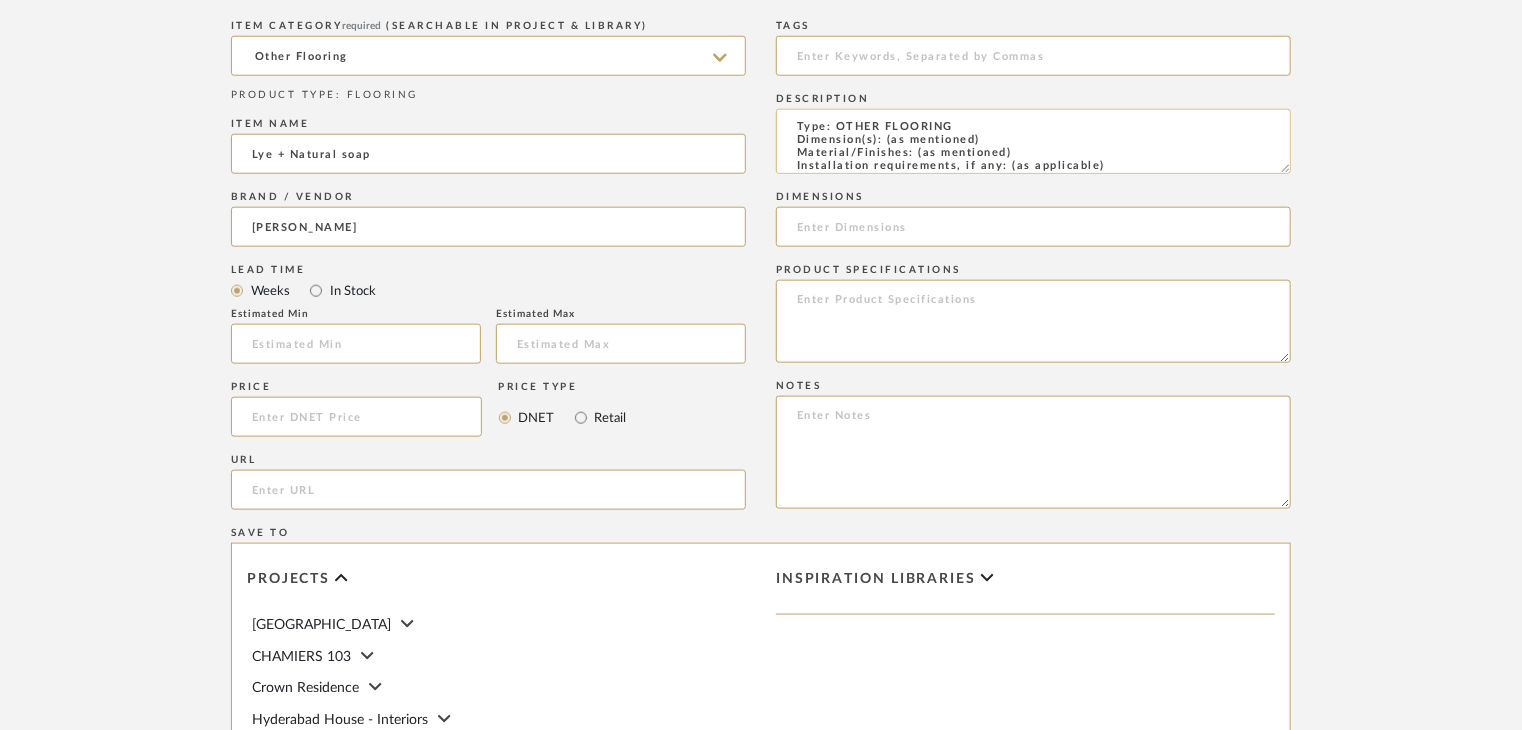 scroll, scrollTop: 0, scrollLeft: 0, axis: both 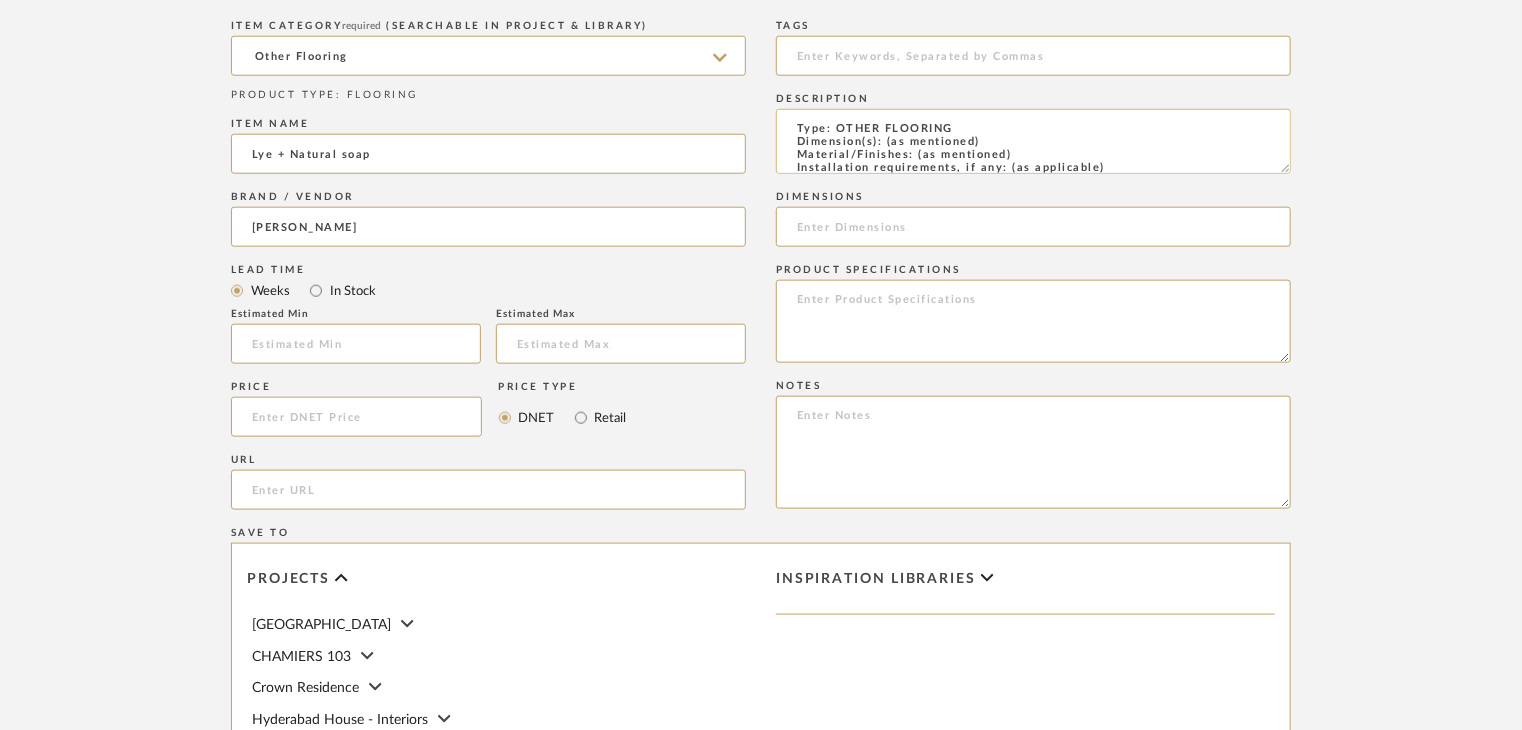 drag, startPoint x: 1024, startPoint y: 150, endPoint x: 917, endPoint y: 152, distance: 107.01869 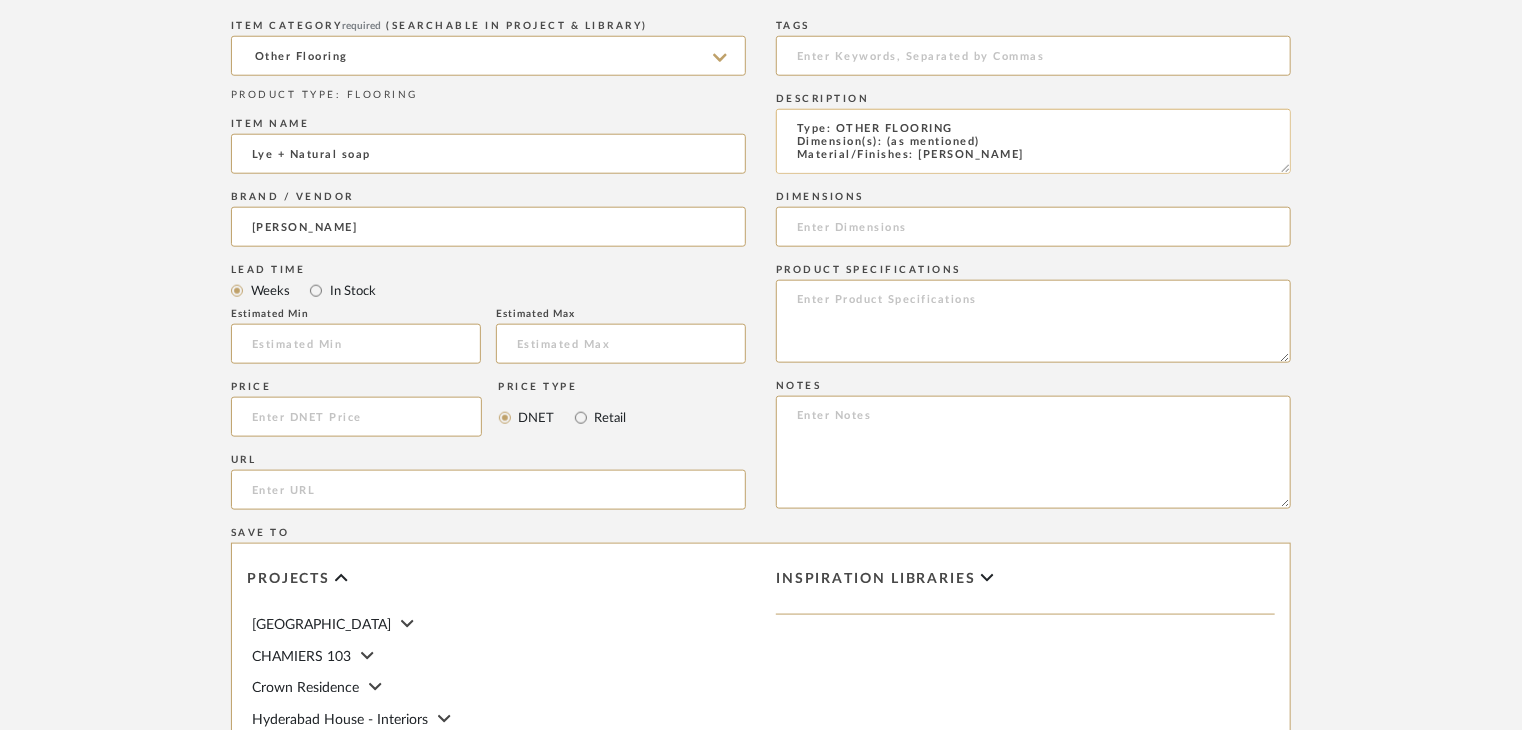 scroll, scrollTop: 1, scrollLeft: 0, axis: vertical 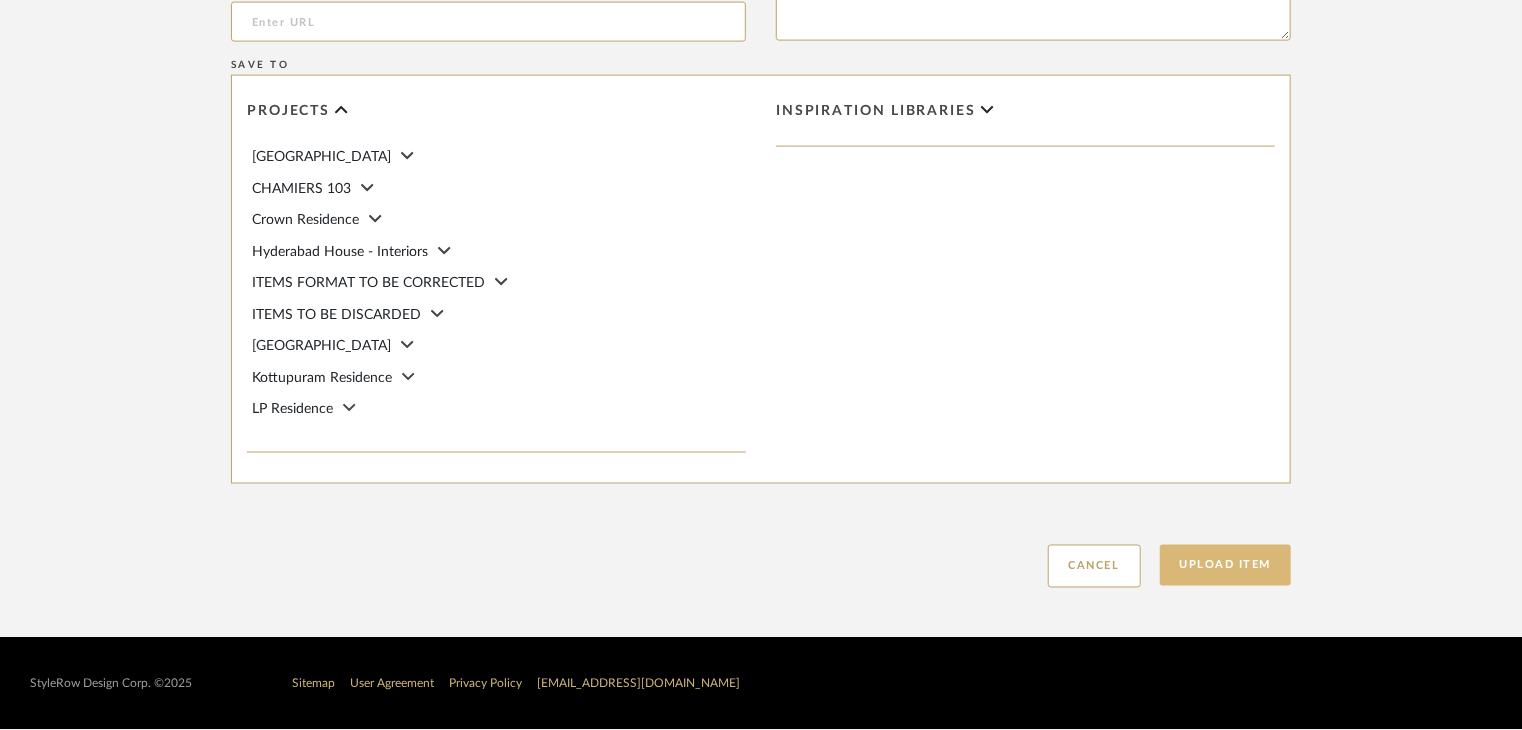 type on "Type: OTHER FLOORING
Dimension(s): (as mentioned)
Material/Finishes: Douglas
Installation requirements, if any: (as applicable)
Price: (as mentioned)
Lead time: (as mentioned)
Sample available: supplier stock
Sample Internal reference number: FL-OF-DG-02
as per the internal sample warehouse) Point of
contact:
Contact number:
Email address:
Address:
Additional contact information:" 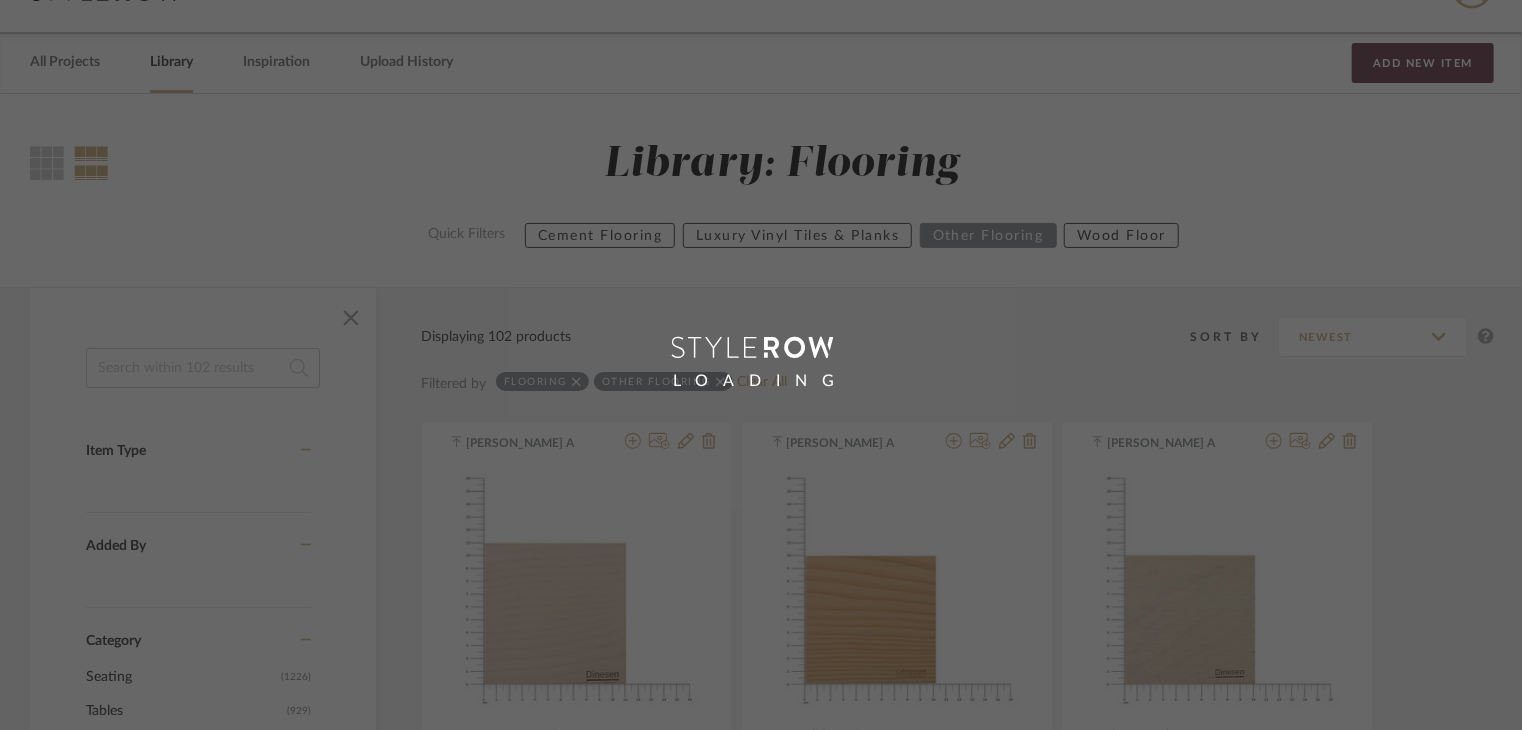 scroll, scrollTop: 0, scrollLeft: 0, axis: both 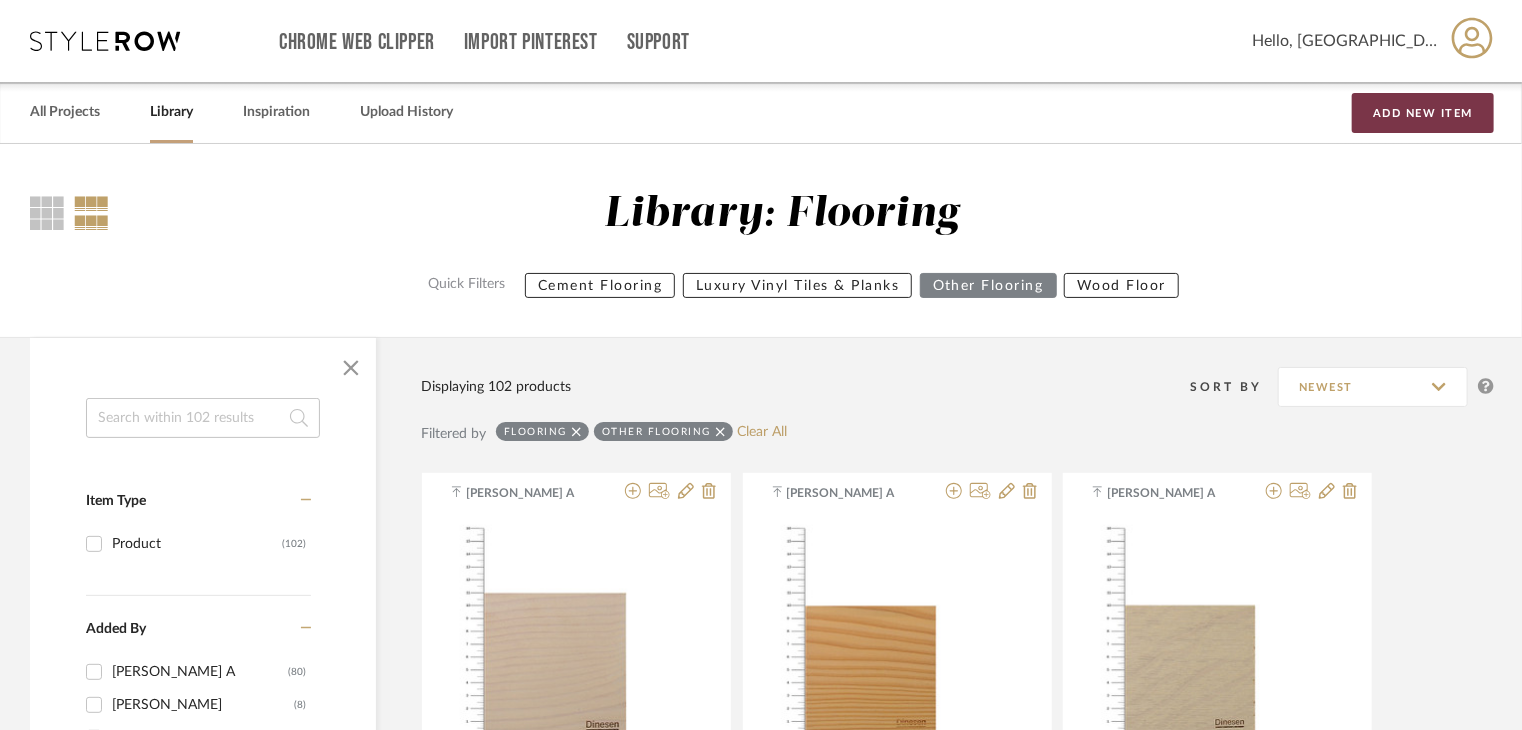 drag, startPoint x: 1400, startPoint y: 113, endPoint x: 1398, endPoint y: 129, distance: 16.124516 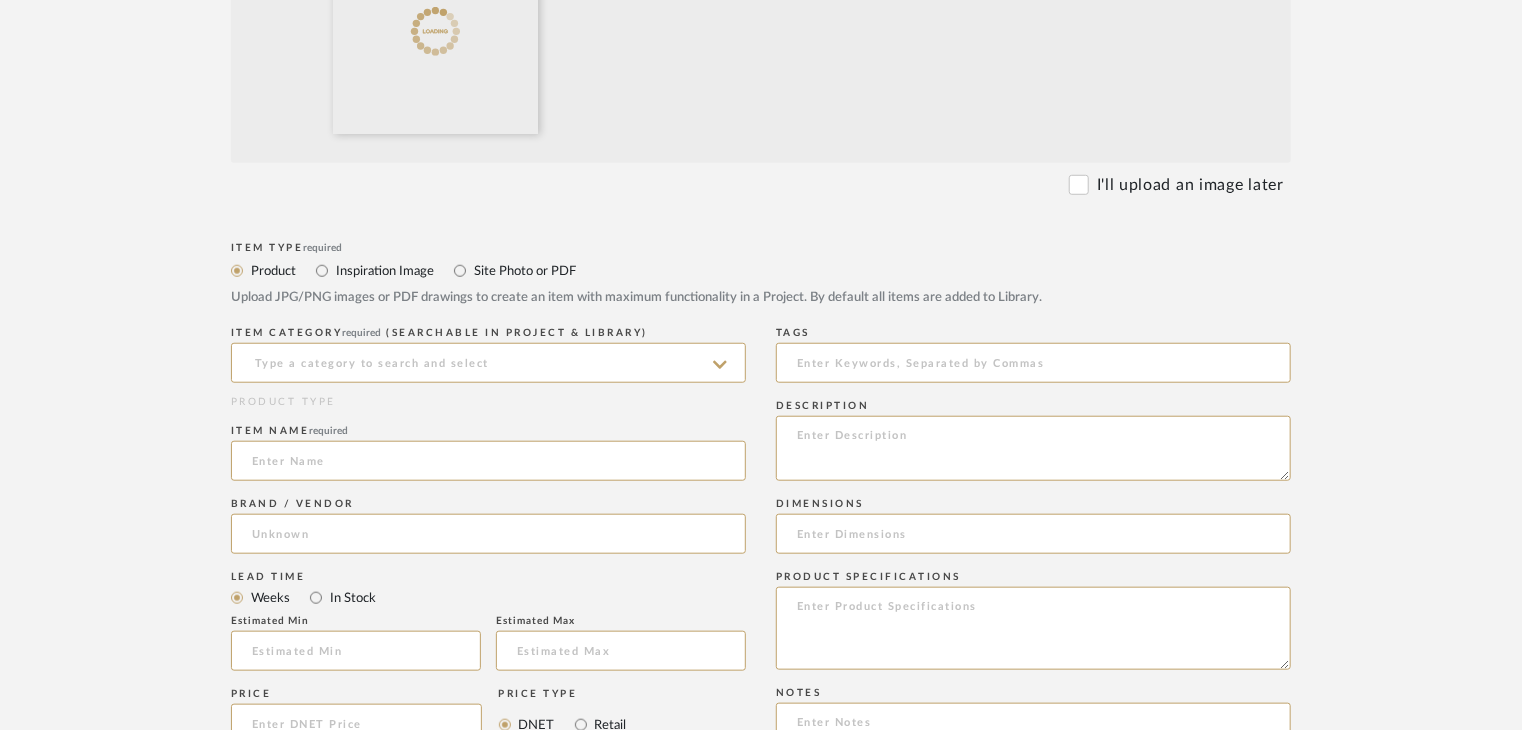scroll, scrollTop: 700, scrollLeft: 0, axis: vertical 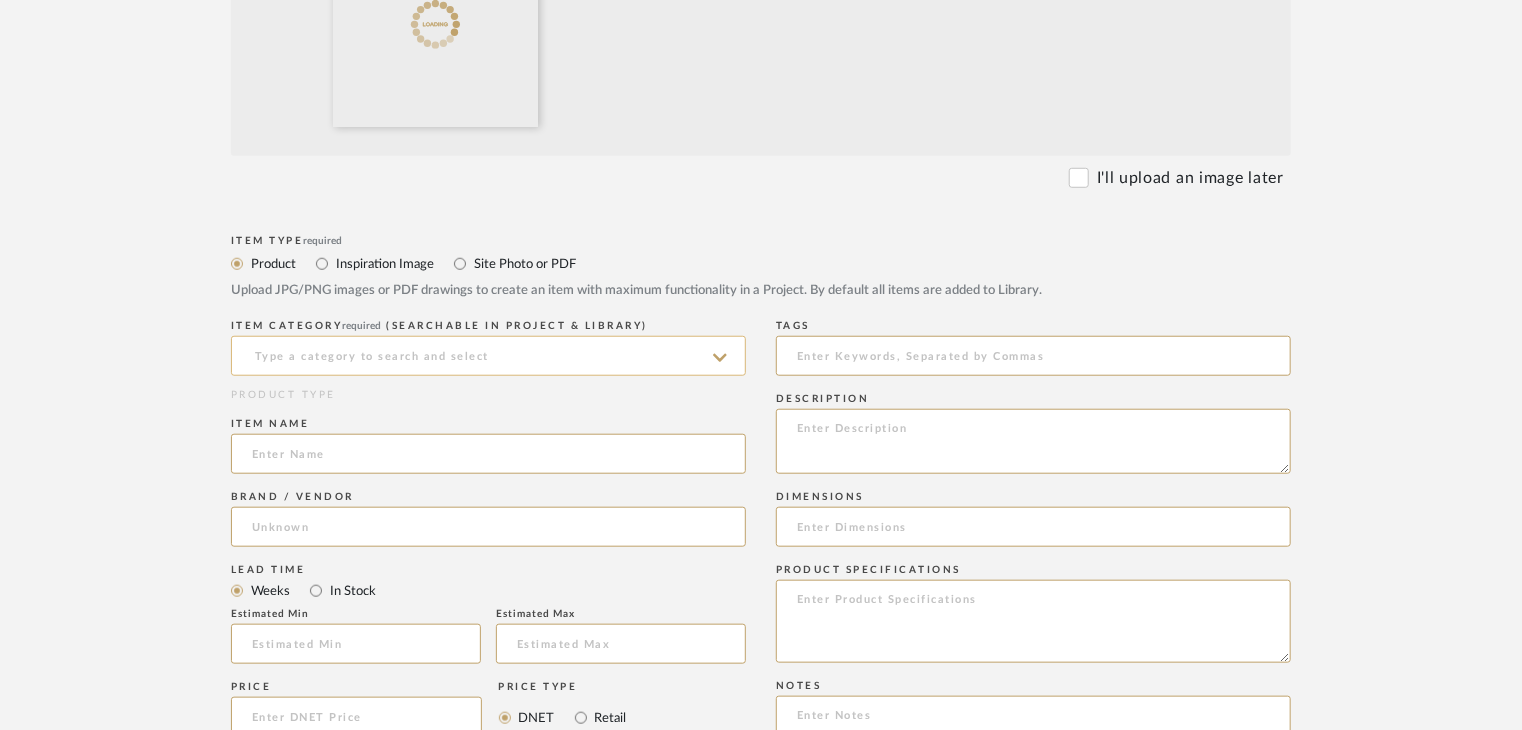 click 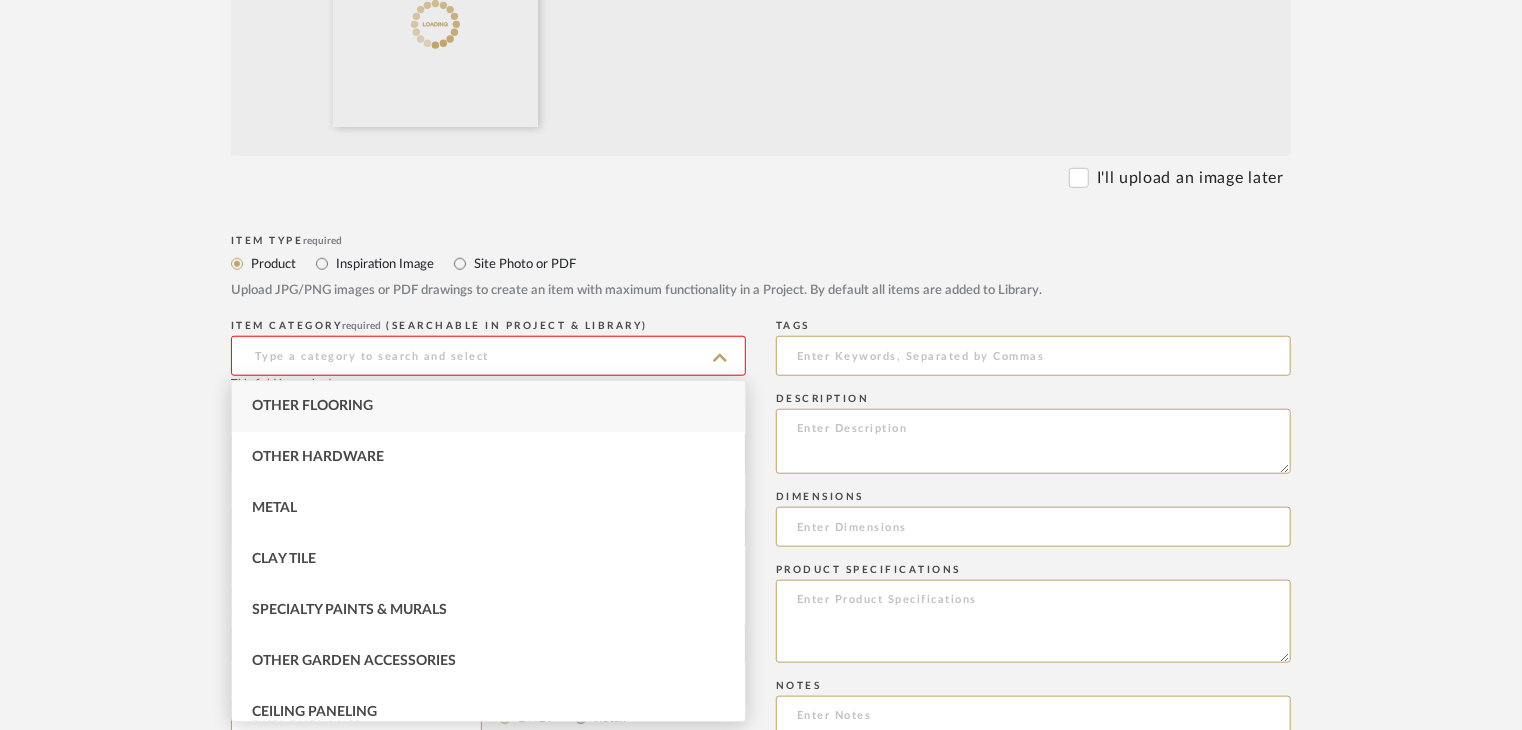 click on "Other Flooring" at bounding box center (488, 406) 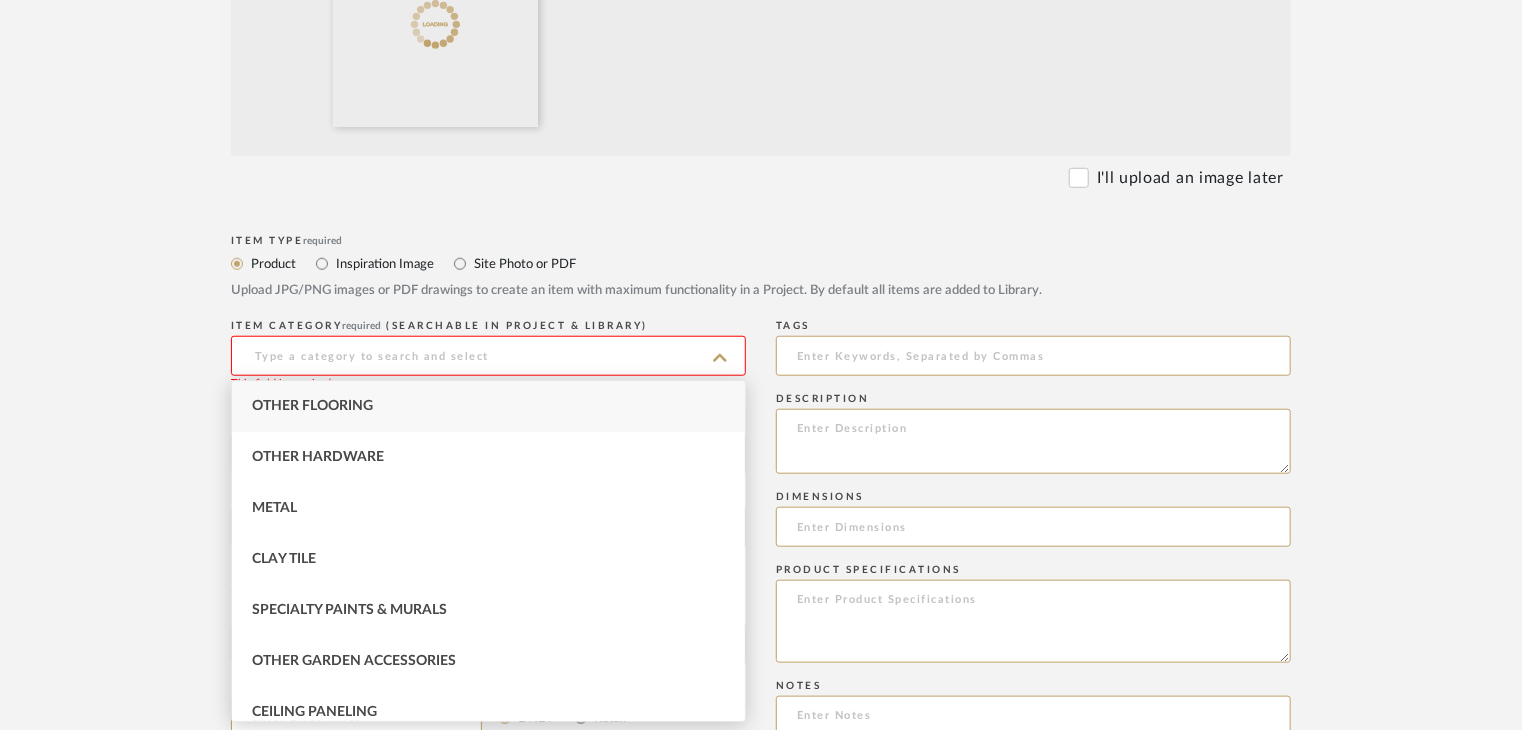 type on "Other Flooring" 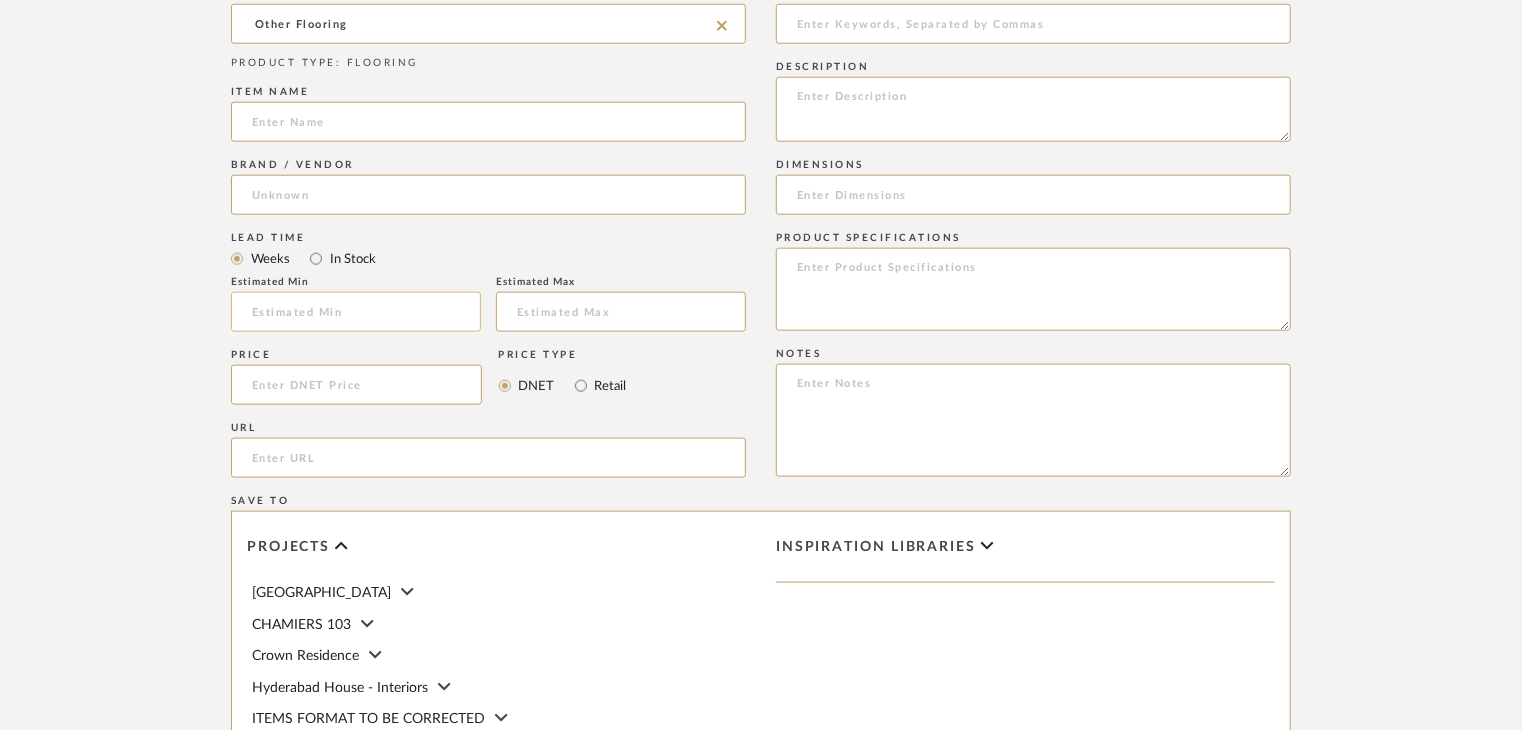 scroll, scrollTop: 1100, scrollLeft: 0, axis: vertical 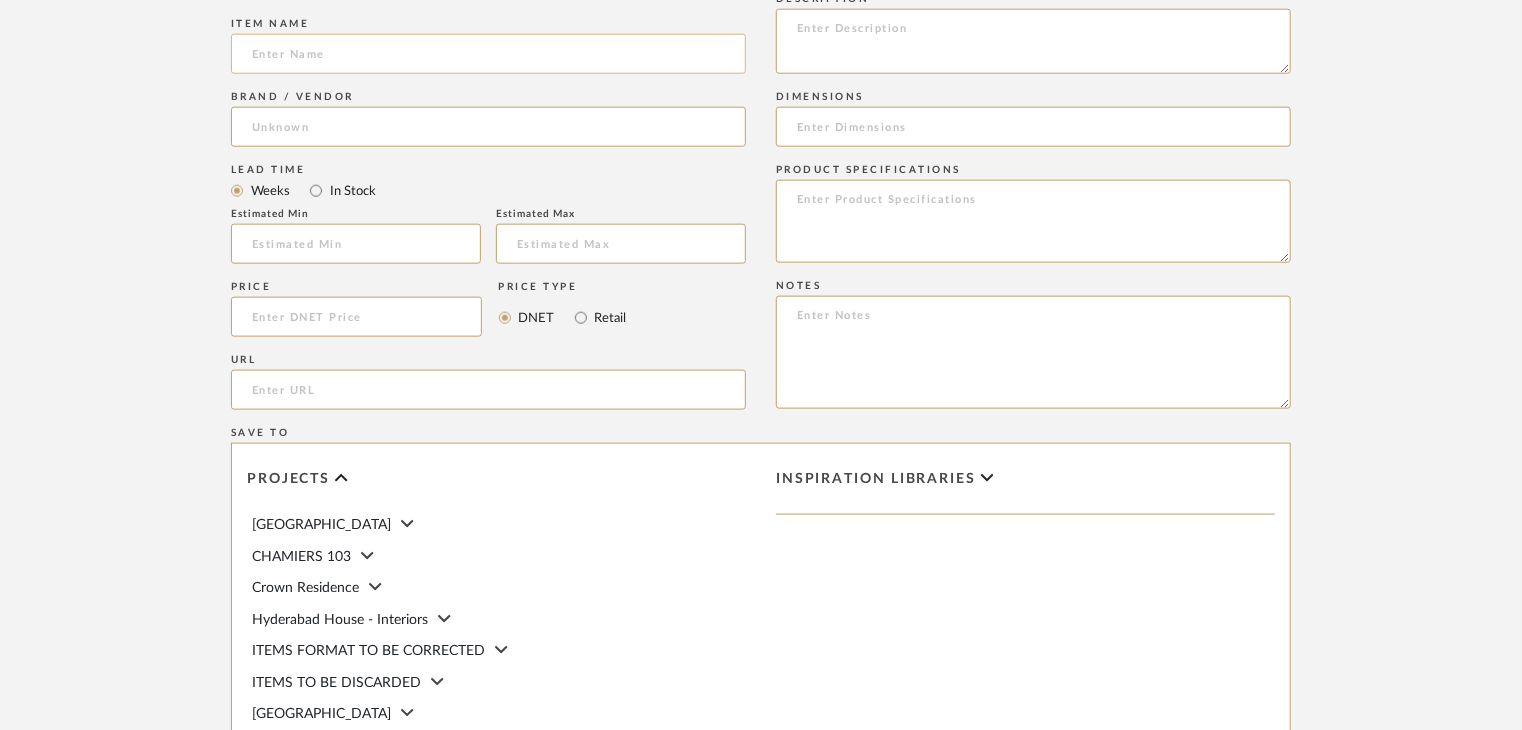 click 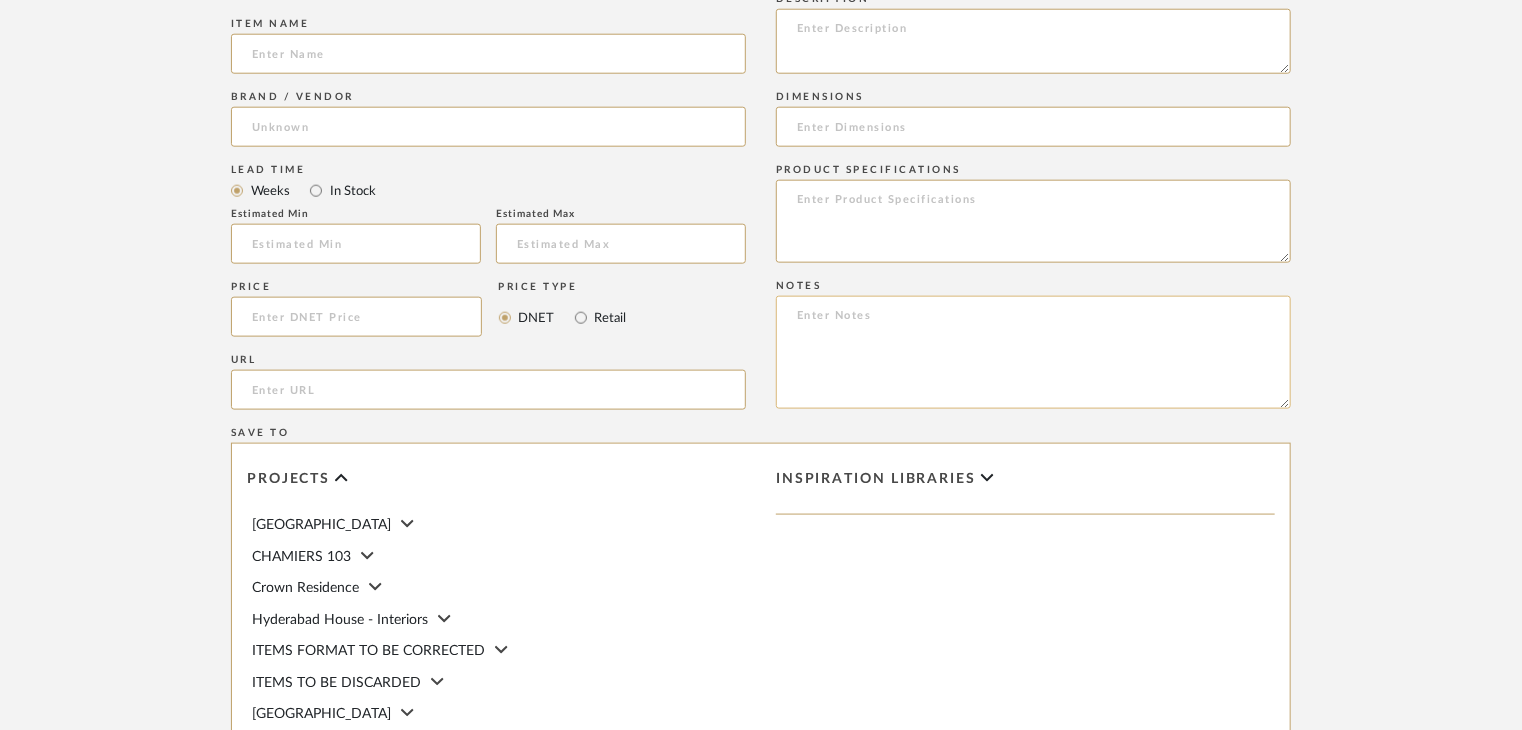 paste on "Lye + White Oil" 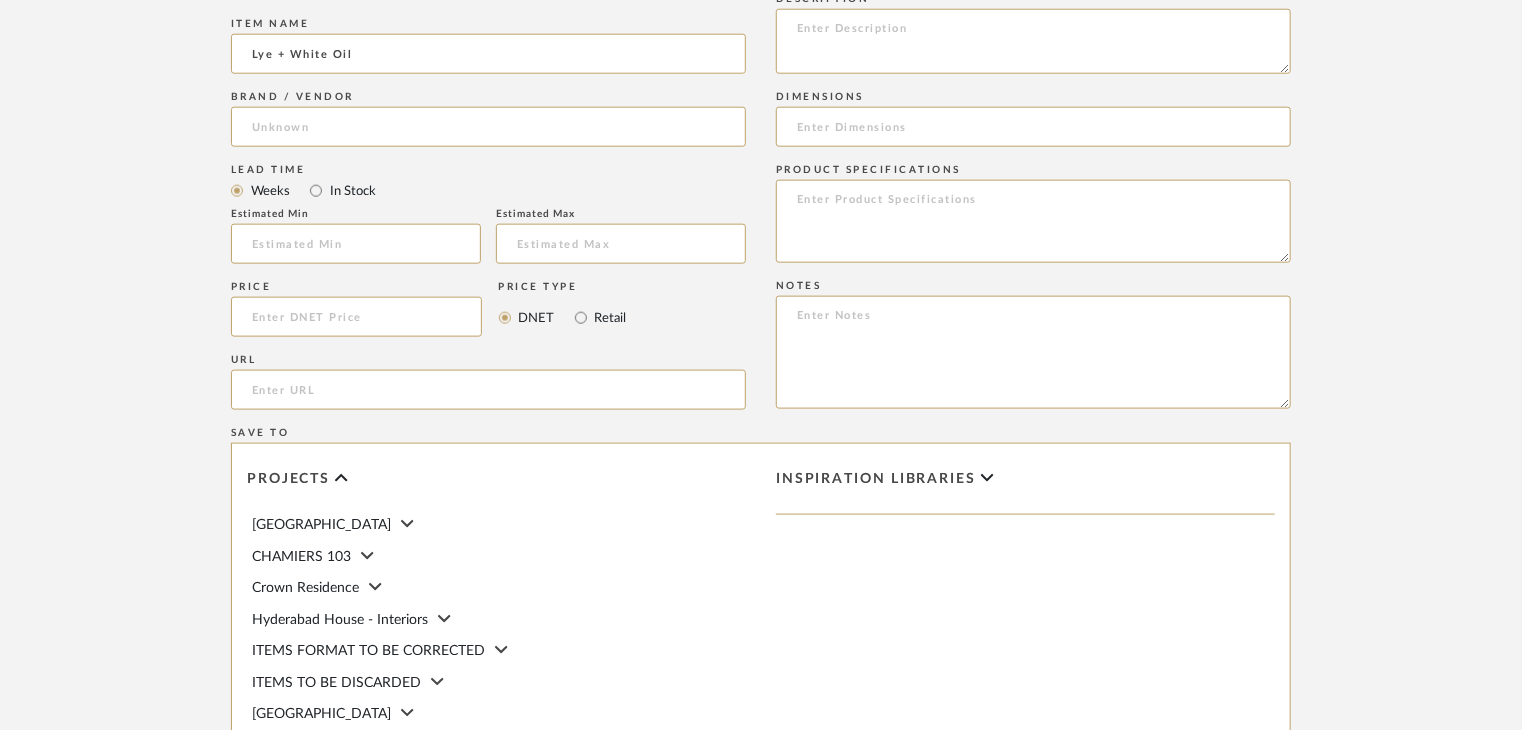 type on "Lye + White Oil" 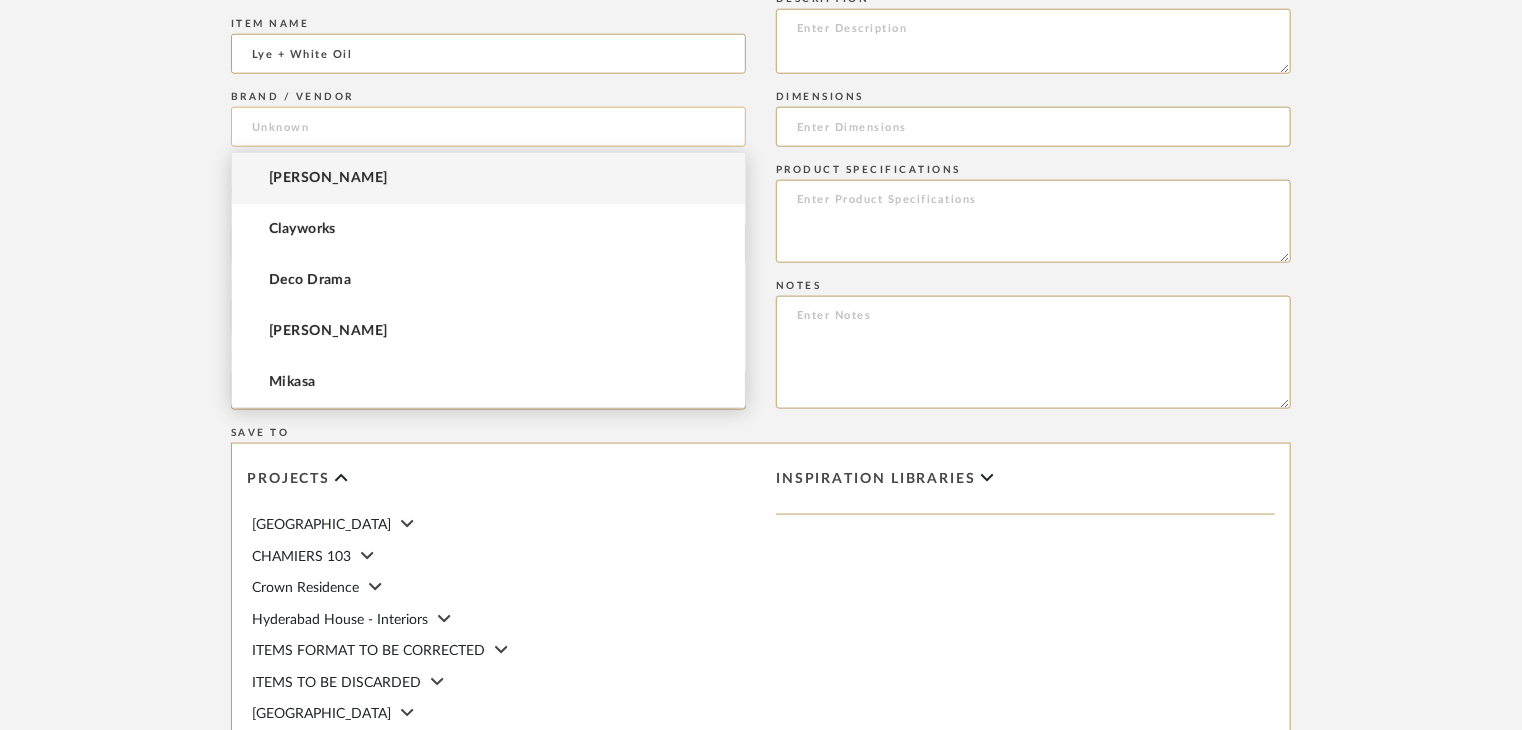 click 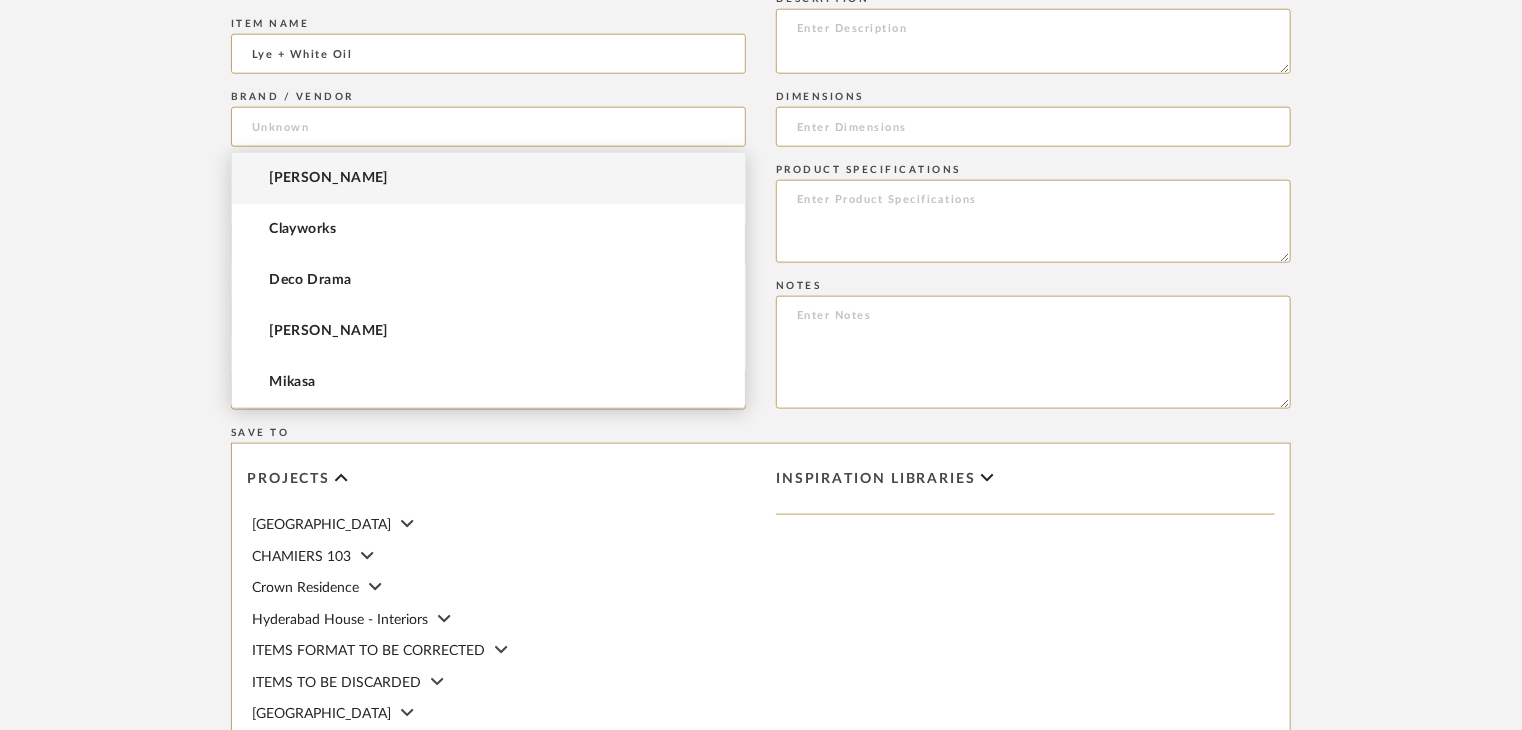 click on "[PERSON_NAME]" at bounding box center [488, 178] 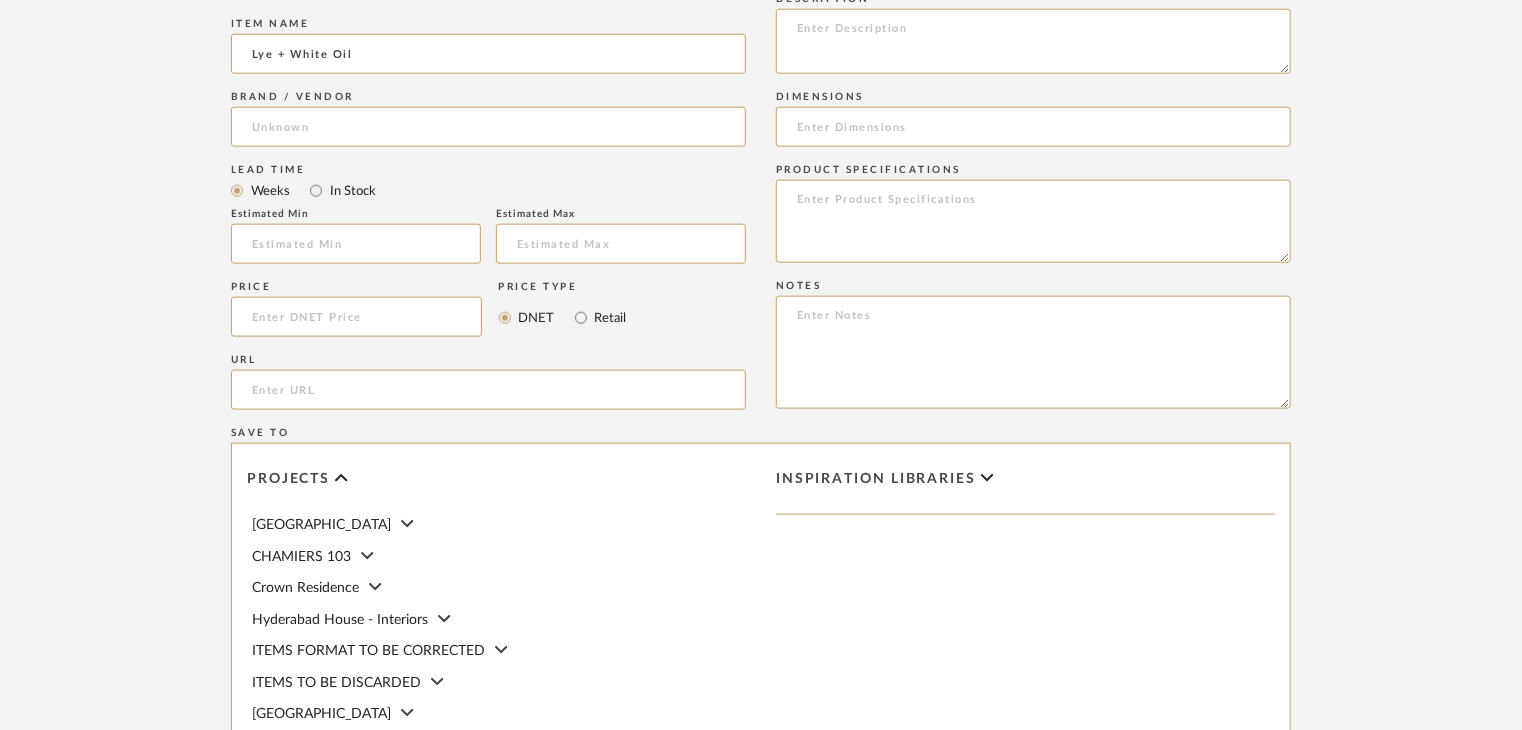 type on "[PERSON_NAME]" 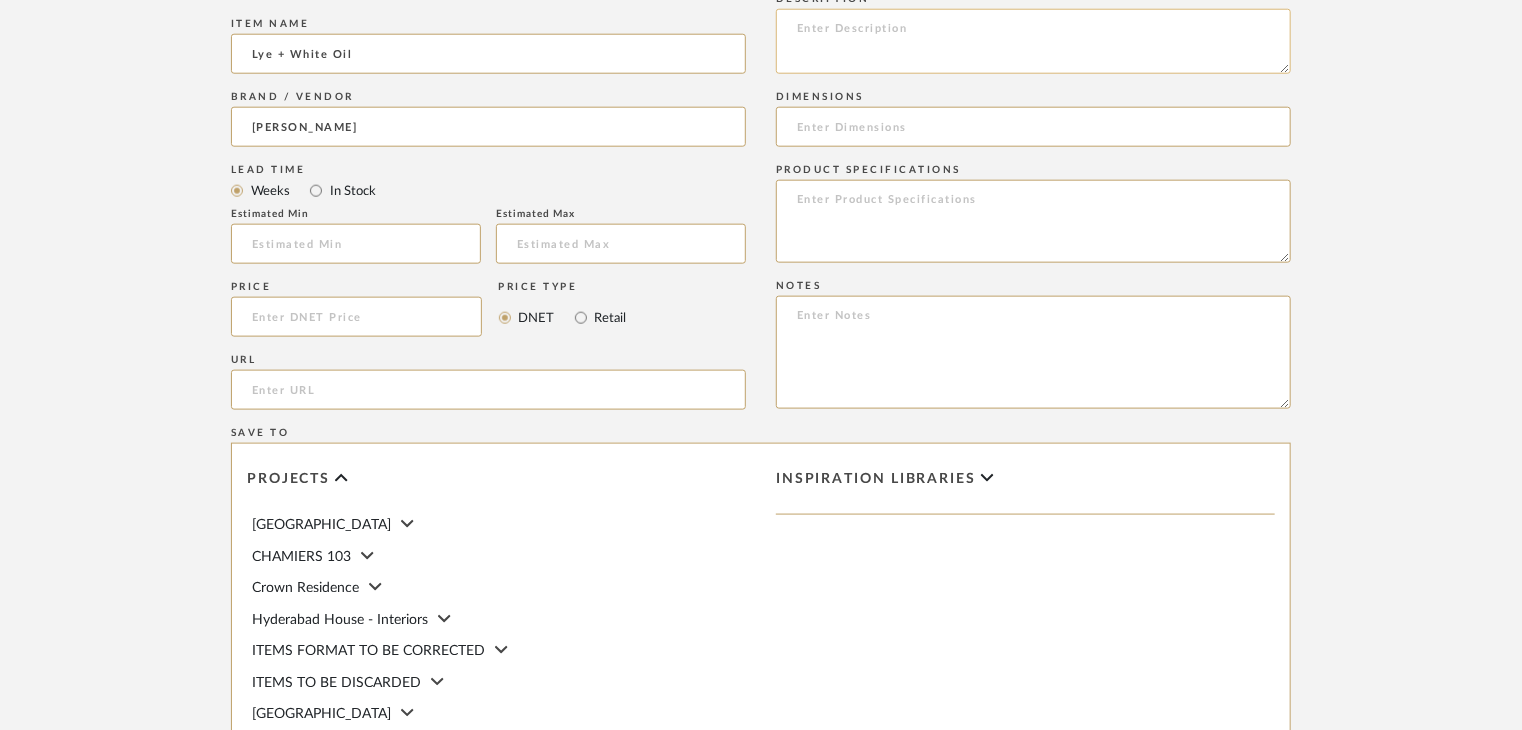 click 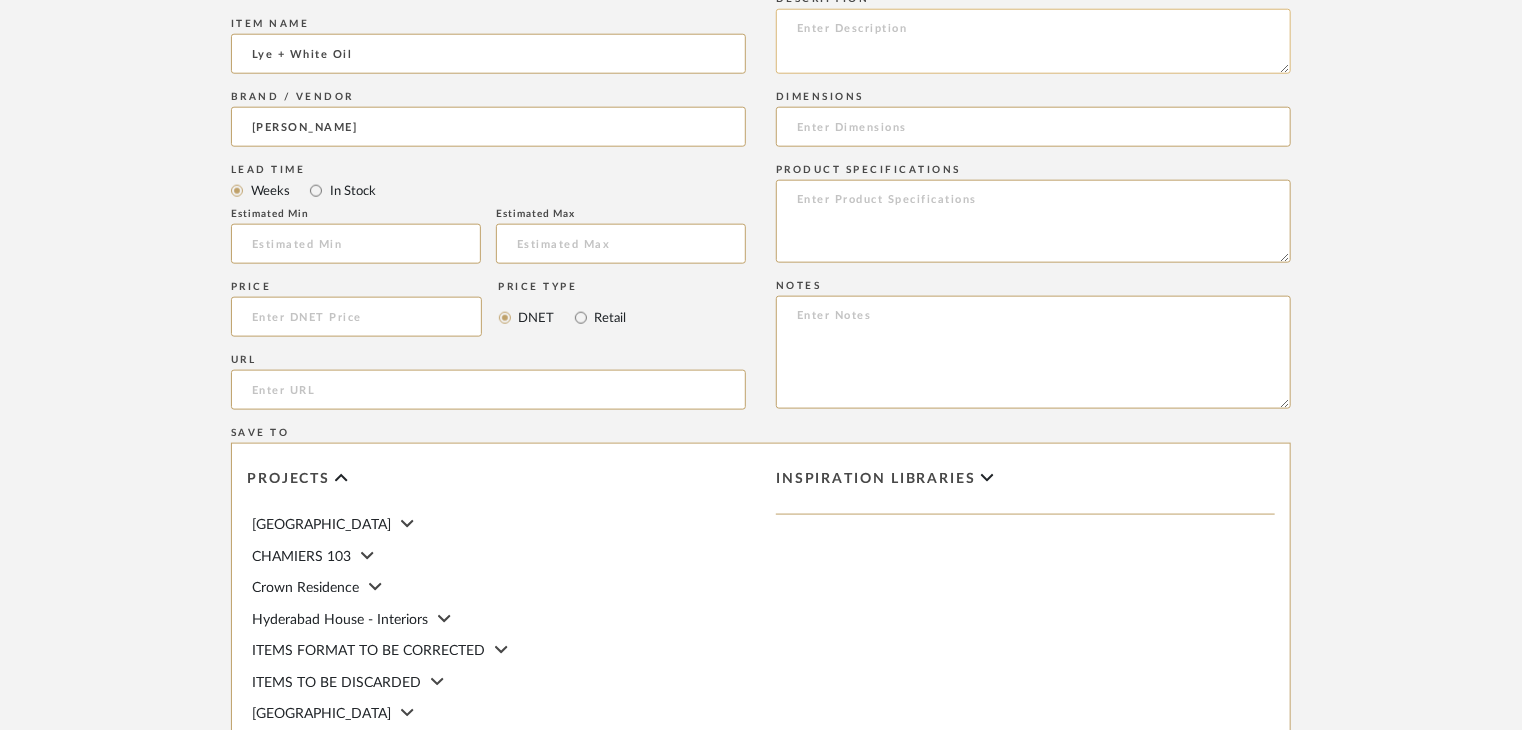 paste on "Type: OTHER FLOORING
Dimension(s): (as mentioned)
Material/Finishes: (as mentioned)
Installation requirements, if any: (as applicable)
Price: (as mentioned)
Lead time: (as mentioned)
Sample available: supplier stock
Sample Internal reference number:
as per the internal sample warehouse) Point of
contact:
Contact number:
Email address:
Address:
Additional contact information:" 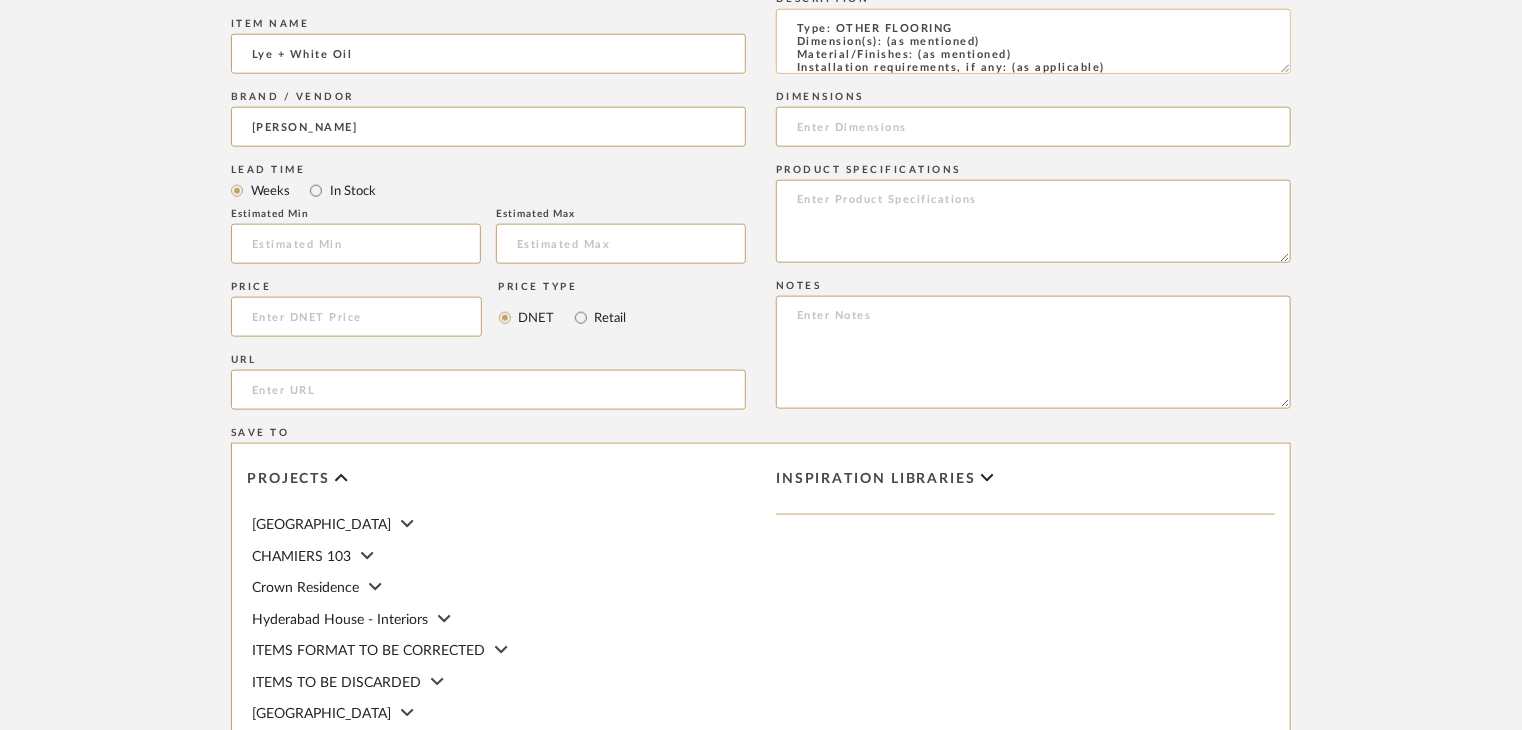 scroll, scrollTop: 137, scrollLeft: 0, axis: vertical 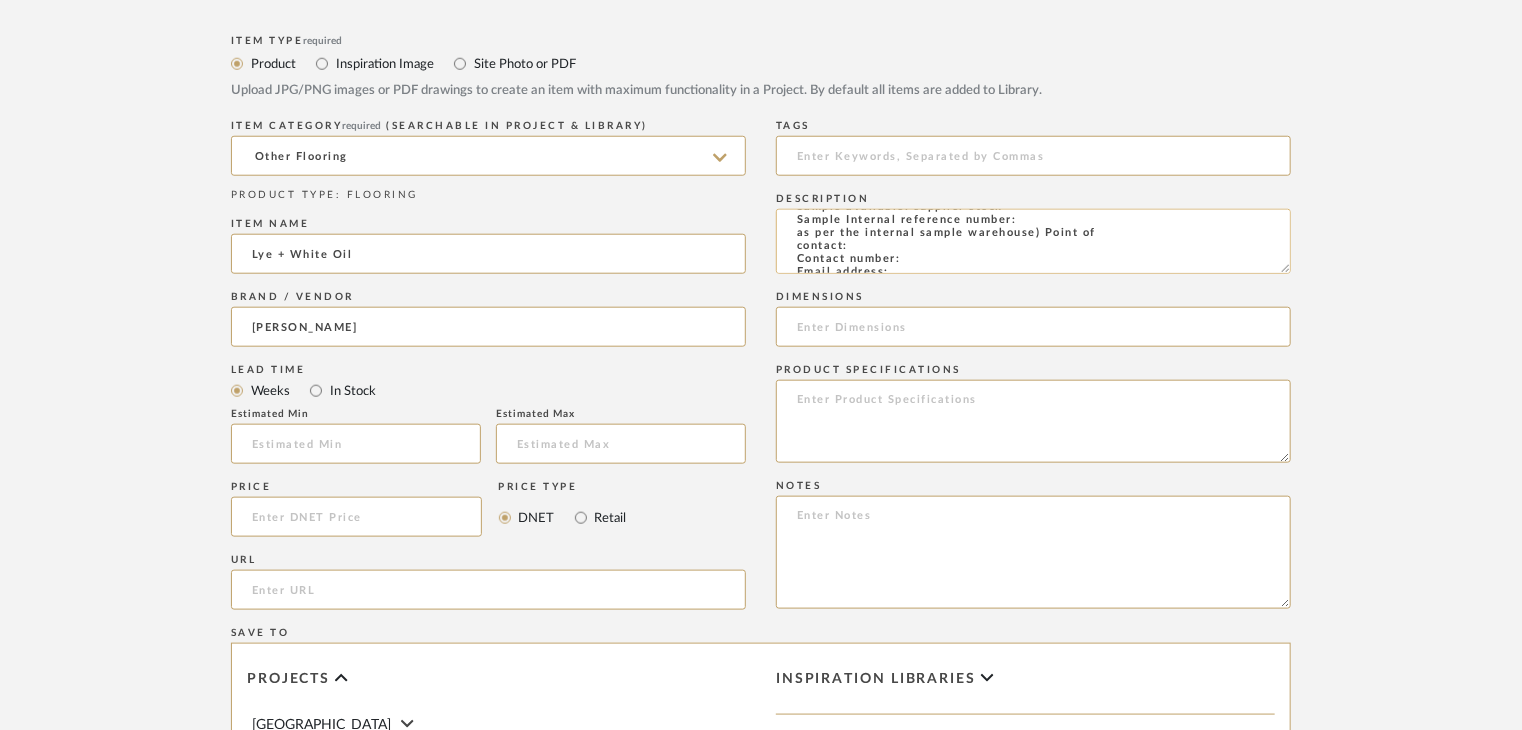 click on "Type: OTHER FLOORING
Dimension(s): (as mentioned)
Material/Finishes: (as mentioned)
Installation requirements, if any: (as applicable)
Price: (as mentioned)
Lead time: (as mentioned)
Sample available: supplier stock
Sample Internal reference number:
as per the internal sample warehouse) Point of
contact:
Contact number:
Email address:
Address:
Additional contact information:" 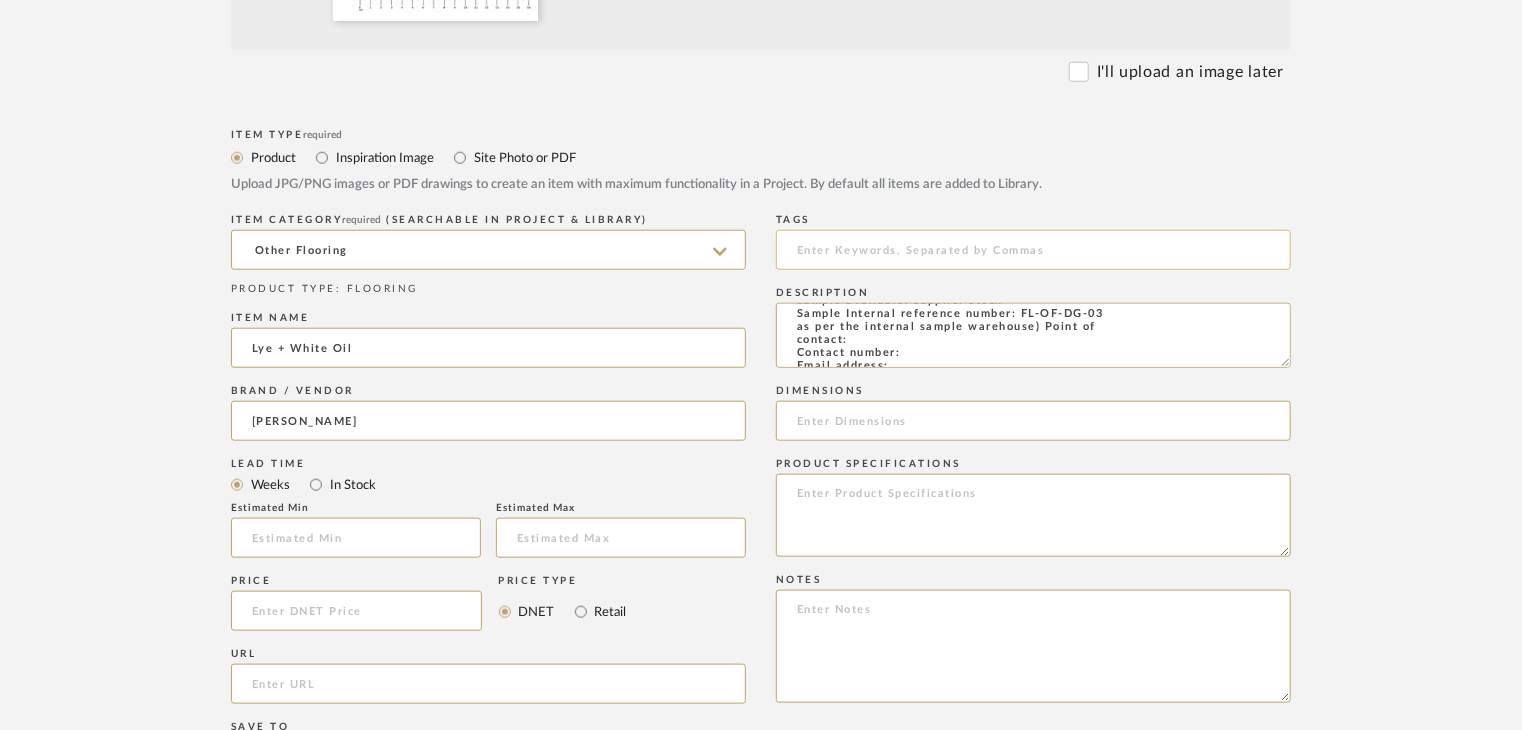 scroll, scrollTop: 800, scrollLeft: 0, axis: vertical 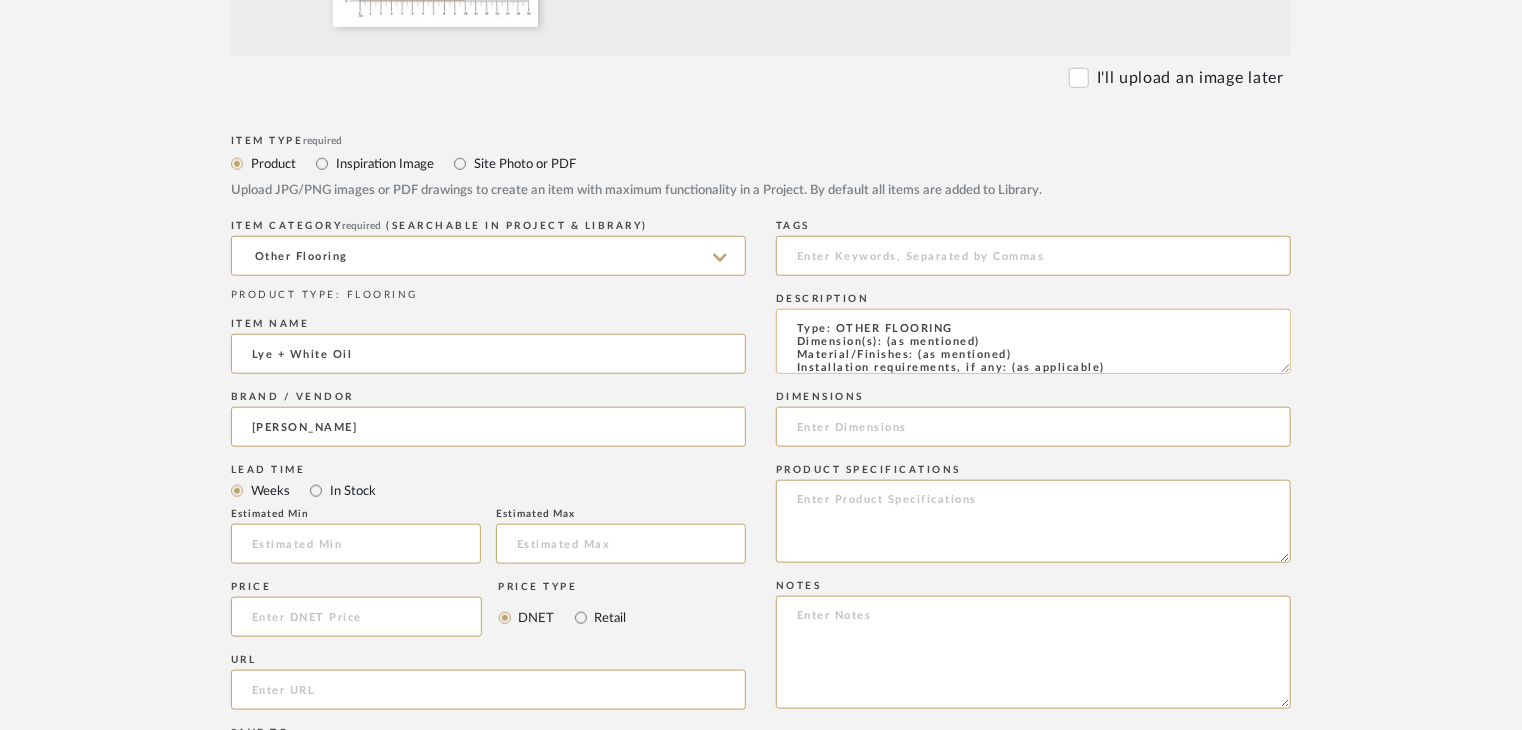 drag, startPoint x: 1013, startPoint y: 353, endPoint x: 915, endPoint y: 358, distance: 98.12747 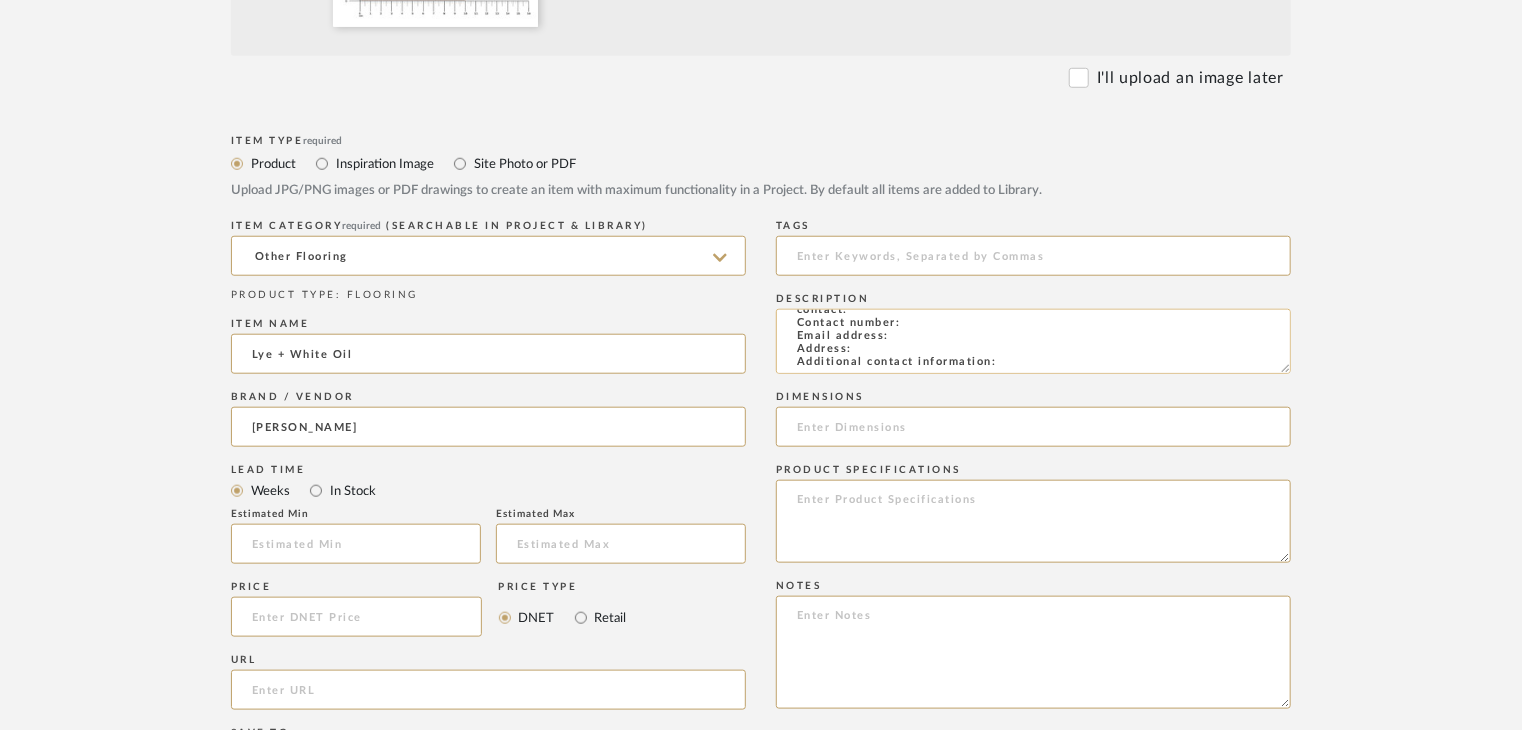 scroll, scrollTop: 144, scrollLeft: 0, axis: vertical 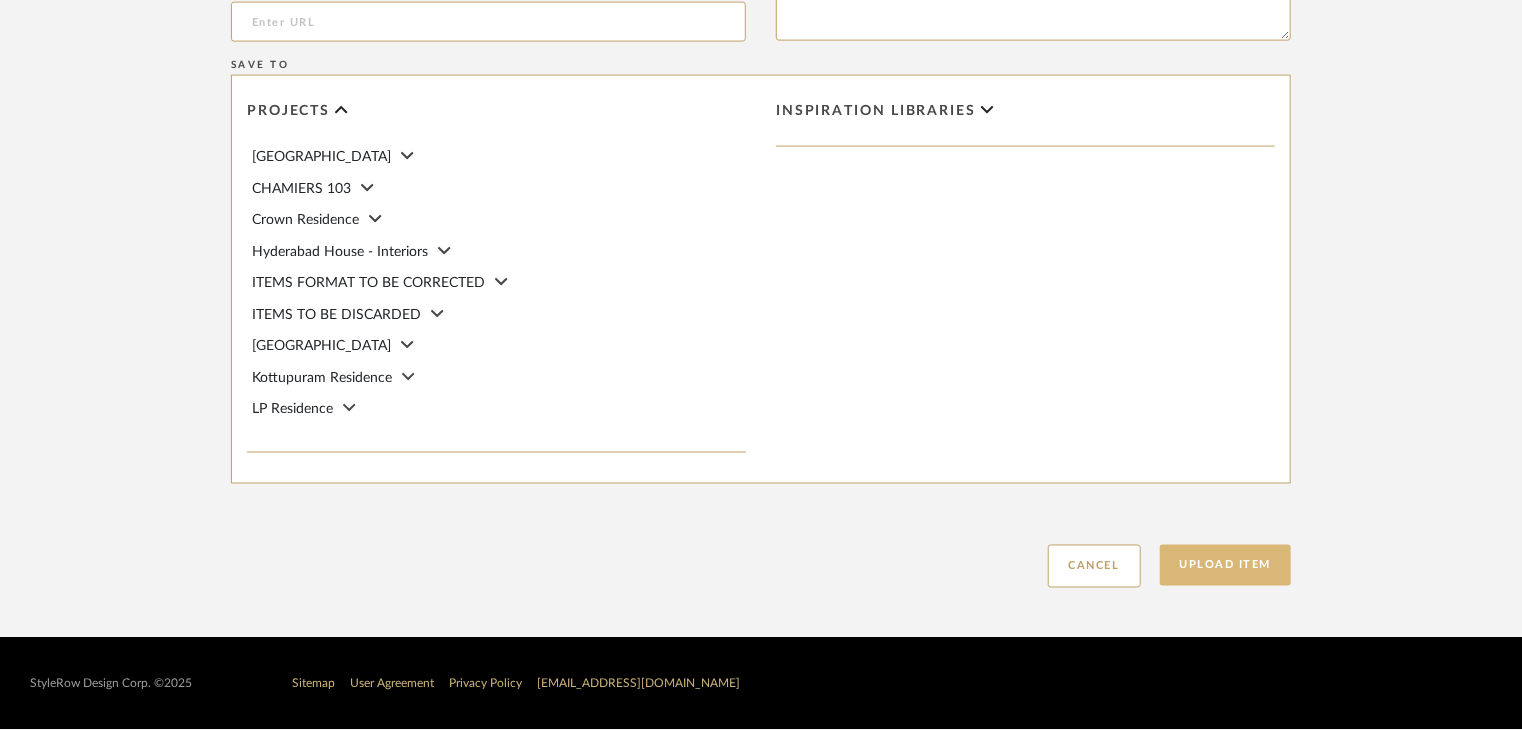 type on "Type: OTHER FLOORING
Dimension(s): (as mentioned)
Material/Finishes: Douglas
Installation requirements, if any: (as applicable)
Price: (as mentioned)
Lead time: (as mentioned)
Sample available: supplier stock
Sample Internal reference number: FL-OF-DG-03
as per the internal sample warehouse) Point of
contact:
Contact number:
Email address:
Address:
Additional contact information:" 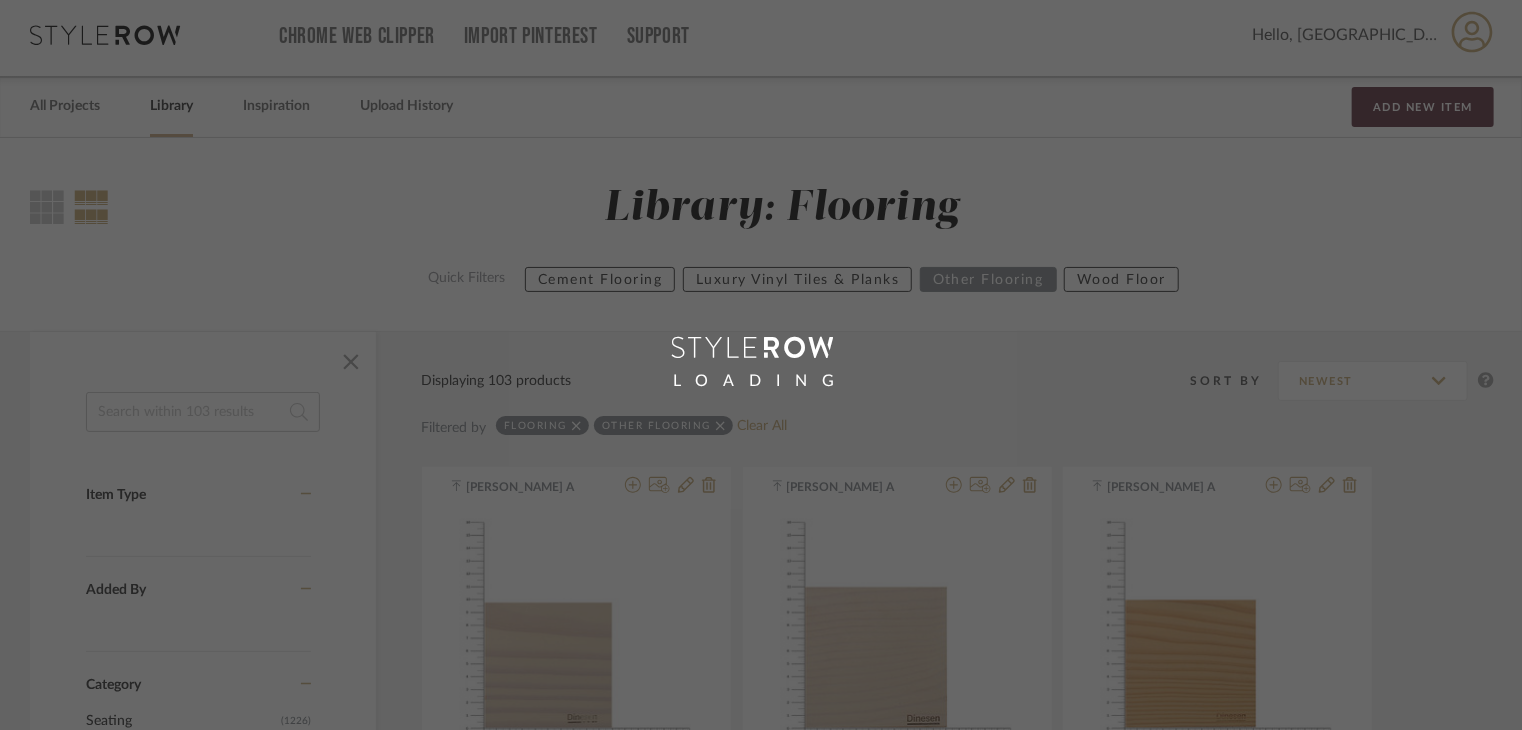 scroll, scrollTop: 0, scrollLeft: 0, axis: both 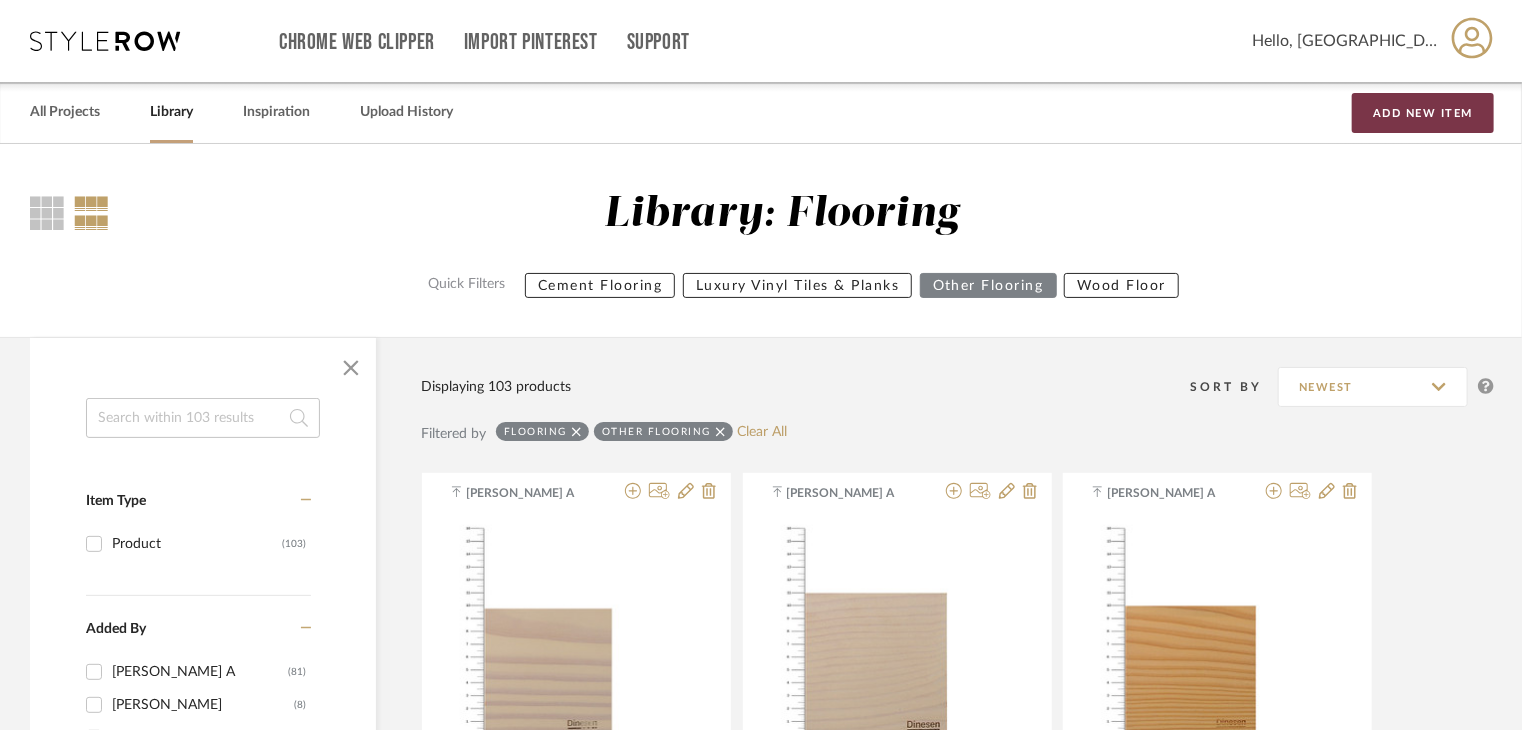 click on "Add New Item" at bounding box center [1423, 113] 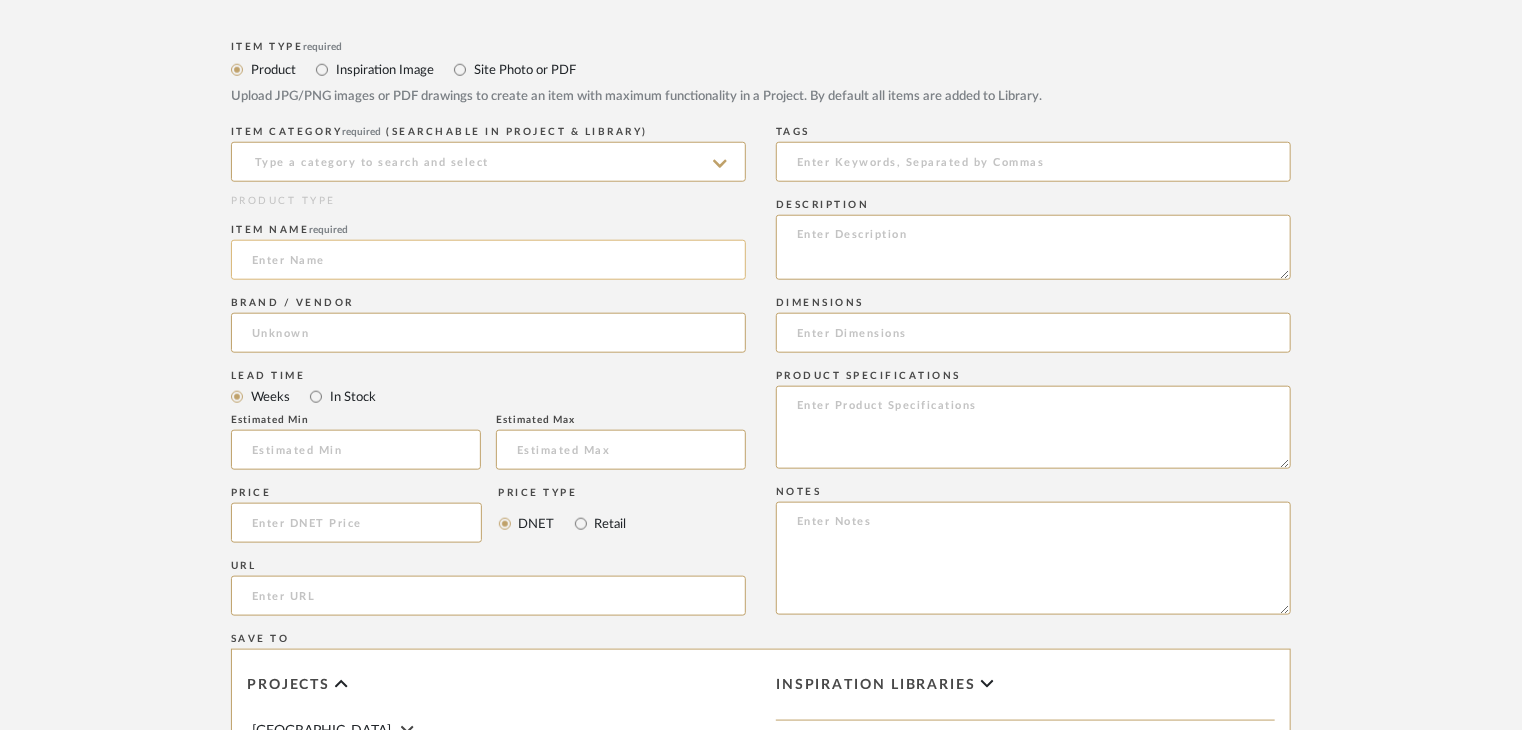 scroll, scrollTop: 900, scrollLeft: 0, axis: vertical 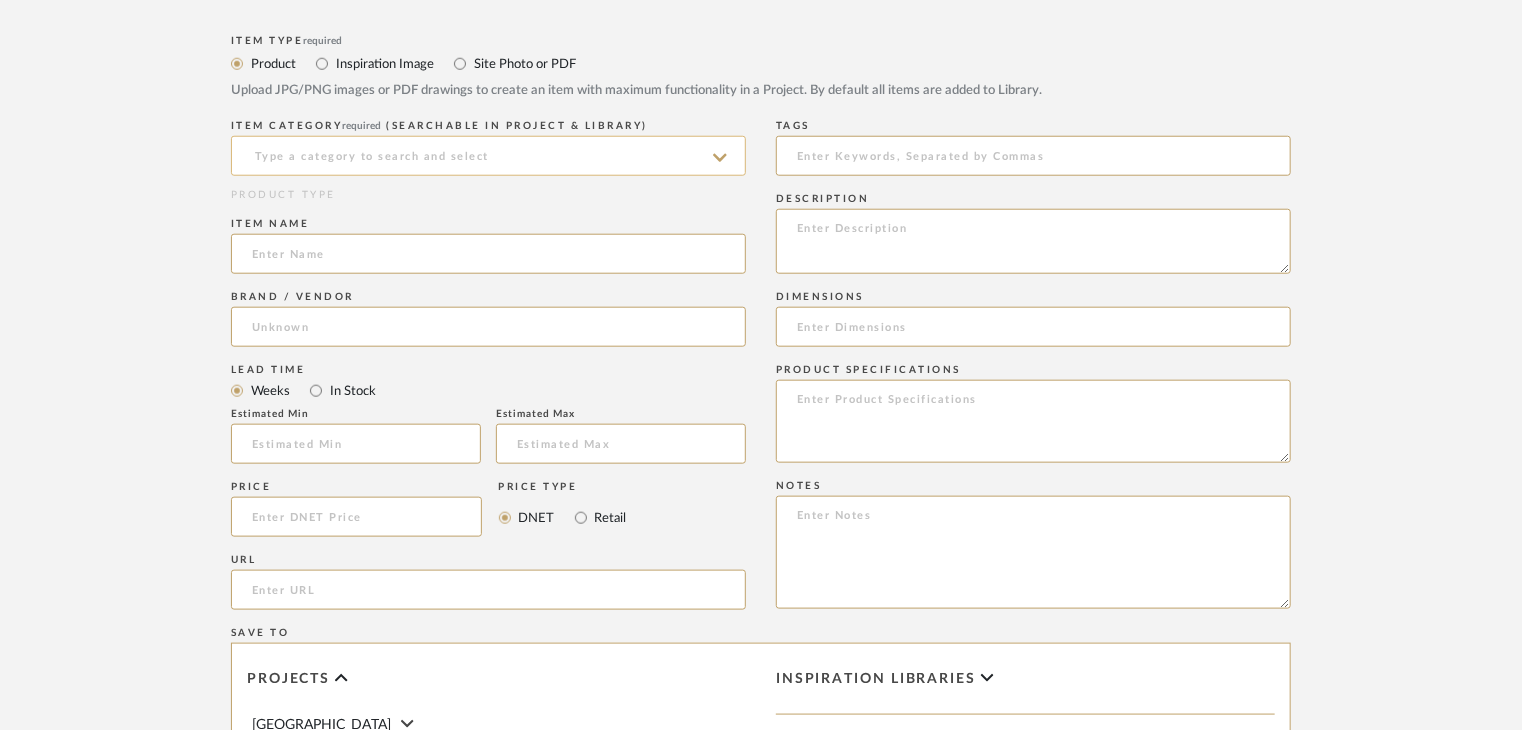 drag, startPoint x: 339, startPoint y: 130, endPoint x: 348, endPoint y: 146, distance: 18.35756 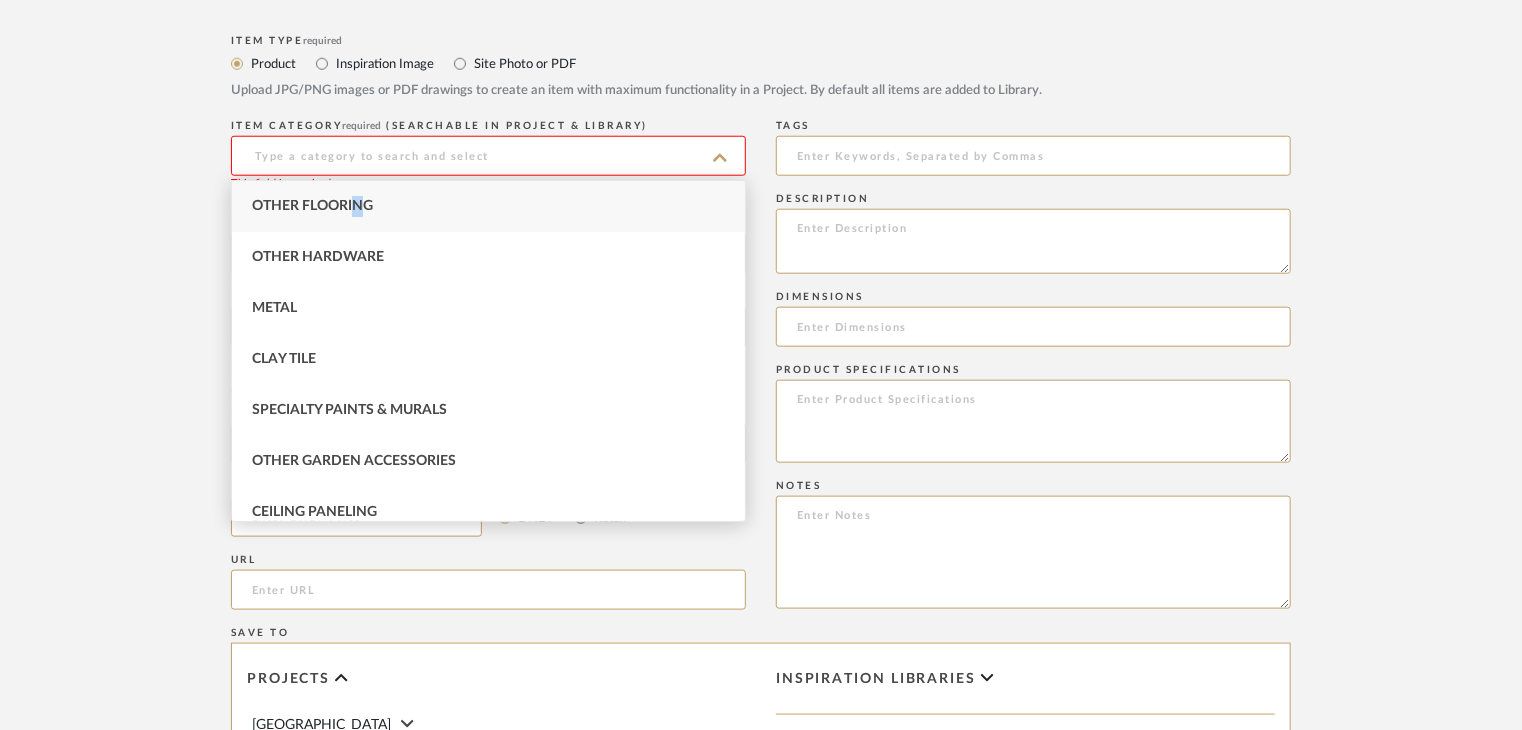 drag, startPoint x: 358, startPoint y: 201, endPoint x: 373, endPoint y: 241, distance: 42.72002 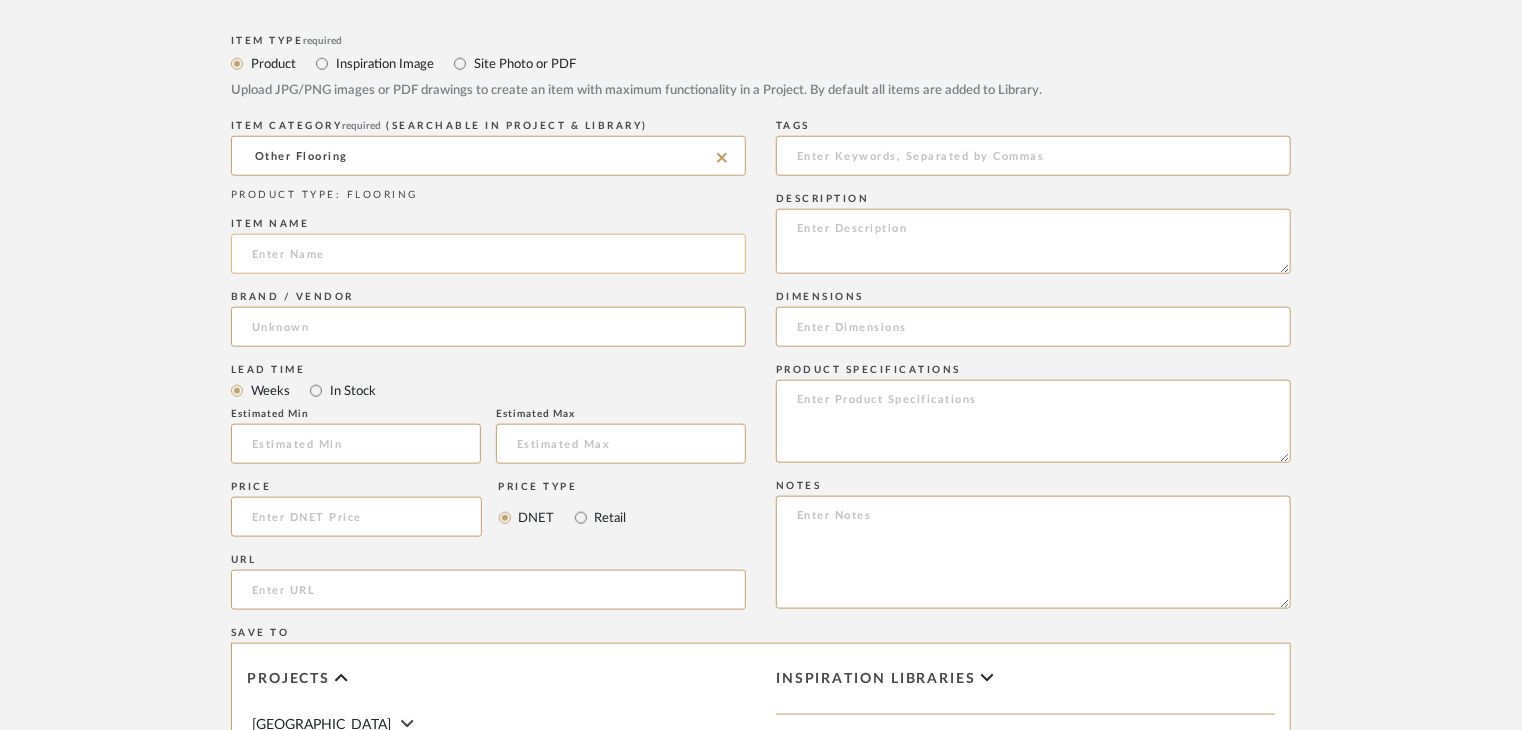 click 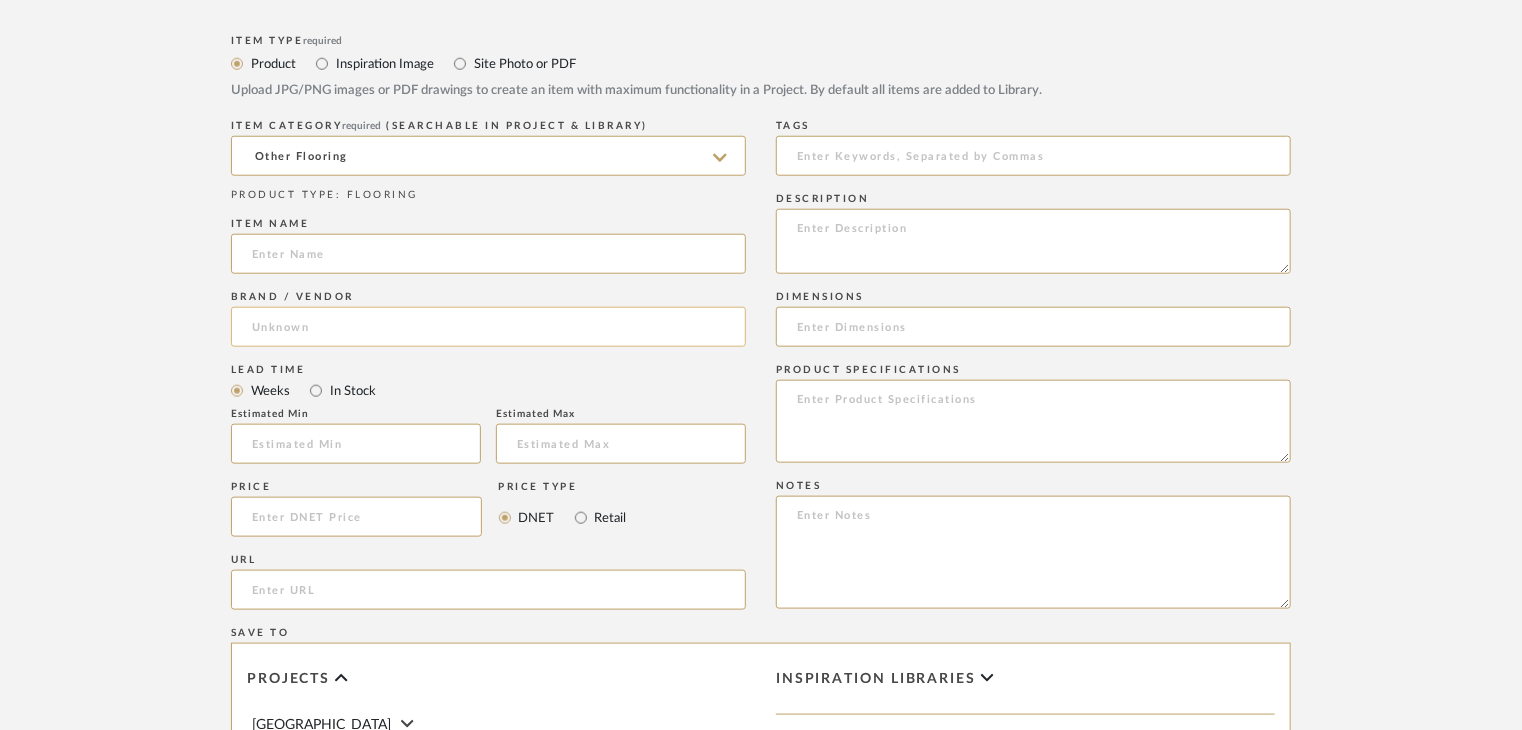 paste on "Lye + White soap" 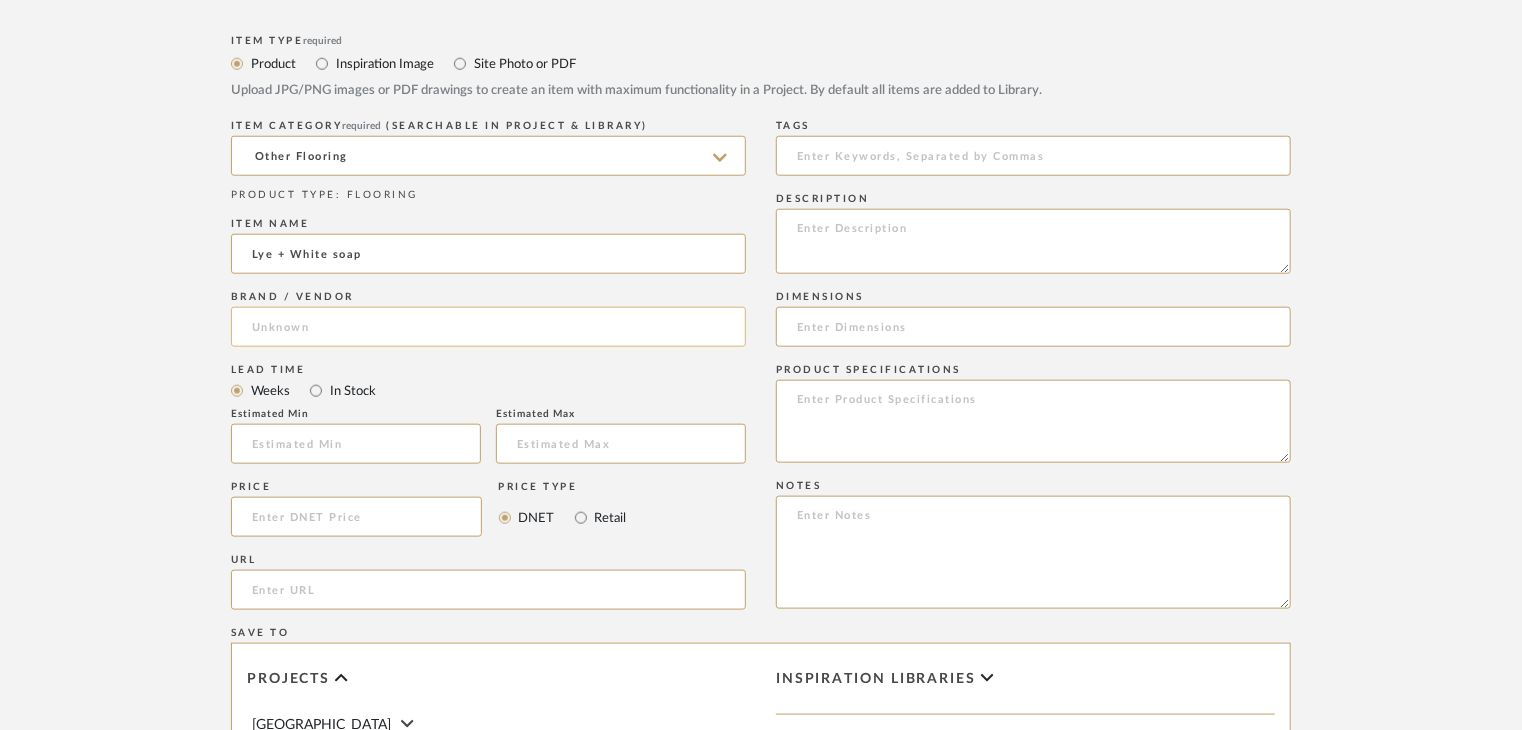 type on "Lye + White soap" 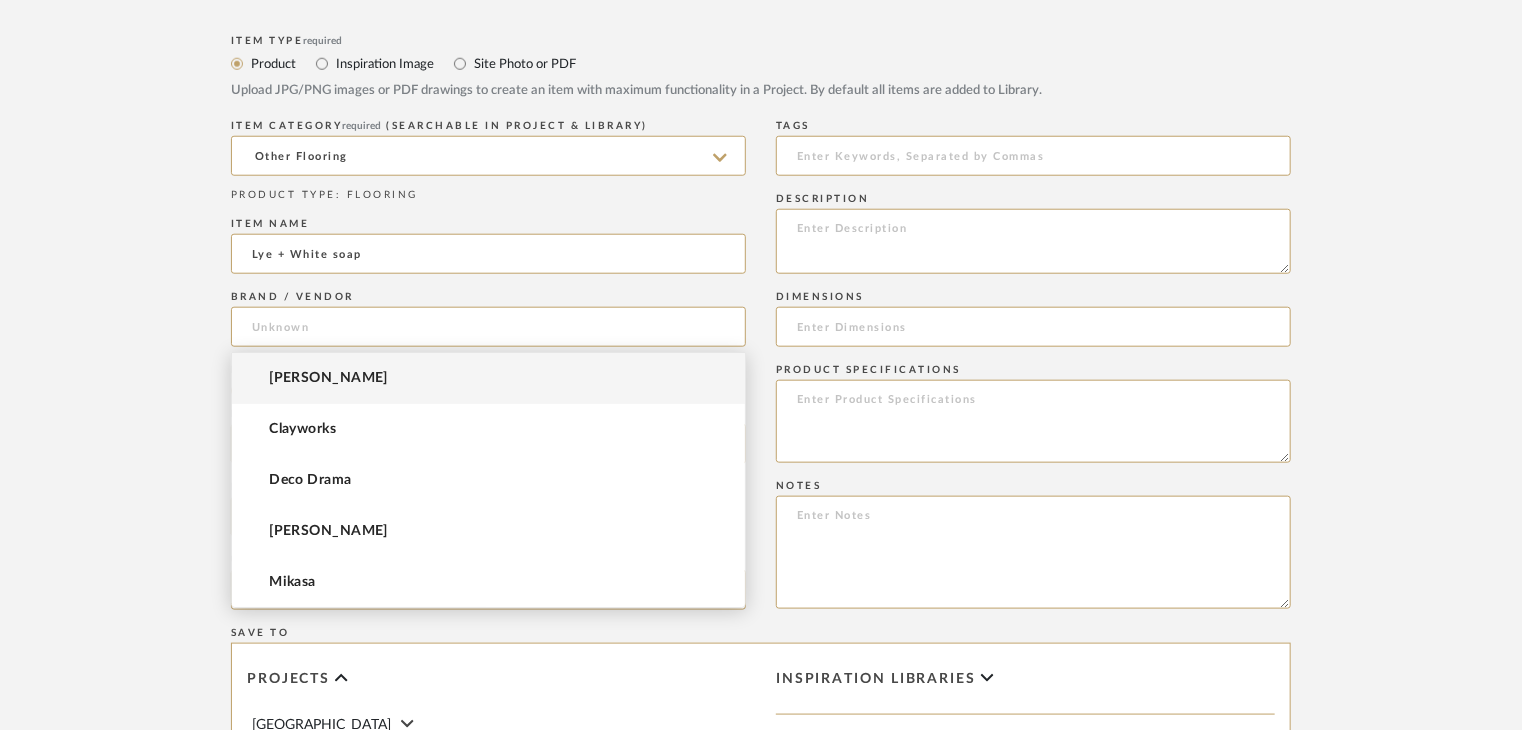 click on "[PERSON_NAME]" at bounding box center [488, 378] 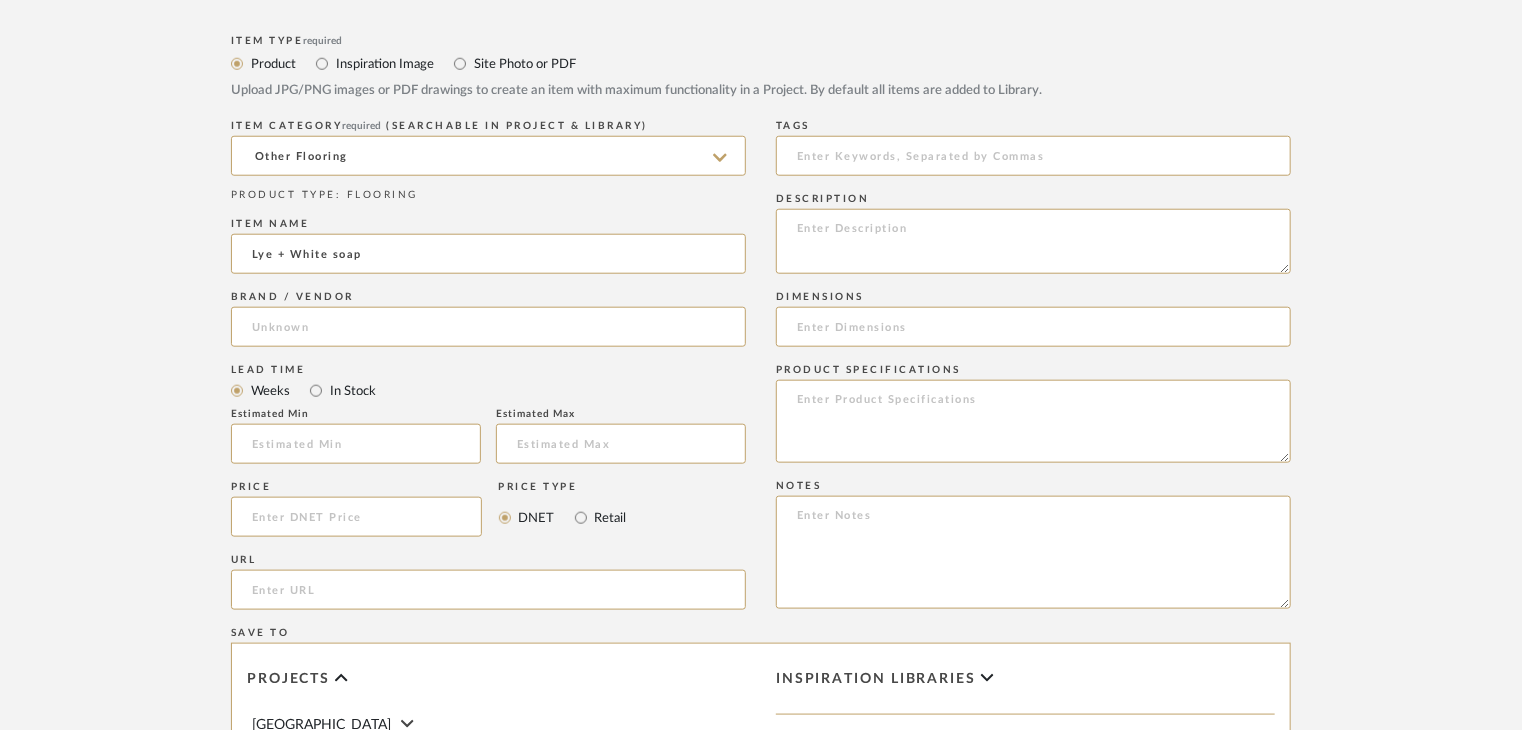 type on "[PERSON_NAME]" 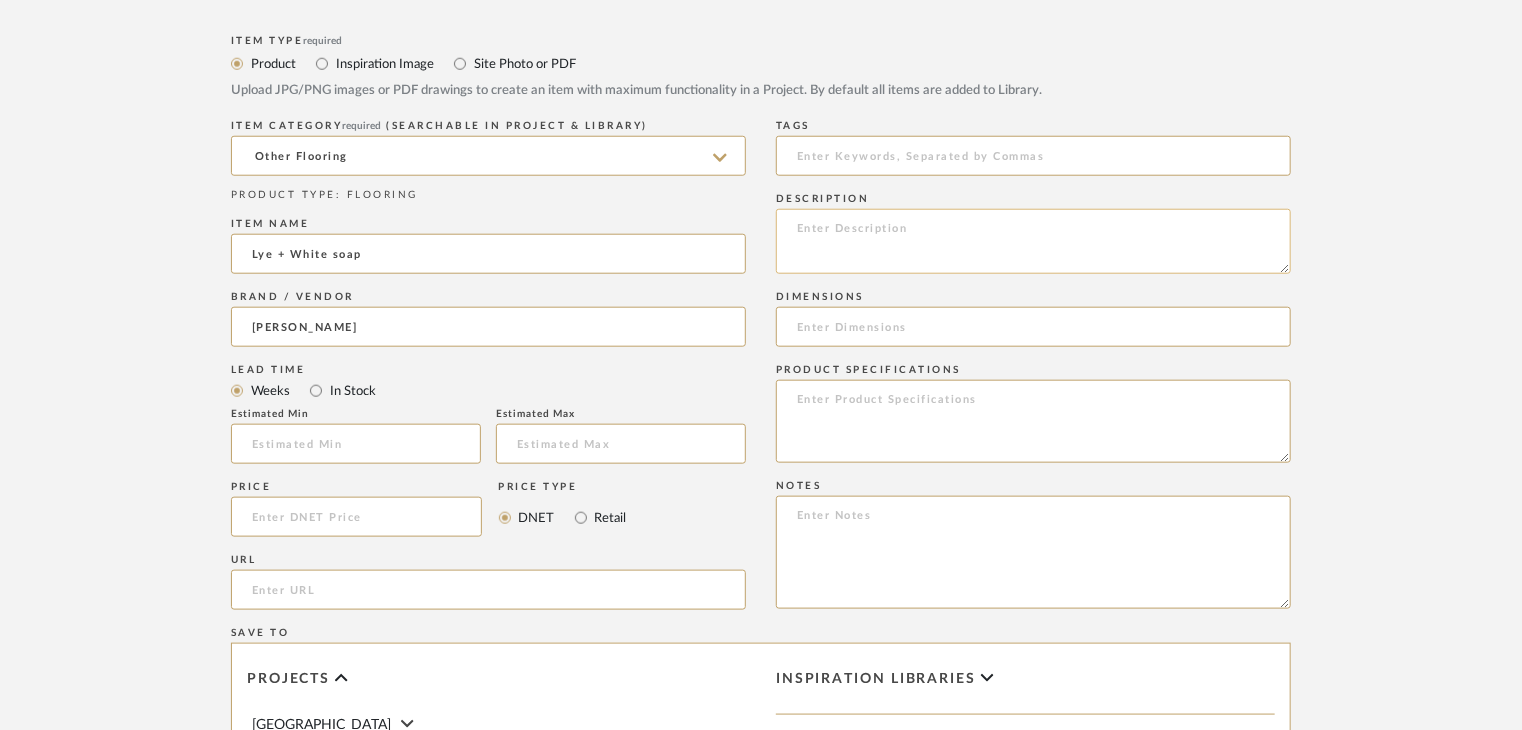click 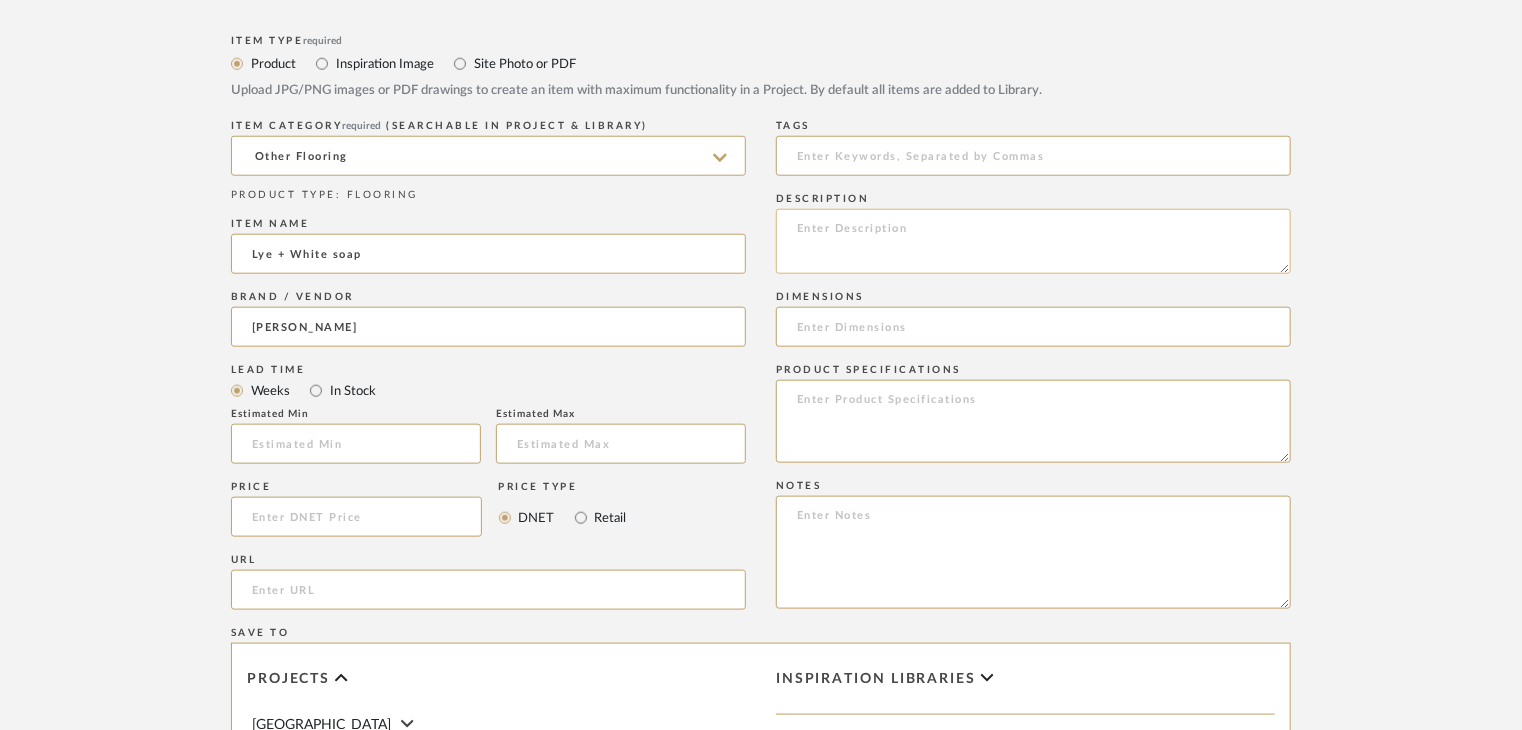 paste on "Type: OTHER FLOORING
Dimension(s): (as mentioned)
Material/Finishes: (as mentioned)
Installation requirements, if any: (as applicable)
Price: (as mentioned)
Lead time: (as mentioned)
Sample available: supplier stock
Sample Internal reference number:
as per the internal sample warehouse) Point of
contact:
Contact number:
Email address:
Address:
Additional contact information:" 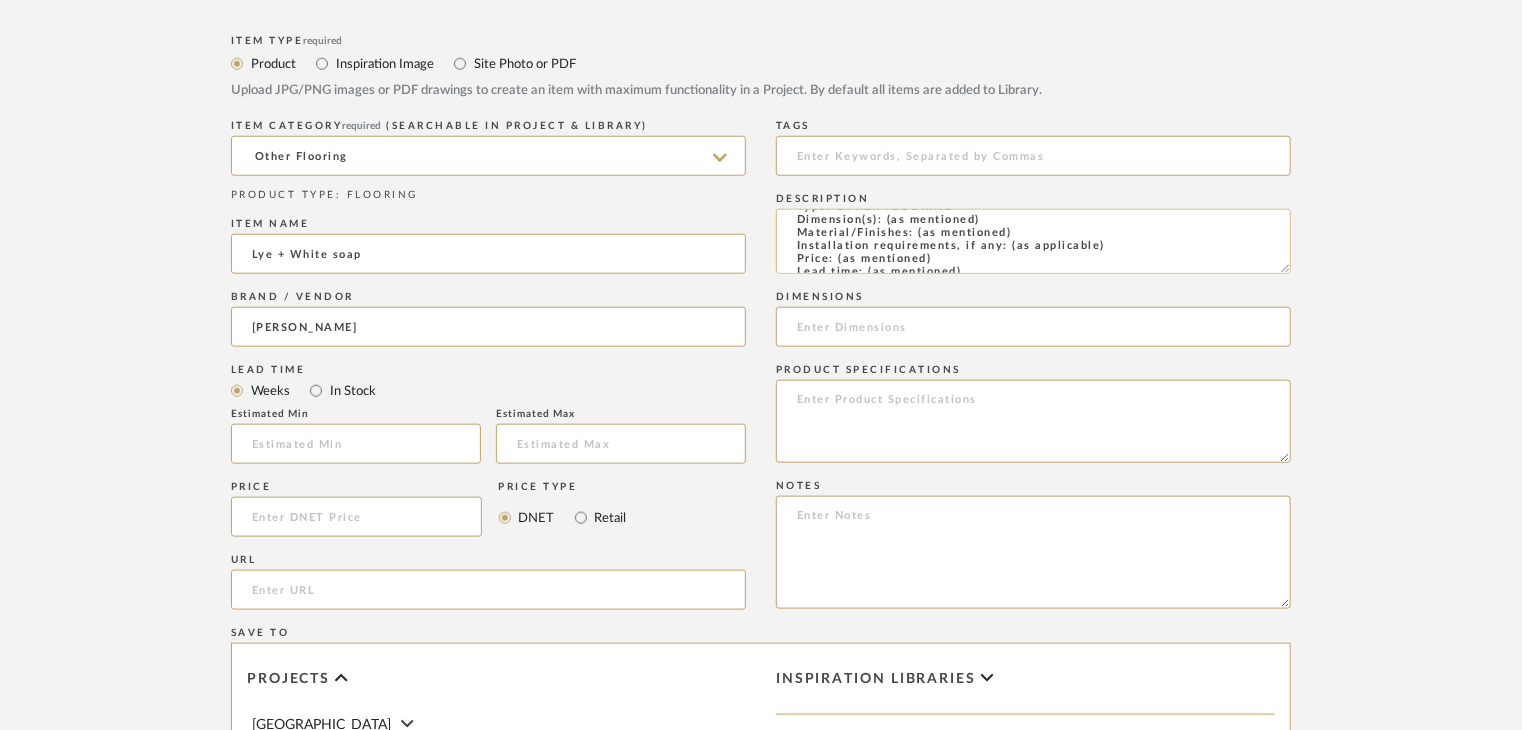 scroll, scrollTop: 0, scrollLeft: 0, axis: both 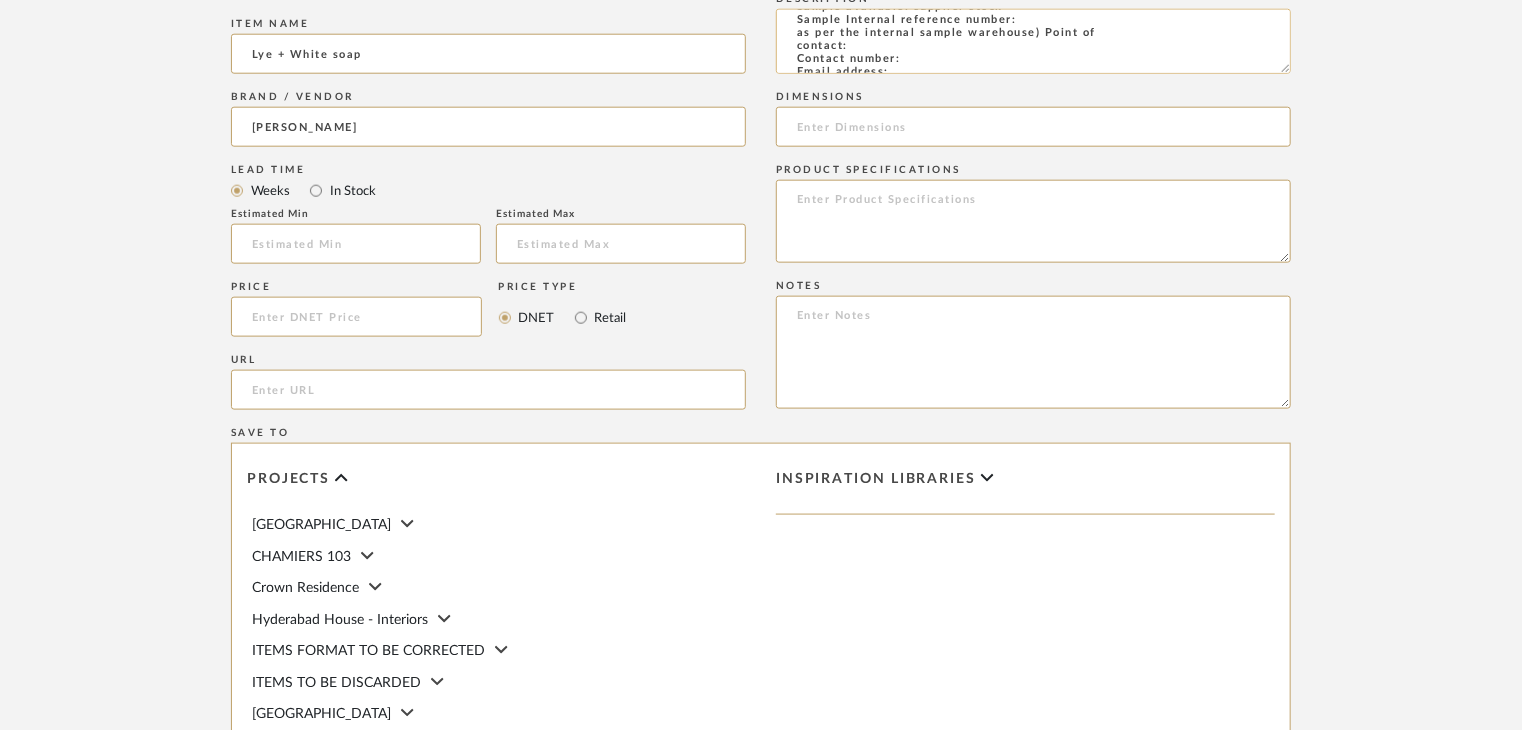click on "Type: OTHER FLOORING
Dimension(s): (as mentioned)
Material/Finishes: (as mentioned)
Installation requirements, if any: (as applicable)
Price: (as mentioned)
Lead time: (as mentioned)
Sample available: supplier stock
Sample Internal reference number:
as per the internal sample warehouse) Point of
contact:
Contact number:
Email address:
Address:
Additional contact information:" 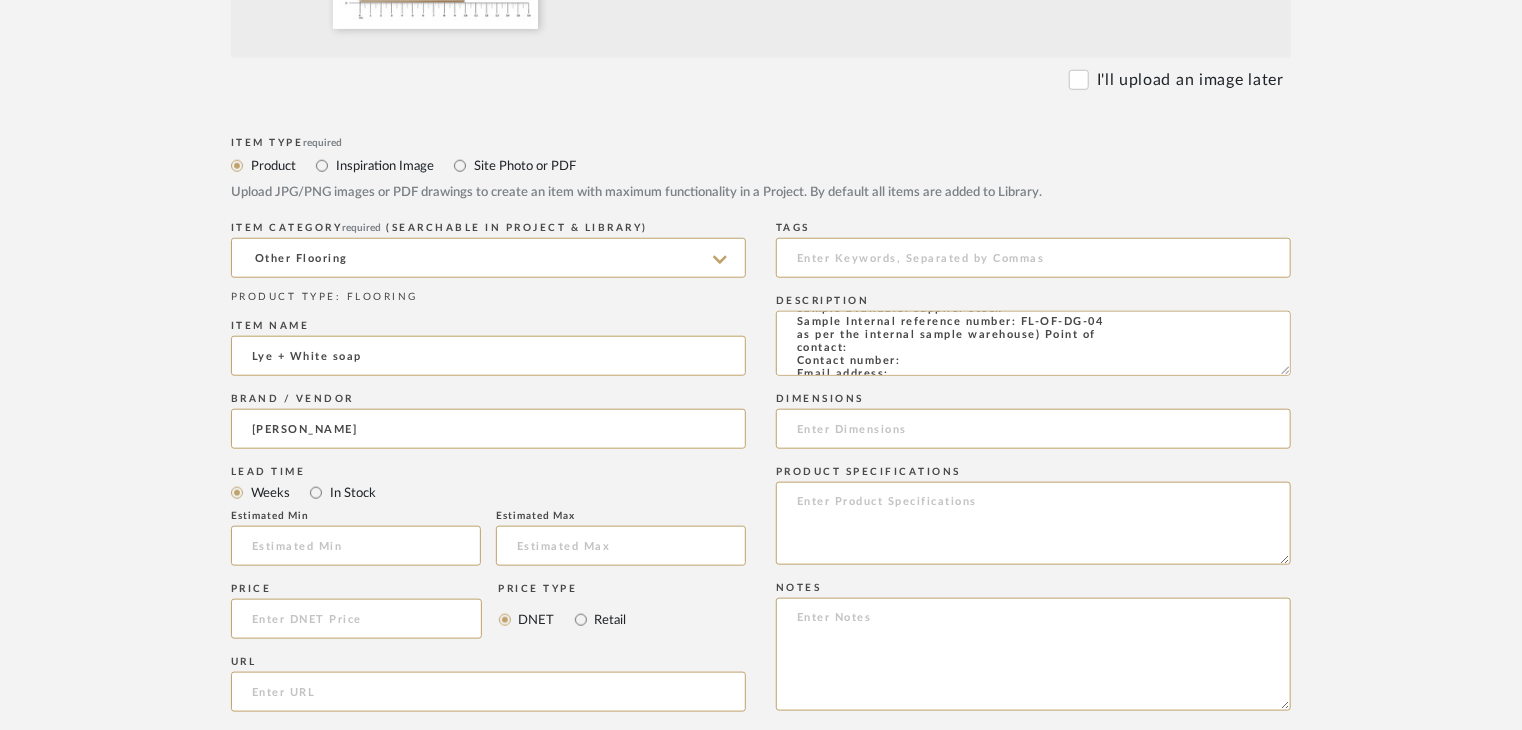 scroll, scrollTop: 700, scrollLeft: 0, axis: vertical 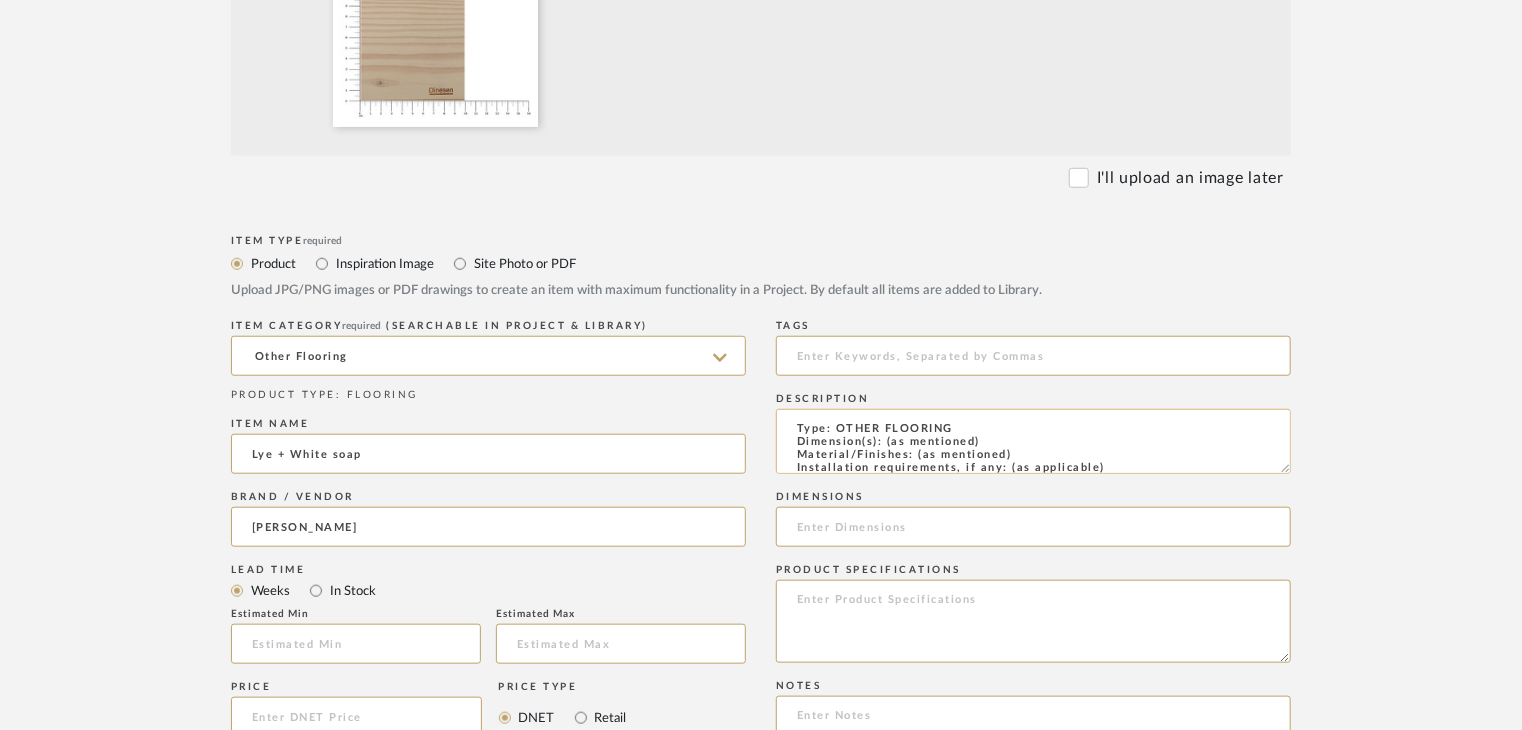 drag, startPoint x: 1000, startPoint y: 457, endPoint x: 914, endPoint y: 453, distance: 86.09297 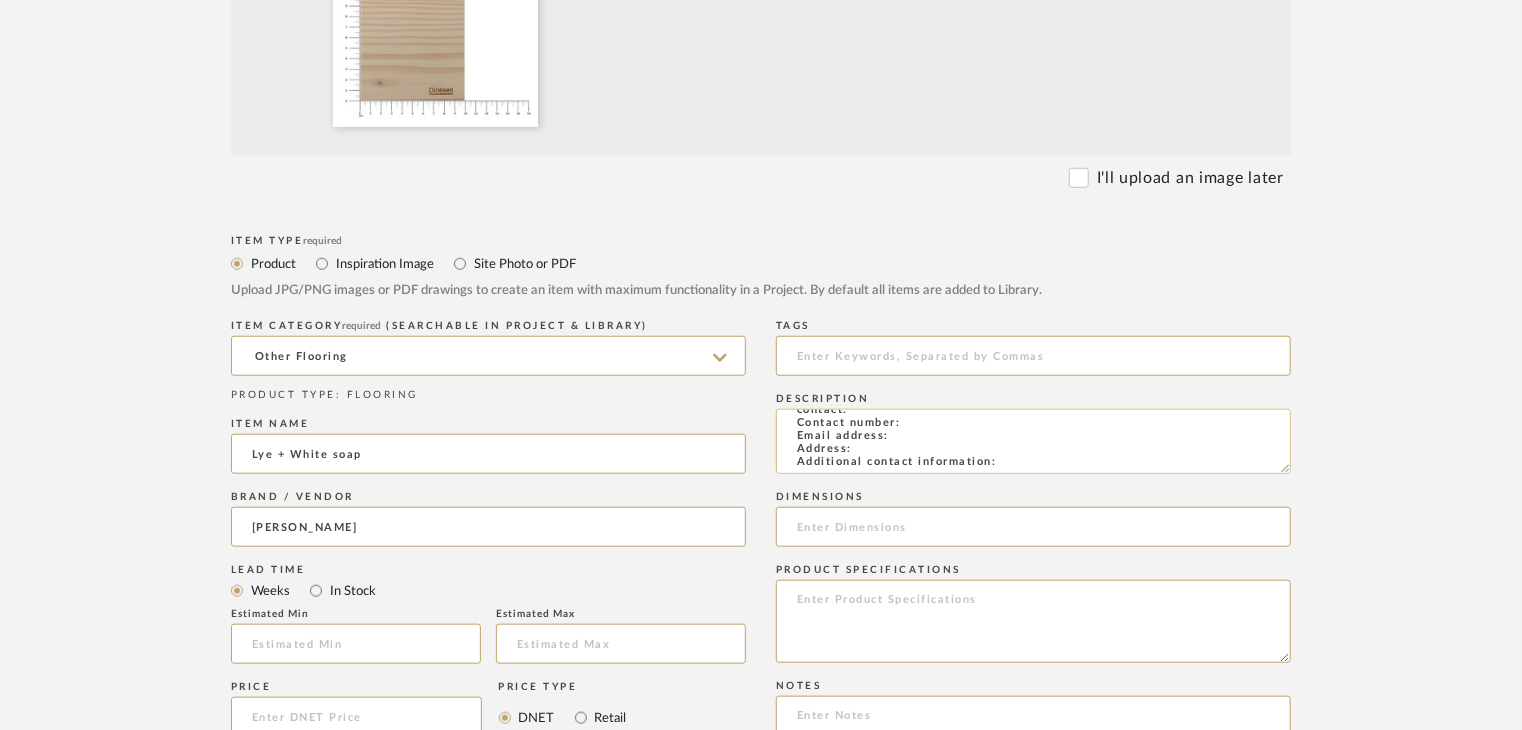 scroll, scrollTop: 144, scrollLeft: 0, axis: vertical 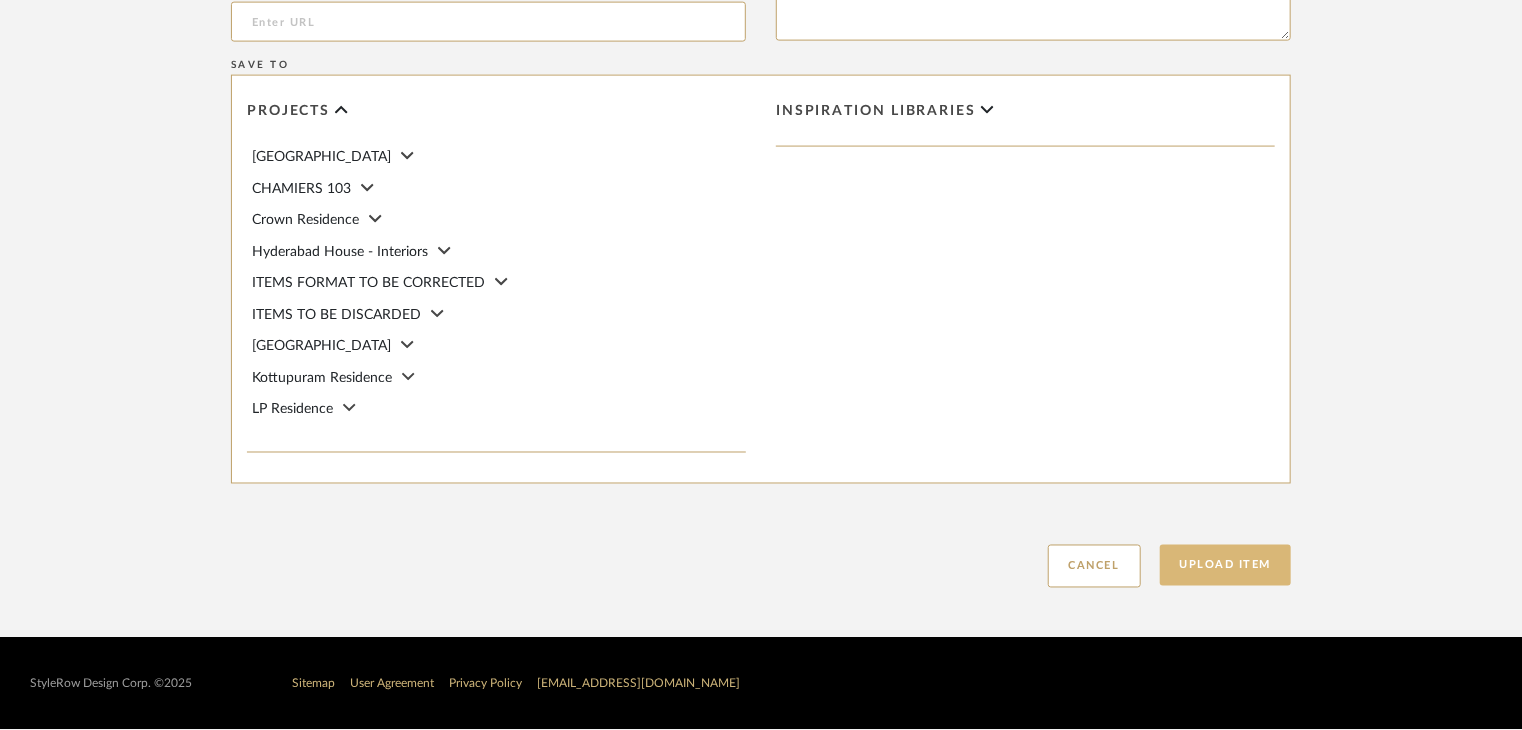 type on "Type: OTHER FLOORING
Dimension(s): (as mentioned)
Material/Finishes:Douglas
Installation requirements, if any: (as applicable)
Price: (as mentioned)
Lead time: (as mentioned)
Sample available: supplier stock
Sample Internal reference number: FL-OF-DG-04
as per the internal sample warehouse) Point of
contact:
Contact number:
Email address:
Address:
Additional contact information:" 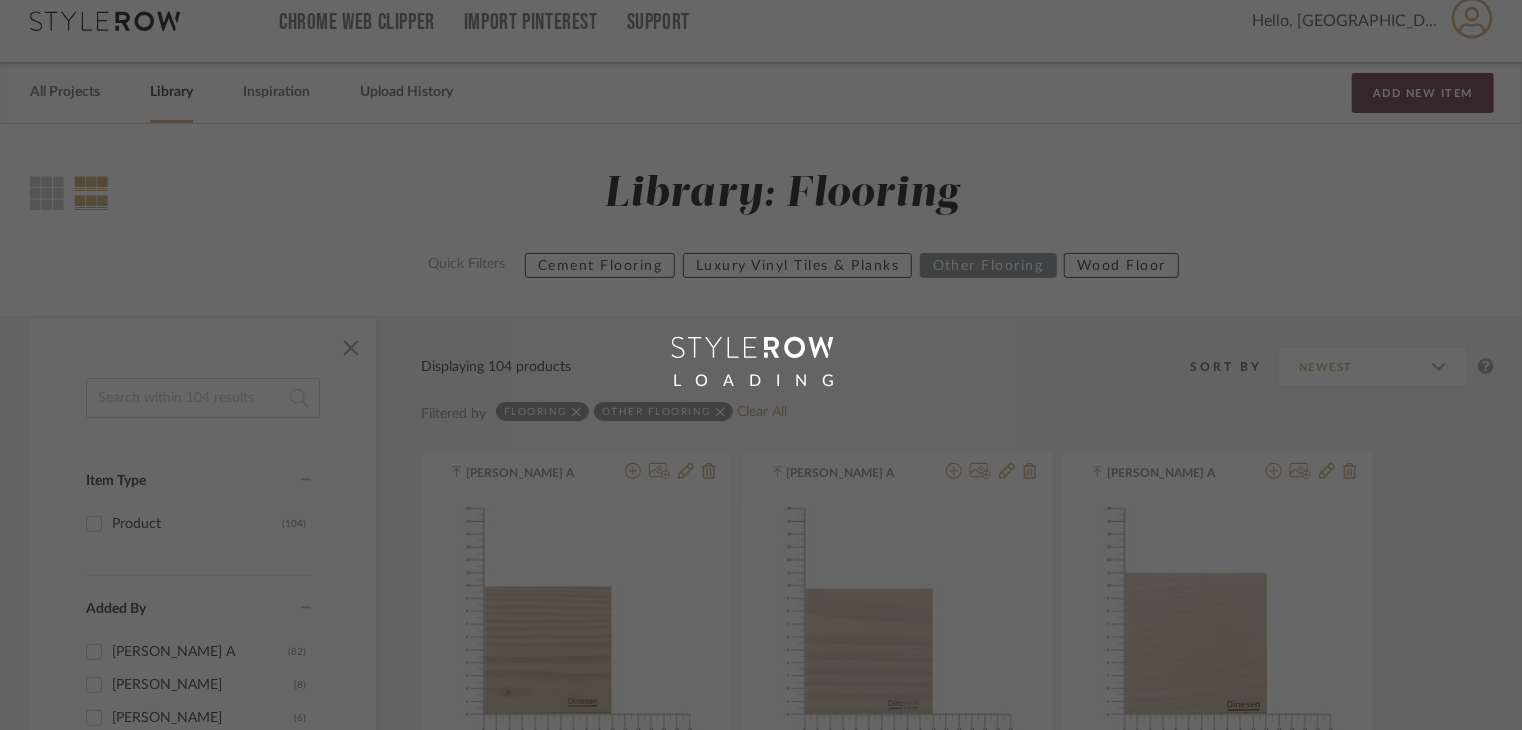 scroll, scrollTop: 0, scrollLeft: 0, axis: both 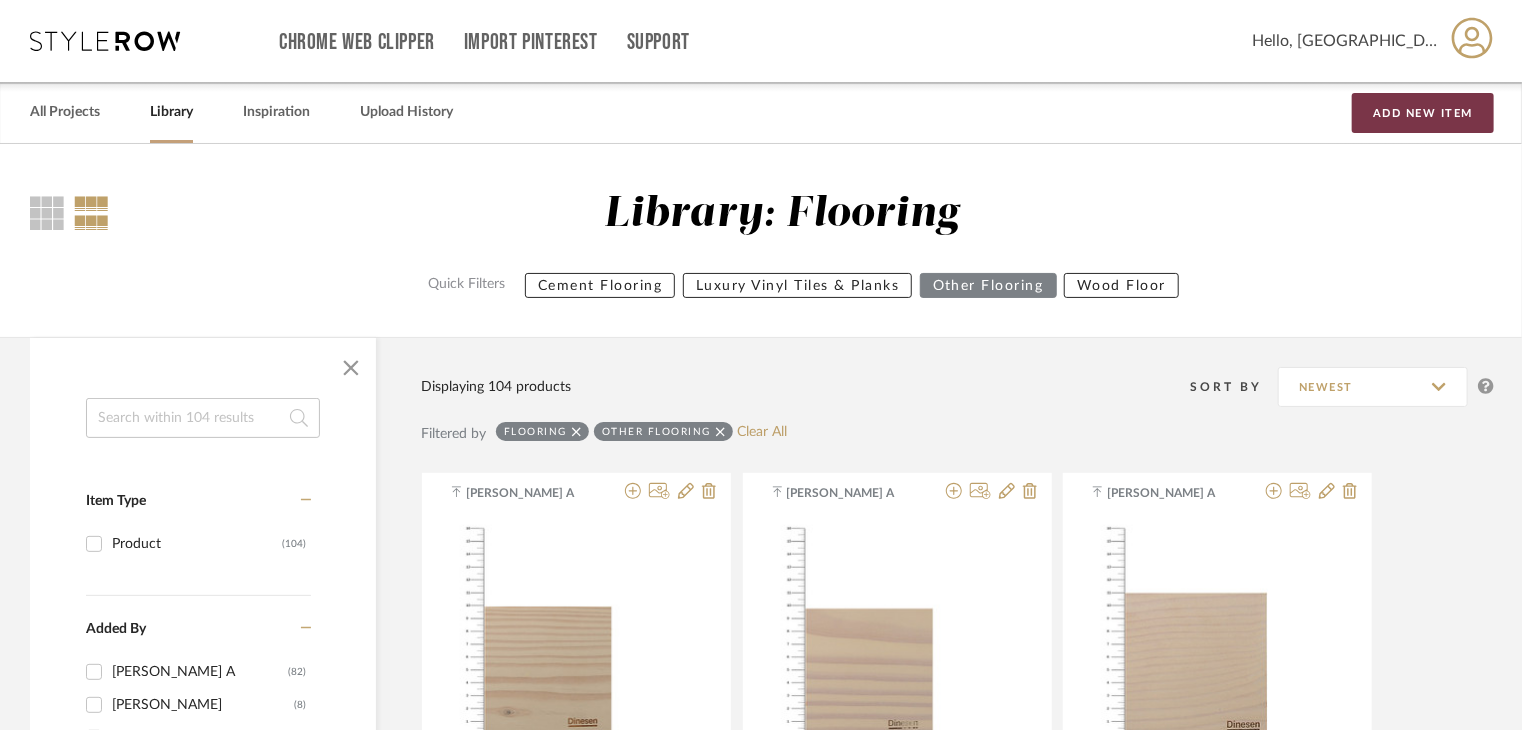 click on "Add New Item" at bounding box center (1423, 113) 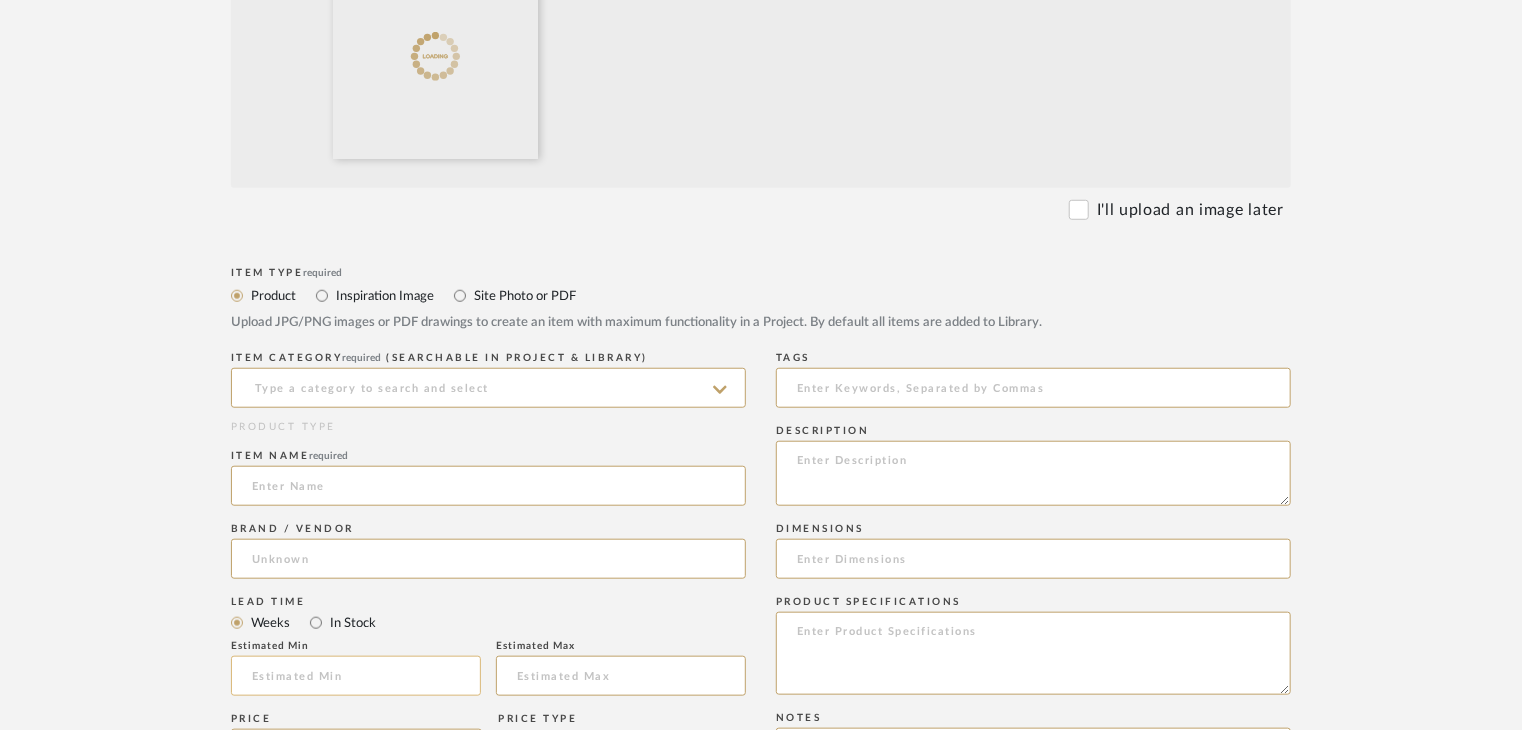 scroll, scrollTop: 900, scrollLeft: 0, axis: vertical 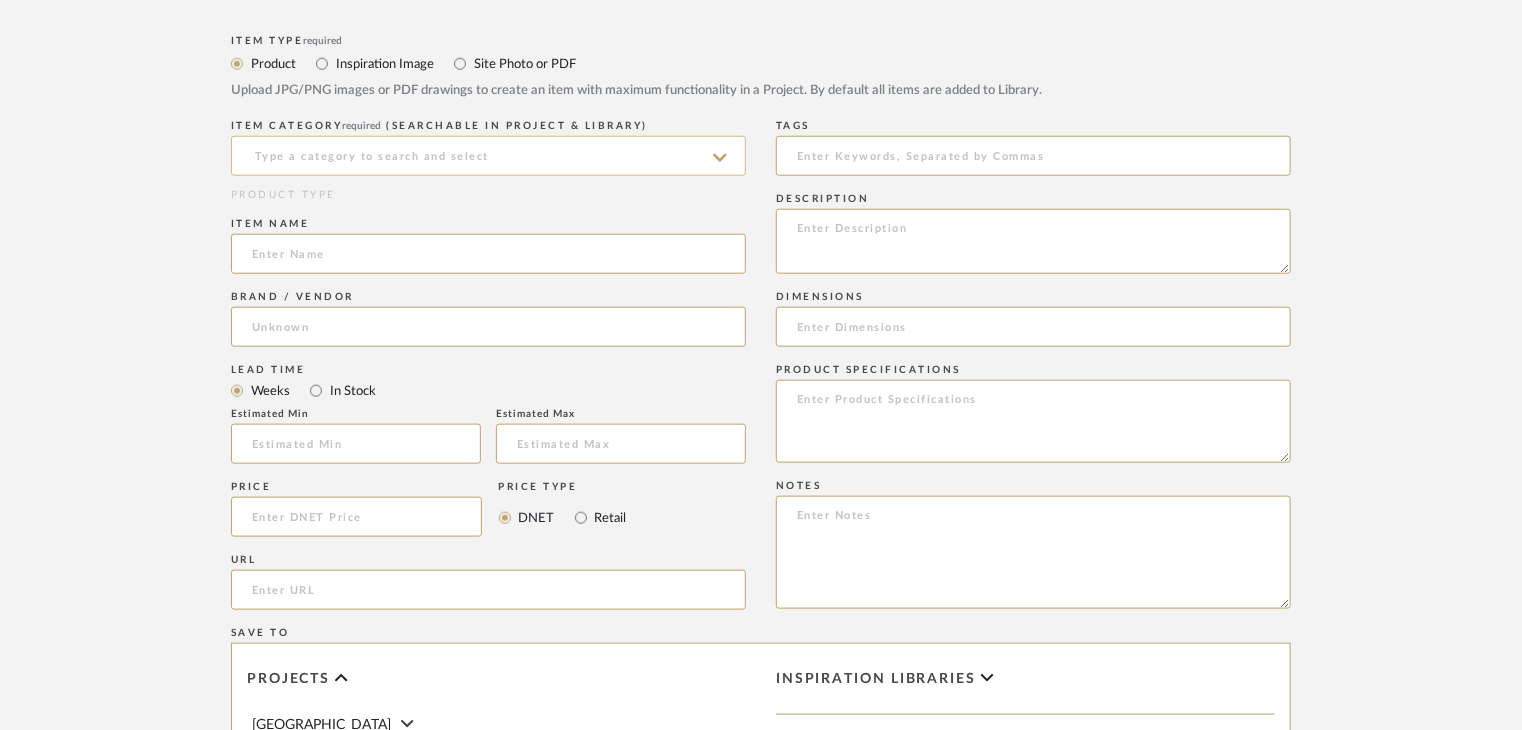 click 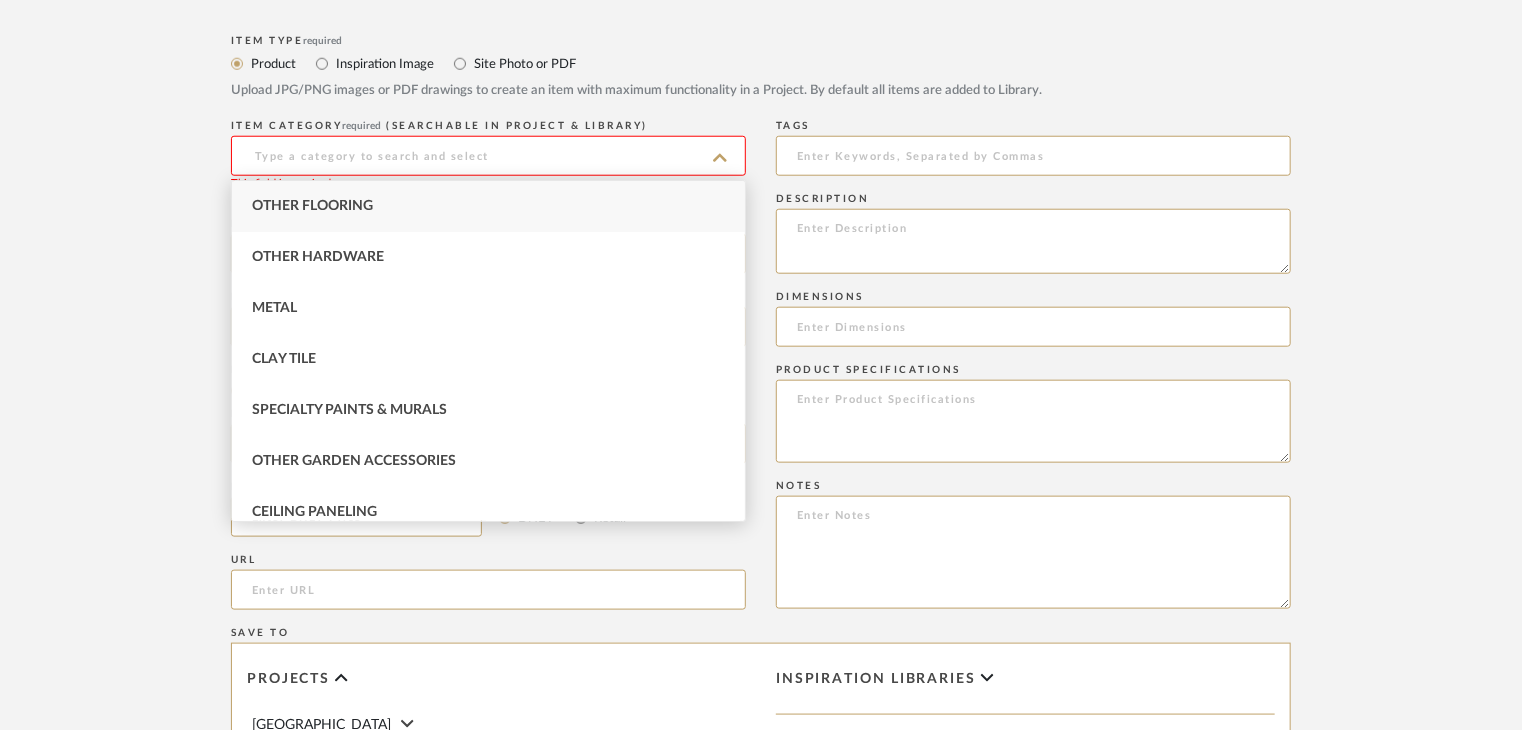 click on "Other Flooring" at bounding box center (488, 206) 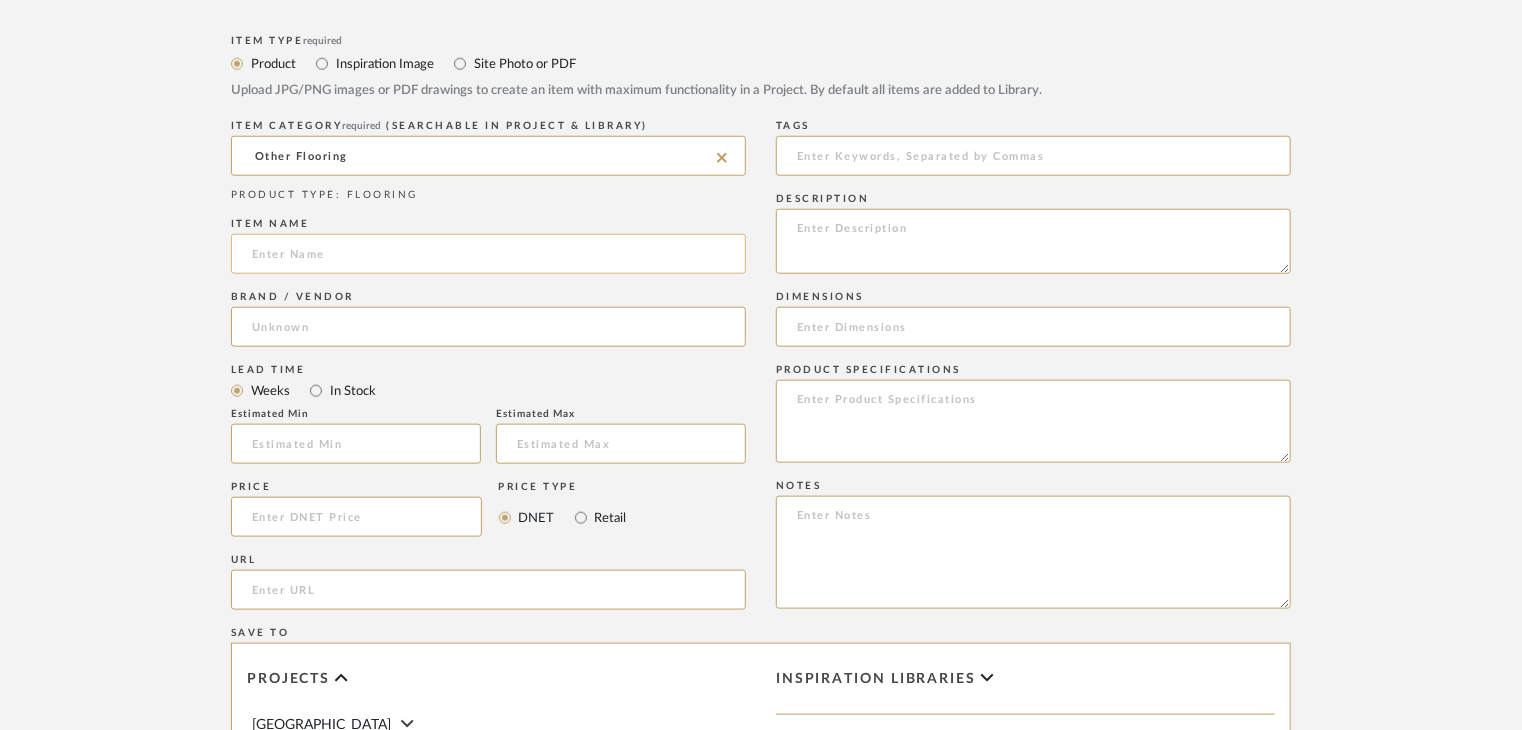 click 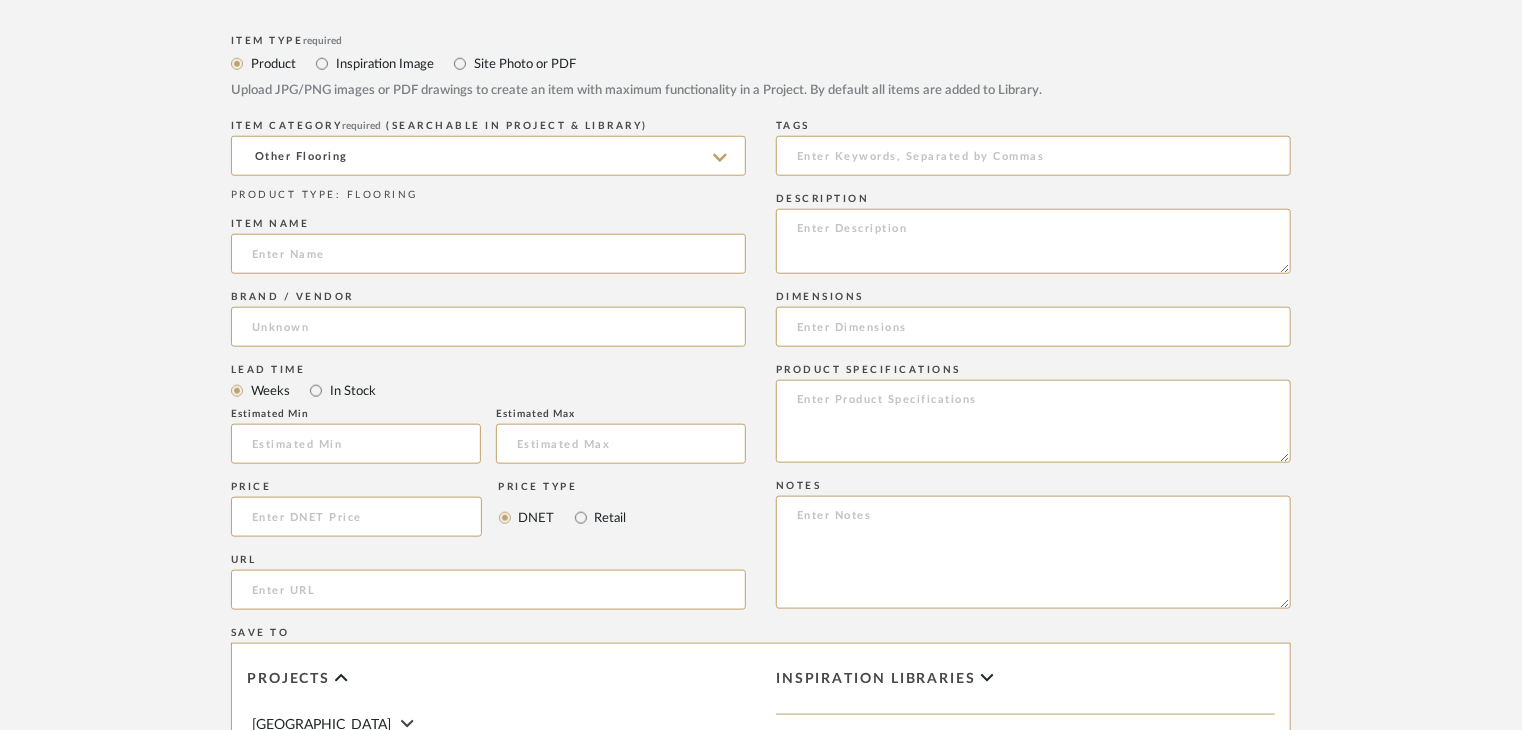 drag, startPoint x: 474, startPoint y: 242, endPoint x: 502, endPoint y: 278, distance: 45.607018 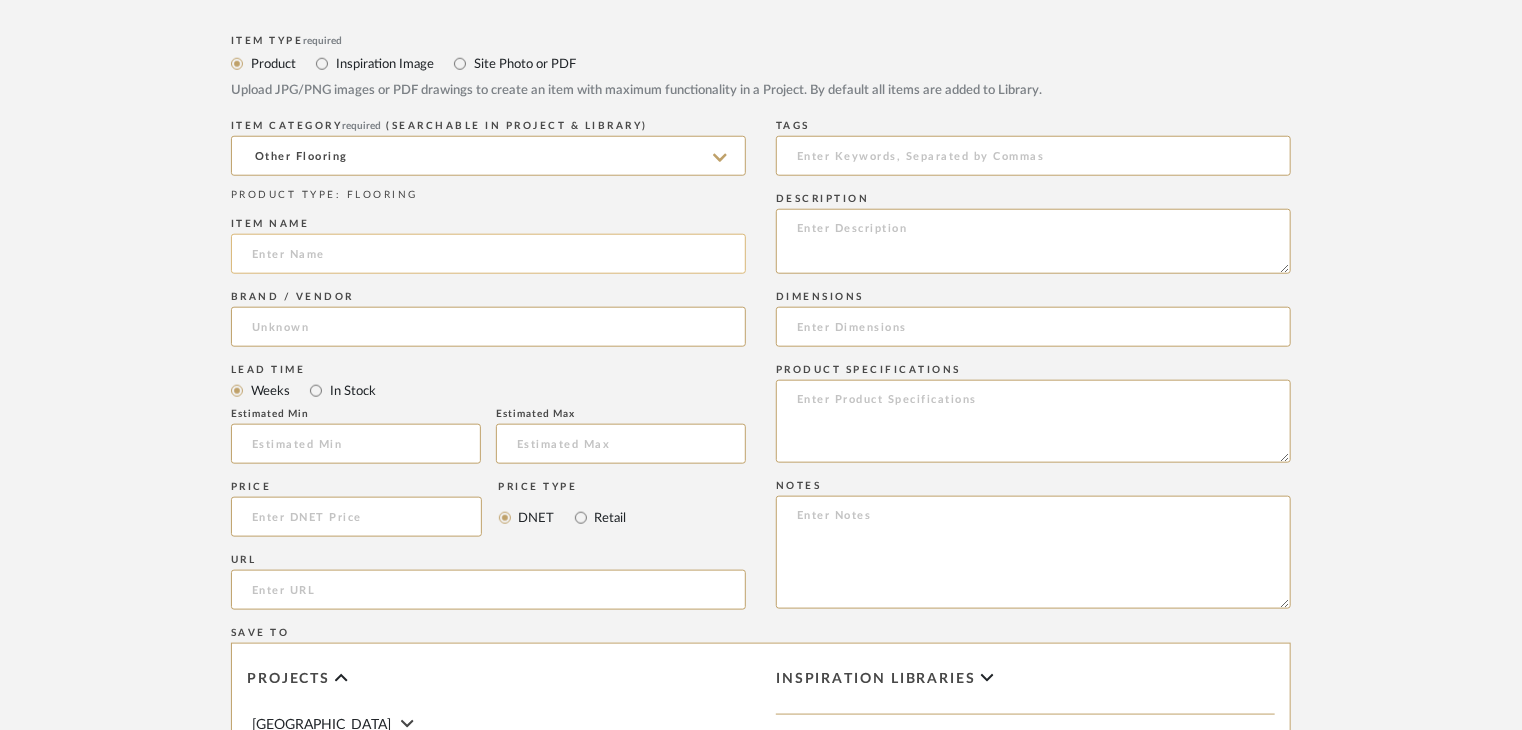 click 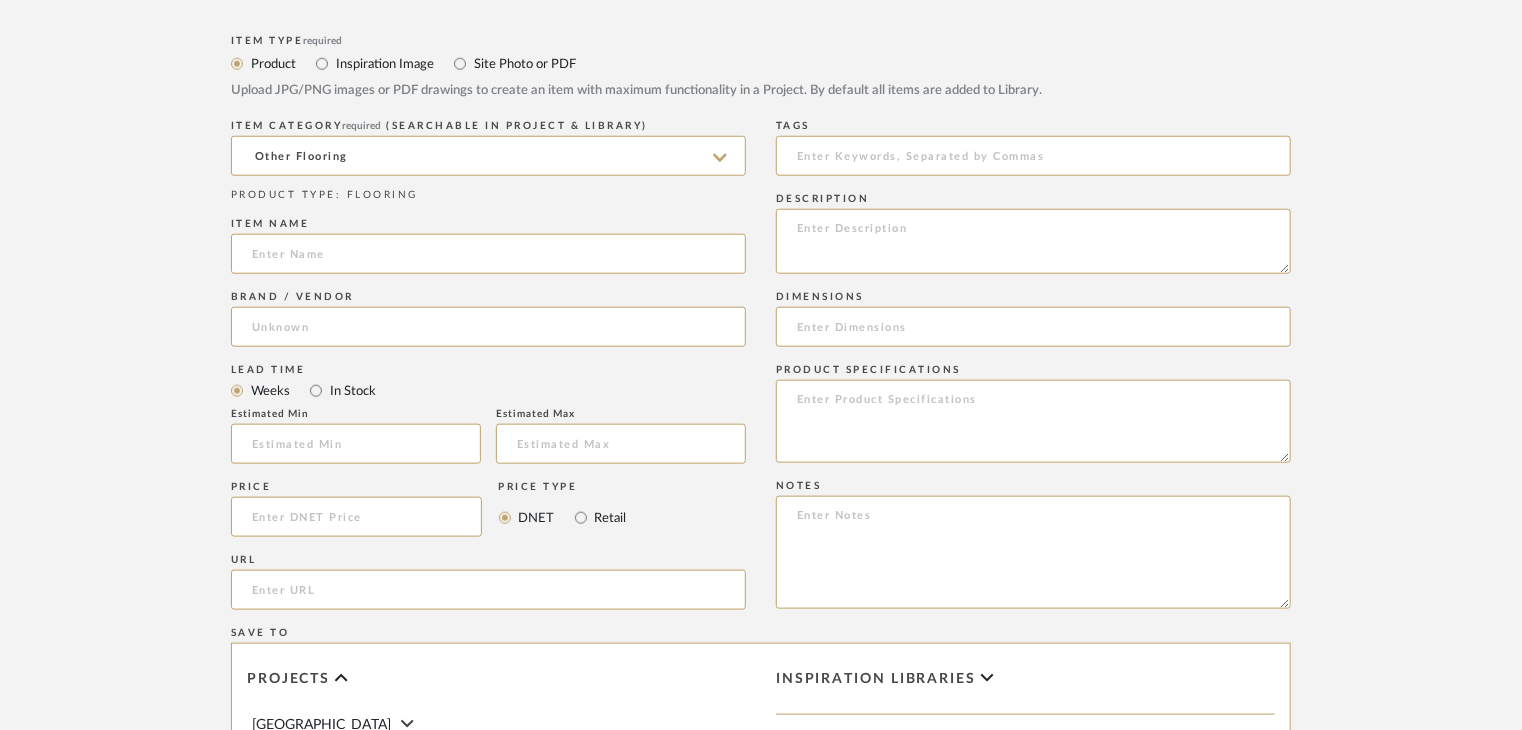 paste on "White Oil" 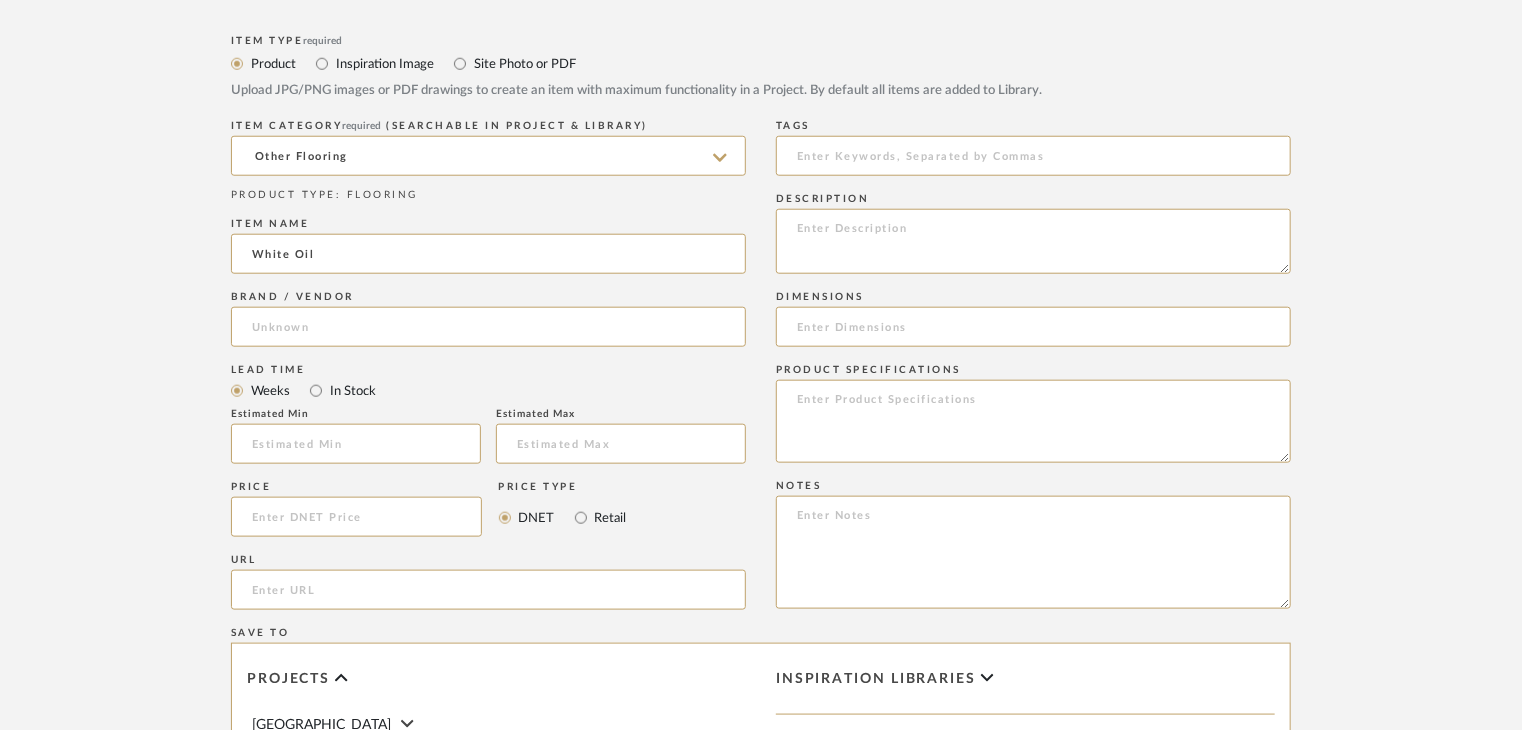 type on "White Oil" 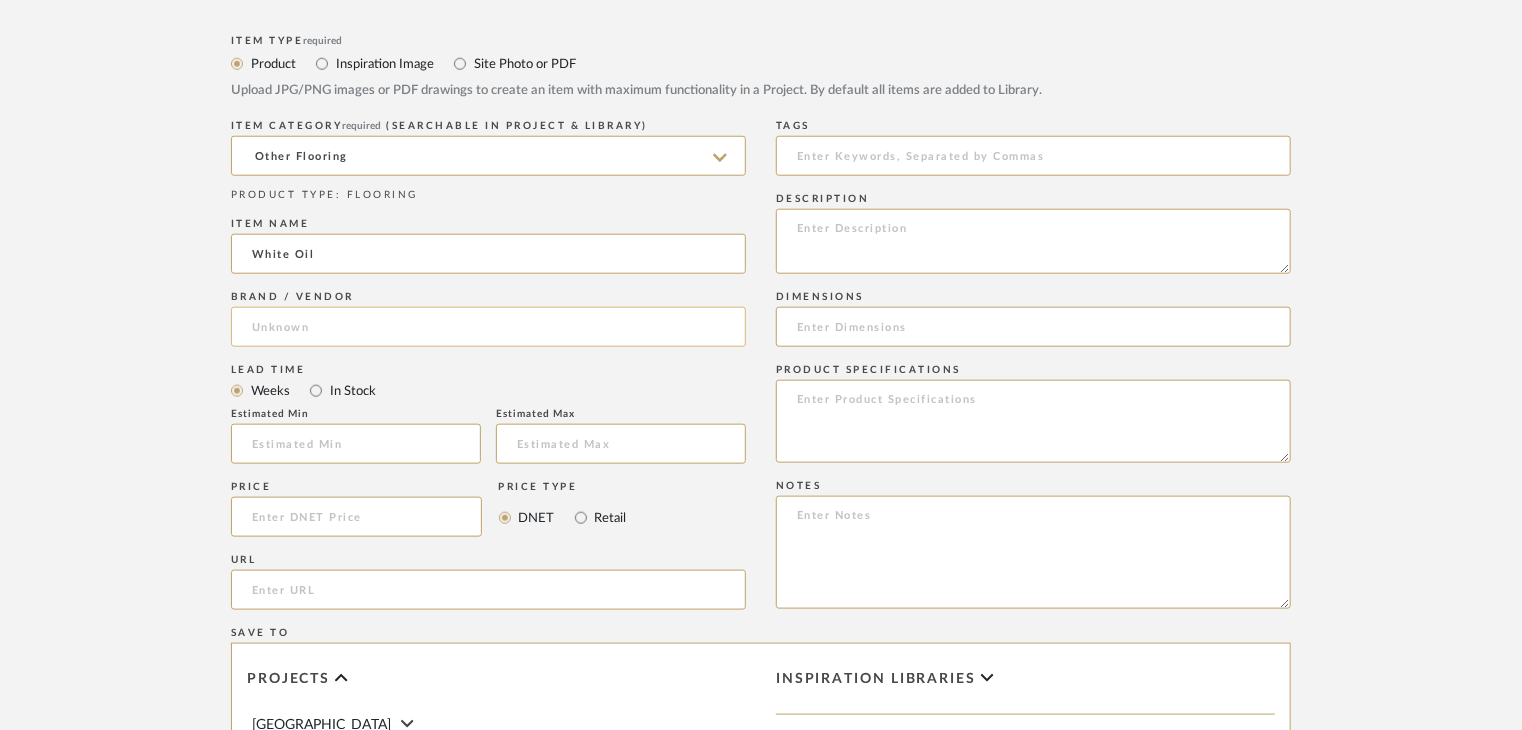 click 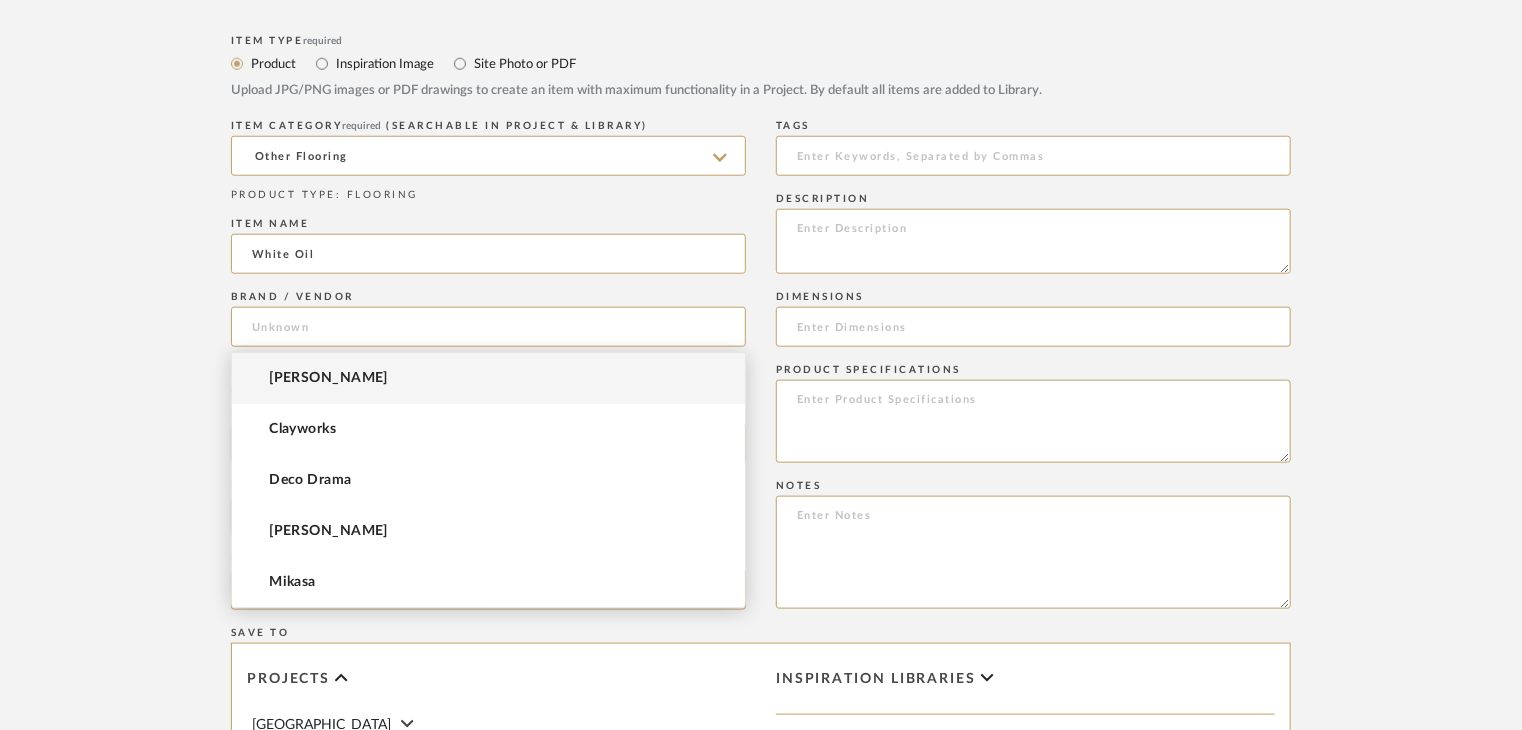 click on "Dinesen" at bounding box center [488, 378] 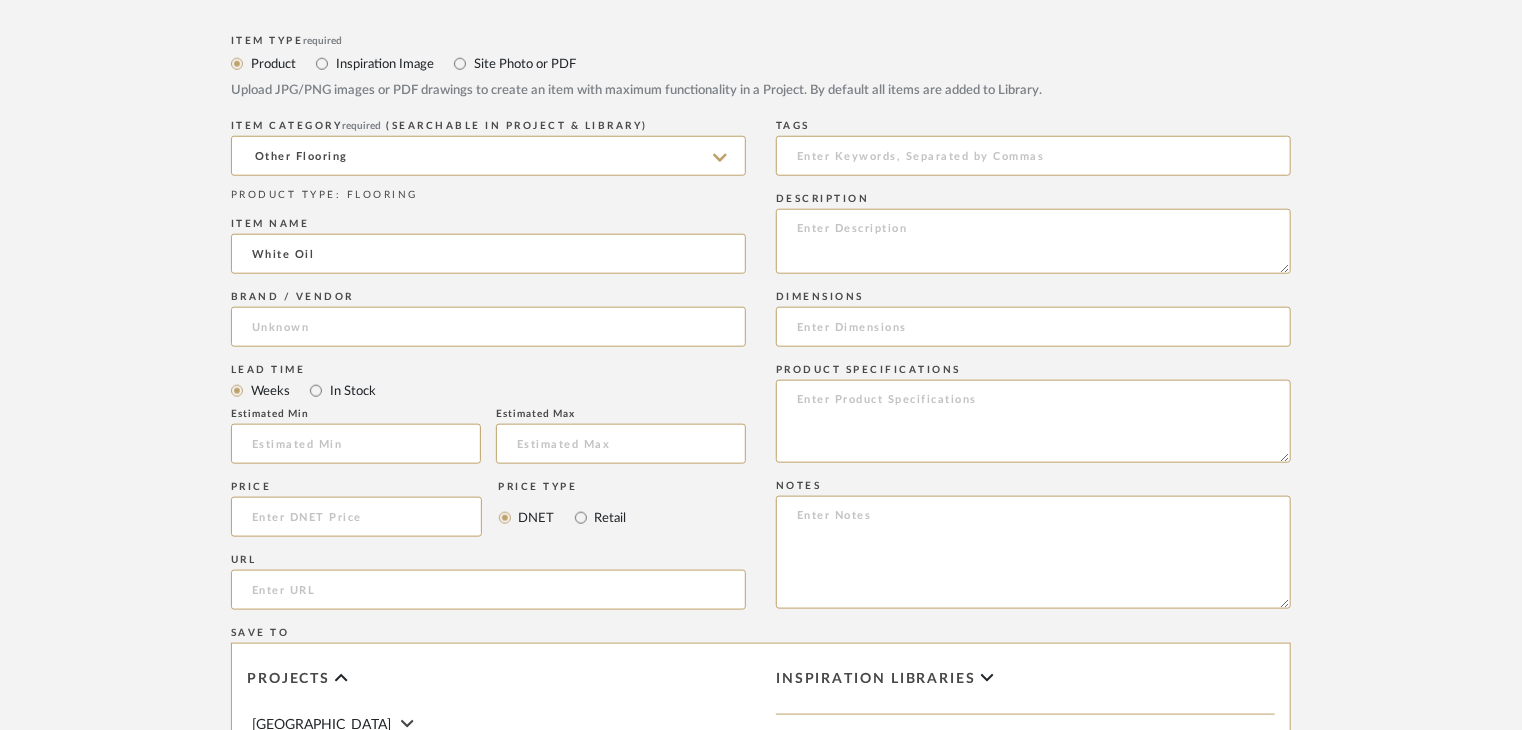 type on "Dinesen" 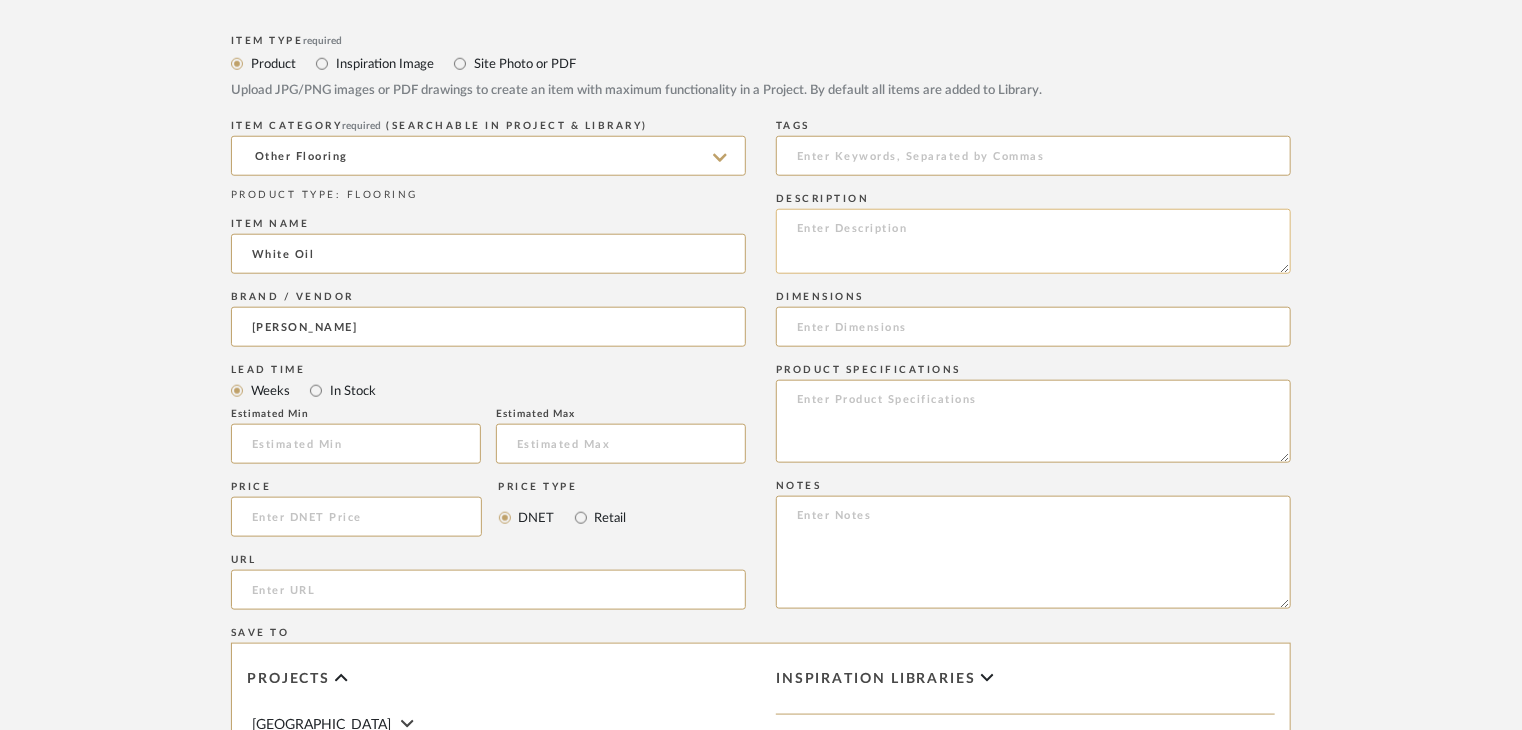click 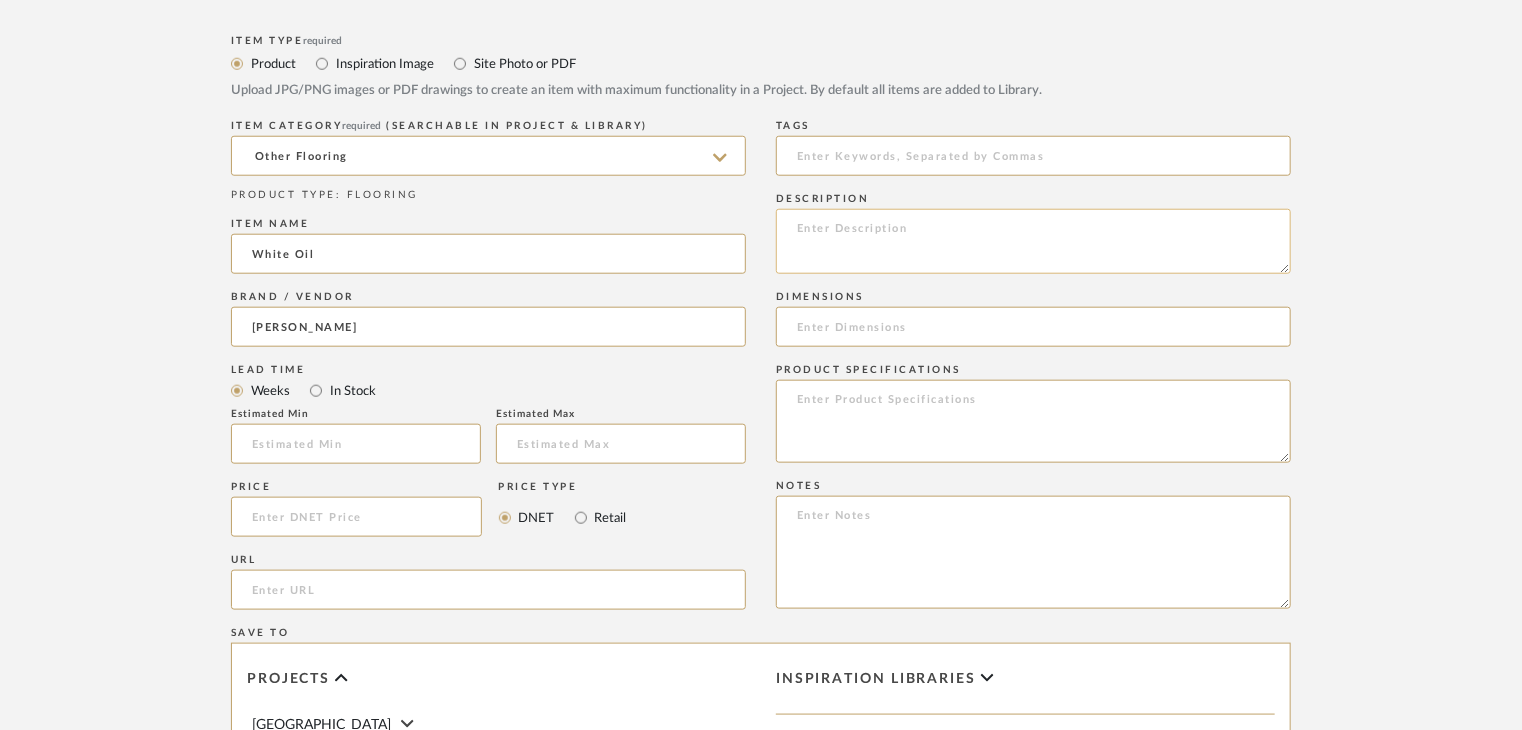 paste on "Type: OTHER FLOORING
Dimension(s): (as mentioned)
Material/Finishes: (as mentioned)
Installation requirements, if any: (as applicable)
Price: (as mentioned)
Lead time: (as mentioned)
Sample available: supplier stock
Sample Internal reference number:
as per the internal sample warehouse) Point of
contact:
Contact number:
Email address:
Address:
Additional contact information:" 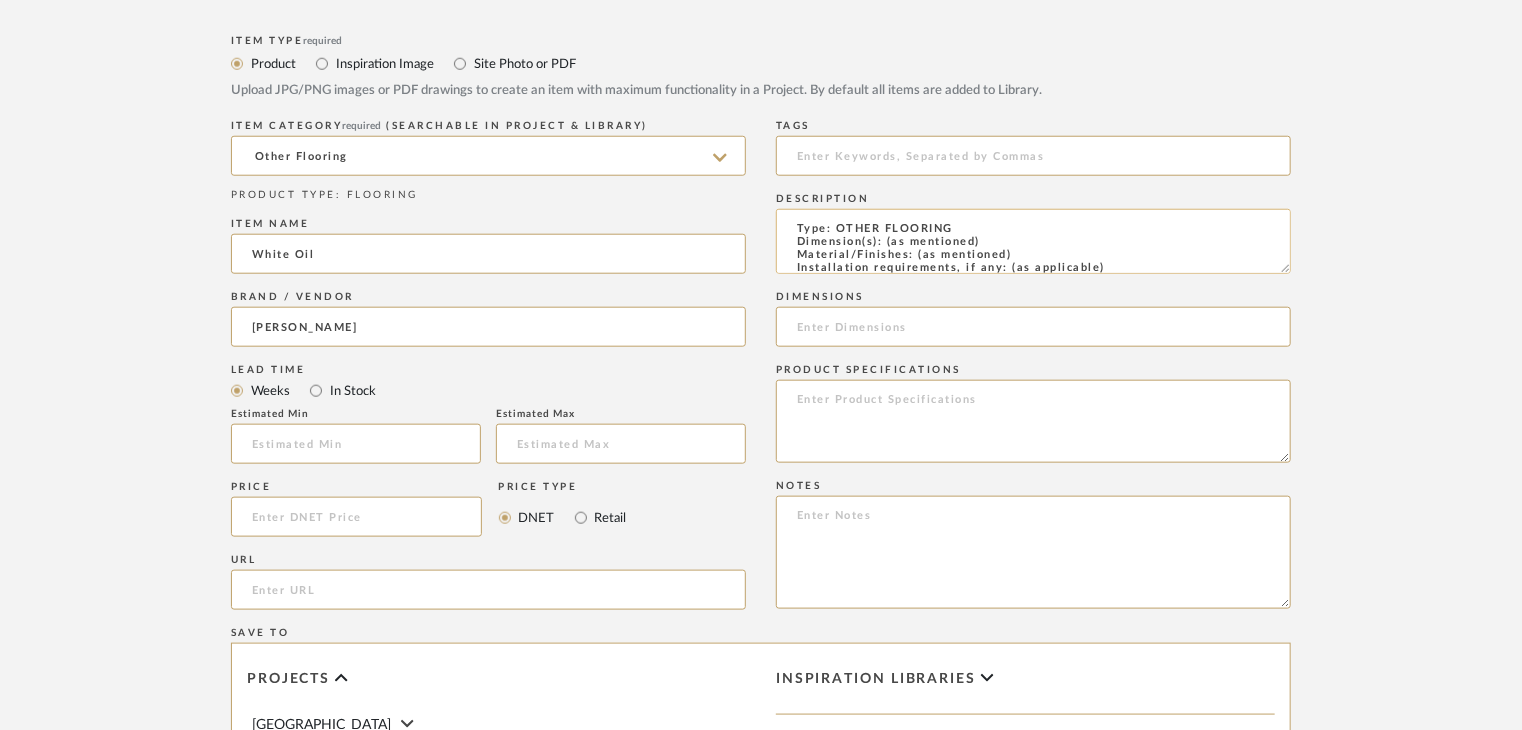 scroll, scrollTop: 137, scrollLeft: 0, axis: vertical 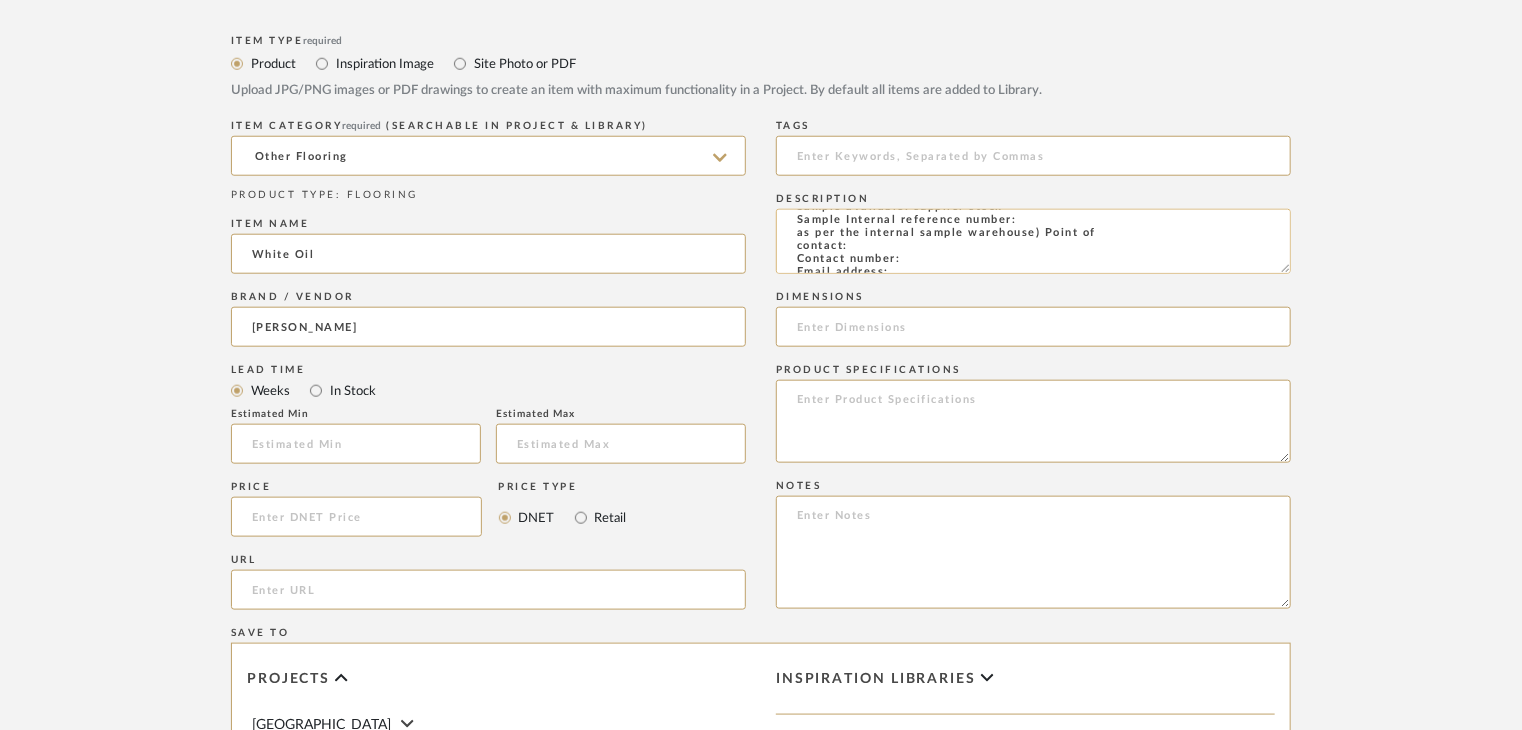 click on "Type: OTHER FLOORING
Dimension(s): (as mentioned)
Material/Finishes: (as mentioned)
Installation requirements, if any: (as applicable)
Price: (as mentioned)
Lead time: (as mentioned)
Sample available: supplier stock
Sample Internal reference number:
as per the internal sample warehouse) Point of
contact:
Contact number:
Email address:
Address:
Additional contact information:" 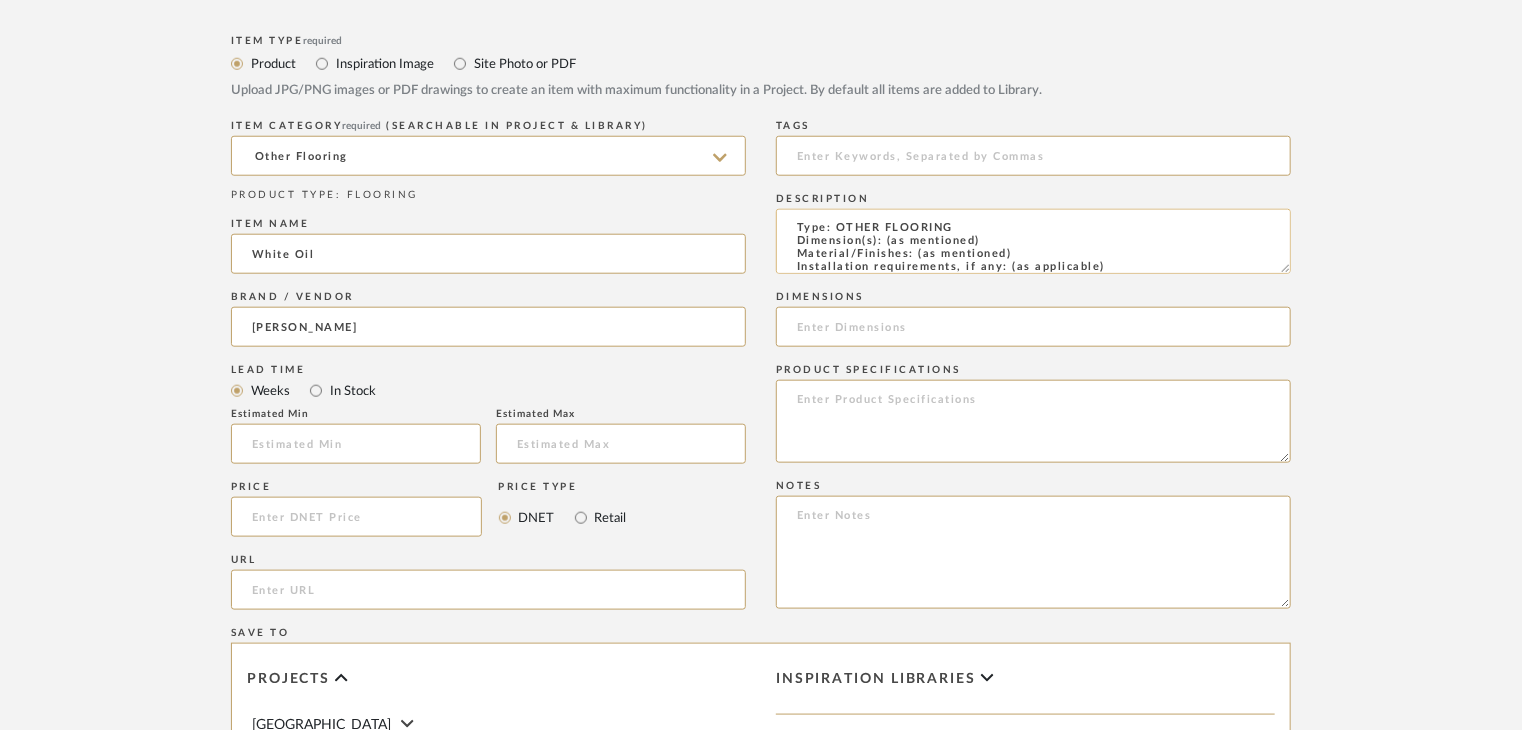 scroll, scrollTop: 0, scrollLeft: 0, axis: both 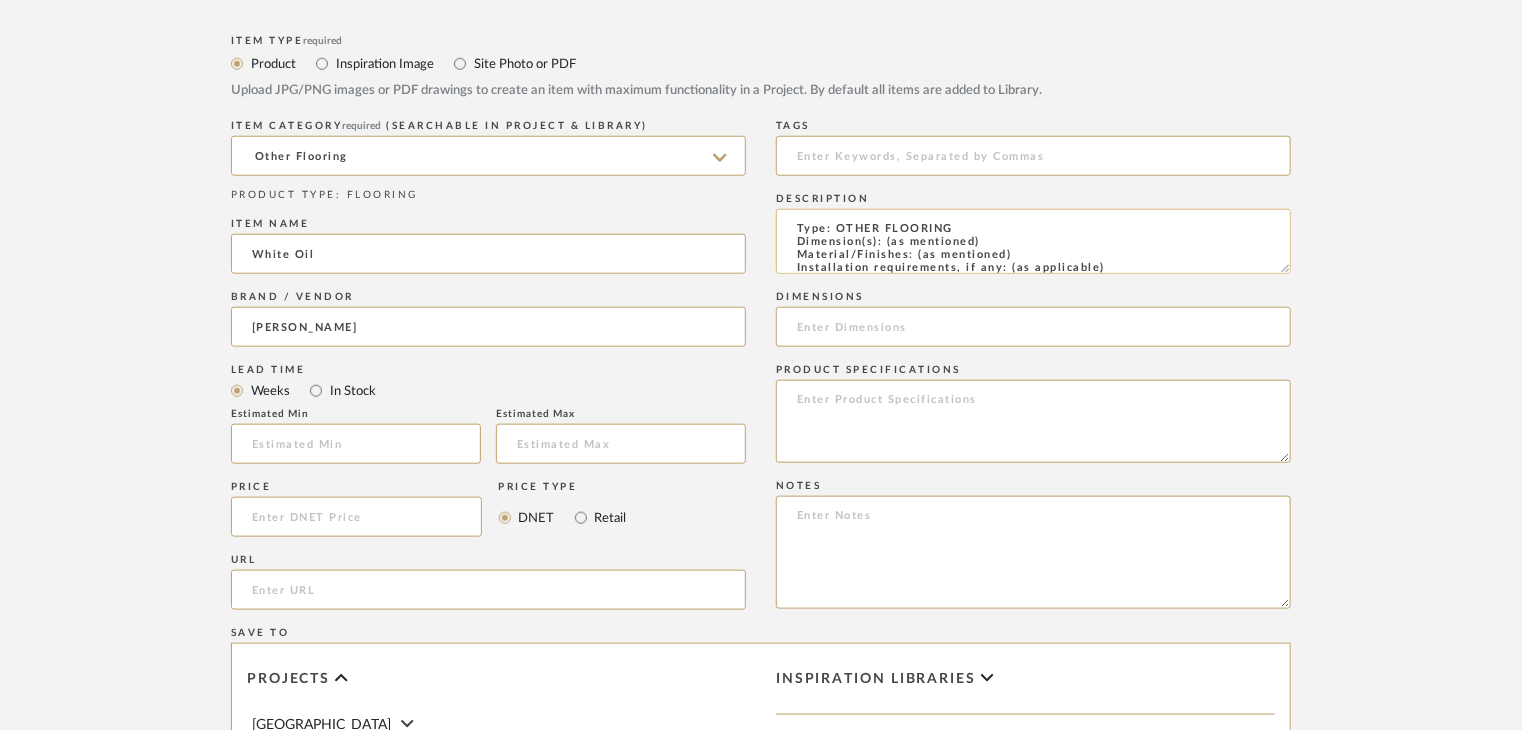 drag, startPoint x: 1020, startPoint y: 253, endPoint x: 917, endPoint y: 255, distance: 103.01942 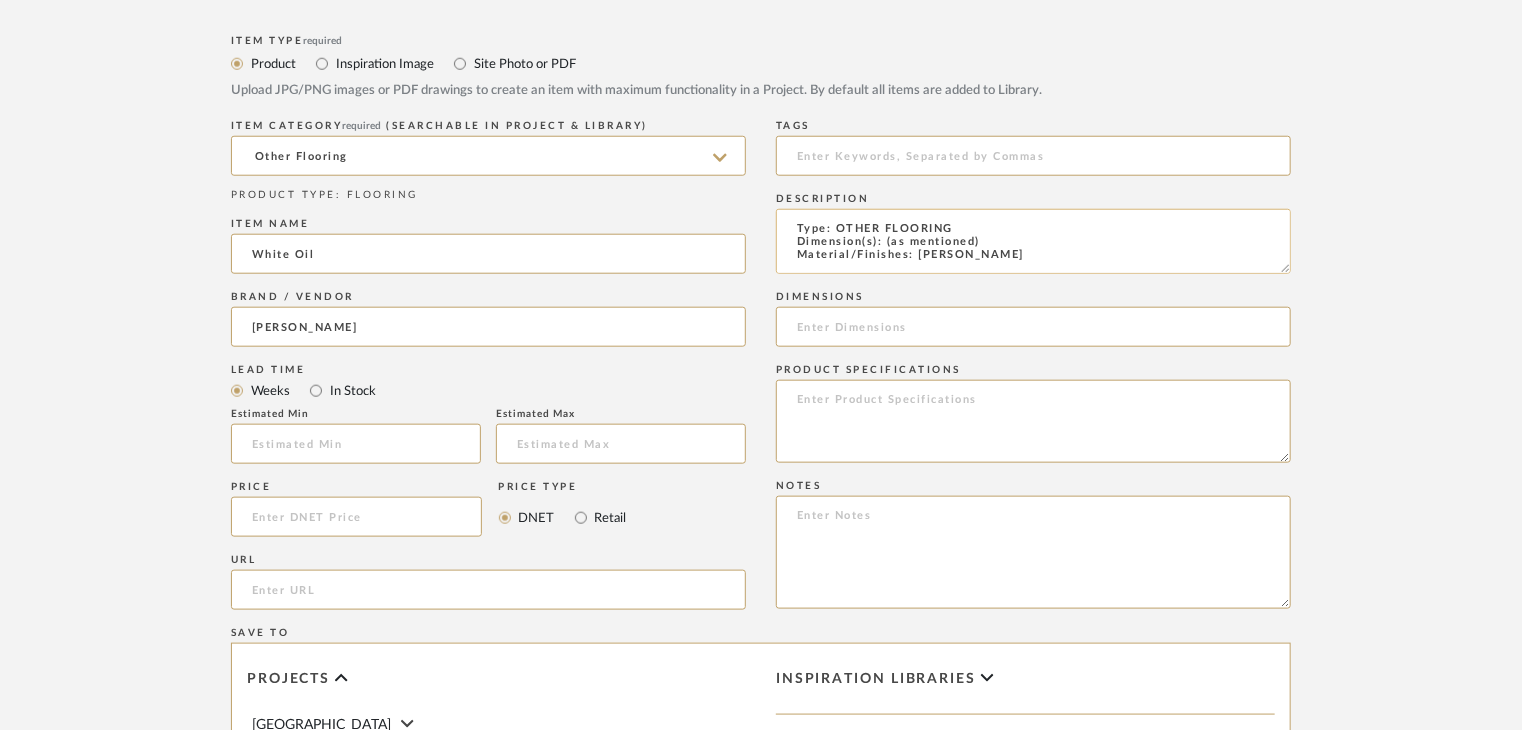 scroll, scrollTop: 1, scrollLeft: 0, axis: vertical 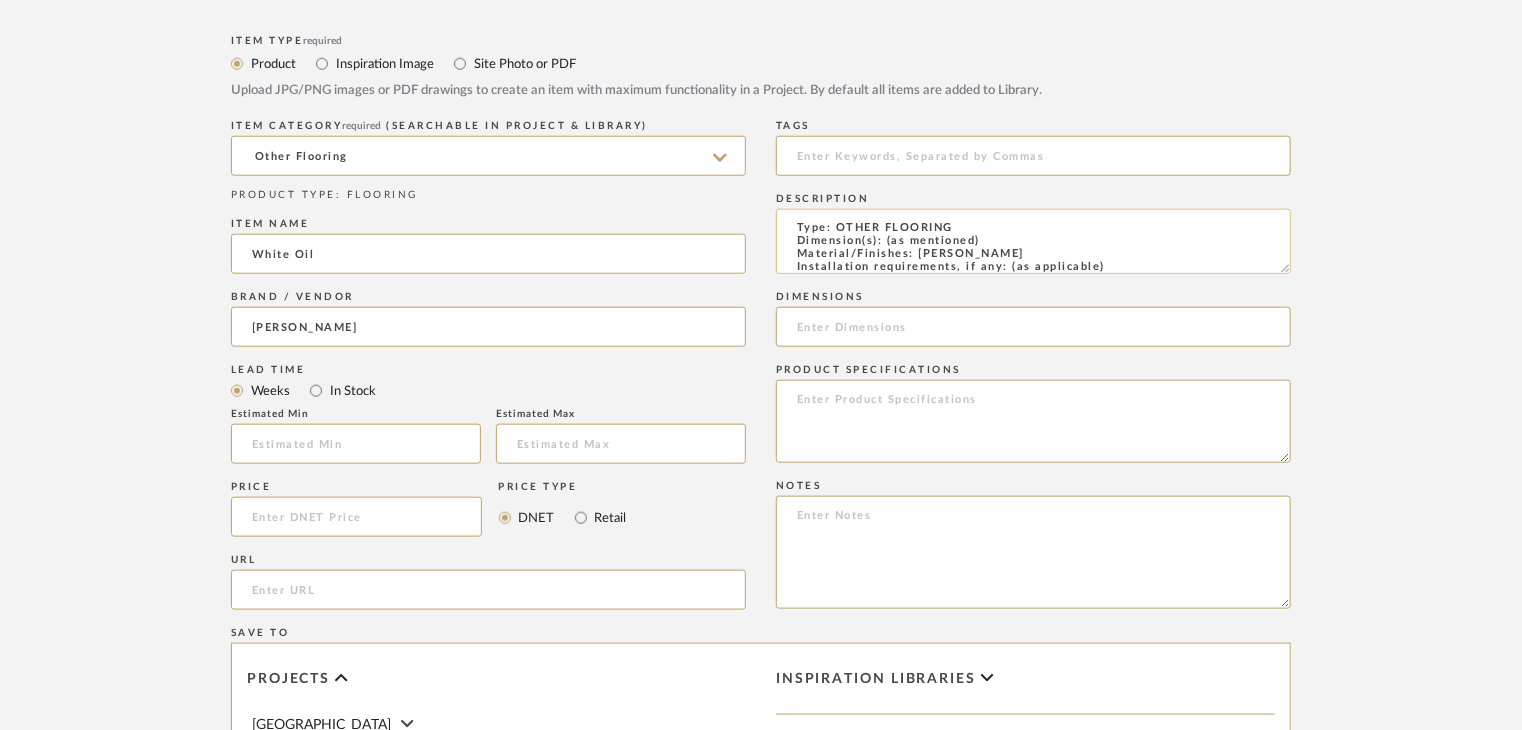 type on "Type: OTHER FLOORING
Dimension(s): (as mentioned)
Material/Finishes: Douglas
Installation requirements, if any: (as applicable)
Price: (as mentioned)
Lead time: (as mentioned)
Sample available: supplier stock
Sample Internal reference number: FL-OF-DG-05
as per the internal sample warehouse) Point of
contact:
Contact number:
Email address:
Address:
Additional contact information:" 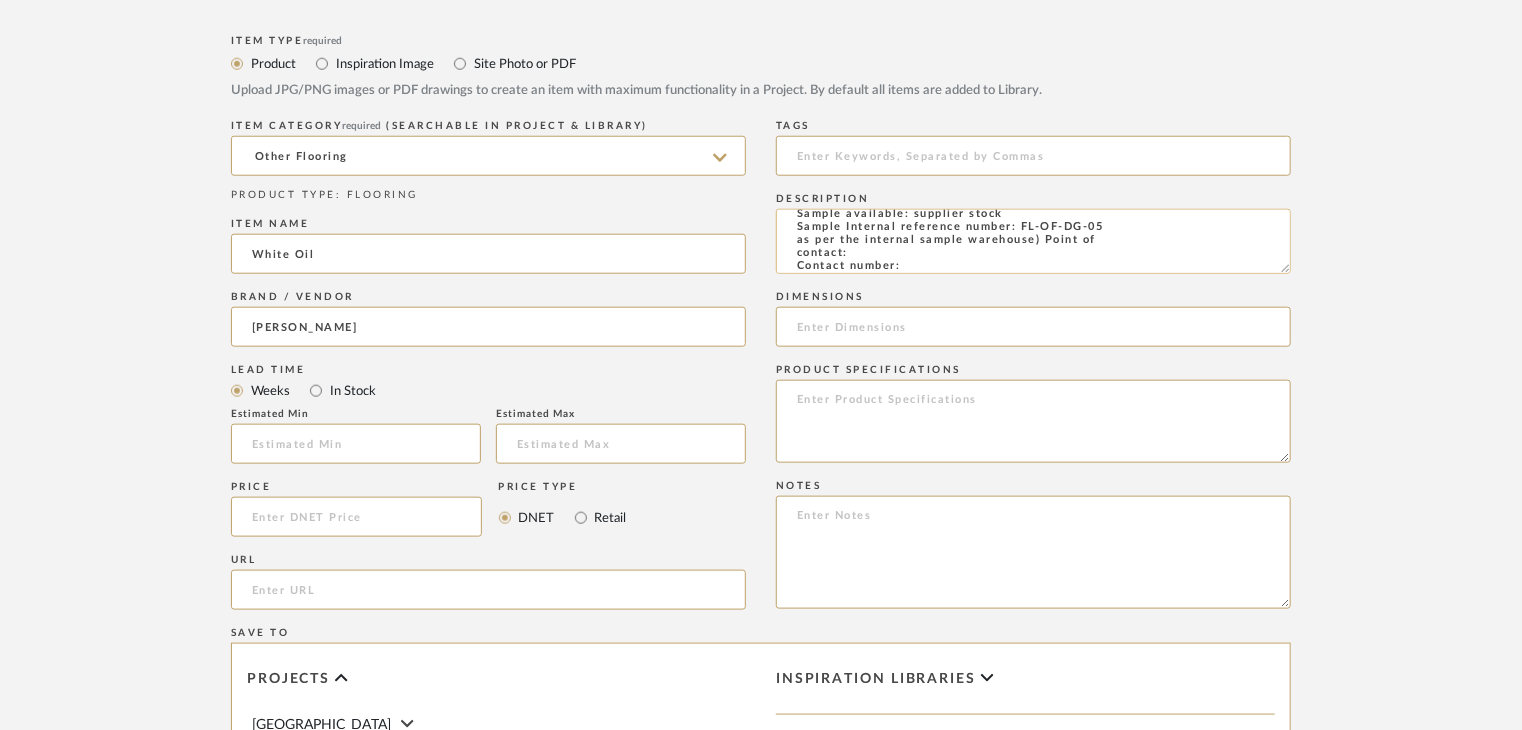 scroll, scrollTop: 101, scrollLeft: 0, axis: vertical 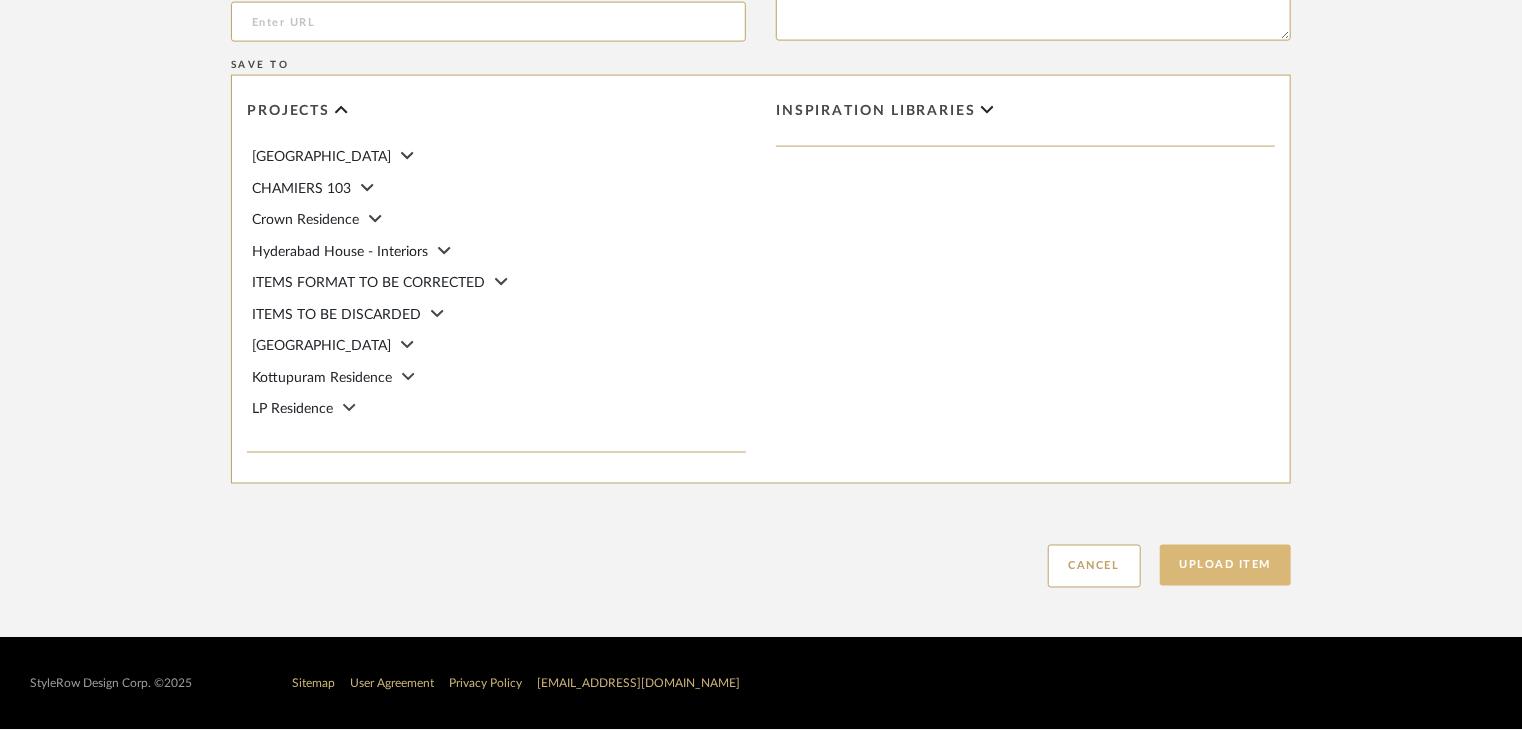 click on "Upload Item" 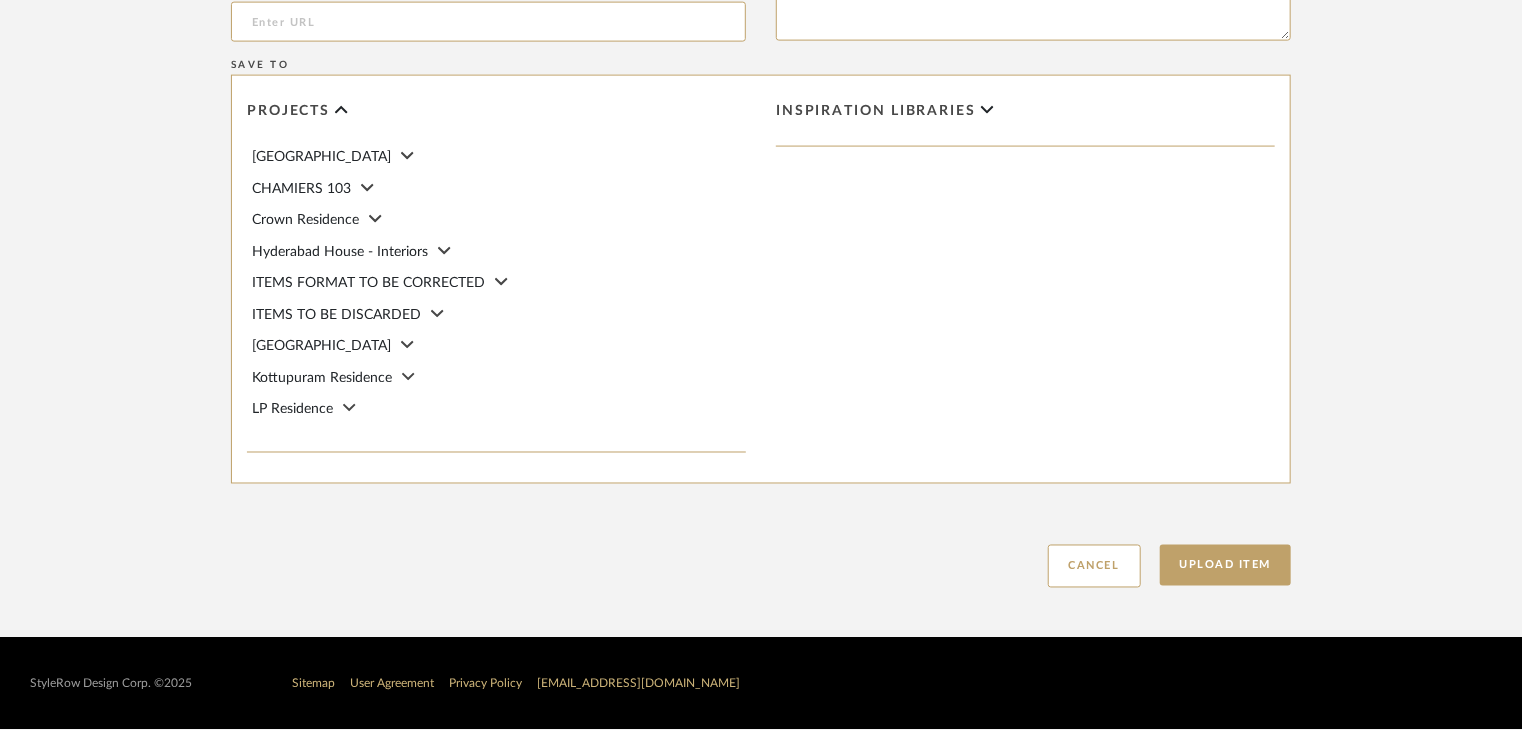 type 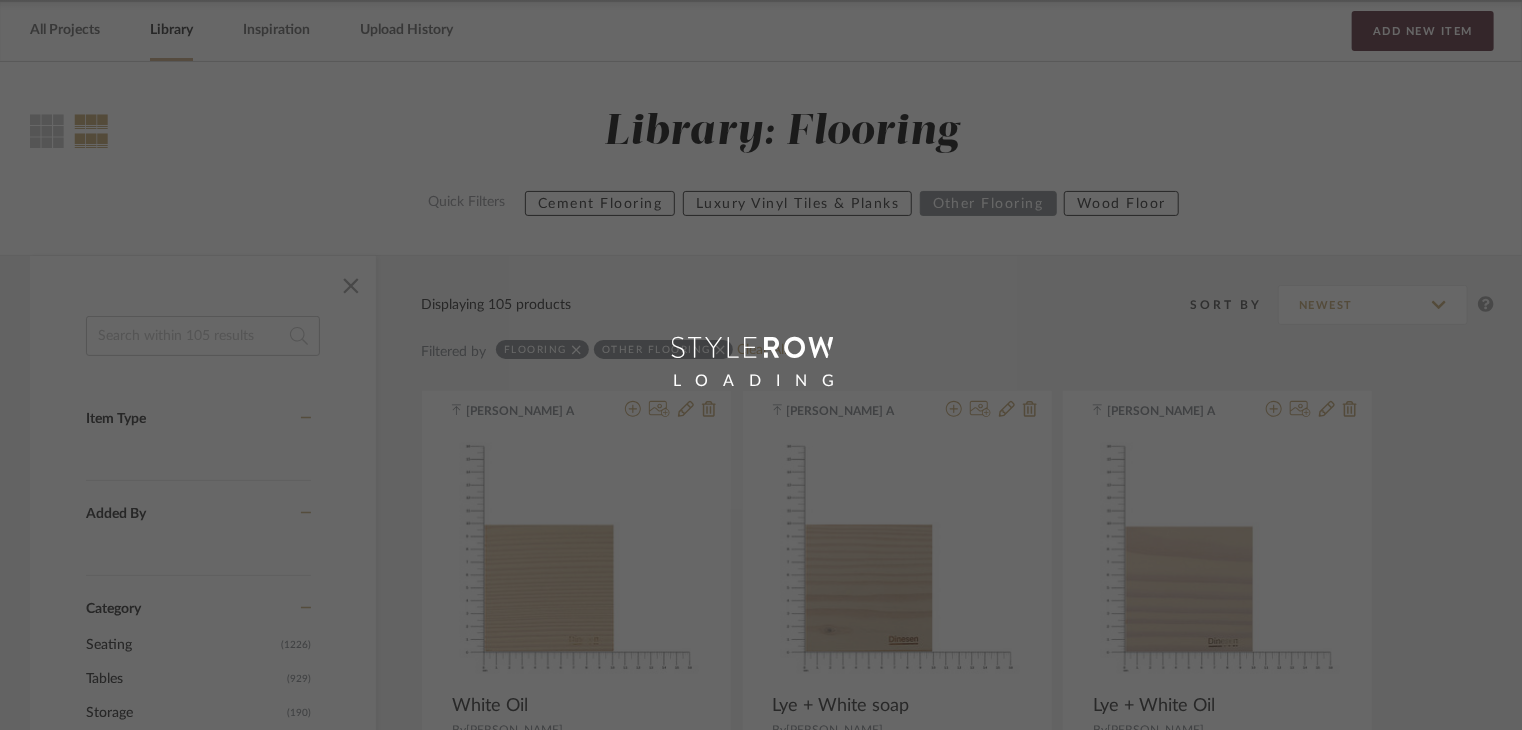 scroll, scrollTop: 0, scrollLeft: 0, axis: both 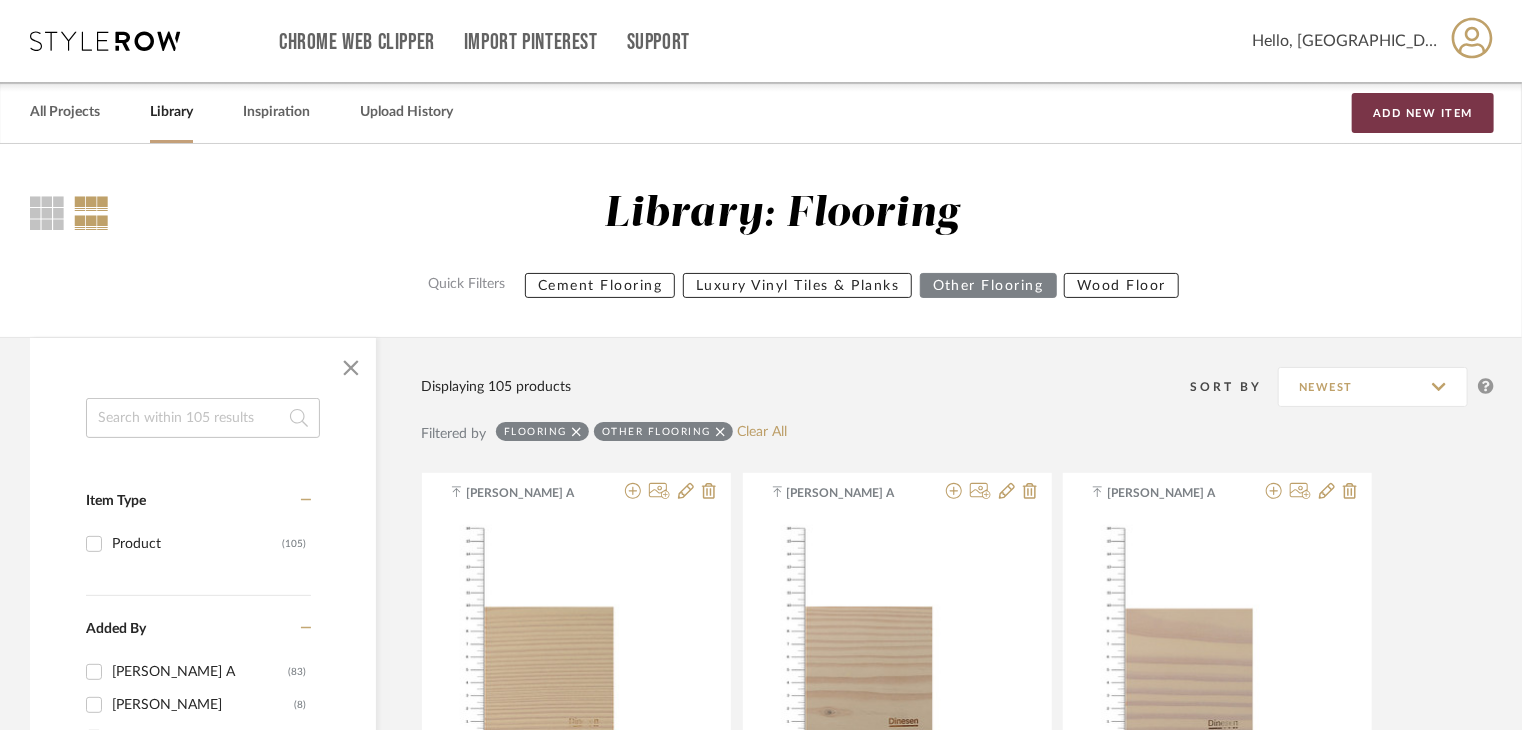 click on "Add New Item" at bounding box center [1423, 113] 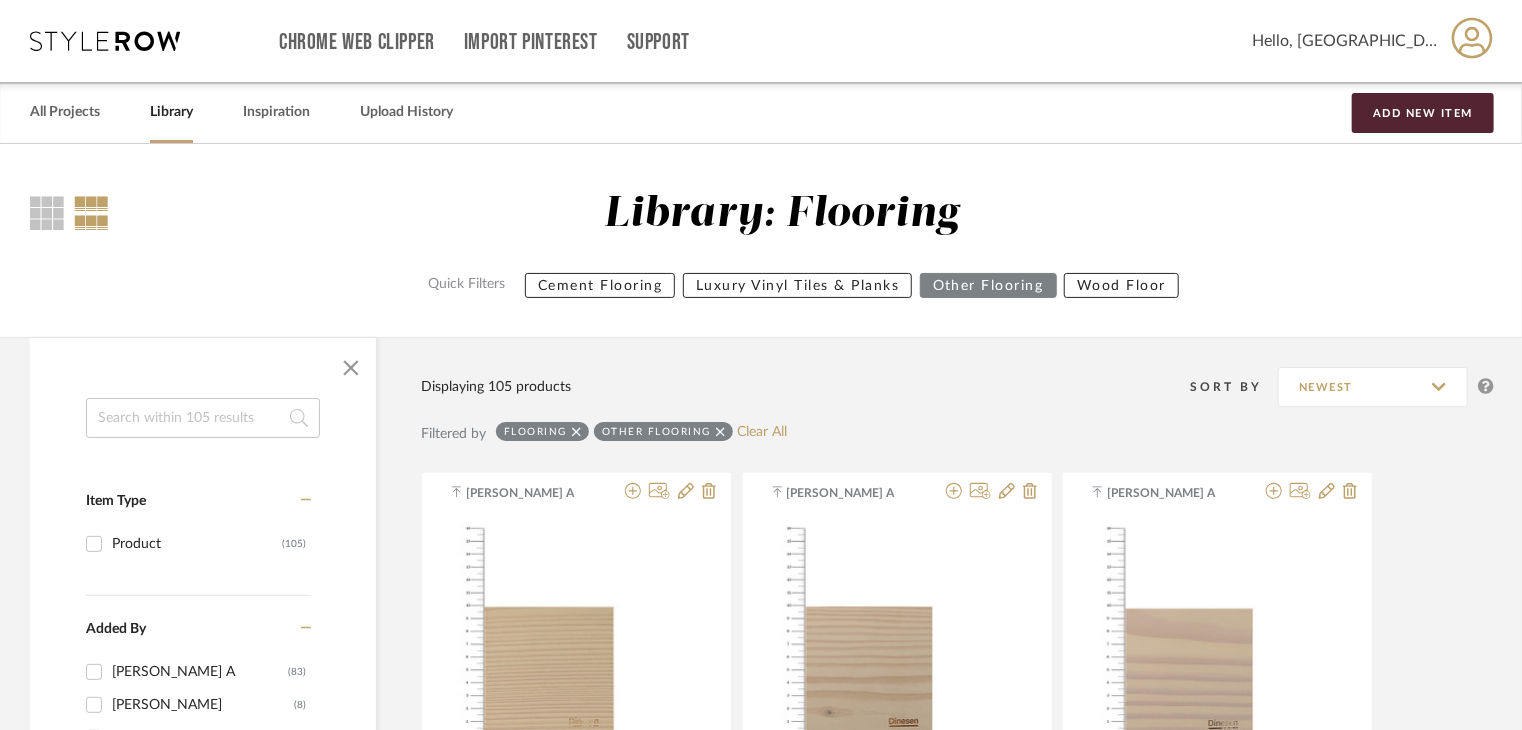 click 